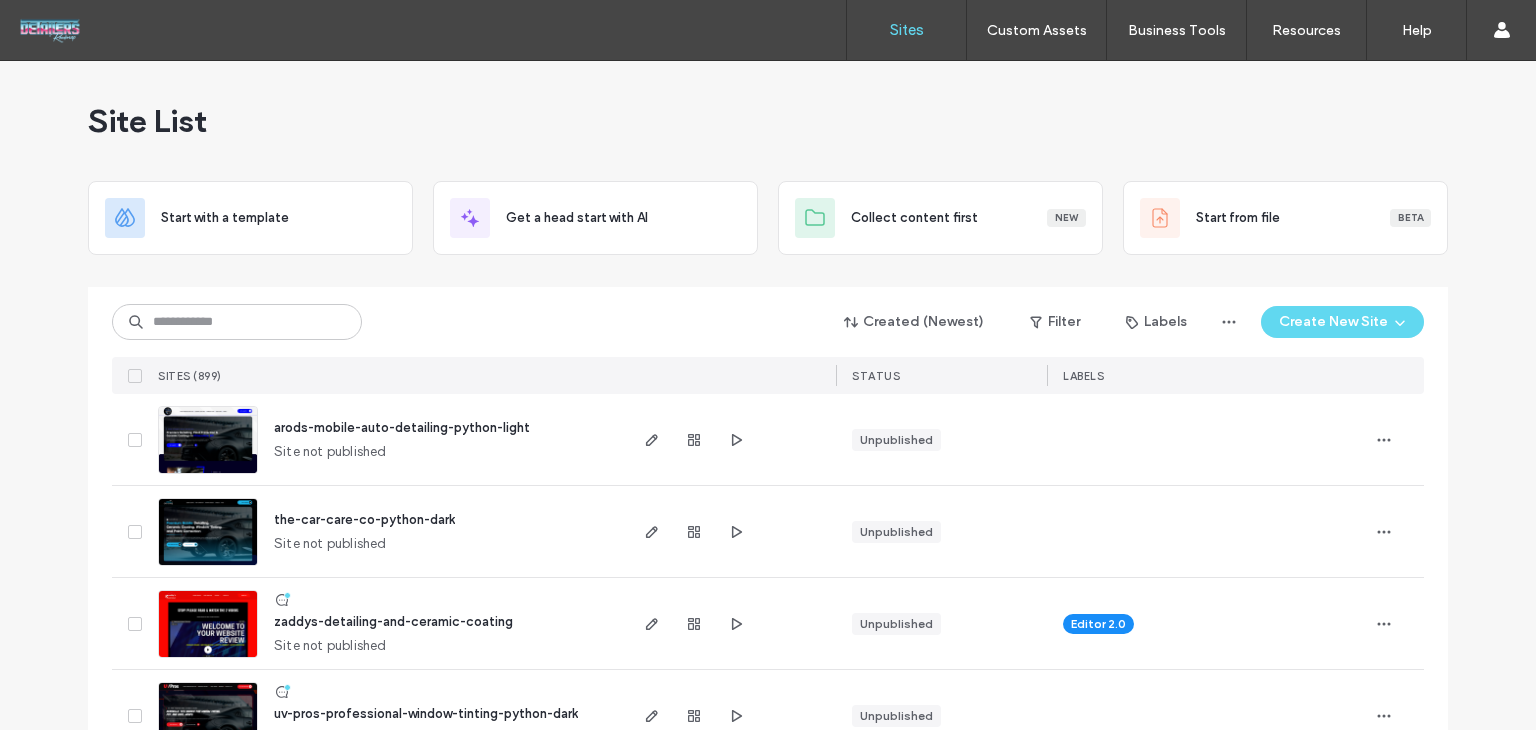 scroll, scrollTop: 0, scrollLeft: 0, axis: both 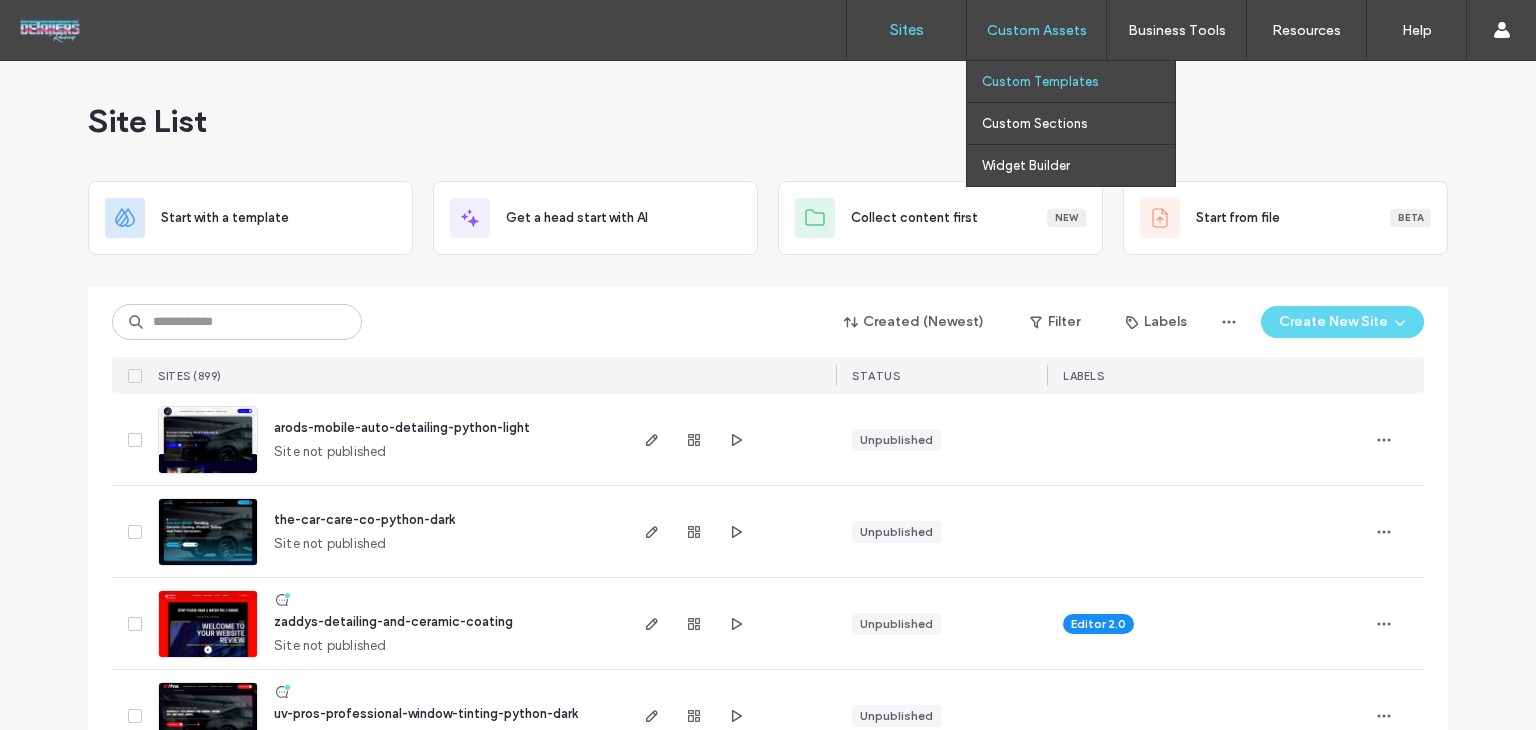 click on "Custom Templates" at bounding box center (1078, 81) 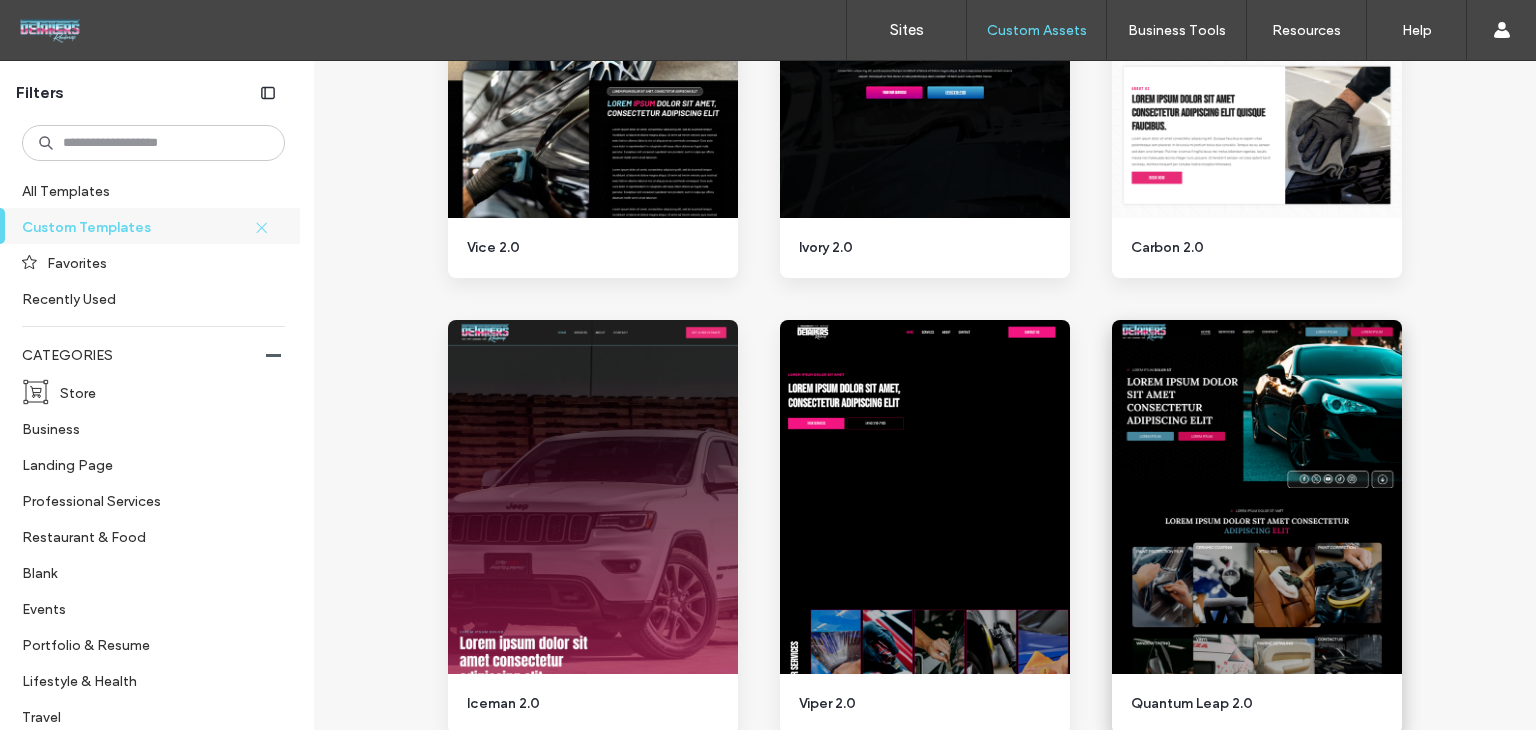 scroll, scrollTop: 500, scrollLeft: 0, axis: vertical 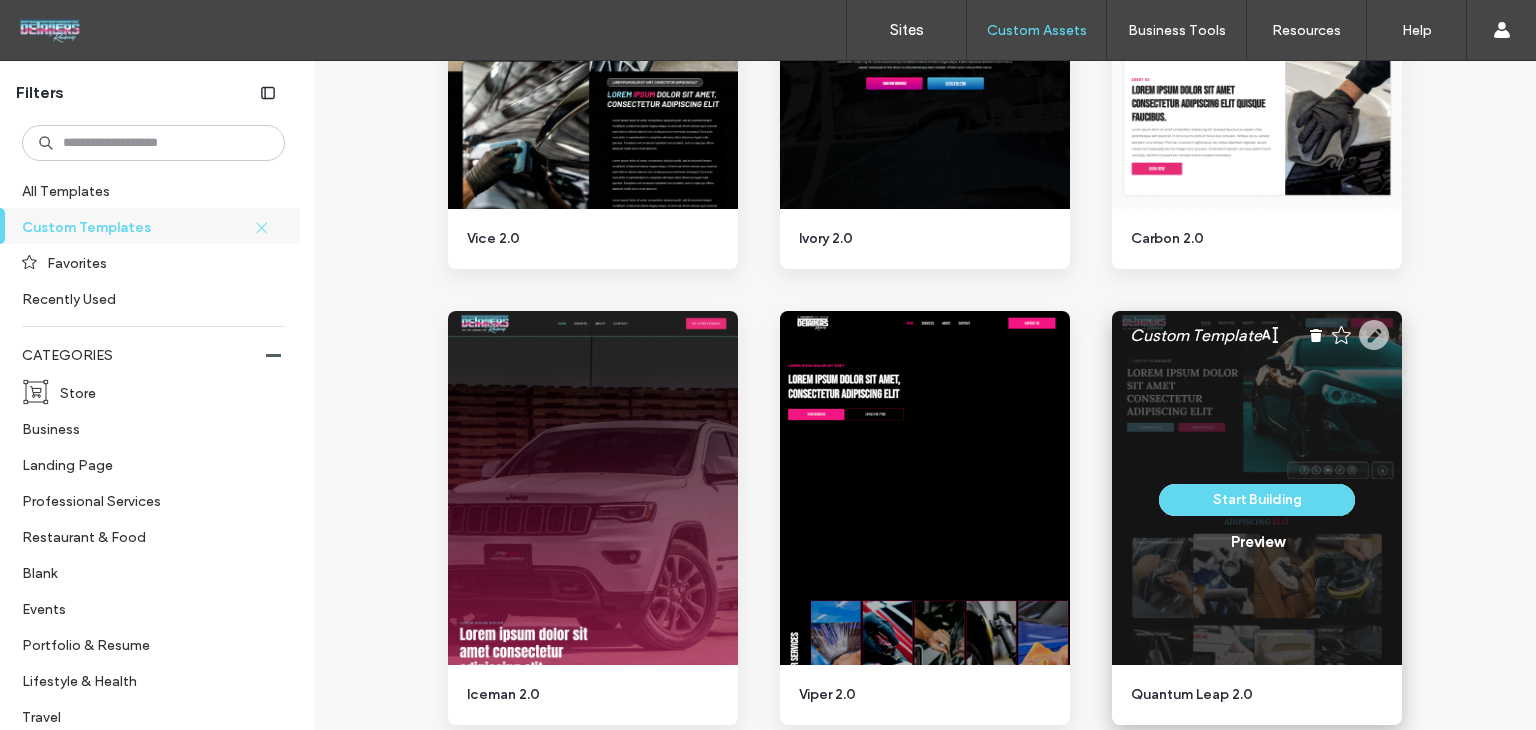 click 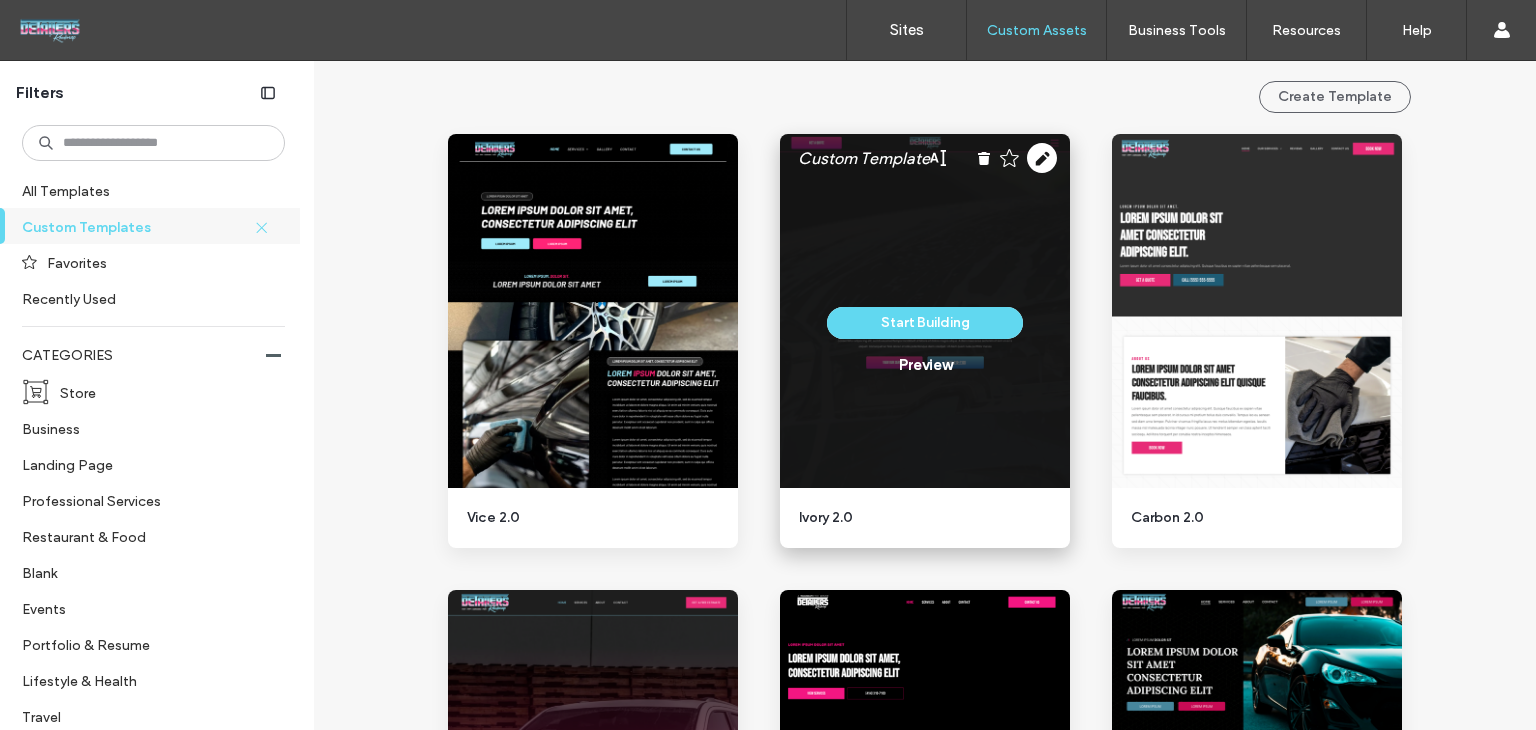 scroll, scrollTop: 200, scrollLeft: 0, axis: vertical 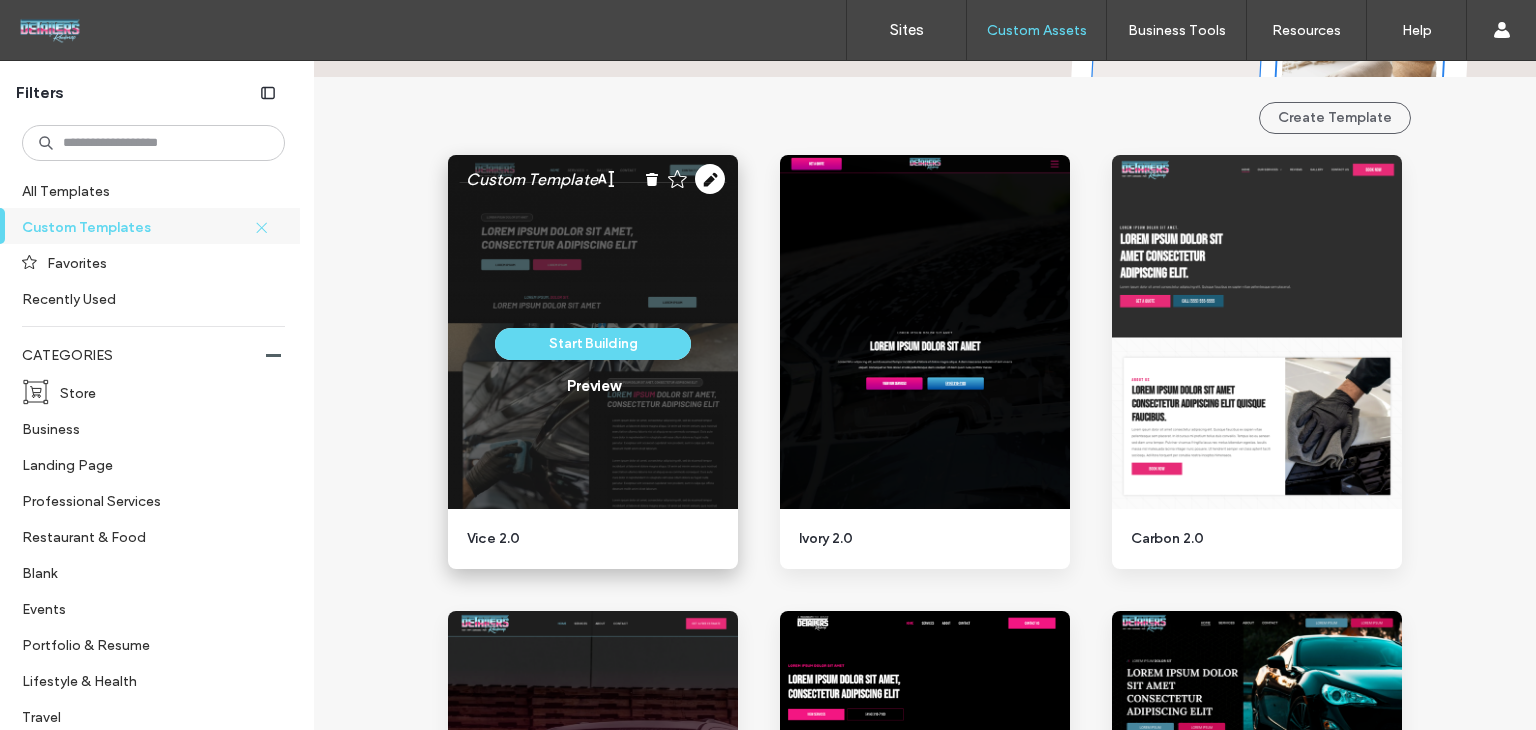 click on "Start Building Preview" at bounding box center [593, 362] 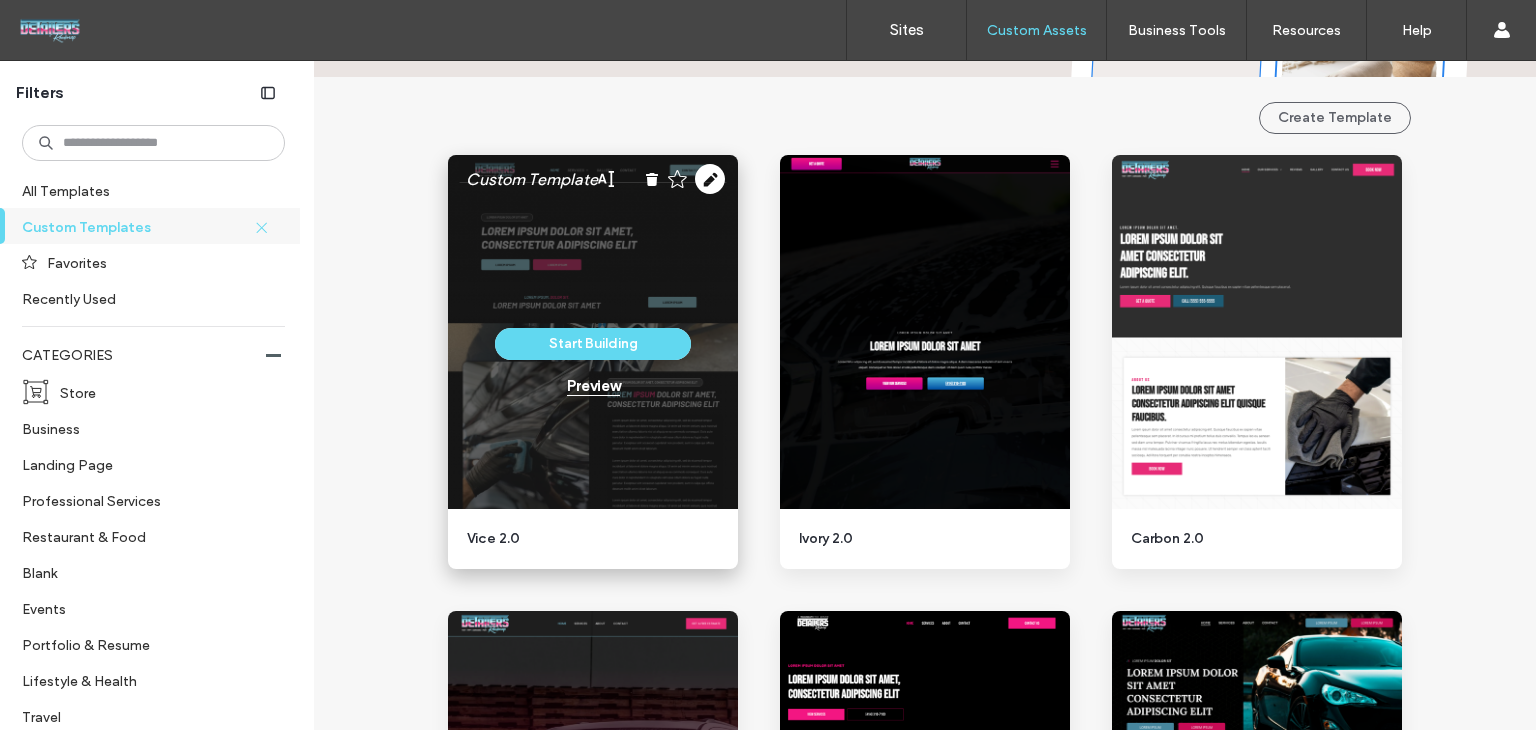 click on "Preview" at bounding box center [593, 386] 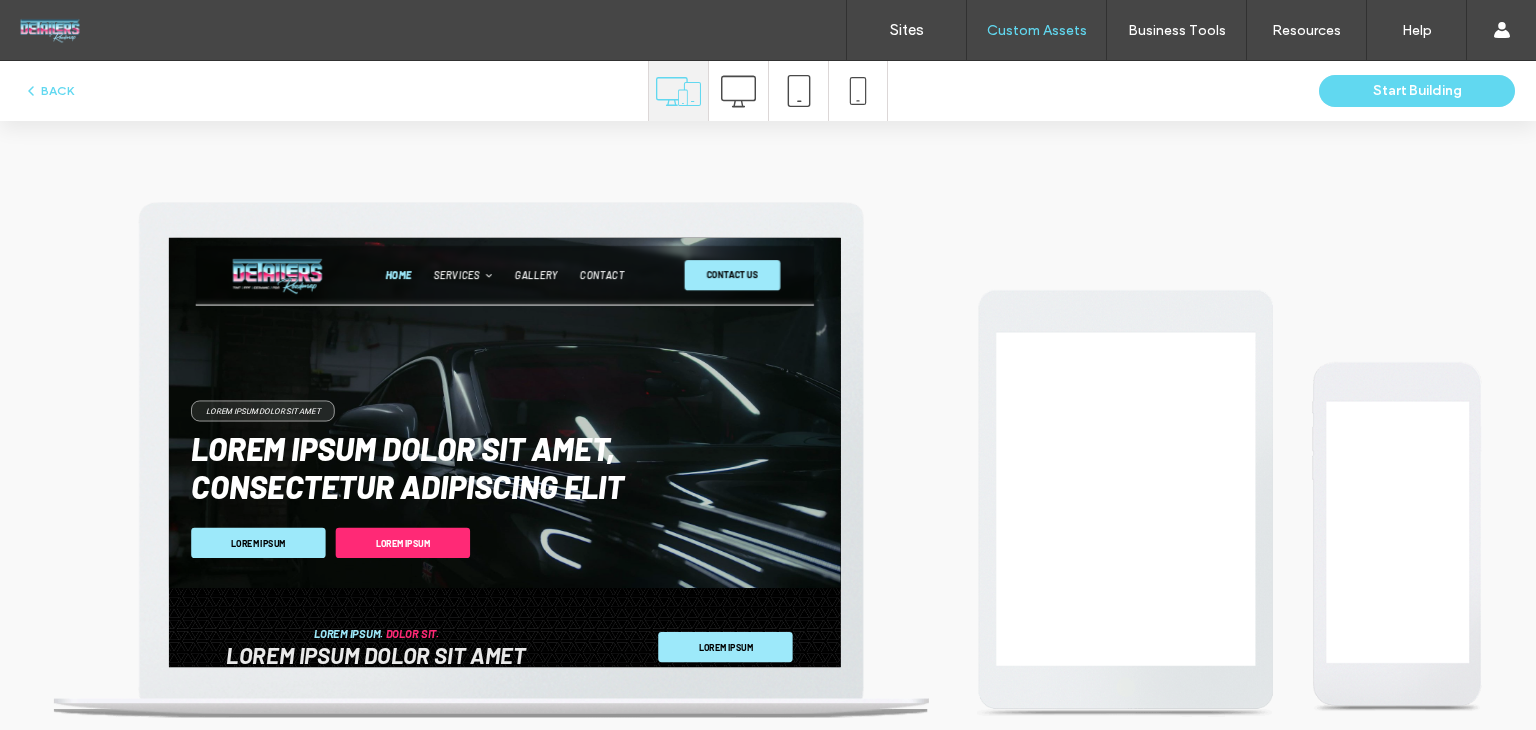 scroll, scrollTop: 0, scrollLeft: 0, axis: both 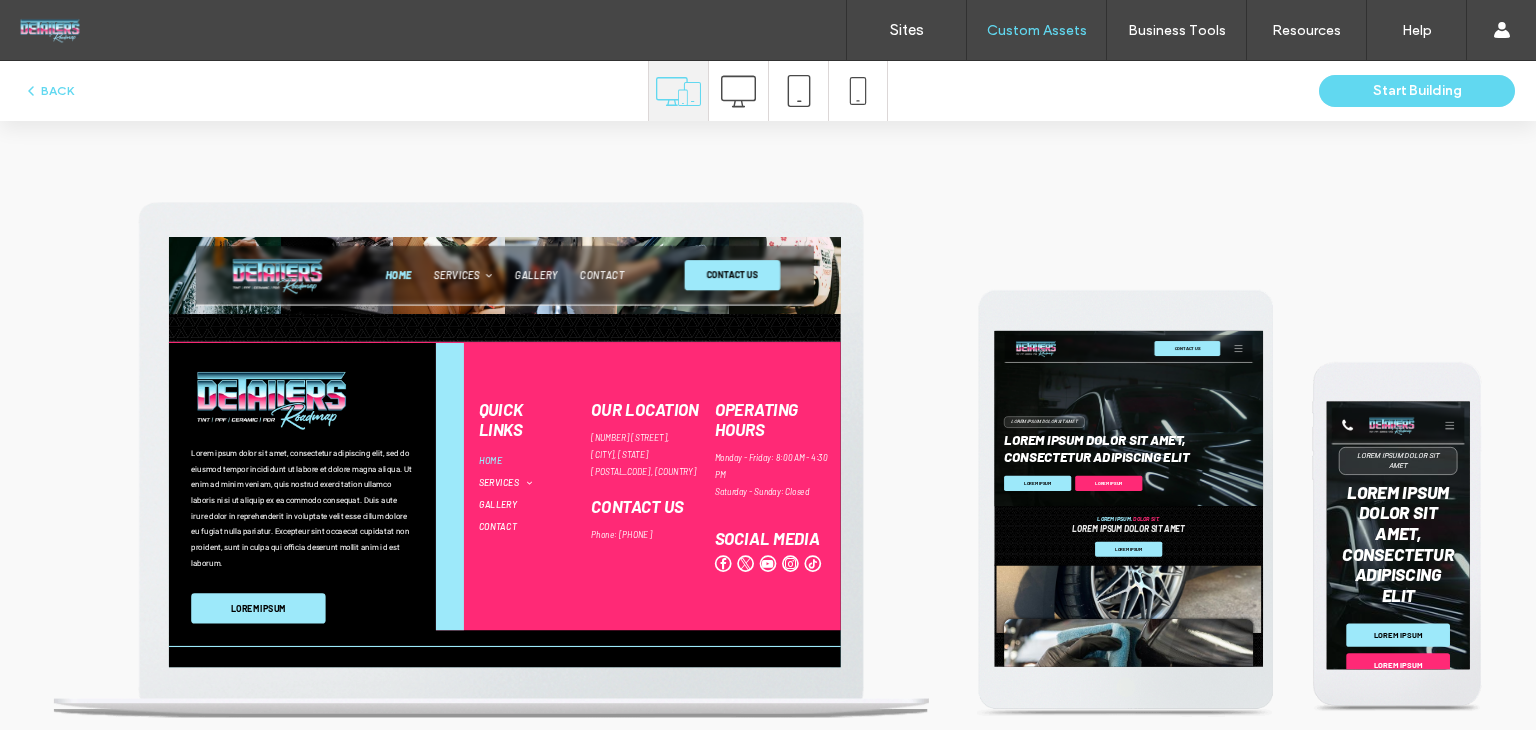 drag, startPoint x: 912, startPoint y: 578, endPoint x: 1008, endPoint y: 684, distance: 143.01048 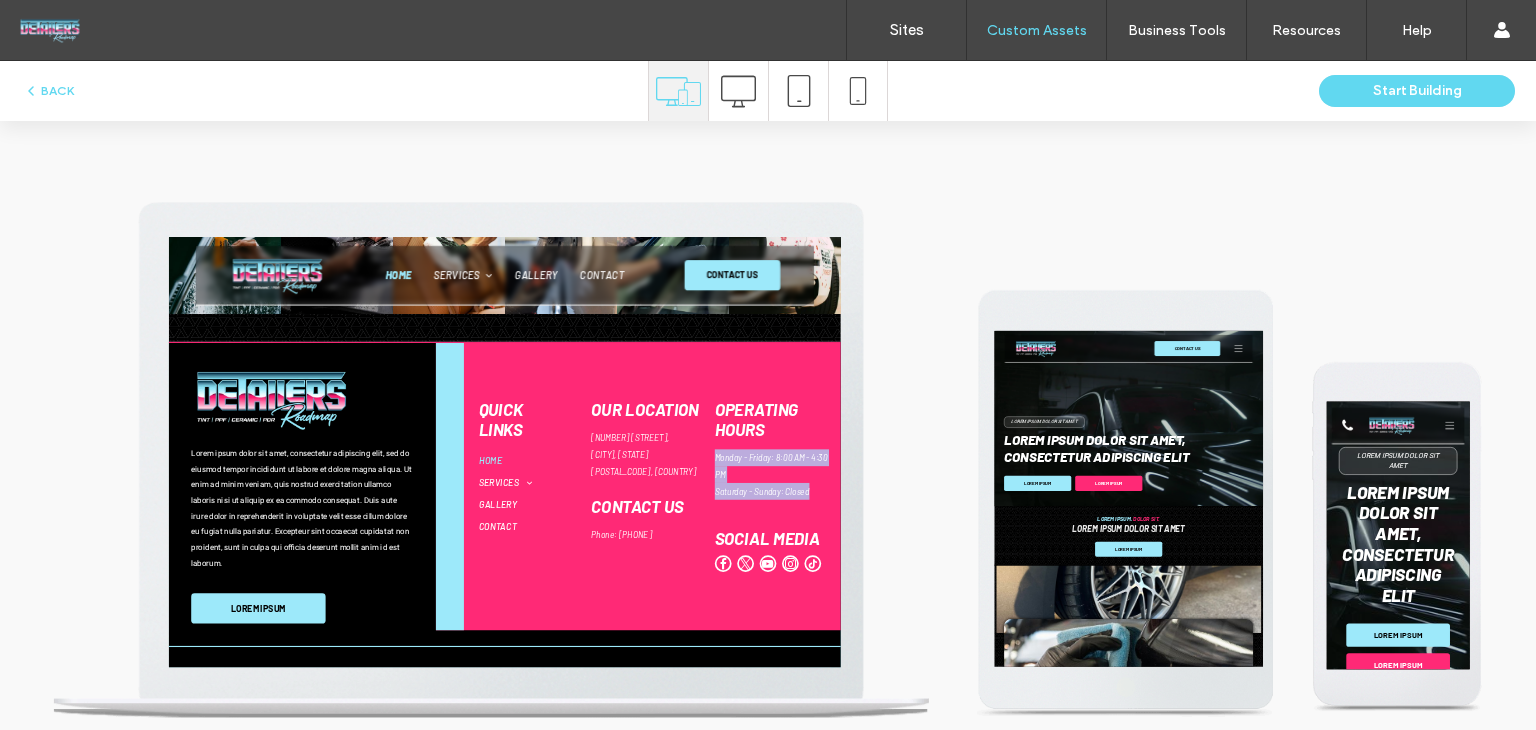 drag, startPoint x: 1305, startPoint y: 684, endPoint x: 1135, endPoint y: 621, distance: 181.2981 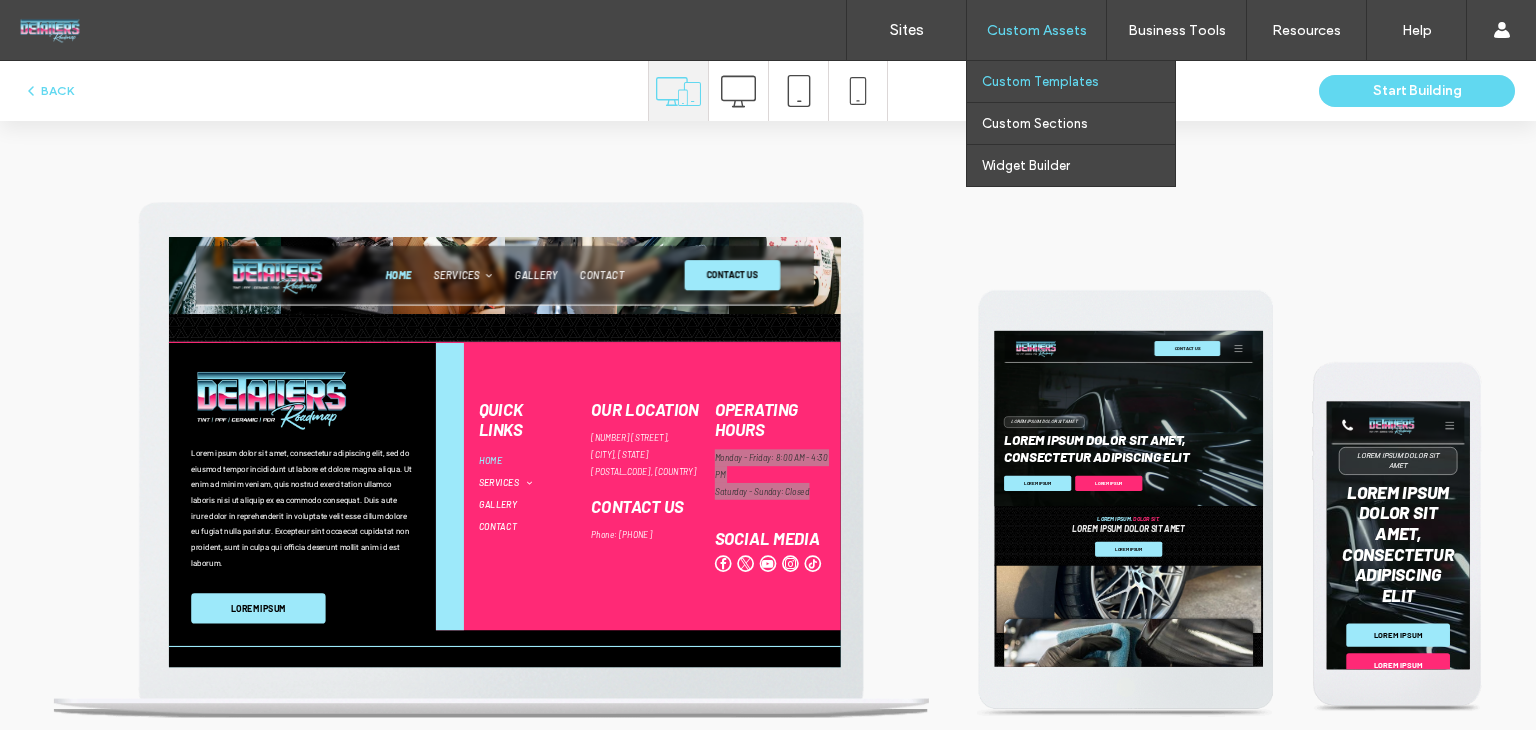 click on "Custom Assets" at bounding box center (1037, 30) 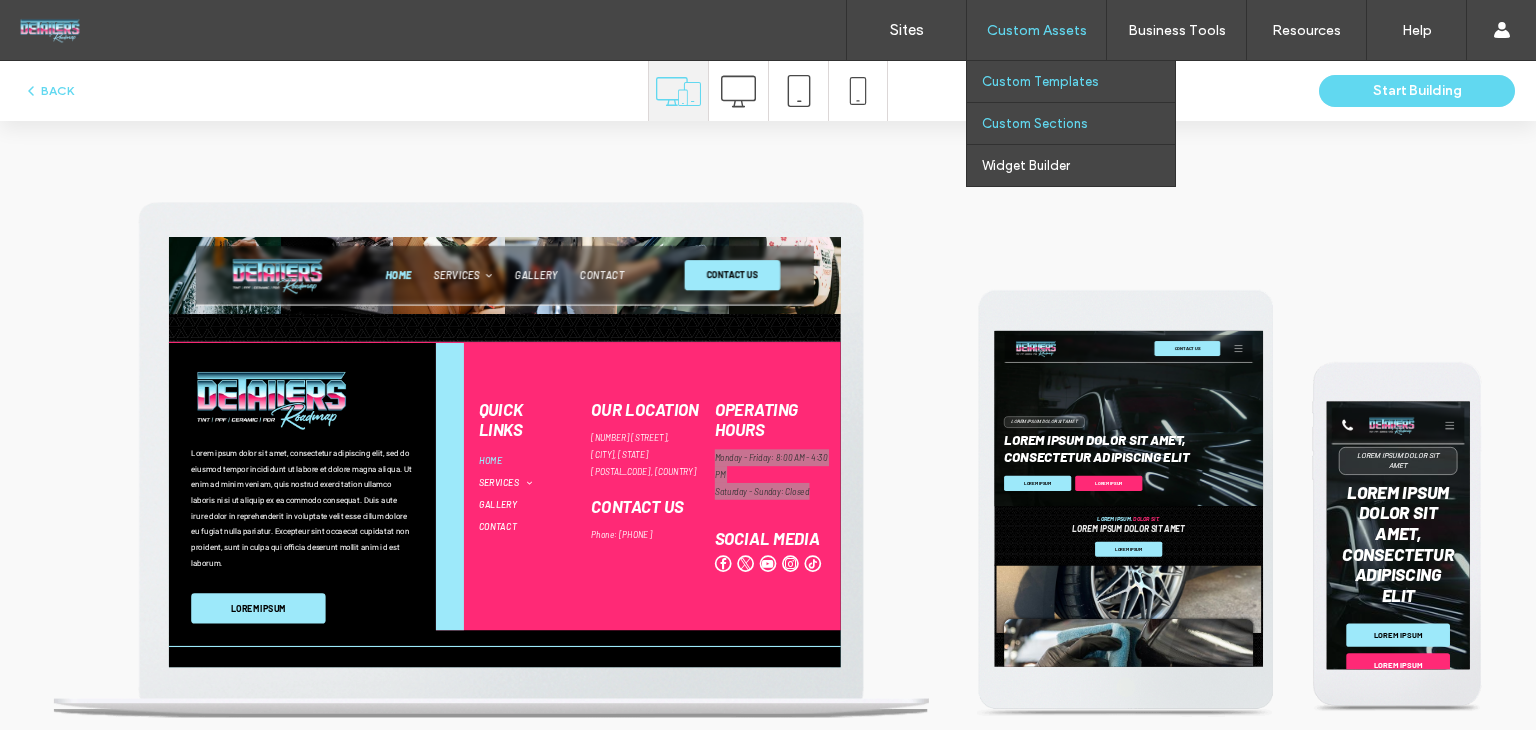 click on "Custom Sections" at bounding box center (1035, 123) 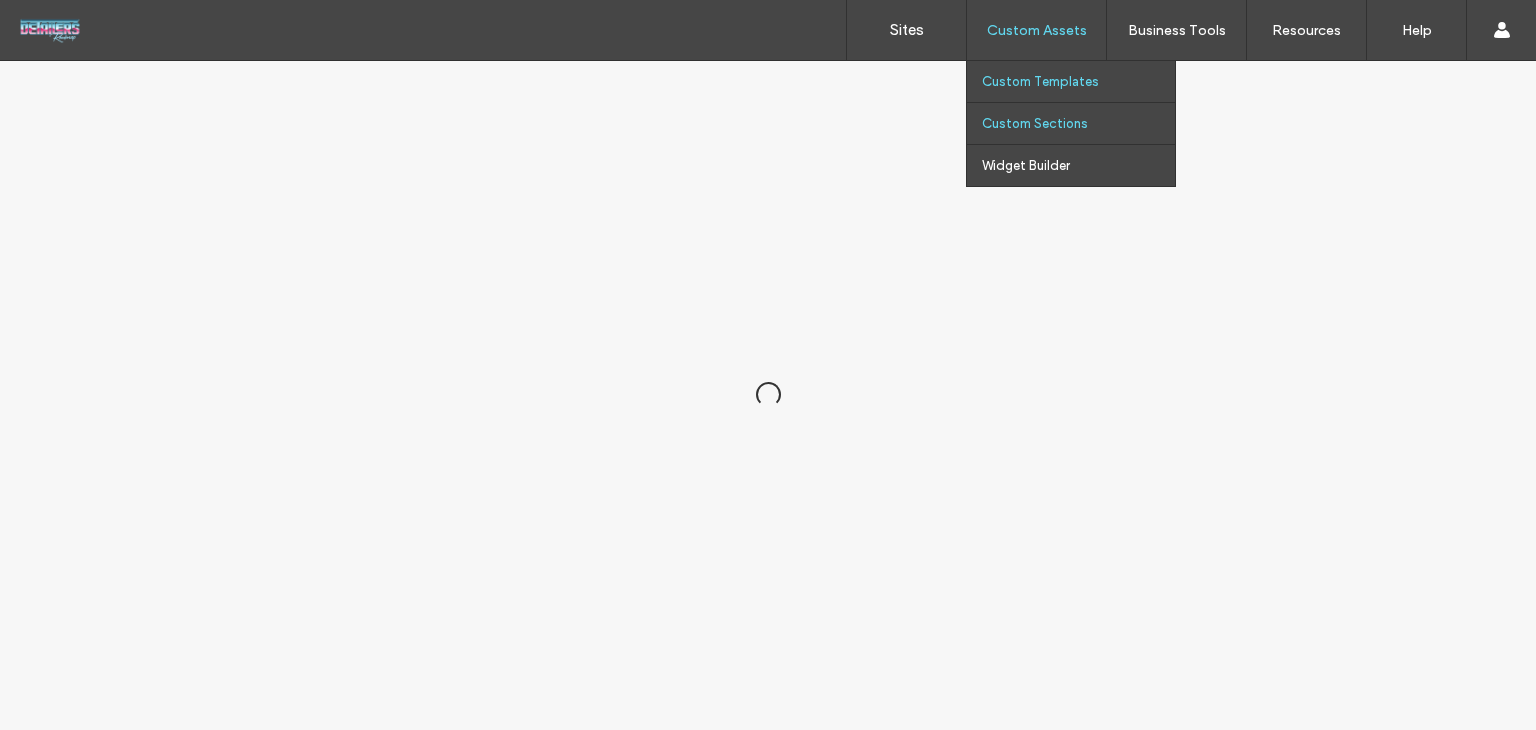 click on "Custom Templates" at bounding box center [1040, 81] 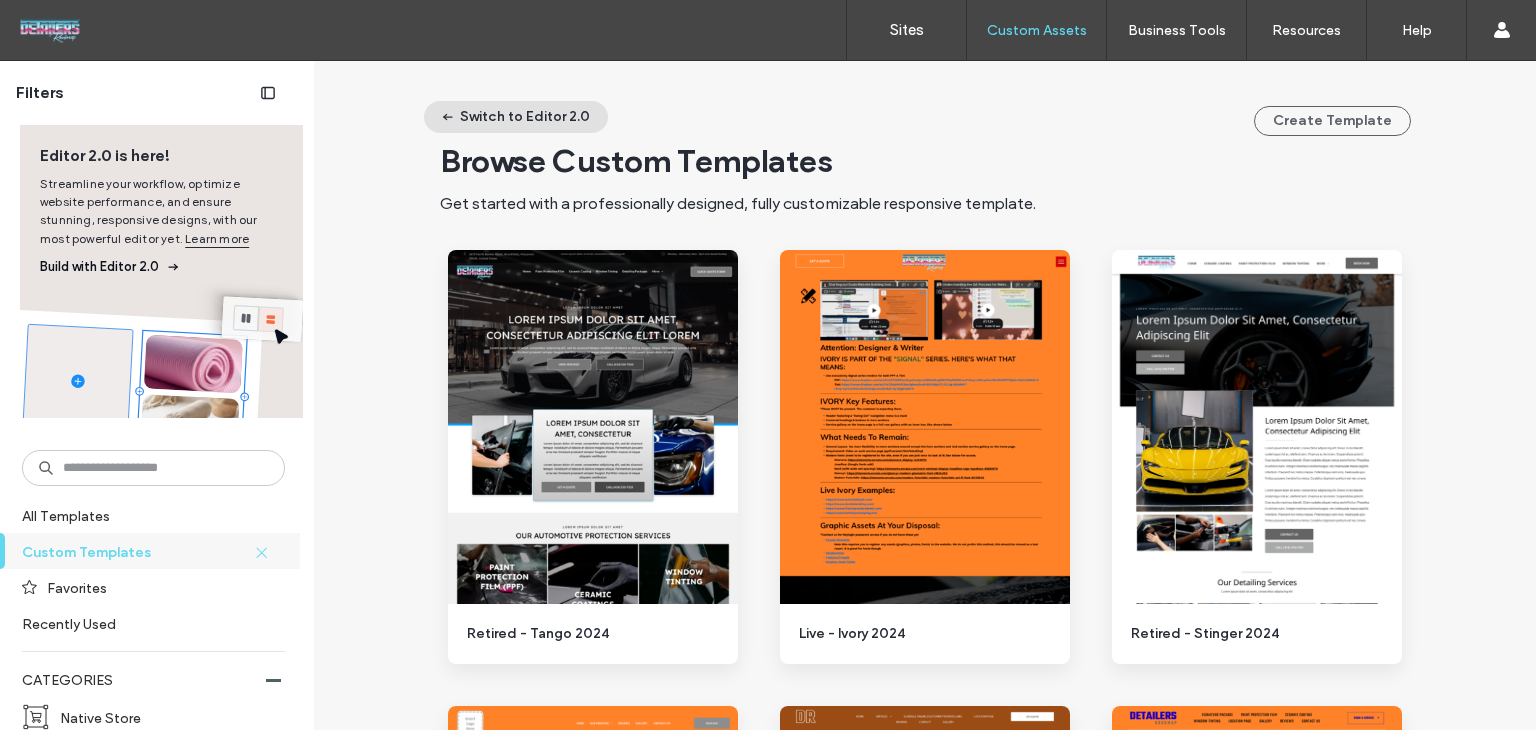 click on "Switch to Editor 2.0" at bounding box center (516, 117) 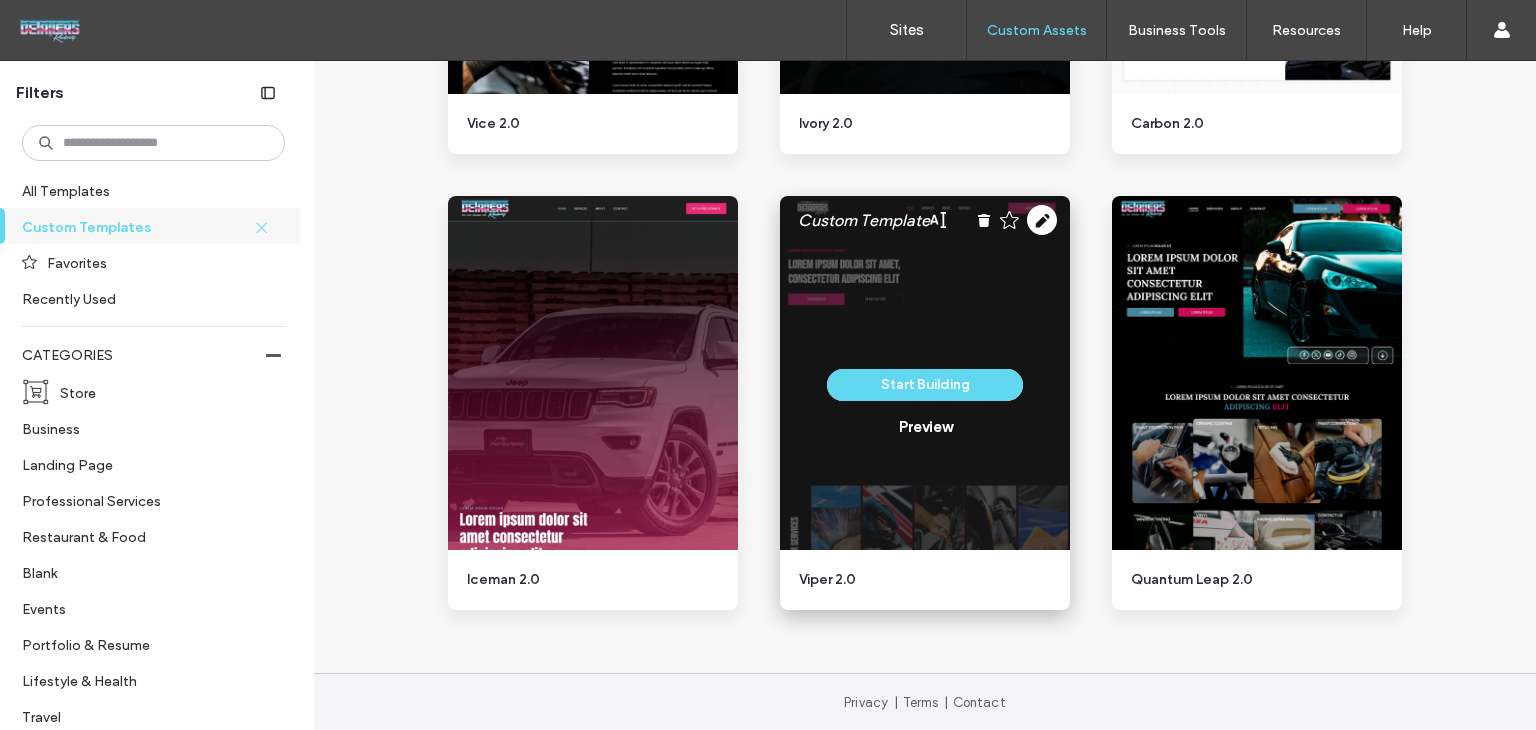scroll, scrollTop: 617, scrollLeft: 0, axis: vertical 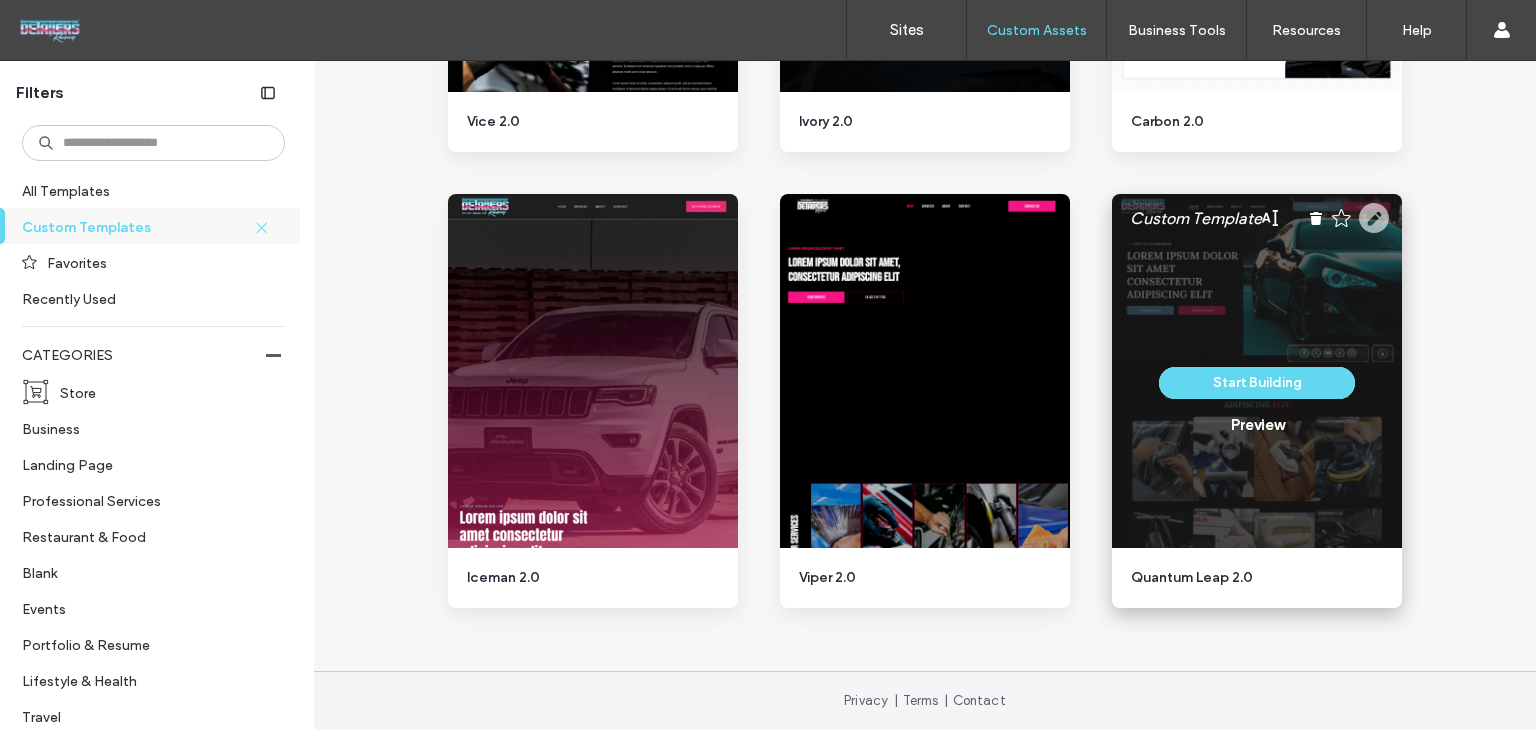 click 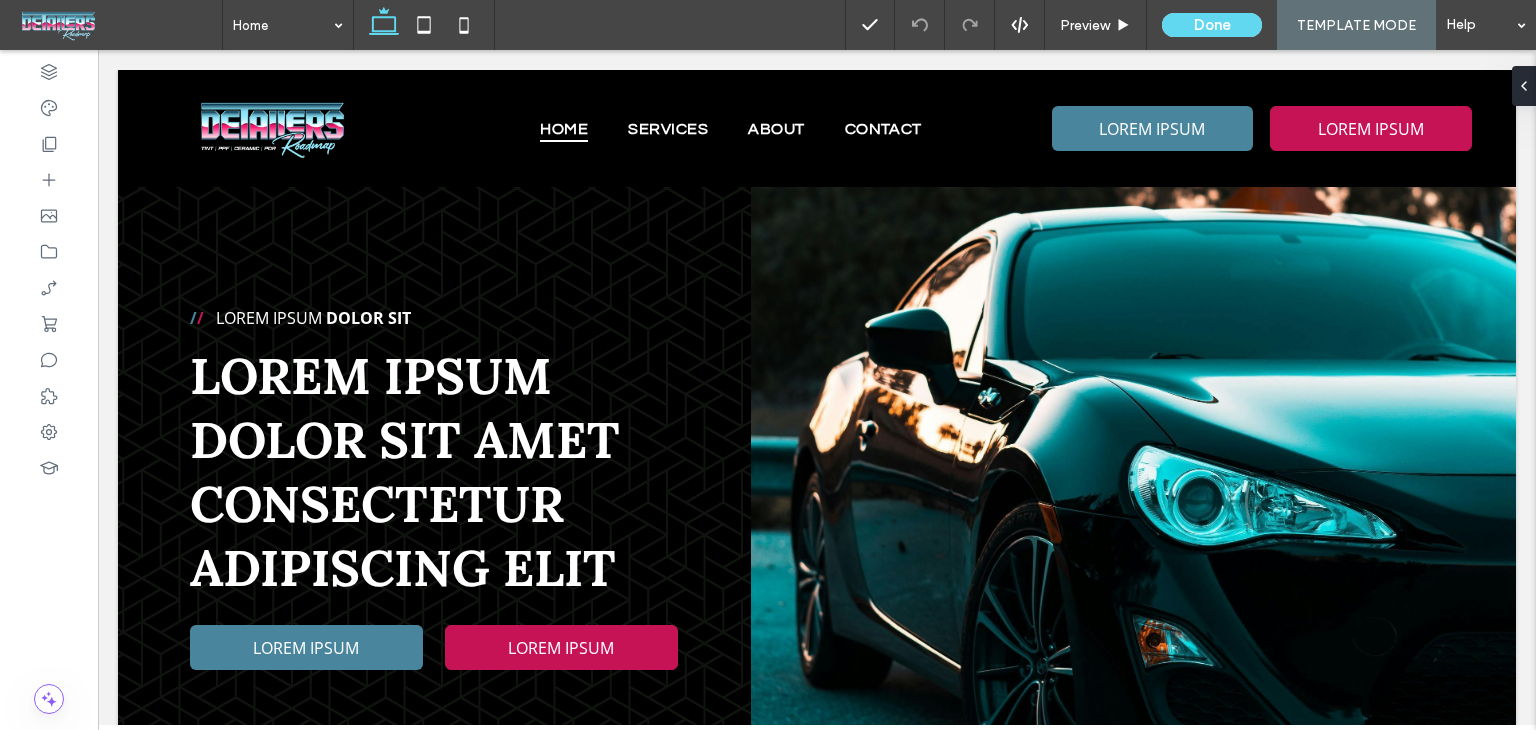 scroll, scrollTop: 3637, scrollLeft: 0, axis: vertical 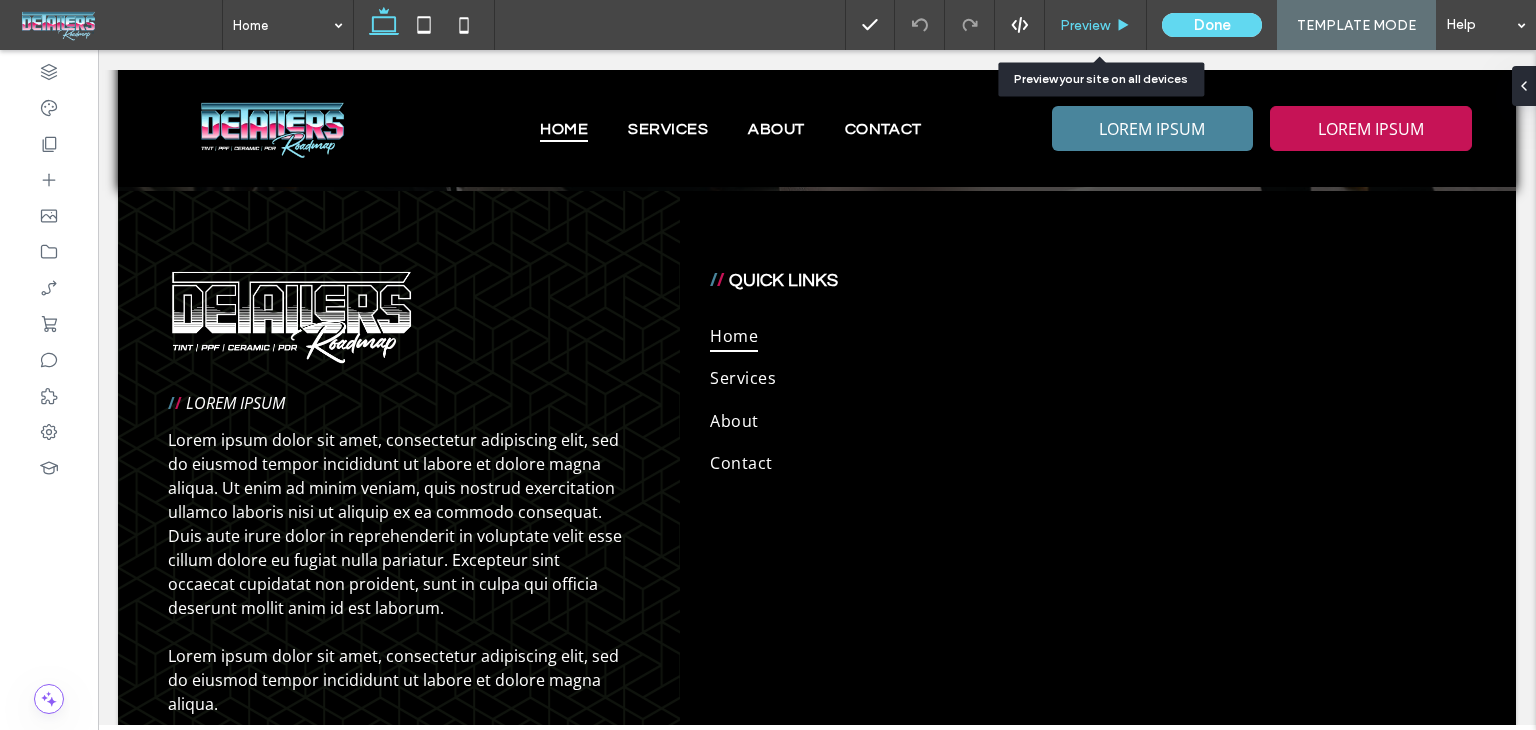 click on "Preview" at bounding box center [1085, 25] 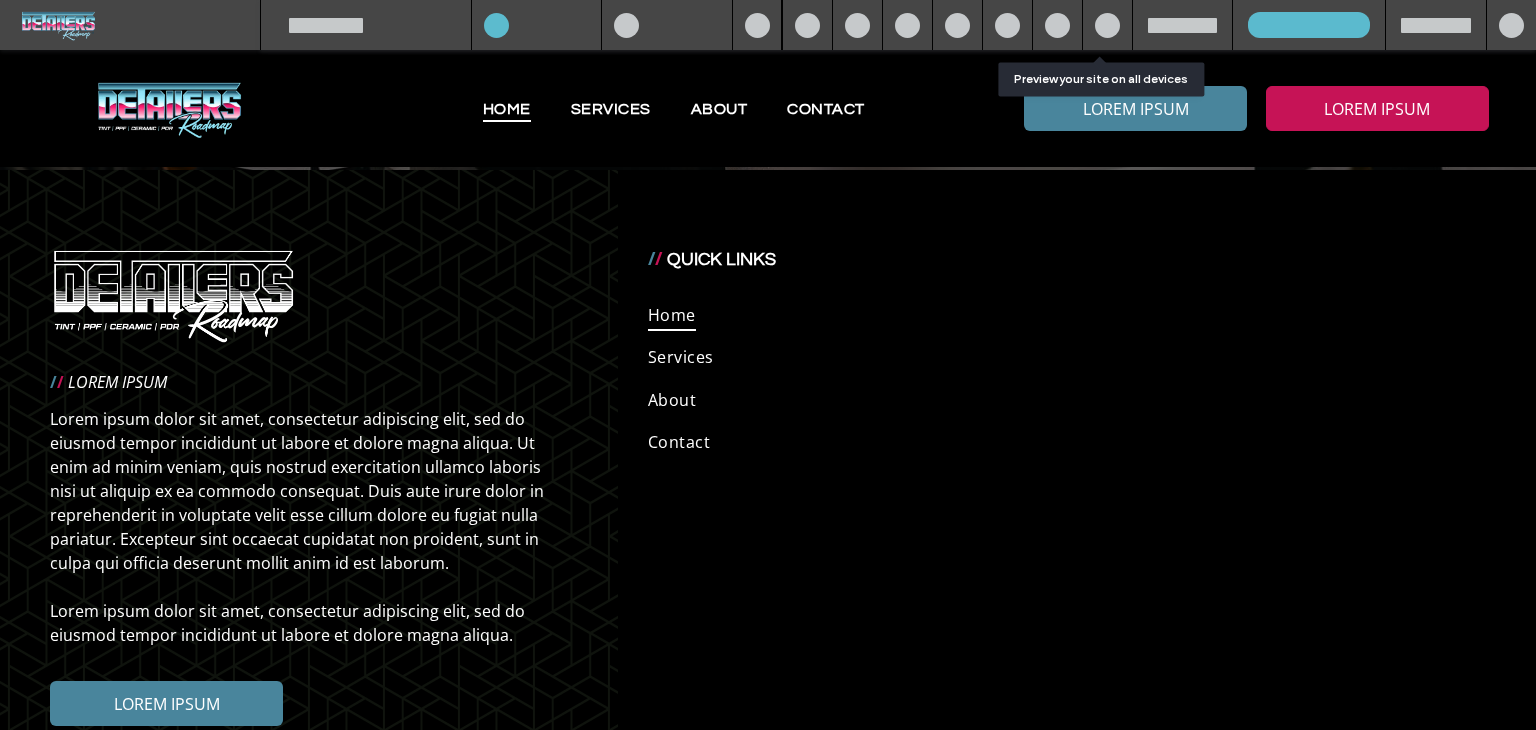scroll, scrollTop: 5192, scrollLeft: 0, axis: vertical 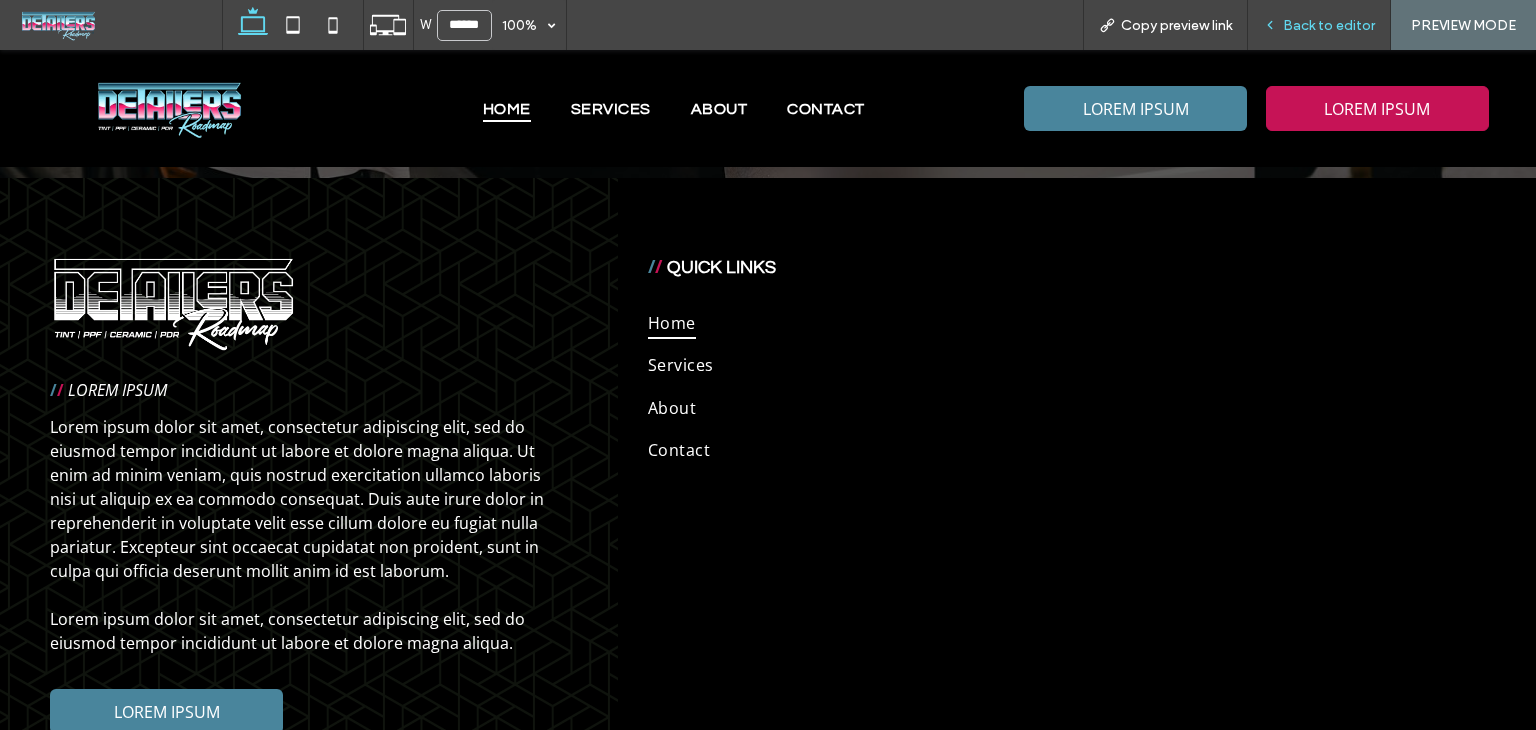 click on "Back to editor" at bounding box center [1319, 25] 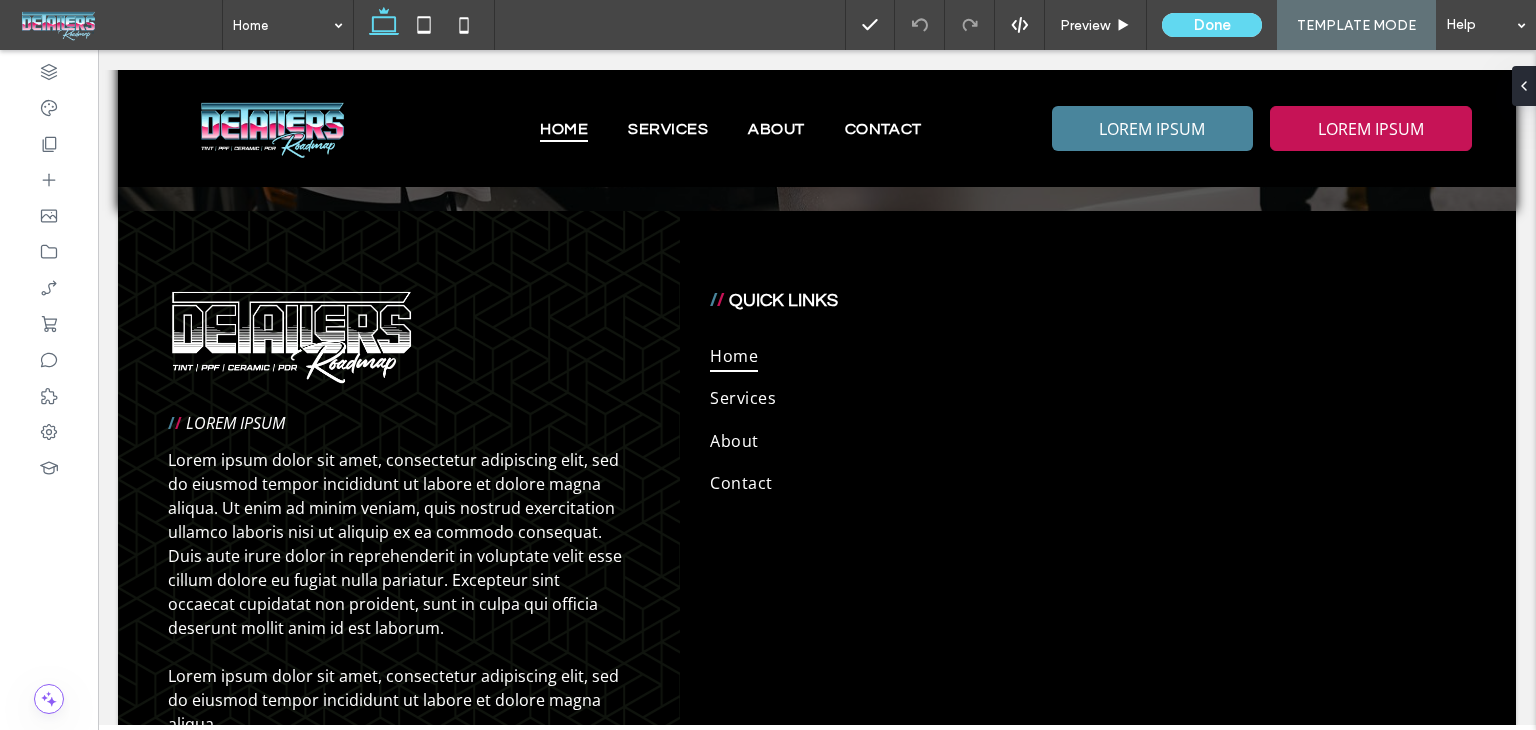 scroll, scrollTop: 5175, scrollLeft: 0, axis: vertical 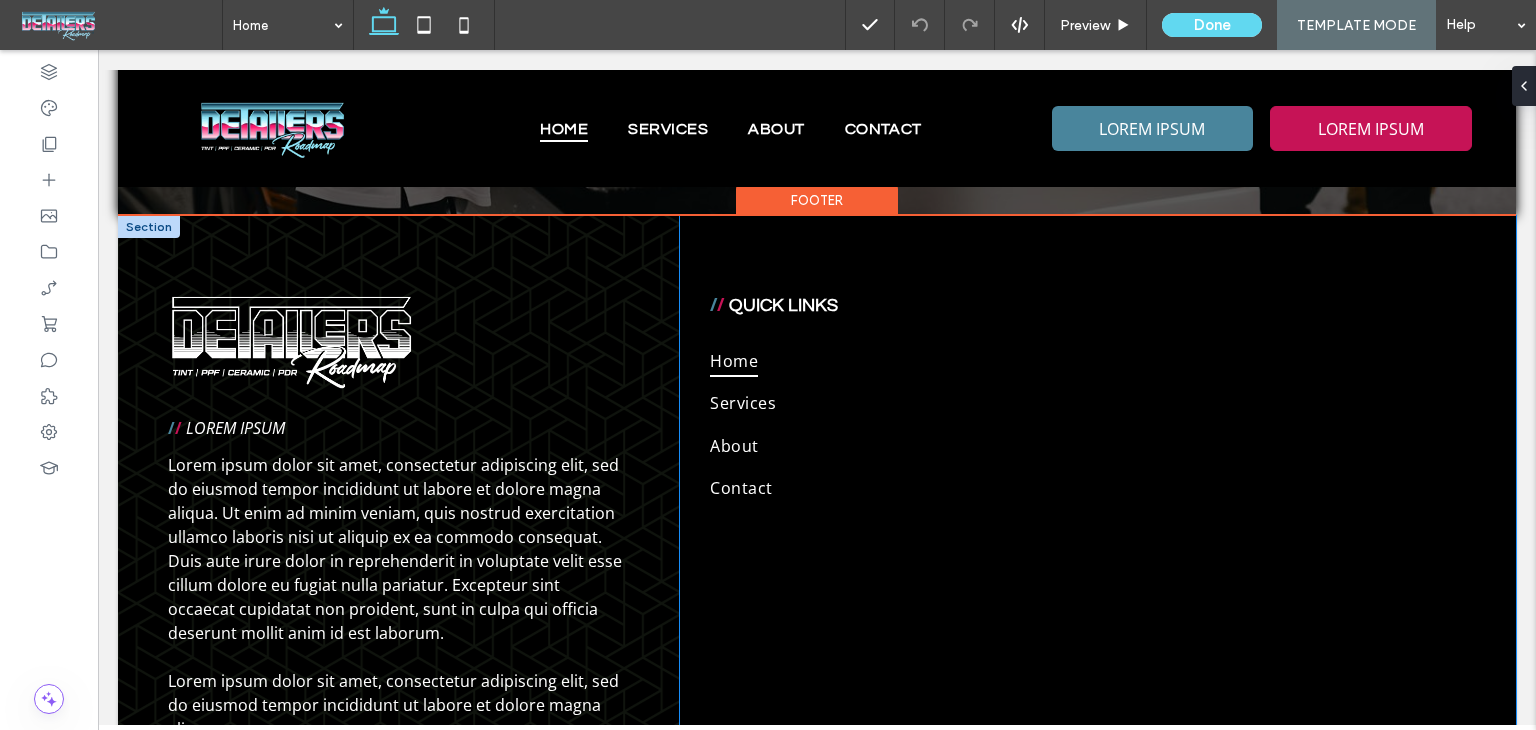 click on "QUICK LINKS" at bounding box center [783, 305] 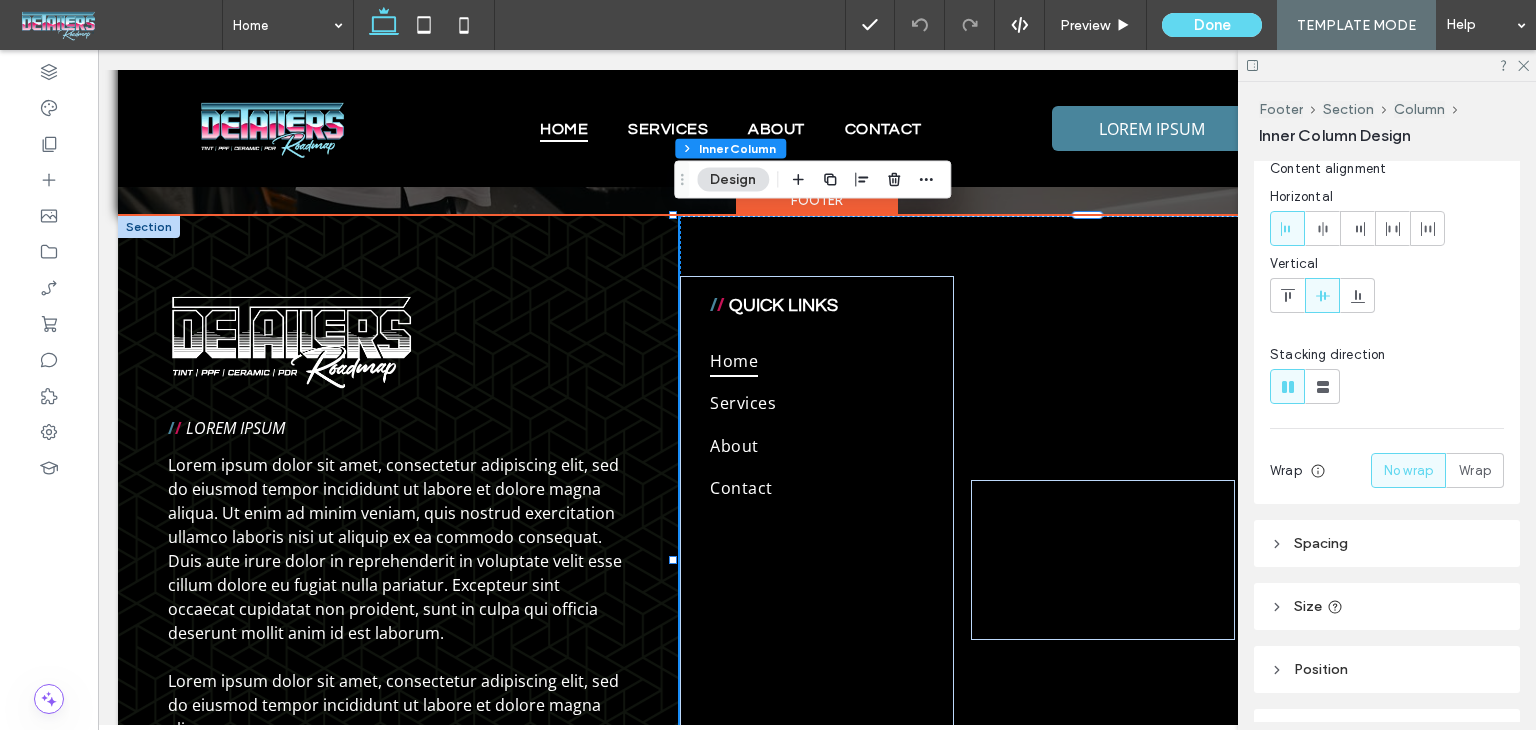 scroll, scrollTop: 200, scrollLeft: 0, axis: vertical 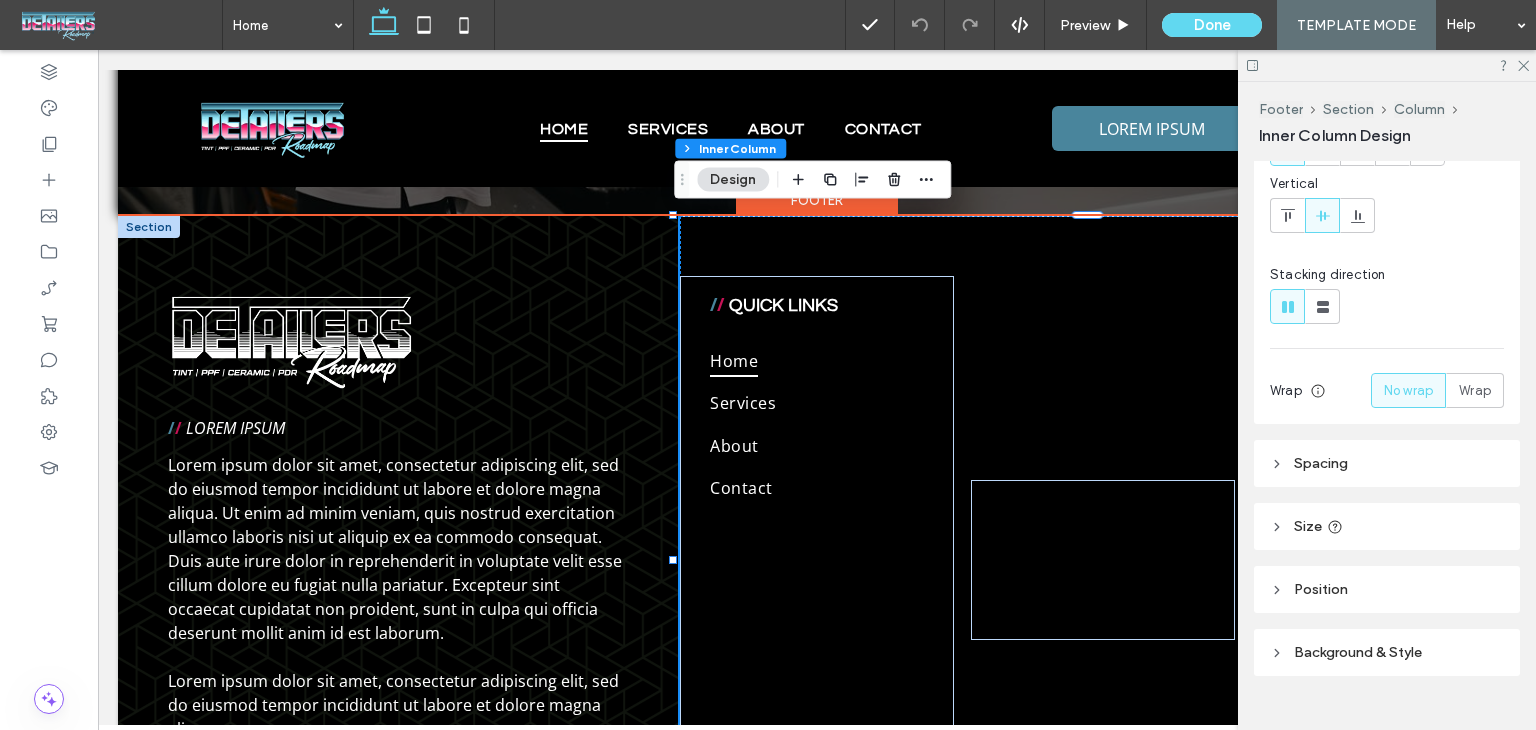 click on "Spacing" at bounding box center [1387, 463] 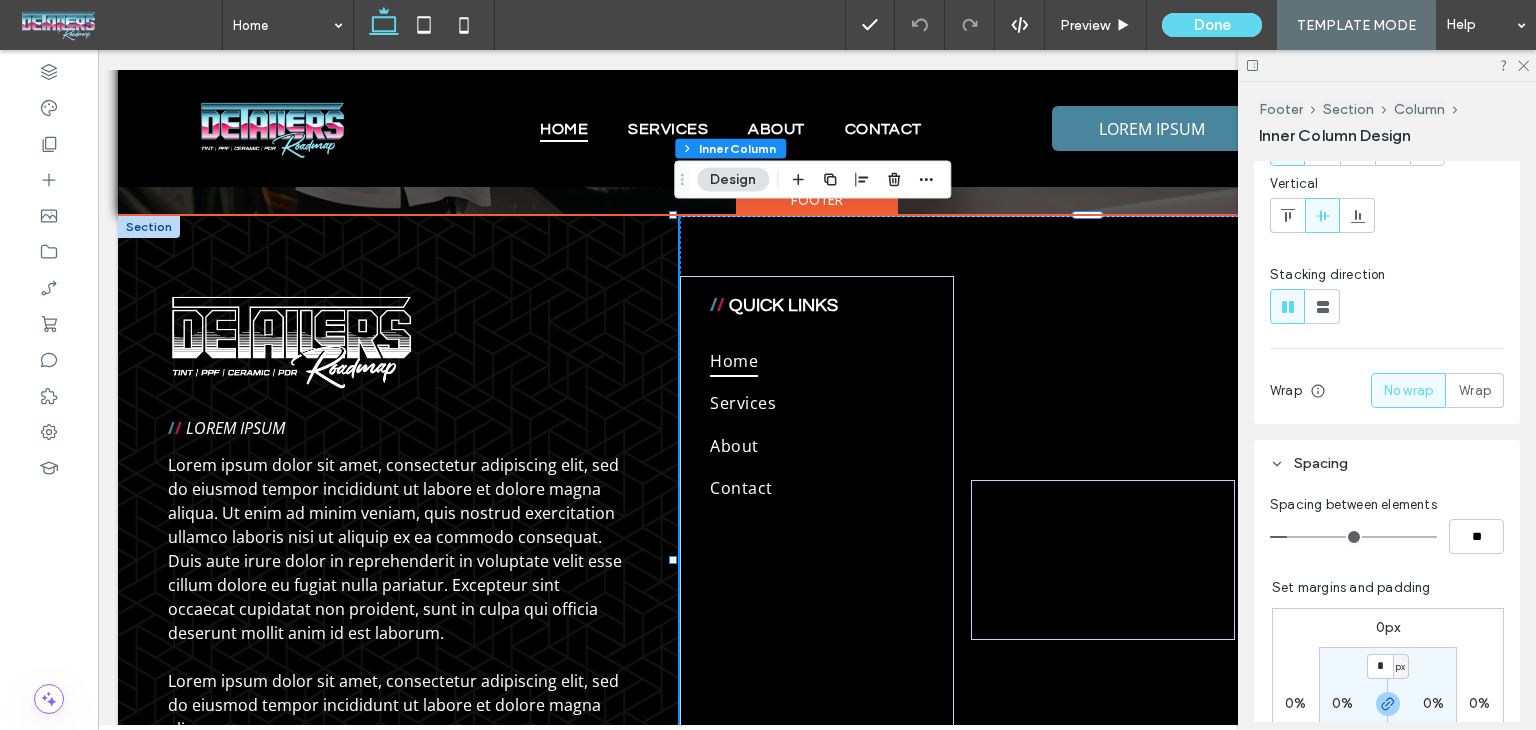 scroll, scrollTop: 400, scrollLeft: 0, axis: vertical 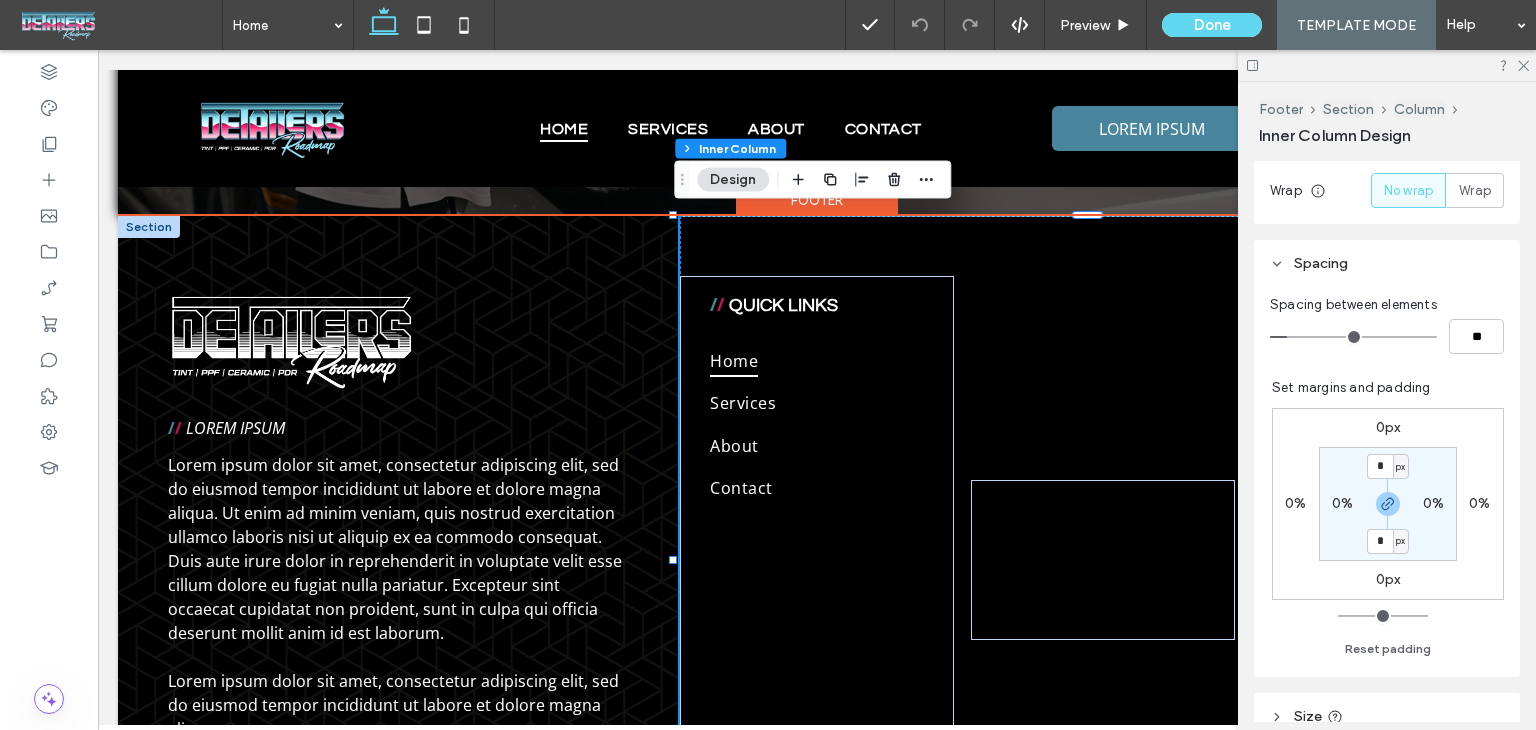 click on "0%" at bounding box center [1342, 503] 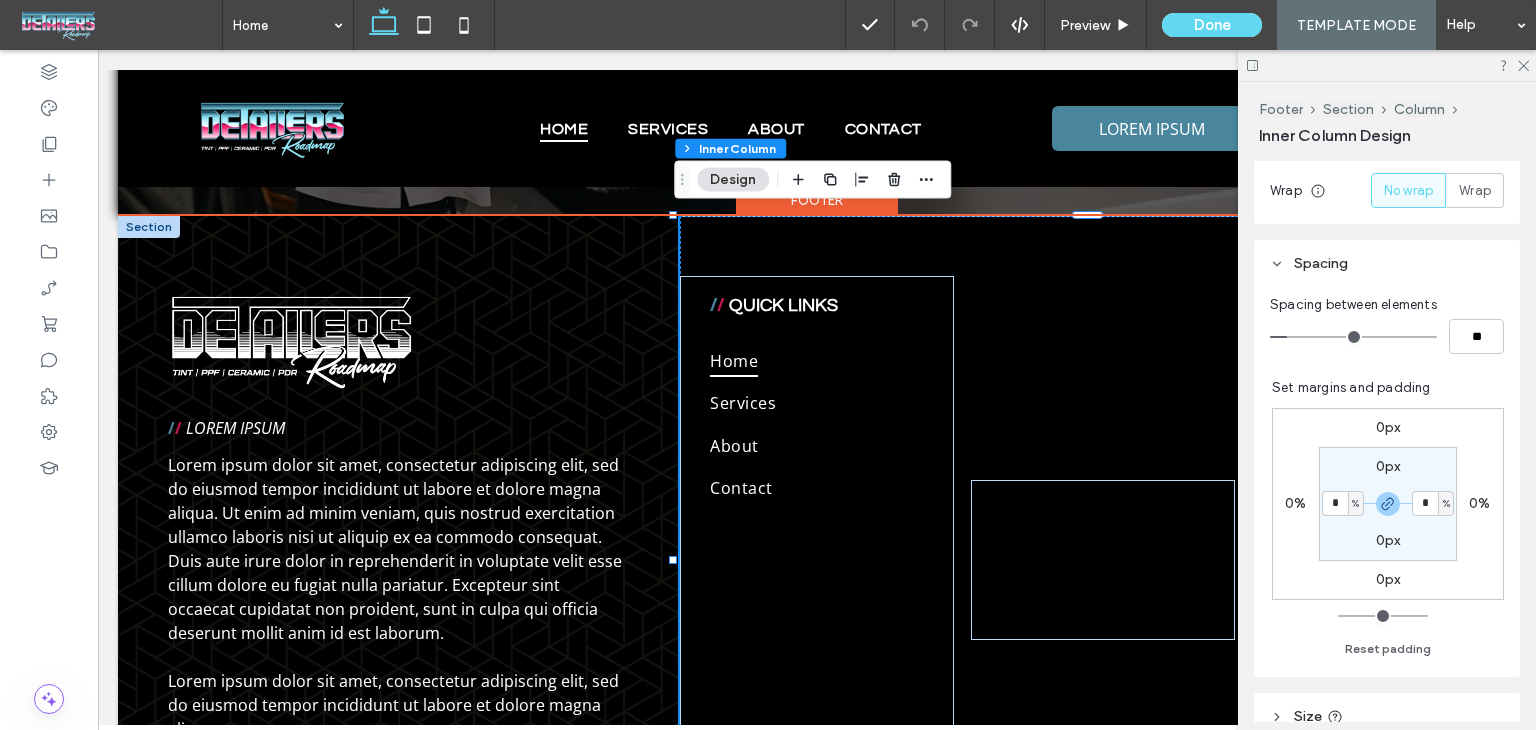 click on "0%" at bounding box center [1295, 503] 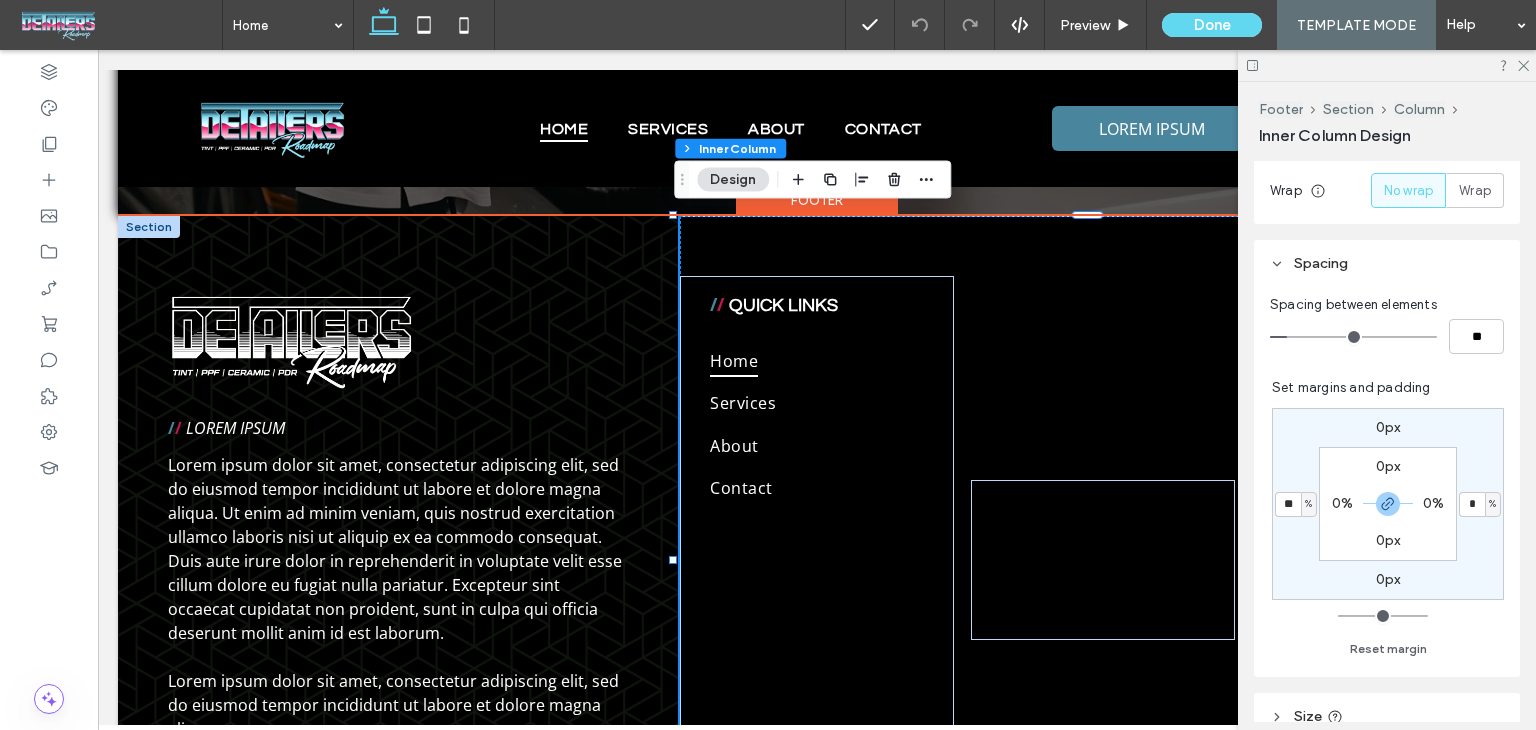 type on "**" 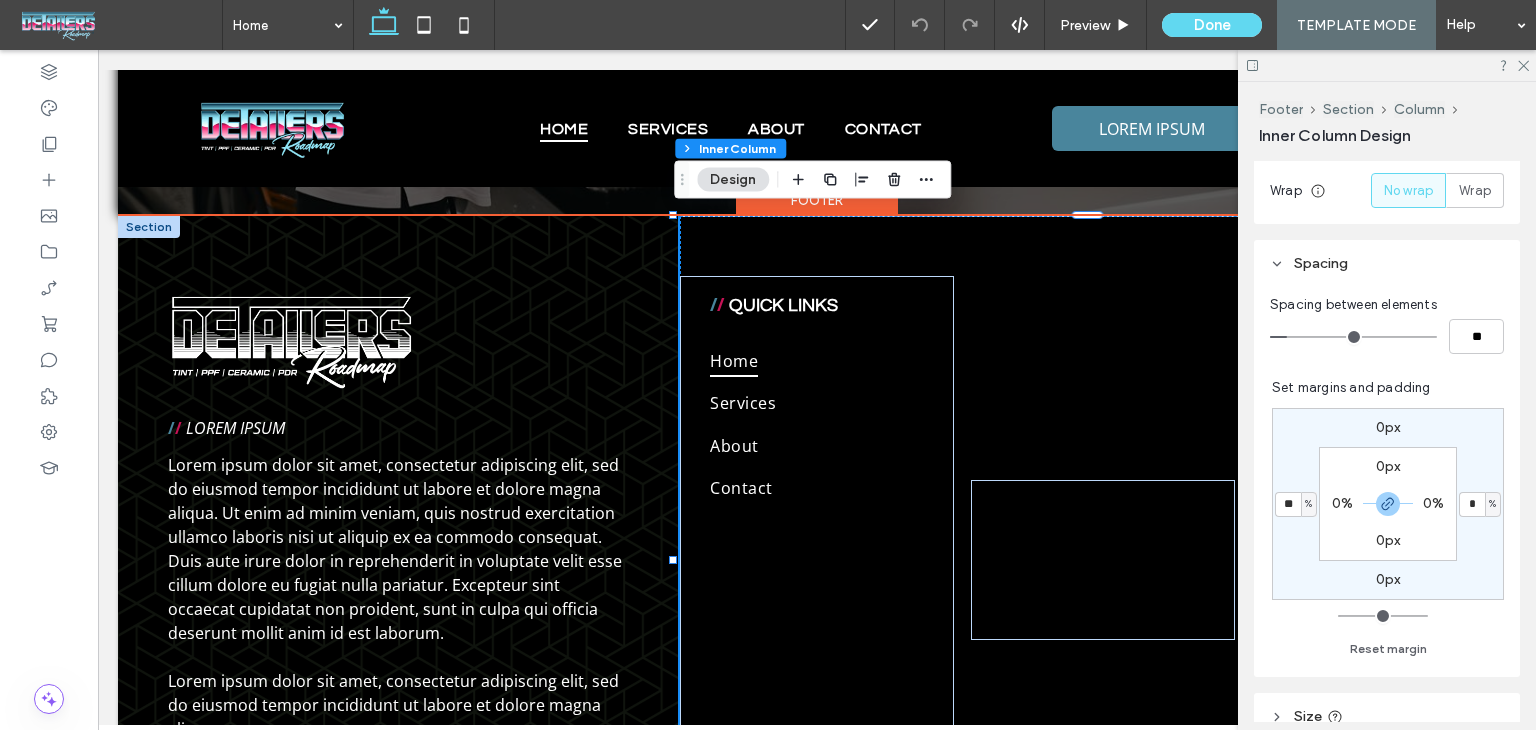 type on "**" 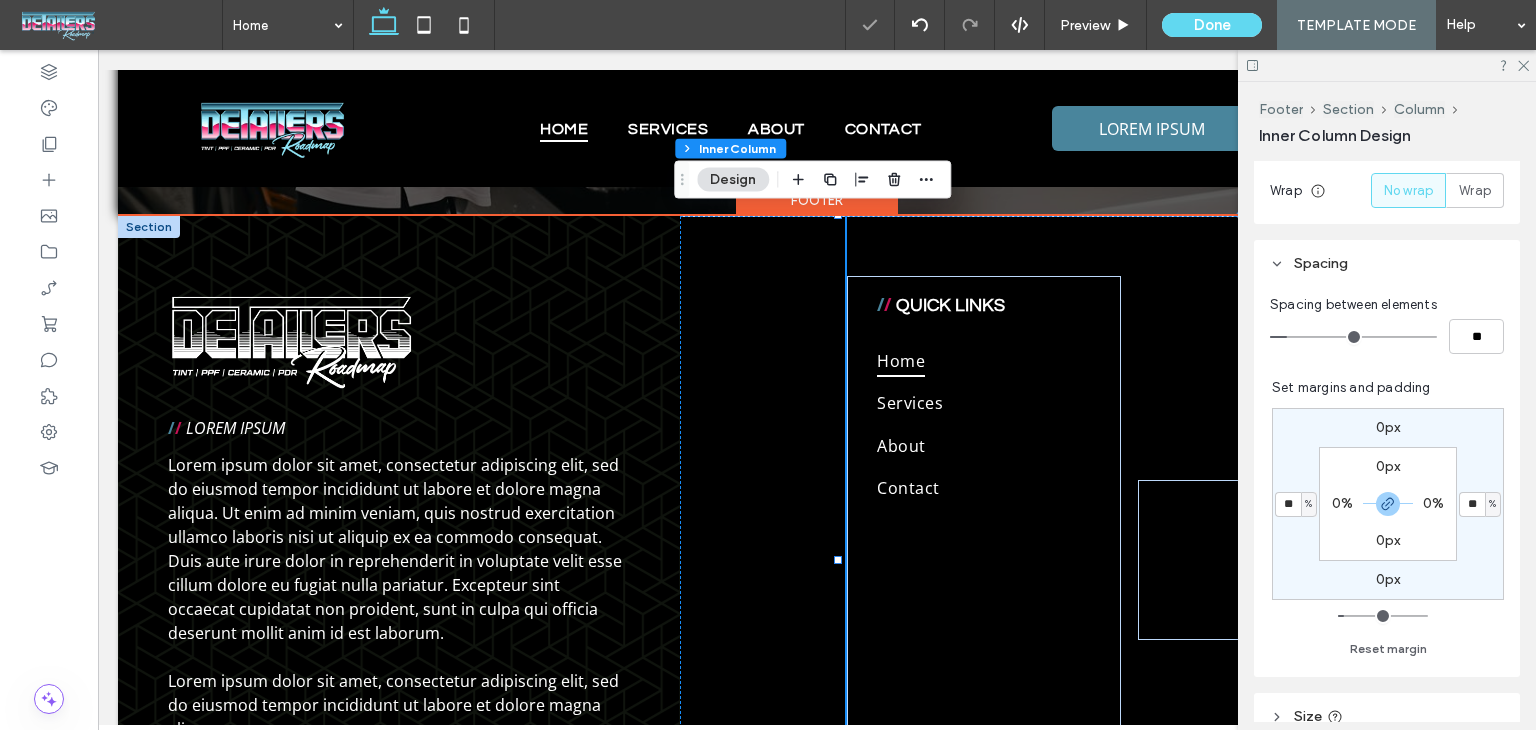 type on "*" 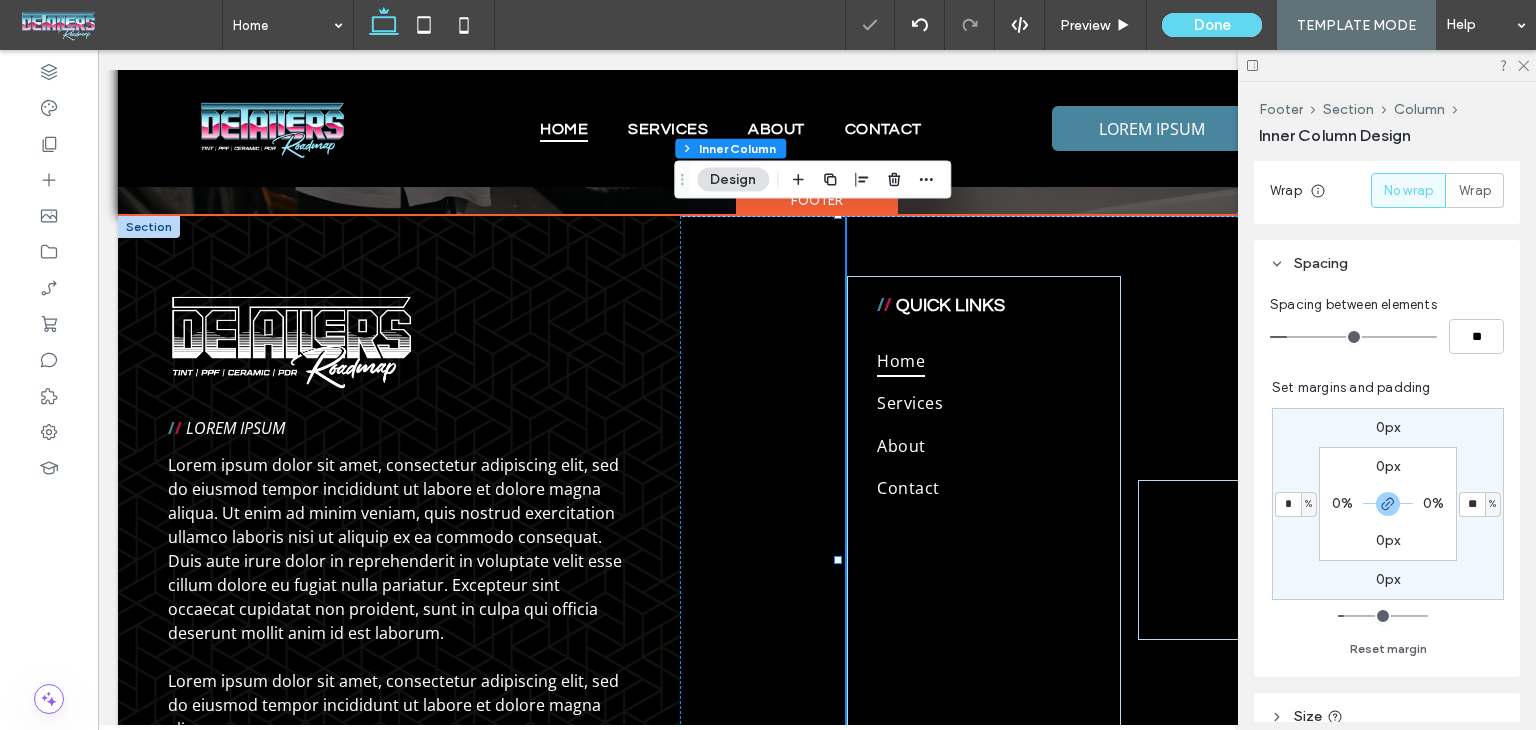 type on "*" 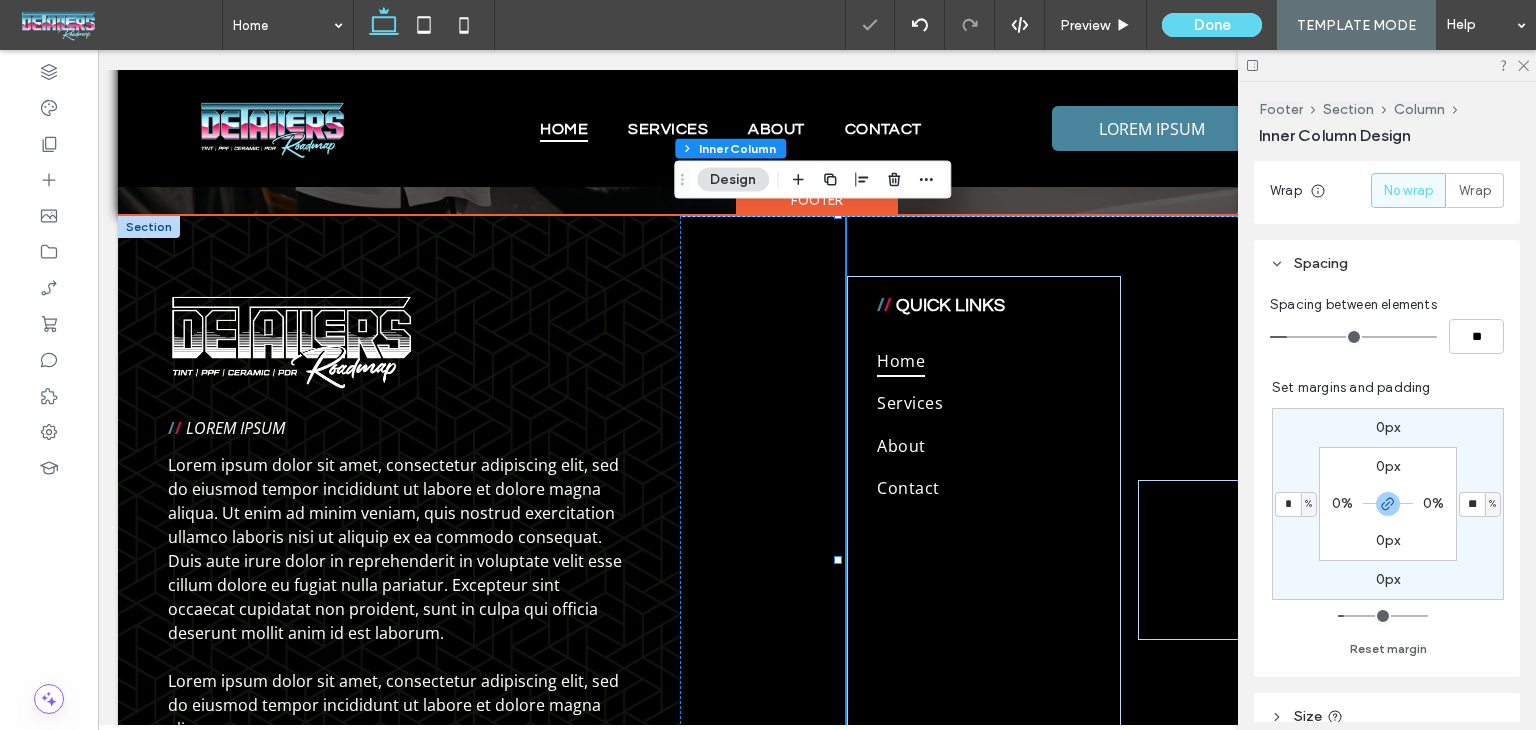 type on "*" 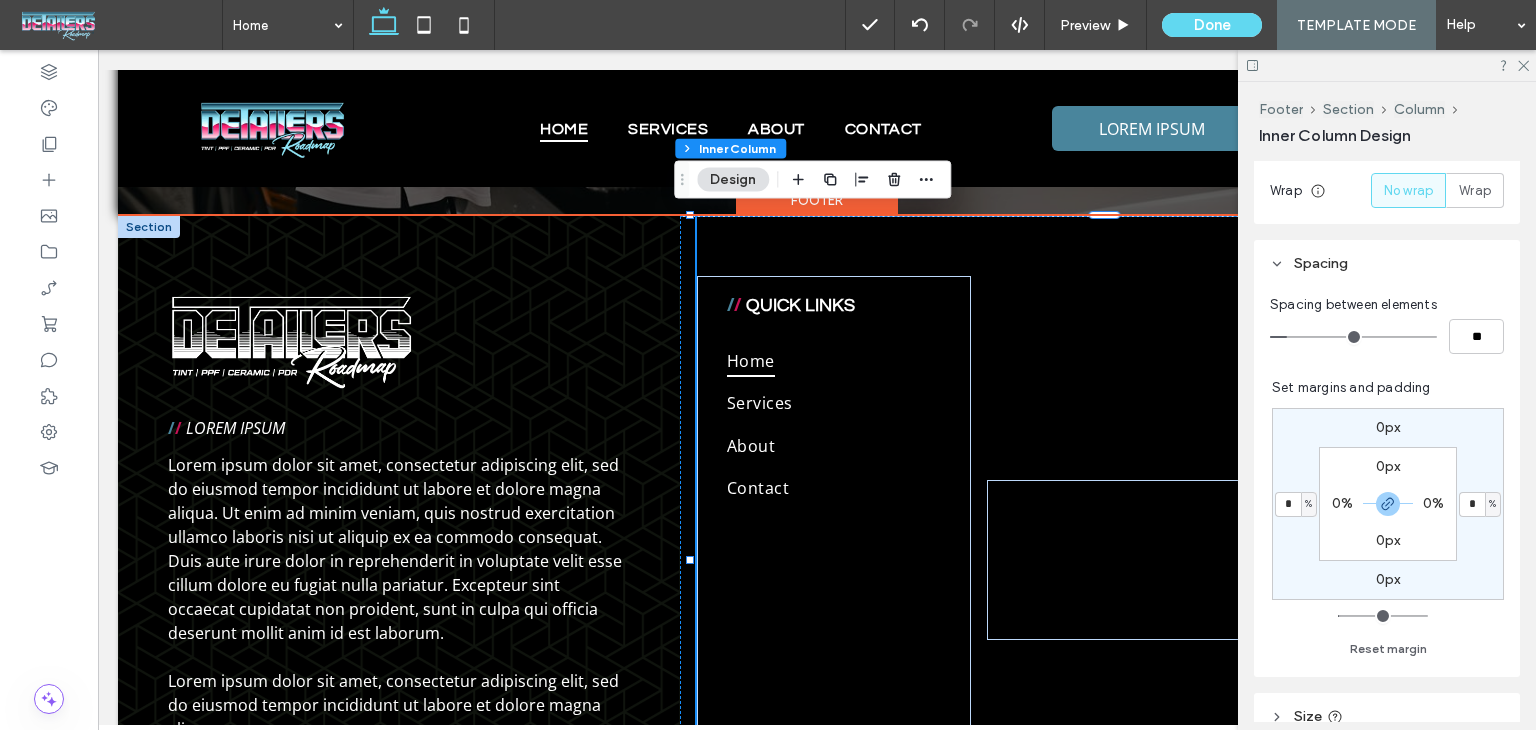 type on "*" 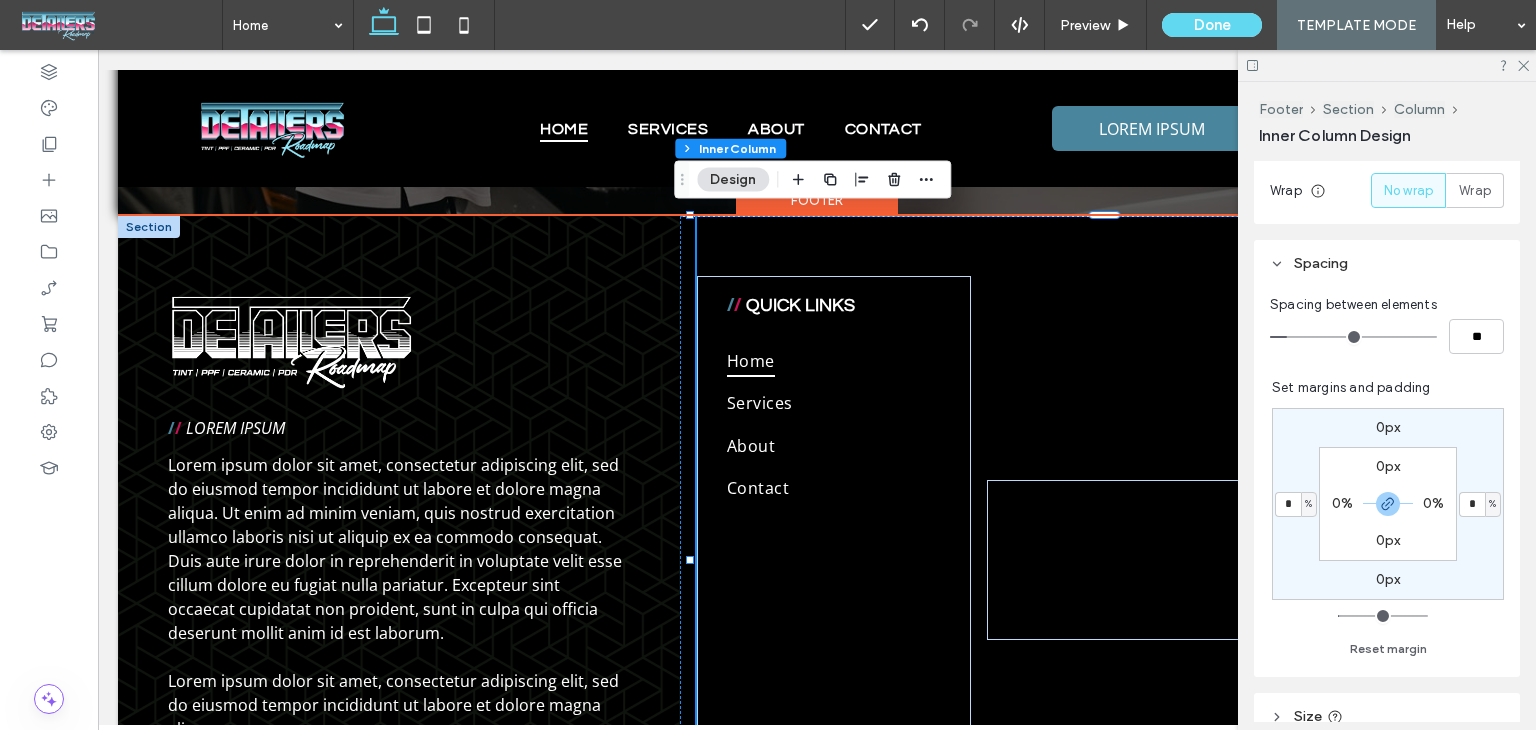 type on "*" 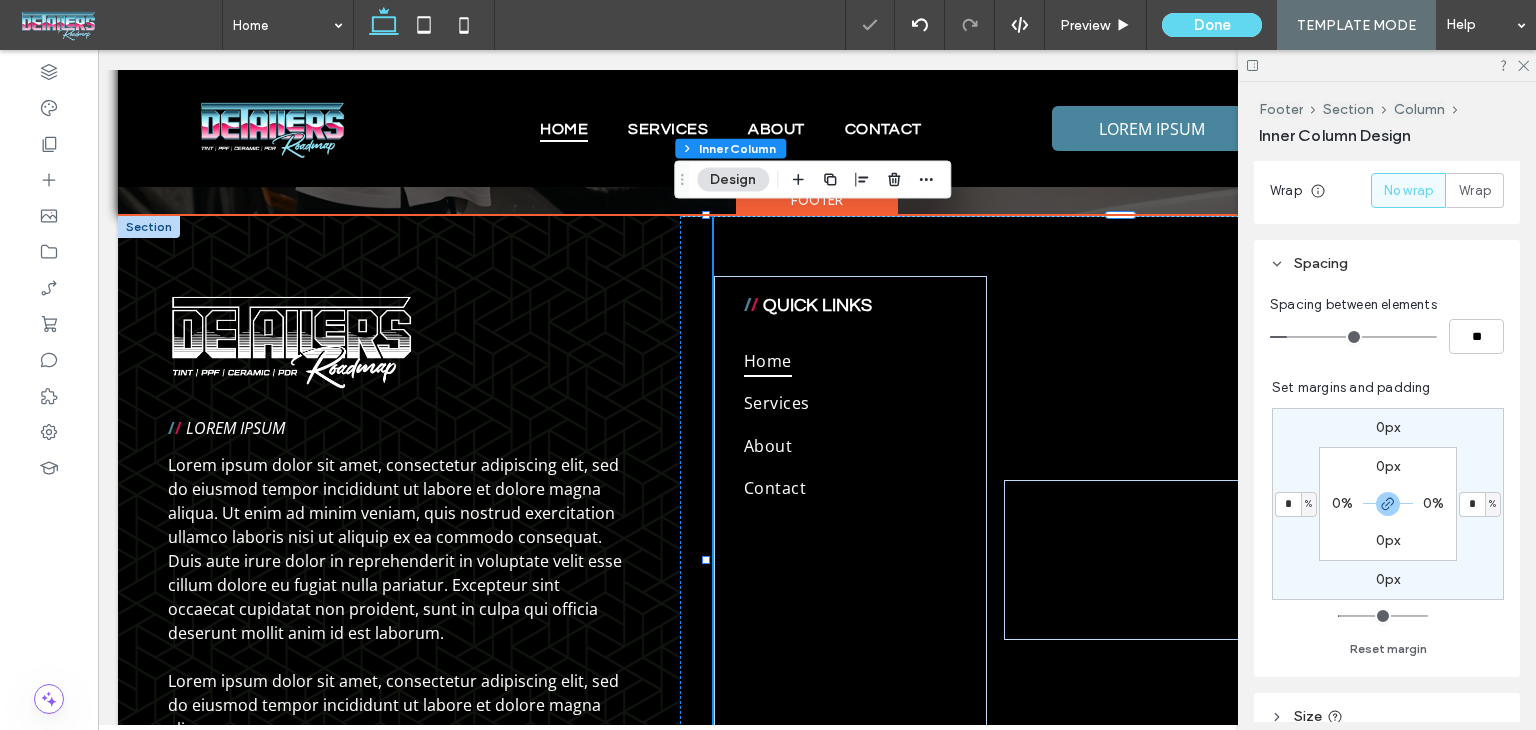 type on "*" 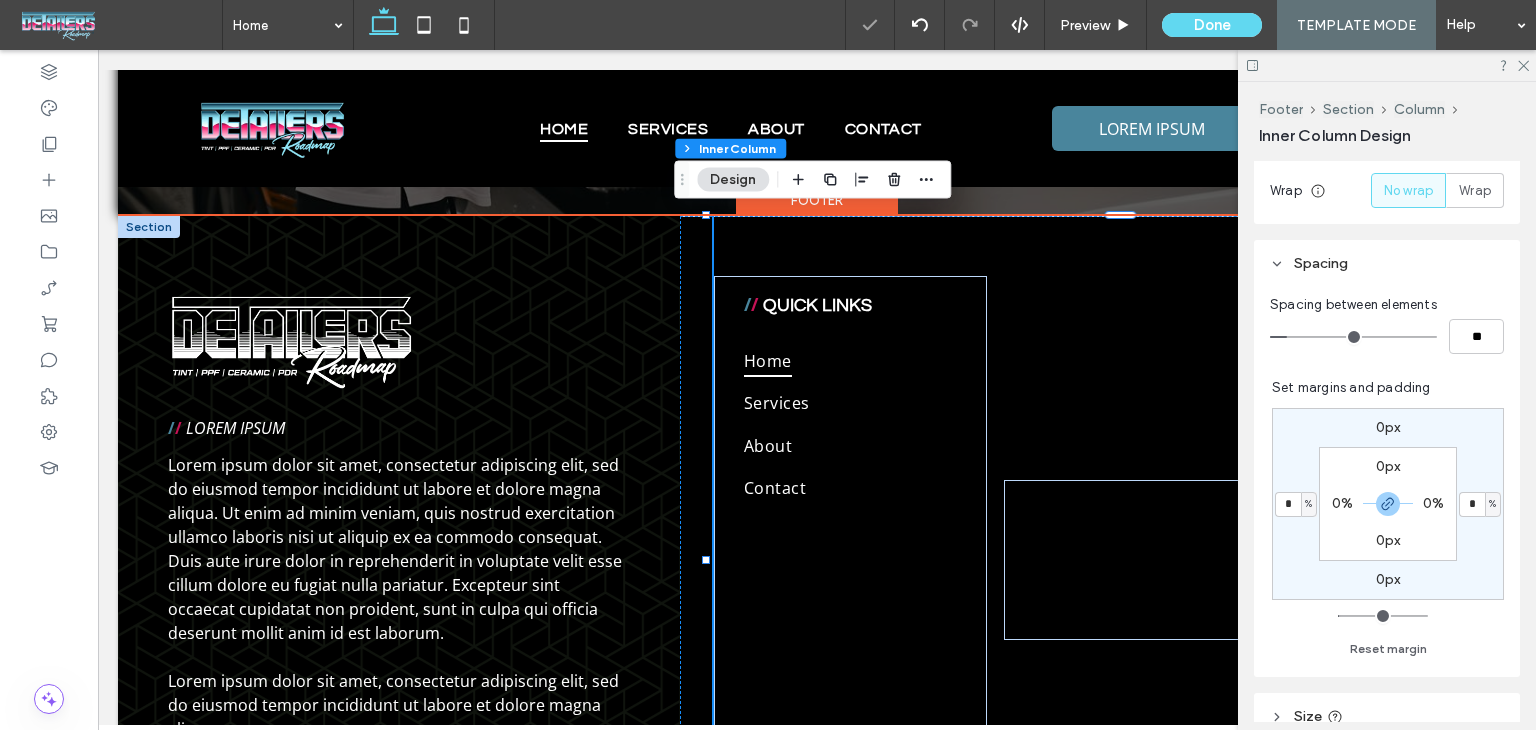 type on "*" 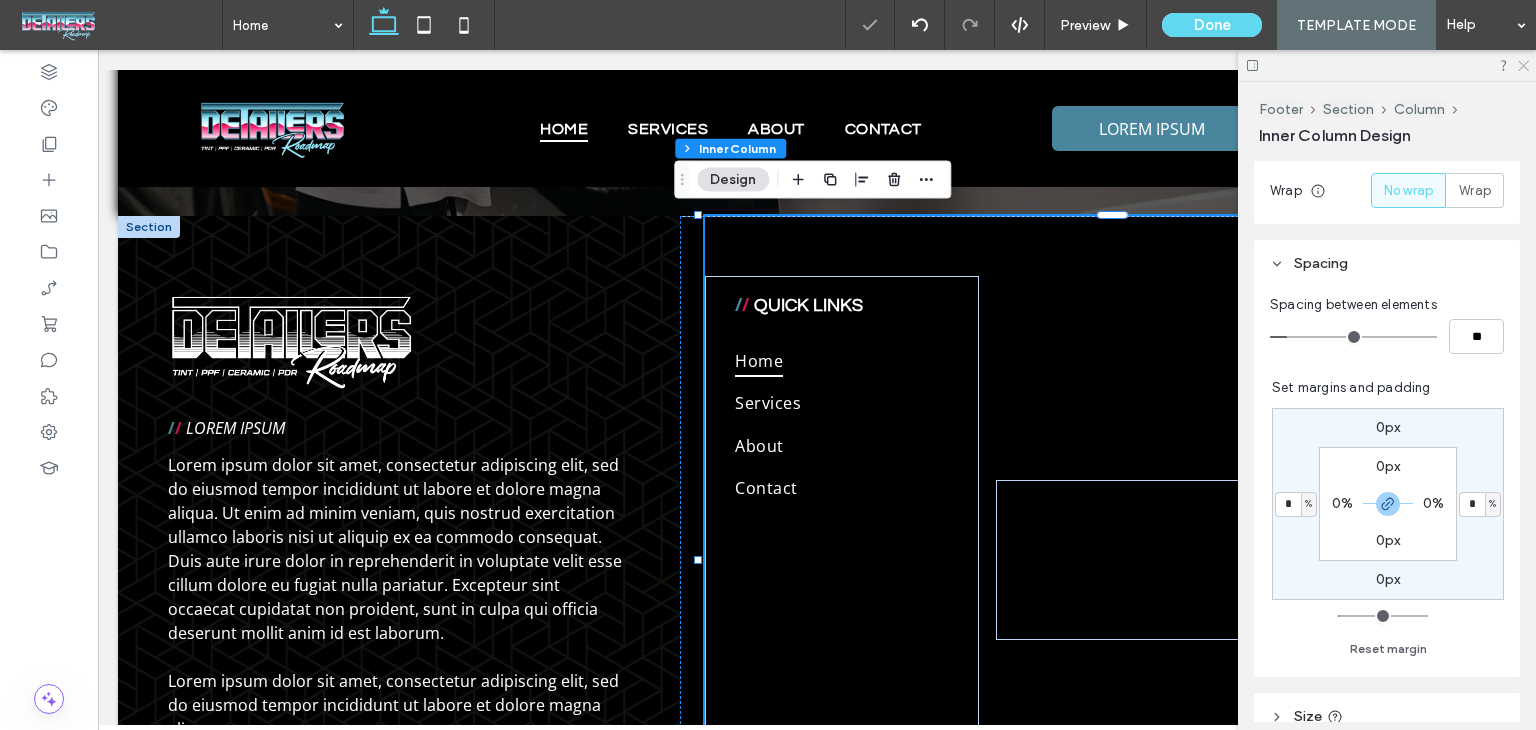 click 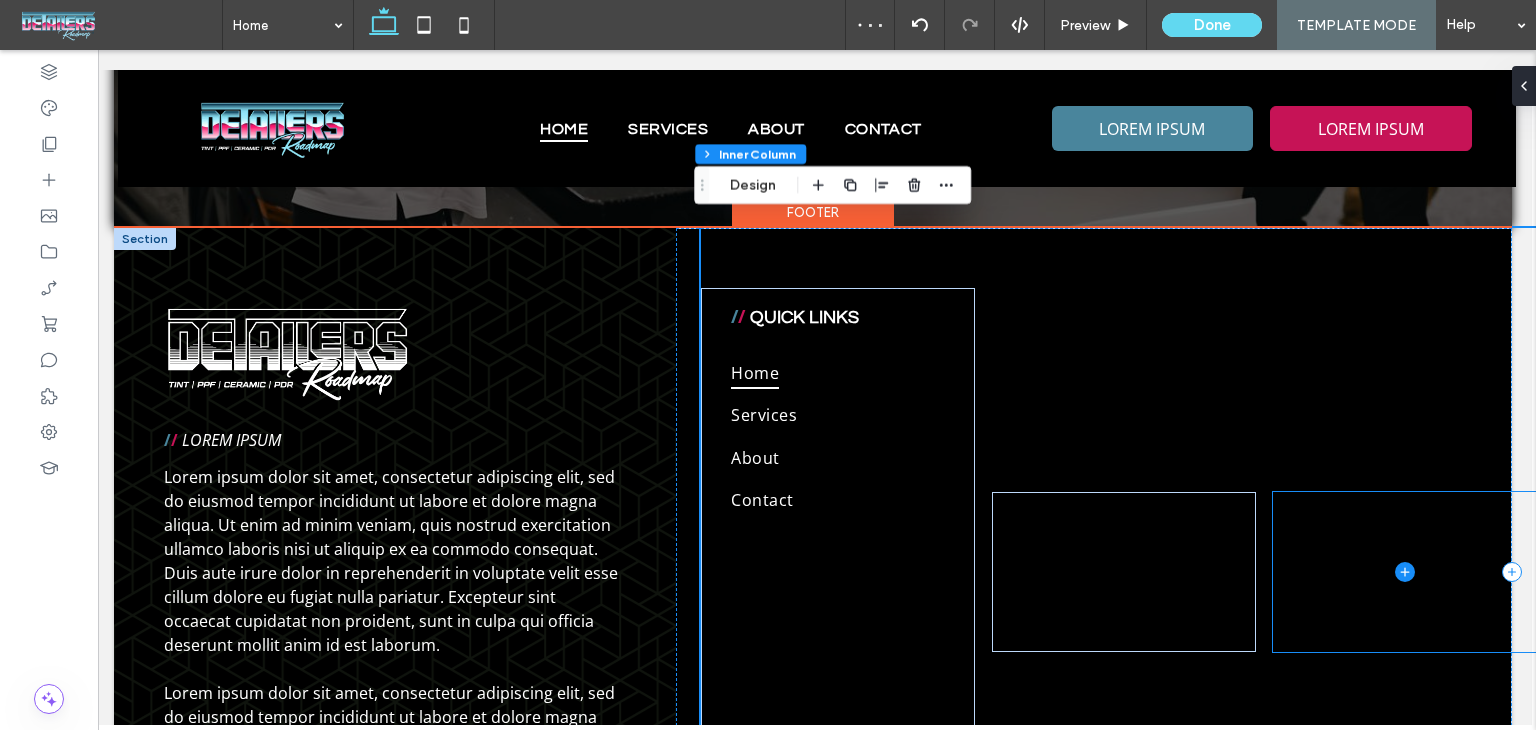 scroll, scrollTop: 5175, scrollLeft: 4, axis: both 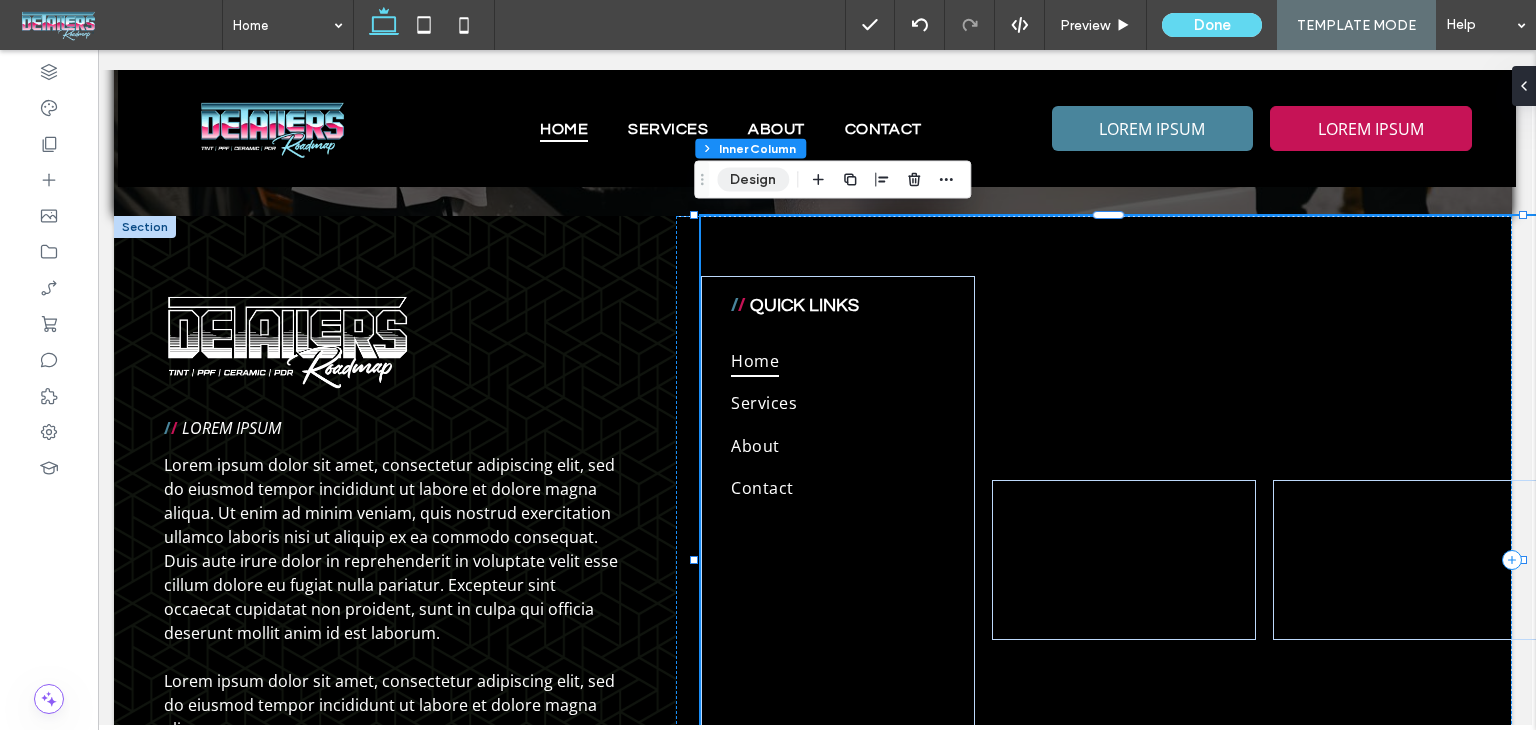 click on "Design" at bounding box center [753, 180] 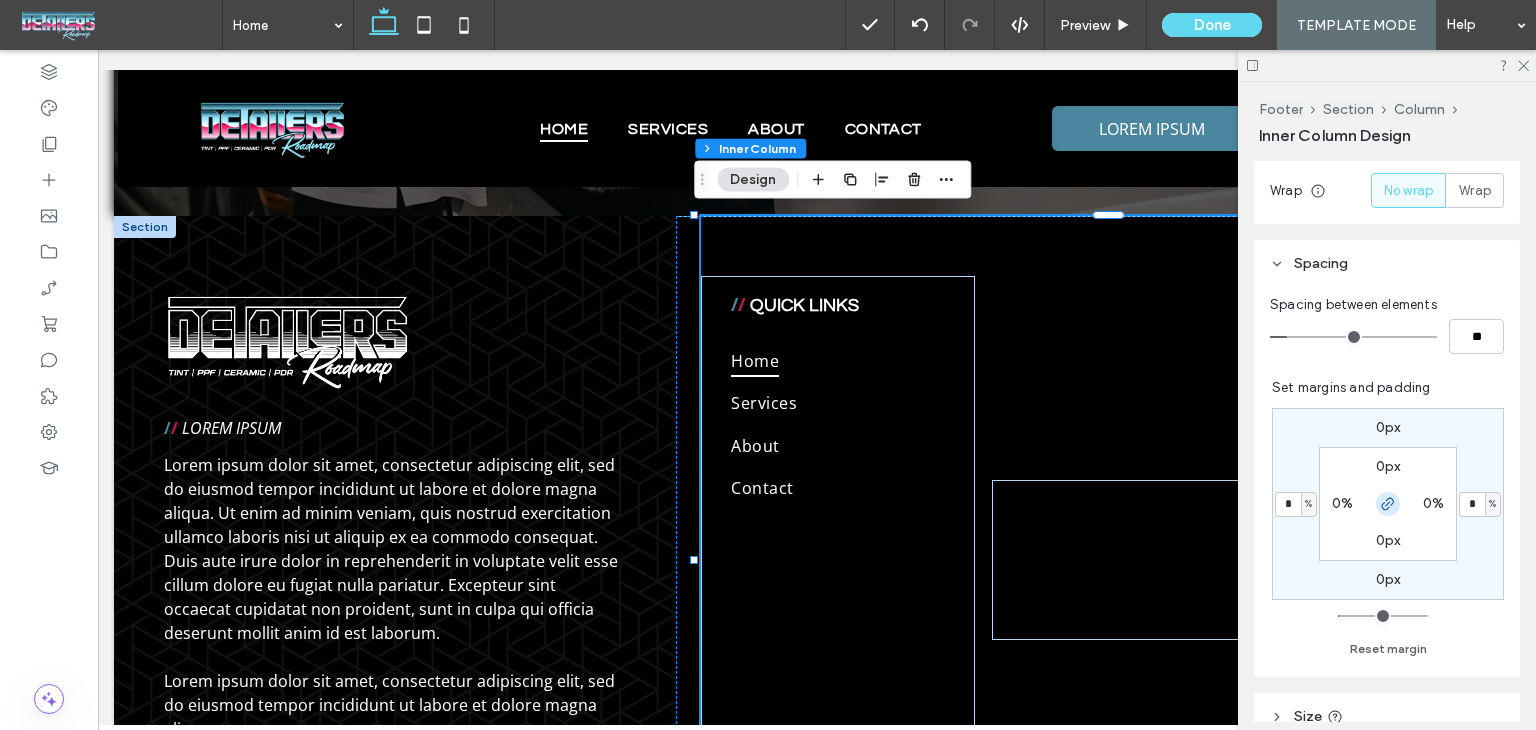 click 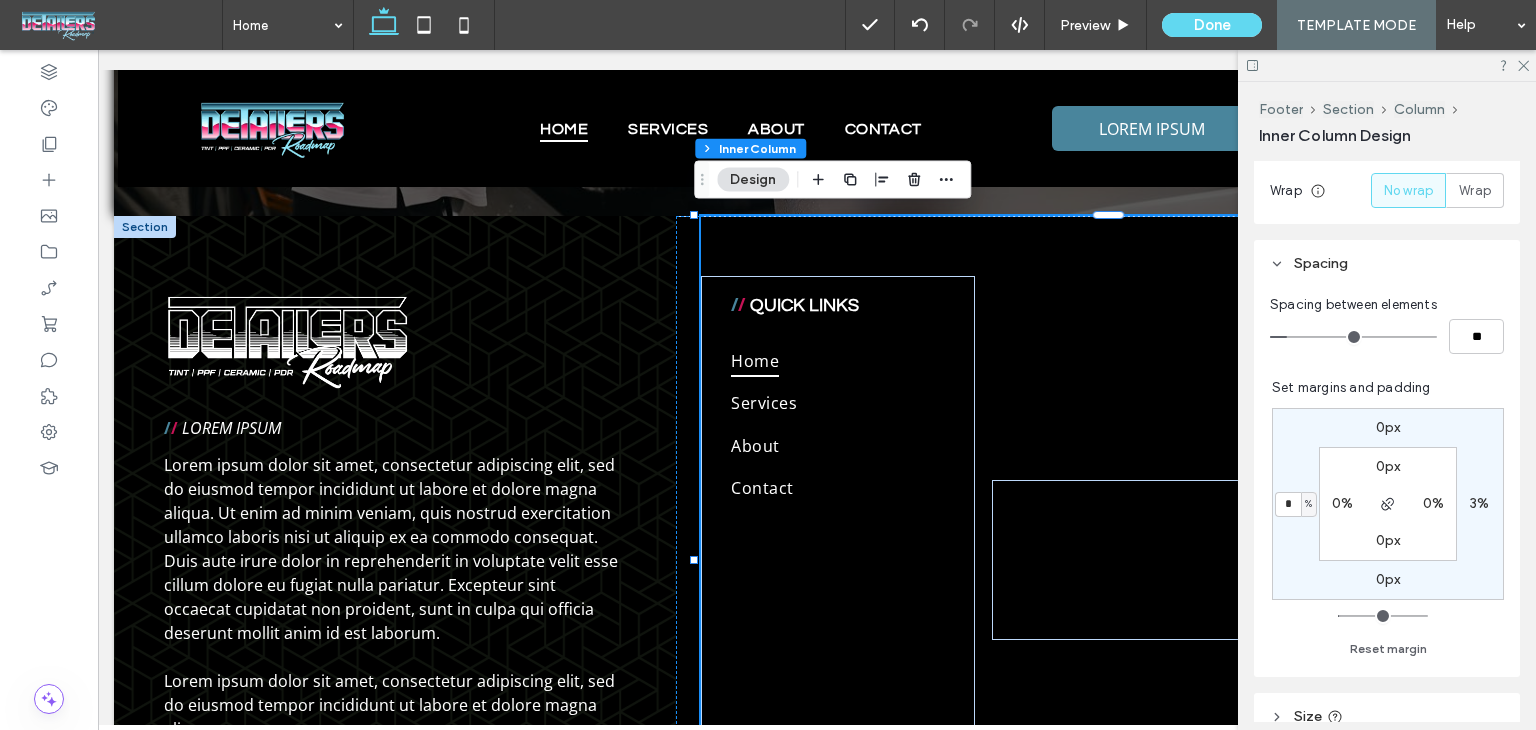 click on "3%" at bounding box center (1479, 503) 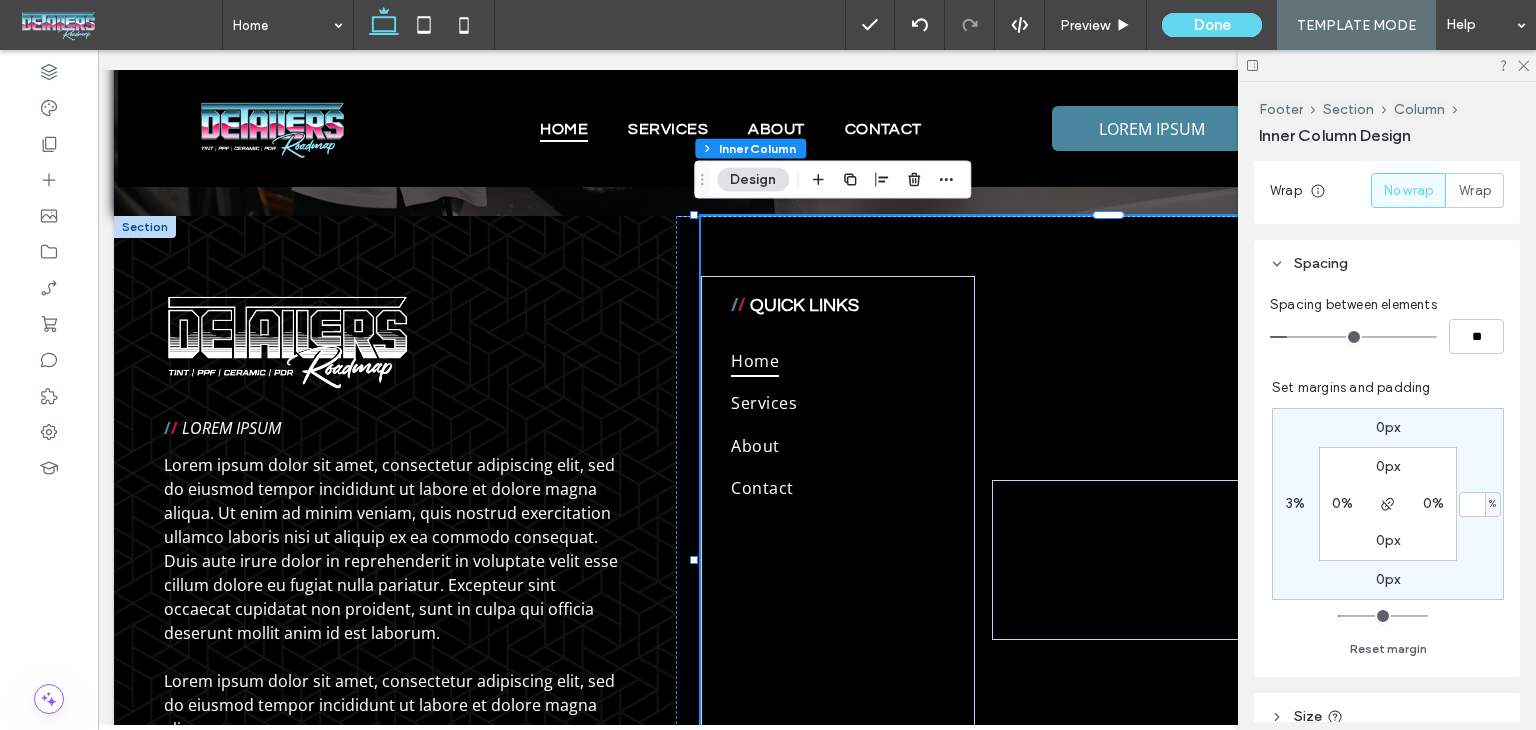 type 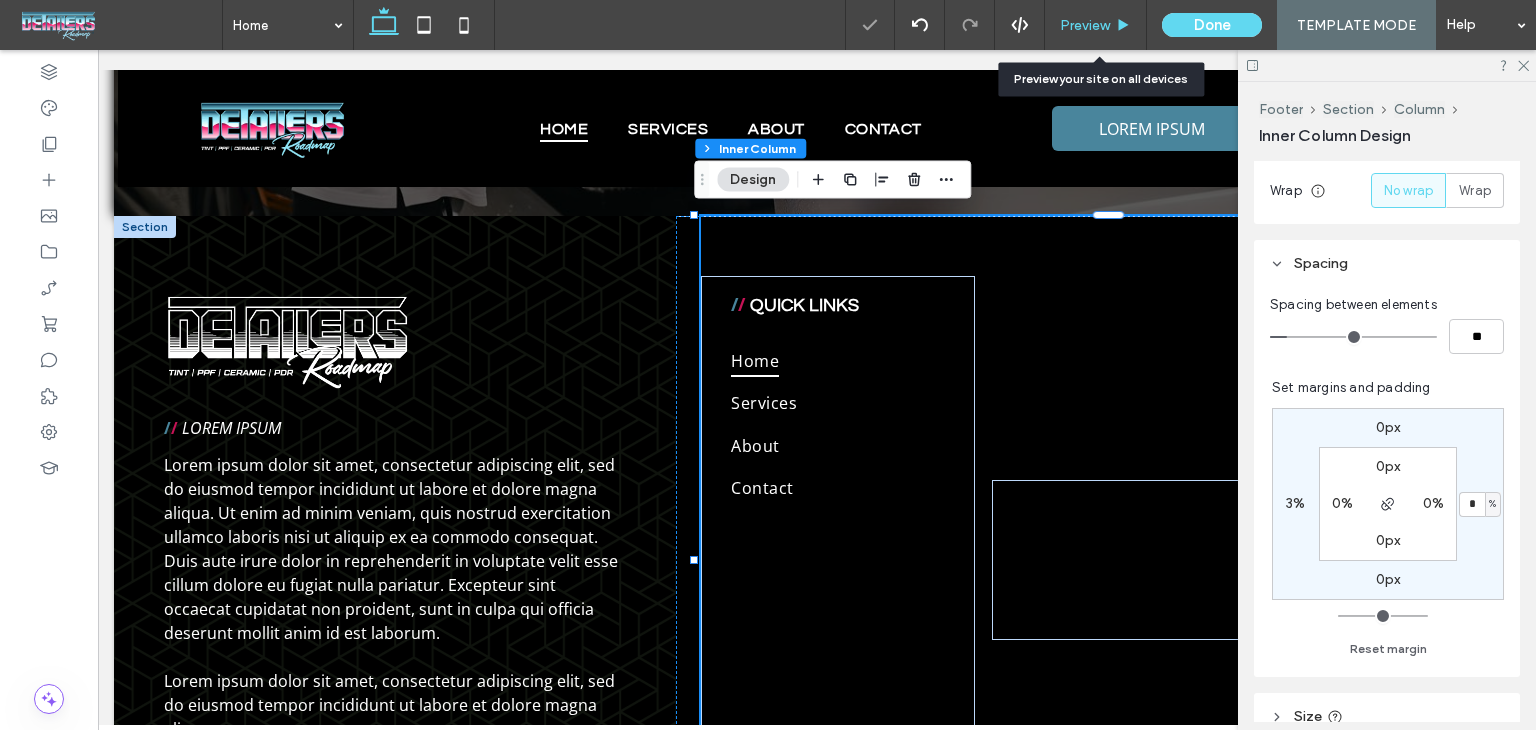 click on "Preview" at bounding box center [1085, 25] 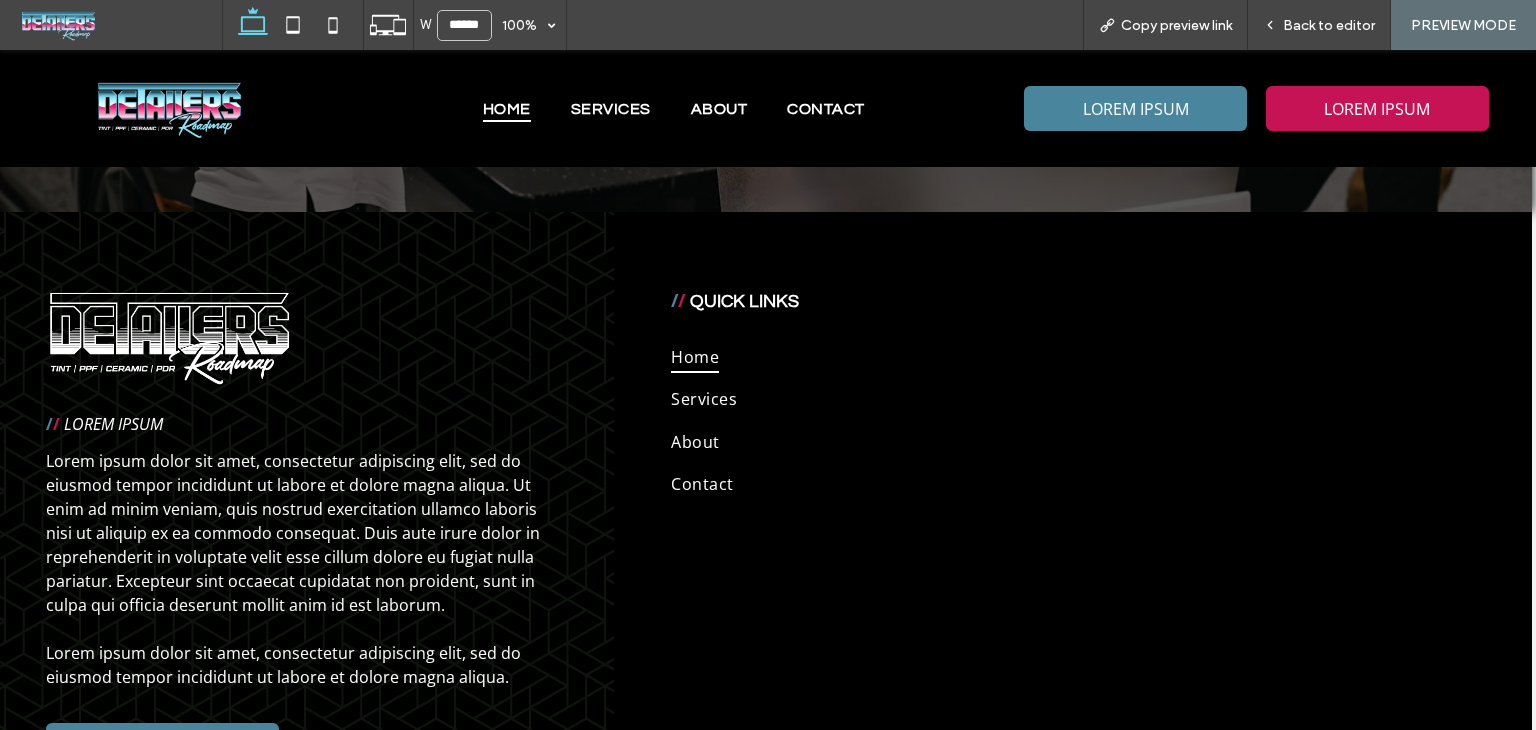 scroll, scrollTop: 5167, scrollLeft: 4, axis: both 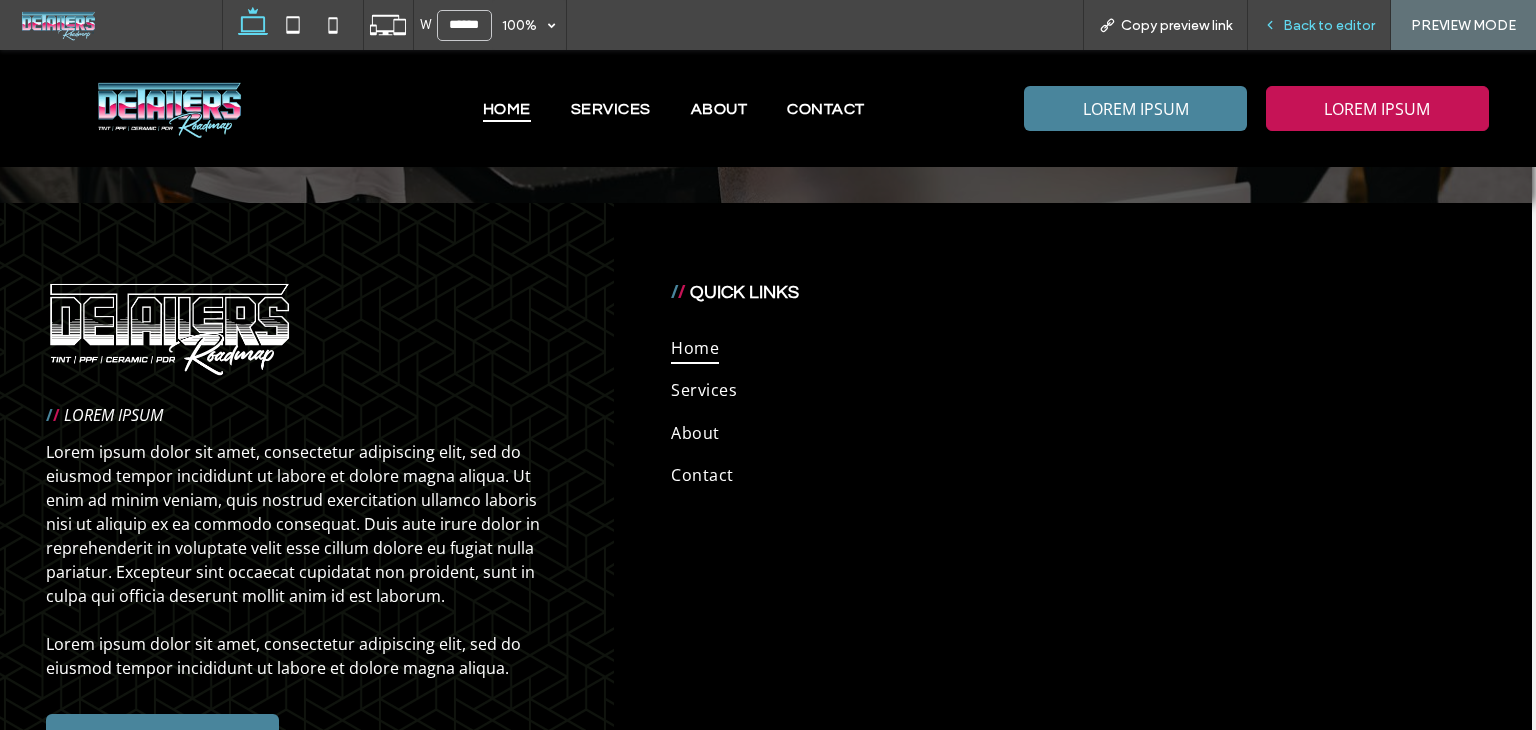 drag, startPoint x: 1324, startPoint y: 44, endPoint x: 1326, endPoint y: 23, distance: 21.095022 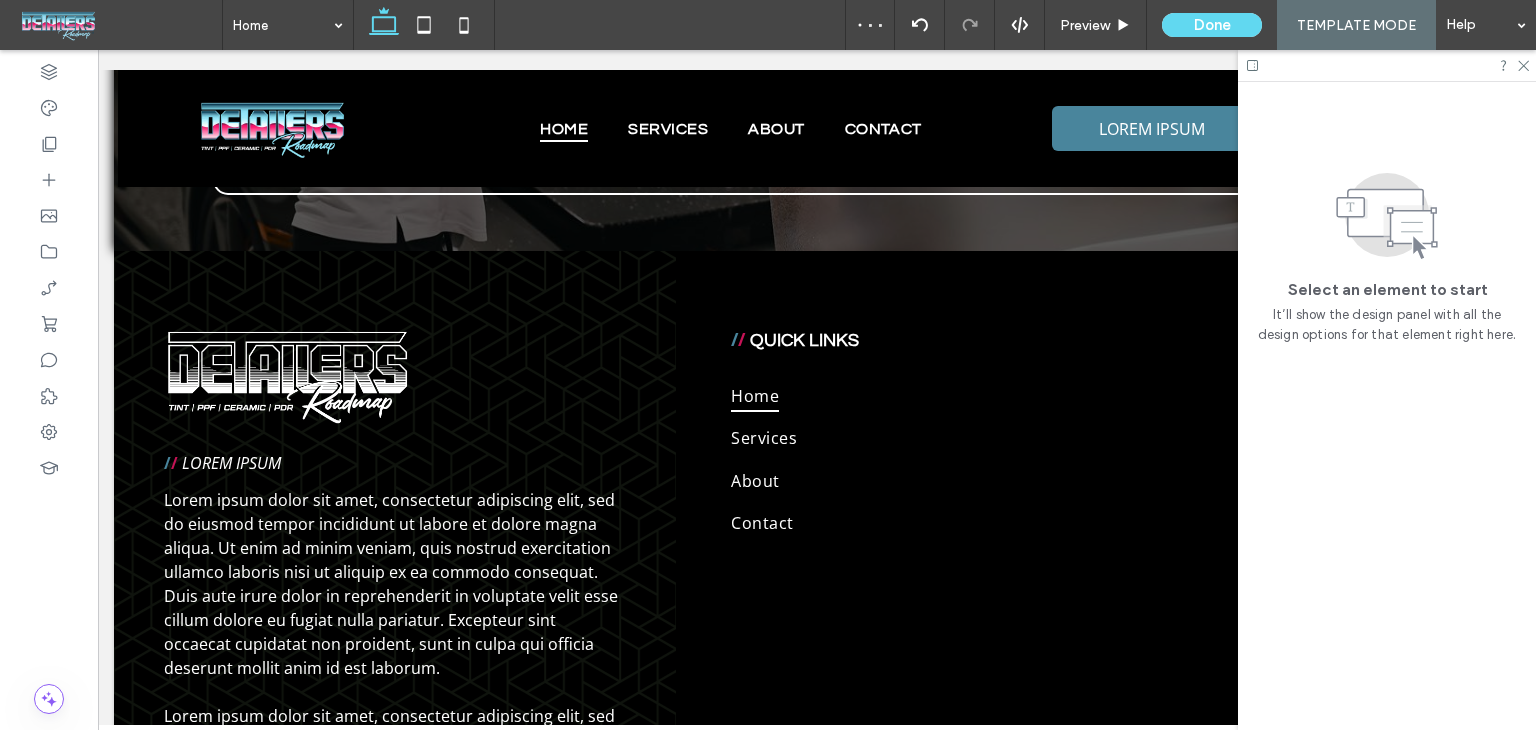 scroll, scrollTop: 5150, scrollLeft: 4, axis: both 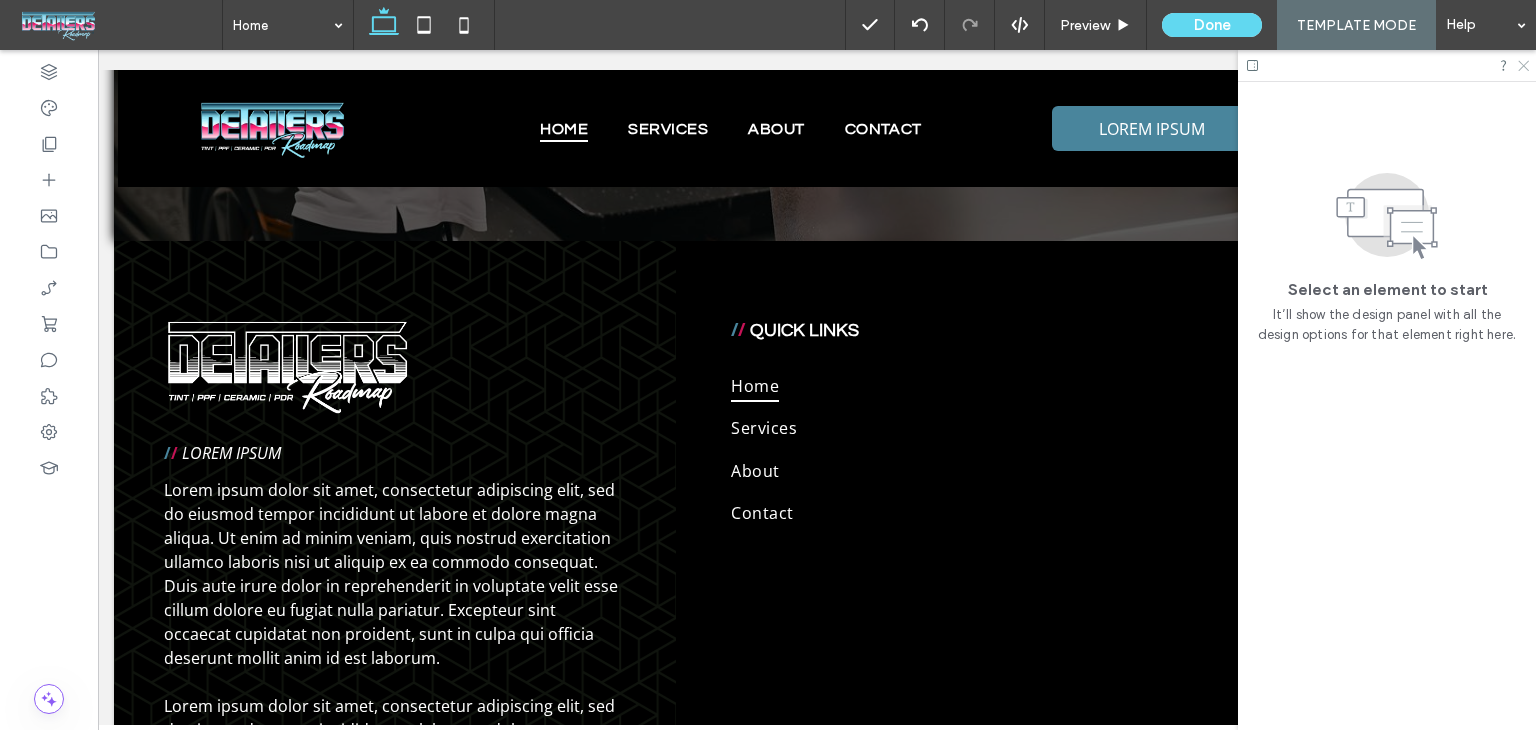 click 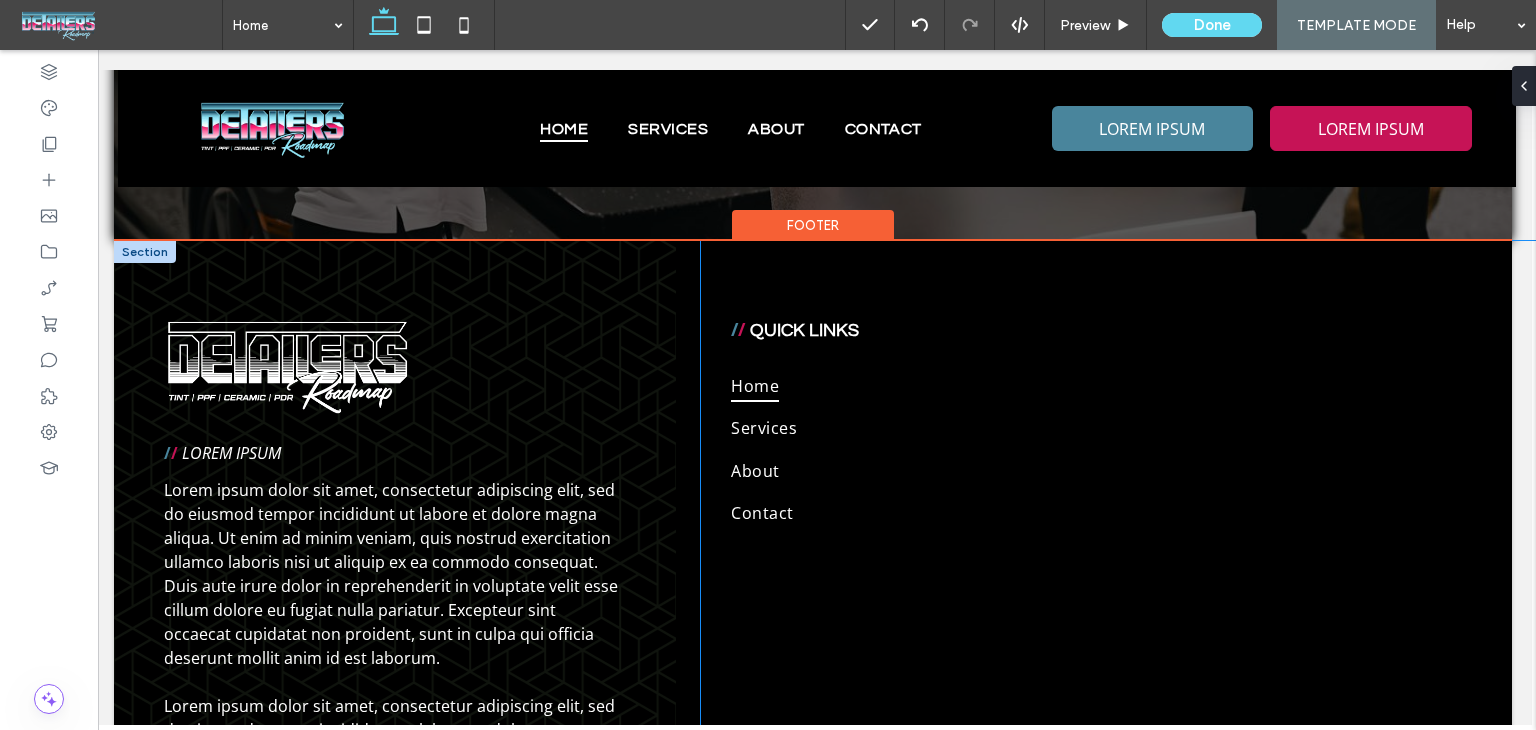 click on "/ /
QUICK LINKS
Home
Services
About
Contact" at bounding box center [1119, 585] 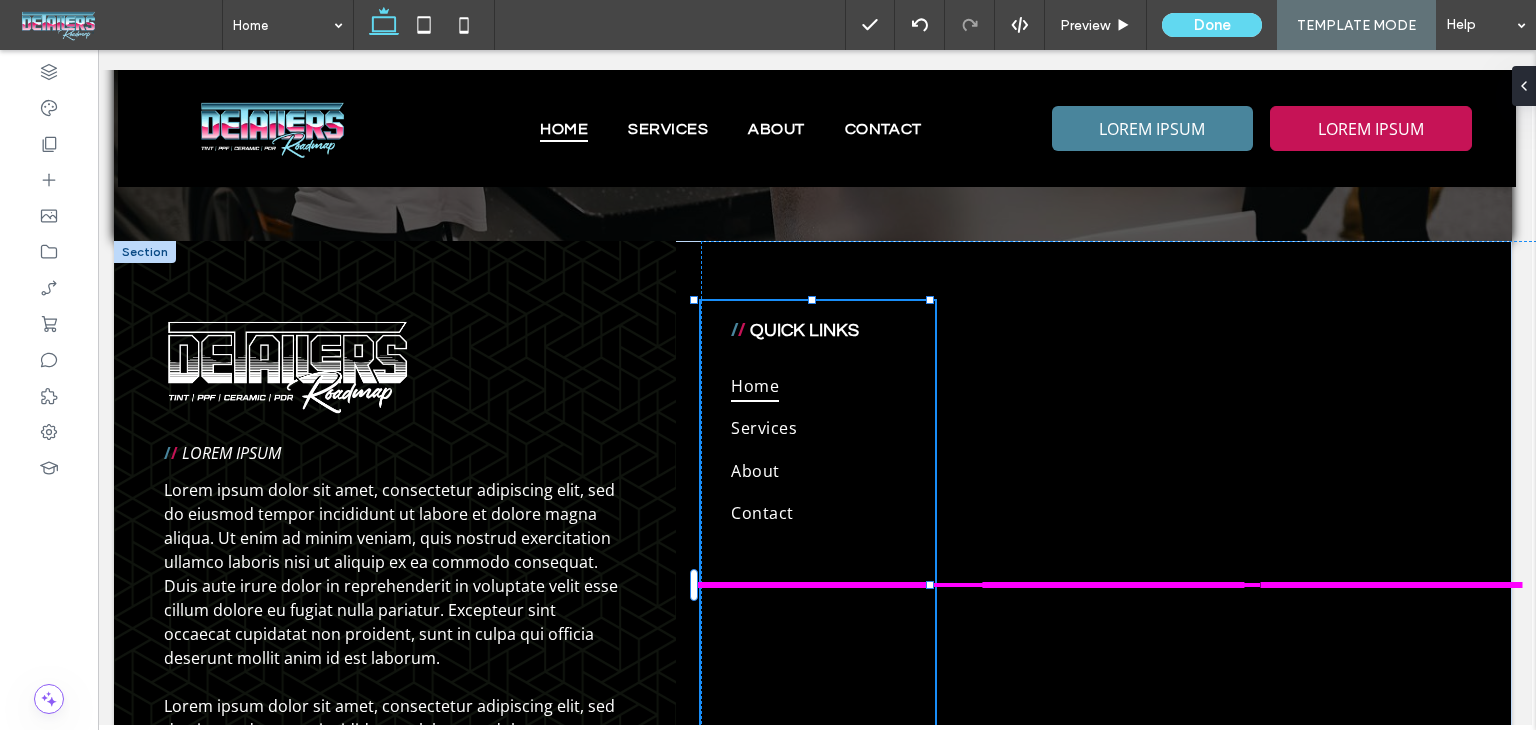 drag, startPoint x: 969, startPoint y: 577, endPoint x: 932, endPoint y: 569, distance: 37.85499 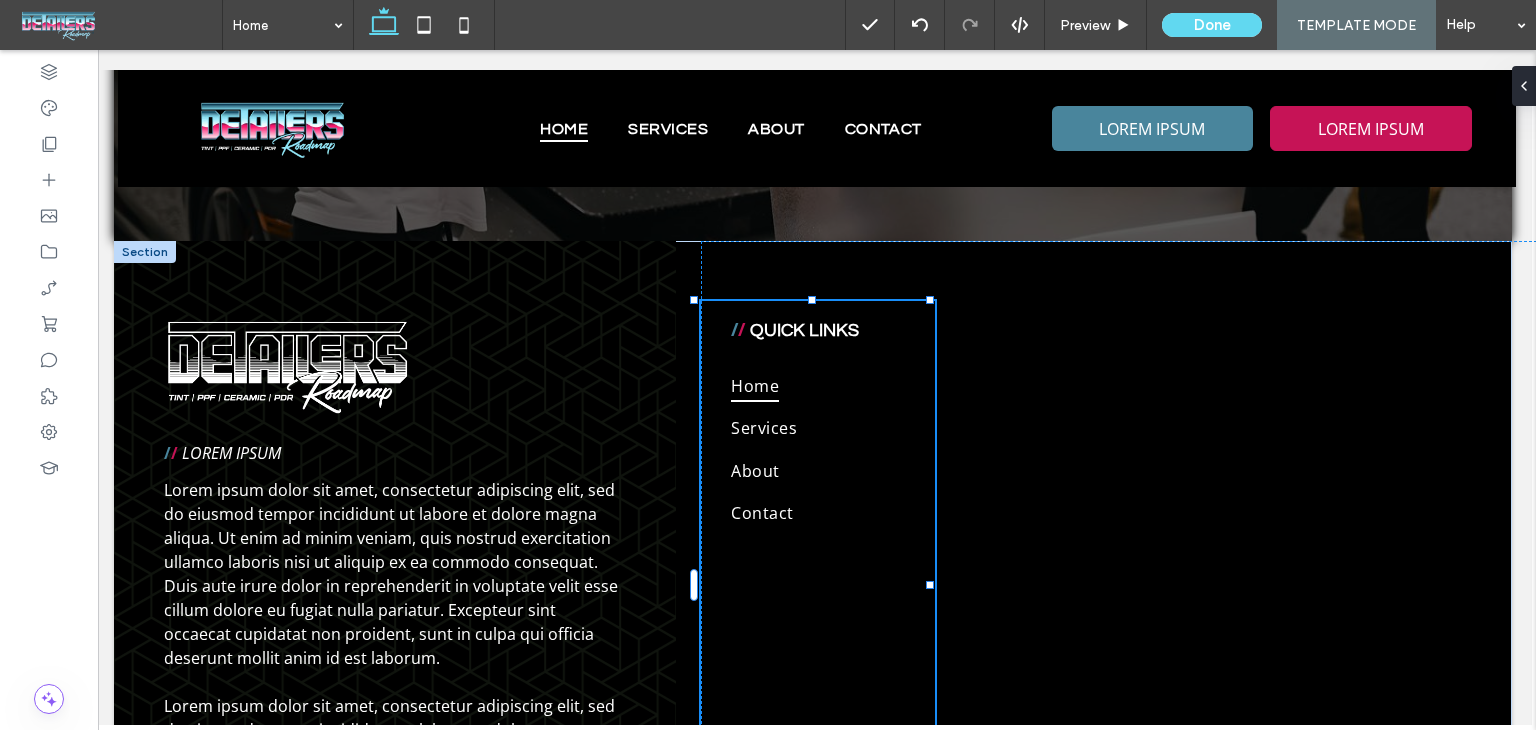 type on "**" 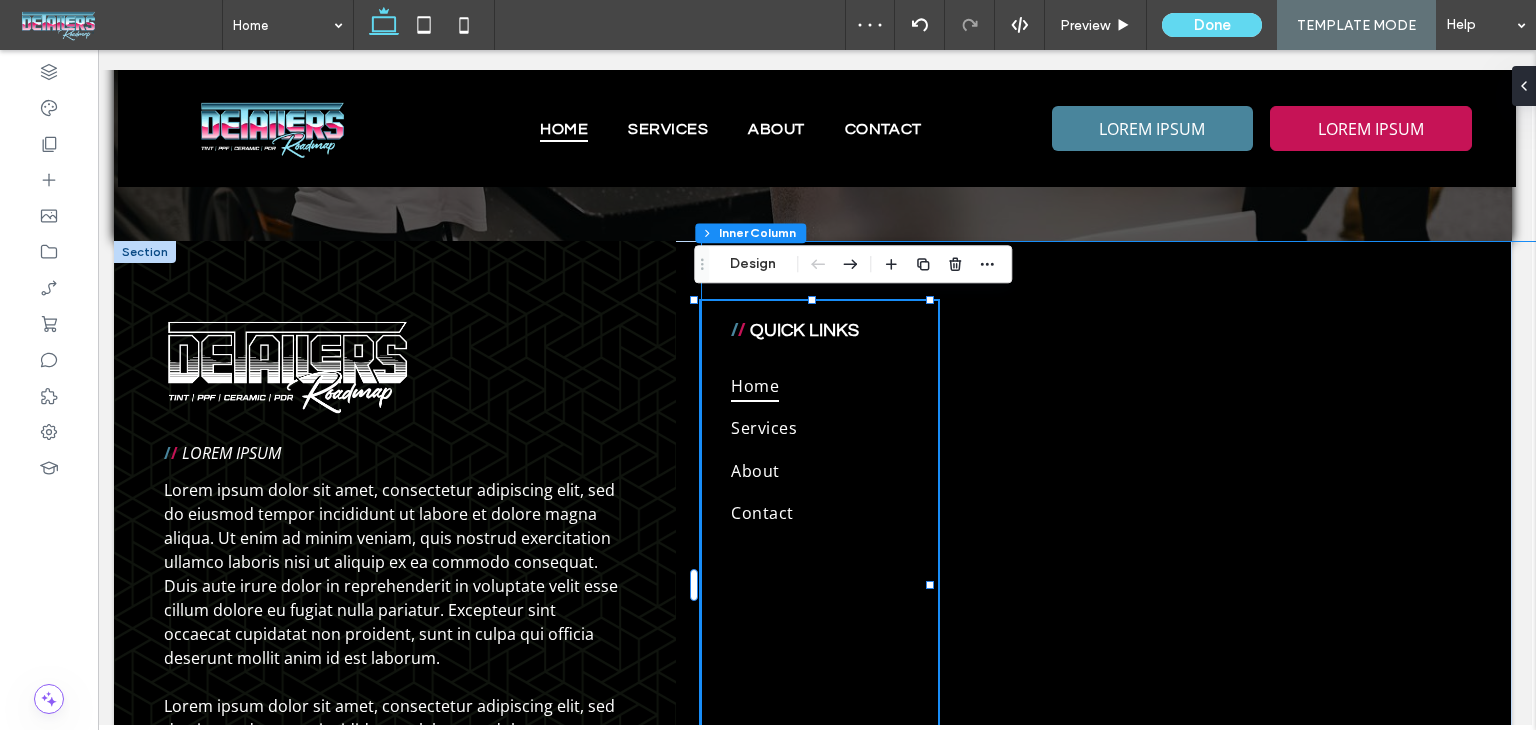 click on "/ /
QUICK LINKS
Home
Services
About
Contact
28% , 568px" at bounding box center [1119, 585] 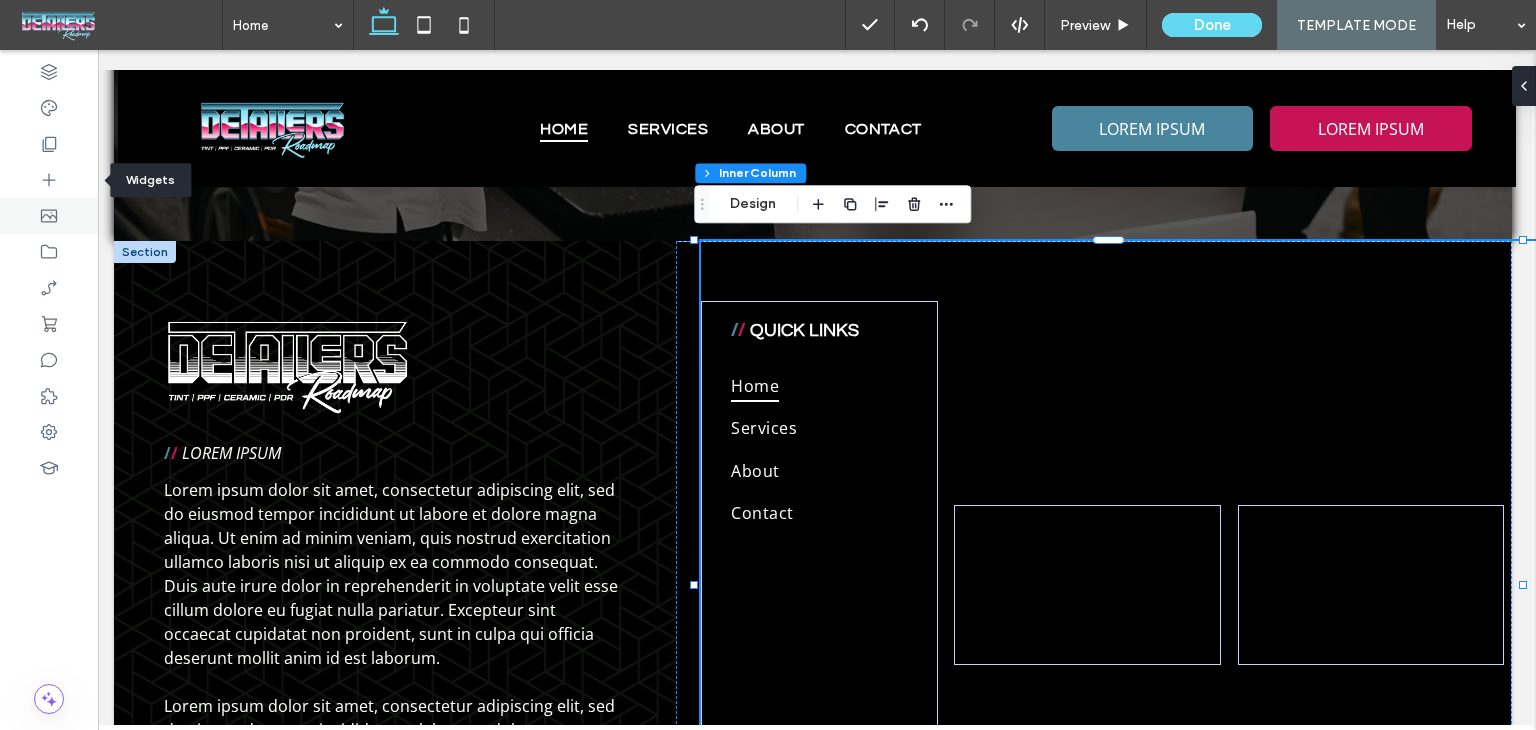 drag, startPoint x: 56, startPoint y: 177, endPoint x: 63, endPoint y: 206, distance: 29.832869 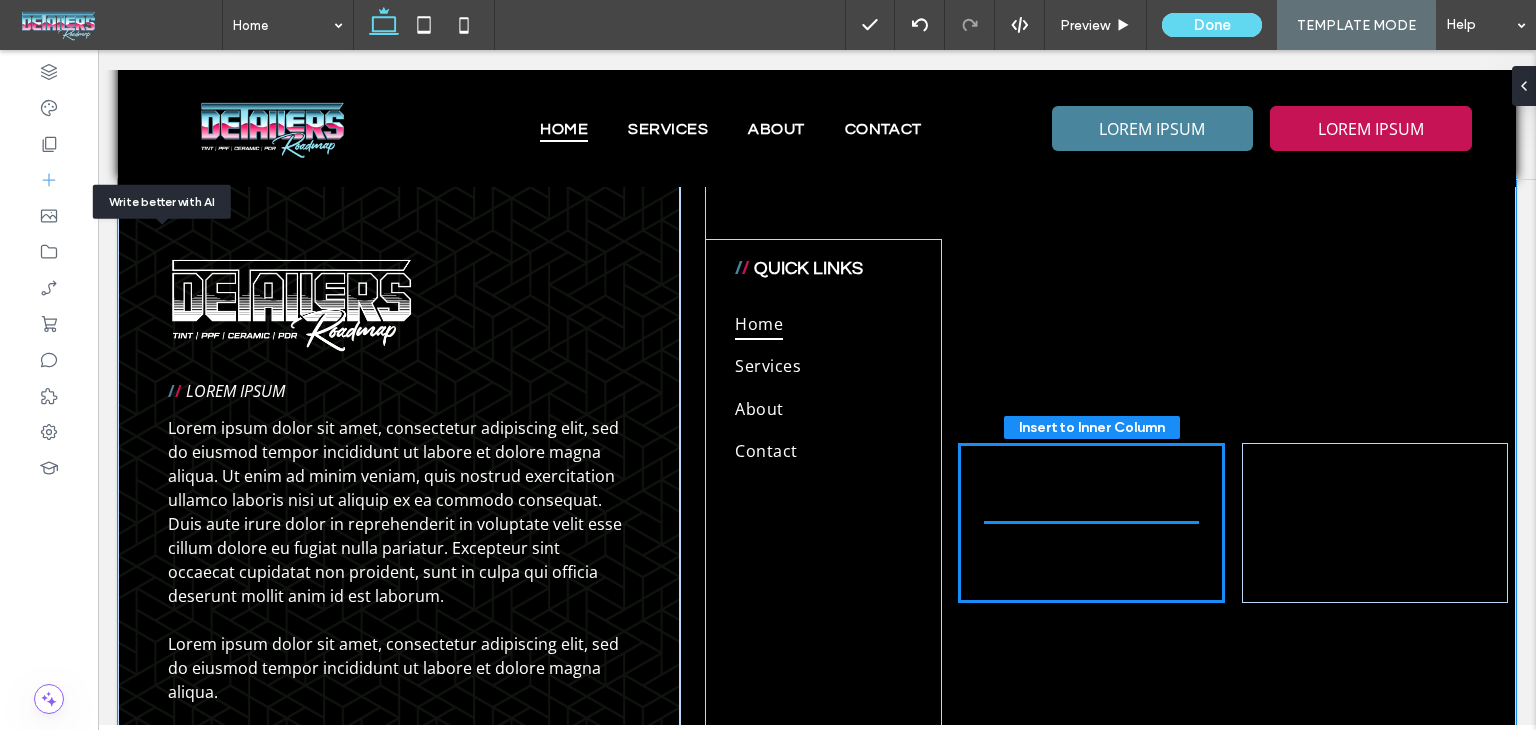 scroll, scrollTop: 5227, scrollLeft: 0, axis: vertical 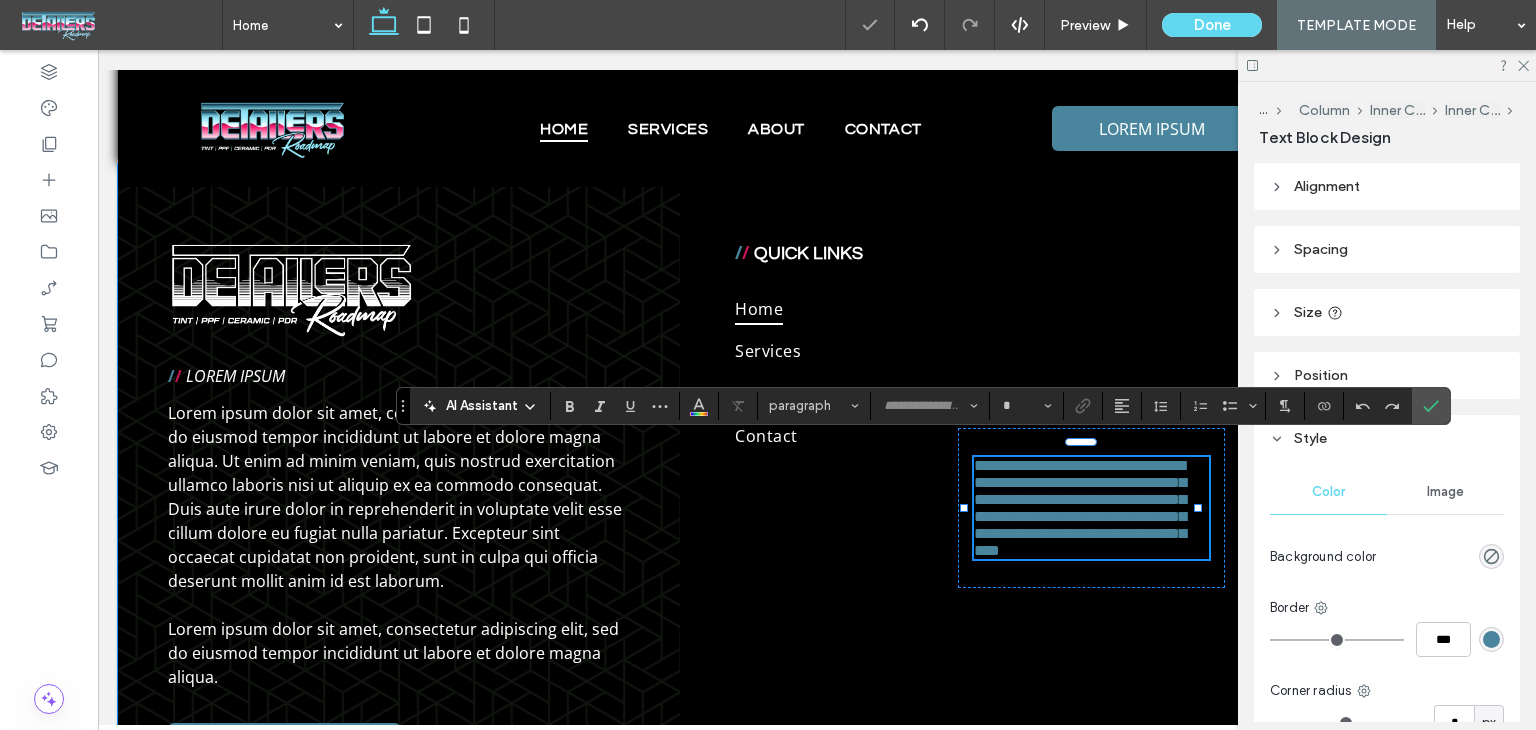 type on "*********" 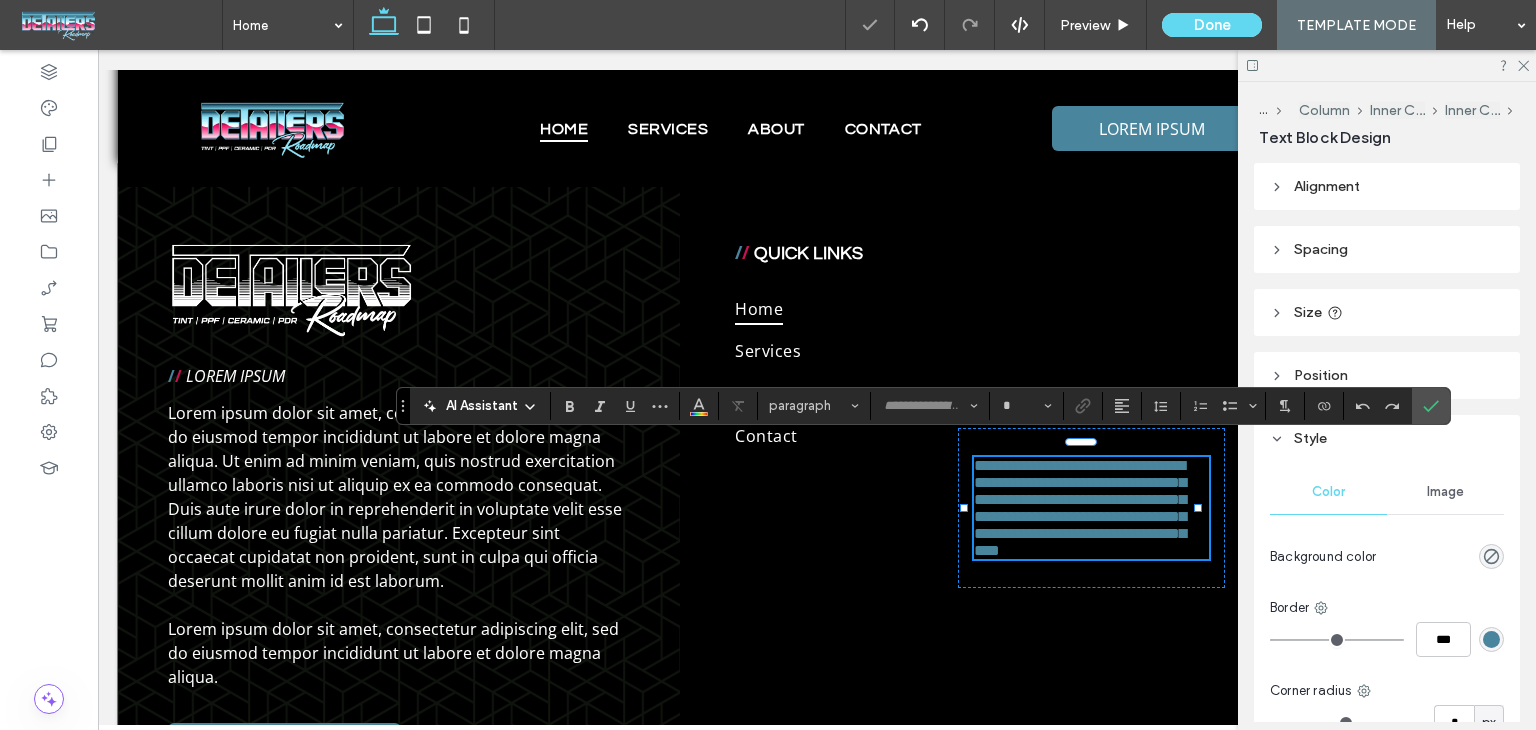 type on "**" 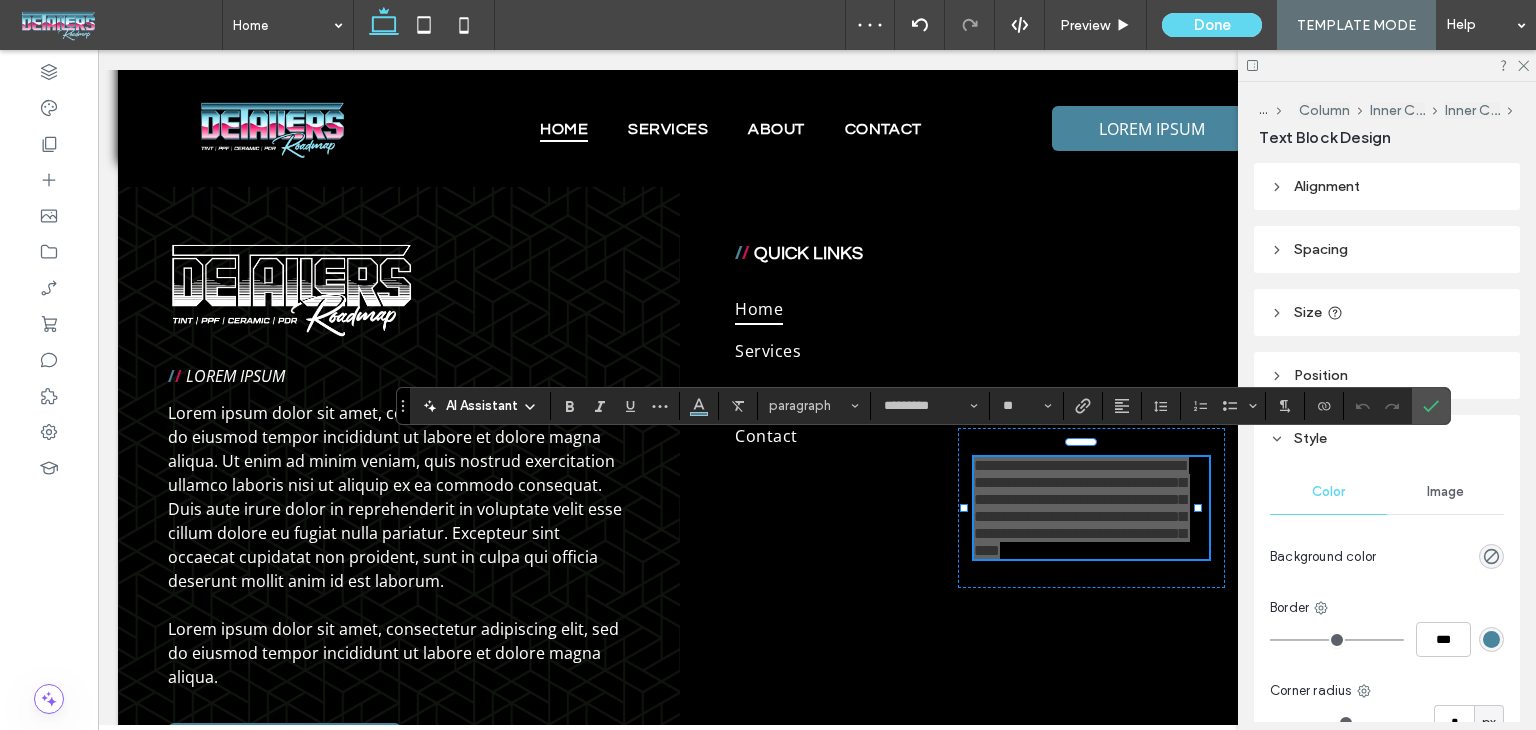 drag, startPoint x: 1432, startPoint y: 407, endPoint x: 1325, endPoint y: 438, distance: 111.40018 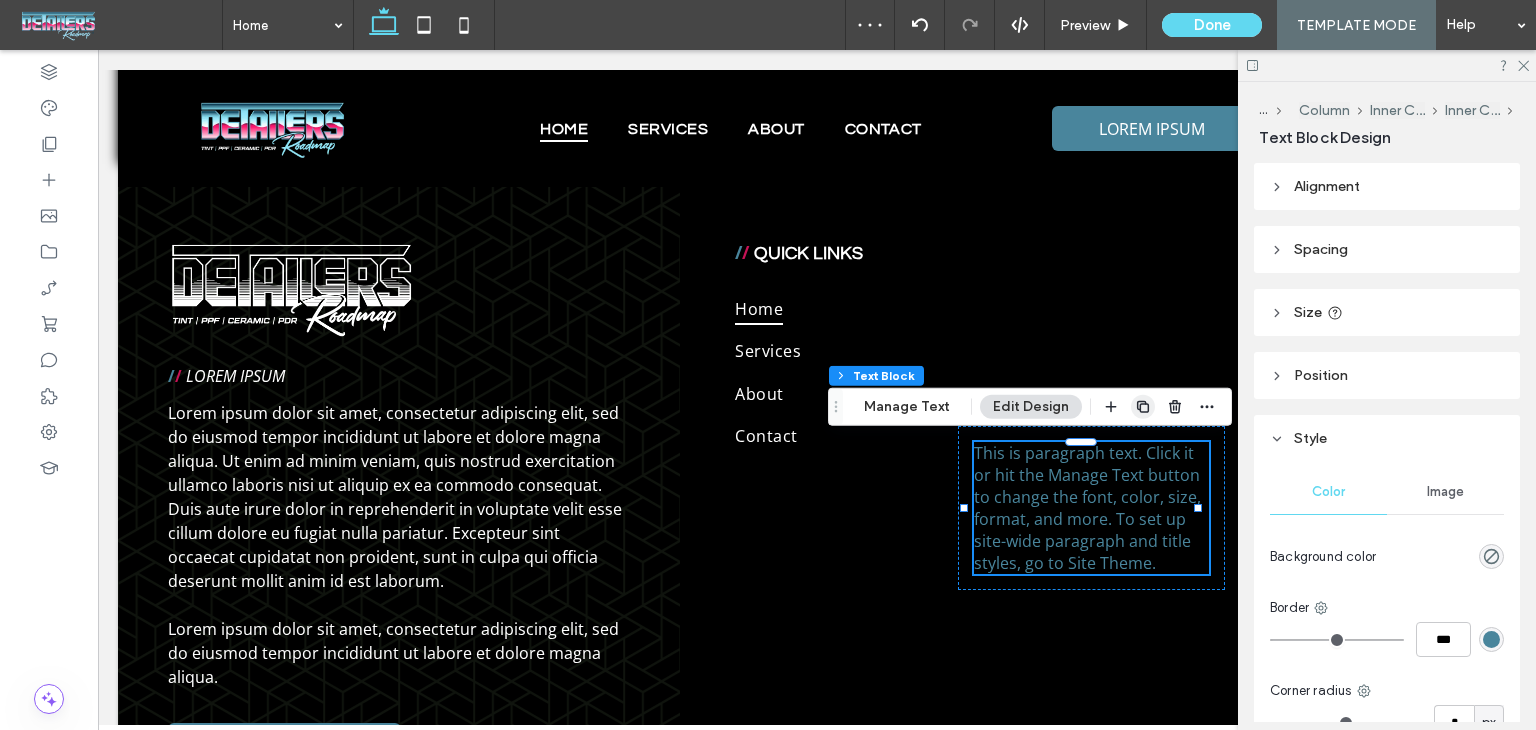 click 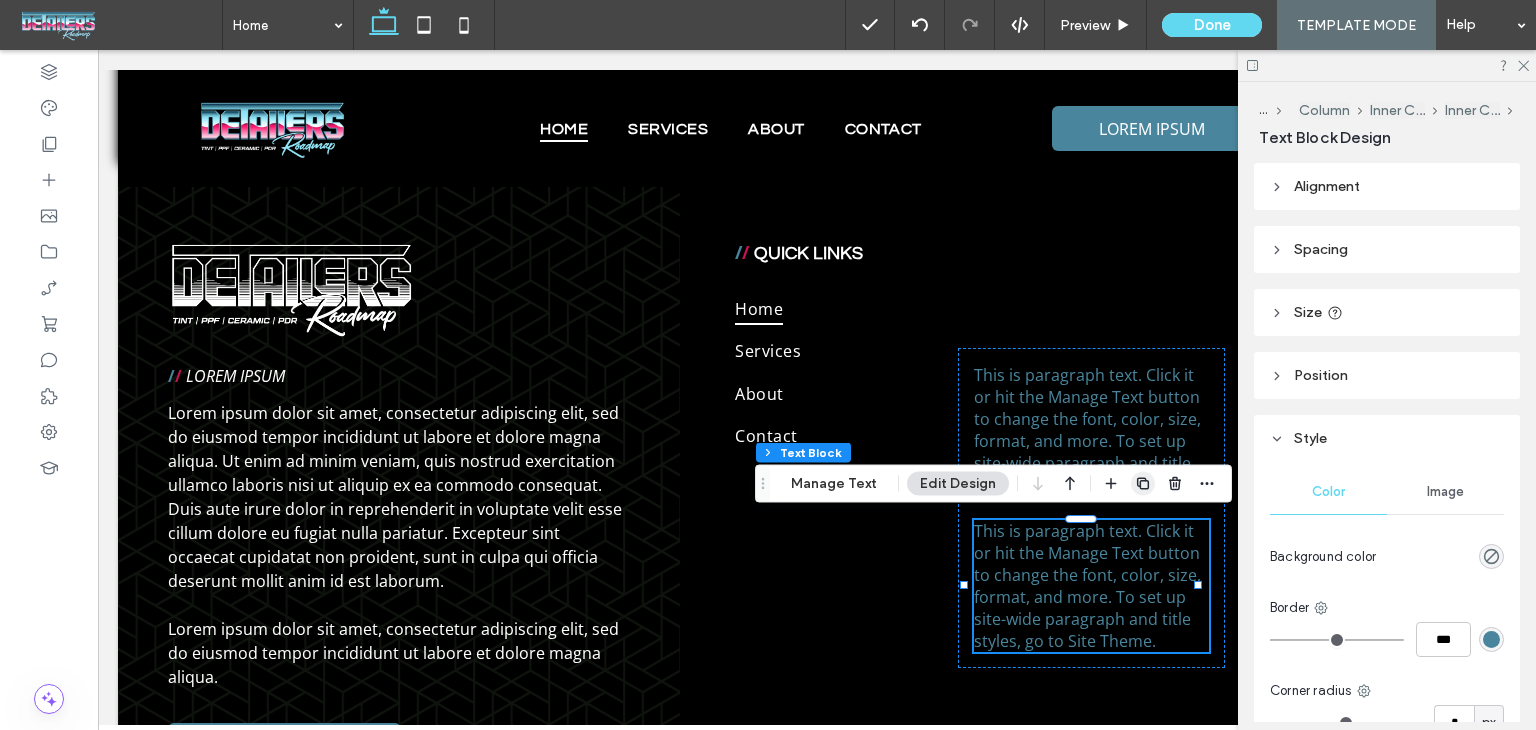 click 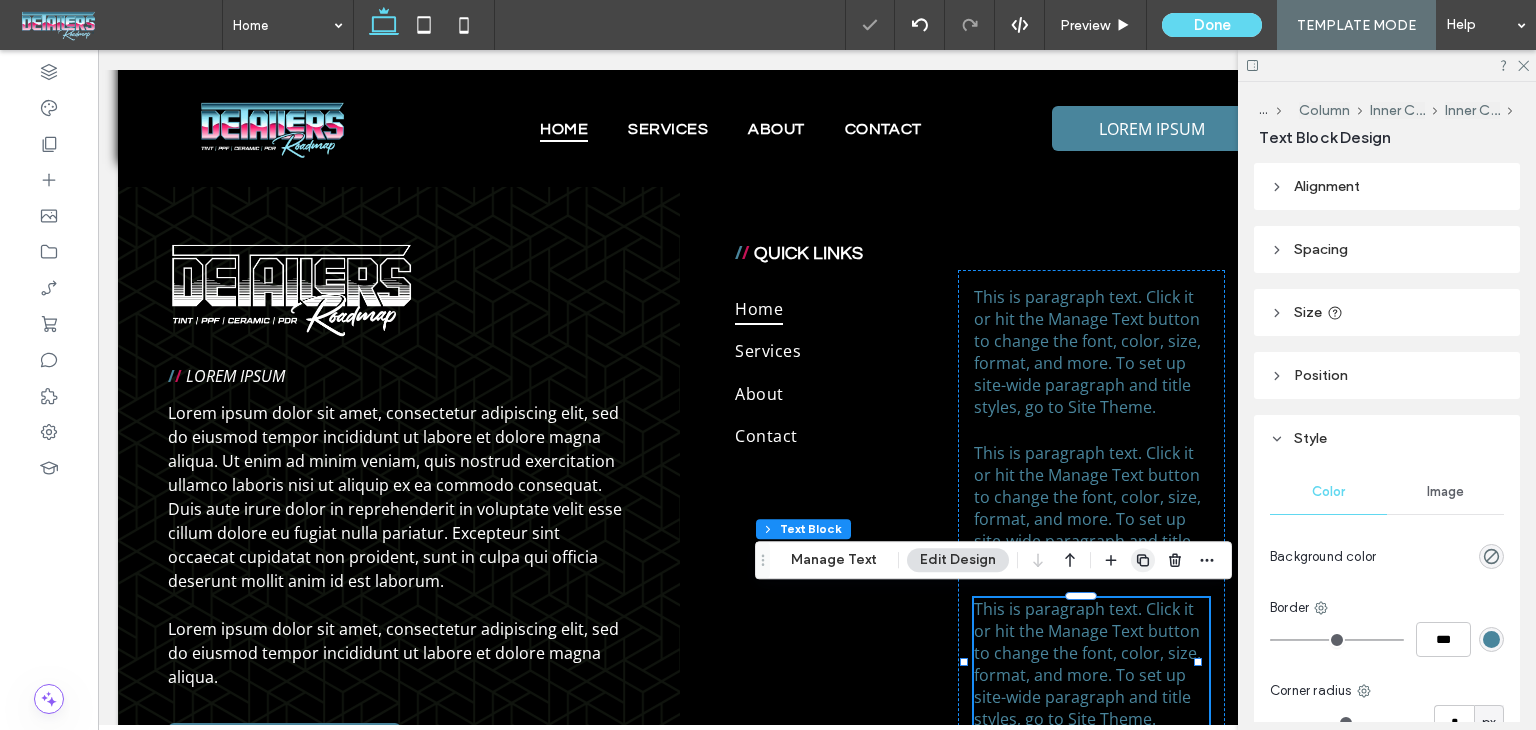 click 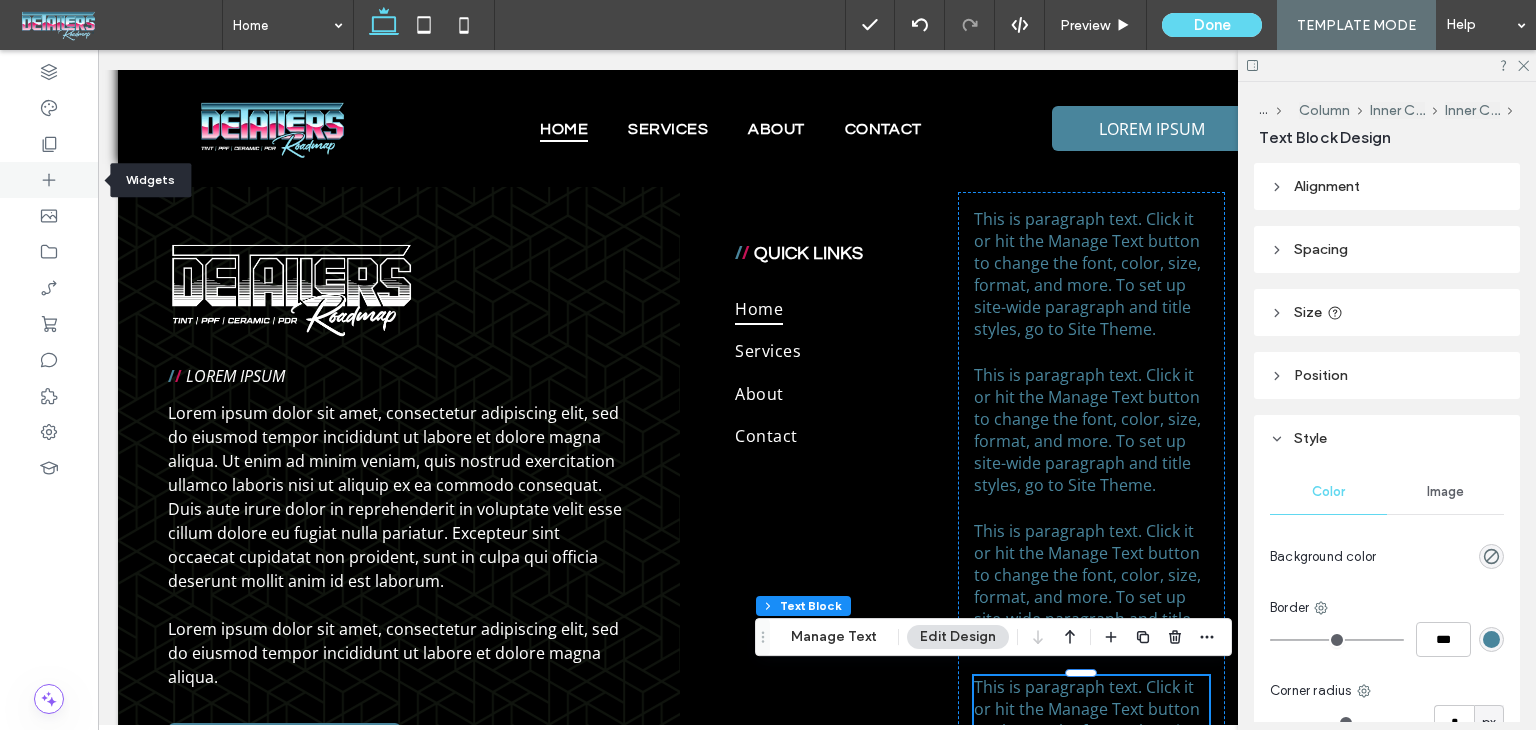 click 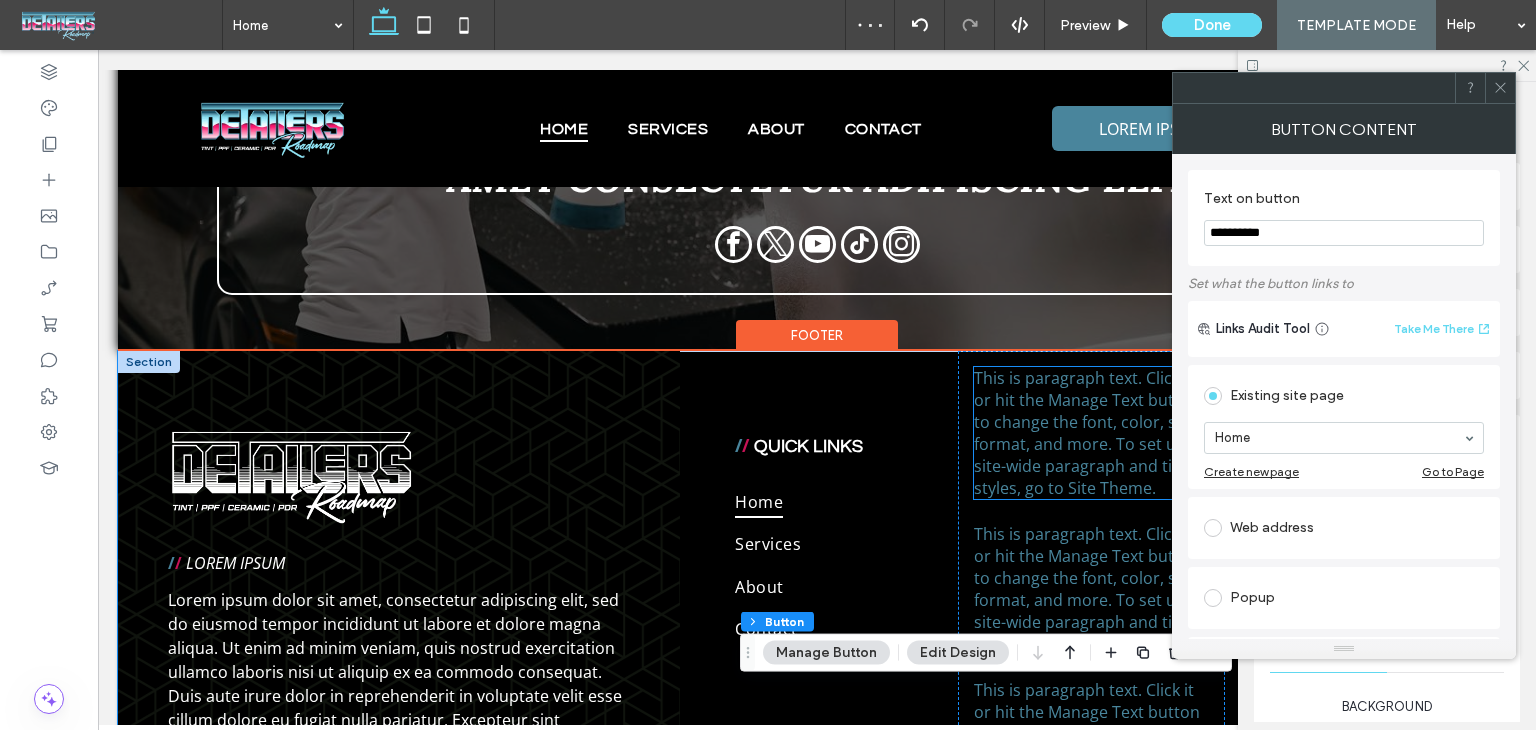 scroll, scrollTop: 5086, scrollLeft: 0, axis: vertical 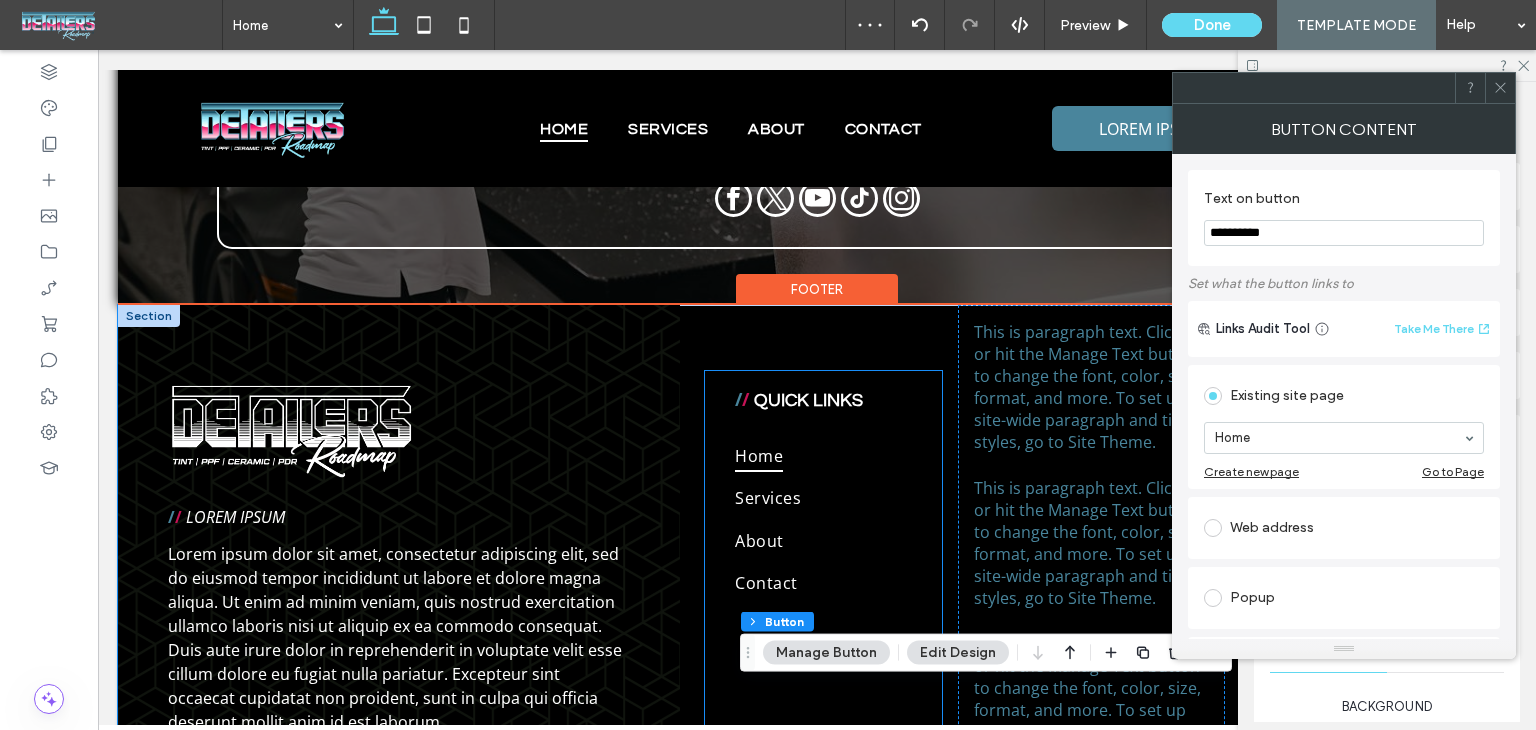 click on "/ /
QUICK LINKS" at bounding box center [822, 399] 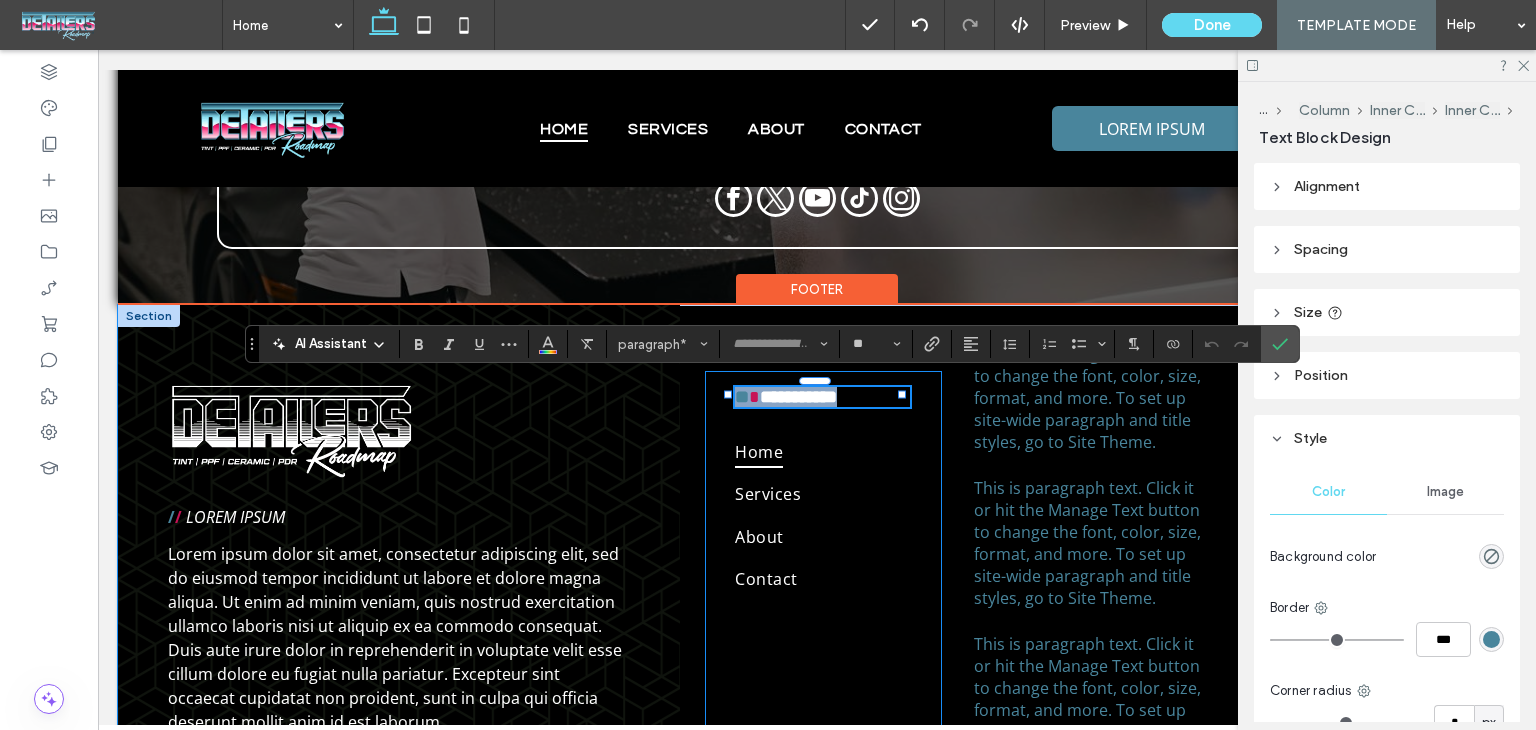 copy on "**********" 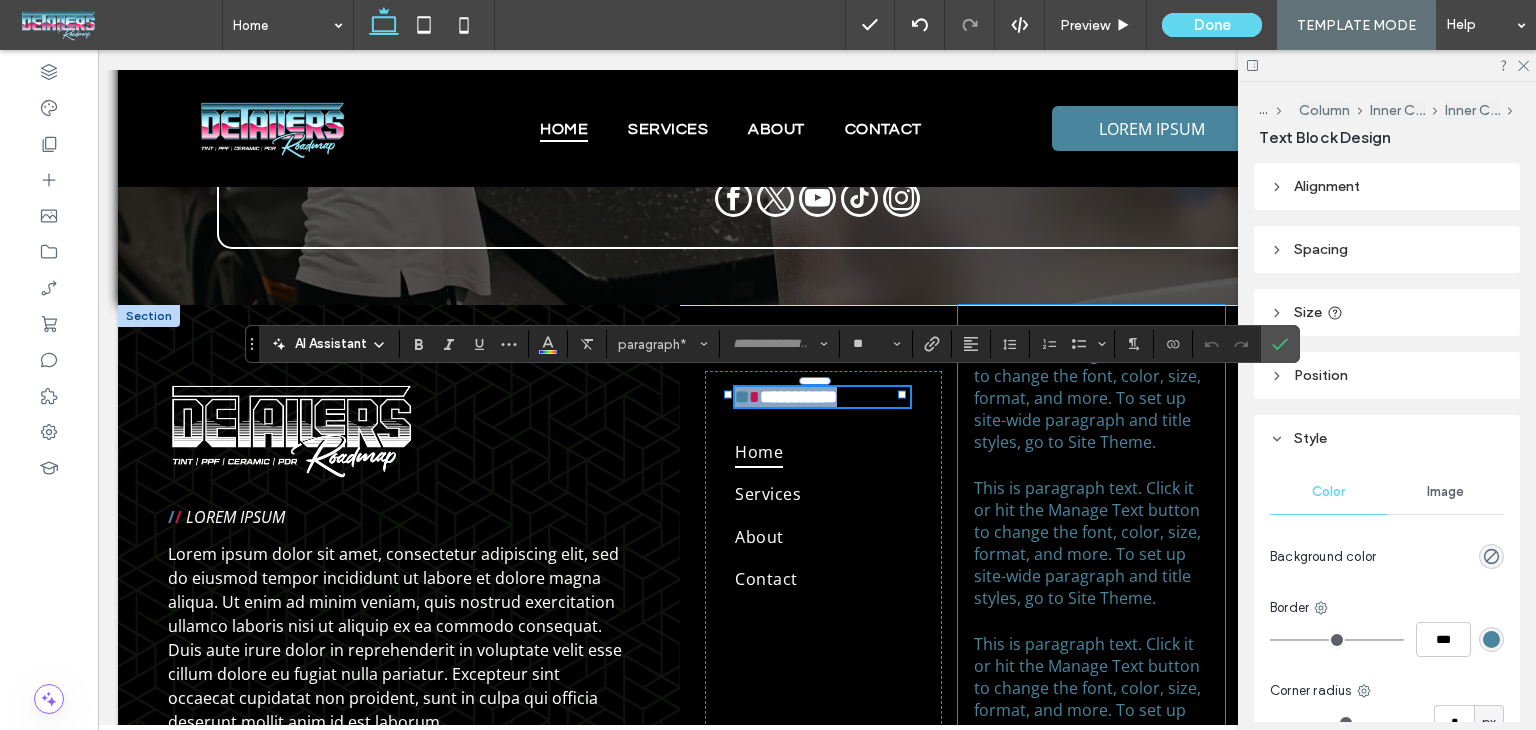 click on "This is paragraph text. Click it or hit the Manage Text button to change the font, color, size, format, and more. To set up site-wide paragraph and title styles, go to Site Theme." at bounding box center [1087, 387] 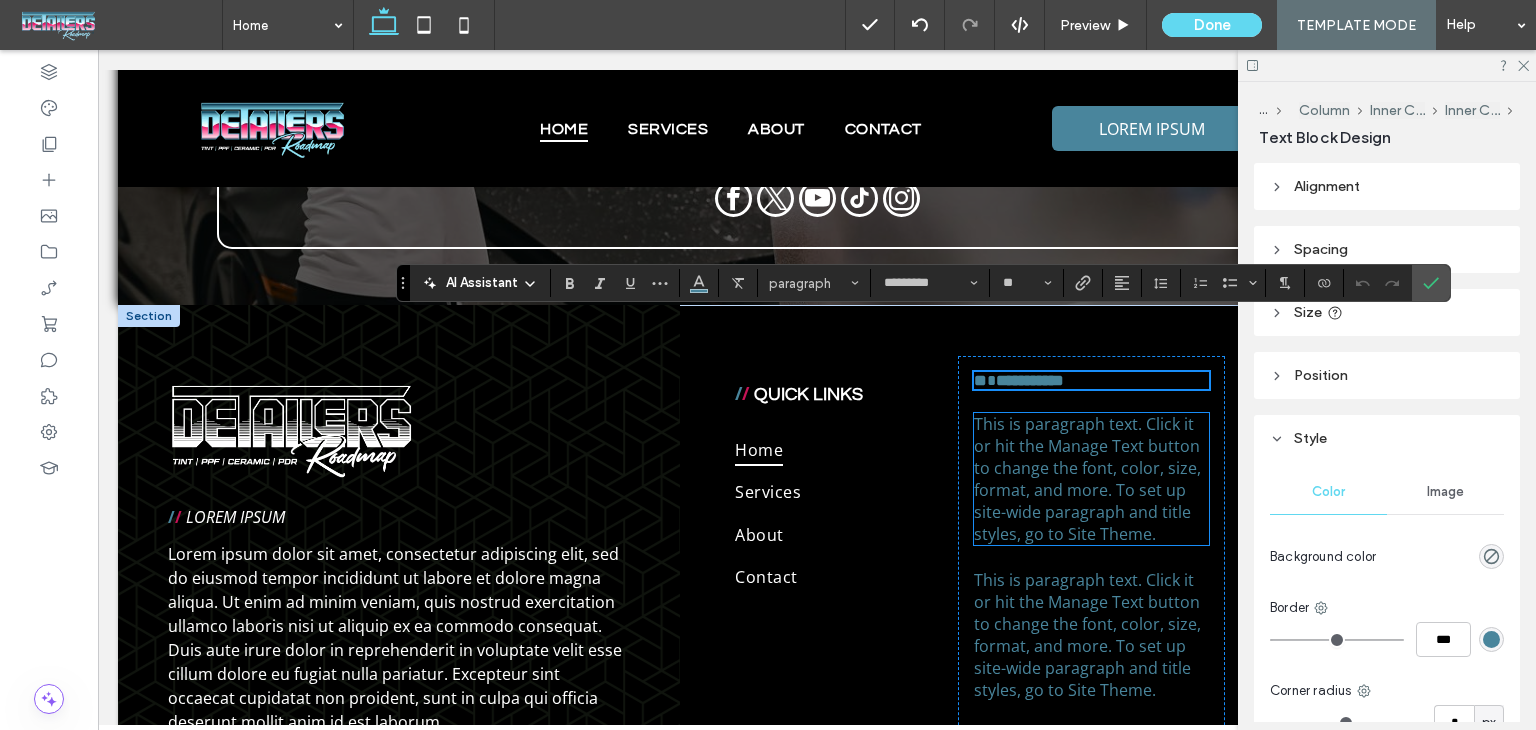 type on "**" 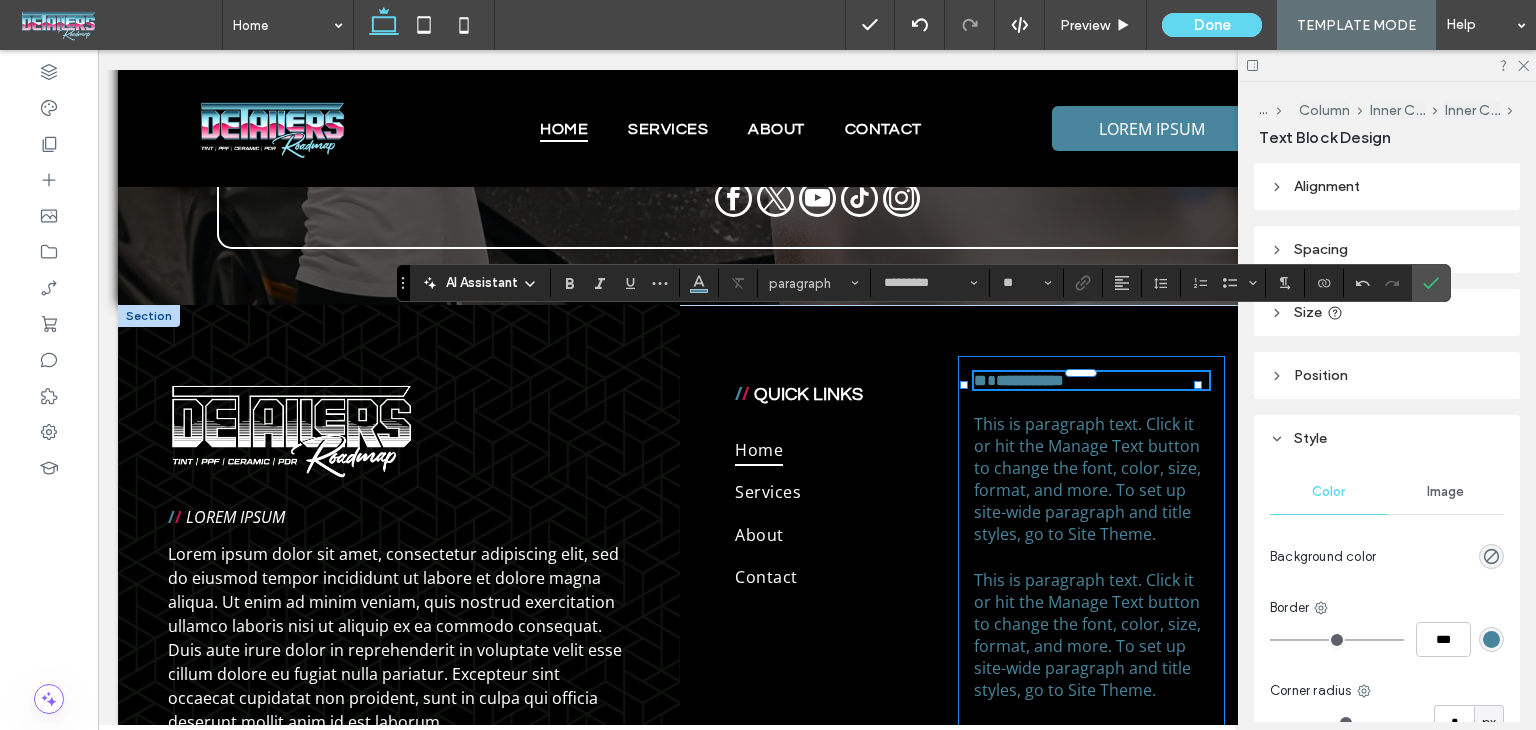 click on "**********" at bounding box center [1091, 648] 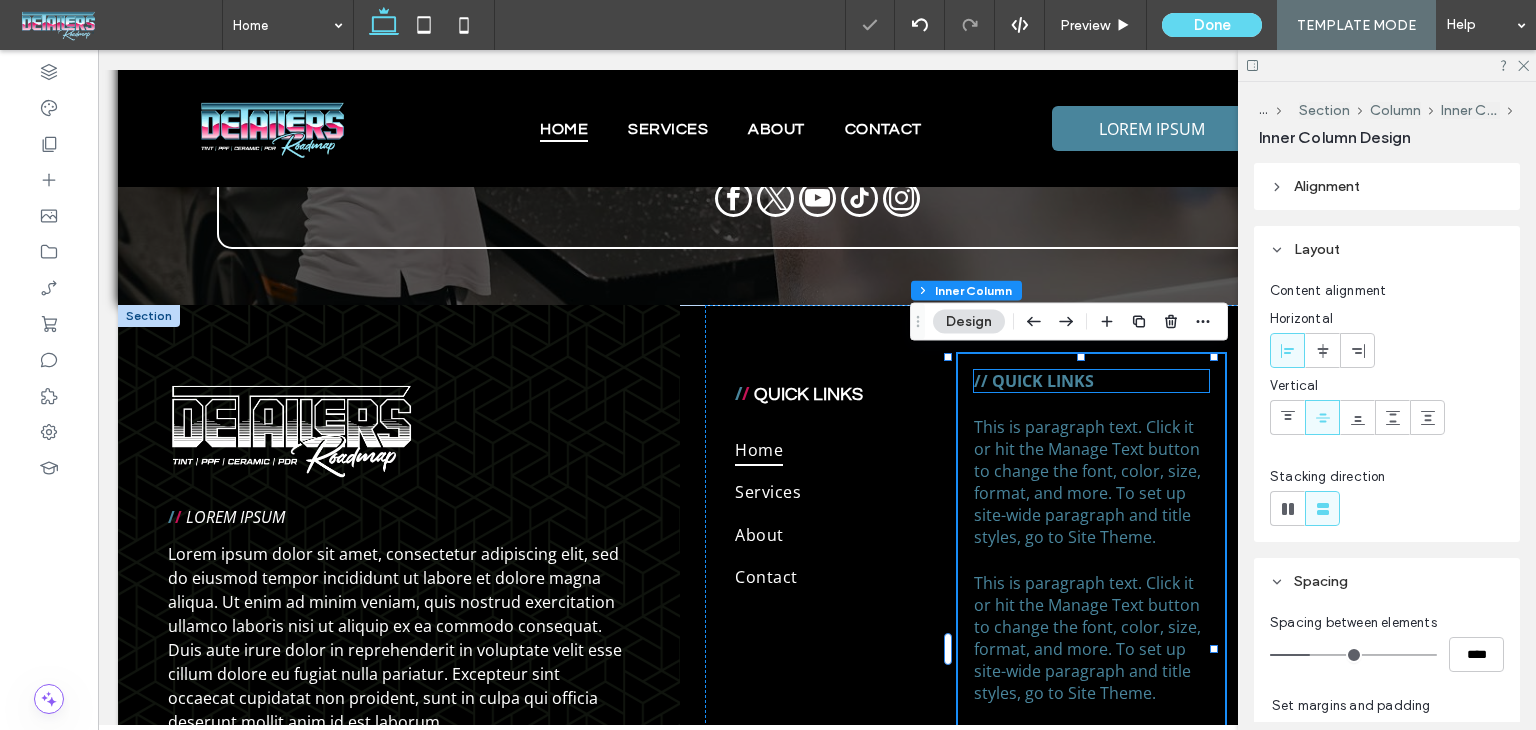 click on "QUICK LINKS" at bounding box center [1043, 381] 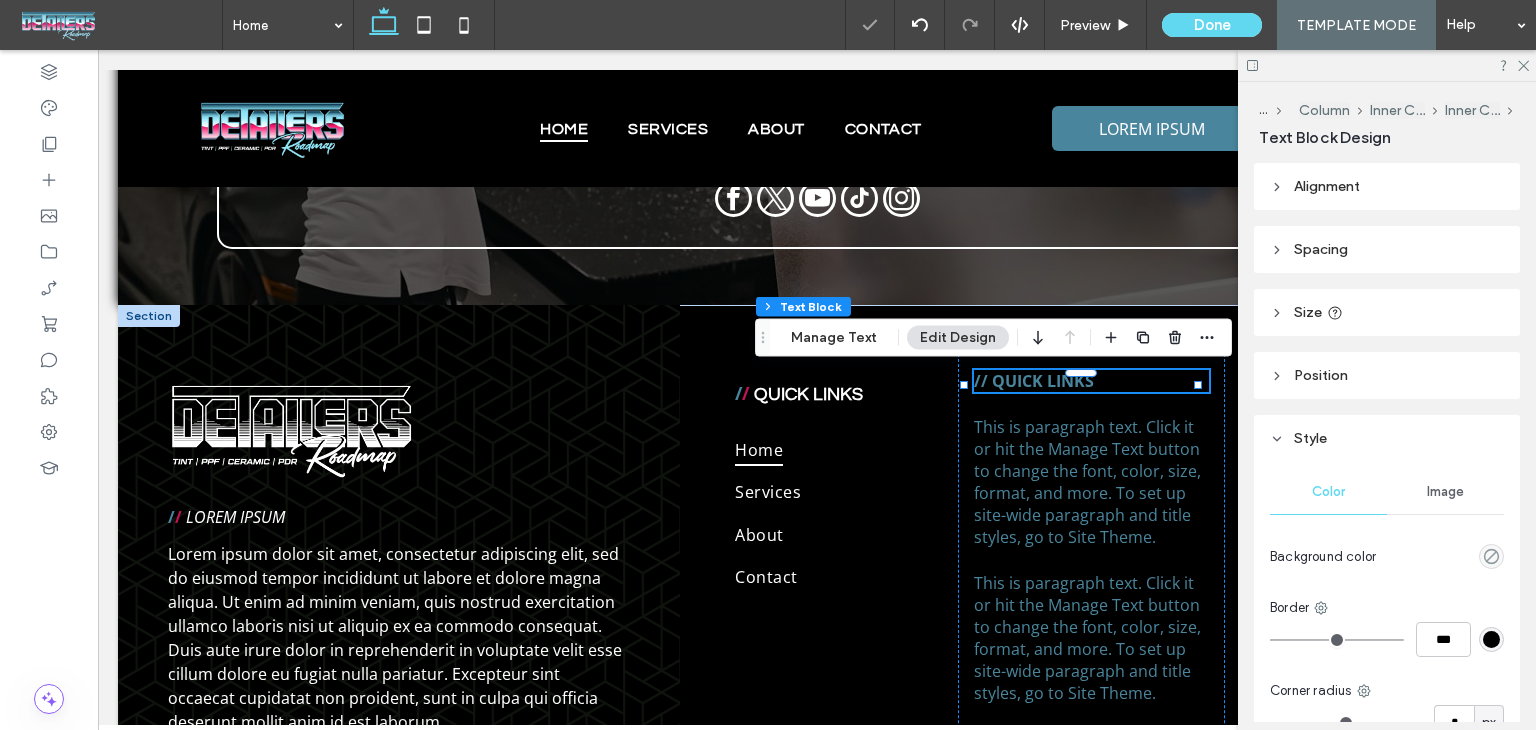 click on "//   QUICK LINKS" at bounding box center [1091, 381] 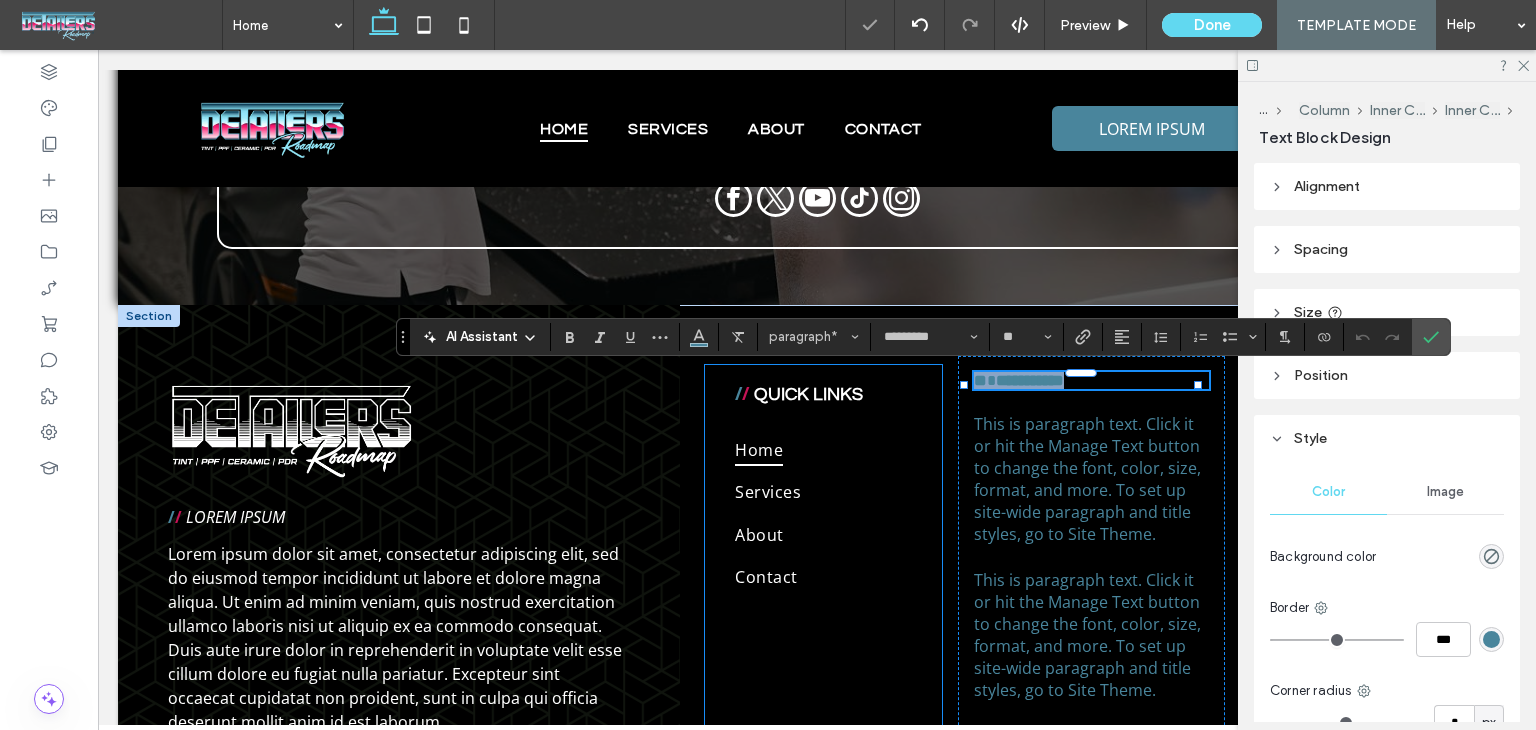 drag, startPoint x: 1073, startPoint y: 385, endPoint x: 927, endPoint y: 376, distance: 146.27713 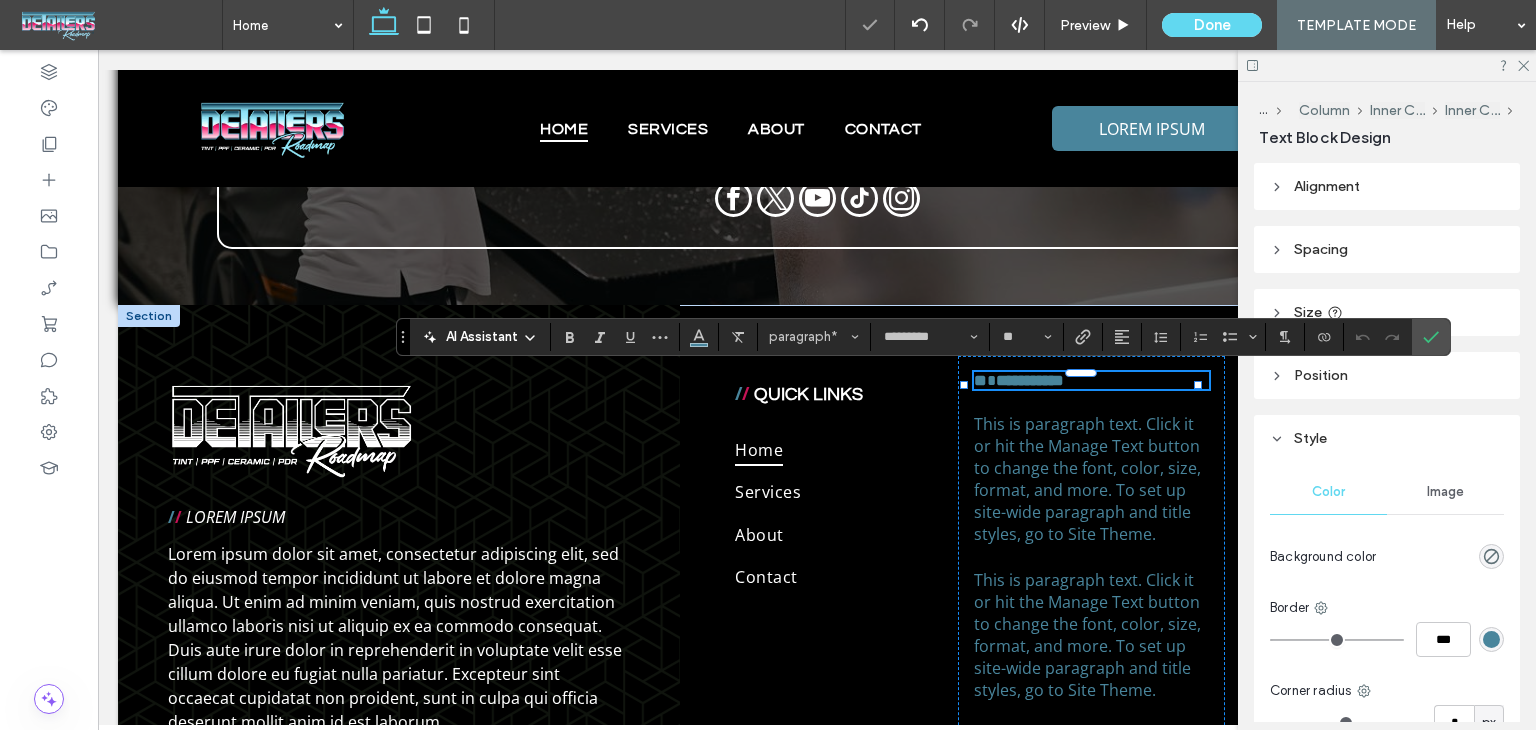 click at bounding box center [1081, 395] 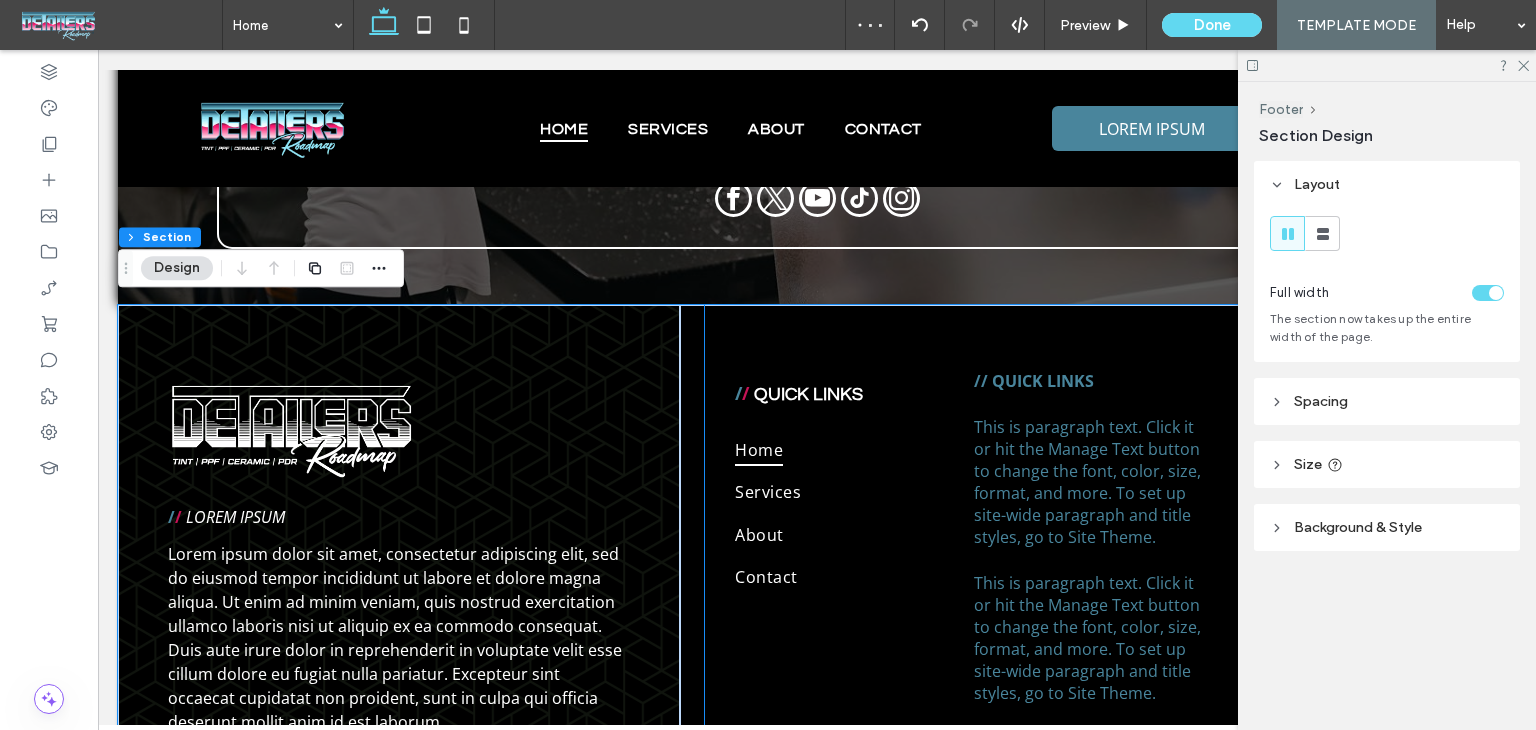 click on "//   QUICK LINKS" at bounding box center (1091, 381) 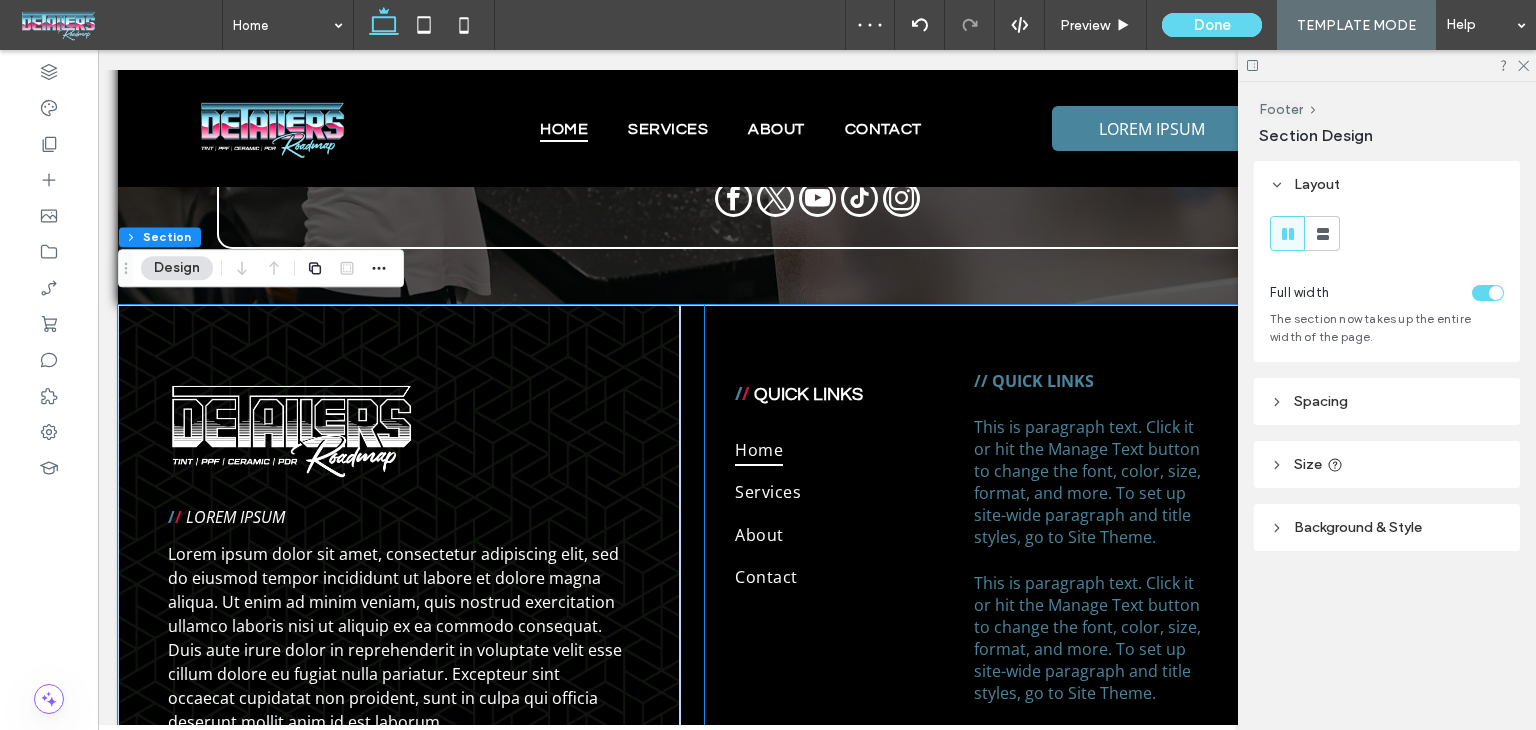 click on "//   QUICK LINKS" at bounding box center (1091, 381) 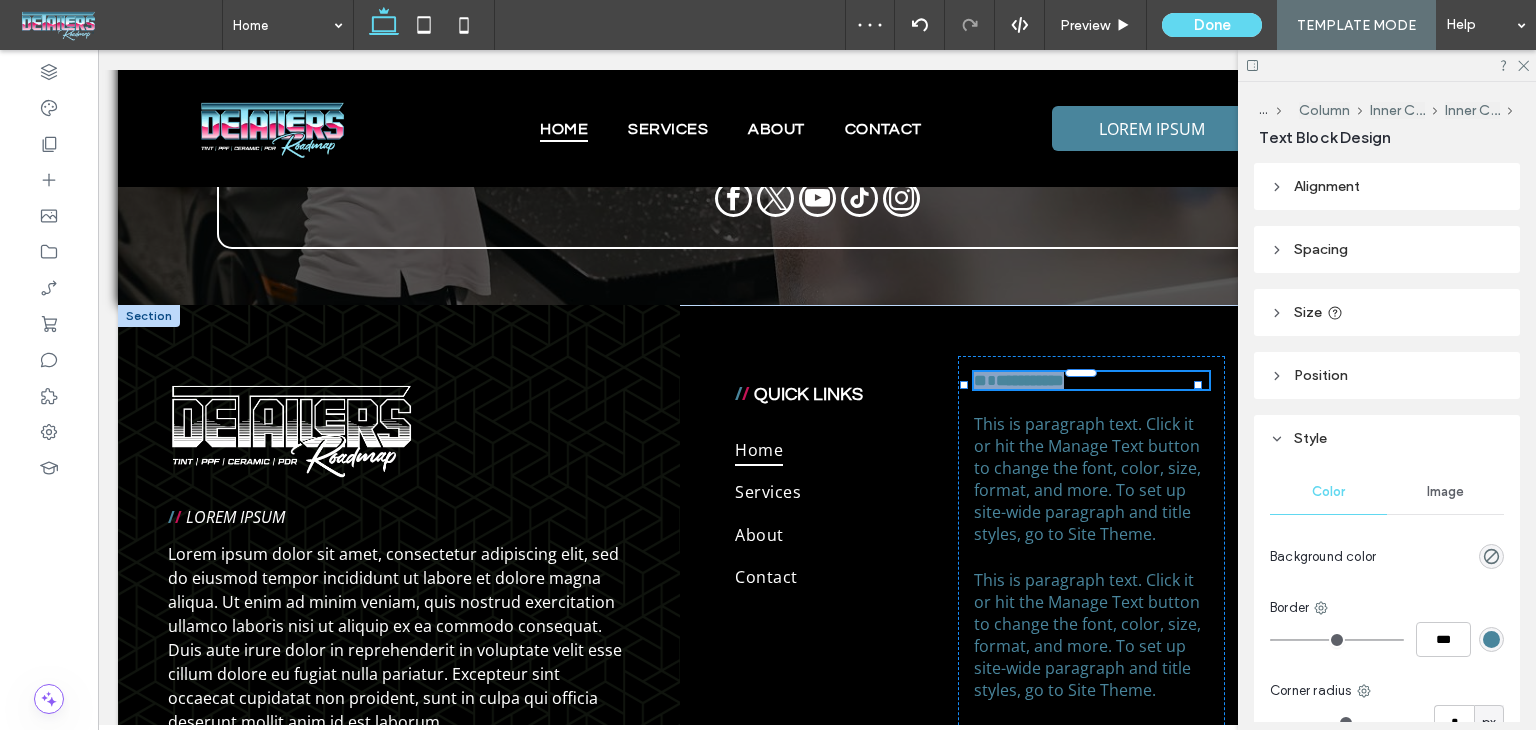 type on "*********" 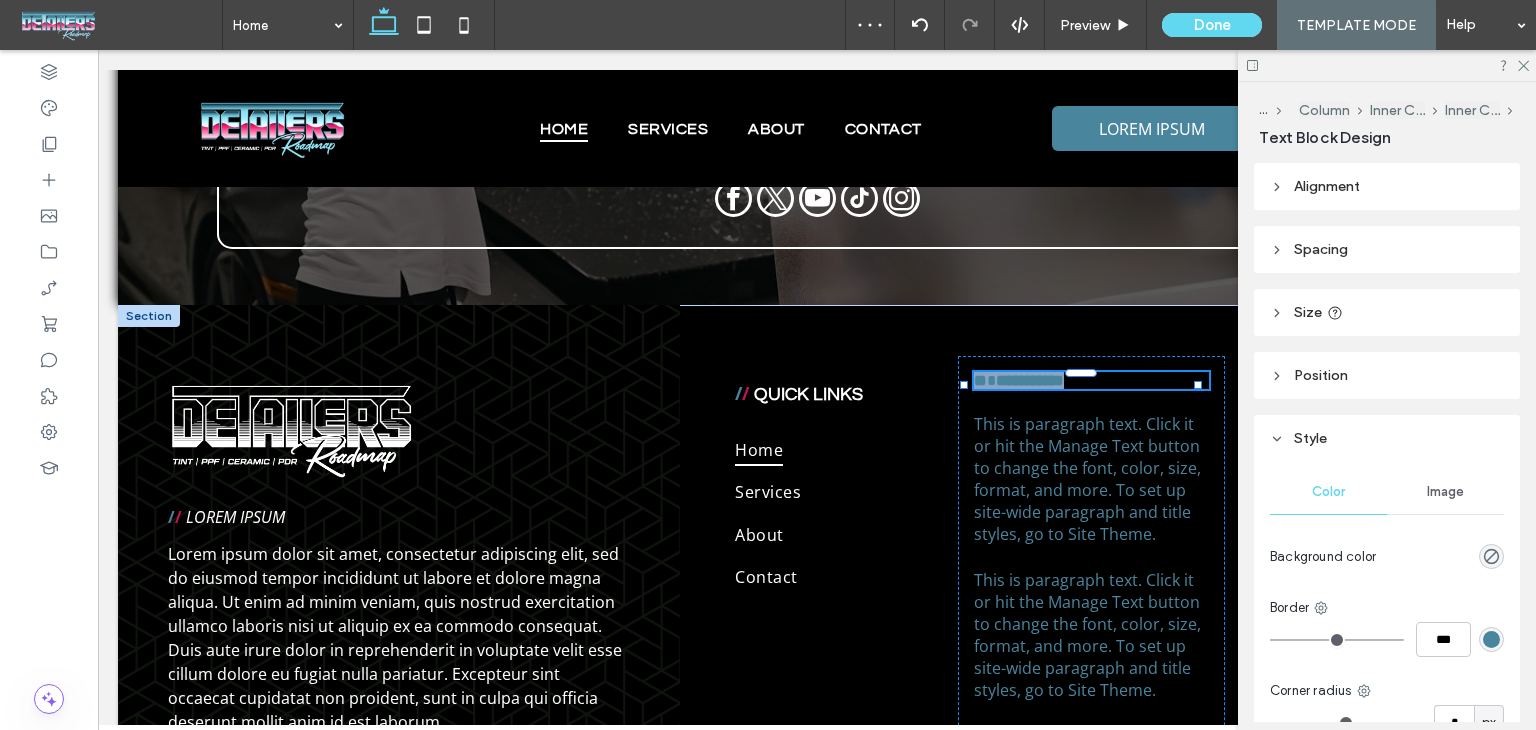 type on "**" 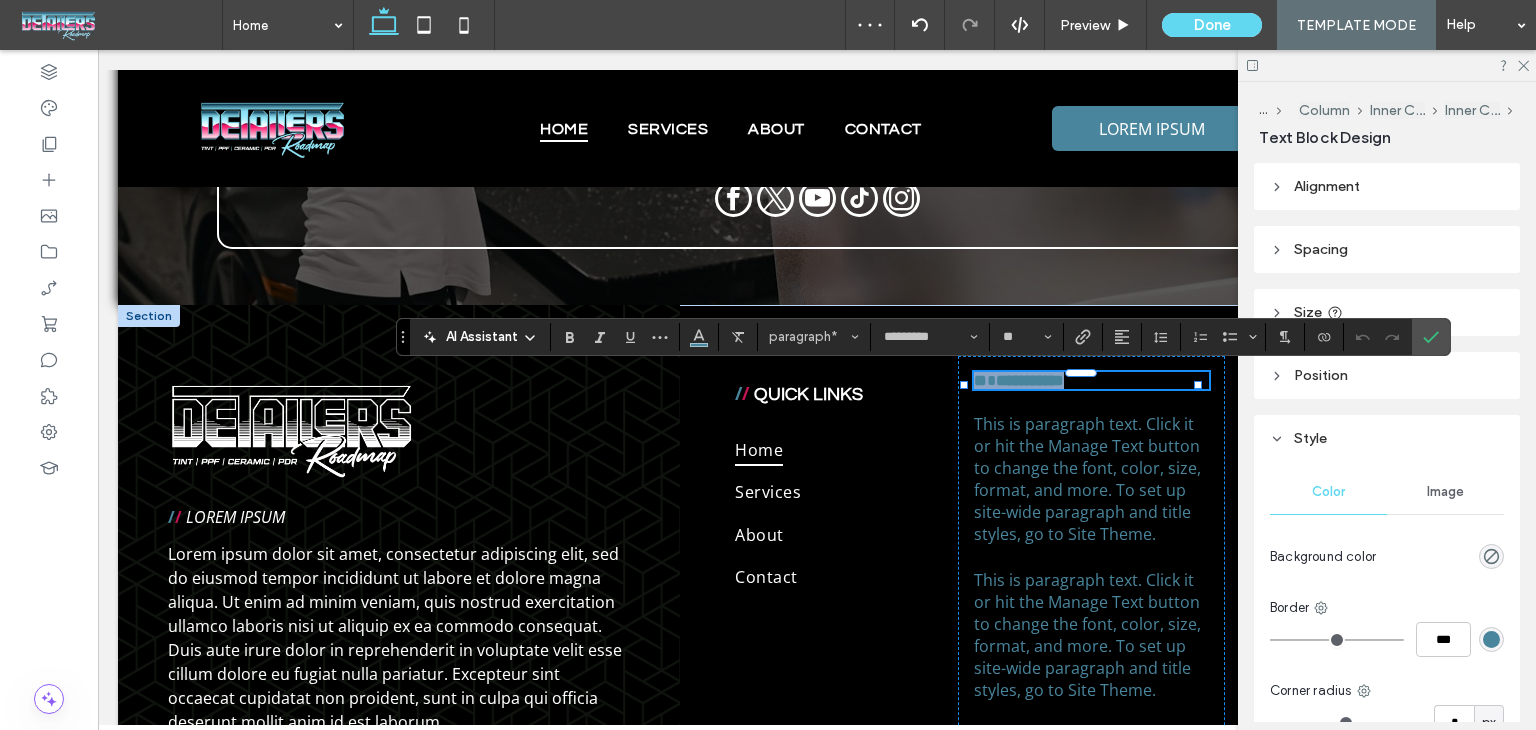 click on "**********" at bounding box center (1030, 380) 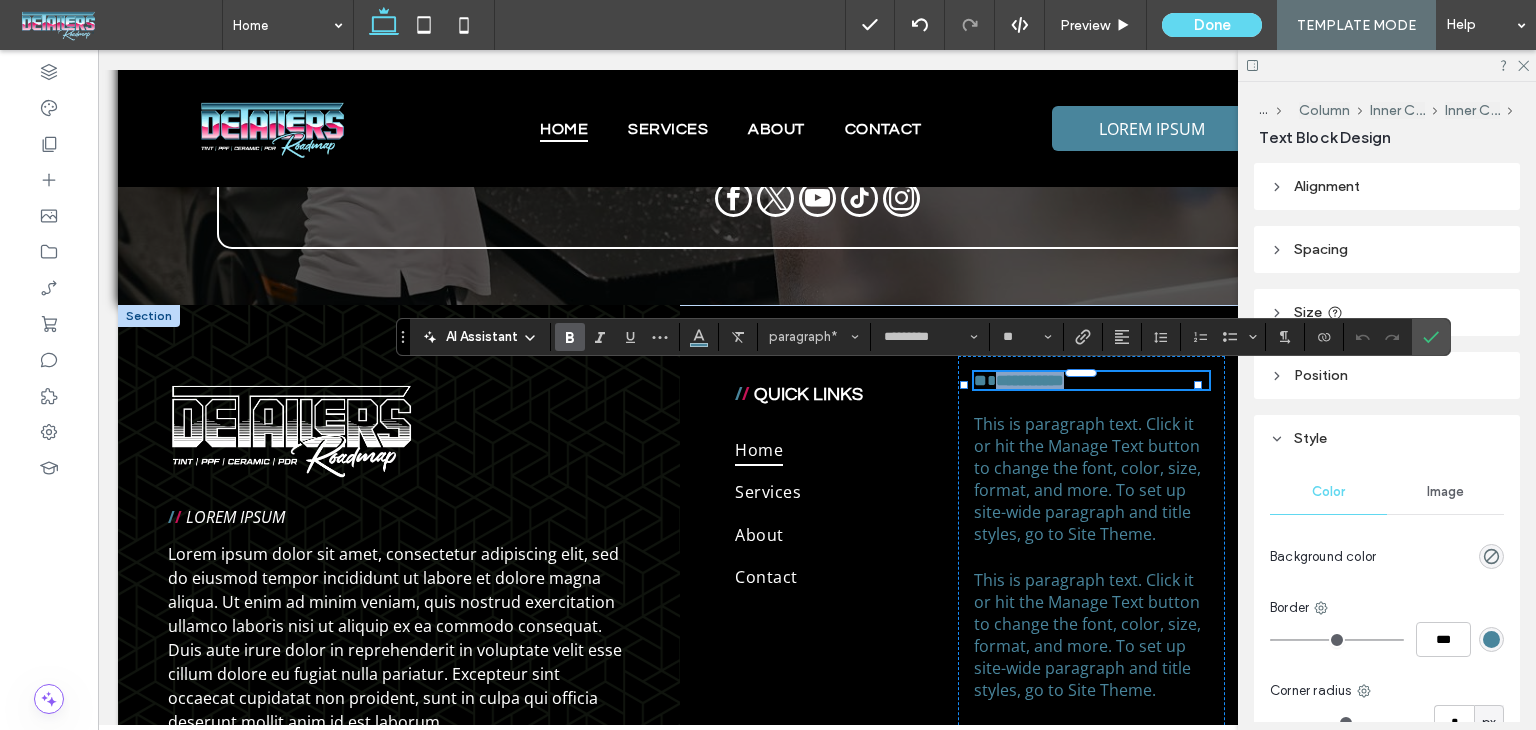 drag, startPoint x: 1084, startPoint y: 381, endPoint x: 985, endPoint y: 381, distance: 99 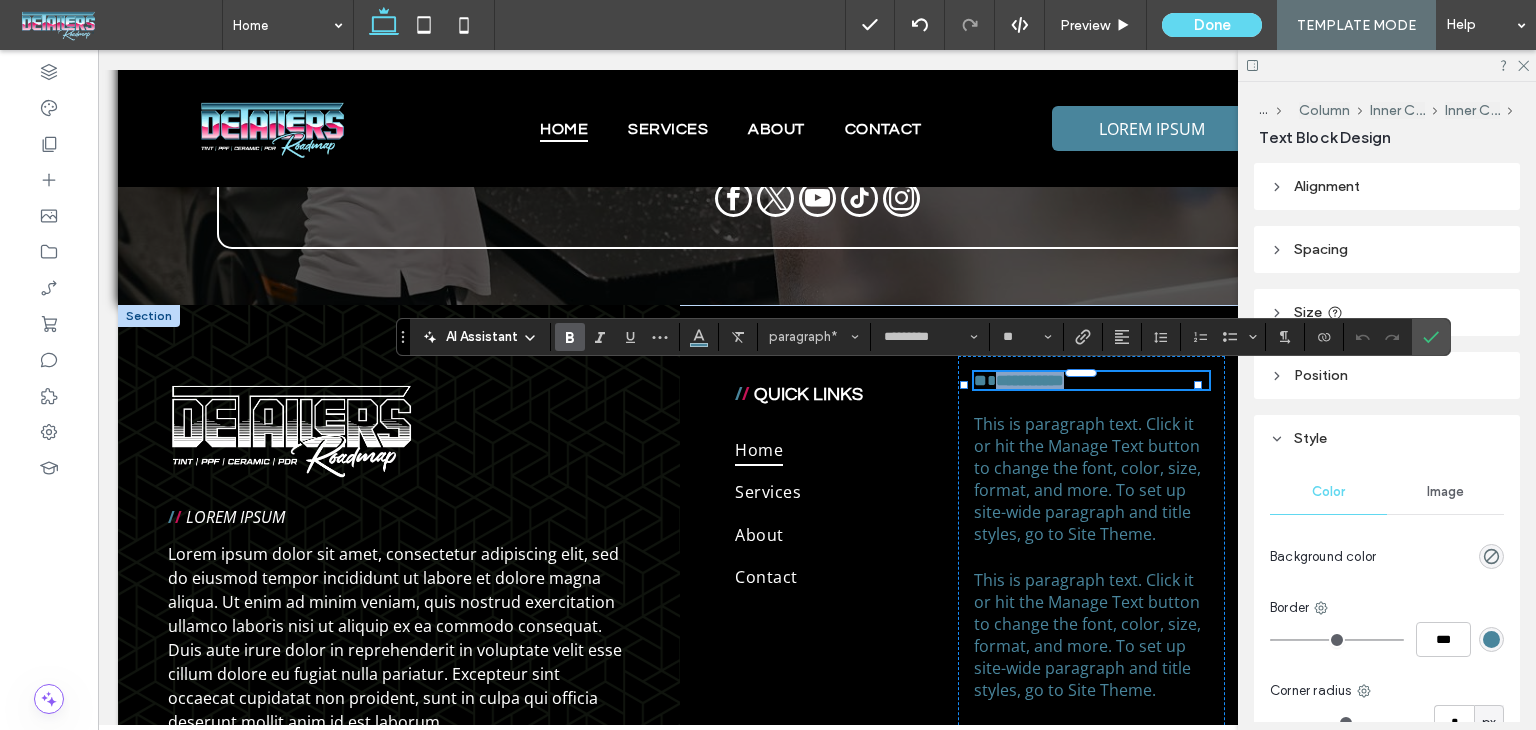 click on "**********" at bounding box center (1091, 380) 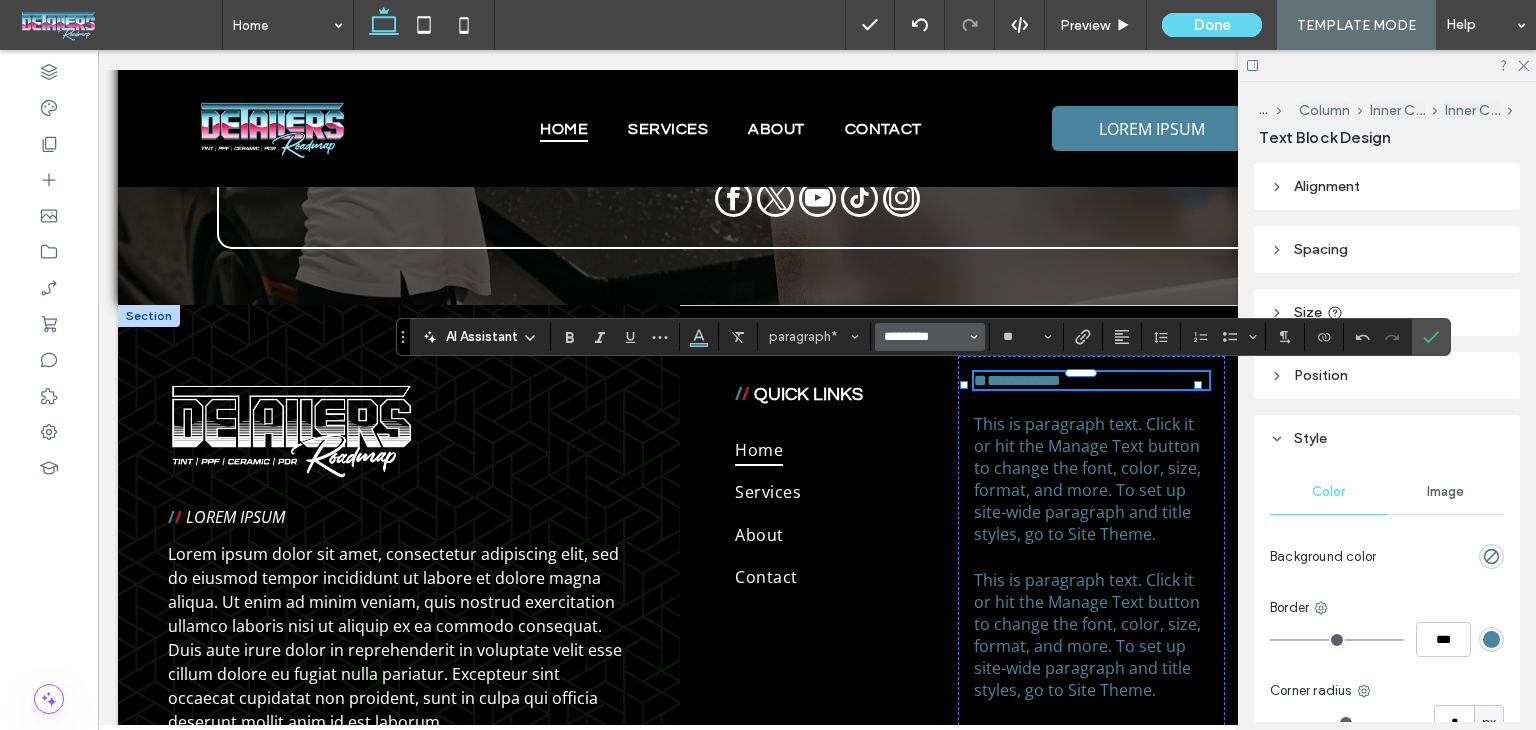 click on "*********" at bounding box center [924, 337] 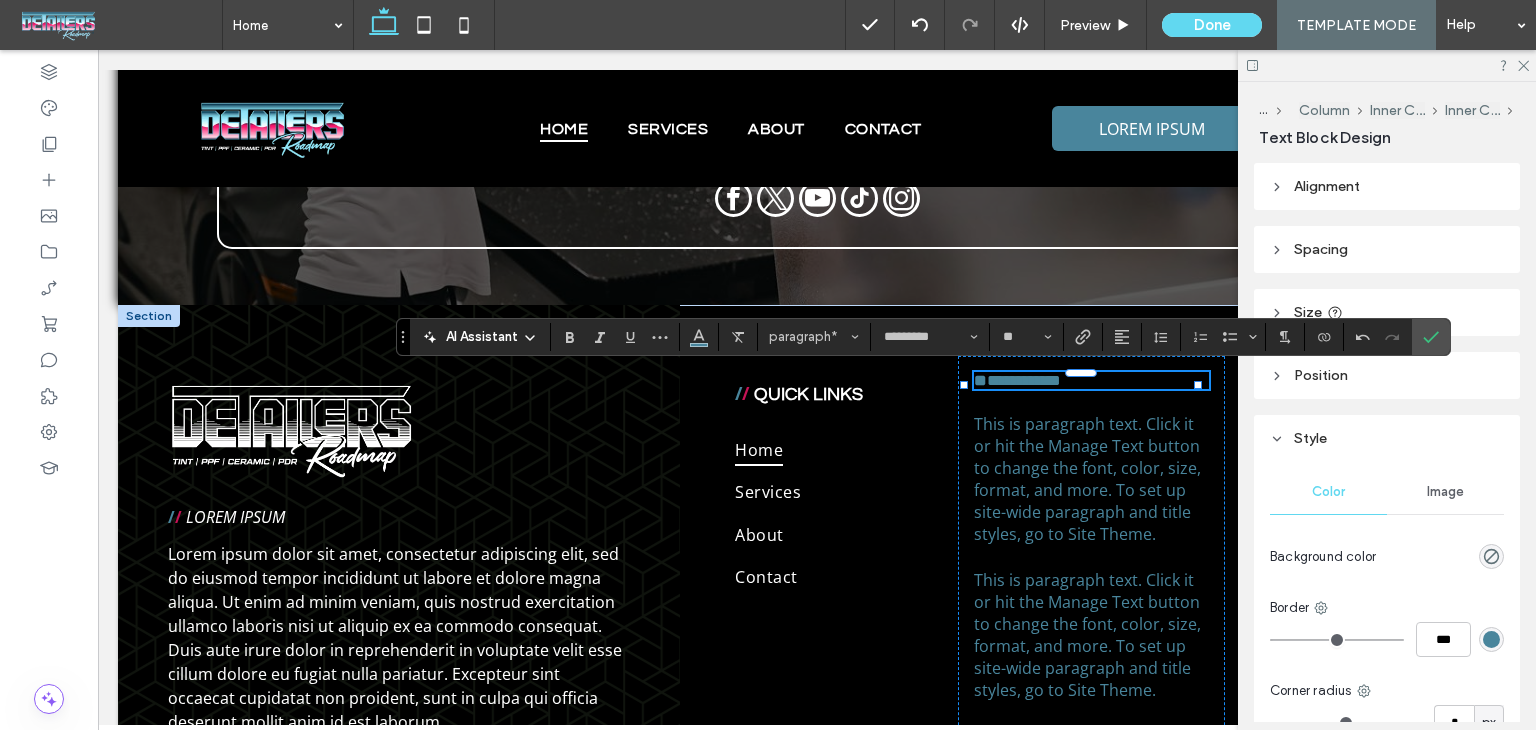 type on "*********" 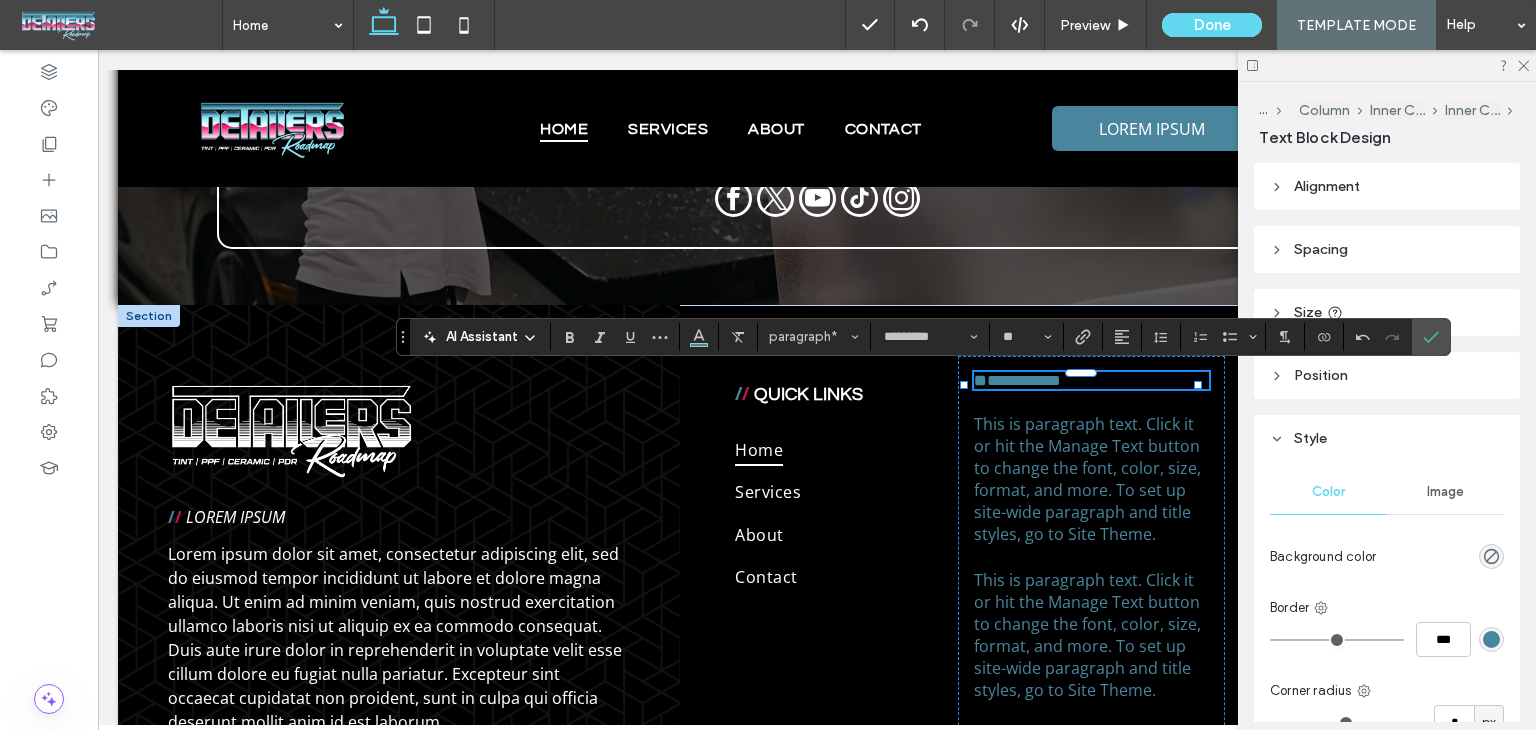 click on "**" at bounding box center (980, 380) 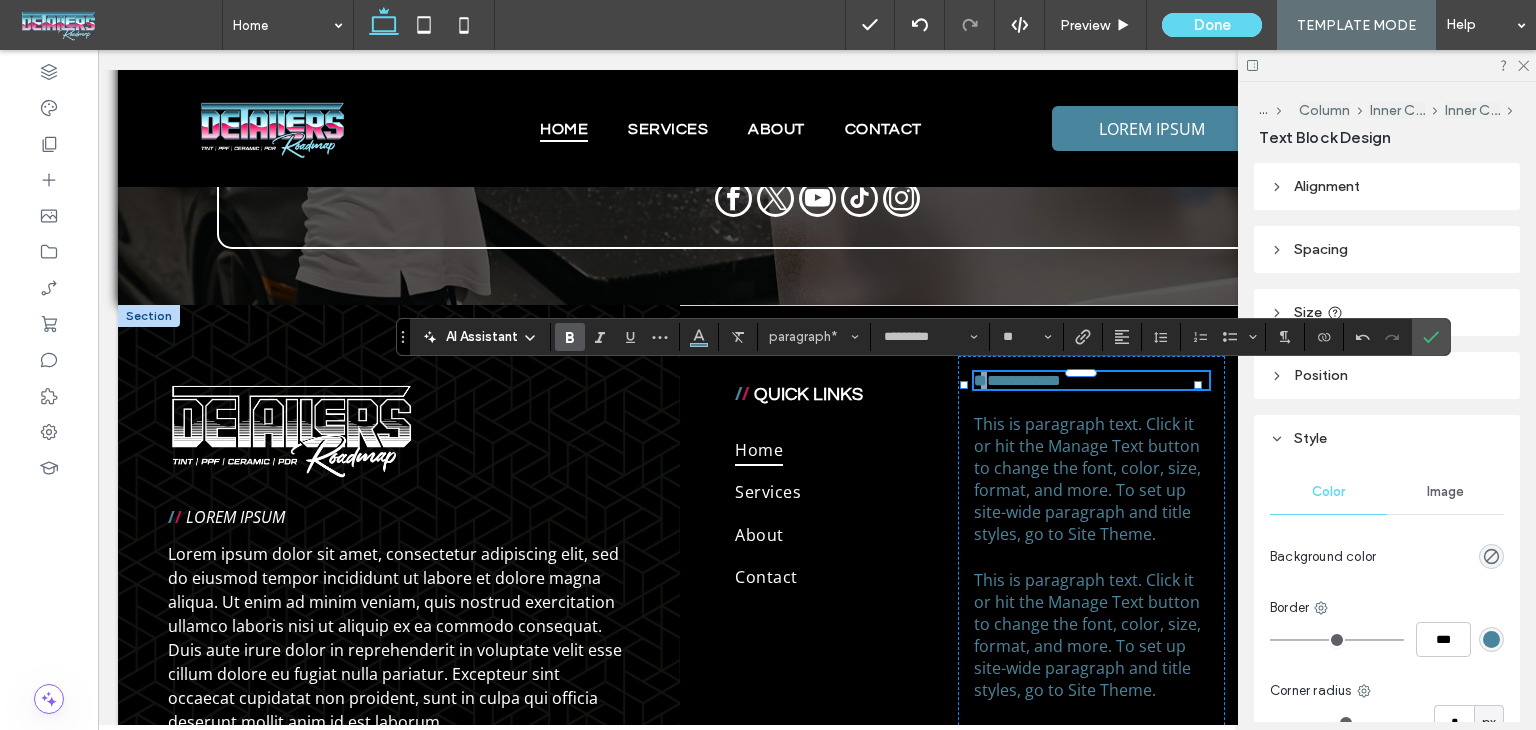 click on "**" at bounding box center (980, 380) 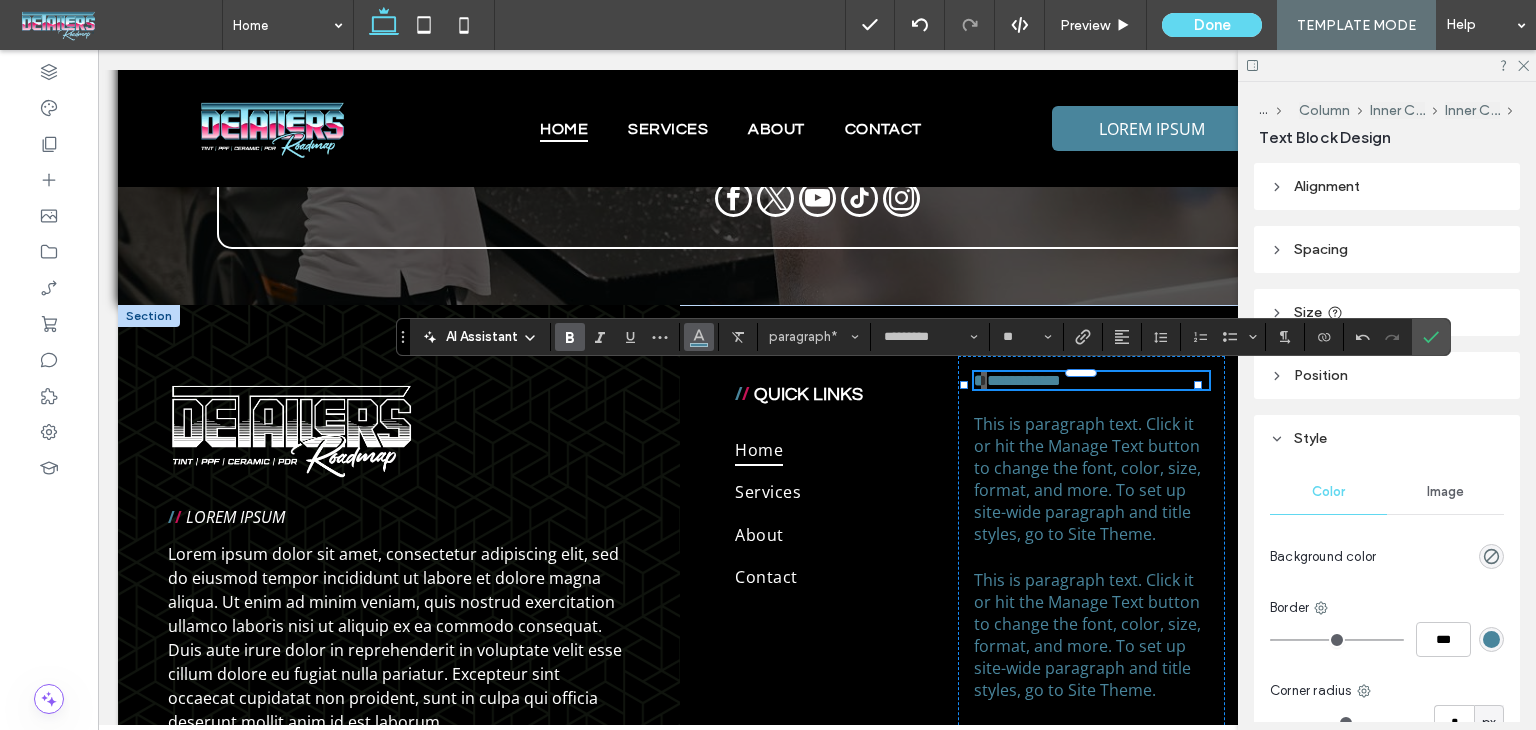 click 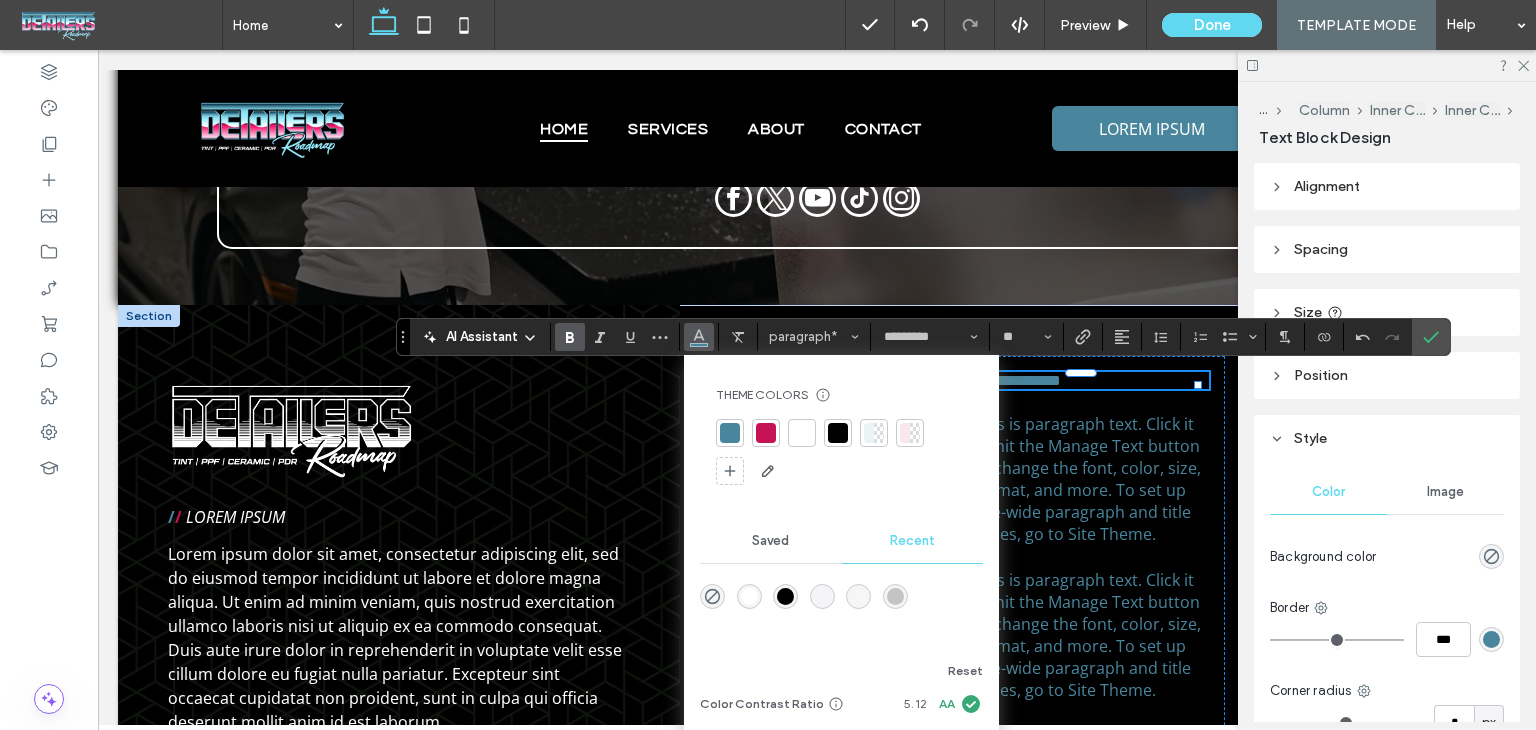 drag, startPoint x: 769, startPoint y: 437, endPoint x: 792, endPoint y: 434, distance: 23.194826 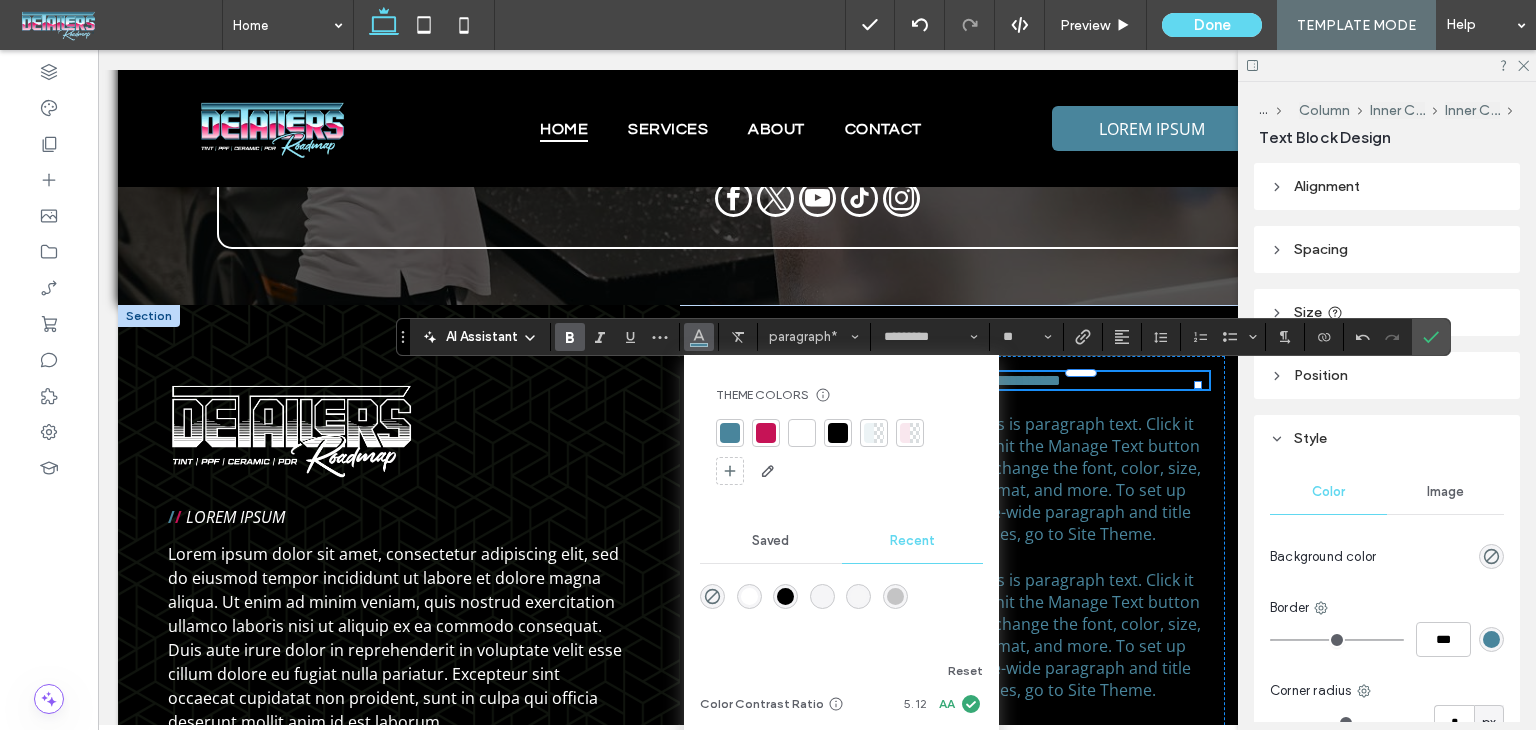 click at bounding box center (766, 433) 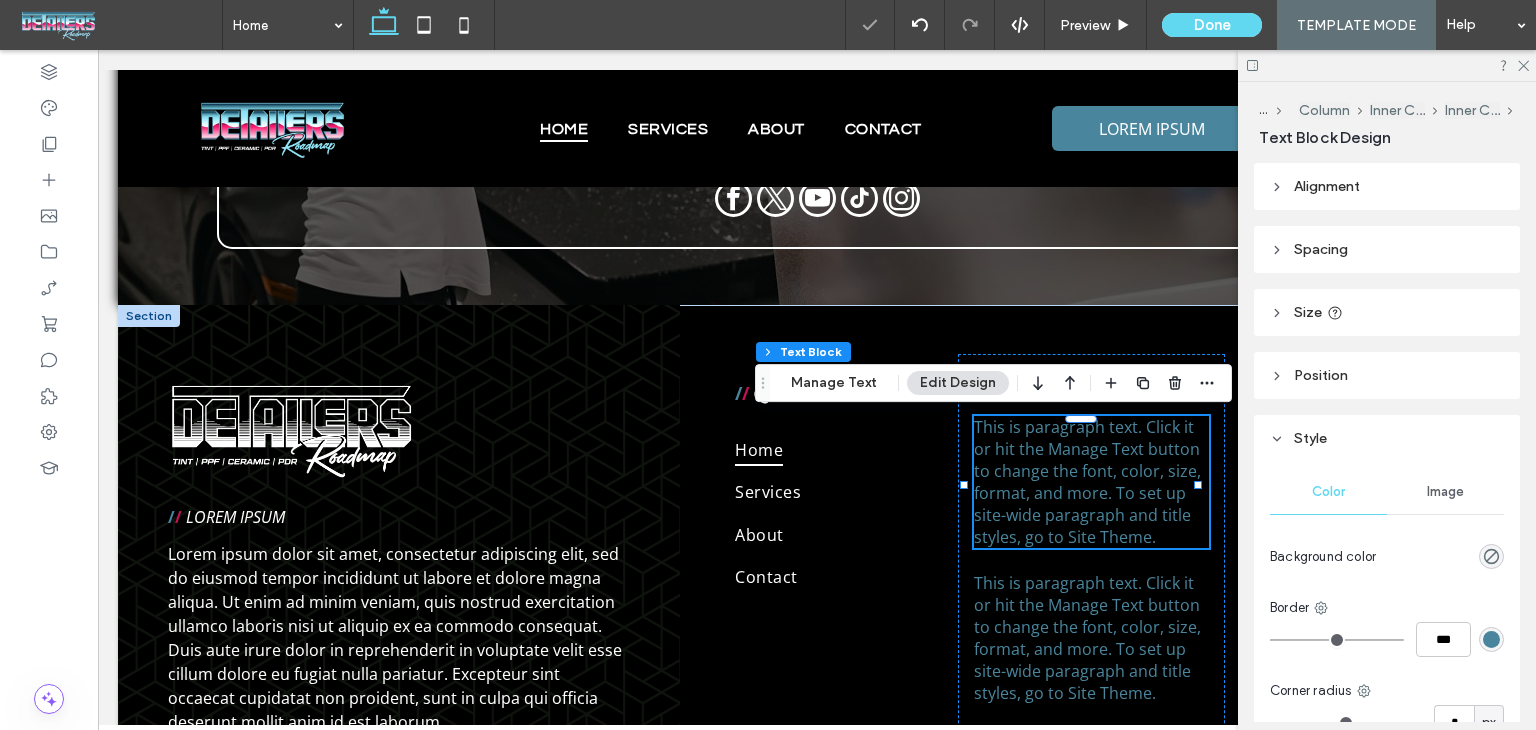 click on "Footer Section Column Inner Column Inner Column Text Block Manage Text Edit Design" at bounding box center [993, 383] 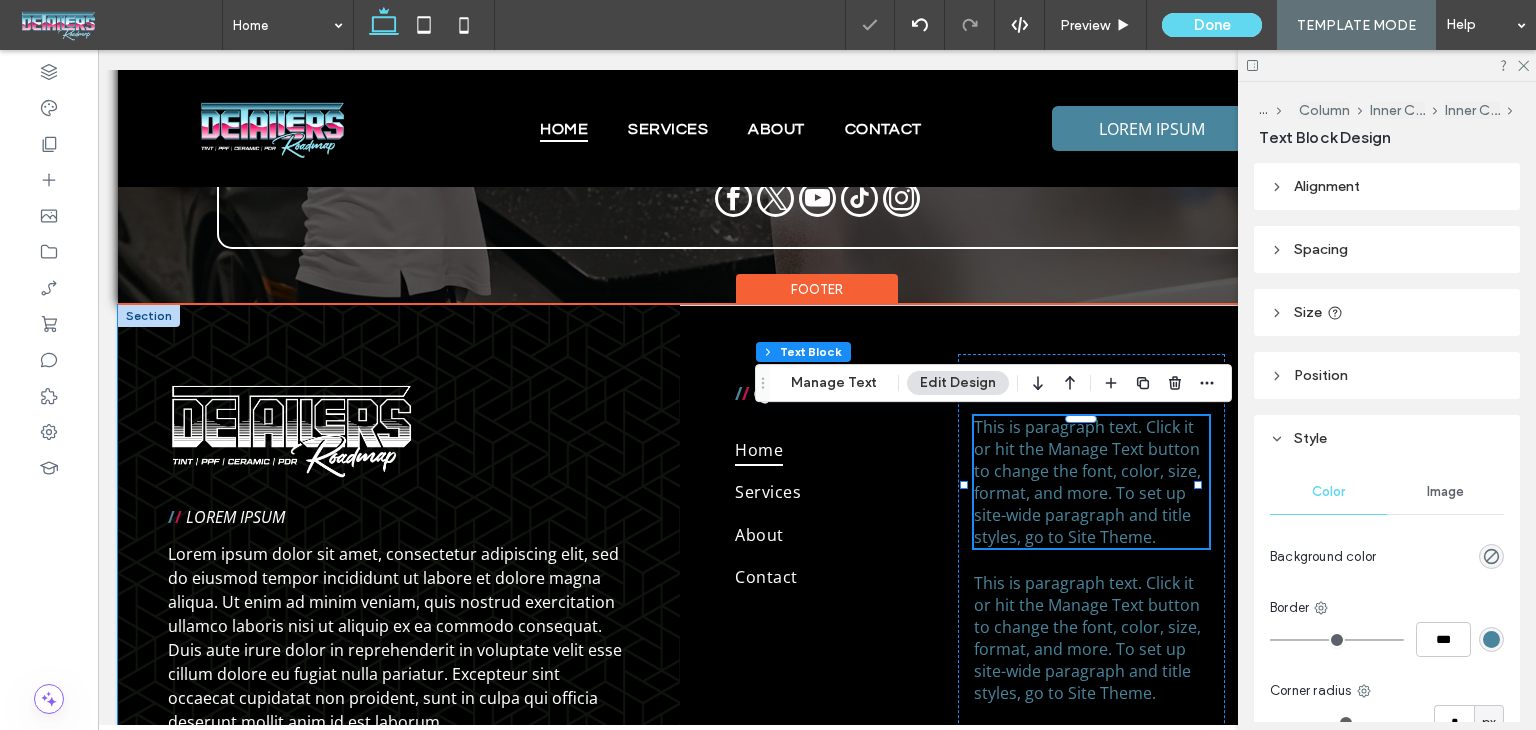 click on "This is paragraph text. Click it or hit the Manage Text button to change the font, color, size, format, and more. To set up site-wide paragraph and title styles, go to Site Theme." at bounding box center [1087, 482] 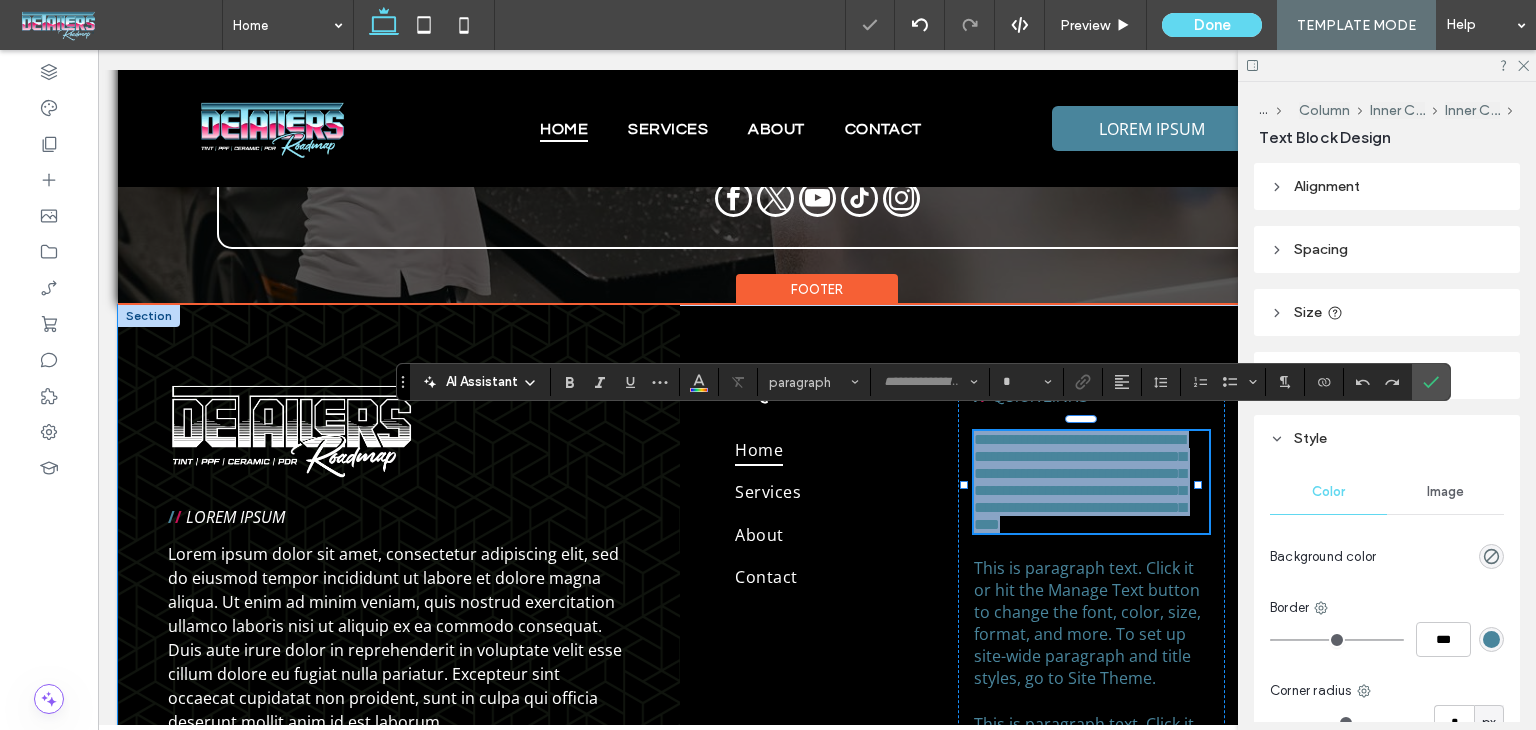 type on "*********" 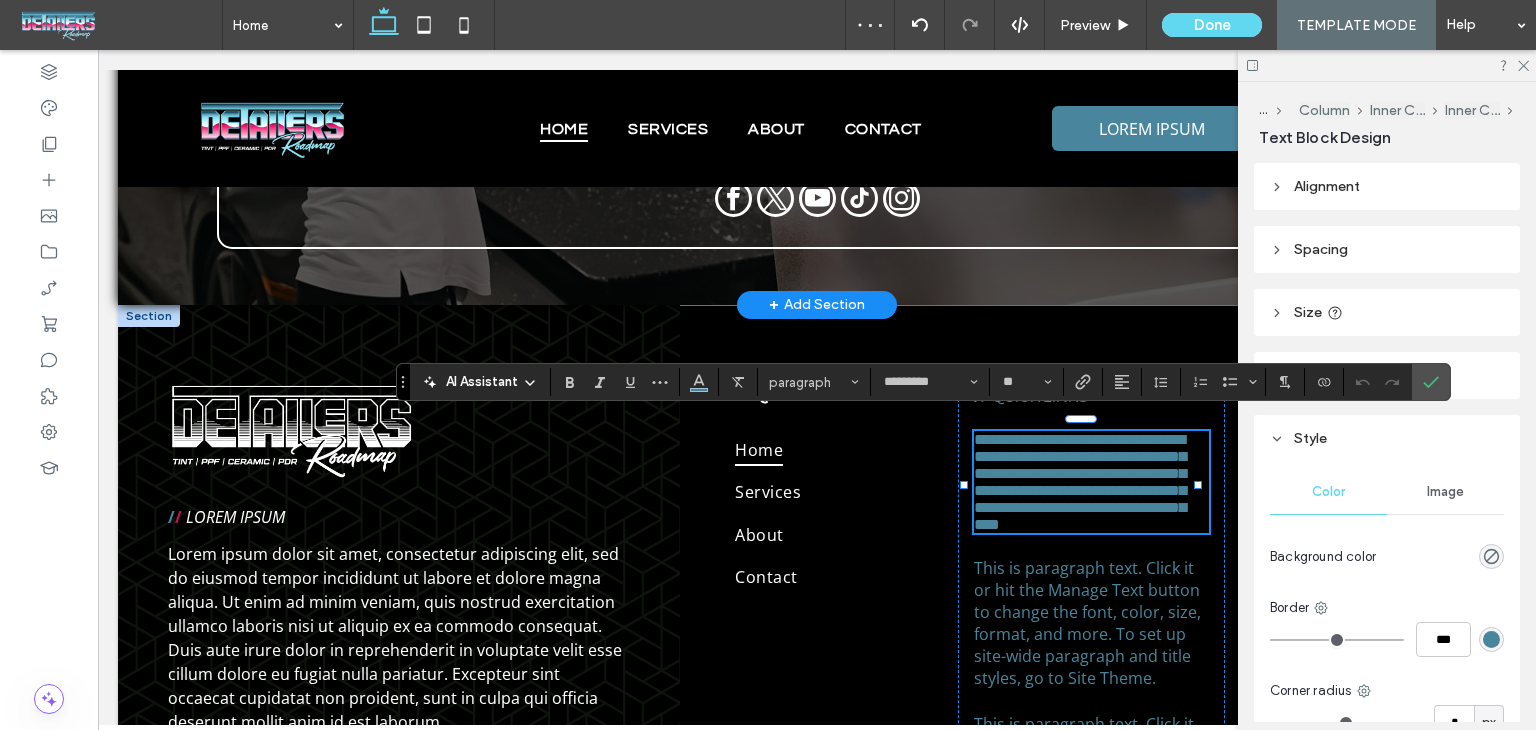 click on "/ /
LOREM IPSUM
Lorem ipsum dolor sit
﻿ amet consectetur adipiscing elit" at bounding box center (817, 122) 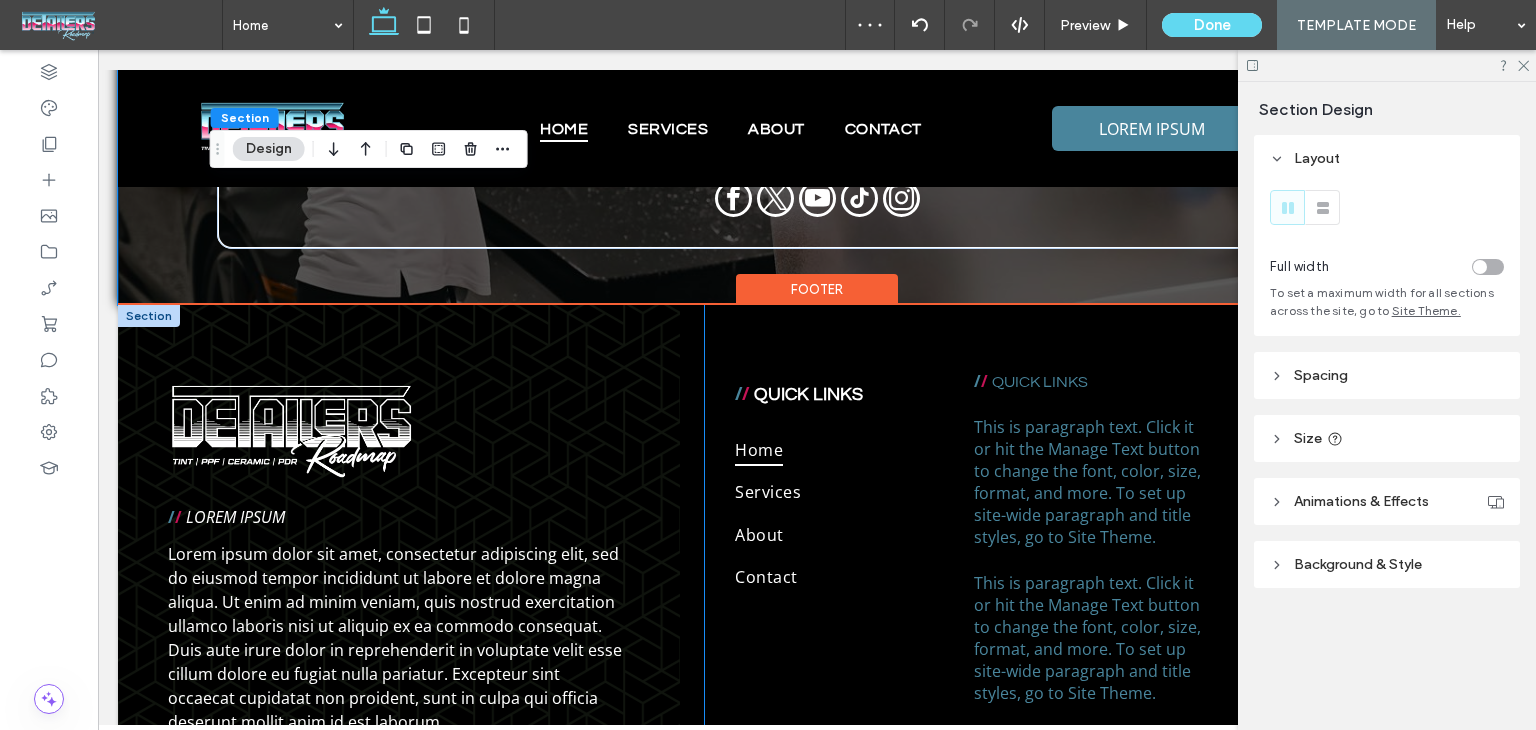 click on "QUICK LINKS" at bounding box center (1040, 382) 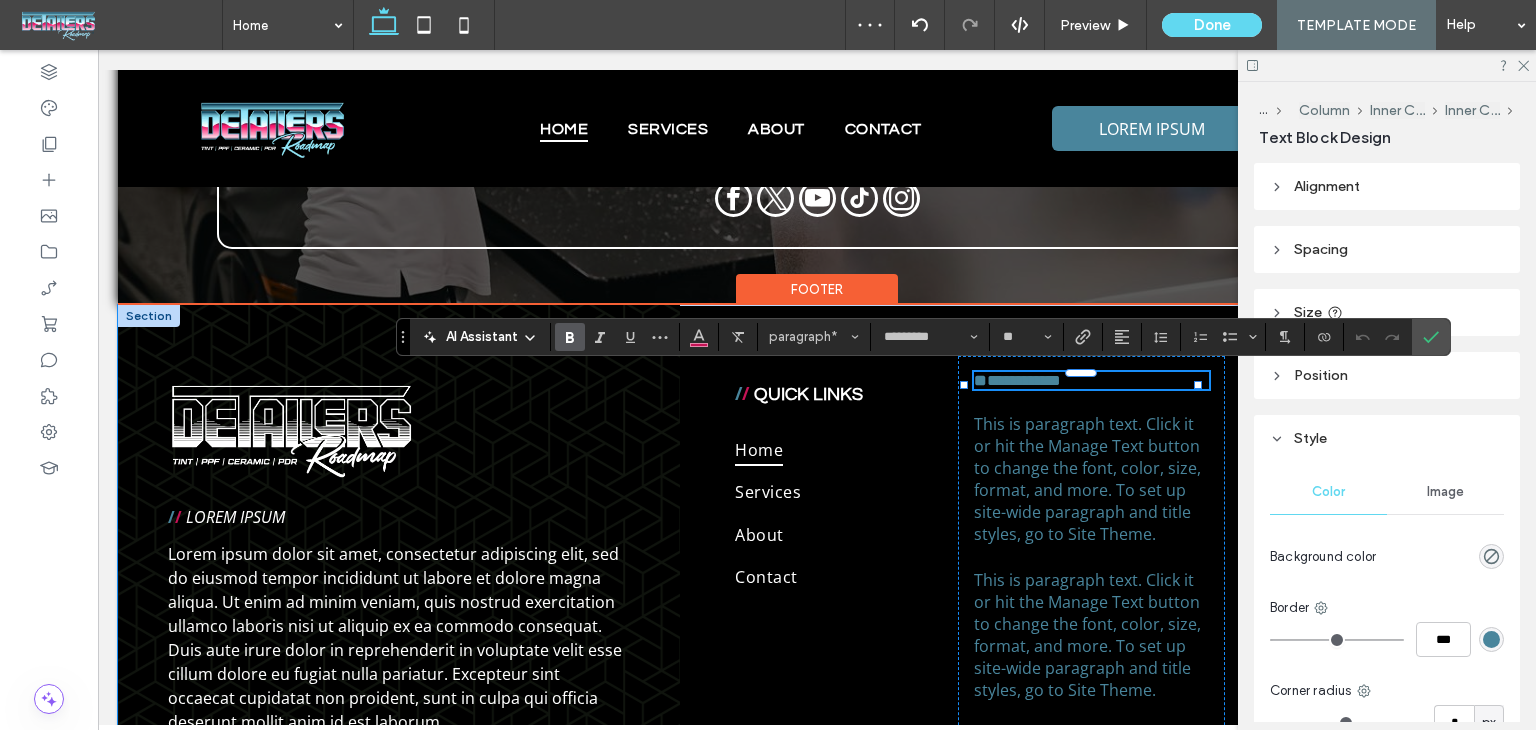 type on "*********" 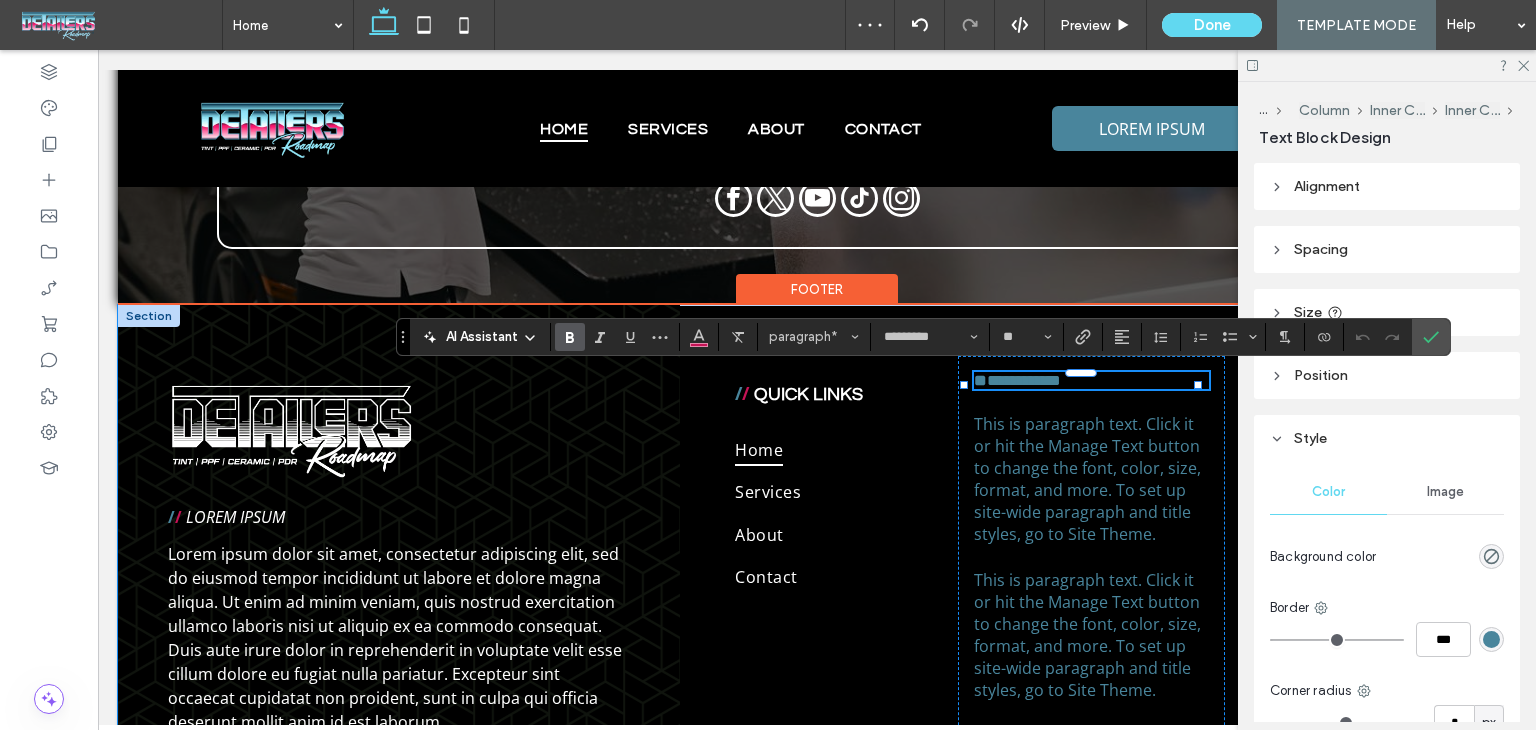 click on "**********" at bounding box center [1091, 380] 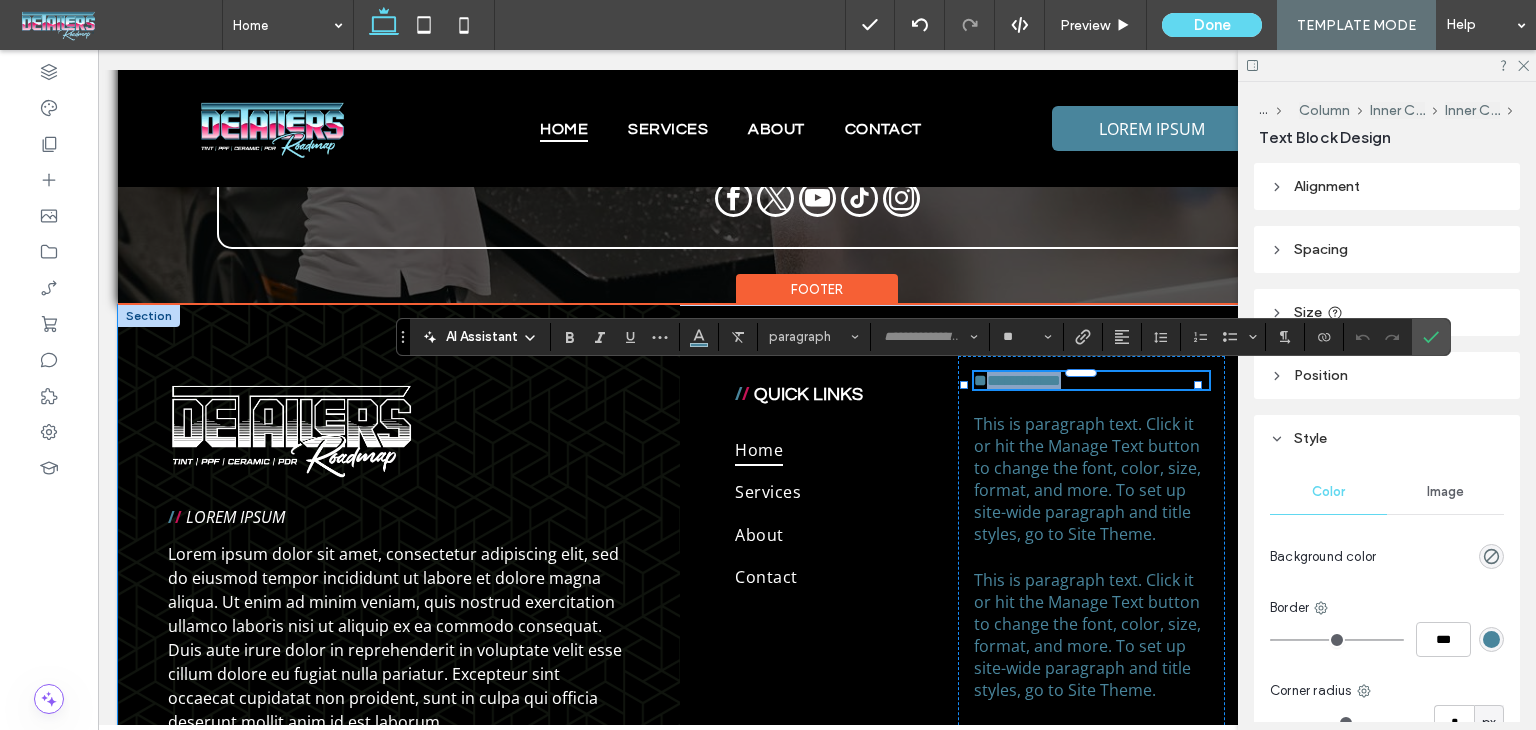 type on "*********" 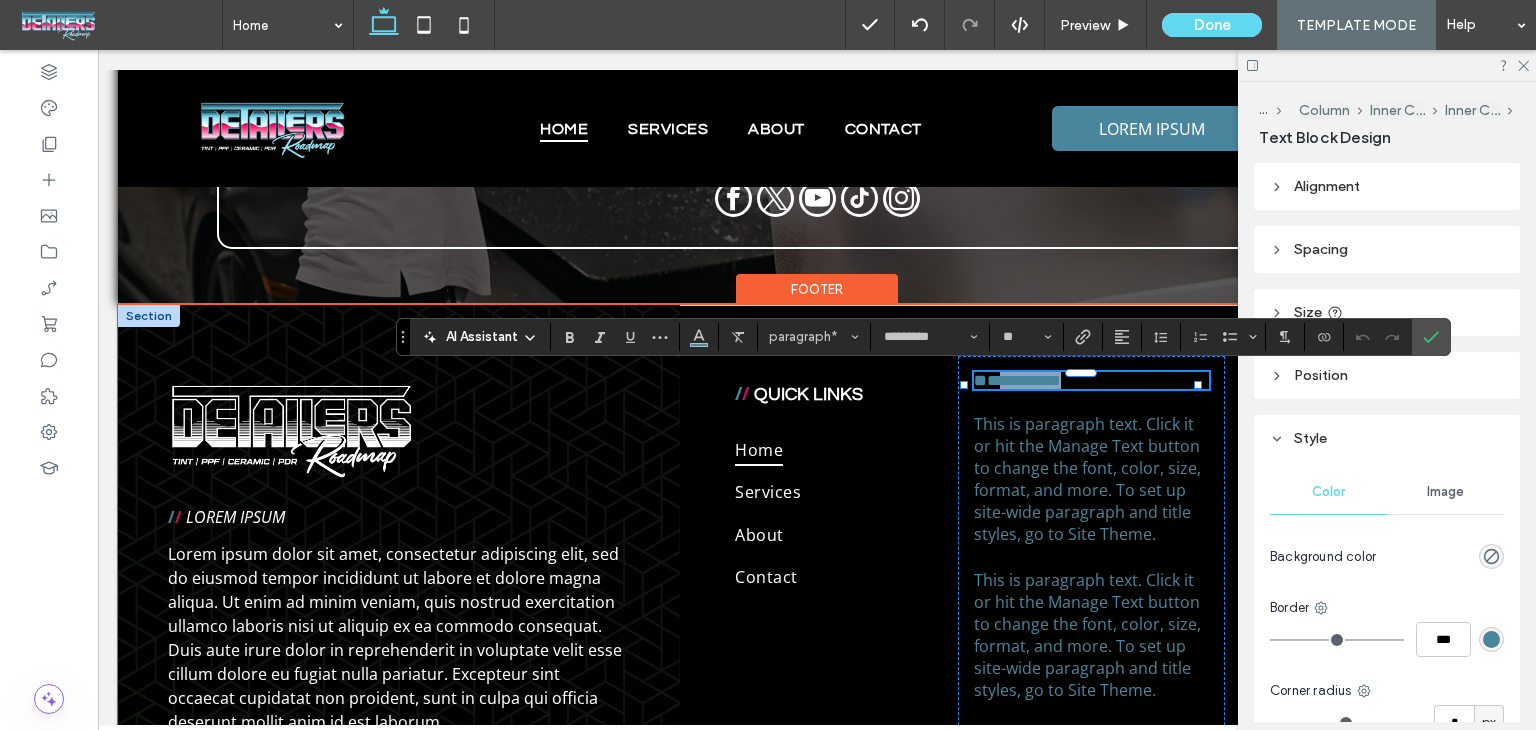 drag, startPoint x: 1084, startPoint y: 384, endPoint x: 910, endPoint y: 387, distance: 174.02586 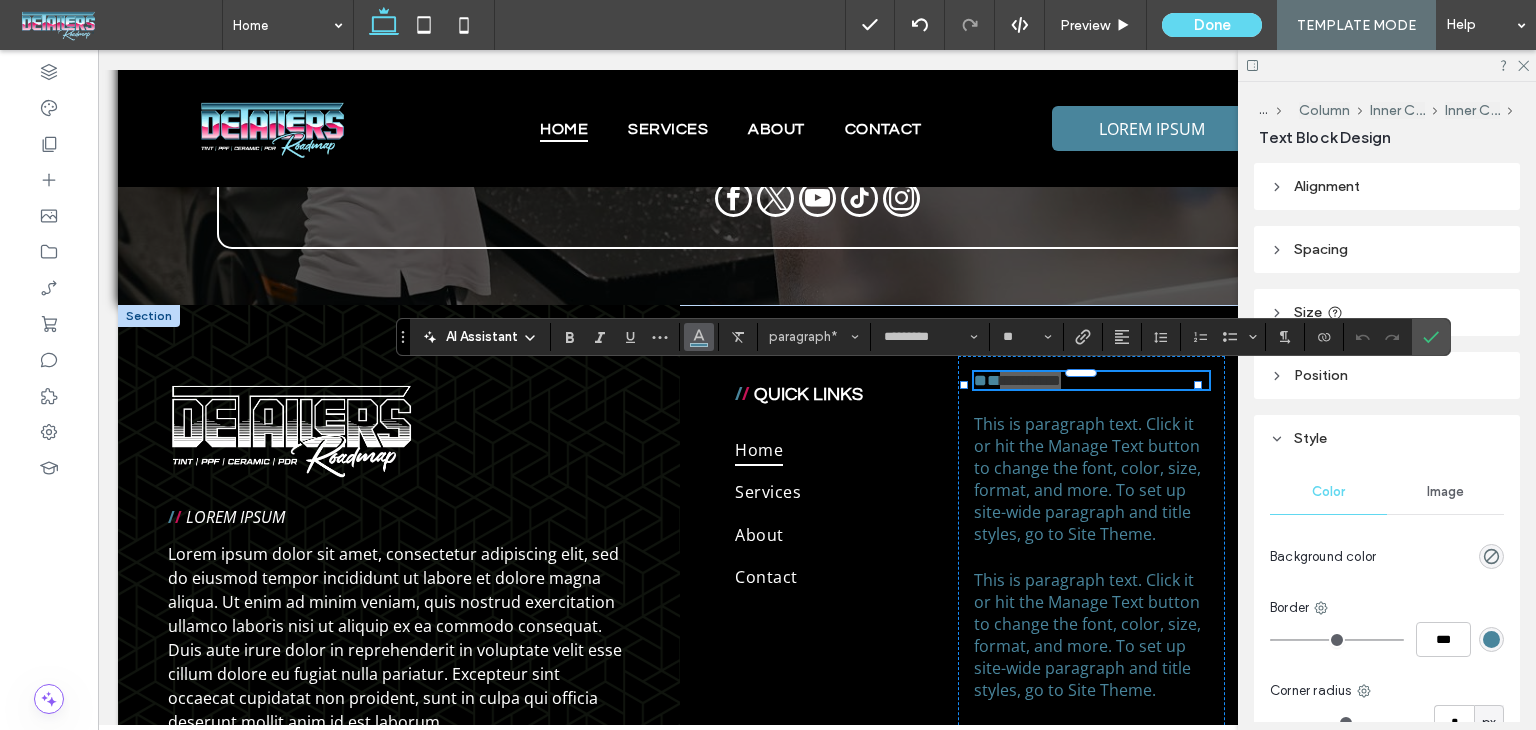 click 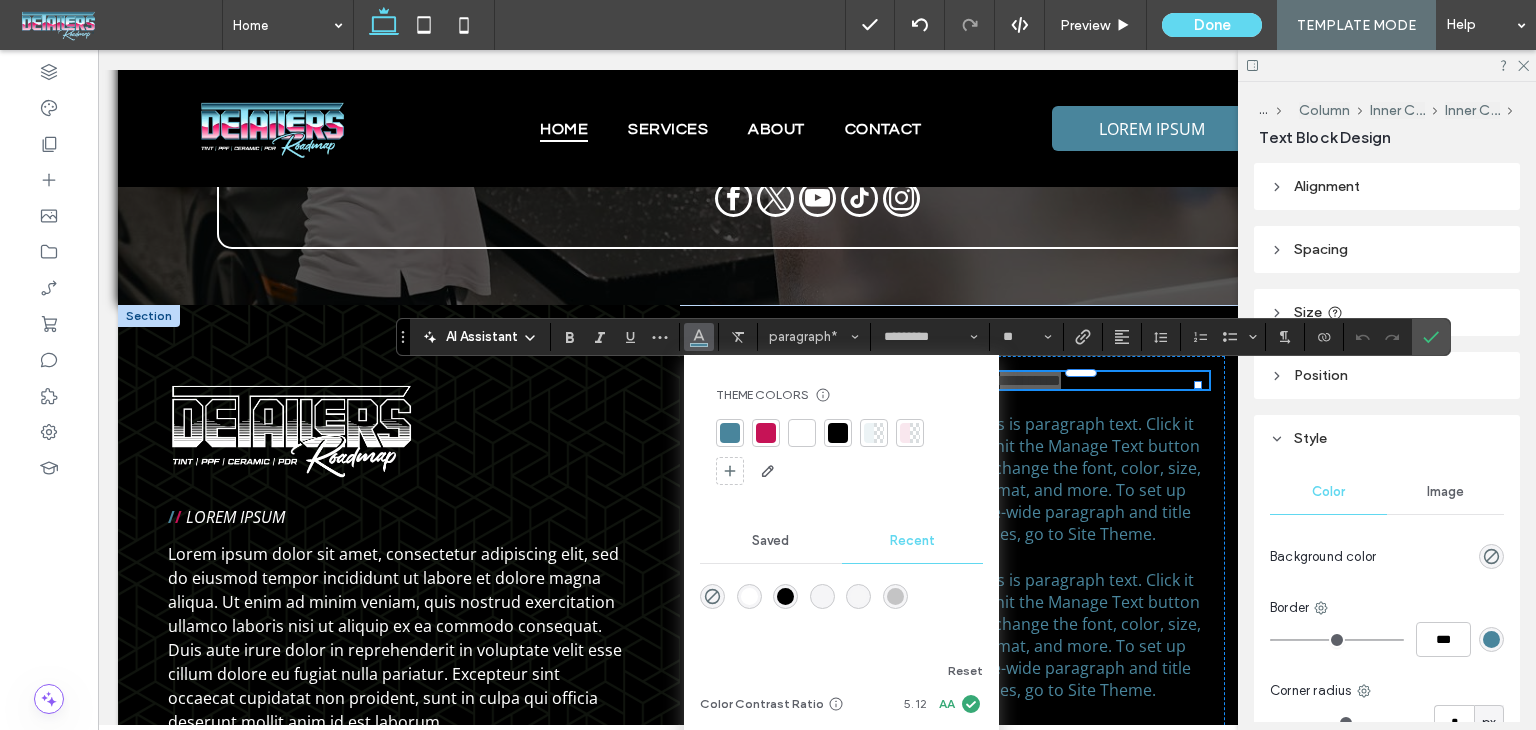 click at bounding box center (802, 433) 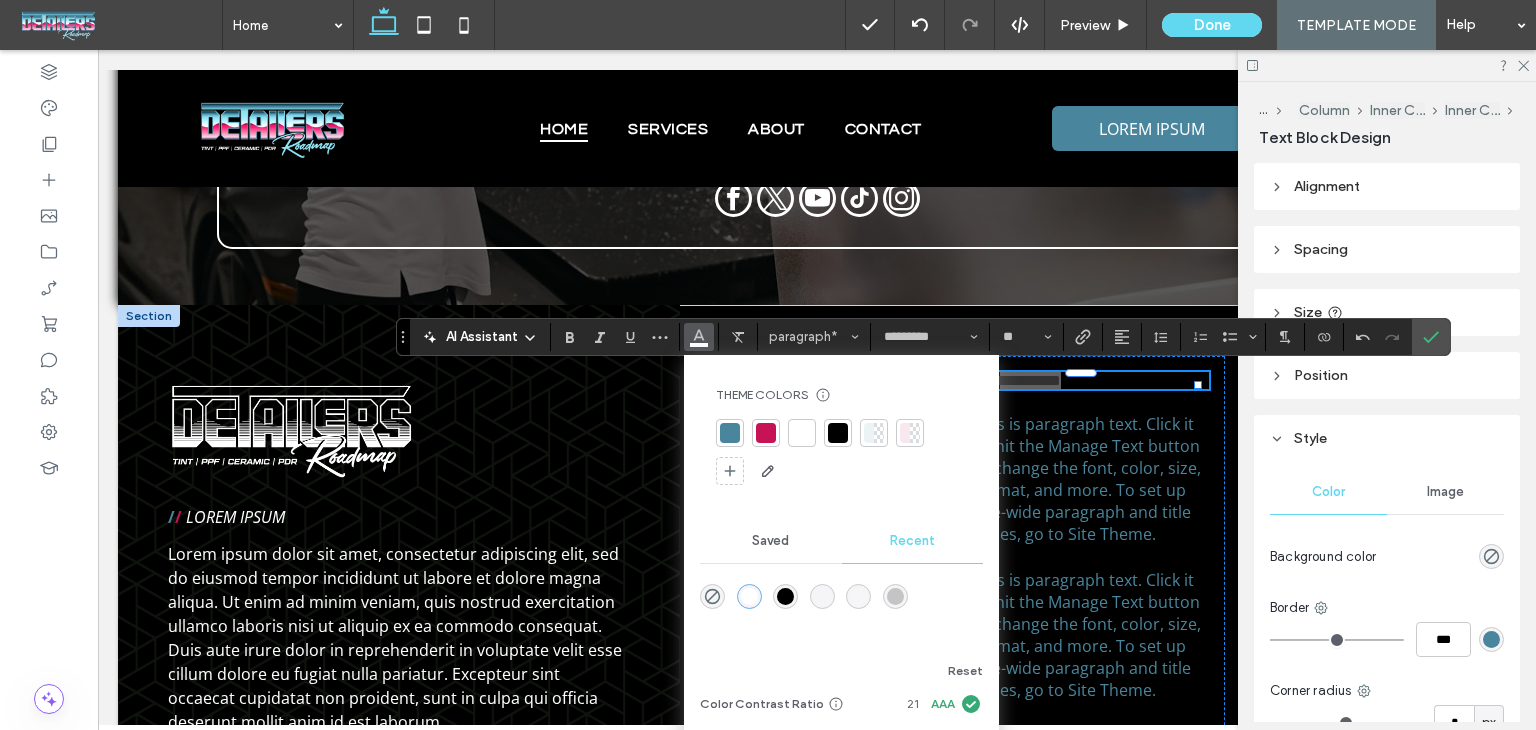drag, startPoint x: 1452, startPoint y: 338, endPoint x: 1436, endPoint y: 334, distance: 16.492422 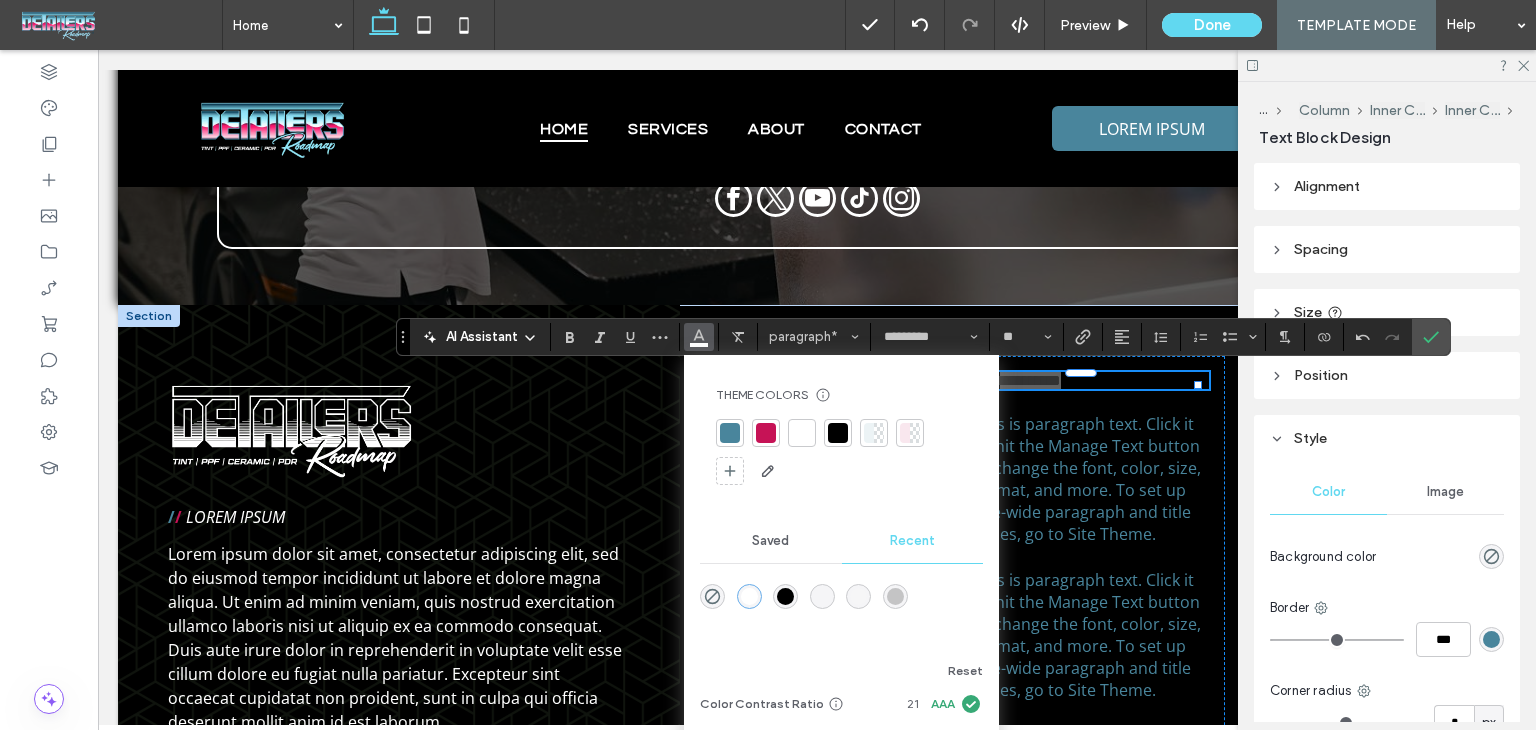 click on "Alignment Spacing Set margins and padding 0px 0% 0px 0% * px 0px * px 0px Reset padding Size Width *** % Height A More Size Options Position Position type Default Style Color Image Background color Border *** Corner radius * px" at bounding box center [1393, 442] 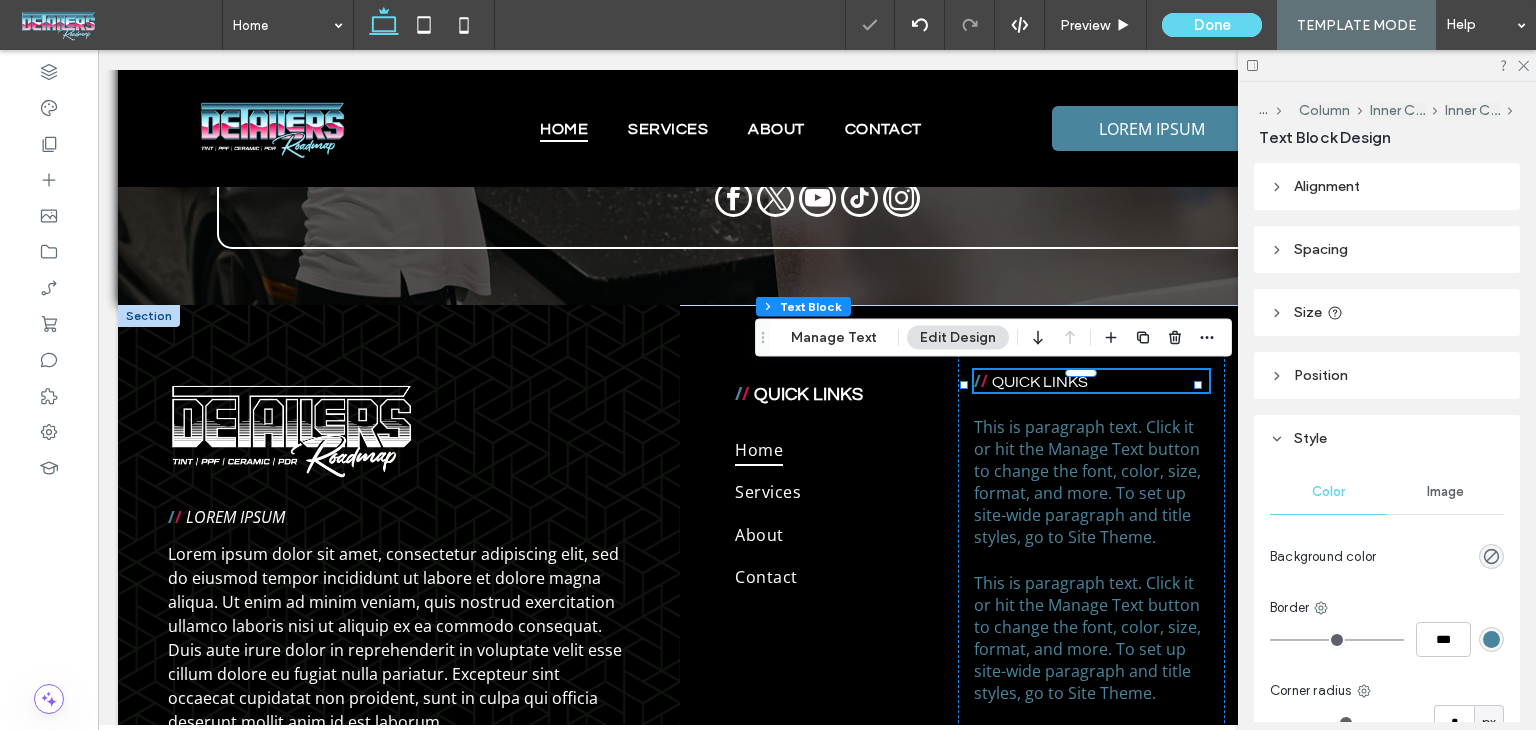 click on "Size" at bounding box center (1387, 312) 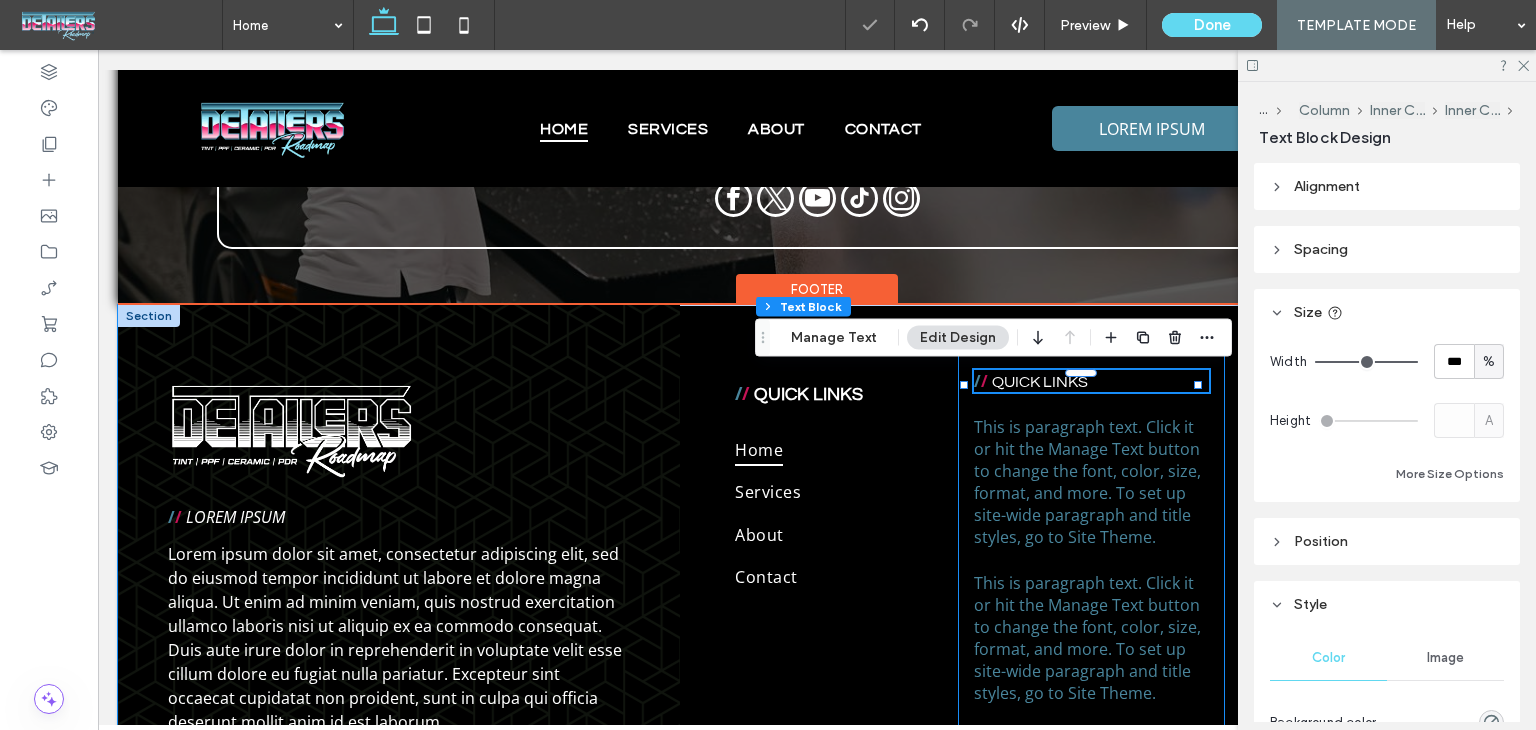 click at bounding box center (1081, 395) 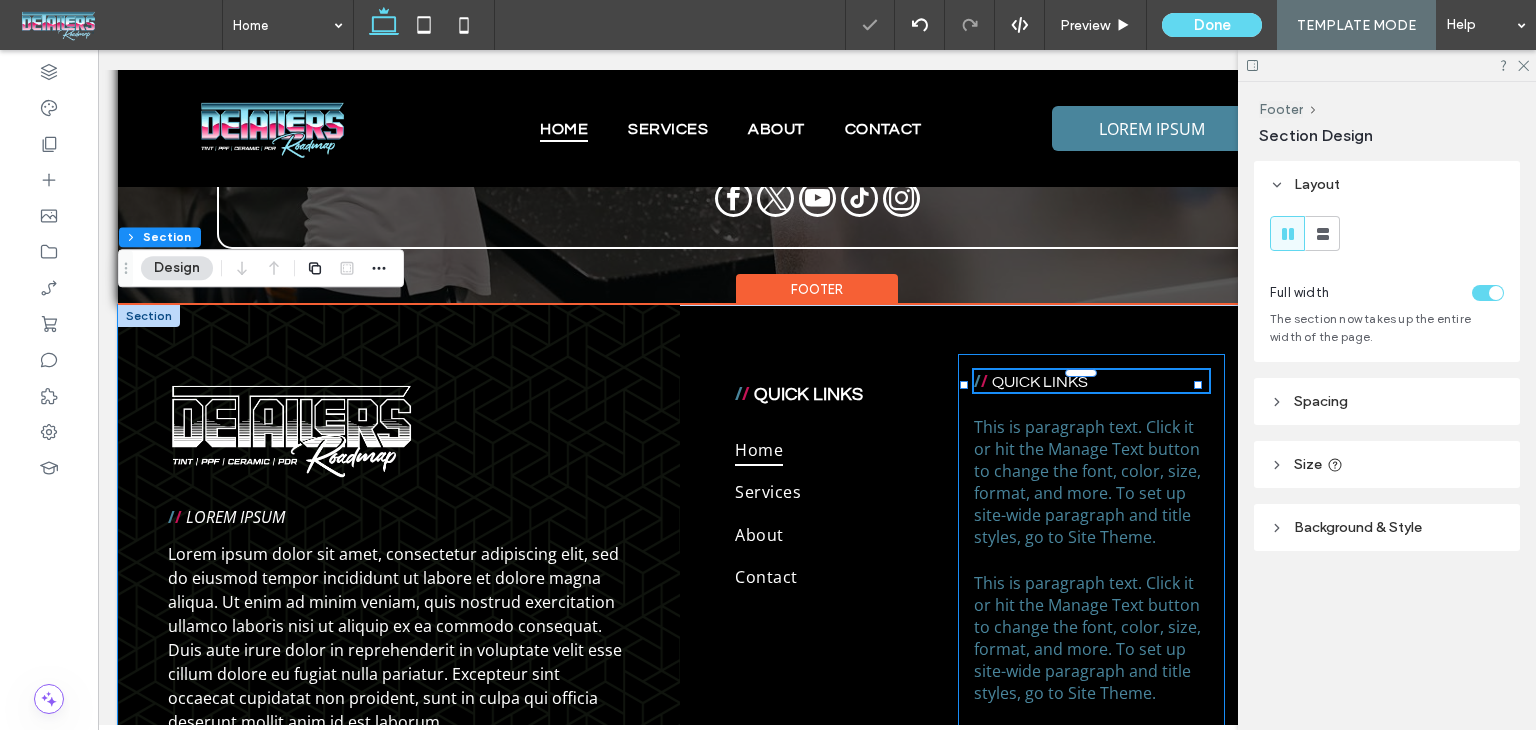 click on "/ /   QUICK LINKS
This is paragraph text. Click it or hit the Manage Text button to change the font, color, size, format, and more. To set up site-wide paragraph and title styles, go to Site Theme.     This is paragraph text. Click it or hit the Manage Text button to change the font, color, size, format, and more. To set up site-wide paragraph and title styles, go to Site Theme.
This is paragraph text. Click it or hit the Manage Text button to change the font, color, size, format, and more. To set up site-wide paragraph and title styles, go to Site Theme.
New Button" at bounding box center (1091, 649) 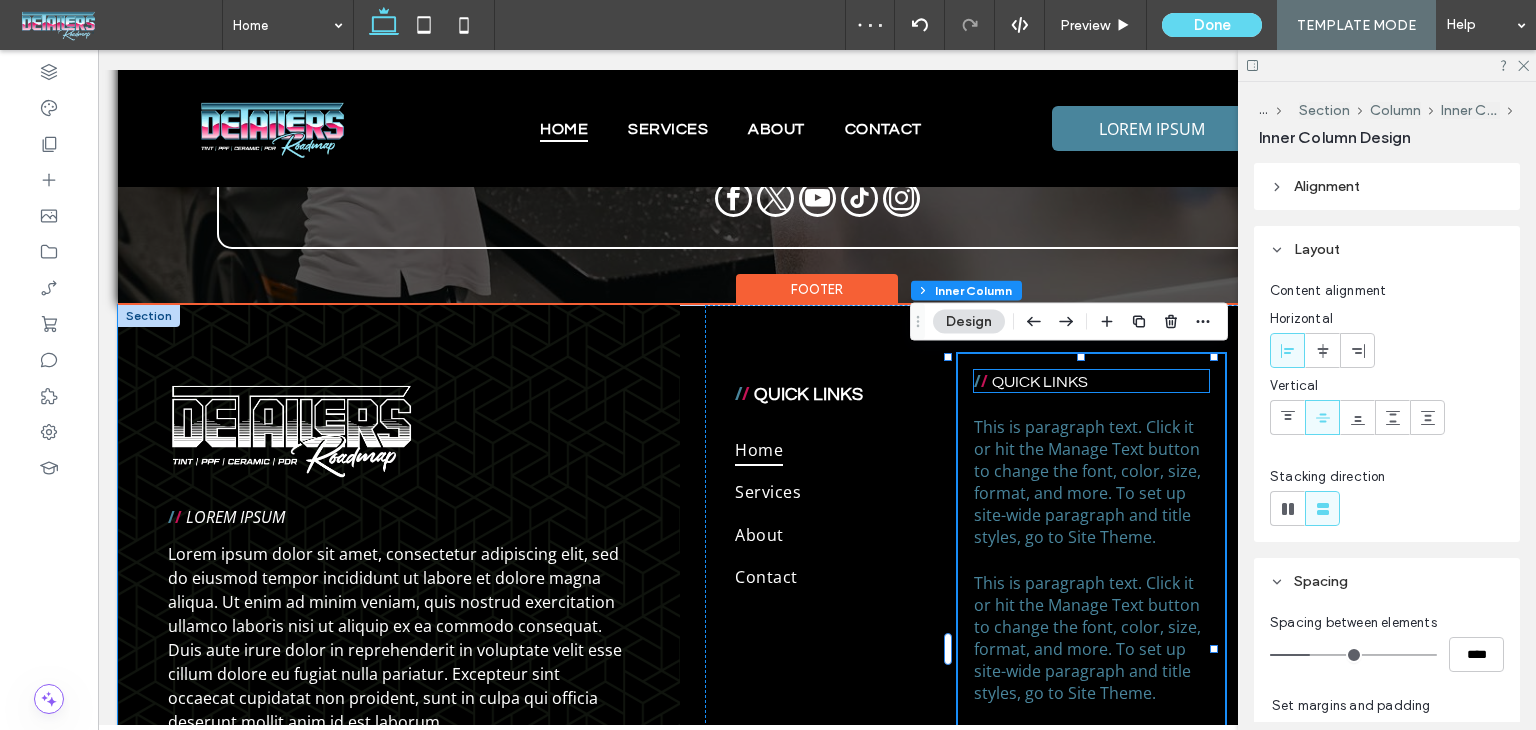 click on "QUICK LINKS" at bounding box center (1040, 382) 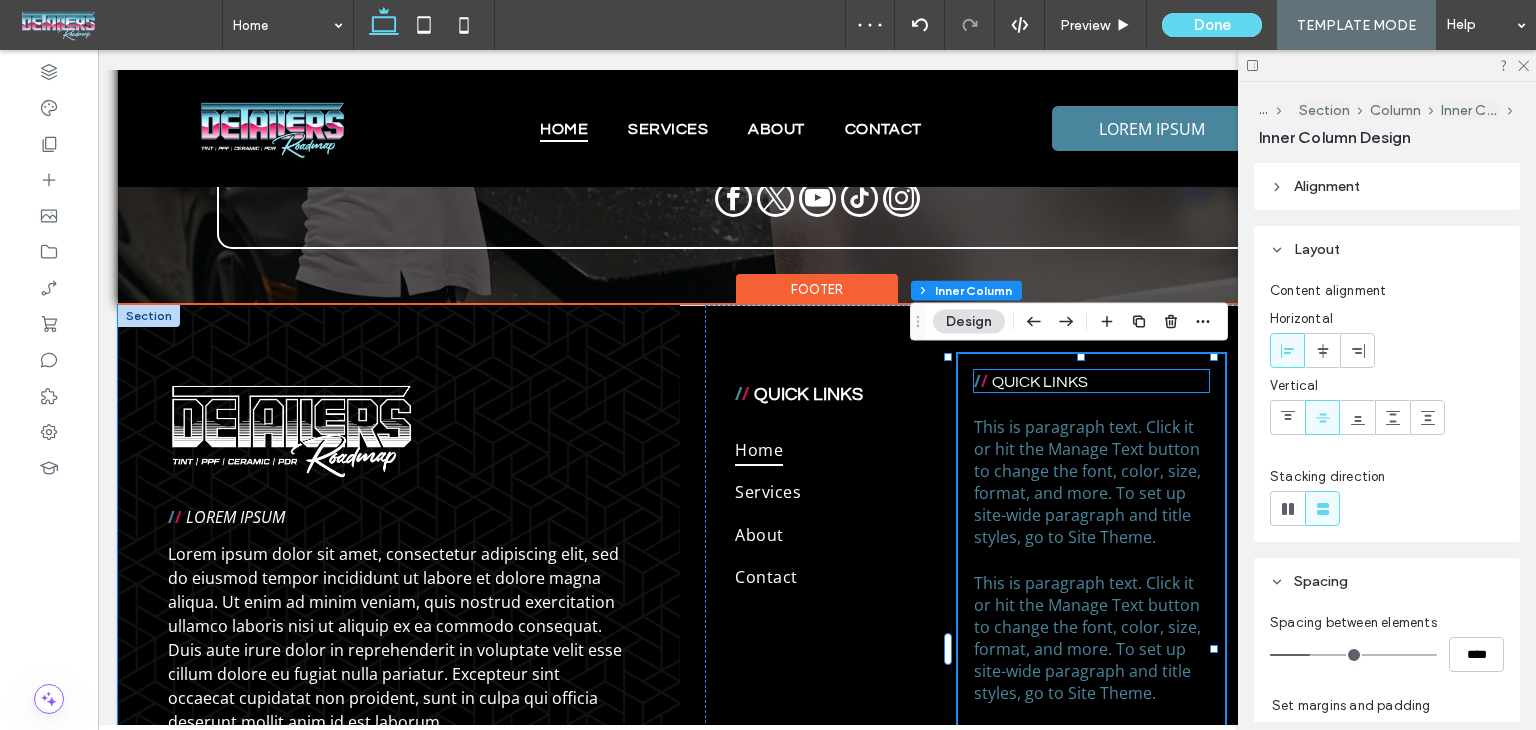 click on "QUICK LINKS" at bounding box center (1040, 382) 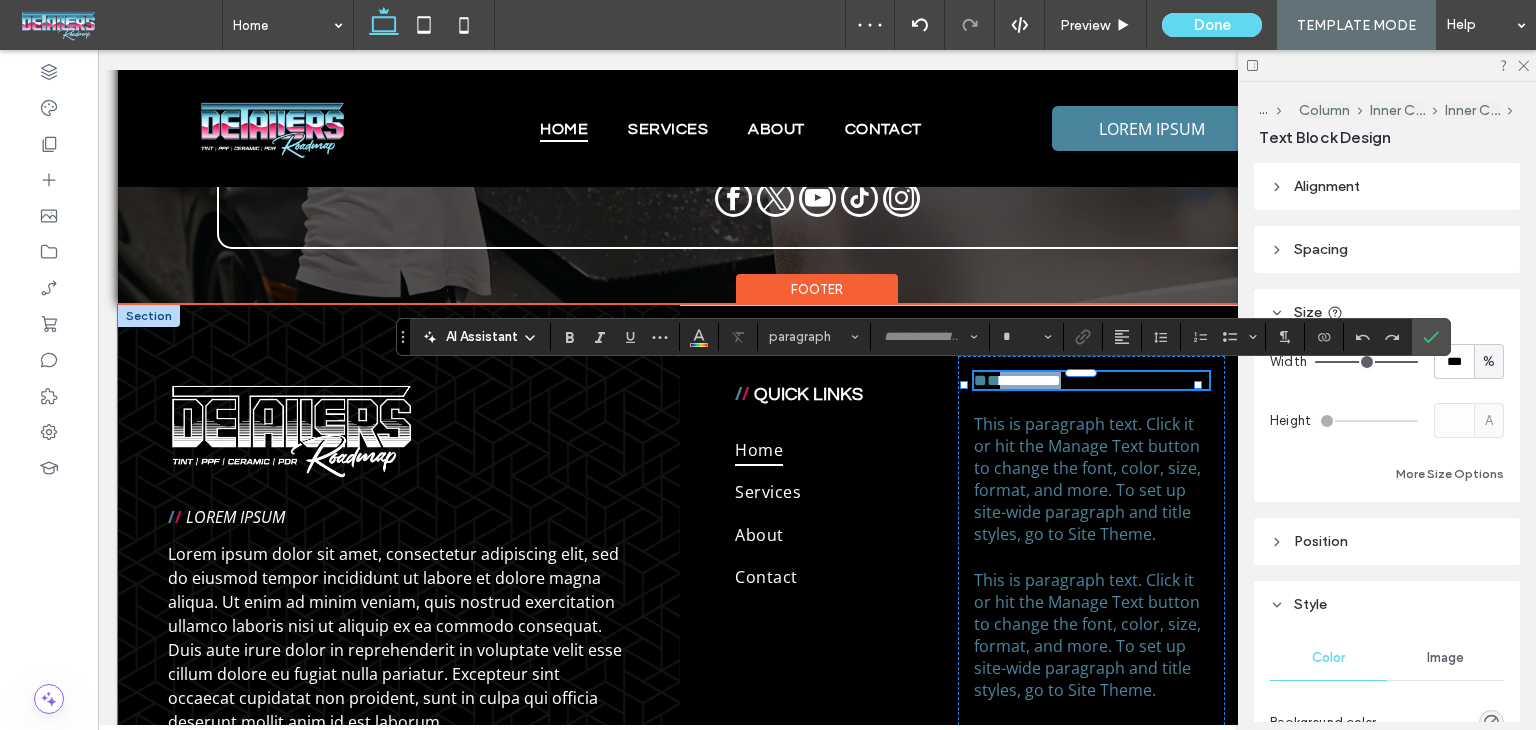 type on "*********" 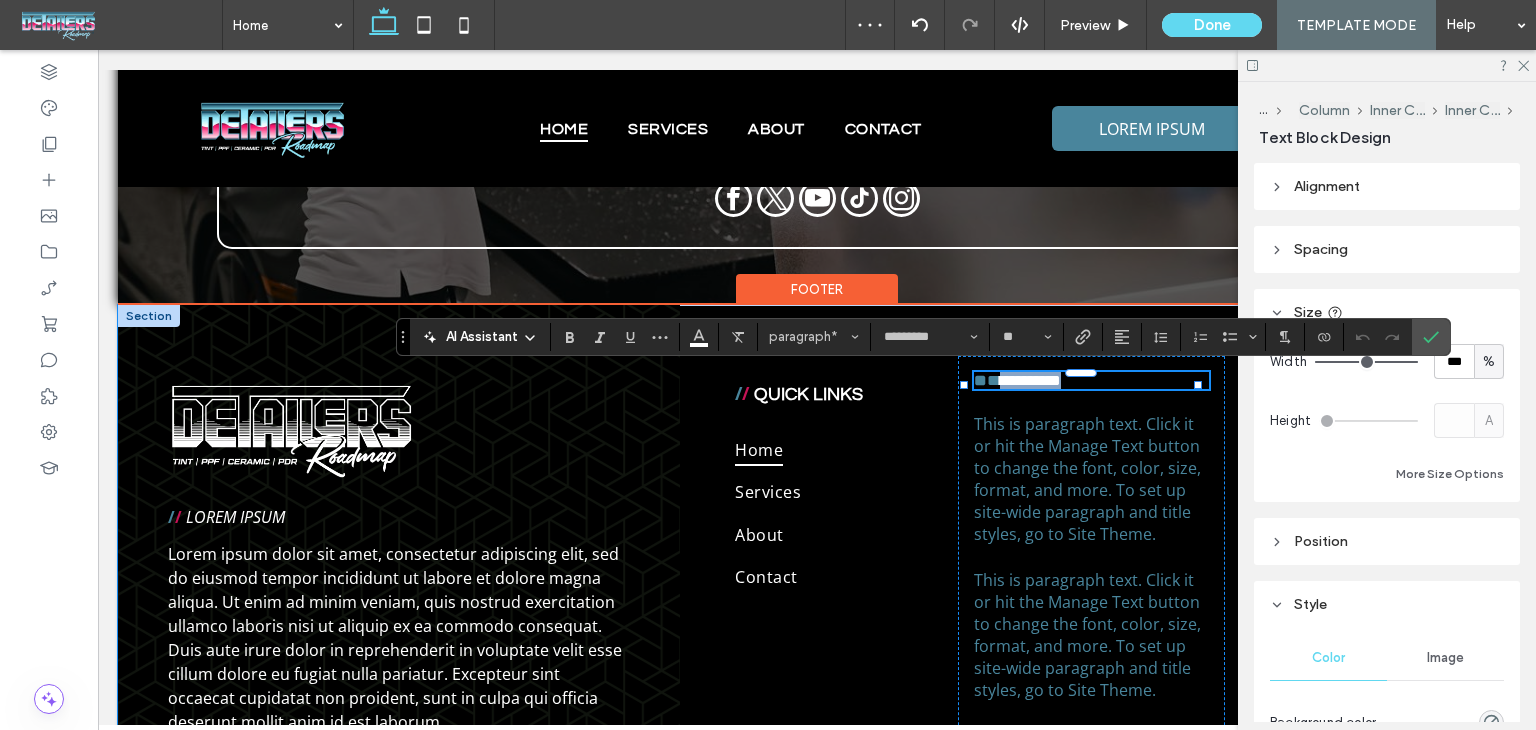 click on "**********" at bounding box center [1091, 380] 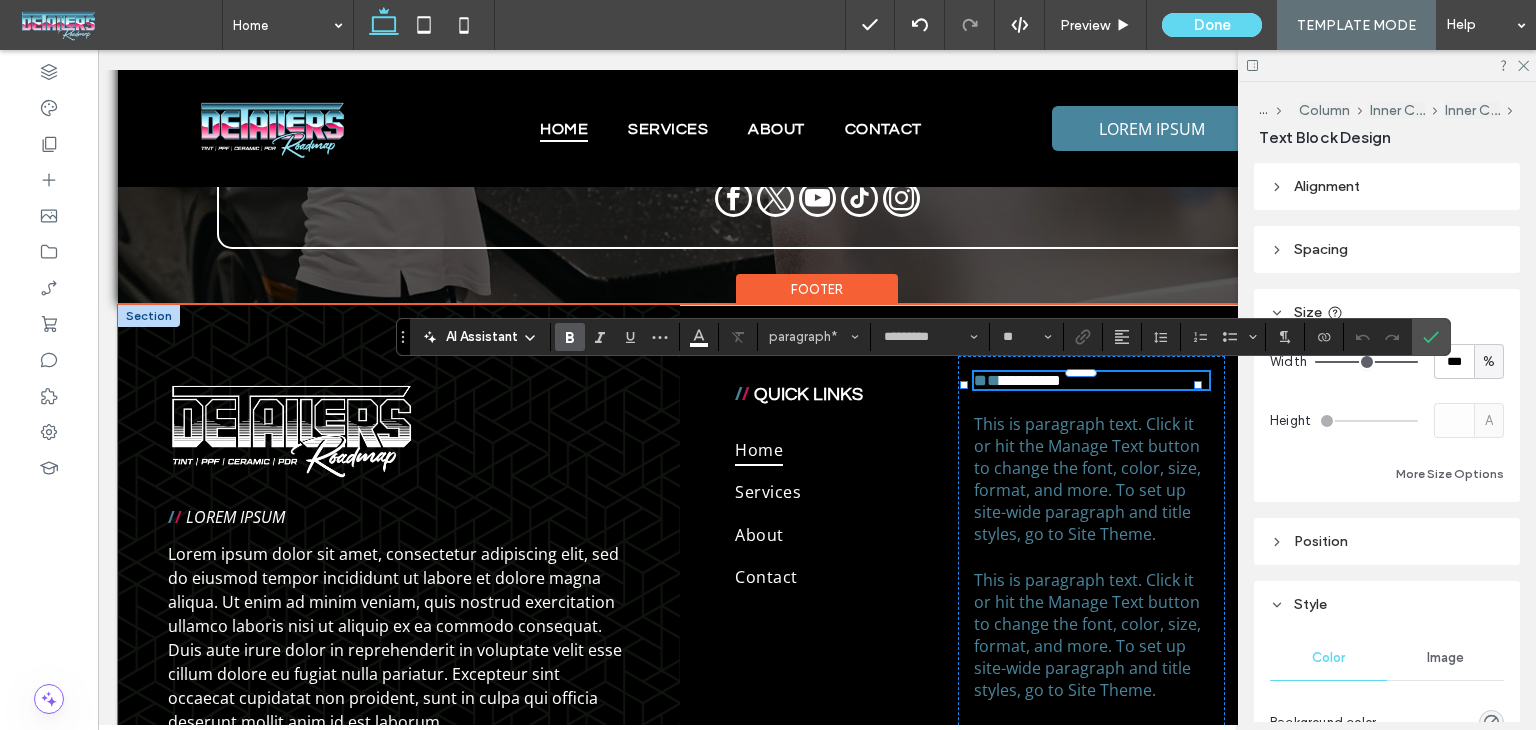click on "**********" at bounding box center [1091, 380] 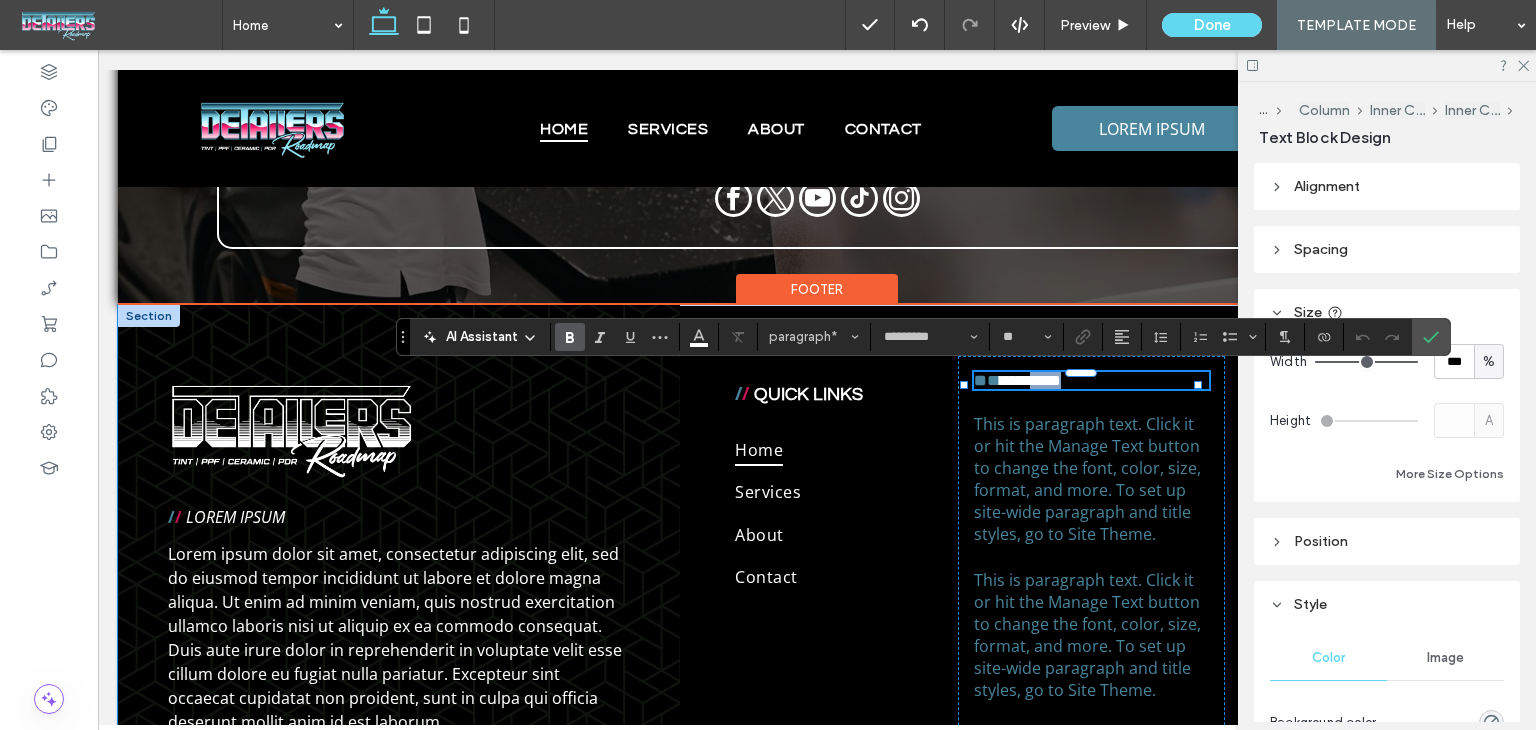 click on "**********" at bounding box center [1091, 380] 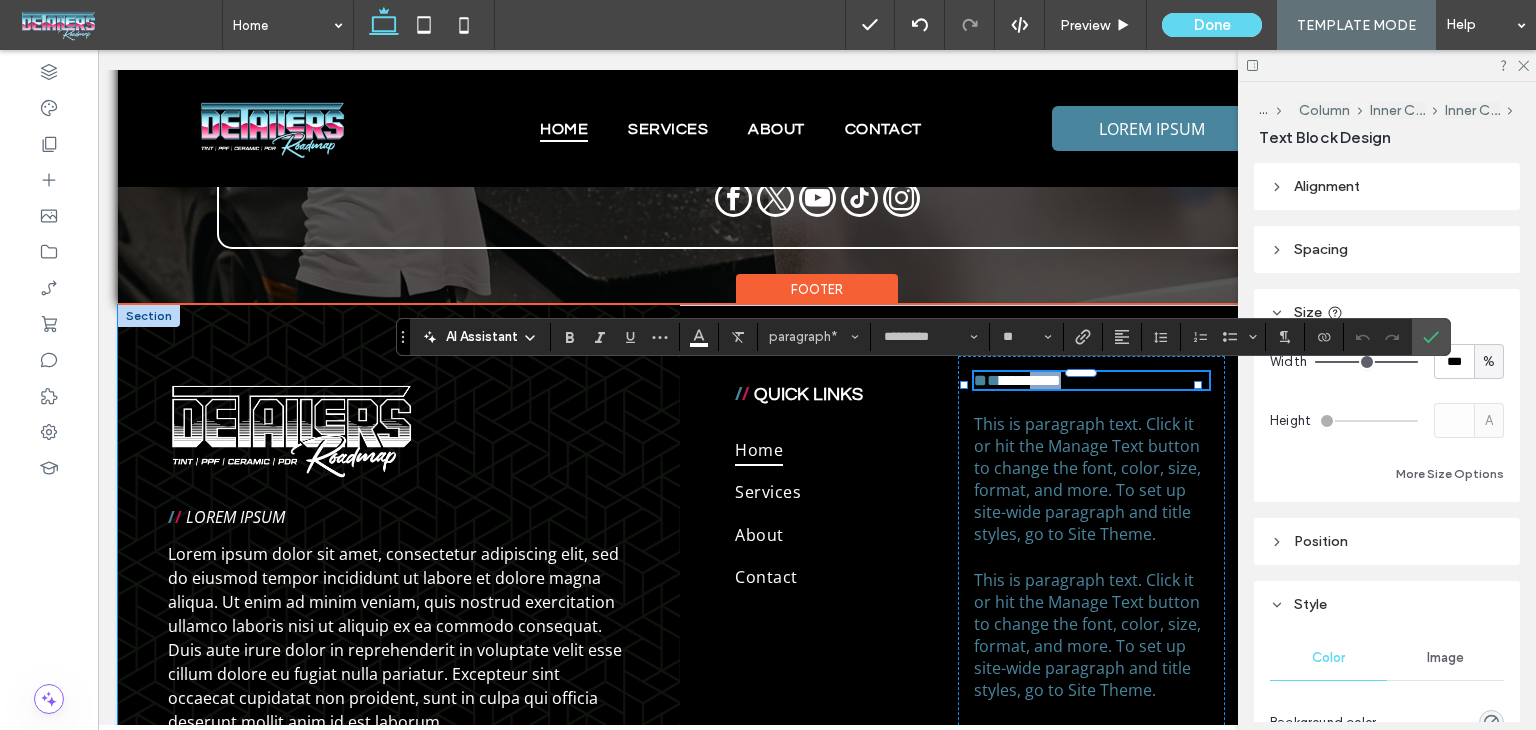 type 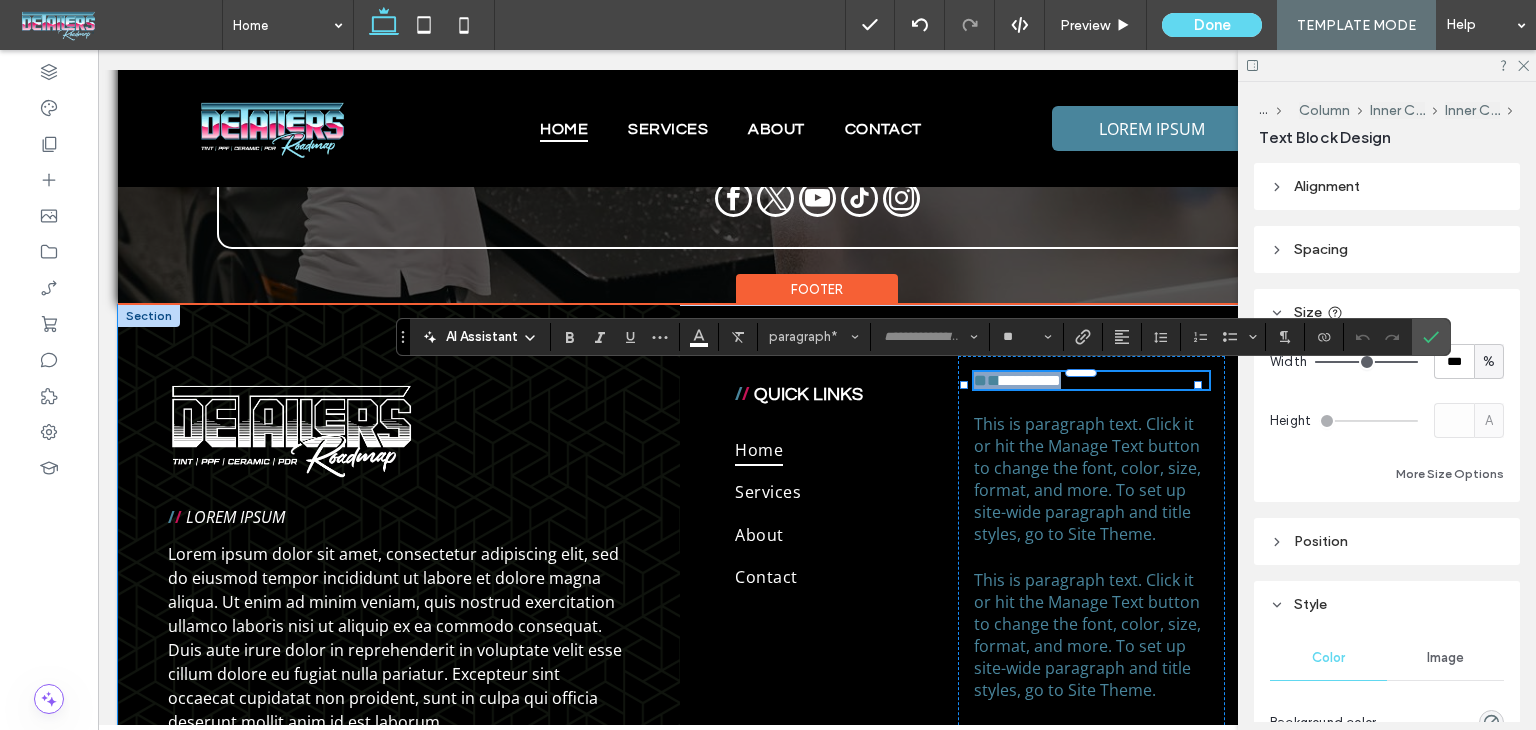 click on "**********" at bounding box center [1091, 380] 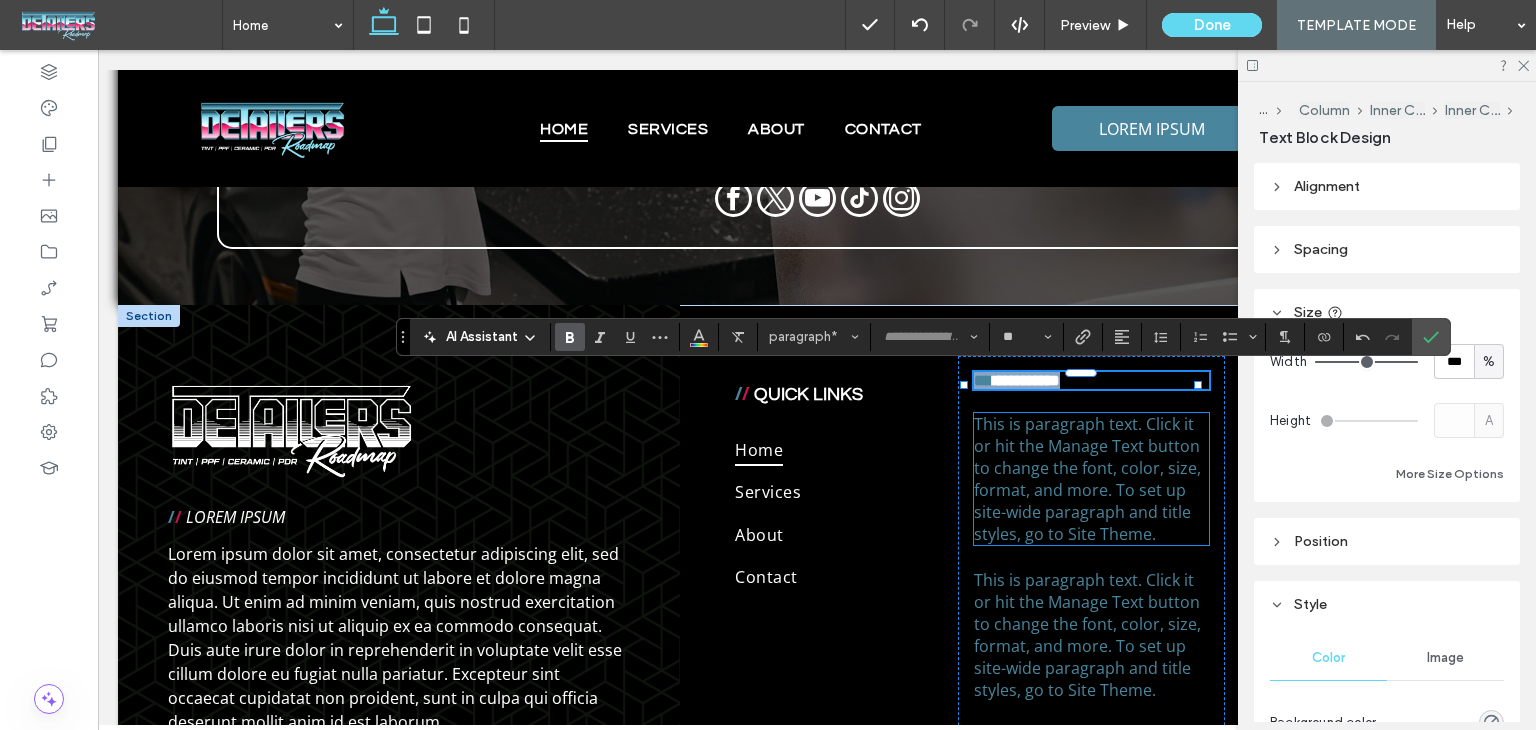 click on "This is paragraph text. Click it or hit the Manage Text button to change the font, color, size, format, and more. To set up site-wide paragraph and title styles, go to Site Theme." at bounding box center [1087, 479] 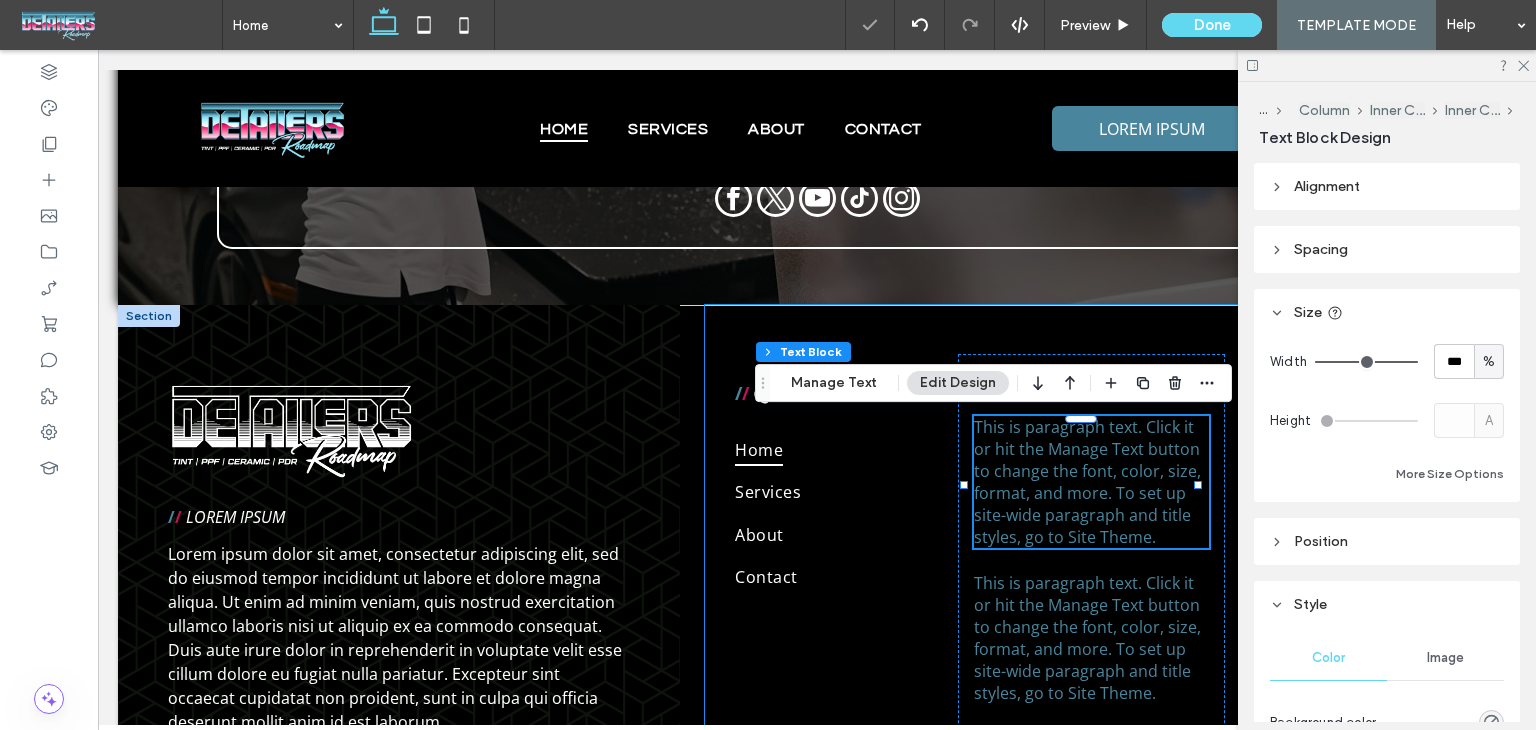 click on "/ /   QUICK LINKS
Home
Services
About
Contact
/ /   QUICK LINKS ﻿ This is paragraph text. Click it or hit the Manage Text button to change the font, color, size, format, and more. To set up site-wide paragraph and title styles, go to Site Theme.
This is paragraph text. Click it or hit the Manage Text button to change the font, color, size, format, and more. To set up site-wide paragraph and title styles, go to Site Theme.
This is paragraph text. Click it or hit the Manage Text button to change the font, color, size, format, and more. To set up site-wide paragraph and title styles, go to Site Theme.
New Button" at bounding box center [1123, 649] 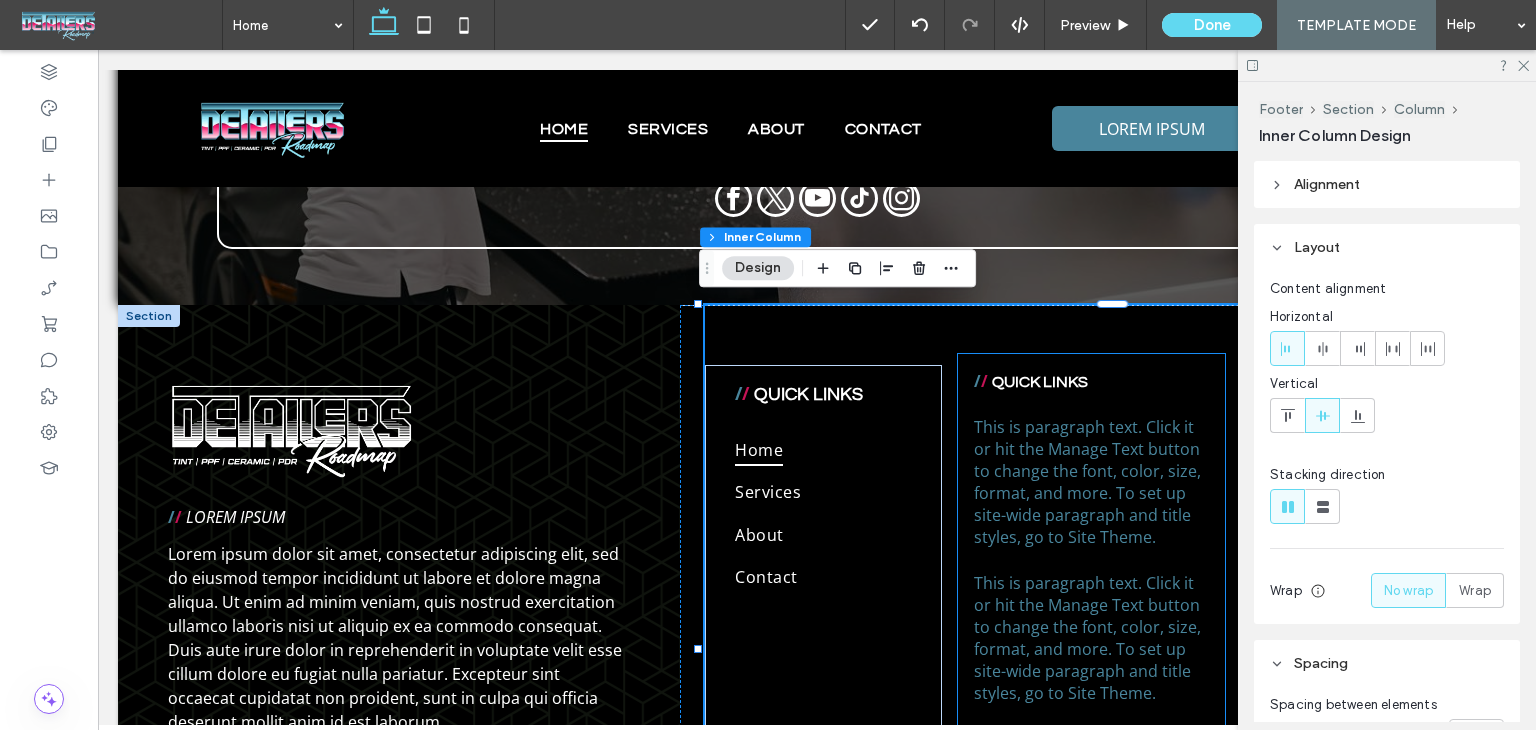 click on "/ /   QUICK LINKS ﻿ This is paragraph text. Click it or hit the Manage Text button to change the font, color, size, format, and more. To set up site-wide paragraph and title styles, go to Site Theme.     This is paragraph text. Click it or hit the Manage Text button to change the font, color, size, format, and more. To set up site-wide paragraph and title styles, go to Site Theme.
This is paragraph text. Click it or hit the Manage Text button to change the font, color, size, format, and more. To set up site-wide paragraph and title styles, go to Site Theme.
New Button" at bounding box center [1091, 649] 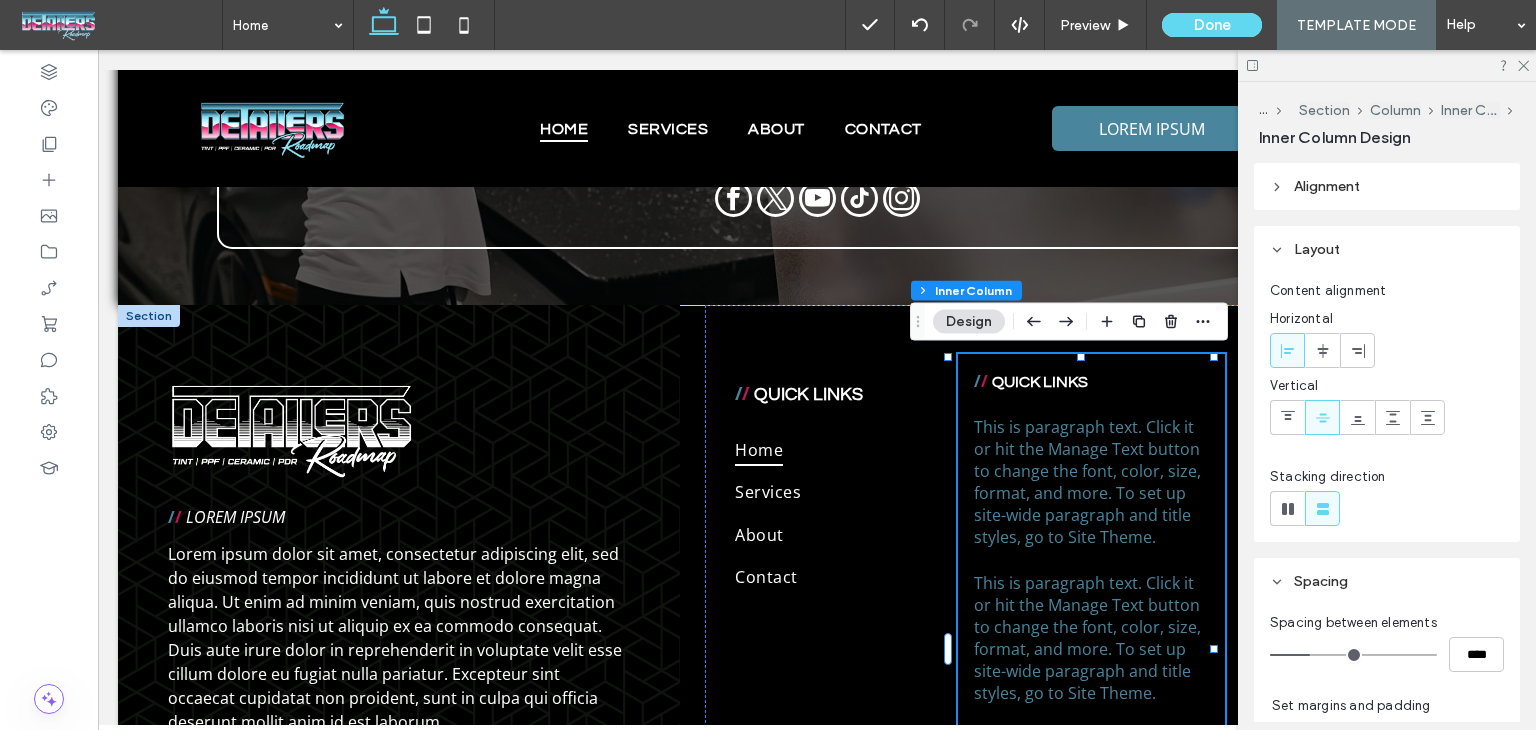 click on "/ /   QUICK LINKS ﻿ This is paragraph text. Click it or hit the Manage Text button to change the font, color, size, format, and more. To set up site-wide paragraph and title styles, go to Site Theme.     This is paragraph text. Click it or hit the Manage Text button to change the font, color, size, format, and more. To set up site-wide paragraph and title styles, go to Site Theme.
This is paragraph text. Click it or hit the Manage Text button to change the font, color, size, format, and more. To set up site-wide paragraph and title styles, go to Site Theme.
New Button" at bounding box center (1091, 649) 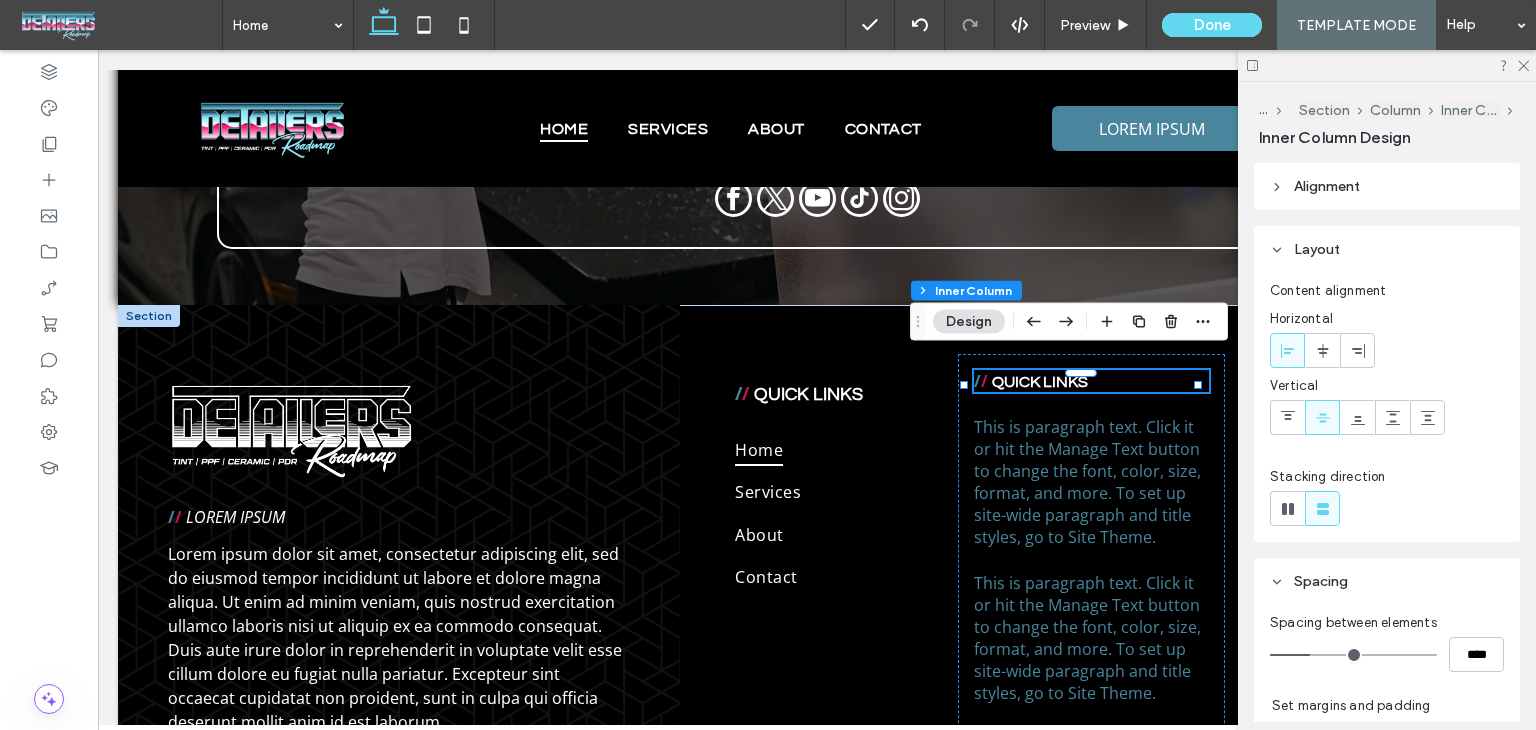 click at bounding box center [1081, 395] 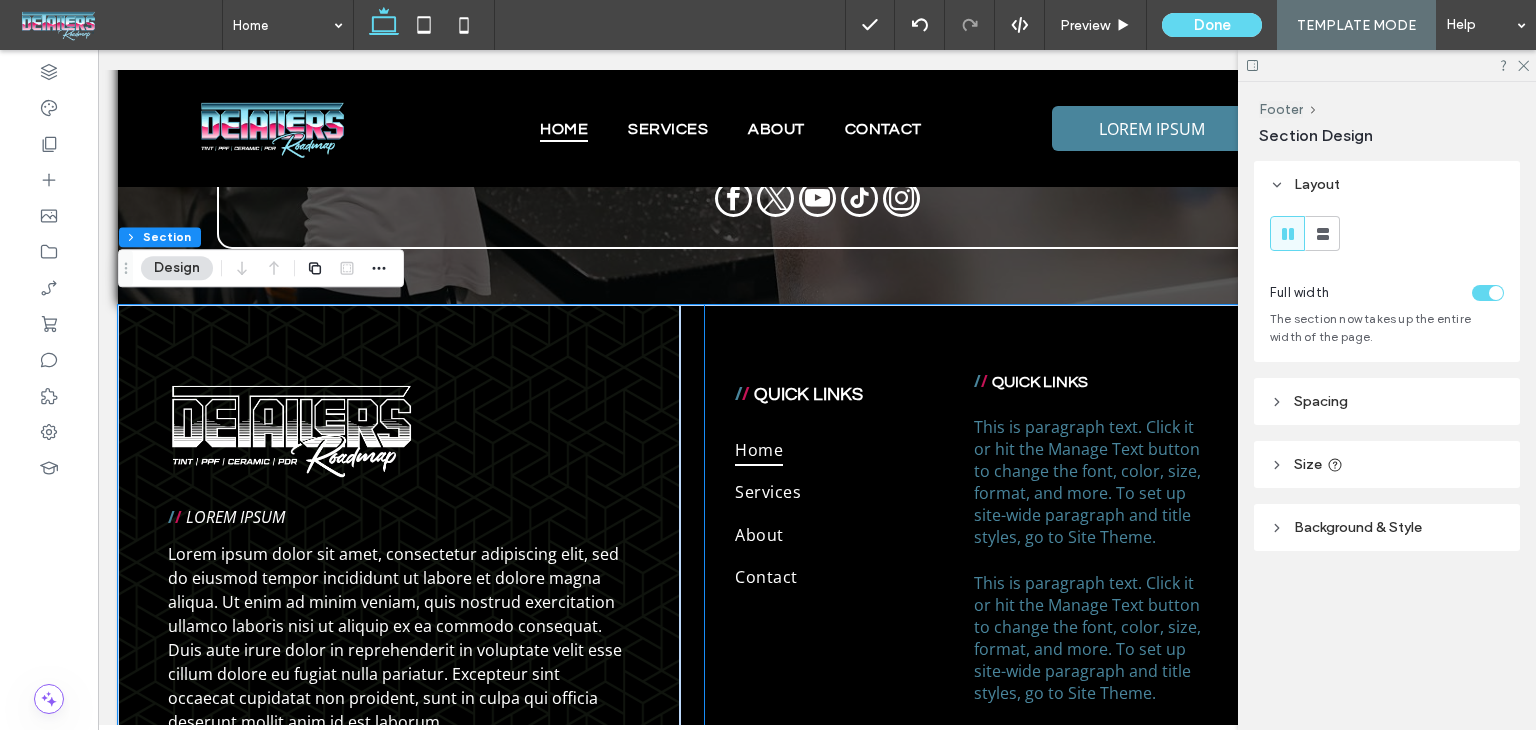 click on "/ /   QUICK LINKS ﻿" at bounding box center [1091, 381] 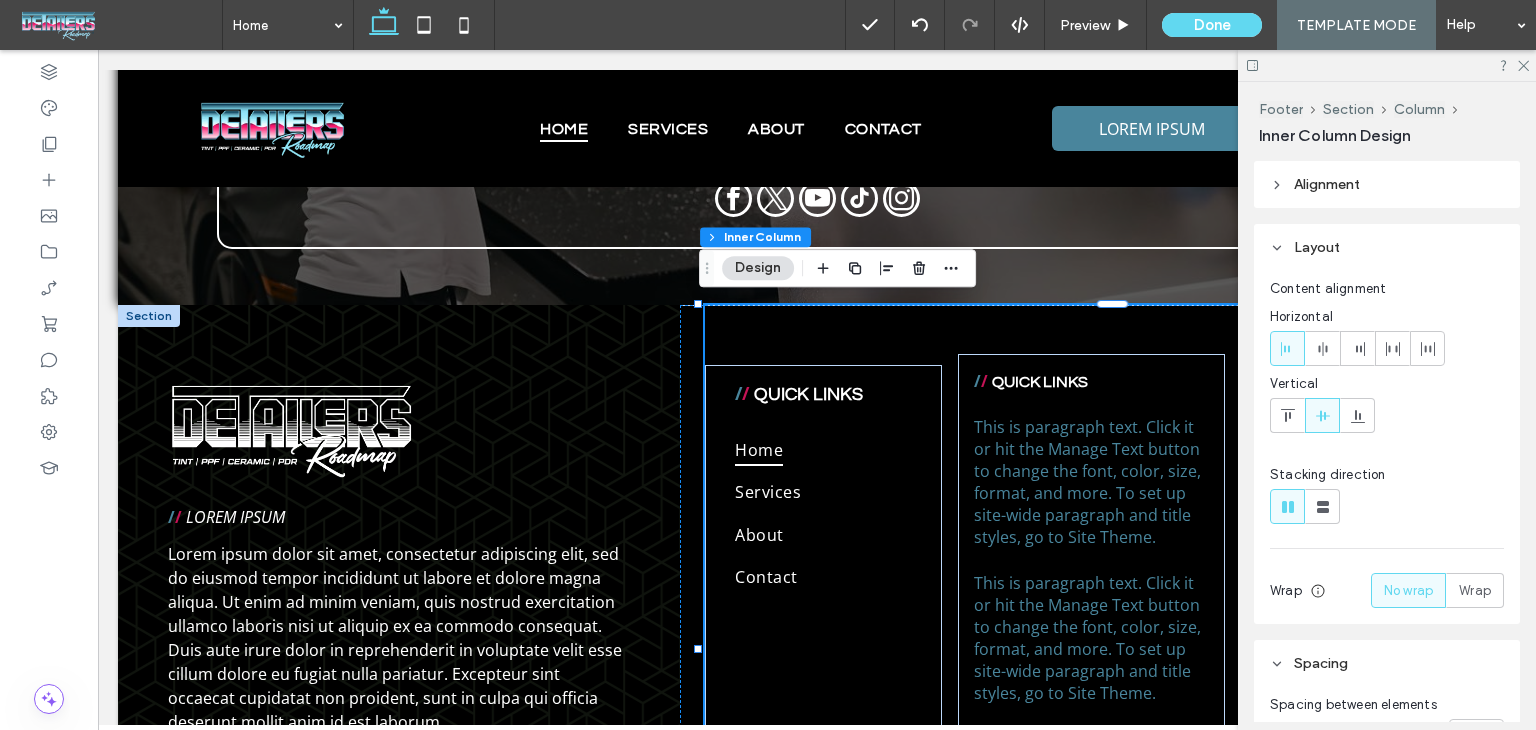click on "/ /   QUICK LINKS ﻿" at bounding box center (1091, 381) 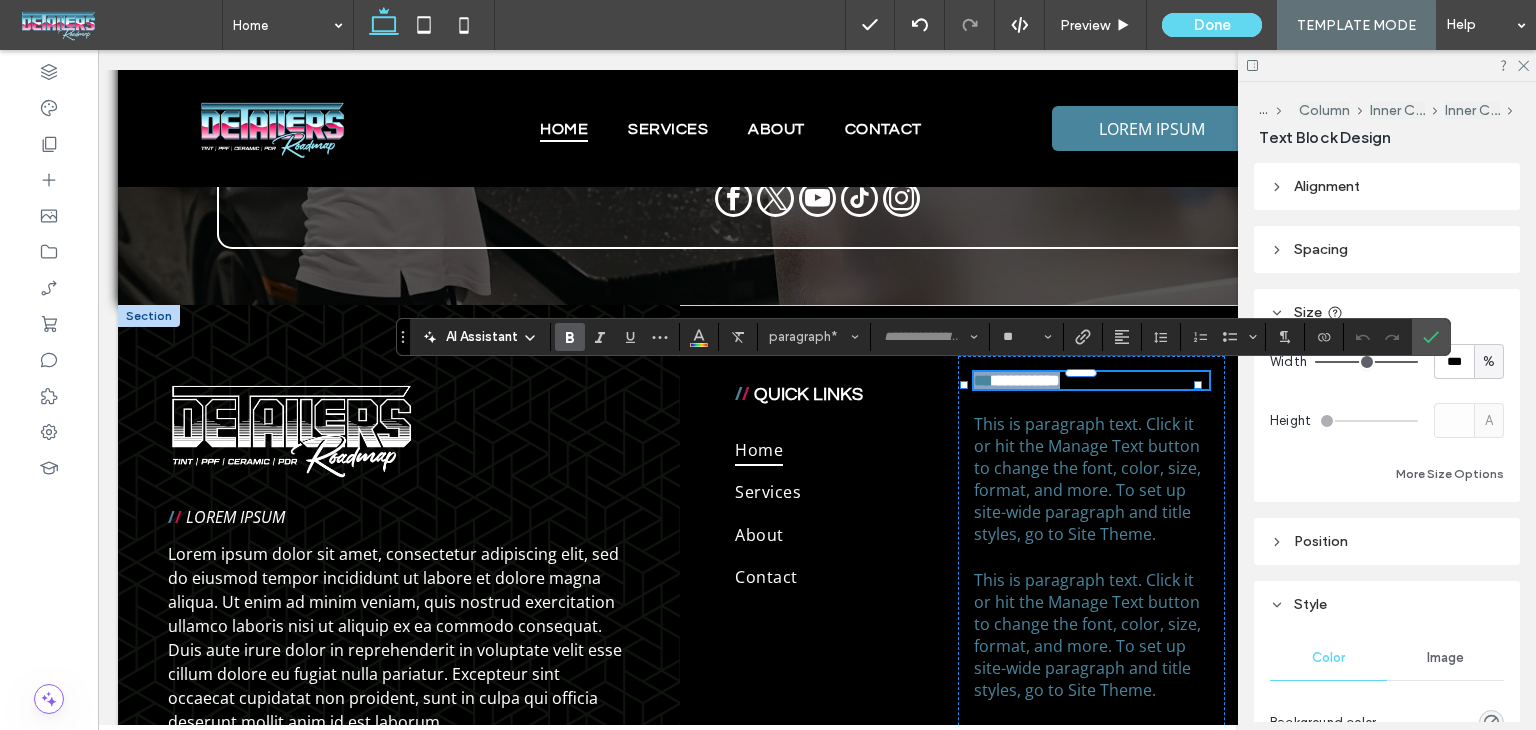 click on "**********" at bounding box center [1091, 380] 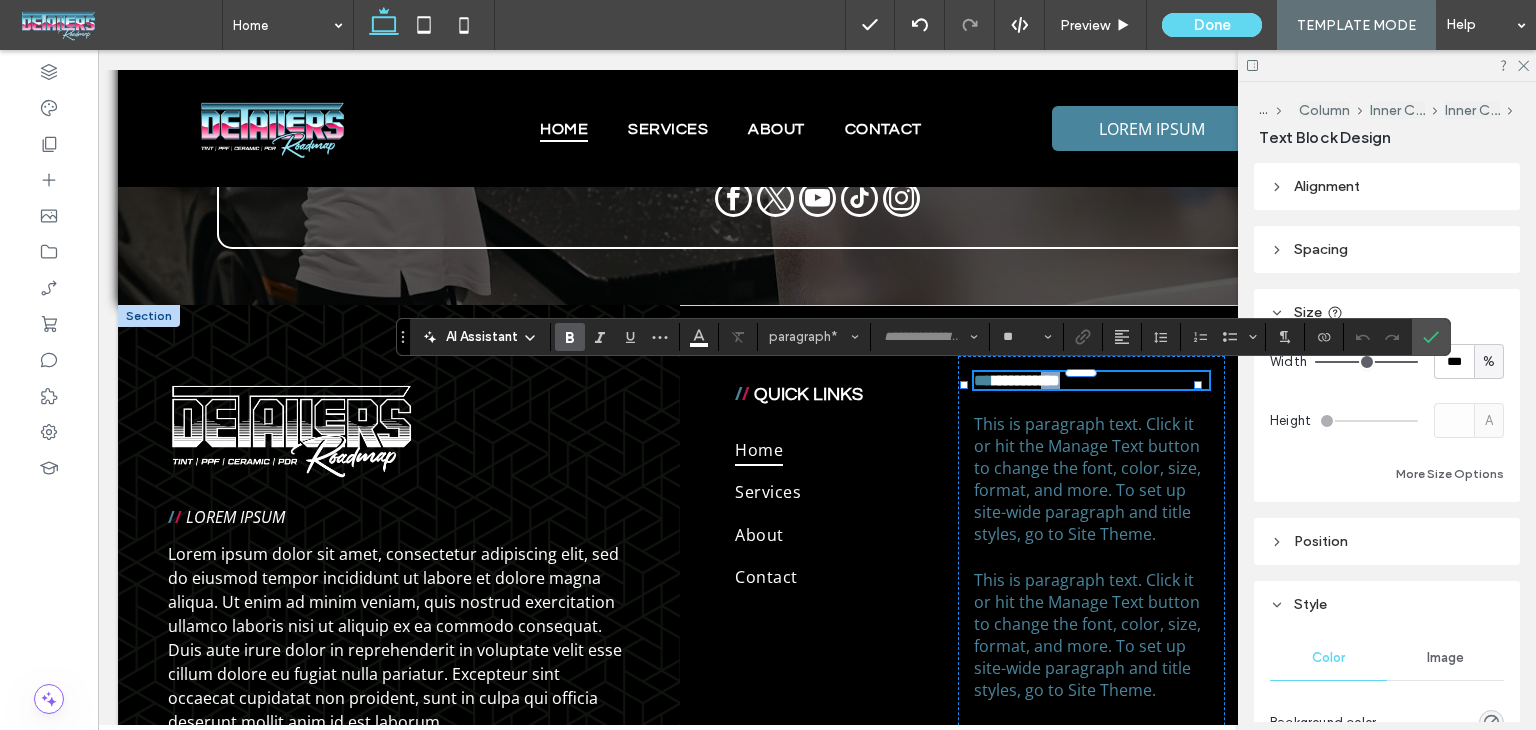 type on "*********" 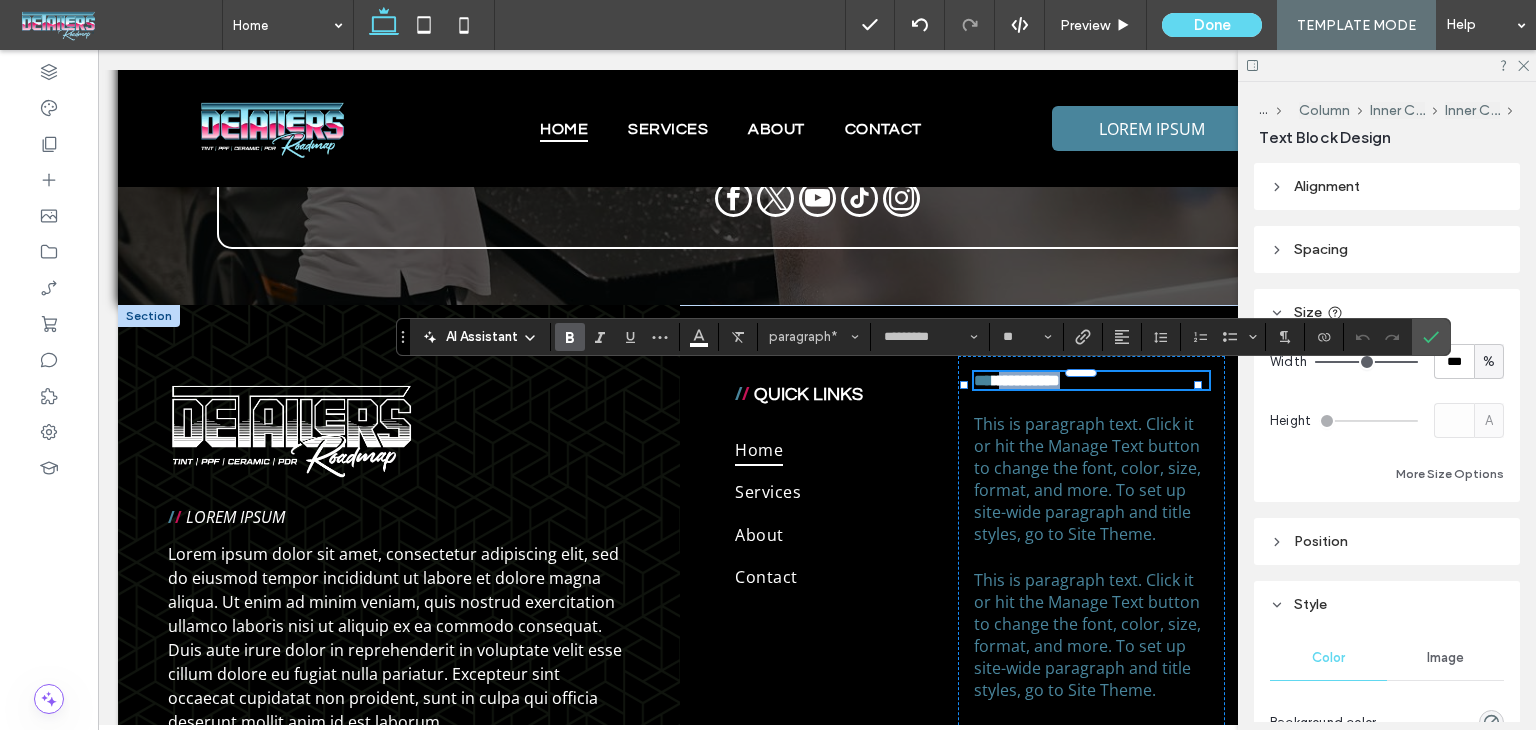 drag, startPoint x: 1089, startPoint y: 382, endPoint x: 991, endPoint y: 381, distance: 98.005104 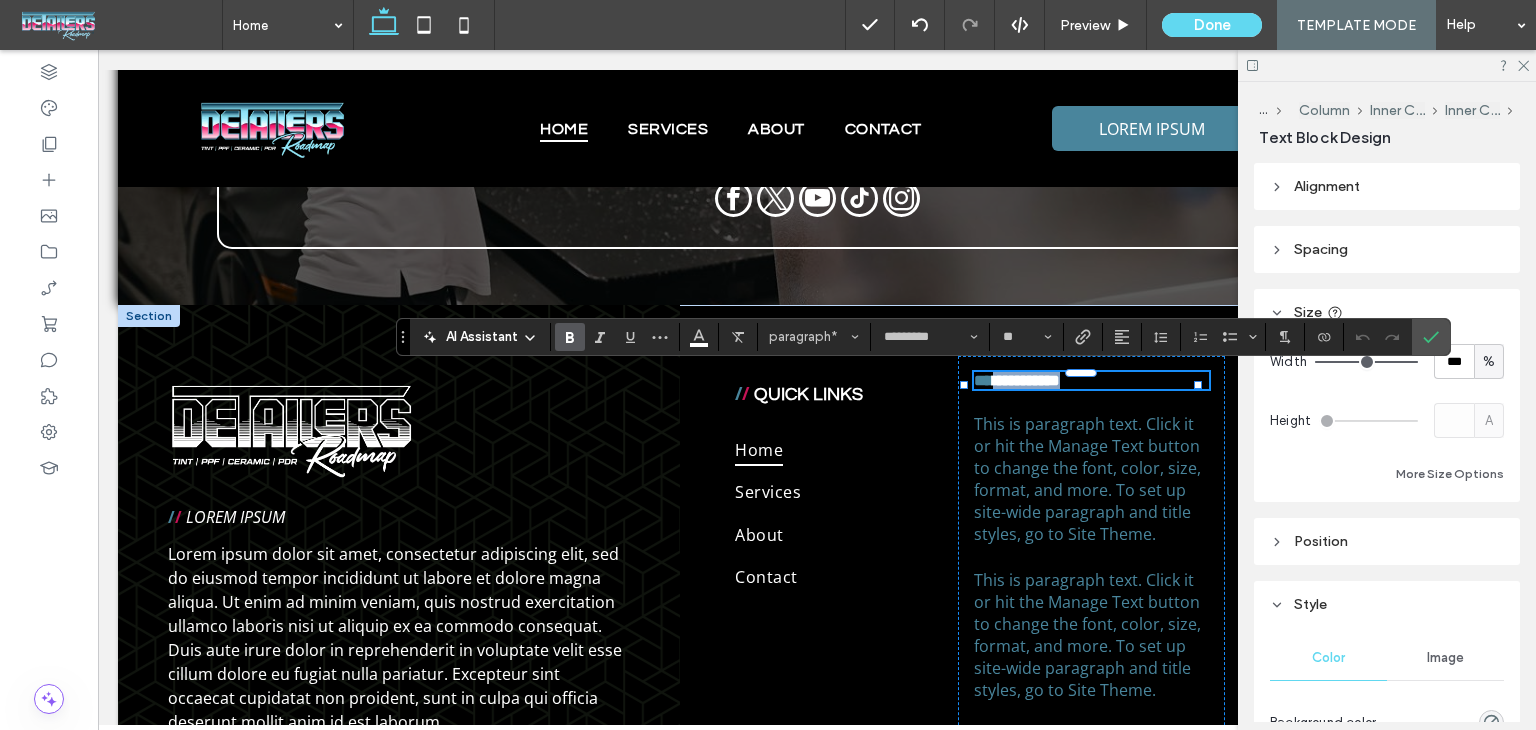 drag, startPoint x: 1090, startPoint y: 386, endPoint x: 985, endPoint y: 372, distance: 105.92922 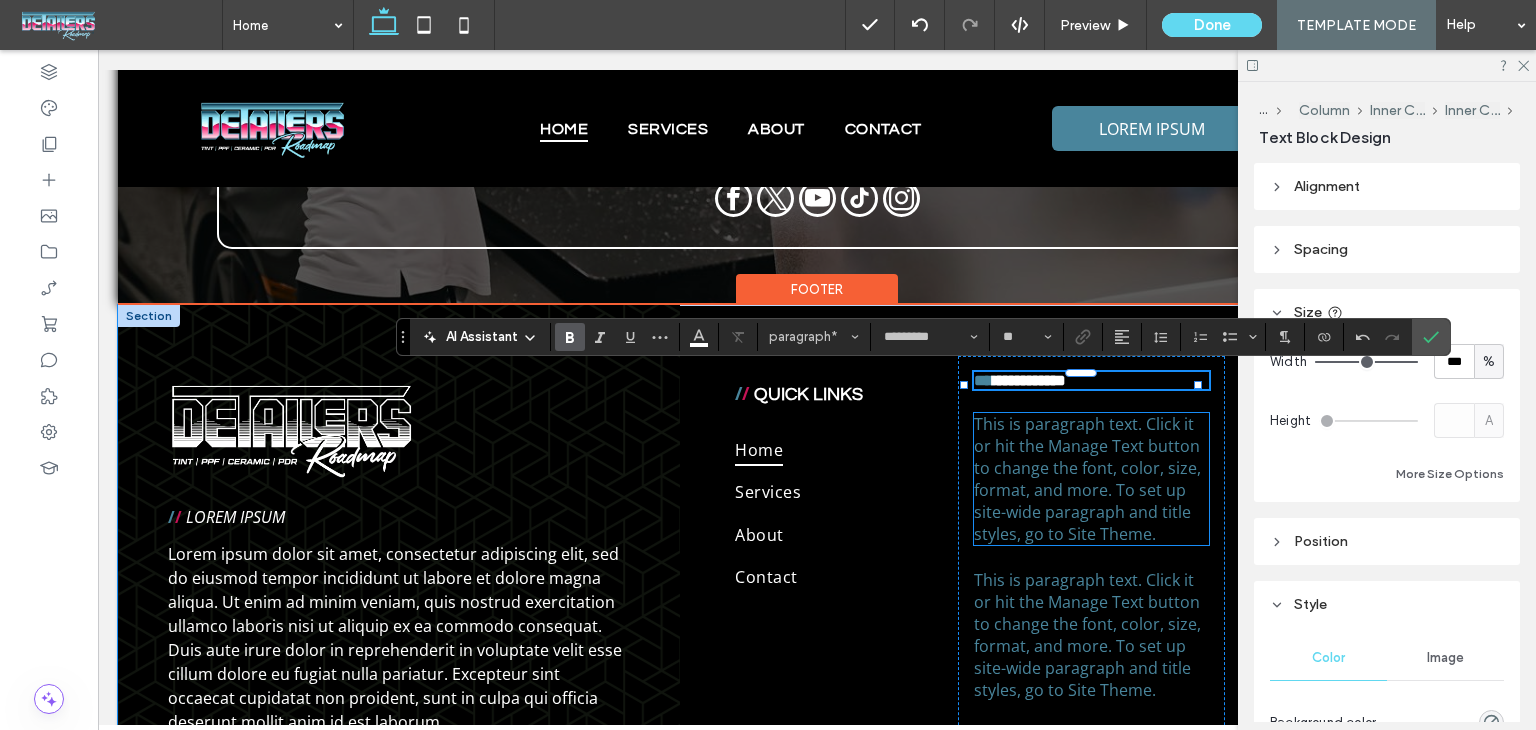 click on "This is paragraph text. Click it or hit the Manage Text button to change the font, color, size, format, and more. To set up site-wide paragraph and title styles, go to Site Theme." at bounding box center (1087, 479) 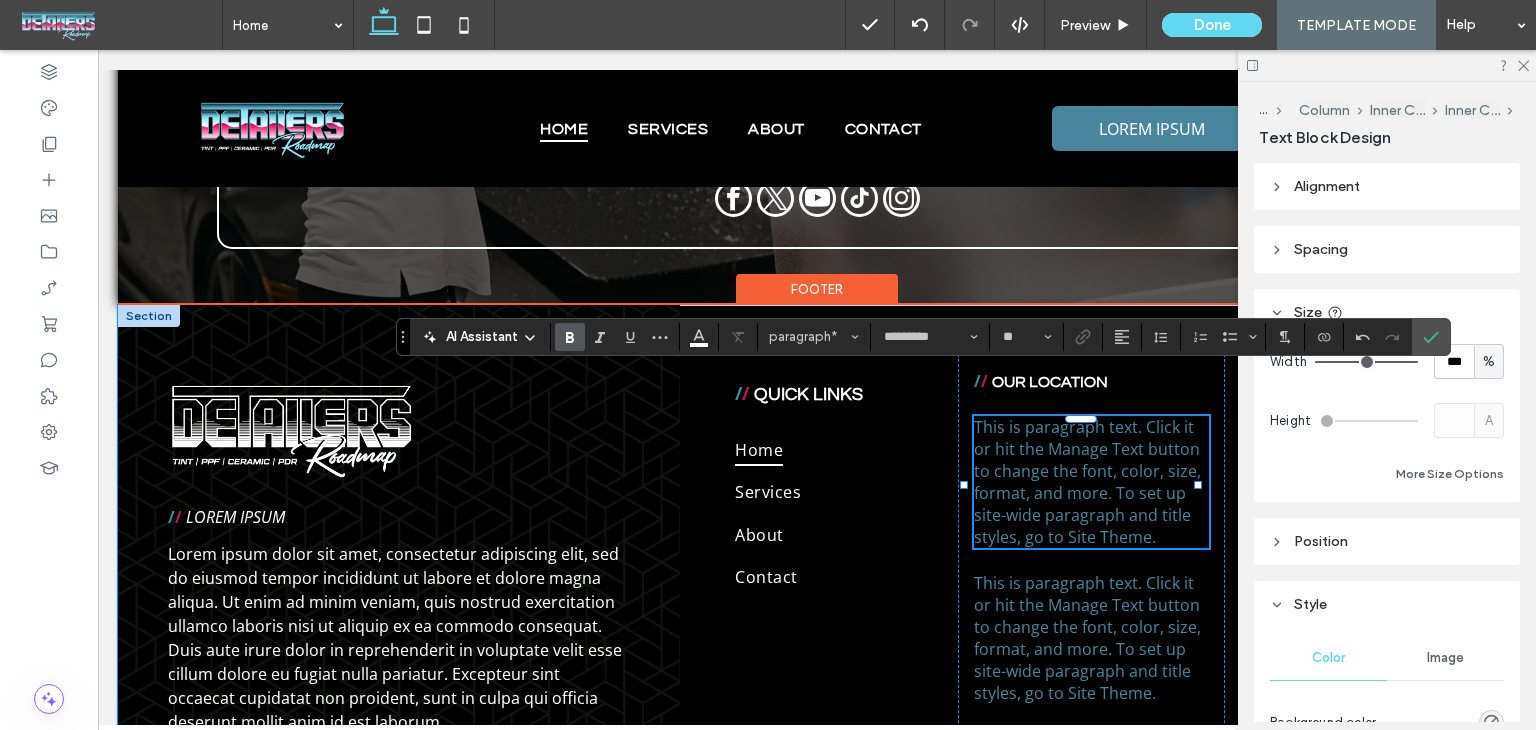 click on "This is paragraph text. Click it or hit the Manage Text button to change the font, color, size, format, and more. To set up site-wide paragraph and title styles, go to Site Theme." at bounding box center [1087, 482] 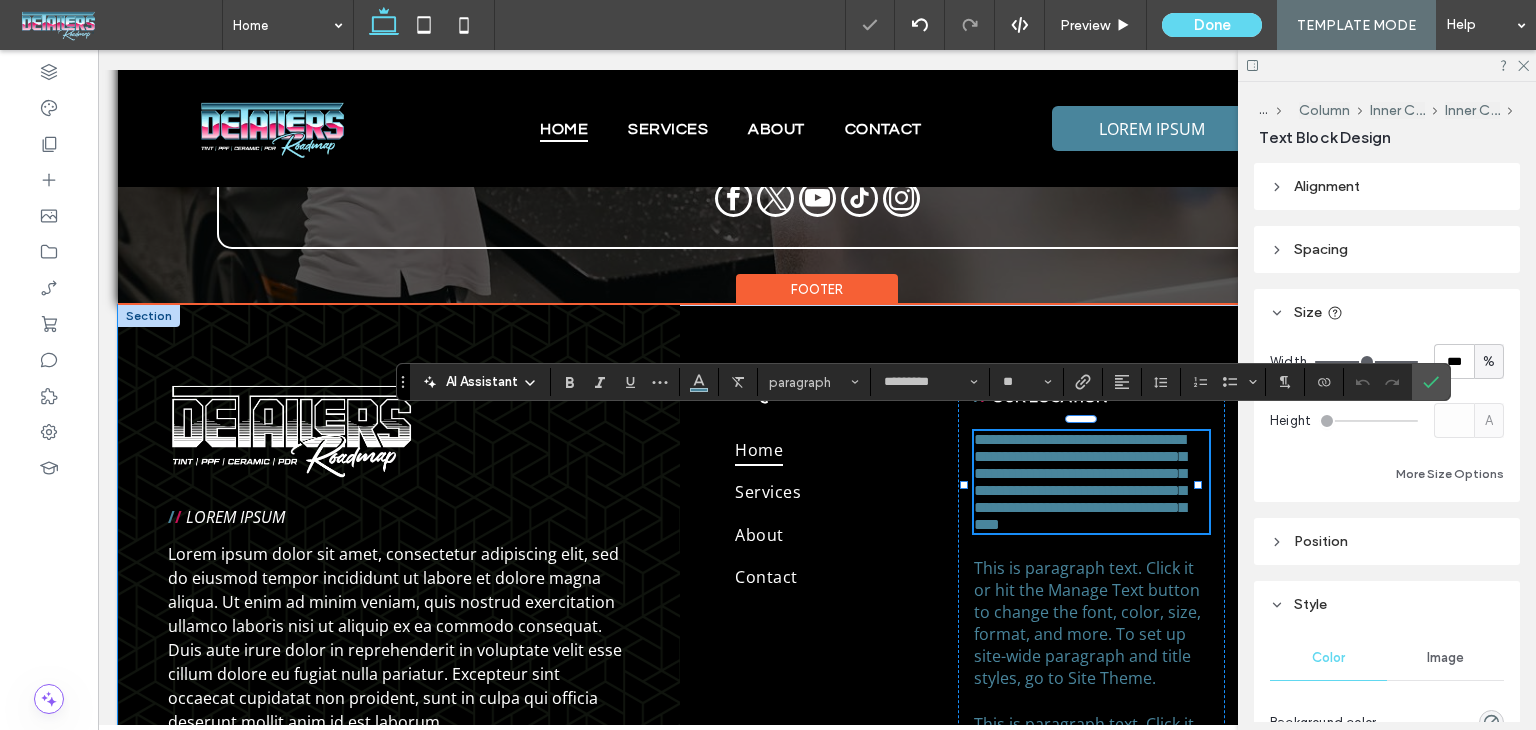 scroll, scrollTop: 0, scrollLeft: 0, axis: both 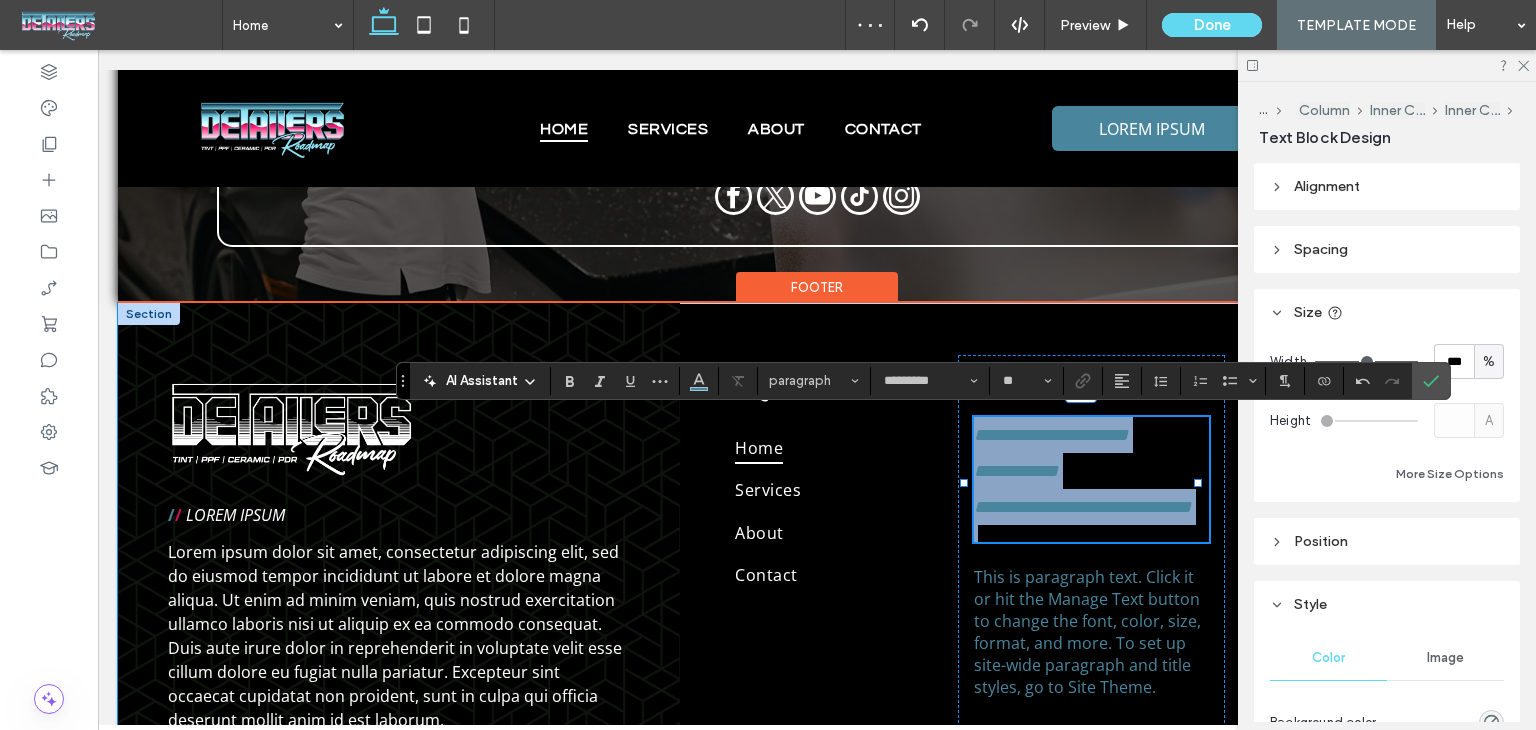 type on "****" 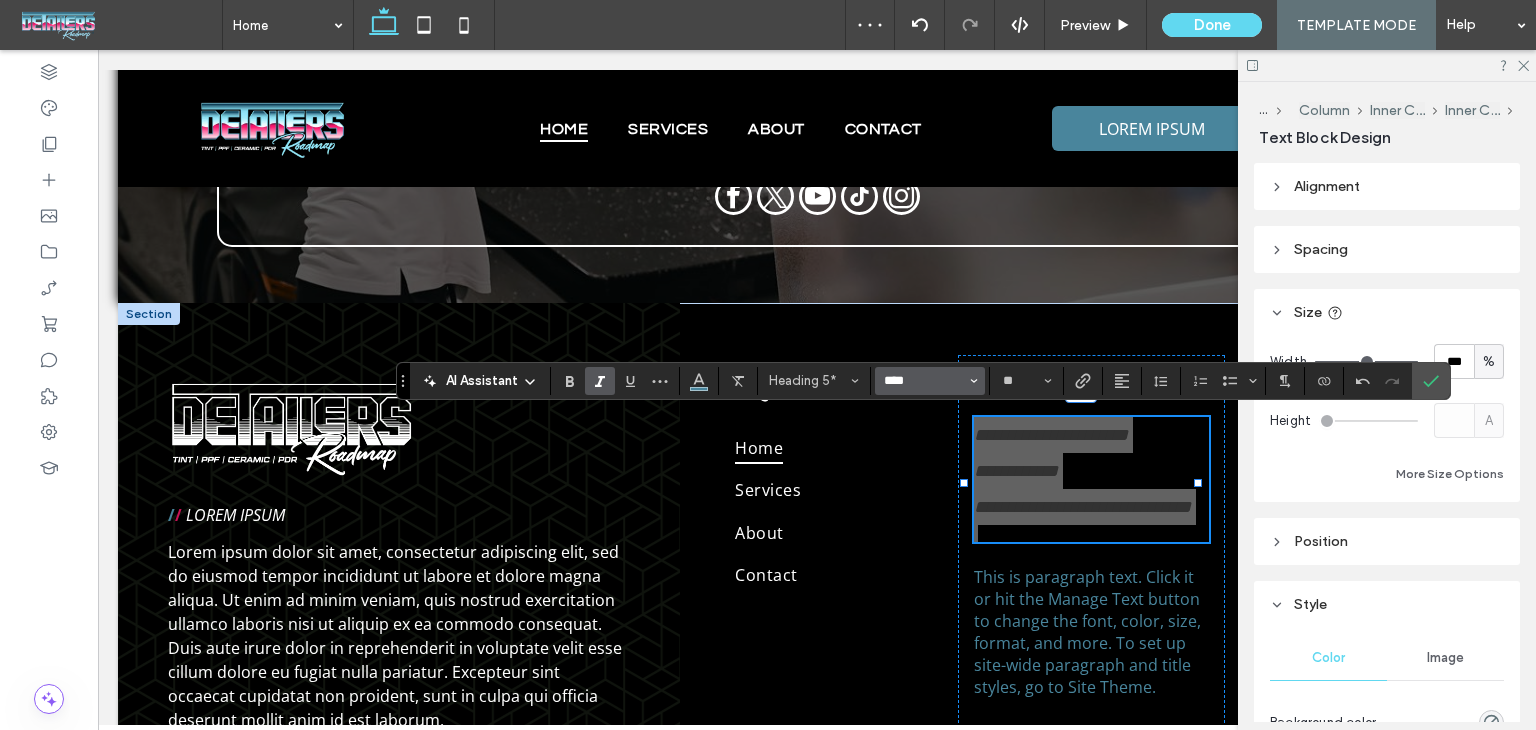 click on "****" at bounding box center (924, 381) 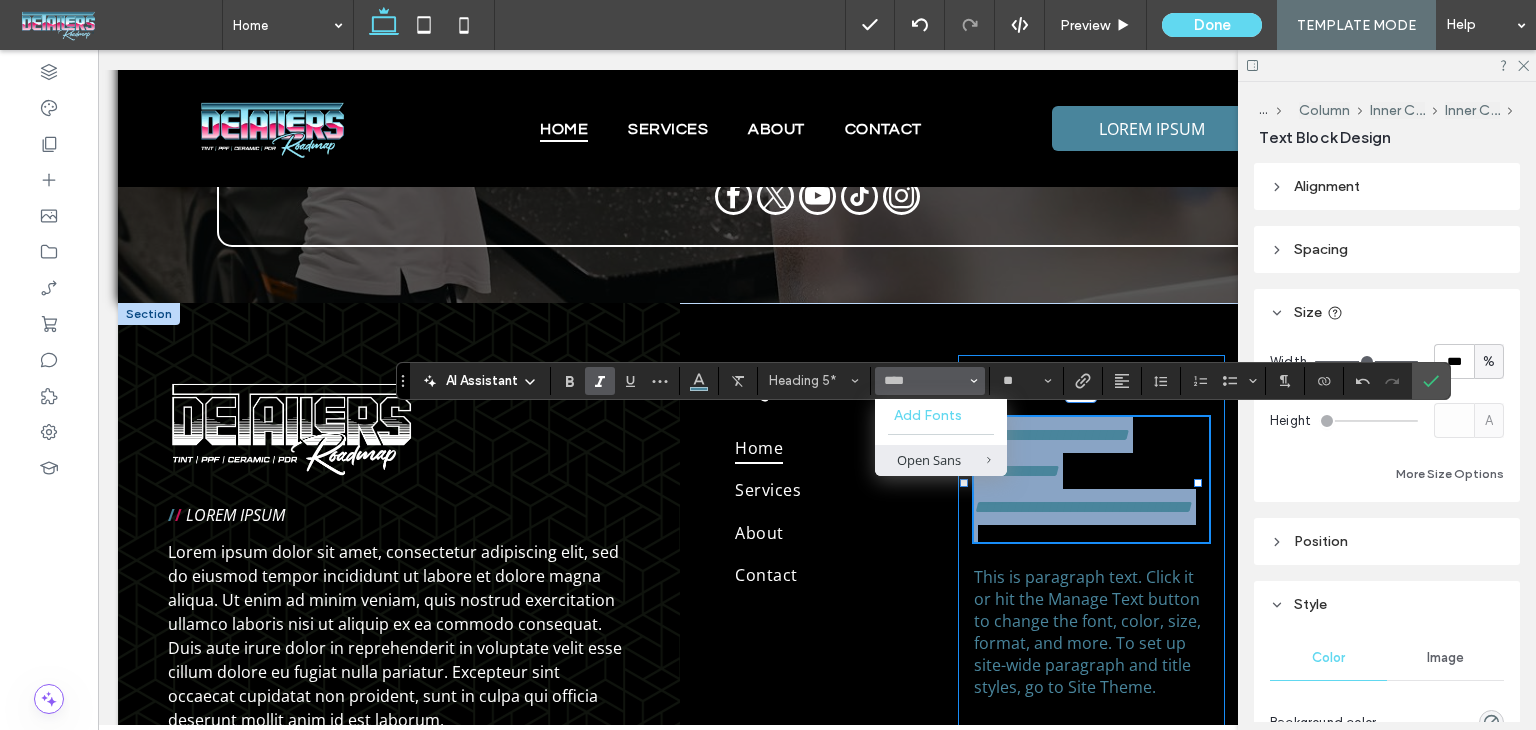 type on "*********" 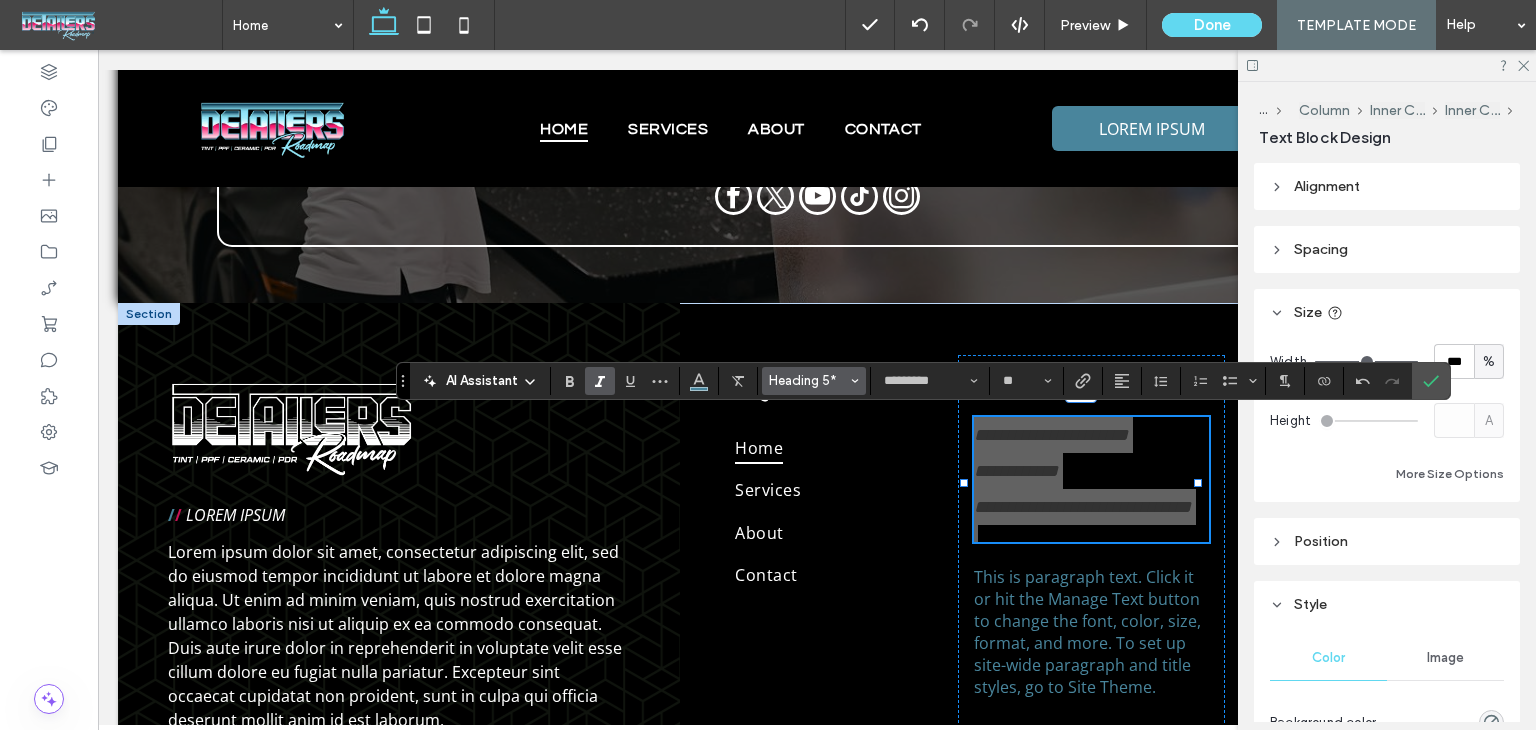click on "Heading 5*" at bounding box center [814, 381] 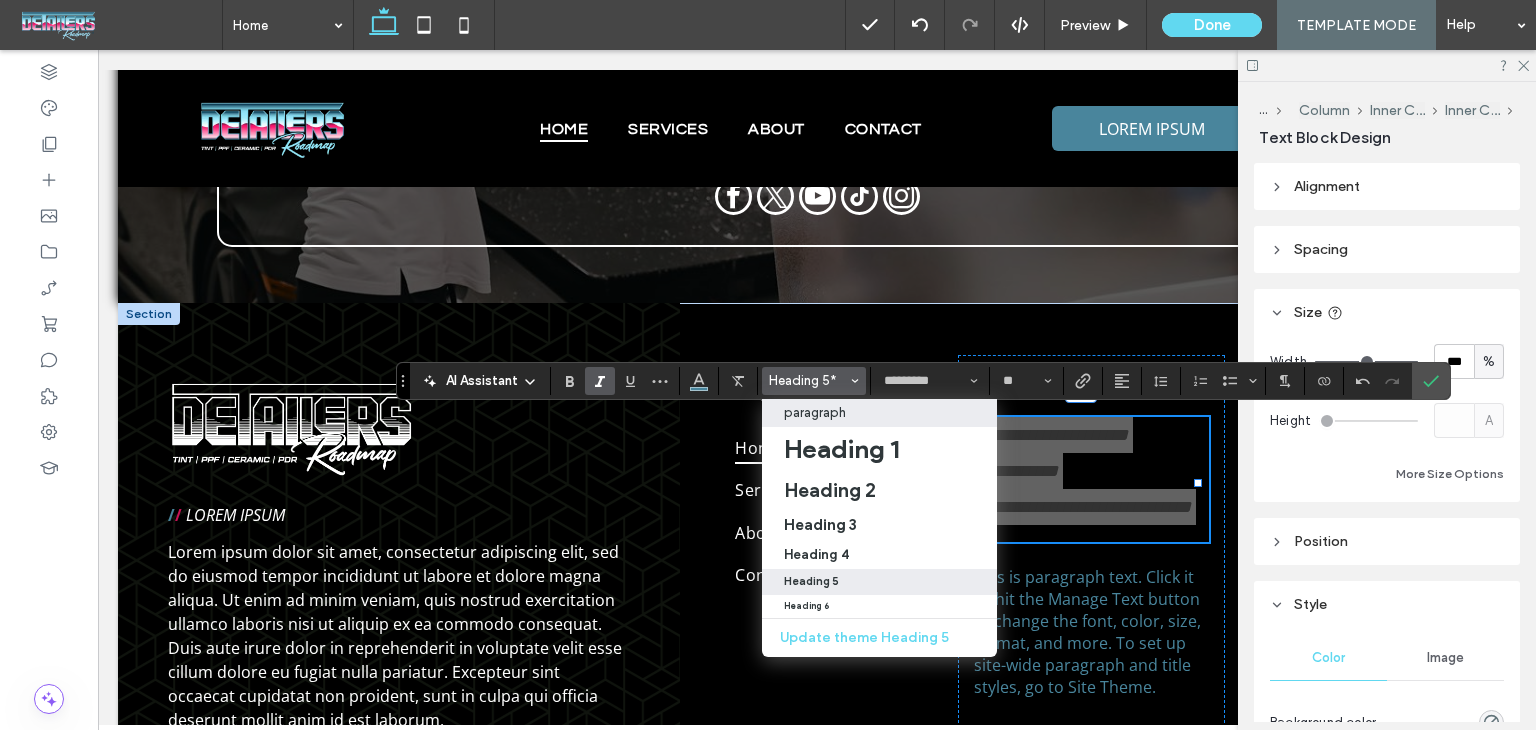 click on "paragraph" at bounding box center [815, 412] 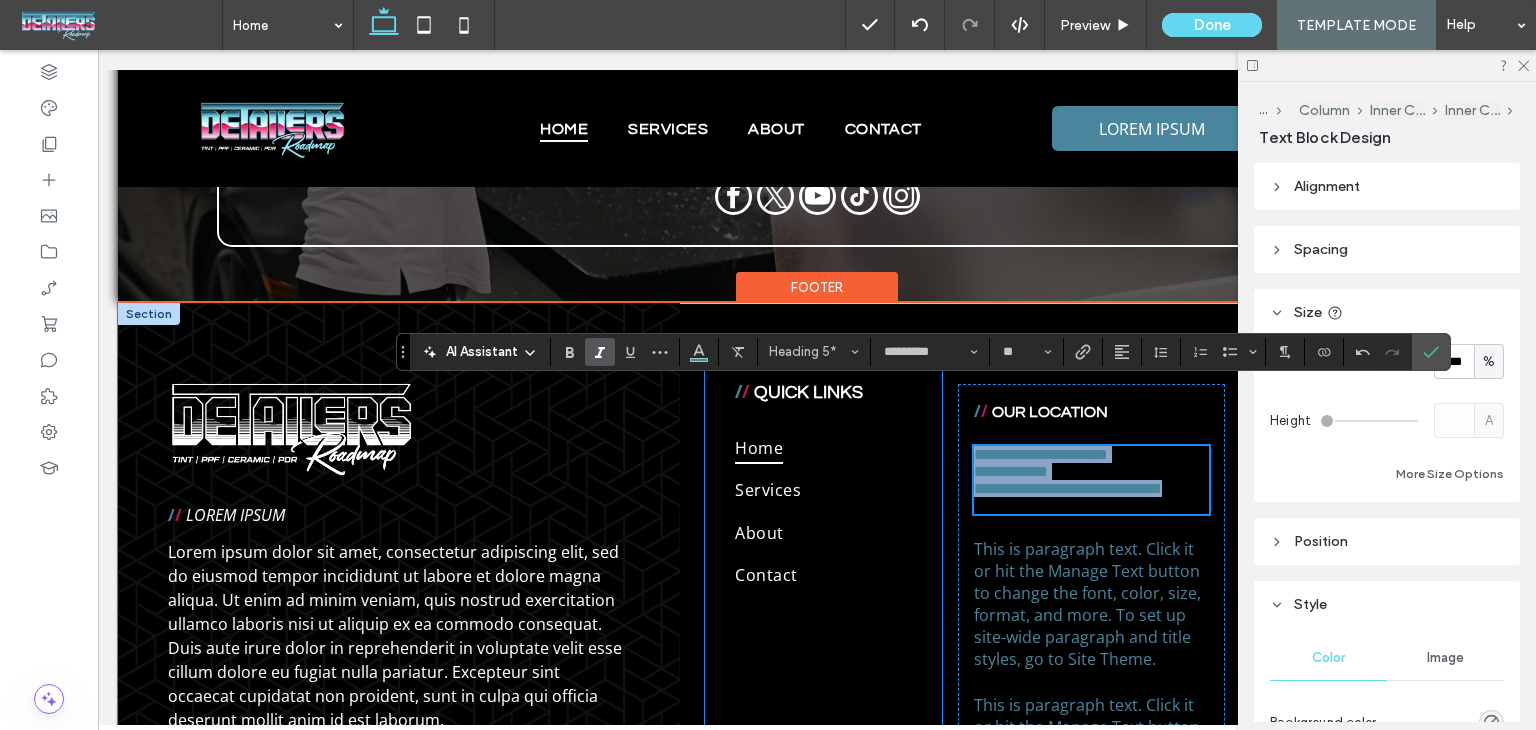 type on "**" 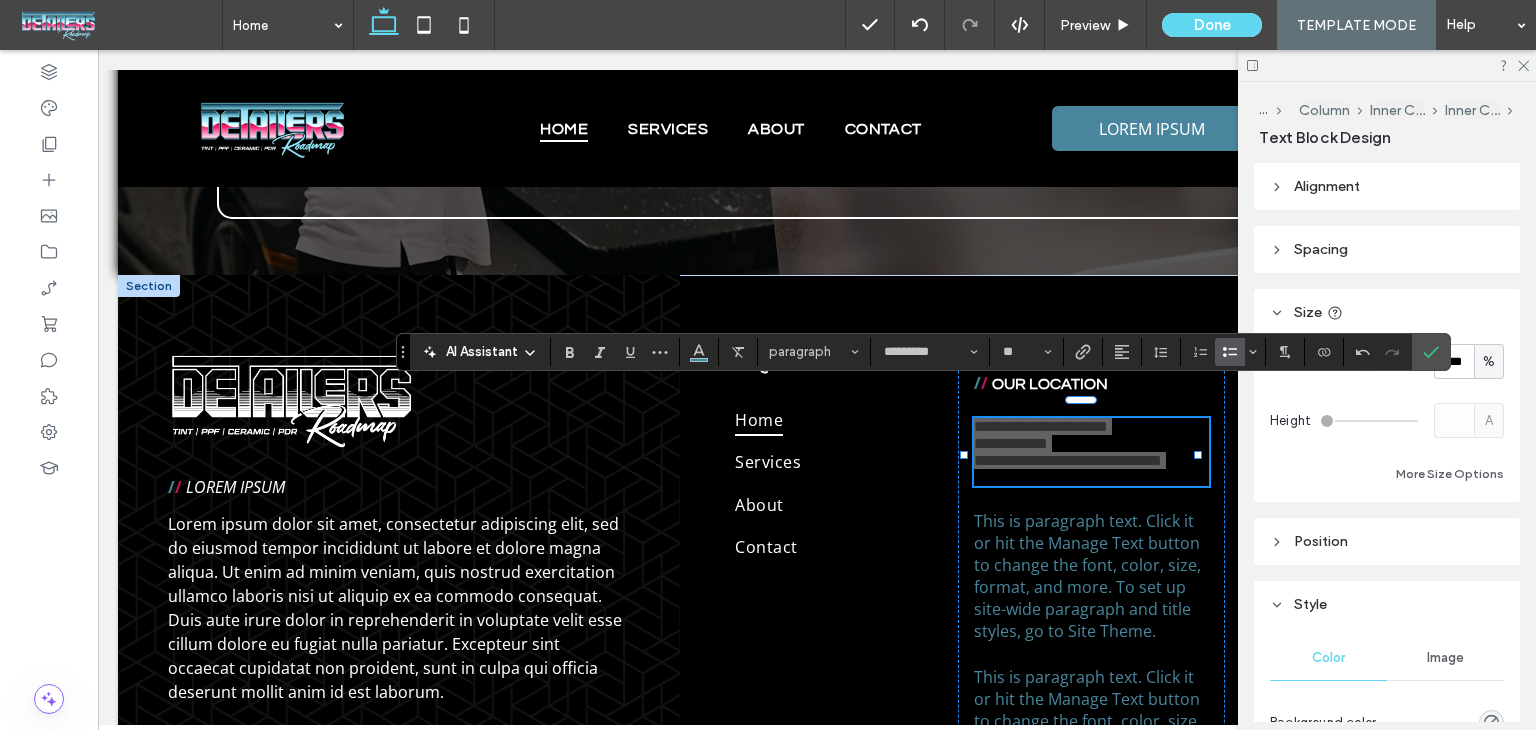click at bounding box center (1226, 352) 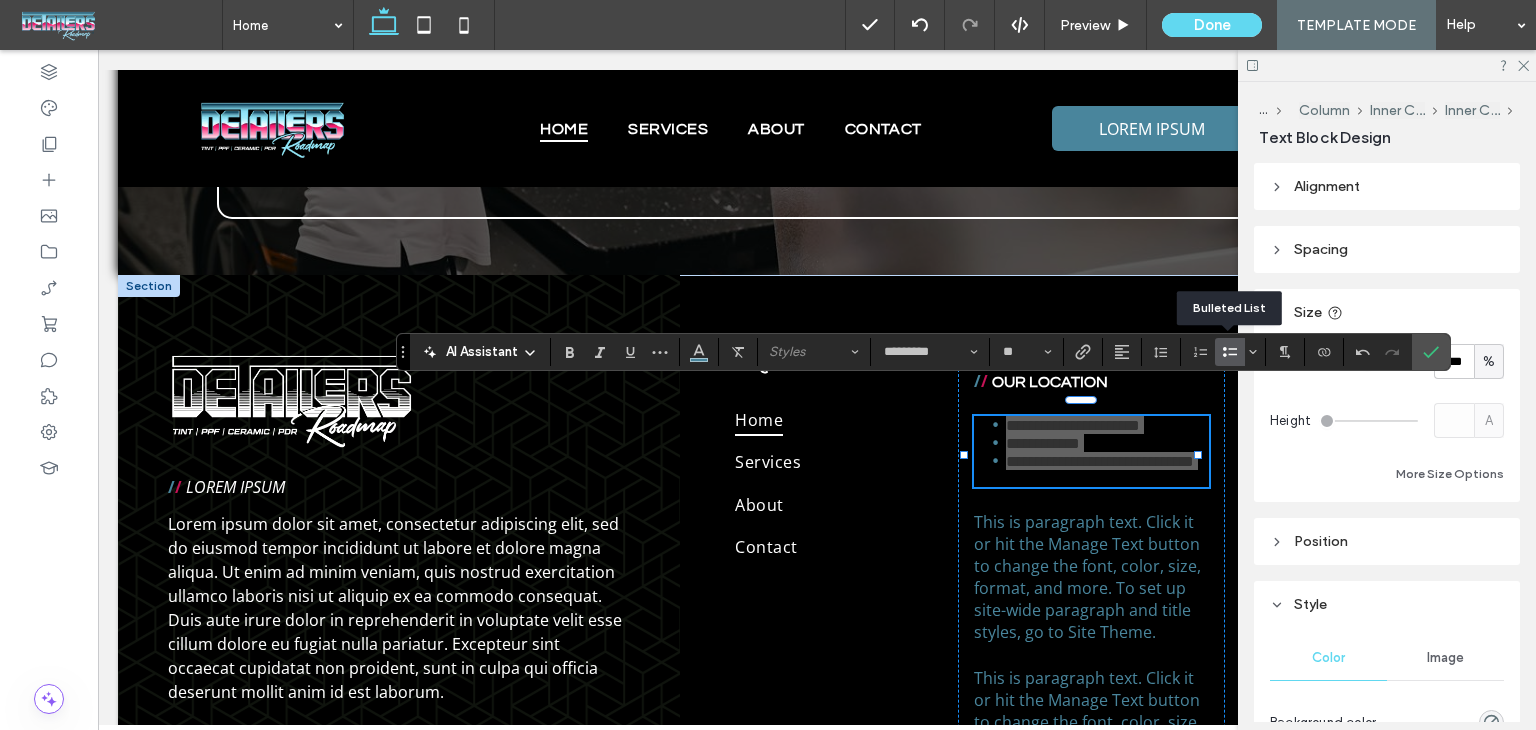 click at bounding box center [1226, 352] 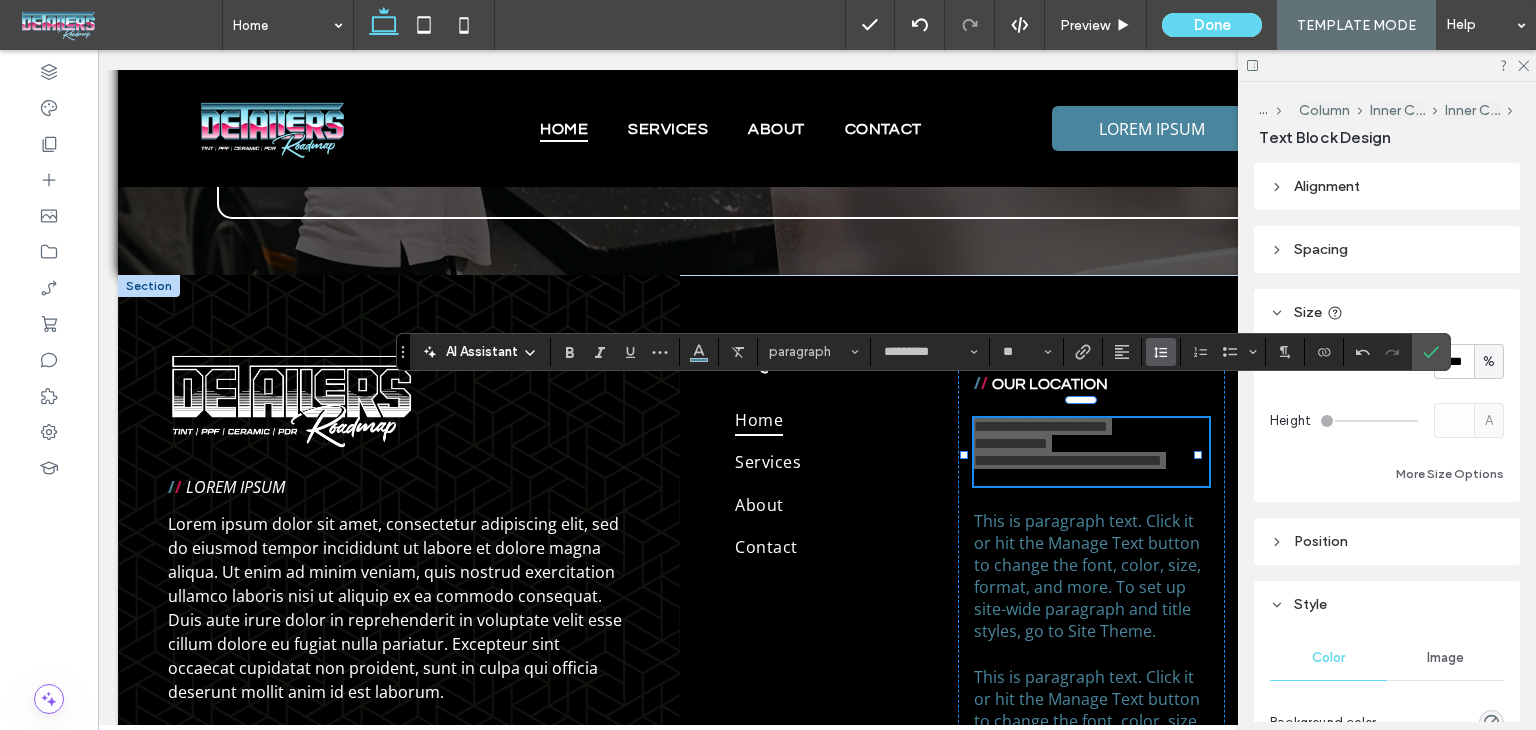 click 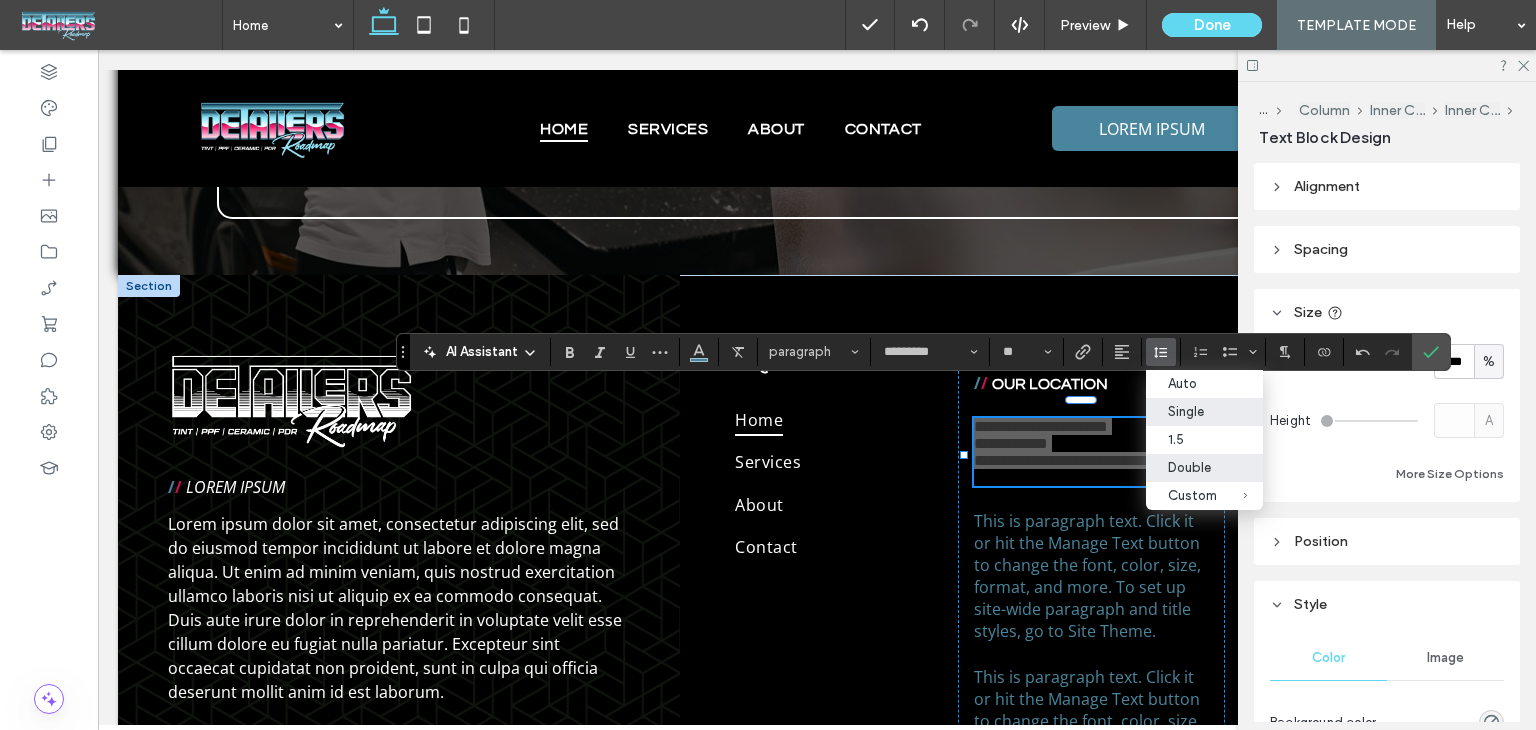 click on "Double" at bounding box center (1192, 467) 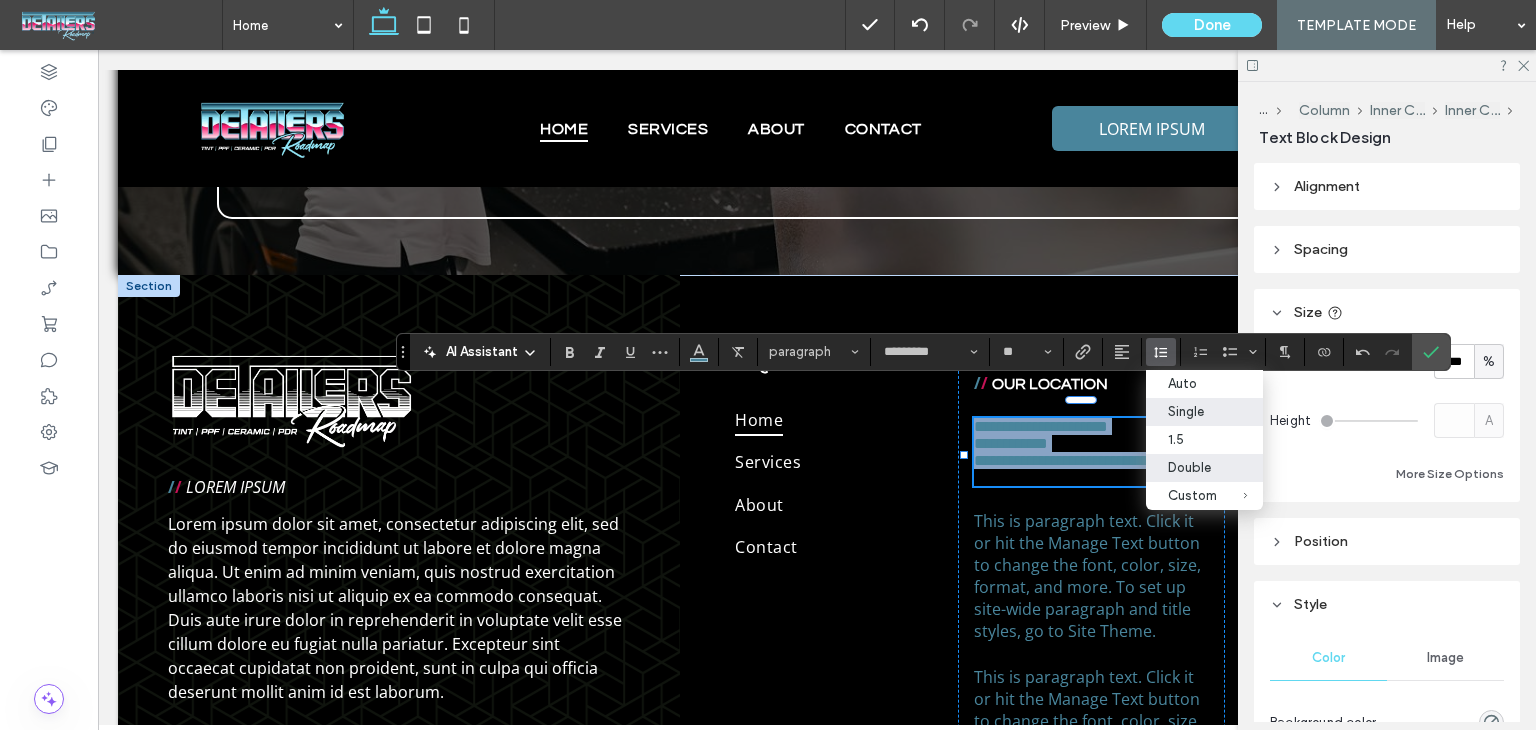 scroll, scrollTop: 5096, scrollLeft: 0, axis: vertical 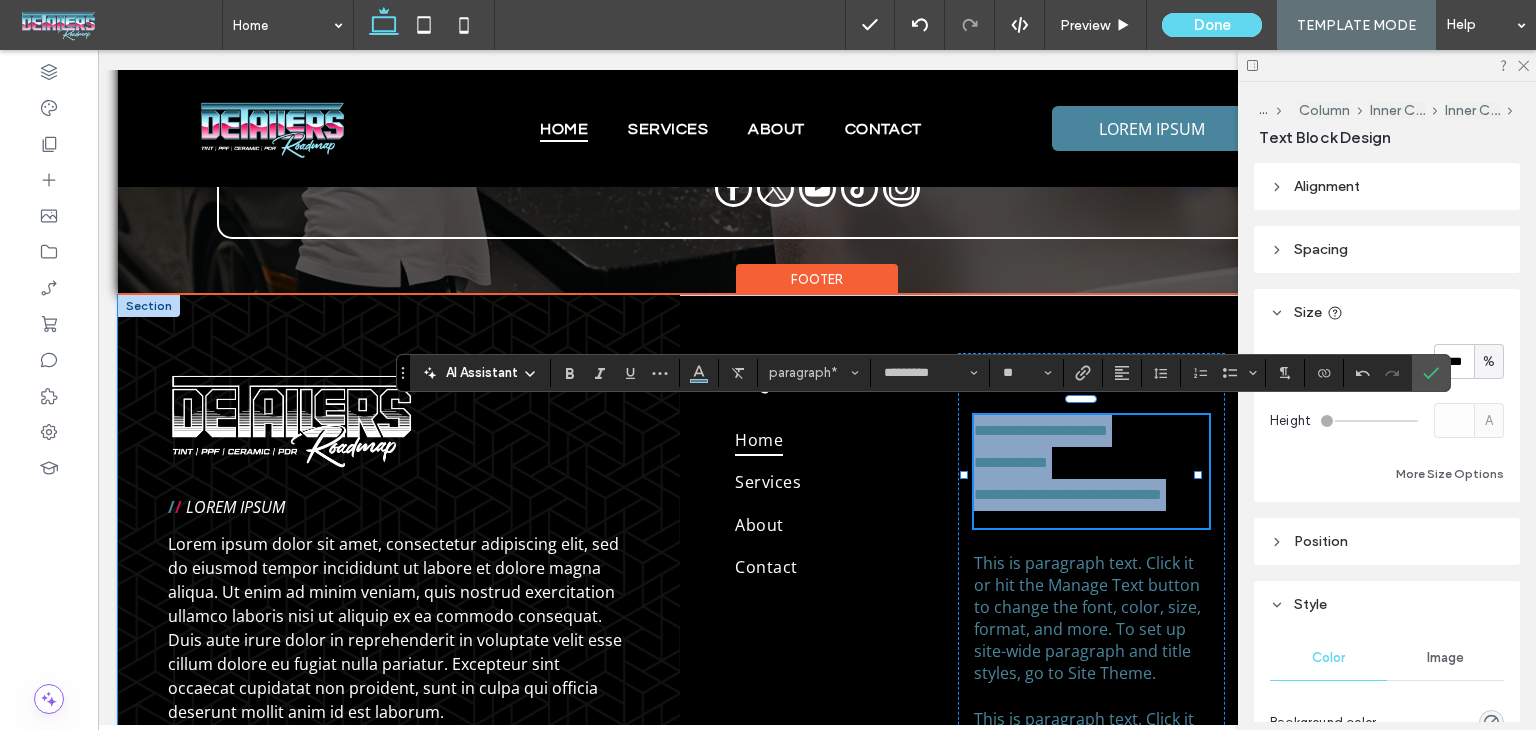 click on "**********" at bounding box center (1068, 494) 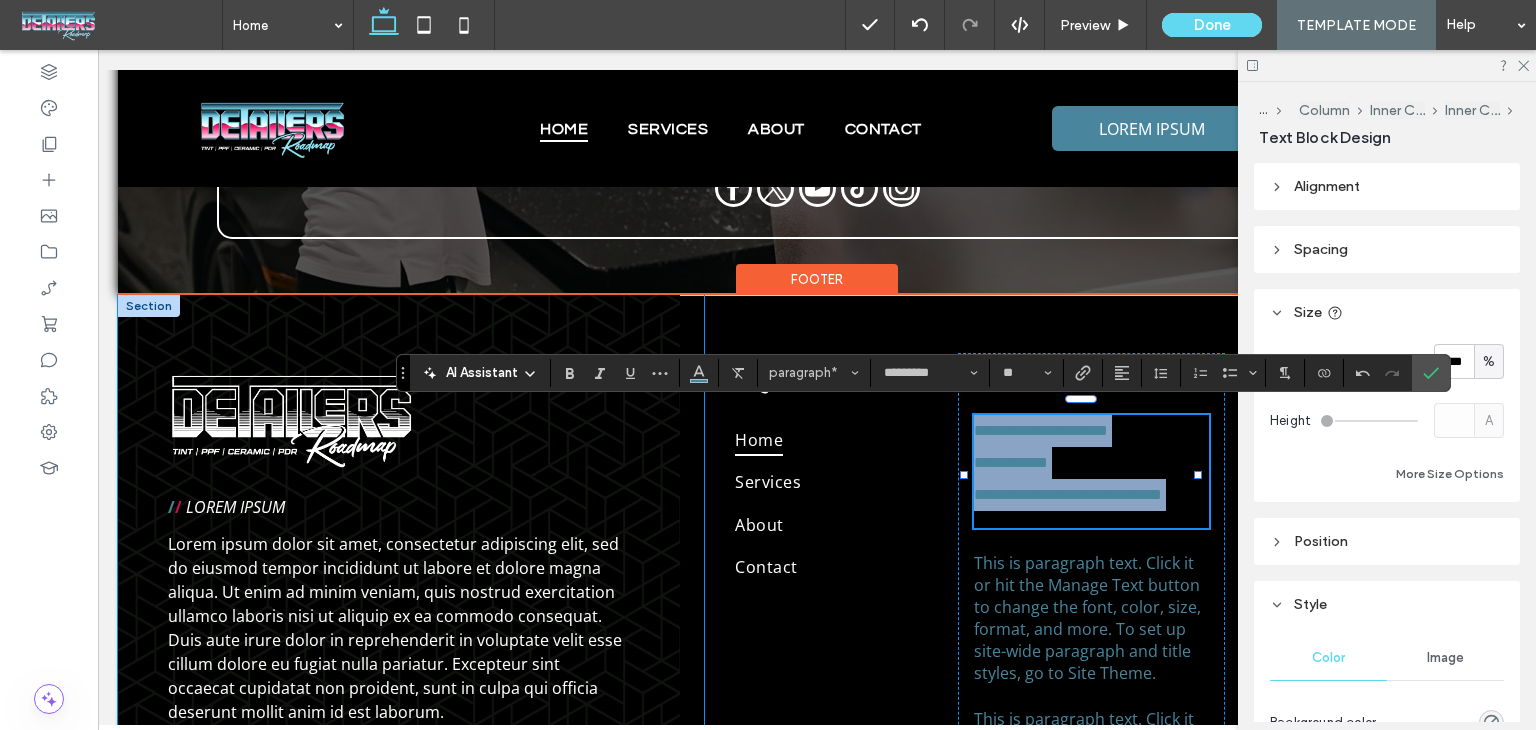 drag, startPoint x: 1085, startPoint y: 530, endPoint x: 944, endPoint y: 421, distance: 178.21896 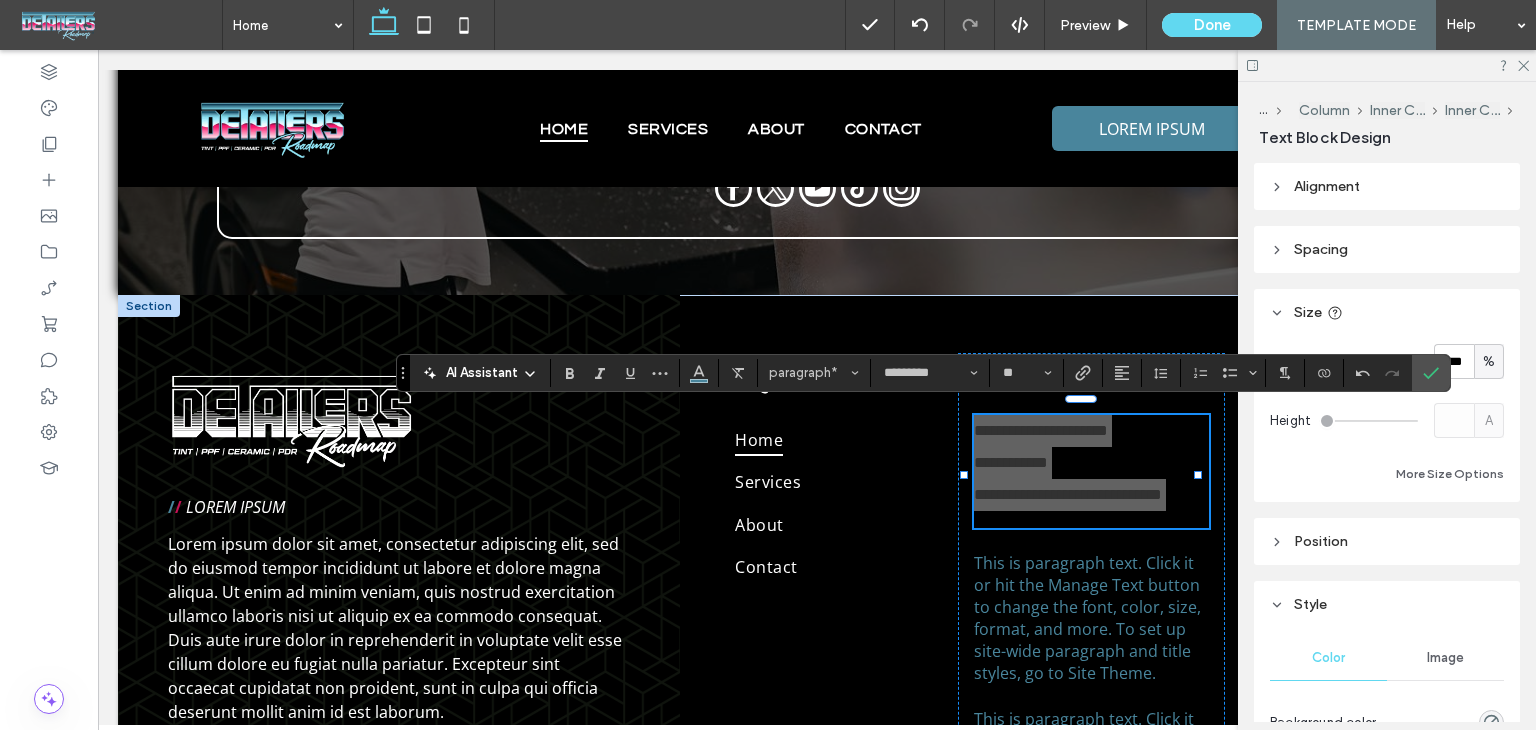 click at bounding box center [699, 373] 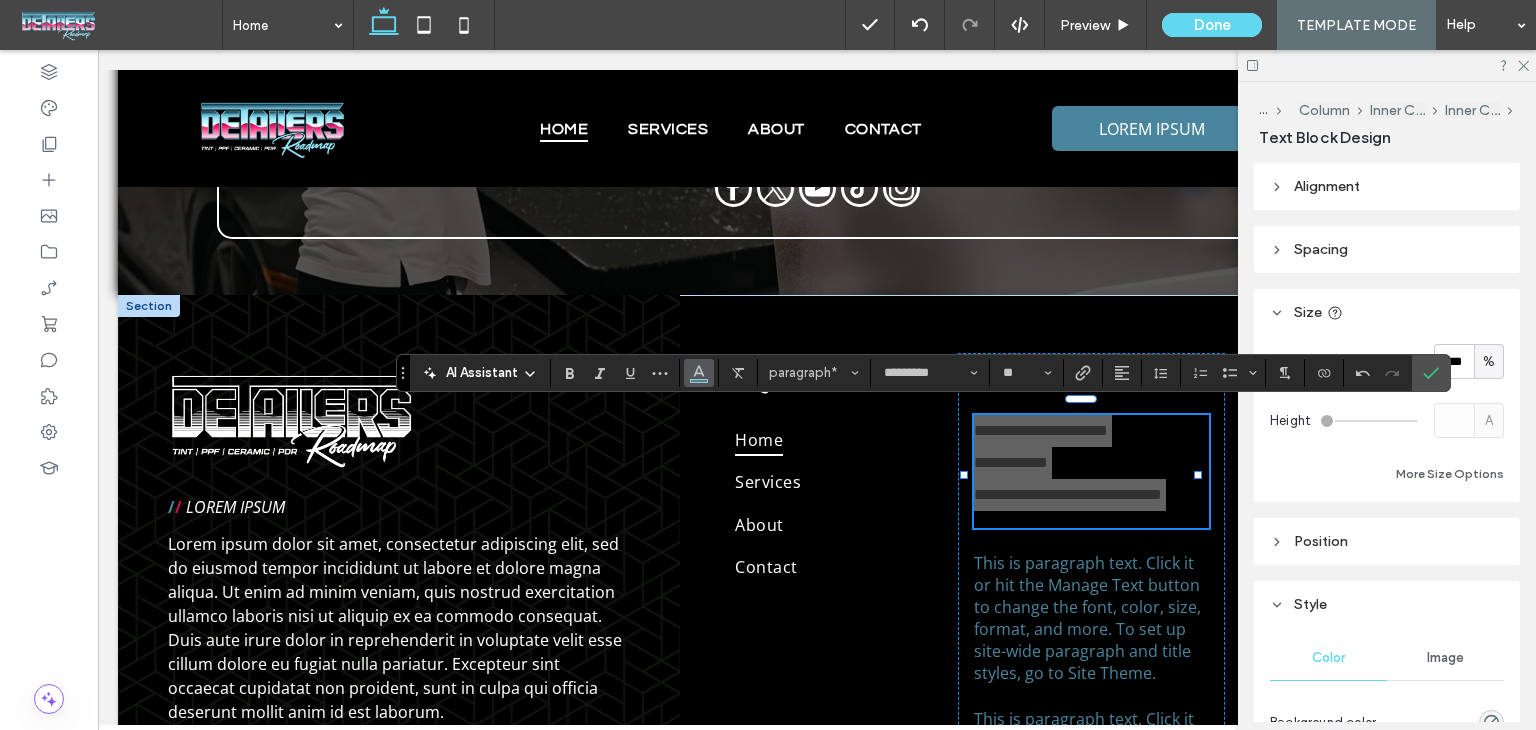 click at bounding box center [699, 371] 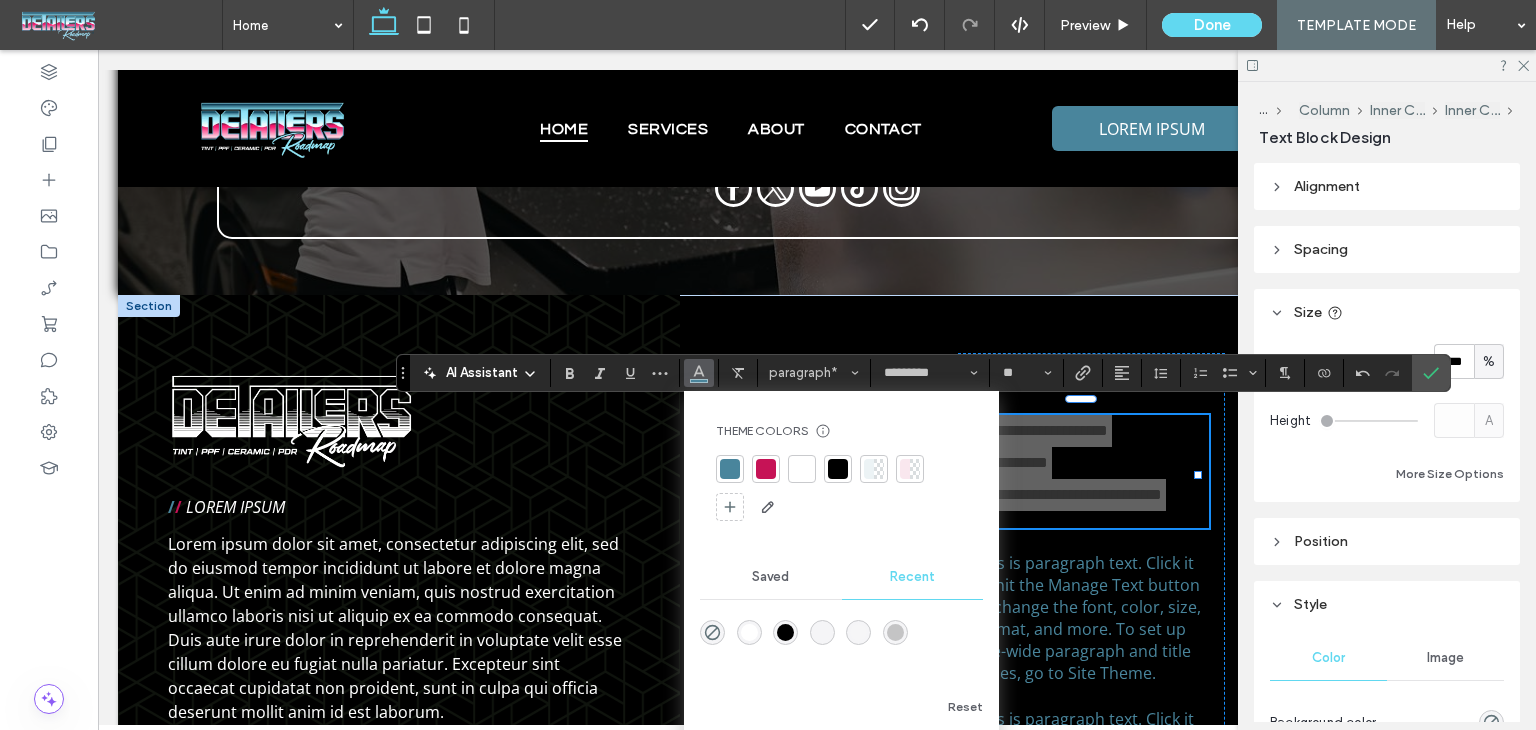 click at bounding box center (802, 469) 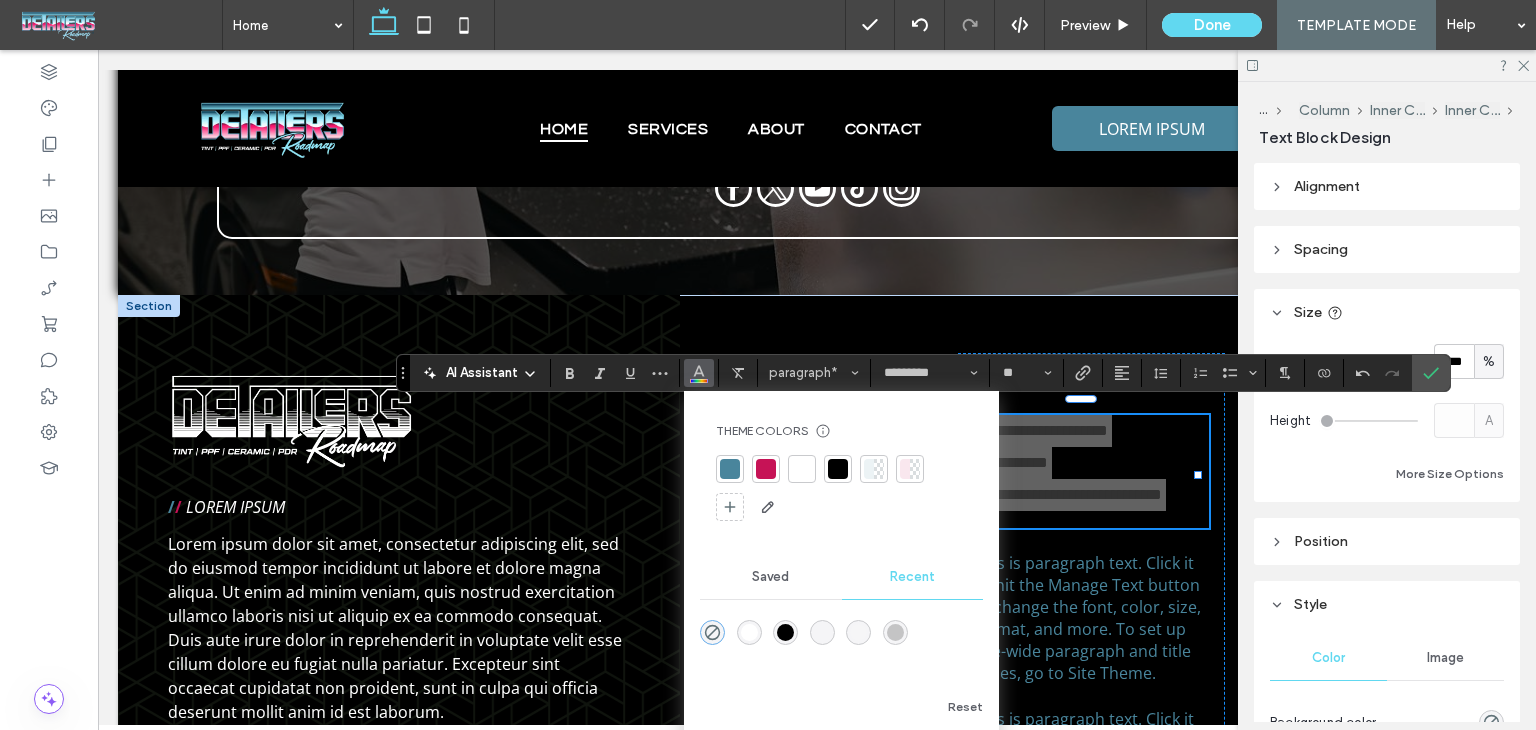click at bounding box center (802, 469) 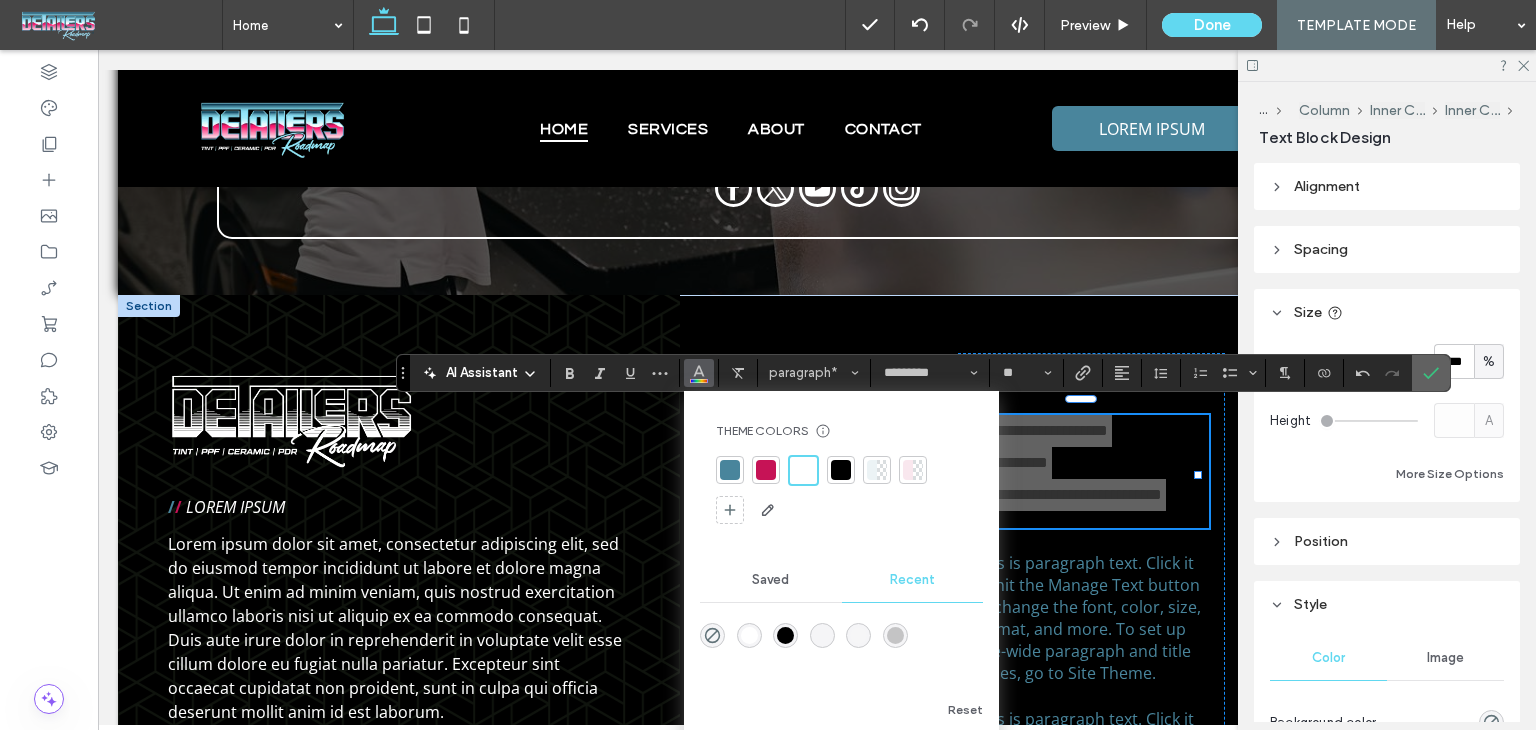 click 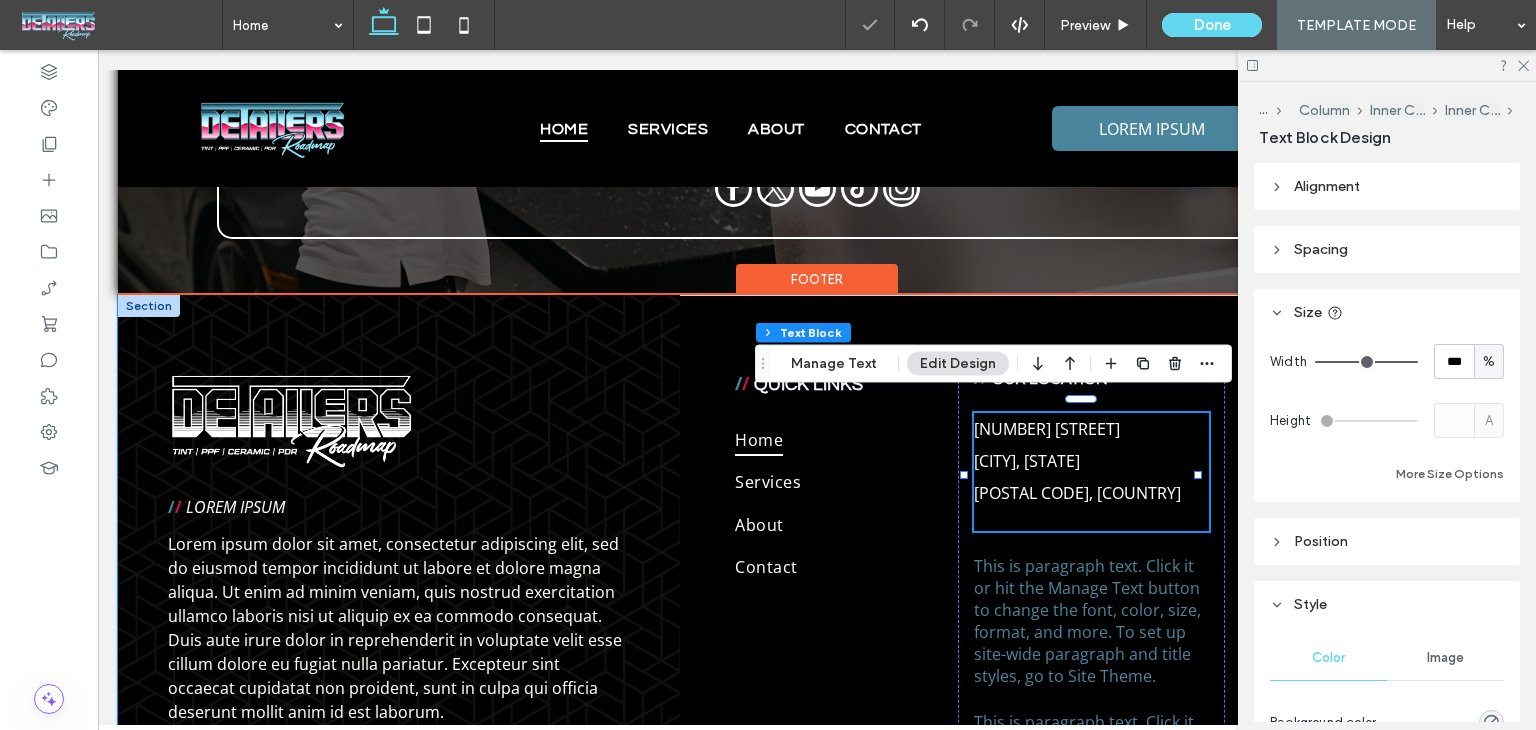 click on "[POSTAL_CODE], [COUNTRY]" at bounding box center [1091, 493] 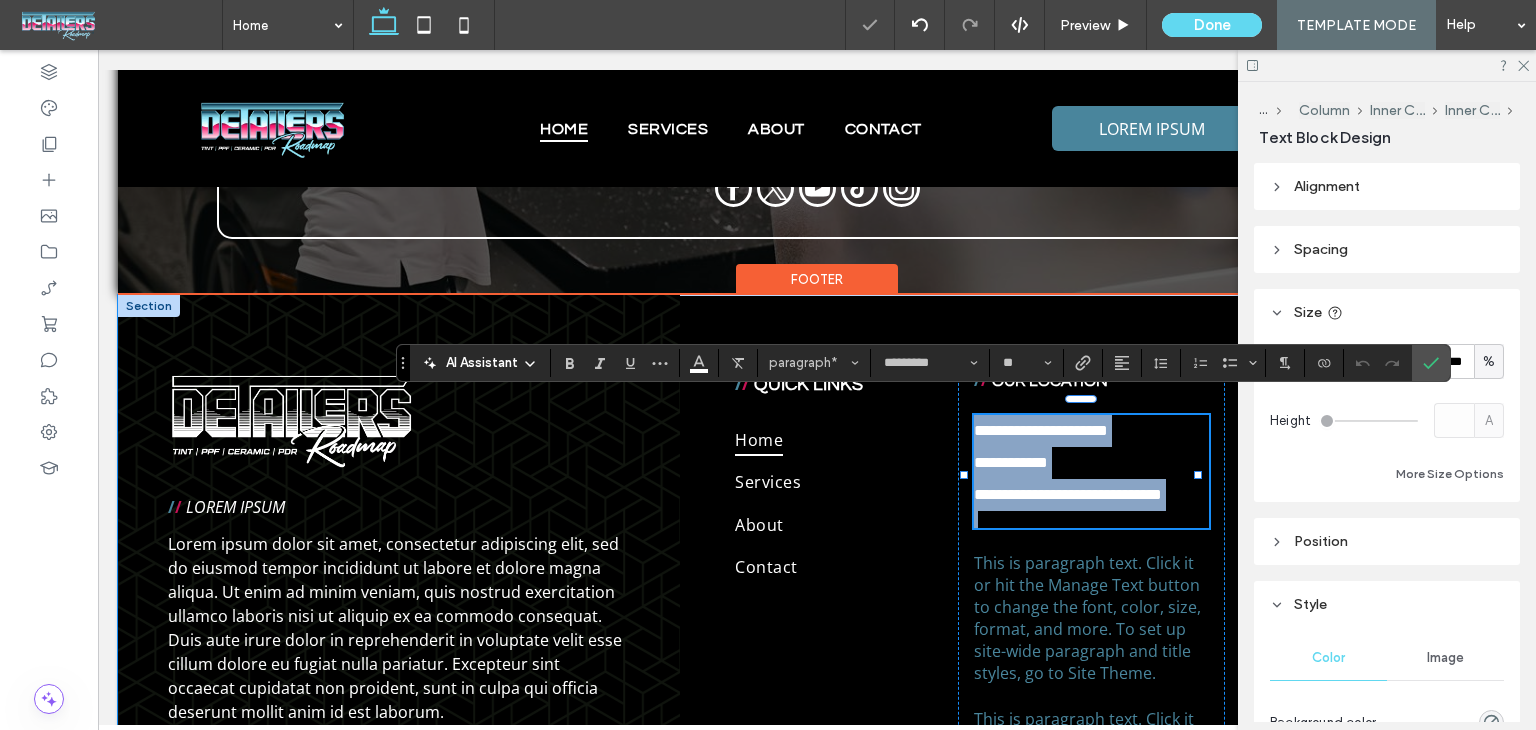click at bounding box center (1091, 519) 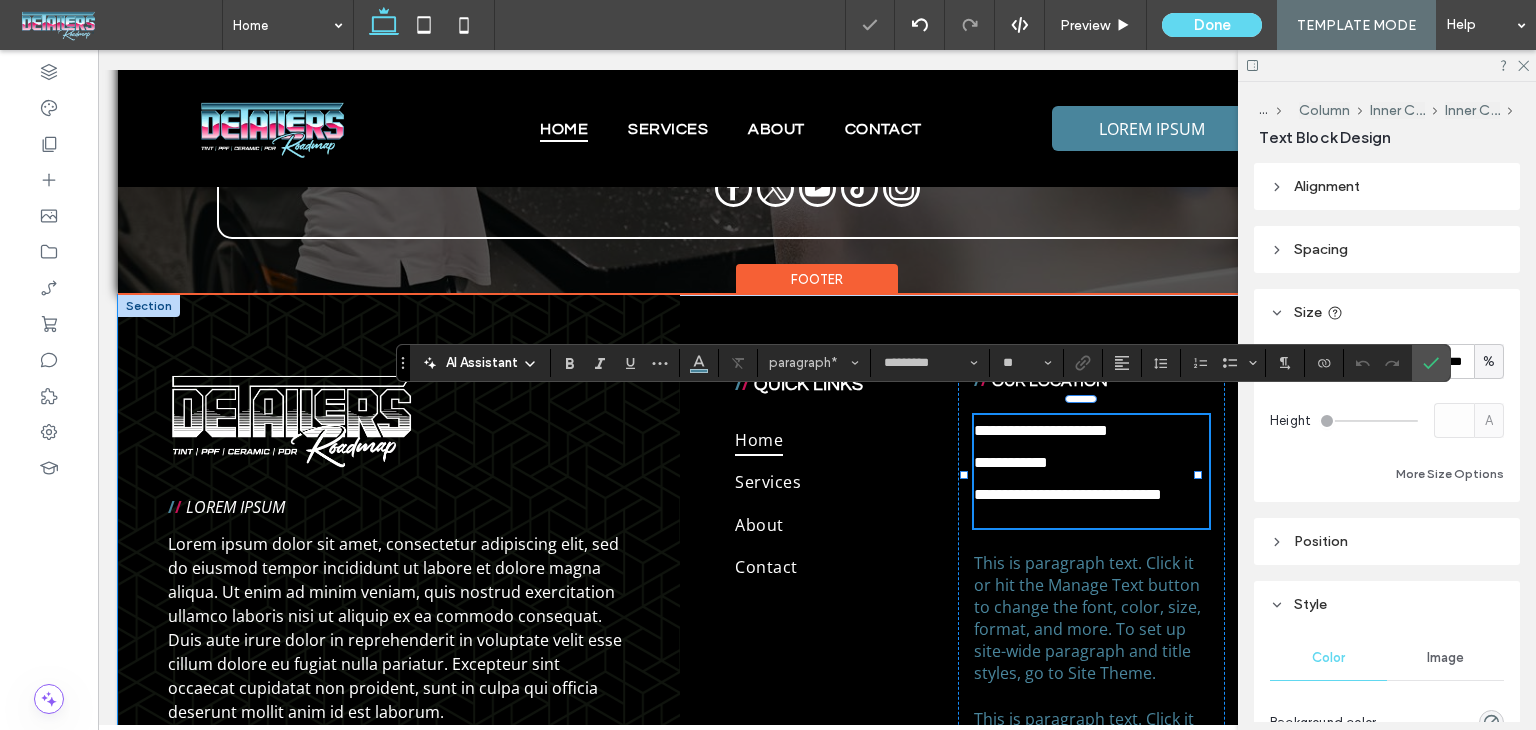 click on "﻿" at bounding box center [1091, 519] 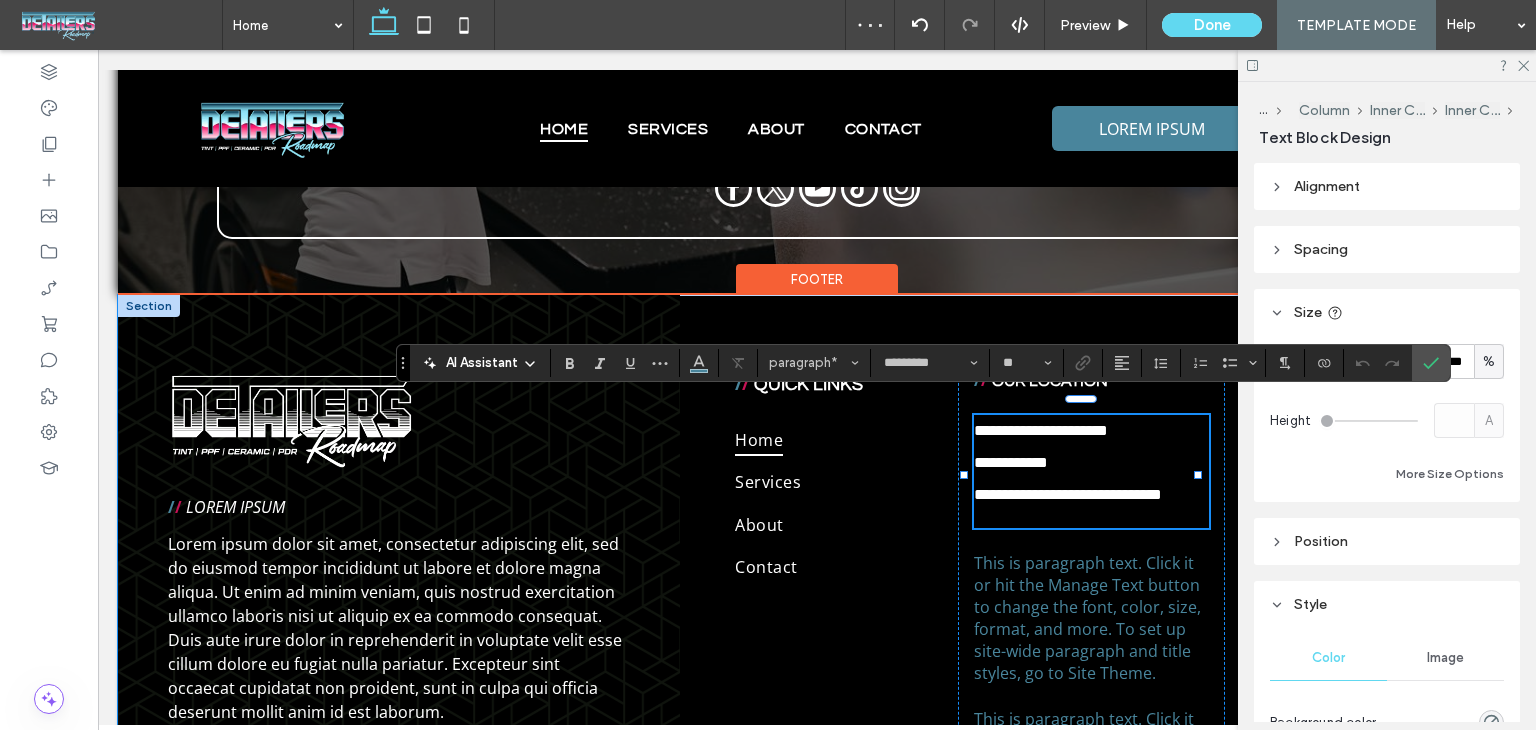 click on "﻿" at bounding box center [1091, 519] 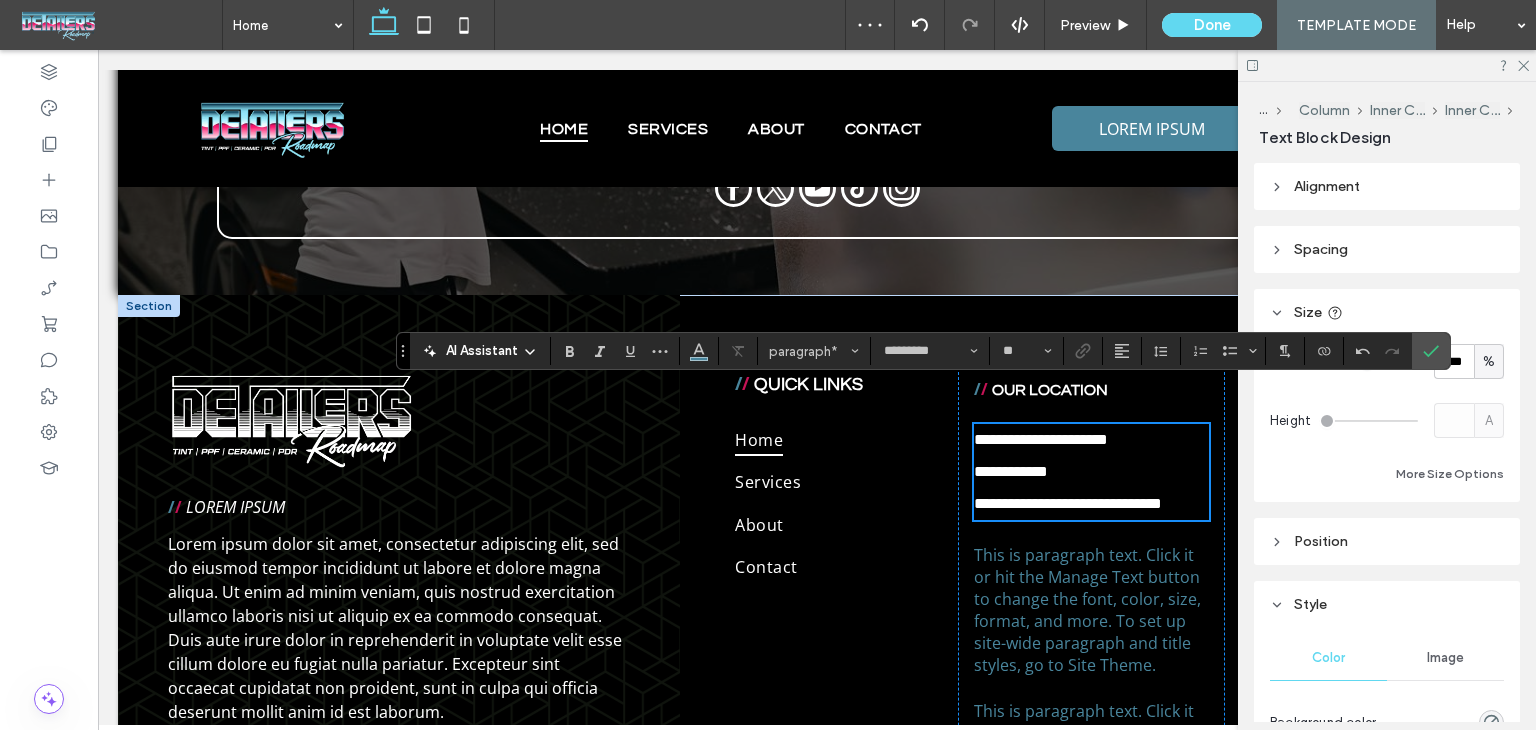 scroll, scrollTop: 5107, scrollLeft: 0, axis: vertical 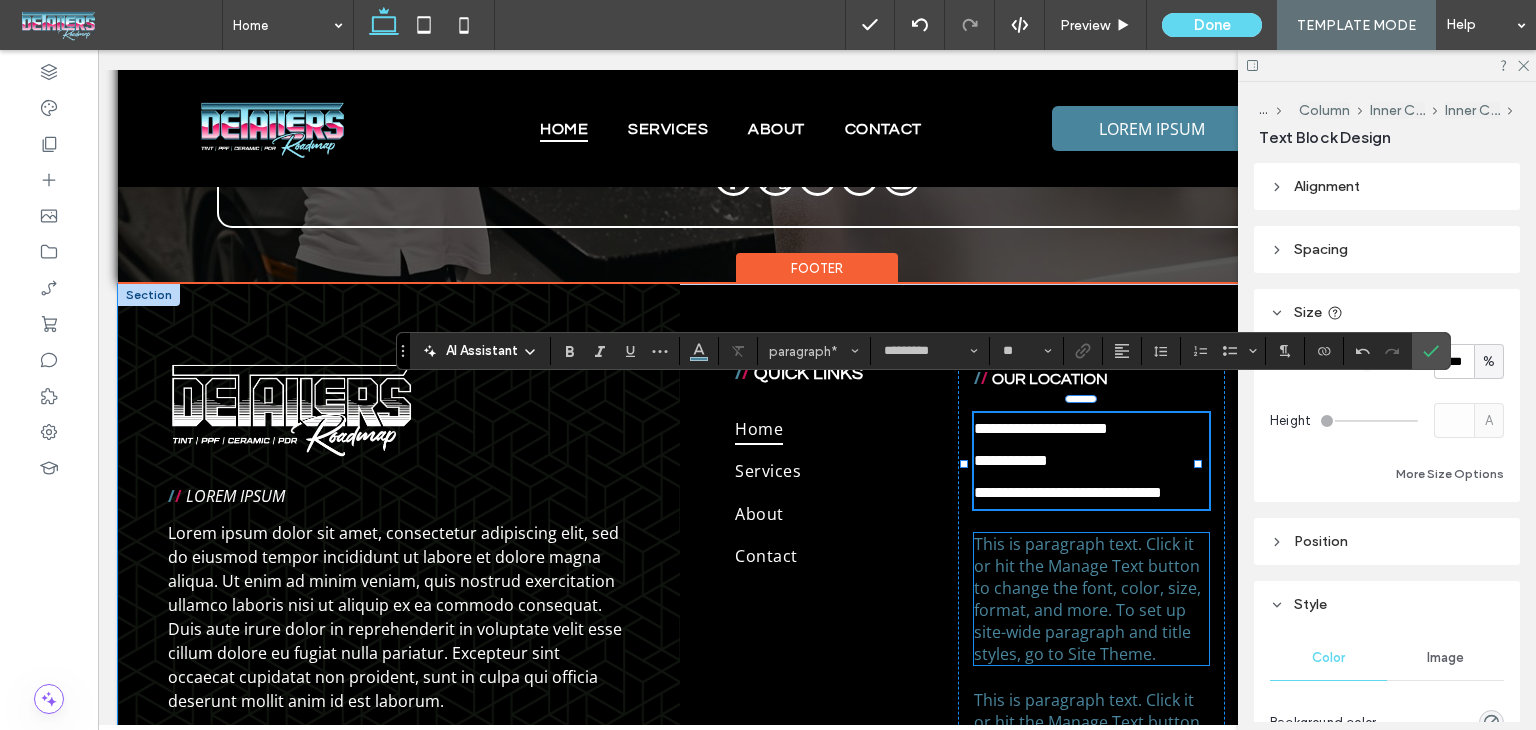 click on "This is paragraph text. Click it or hit the Manage Text button to change the font, color, size, format, and more. To set up site-wide paragraph and title styles, go to Site Theme." at bounding box center [1087, 599] 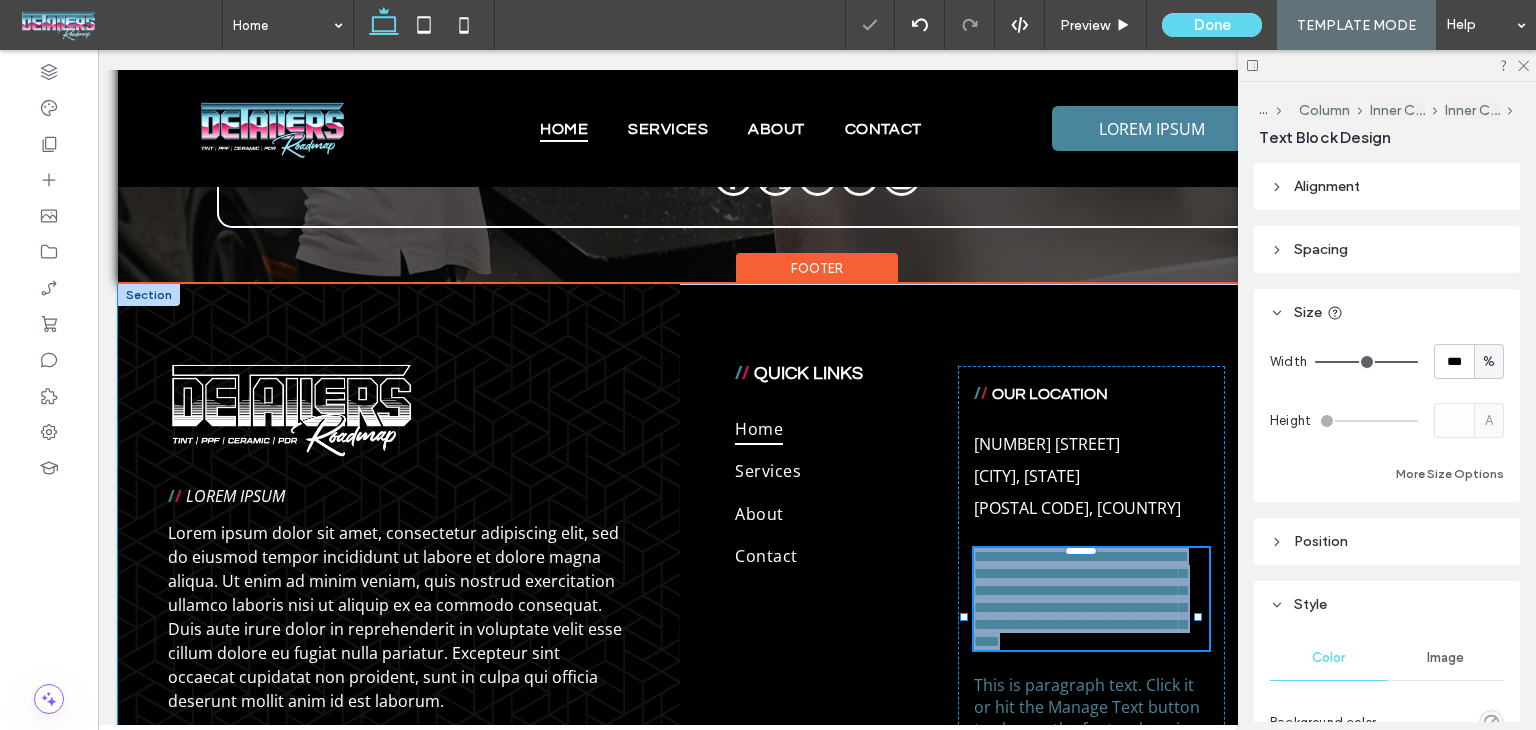type on "*********" 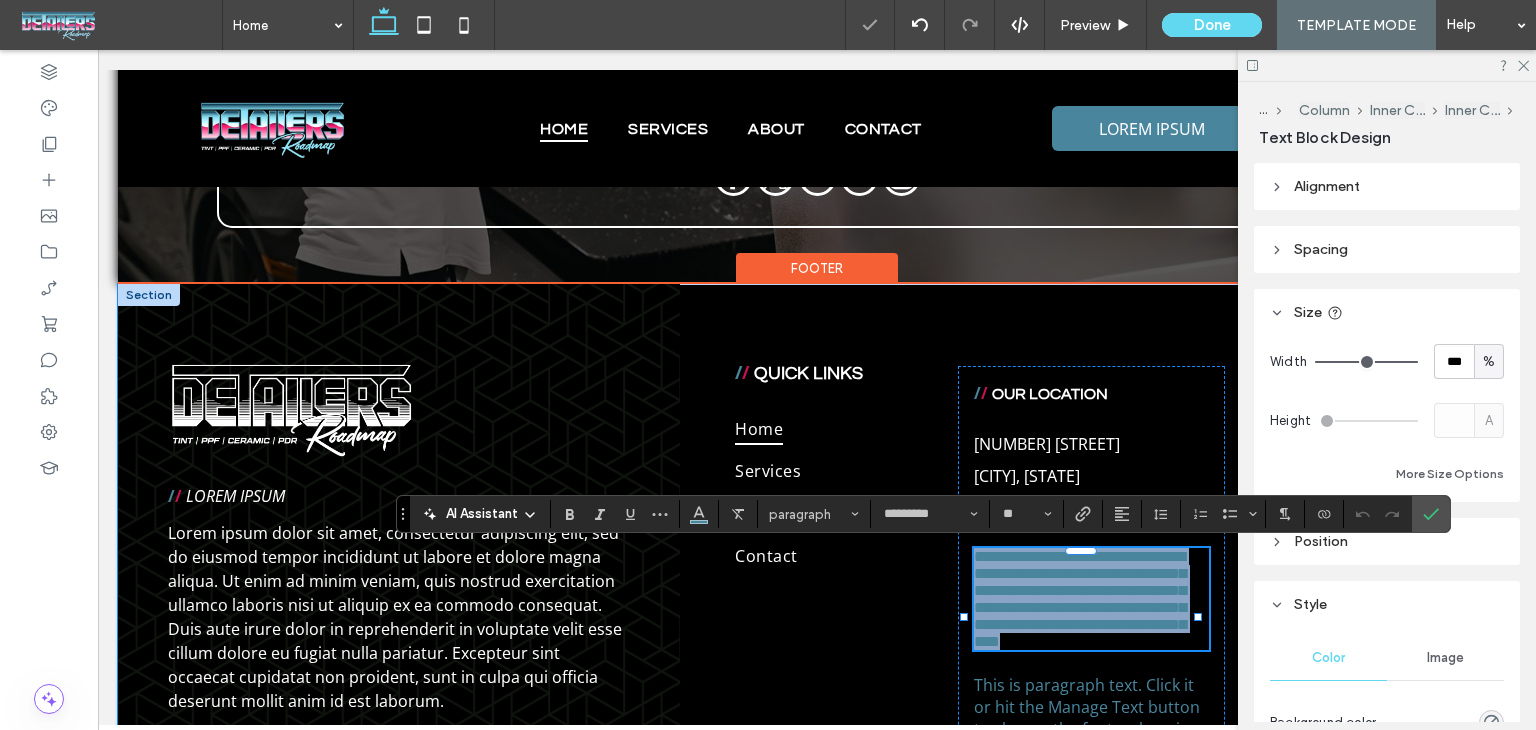 type on "**" 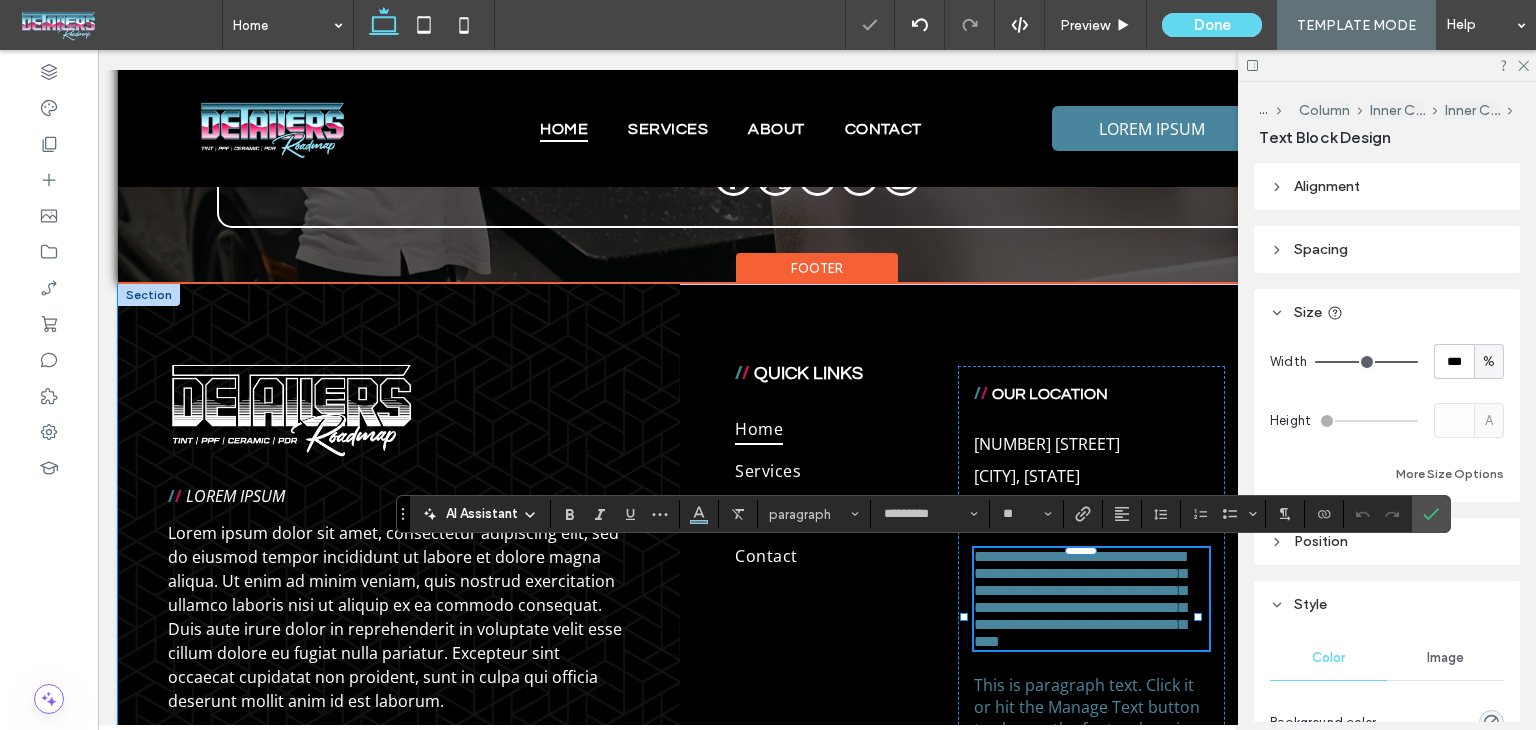 scroll, scrollTop: 0, scrollLeft: 0, axis: both 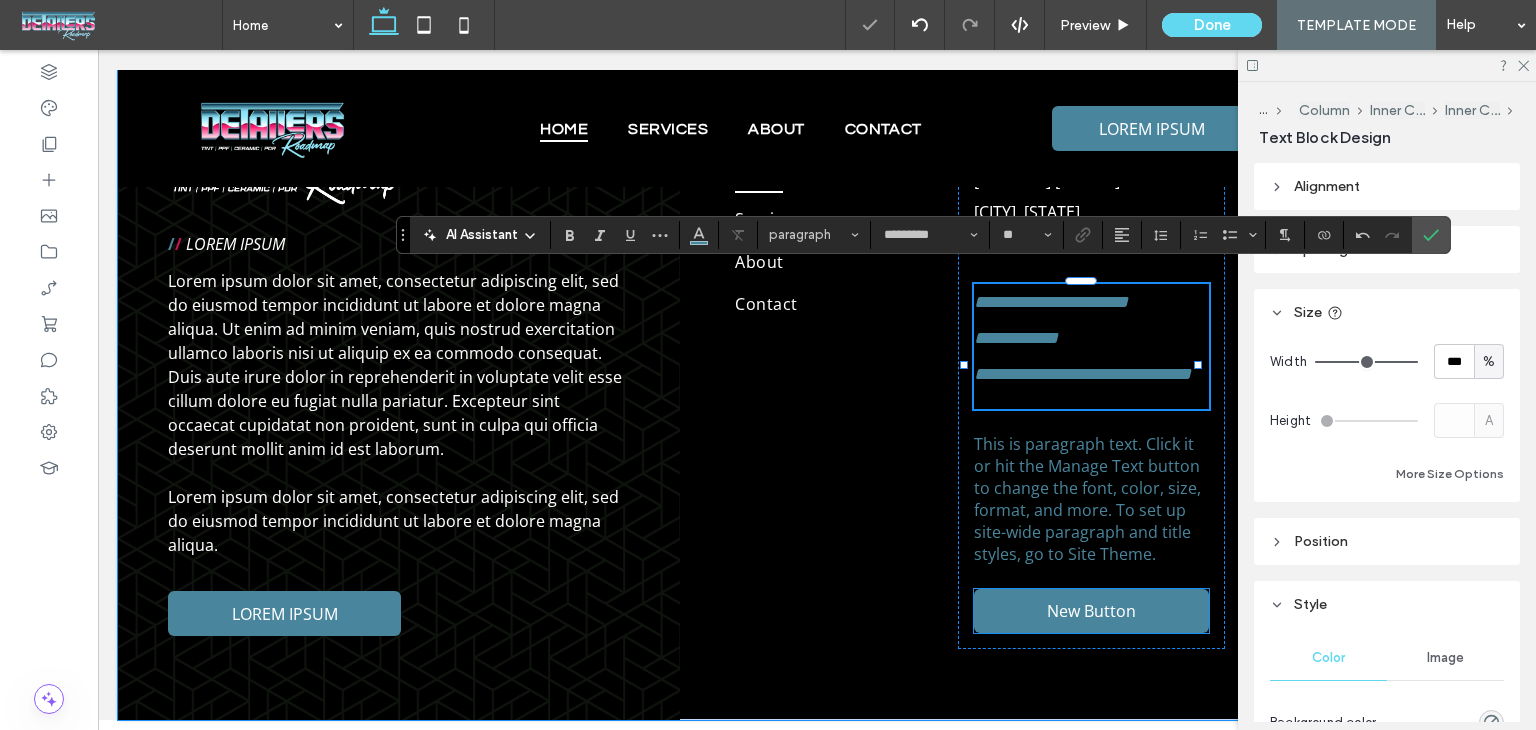 type 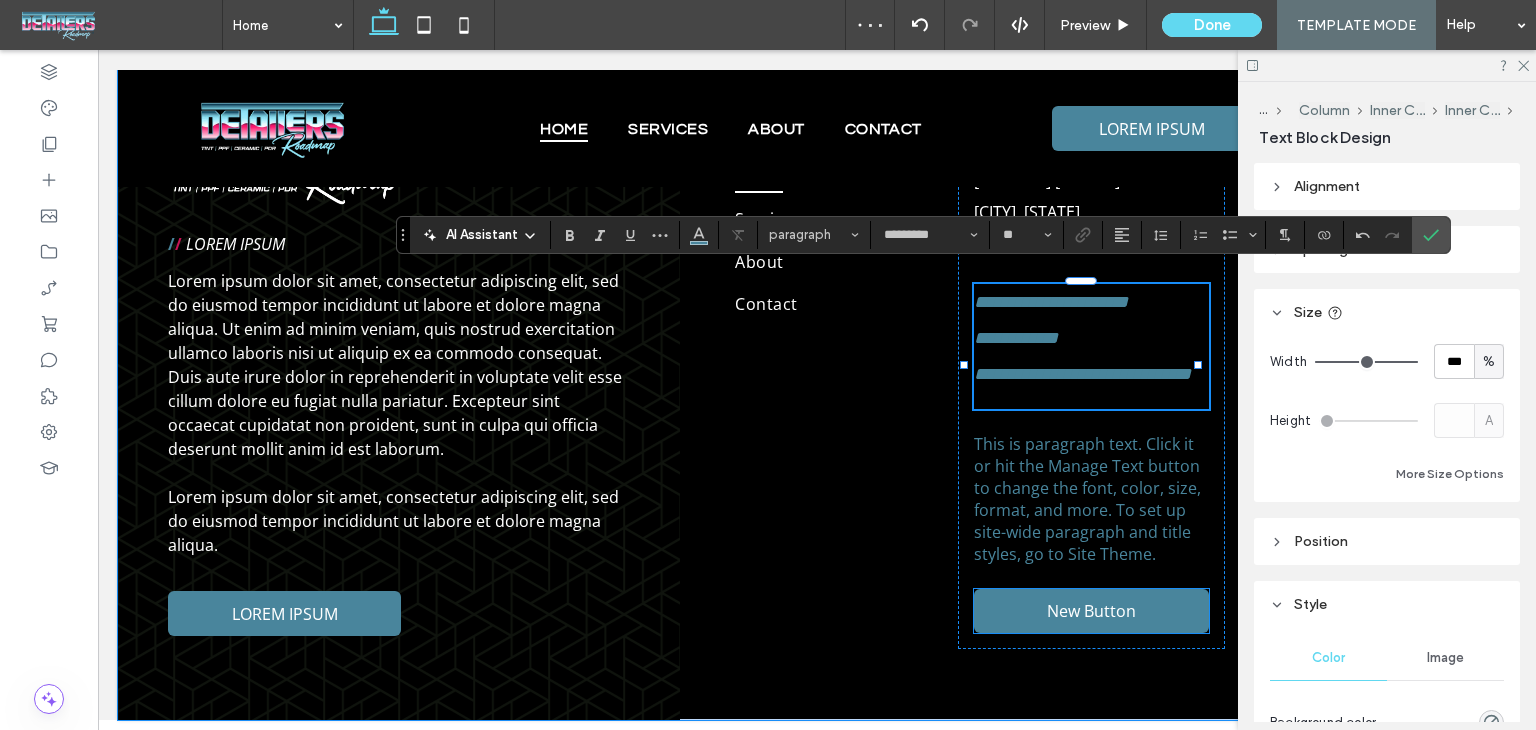 type on "**" 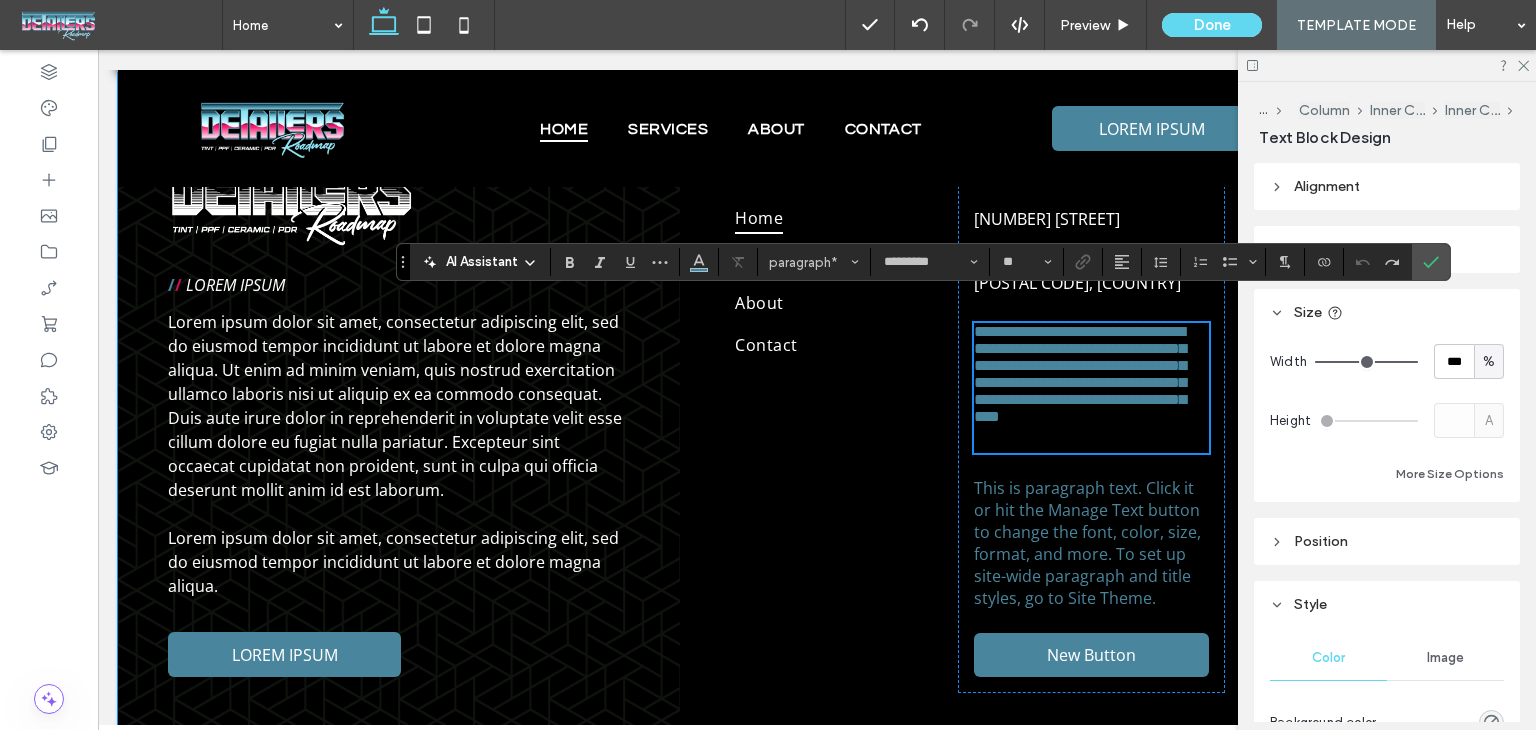scroll, scrollTop: 5086, scrollLeft: 0, axis: vertical 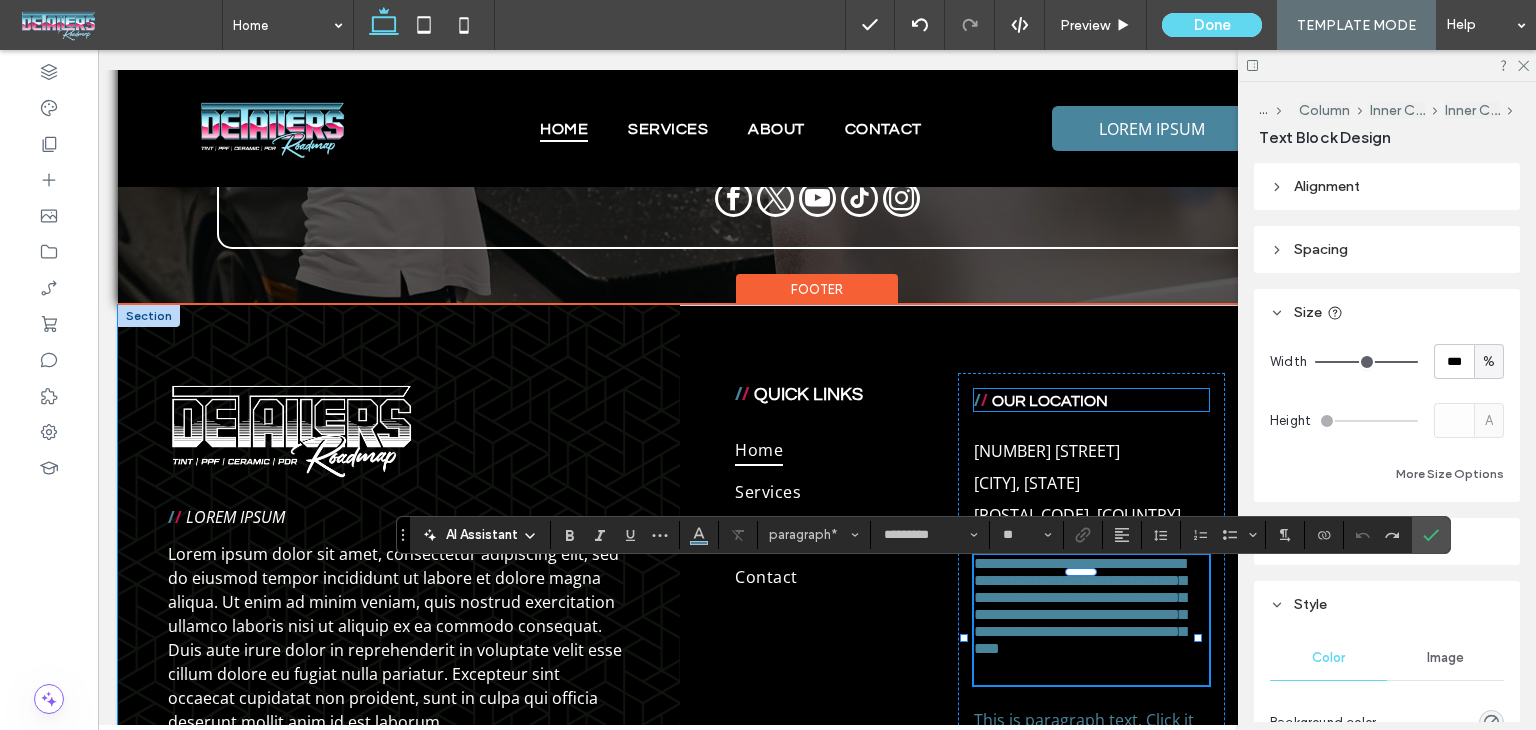 click on "OUR LOCATION" at bounding box center [1050, 401] 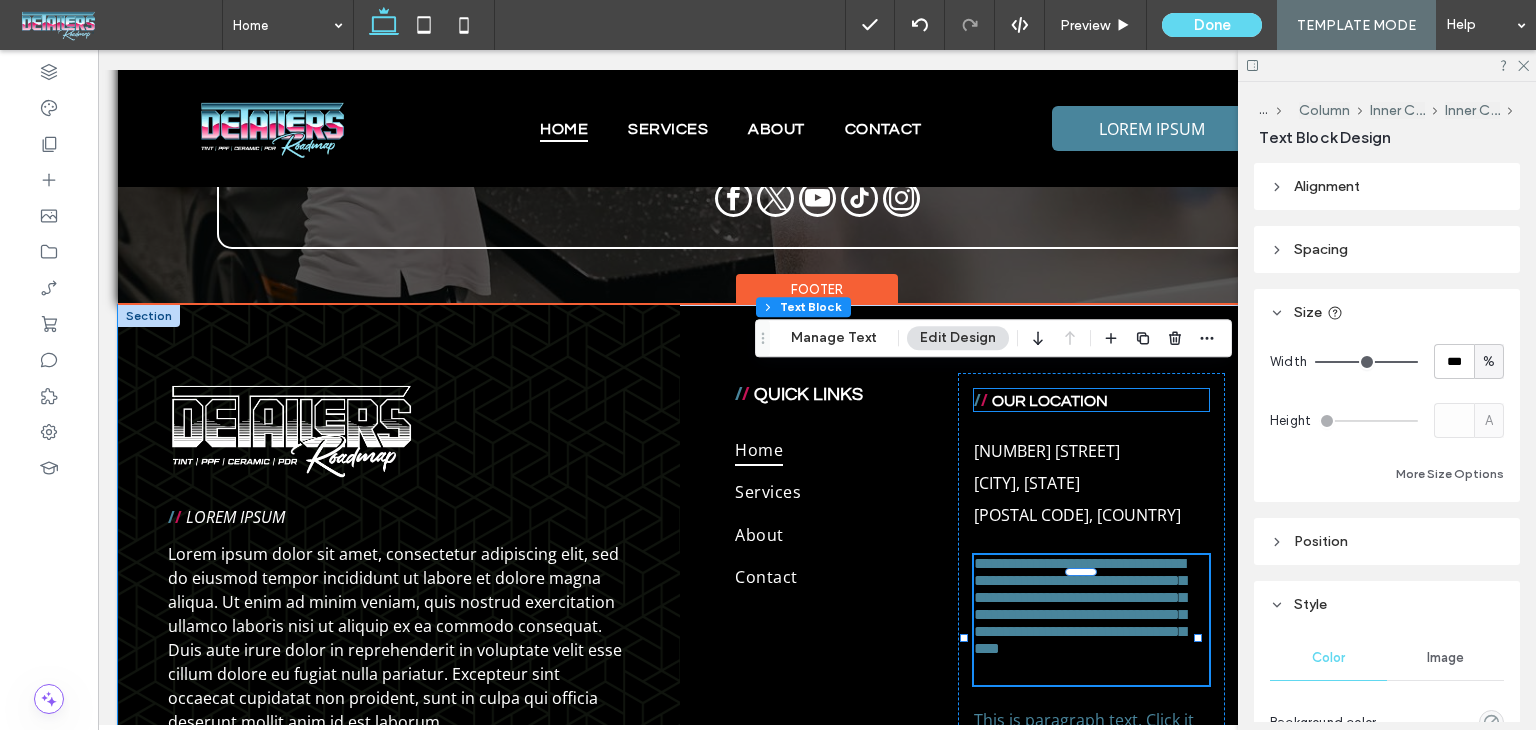 click on "/ /   OUR LOCATION" at bounding box center (1091, 400) 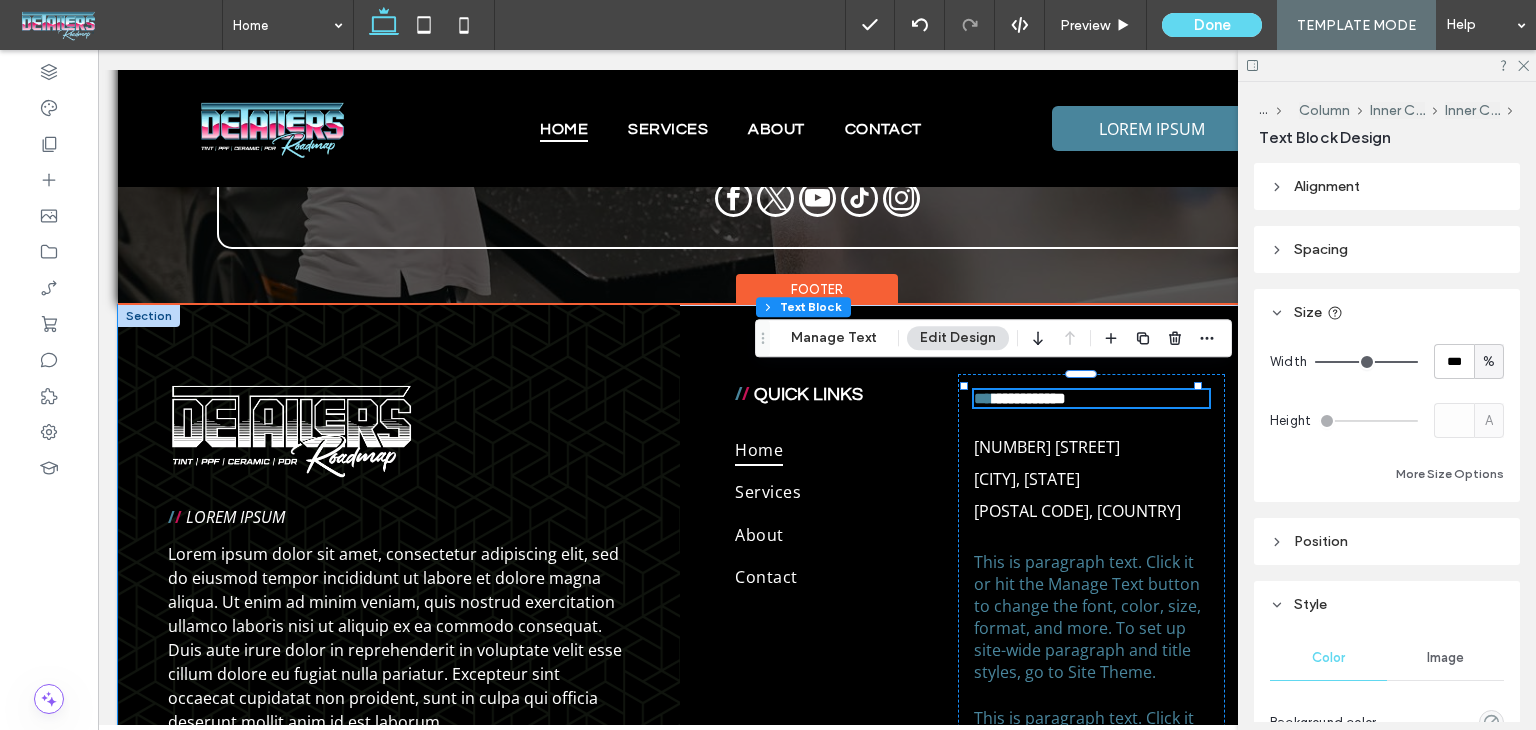 click on "**********" at bounding box center [1029, 398] 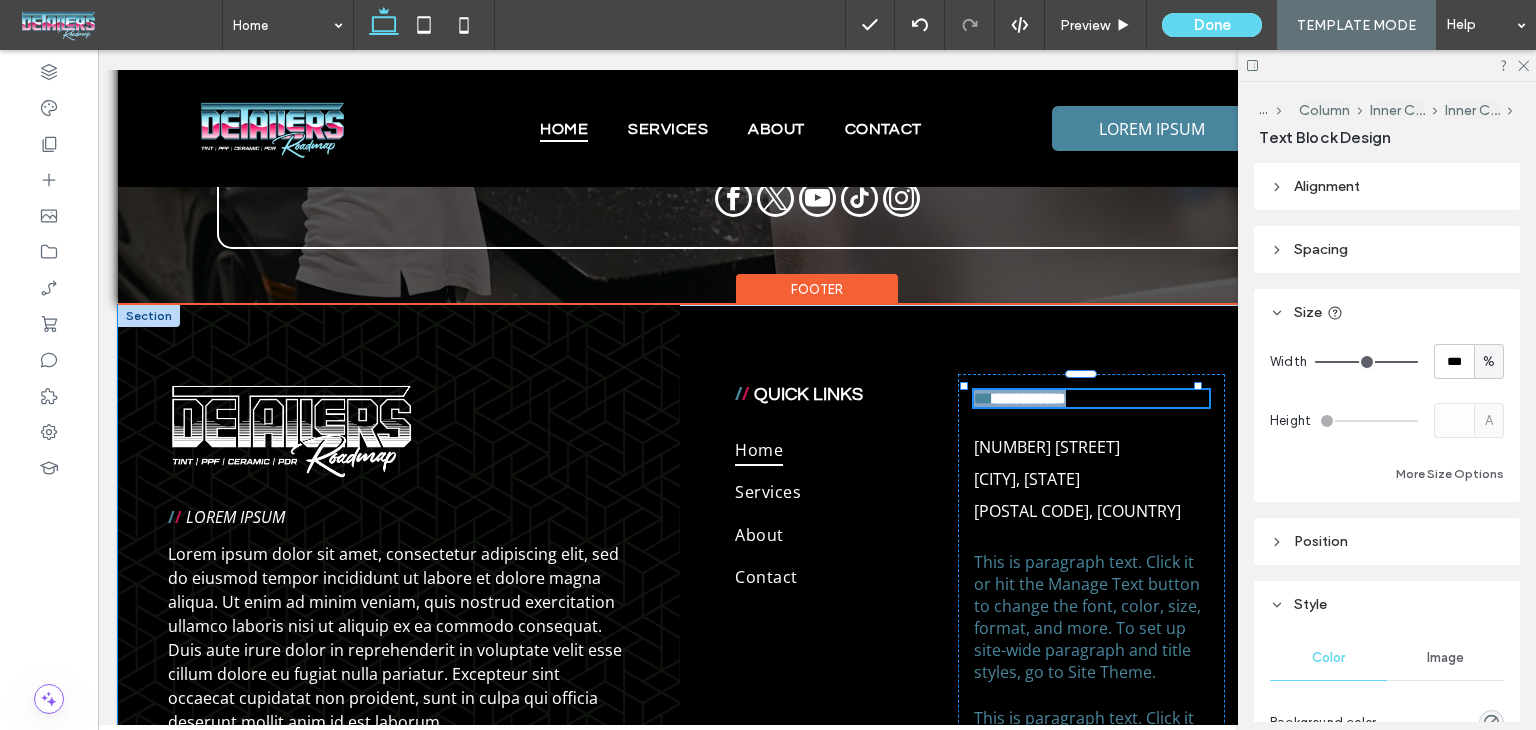 type on "*********" 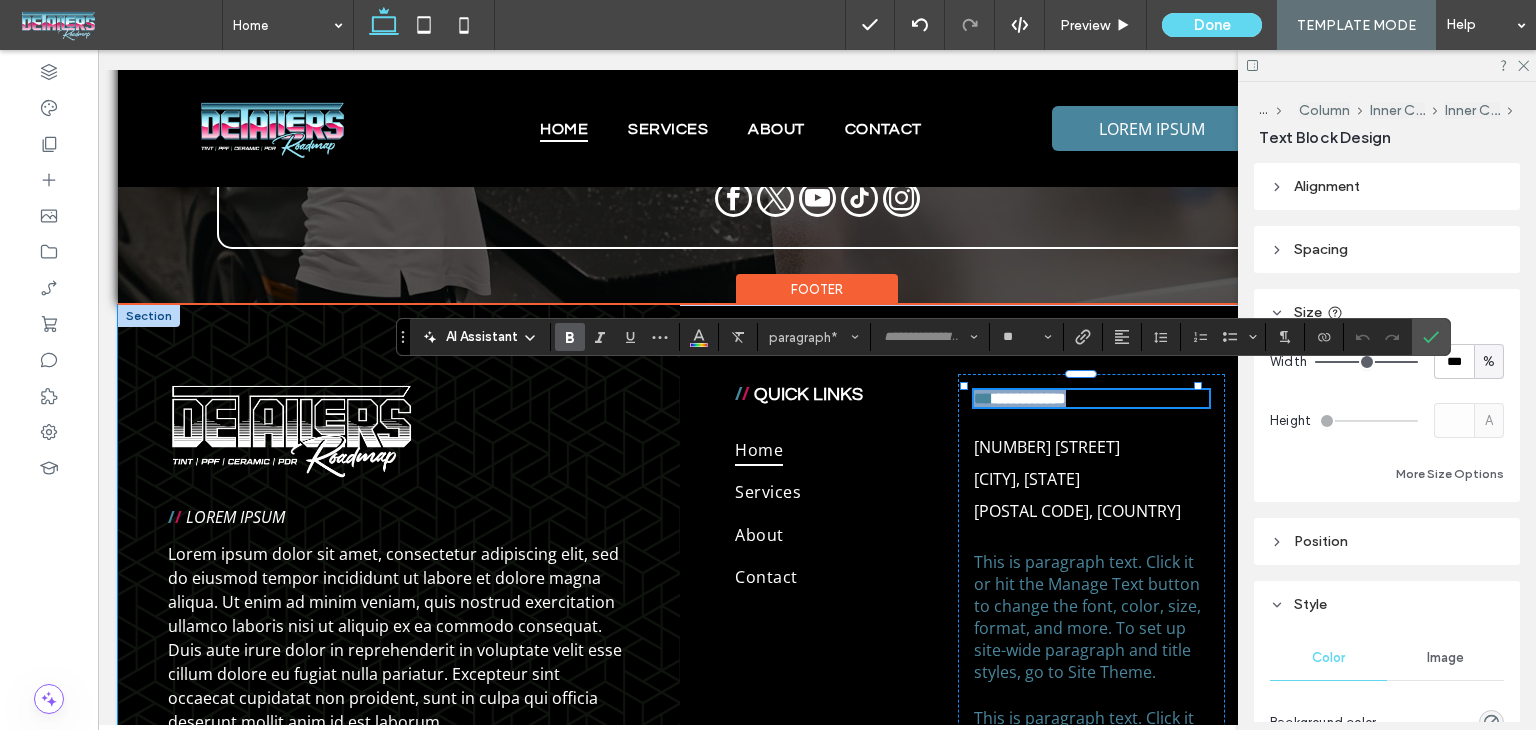 copy on "**********" 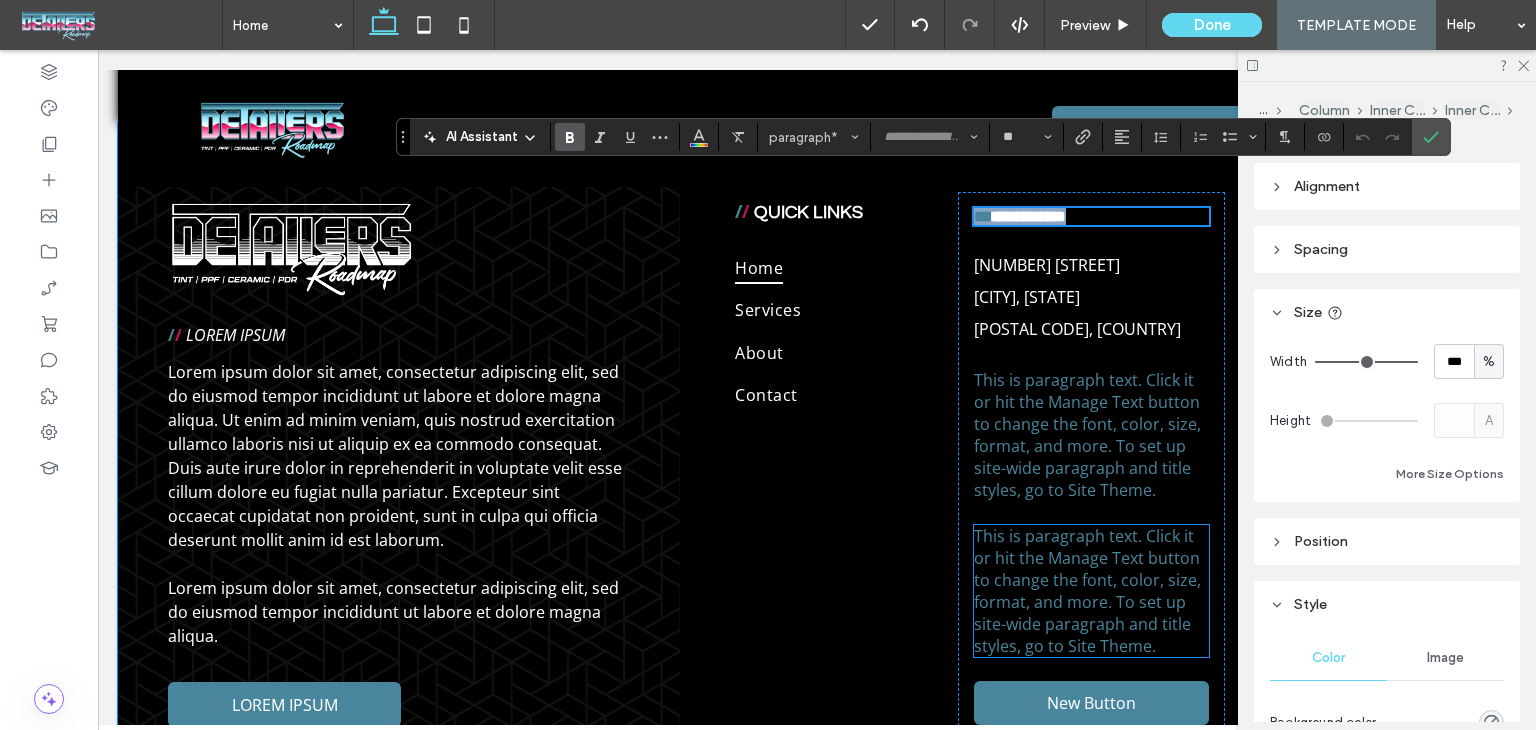 scroll, scrollTop: 5286, scrollLeft: 0, axis: vertical 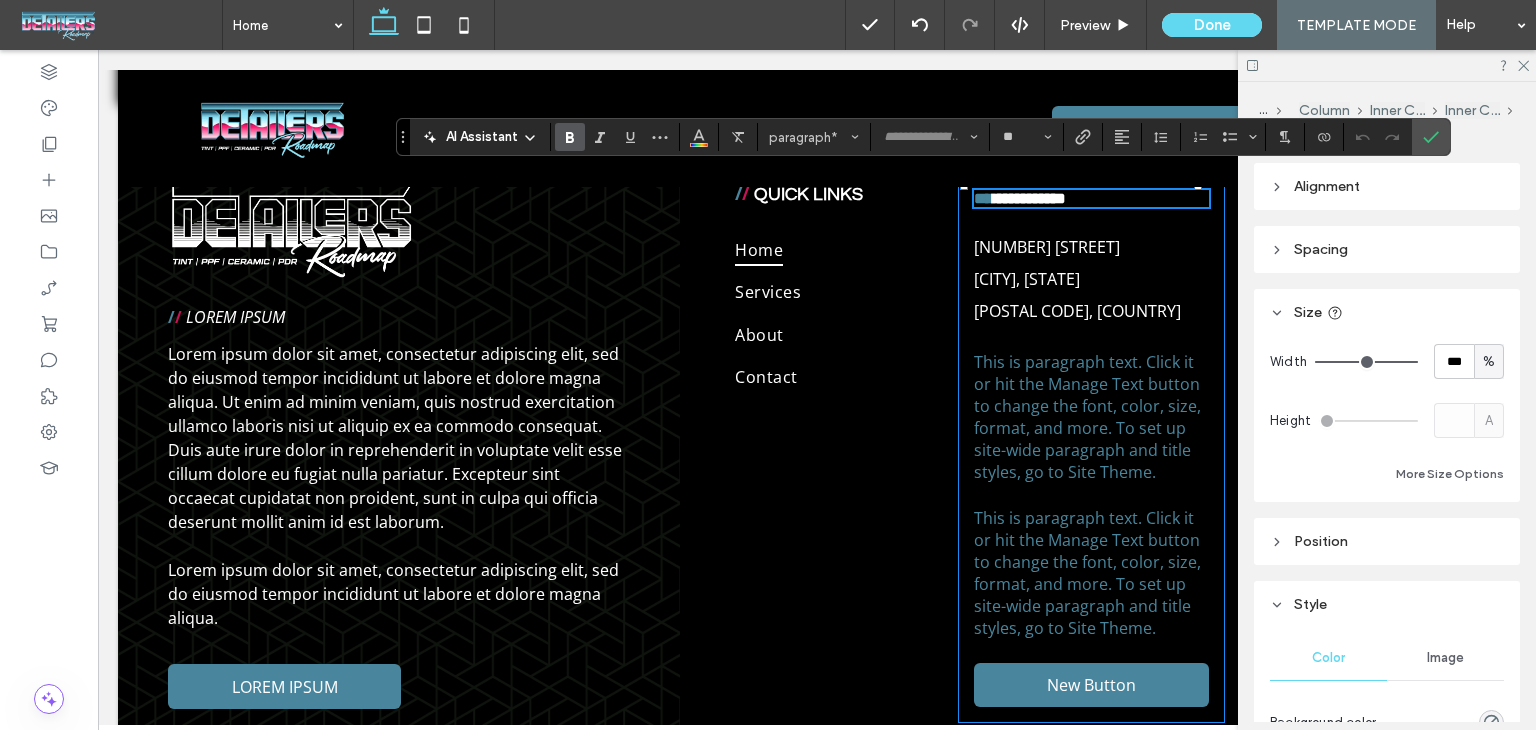 drag, startPoint x: 1048, startPoint y: 513, endPoint x: 1064, endPoint y: 425, distance: 89.44272 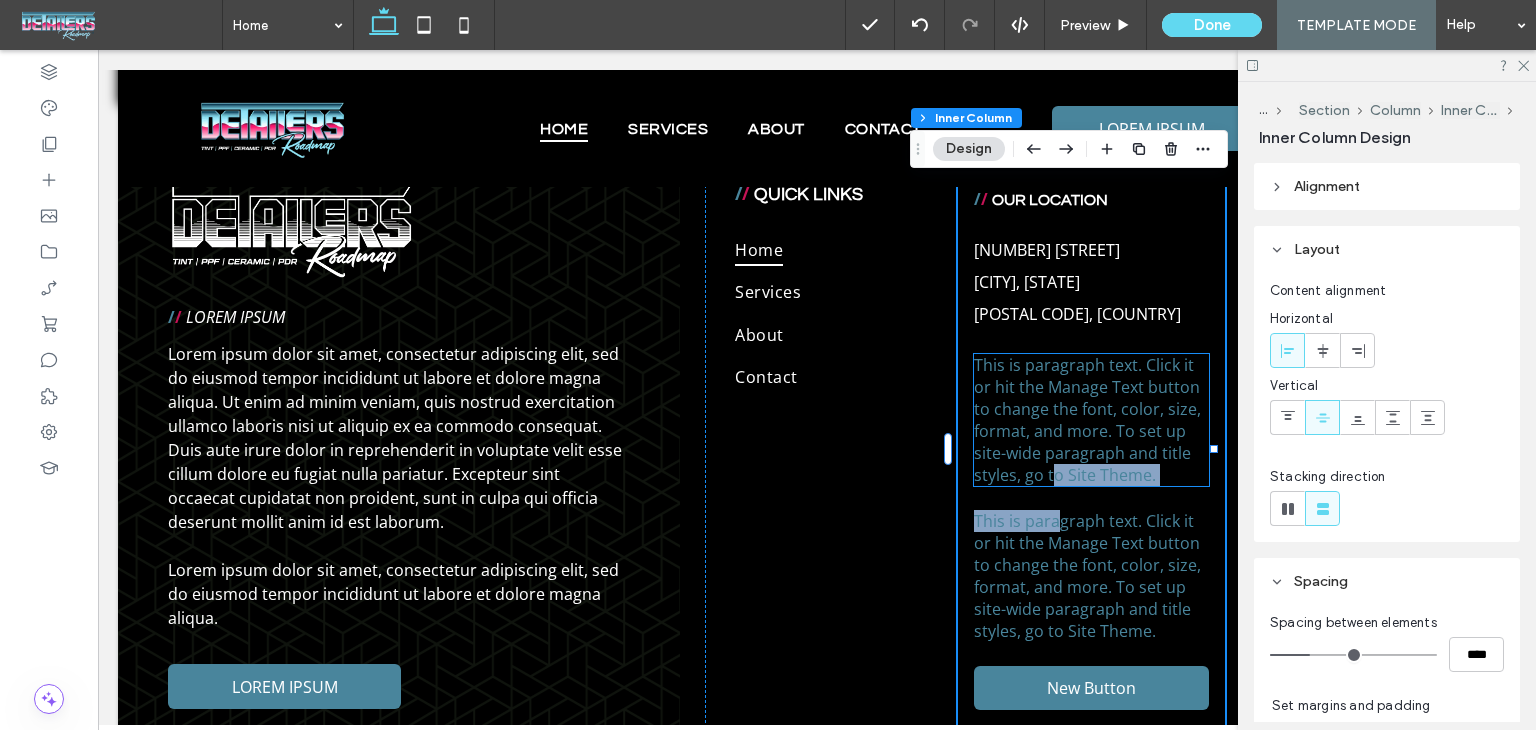 click on "This is paragraph text. Click it or hit the Manage Text button to change the font, color, size, format, and more. To set up site-wide paragraph and title styles, go to Site Theme." at bounding box center [1087, 420] 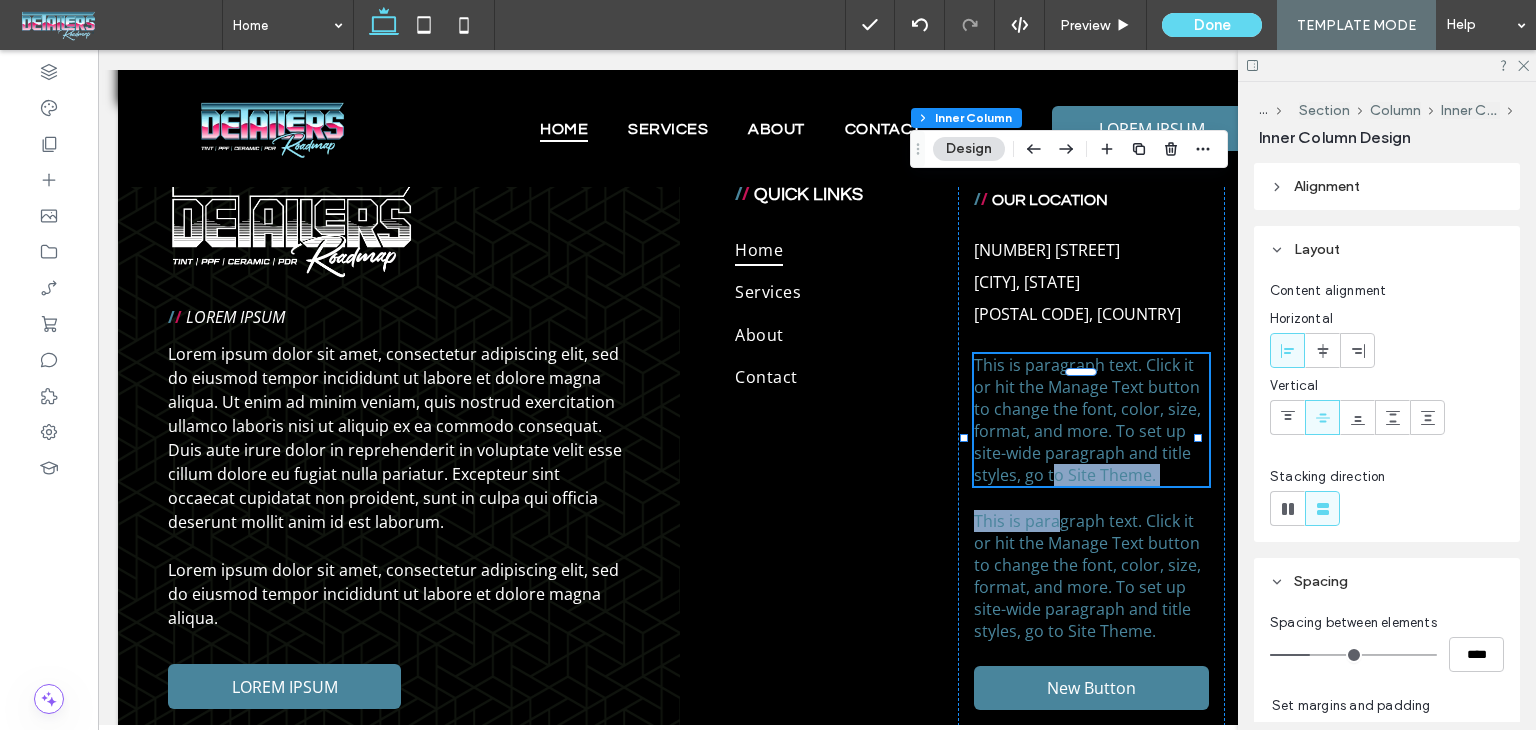 click on "This is paragraph text. Click it or hit the Manage Text button to change the font, color, size, format, and more. To set up site-wide paragraph and title styles, go to Site Theme. ﻿" at bounding box center [1091, 420] 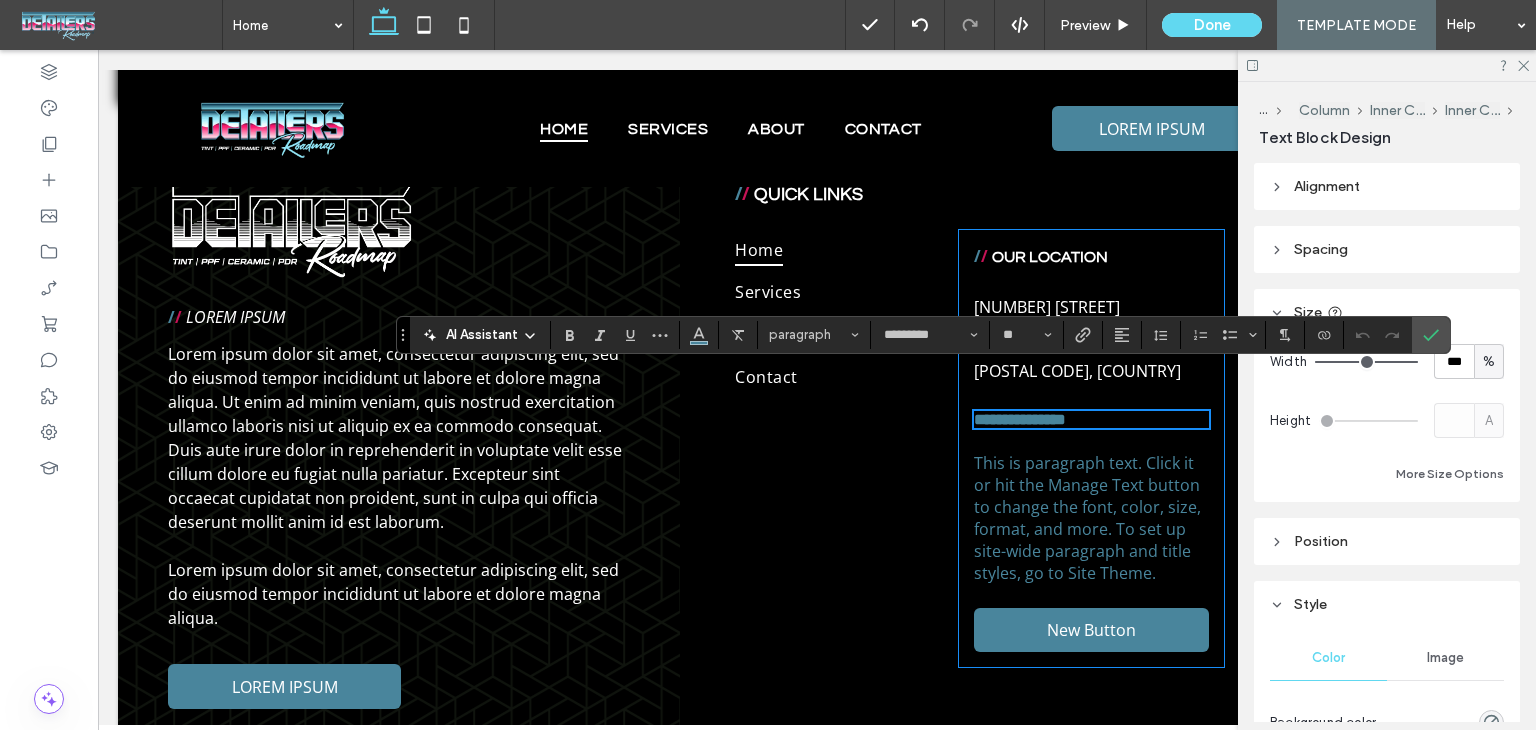 scroll, scrollTop: 0, scrollLeft: 0, axis: both 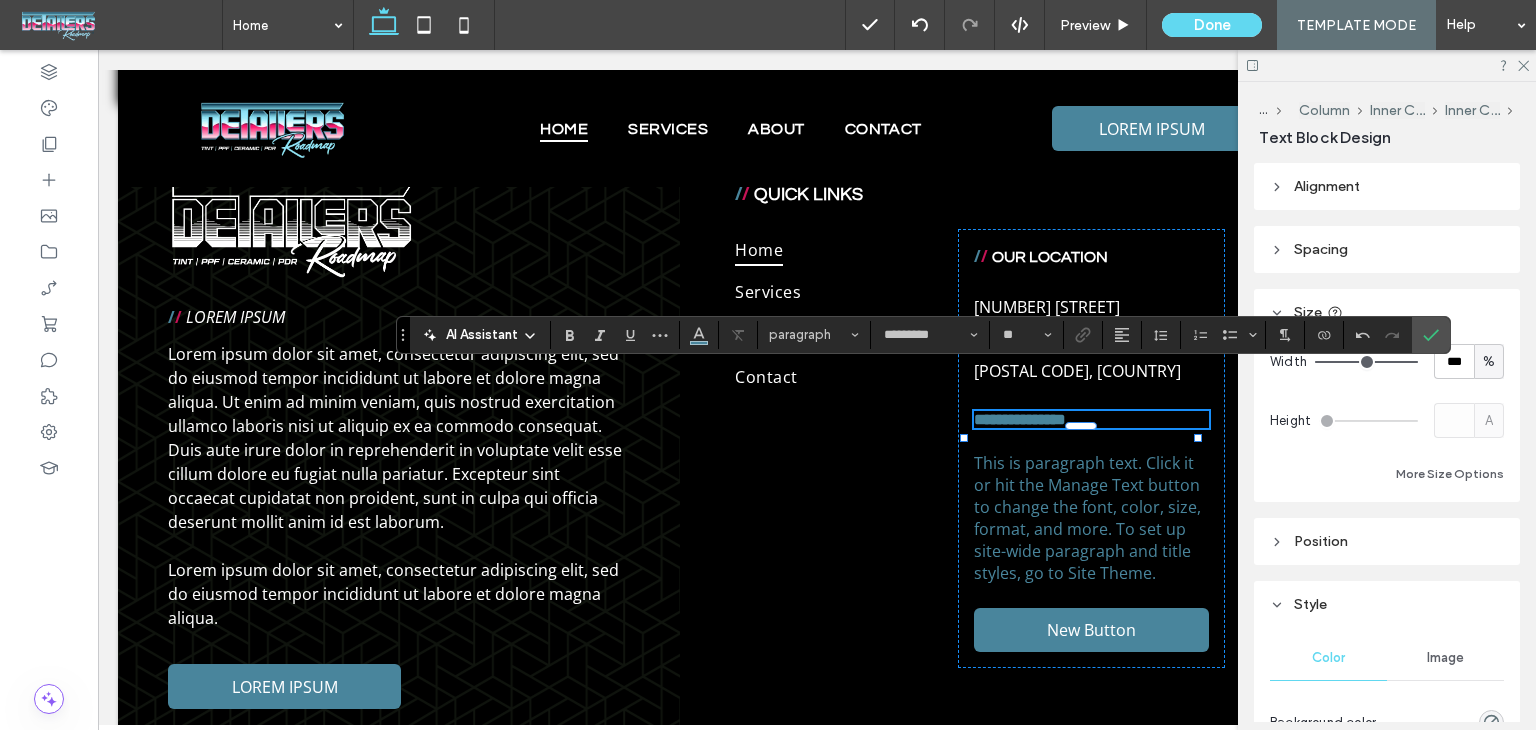 type on "**" 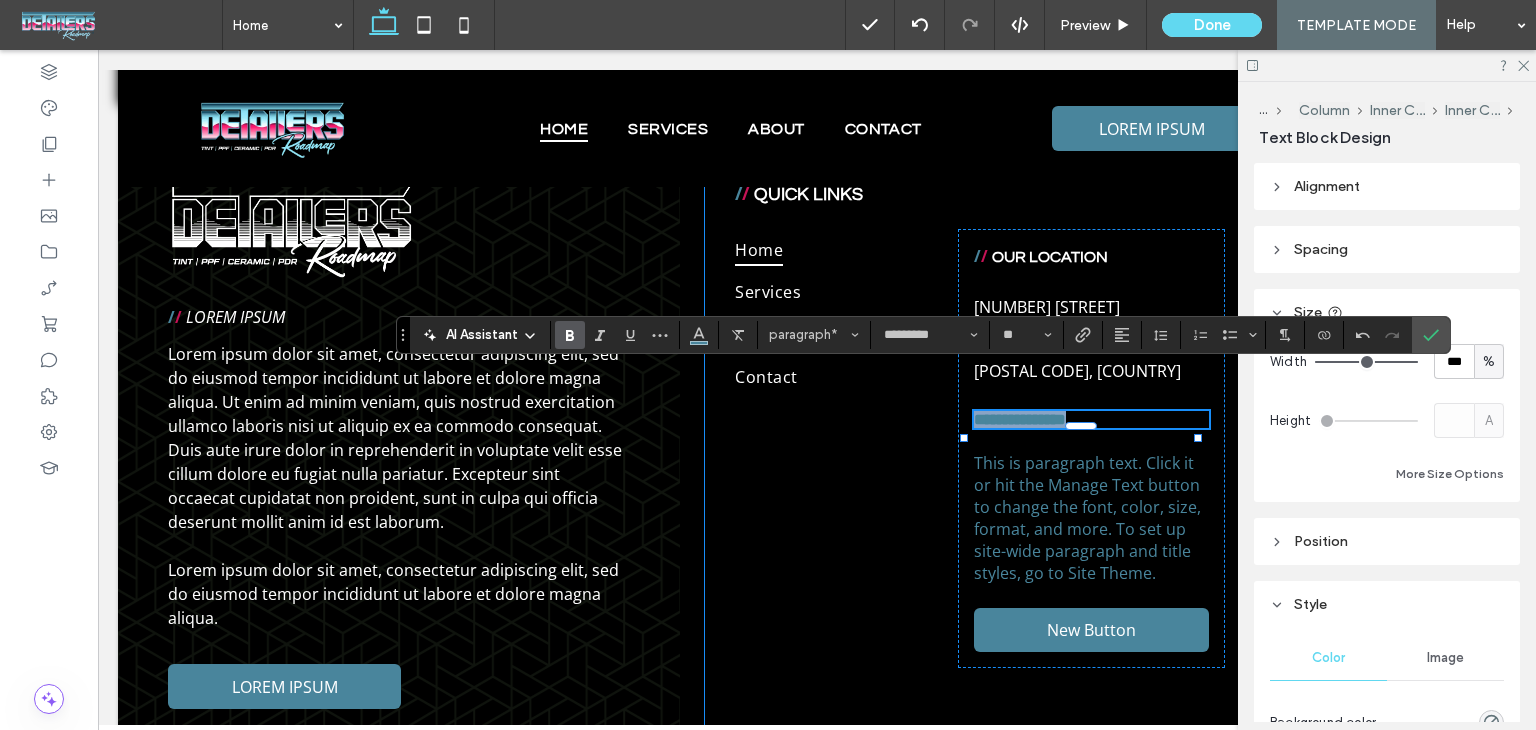 drag, startPoint x: 1107, startPoint y: 437, endPoint x: 911, endPoint y: 432, distance: 196.06377 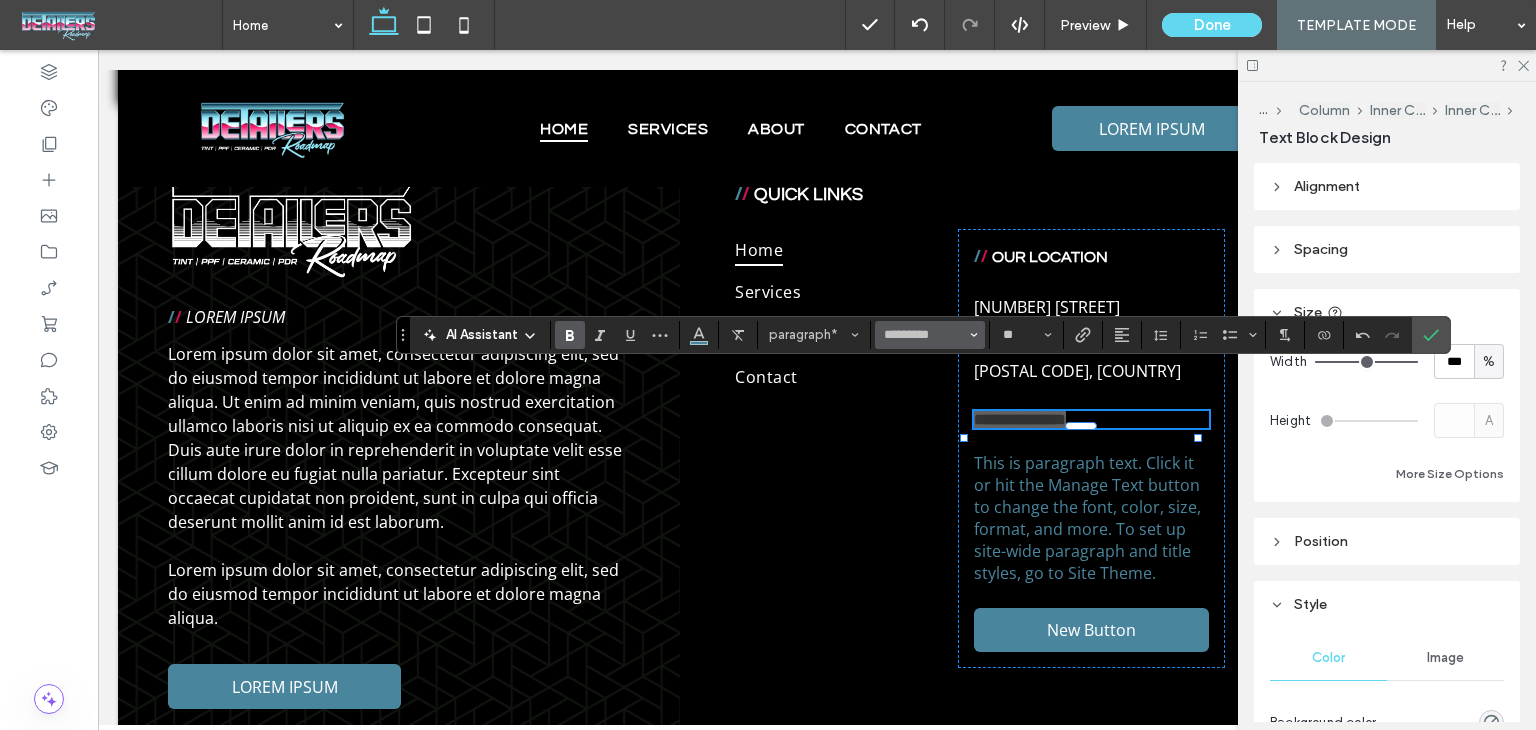click on "*********" at bounding box center (930, 335) 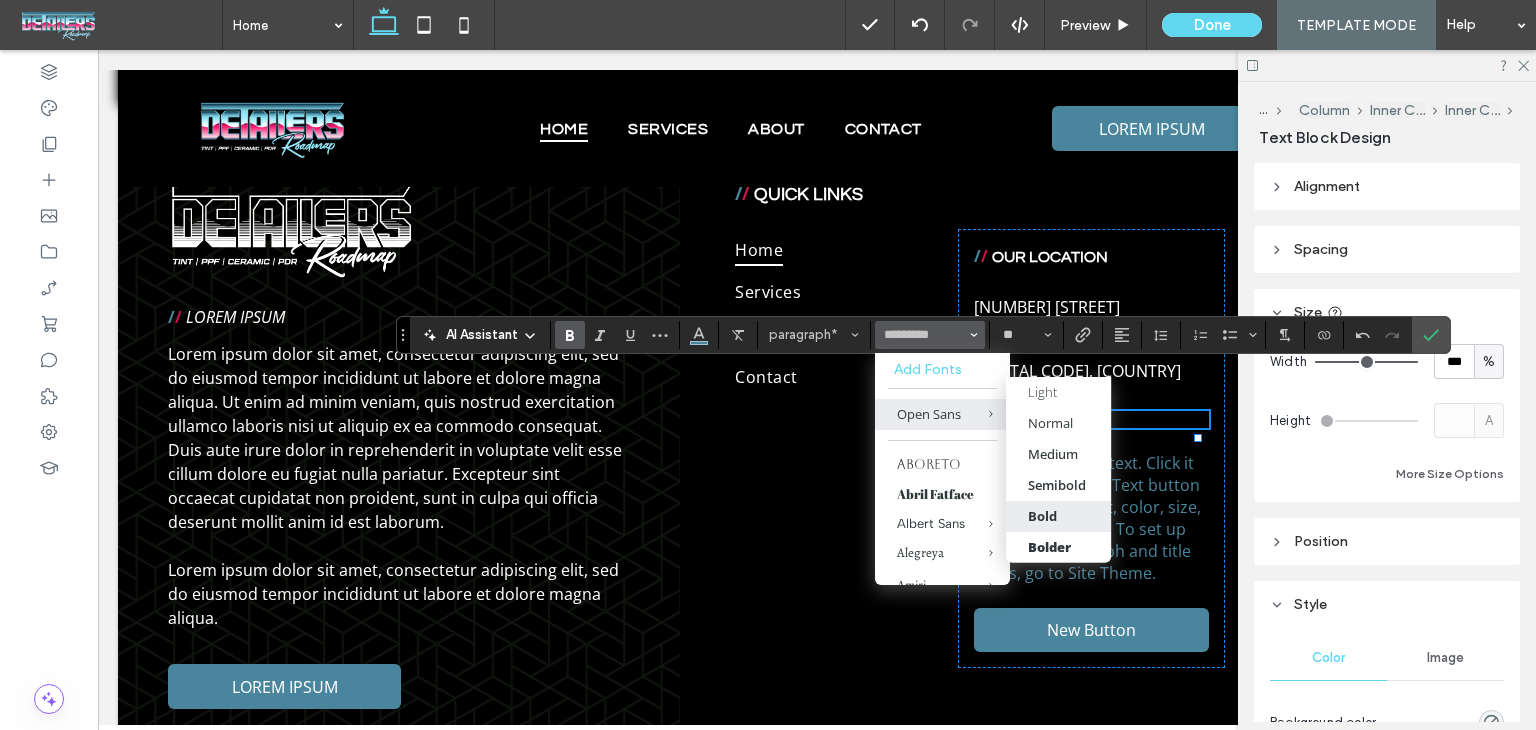 type 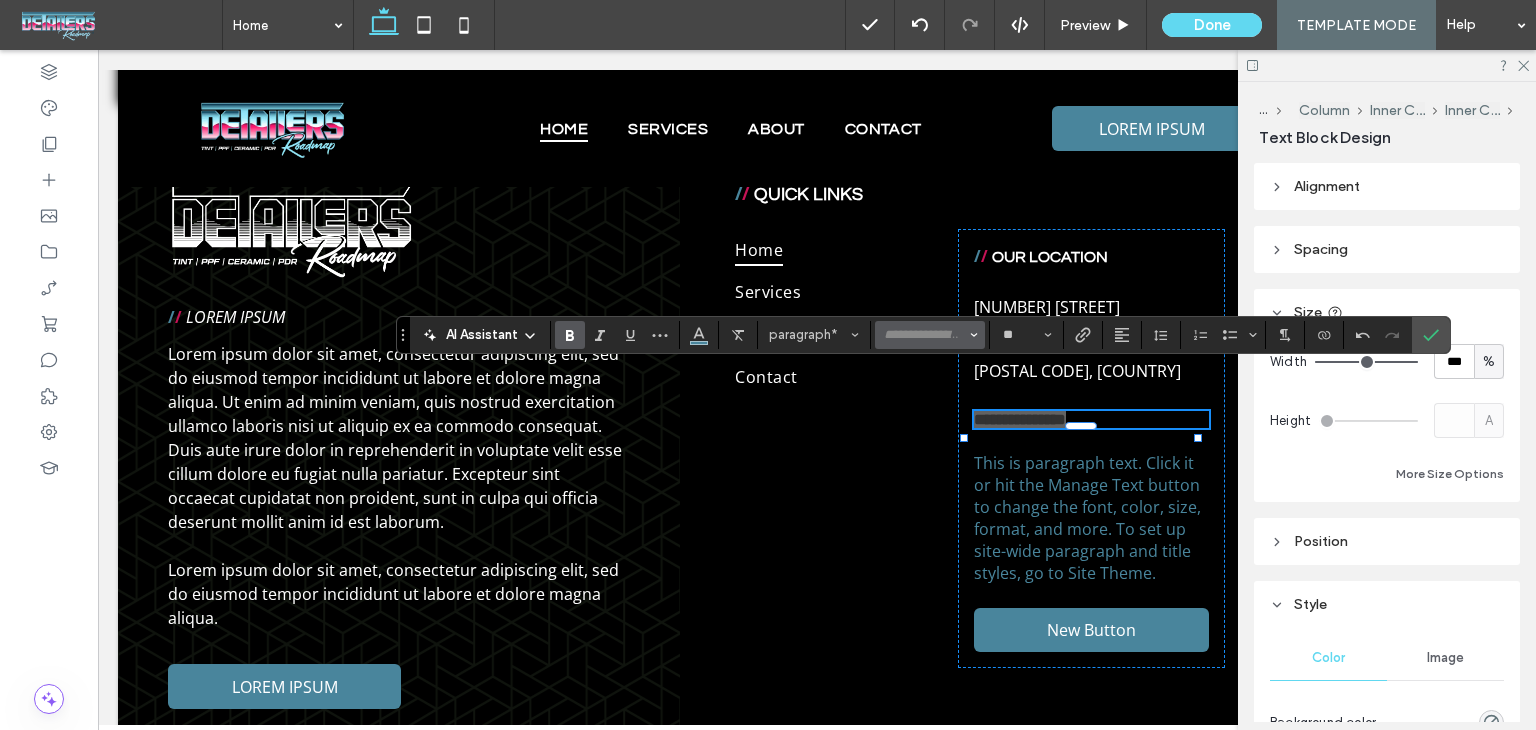 click at bounding box center (924, 335) 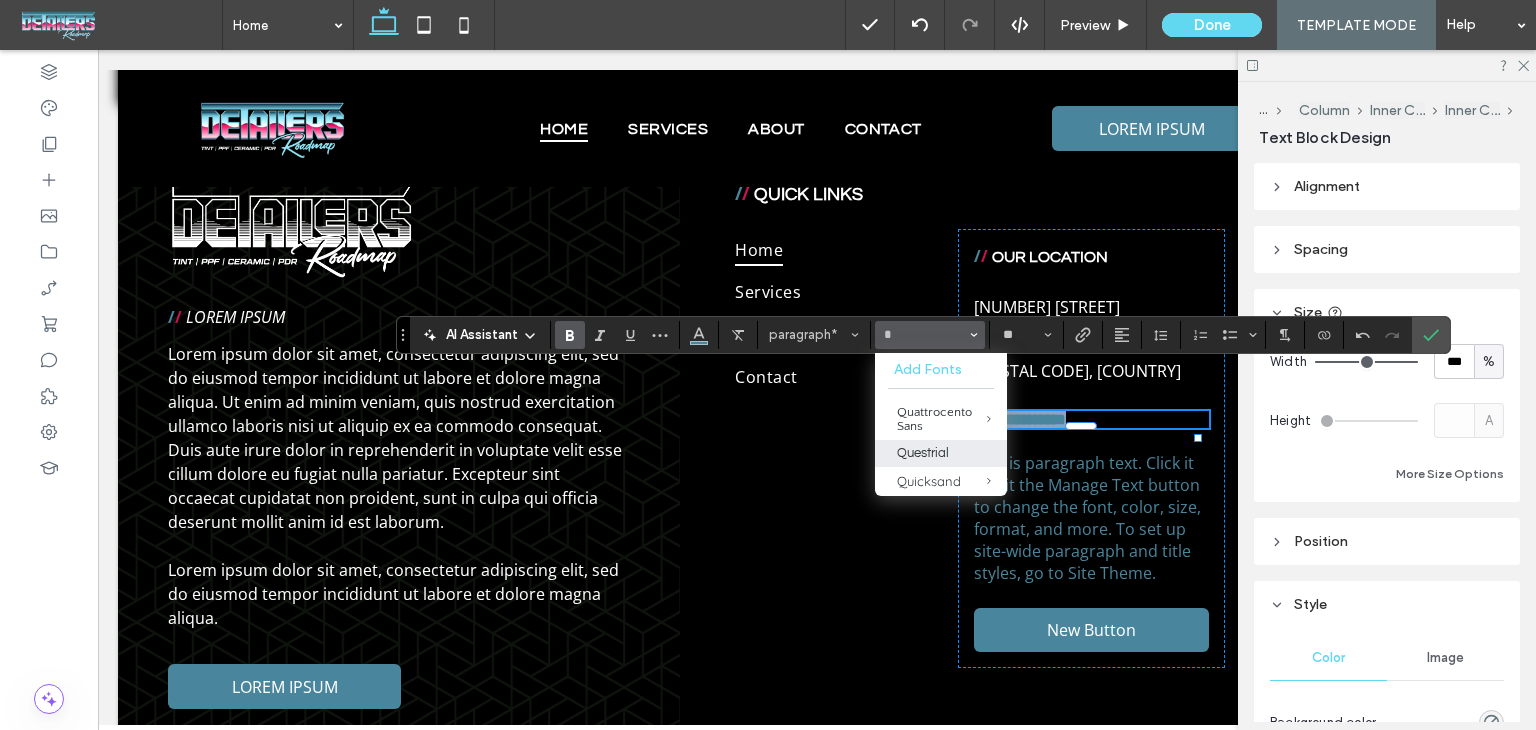 type on "*********" 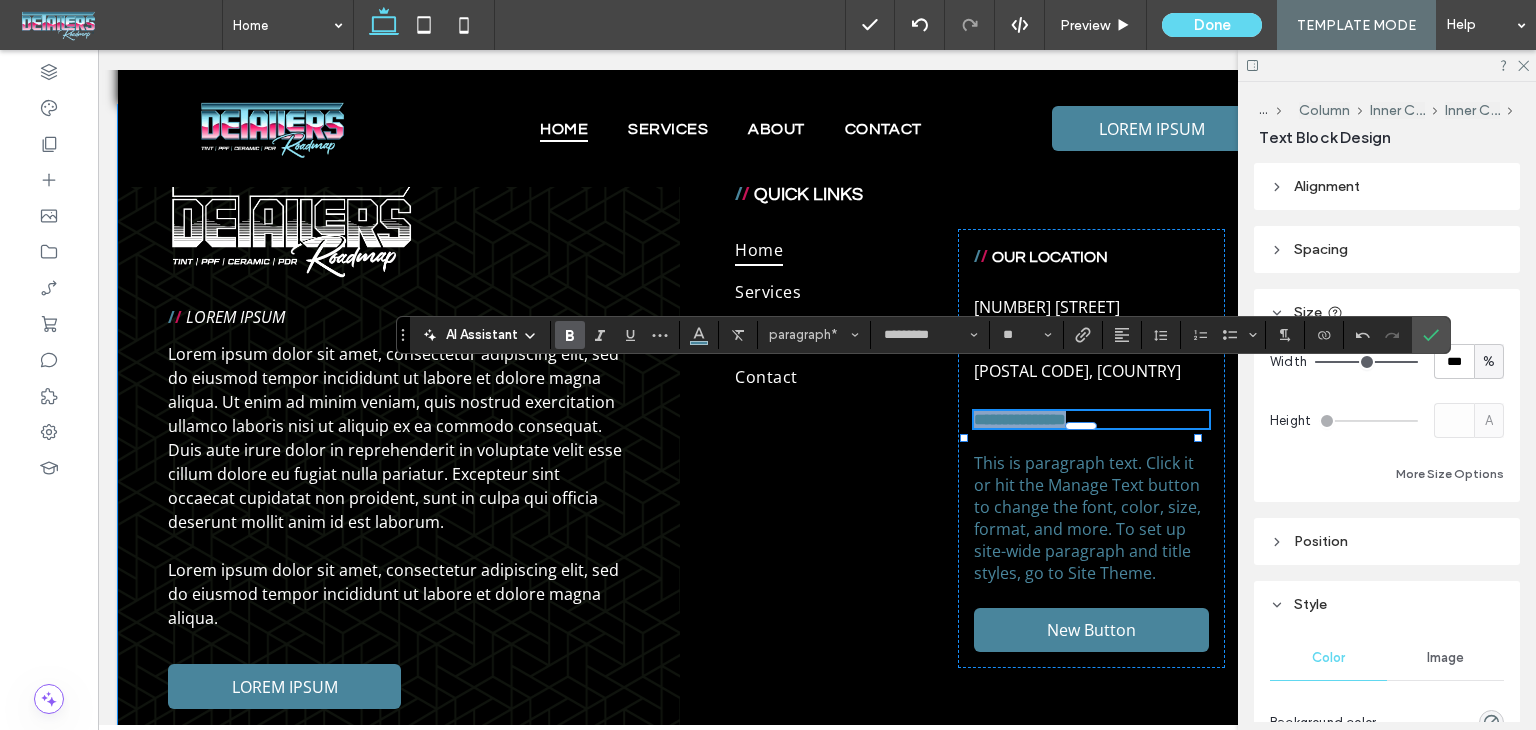 click on "**********" at bounding box center [1020, 419] 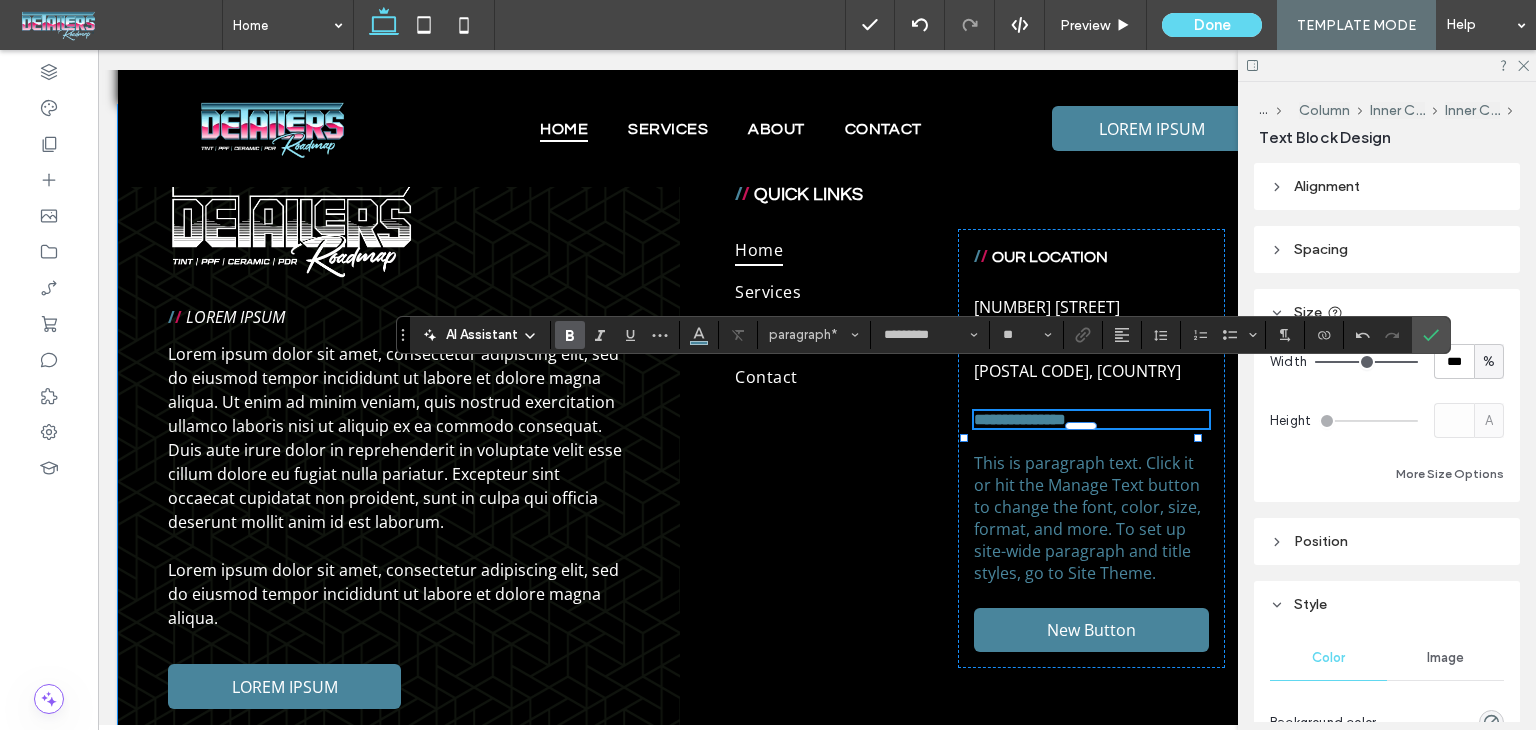click on "**********" at bounding box center (1020, 419) 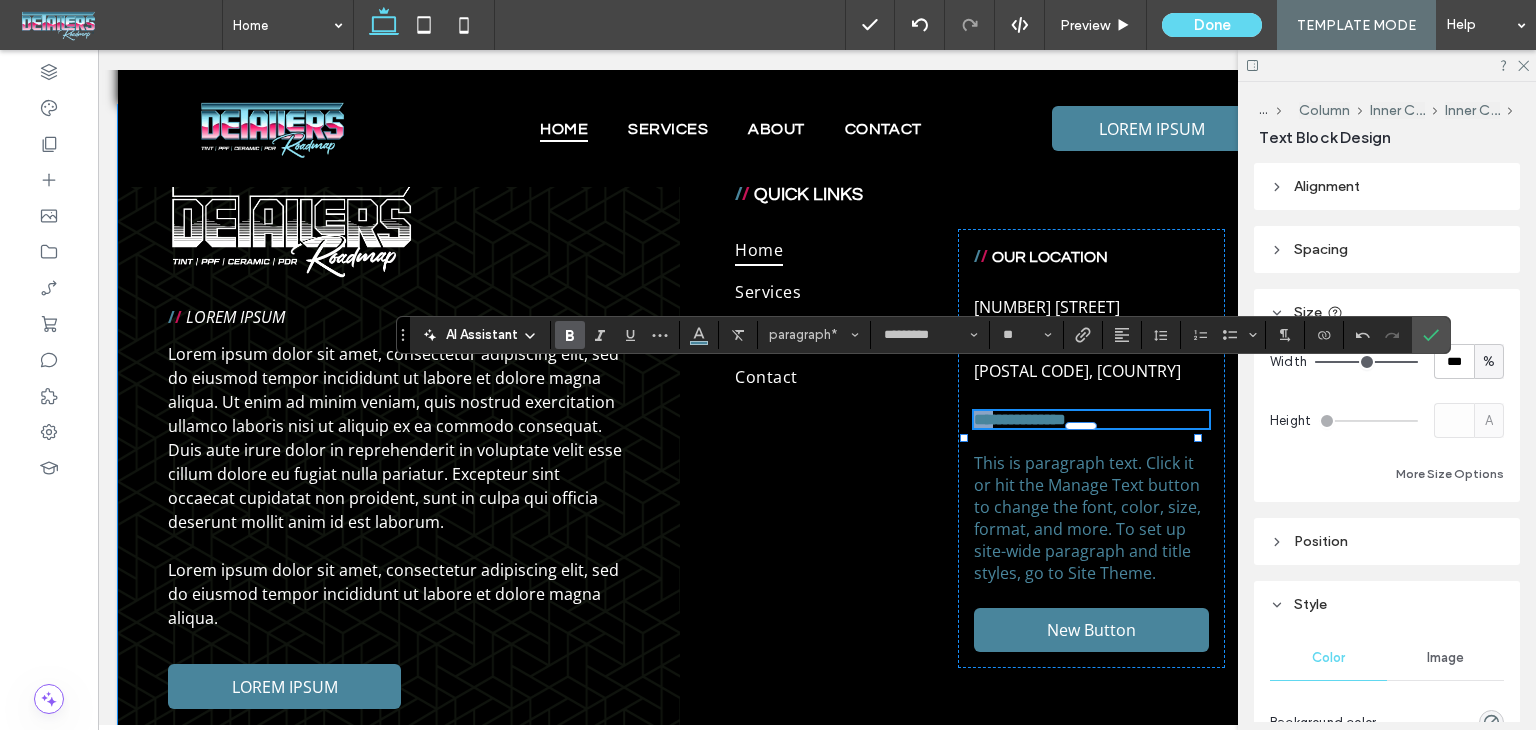 drag, startPoint x: 977, startPoint y: 438, endPoint x: 961, endPoint y: 436, distance: 16.124516 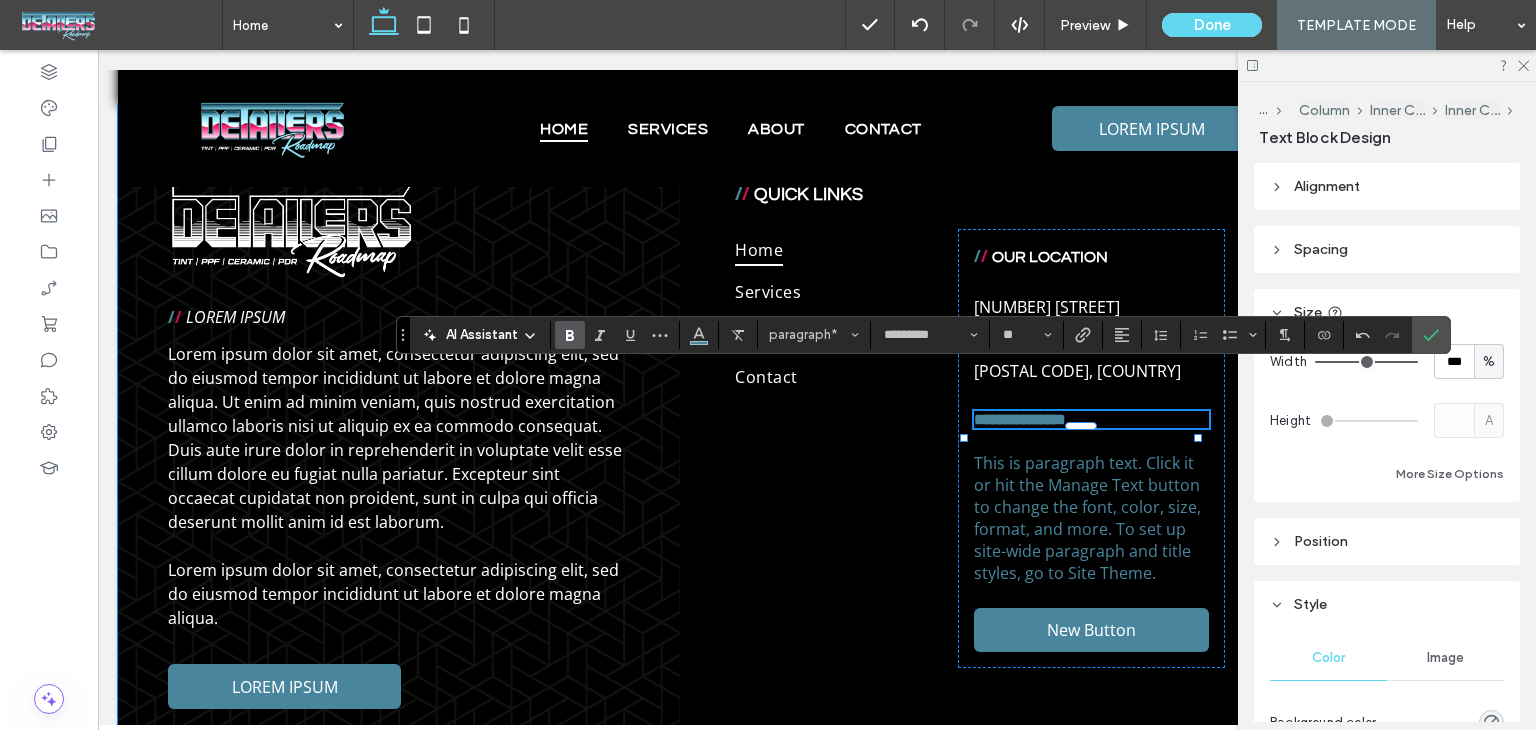 click on "**********" at bounding box center [1020, 419] 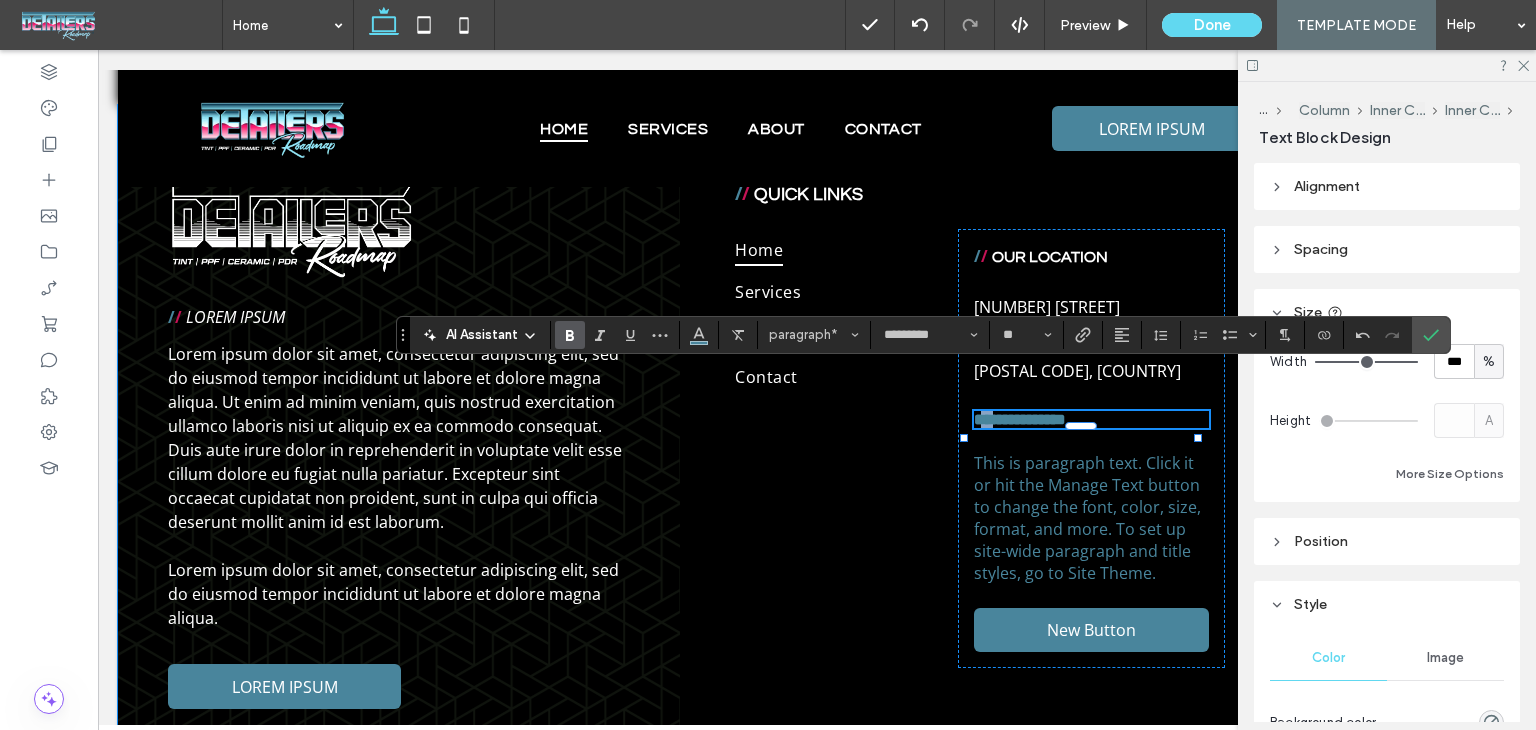 click on "**********" at bounding box center (1020, 419) 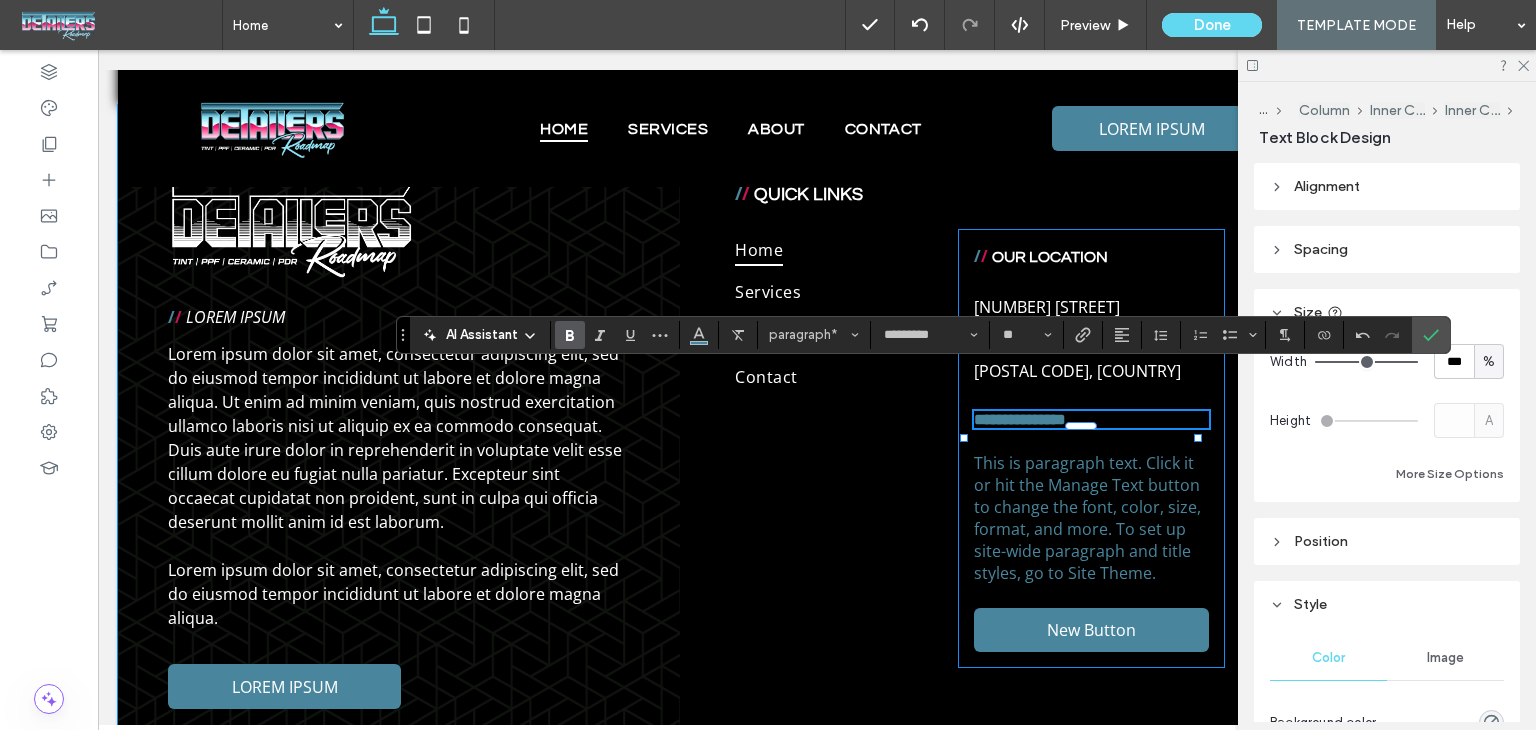 click at bounding box center [1081, 448] 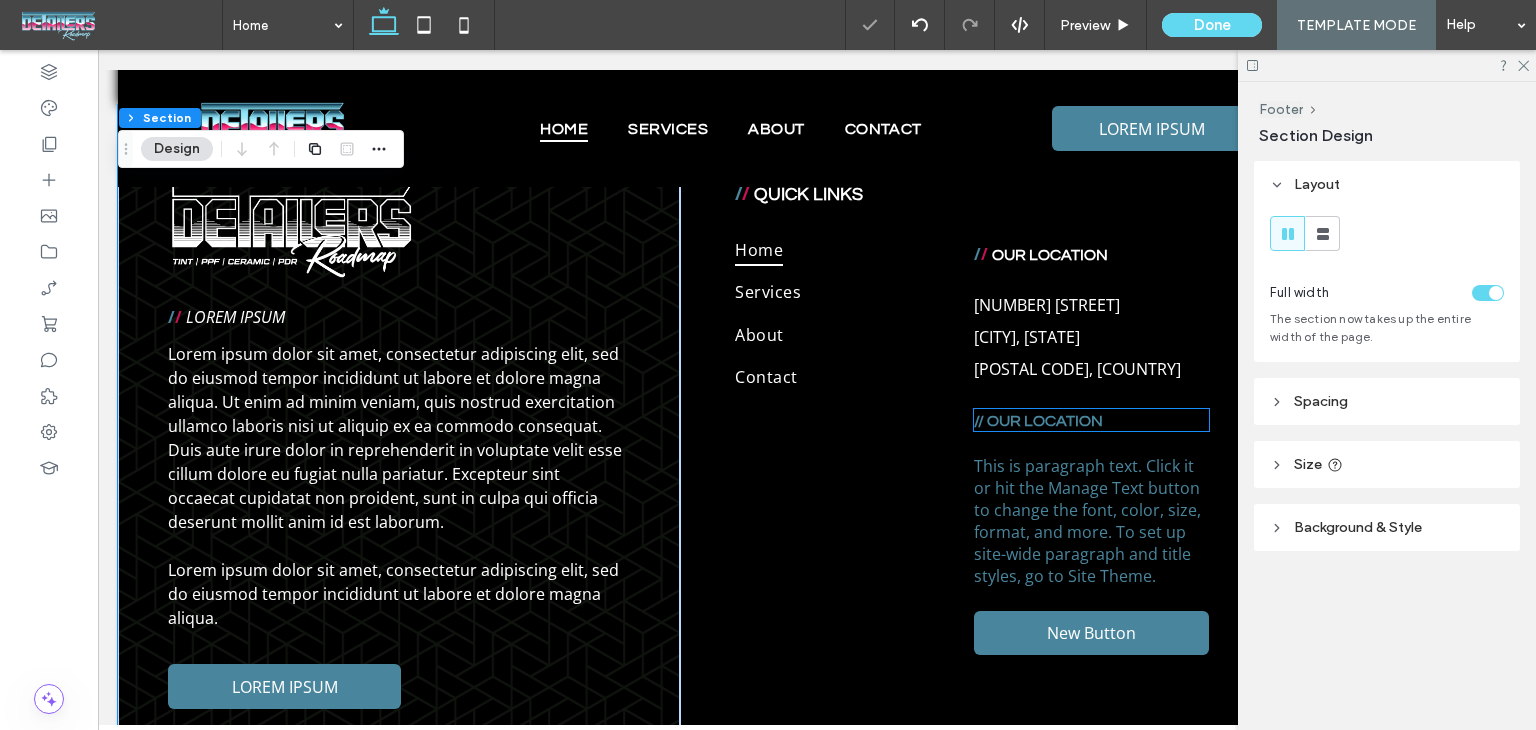 click on "// OUR LOCATION" at bounding box center (1038, 421) 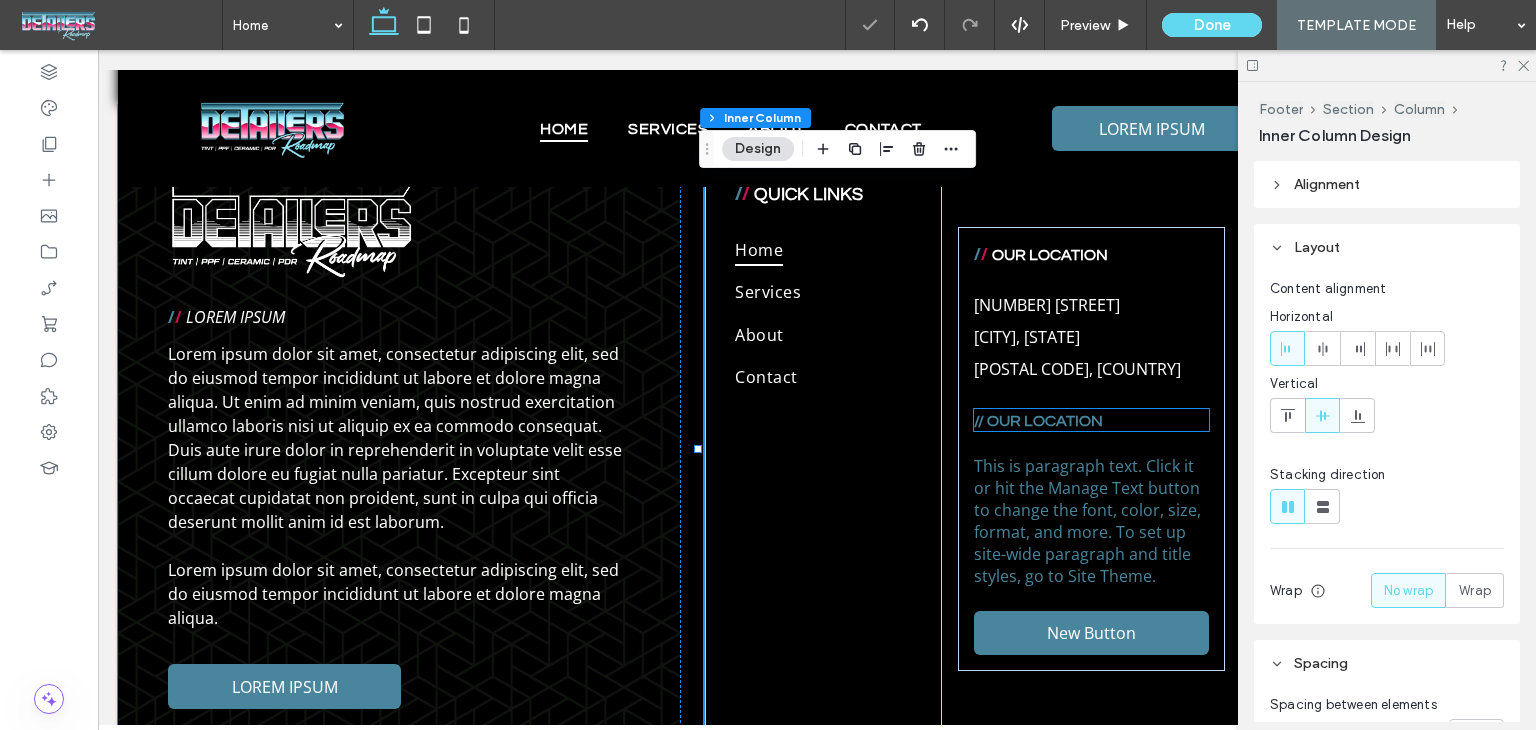 click on "// OUR LOCATION" at bounding box center [1038, 421] 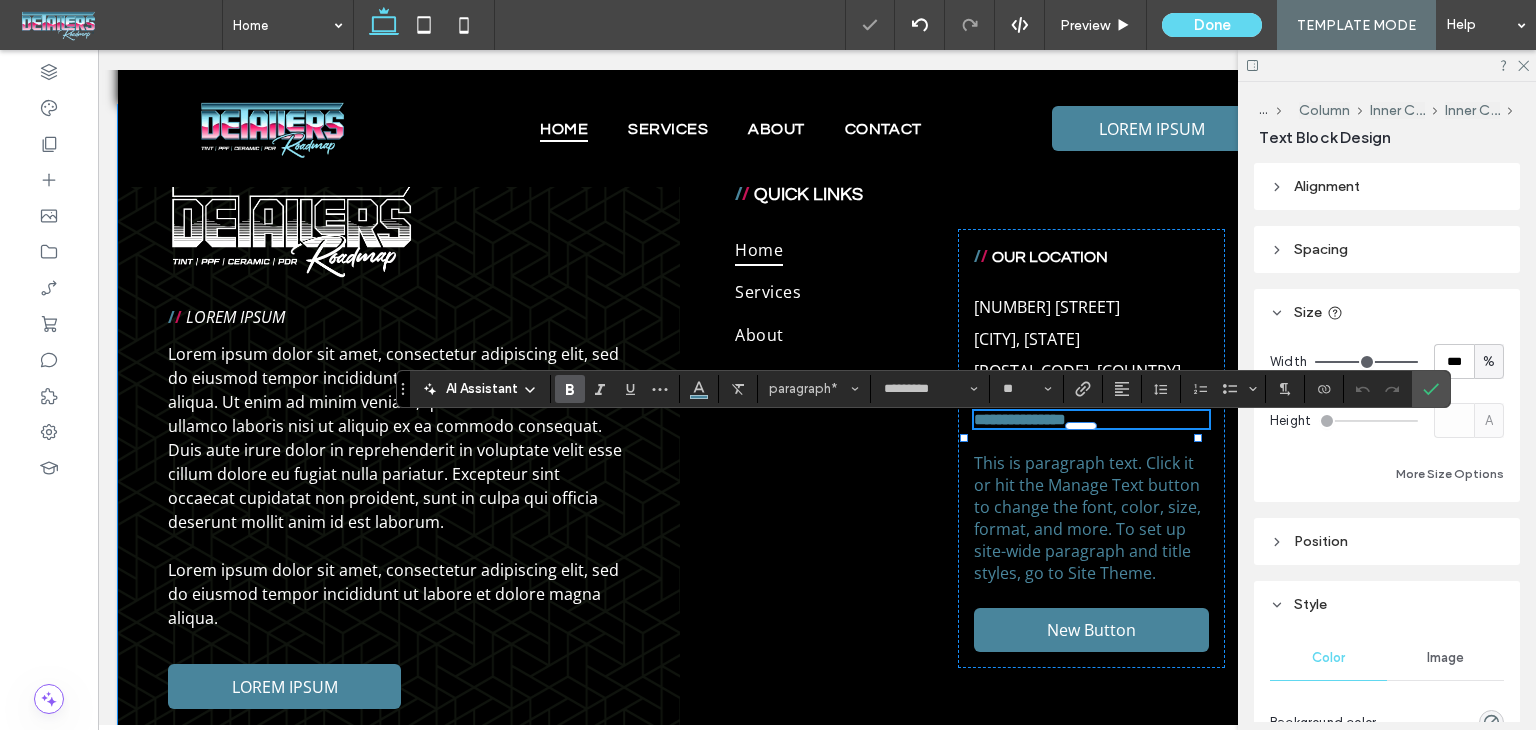 click on "**********" at bounding box center [1020, 419] 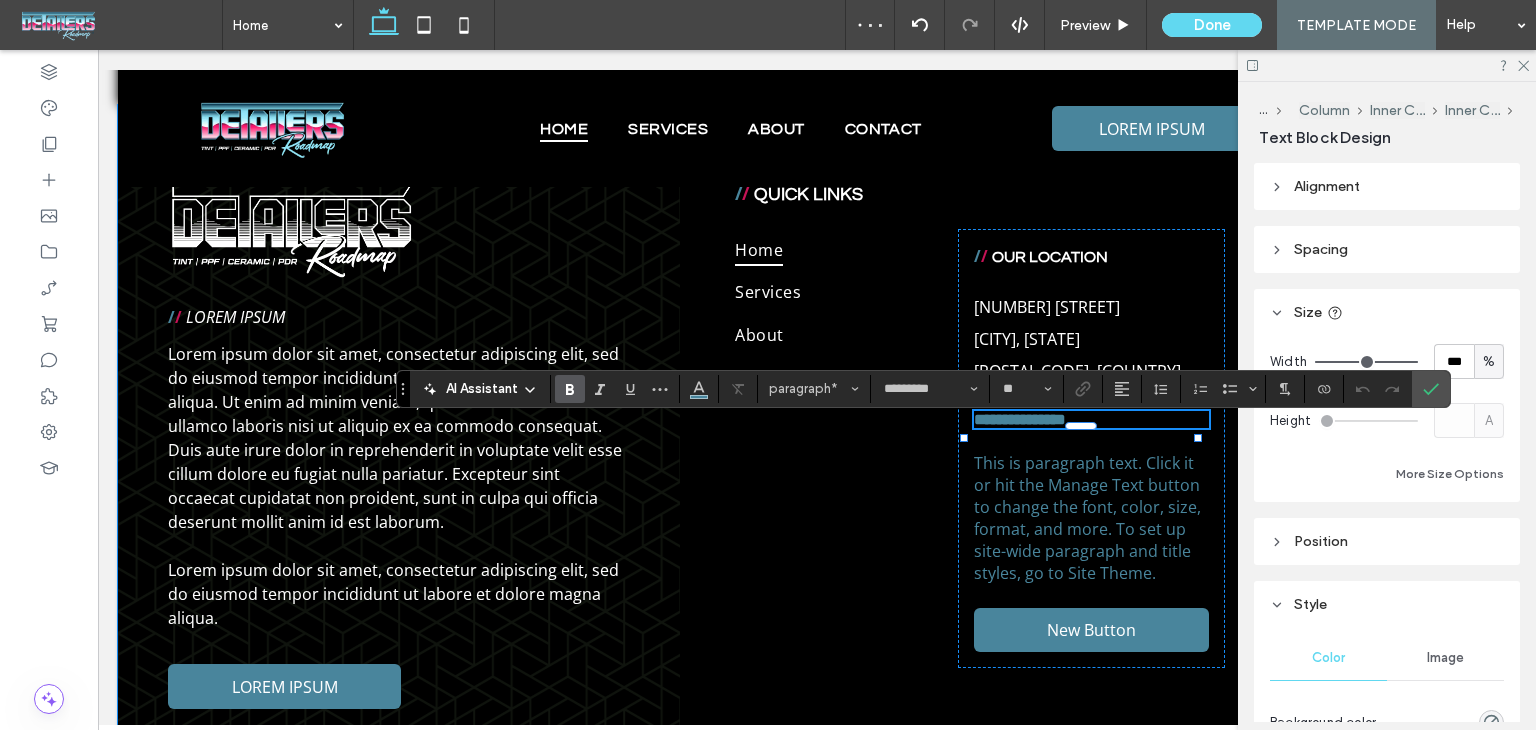 type 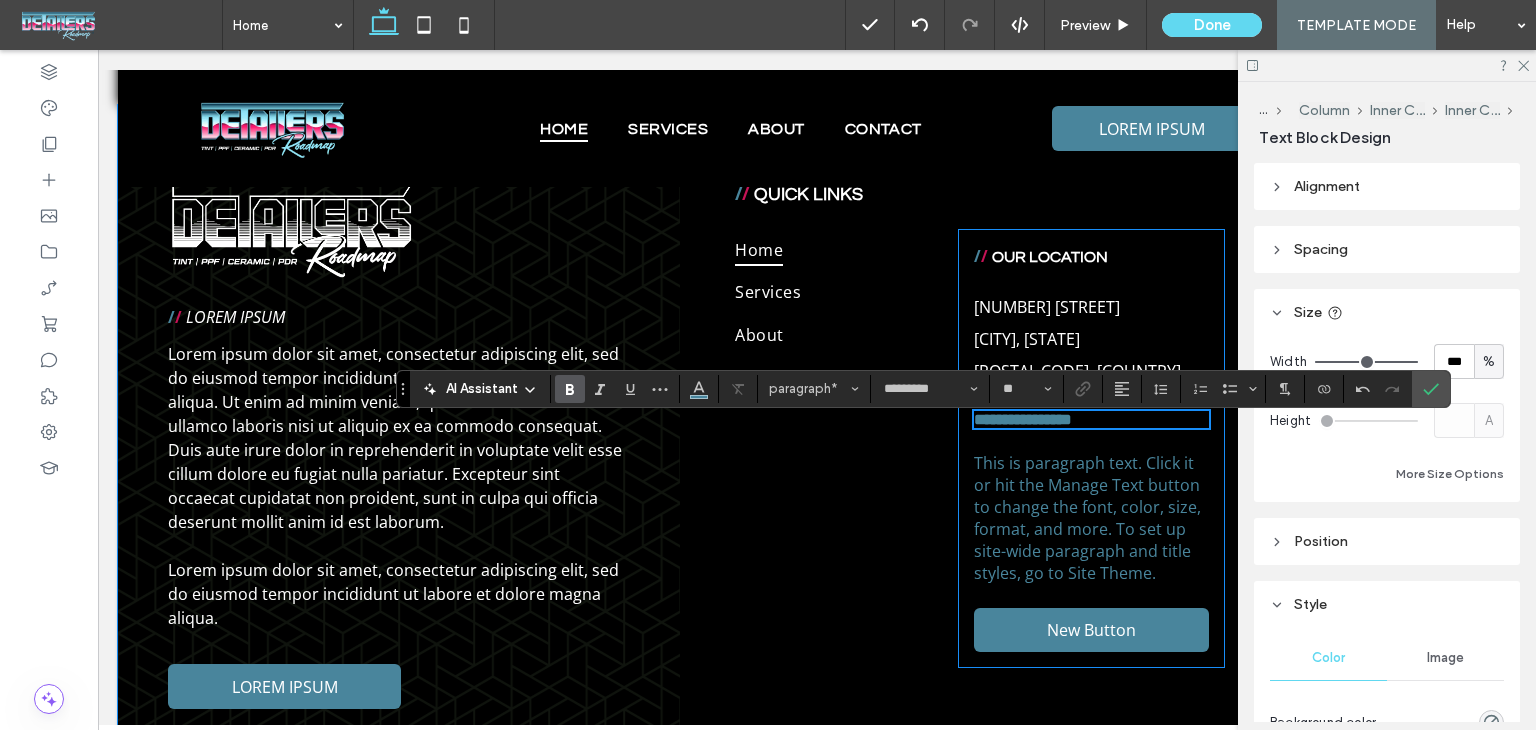 scroll, scrollTop: 5186, scrollLeft: 0, axis: vertical 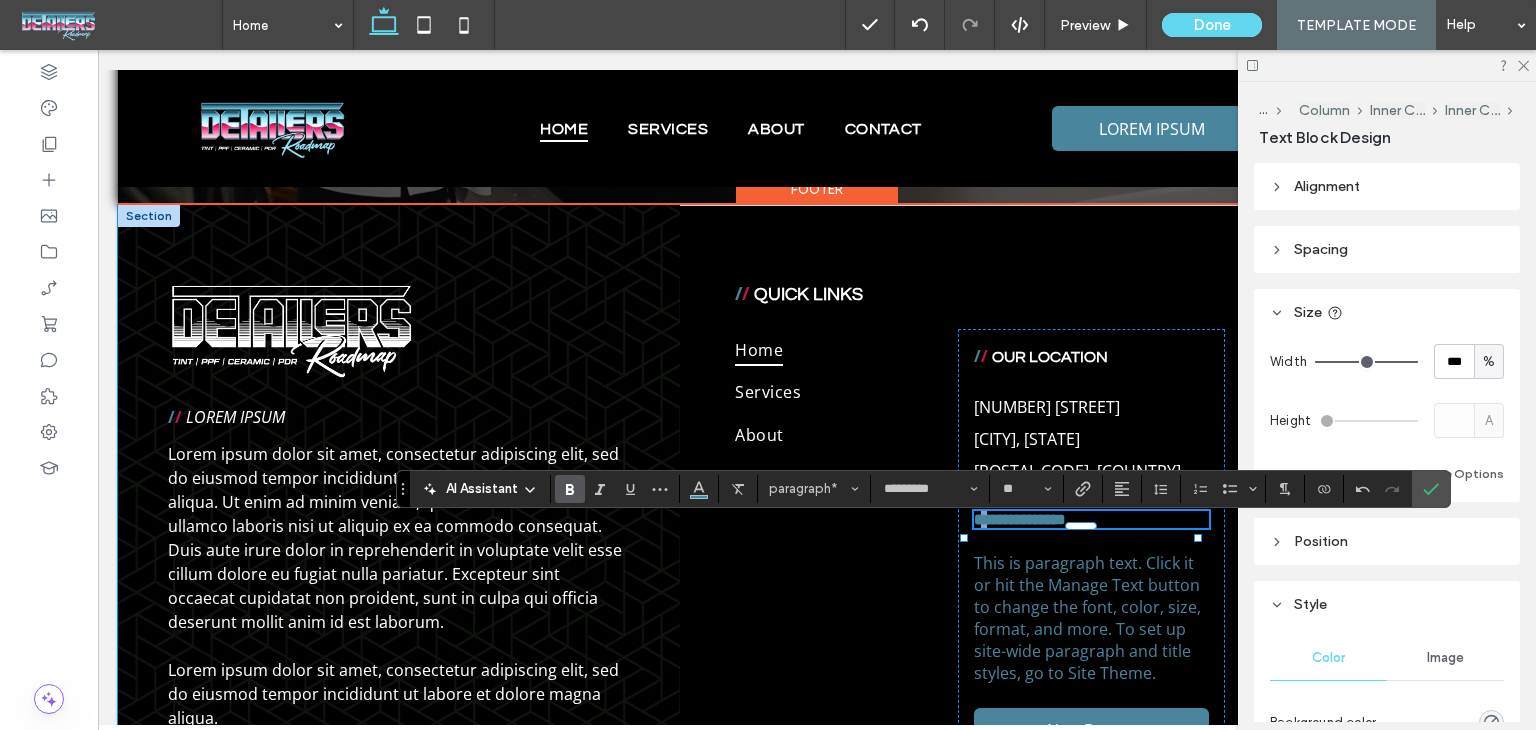 click on "**********" at bounding box center [1020, 519] 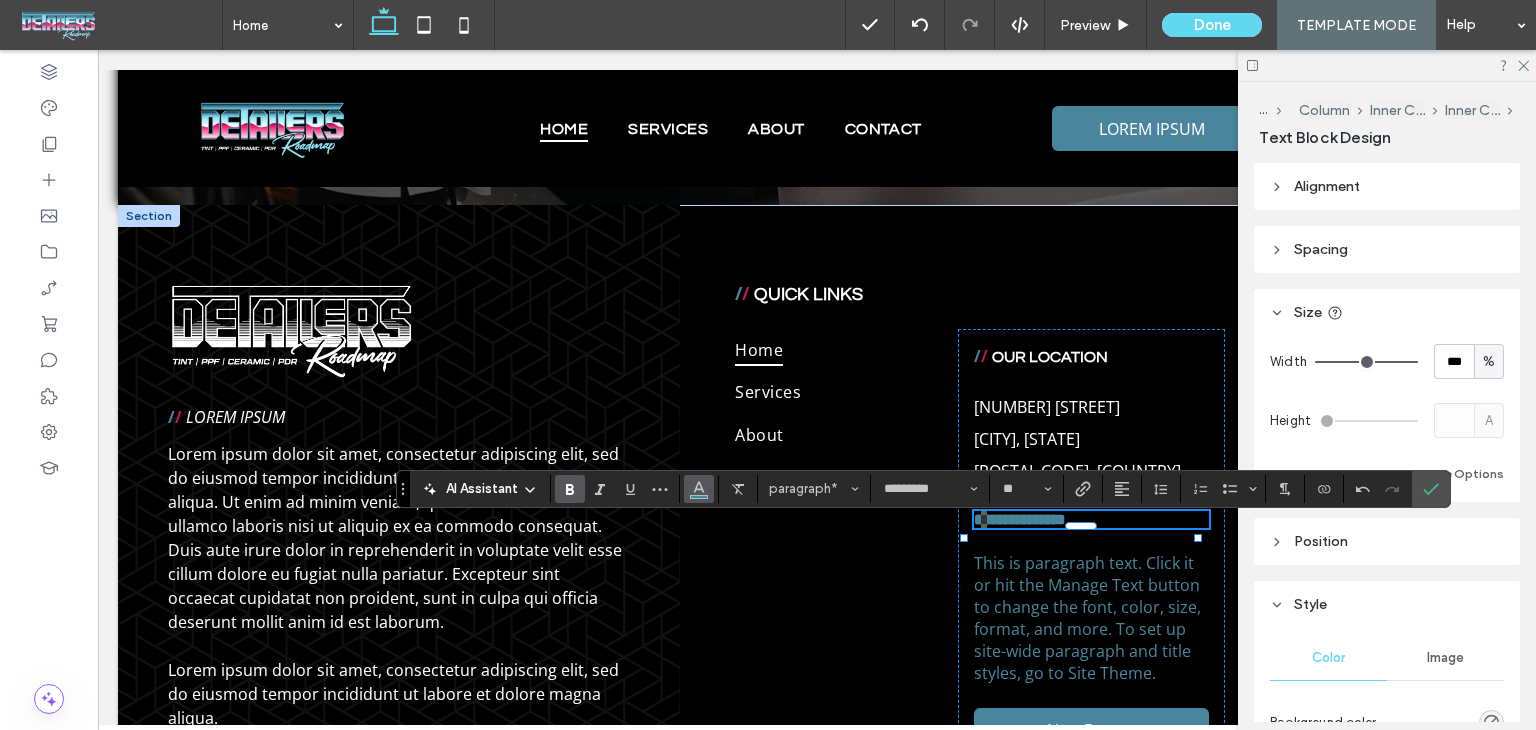 click 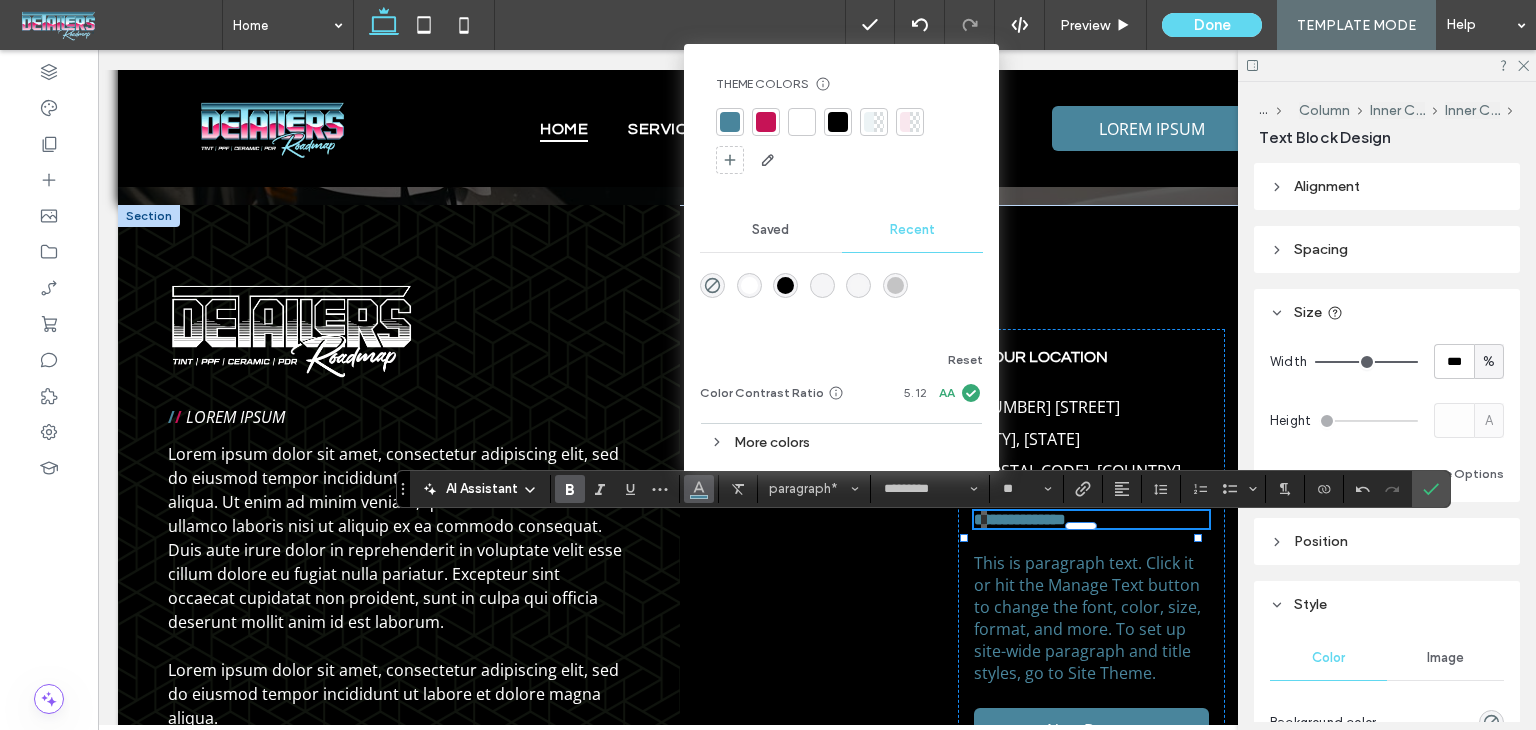 click at bounding box center [766, 122] 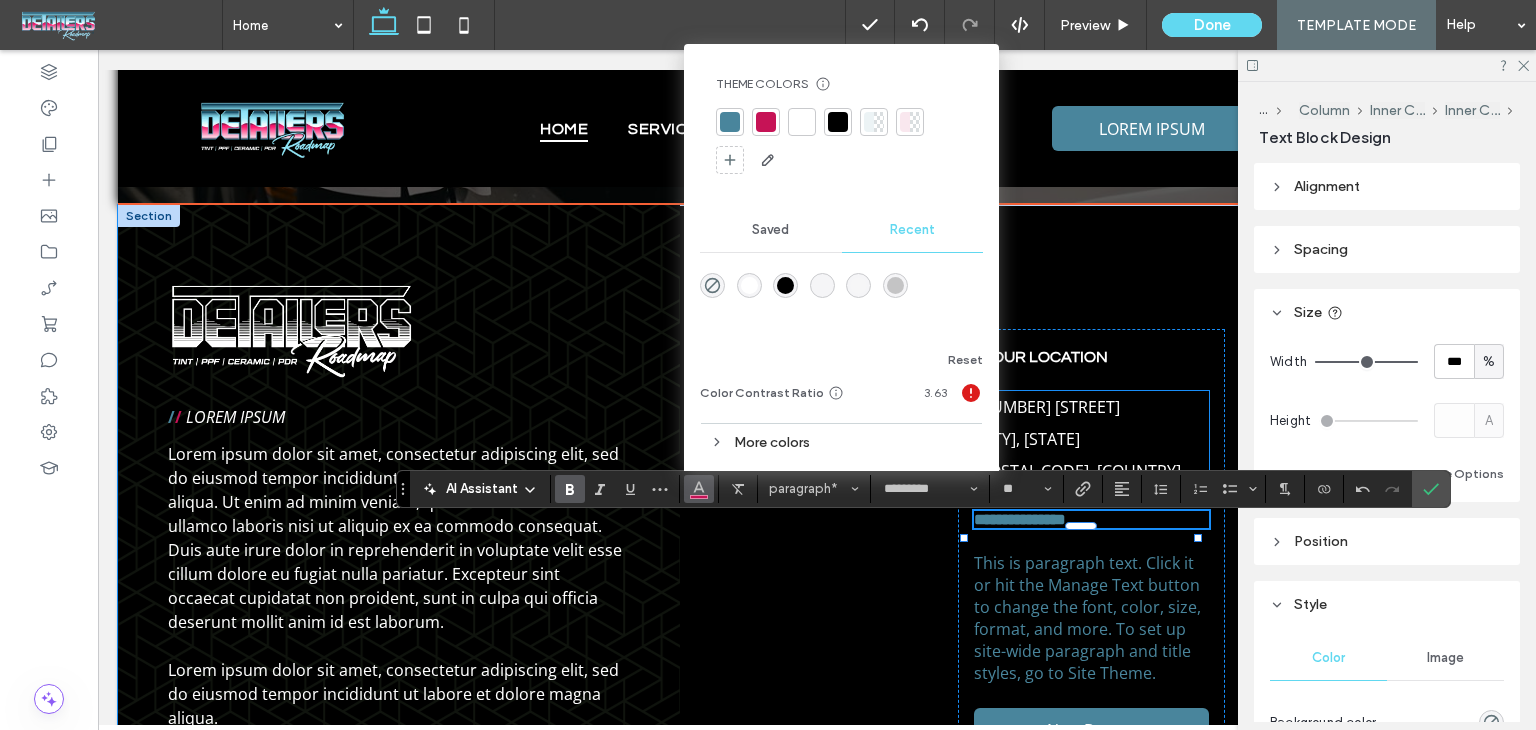 click on "[CITY], [STATE]" at bounding box center [1091, 439] 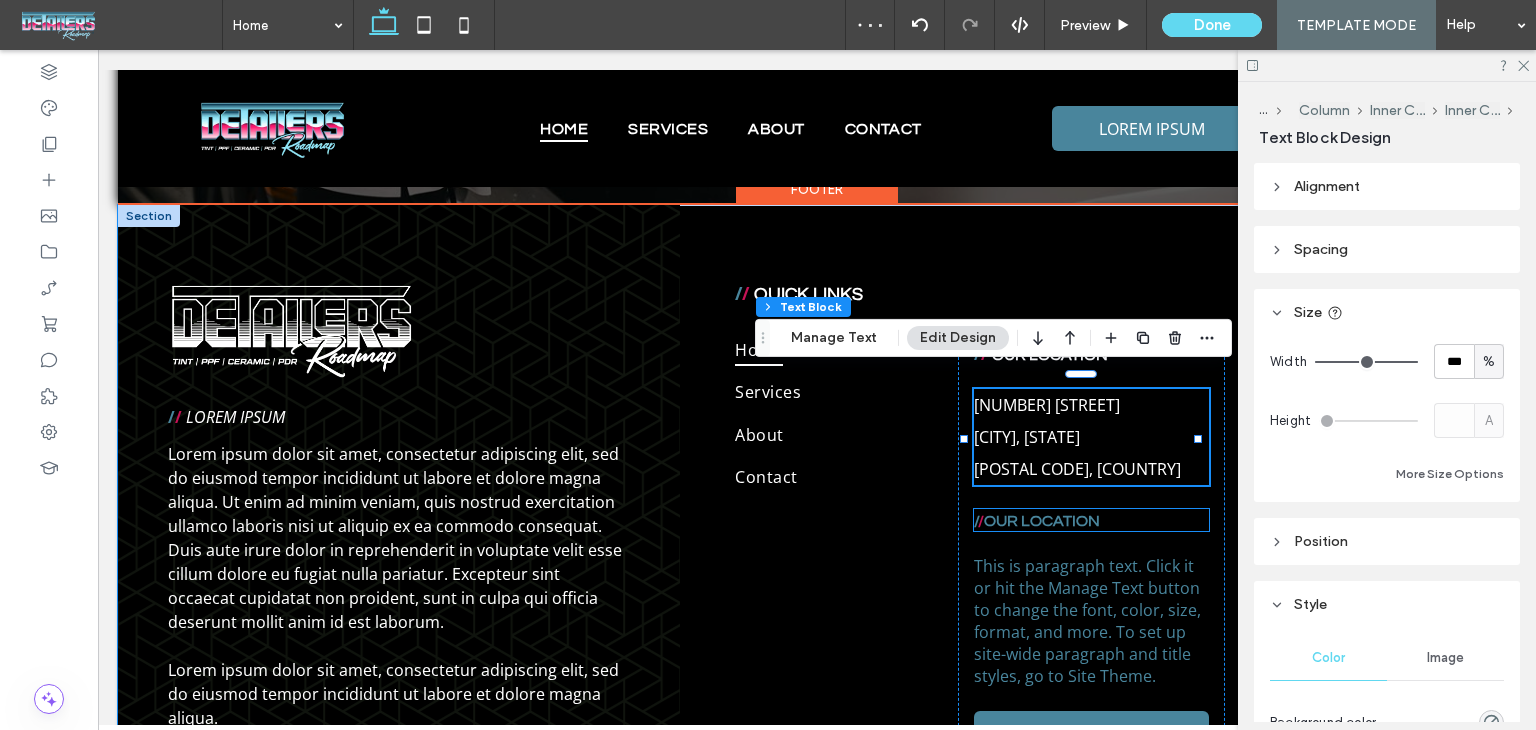 click on "OUR LOCATION" at bounding box center (1042, 521) 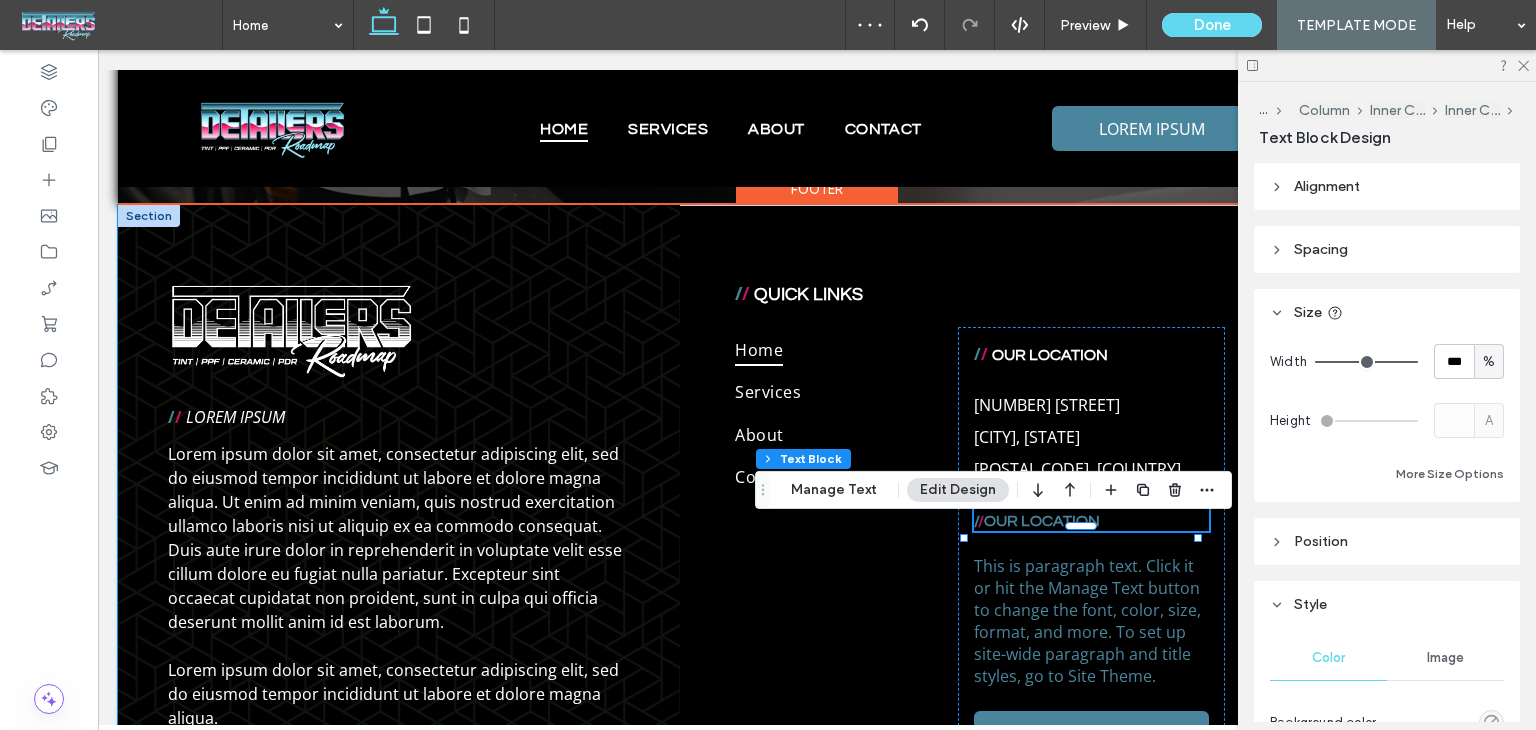click on "OUR LOCATION" at bounding box center [1042, 521] 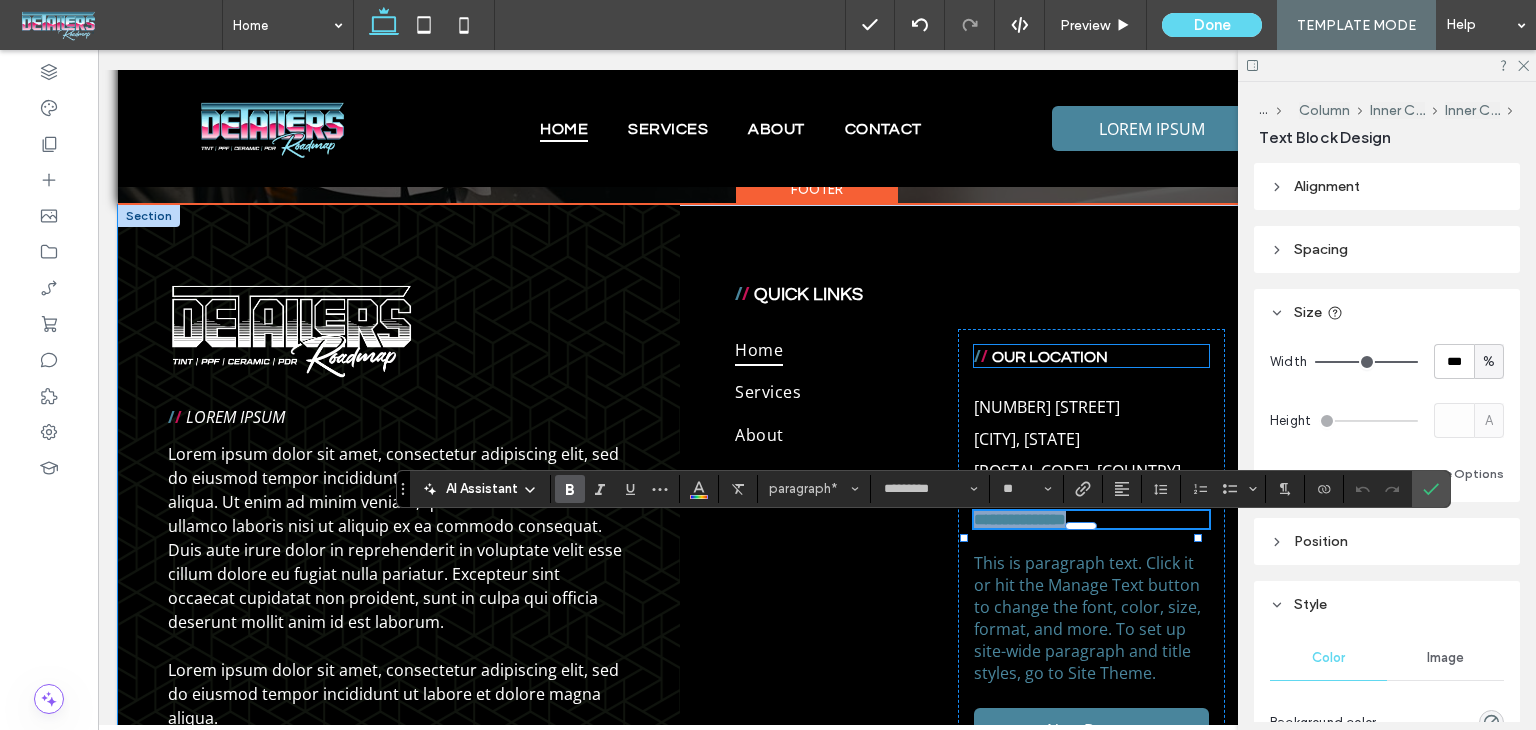 click on "OUR LOCATION" at bounding box center (1050, 357) 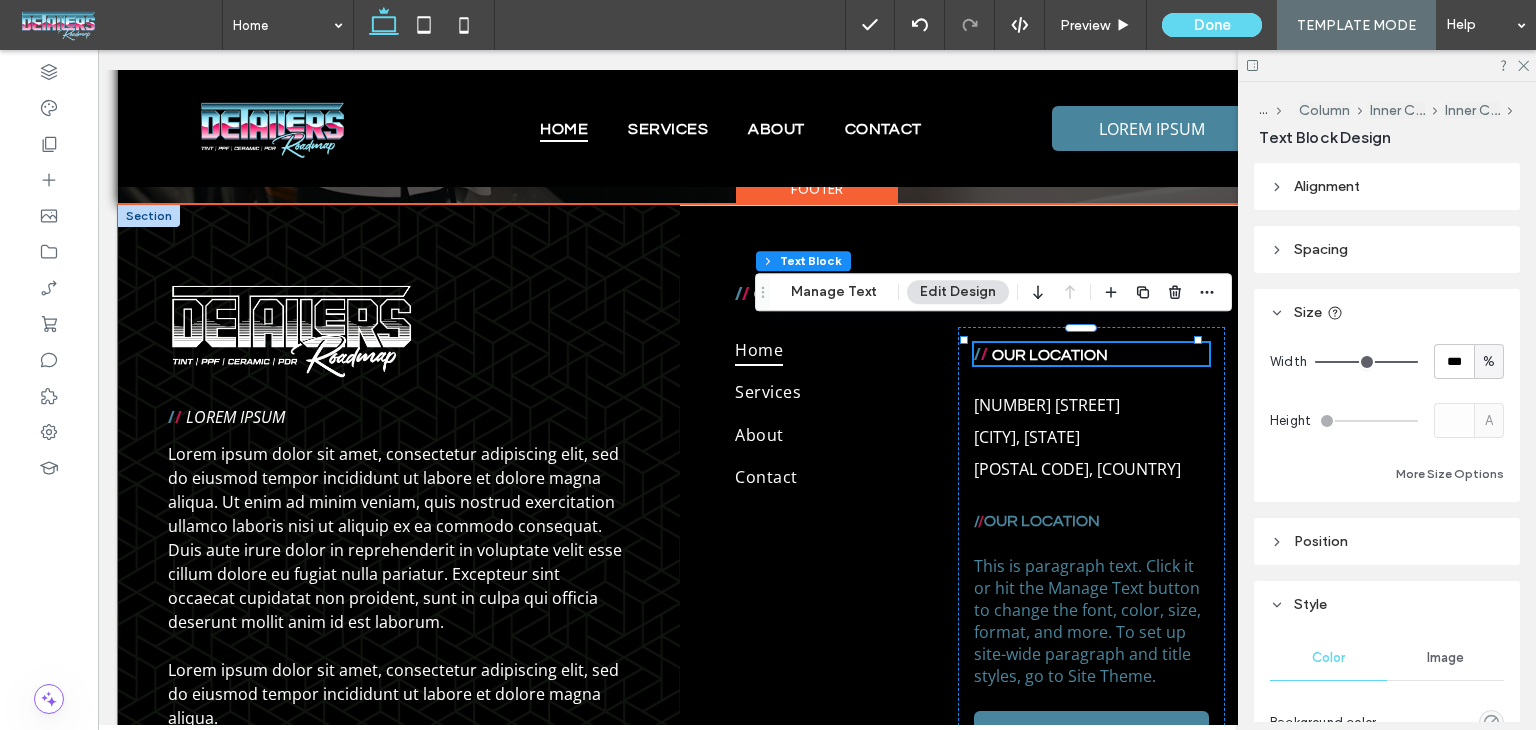 click on "/ /   OUR LOCATION" at bounding box center [1091, 354] 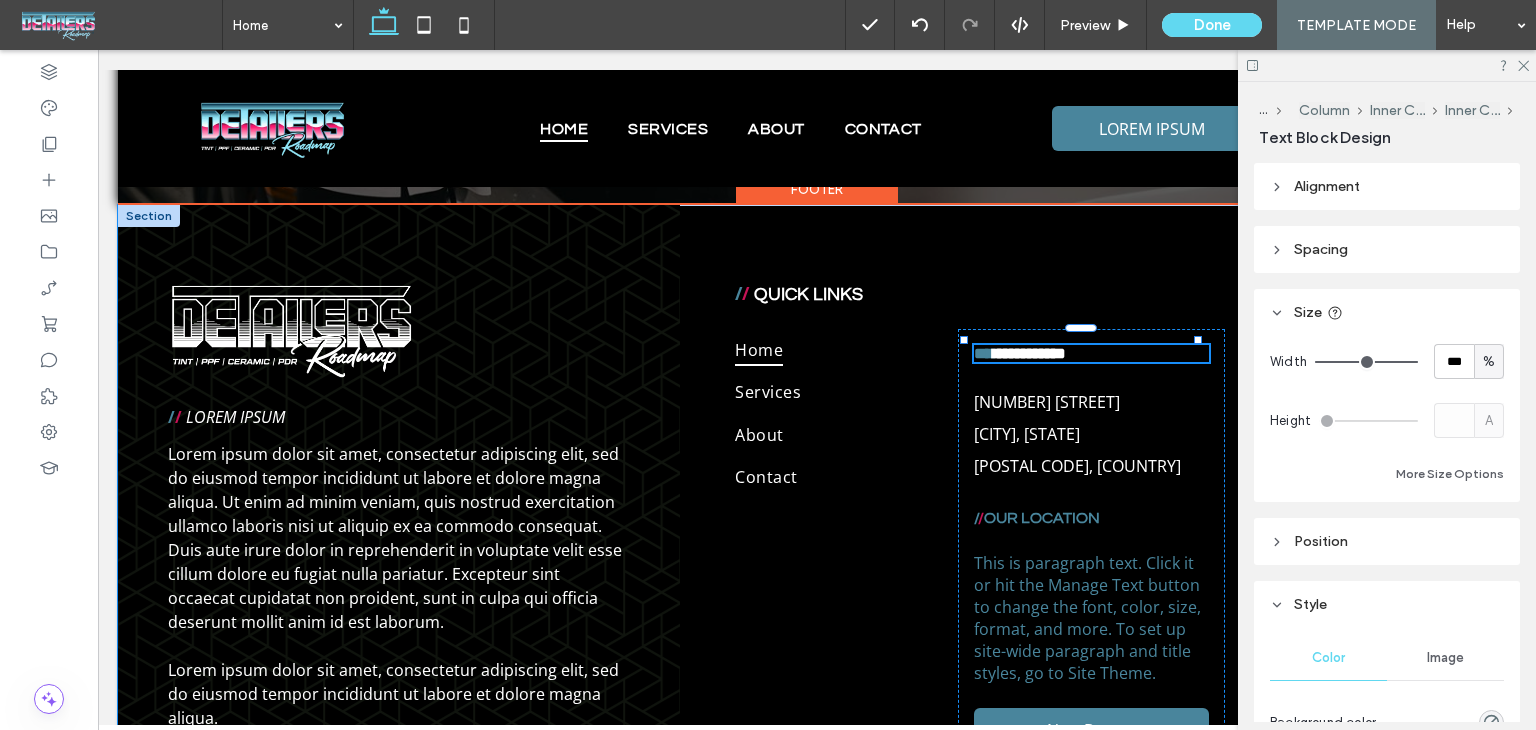 type on "**" 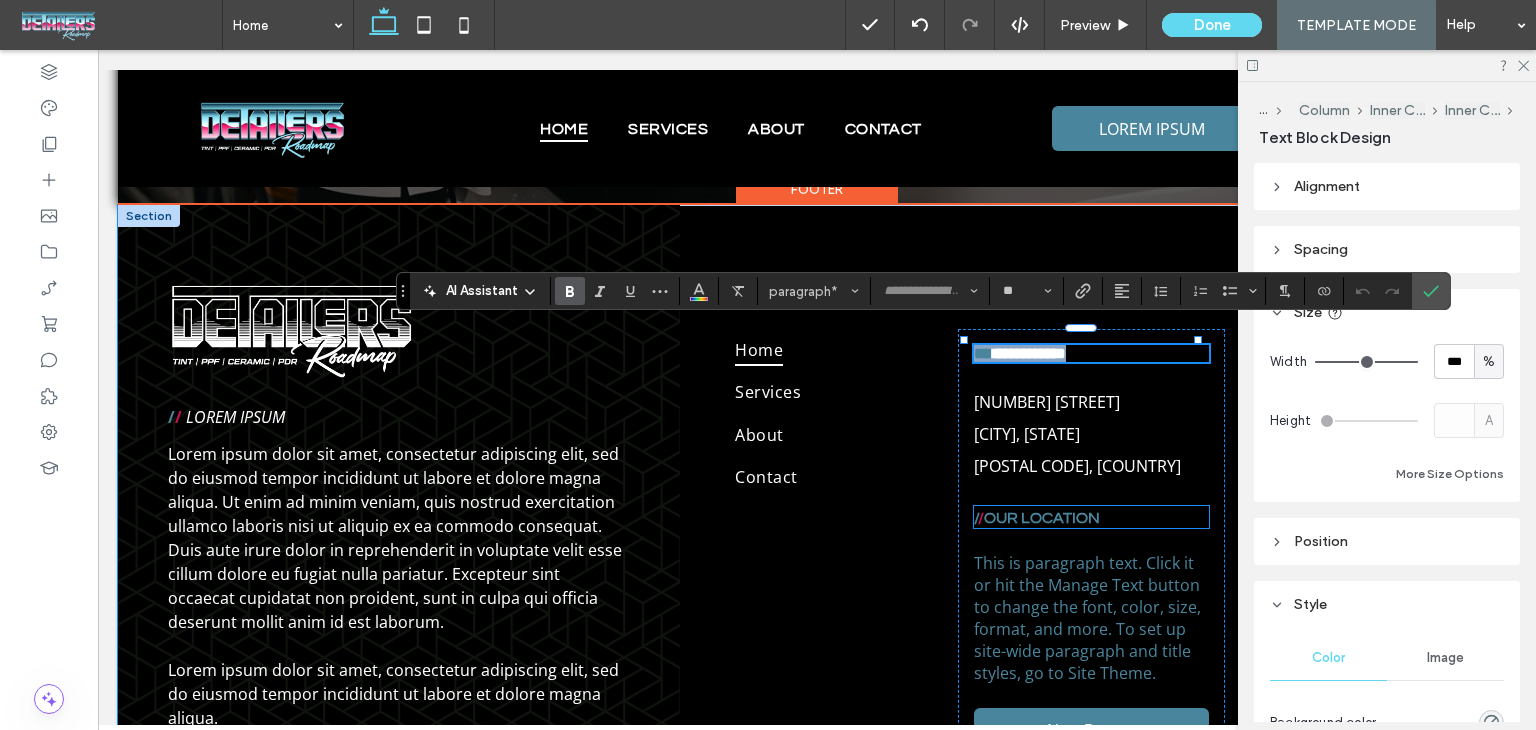 click on "/ /  OUR LOCATION" at bounding box center [1091, 517] 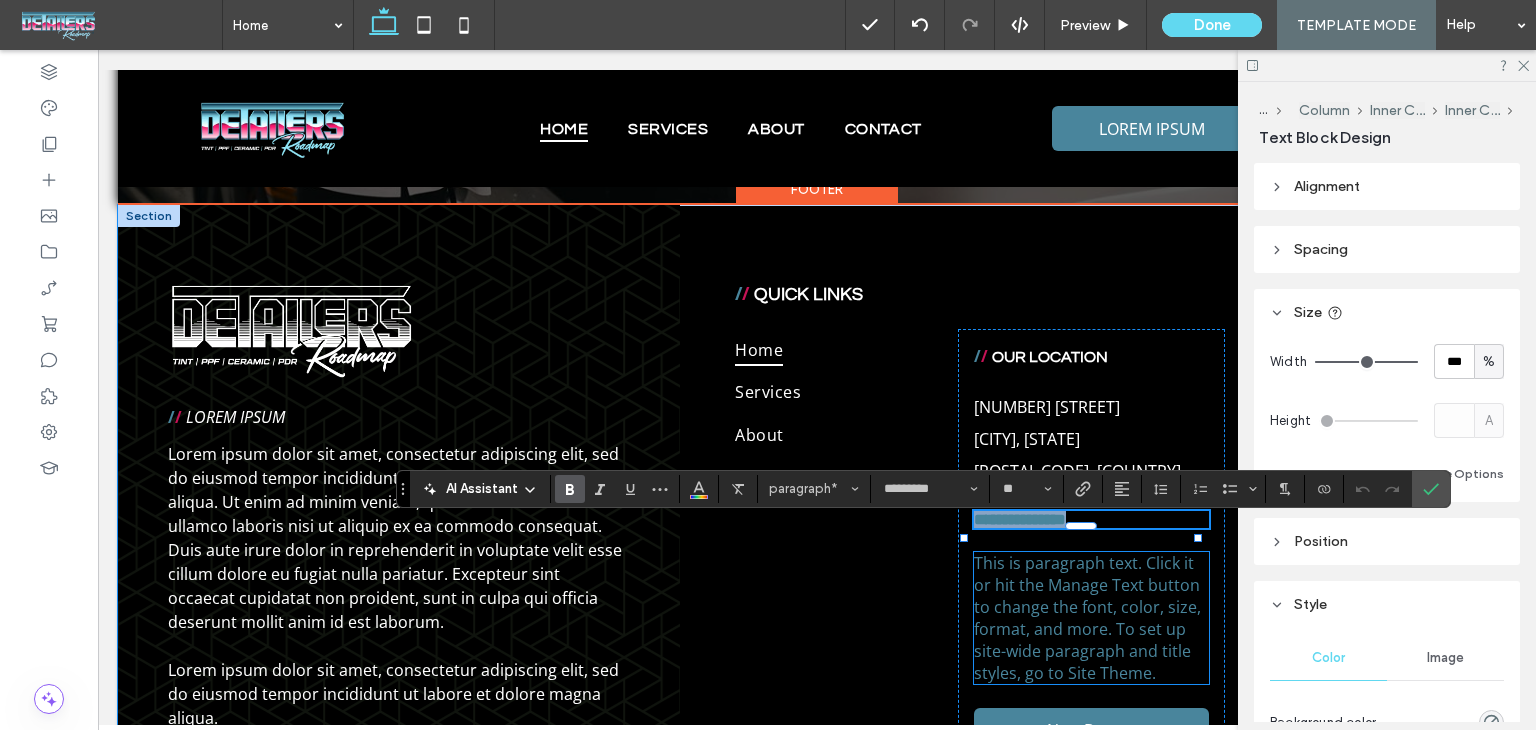 click on "This is paragraph text. Click it or hit the Manage Text button to change the font, color, size, format, and more. To set up site-wide paragraph and title styles, go to Site Theme." at bounding box center (1087, 618) 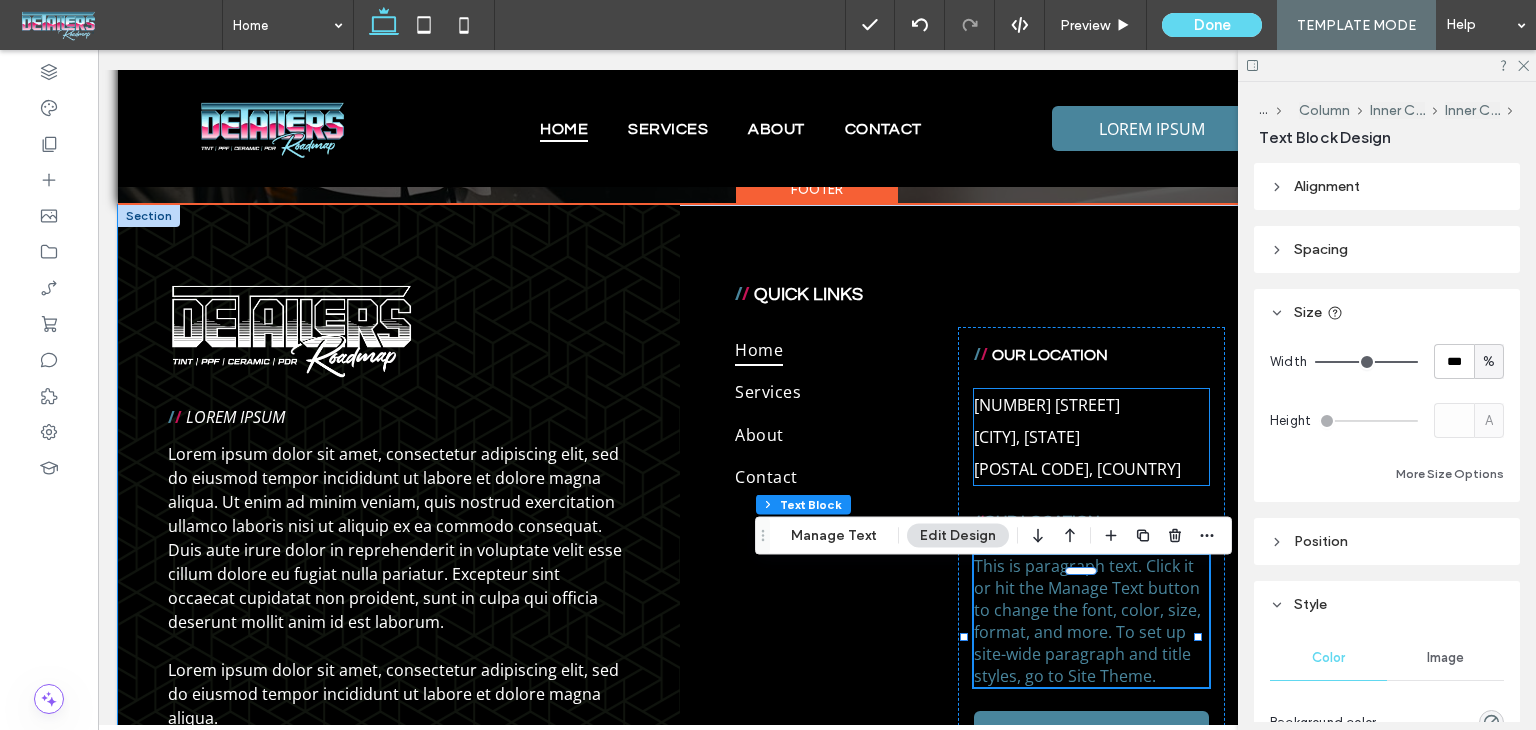 click on "36571, United States of America ﻿" at bounding box center [1091, 469] 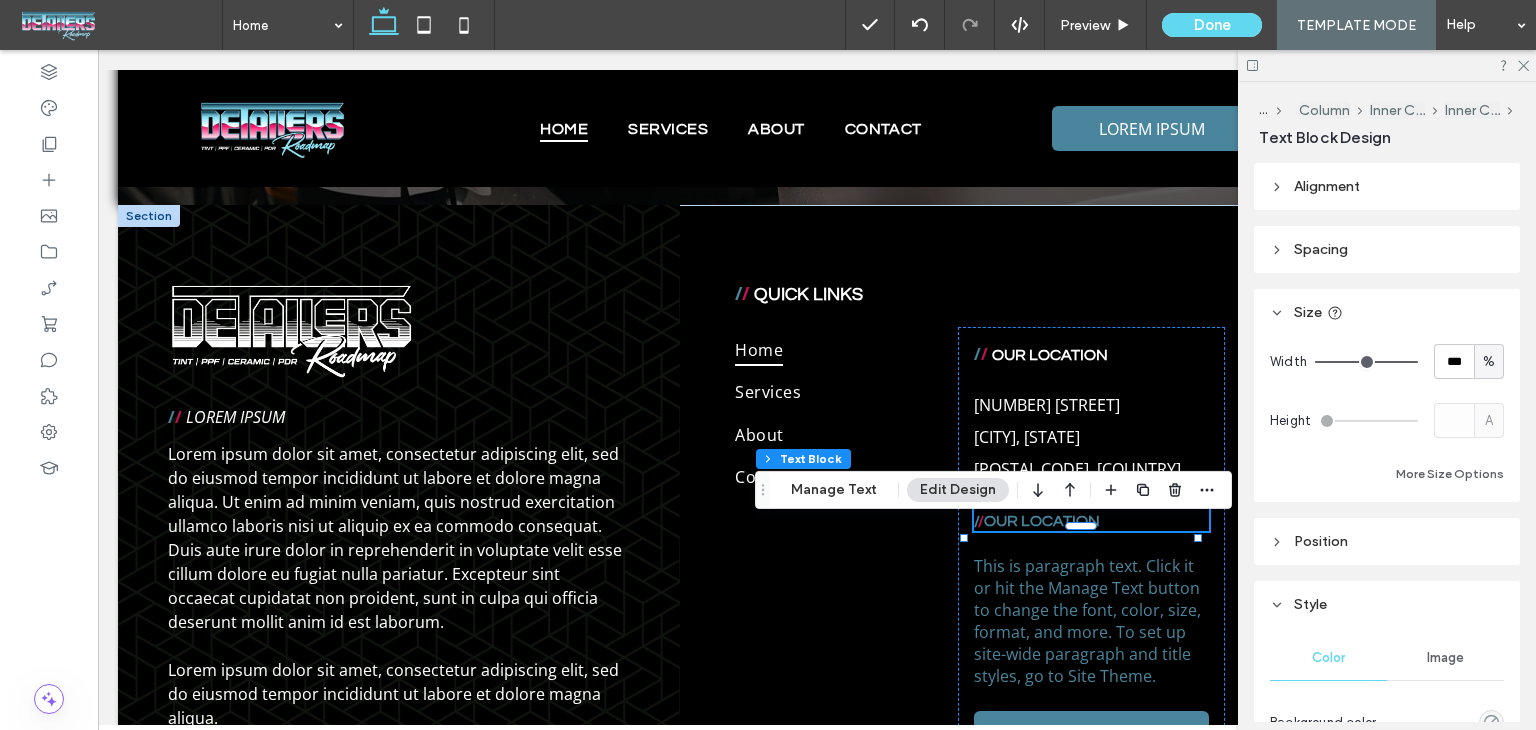 click on "/ /  OUR LOCATION" at bounding box center [1091, 520] 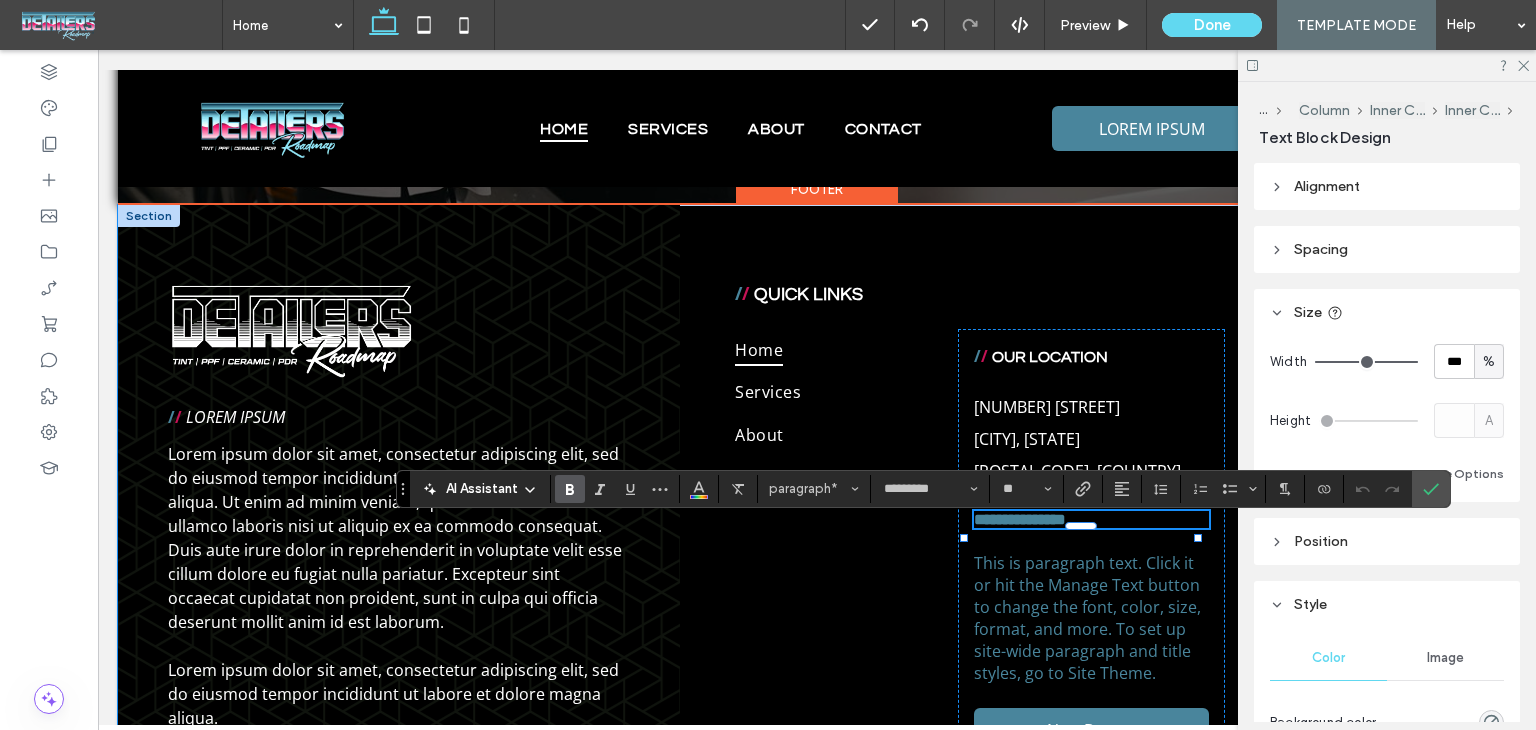 click on "**********" at bounding box center [1026, 519] 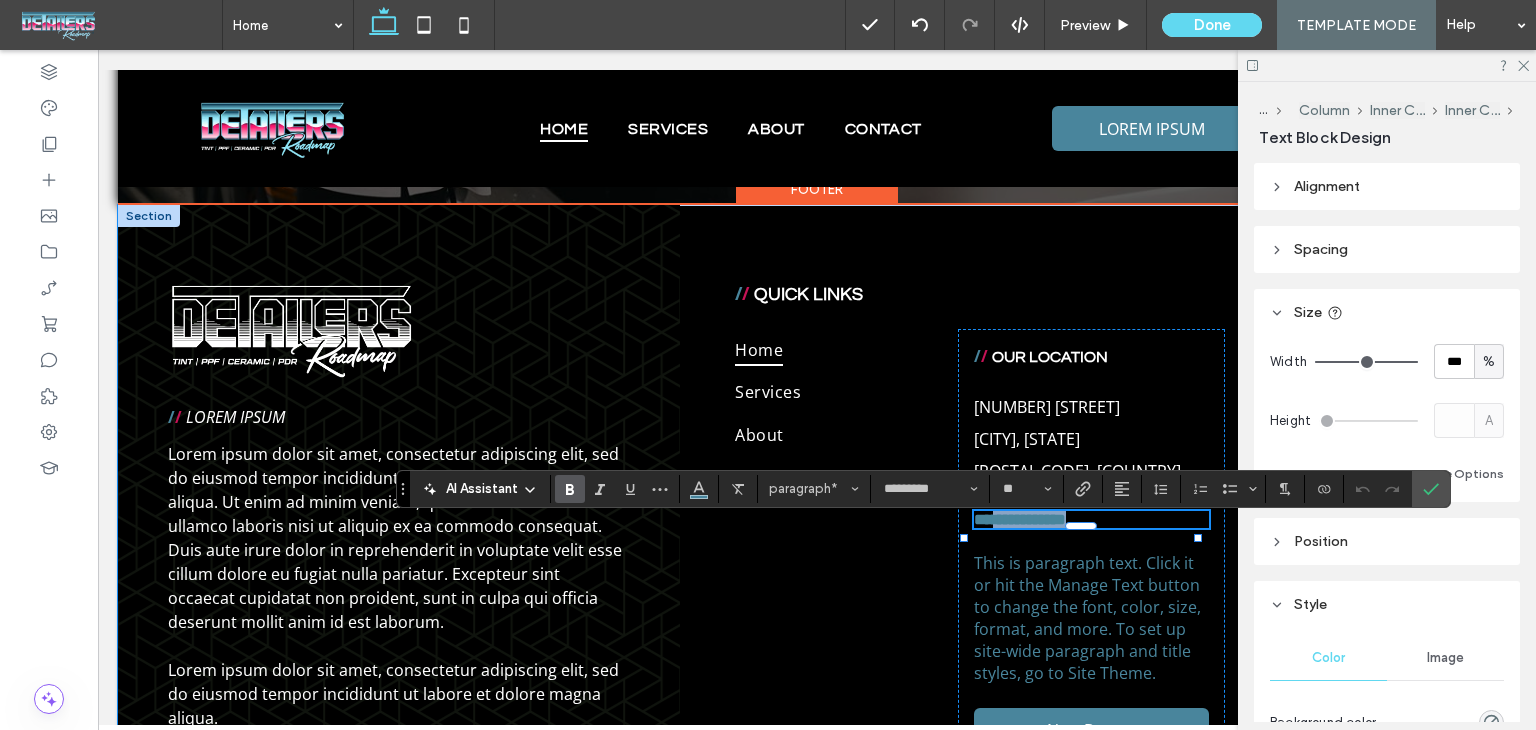 drag, startPoint x: 1081, startPoint y: 533, endPoint x: 980, endPoint y: 531, distance: 101.0198 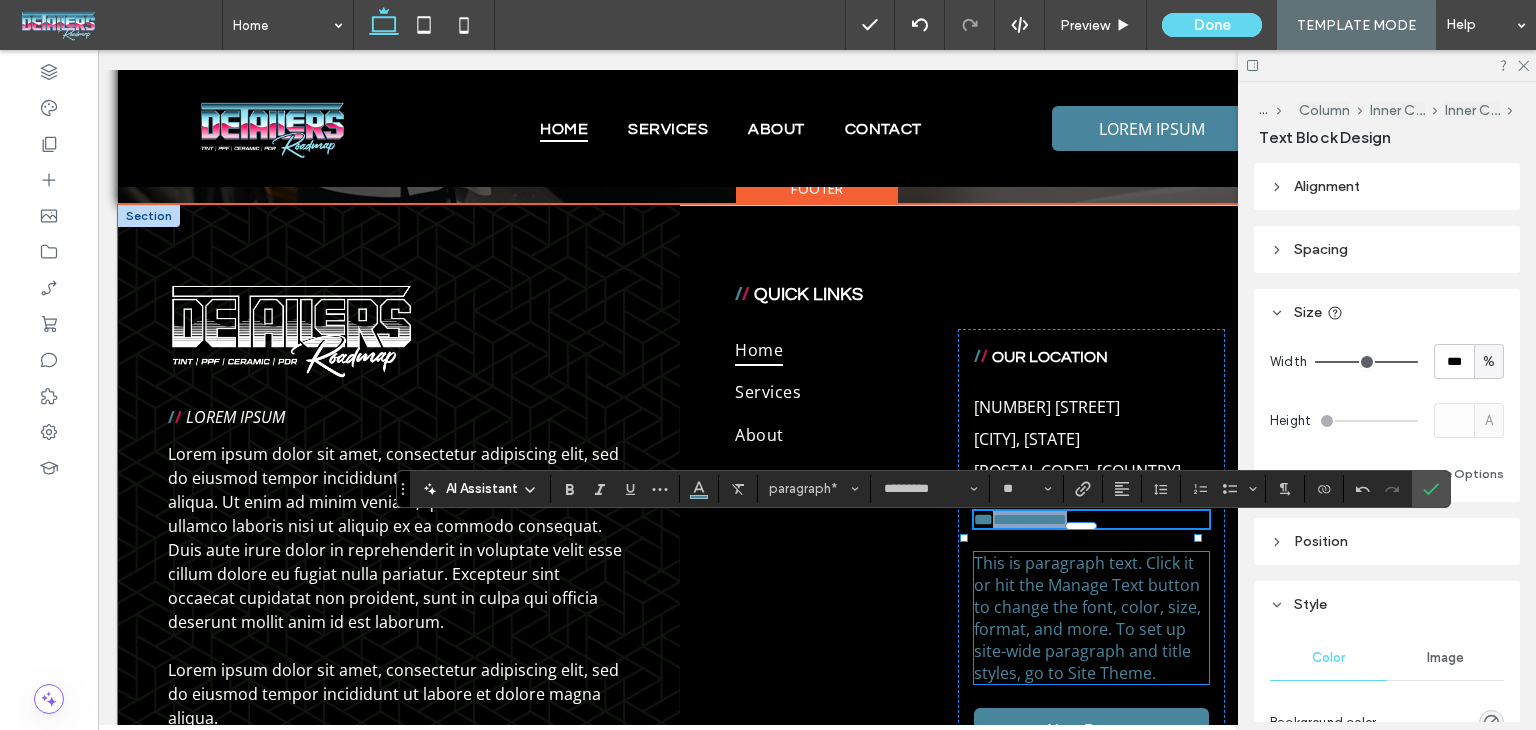 click on "This is paragraph text. Click it or hit the Manage Text button to change the font, color, size, format, and more. To set up site-wide paragraph and title styles, go to Site Theme." at bounding box center [1087, 618] 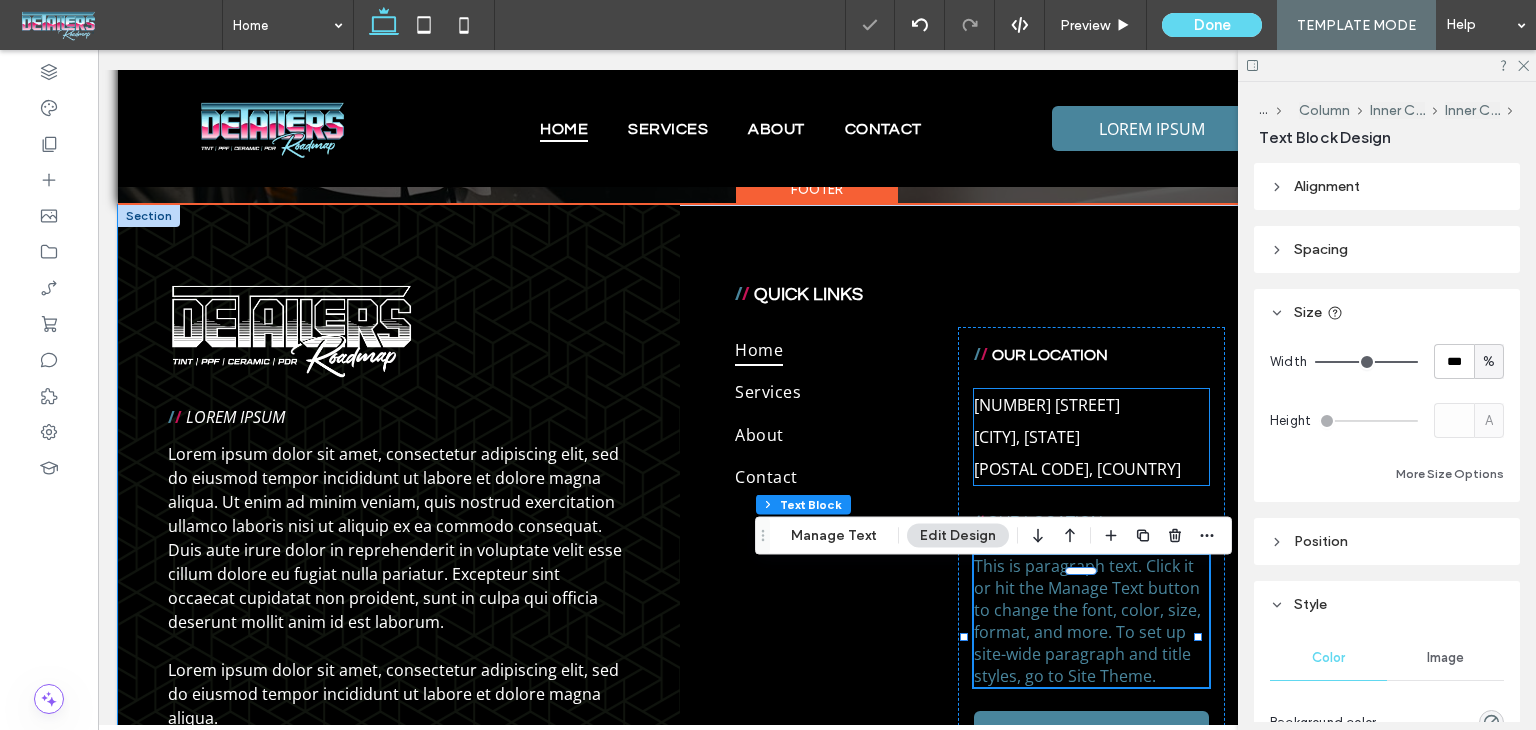 click on "36571, United States of America ﻿" at bounding box center (1091, 469) 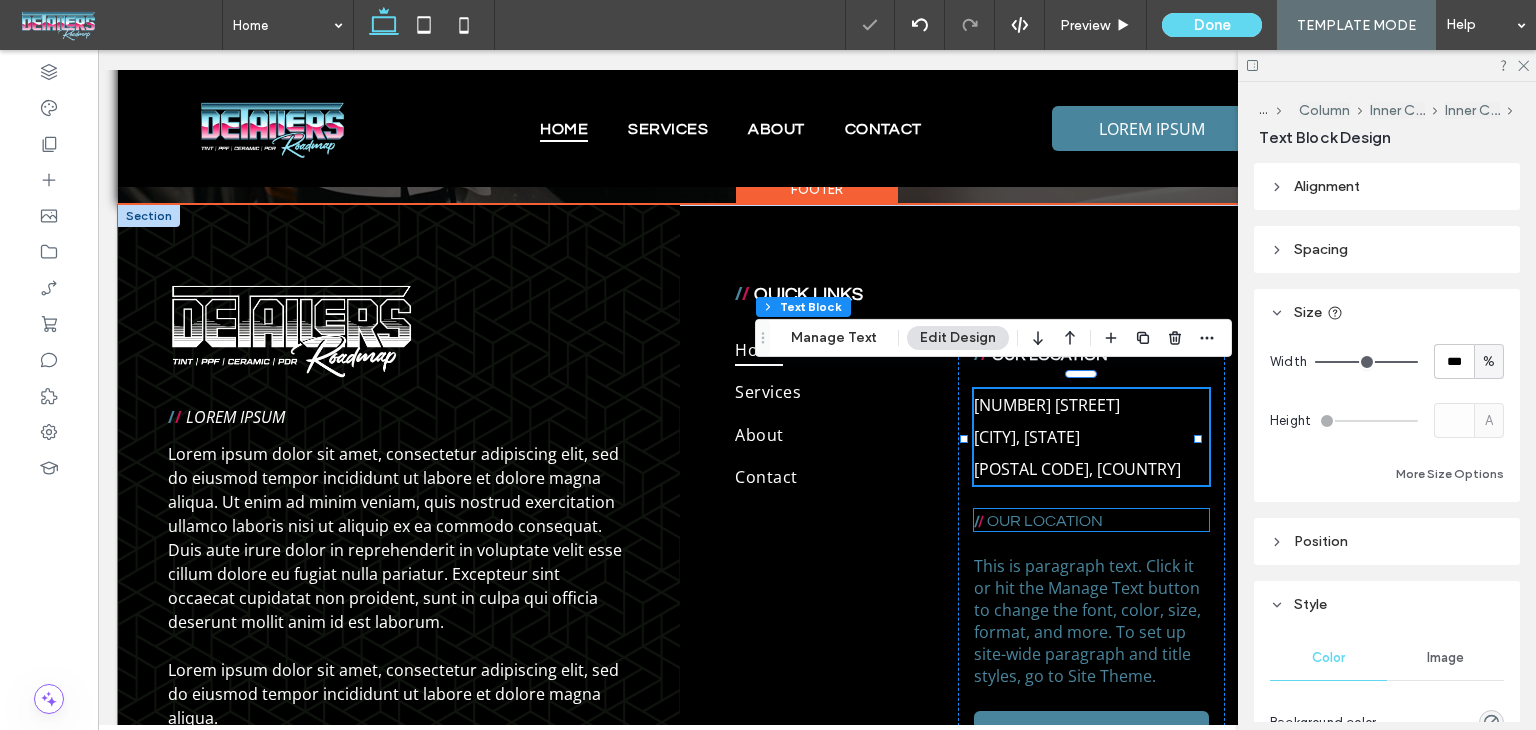 click on "OUR LOCATION" at bounding box center [1045, 521] 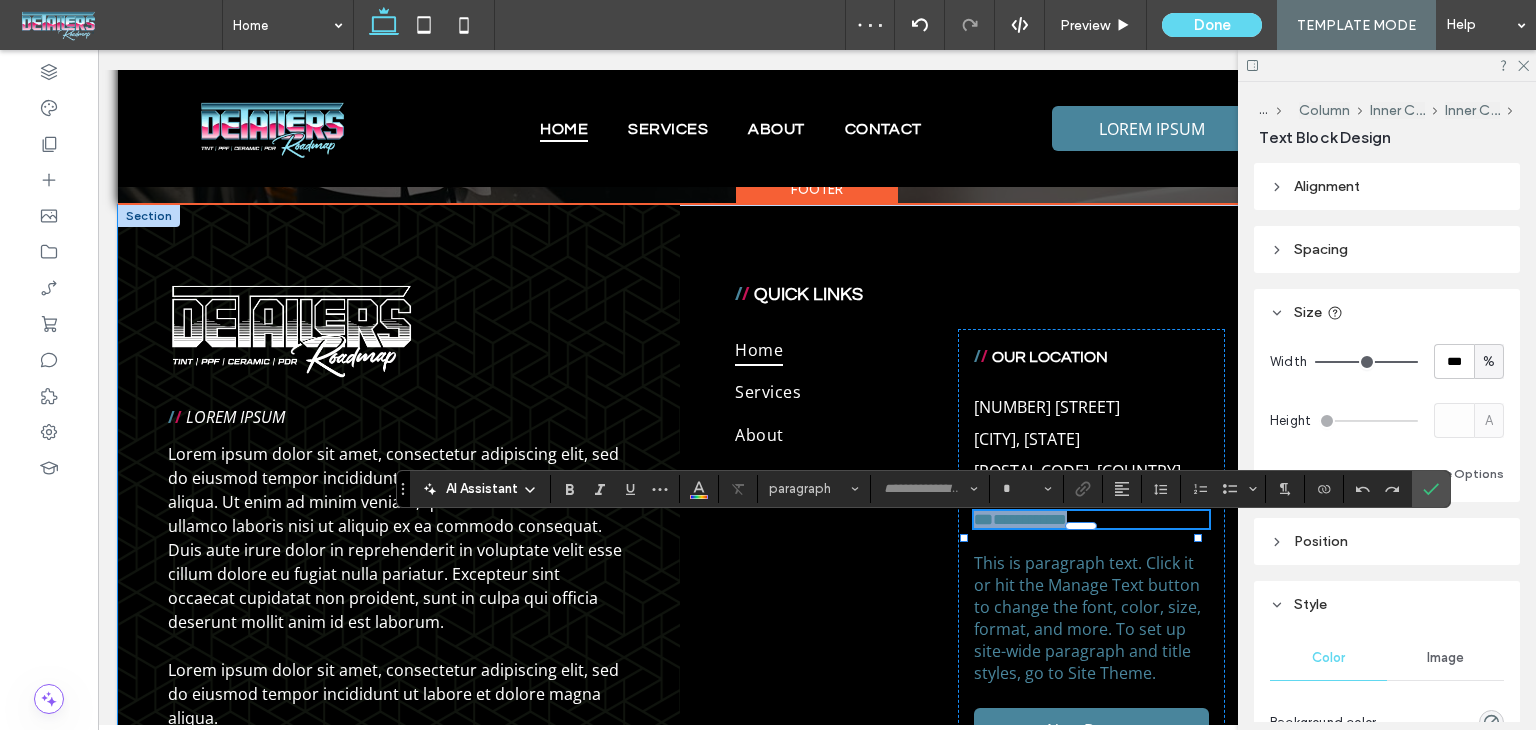 type on "*********" 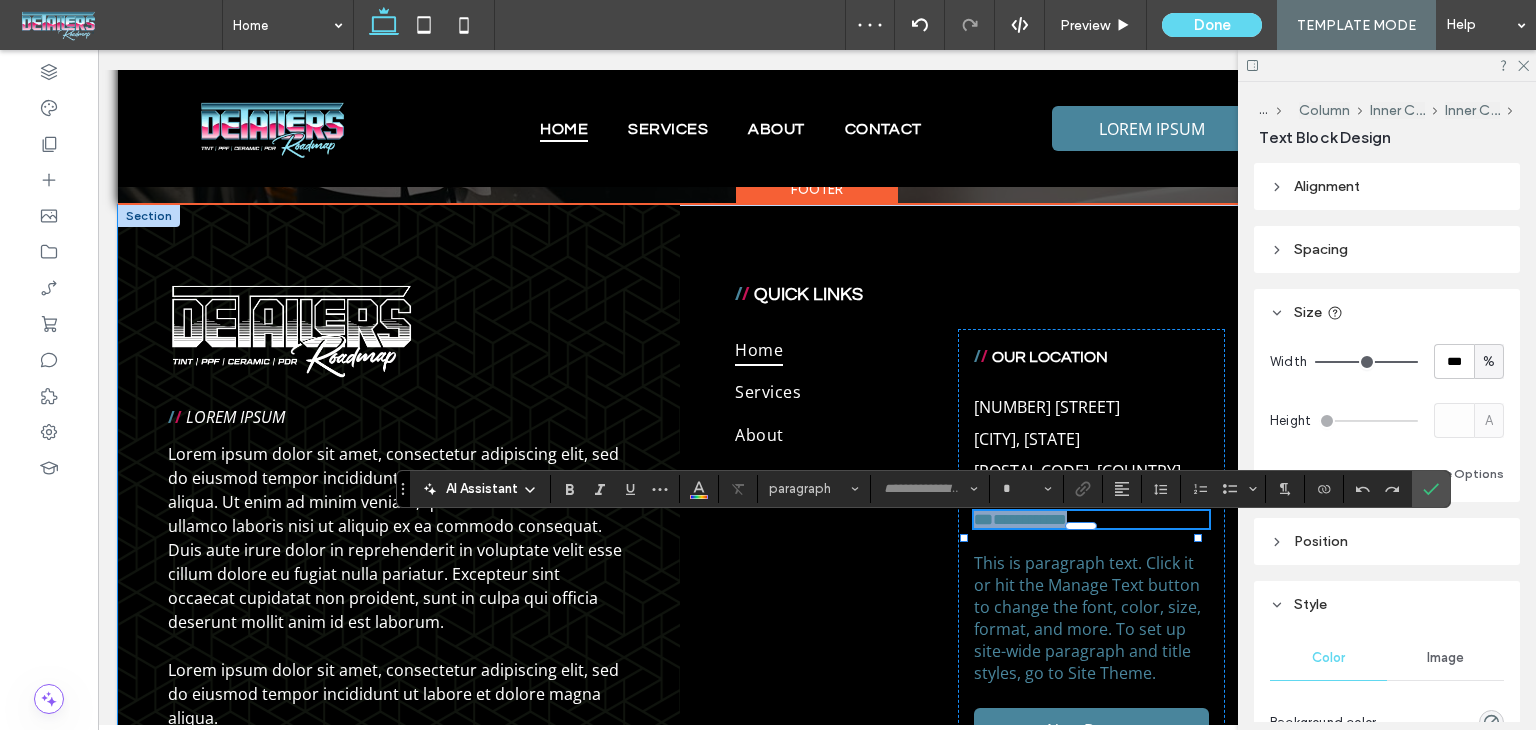type on "**" 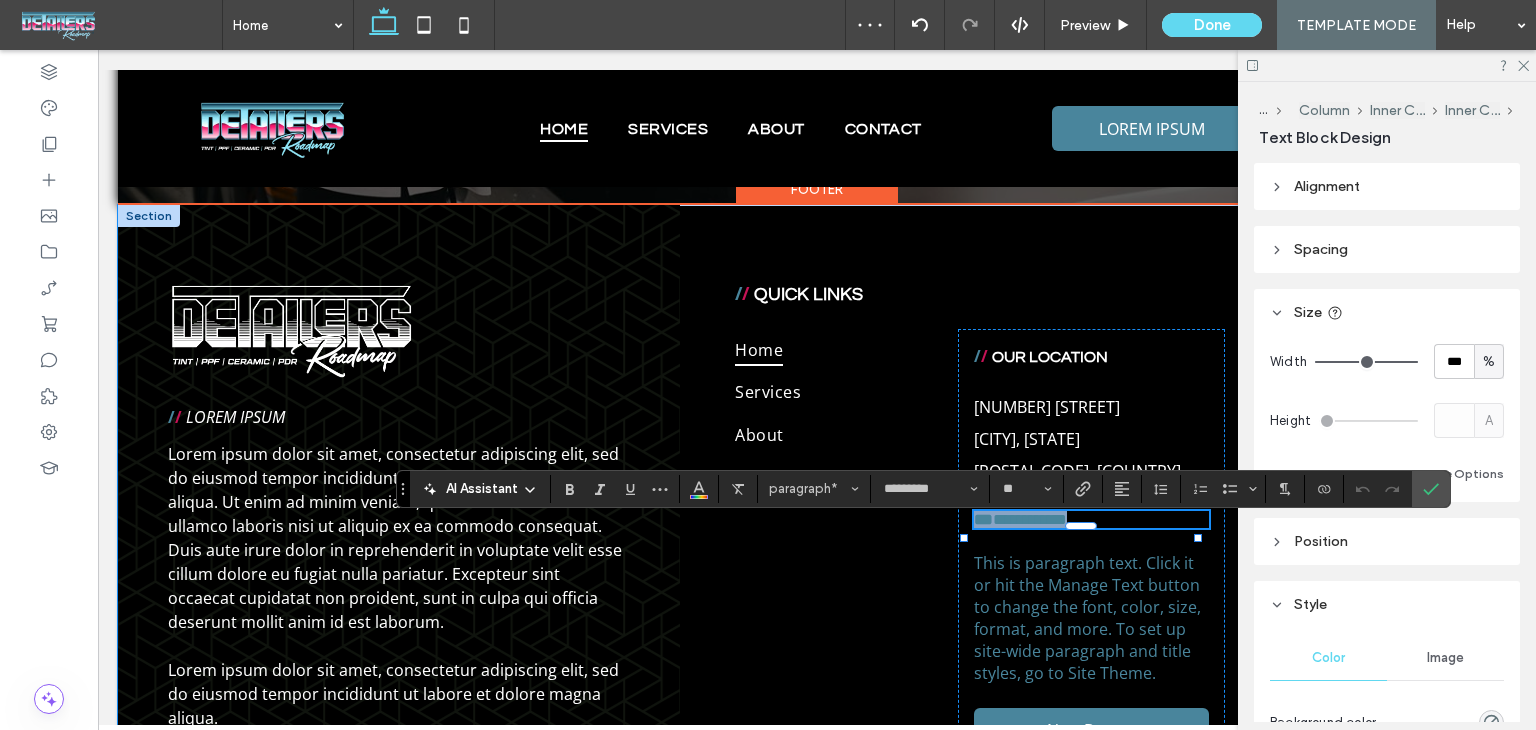 click on "**********" at bounding box center (1091, 519) 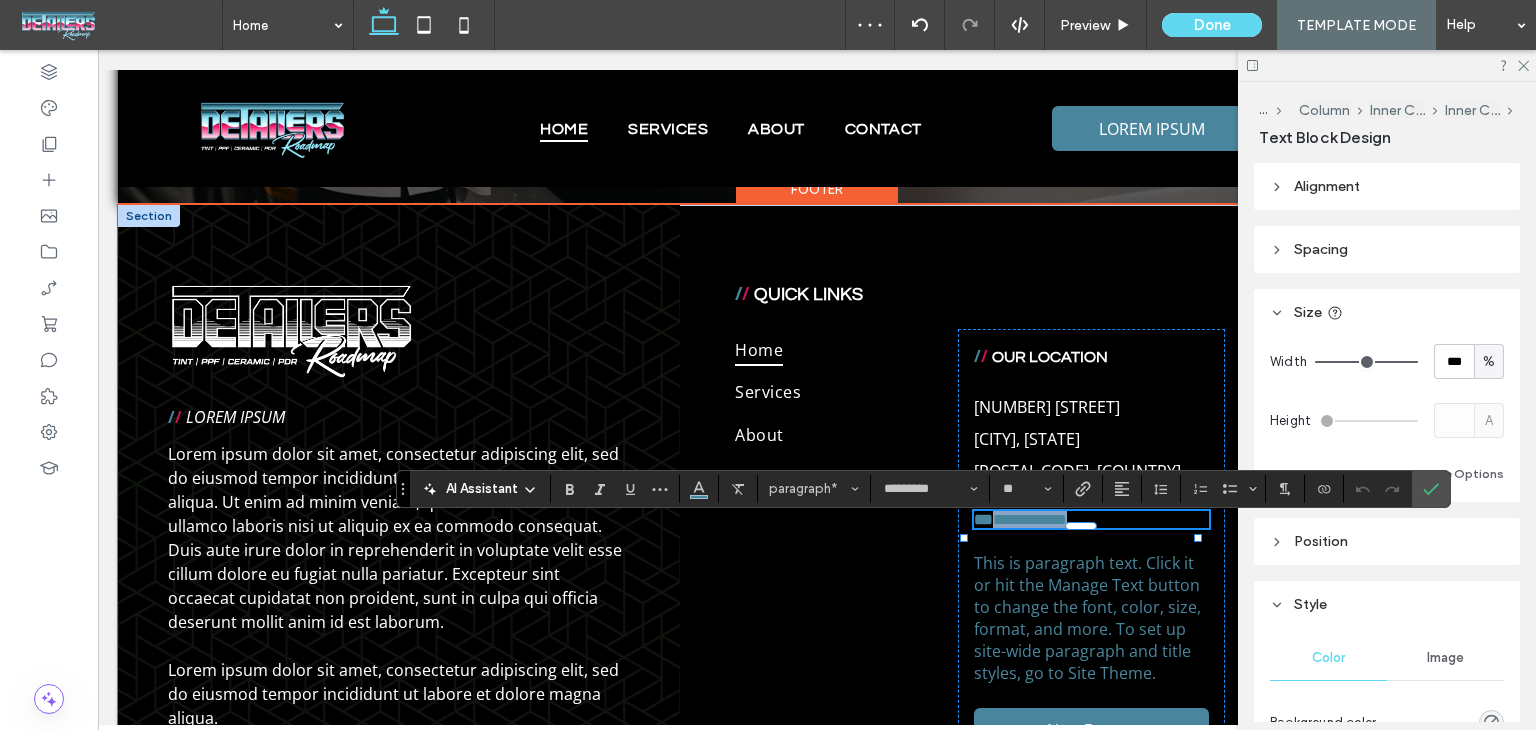 drag, startPoint x: 1094, startPoint y: 537, endPoint x: 984, endPoint y: 537, distance: 110 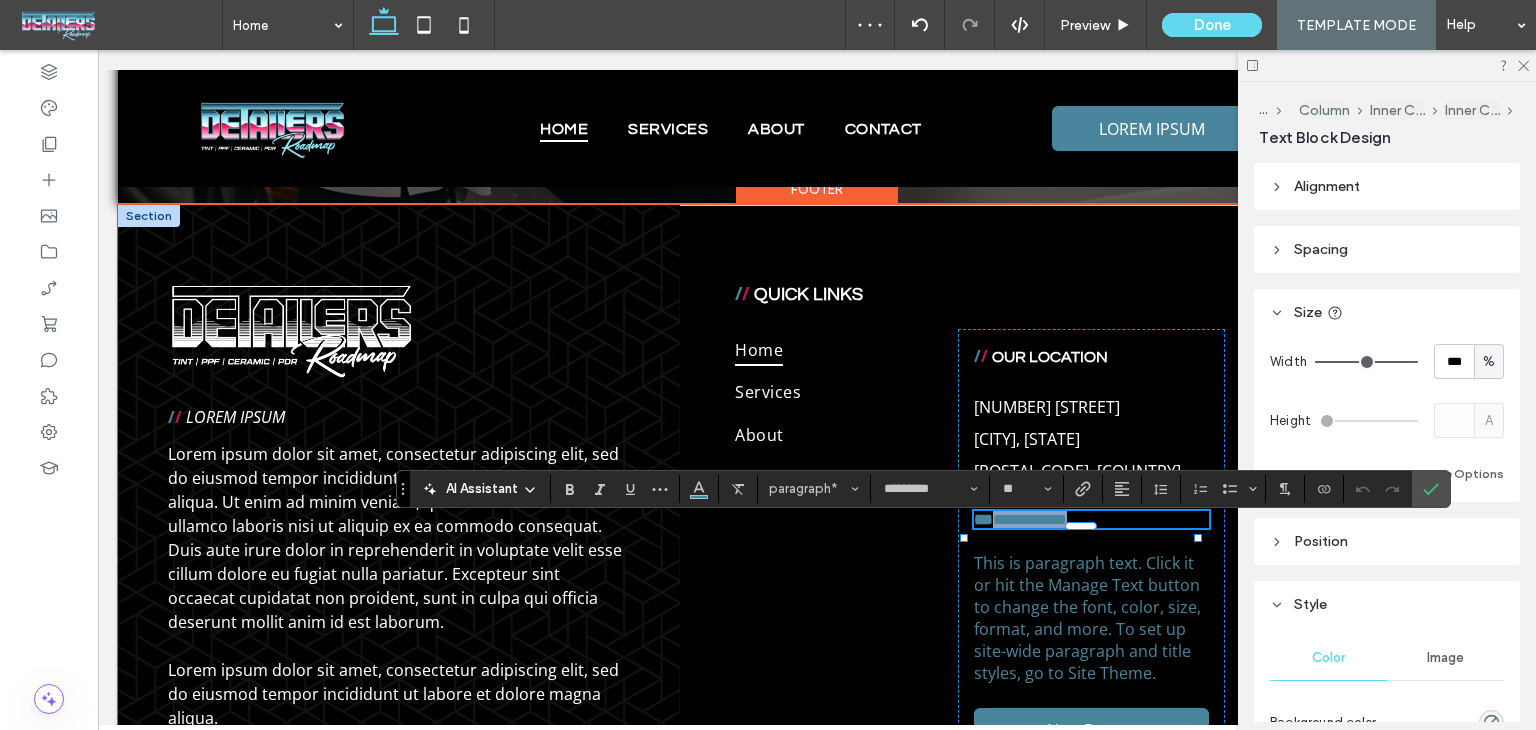 click on "**********" at bounding box center [1091, 519] 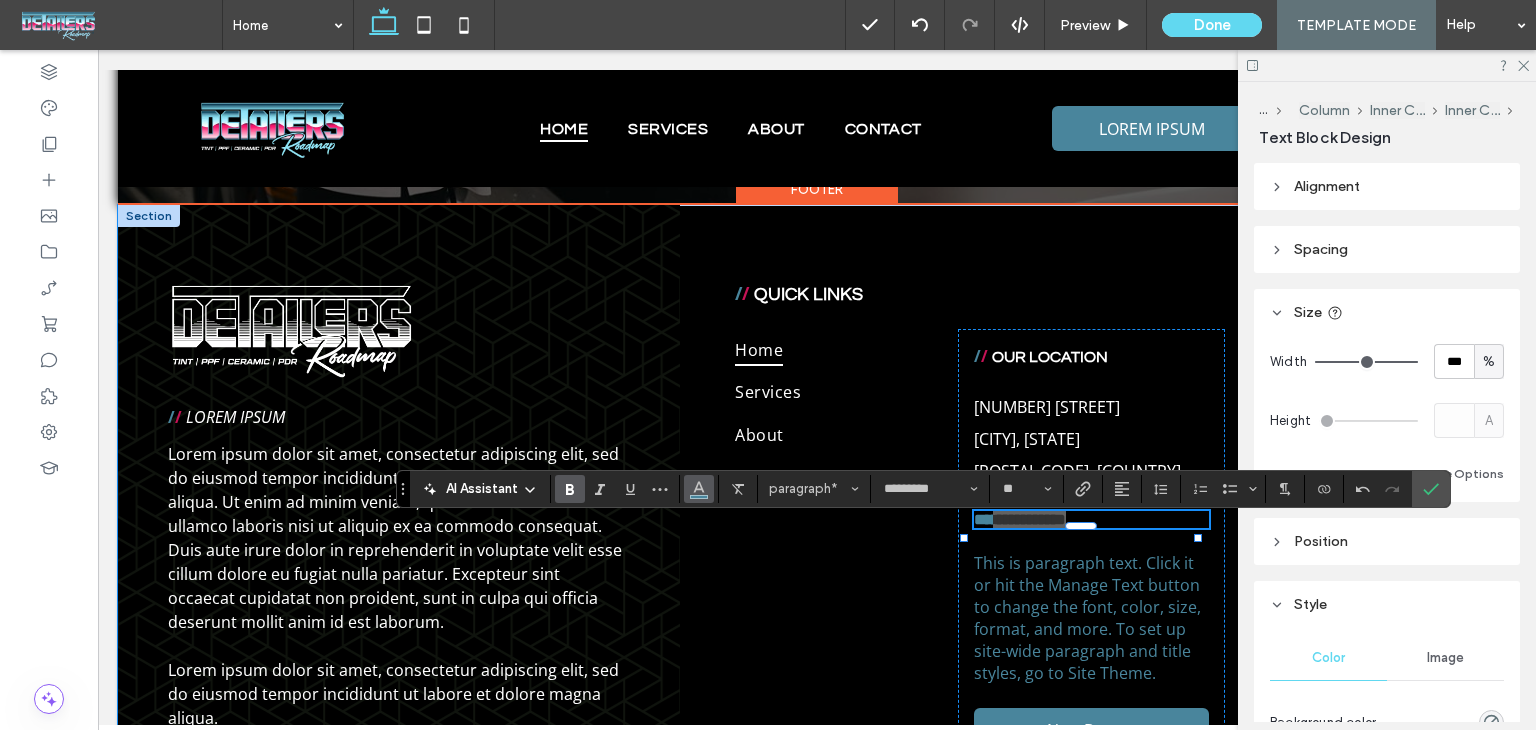 click at bounding box center (699, 489) 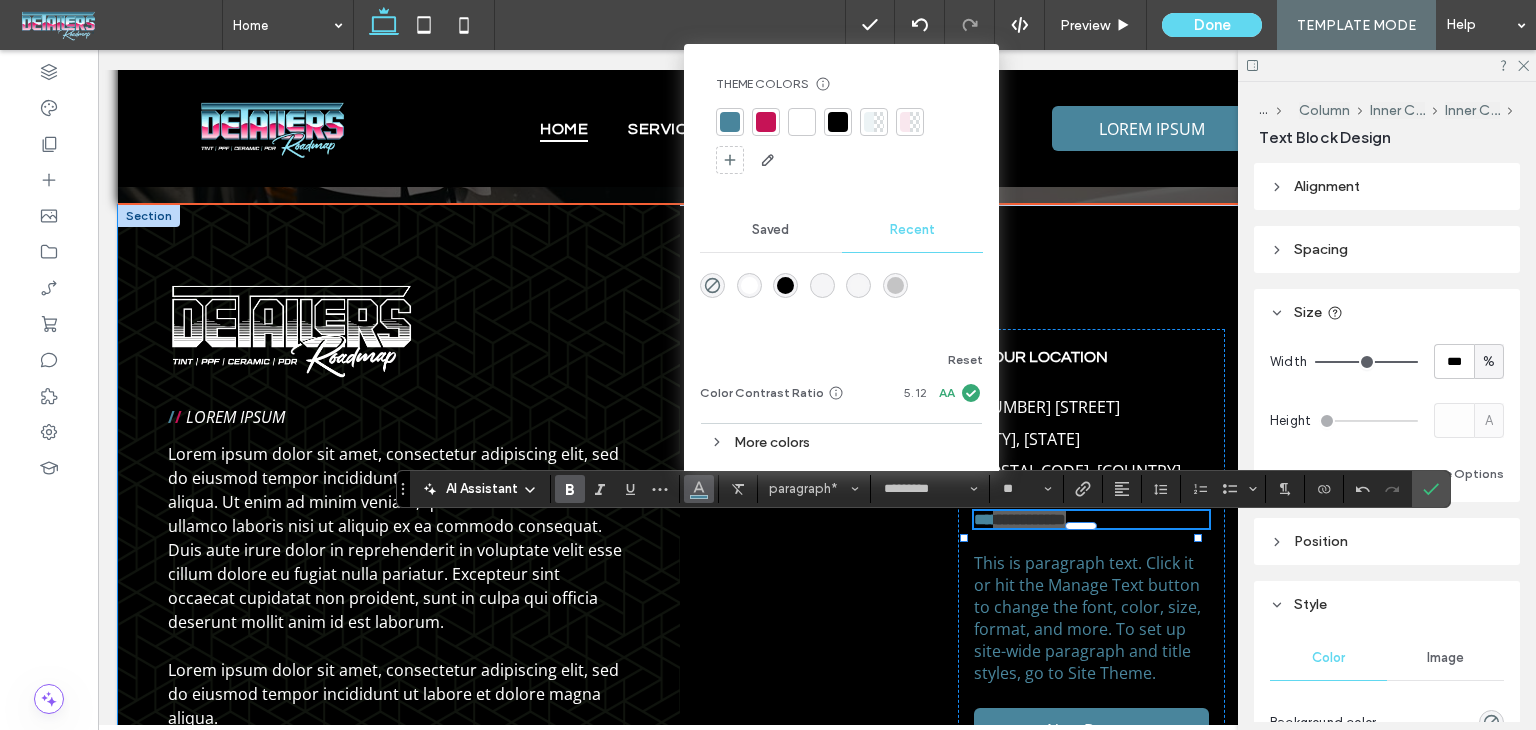 click at bounding box center (802, 122) 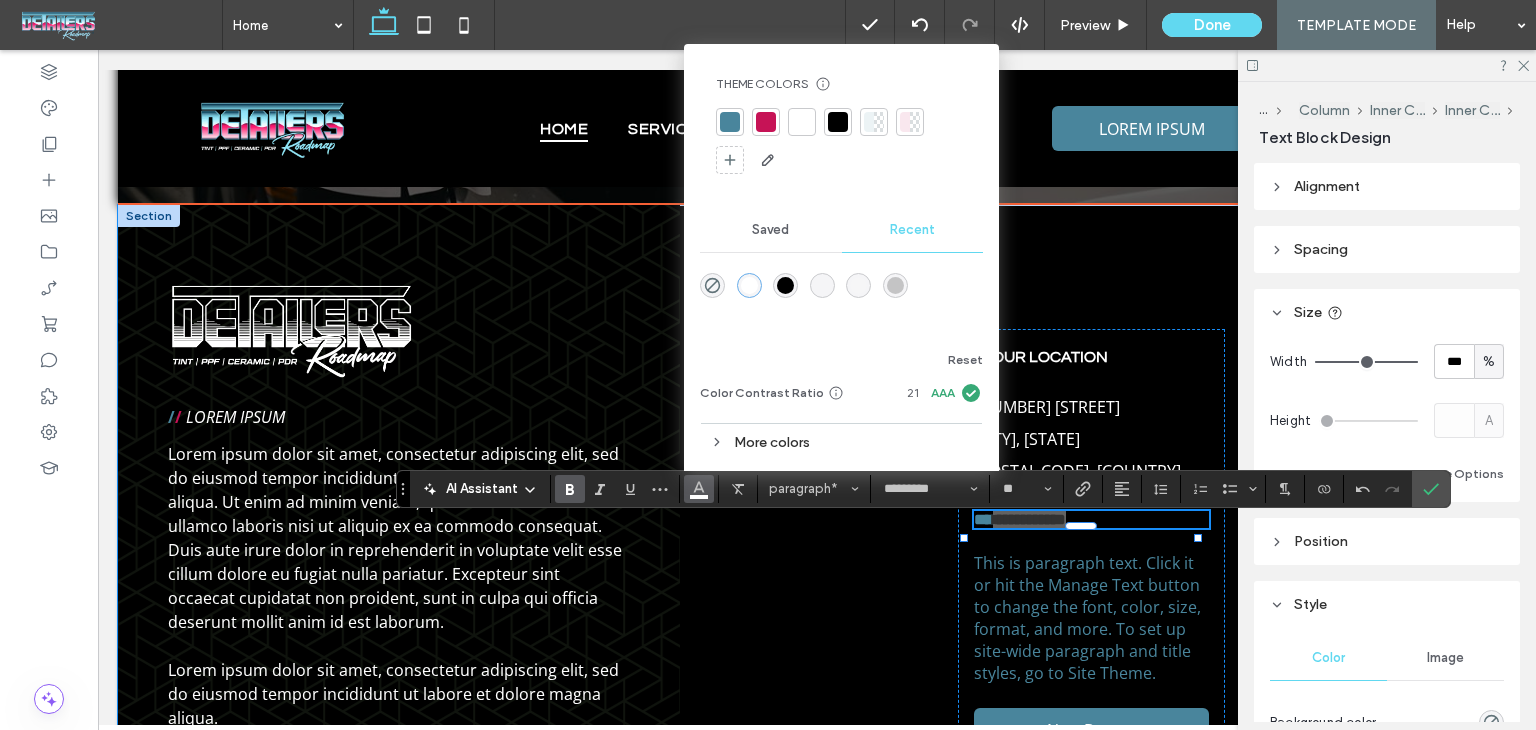 drag, startPoint x: 1433, startPoint y: 489, endPoint x: 1322, endPoint y: 481, distance: 111.28792 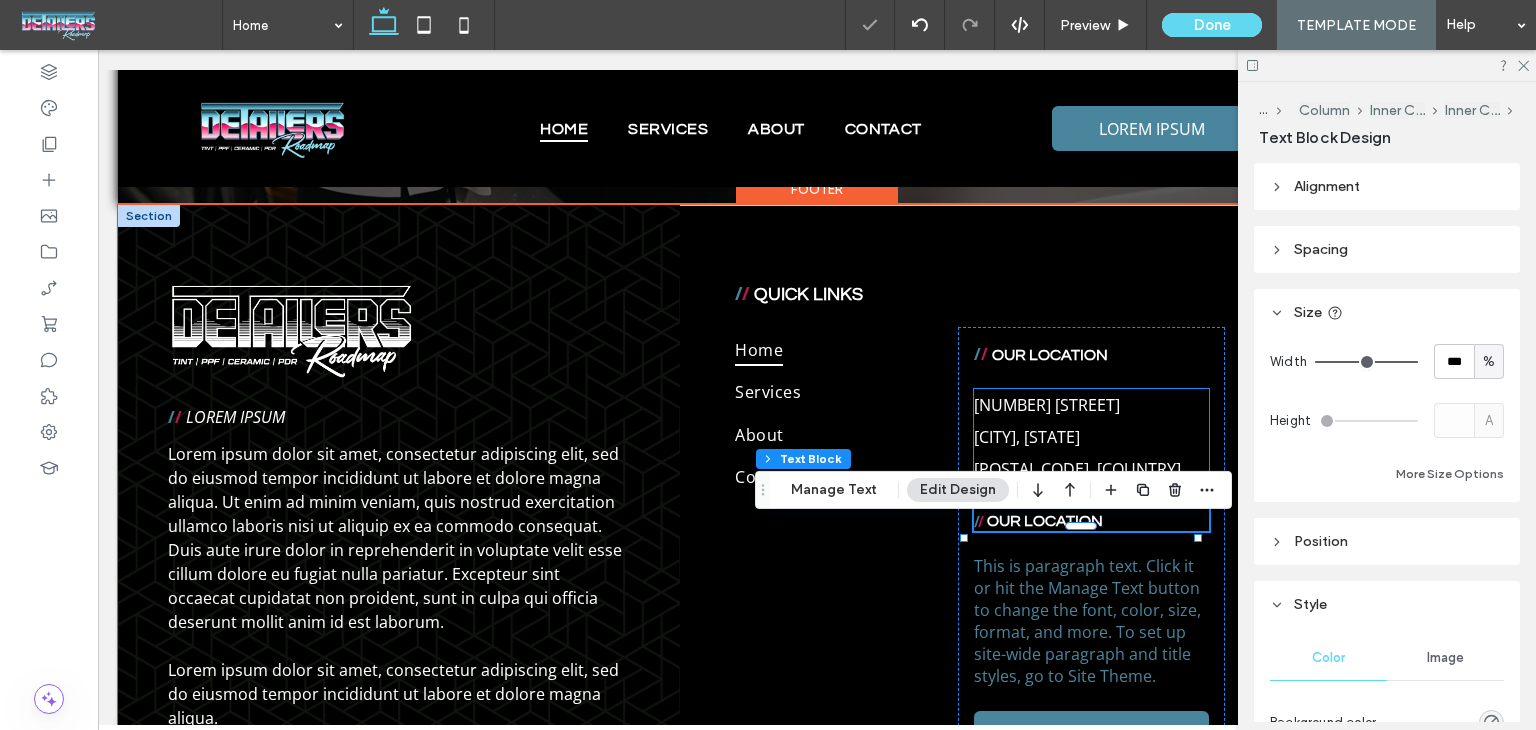 click on "36571, United States of America ﻿" at bounding box center (1091, 469) 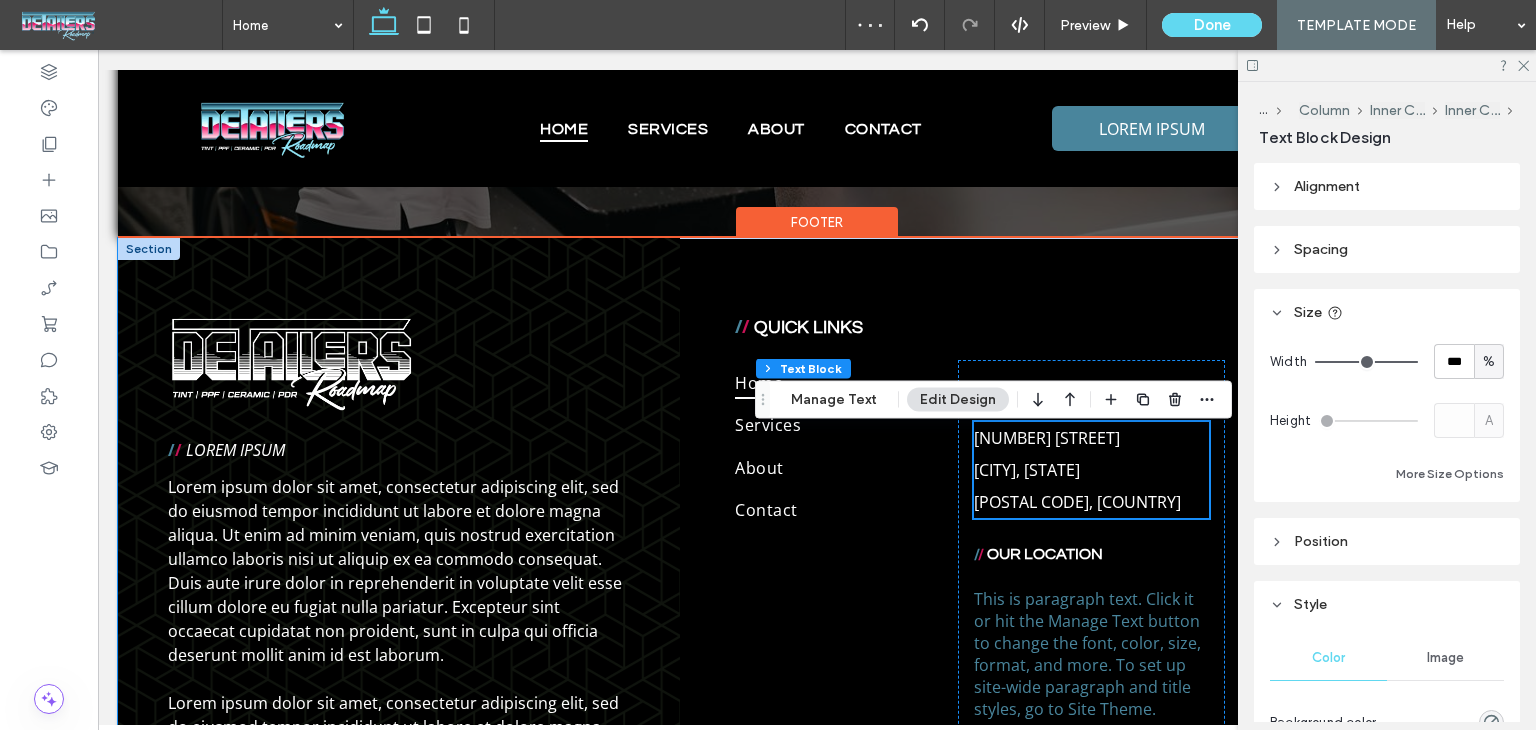 scroll, scrollTop: 5186, scrollLeft: 0, axis: vertical 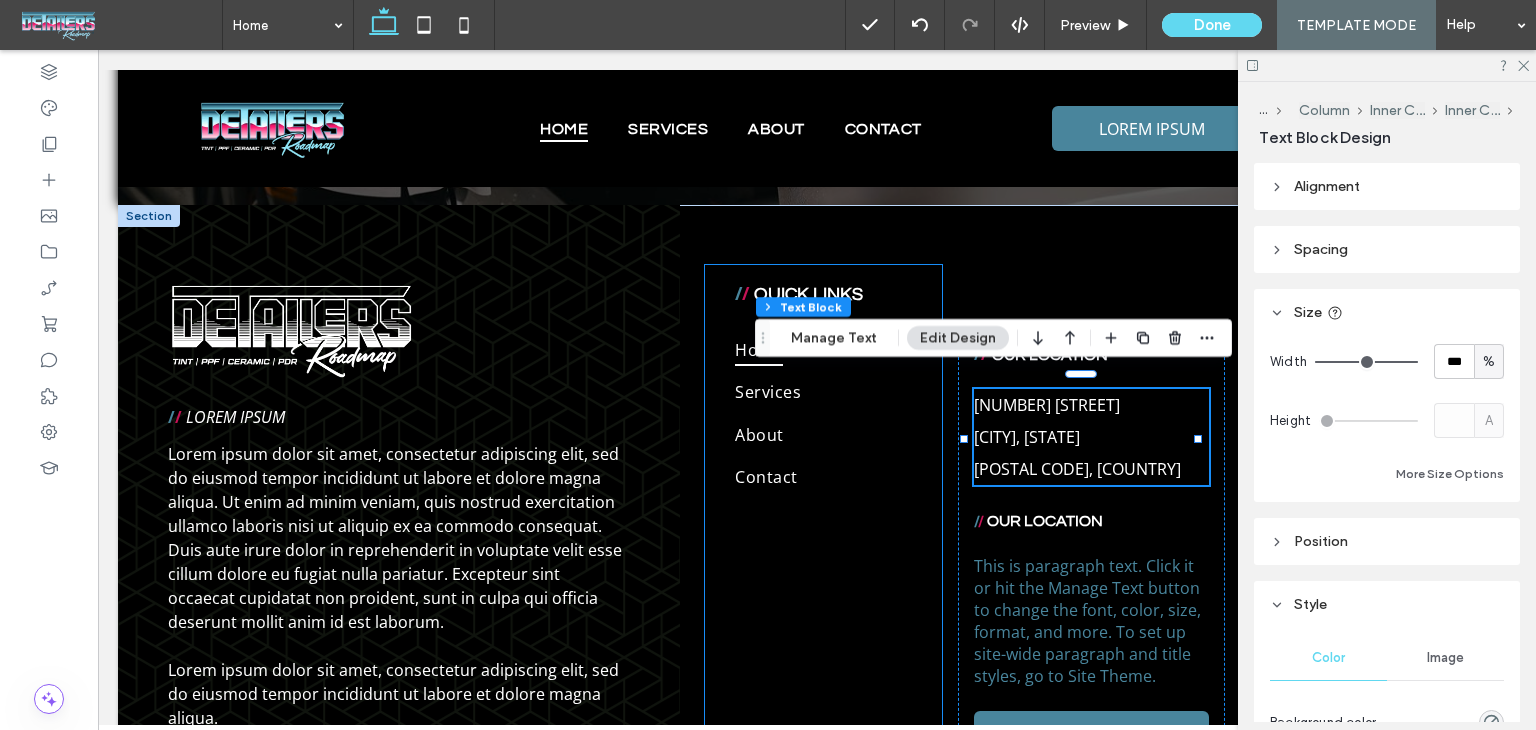 click on "/" at bounding box center [745, 293] 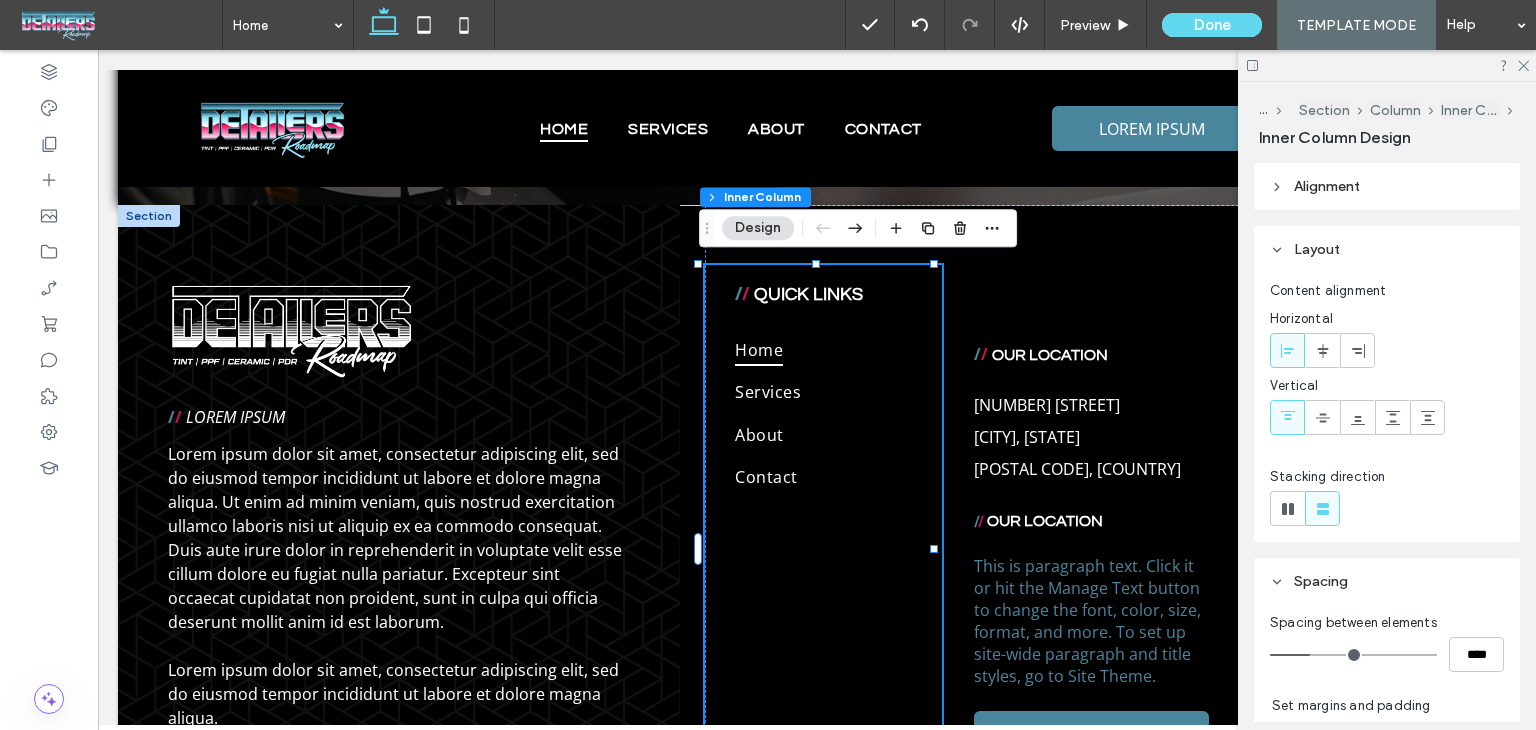 click on "/" at bounding box center (745, 293) 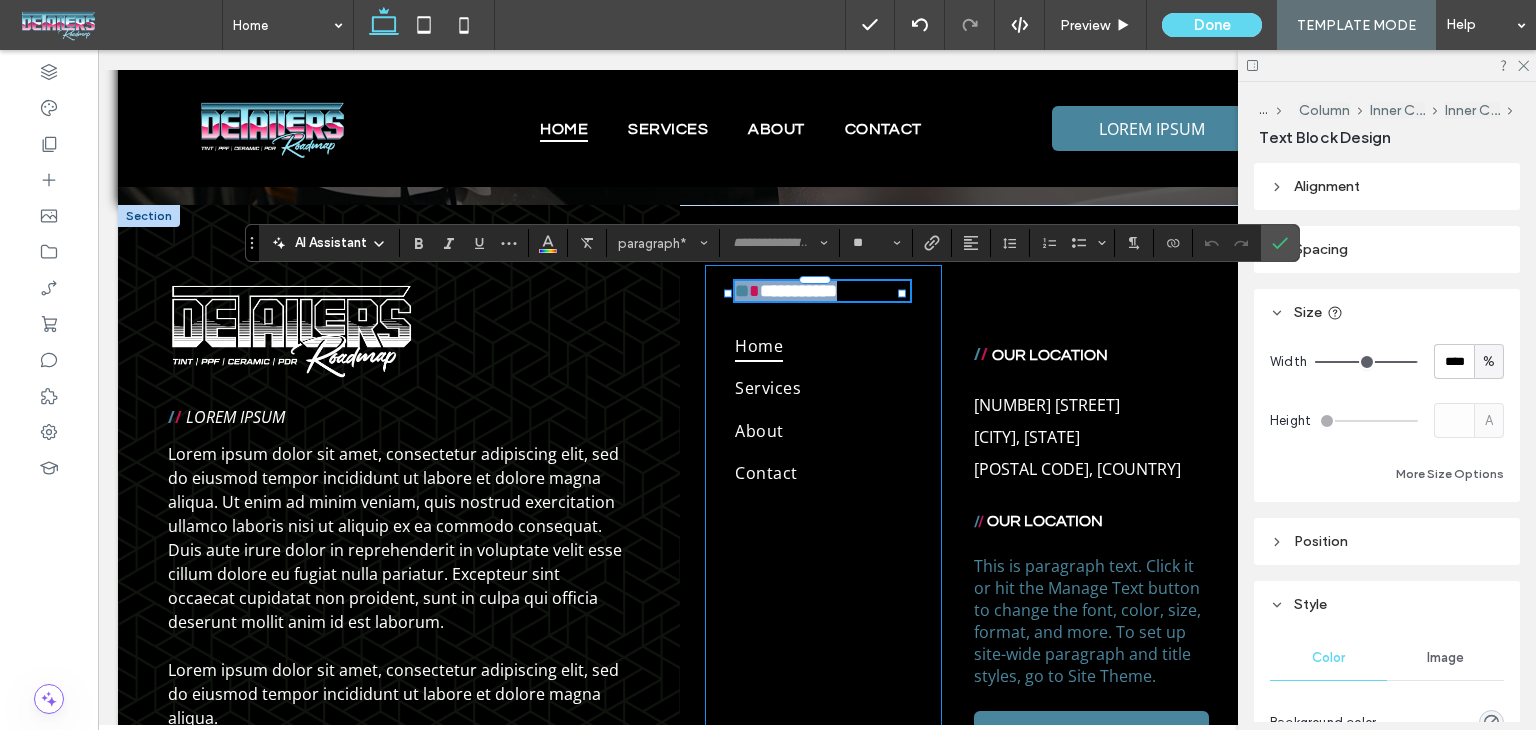 copy on "**********" 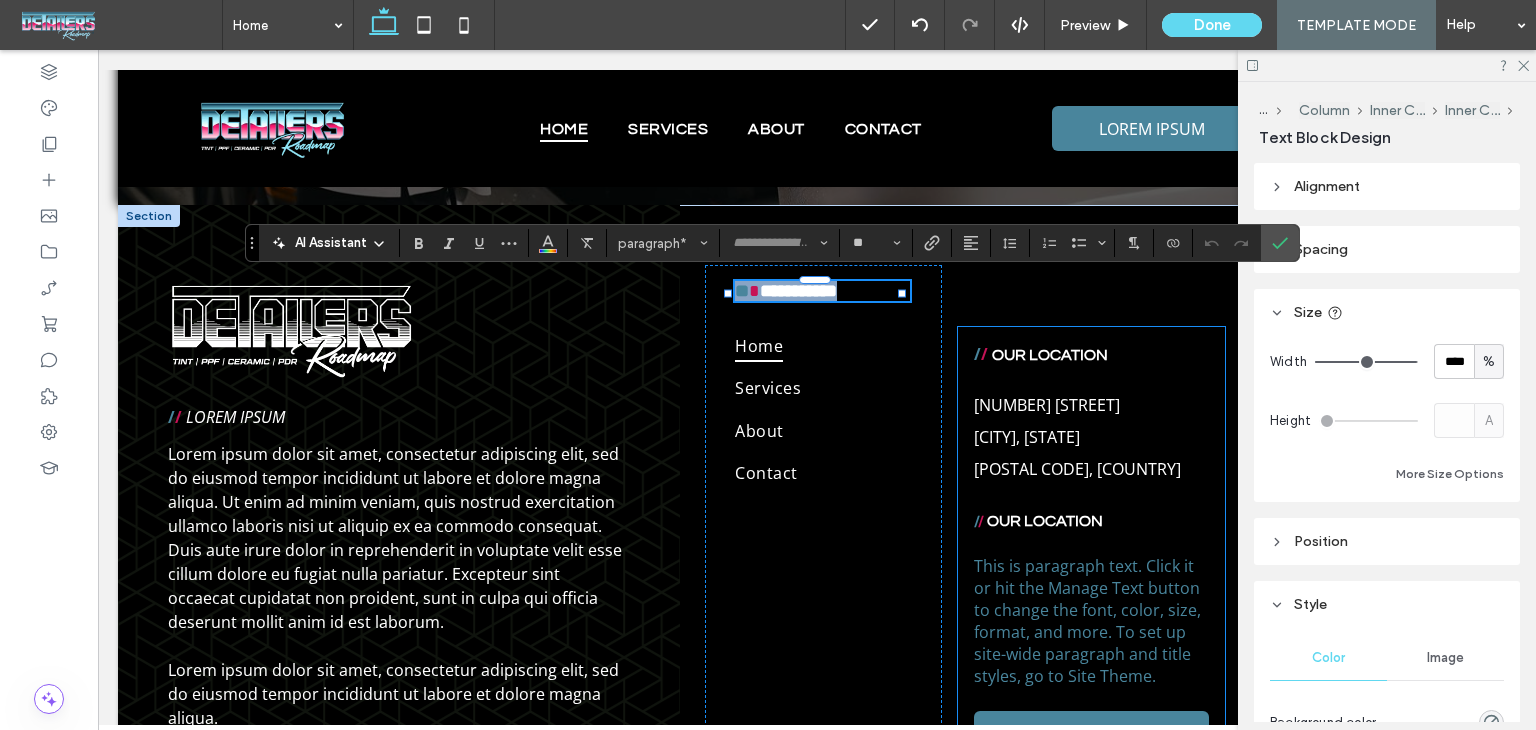 click on "/ /   OUR LOCATION 1009 Shelton Beach Rd, Saraland, AL 36571, United States of America ﻿ / /   OUR LOCATION     This is paragraph text. Click it or hit the Manage Text button to change the font, color, size, format, and more. To set up site-wide paragraph and title styles, go to Site Theme.
New Button" at bounding box center [1091, 549] 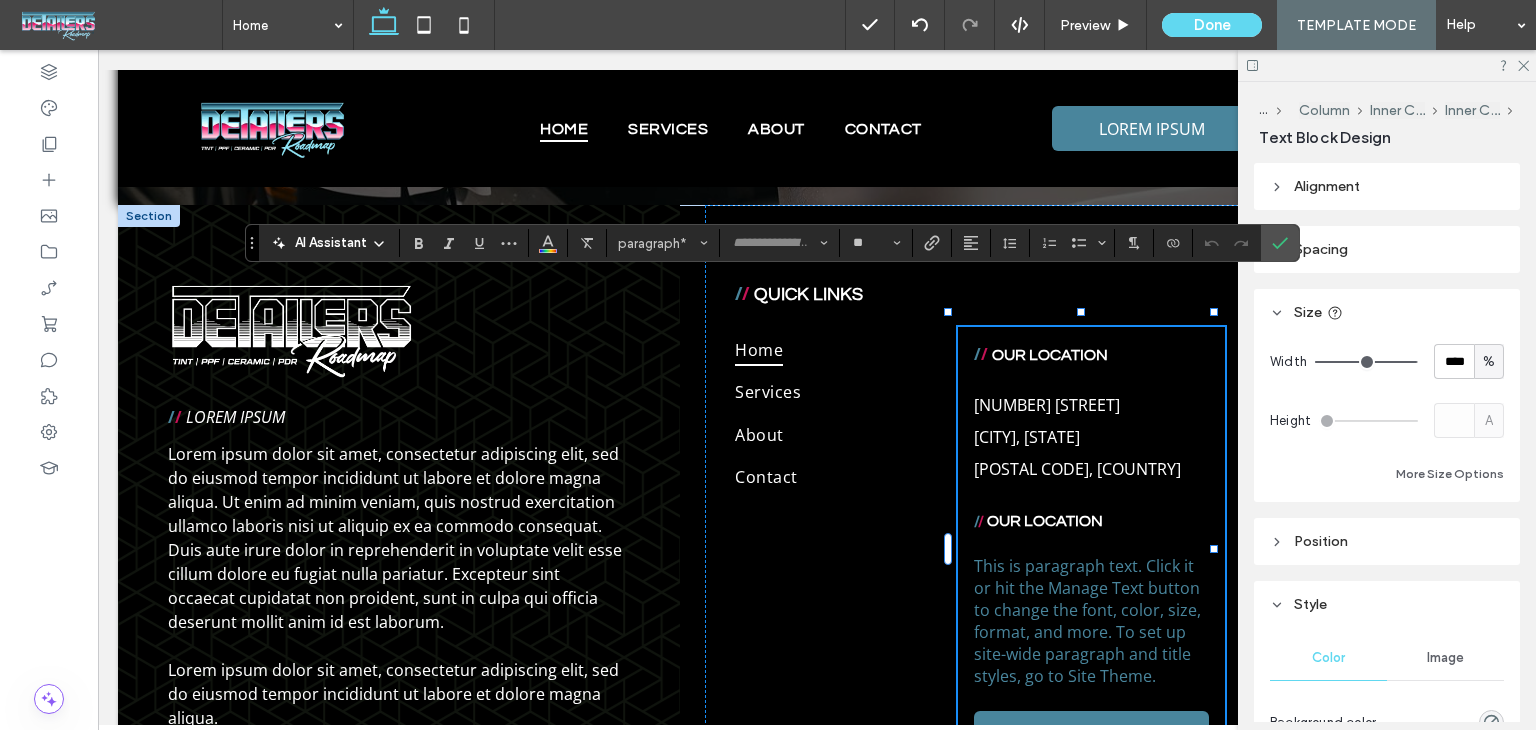 click on "/ /   OUR LOCATION" at bounding box center [1091, 520] 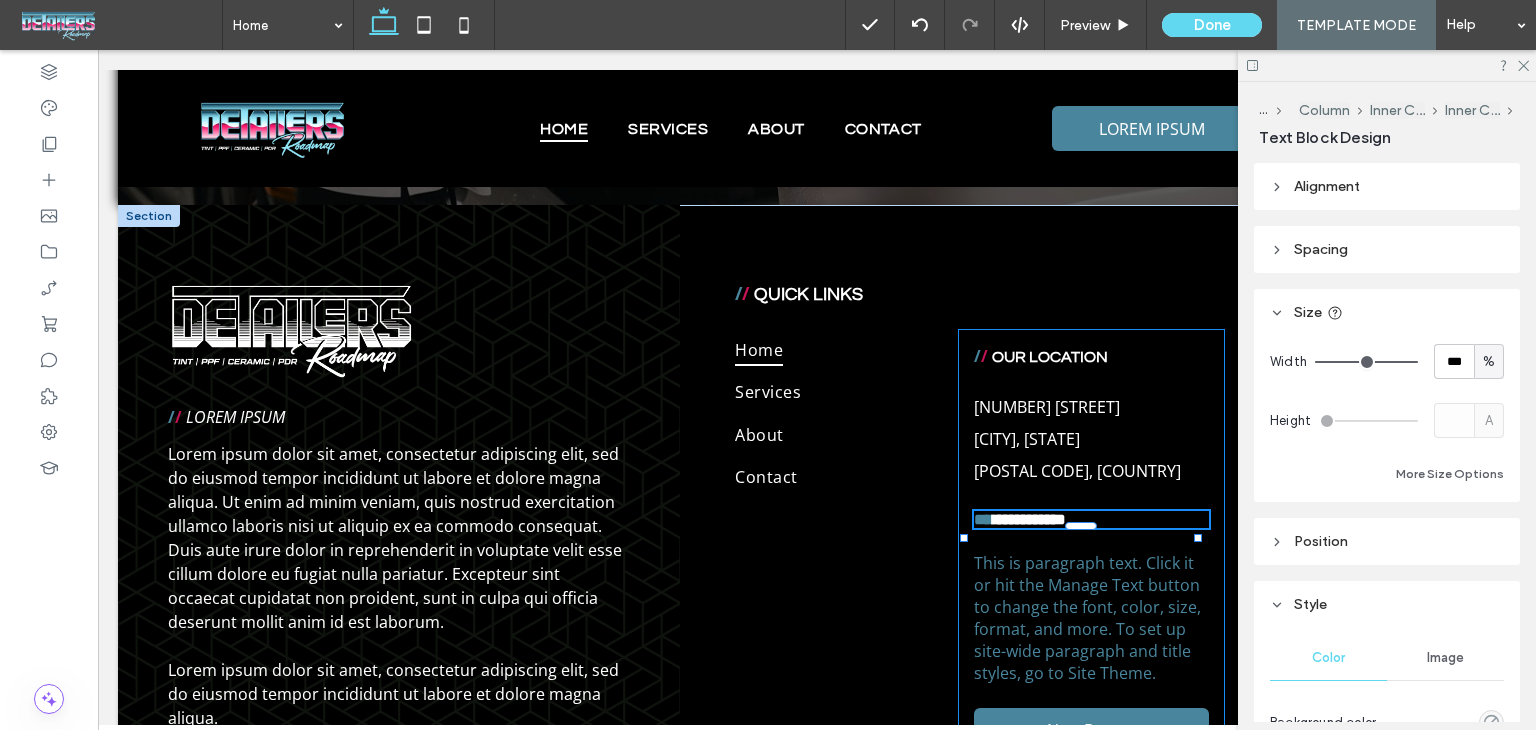 click on "**********" at bounding box center (1091, 519) 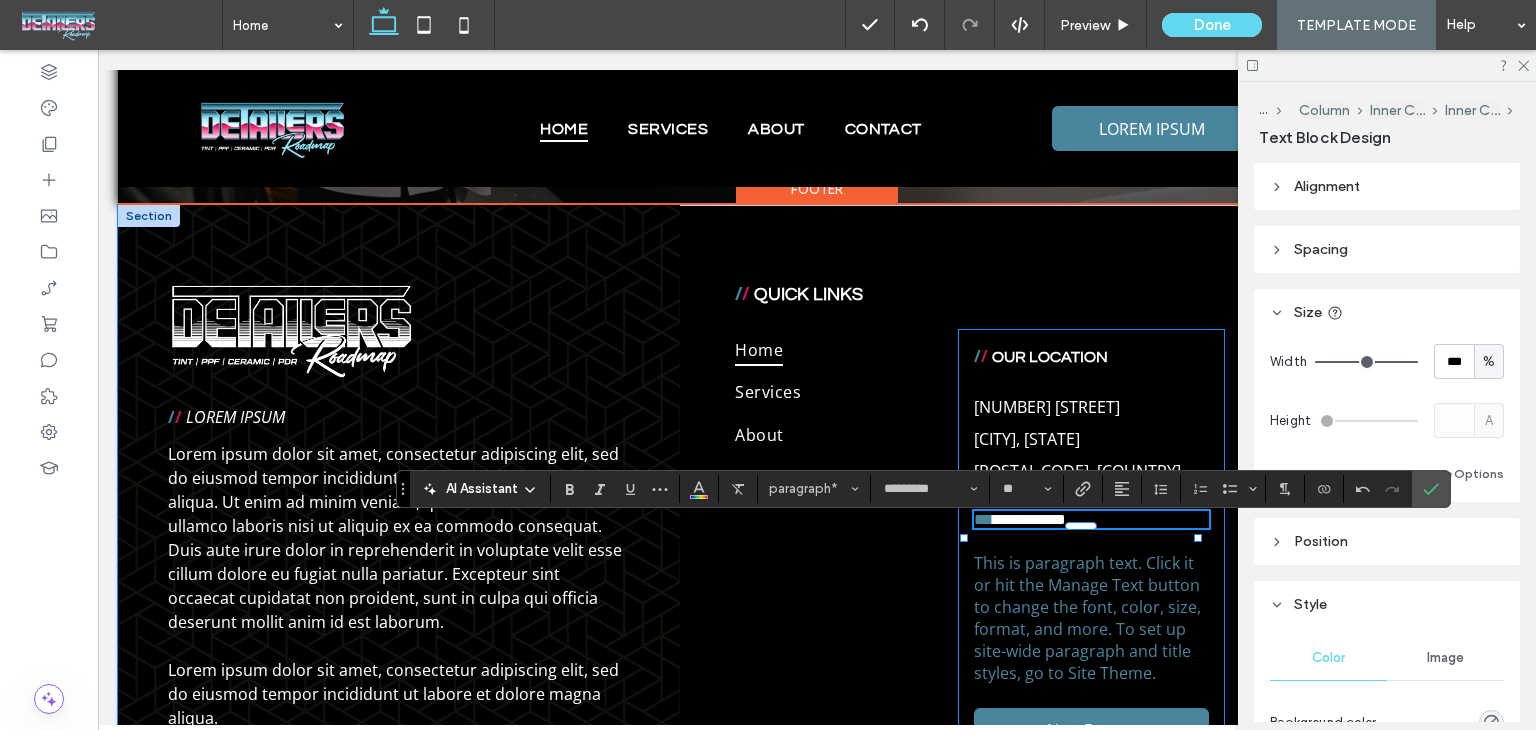 type on "*********" 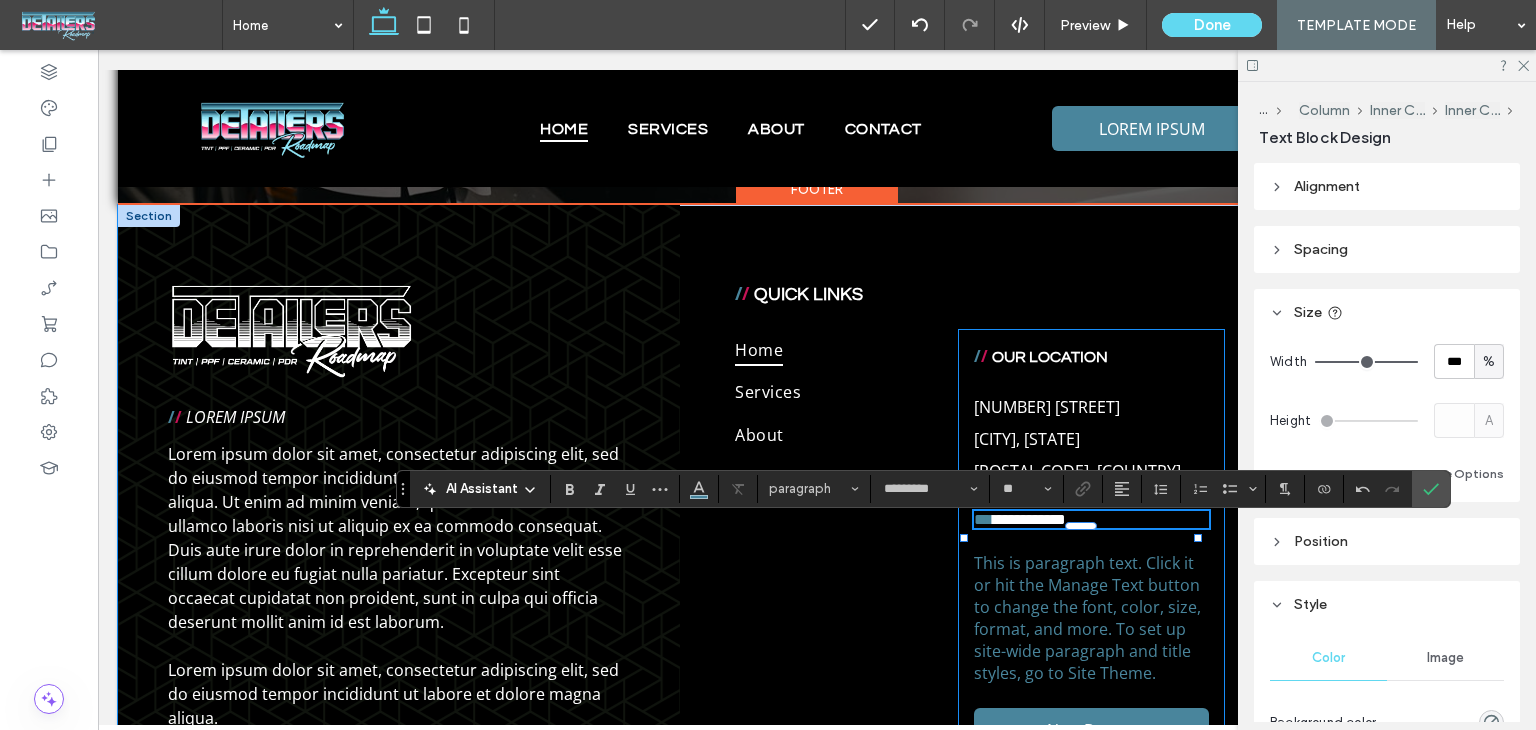 scroll, scrollTop: 0, scrollLeft: 0, axis: both 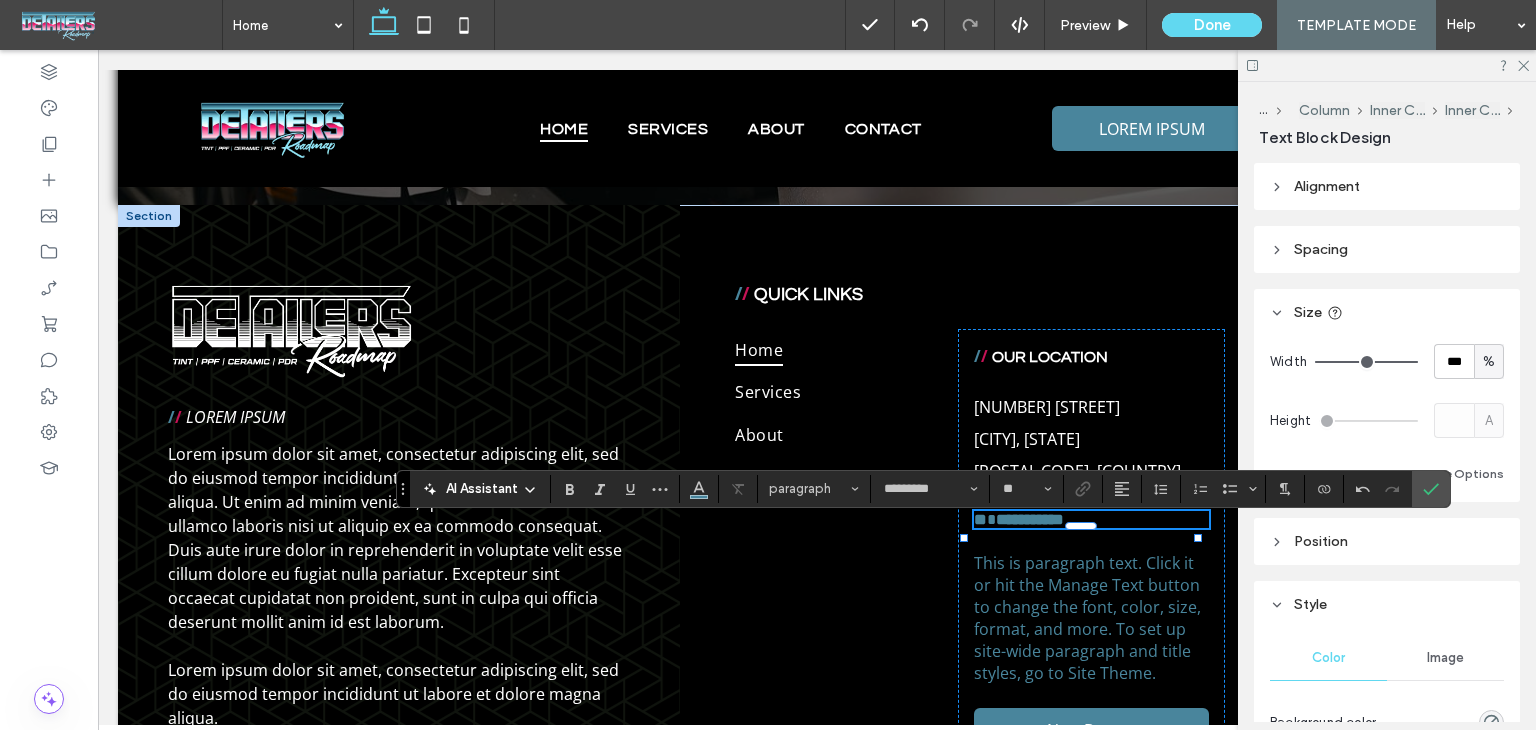 type on "**" 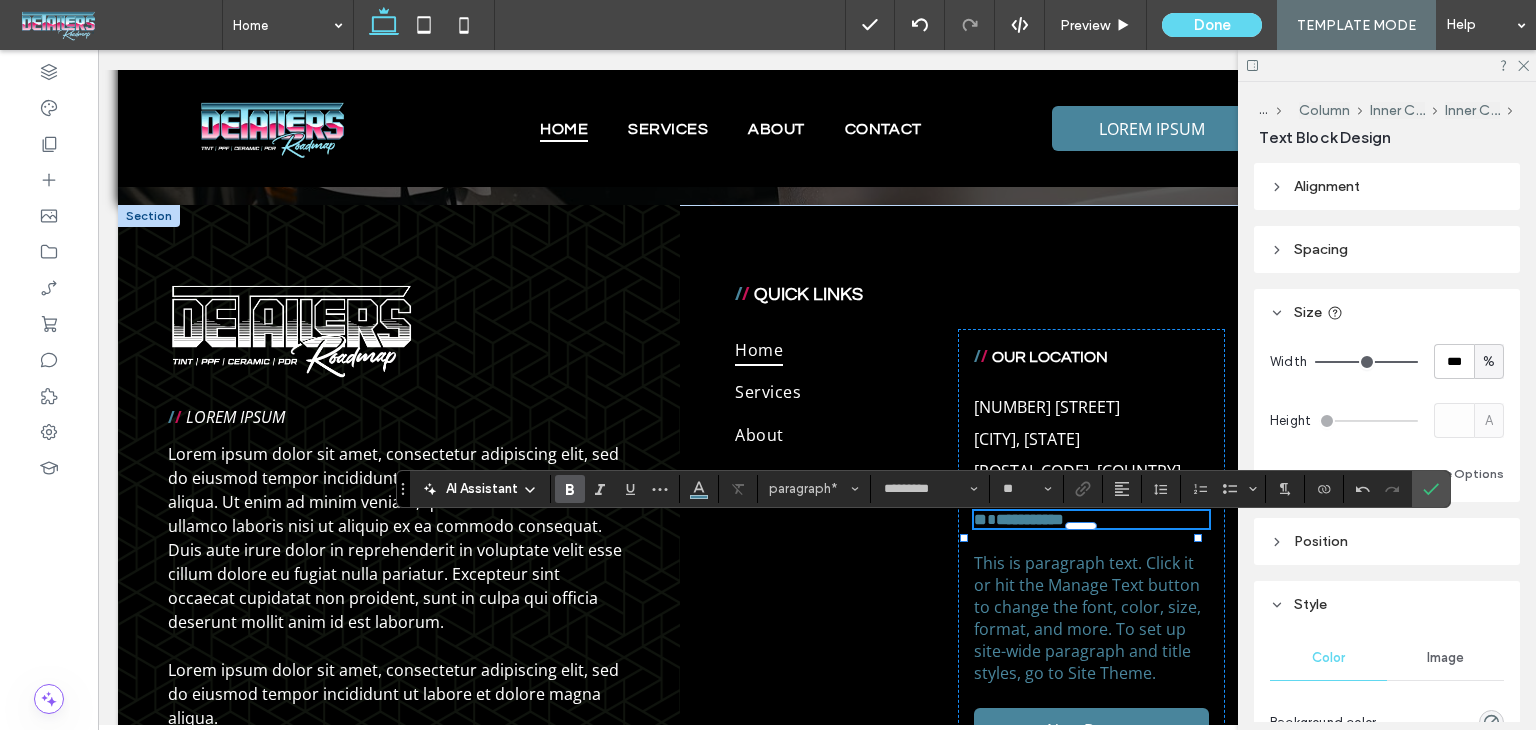 click on "**" at bounding box center (980, 519) 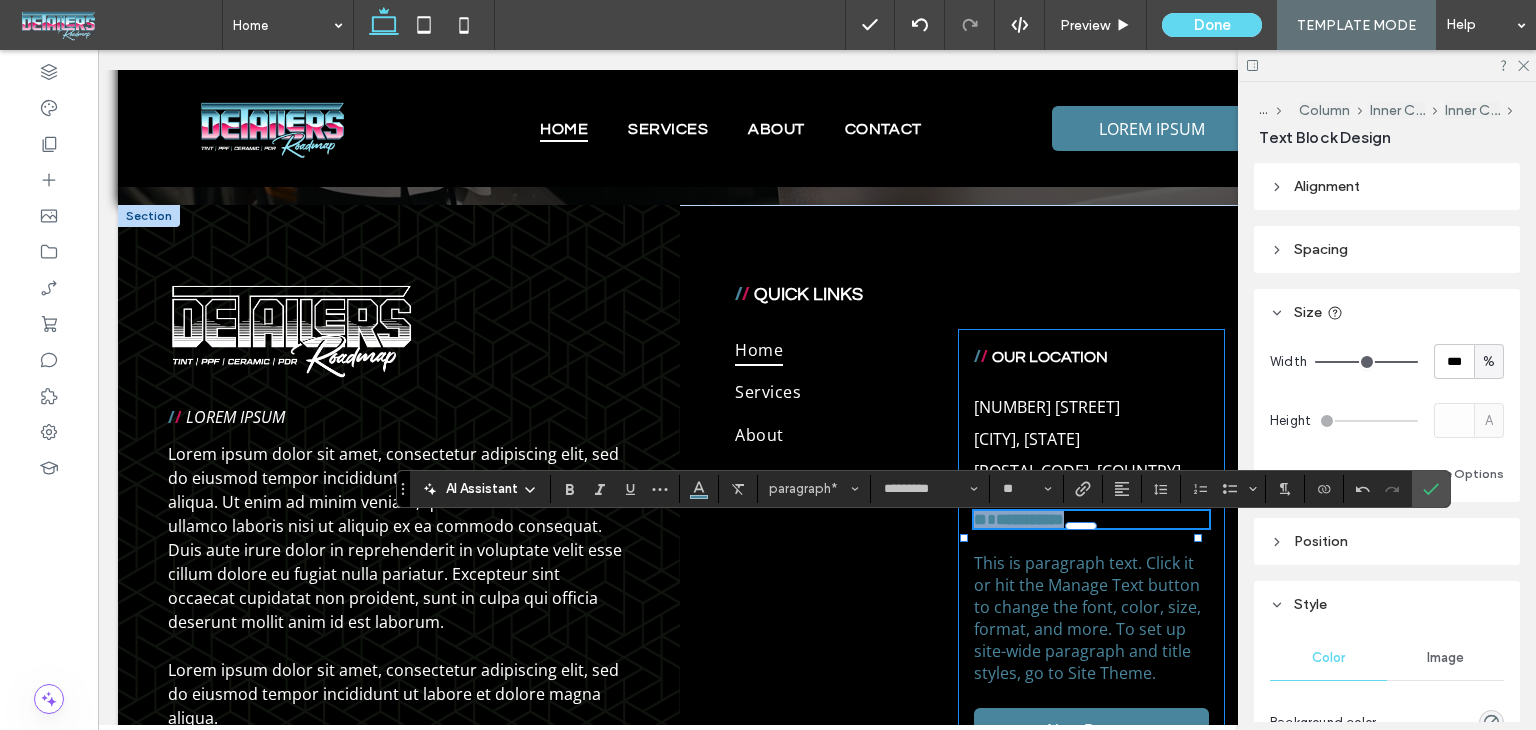 drag, startPoint x: 1106, startPoint y: 537, endPoint x: 949, endPoint y: 531, distance: 157.11461 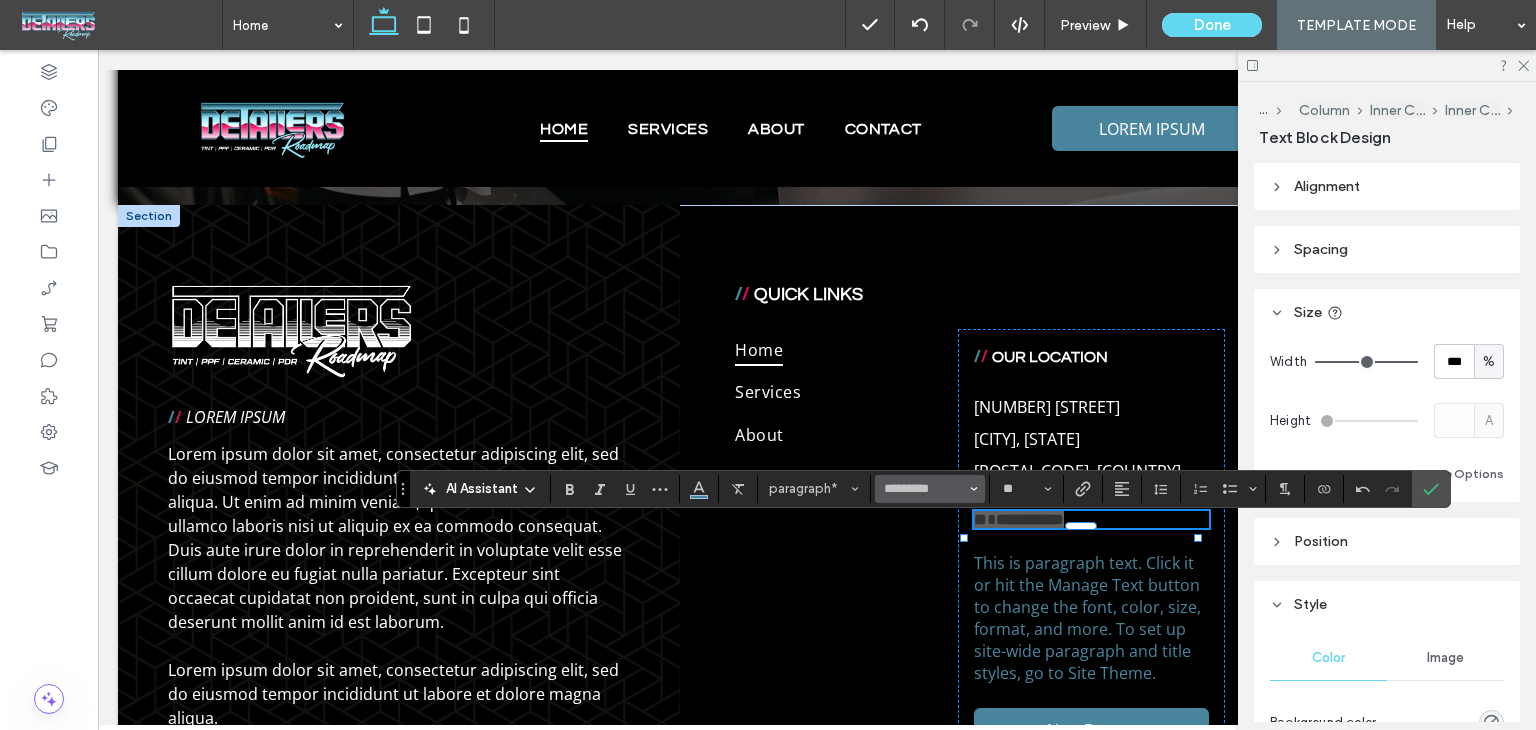 click on "*********" at bounding box center (930, 489) 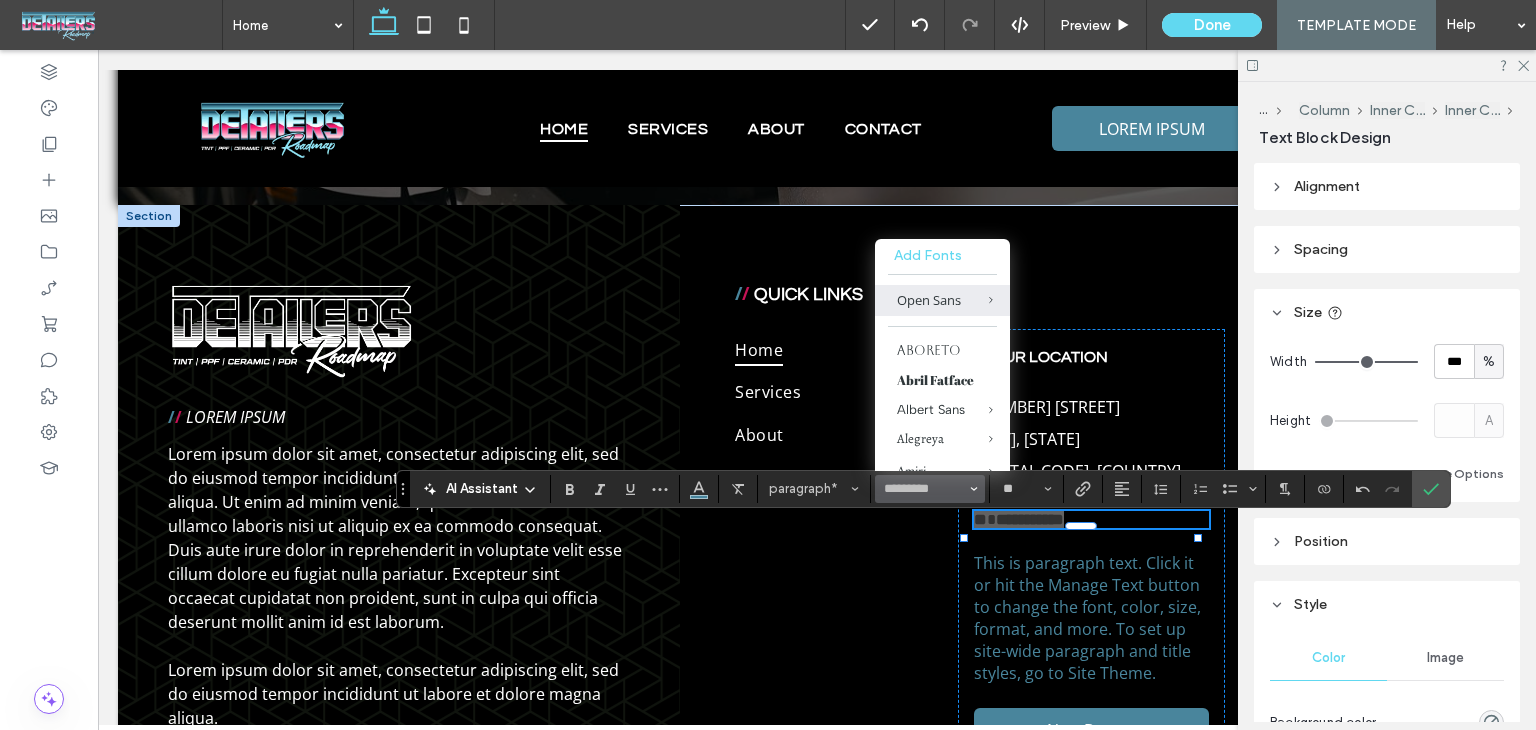 type 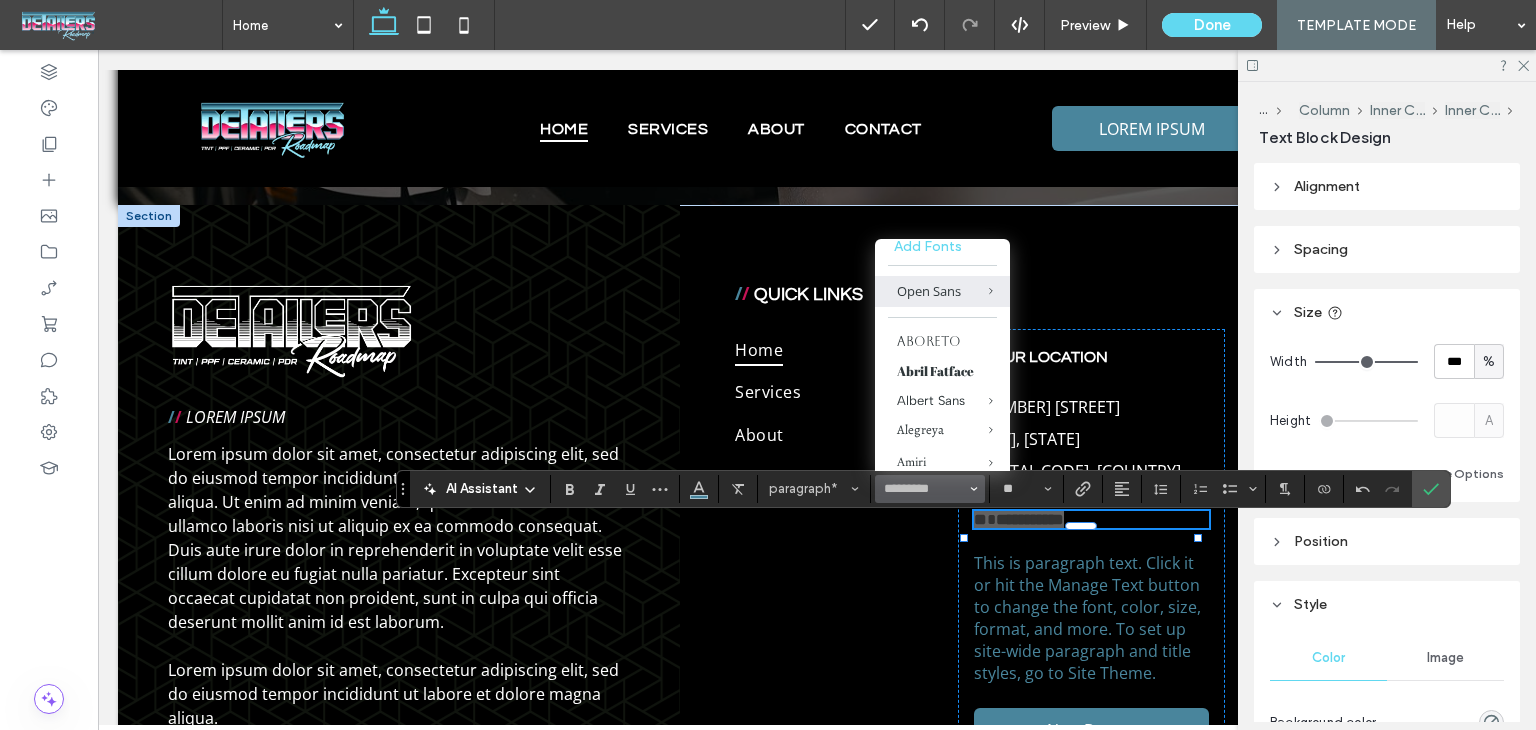 scroll, scrollTop: 0, scrollLeft: 0, axis: both 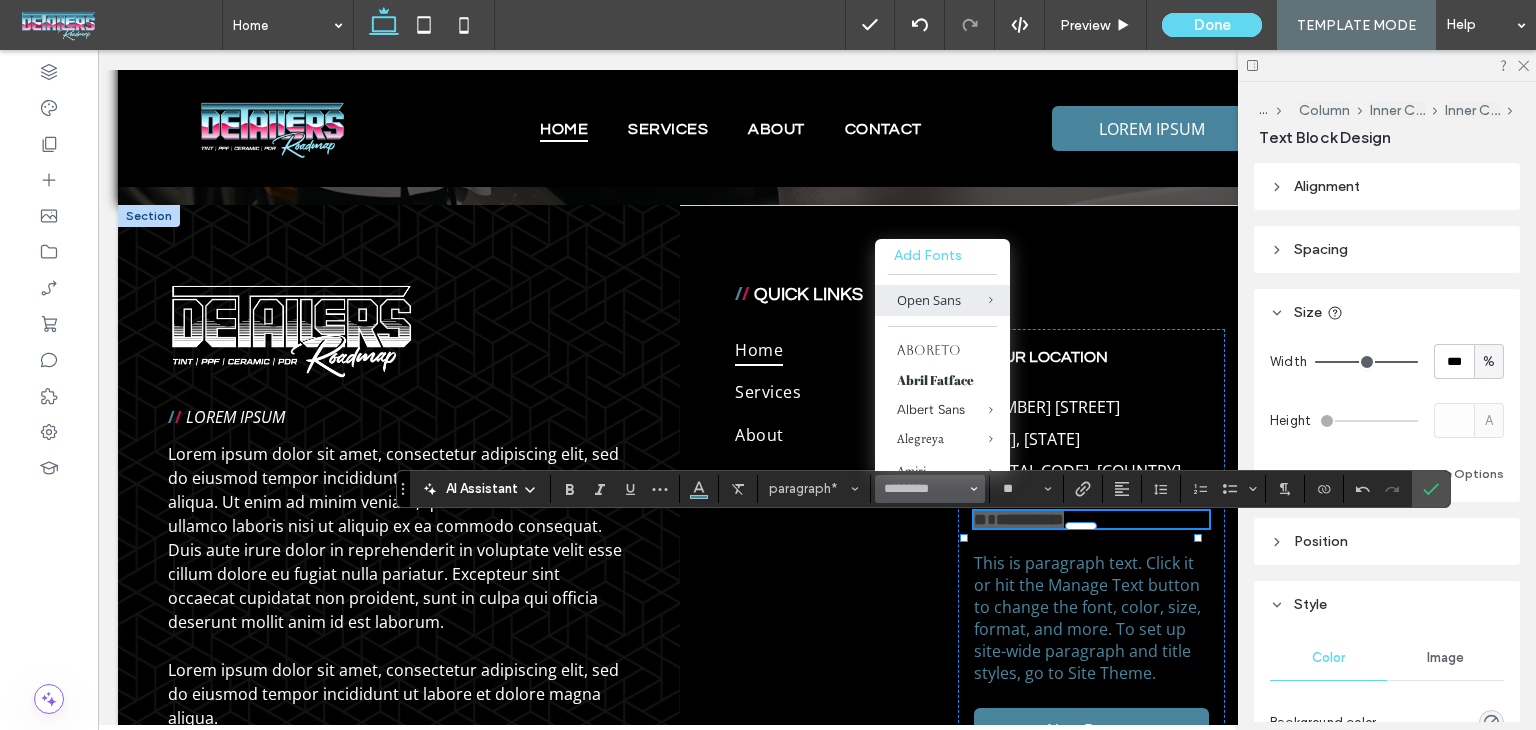 click on "Add Fonts" at bounding box center (942, 255) 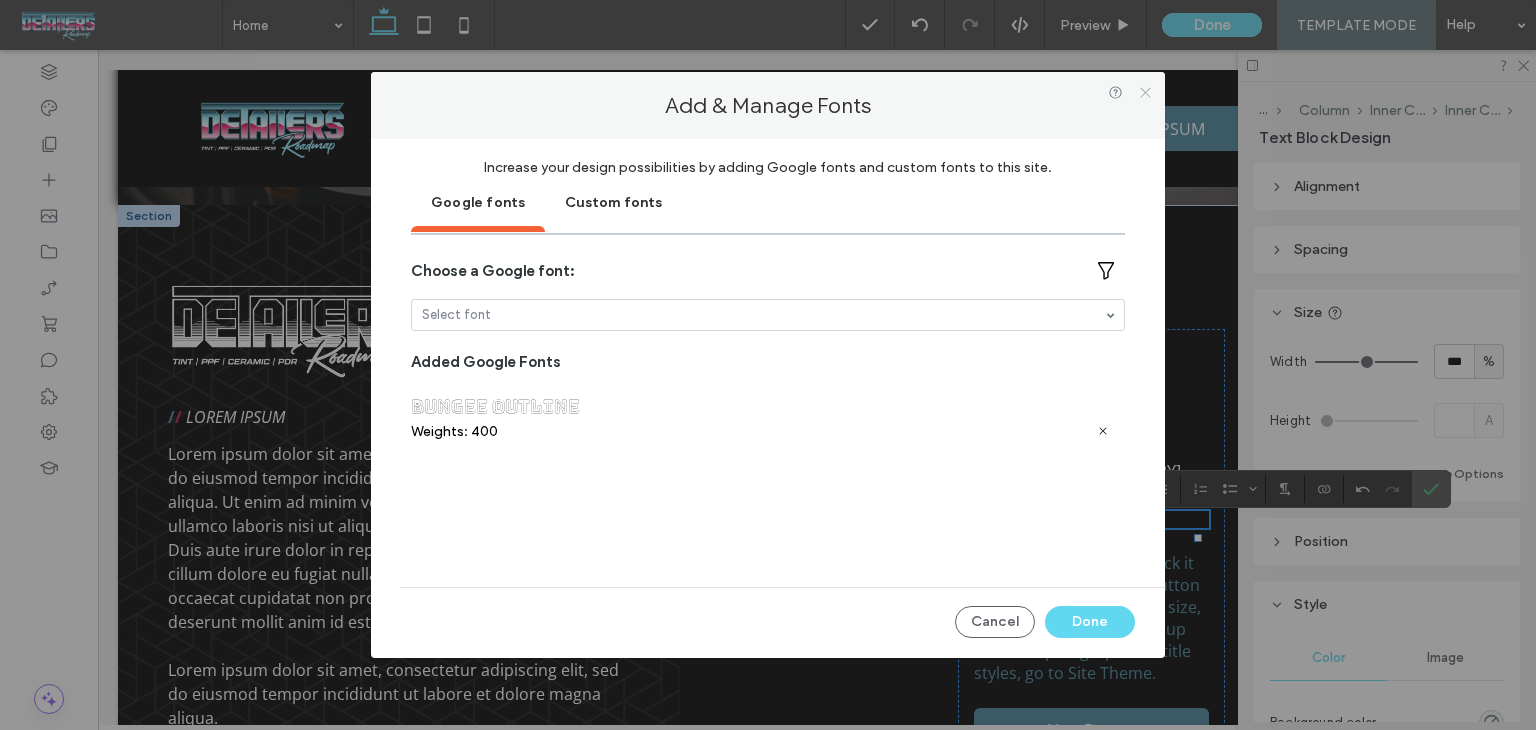 drag, startPoint x: 1136, startPoint y: 86, endPoint x: 1145, endPoint y: 95, distance: 12.727922 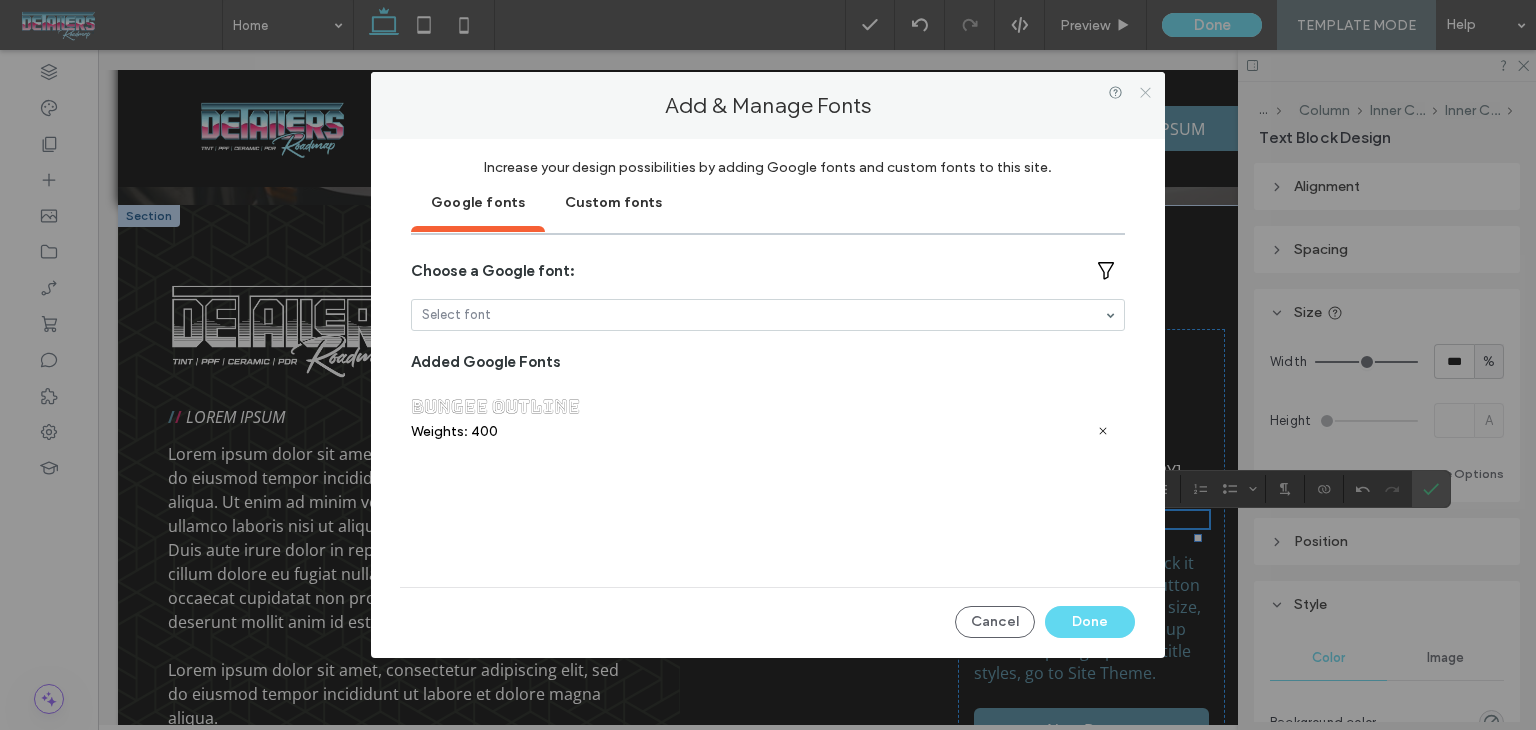click 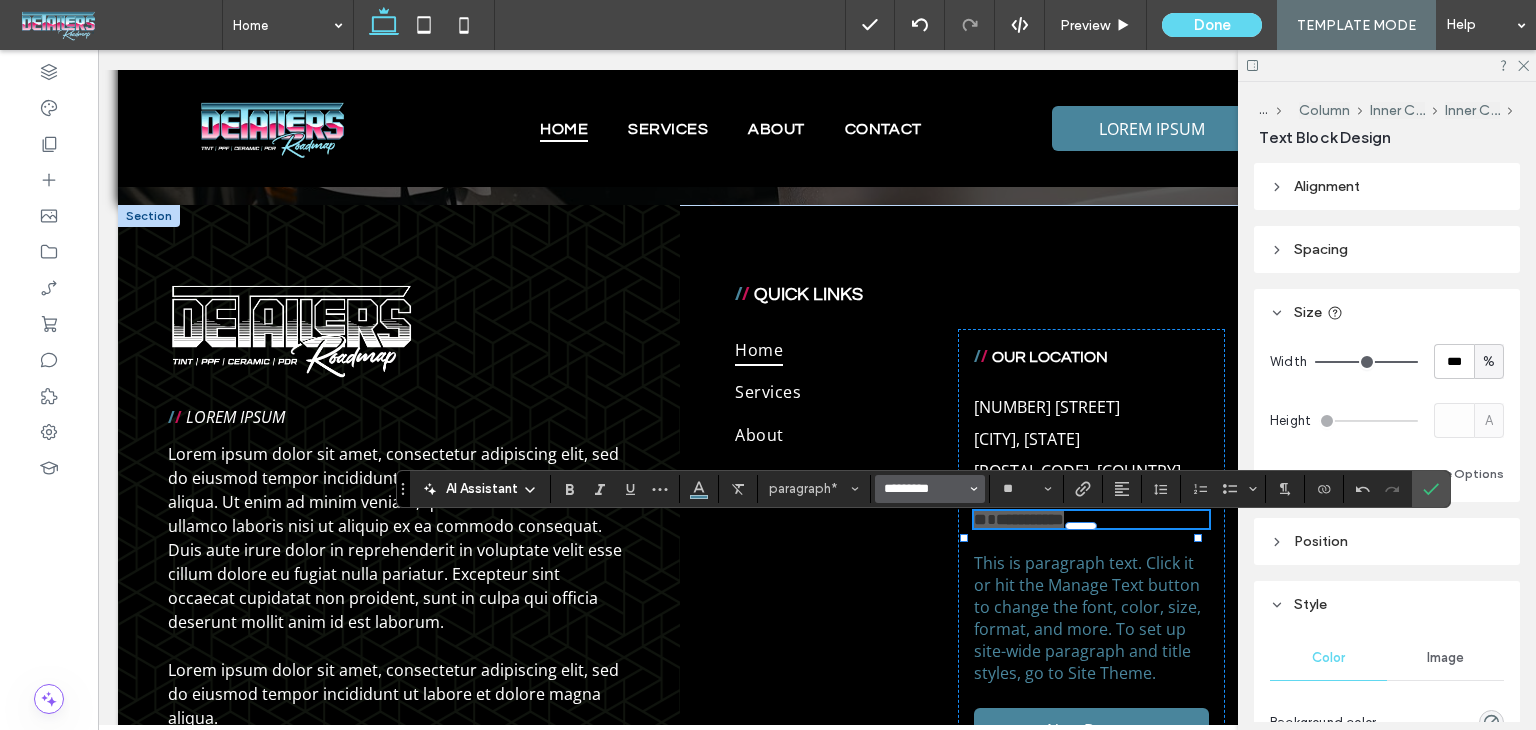 click on "*********" at bounding box center (924, 489) 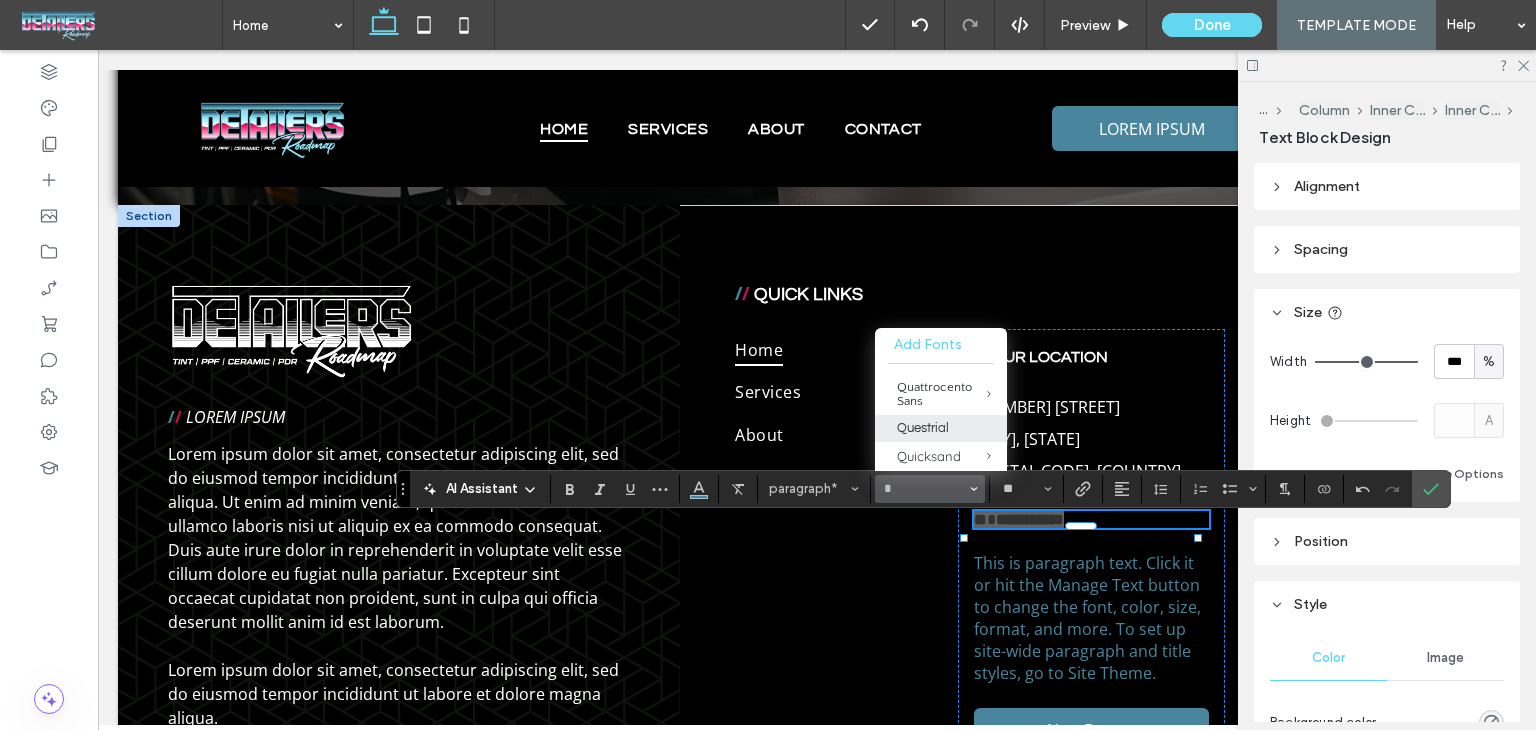 click on "Questrial" at bounding box center (941, 428) 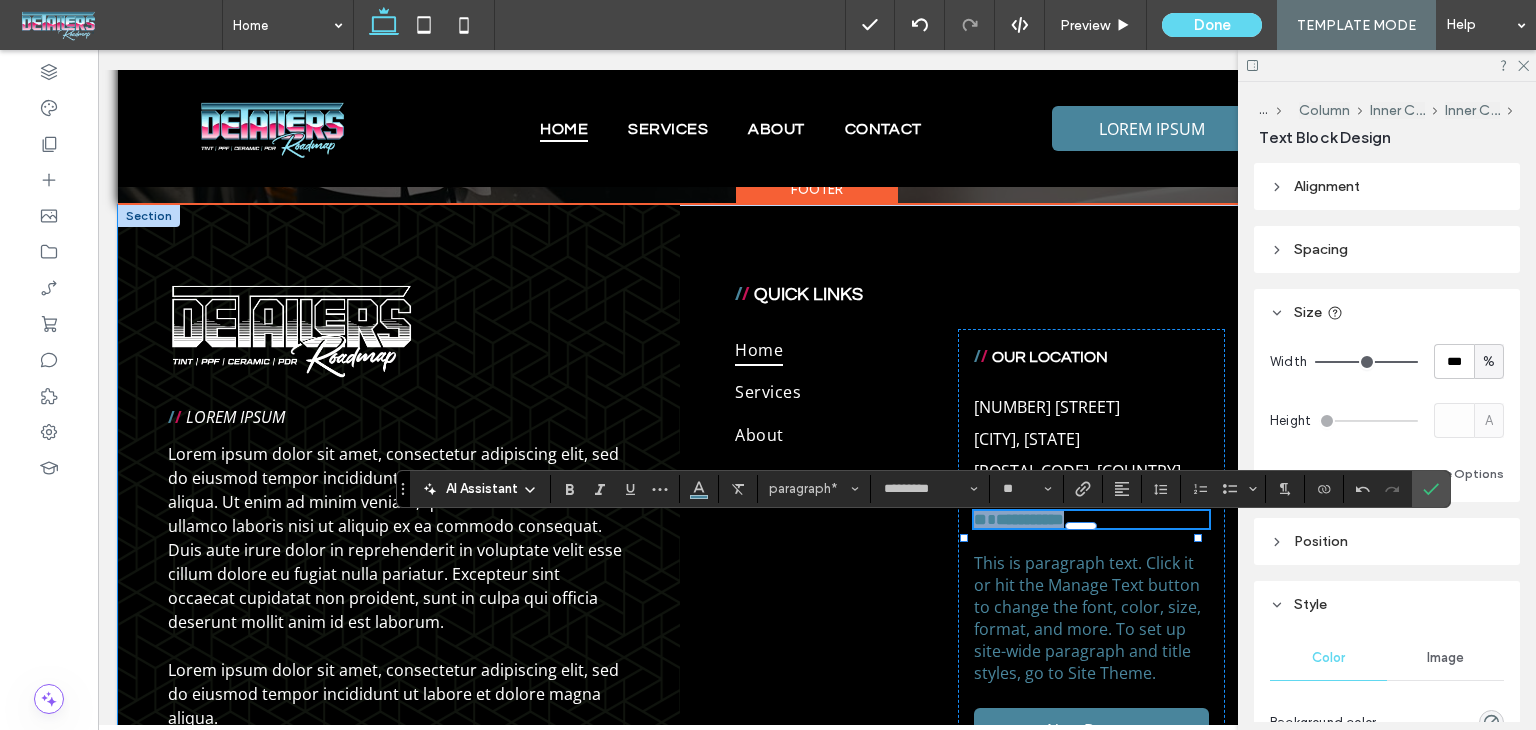 type on "*********" 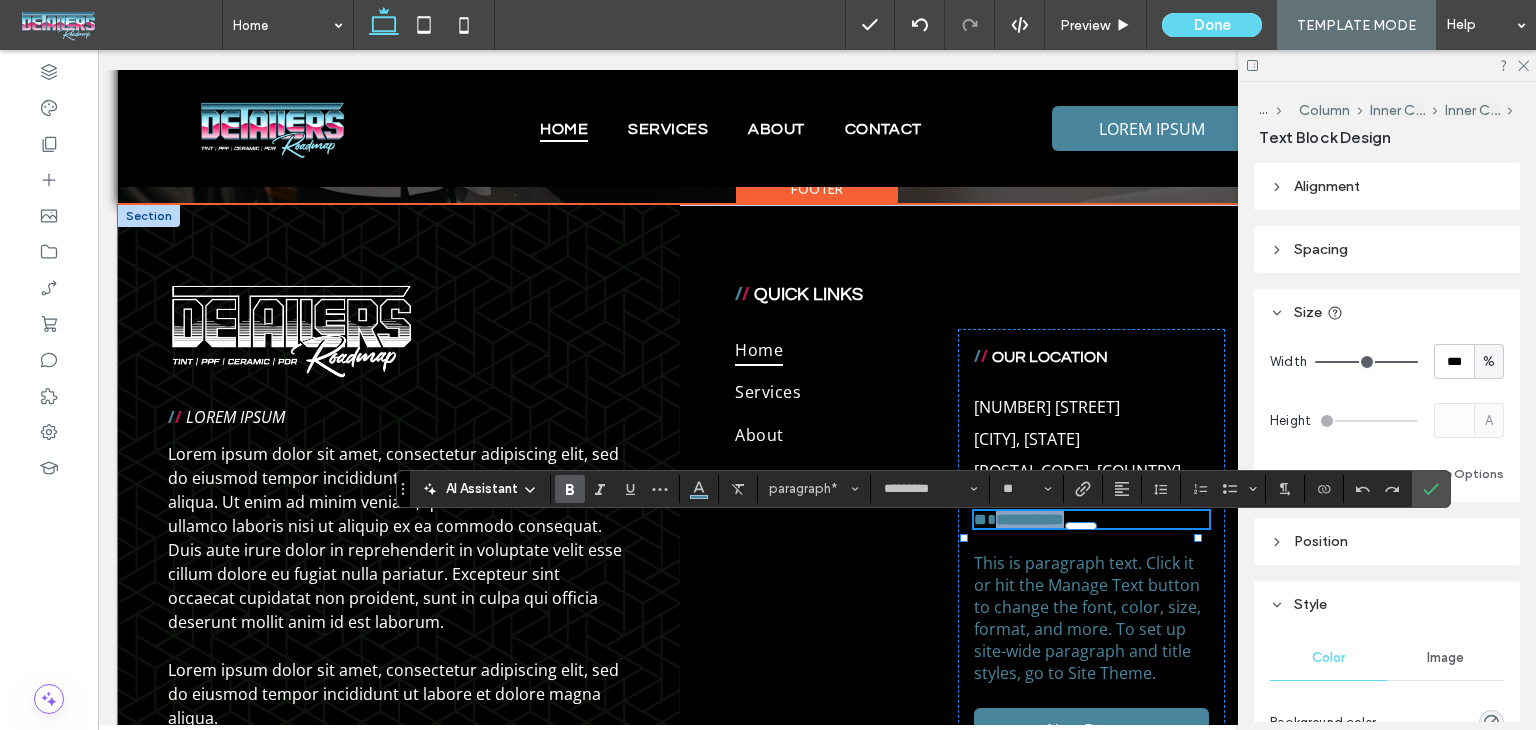 drag, startPoint x: 987, startPoint y: 533, endPoint x: 1092, endPoint y: 533, distance: 105 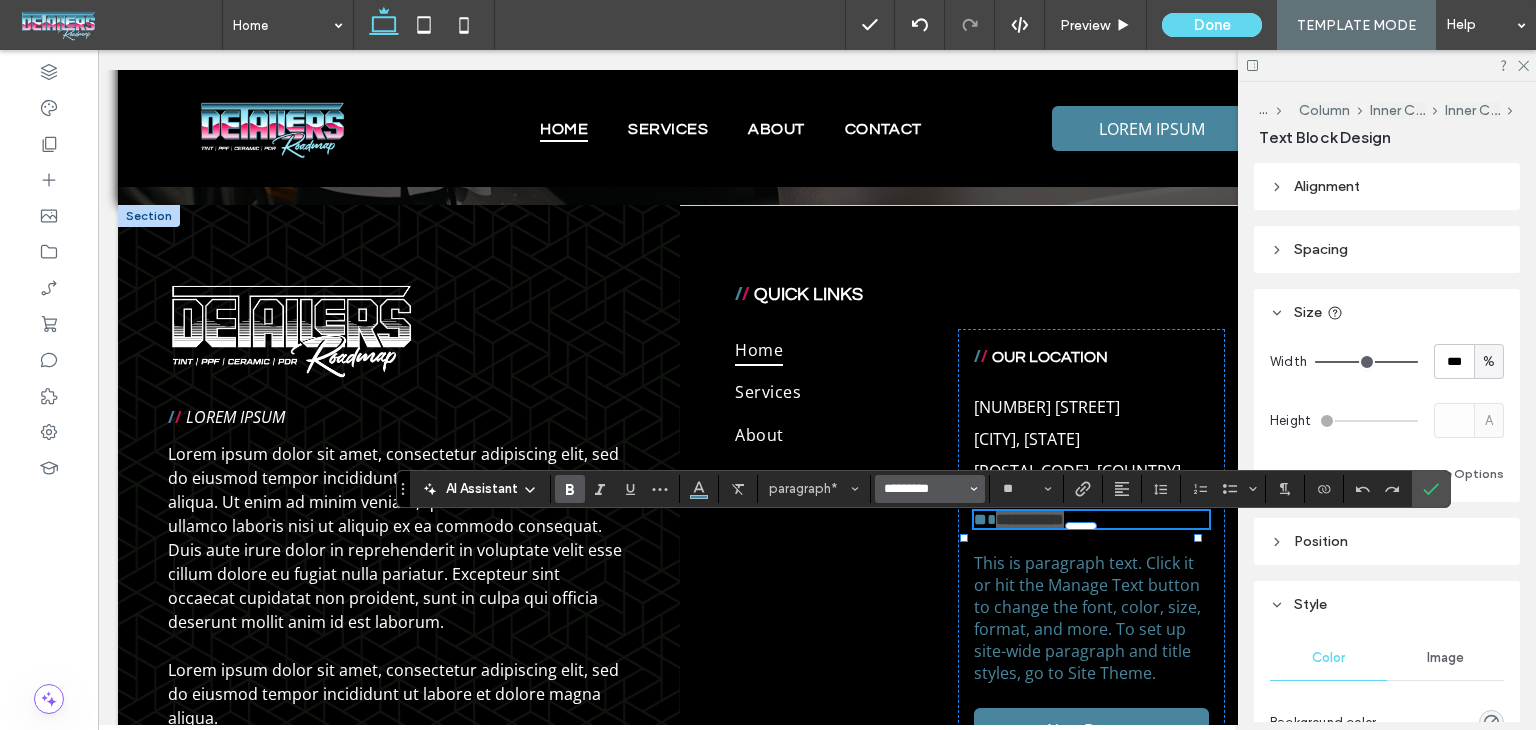 click on "*********" at bounding box center [924, 489] 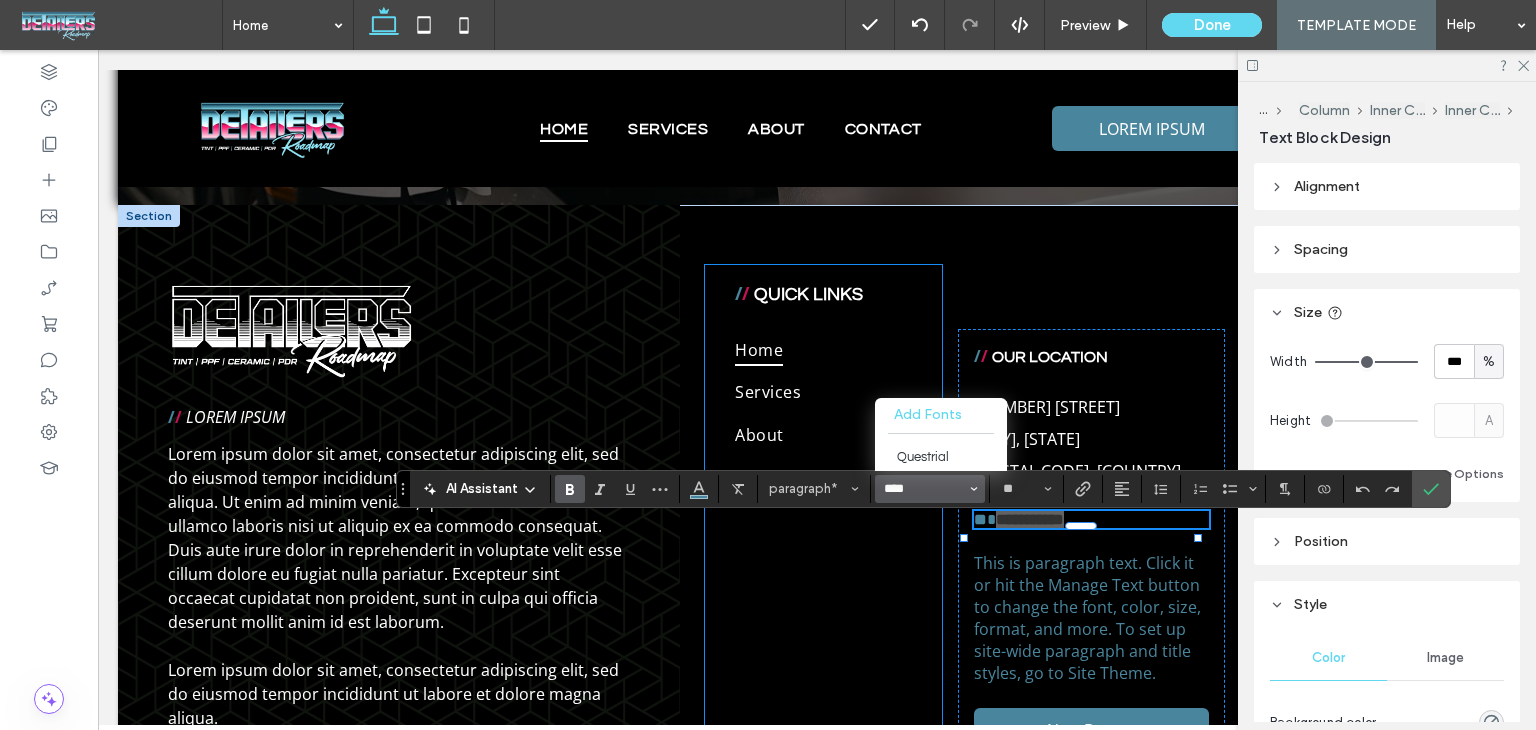 type on "****" 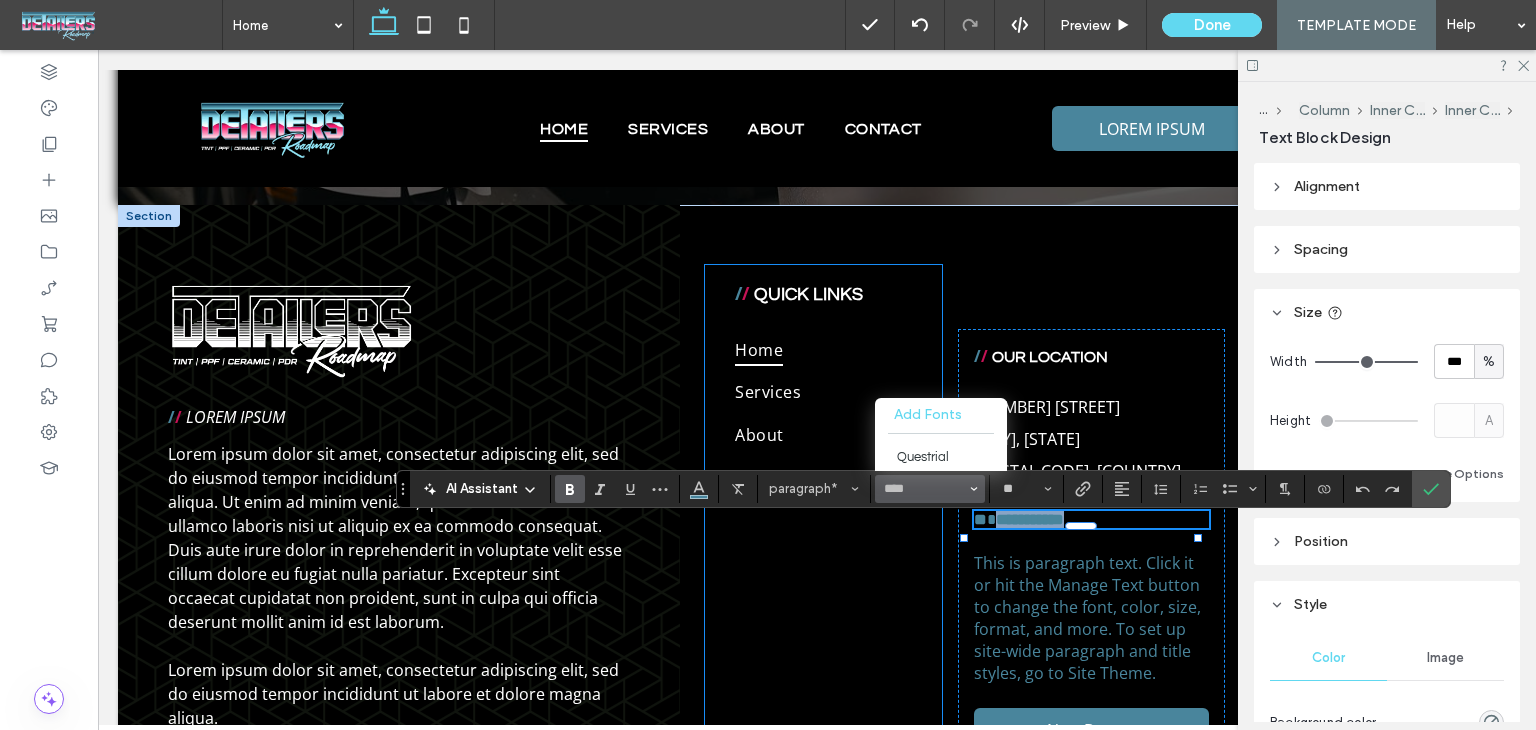 type 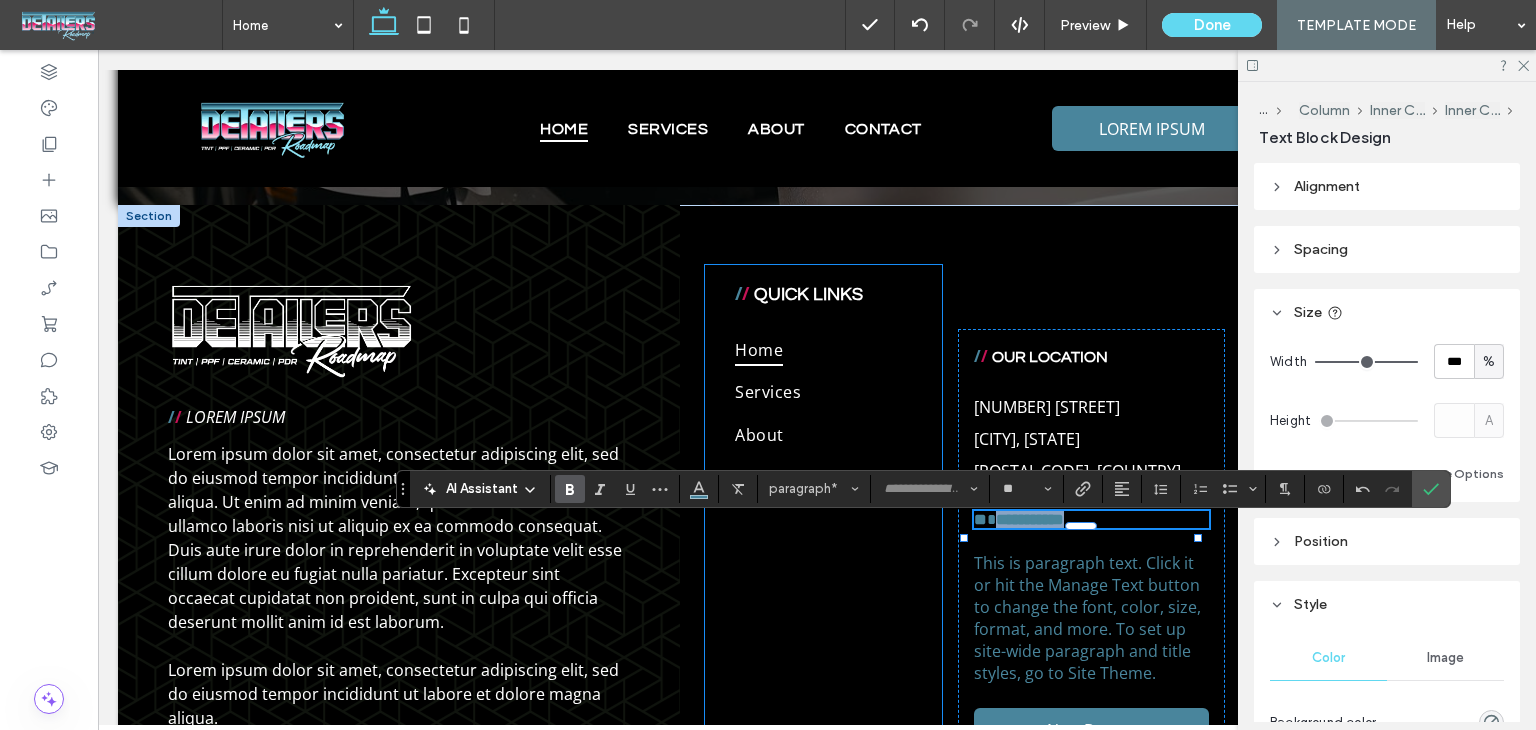 click on "/ /   QUICK LINKS
Home
Services
About
Contact" at bounding box center (823, 549) 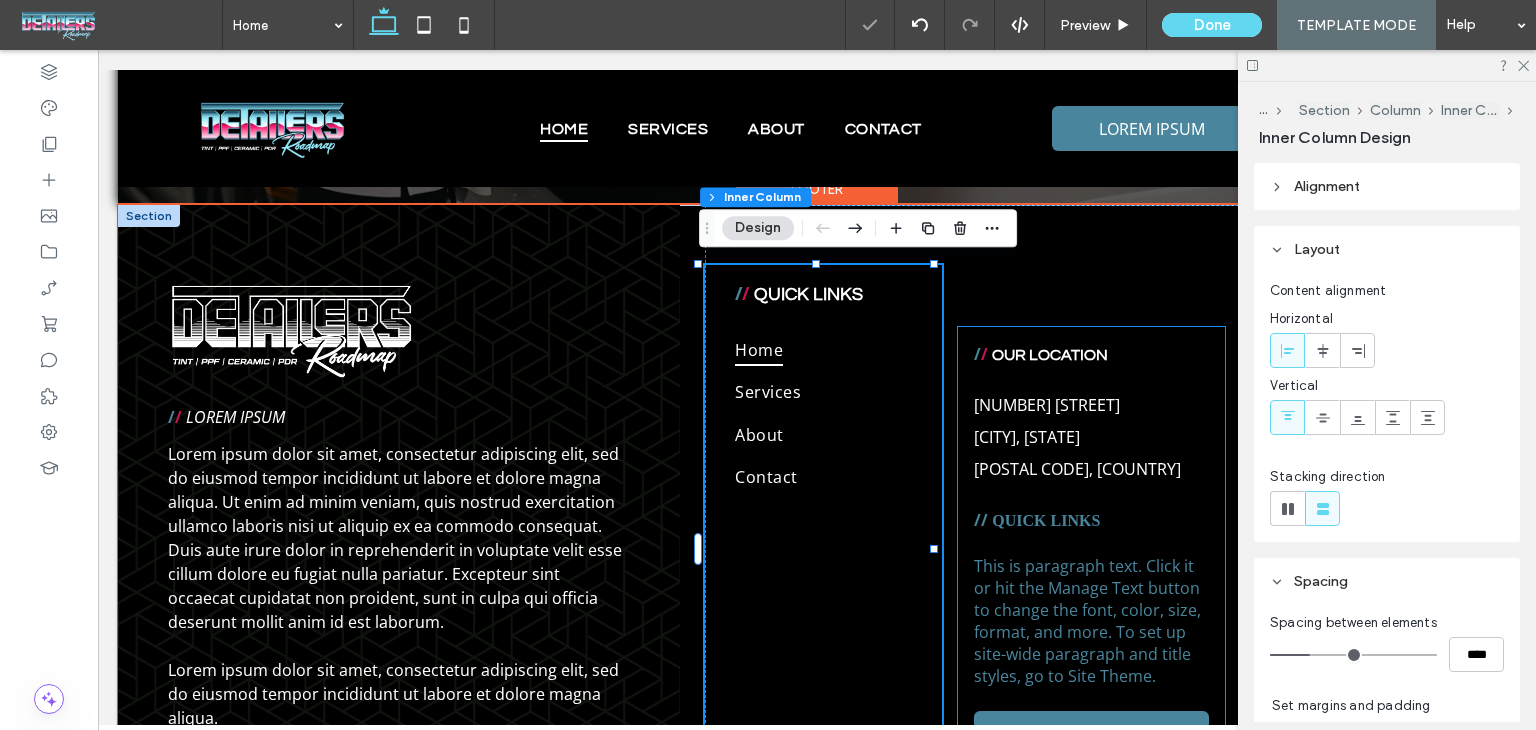click on "QUICK LINKS" at bounding box center [1046, 520] 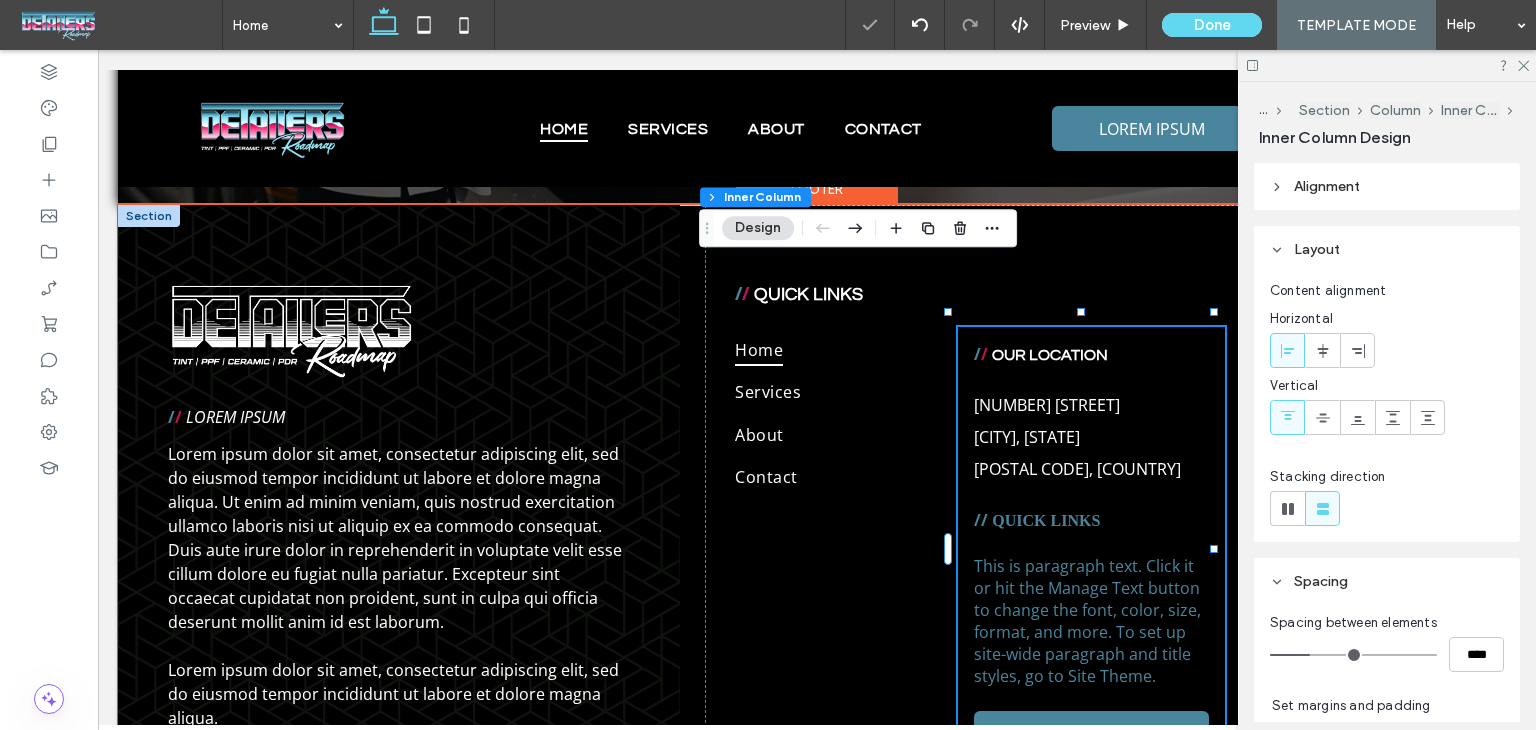 click on "QUICK LINKS" at bounding box center (1046, 520) 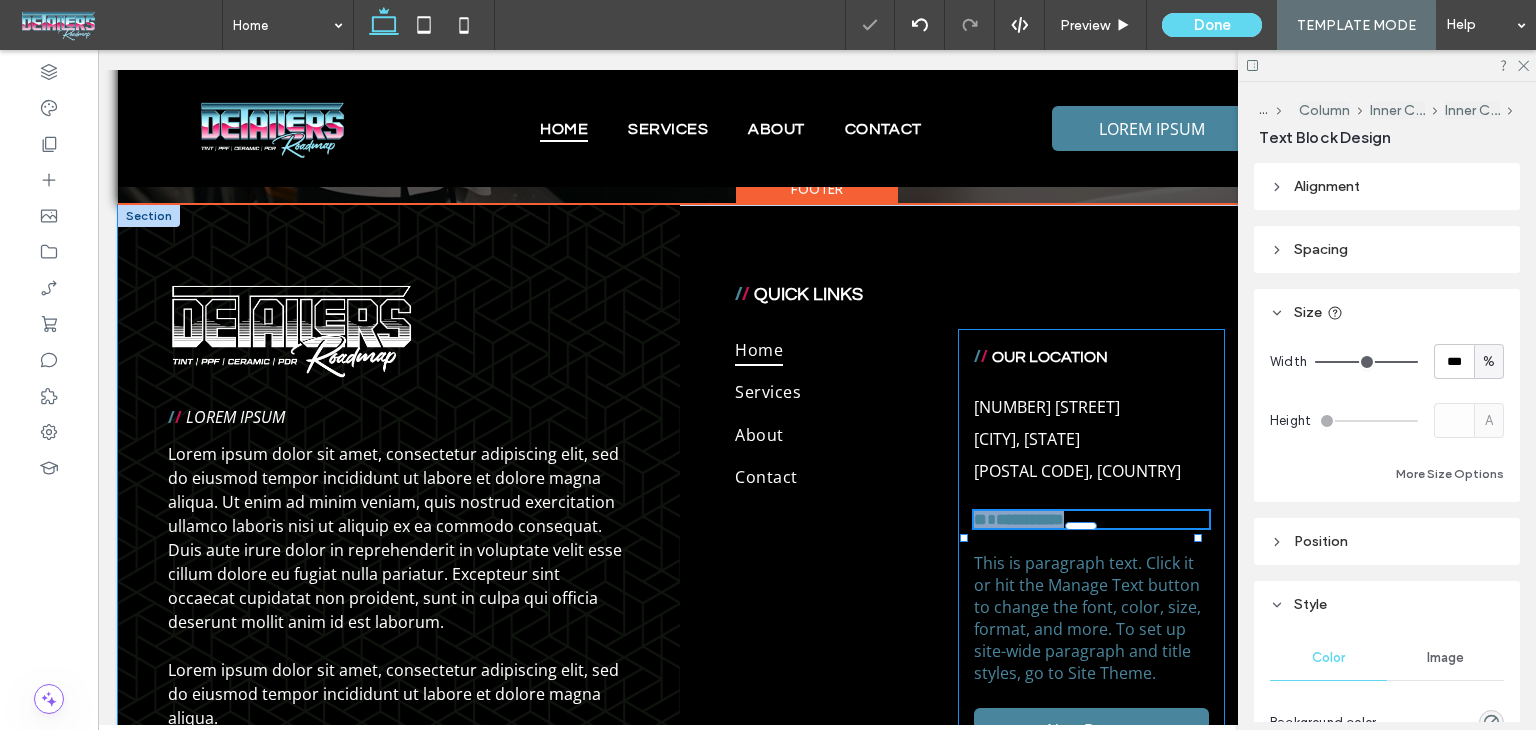 type on "**" 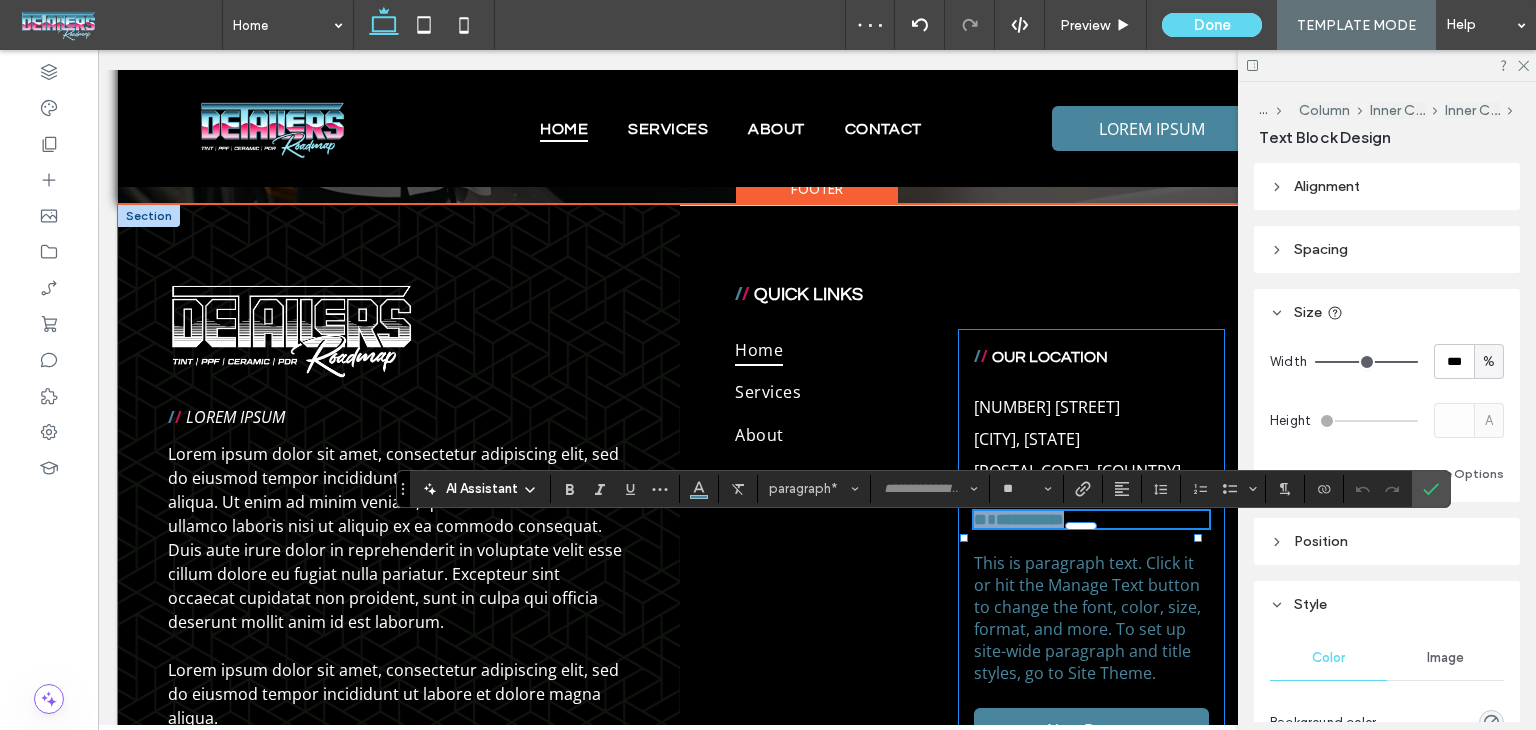 click on "**********" at bounding box center (1030, 519) 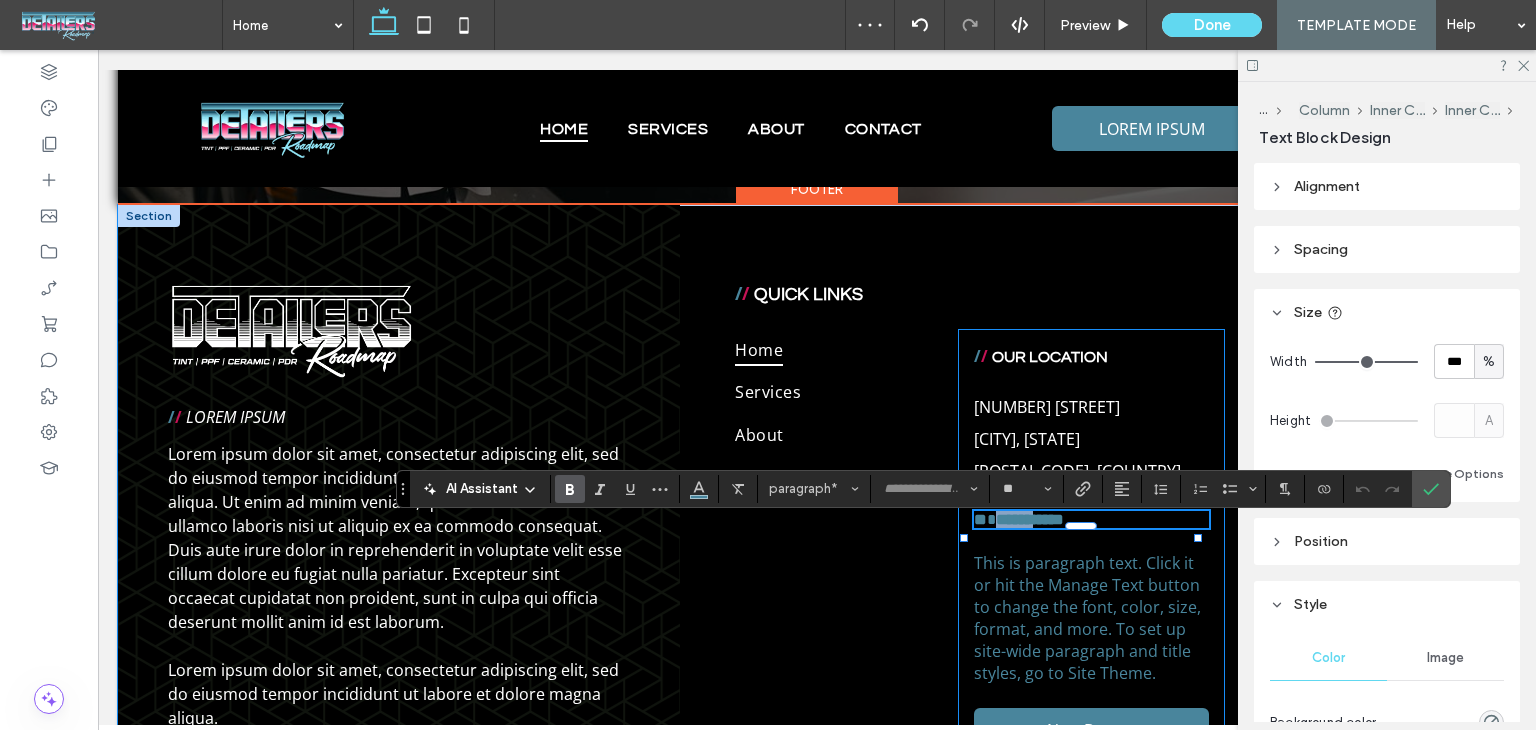 click on "**********" at bounding box center [1030, 519] 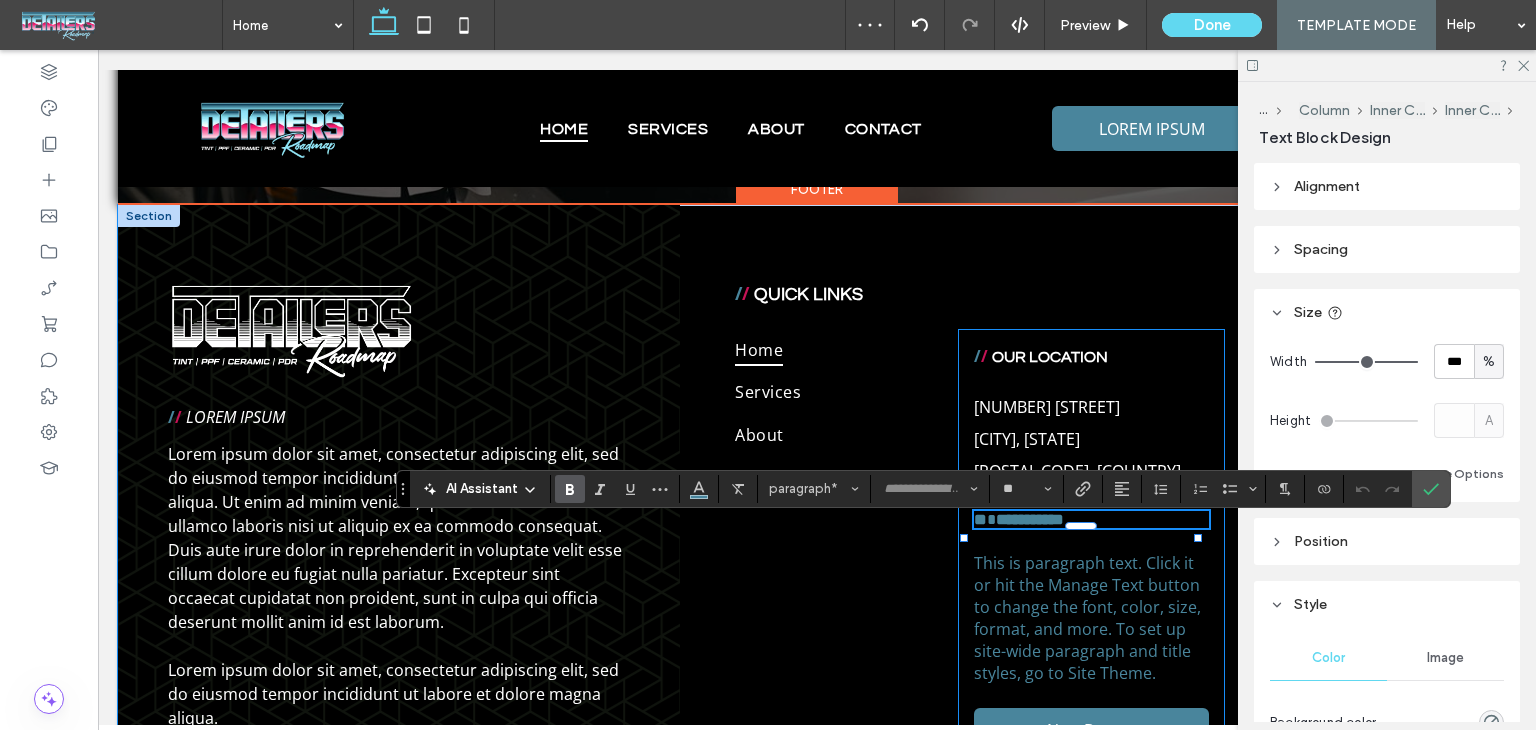 click on "**********" at bounding box center [1091, 519] 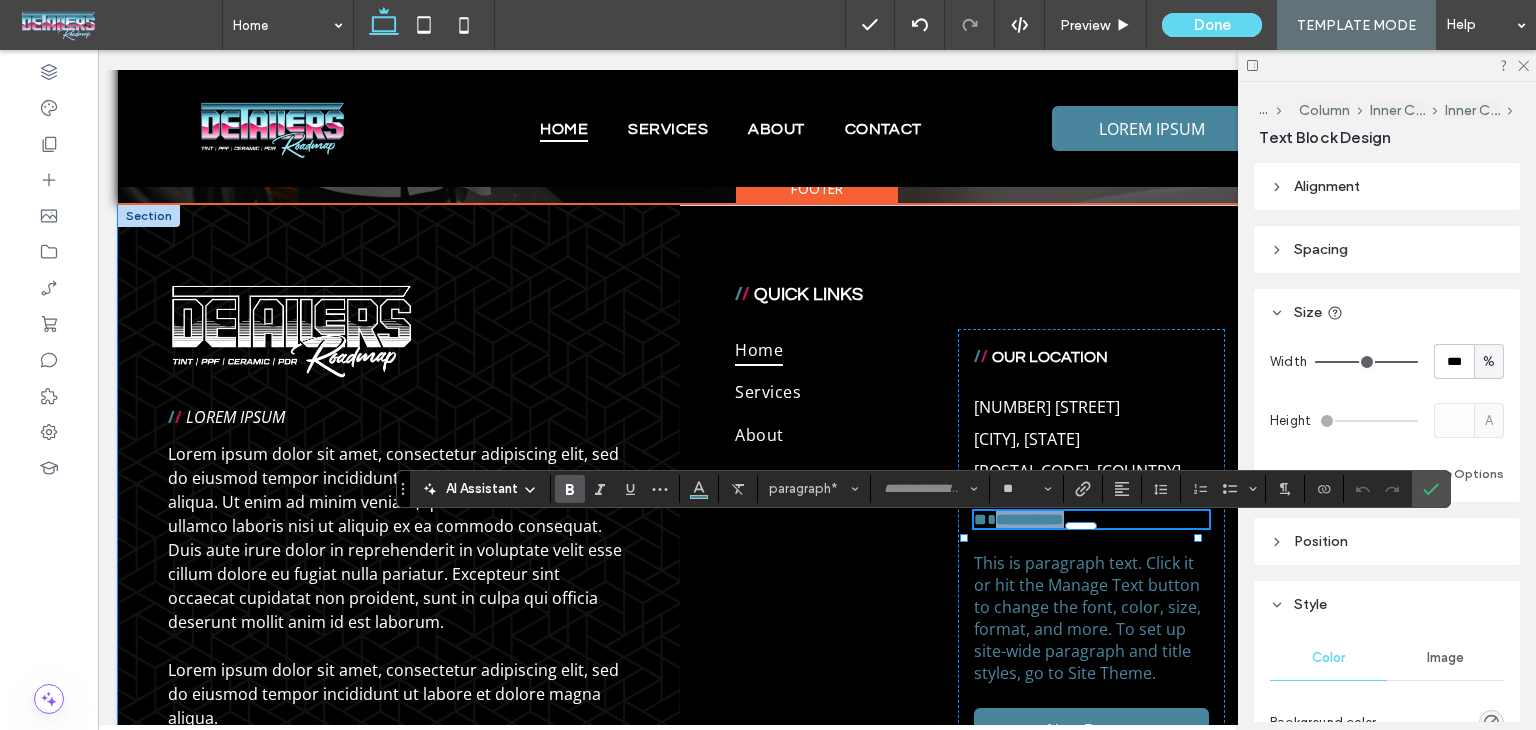 drag, startPoint x: 1118, startPoint y: 533, endPoint x: 985, endPoint y: 536, distance: 133.03383 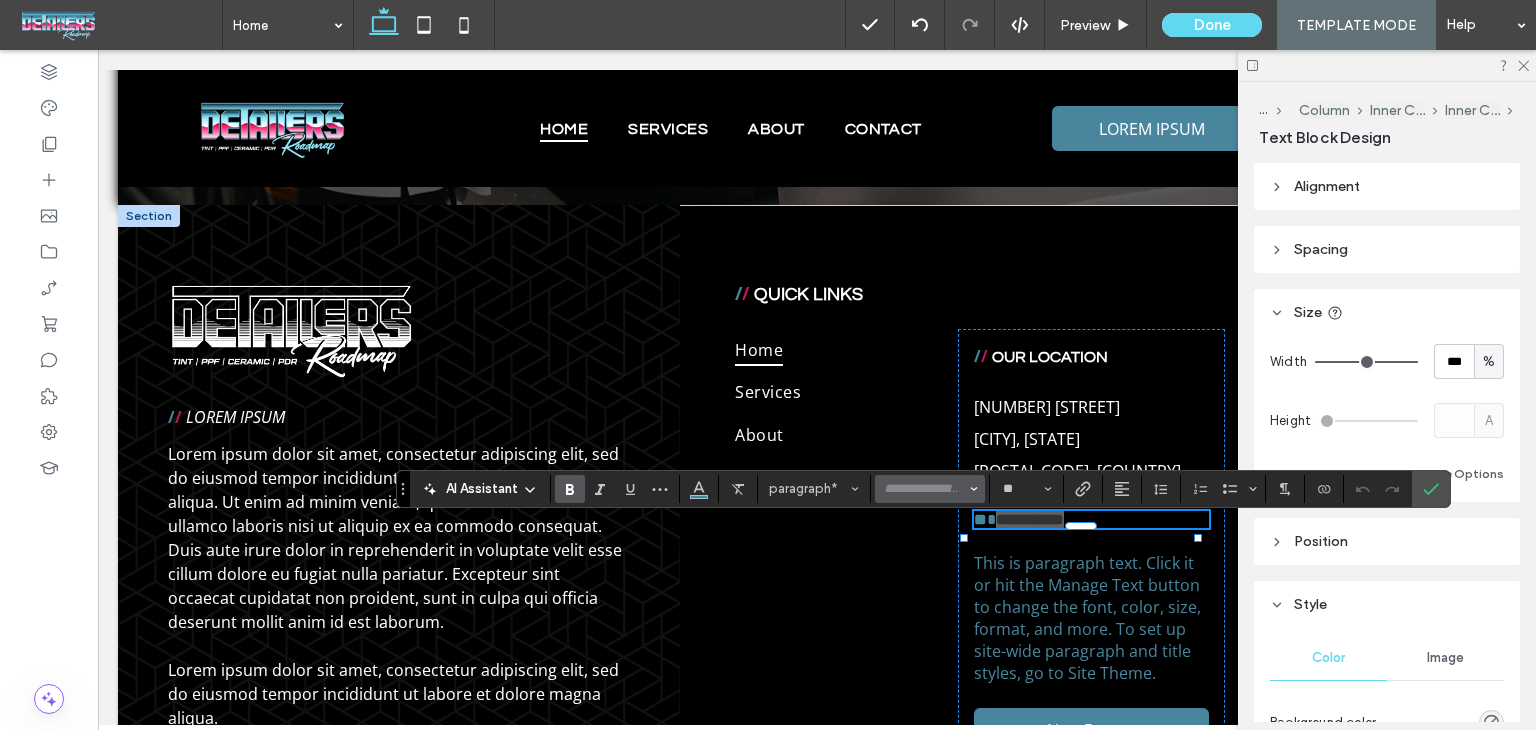 click at bounding box center (930, 489) 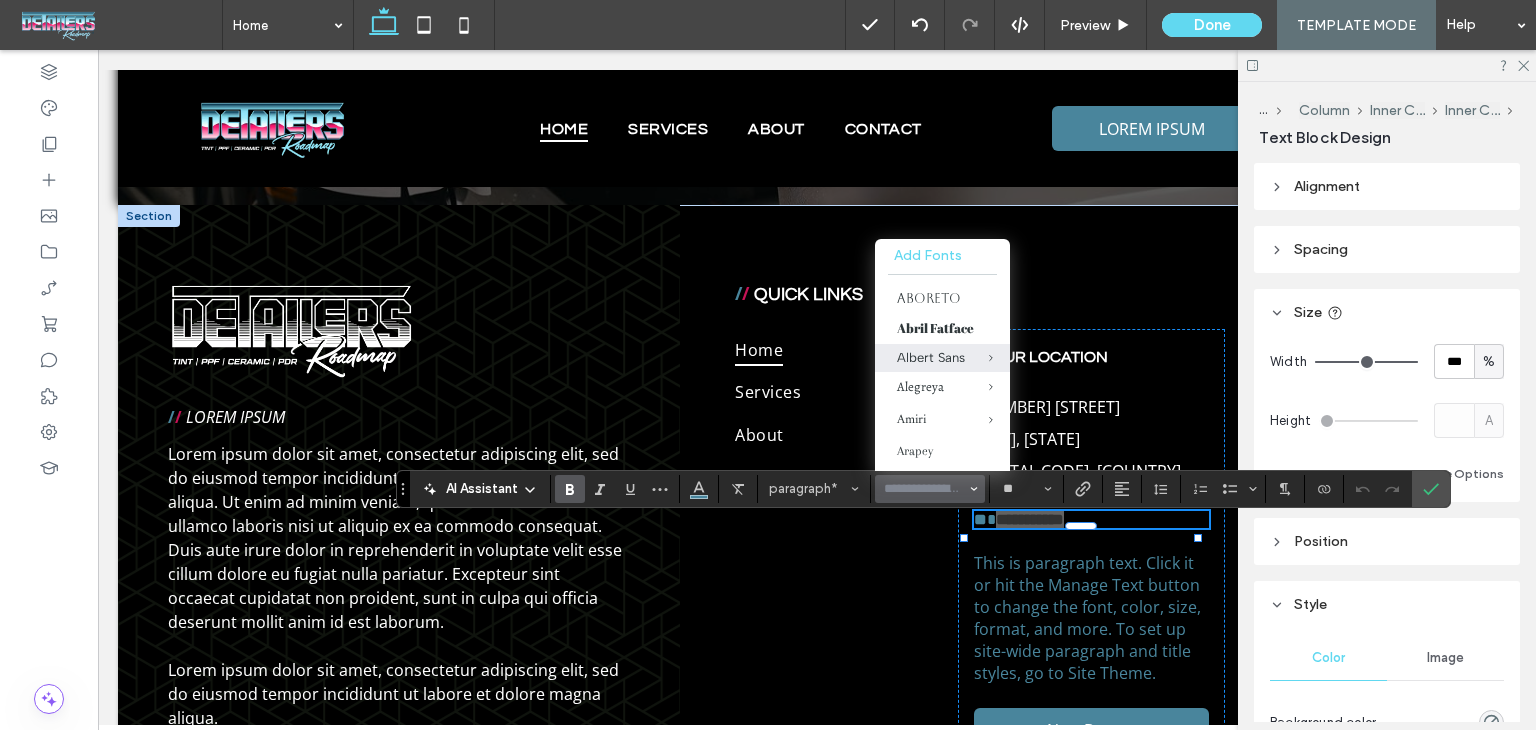 type 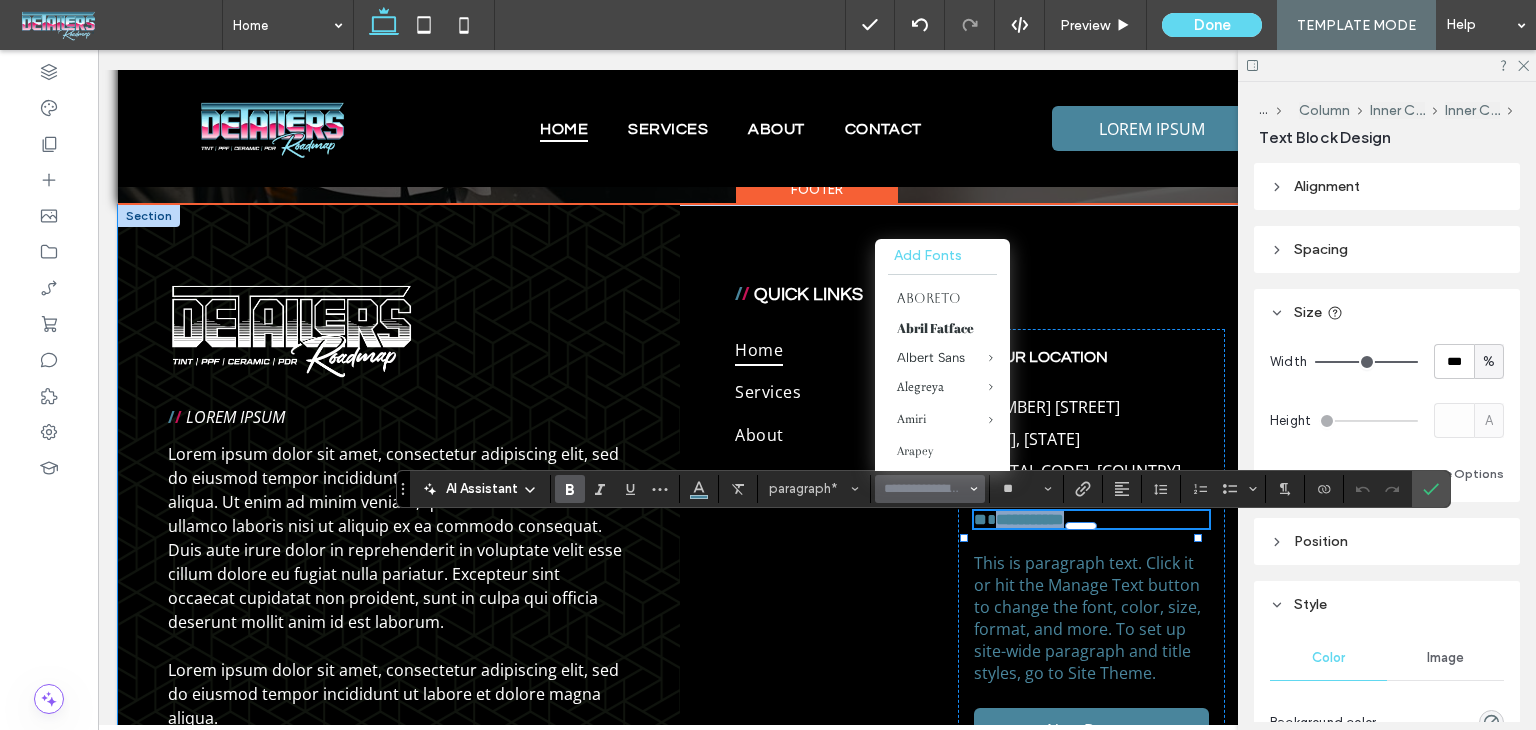 click on "**********" at bounding box center [1030, 519] 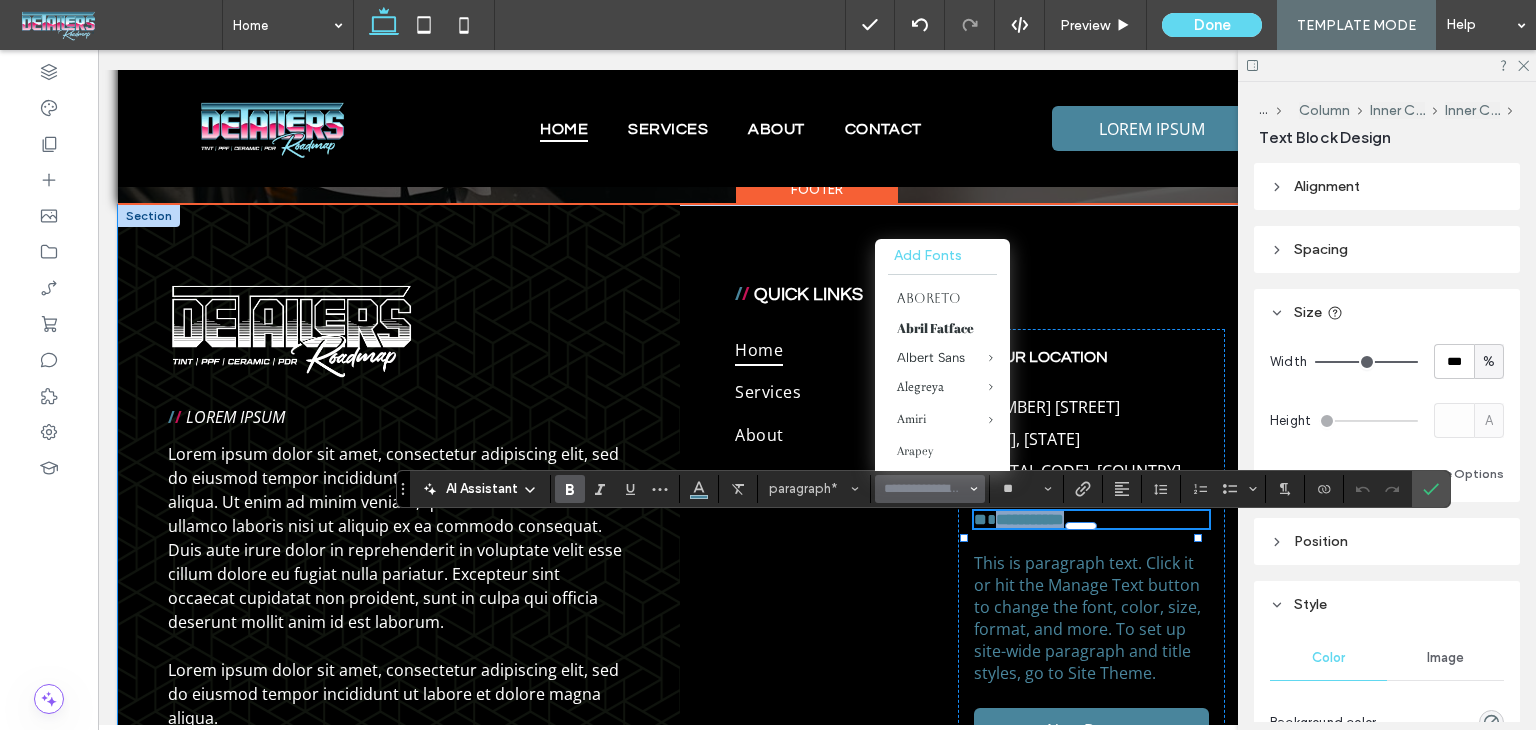 click on "**********" at bounding box center (1030, 519) 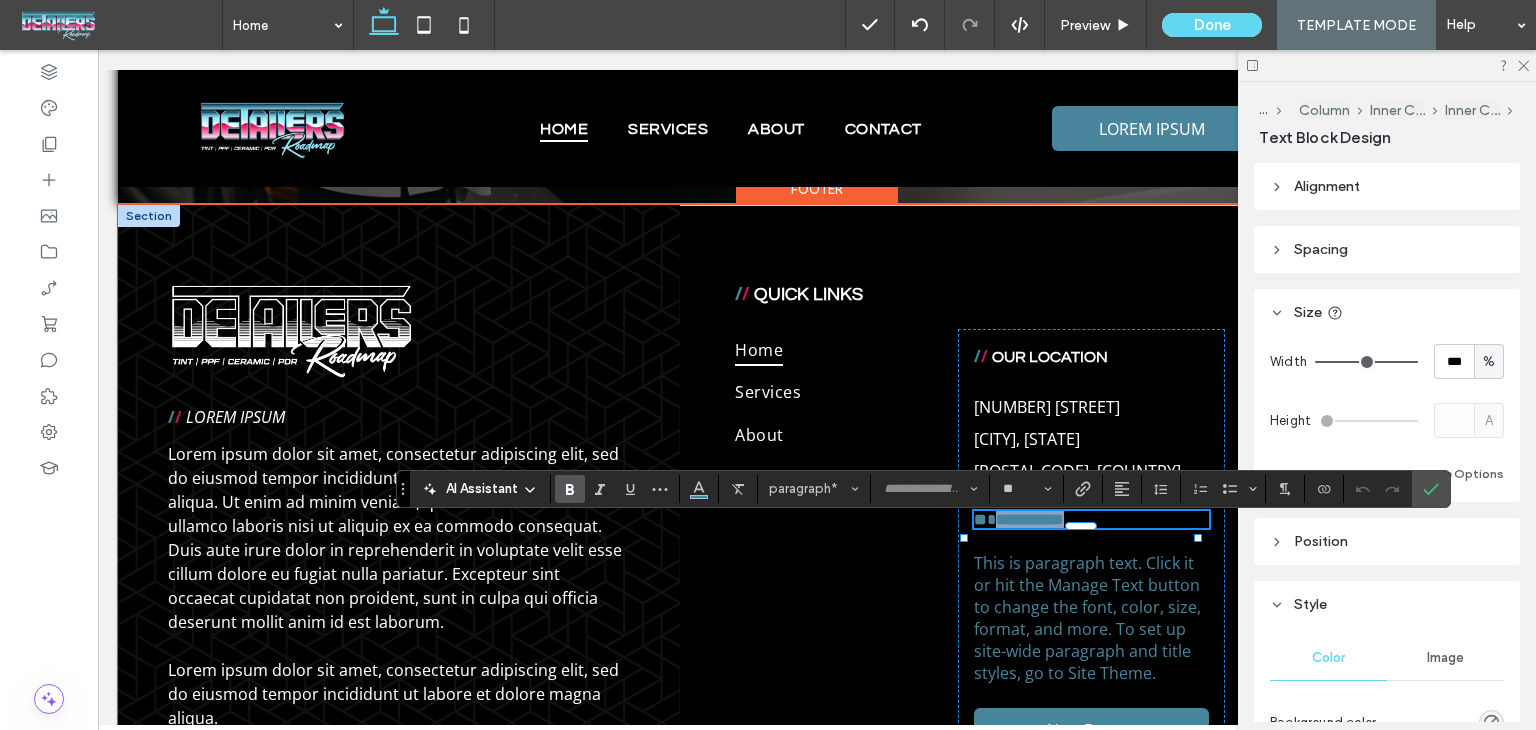 click on "**********" at bounding box center (1030, 519) 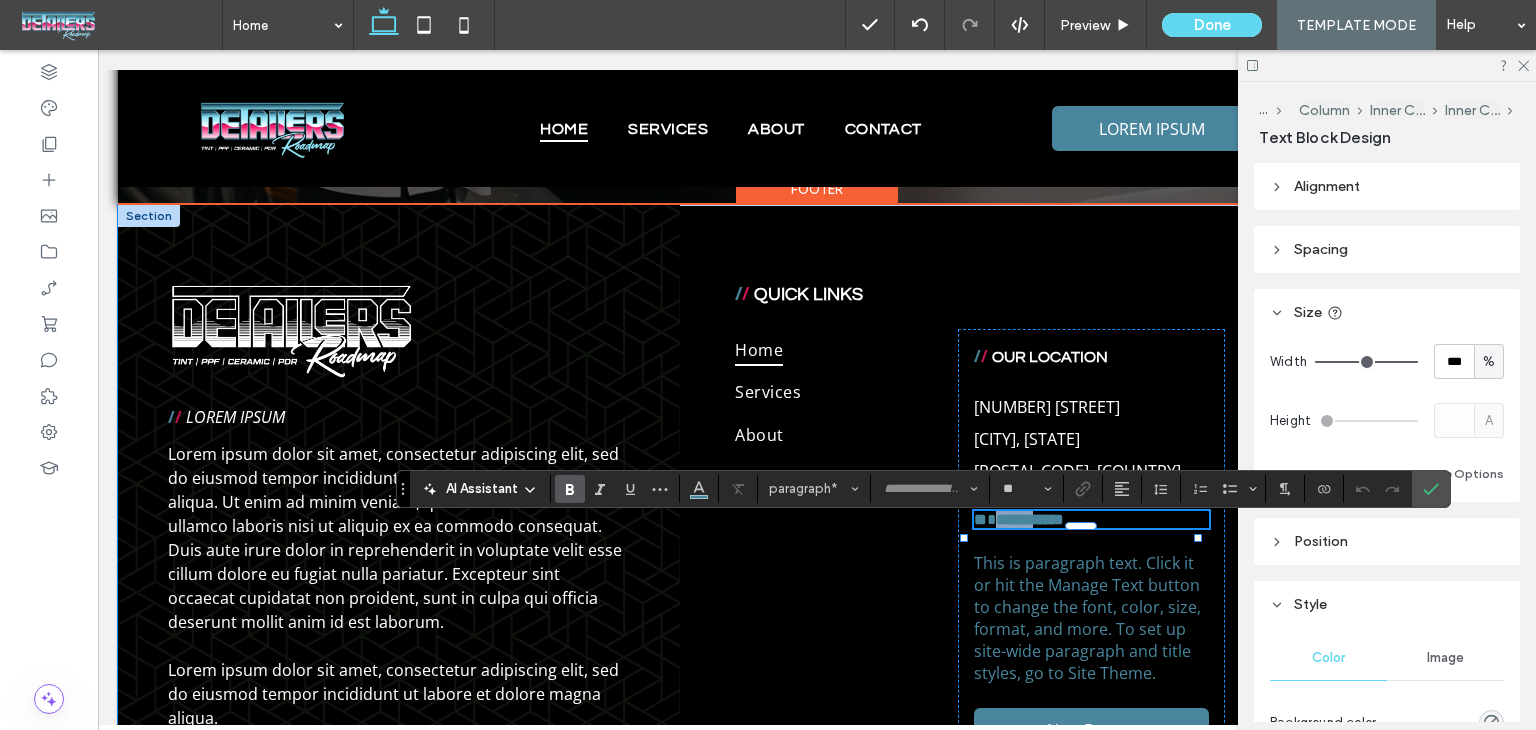 click on "**********" at bounding box center (1030, 519) 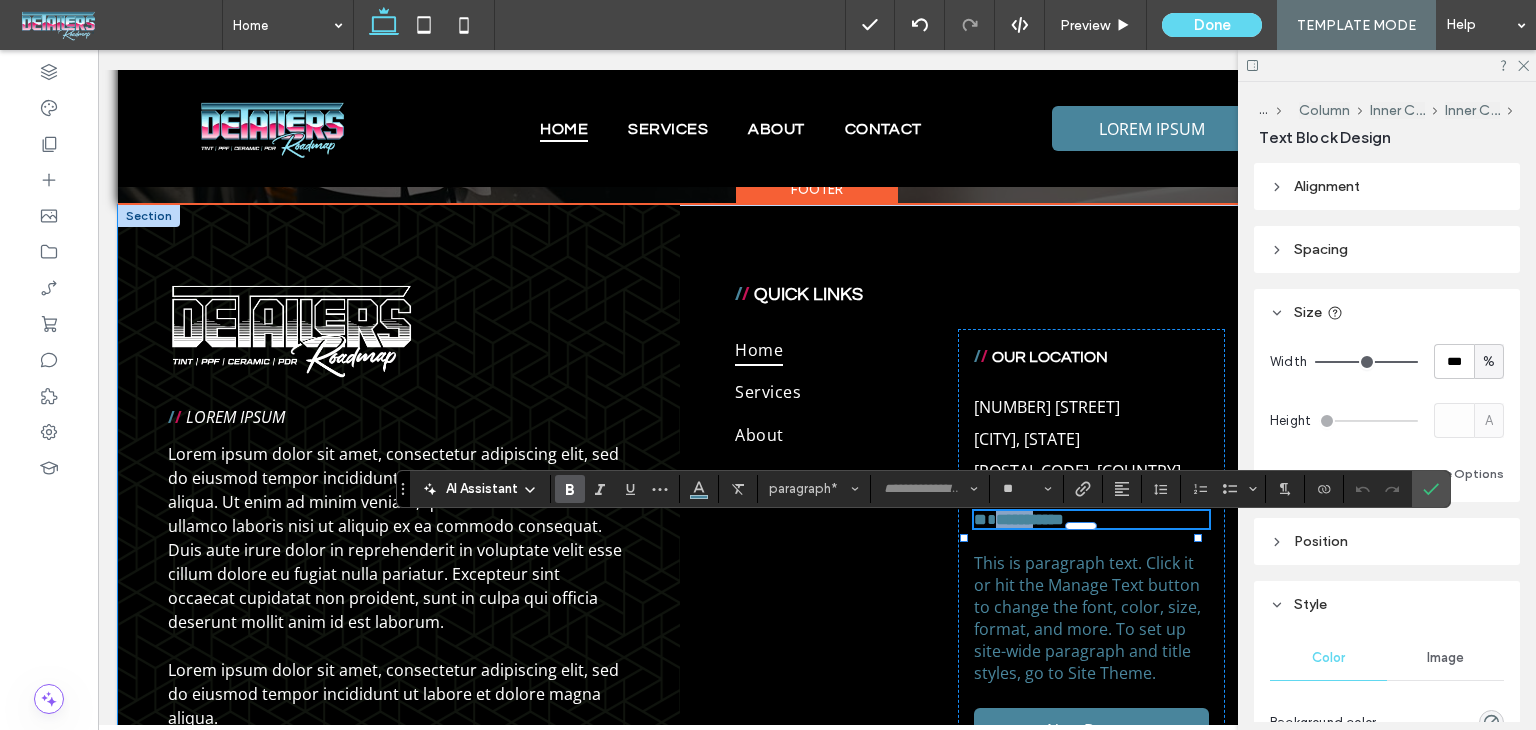 click on "**********" at bounding box center (1030, 519) 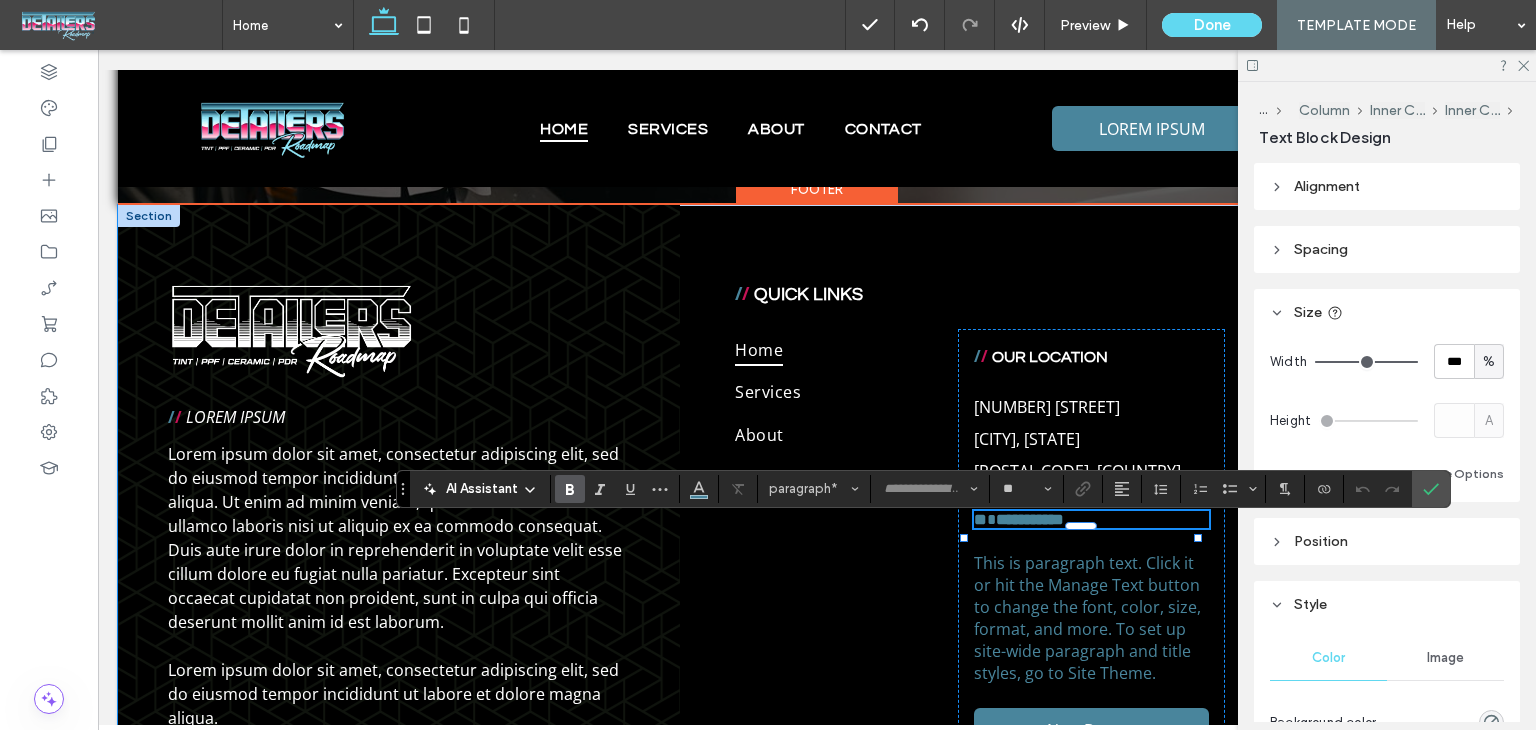 click on "**********" at bounding box center [1030, 519] 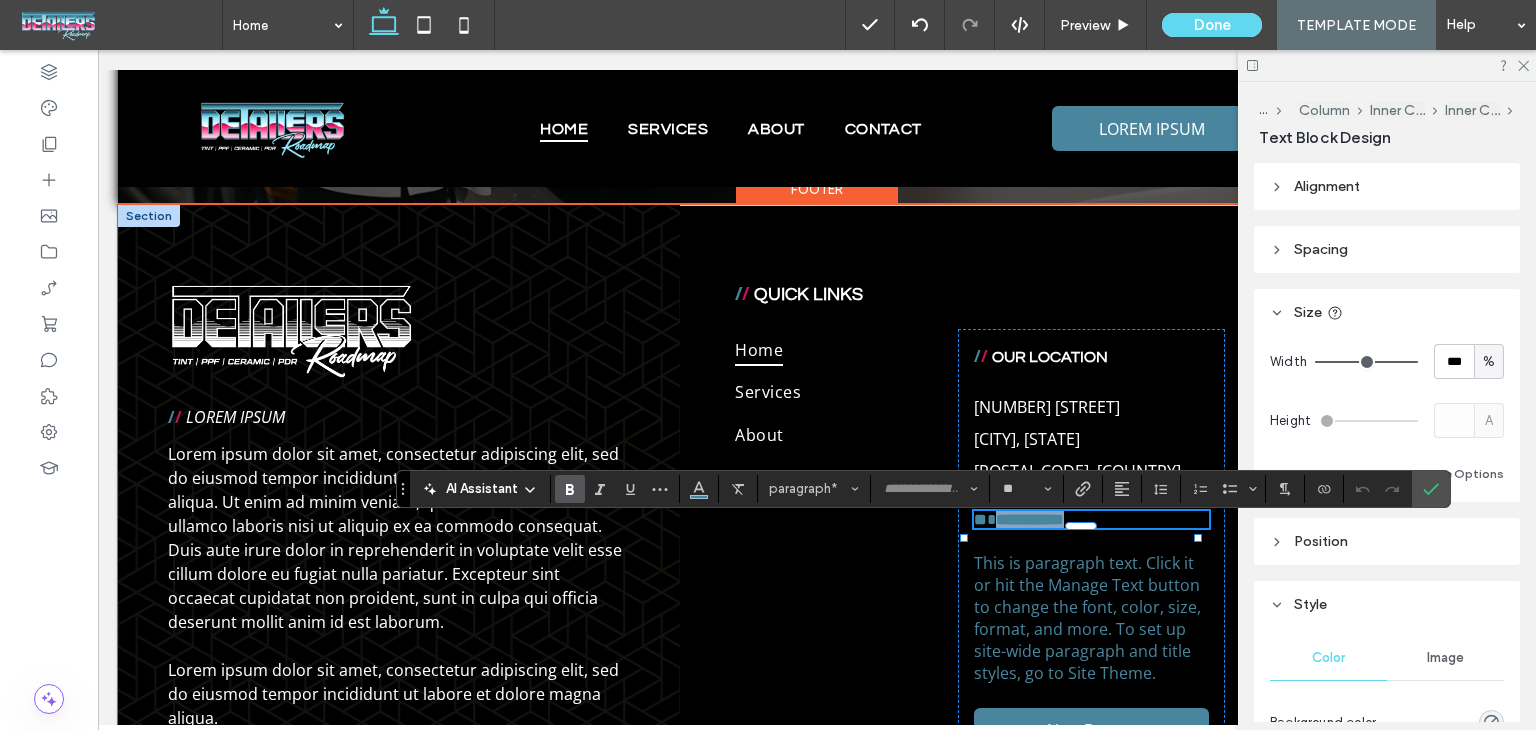drag, startPoint x: 1078, startPoint y: 536, endPoint x: 984, endPoint y: 524, distance: 94.76286 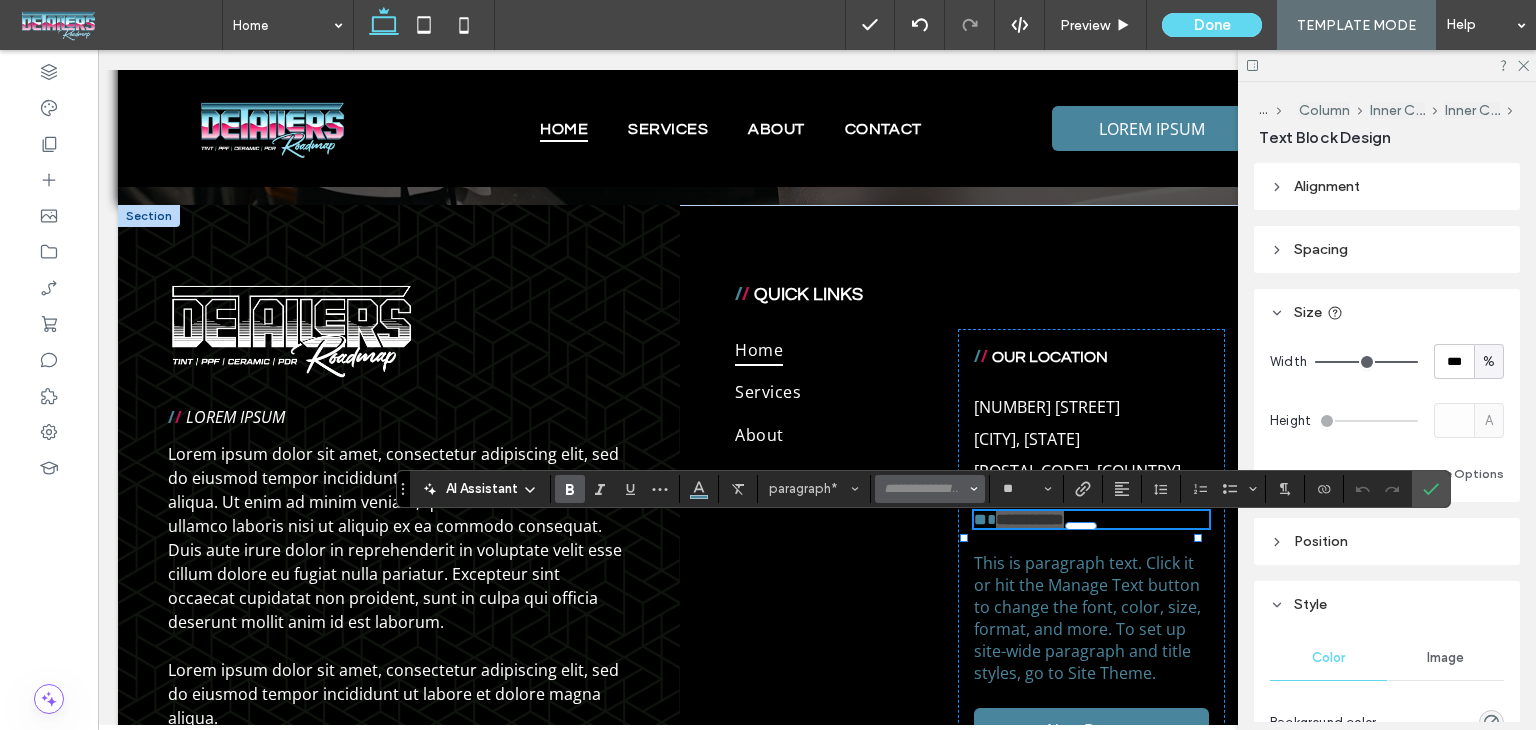 click at bounding box center (974, 489) 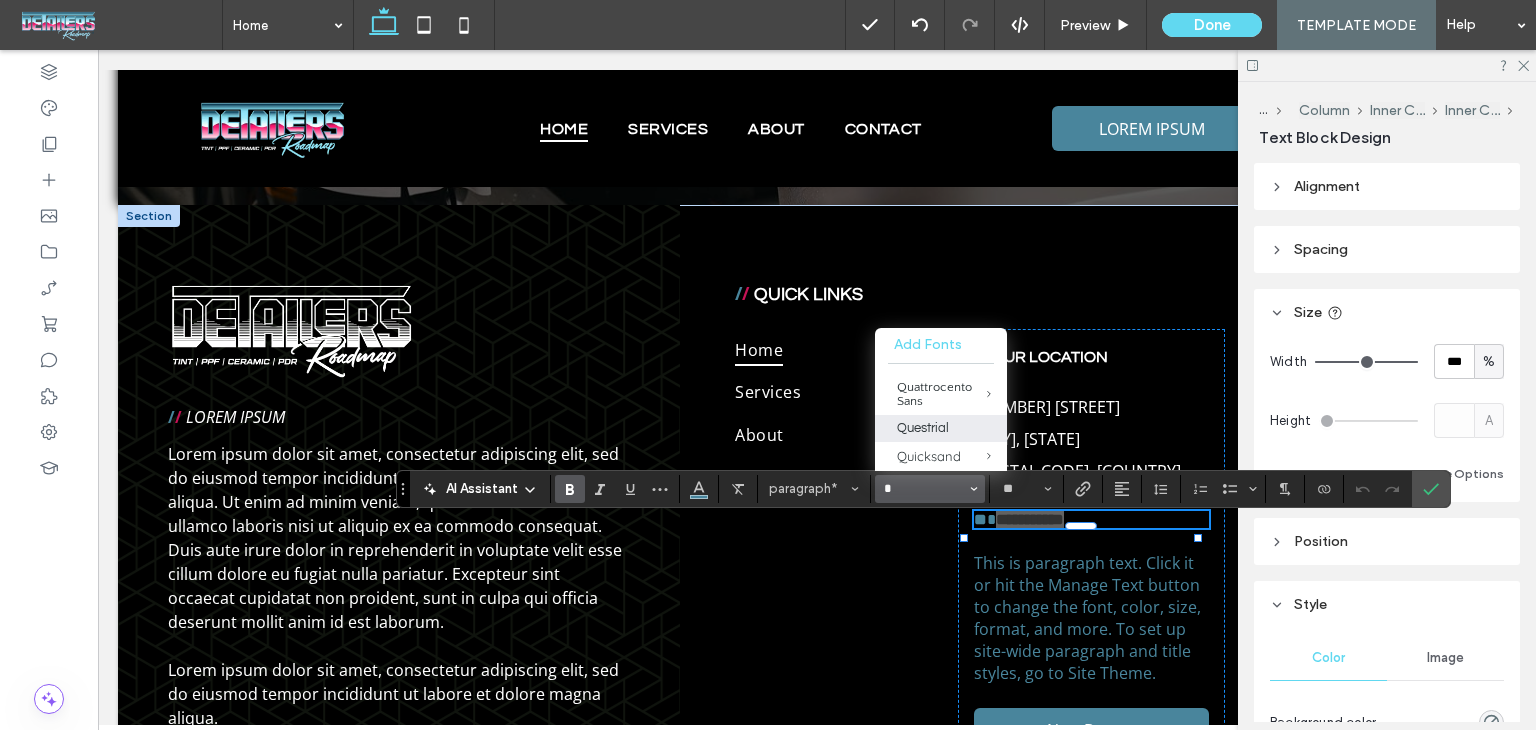 type on "*" 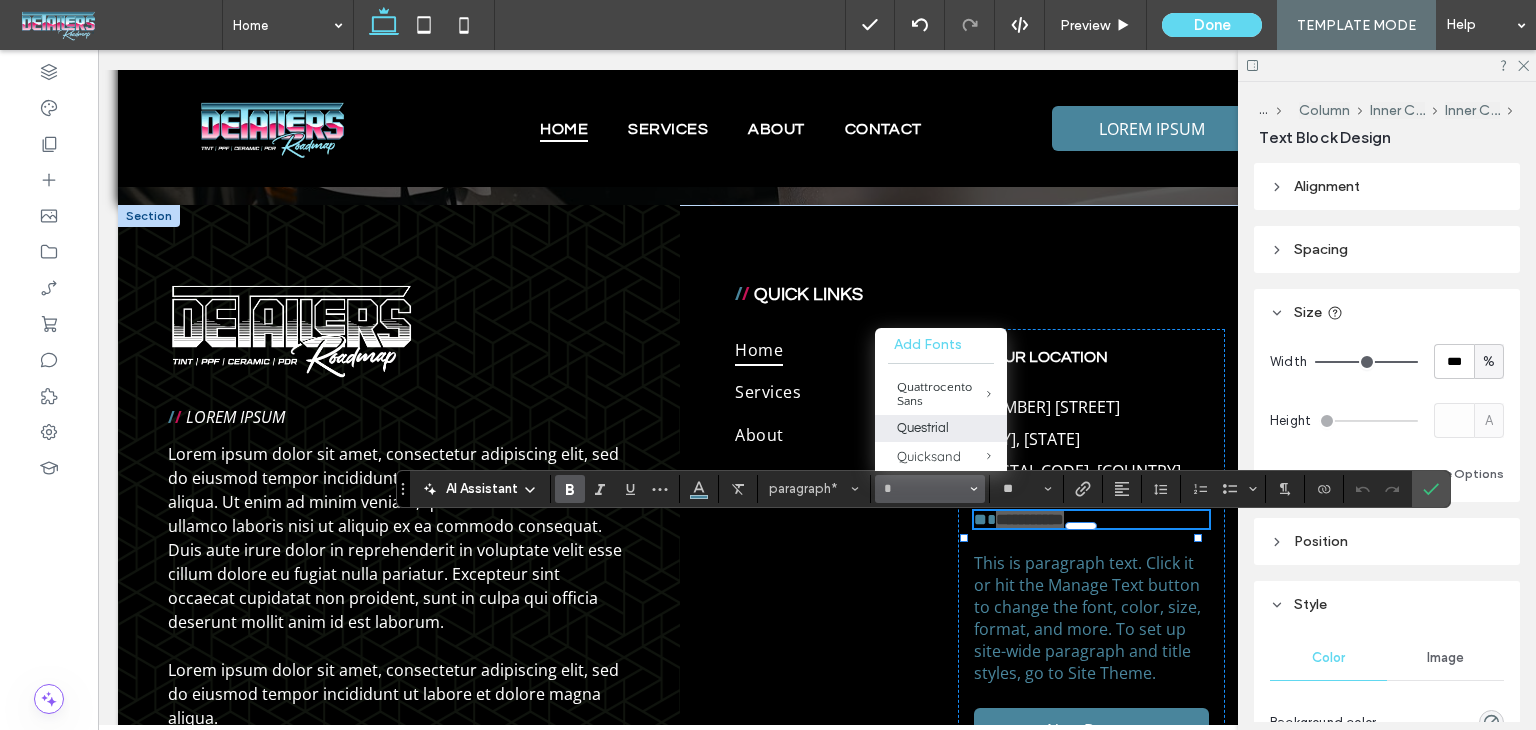 click on "Questrial" at bounding box center [941, 428] 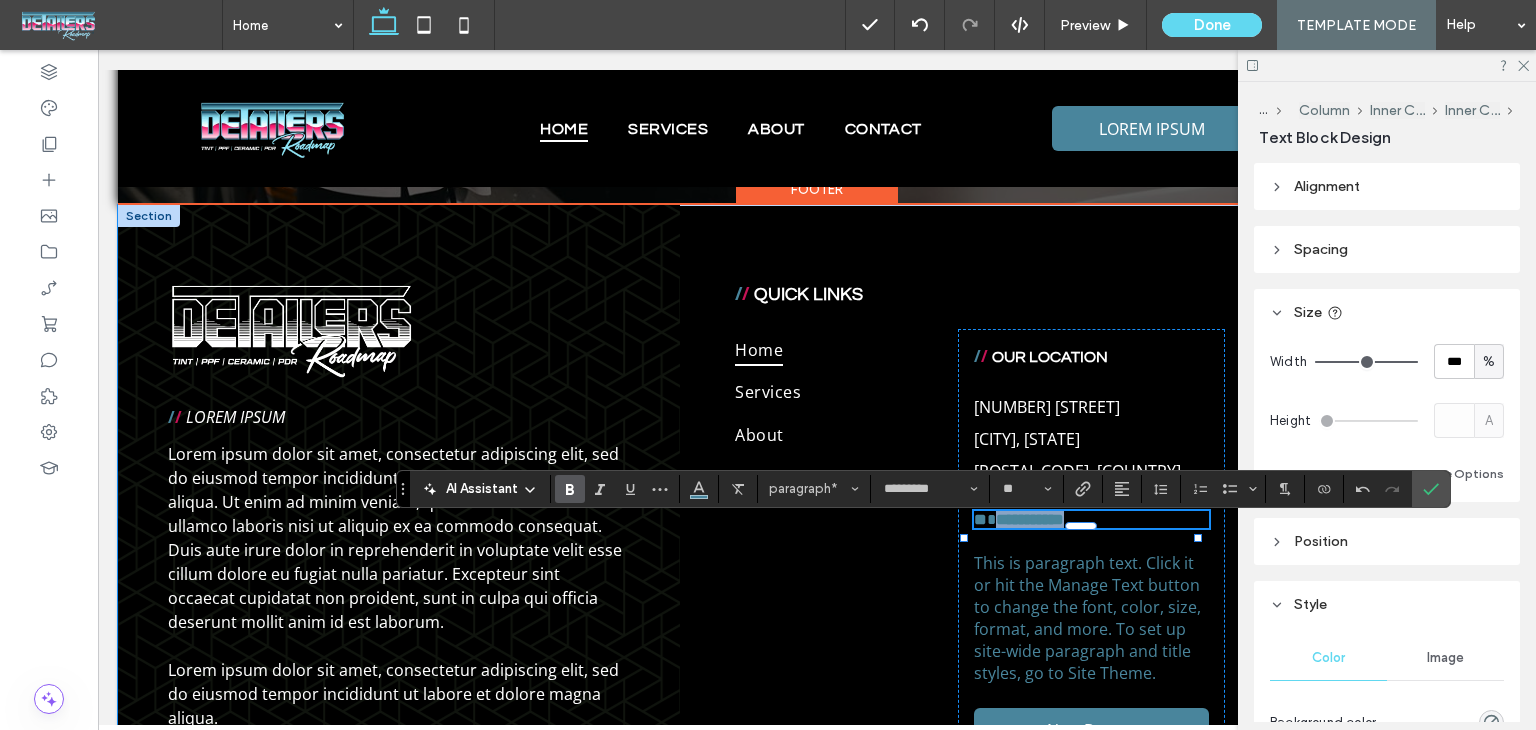 type on "*********" 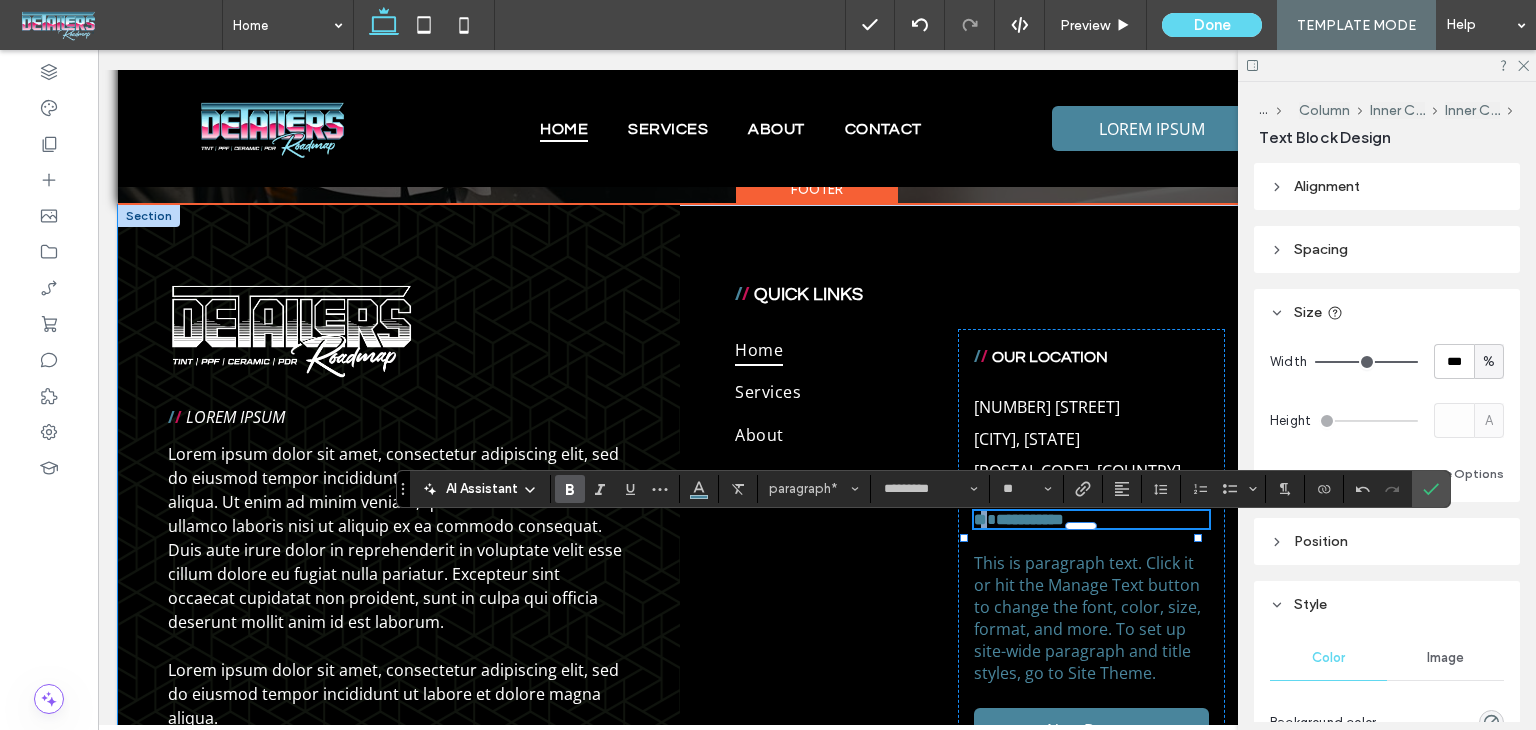 click on "**********" at bounding box center (1091, 519) 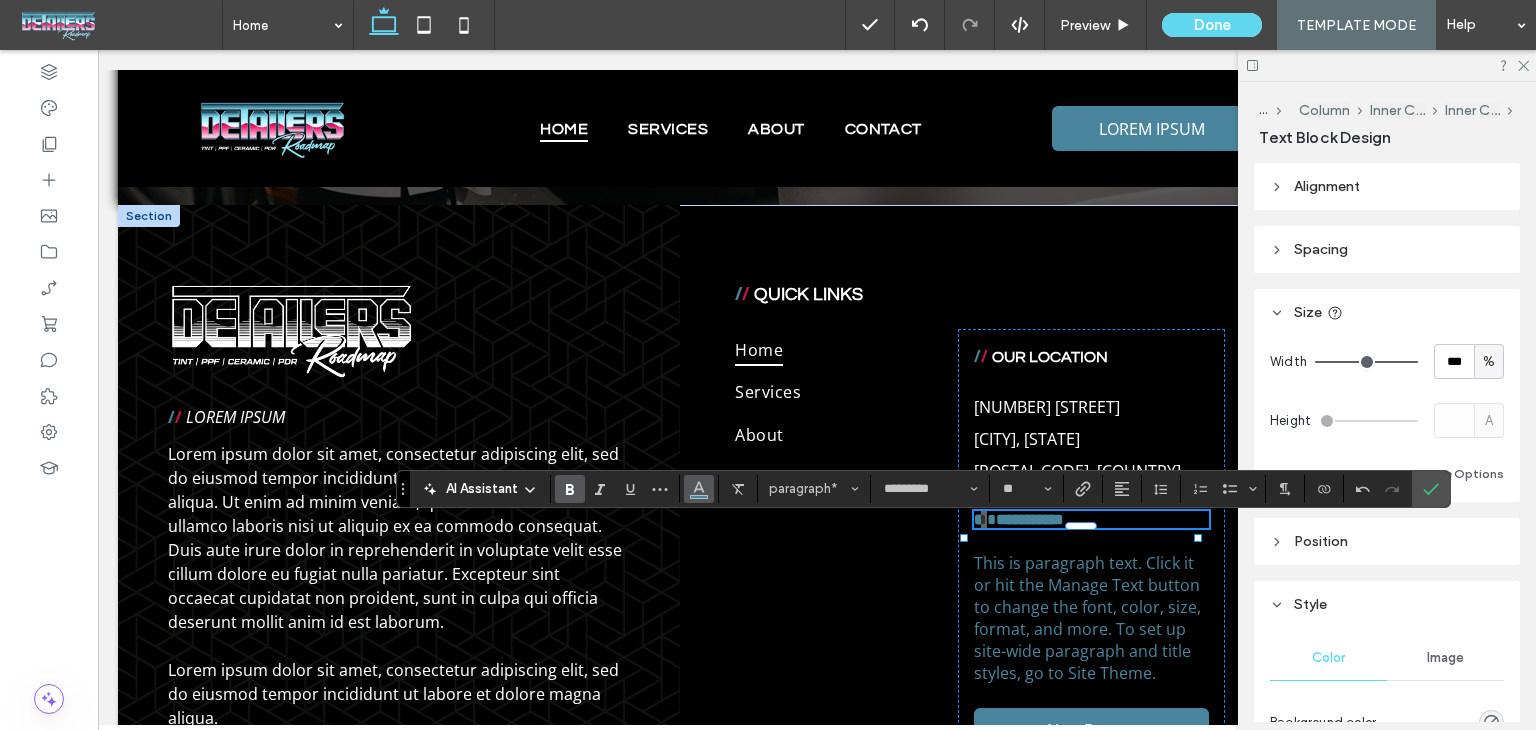 click 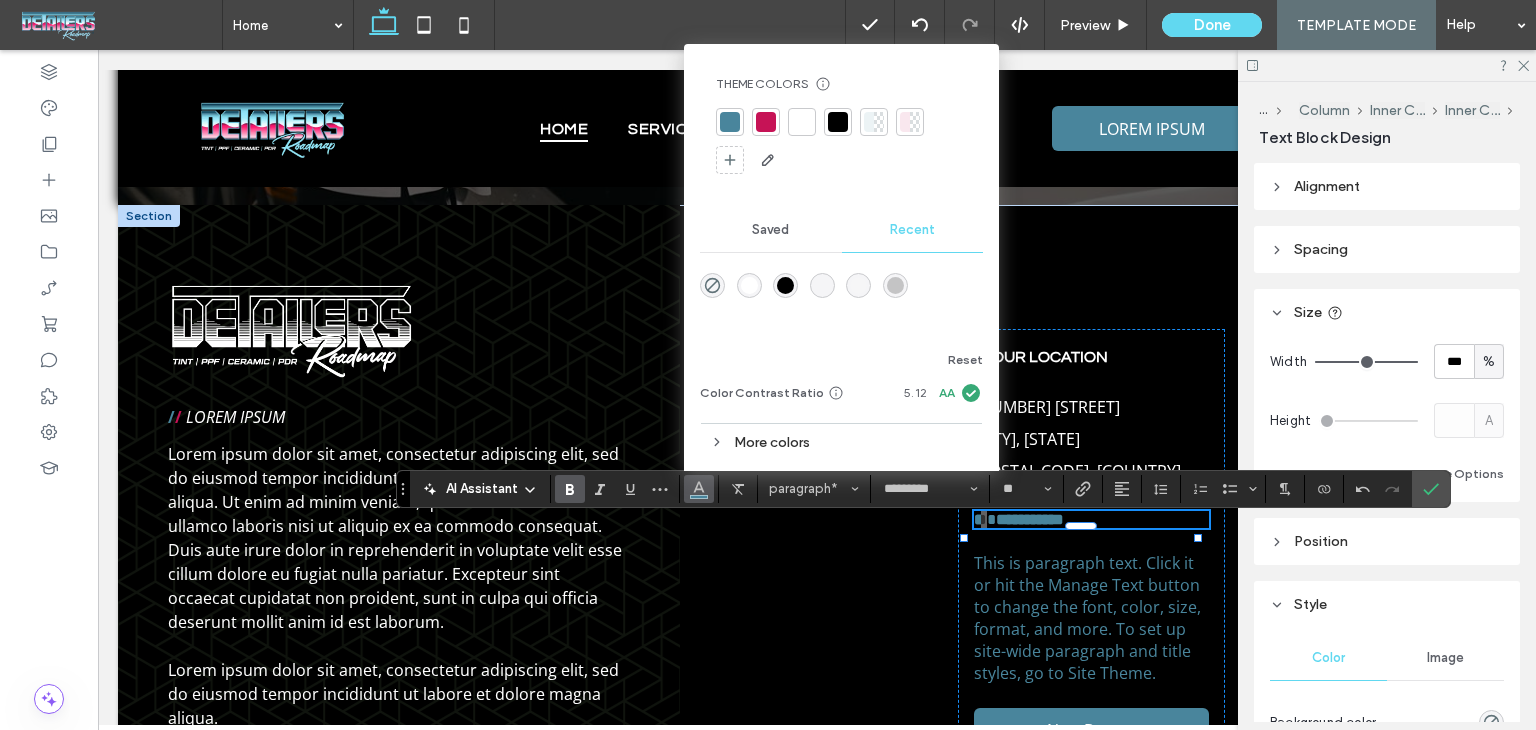click at bounding box center [766, 122] 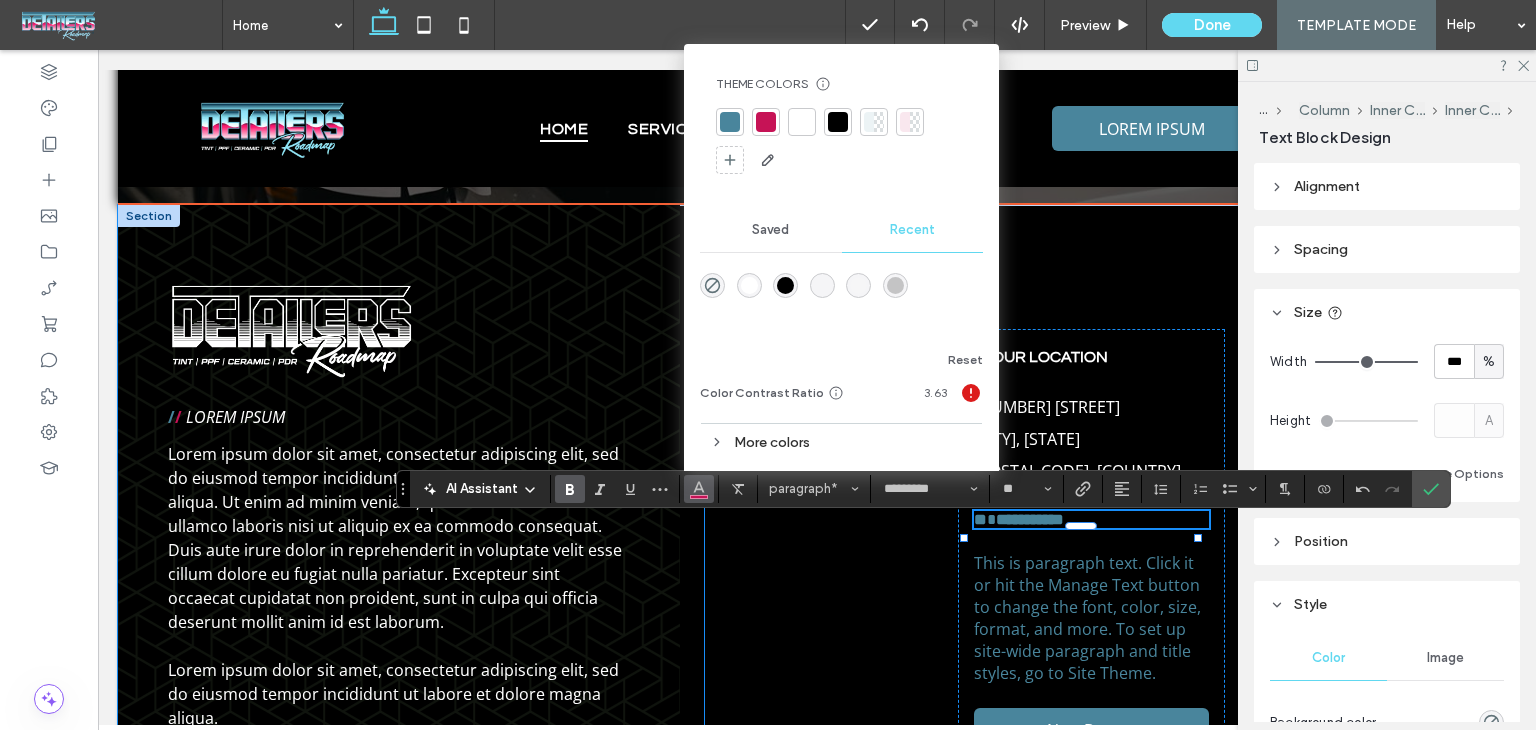 click on "**********" at bounding box center [1123, 549] 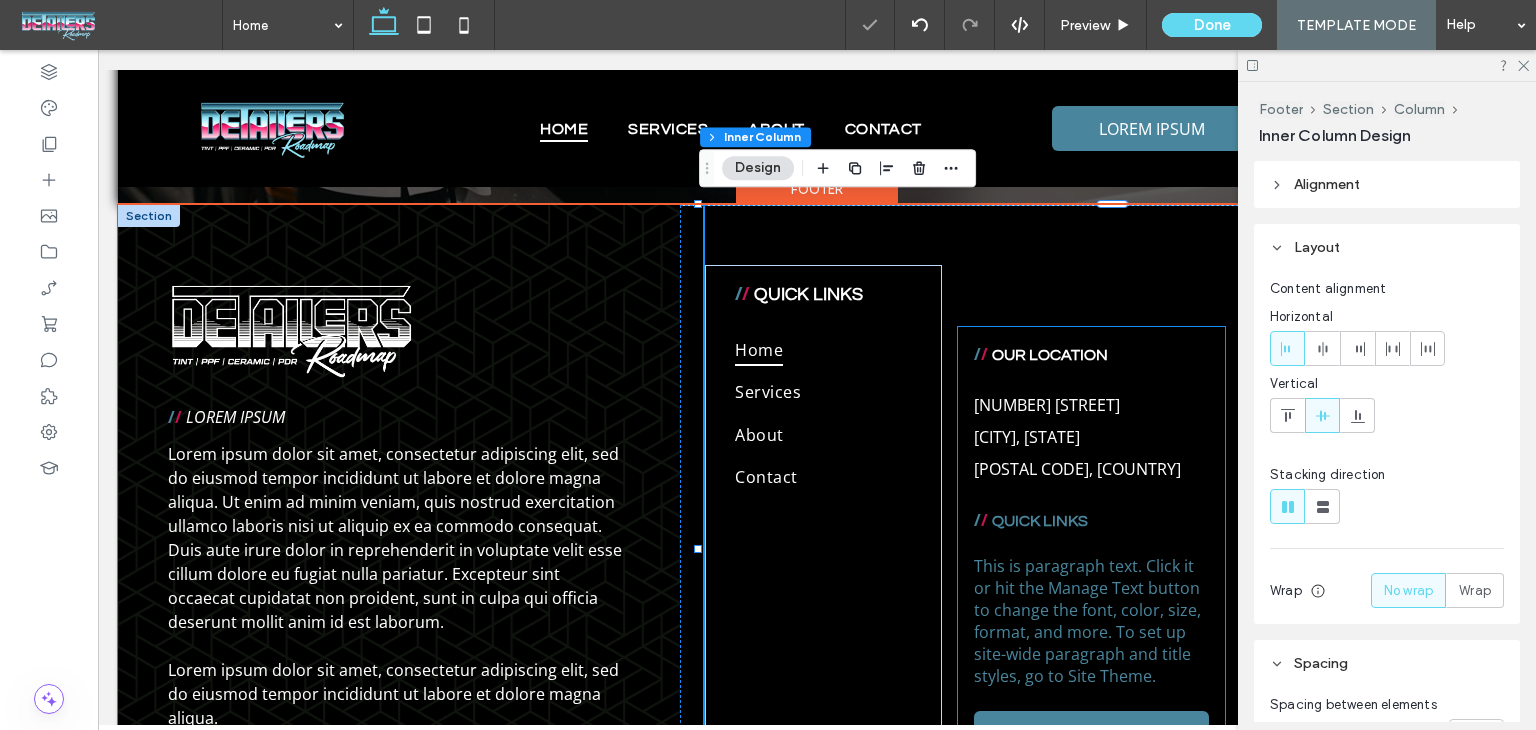 click on "/ /   OUR LOCATION 1009 Shelton Beach Rd, Saraland, AL 36571, United States of America ﻿ / /   QUICK LINKS     This is paragraph text. Click it or hit the Manage Text button to change the font, color, size, format, and more. To set up site-wide paragraph and title styles, go to Site Theme.
New Button" at bounding box center (1091, 549) 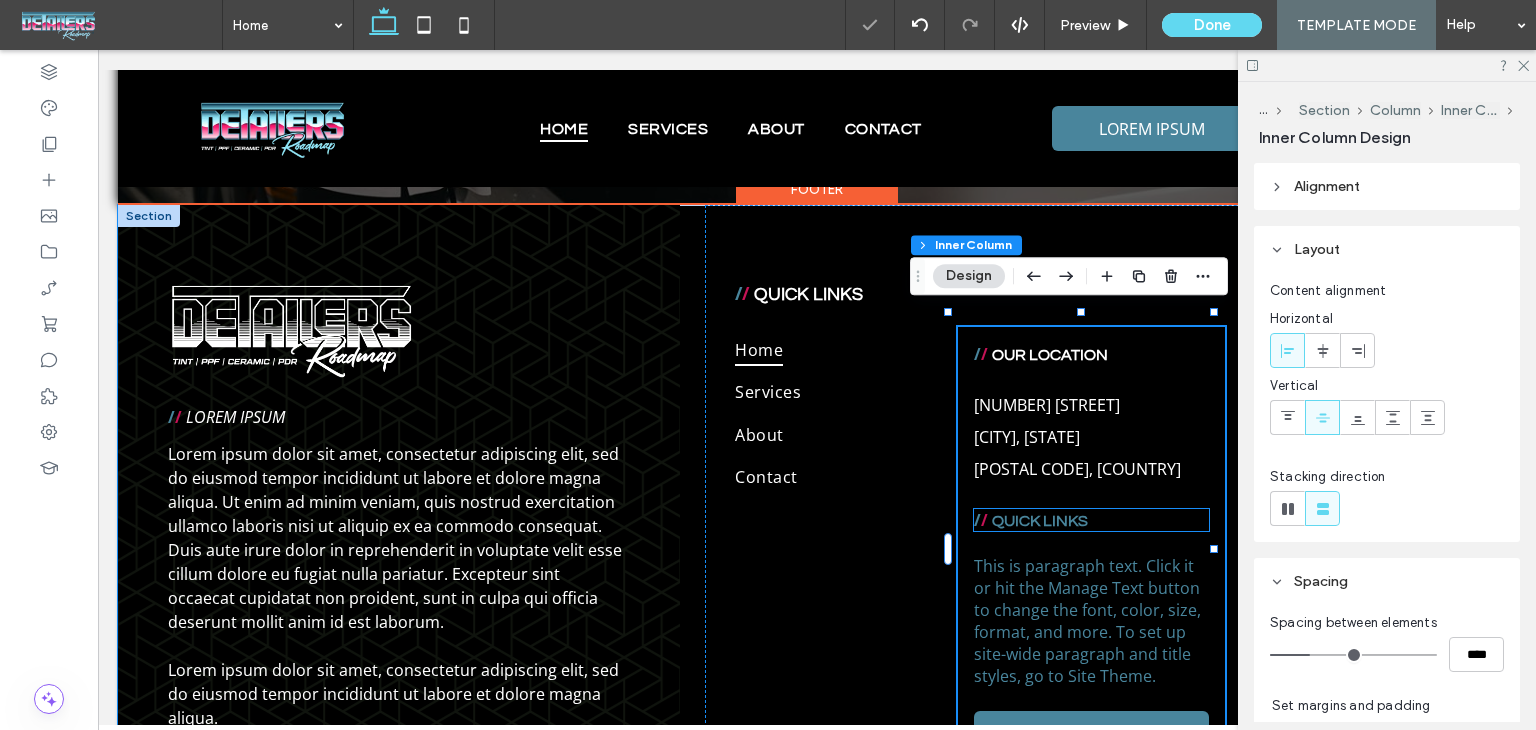 click on "/ /   QUICK LINKS" at bounding box center [1091, 520] 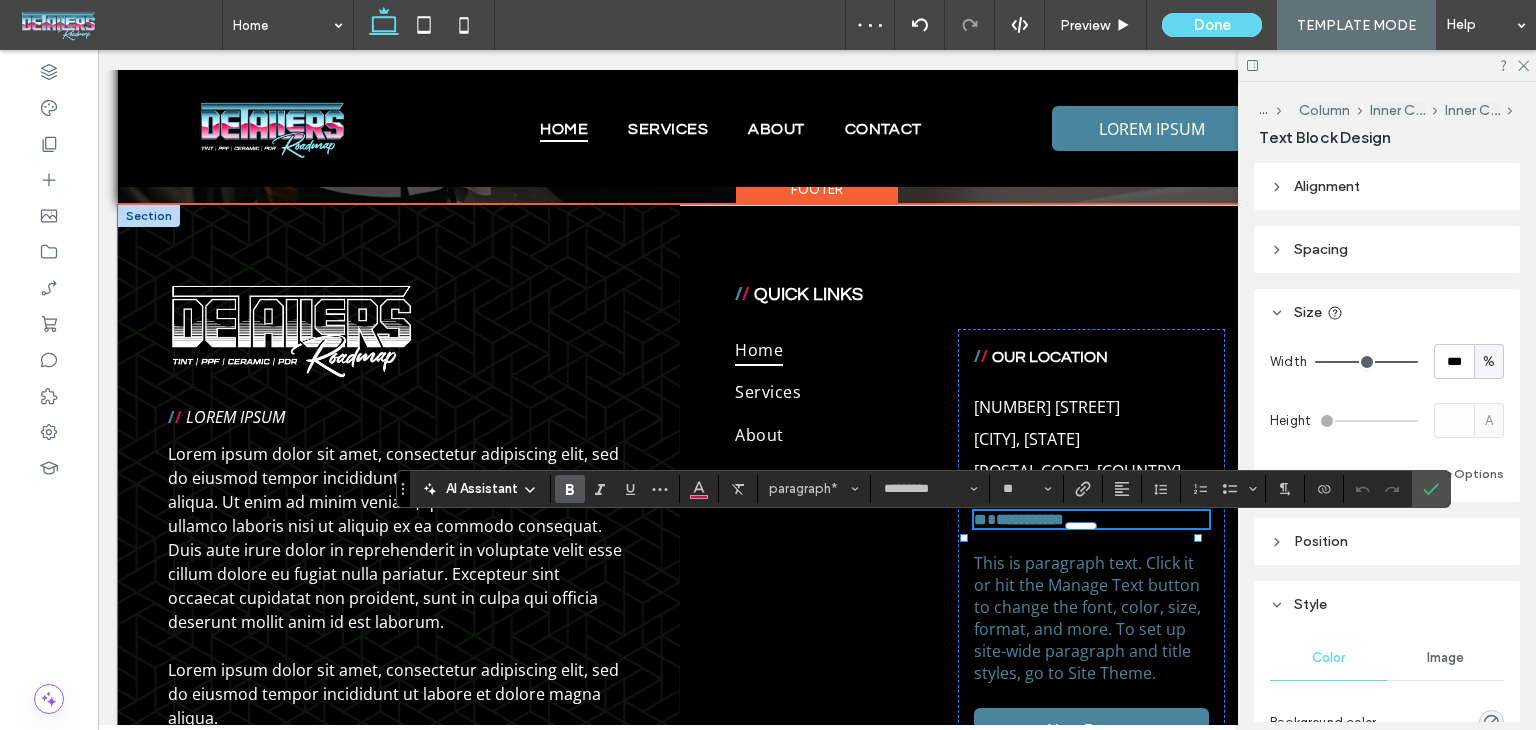 type on "*********" 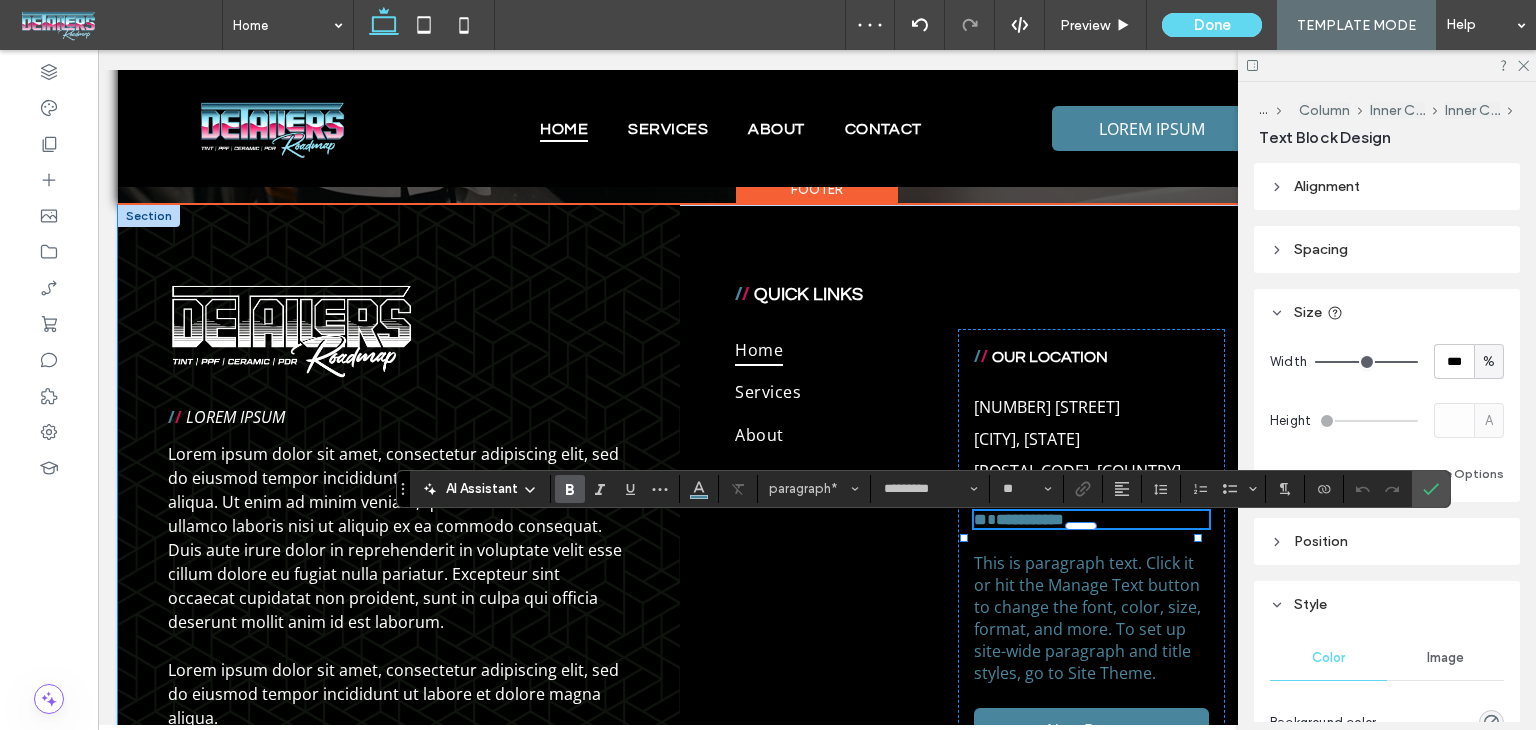 click on "**********" at bounding box center (1091, 519) 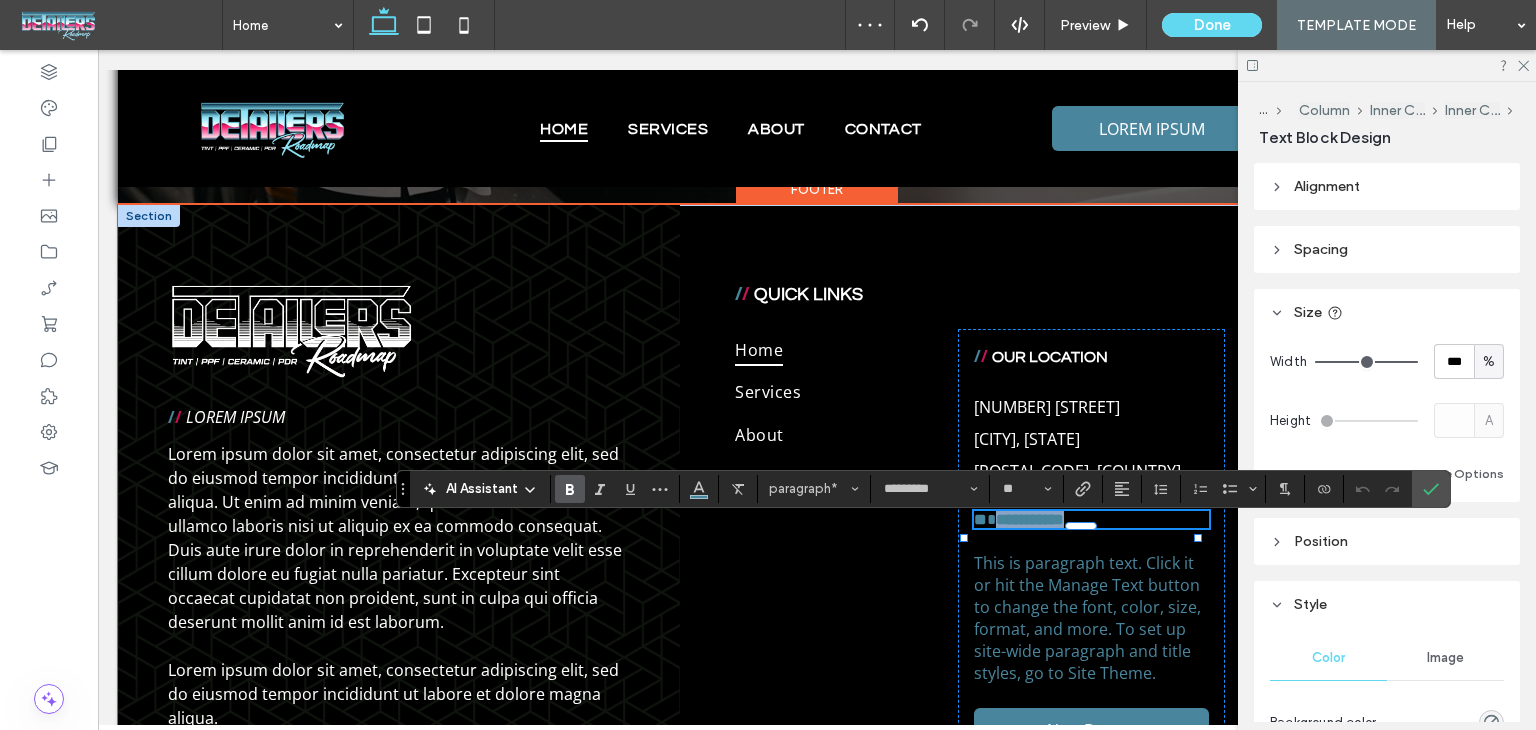 drag, startPoint x: 1103, startPoint y: 529, endPoint x: 988, endPoint y: 533, distance: 115.06954 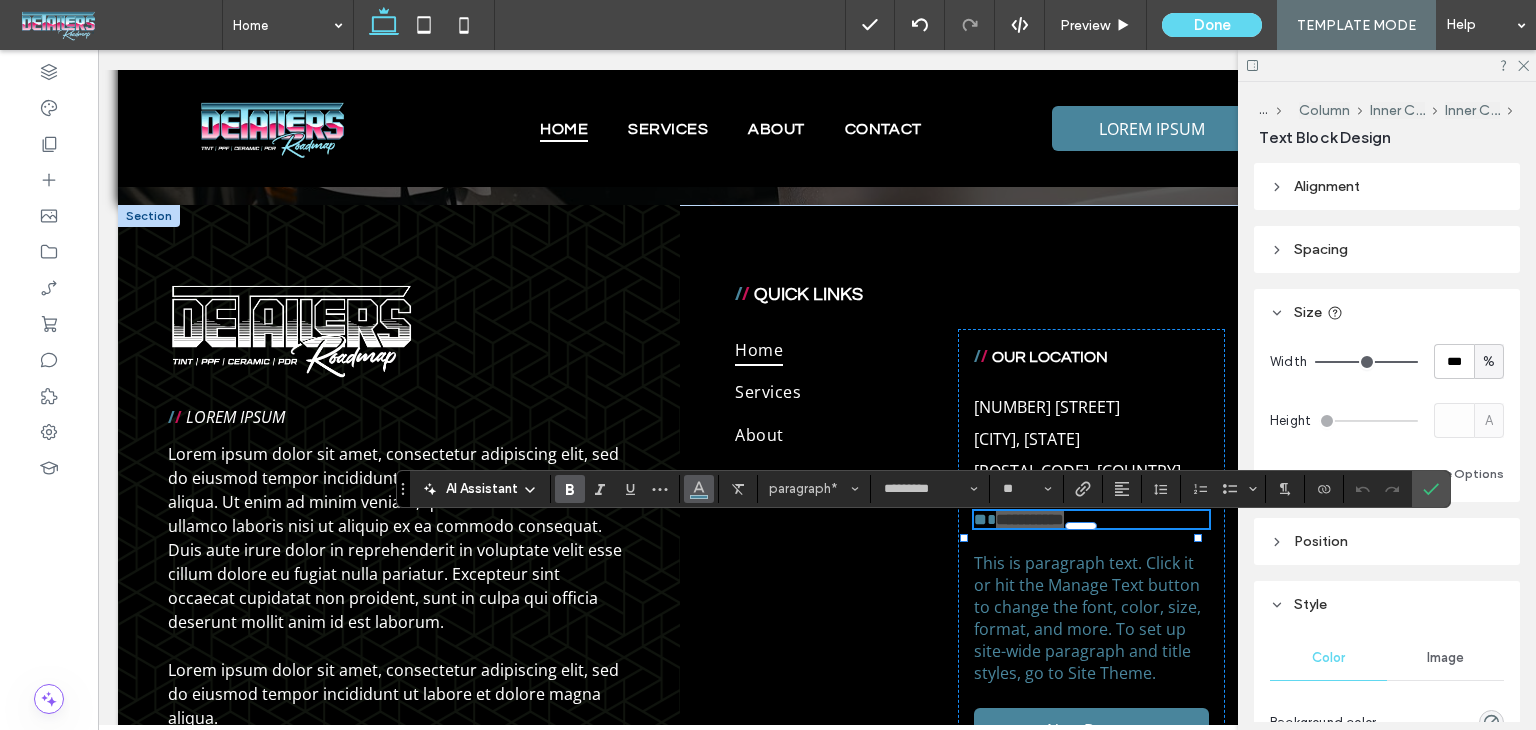 click 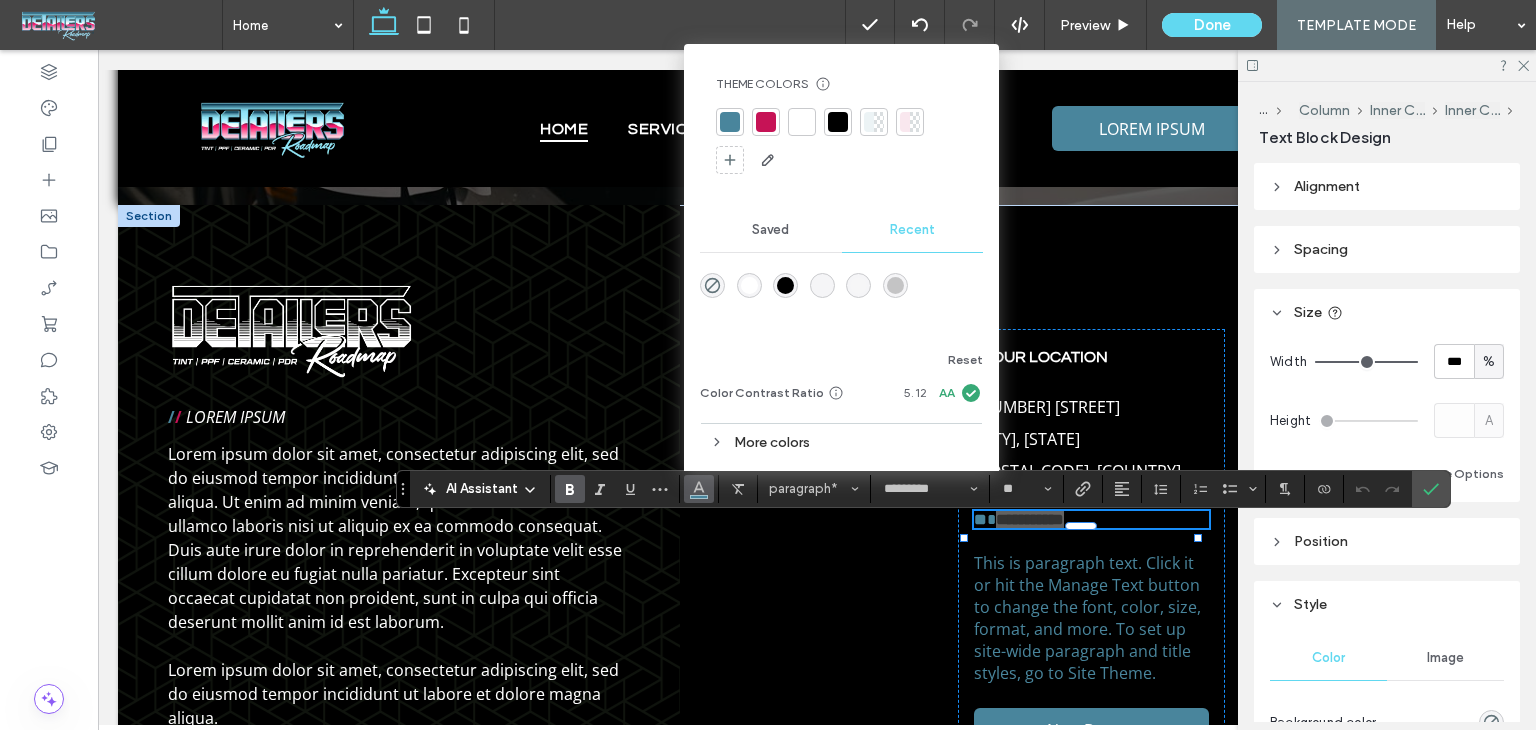 click at bounding box center (802, 122) 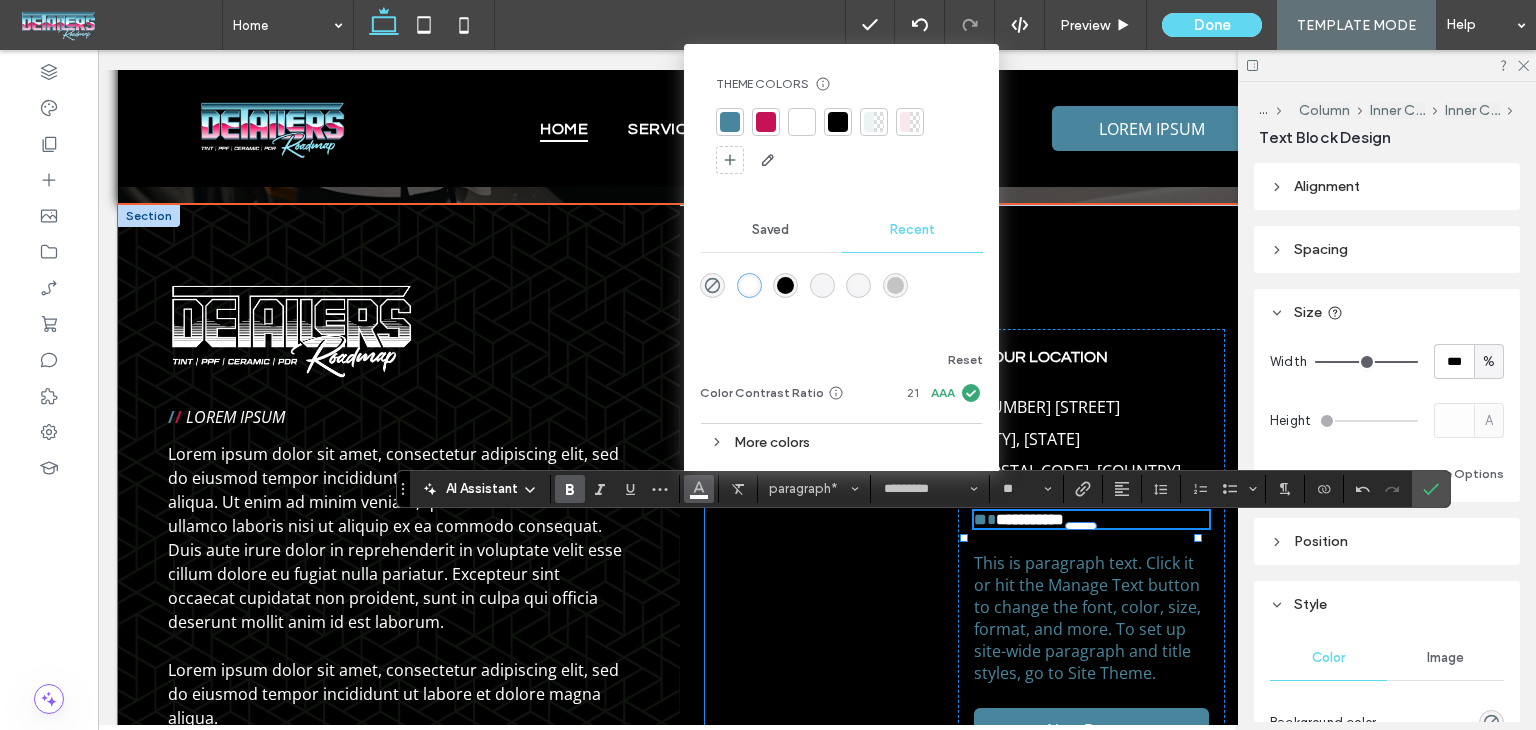 click on "**********" at bounding box center [1123, 549] 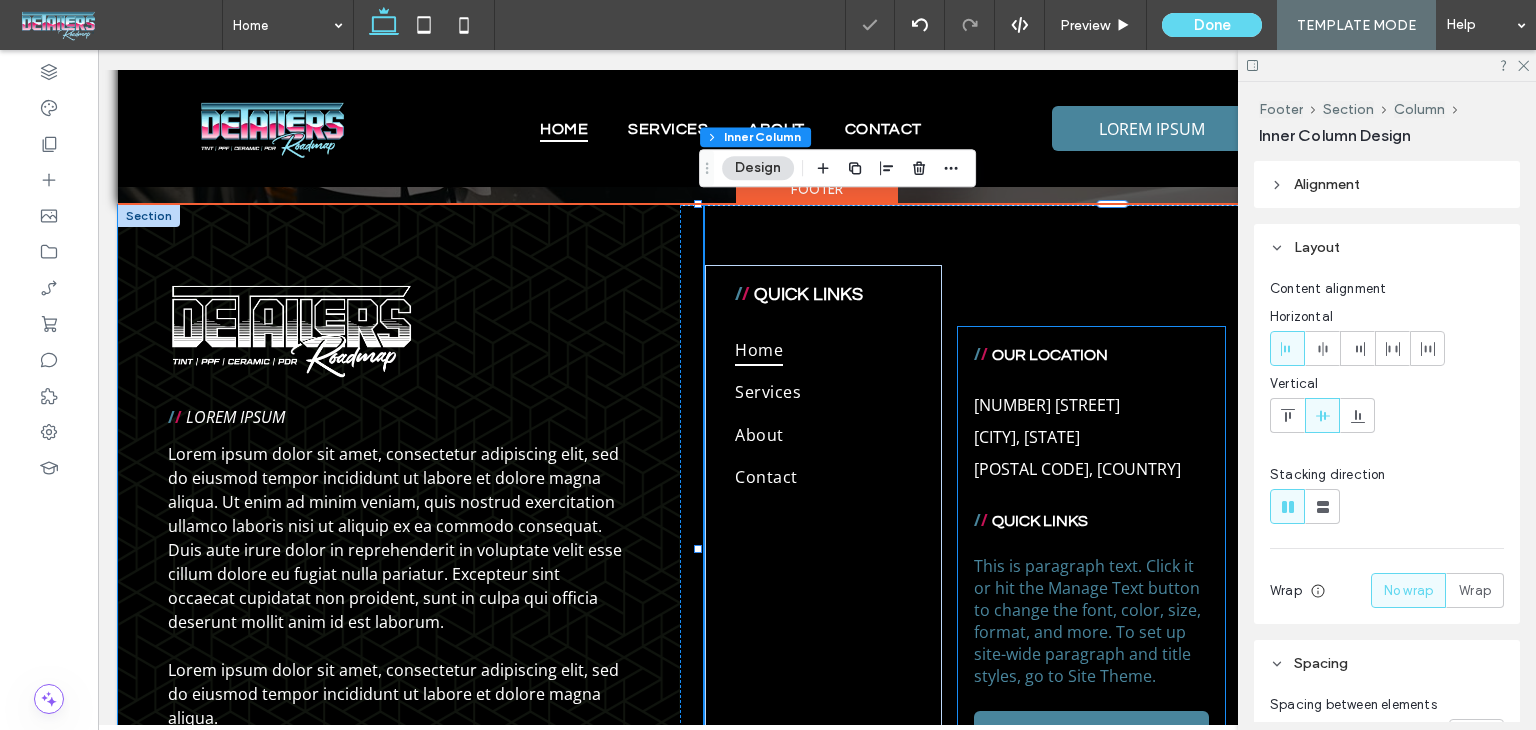 click on "QUICK LINKS" at bounding box center [1040, 521] 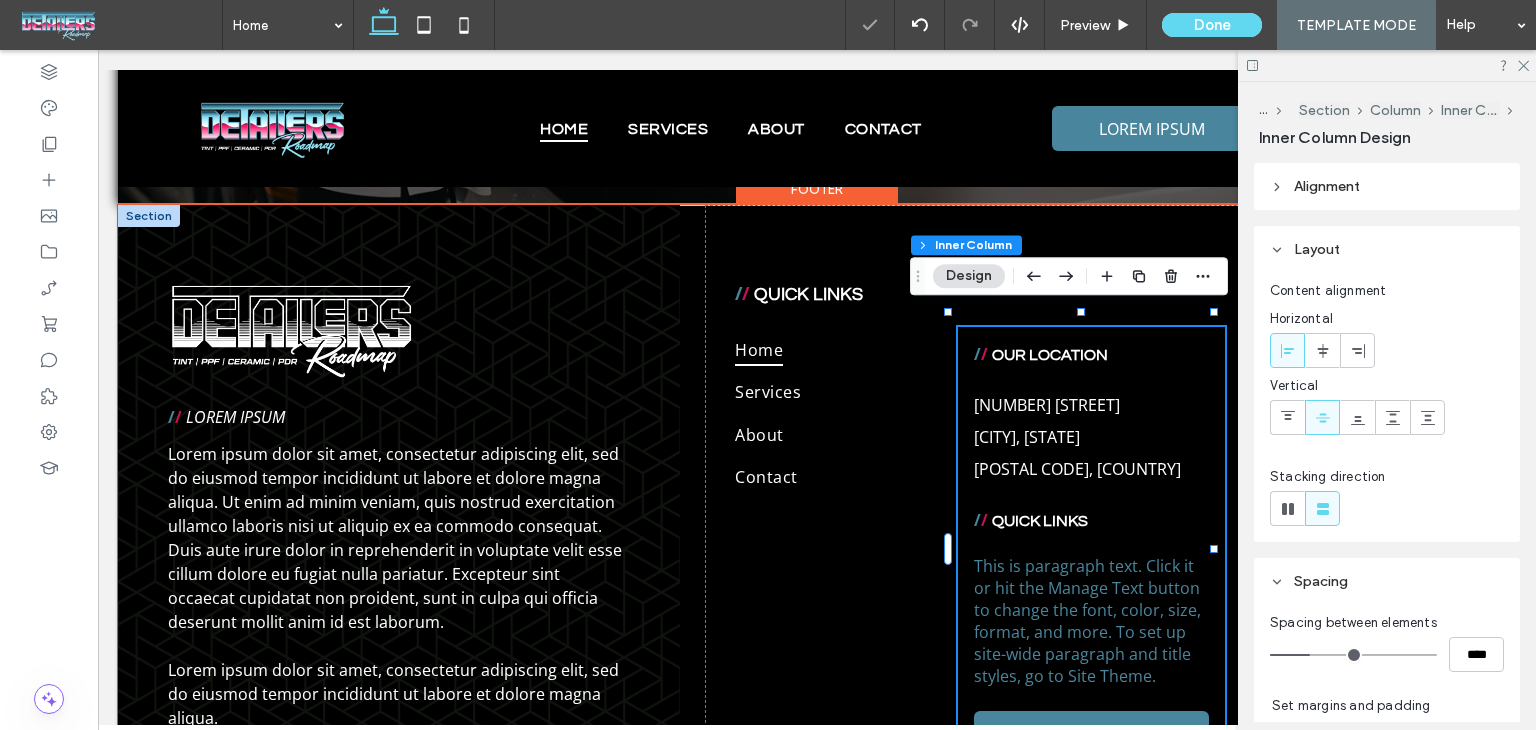 click on "QUICK LINKS" at bounding box center [1040, 521] 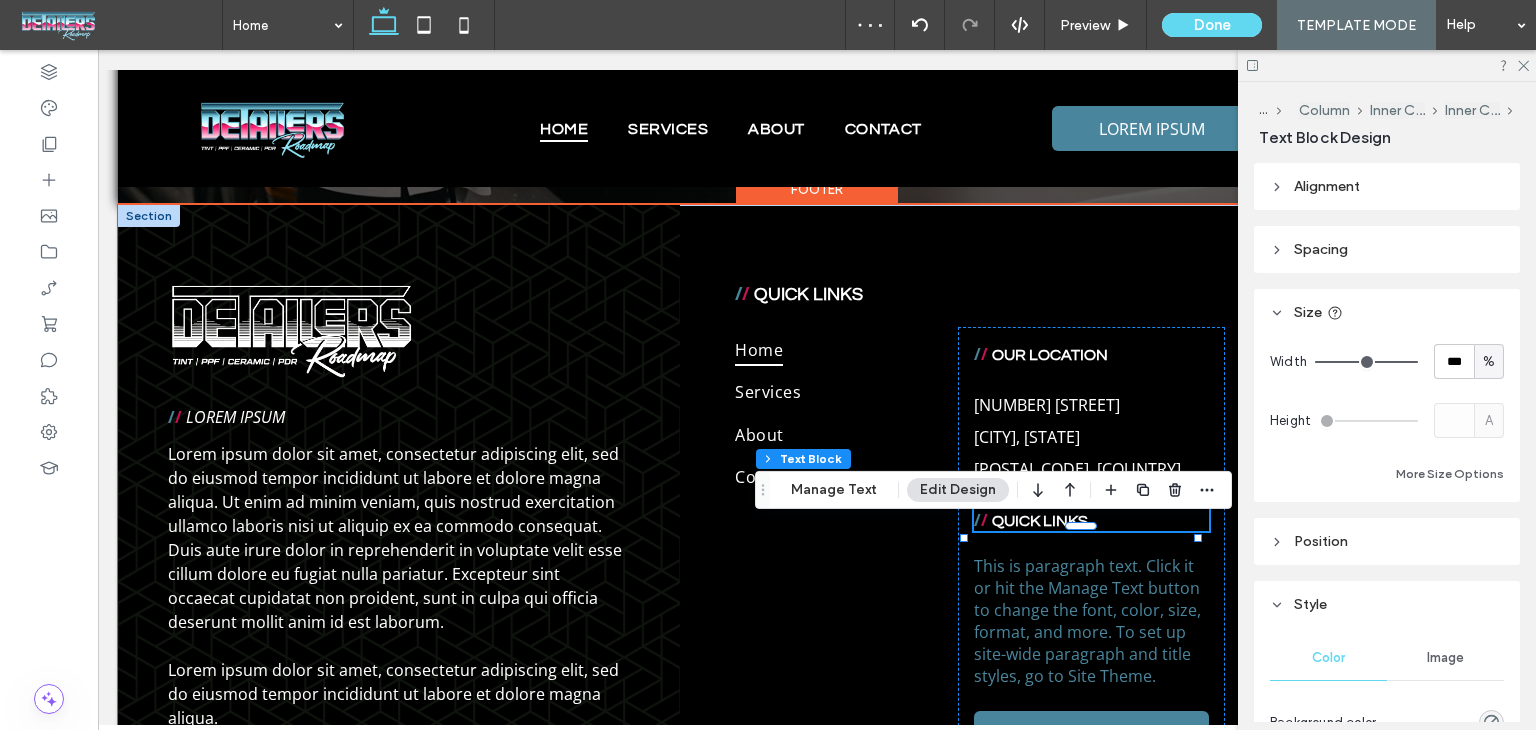 click on "/ /   QUICK LINKS" at bounding box center [1091, 520] 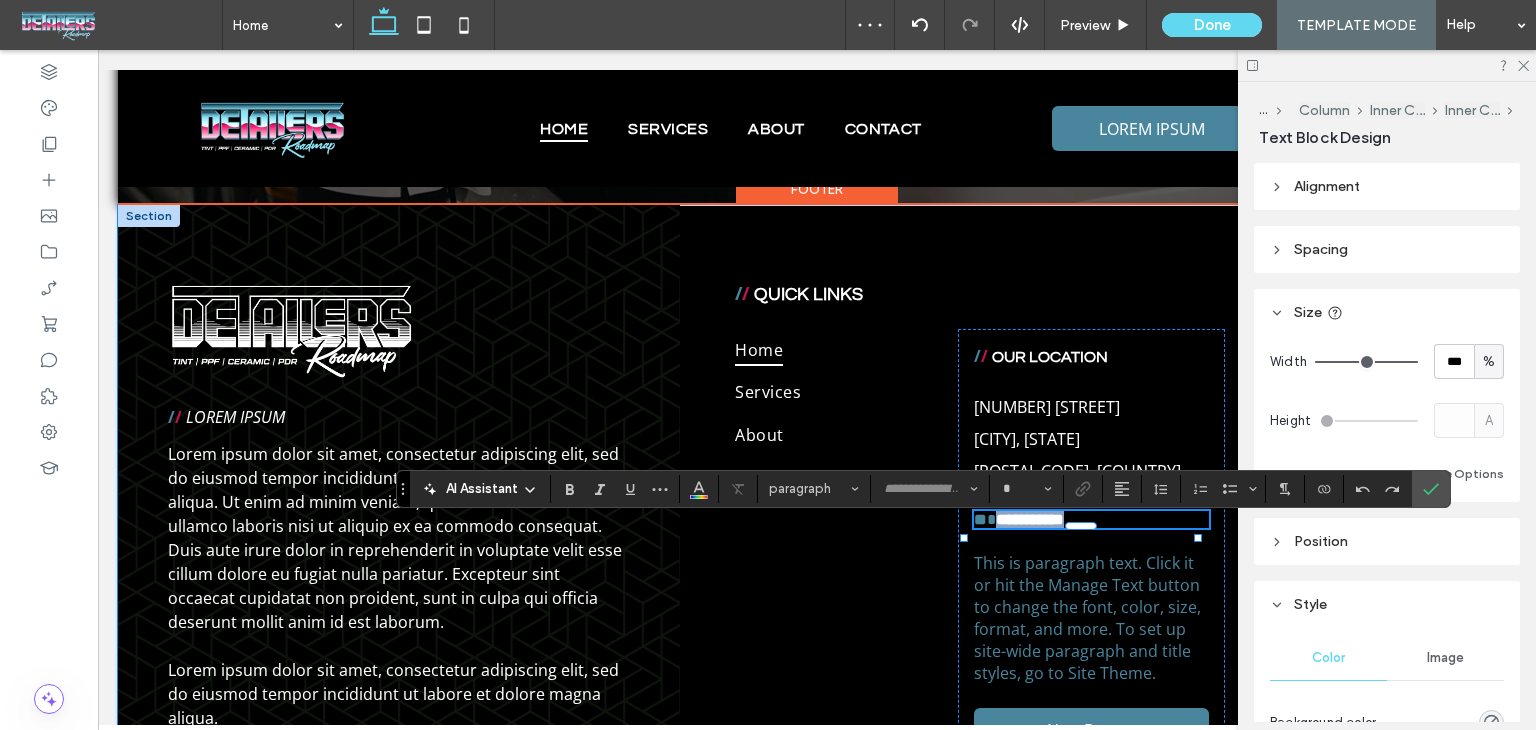 type on "*********" 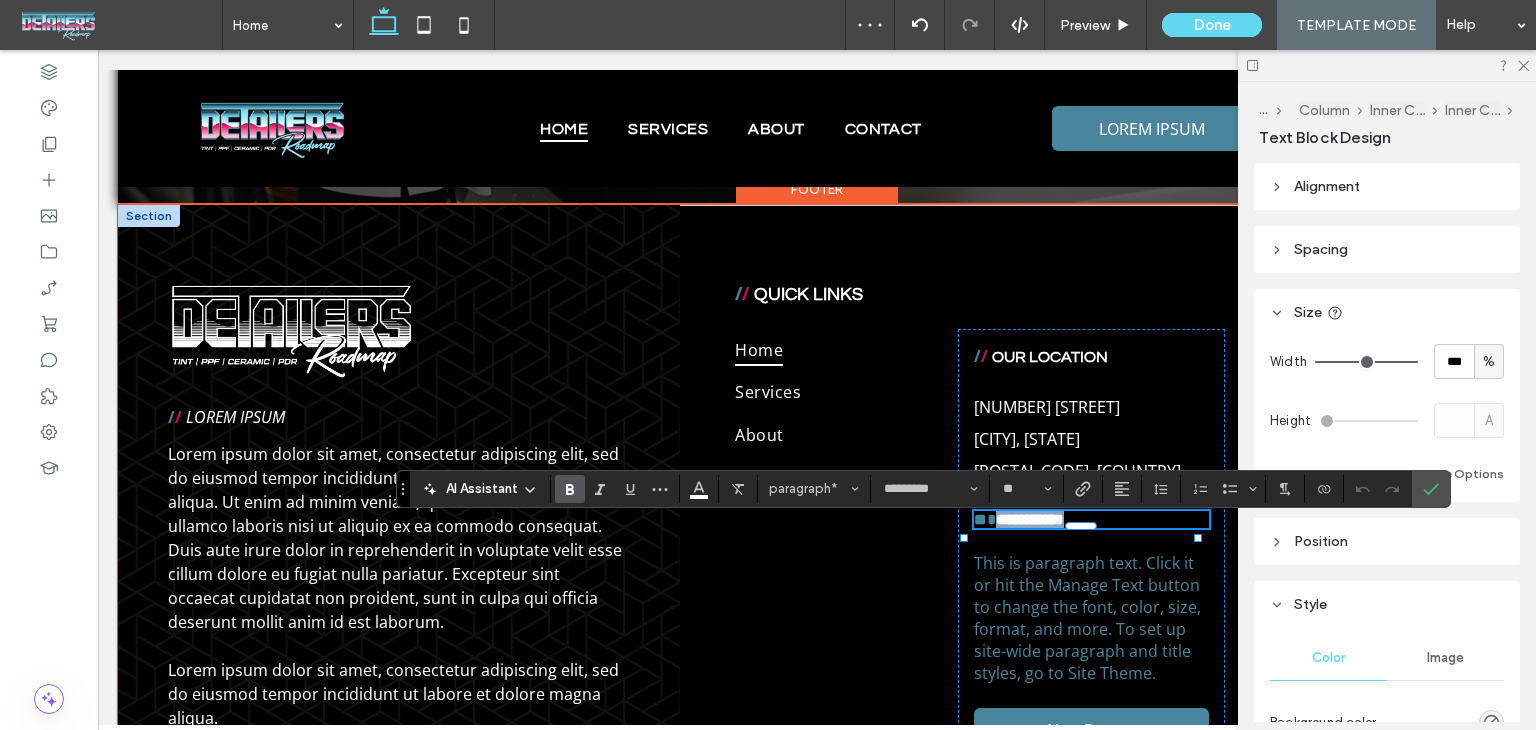 click on "**********" at bounding box center [1091, 519] 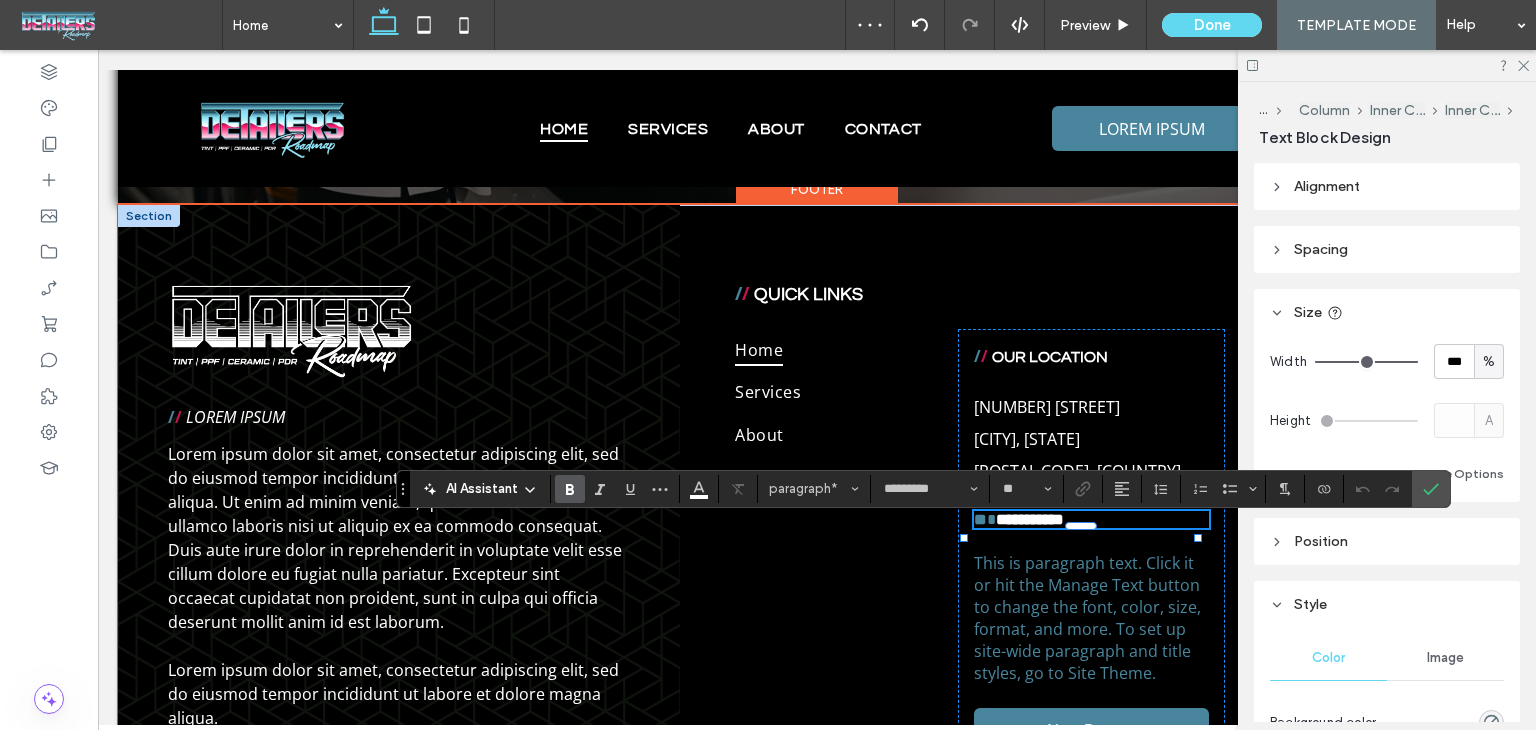 click on "**********" at bounding box center (1091, 519) 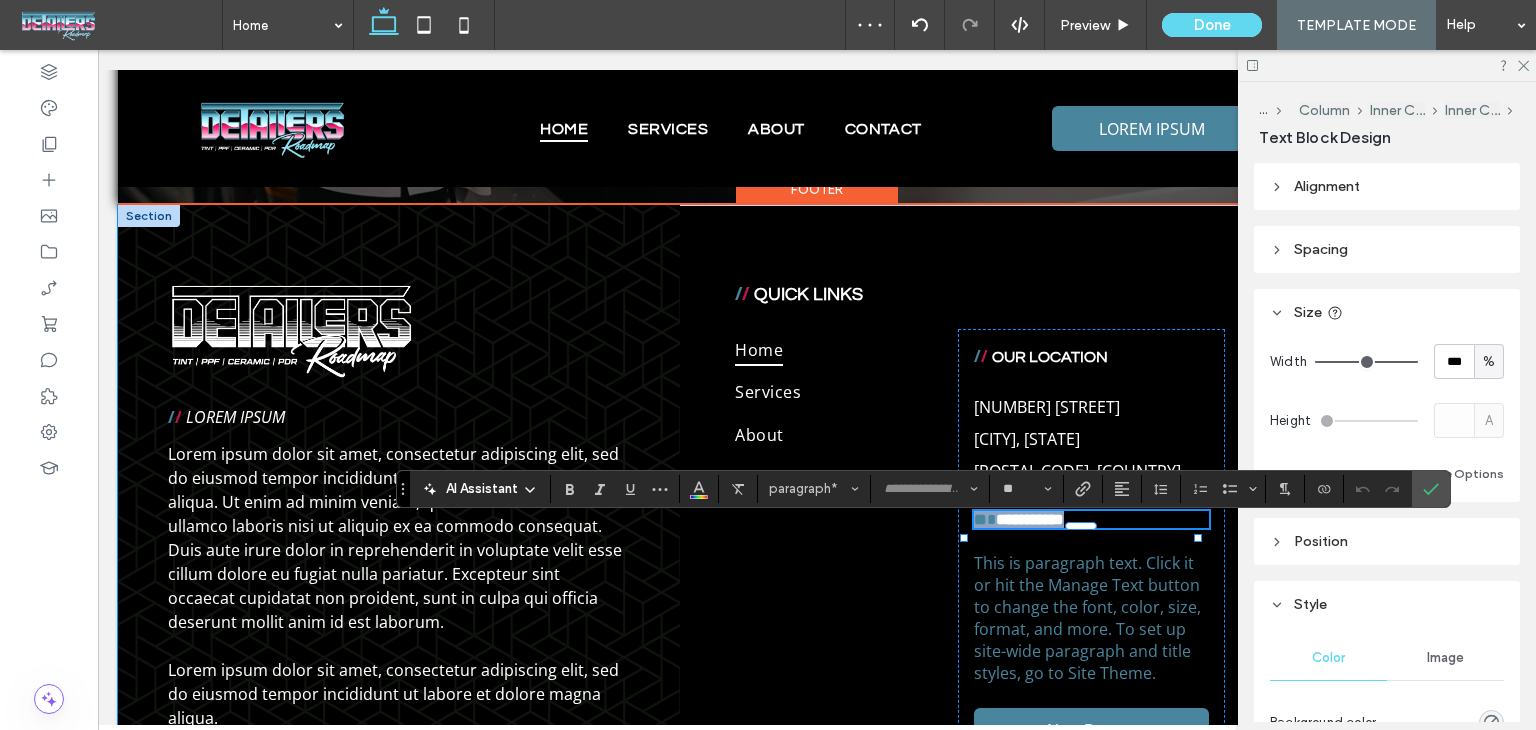 click on "**********" at bounding box center (1091, 519) 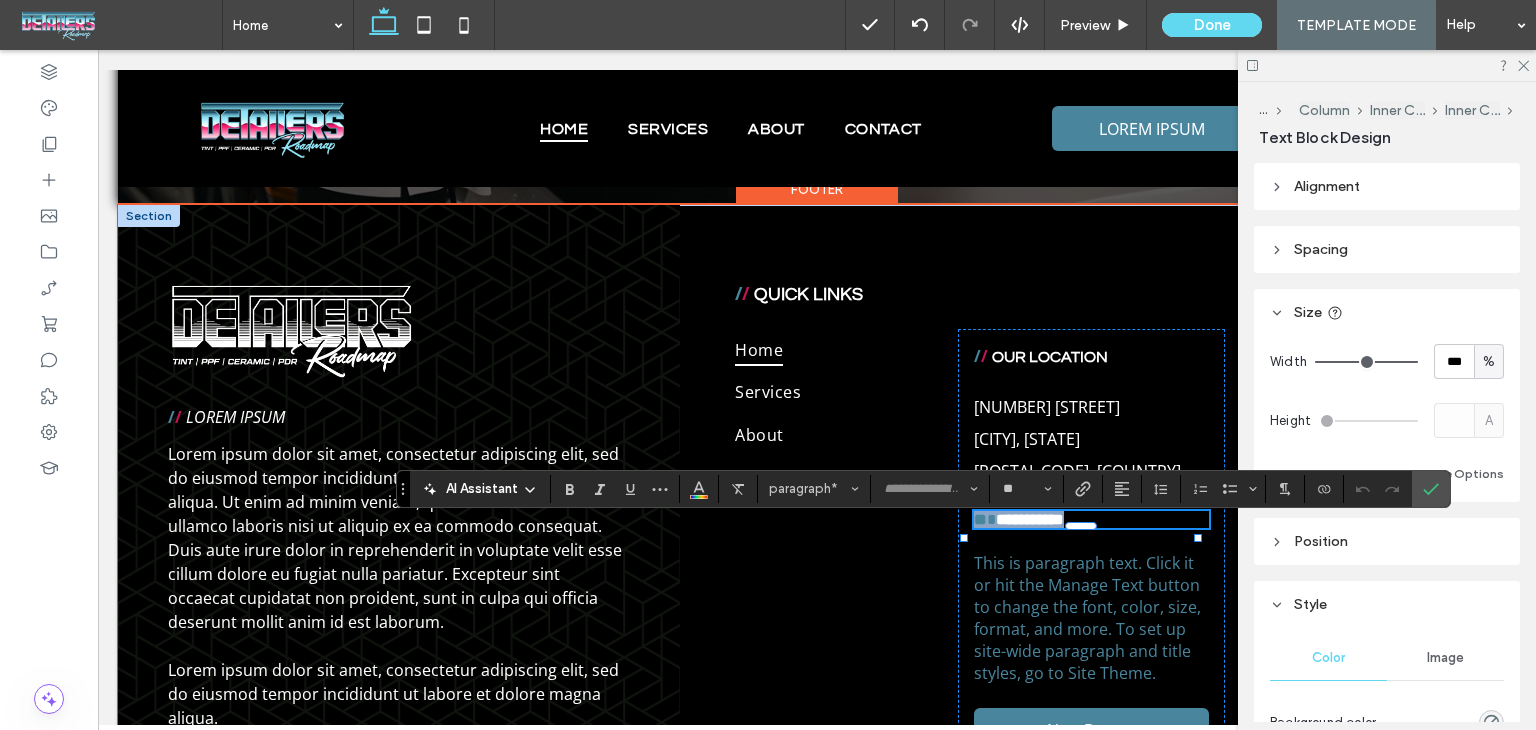 click on "**********" at bounding box center [1091, 519] 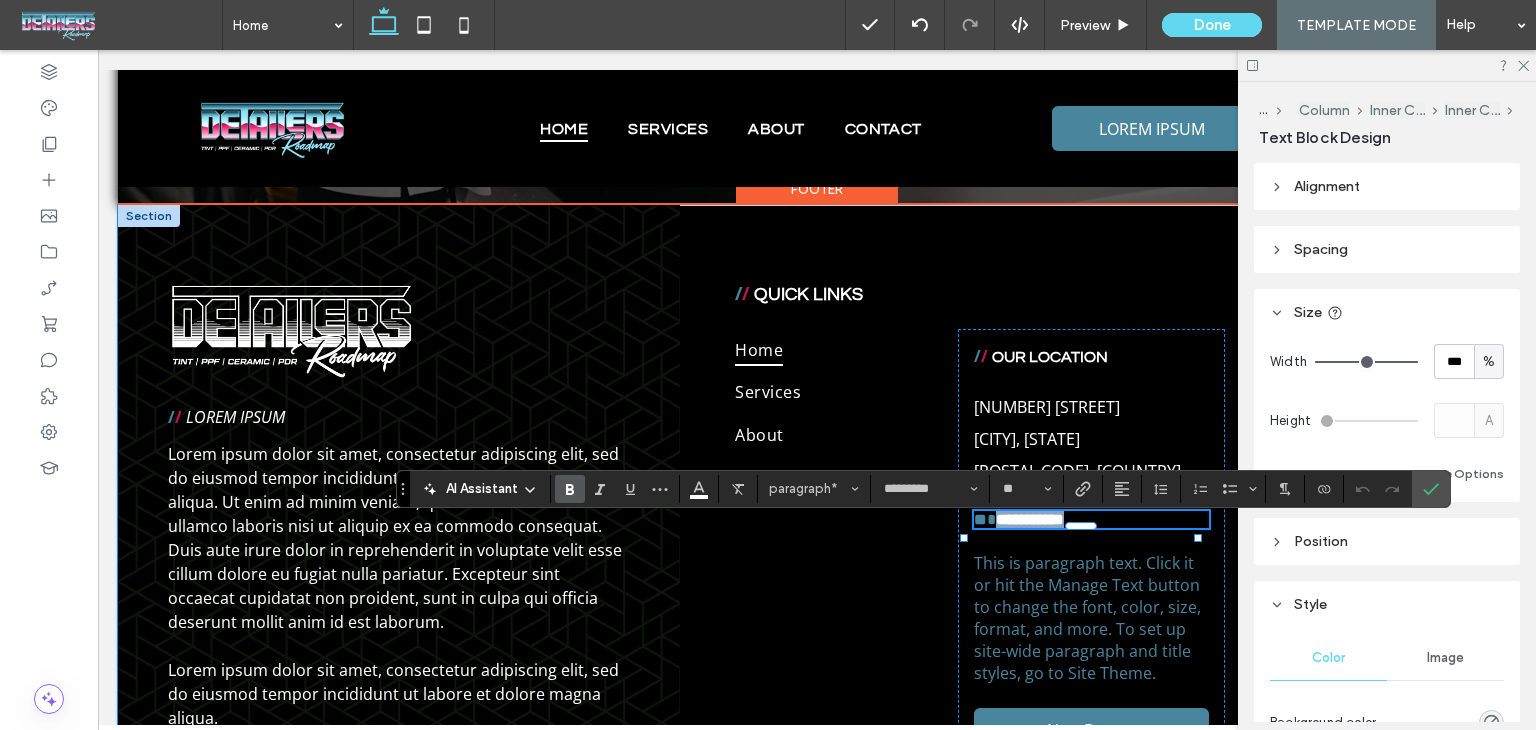 drag, startPoint x: 1084, startPoint y: 534, endPoint x: 981, endPoint y: 528, distance: 103.17461 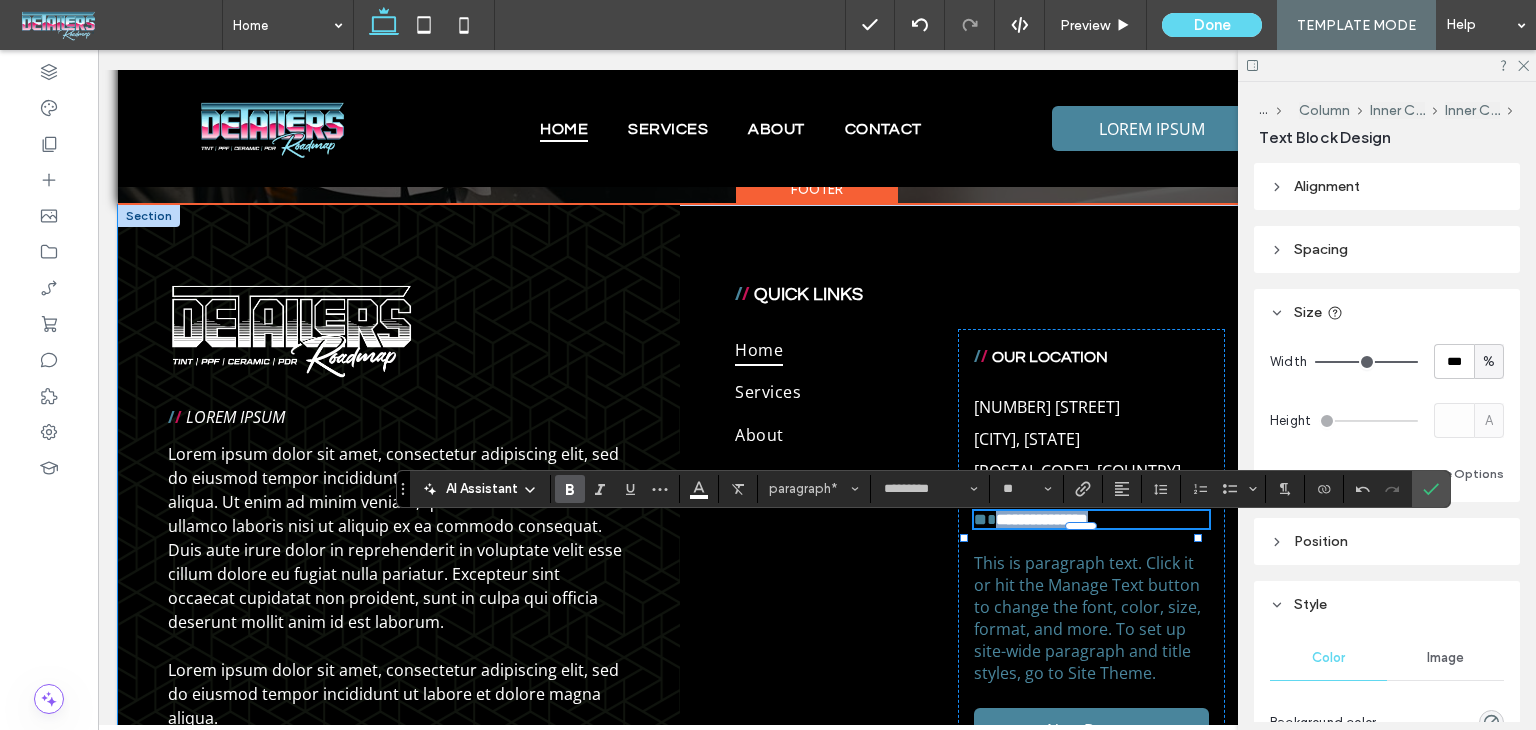 drag, startPoint x: 1143, startPoint y: 532, endPoint x: 981, endPoint y: 529, distance: 162.02777 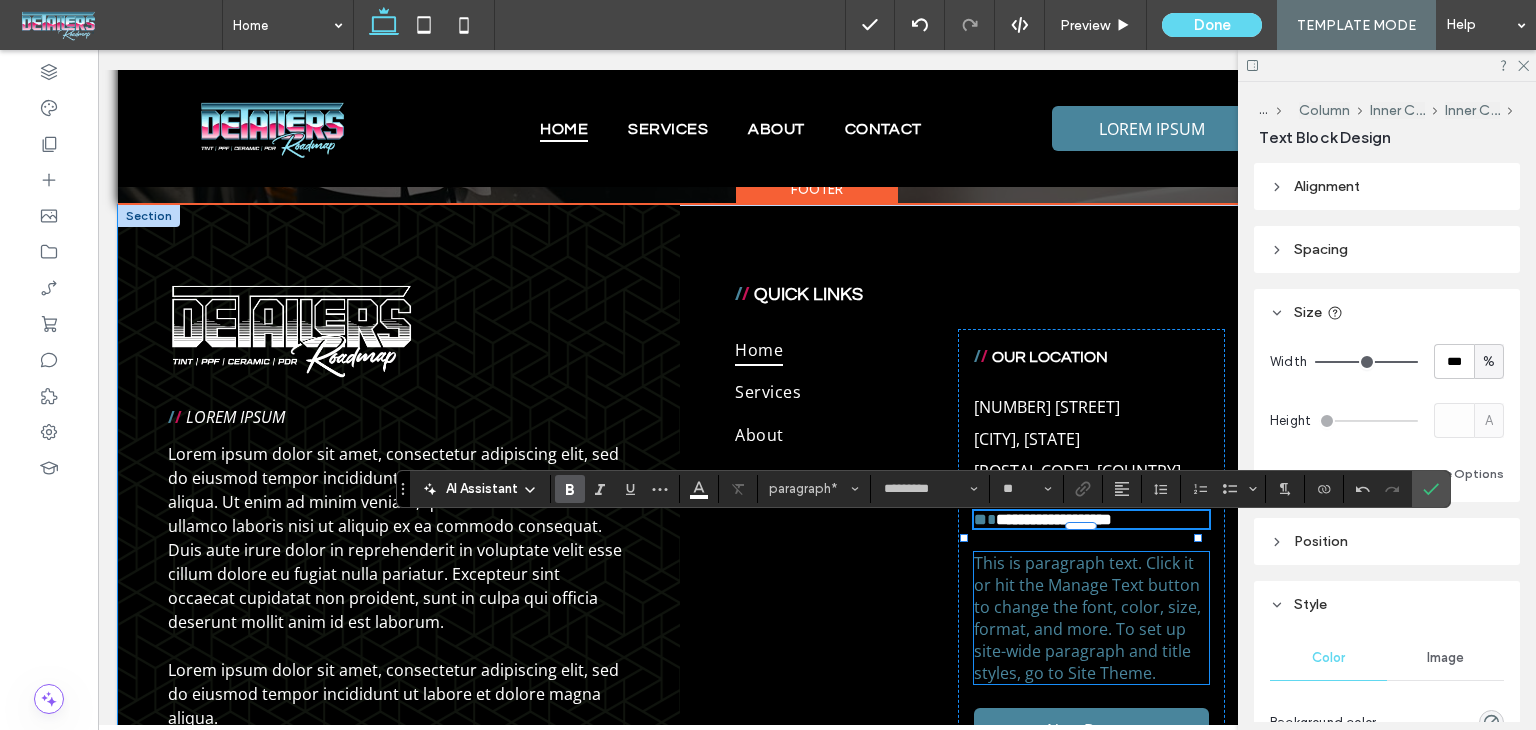 click on "This is paragraph text. Click it or hit the Manage Text button to change the font, color, size, format, and more. To set up site-wide paragraph and title styles, go to Site Theme." at bounding box center [1087, 618] 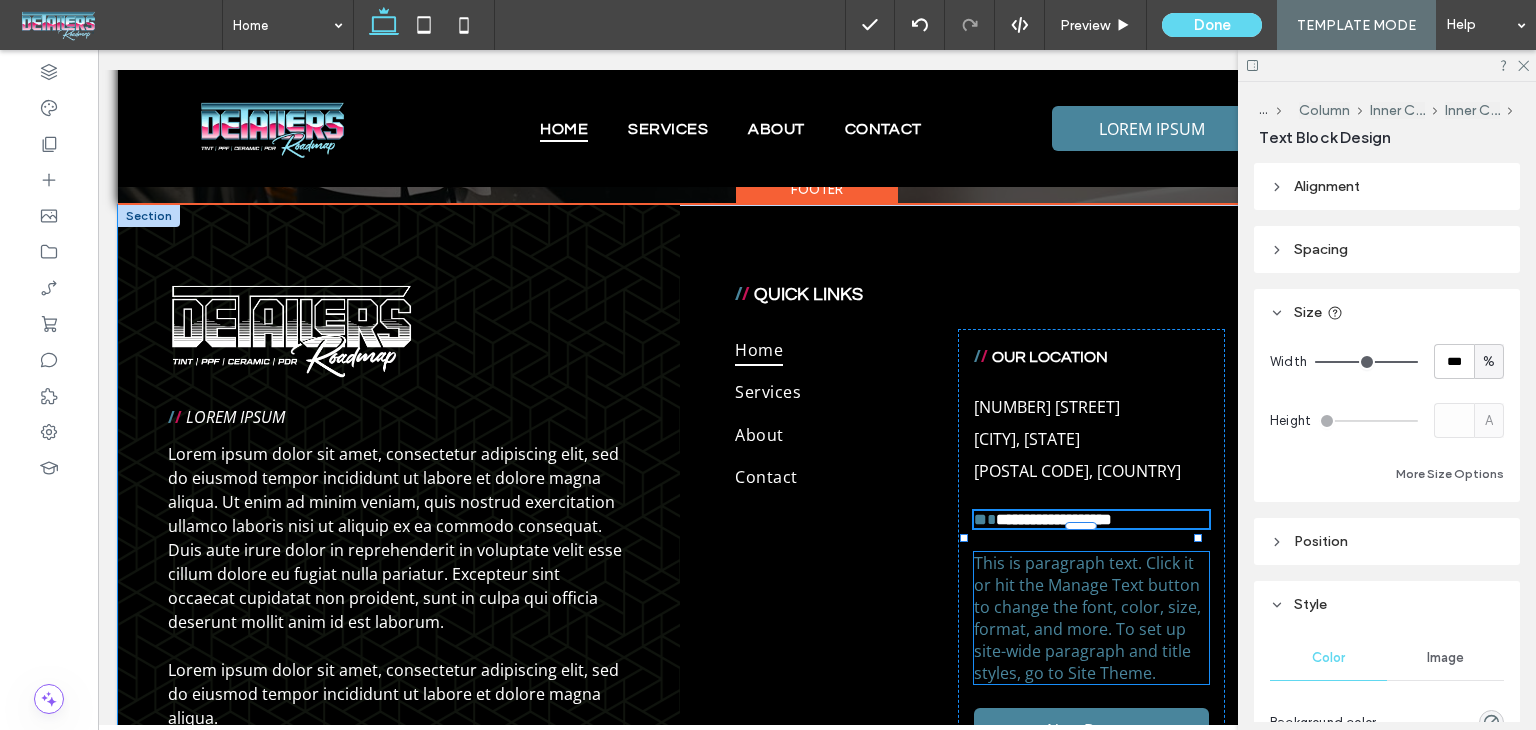 click on "This is paragraph text. Click it or hit the Manage Text button to change the font, color, size, format, and more. To set up site-wide paragraph and title styles, go to Site Theme." at bounding box center [1091, 618] 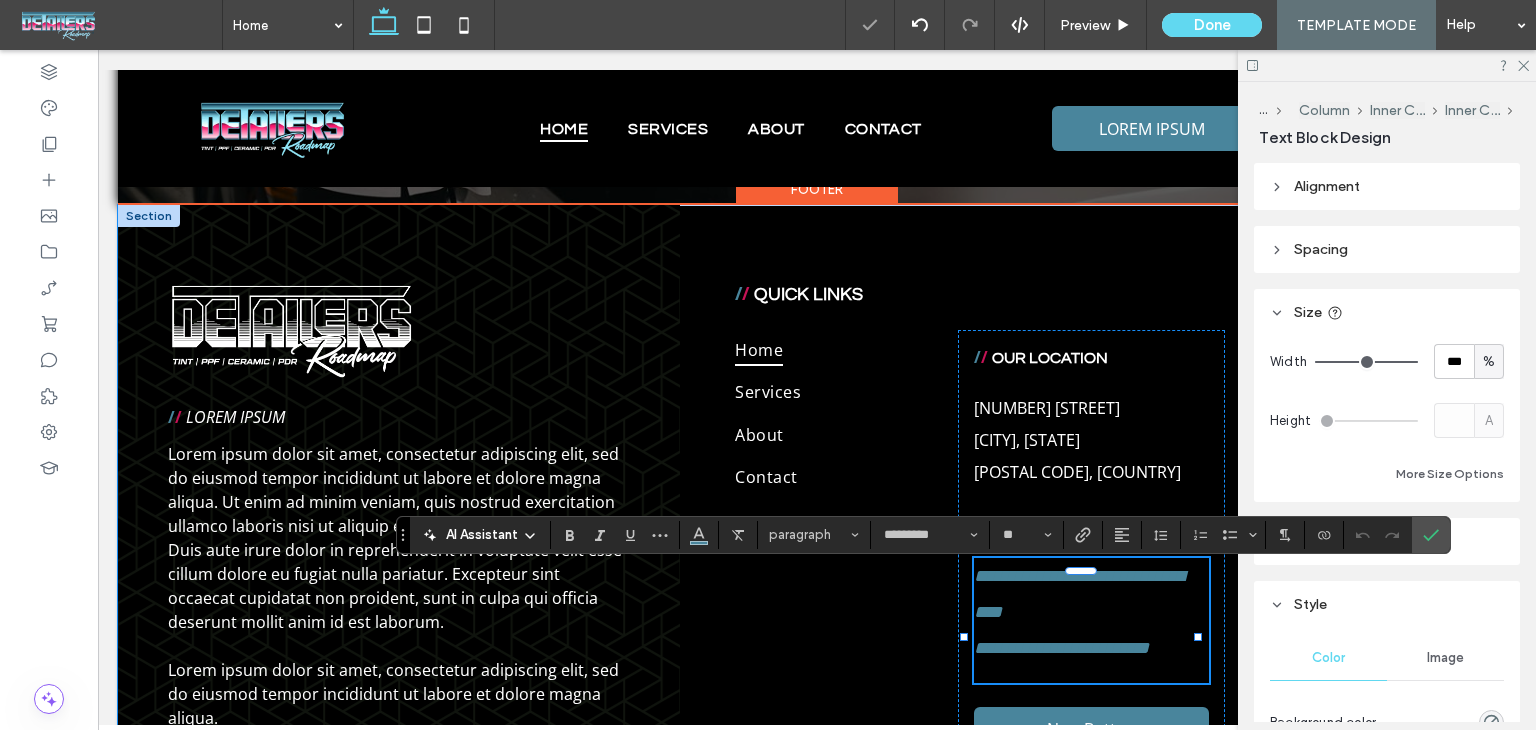 type on "**" 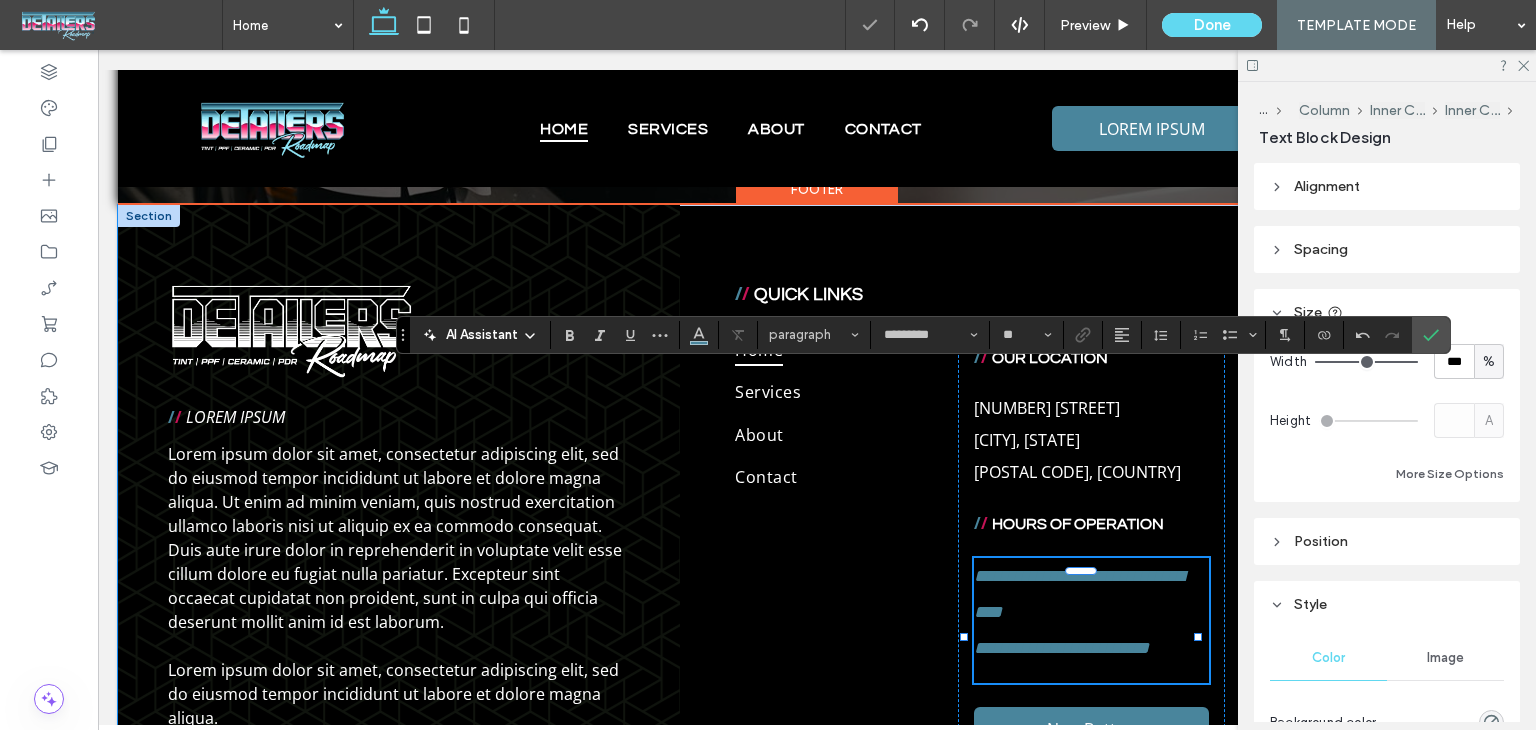 scroll, scrollTop: 5386, scrollLeft: 0, axis: vertical 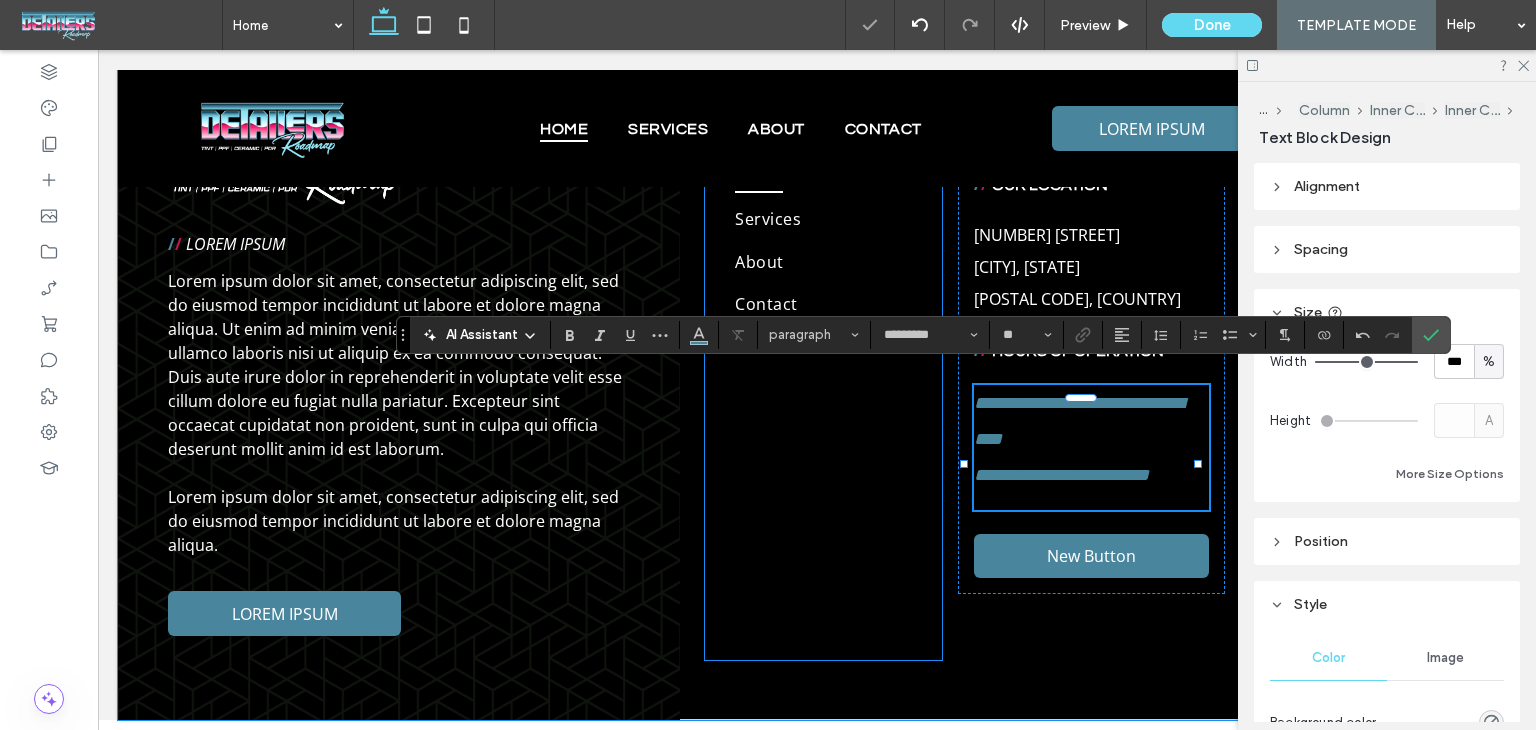 type on "****" 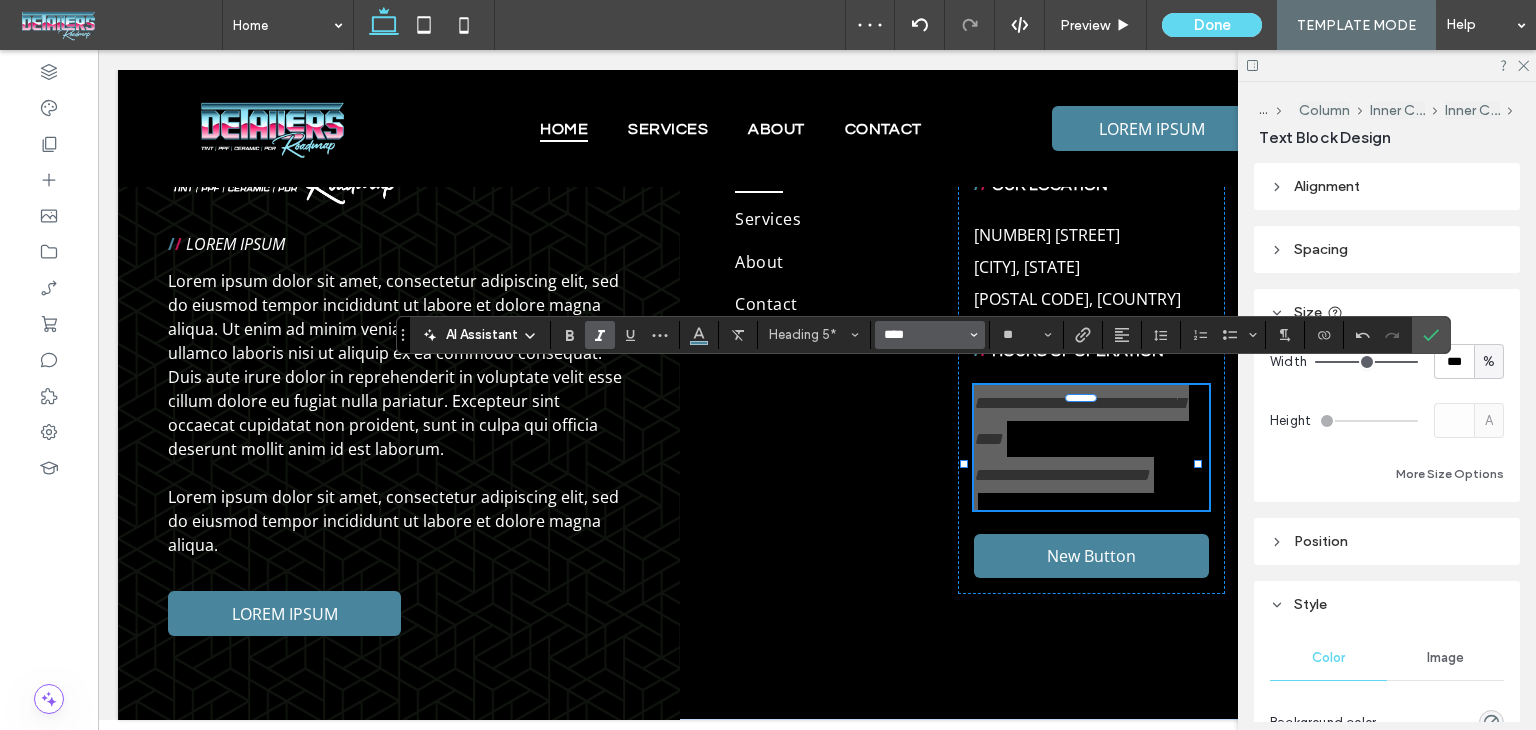 click on "****" at bounding box center [924, 335] 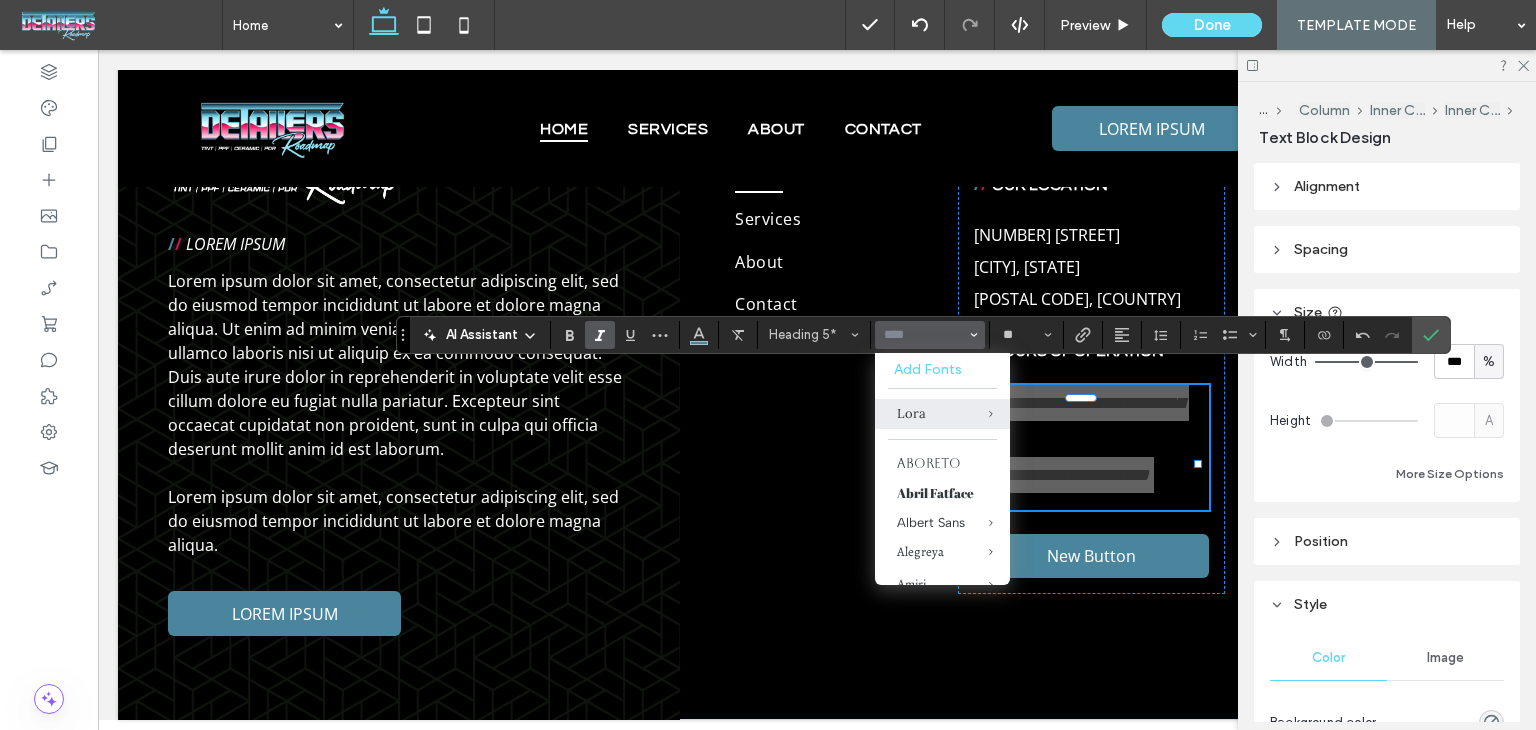 type on "*" 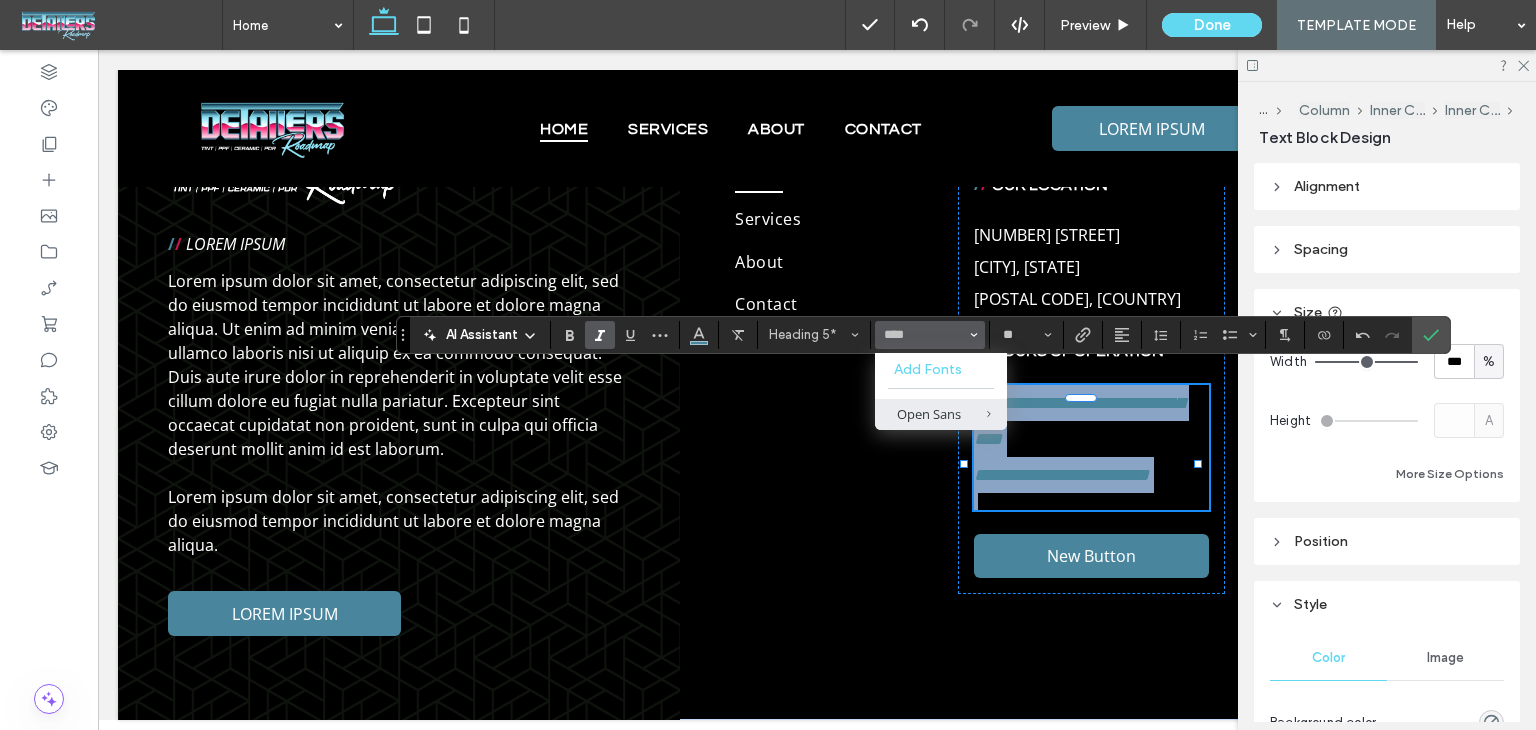 type on "*********" 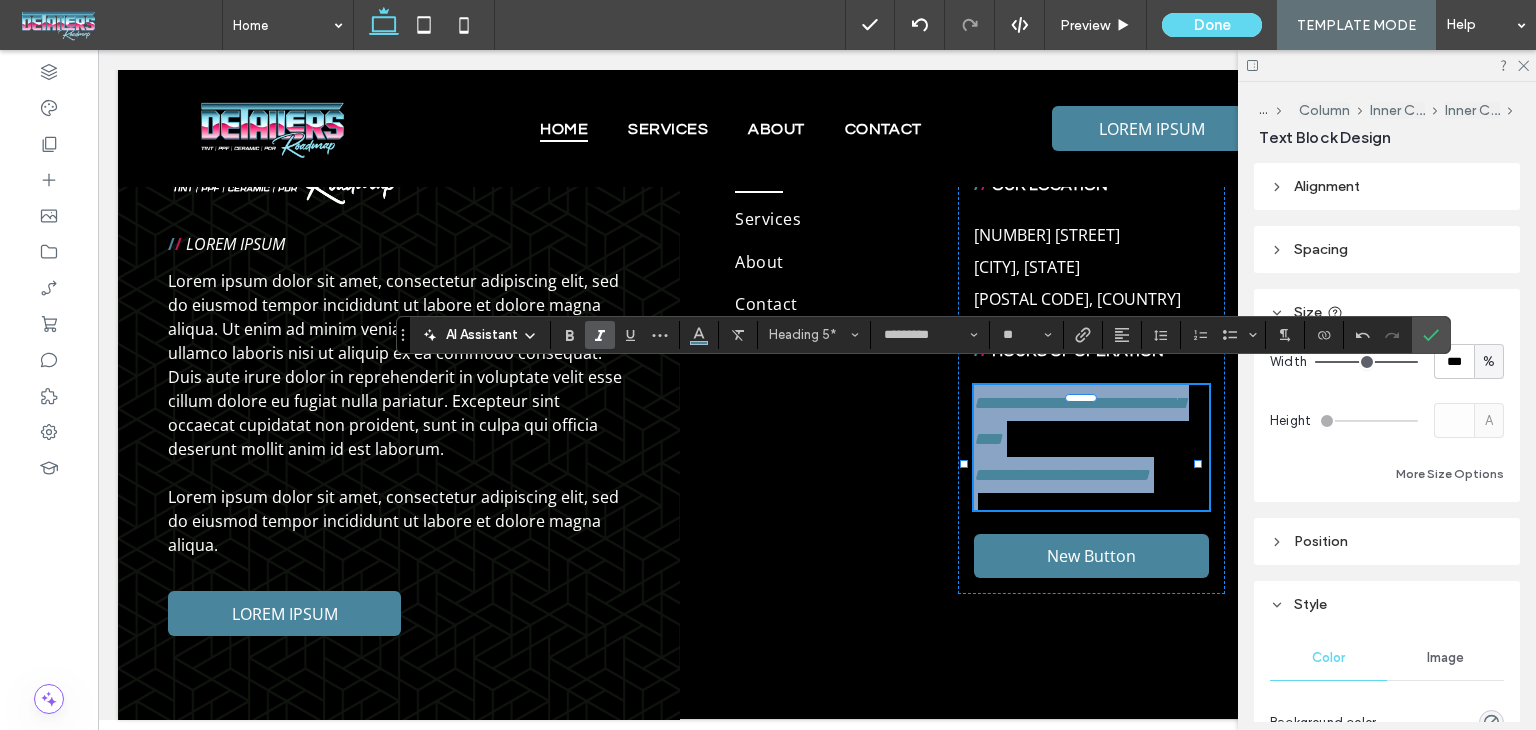 click at bounding box center (1091, 501) 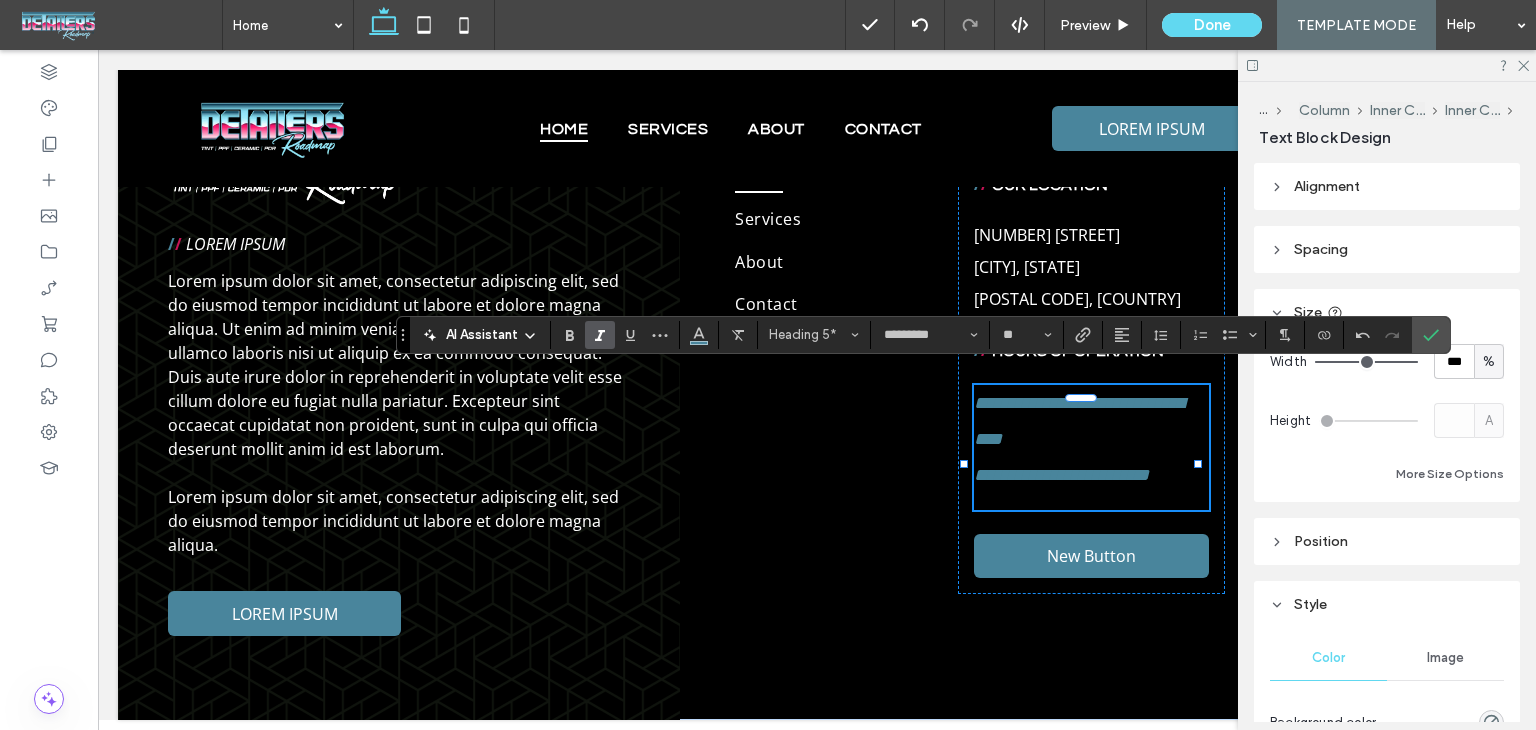 type on "**" 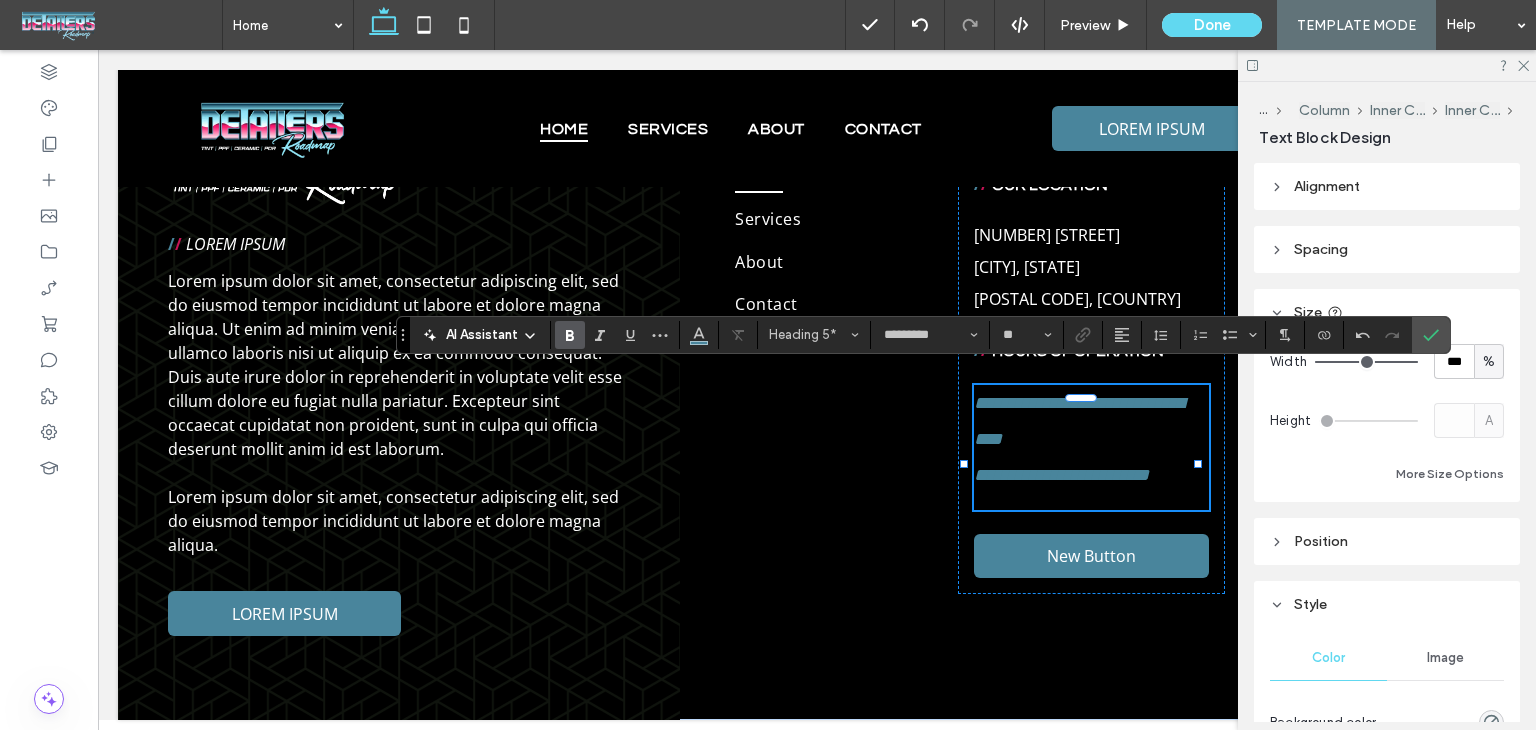 type on "****" 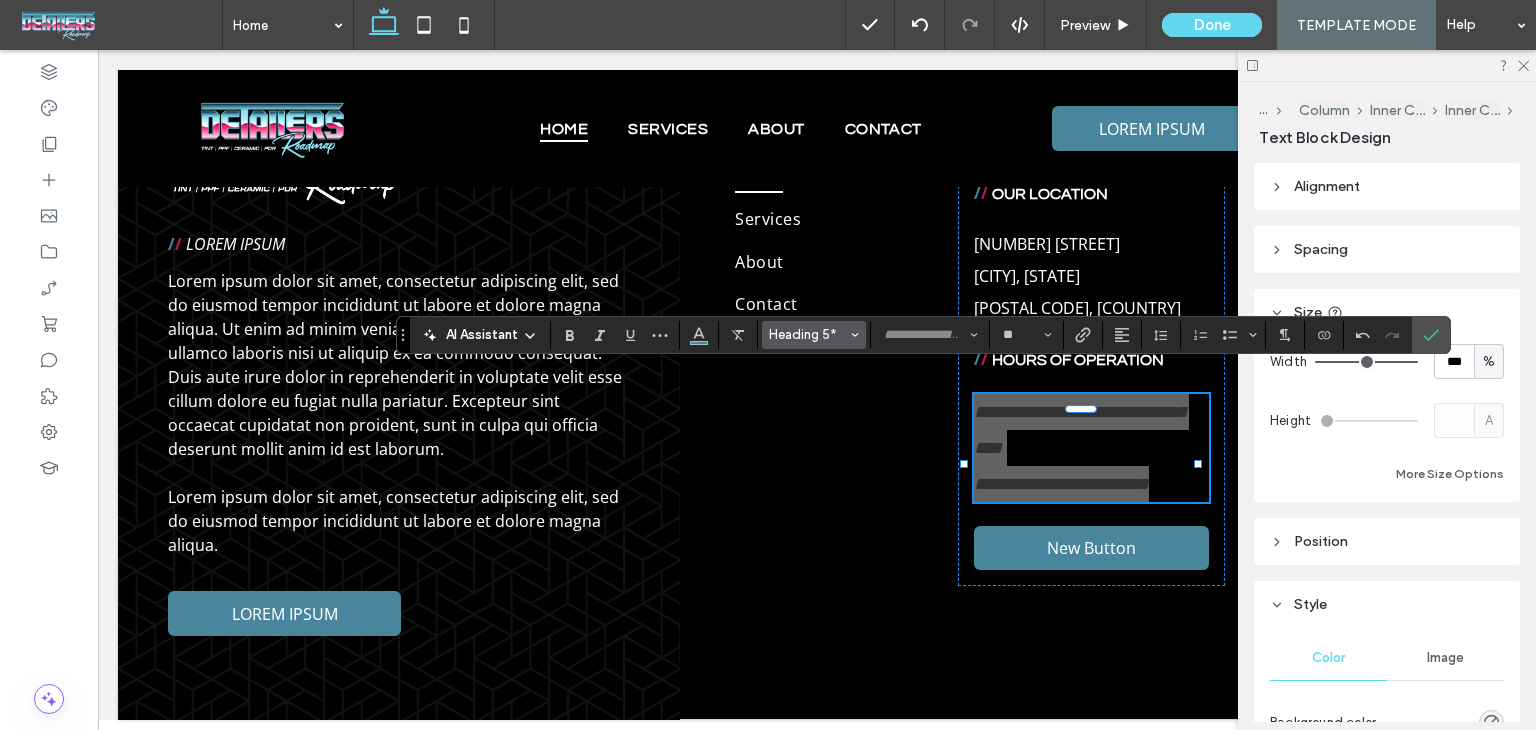 click on "Heading 5*" at bounding box center (808, 334) 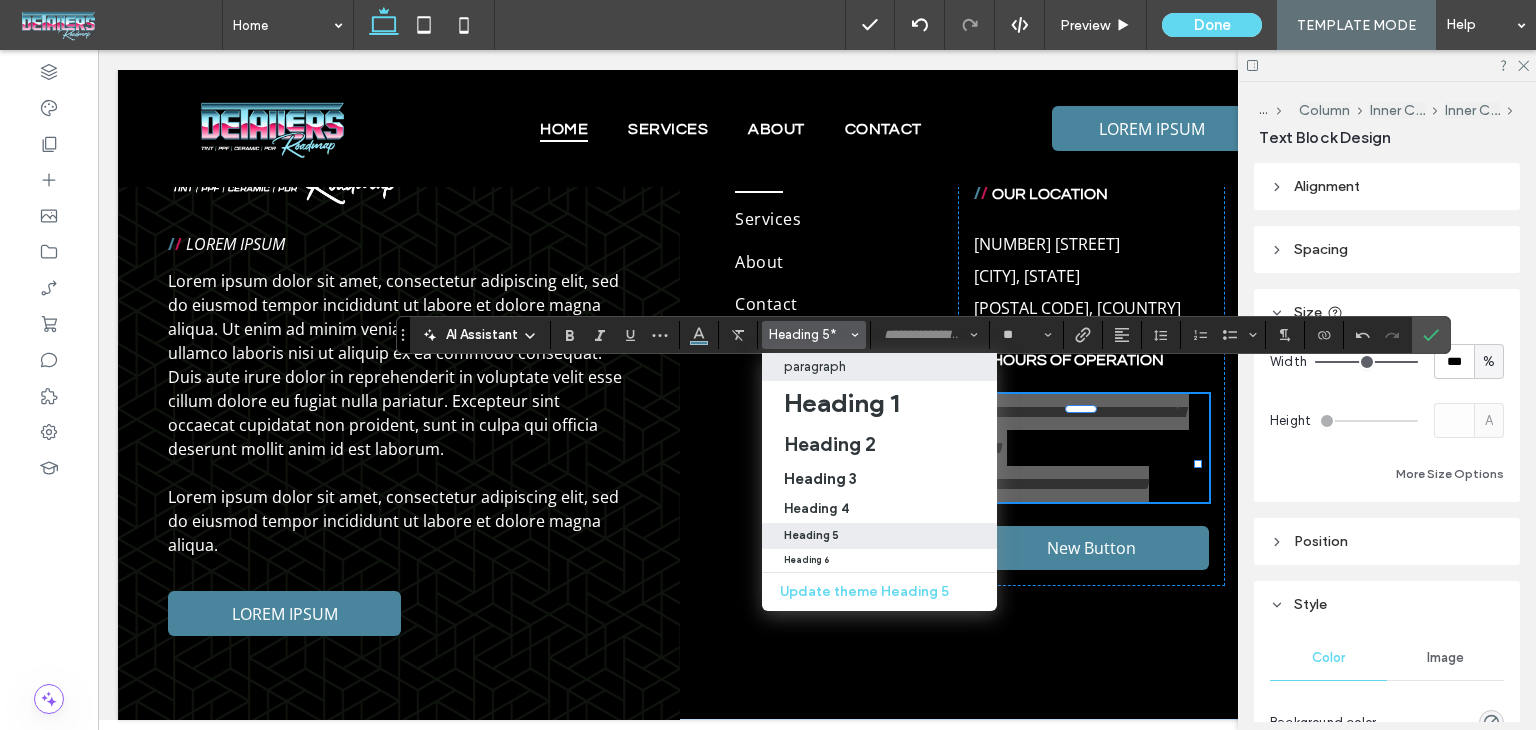 drag, startPoint x: 807, startPoint y: 382, endPoint x: 808, endPoint y: 370, distance: 12.0415945 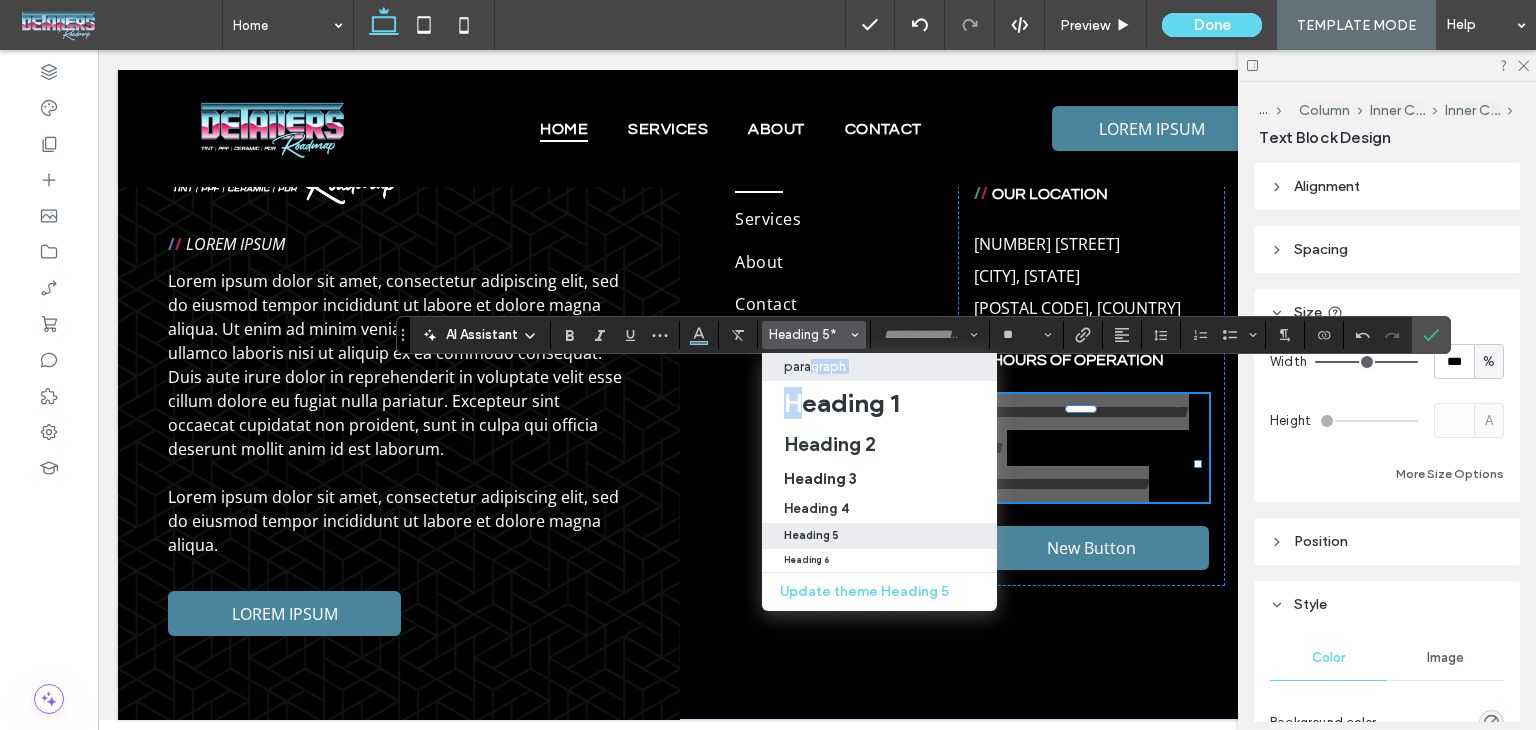 click on "paragraph" at bounding box center [815, 366] 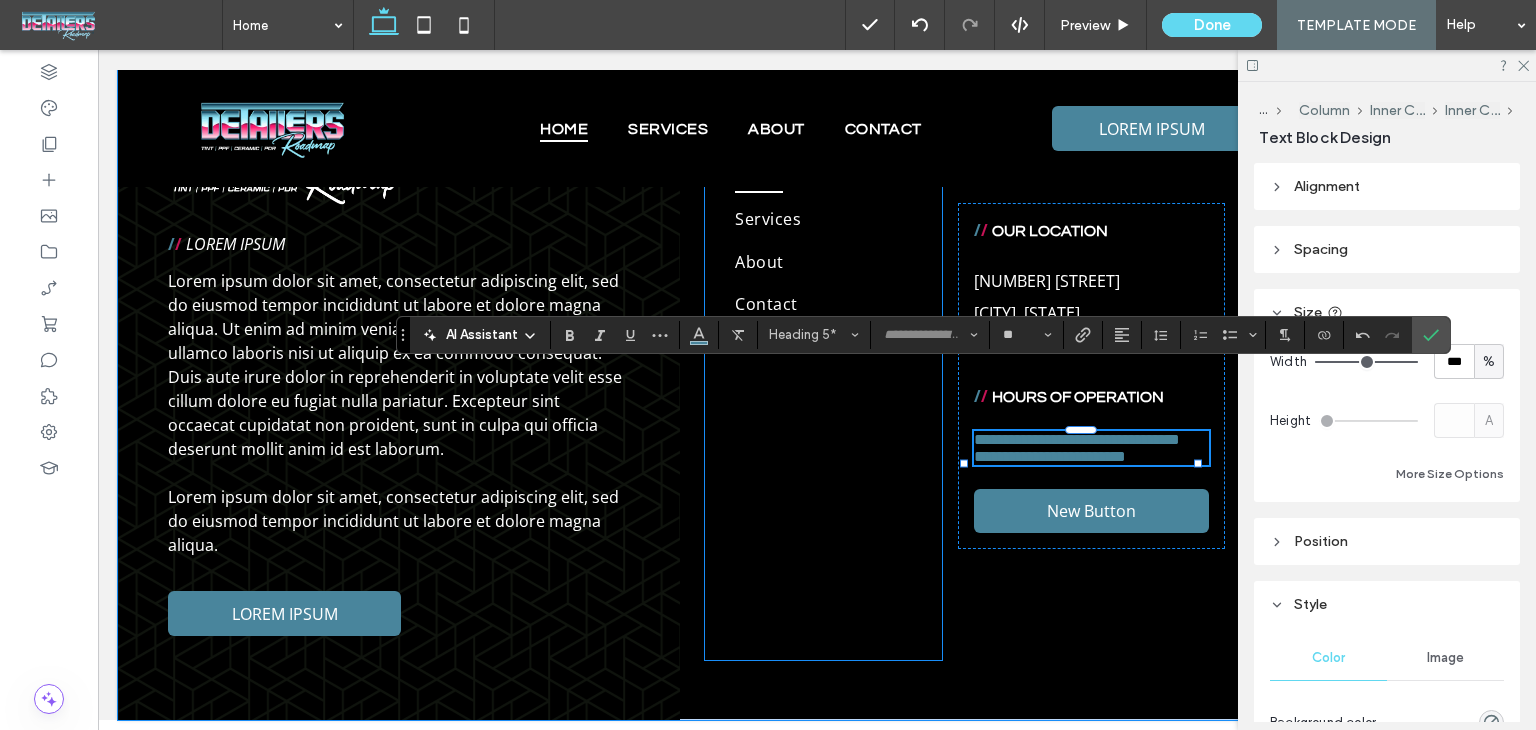 type on "*********" 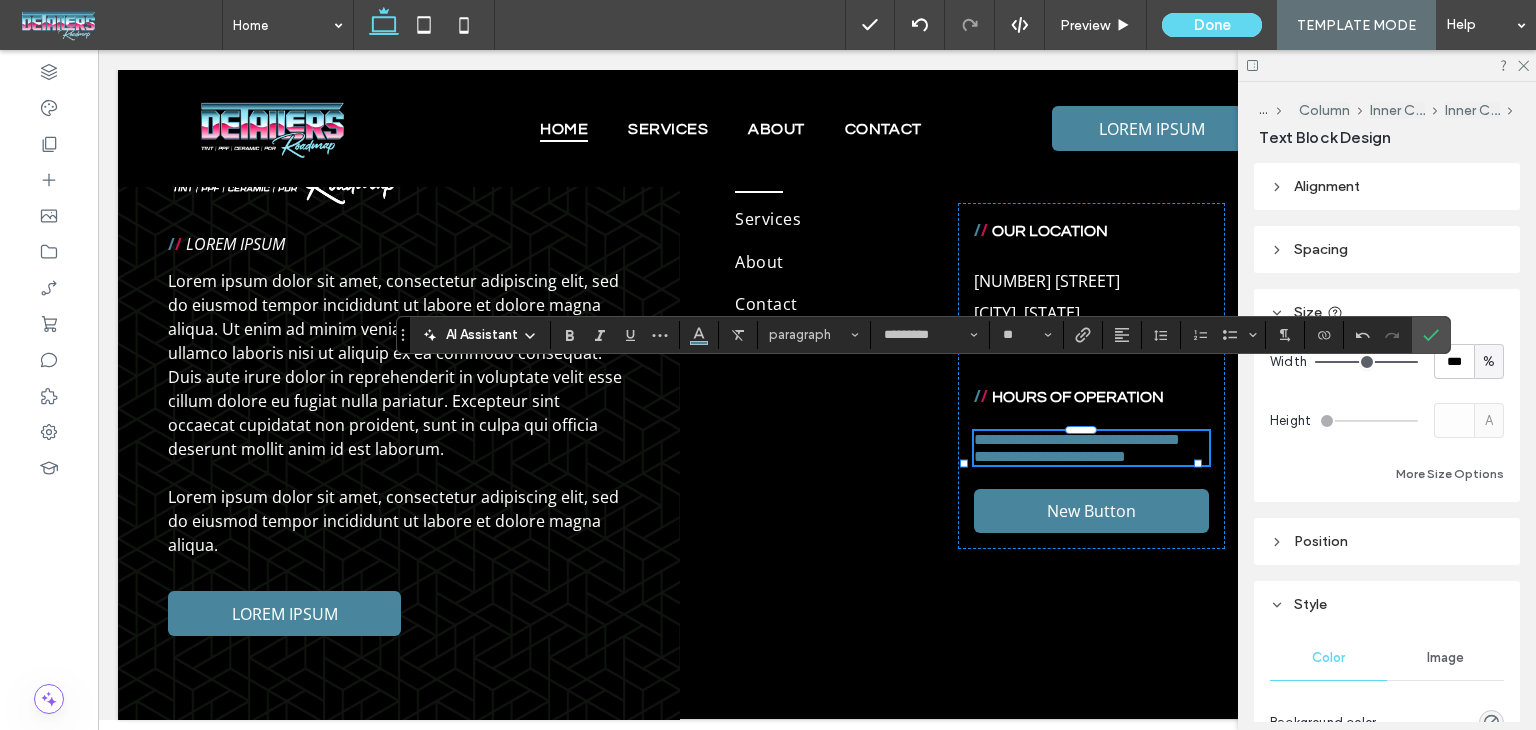 click on "**********" at bounding box center [1050, 456] 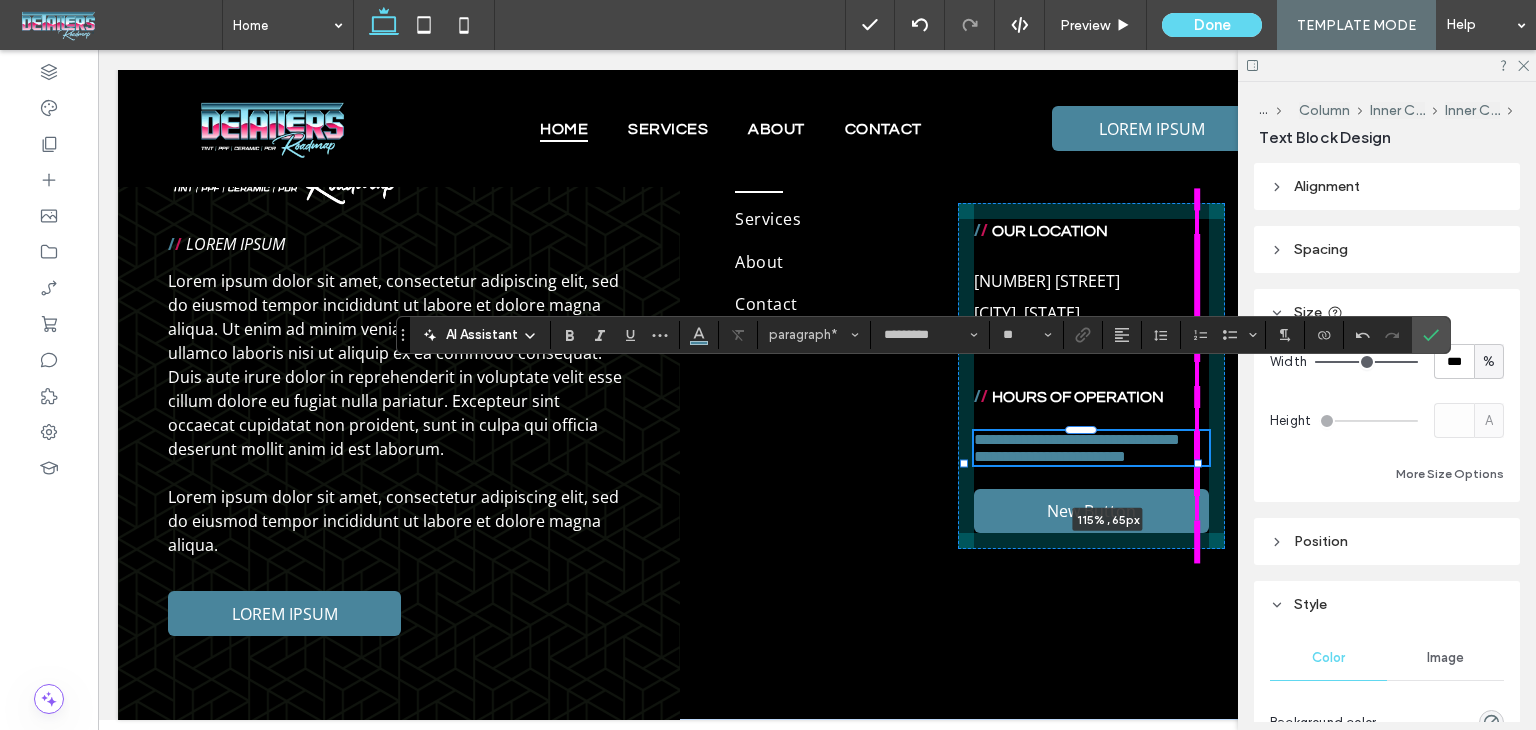 drag, startPoint x: 1199, startPoint y: 433, endPoint x: 1234, endPoint y: 432, distance: 35.014282 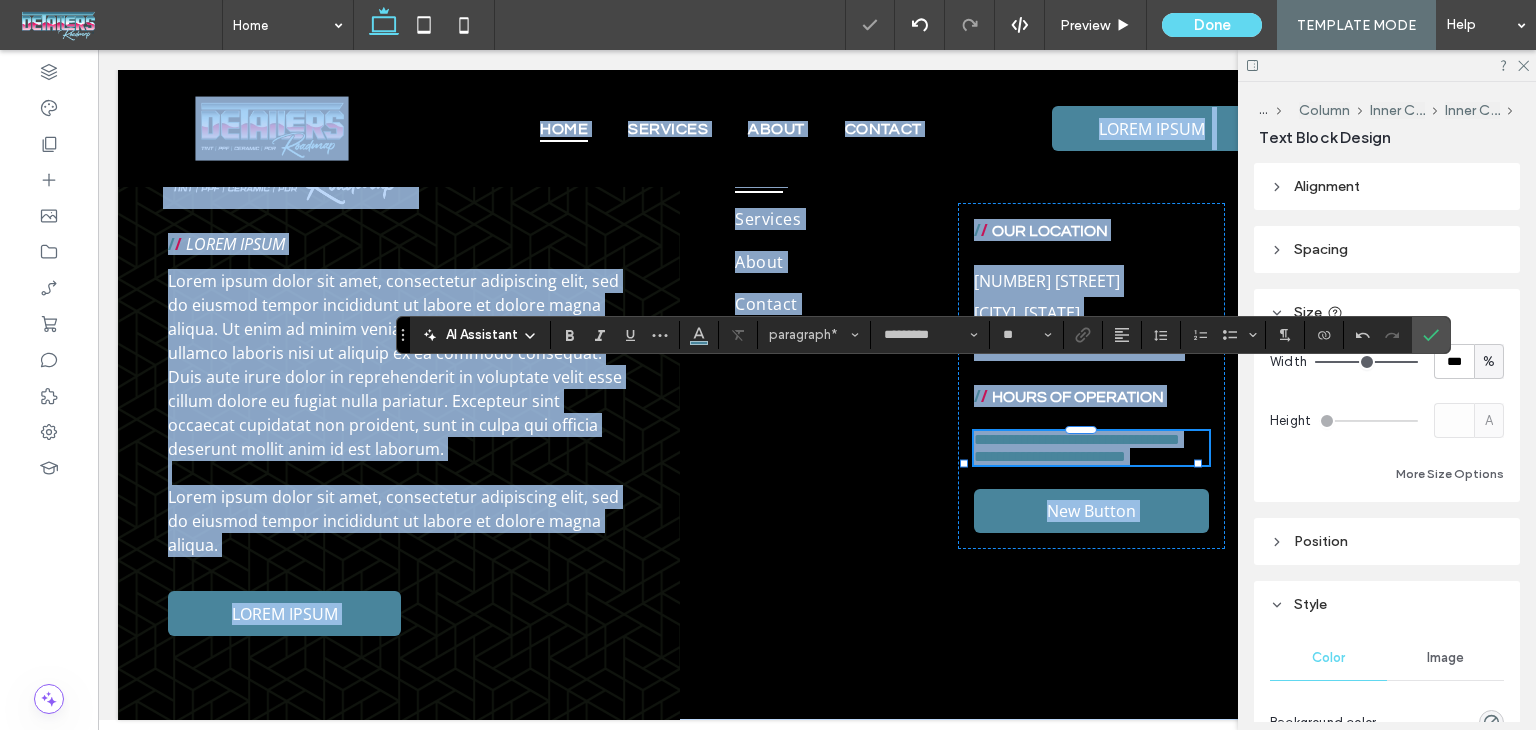 click on "**********" at bounding box center [1091, 439] 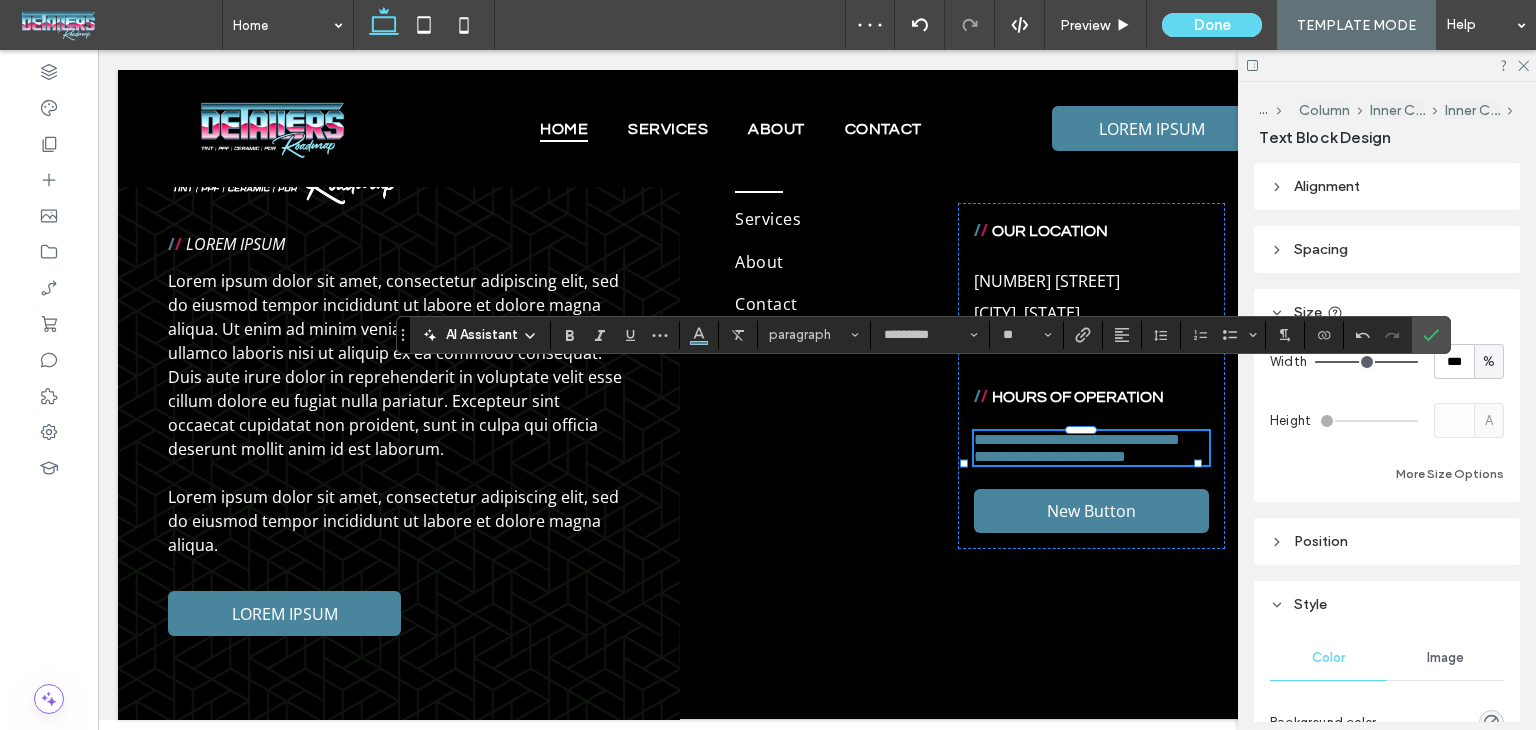 click on "**********" at bounding box center (1091, 439) 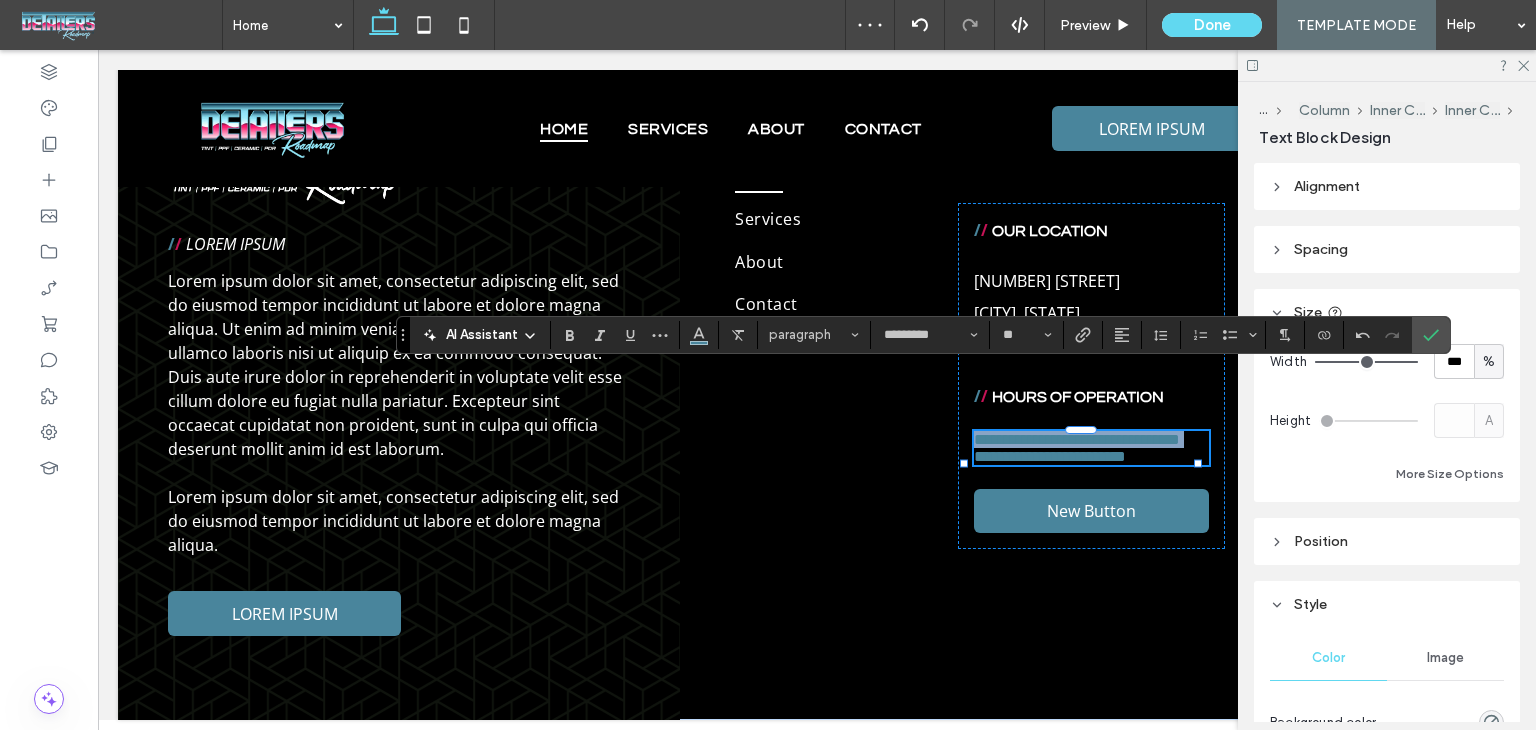 click on "**********" at bounding box center (1091, 439) 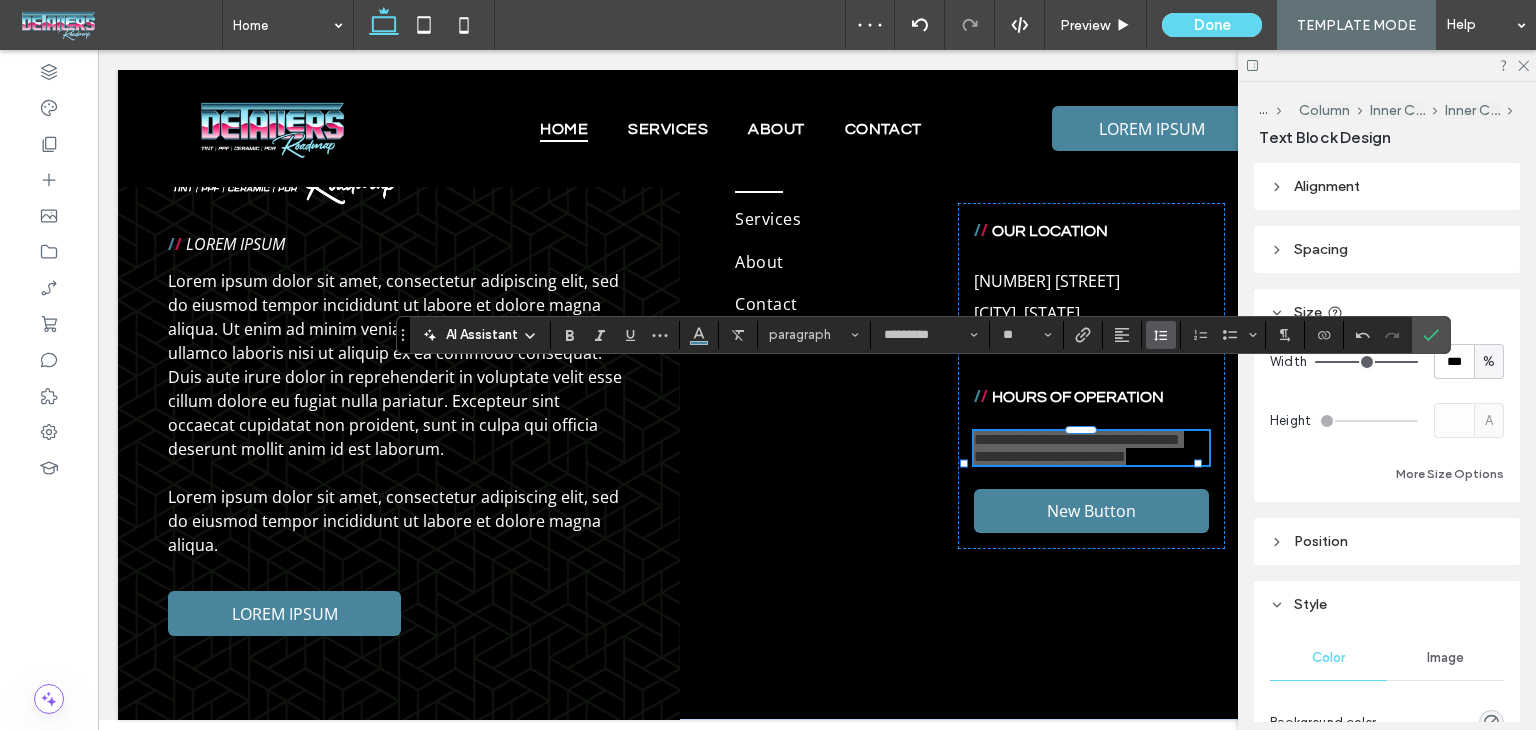 click 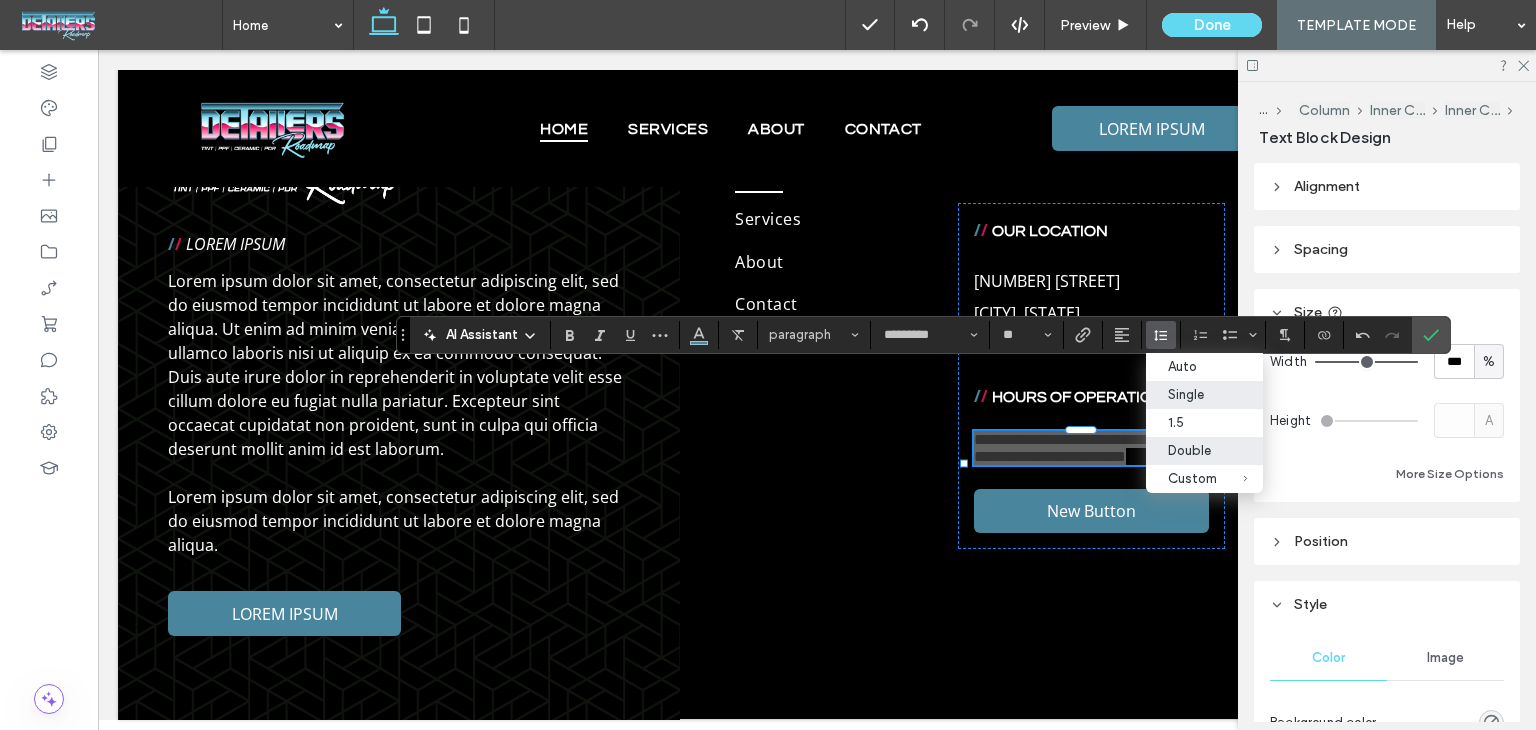 click on "Double" at bounding box center [1192, 450] 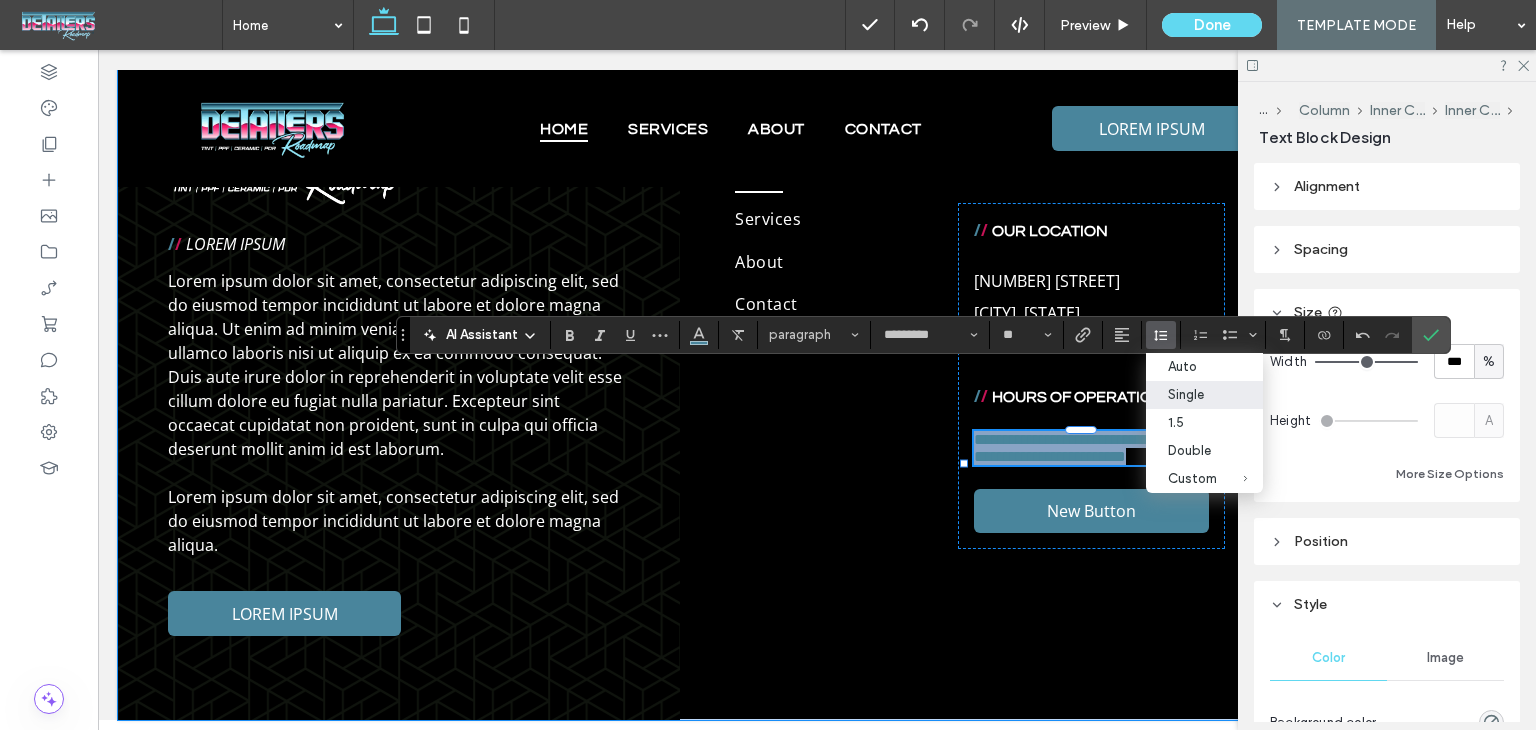 scroll, scrollTop: 5370, scrollLeft: 0, axis: vertical 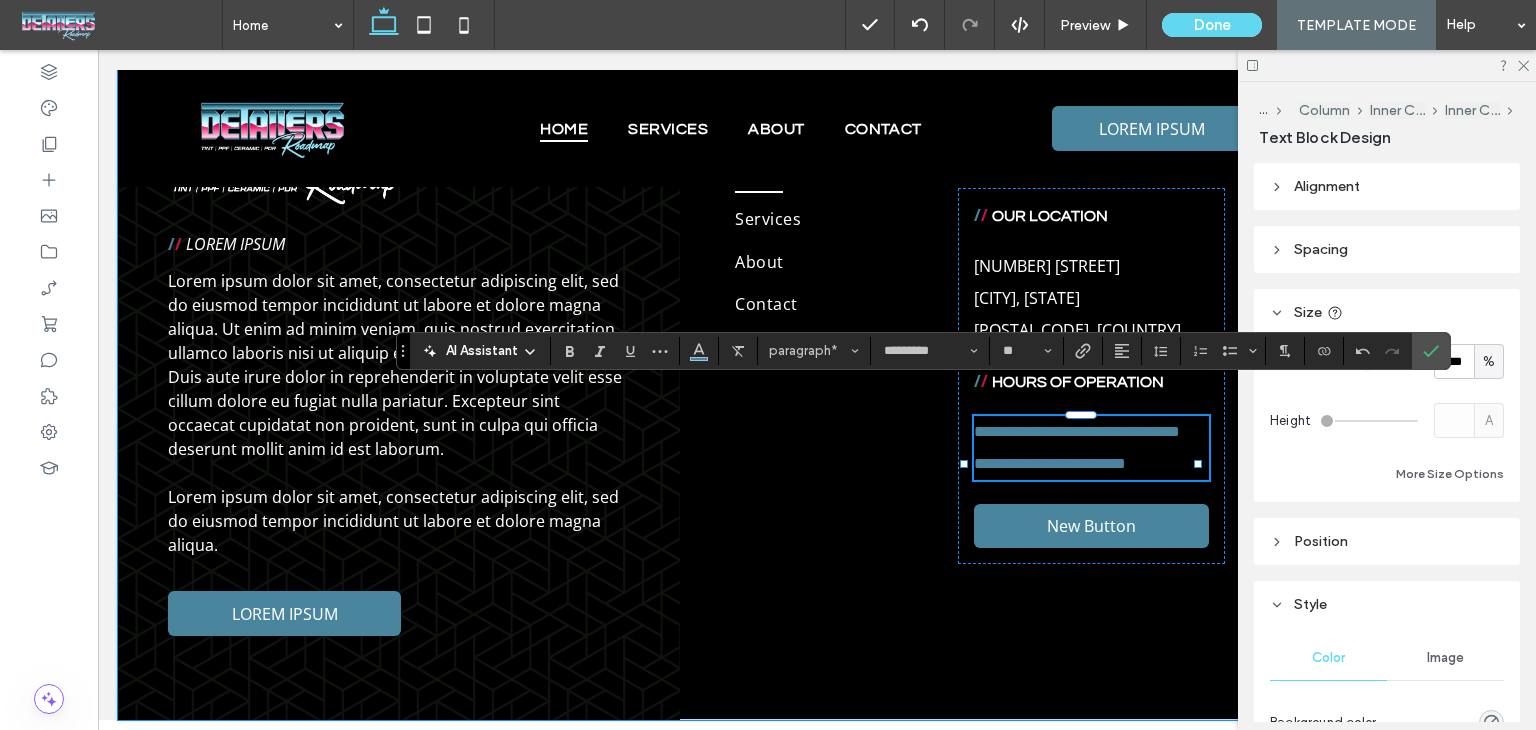 click on "**********" at bounding box center (1091, 376) 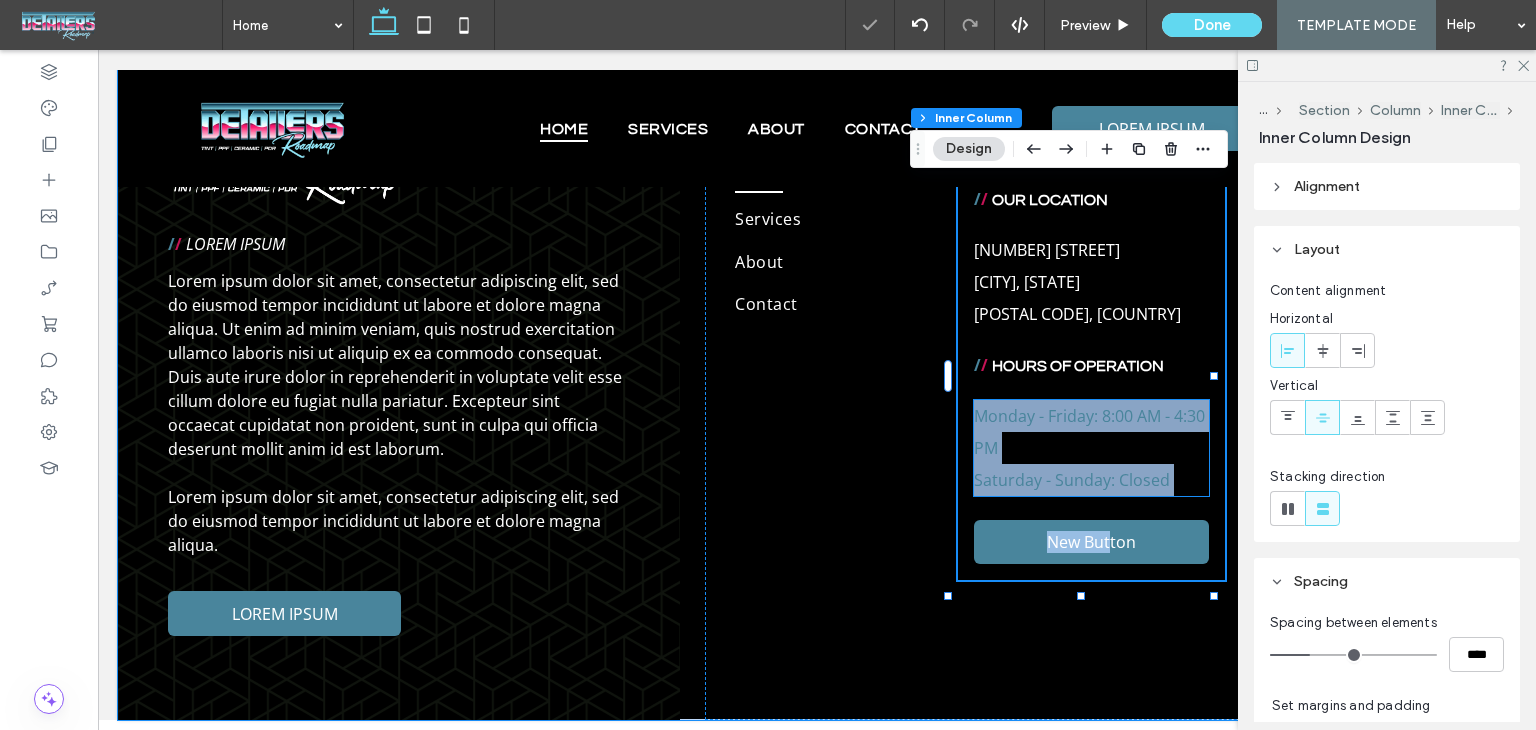 click on "Monday - Friday: 8:00 AM - 4:30 PM" at bounding box center [1091, 432] 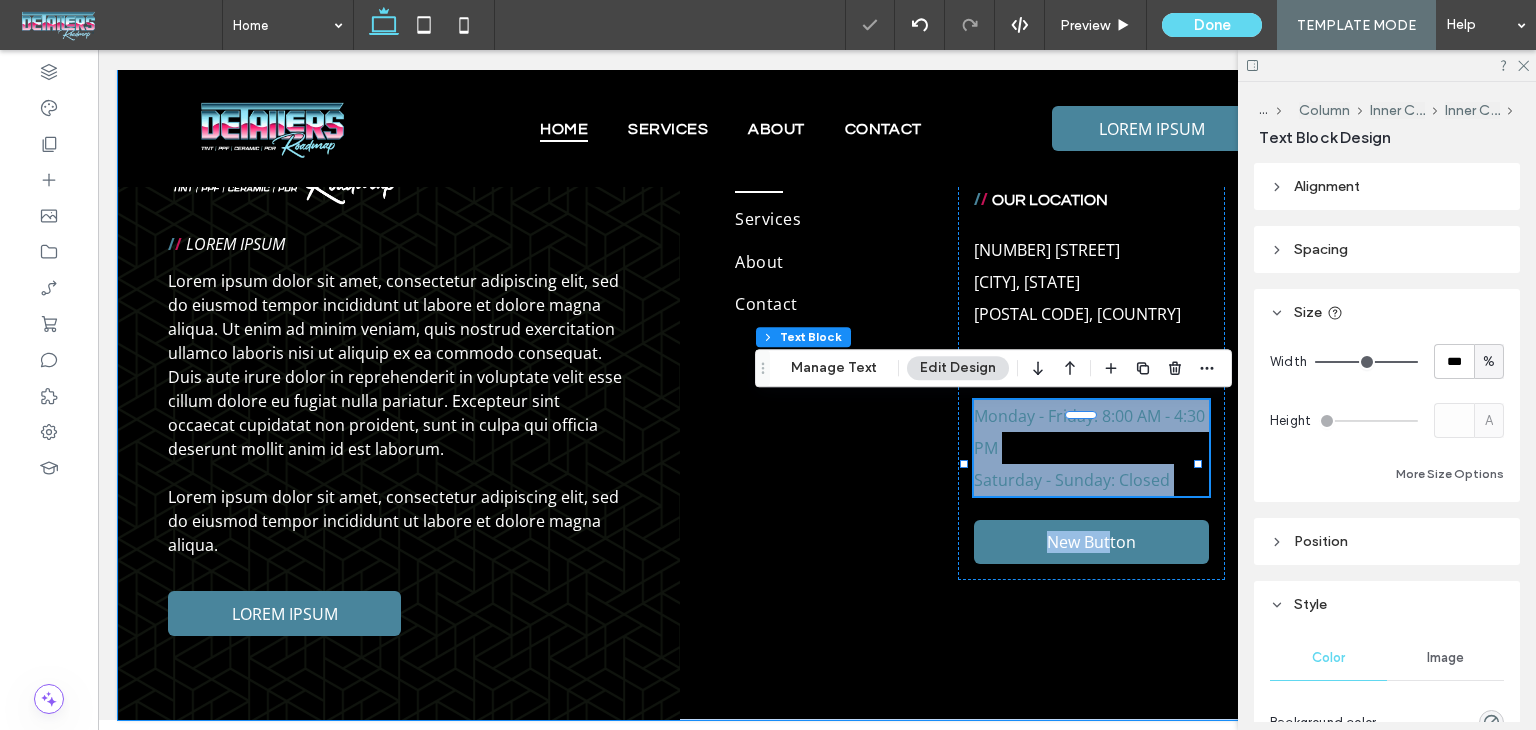click on "Monday - Friday: 8:00 AM - 4:30 PM" at bounding box center [1089, 432] 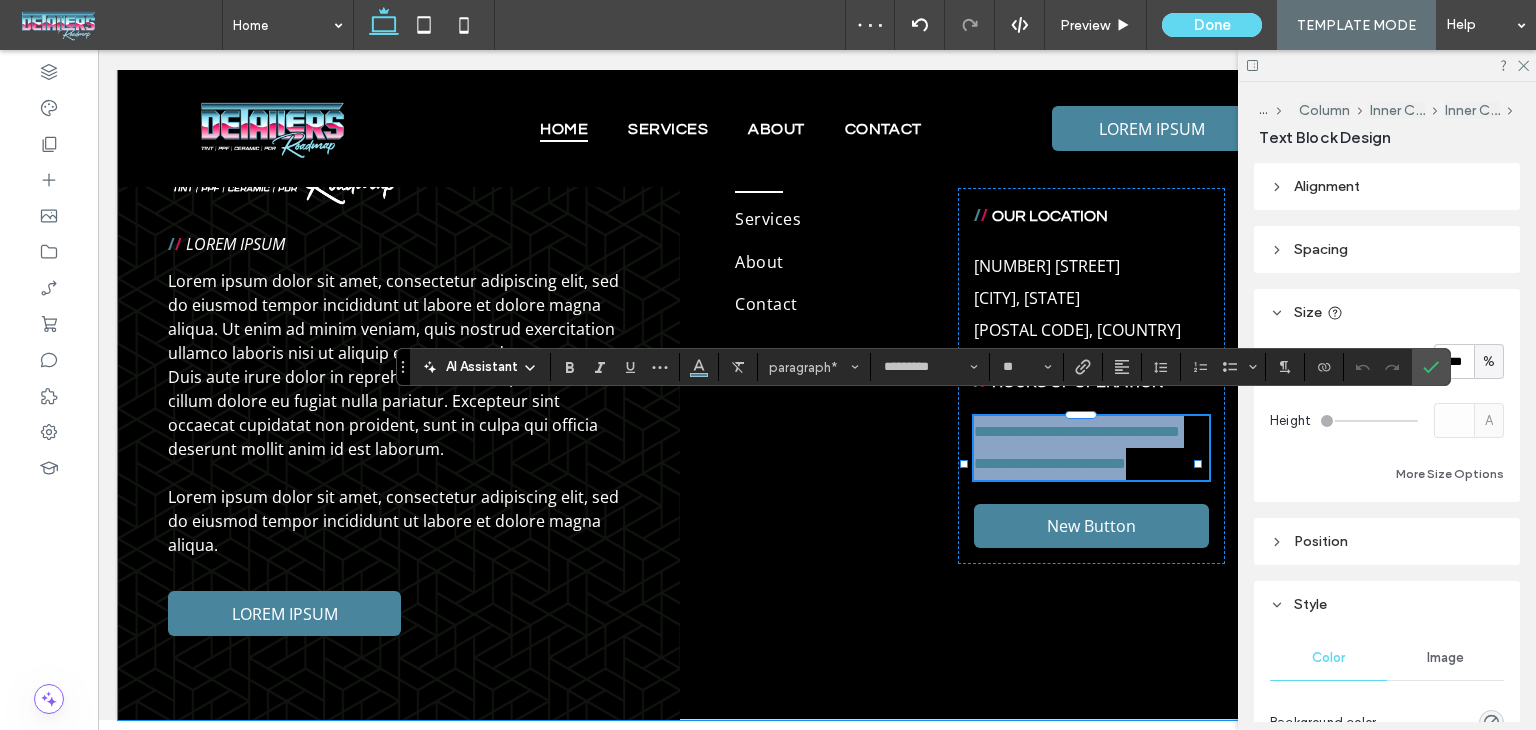 click on "**********" at bounding box center [1077, 431] 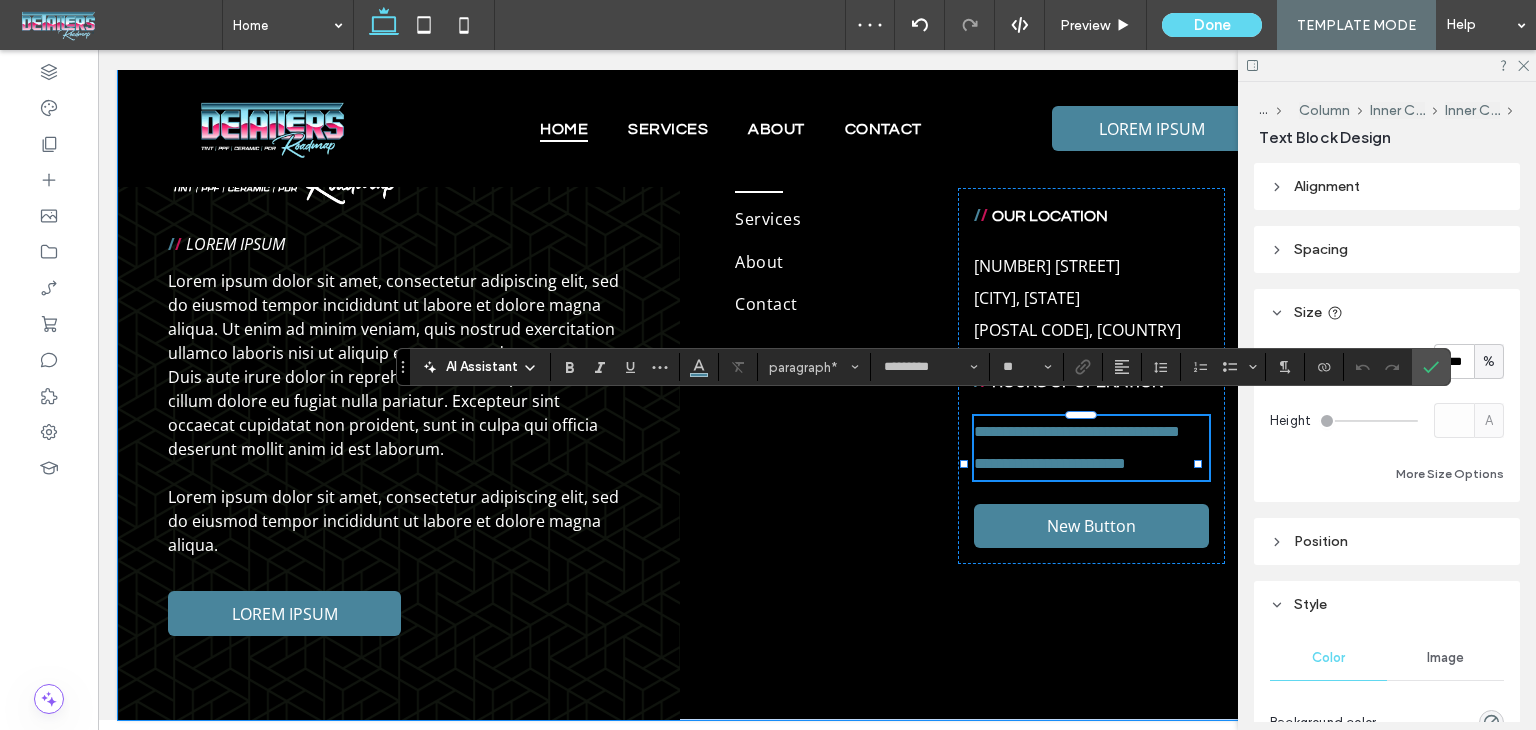 click on "**********" at bounding box center [1077, 431] 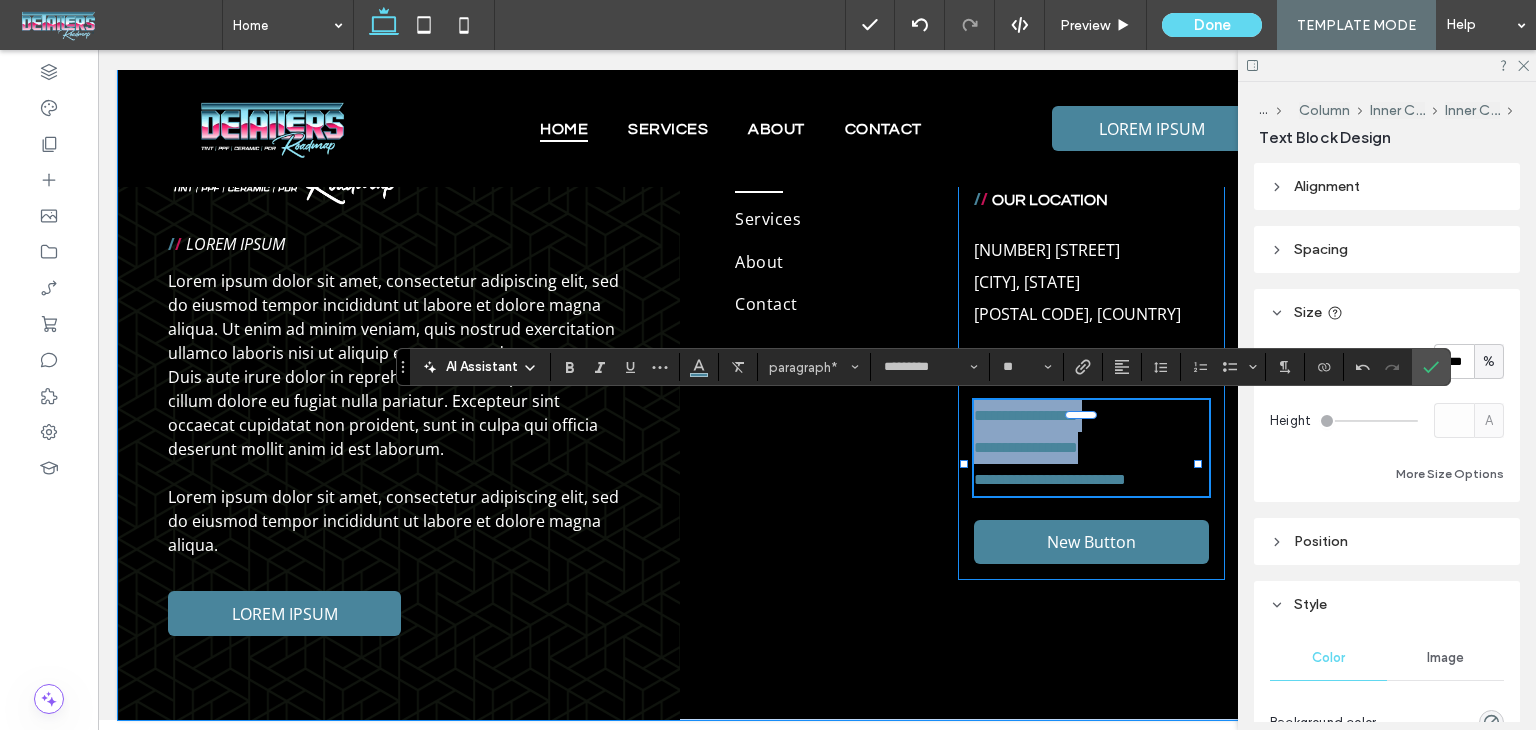 drag, startPoint x: 1108, startPoint y: 449, endPoint x: 1008, endPoint y: 437, distance: 100.71743 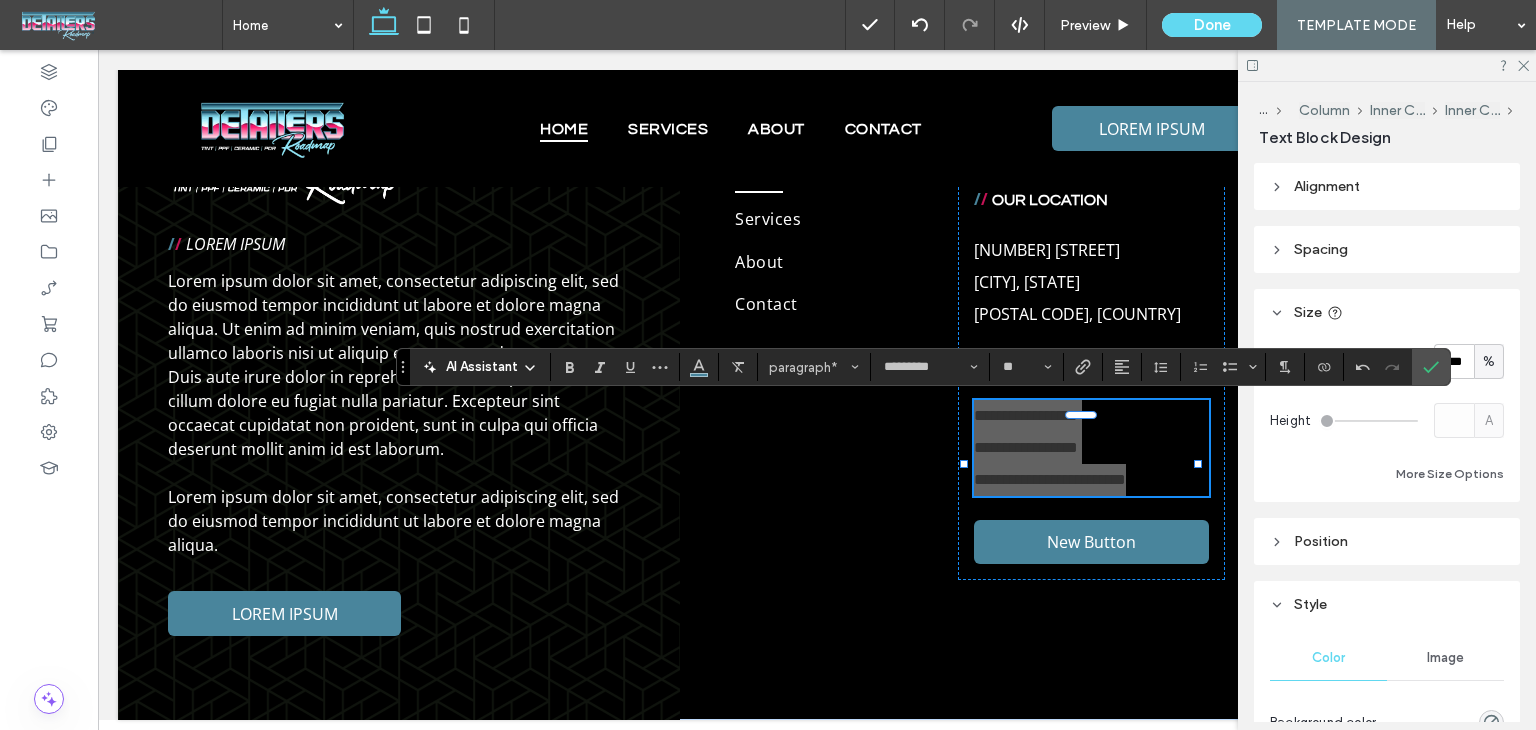 click at bounding box center (699, 367) 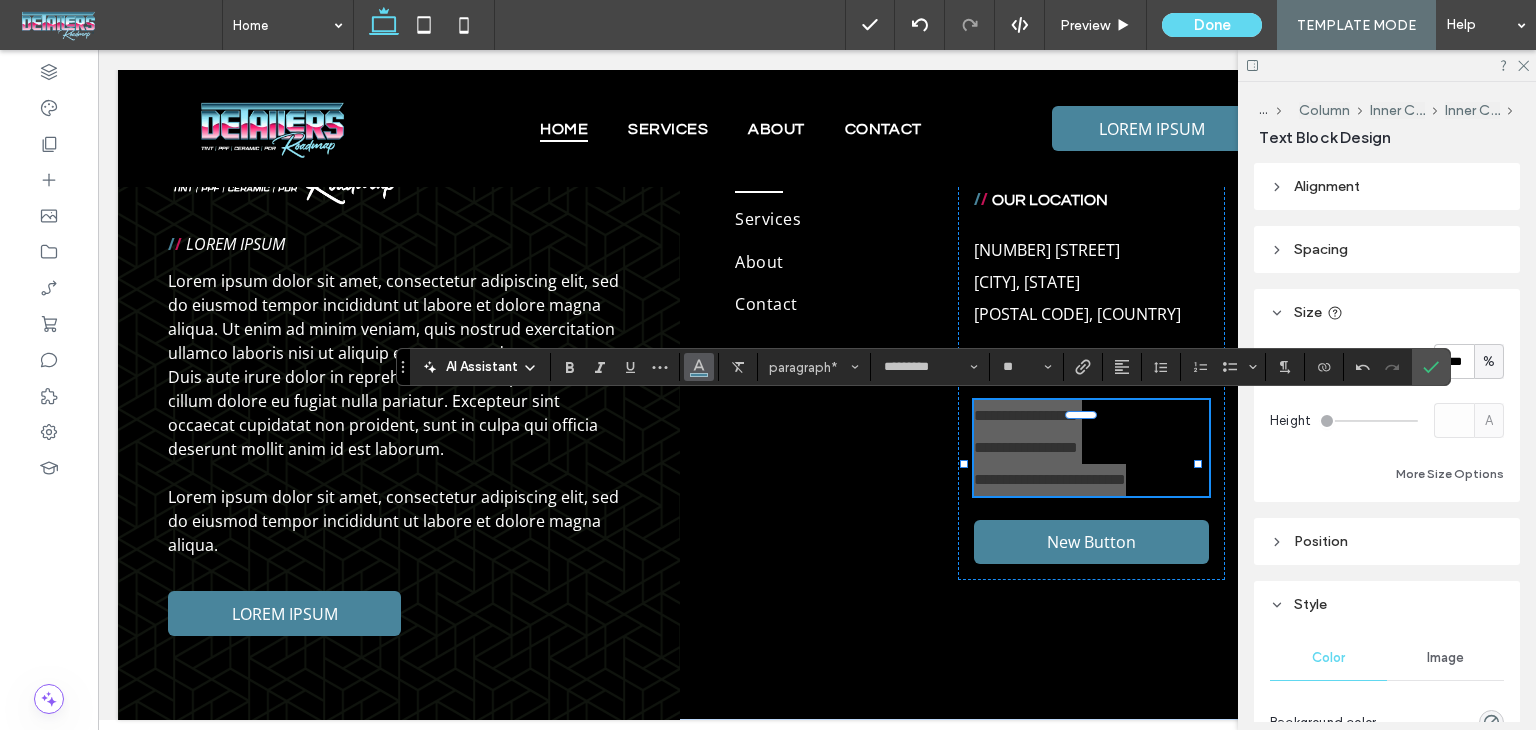 click 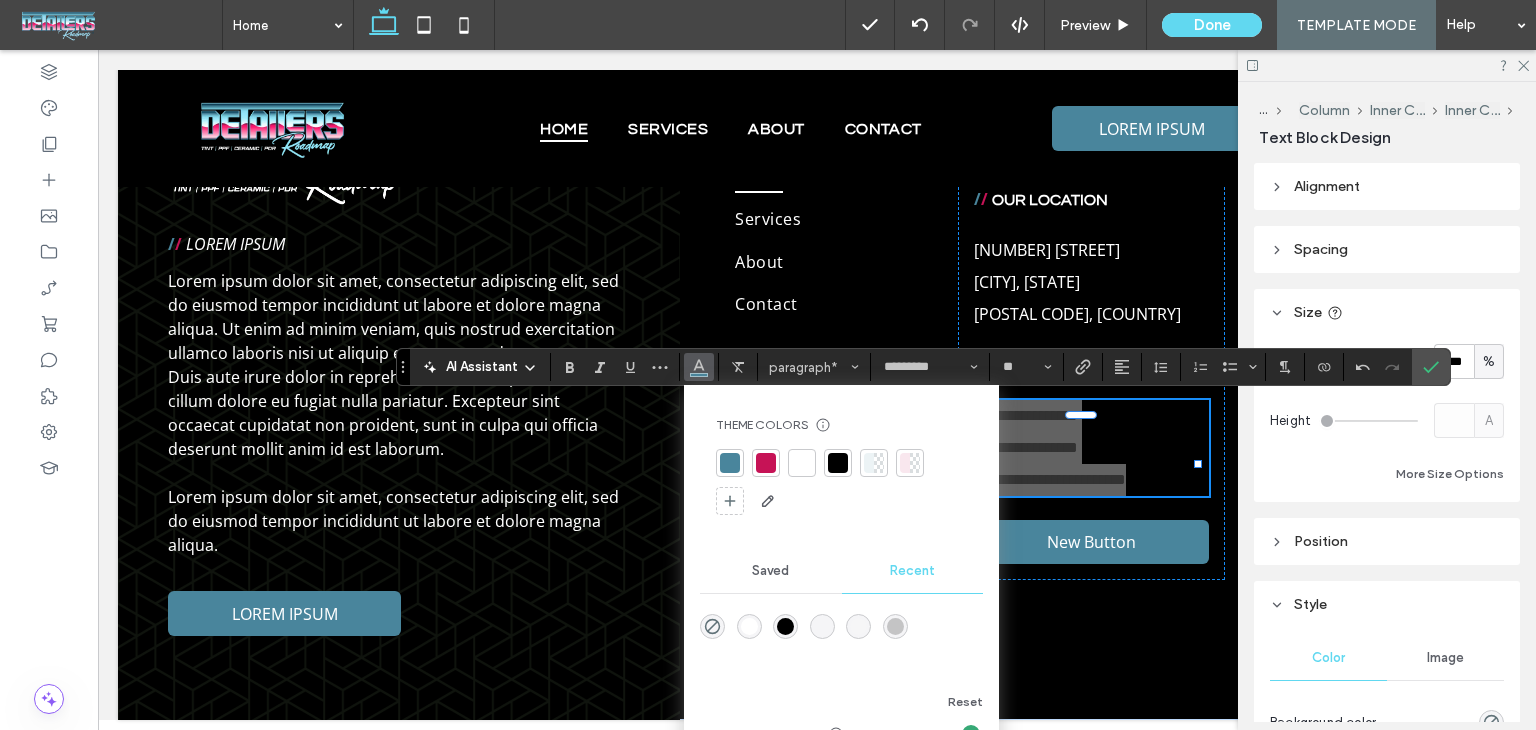 click at bounding box center (802, 463) 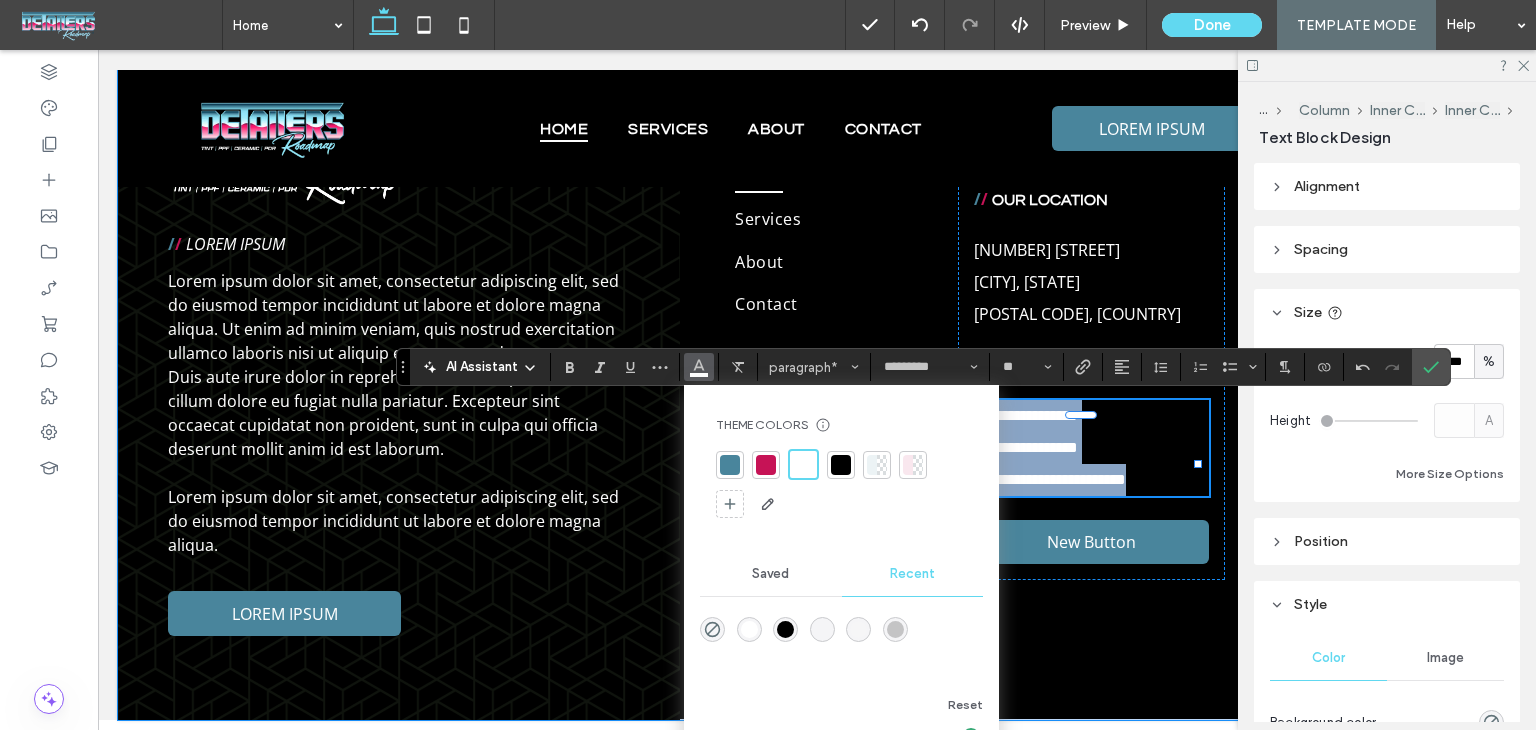 click on "**********" at bounding box center (1091, 480) 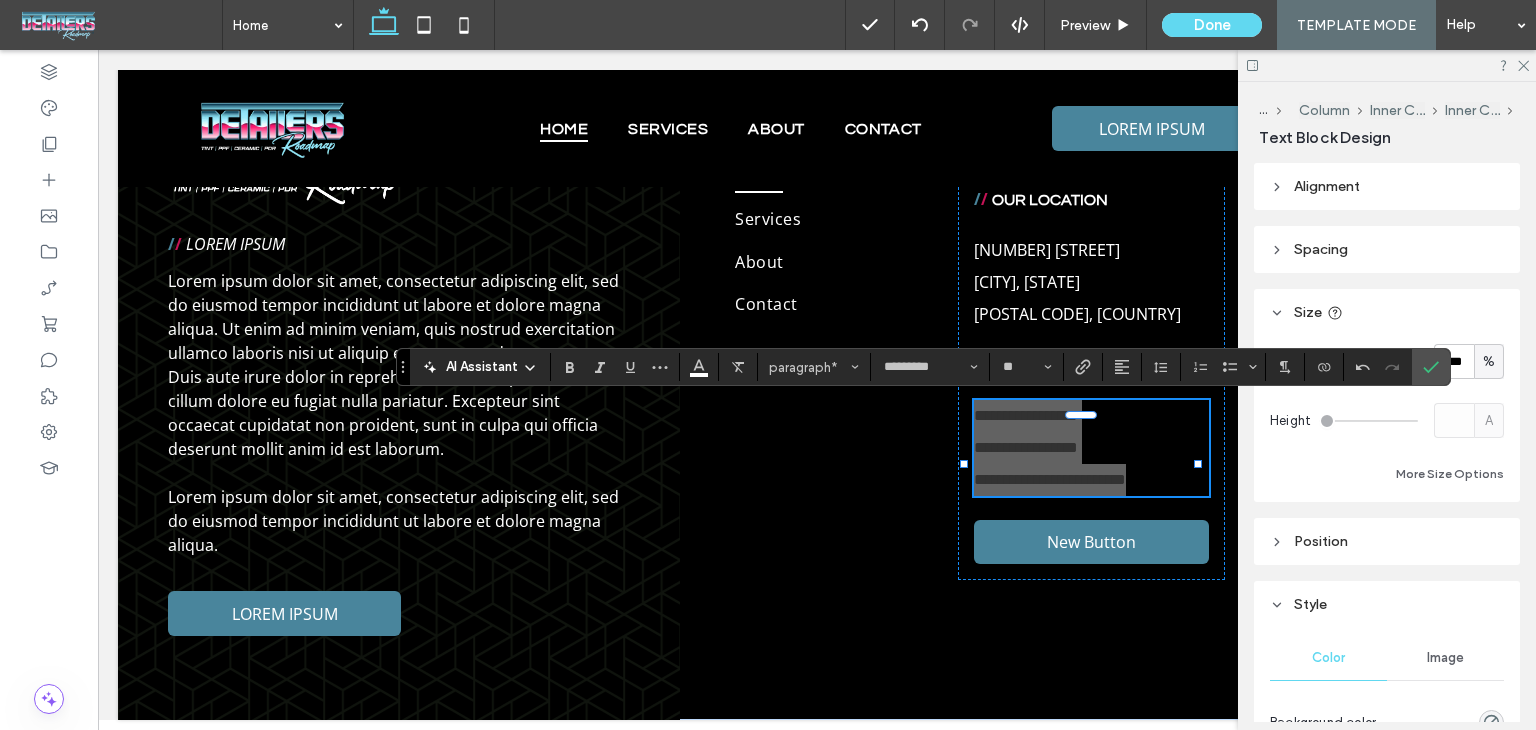 drag, startPoint x: 1416, startPoint y: 363, endPoint x: 1320, endPoint y: 440, distance: 123.065025 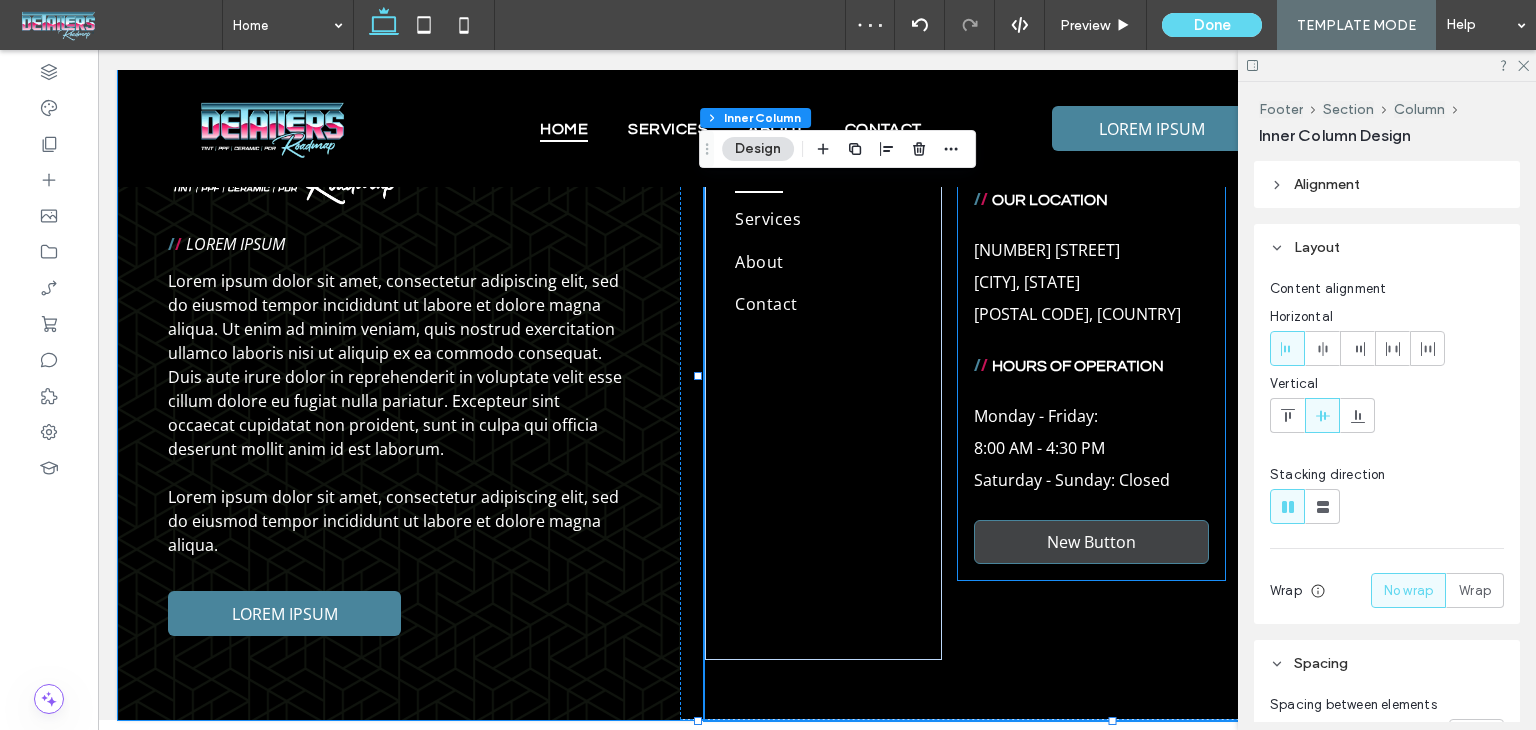 click on "New Button" at bounding box center [1091, 542] 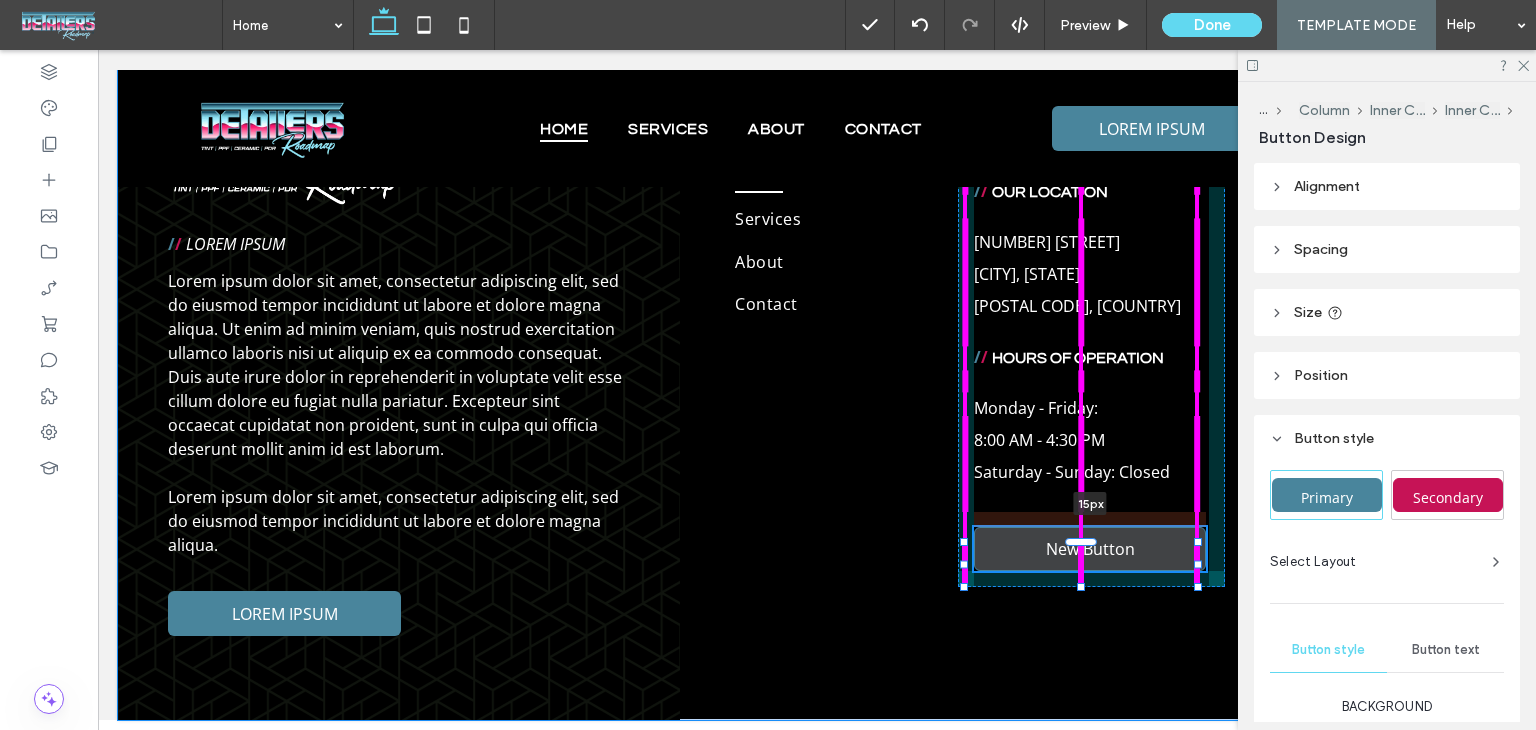 drag, startPoint x: 1085, startPoint y: 521, endPoint x: 1085, endPoint y: 536, distance: 15 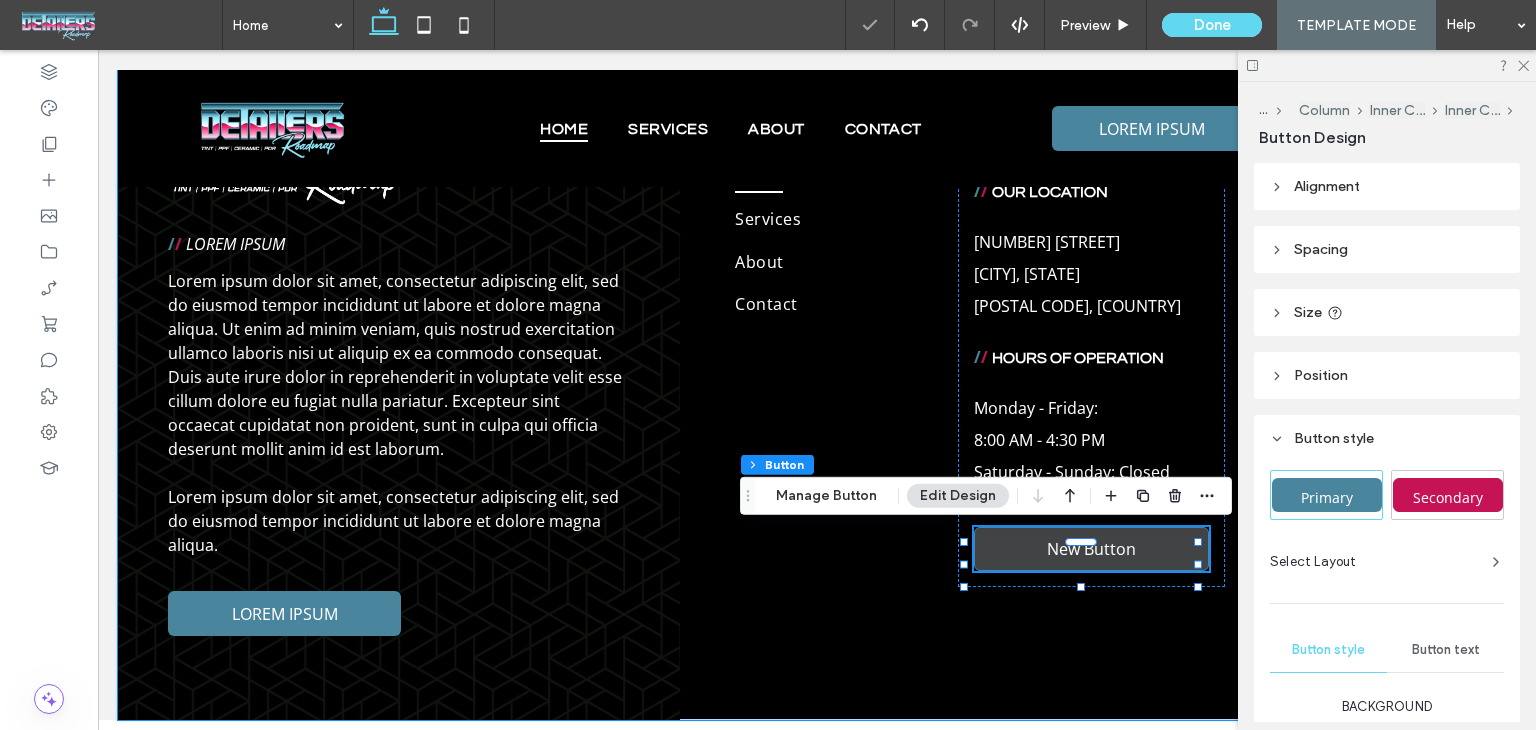 click on "New Button" at bounding box center (1091, 549) 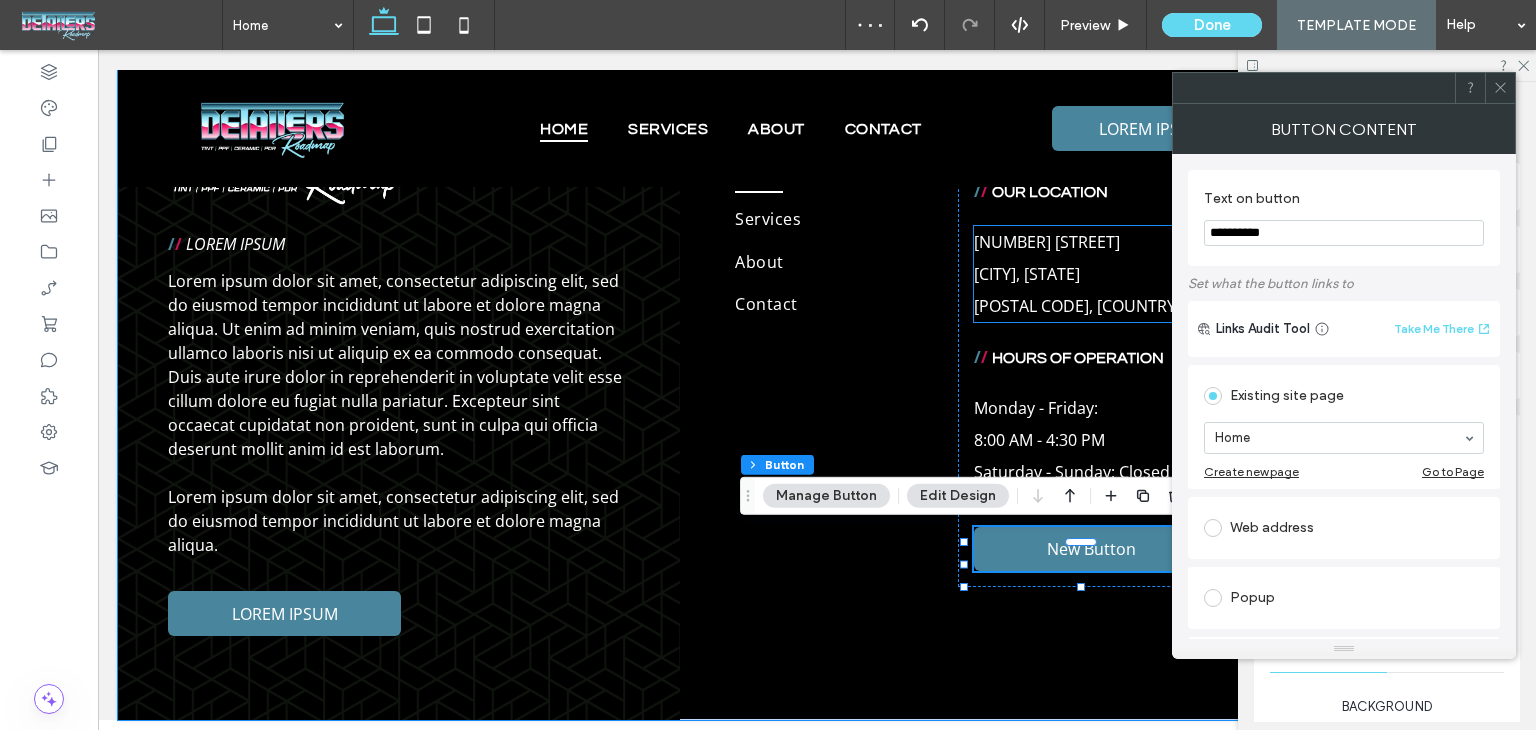 drag, startPoint x: 1297, startPoint y: 285, endPoint x: 1085, endPoint y: 235, distance: 217.81644 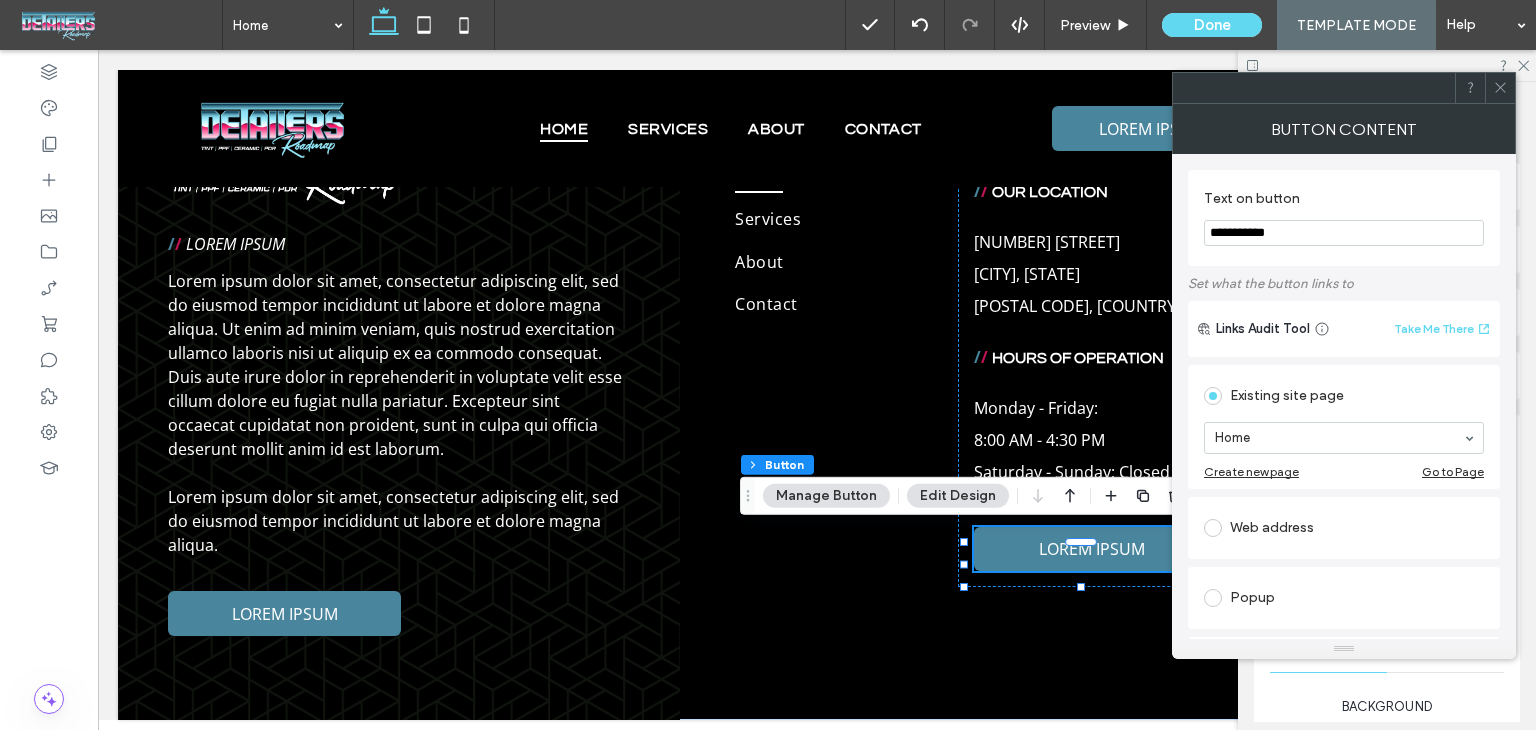 type on "**********" 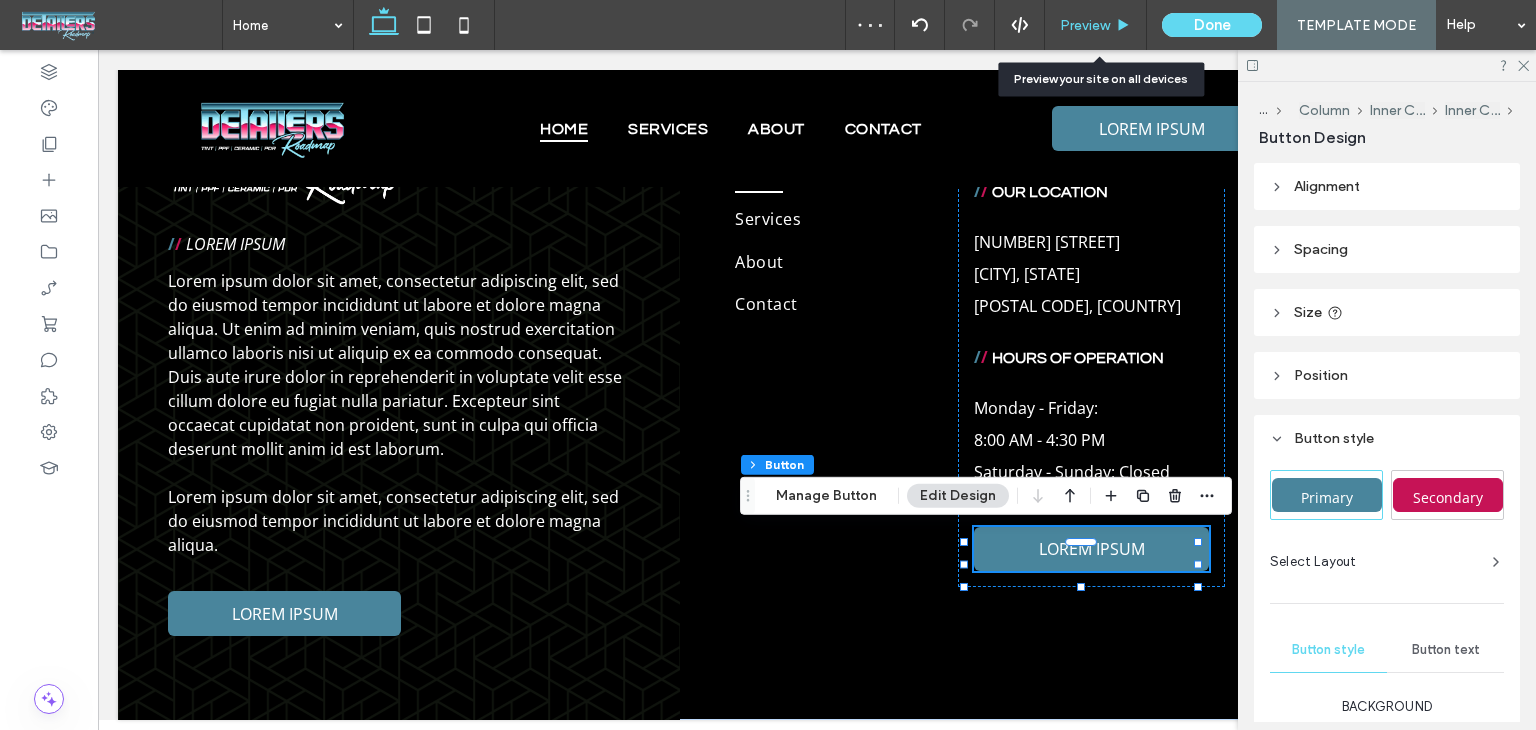 click on "Preview" at bounding box center [1085, 25] 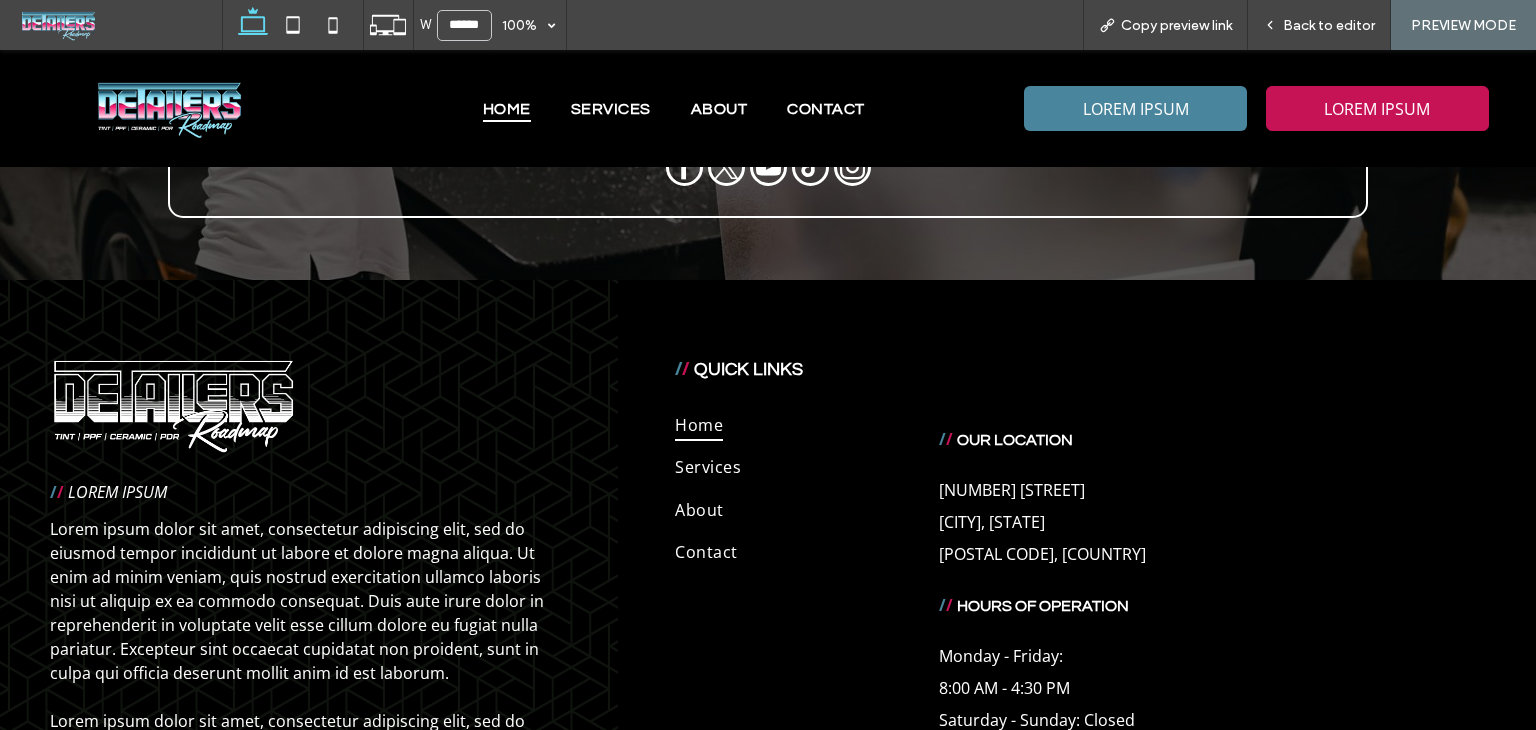 scroll, scrollTop: 5136, scrollLeft: 0, axis: vertical 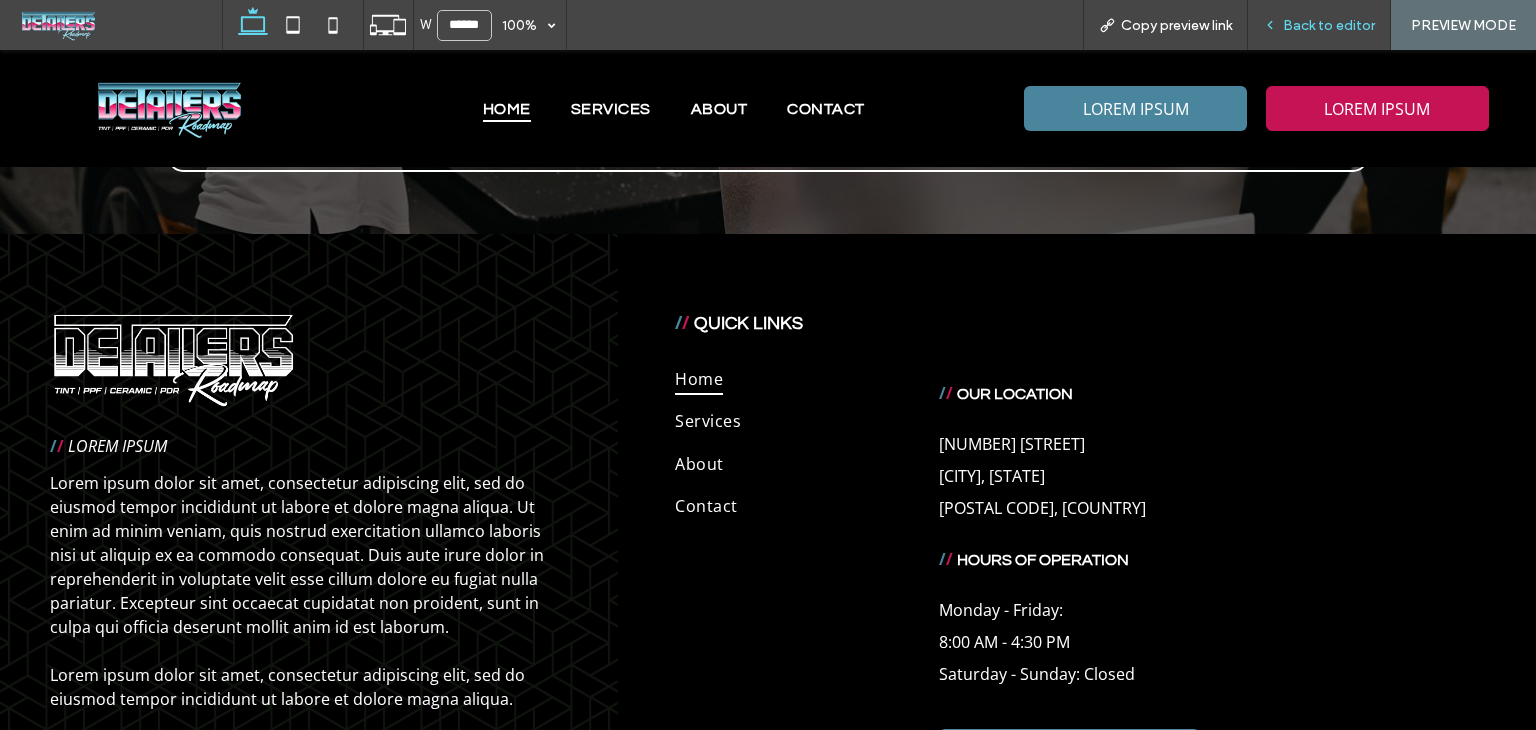 click on "Back to editor" at bounding box center [1319, 25] 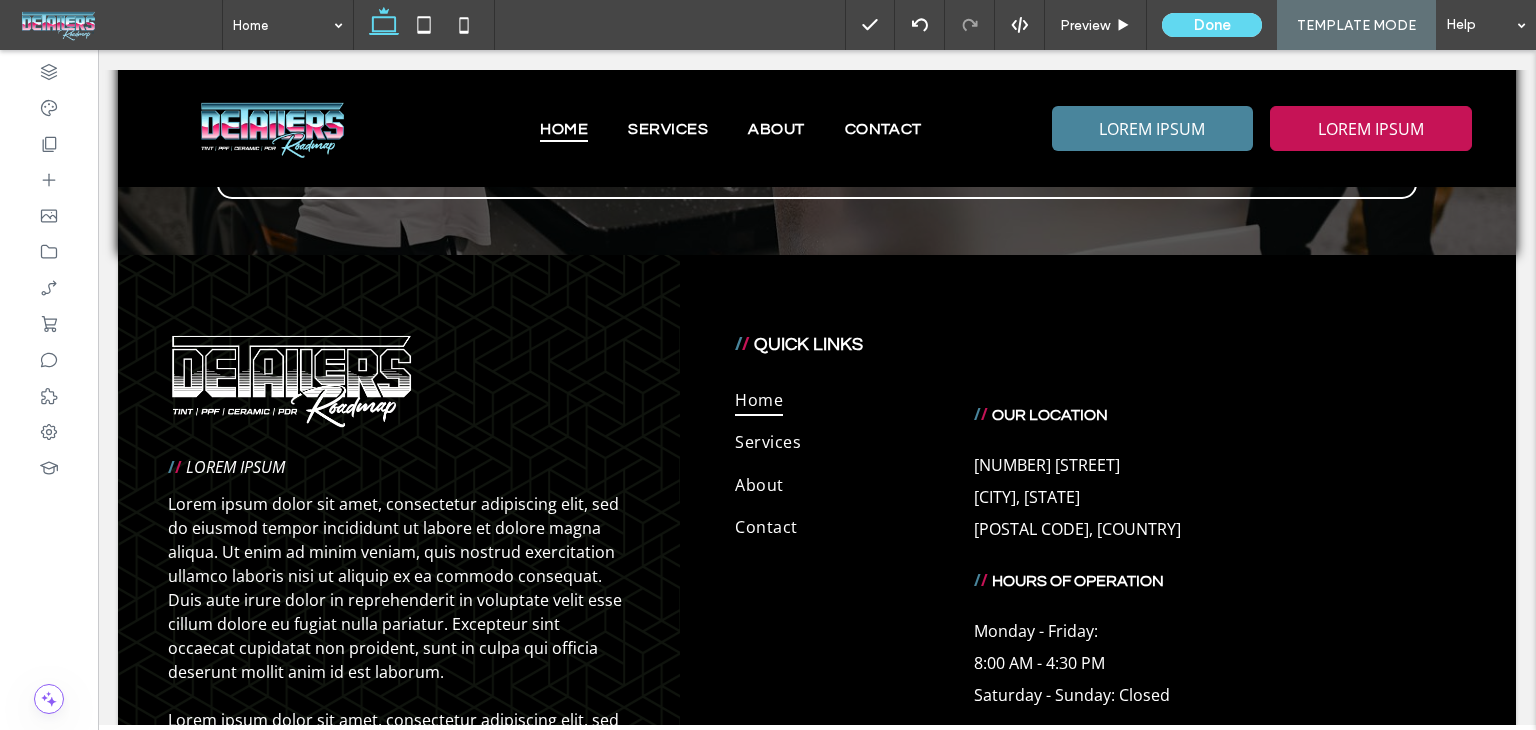 scroll, scrollTop: 5120, scrollLeft: 0, axis: vertical 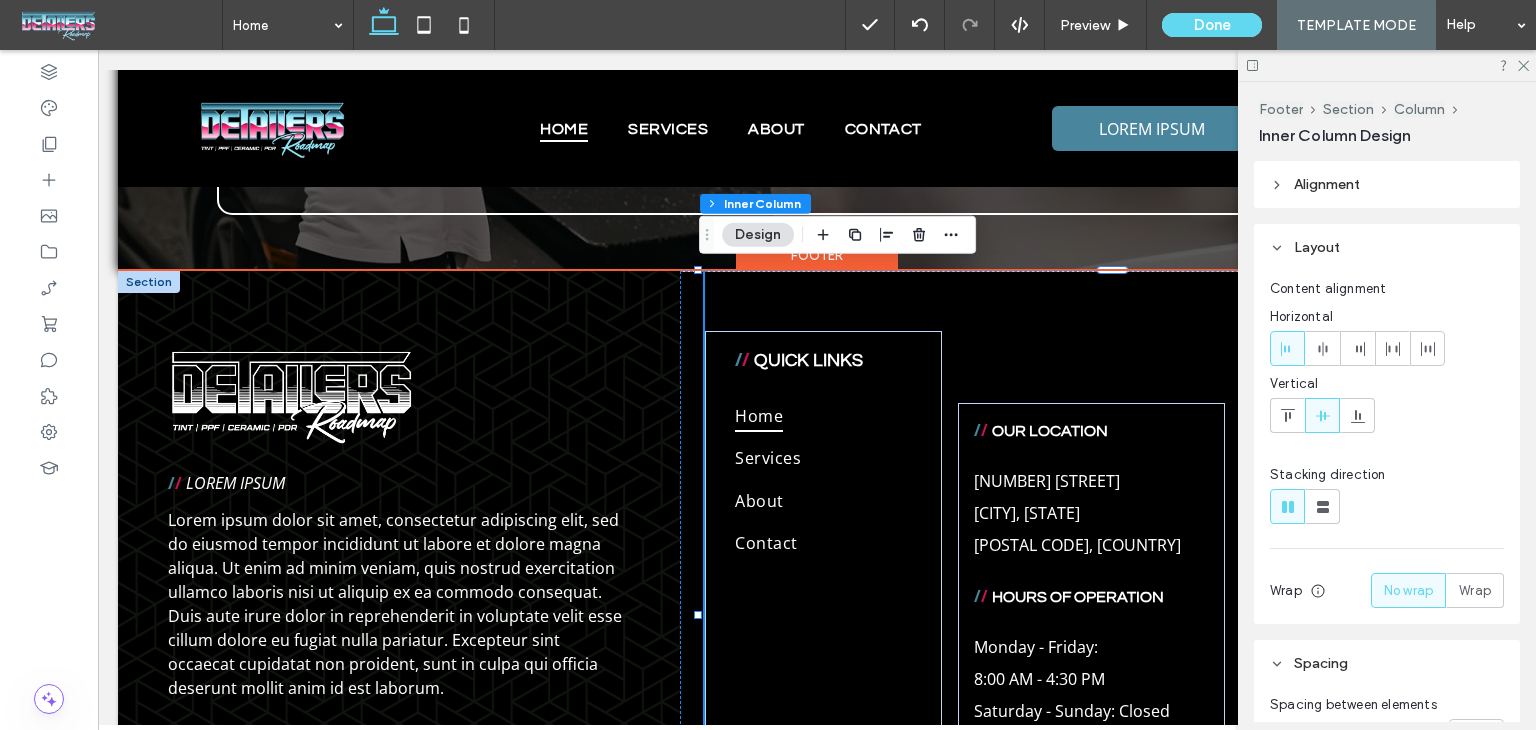 click on "/ /   QUICK LINKS
Home
Services
About
Contact
/ /   OUR LOCATION 1009 Shelton Beach Rd, Saraland, AL 36571, United States of America ﻿ / /   HOURS OF  OPERATION Monday - Friday:  8:00 AM - 4:30 PM Saturday - Sunday: Closed
LOREM IPSUM" at bounding box center (1123, 615) 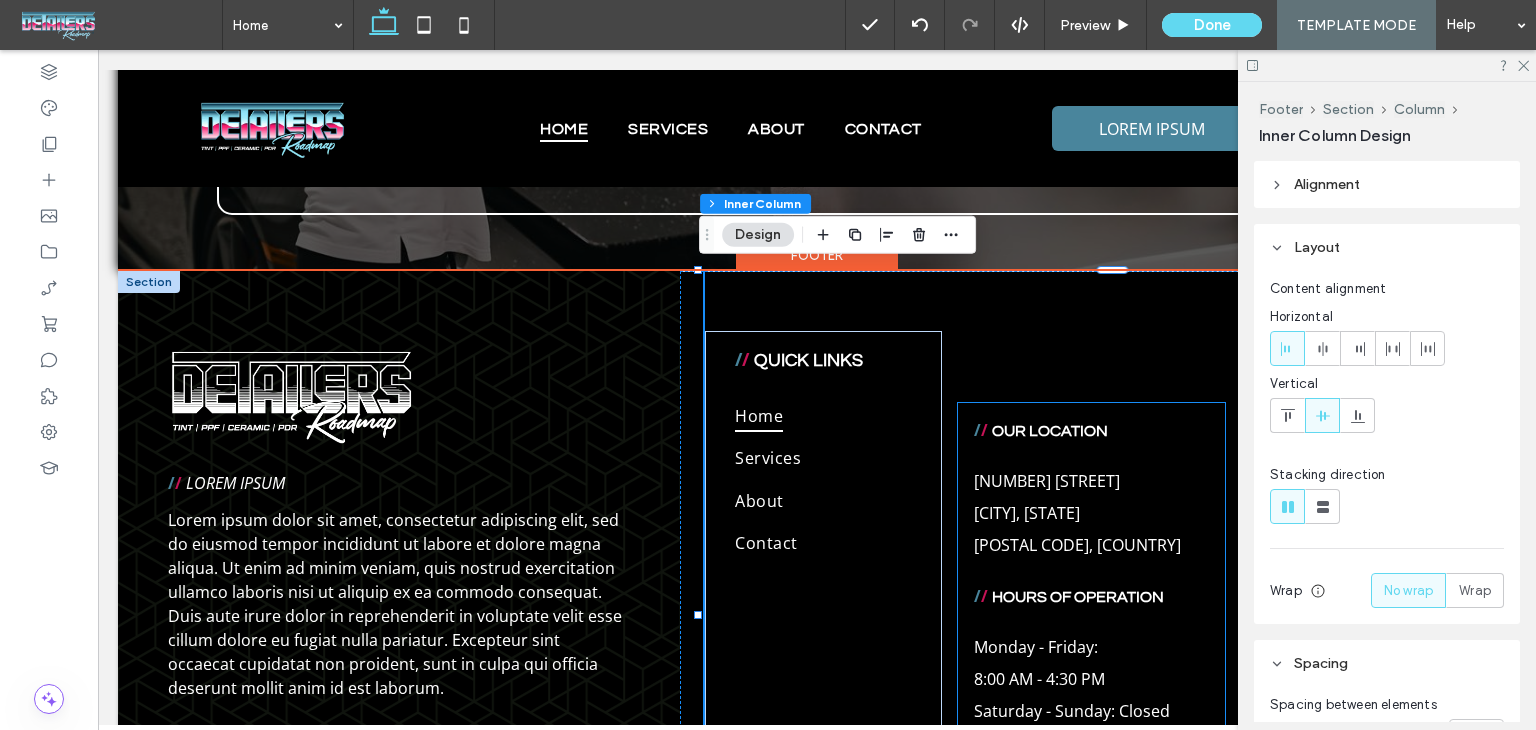 click on "OUR LOCATION" at bounding box center [1050, 431] 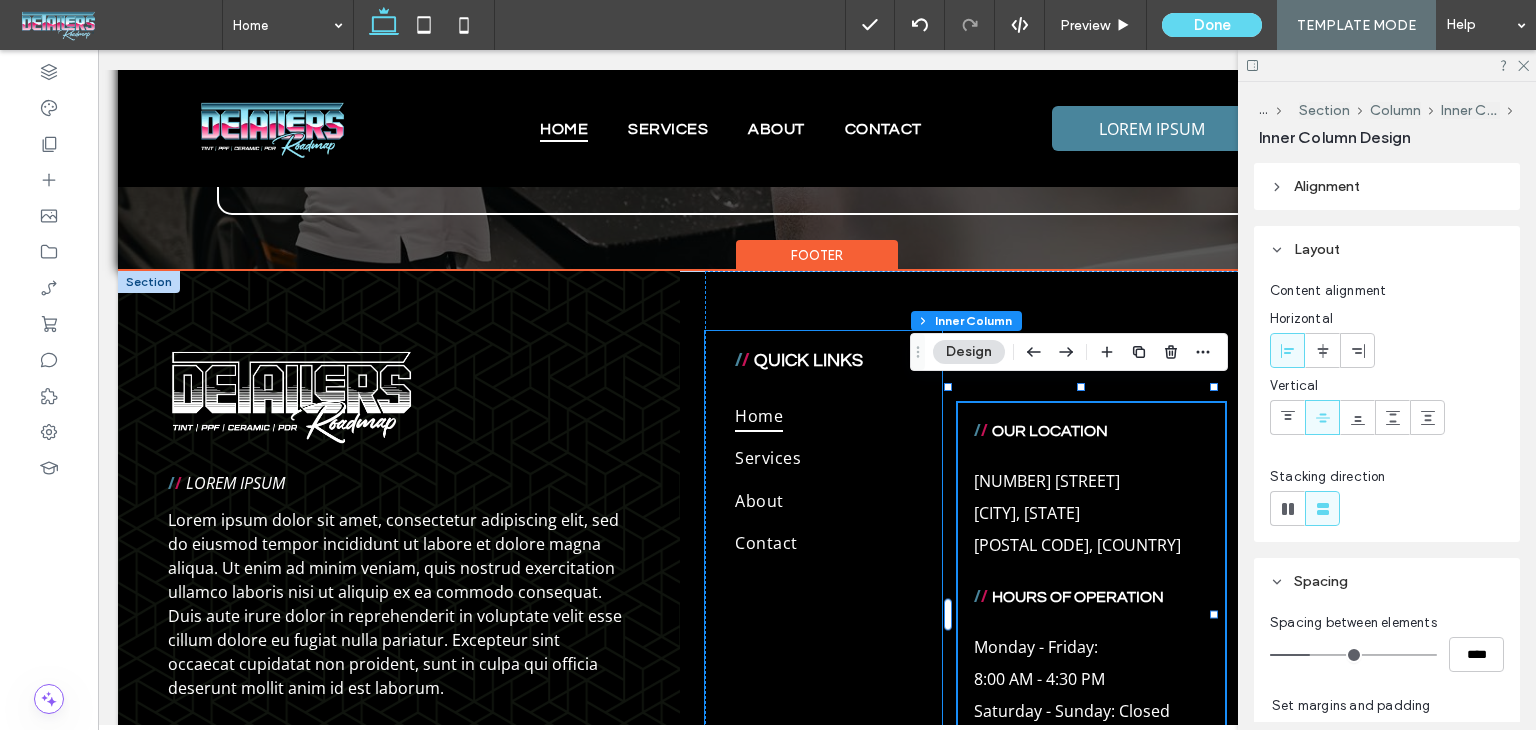 click on "Home" at bounding box center (823, 416) 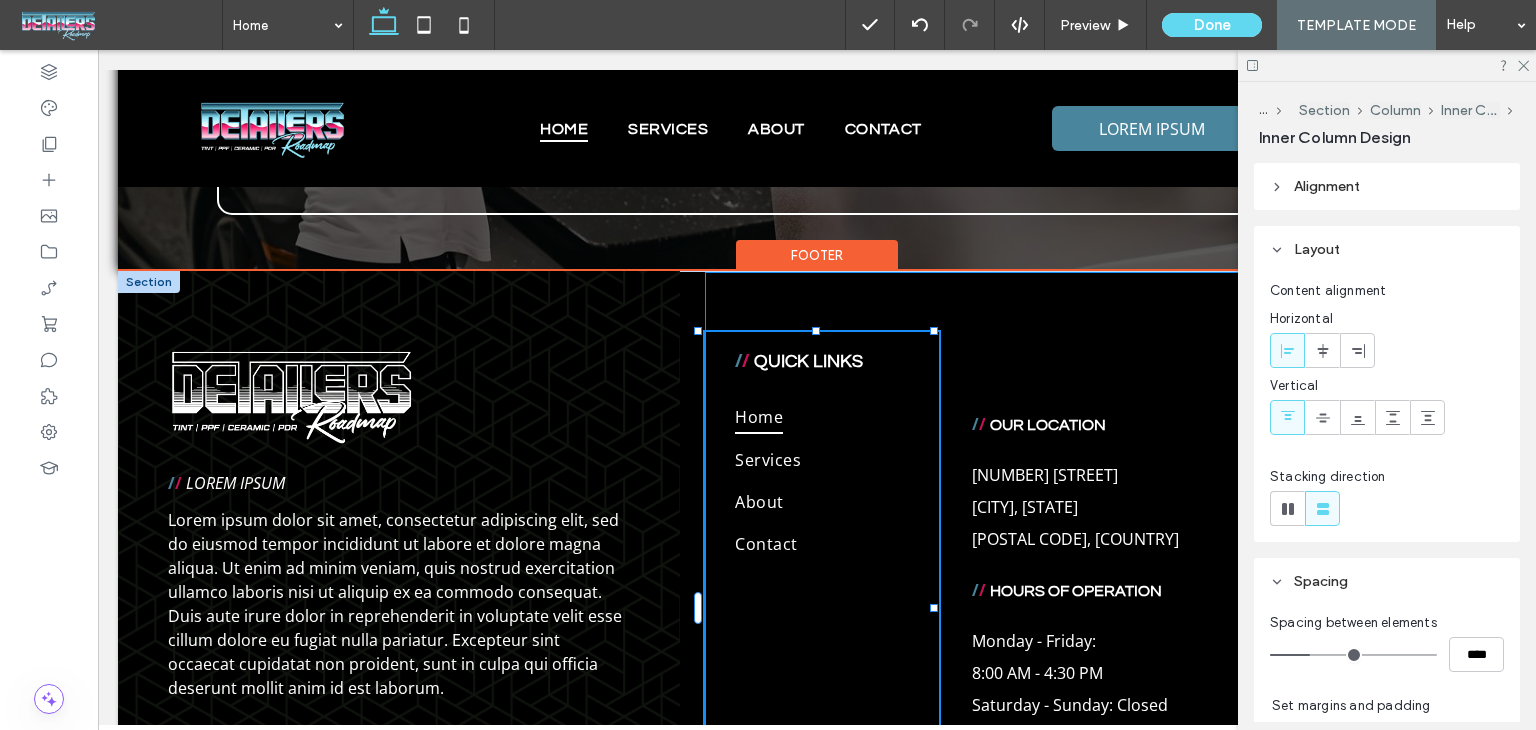 click on "/ /
LOREM IPSUM
Lorem ipsum dolor sit amet, consectetur adipiscing elit, sed do eiusmod tempor incididunt ut labore et dolore magna aliqua. Ut enim ad minim veniam, quis nostrud exercitation ullamco laboris nisi ut aliquip ex ea commodo consequat. Duis aute irure dolor in reprehenderit in voluptate velit esse cillum dolore eu fugiat nulla pariatur. Excepteur sint occaecat cupidatat non proident, sunt in culpa qui officia deserunt mollit anim id est laborum. Lorem ipsum dolor sit amet, consectetur adipiscing elit, sed do eiusmod tempor incididunt ut labore et dolore magna aliqua.
LOREM IPSUM
/ /   QUICK LINKS
Home
Services
About
Contact
28% , 552px
/ /   OUR LOCATION 1009 Shelton Beach Rd, Saraland, AL 36571, United States of America ﻿ / /   HOURS OF  OPERATION" at bounding box center [817, 608] 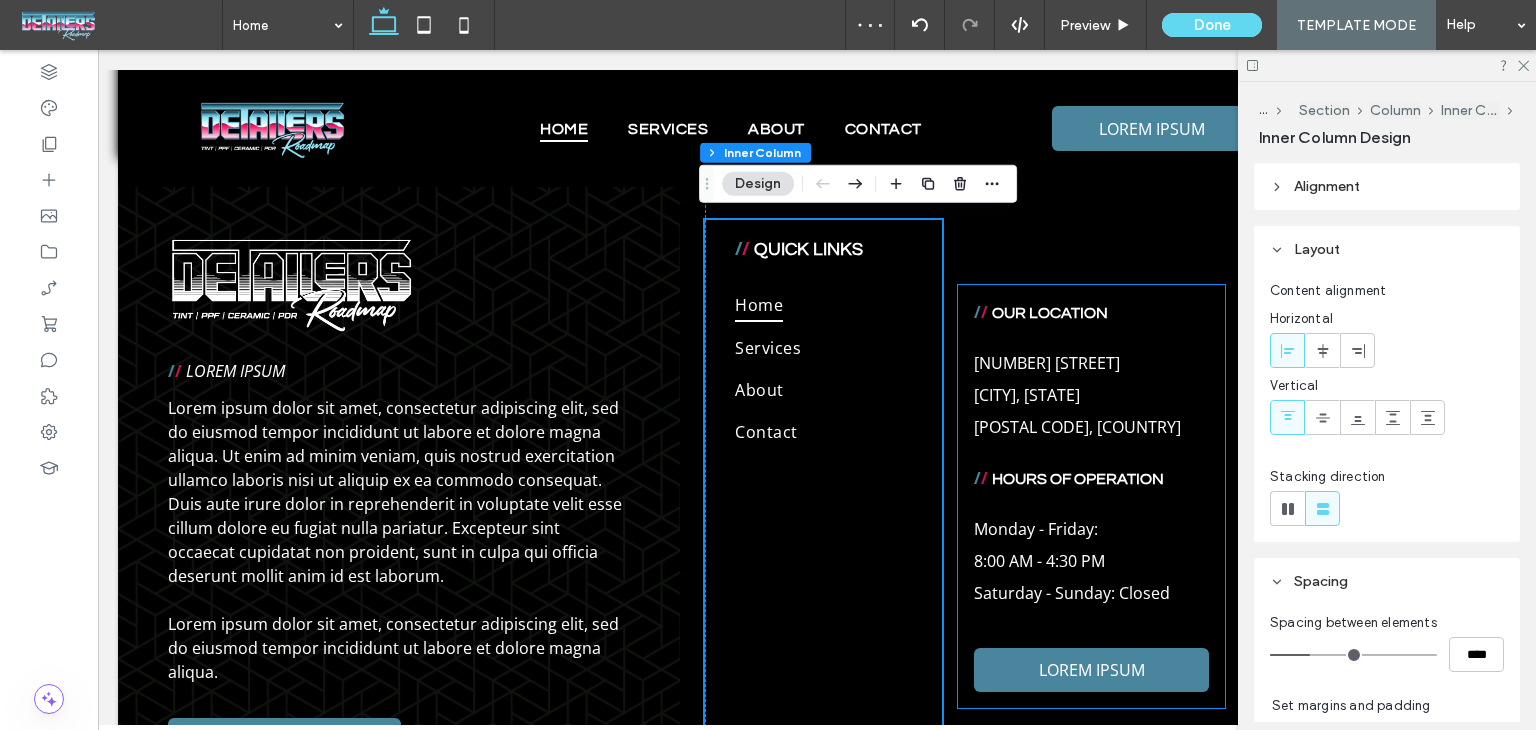 scroll, scrollTop: 5072, scrollLeft: 0, axis: vertical 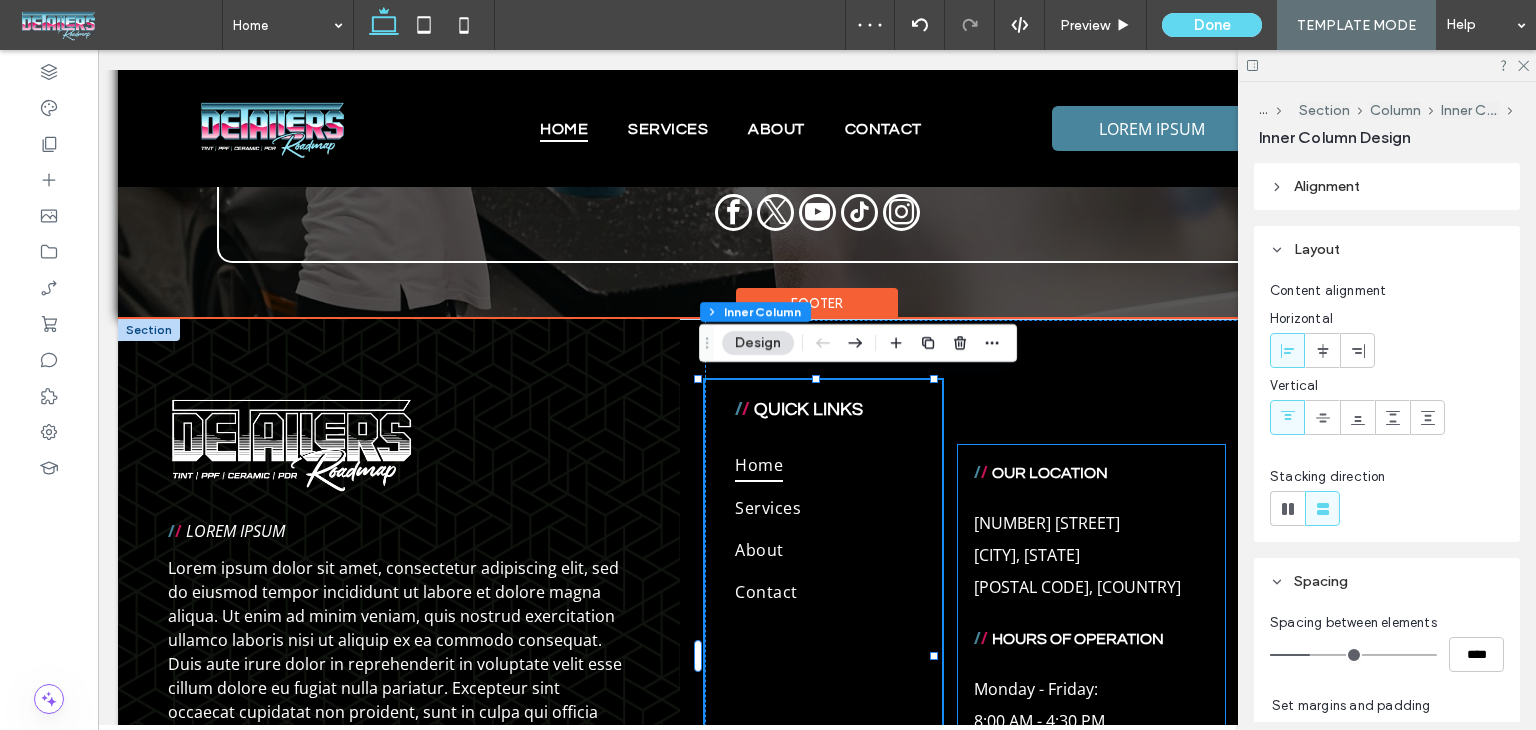 click on "/ /   OUR LOCATION" at bounding box center [1091, 472] 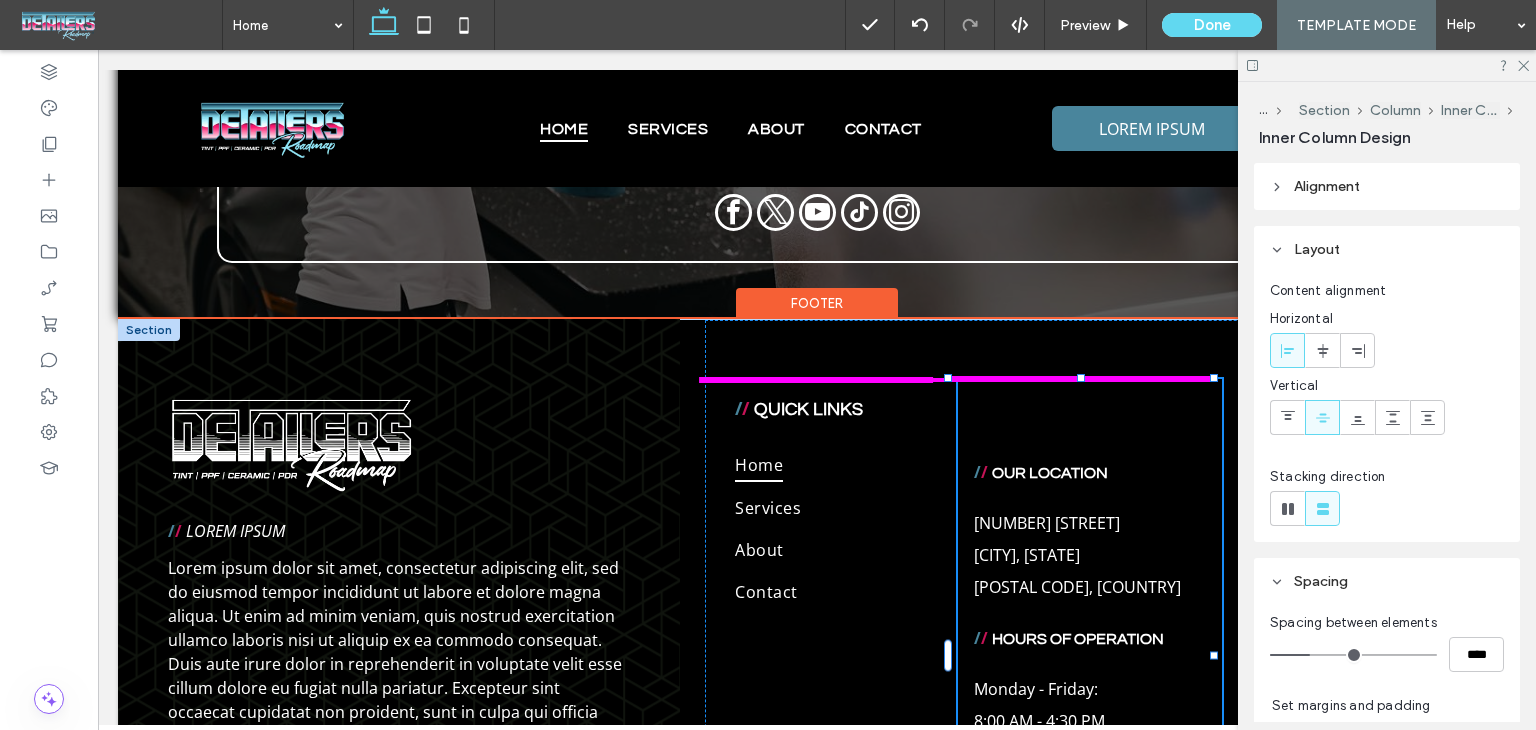 drag, startPoint x: 1084, startPoint y: 422, endPoint x: 1067, endPoint y: 371, distance: 53.75872 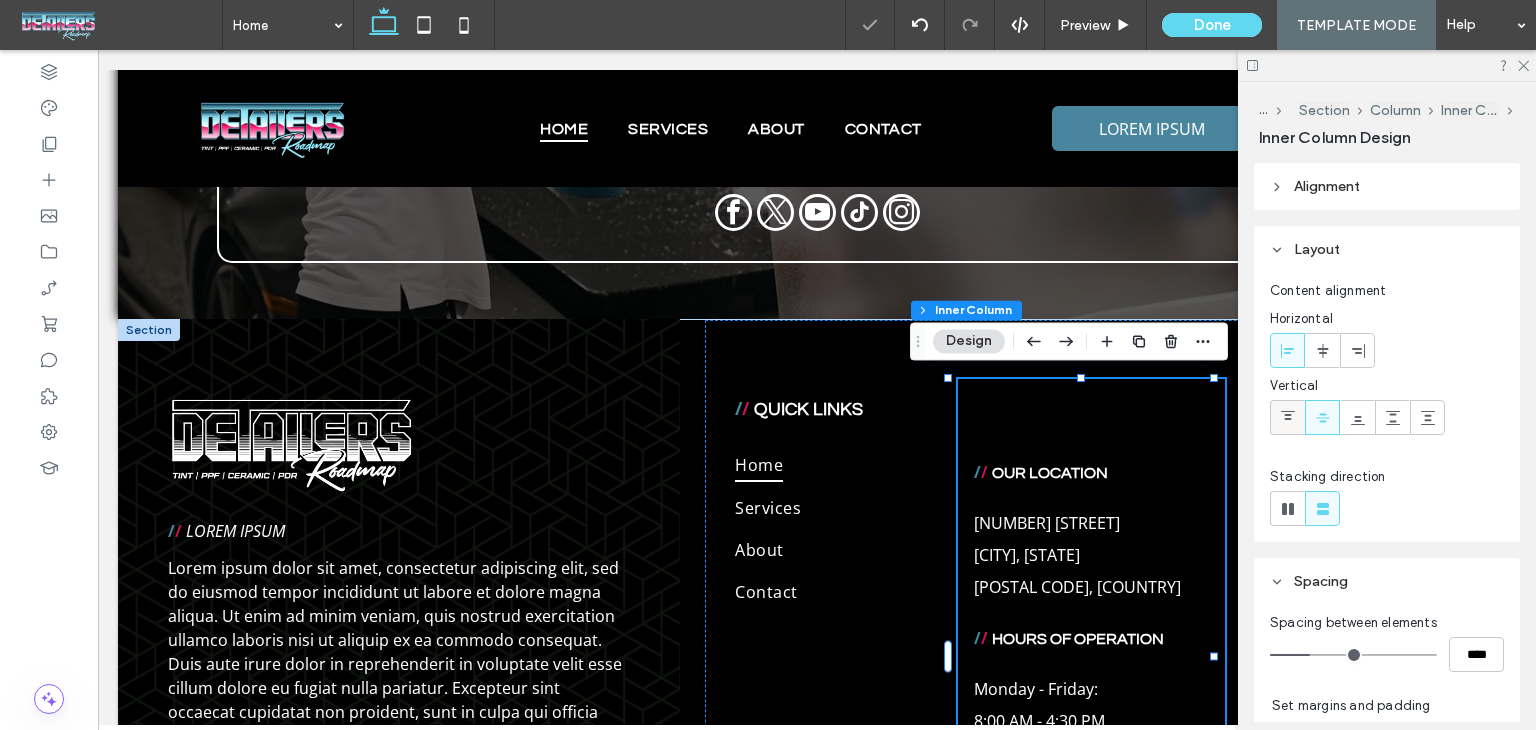 click 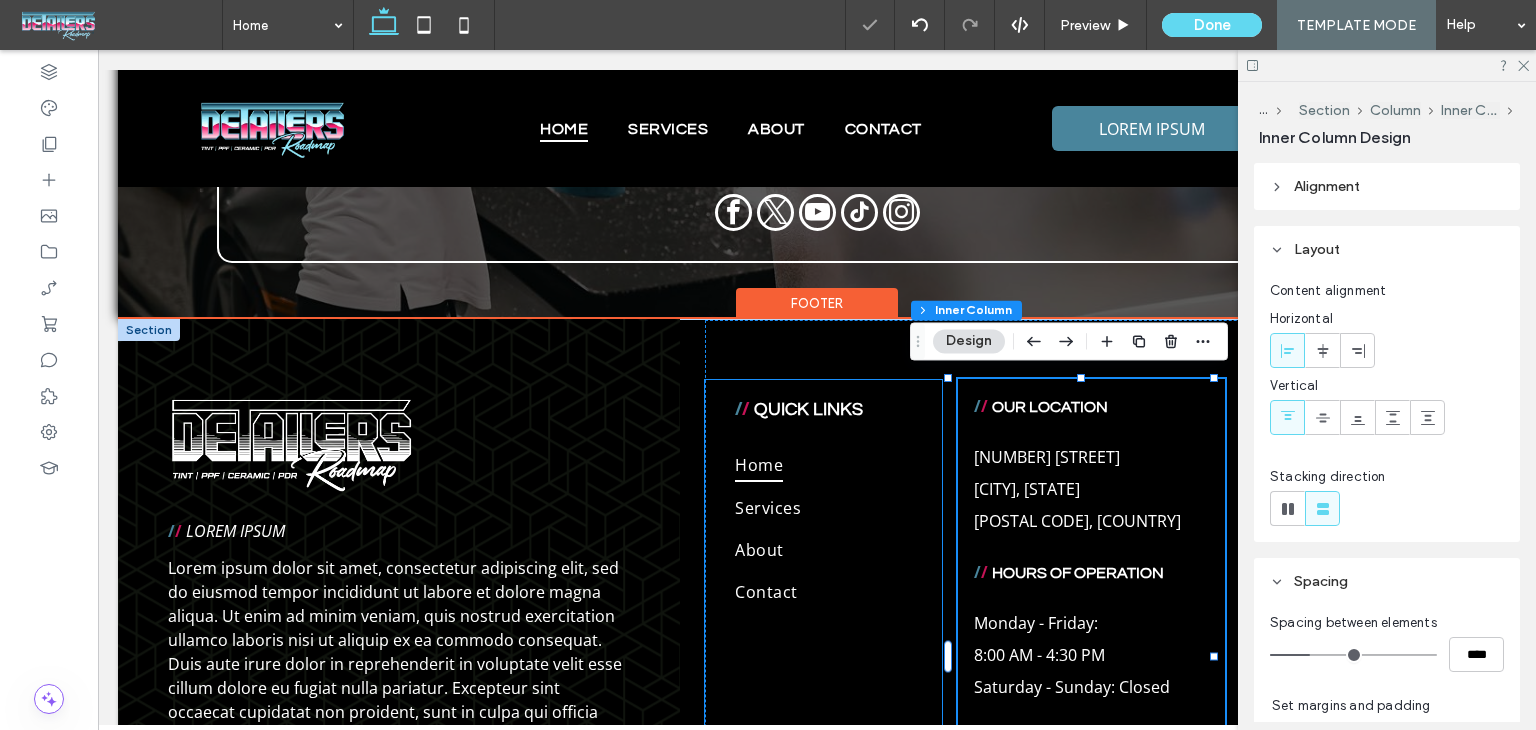 click on "/ /   QUICK LINKS" at bounding box center [822, 408] 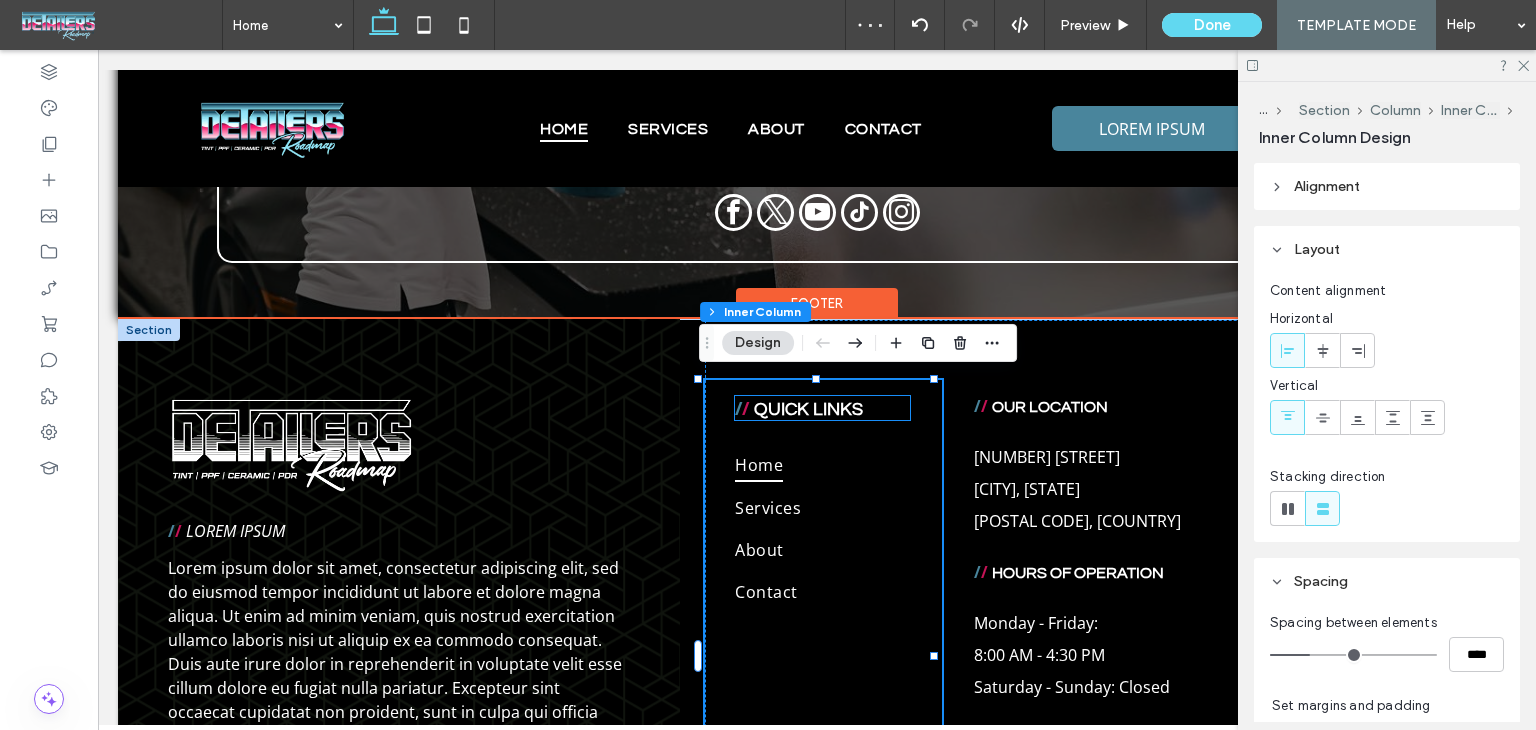 click on "QUICK LINKS" at bounding box center [808, 409] 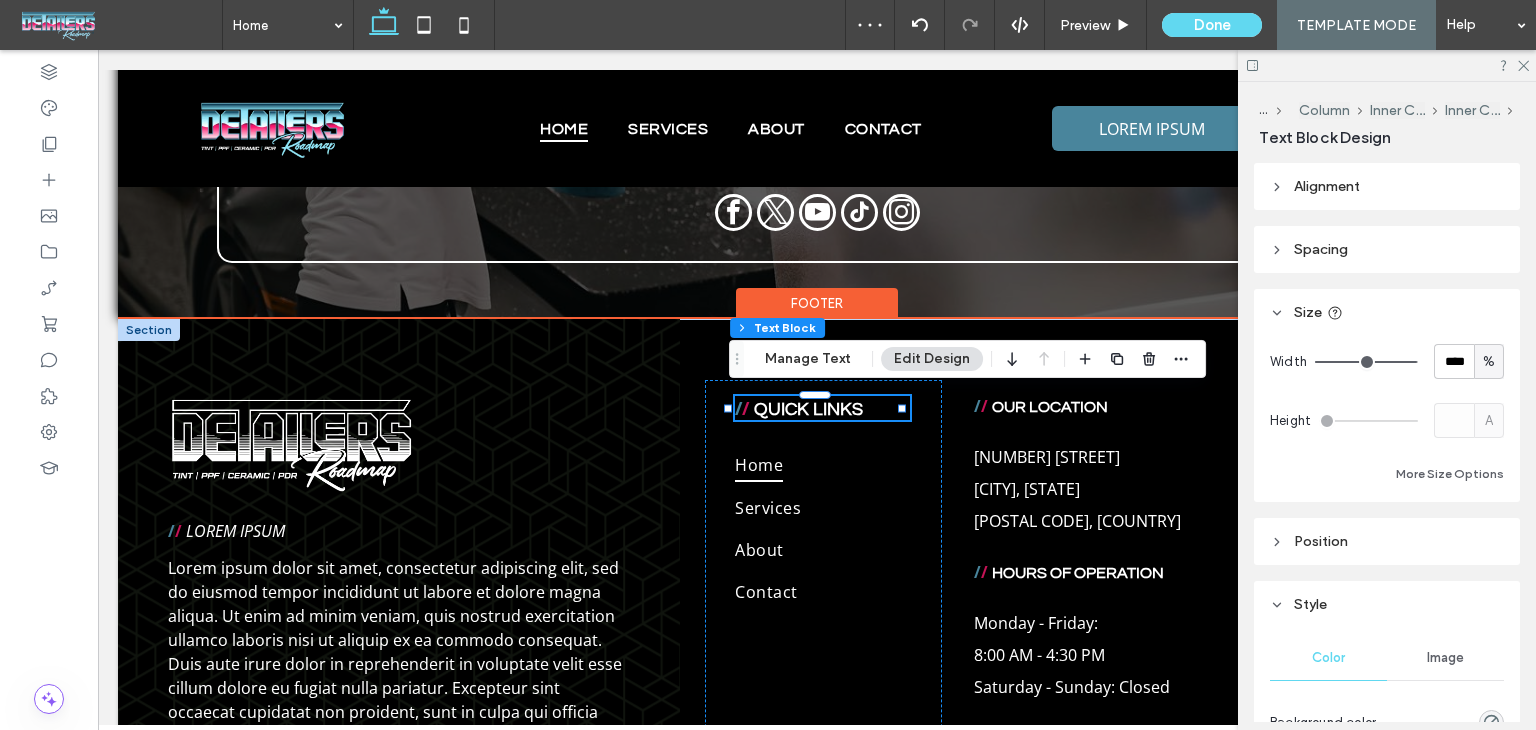 click on "QUICK LINKS" at bounding box center (808, 409) 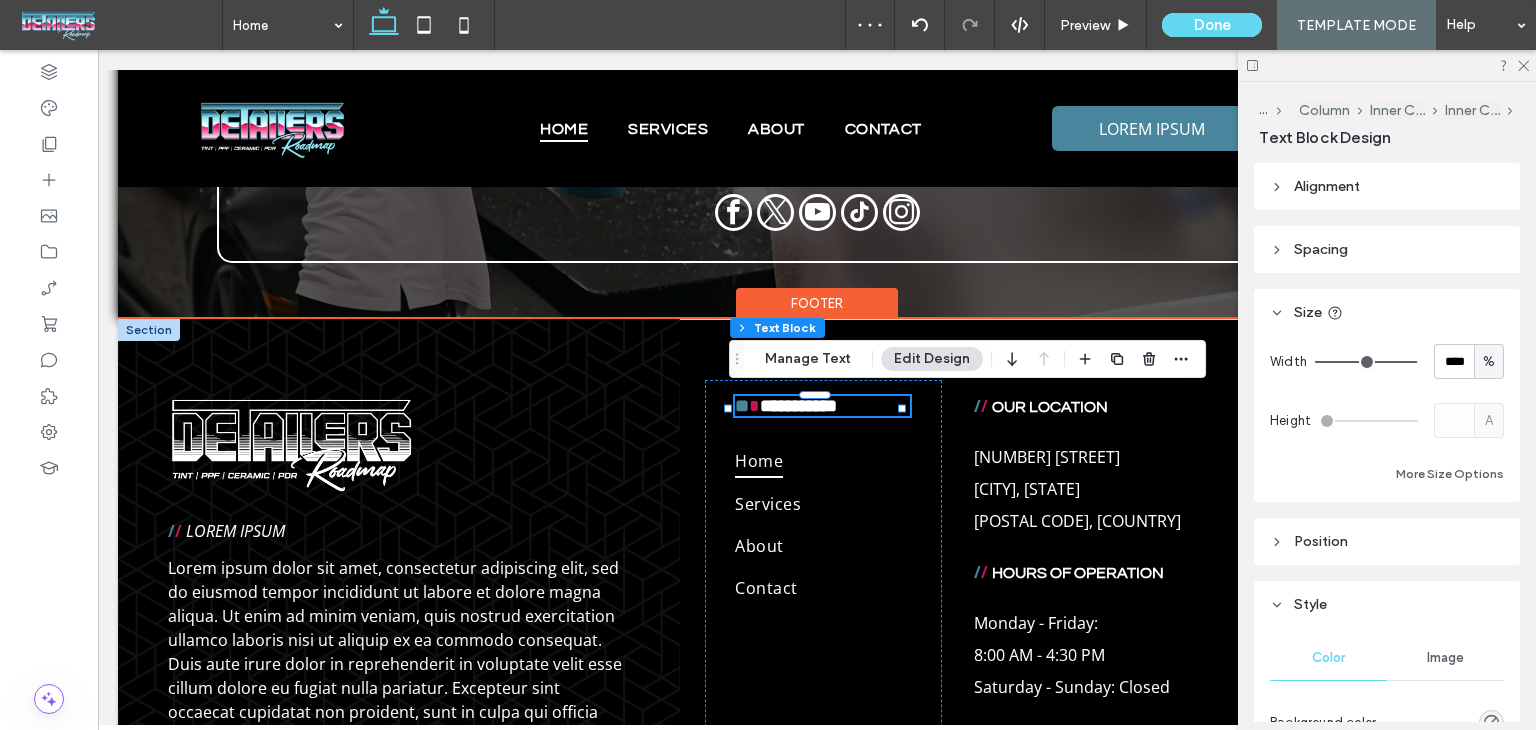 click on "**********" at bounding box center (798, 406) 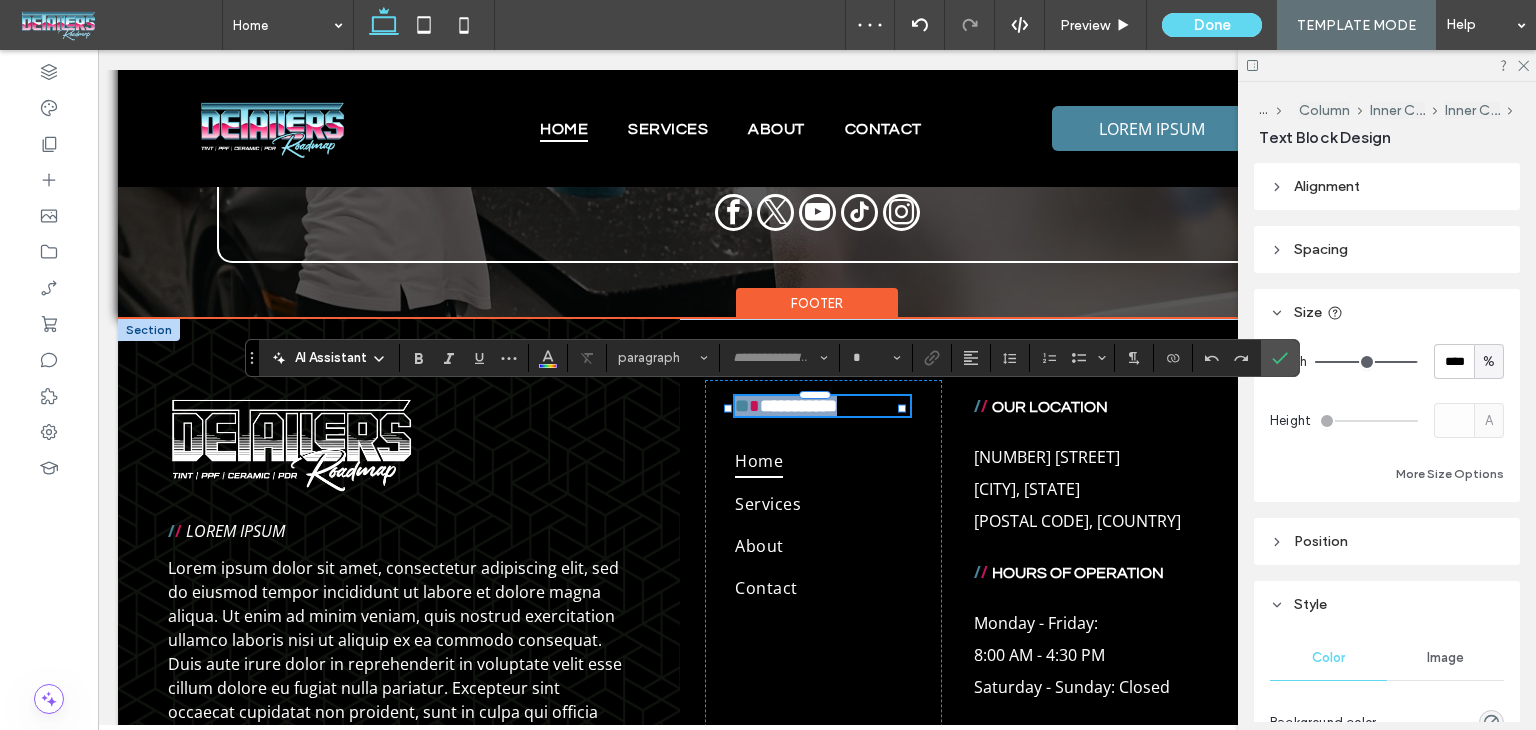 type on "**" 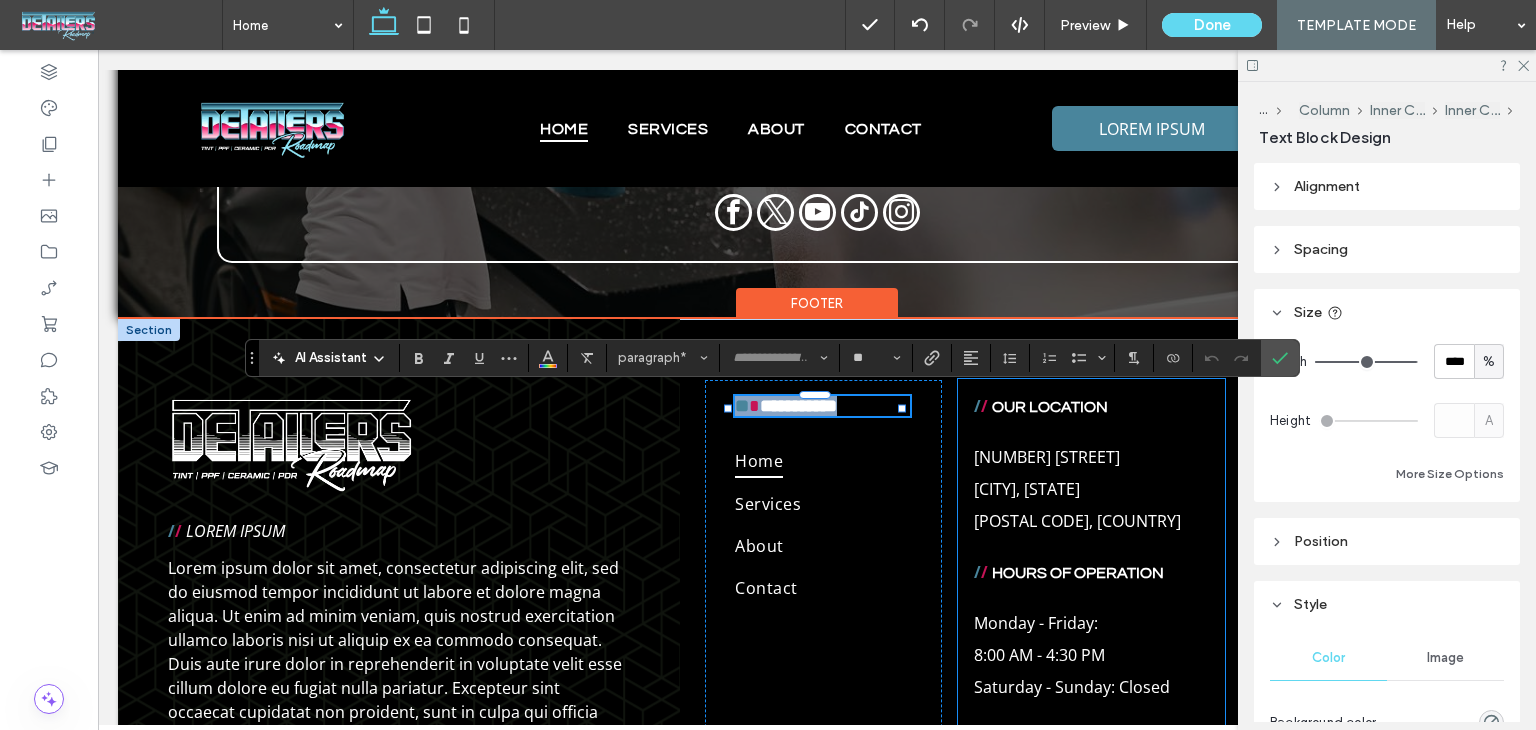 click on "/ /   OUR LOCATION" at bounding box center (1091, 406) 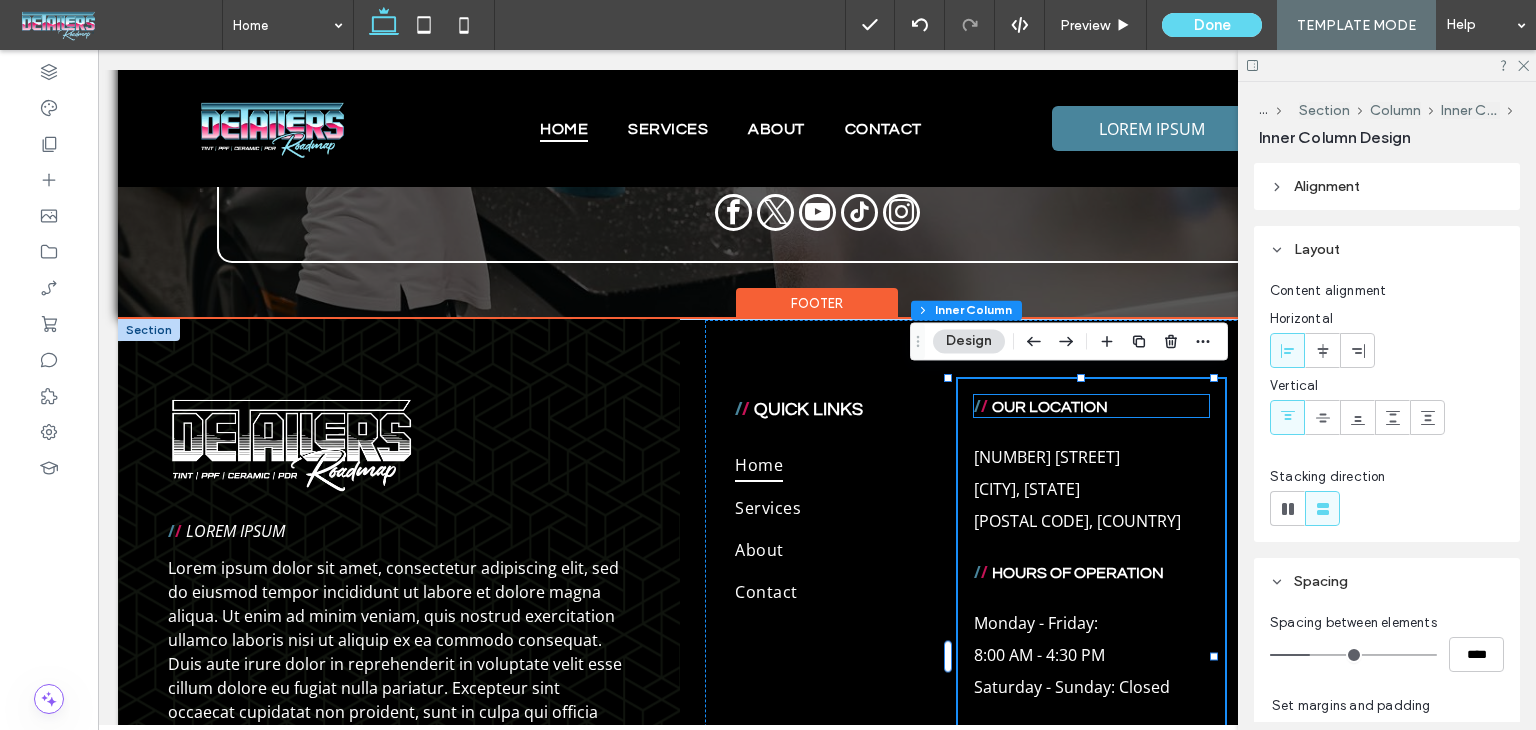 click on "/ /   OUR LOCATION" at bounding box center [1091, 406] 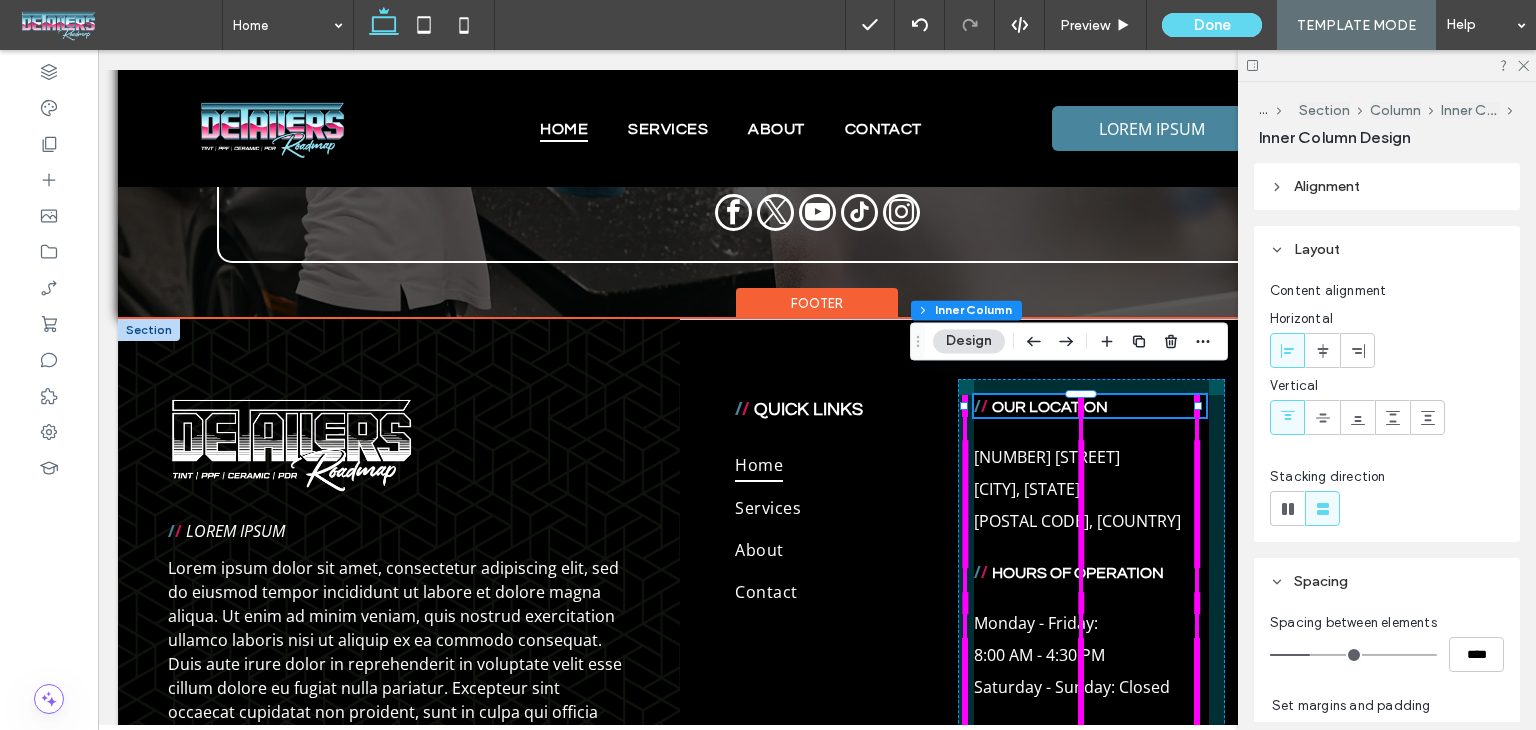 click at bounding box center (1081, 393) 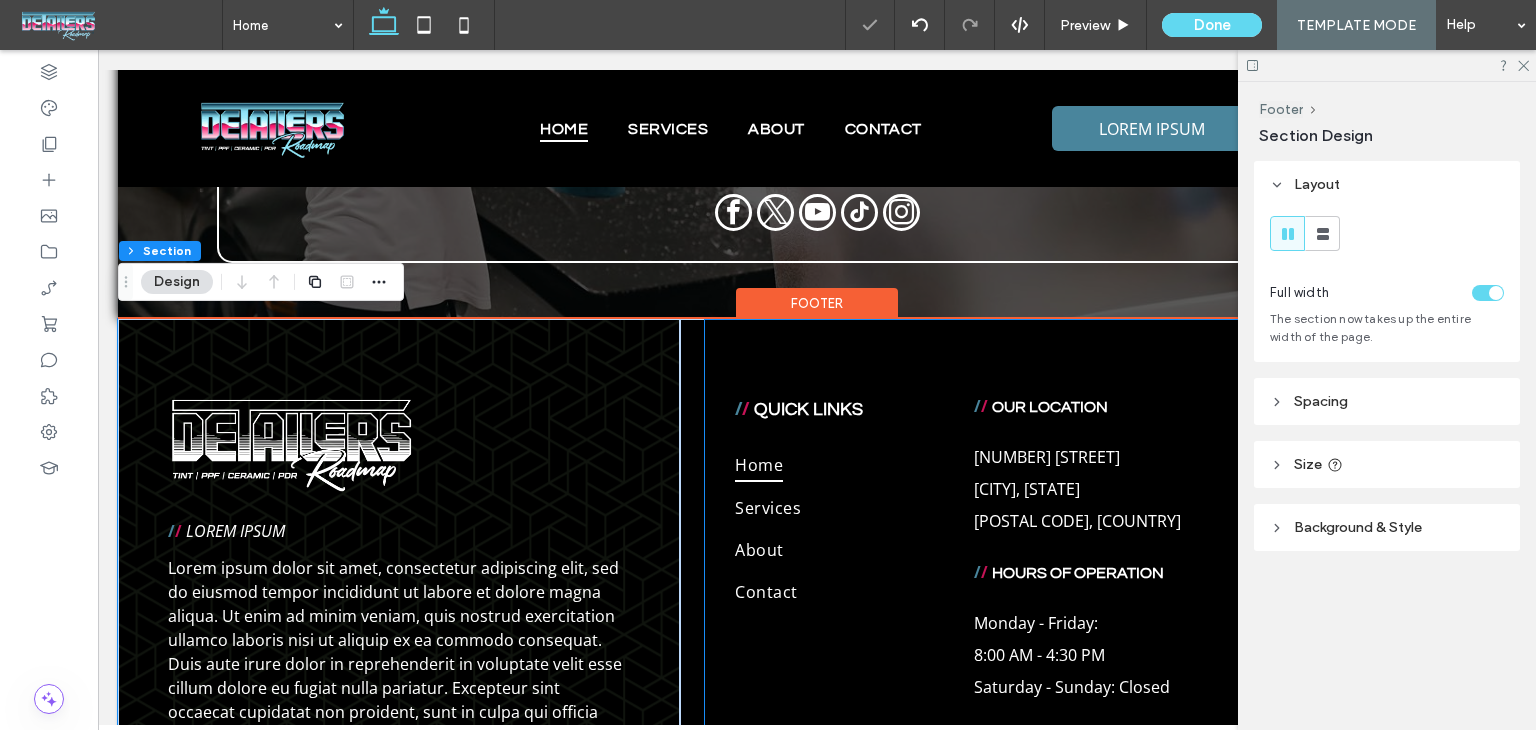 click on "OUR LOCATION" at bounding box center (1050, 407) 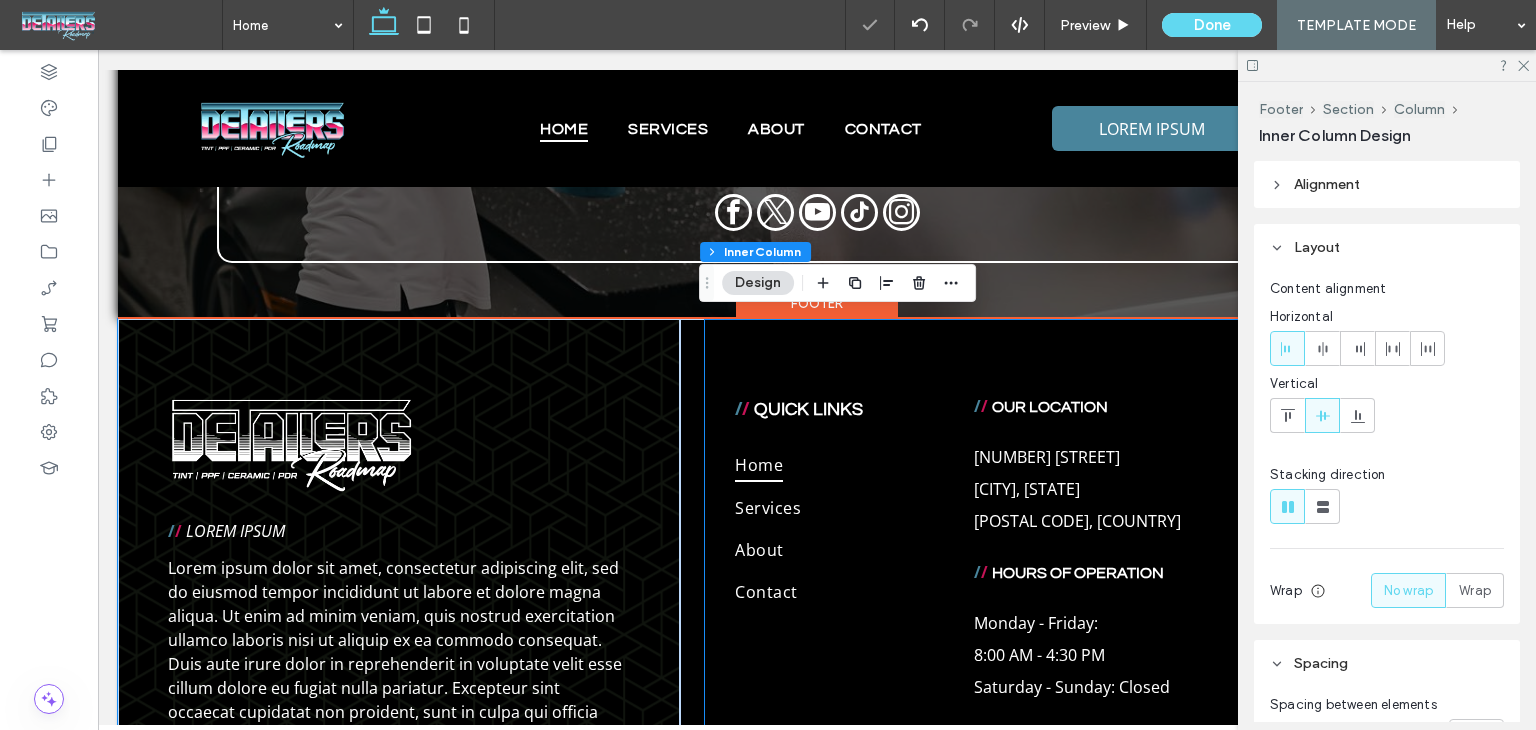click on "OUR LOCATION" at bounding box center [1050, 407] 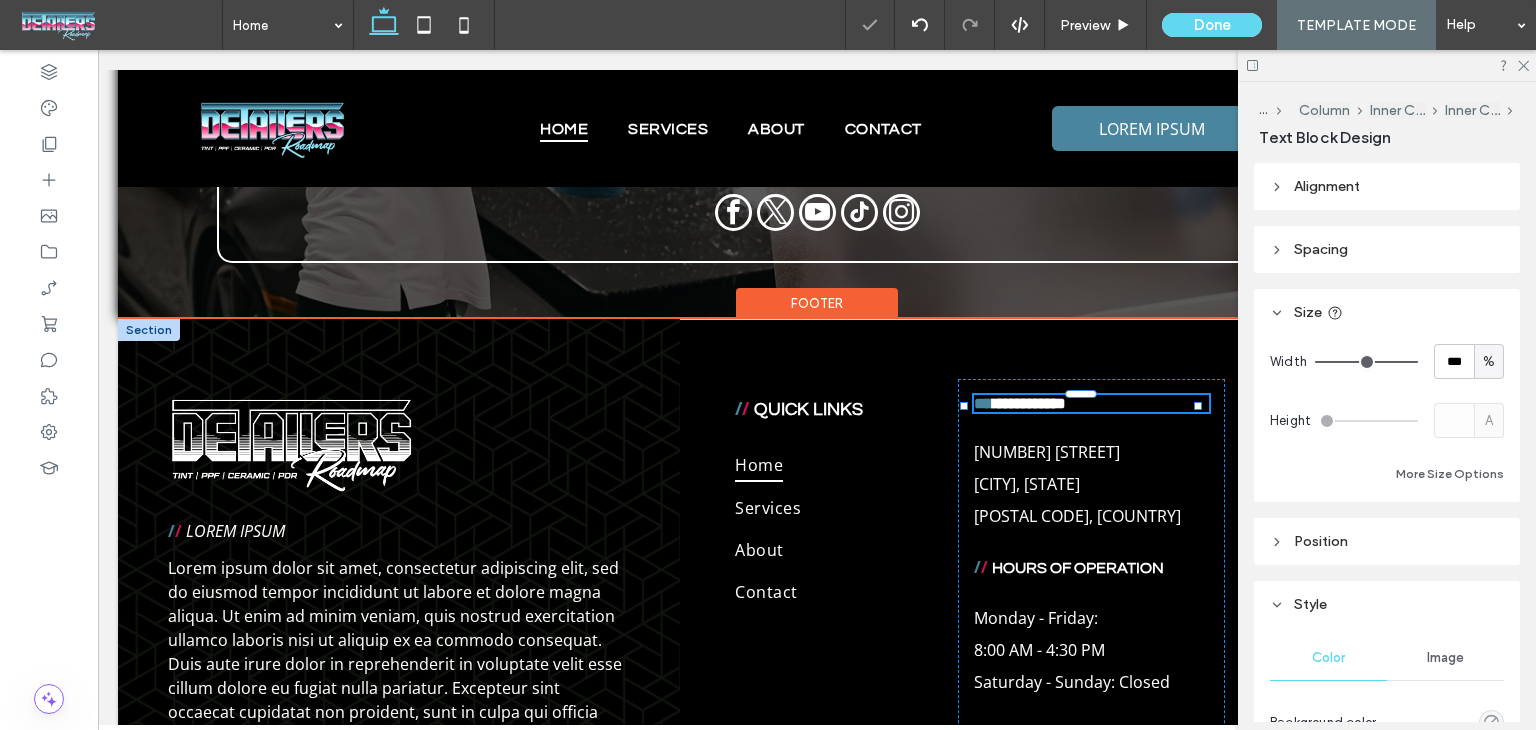 type on "**" 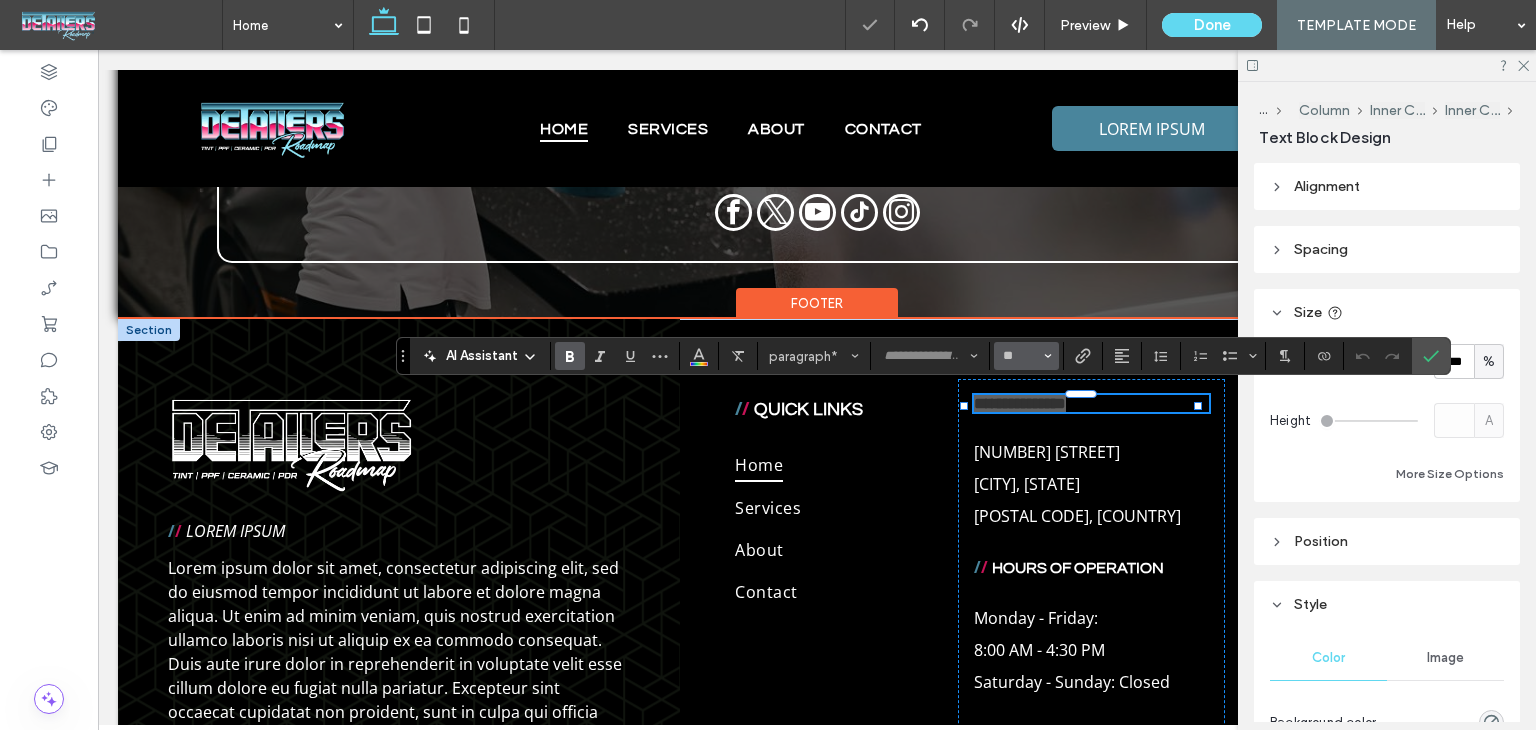 drag, startPoint x: 1040, startPoint y: 362, endPoint x: 1055, endPoint y: 368, distance: 16.155495 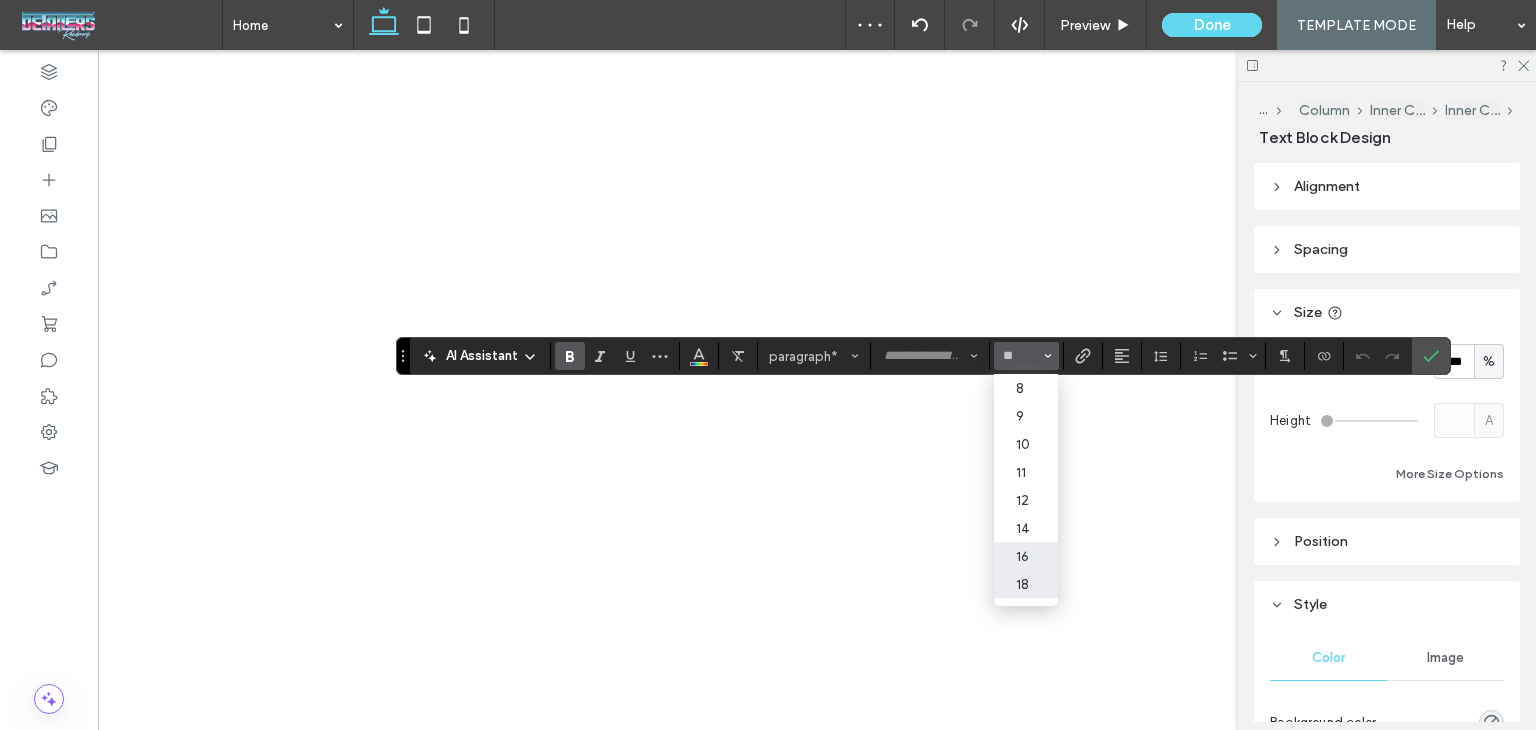 click on "18" at bounding box center [1026, 584] 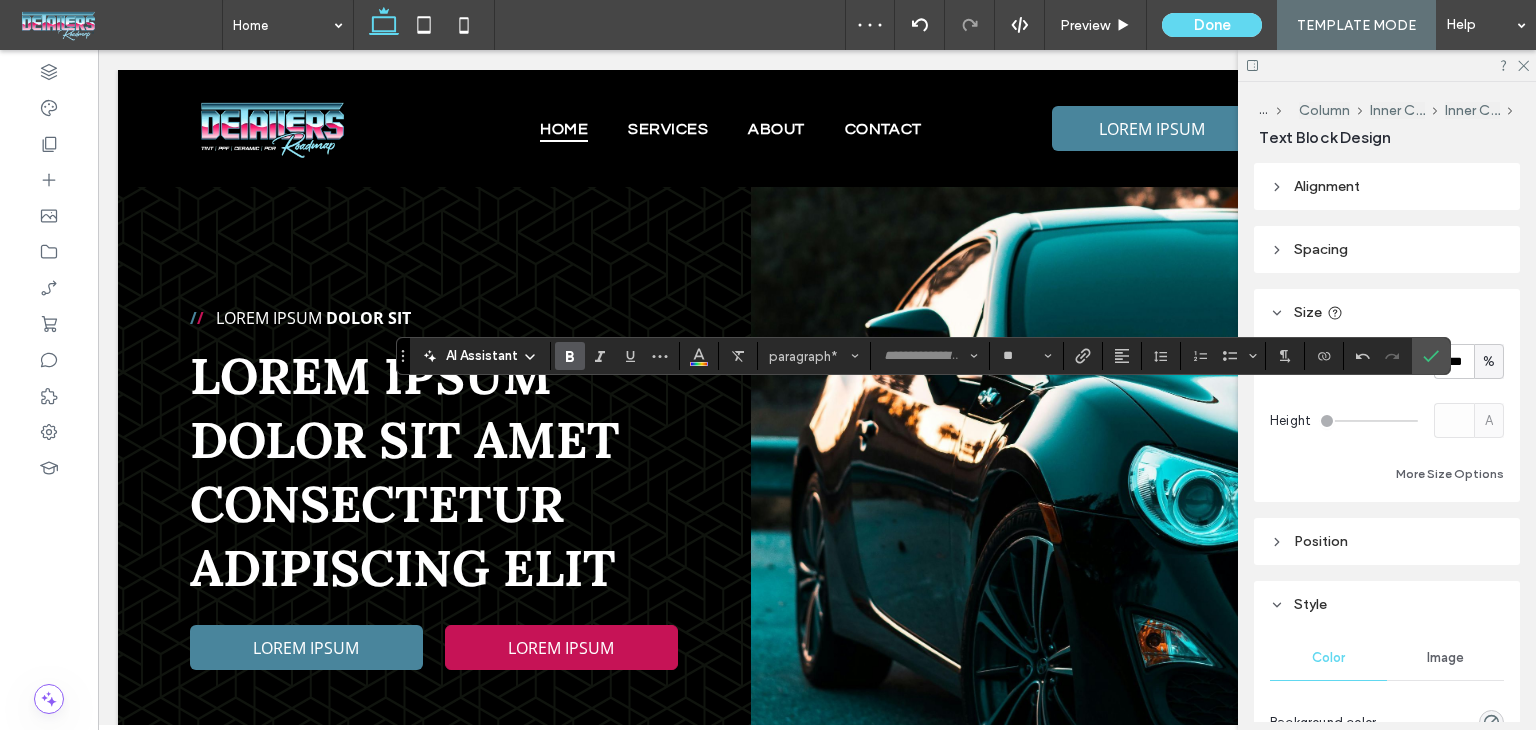 scroll, scrollTop: 5072, scrollLeft: 0, axis: vertical 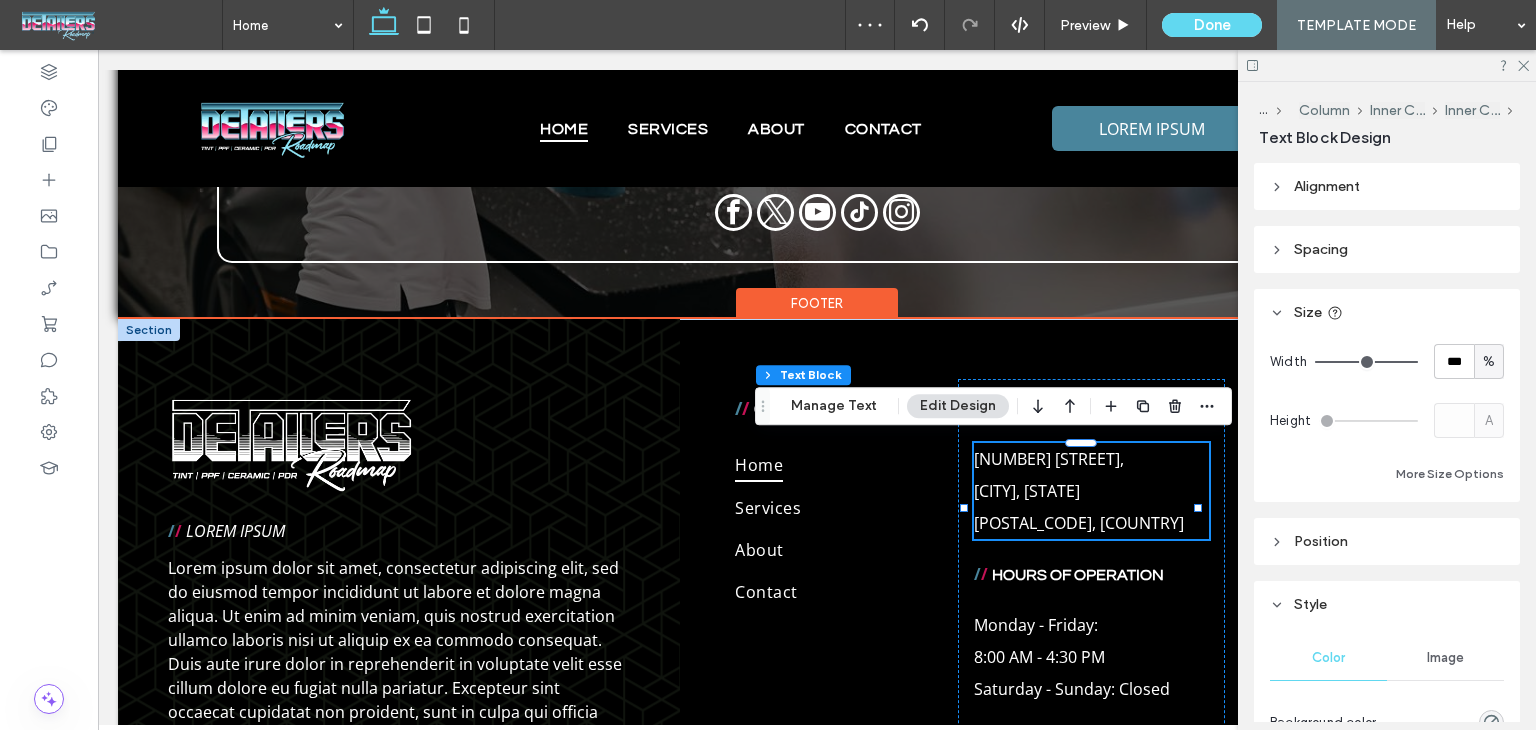 click on "36571, United States of America ﻿" at bounding box center [1091, 523] 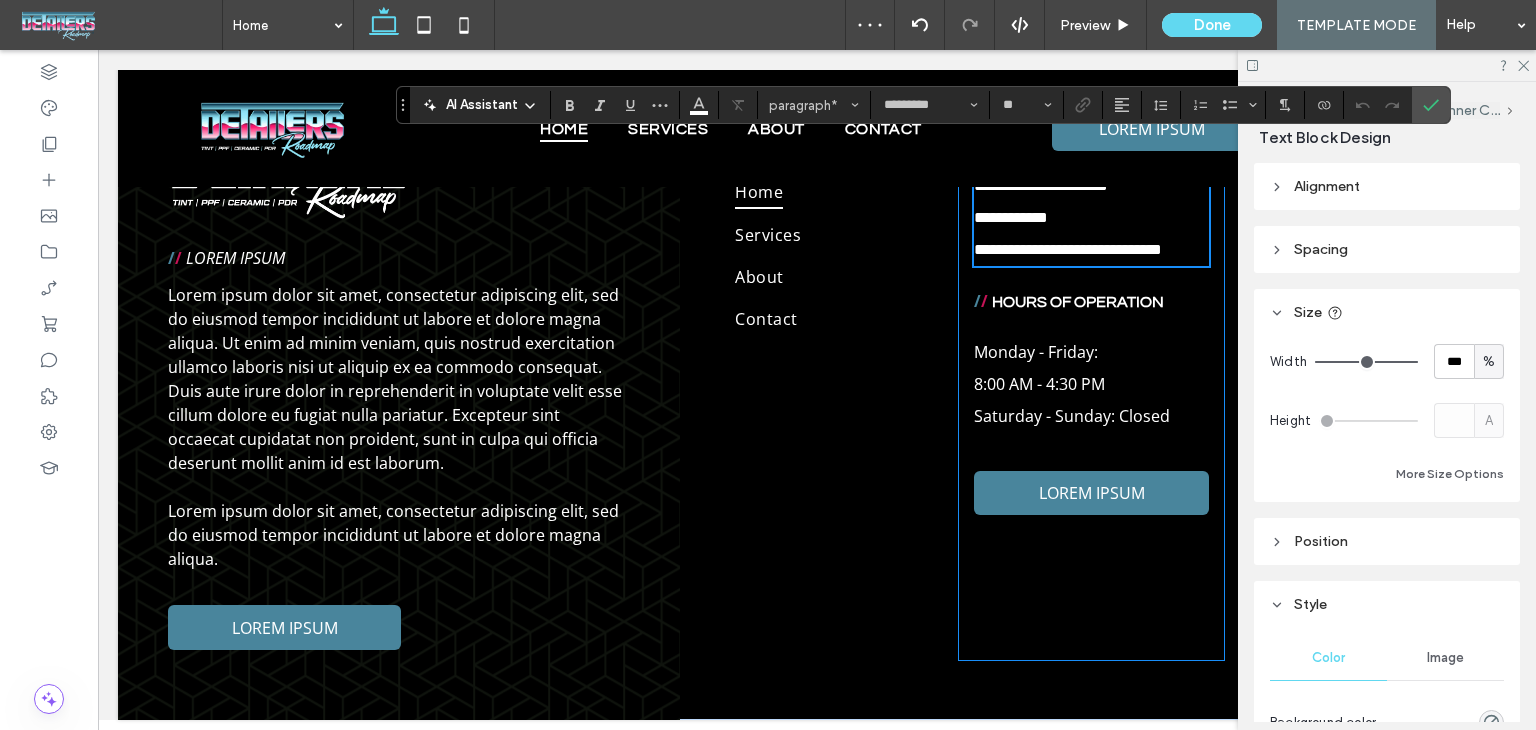 scroll, scrollTop: 5372, scrollLeft: 0, axis: vertical 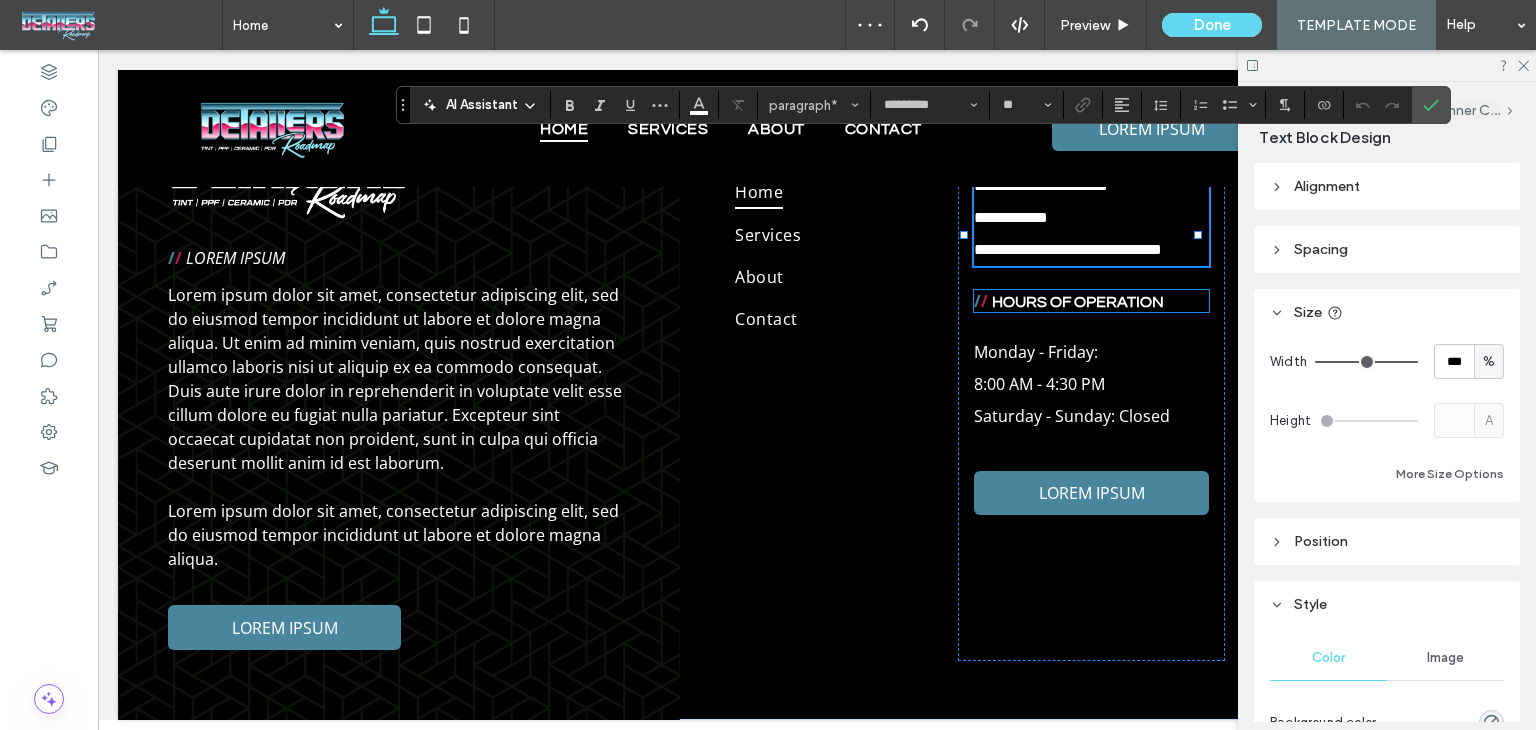 click on "HOURS OF  OPERATION" at bounding box center (1078, 302) 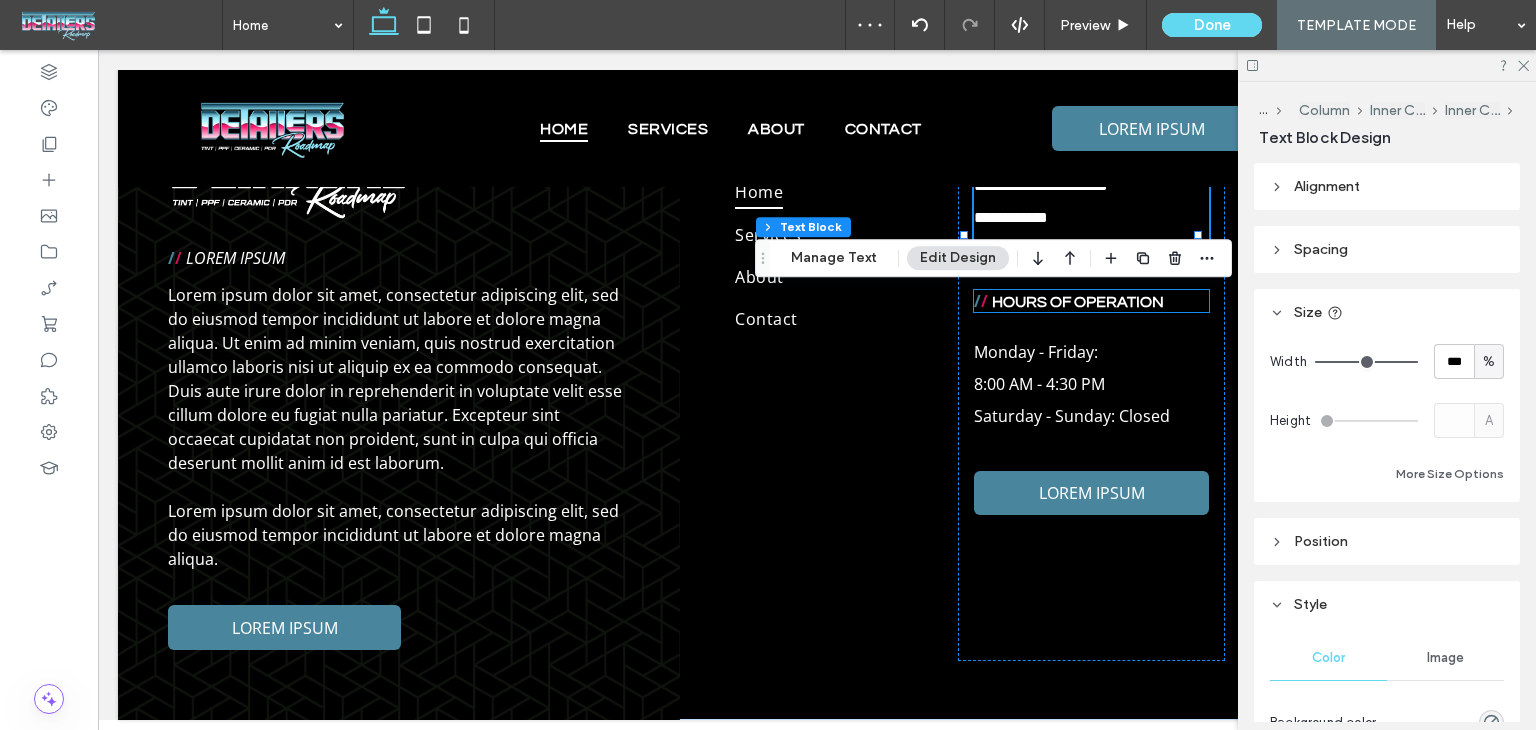 click on "/ /   HOURS OF  OPERATION" at bounding box center [1091, 301] 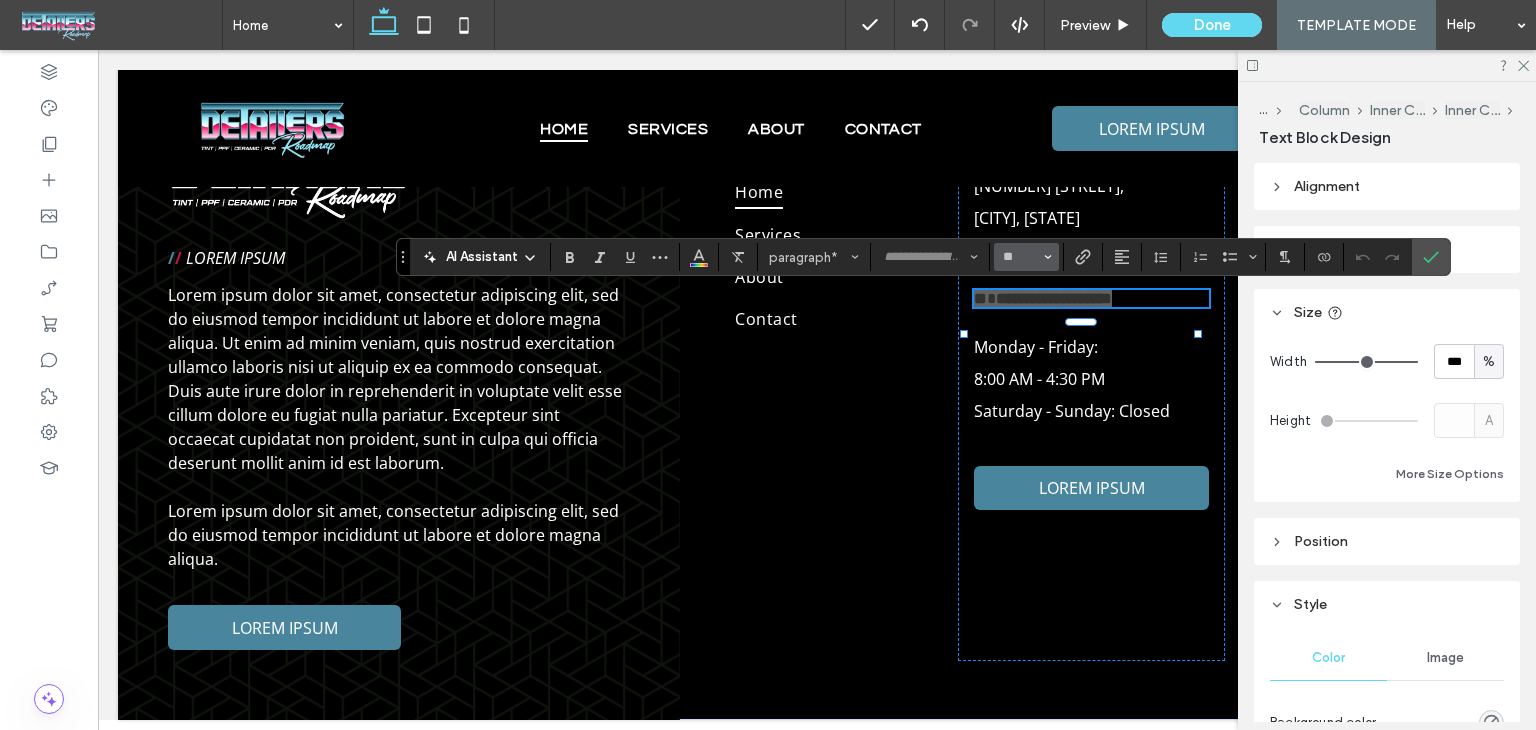 click on "**" at bounding box center (1026, 257) 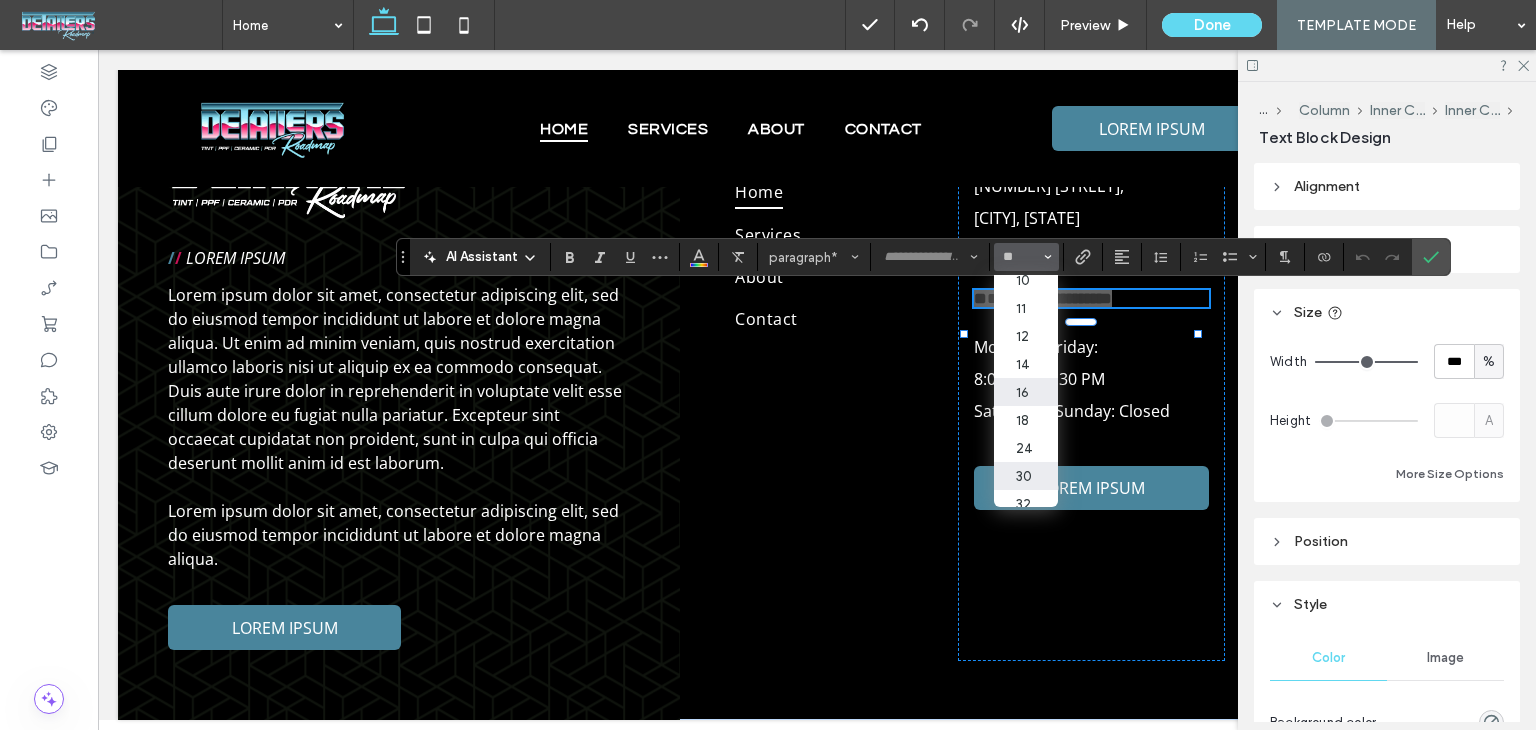 scroll, scrollTop: 100, scrollLeft: 0, axis: vertical 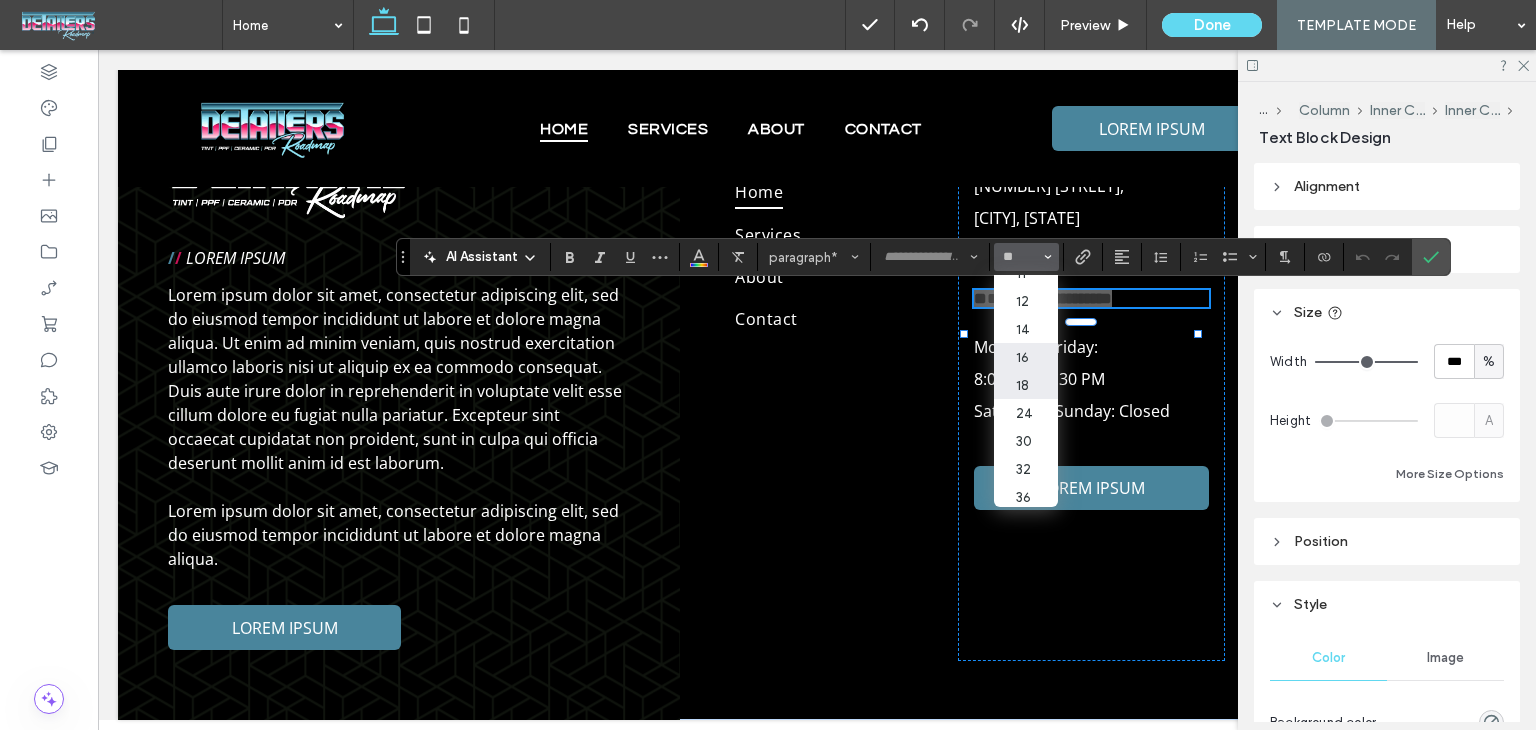click on "18" at bounding box center (1026, 385) 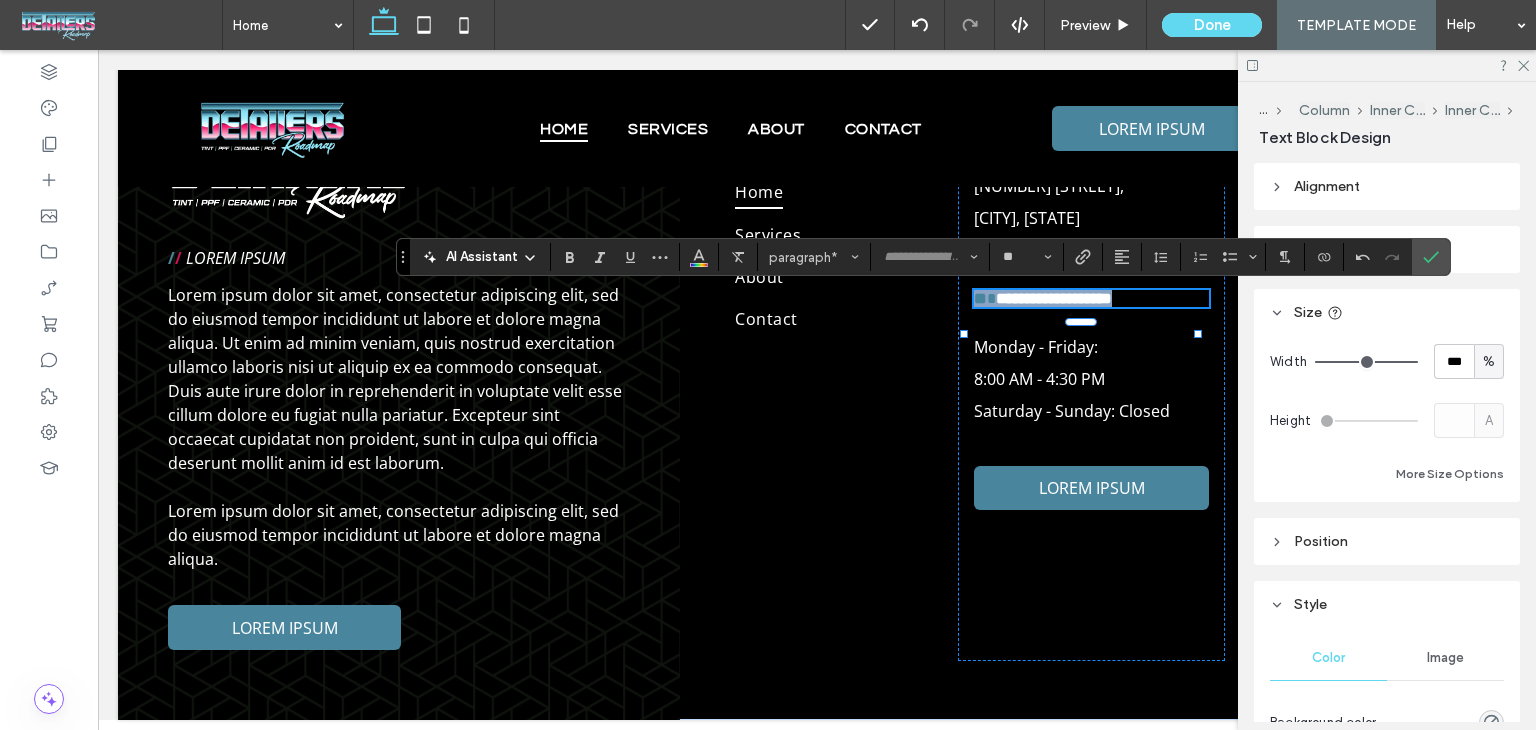 type on "**" 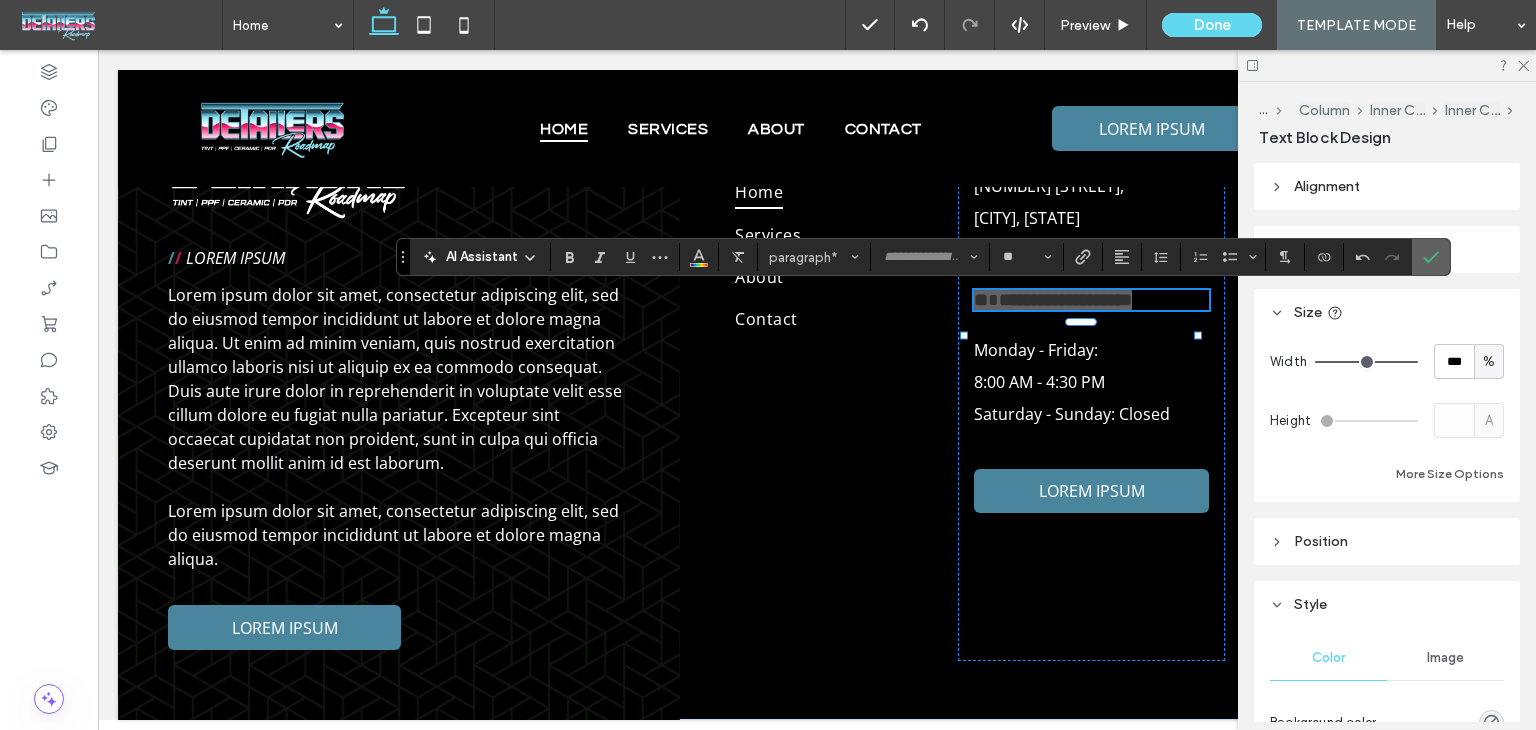 click at bounding box center (1431, 257) 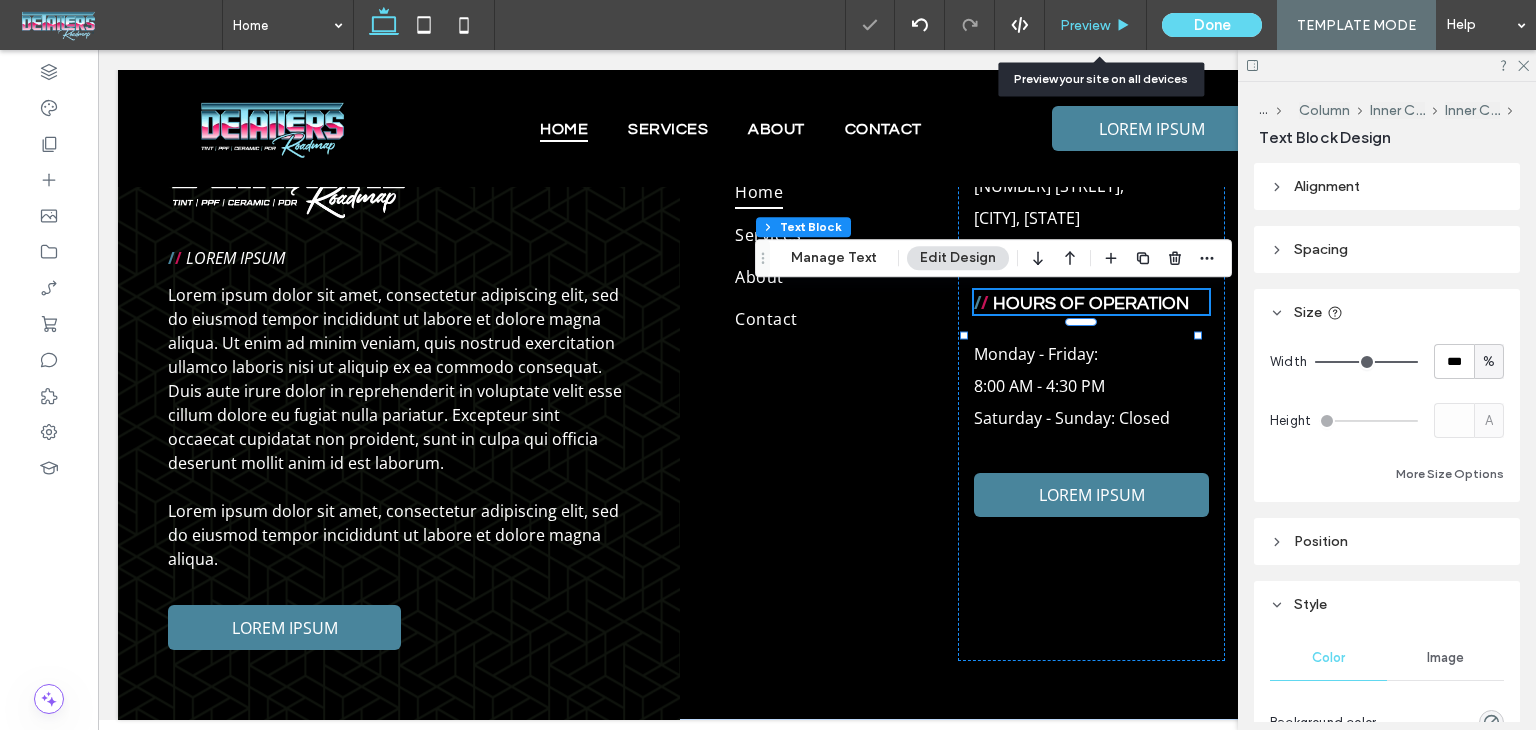 click on "Preview" at bounding box center [1096, 25] 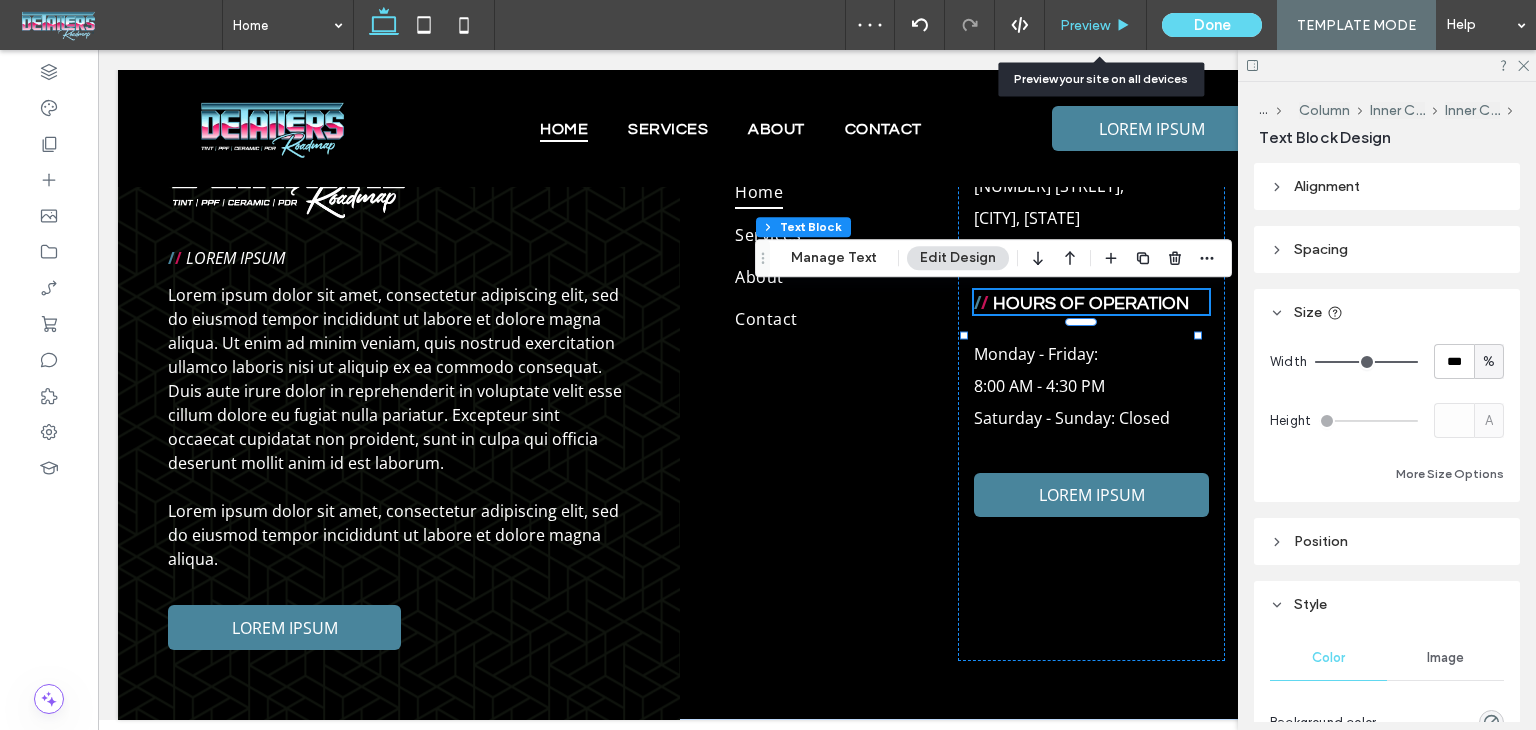 click 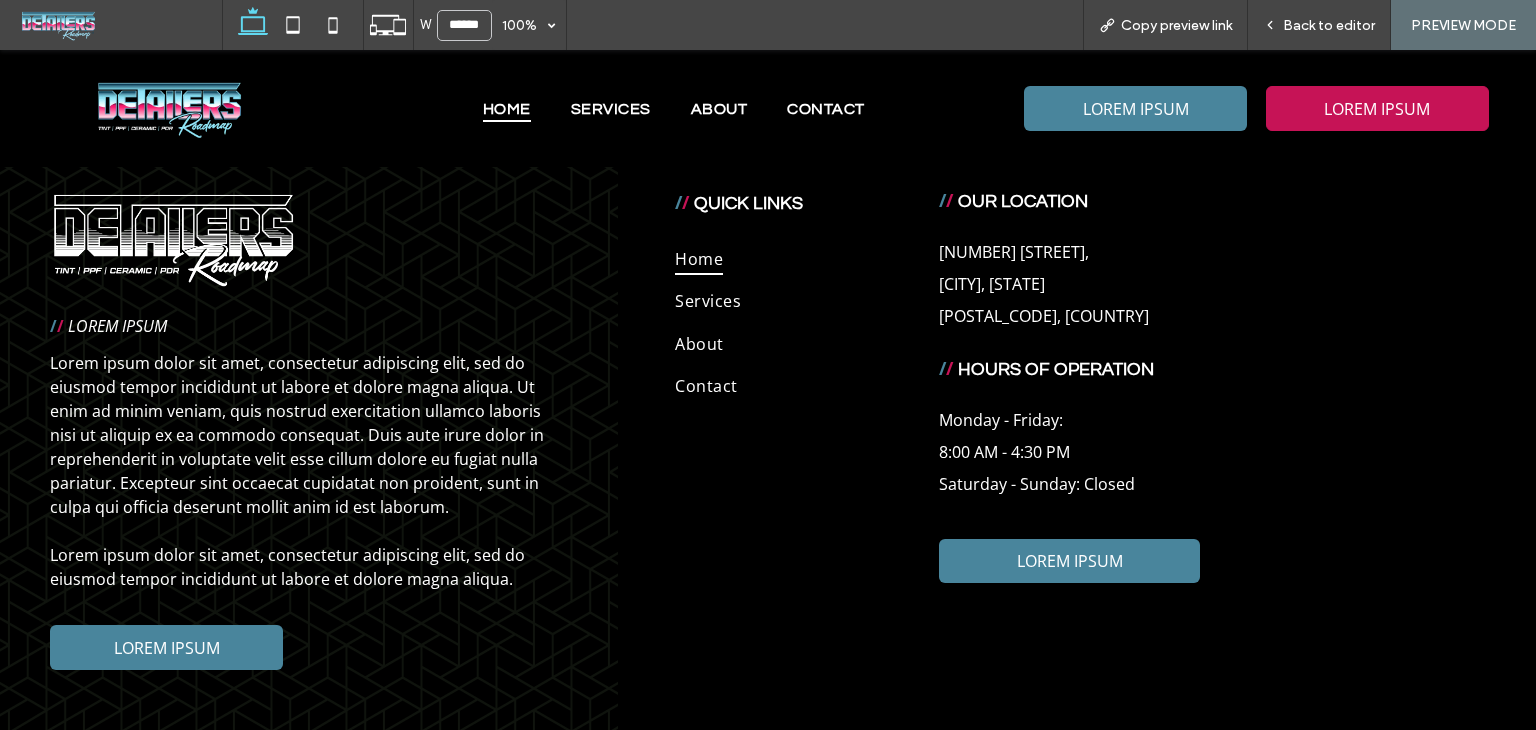 scroll, scrollTop: 5220, scrollLeft: 0, axis: vertical 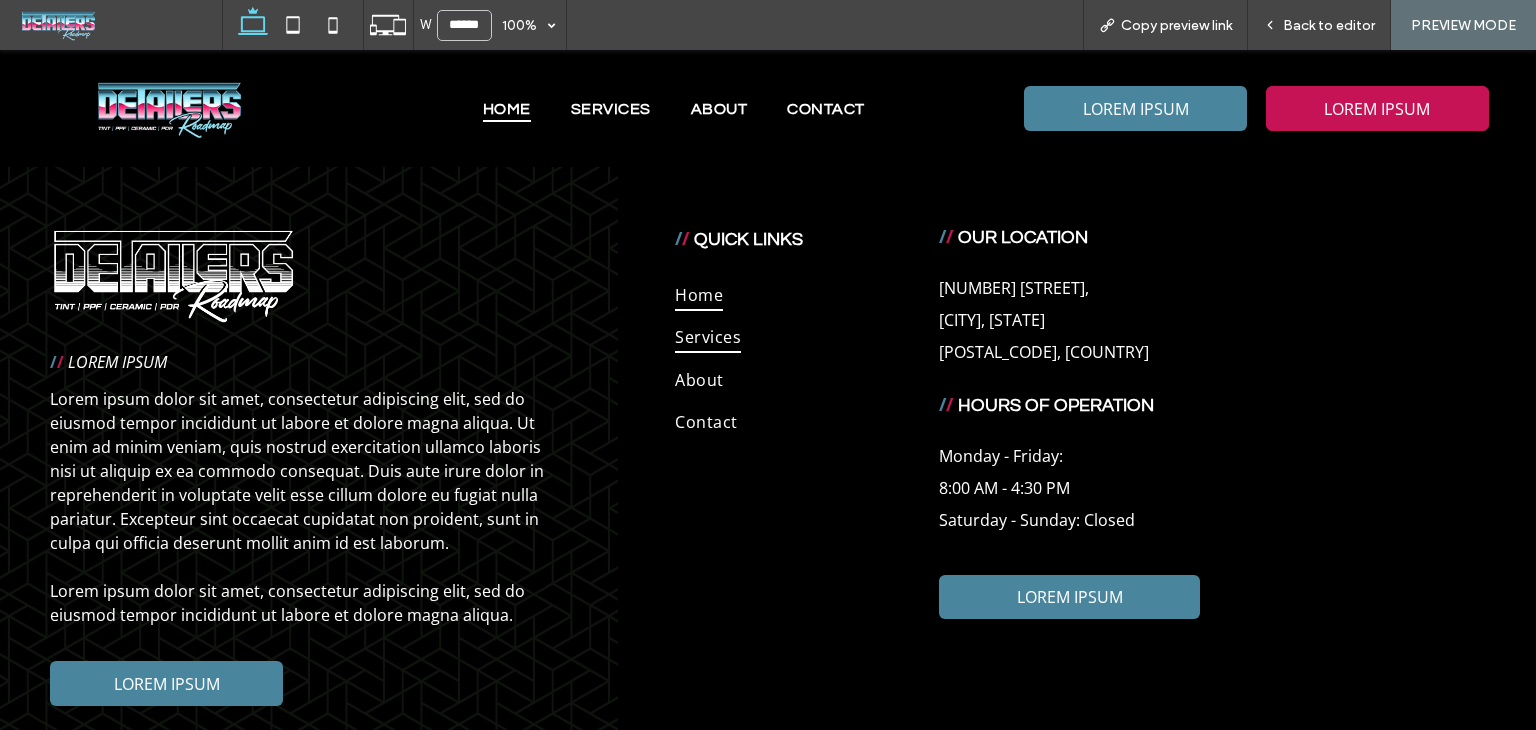 click on "Services" at bounding box center [775, 337] 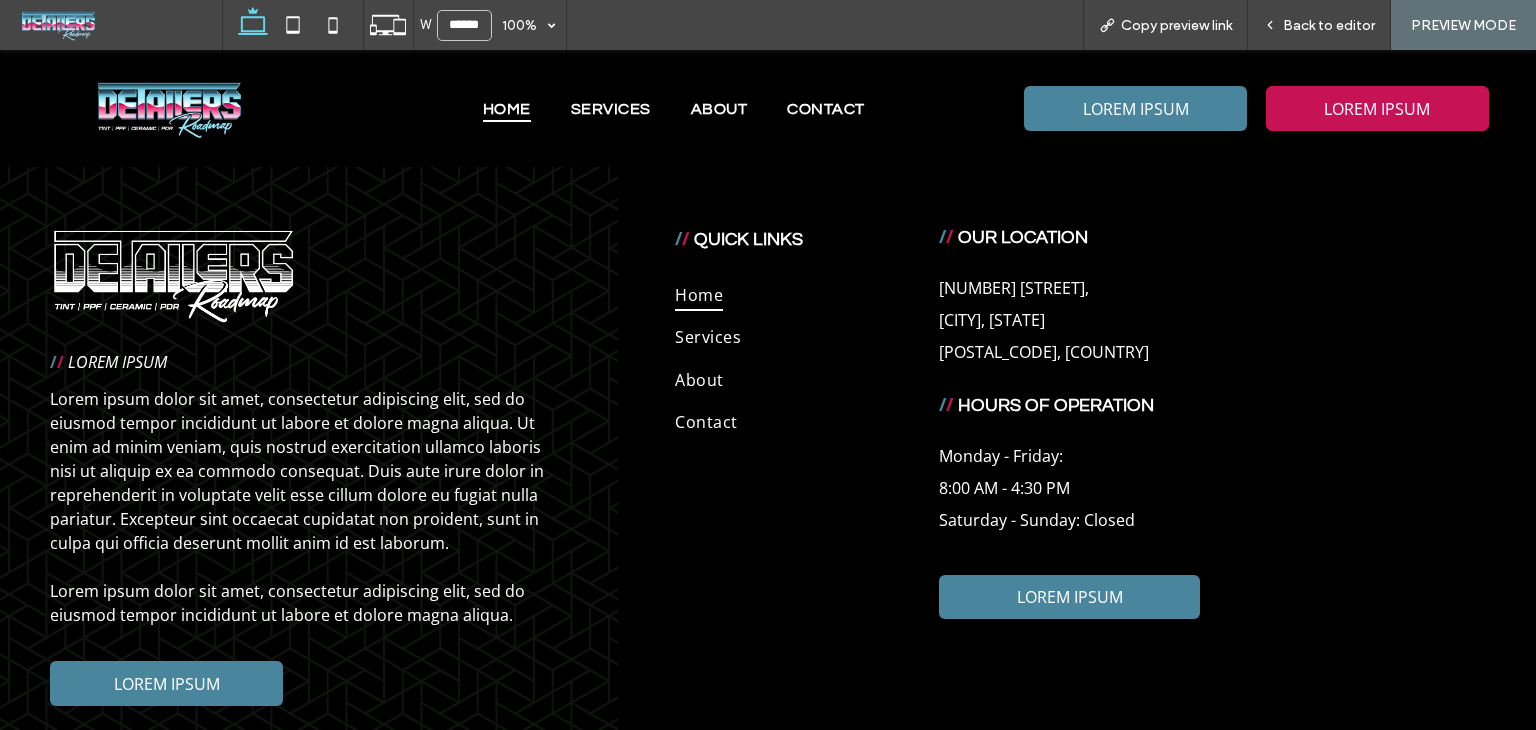 click at bounding box center (768, 365) 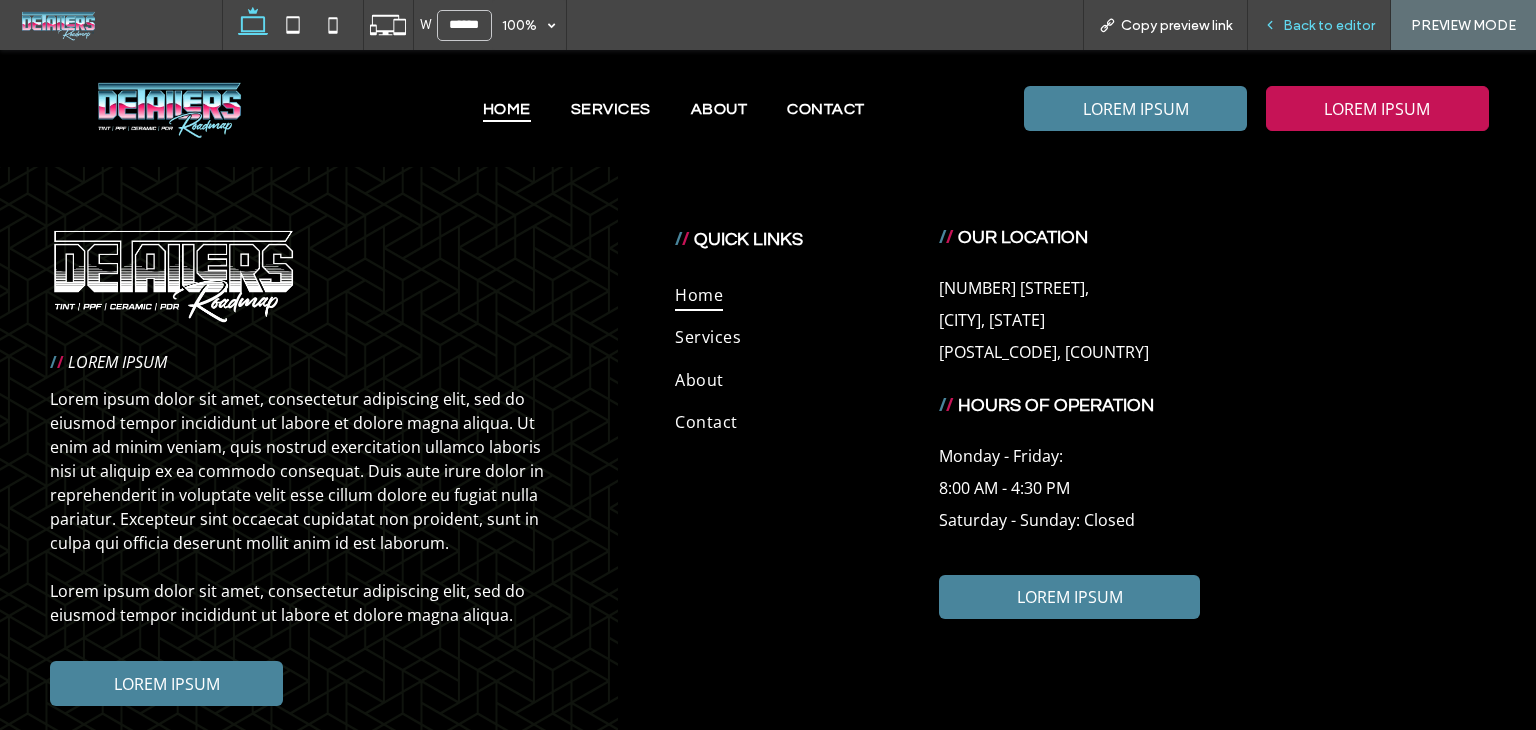 click on "Back to editor" at bounding box center (1319, 25) 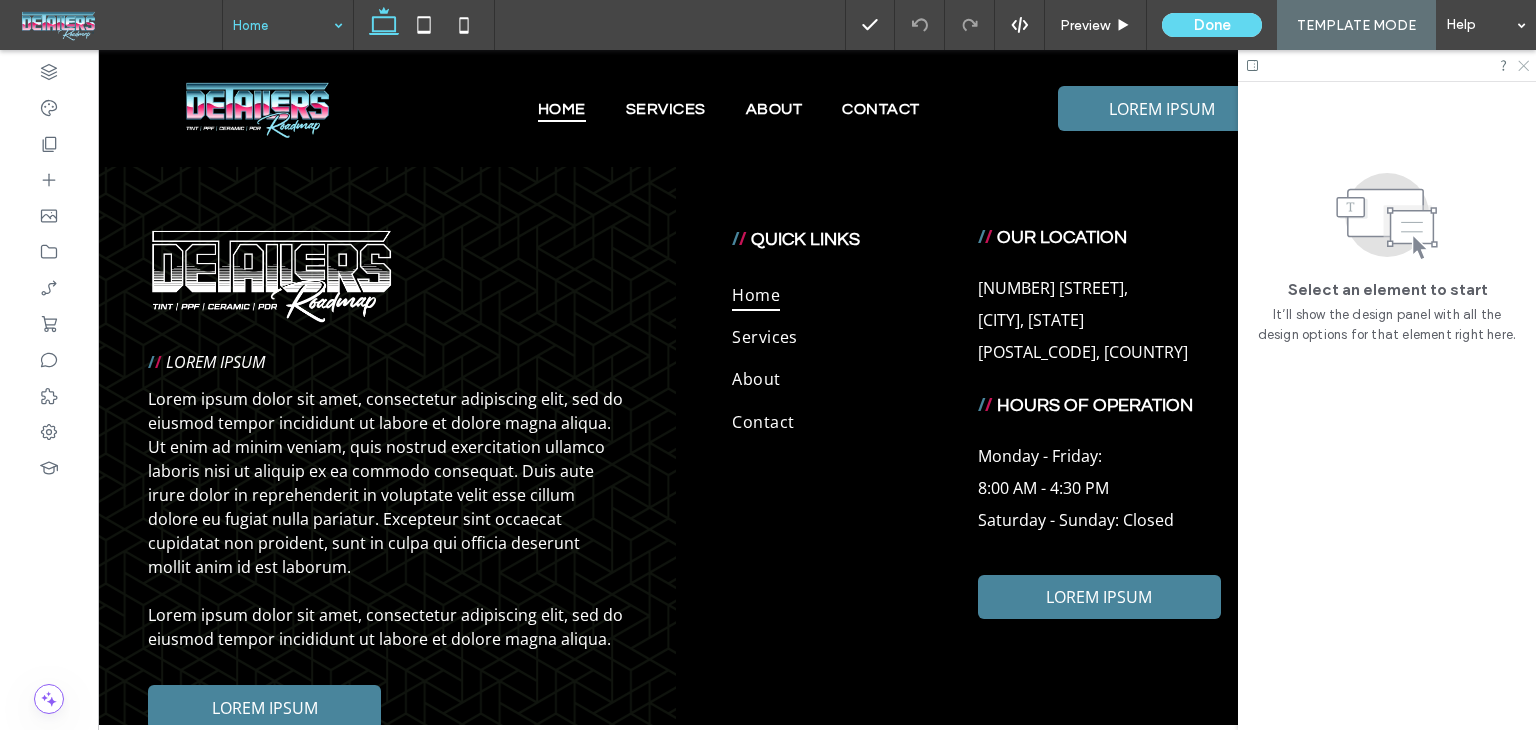click 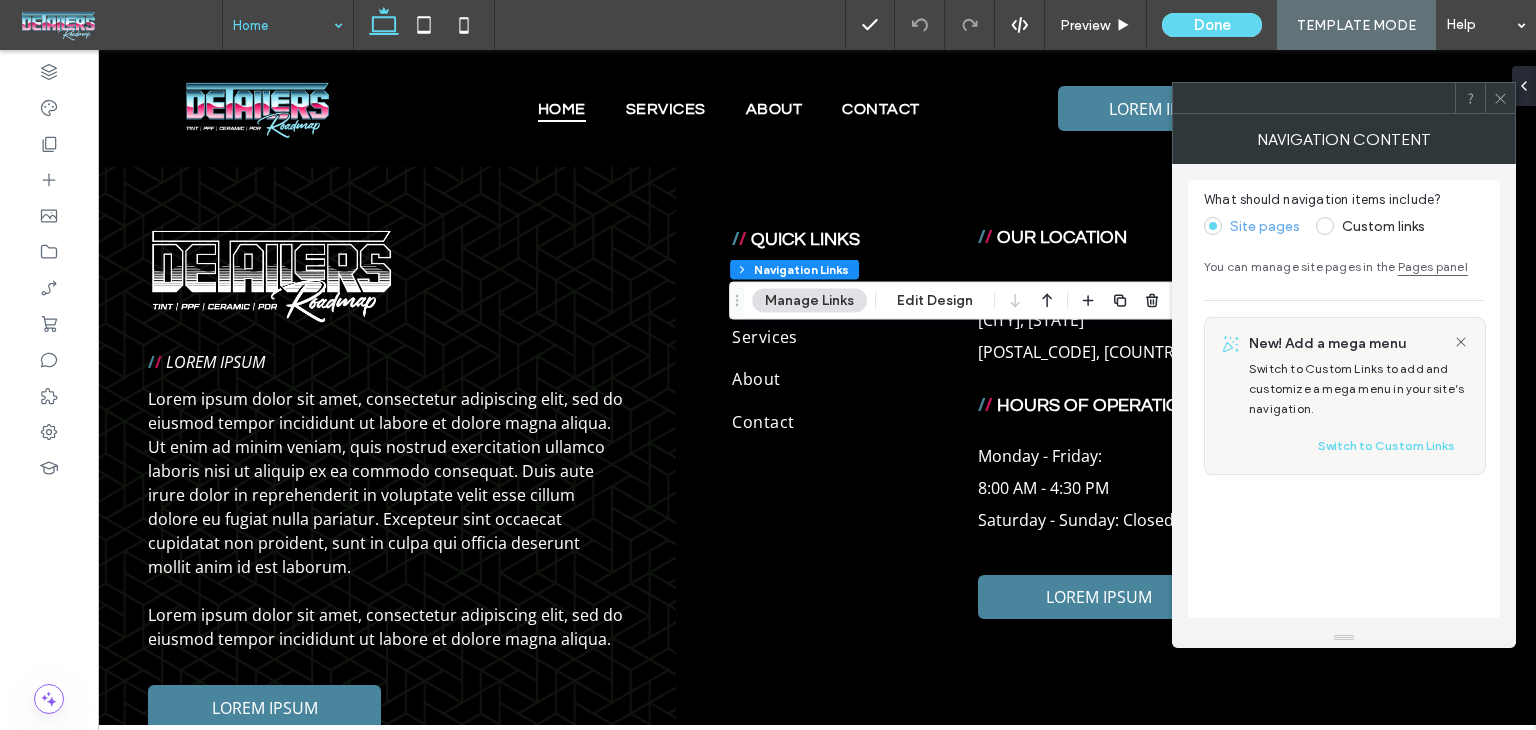 click 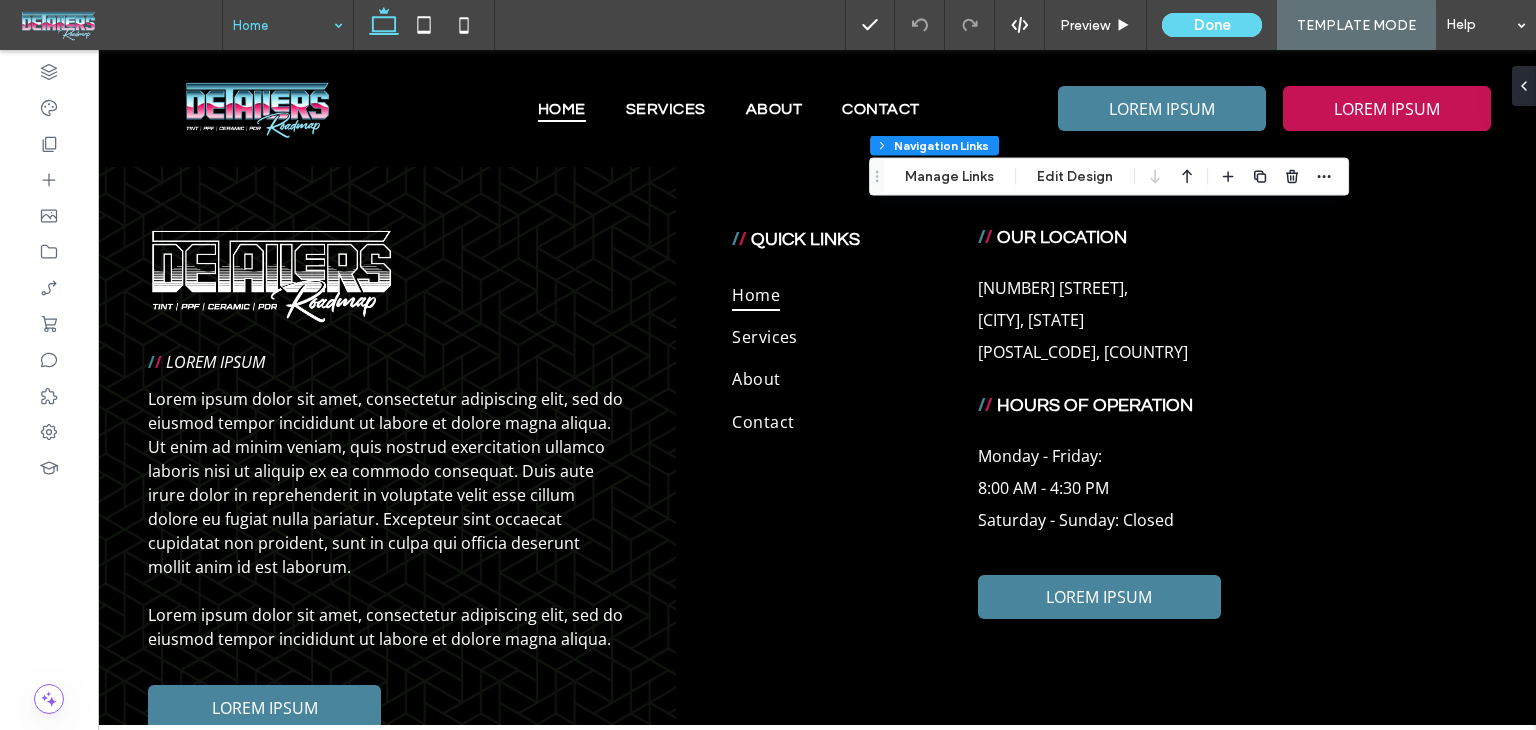 drag, startPoint x: 736, startPoint y: 301, endPoint x: 876, endPoint y: 177, distance: 187.01872 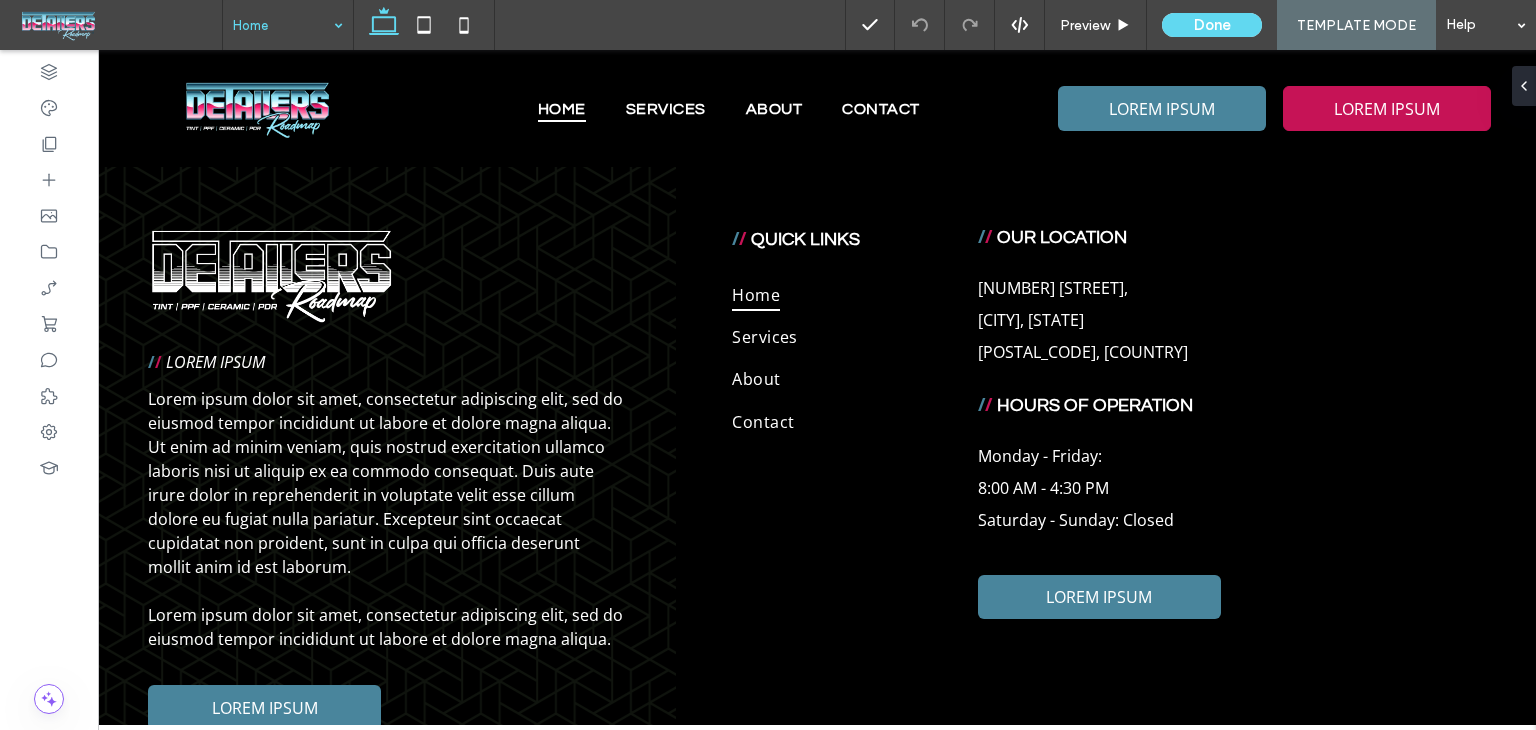 type on "*********" 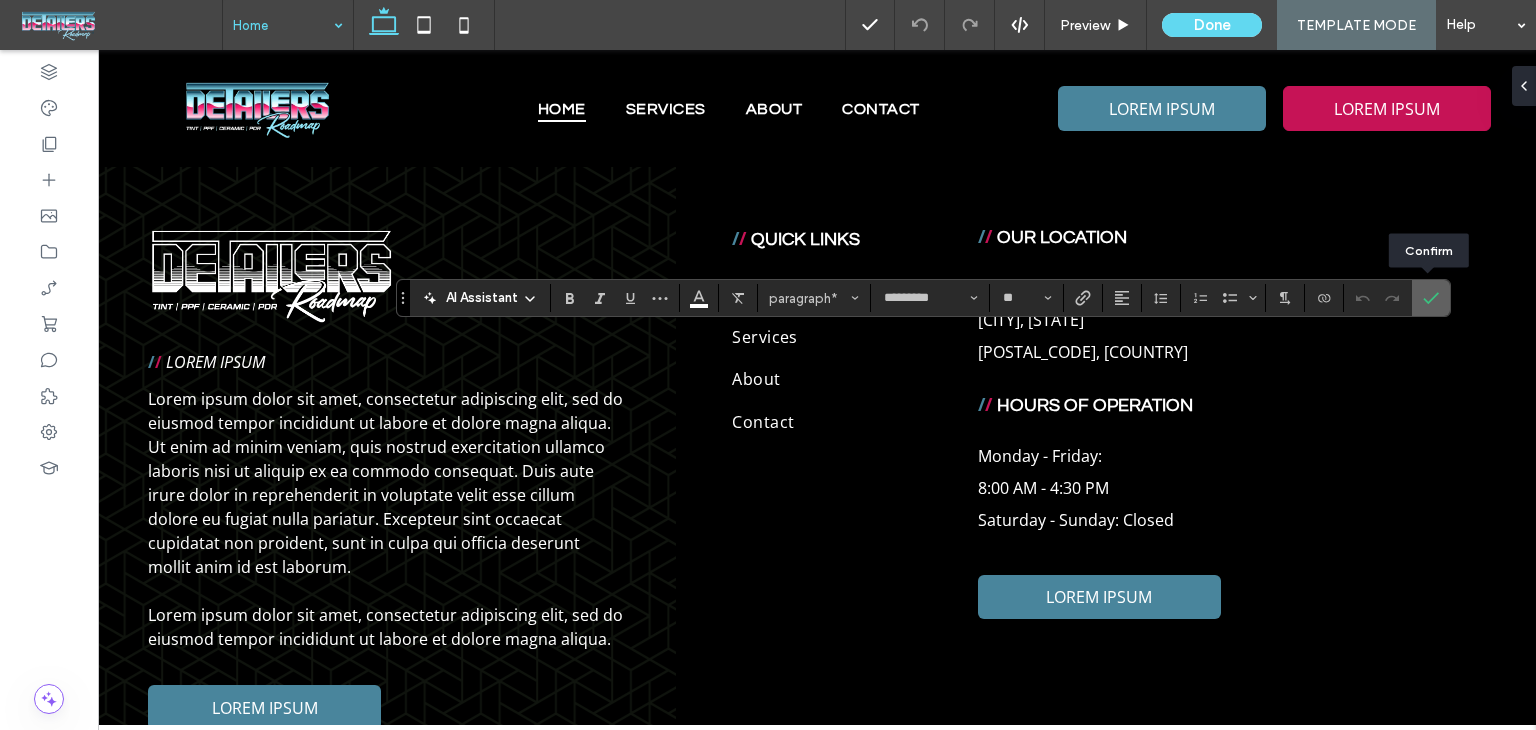 click at bounding box center (1431, 298) 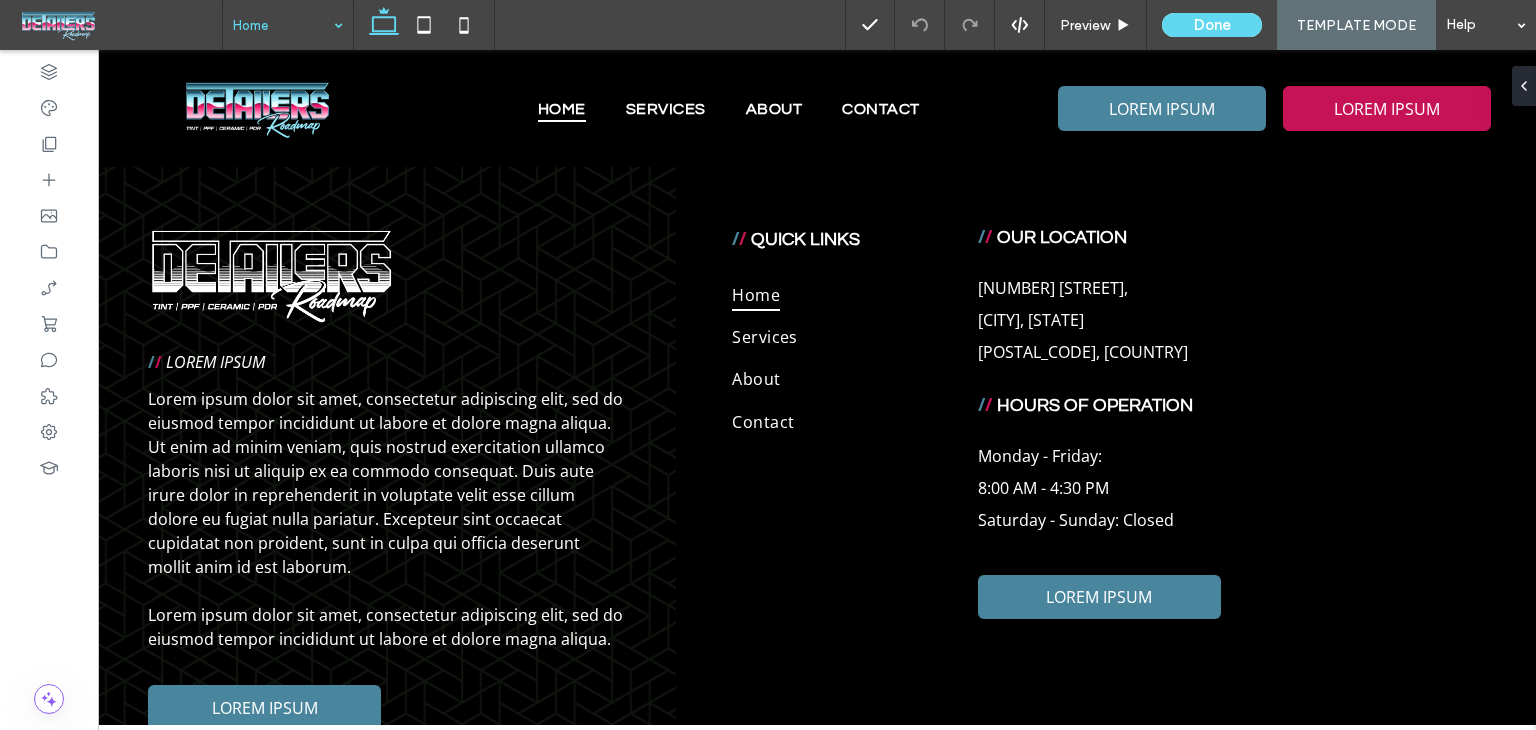 type on "**" 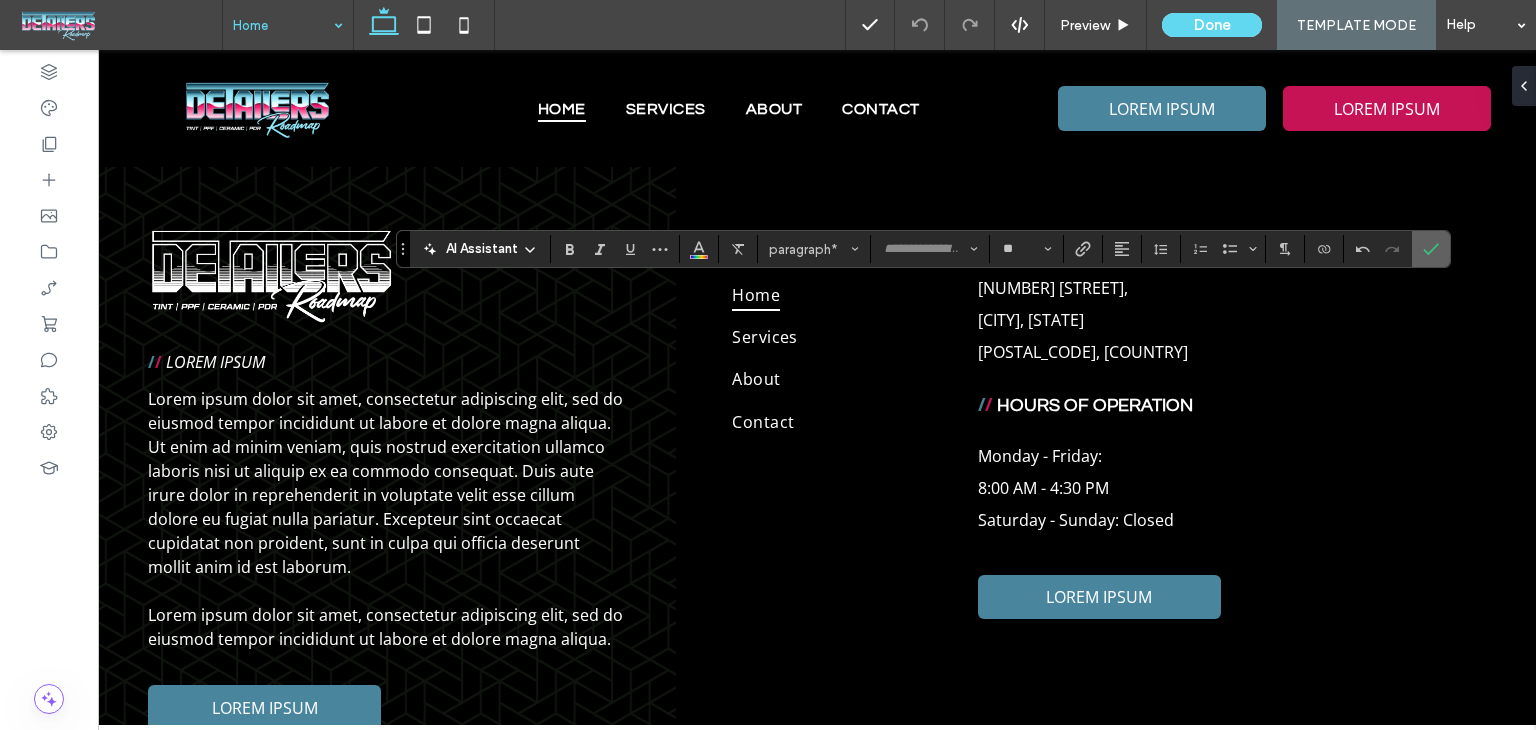 click at bounding box center (1431, 249) 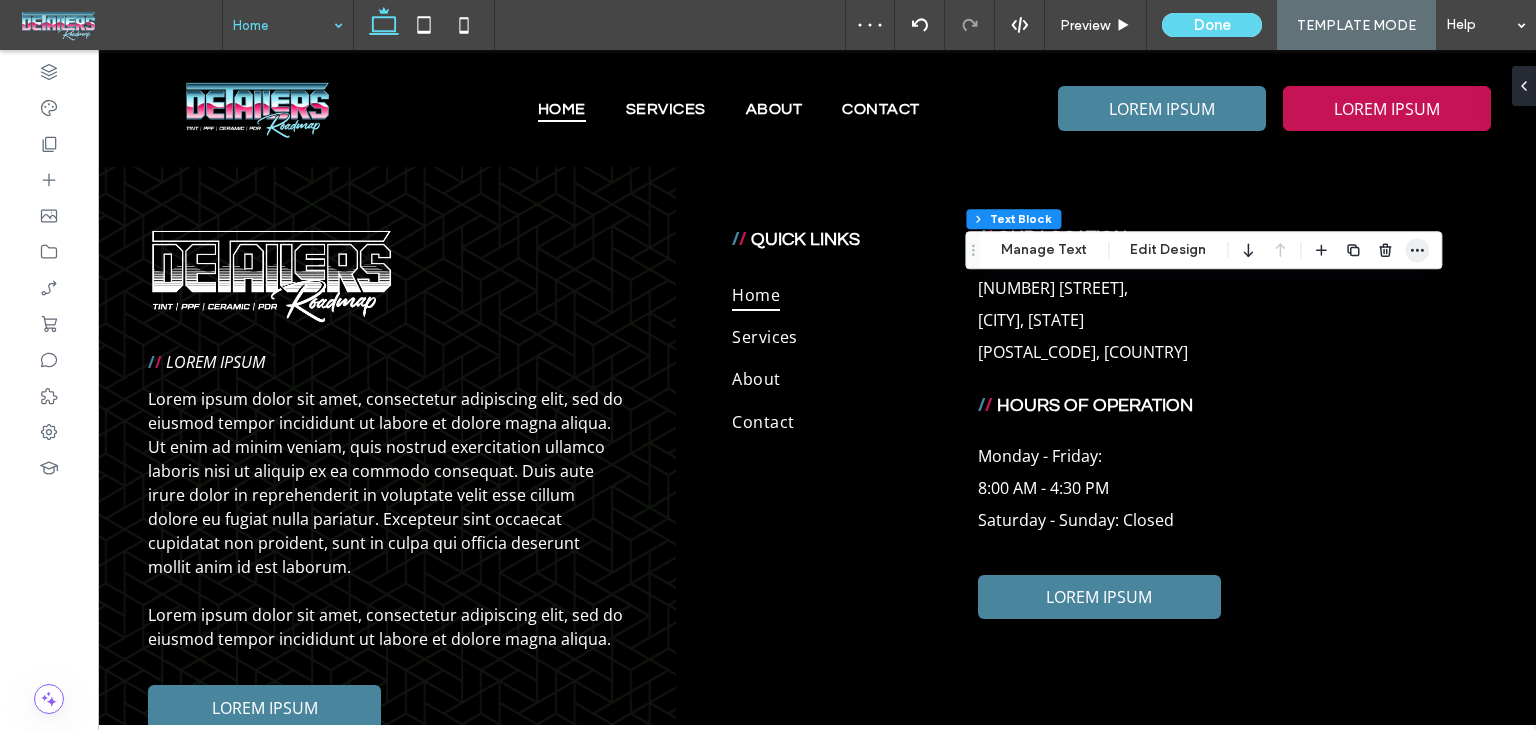 click 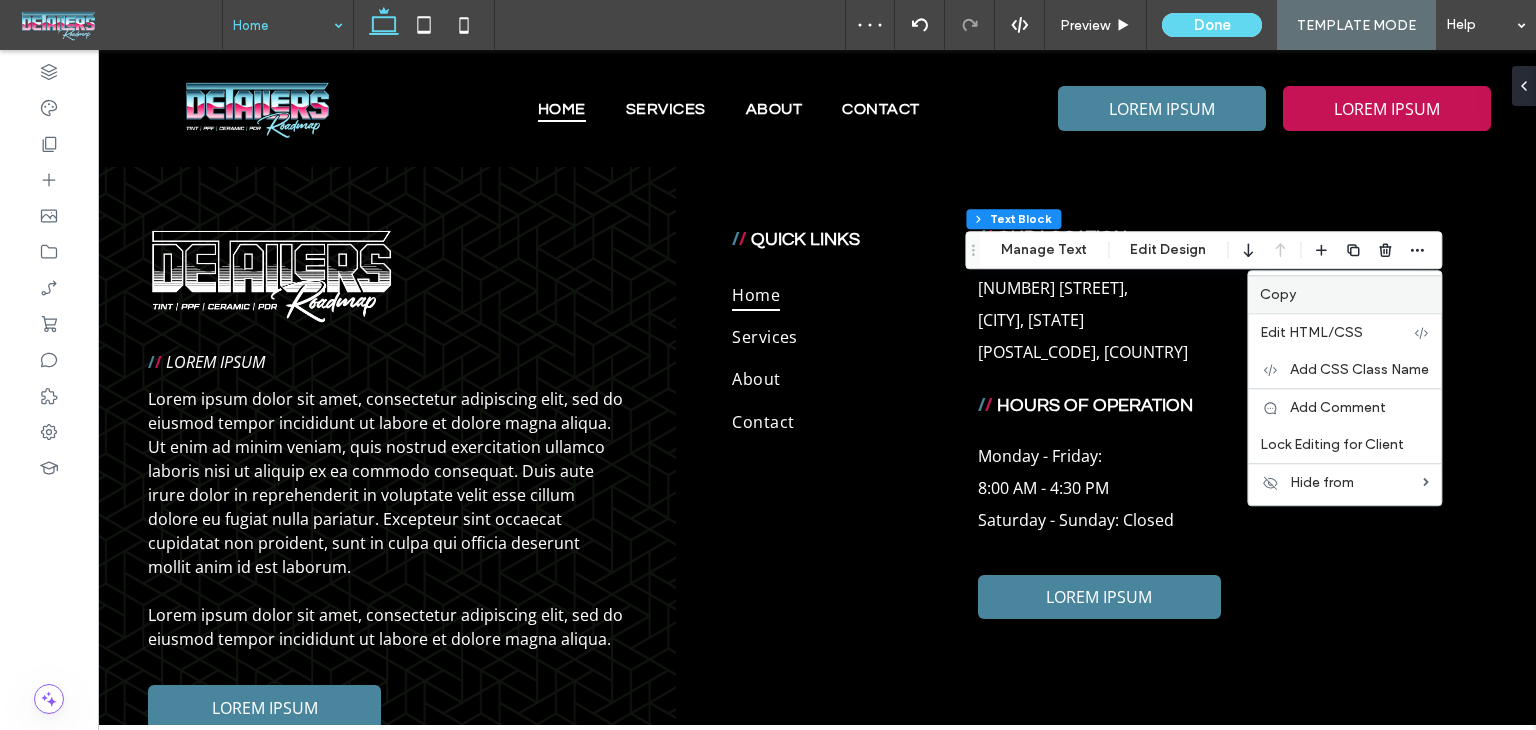 click on "Copy" at bounding box center [1344, 294] 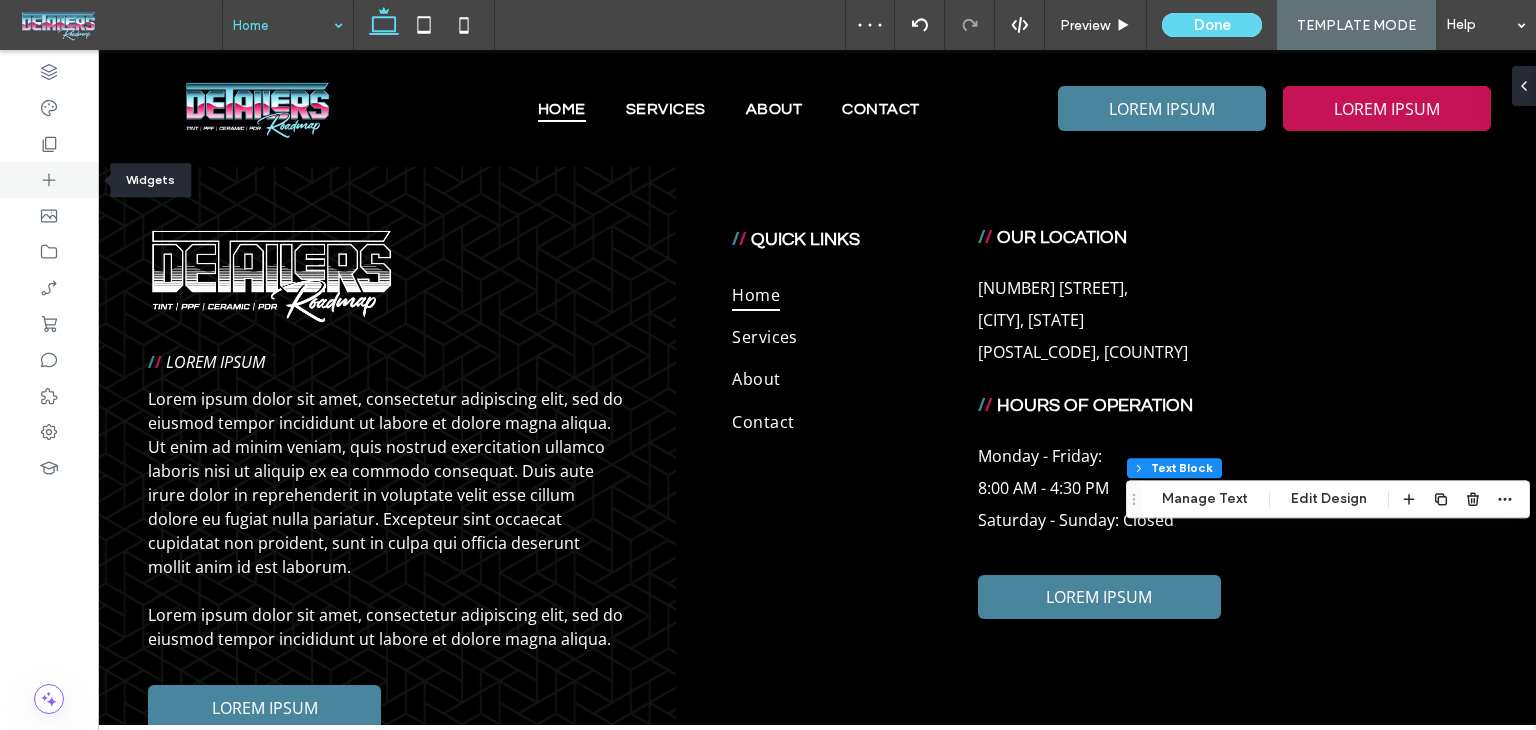 click 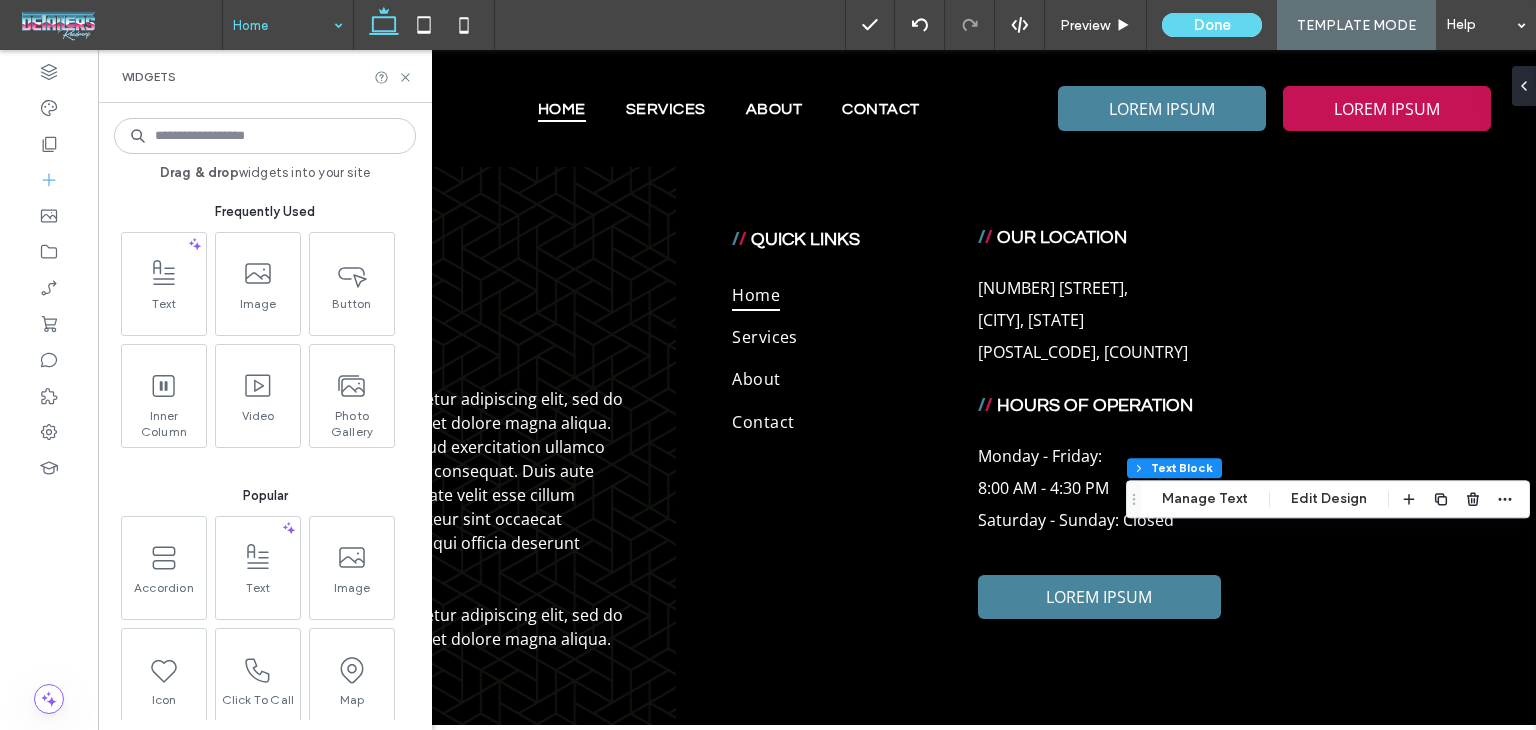 click at bounding box center (265, 136) 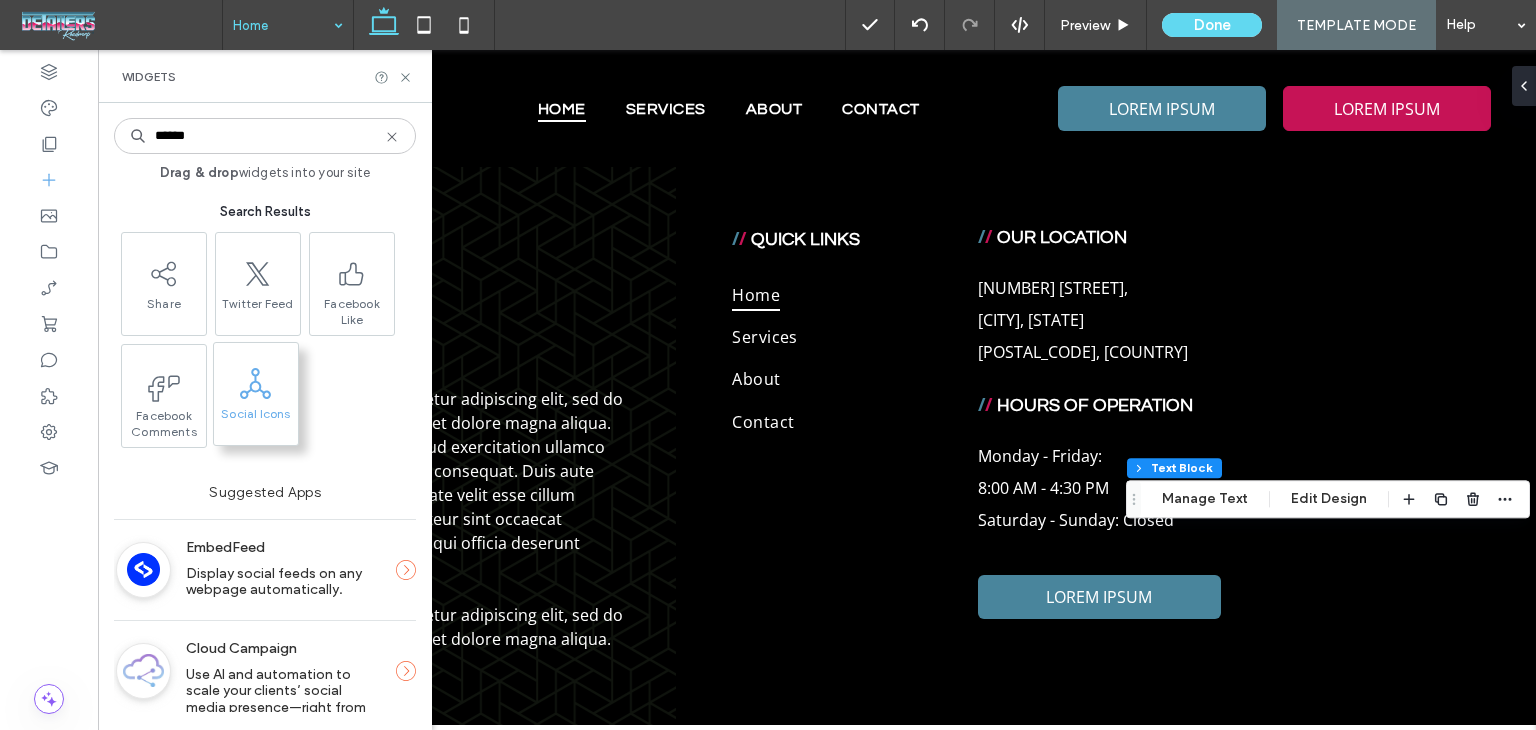type on "******" 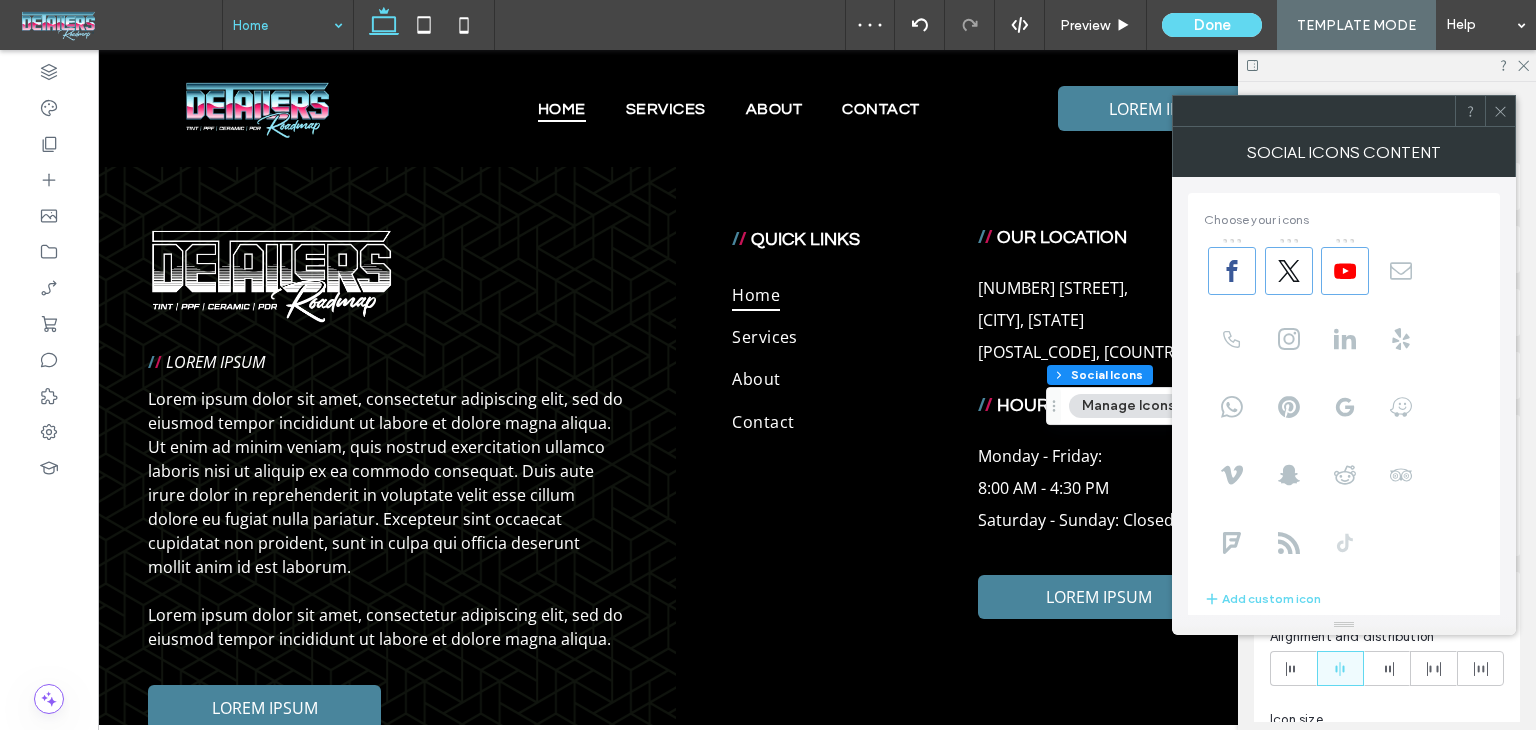 click 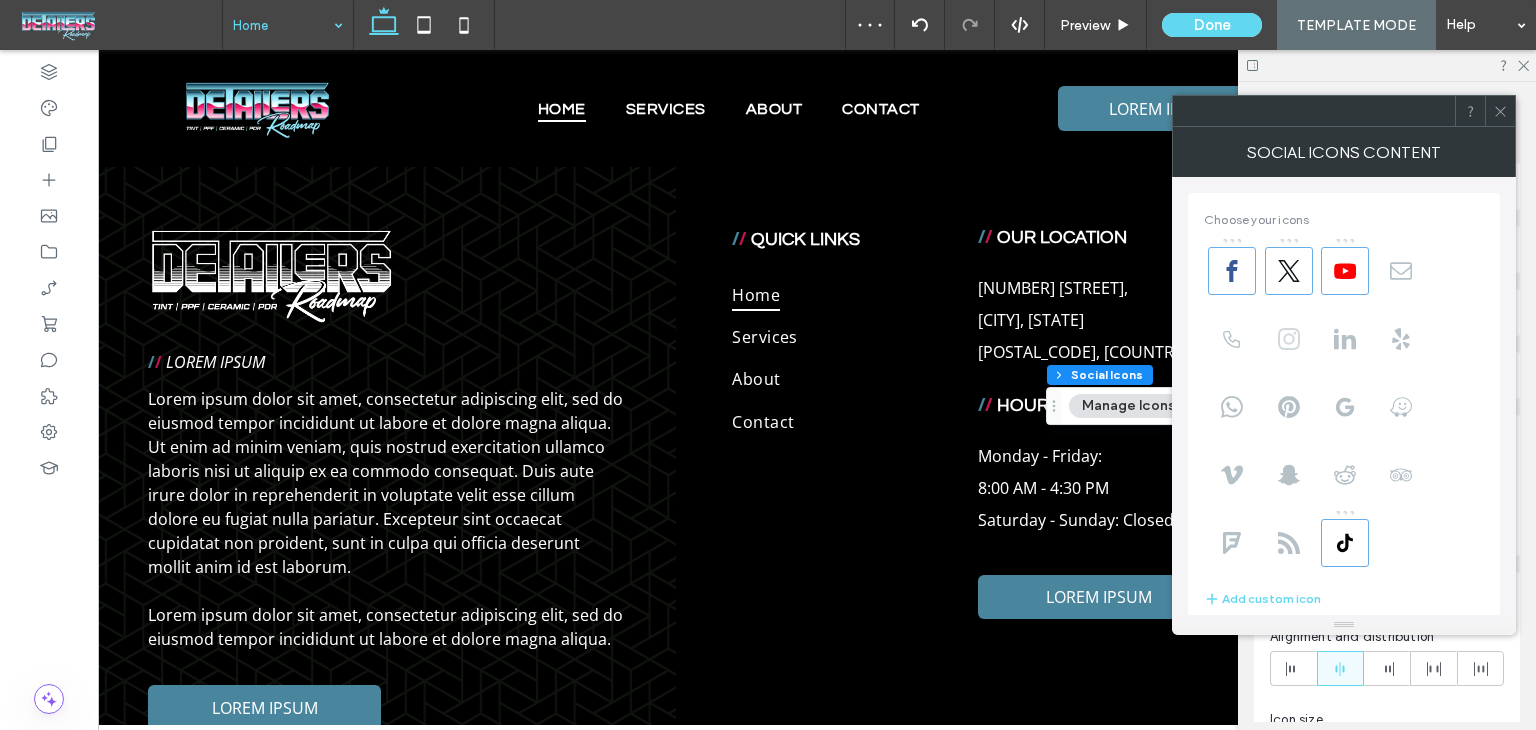 click 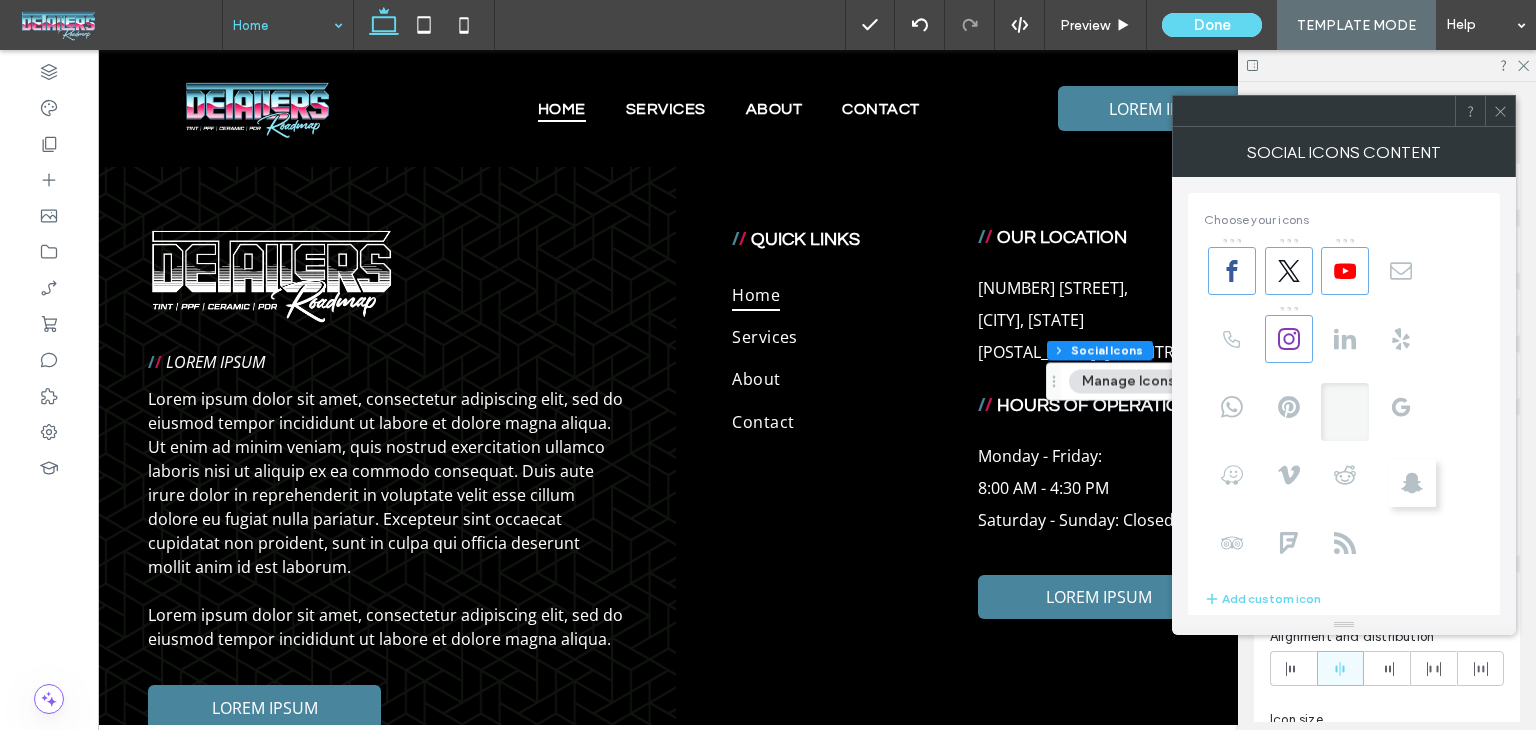 drag, startPoint x: 1342, startPoint y: 547, endPoint x: 1436, endPoint y: 380, distance: 191.63768 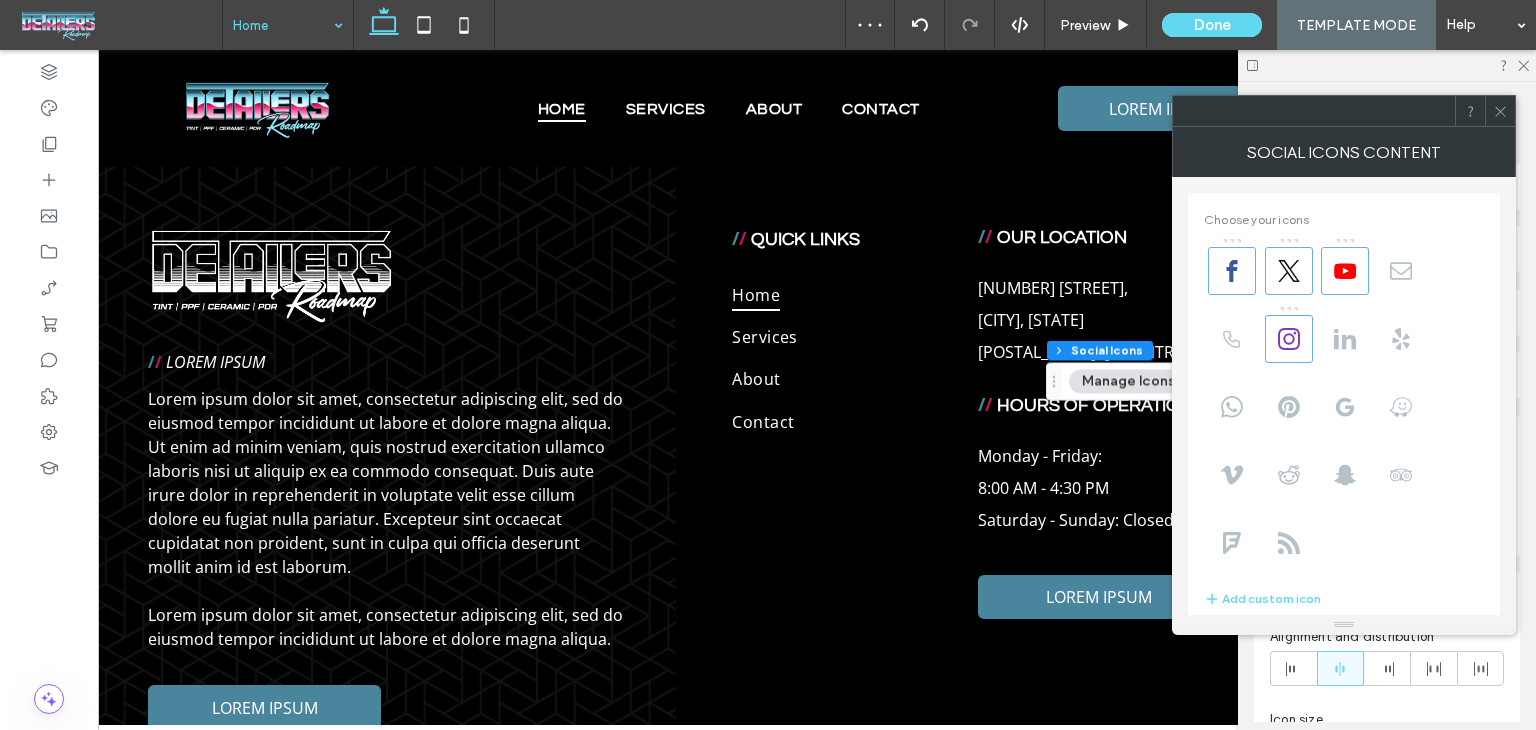 click at bounding box center [1500, 111] 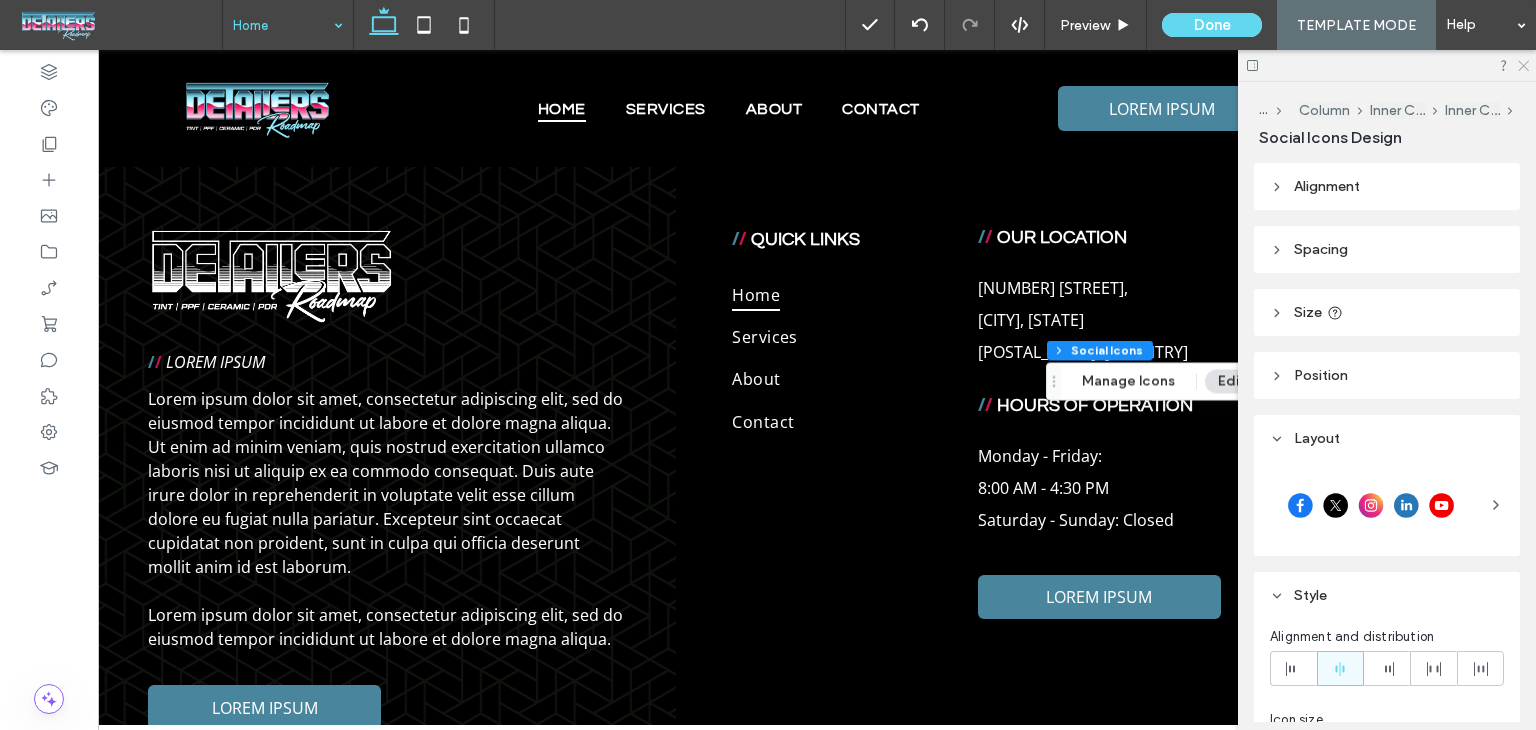 click 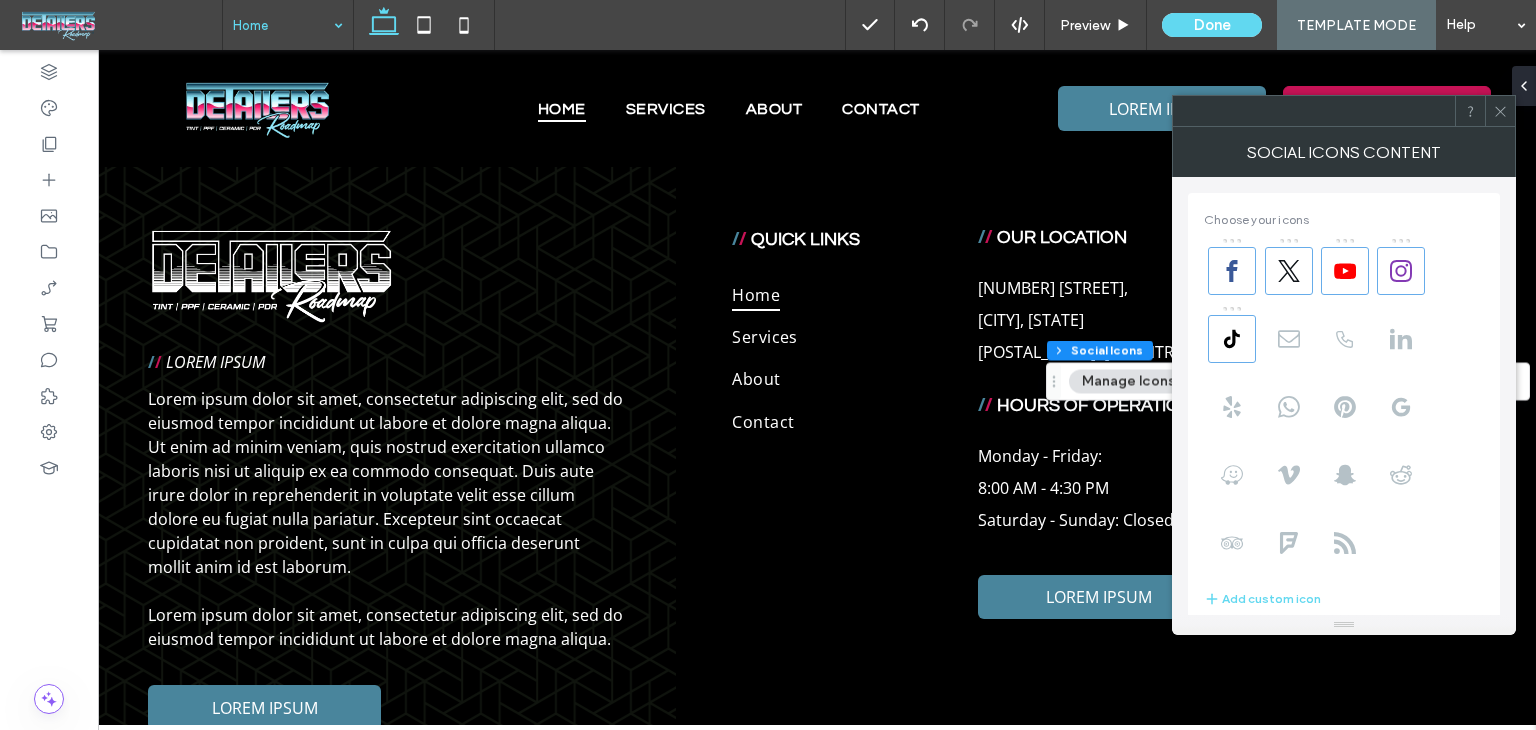 click 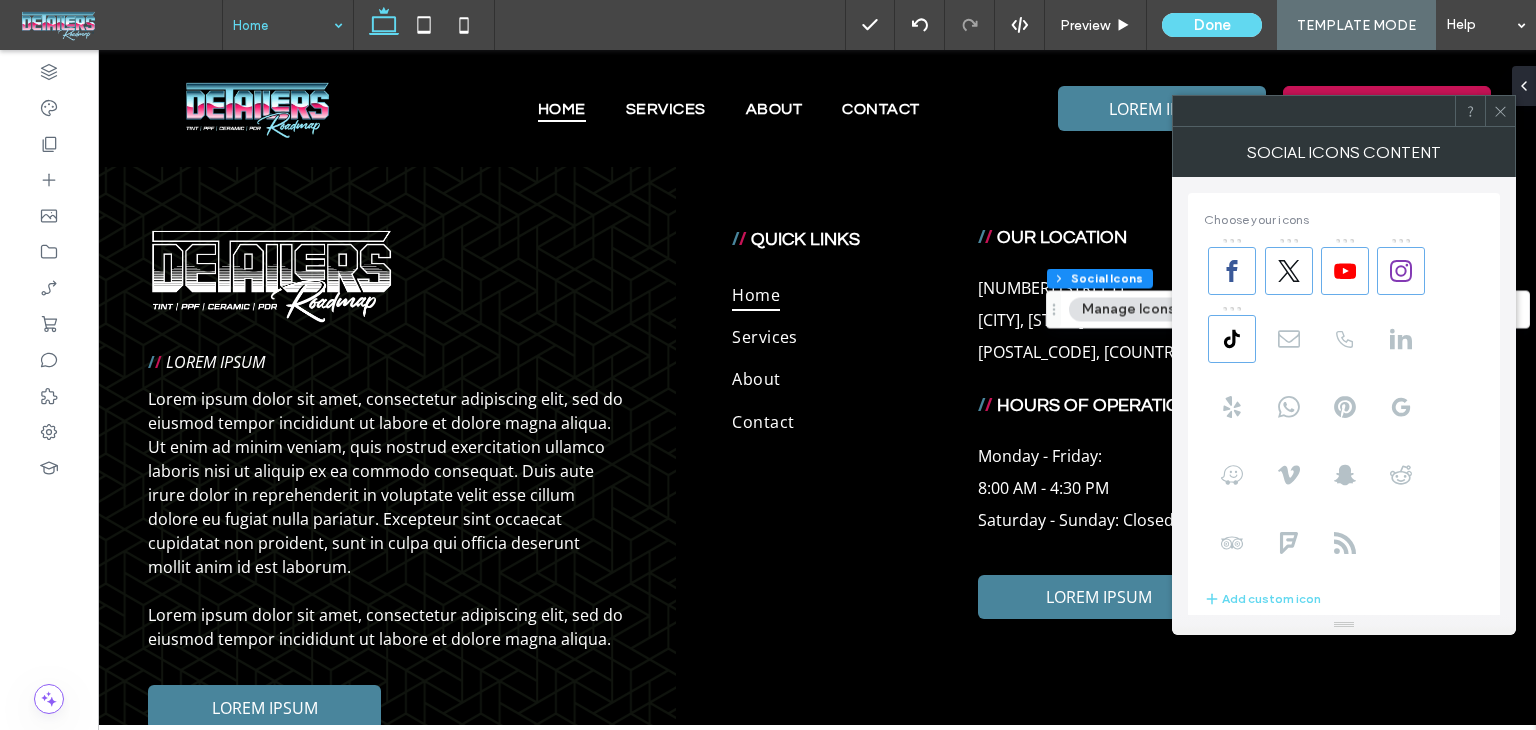 drag, startPoint x: 1502, startPoint y: 110, endPoint x: 1368, endPoint y: 243, distance: 188.79883 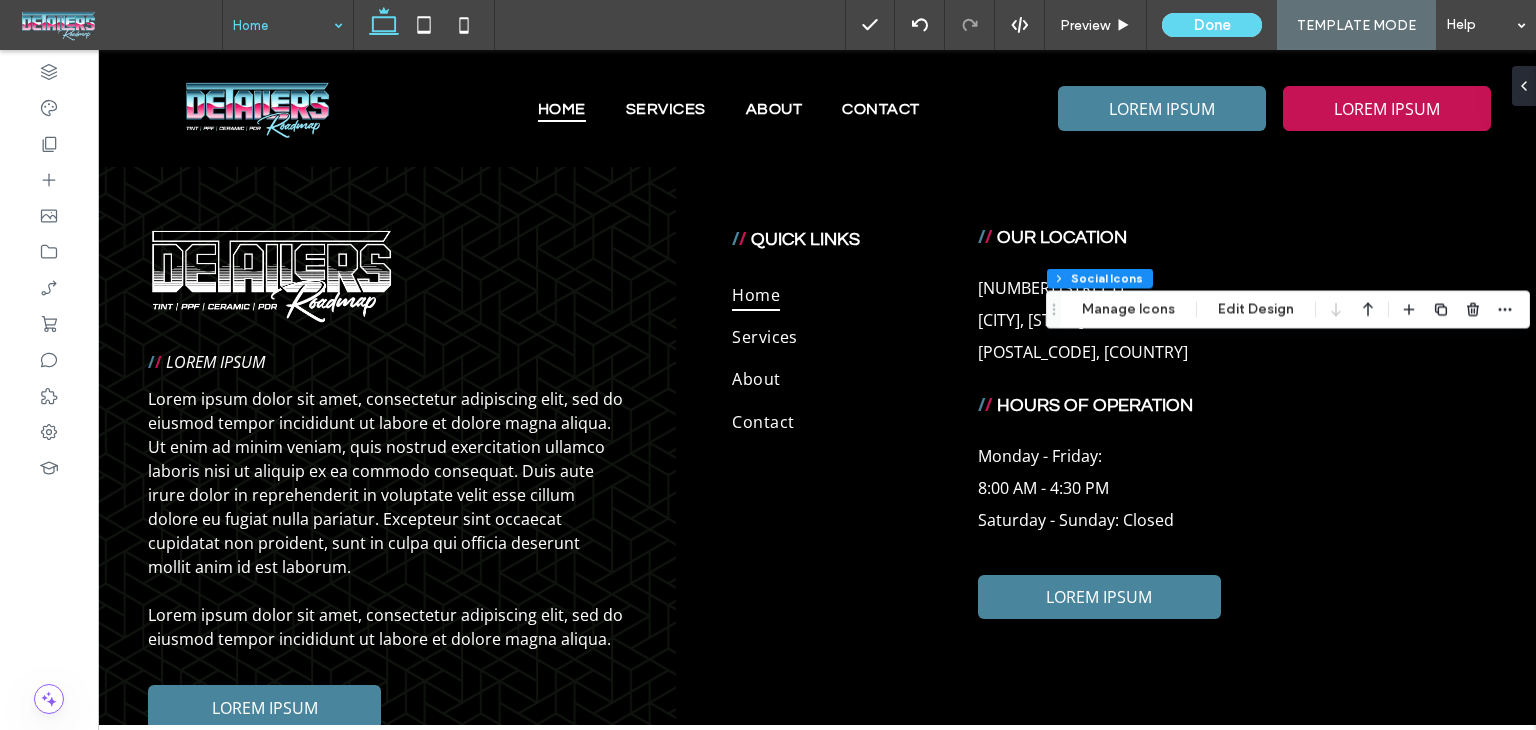 click on "Footer Section Column Inner Column Inner Column Social Icons Manage Icons Edit Design" at bounding box center (1288, 310) 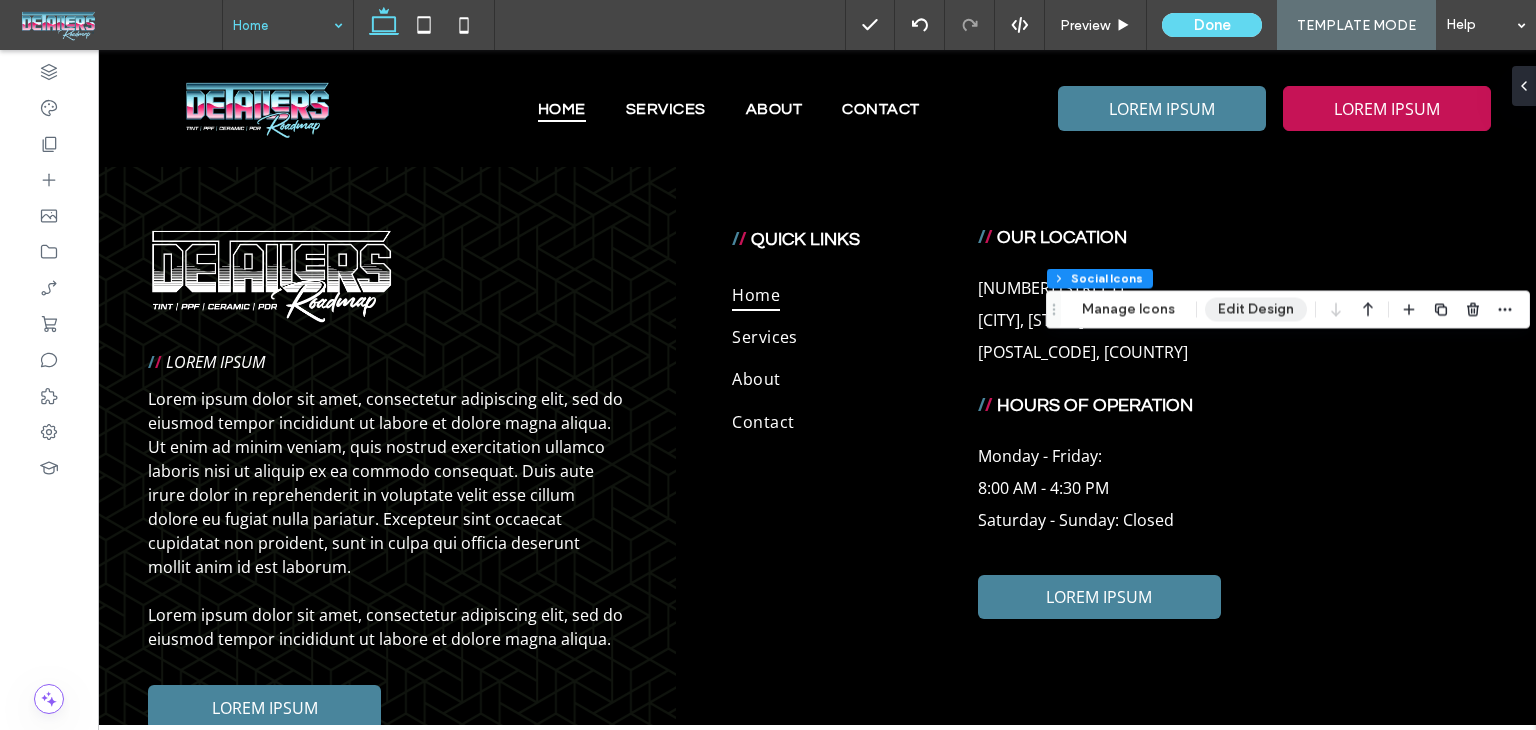 click on "Edit Design" at bounding box center (1256, 310) 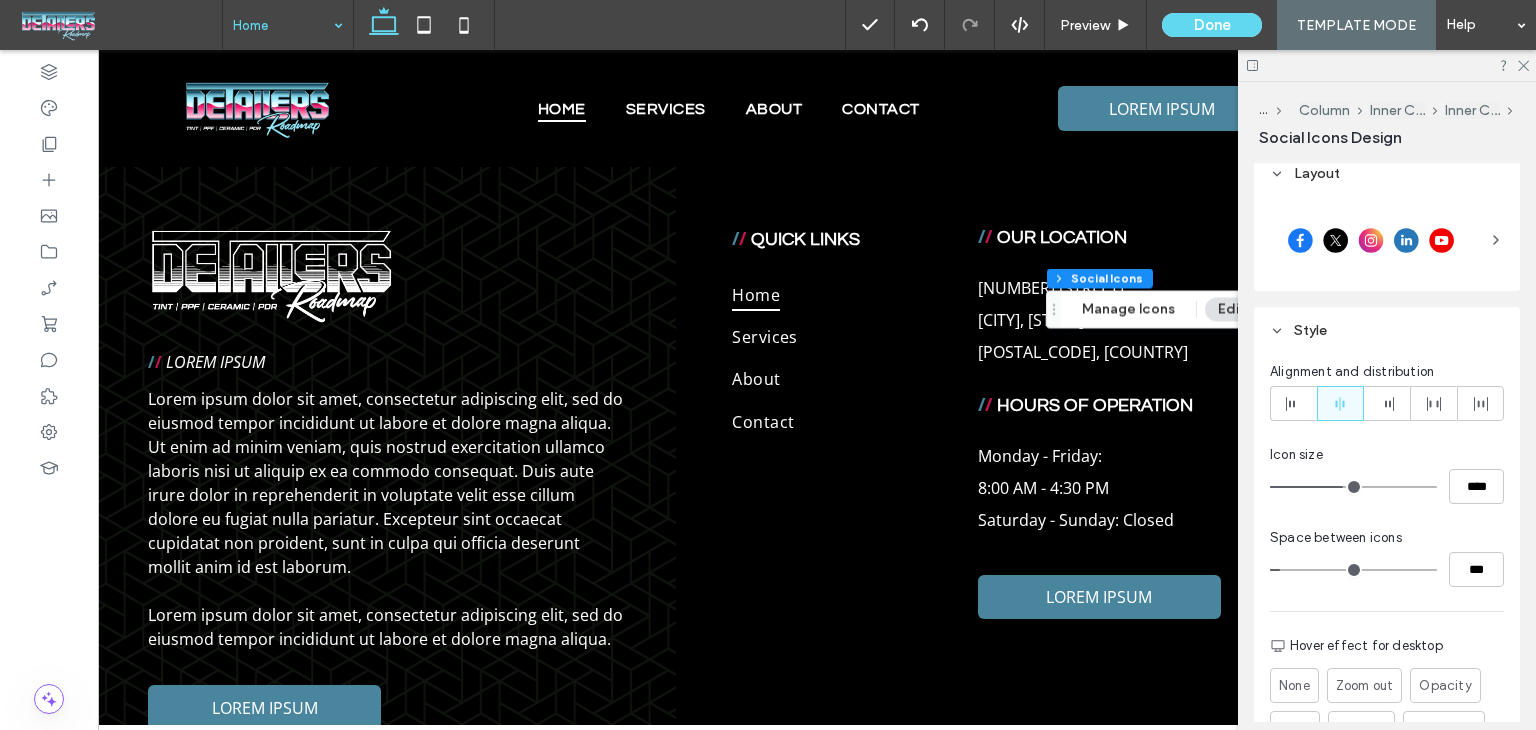 scroll, scrollTop: 300, scrollLeft: 0, axis: vertical 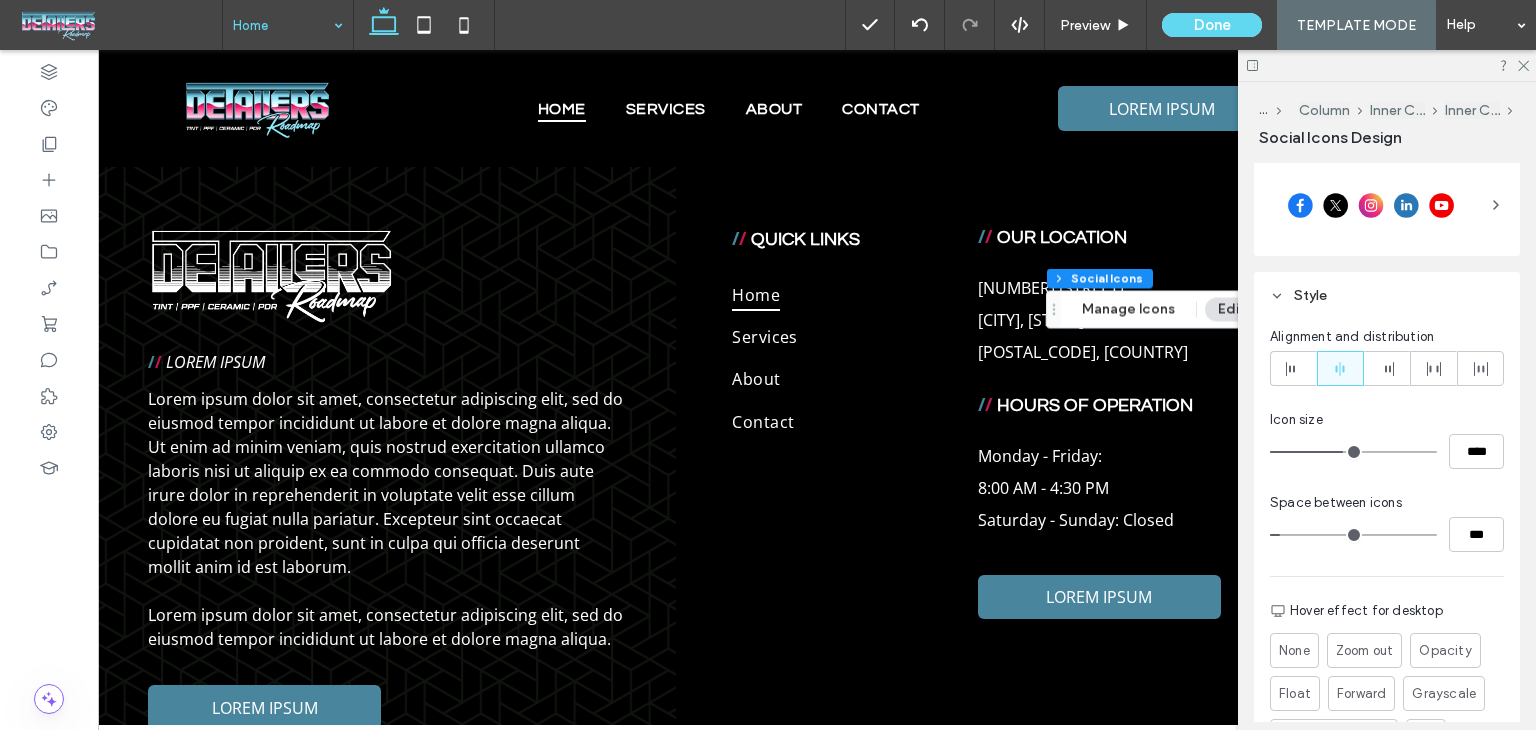 type on "**" 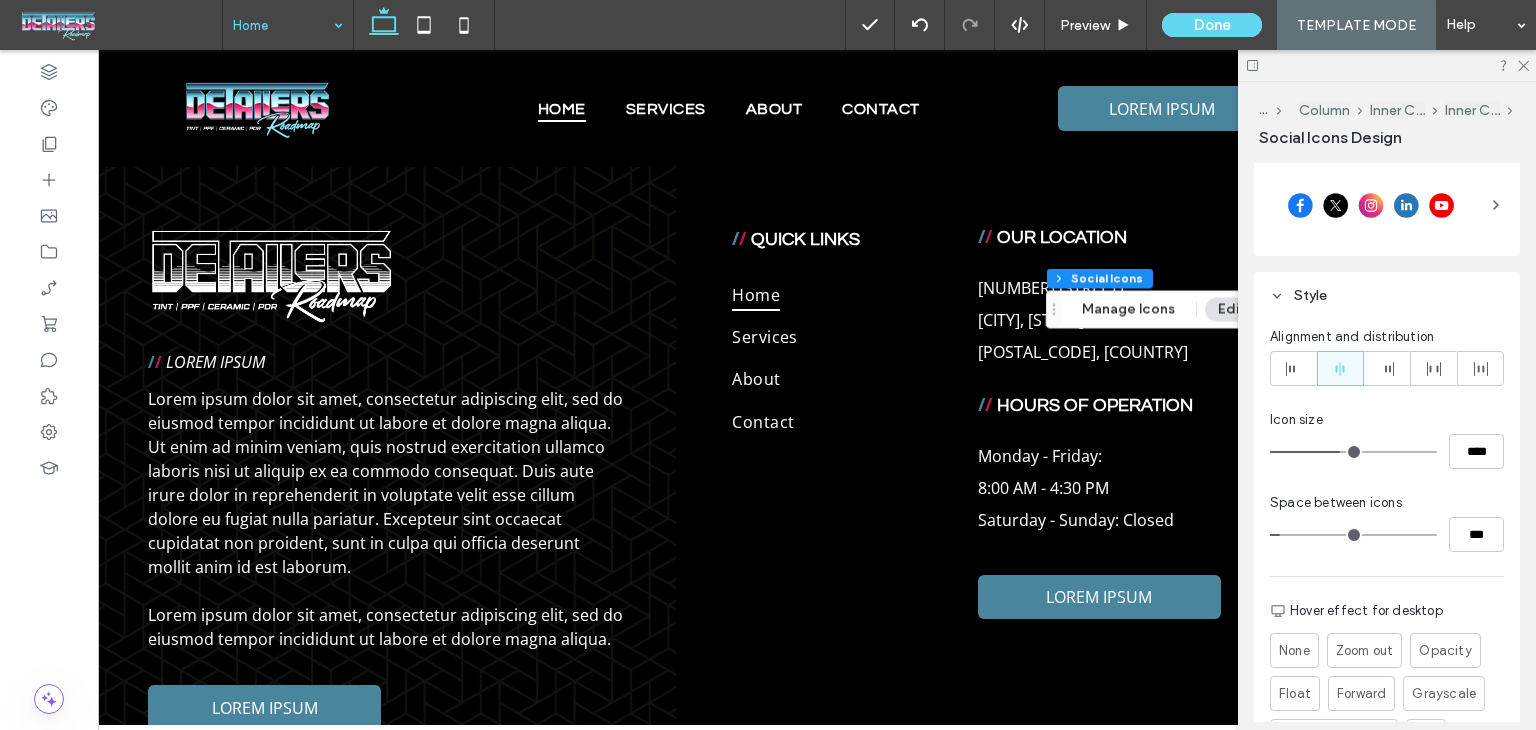 type on "****" 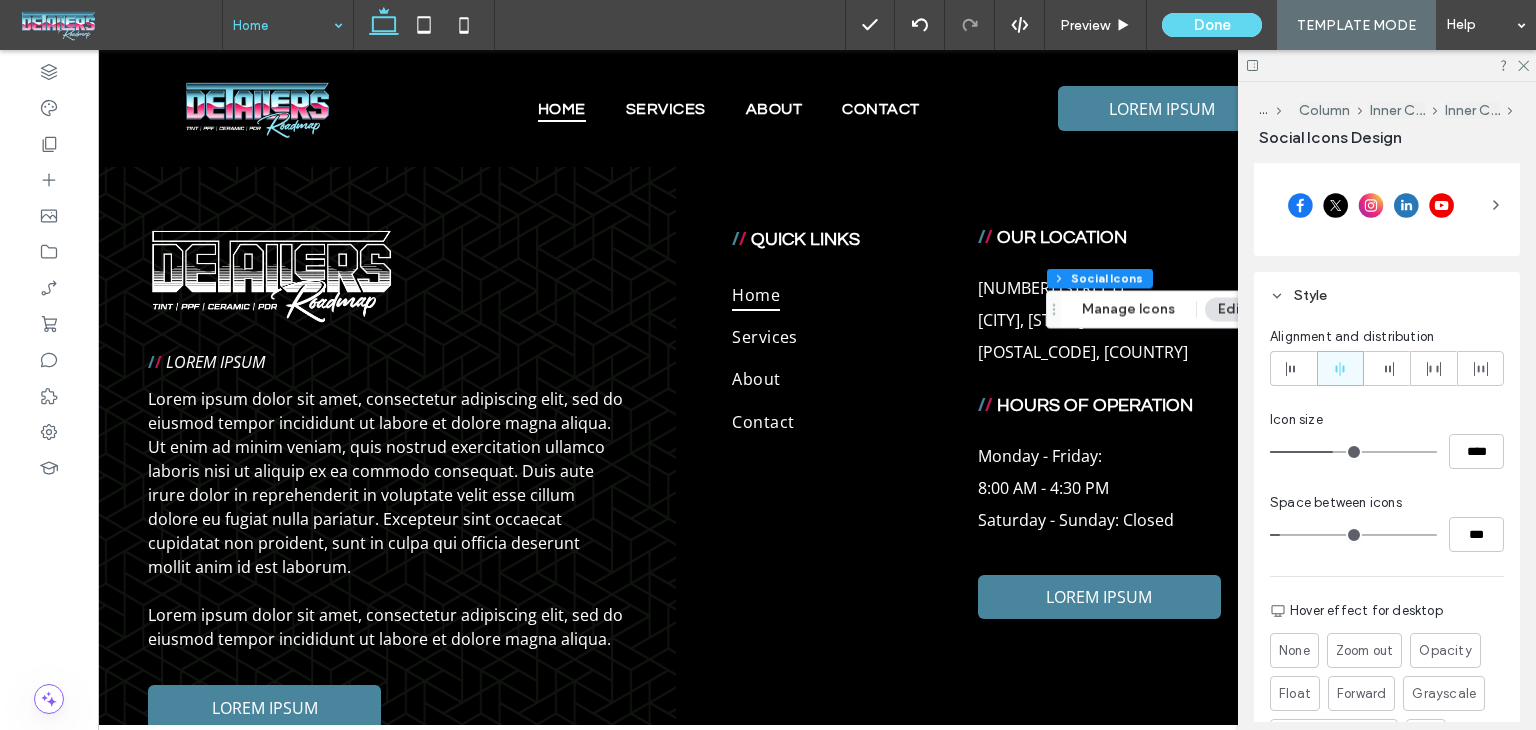 type on "**" 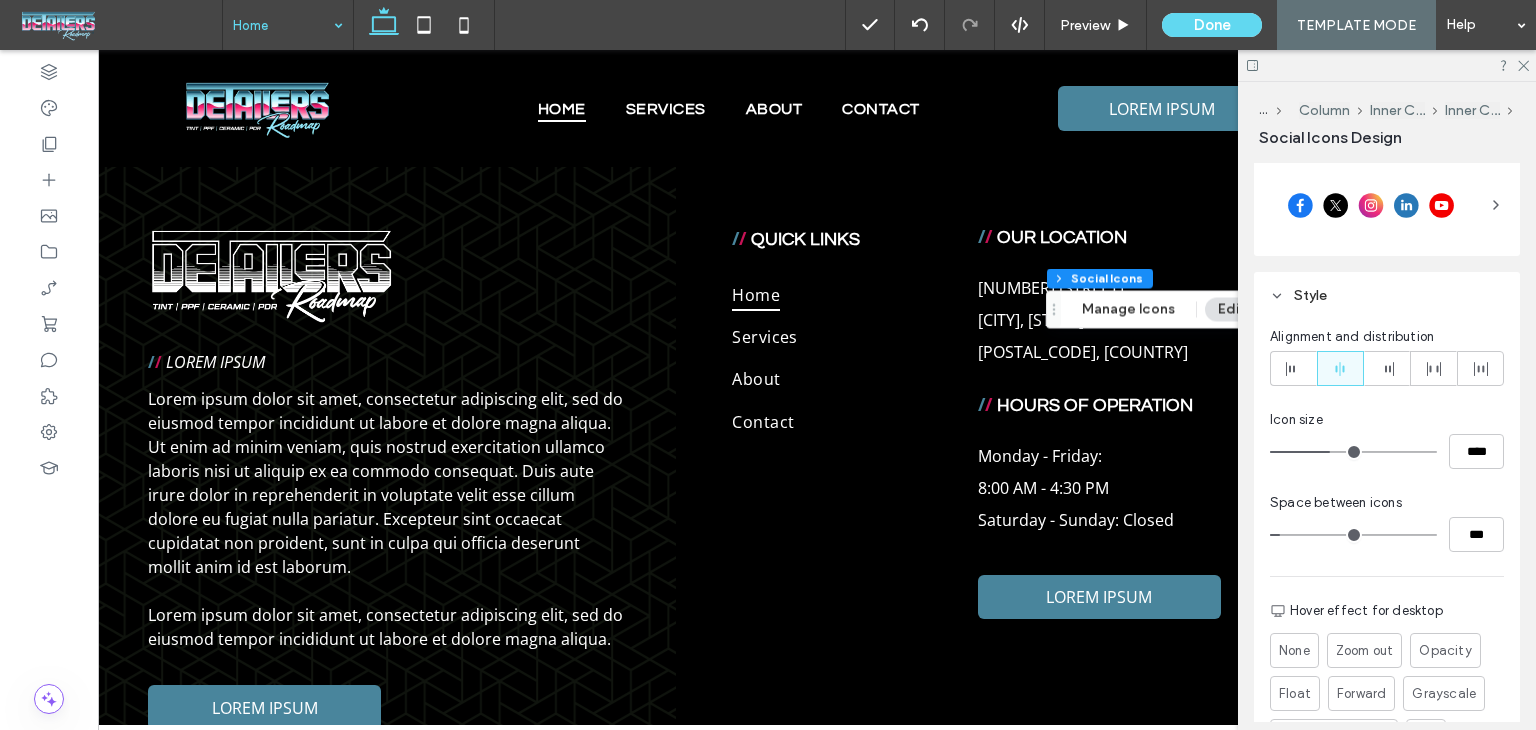 type on "**" 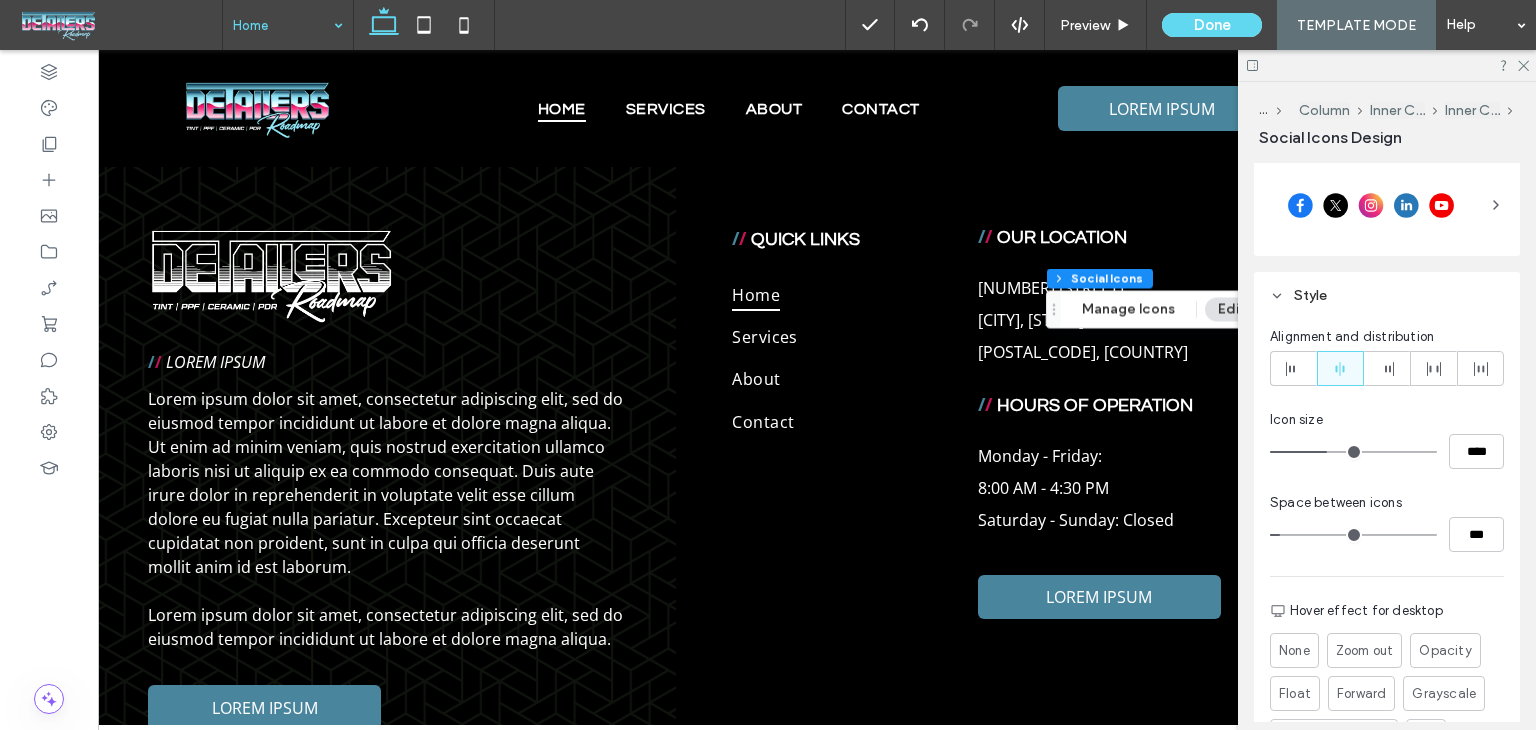 type on "**" 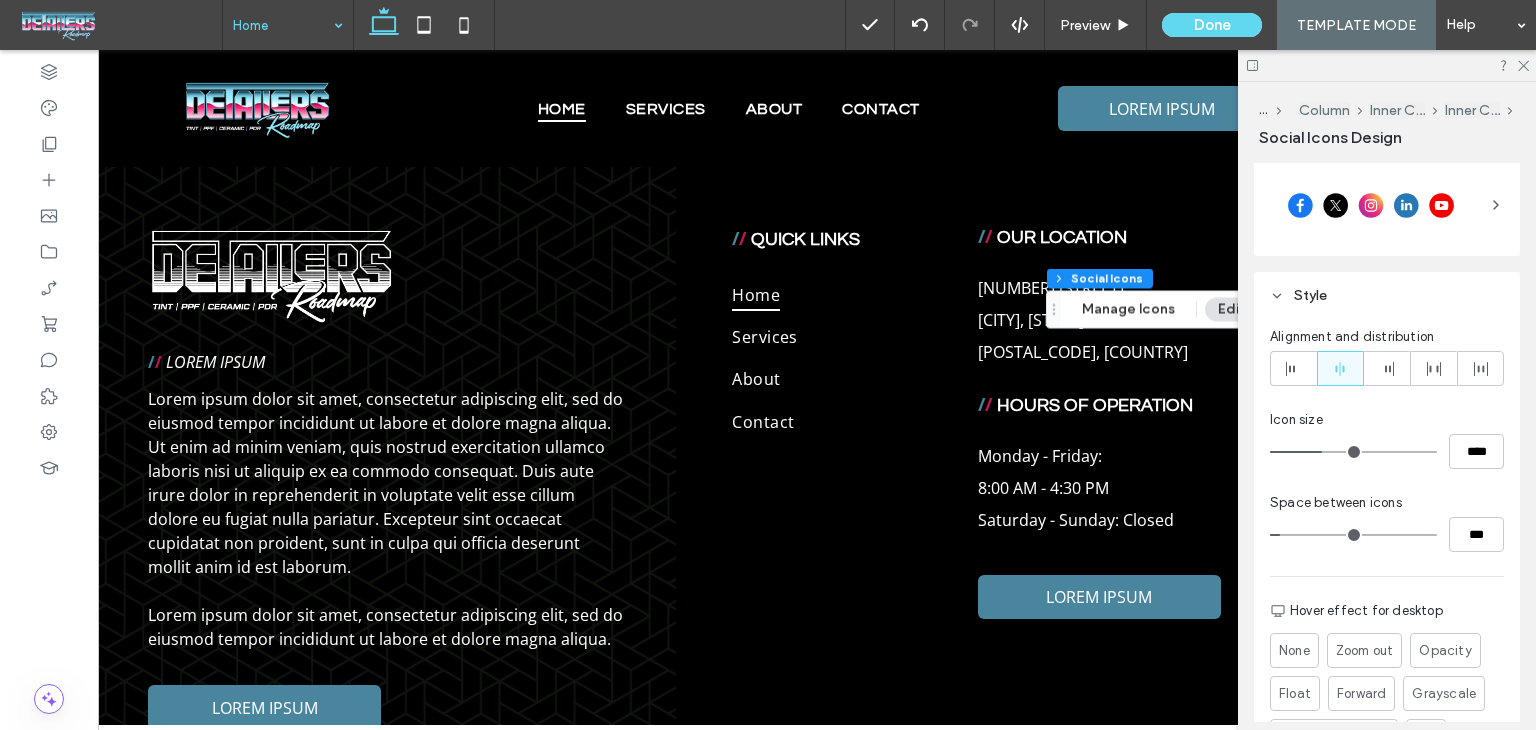 type on "**" 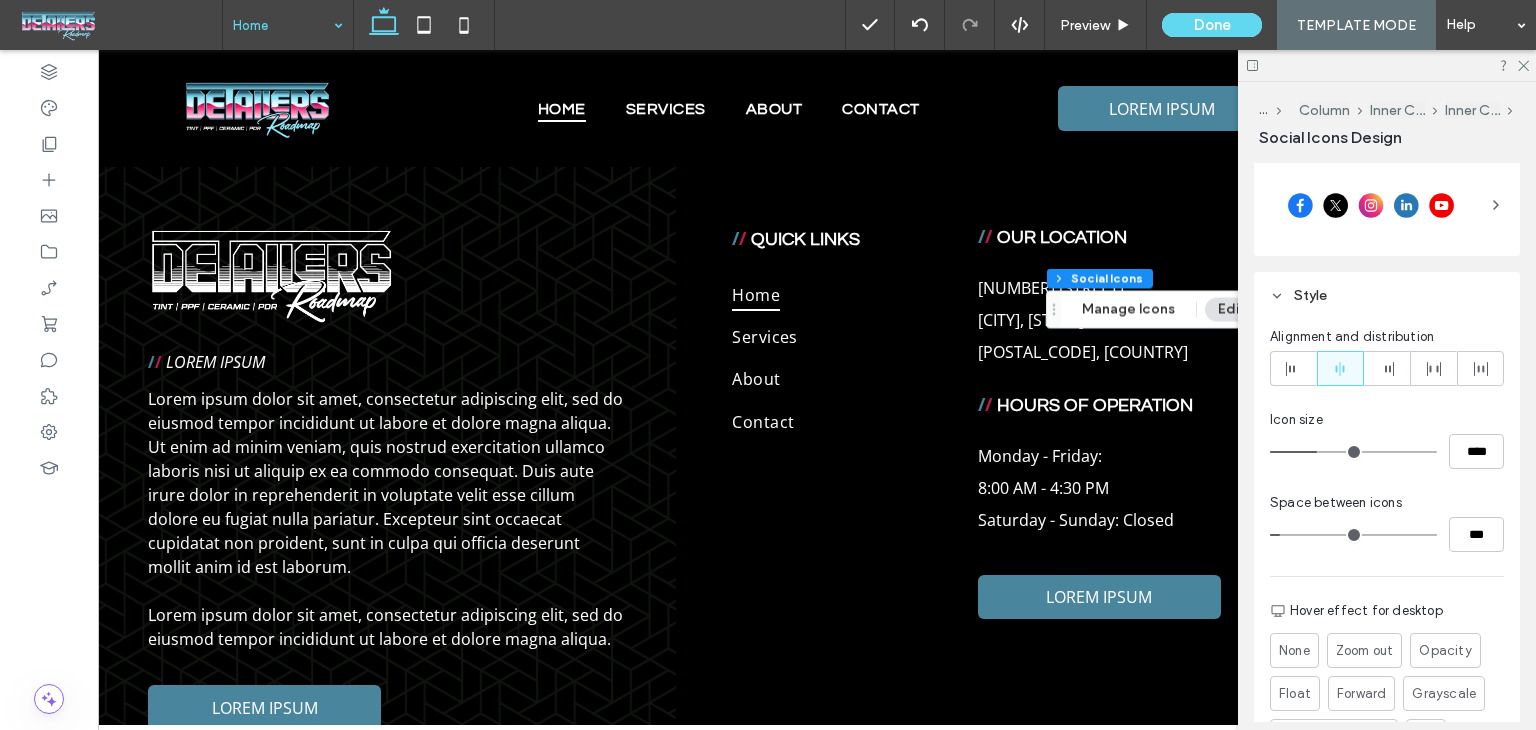 type on "**" 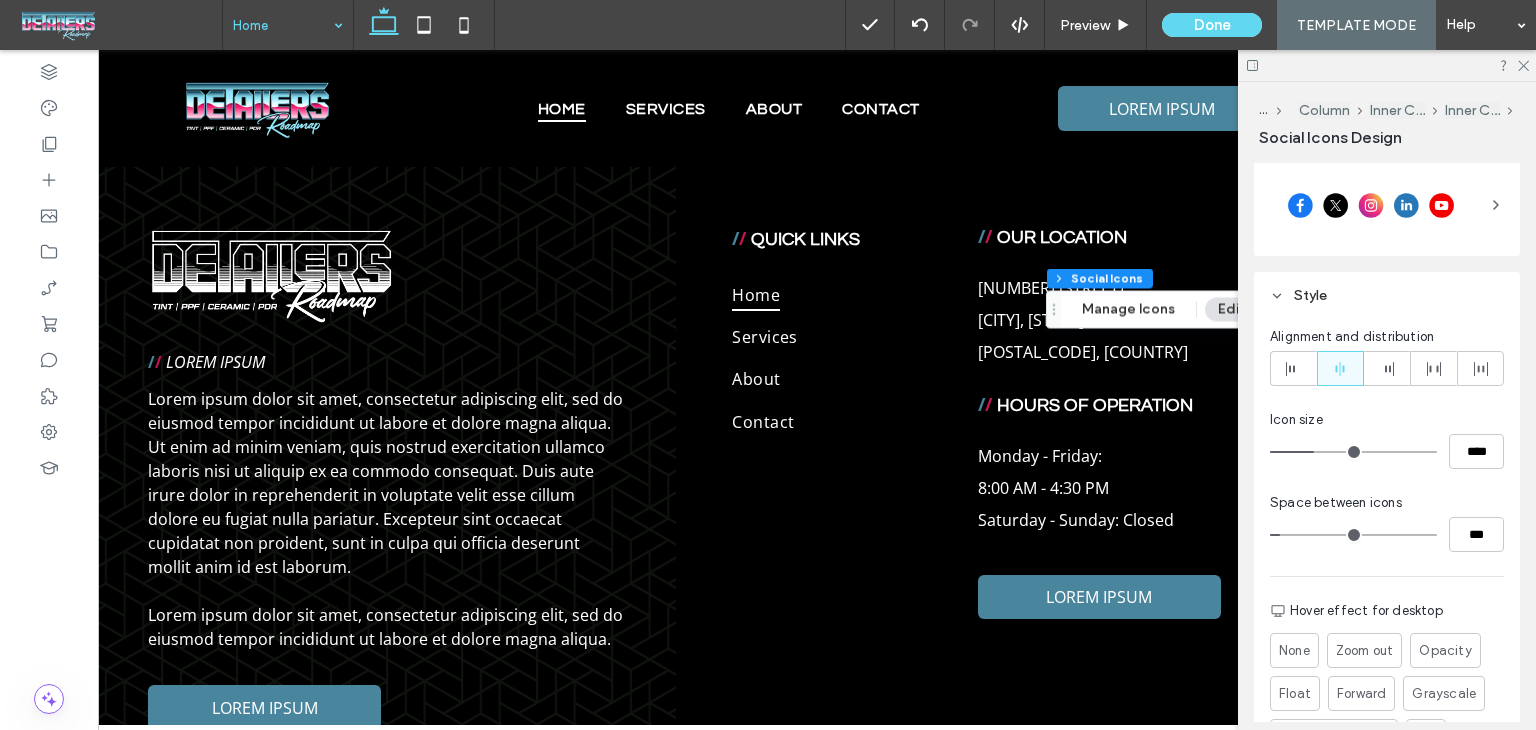 type on "**" 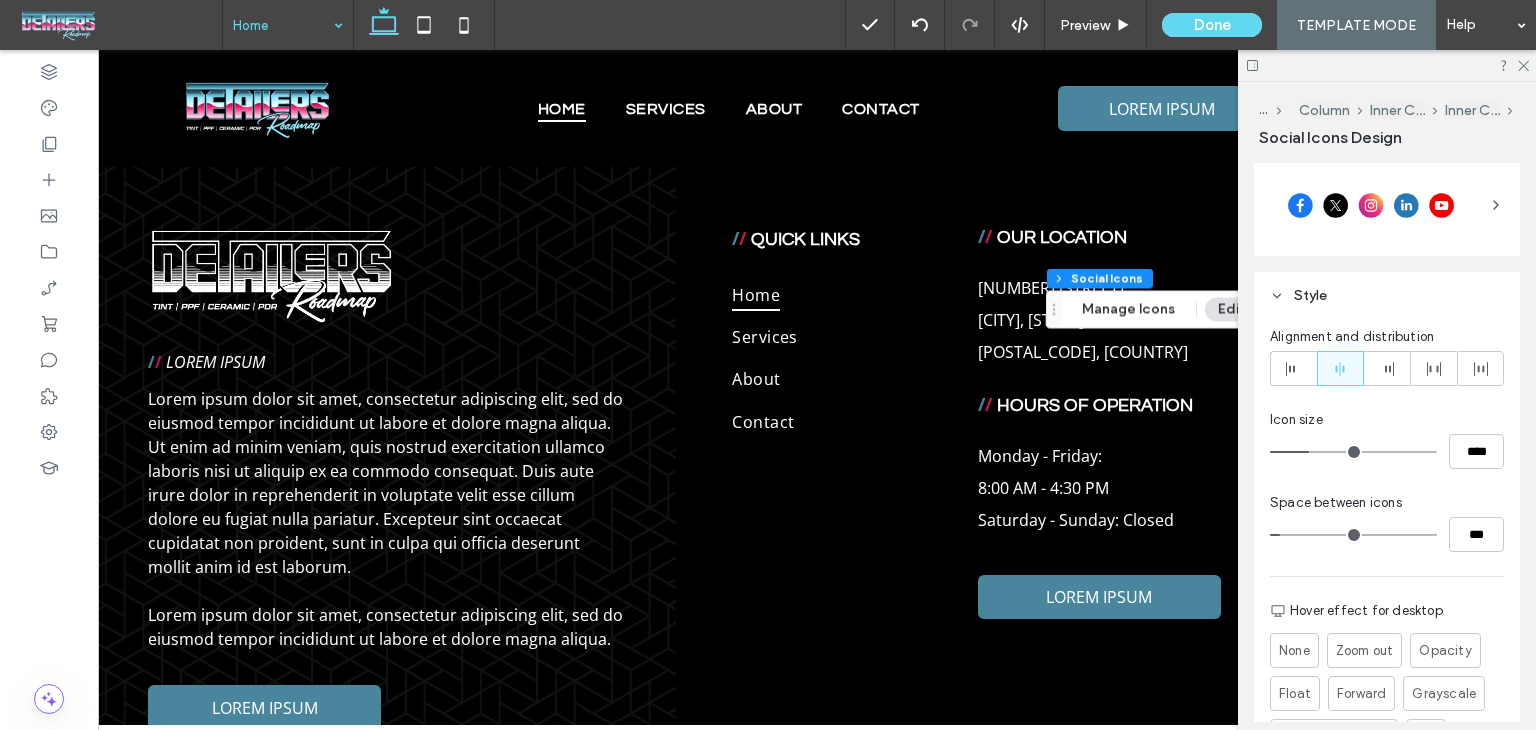 type on "**" 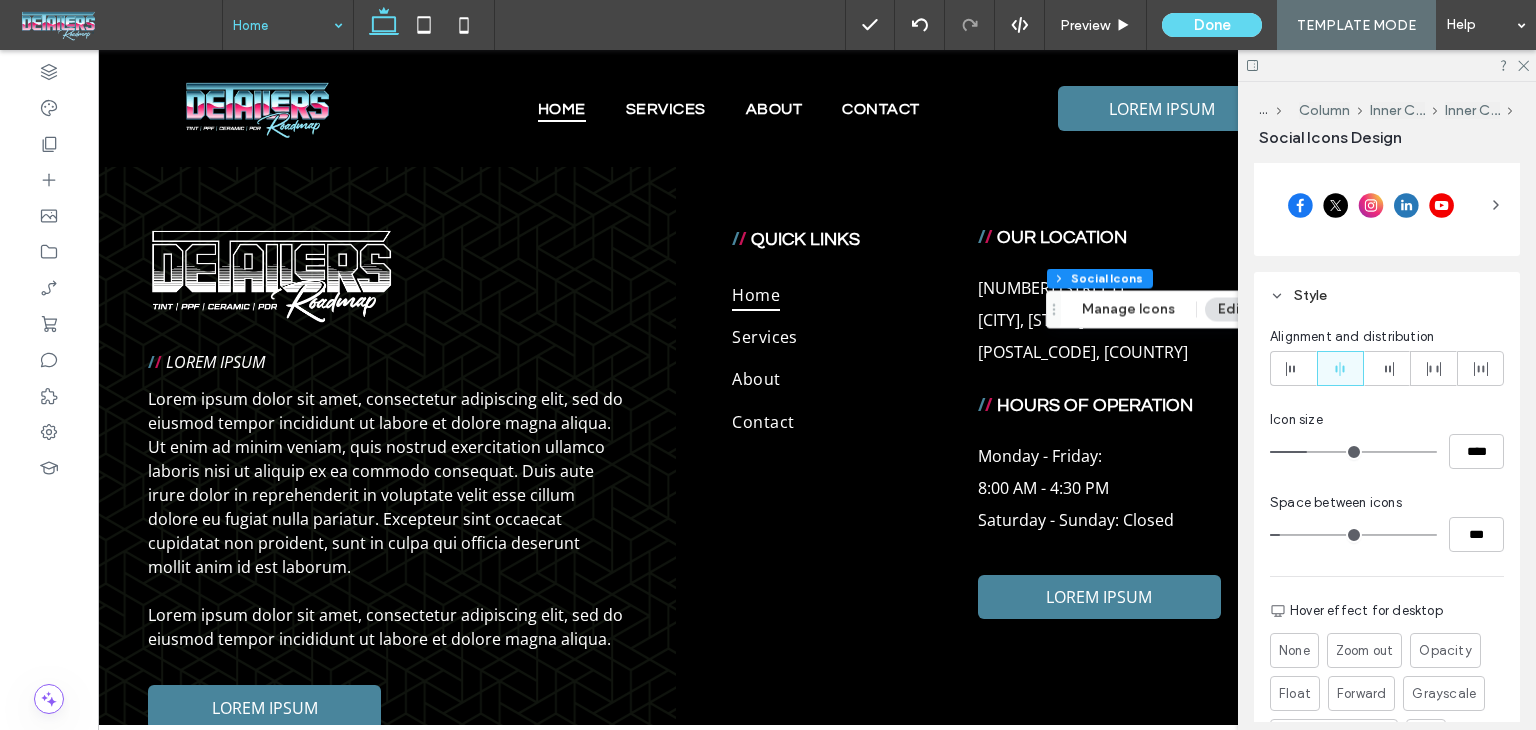 drag, startPoint x: 1337, startPoint y: 446, endPoint x: 1309, endPoint y: 449, distance: 28.160255 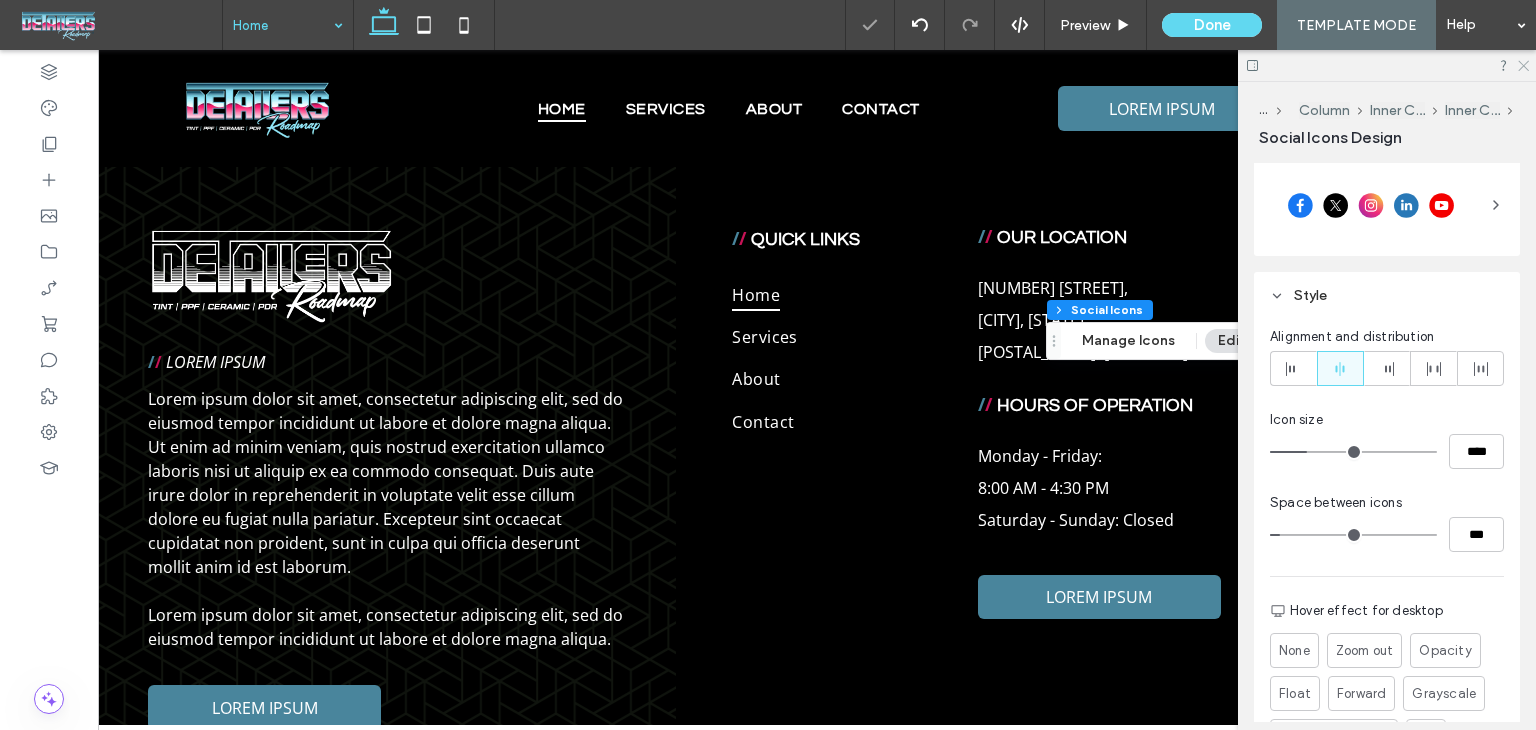 click 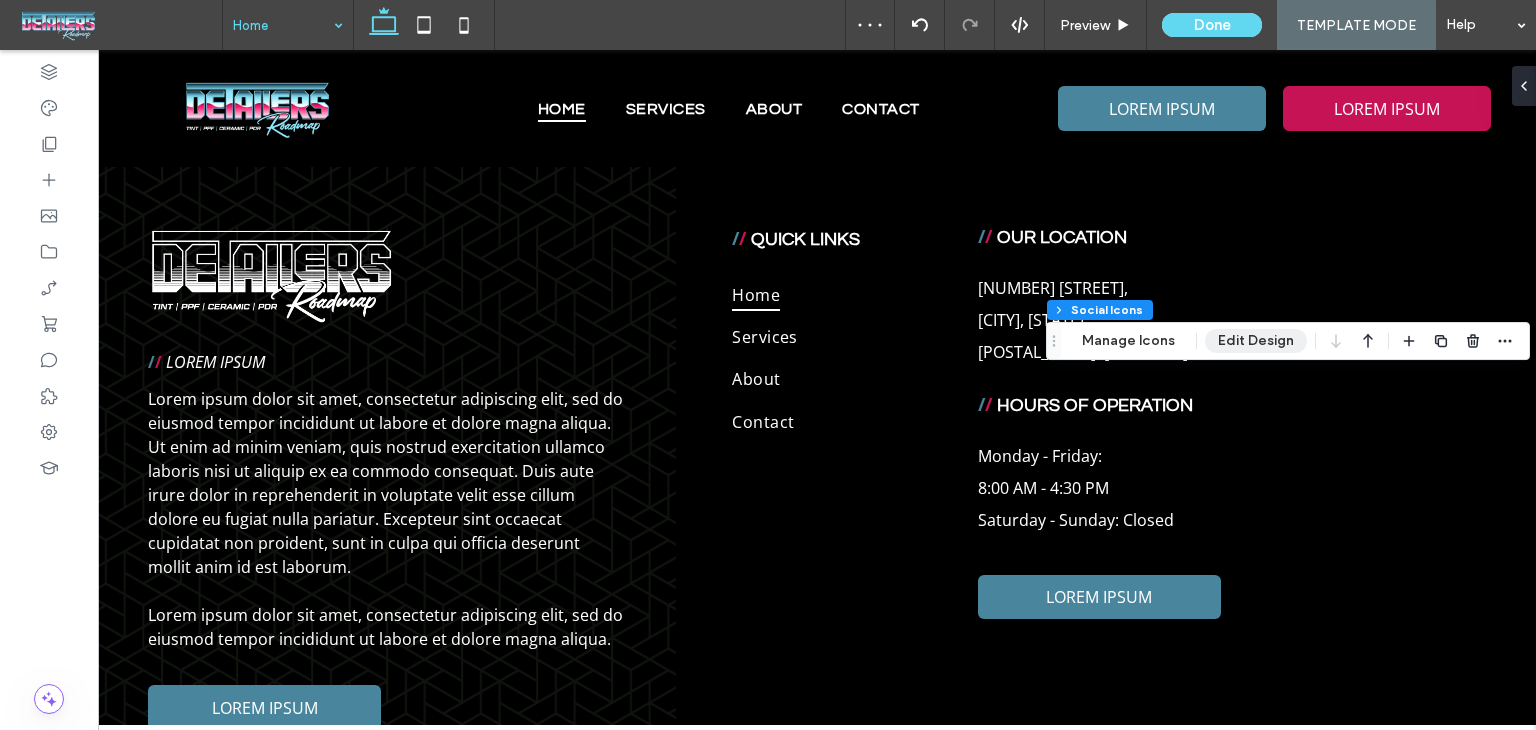 click on "Edit Design" at bounding box center (1256, 341) 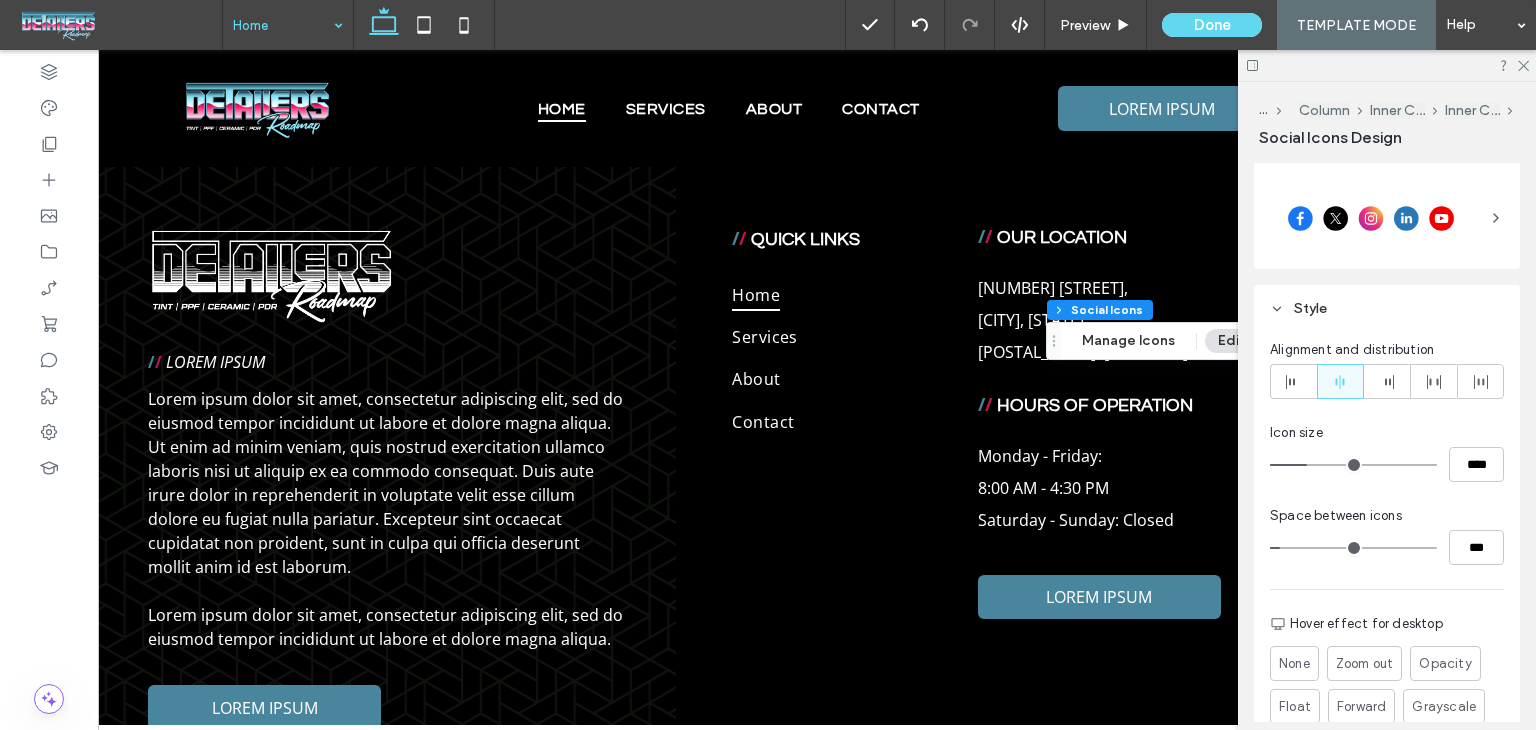 scroll, scrollTop: 270, scrollLeft: 0, axis: vertical 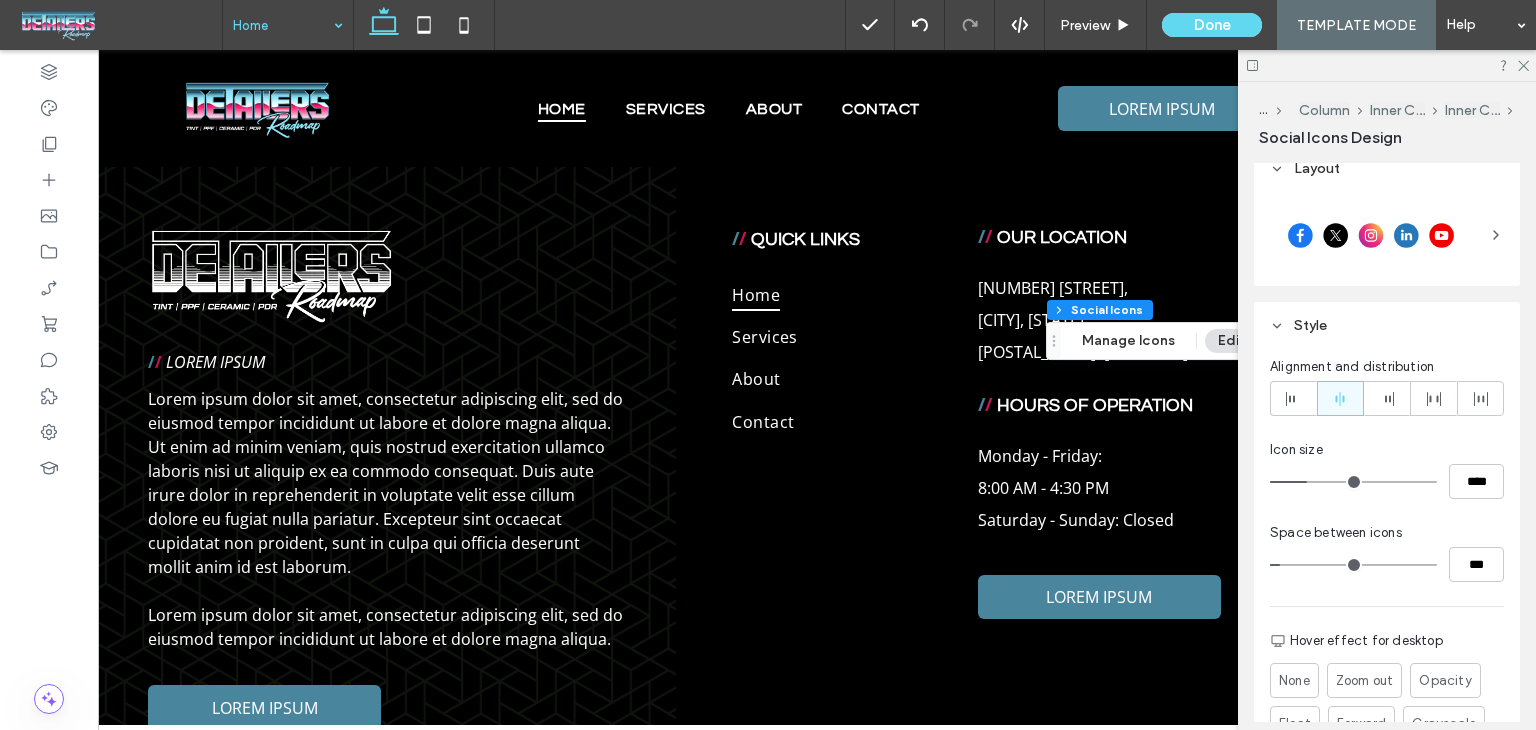 click at bounding box center (1371, 235) 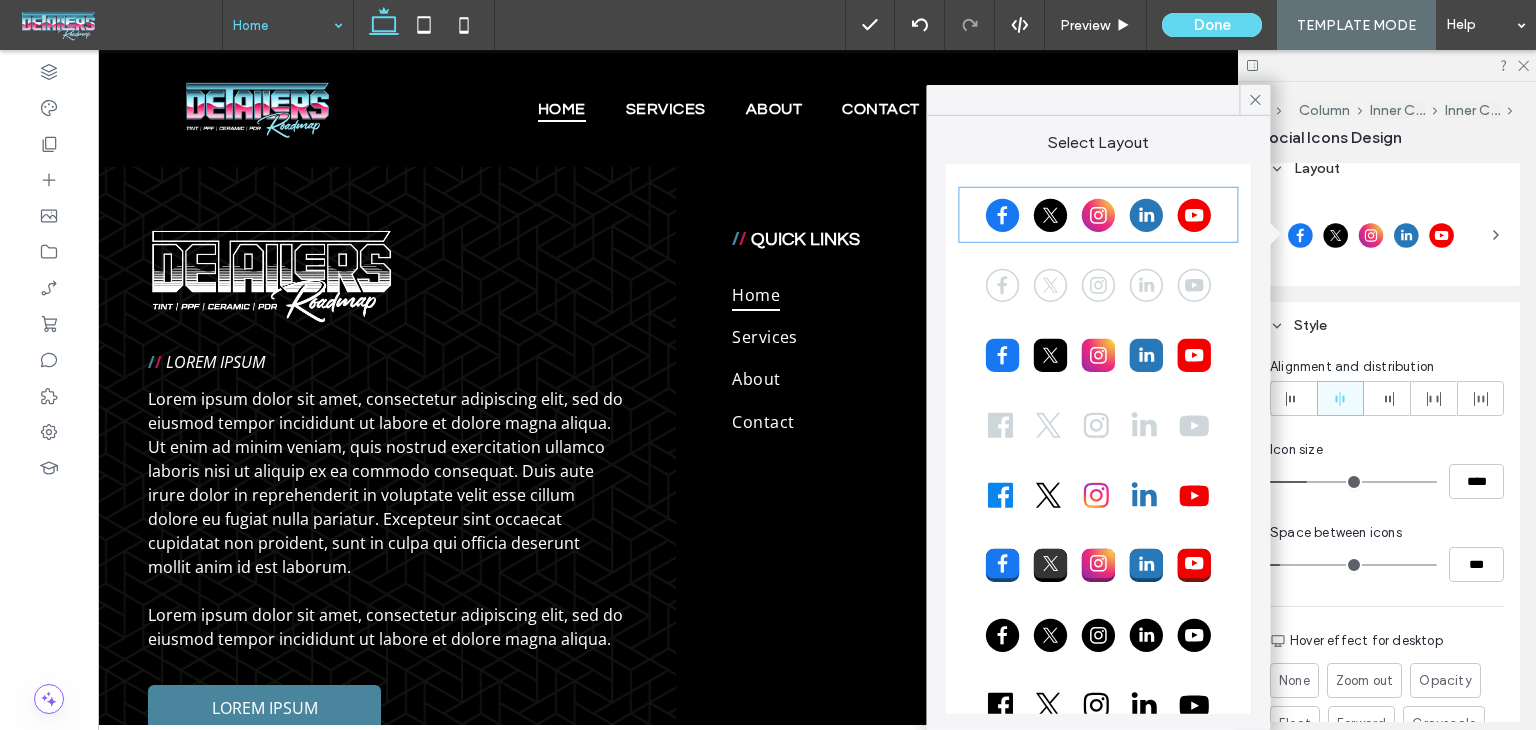 drag, startPoint x: 1118, startPoint y: 271, endPoint x: 1131, endPoint y: 285, distance: 19.104973 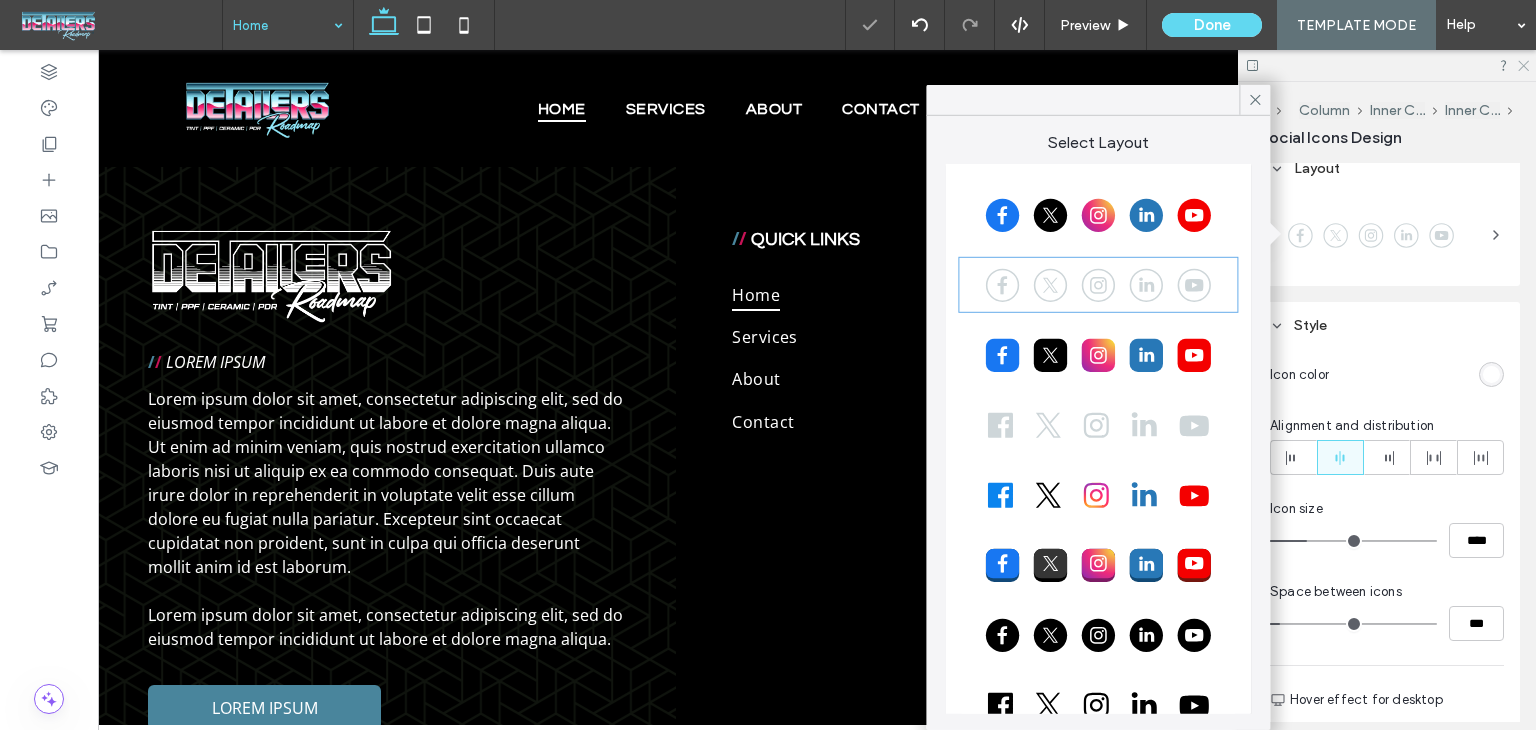 click 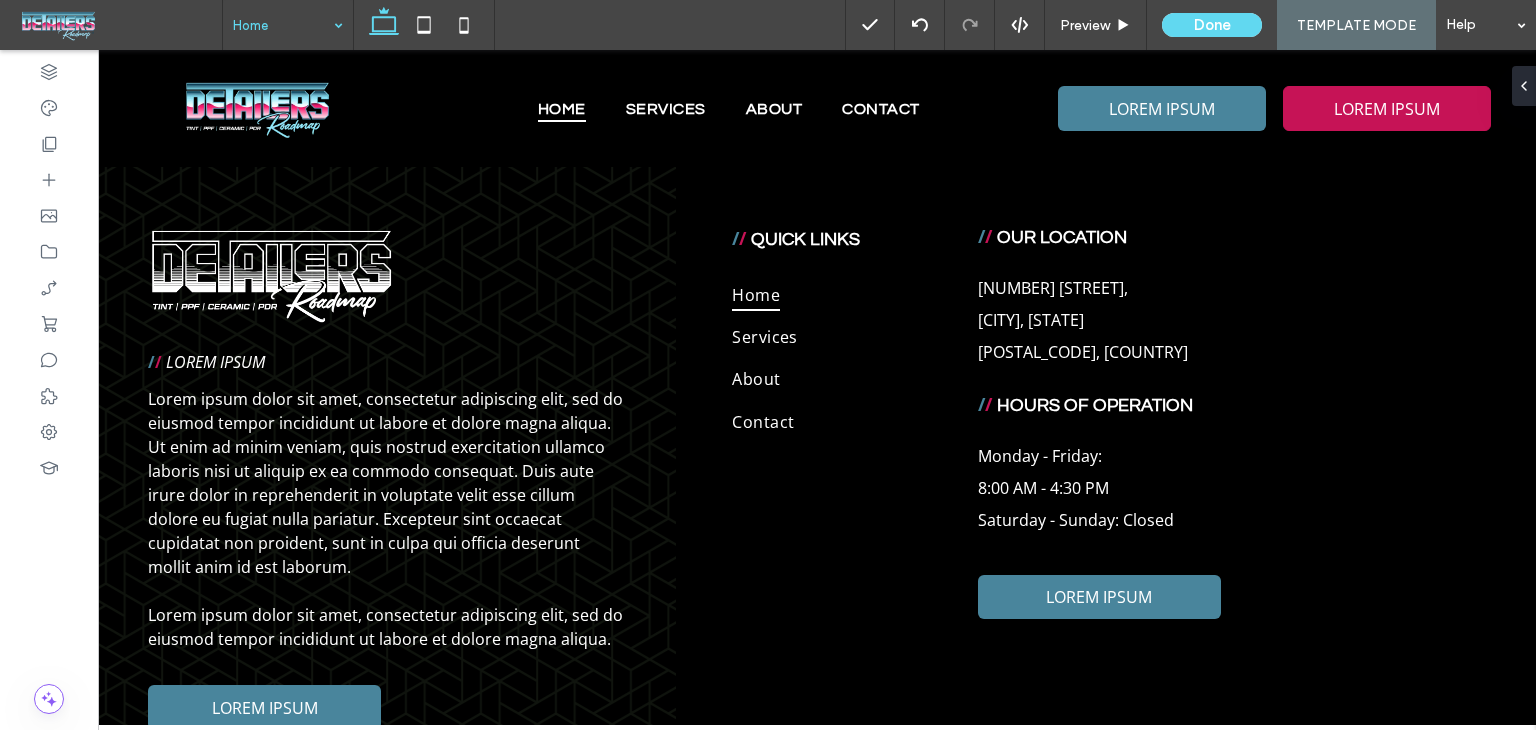 type on "***" 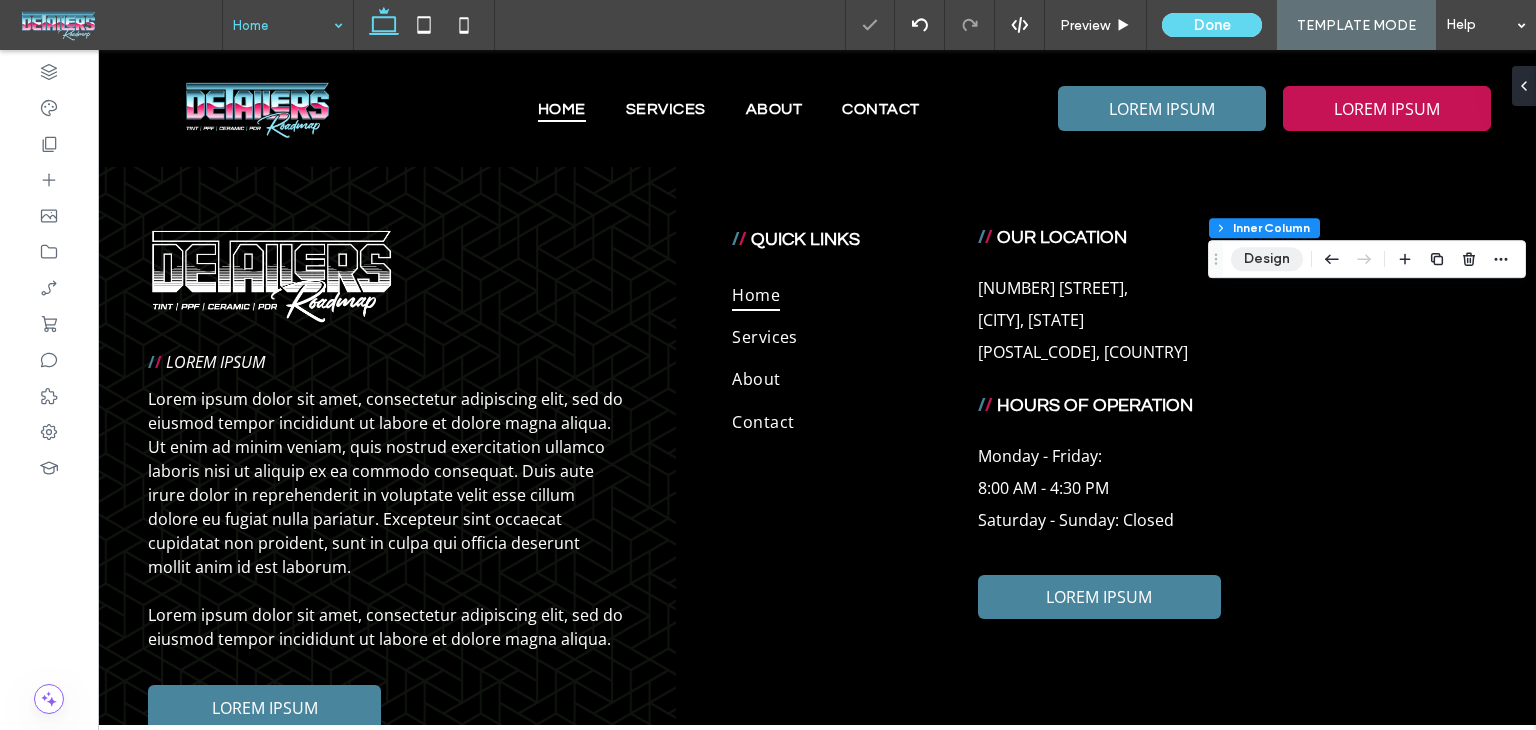 drag, startPoint x: 1286, startPoint y: 273, endPoint x: 1282, endPoint y: 263, distance: 10.770329 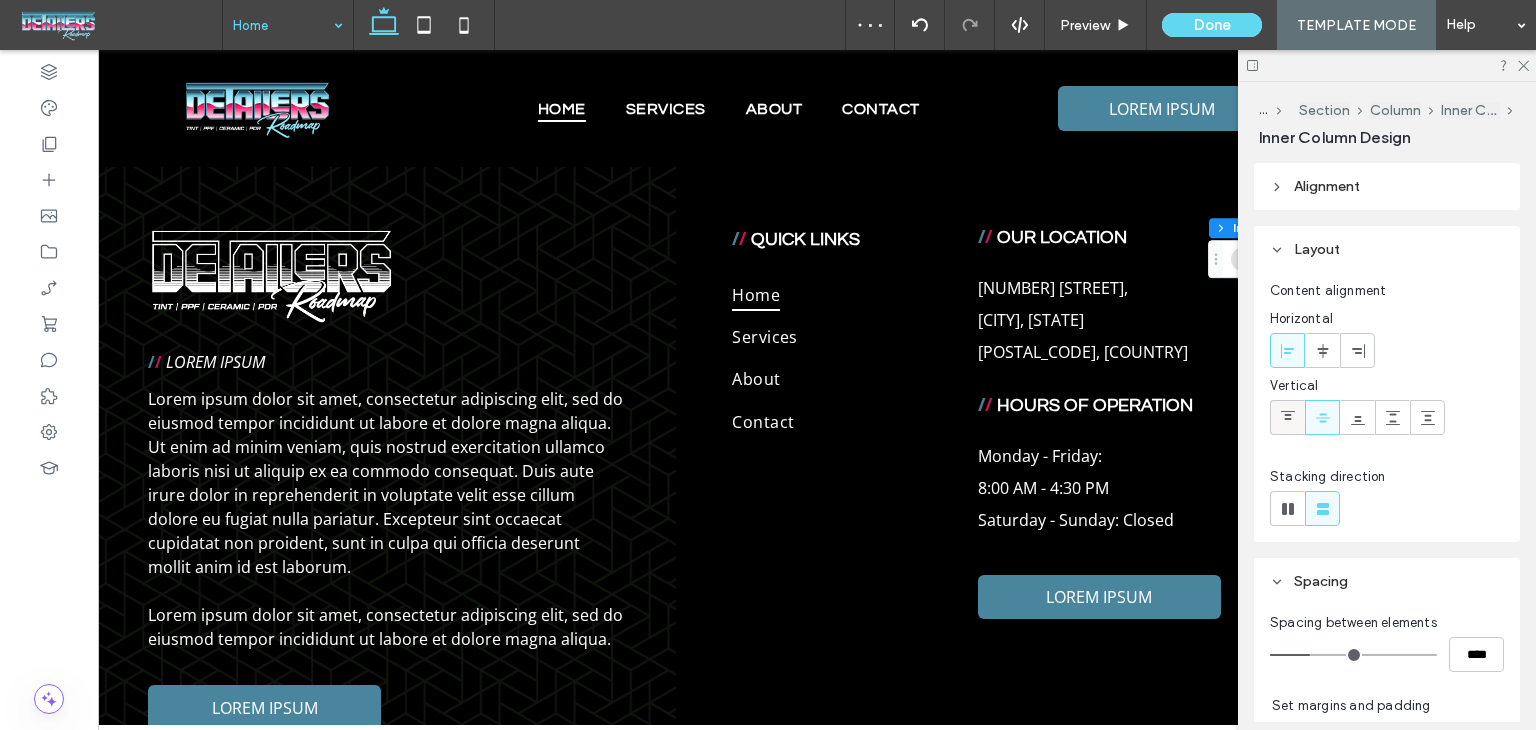 click at bounding box center [1287, 417] 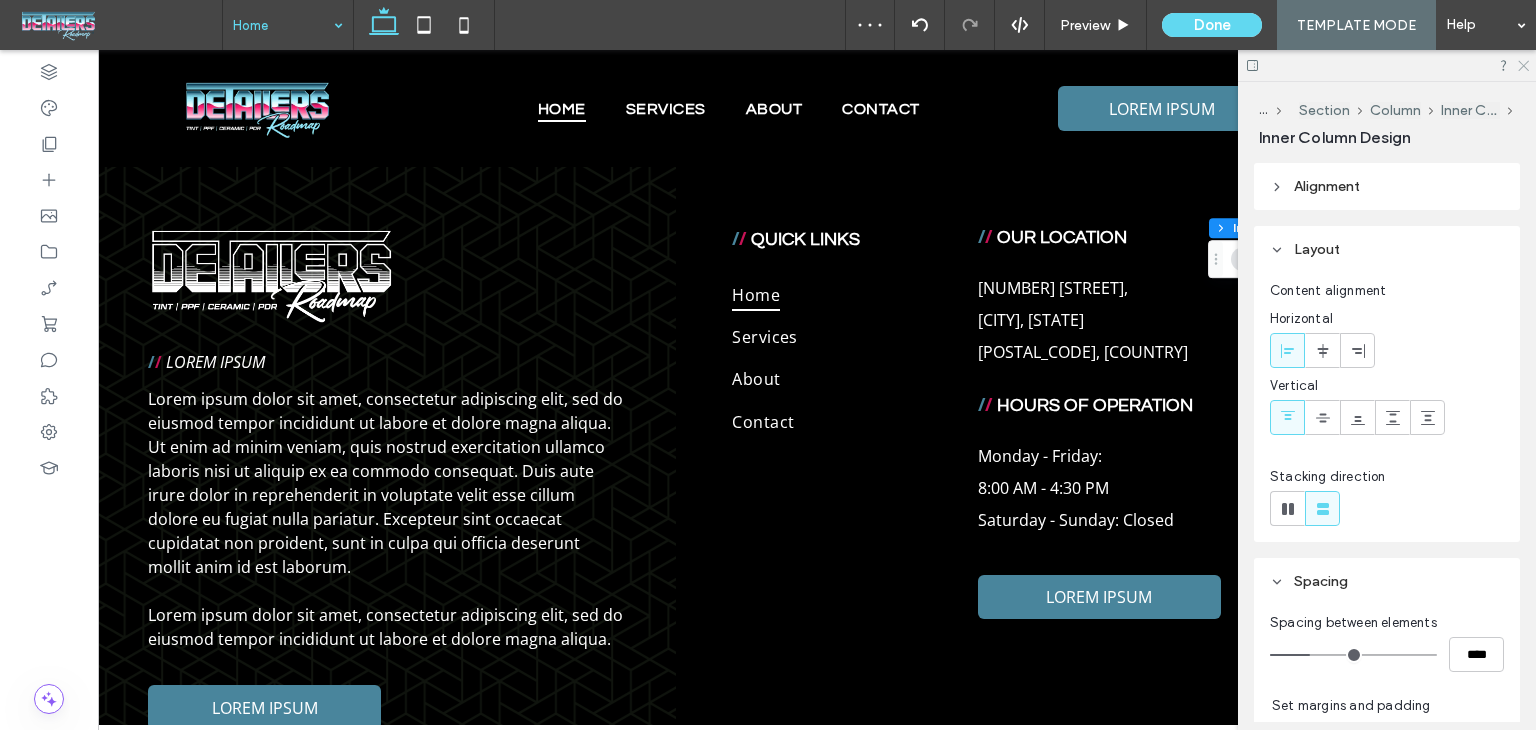 click 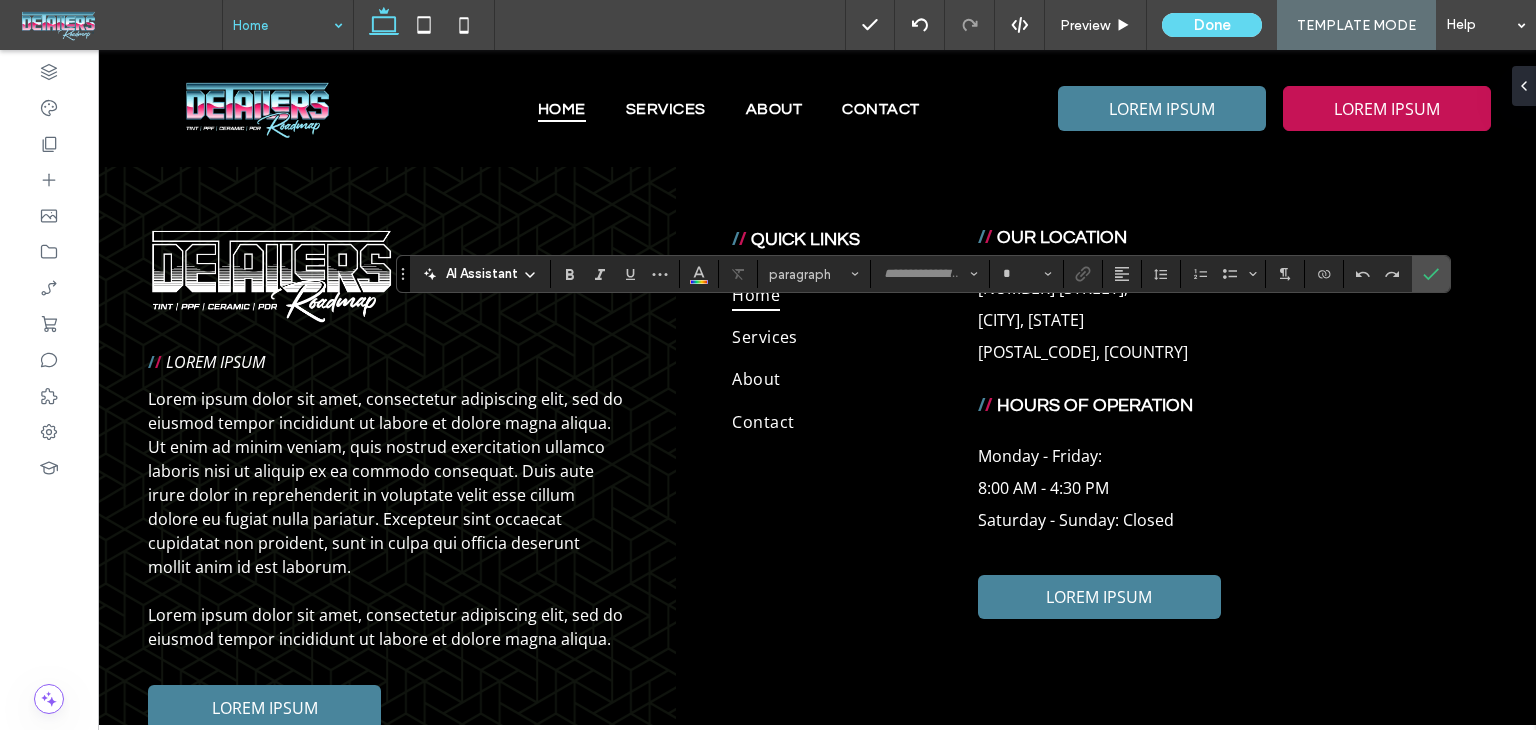 type on "**" 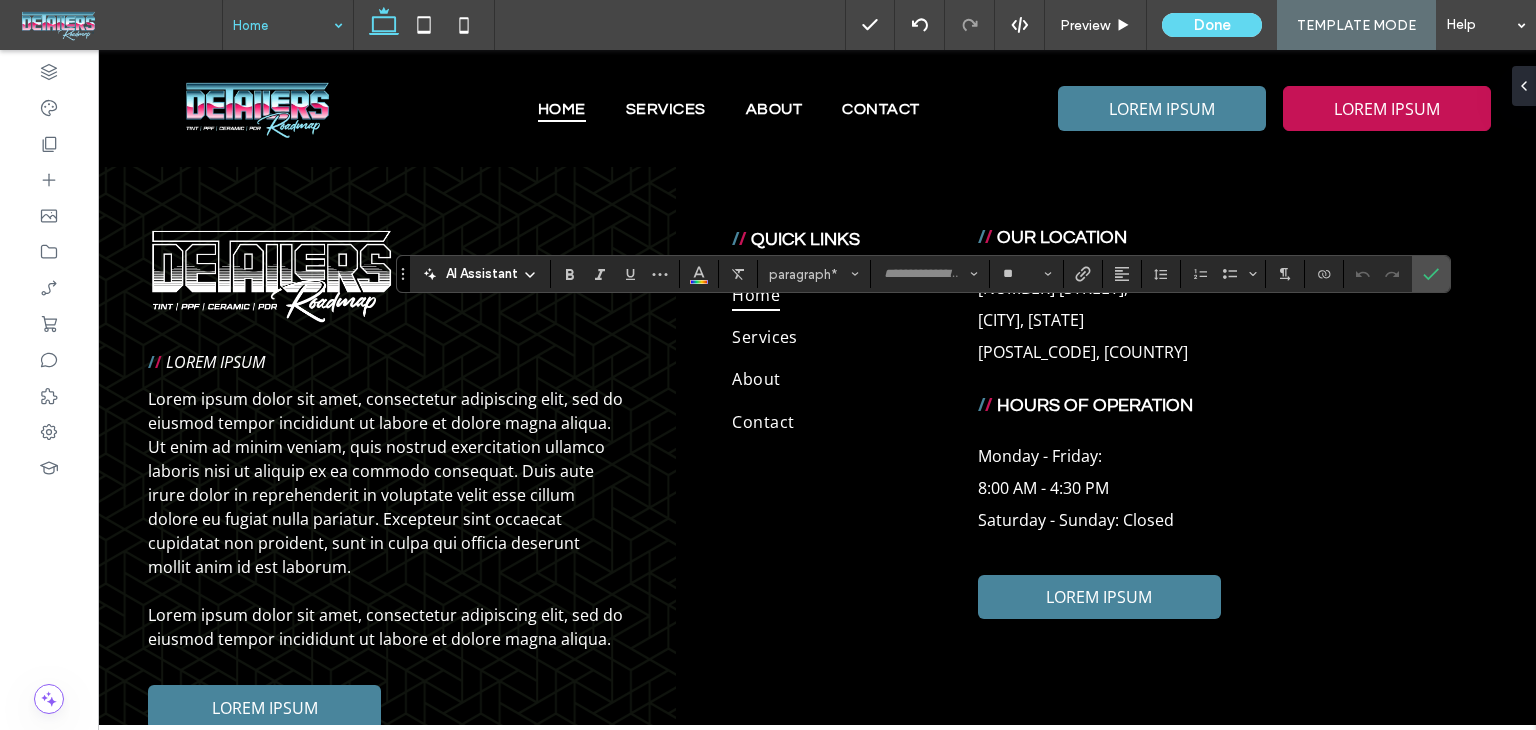 type on "*********" 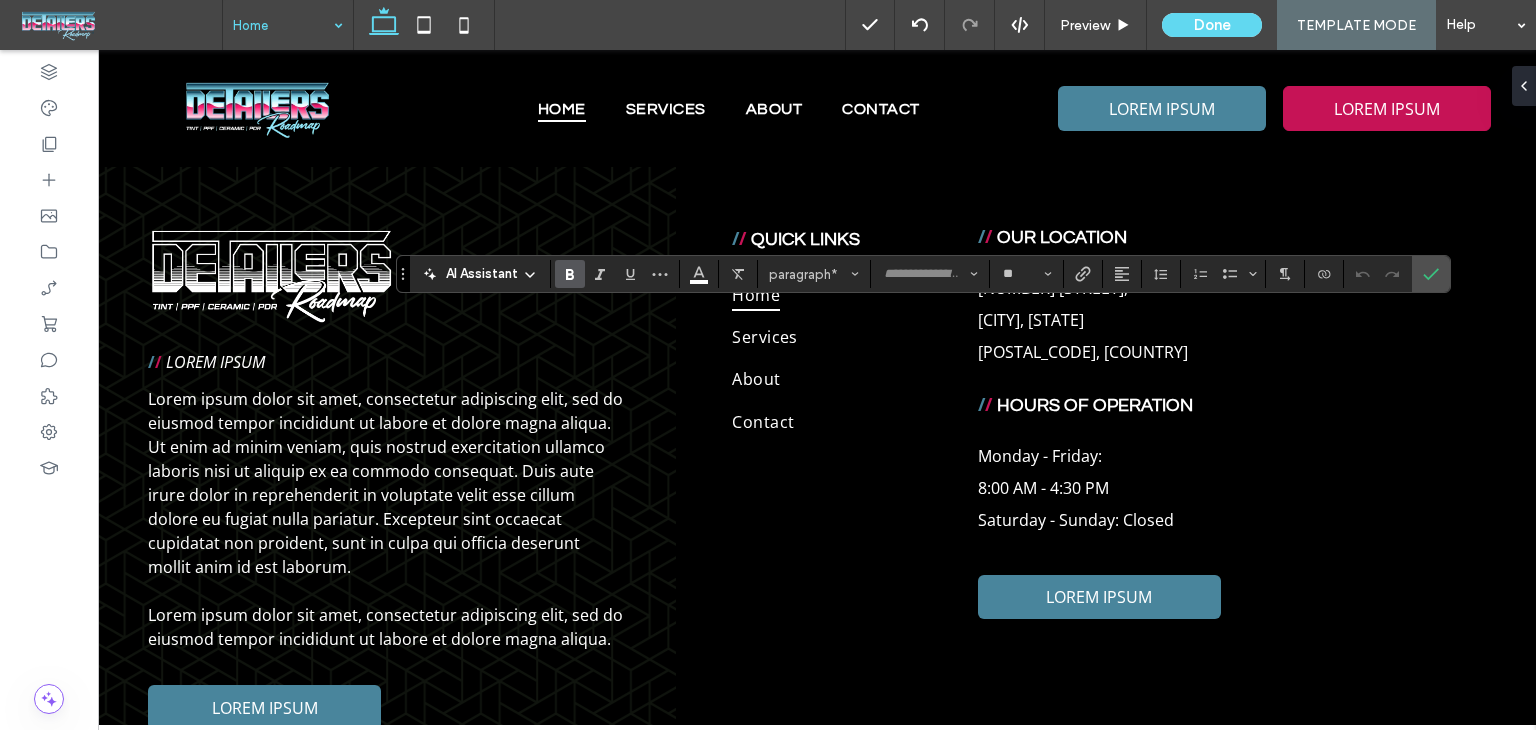 type on "*********" 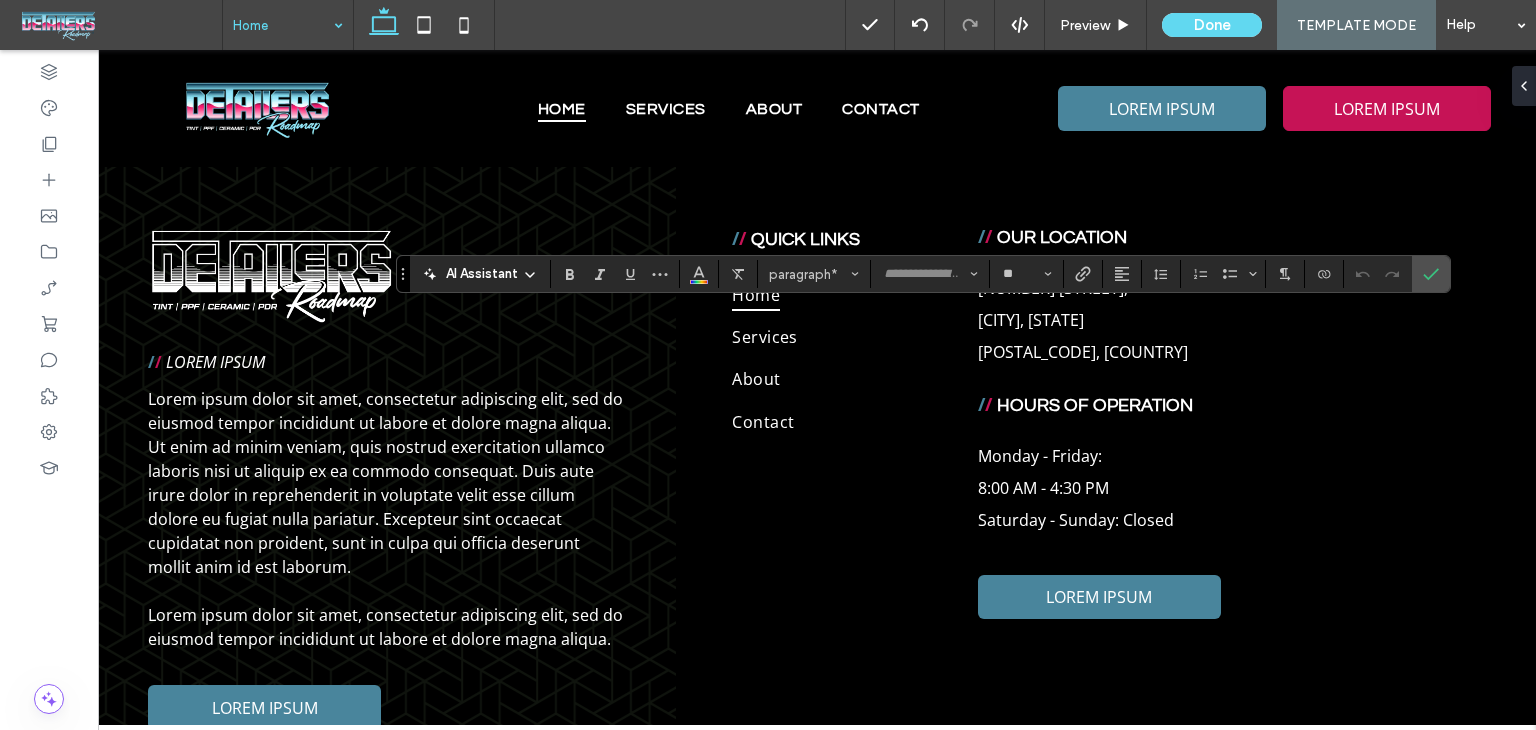 type on "*********" 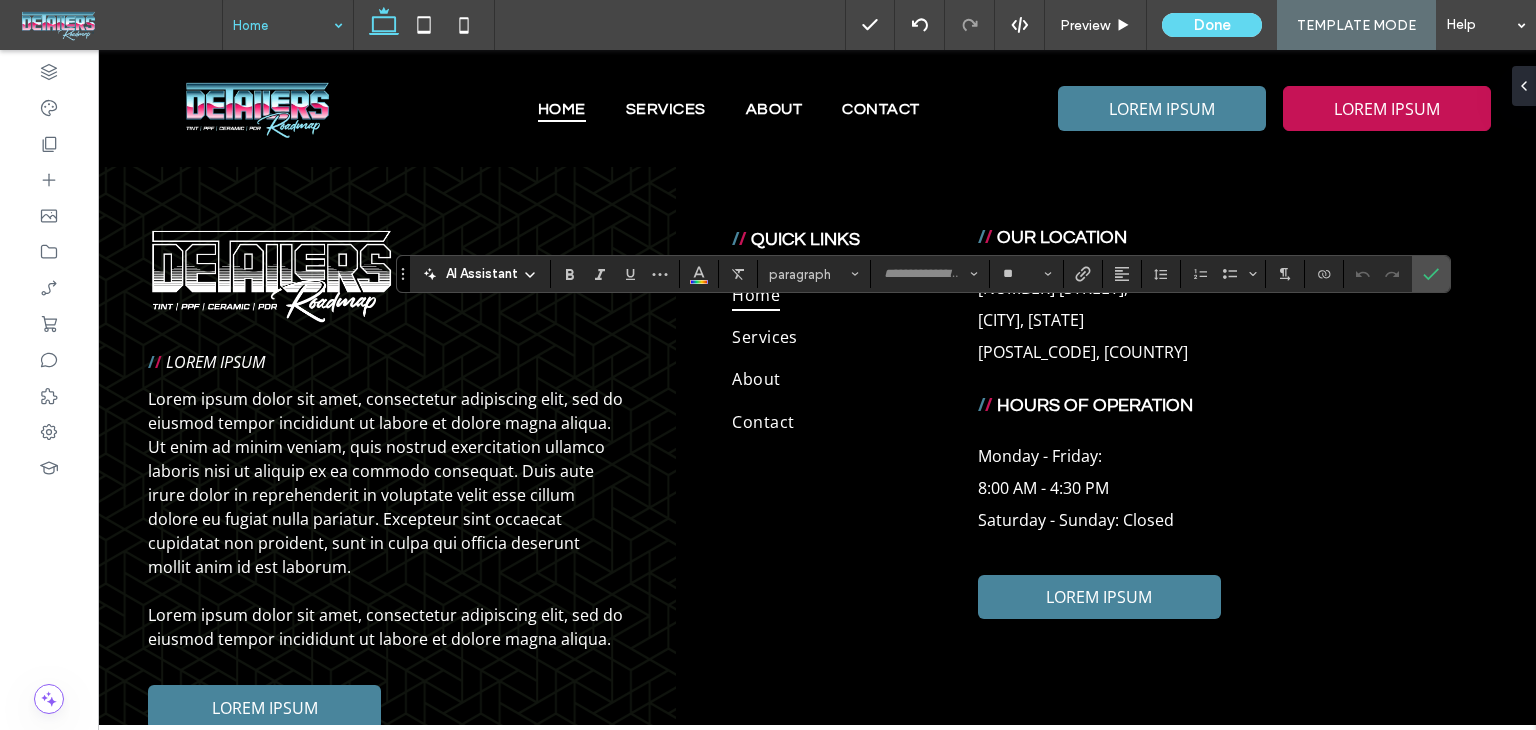 type on "*********" 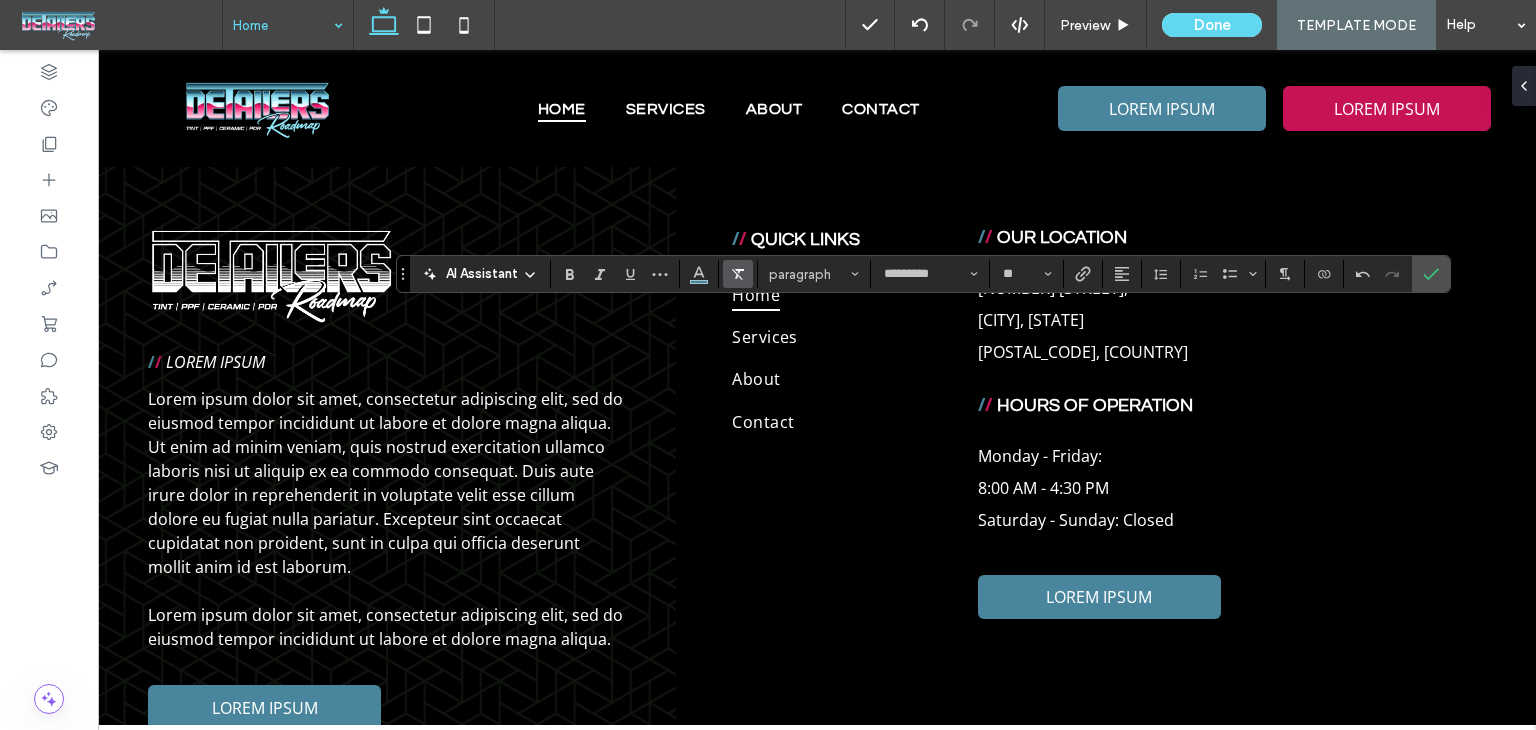 drag, startPoint x: 707, startPoint y: 280, endPoint x: 725, endPoint y: 288, distance: 19.697716 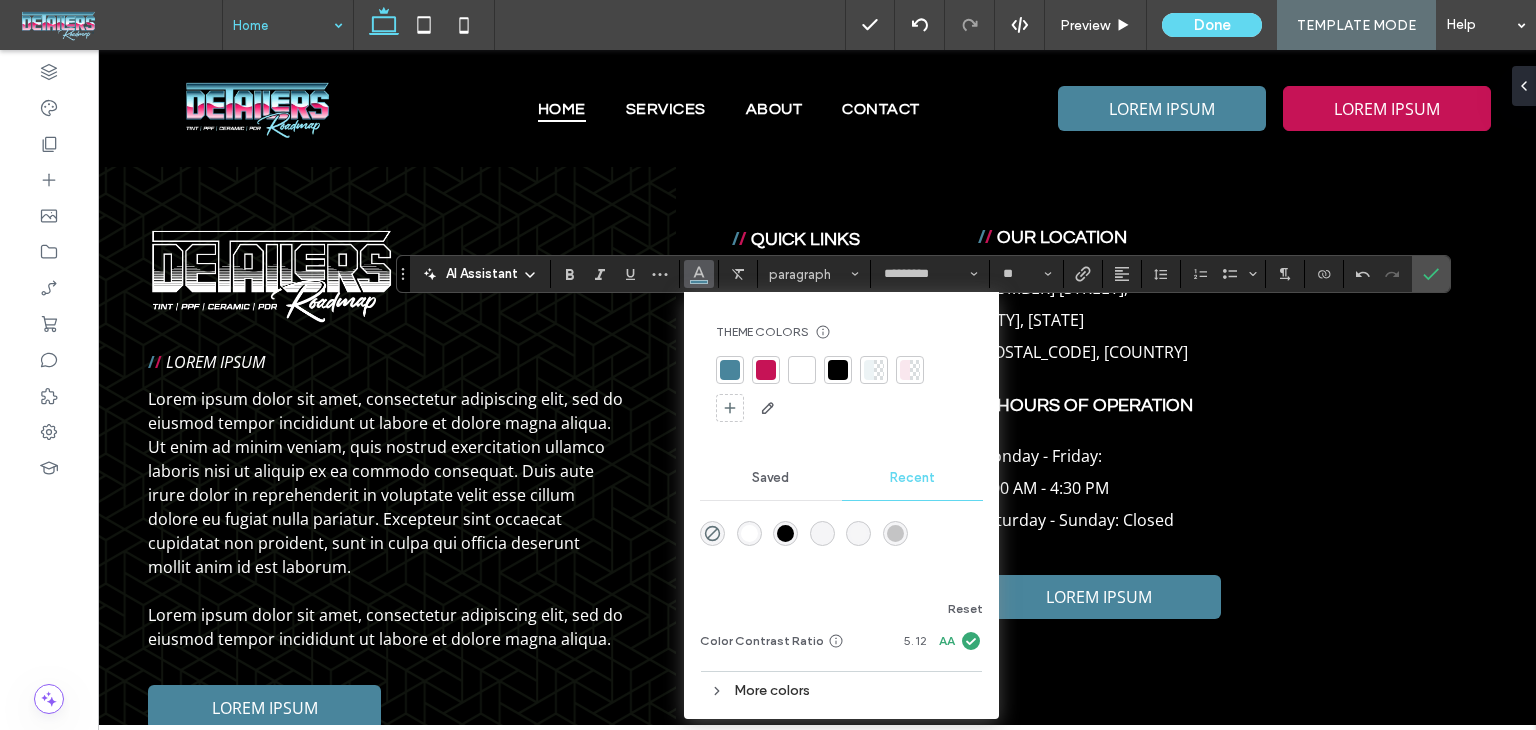 click at bounding box center [802, 370] 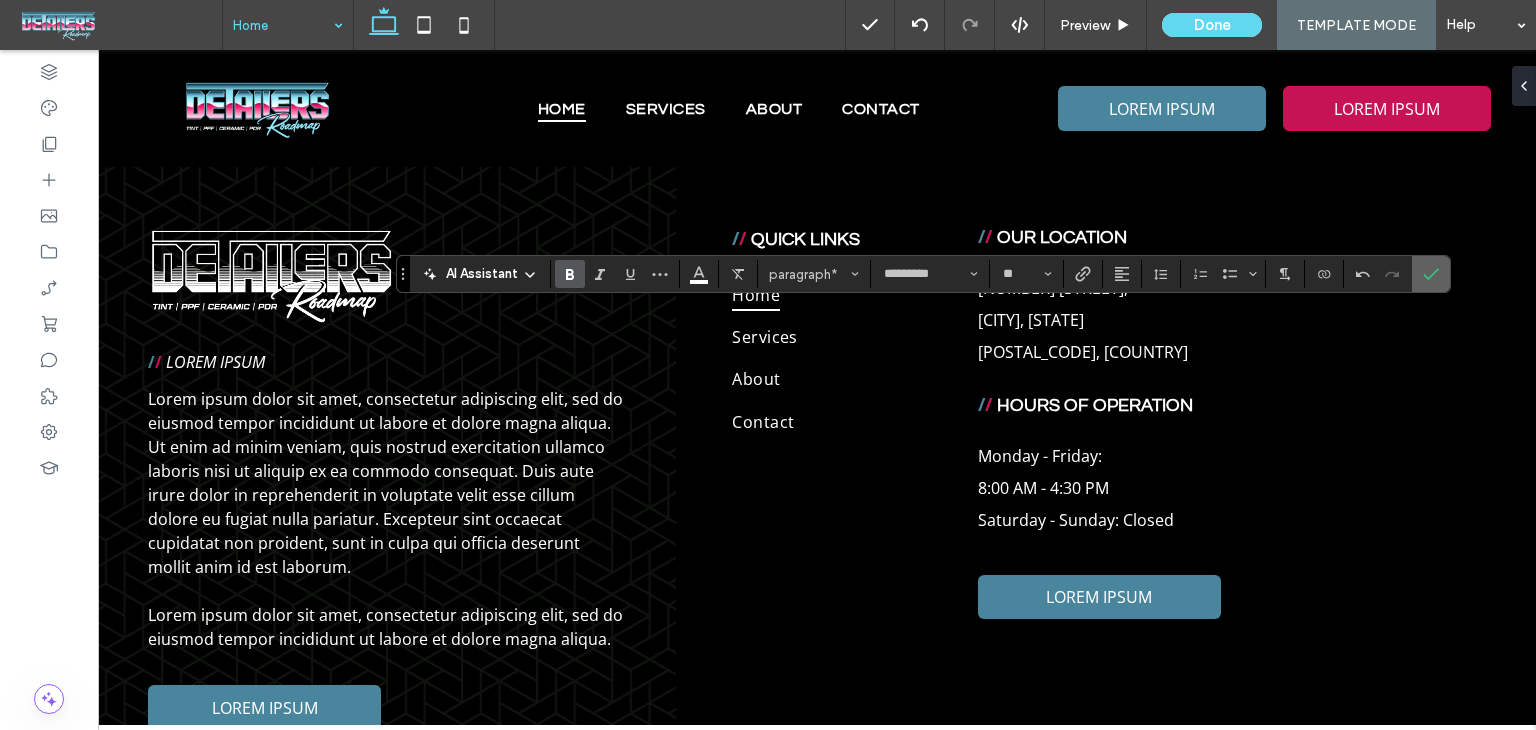 click 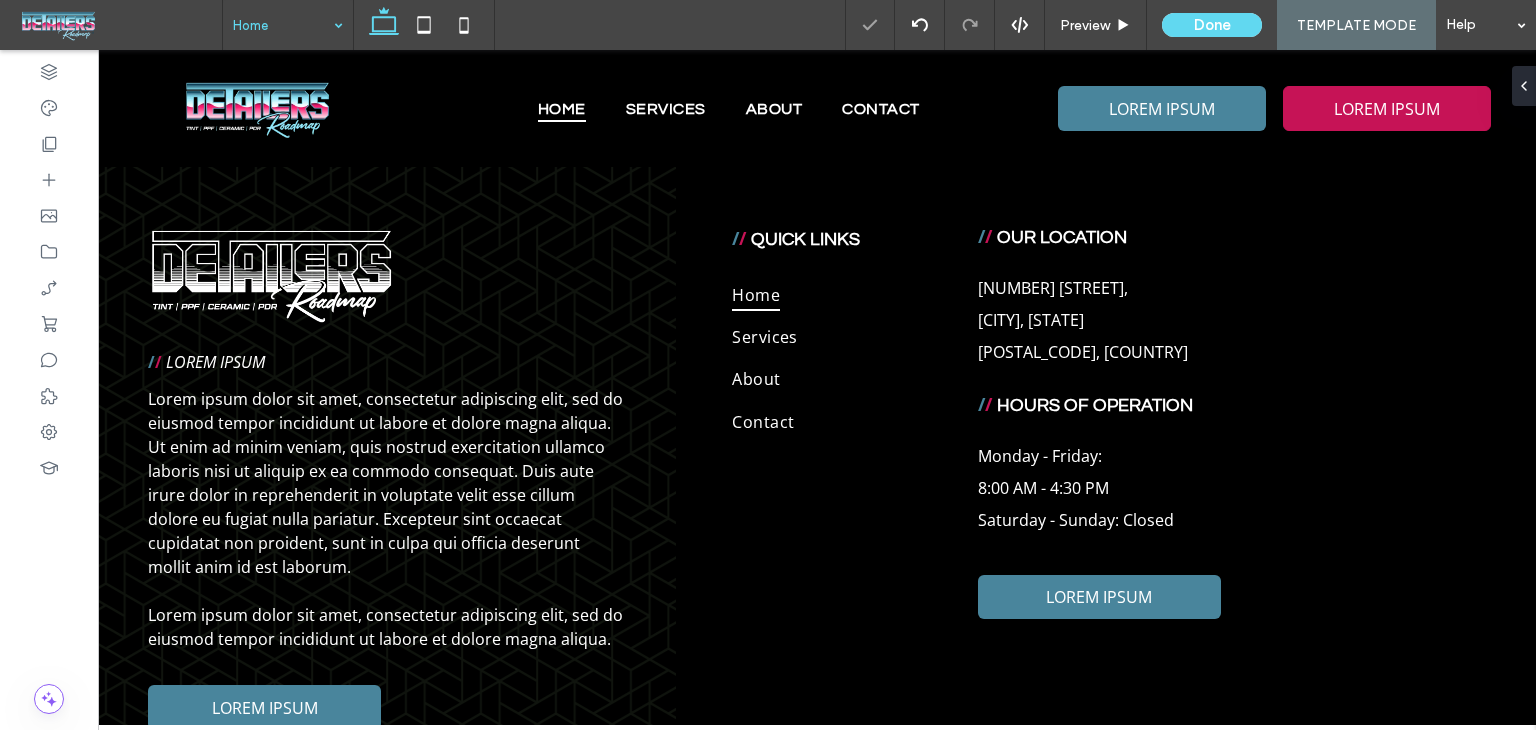 type on "*********" 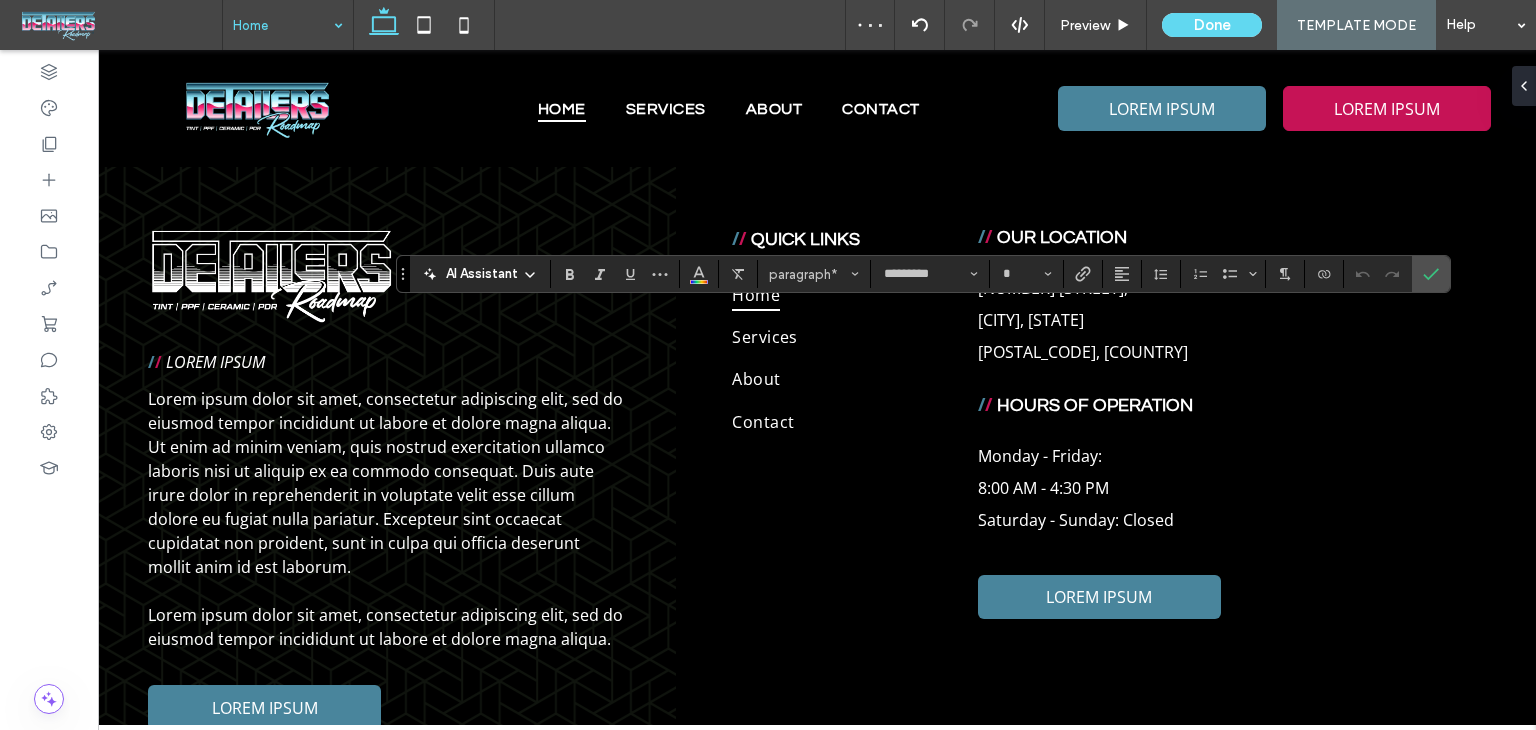 type on "**" 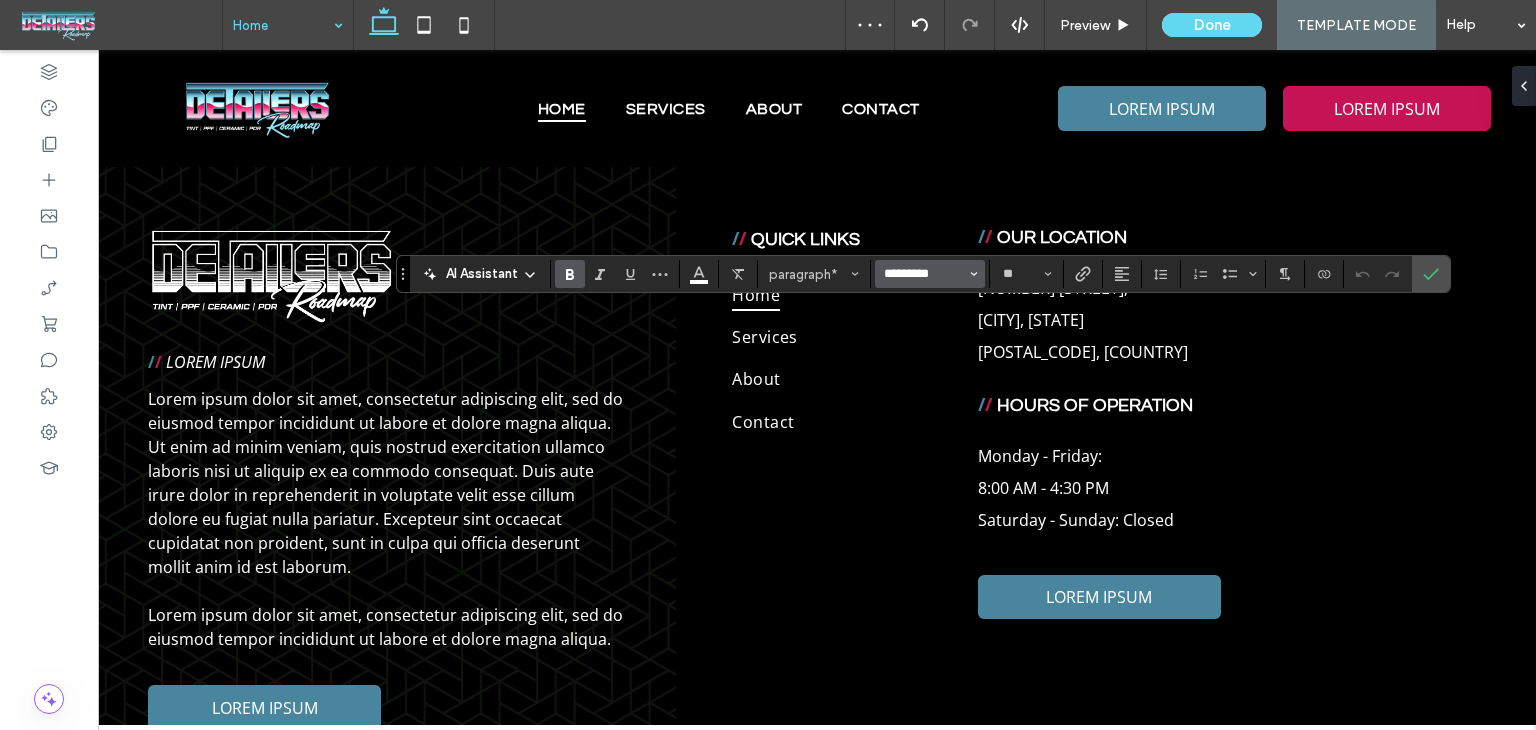 click on "*********" at bounding box center [924, 274] 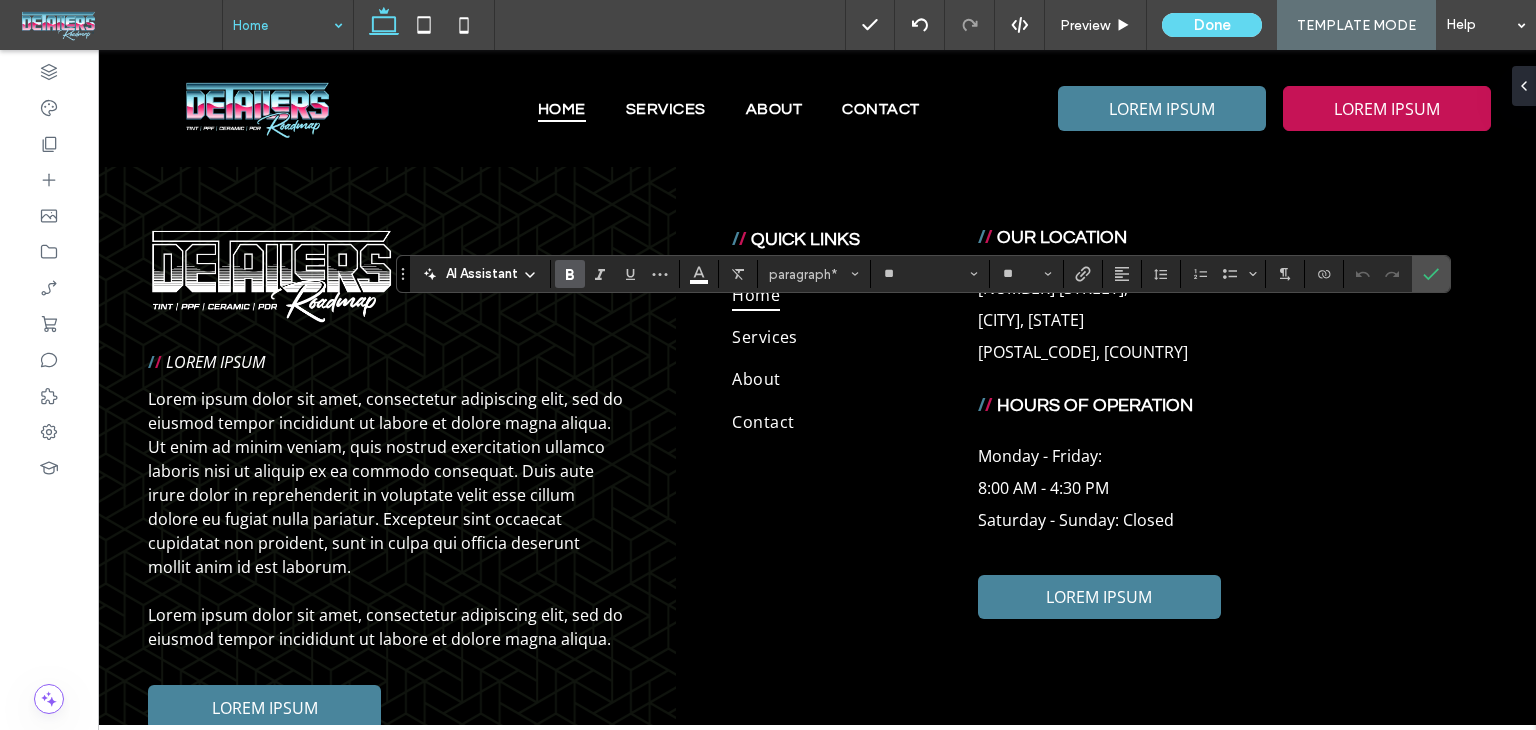 type on "*********" 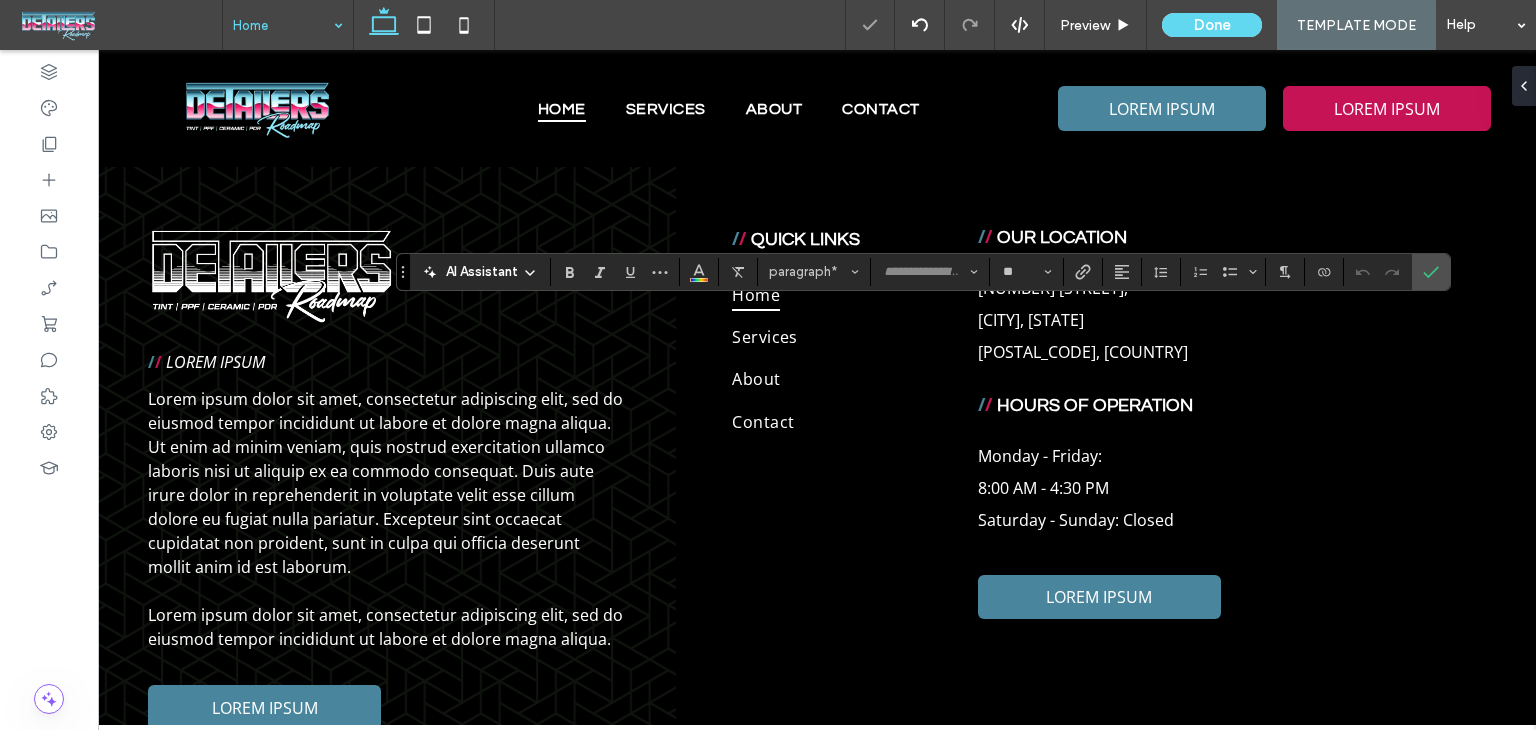 type on "*********" 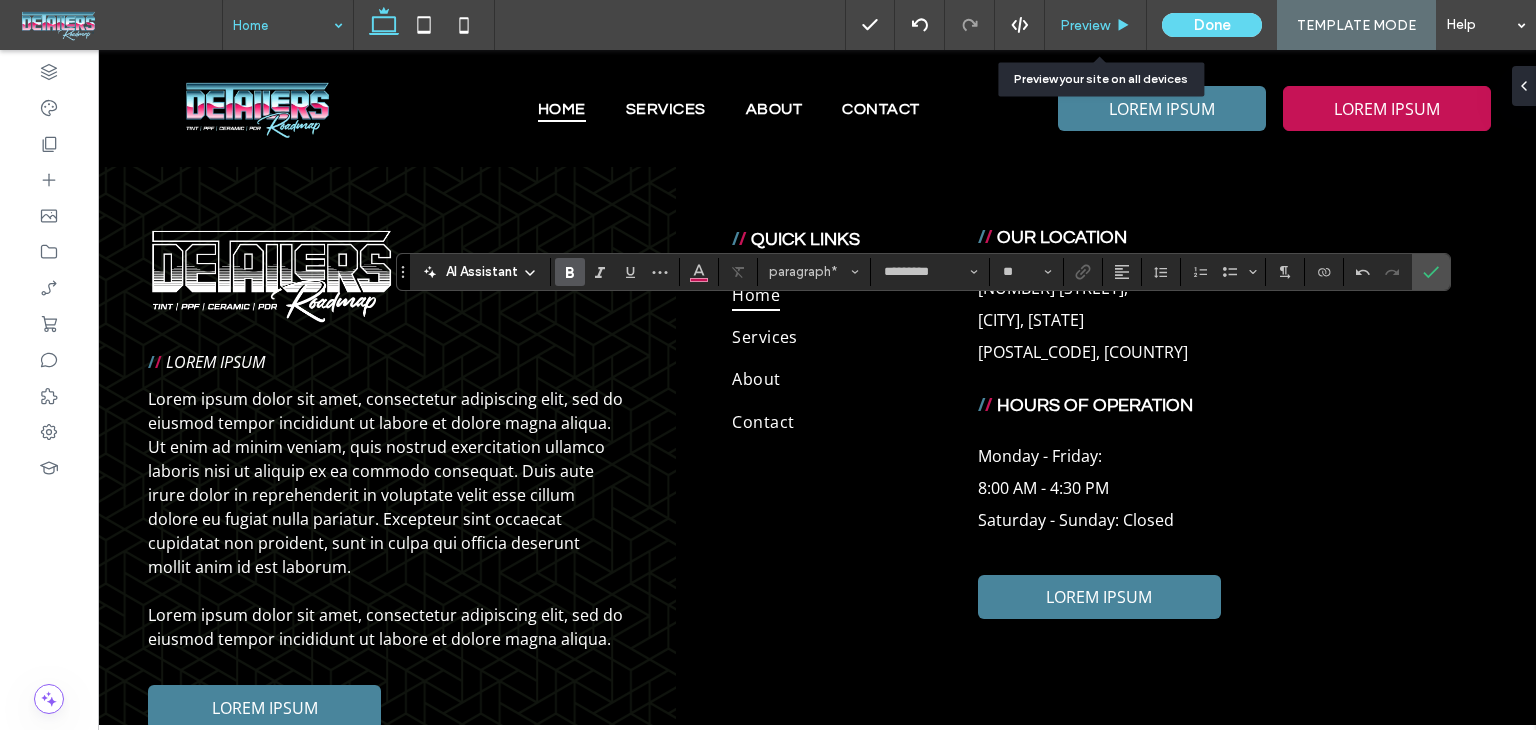 click on "Preview" at bounding box center (1096, 25) 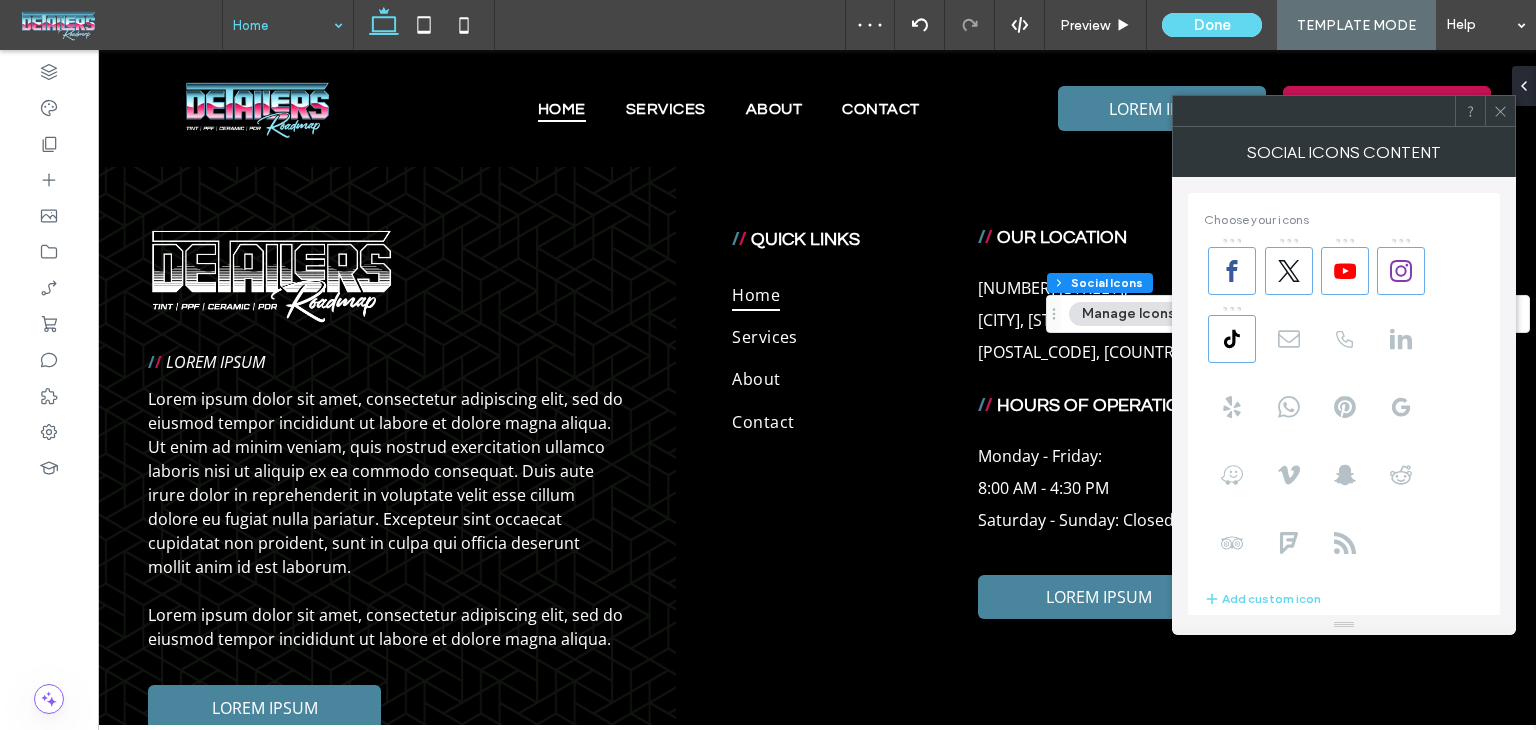 click at bounding box center (1500, 111) 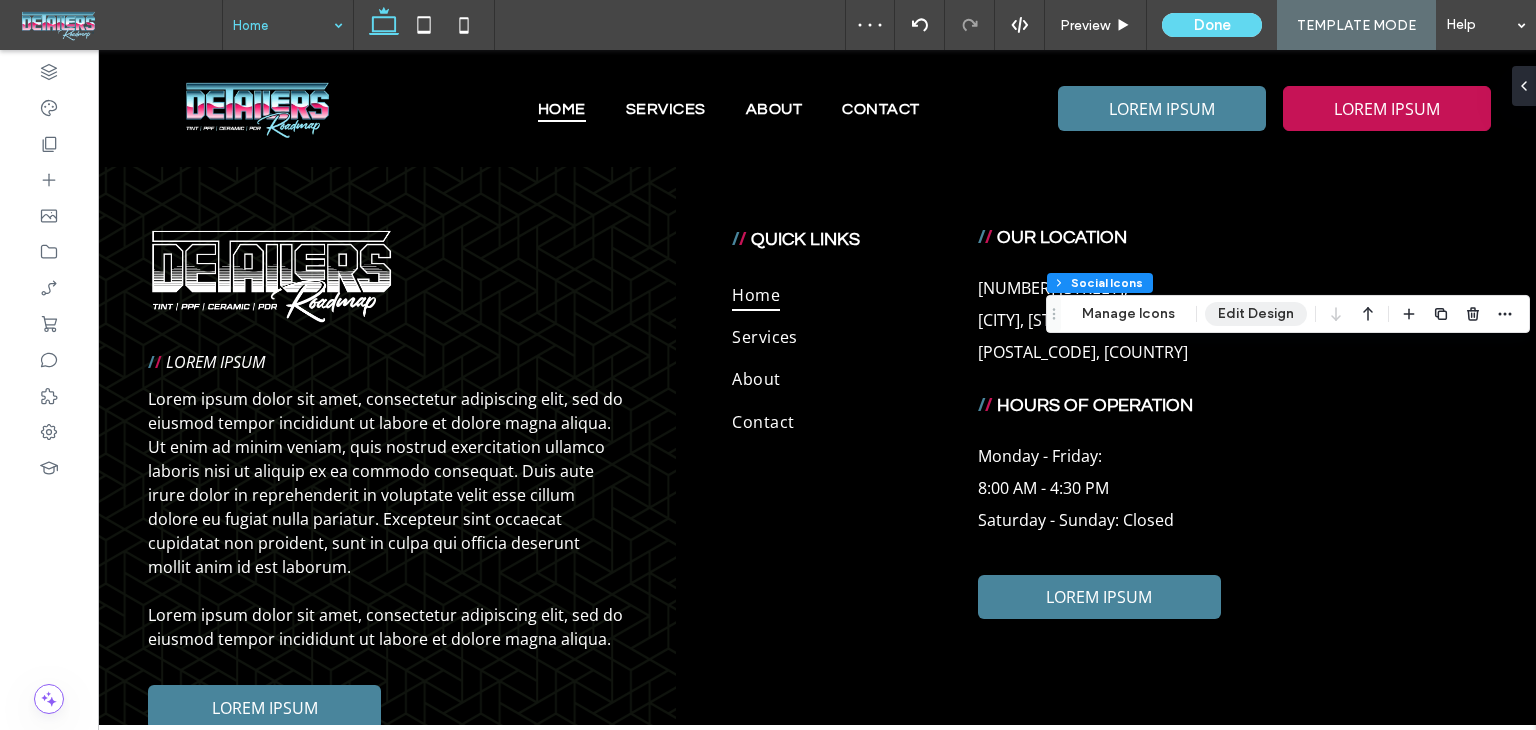 click on "Edit Design" at bounding box center (1256, 314) 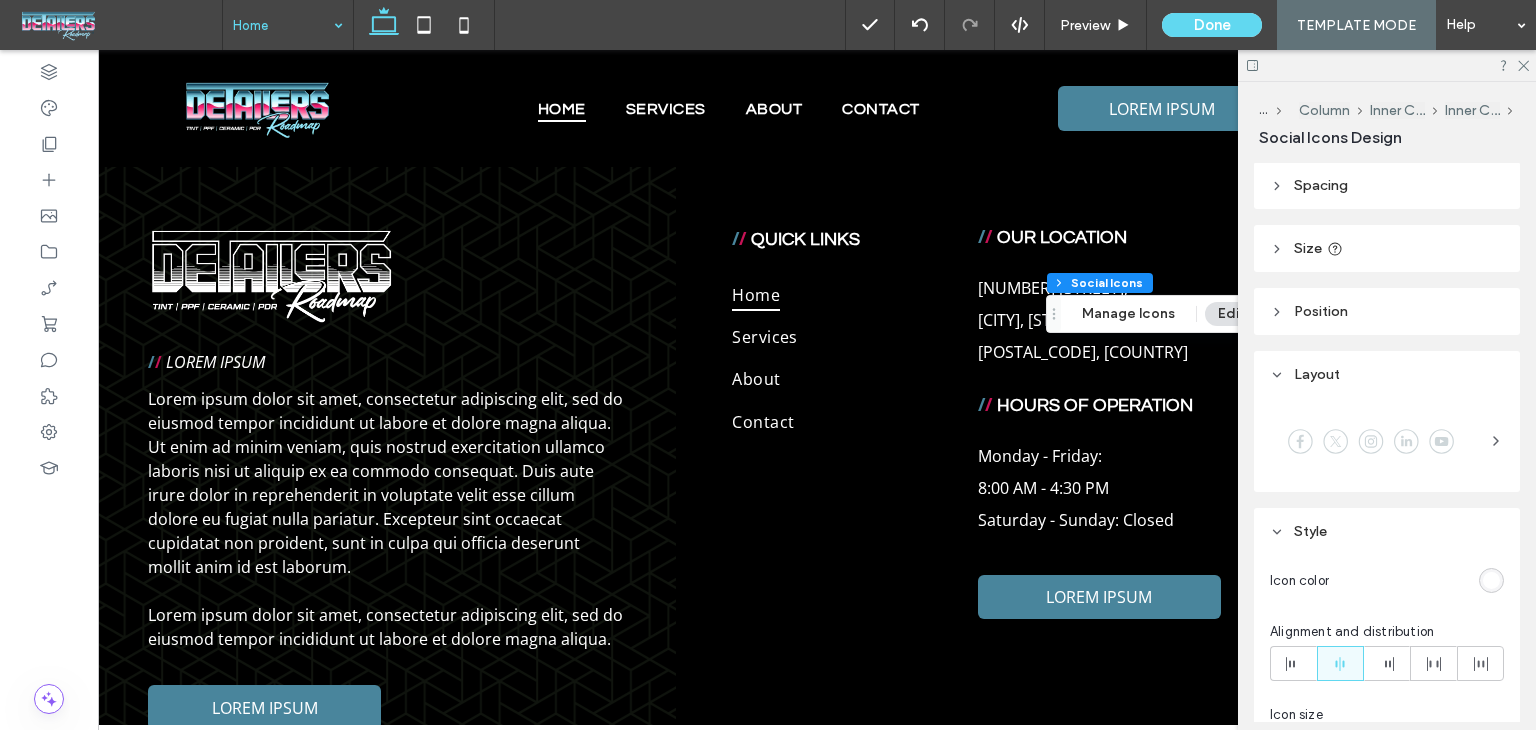 scroll, scrollTop: 0, scrollLeft: 0, axis: both 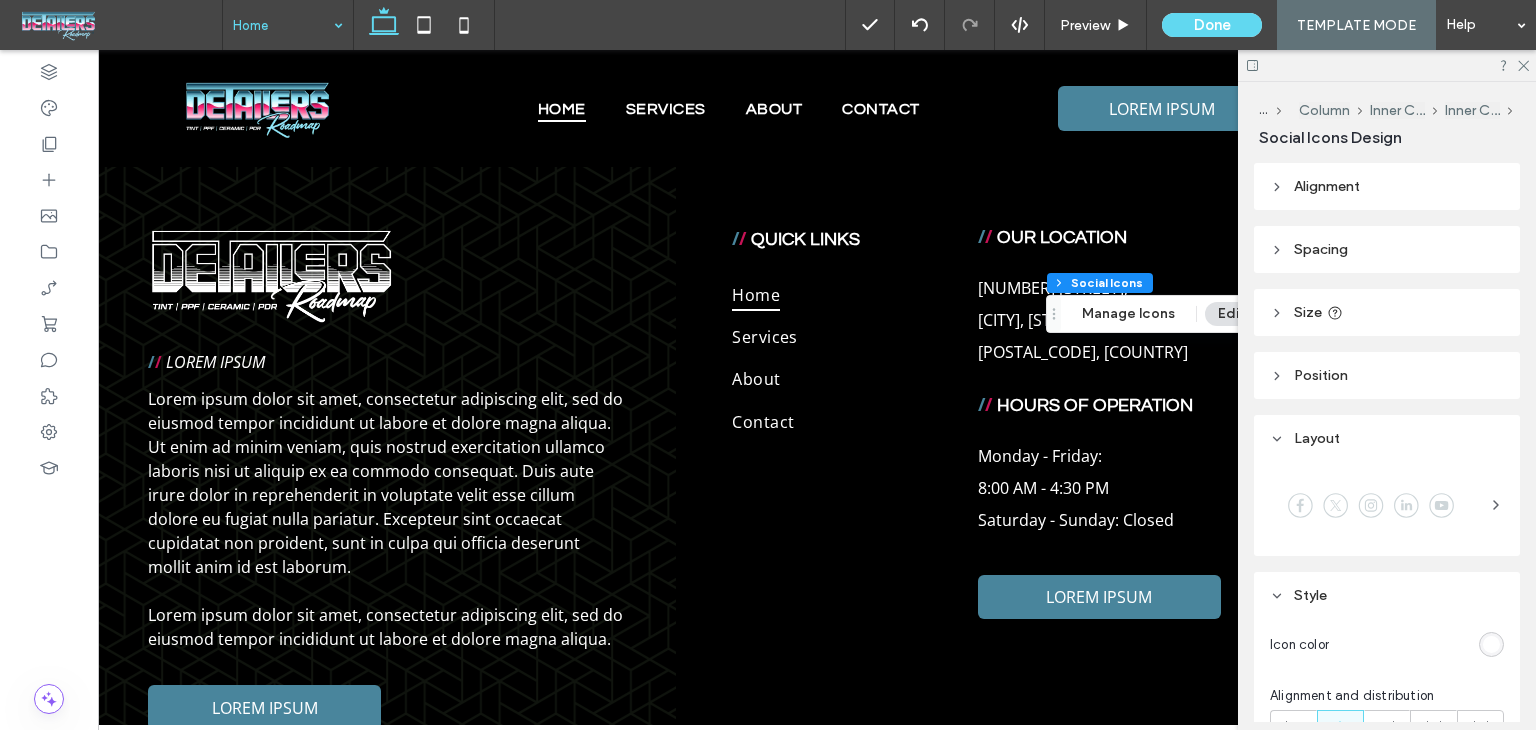 click on "Alignment" at bounding box center [1387, 186] 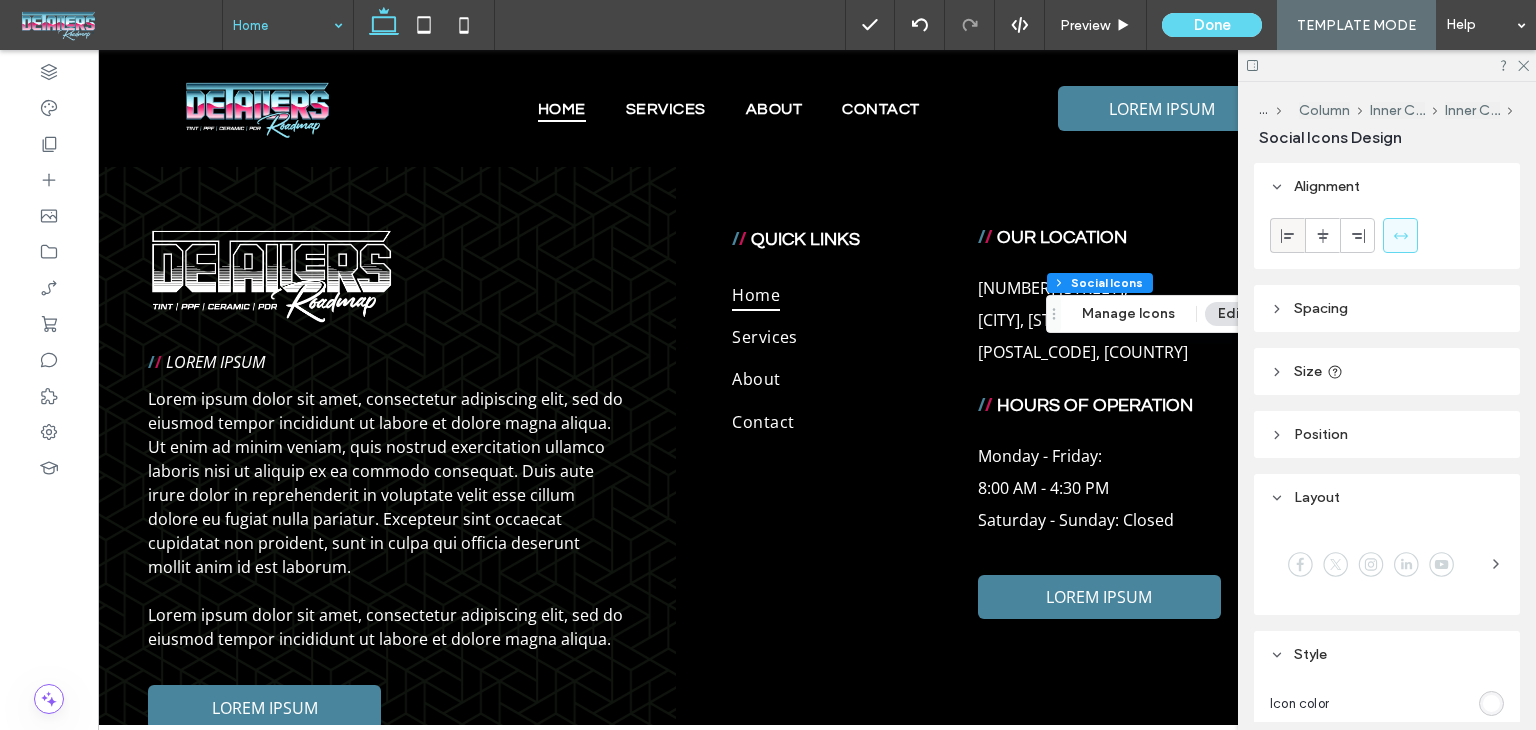 drag, startPoint x: 1303, startPoint y: 242, endPoint x: 1292, endPoint y: 237, distance: 12.083046 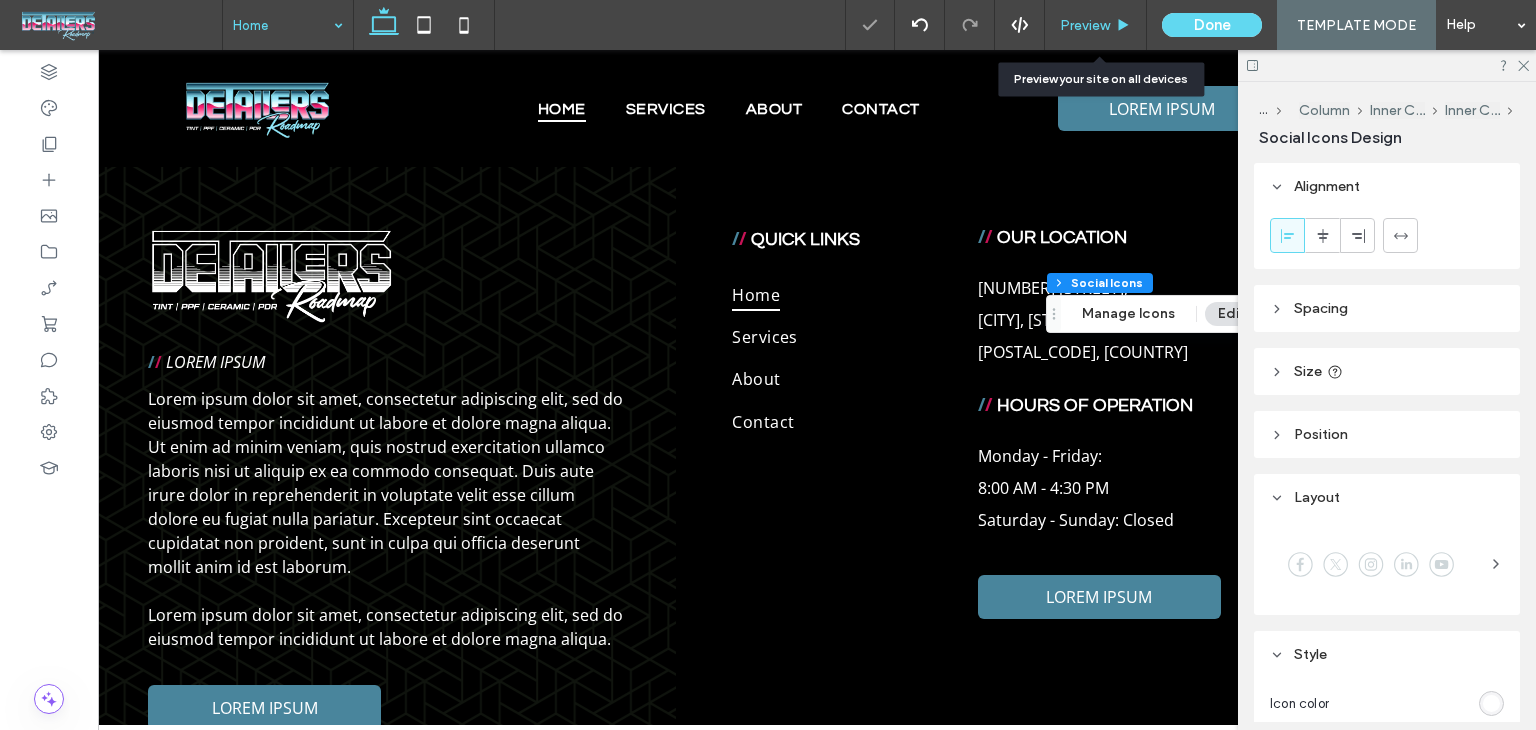 click on "Preview" at bounding box center (1085, 25) 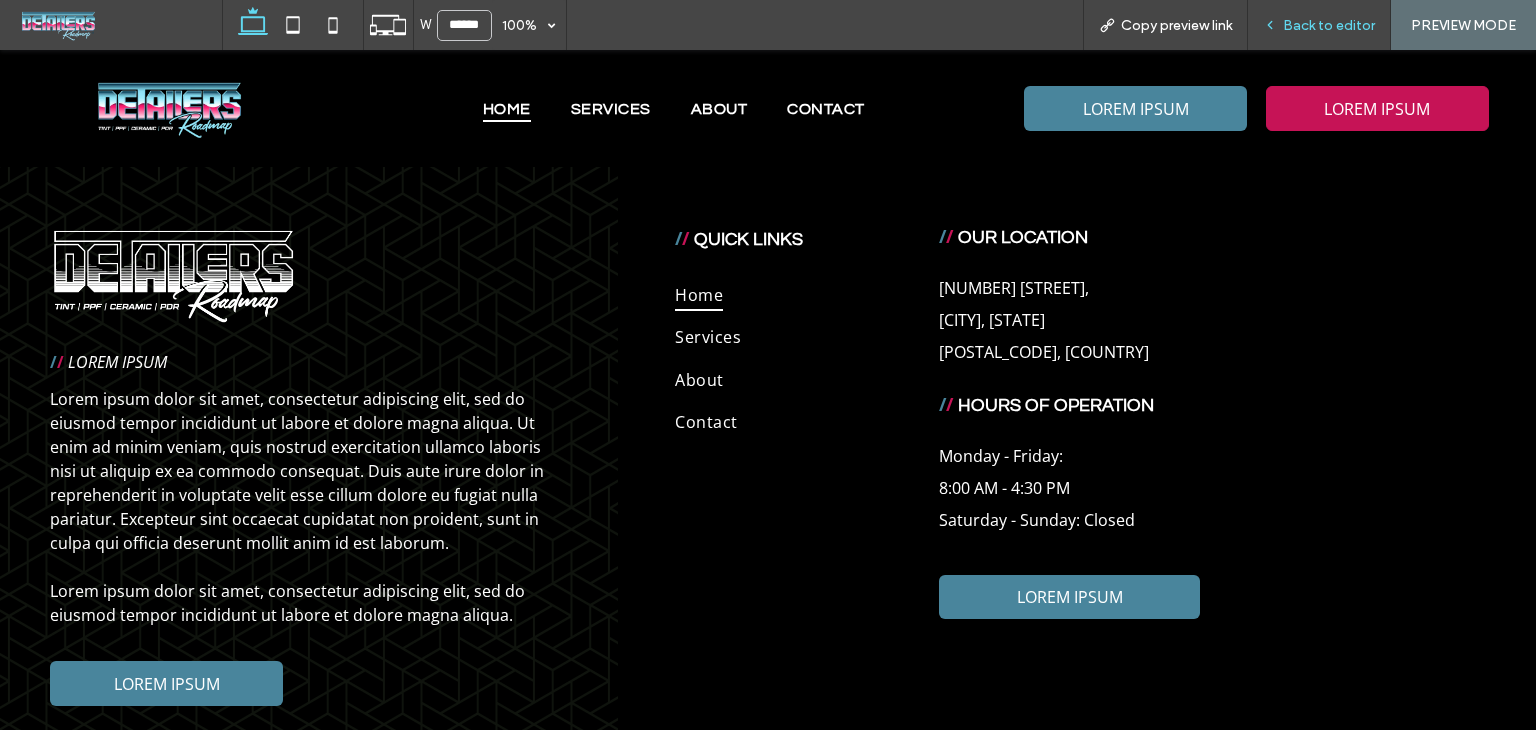 click on "Back to editor" at bounding box center (1329, 25) 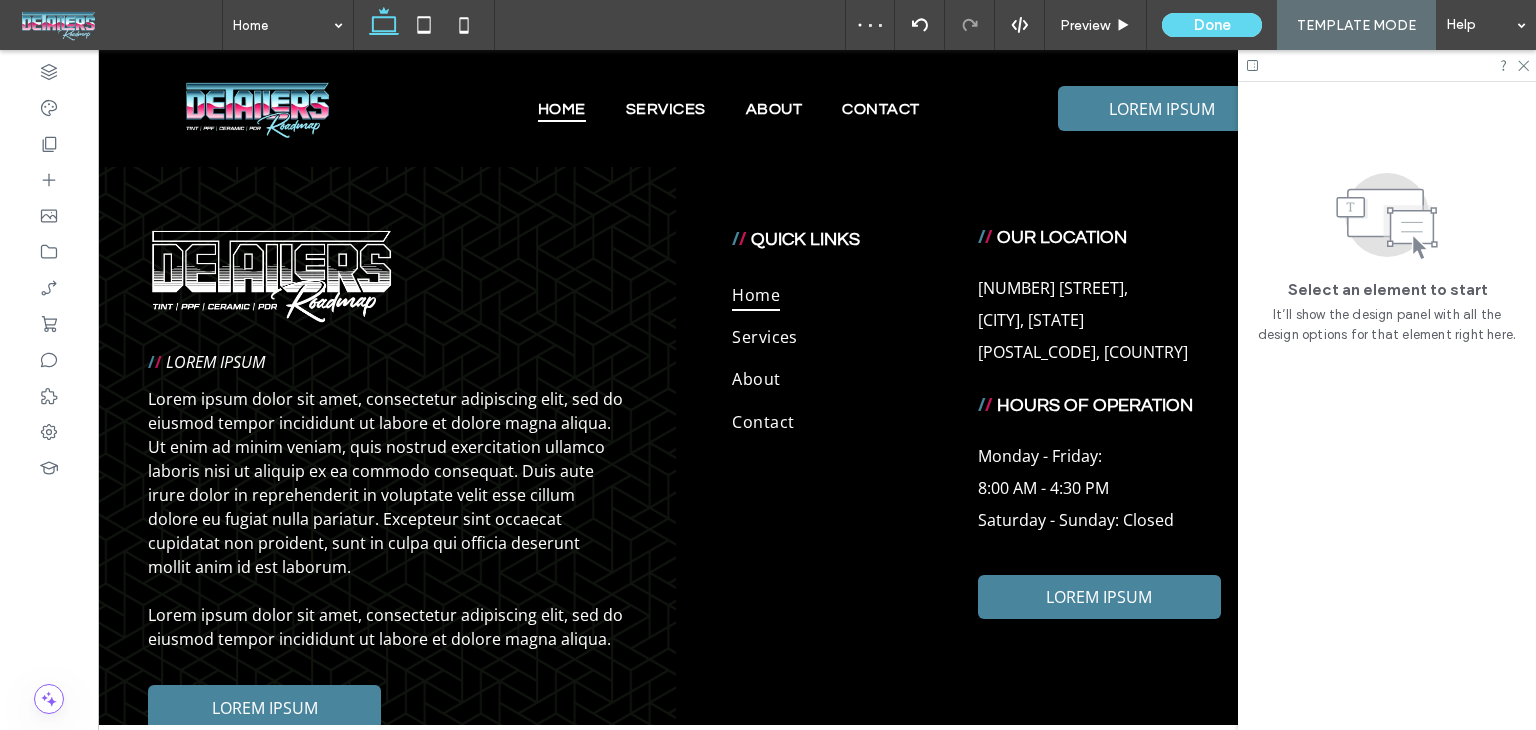 drag, startPoint x: 1520, startPoint y: 62, endPoint x: 1522, endPoint y: 77, distance: 15.132746 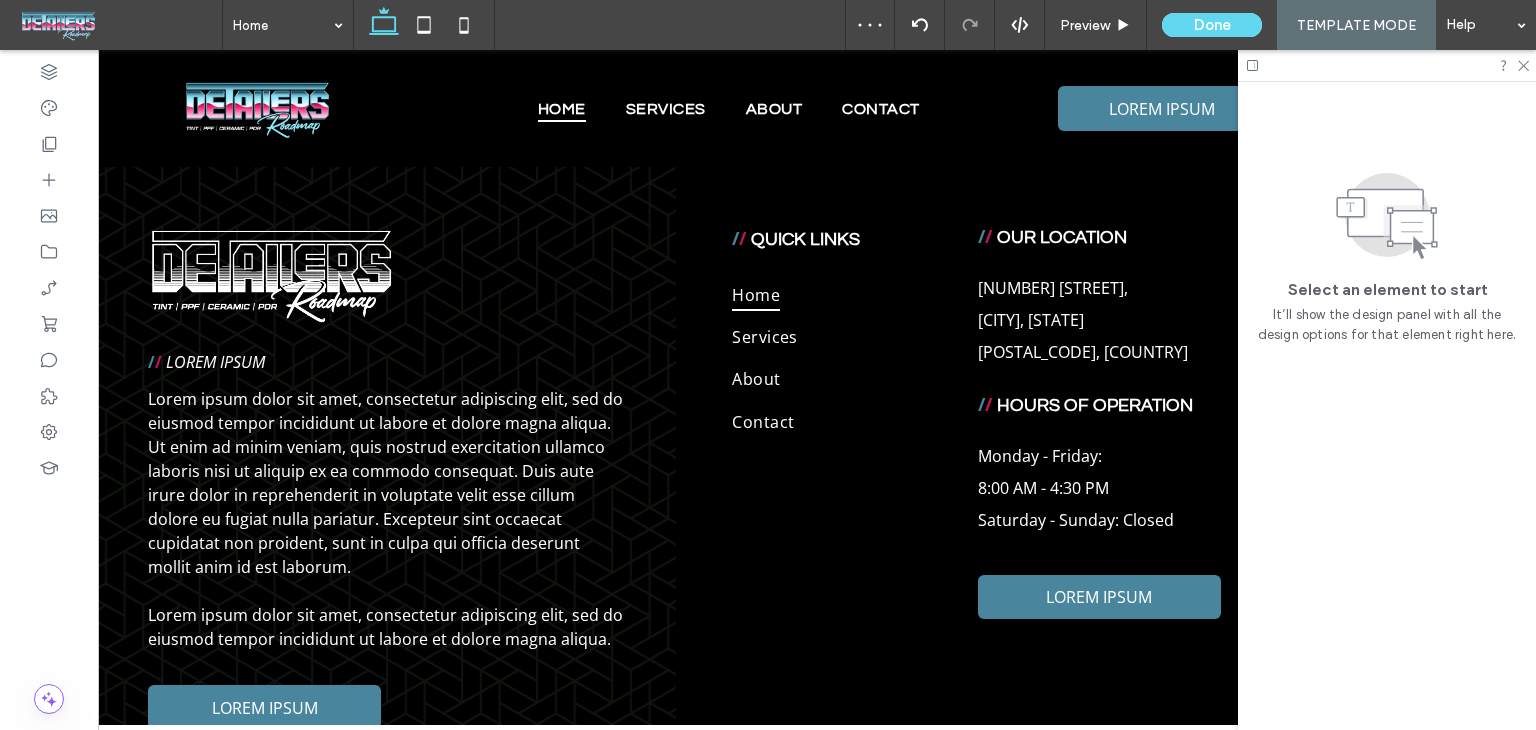 click 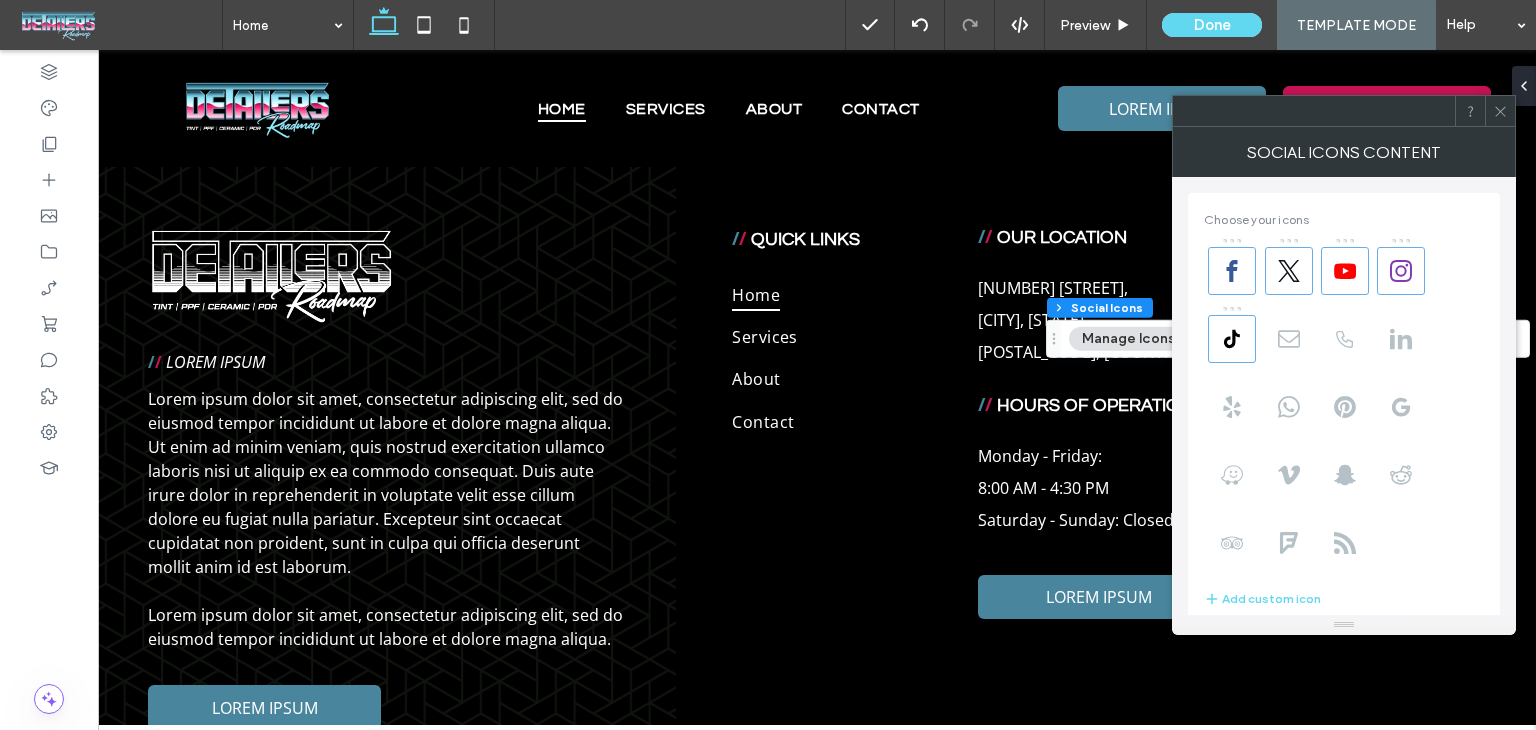 click 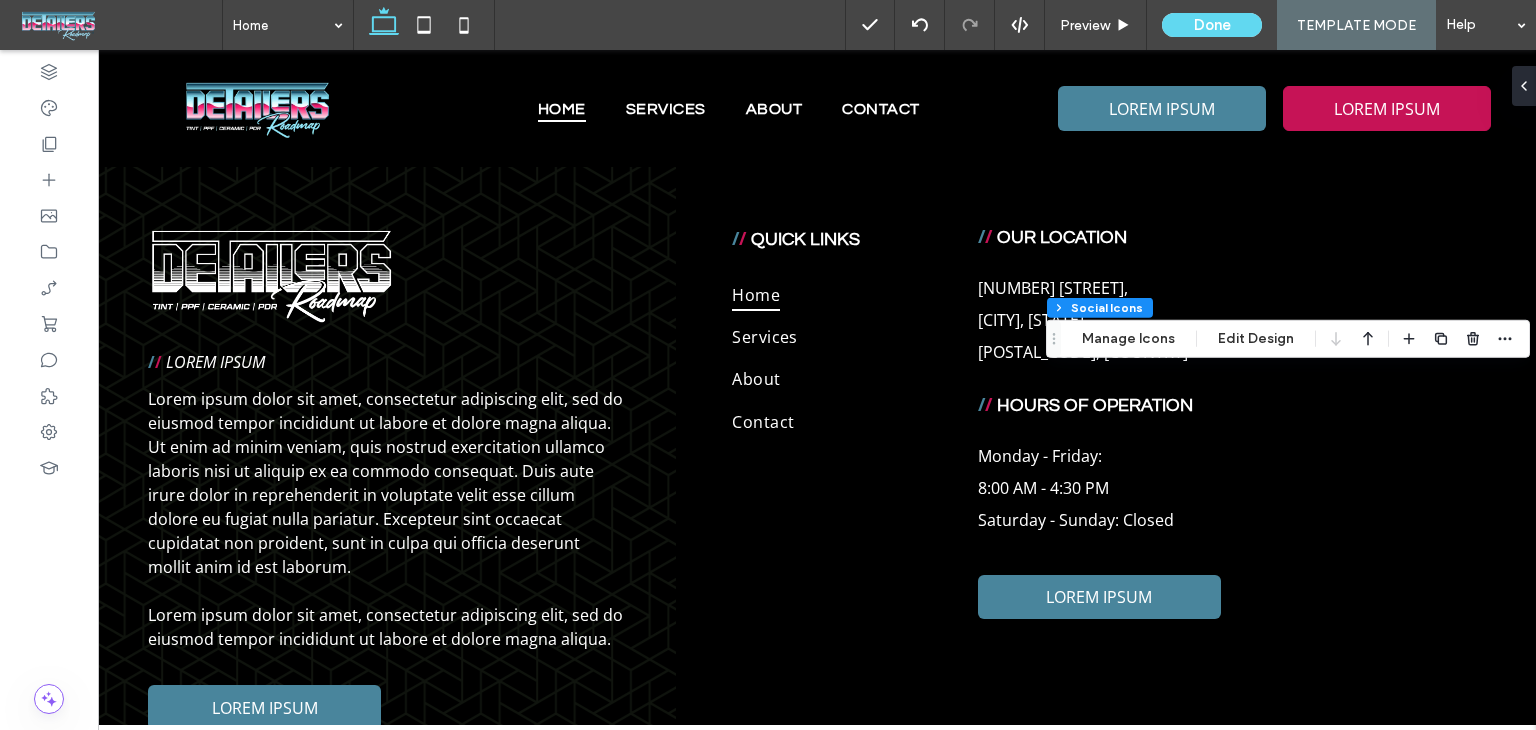 drag, startPoint x: 1252, startPoint y: 345, endPoint x: 1271, endPoint y: 351, distance: 19.924858 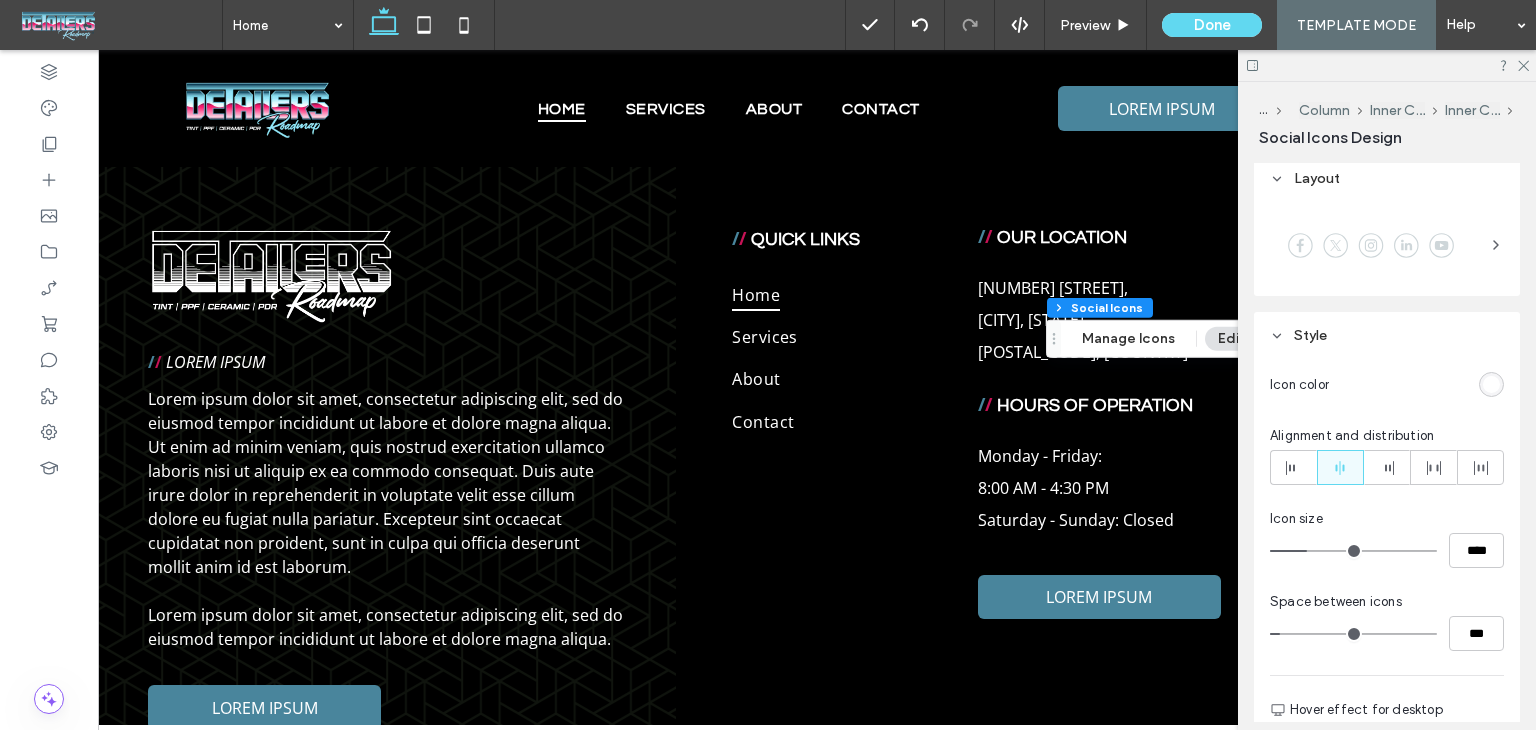 scroll, scrollTop: 500, scrollLeft: 0, axis: vertical 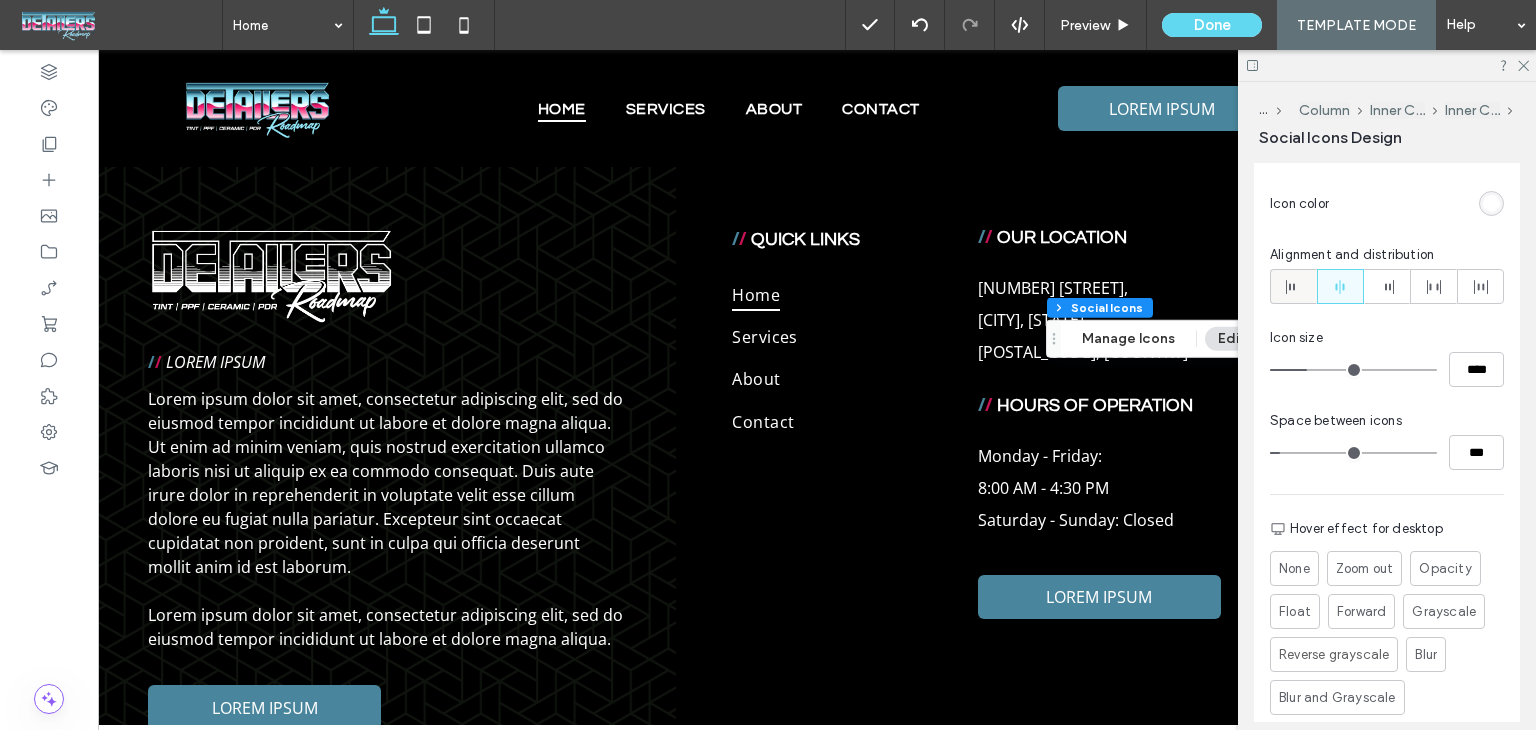 drag, startPoint x: 1308, startPoint y: 277, endPoint x: 1283, endPoint y: 280, distance: 25.179358 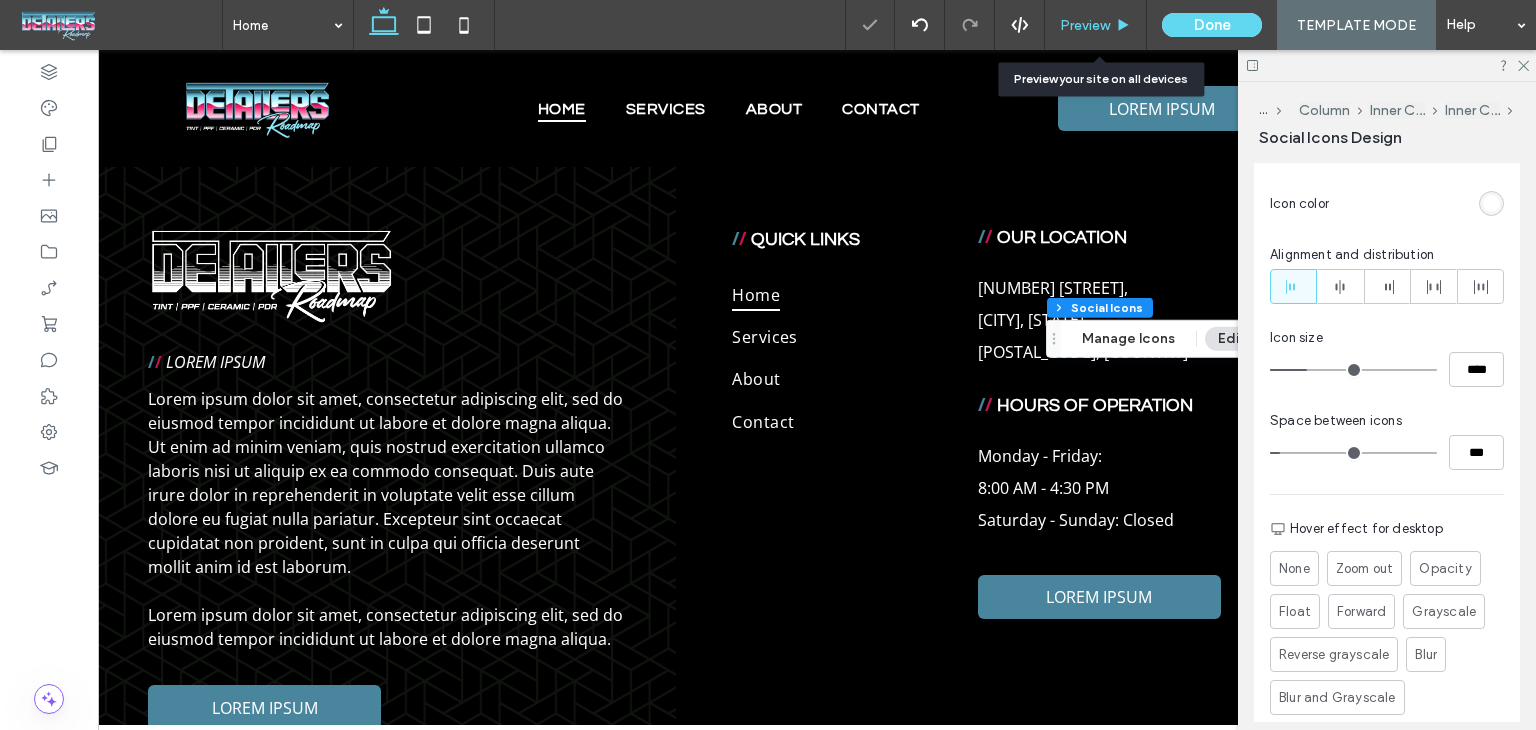 click on "Preview" at bounding box center [1085, 25] 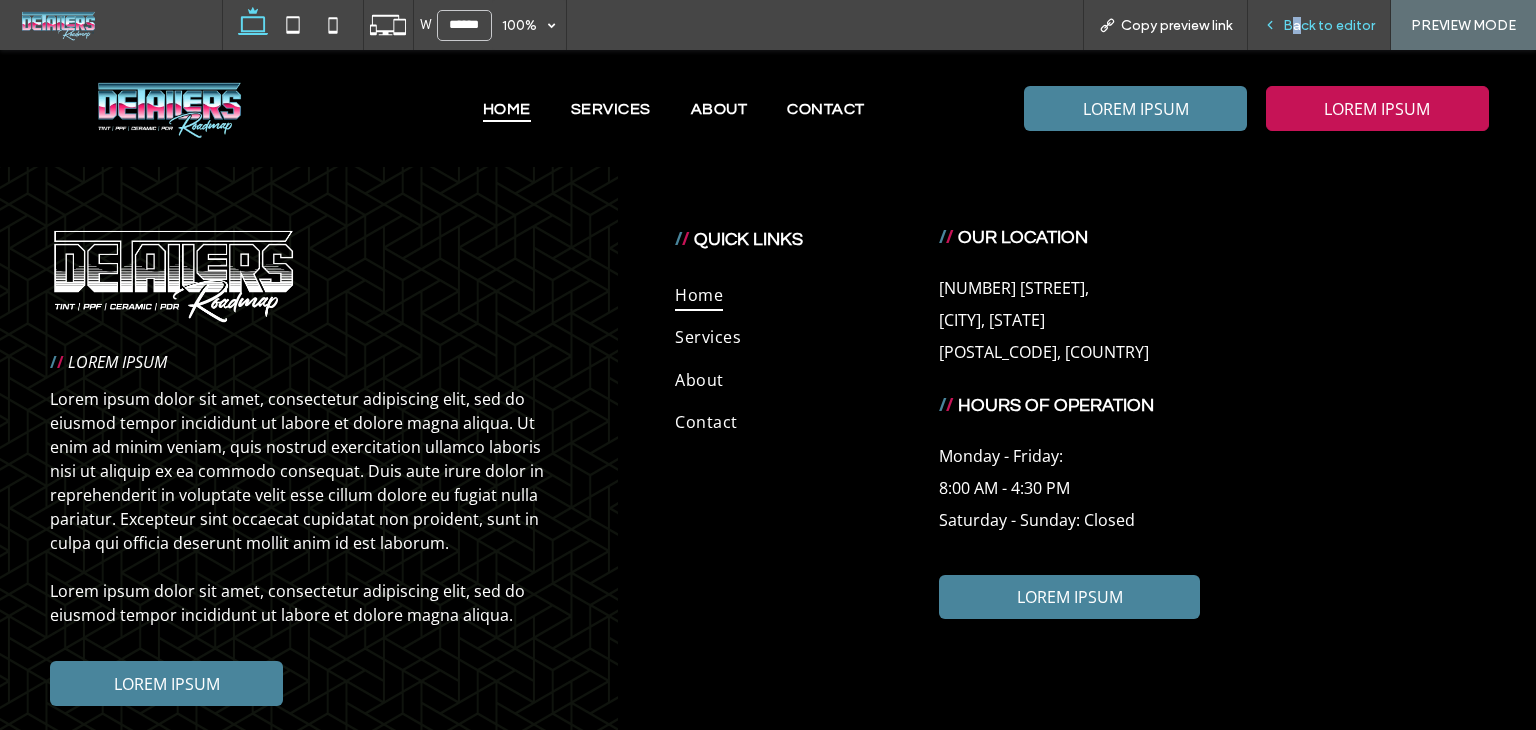 click on "Back to editor" at bounding box center (1329, 25) 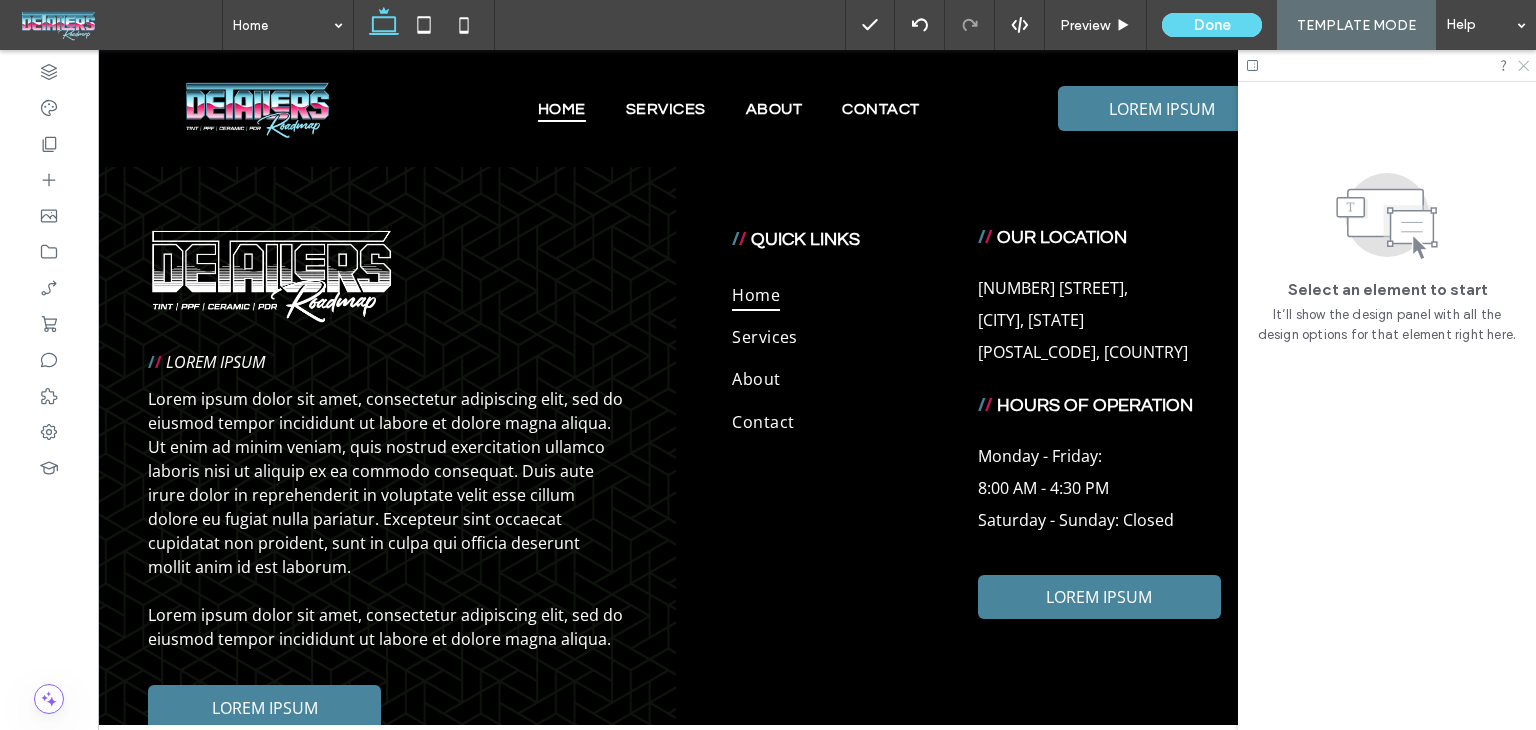 click 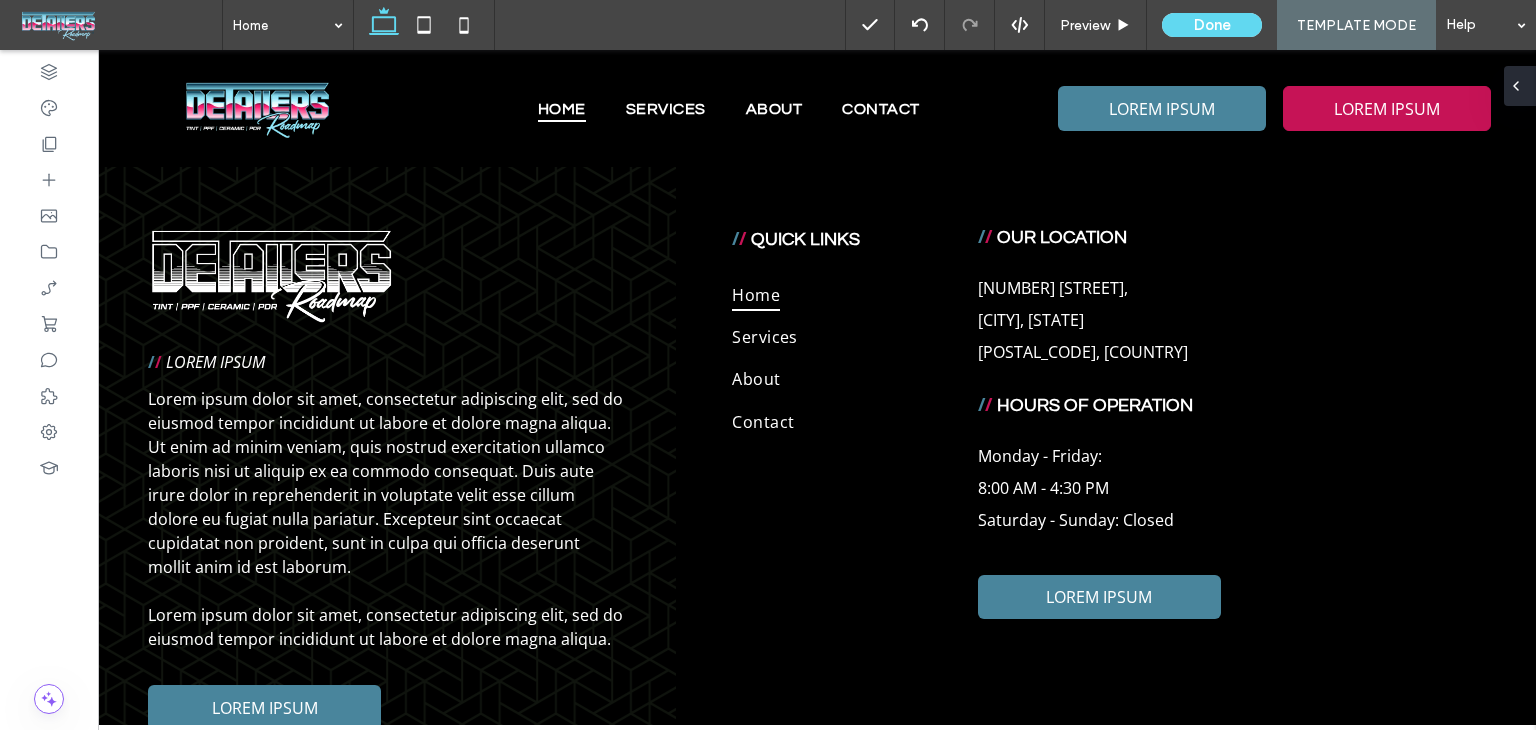 type on "*********" 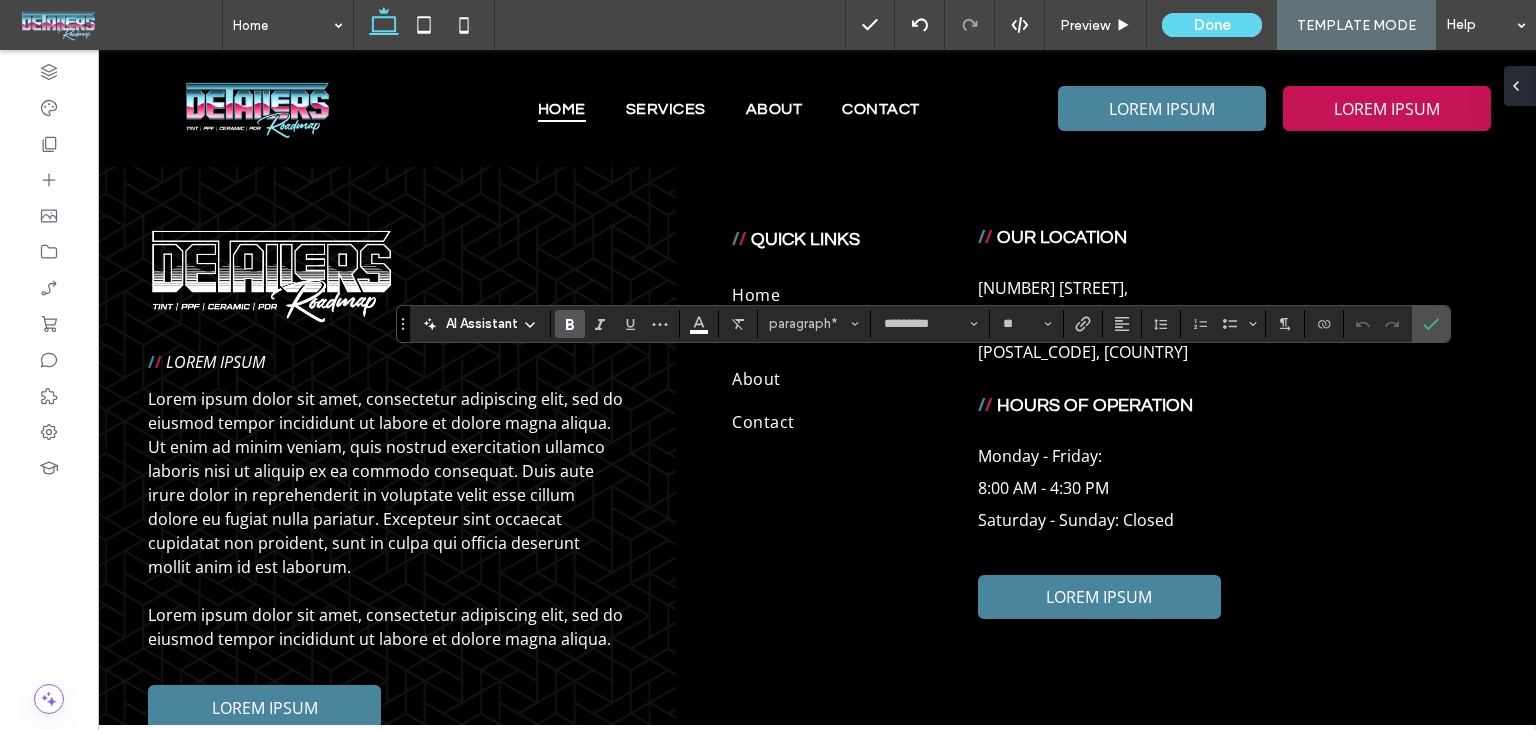 type 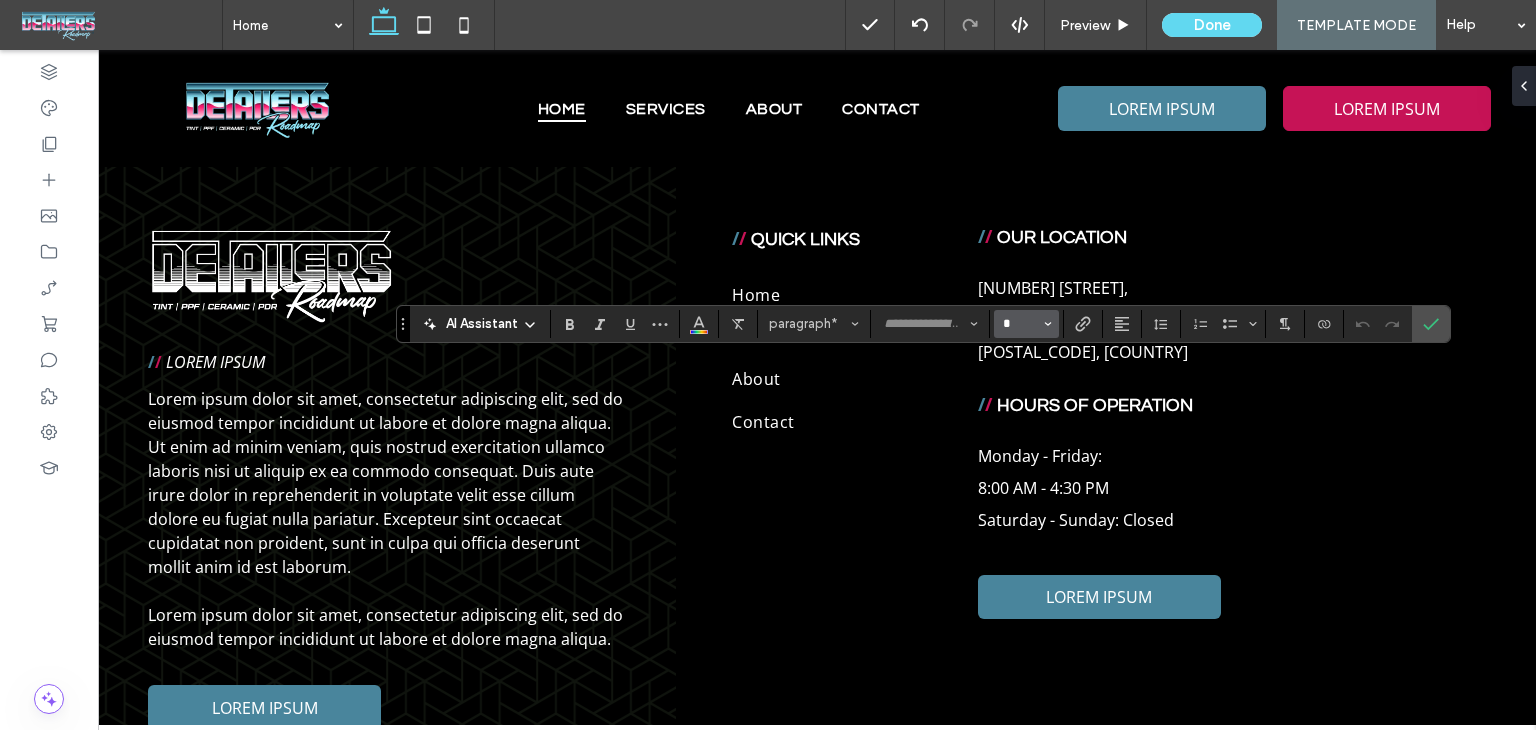 click on "*" at bounding box center (1020, 324) 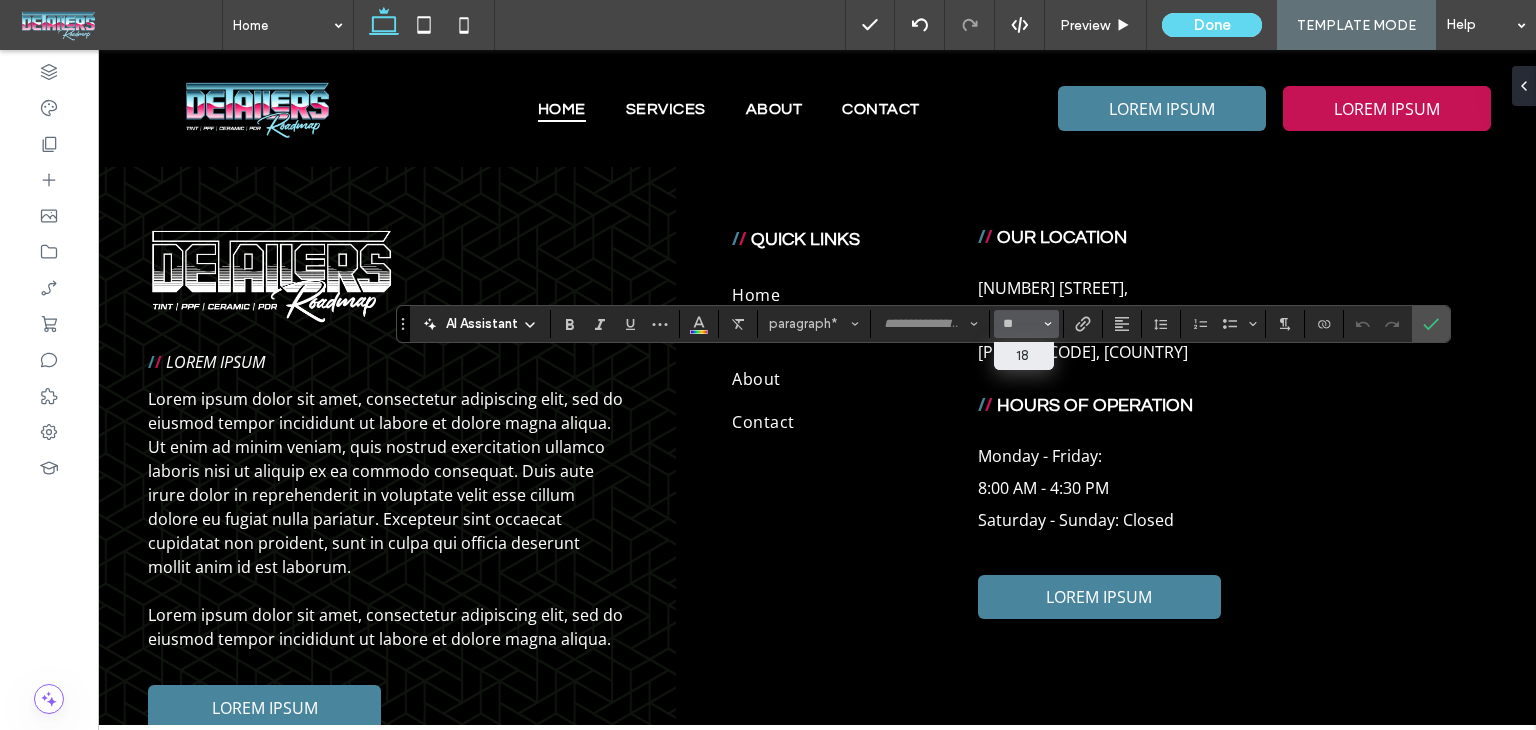 type on "**" 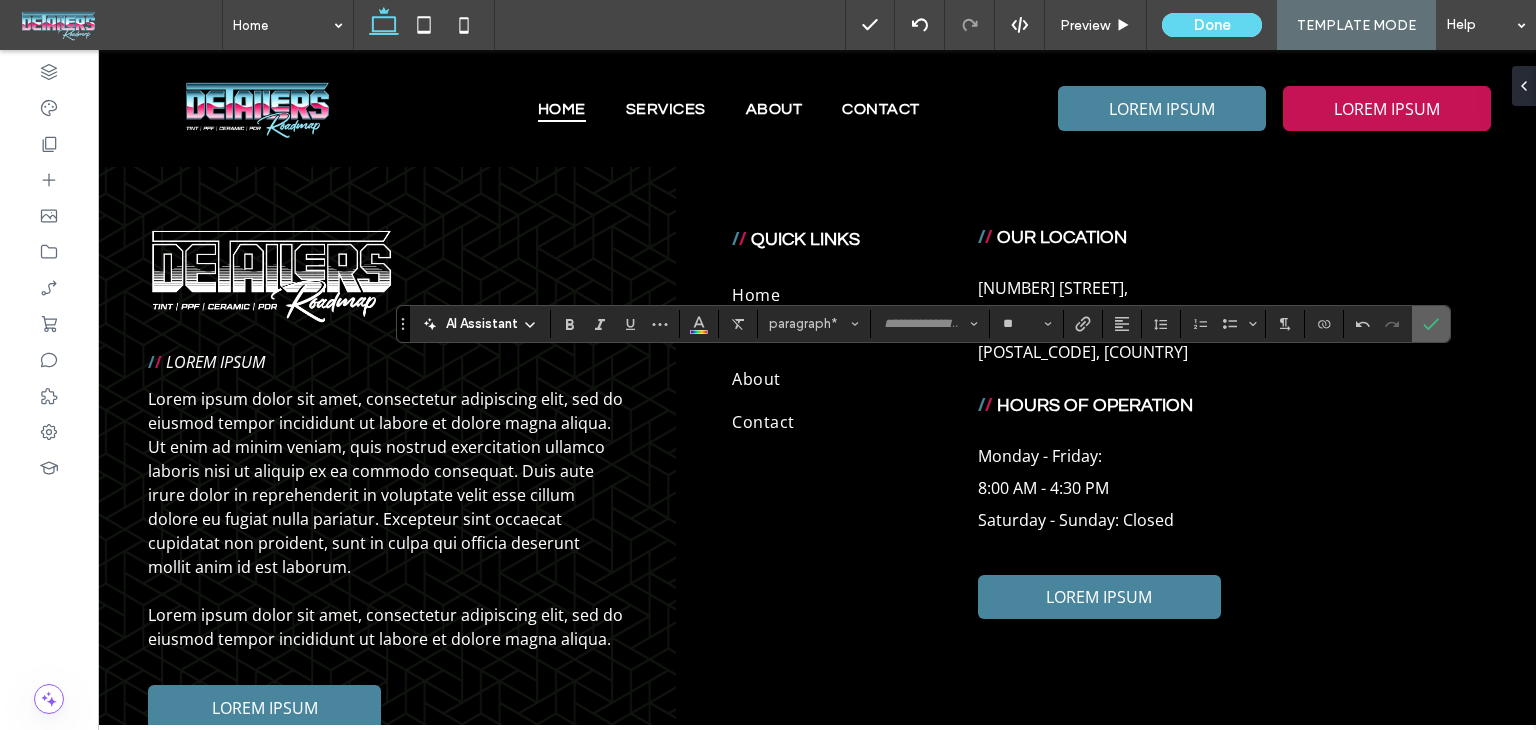 click 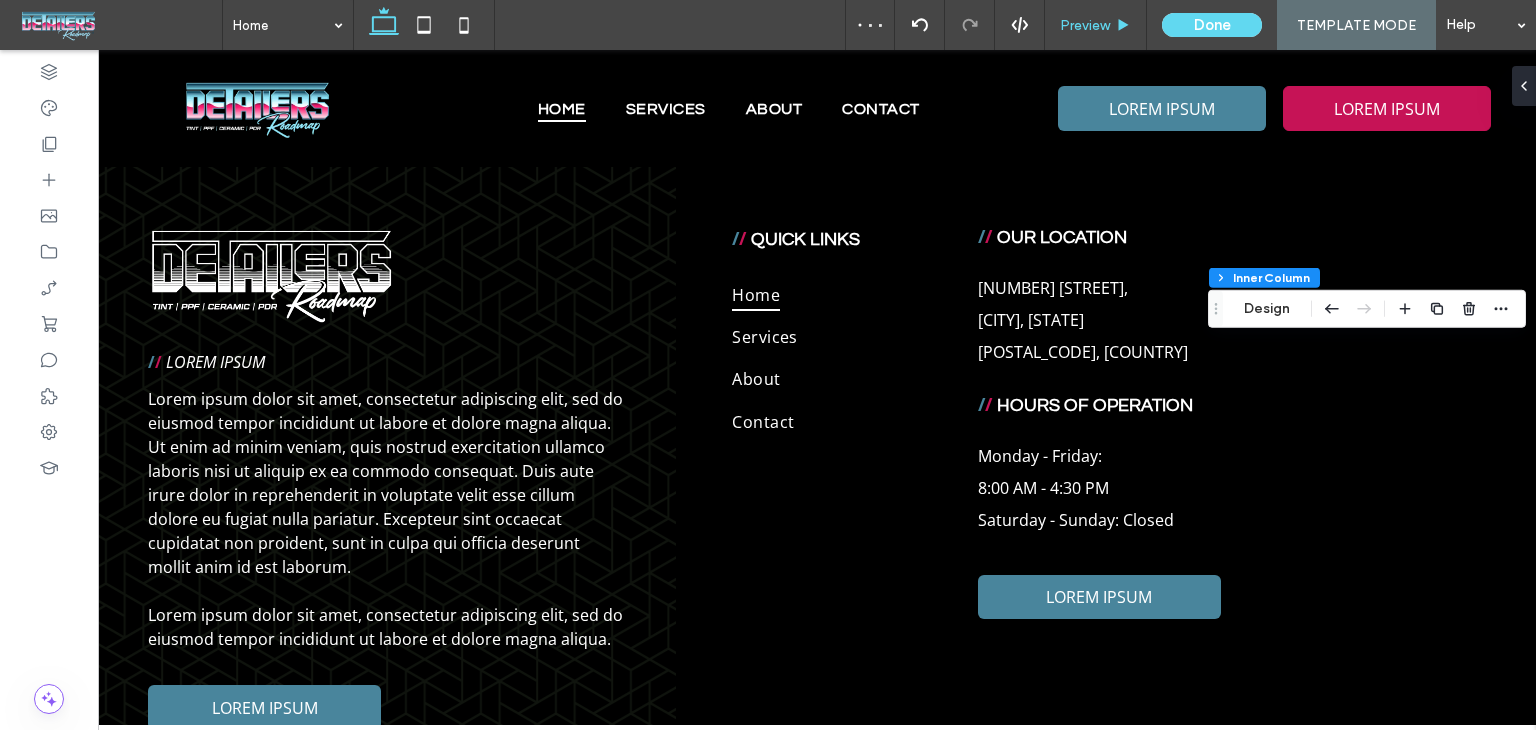 click on "Preview" at bounding box center [1085, 25] 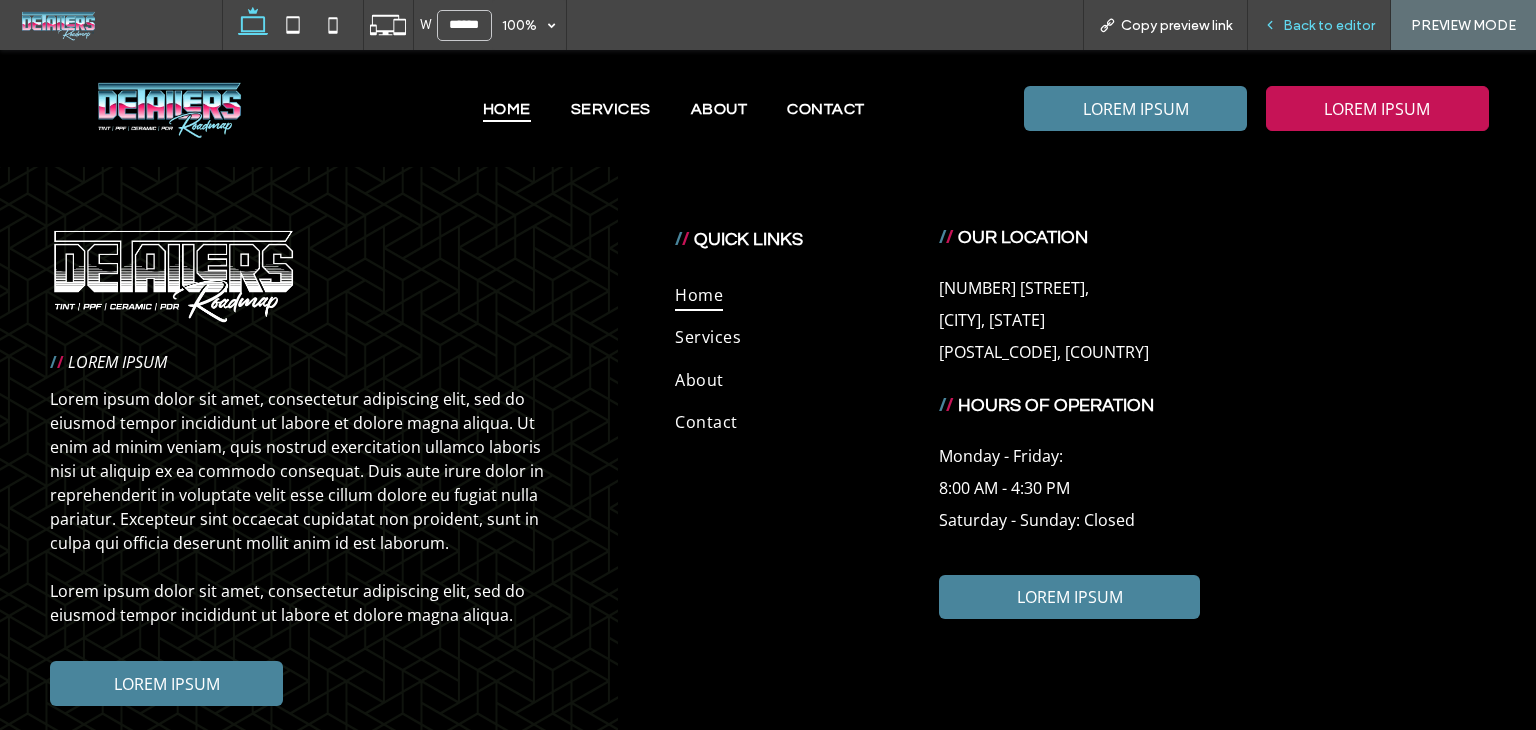 click on "Back to editor" at bounding box center (1319, 25) 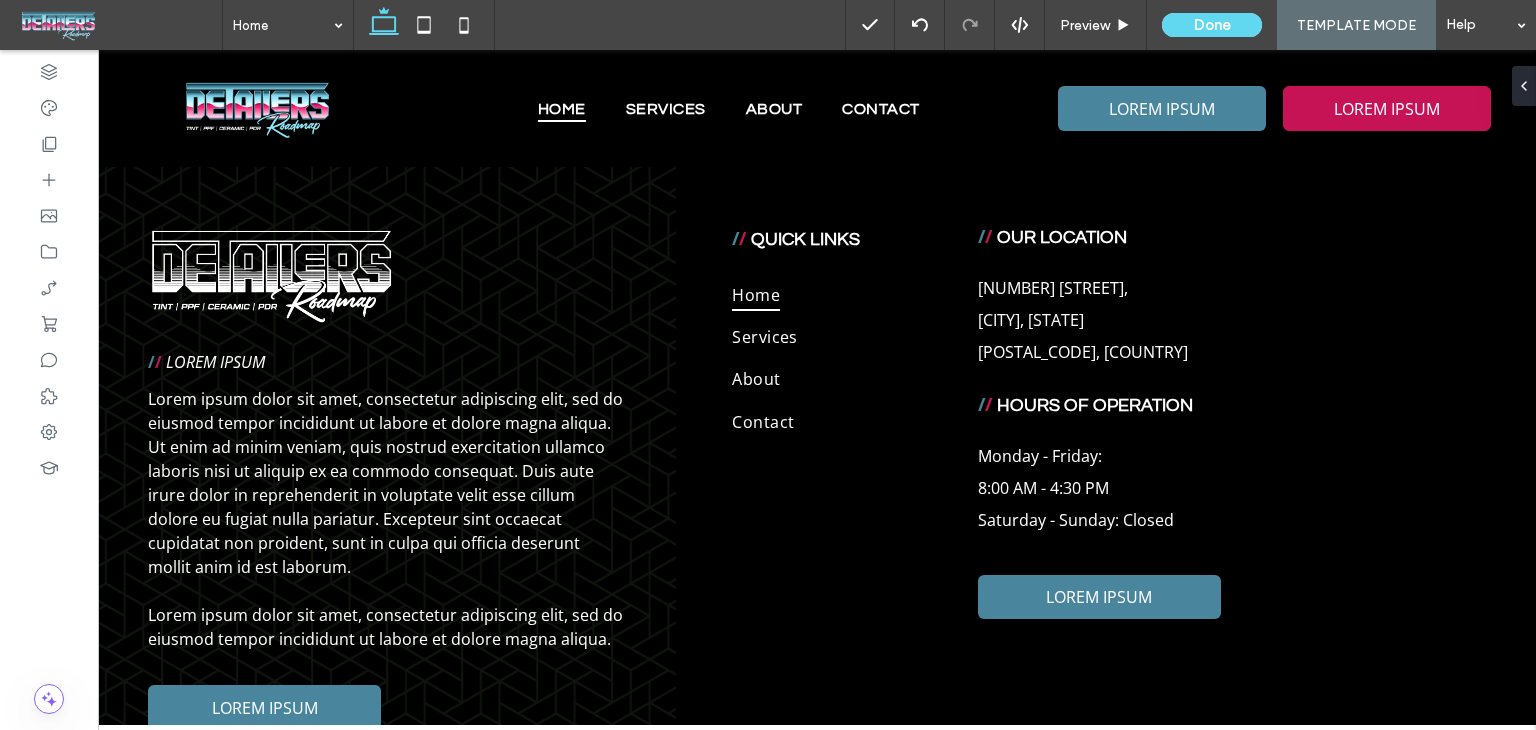 type on "***" 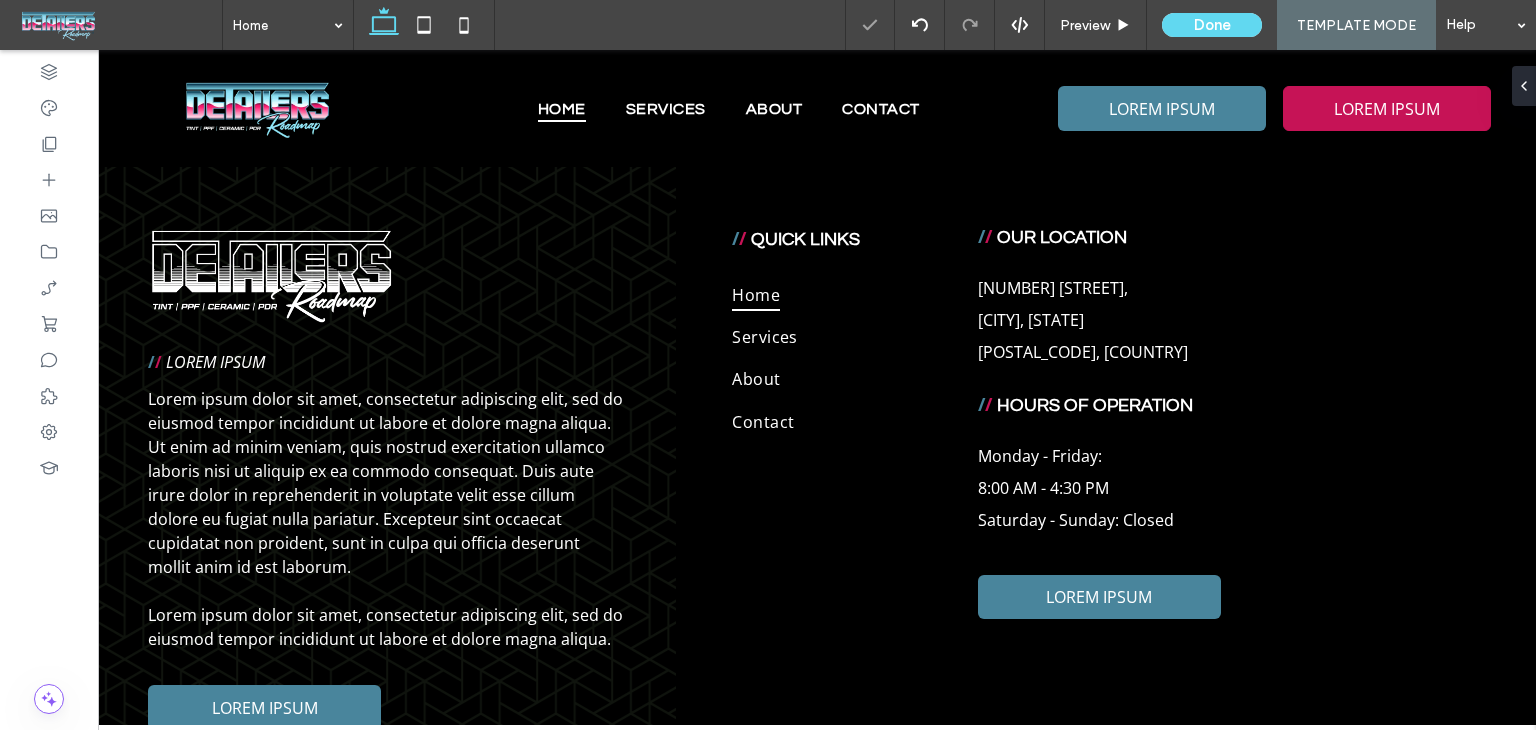 type on "***" 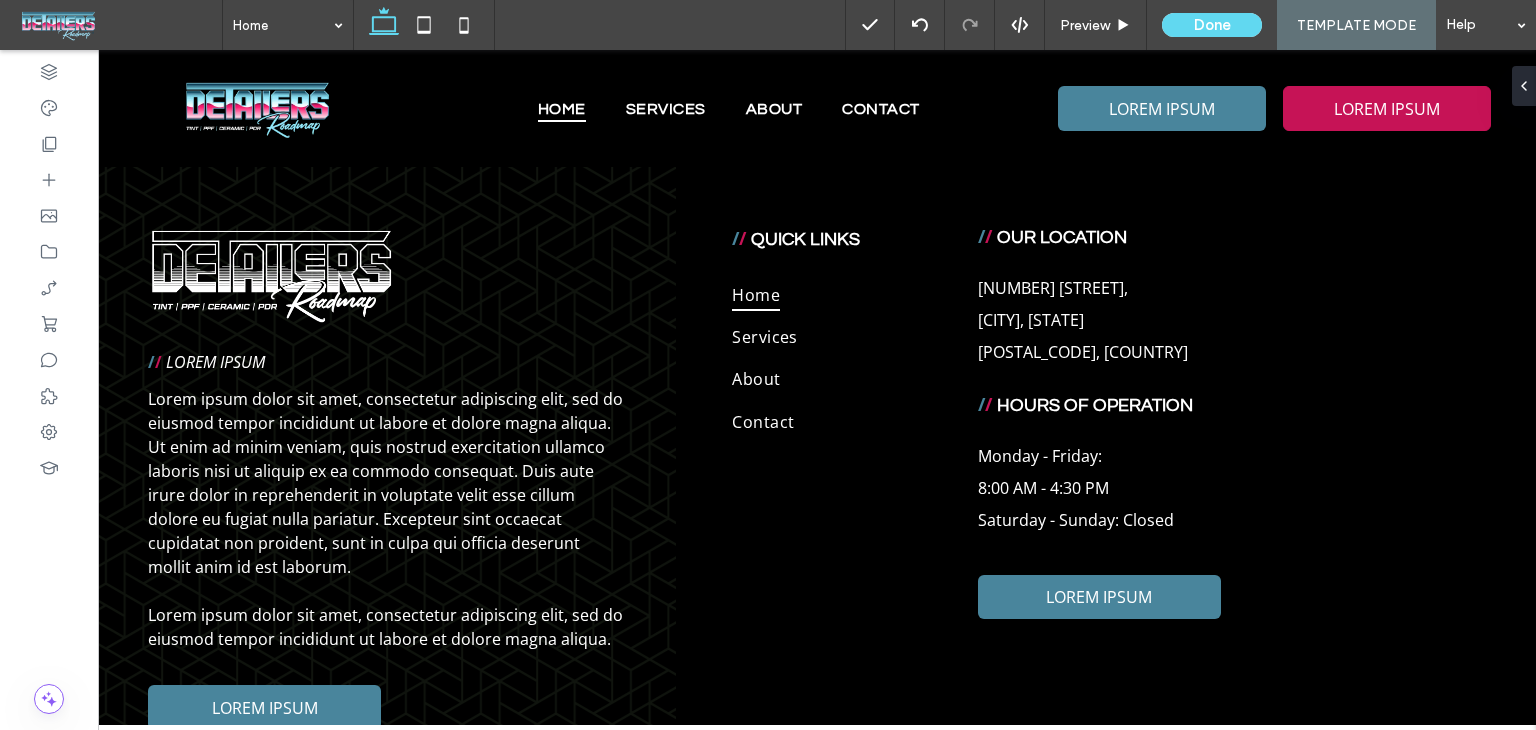 type on "*****" 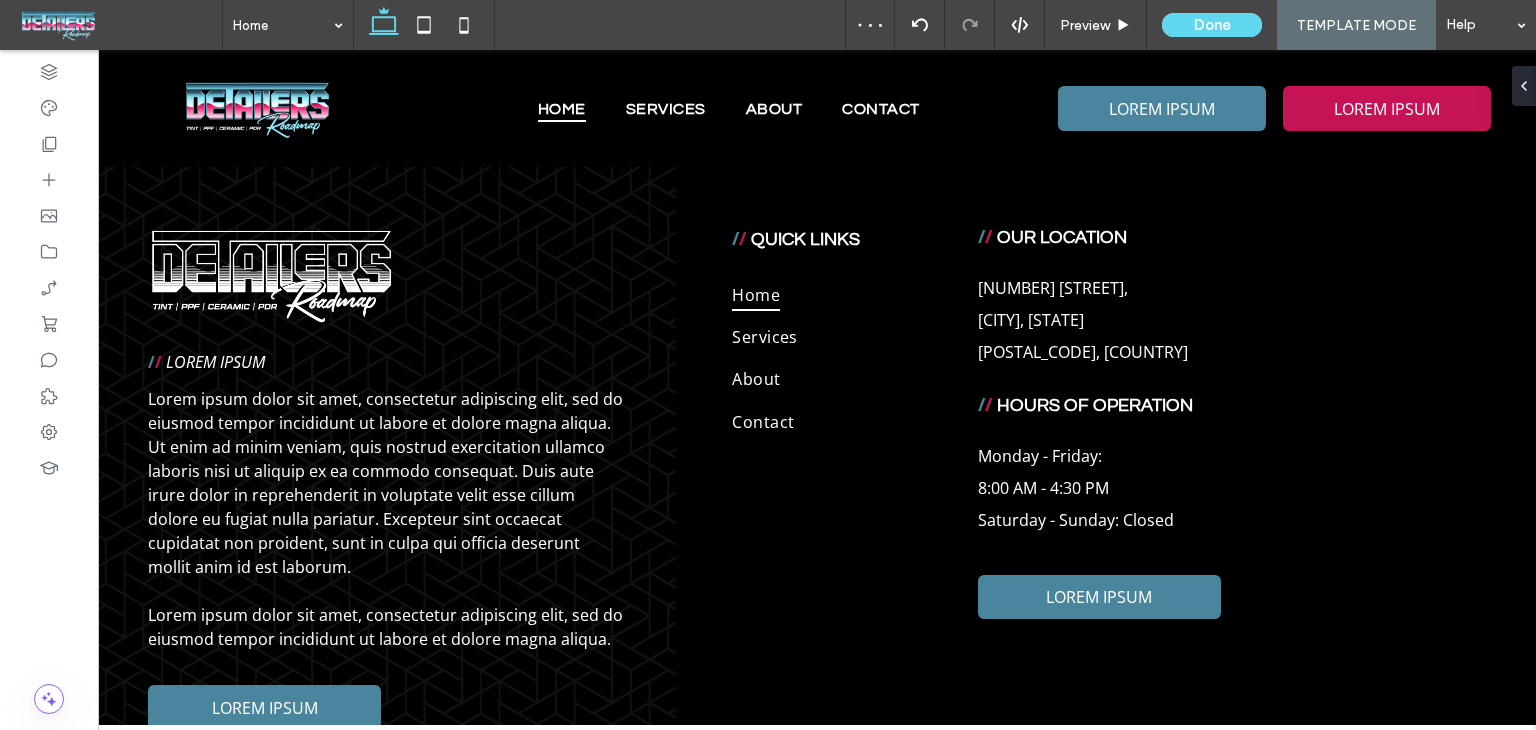type on "**" 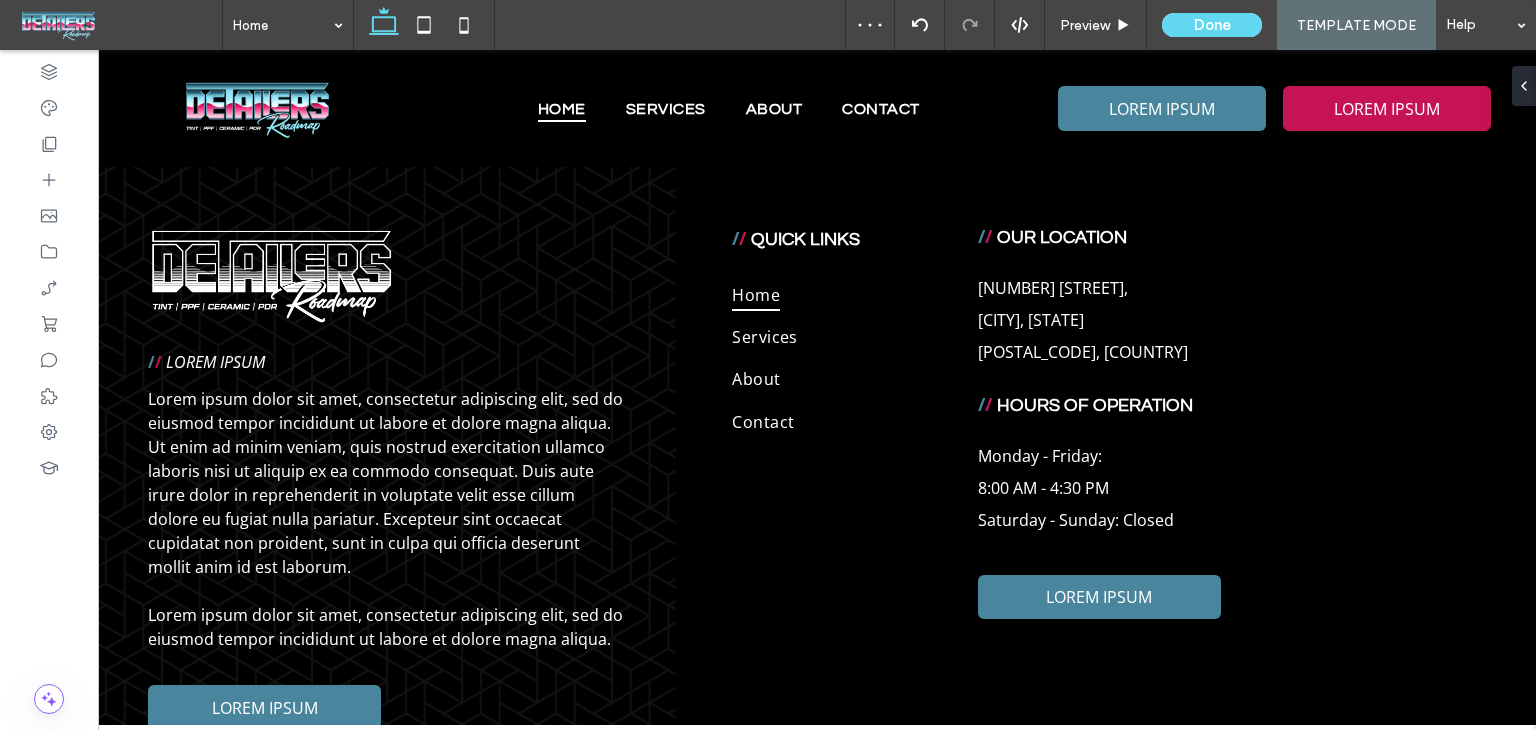 type on "*****" 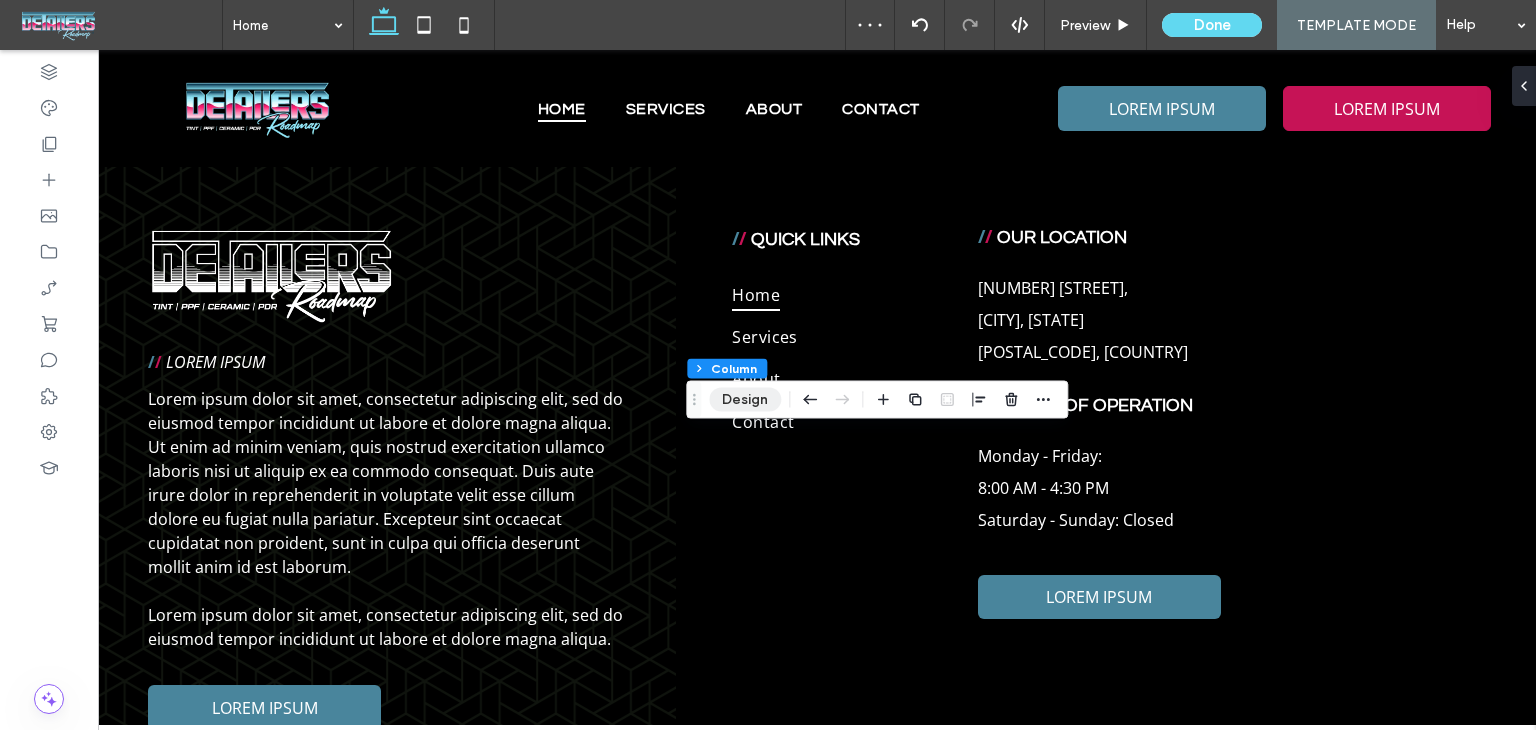 click on "Design" at bounding box center (745, 400) 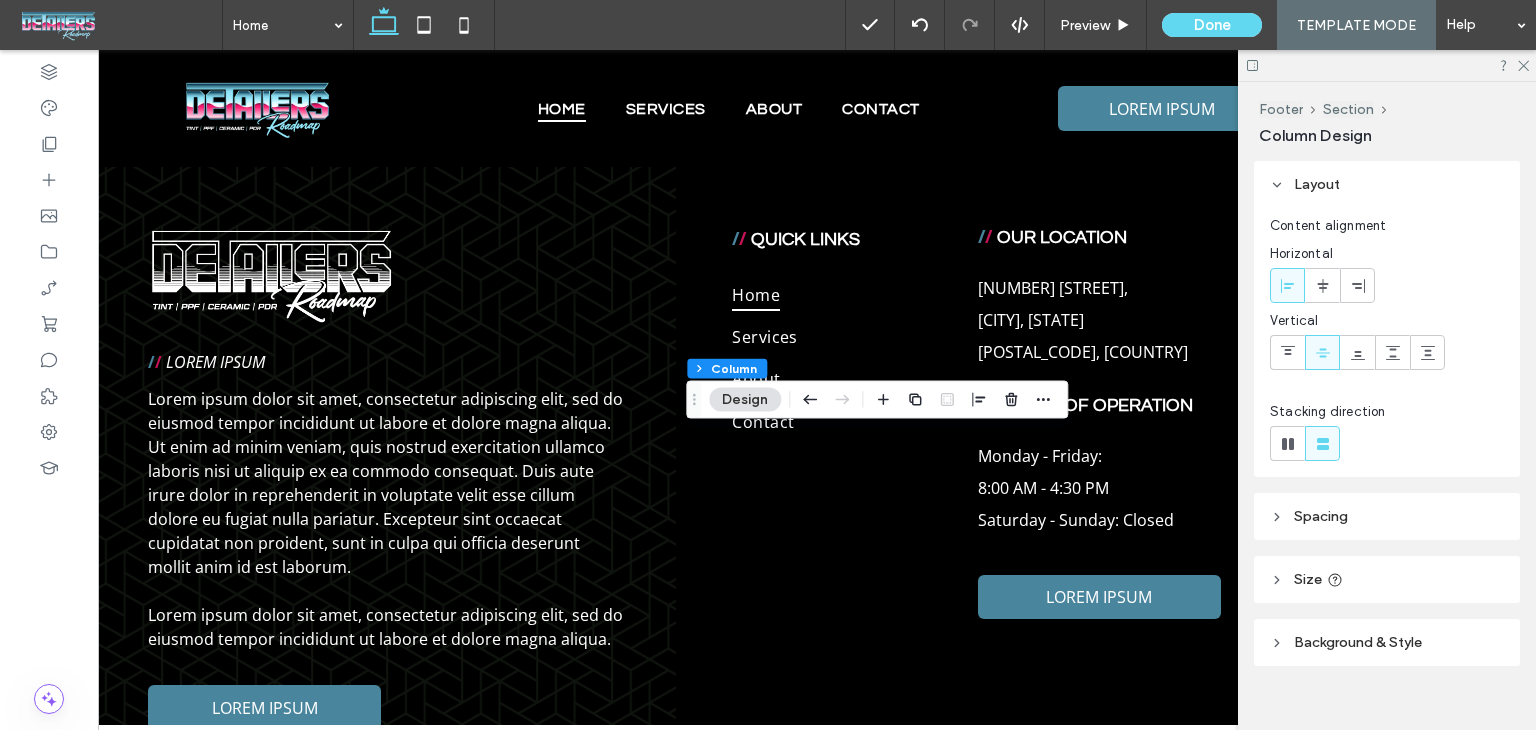 scroll, scrollTop: 23, scrollLeft: 0, axis: vertical 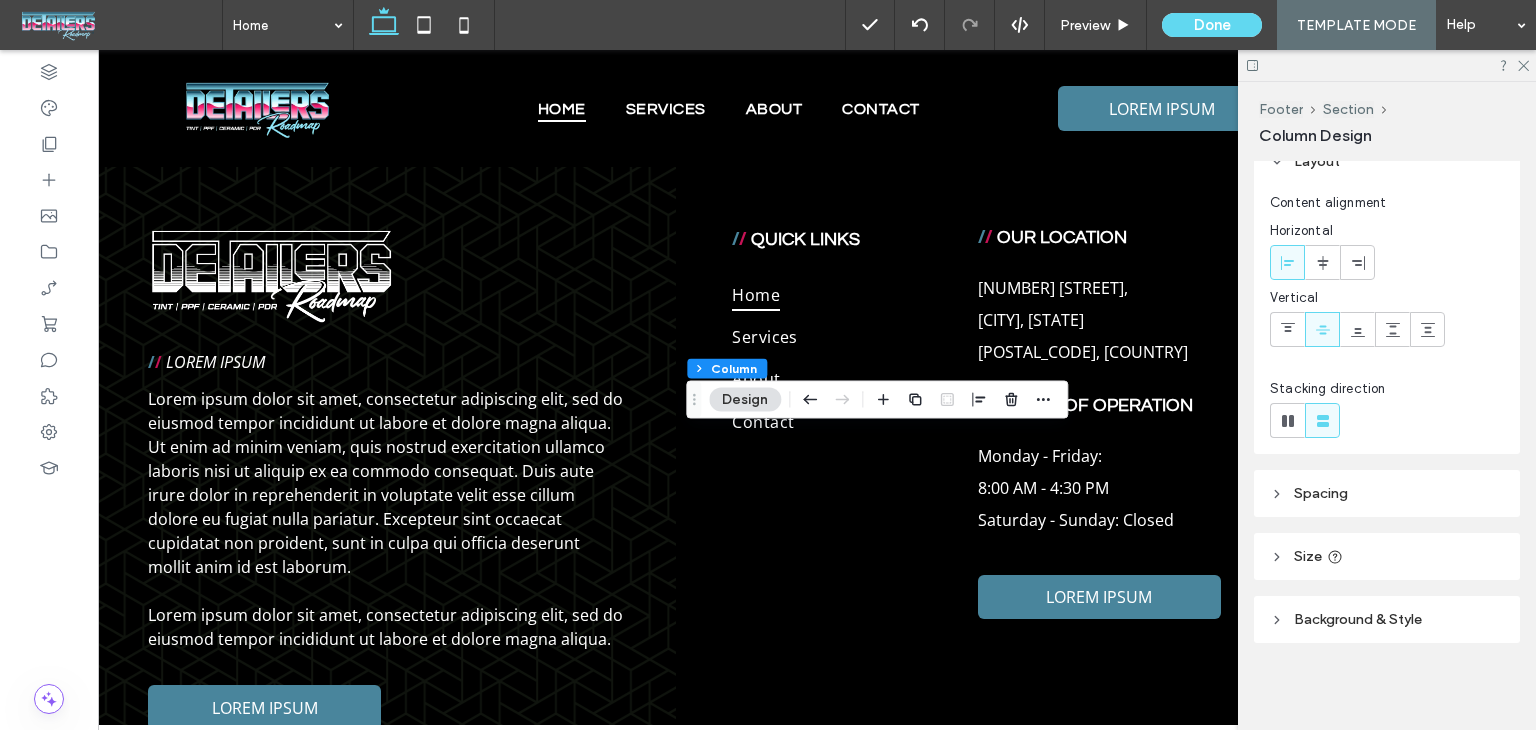 click on "Size" at bounding box center (1387, 556) 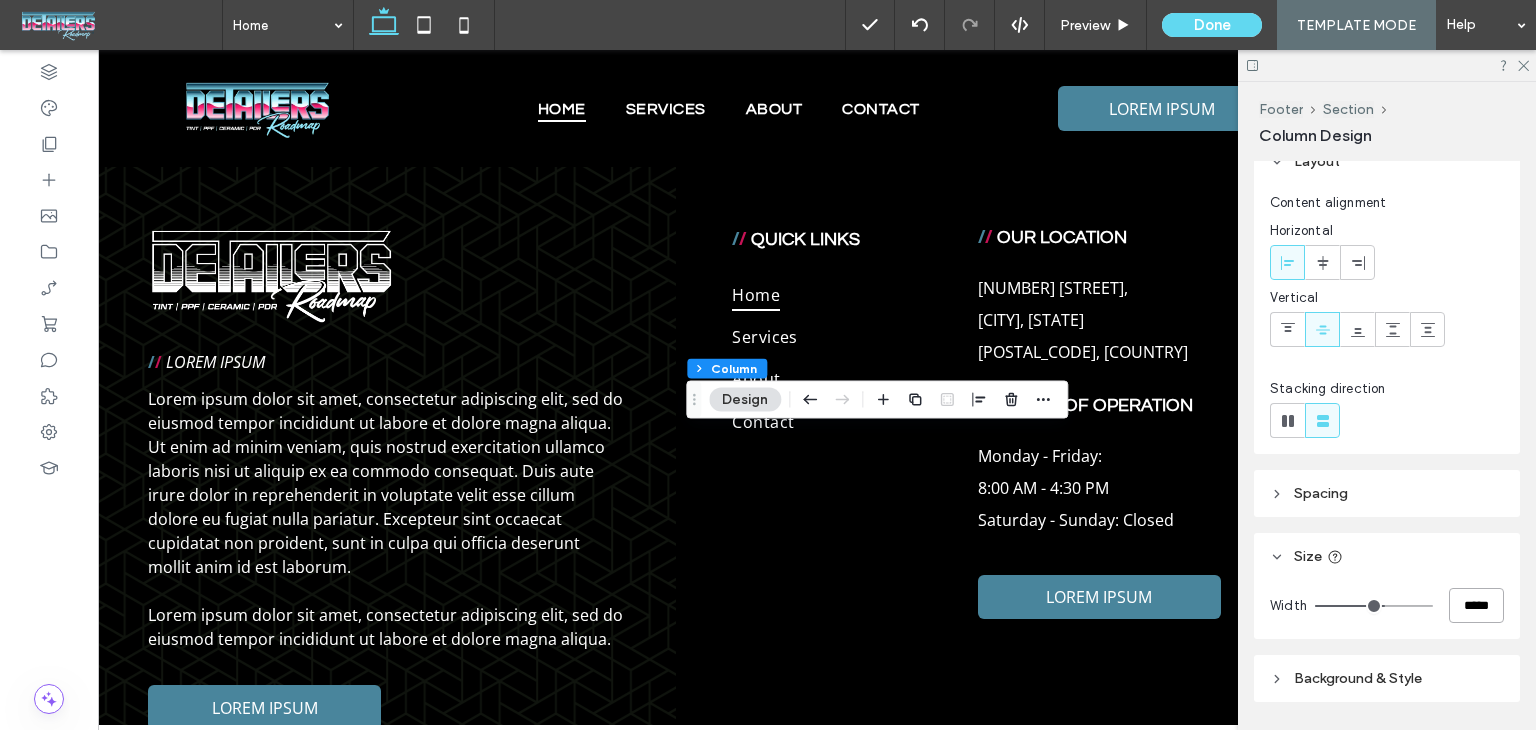 click on "*****" at bounding box center (1476, 605) 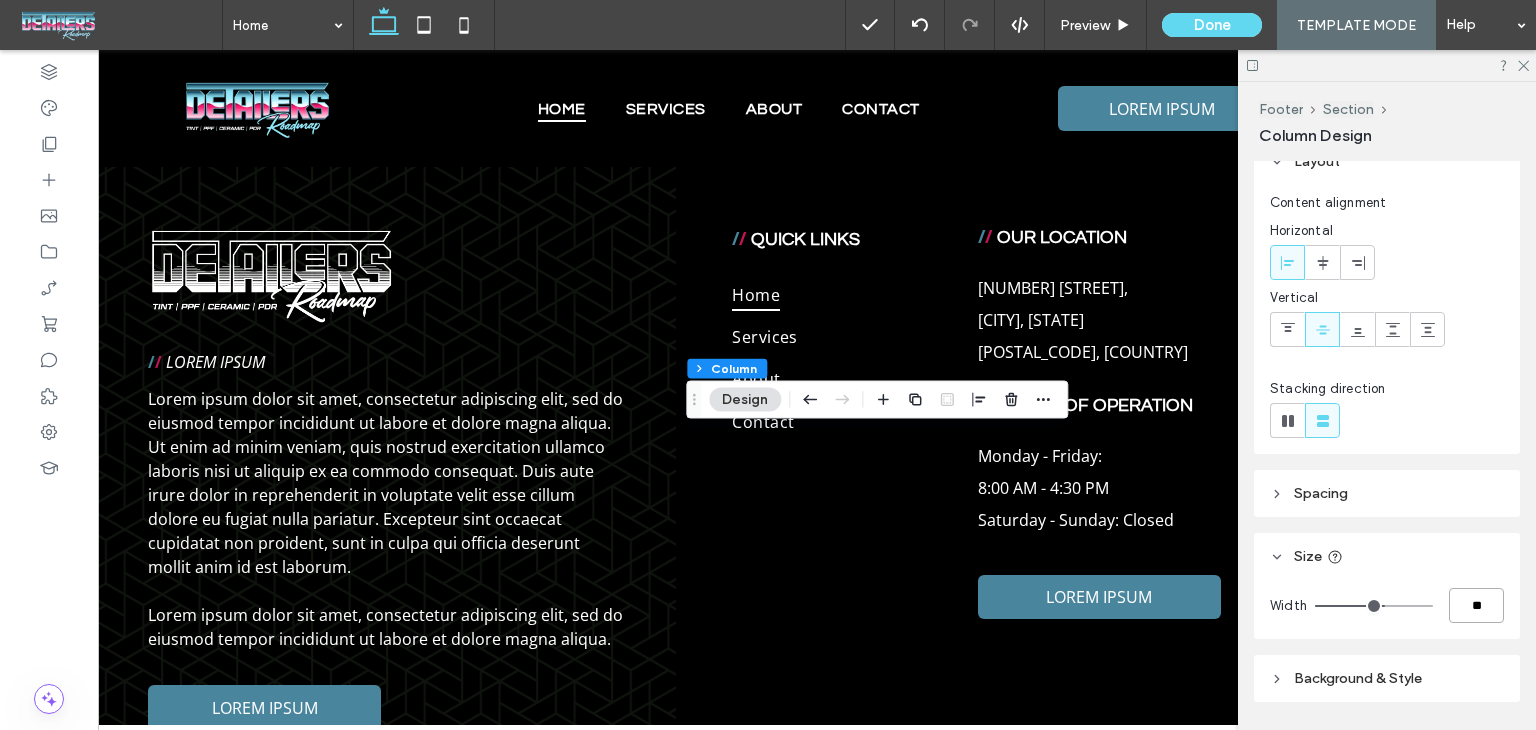 type on "**" 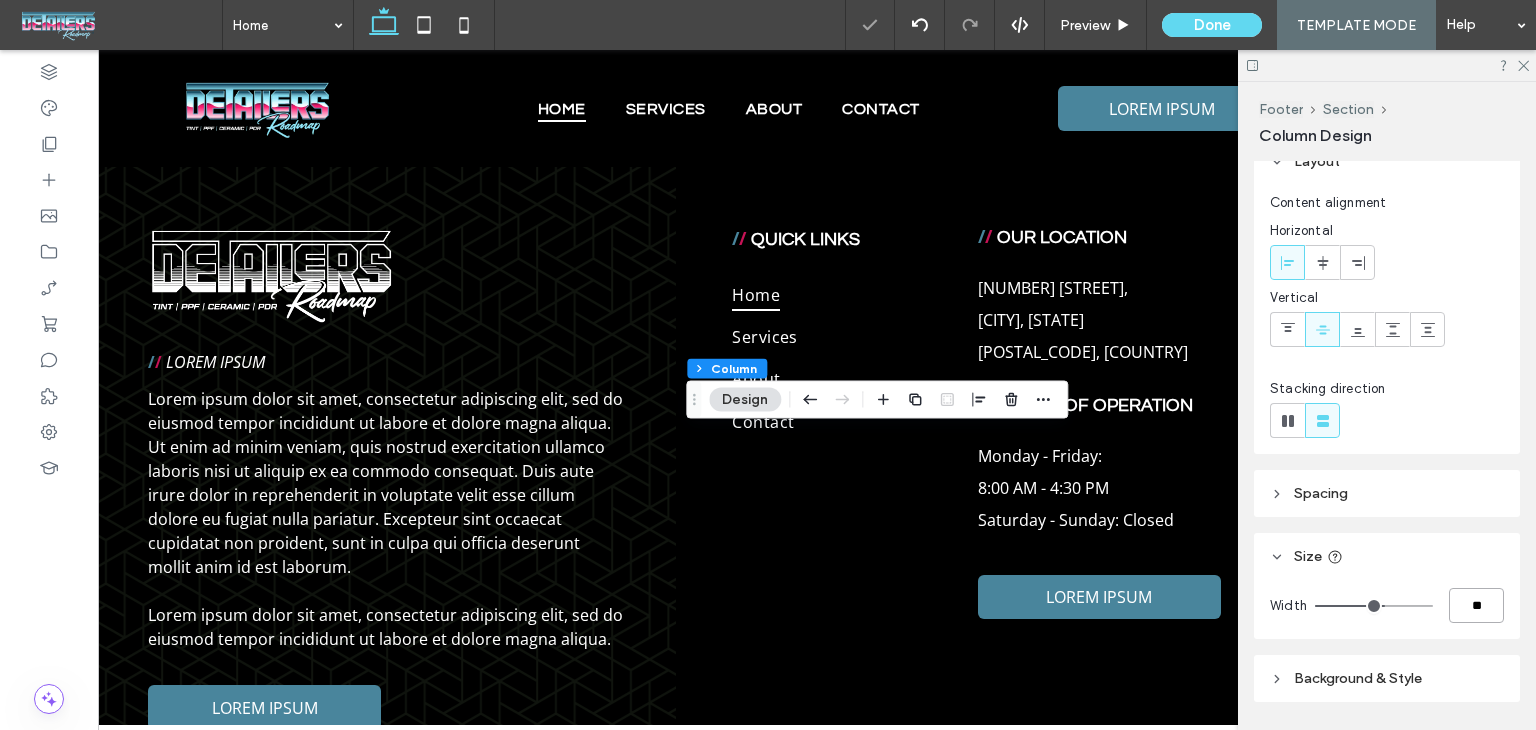 type on "**" 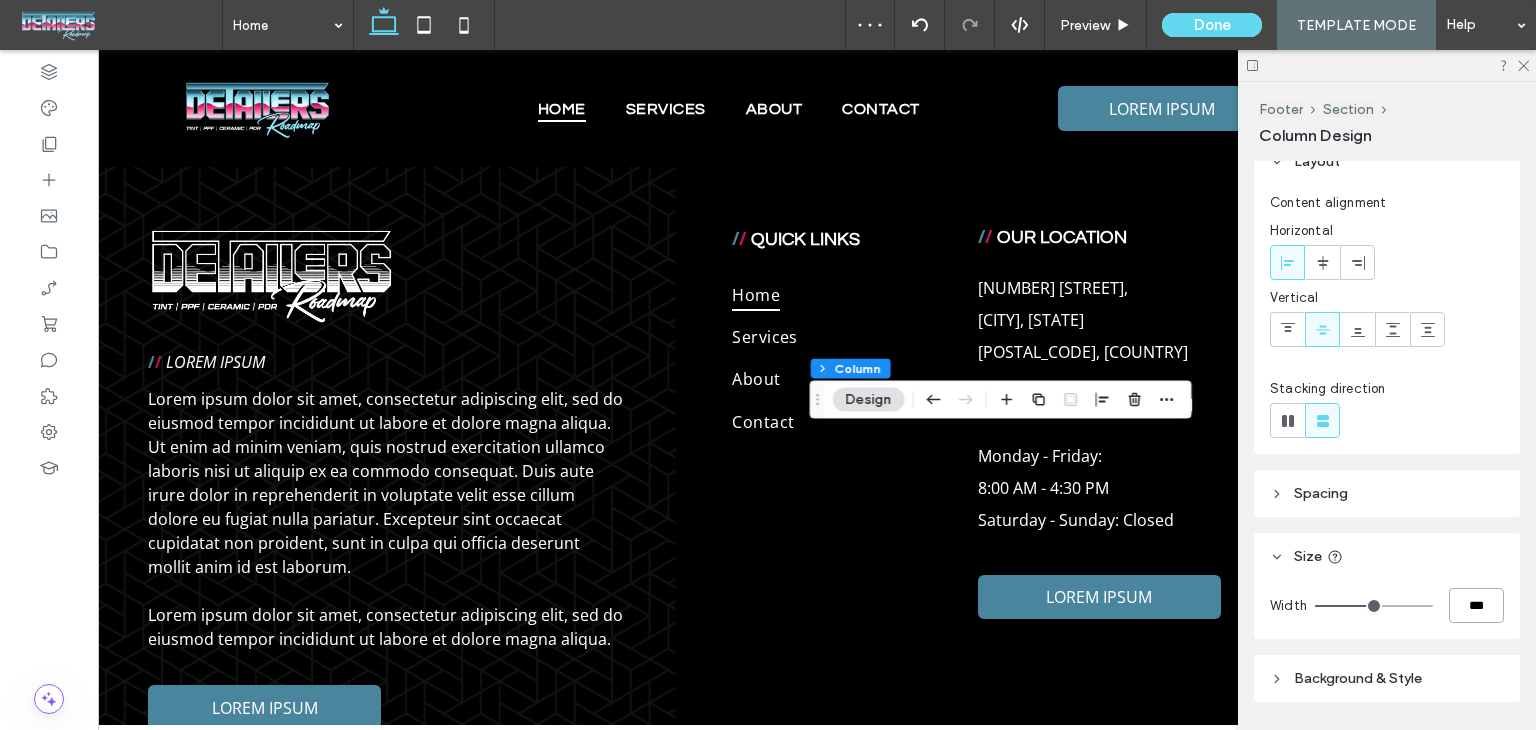 click on "***" at bounding box center [1476, 605] 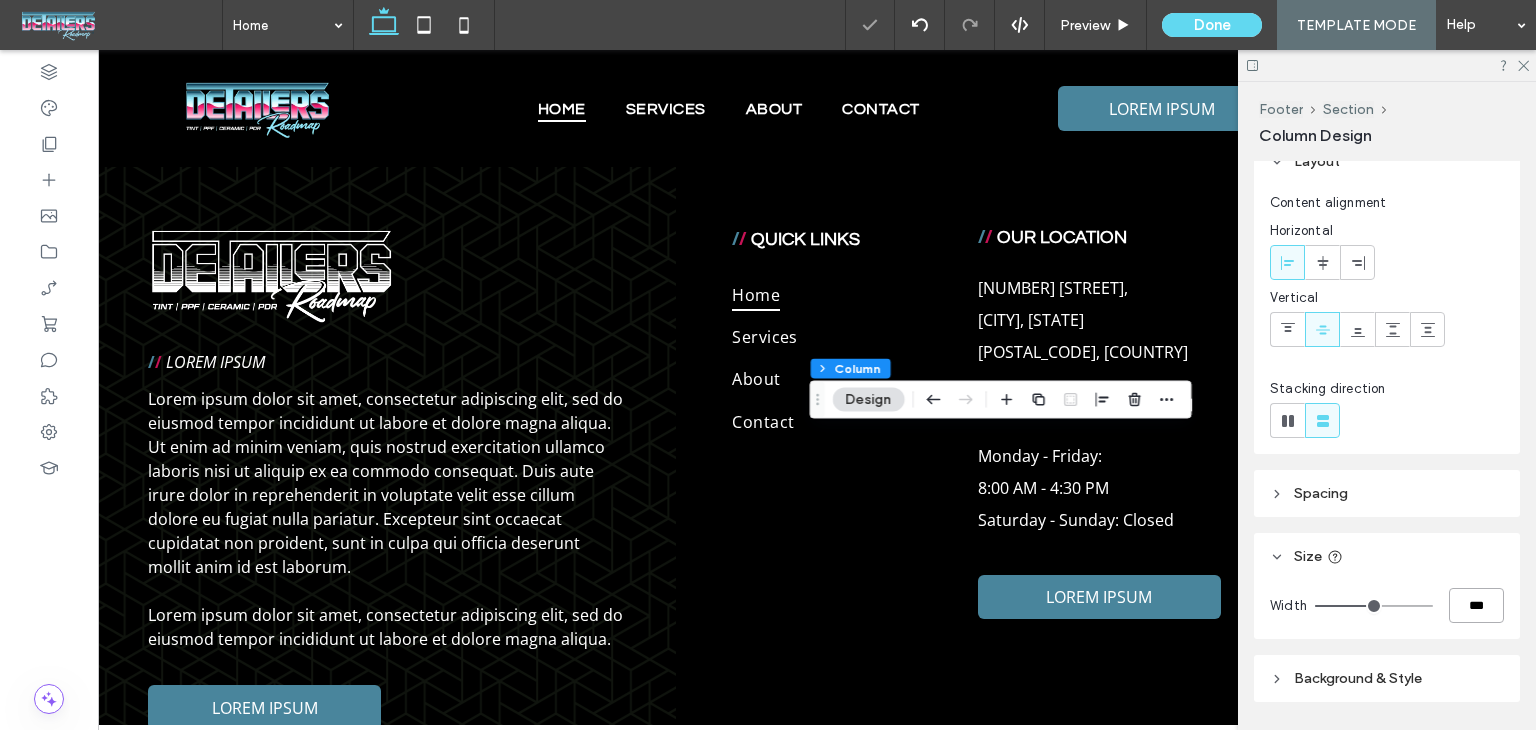 type on "**" 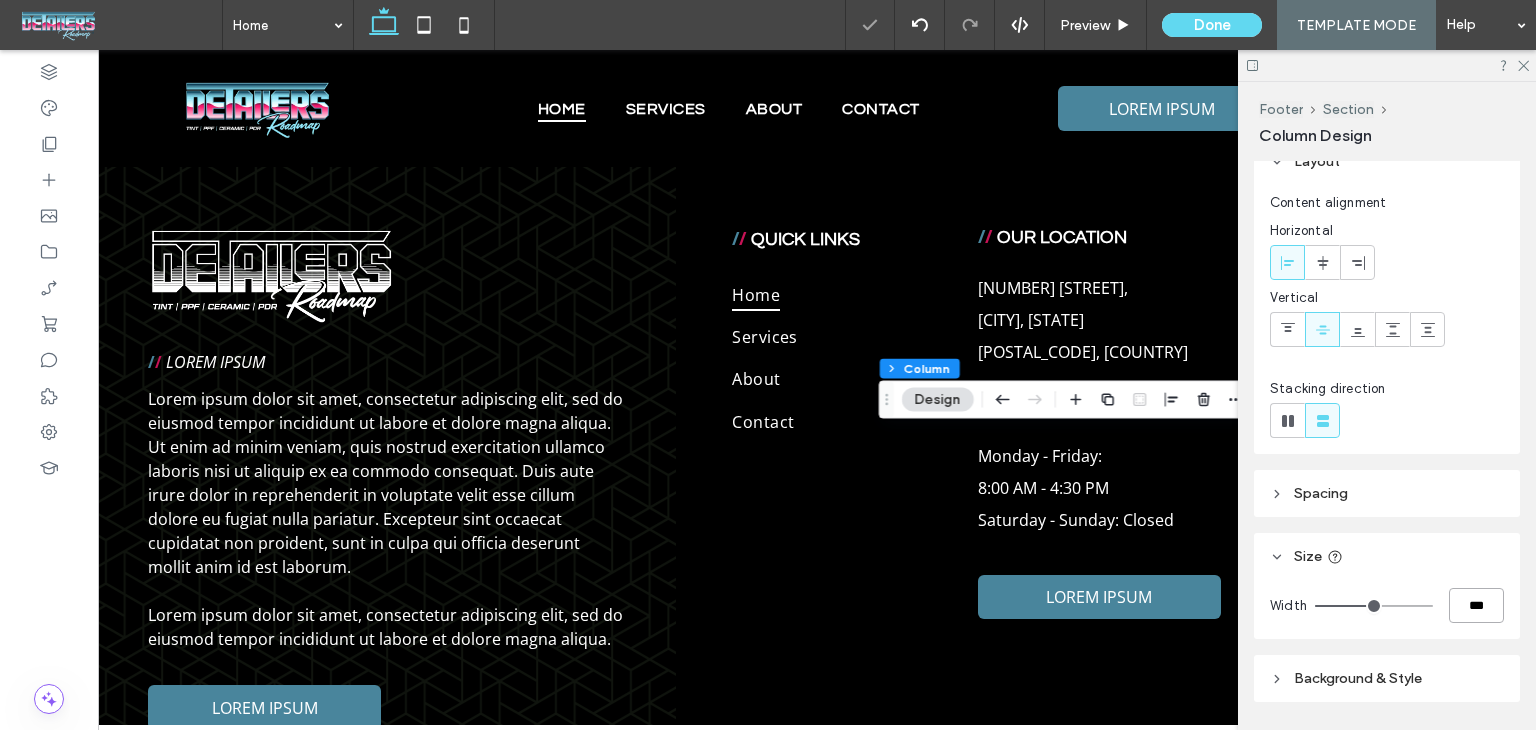 click on "***" at bounding box center (1476, 605) 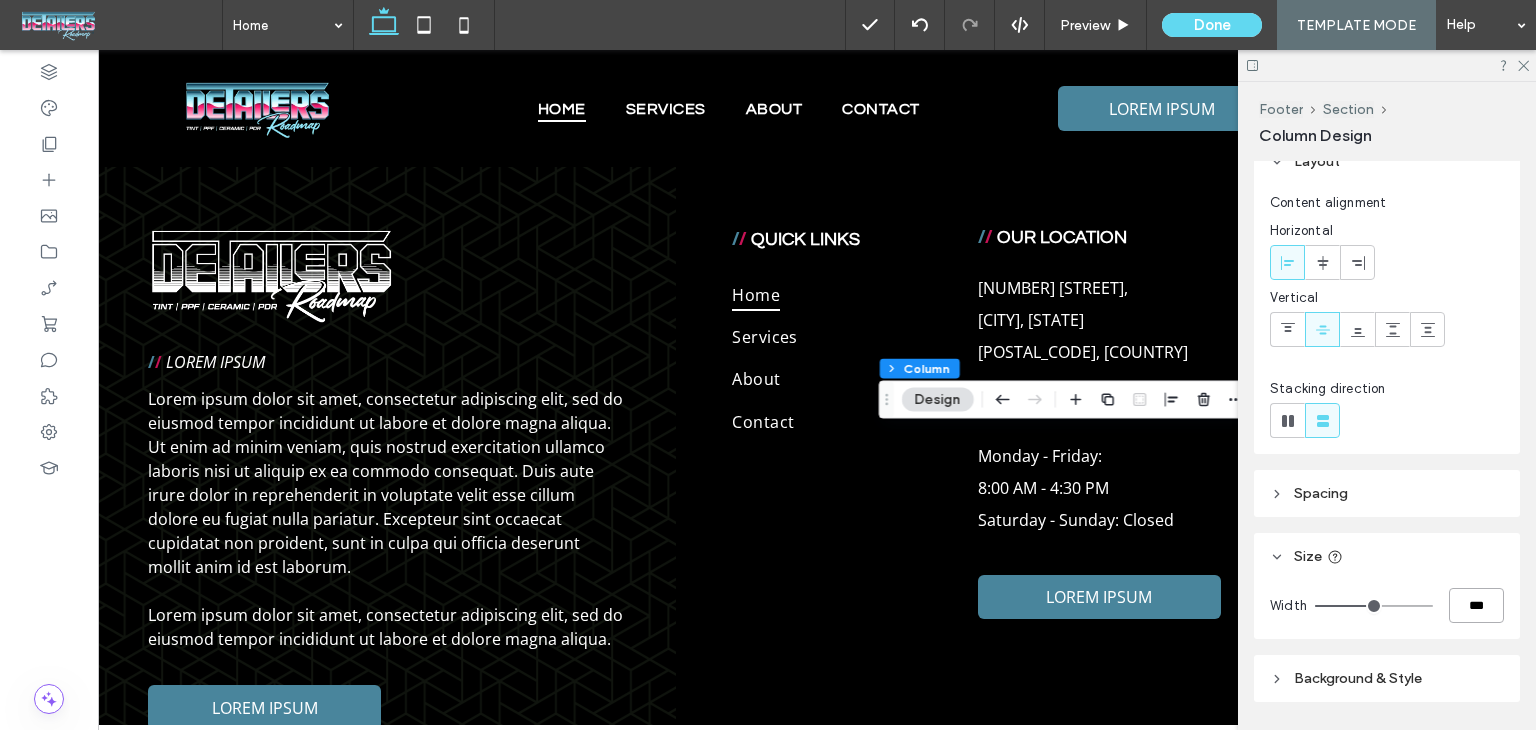 type on "***" 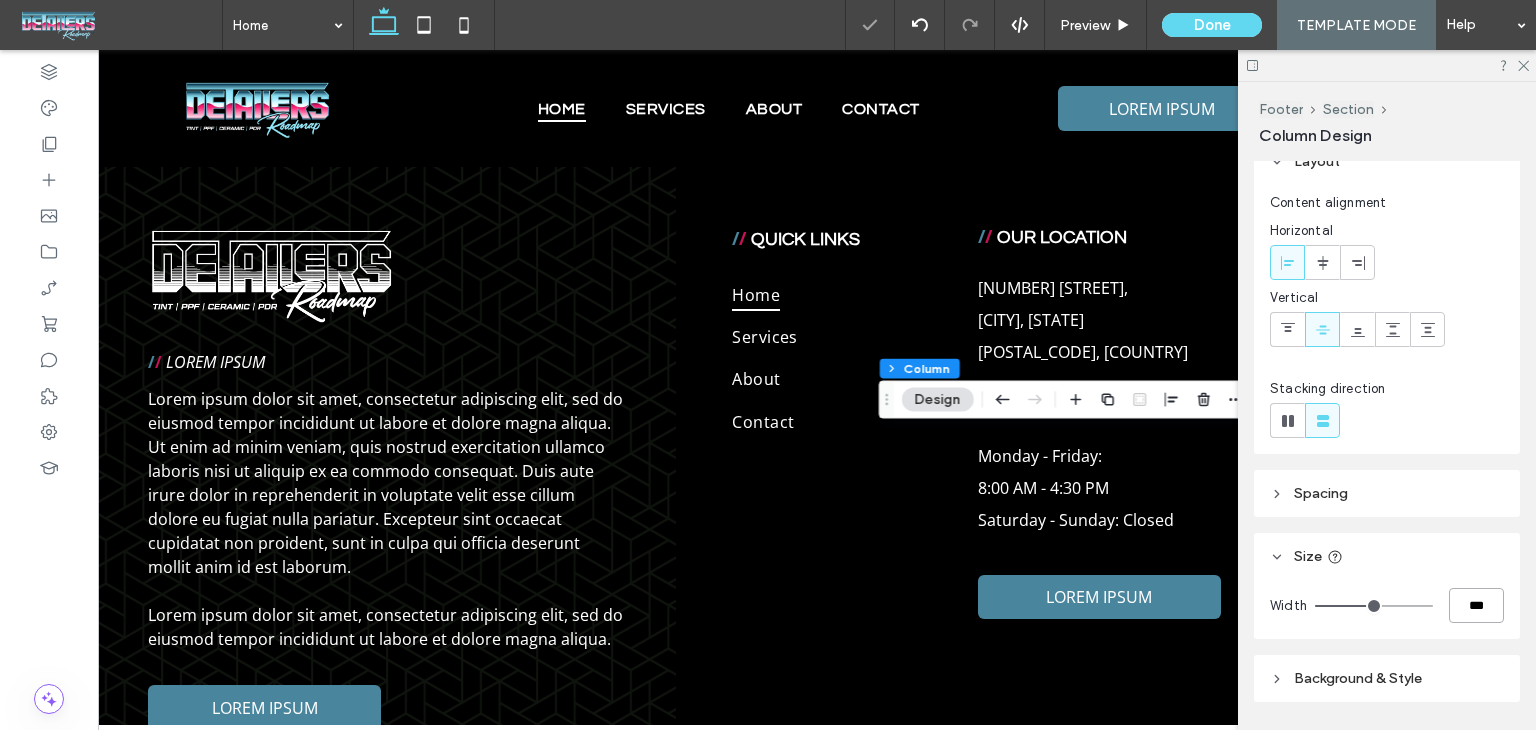 type on "**" 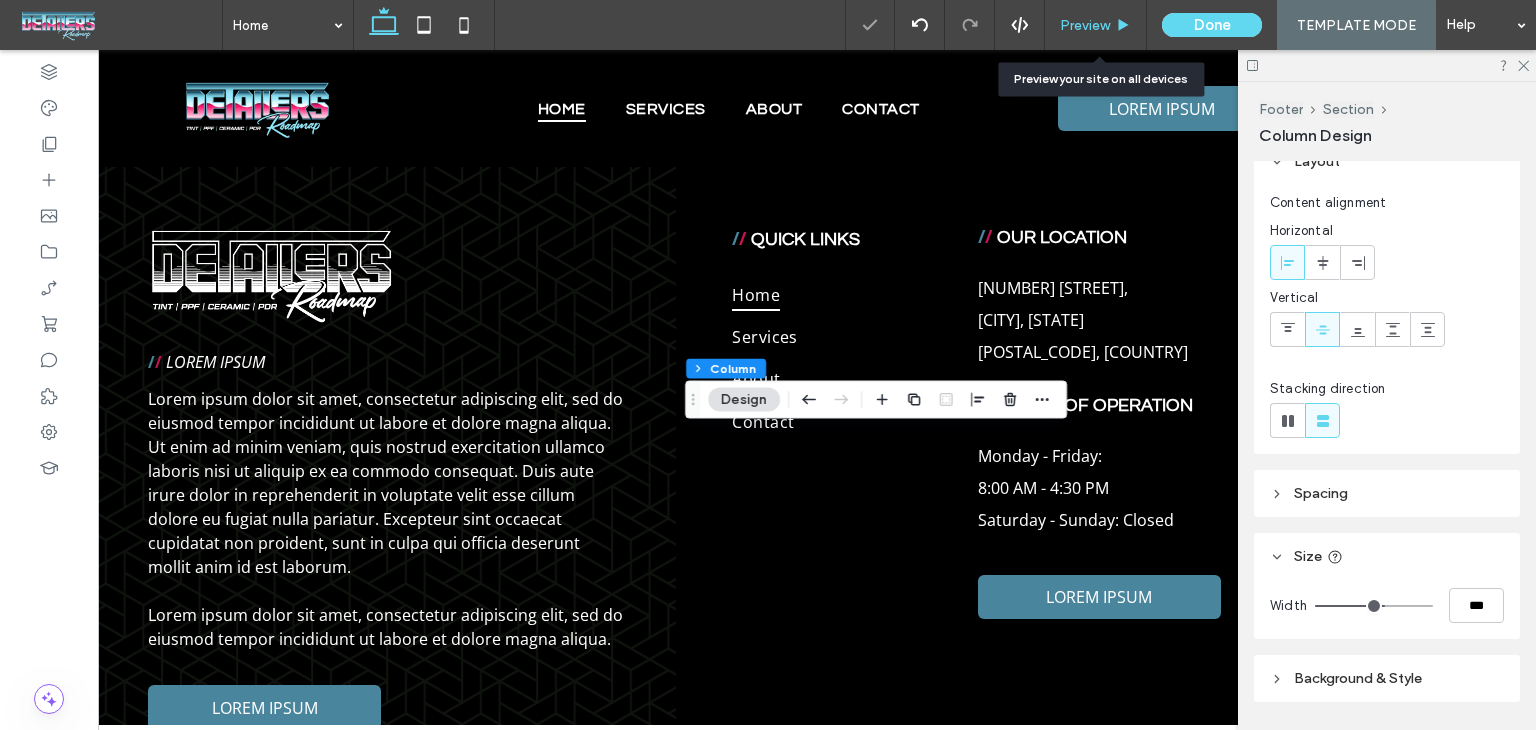 click 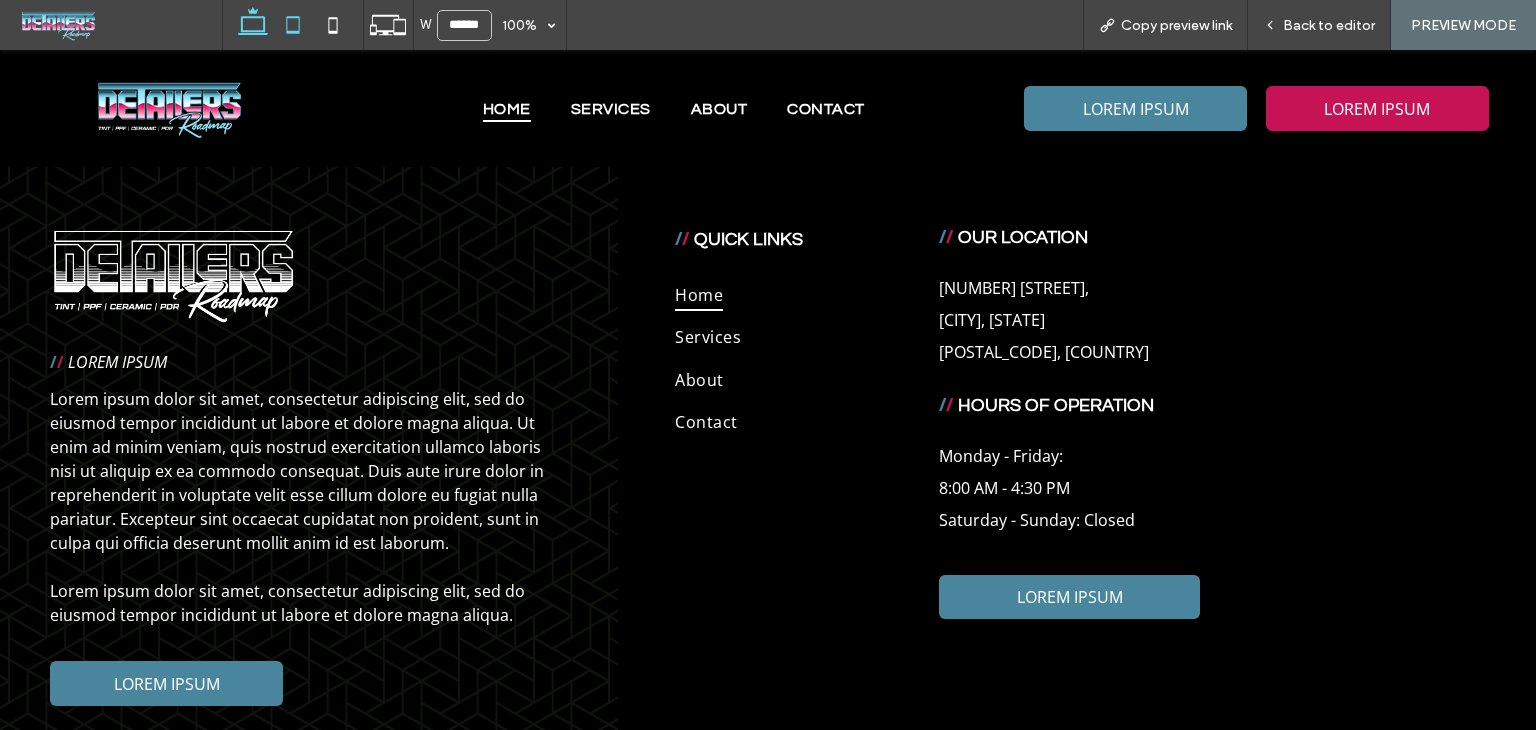 click 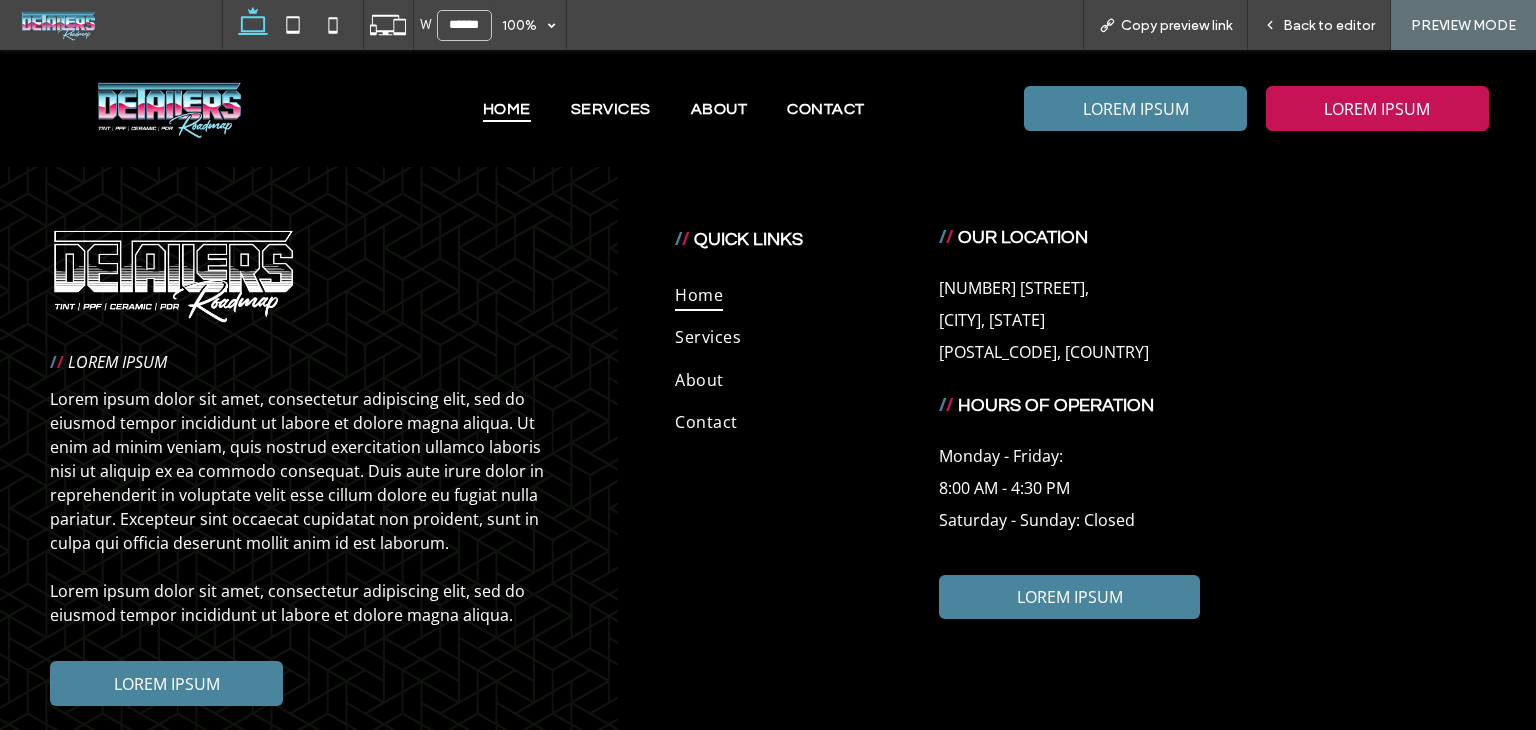type on "*****" 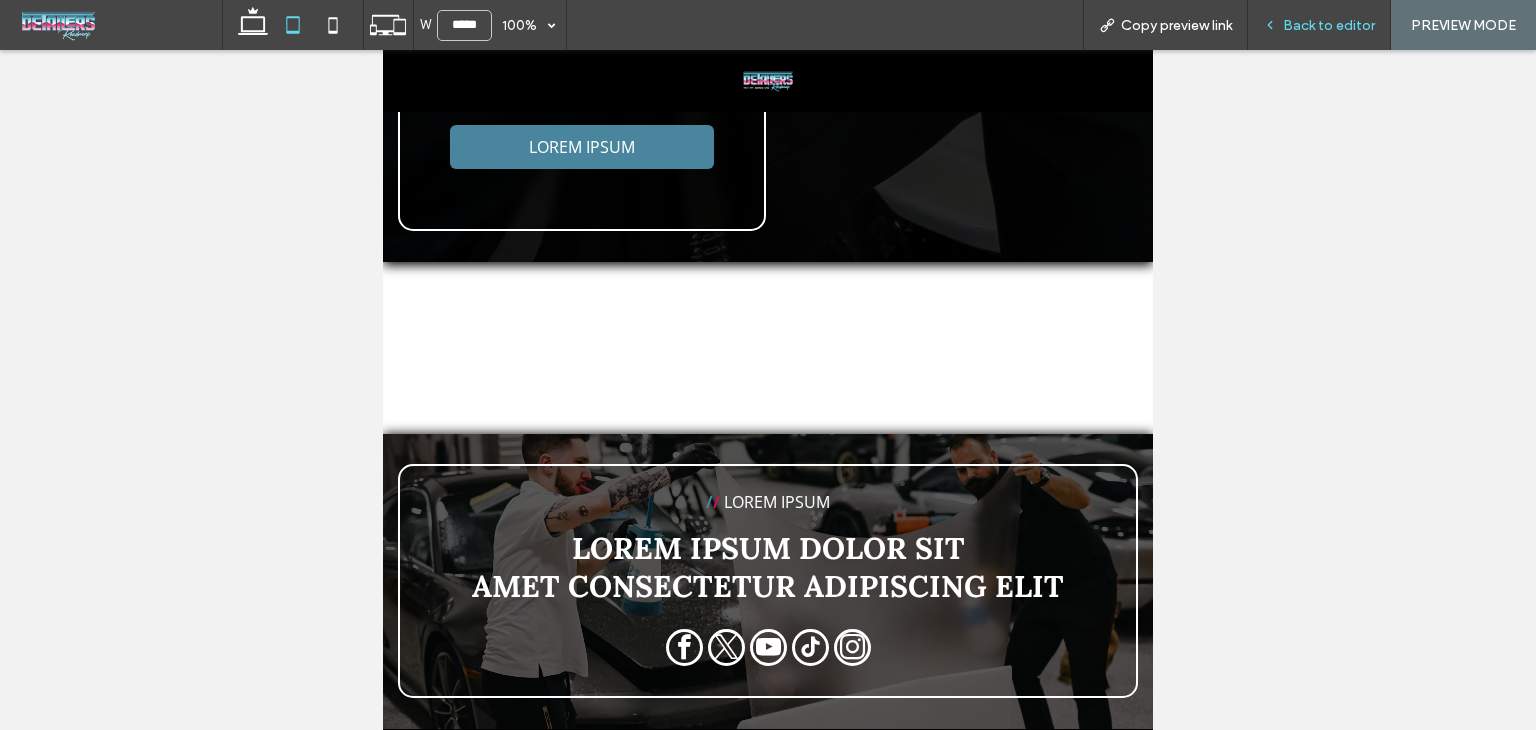 click on "Back to editor" at bounding box center [1319, 25] 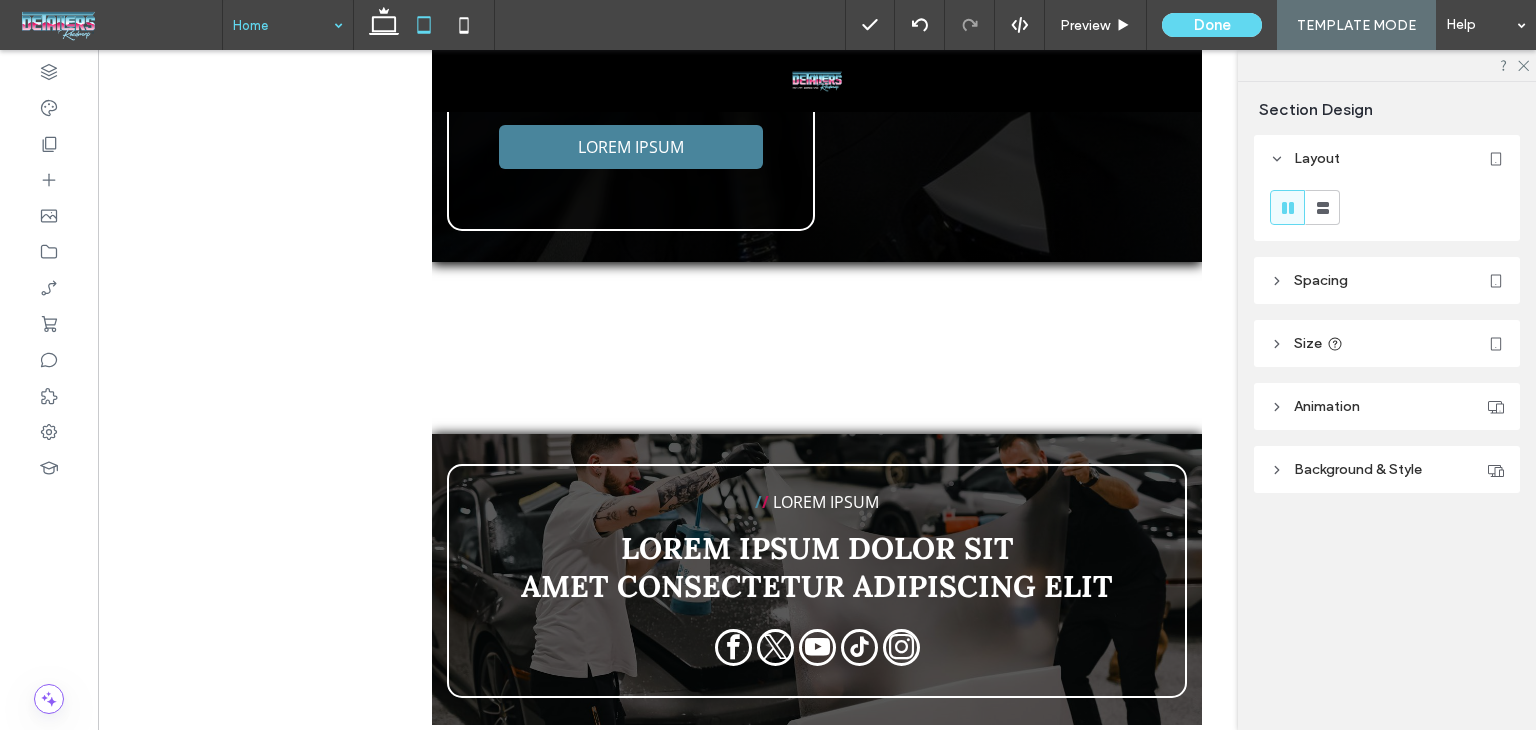 type on "***" 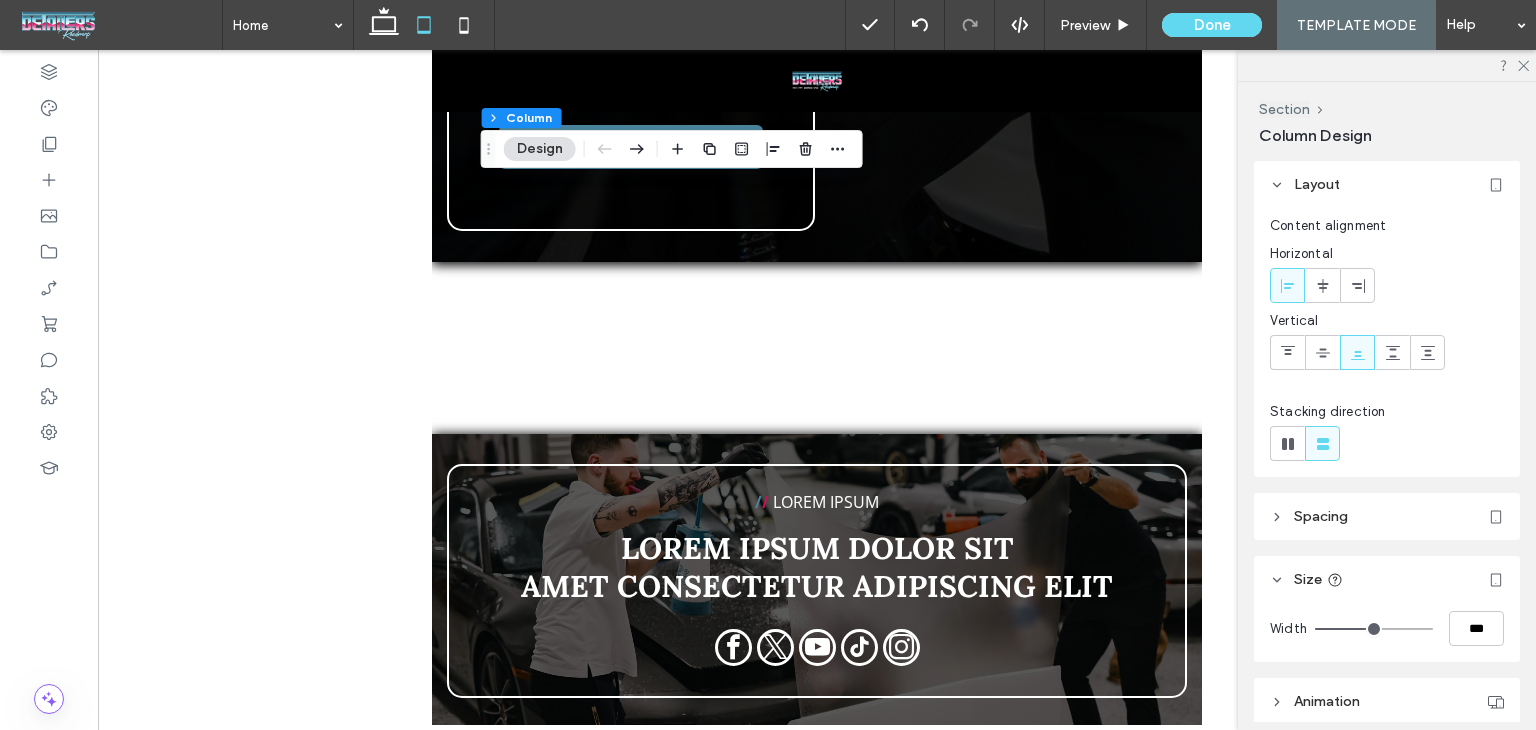 click 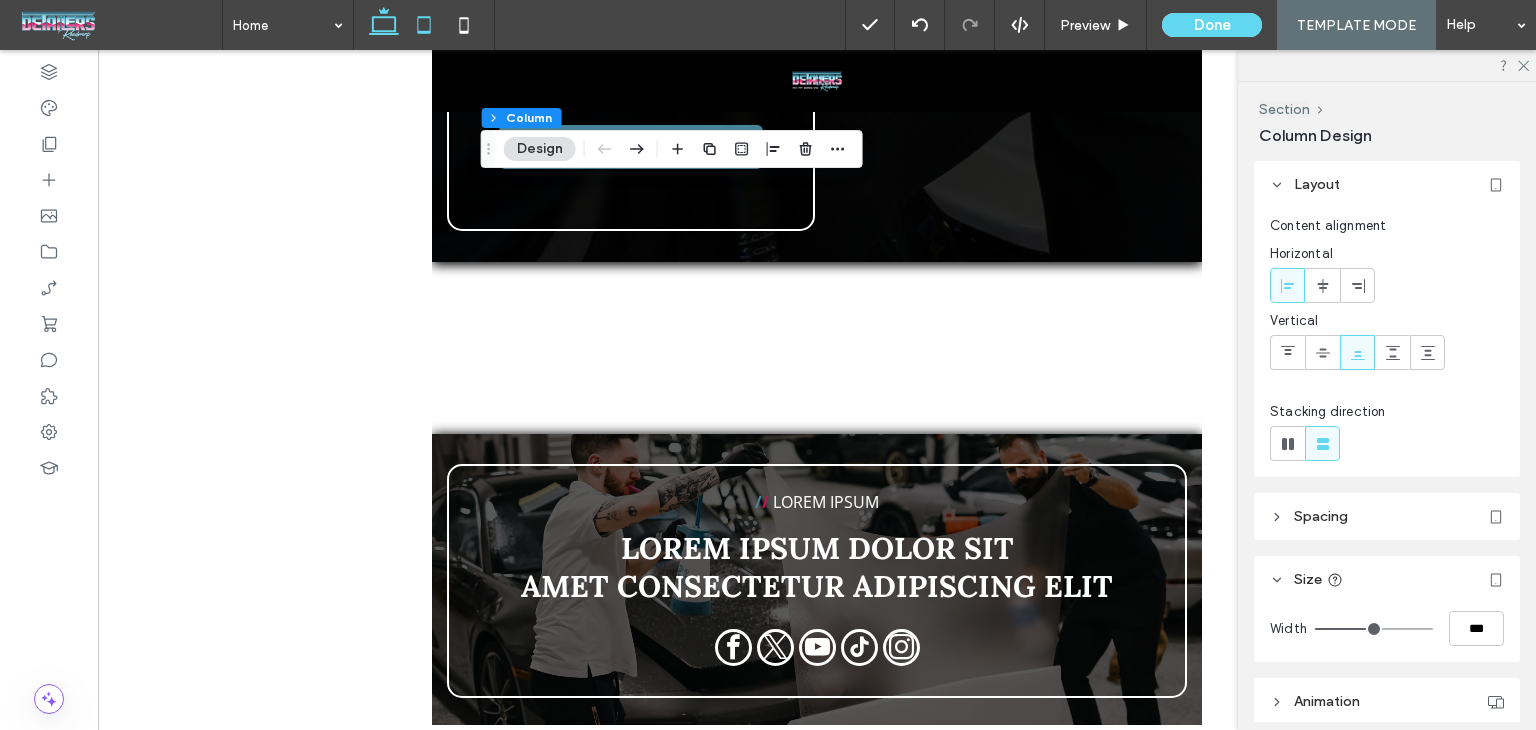 click 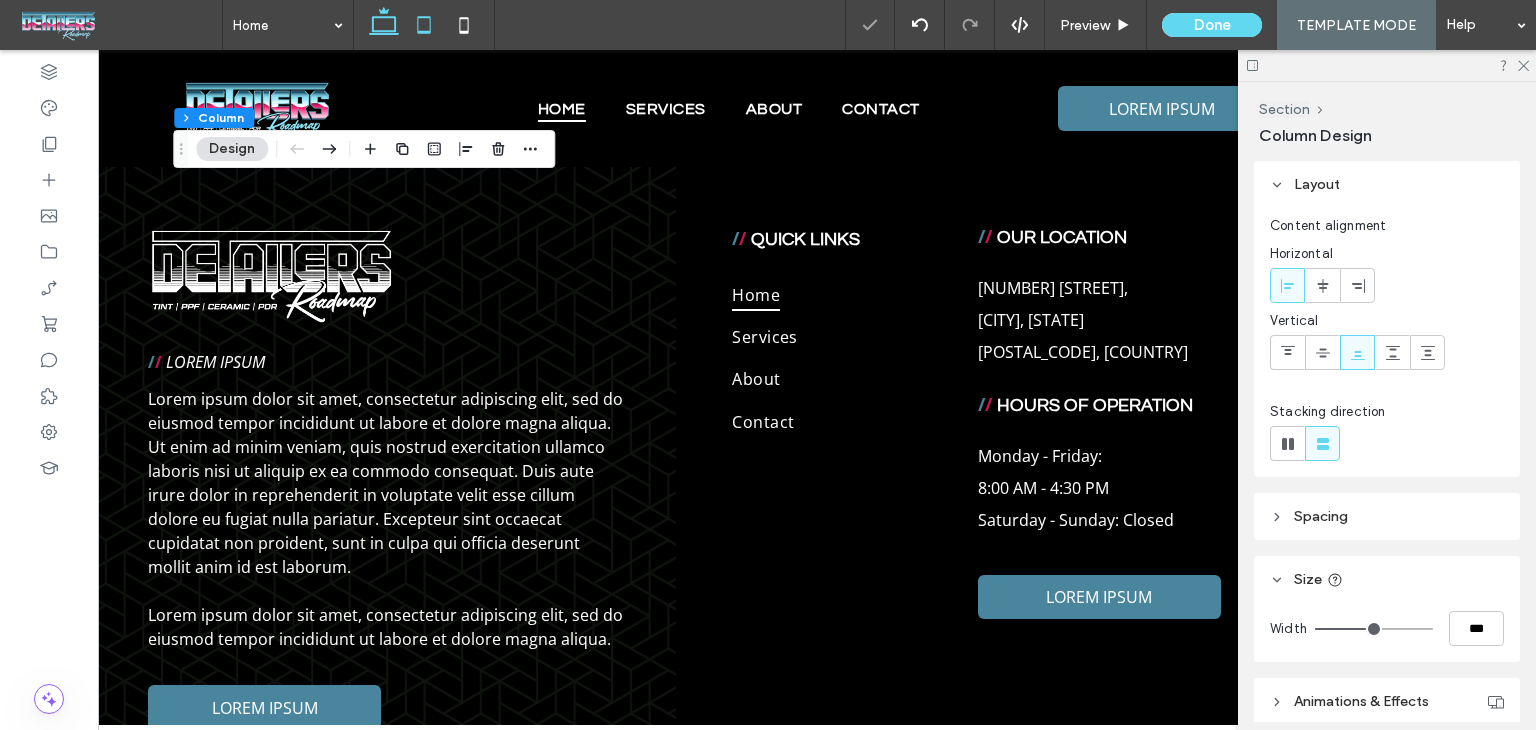 click 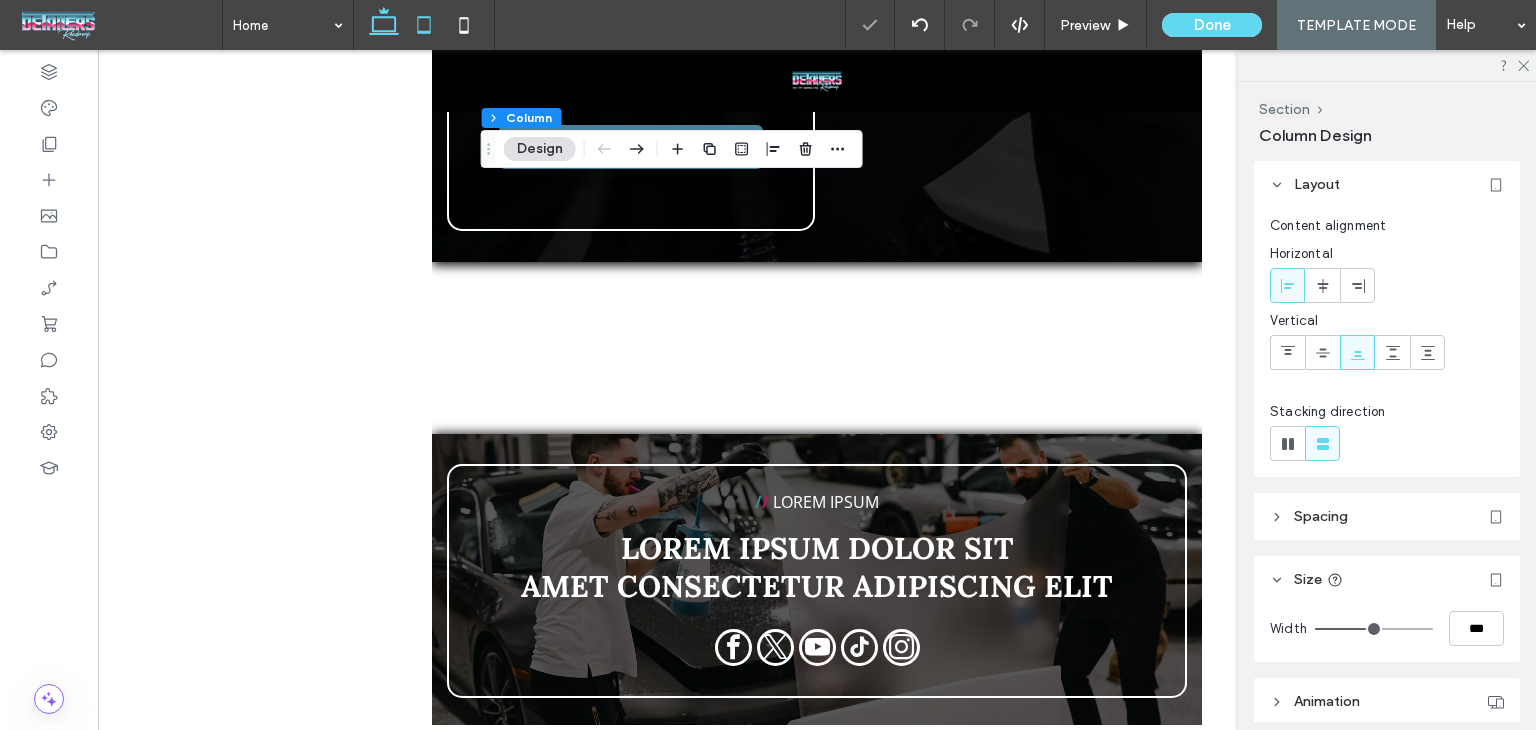 click 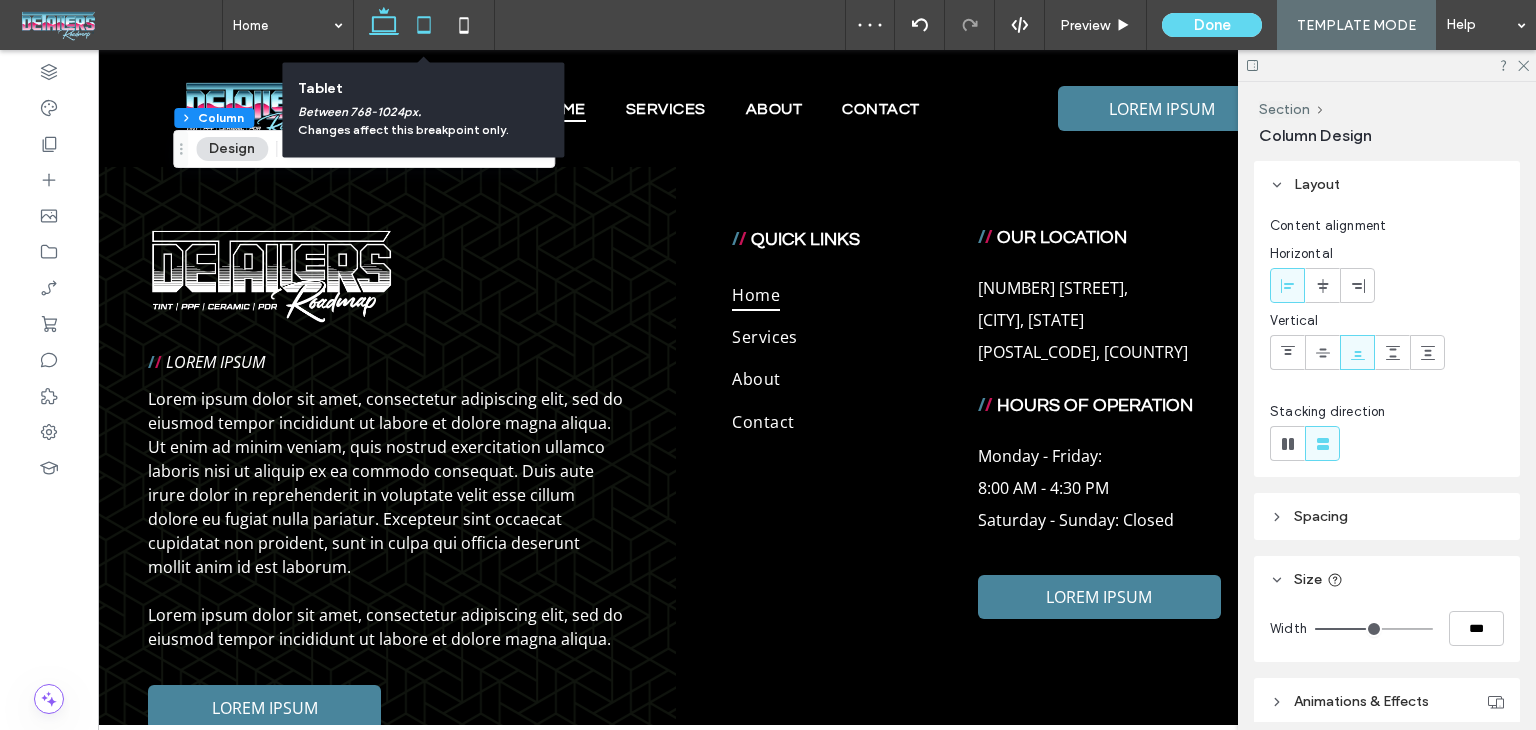 click 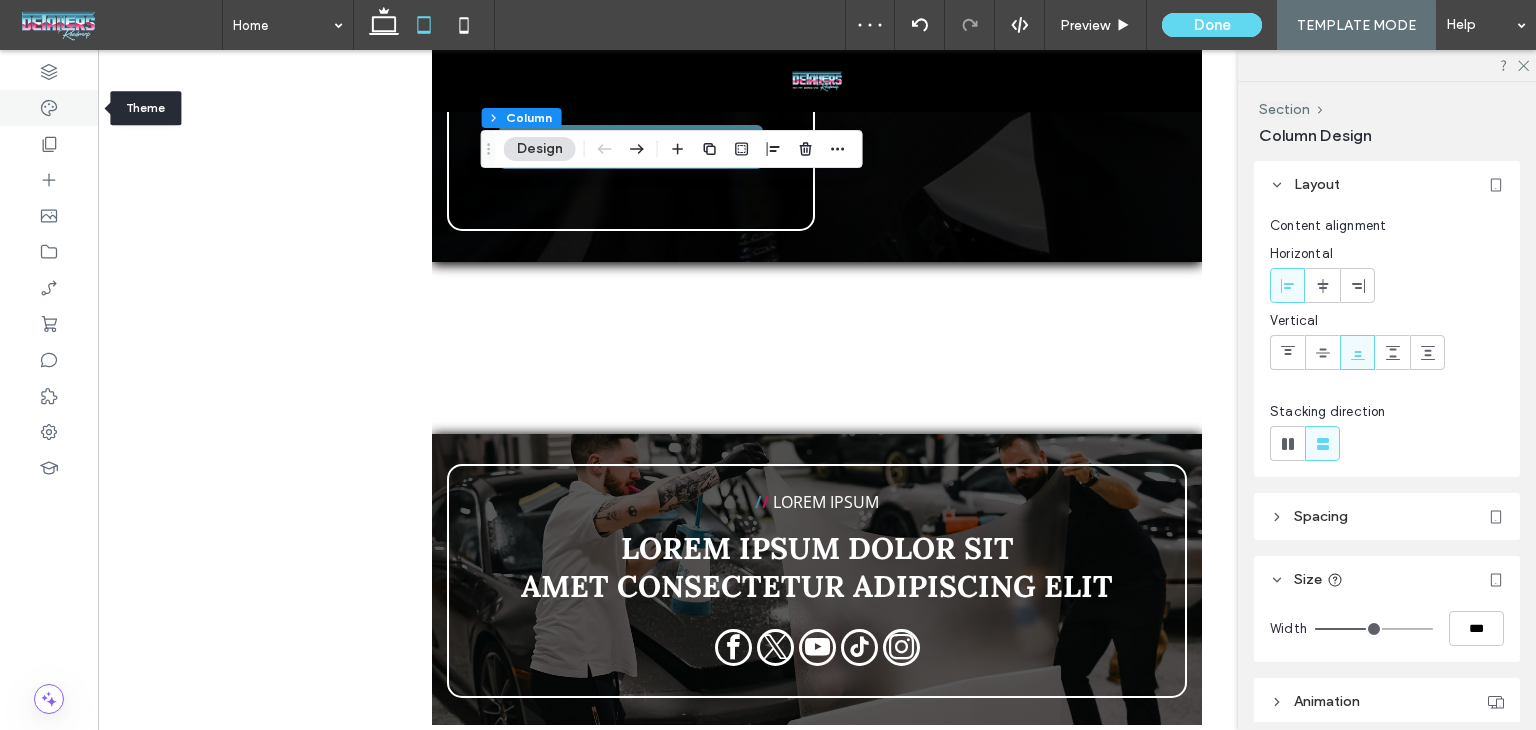 click 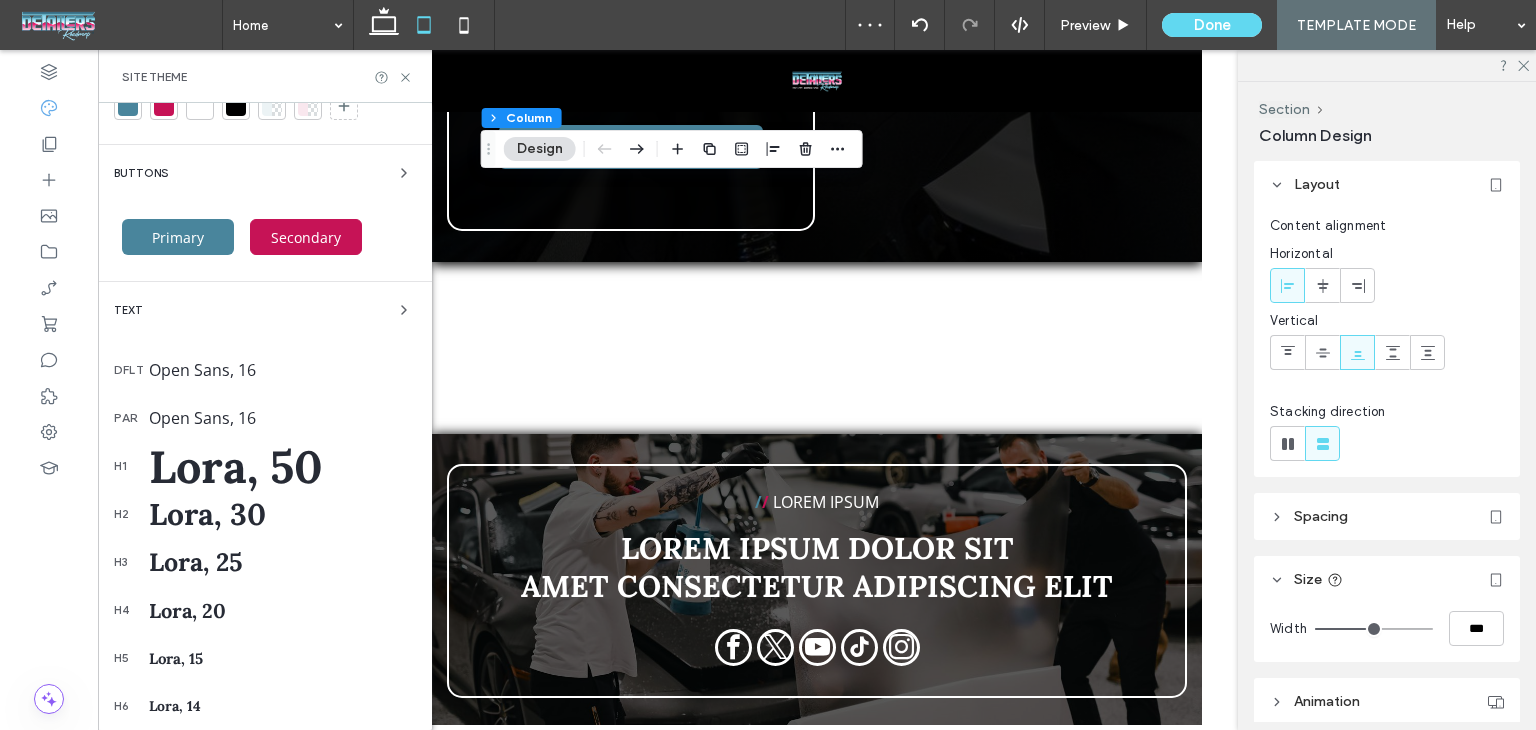 scroll, scrollTop: 424, scrollLeft: 0, axis: vertical 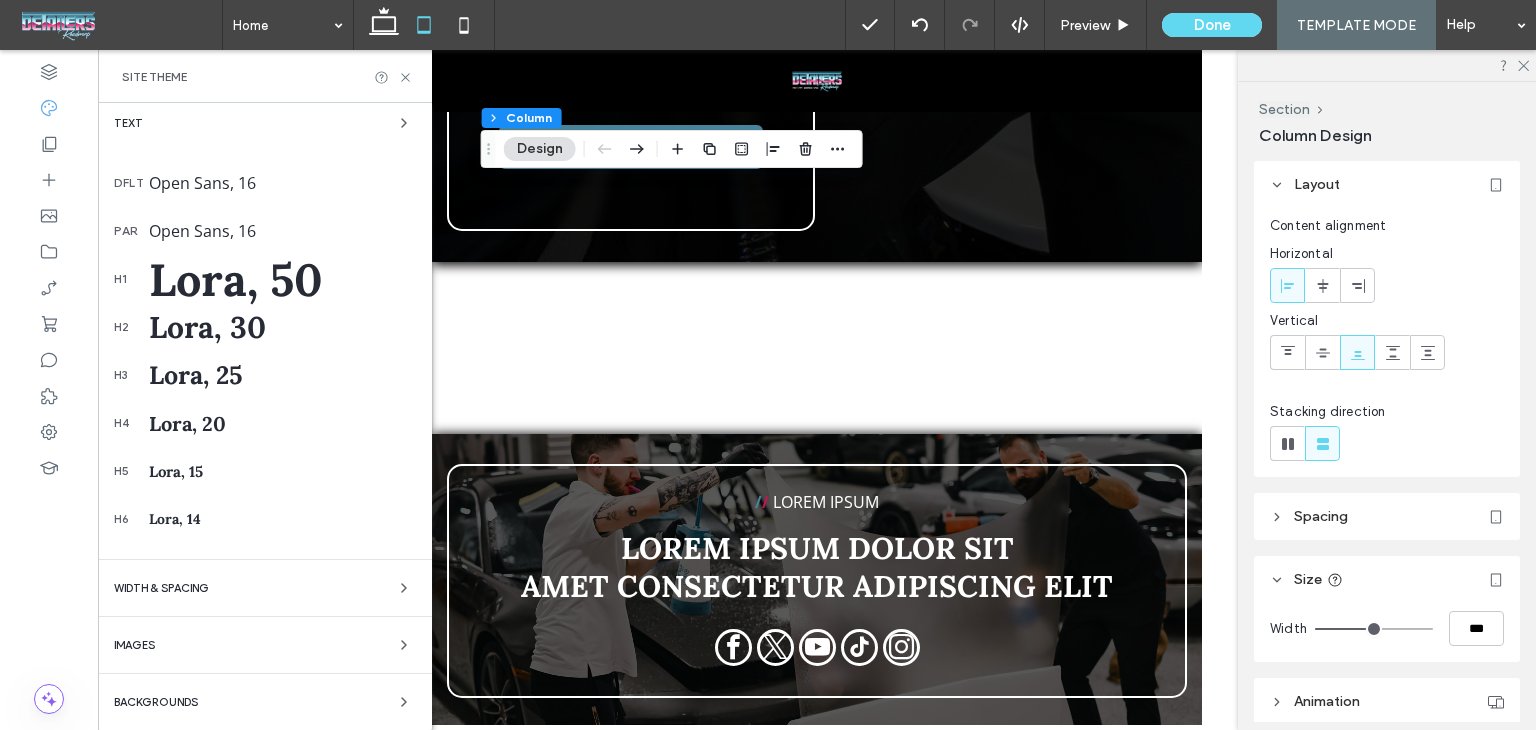 click on "Welcome to Site Theme Work faster and keep design consistent everywhere. Any changes you make here will instantly update across your site.   Learn more Close Colors Buttons Primary Secondary Text dflt Open Sans, 16 par Open Sans, 16 h1 Lora, 50 h2 Lora, 30 h3 Lora, 25 h4 Lora, 20 h5 Lora, 15 h6 Lora, 14 WIDTH & SPACING Images Backgrounds" at bounding box center (265, 205) 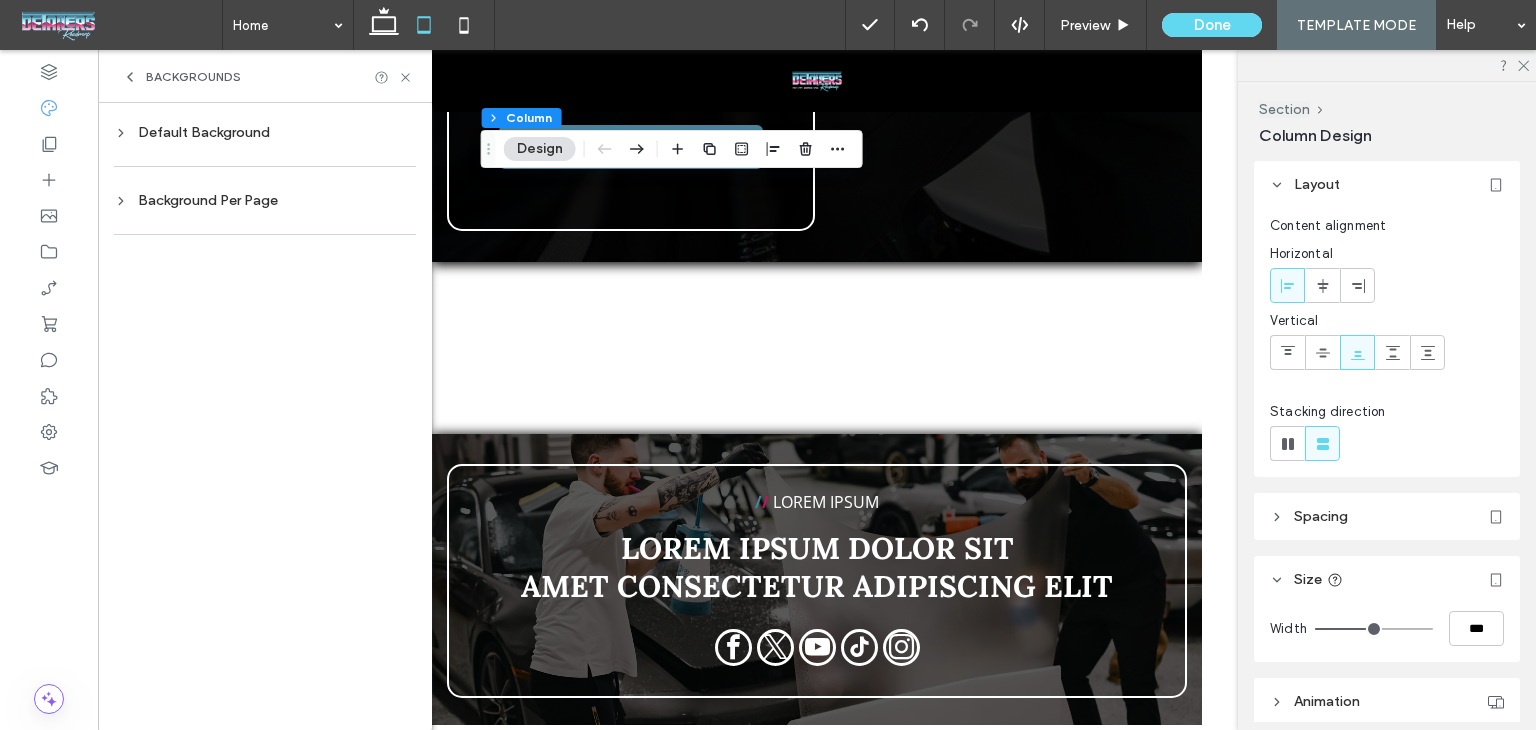 scroll, scrollTop: 0, scrollLeft: 0, axis: both 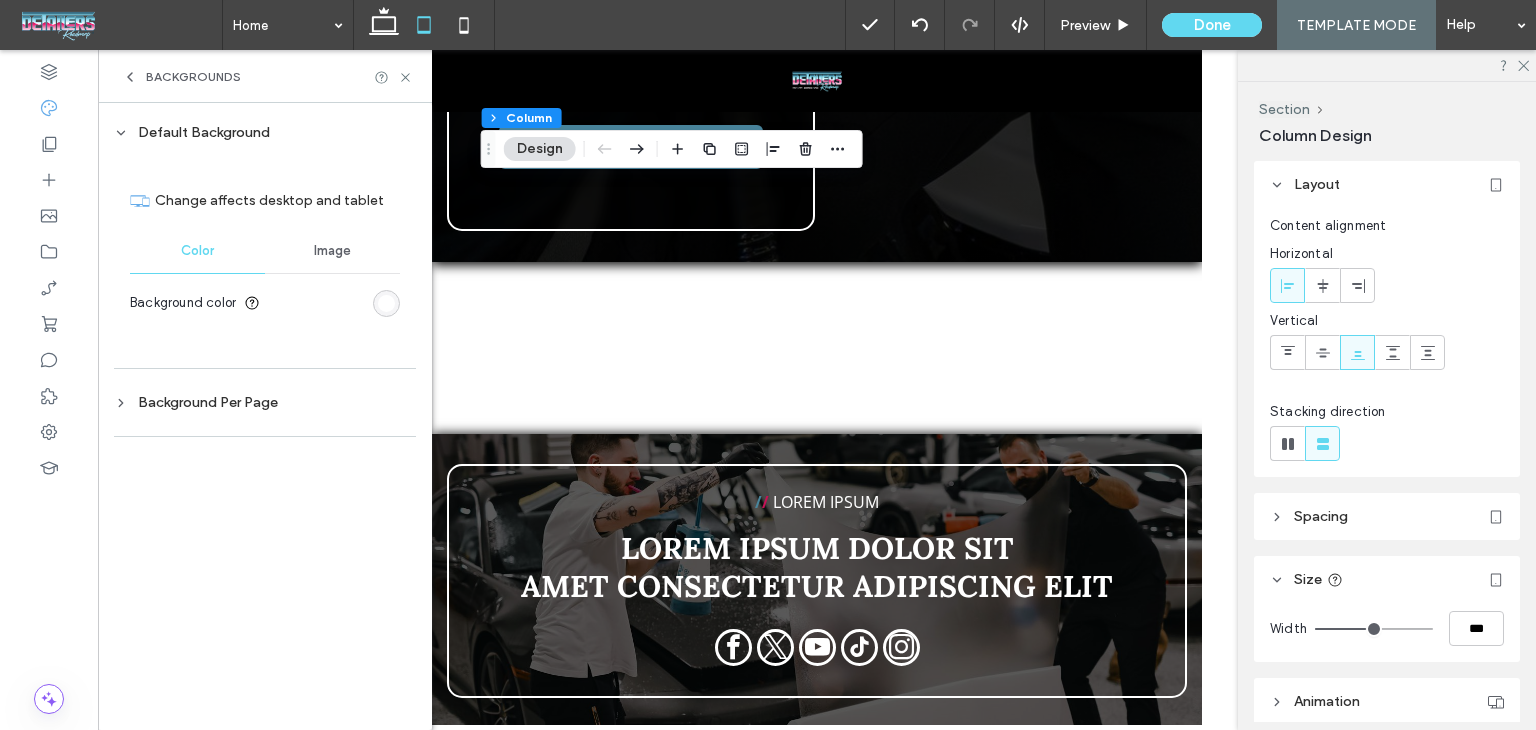 click on "Image" at bounding box center (332, 251) 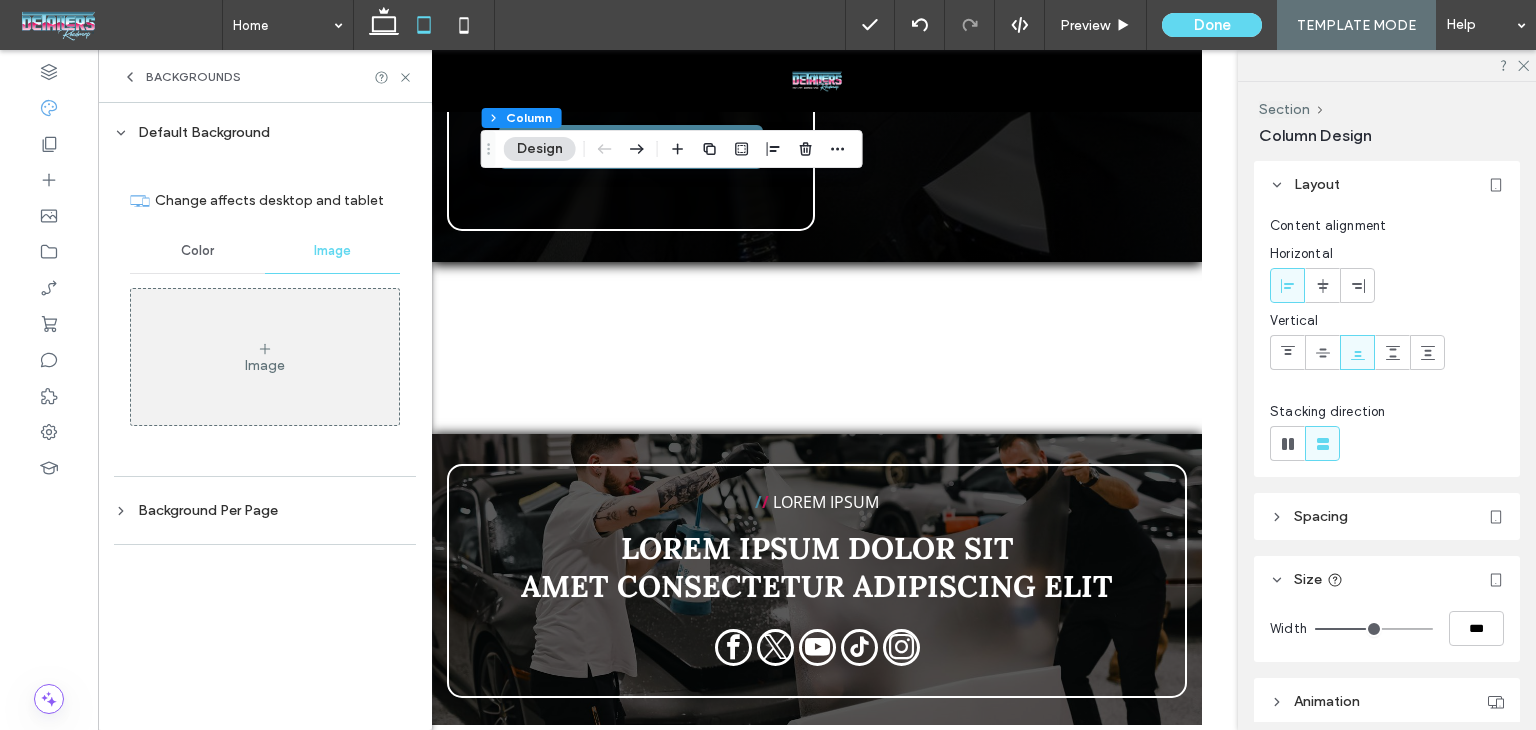 click on "Color" at bounding box center (197, 251) 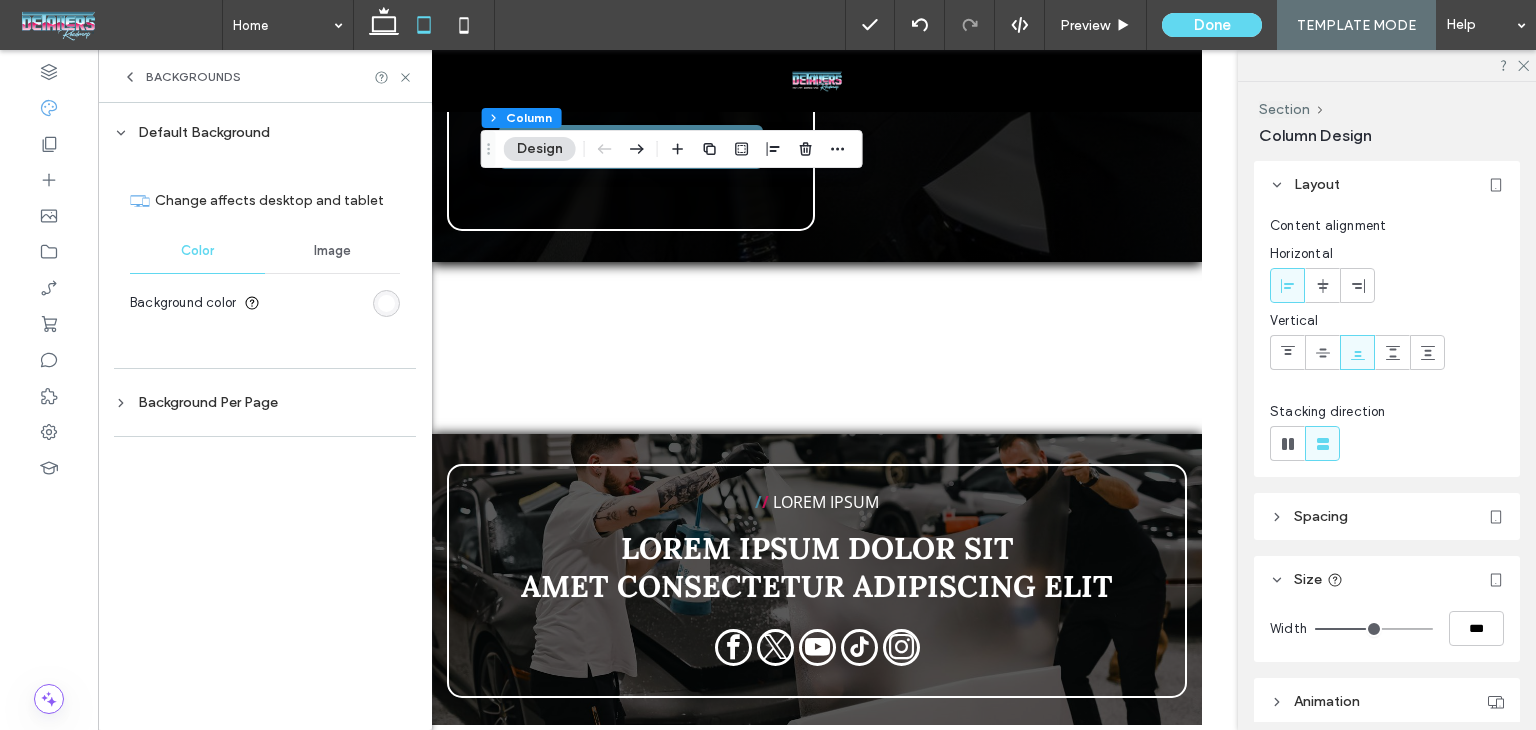 click at bounding box center [386, 303] 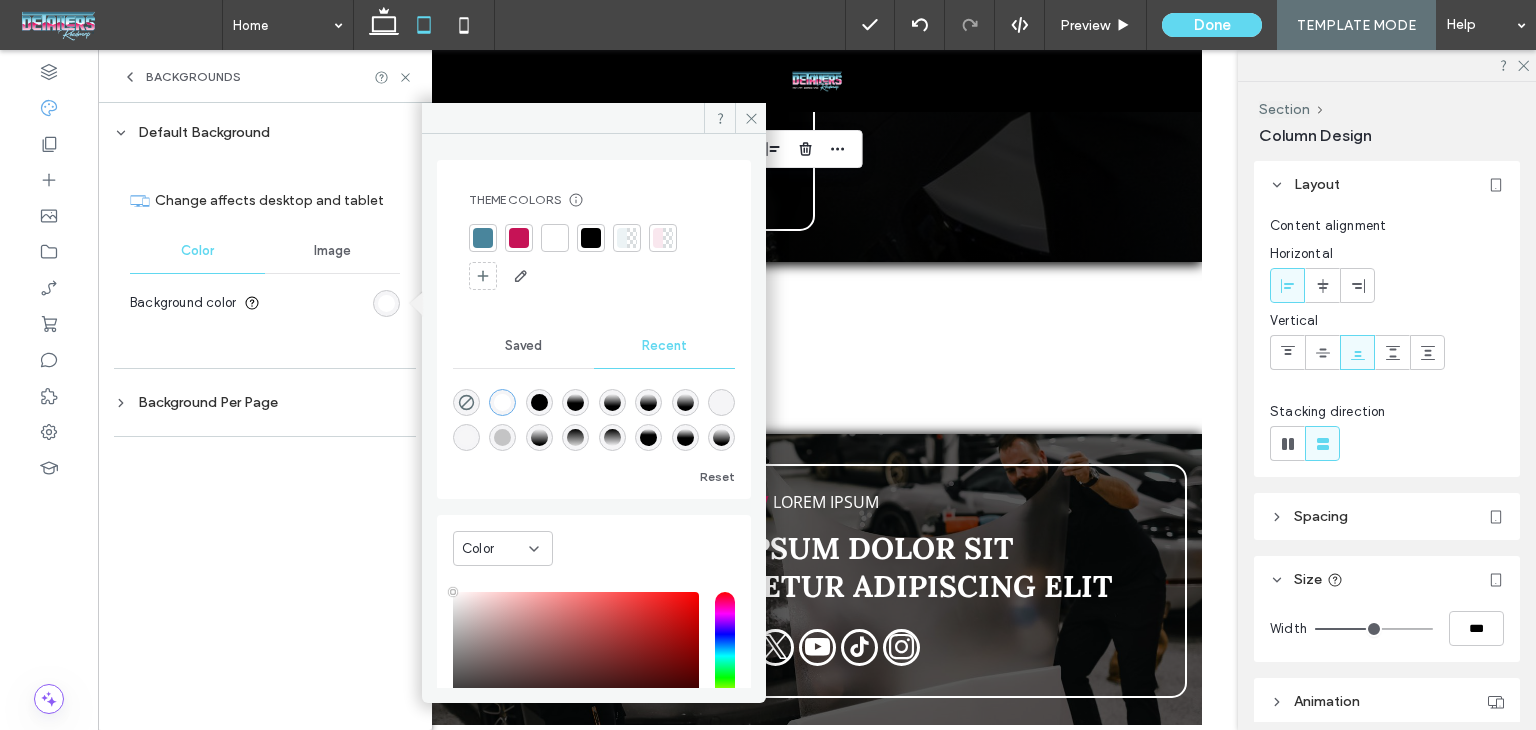 drag, startPoint x: 588, startPoint y: 243, endPoint x: 595, endPoint y: 258, distance: 16.552946 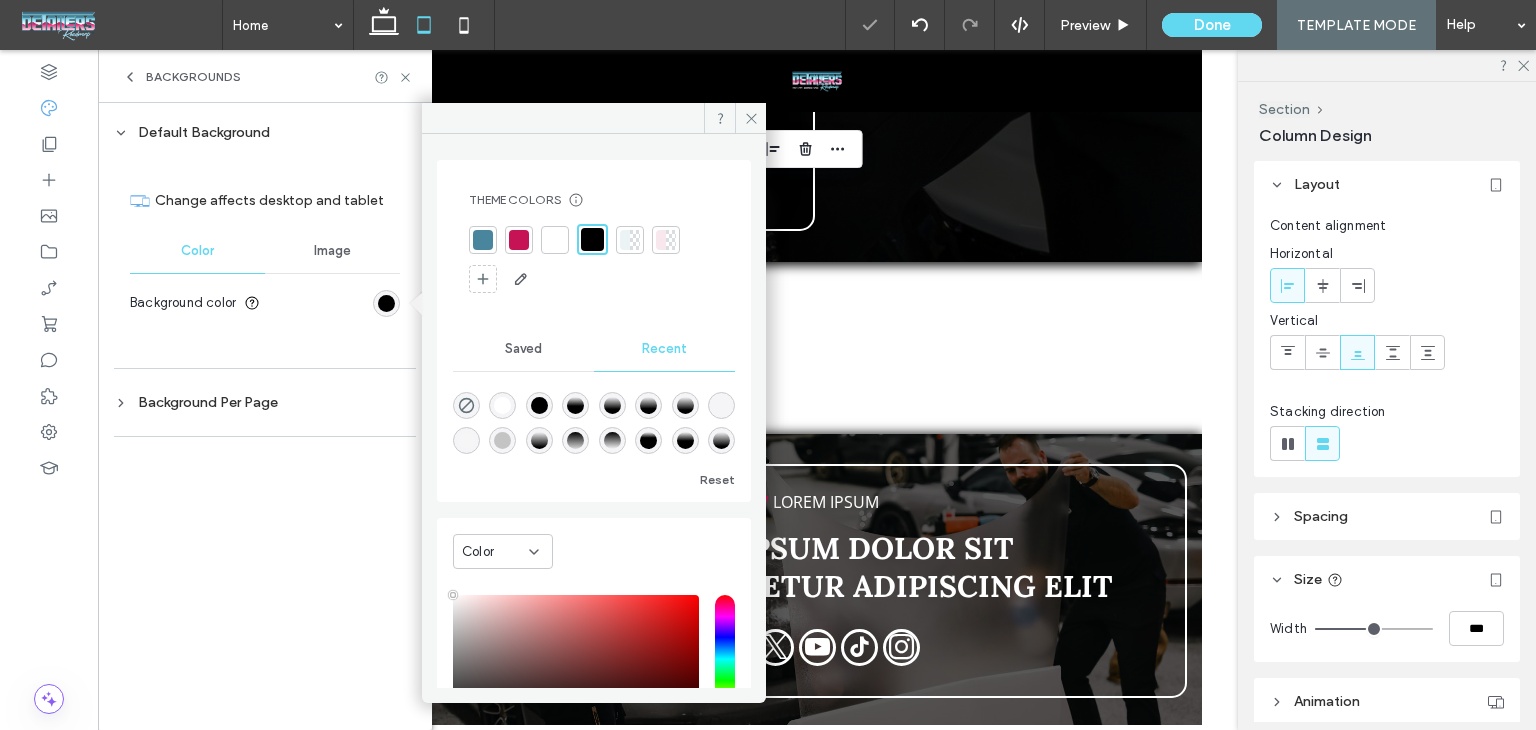 drag, startPoint x: 750, startPoint y: 117, endPoint x: 688, endPoint y: 149, distance: 69.77106 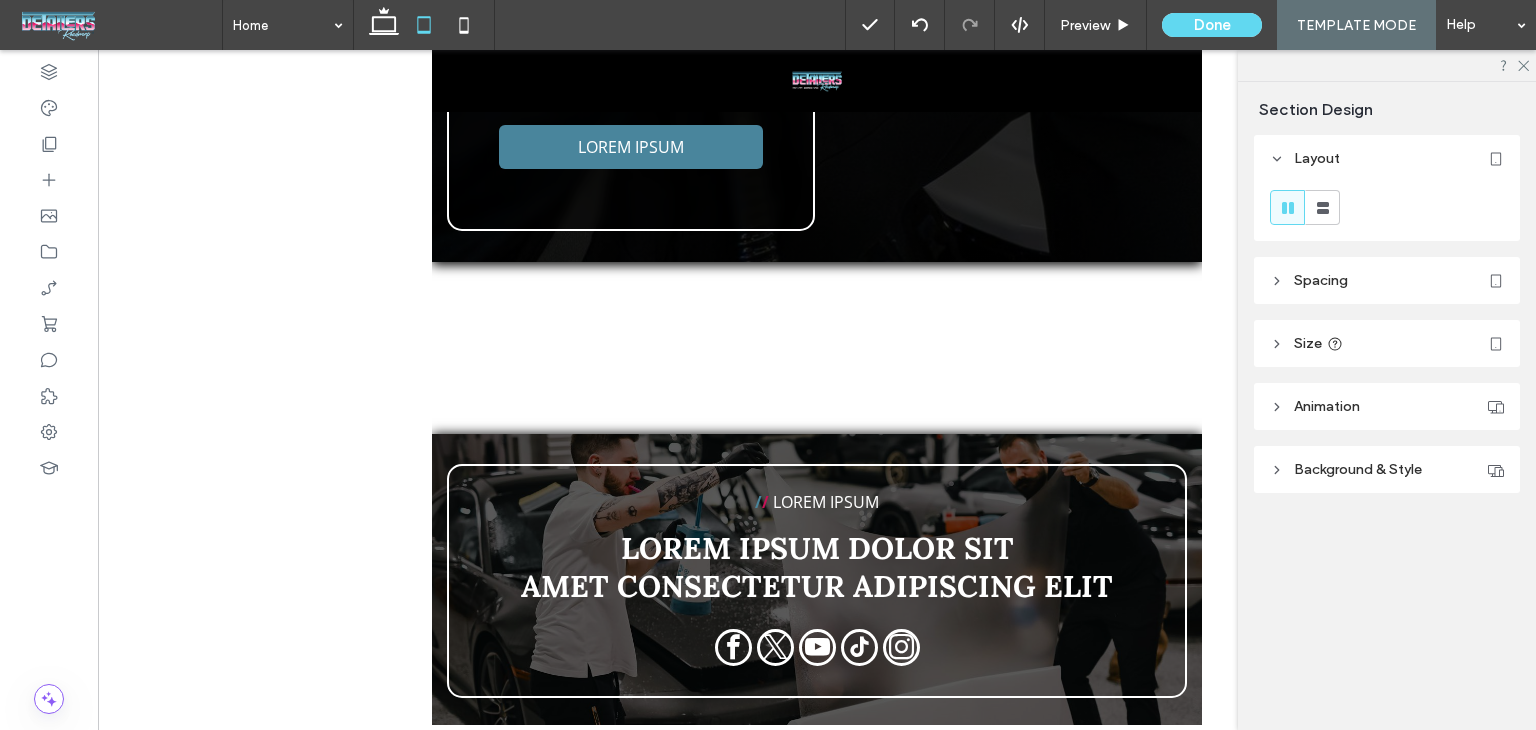 type on "***" 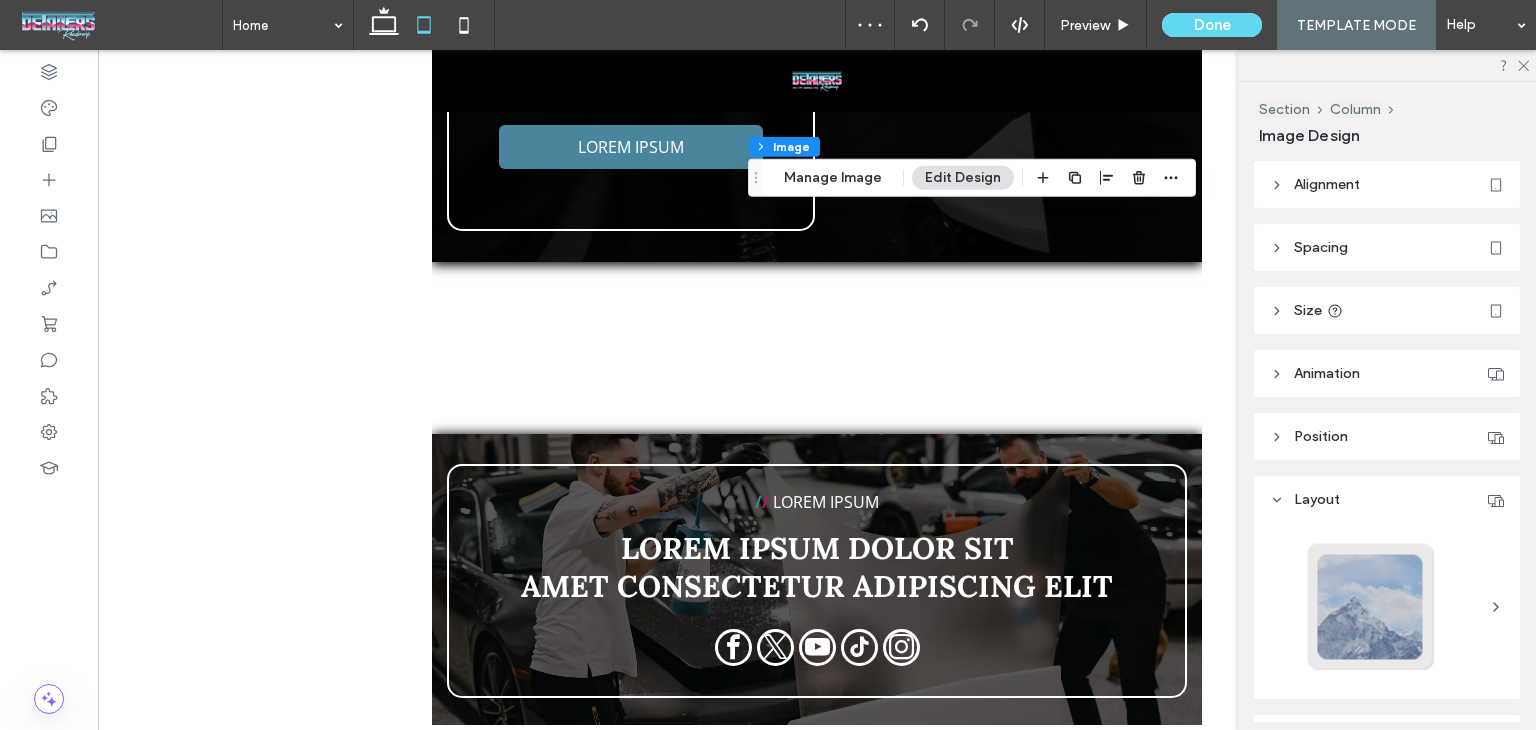 click on "Alignment" at bounding box center (1387, 184) 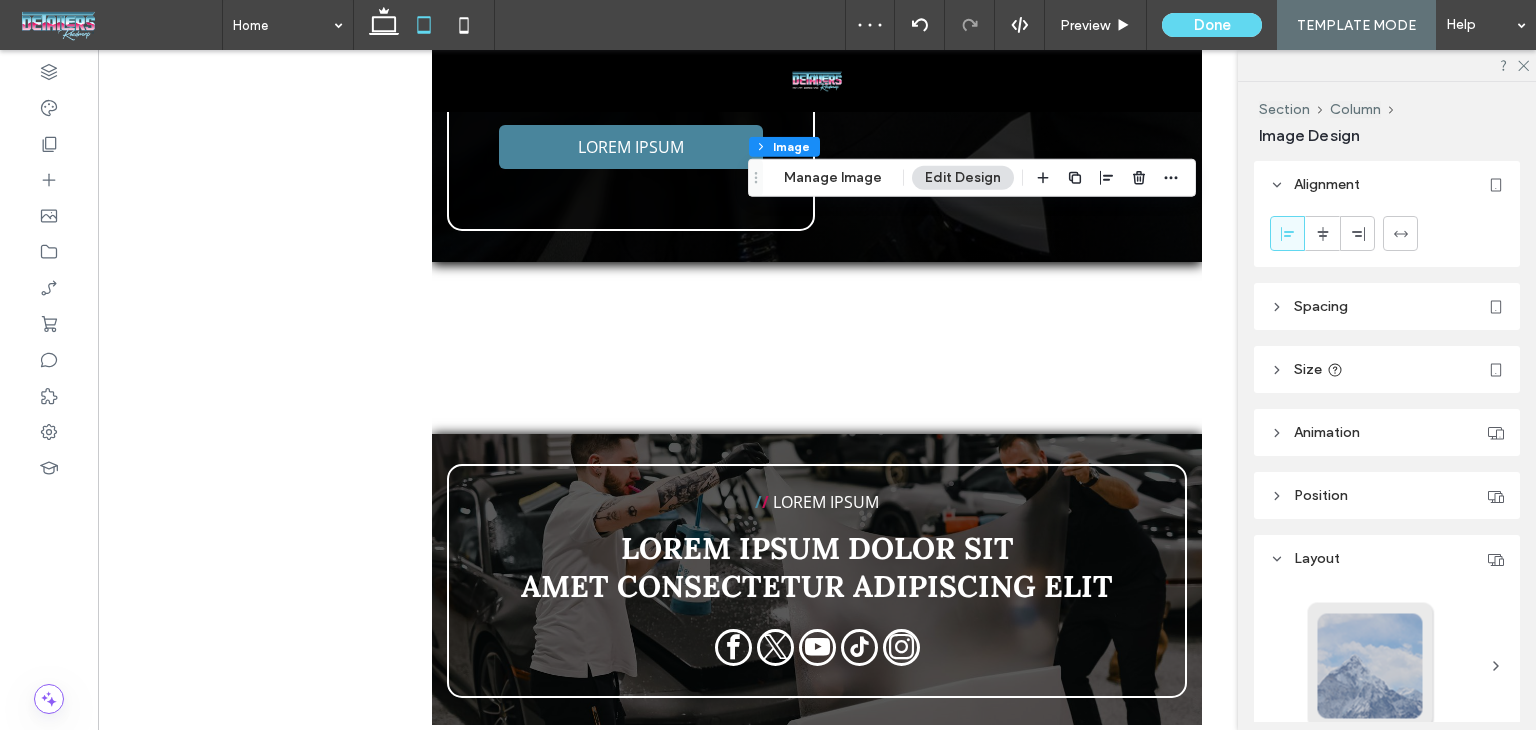 click on "Alignment" at bounding box center [1387, 184] 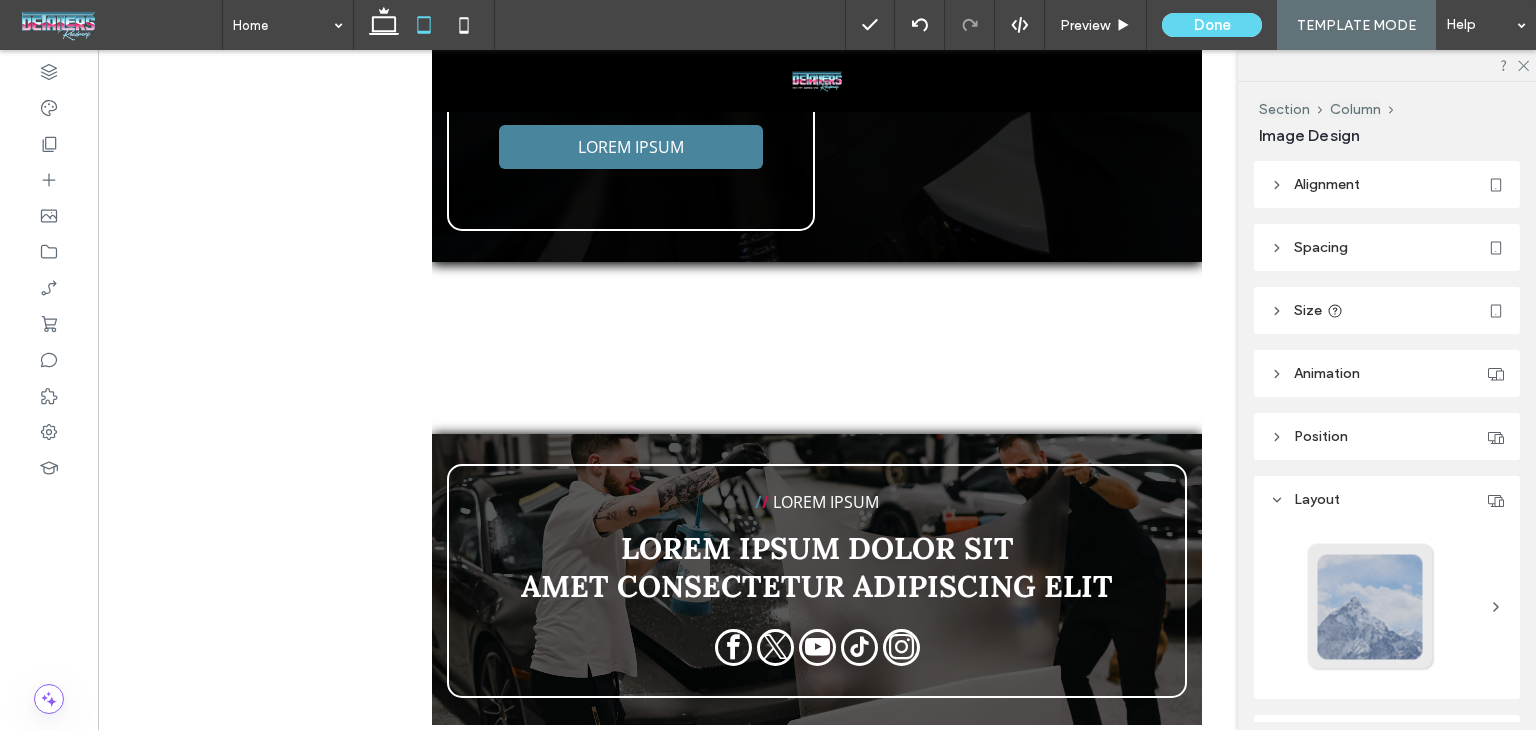 type on "***" 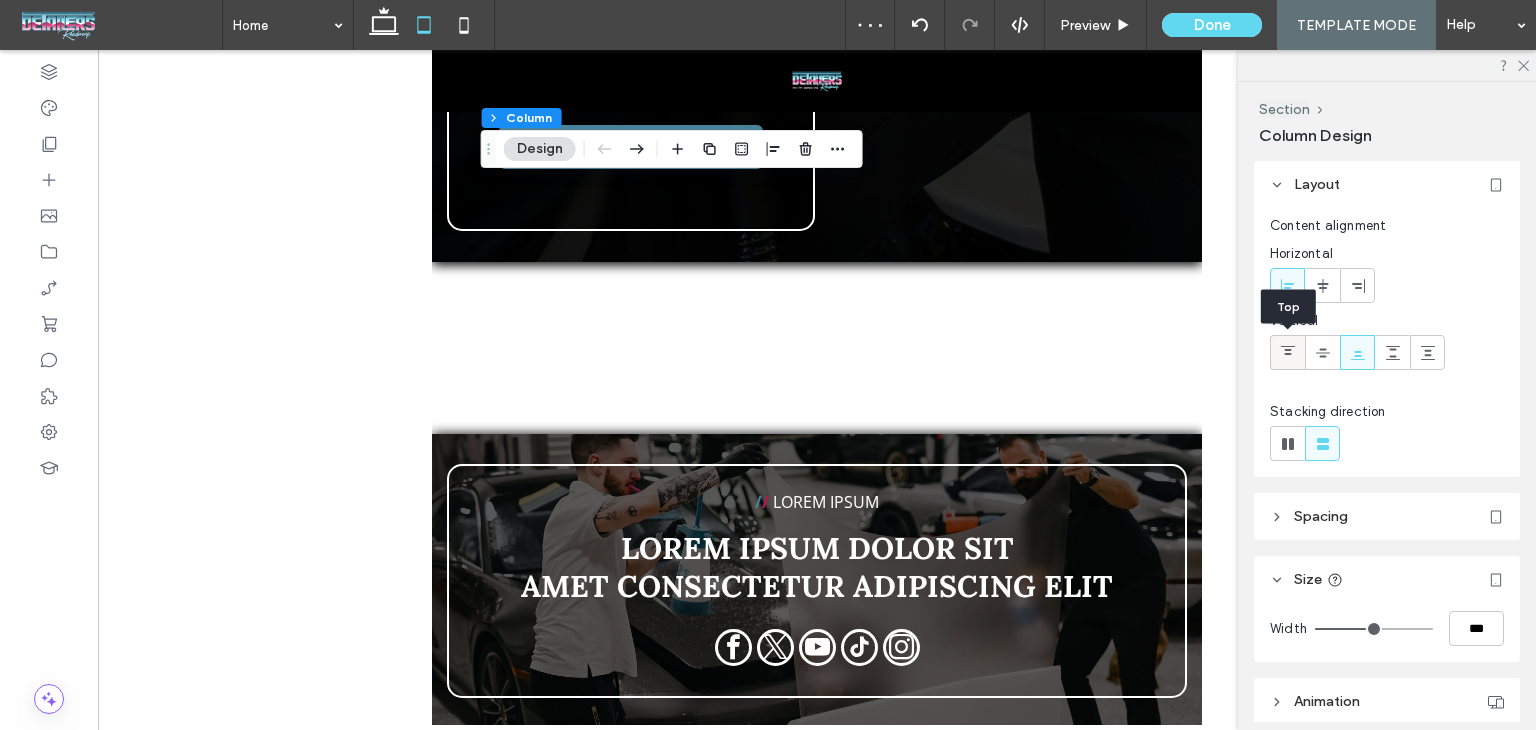 click 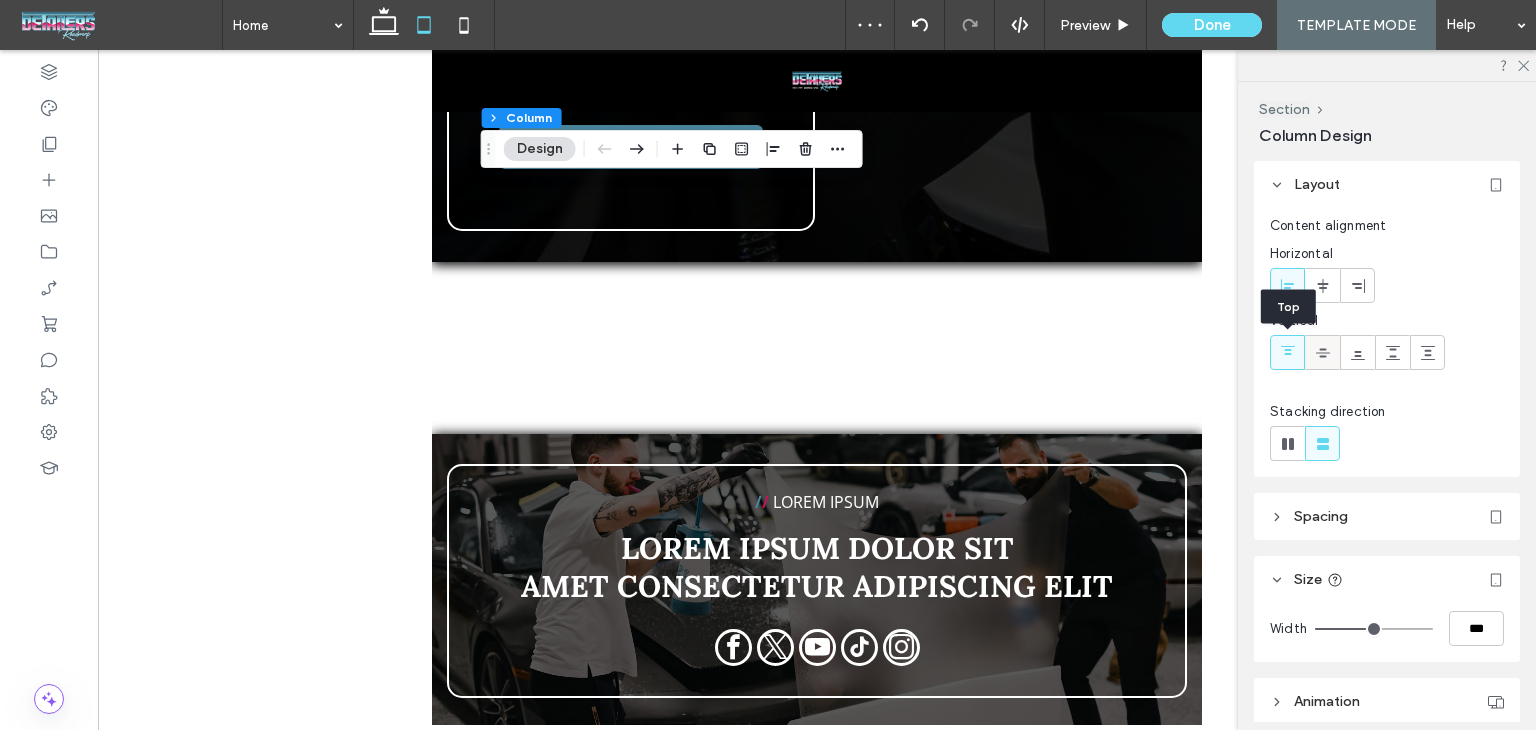 click 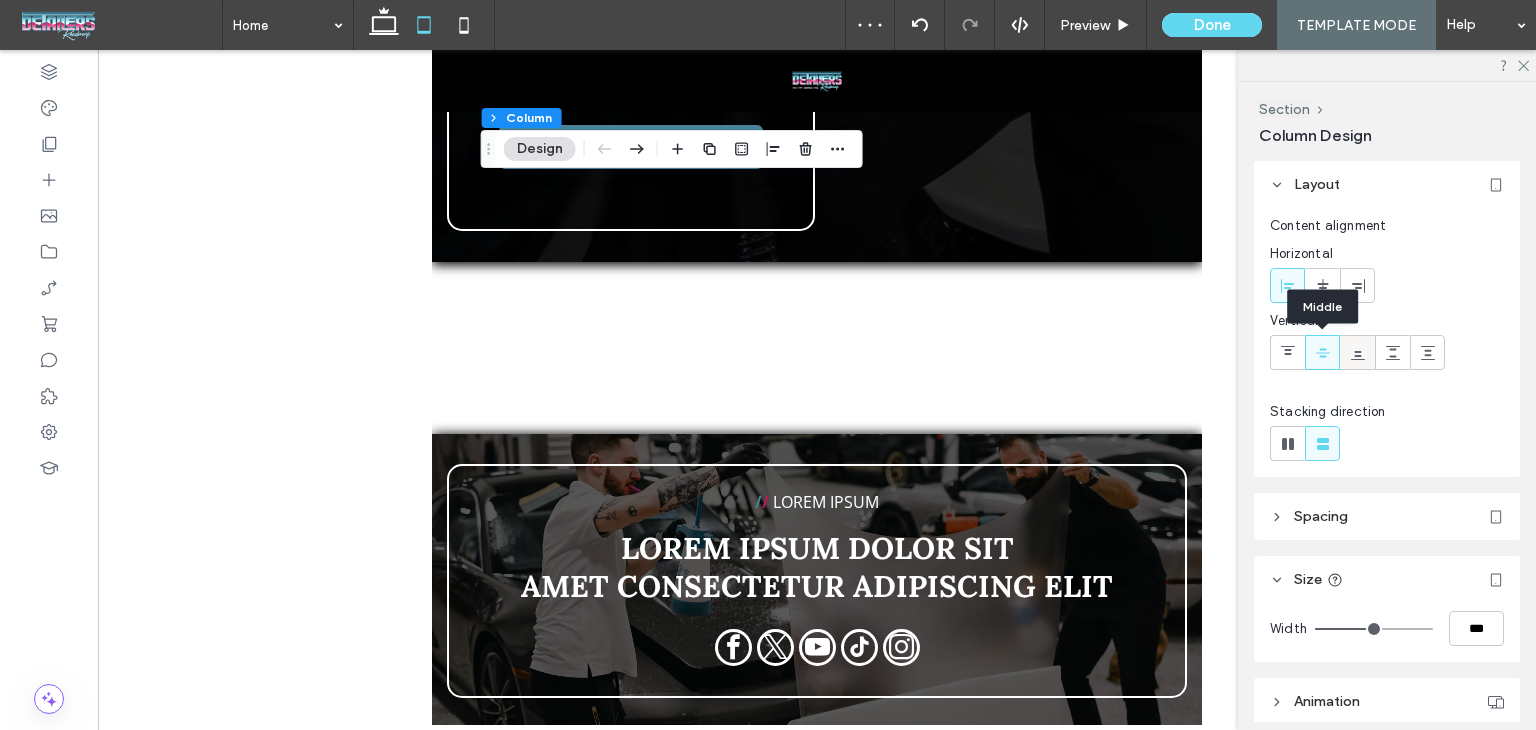 click 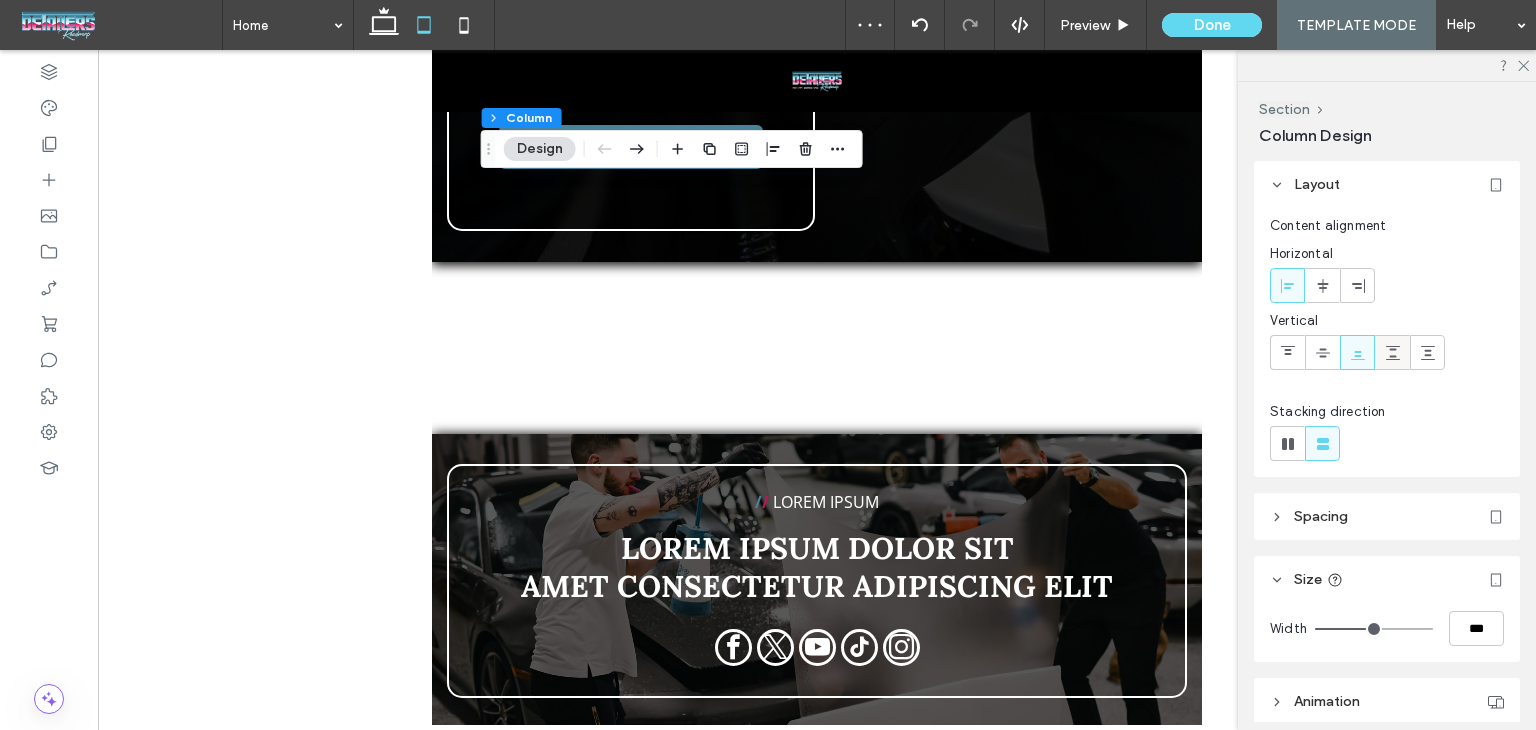click at bounding box center (1392, 352) 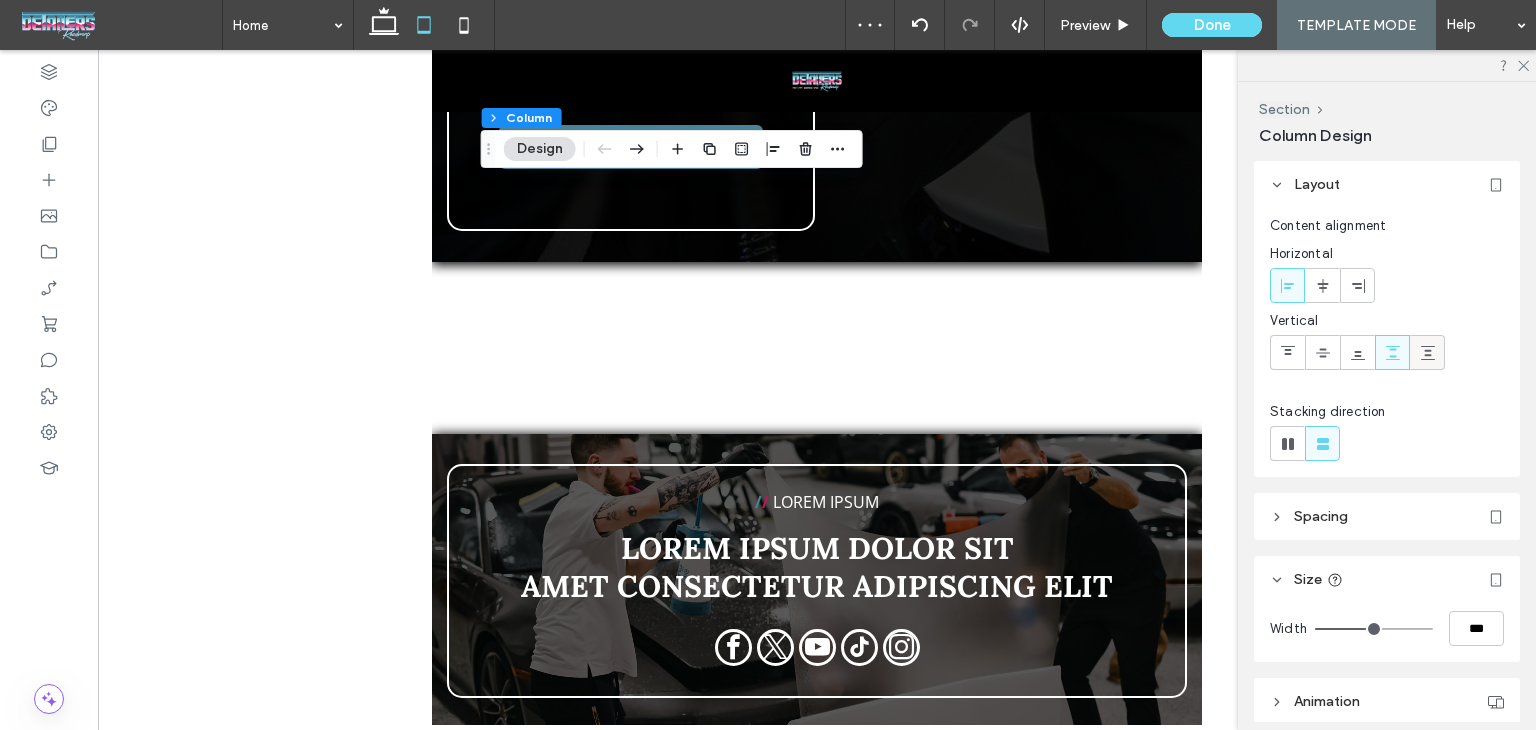 click at bounding box center (1427, 352) 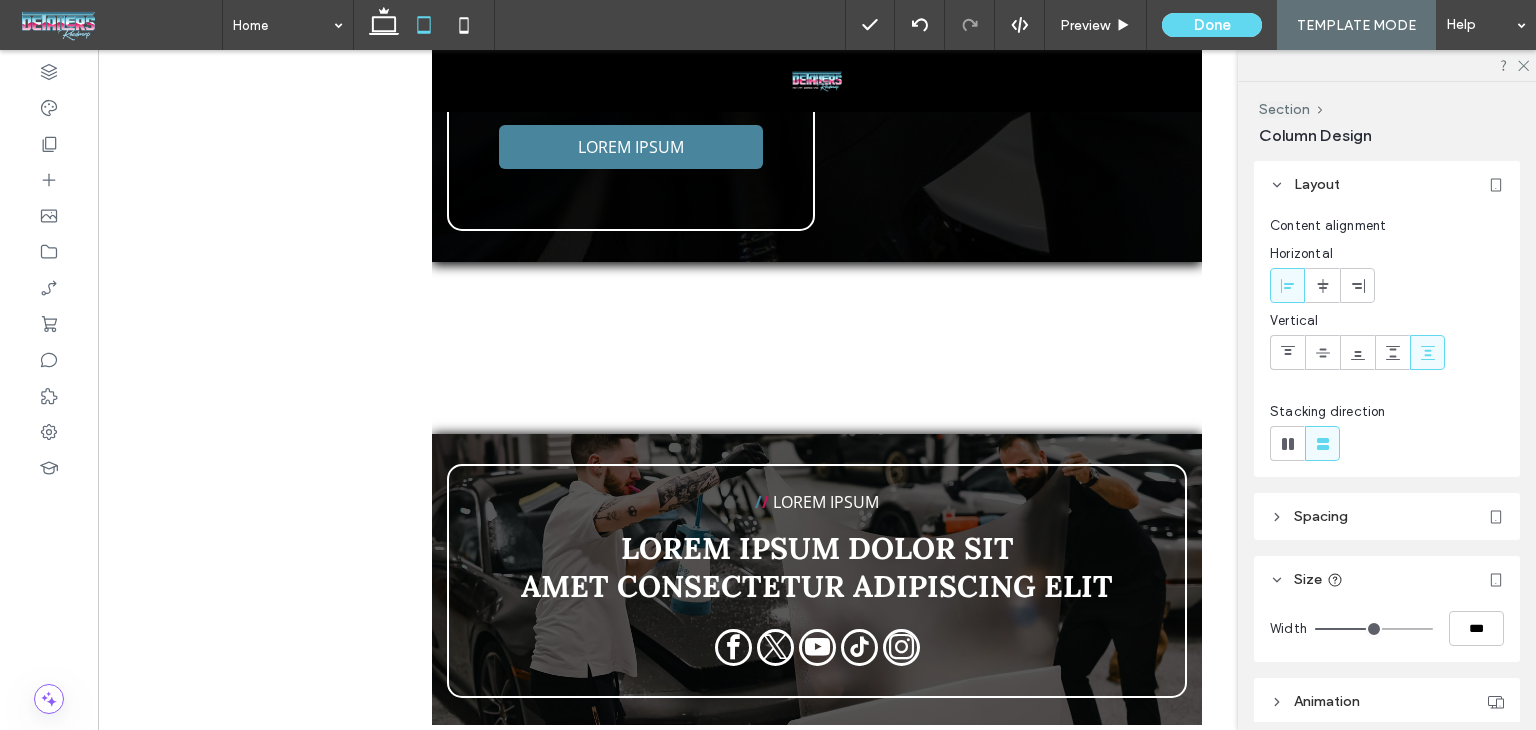 type on "**" 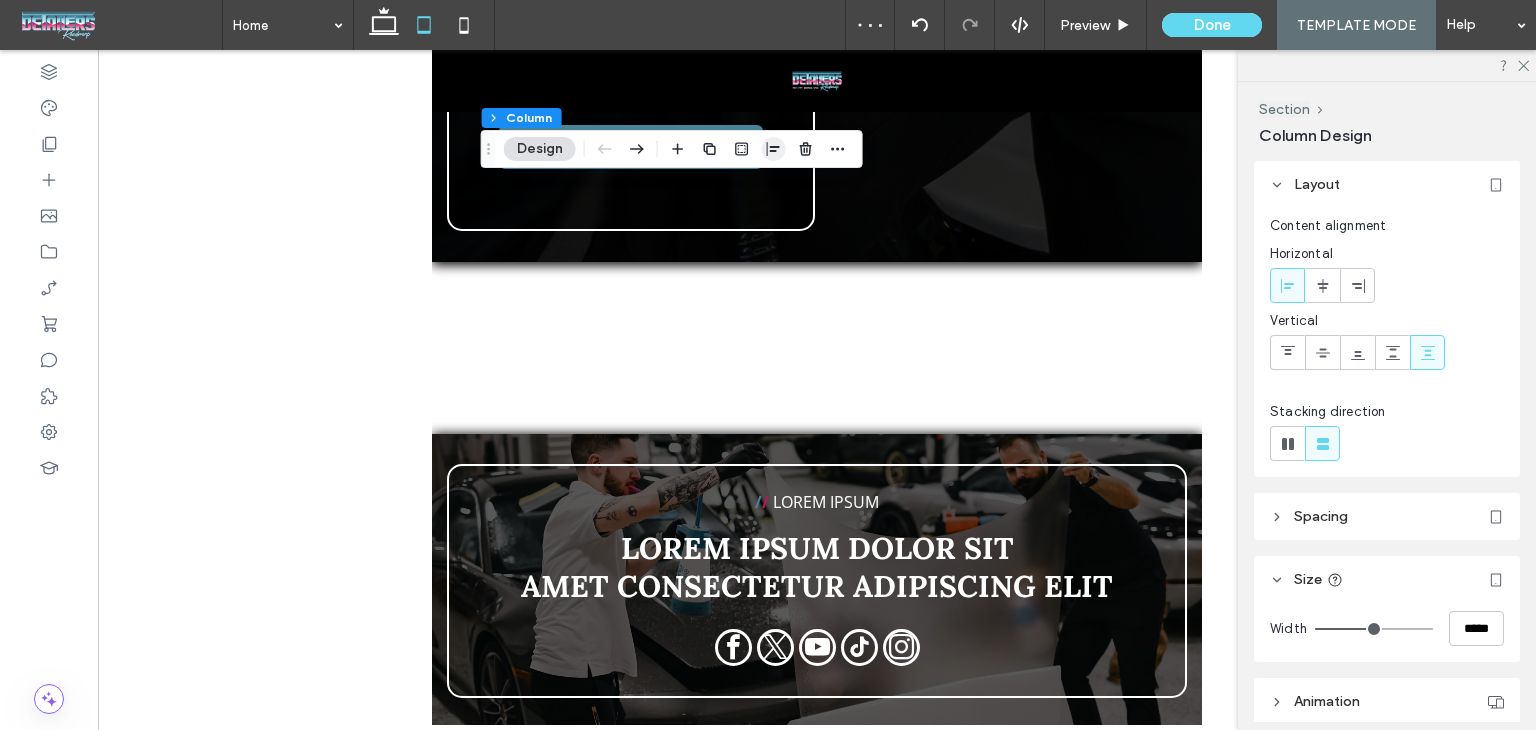 click at bounding box center [774, 149] 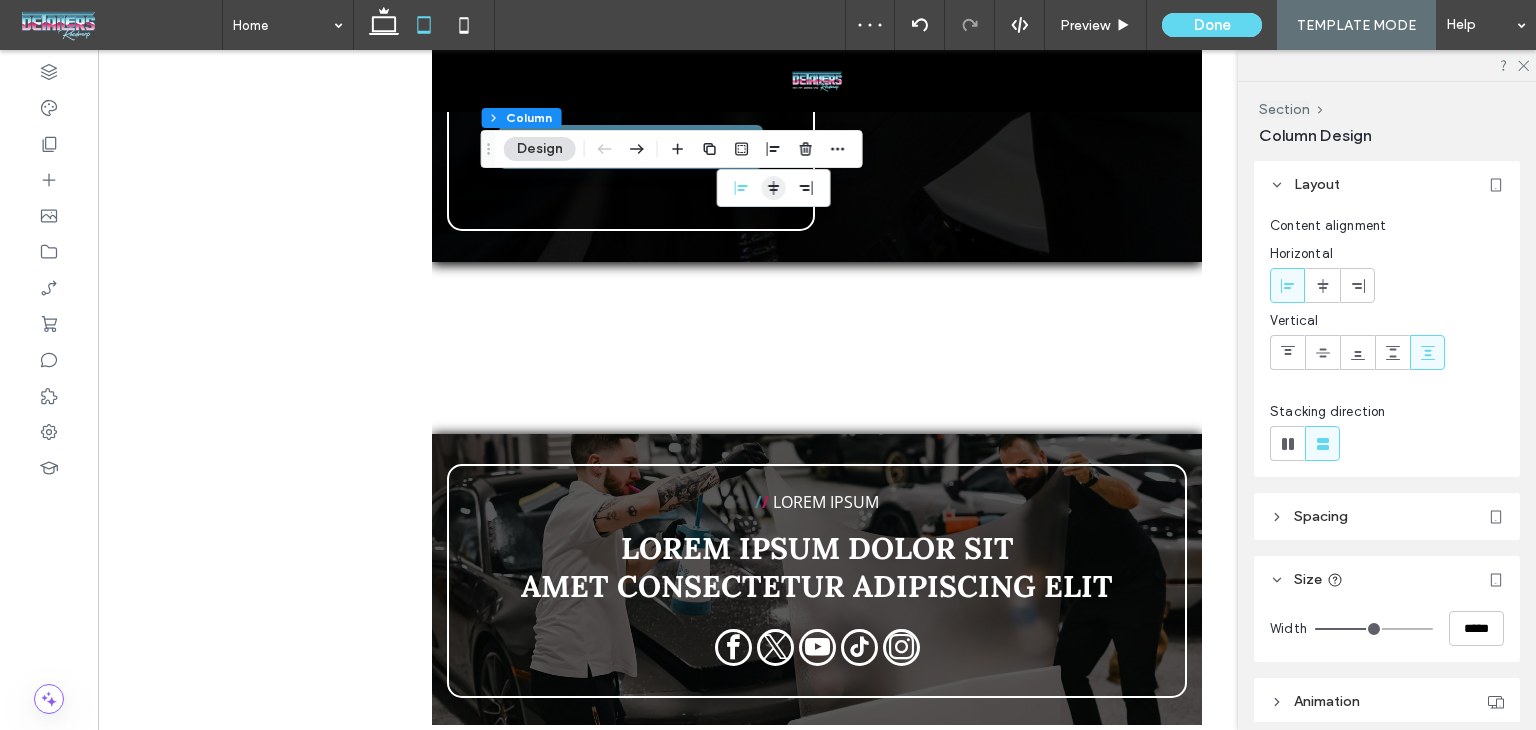 click 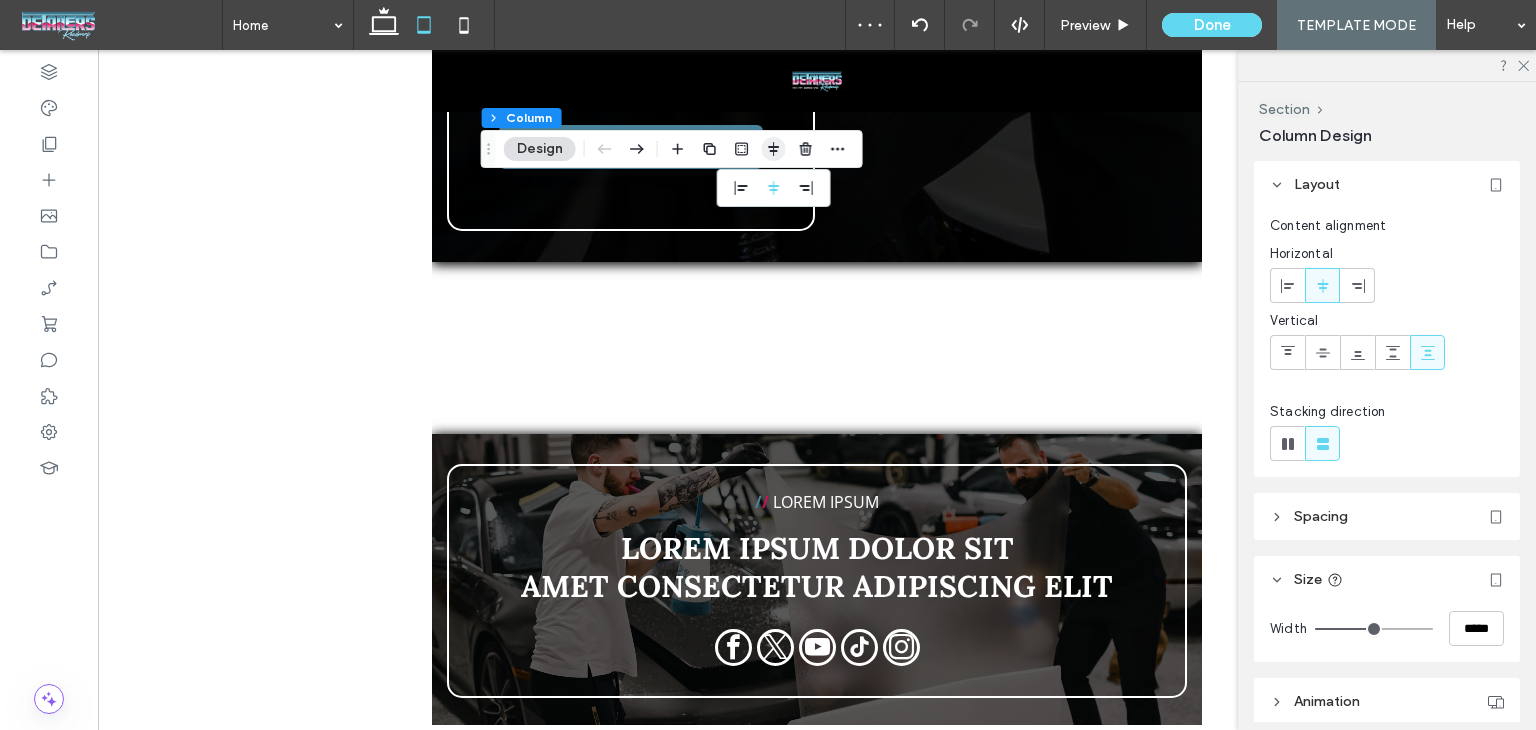 click 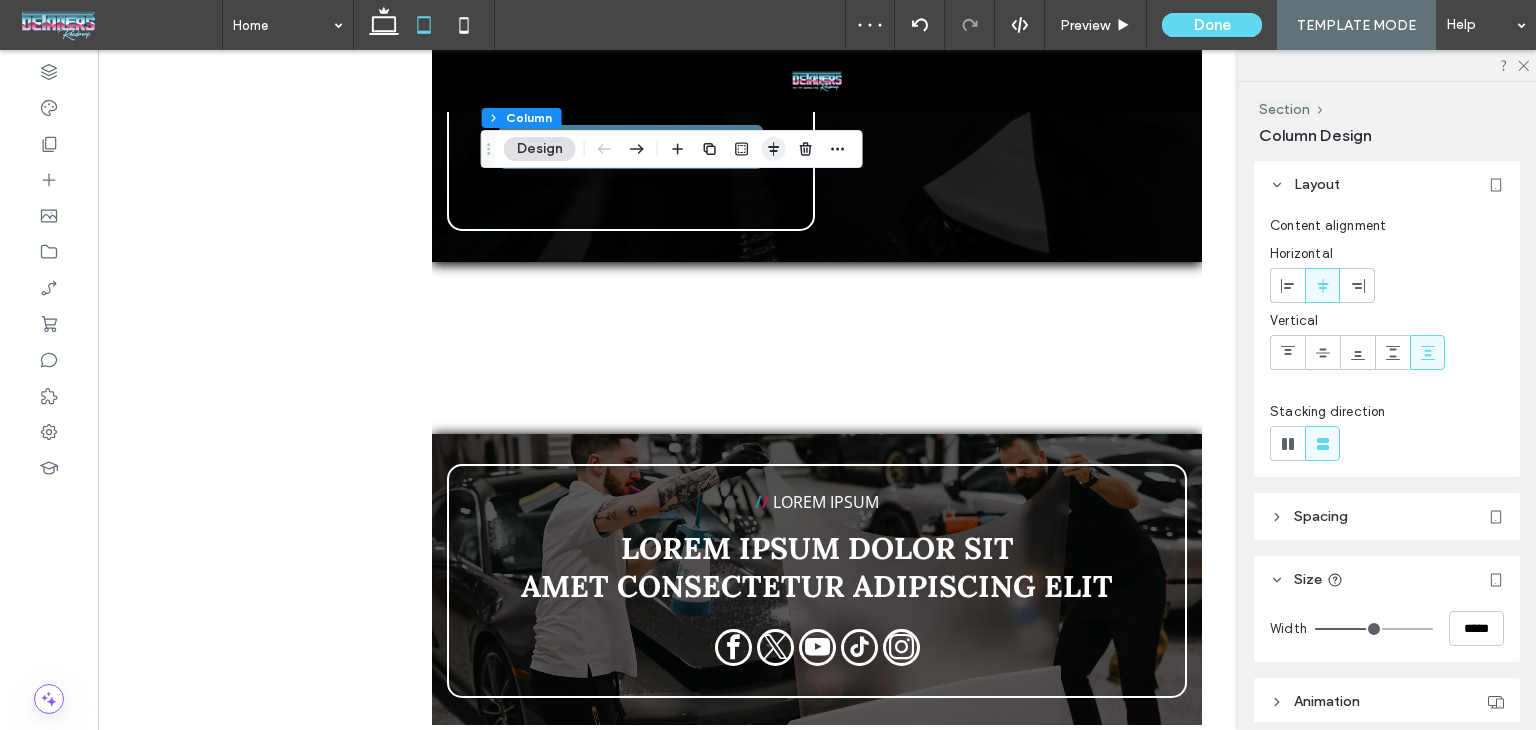 click at bounding box center [774, 149] 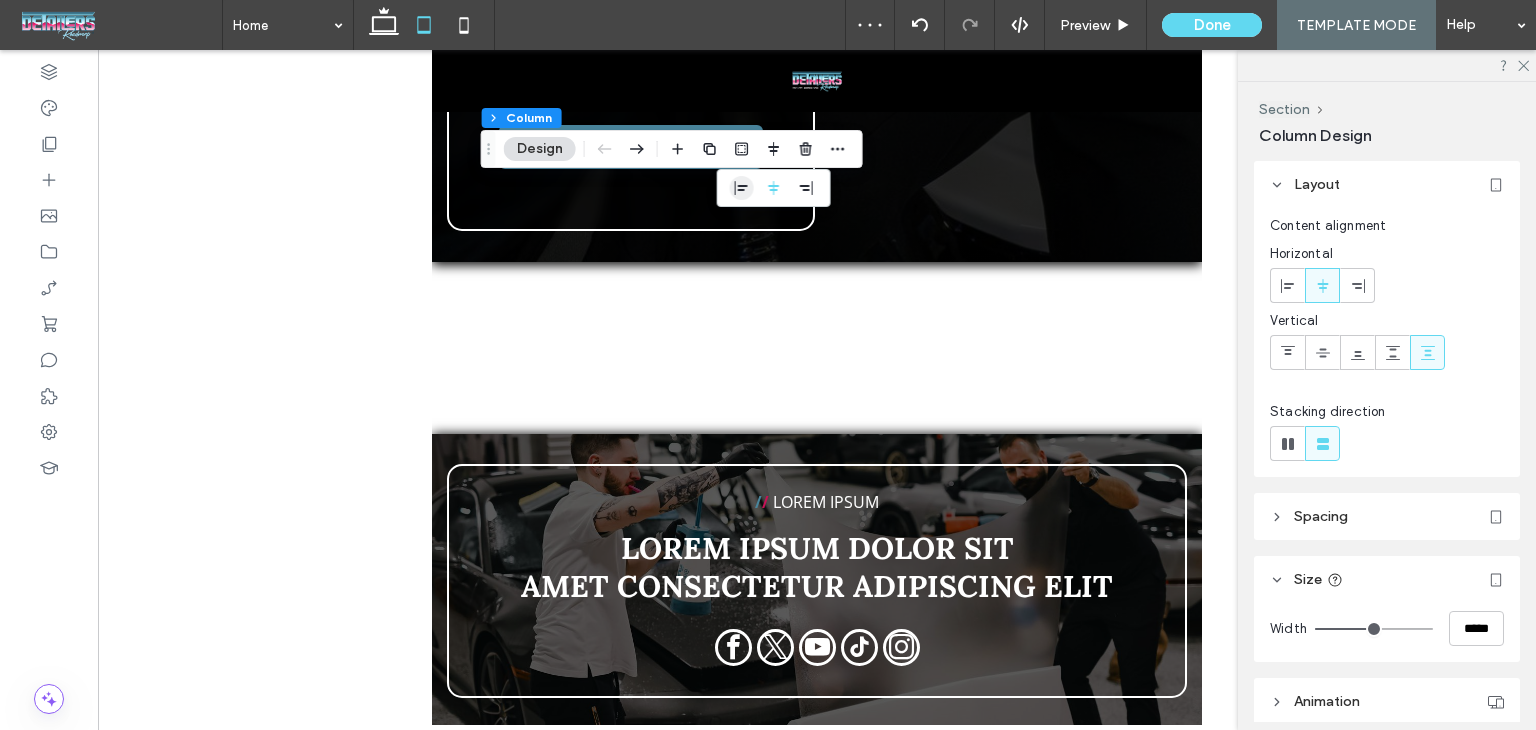 click 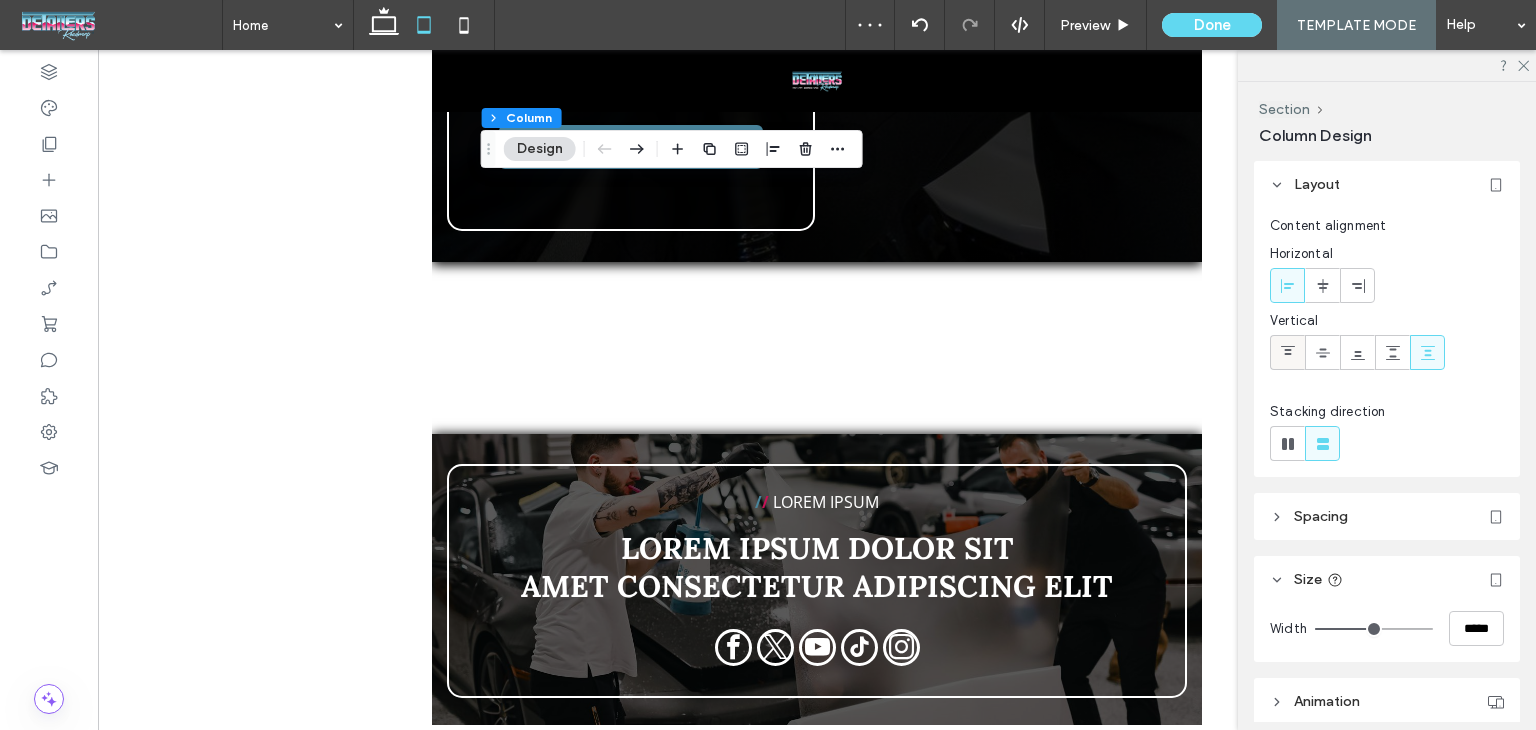 click 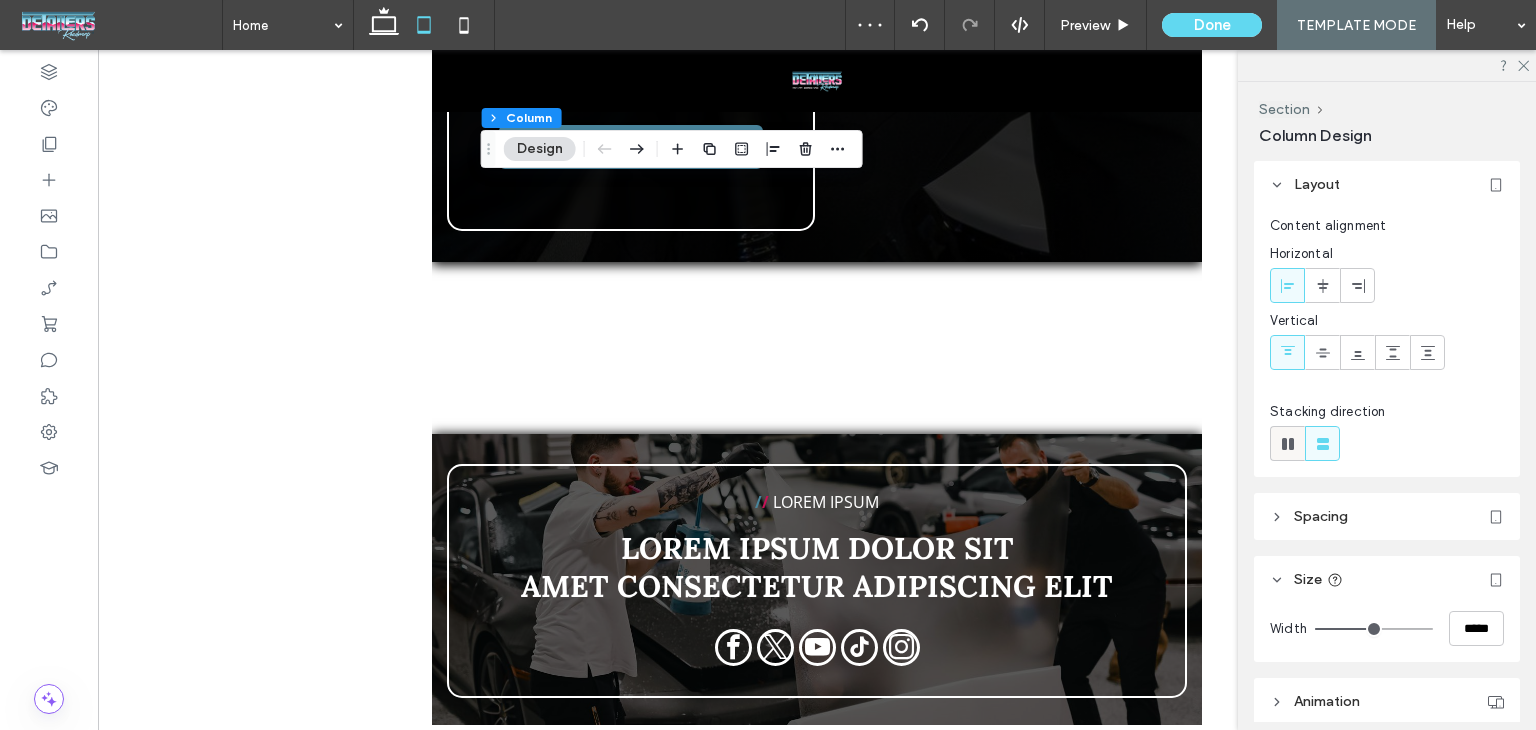 click at bounding box center [1287, 443] 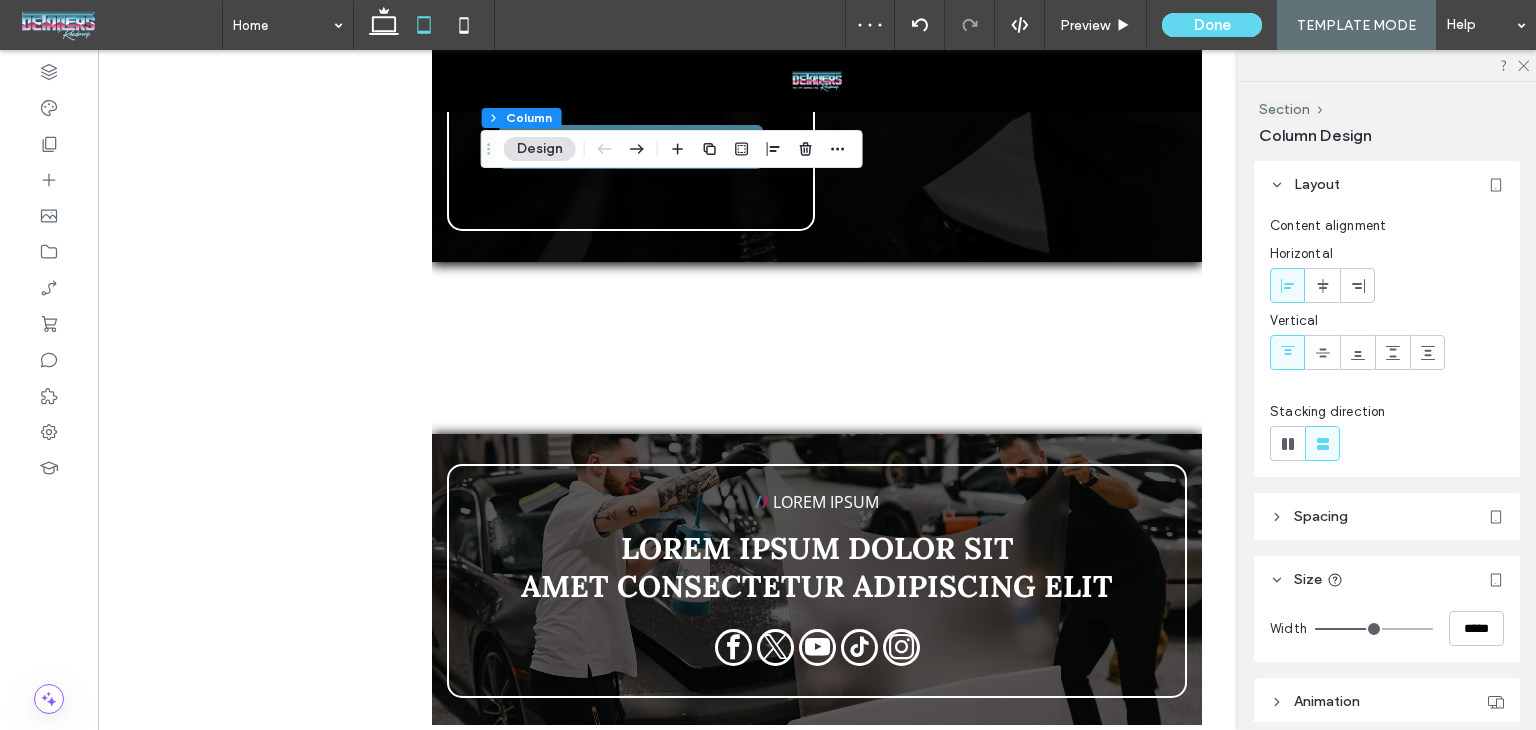 type on "*" 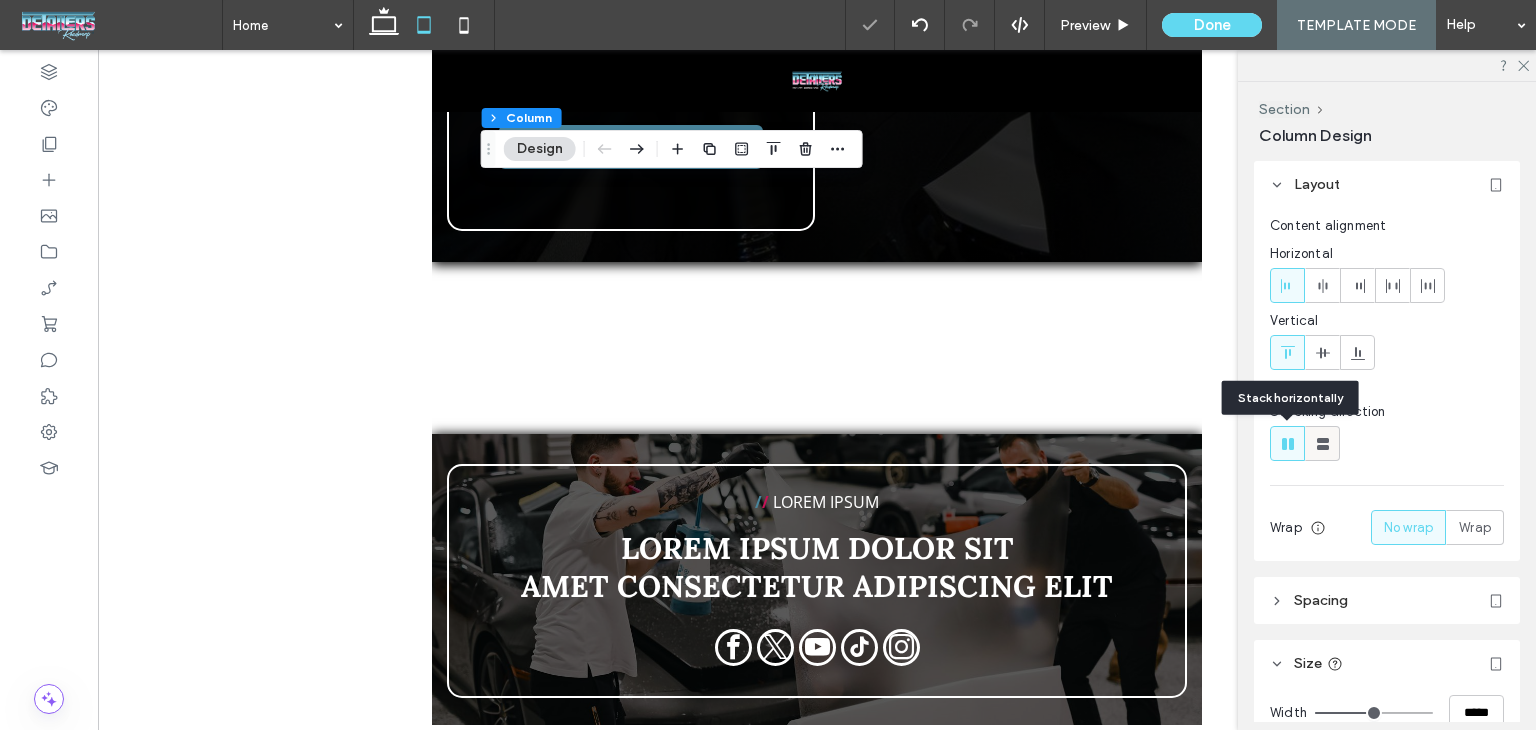 click 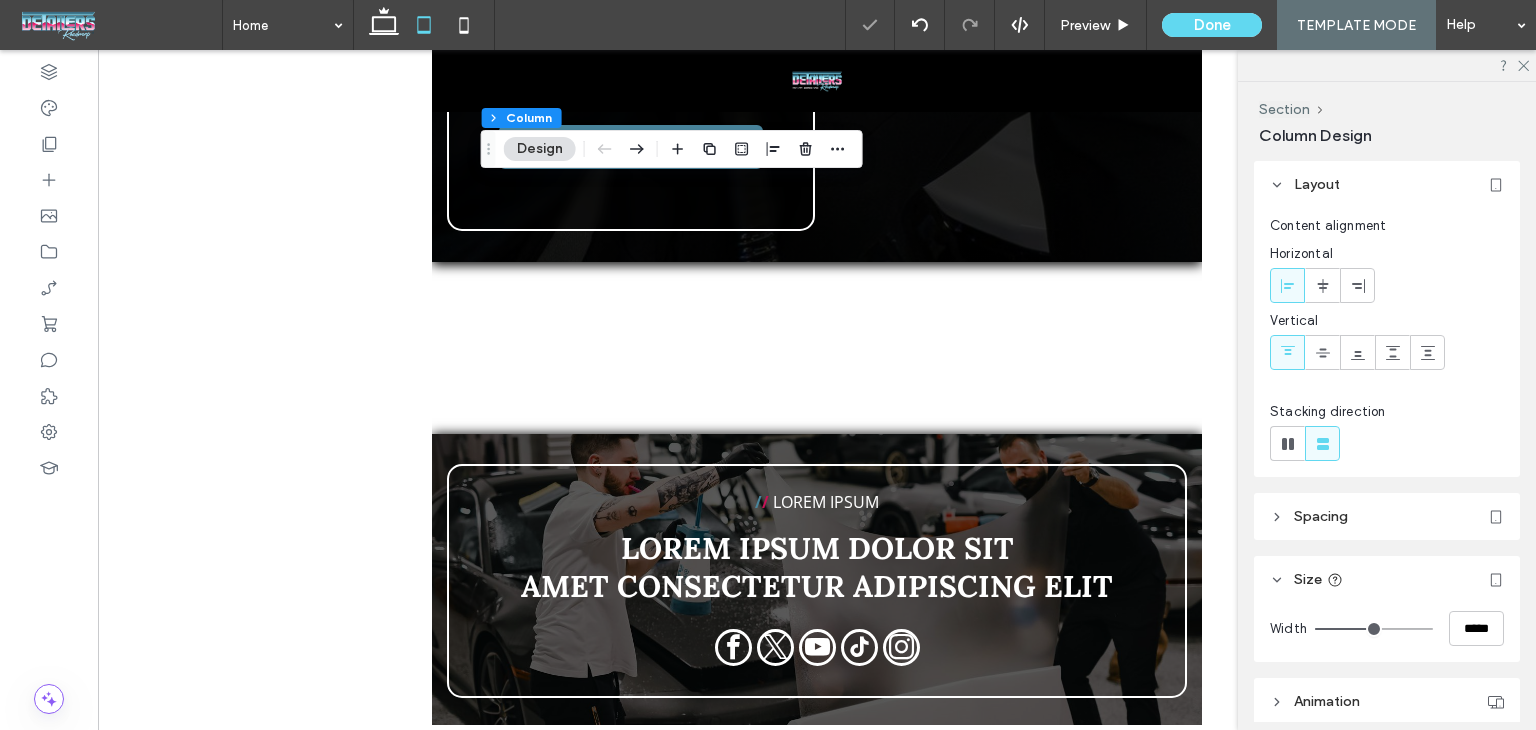 type on "**" 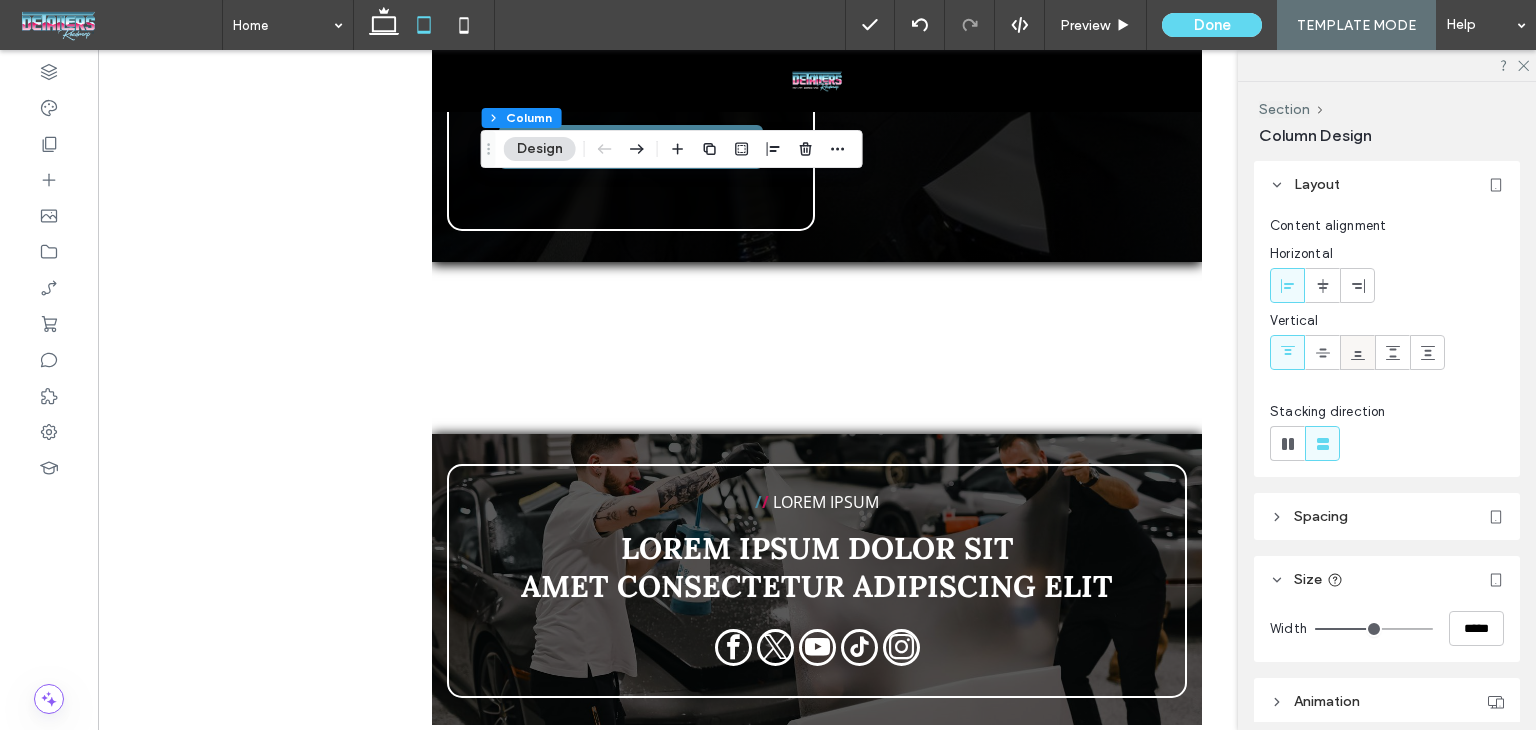 click 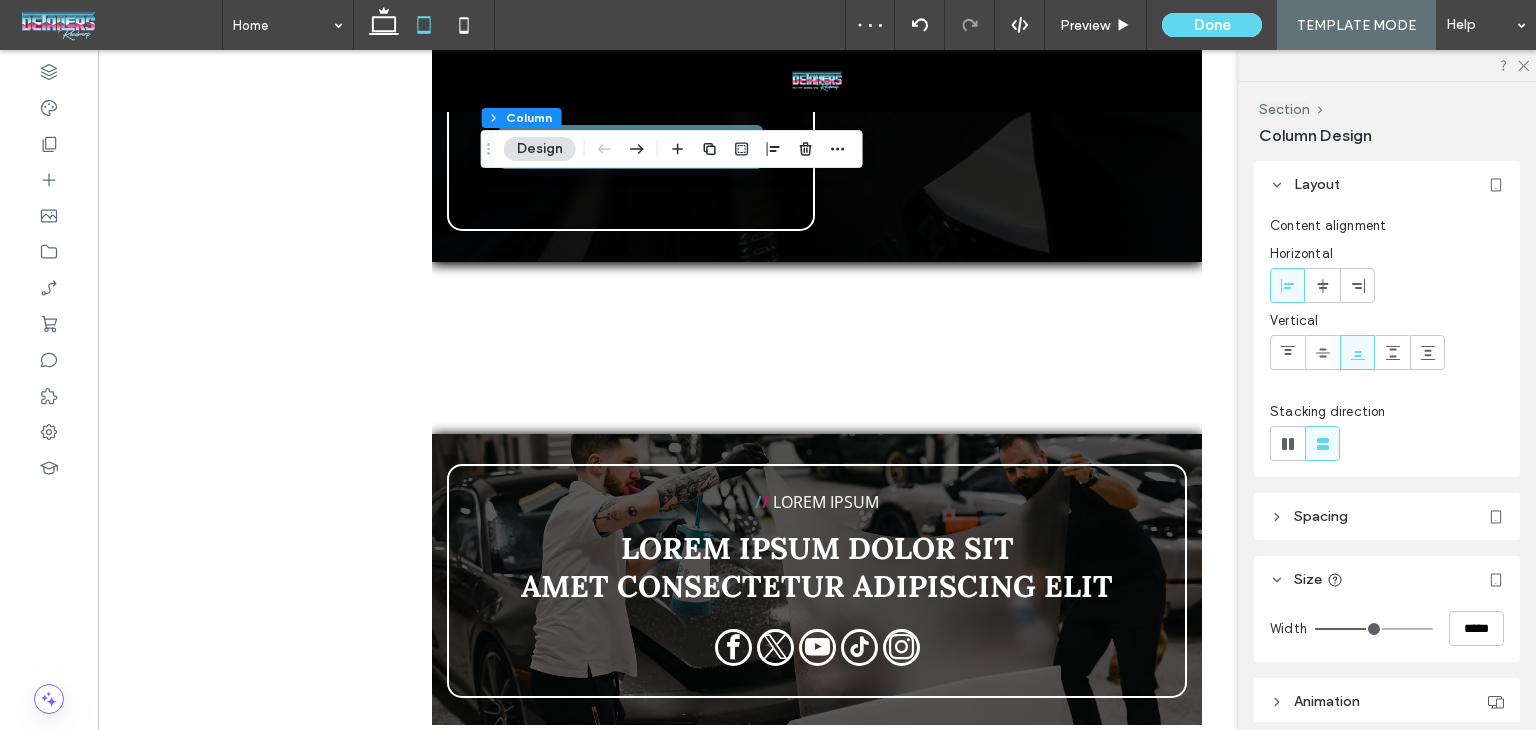 scroll, scrollTop: 145, scrollLeft: 0, axis: vertical 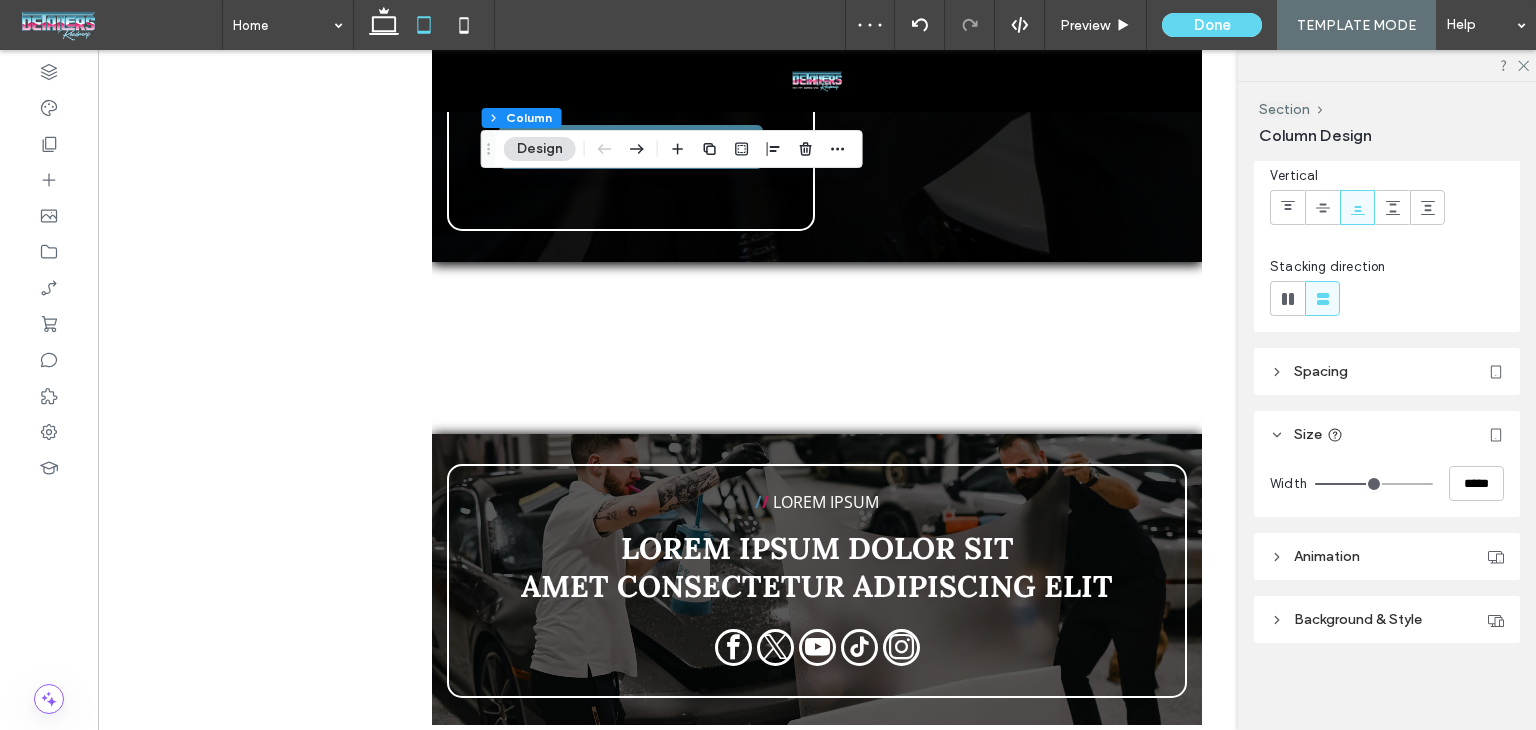 click on "Spacing" at bounding box center (1387, 371) 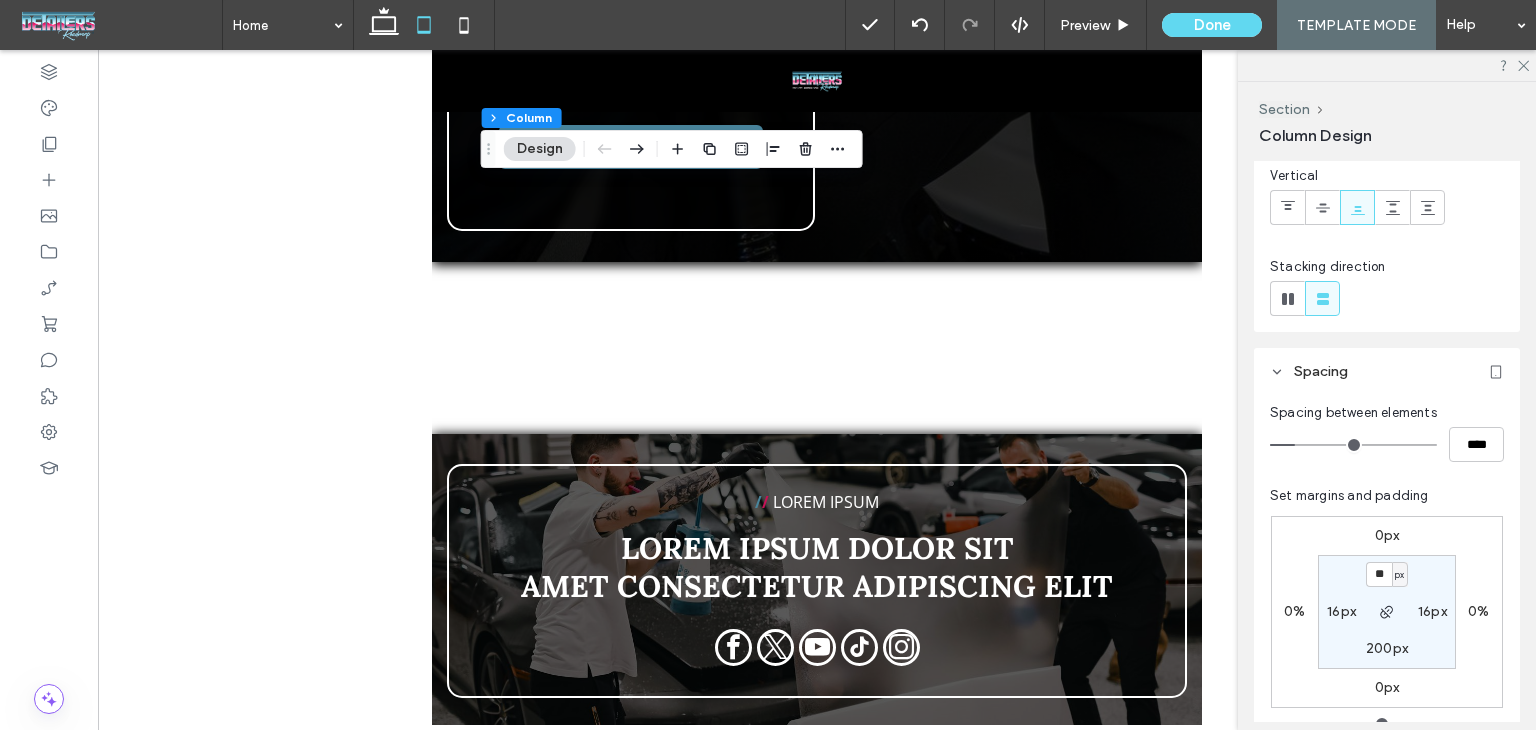 click on "200px" at bounding box center (1387, 648) 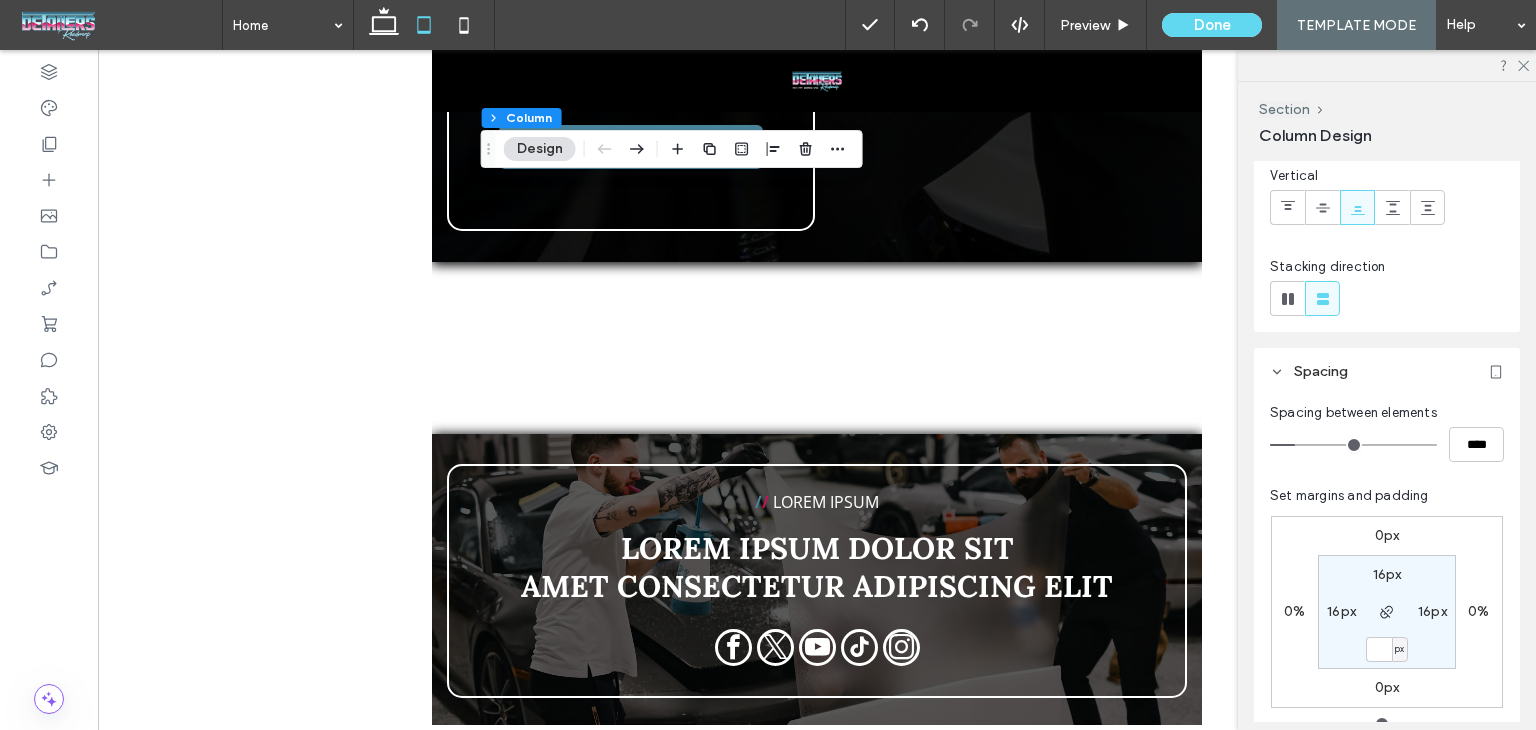 type 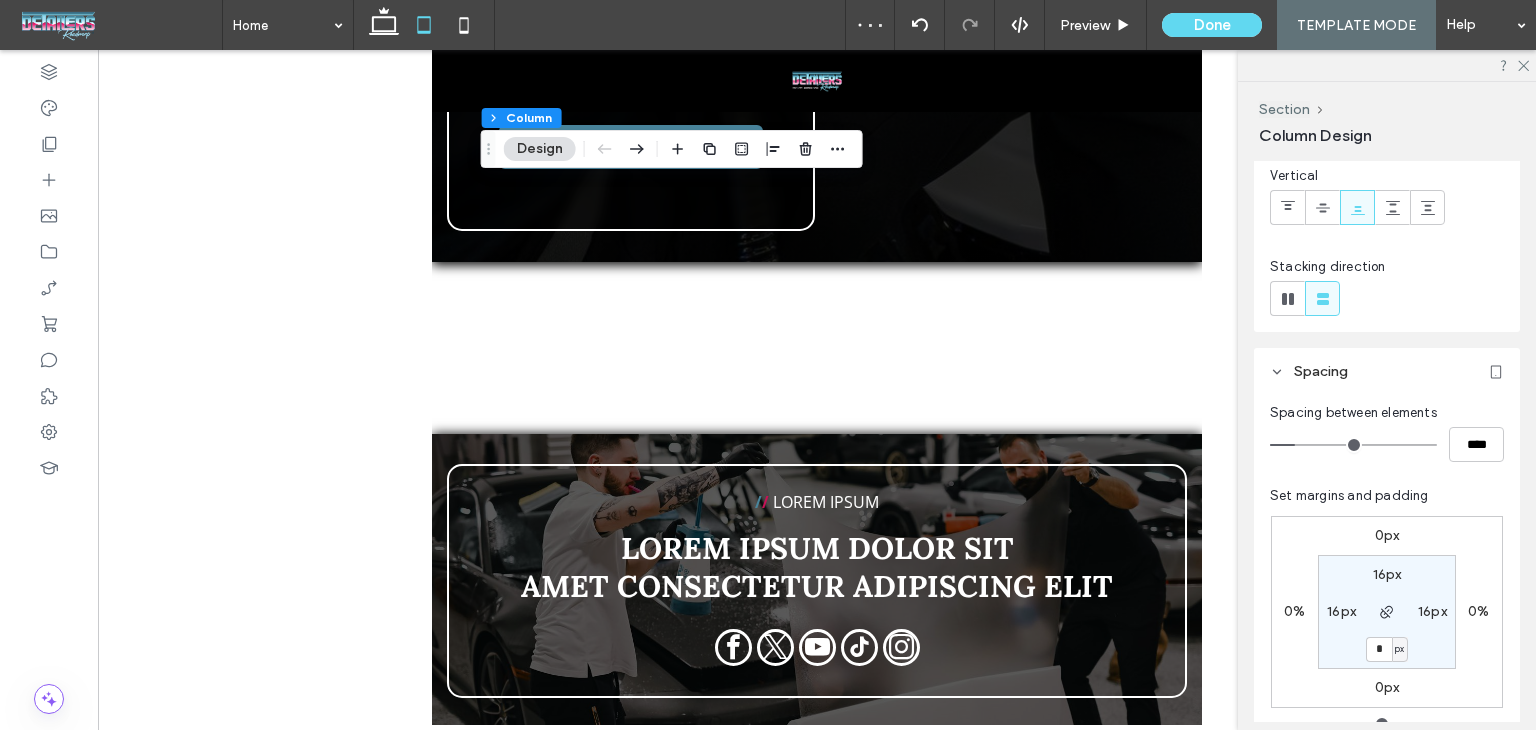 click on "*" at bounding box center [1379, 649] 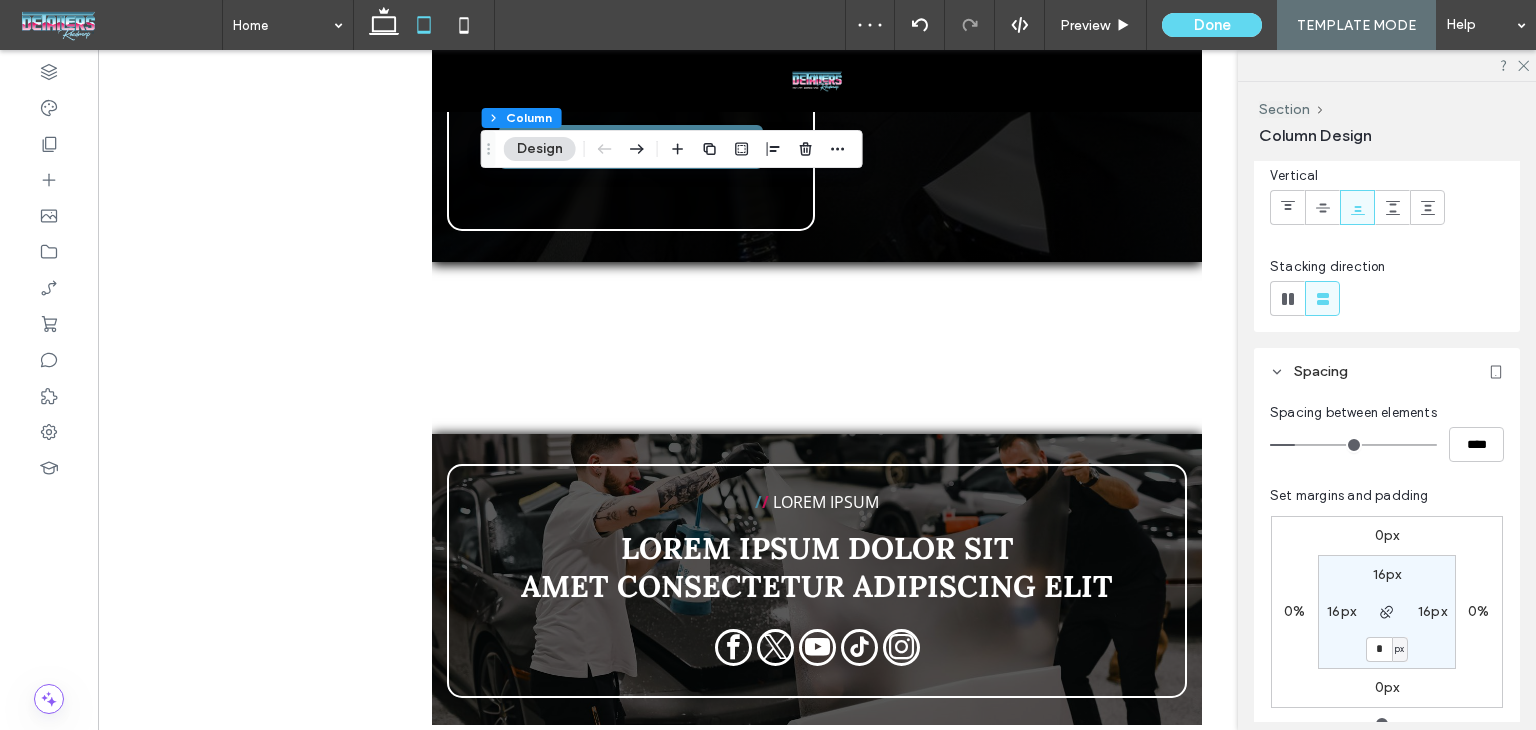 click on "*" at bounding box center [1379, 649] 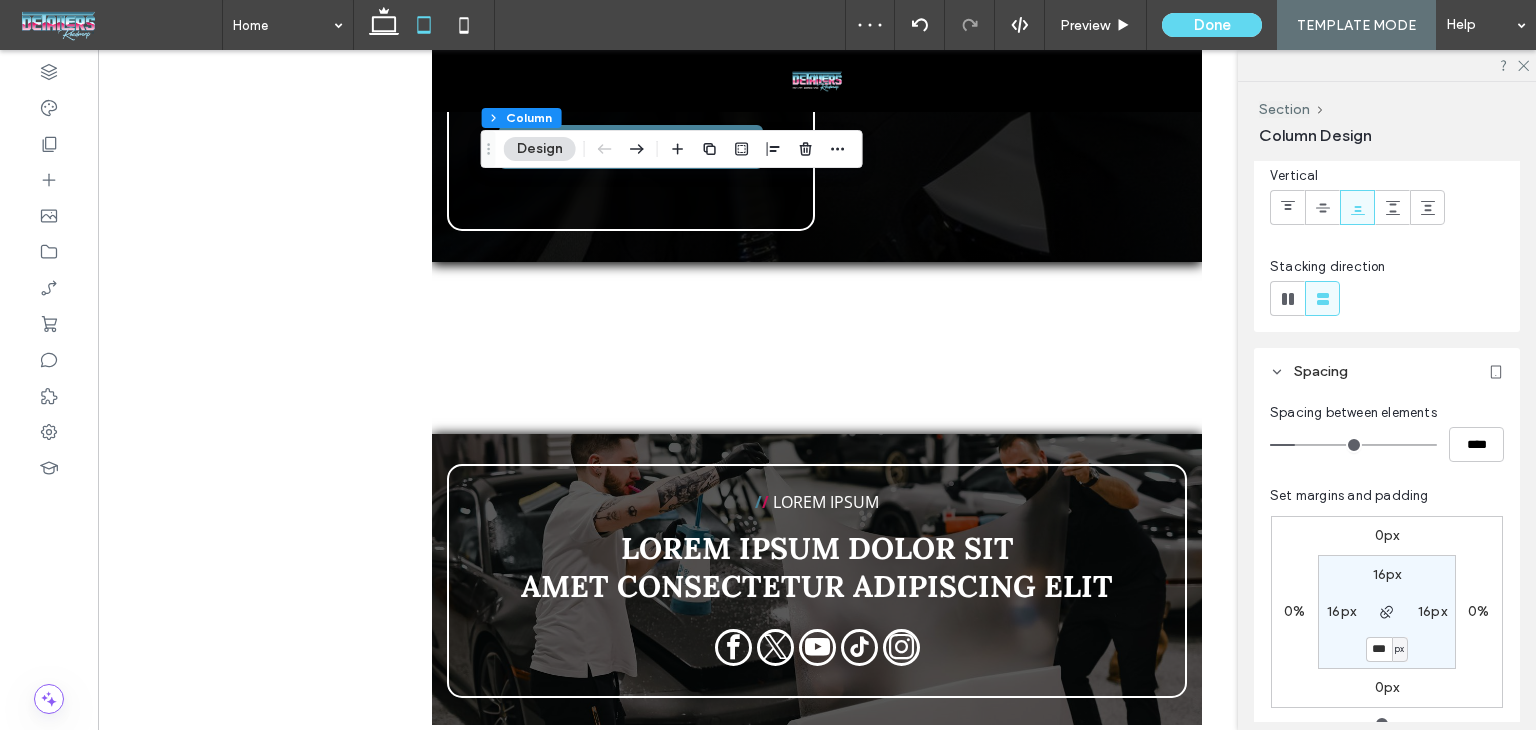 type on "**" 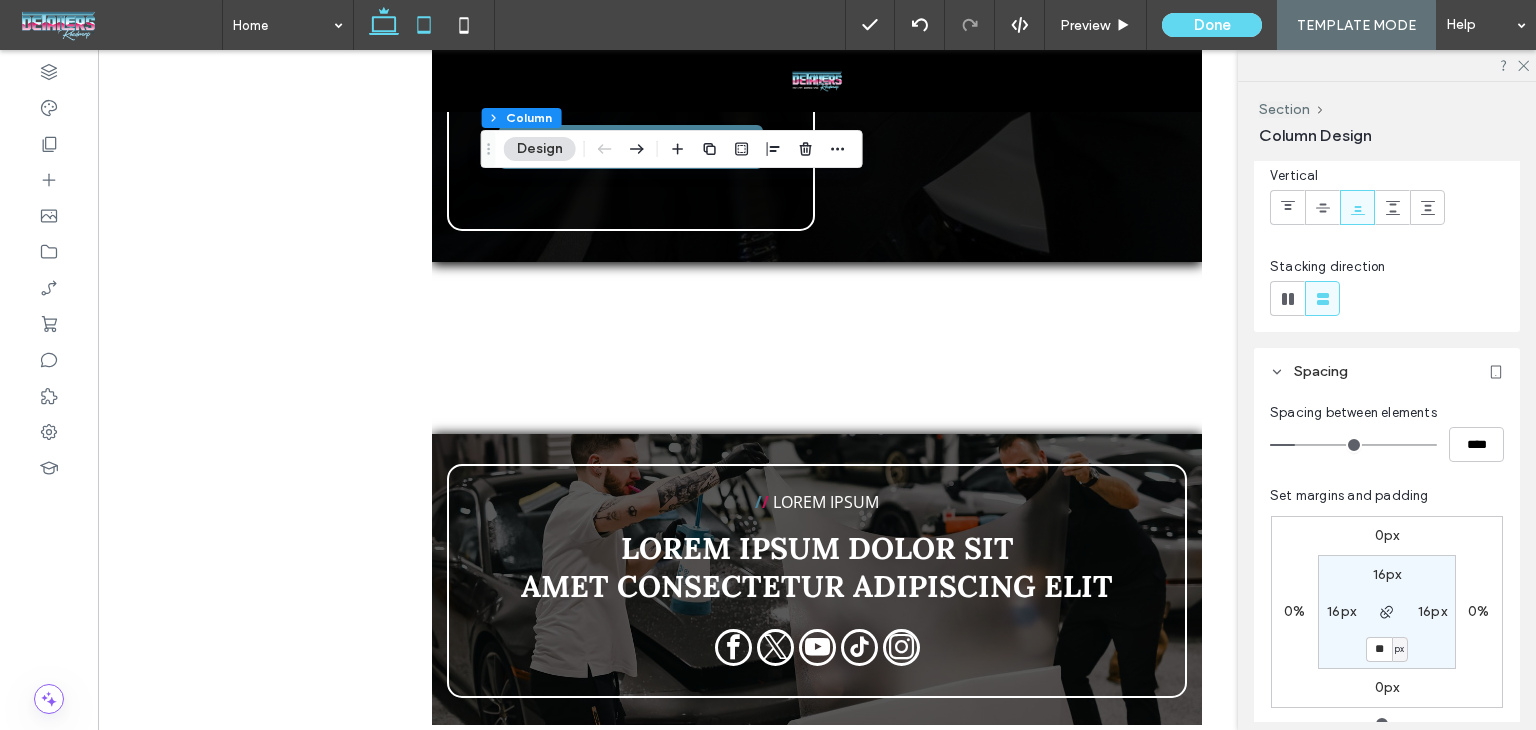click 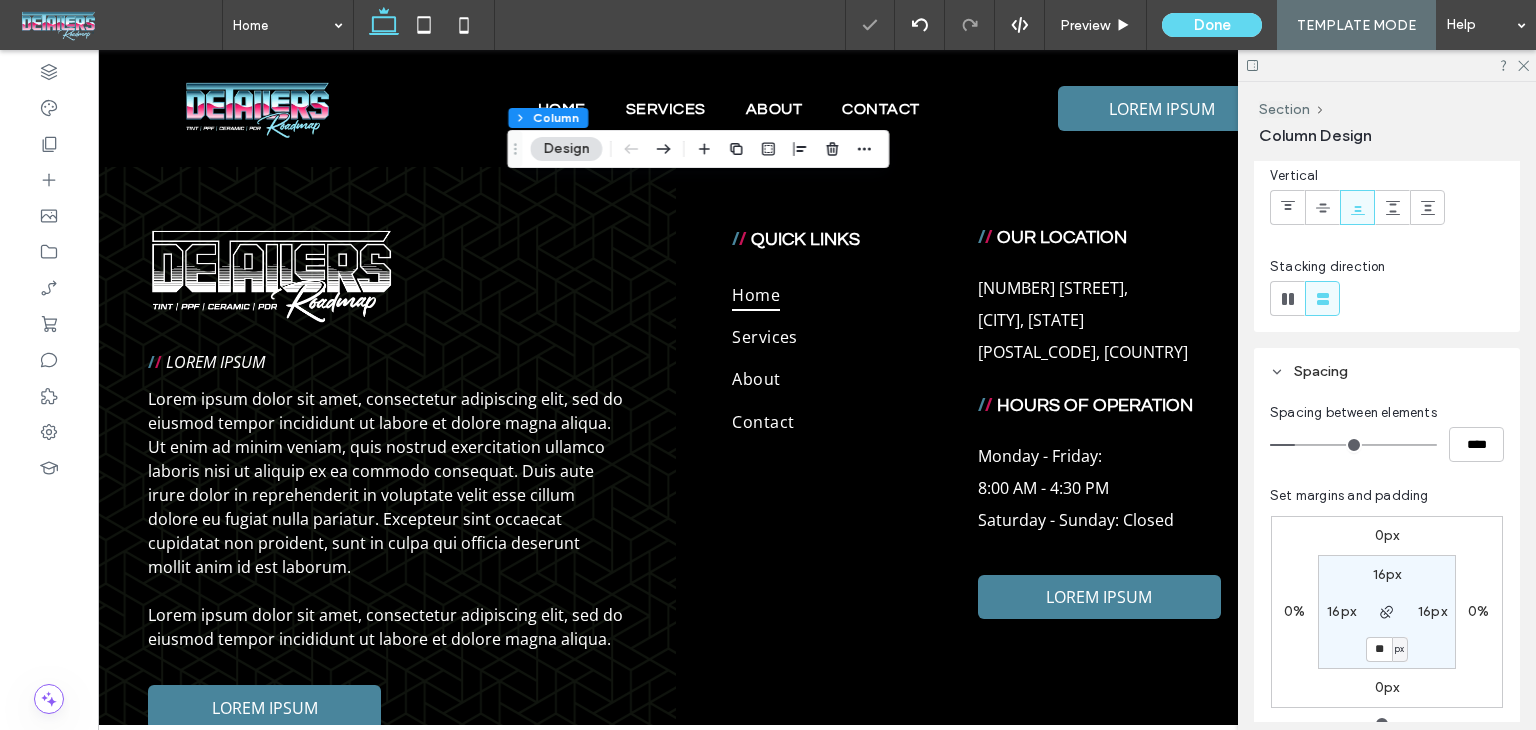 type on "***" 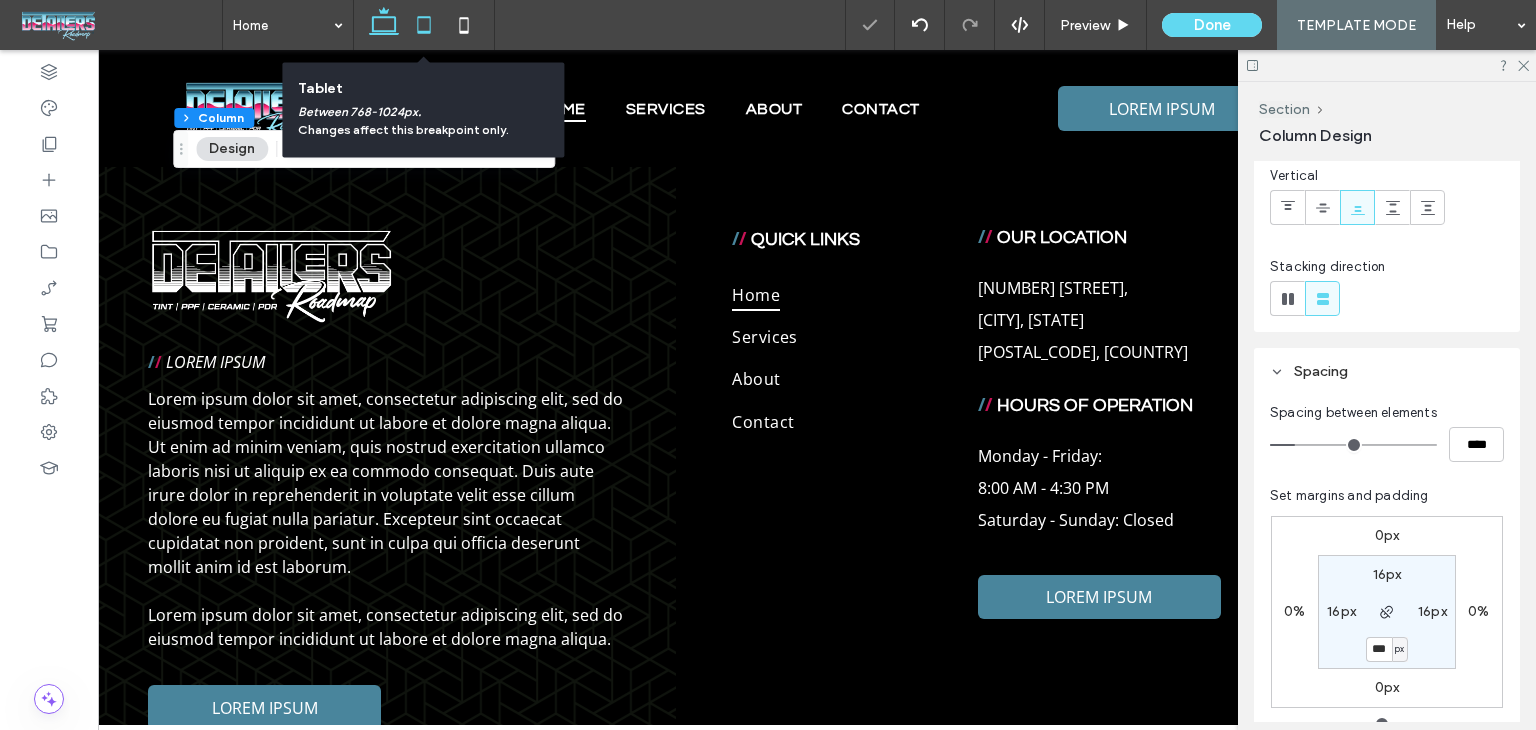 click 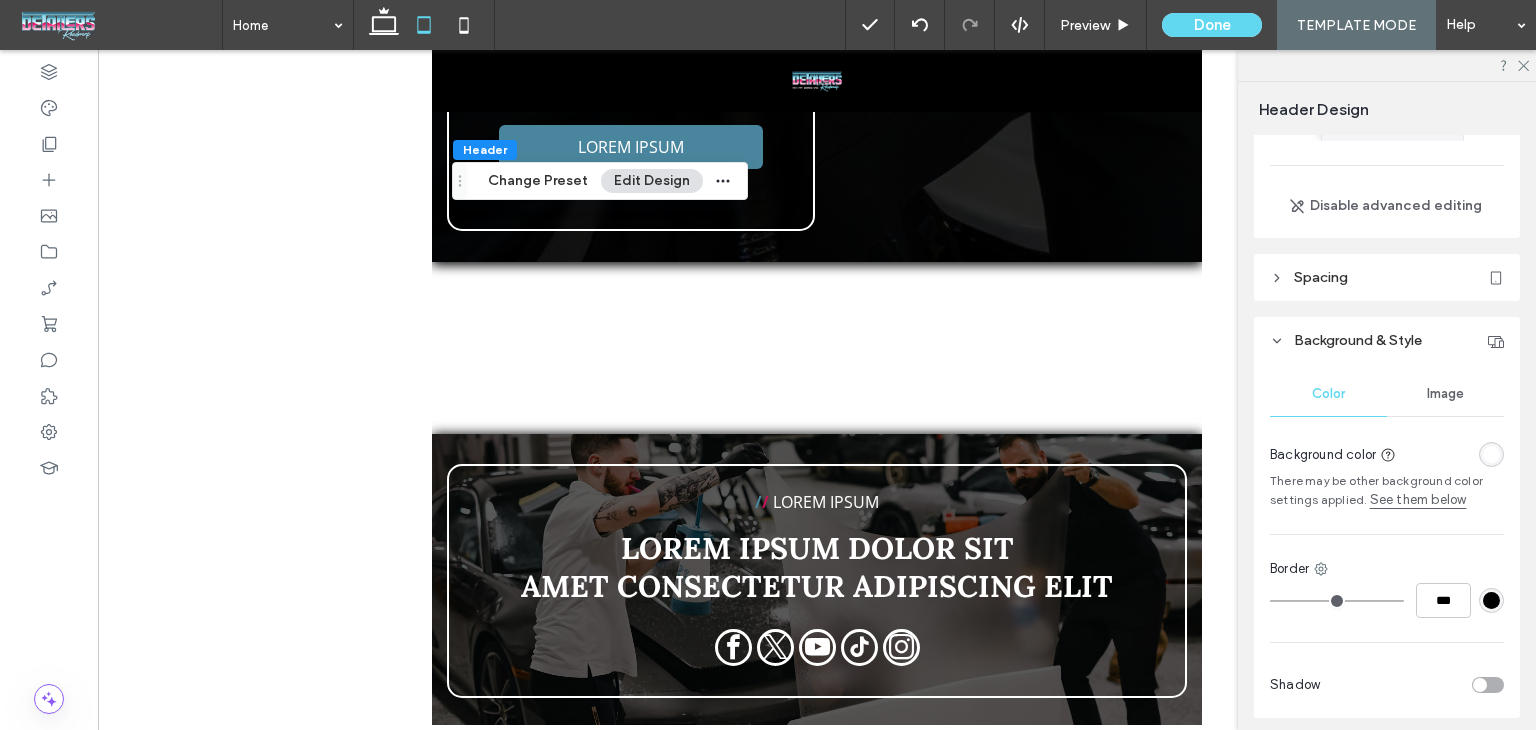 scroll, scrollTop: 100, scrollLeft: 0, axis: vertical 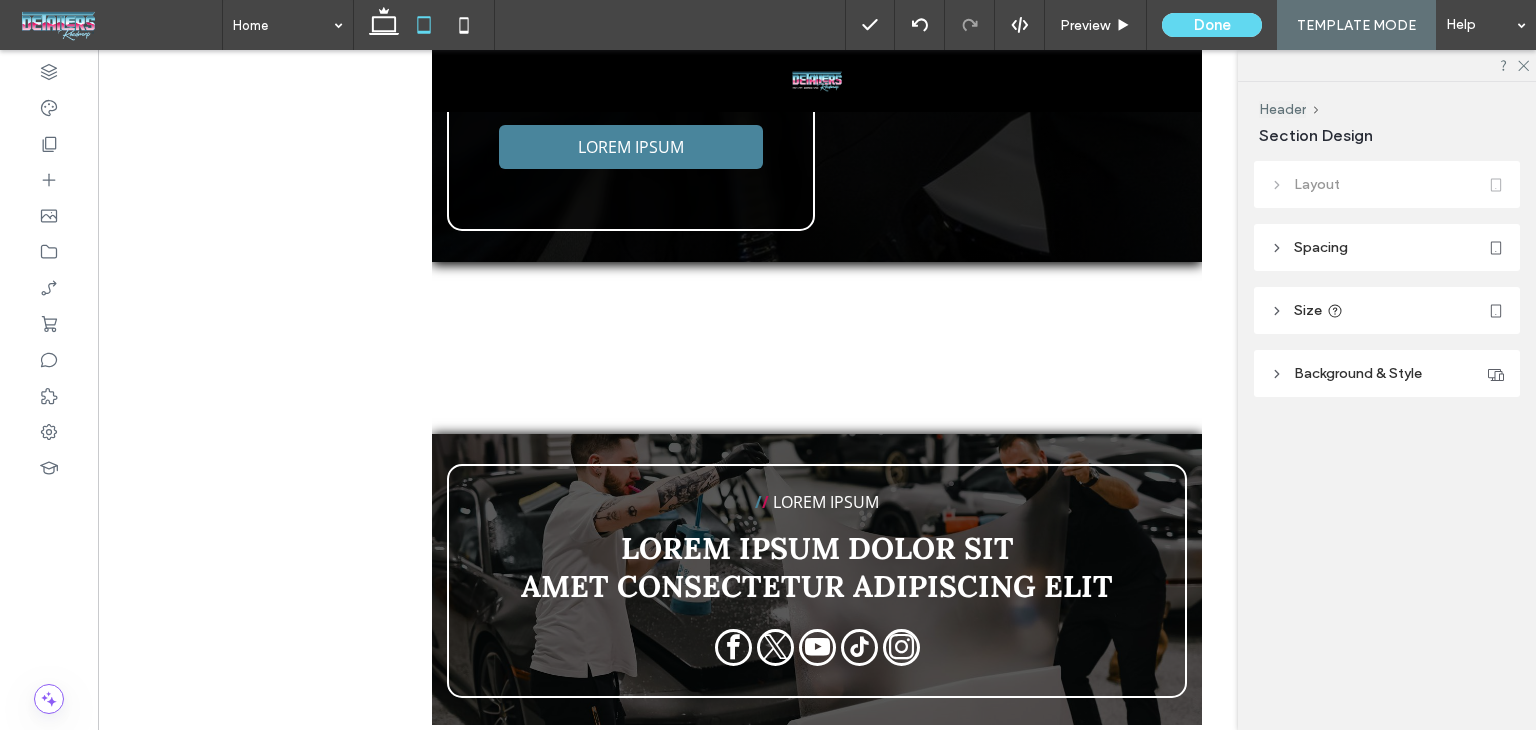 type on "***" 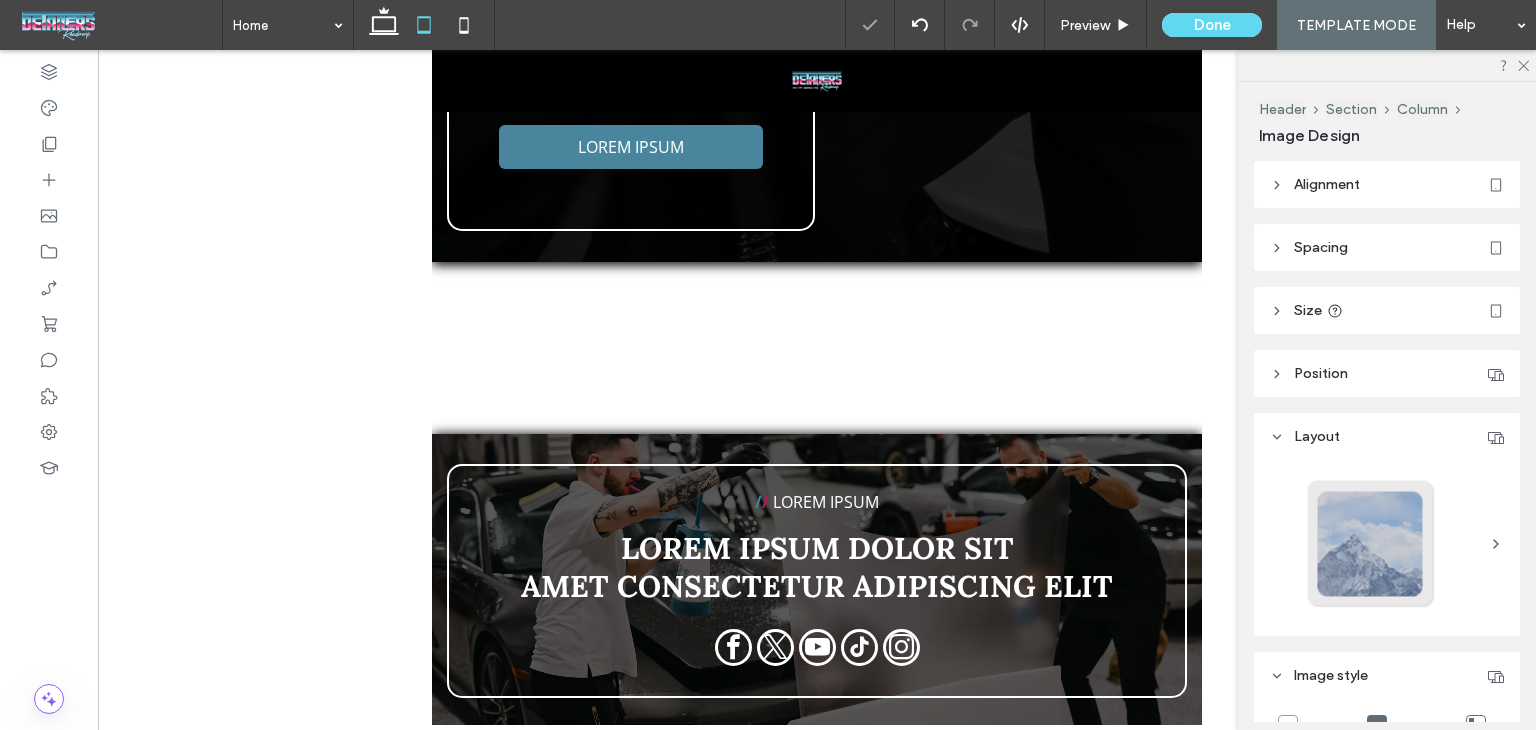 type on "***" 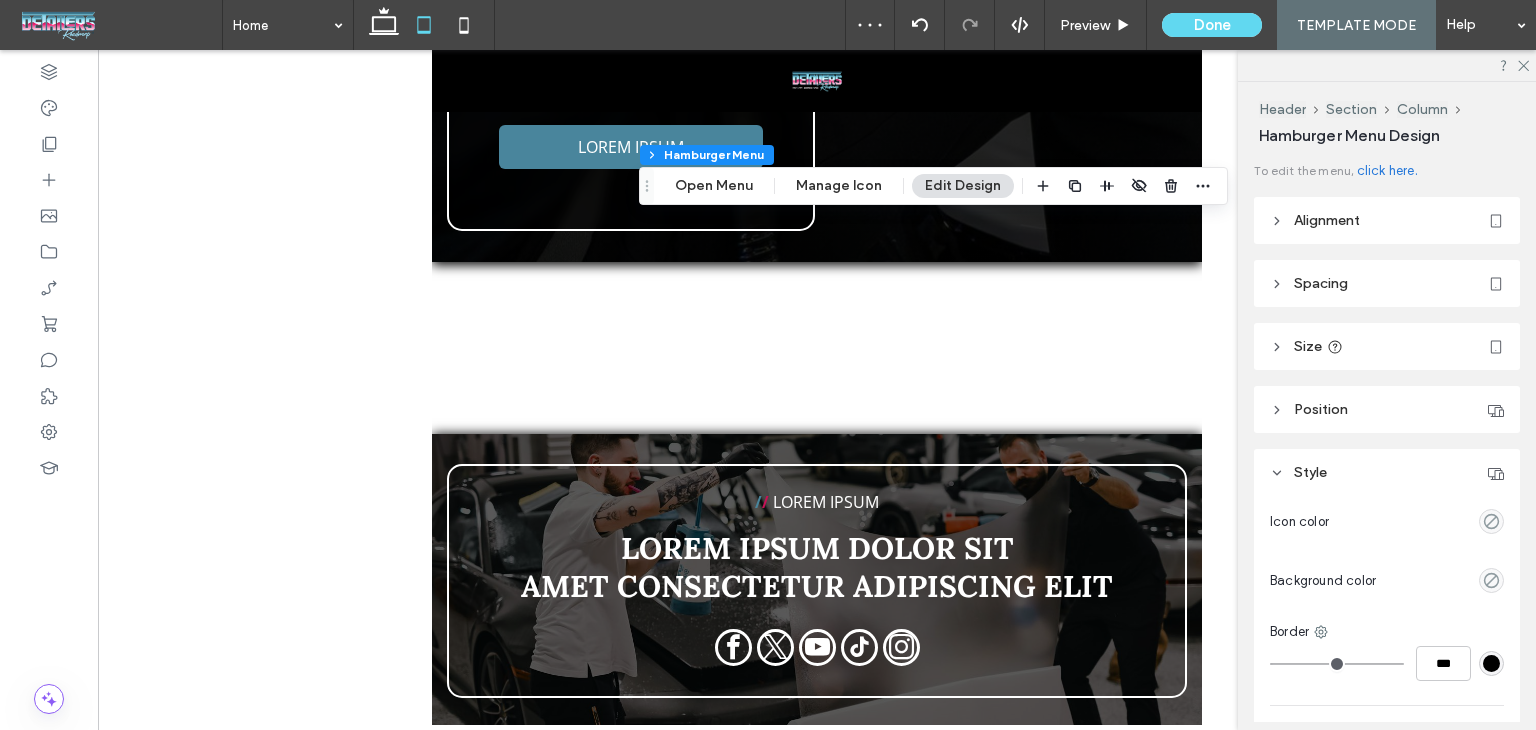 click at bounding box center [1491, 663] 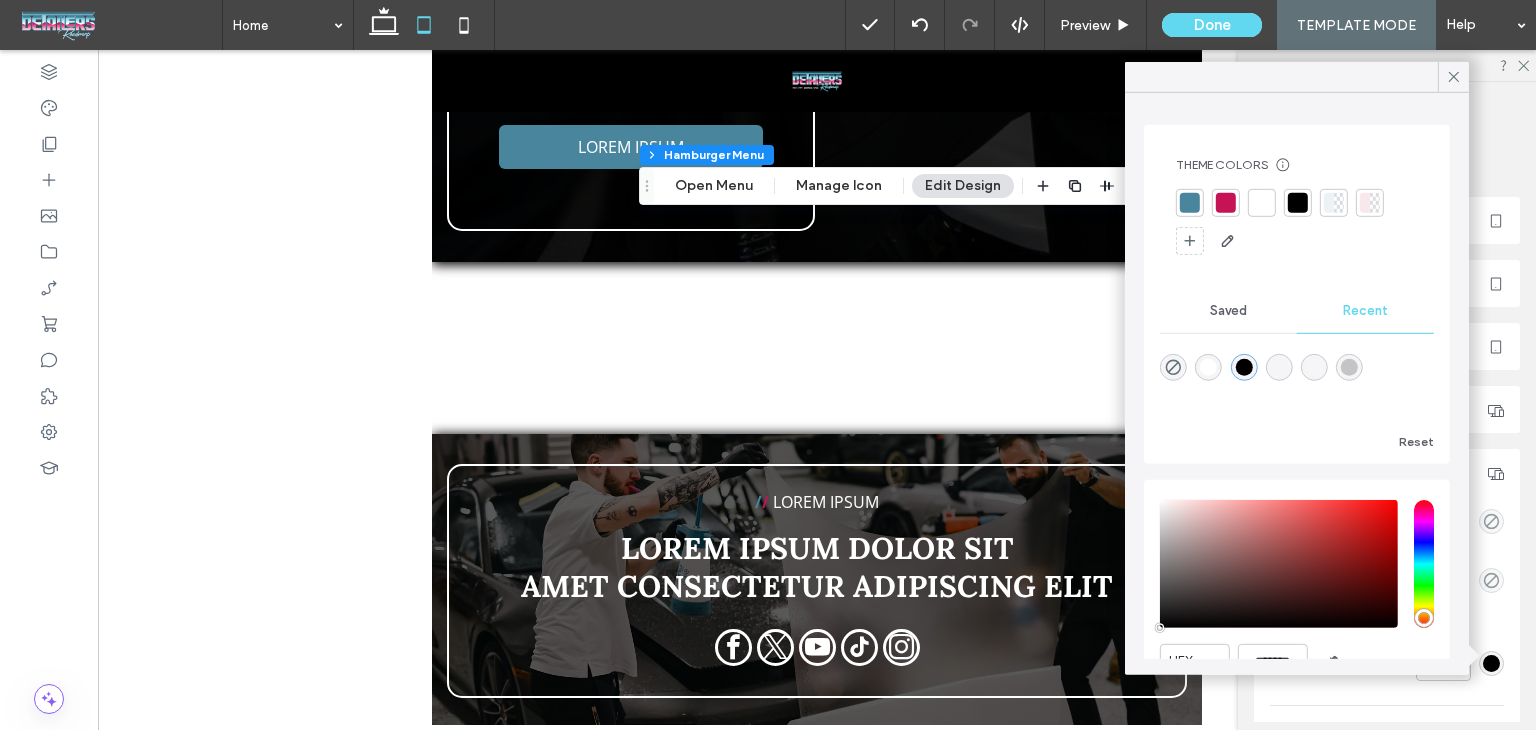 click at bounding box center [1262, 203] 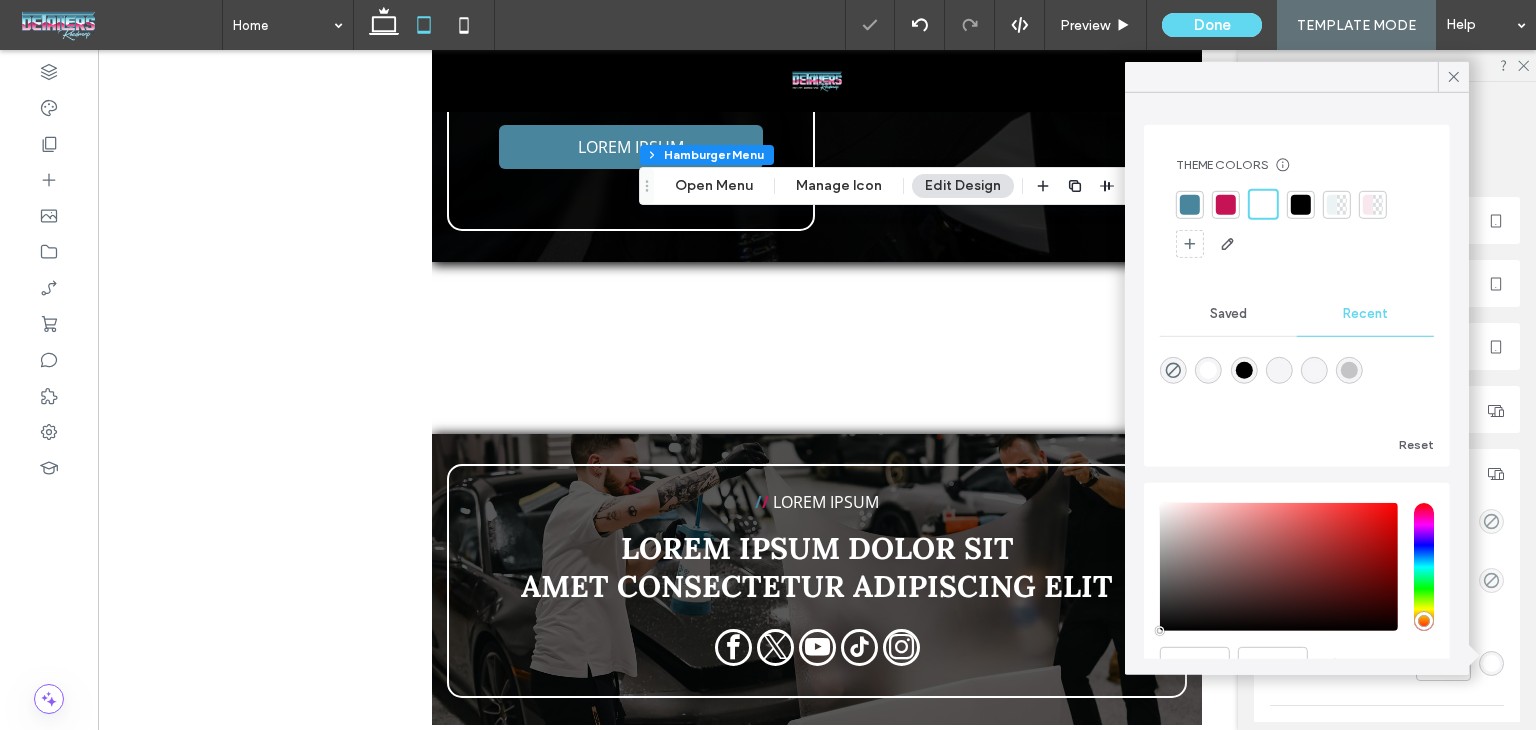 click 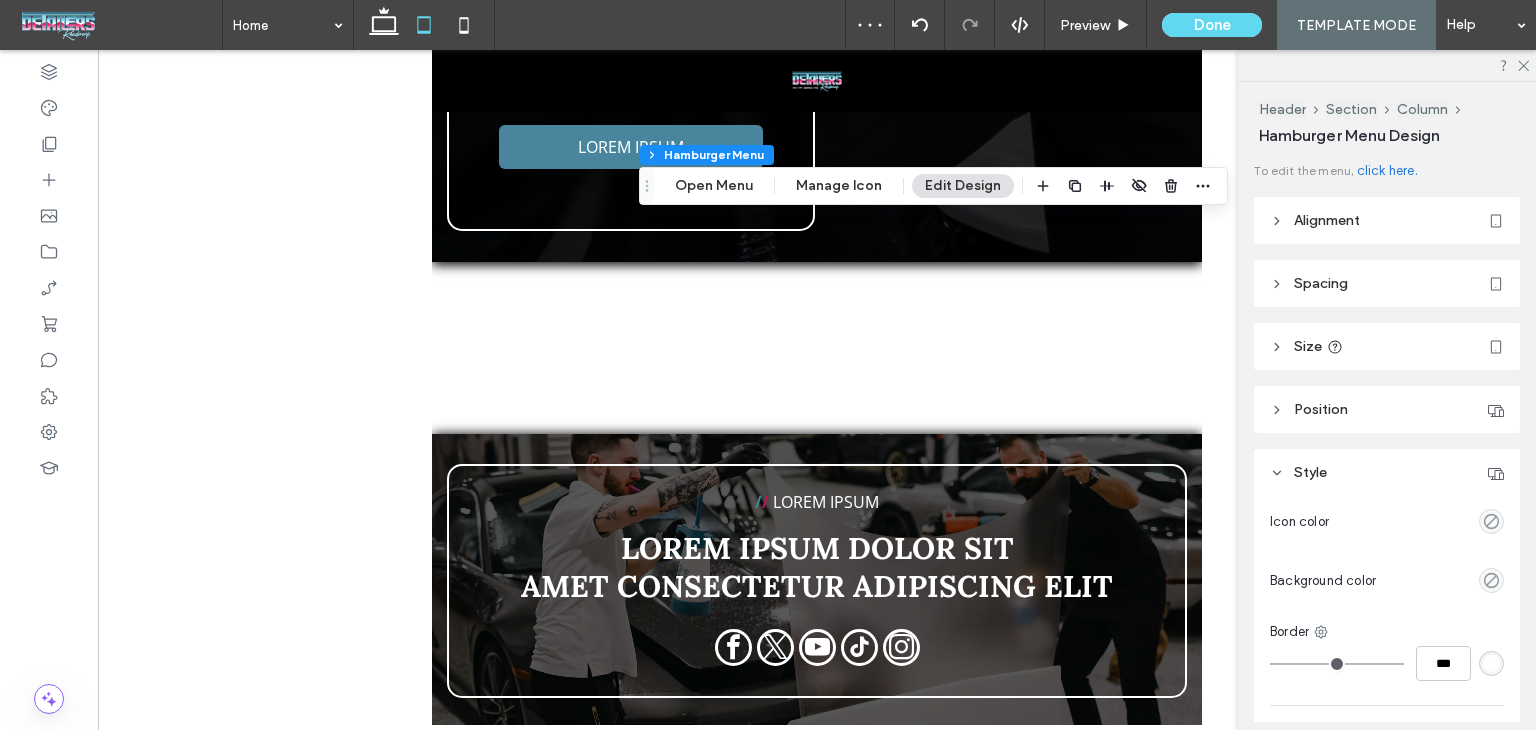 click at bounding box center (1491, 663) 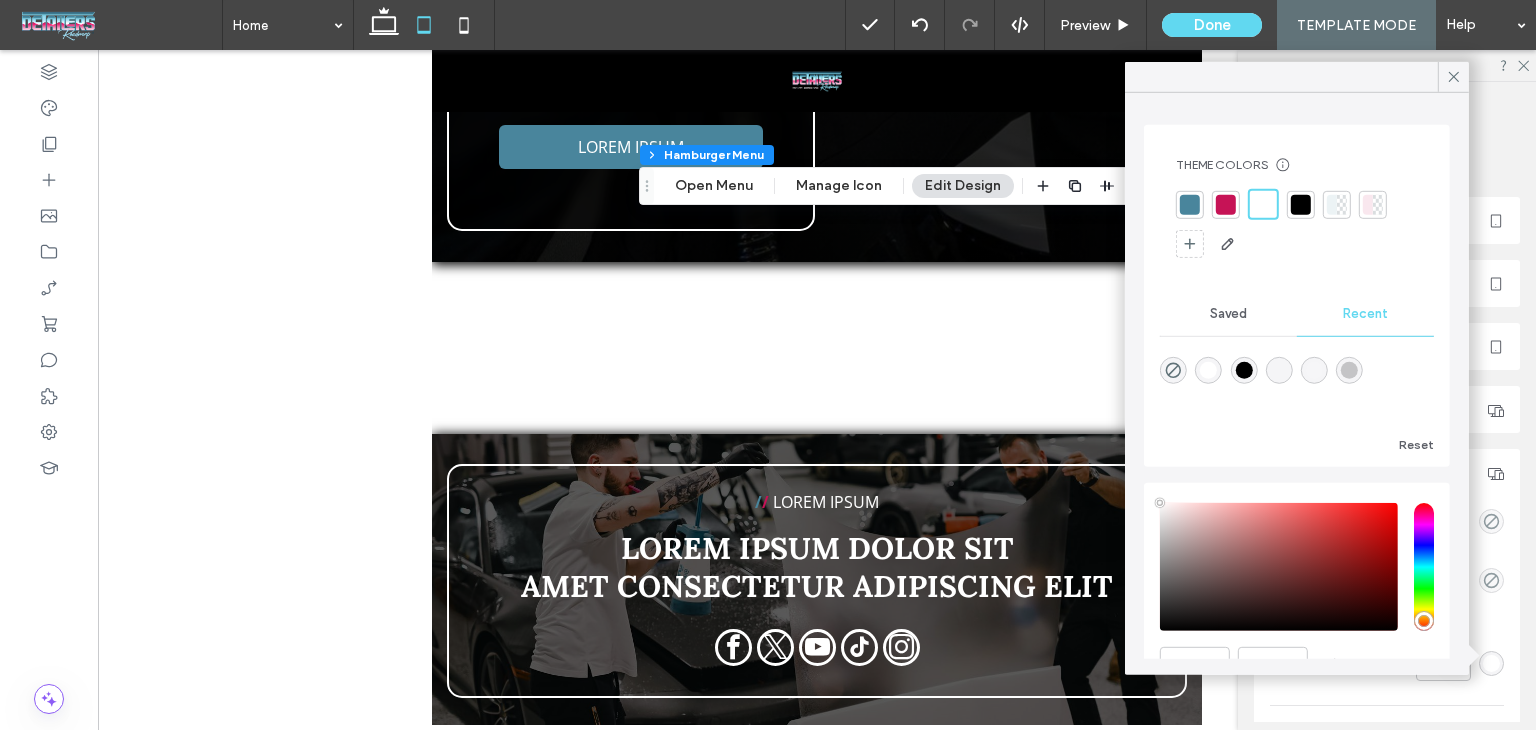 drag, startPoint x: 1172, startPoint y: 363, endPoint x: 1328, endPoint y: 267, distance: 183.17204 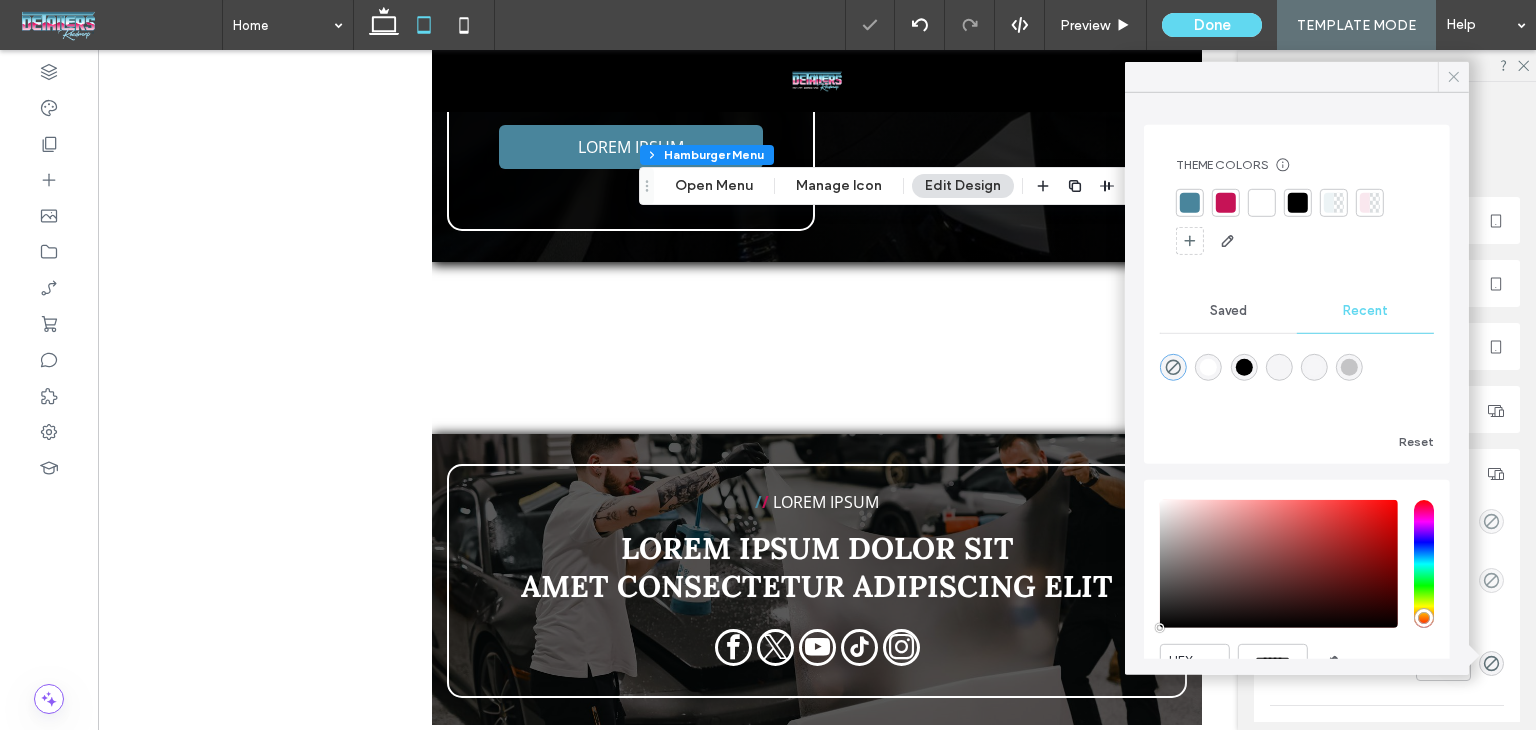 click 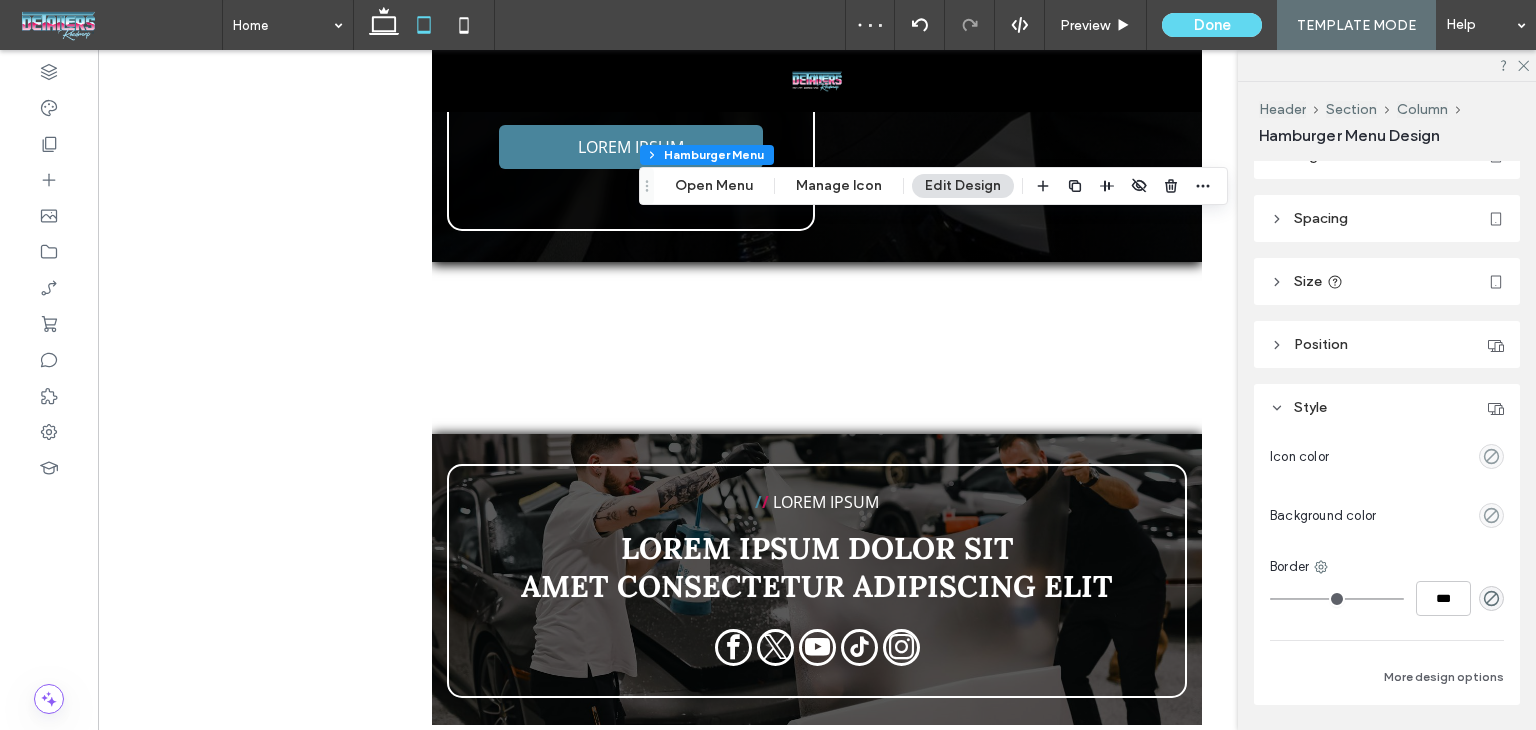 scroll, scrollTop: 127, scrollLeft: 0, axis: vertical 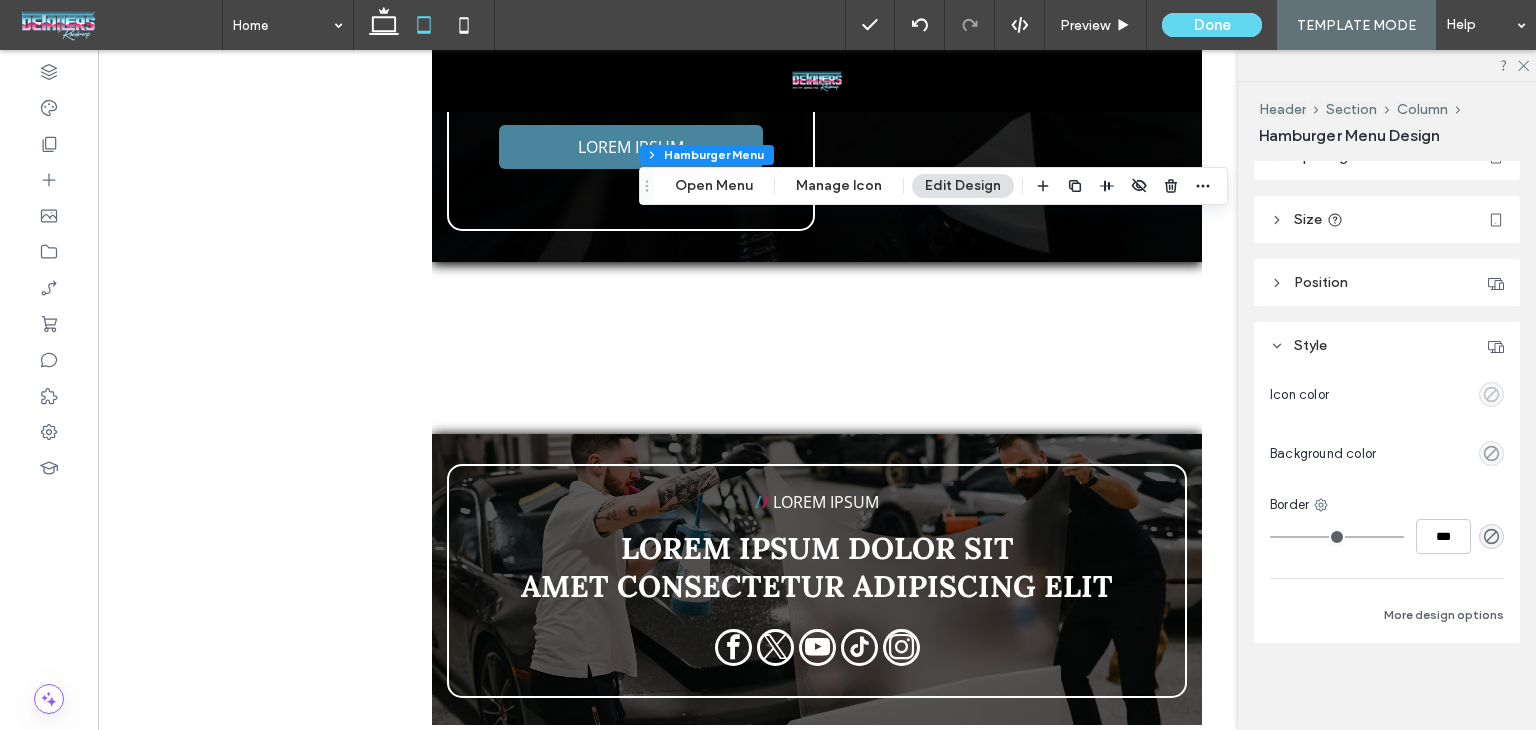 click 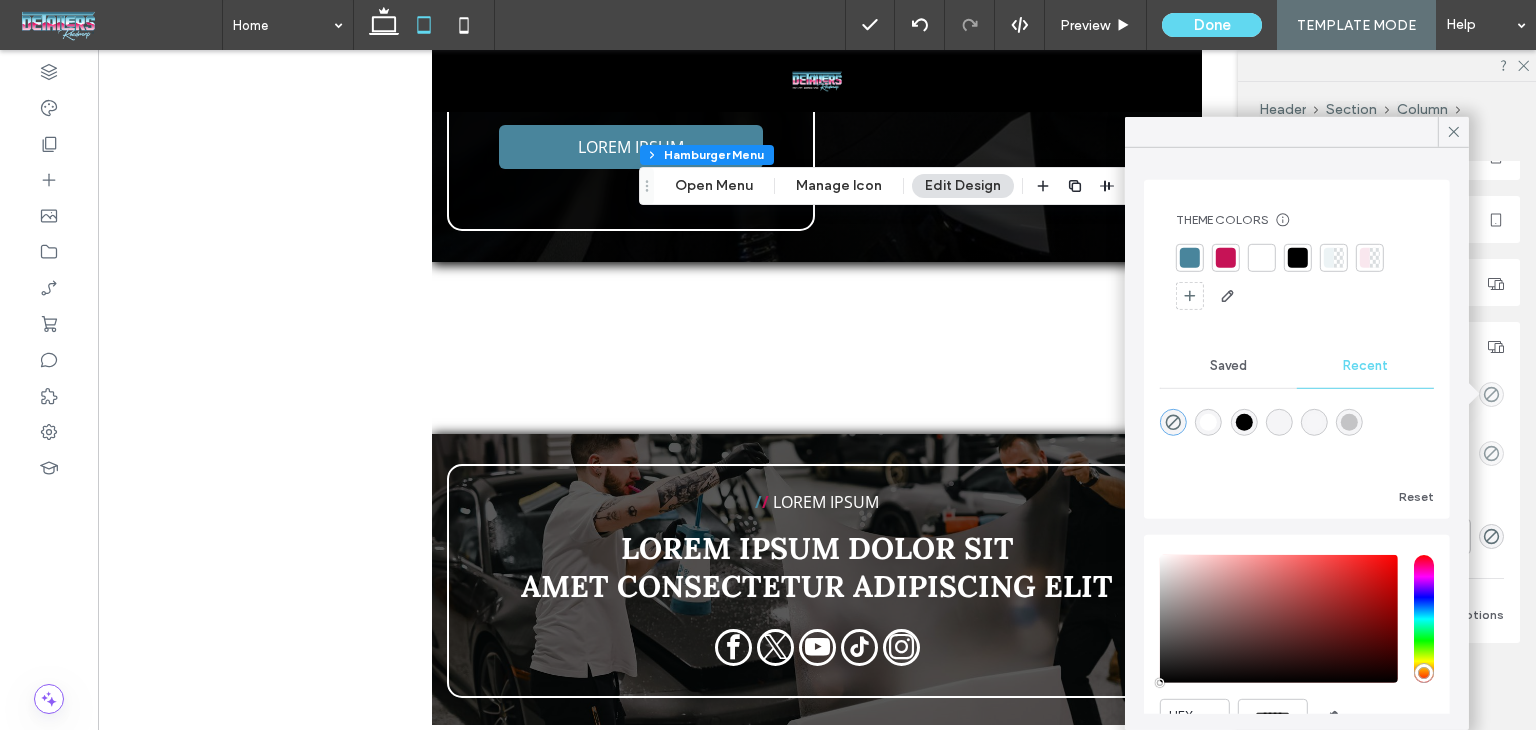 click at bounding box center [1262, 258] 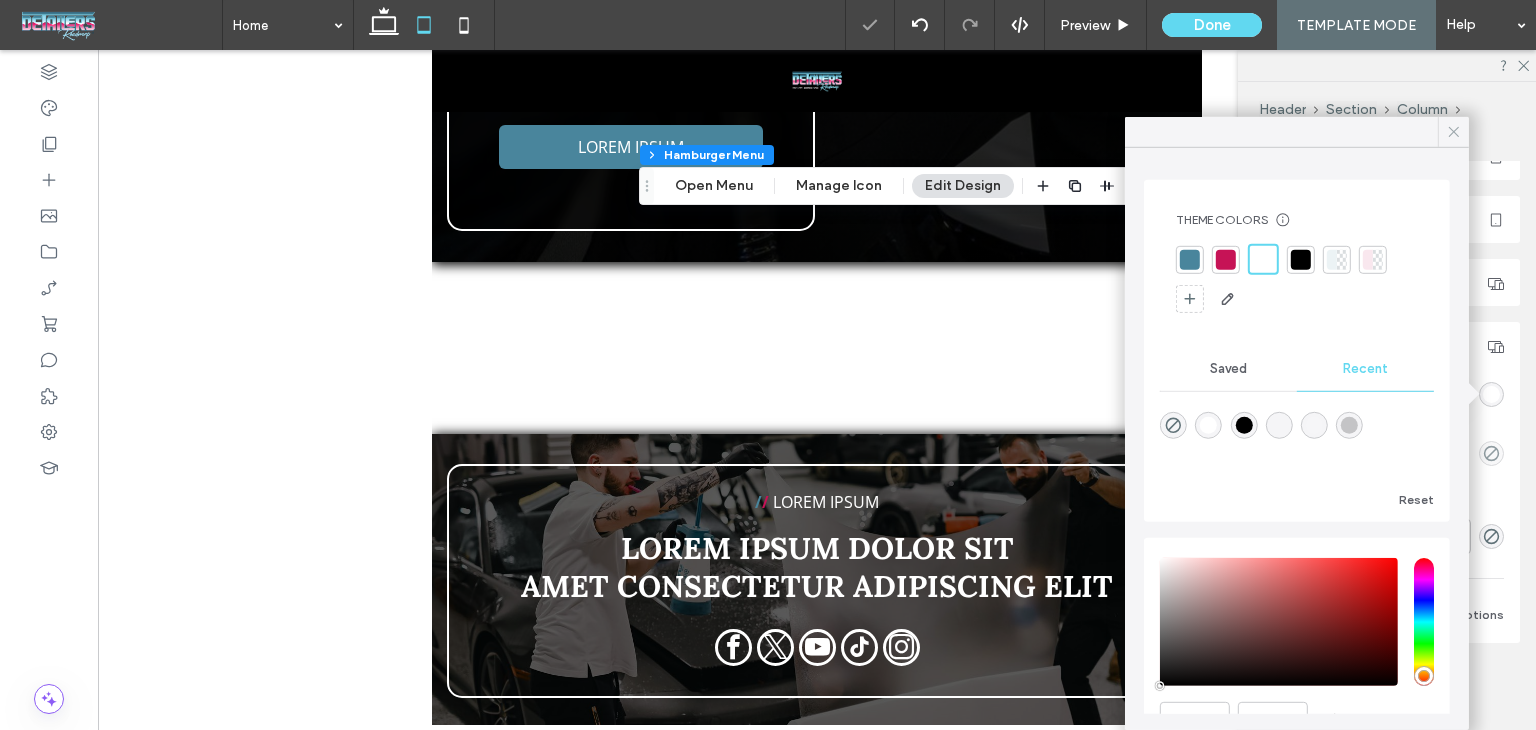click at bounding box center (1453, 132) 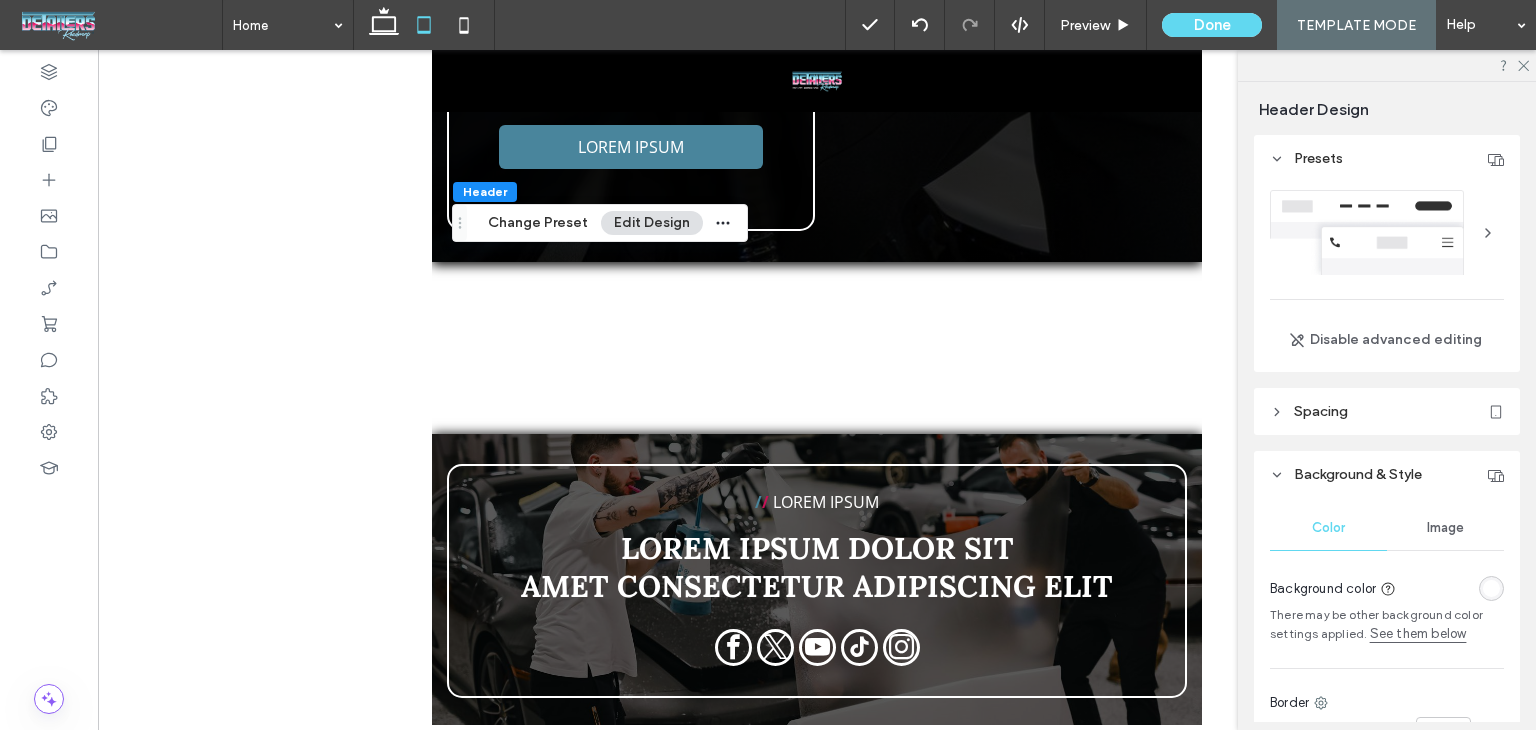 click at bounding box center (1387, 232) 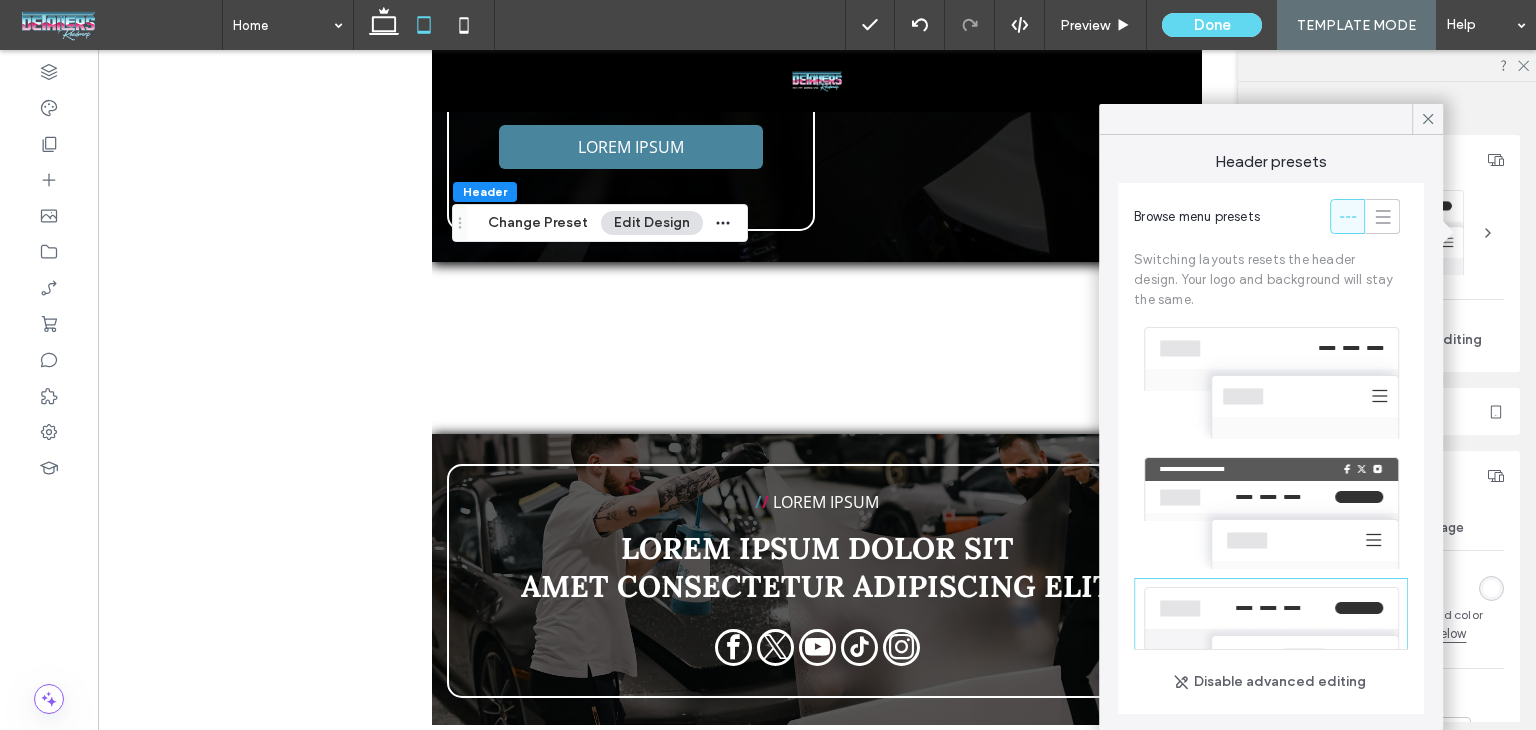 scroll, scrollTop: 218, scrollLeft: 0, axis: vertical 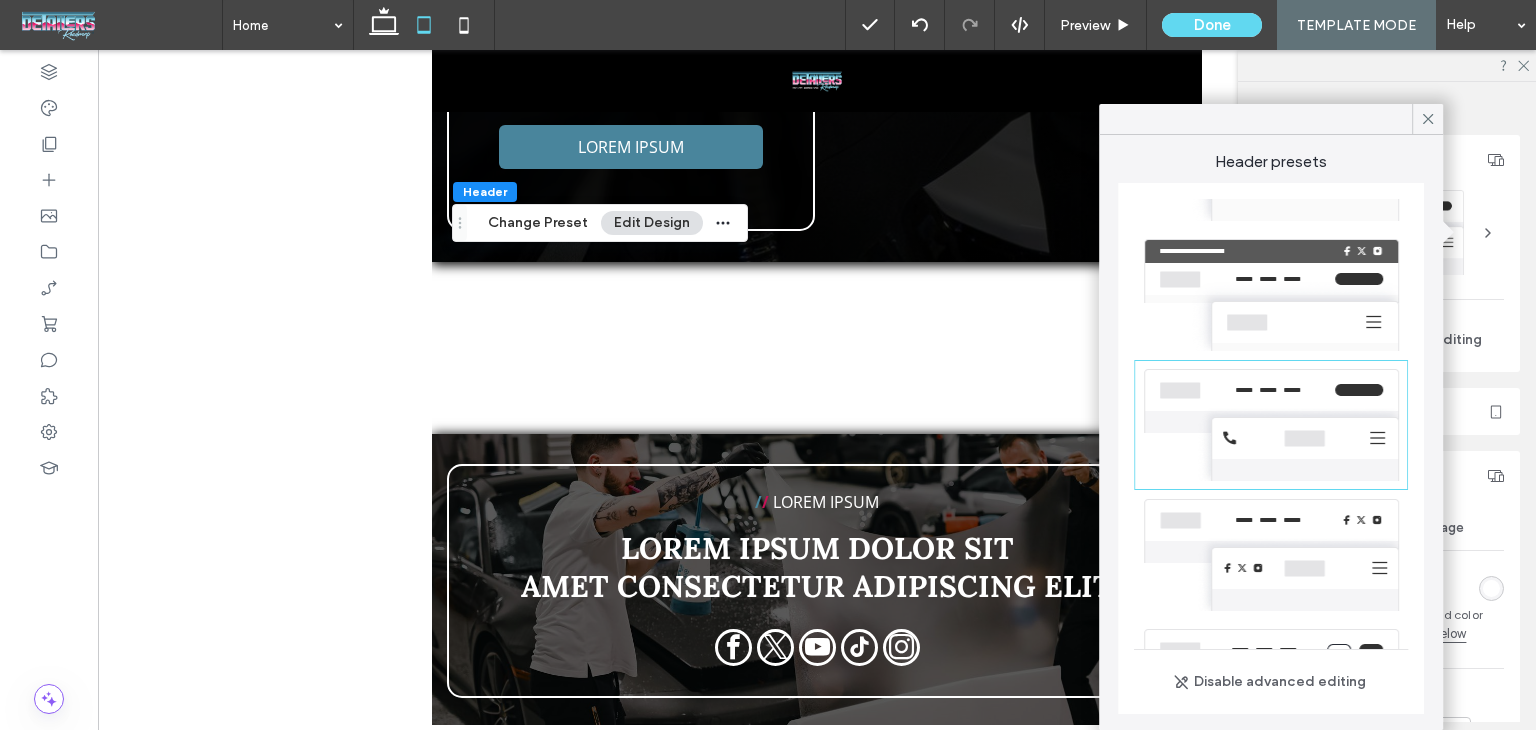 click at bounding box center [1271, 425] 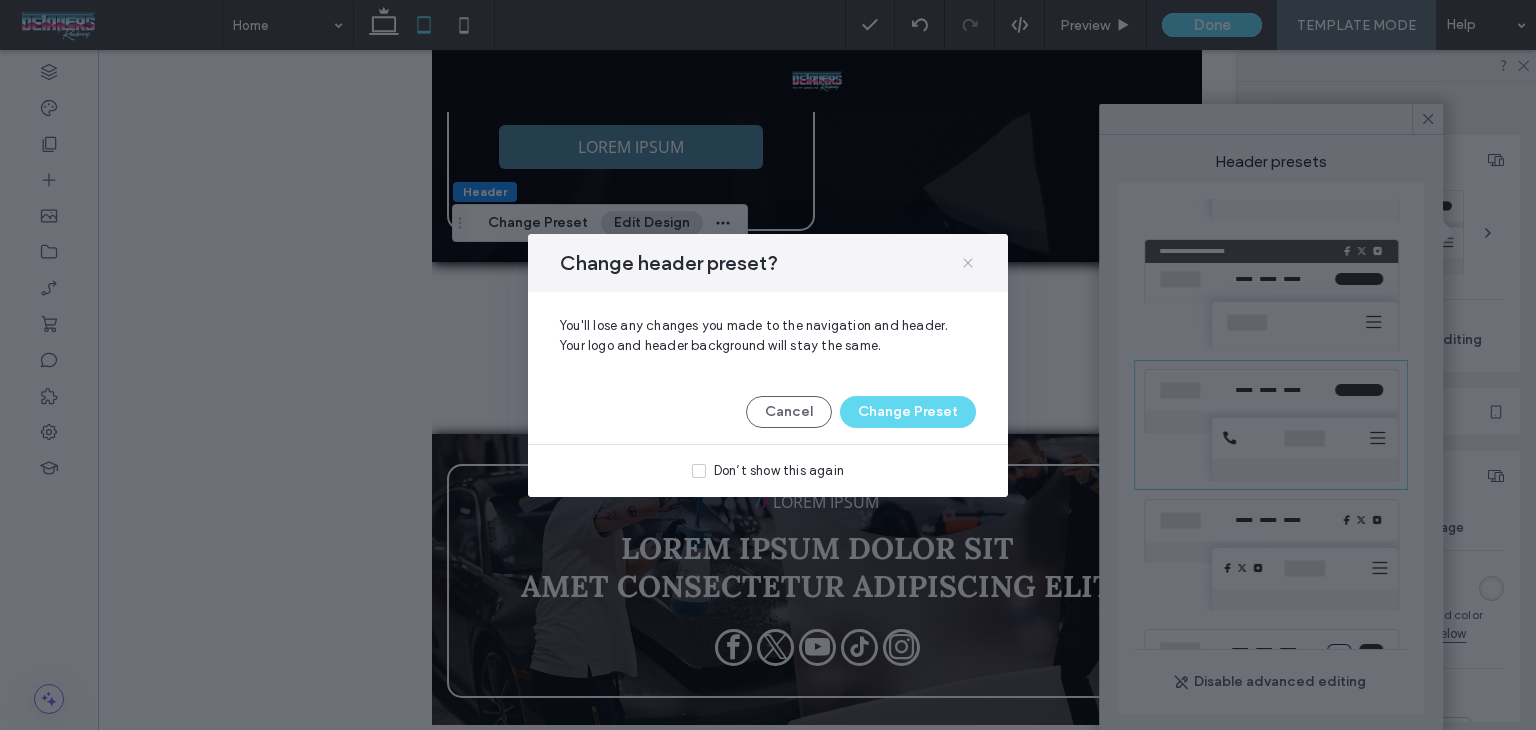 click 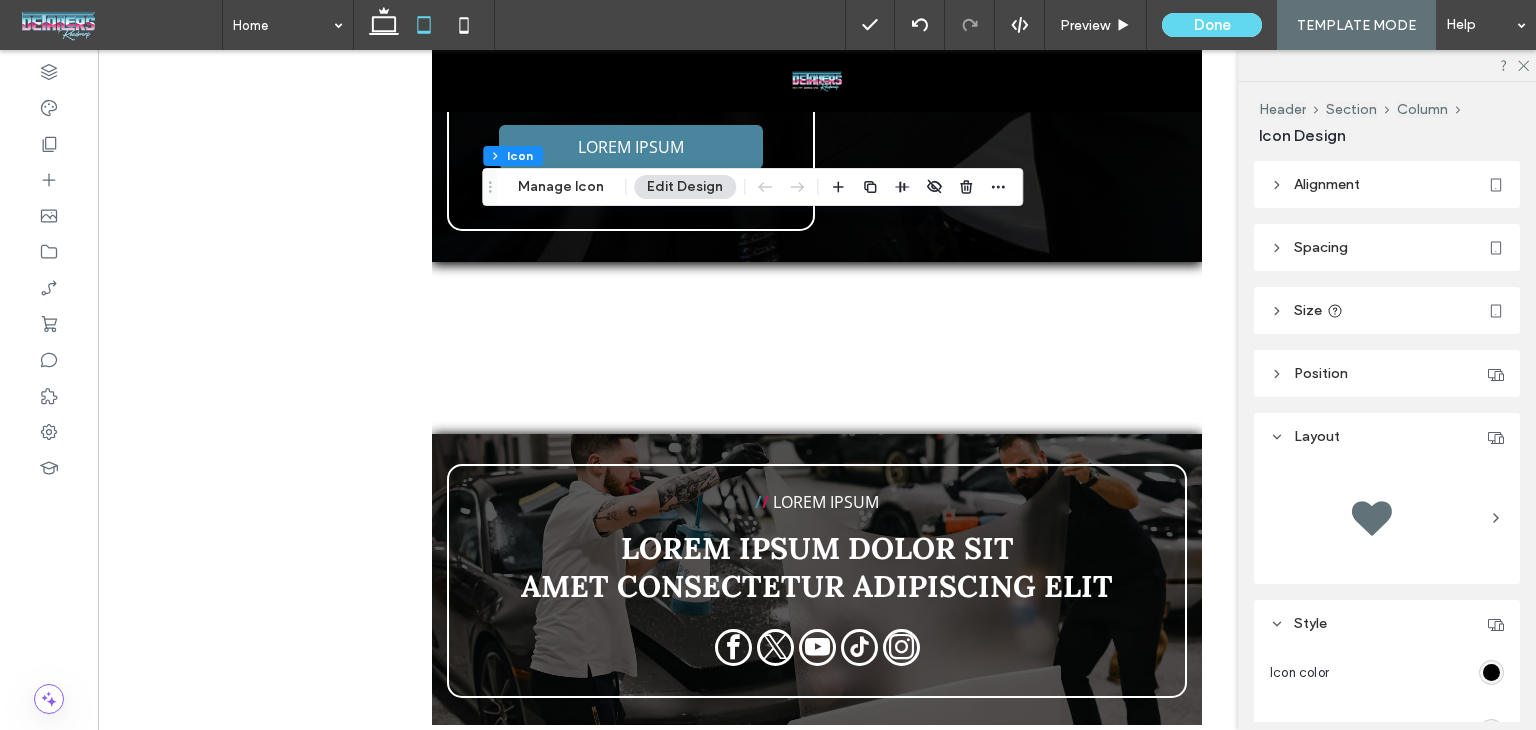 click on "Icon color Background color Border *** More design options" at bounding box center (1387, 784) 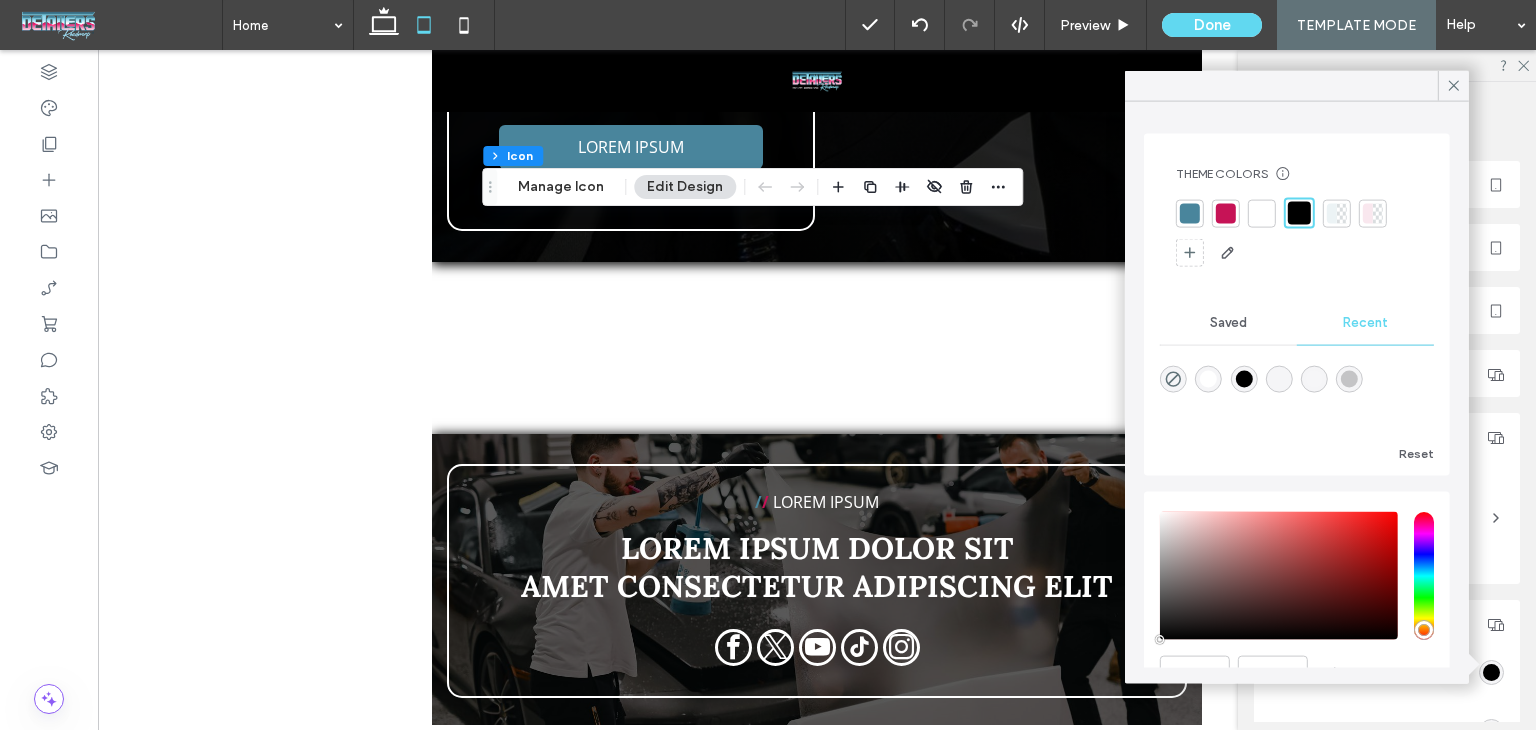 click at bounding box center (1262, 213) 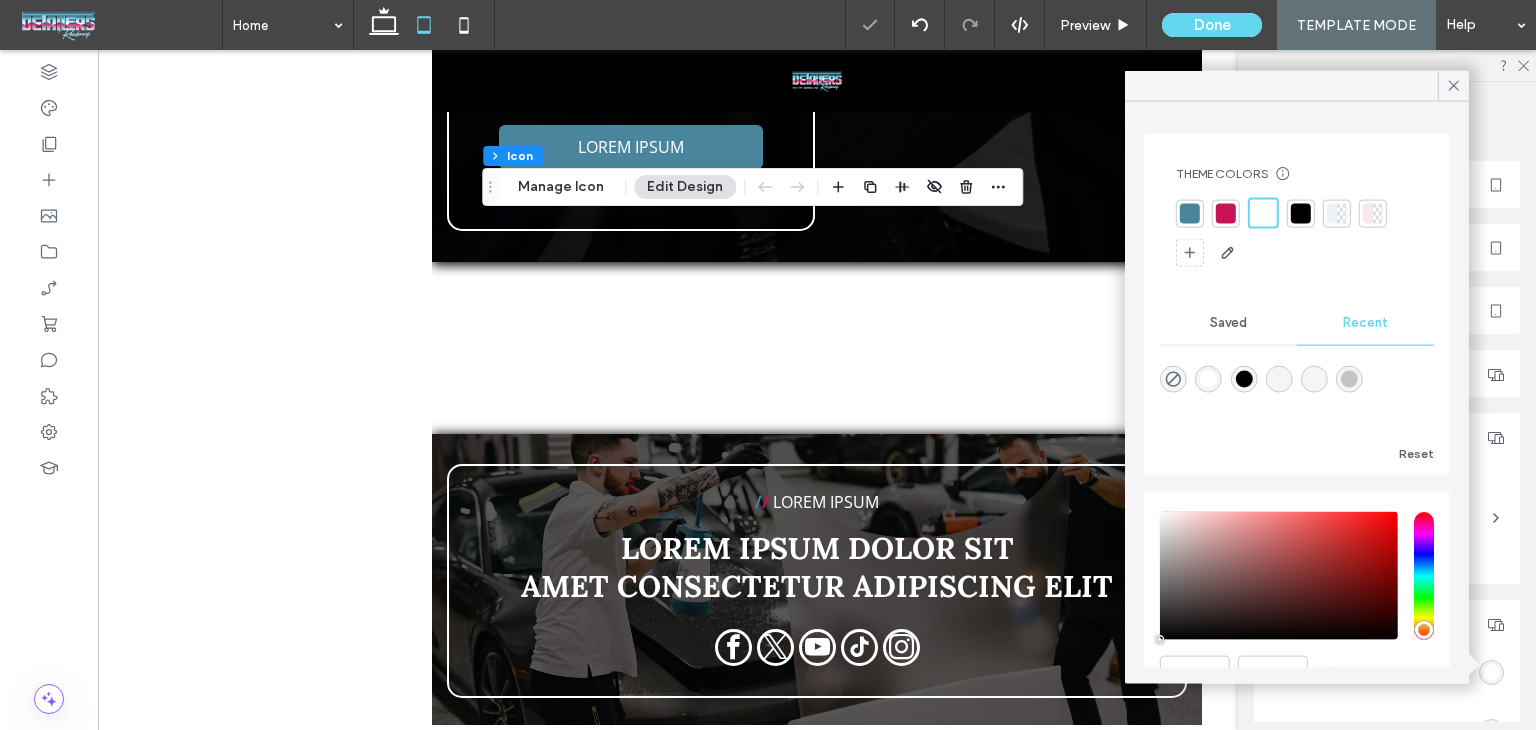 click 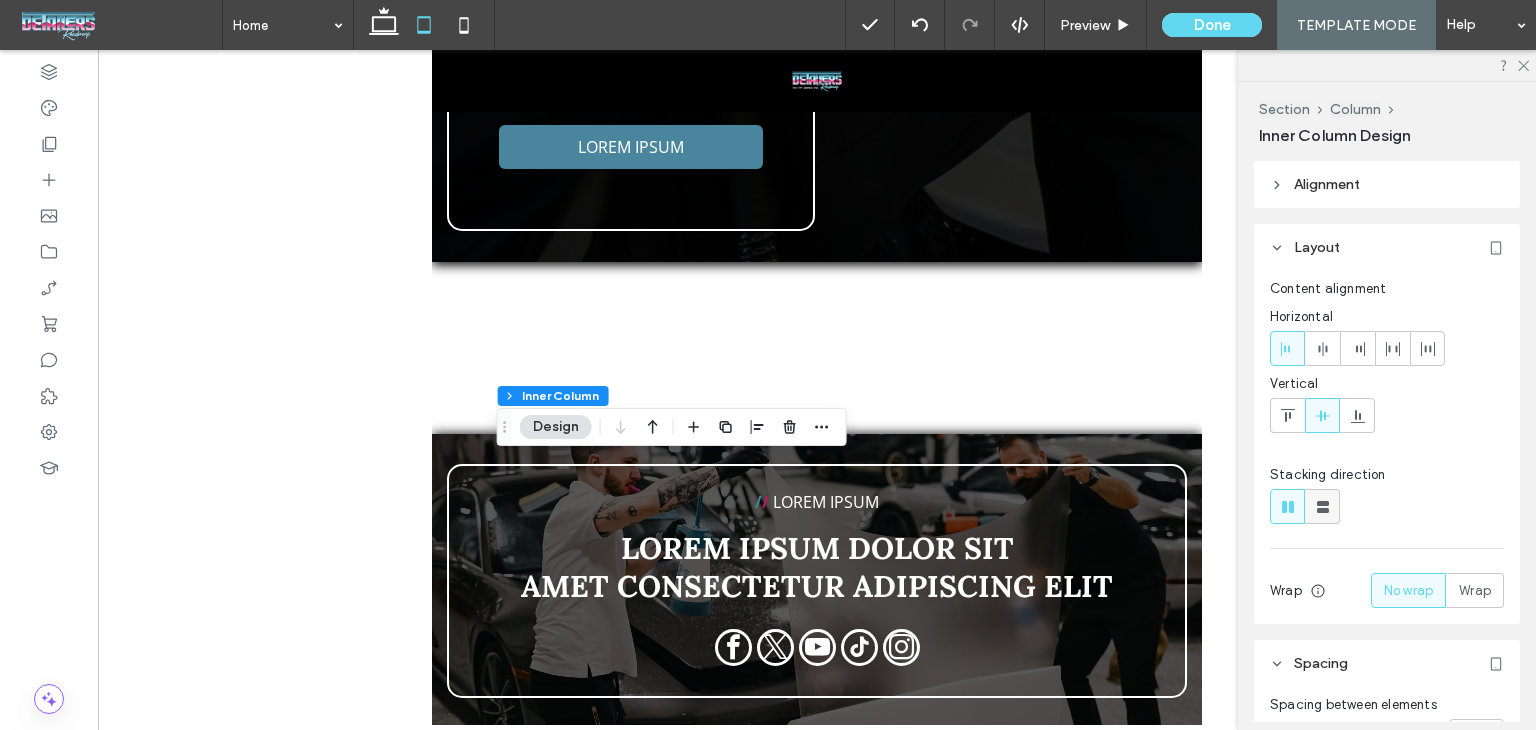 click at bounding box center (1322, 506) 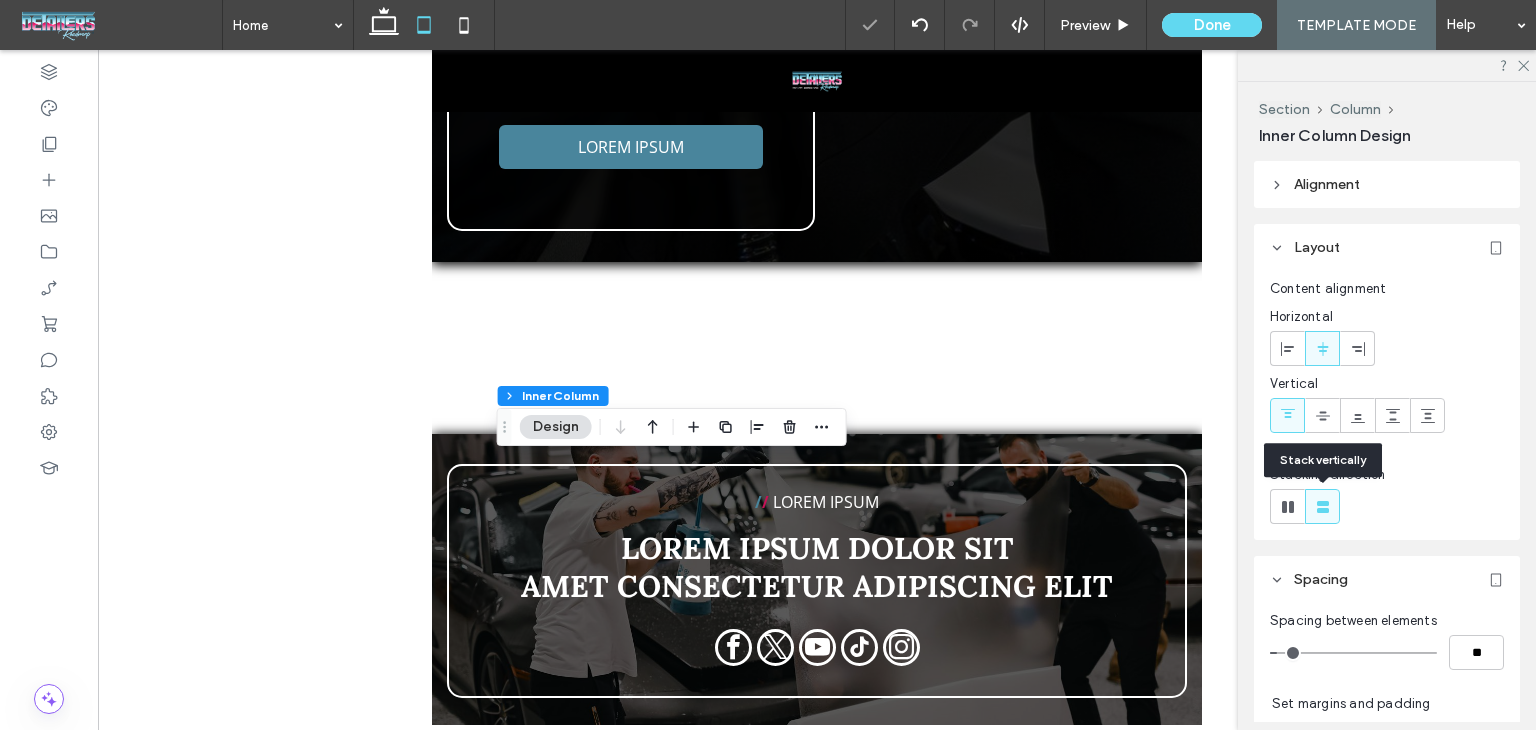 type on "**" 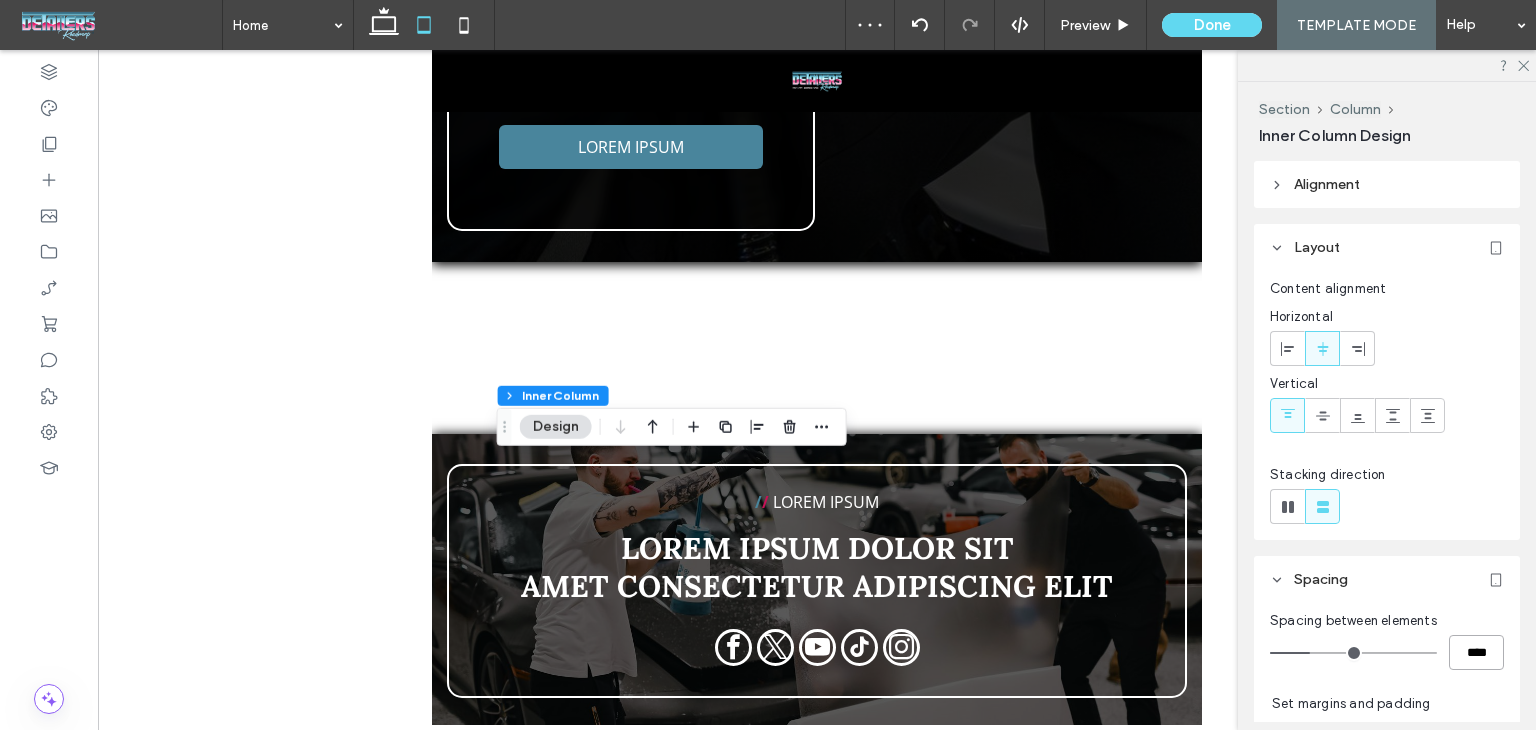 click on "****" at bounding box center (1476, 652) 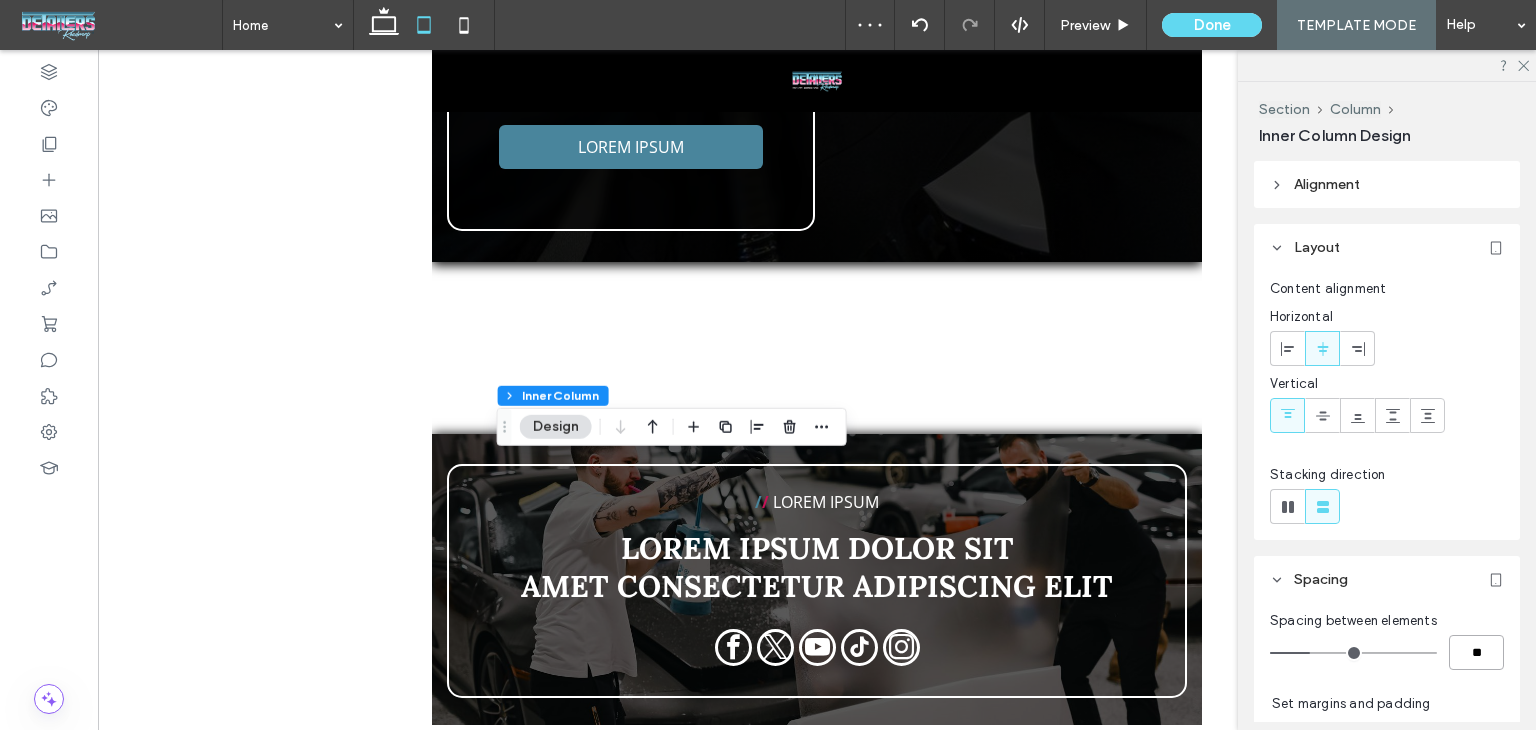 type on "**" 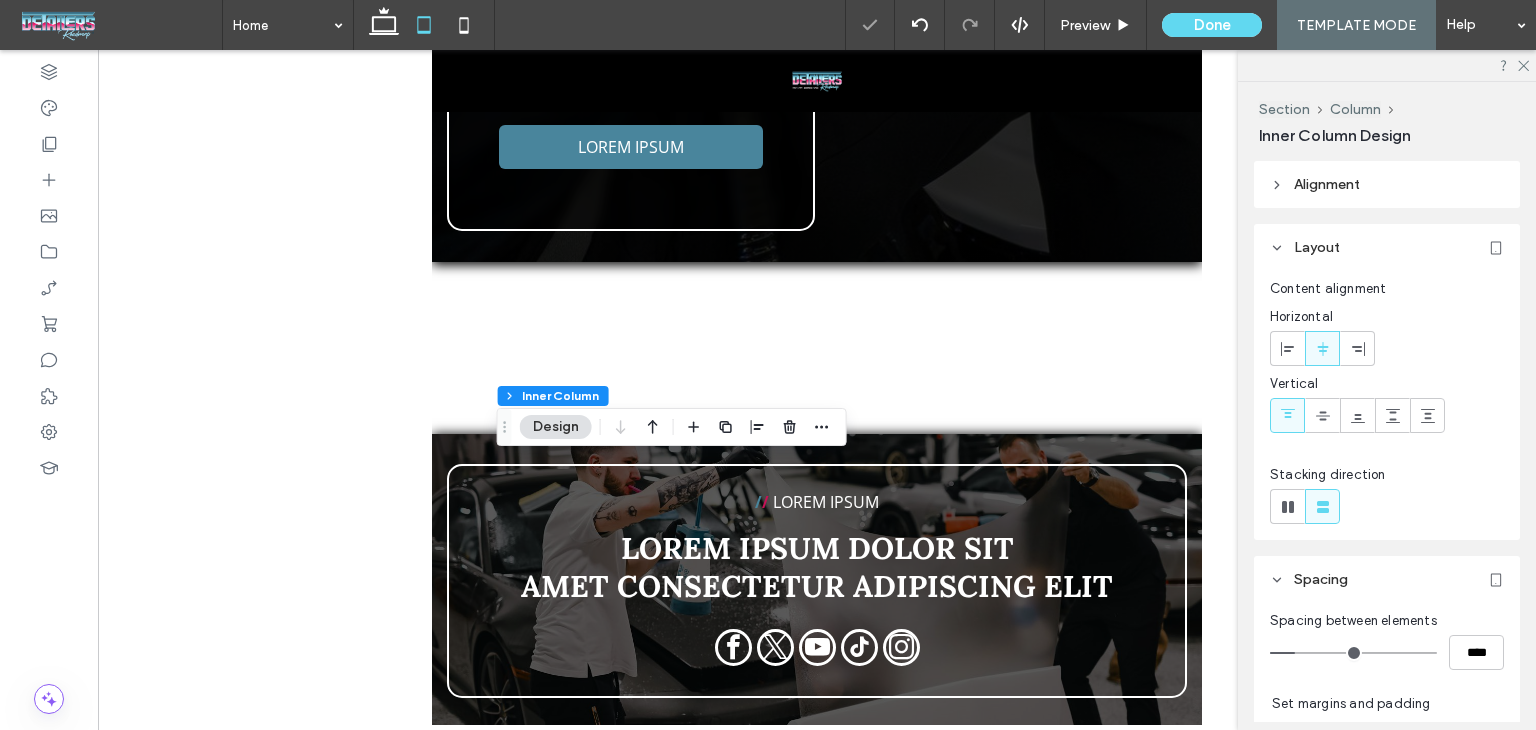 drag, startPoint x: 1284, startPoint y: 351, endPoint x: 1241, endPoint y: 411, distance: 73.817345 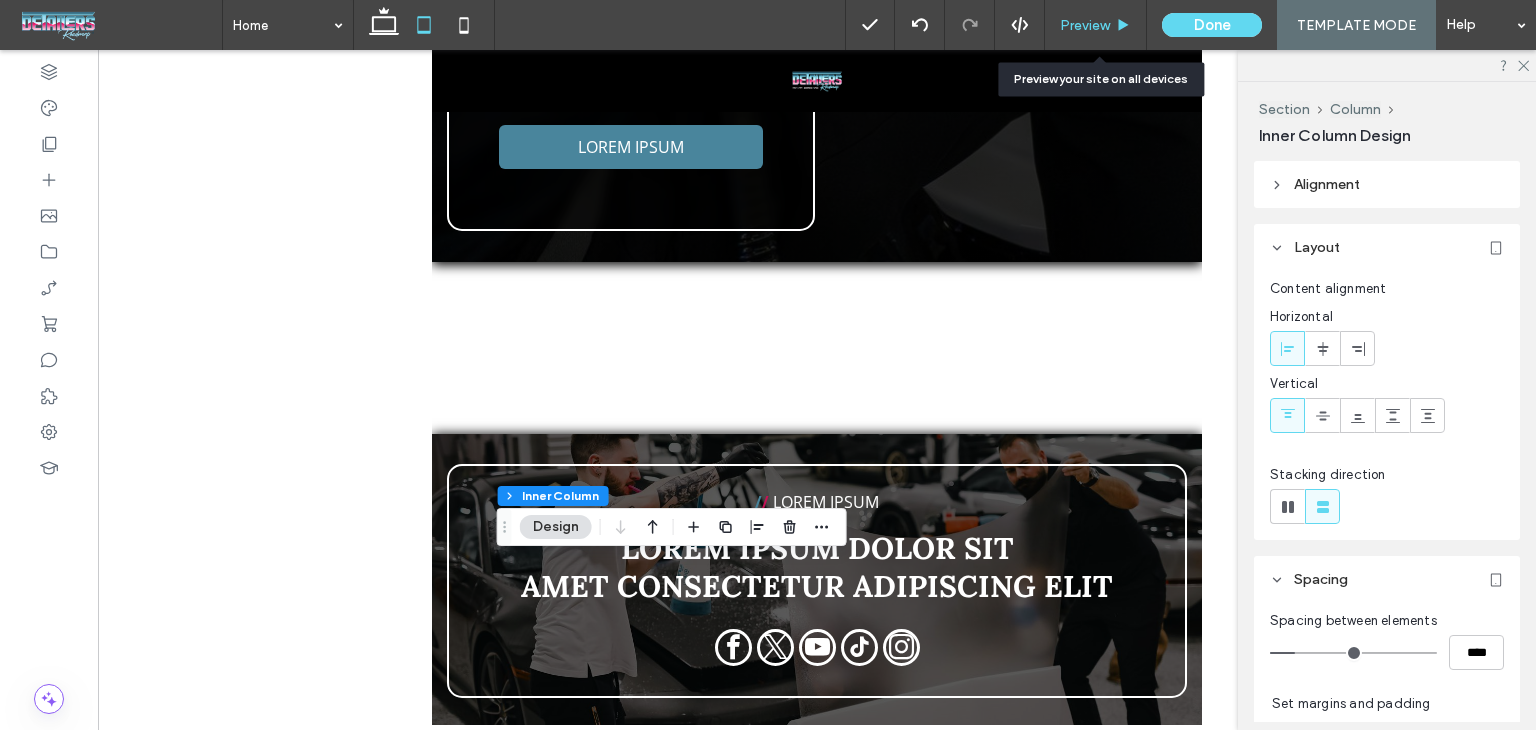 click on "Preview" at bounding box center [1085, 25] 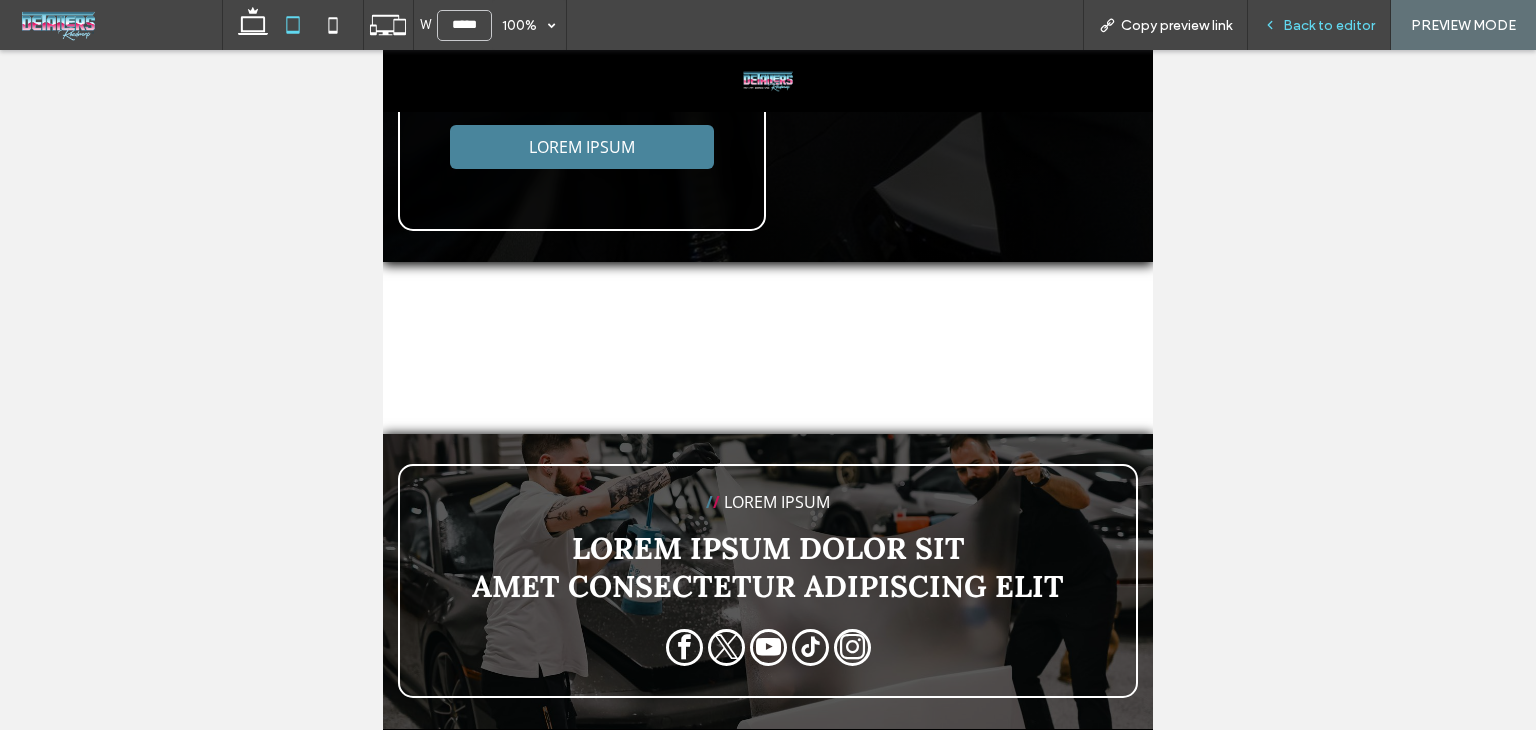 click on "Back to editor" at bounding box center [1329, 25] 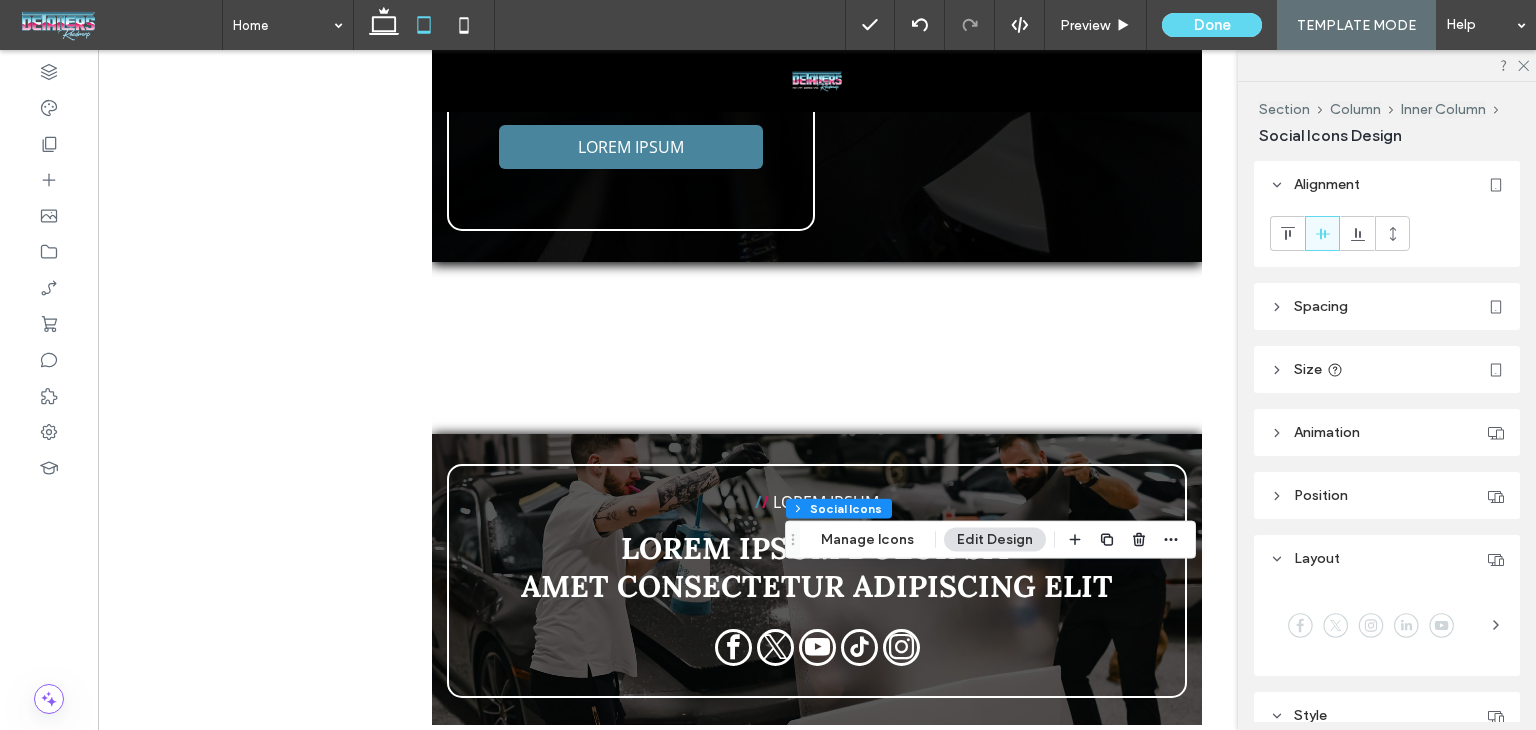 scroll, scrollTop: 404, scrollLeft: 0, axis: vertical 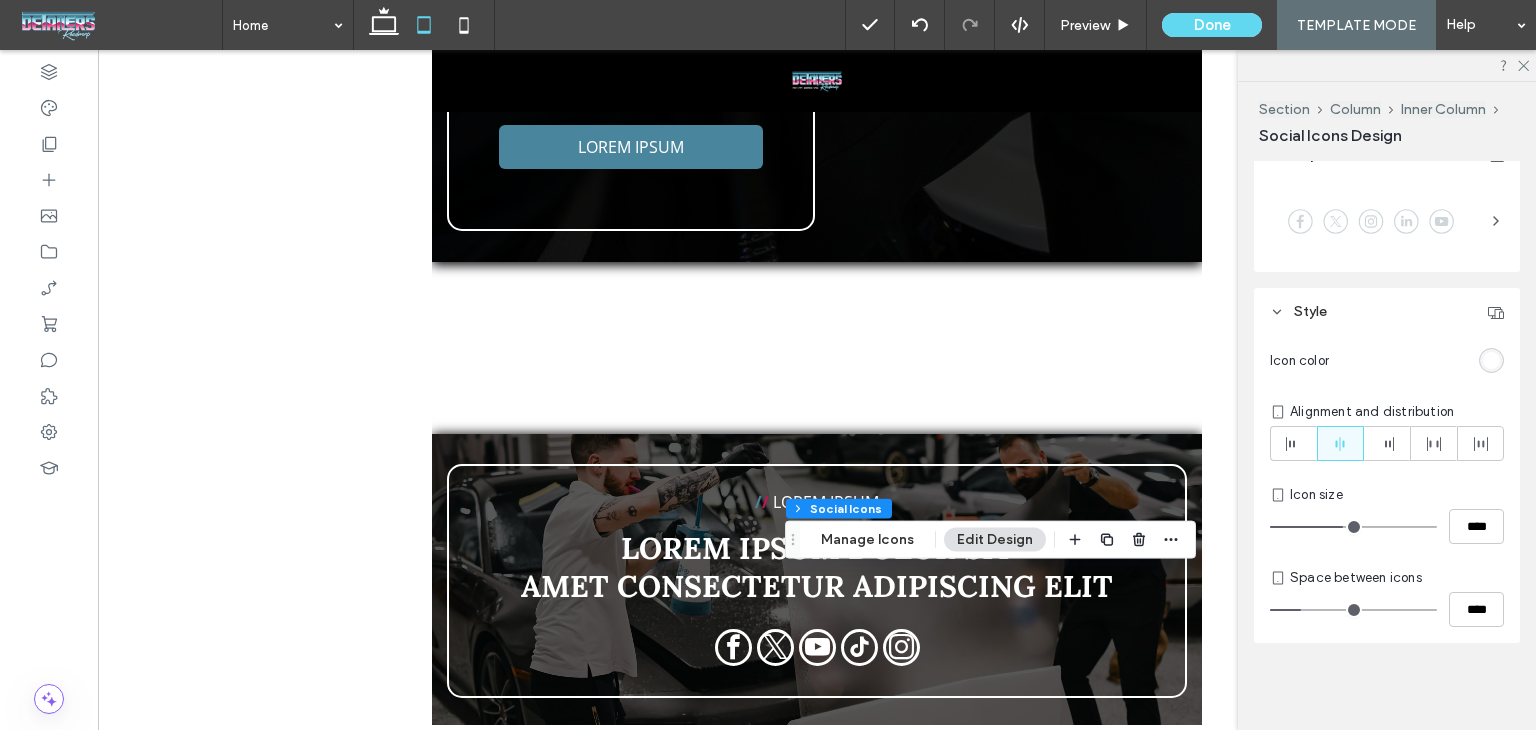 type on "**" 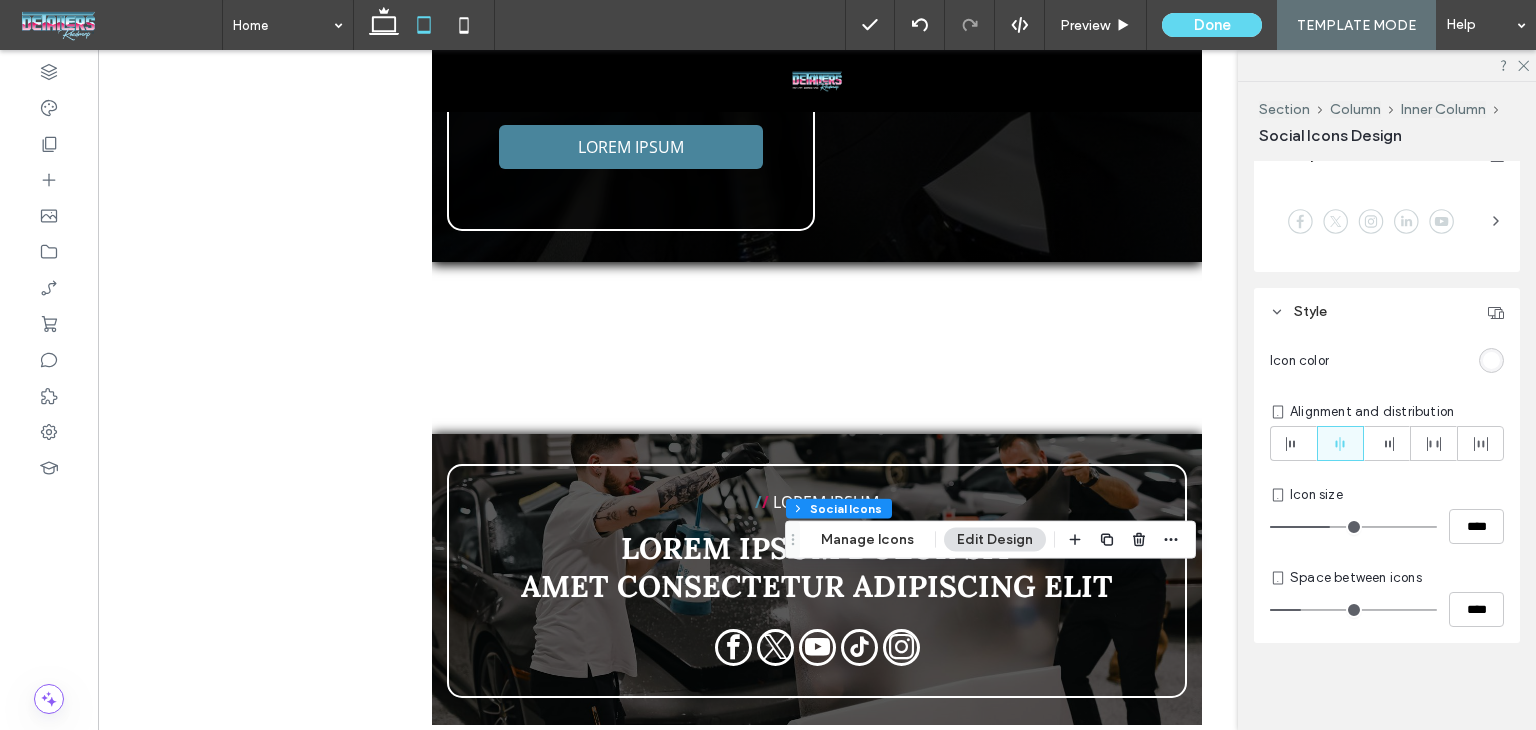 type on "**" 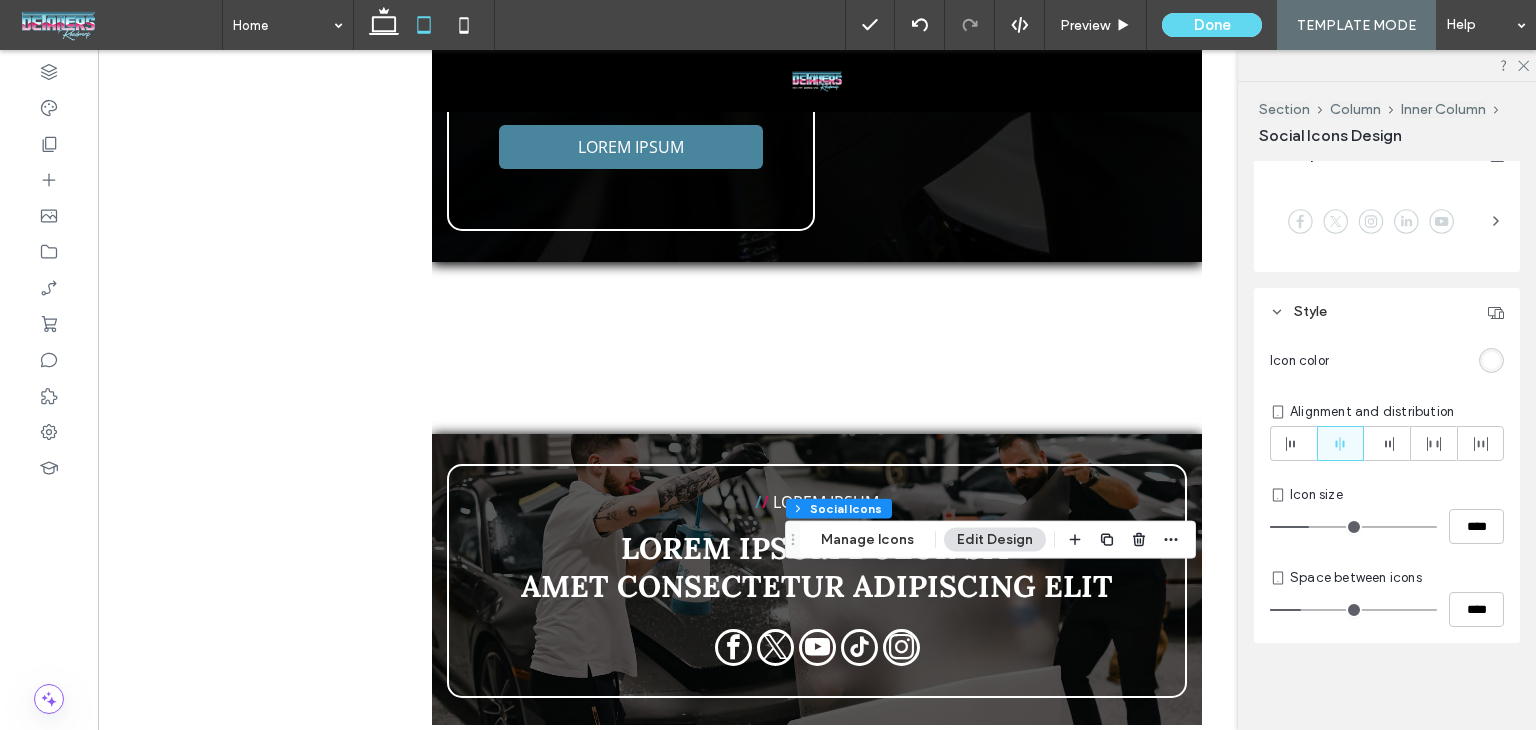 type on "**" 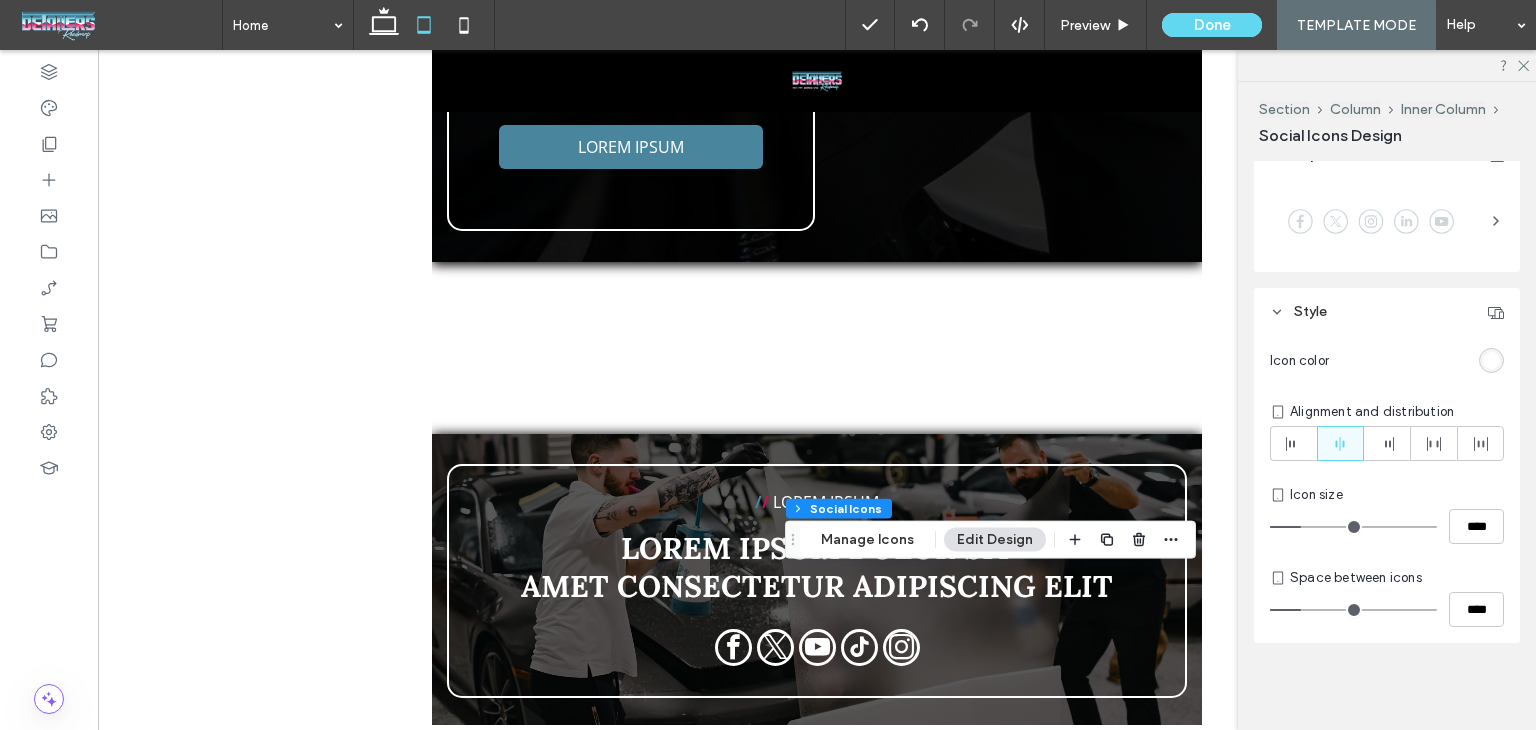 type on "**" 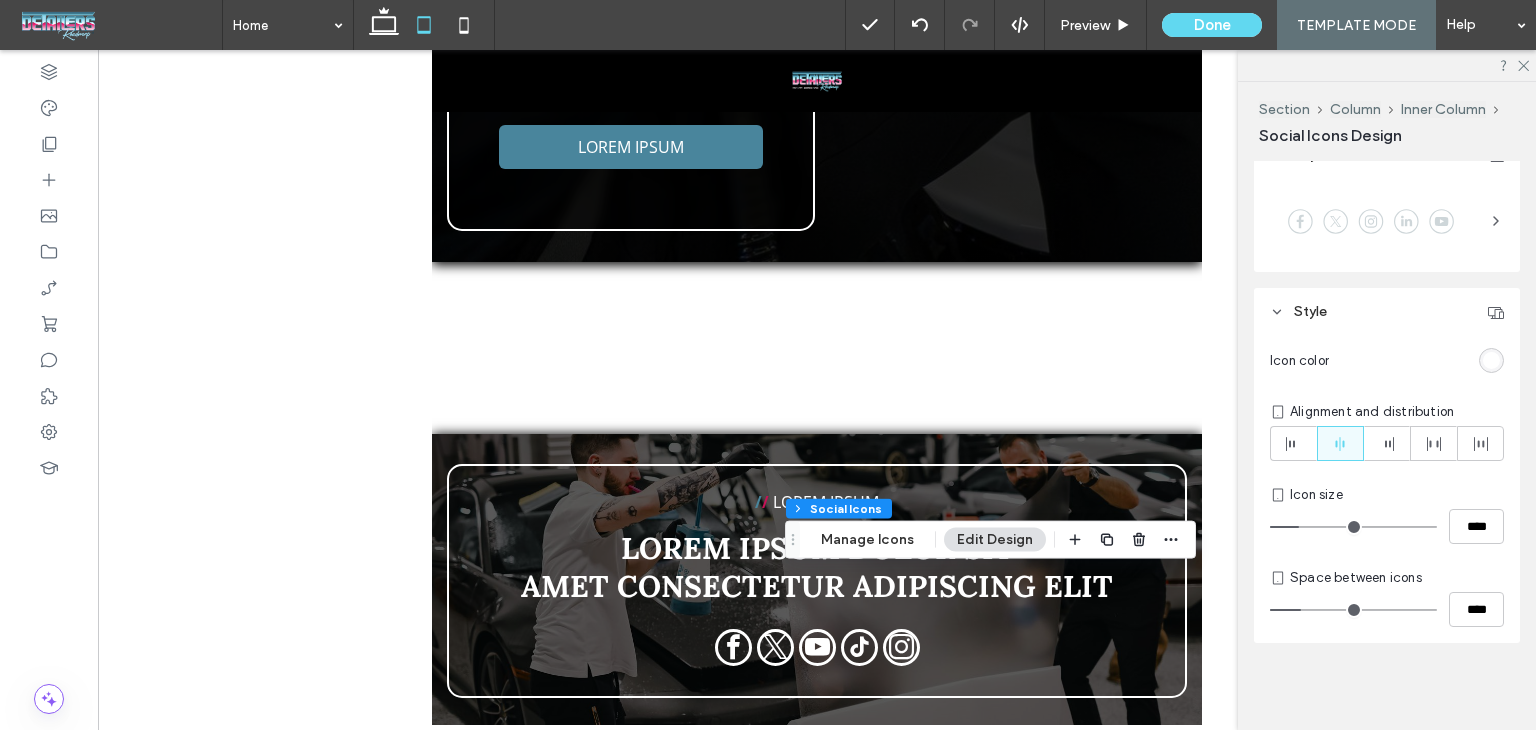 type on "**" 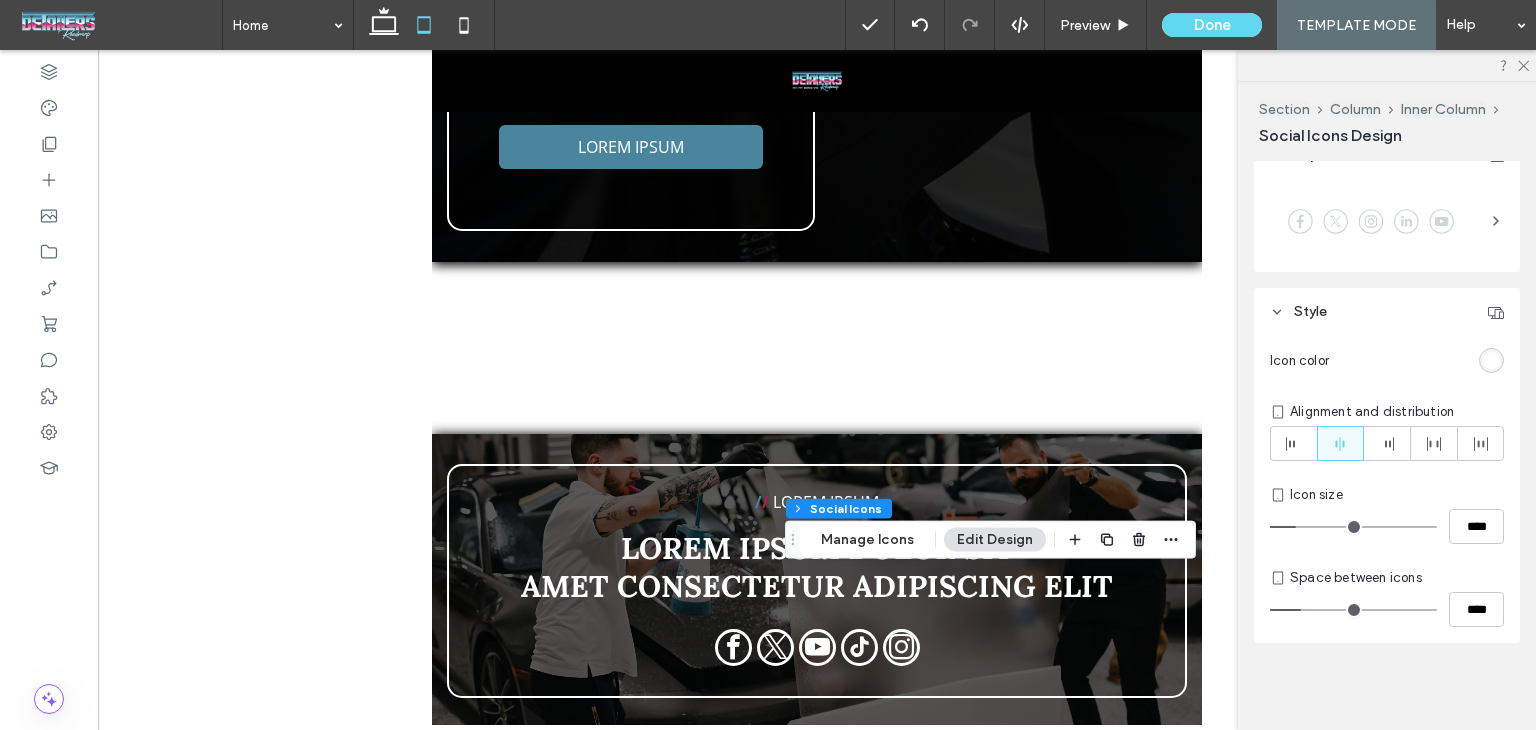type on "**" 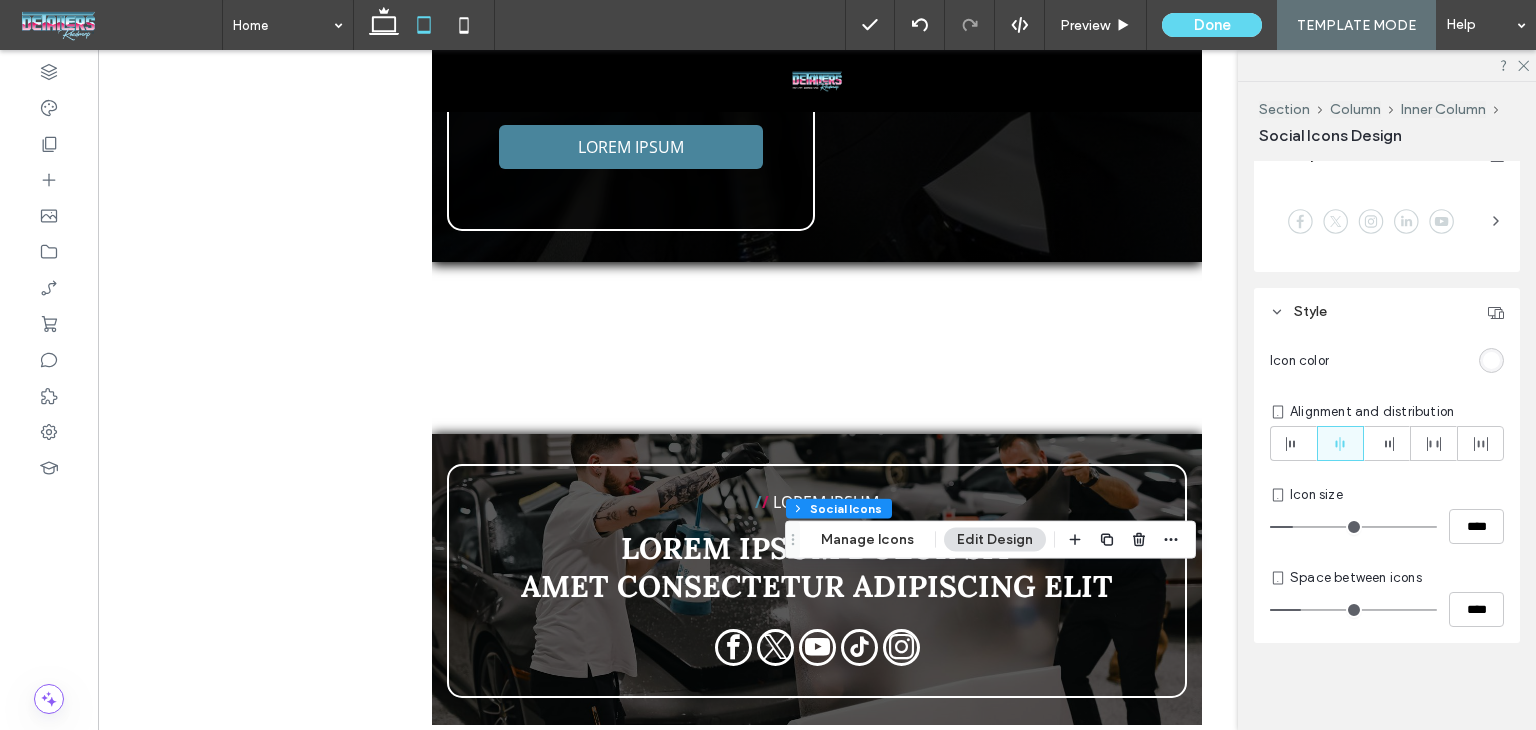 type on "**" 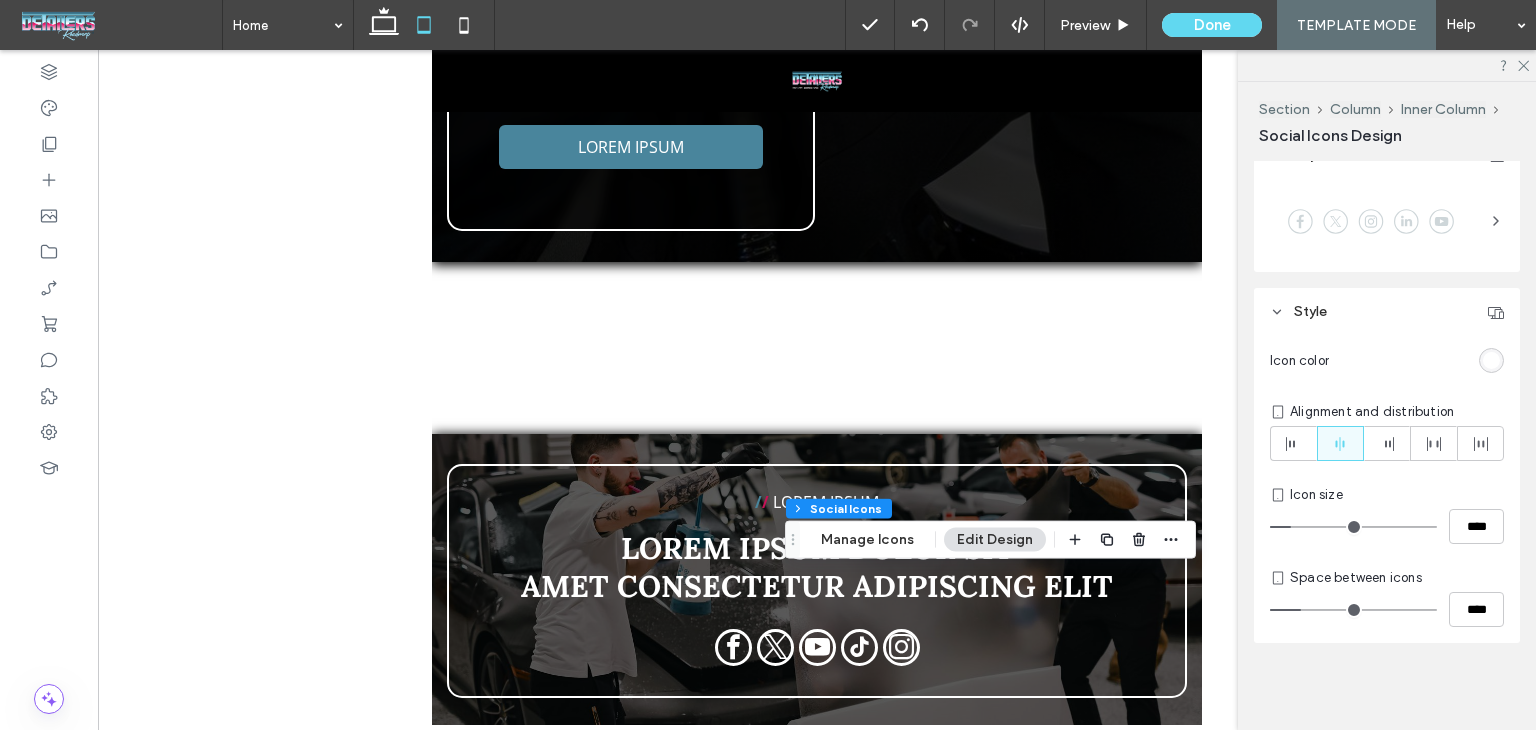 type on "**" 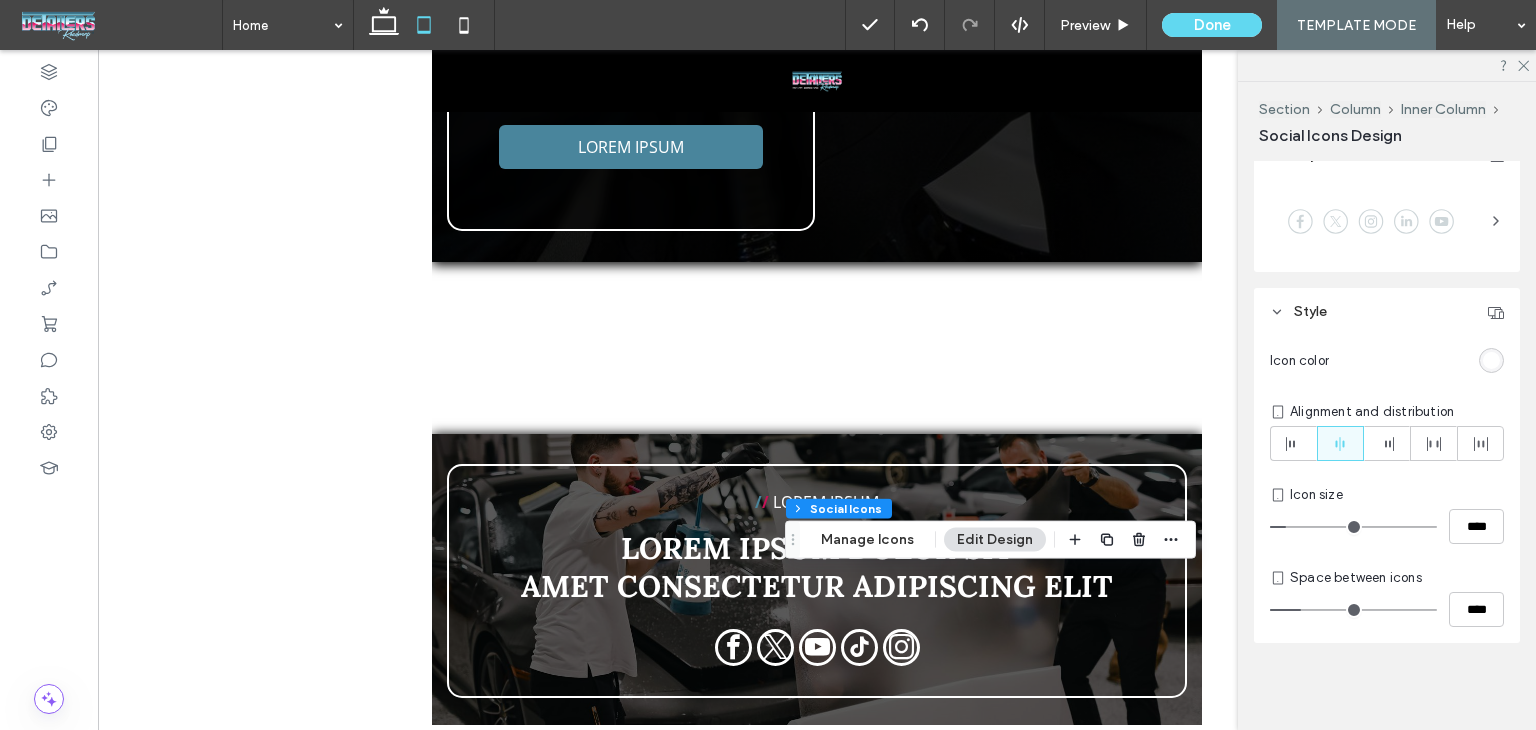 type on "**" 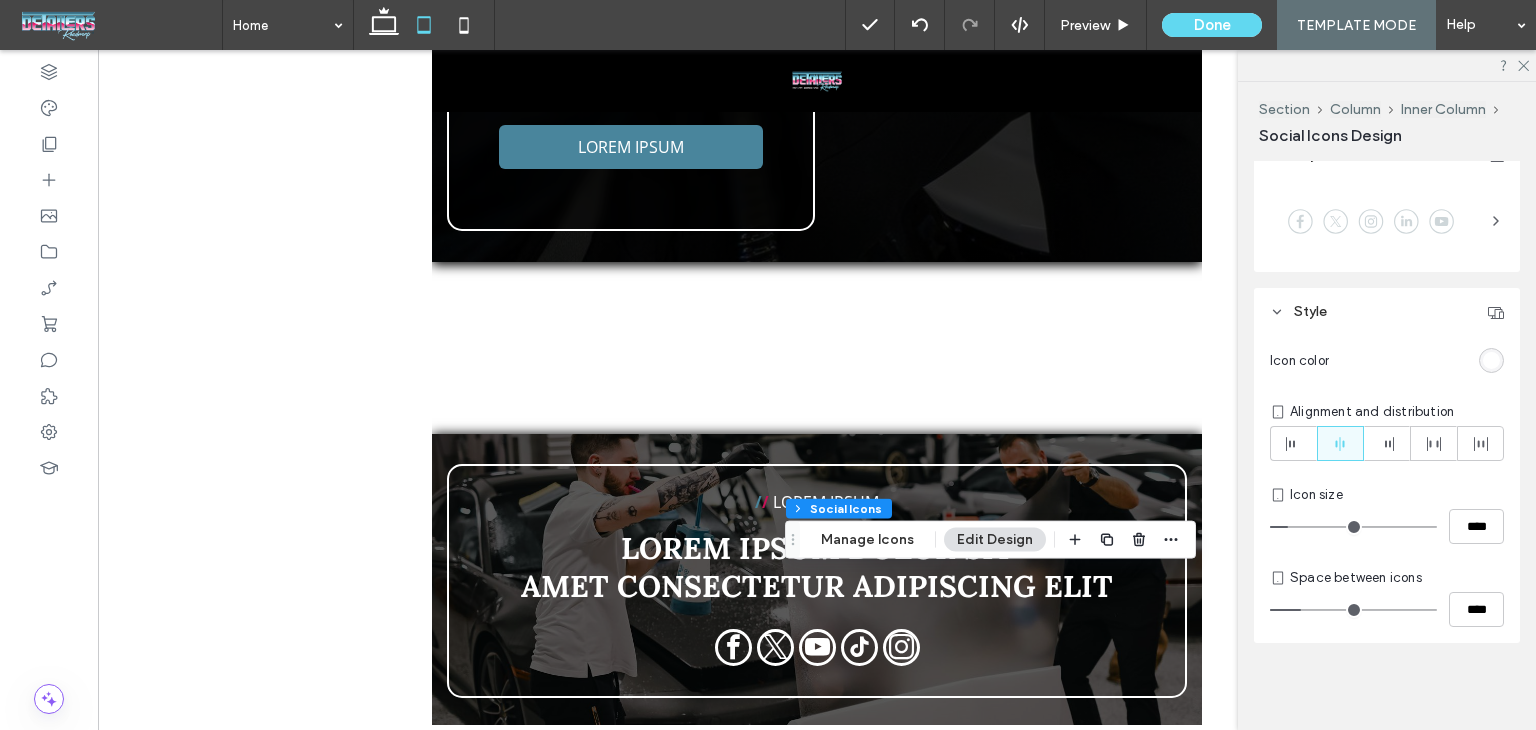 type on "**" 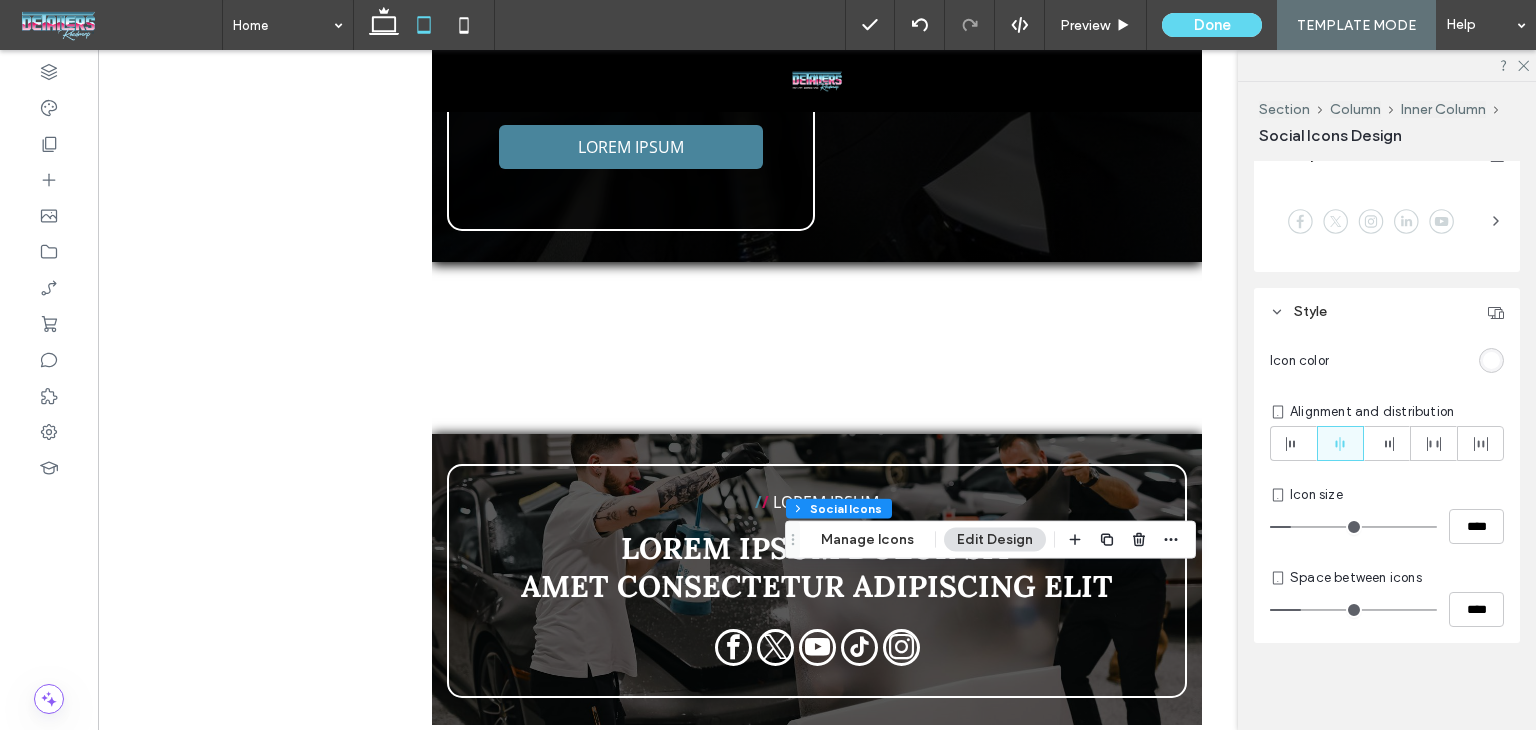 drag, startPoint x: 1339, startPoint y: 526, endPoint x: 1296, endPoint y: 529, distance: 43.104523 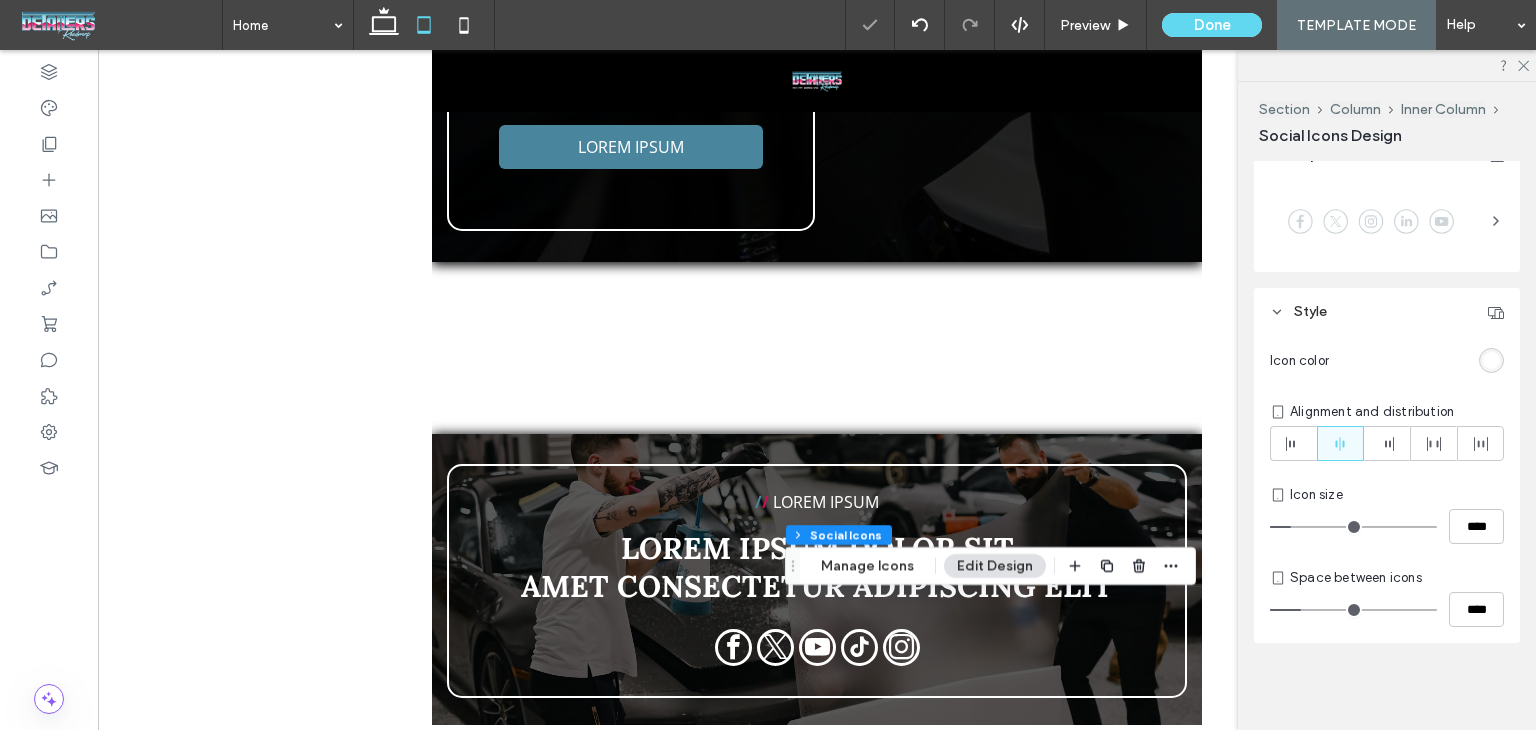 type on "**" 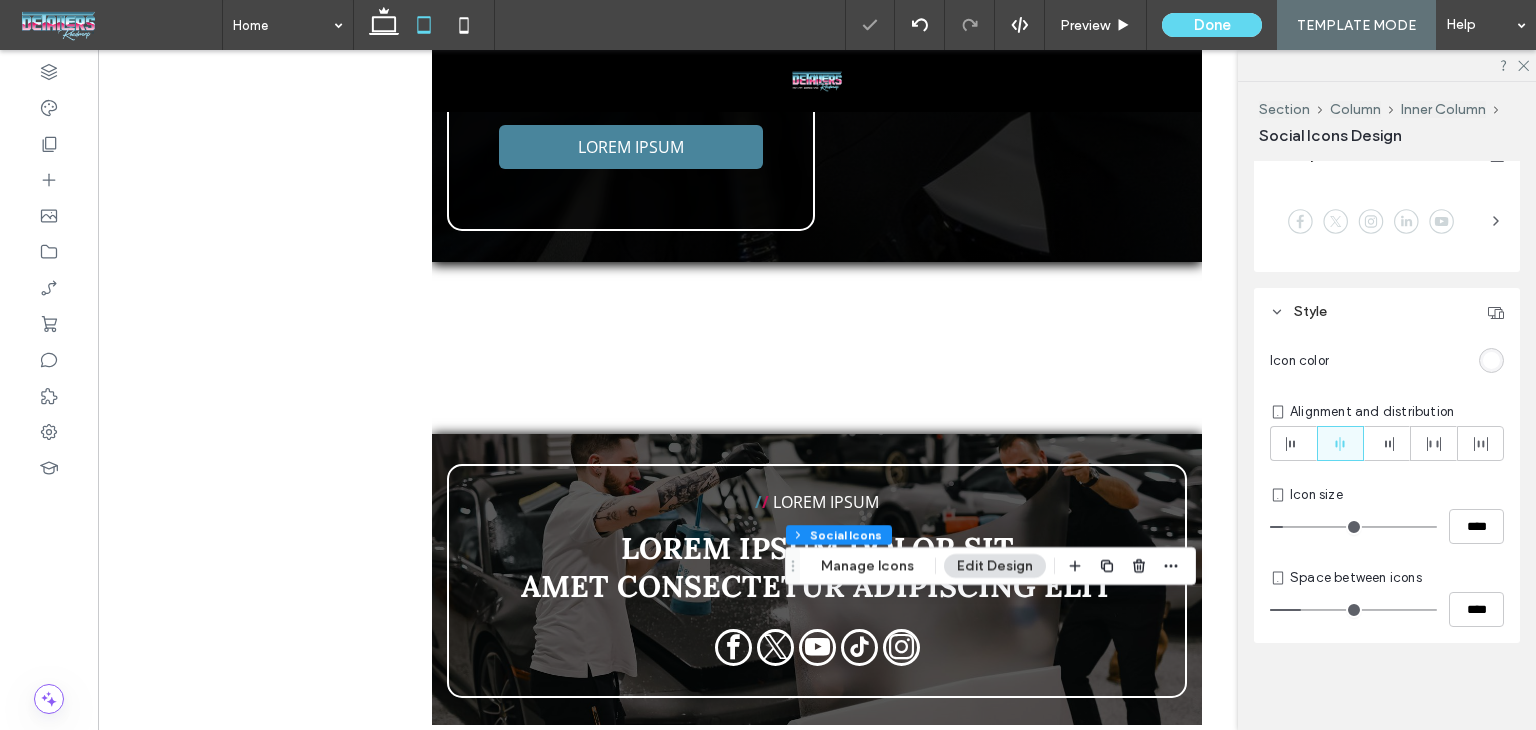 type on "**" 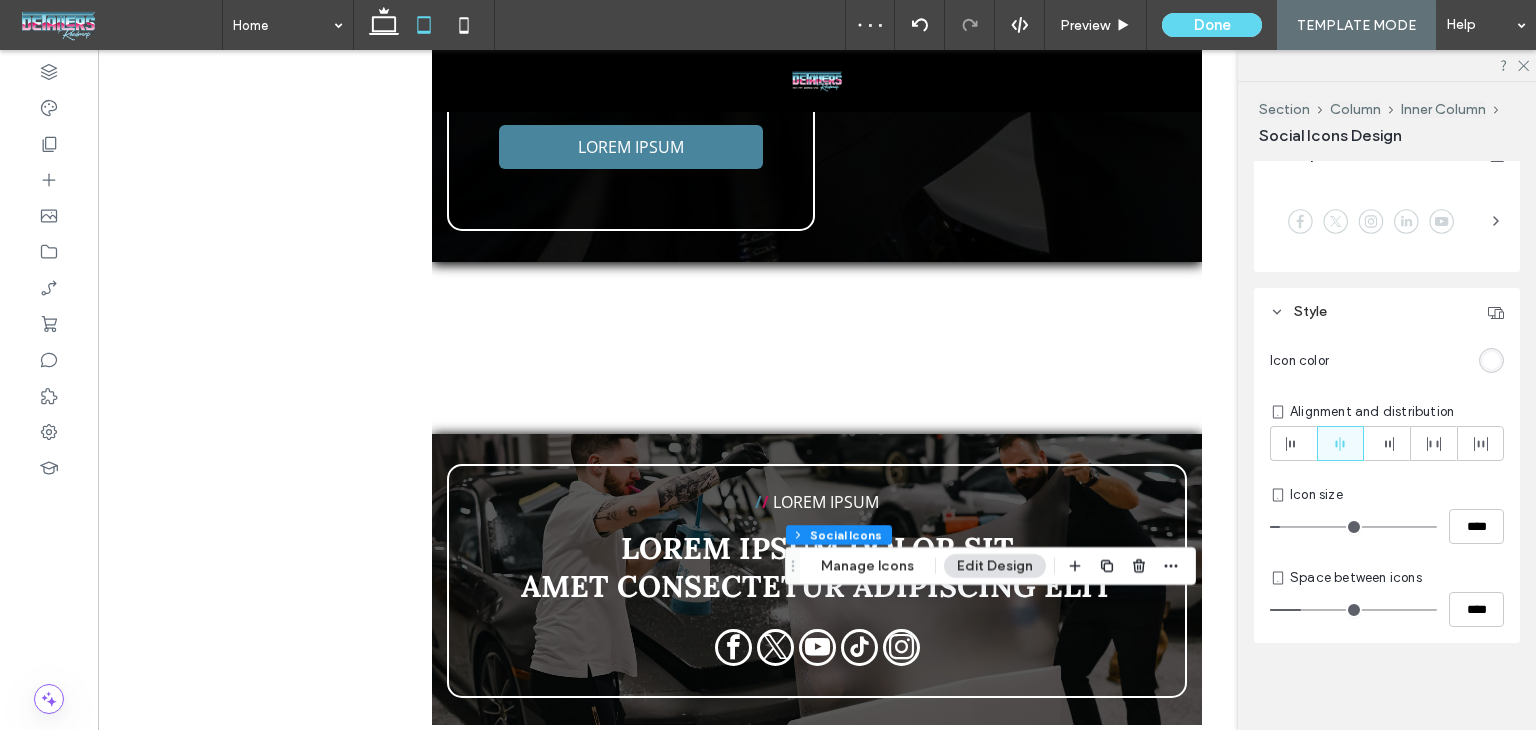 type on "**" 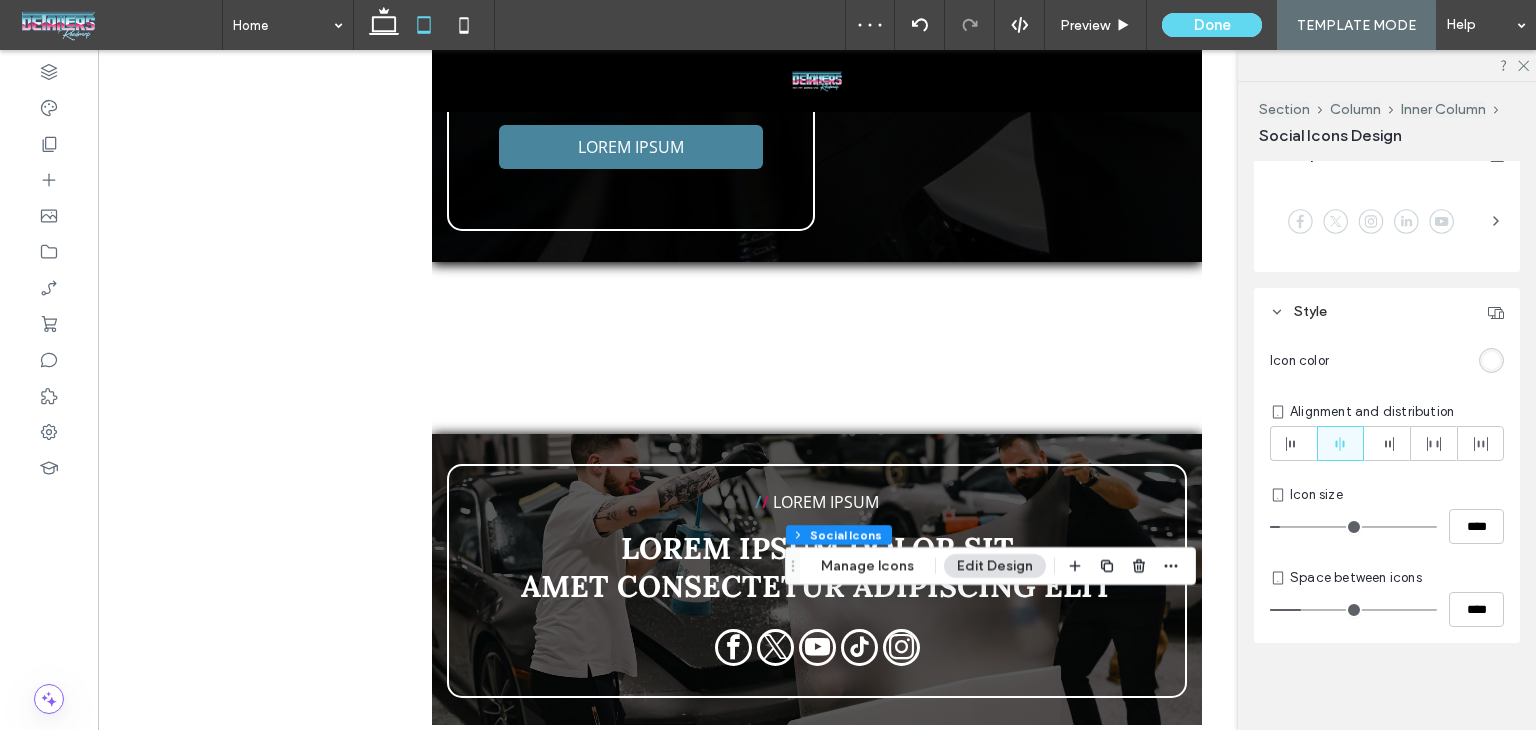 type on "****" 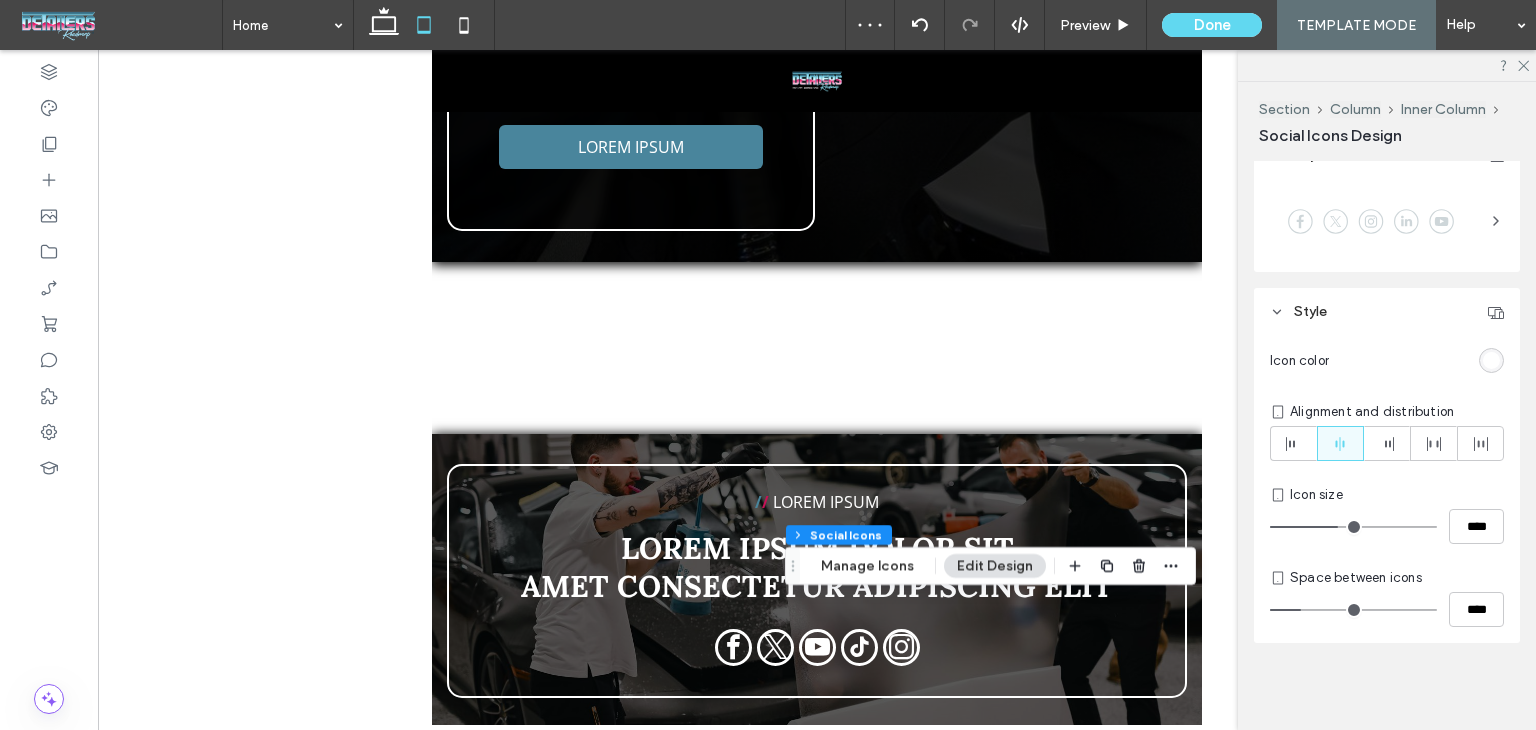 drag, startPoint x: 1296, startPoint y: 529, endPoint x: 1335, endPoint y: 528, distance: 39.012817 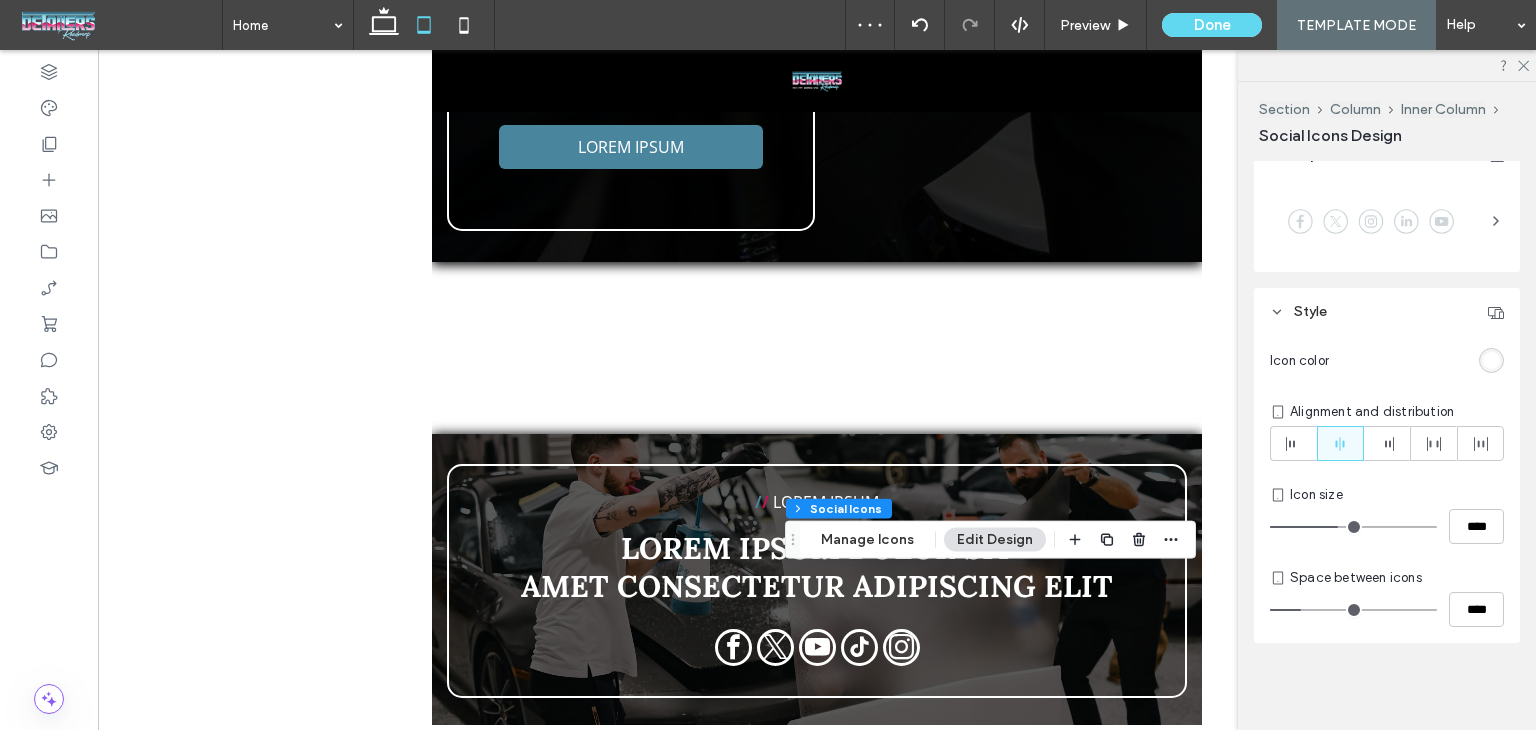 type on "**" 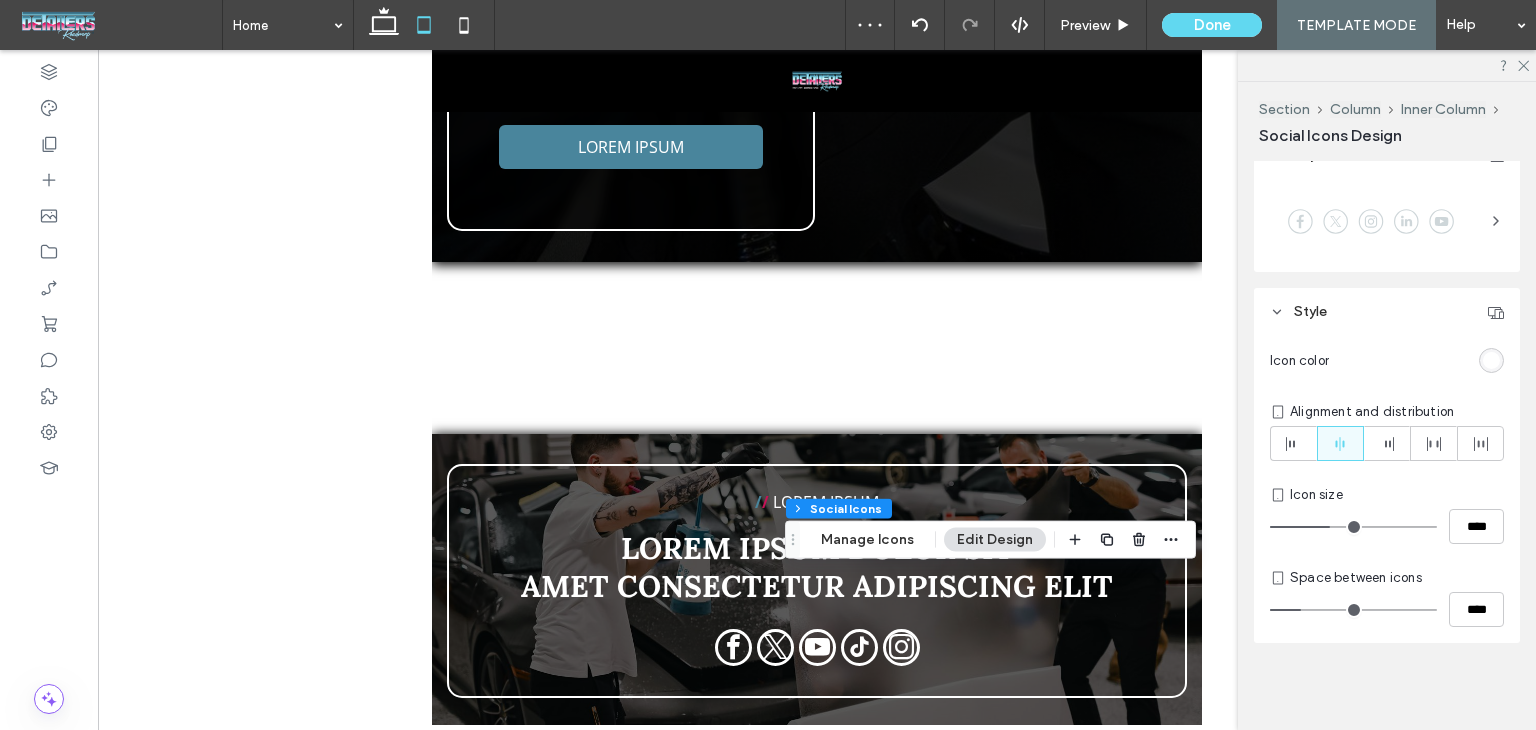 type on "**" 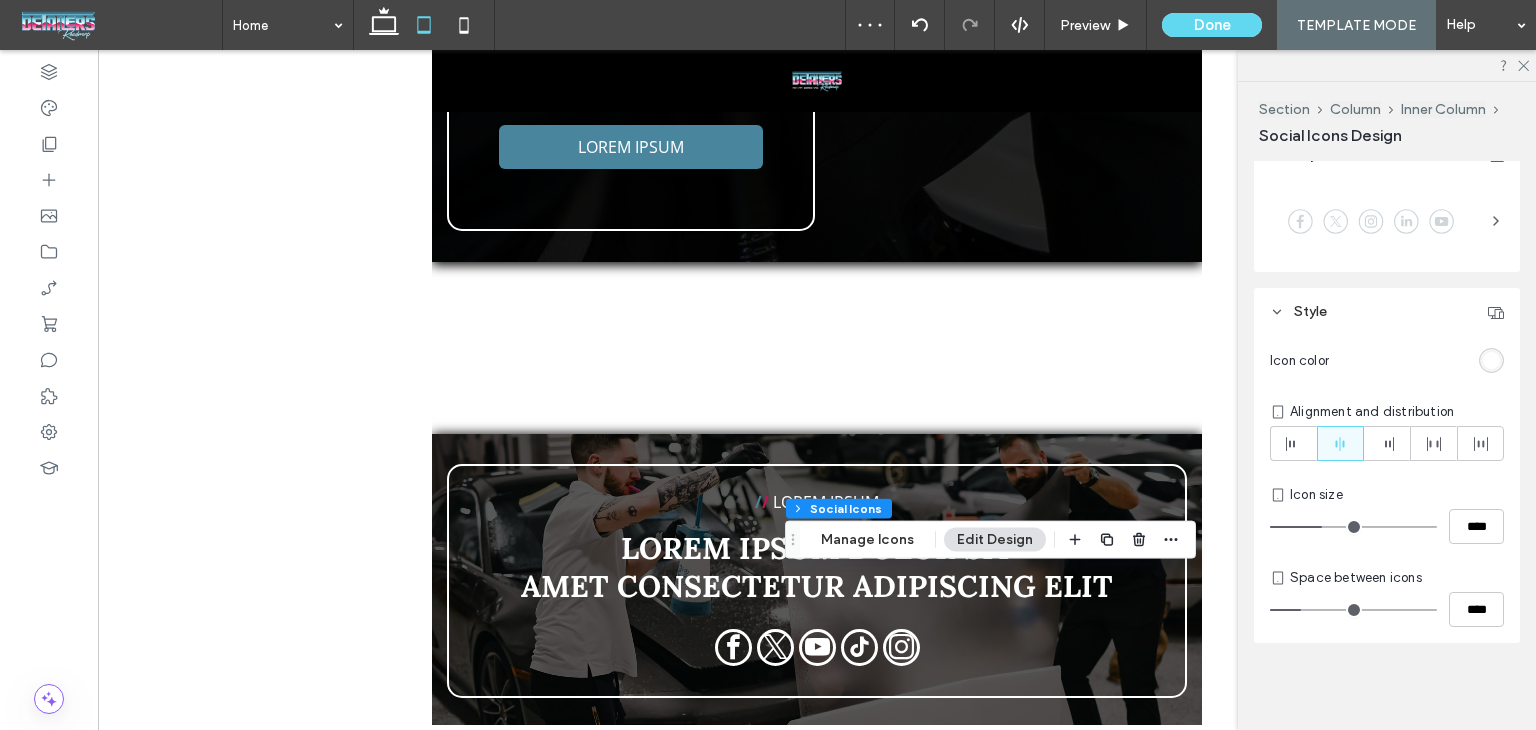 drag, startPoint x: 1332, startPoint y: 528, endPoint x: 1322, endPoint y: 527, distance: 10.049875 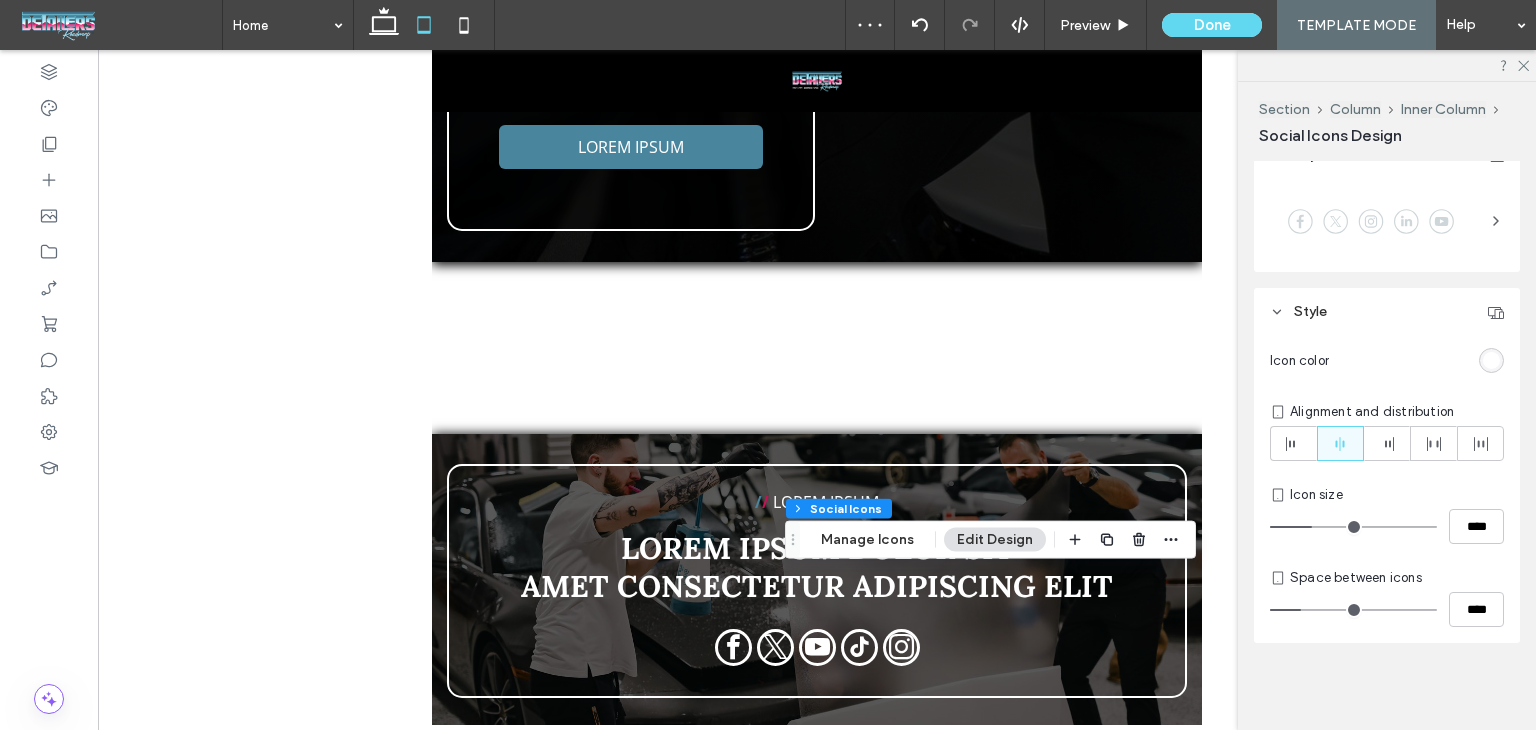 type on "****" 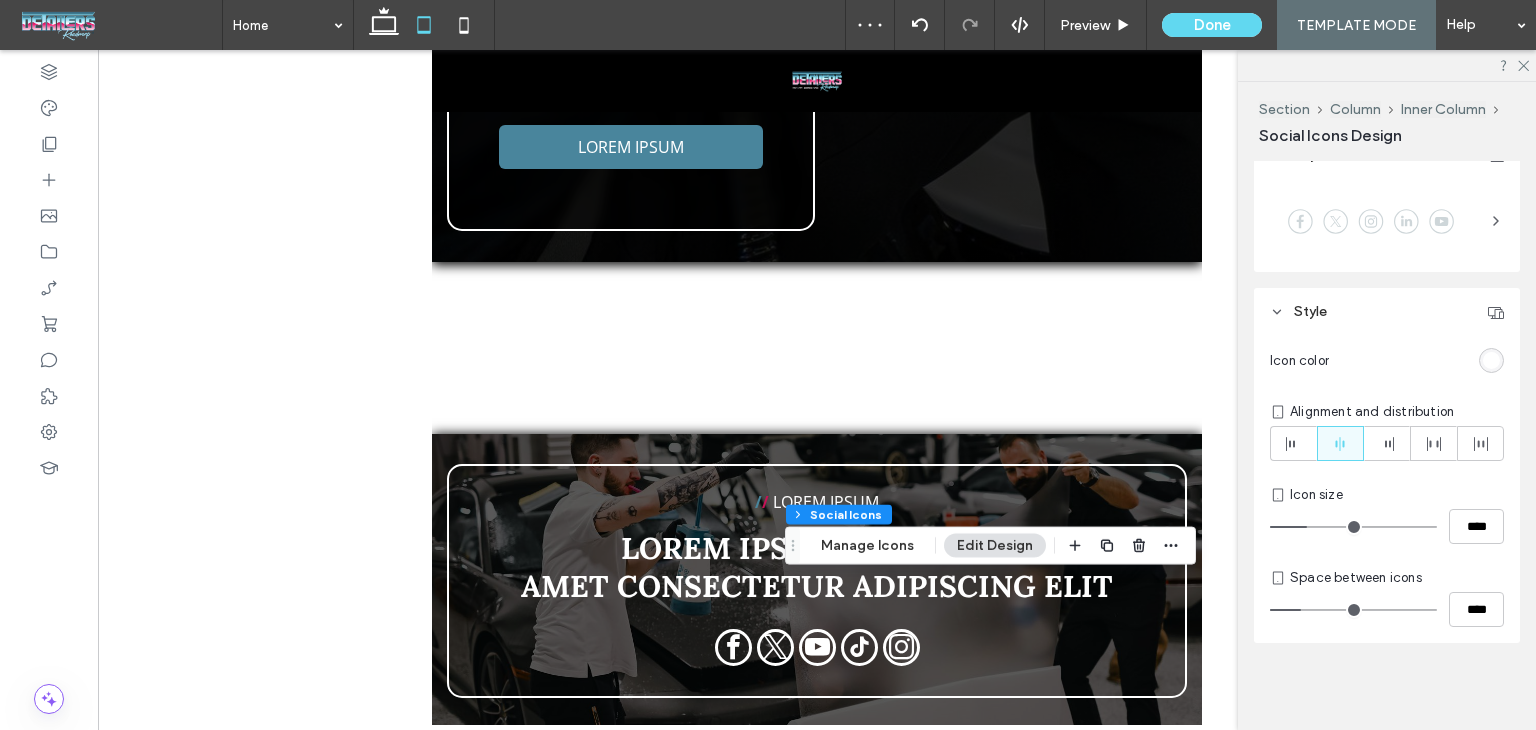 type on "****" 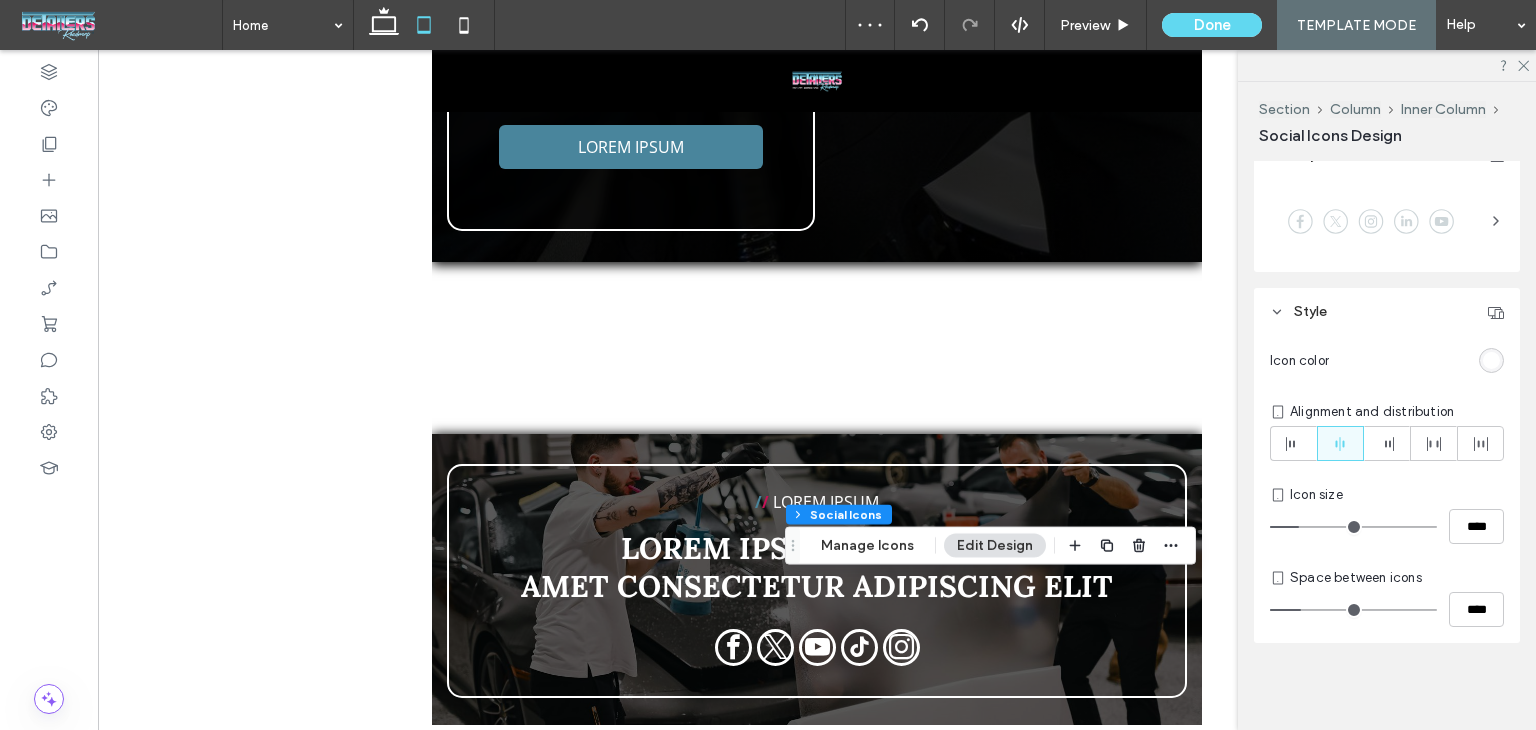 click at bounding box center [1353, 527] 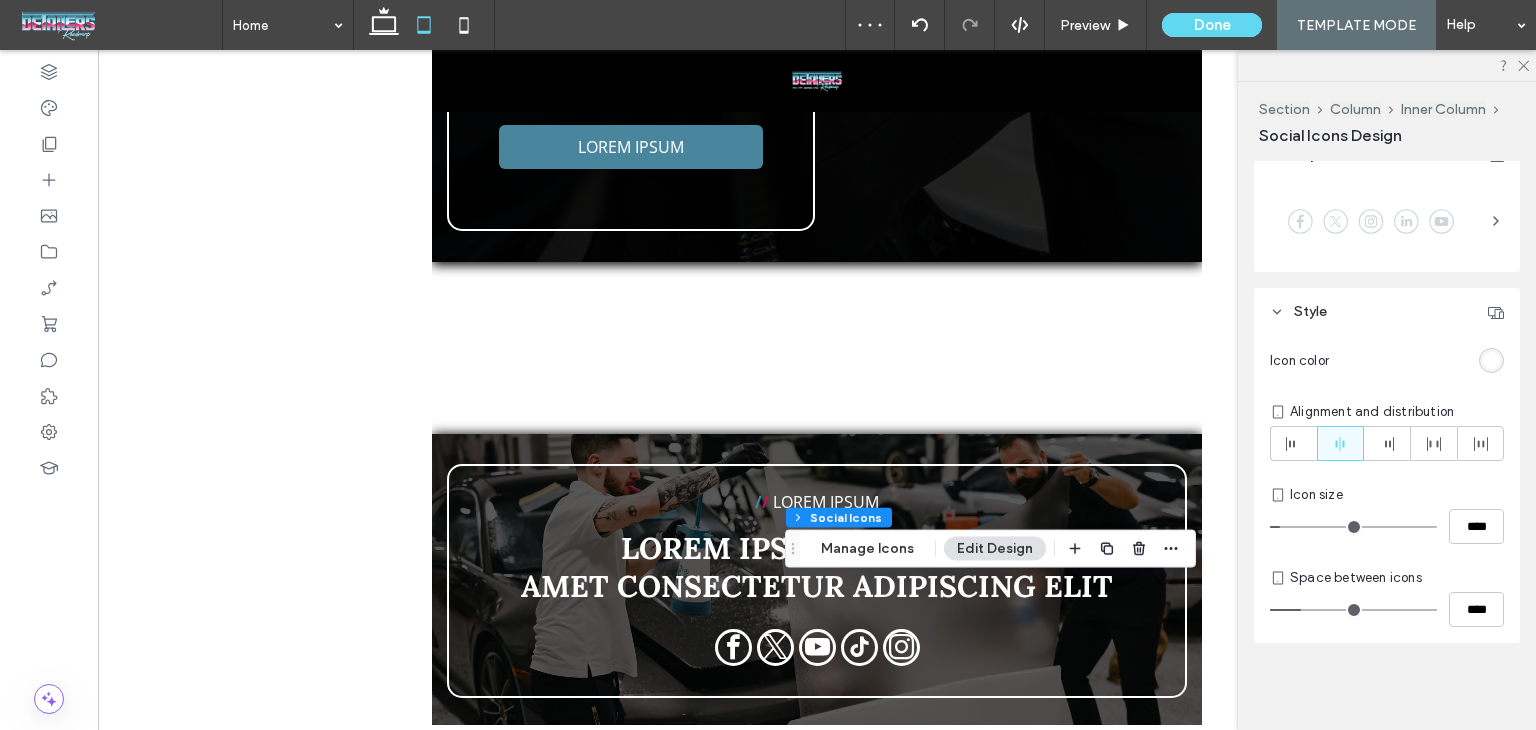 drag, startPoint x: 1300, startPoint y: 527, endPoint x: 1286, endPoint y: 530, distance: 14.3178215 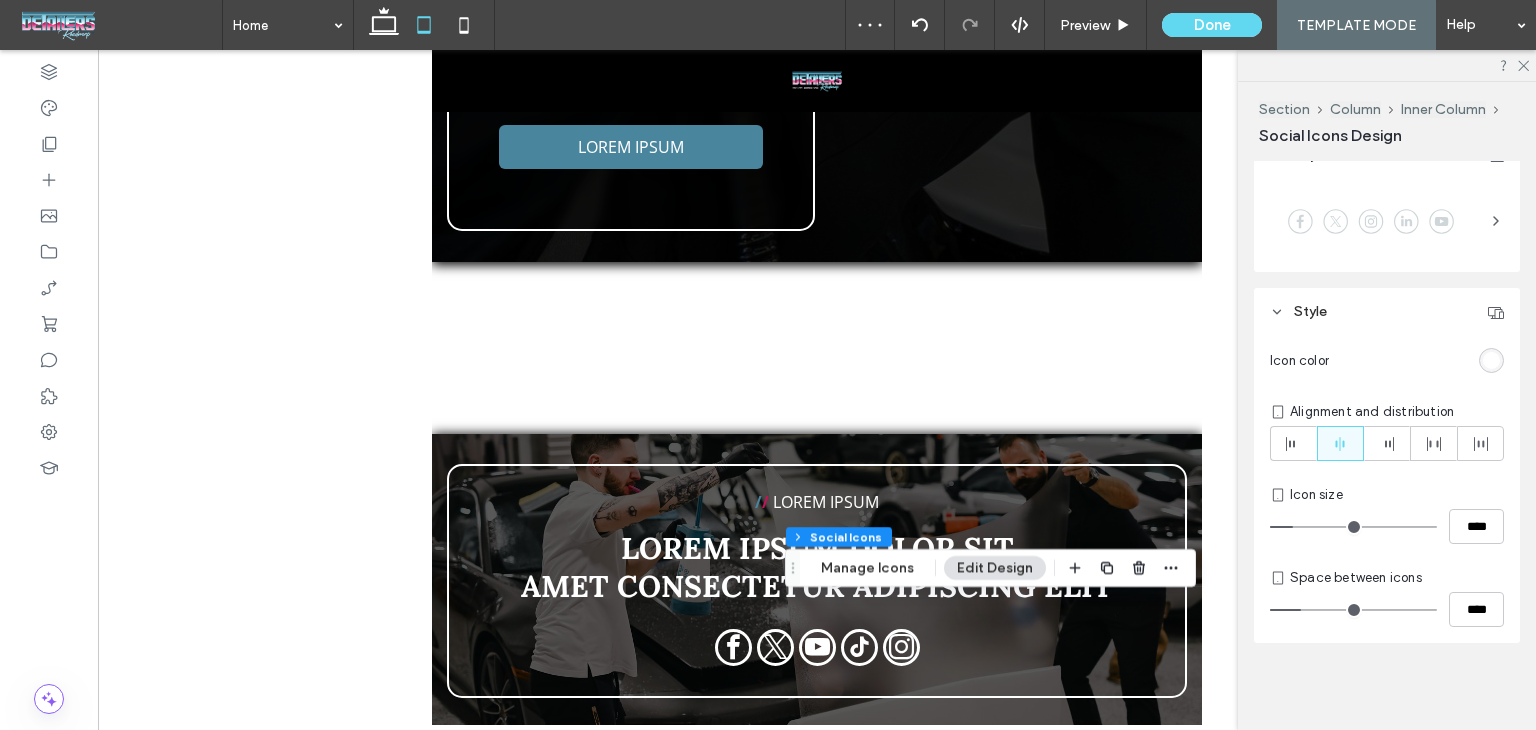 drag, startPoint x: 1284, startPoint y: 533, endPoint x: 1296, endPoint y: 537, distance: 12.649111 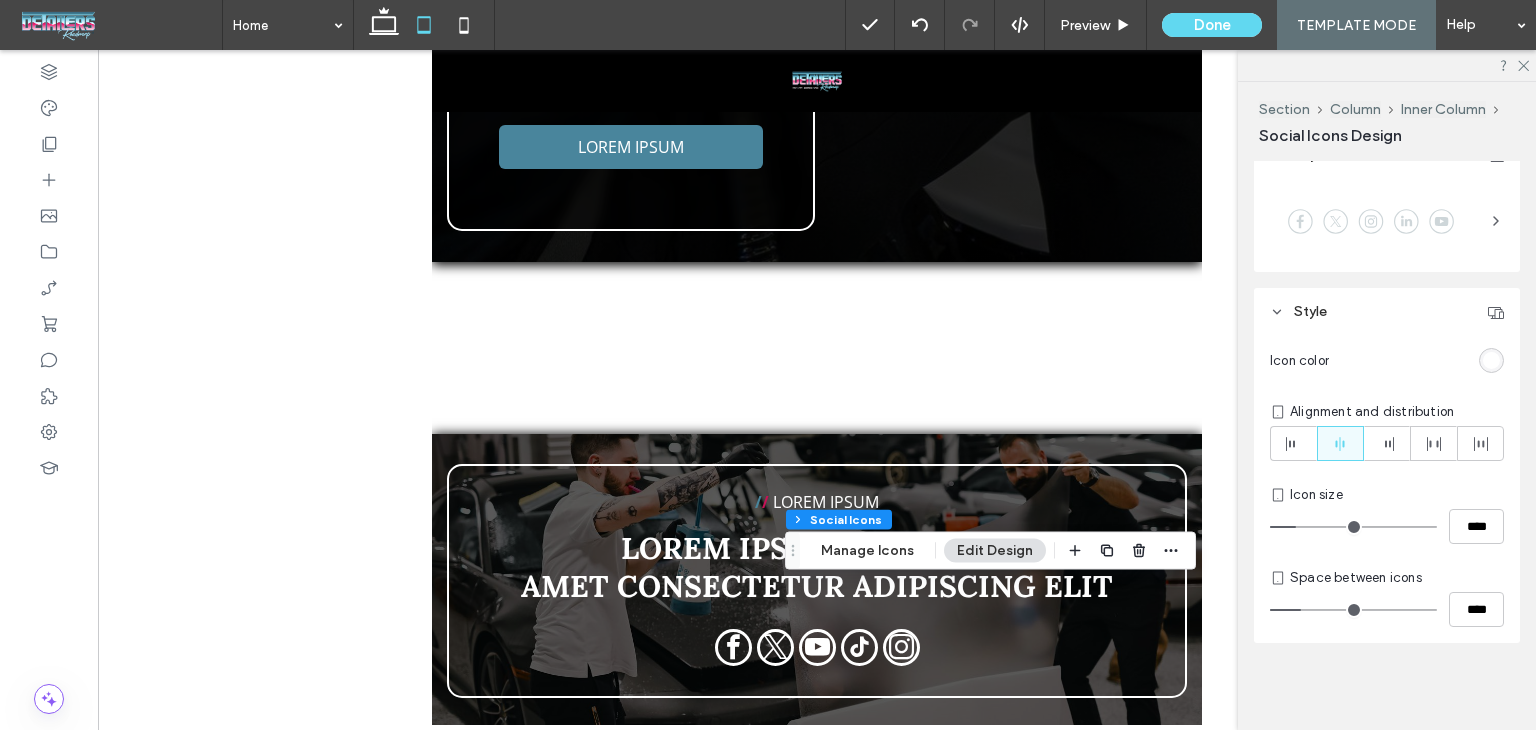 click at bounding box center [1353, 527] 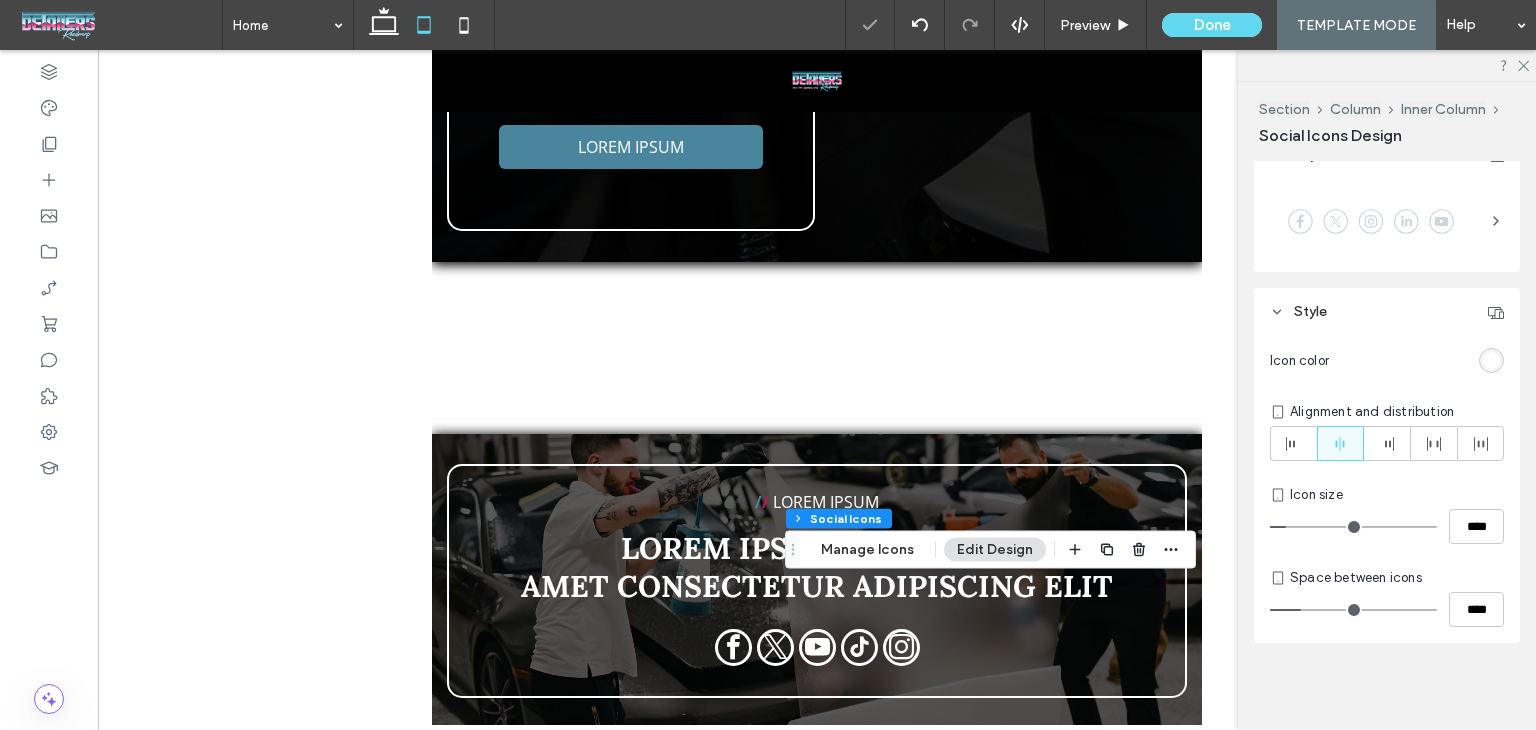 drag, startPoint x: 1301, startPoint y: 526, endPoint x: 1288, endPoint y: 526, distance: 13 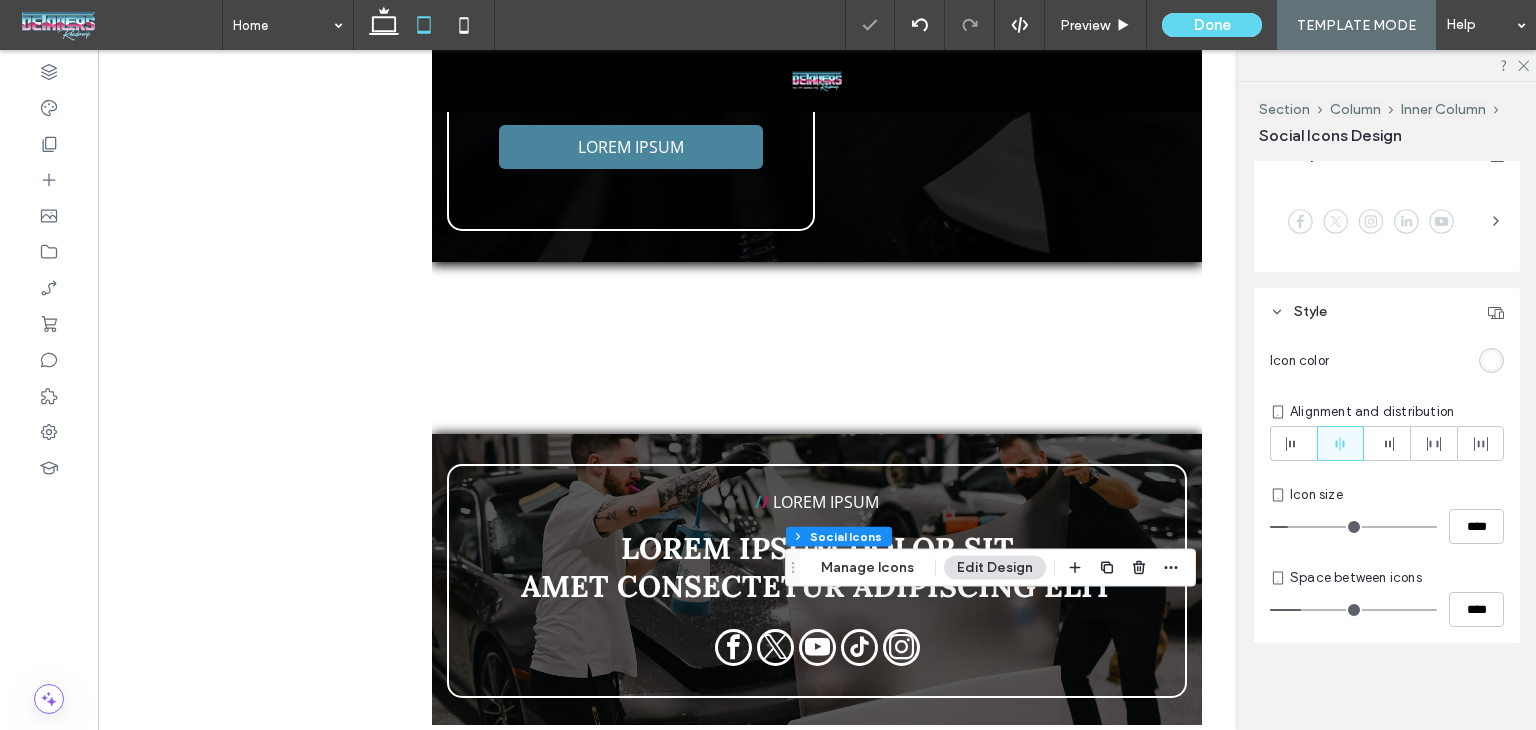 drag, startPoint x: 1284, startPoint y: 526, endPoint x: 1294, endPoint y: 530, distance: 10.770329 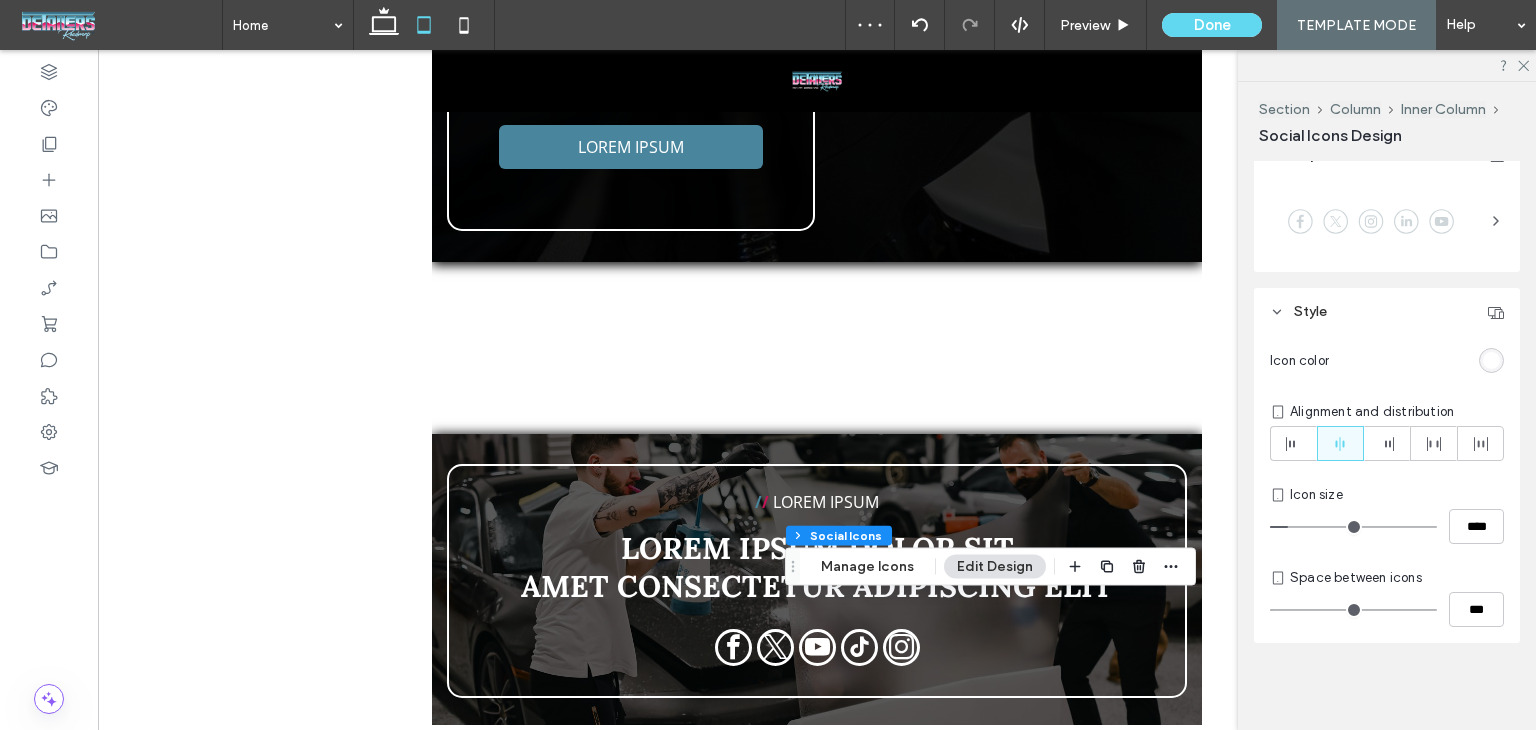 drag, startPoint x: 1303, startPoint y: 610, endPoint x: 1268, endPoint y: 611, distance: 35.014282 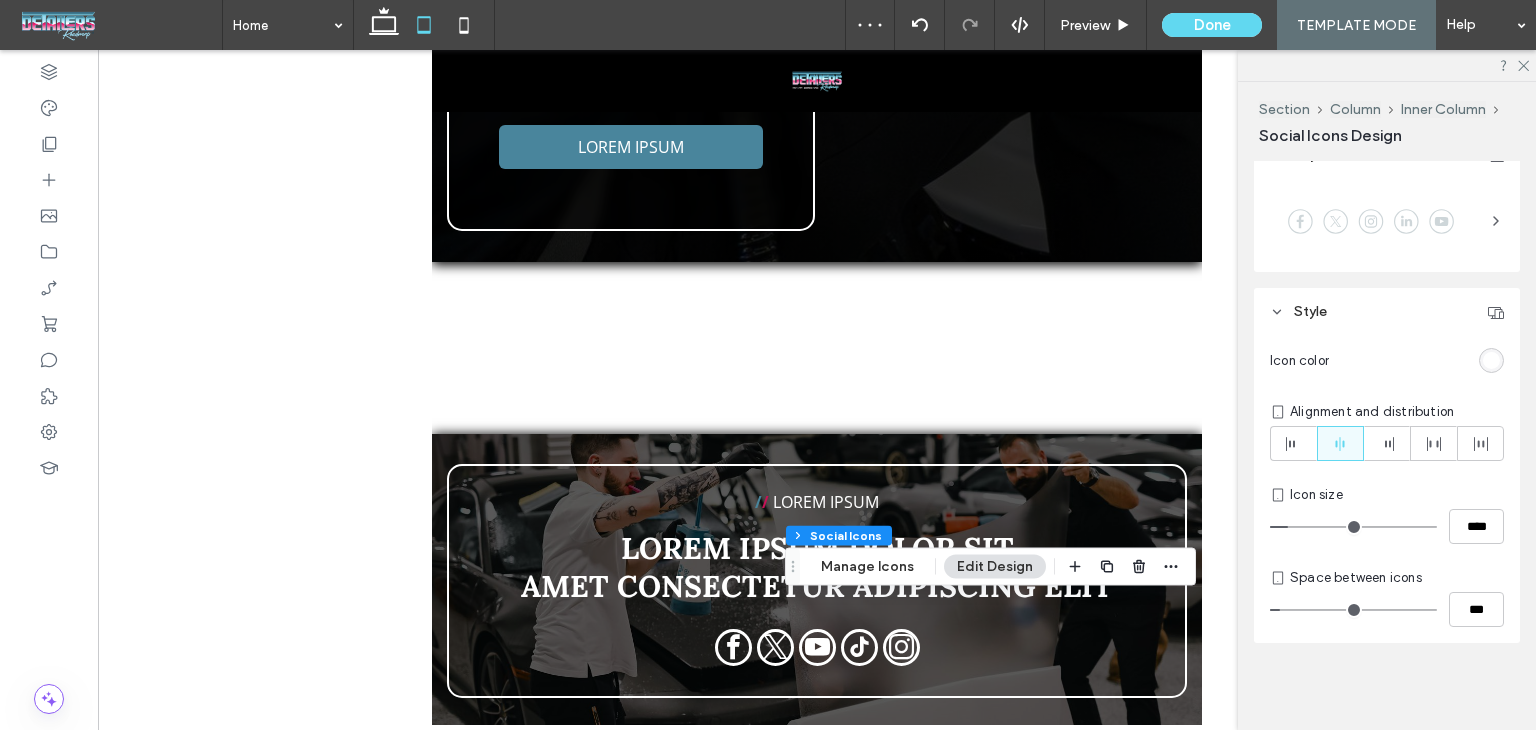 drag, startPoint x: 1278, startPoint y: 613, endPoint x: 1288, endPoint y: 615, distance: 10.198039 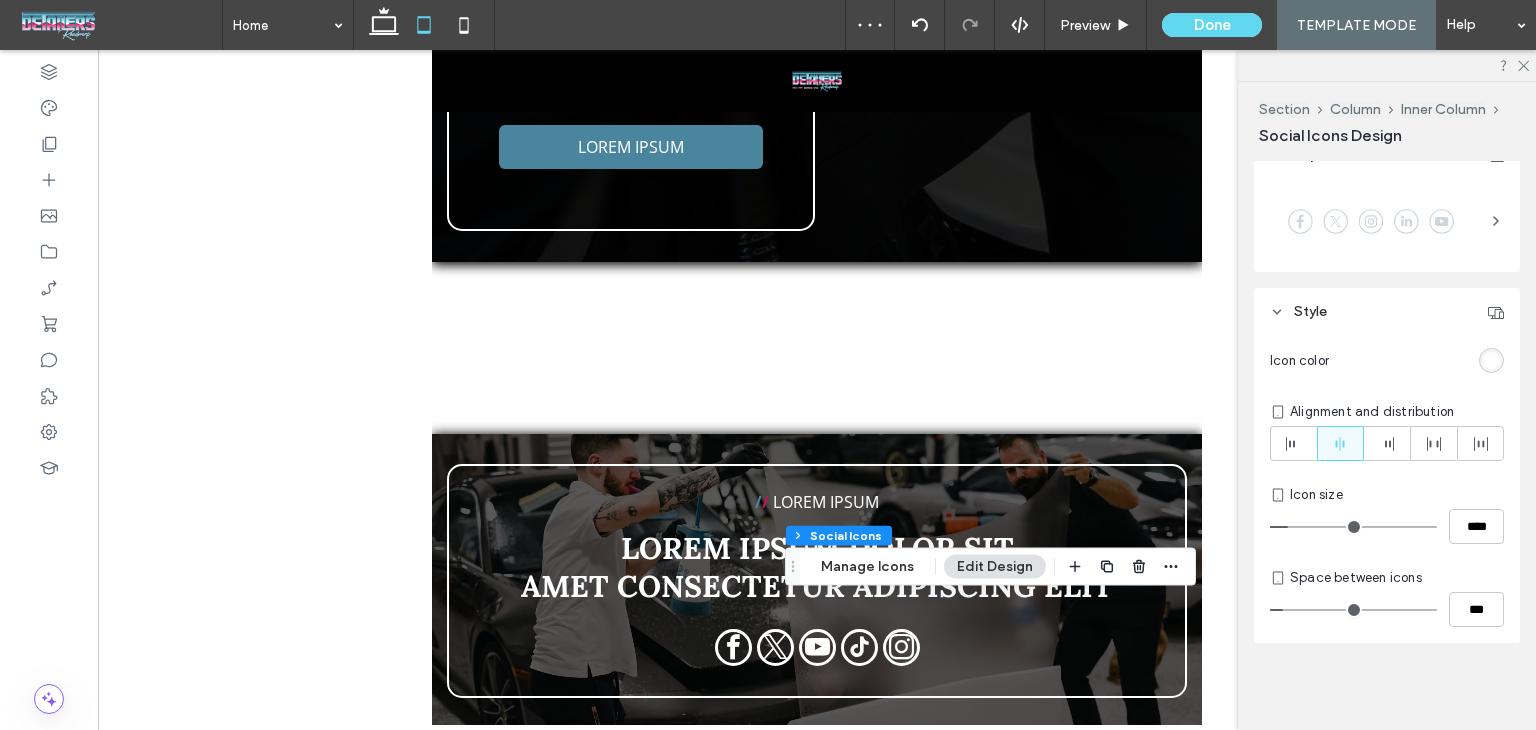 drag, startPoint x: 1290, startPoint y: 617, endPoint x: 1208, endPoint y: 637, distance: 84.40379 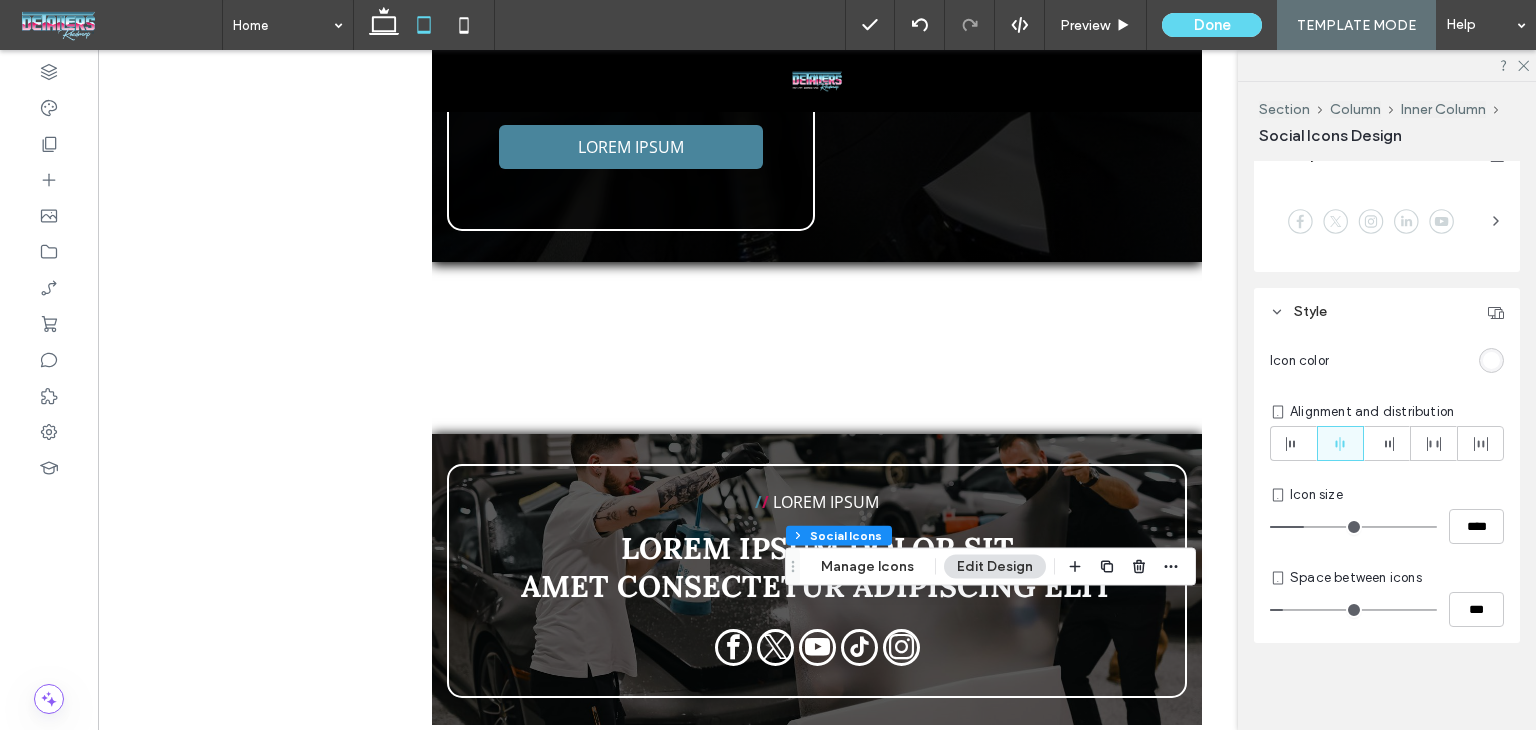 drag, startPoint x: 1293, startPoint y: 526, endPoint x: 1305, endPoint y: 527, distance: 12.0415945 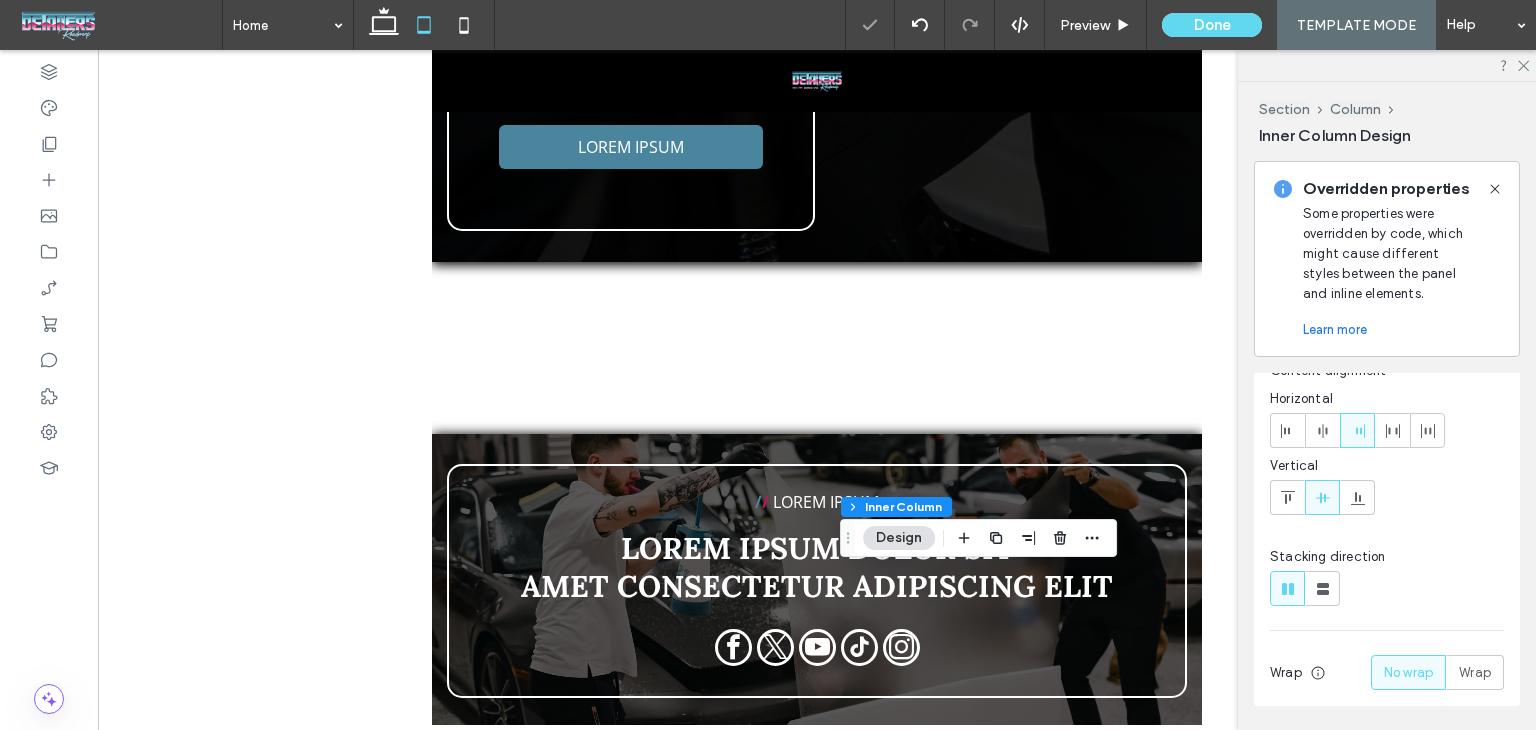scroll, scrollTop: 100, scrollLeft: 0, axis: vertical 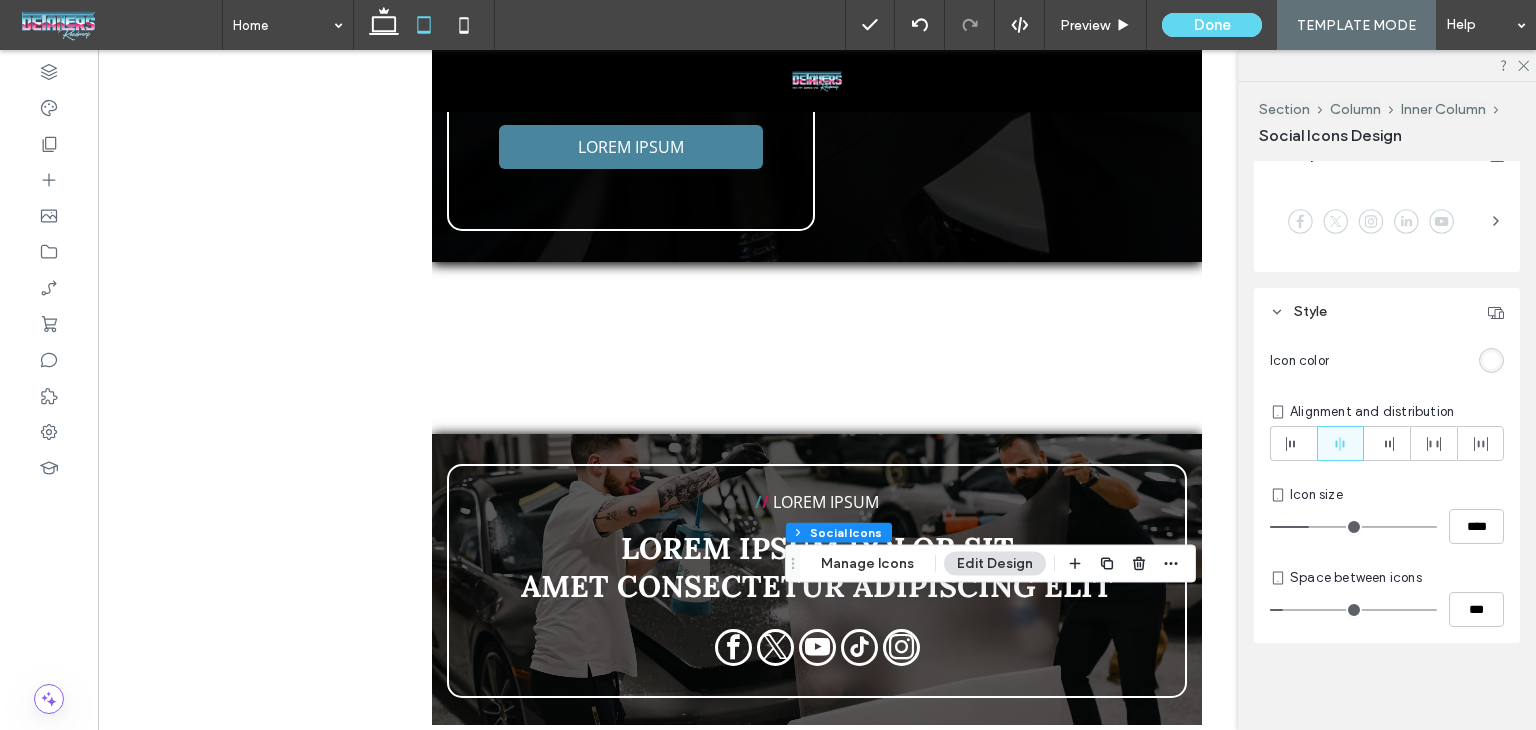 click at bounding box center [1353, 527] 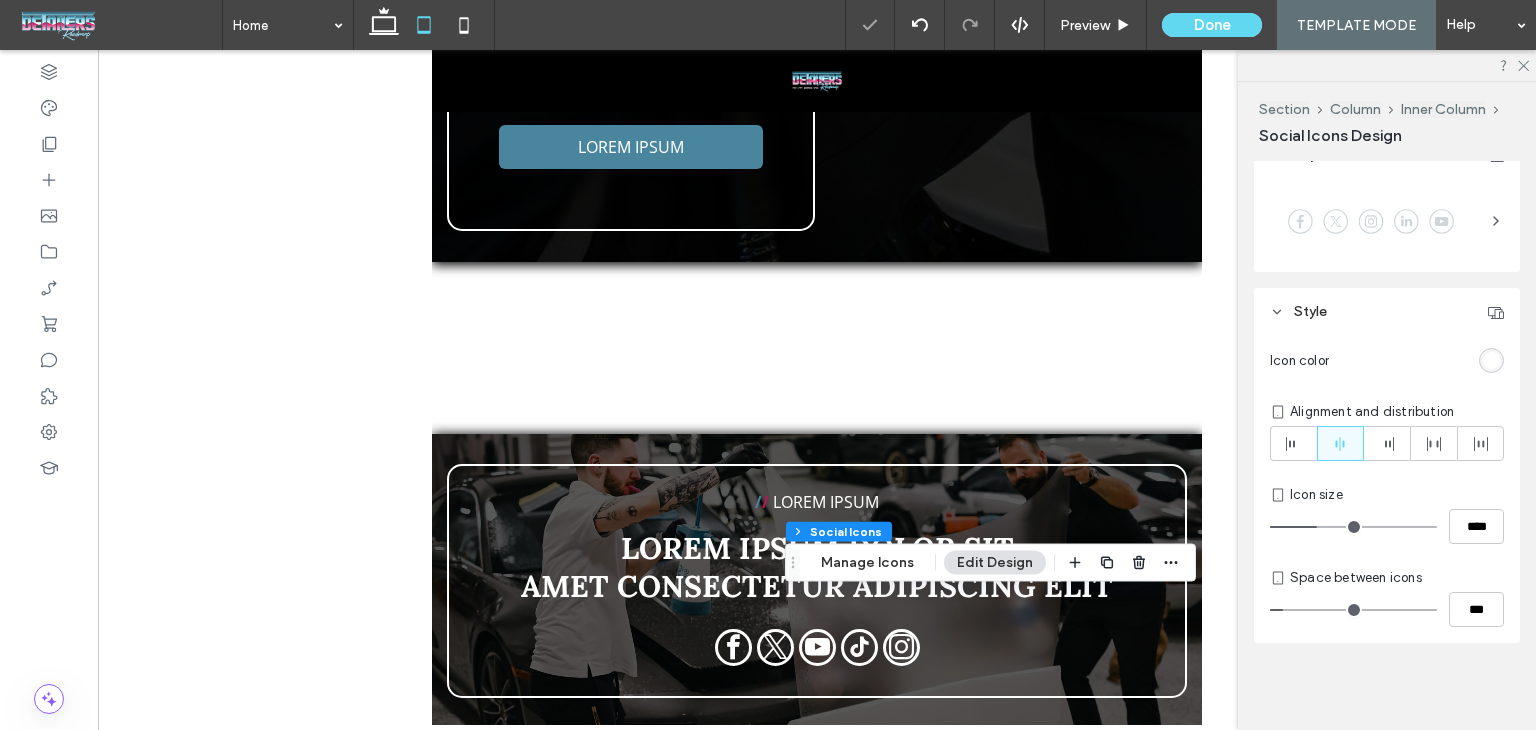 click at bounding box center [1353, 527] 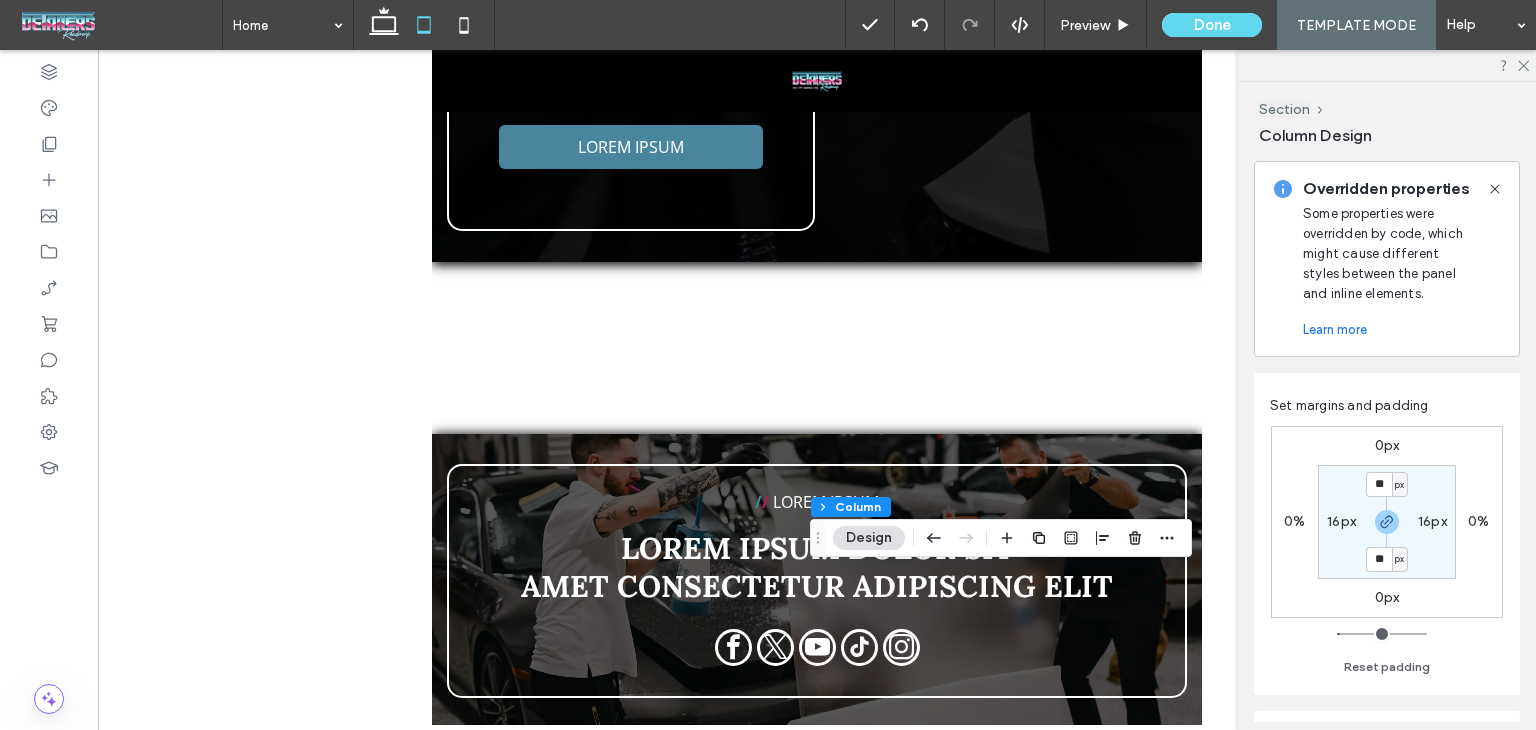 scroll, scrollTop: 347, scrollLeft: 0, axis: vertical 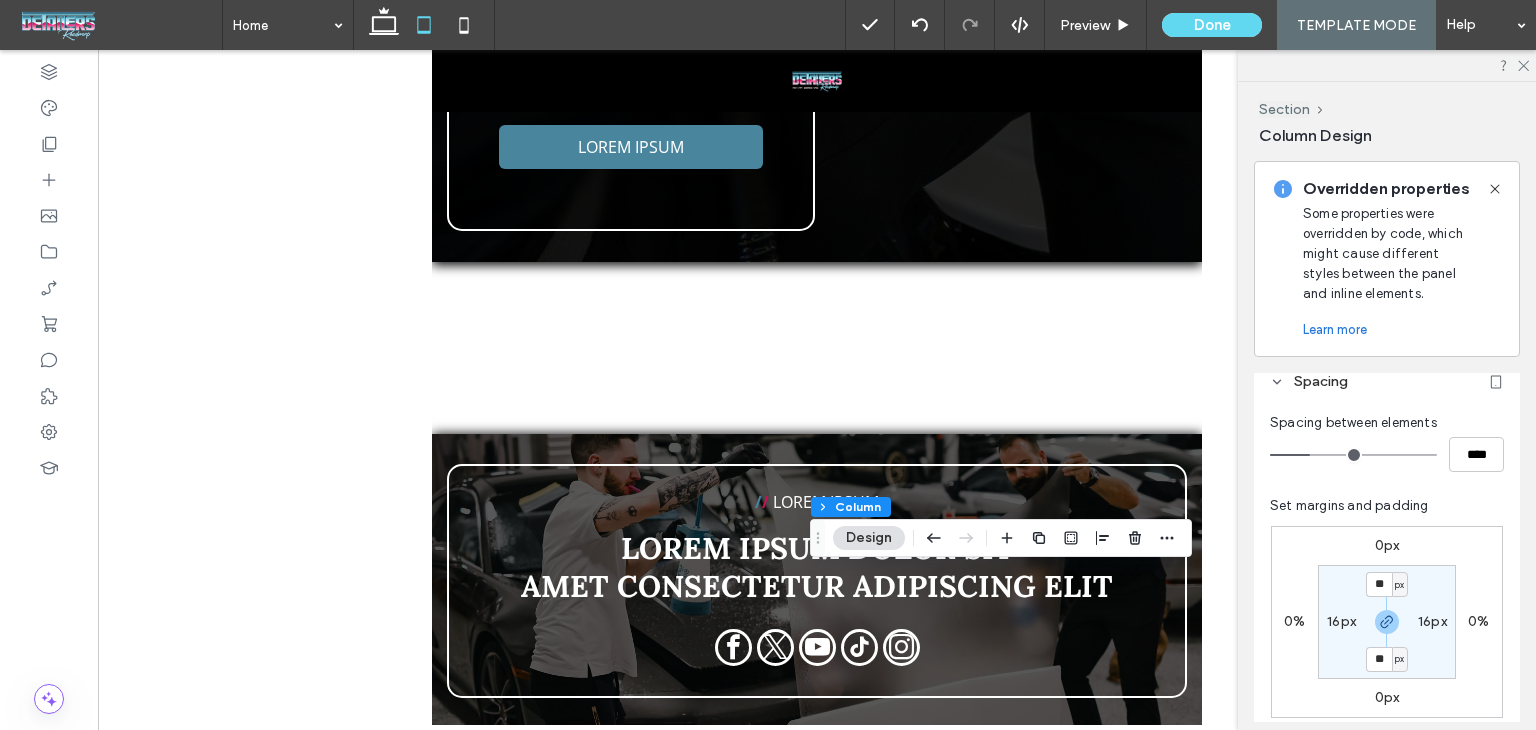 click on "** px 16px ** px 16px" at bounding box center [1387, 622] 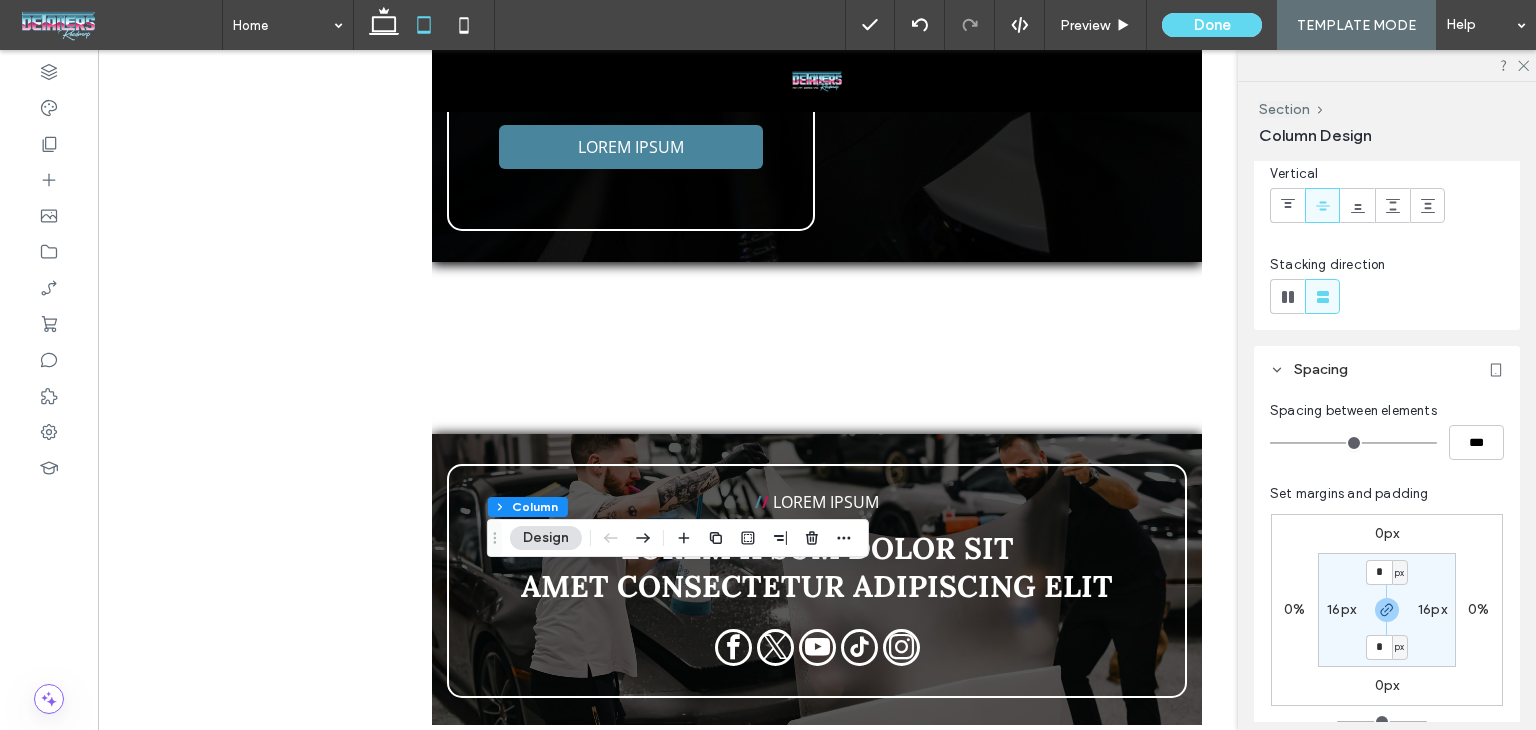 scroll, scrollTop: 100, scrollLeft: 0, axis: vertical 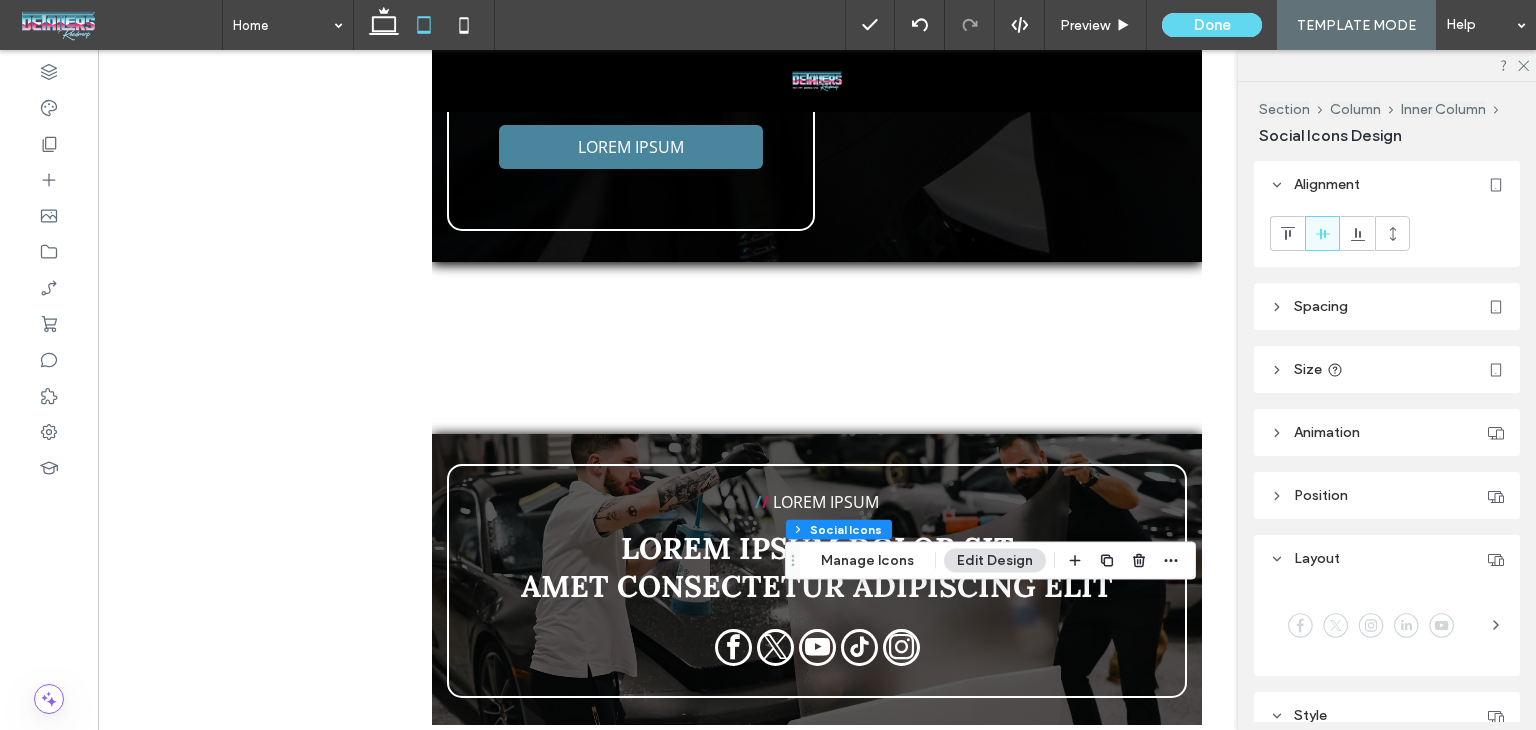 click on "Spacing" at bounding box center (1387, 306) 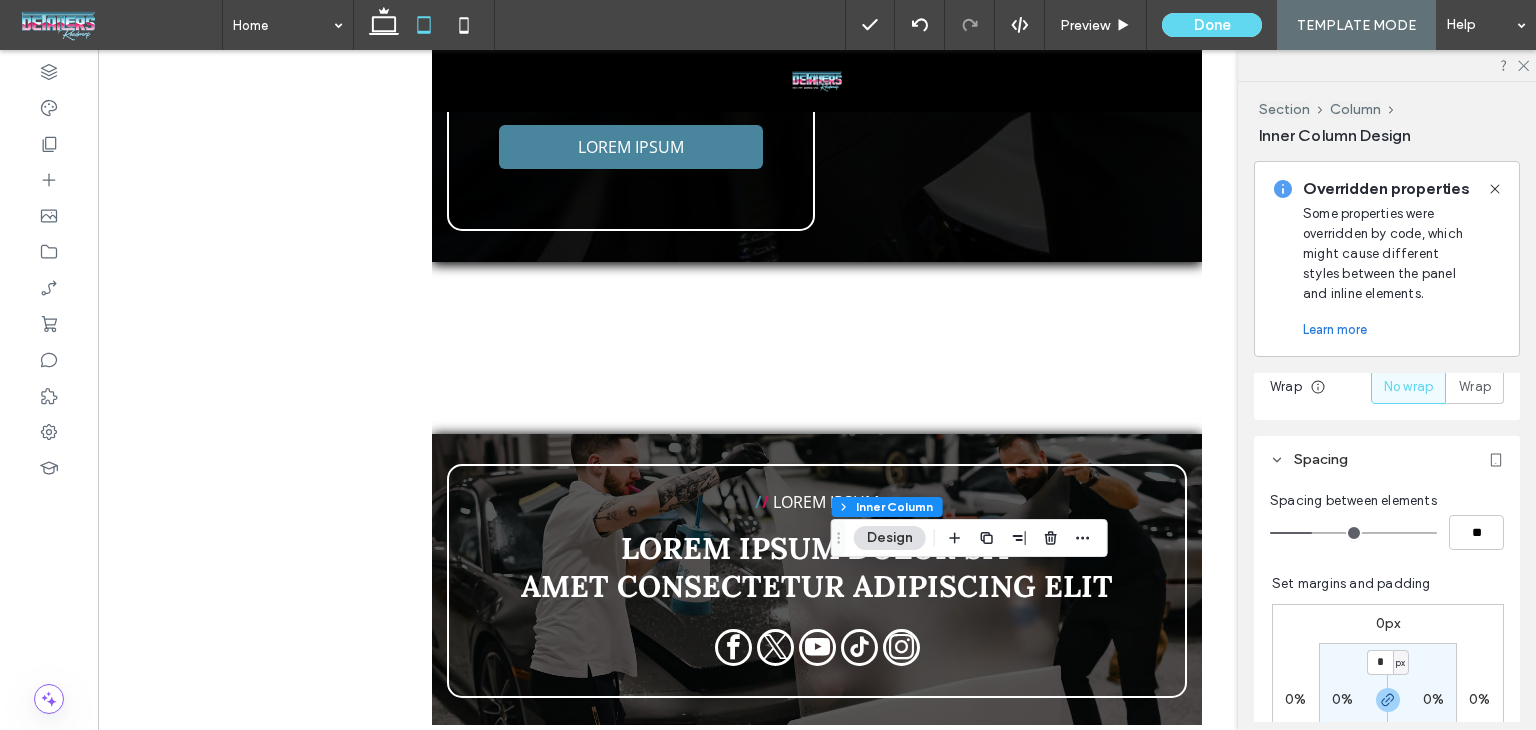 scroll, scrollTop: 500, scrollLeft: 0, axis: vertical 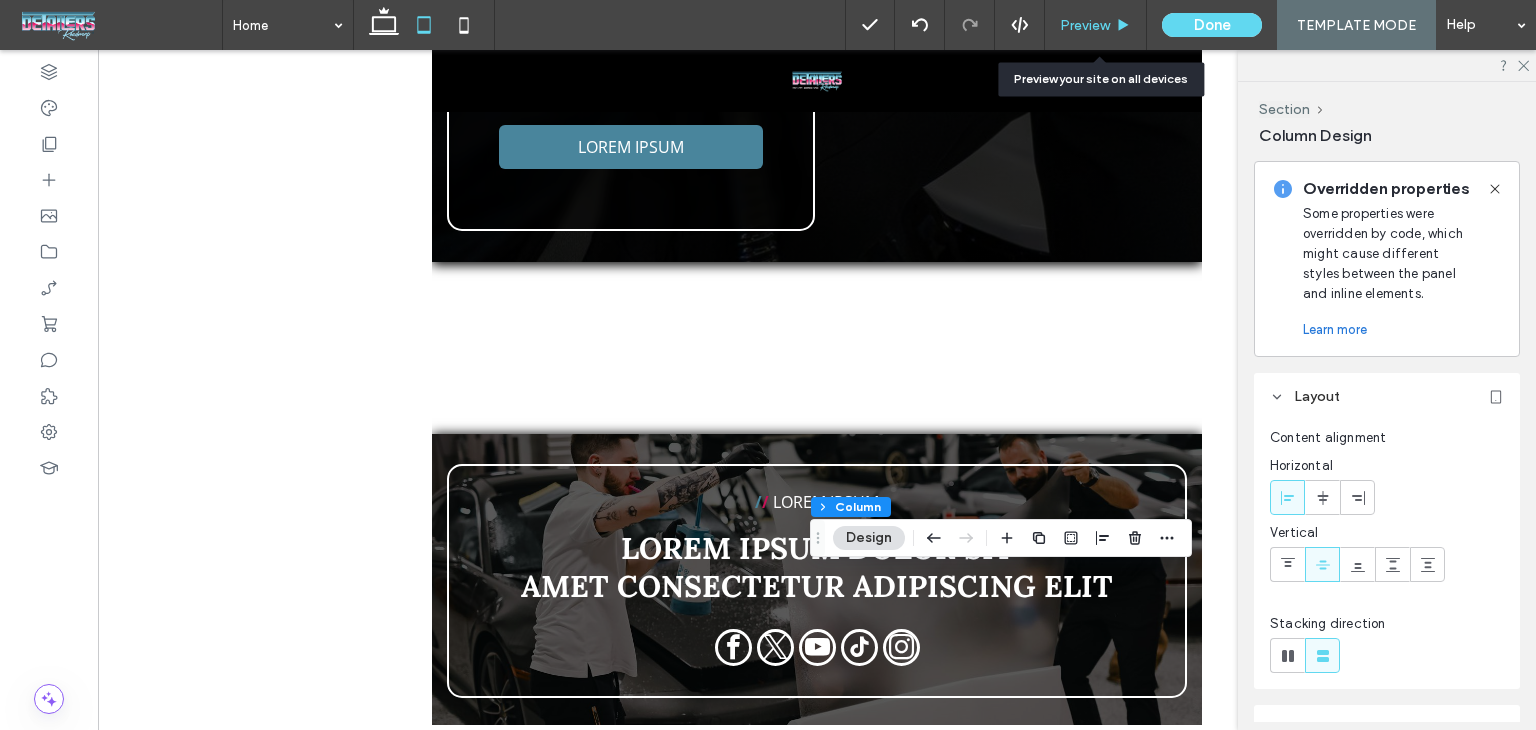 click on "Preview" at bounding box center [1085, 25] 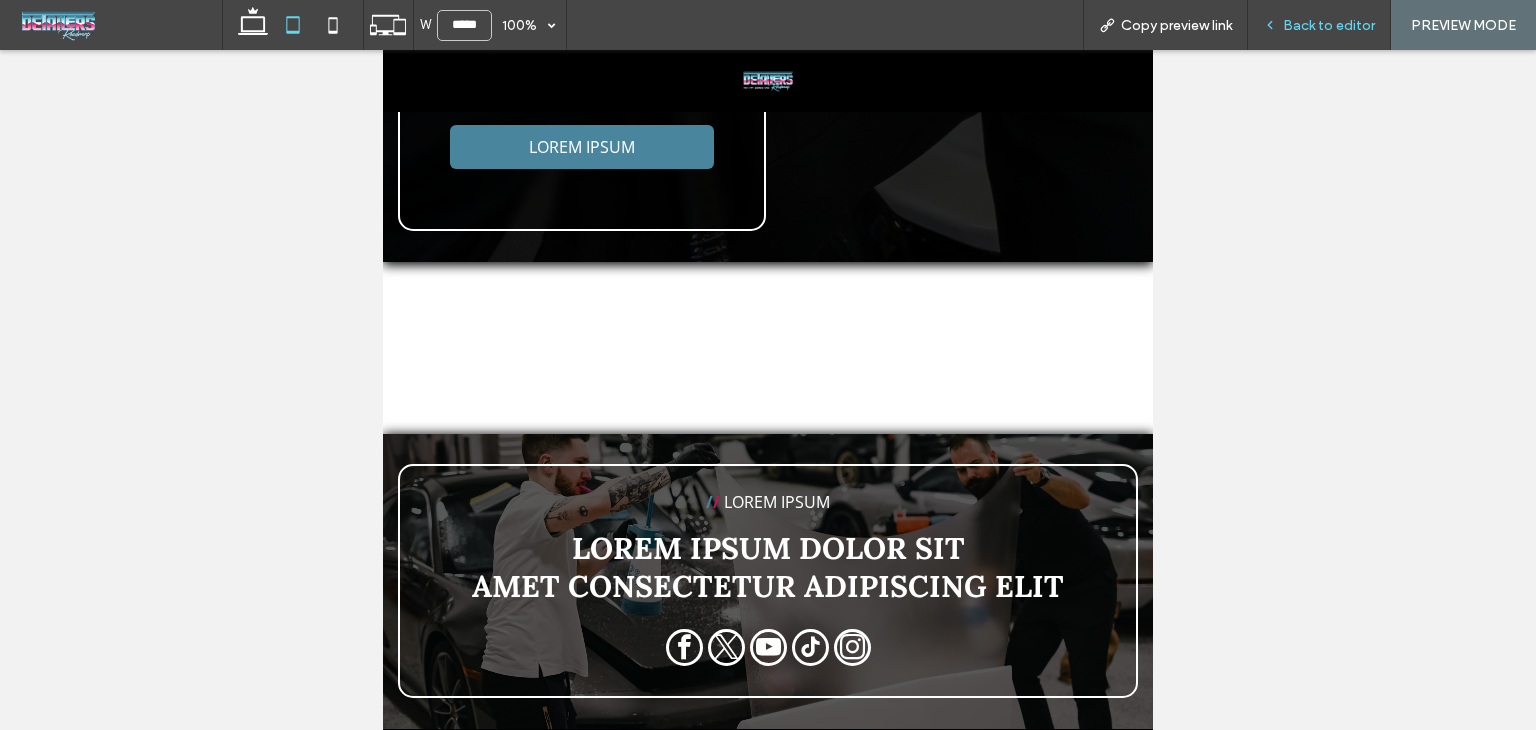 click on "Back to editor" at bounding box center (1319, 25) 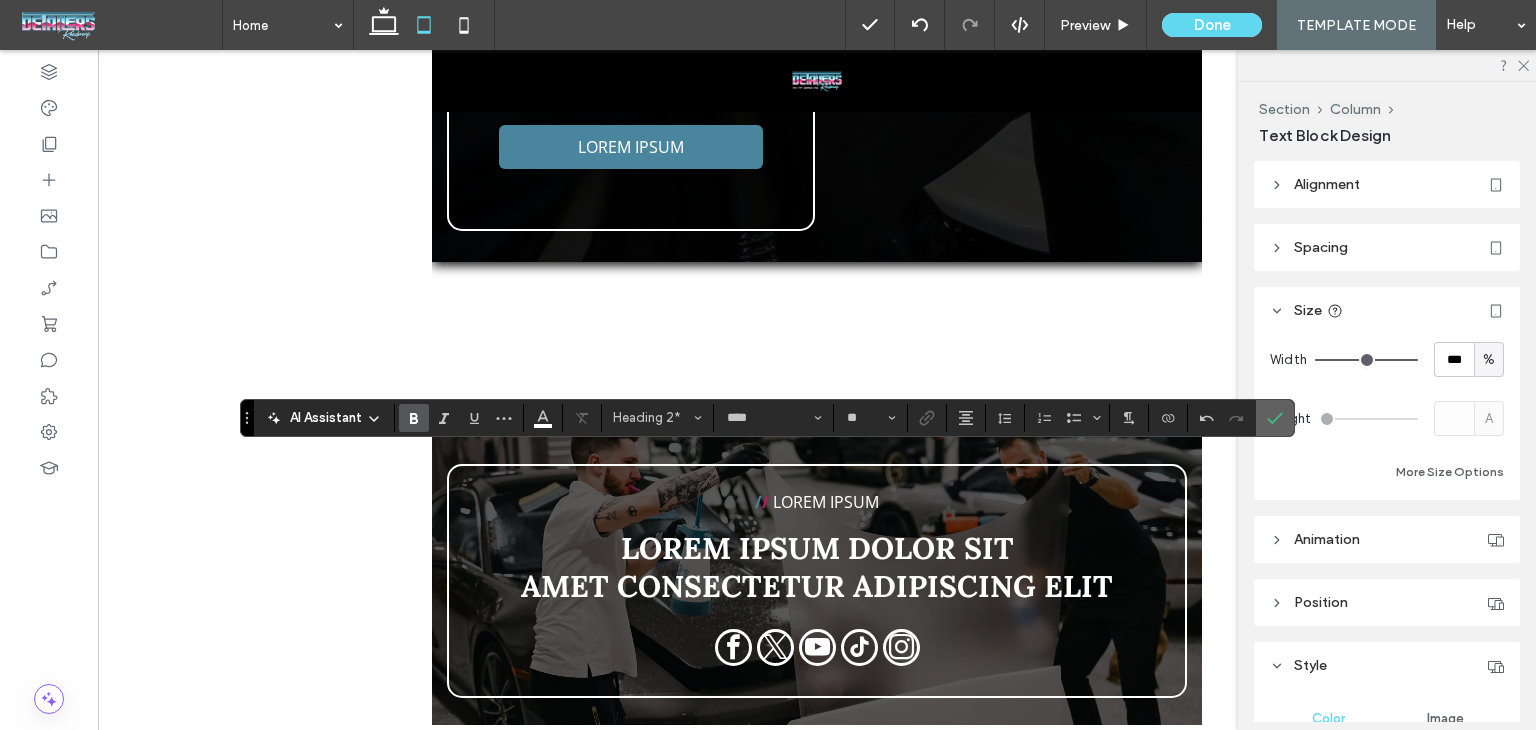 click at bounding box center [1275, 418] 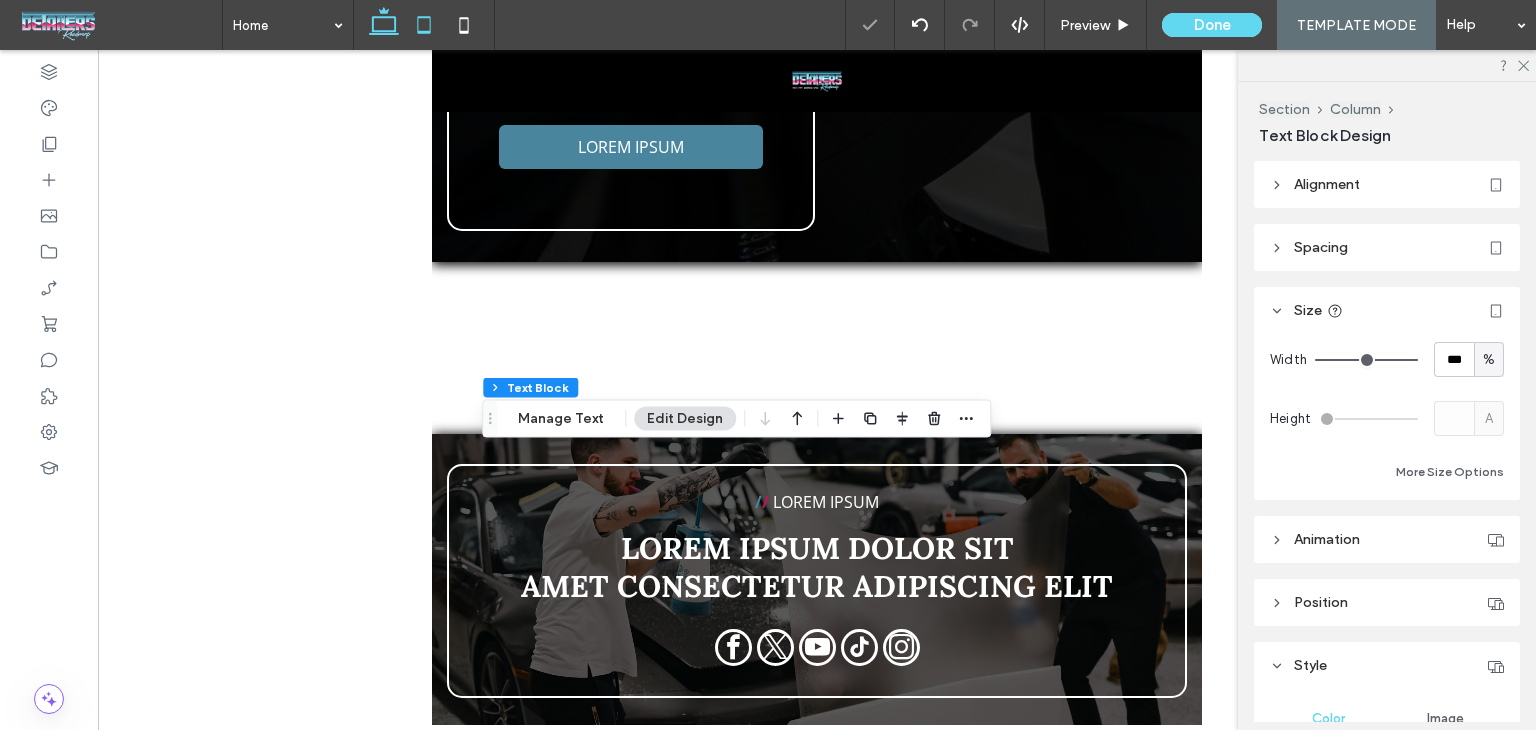 click 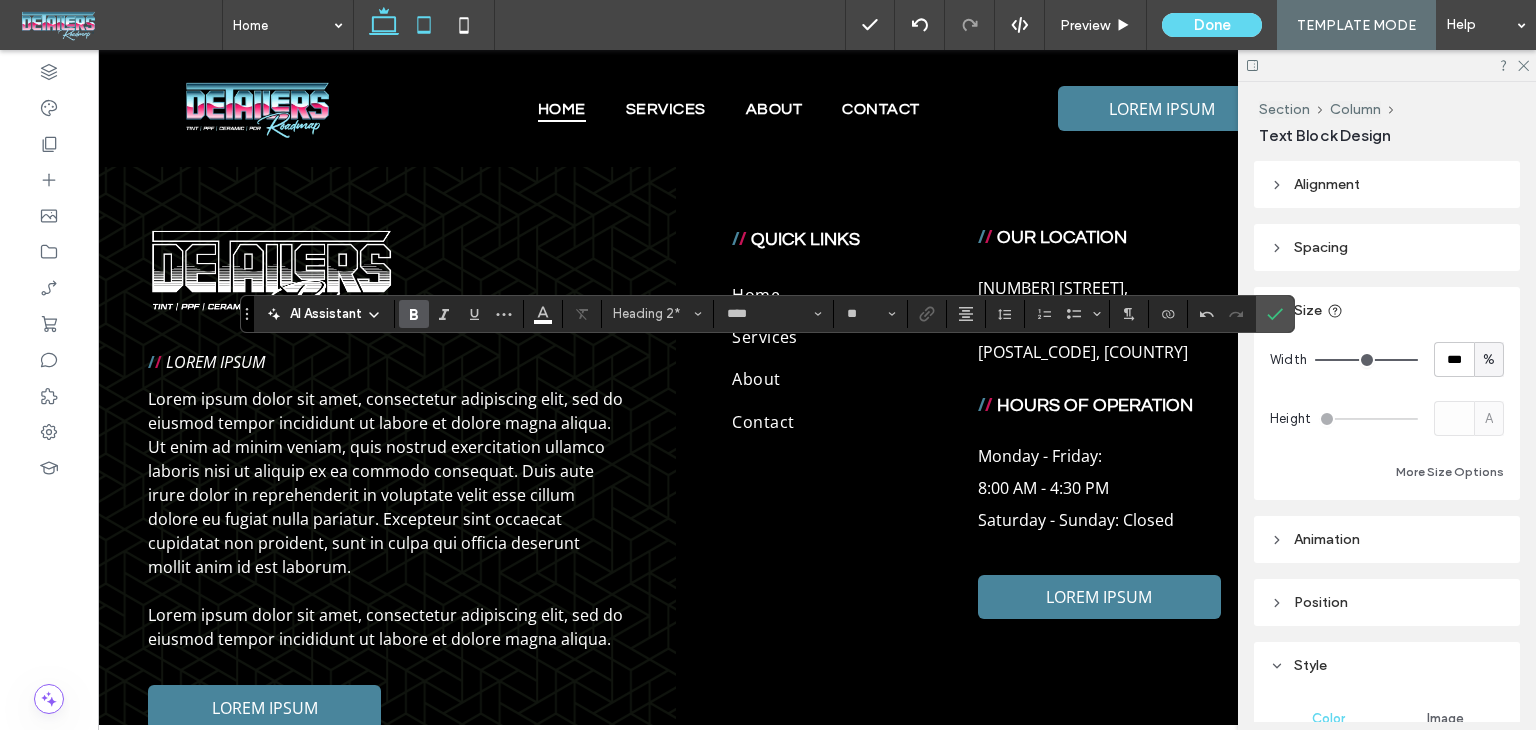 click 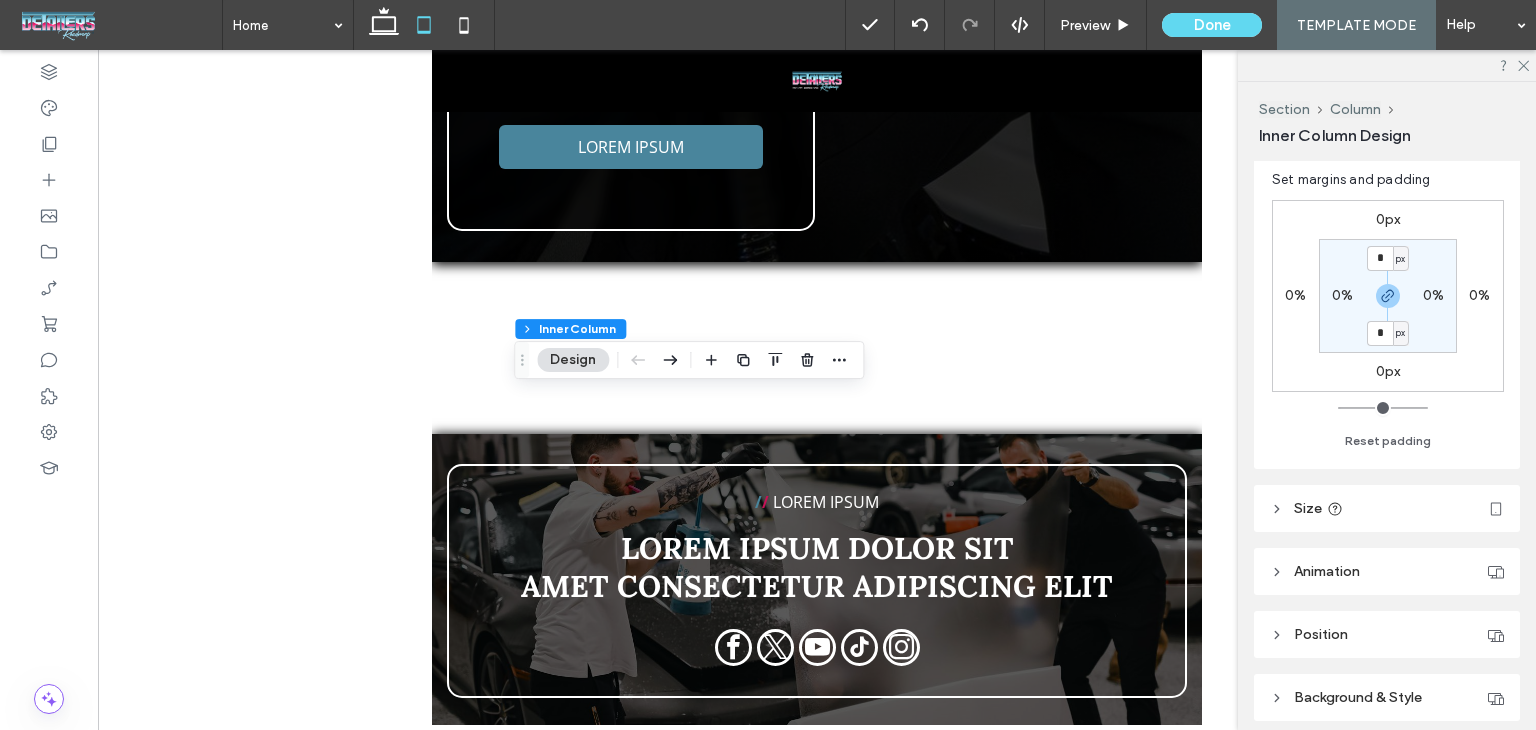 scroll, scrollTop: 502, scrollLeft: 0, axis: vertical 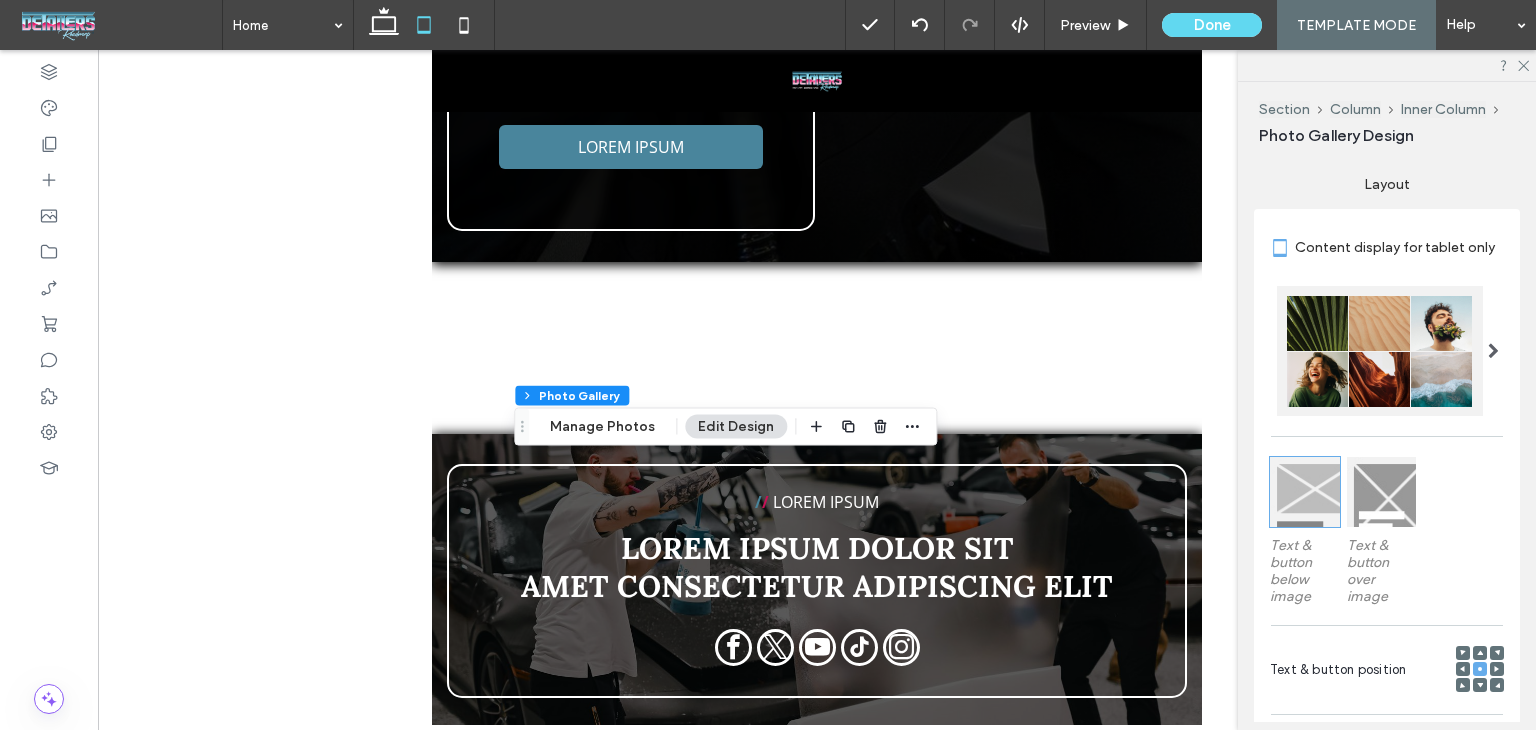 click at bounding box center (1382, 492) 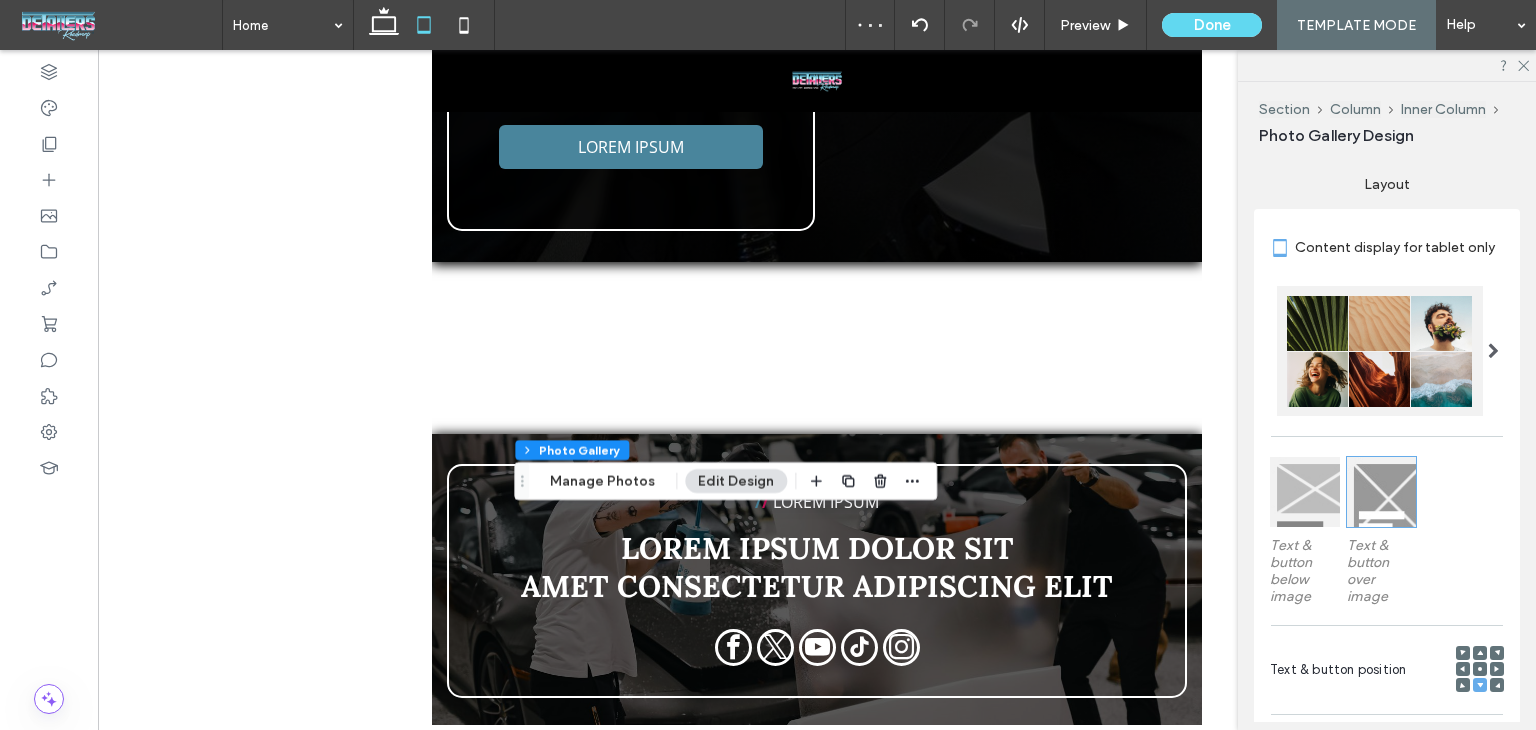 scroll, scrollTop: 700, scrollLeft: 0, axis: vertical 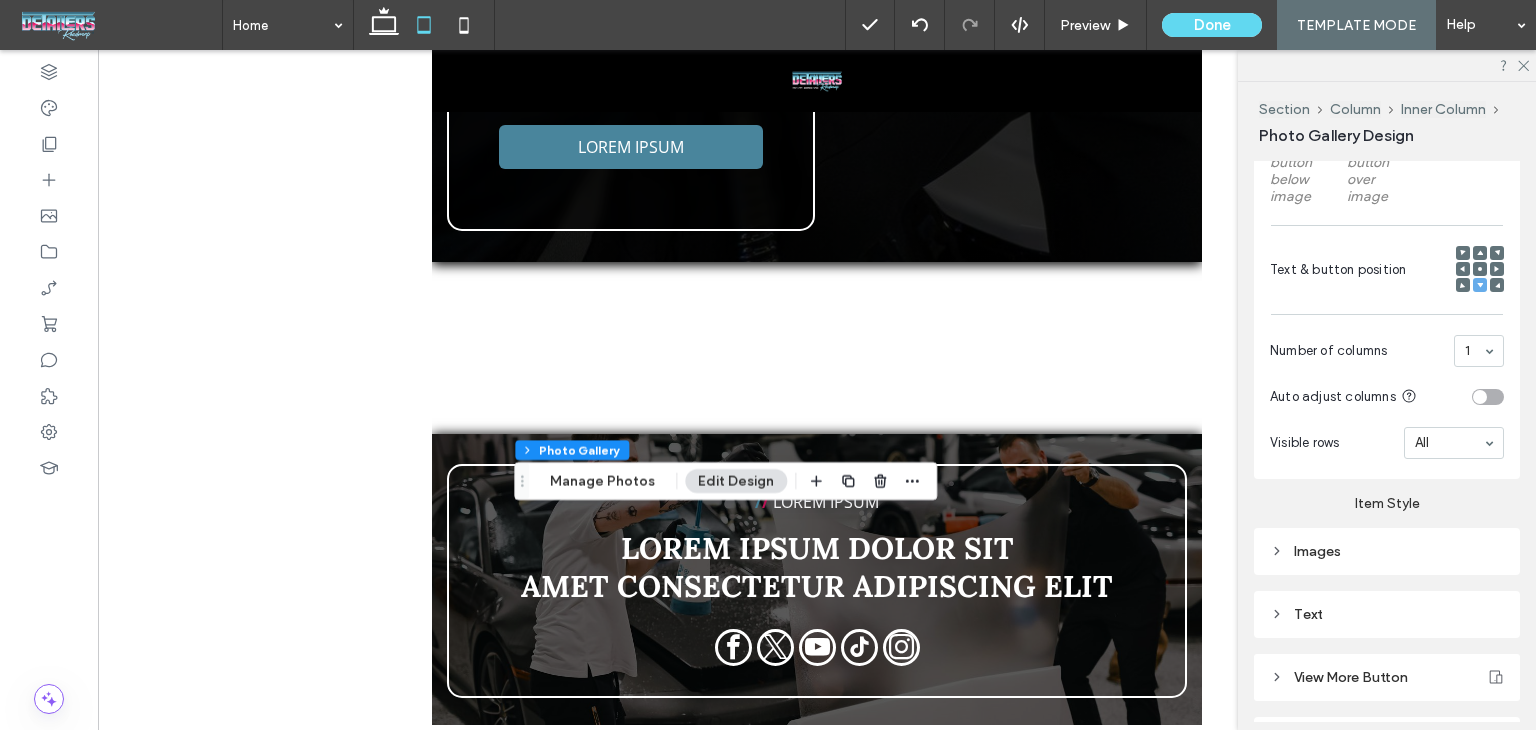 click on "Text" at bounding box center [1387, 614] 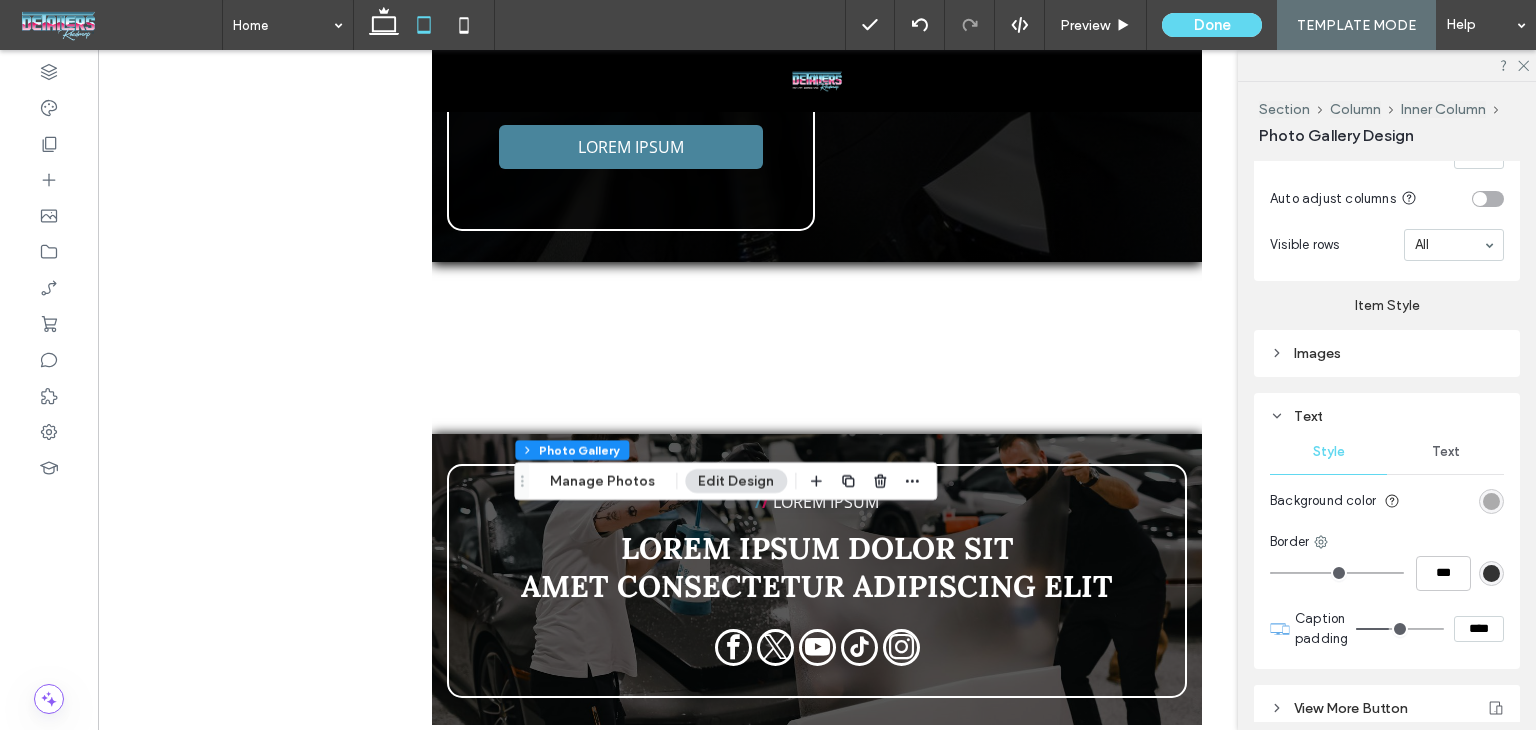 scroll, scrollTop: 1000, scrollLeft: 0, axis: vertical 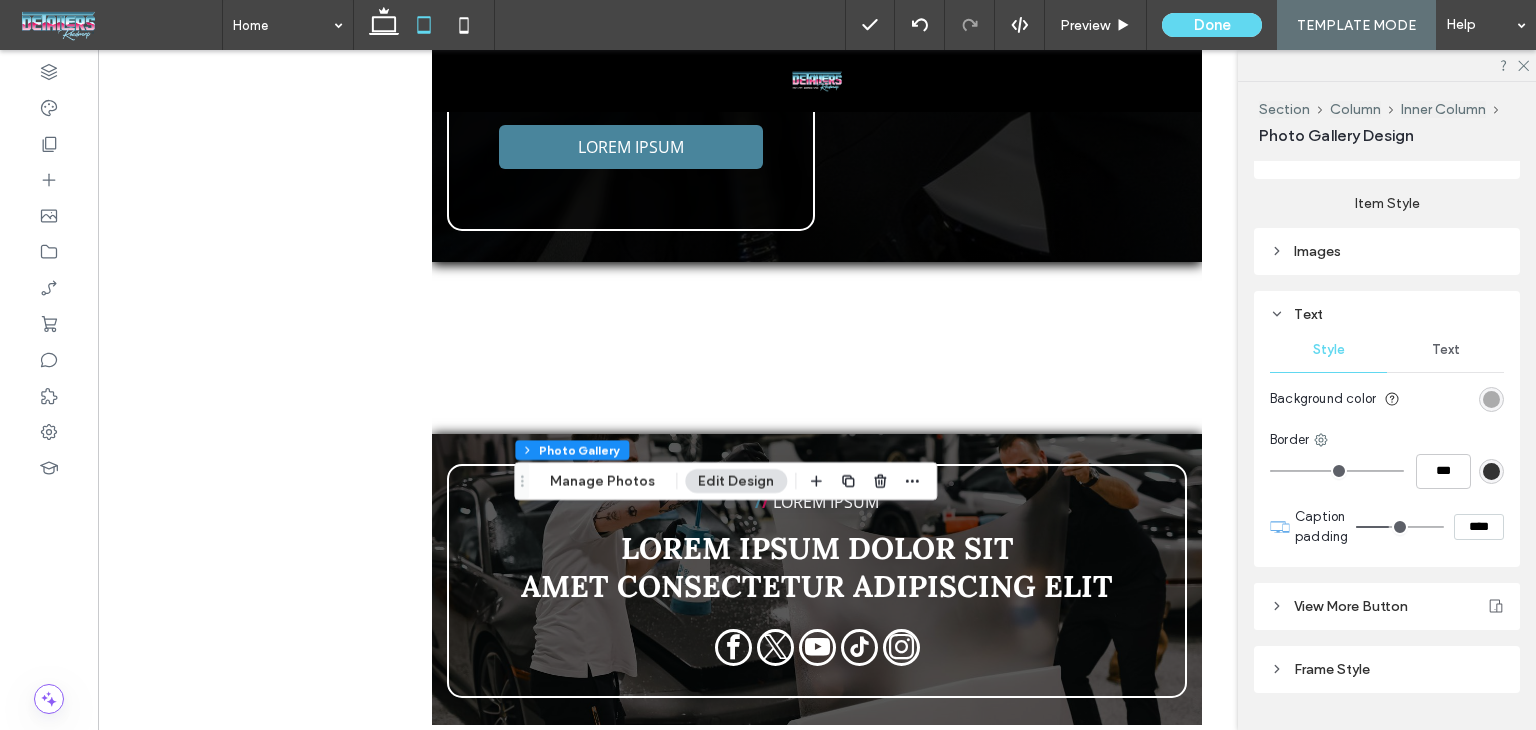 click on "Text" at bounding box center (1387, 314) 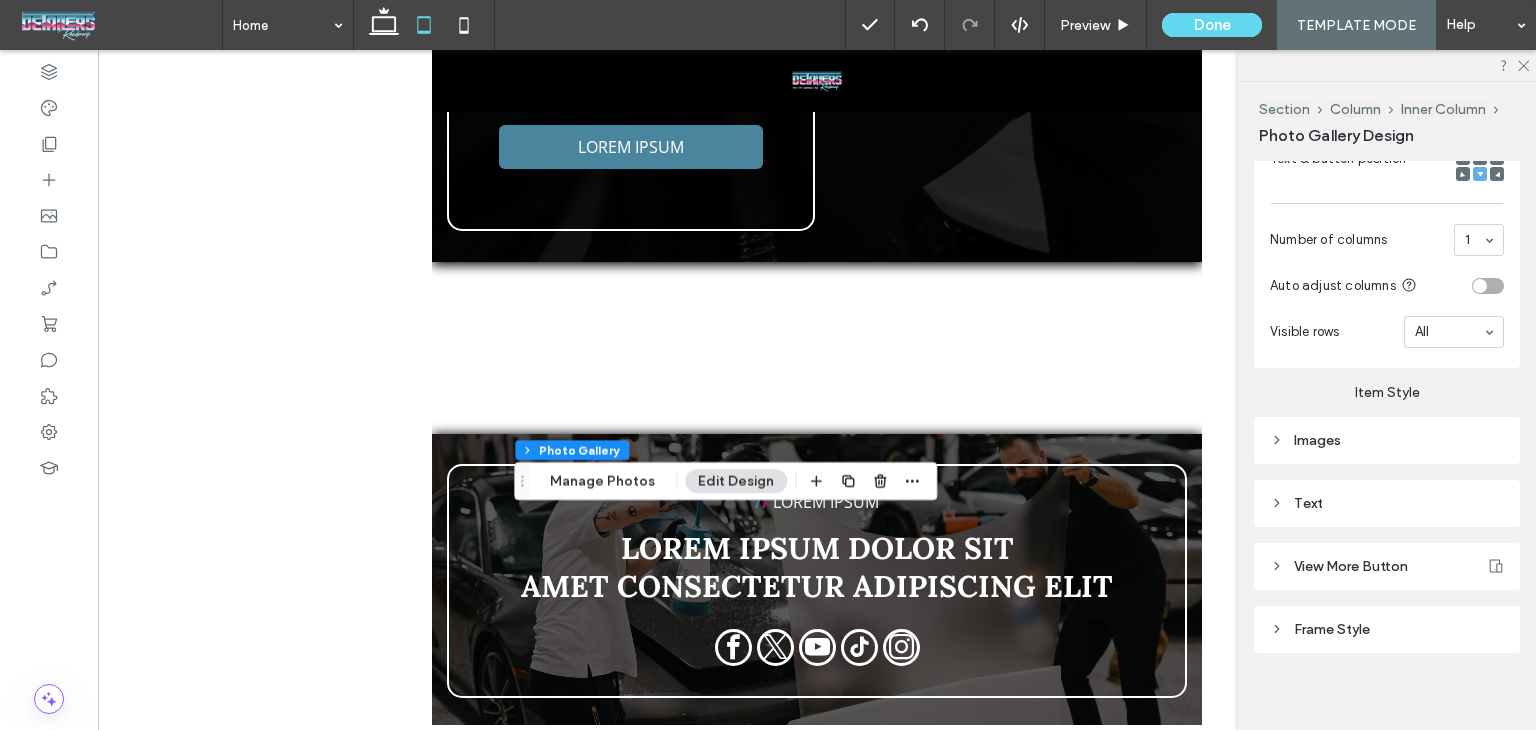 scroll, scrollTop: 814, scrollLeft: 0, axis: vertical 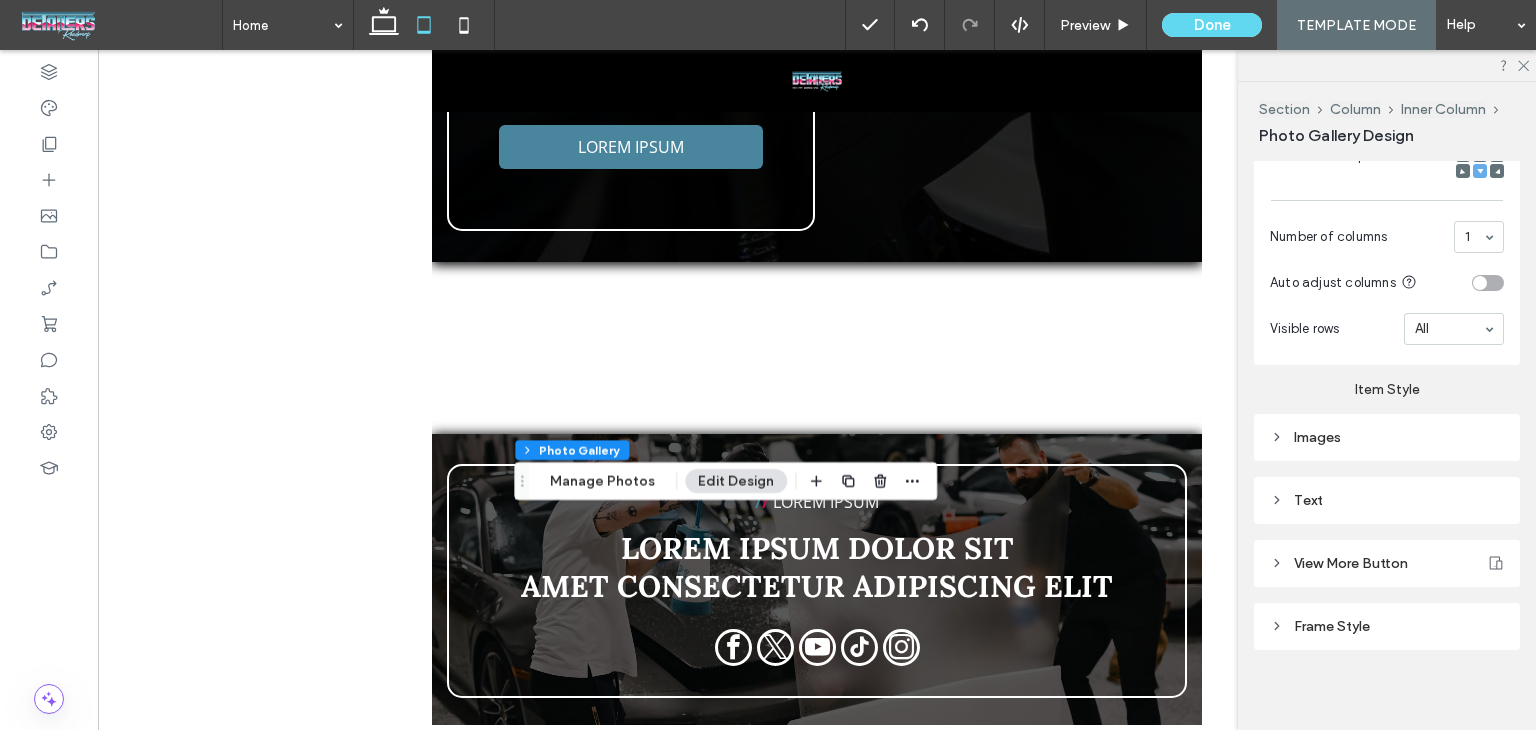 click on "Text Style Text Background color Border ***   Caption padding ****" at bounding box center [1387, 500] 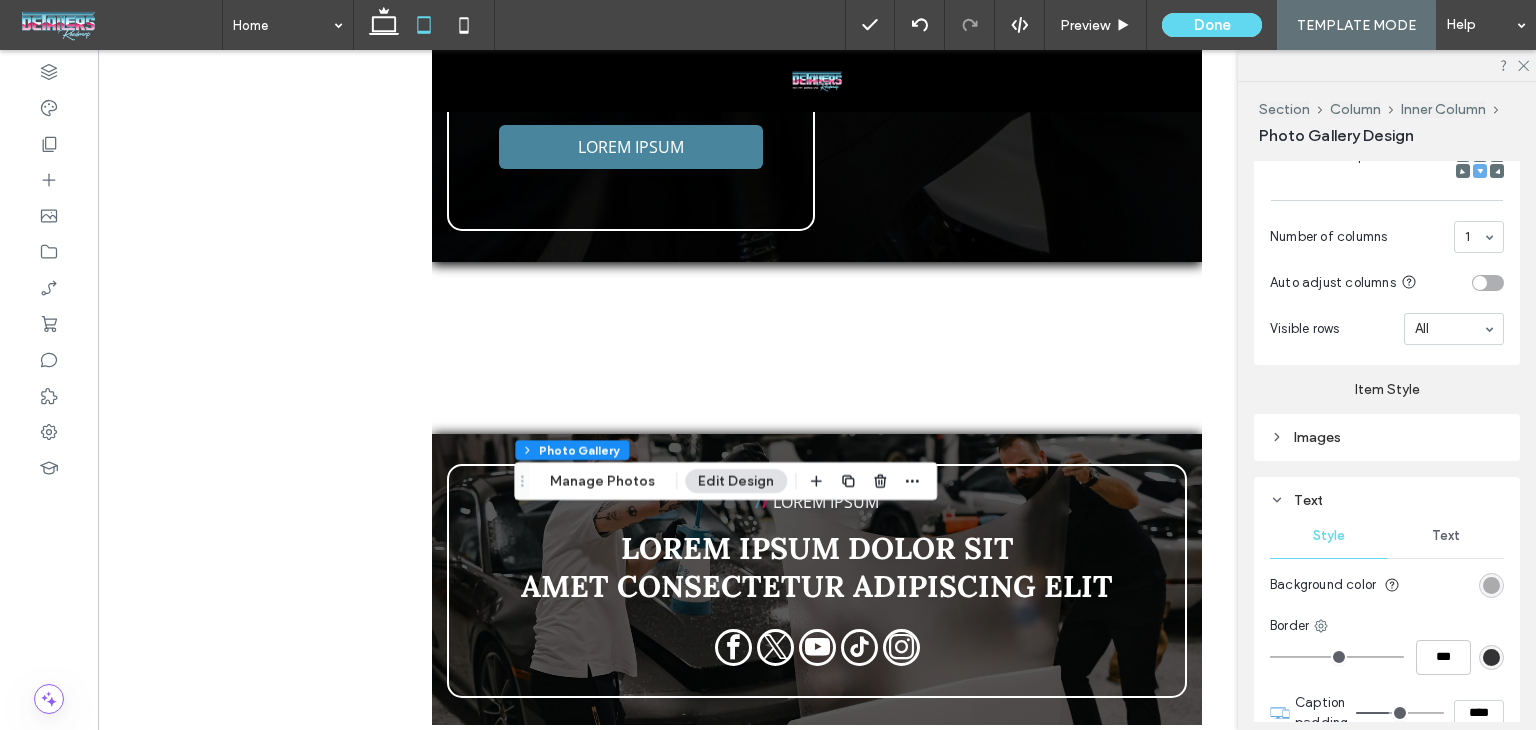 drag, startPoint x: 1449, startPoint y: 516, endPoint x: 1455, endPoint y: 537, distance: 21.84033 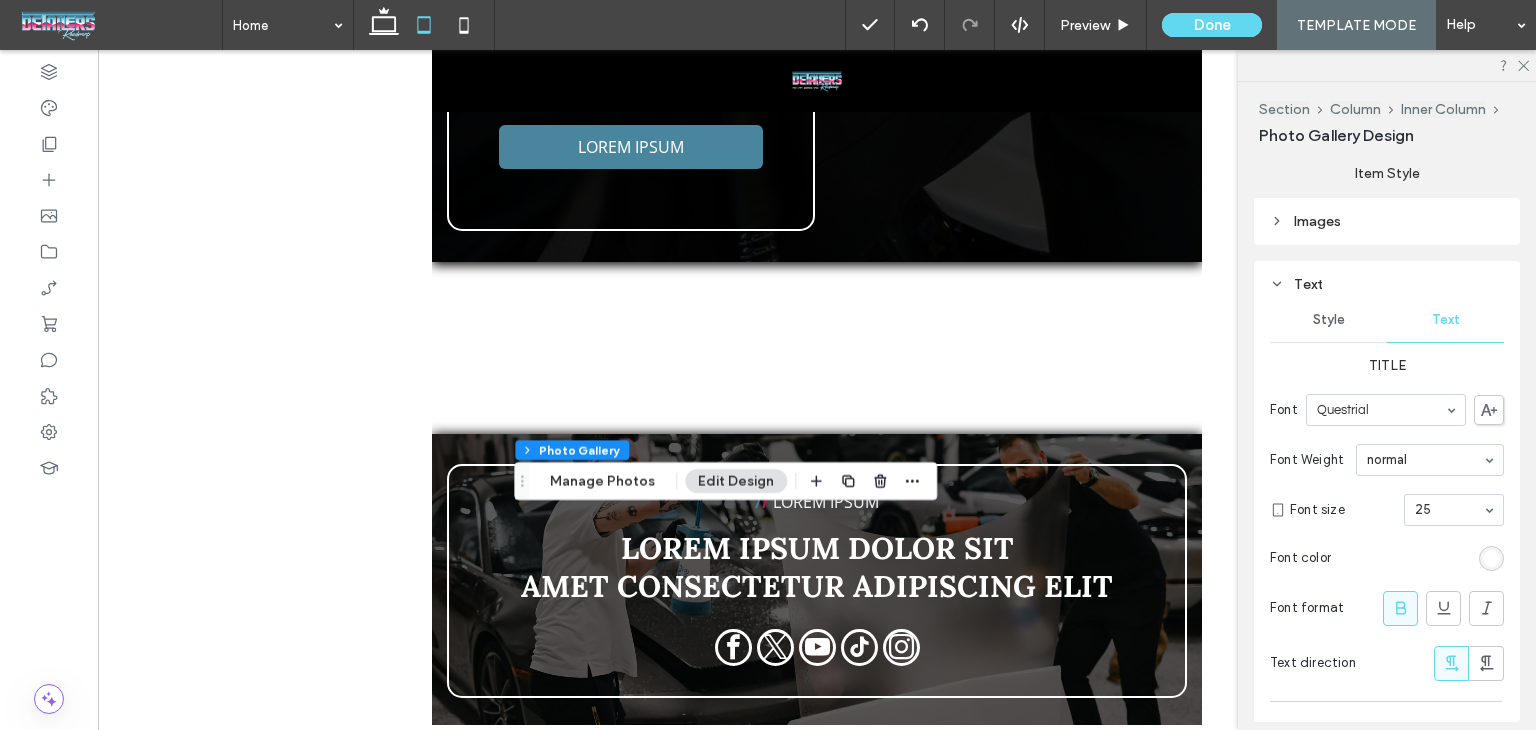 scroll, scrollTop: 1114, scrollLeft: 0, axis: vertical 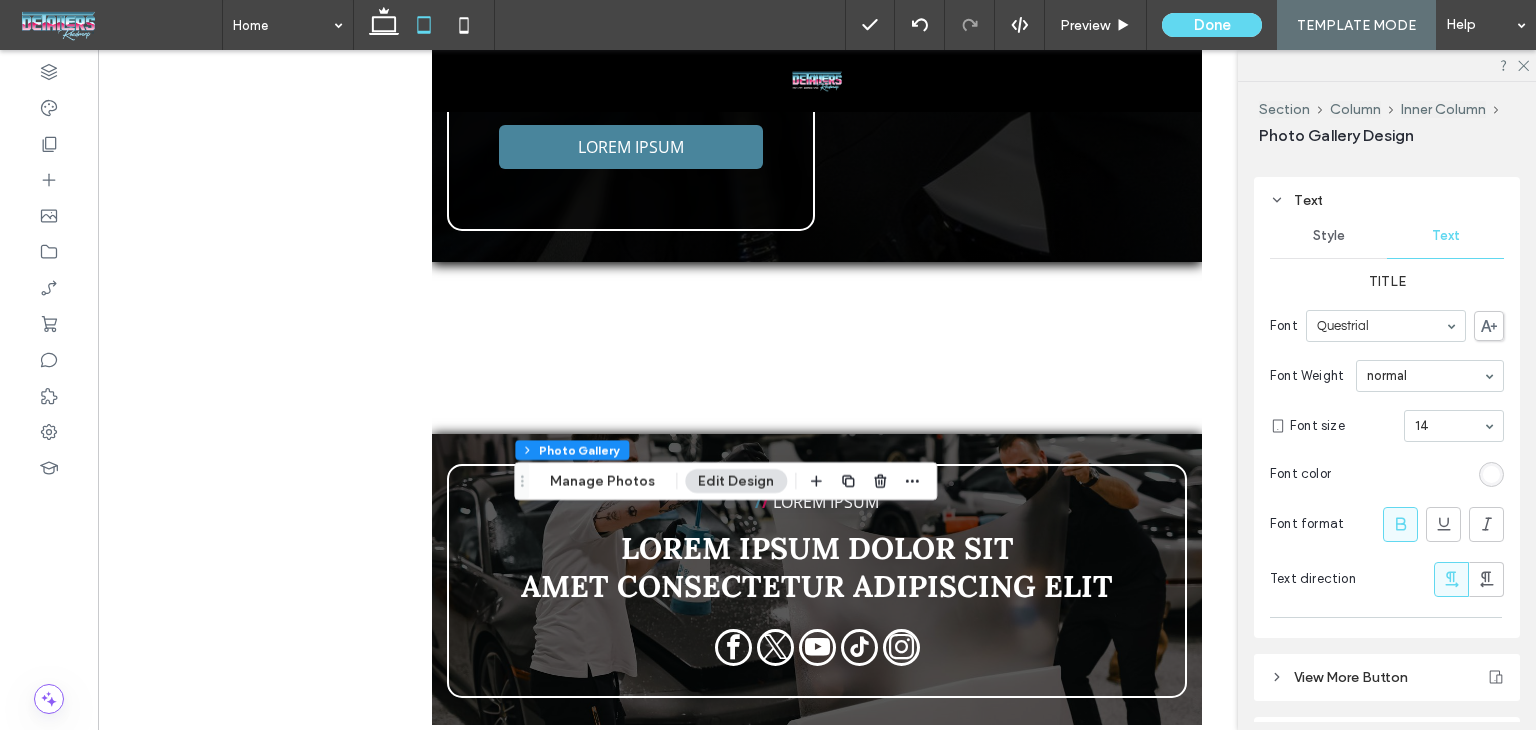 click at bounding box center [1454, 426] 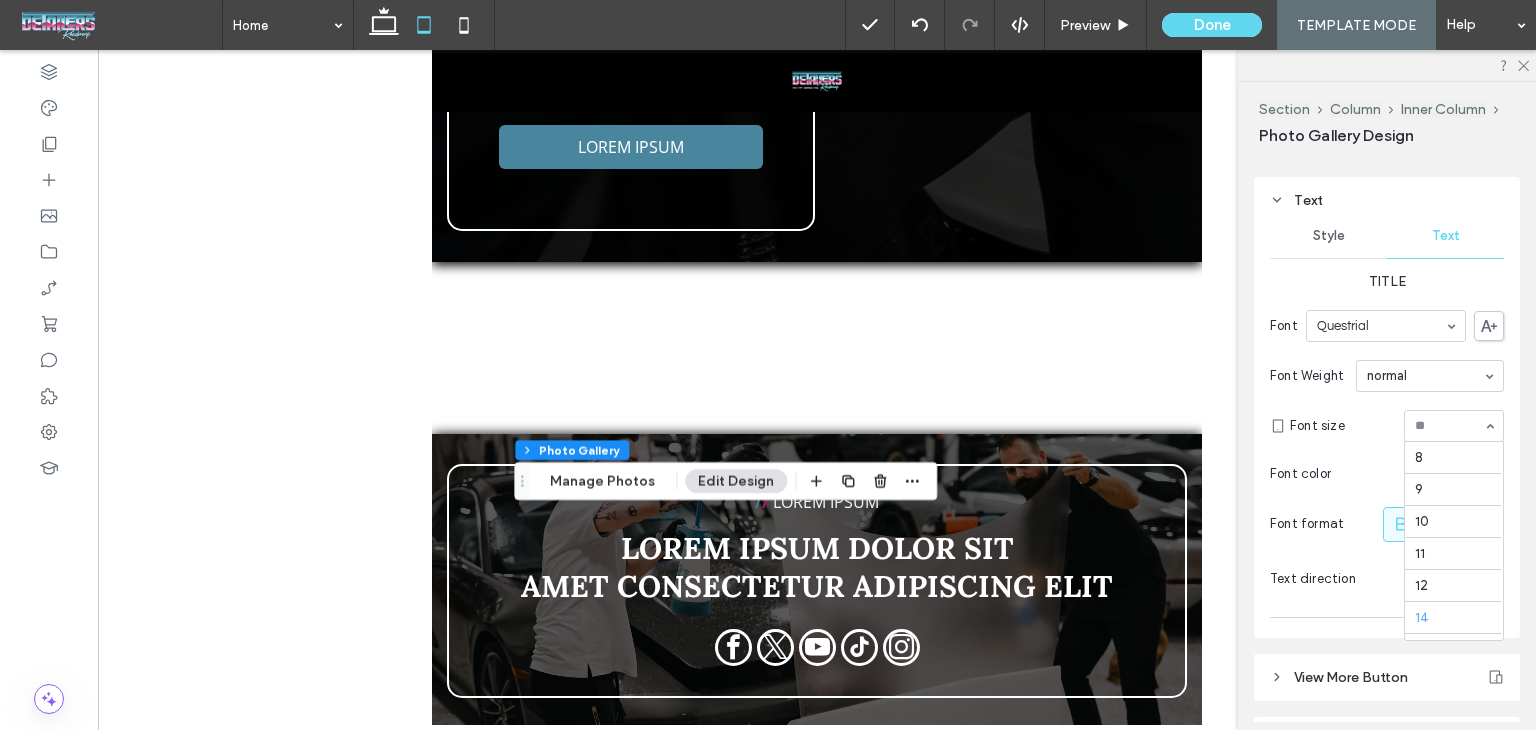 scroll, scrollTop: 164, scrollLeft: 0, axis: vertical 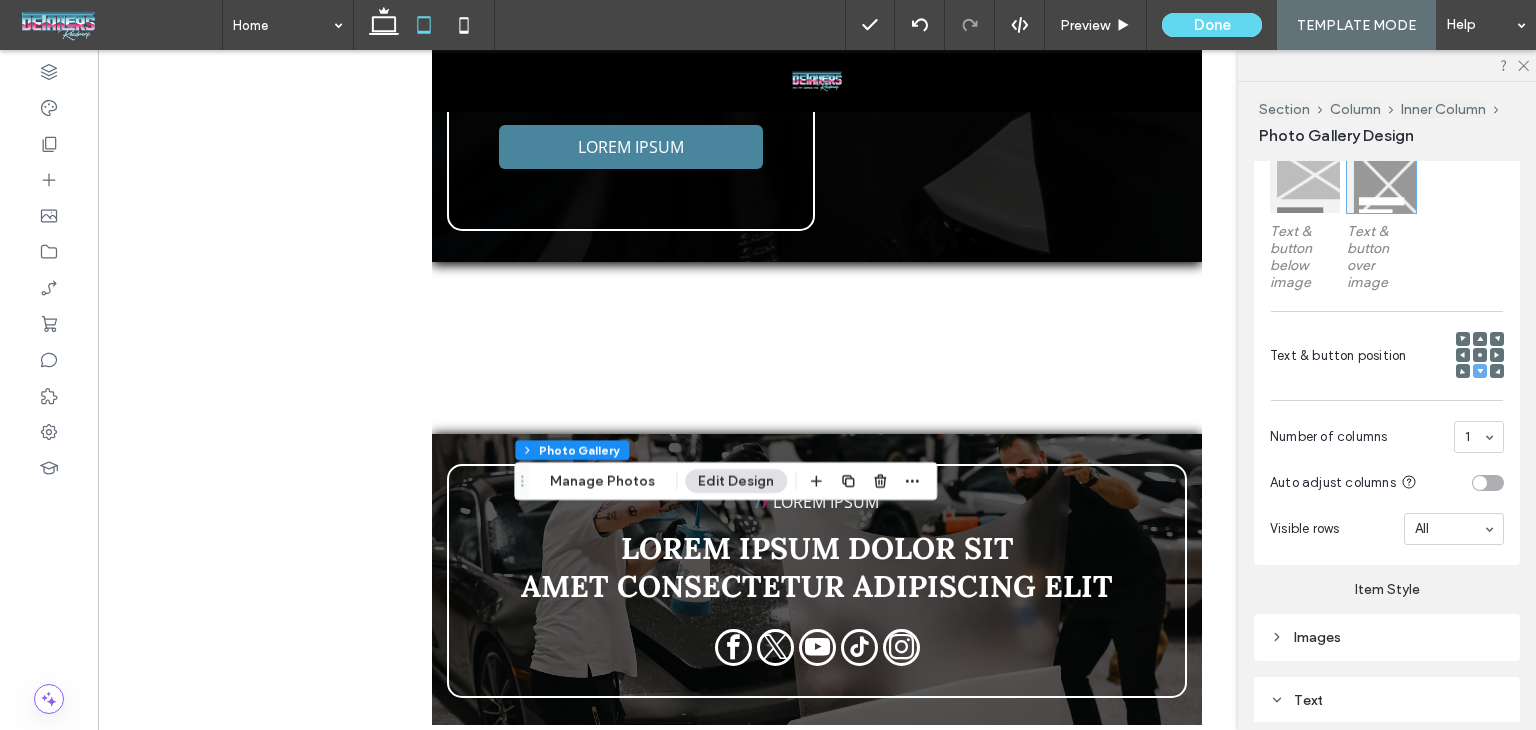 click at bounding box center (1463, 339) 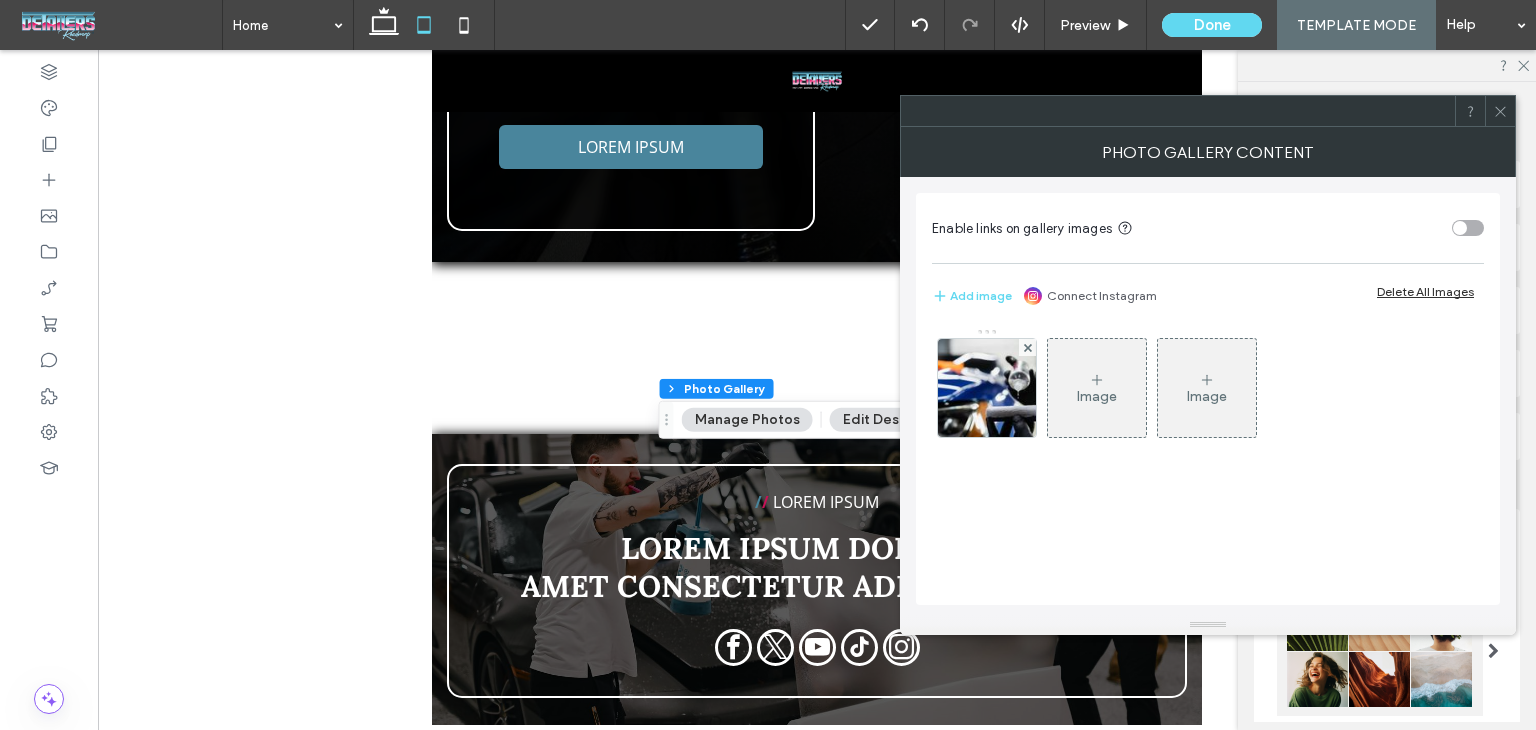 click 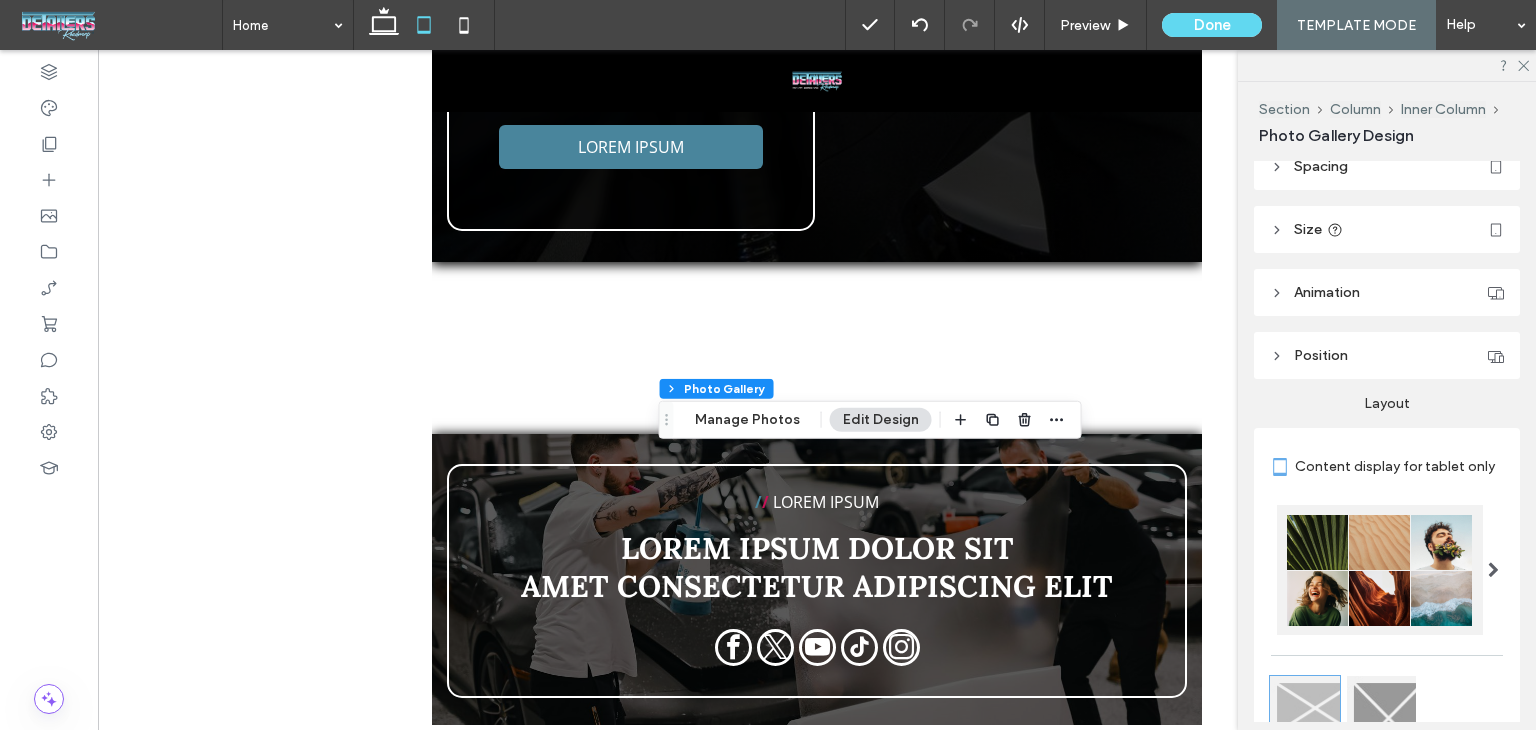 scroll, scrollTop: 300, scrollLeft: 0, axis: vertical 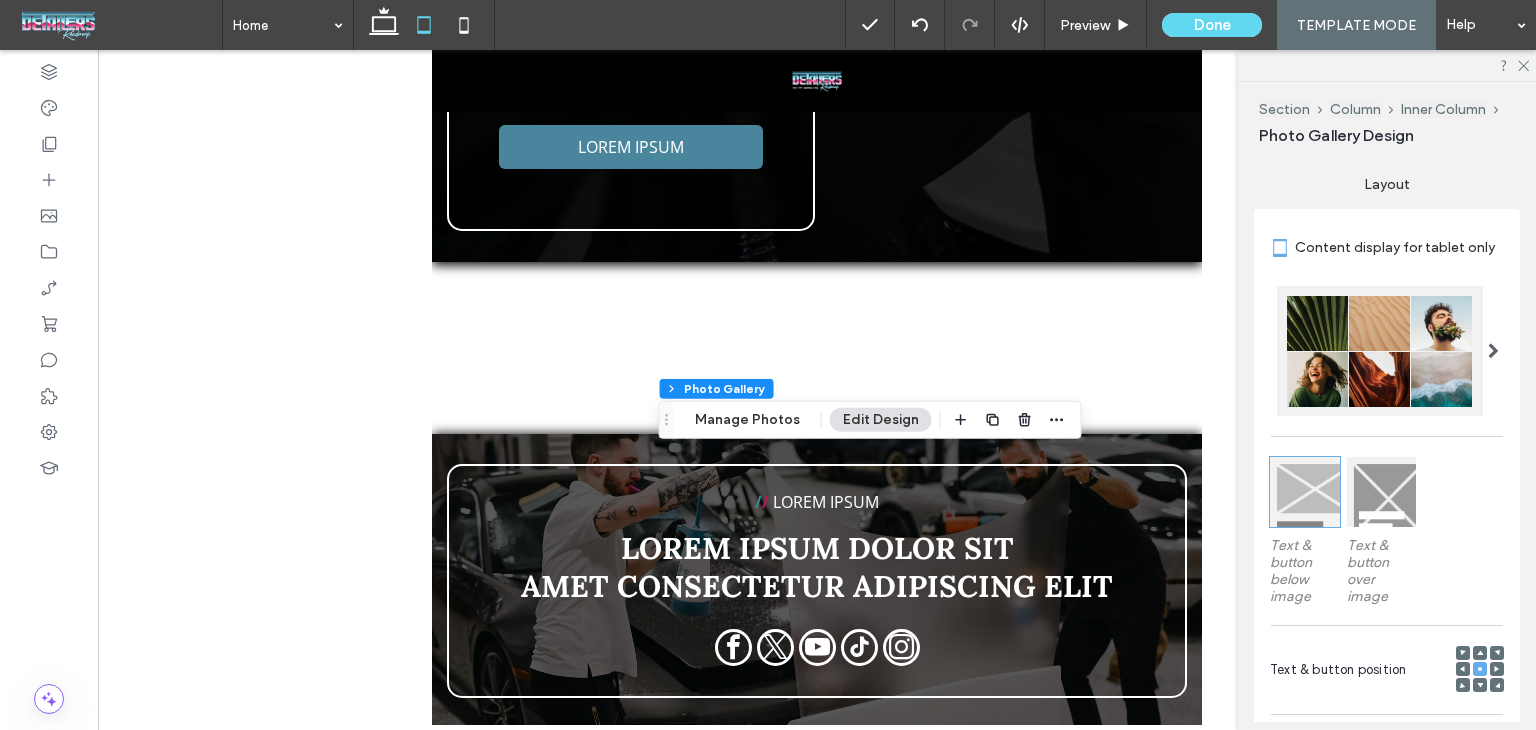drag, startPoint x: 1455, startPoint y: 646, endPoint x: 1445, endPoint y: 633, distance: 16.40122 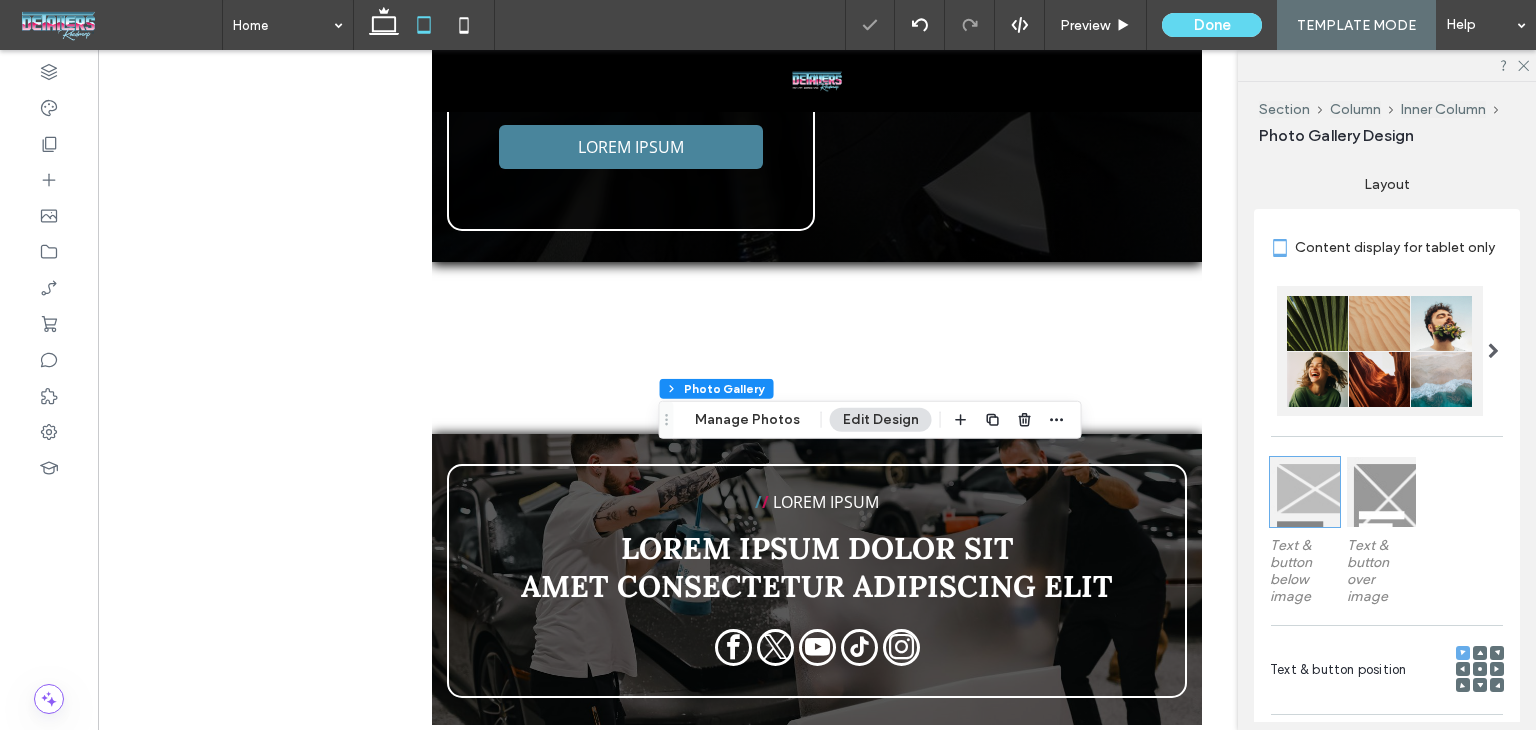 click at bounding box center (1382, 492) 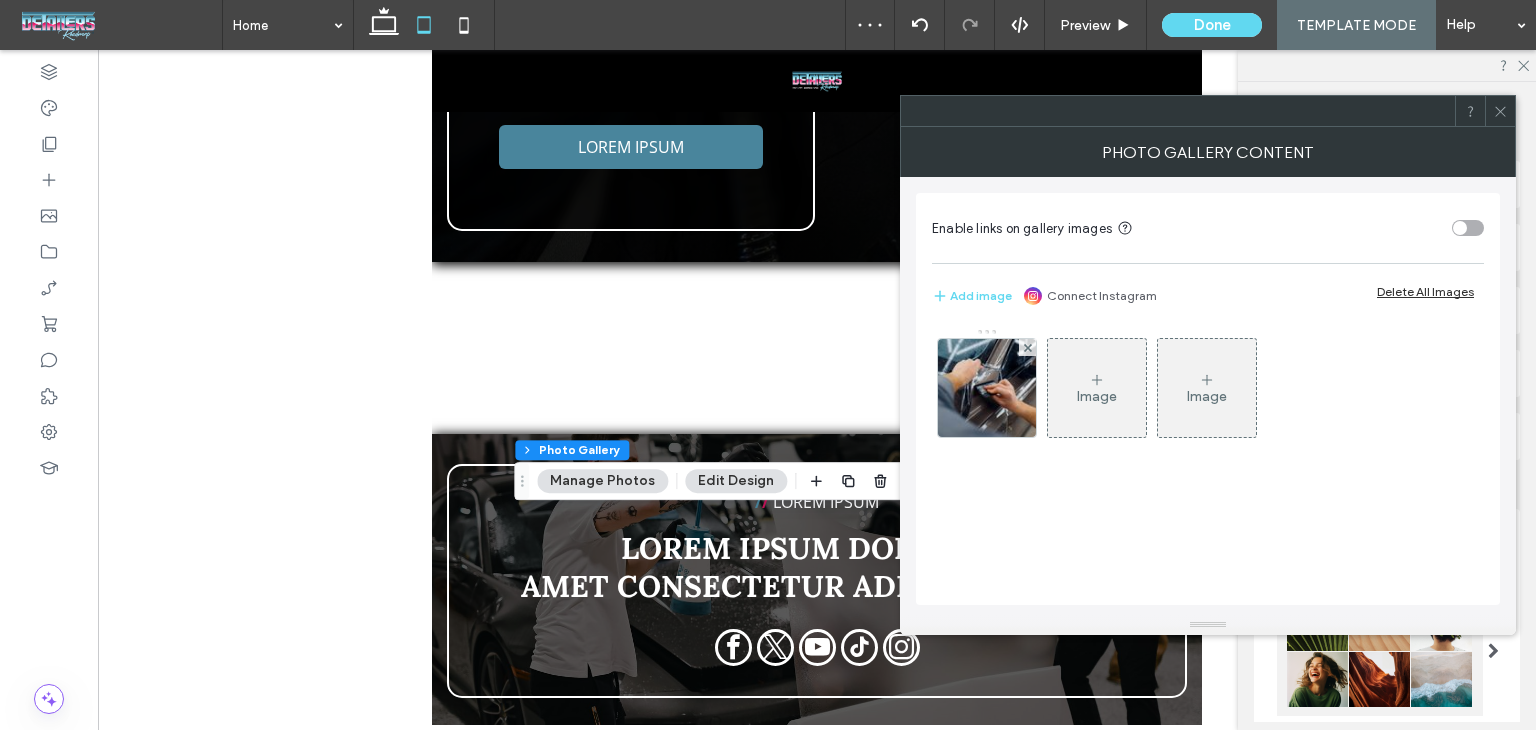 click at bounding box center (1500, 111) 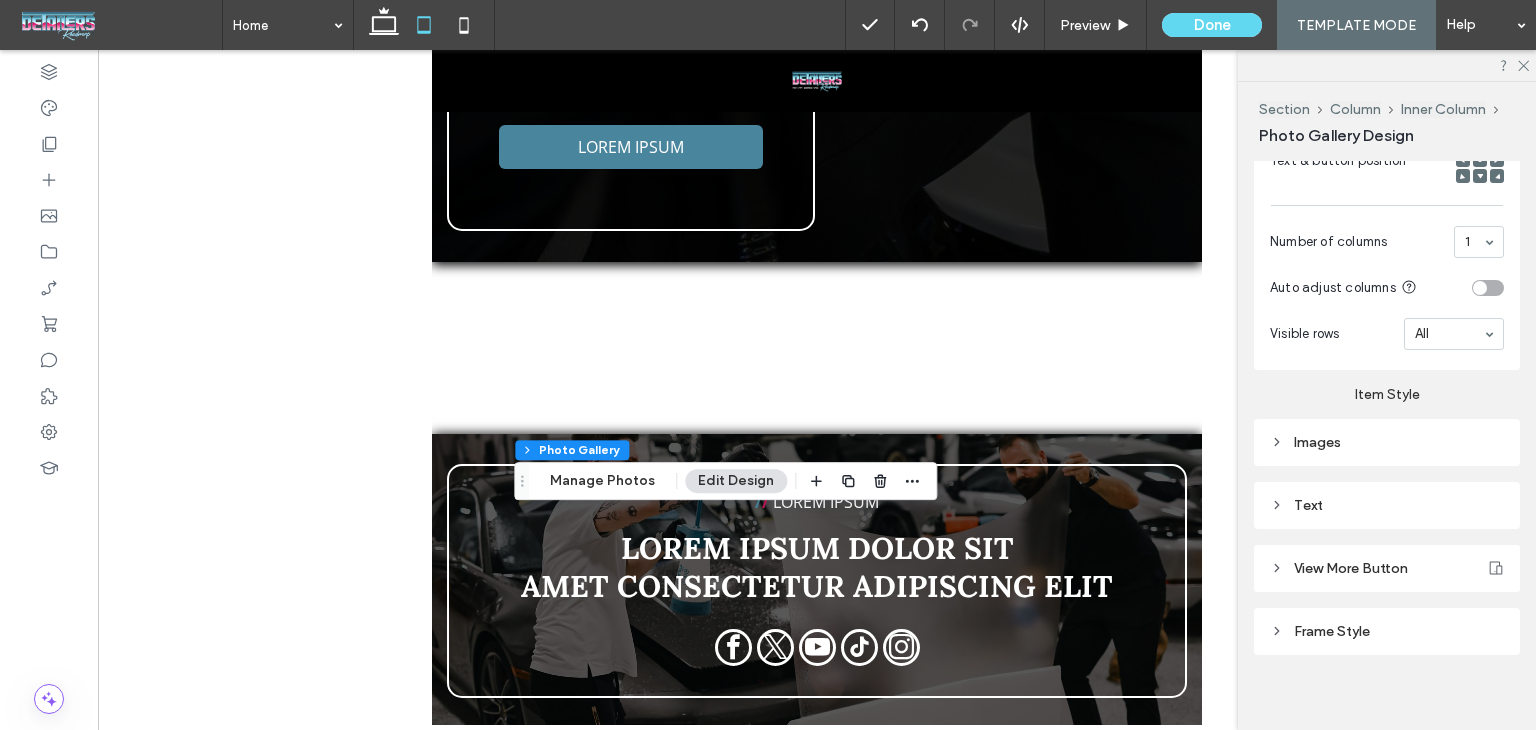 scroll, scrollTop: 814, scrollLeft: 0, axis: vertical 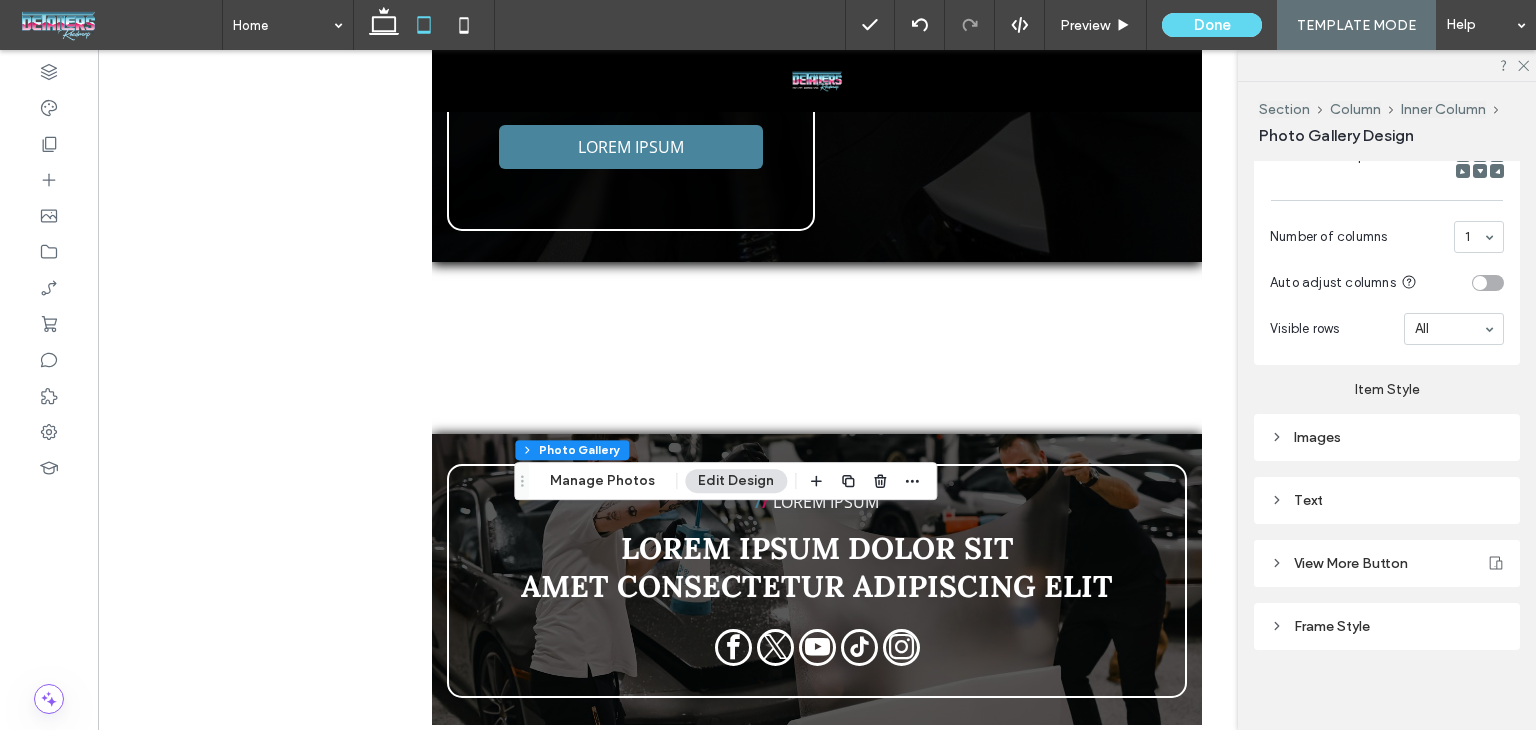 drag, startPoint x: 1356, startPoint y: 460, endPoint x: 1340, endPoint y: 485, distance: 29.681644 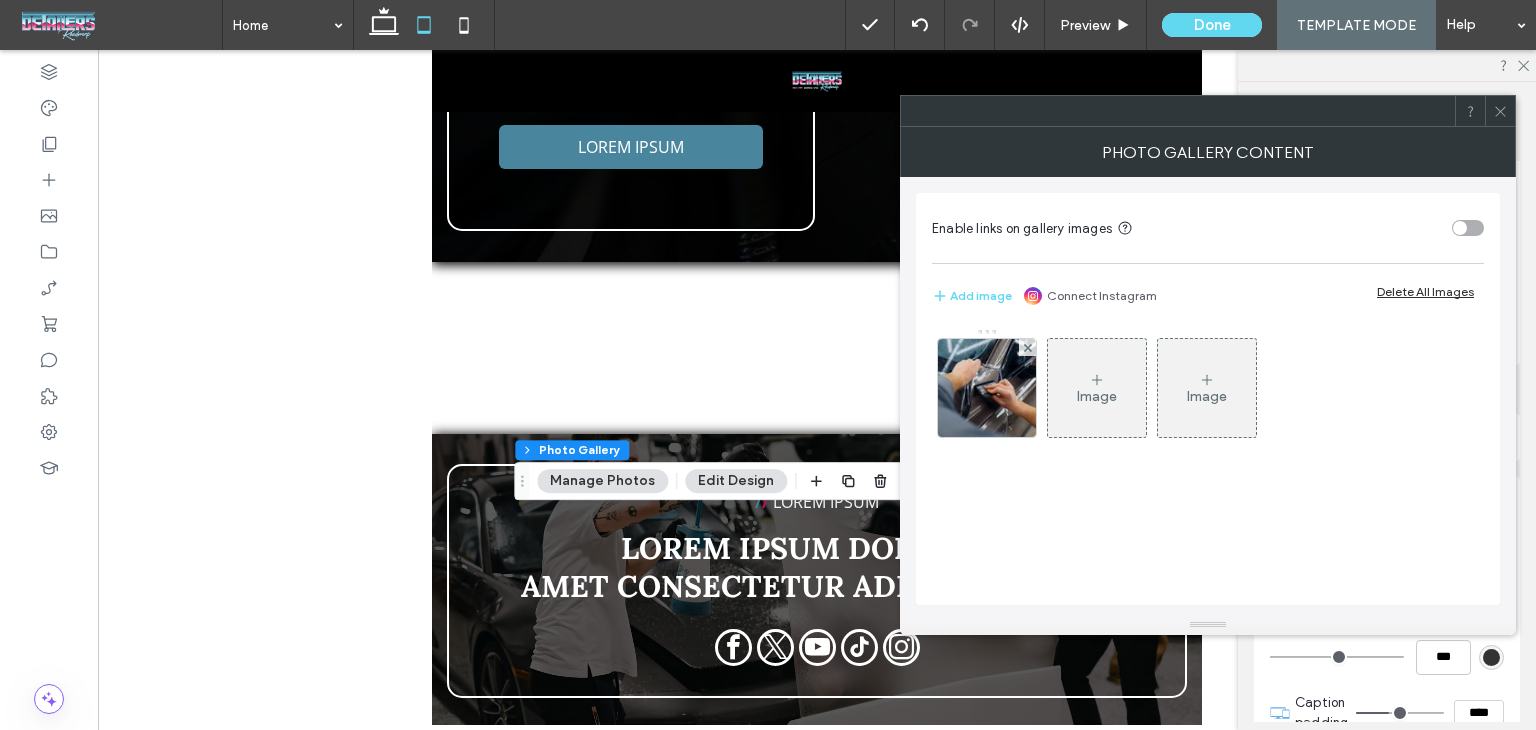 click 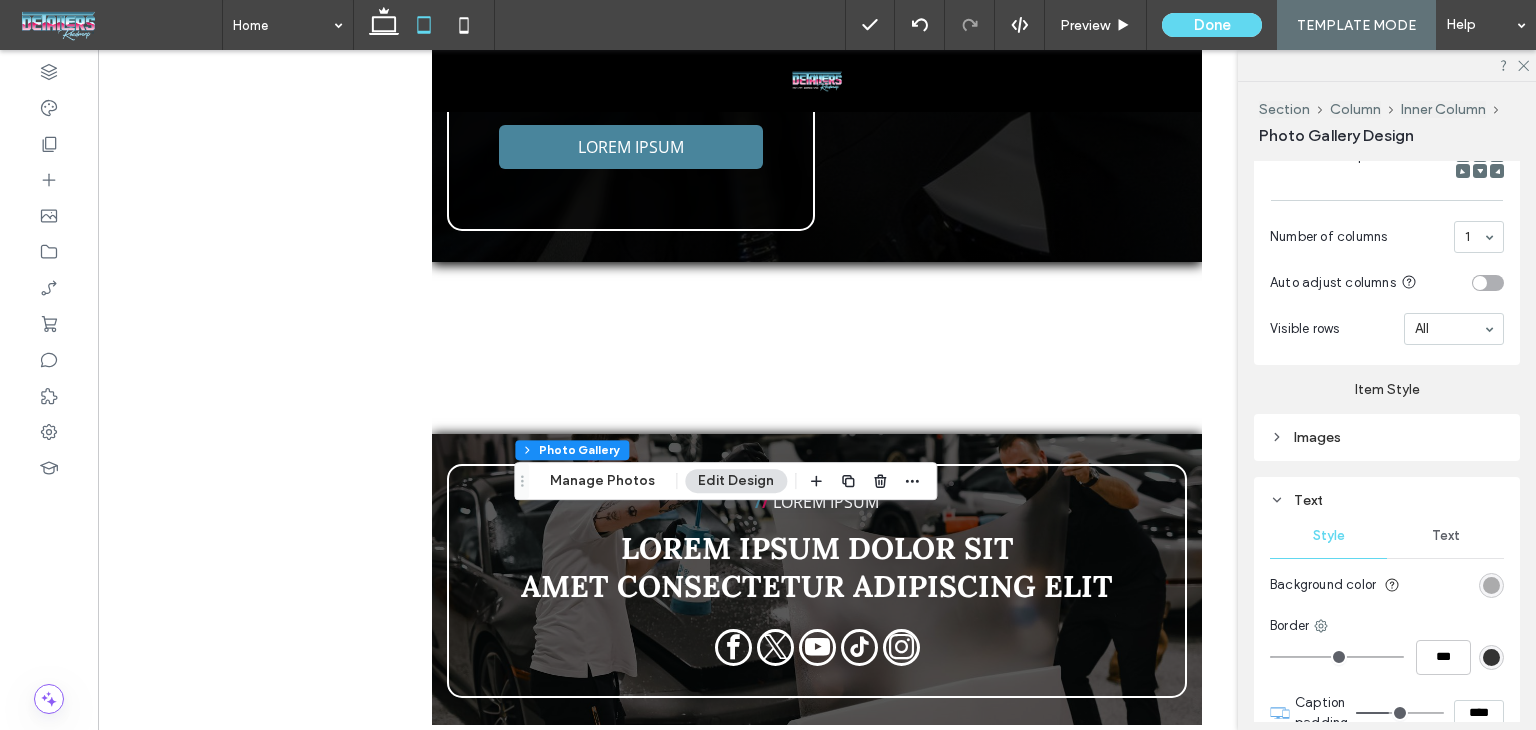 scroll, scrollTop: 1042, scrollLeft: 0, axis: vertical 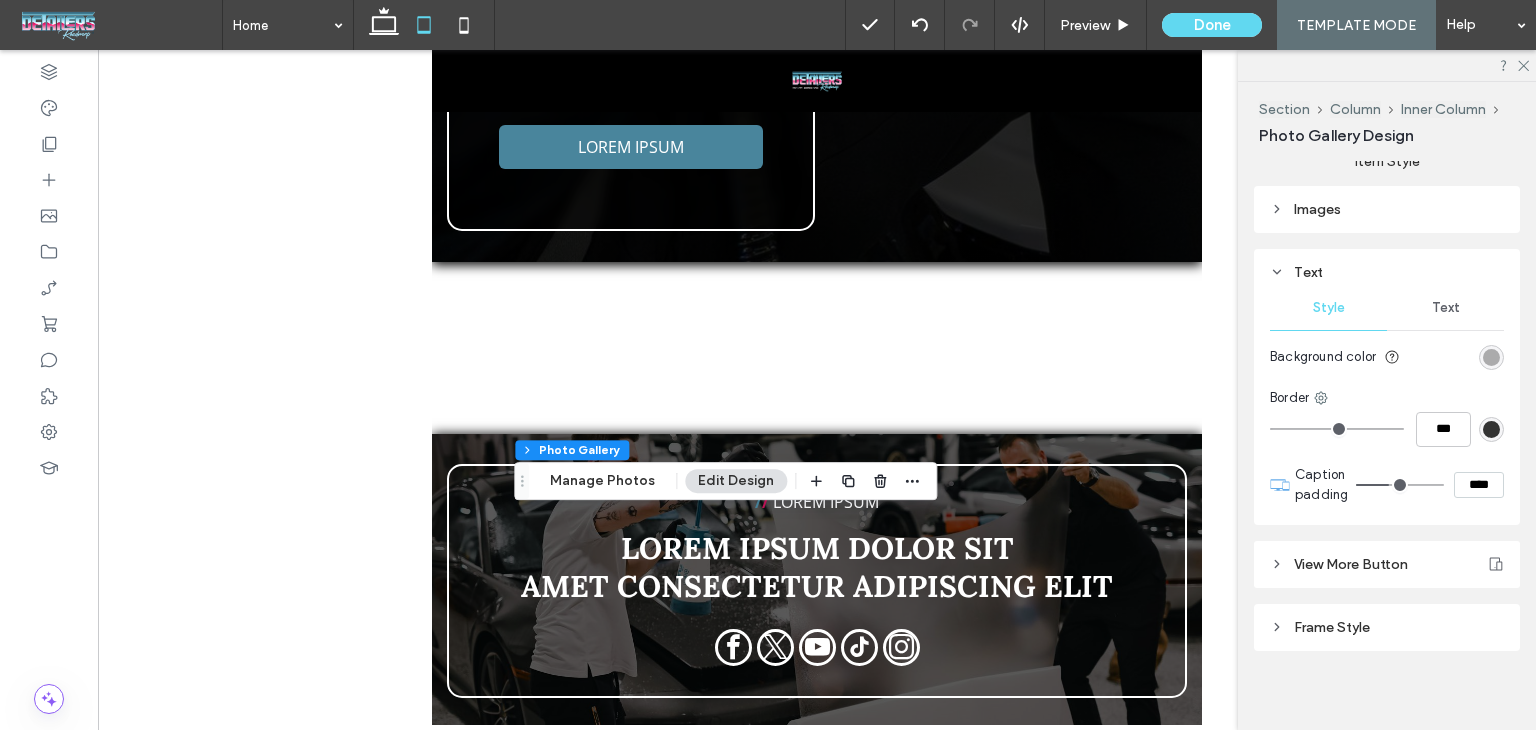 click on "Text Style Text Background color Border ***   Caption padding ****" at bounding box center (1387, 387) 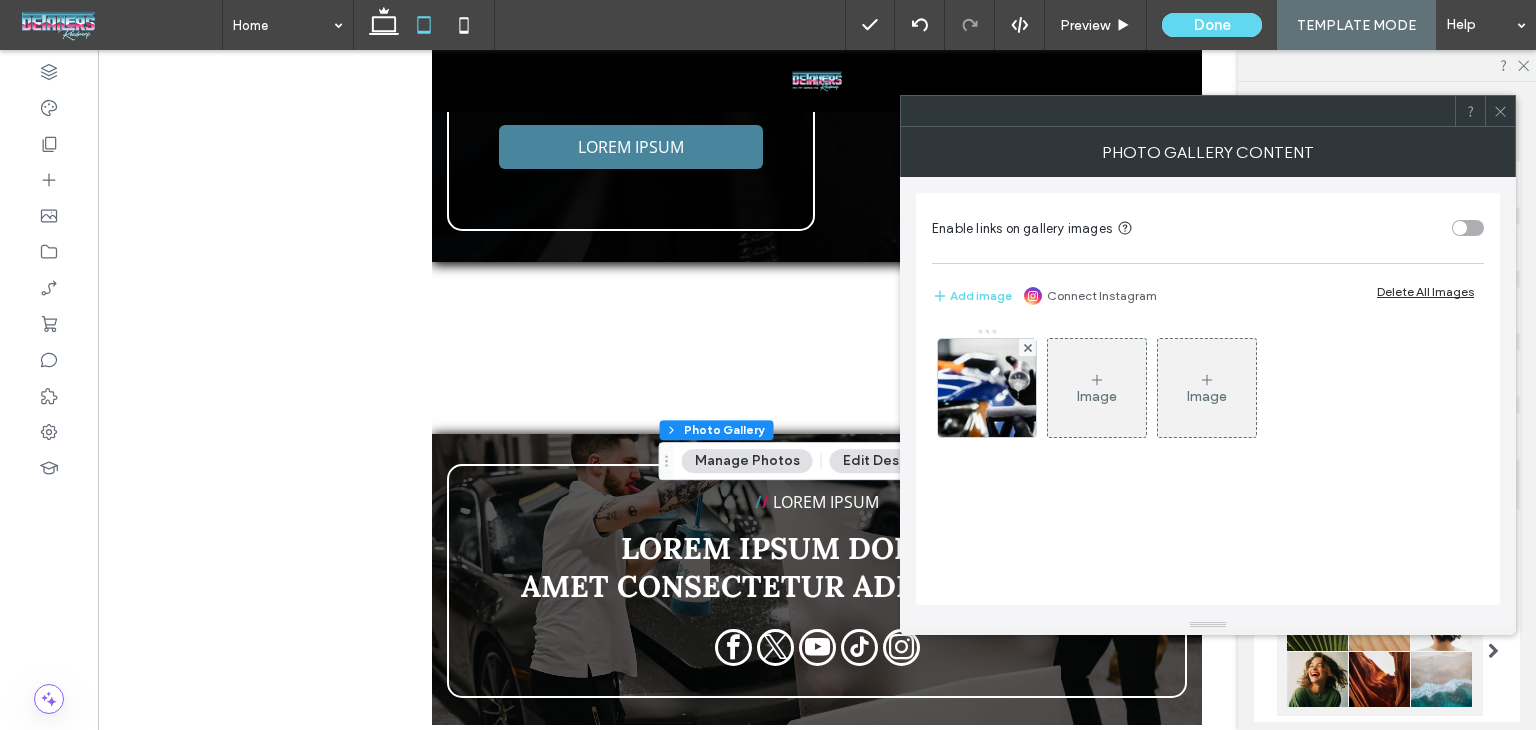 click 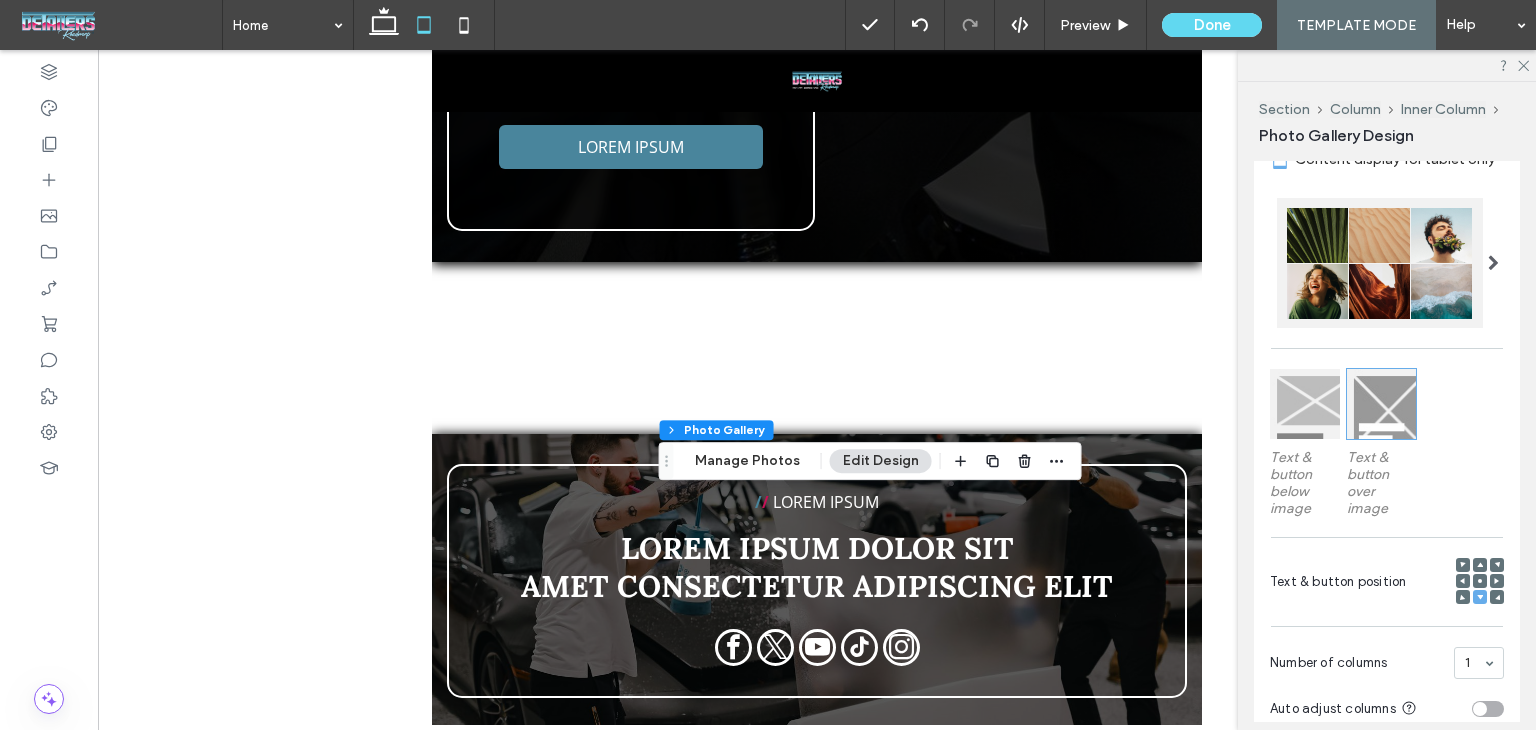 scroll, scrollTop: 400, scrollLeft: 0, axis: vertical 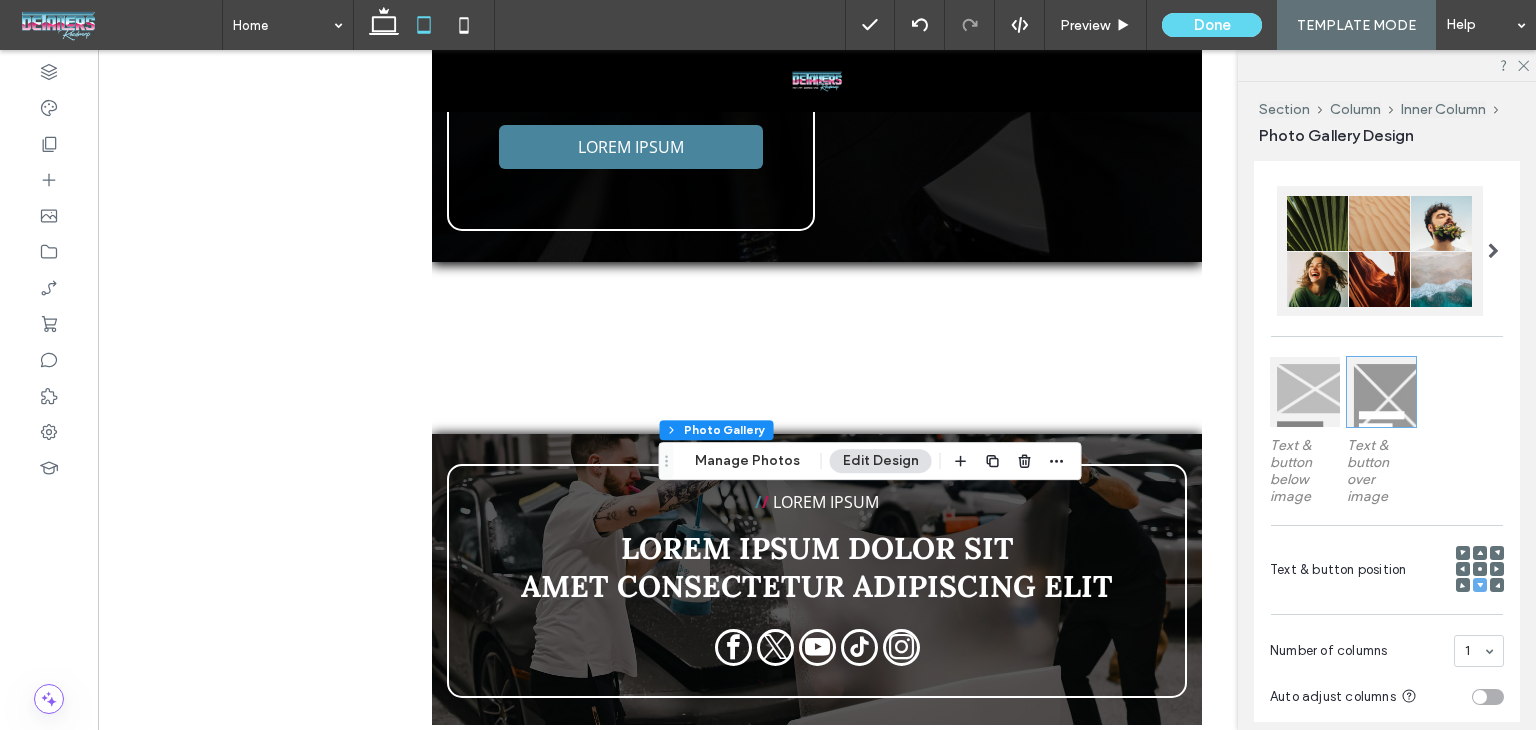 click 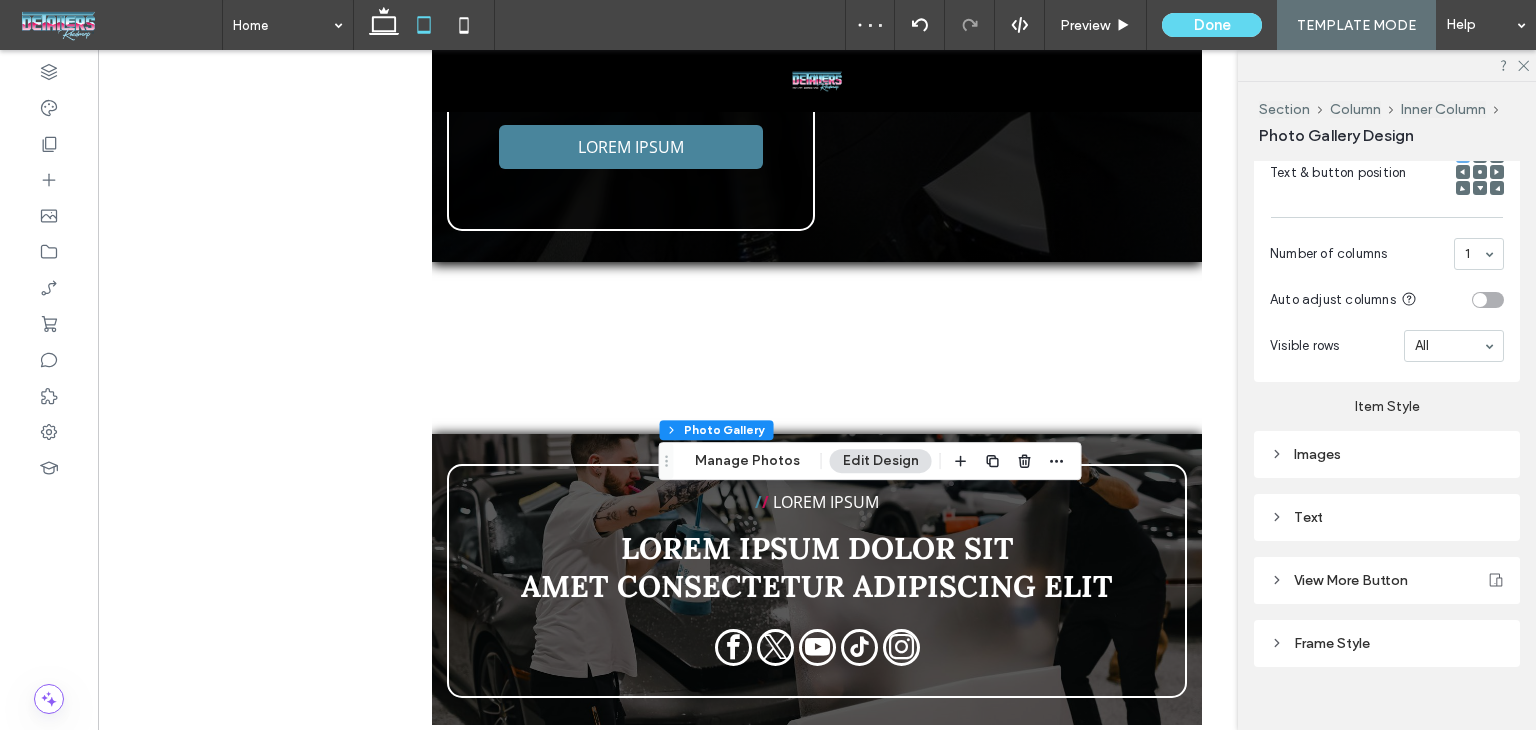 scroll, scrollTop: 800, scrollLeft: 0, axis: vertical 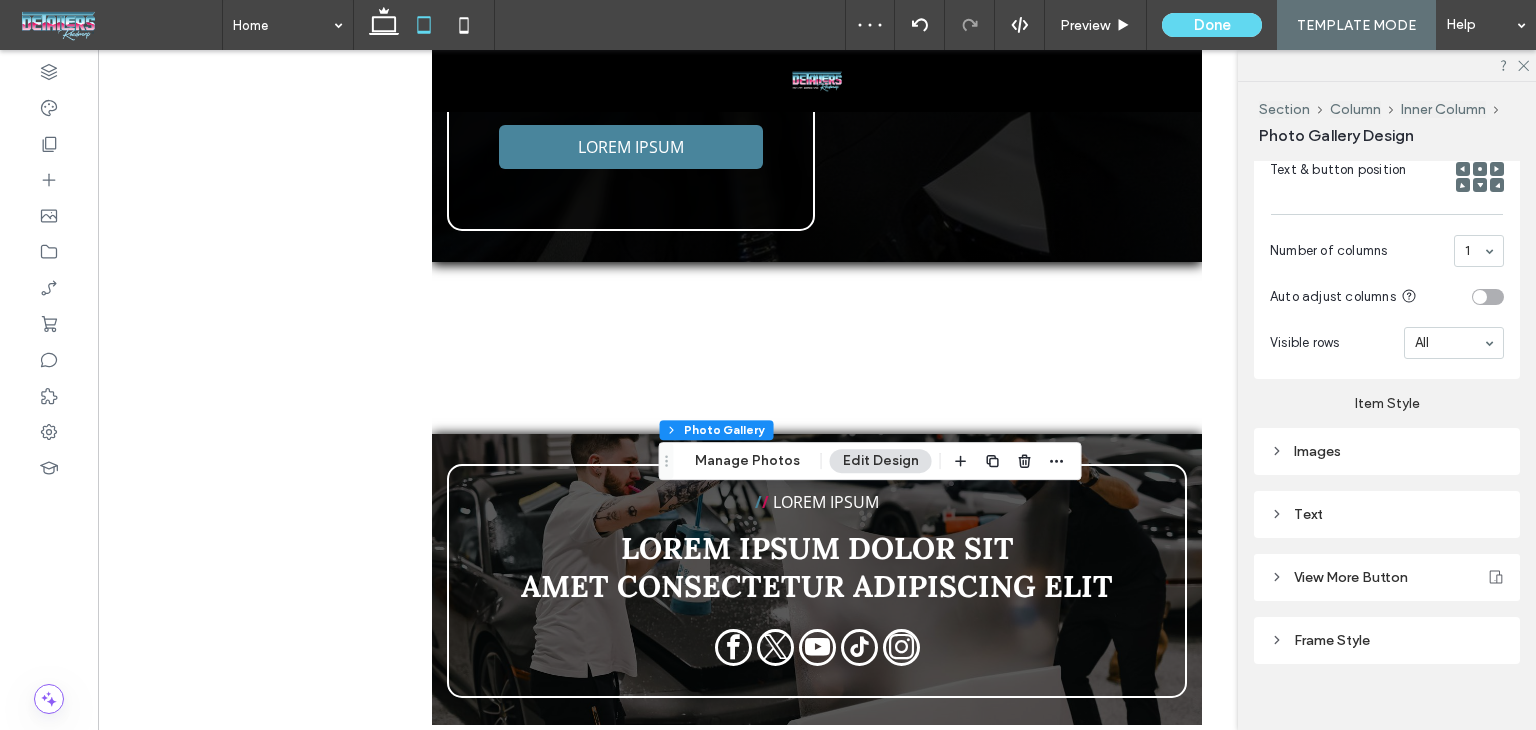 click on "Text" at bounding box center (1387, 514) 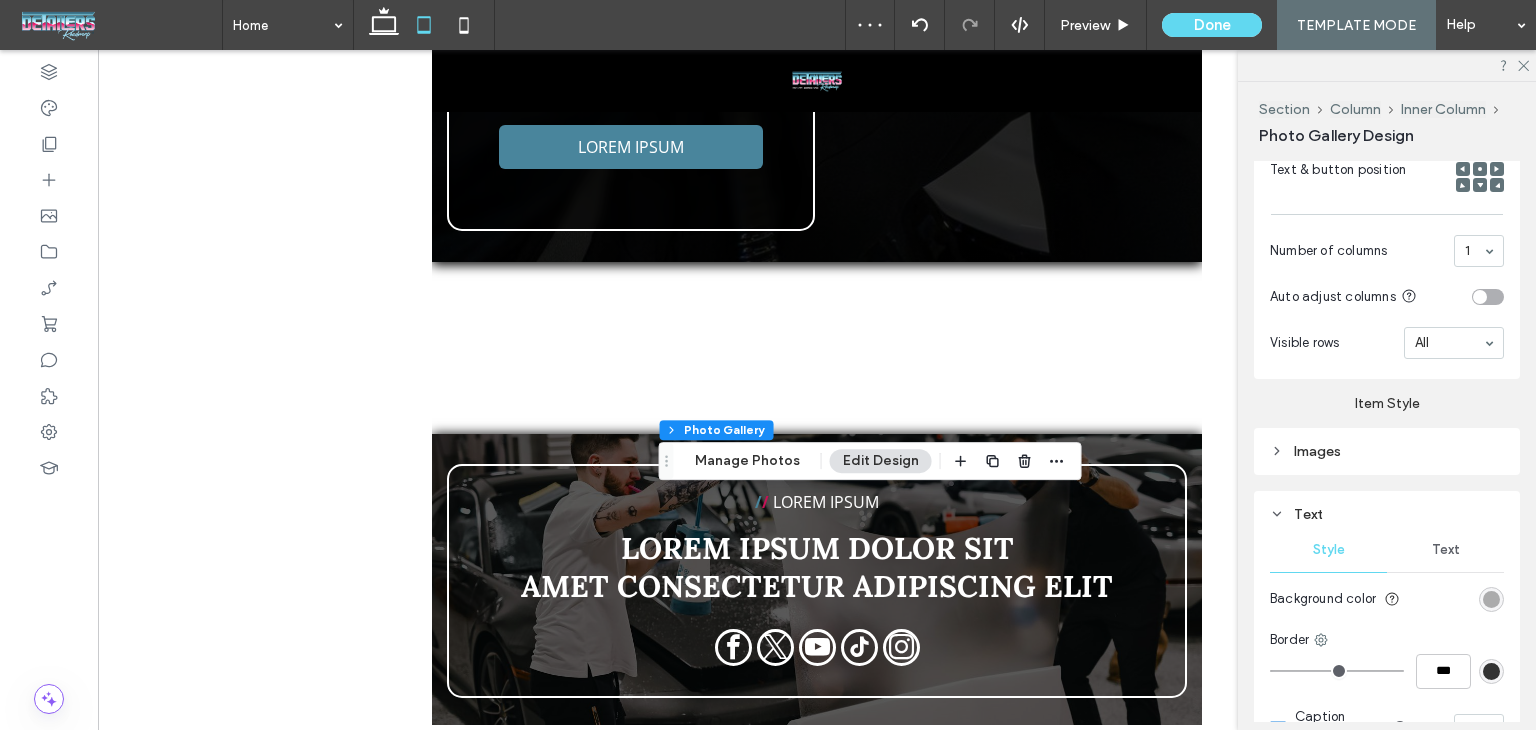 click on "Text" at bounding box center [1445, 550] 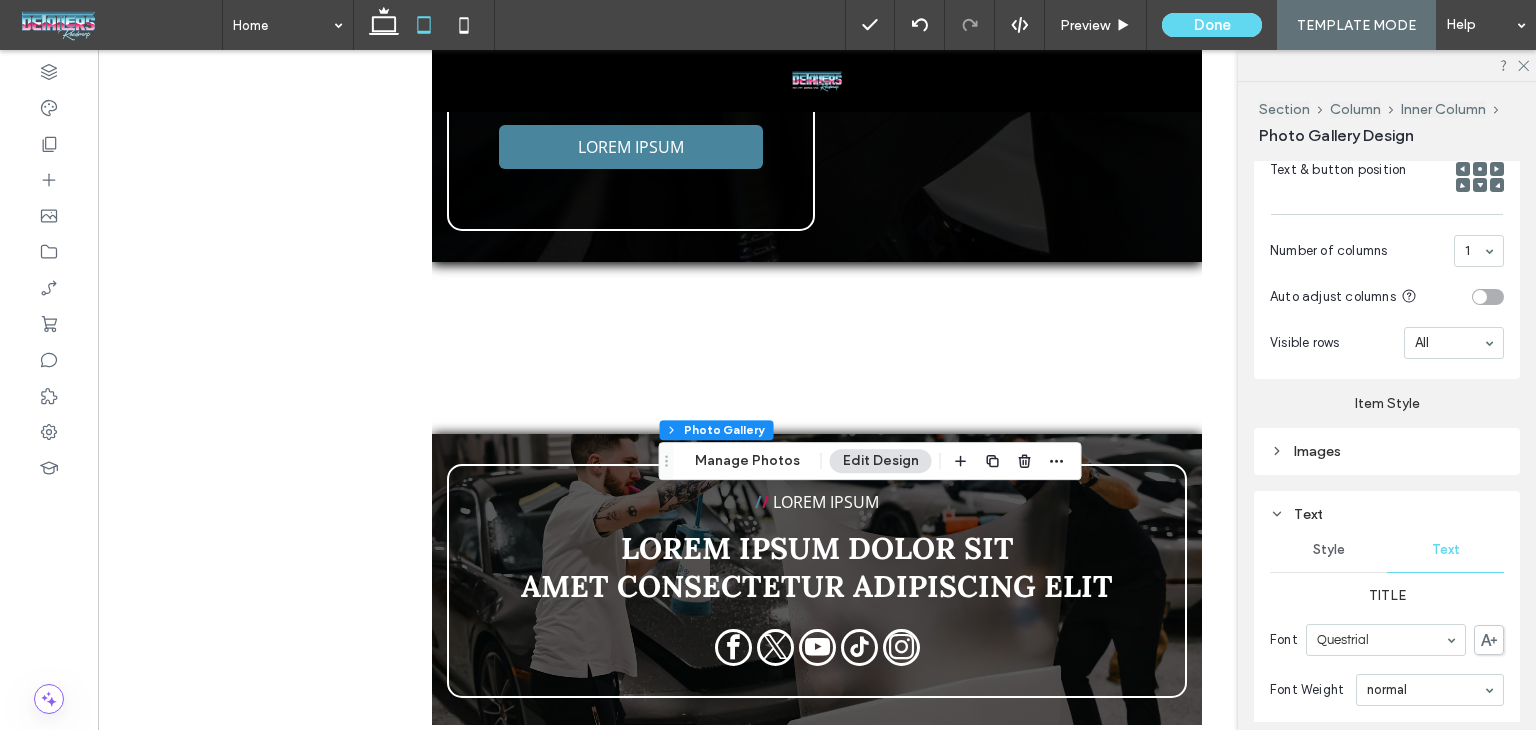 scroll, scrollTop: 1000, scrollLeft: 0, axis: vertical 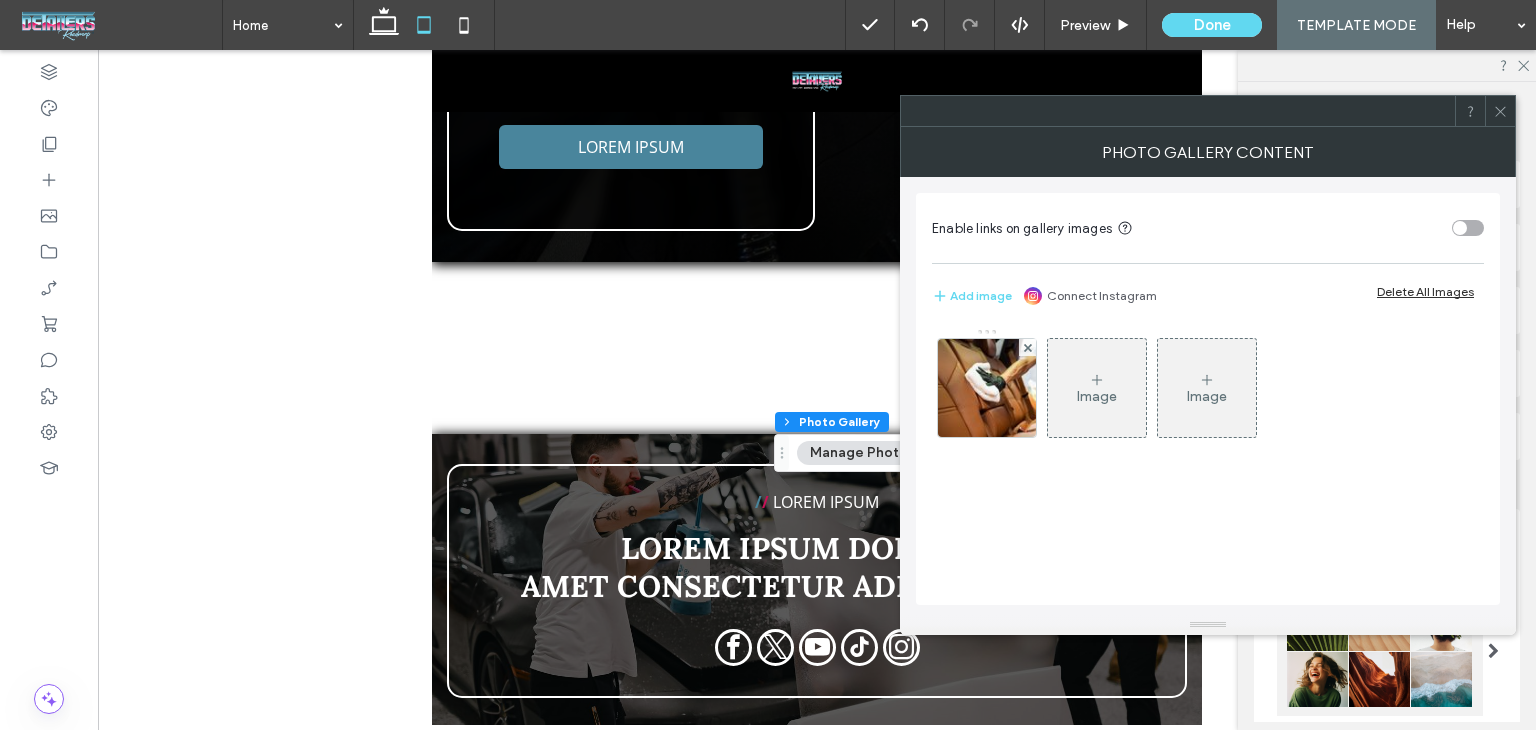 click at bounding box center (1500, 111) 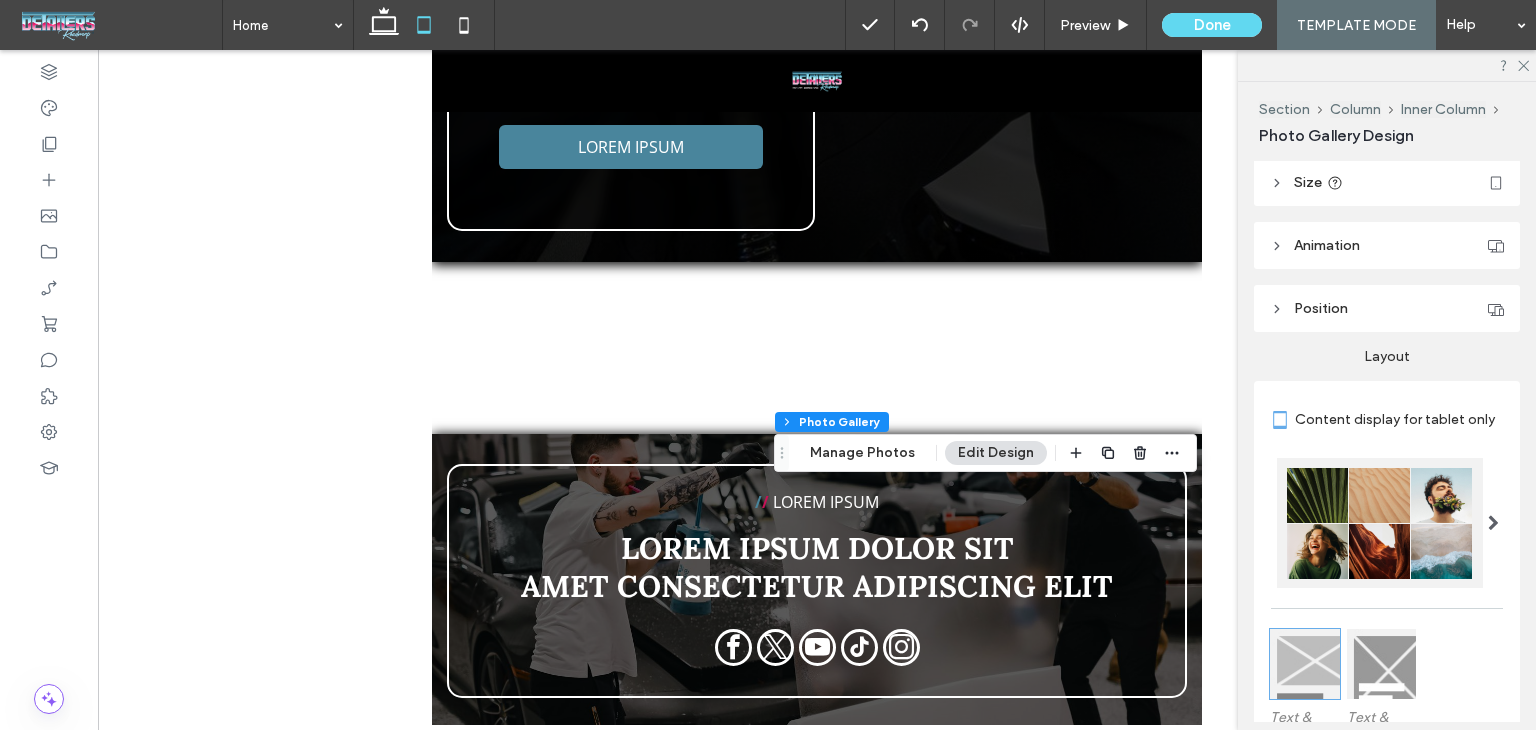 scroll, scrollTop: 400, scrollLeft: 0, axis: vertical 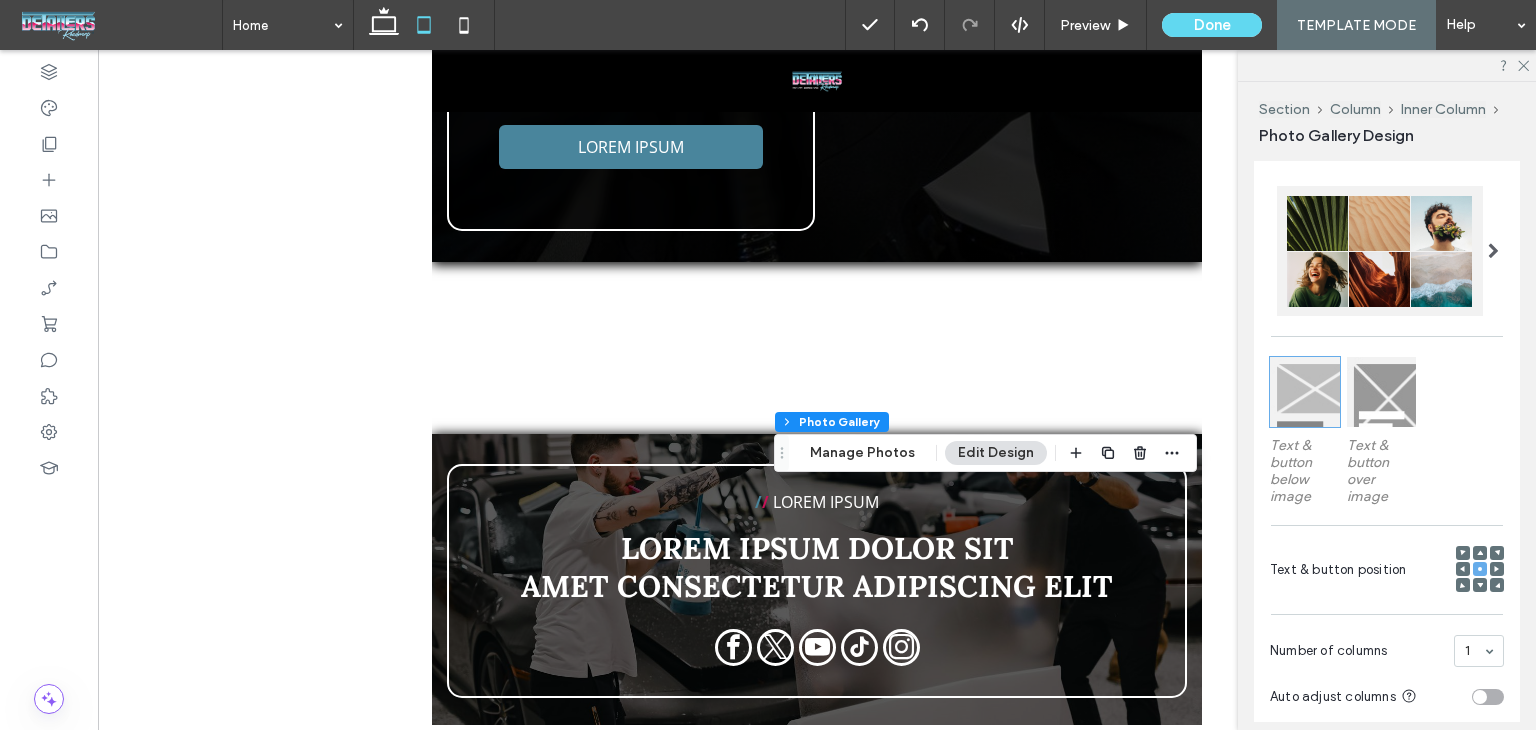 click at bounding box center [1463, 553] 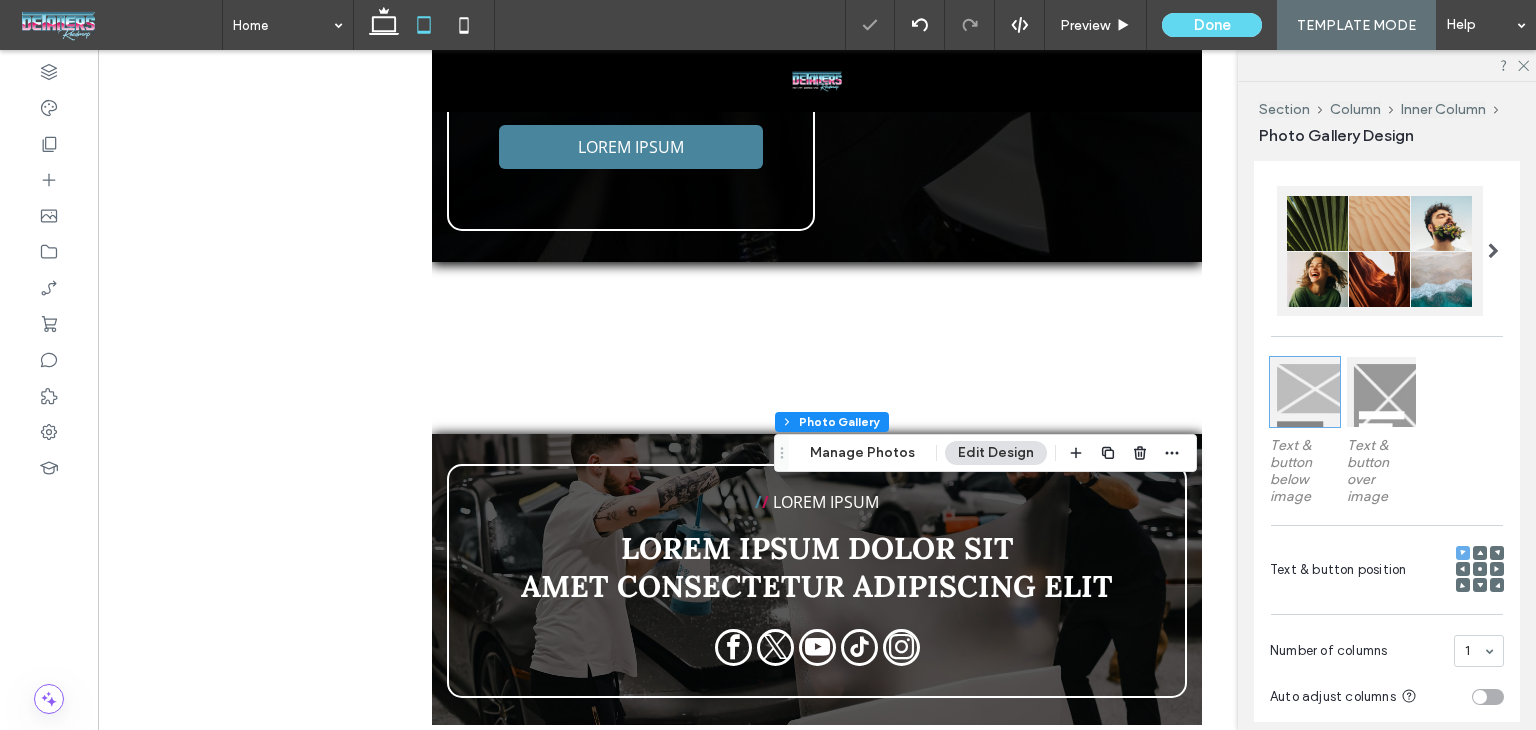 scroll, scrollTop: 700, scrollLeft: 0, axis: vertical 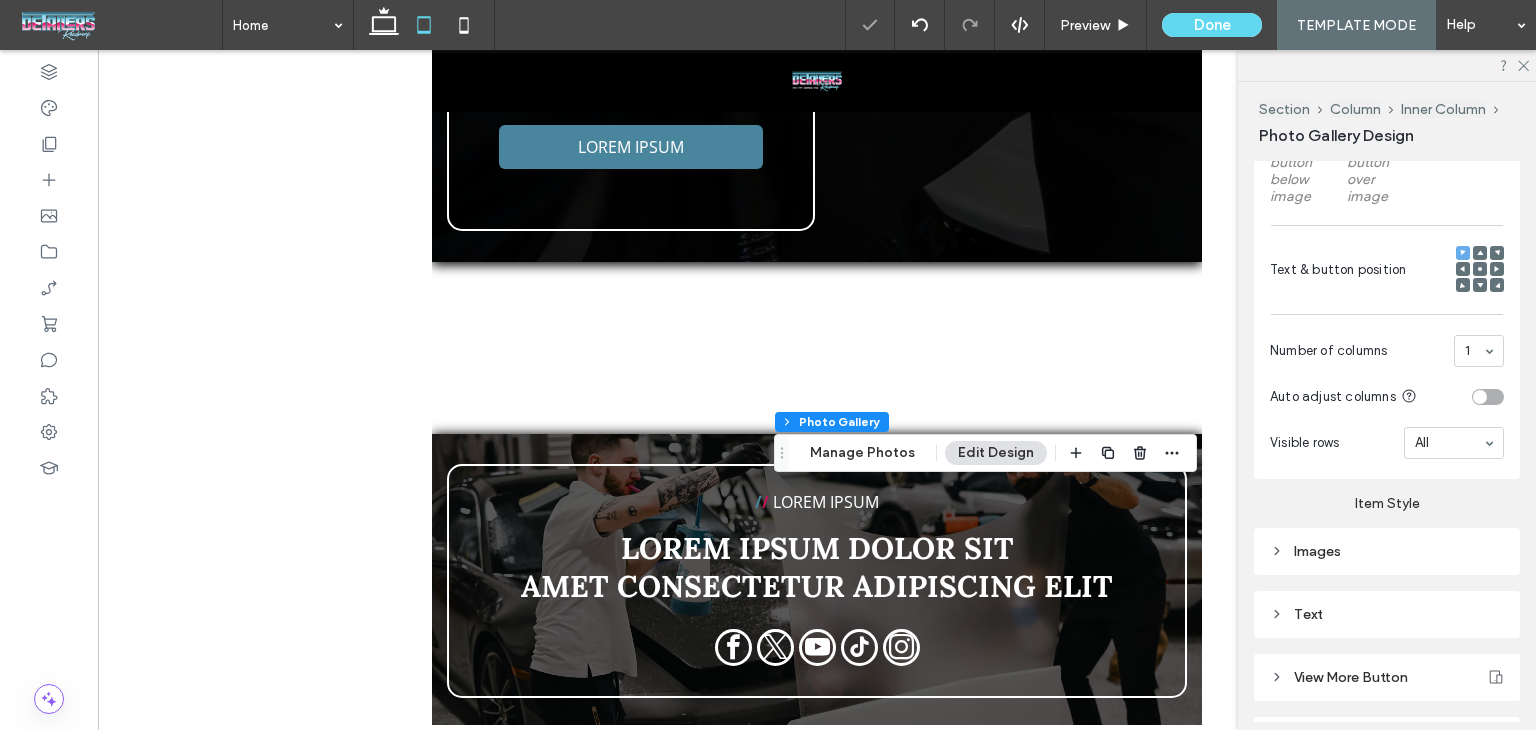 click on "Text" at bounding box center [1387, 614] 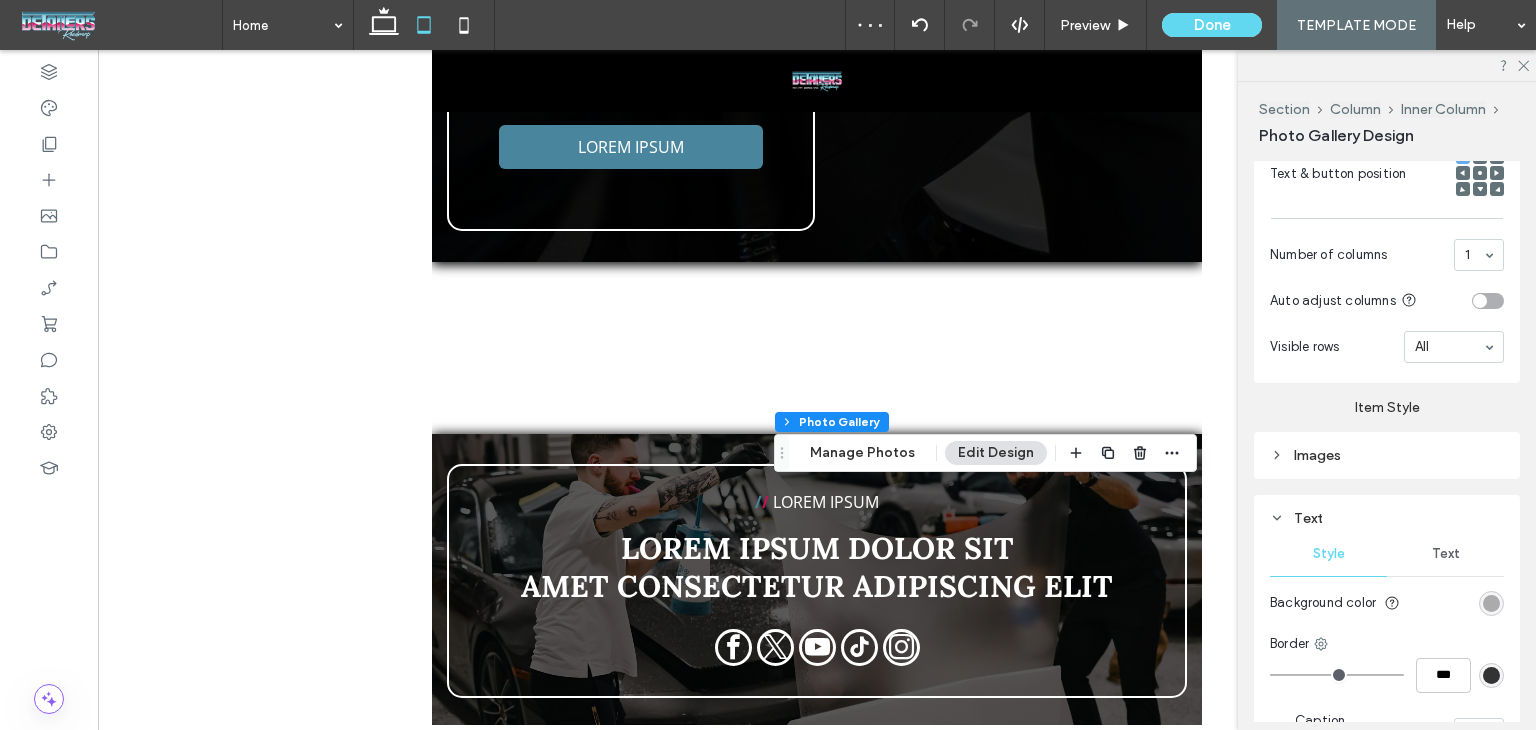 scroll, scrollTop: 1000, scrollLeft: 0, axis: vertical 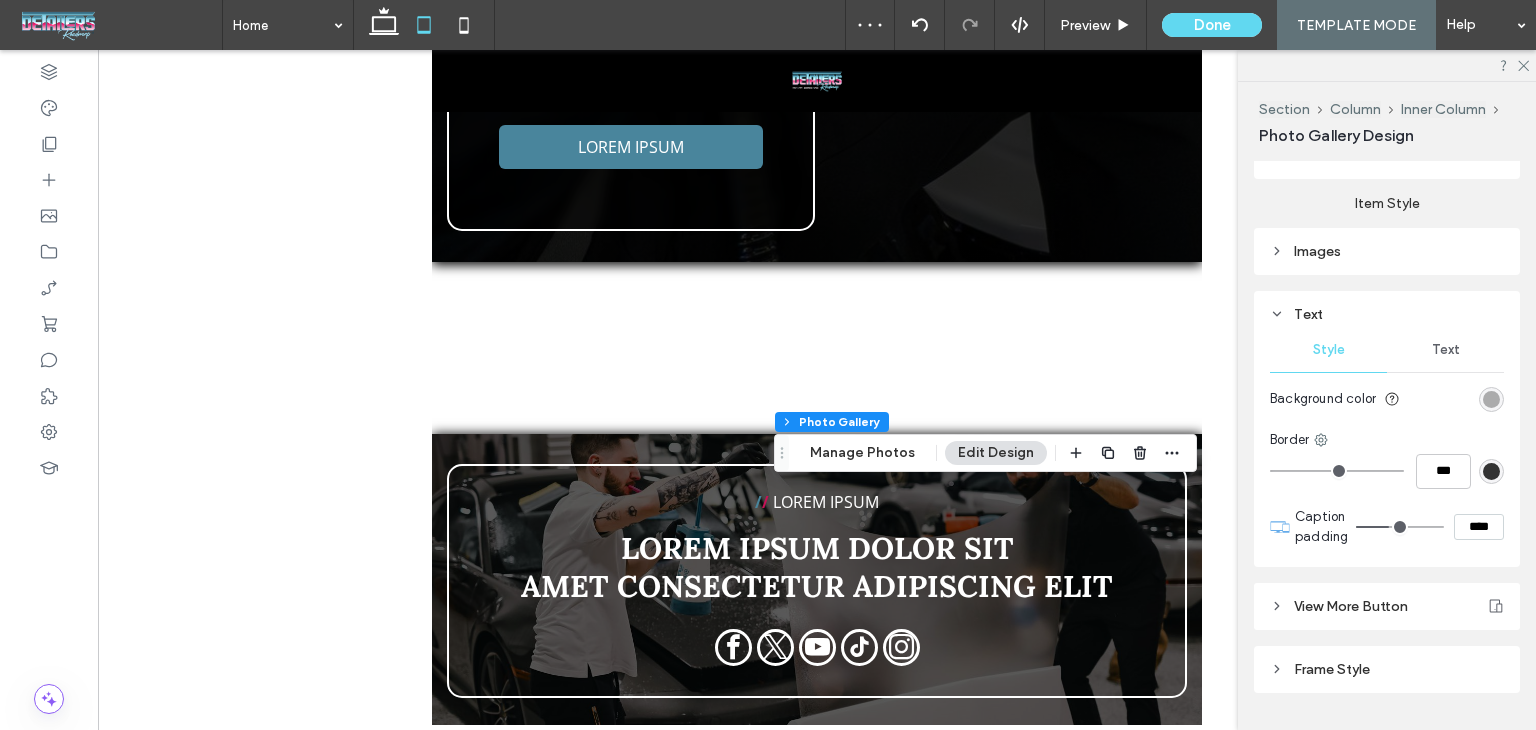 click on "Text" at bounding box center (1445, 350) 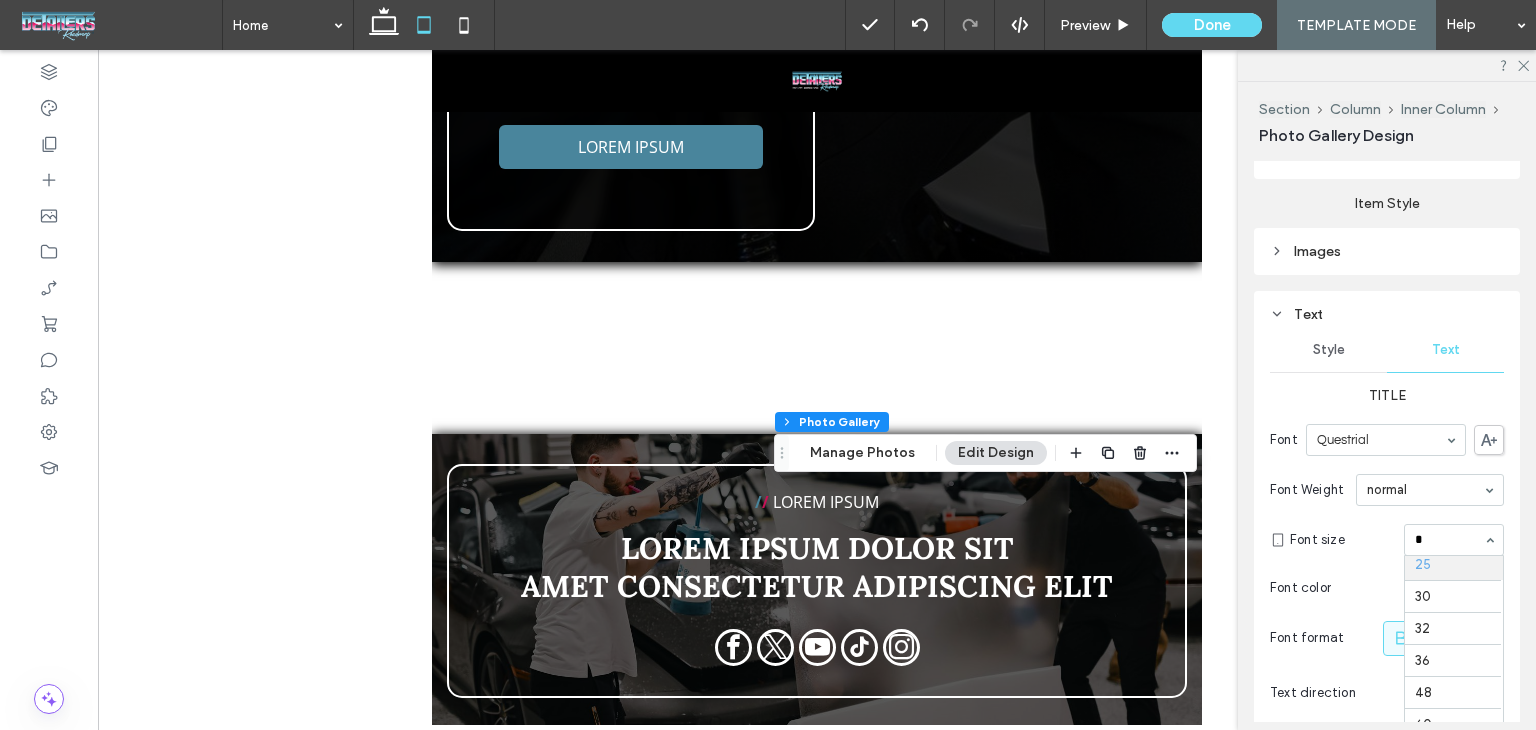 scroll, scrollTop: 0, scrollLeft: 0, axis: both 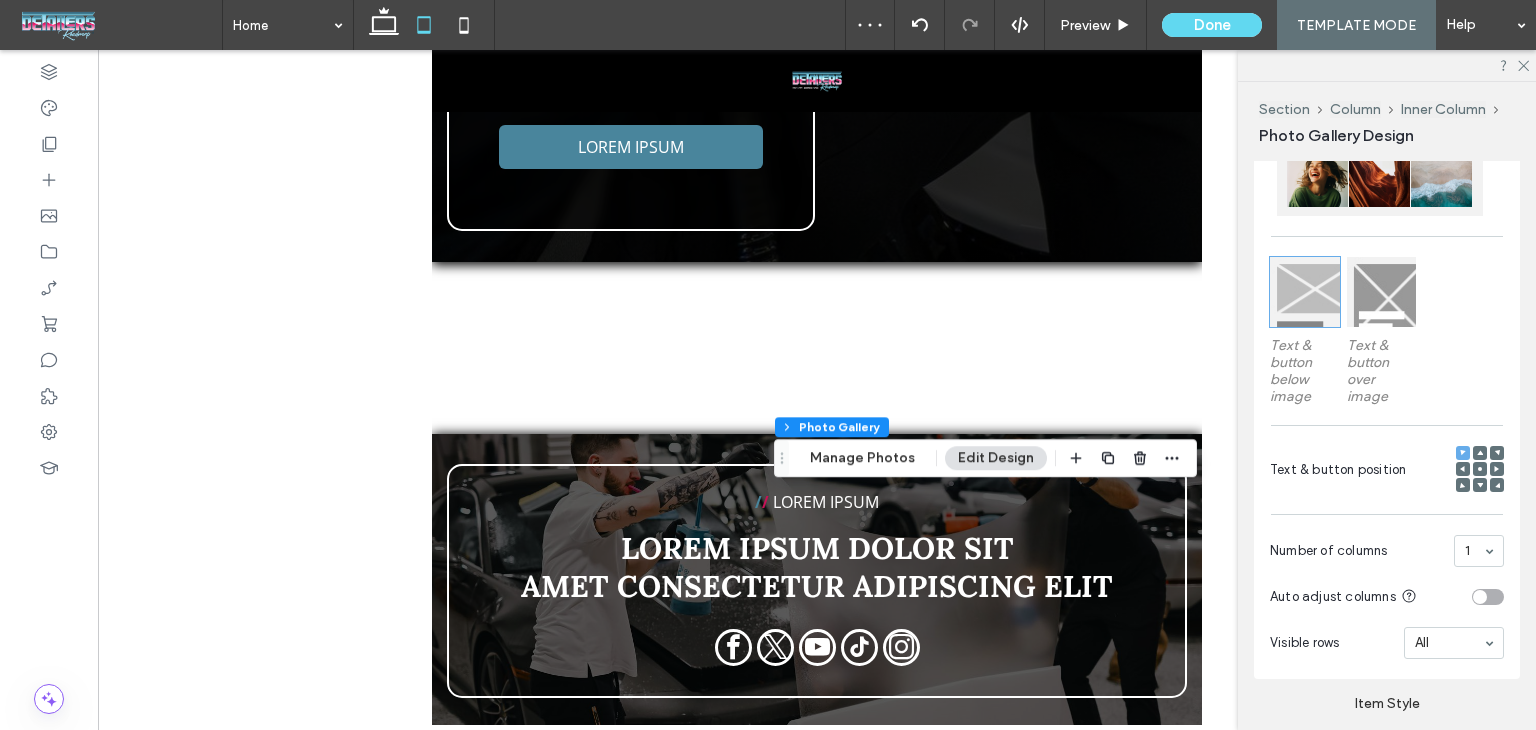 drag, startPoint x: 1332, startPoint y: 289, endPoint x: 1345, endPoint y: 292, distance: 13.341664 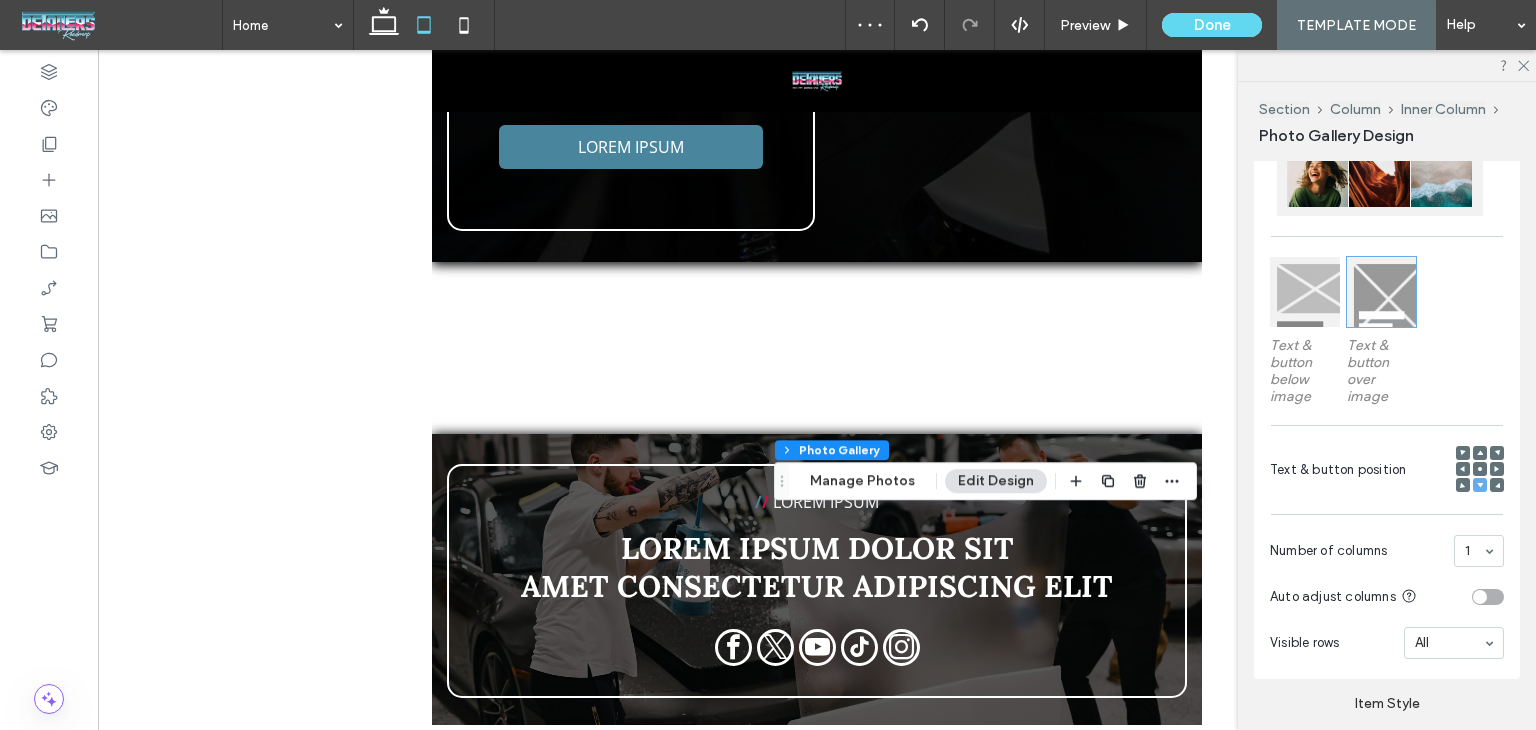 click 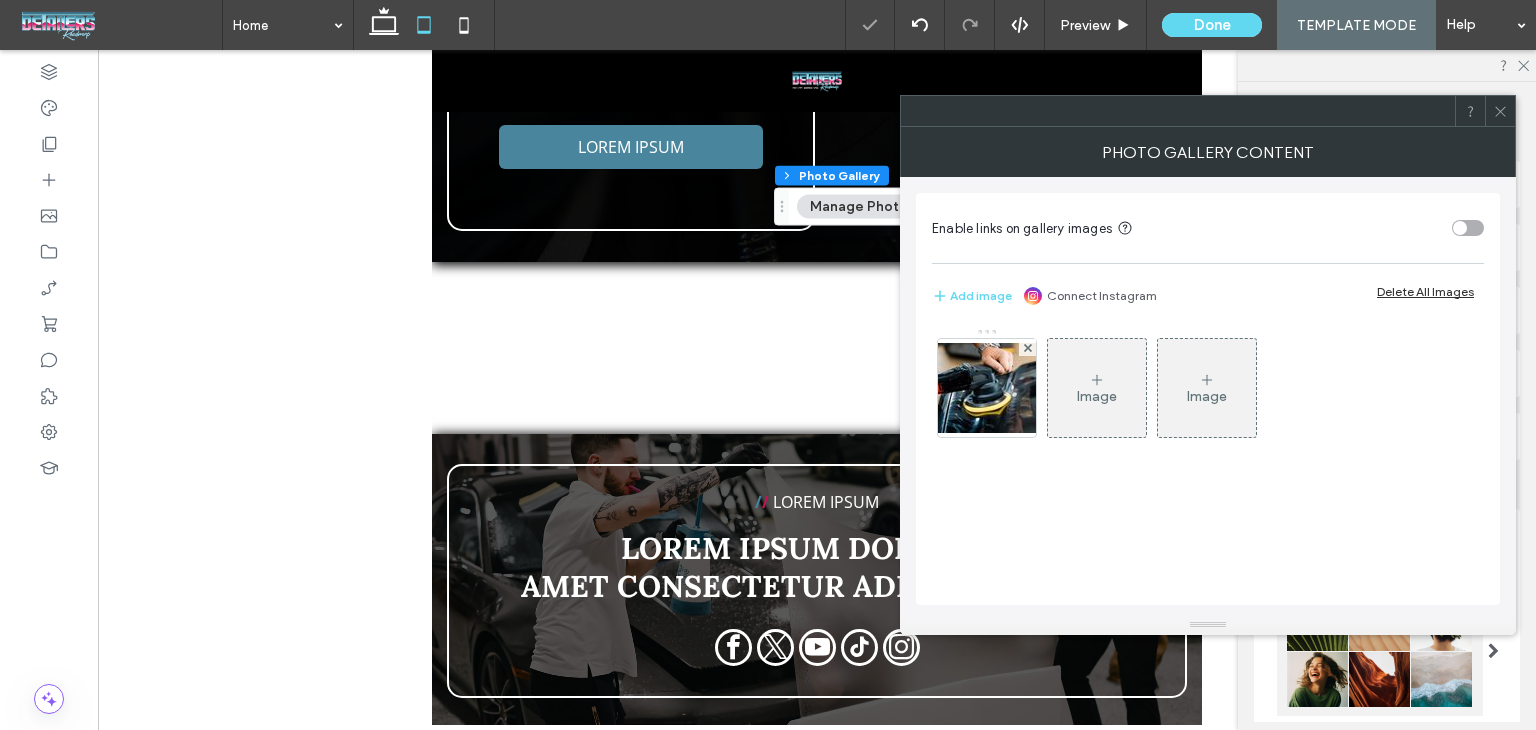 click at bounding box center (1500, 111) 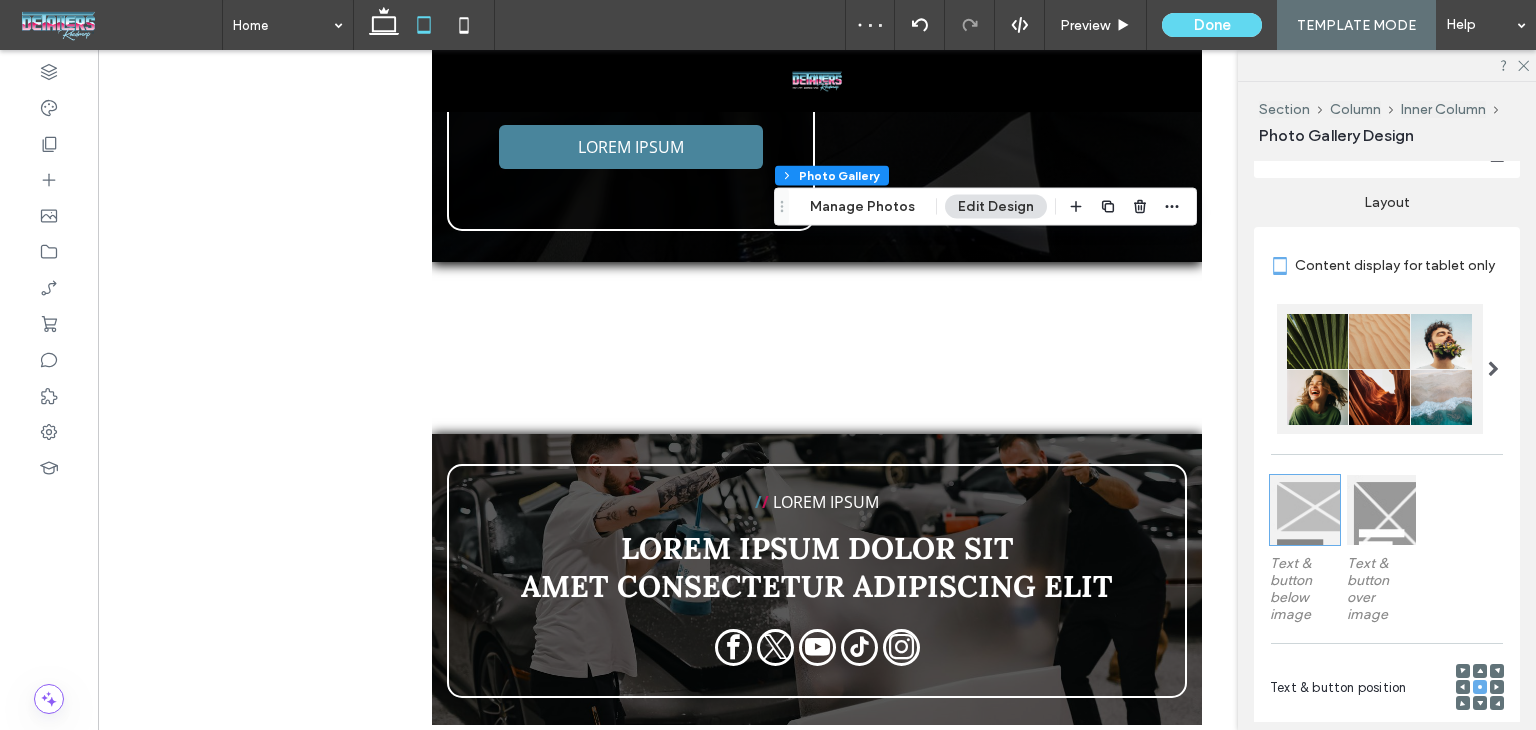 scroll, scrollTop: 300, scrollLeft: 0, axis: vertical 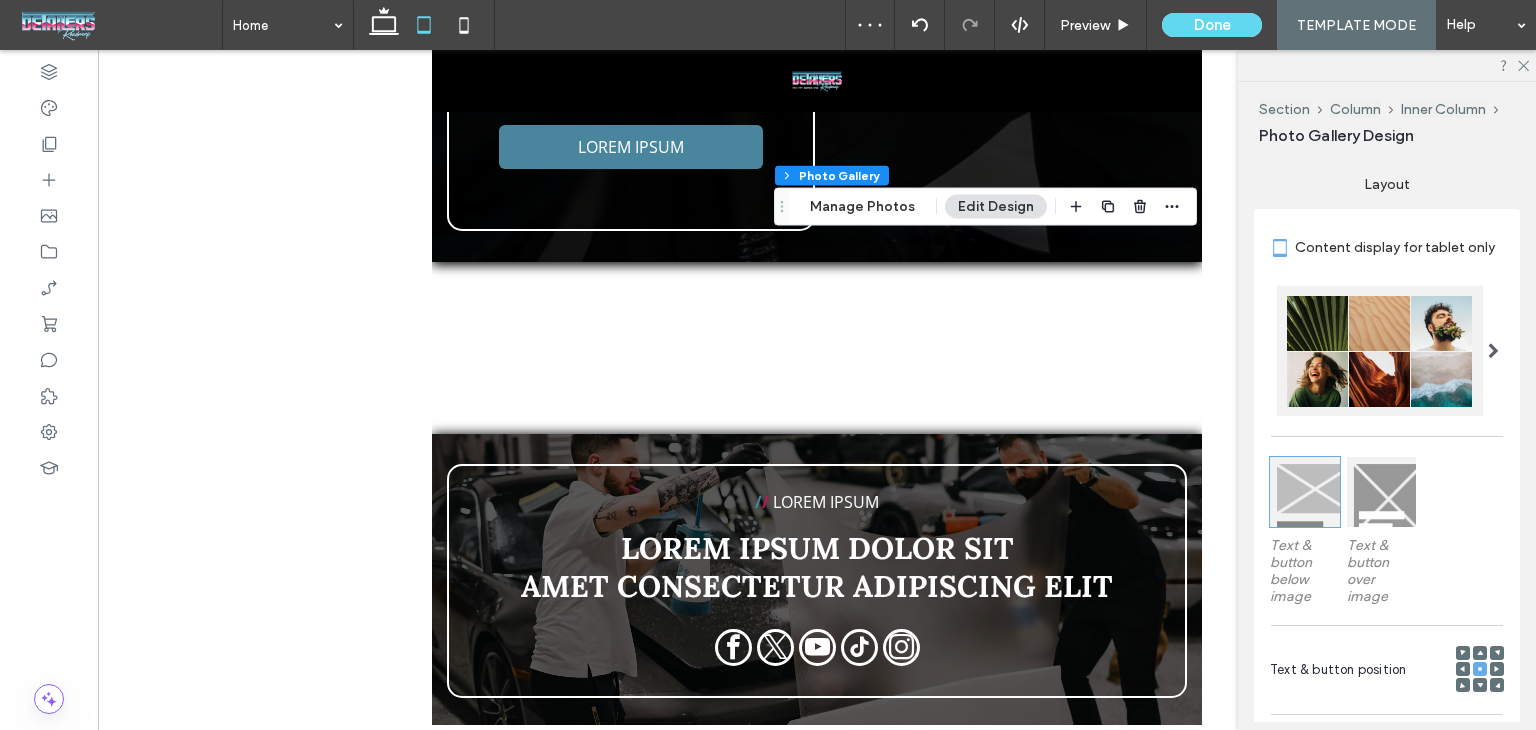 click at bounding box center (1382, 492) 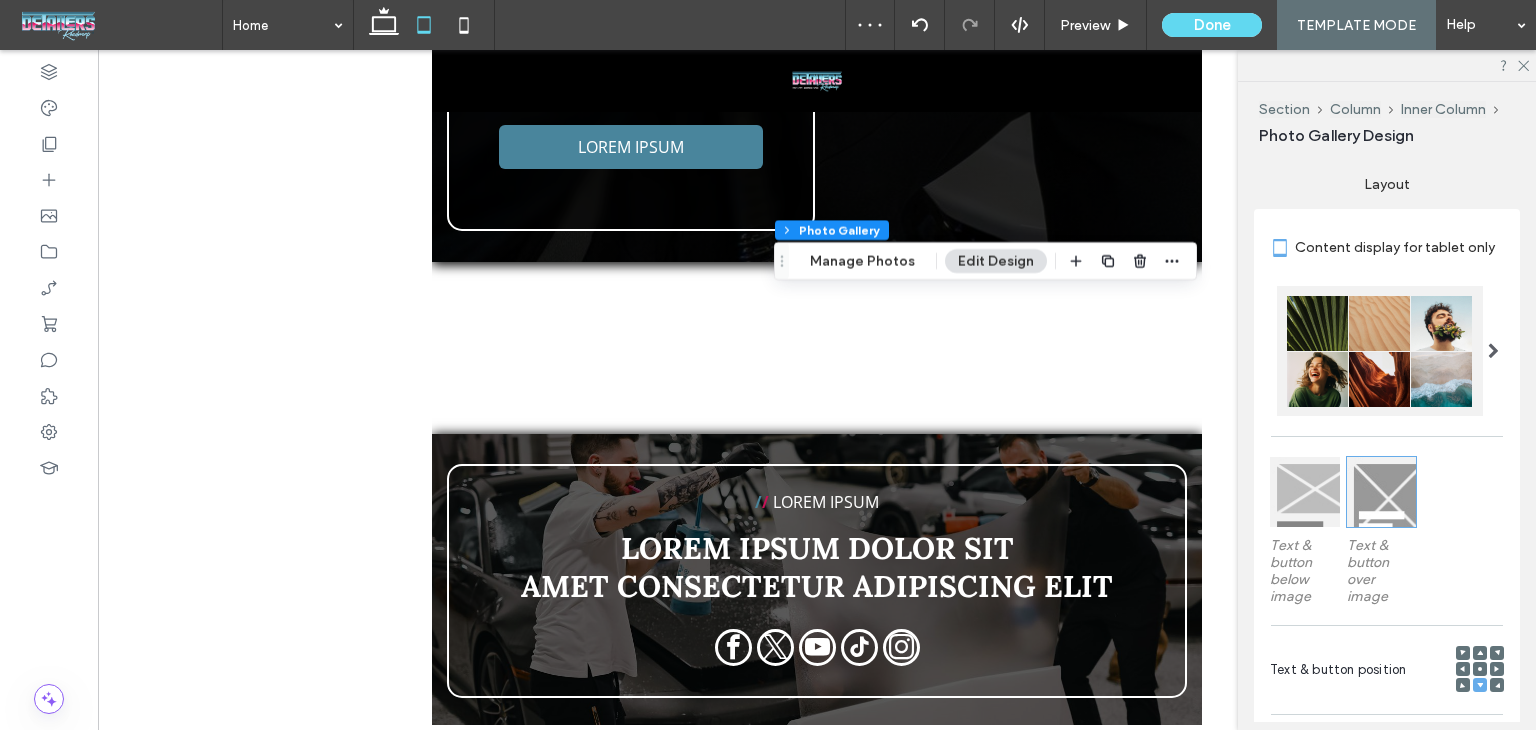 click at bounding box center [1463, 653] 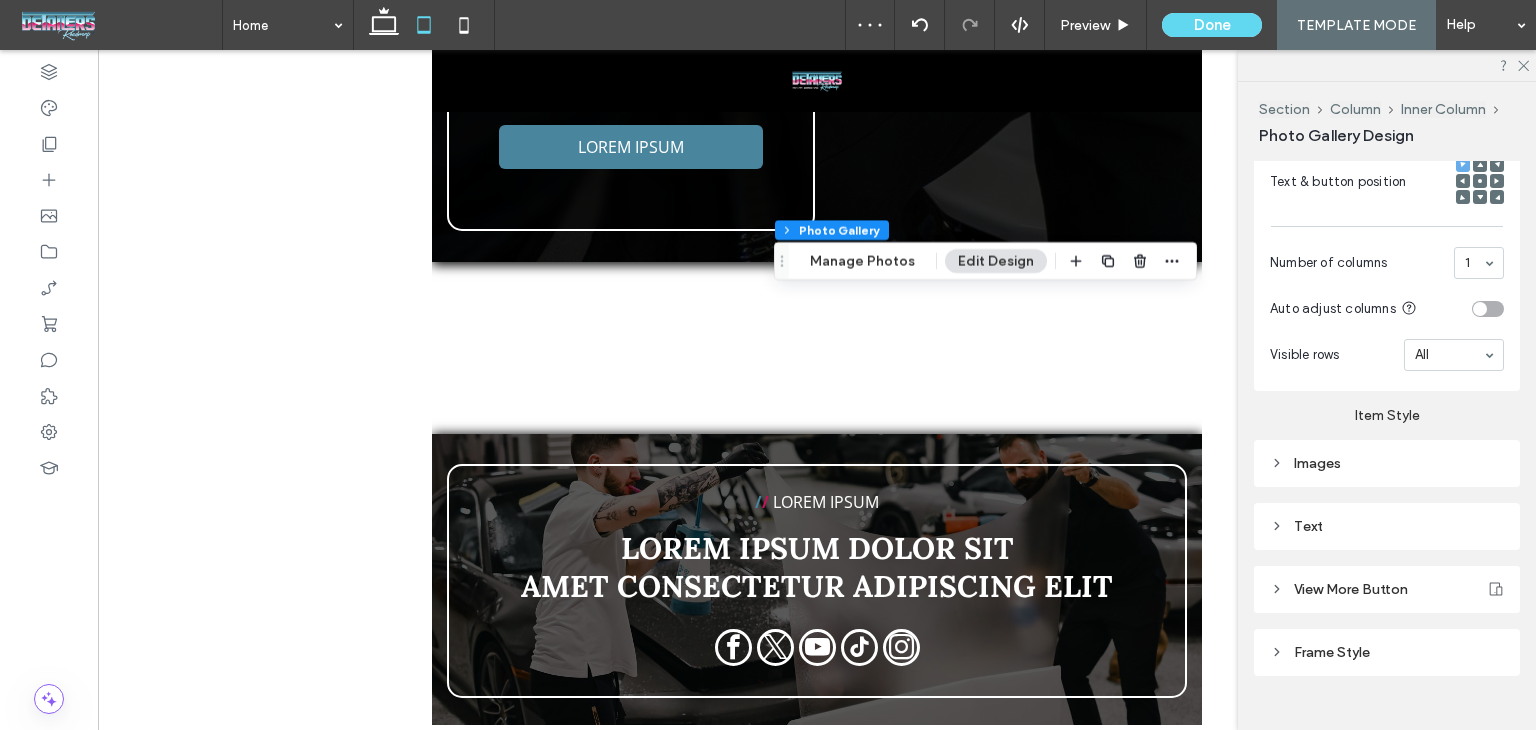 scroll, scrollTop: 800, scrollLeft: 0, axis: vertical 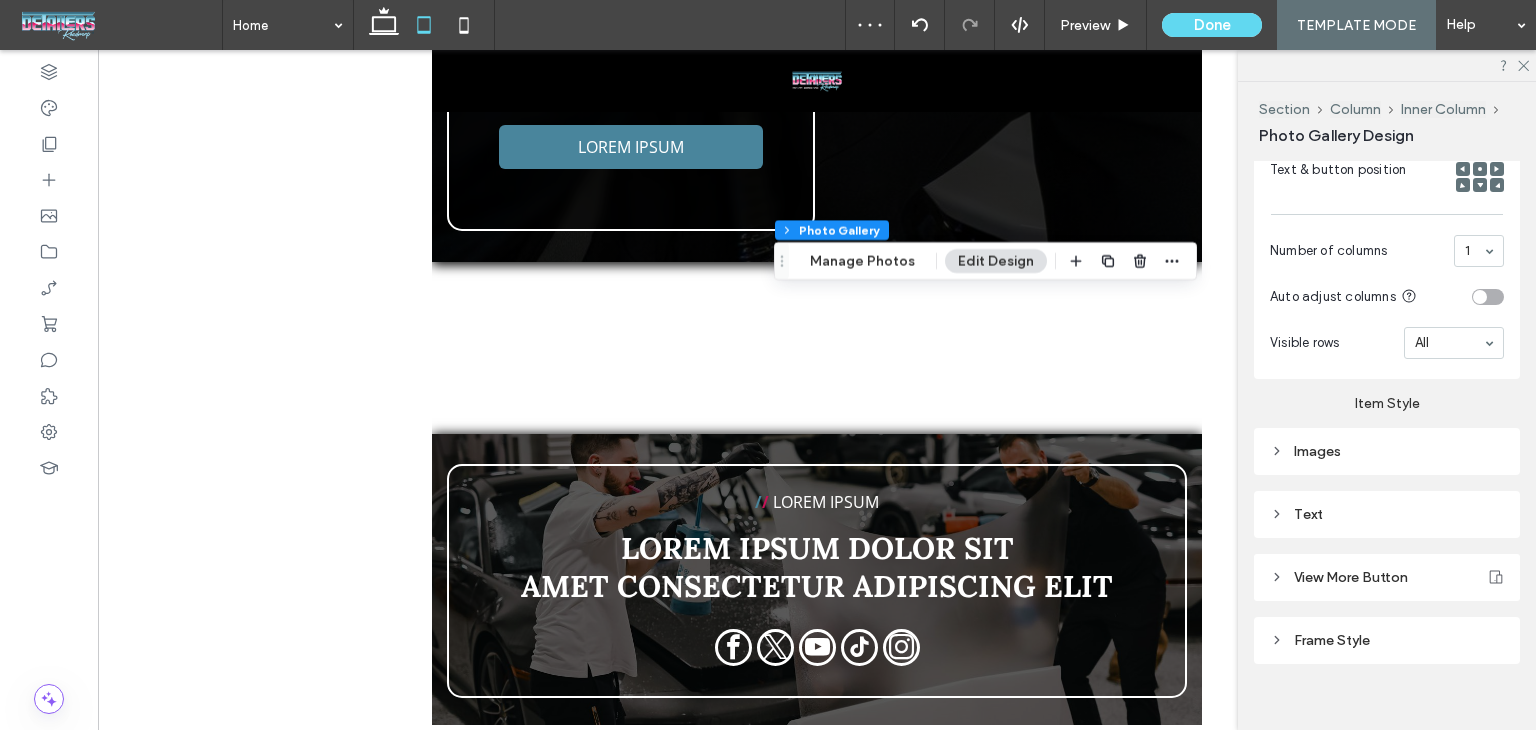 click on "Text" at bounding box center [1387, 514] 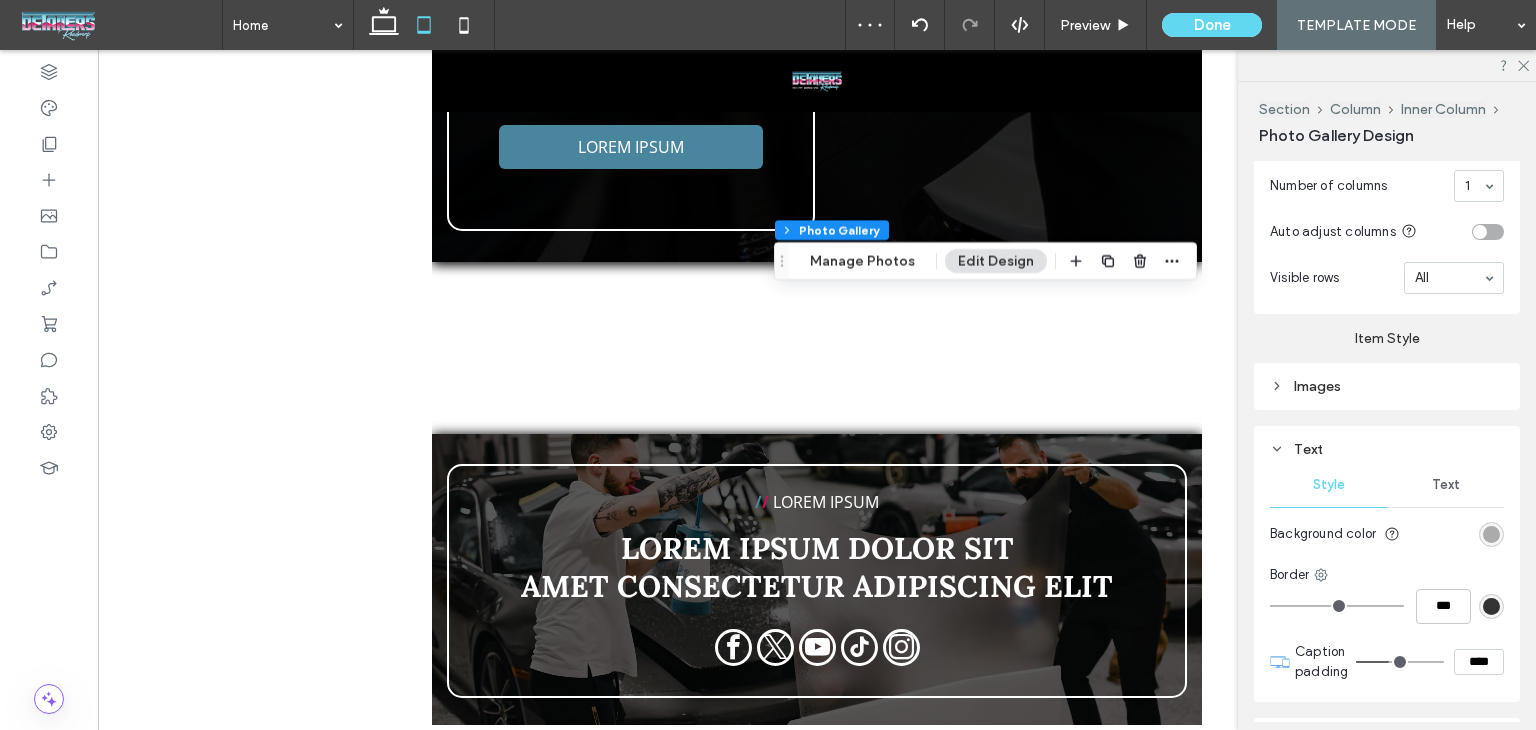 scroll, scrollTop: 900, scrollLeft: 0, axis: vertical 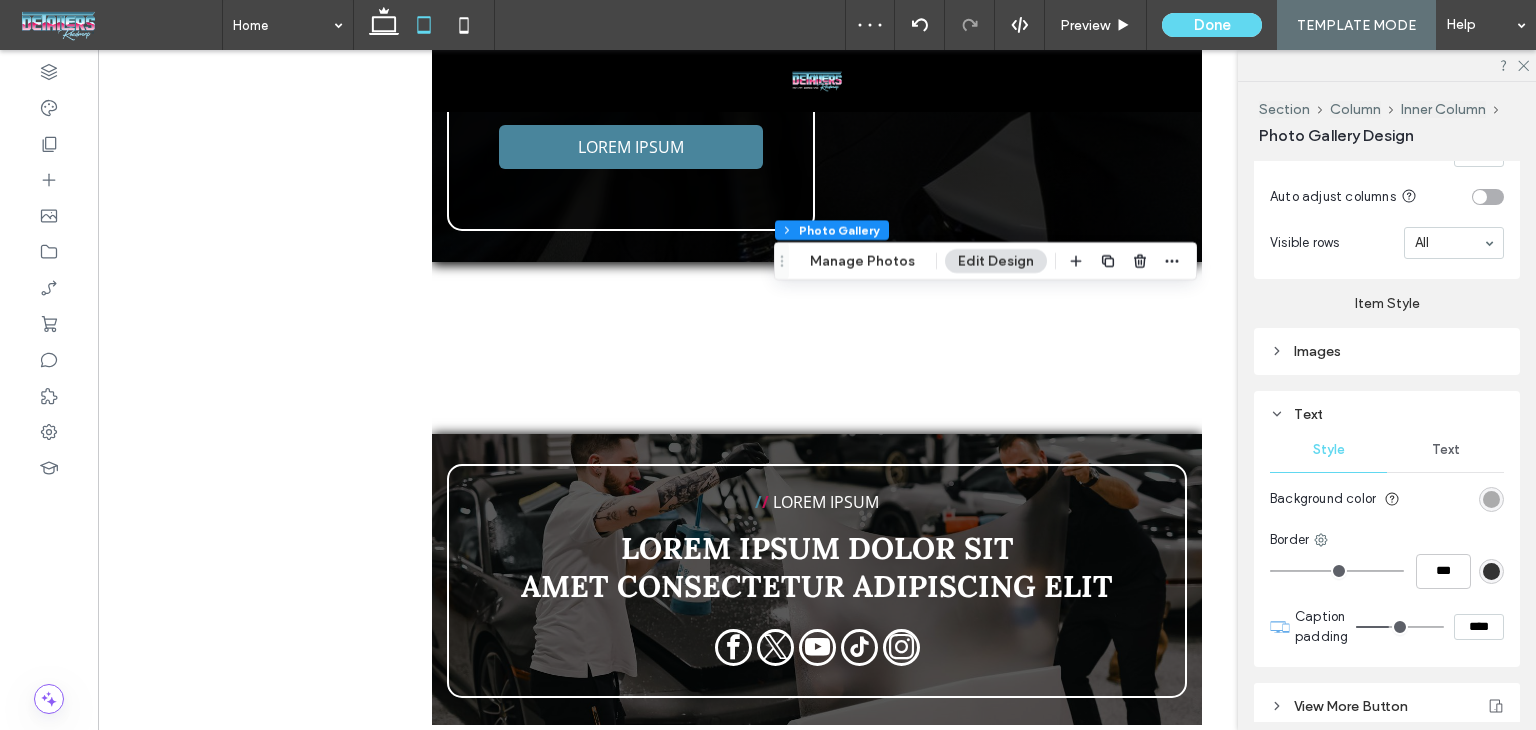 click on "Text" at bounding box center (1446, 450) 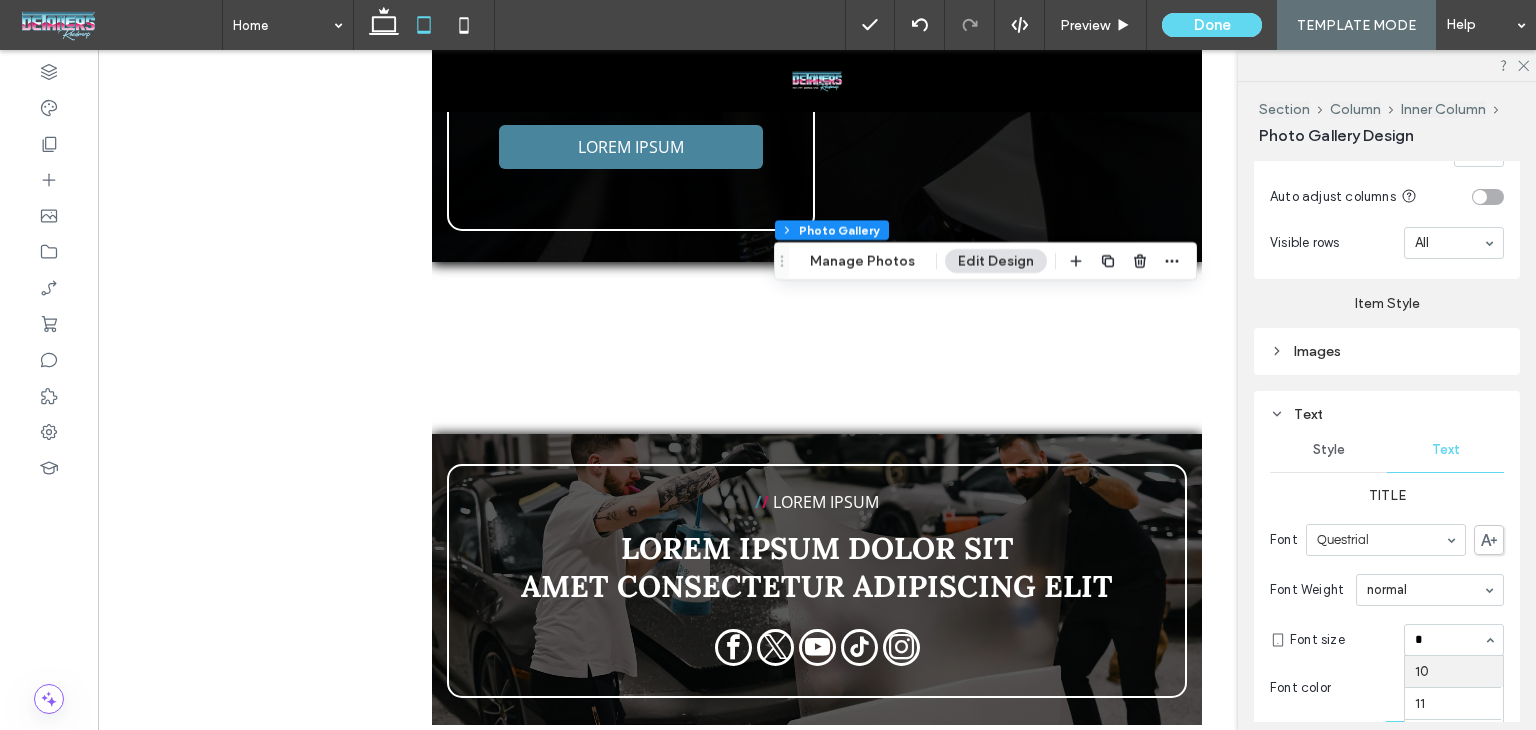 scroll, scrollTop: 0, scrollLeft: 0, axis: both 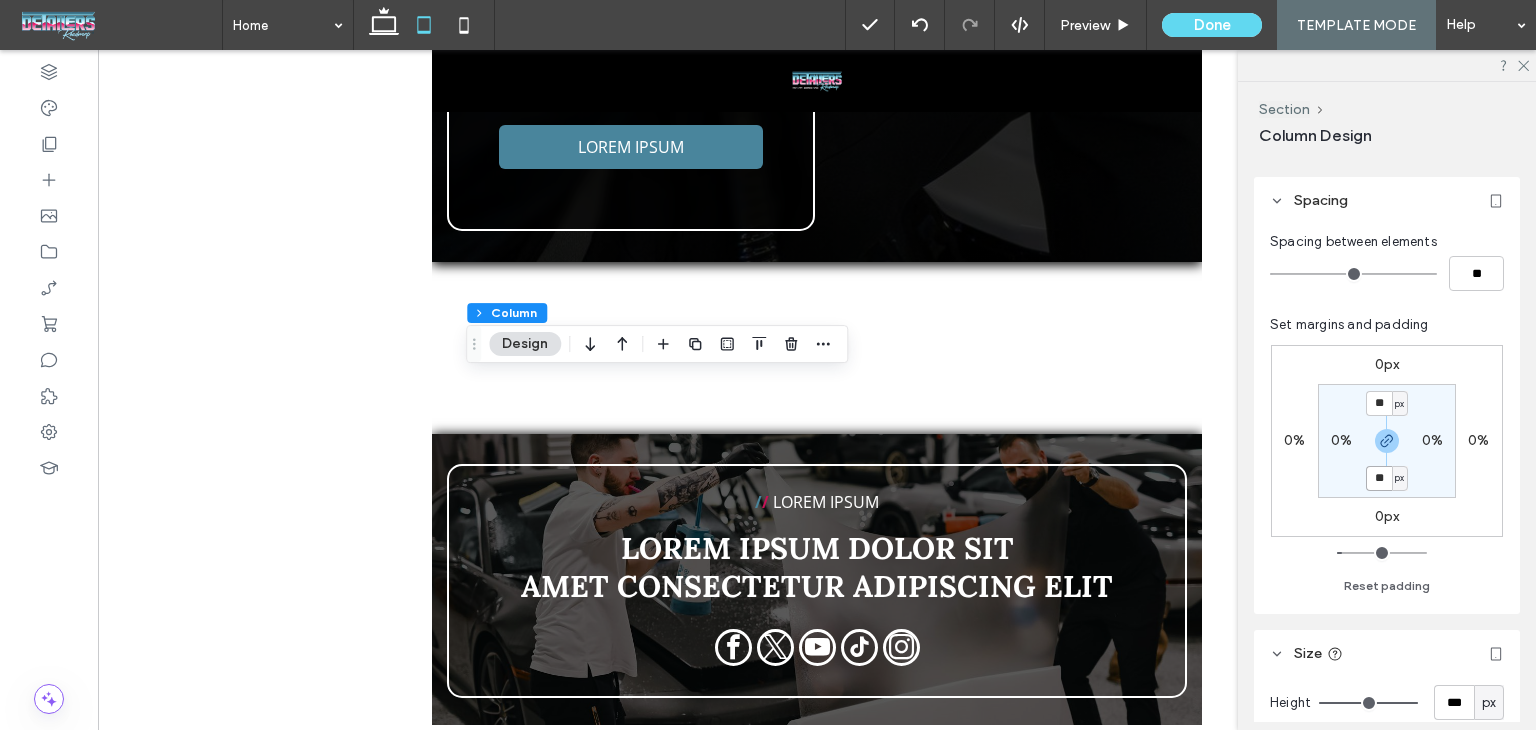 click on "**" at bounding box center [1379, 478] 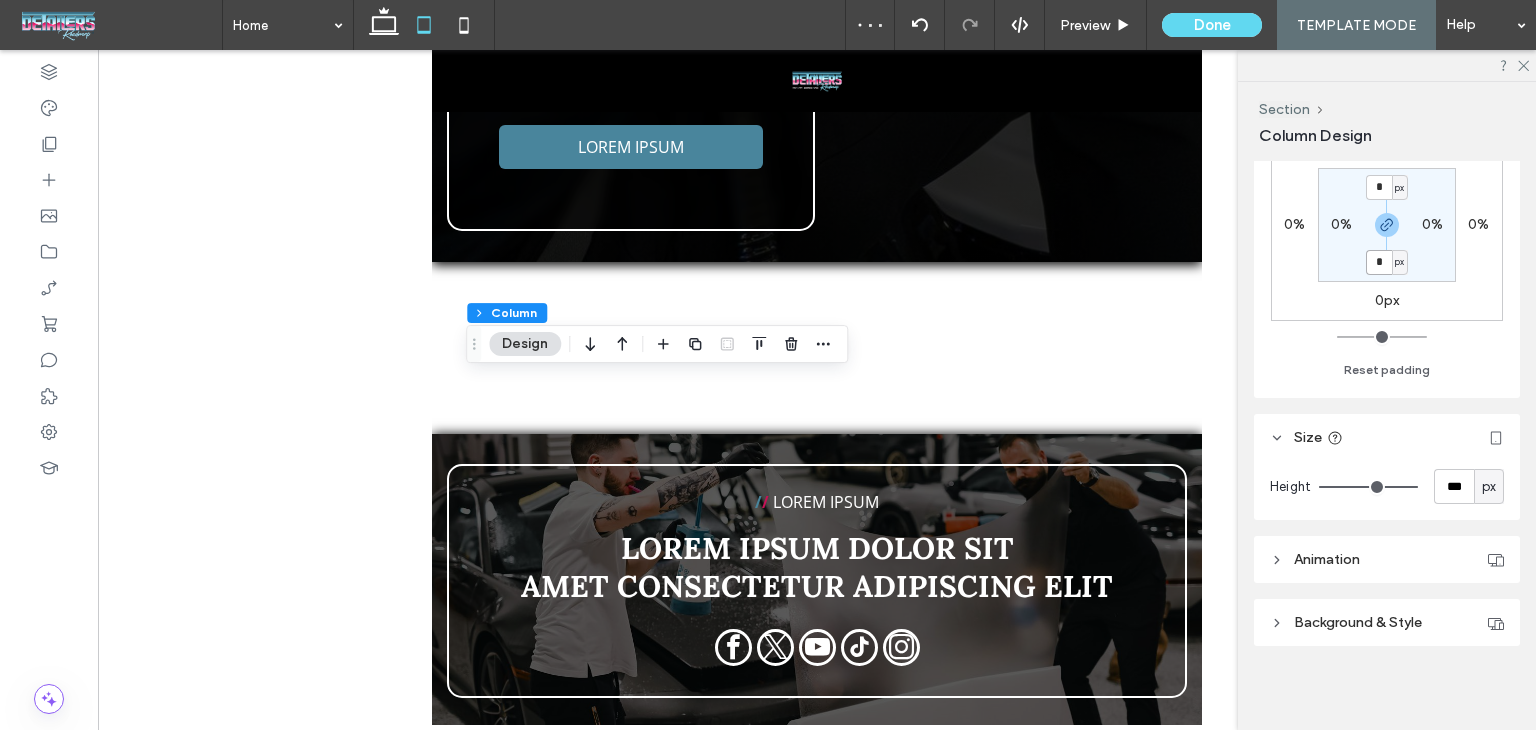 scroll, scrollTop: 619, scrollLeft: 0, axis: vertical 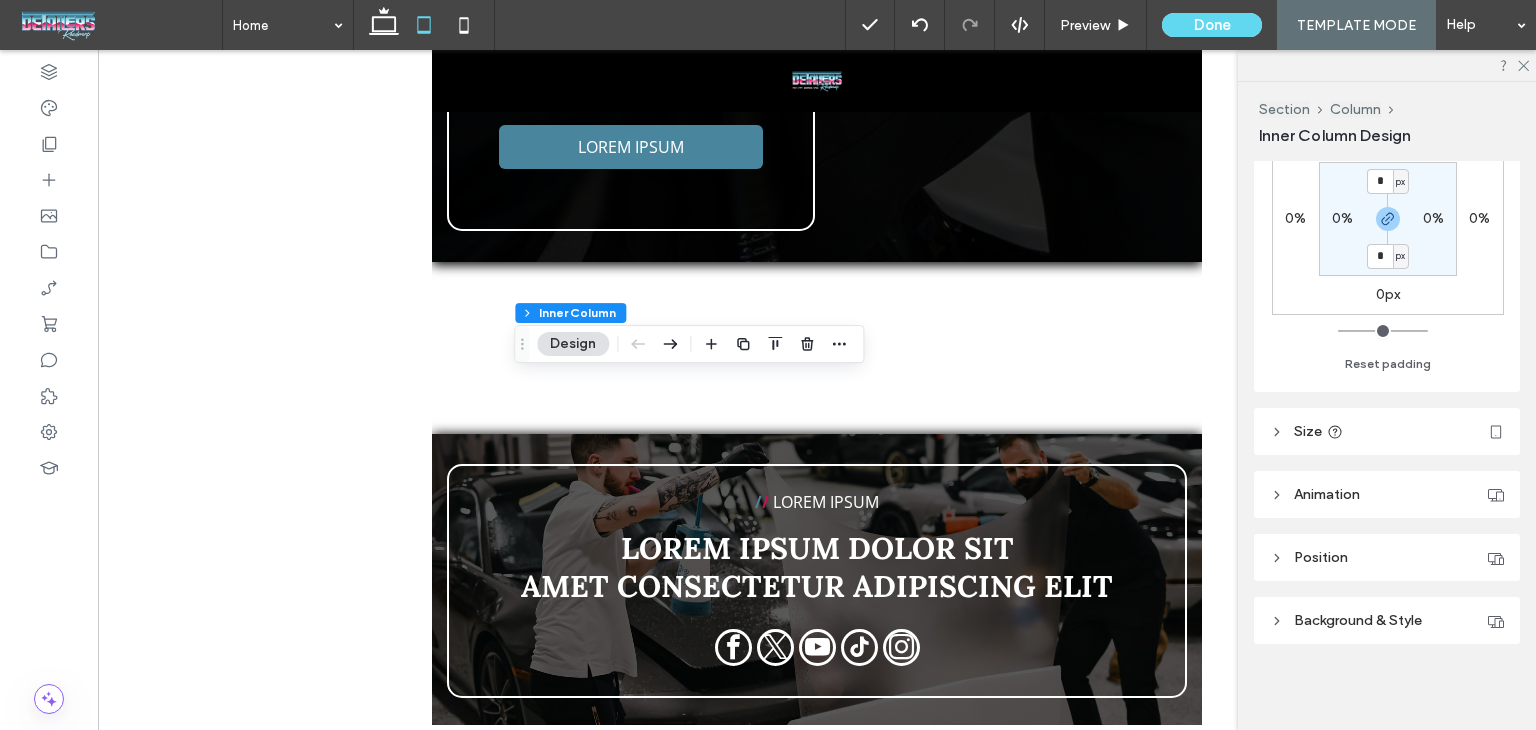 click on "Animation" at bounding box center [1387, 494] 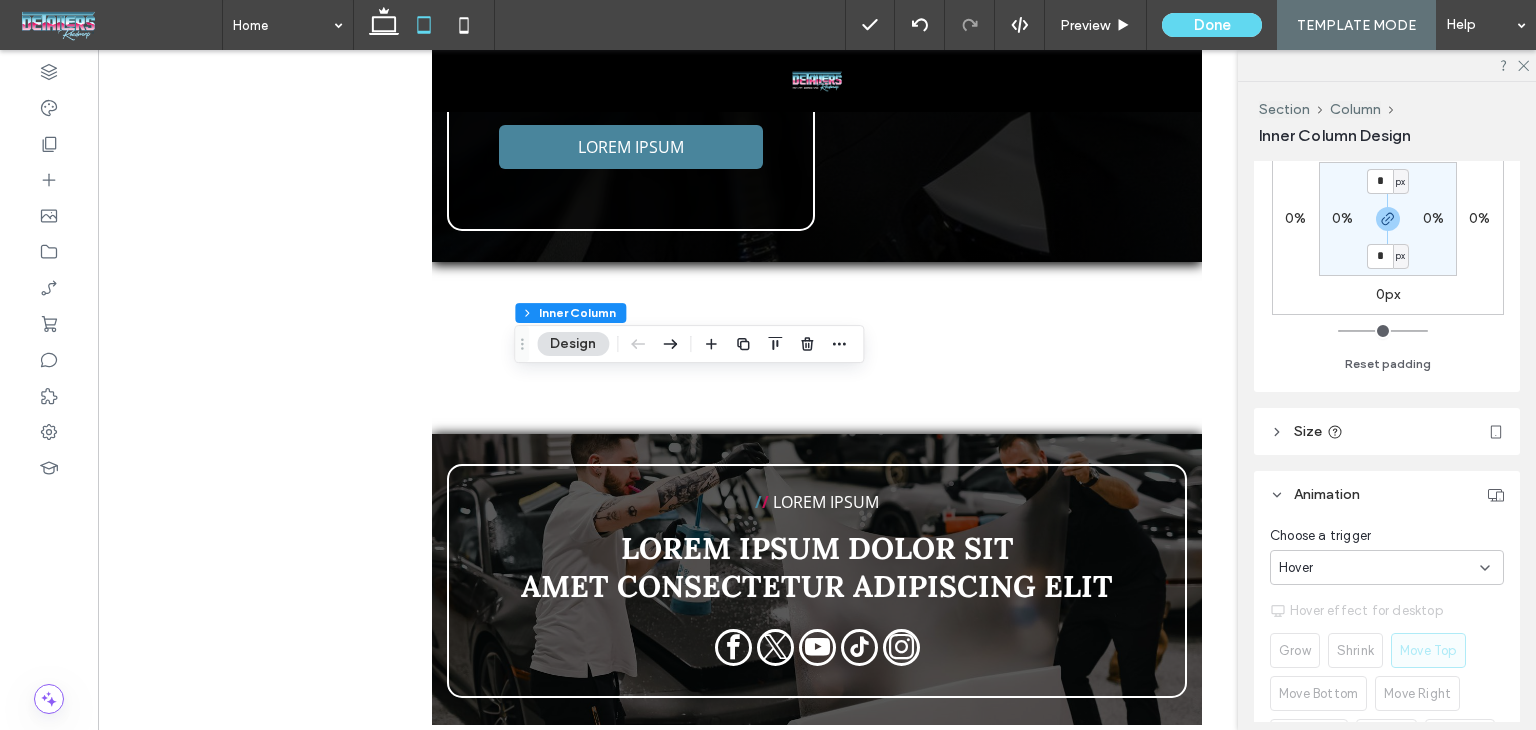 click on "Hover" at bounding box center [1379, 568] 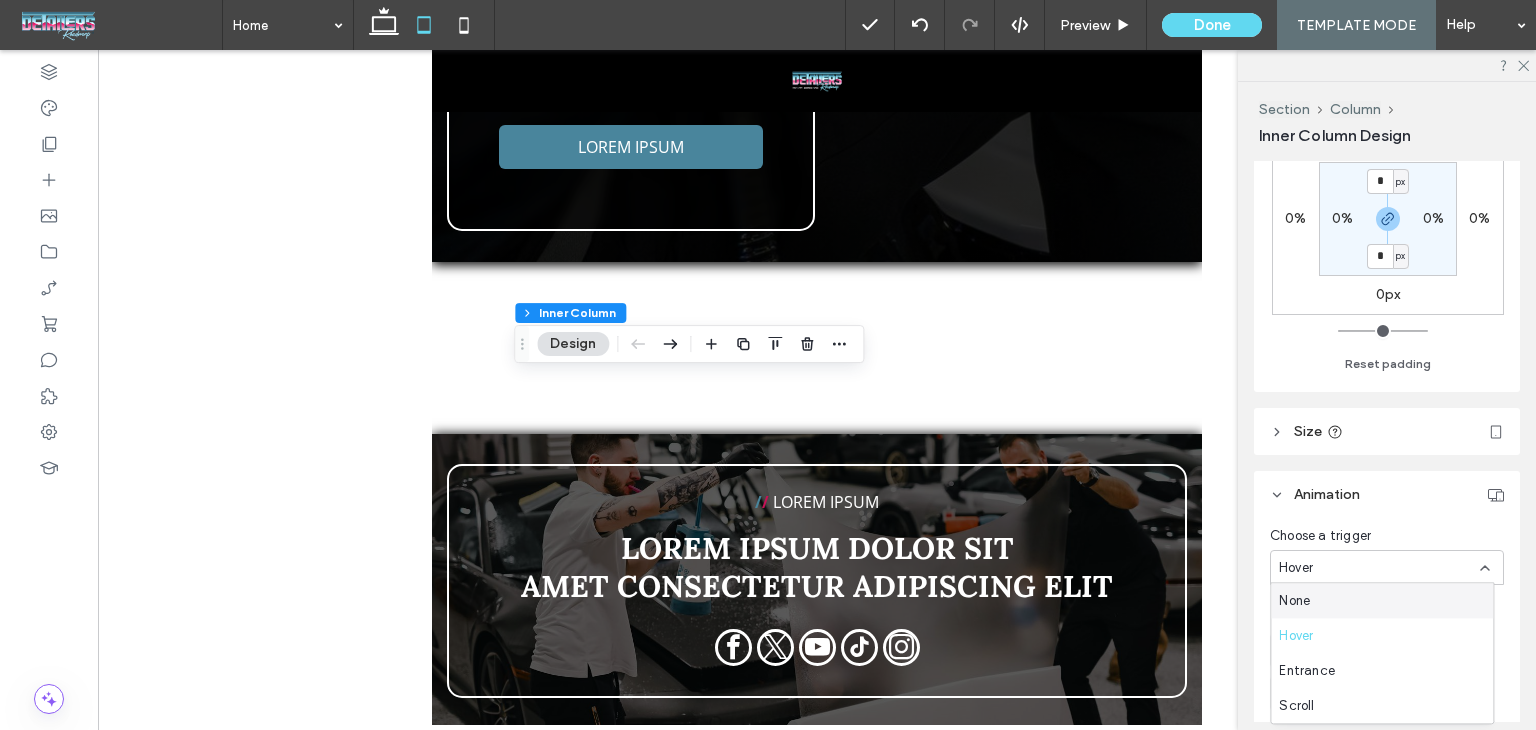 click on "Hover" at bounding box center (1379, 568) 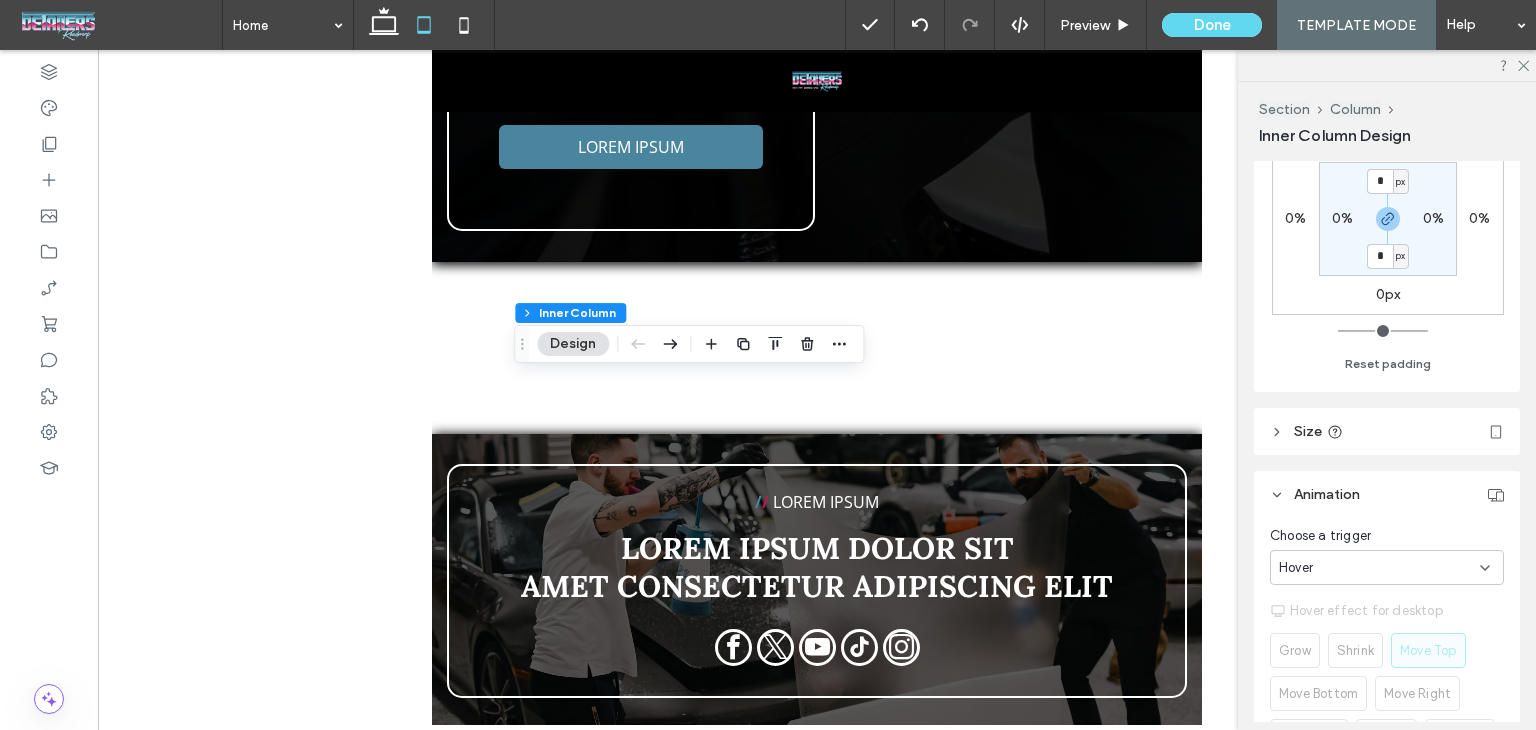scroll, scrollTop: 801, scrollLeft: 0, axis: vertical 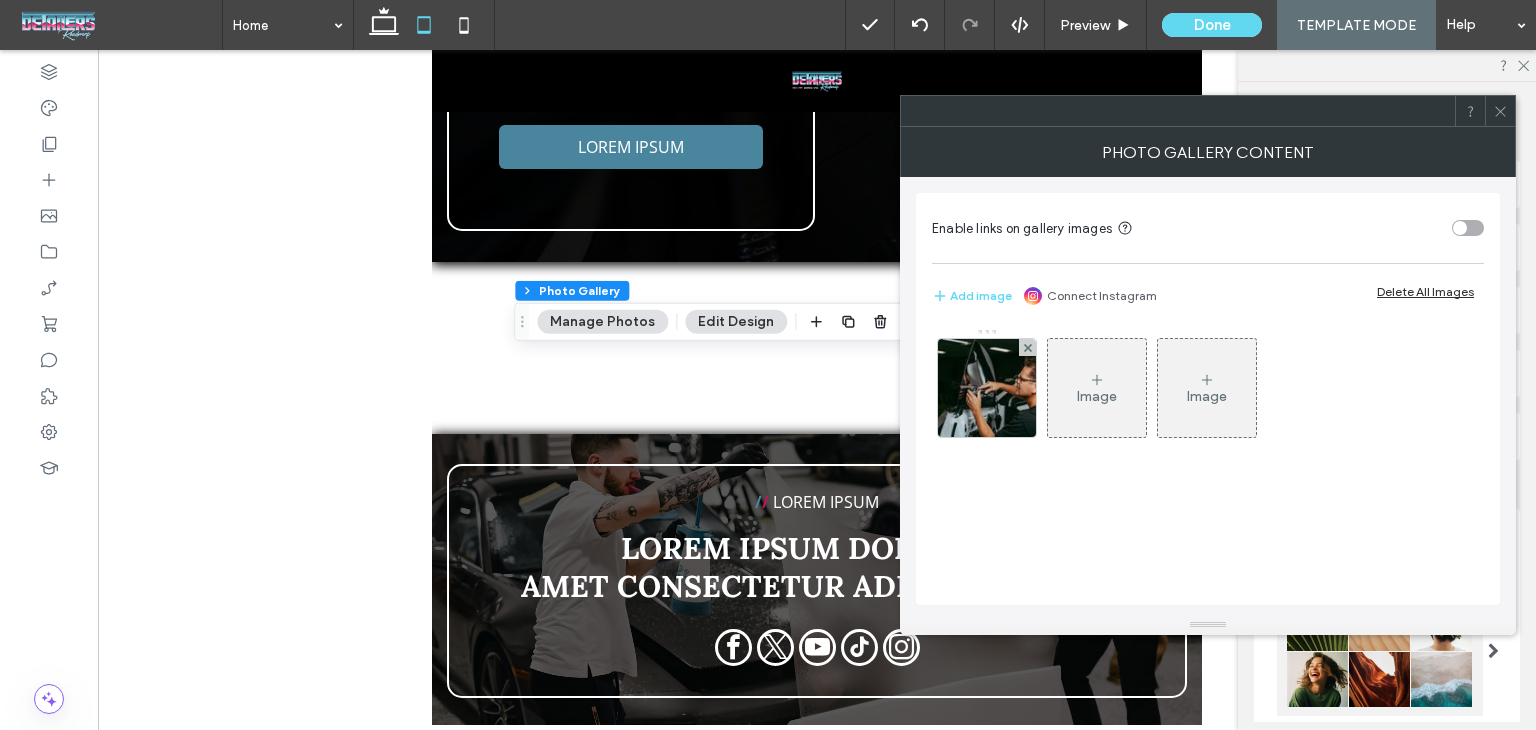 click 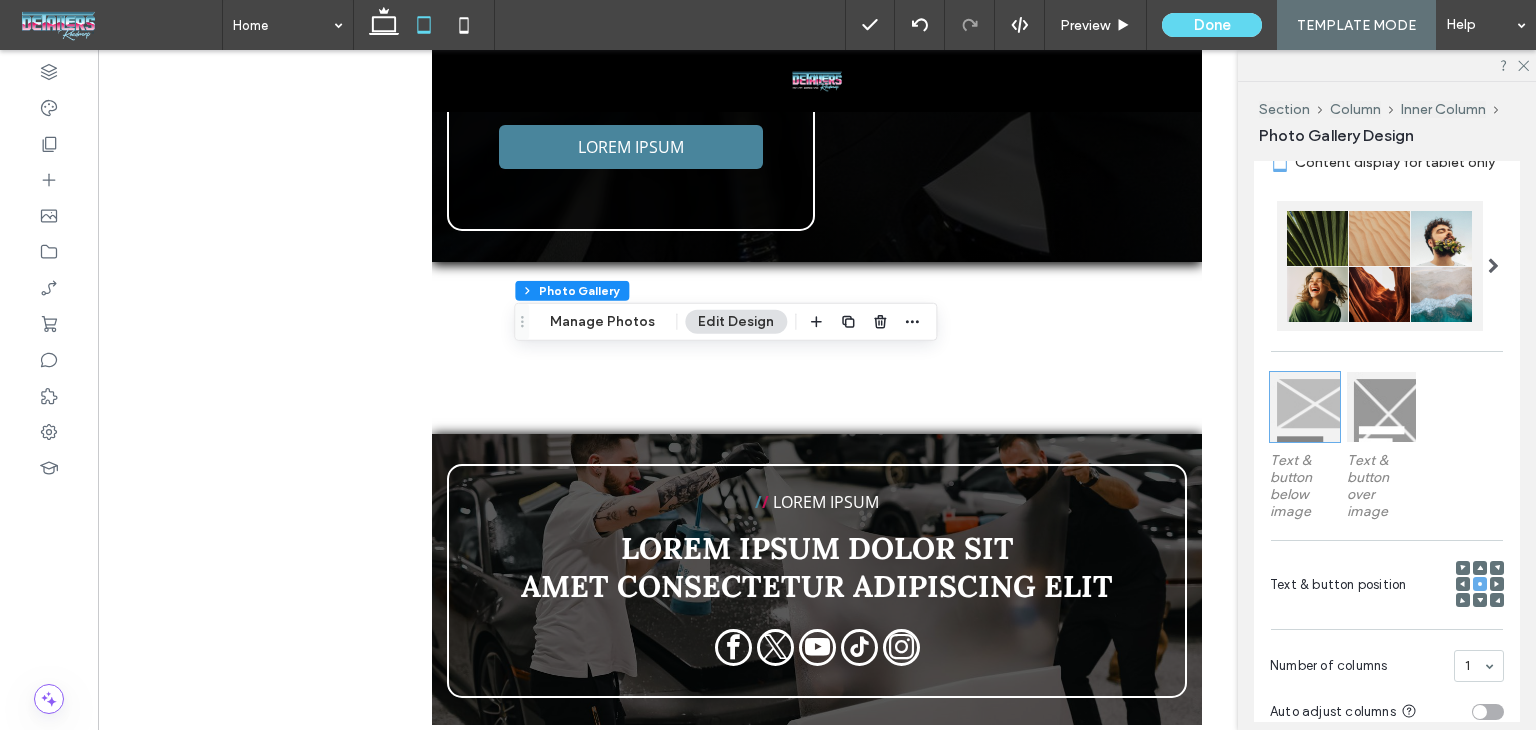 scroll, scrollTop: 400, scrollLeft: 0, axis: vertical 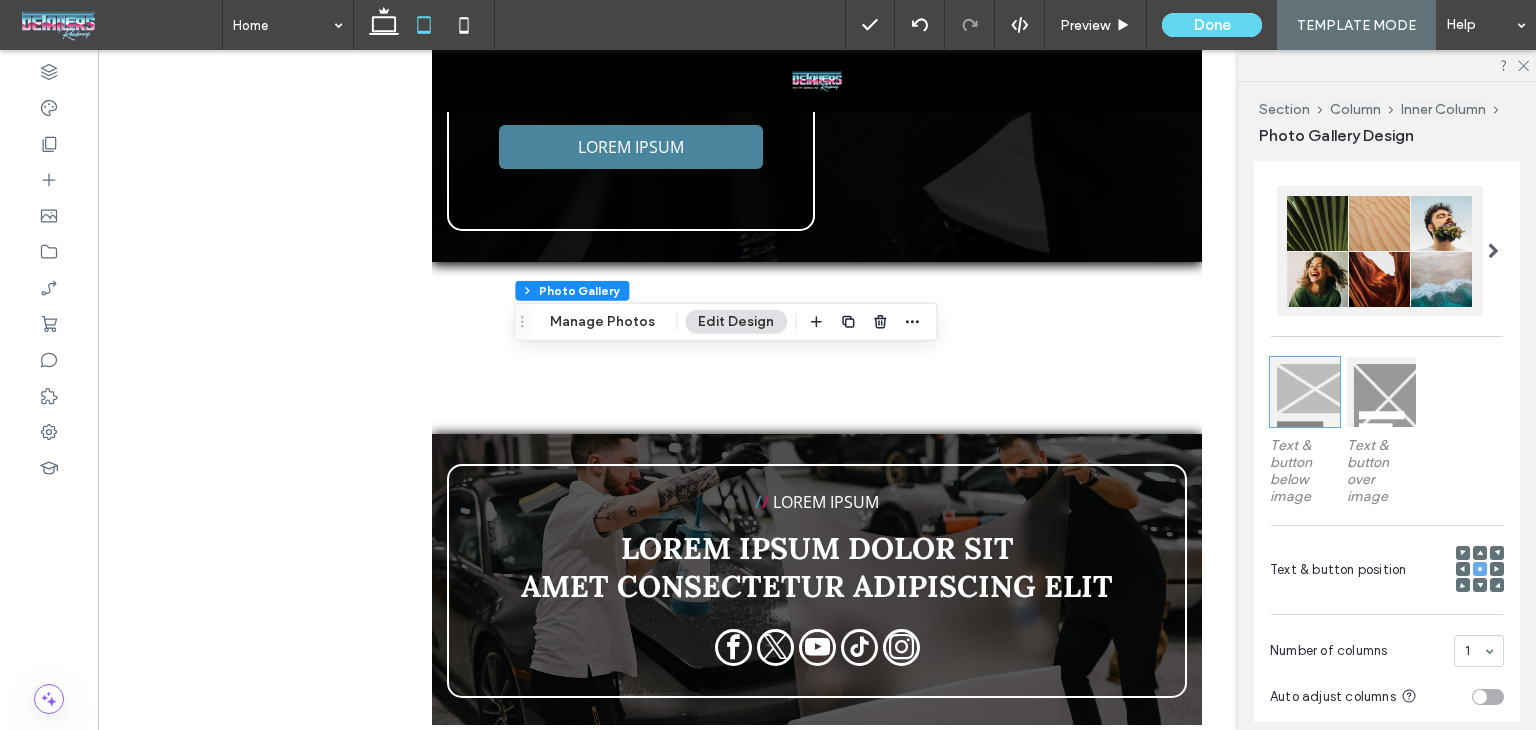 click at bounding box center [1382, 392] 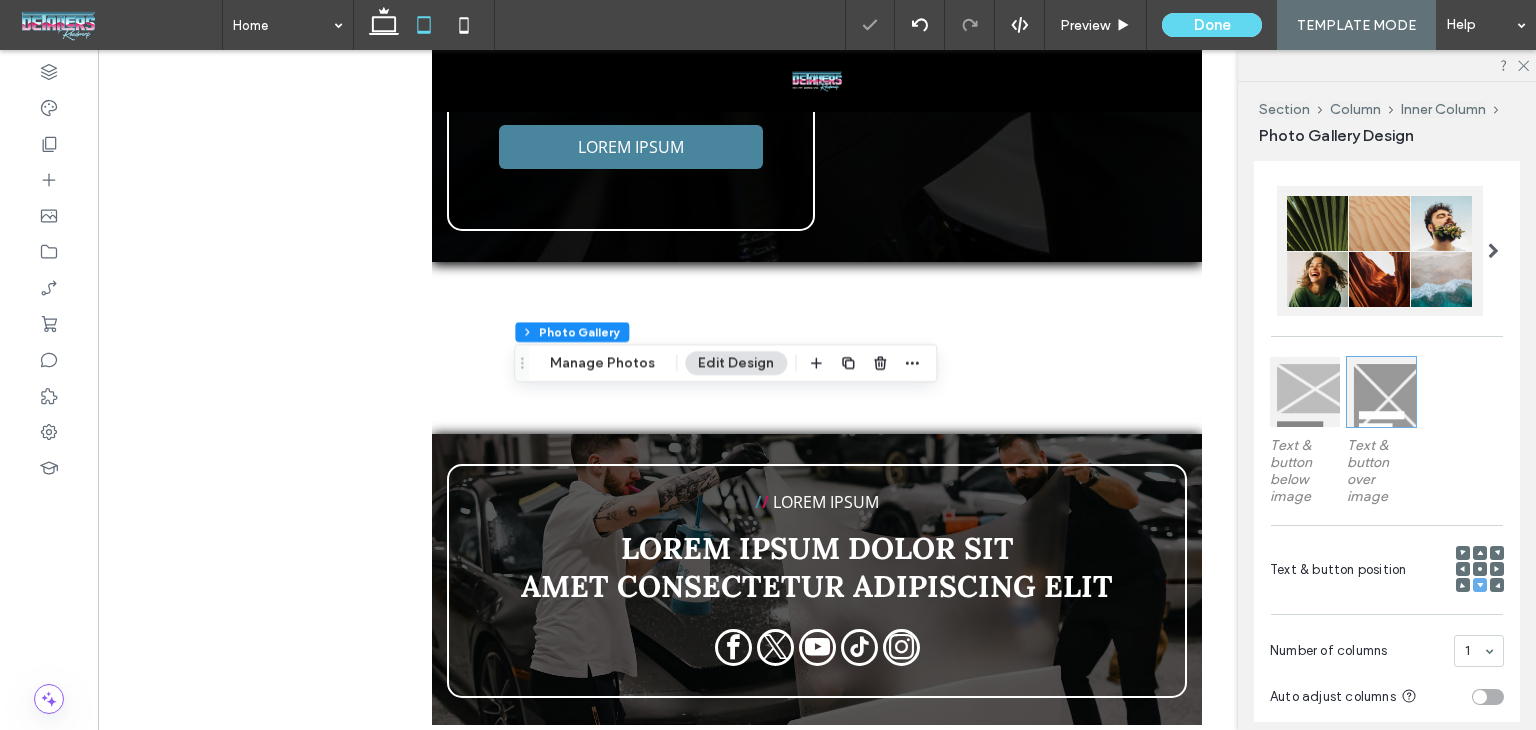 click 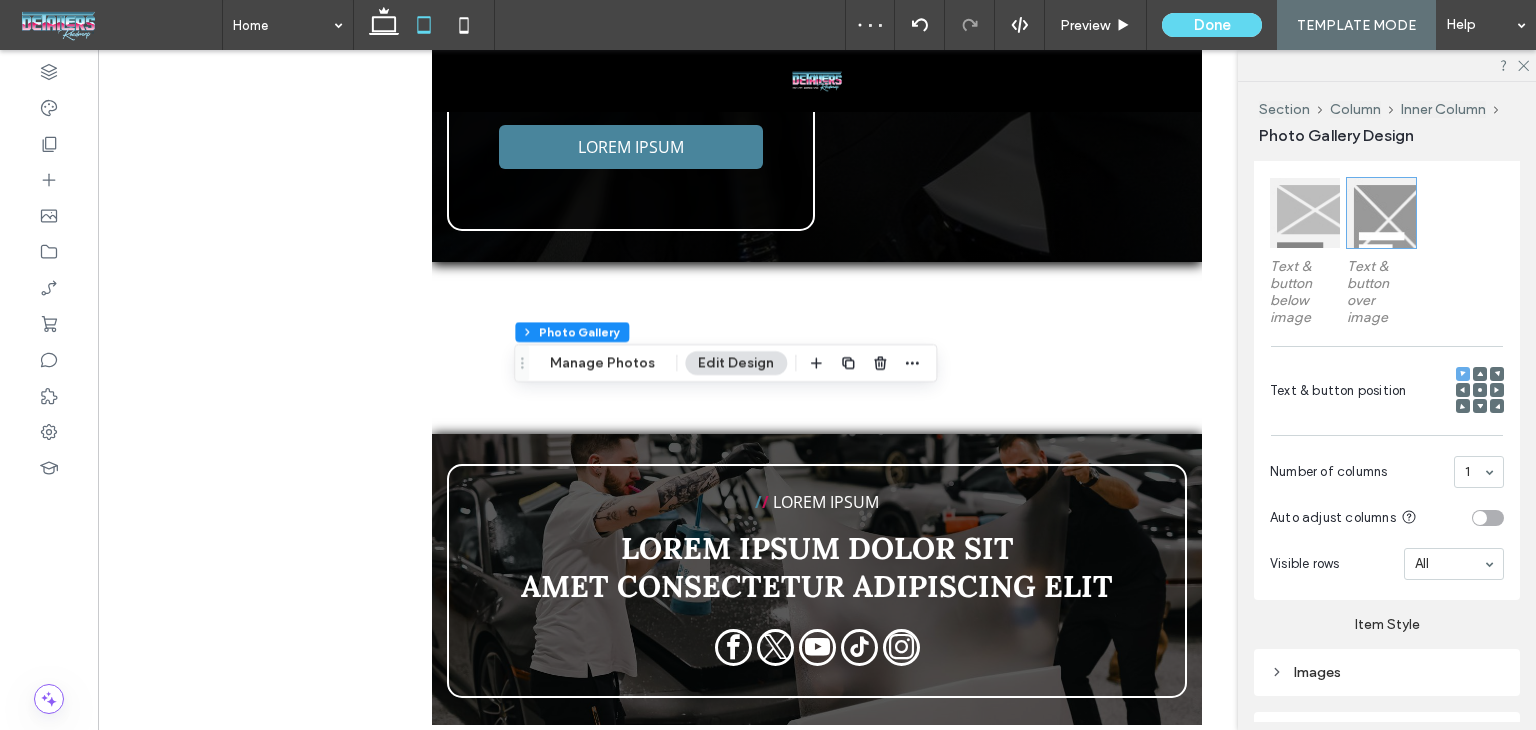 scroll, scrollTop: 800, scrollLeft: 0, axis: vertical 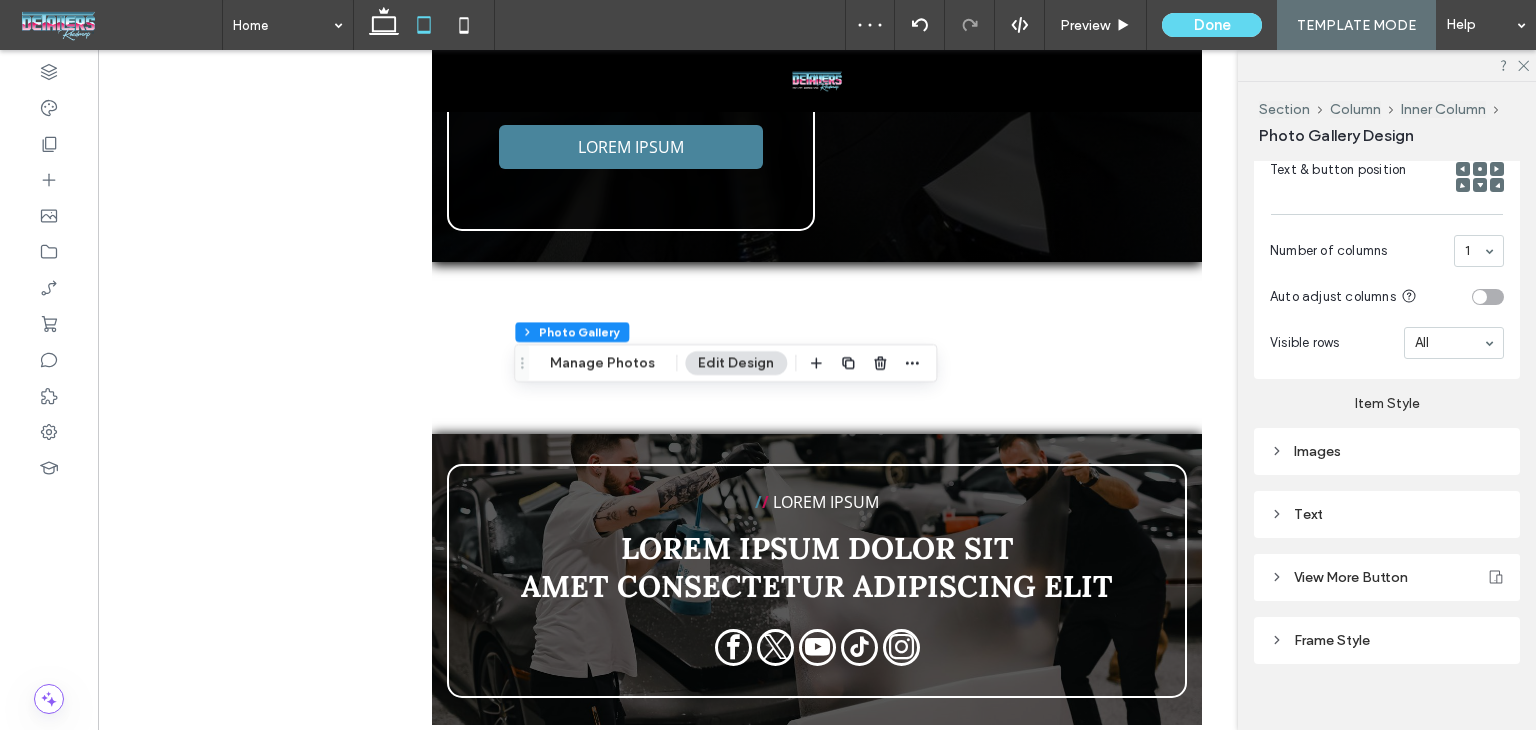 click on "Text" at bounding box center (1387, 514) 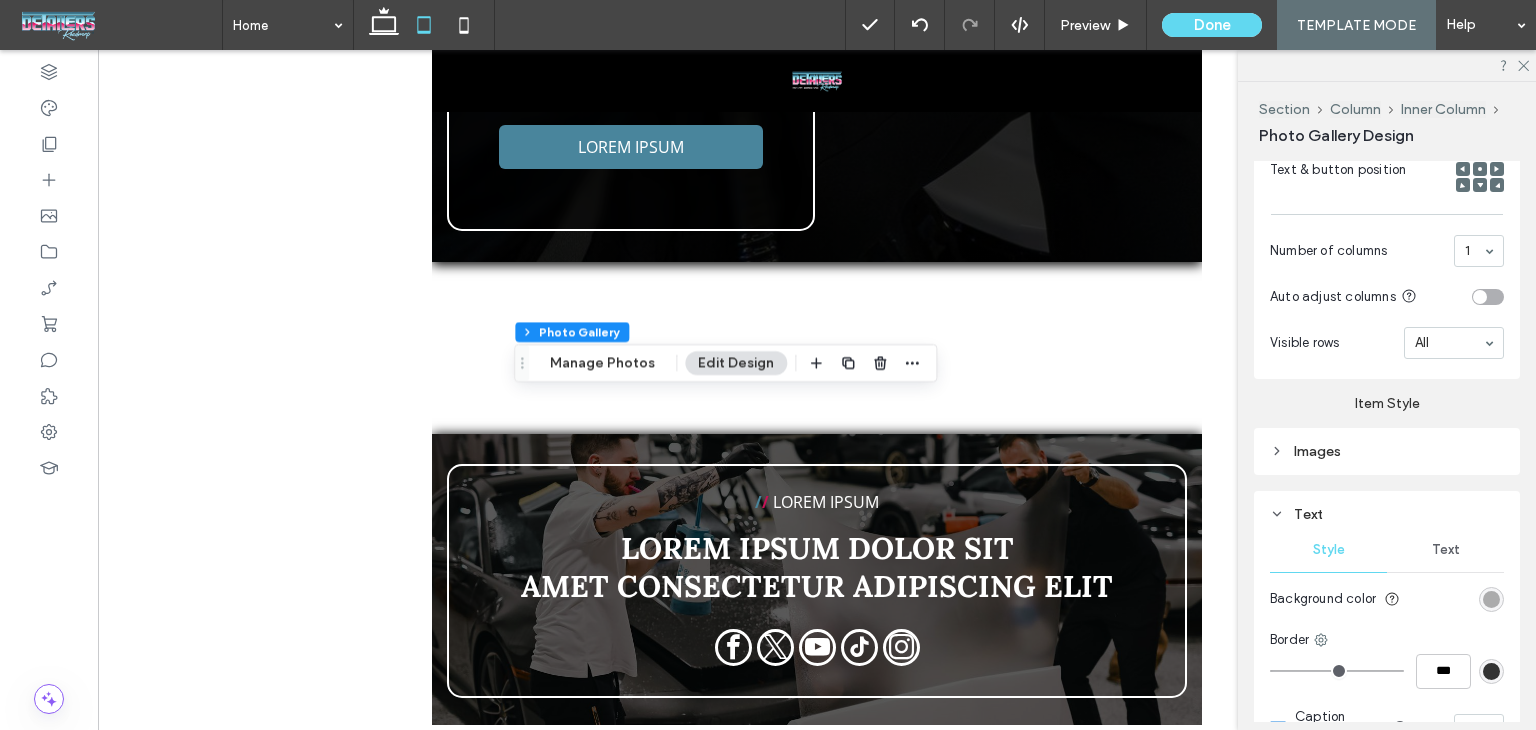 drag, startPoint x: 1428, startPoint y: 548, endPoint x: 1442, endPoint y: 562, distance: 19.79899 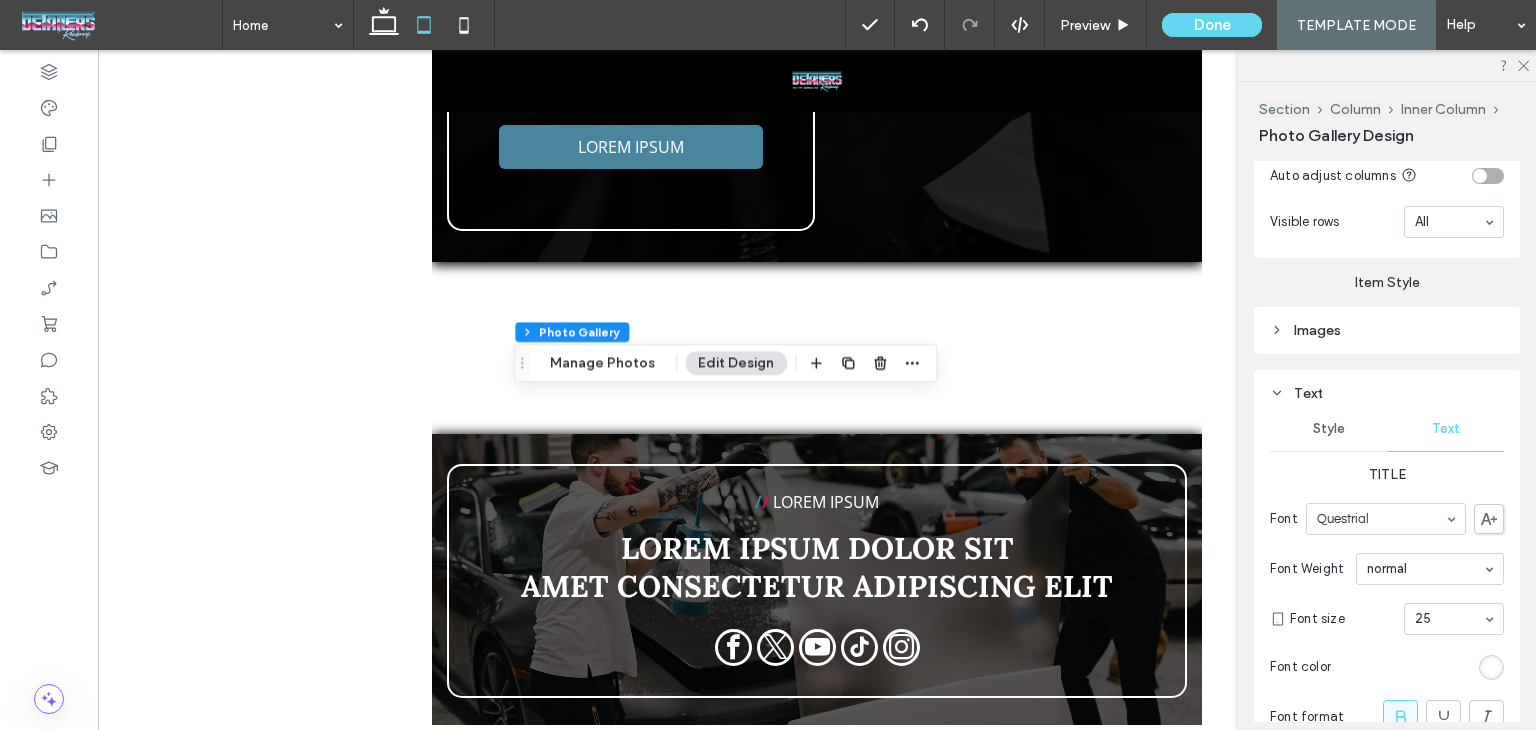 scroll, scrollTop: 1000, scrollLeft: 0, axis: vertical 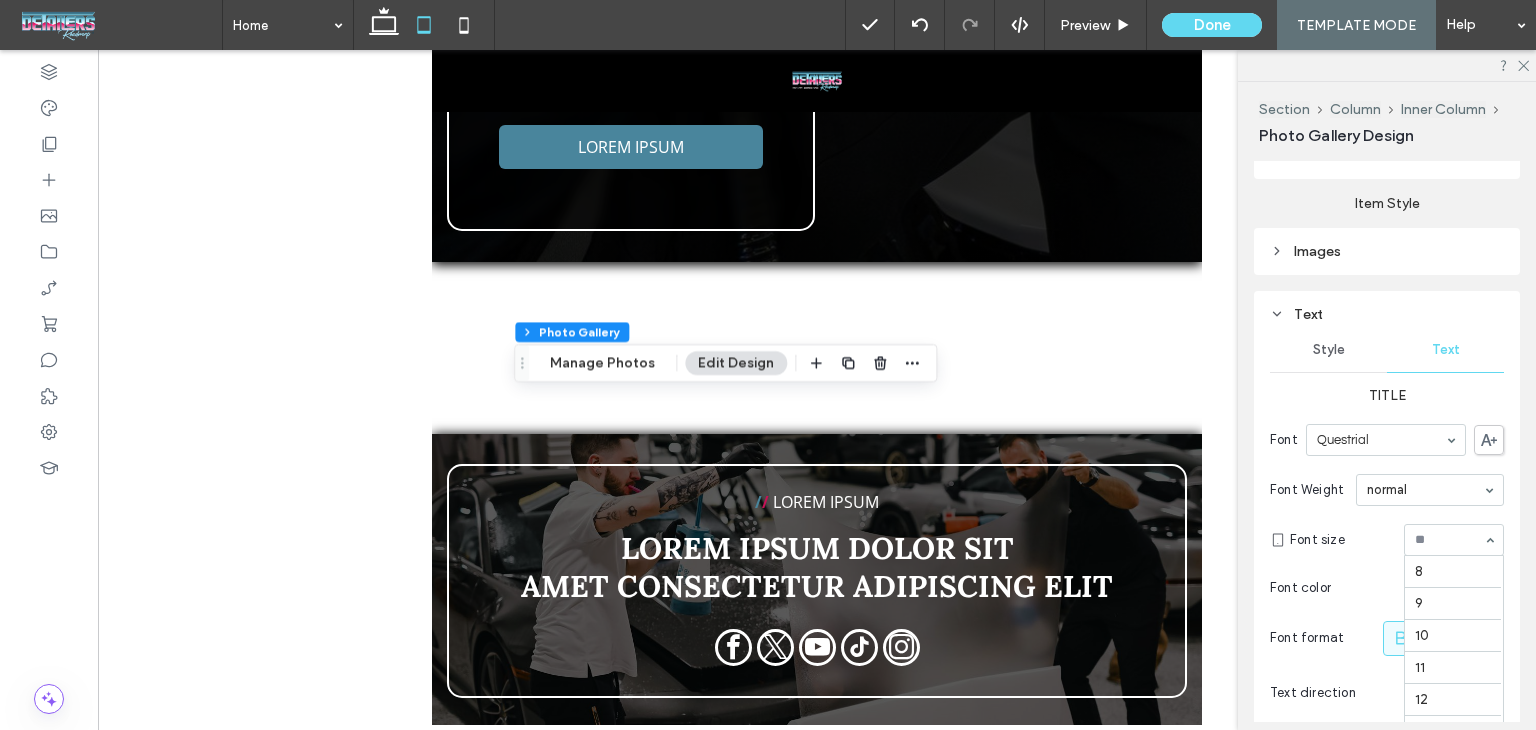 drag, startPoint x: 1405, startPoint y: 527, endPoint x: 1433, endPoint y: 569, distance: 50.47772 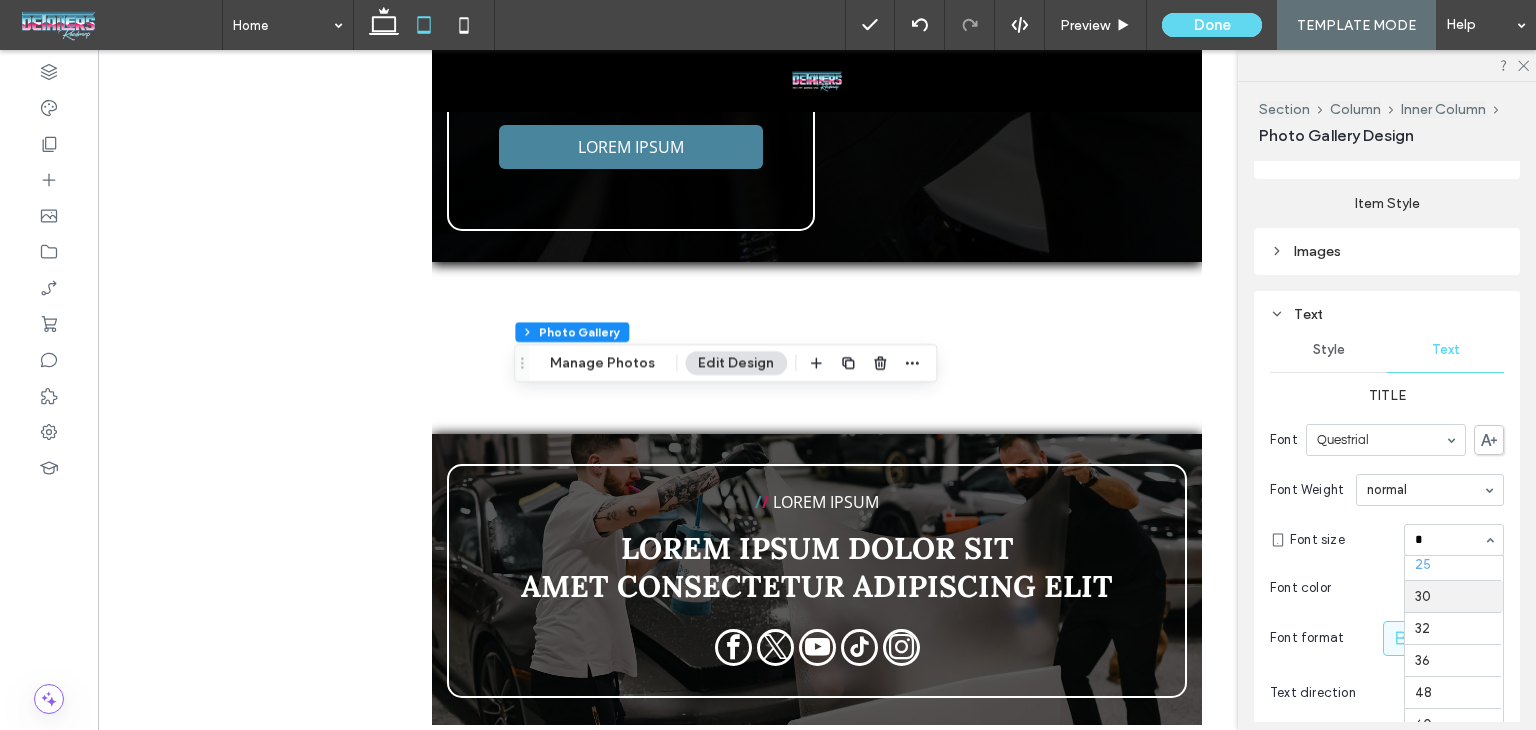scroll, scrollTop: 0, scrollLeft: 0, axis: both 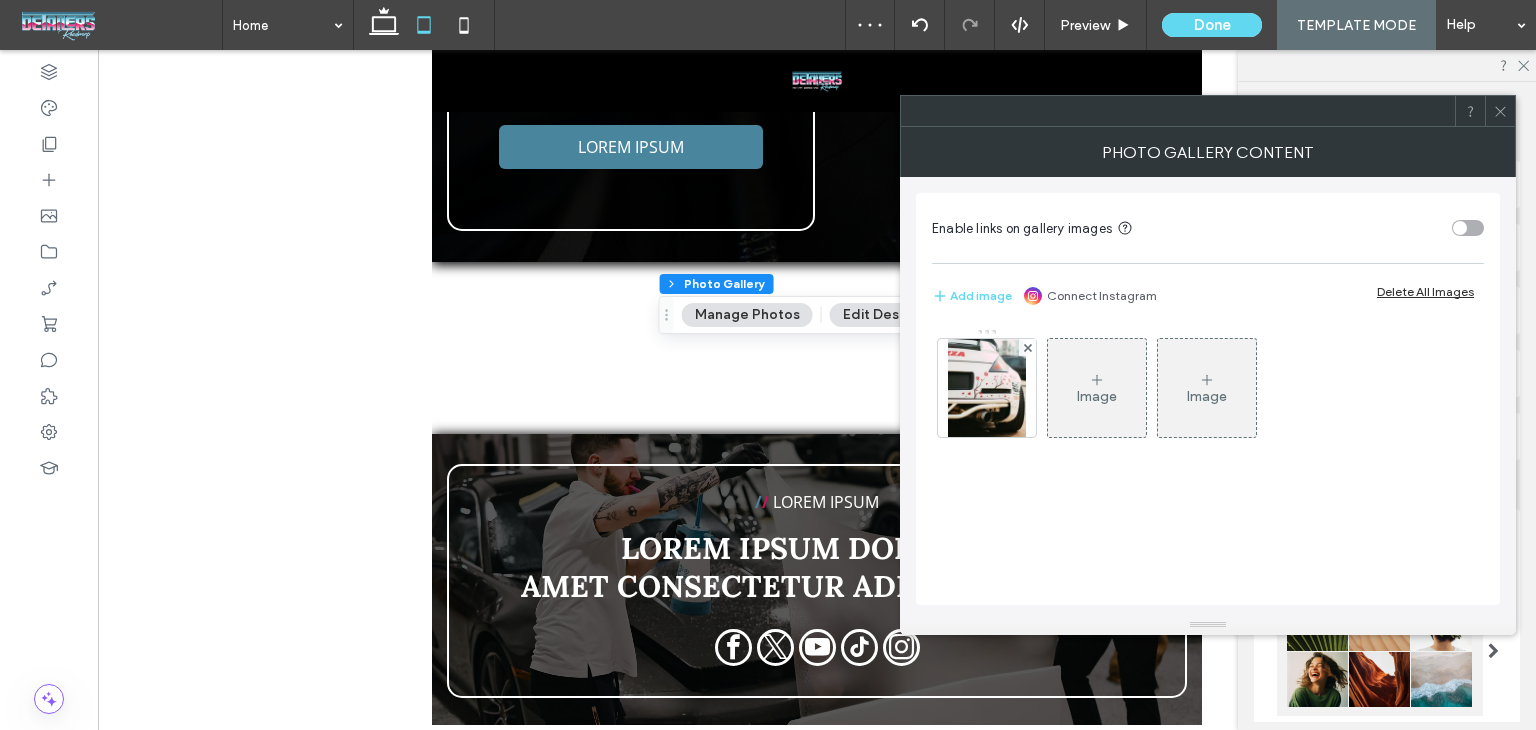 click 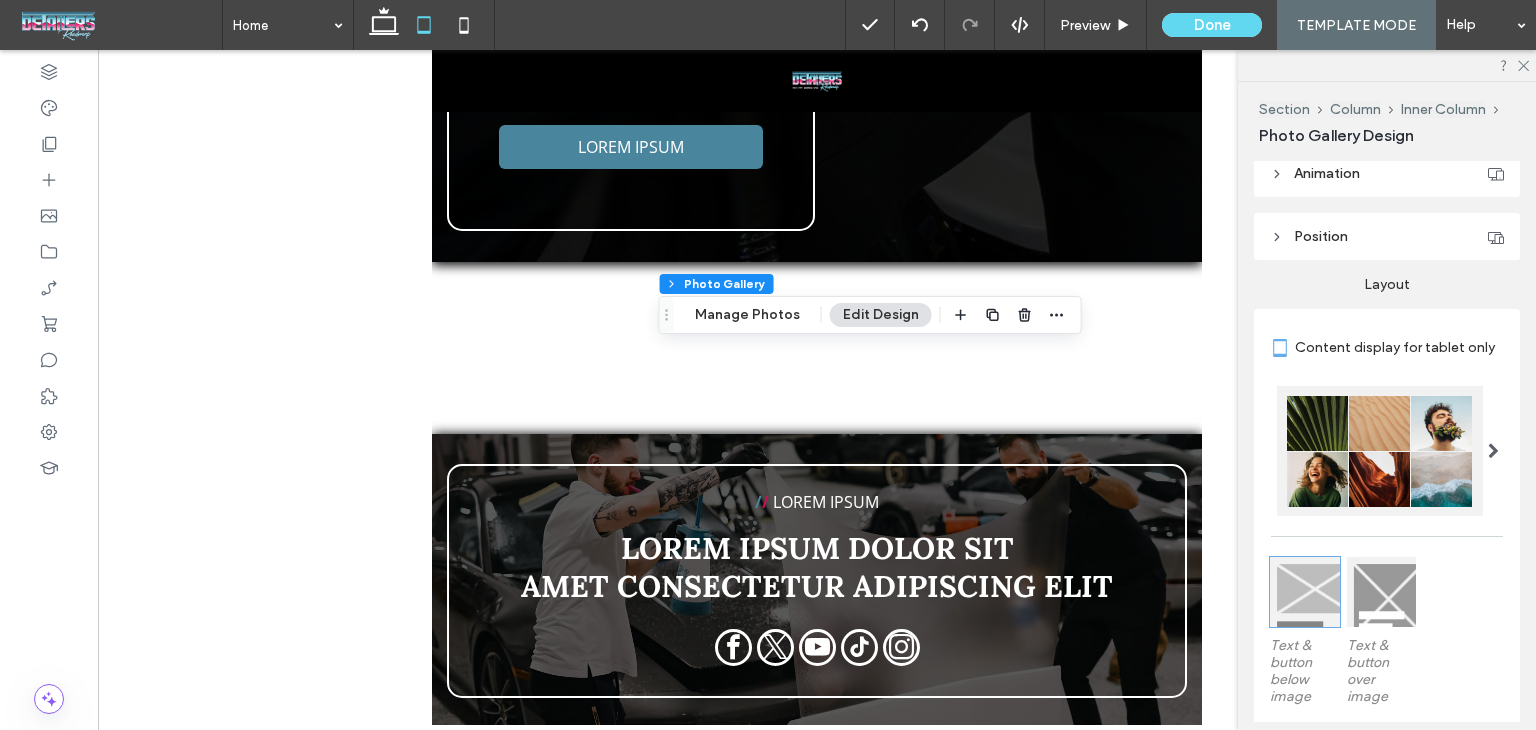scroll, scrollTop: 400, scrollLeft: 0, axis: vertical 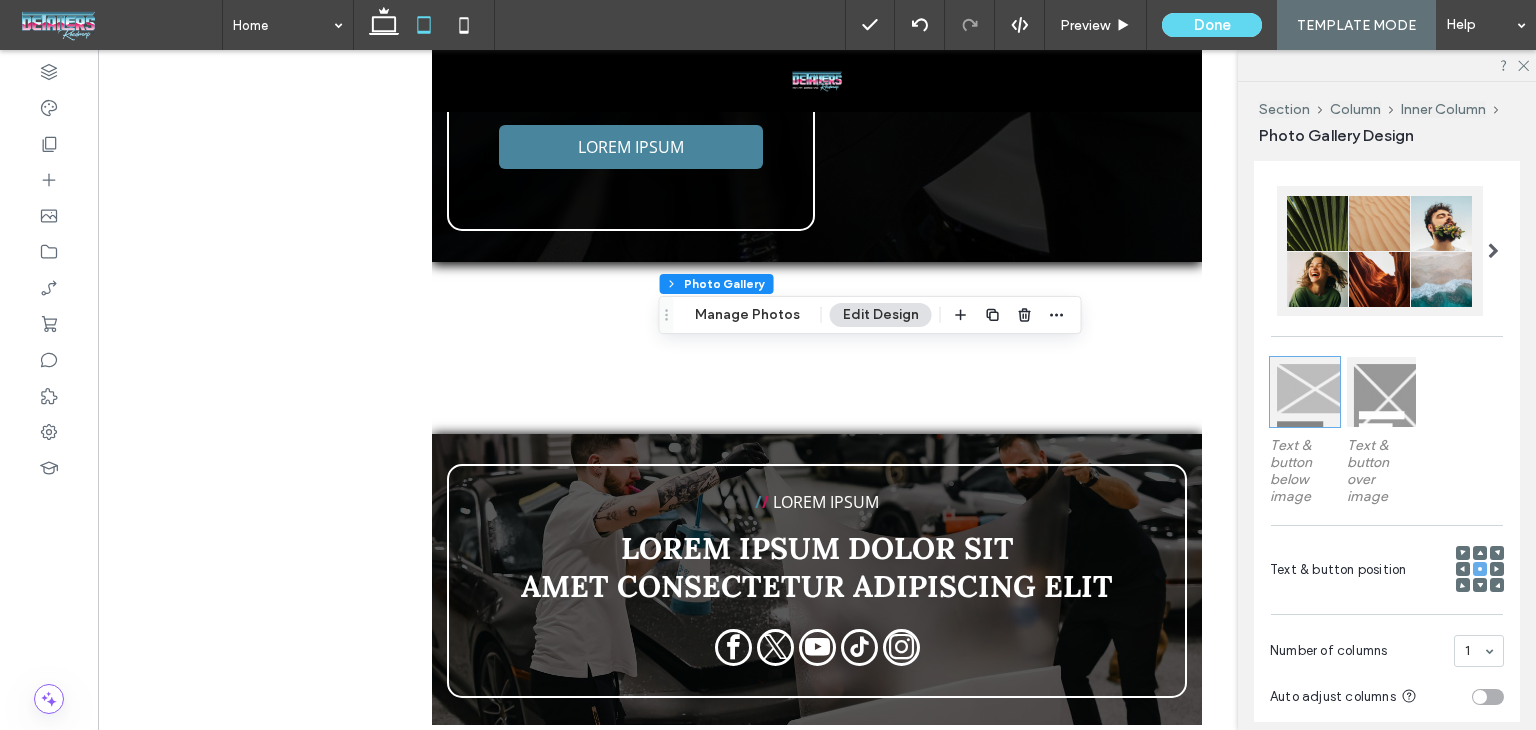 click at bounding box center [1382, 392] 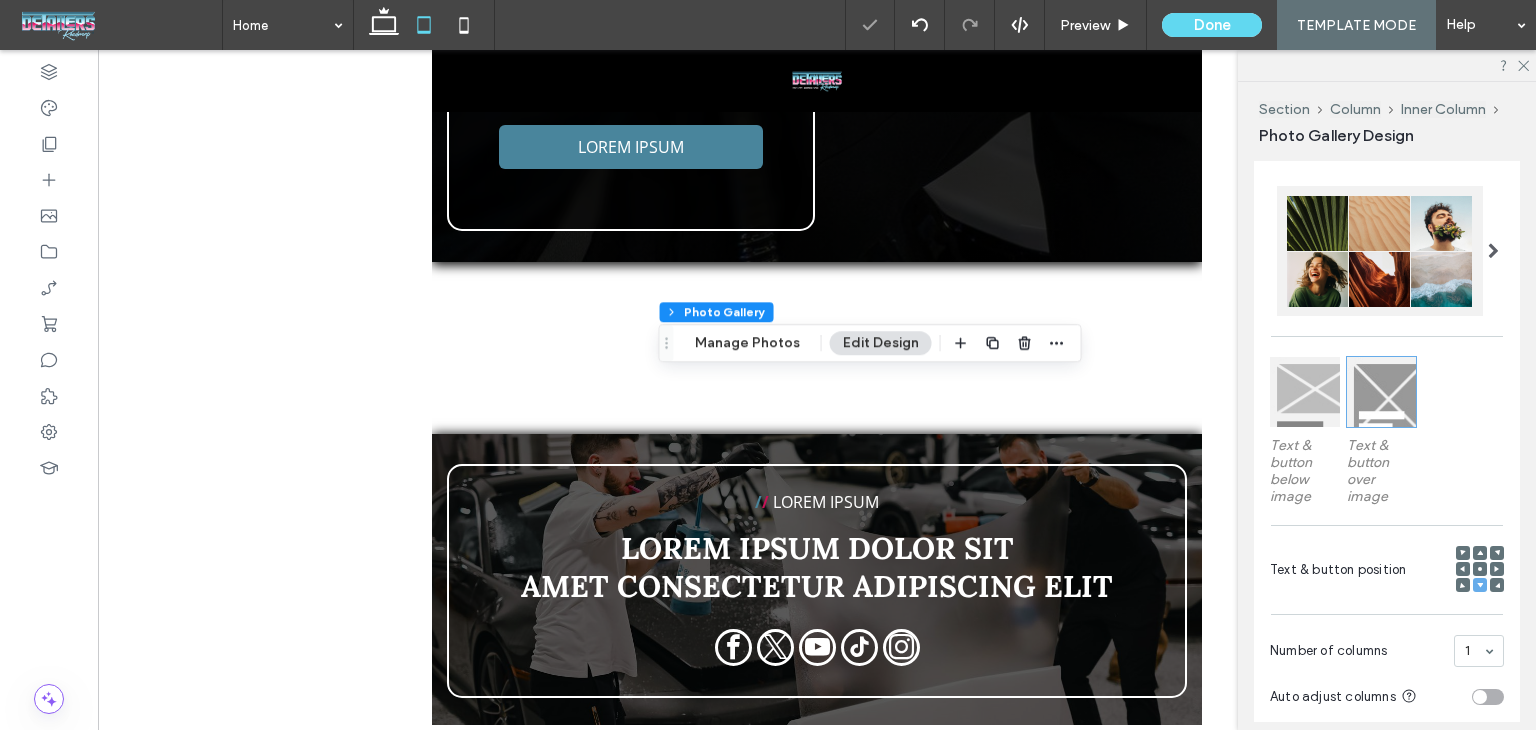 click at bounding box center [1463, 553] 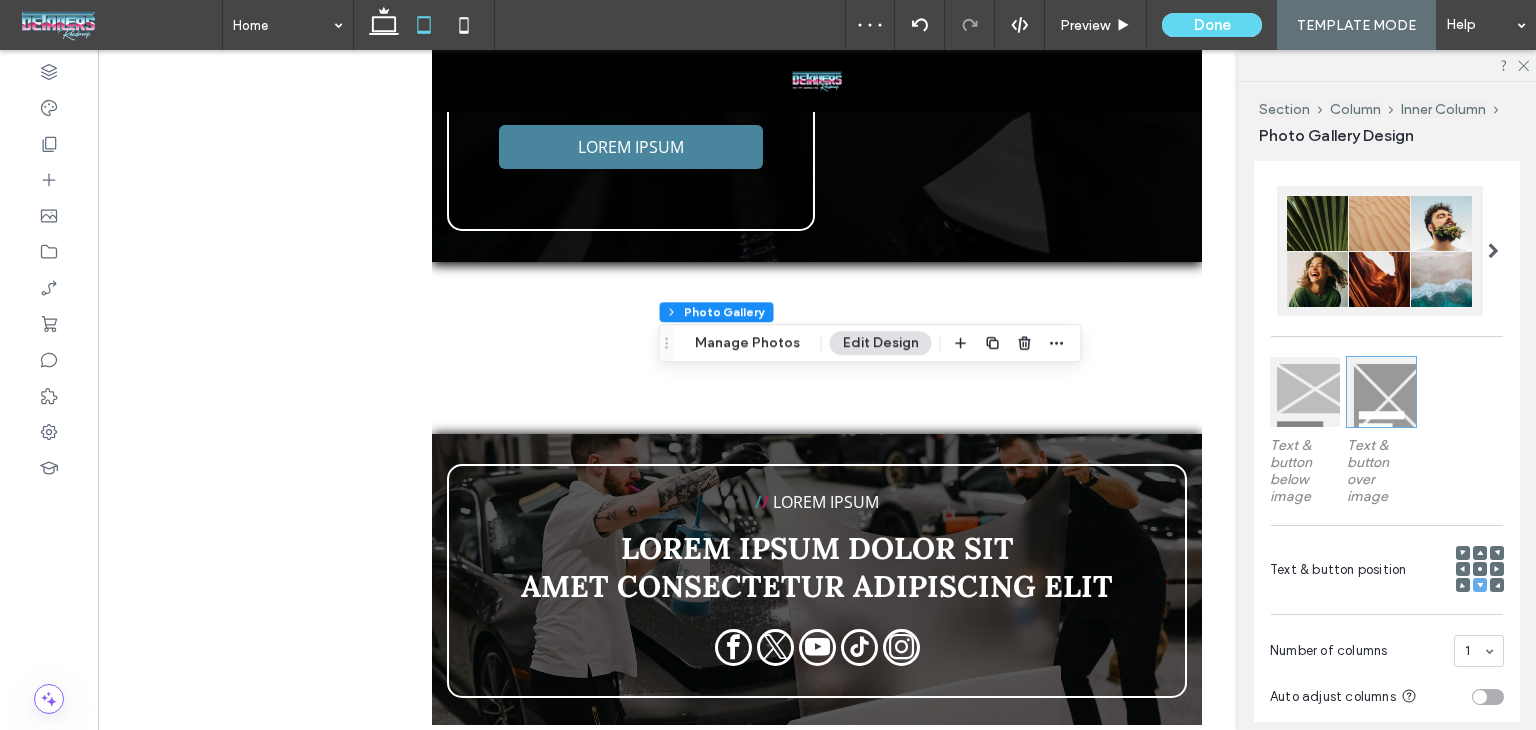 click at bounding box center [1463, 553] 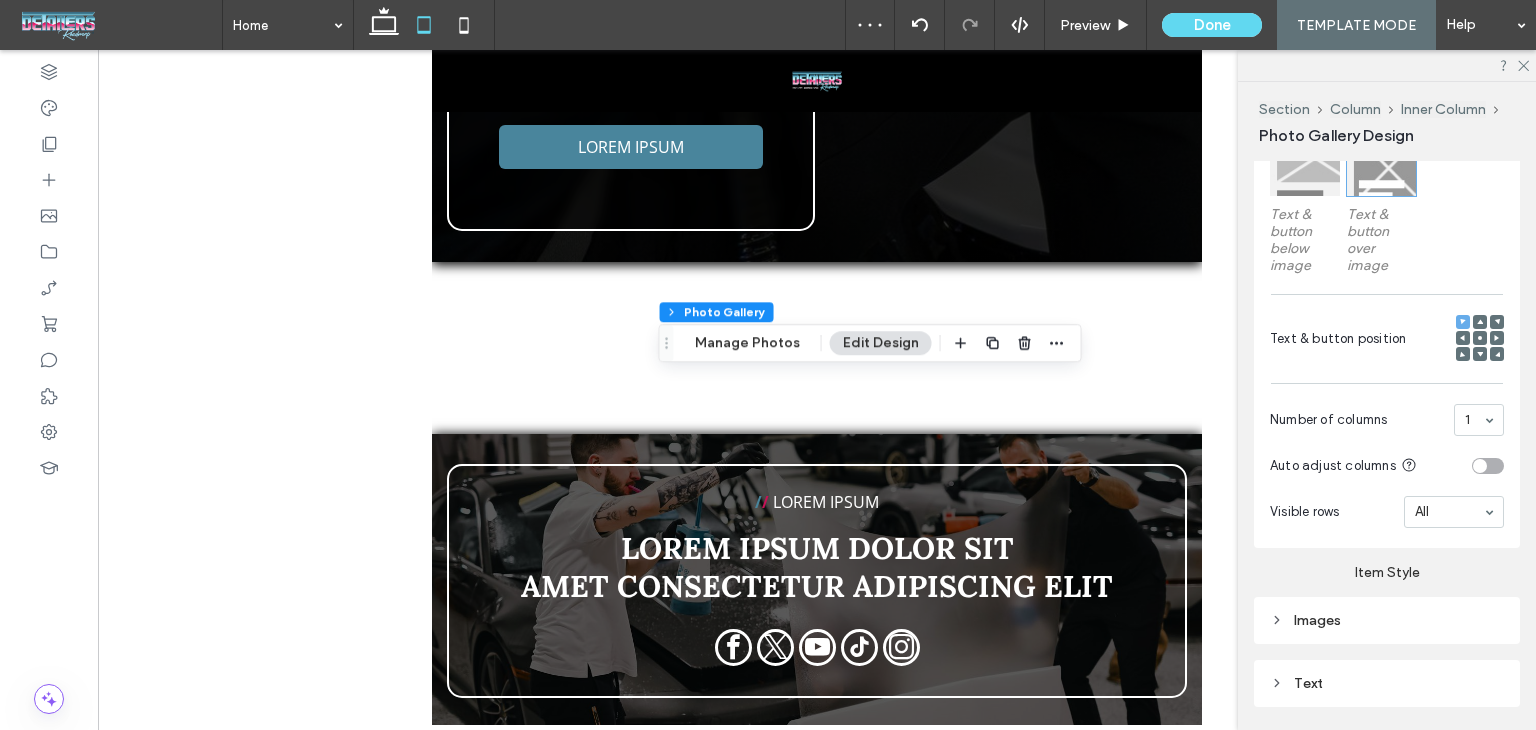 scroll, scrollTop: 814, scrollLeft: 0, axis: vertical 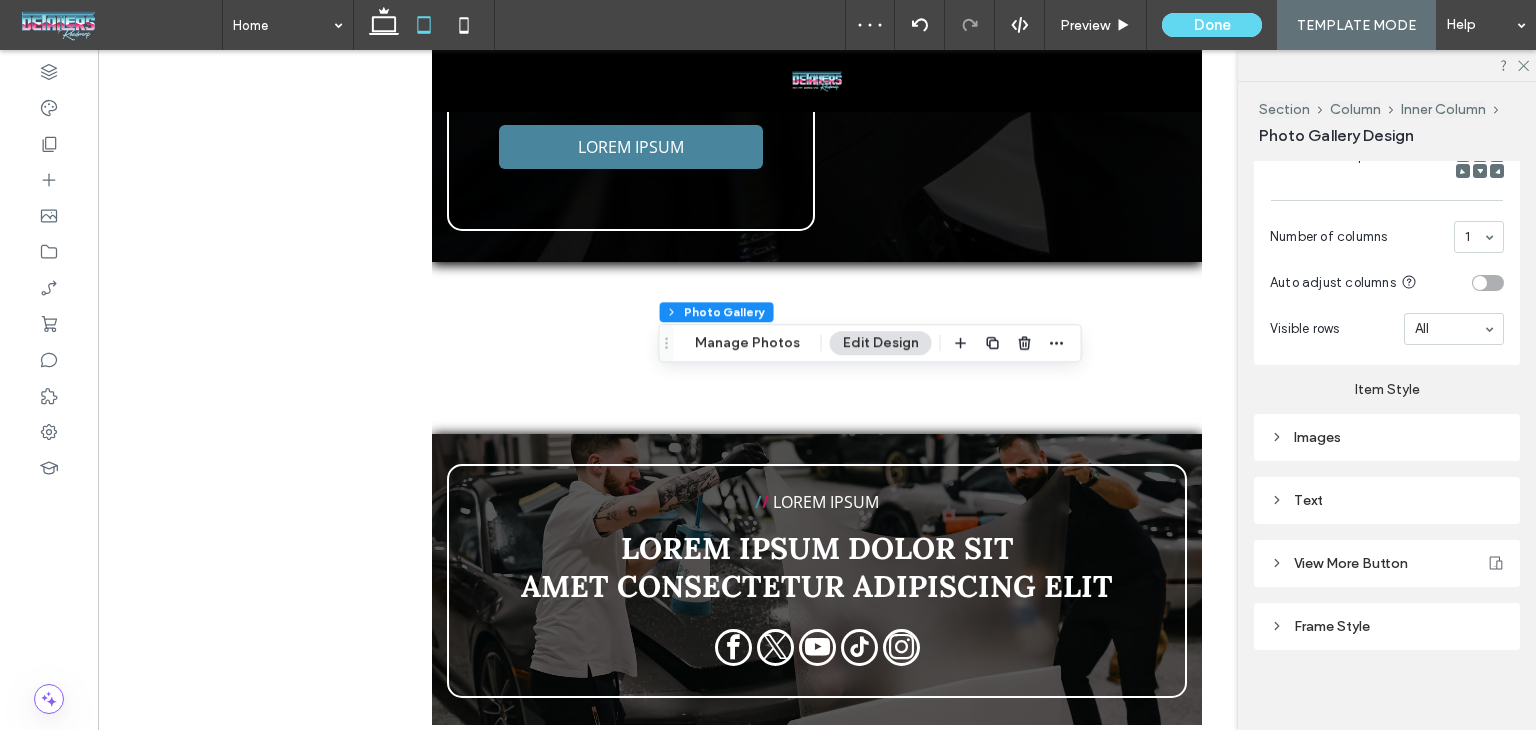 click on "Text" at bounding box center [1387, 500] 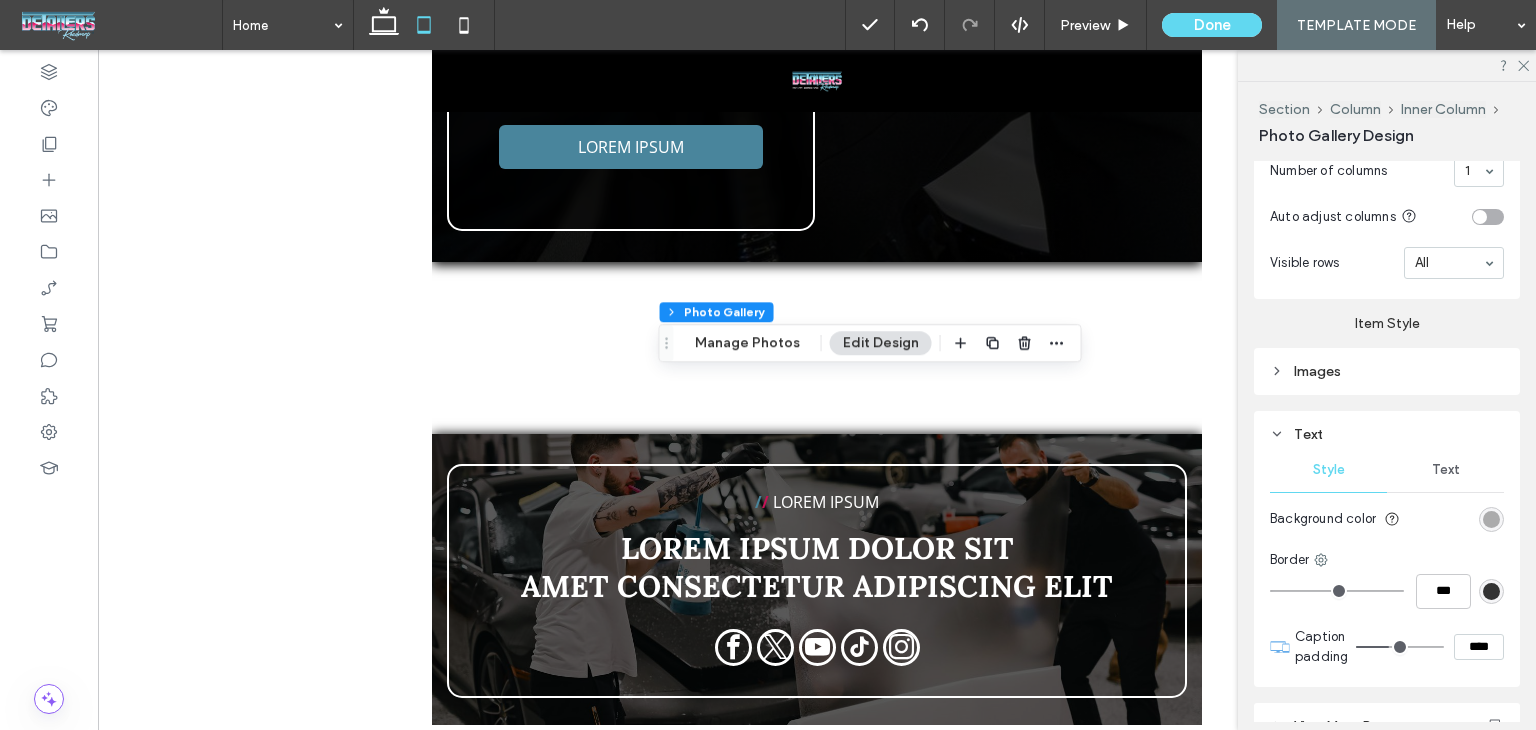 scroll, scrollTop: 914, scrollLeft: 0, axis: vertical 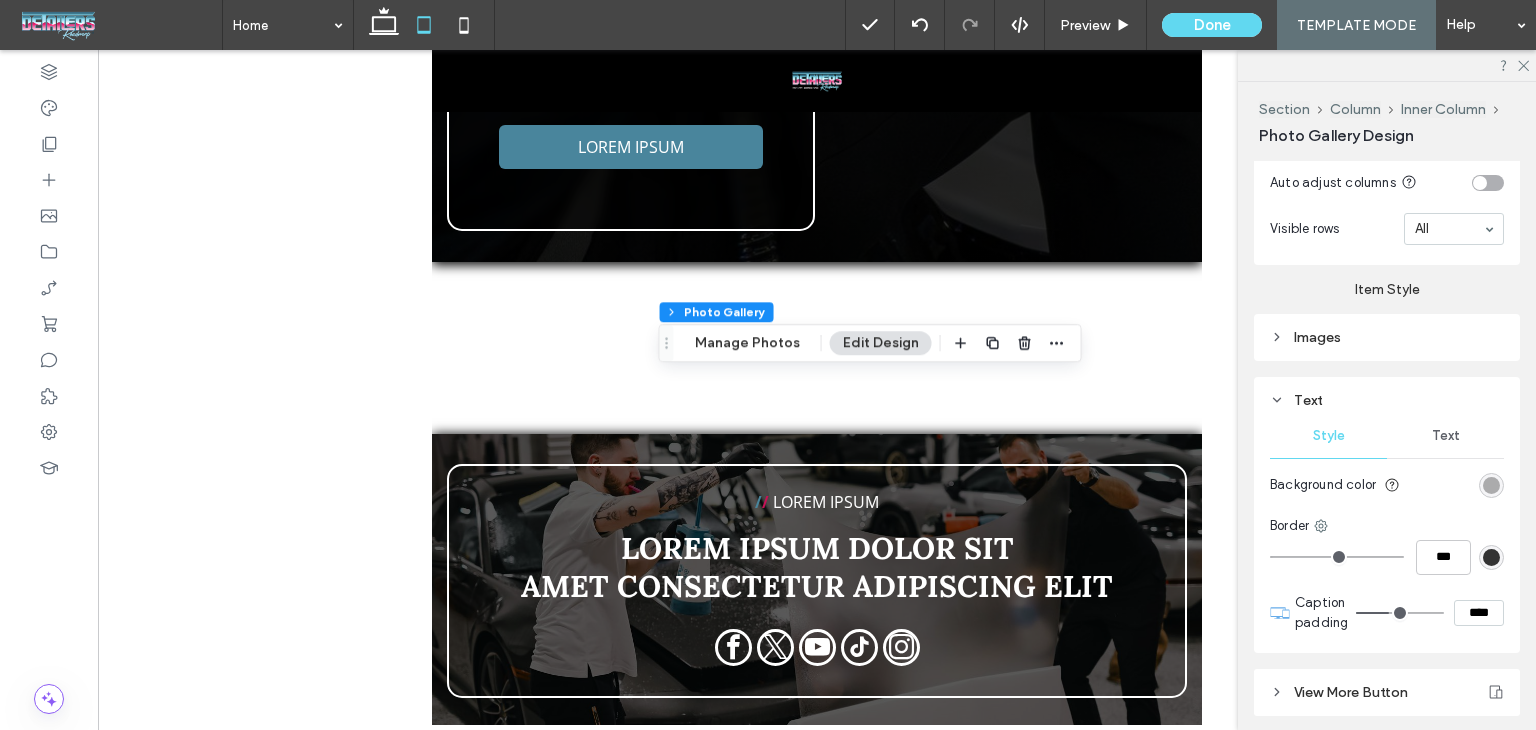 click on "Text" at bounding box center (1446, 436) 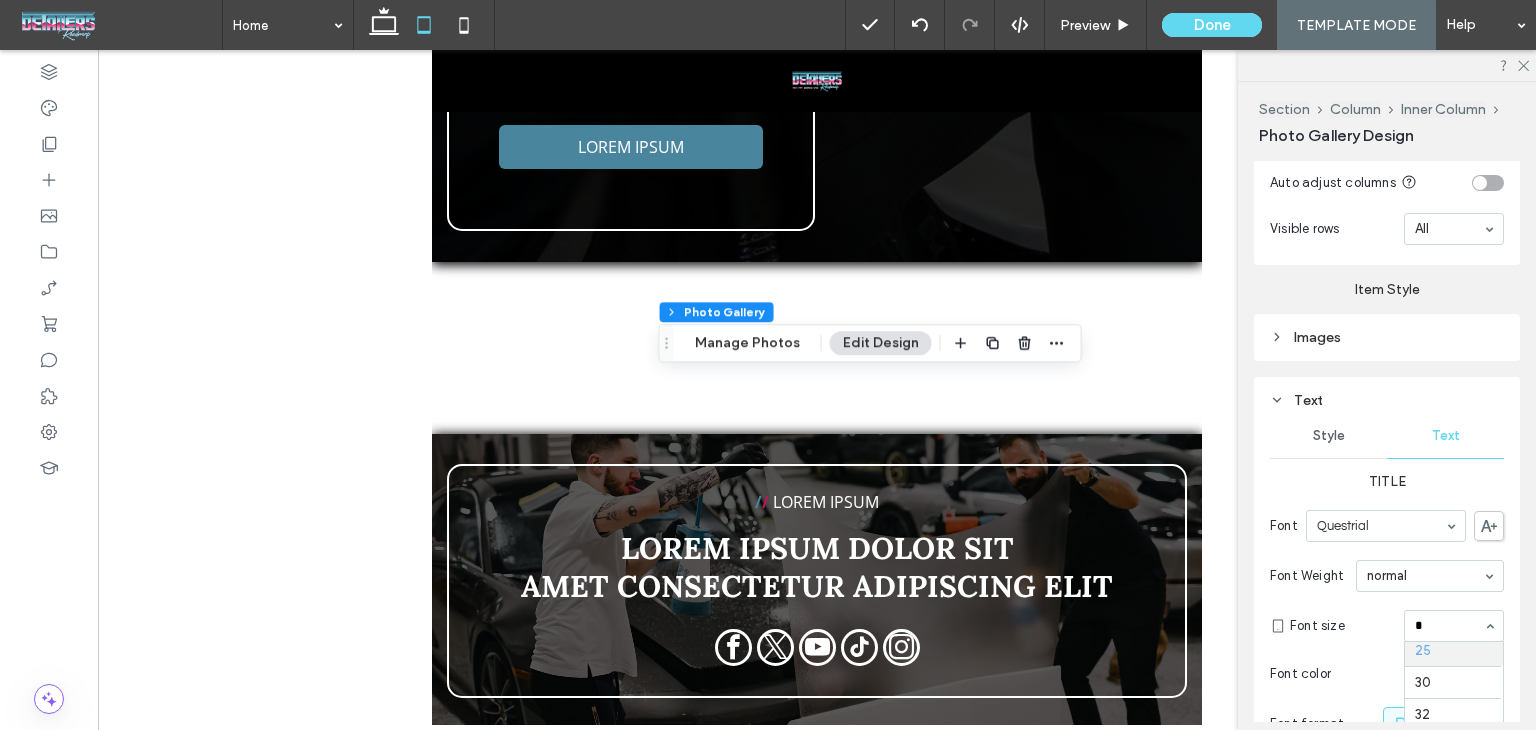 scroll, scrollTop: 0, scrollLeft: 0, axis: both 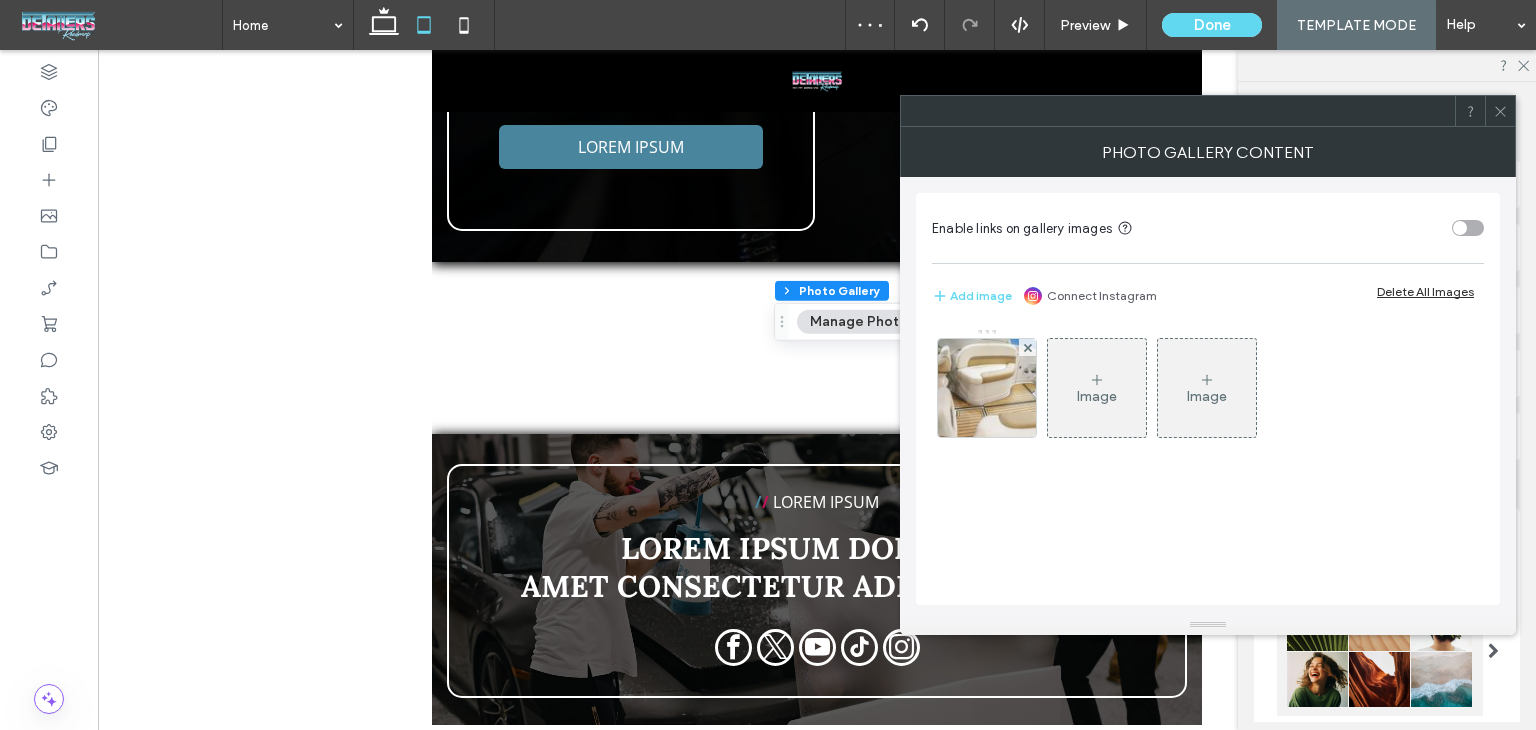 click at bounding box center (1500, 111) 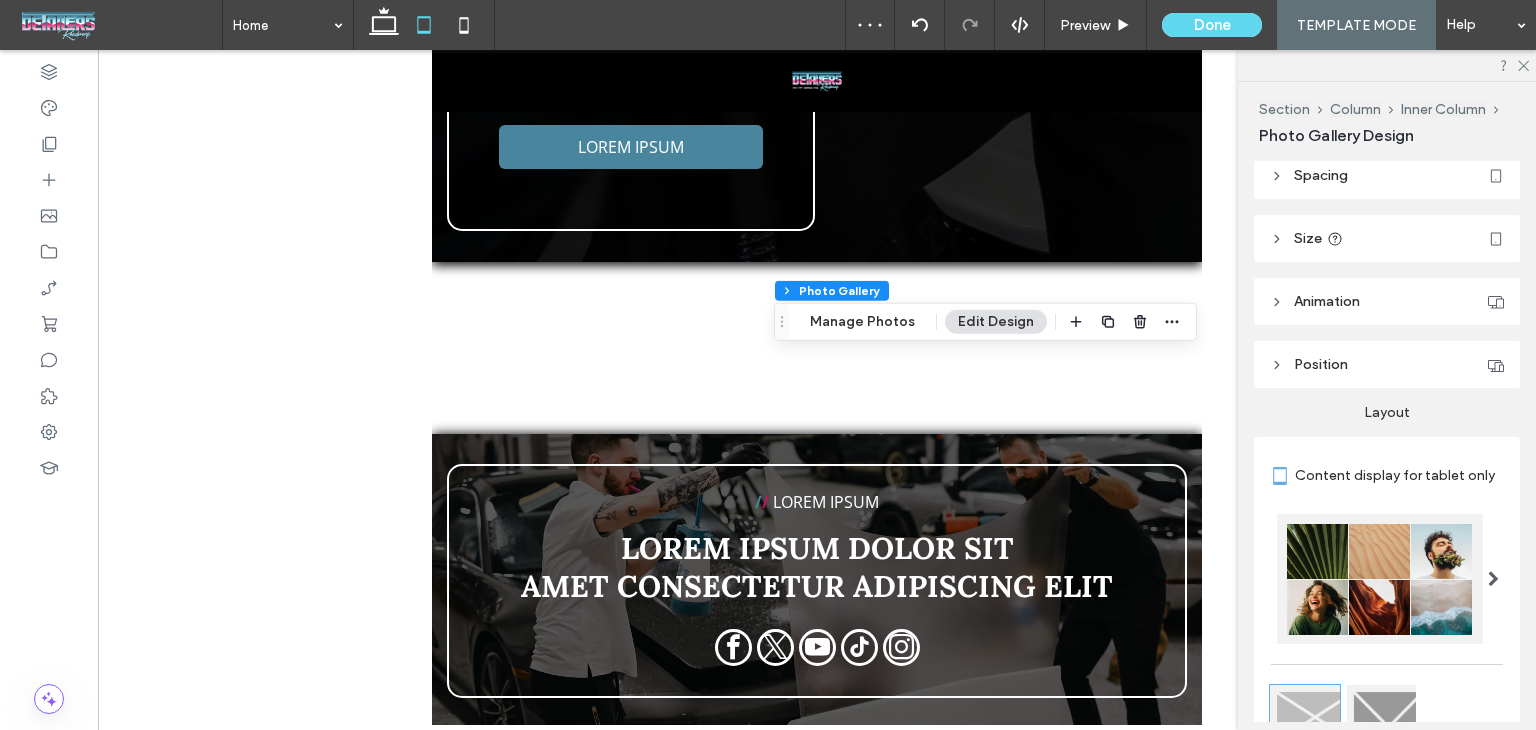 scroll, scrollTop: 500, scrollLeft: 0, axis: vertical 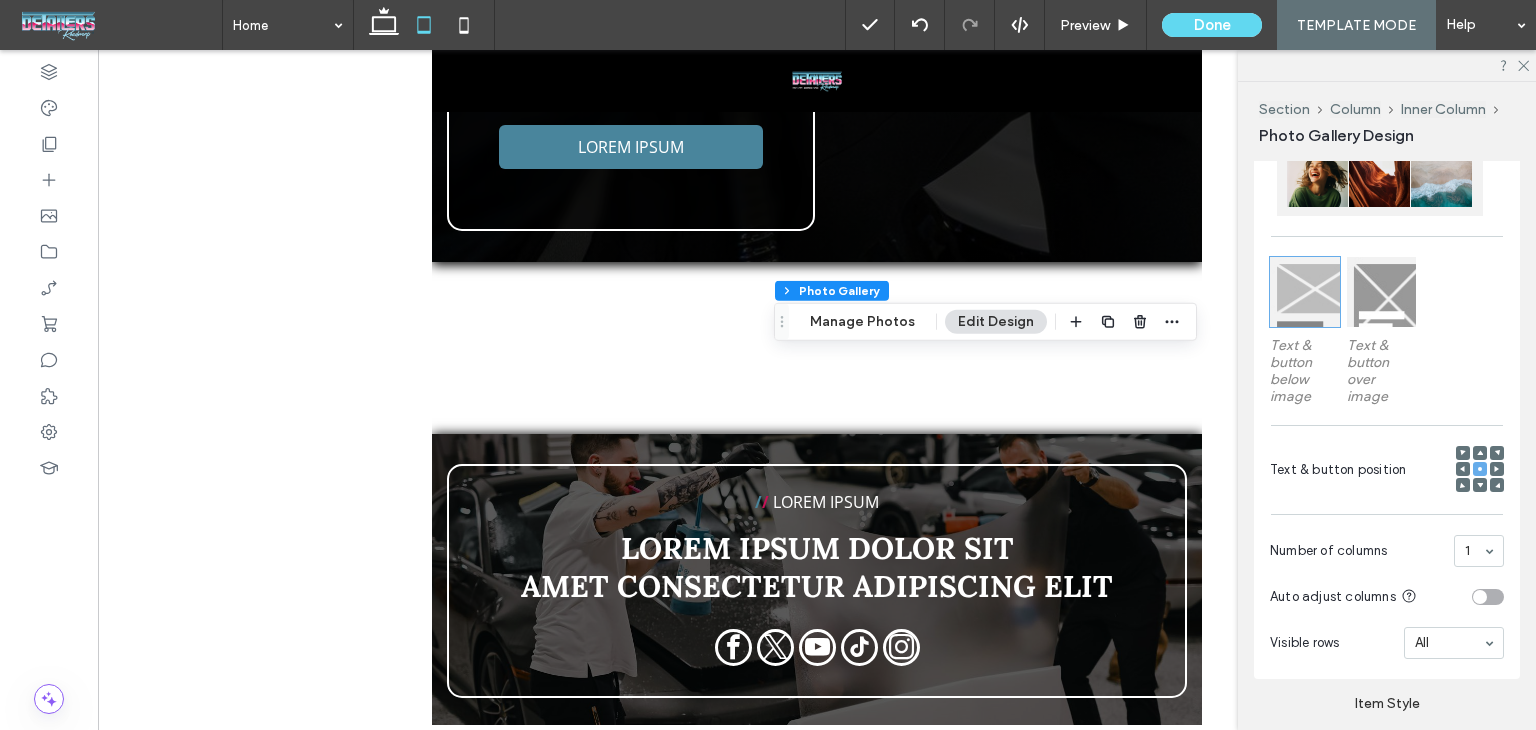 click at bounding box center (1382, 292) 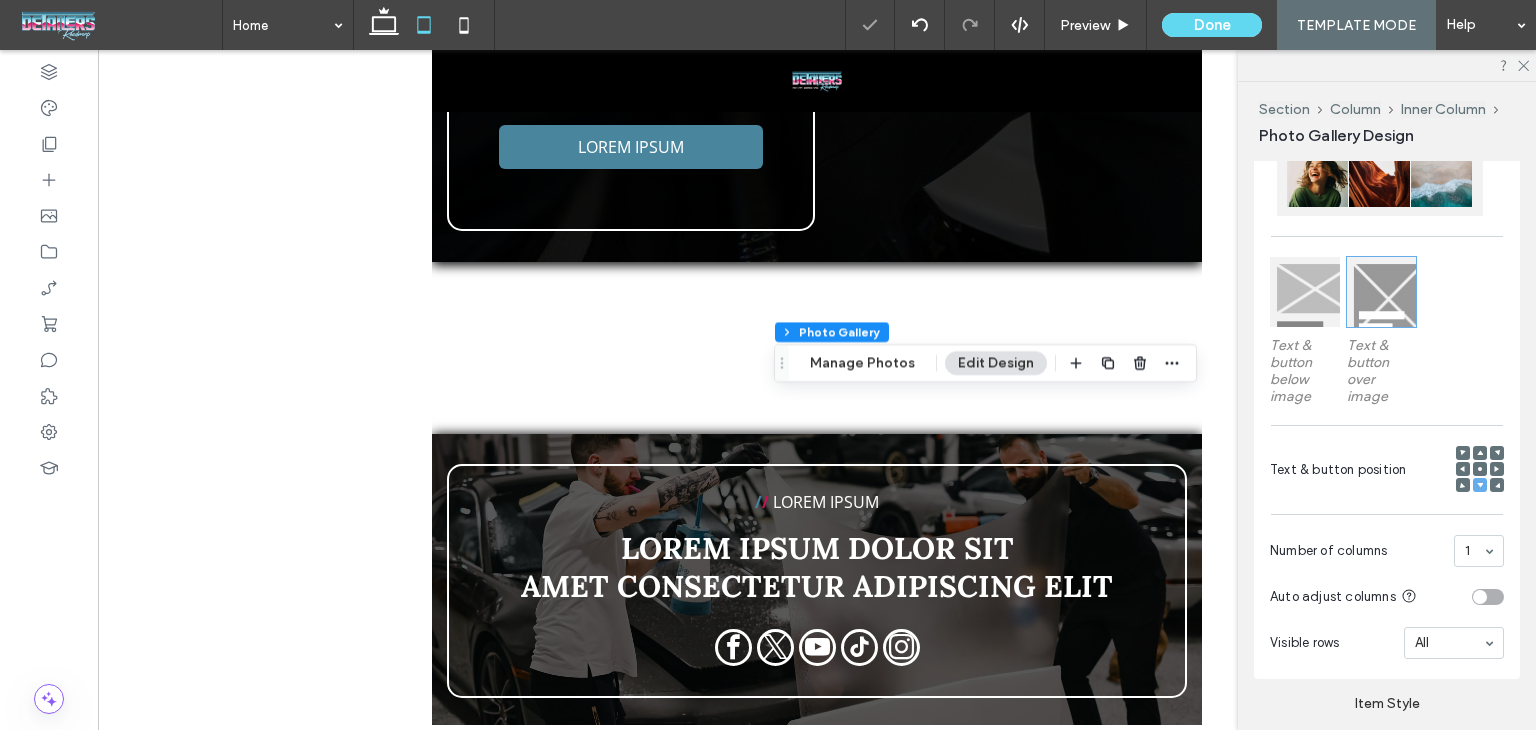 click 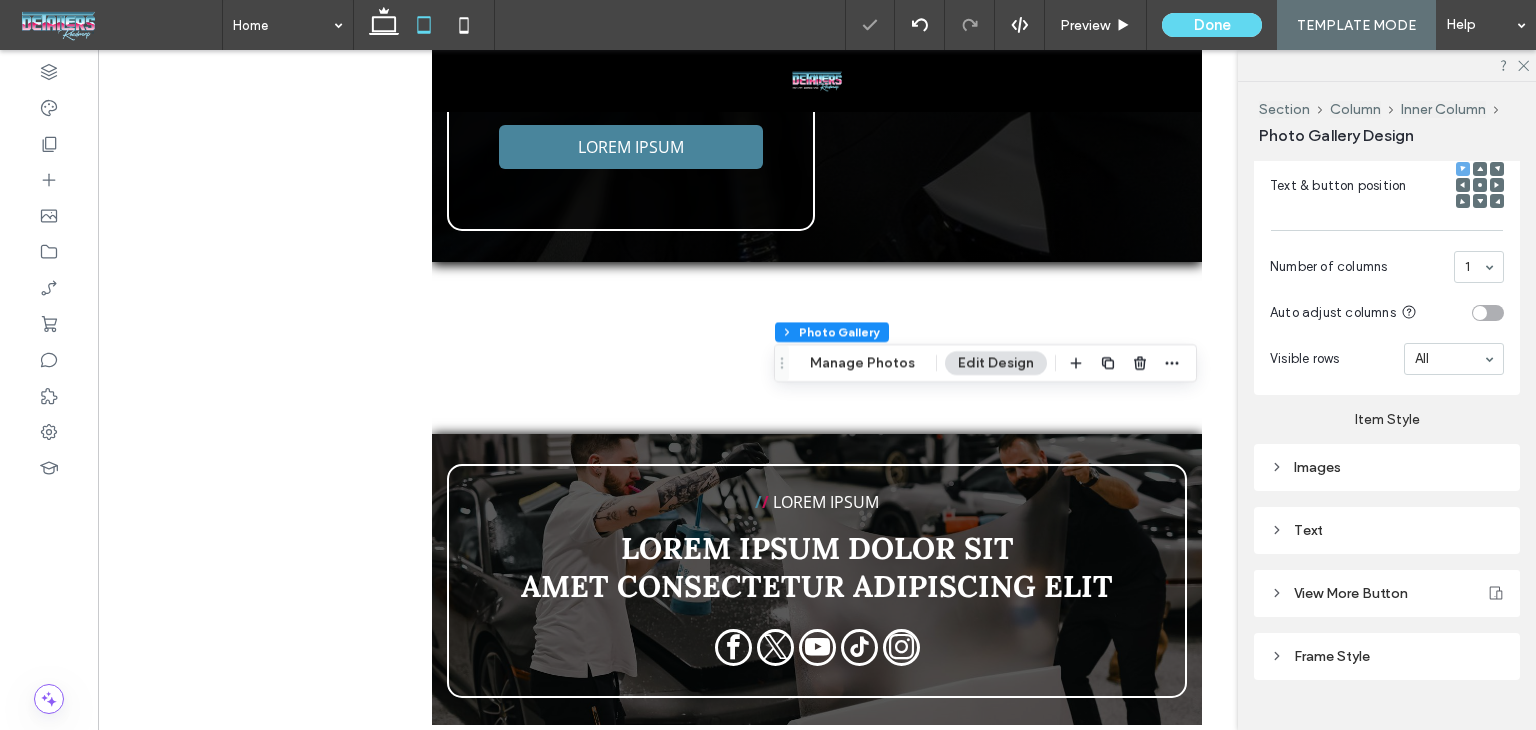 scroll, scrollTop: 800, scrollLeft: 0, axis: vertical 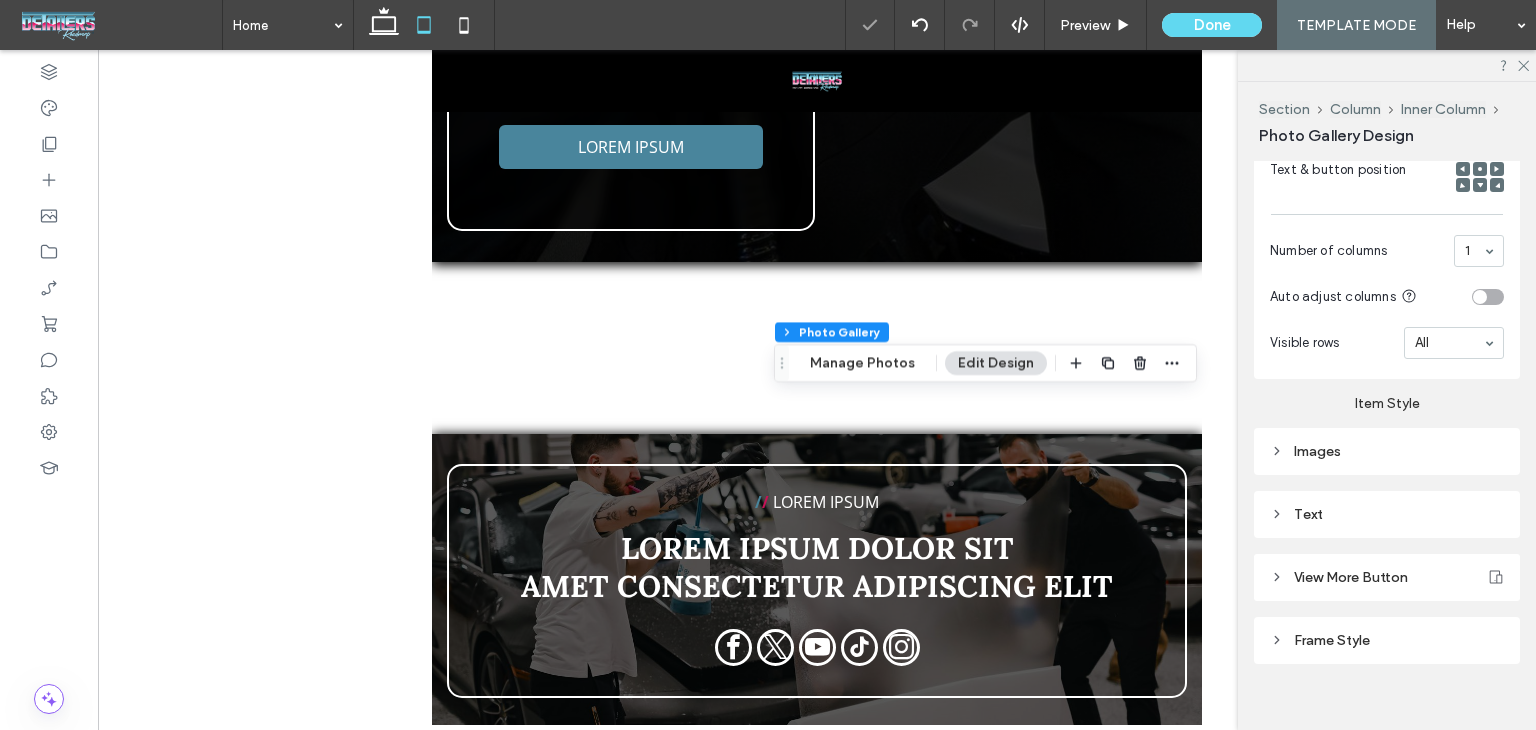 click on "Text" at bounding box center [1387, 514] 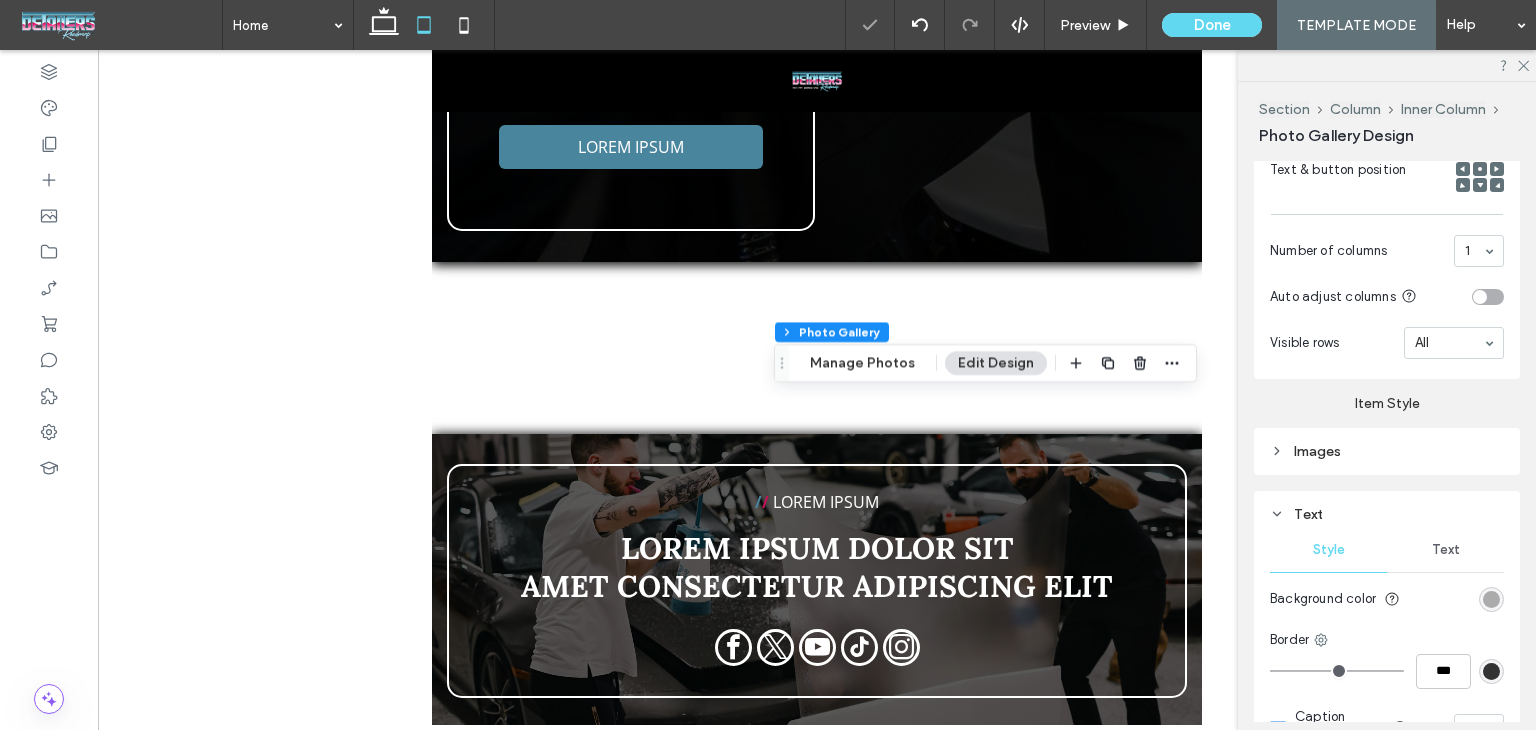 click on "Text" at bounding box center [1446, 550] 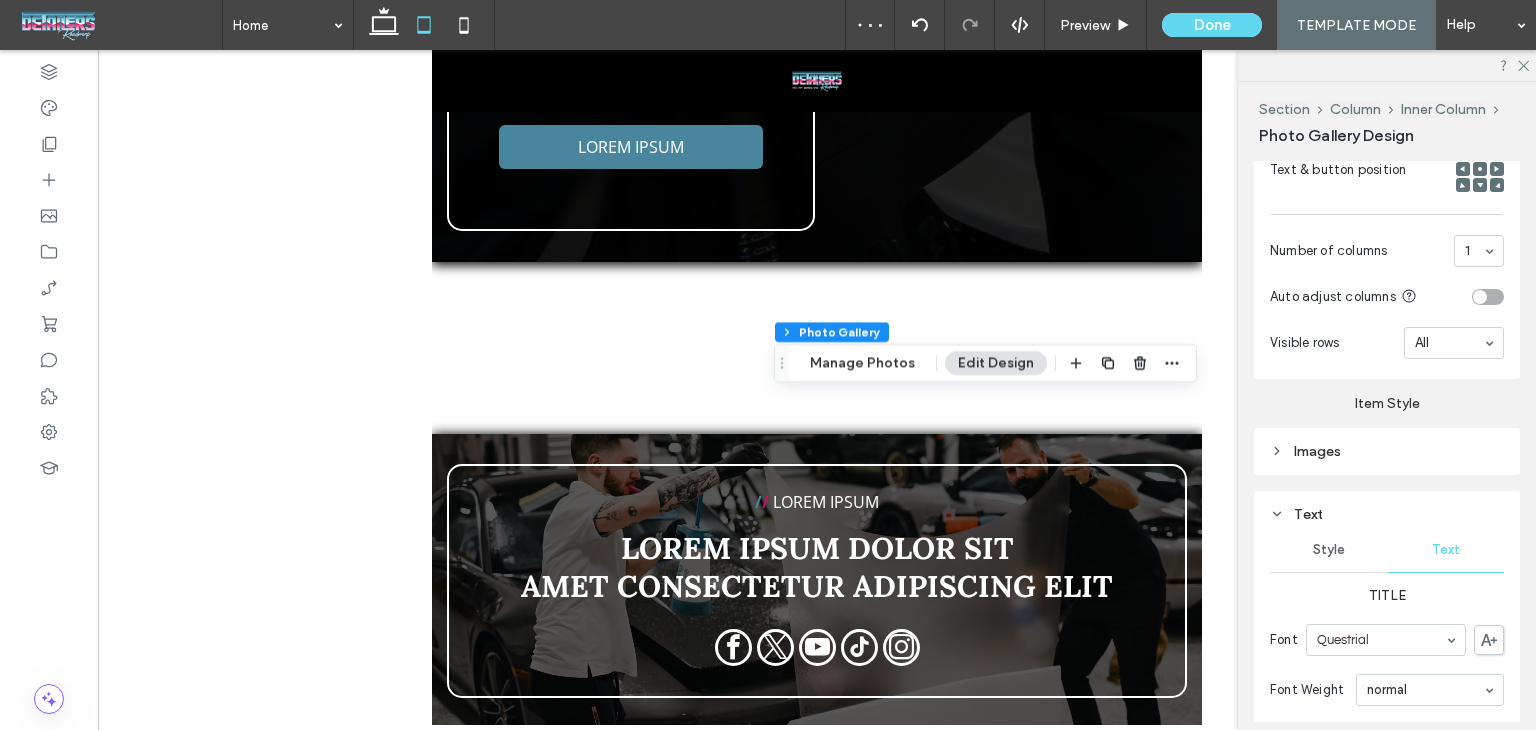 click 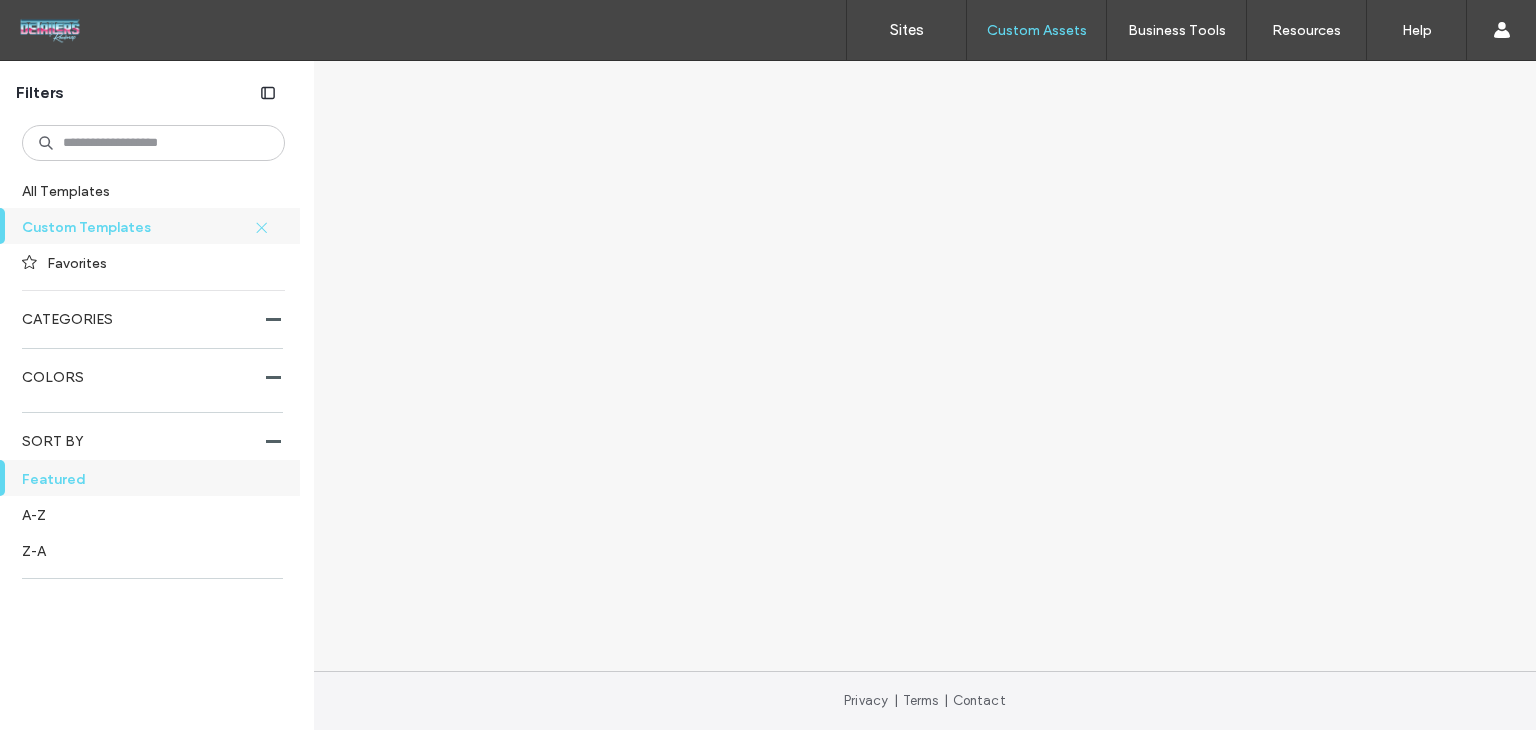 scroll, scrollTop: 0, scrollLeft: 0, axis: both 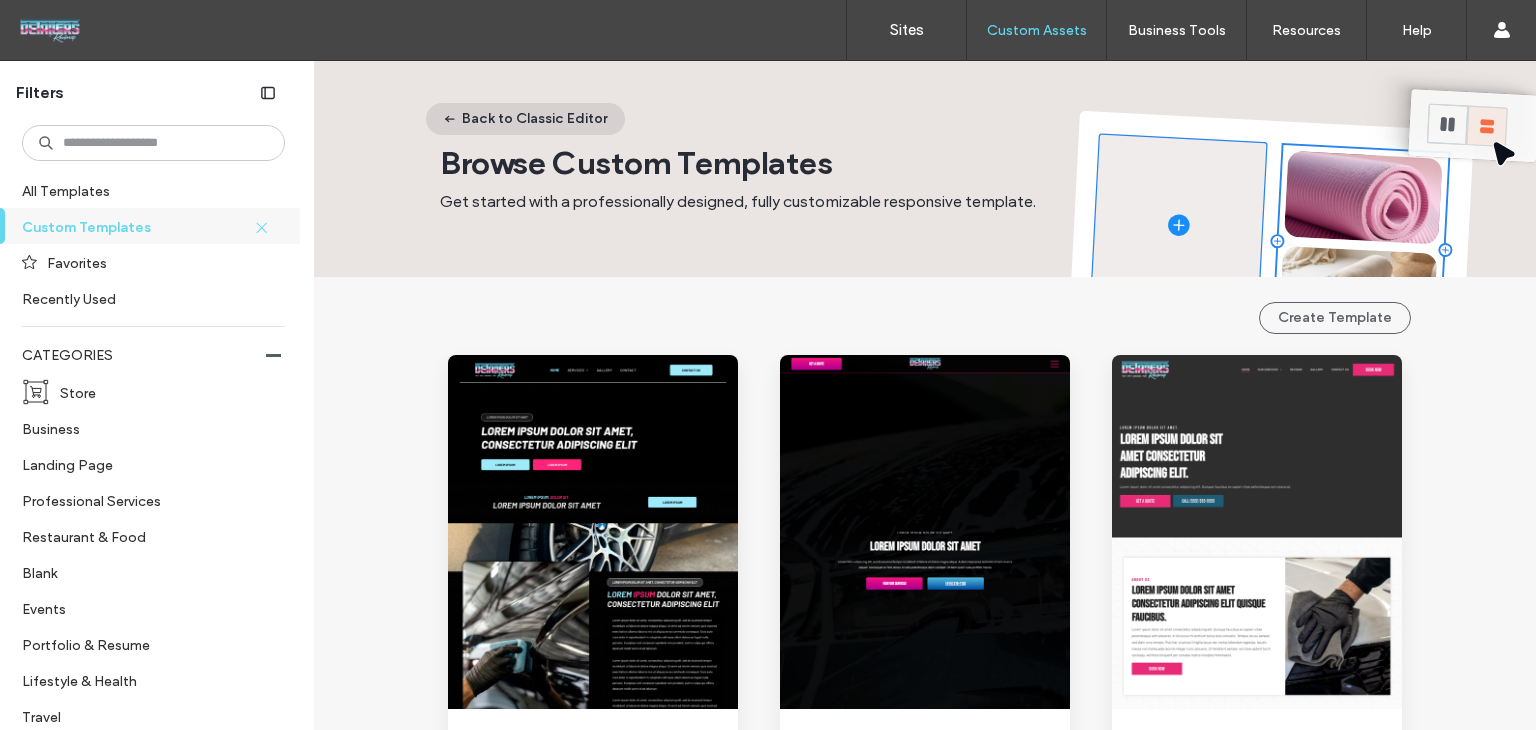 click on "Back to Classic Editor" at bounding box center (525, 119) 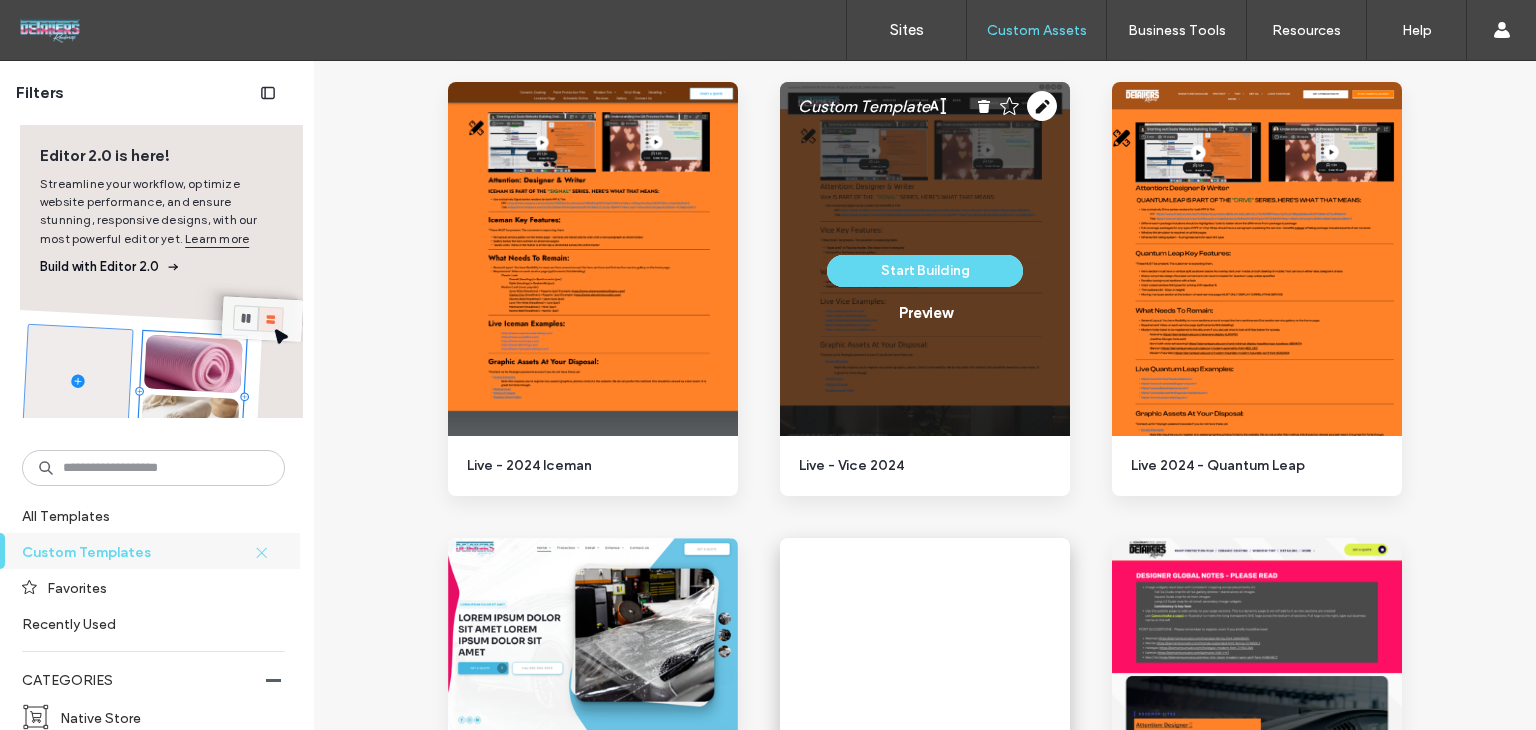 scroll, scrollTop: 900, scrollLeft: 0, axis: vertical 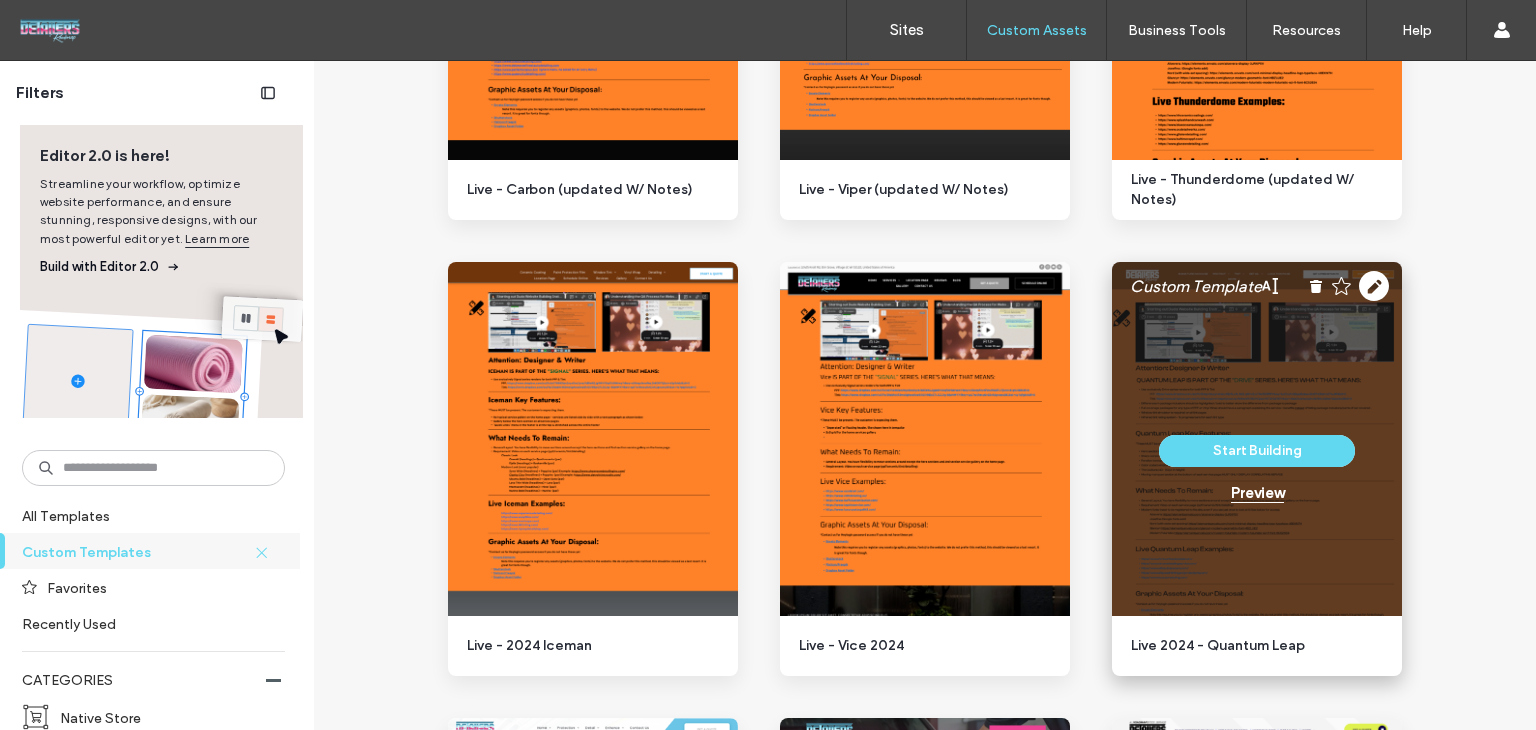 click on "Preview" at bounding box center (1257, 493) 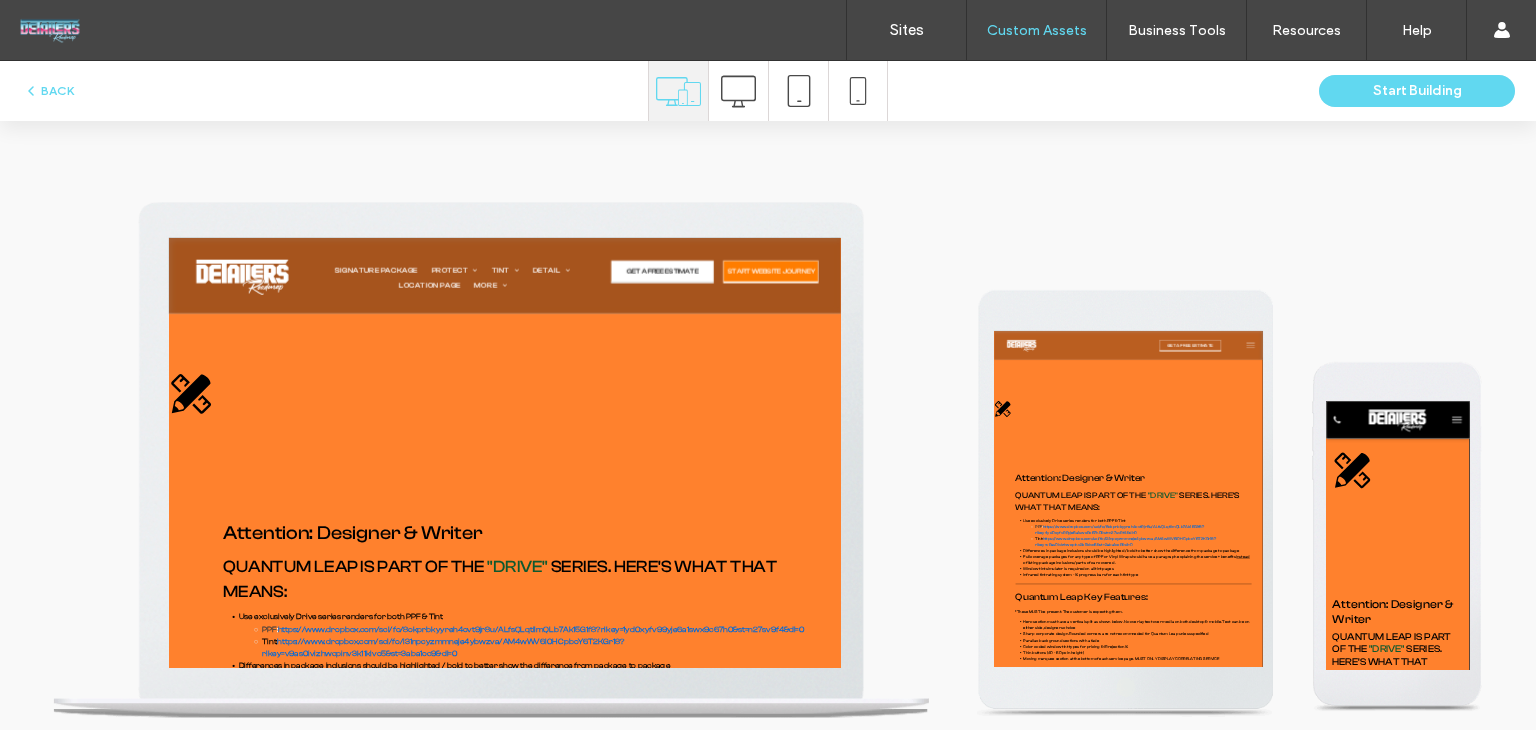 scroll, scrollTop: 0, scrollLeft: 0, axis: both 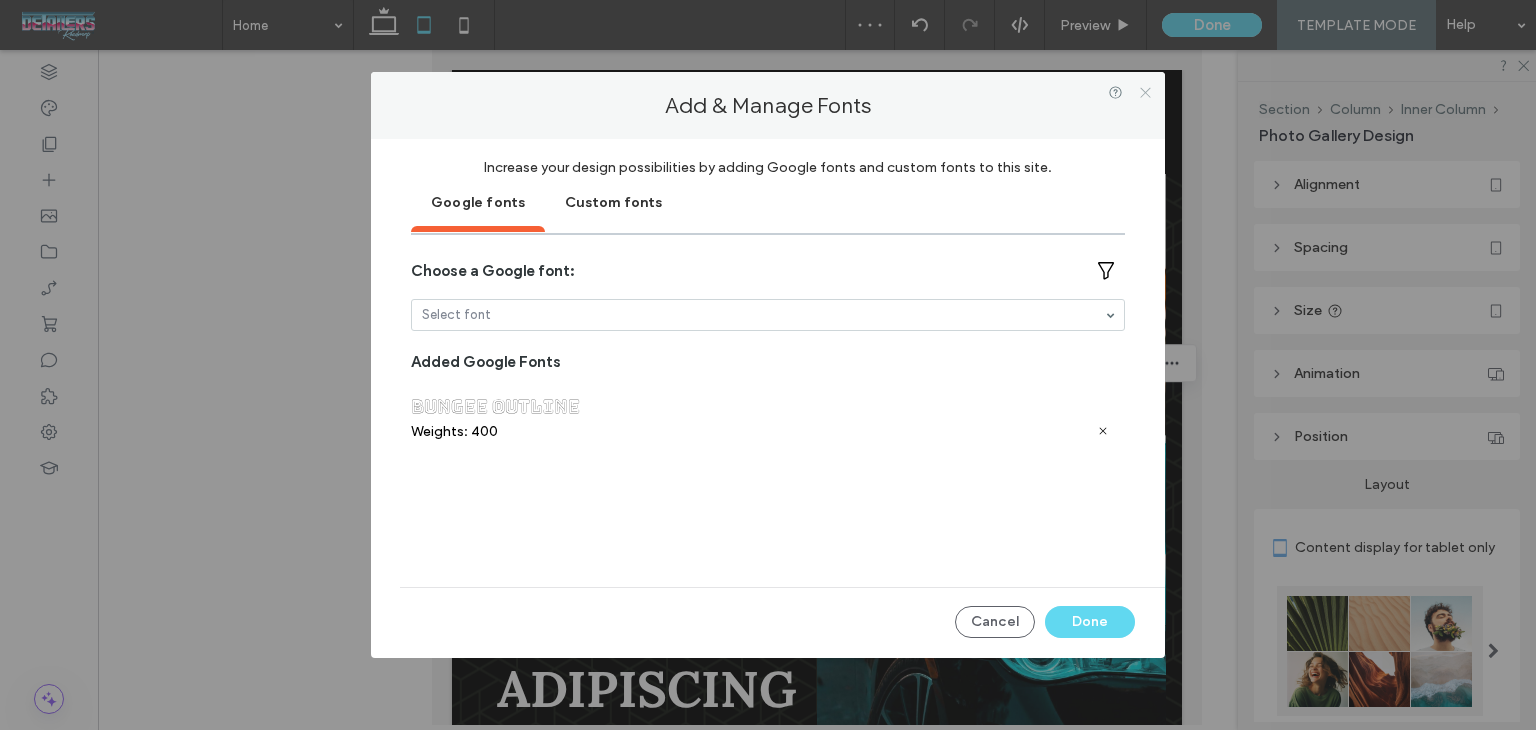 drag, startPoint x: 1143, startPoint y: 96, endPoint x: 1208, endPoint y: 153, distance: 86.4523 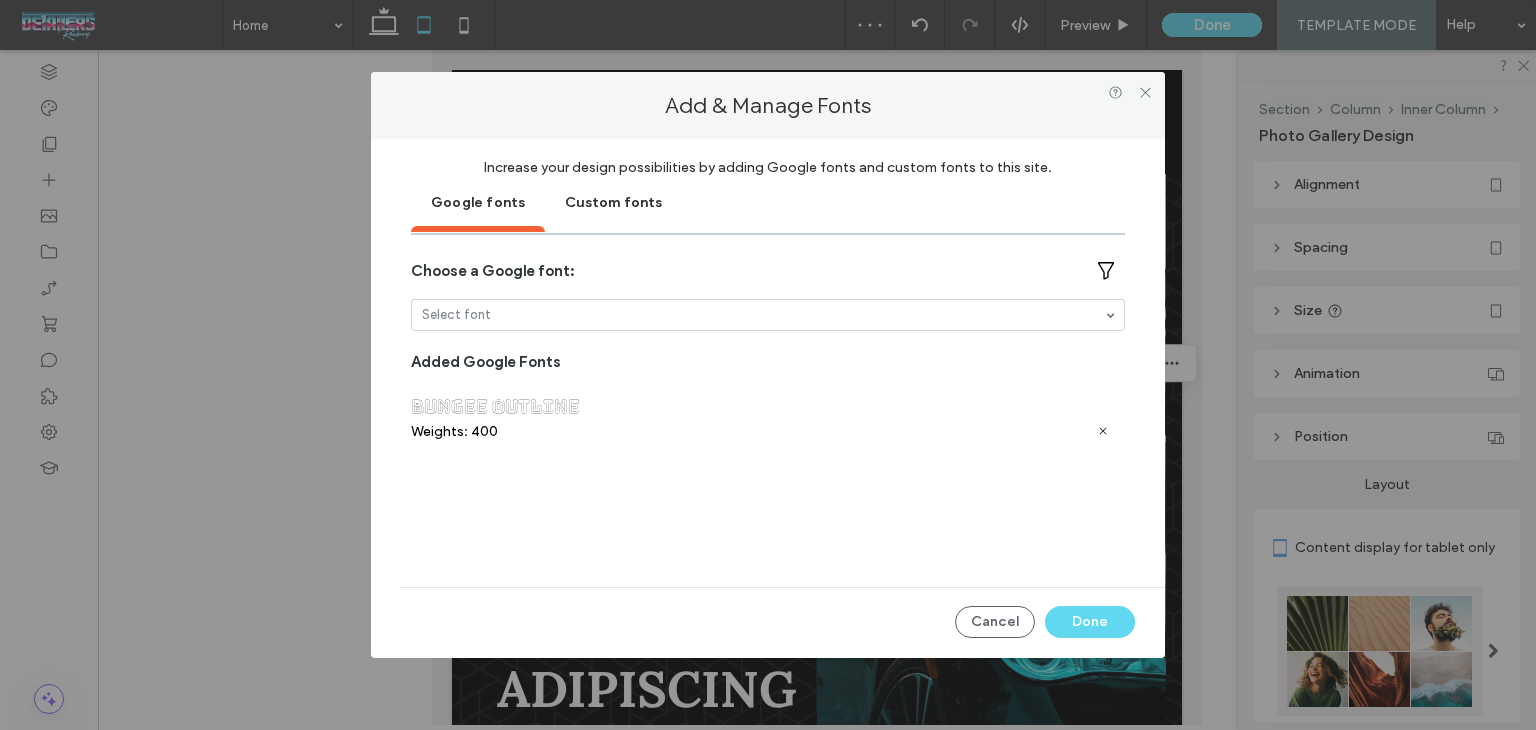 click 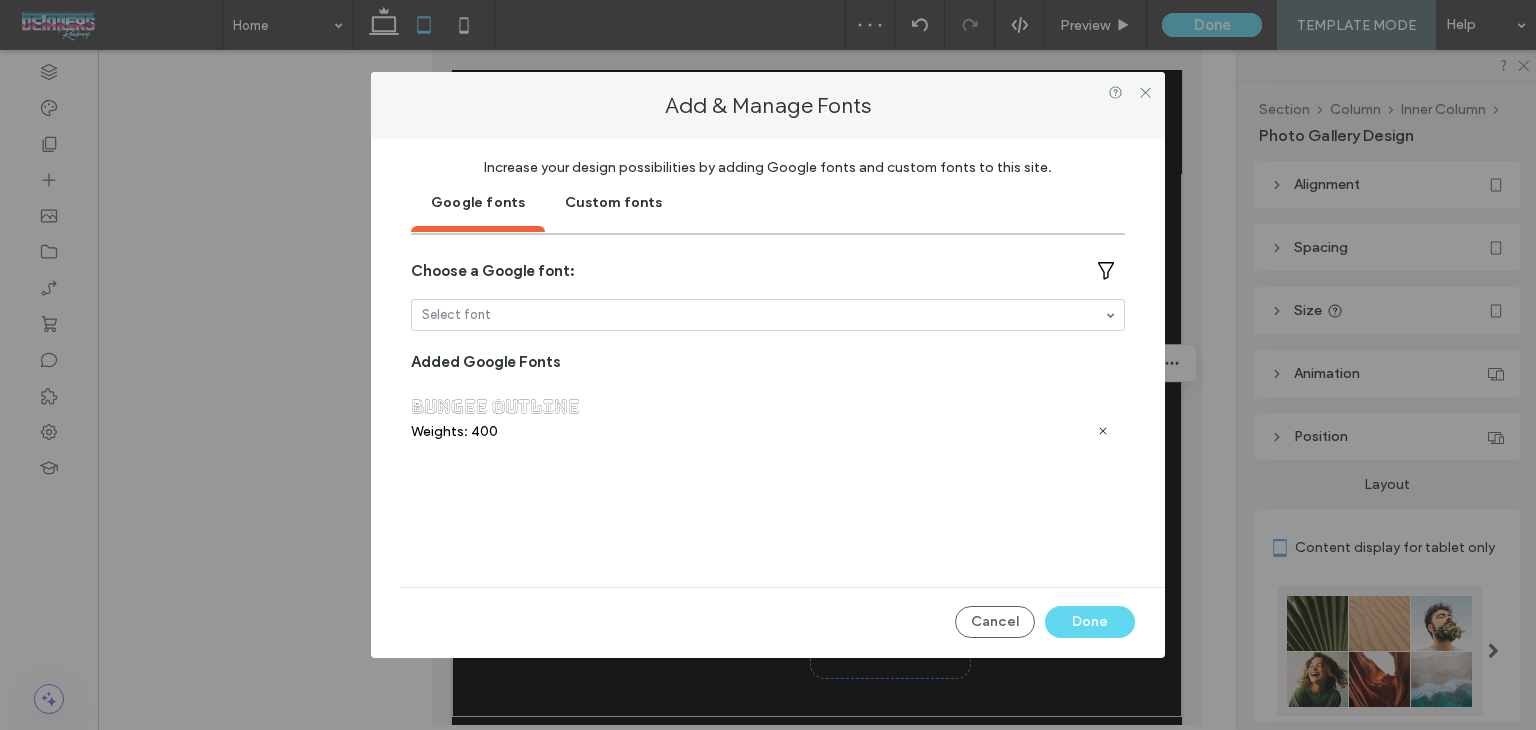 scroll, scrollTop: 0, scrollLeft: 0, axis: both 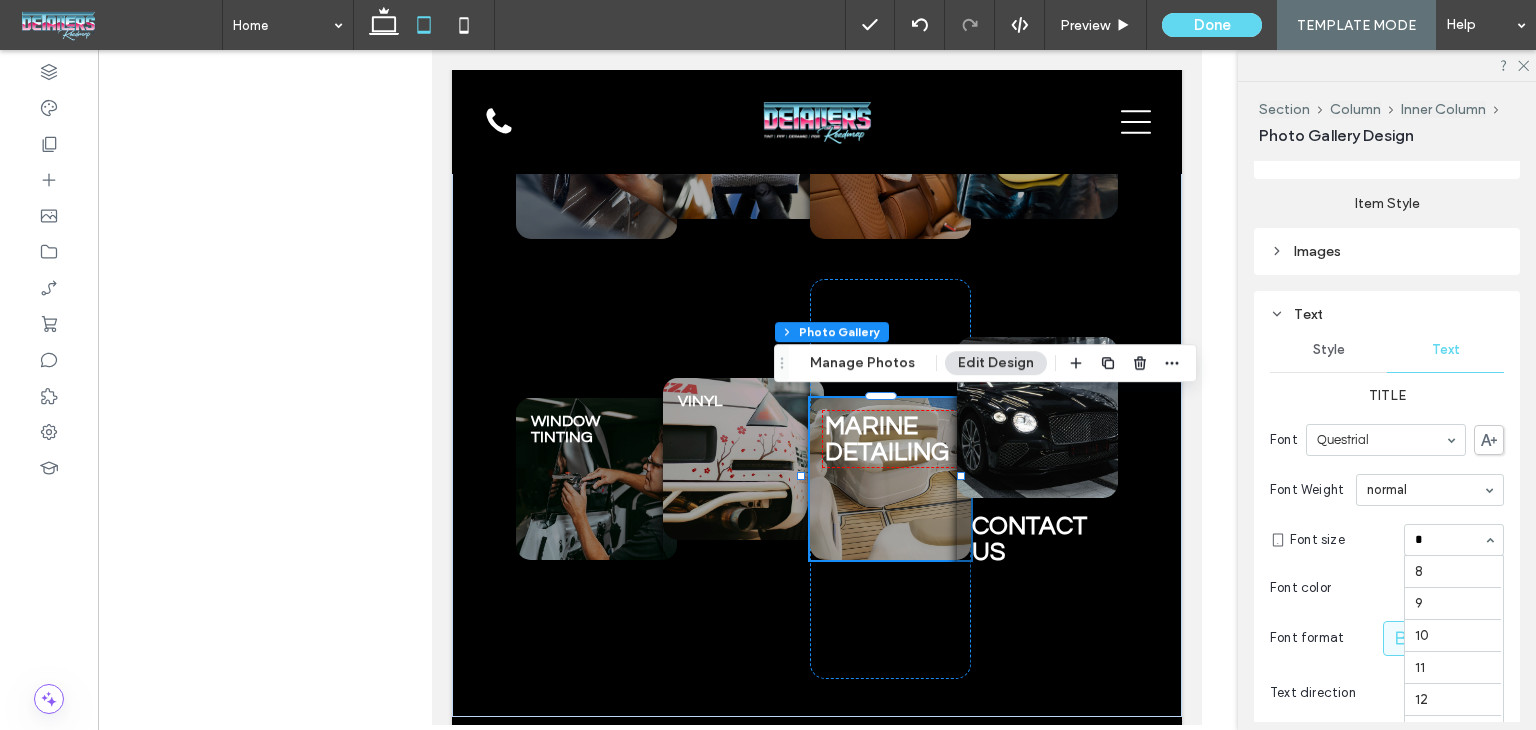 type on "**" 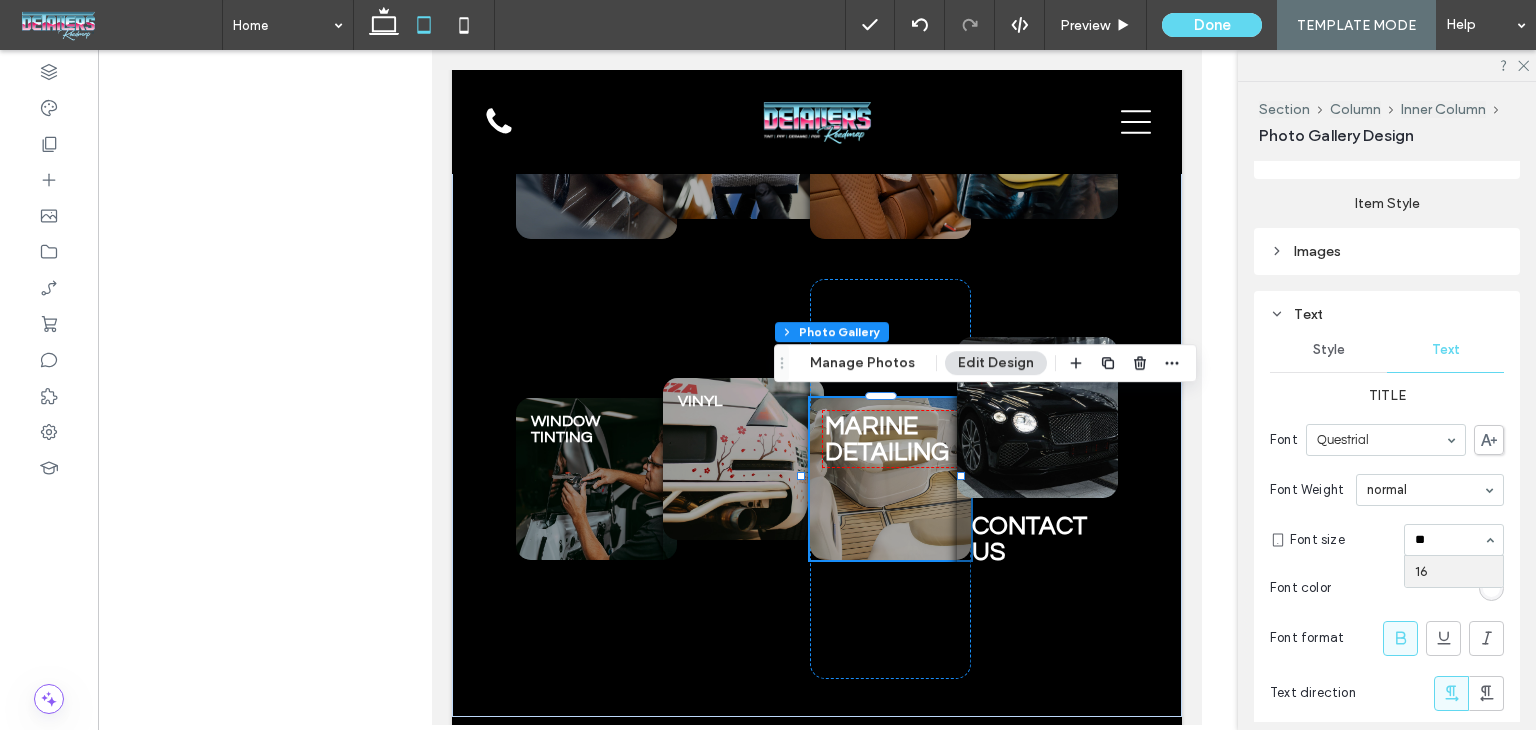 type 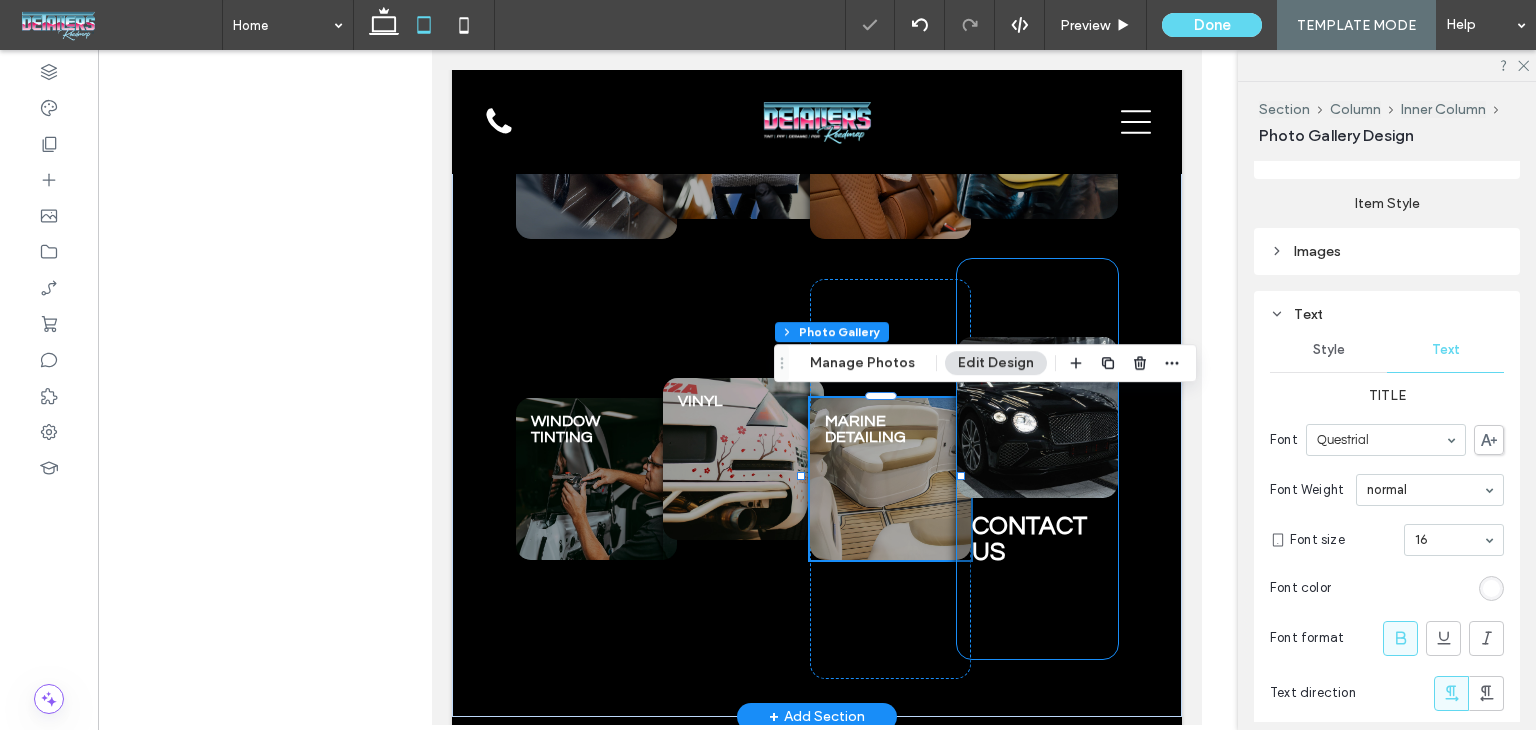 click at bounding box center [1037, 417] 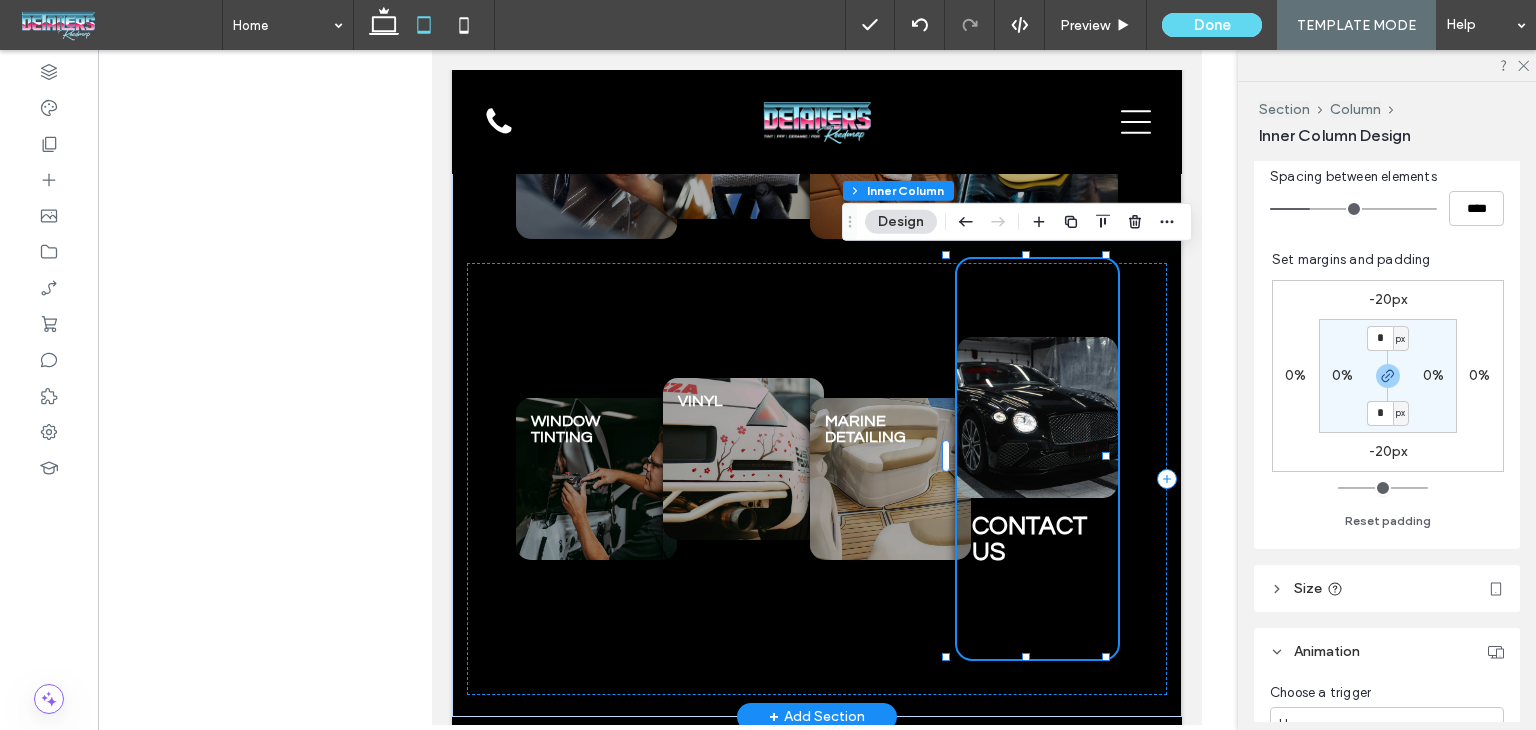 scroll, scrollTop: 896, scrollLeft: 0, axis: vertical 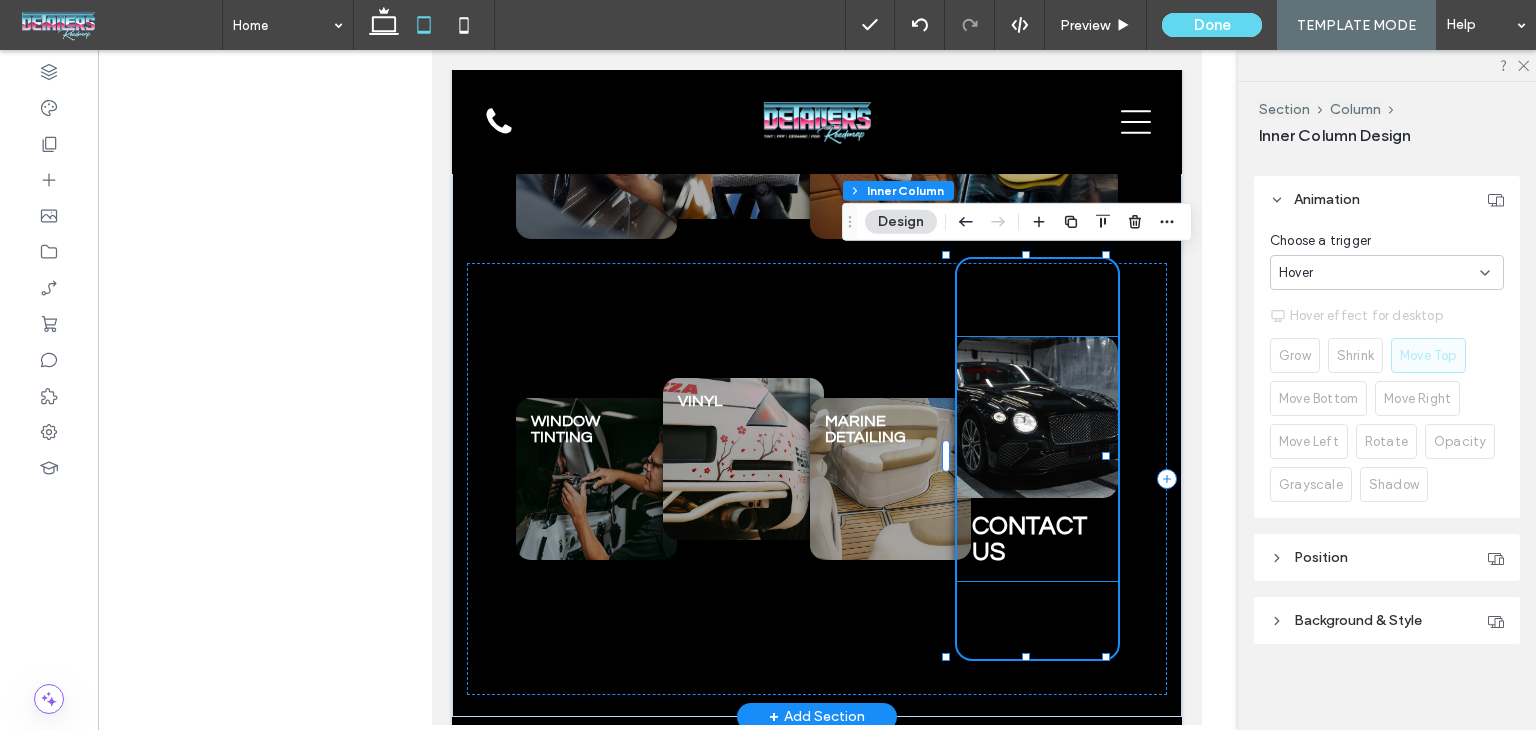 click at bounding box center [1037, 417] 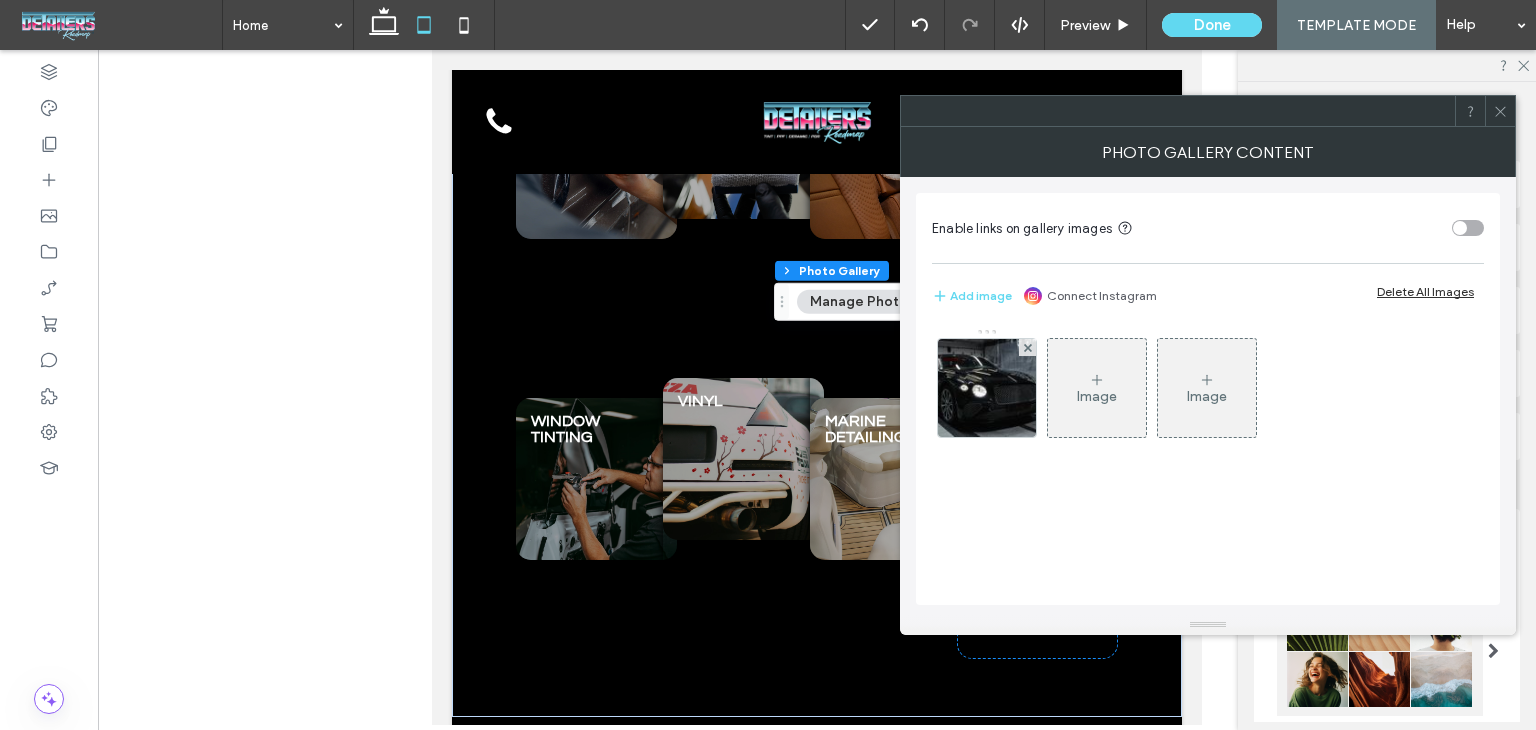 click 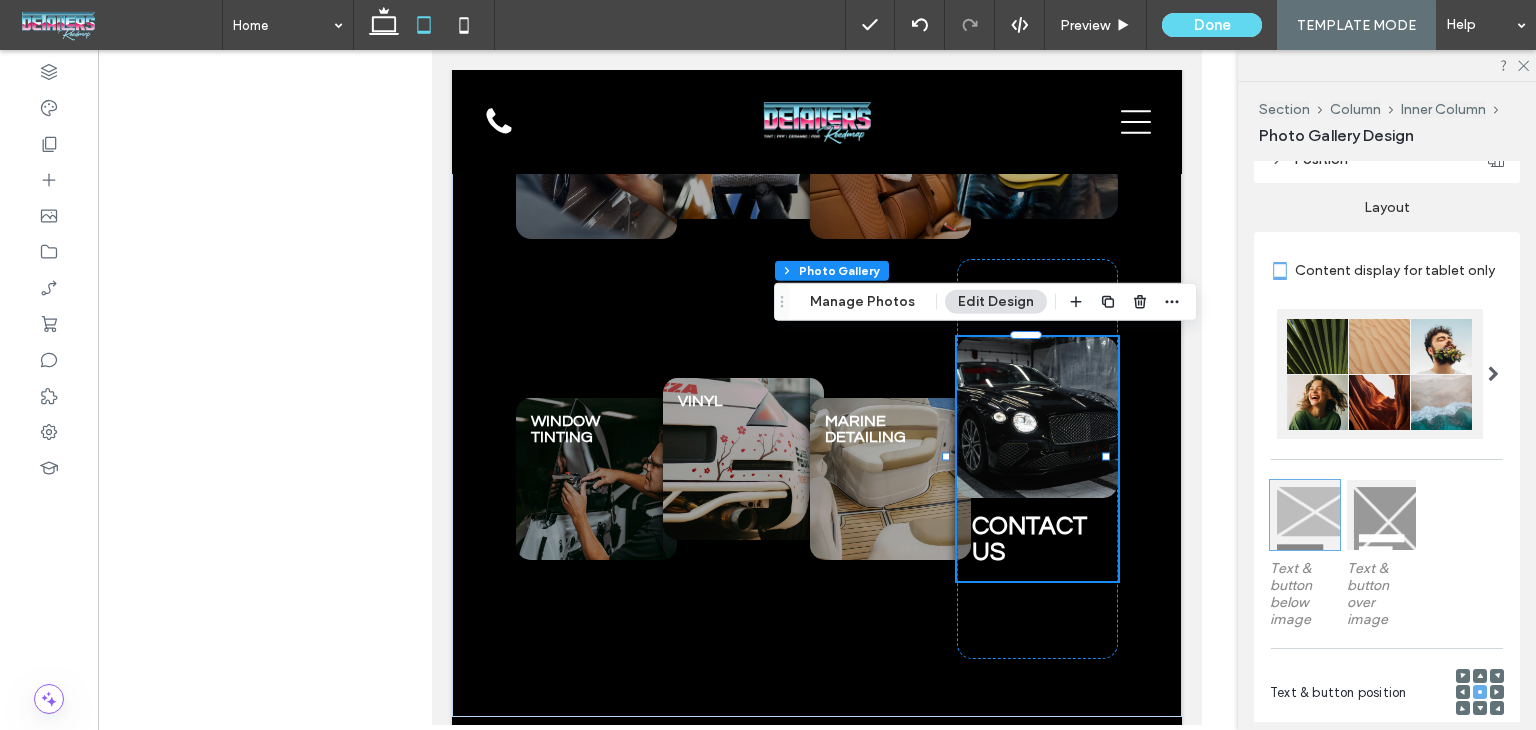 scroll, scrollTop: 300, scrollLeft: 0, axis: vertical 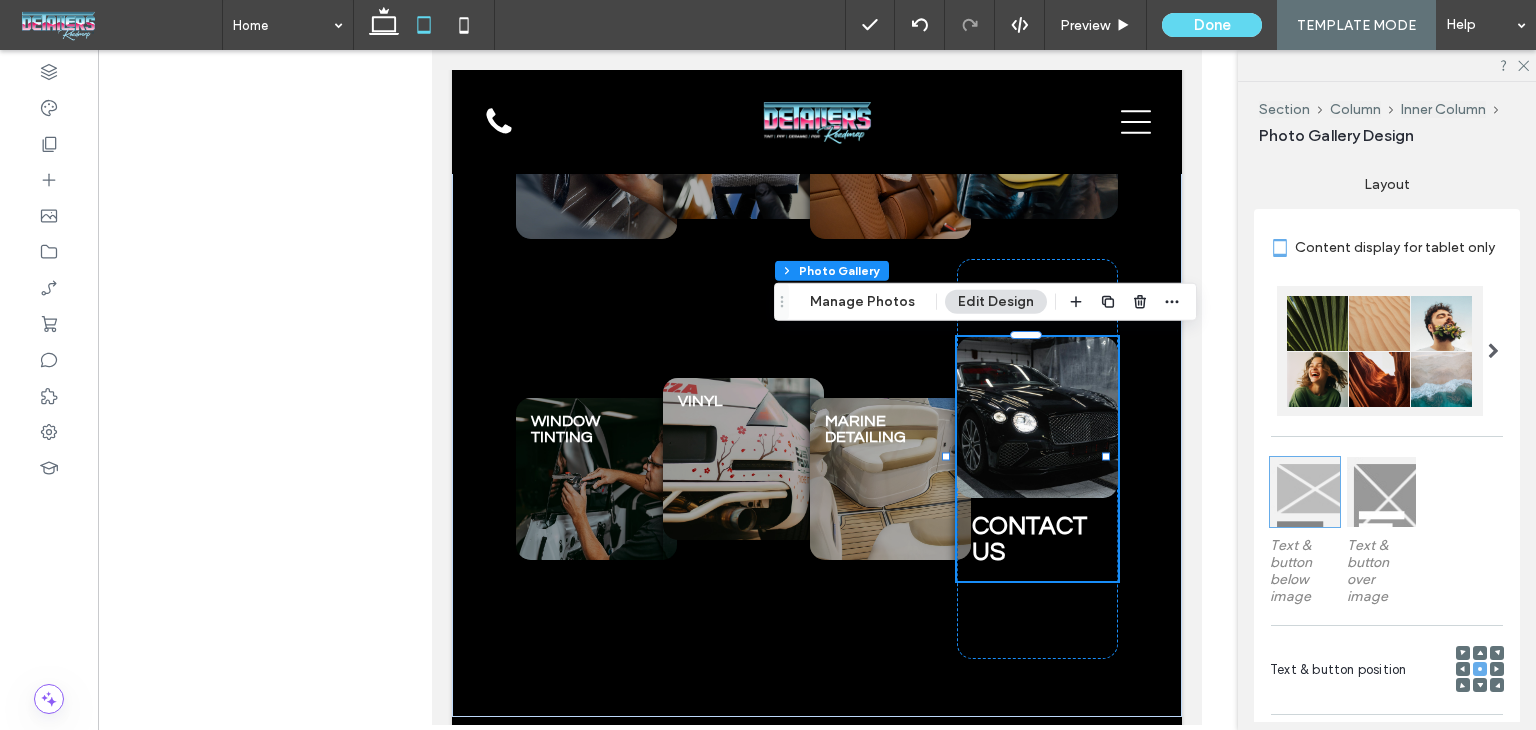 click at bounding box center [1382, 492] 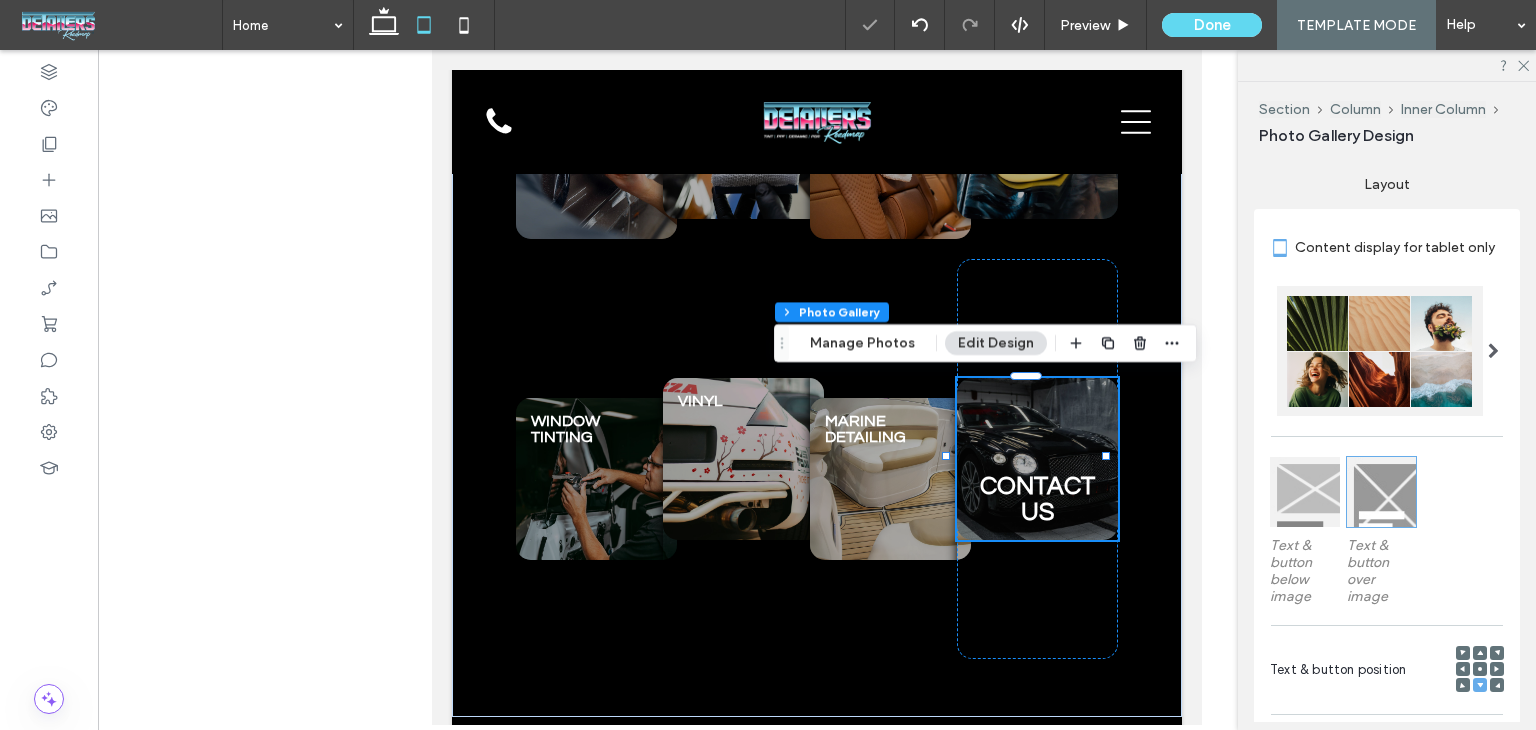 drag, startPoint x: 1454, startPoint y: 645, endPoint x: 1442, endPoint y: 632, distance: 17.691807 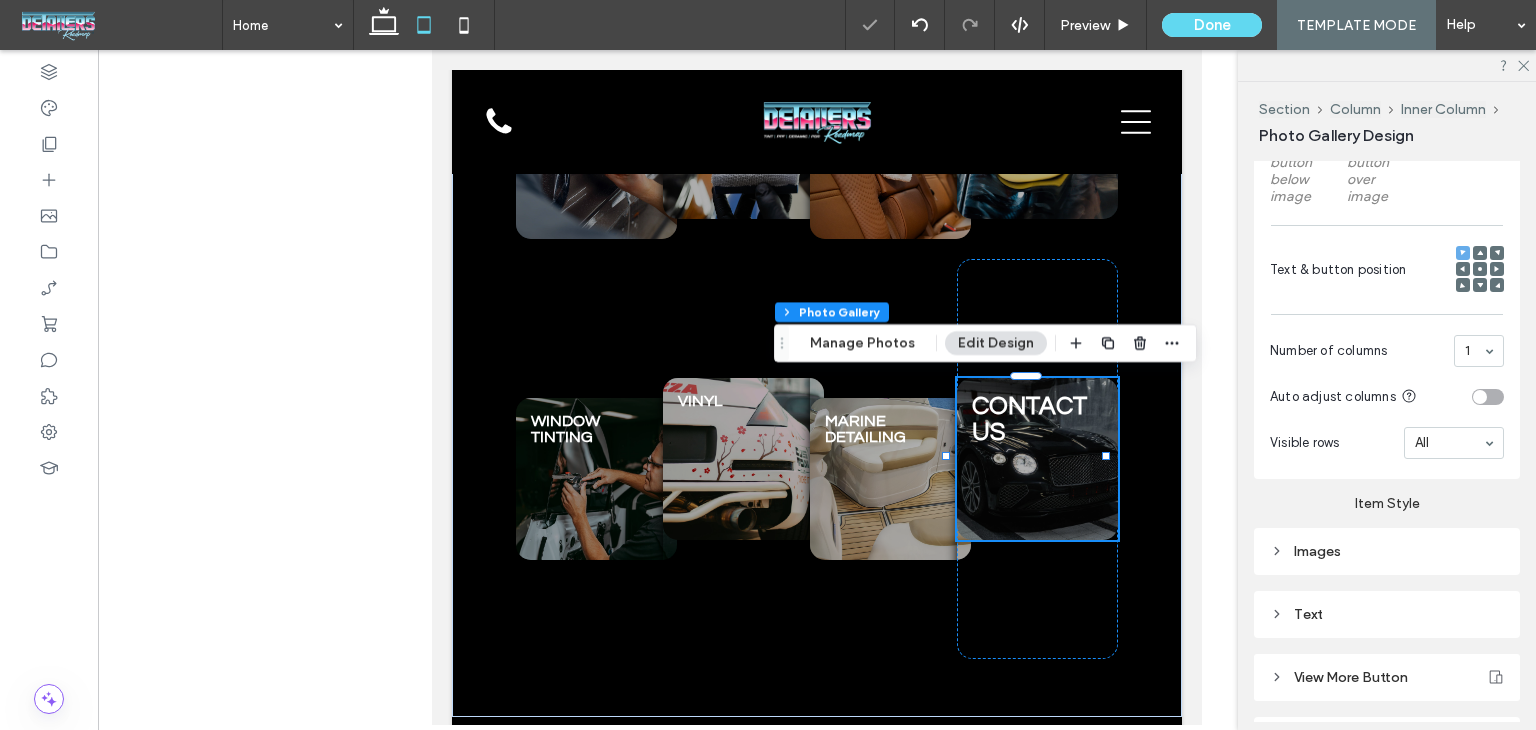 scroll, scrollTop: 814, scrollLeft: 0, axis: vertical 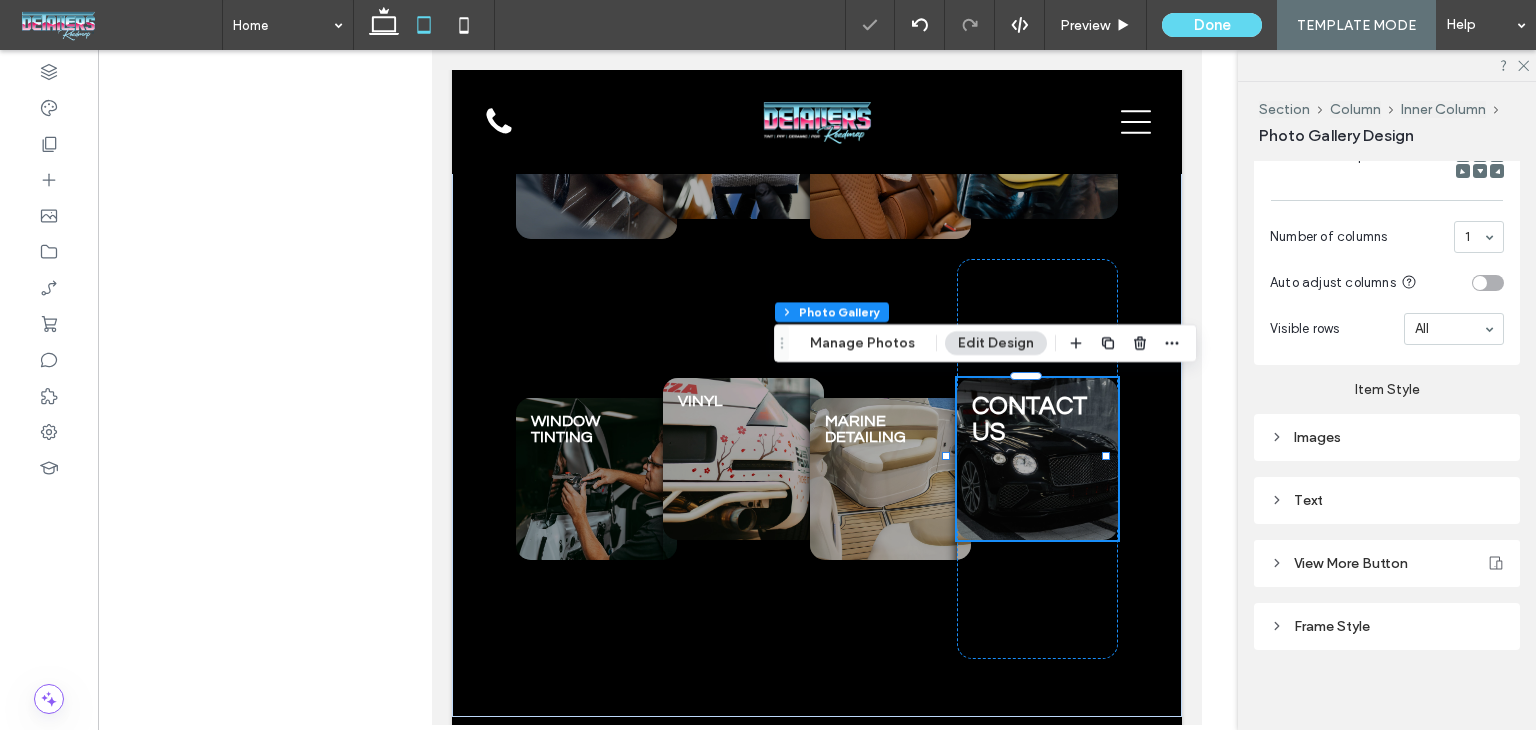 click on "Text" at bounding box center (1387, 500) 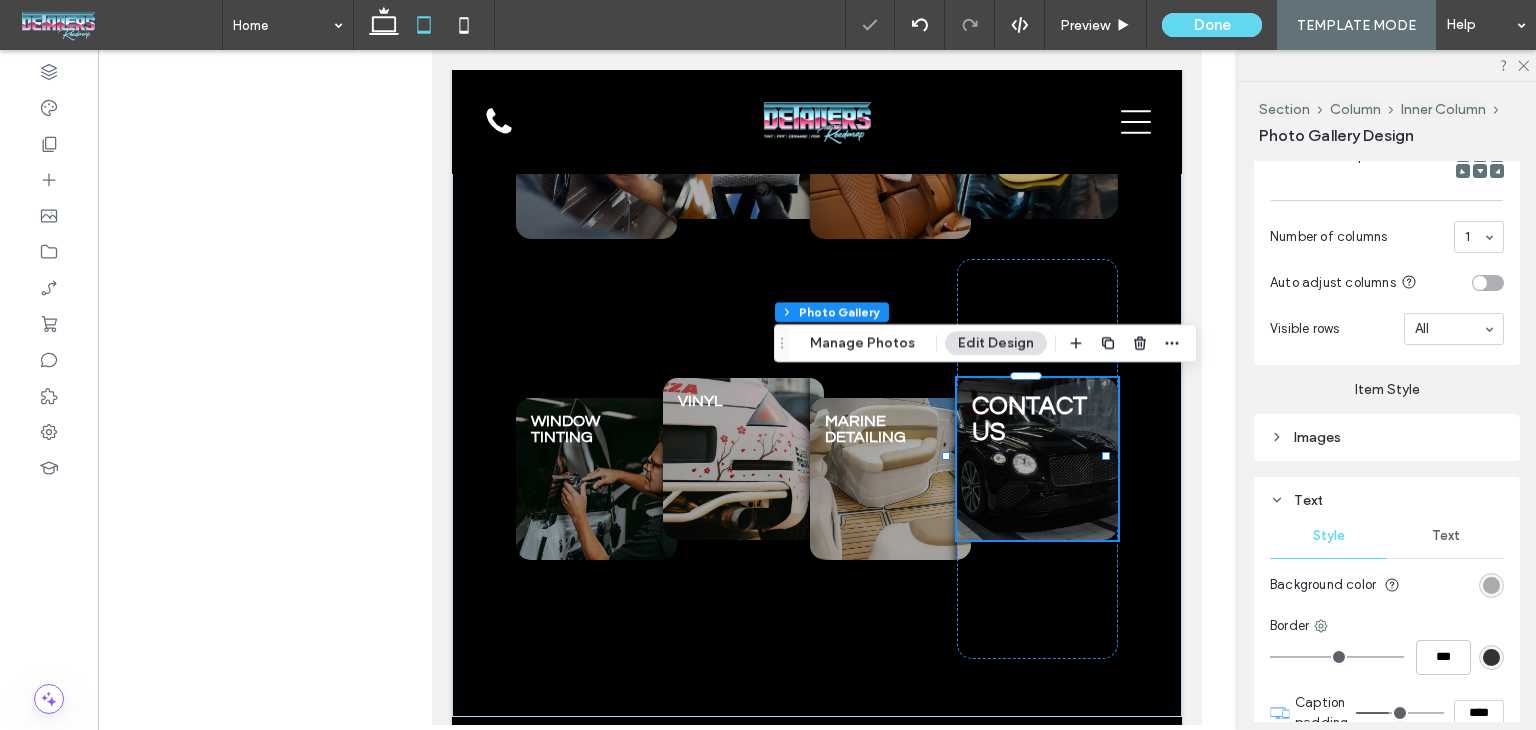 click on "Text" at bounding box center [1446, 536] 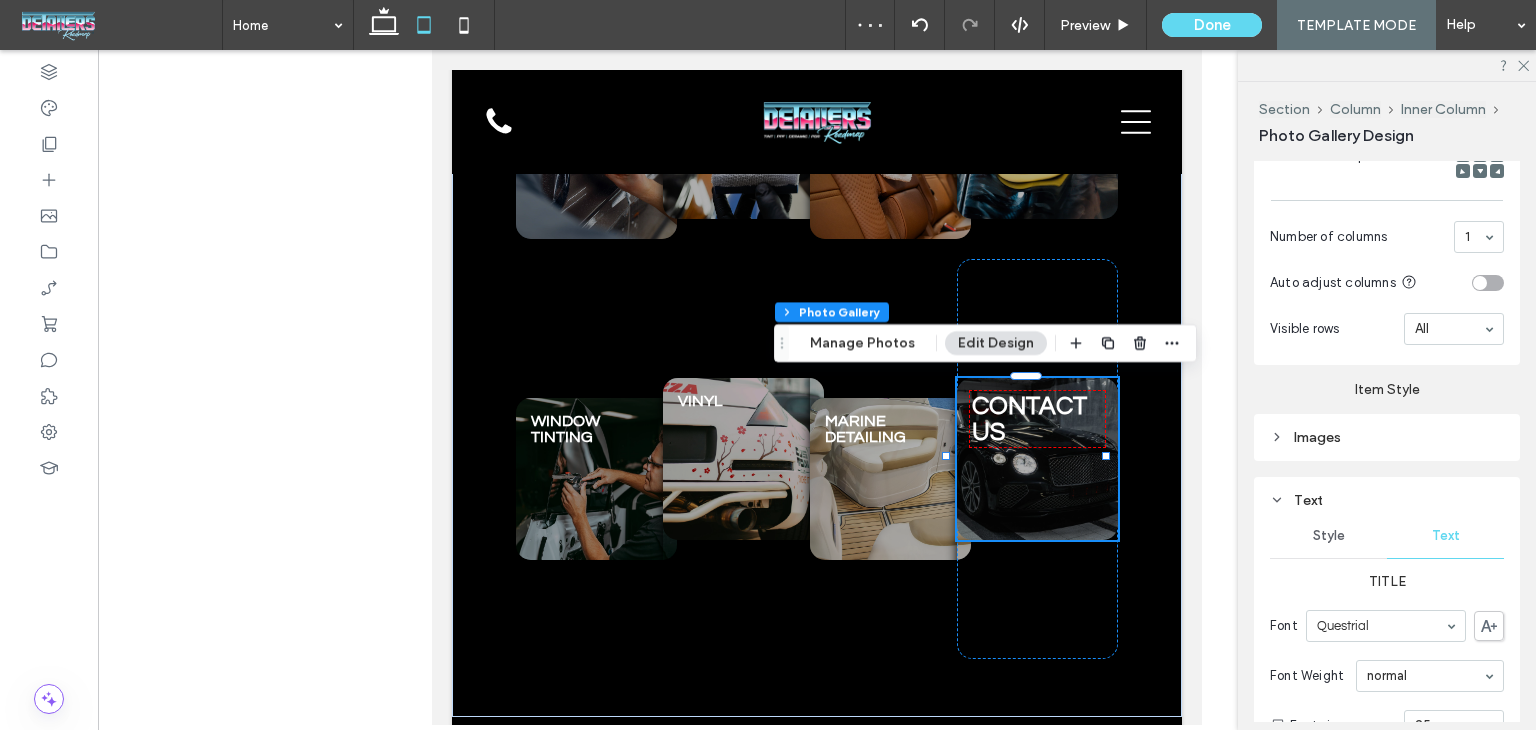 scroll, scrollTop: 1114, scrollLeft: 0, axis: vertical 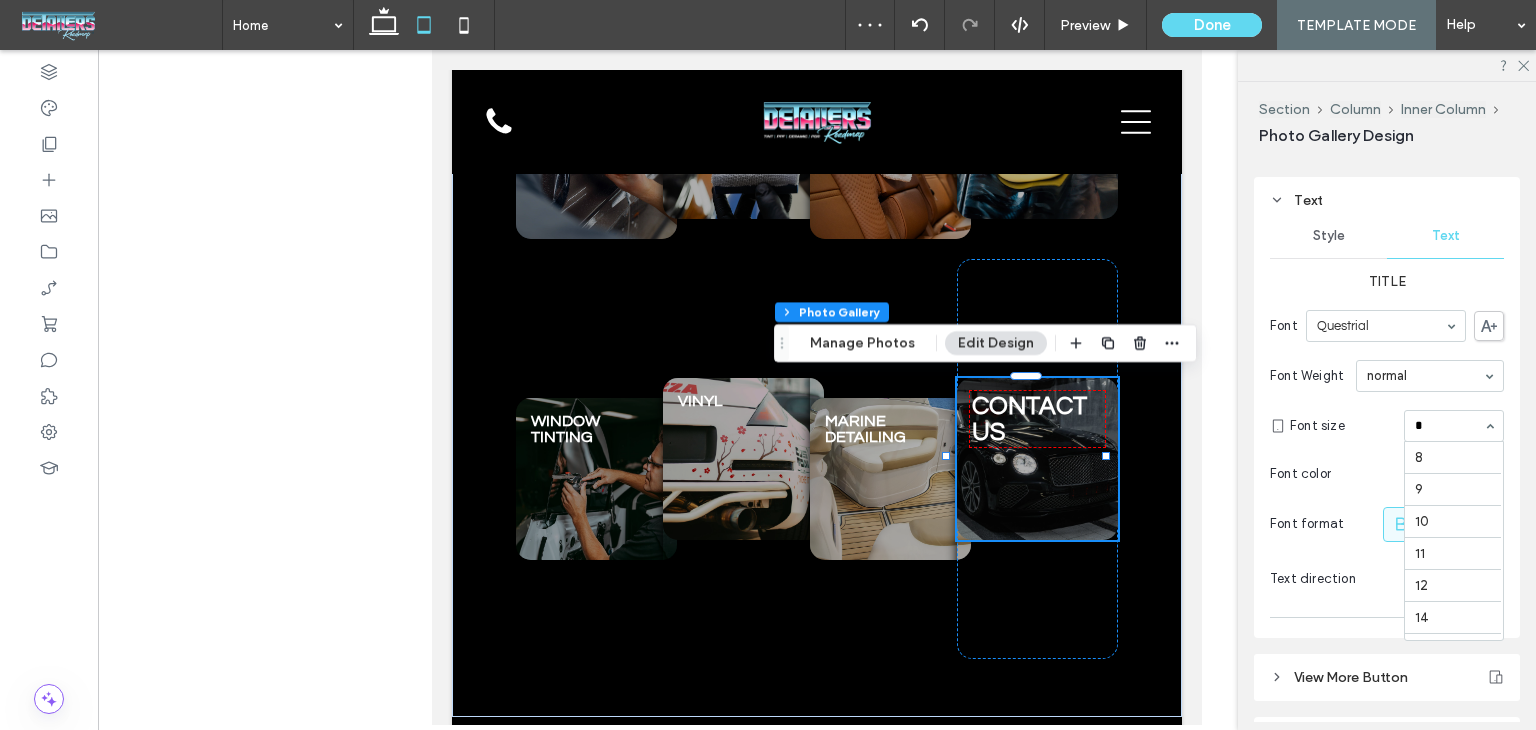 type on "**" 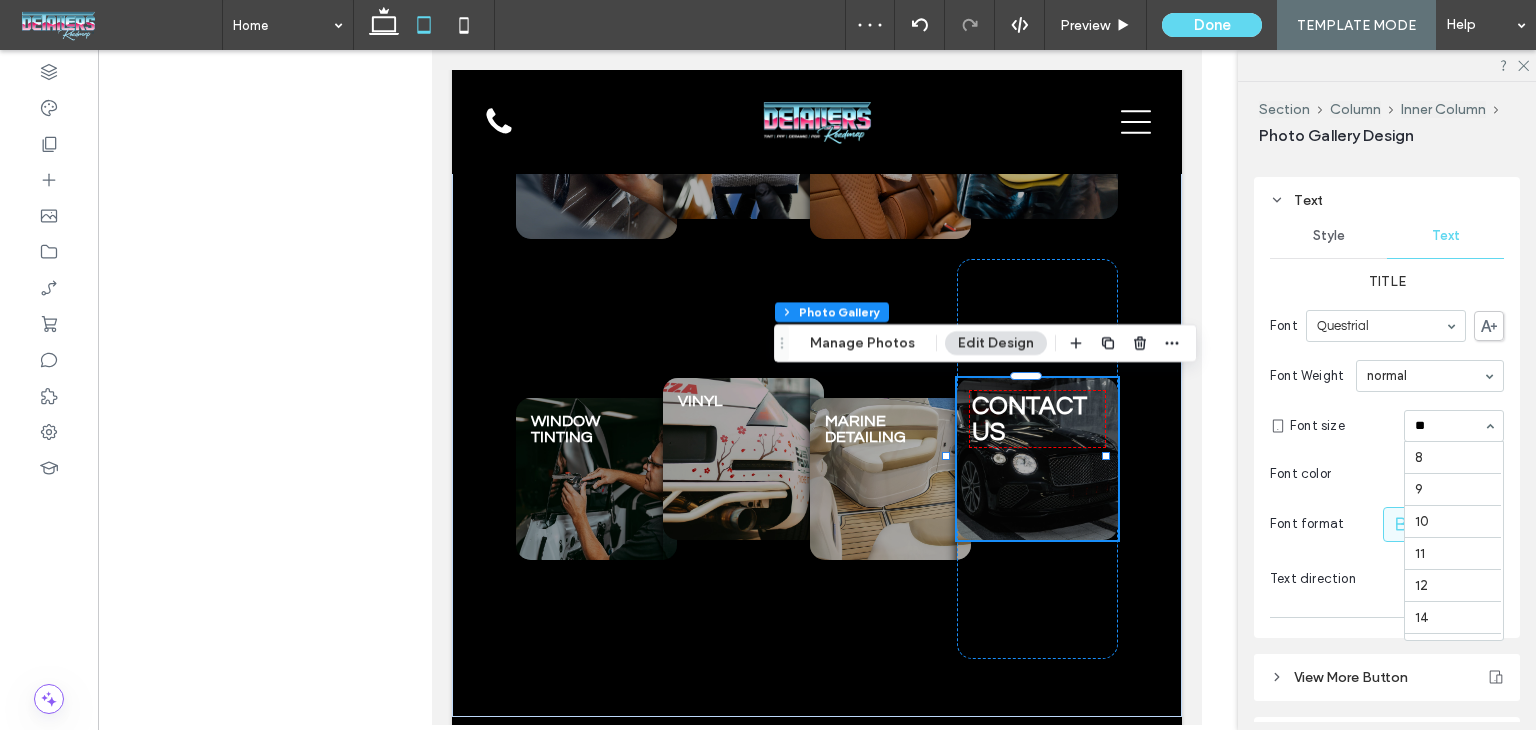 scroll, scrollTop: 0, scrollLeft: 0, axis: both 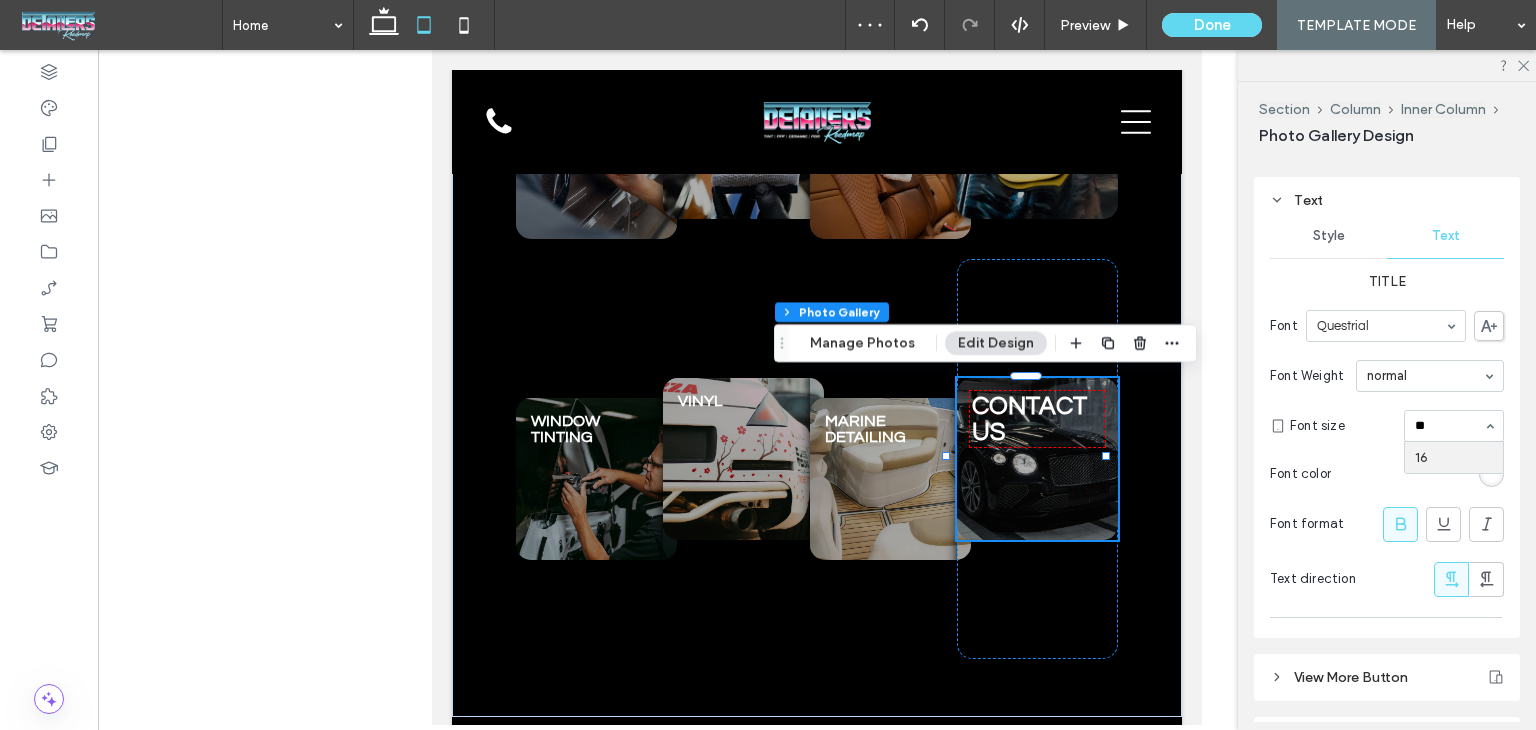 type 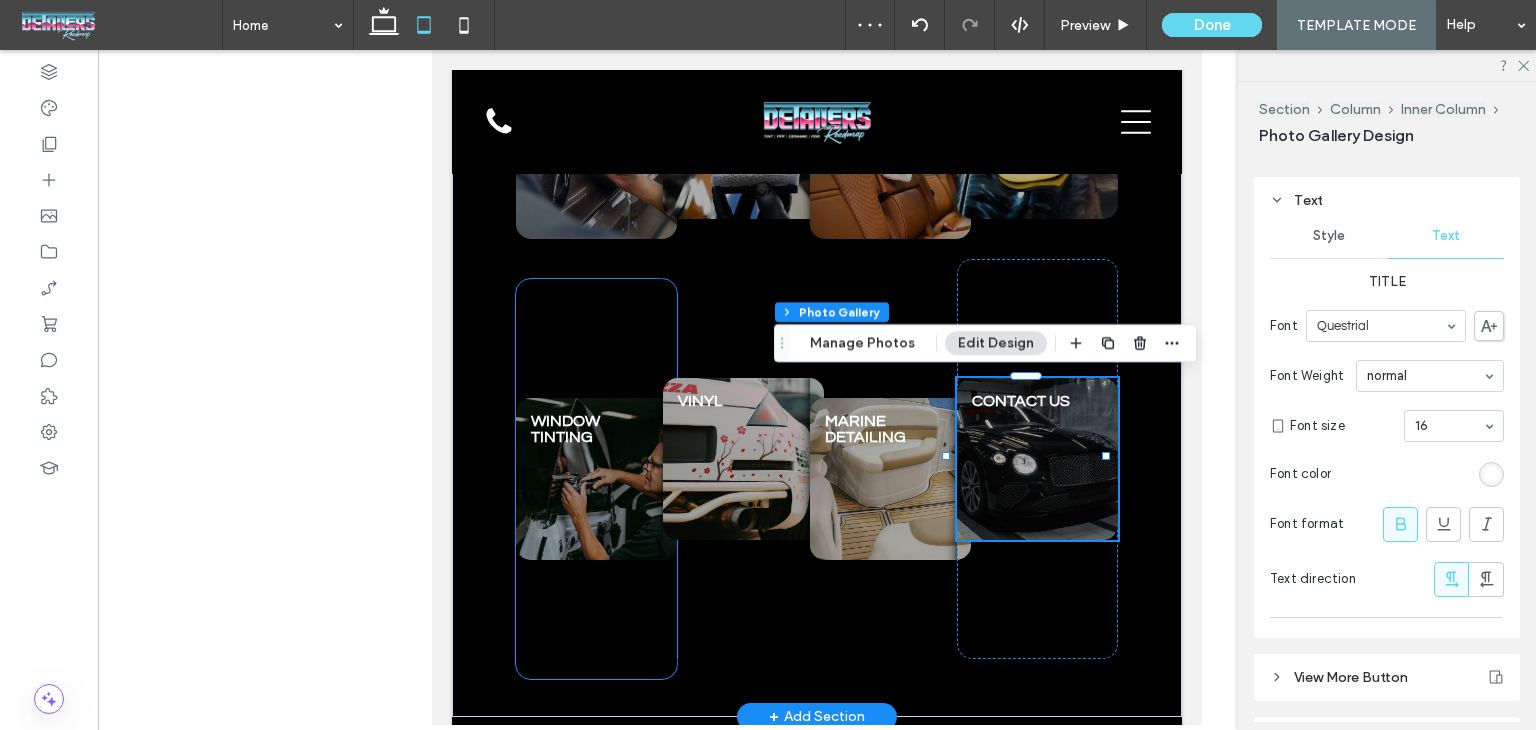 click on "WINDOW TINTING
Breathtaking colors of our planet
Button" at bounding box center [596, 479] 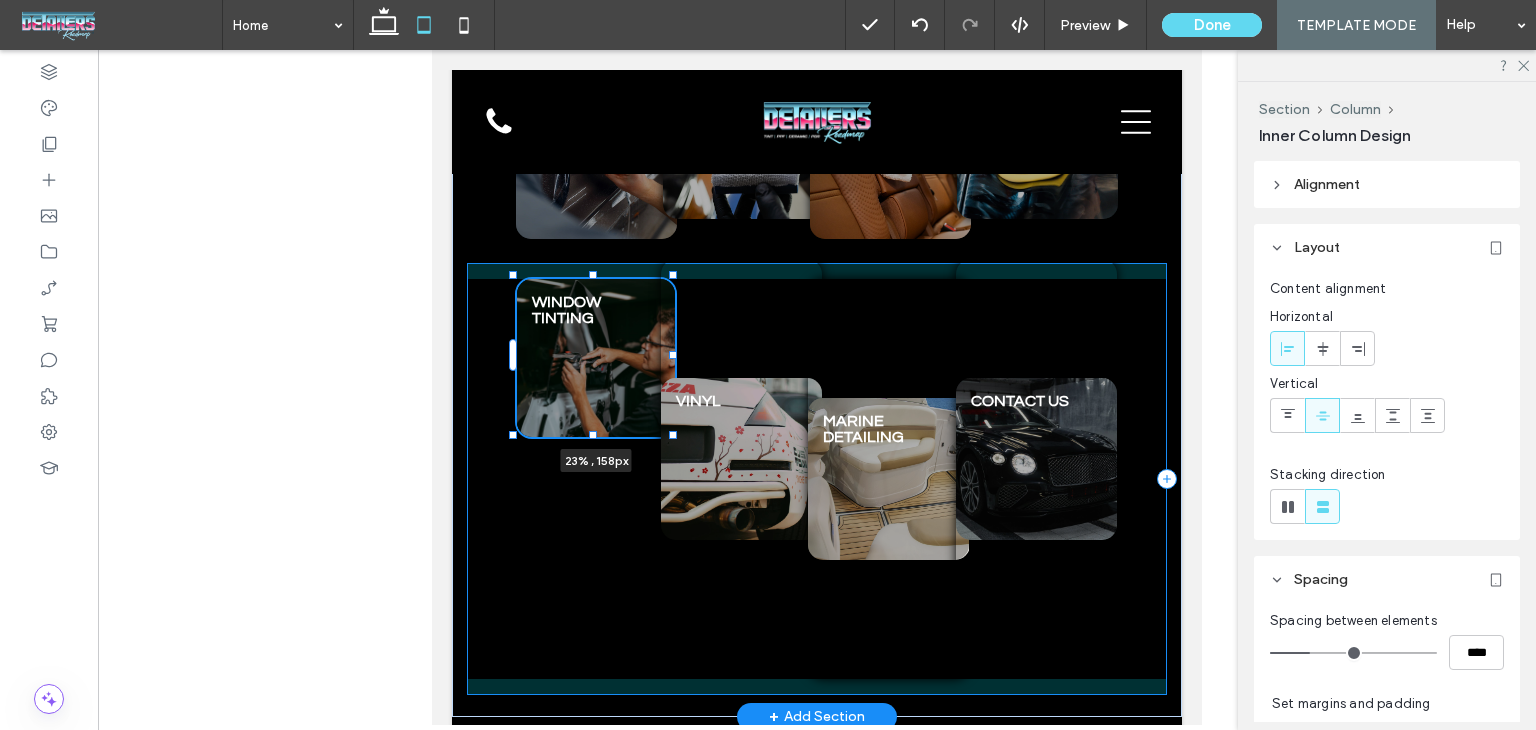 drag, startPoint x: 592, startPoint y: 678, endPoint x: 608, endPoint y: 313, distance: 365.35052 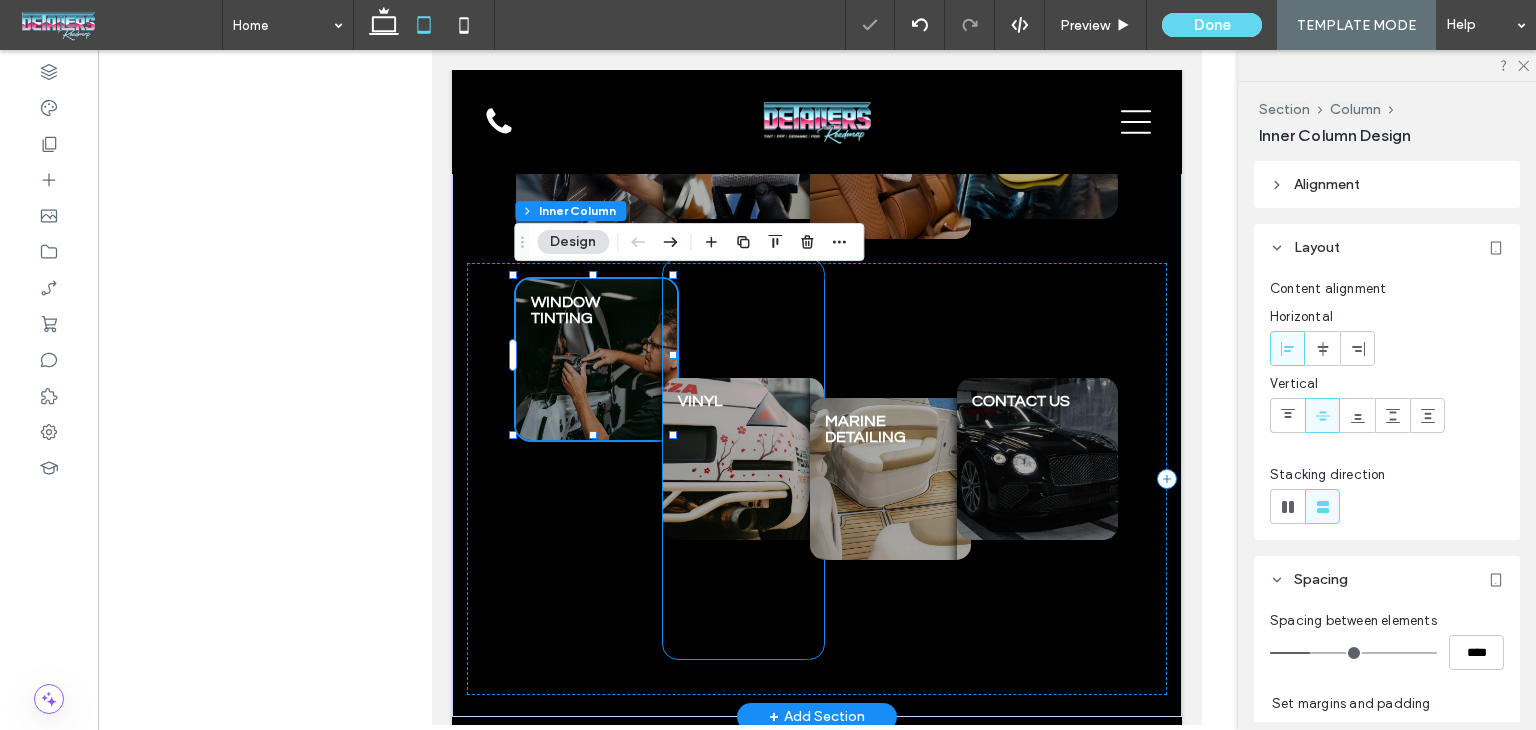 click at bounding box center (743, 458) 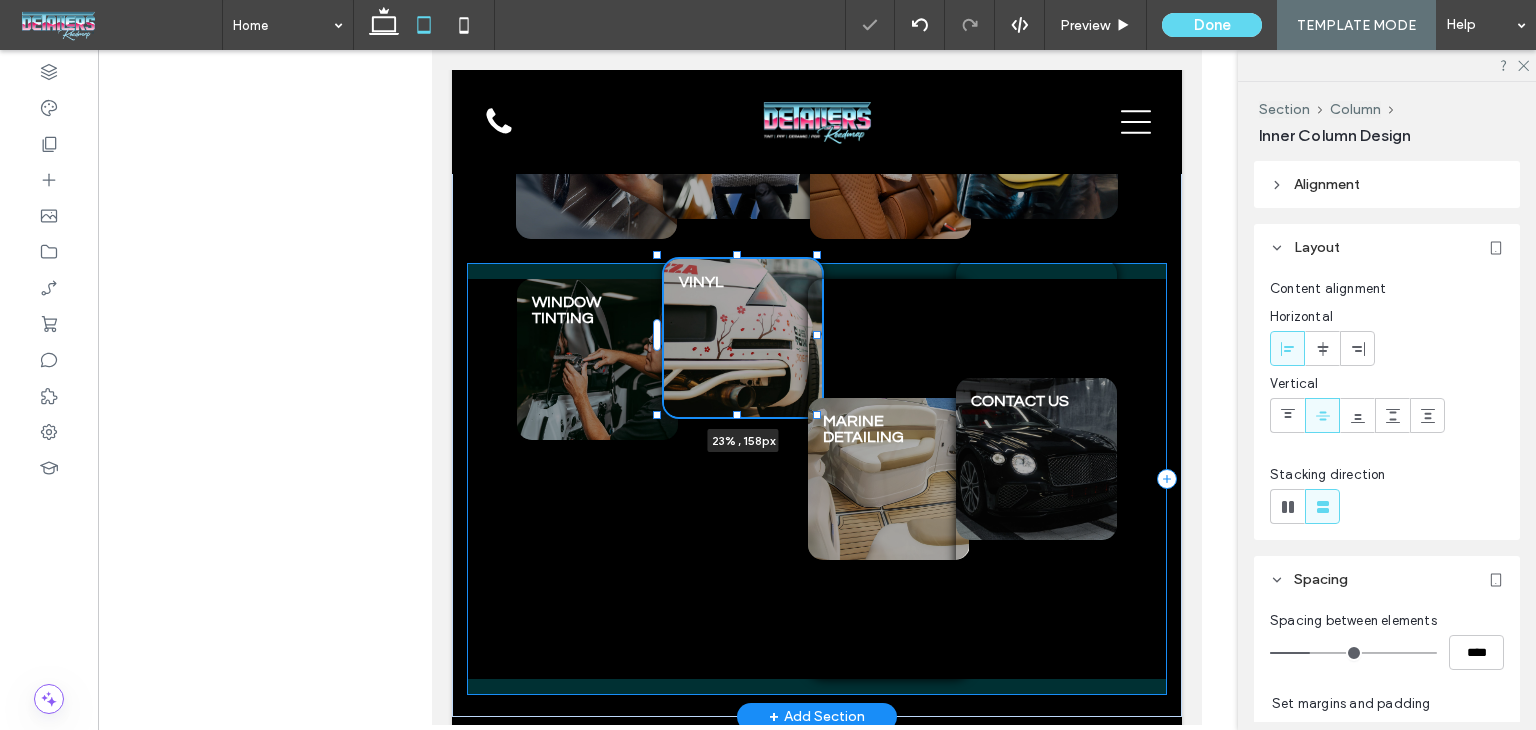 drag, startPoint x: 736, startPoint y: 657, endPoint x: 729, endPoint y: 325, distance: 332.0738 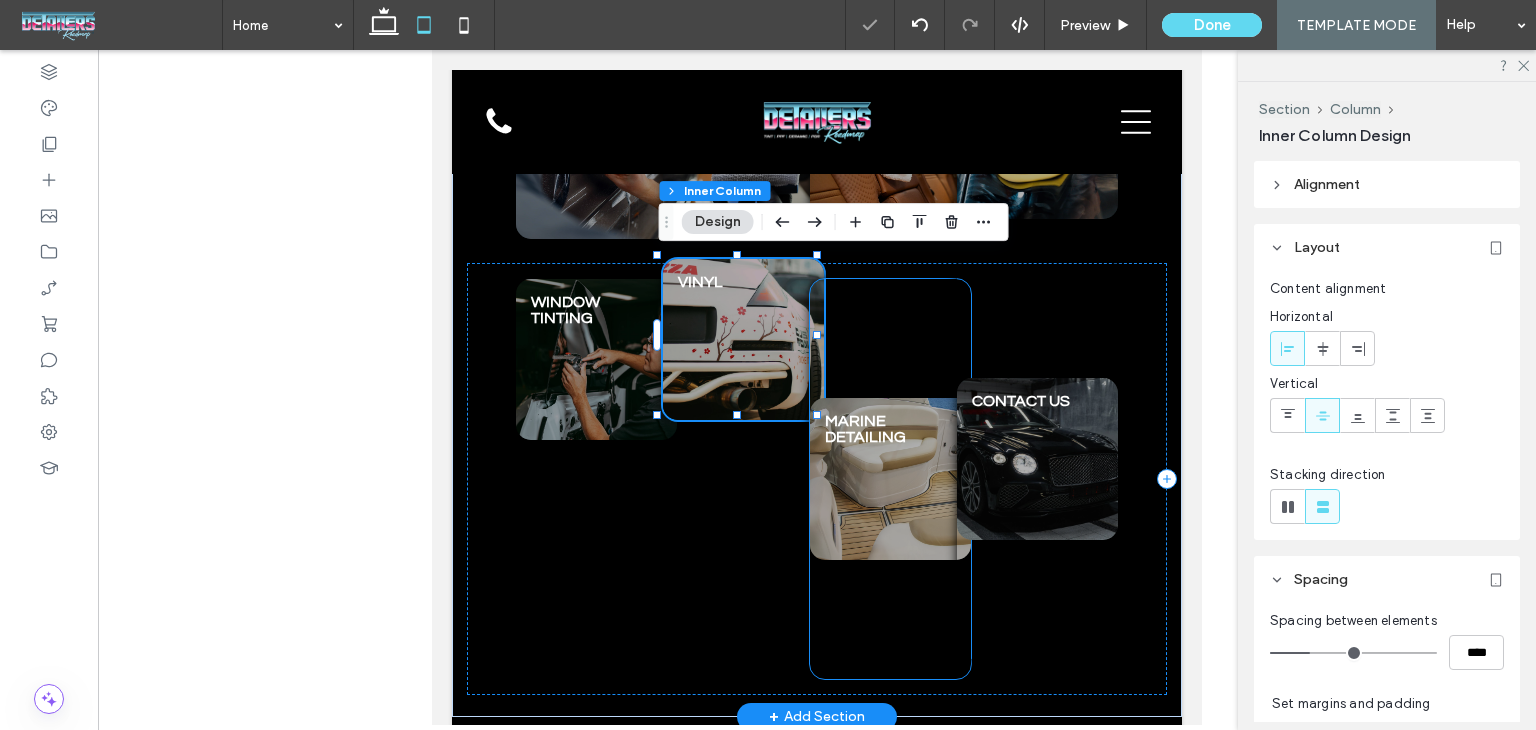 click at bounding box center [890, 478] 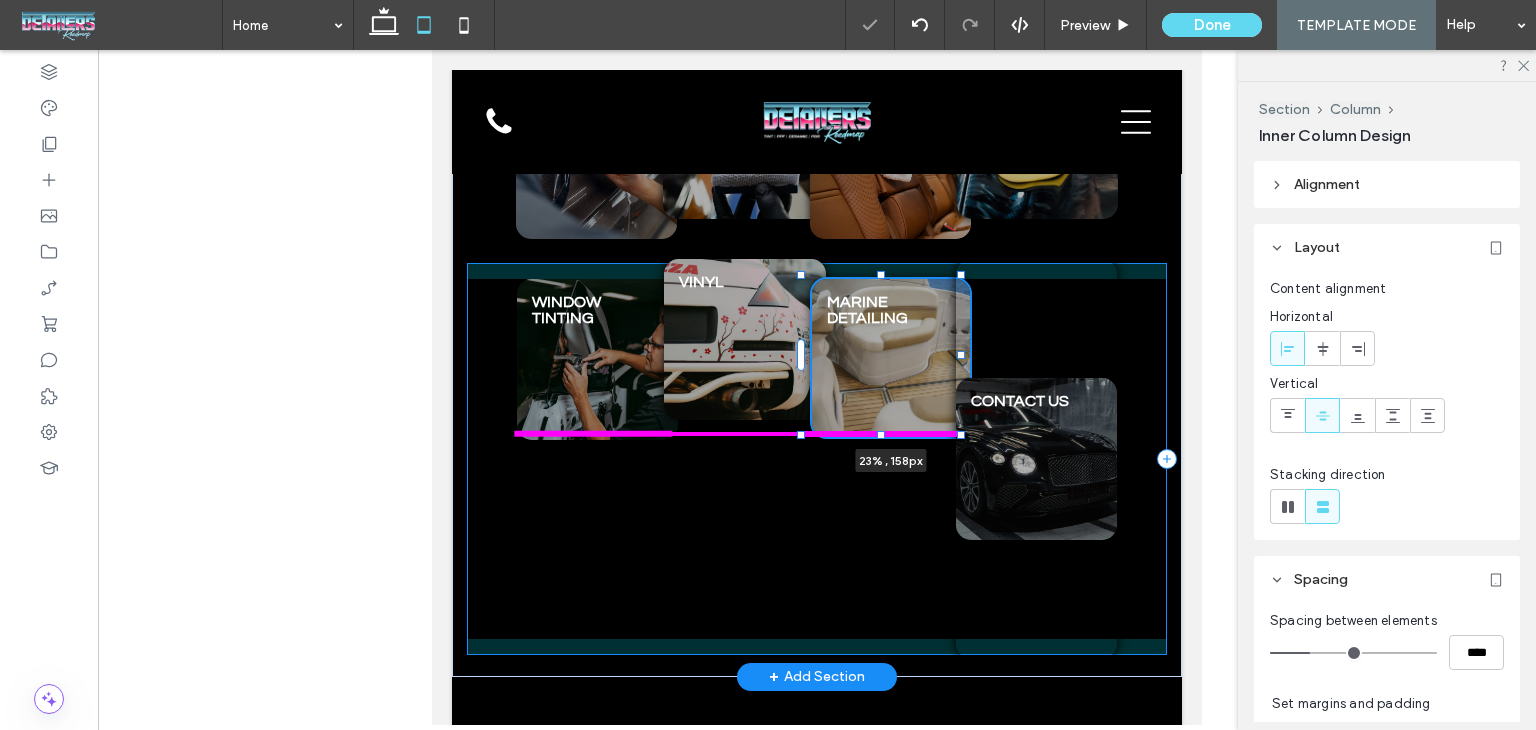 drag, startPoint x: 877, startPoint y: 676, endPoint x: 882, endPoint y: 364, distance: 312.04007 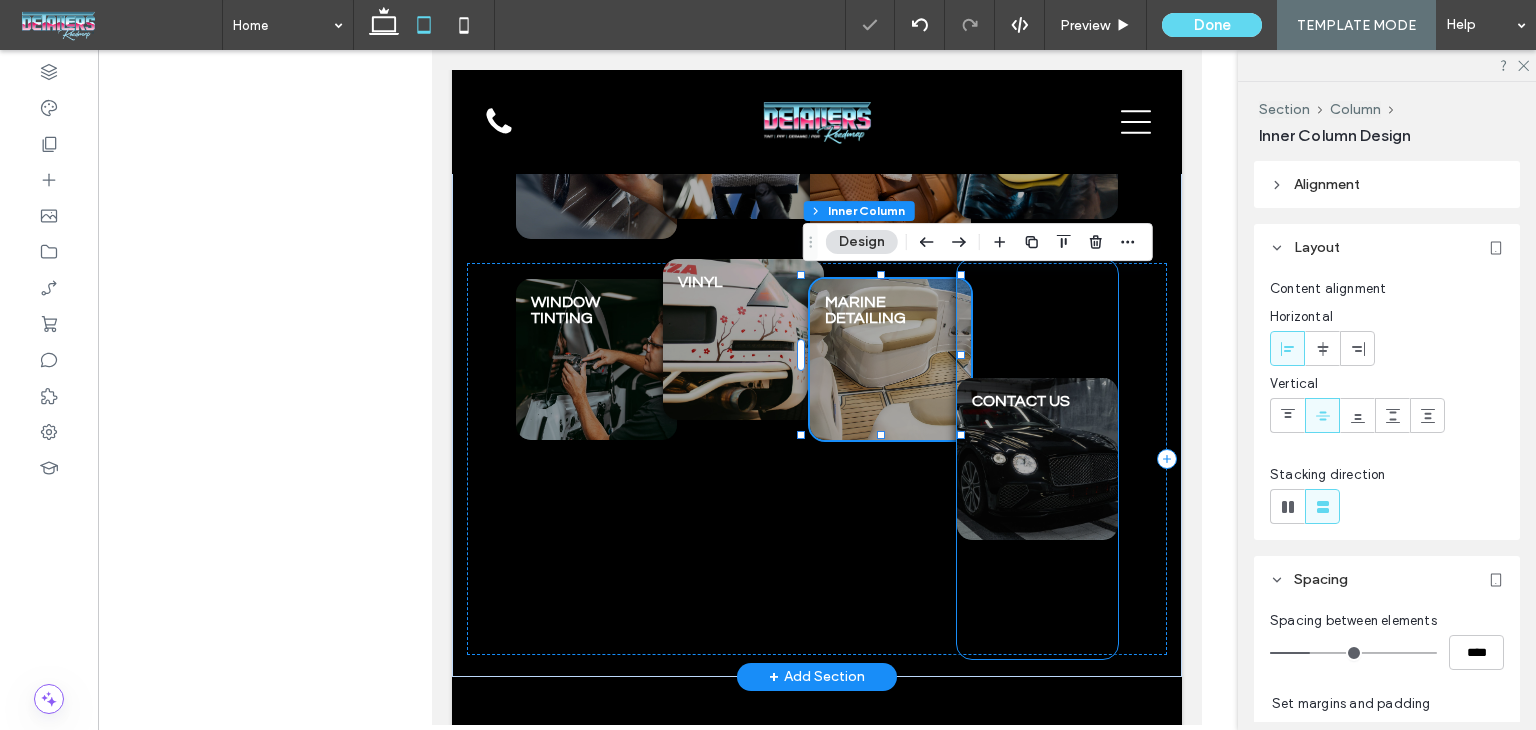 click at bounding box center [1037, 458] 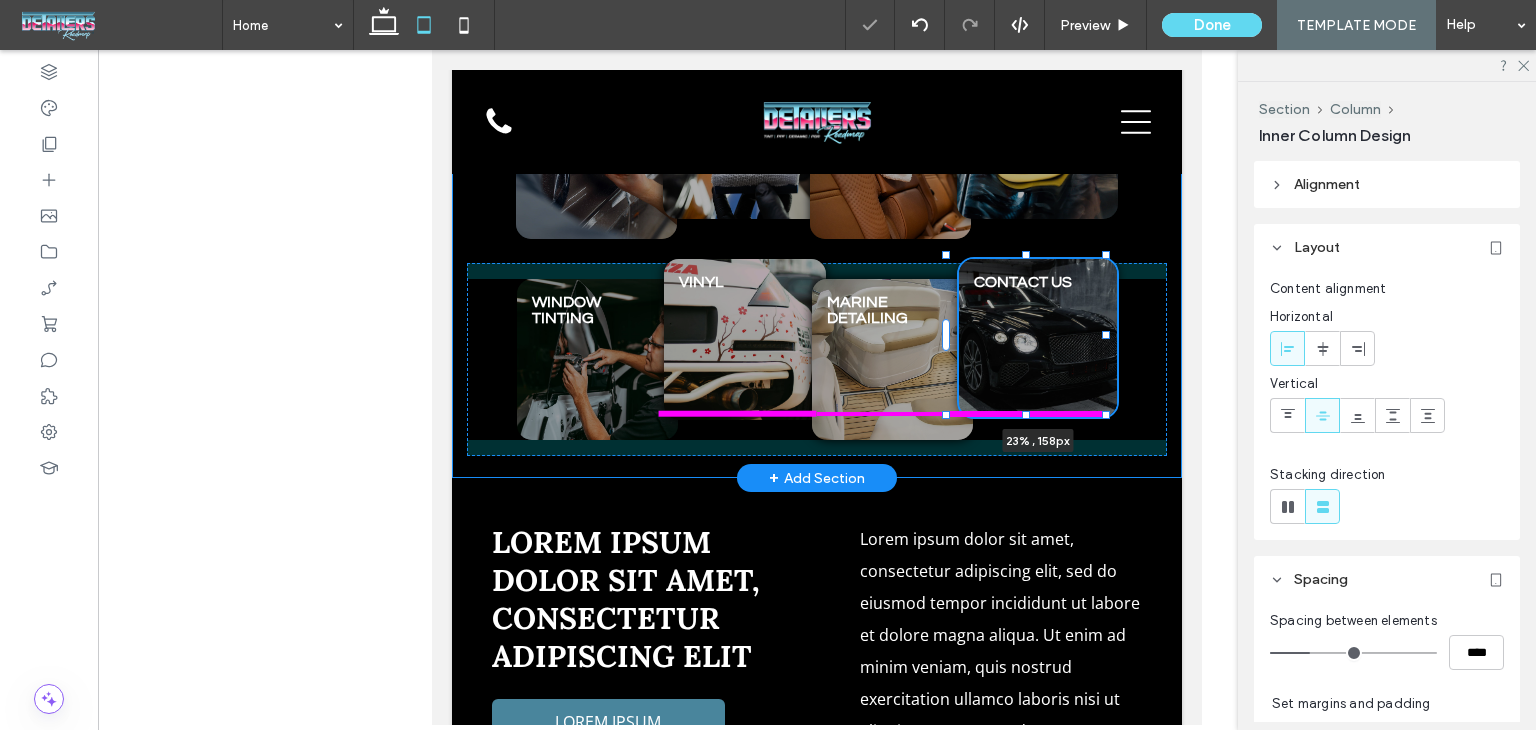 drag, startPoint x: 1022, startPoint y: 660, endPoint x: 1011, endPoint y: 392, distance: 268.22565 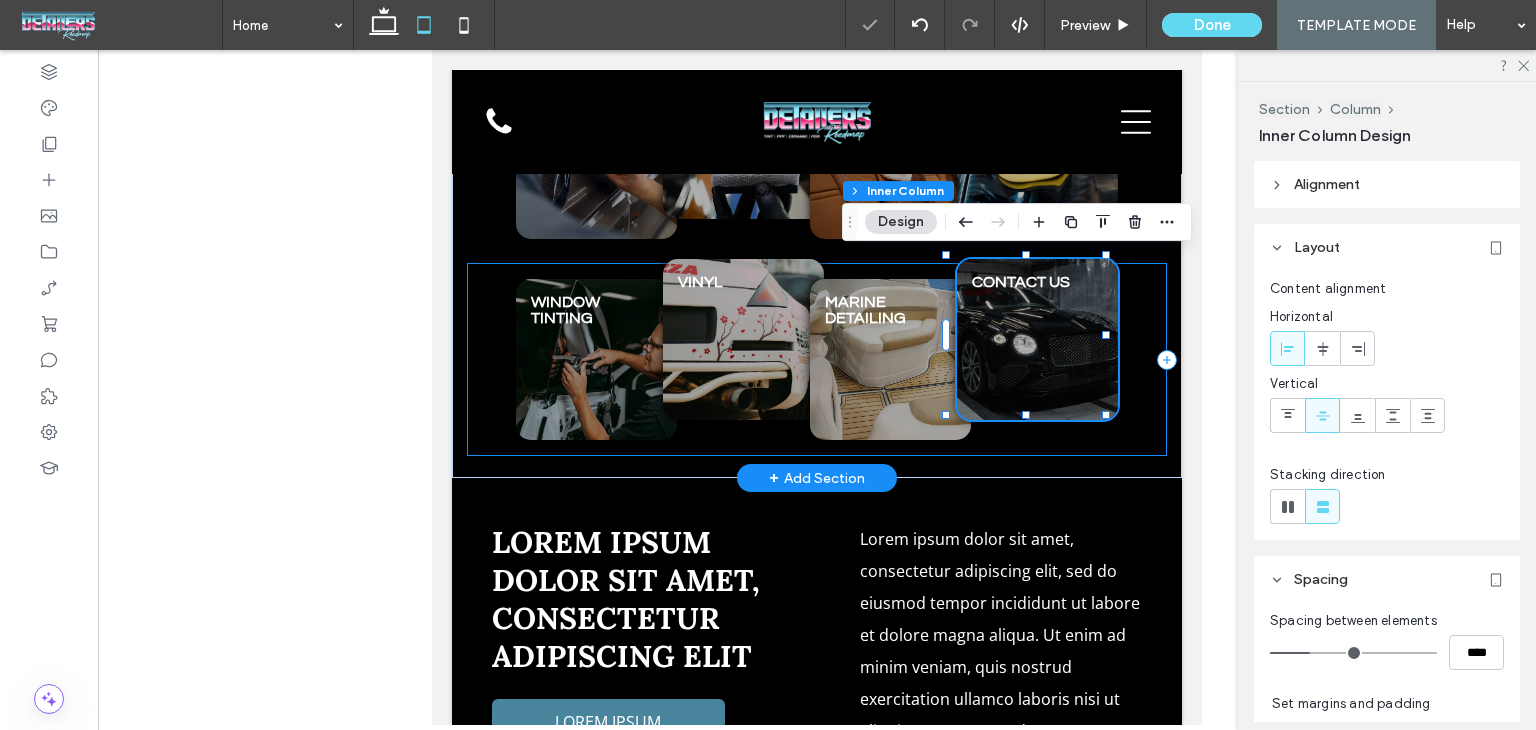 click on "WINDOW TINTING
Breathtaking colors of our planet
Button
VINYL
Breathtaking colors of our planet
Button
MARINE DETAILING
Breathtaking colors of our planet
Button
CONTACT US
Breathtaking colors of our planet
Button
23% , 158px" at bounding box center (817, 359) 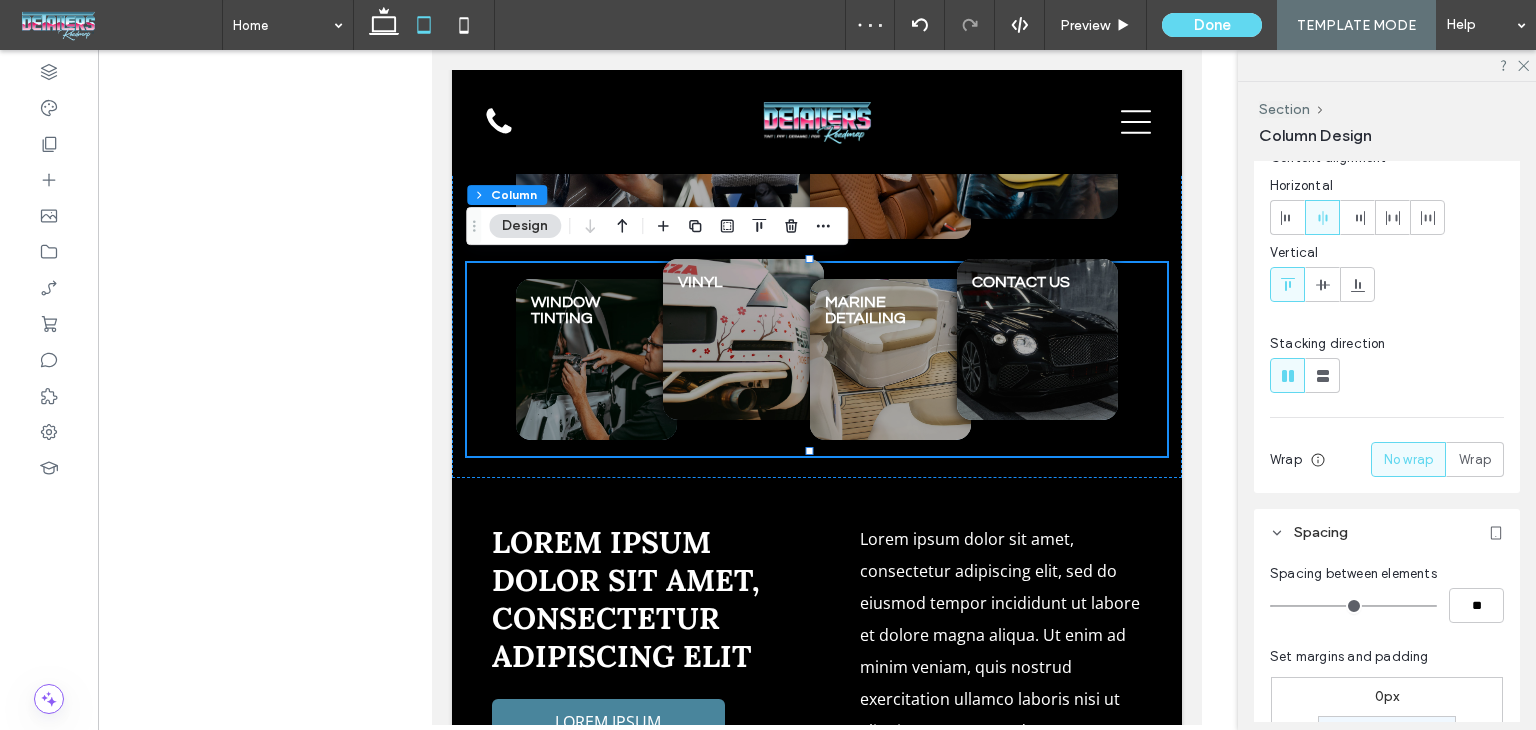scroll, scrollTop: 500, scrollLeft: 0, axis: vertical 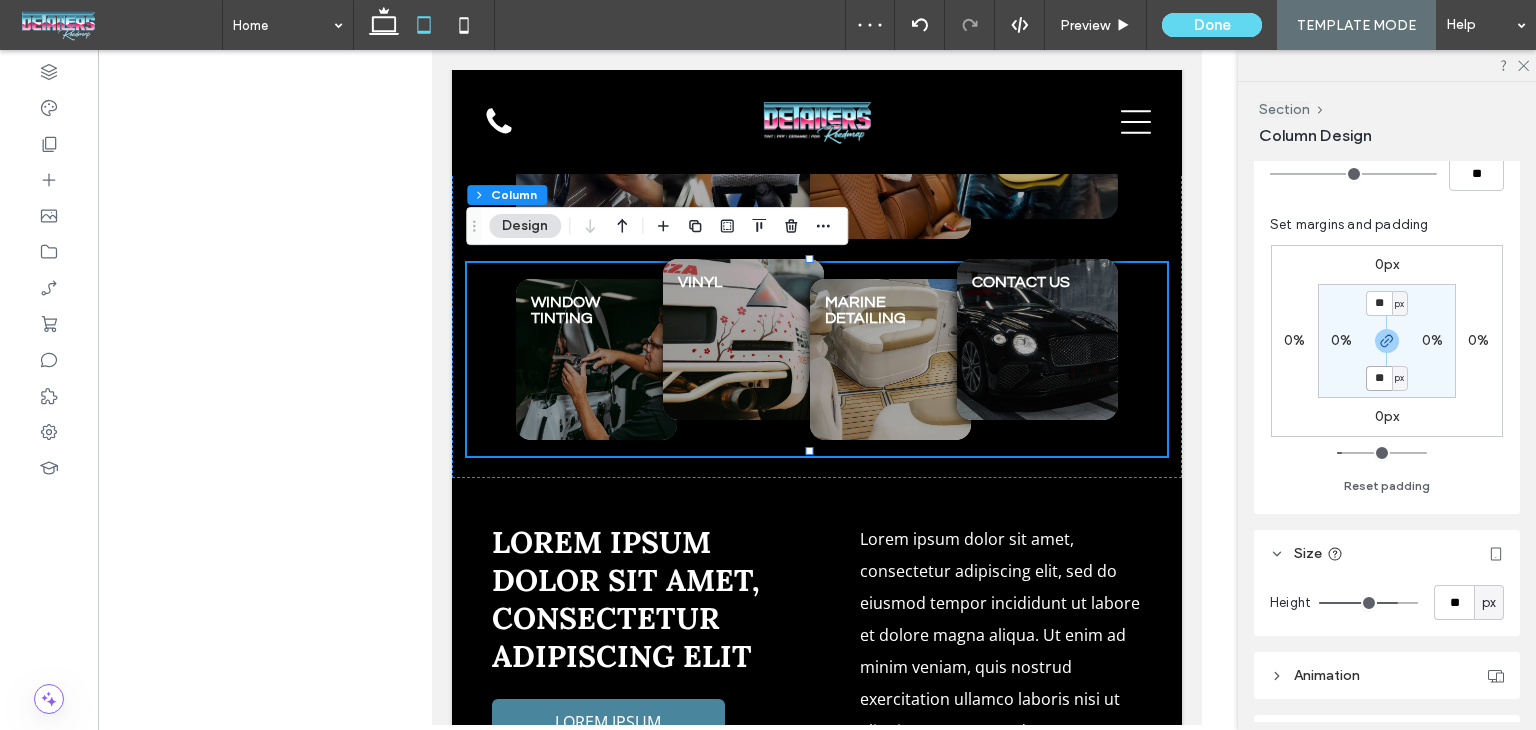 click on "**" at bounding box center [1379, 378] 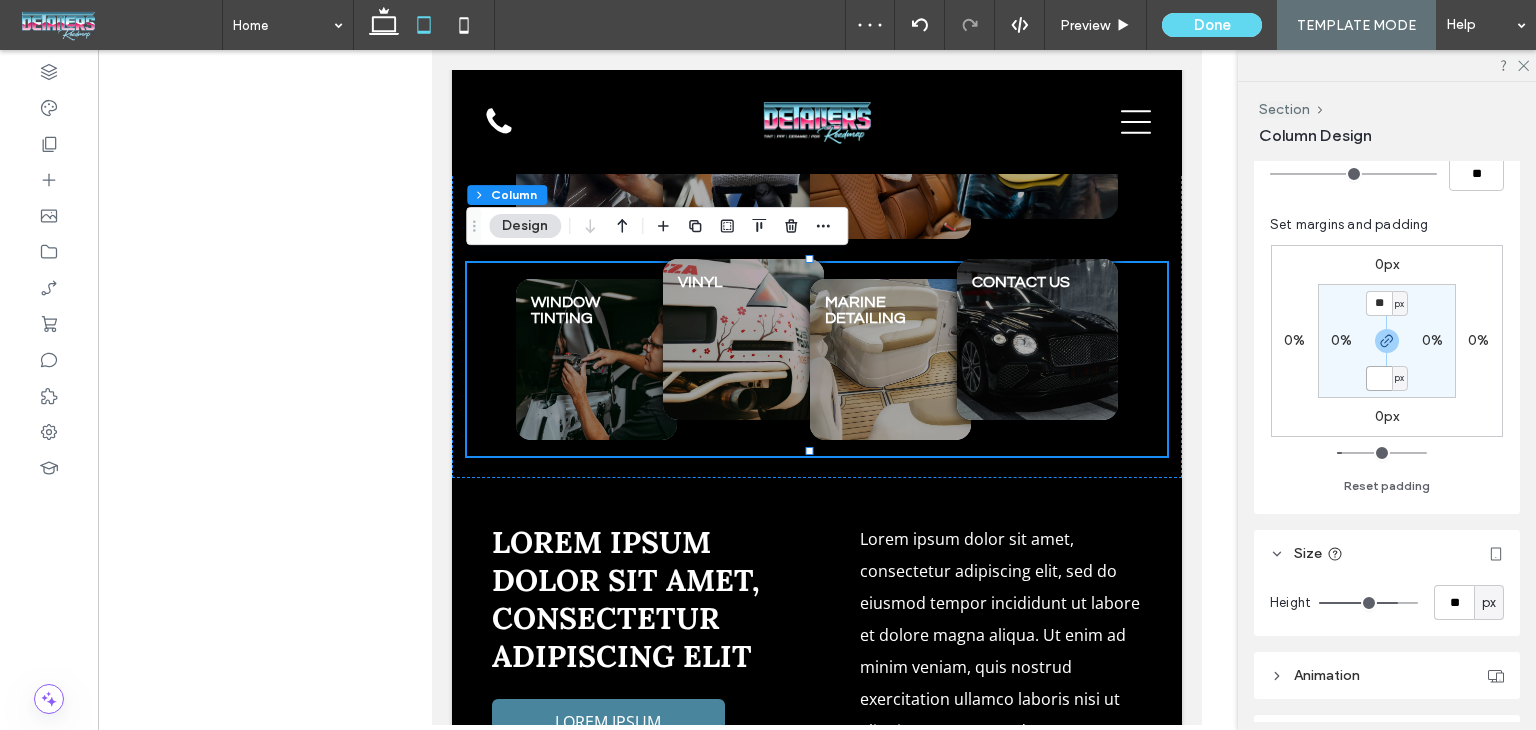 type 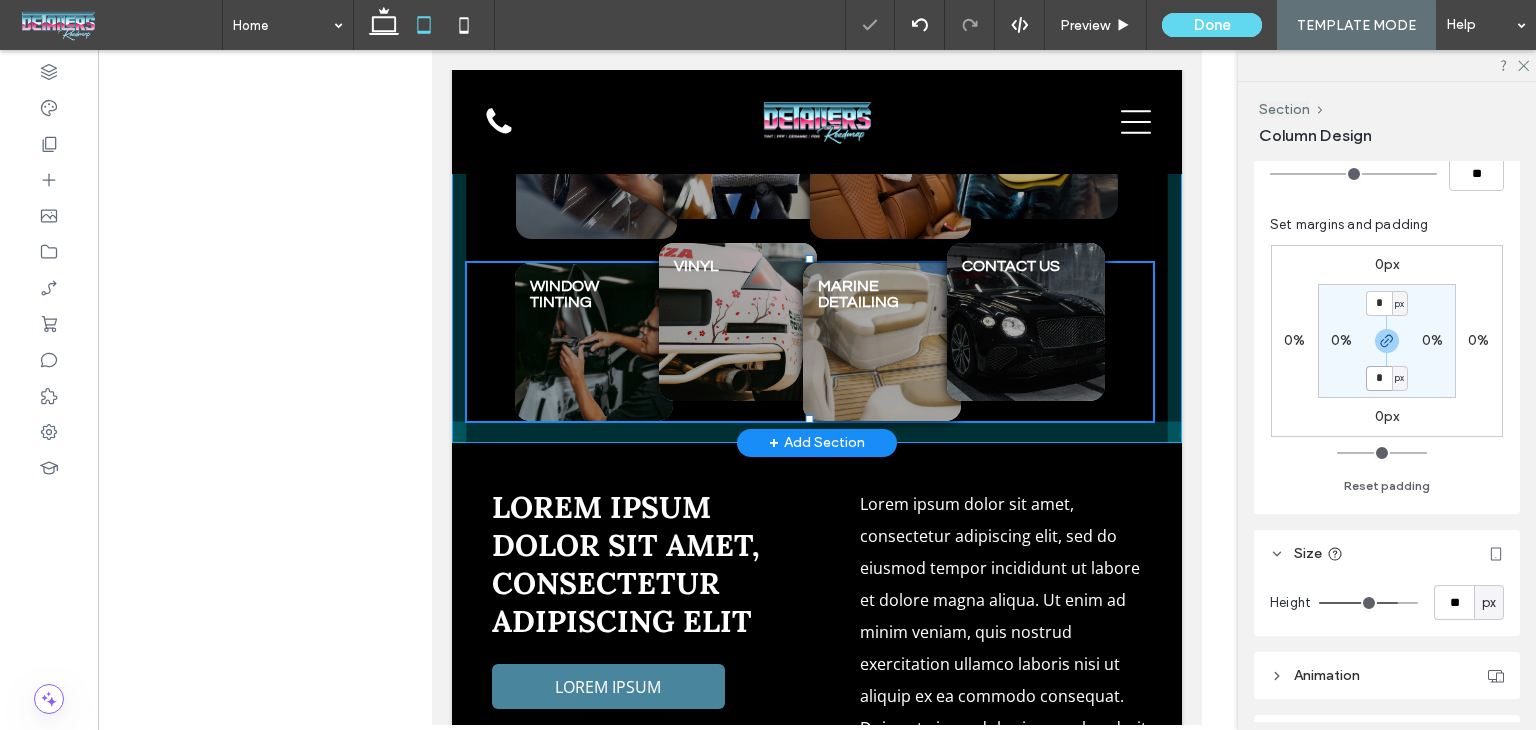drag, startPoint x: 811, startPoint y: 419, endPoint x: 816, endPoint y: 361, distance: 58.21512 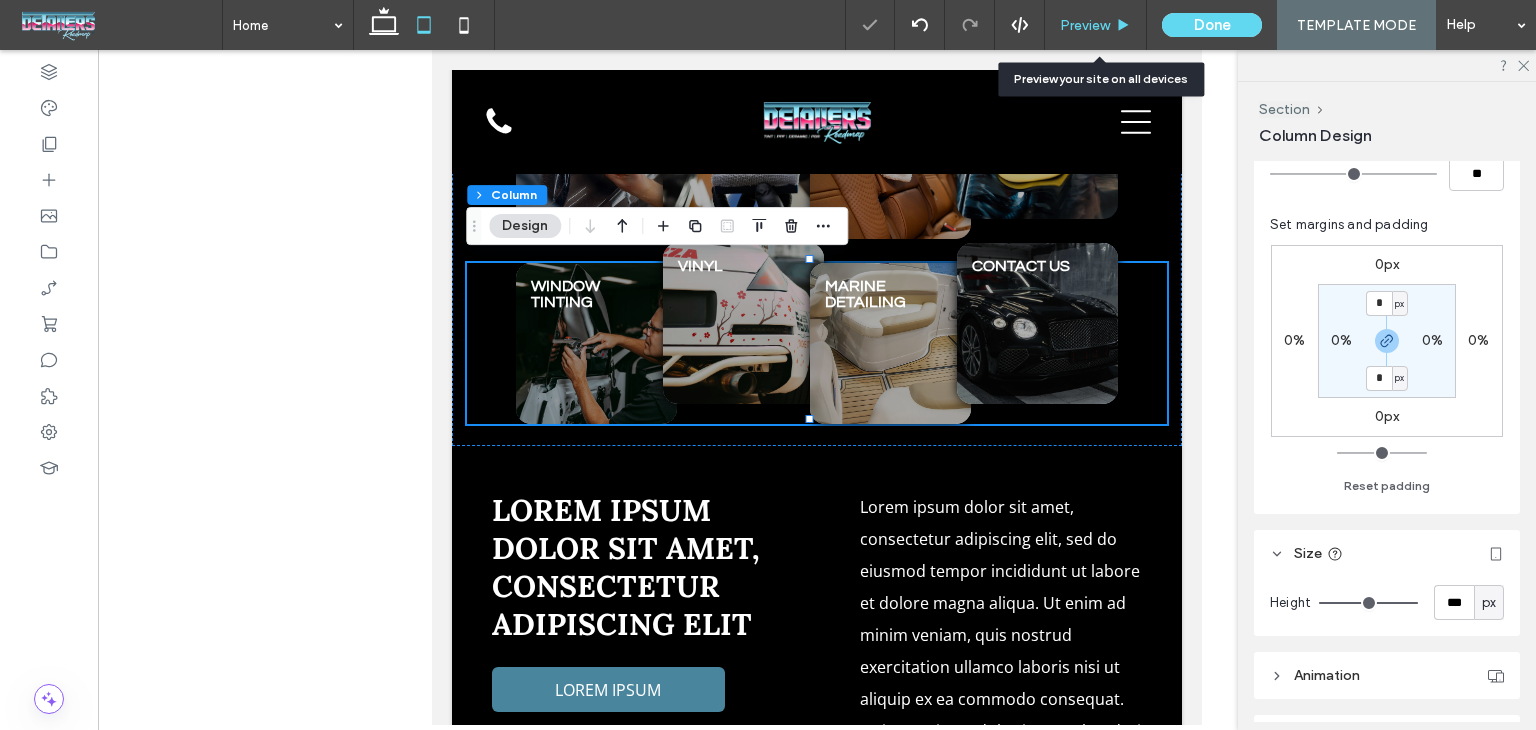 click on "Preview" at bounding box center (1085, 25) 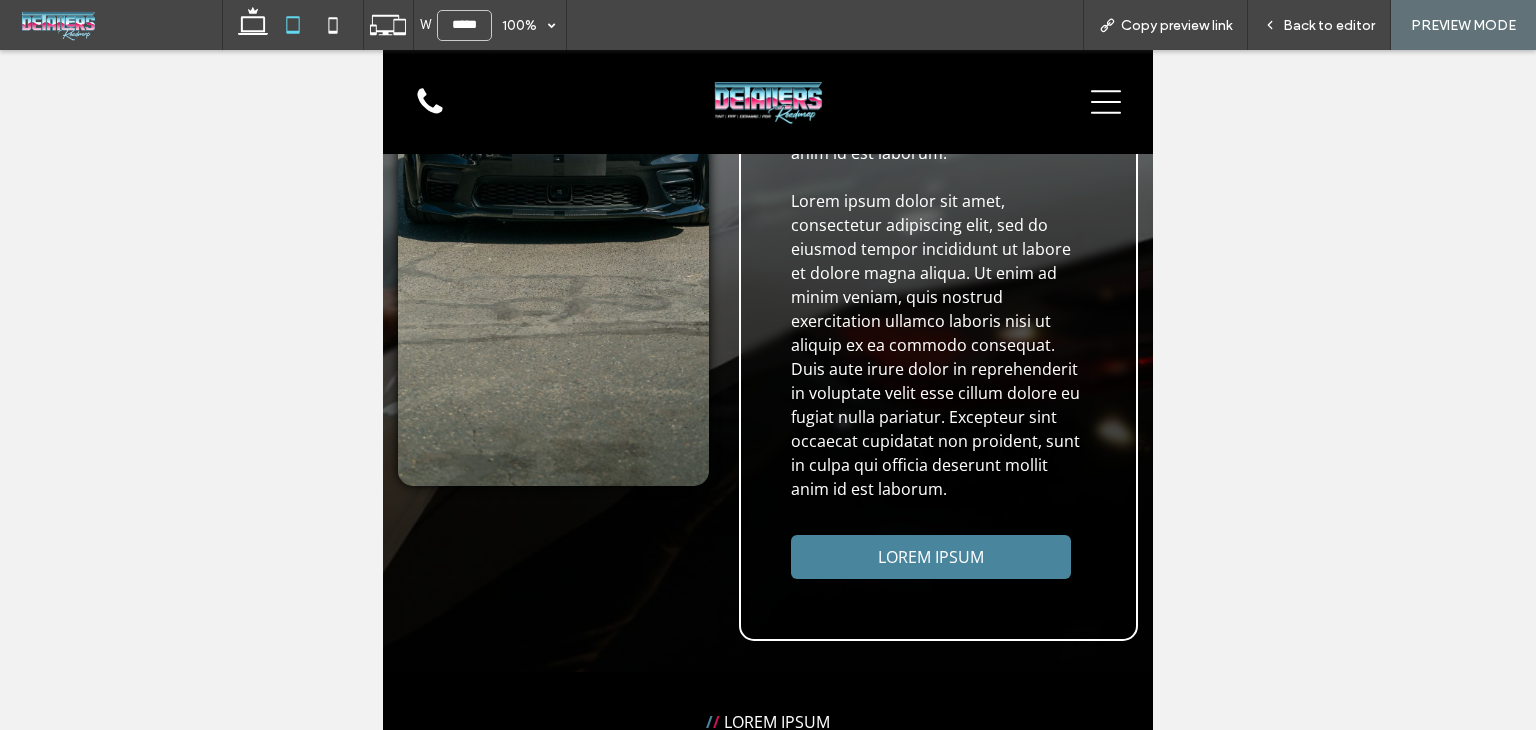 scroll, scrollTop: 2729, scrollLeft: 0, axis: vertical 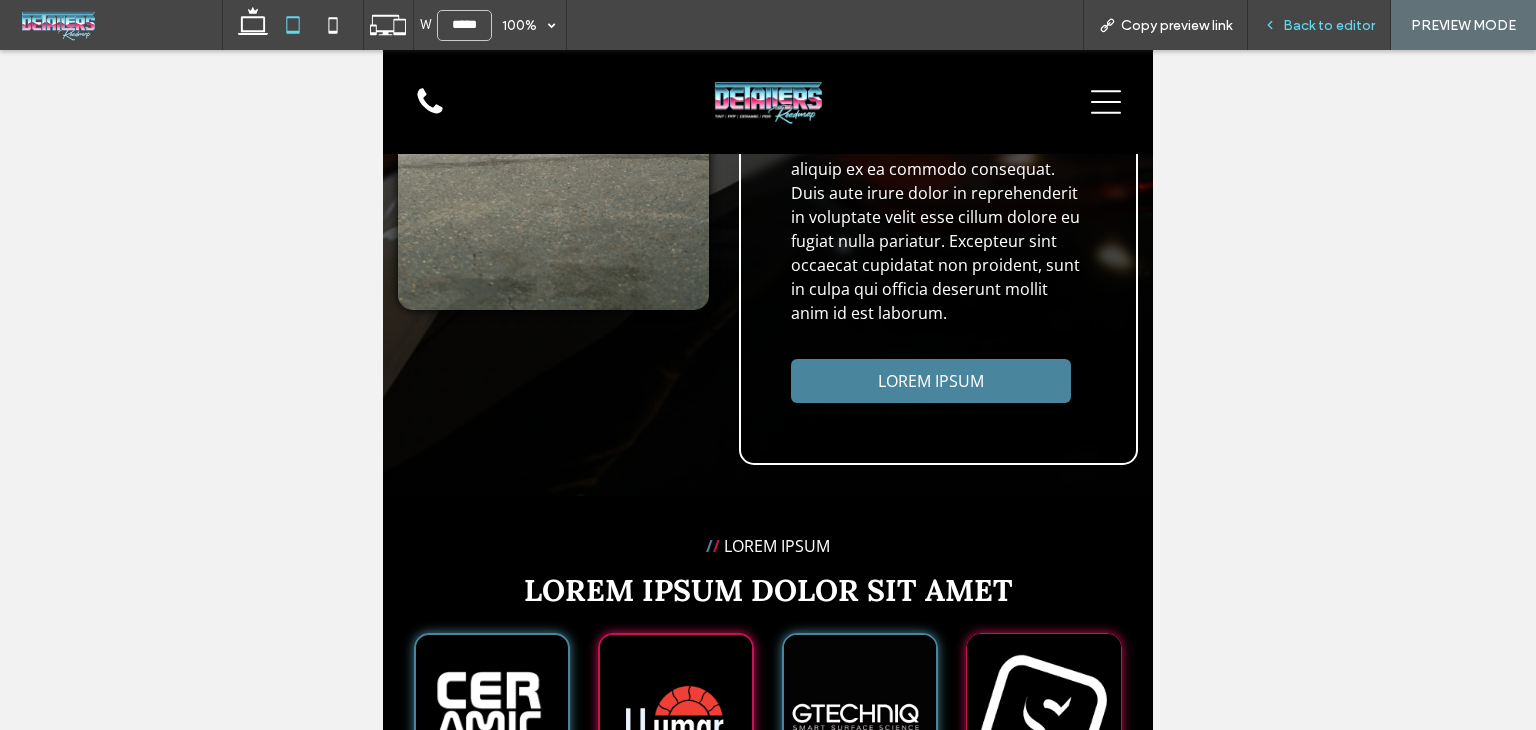 click on "Back to editor" at bounding box center [1329, 25] 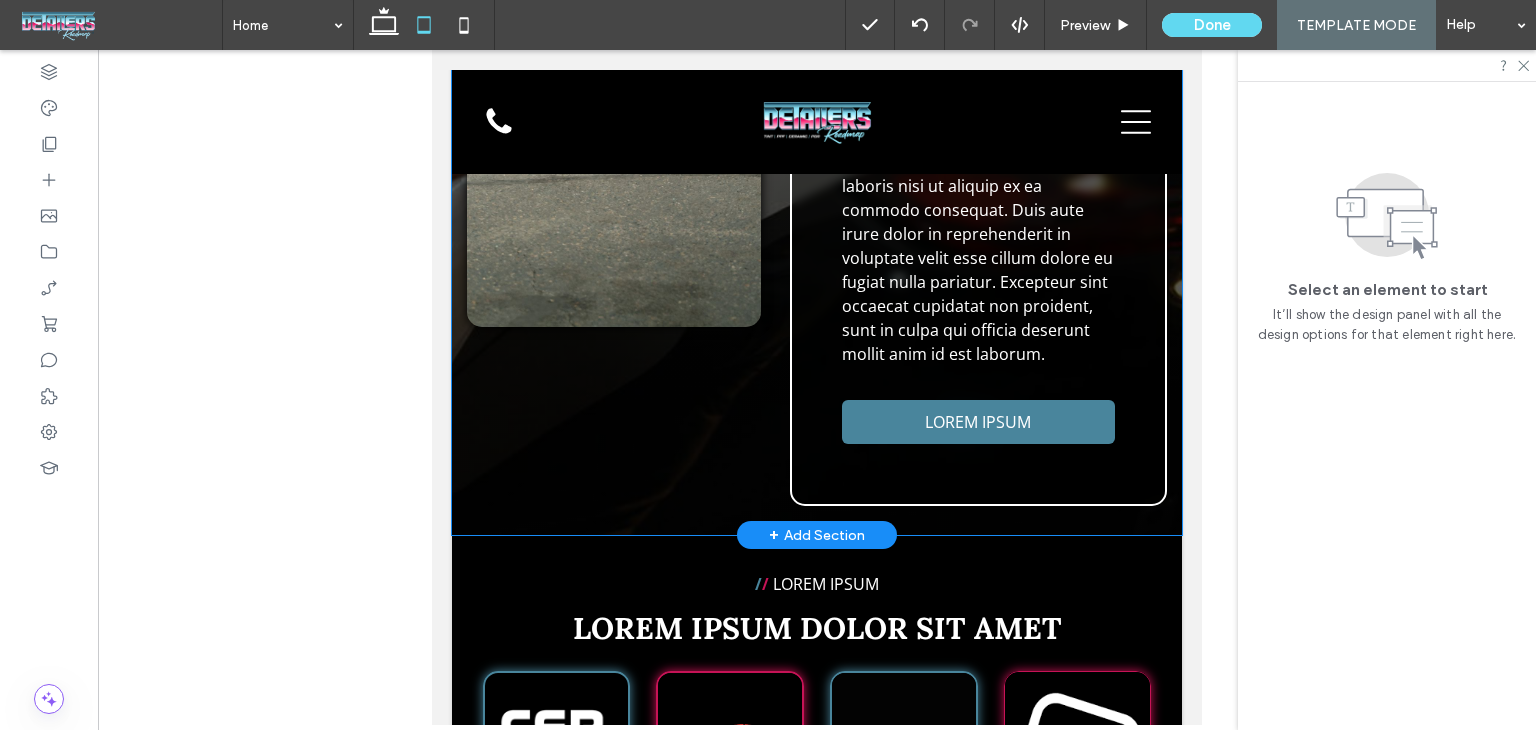 click on "/ /
LOREM IPSUM
Lorem ipsum dolor sit amet consectetur adipiscing elit
Lorem ipsum dolor sit amet, consectetur adipiscing elit, sed do eiusmod tempor incididunt ut labore et dolore magna aliqua. Ut enim ad minim veniam, quis nostrud exercitation ullamco laboris nisi ut aliquip ex ea commodo consequat. Duis aute irure dolor in reprehenderit in voluptate velit esse cillum dolore eu fugiat nulla pariatur. Excepteur sint occaecat cupidatat non proident, sunt in culpa qui officia deserunt mollit anim id est laborum. ﻿ Lorem ipsum dolor sit amet, consectetur adipiscing elit, sed do eiusmod tempor incididunt ut labore et dolore magna aliqua. Ut enim ad minim veniam, quis nostrud exercitation ullamco laboris nisi ut aliquip ex ea commodo consequat. Duis aute irure dolor in reprehenderit in voluptate velit esse cillum dolore eu fugiat nulla pariatur. Excepteur sint occaecat cupidatat non proident, sunt in culpa qui officia deserunt mollit anim id est laborum." at bounding box center [817, -49] 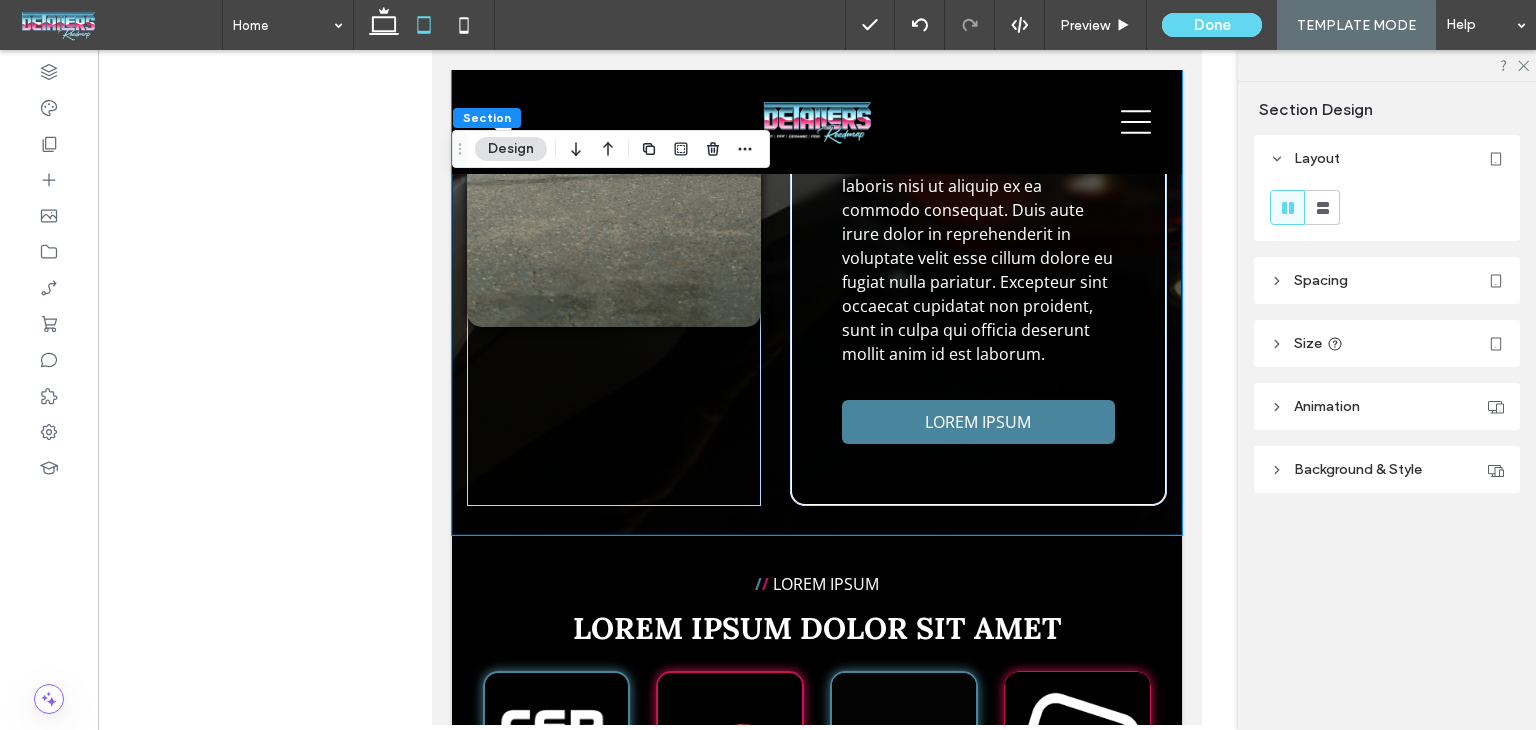 drag, startPoint x: 1332, startPoint y: 213, endPoint x: 1281, endPoint y: 250, distance: 63.007935 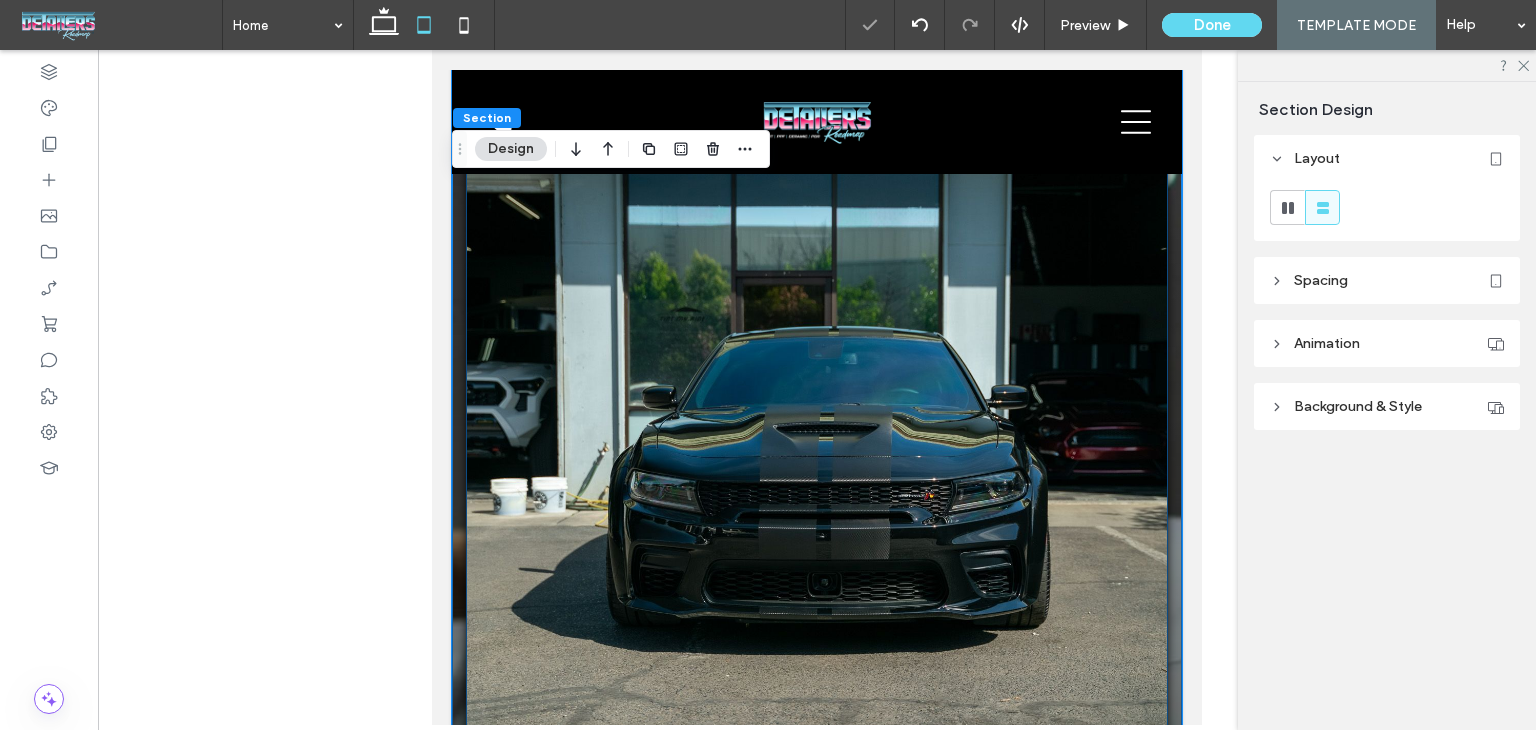 scroll, scrollTop: 2229, scrollLeft: 0, axis: vertical 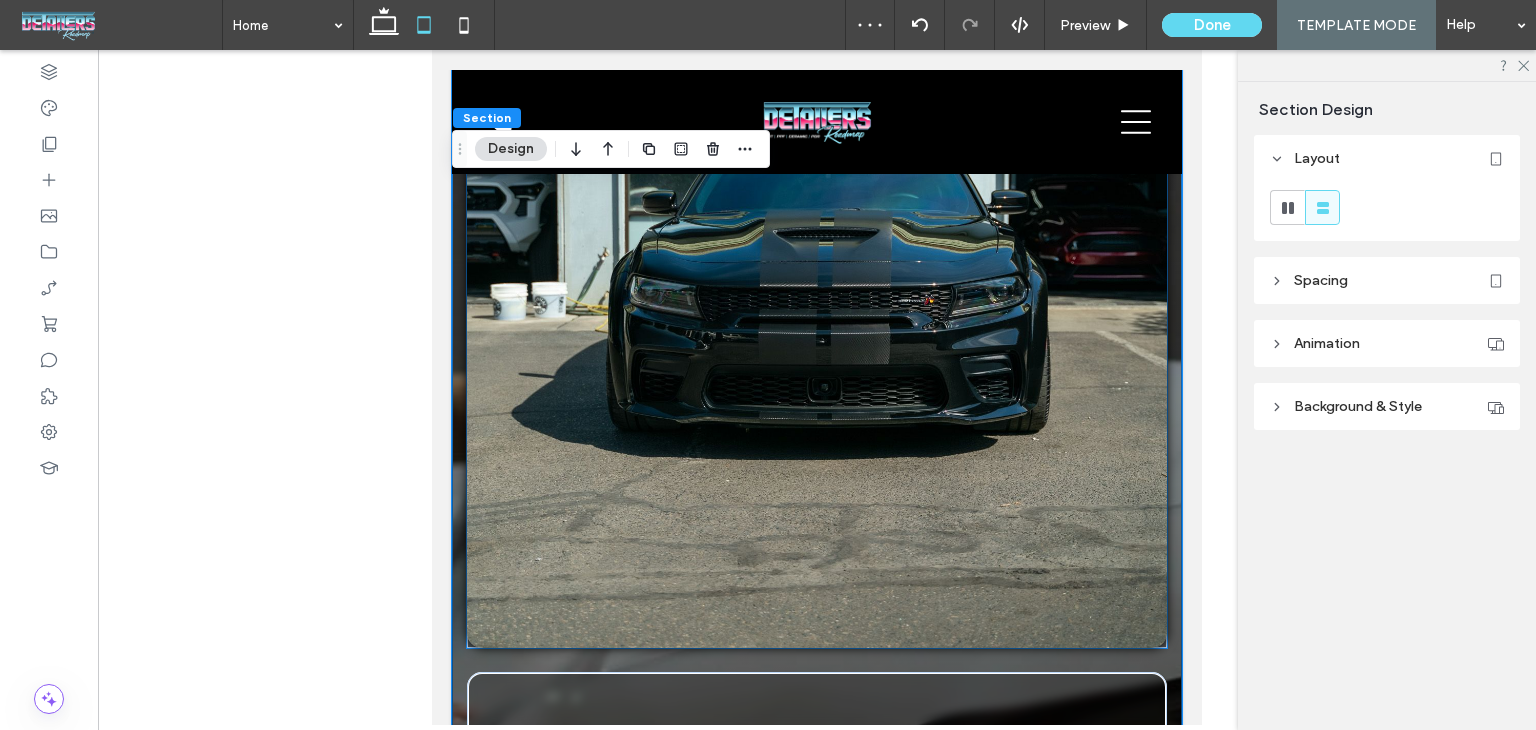 click at bounding box center (817, 272) 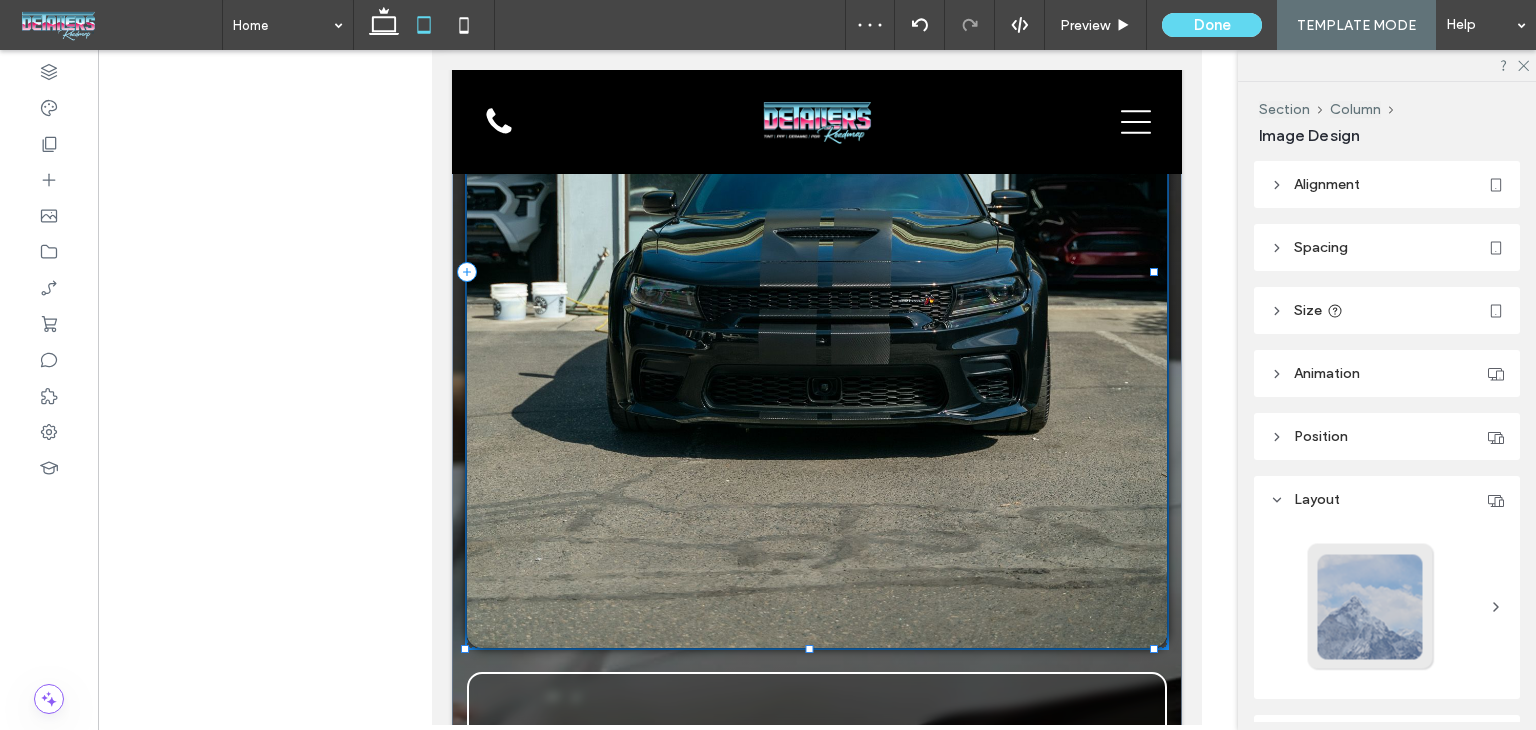type on "**" 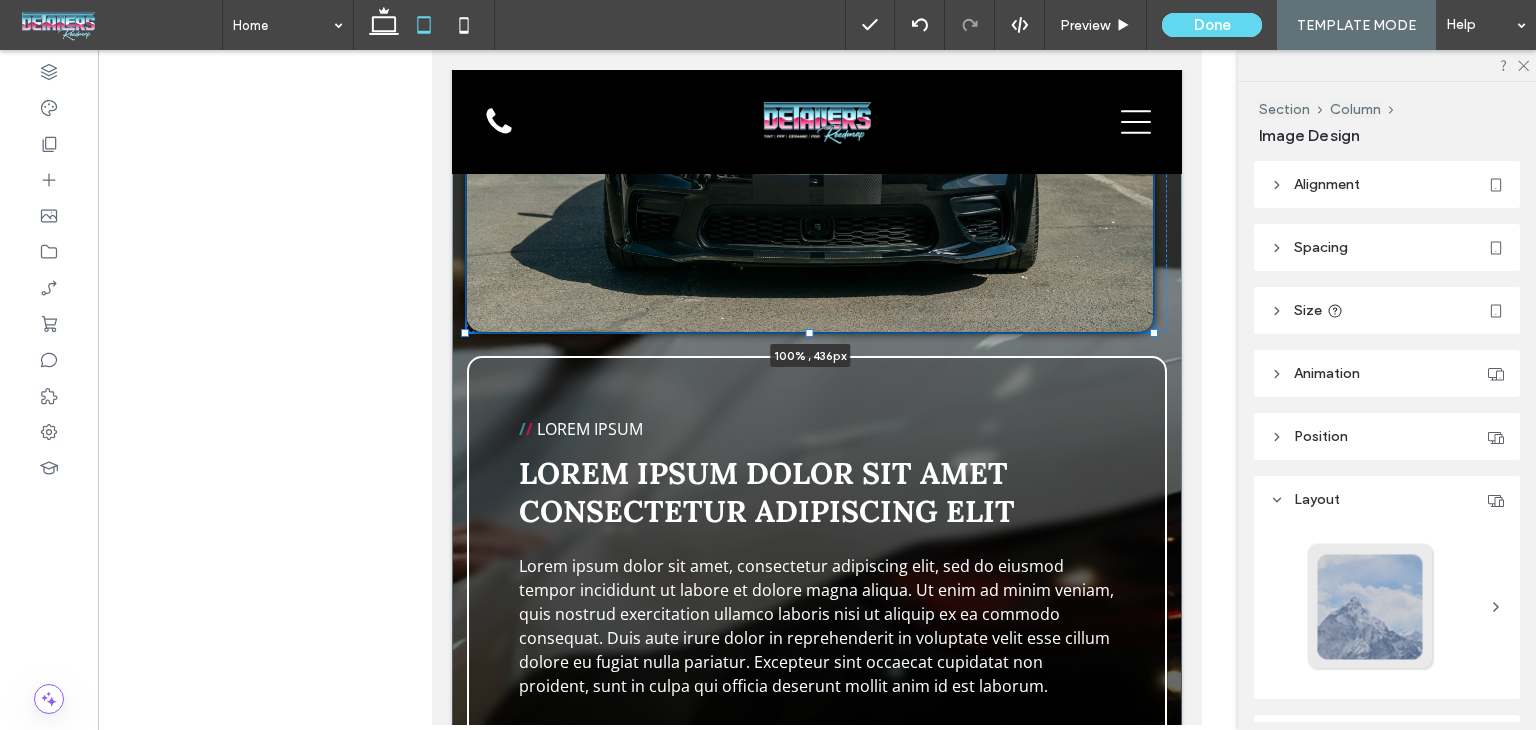 drag, startPoint x: 810, startPoint y: 636, endPoint x: 842, endPoint y: 478, distance: 161.20795 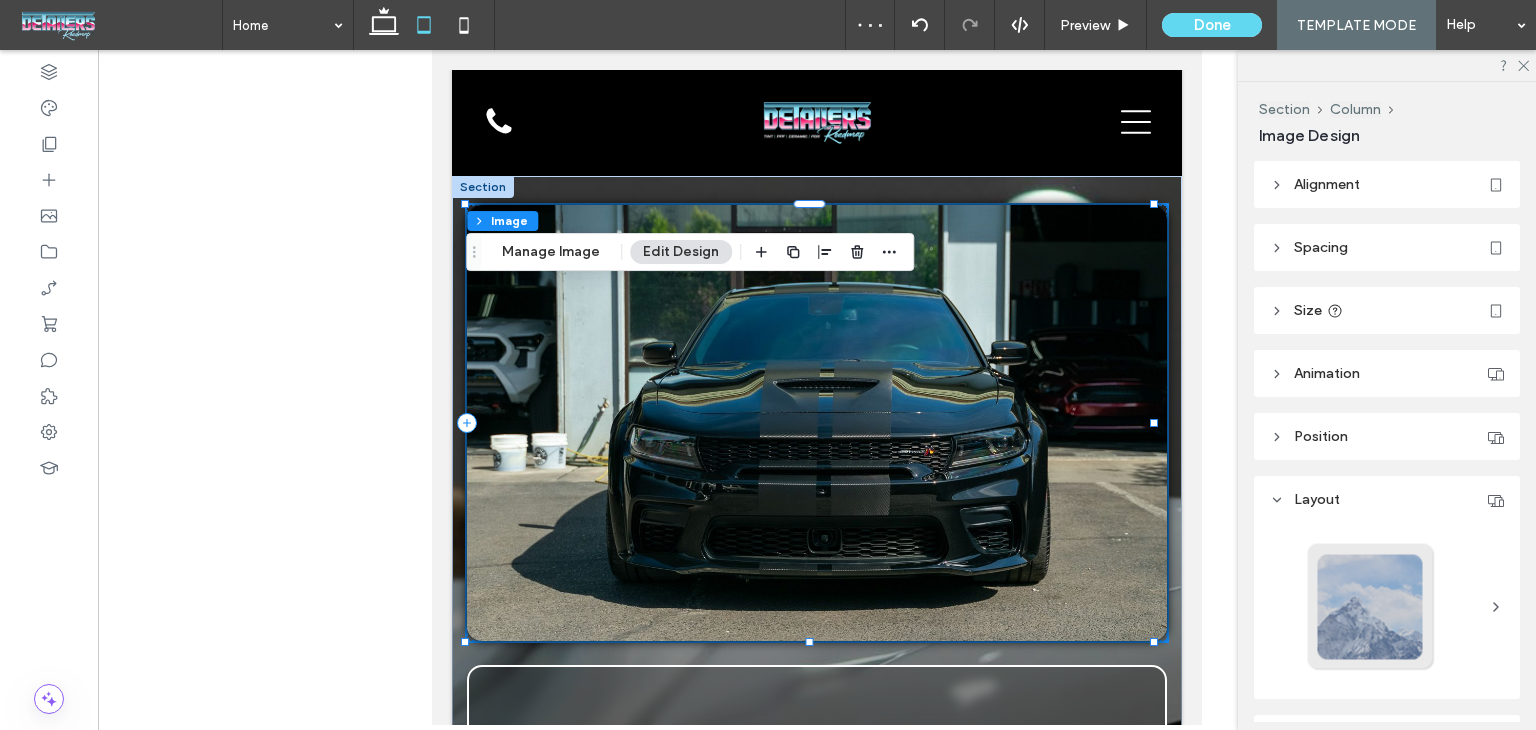 scroll, scrollTop: 2029, scrollLeft: 0, axis: vertical 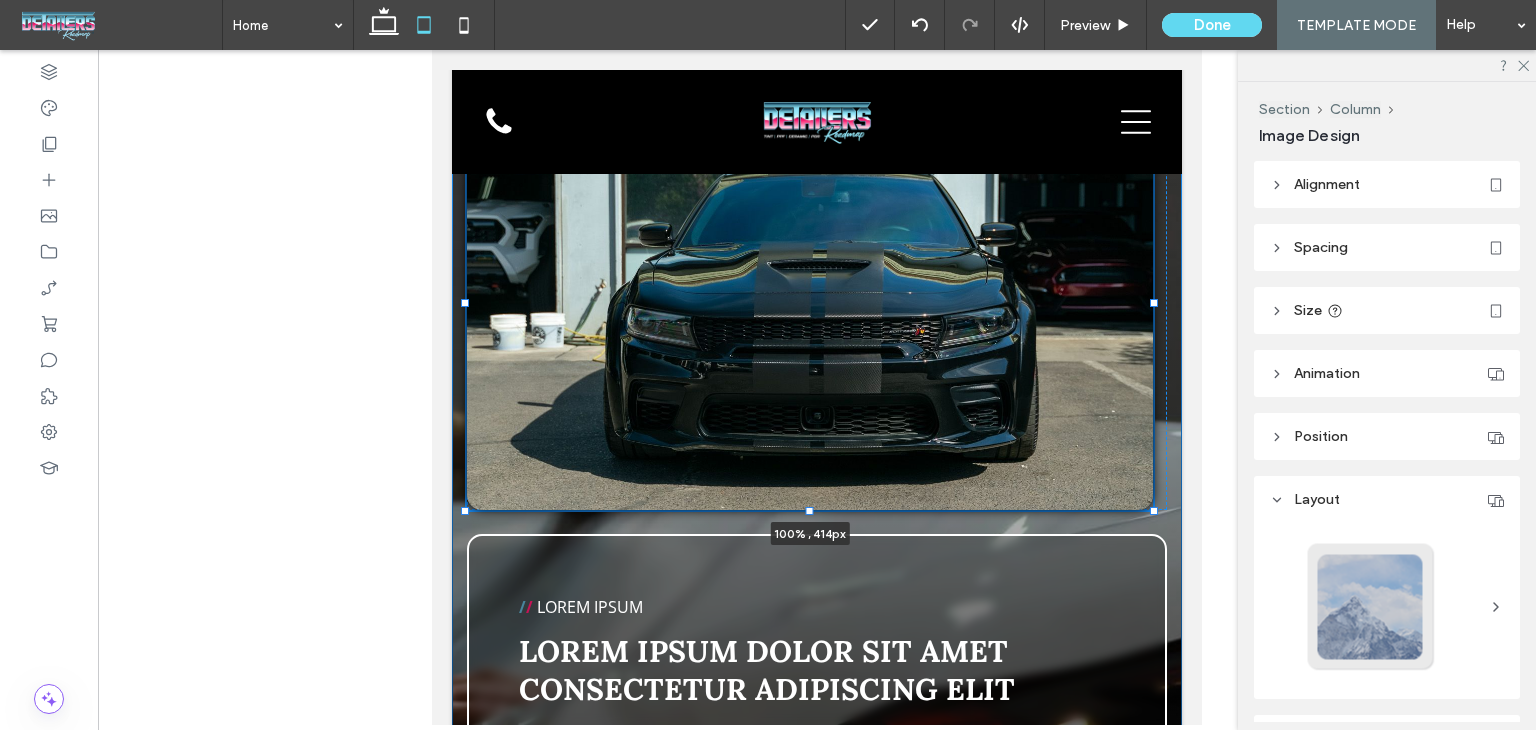 drag, startPoint x: 812, startPoint y: 526, endPoint x: 844, endPoint y: 515, distance: 33.83785 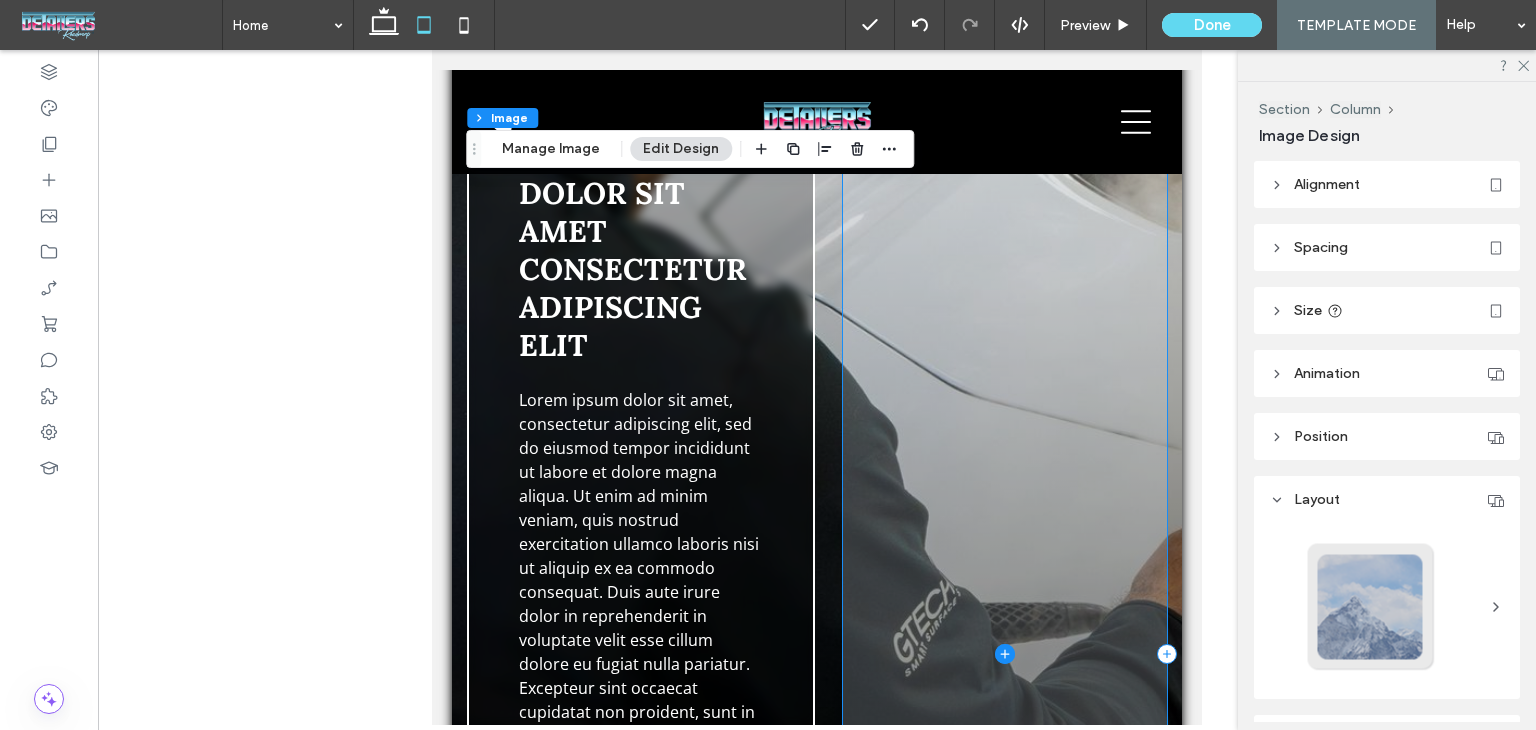scroll, scrollTop: 3929, scrollLeft: 0, axis: vertical 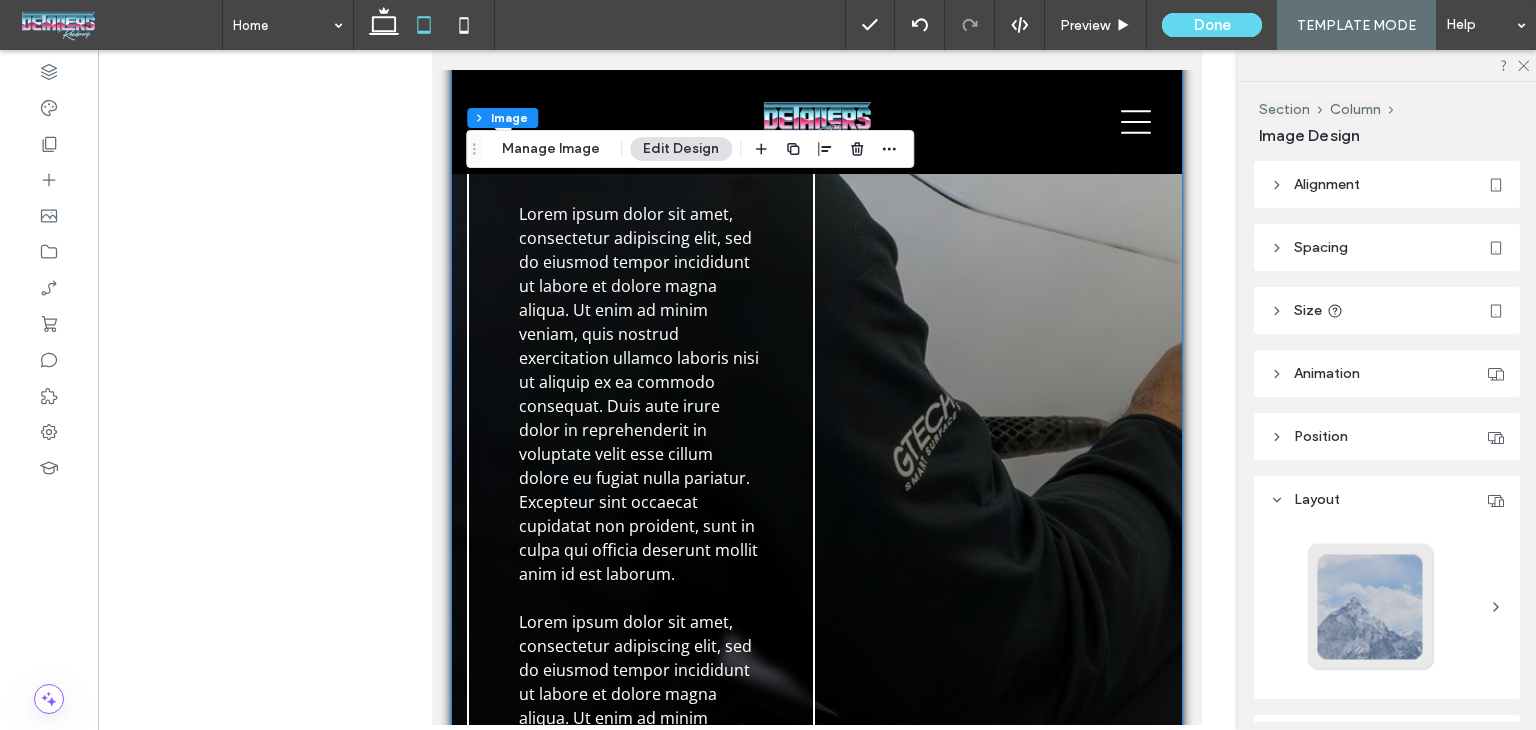click on "/ /
LOREM IPSUM
Lorem ipsum dolor sit amet consectetur adipiscing elit
Lorem ipsum dolor sit amet, consectetur adipiscing elit, sed do eiusmod tempor incididunt ut labore et dolore magna aliqua. Ut enim ad minim veniam, quis nostrud exercitation ullamco laboris nisi ut aliquip ex ea commodo consequat. Duis aute irure dolor in reprehenderit in voluptate velit esse cillum dolore eu fugiat nulla pariatur. Excepteur sint occaecat cupidatat non proident, sunt in culpa qui officia deserunt mollit anim id est laborum. ﻿ Lorem ipsum dolor sit amet, consectetur adipiscing elit, sed do eiusmod tempor incididunt ut labore et dolore magna aliqua. Ut enim ad minim veniam, quis nostrud exercitation ullamco laboris nisi ut aliquip ex ea commodo consequat. Duis aute irure dolor in reprehenderit in voluptate velit esse cillum dolore eu fugiat nulla pariatur. Excepteur sint occaecat cupidatat non proident, sunt in culpa qui officia deserunt mollit anim id est laborum." at bounding box center [817, 468] 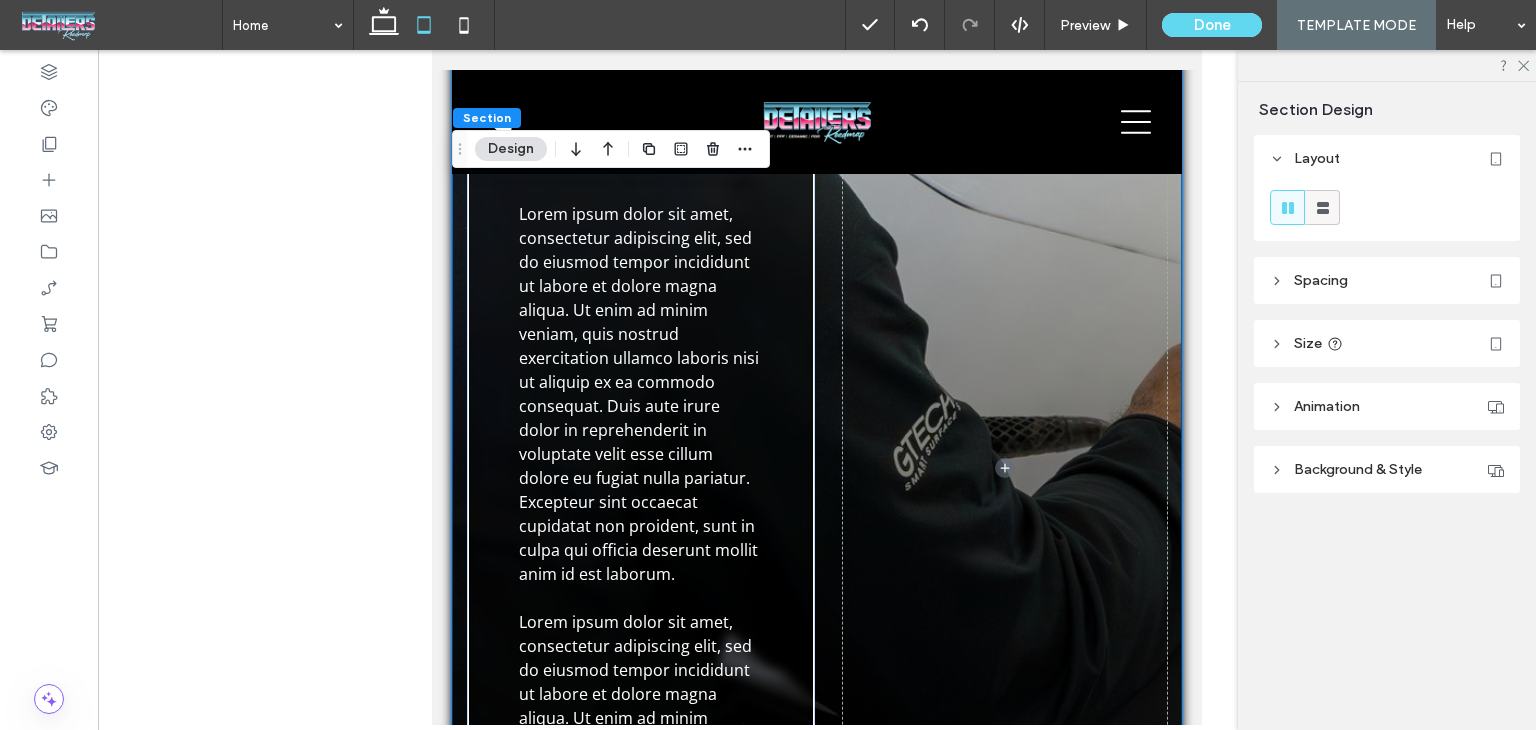 click 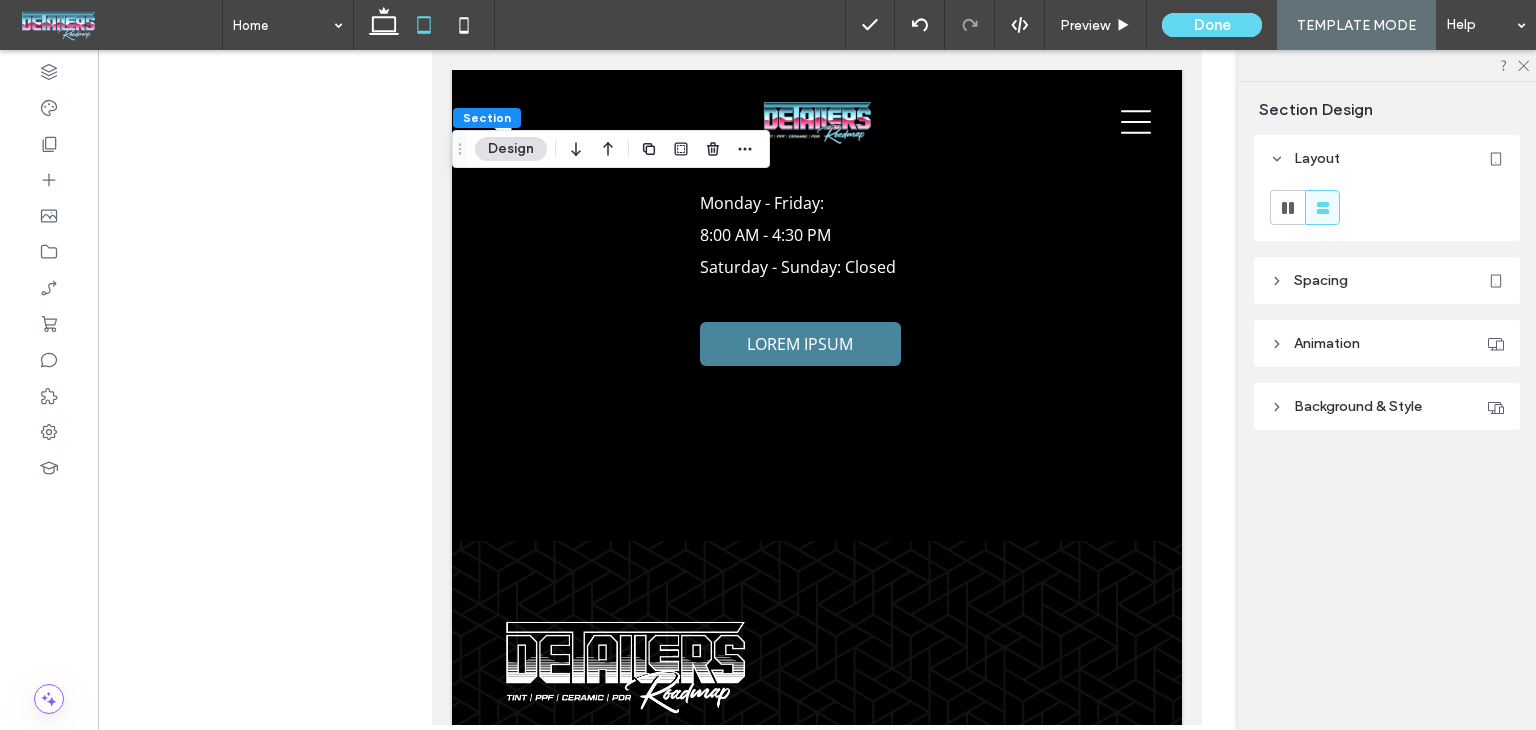 scroll, scrollTop: 5169, scrollLeft: 0, axis: vertical 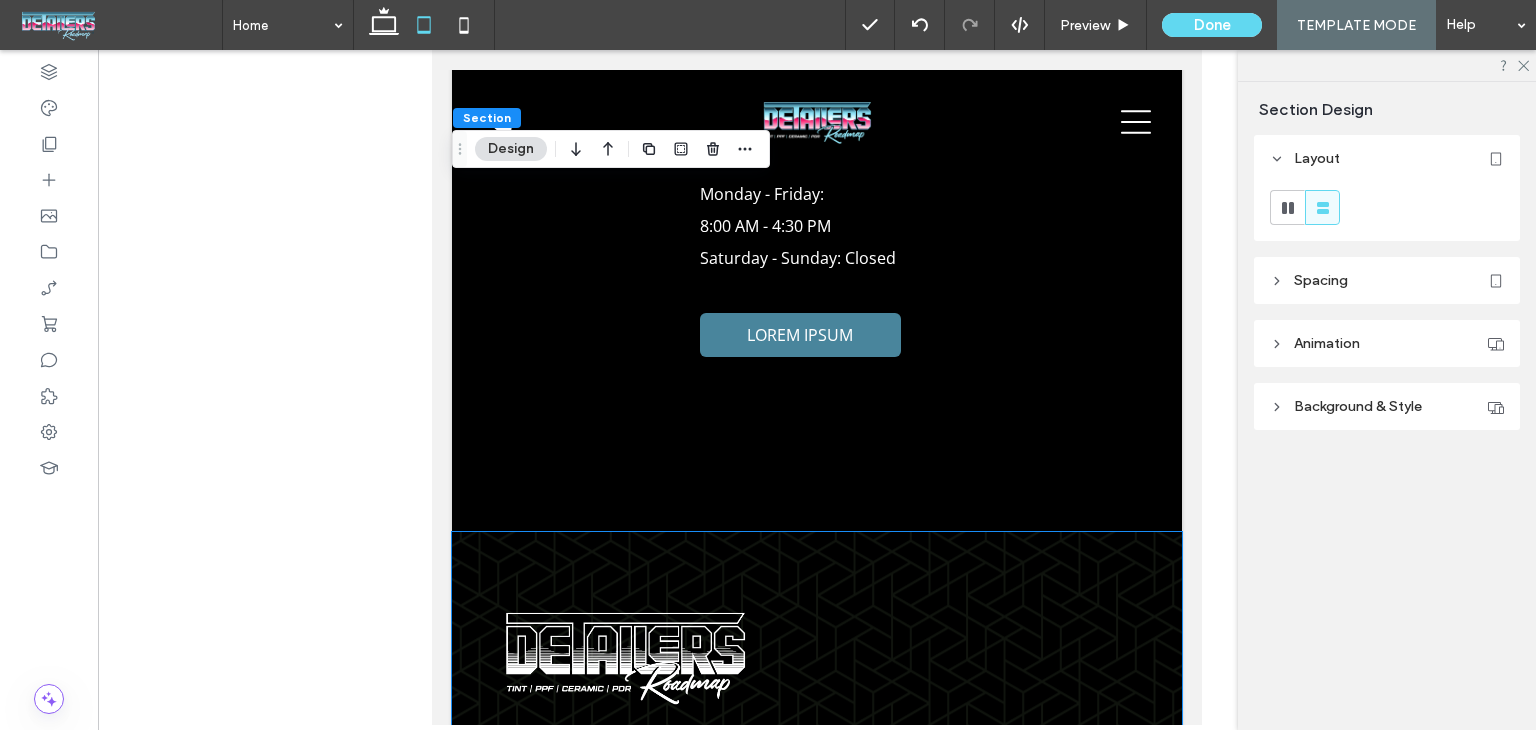 click on "/ /
LOREM IPSUM
Lorem ipsum dolor sit amet, consectetur adipiscing elit, sed do eiusmod tempor incididunt ut labore et dolore magna aliqua. Ut enim ad minim veniam, quis nostrud exercitation ullamco laboris nisi ut aliquip ex ea commodo consequat. Duis aute irure dolor in reprehenderit in voluptate velit esse cillum dolore eu fugiat nulla pariatur. Excepteur sint occaecat cupidatat non proident, sunt in culpa qui officia deserunt mollit anim id est laborum. Lorem ipsum dolor sit amet, consectetur adipiscing elit, sed do eiusmod tempor incididunt ut labore et dolore magna aliqua.
LOREM IPSUM" at bounding box center (817, 833) 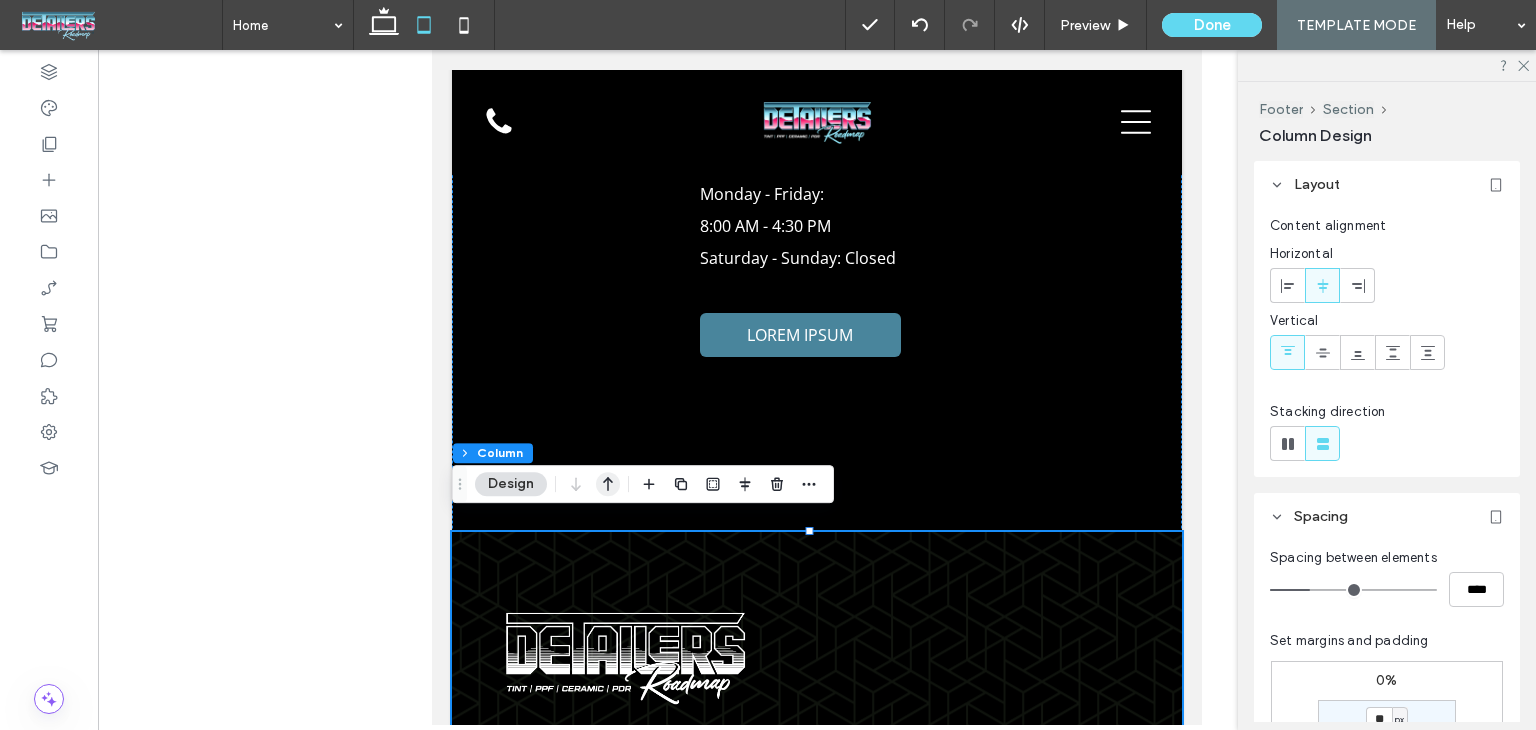 drag, startPoint x: 605, startPoint y: 481, endPoint x: 192, endPoint y: 579, distance: 424.4679 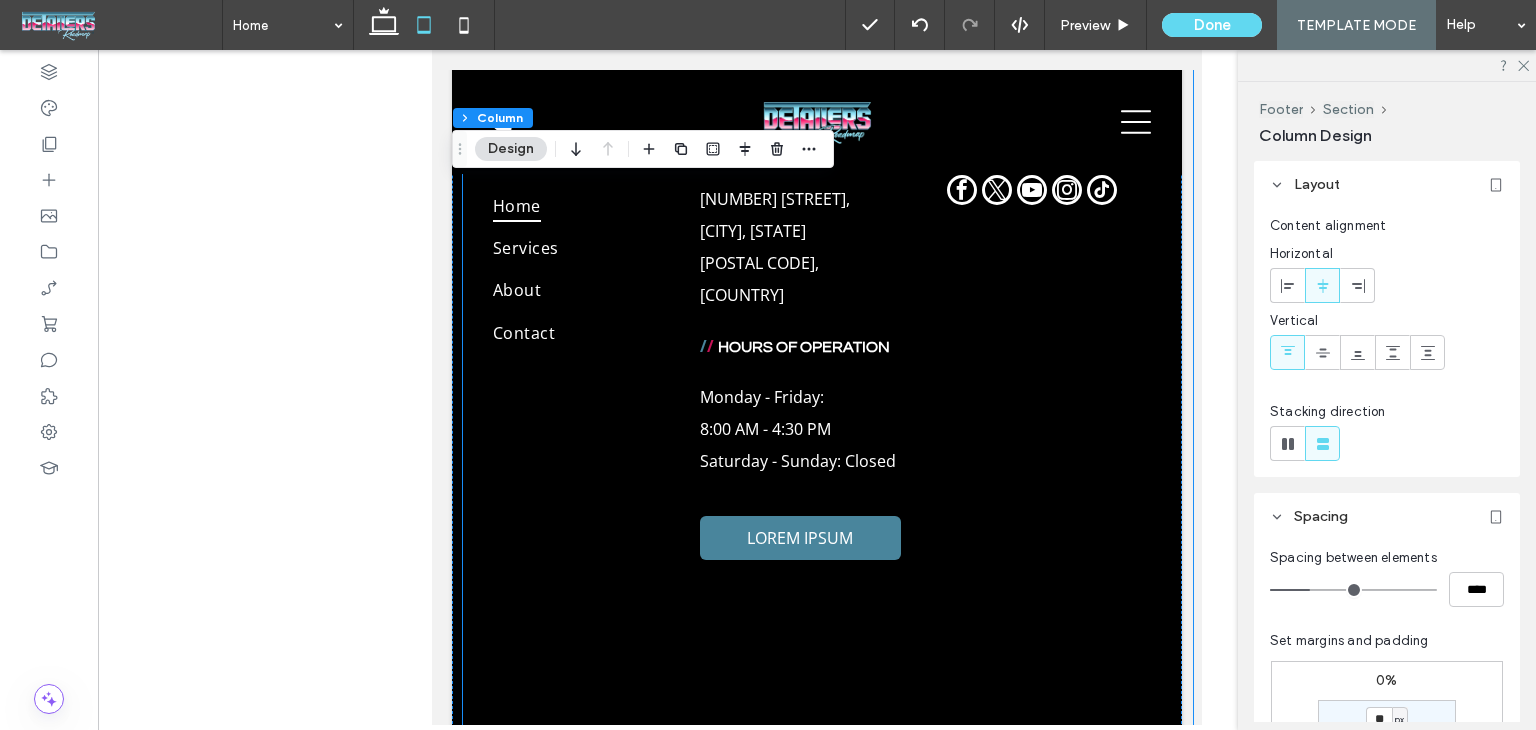 scroll, scrollTop: 5469, scrollLeft: 0, axis: vertical 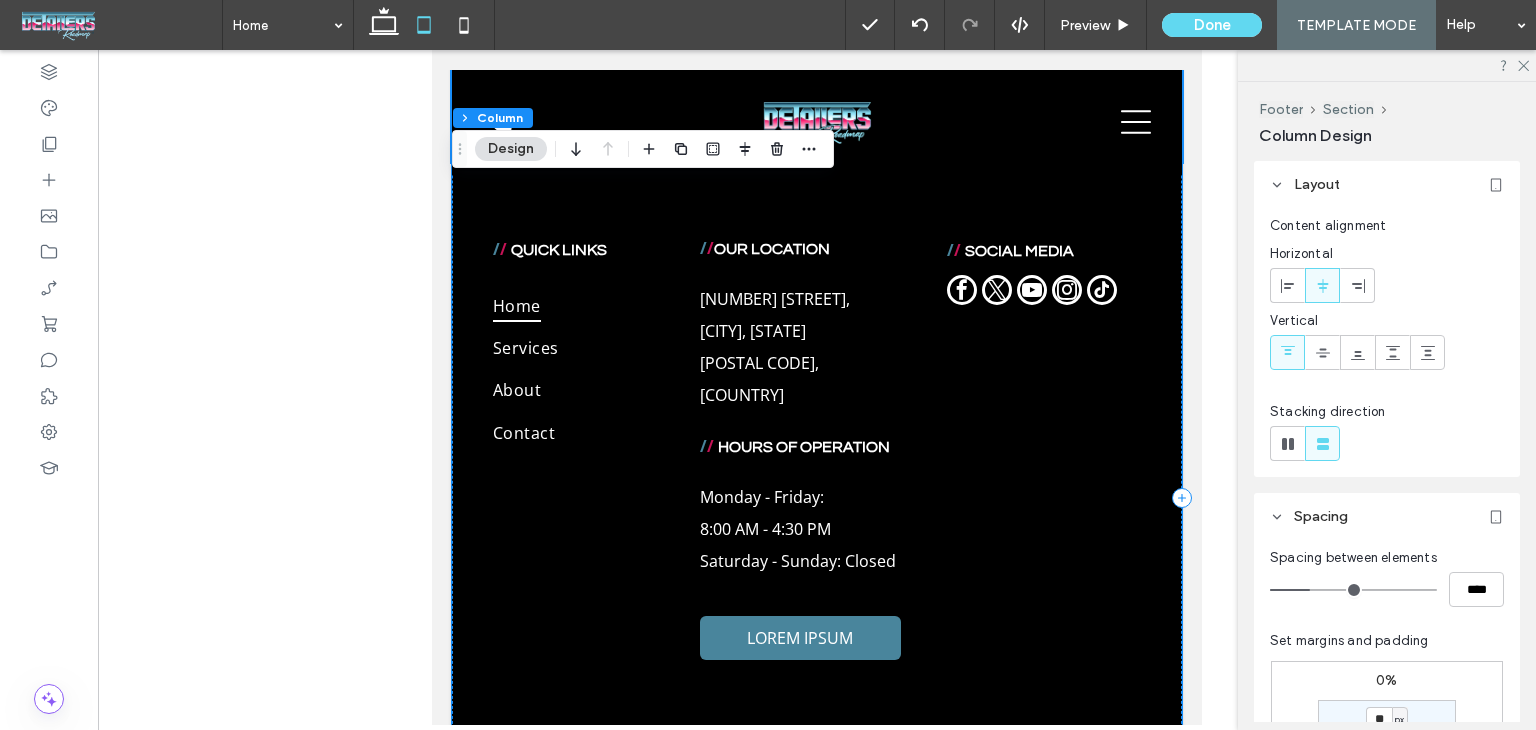 click on "/ /
QUICK LINKS
Home
Services
About
Contact
/ /  OUR LOCATION
1009 Shelton Beach Rd, Saraland, AL 36571, United States of America
/ /
HOURS OF  OPERATION
Monday - Friday:
8:00 AM - 4:30 PM Saturday - Sunday: Closed
LOREM IPSUM
/ /   SOCIAL MEDIA" at bounding box center [817, 498] 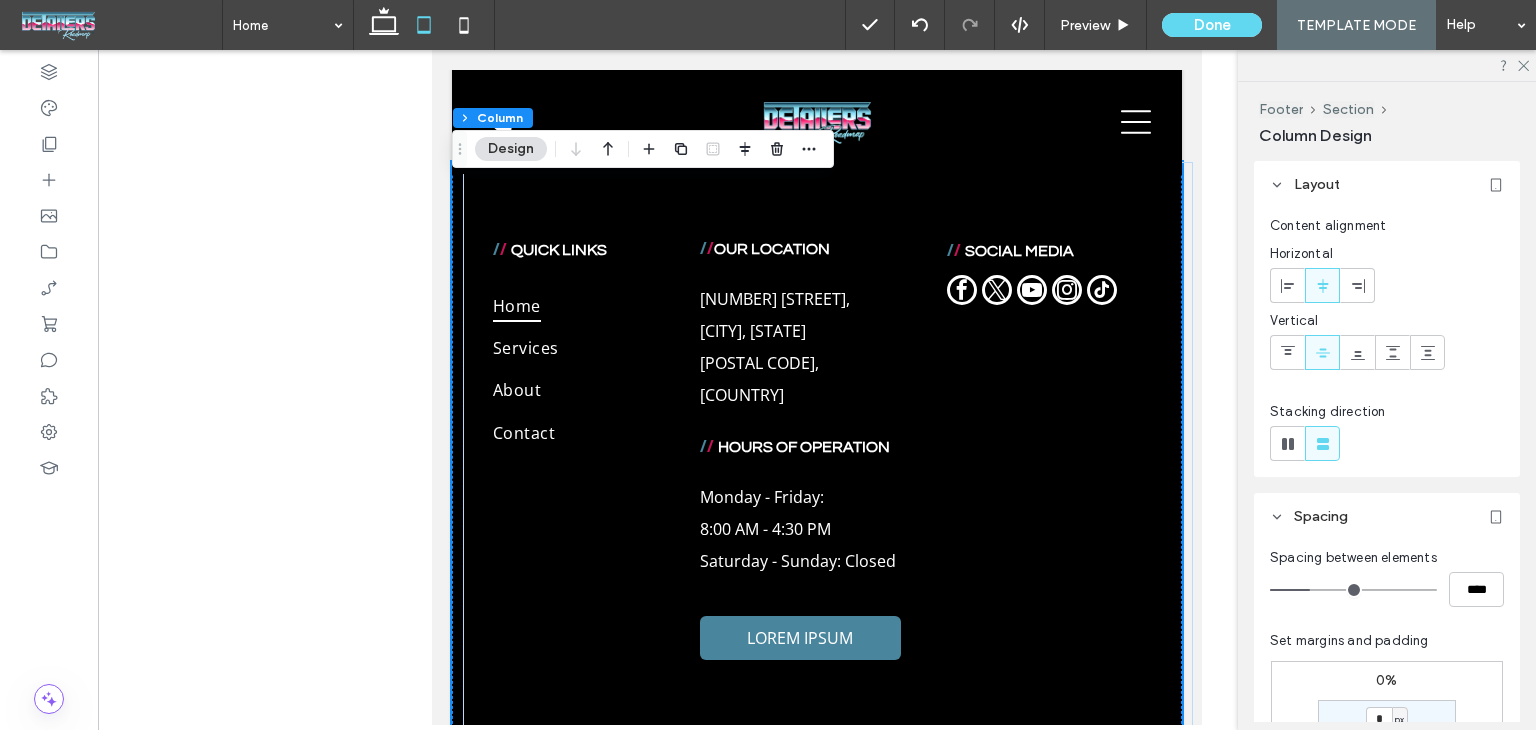 scroll, scrollTop: 300, scrollLeft: 0, axis: vertical 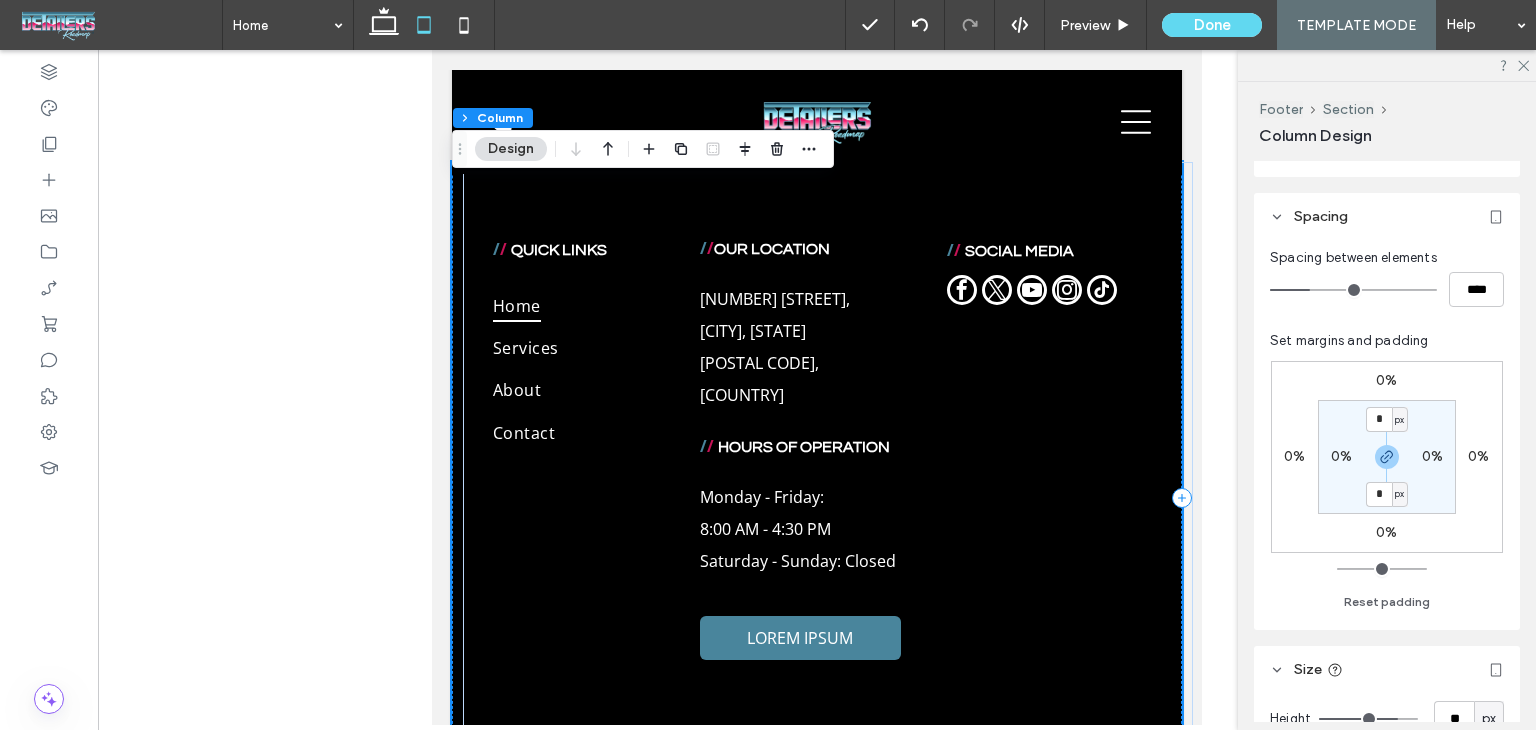 click on "/ /
QUICK LINKS
Home
Services
About
Contact
/ /  OUR LOCATION
1009 Shelton Beach Rd, Saraland, AL 36571, United States of America
/ /
HOURS OF  OPERATION
Monday - Friday:
8:00 AM - 4:30 PM Saturday - Sunday: Closed
LOREM IPSUM
/ /   SOCIAL MEDIA" at bounding box center [817, 498] 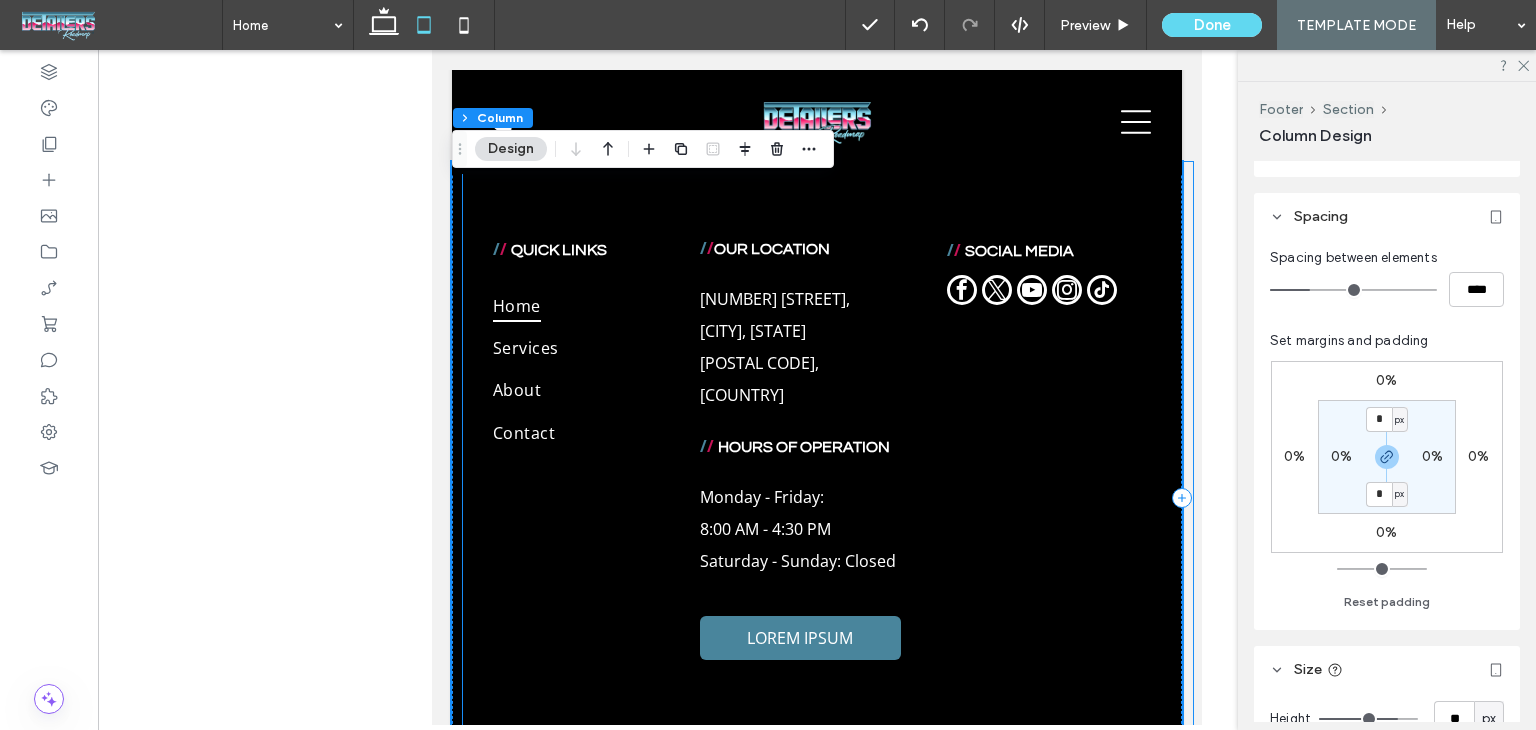 click on "/ /
QUICK LINKS
Home
Services
About
Contact" at bounding box center (566, 498) 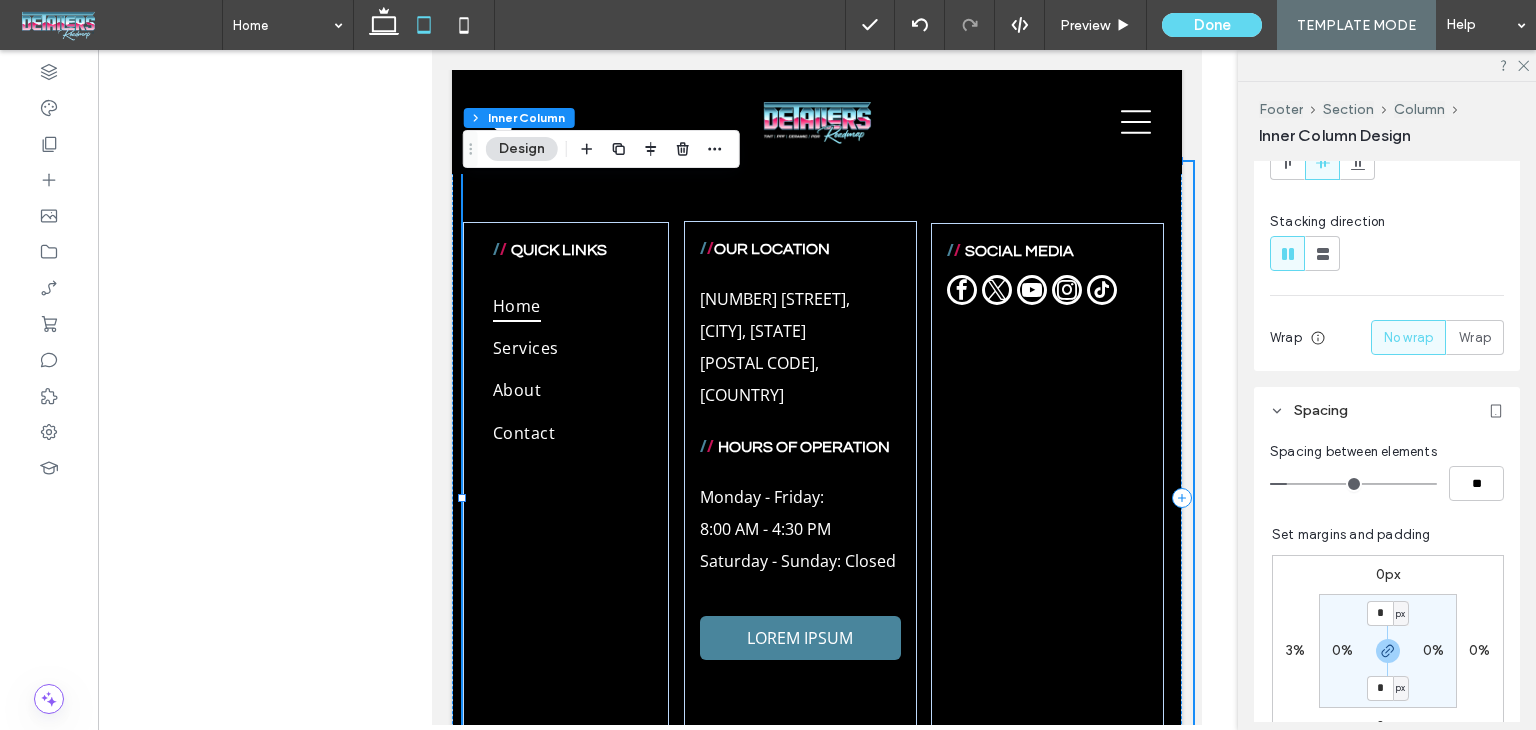 scroll, scrollTop: 500, scrollLeft: 0, axis: vertical 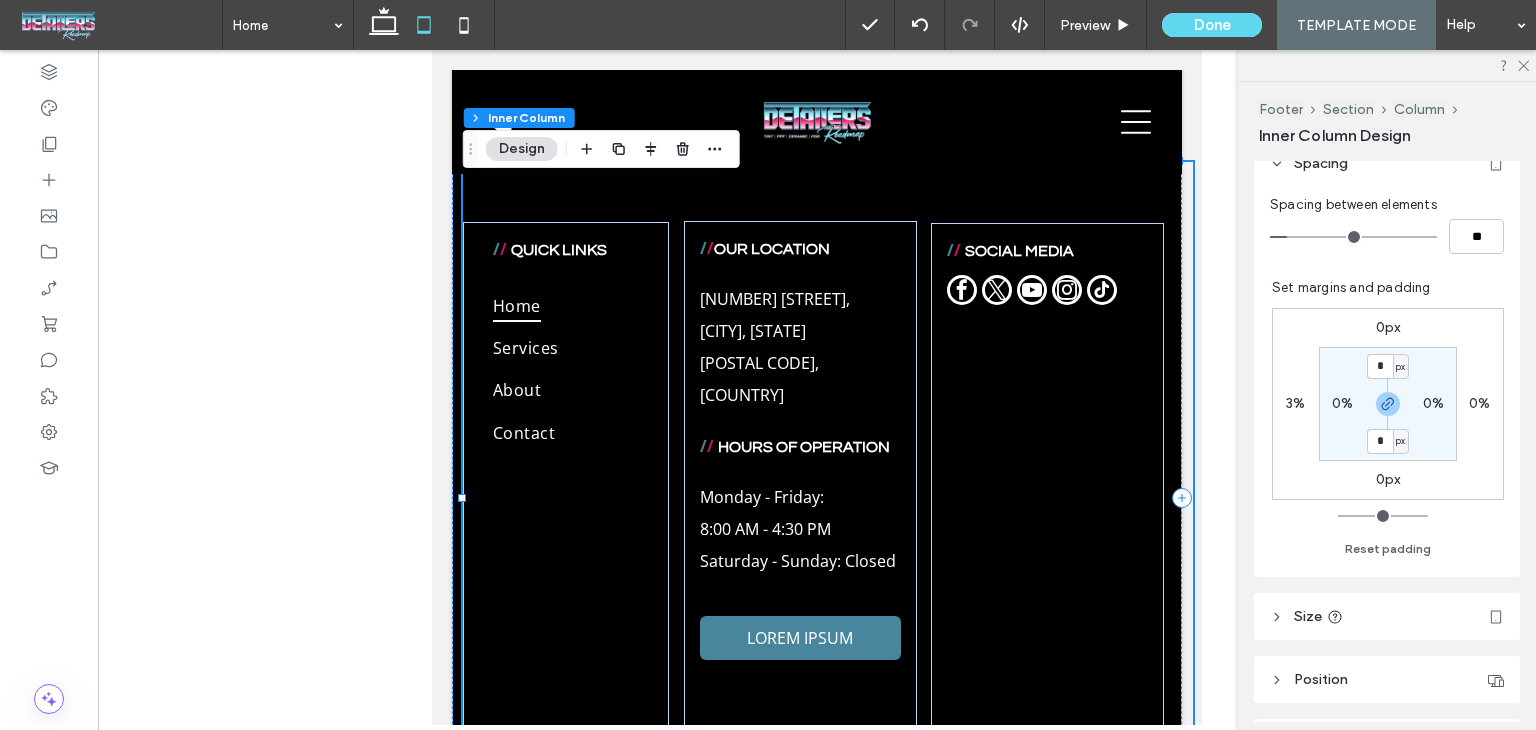 click on "3%" at bounding box center [1295, 403] 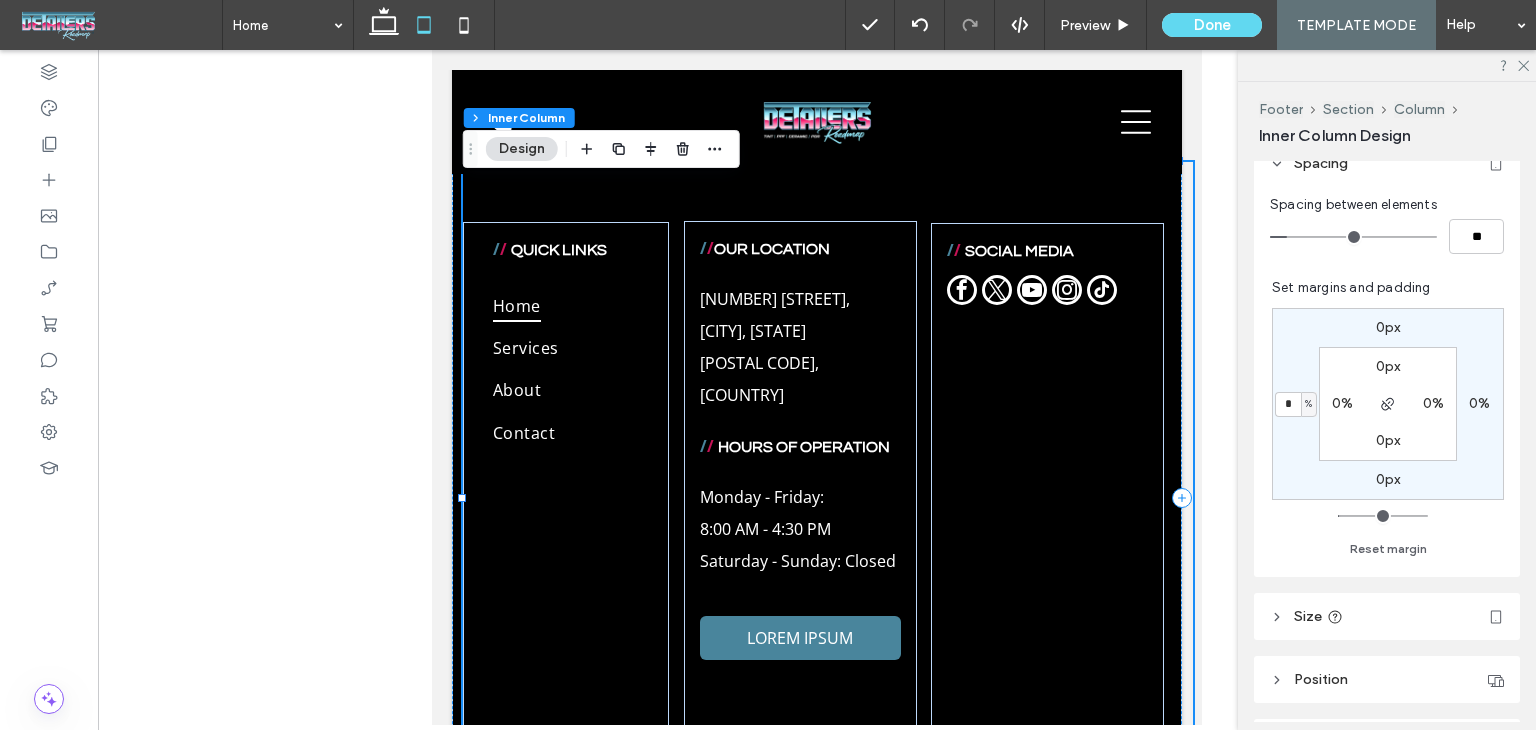 type on "*" 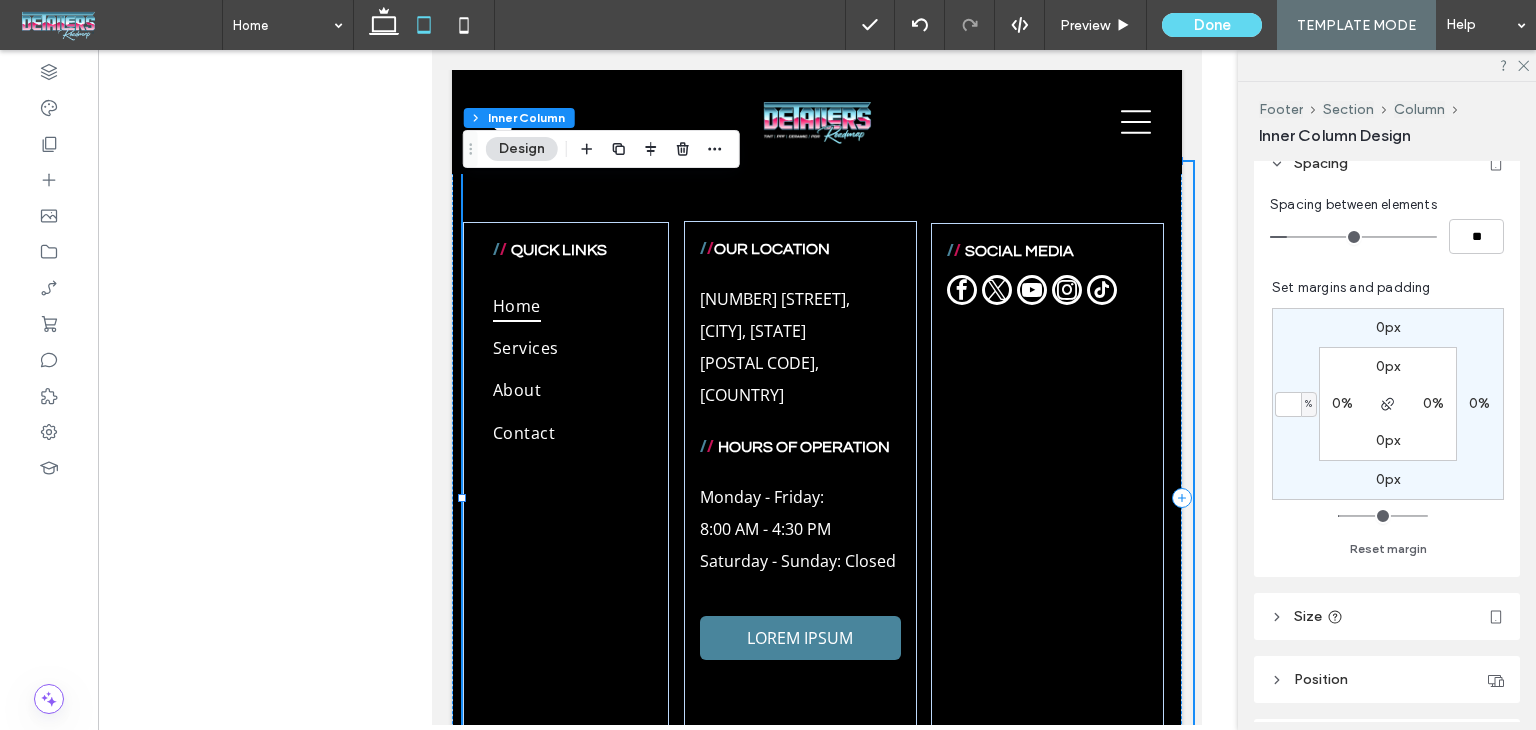 type 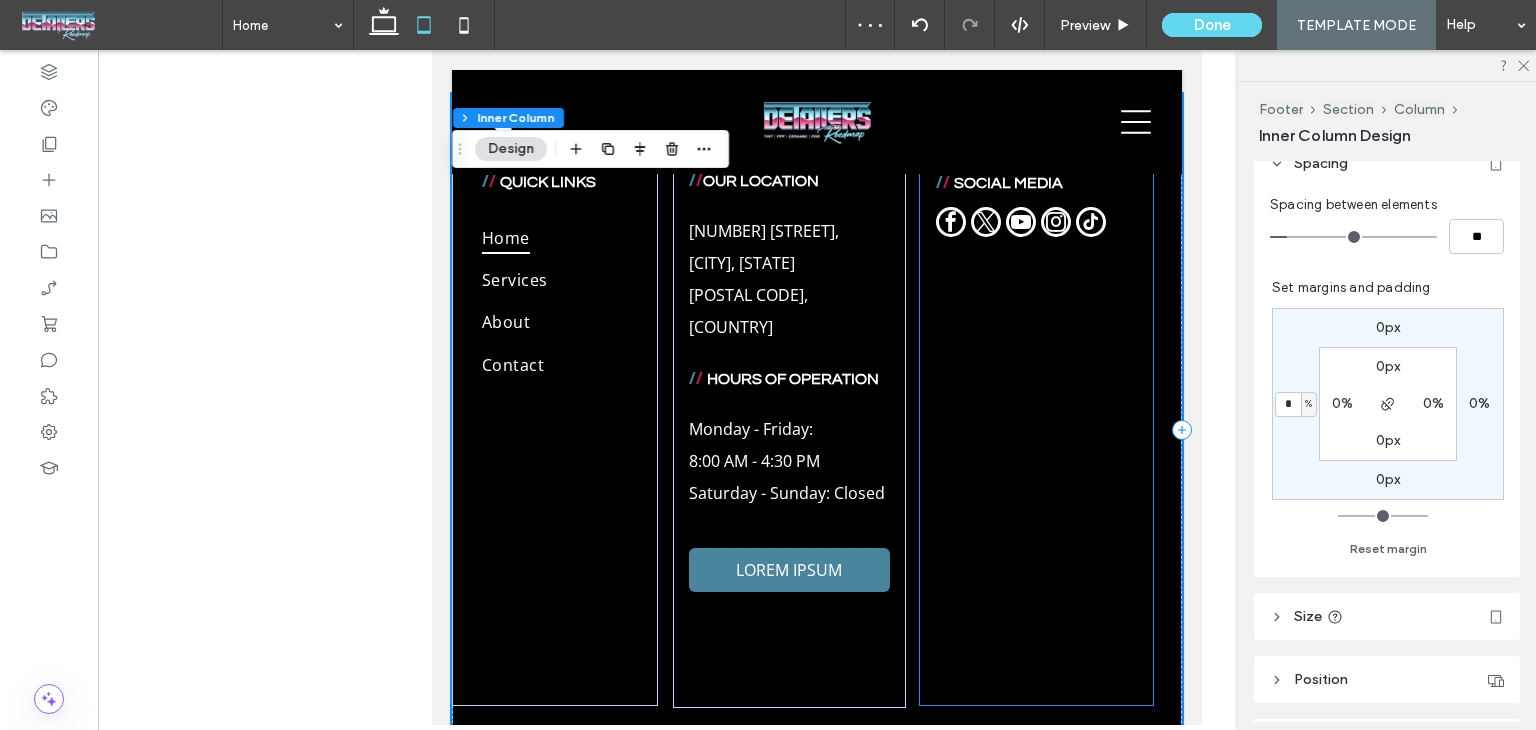 scroll, scrollTop: 5569, scrollLeft: 0, axis: vertical 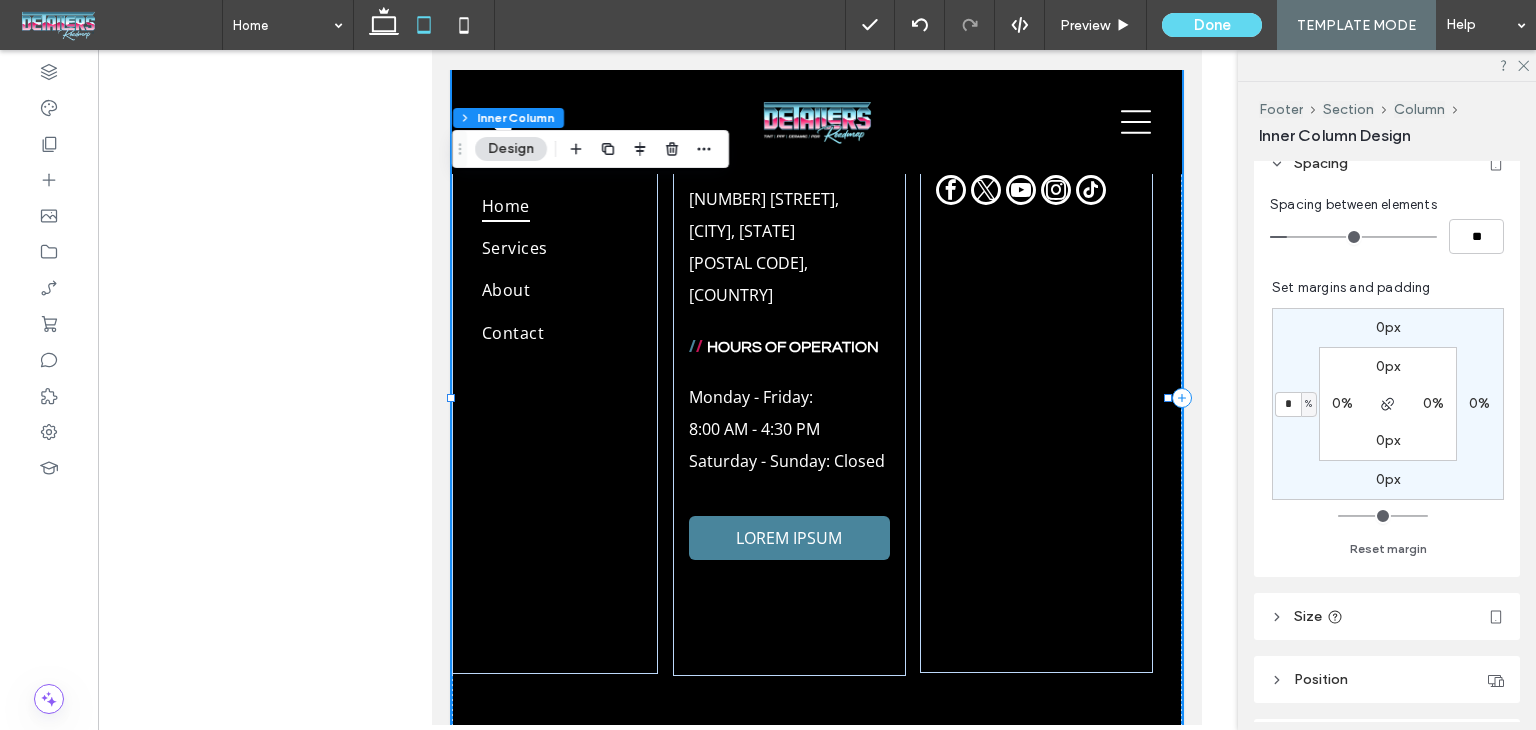click on "Spacing between elements ** Set margins and padding 0px 0% 0px * % 0px 0% 0px 0% Reset margin" at bounding box center (1387, 382) 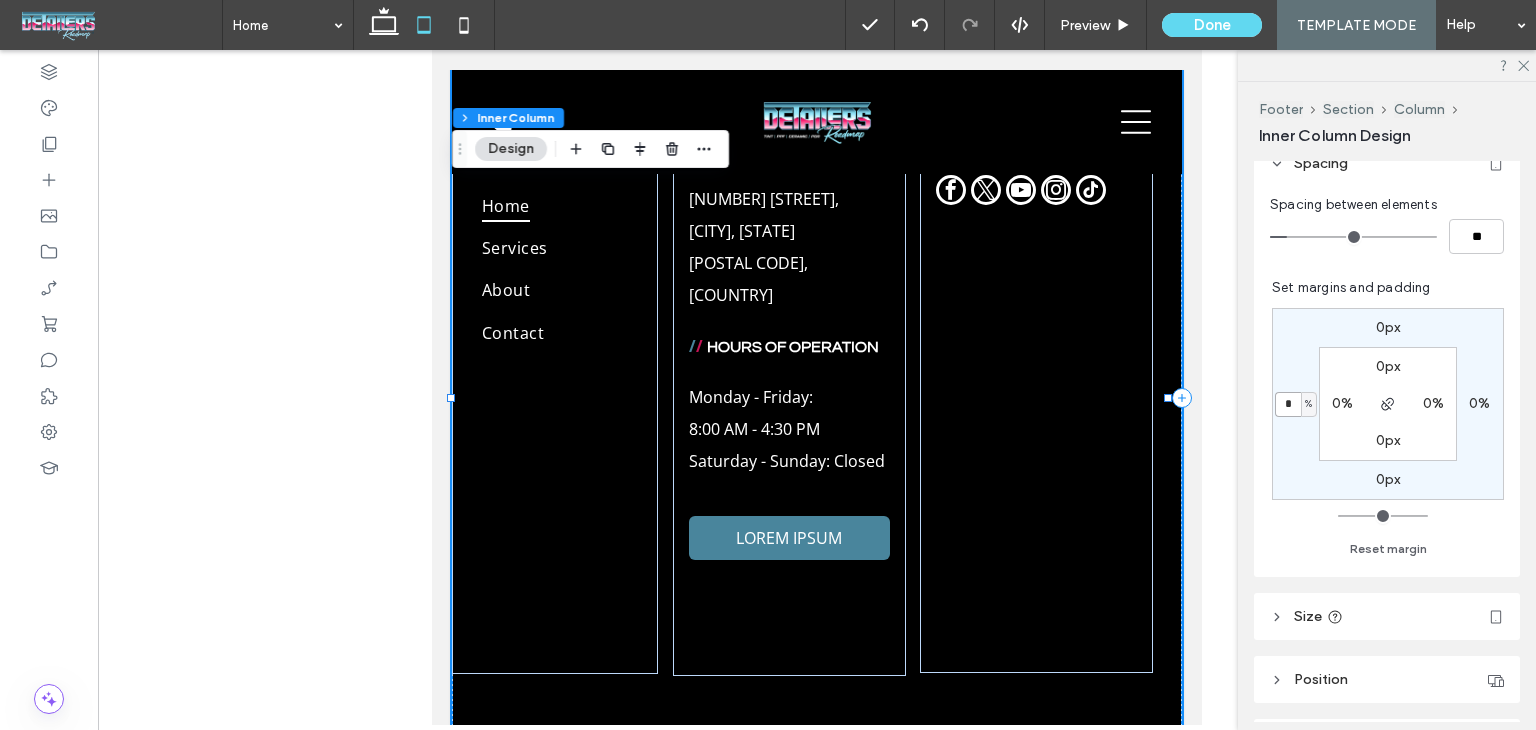 click on "*" at bounding box center (1288, 404) 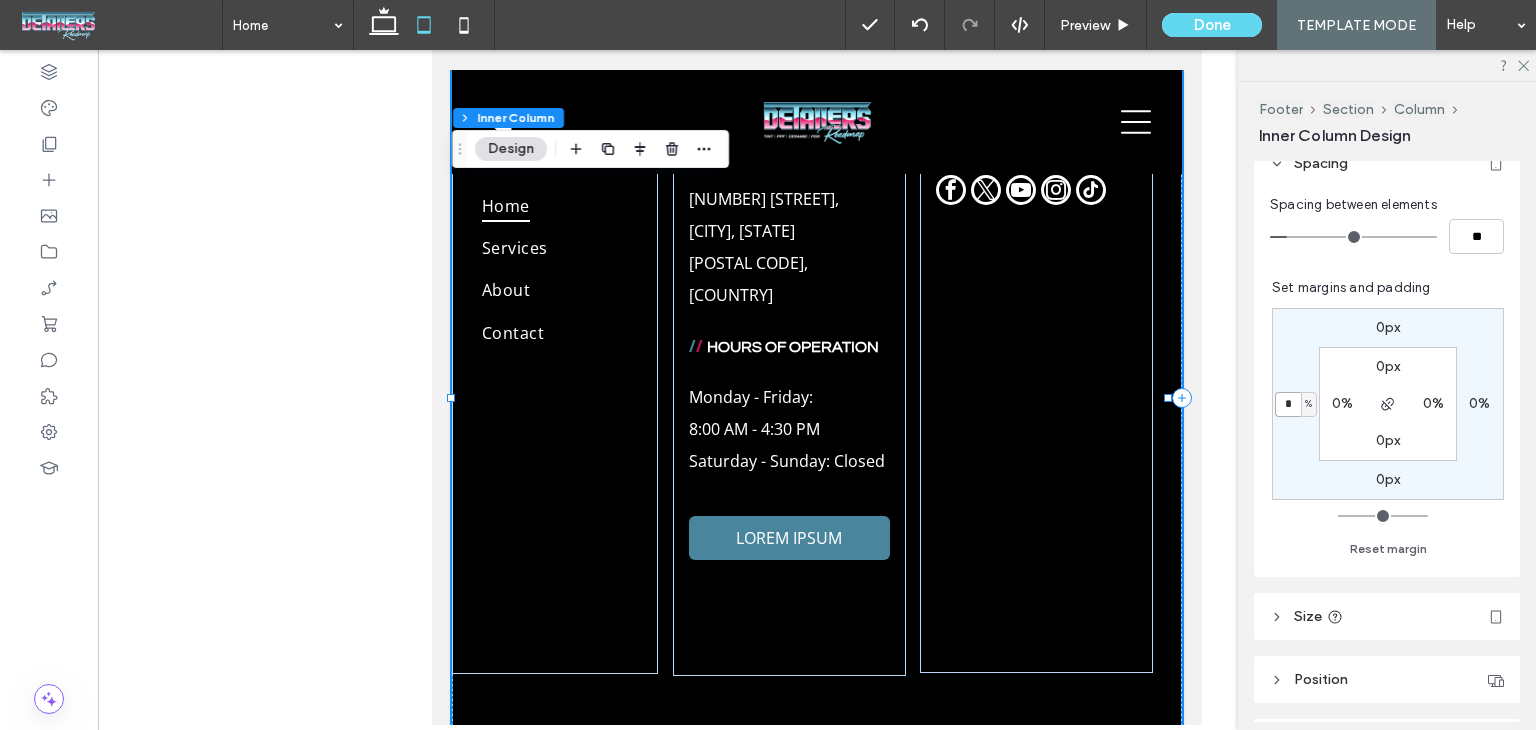 type on "*" 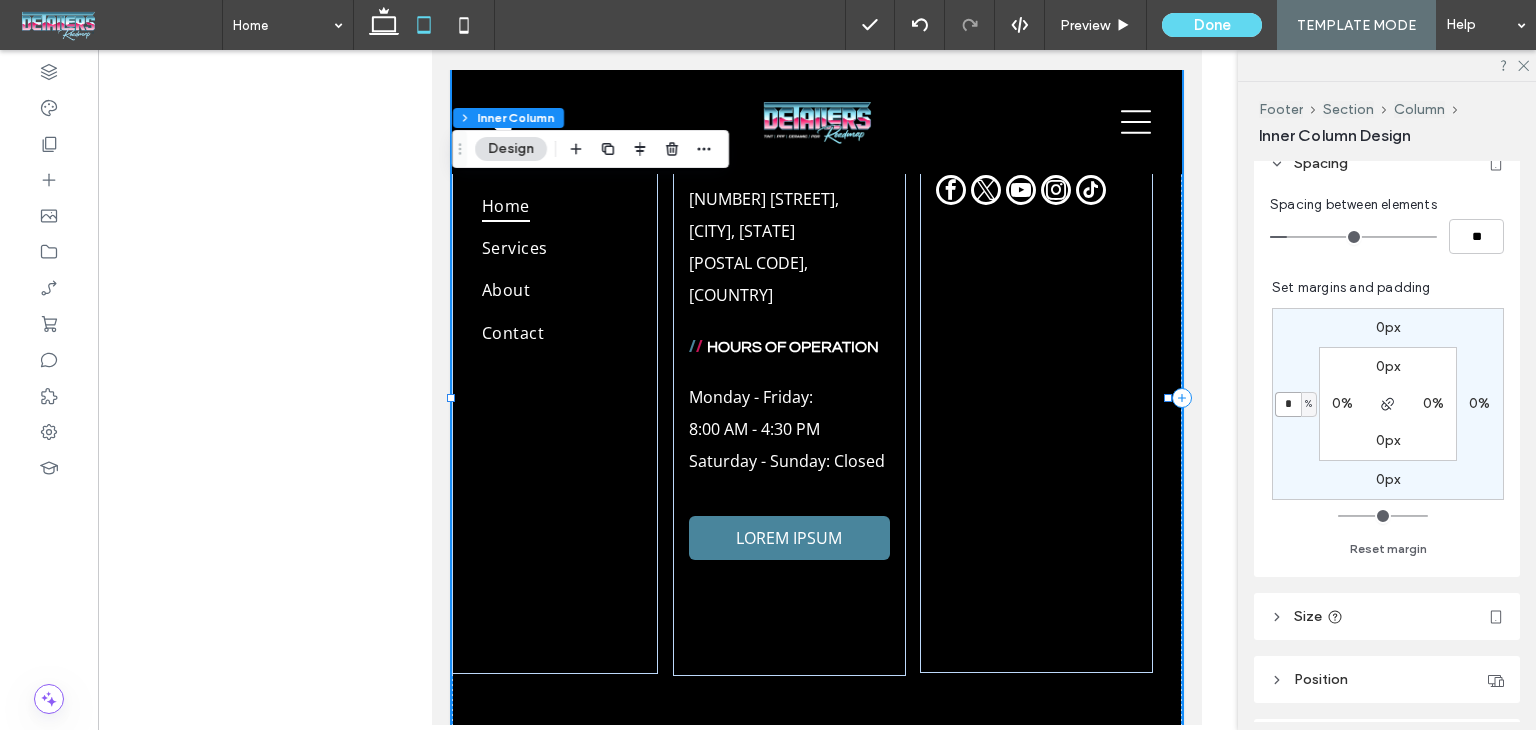 type on "*" 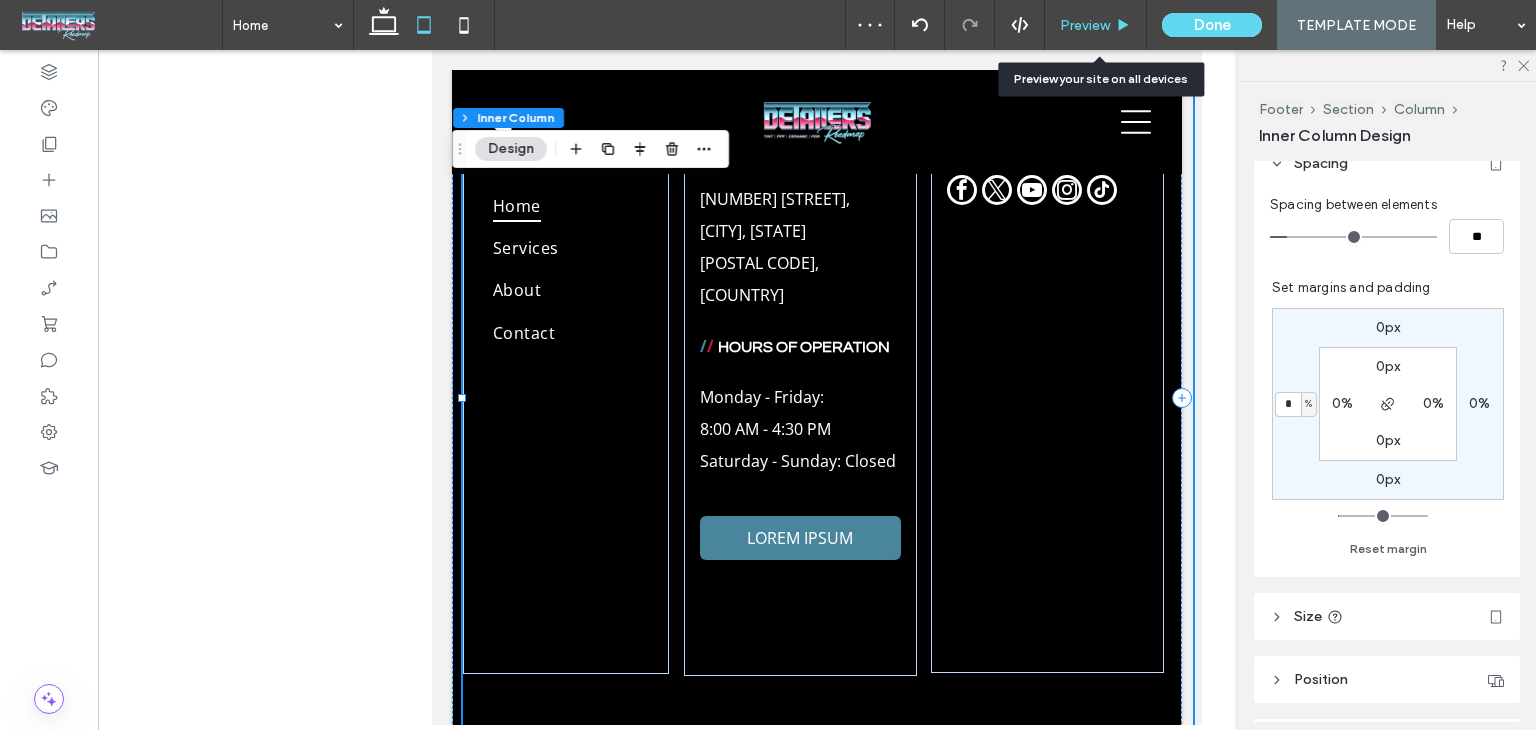click on "Preview" at bounding box center (1085, 25) 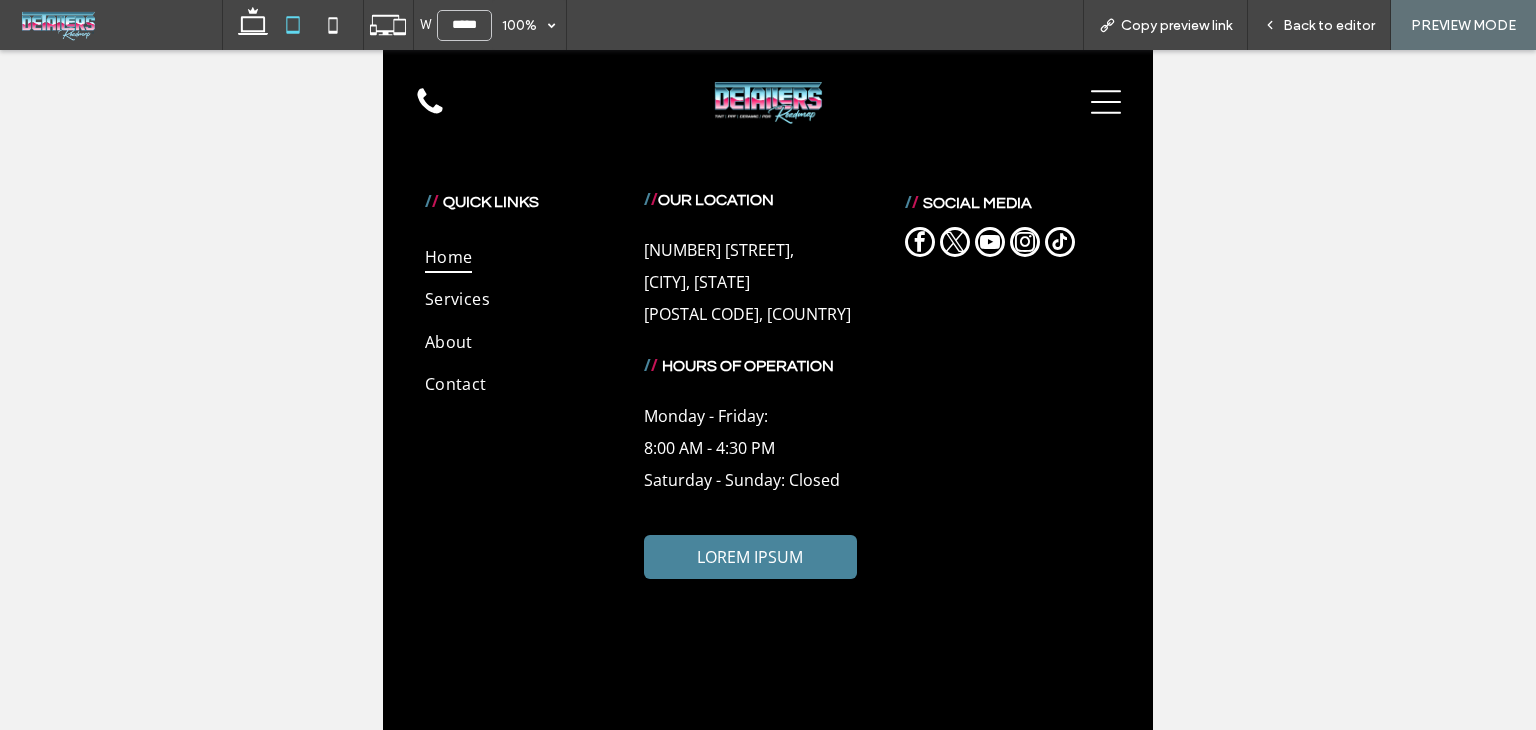 scroll, scrollTop: 5491, scrollLeft: 0, axis: vertical 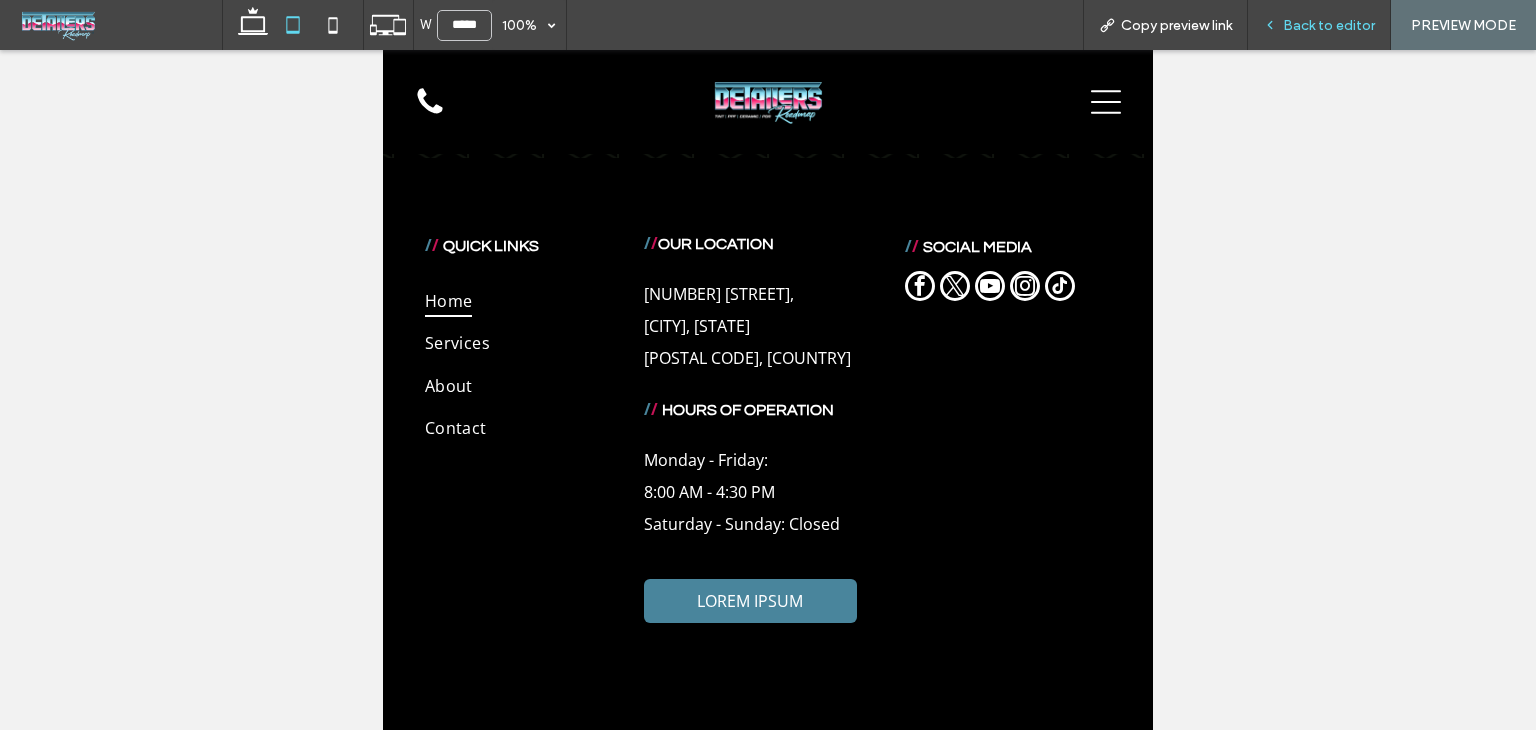 click on "Back to editor" at bounding box center (1319, 25) 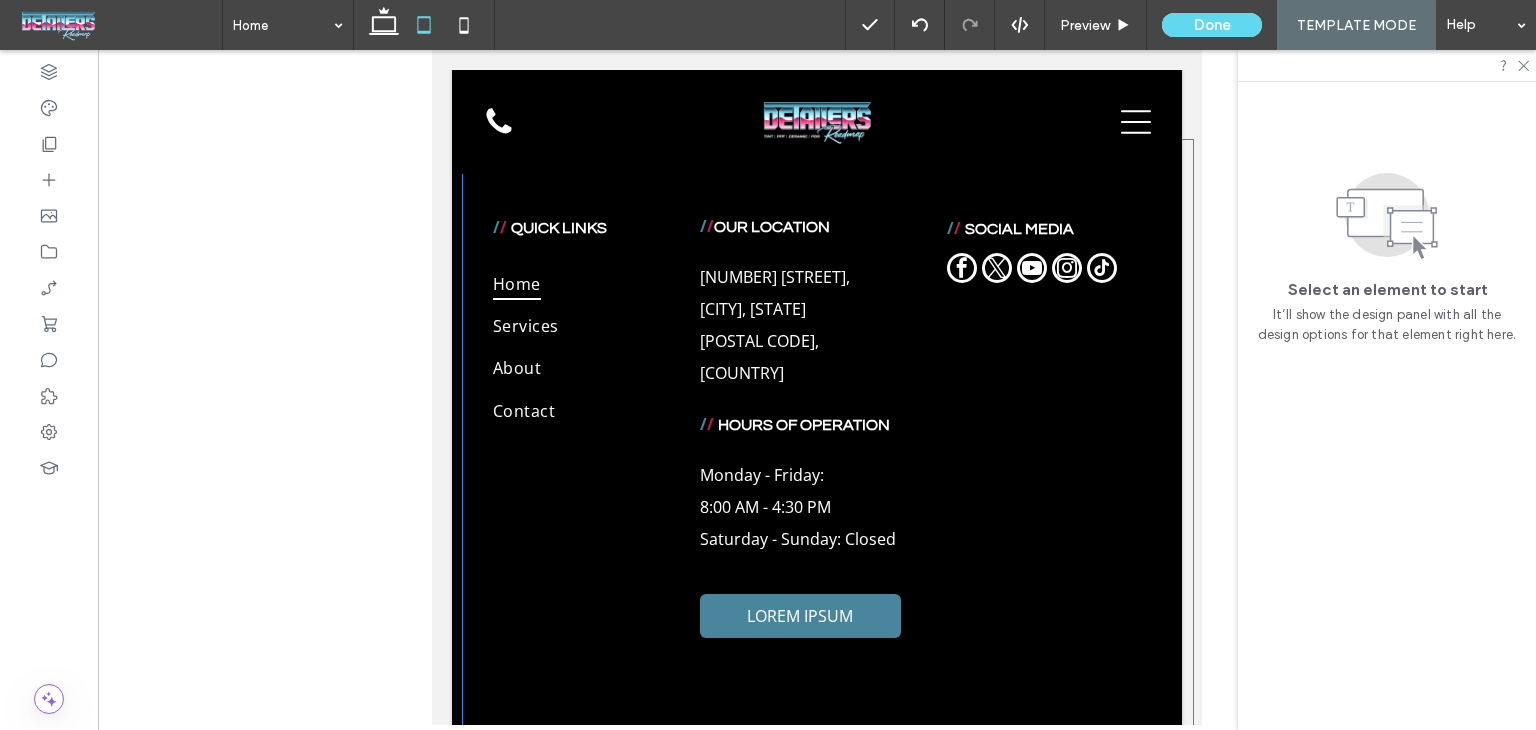 click on "/ /   SOCIAL MEDIA" at bounding box center [1047, 476] 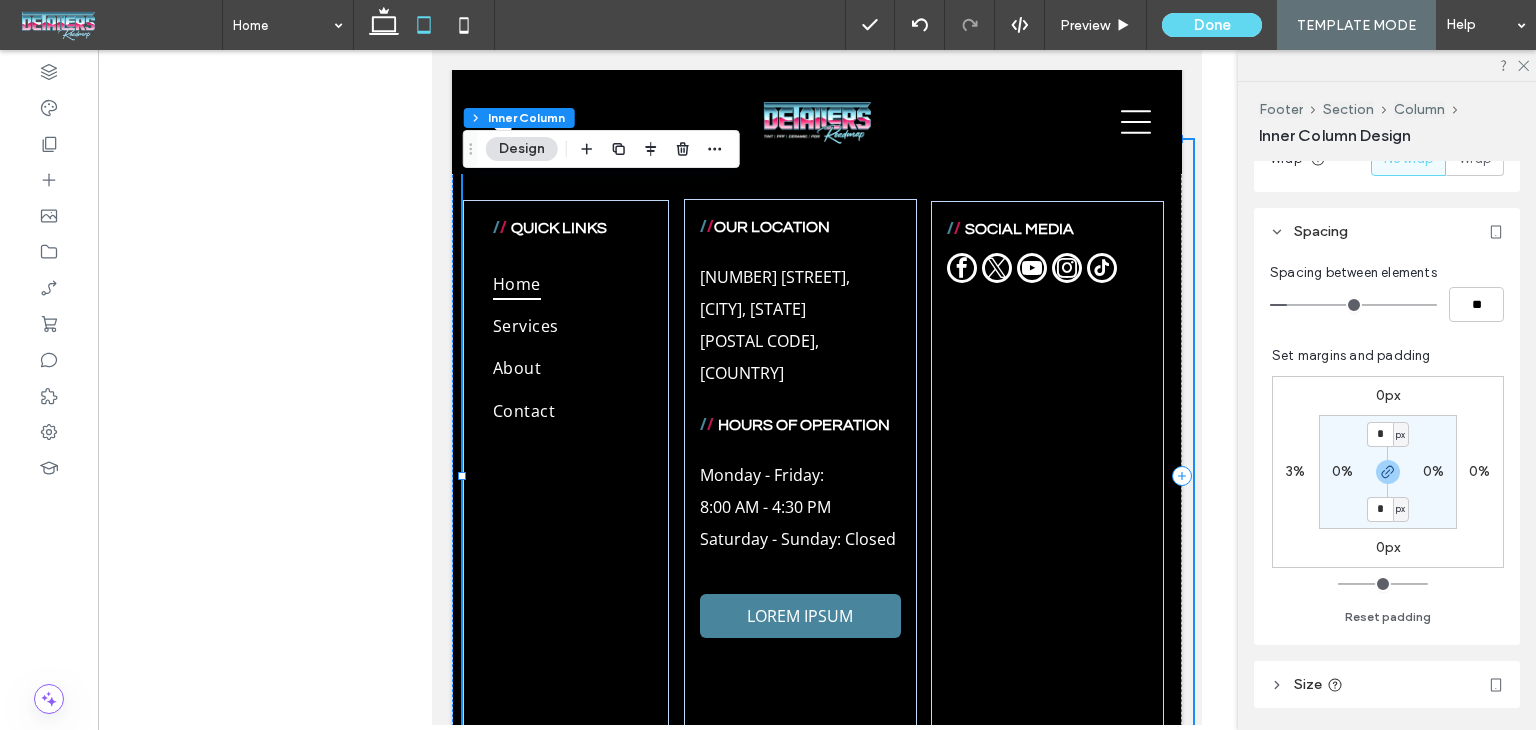 scroll, scrollTop: 423, scrollLeft: 0, axis: vertical 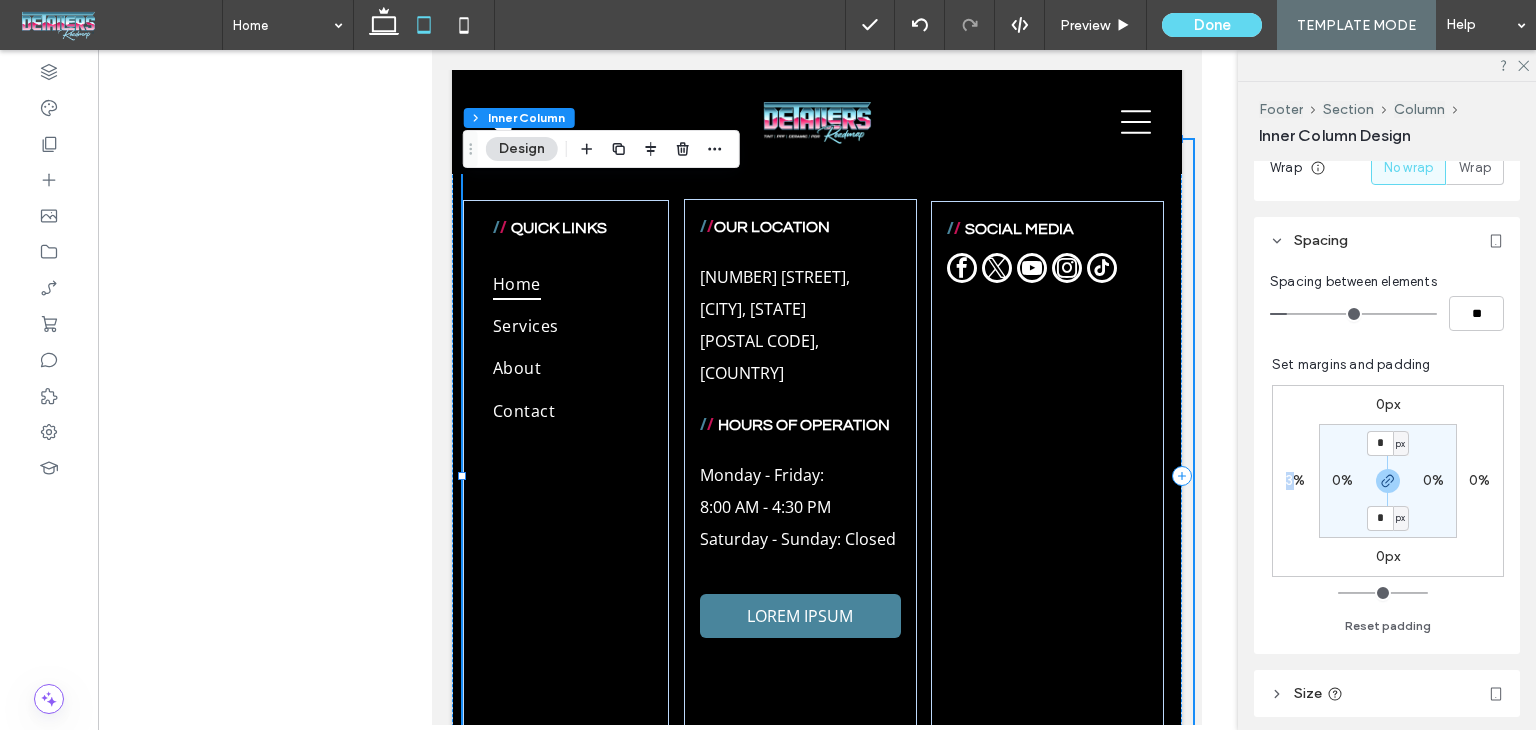 click on "3%" at bounding box center [1295, 480] 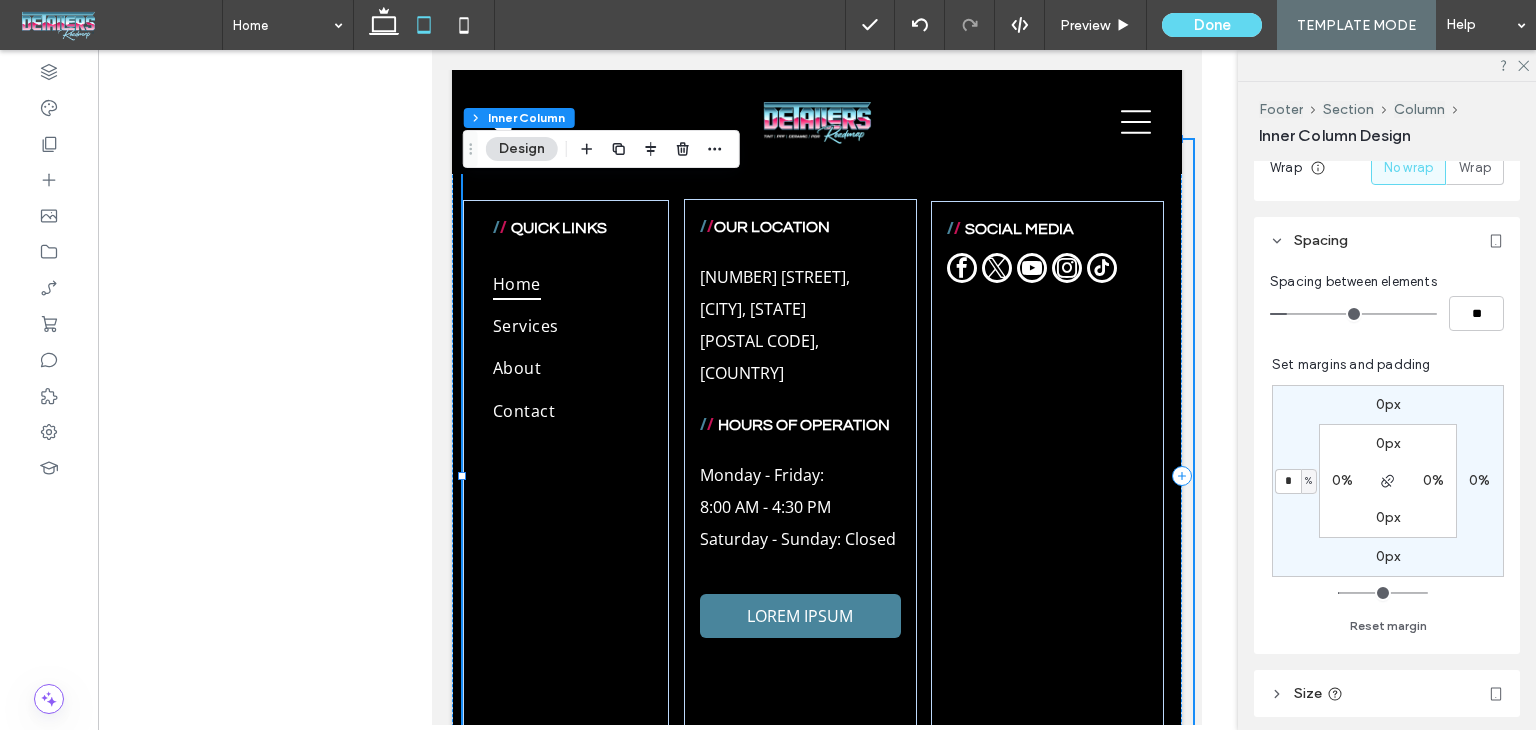 type on "*" 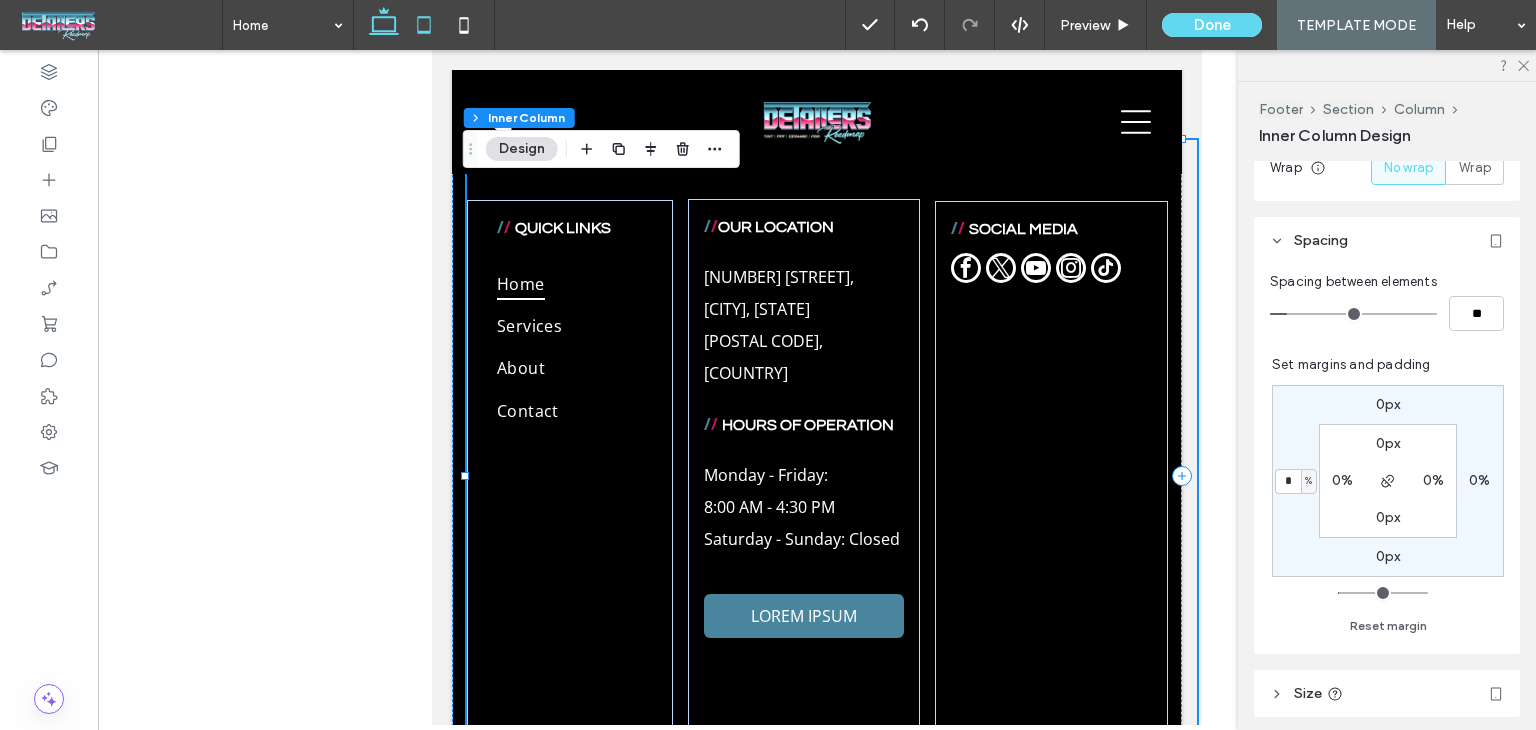 drag, startPoint x: 389, startPoint y: 31, endPoint x: 312, endPoint y: 6, distance: 80.95678 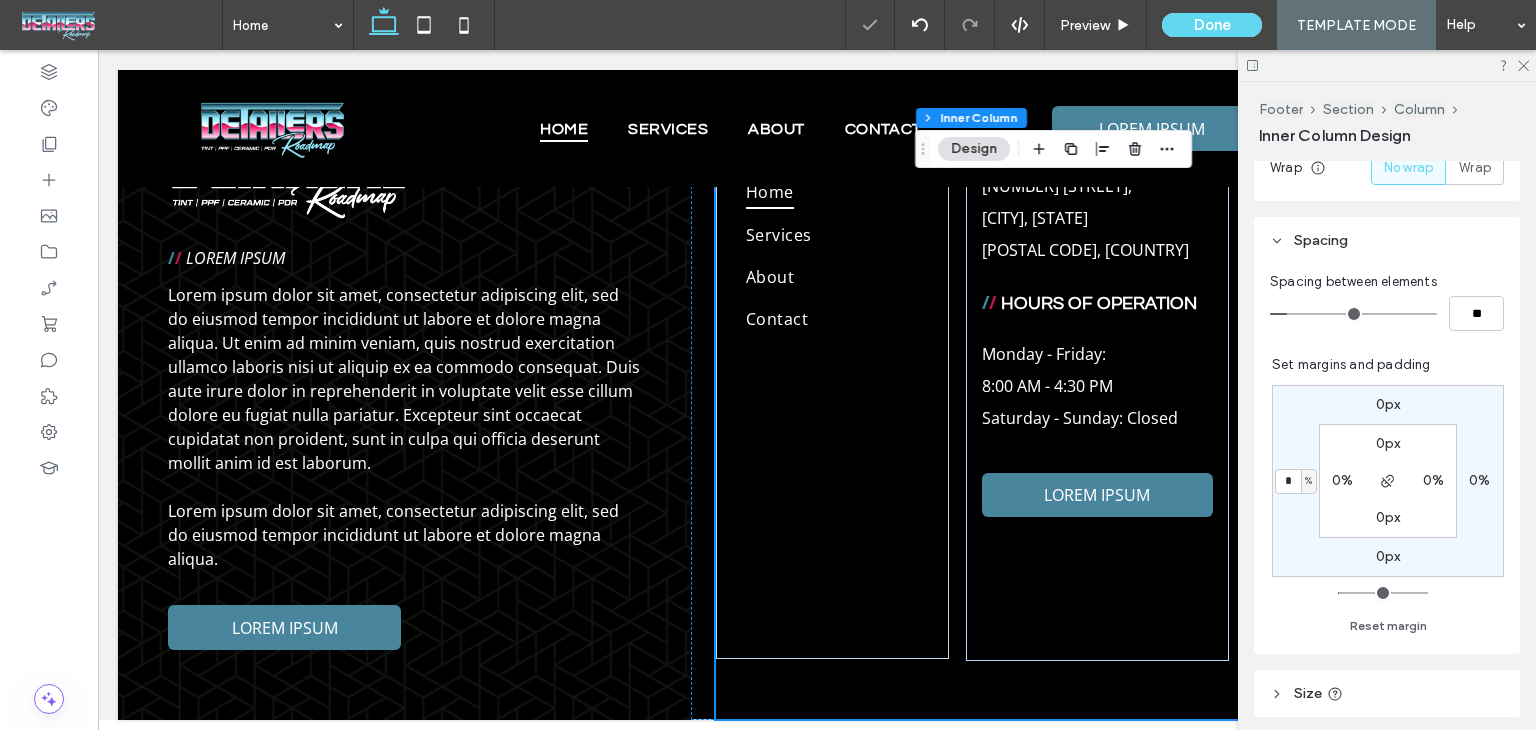 type on "*" 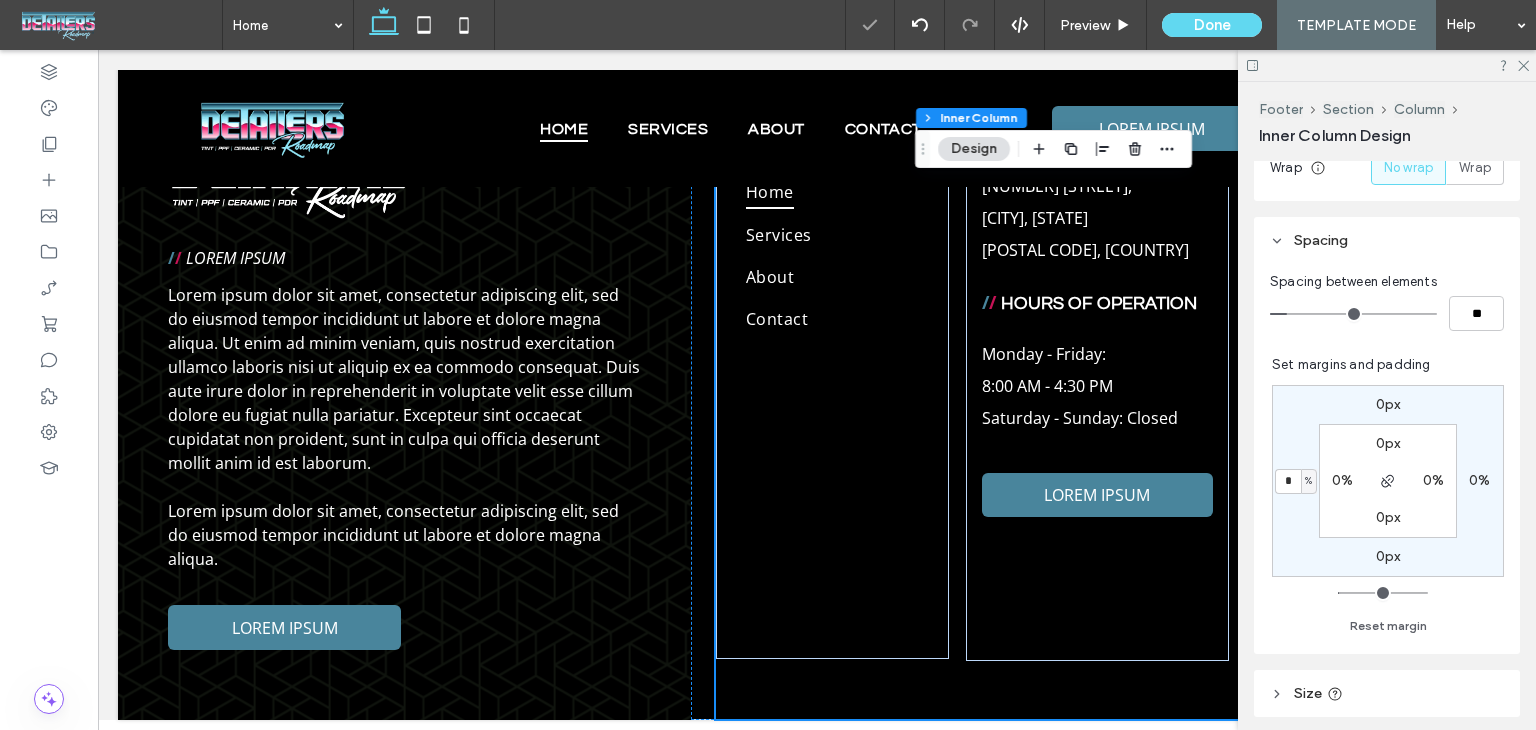type on "*" 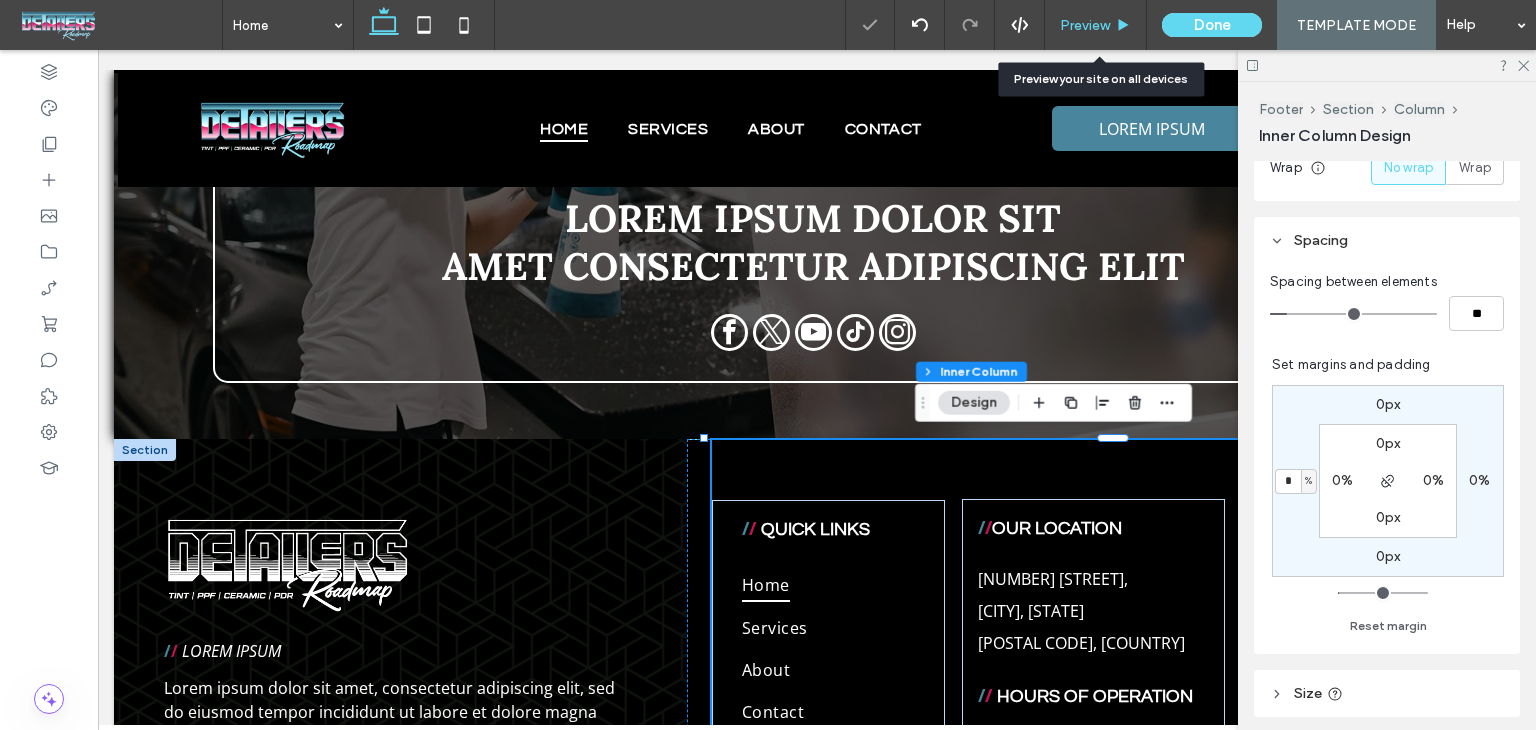 click on "Preview" at bounding box center (1085, 25) 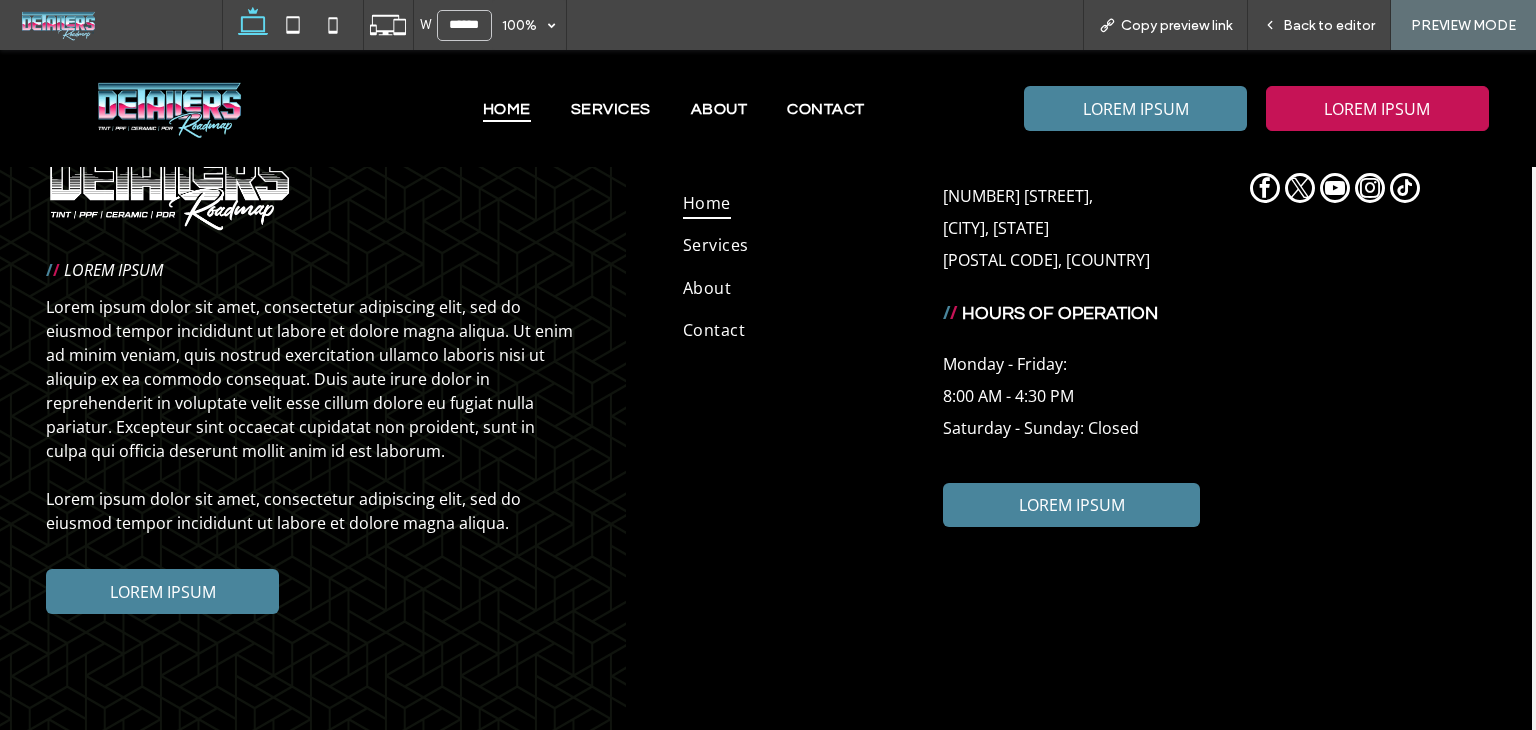 scroll, scrollTop: 5120, scrollLeft: 4, axis: both 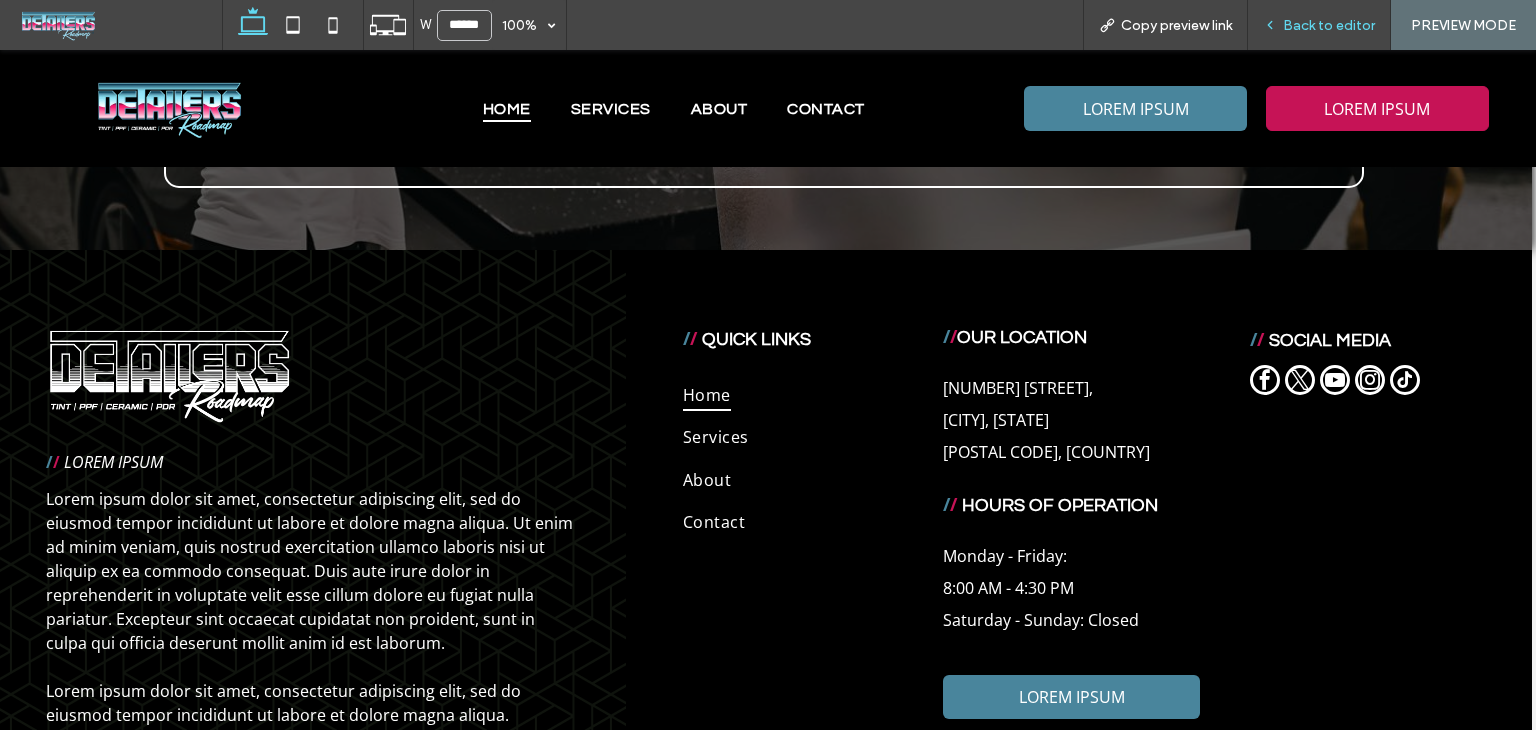 click on "Back to editor" at bounding box center [1329, 25] 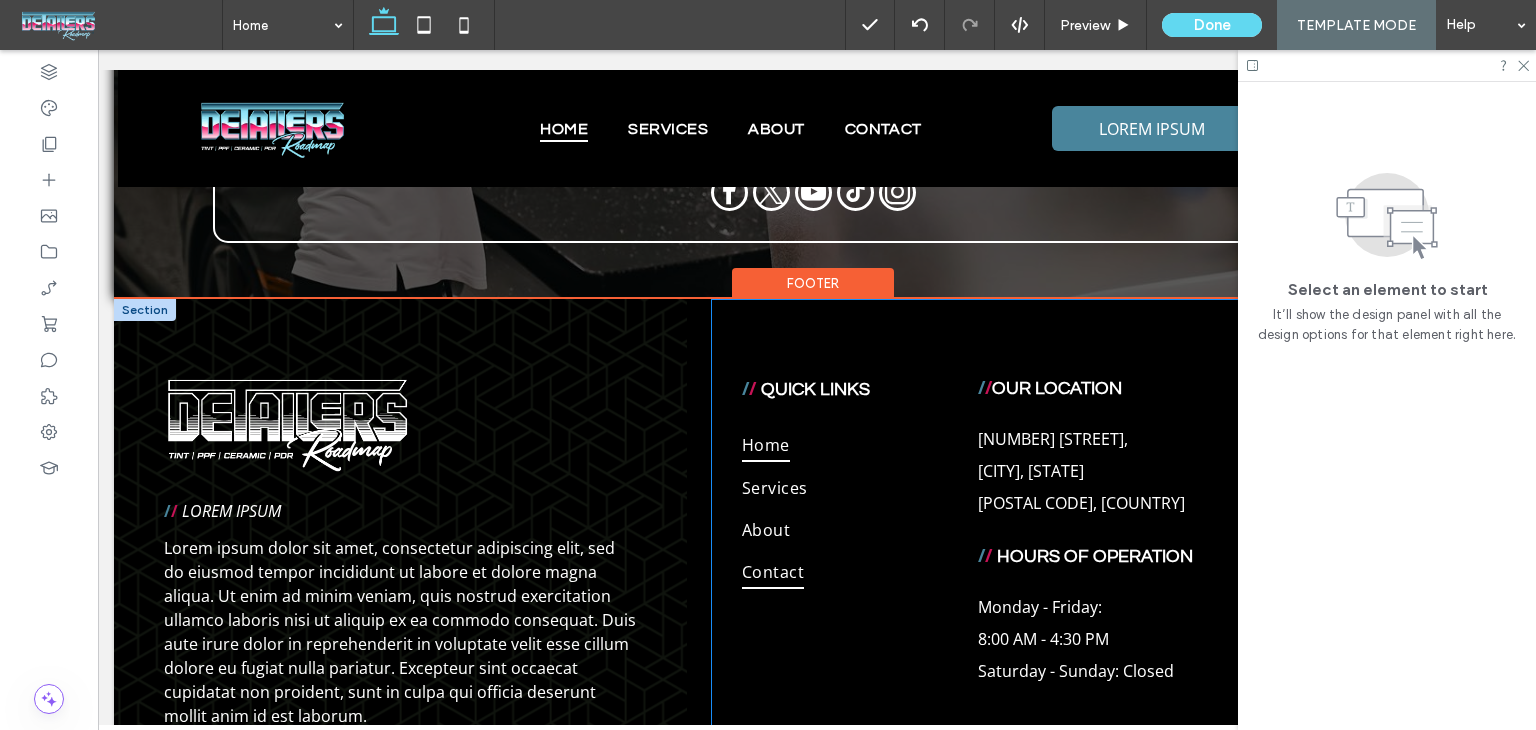 scroll, scrollTop: 5004, scrollLeft: 4, axis: both 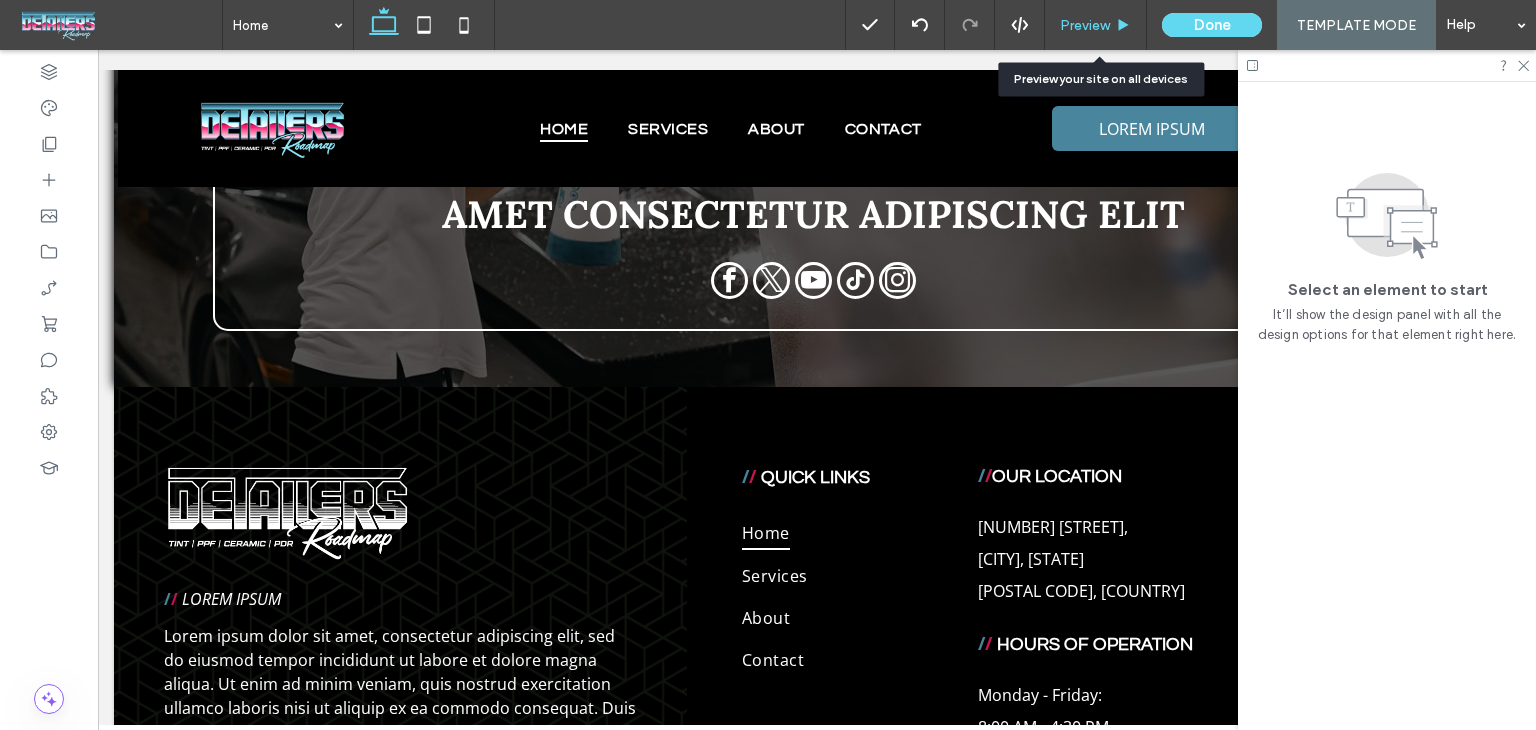 click on "Preview" at bounding box center (1085, 25) 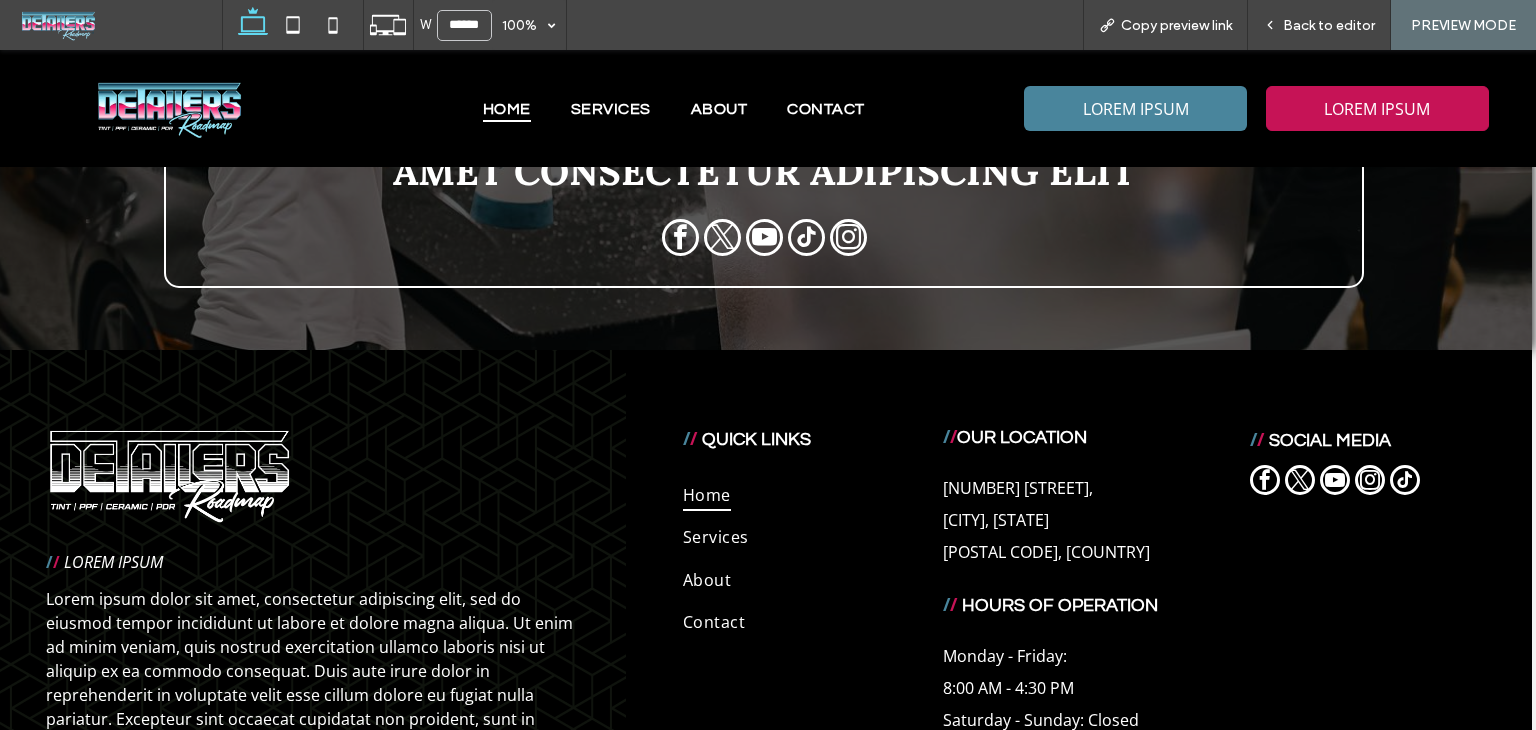 scroll, scrollTop: 5320, scrollLeft: 4, axis: both 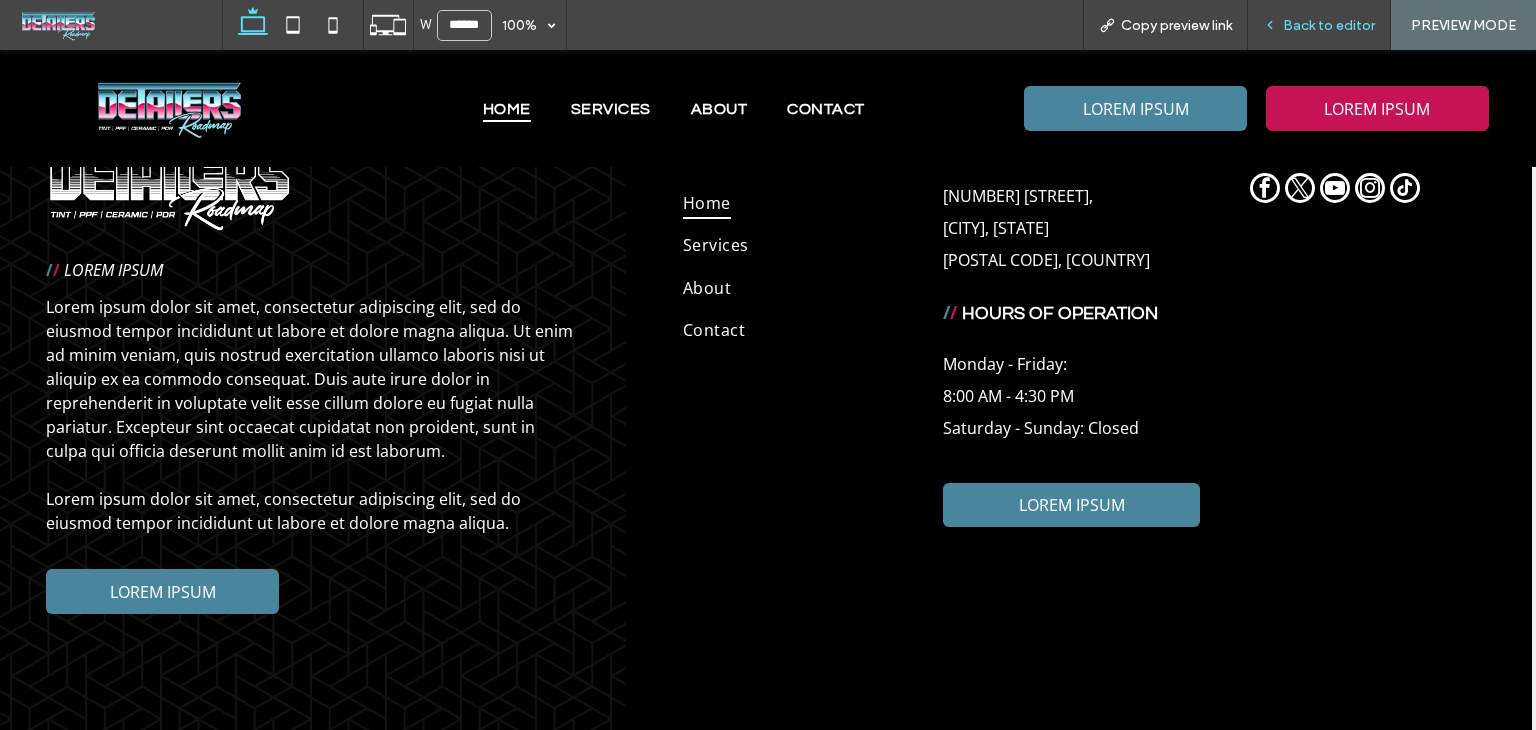 click on "Back to editor" at bounding box center [1319, 25] 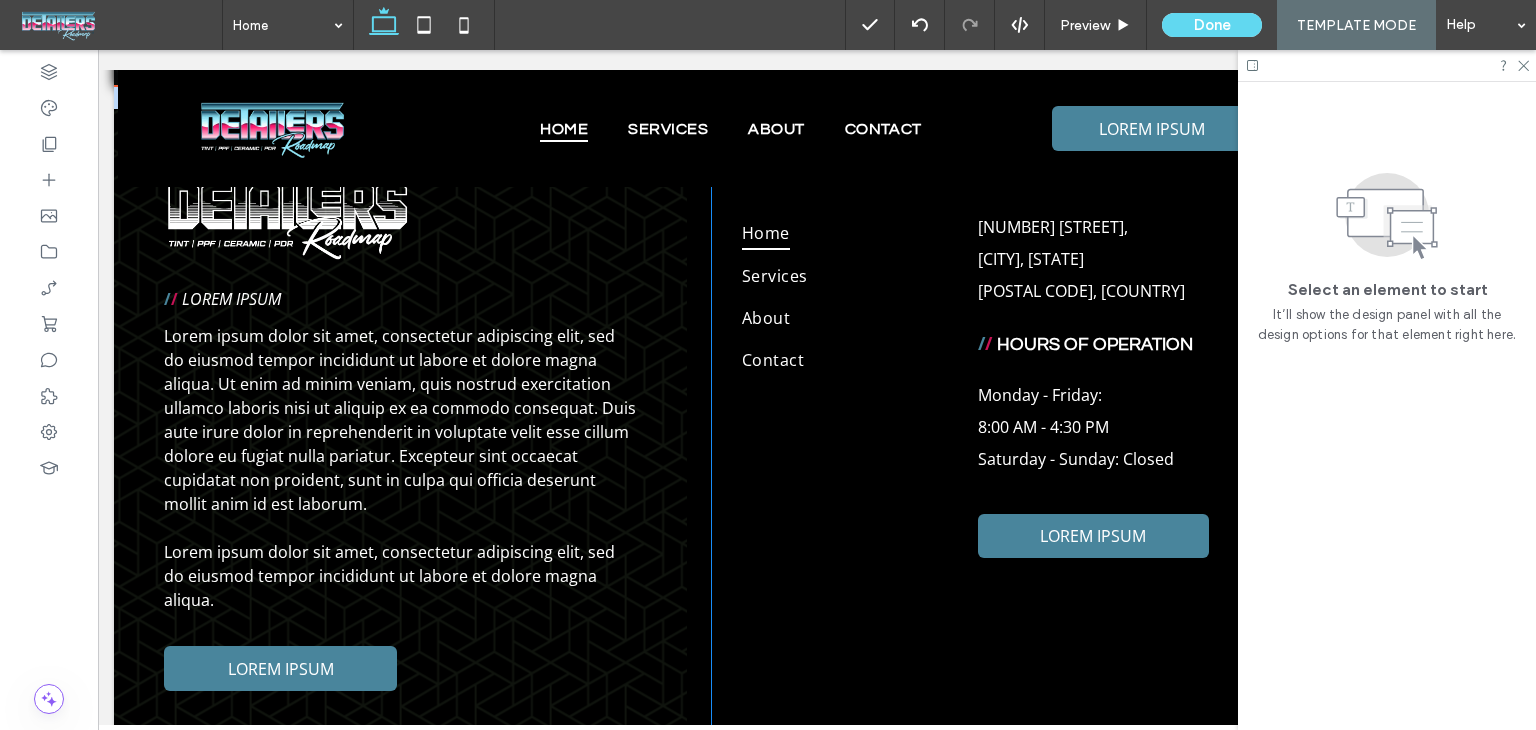 scroll, scrollTop: 5104, scrollLeft: 4, axis: both 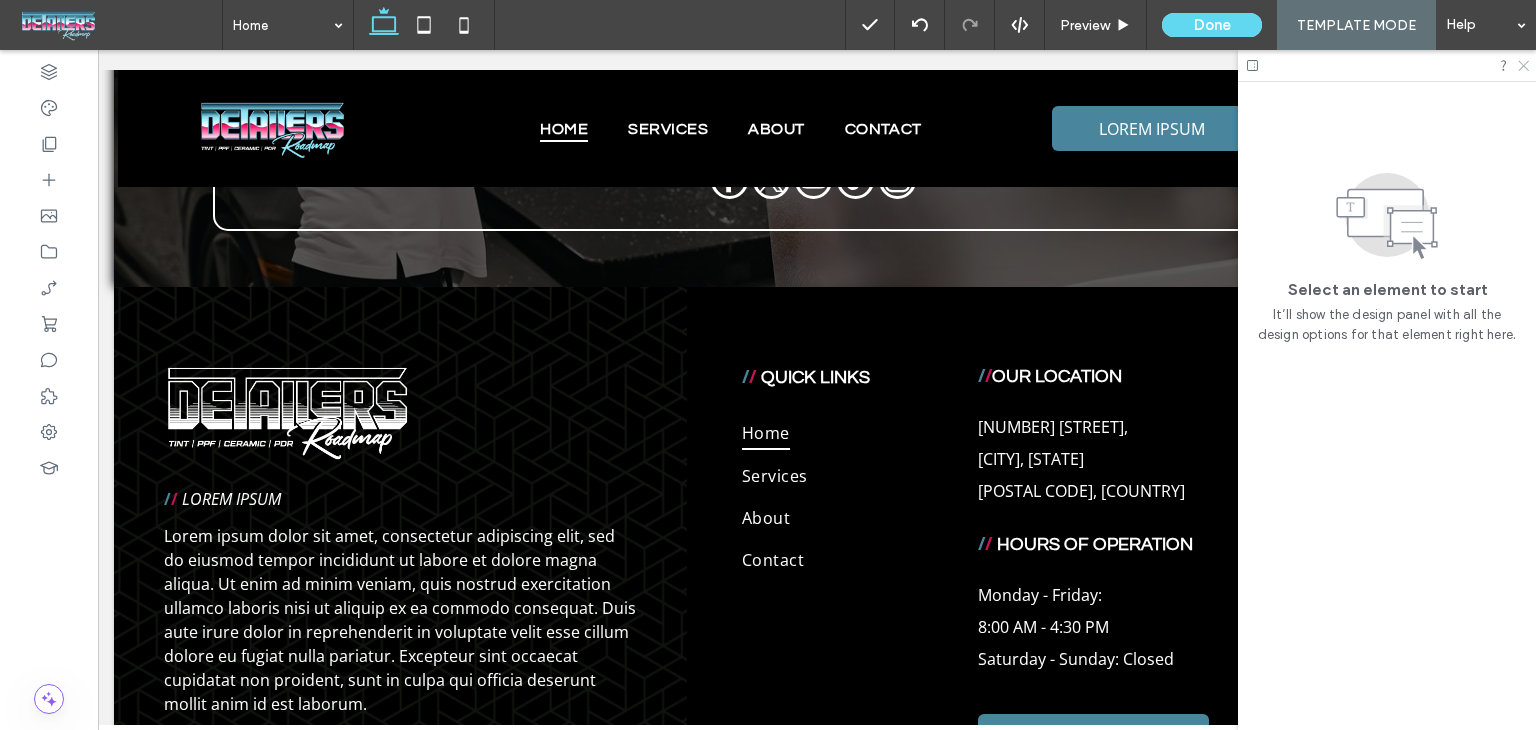 click 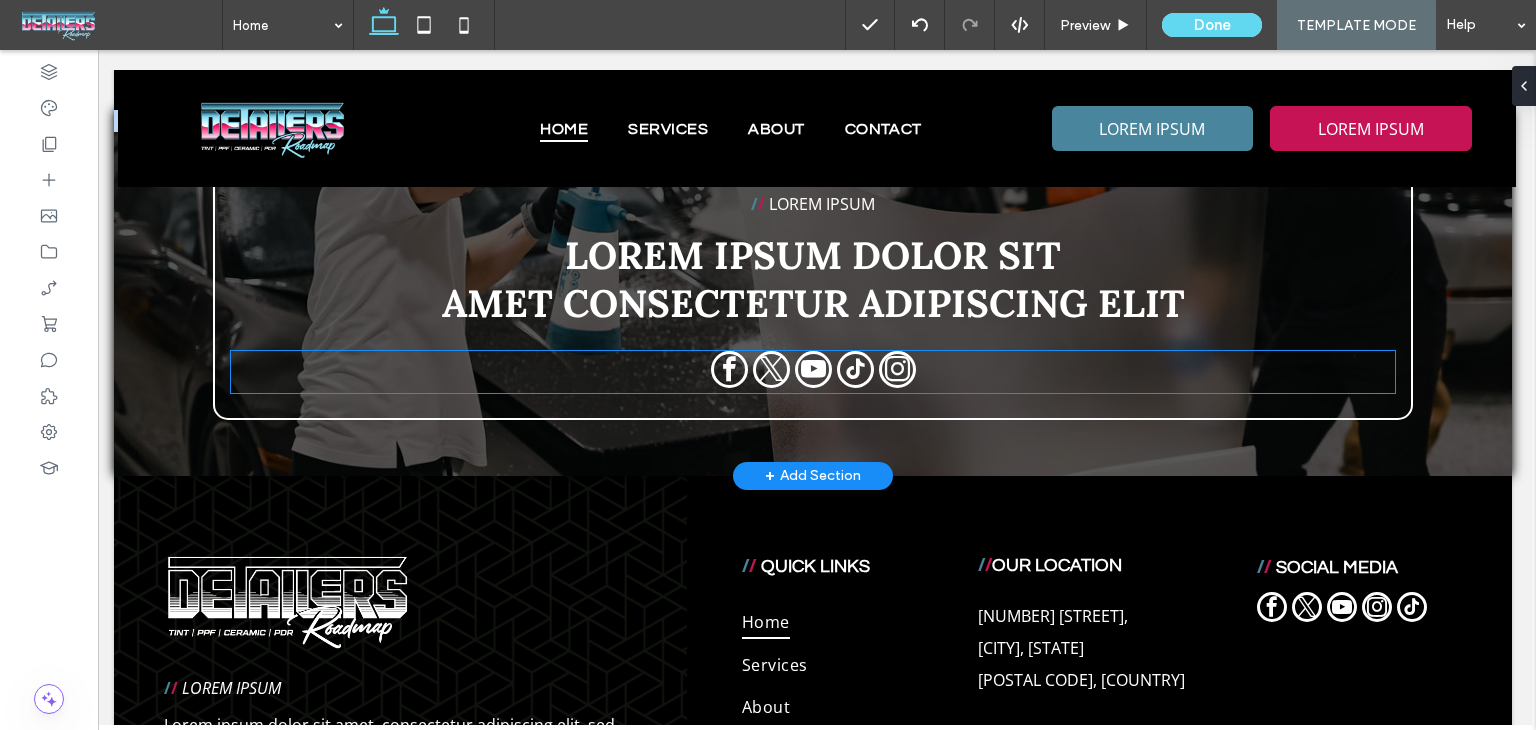 scroll, scrollTop: 5104, scrollLeft: 4, axis: both 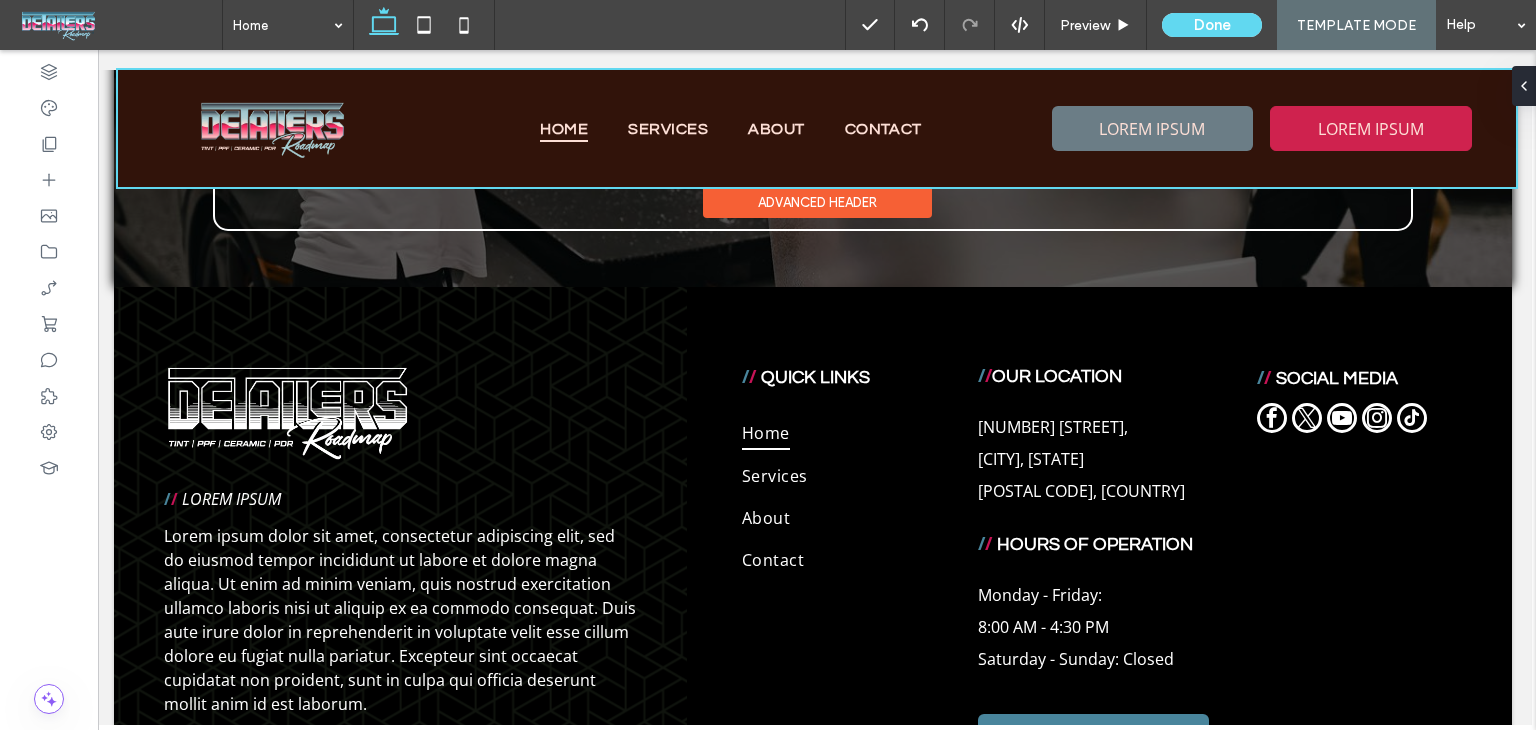 click at bounding box center (817, 128) 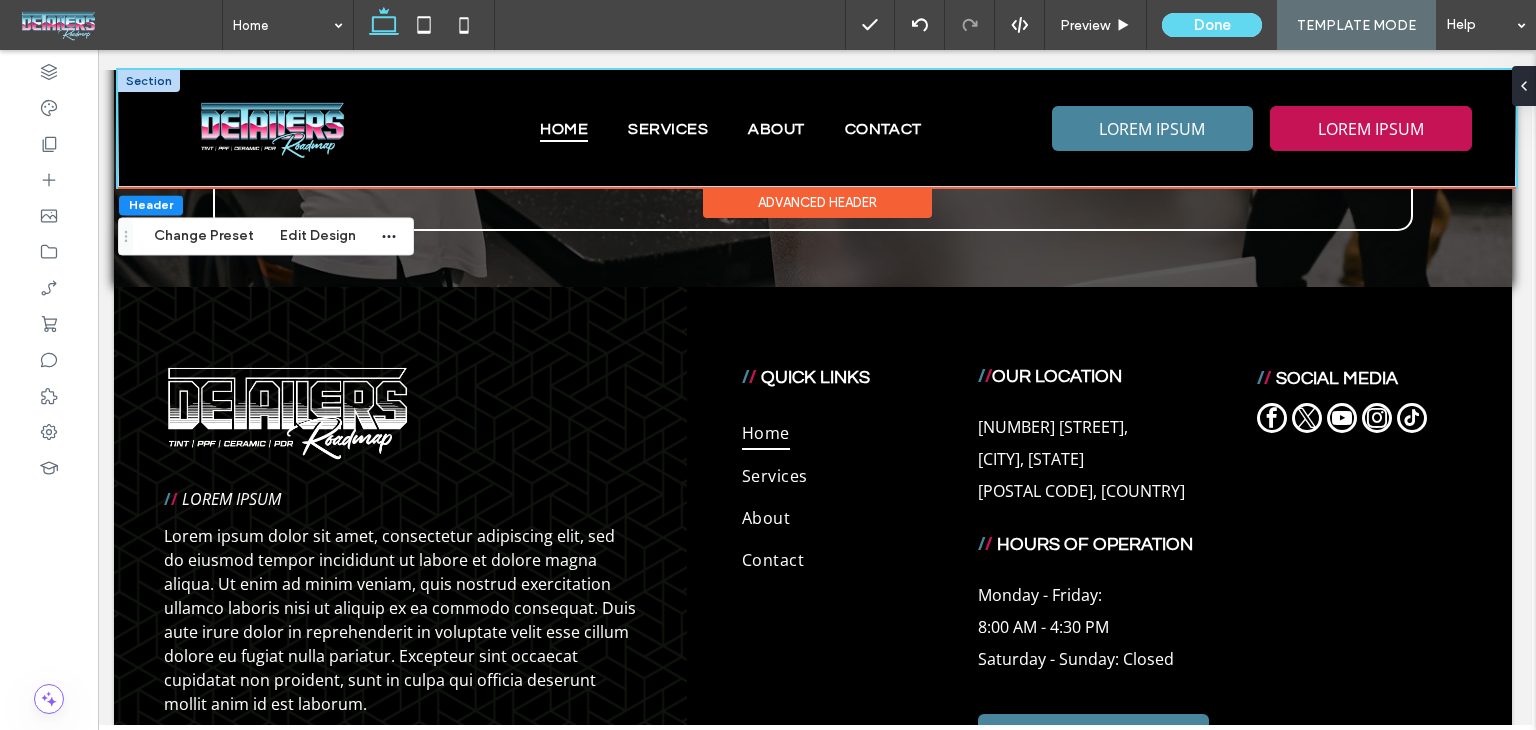 click at bounding box center (149, 81) 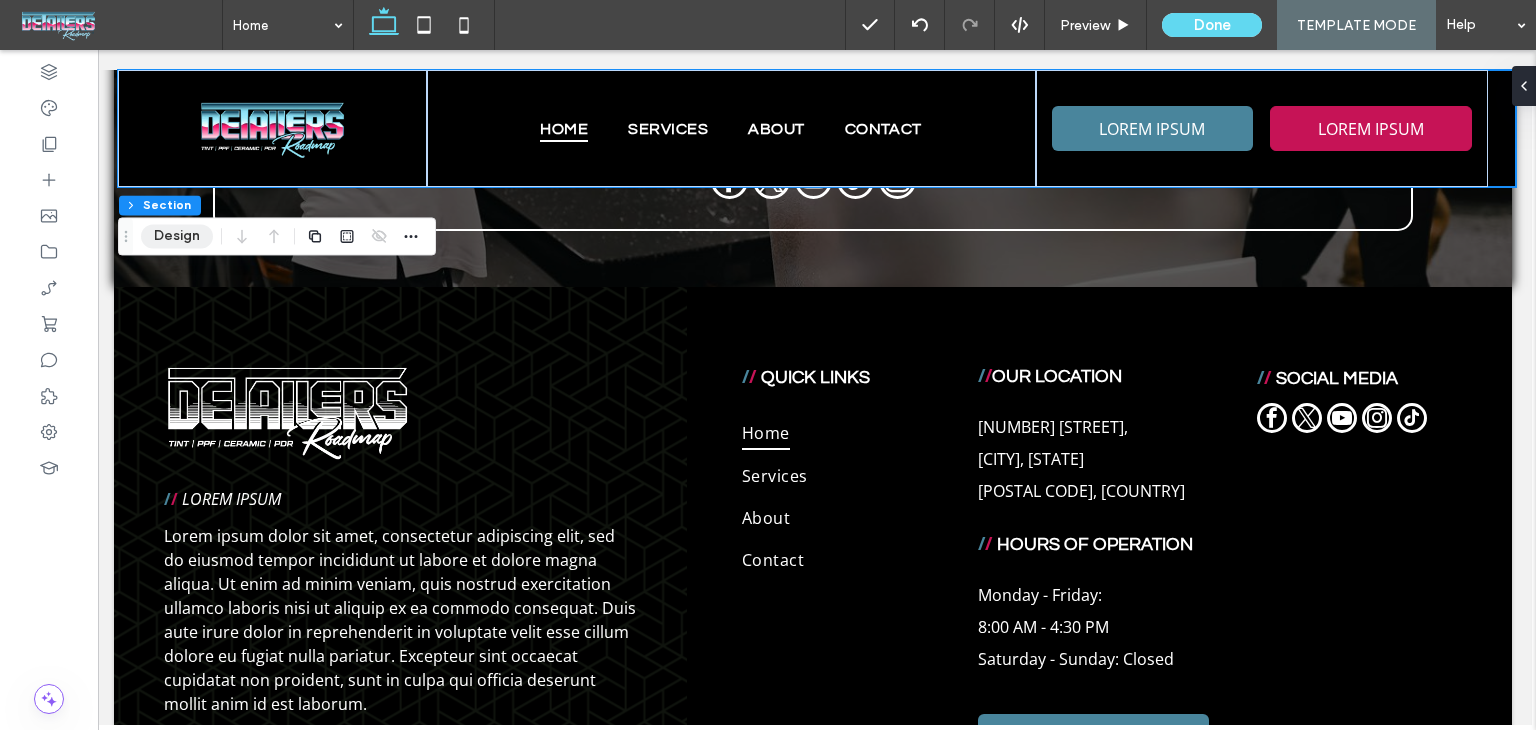 click on "Design" at bounding box center [177, 236] 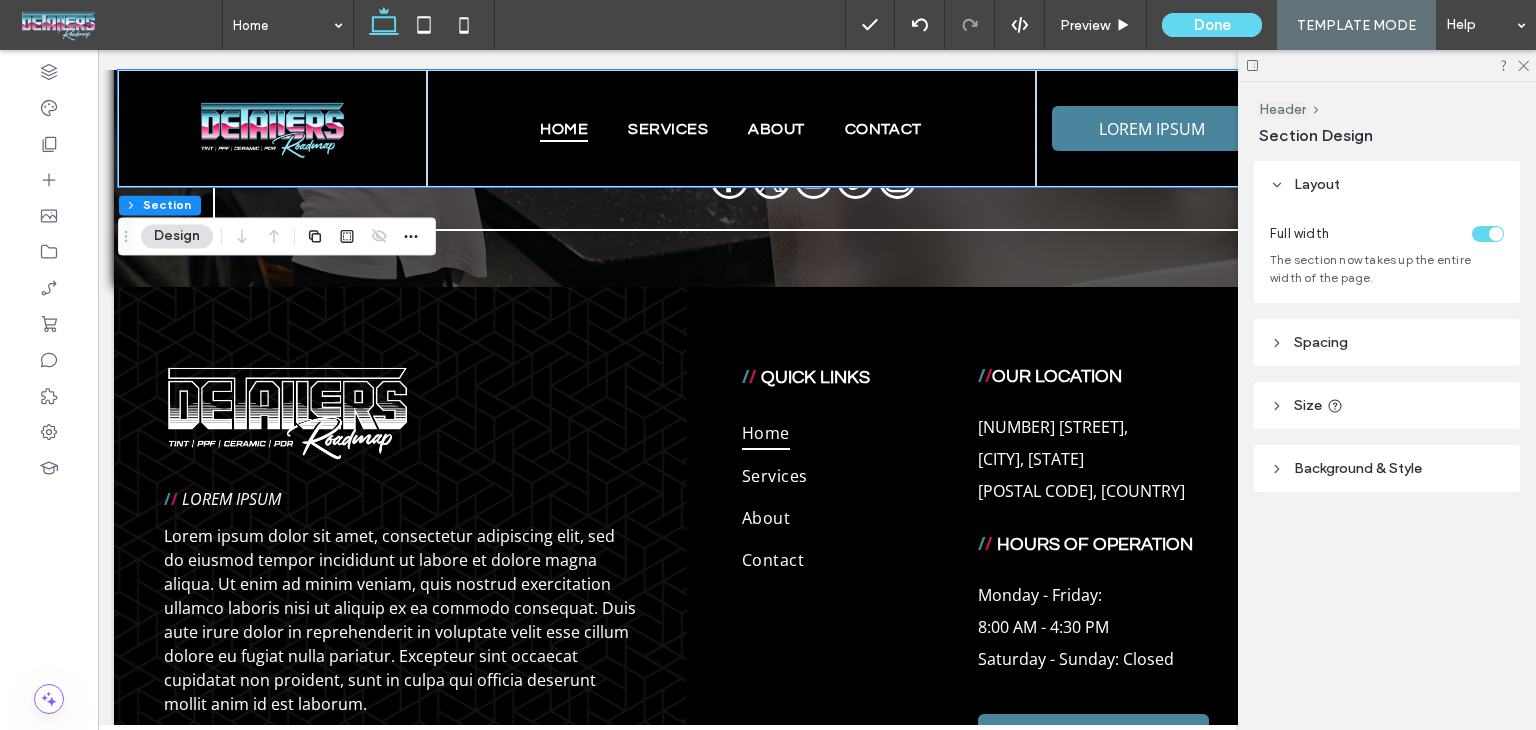 click on "Spacing" at bounding box center (1387, 342) 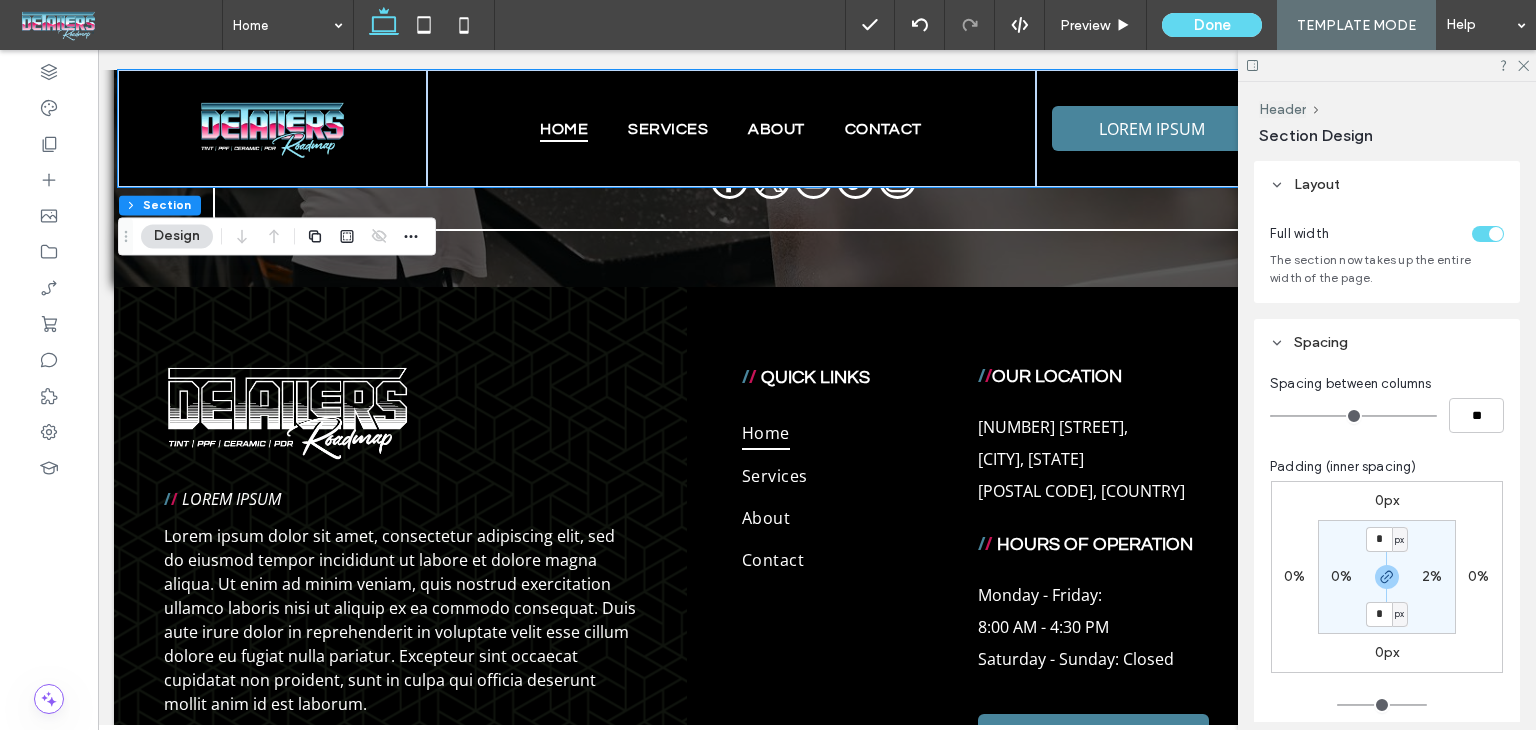 click on "2%" at bounding box center [1432, 576] 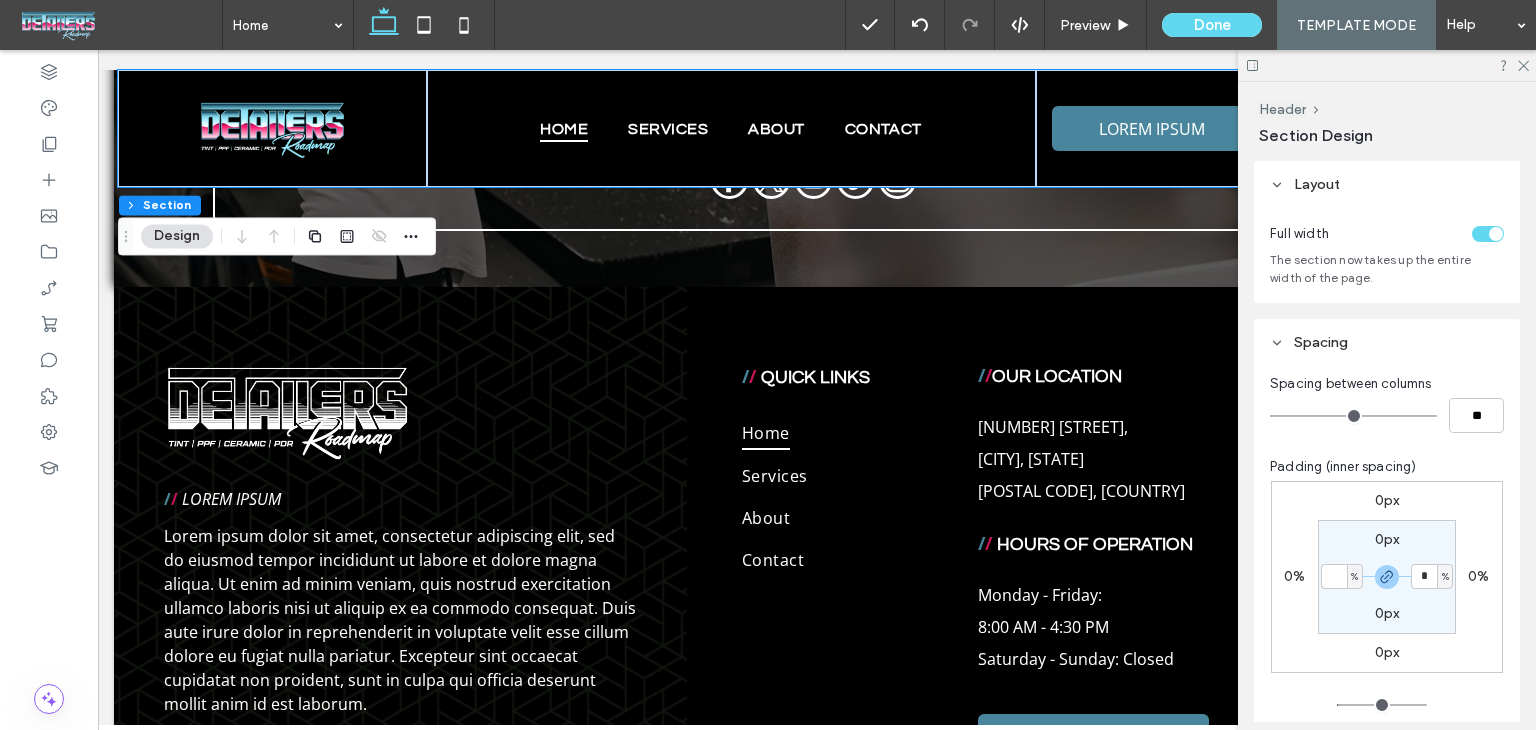 type 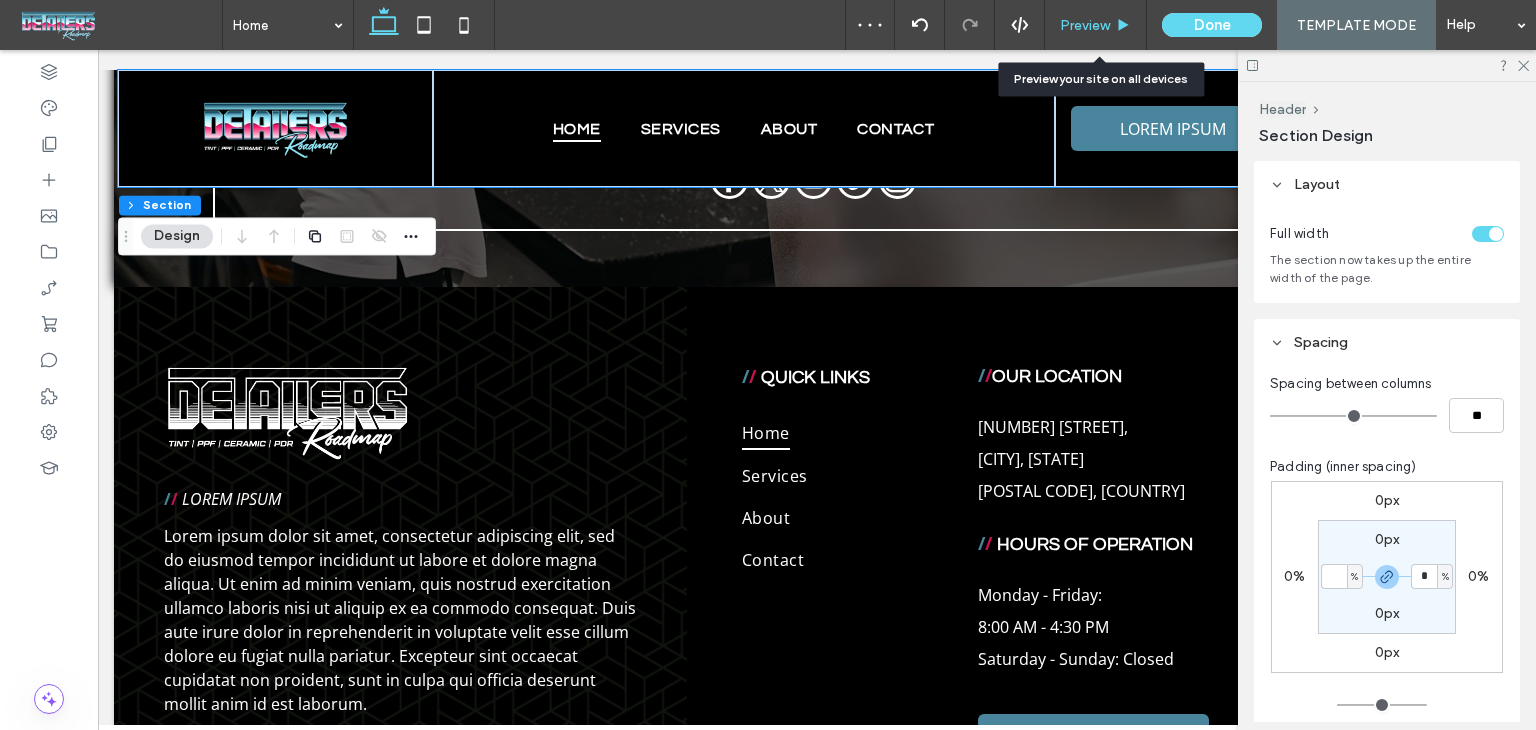 click on "Preview" at bounding box center [1095, 25] 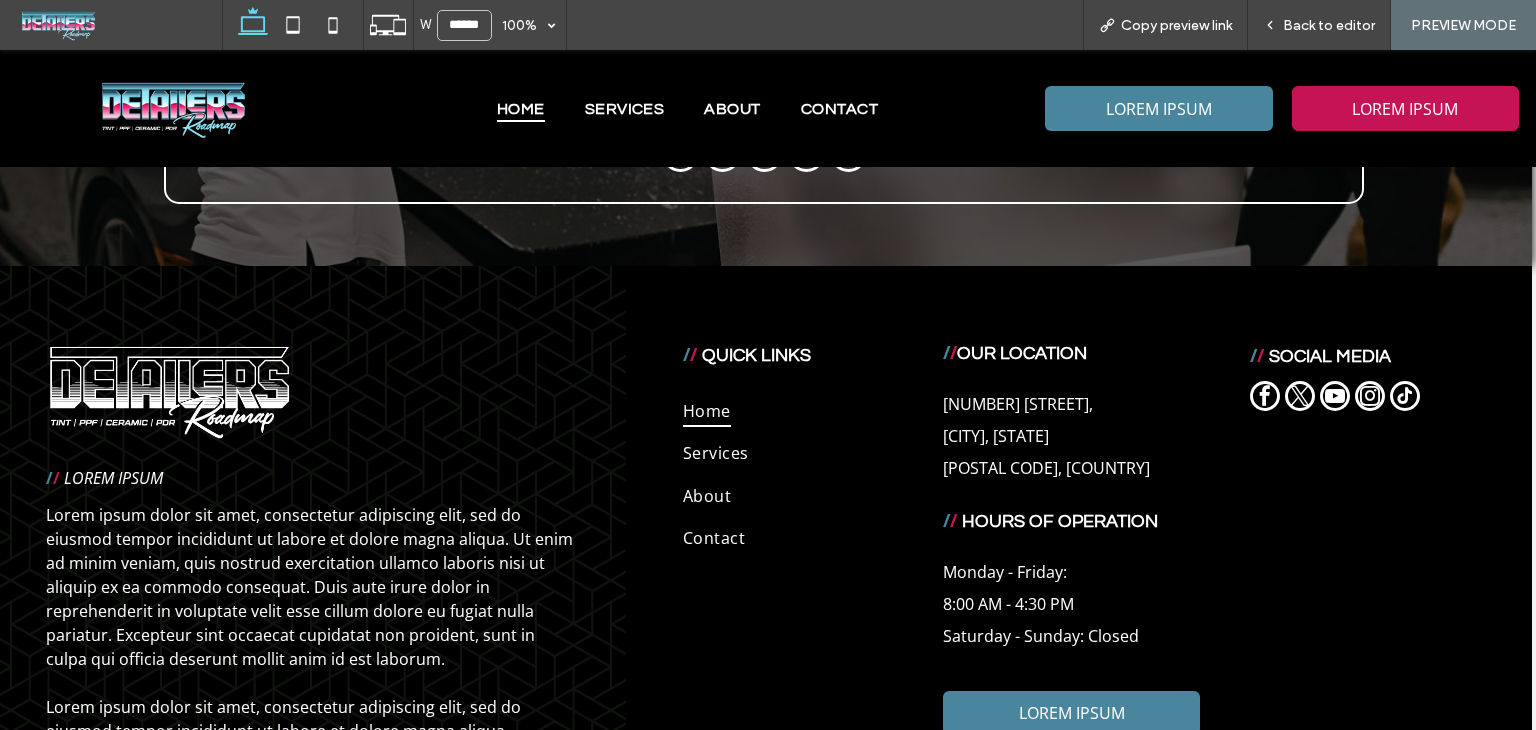 scroll, scrollTop: 5096, scrollLeft: 4, axis: both 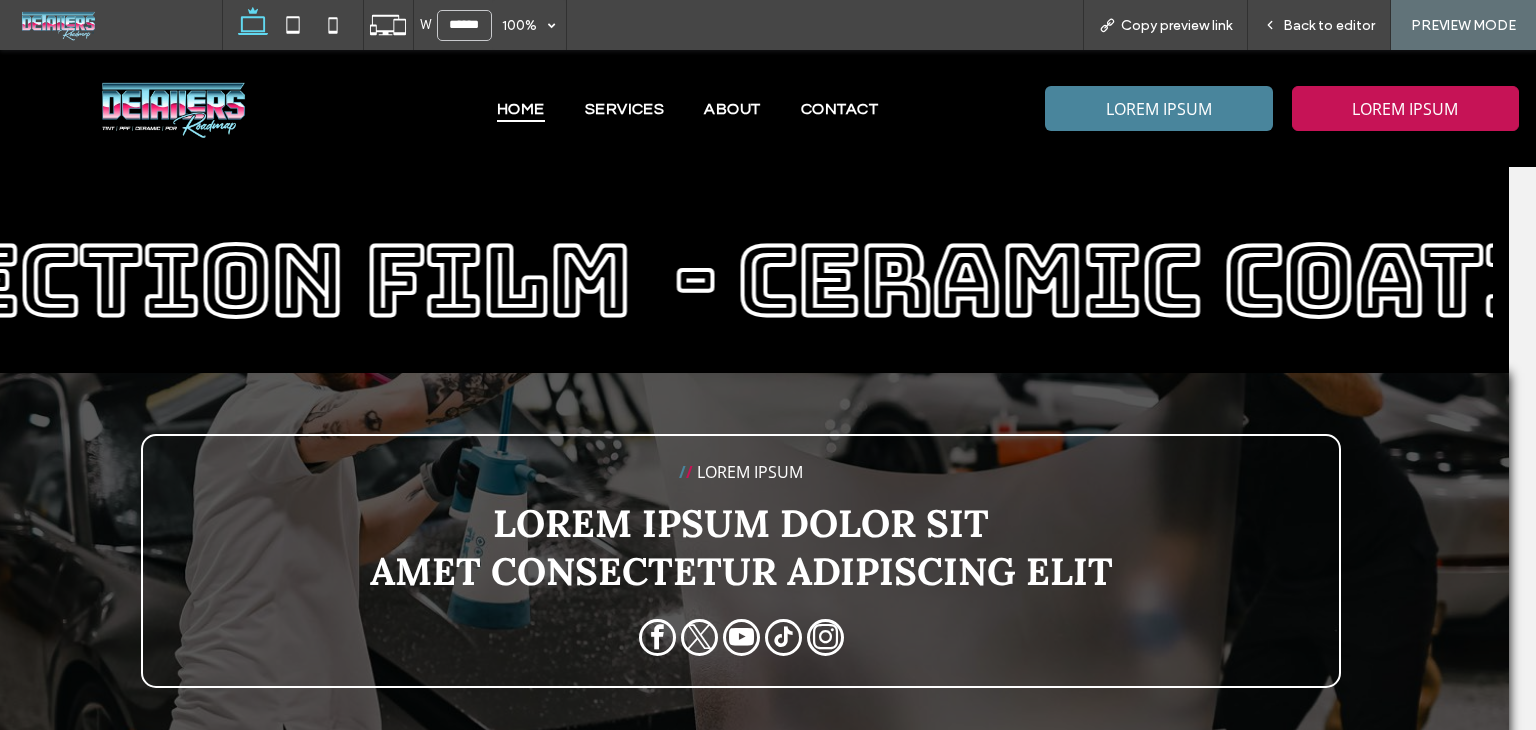 click at bounding box center (173, 108) 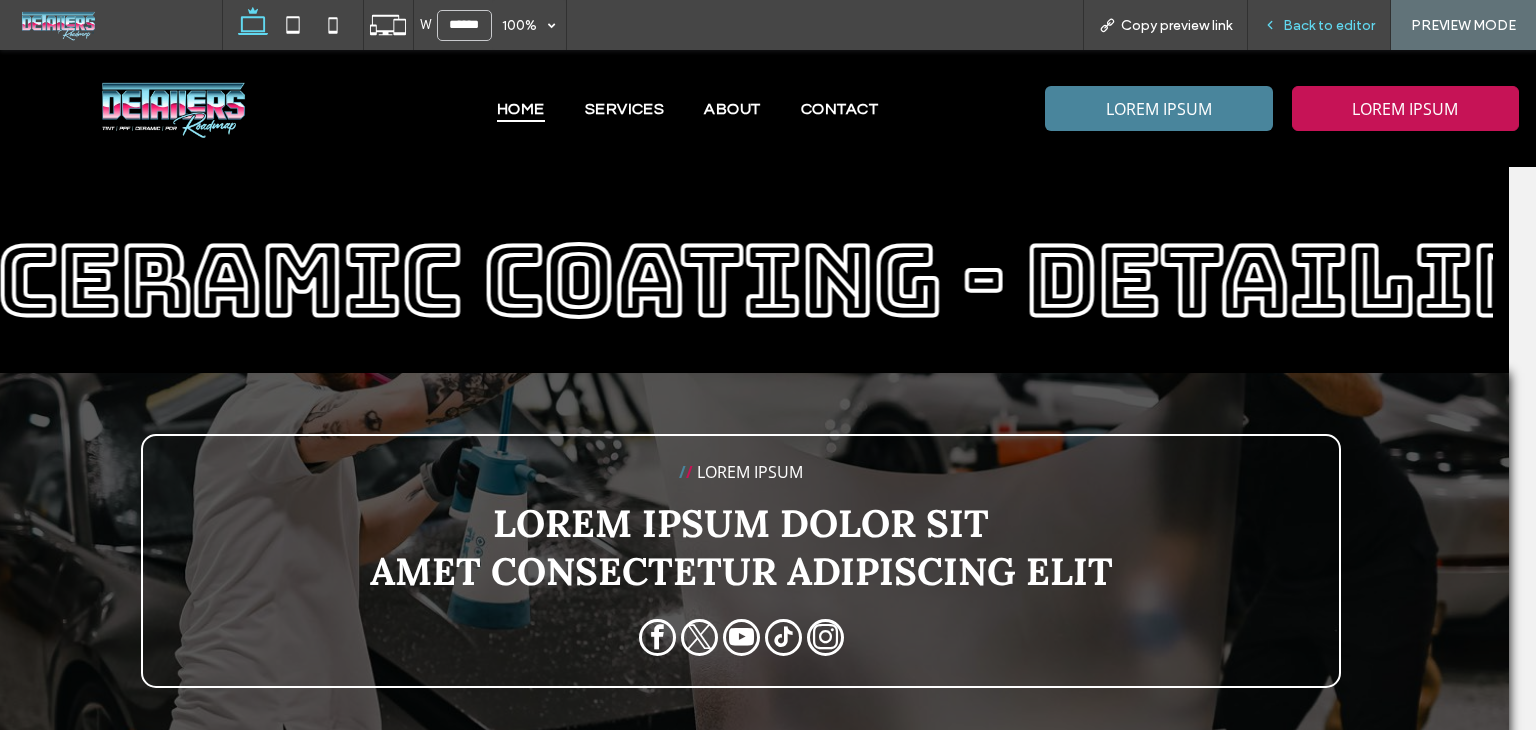click on "Back to editor" at bounding box center (1329, 25) 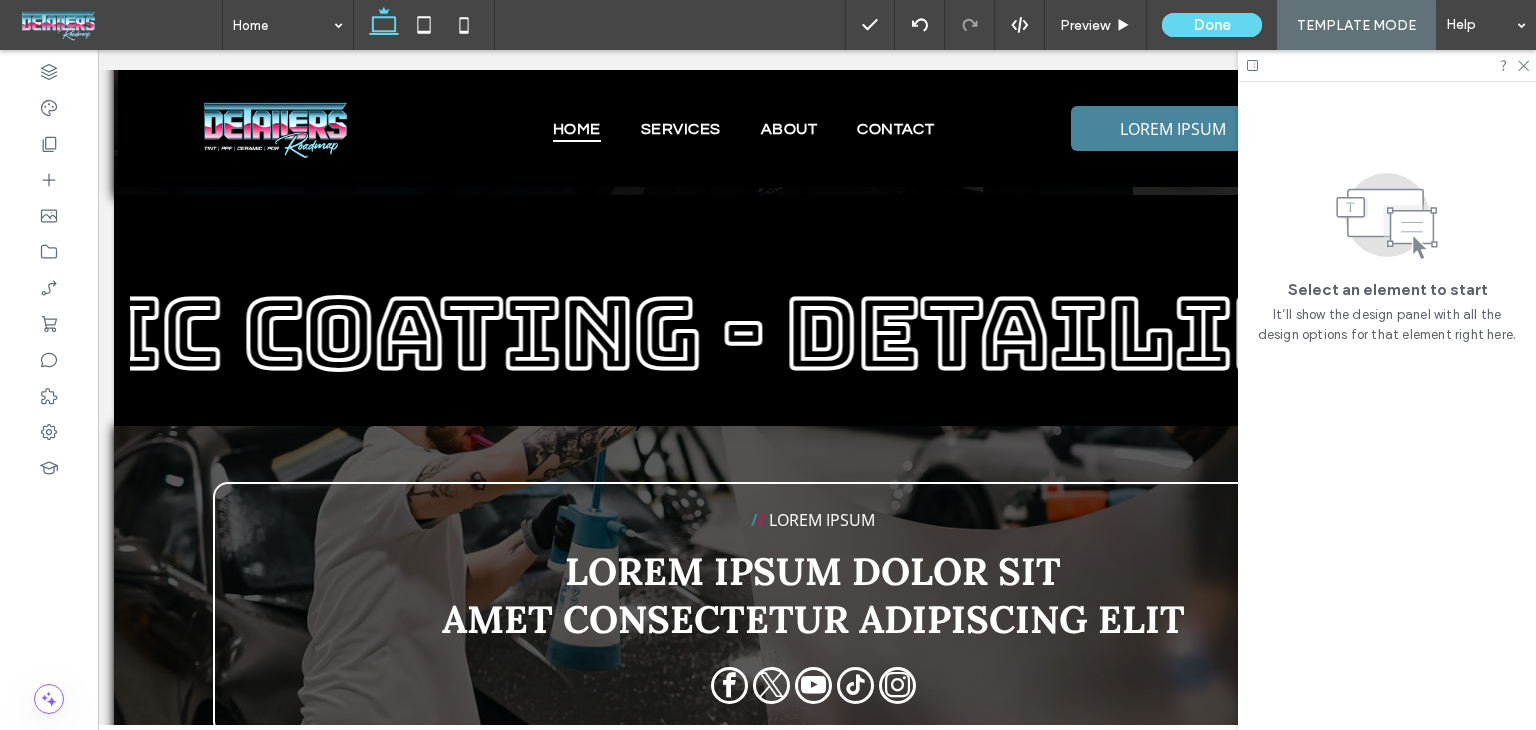 scroll, scrollTop: 4612, scrollLeft: 4, axis: both 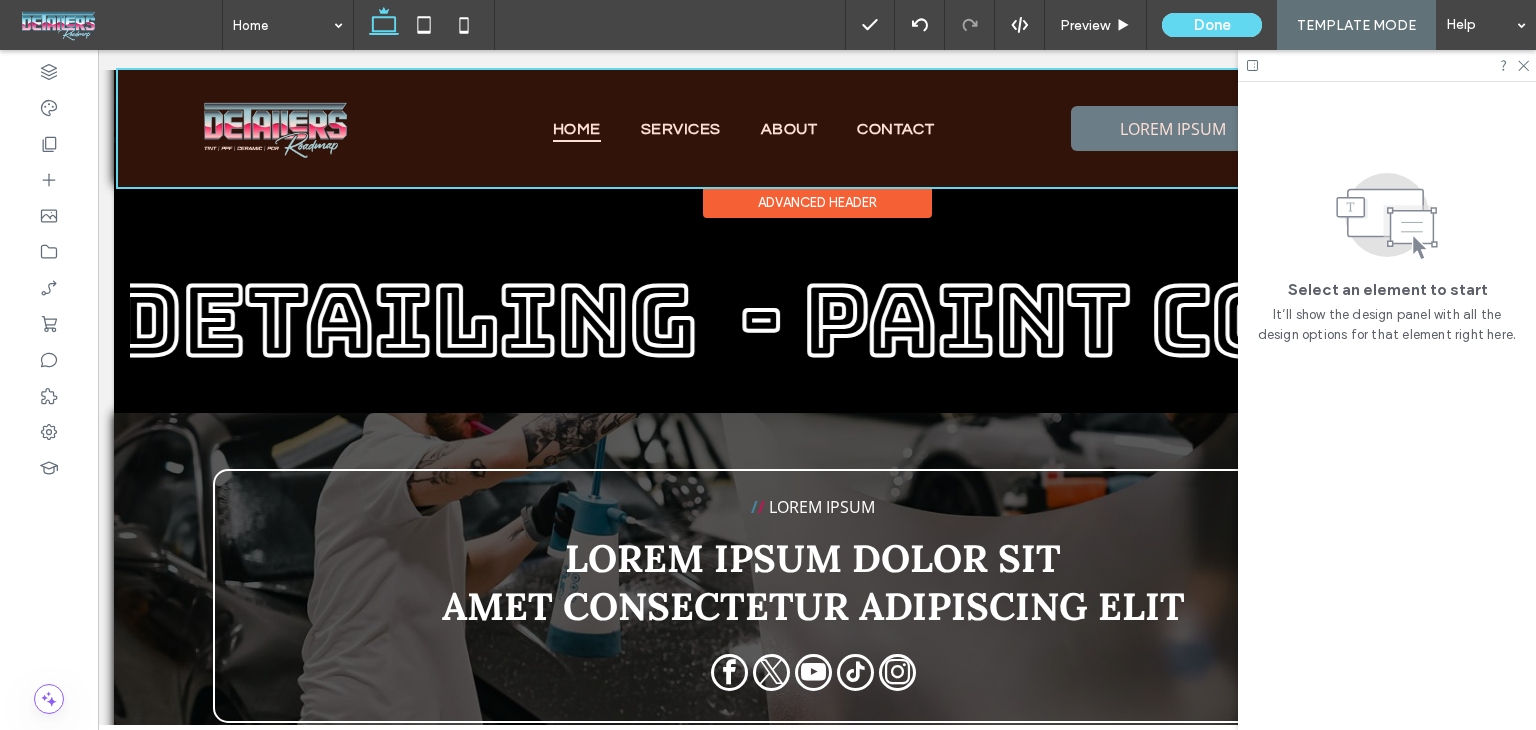 click at bounding box center [817, 128] 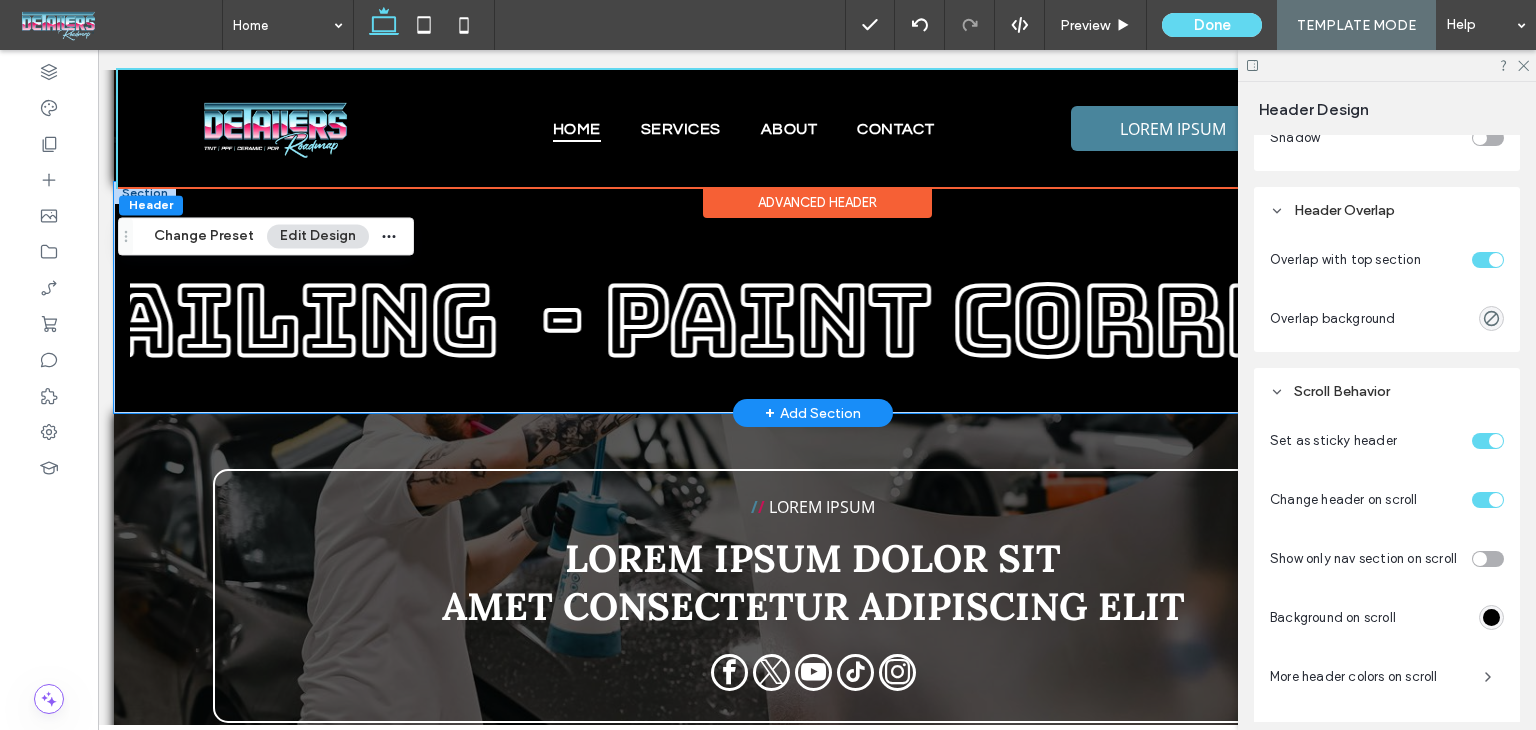 scroll, scrollTop: 913, scrollLeft: 0, axis: vertical 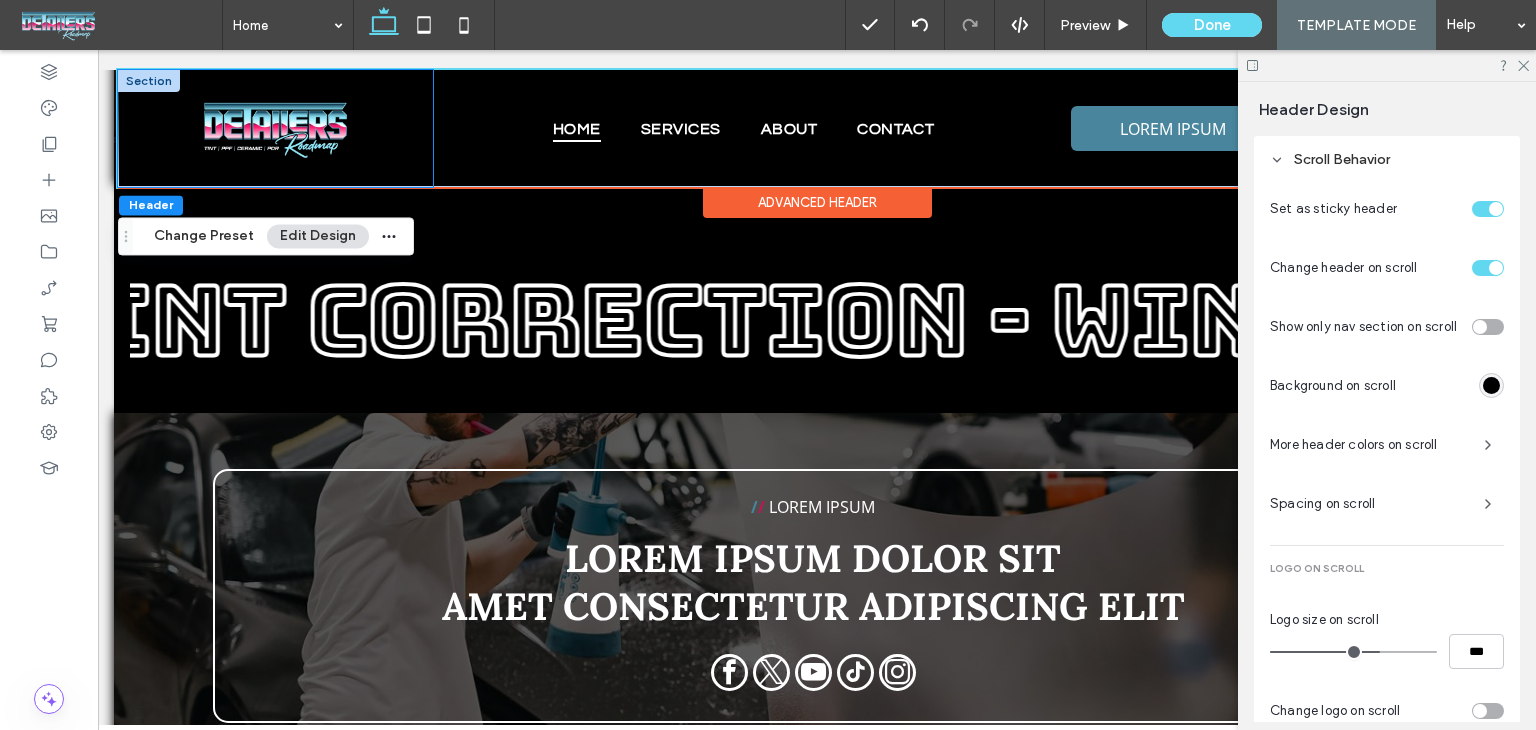 click at bounding box center (275, 128) 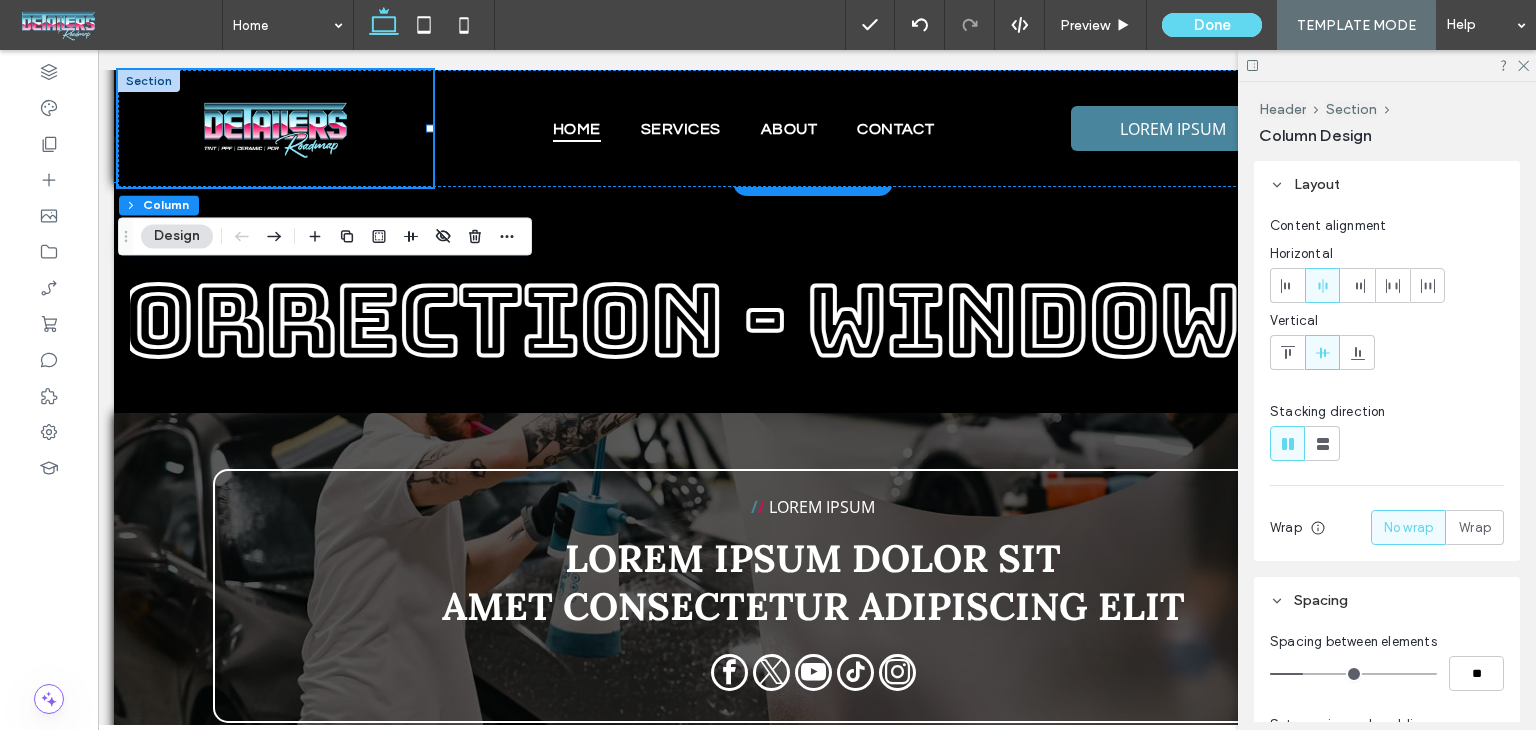 click on "/ /
LOREM IPSUM
Lorem ipsum dolor sit amet consectetur adipiscing elit
Lorem ipsum dolor sit amet, consectetur adipiscing elit, sed do eiusmod tempor incididunt ut labore et dolore magna aliqua. Ut enim ad minim veniam, quis nostrud exercitation ullamco laboris nisi ut aliquip ex ea commodo consequat. Duis aute irure dolor in reprehenderit in voluptate velit esse cillum dolore eu fugiat nulla pariatur. Excepteur sint occaecat cupidatat non proident, sunt in culpa qui officia deserunt mollit anim id est laborum. ﻿ Lorem ipsum dolor sit amet, consectetur adipiscing elit, sed do eiusmod tempor incididunt ut labore et dolore magna aliqua. Ut enim ad minim veniam, quis nostrud exercitation ullamco laboris nisi ut aliquip ex ea commodo consequat. Duis aute irure dolor in reprehenderit in voluptate velit esse cillum dolore eu fugiat nulla pariatur. Excepteur sint occaecat cupidatat non proident, sunt in culpa qui officia deserunt mollit anim id est laborum." at bounding box center (813, -282) 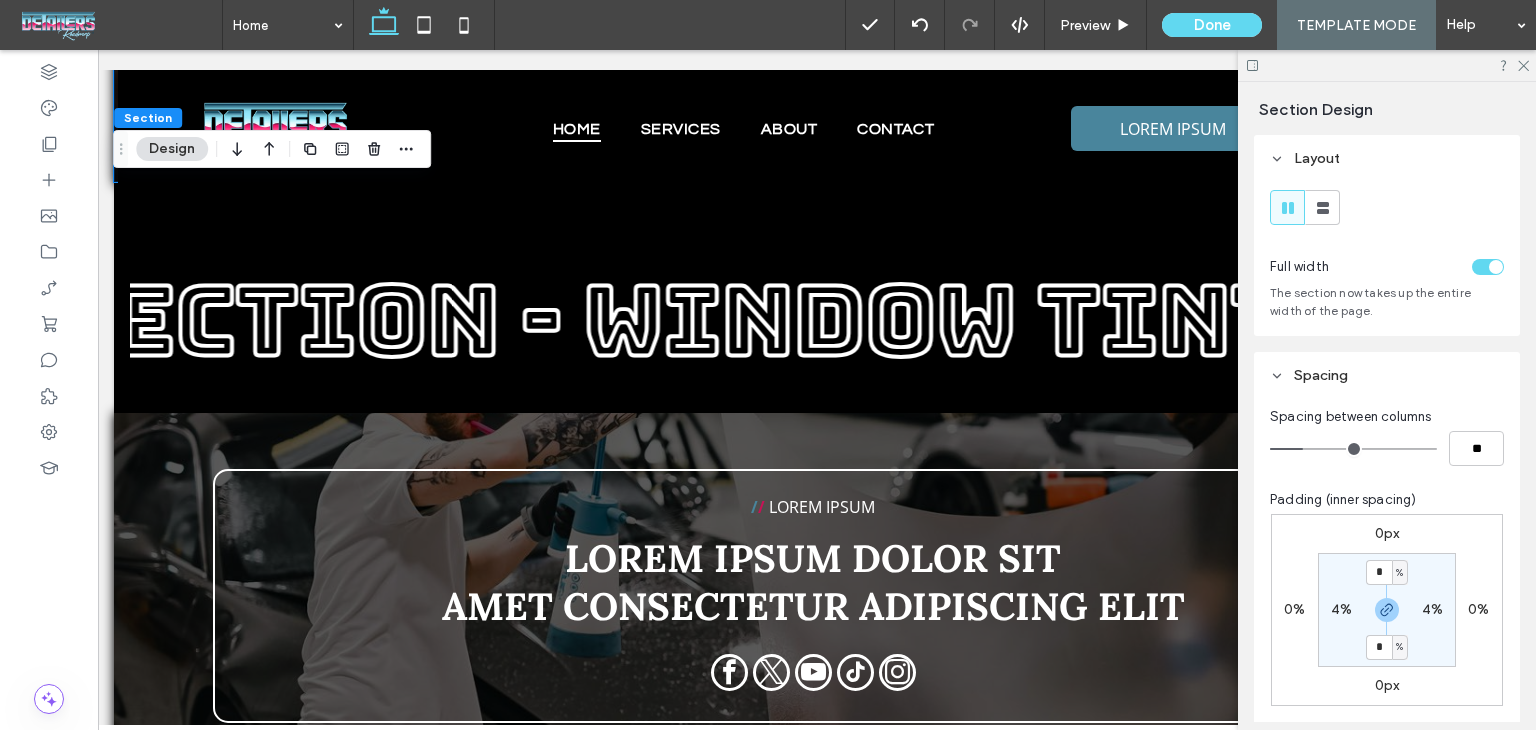 click on "4%" at bounding box center [1341, 609] 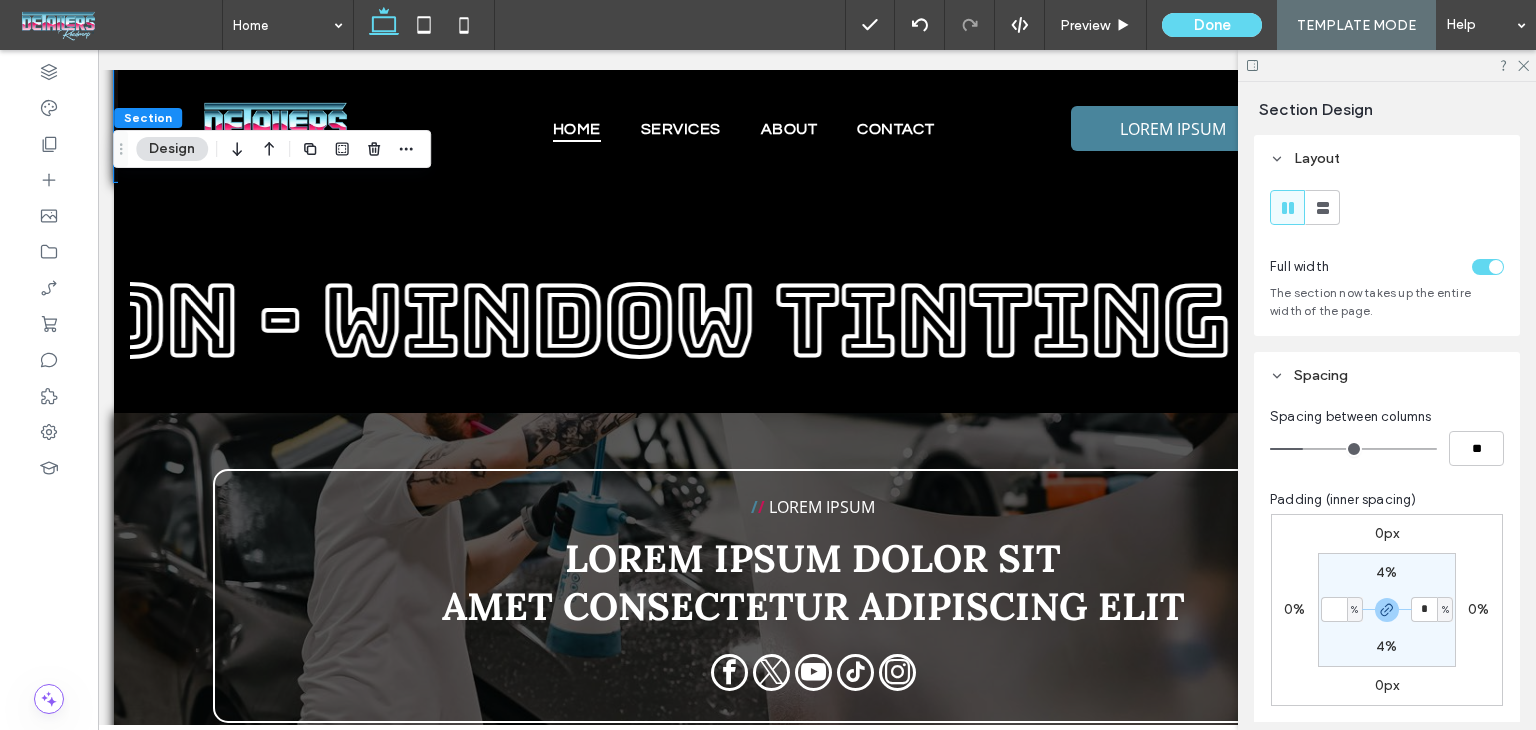 type 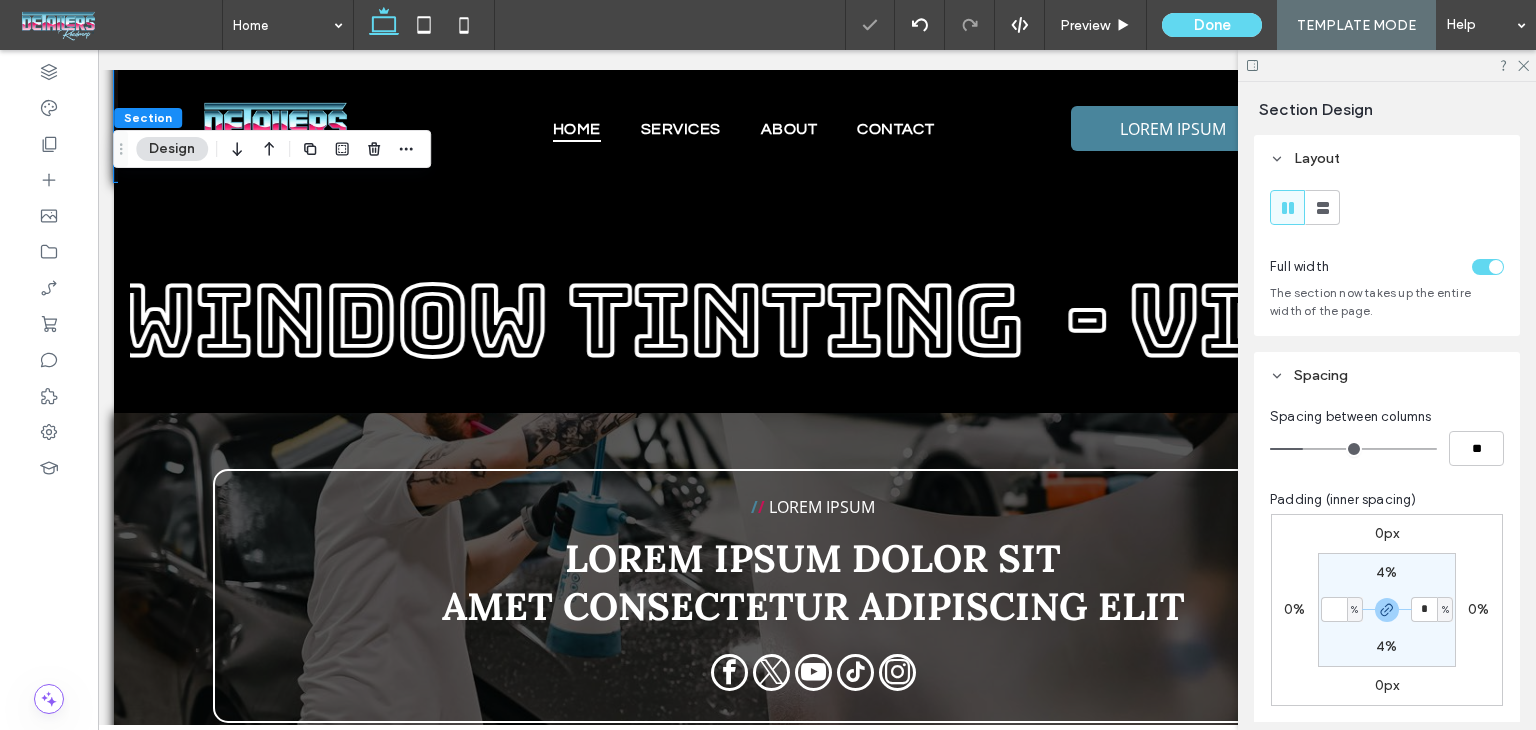type on "*" 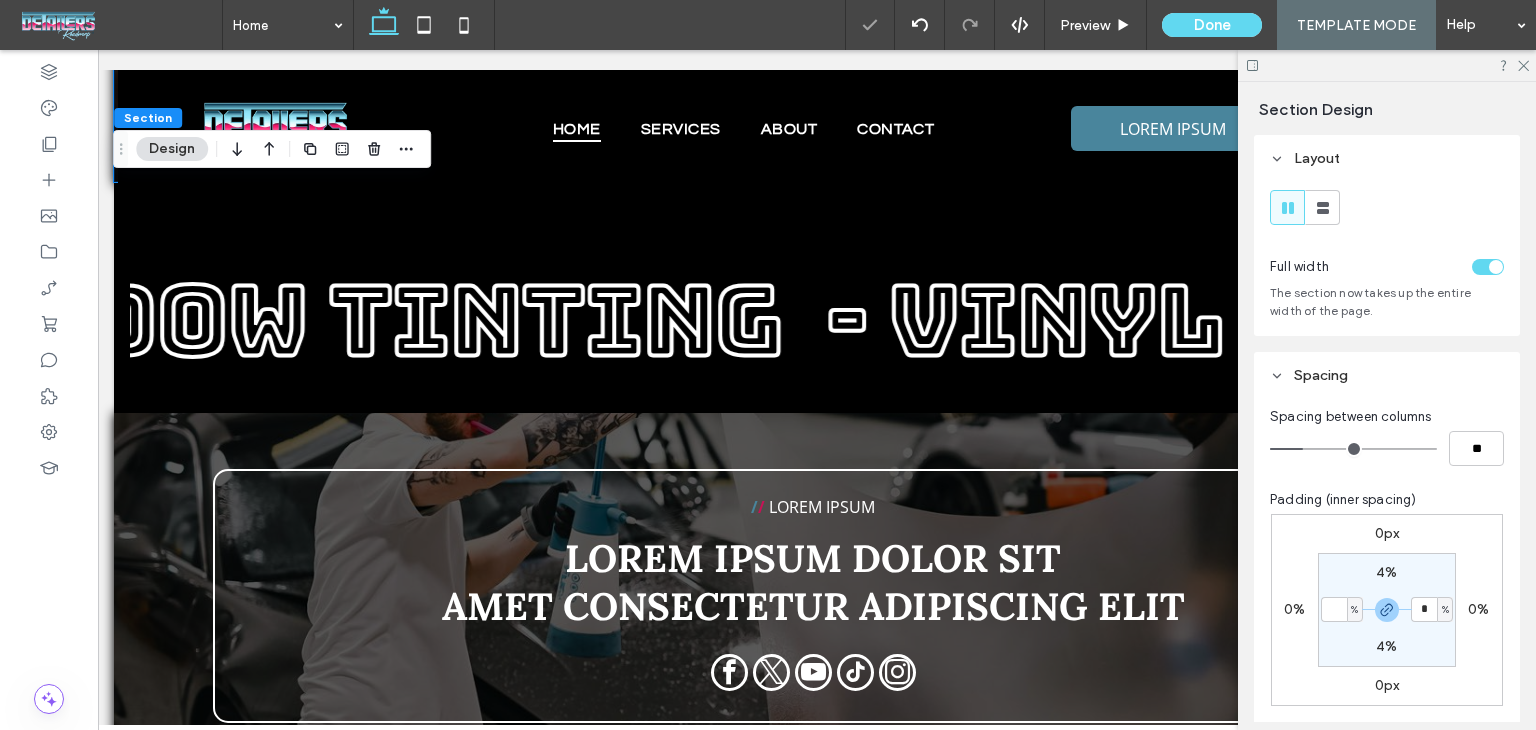 type on "*" 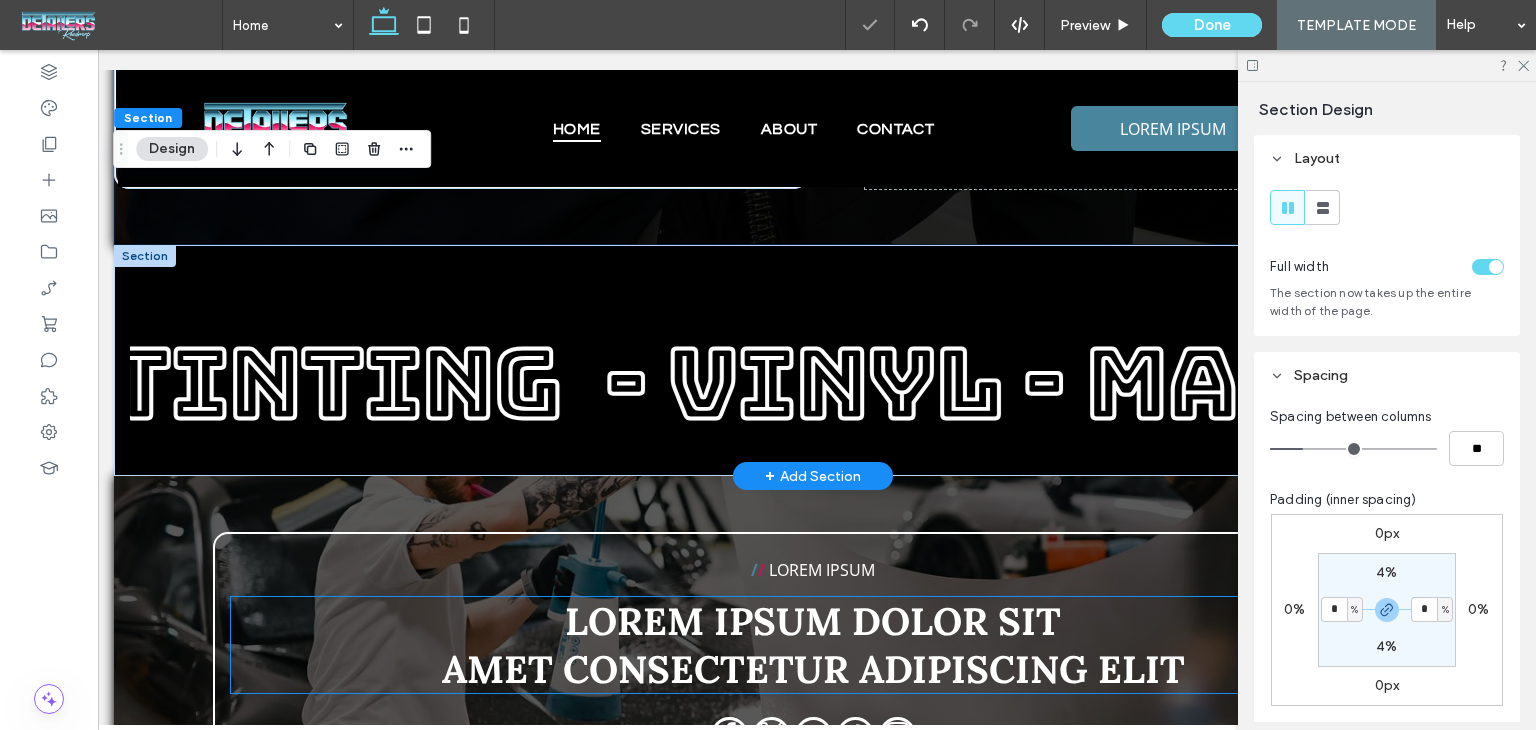 scroll, scrollTop: 4312, scrollLeft: 4, axis: both 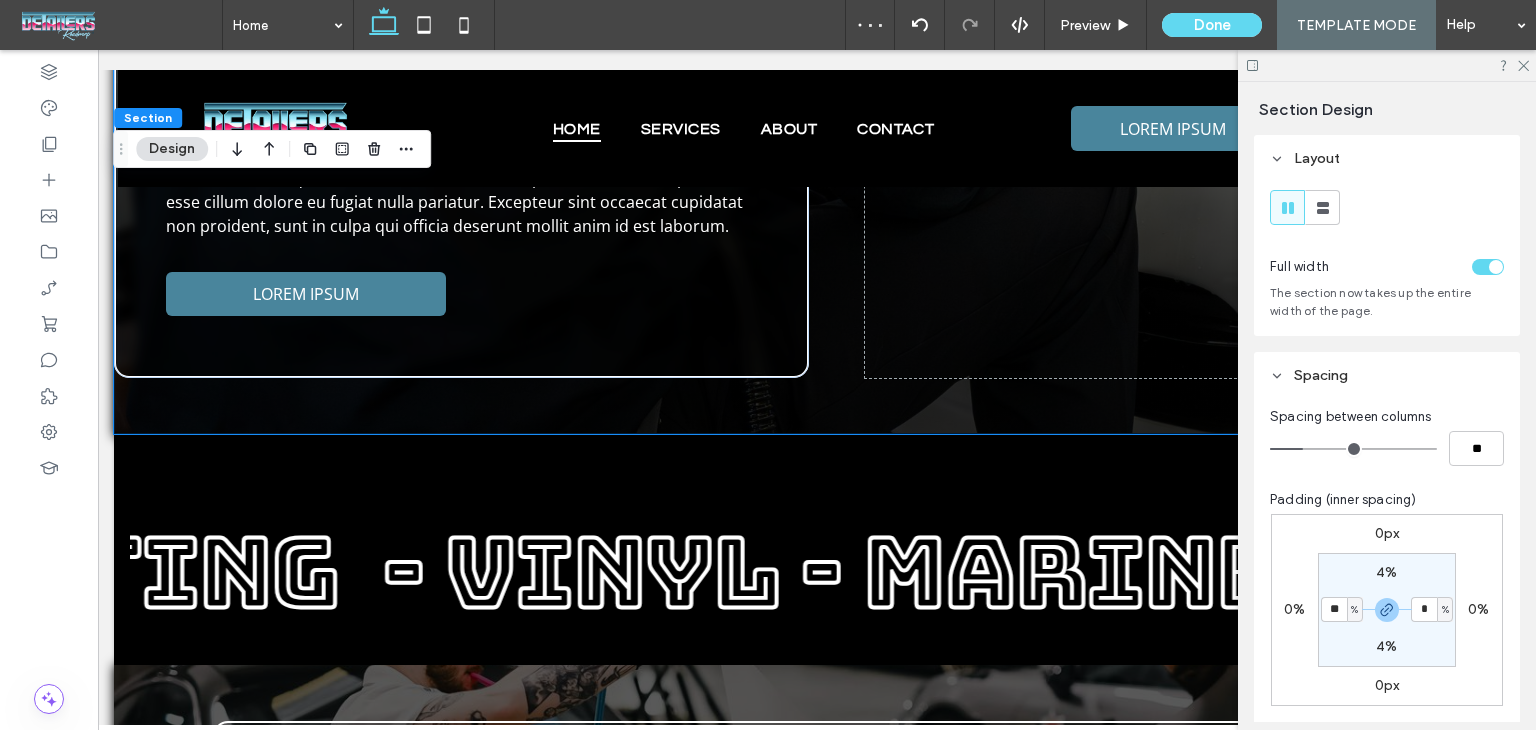 type on "**" 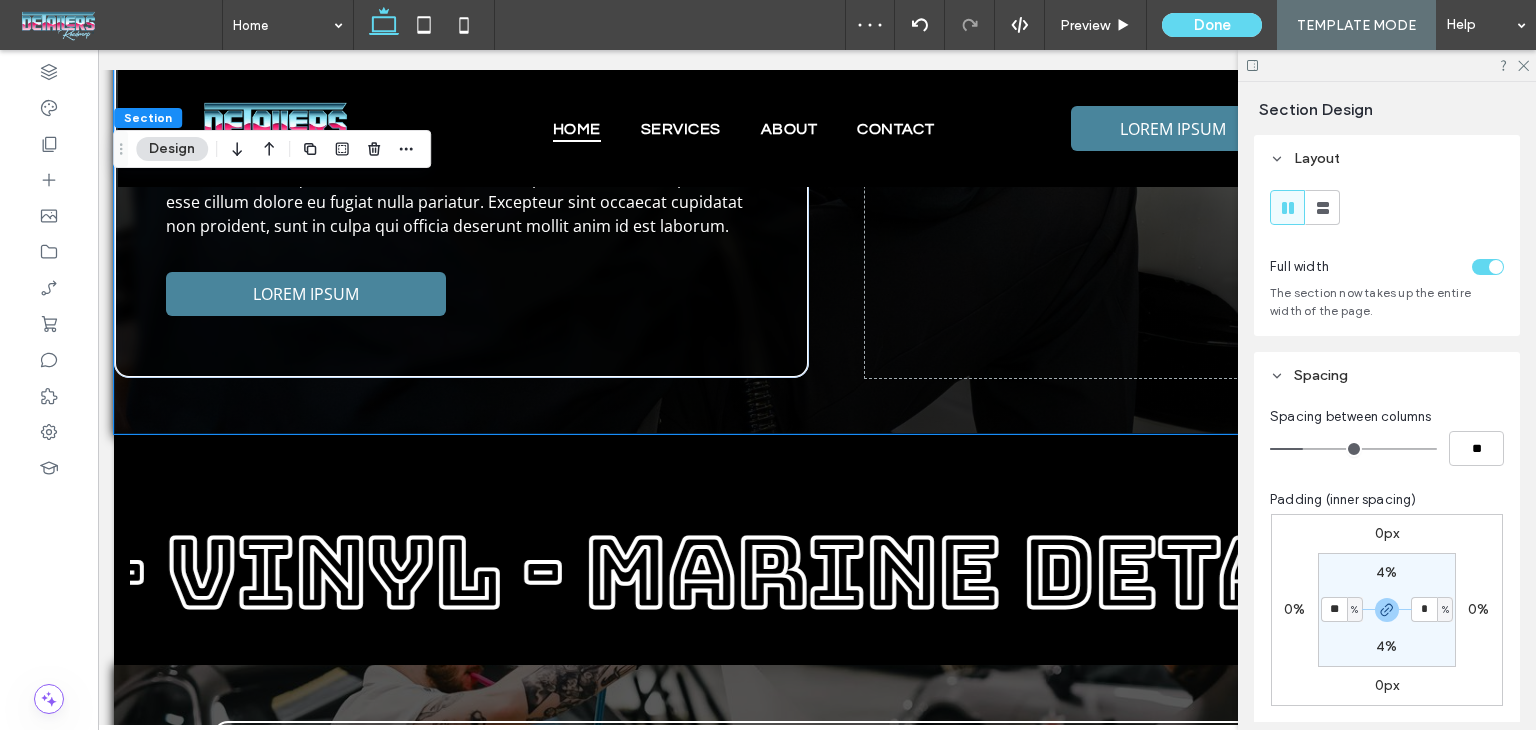 type on "*" 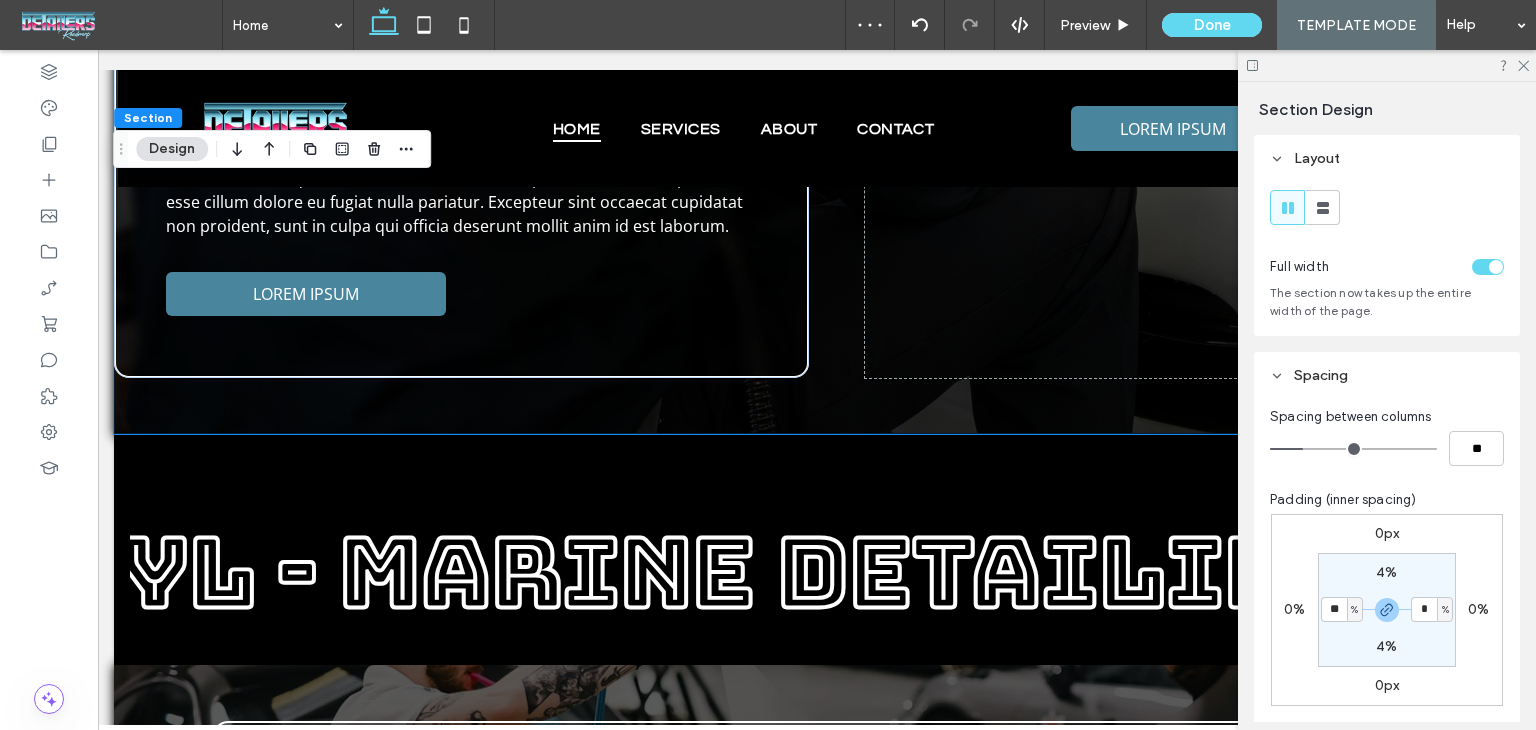 type on "*" 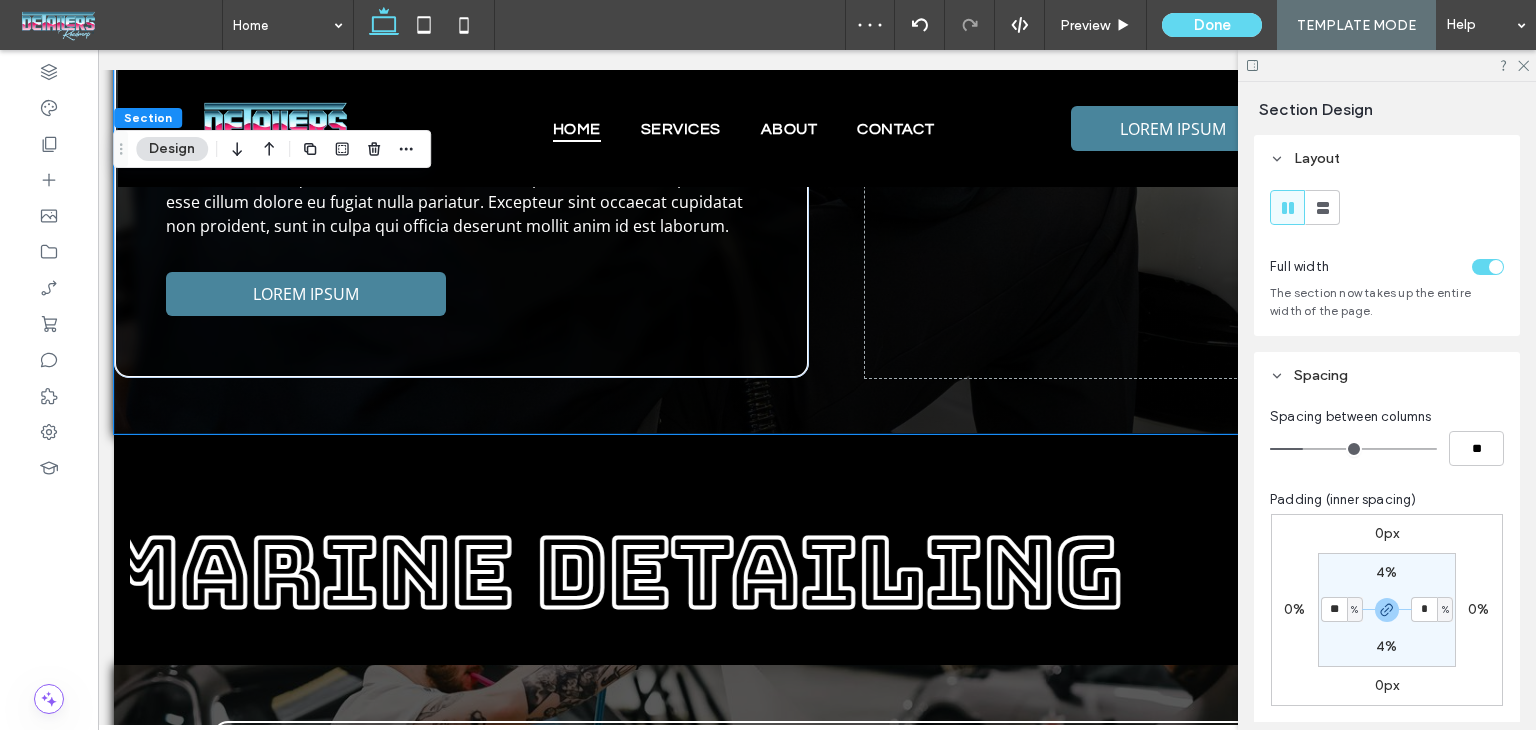 type on "*" 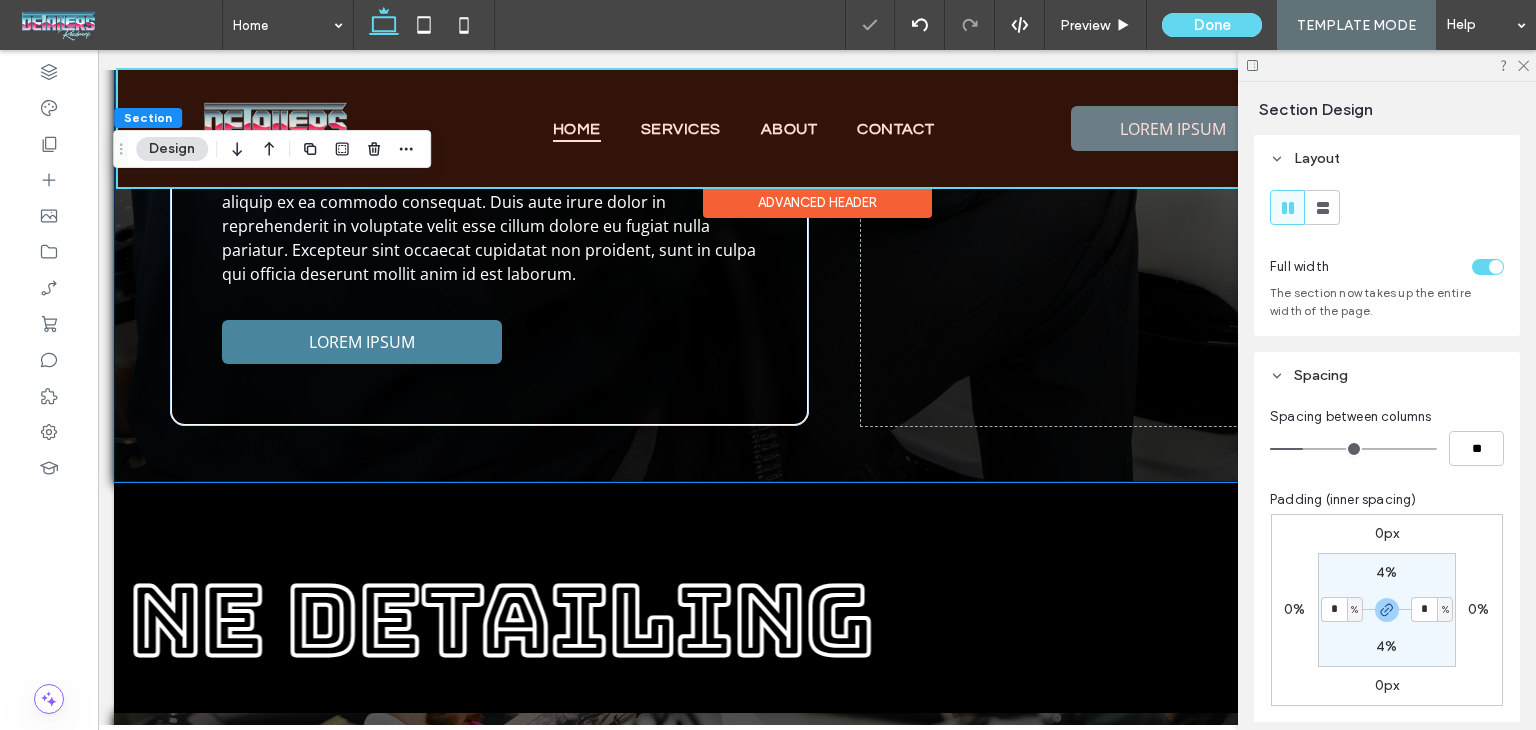 click at bounding box center [817, 128] 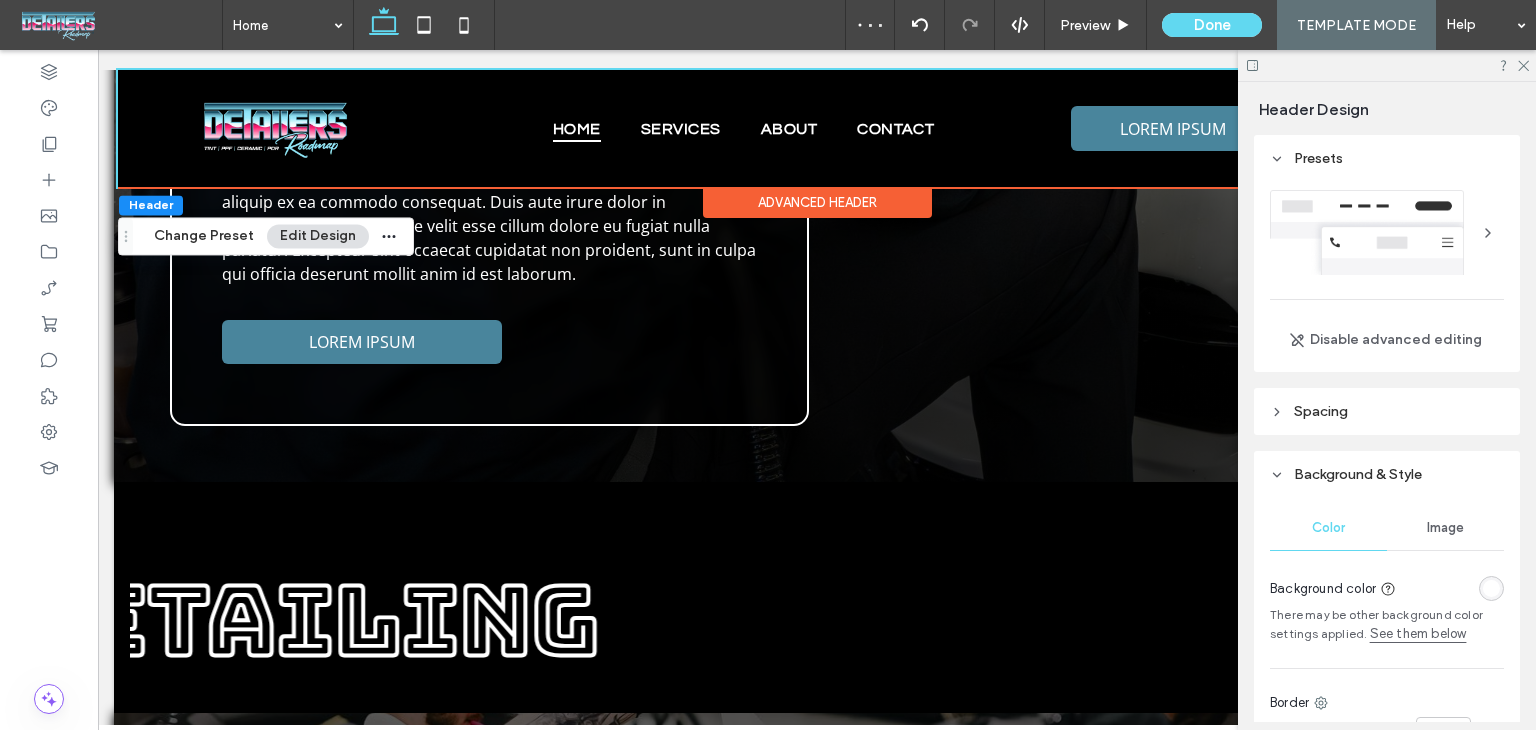 scroll, scrollTop: 0, scrollLeft: 0, axis: both 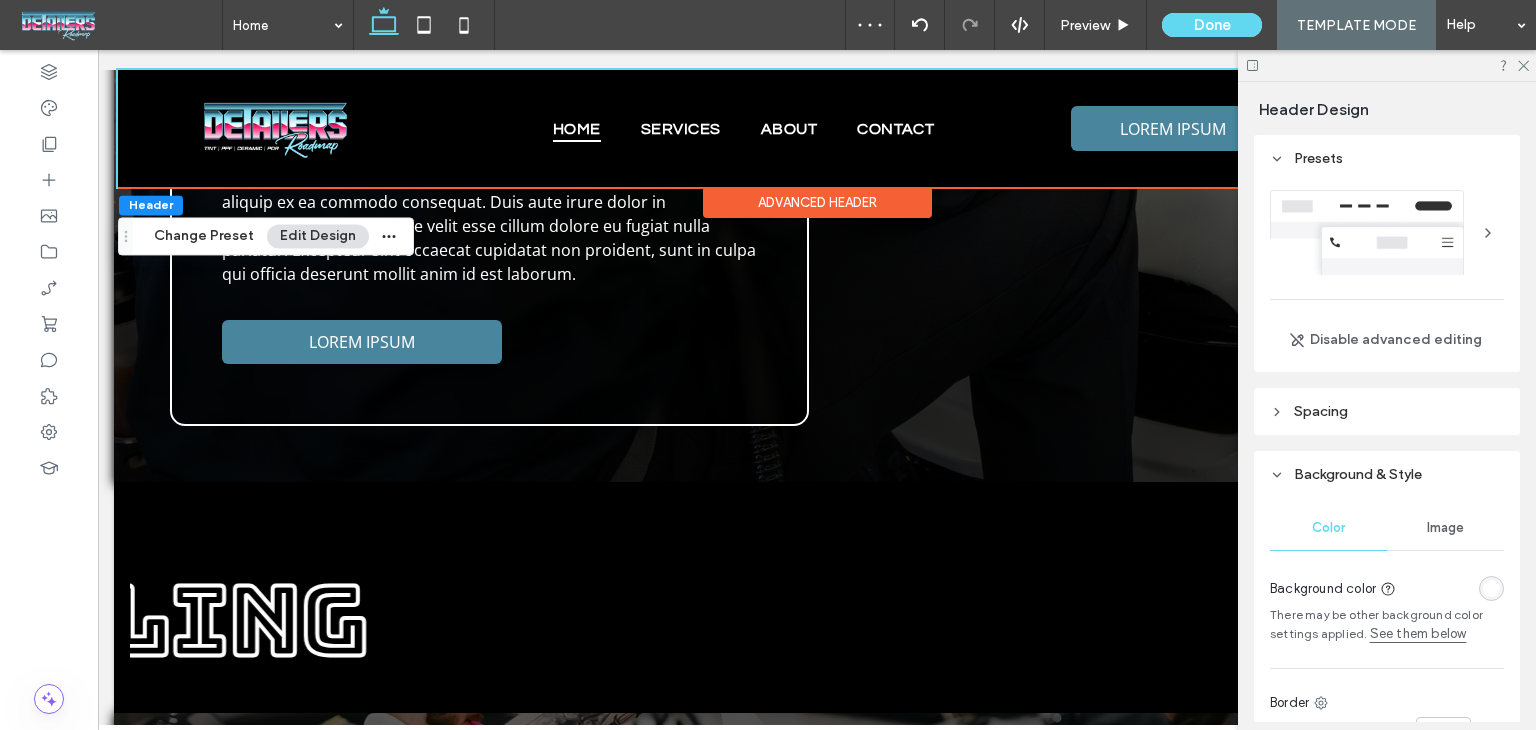 click on "Spacing" at bounding box center (1387, 411) 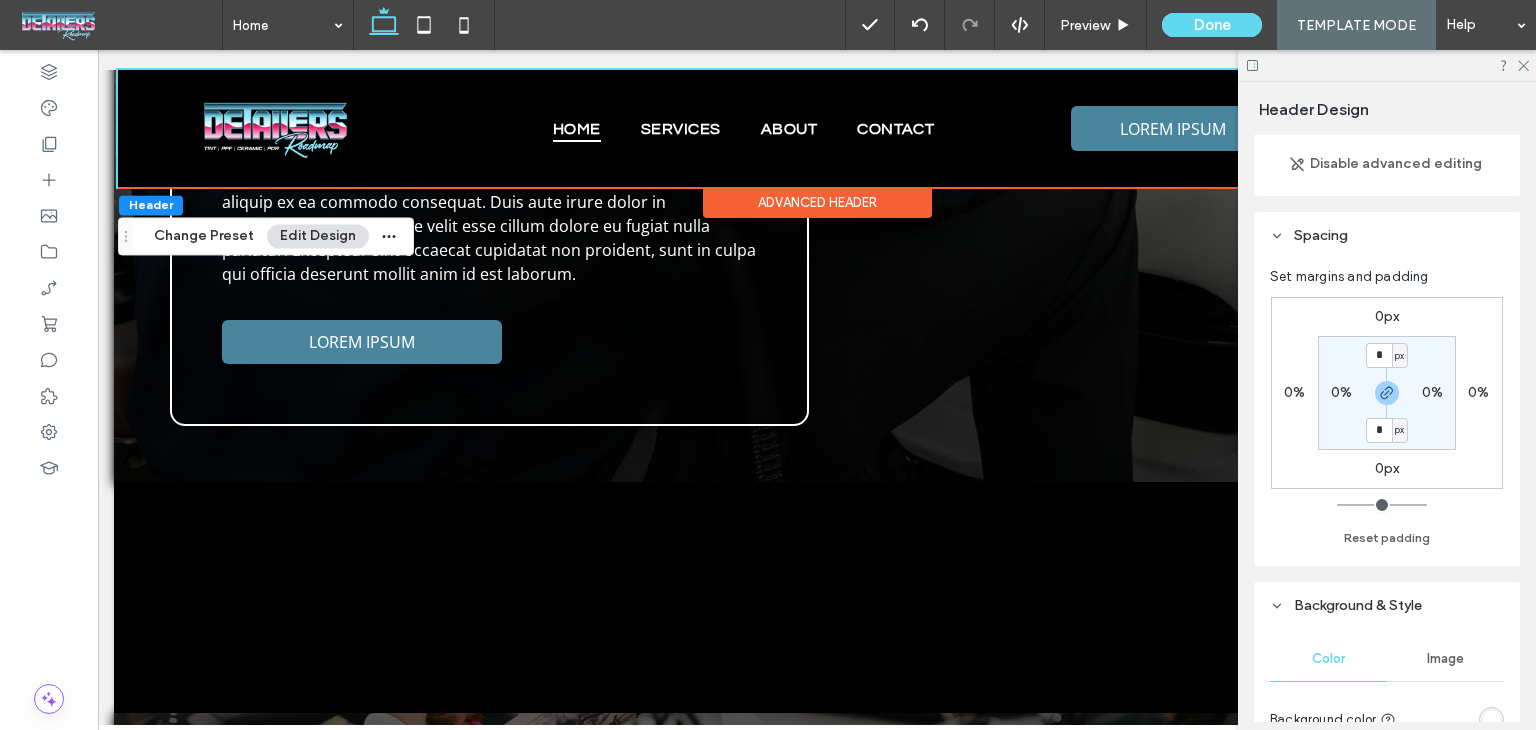 scroll, scrollTop: 200, scrollLeft: 0, axis: vertical 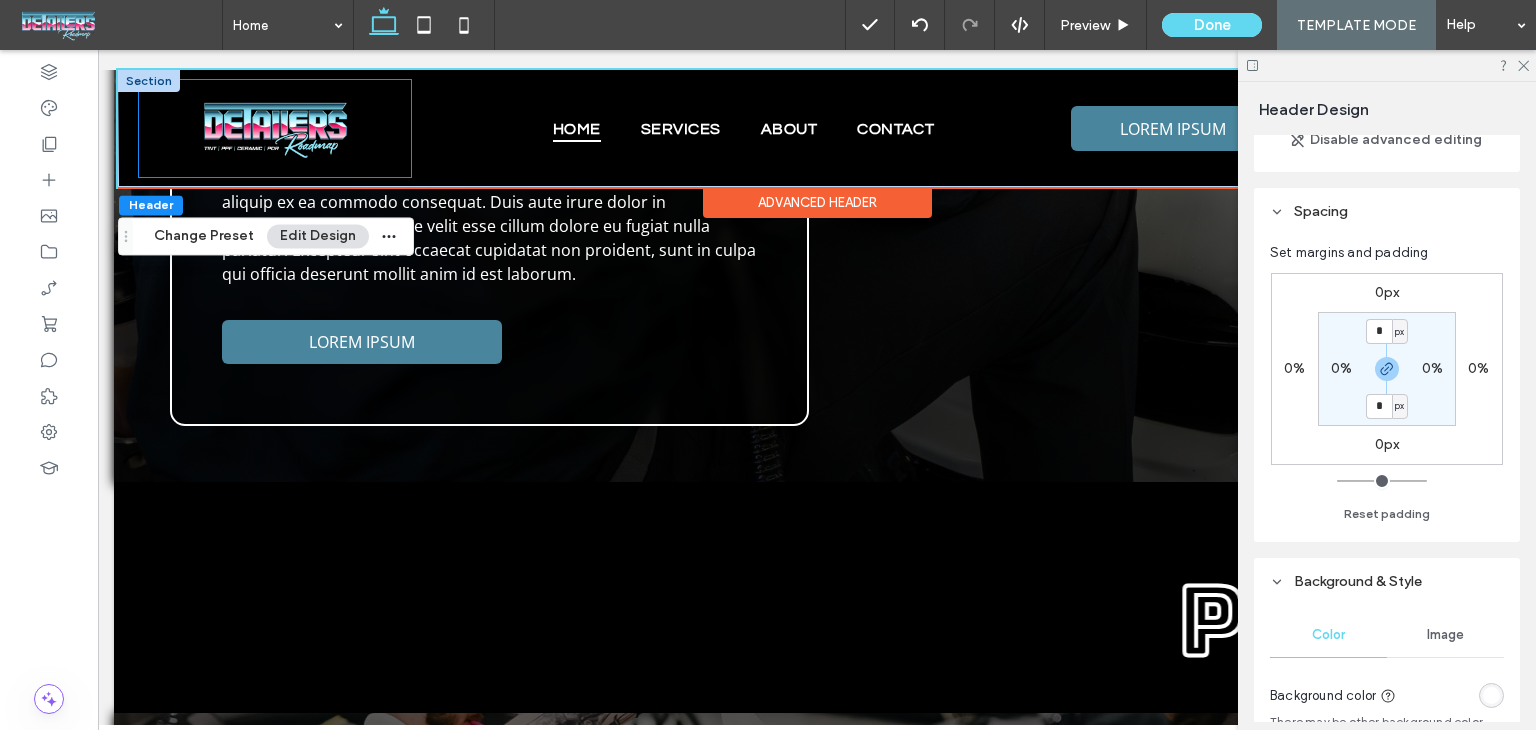 click at bounding box center [275, 128] 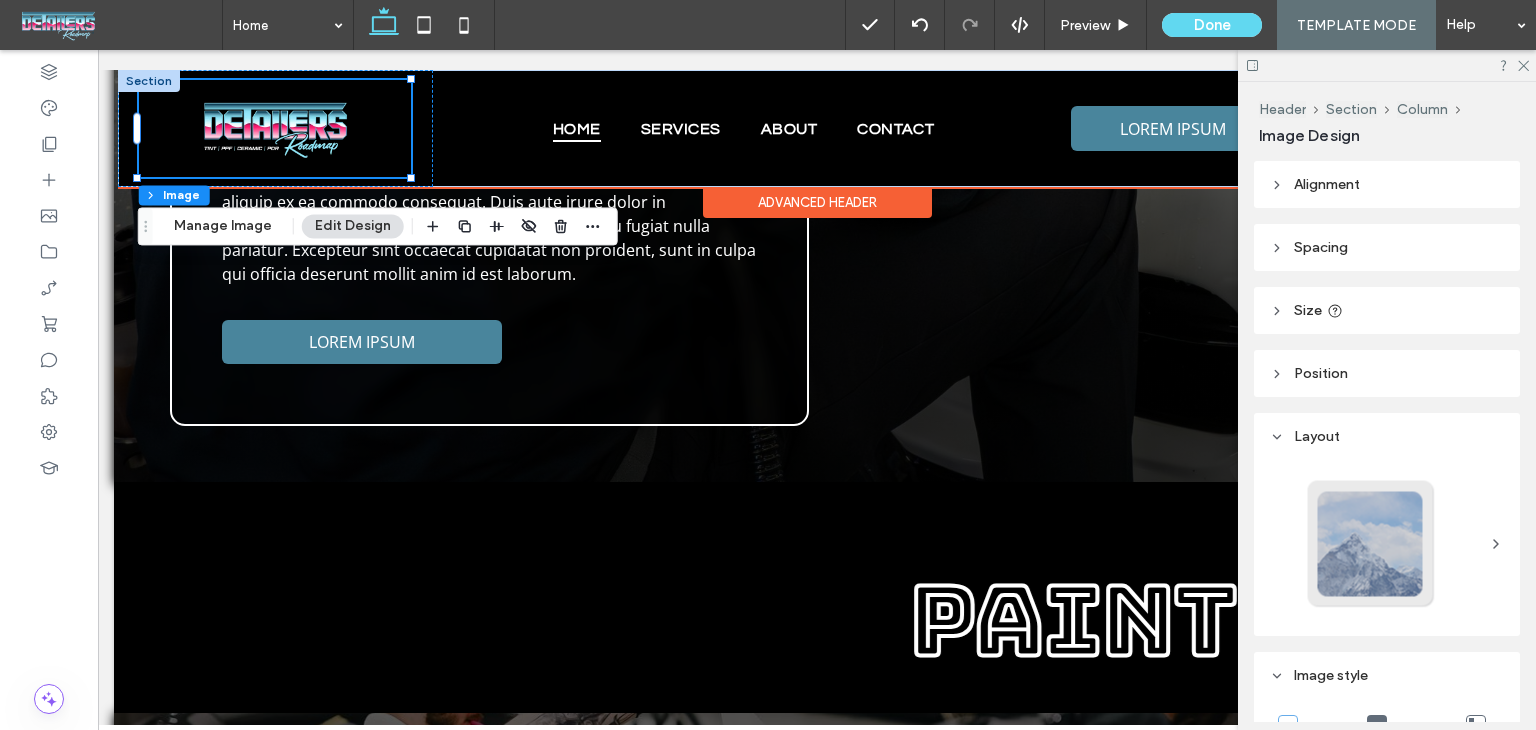 click at bounding box center [149, 81] 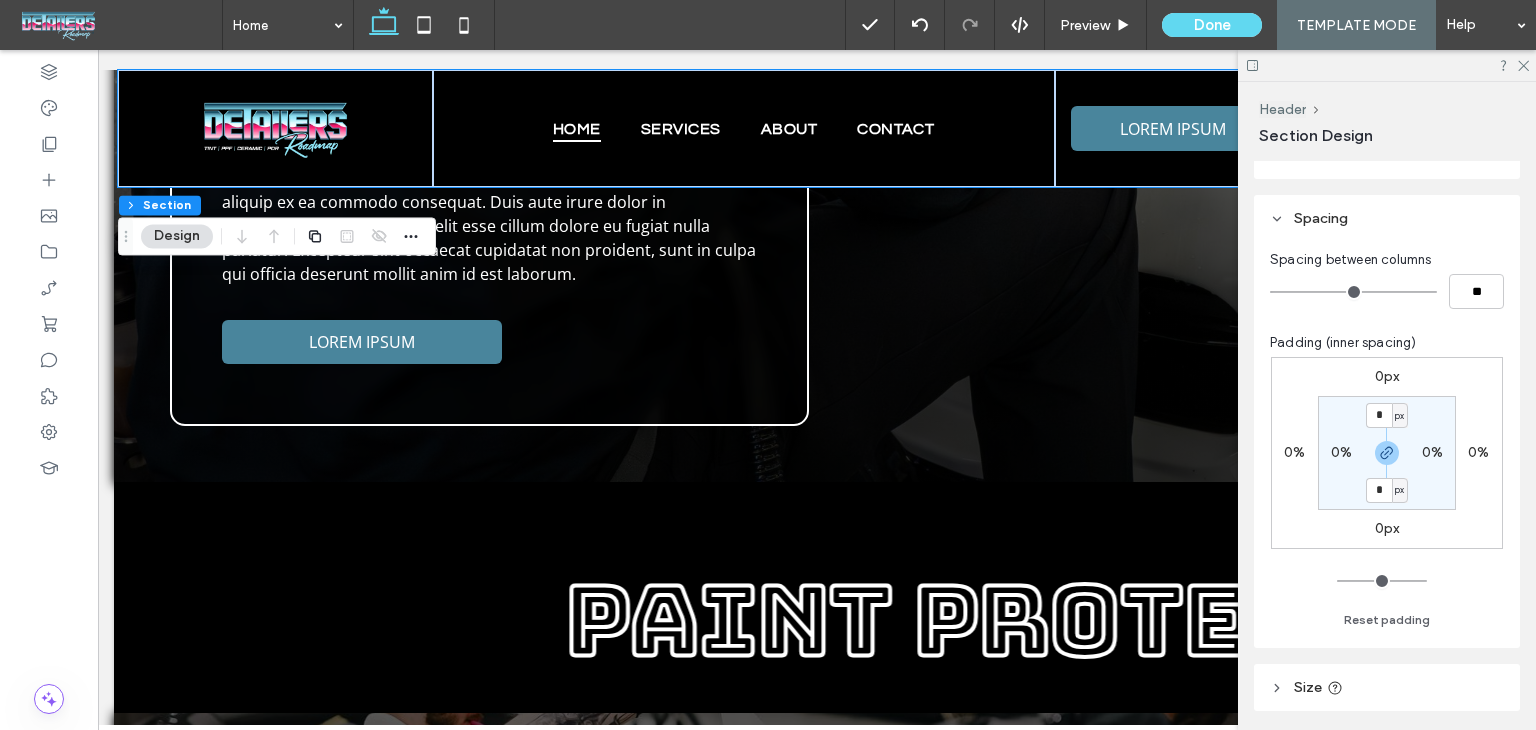 scroll, scrollTop: 256, scrollLeft: 0, axis: vertical 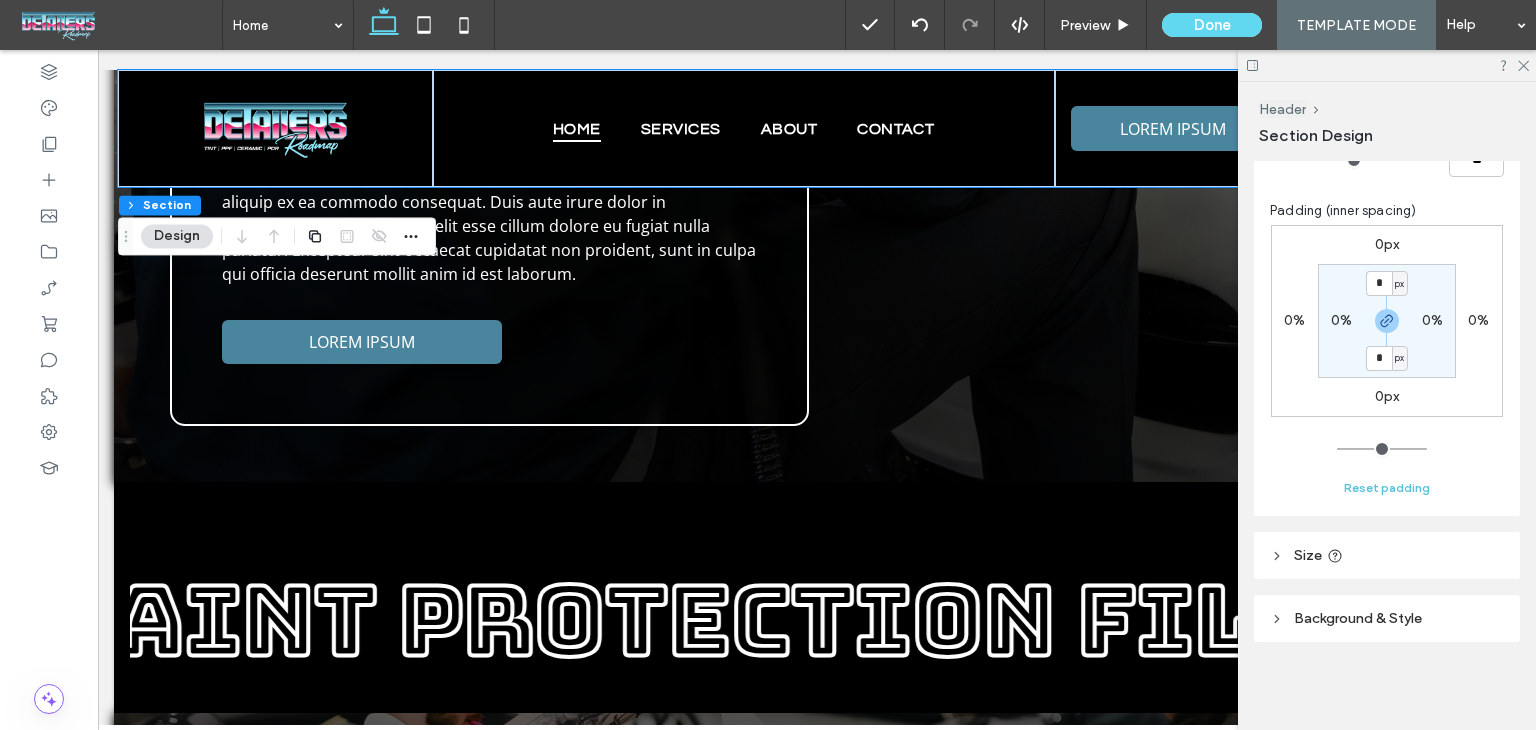 click on "Reset padding" at bounding box center [1387, 488] 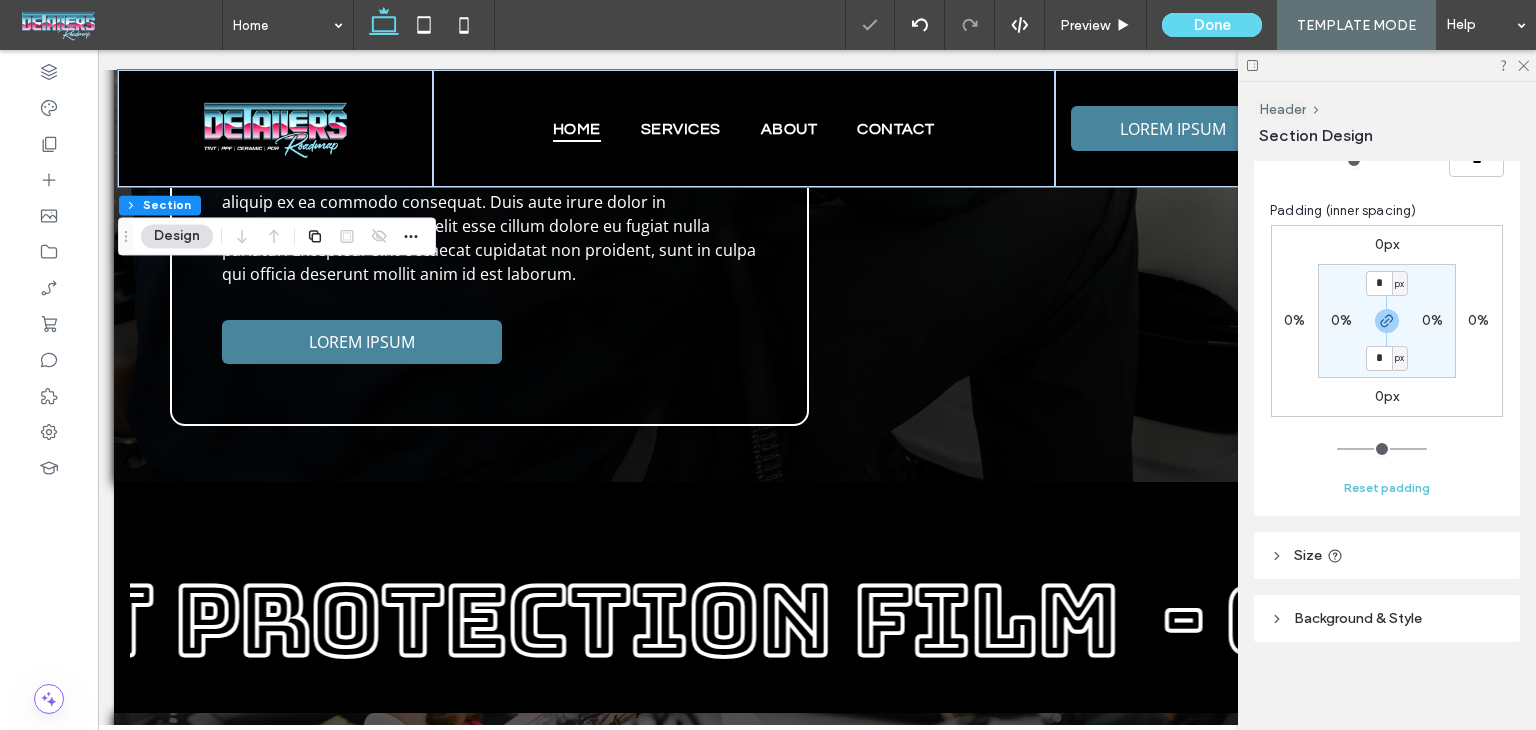 click on "Reset padding" at bounding box center (1387, 488) 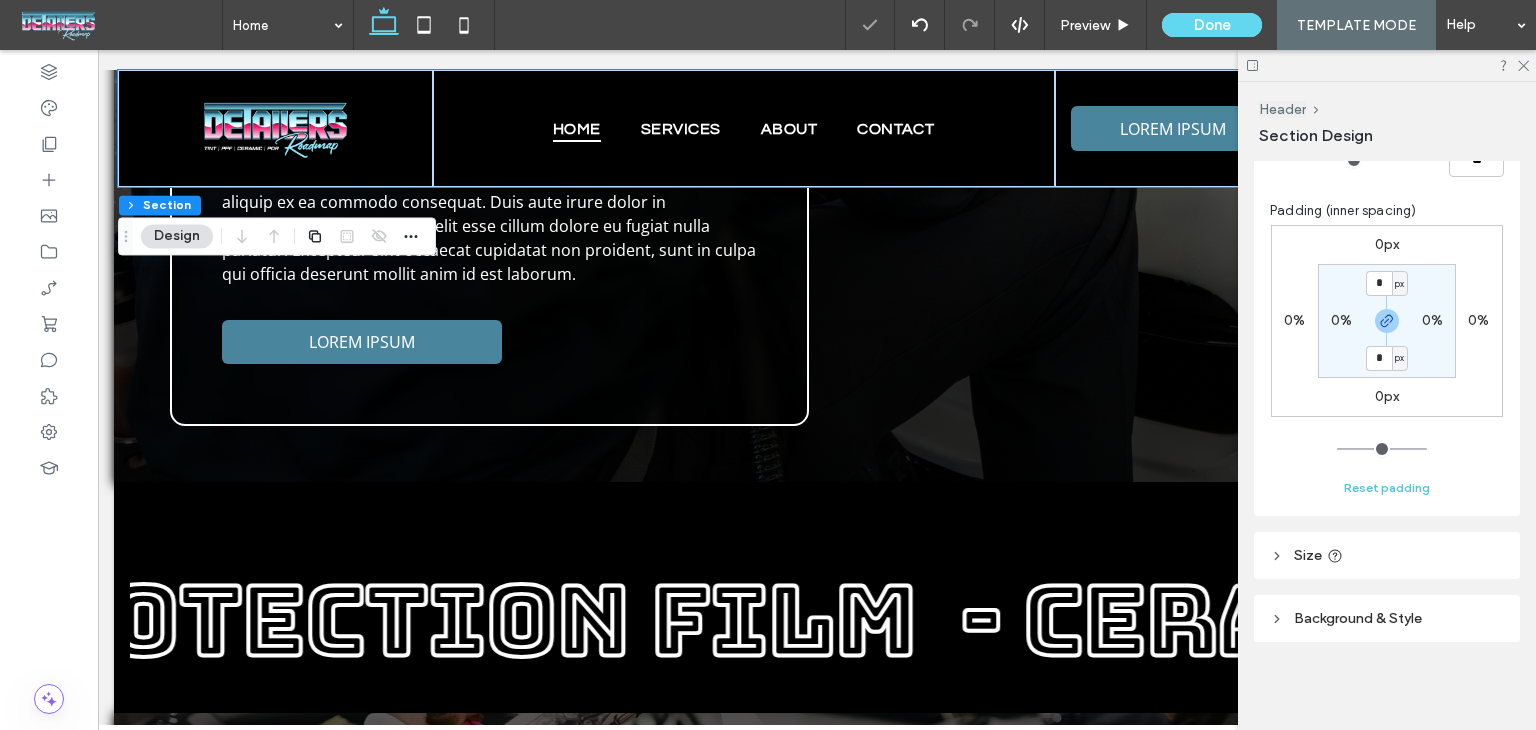 click on "Reset padding" at bounding box center (1387, 488) 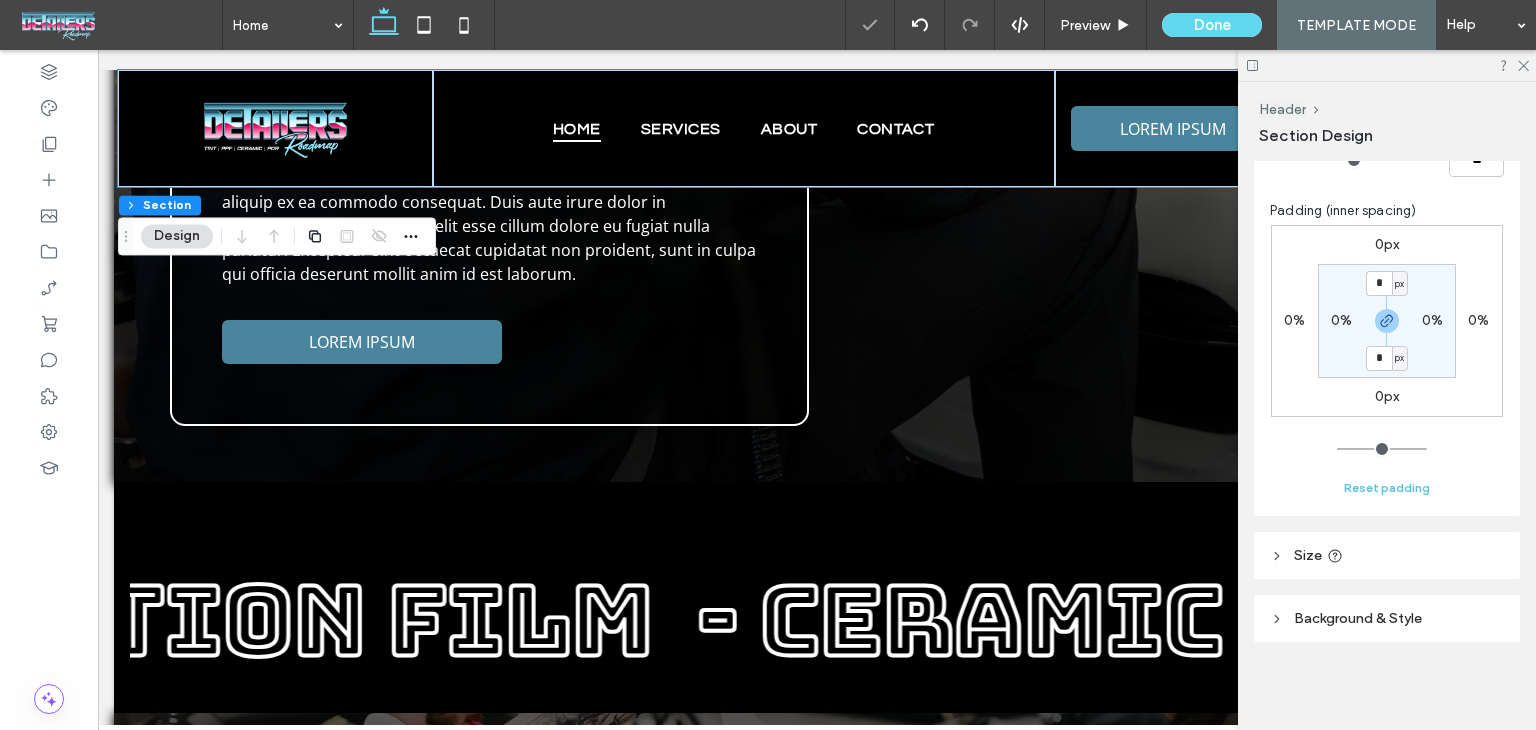click on "Reset padding" at bounding box center [1387, 488] 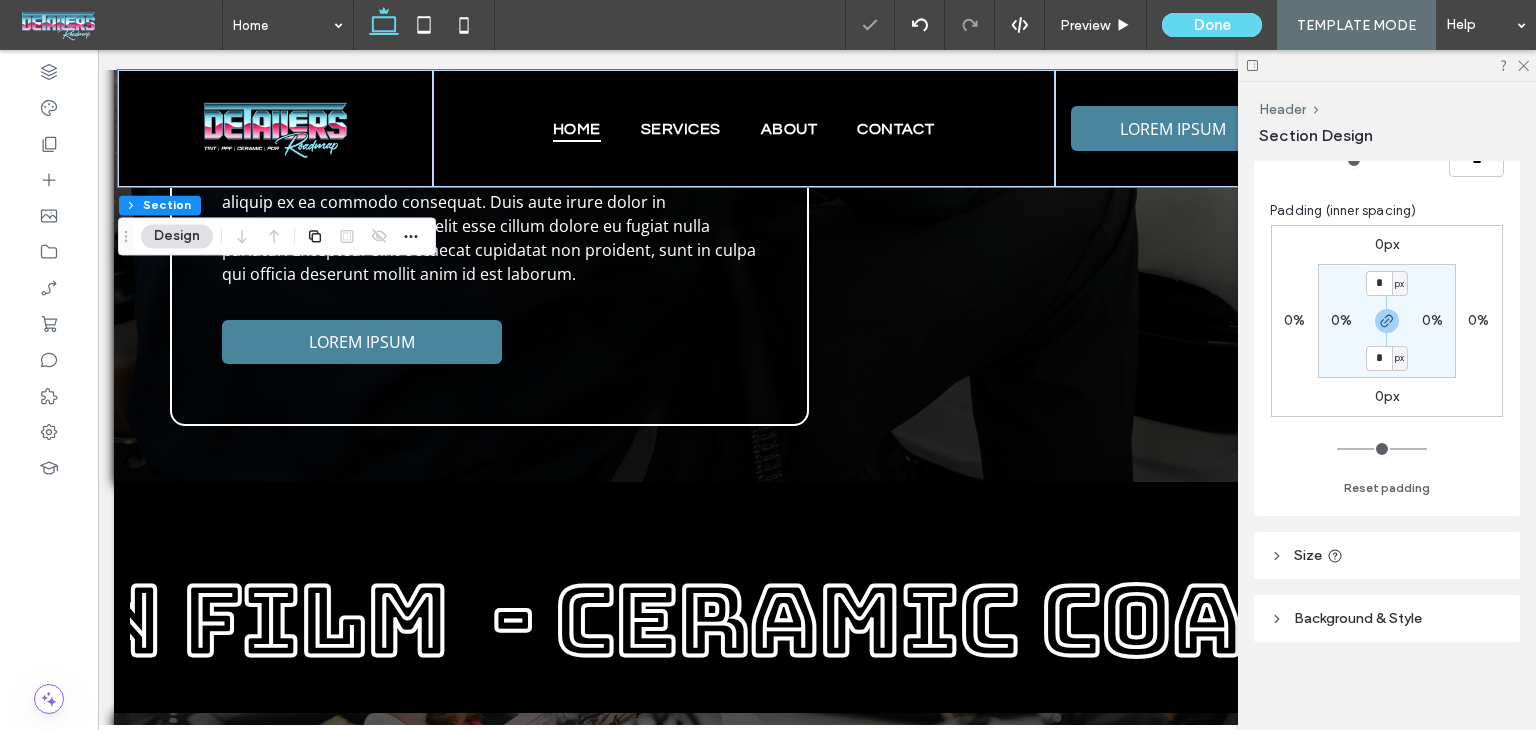 click on "0px 0% 0px 0% * px 0% * px 0%" at bounding box center (1387, 321) 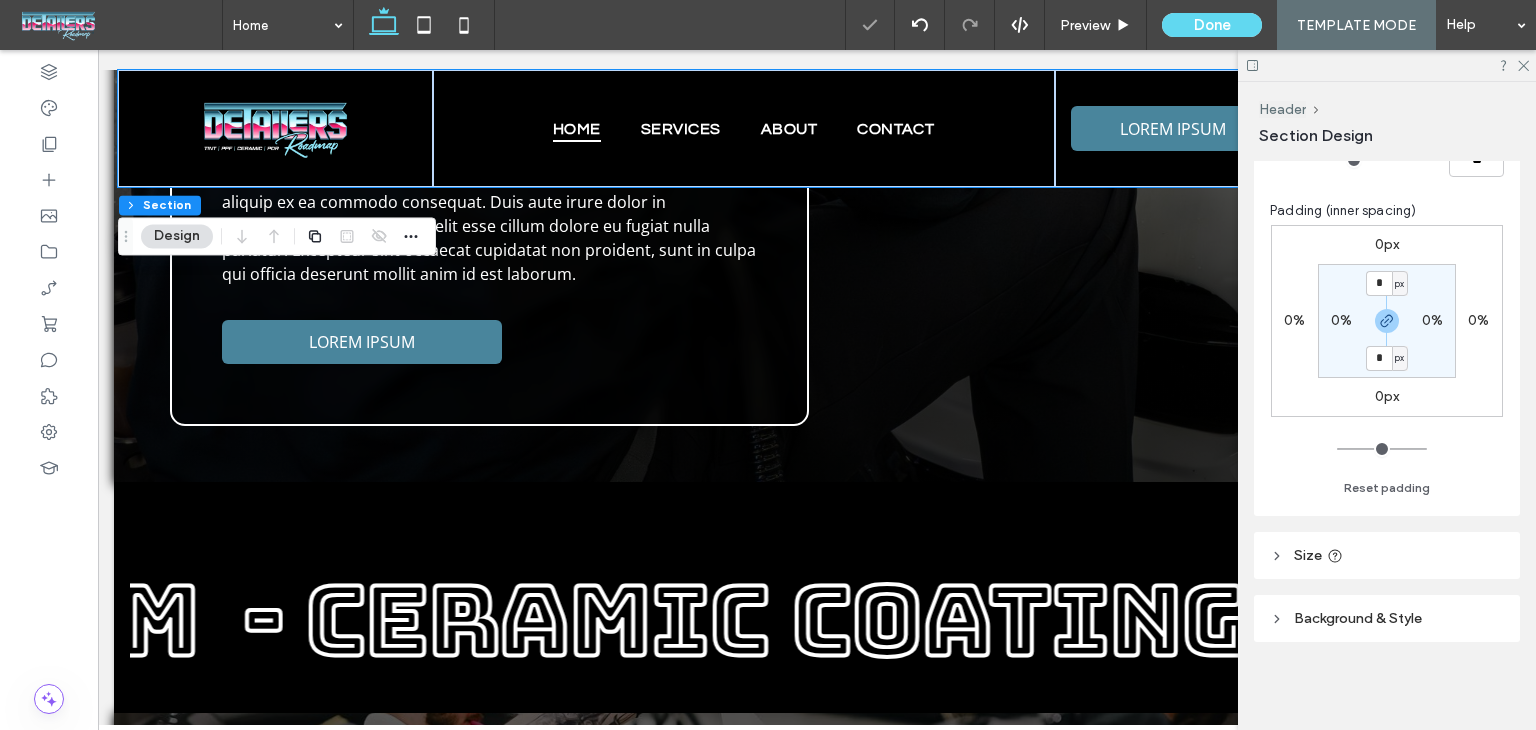 click on "0%" at bounding box center (1295, 321) 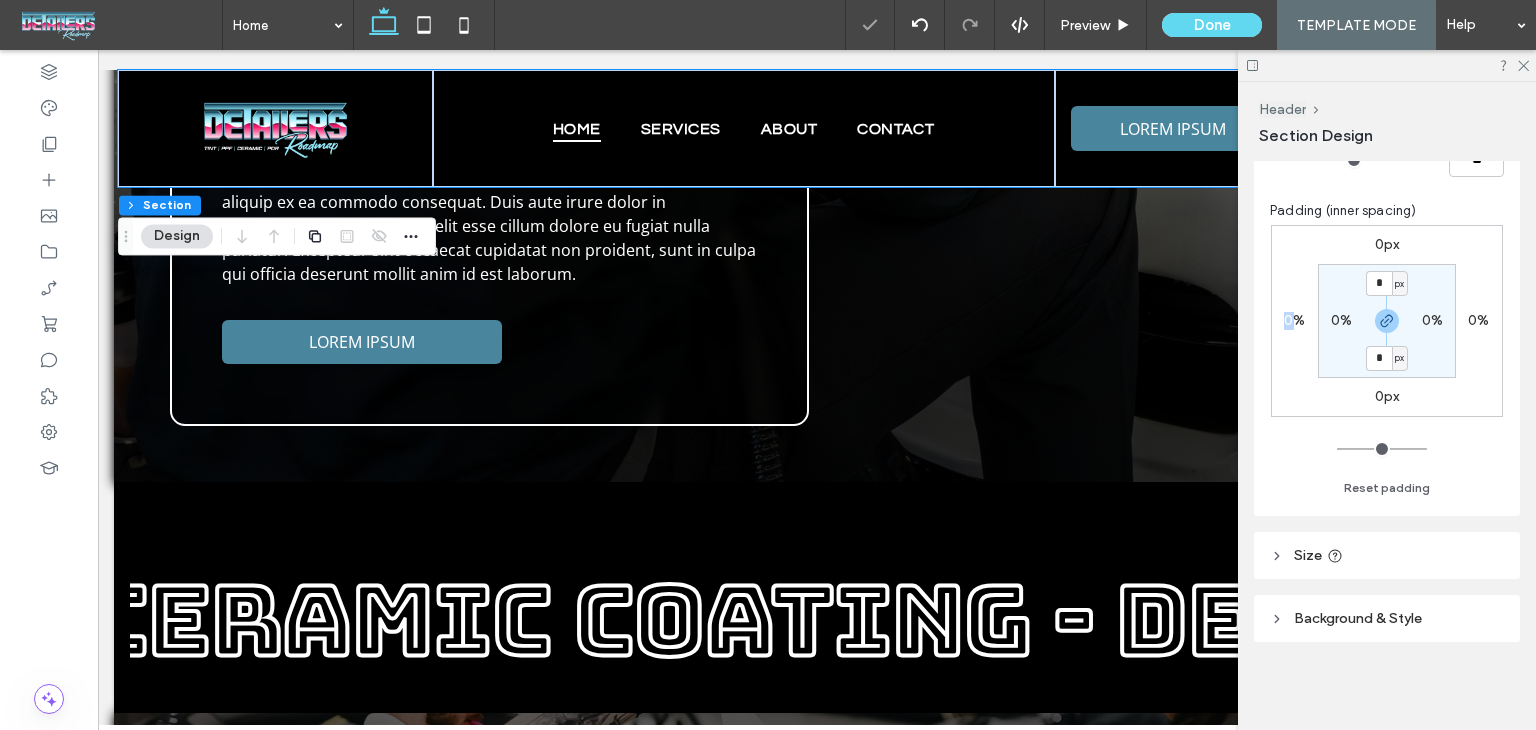 click on "0%" at bounding box center [1295, 321] 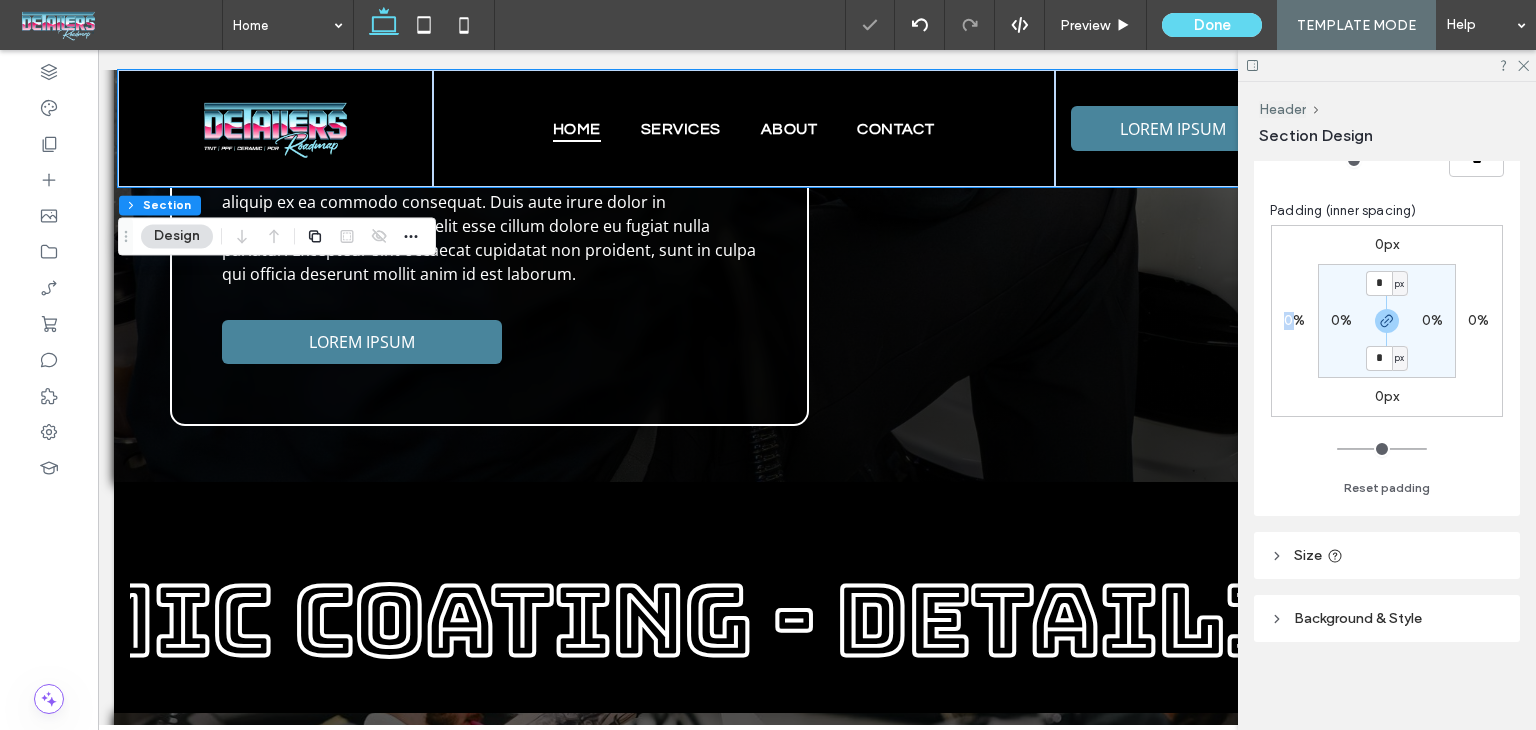 click on "0%" at bounding box center [1294, 320] 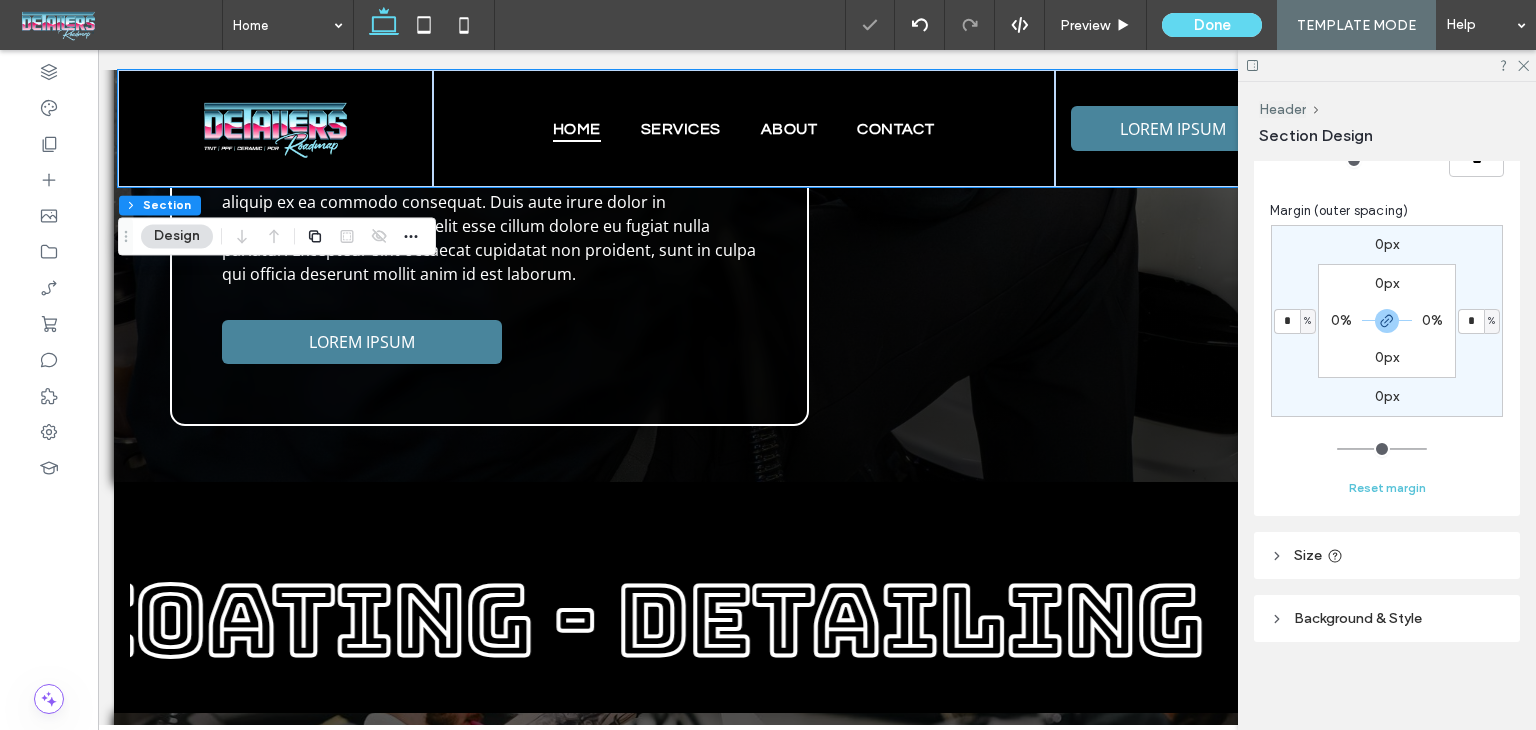 drag, startPoint x: 1366, startPoint y: 506, endPoint x: 1380, endPoint y: 481, distance: 28.653097 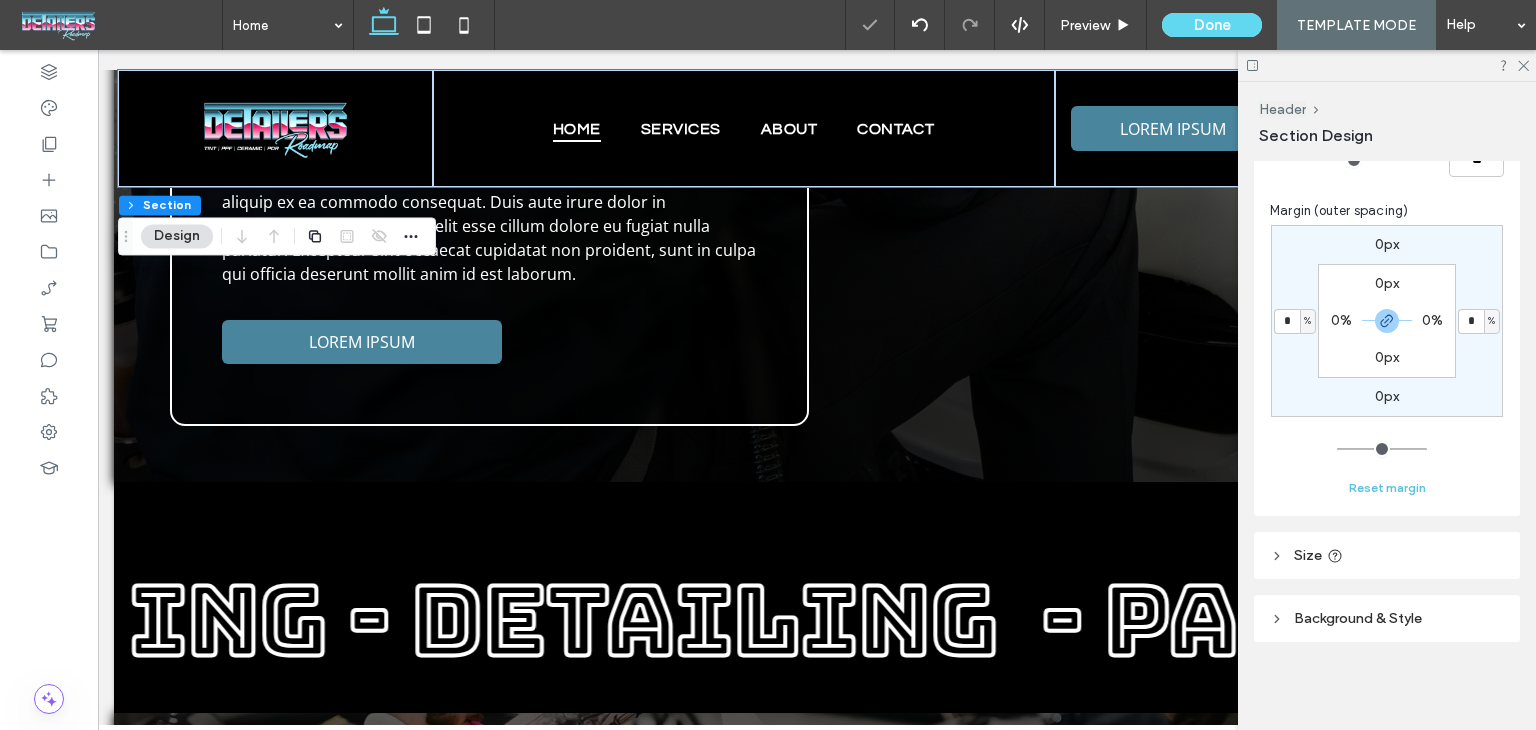 click on "Spacing between columns ** Margin (outer spacing) 0px * % 0px * % 0px 0% 0px 0% Reset margin" at bounding box center (1387, 313) 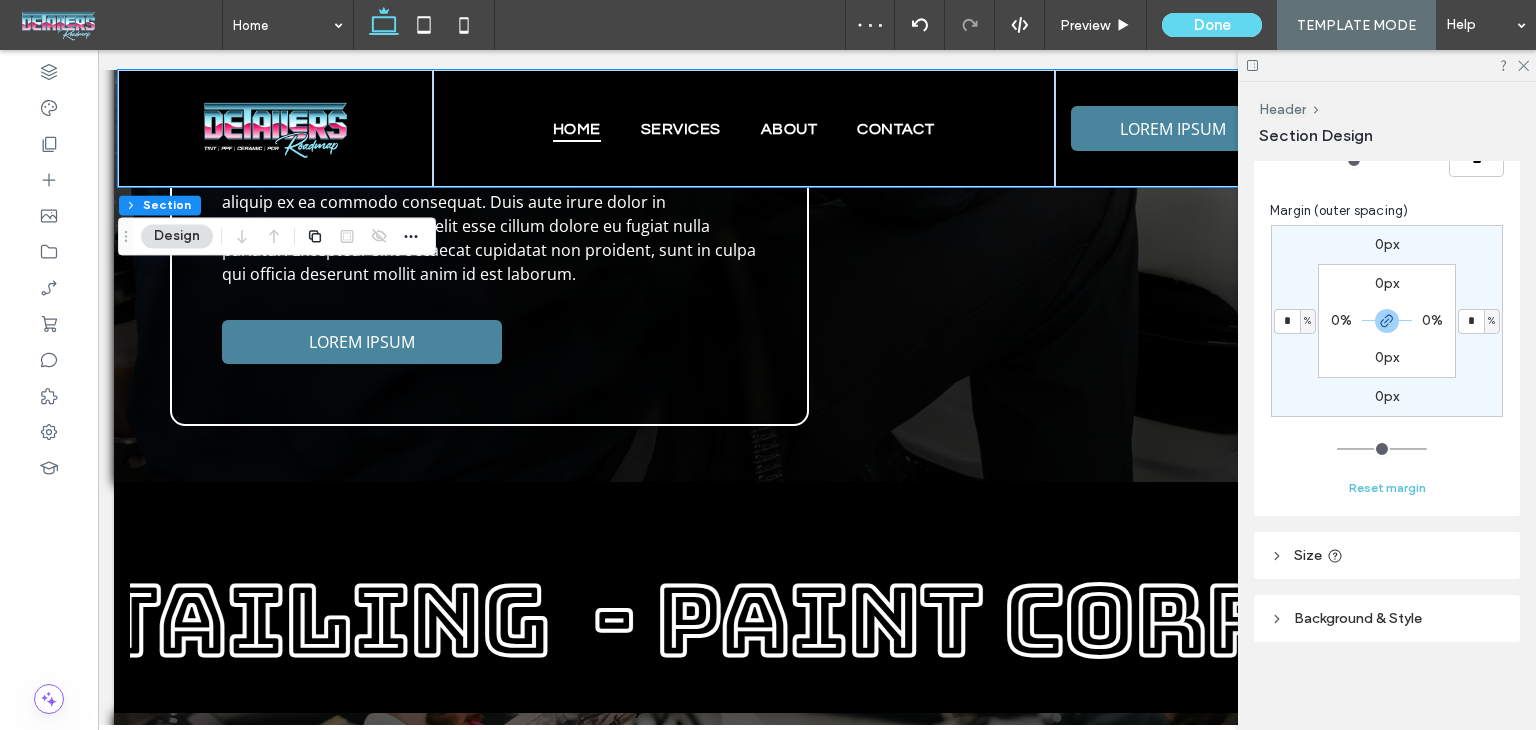 click on "Reset margin" at bounding box center (1387, 488) 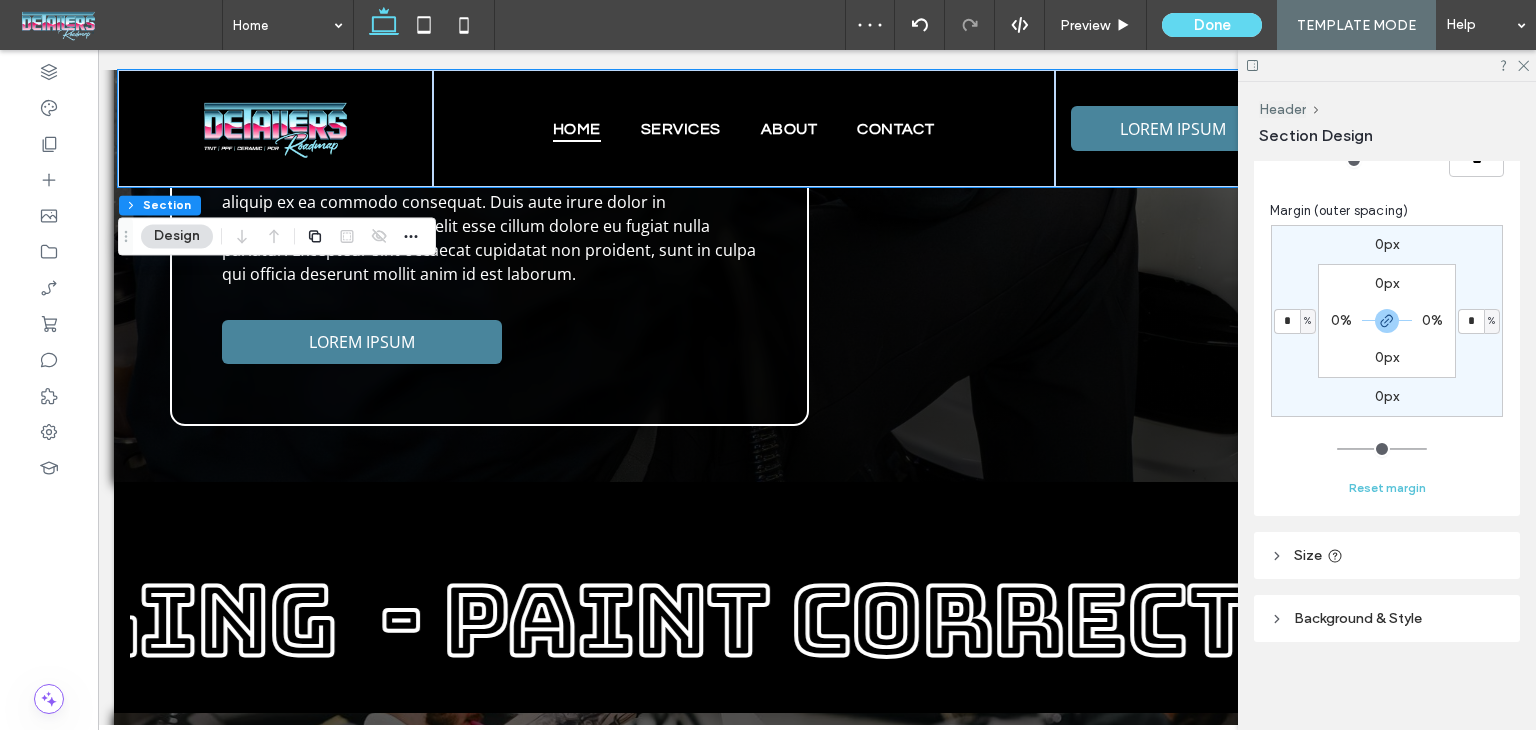click on "Reset margin" at bounding box center (1387, 488) 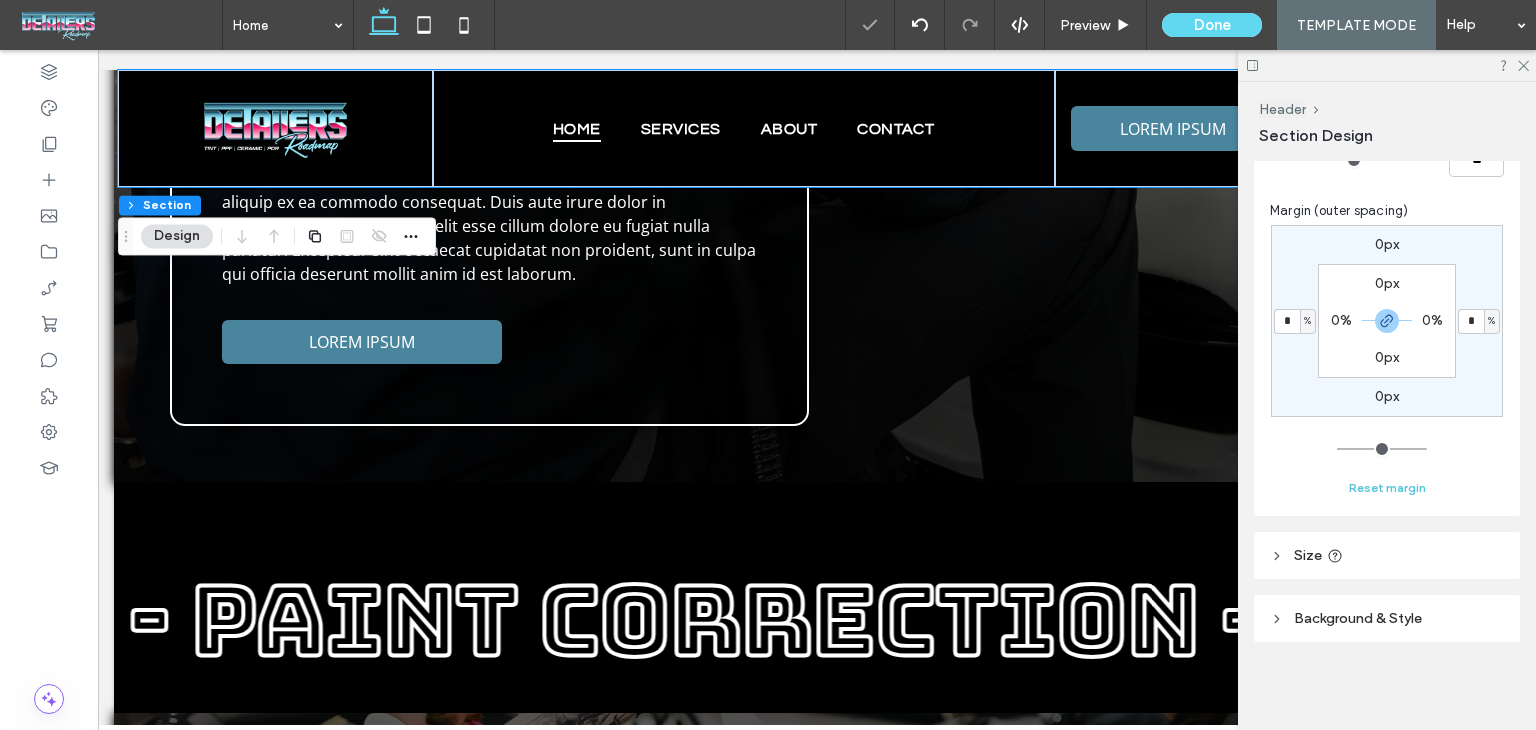 click on "Reset margin" at bounding box center [1387, 488] 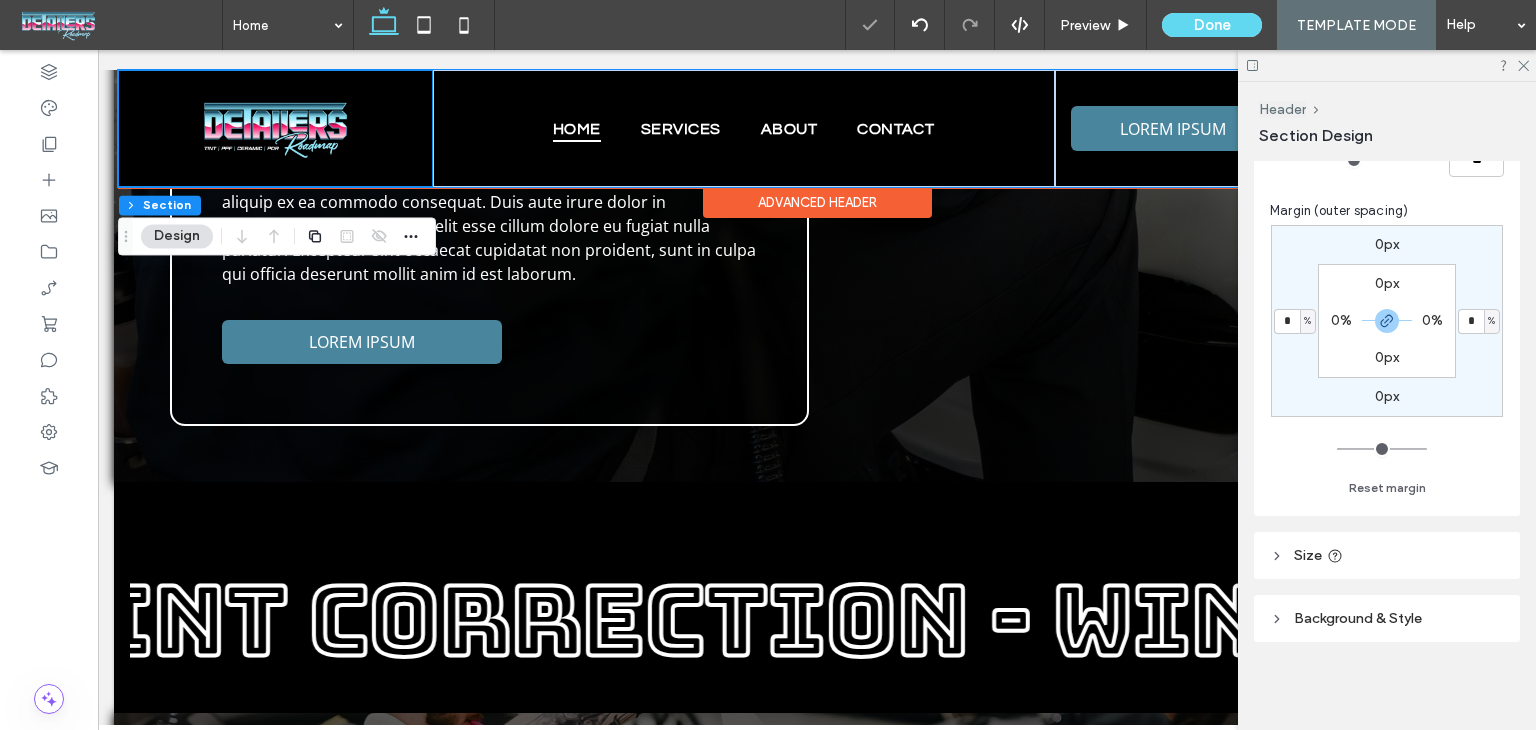 click at bounding box center (275, 128) 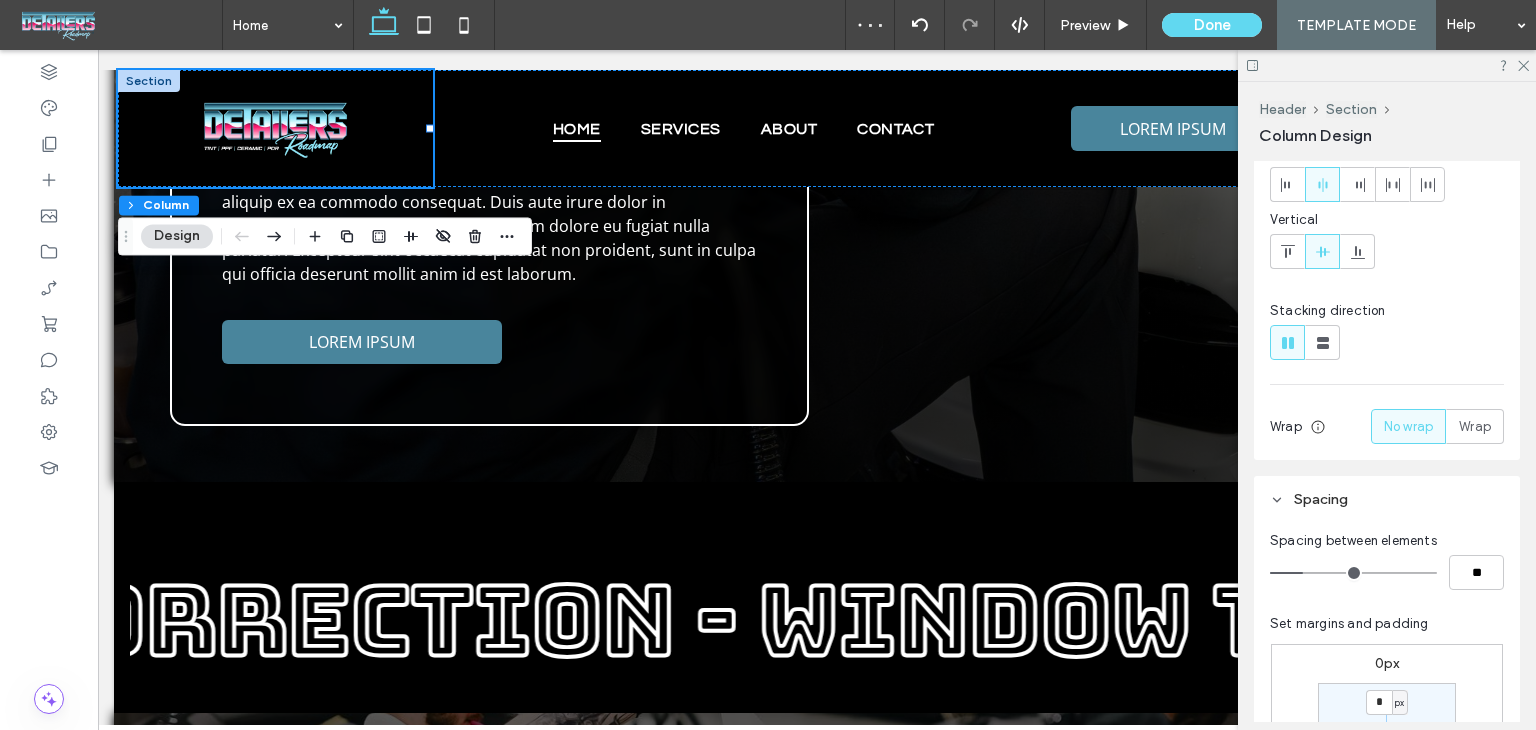 scroll, scrollTop: 300, scrollLeft: 0, axis: vertical 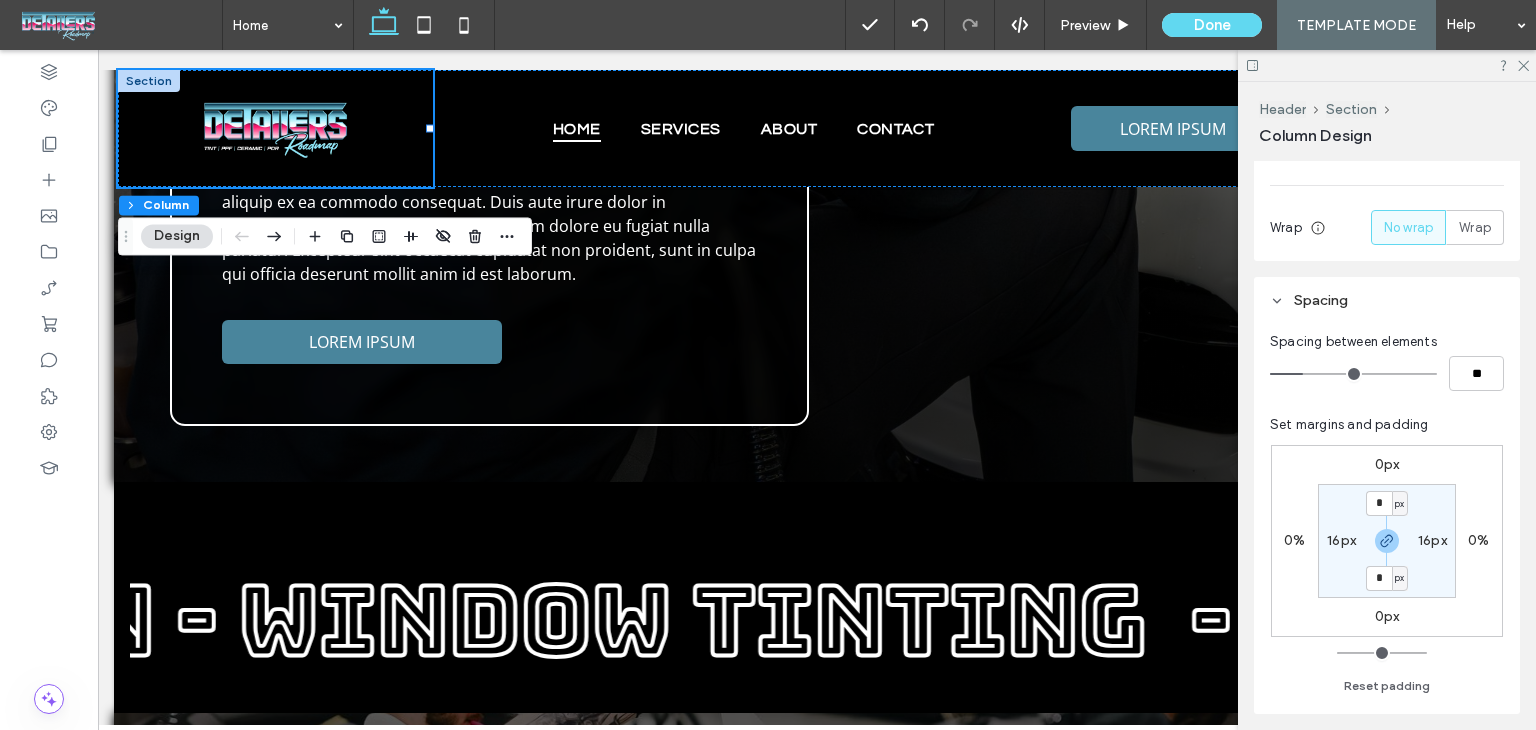 type on "*" 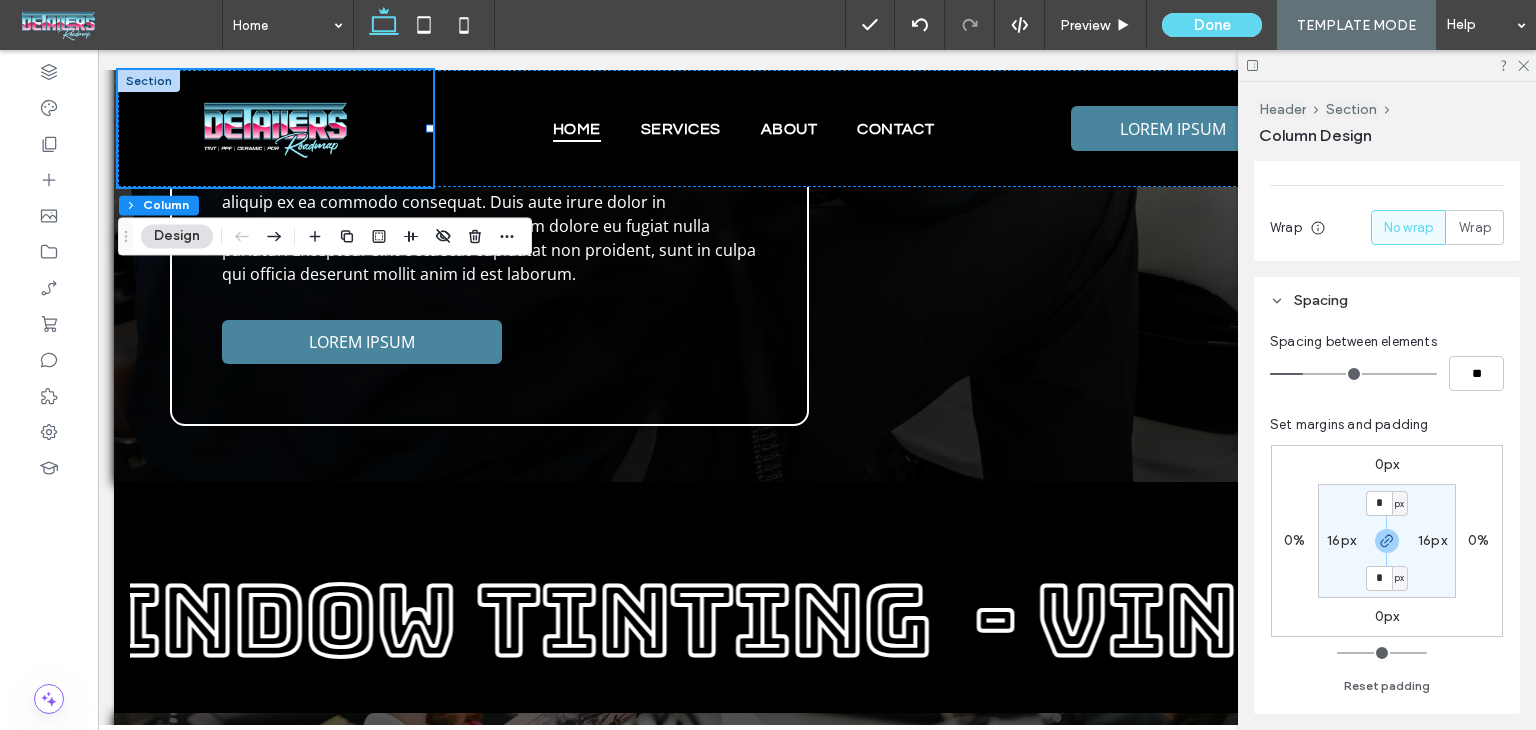 type on "**" 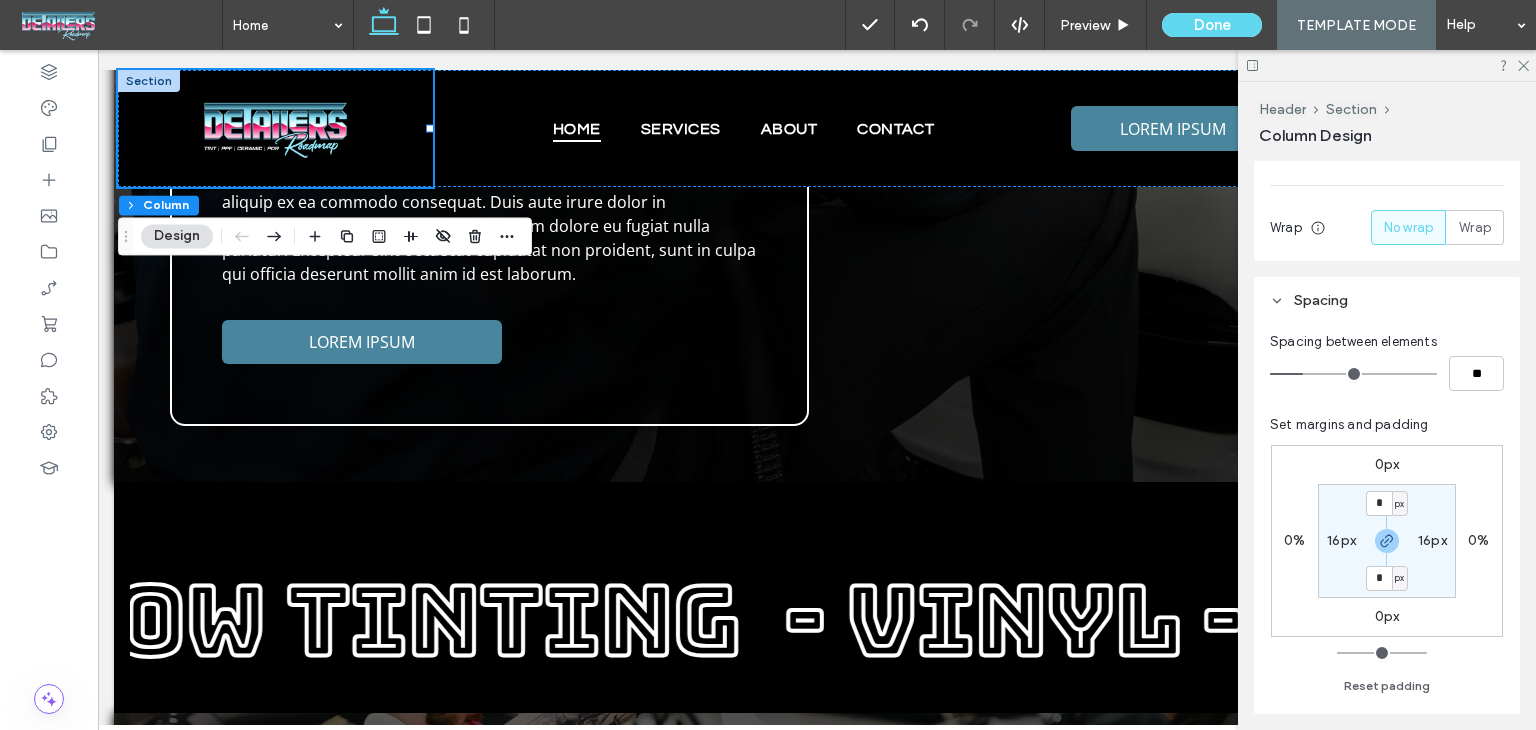 type on "*" 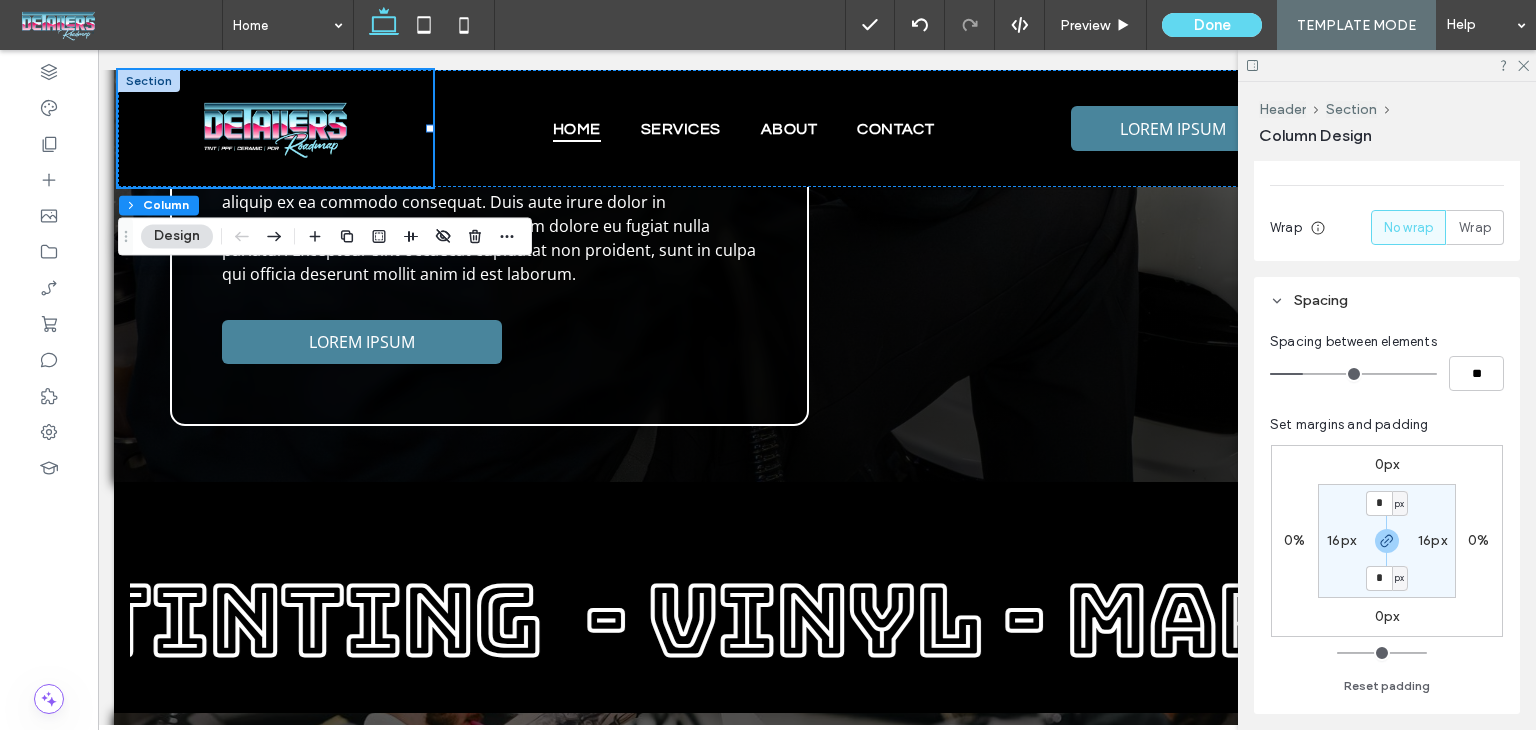 type on "**" 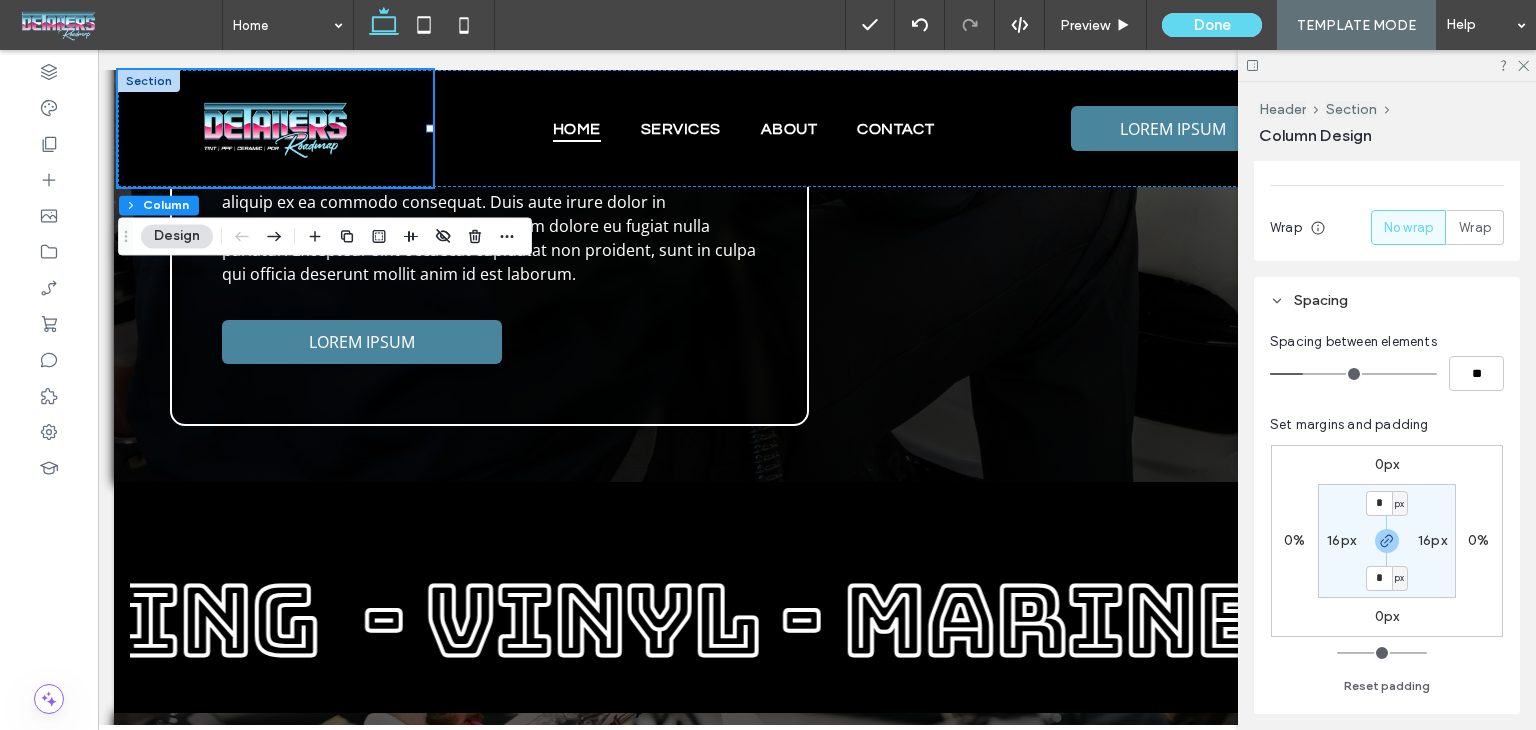 type on "*" 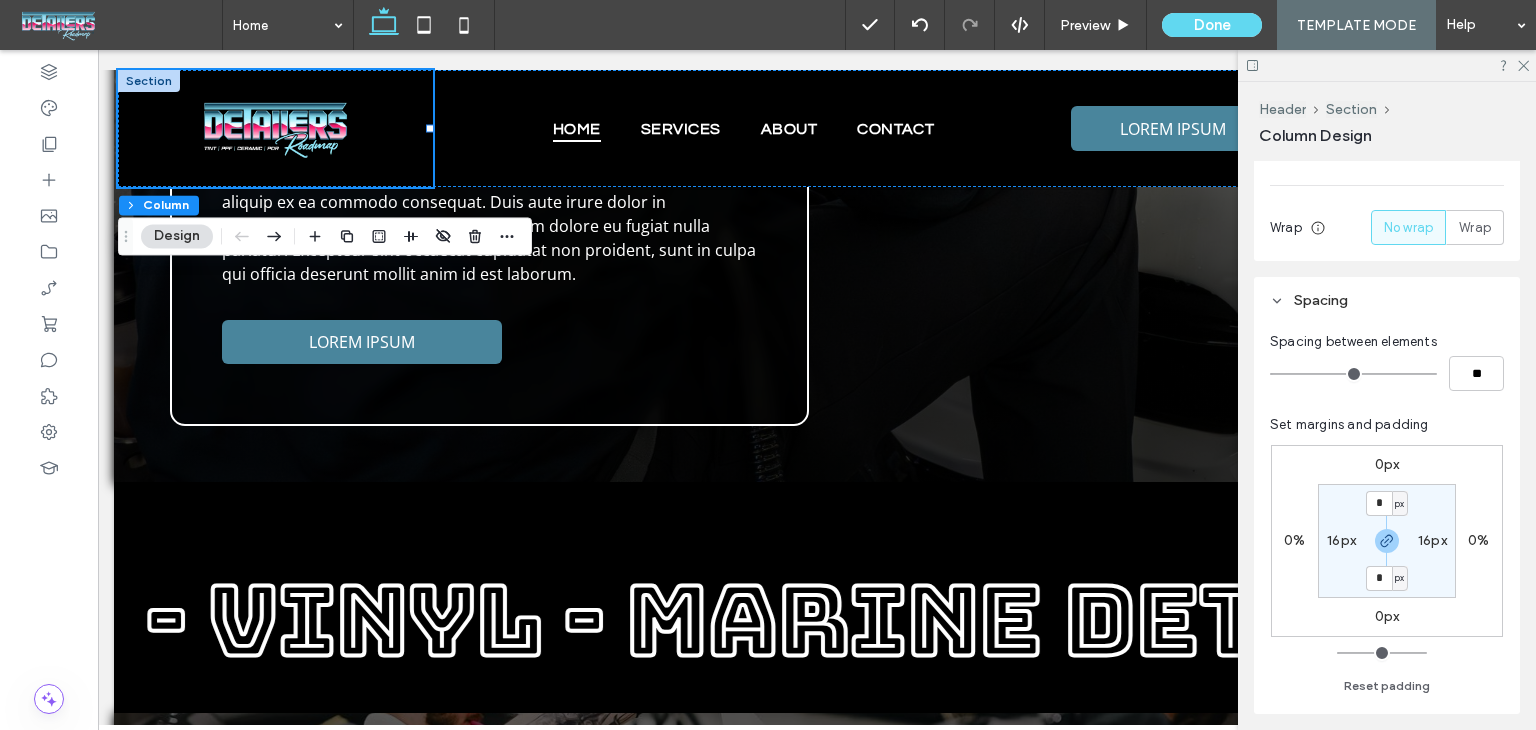 type on "**" 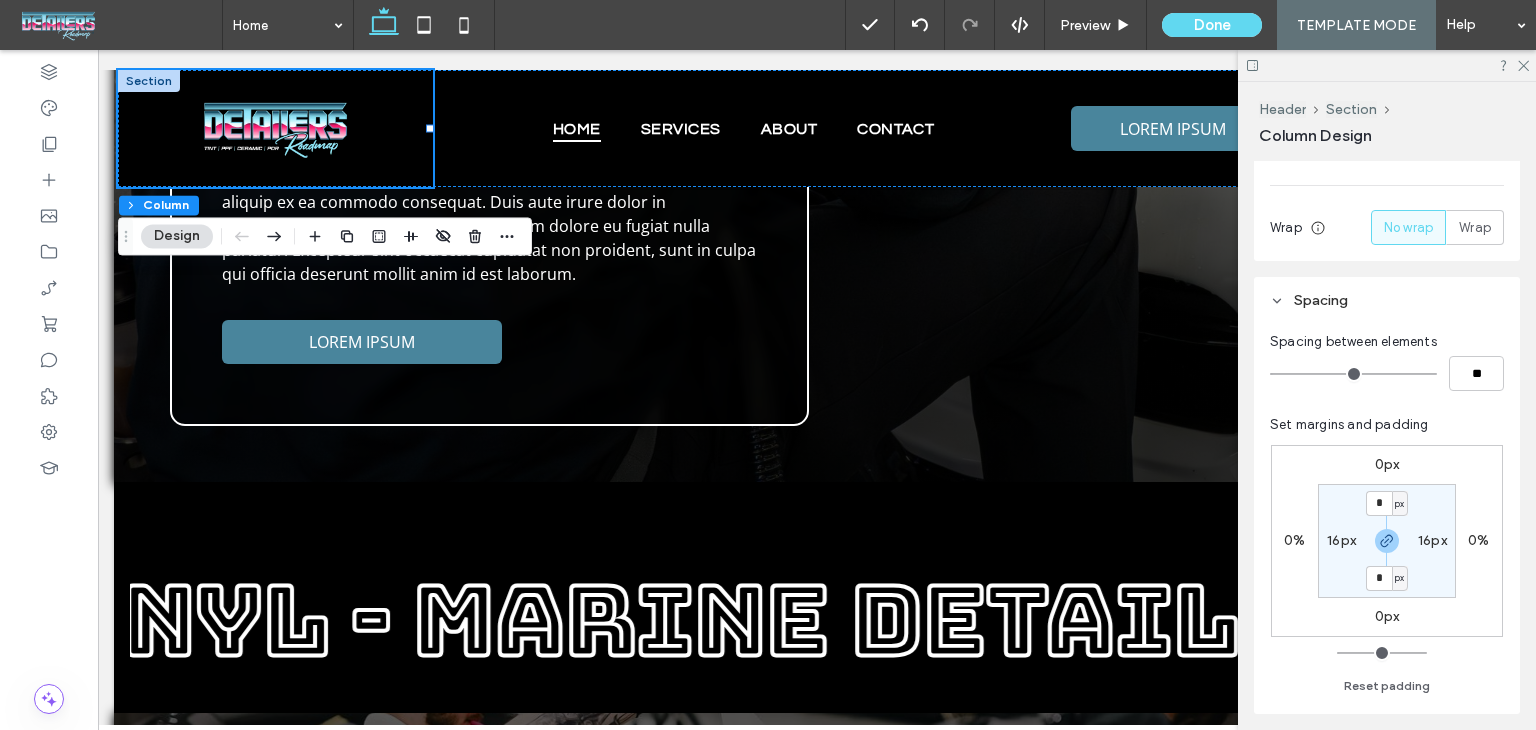 drag, startPoint x: 1304, startPoint y: 368, endPoint x: 1269, endPoint y: 375, distance: 35.69314 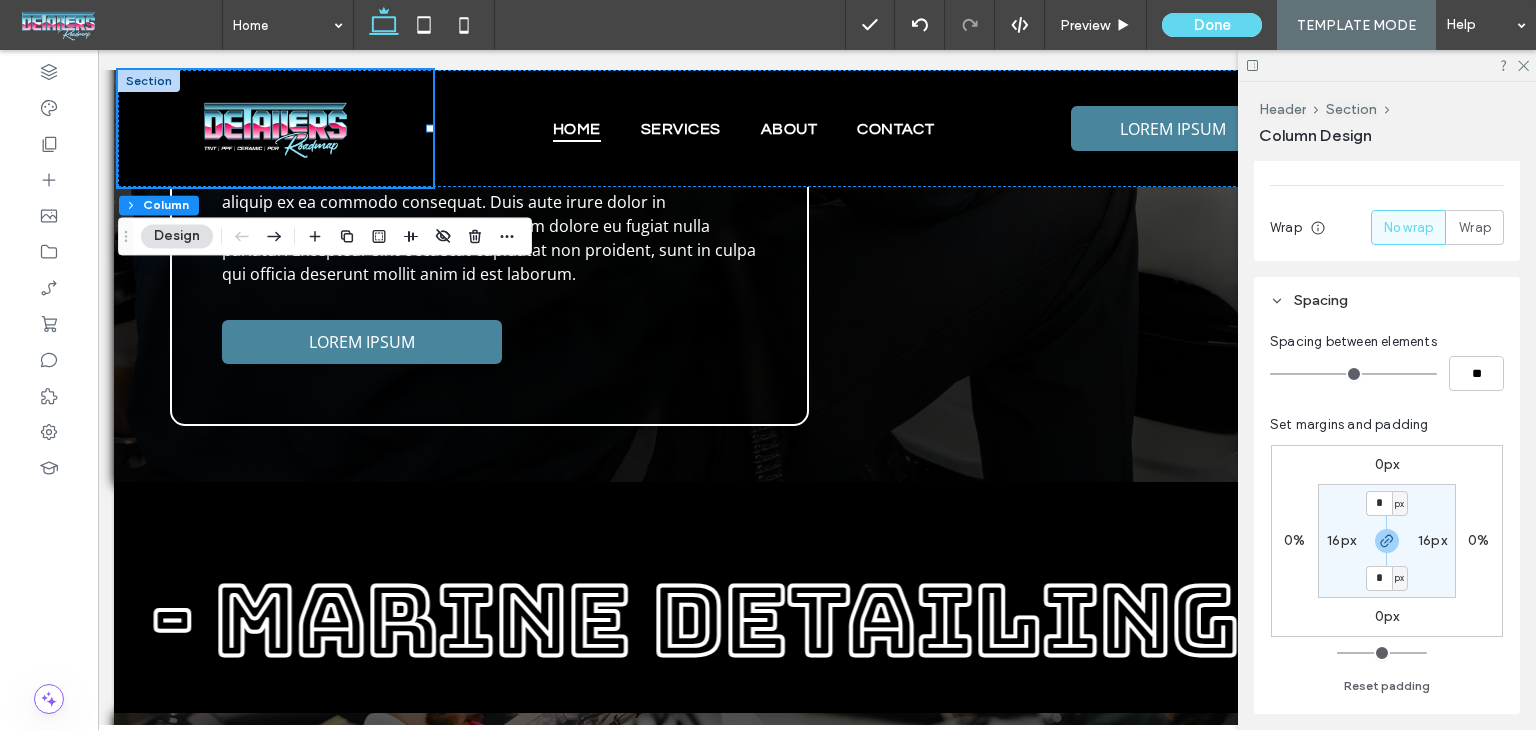 type on "*" 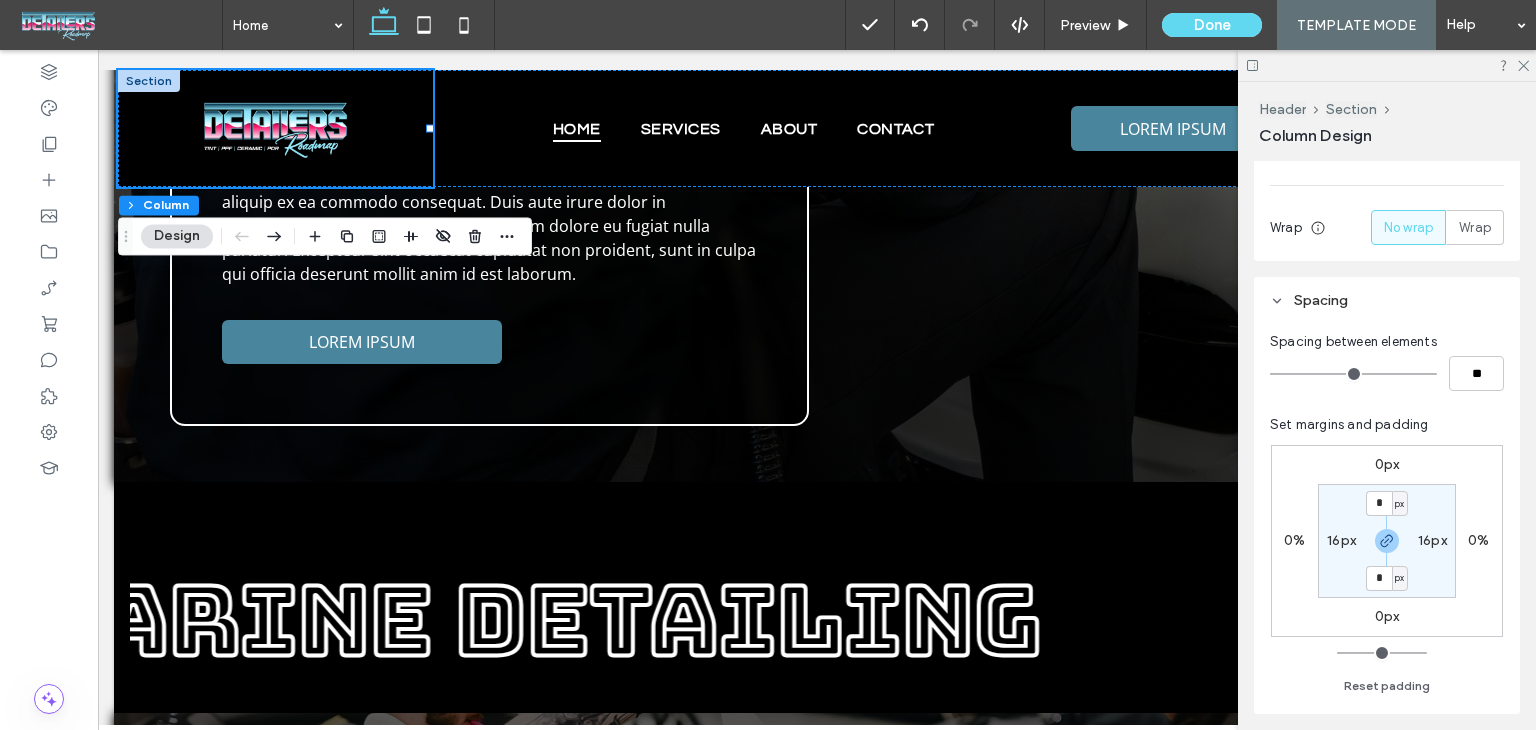 click at bounding box center [1353, 374] 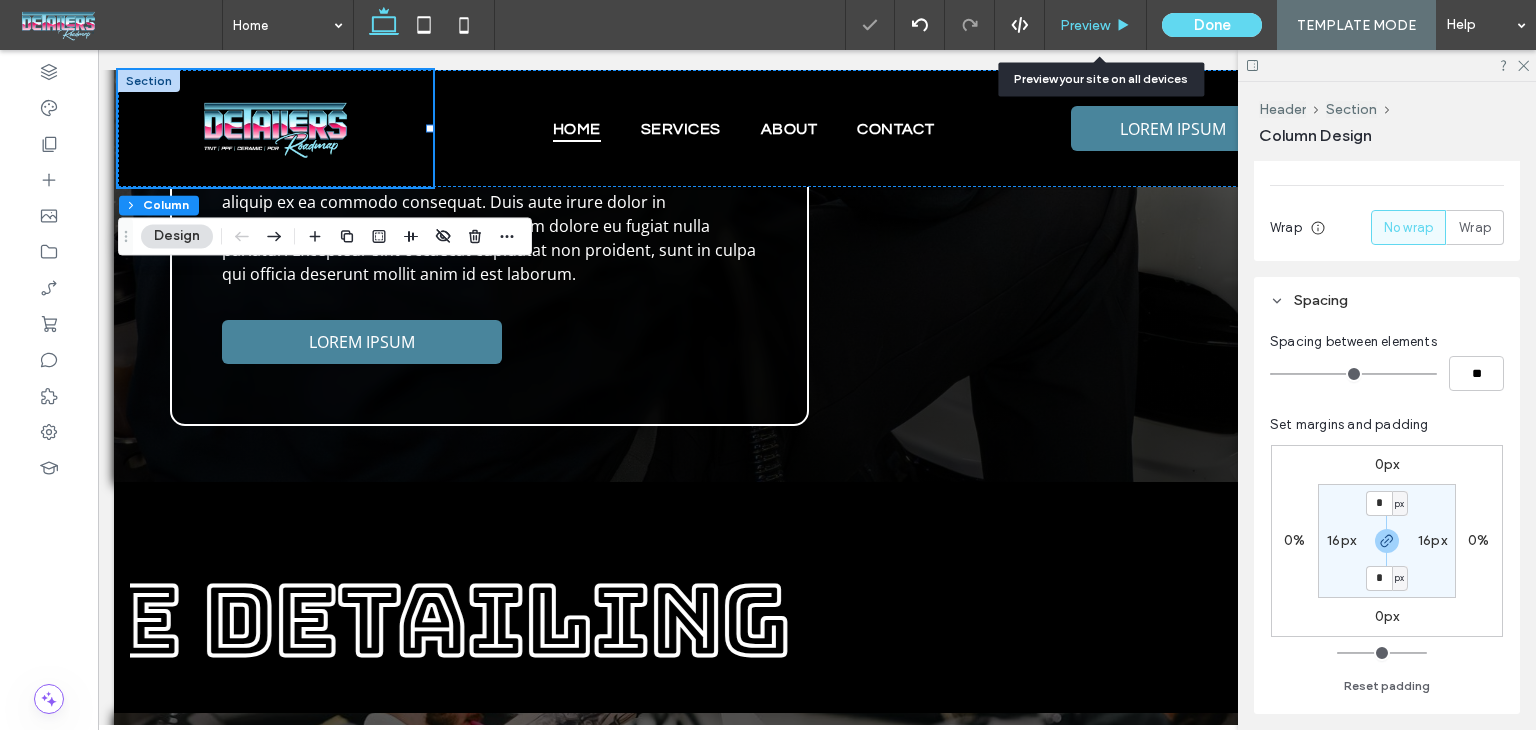 click on "Preview" at bounding box center [1085, 25] 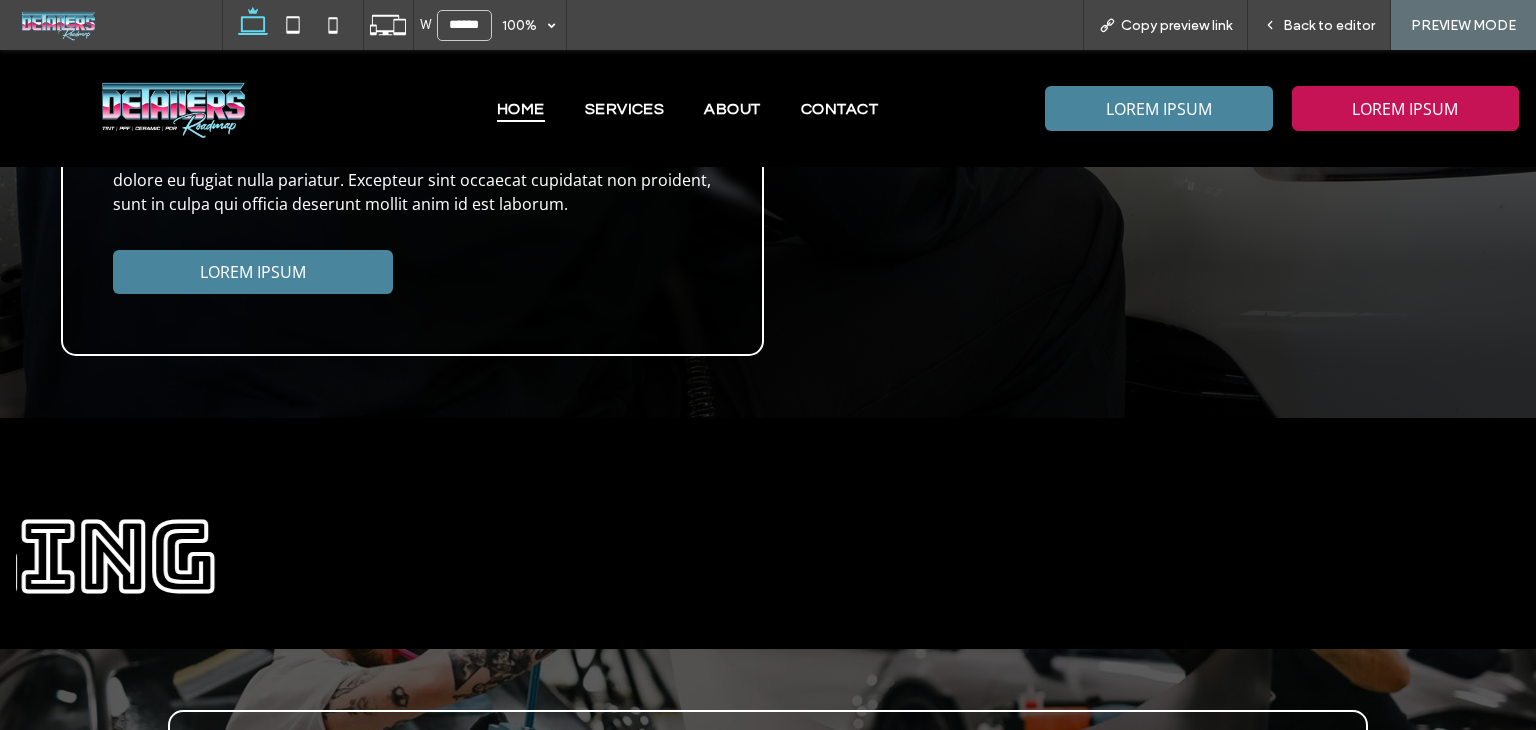 scroll, scrollTop: 4344, scrollLeft: 27, axis: both 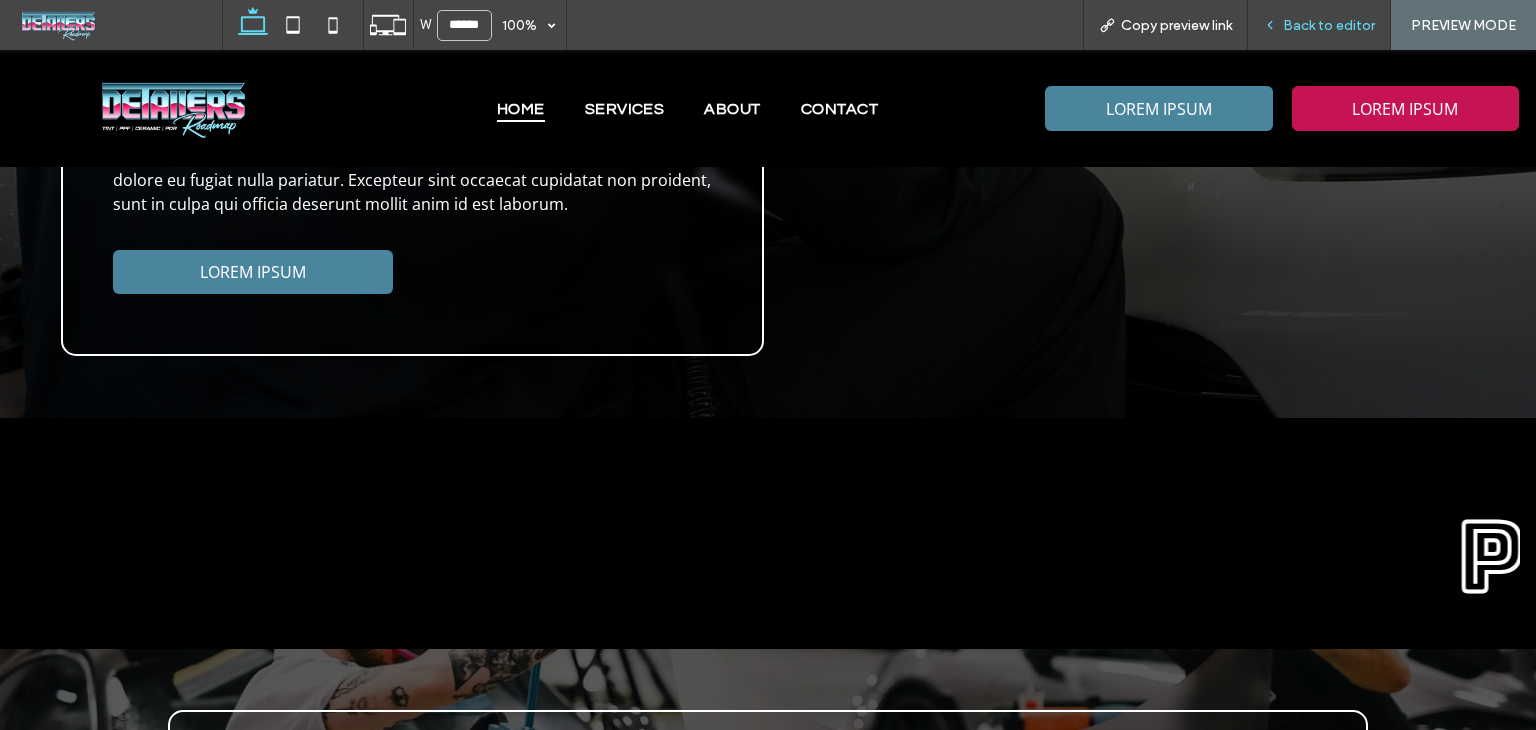 click on "Back to editor" at bounding box center [1329, 25] 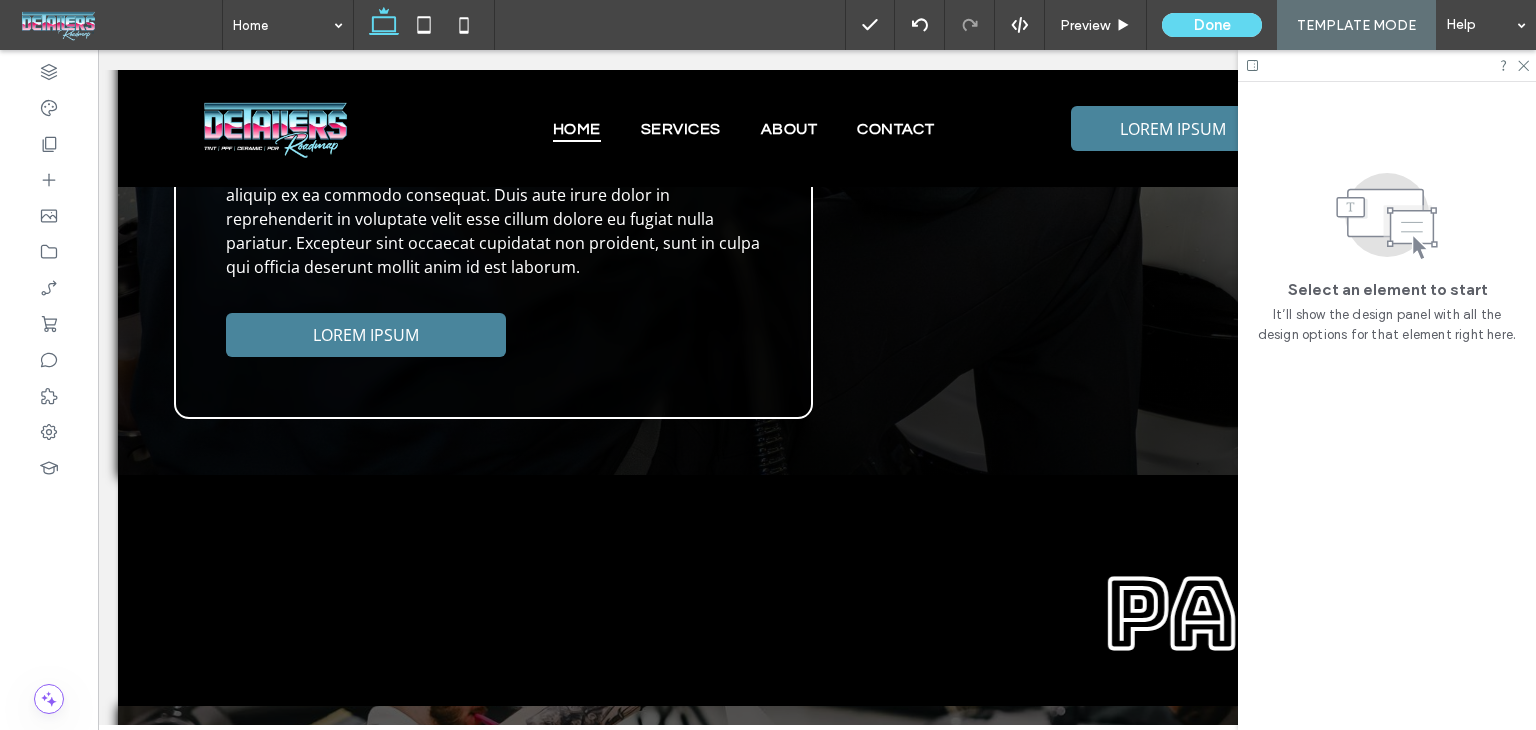 scroll, scrollTop: 4335, scrollLeft: 0, axis: vertical 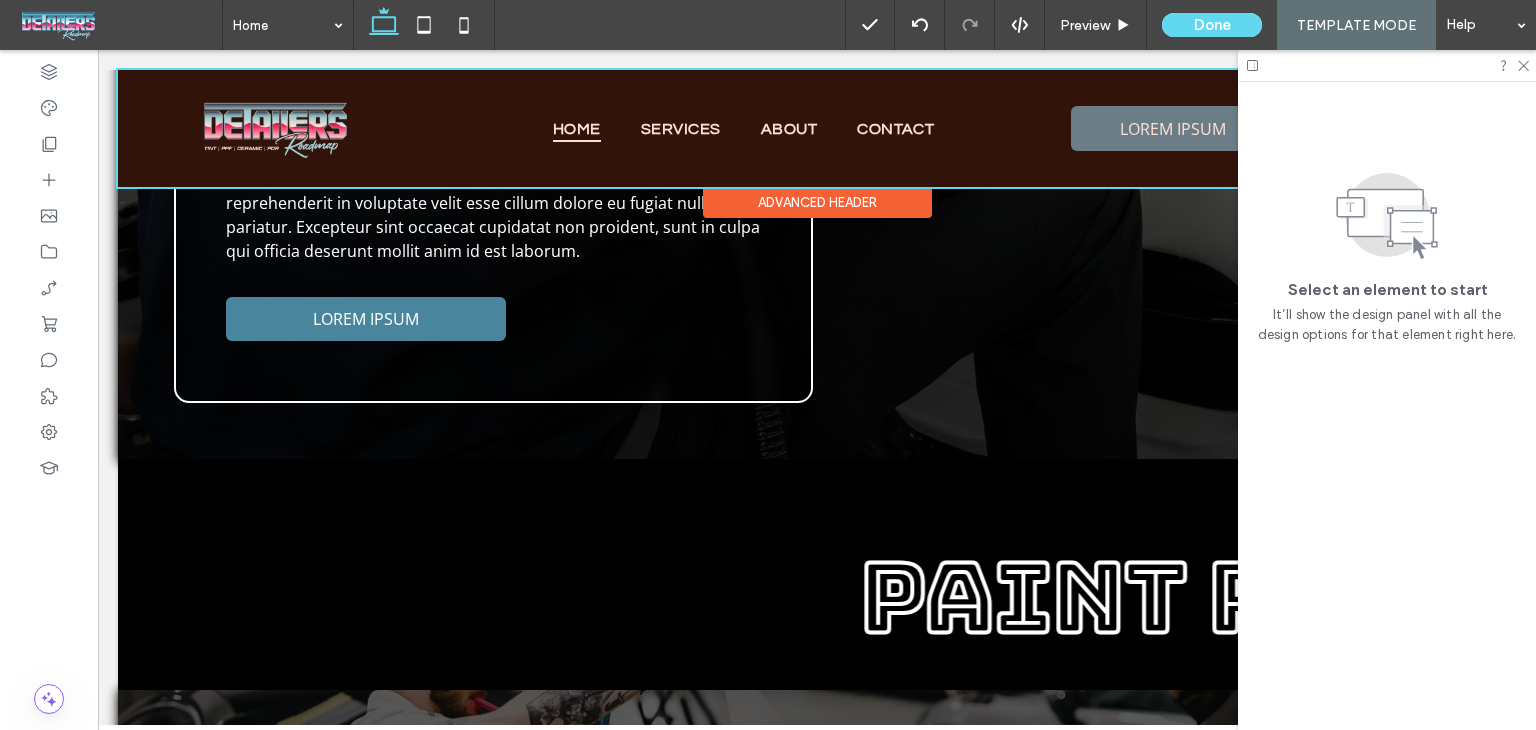 click at bounding box center (817, 128) 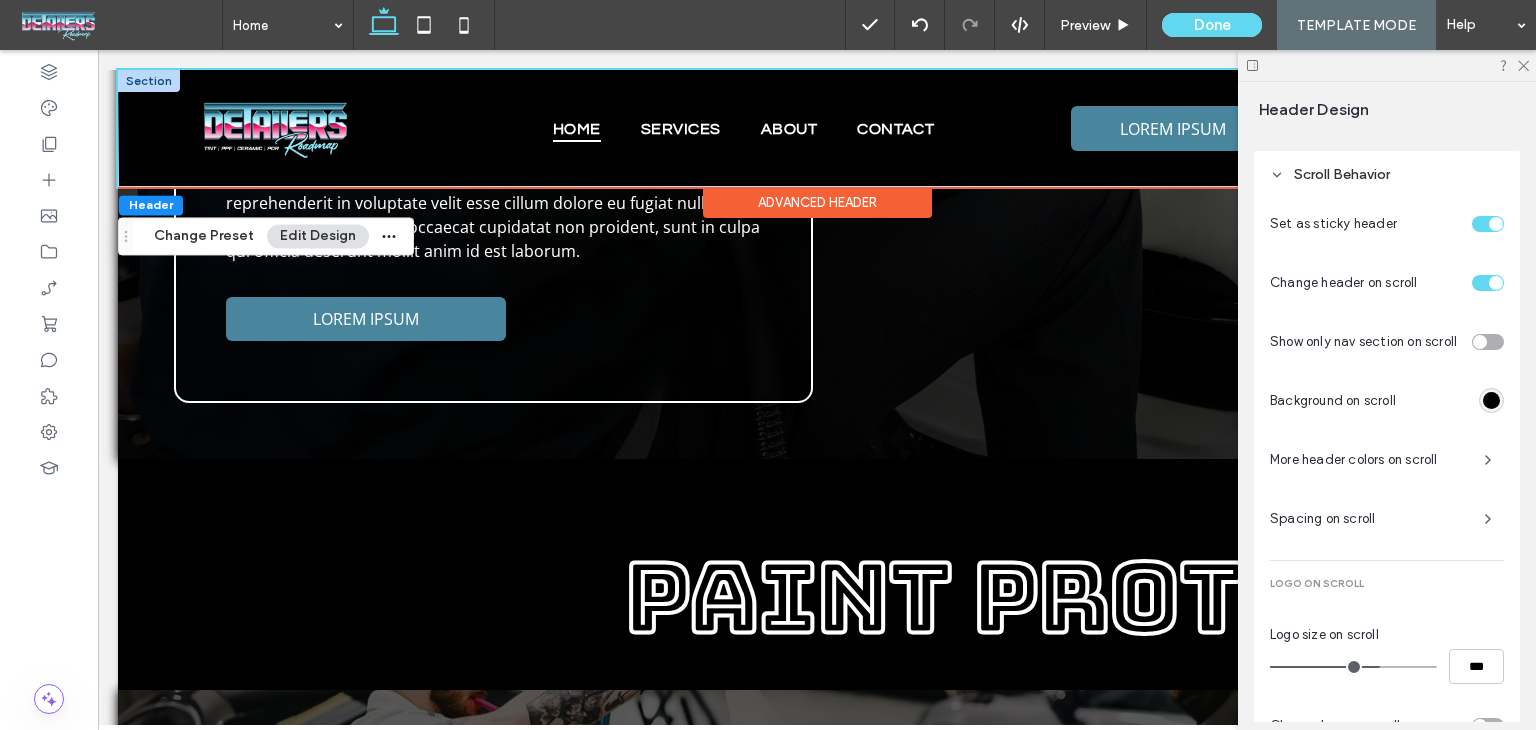 scroll, scrollTop: 1220, scrollLeft: 0, axis: vertical 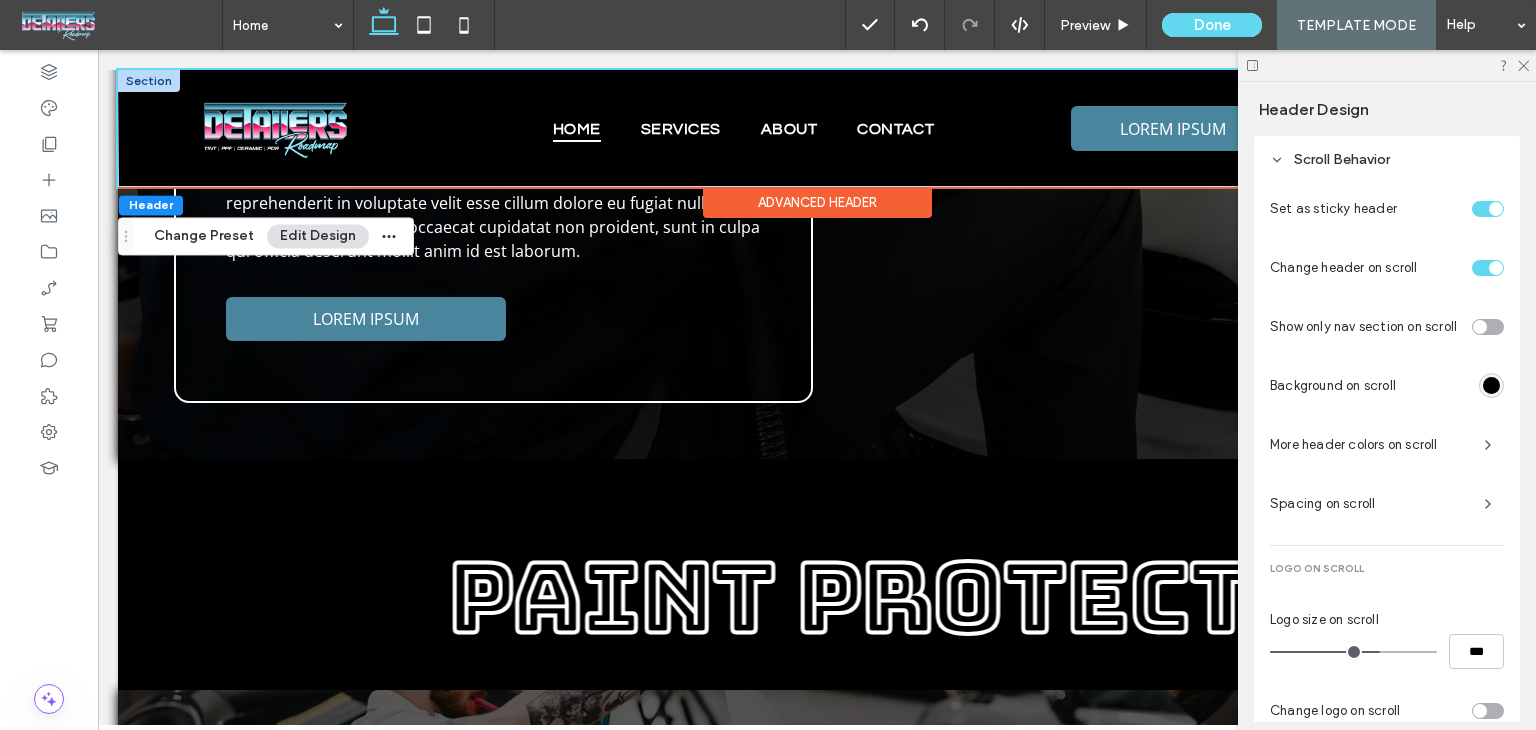 click at bounding box center [149, 81] 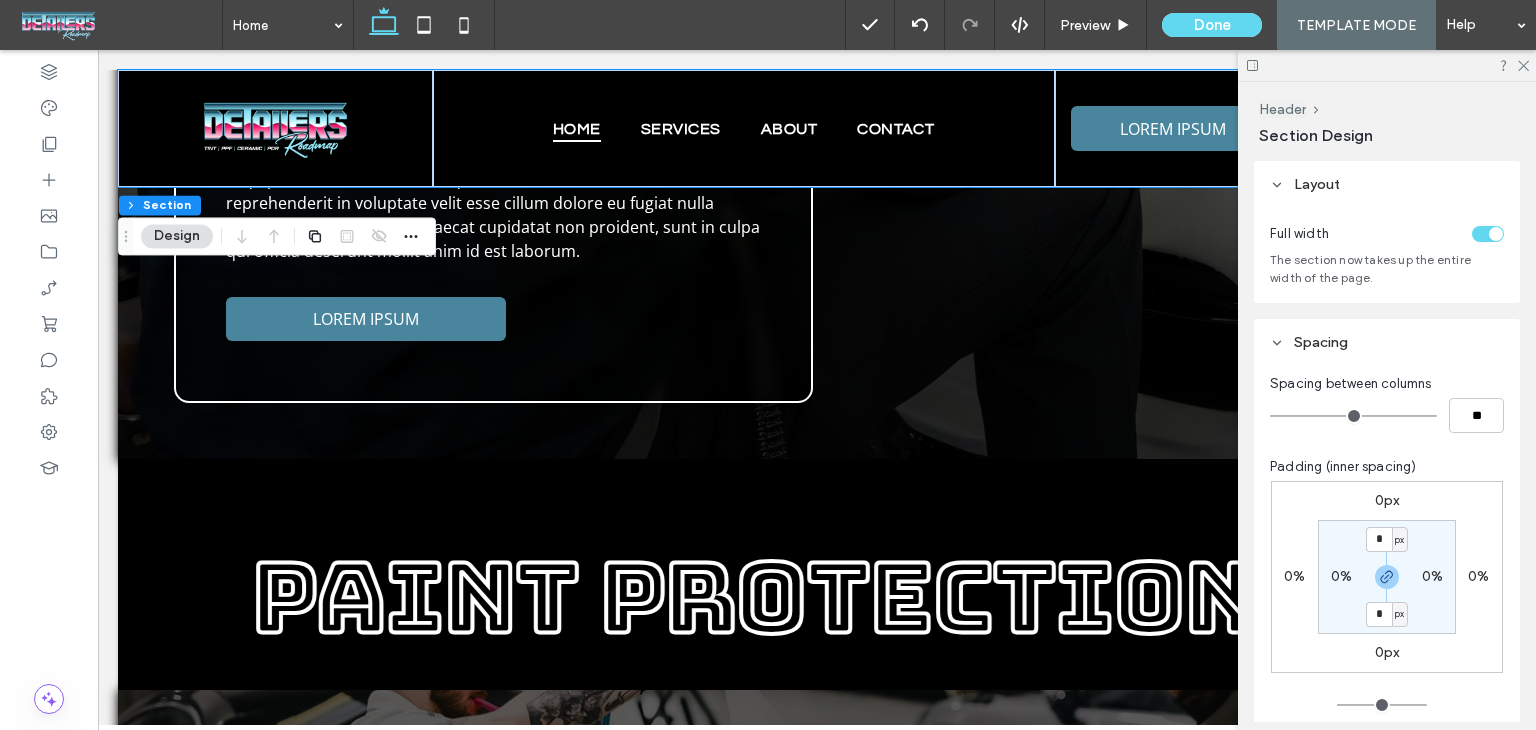 scroll, scrollTop: 200, scrollLeft: 0, axis: vertical 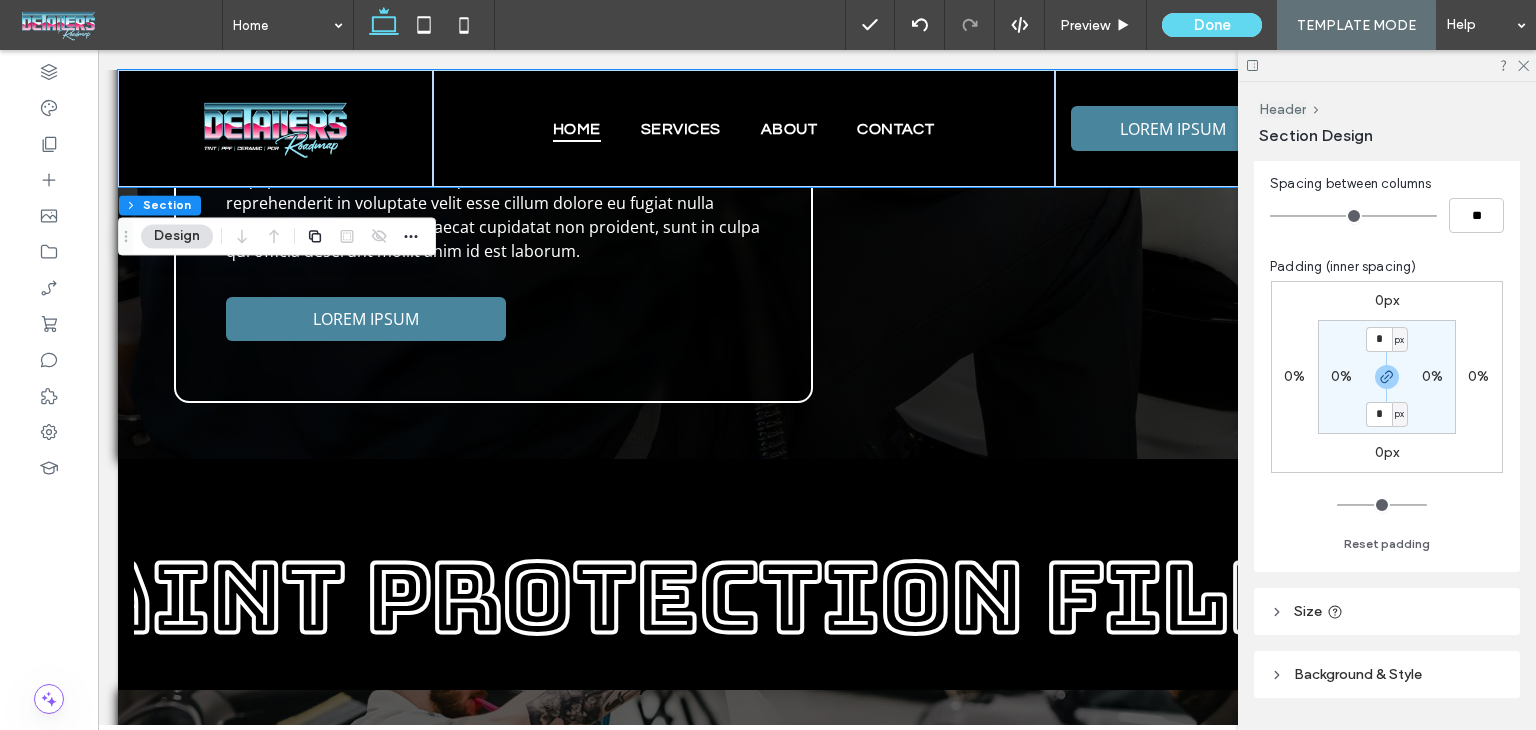 click on "0%" at bounding box center [1341, 377] 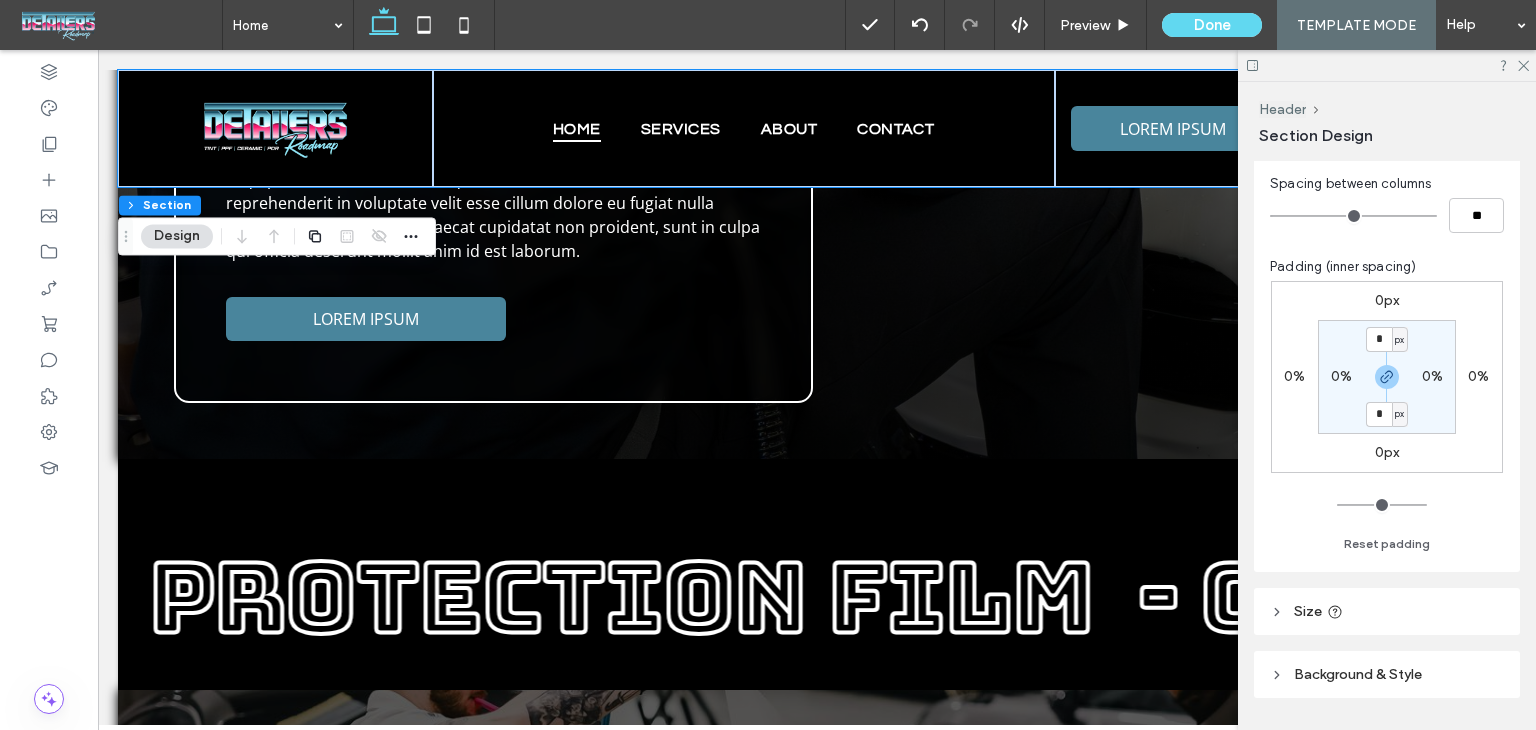 drag, startPoint x: 1323, startPoint y: 381, endPoint x: 1347, endPoint y: 380, distance: 24.020824 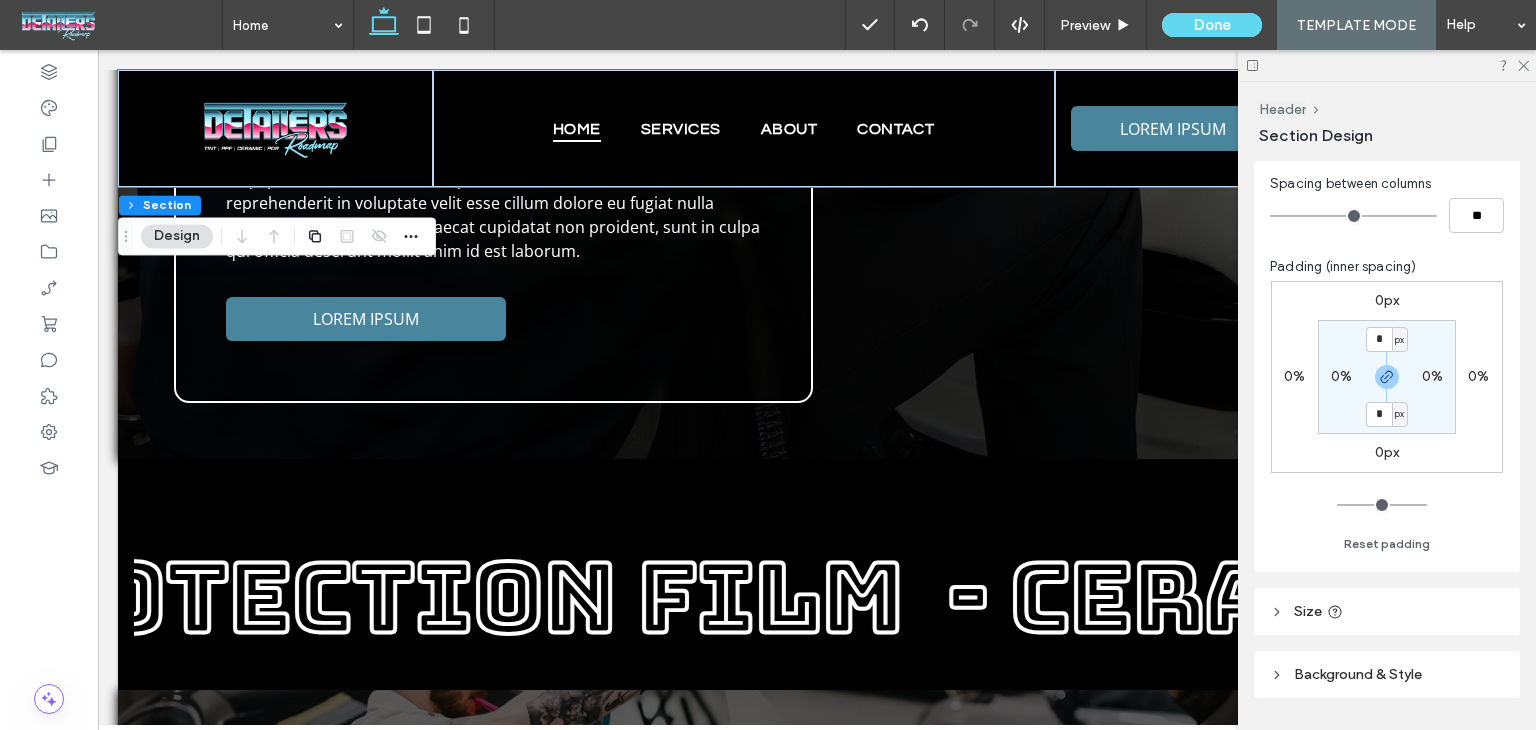 click on "0%" at bounding box center [1341, 377] 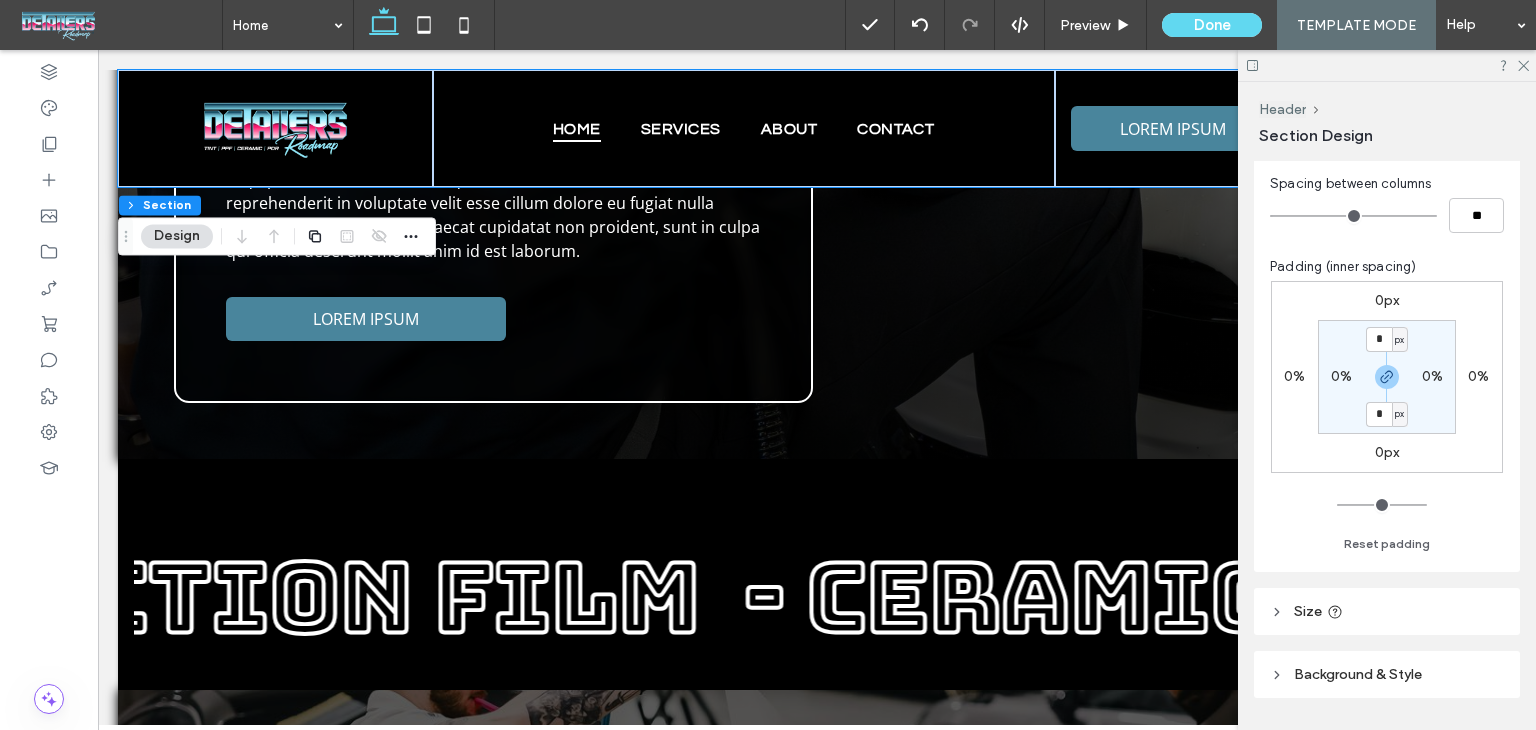 click on "0%" at bounding box center (1341, 376) 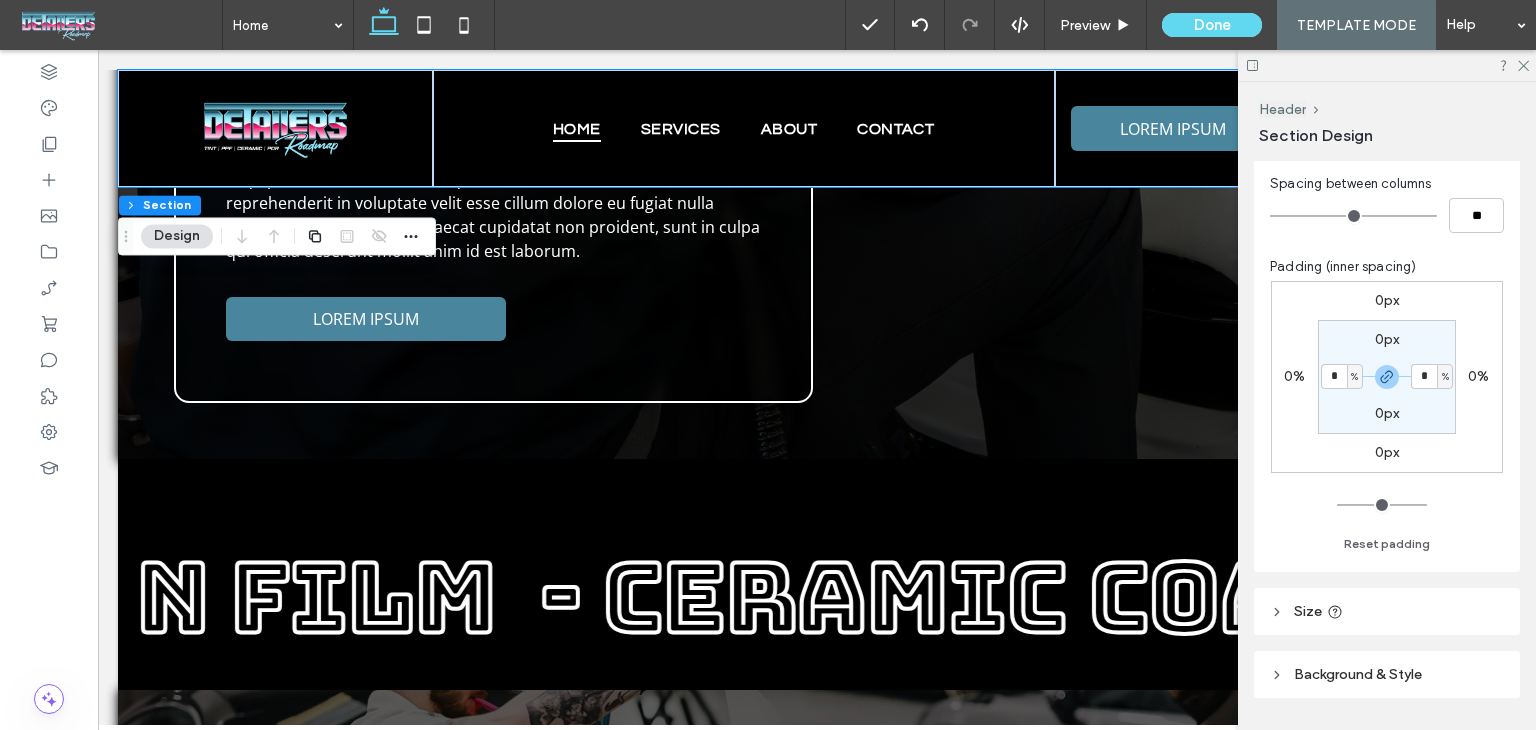 type on "*" 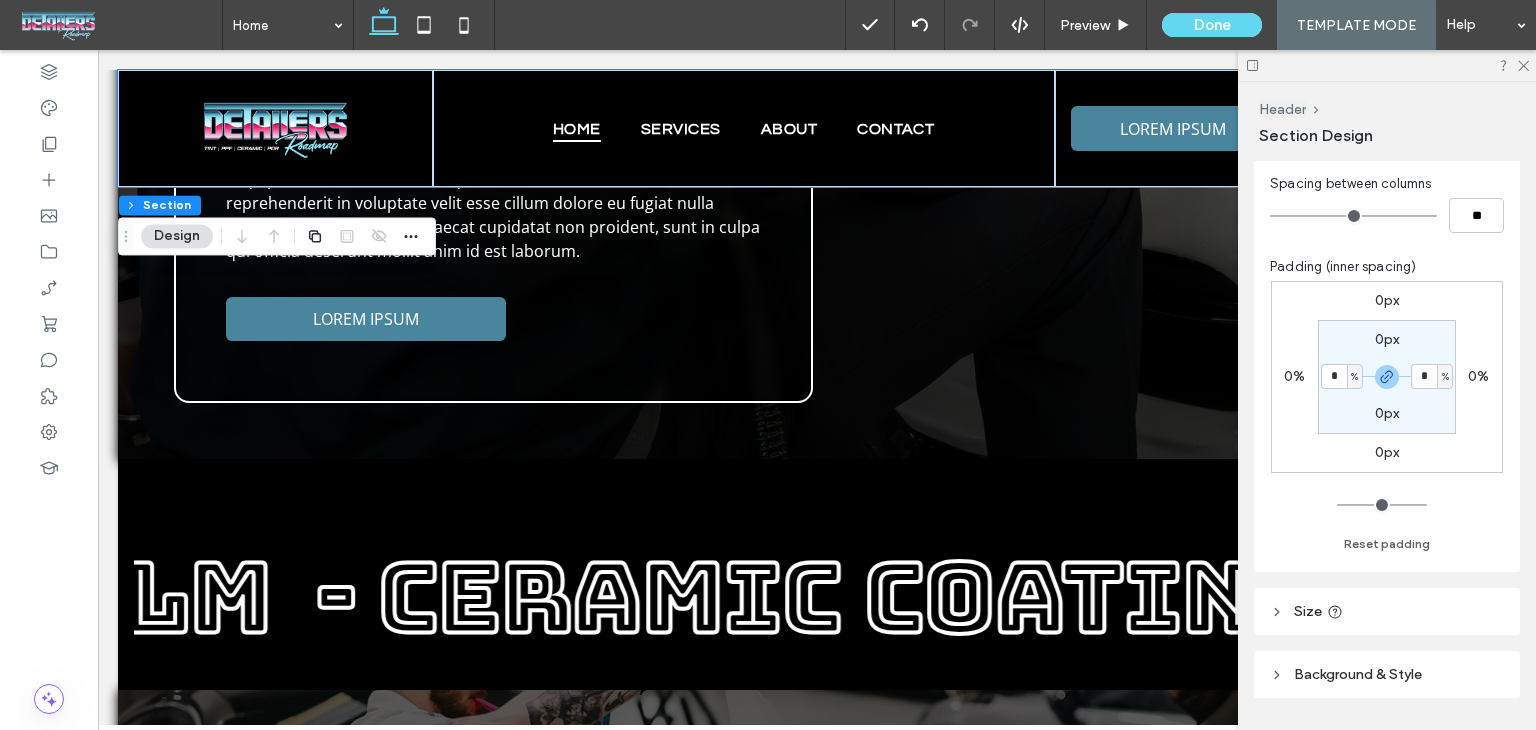 type on "*" 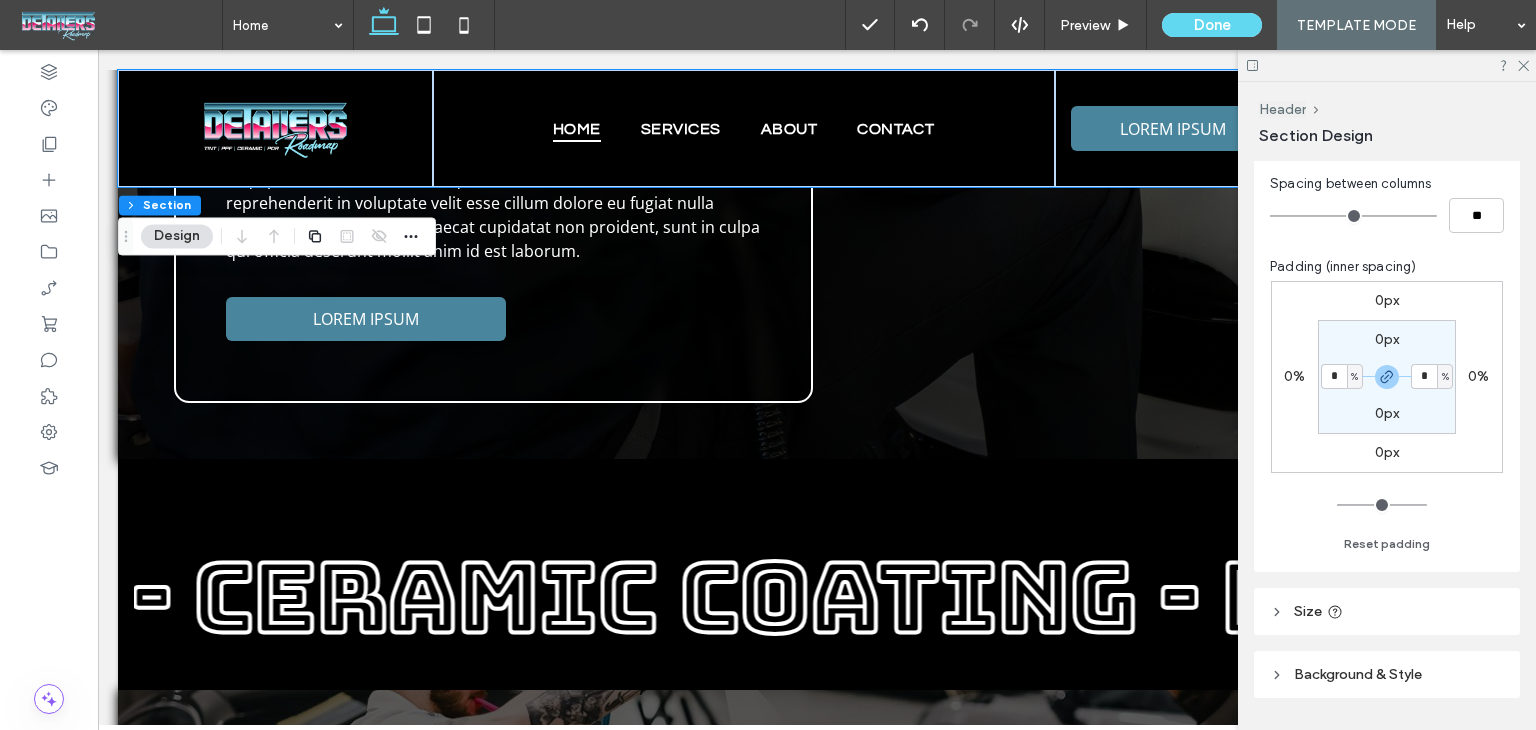 type on "*" 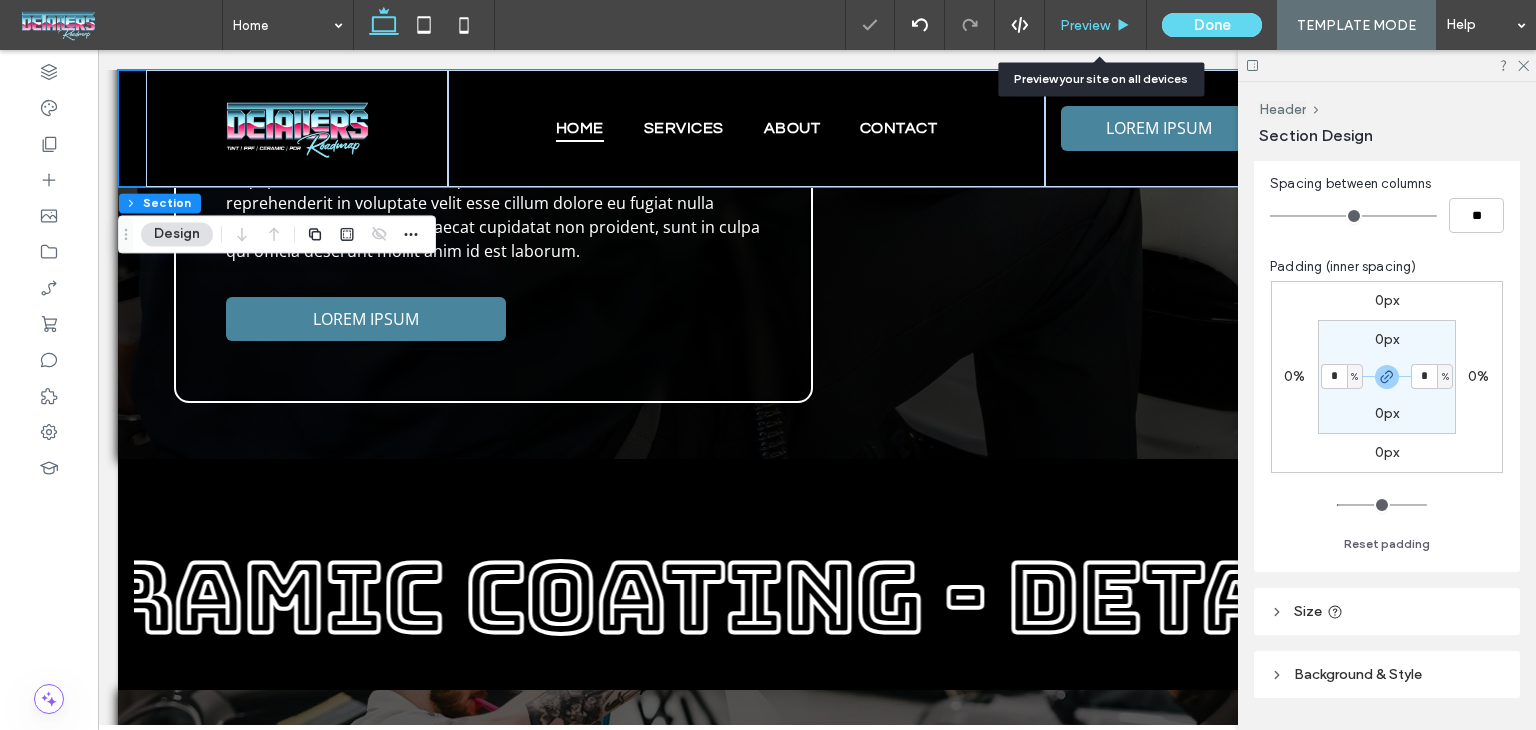 click on "Preview" at bounding box center (1095, 25) 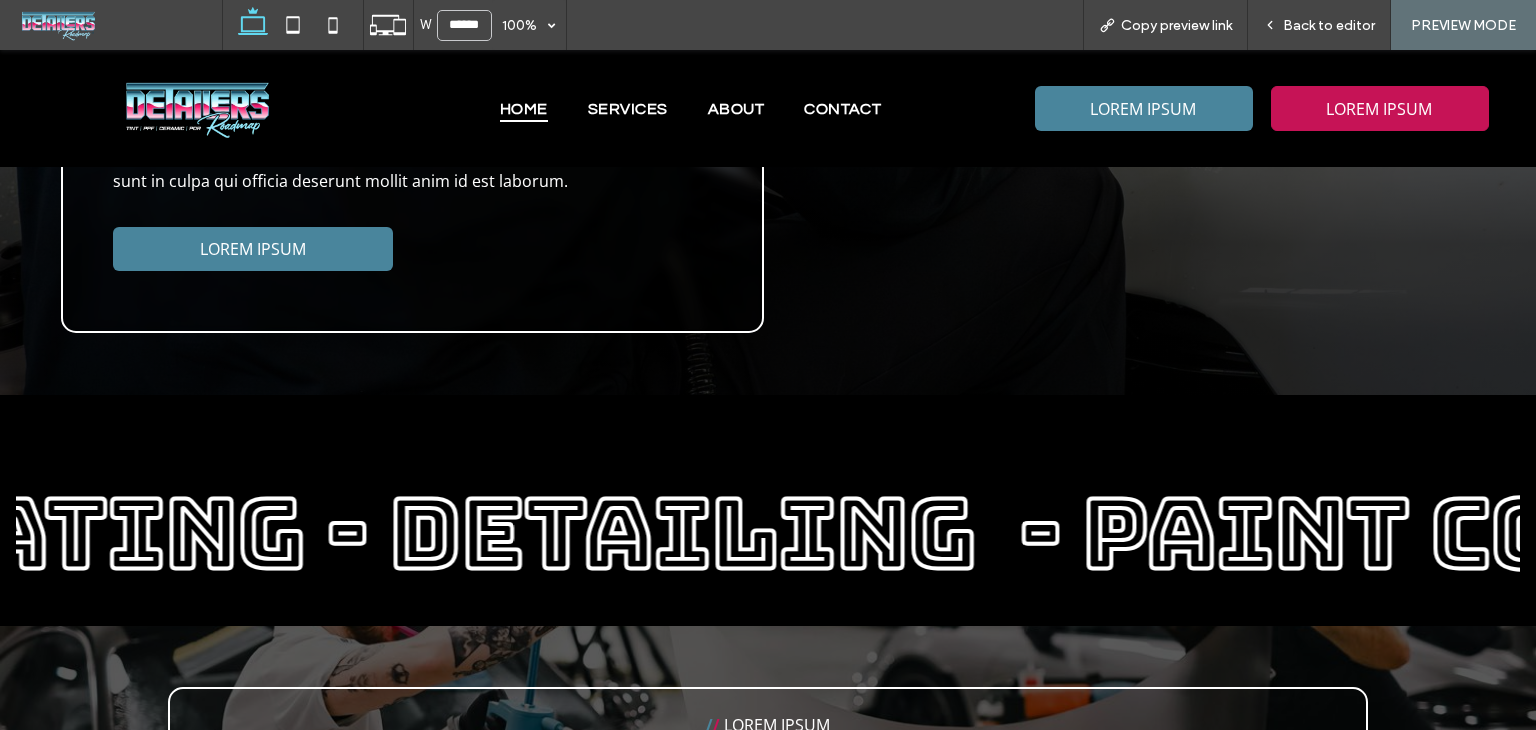 scroll, scrollTop: 4367, scrollLeft: 27, axis: both 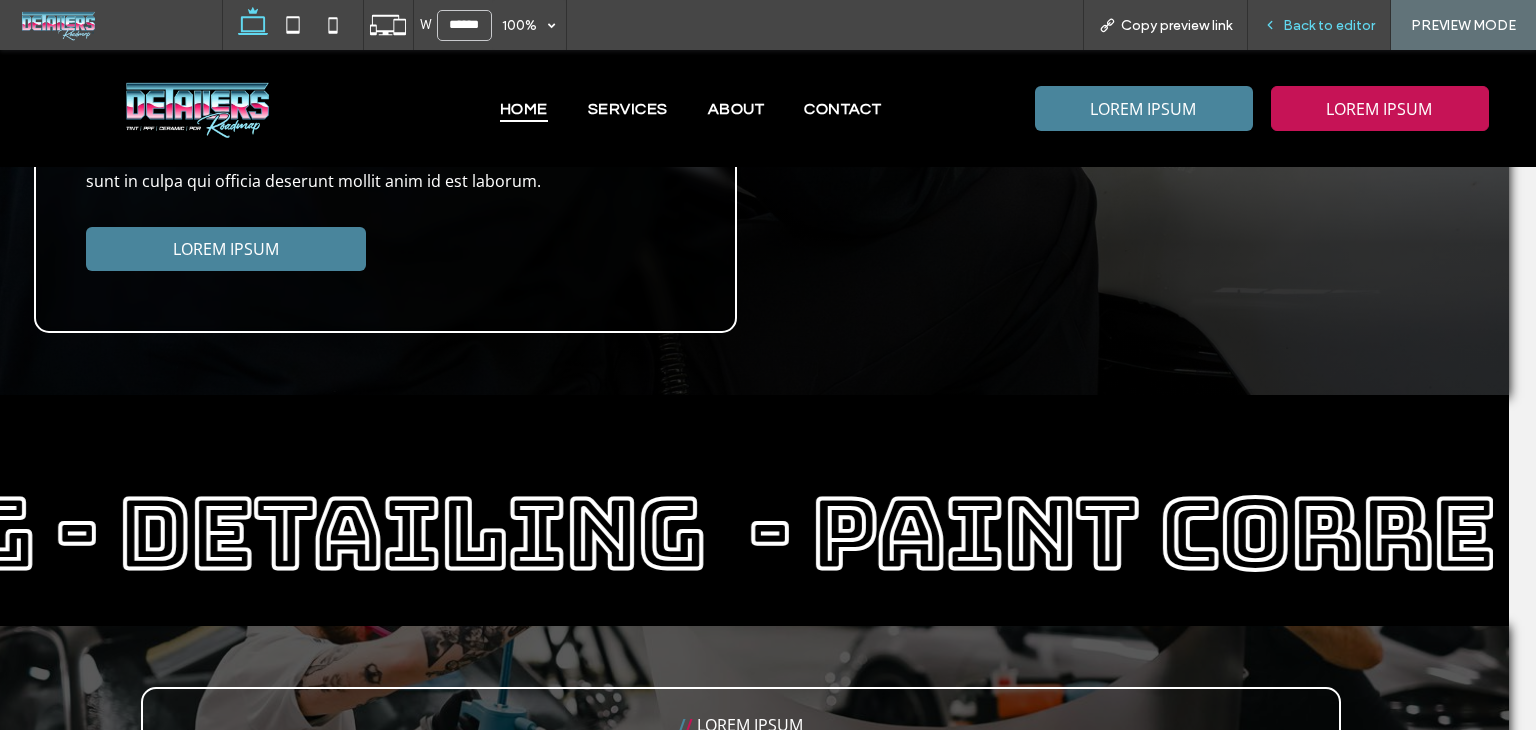 click on "Back to editor" at bounding box center [1329, 25] 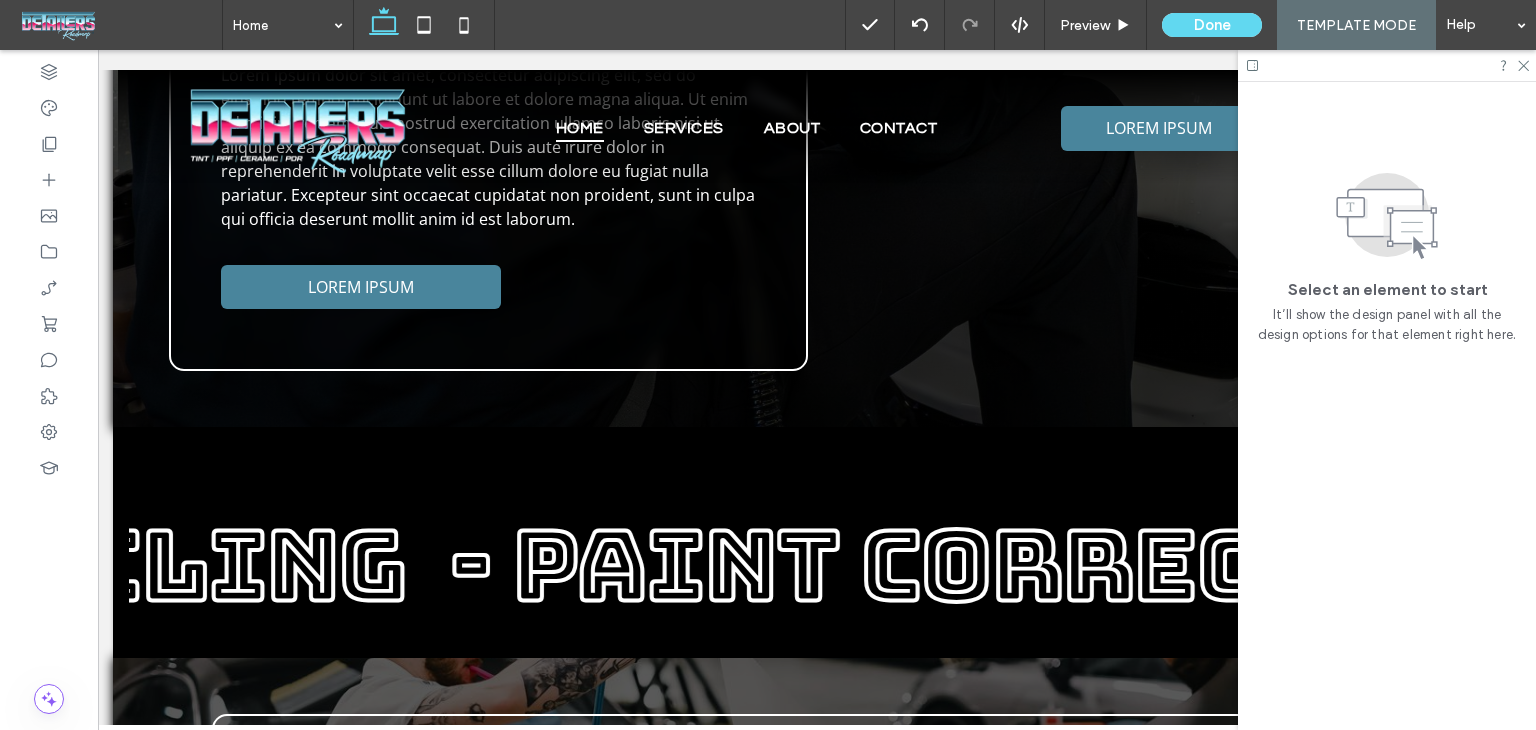 scroll, scrollTop: 4358, scrollLeft: 4, axis: both 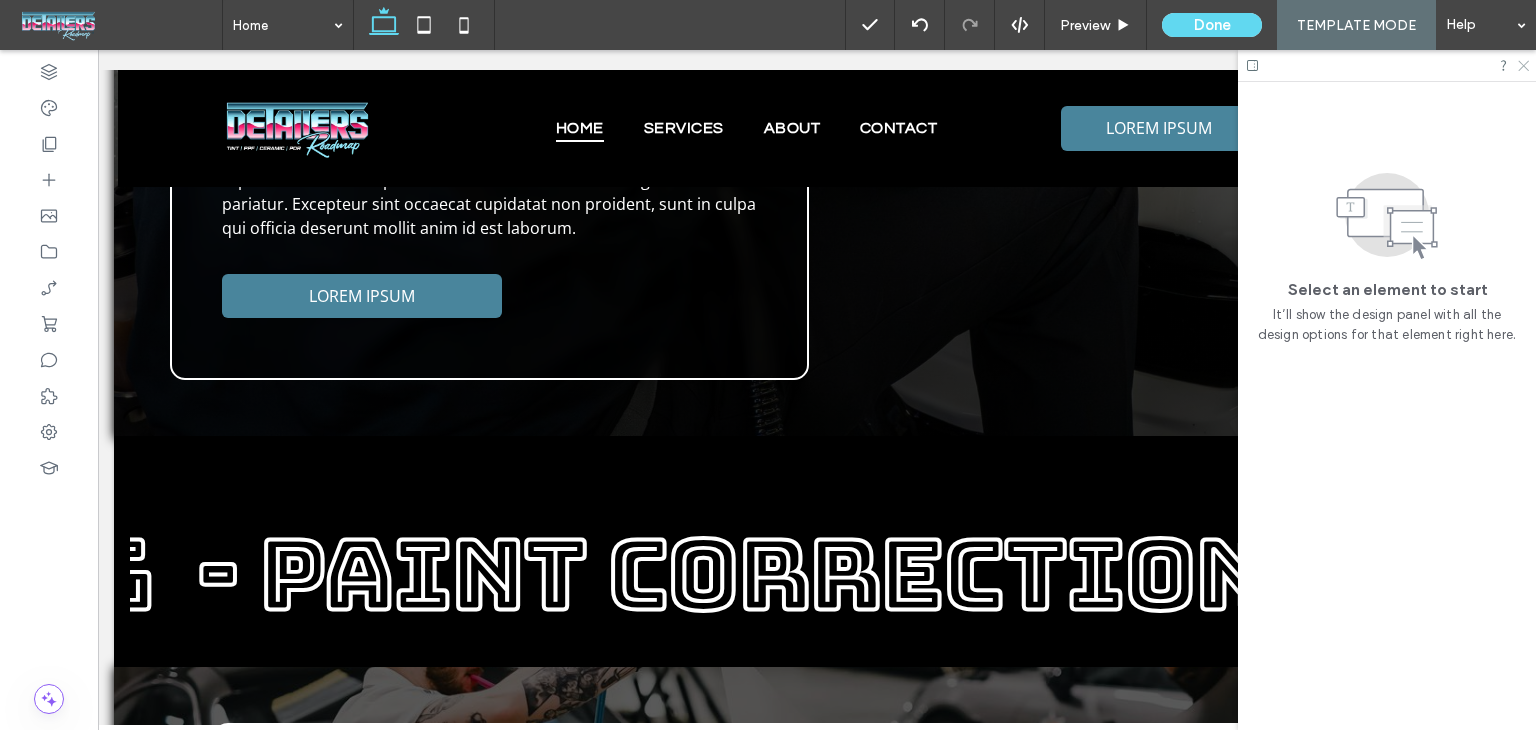 click 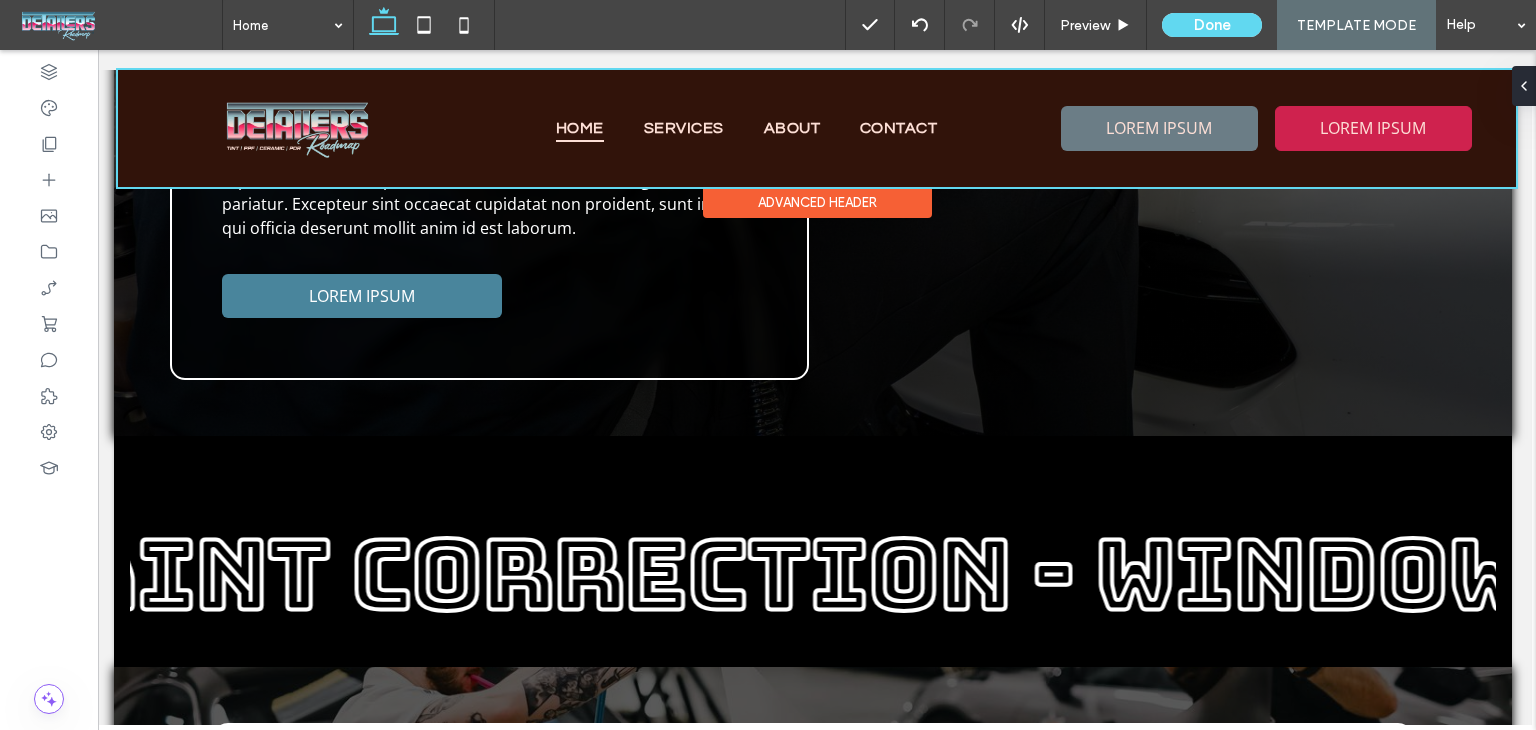 click at bounding box center (817, 128) 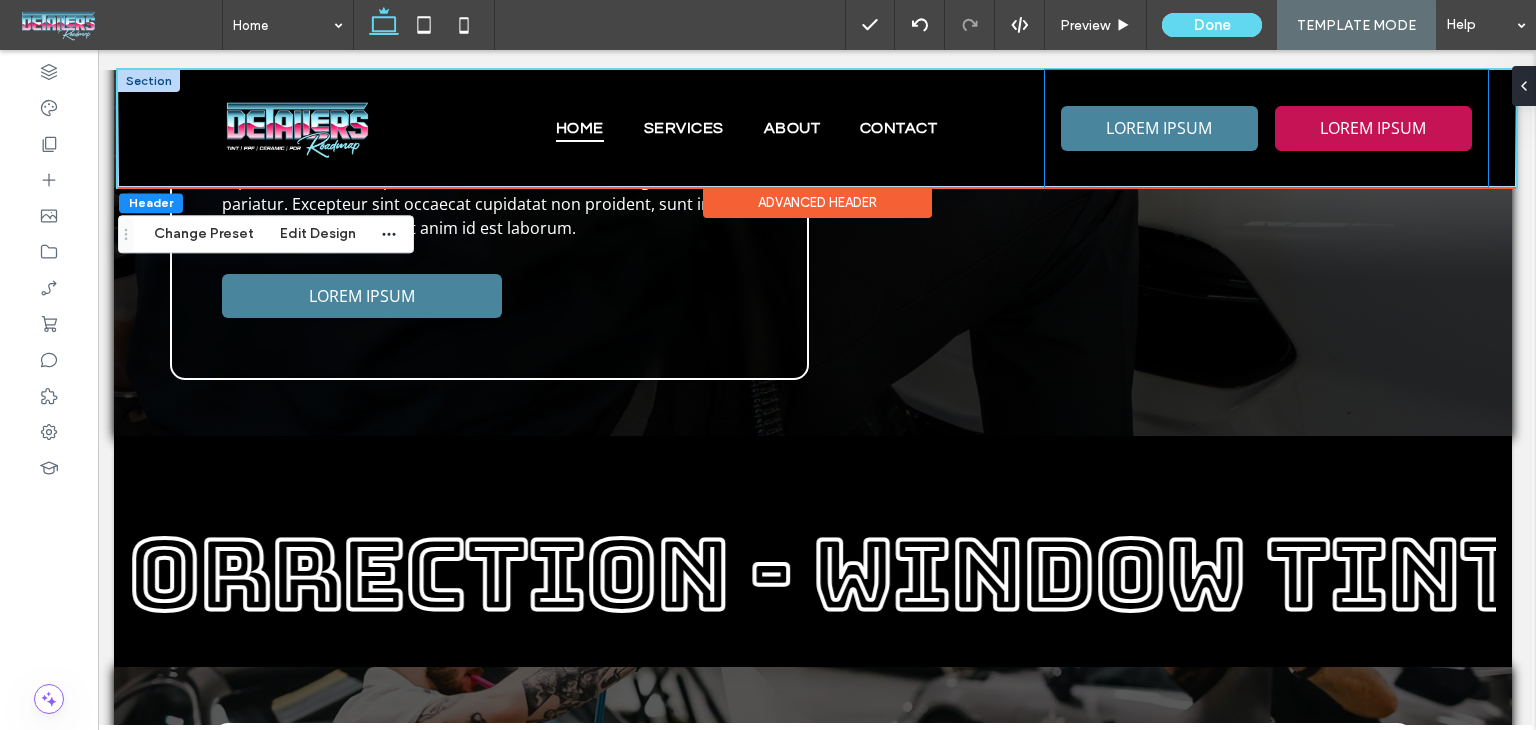 click on "LOREM IPSUM
LOREM IPSUM" at bounding box center (1266, 128) 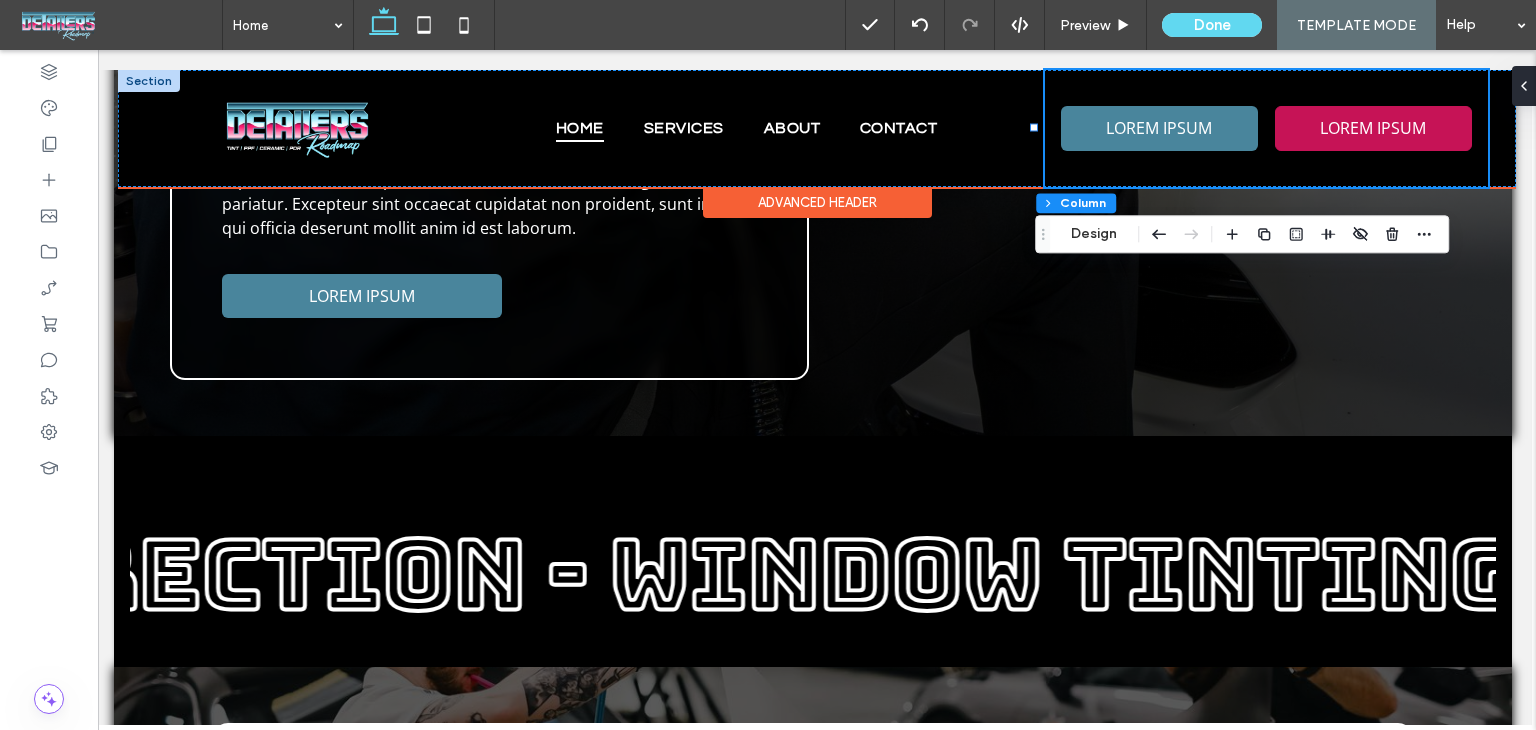 click on "LOREM IPSUM
LOREM IPSUM" at bounding box center (1266, 128) 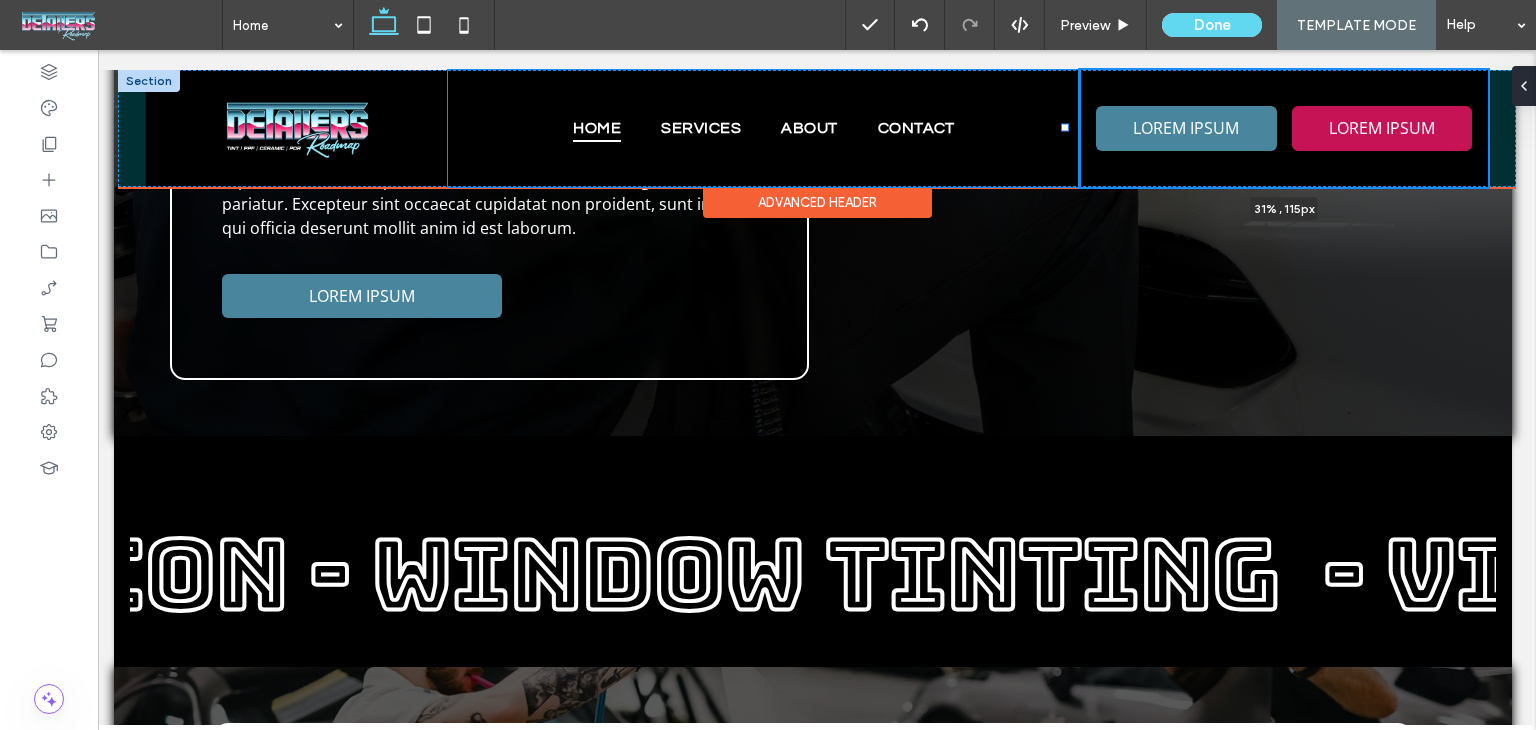 drag, startPoint x: 1032, startPoint y: 128, endPoint x: 1060, endPoint y: 139, distance: 30.083218 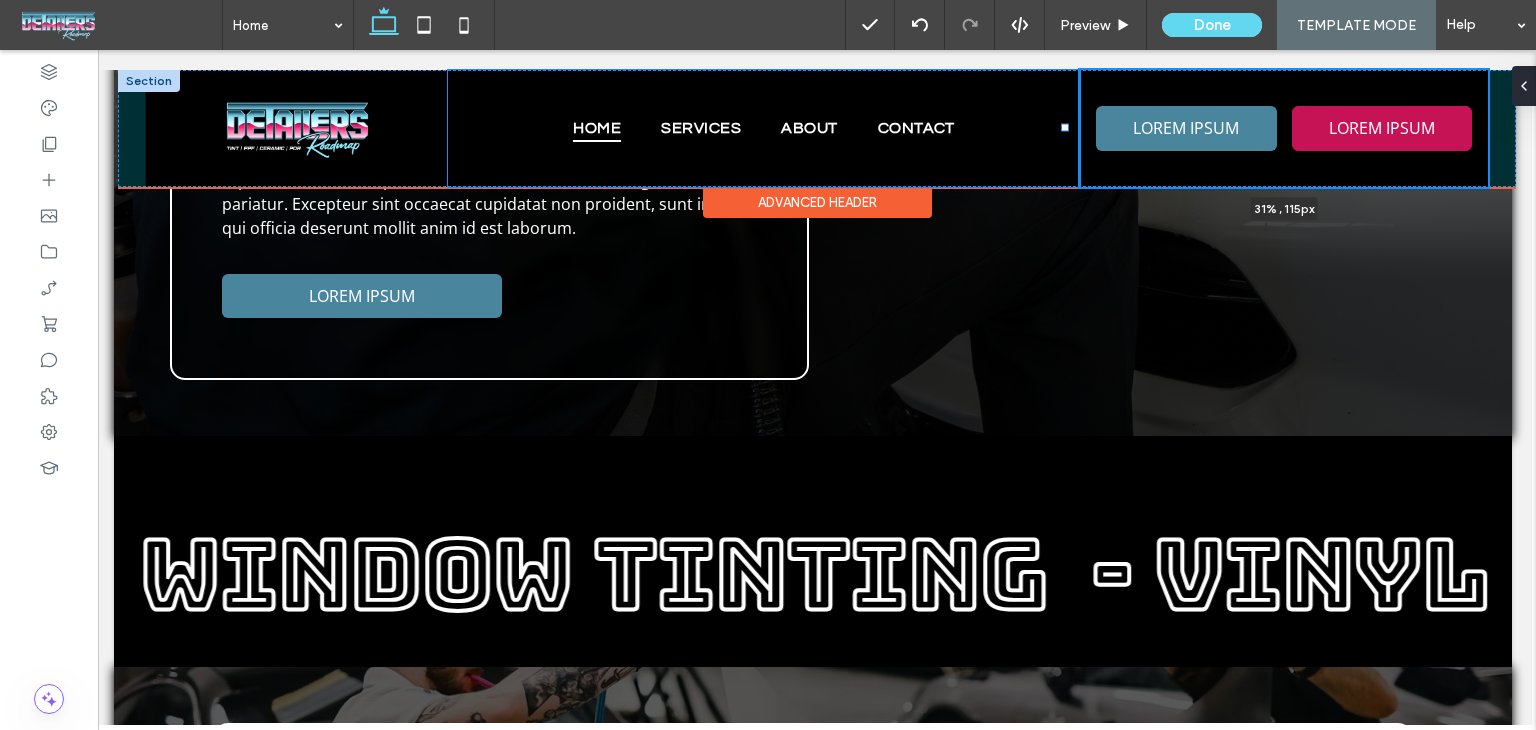 click on "Home
Services
About
Contact
LOREM IPSUM
LOREM IPSUM
31% , 115px" at bounding box center (817, 128) 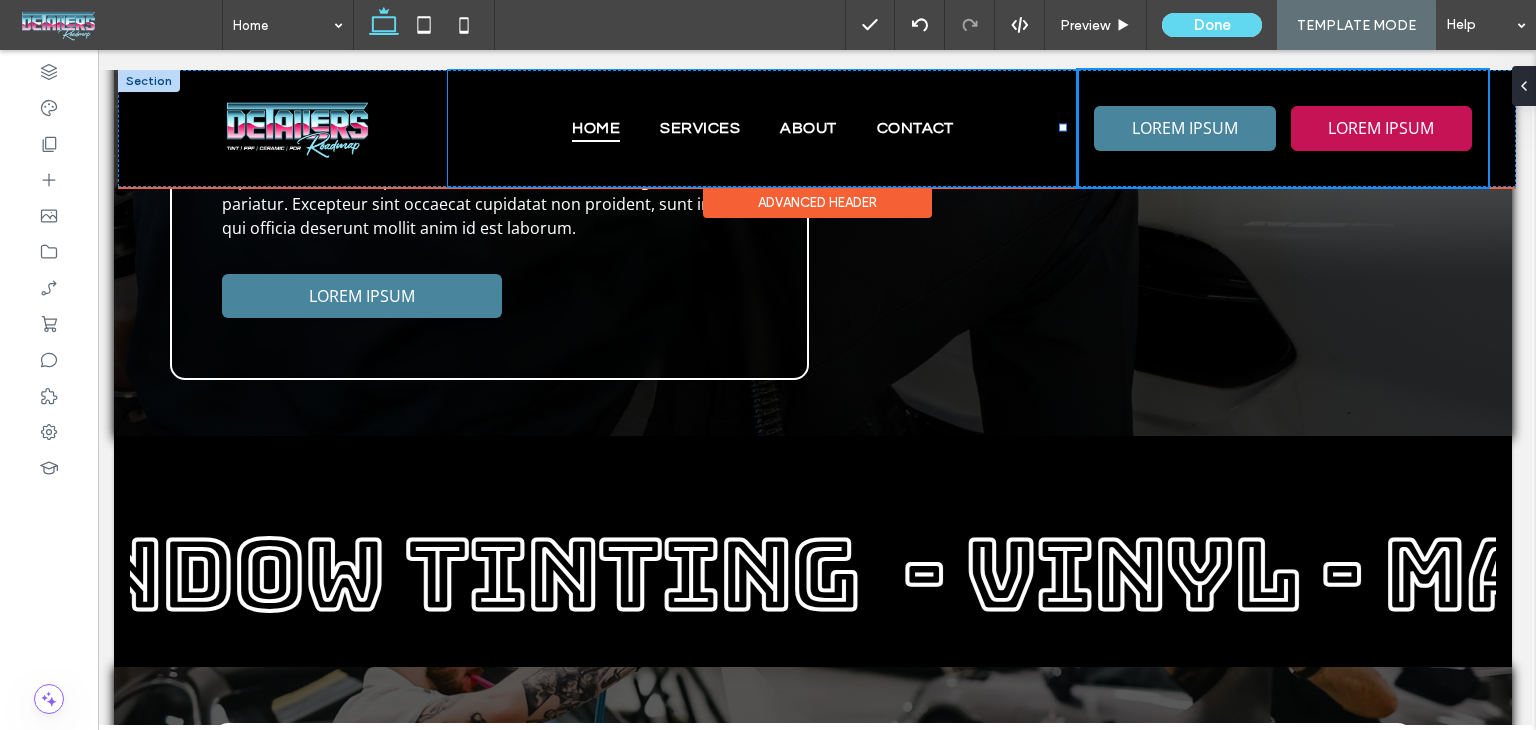 type on "**" 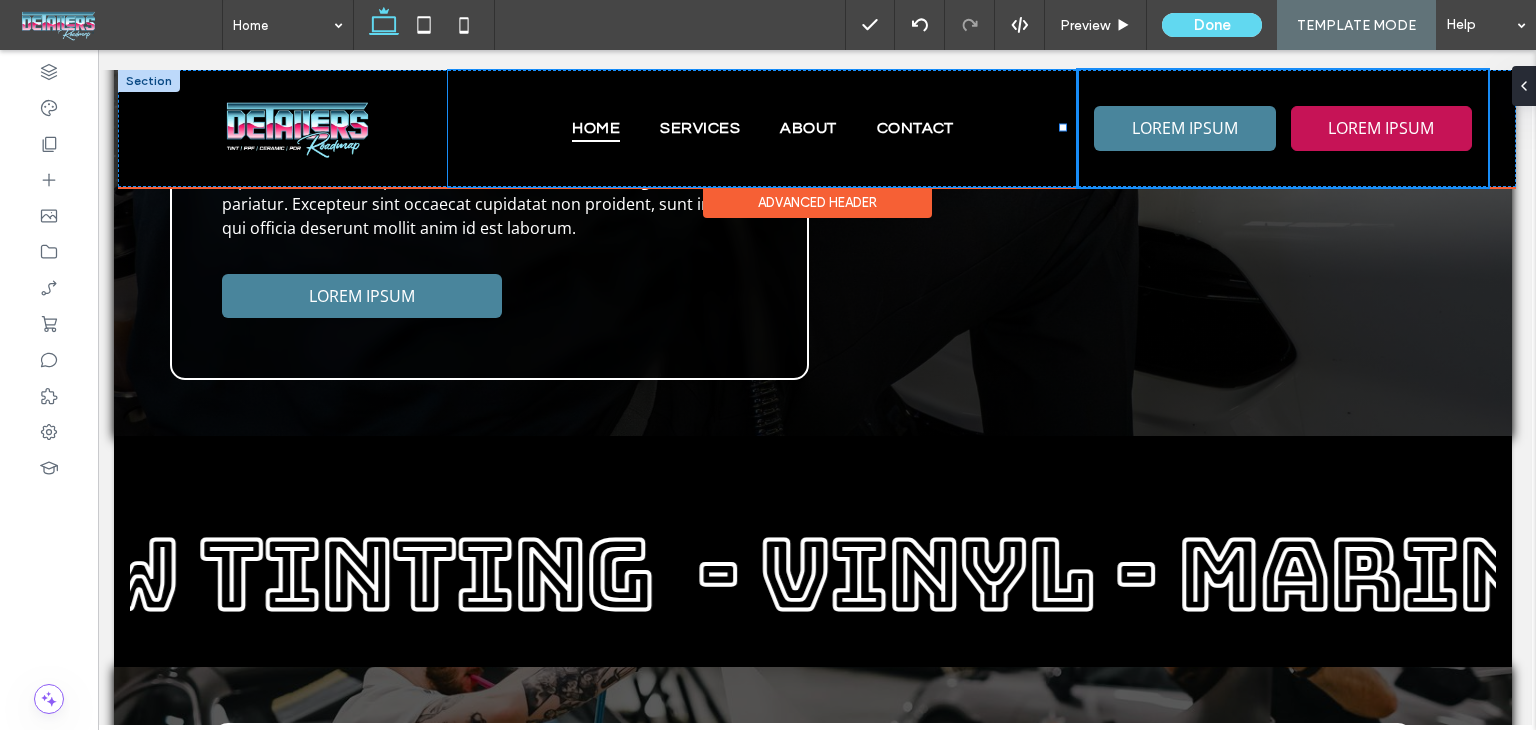 type on "*****" 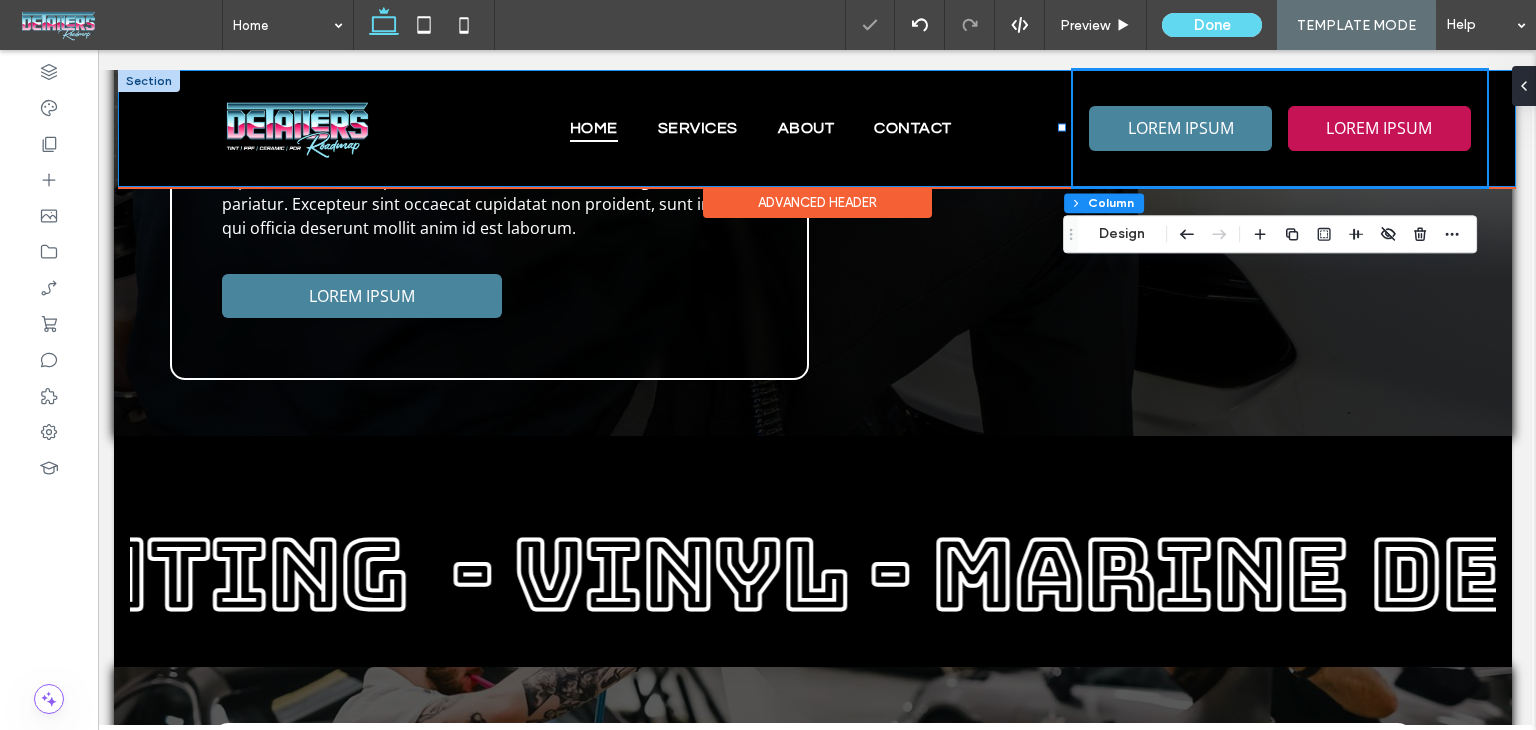 click on "Home
Services
About
Contact
LOREM IPSUM
LOREM IPSUM
31% , 115px" at bounding box center [817, 128] 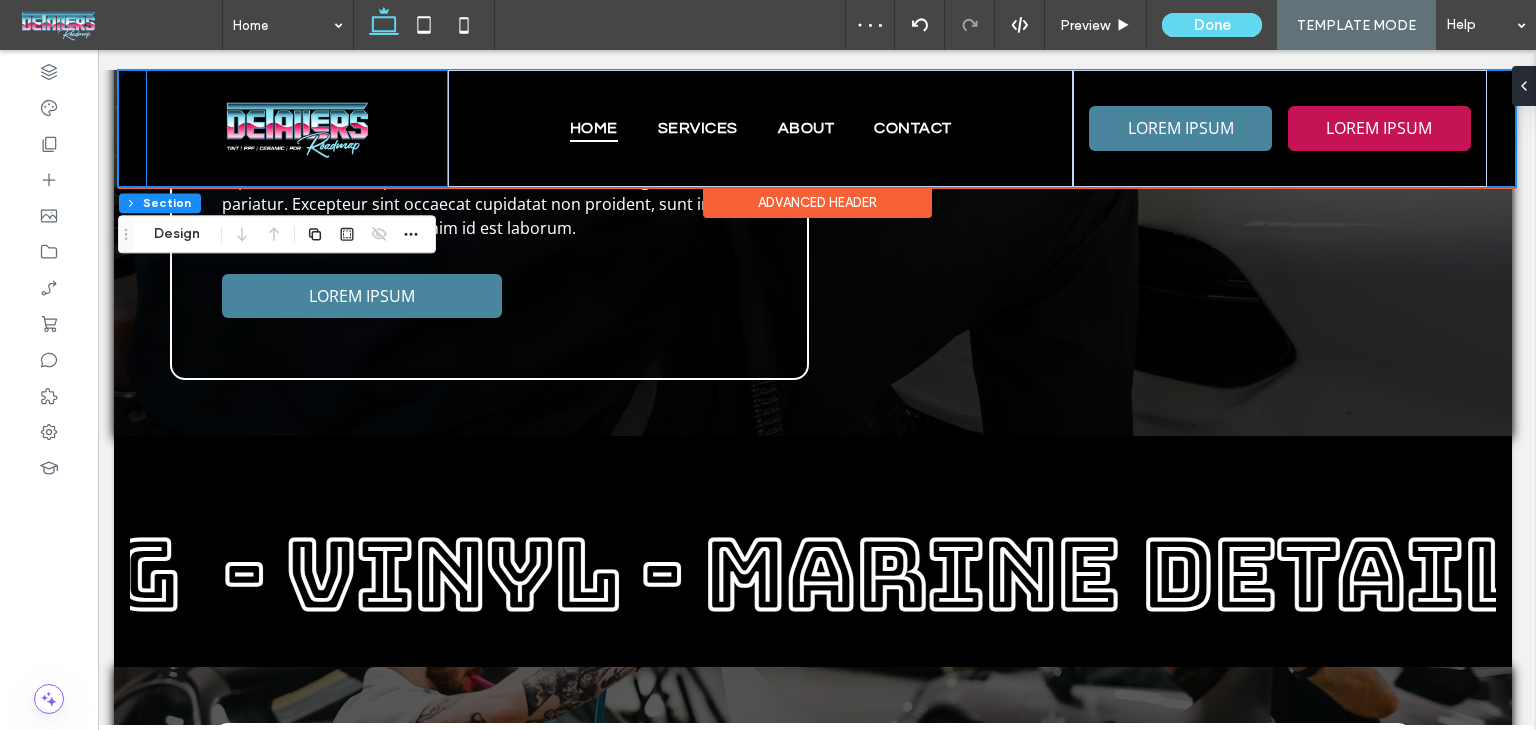 click at bounding box center (297, 128) 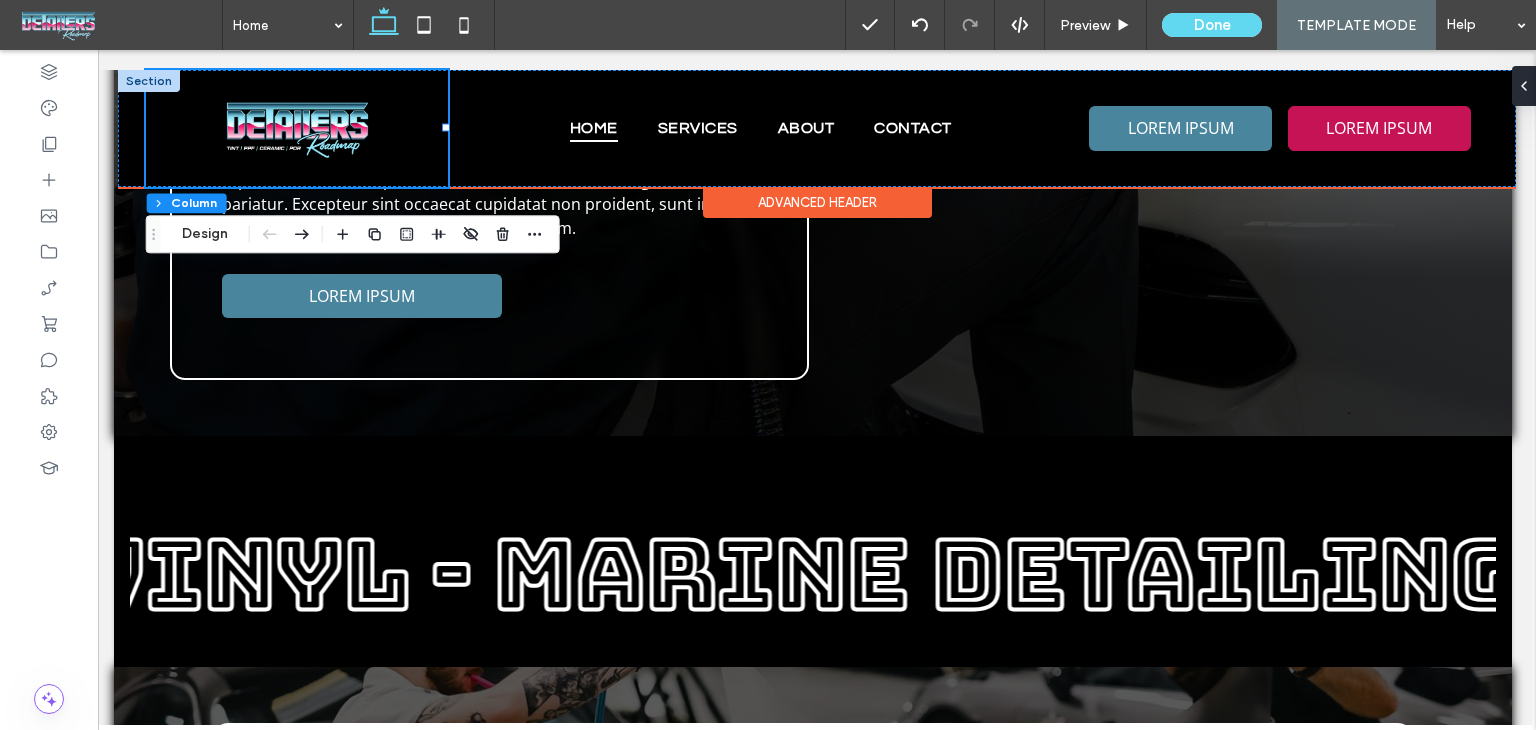 click at bounding box center (149, 81) 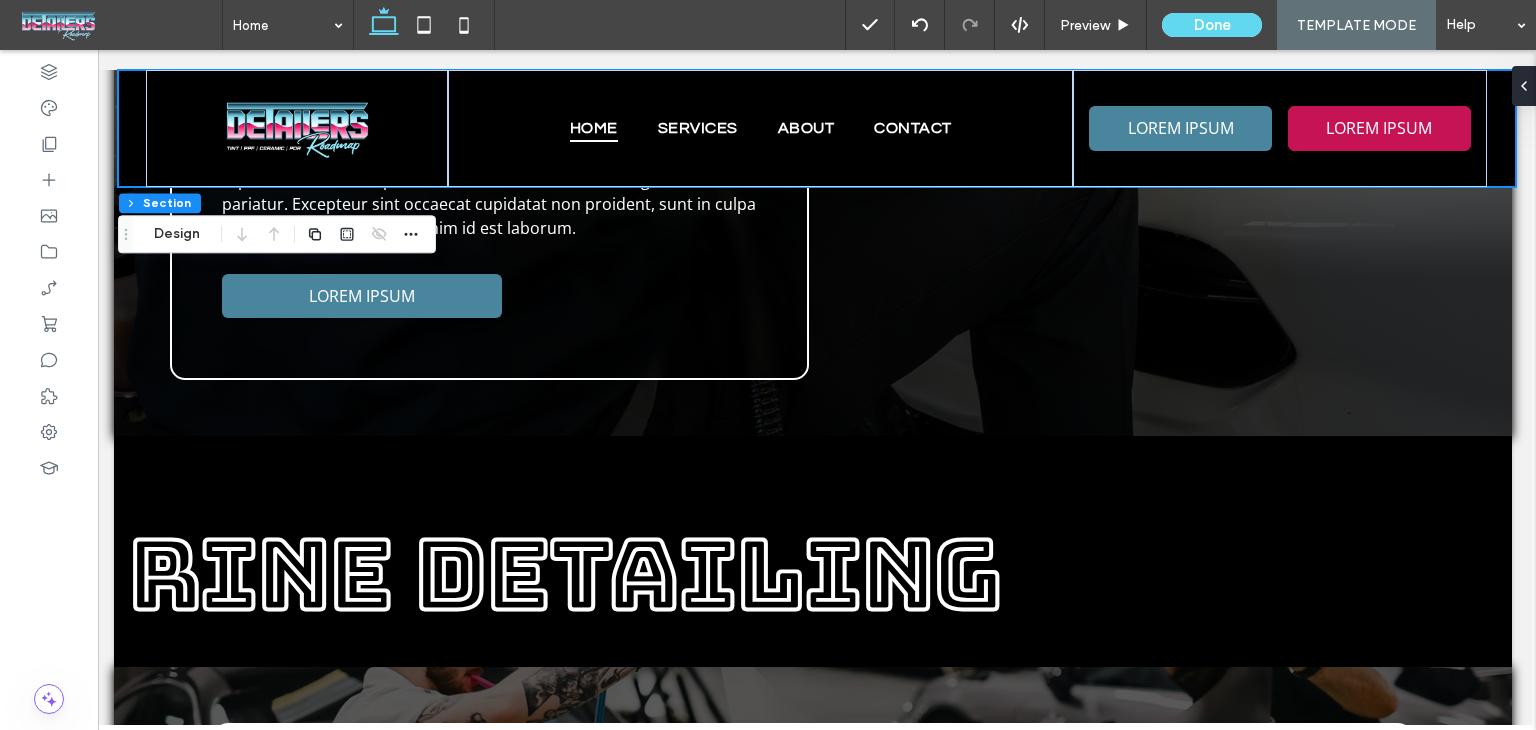 drag, startPoint x: 171, startPoint y: 241, endPoint x: 228, endPoint y: 233, distance: 57.558666 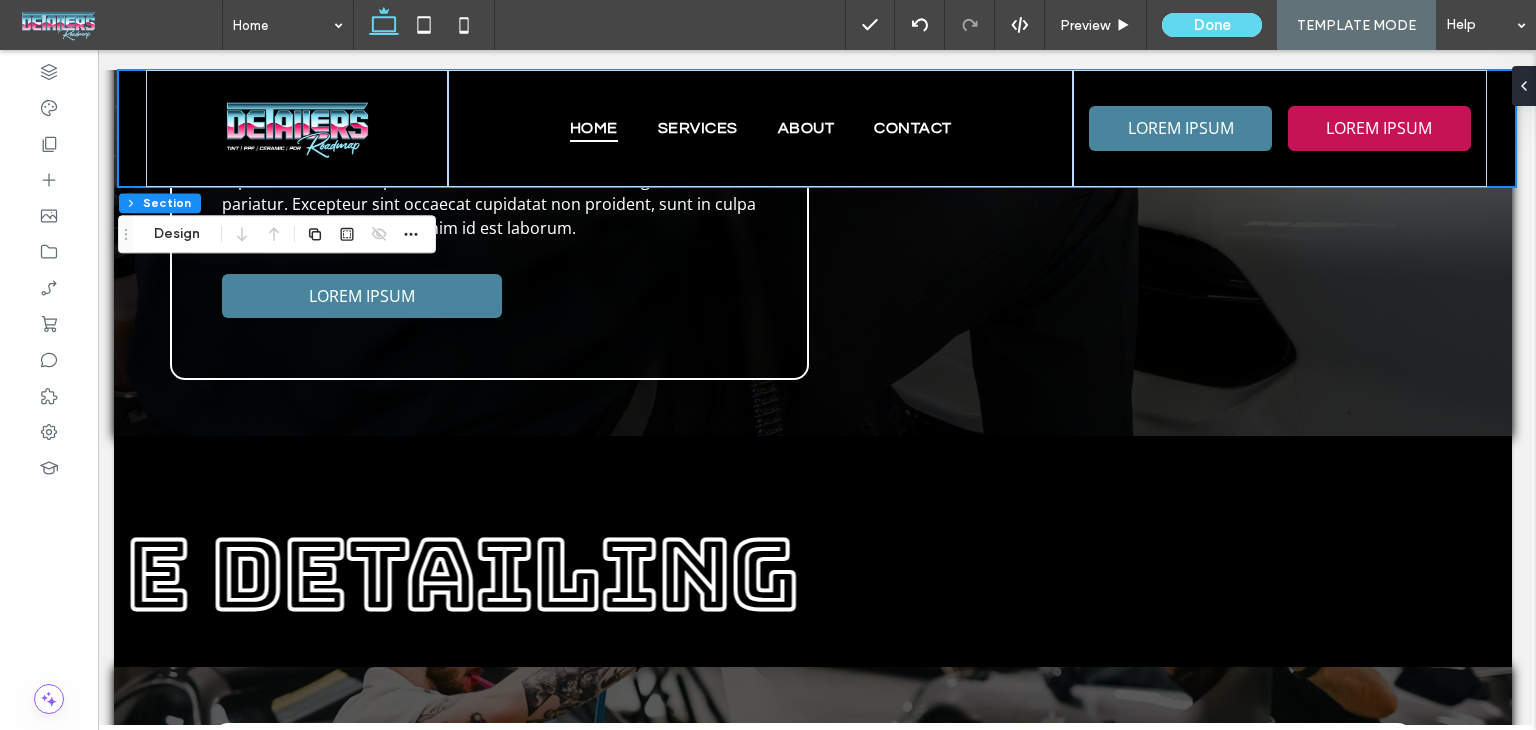 click on "Design" at bounding box center [177, 234] 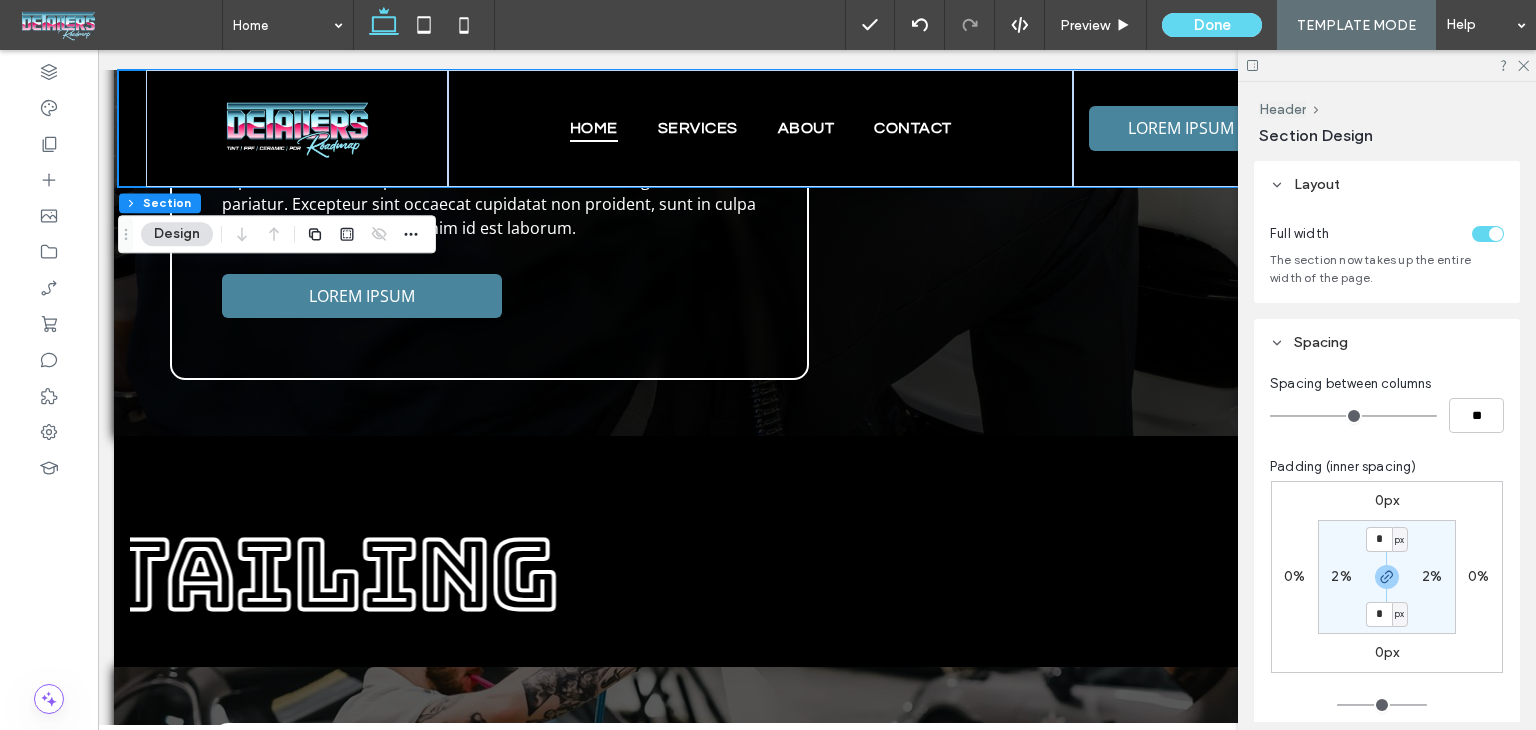 click on "Full width The section now takes up the entire width of the page." at bounding box center (1387, 255) 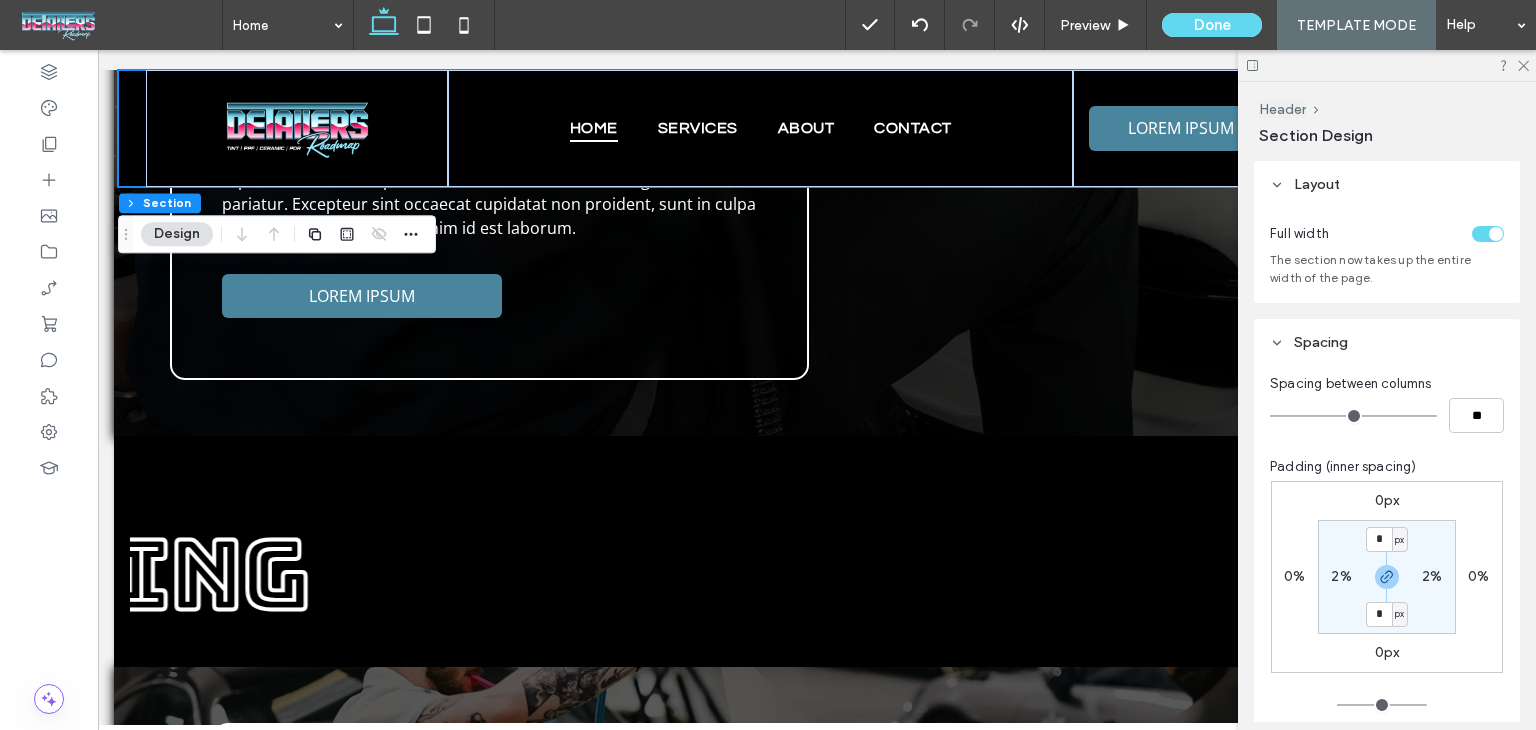 click at bounding box center [1496, 234] 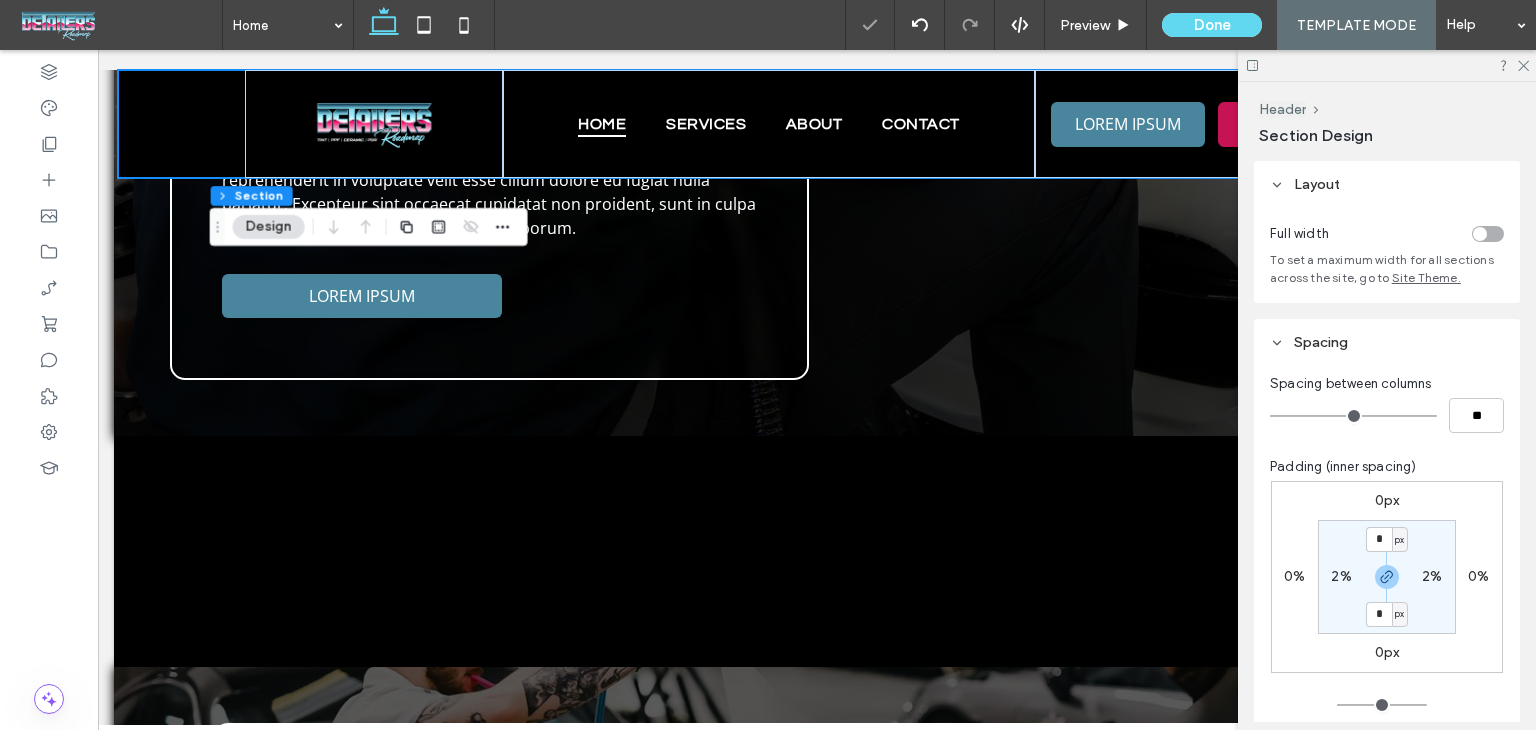 click at bounding box center (1488, 234) 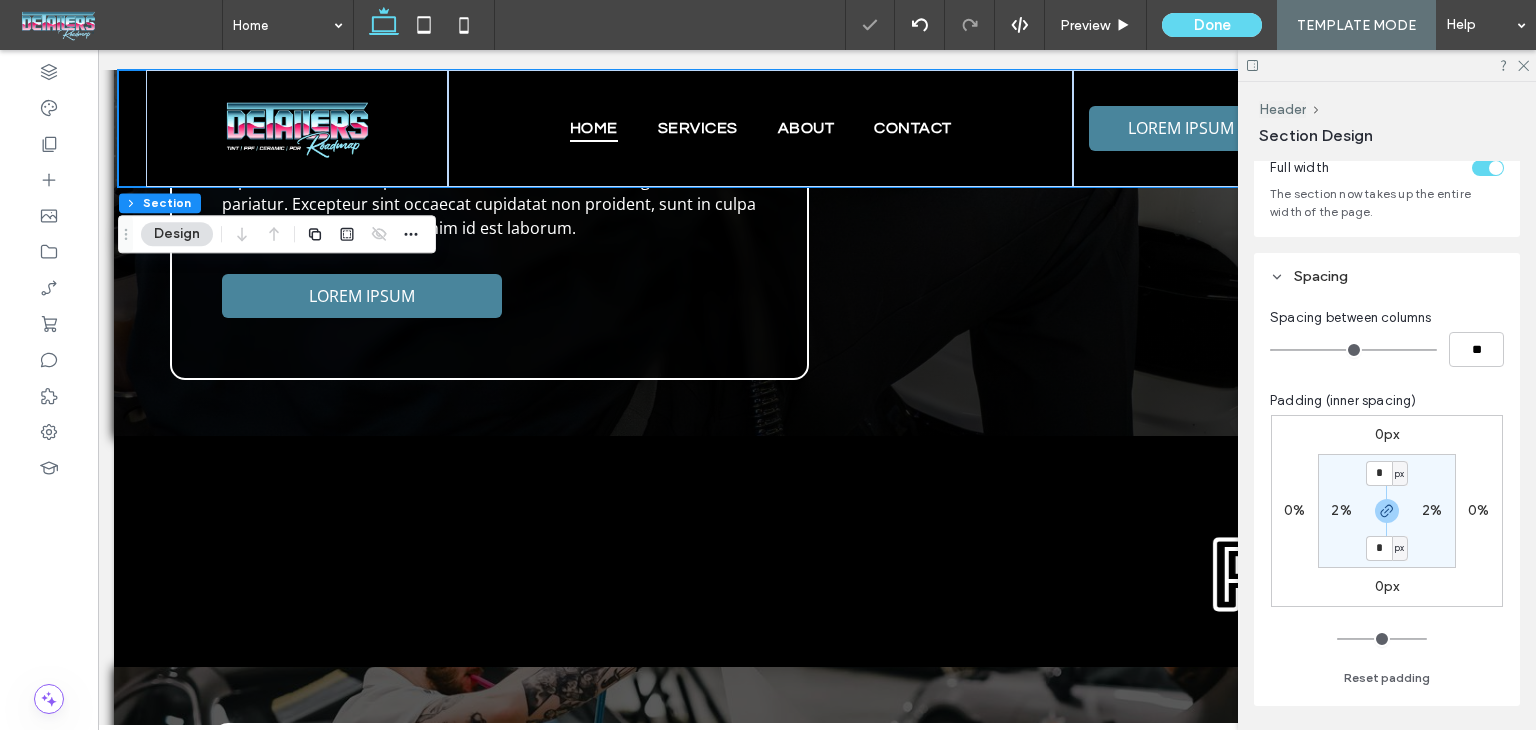scroll, scrollTop: 100, scrollLeft: 0, axis: vertical 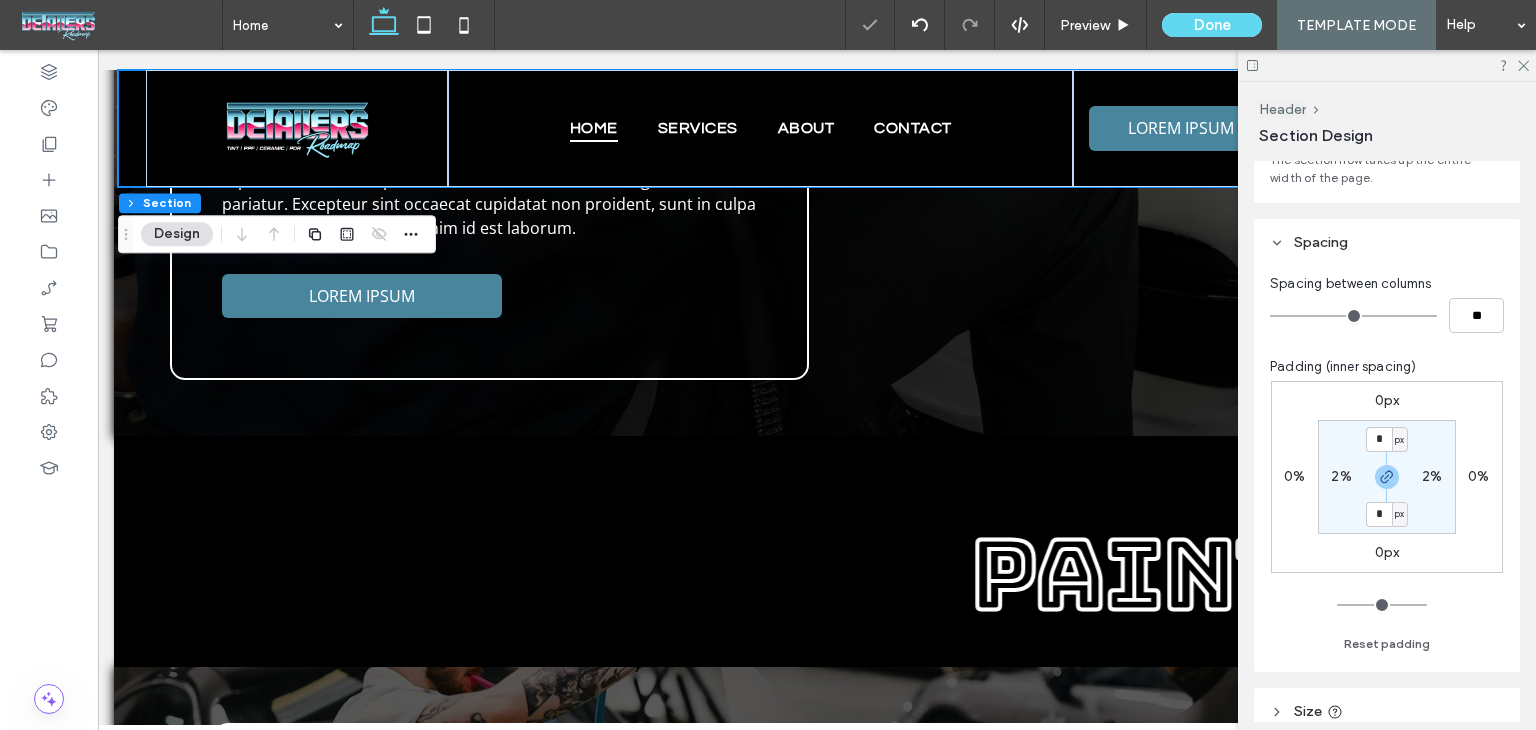 drag, startPoint x: 1412, startPoint y: 506, endPoint x: 1419, endPoint y: 486, distance: 21.189621 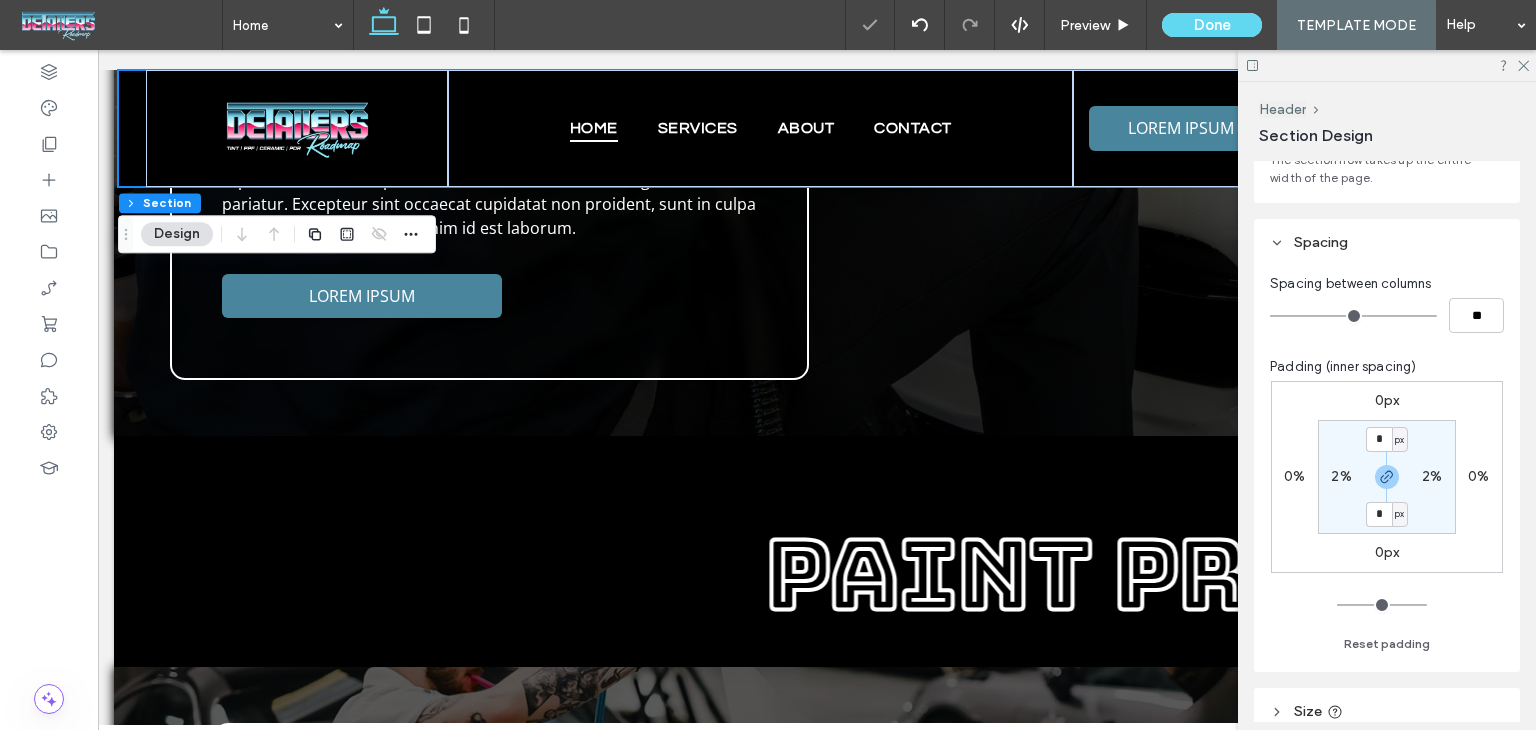 click on "* px 2% * px 2%" at bounding box center (1387, 477) 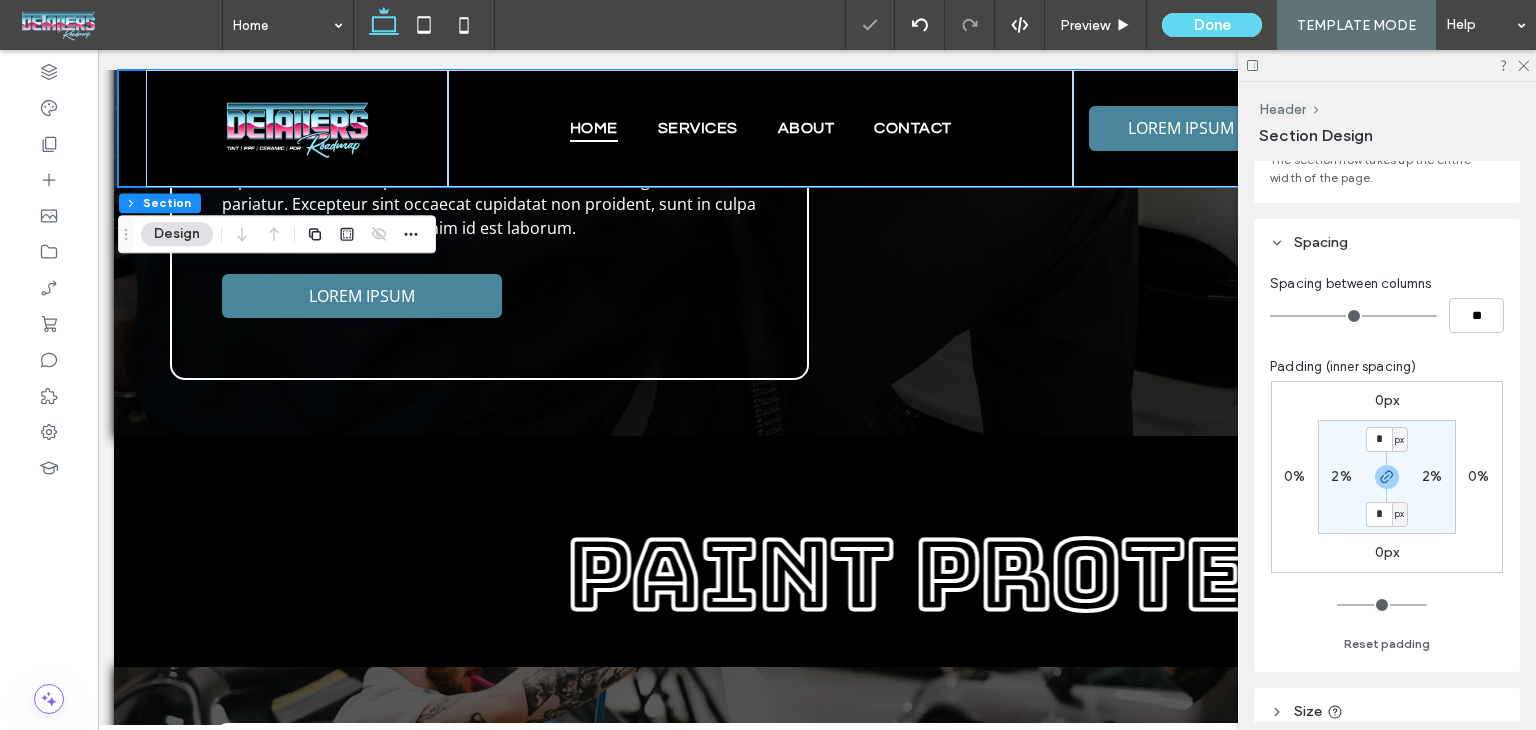 click on "2%" at bounding box center [1432, 476] 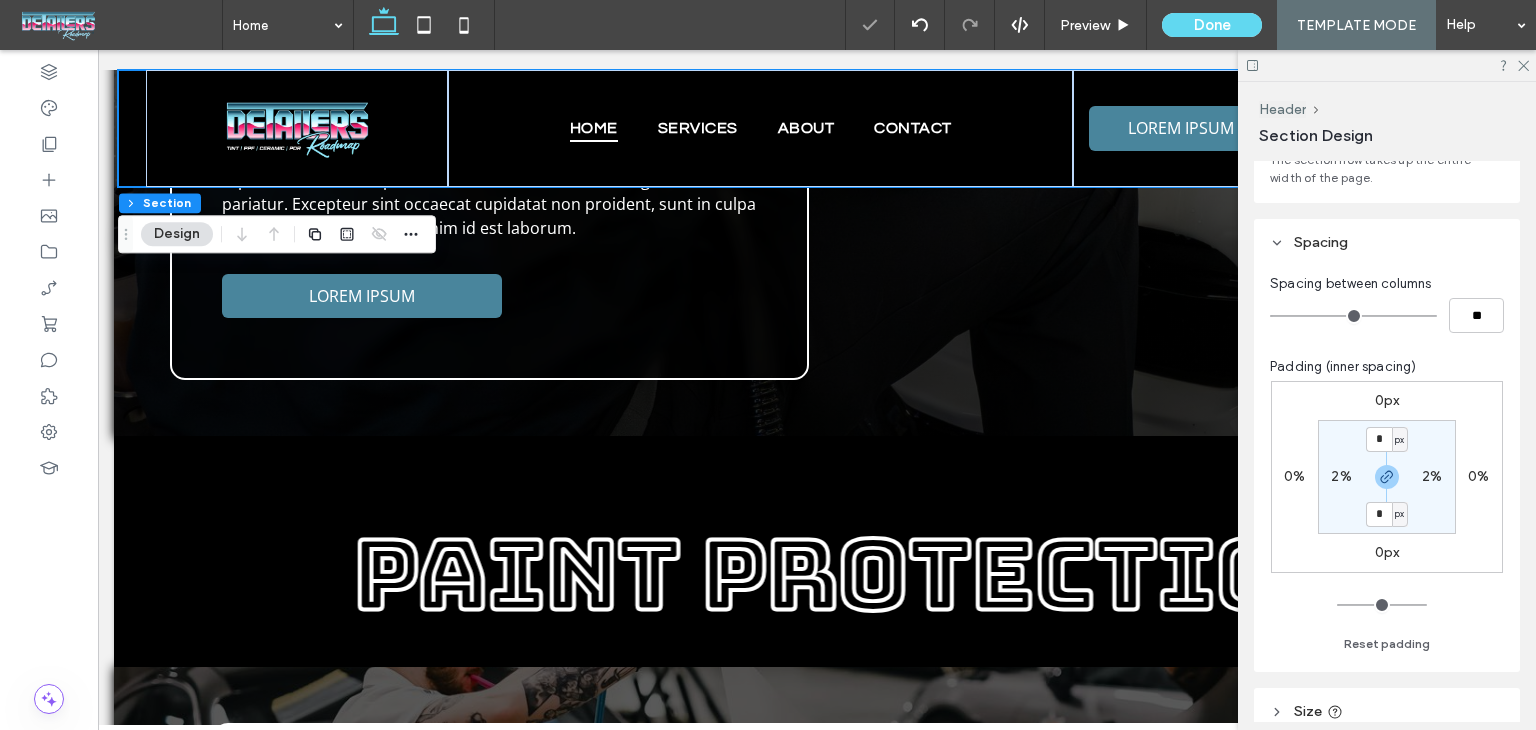 type on "*" 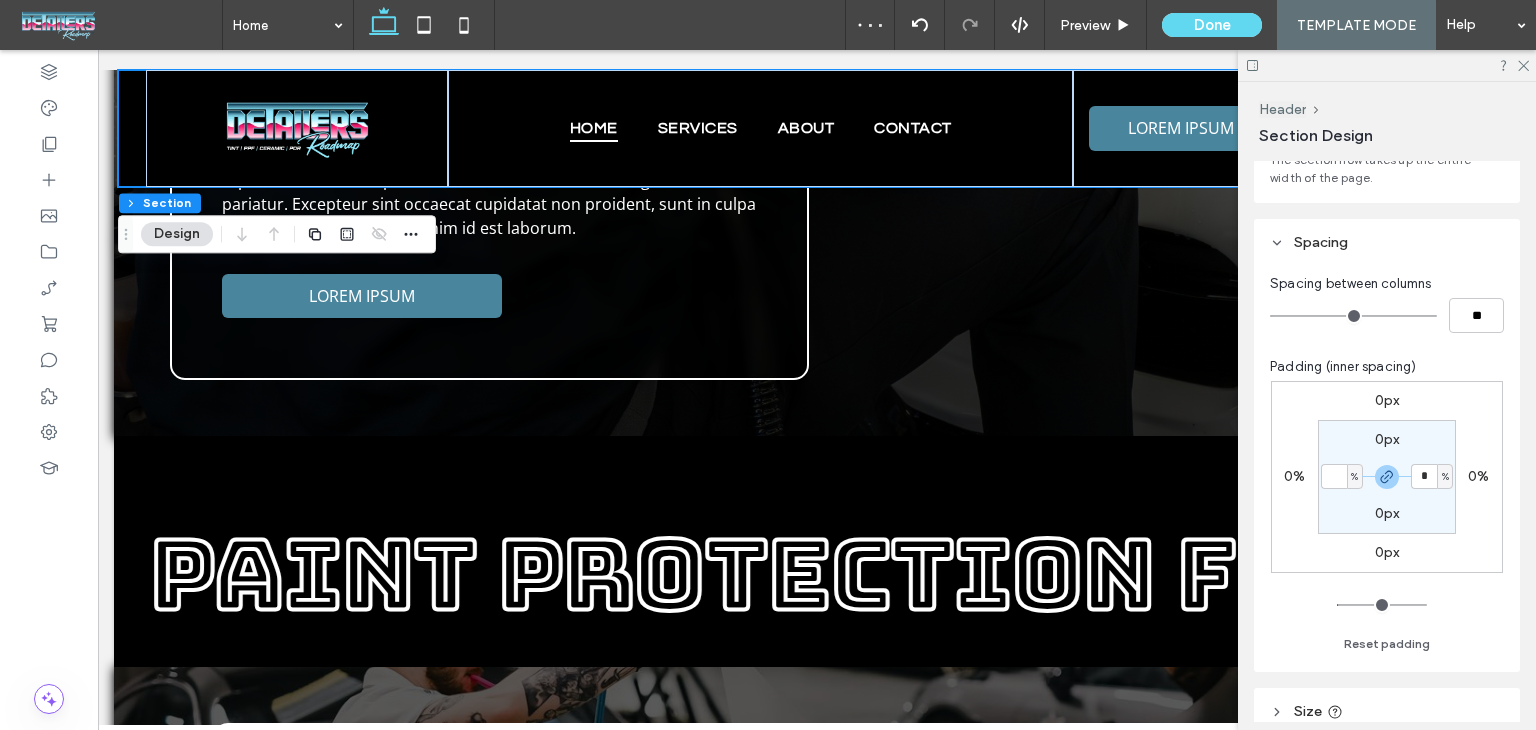 type 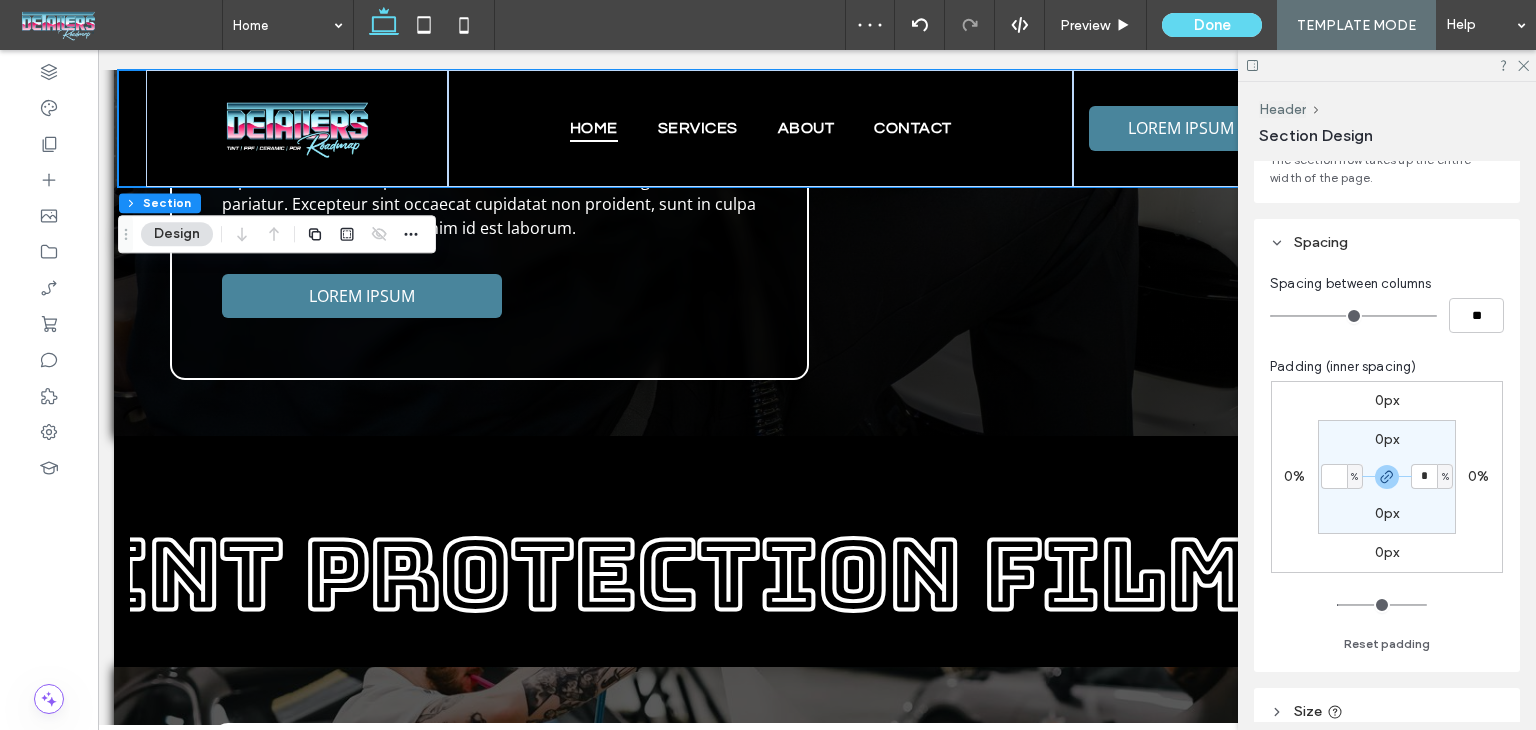type on "*" 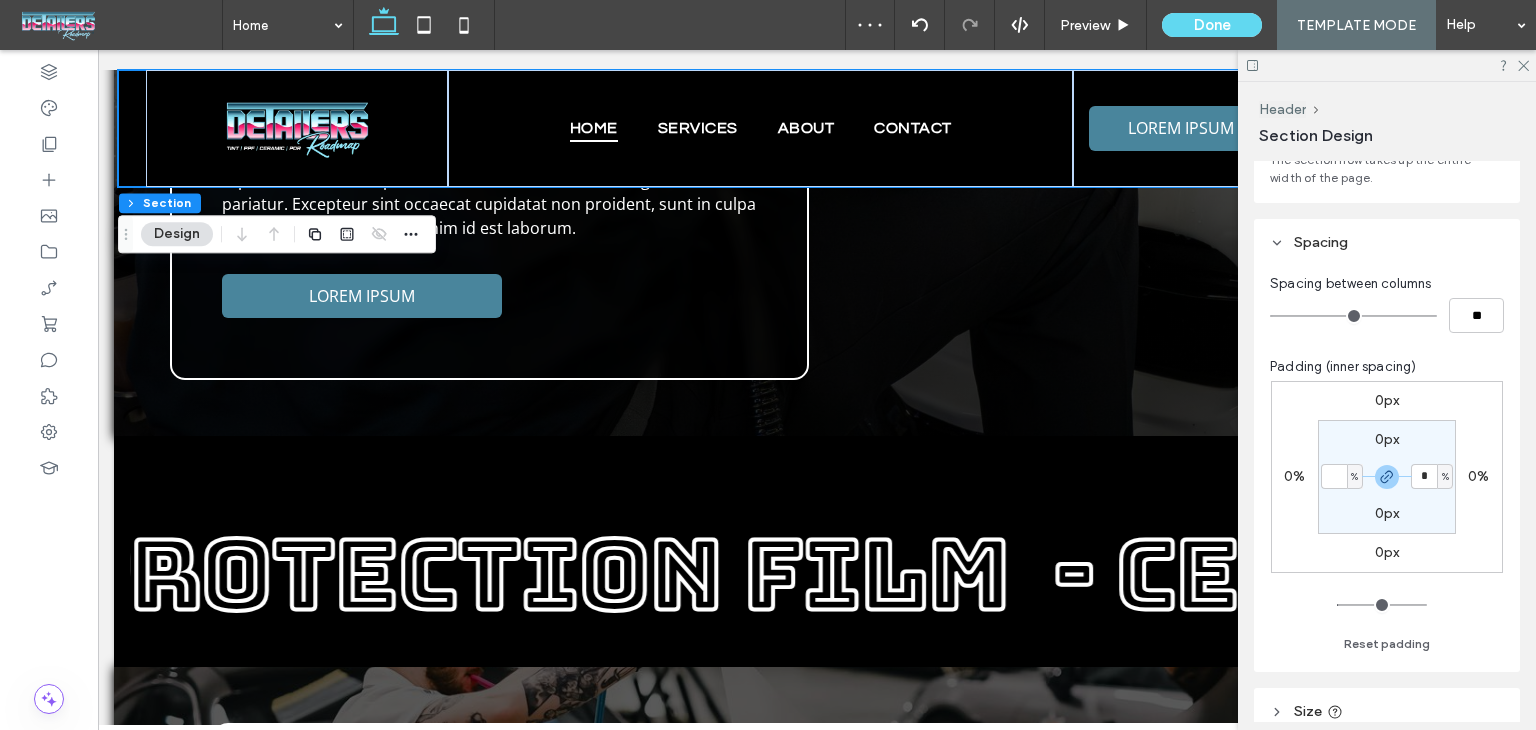type on "*" 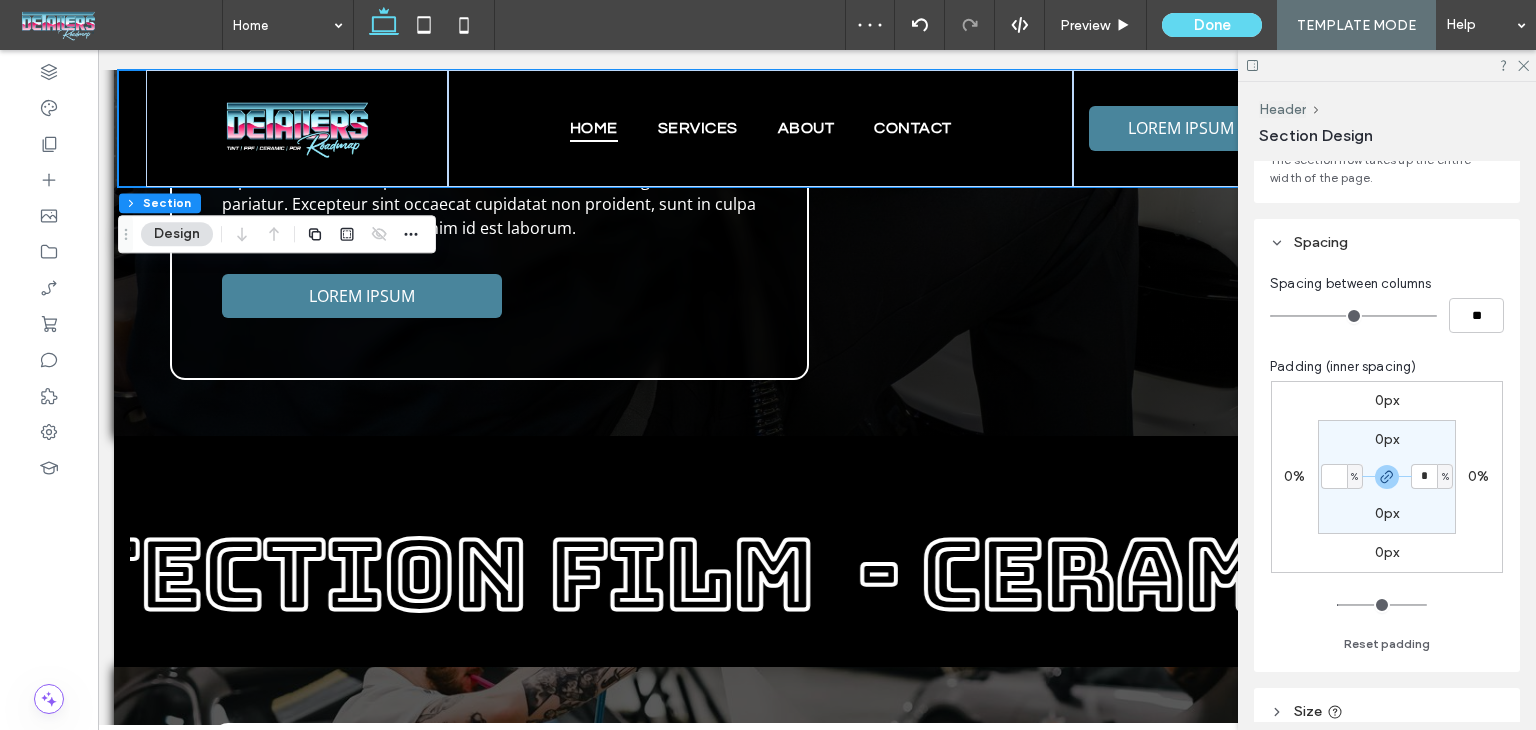 type on "*" 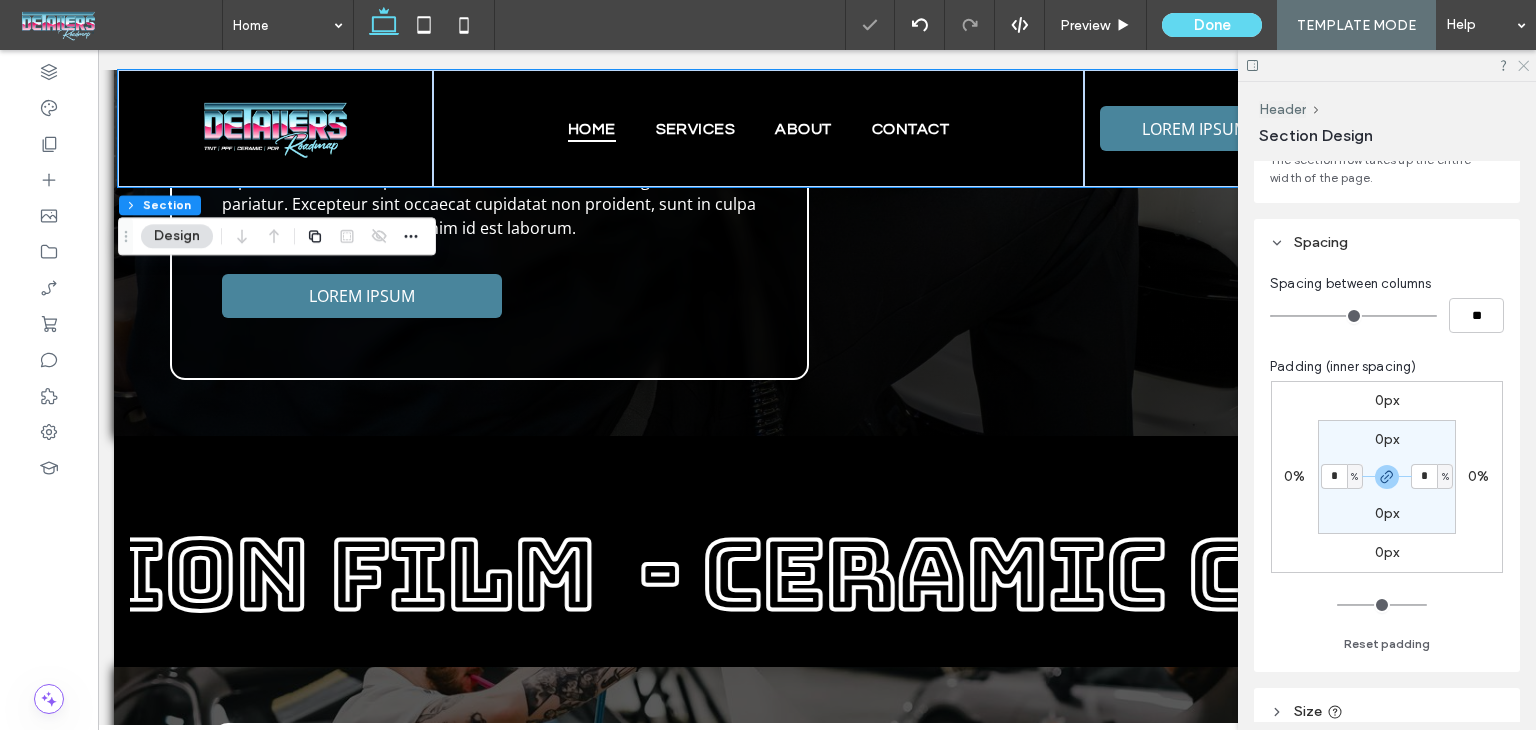 click 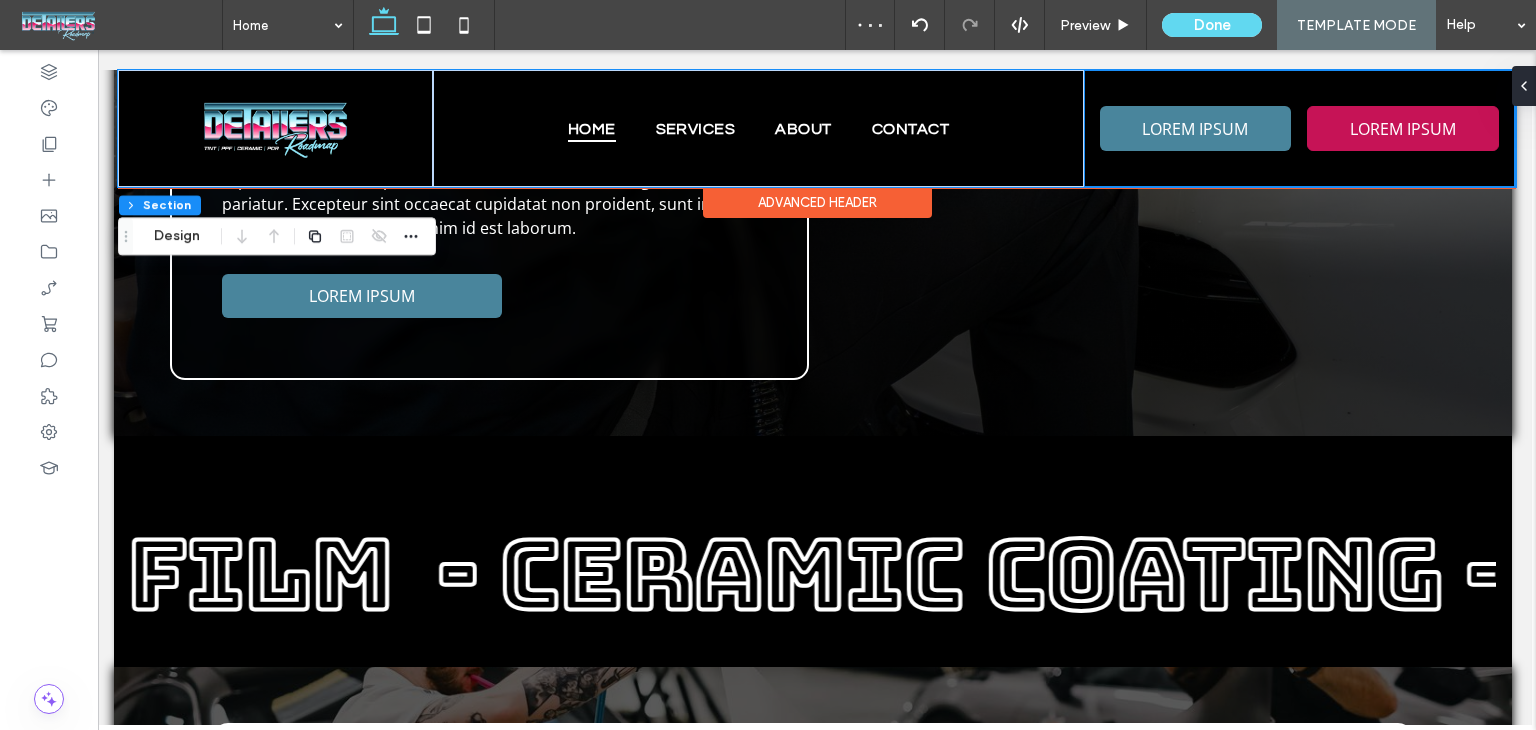 click on "LOREM IPSUM
LOREM IPSUM" at bounding box center [1299, 128] 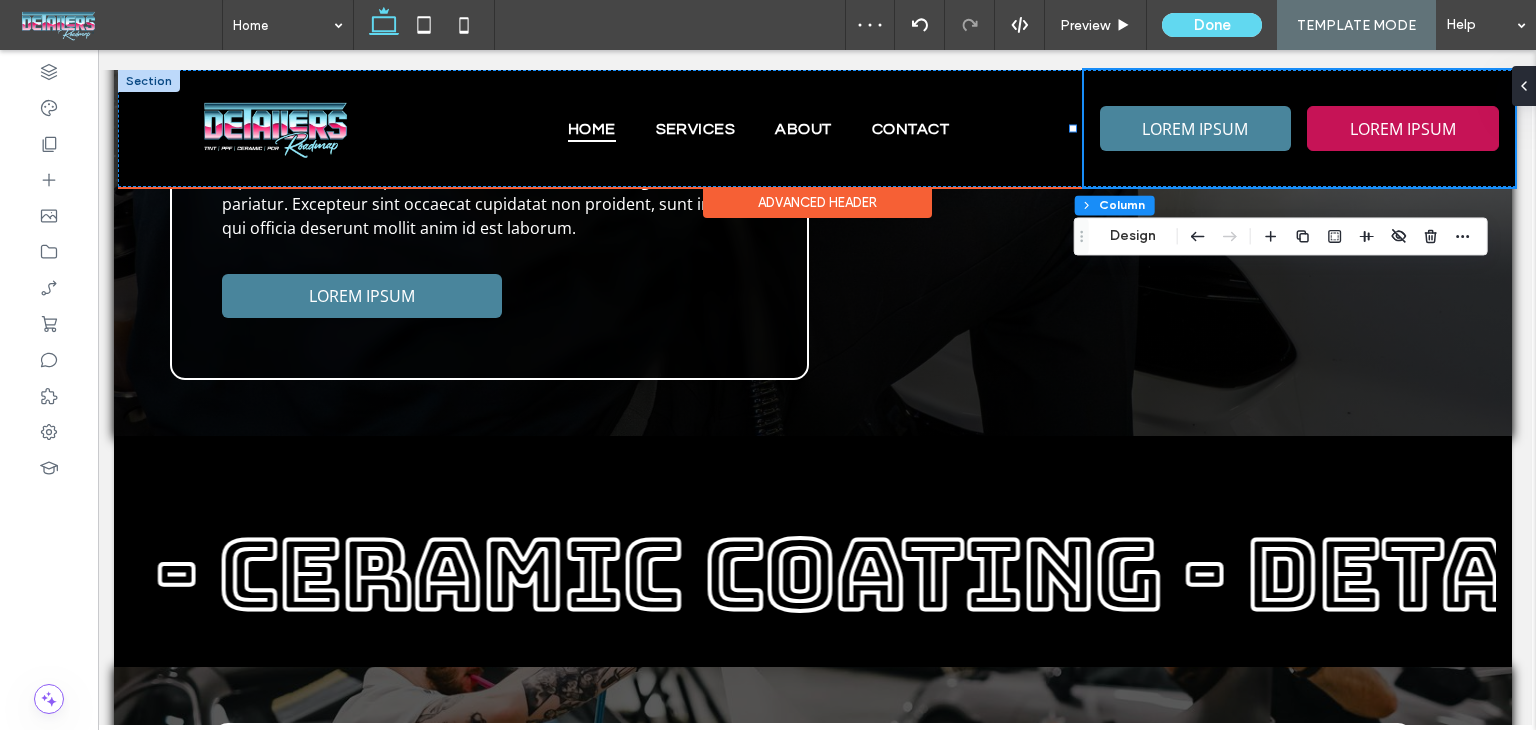 click on "LOREM IPSUM
LOREM IPSUM" at bounding box center (1299, 128) 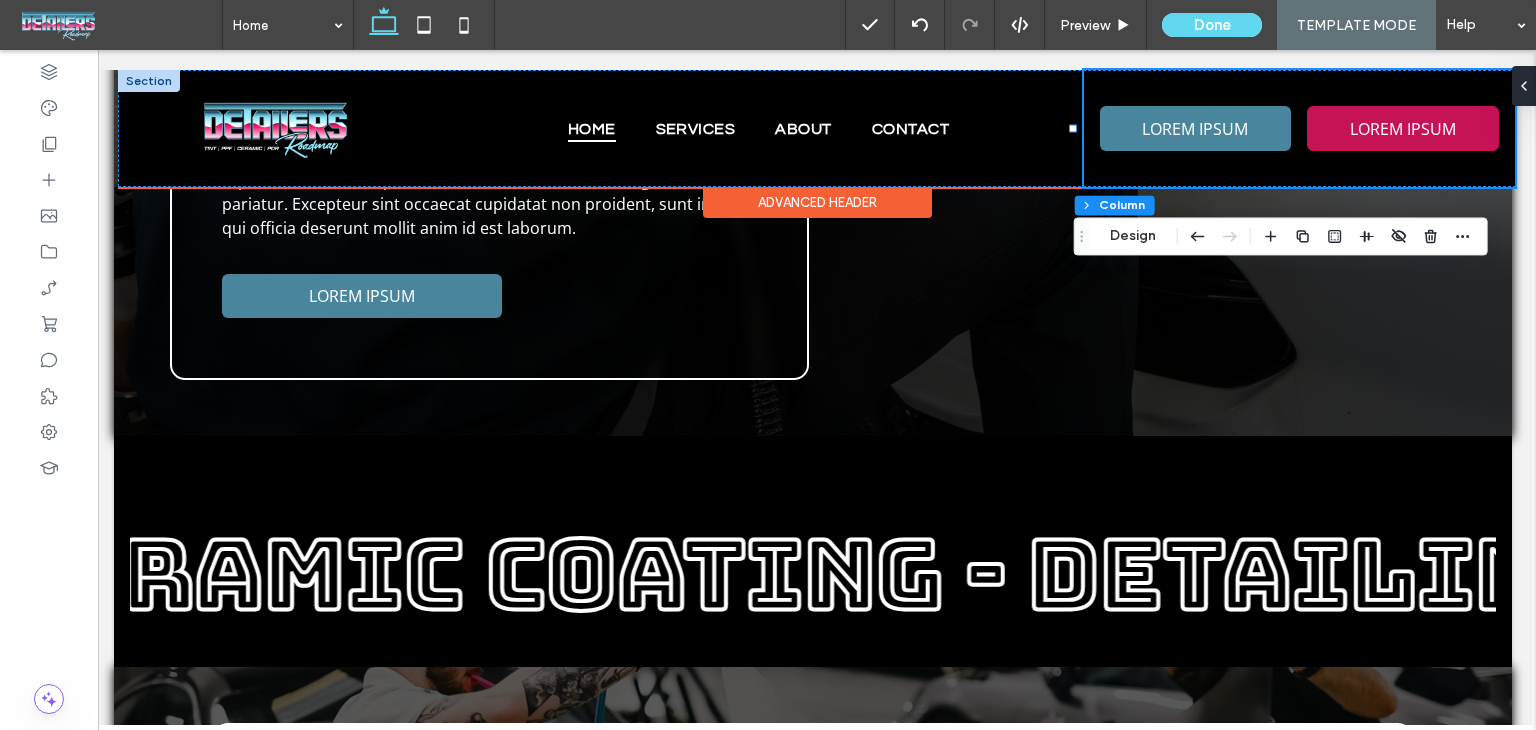 click on "LOREM IPSUM
LOREM IPSUM" at bounding box center (1299, 128) 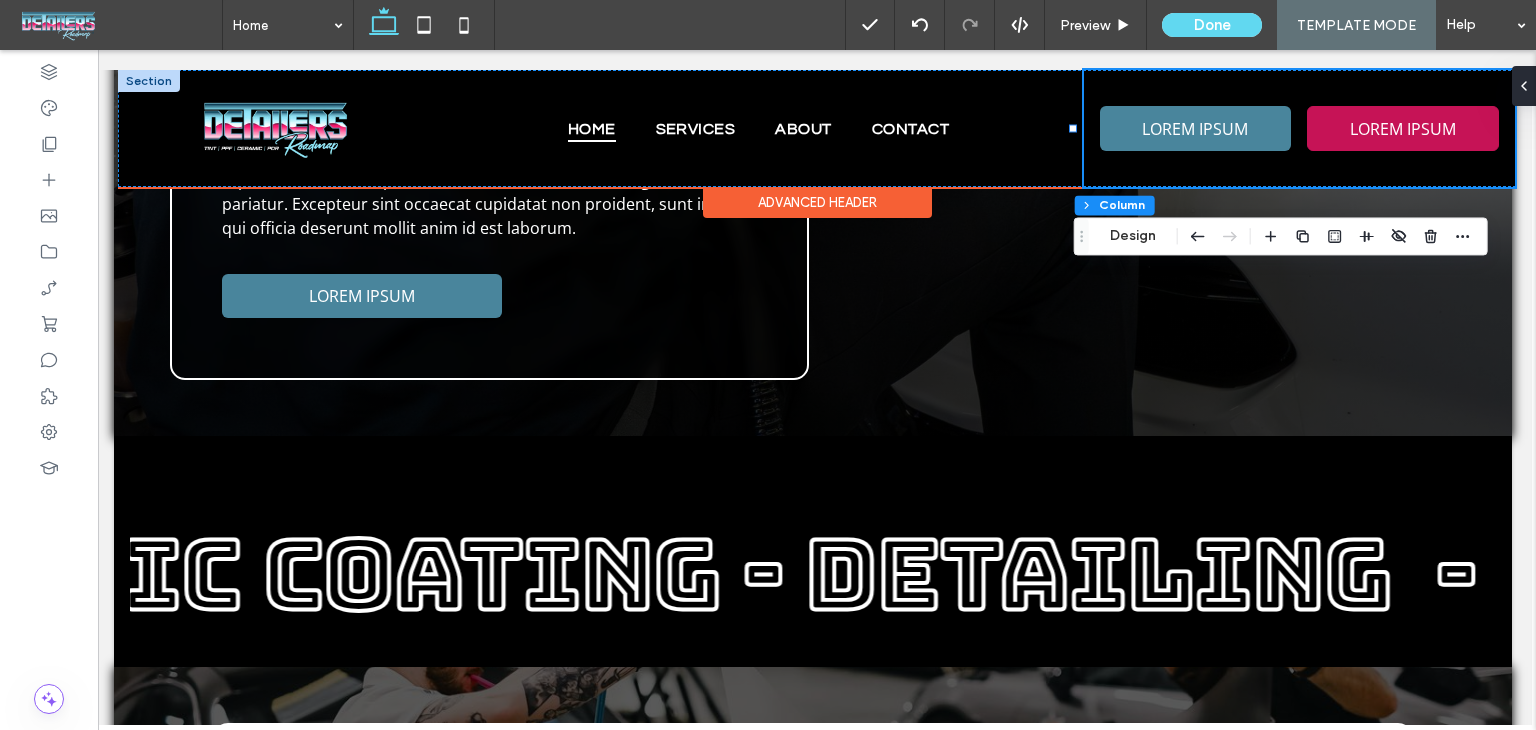 click on "LOREM IPSUM
LOREM IPSUM" at bounding box center [1299, 128] 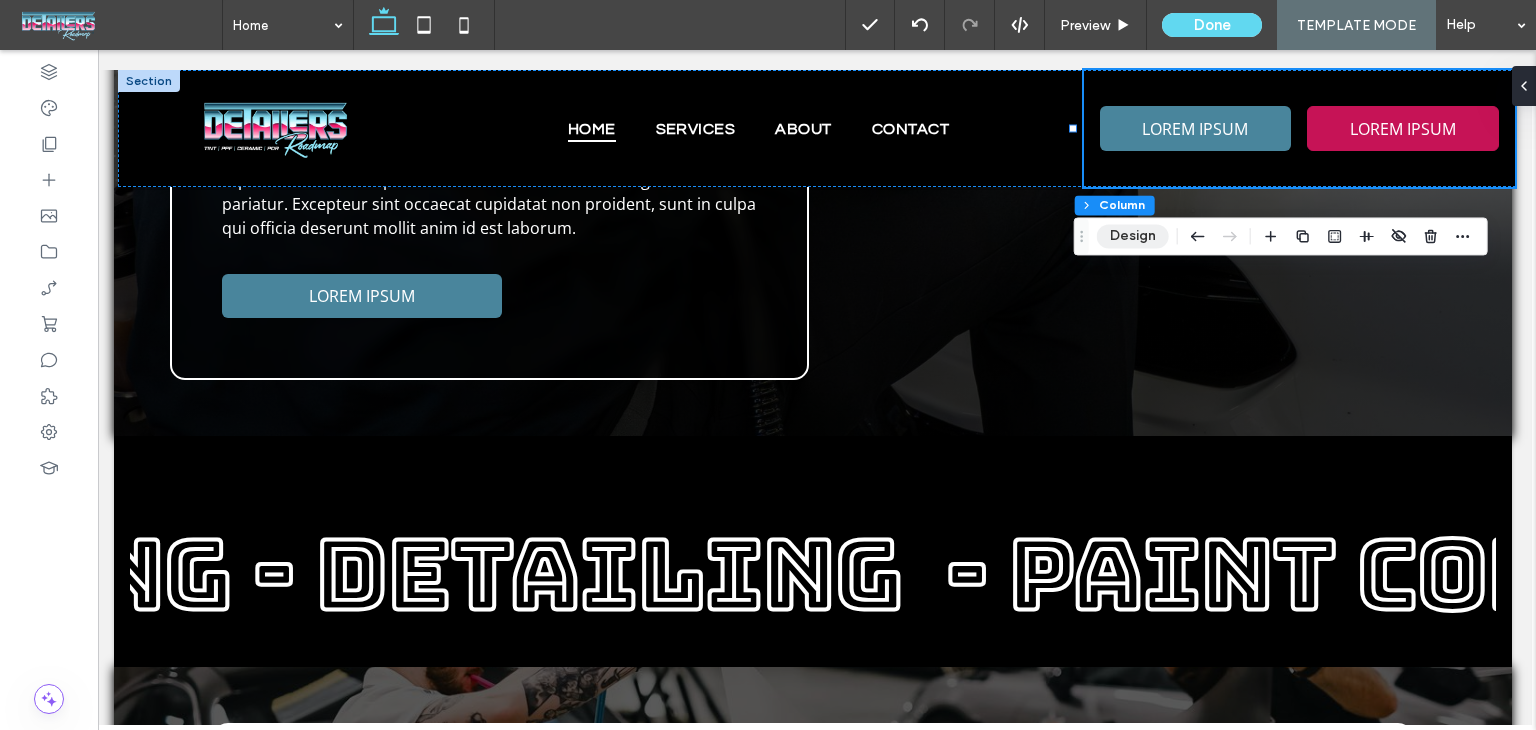 click on "Design" at bounding box center (1133, 236) 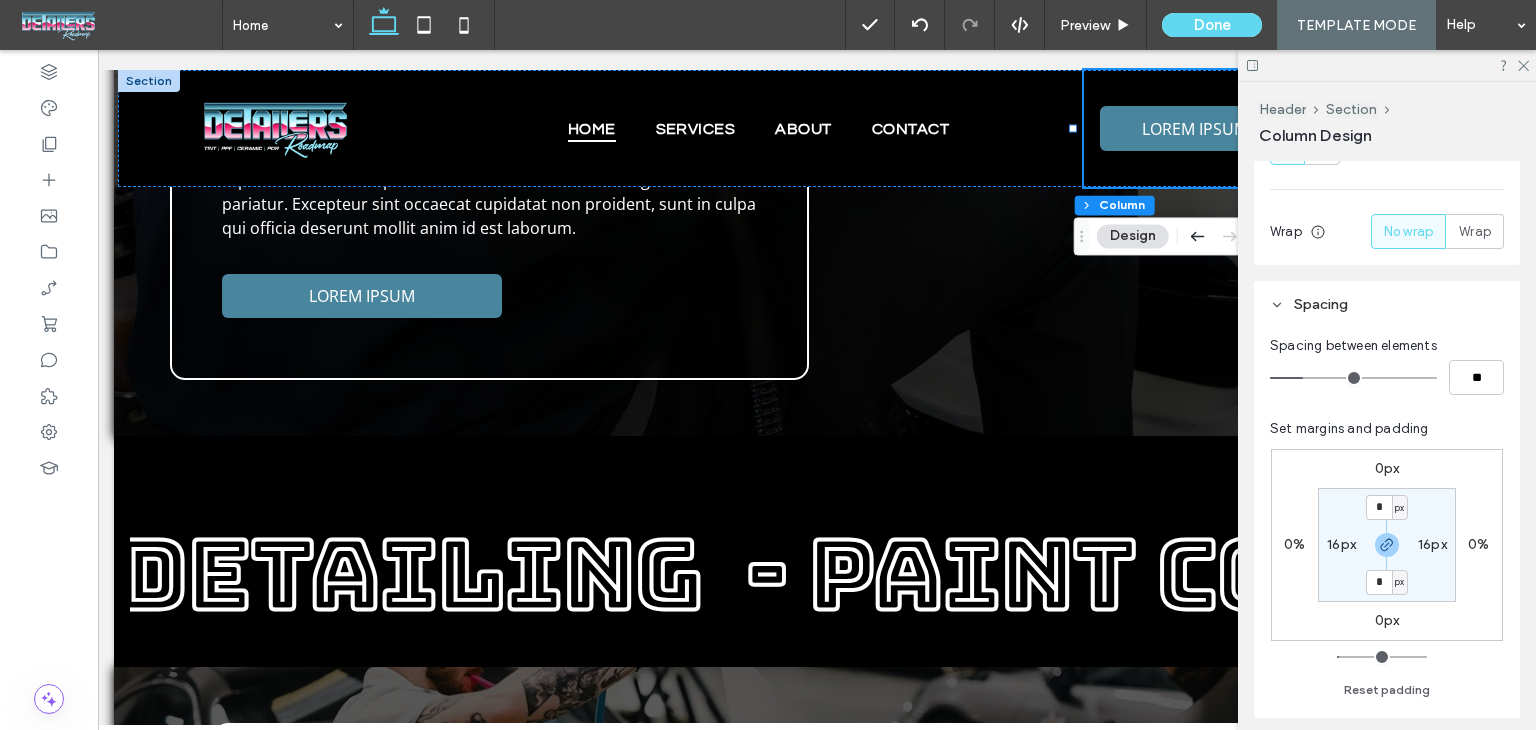 scroll, scrollTop: 300, scrollLeft: 0, axis: vertical 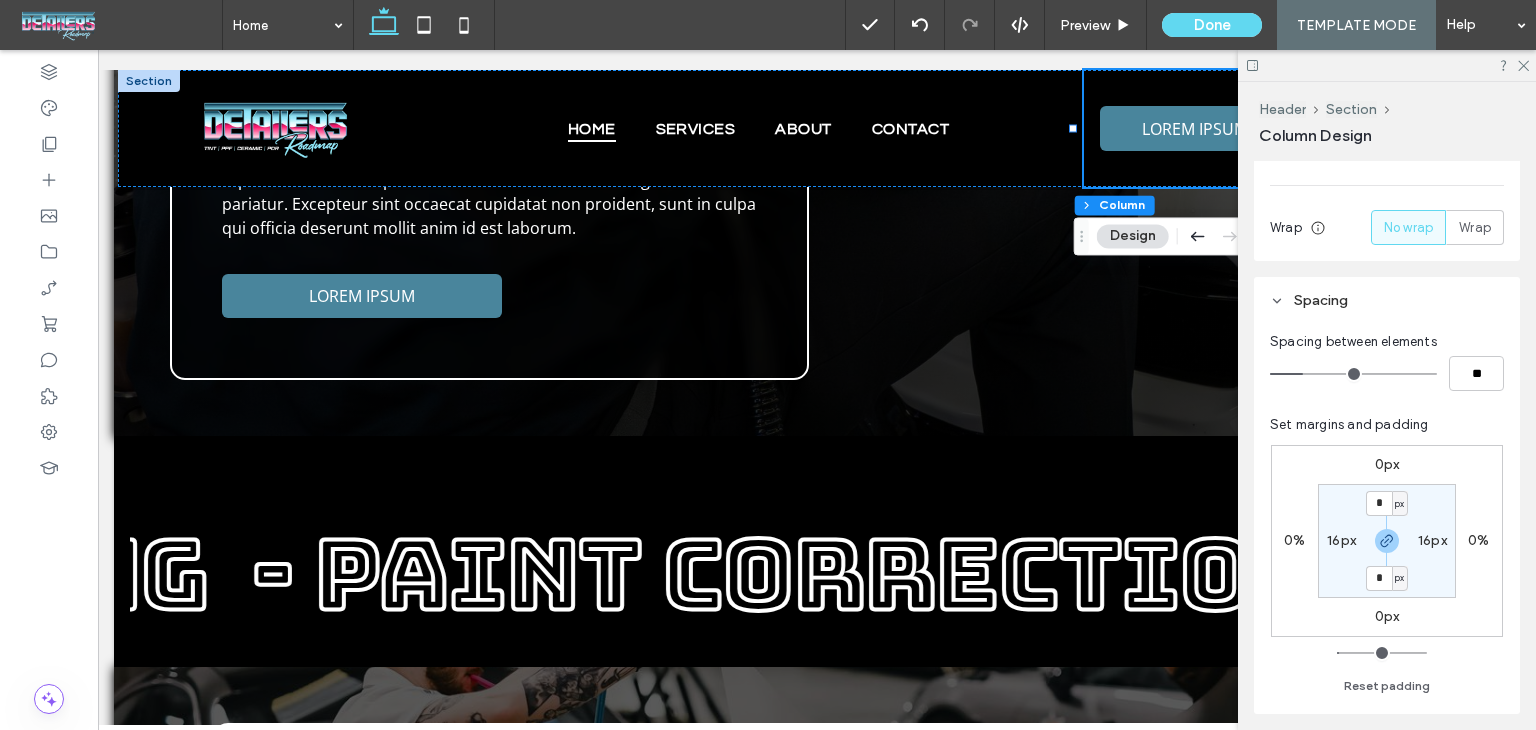 type on "*" 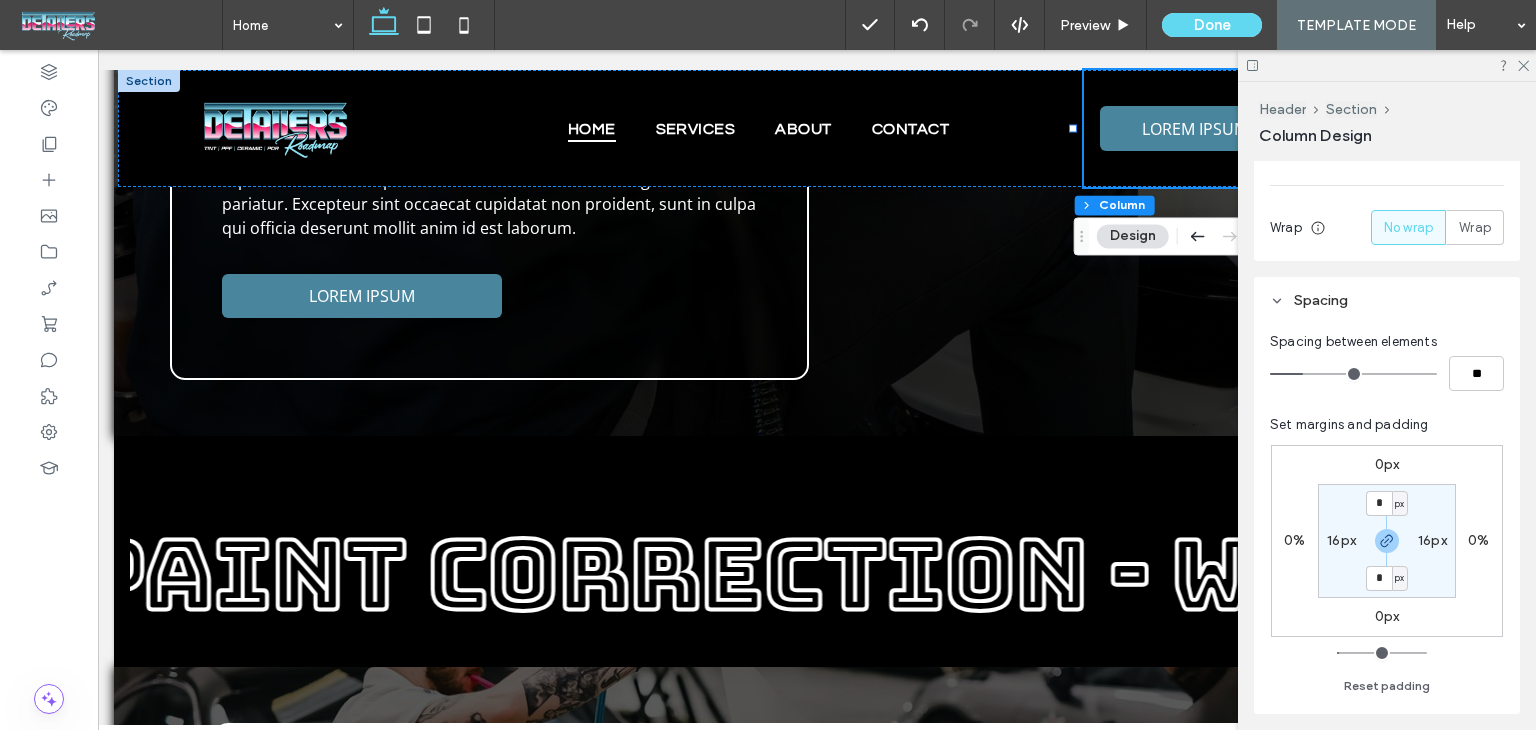 type on "**" 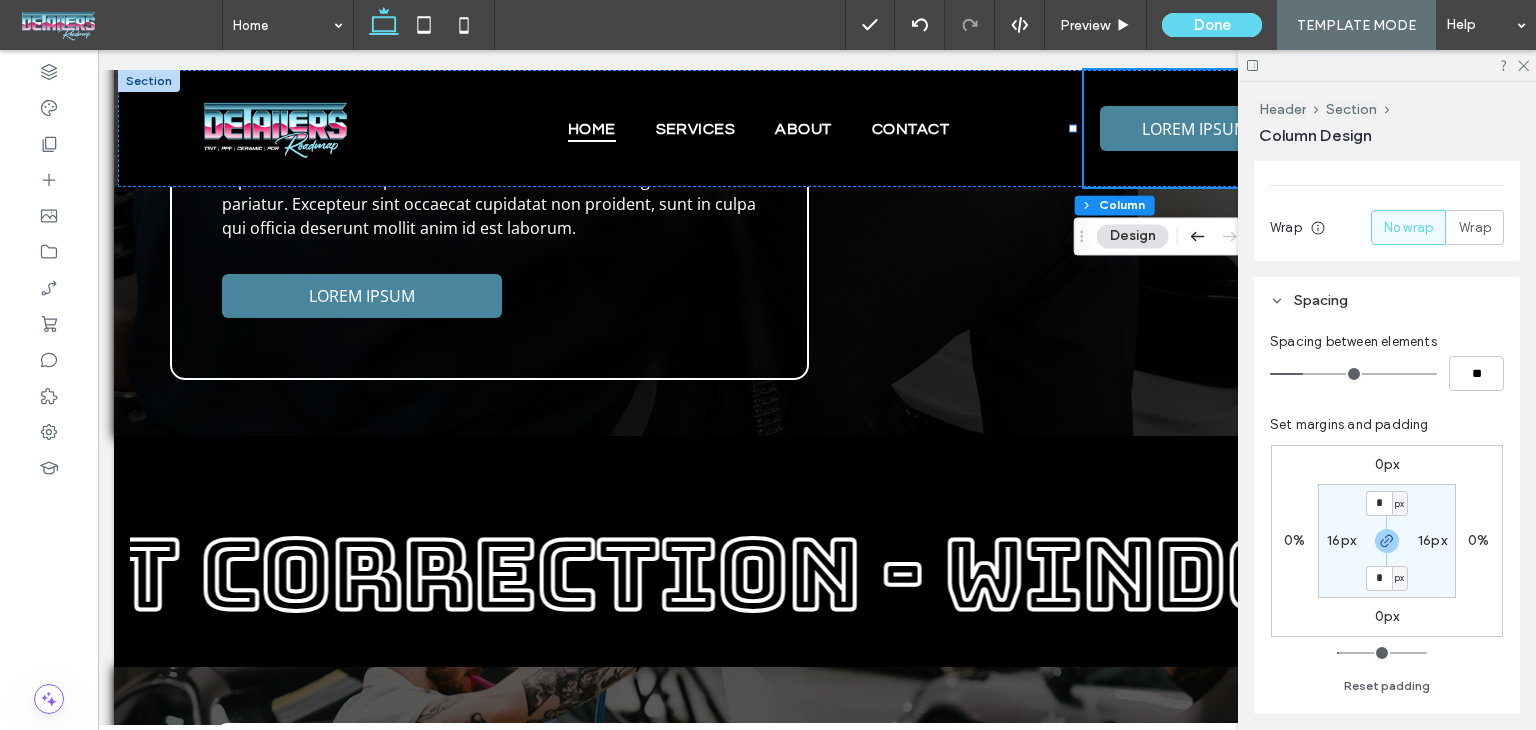 type on "*" 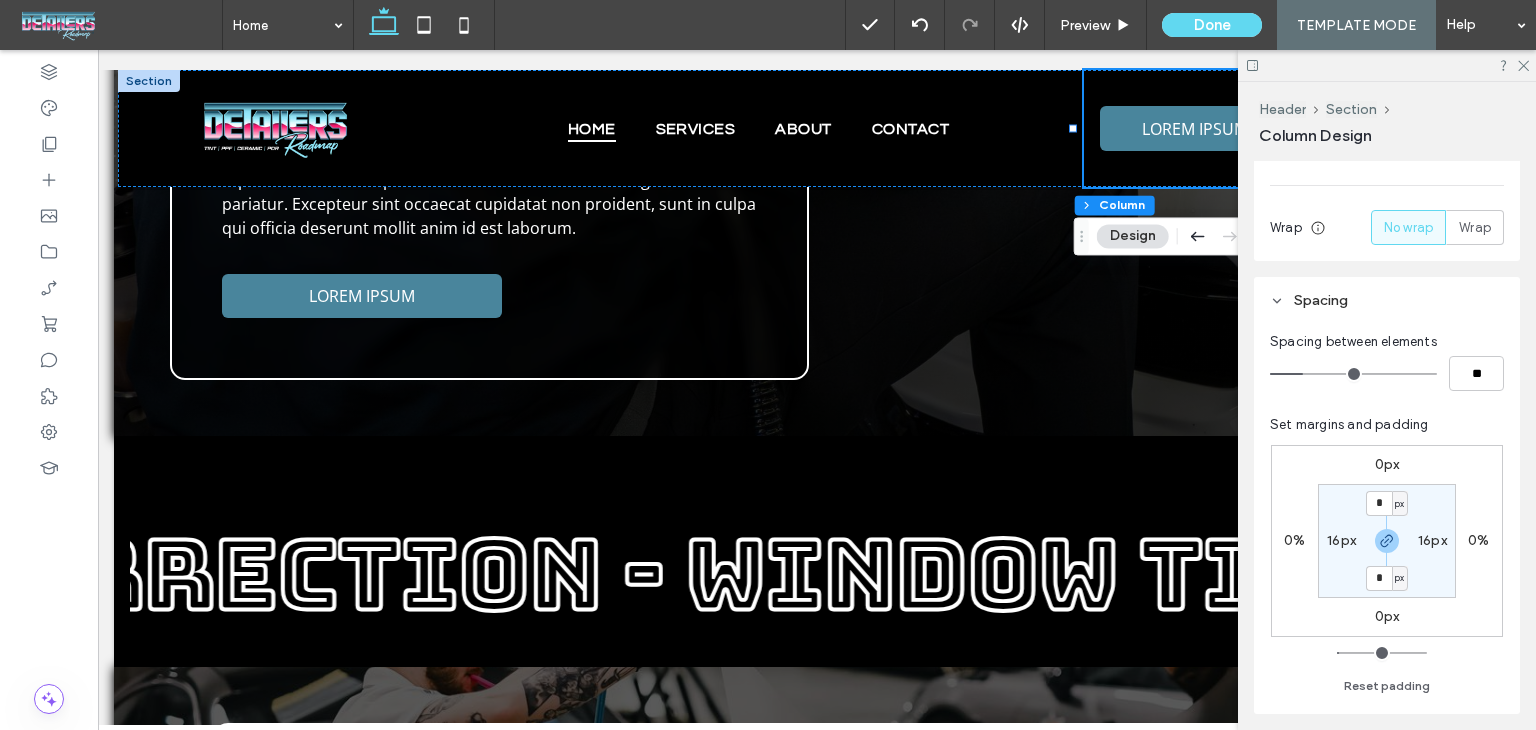 type on "**" 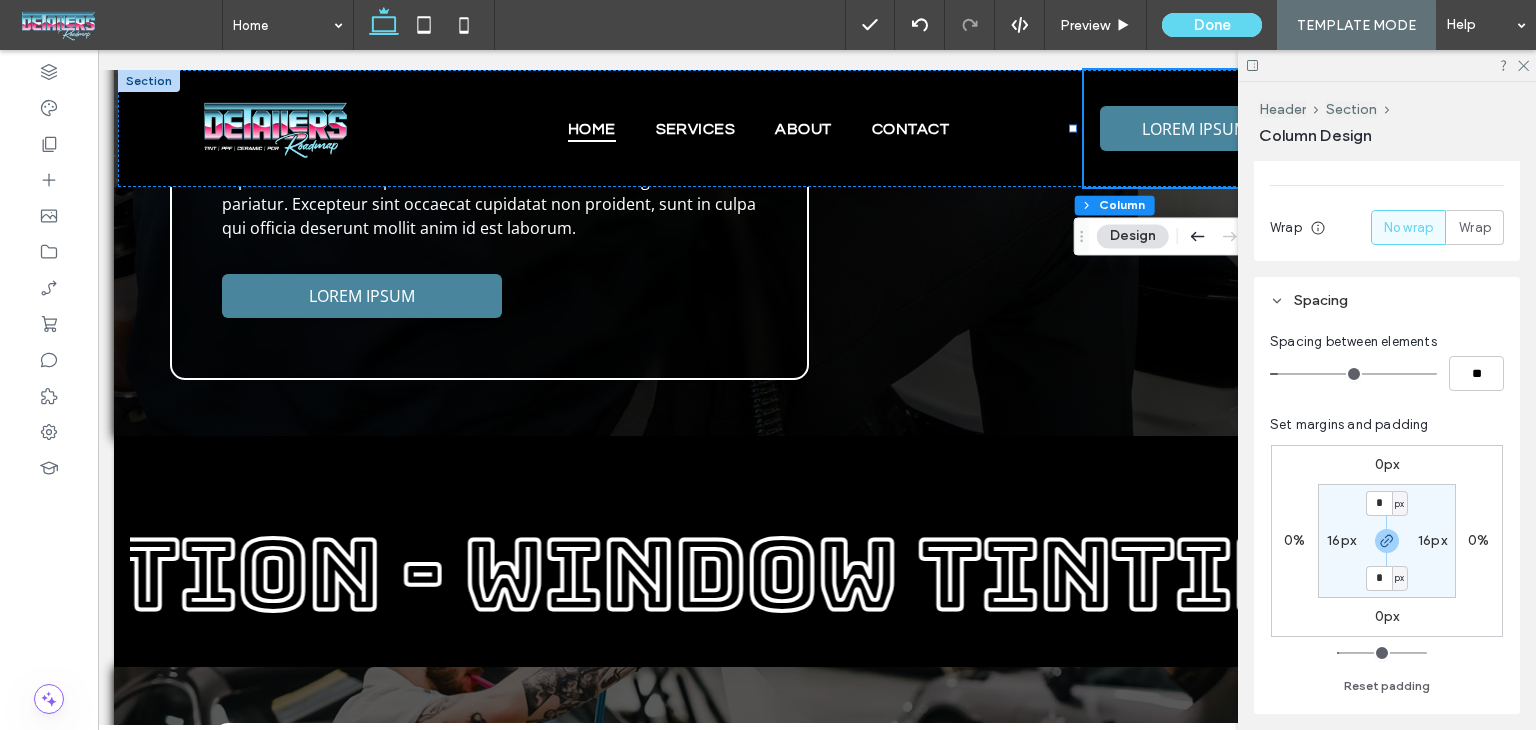 type on "*" 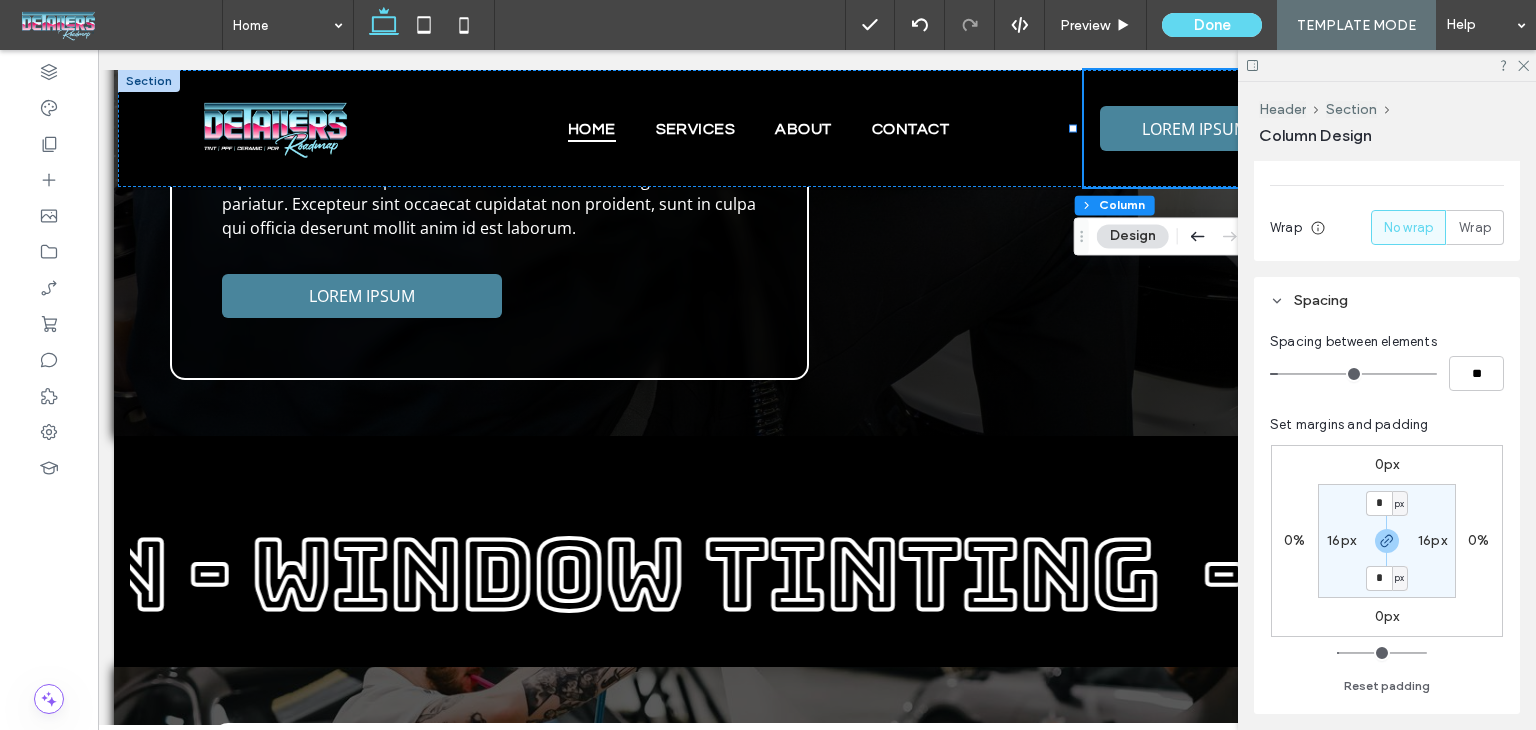 type on "**" 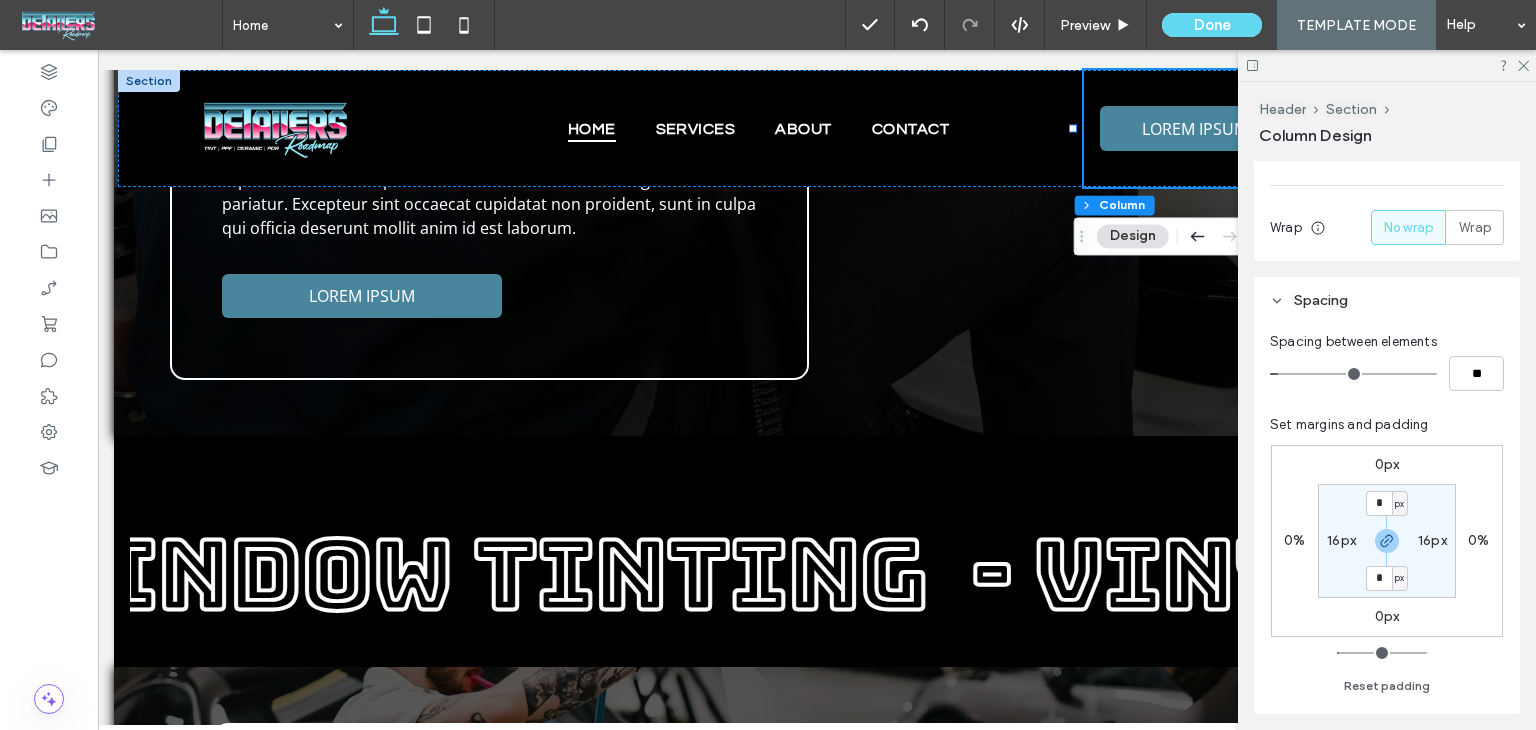type on "*" 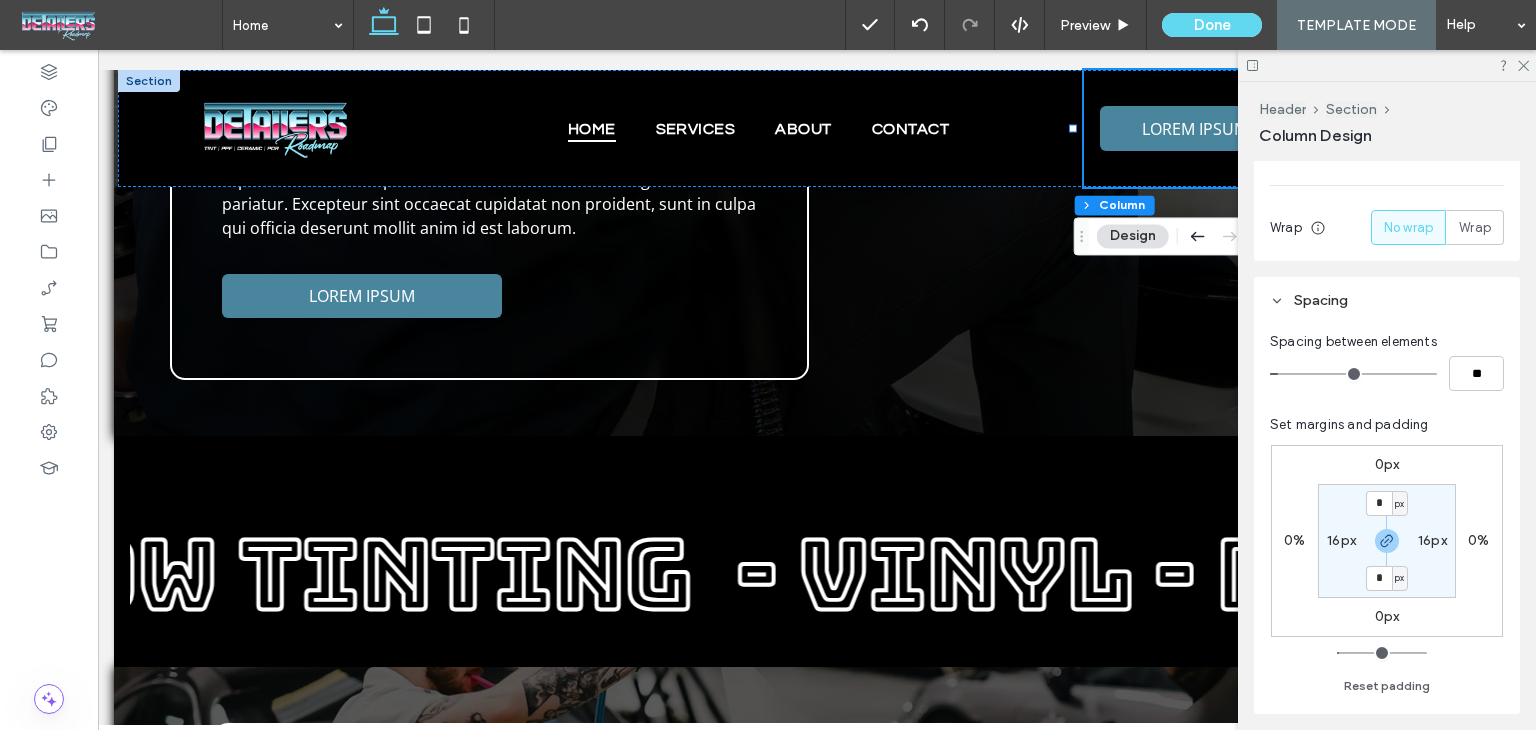 type on "**" 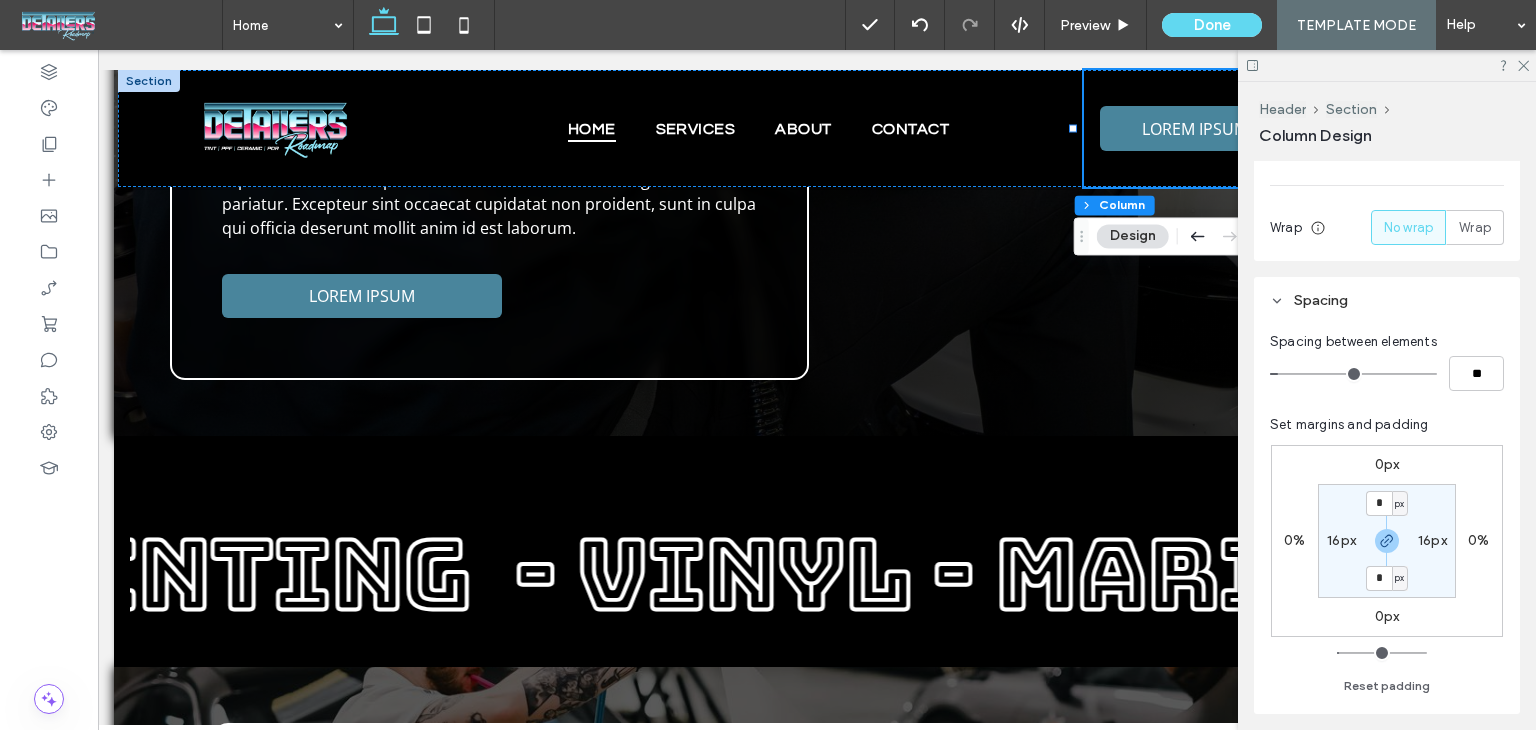 type on "*" 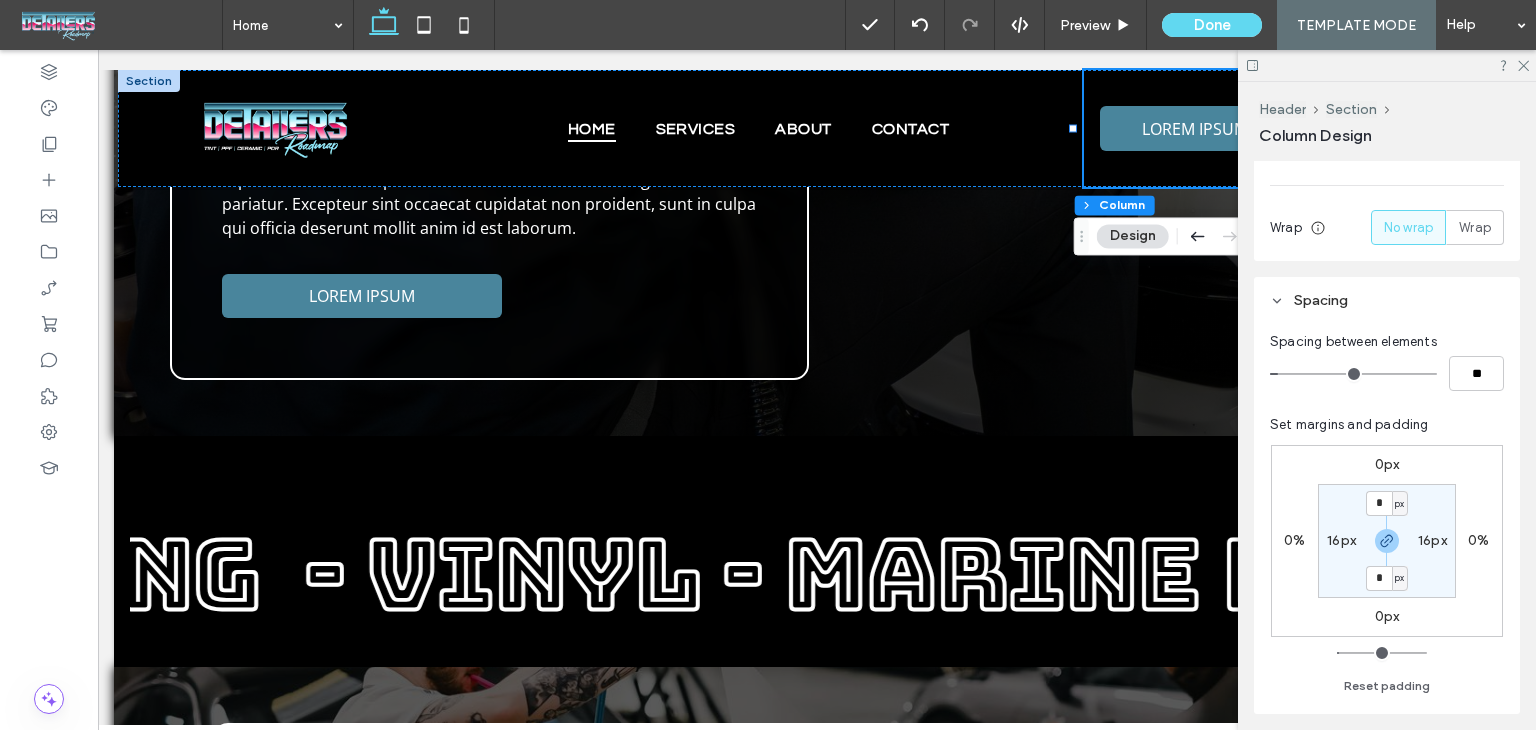 type on "**" 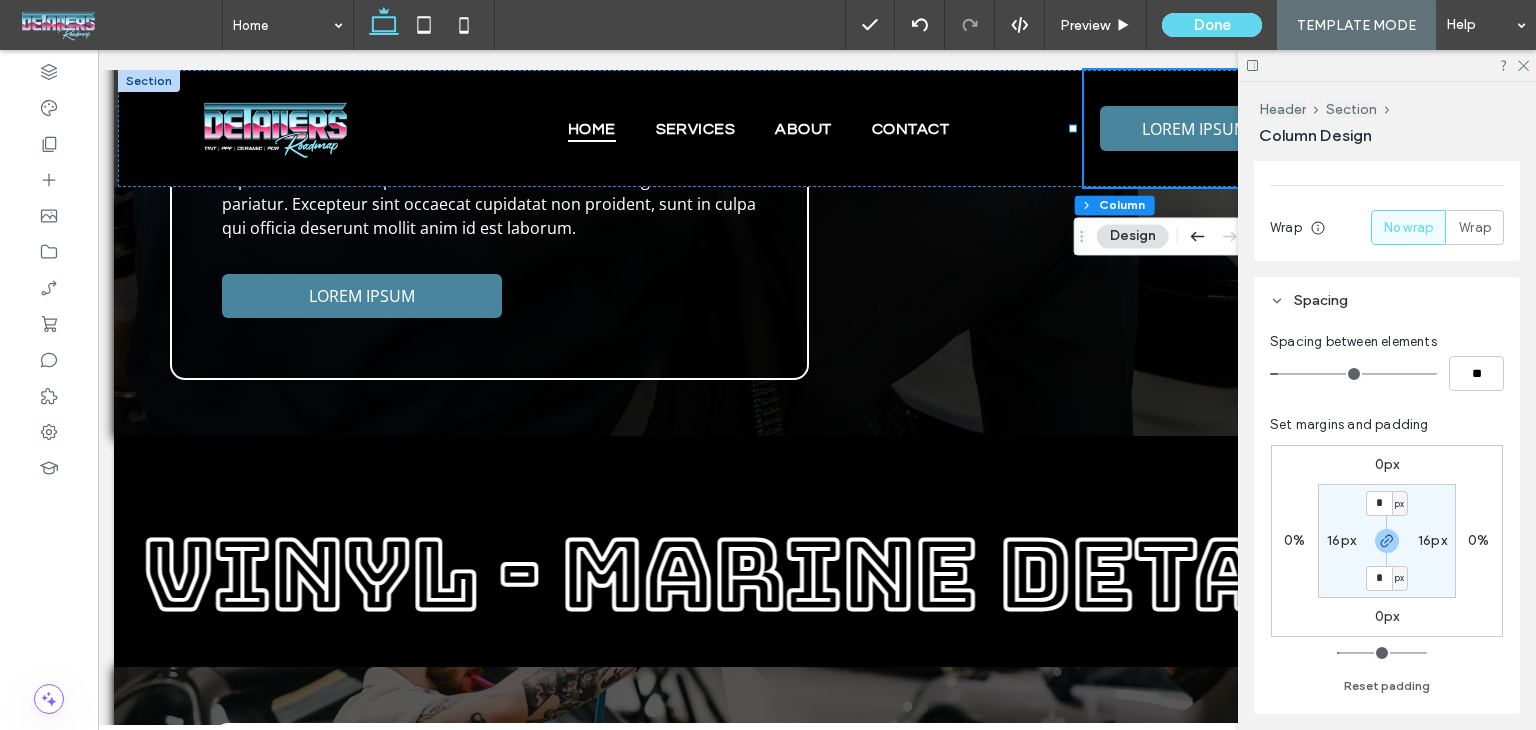 type on "*" 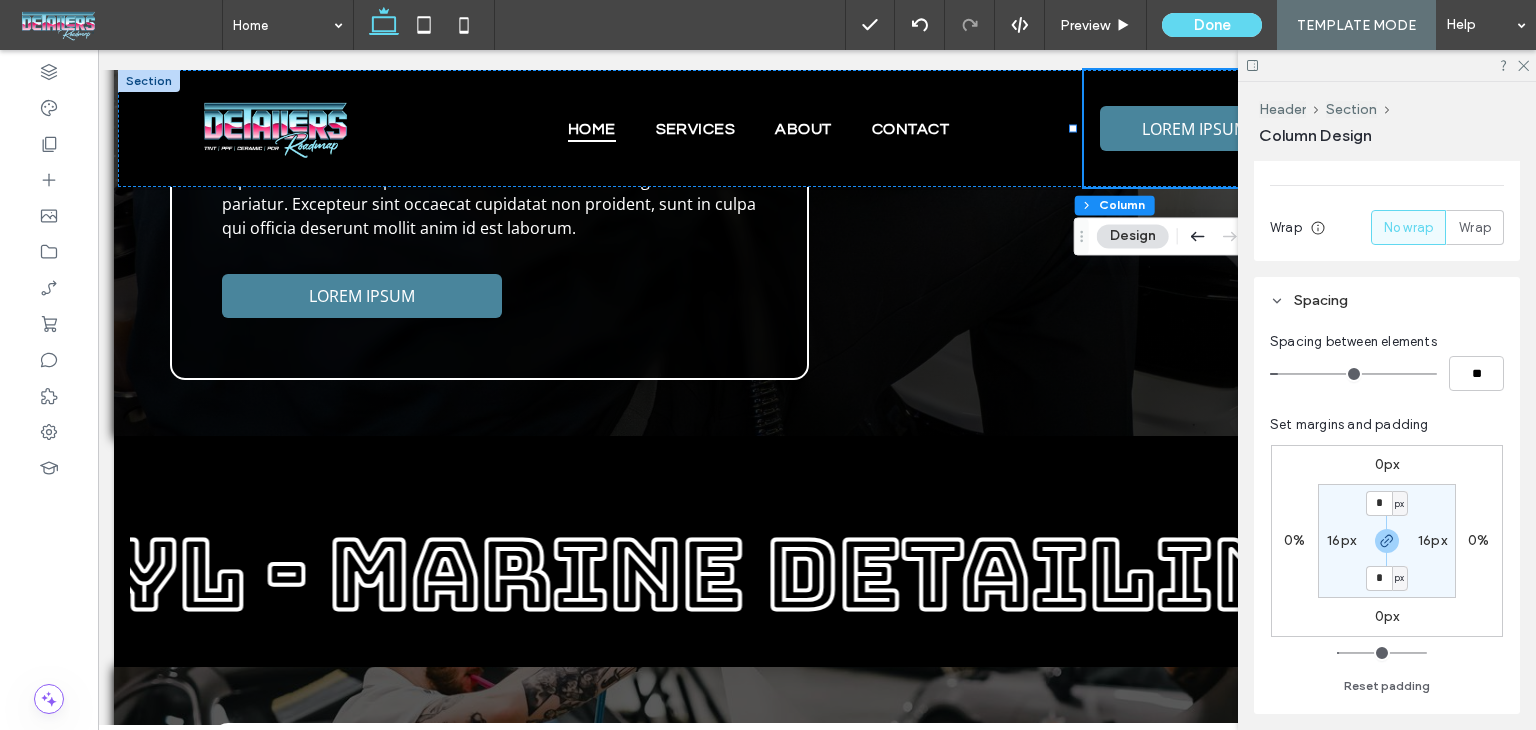 type on "**" 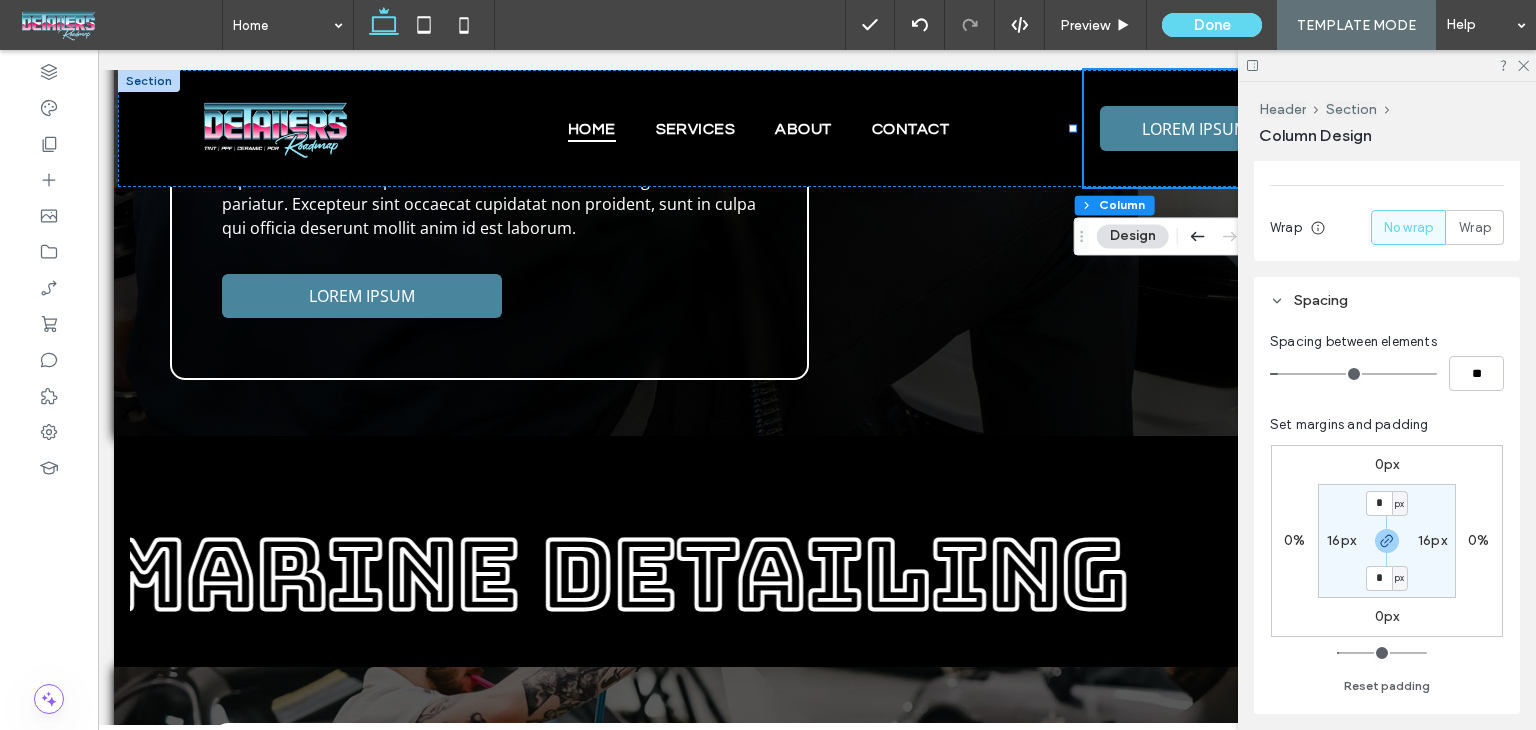 type on "**" 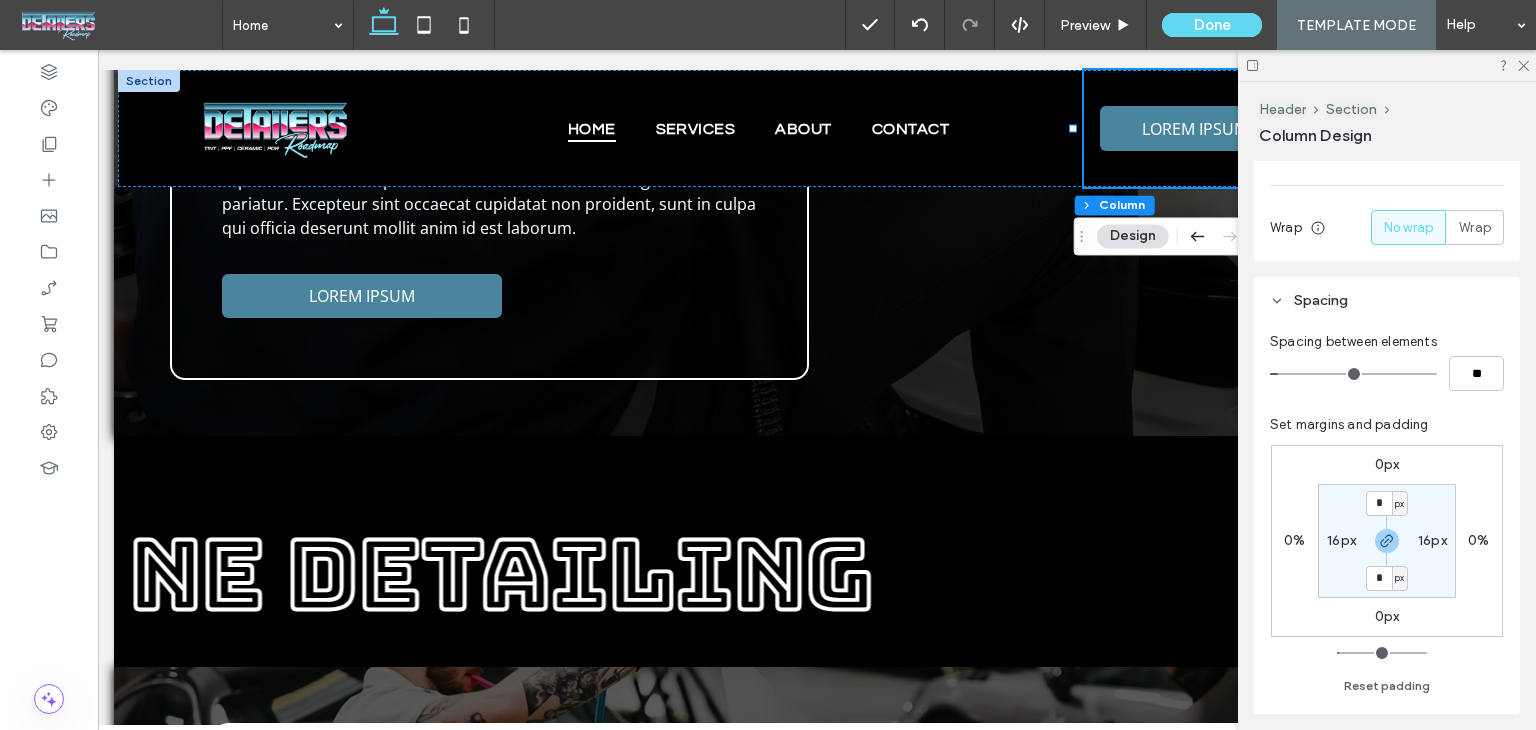 type on "***" 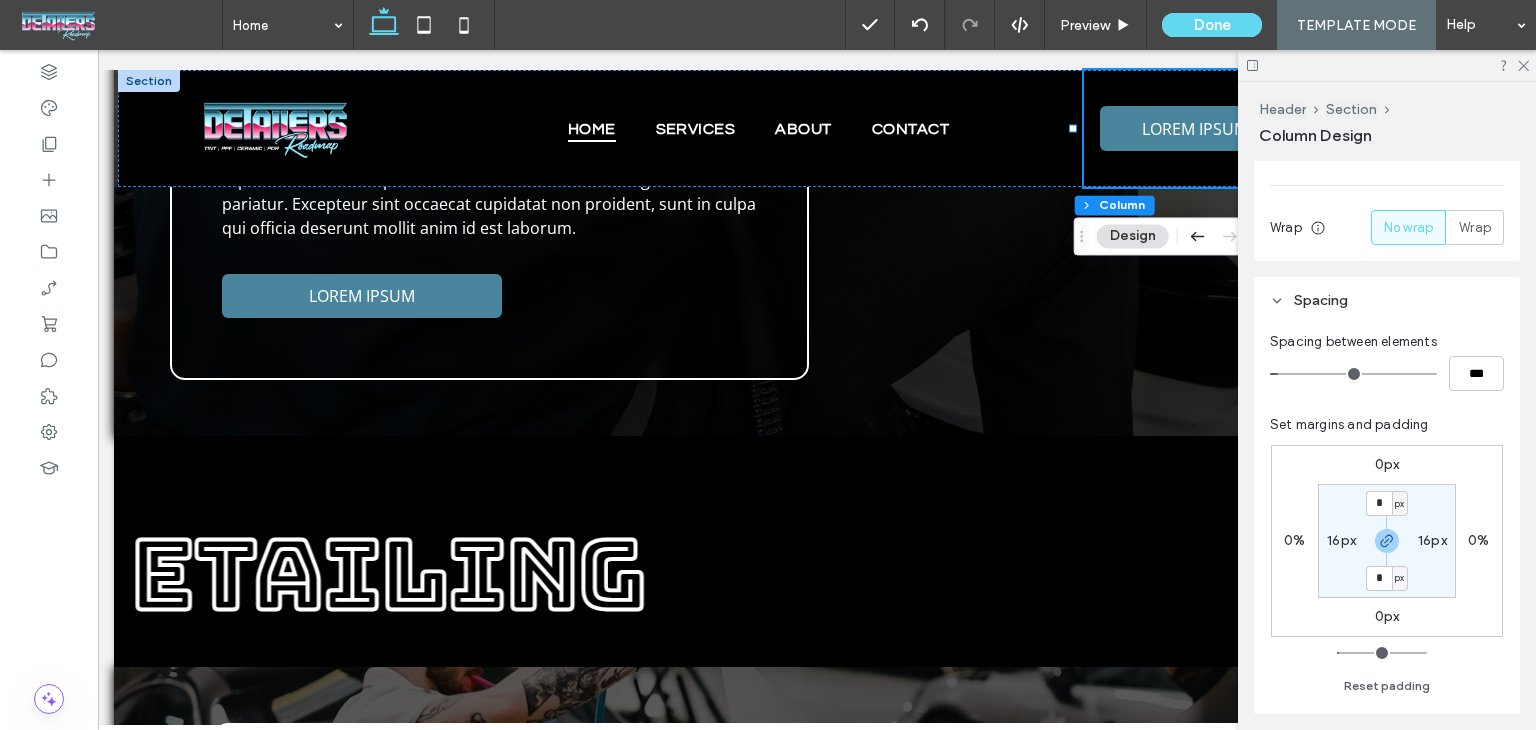 type on "**" 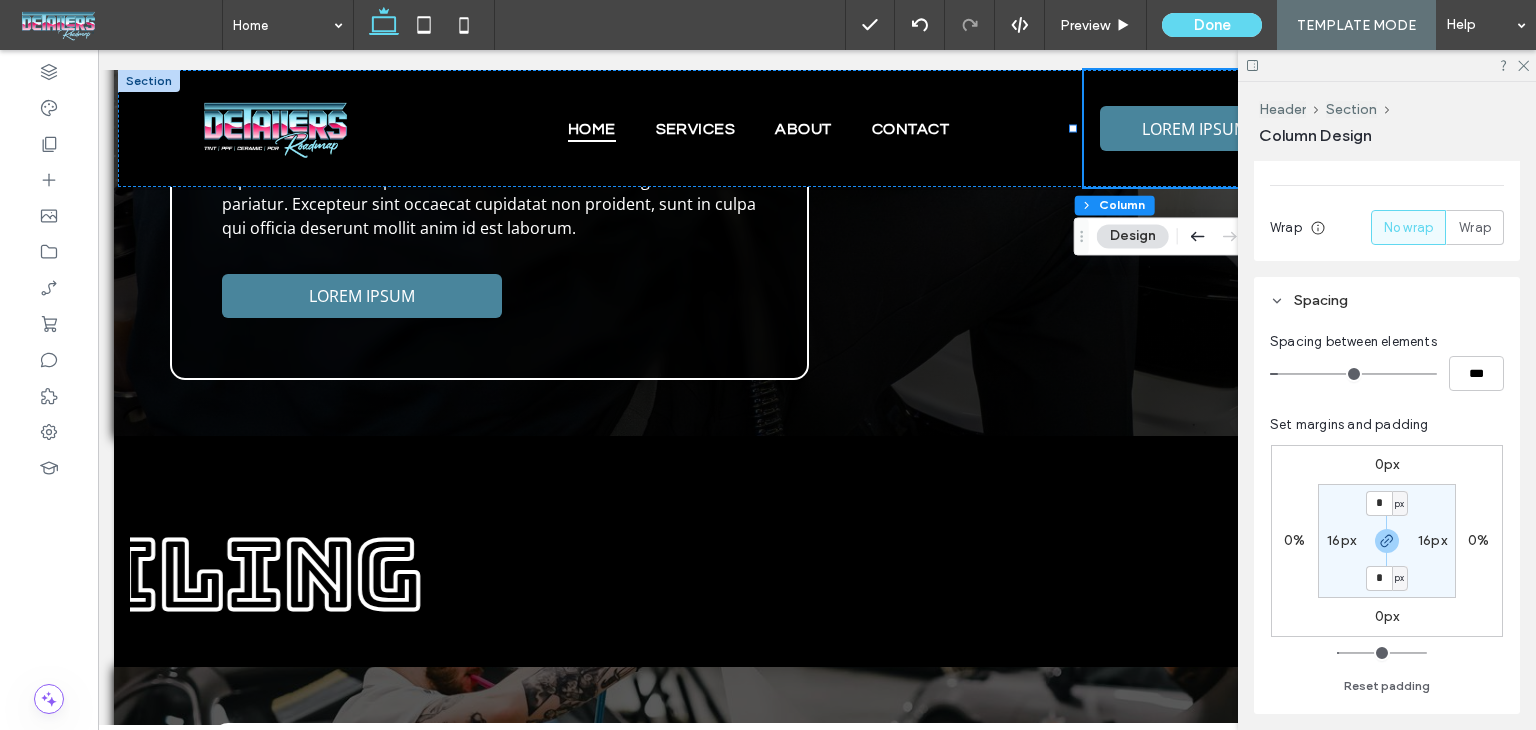 type on "***" 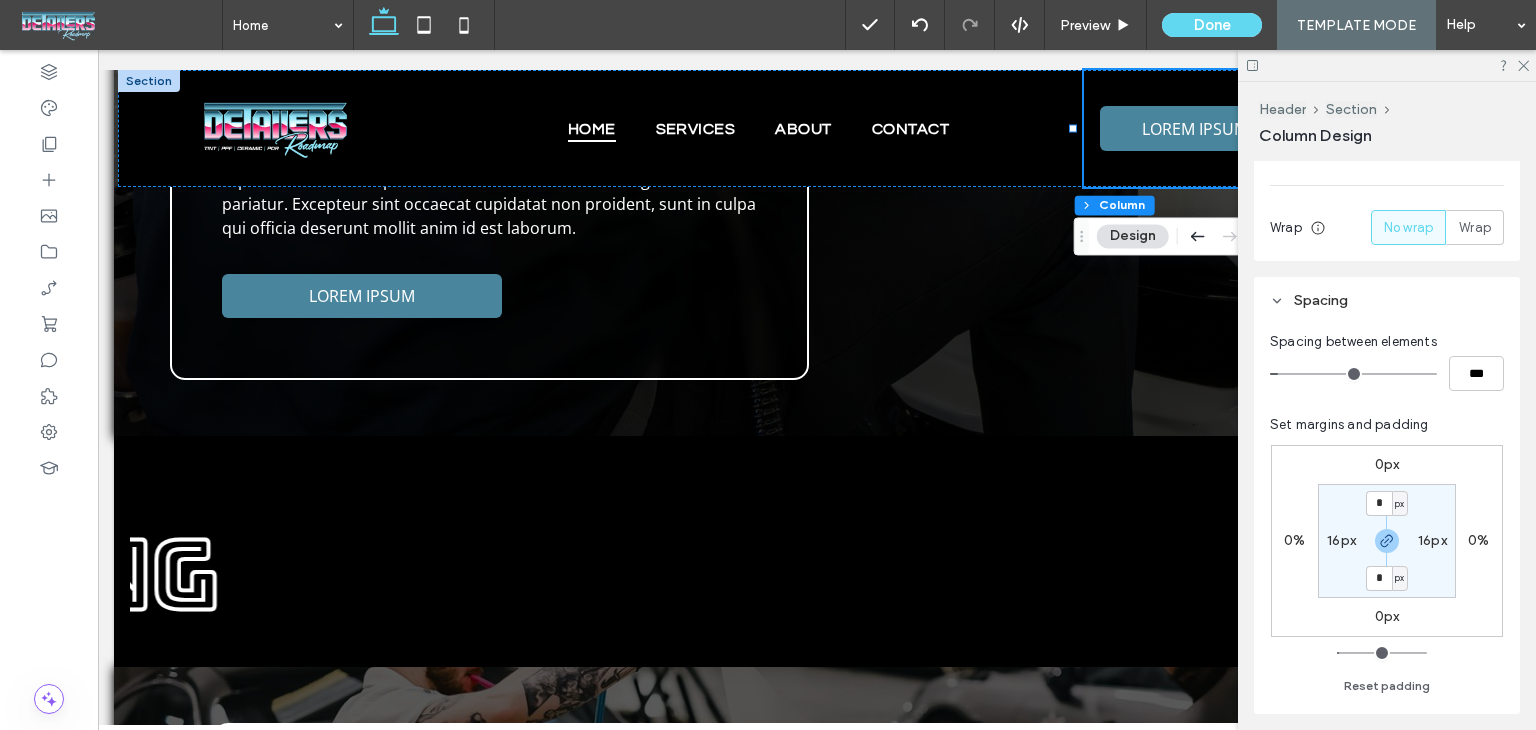 type on "**" 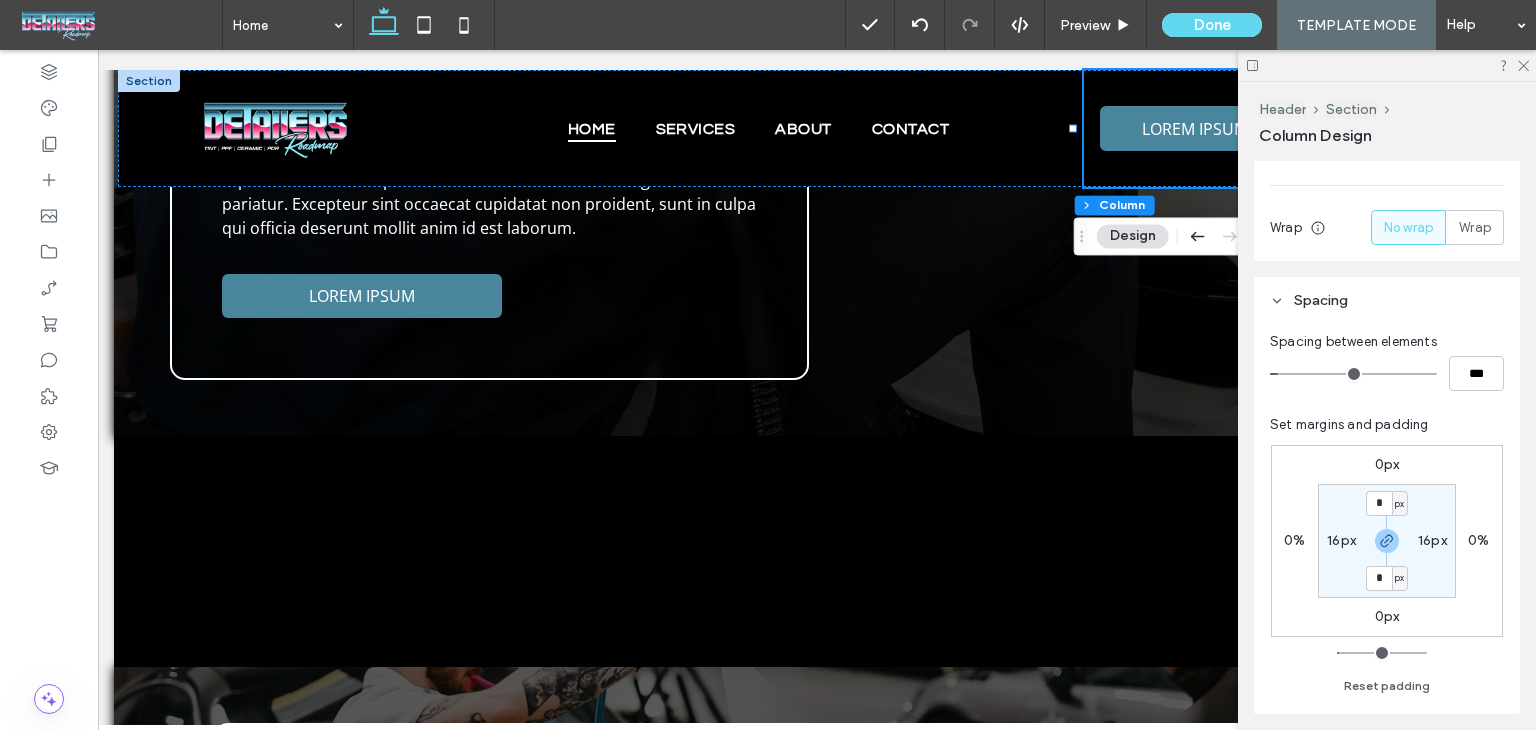 type on "***" 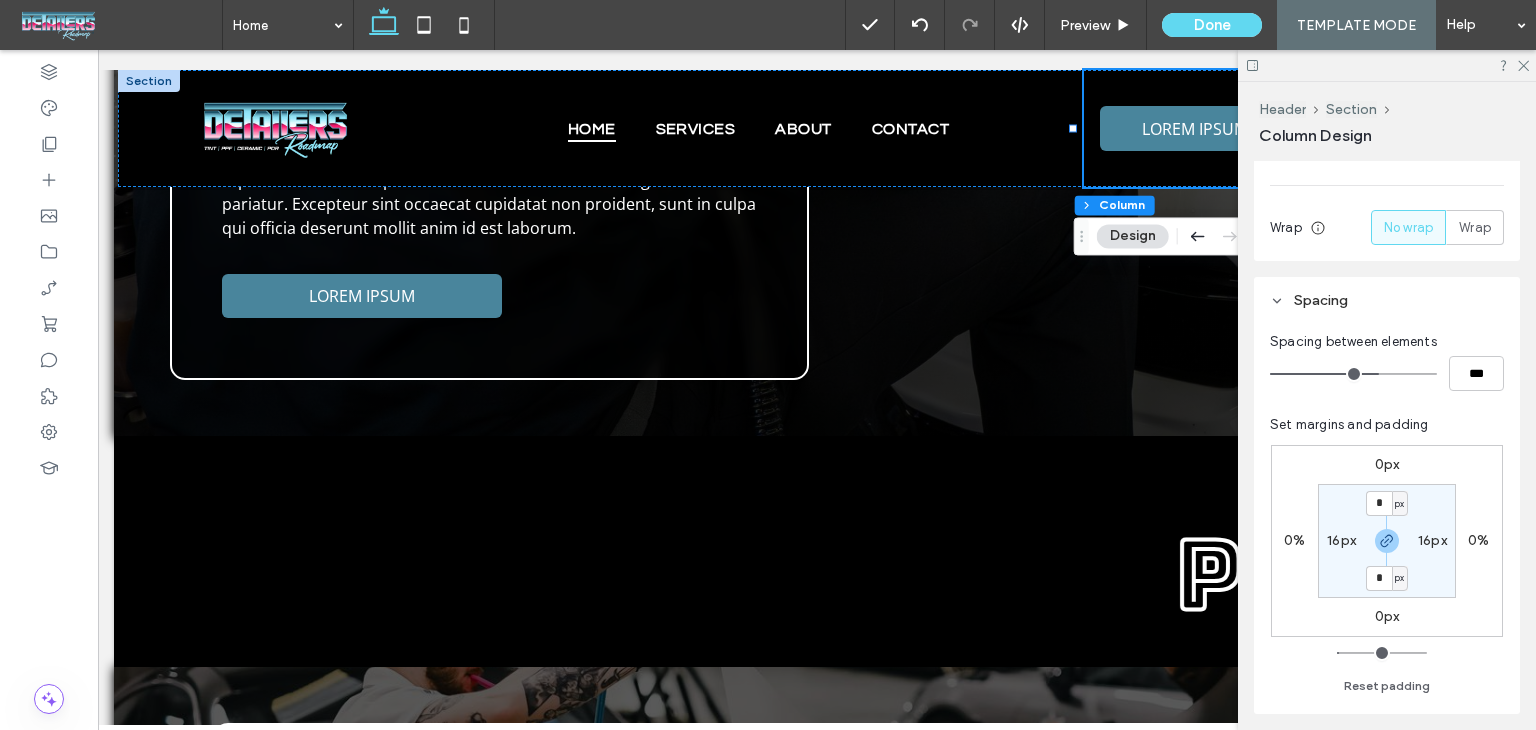 type on "**" 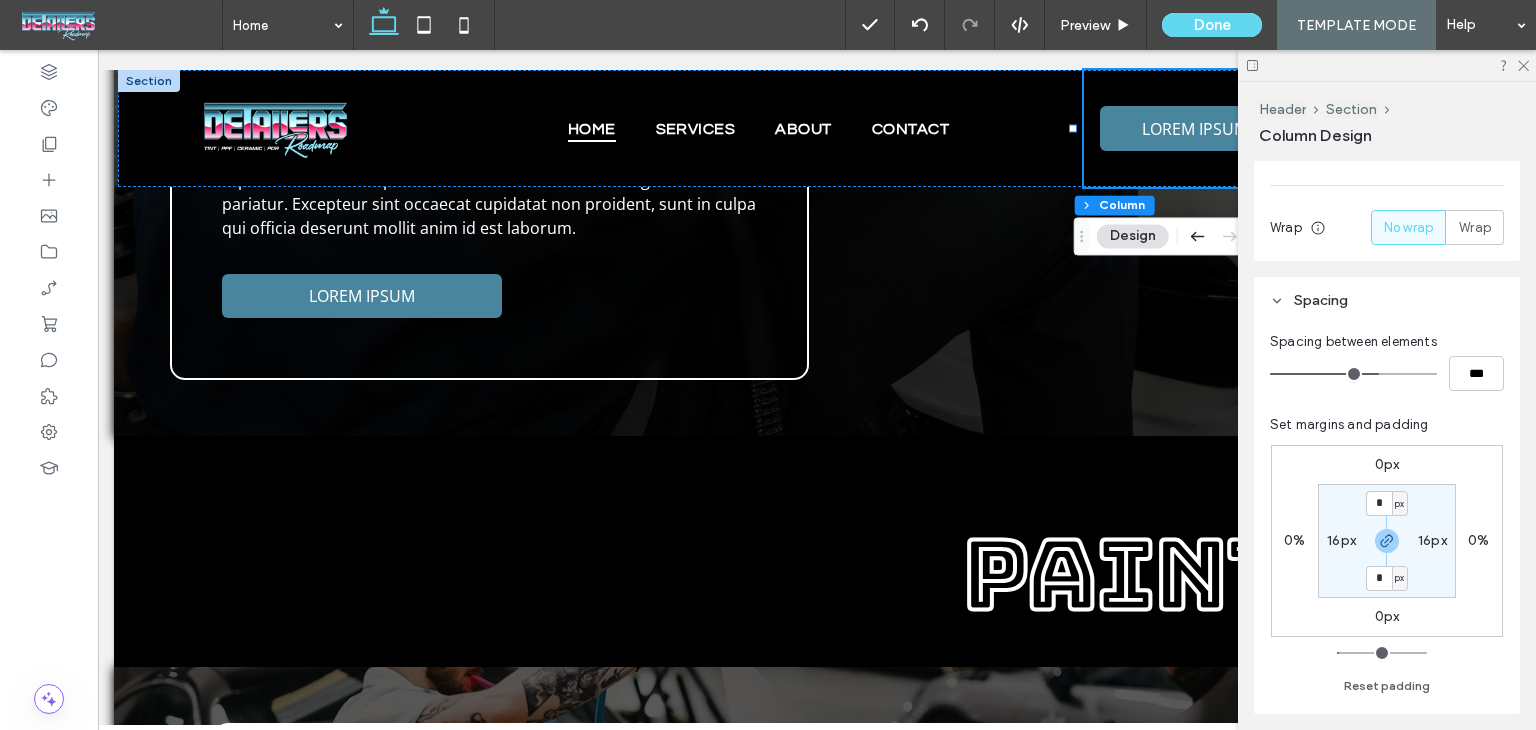 type on "***" 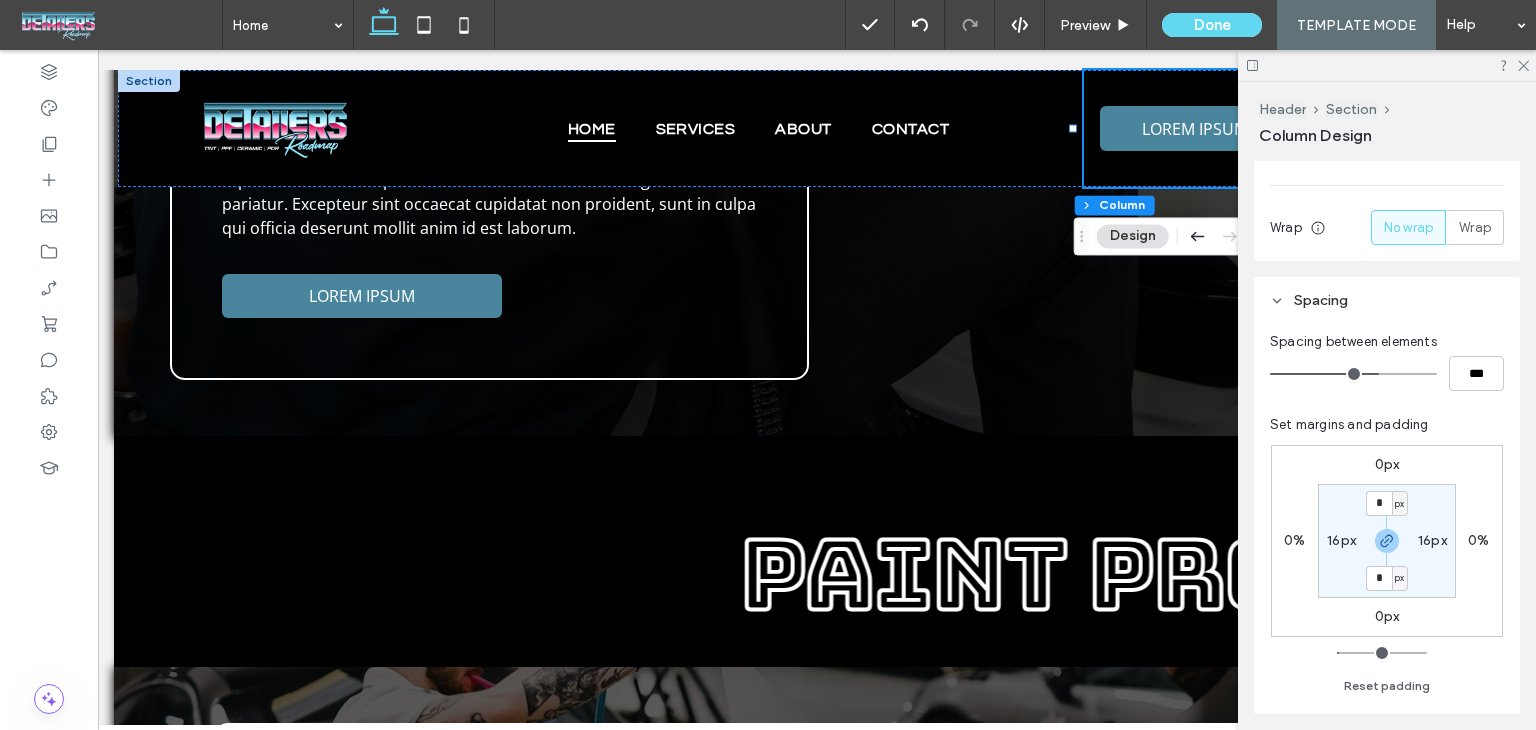 type on "**" 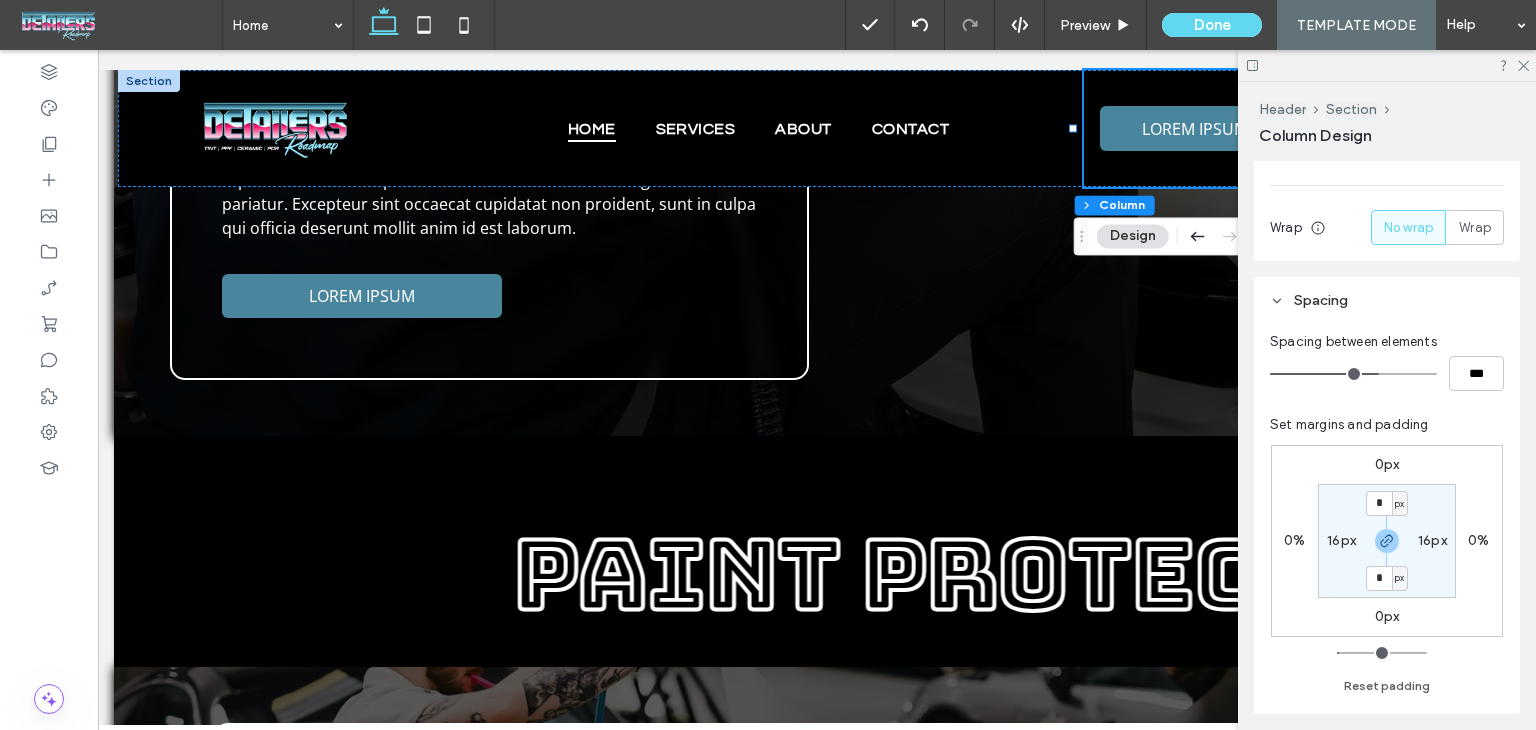 type on "***" 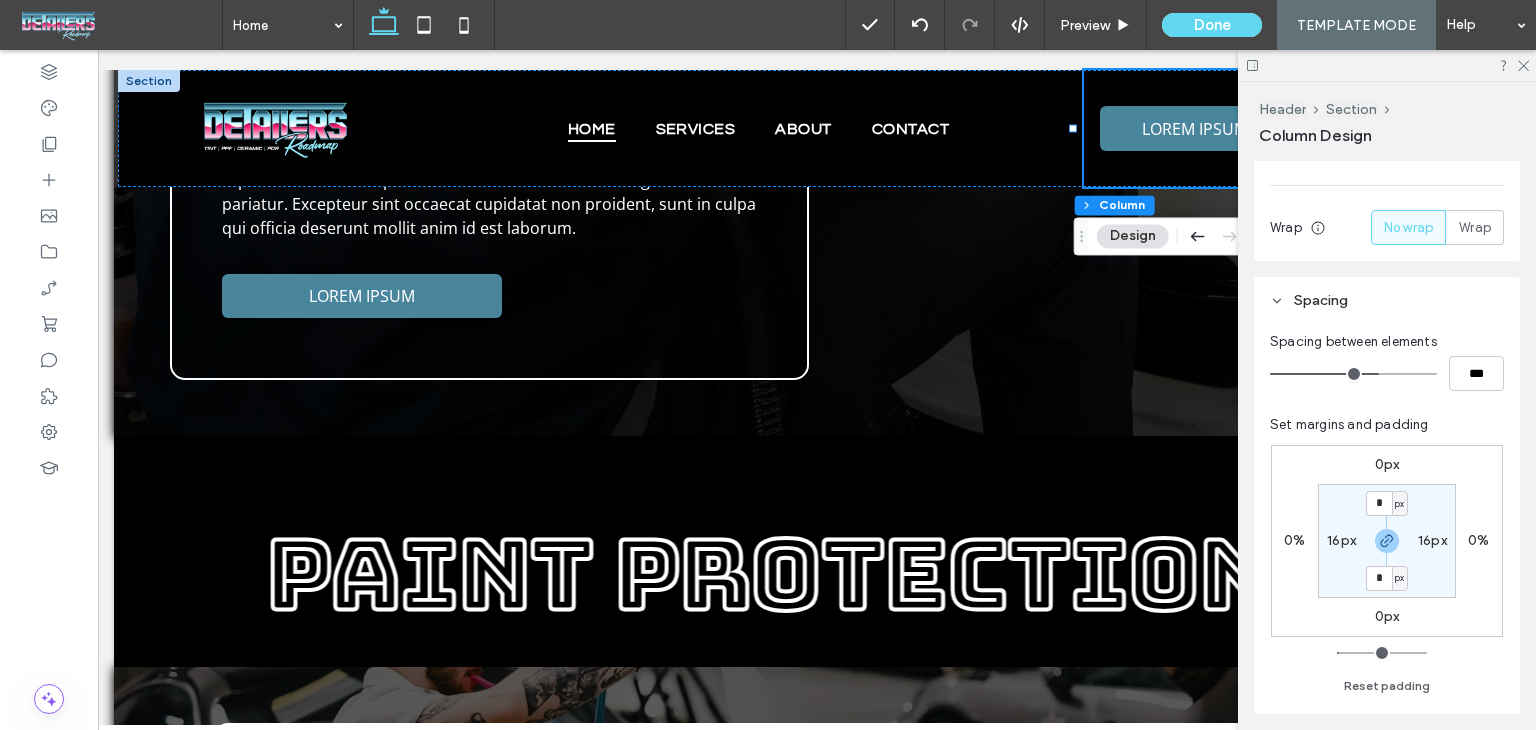 type on "*" 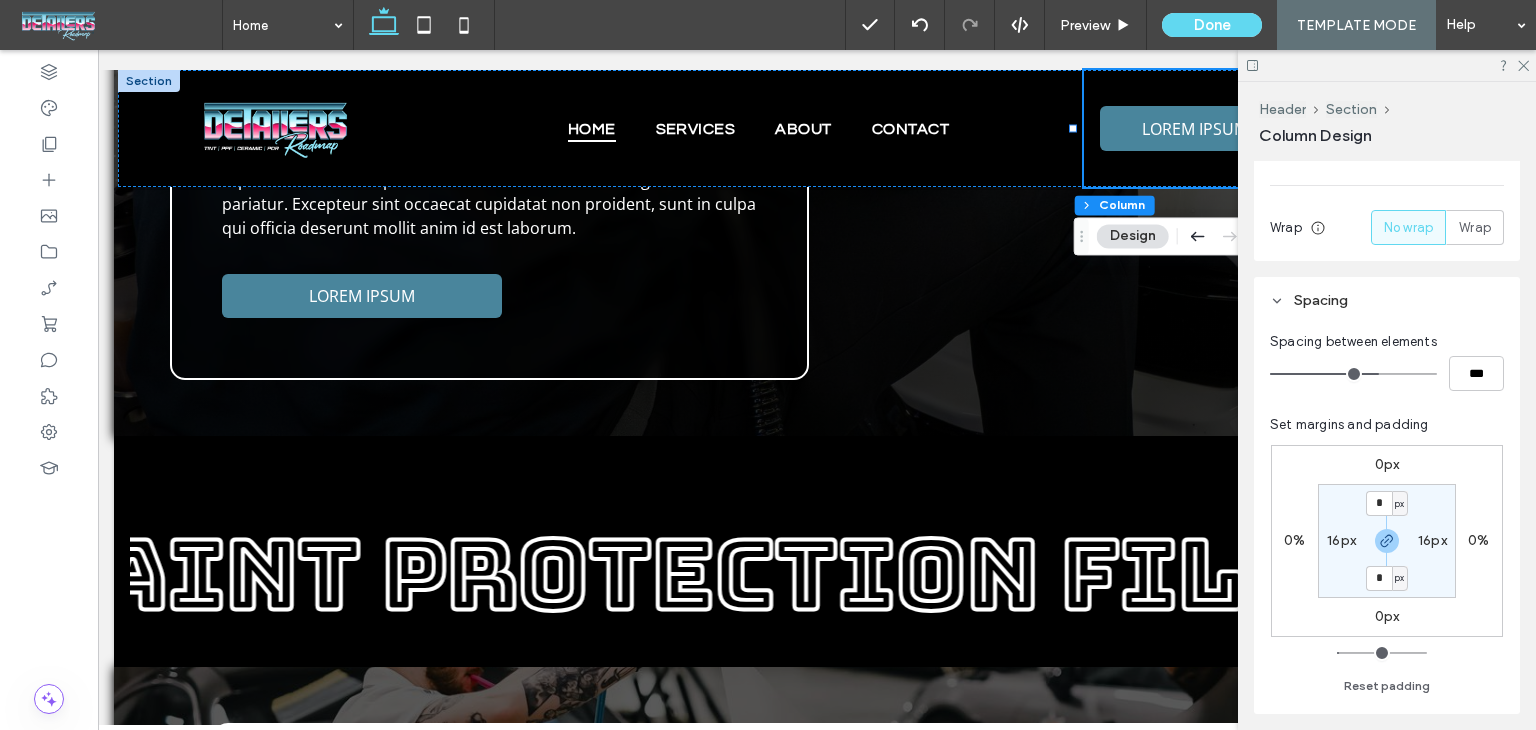 type on "**" 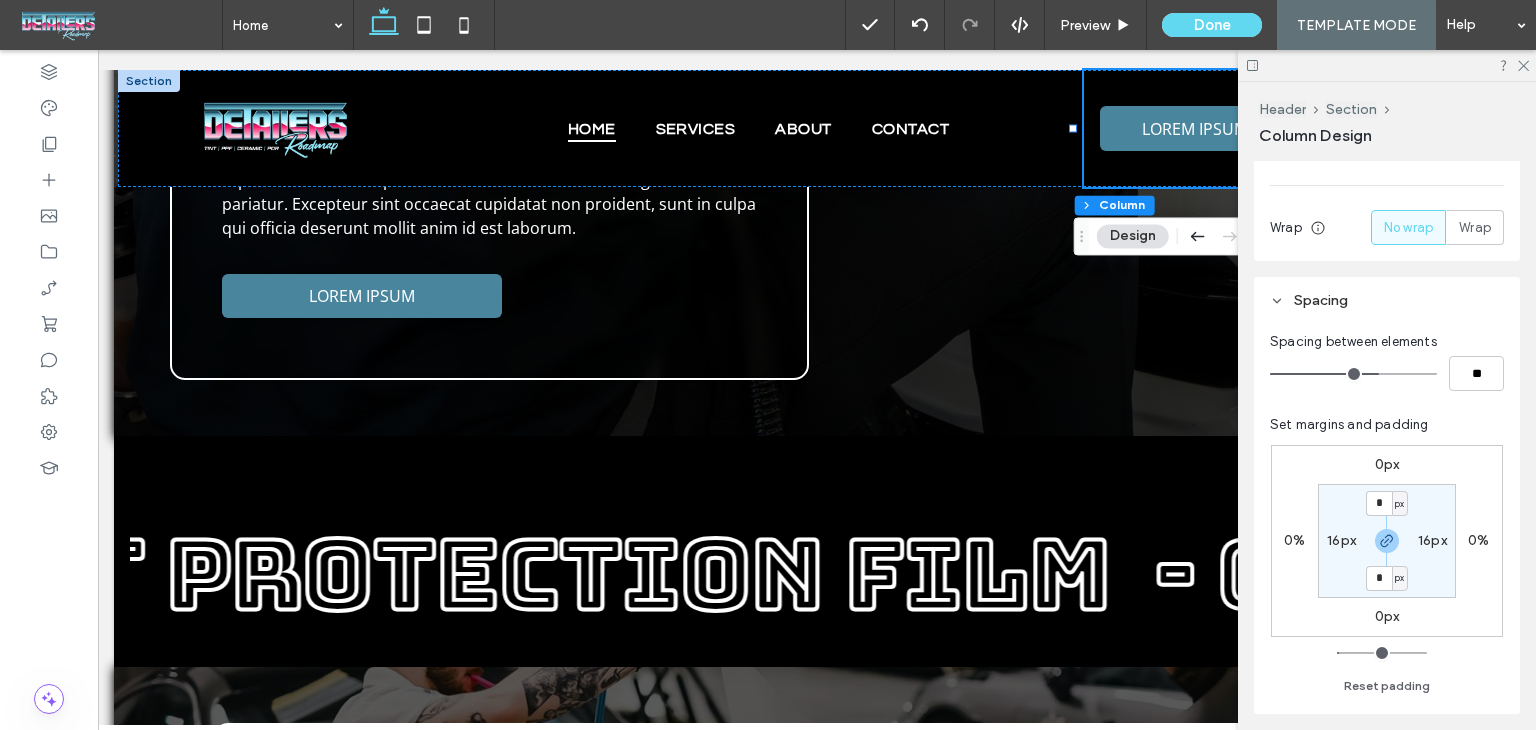type on "*" 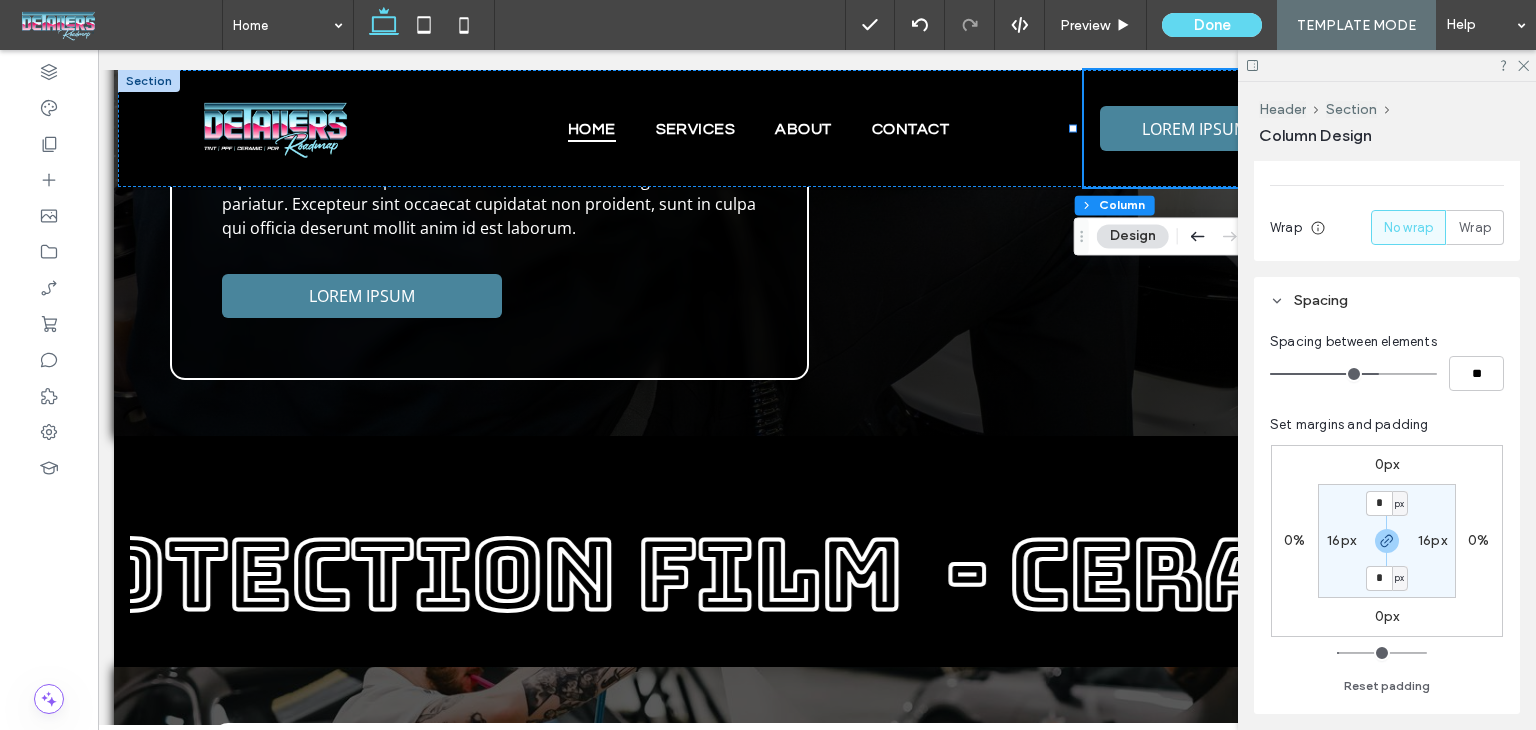 type on "**" 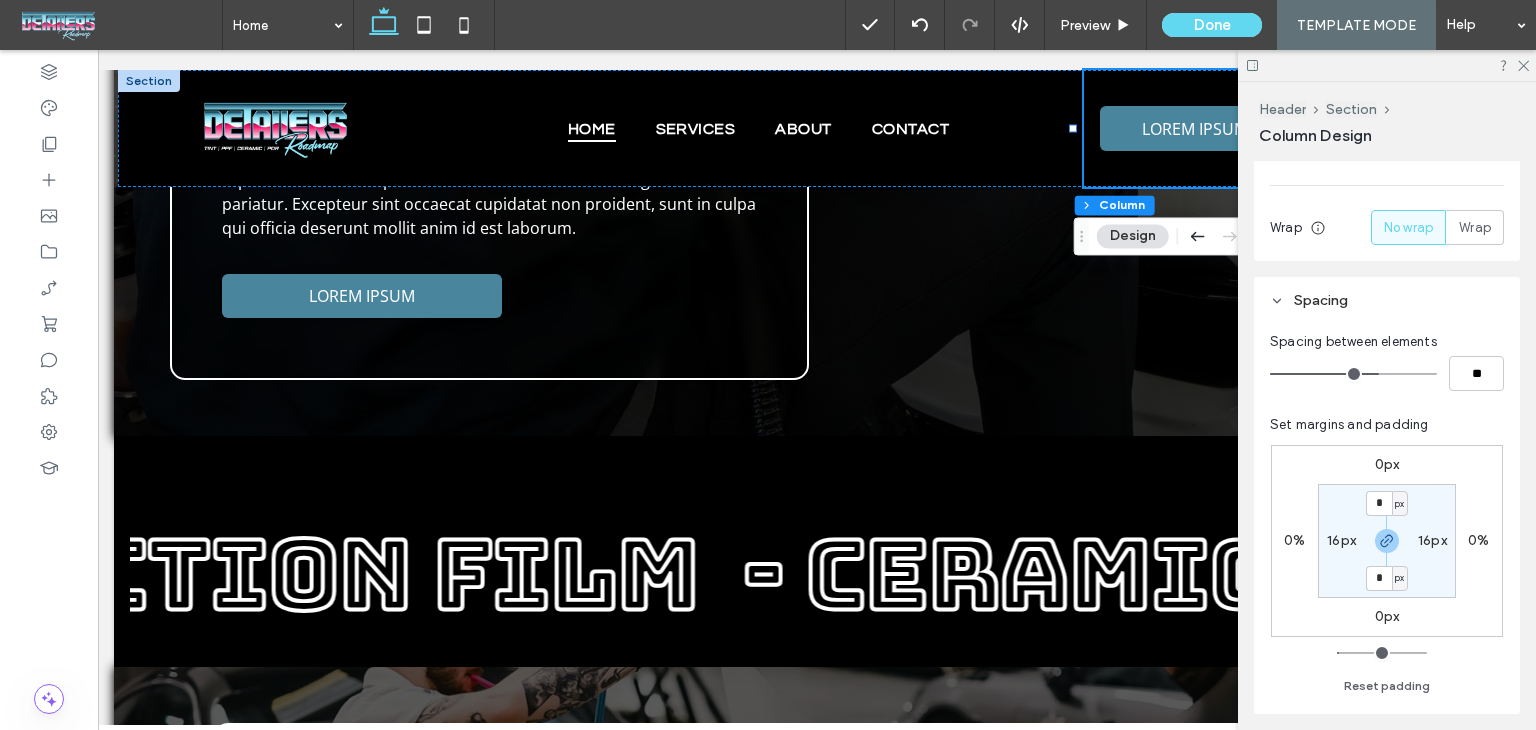 type on "*" 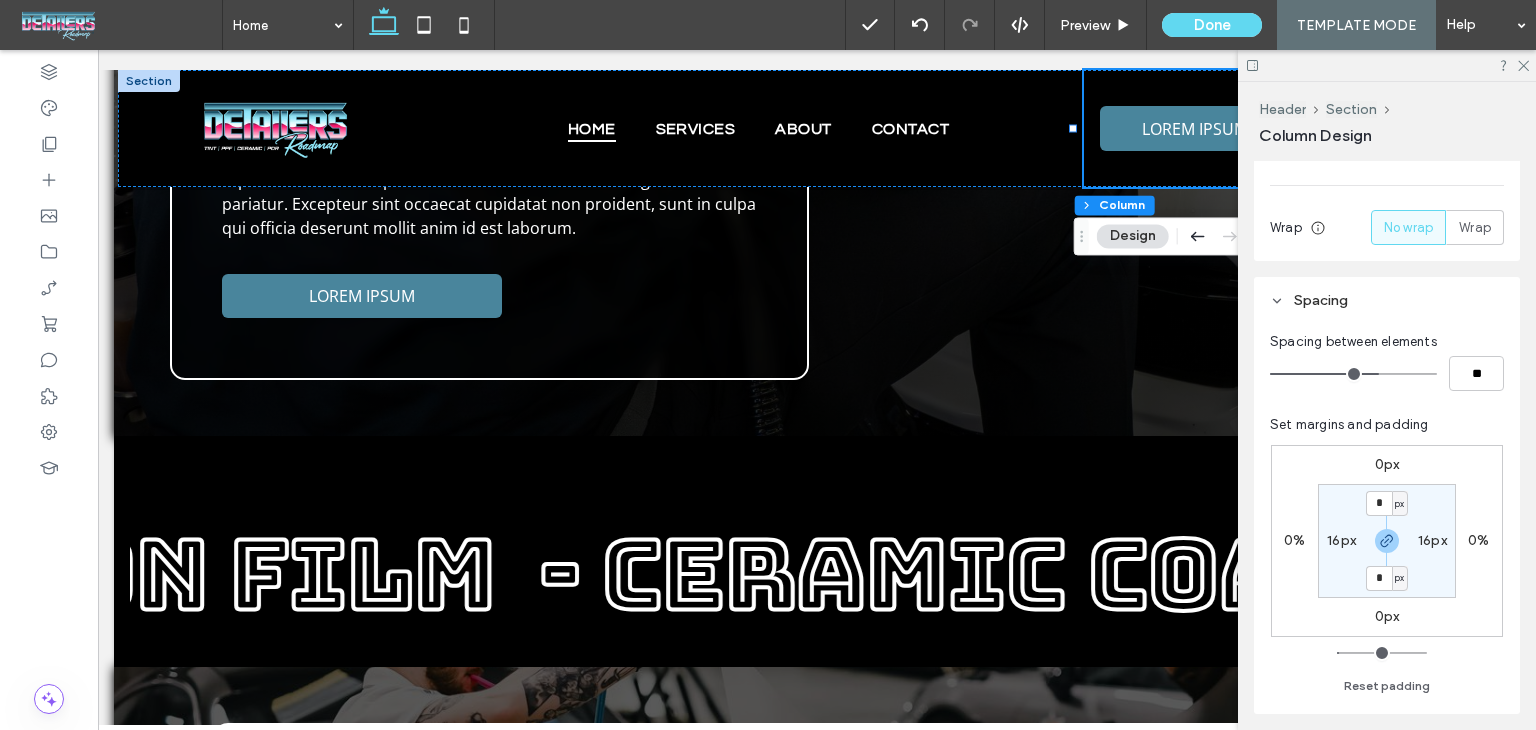 type on "**" 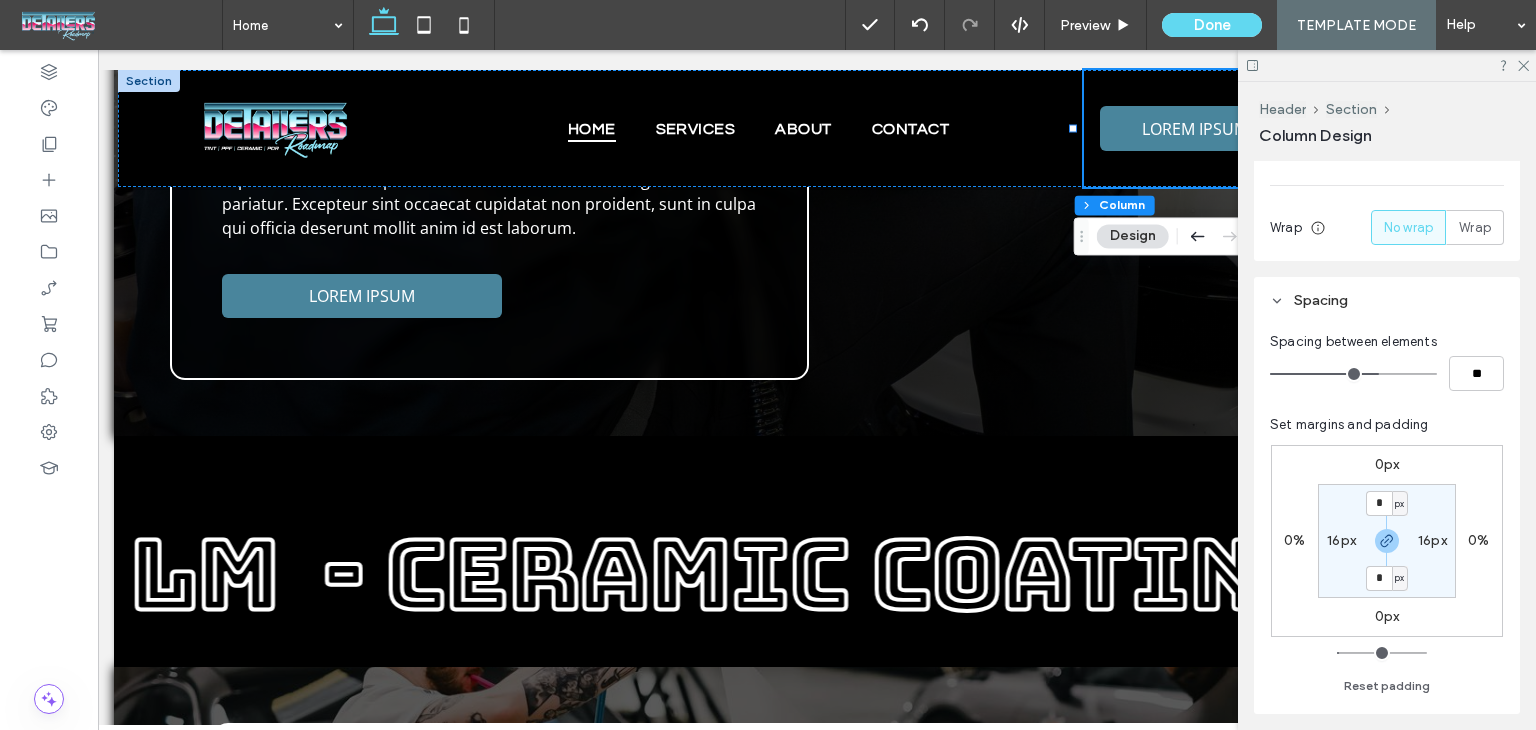 type on "*" 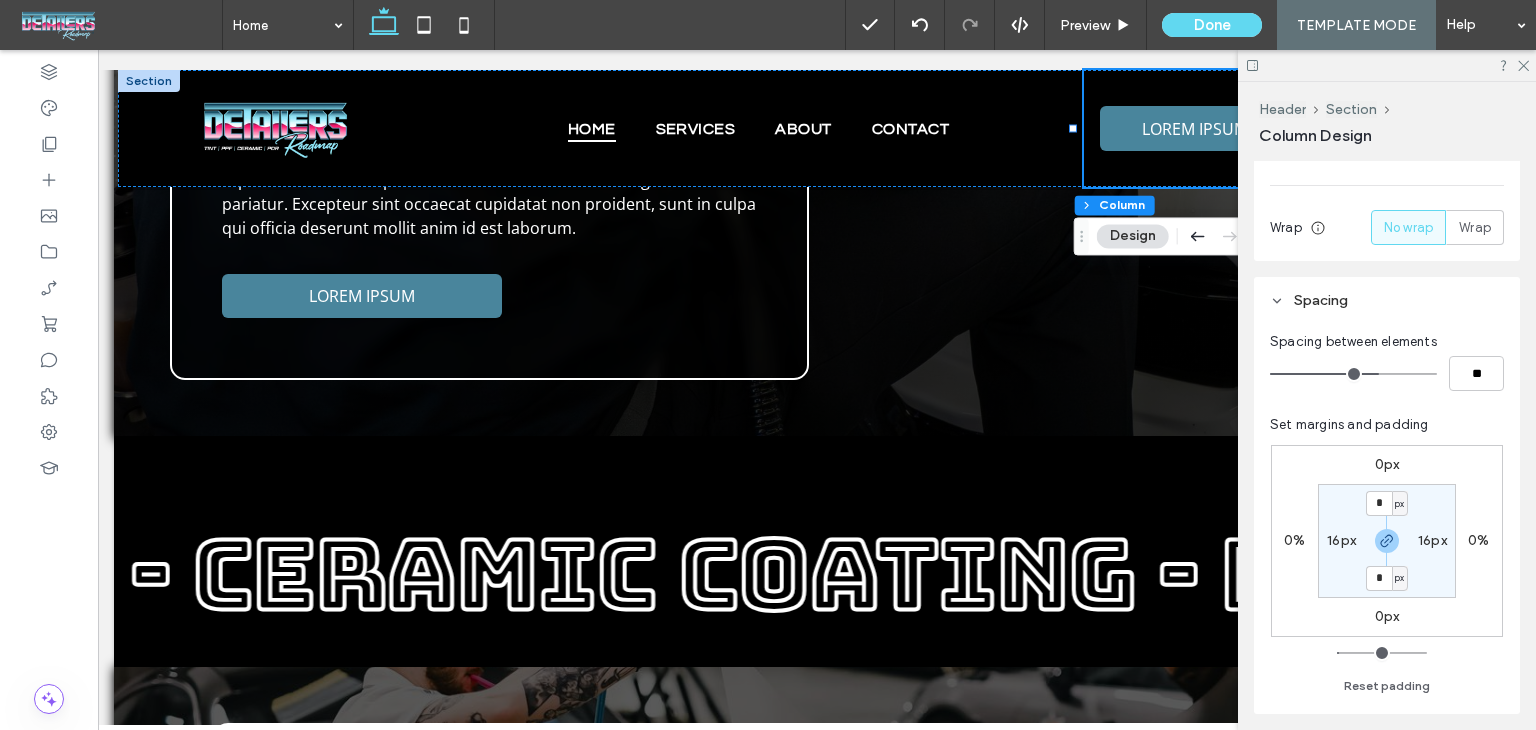 type on "**" 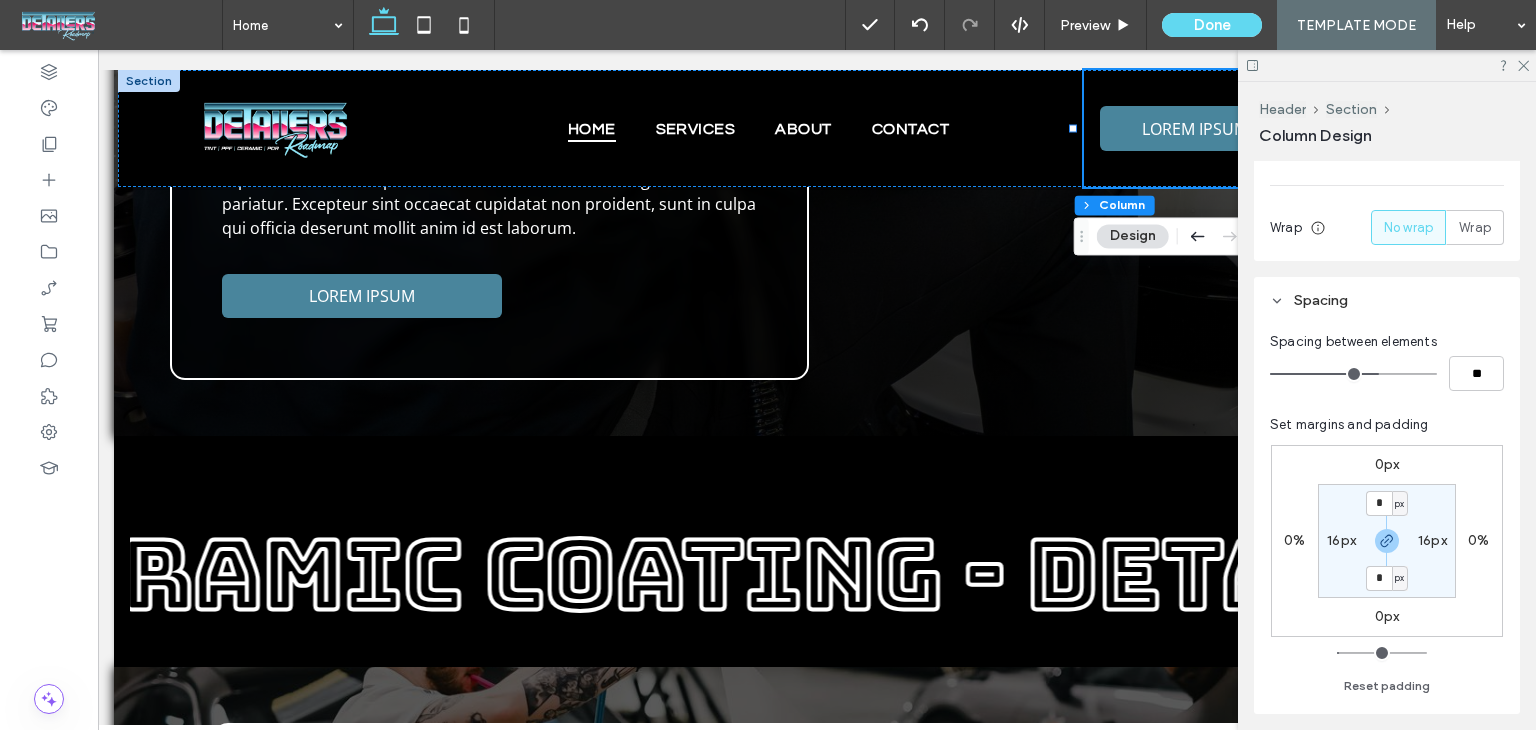 type on "*" 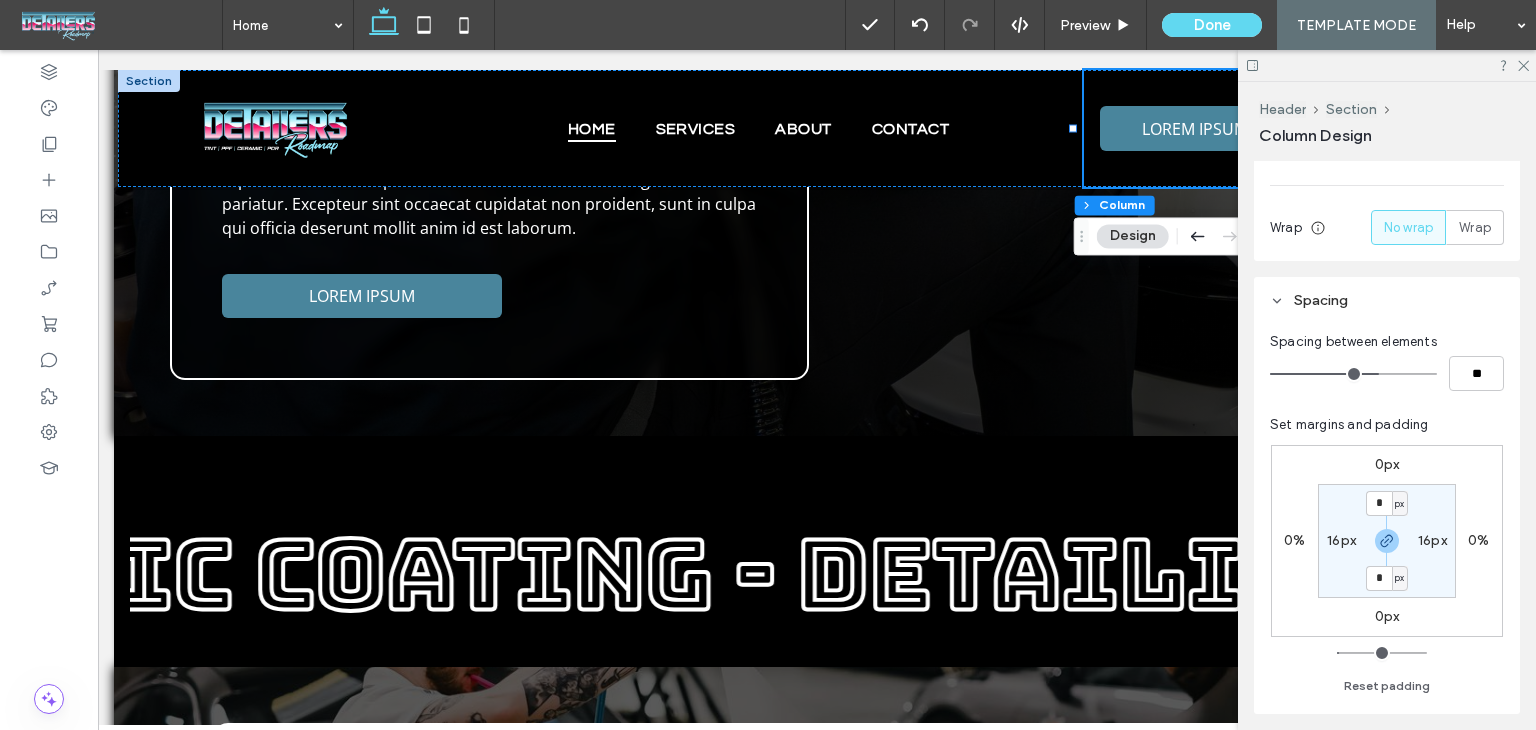 type on "**" 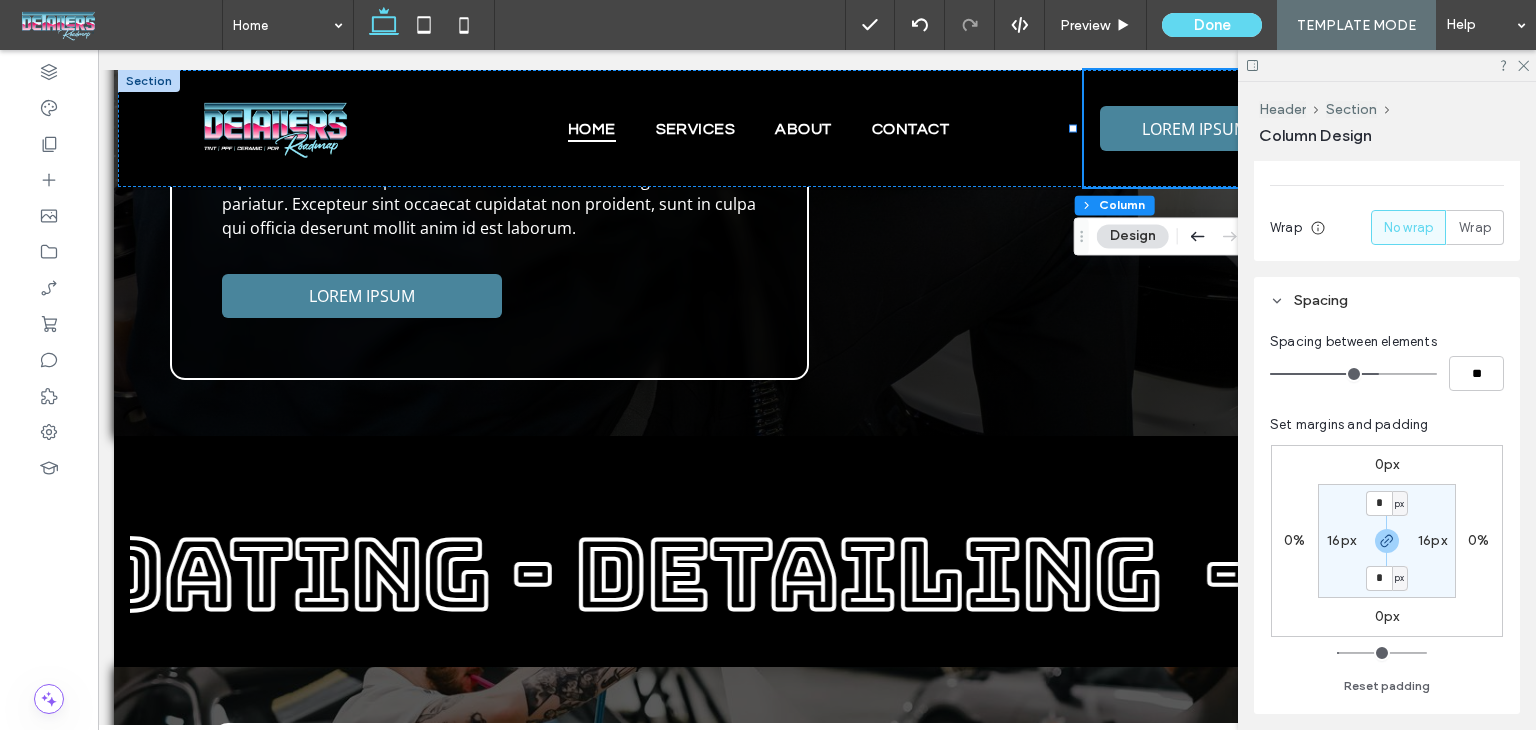 type on "*" 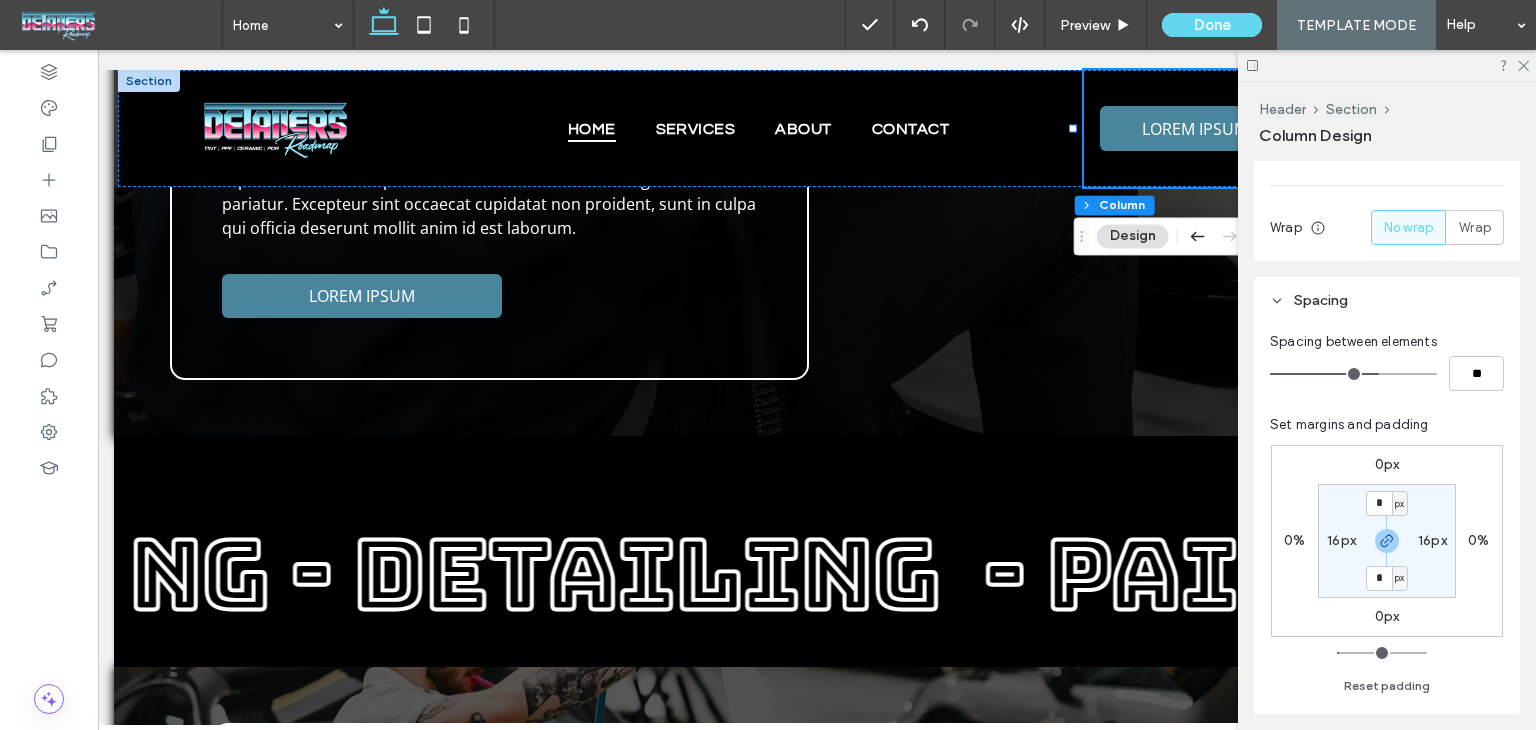type on "**" 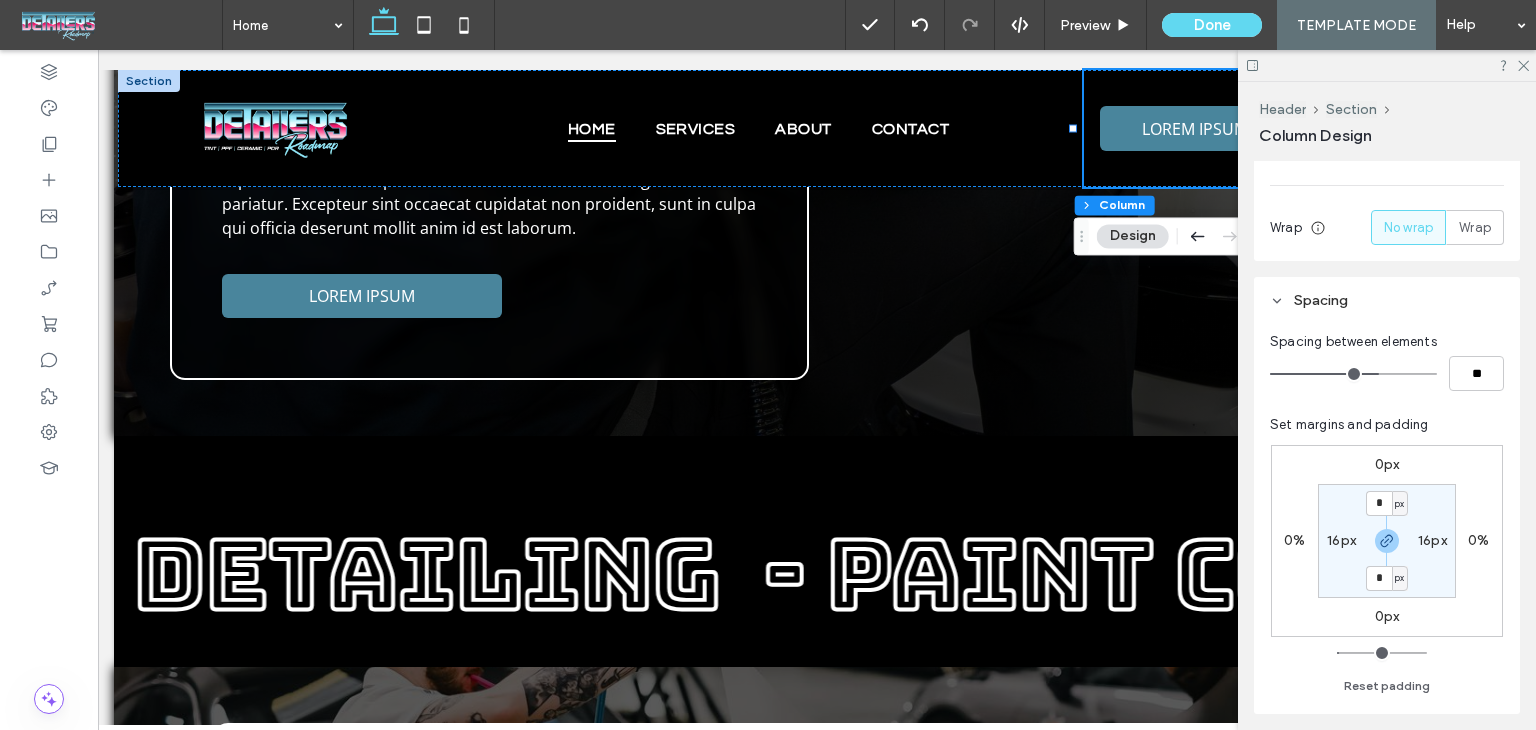 type on "*" 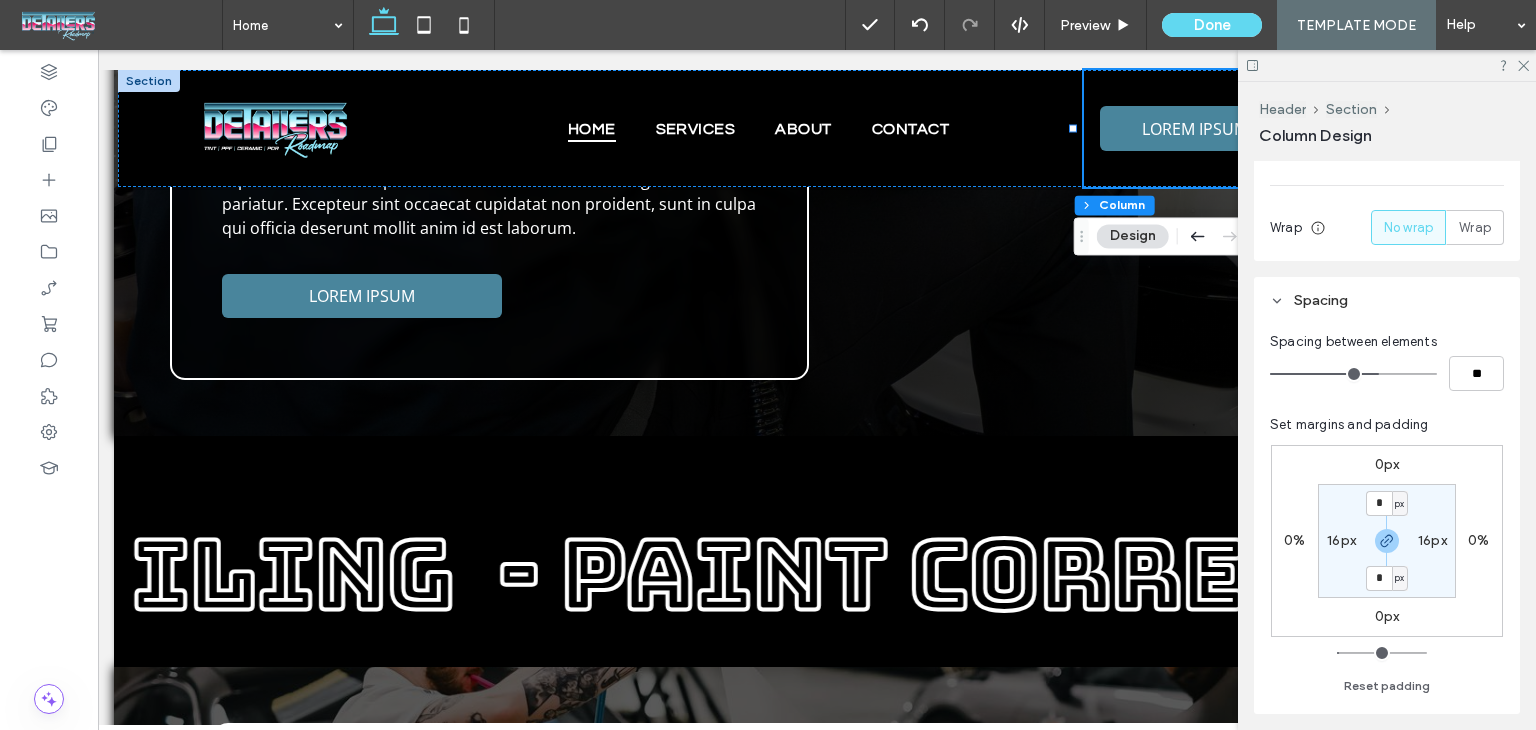 type on "**" 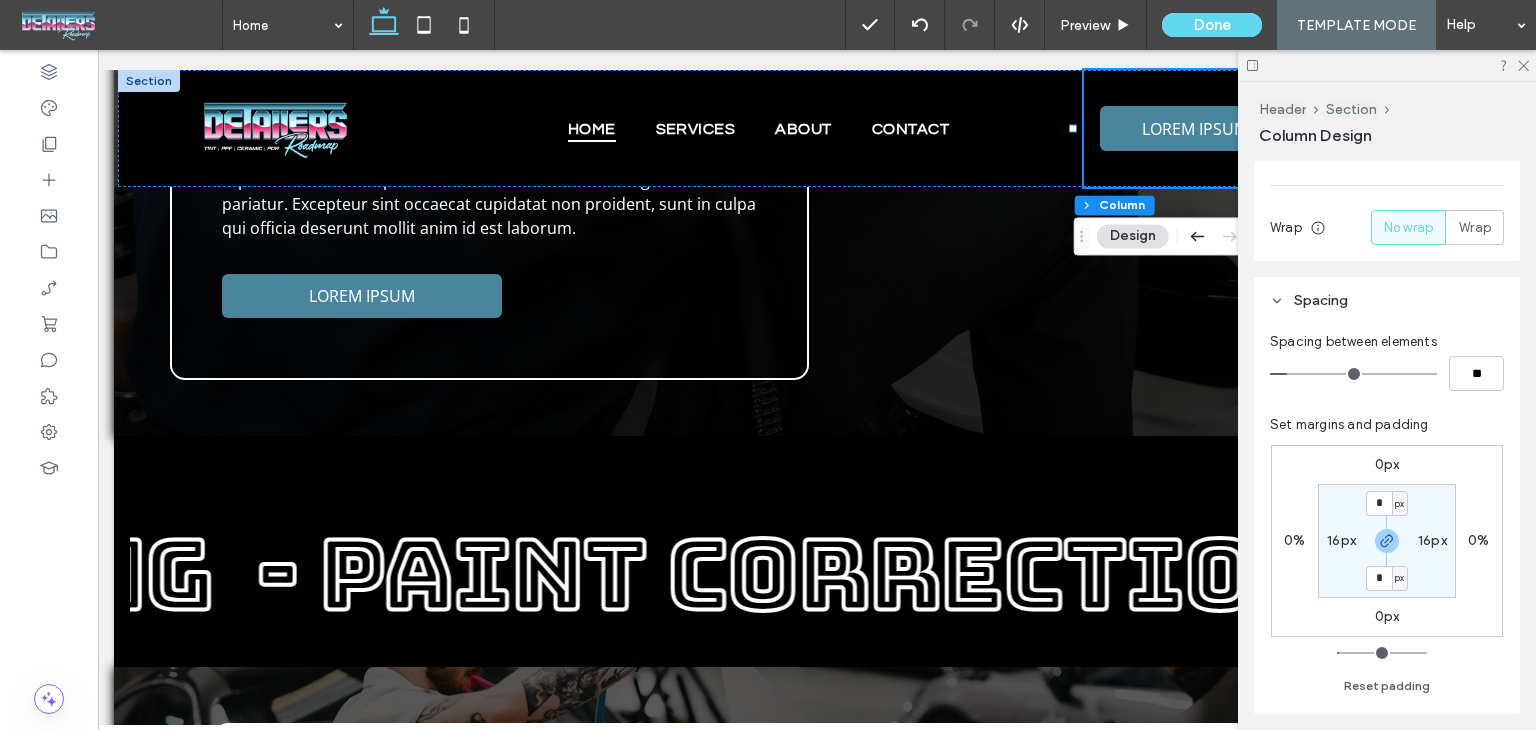 type on "*" 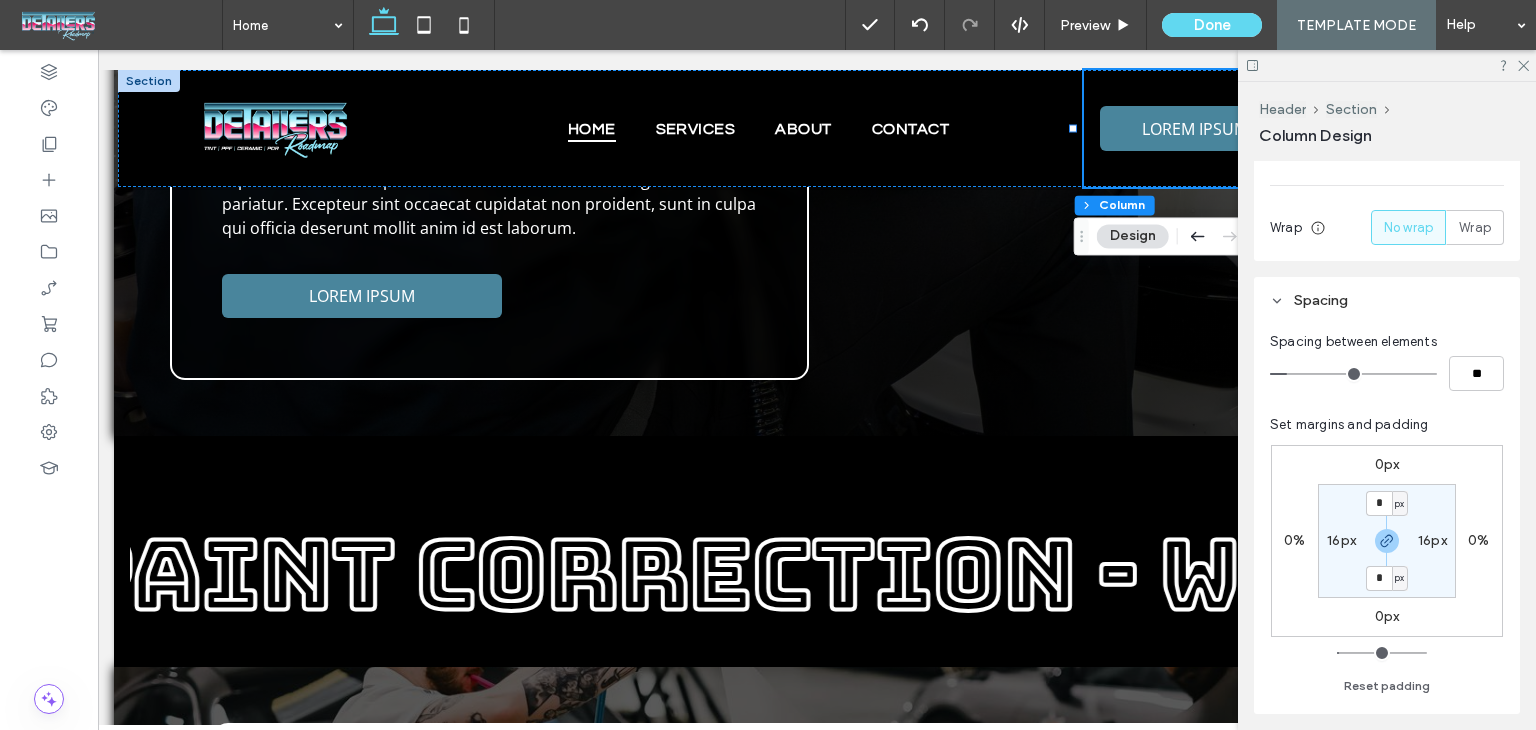 type on "**" 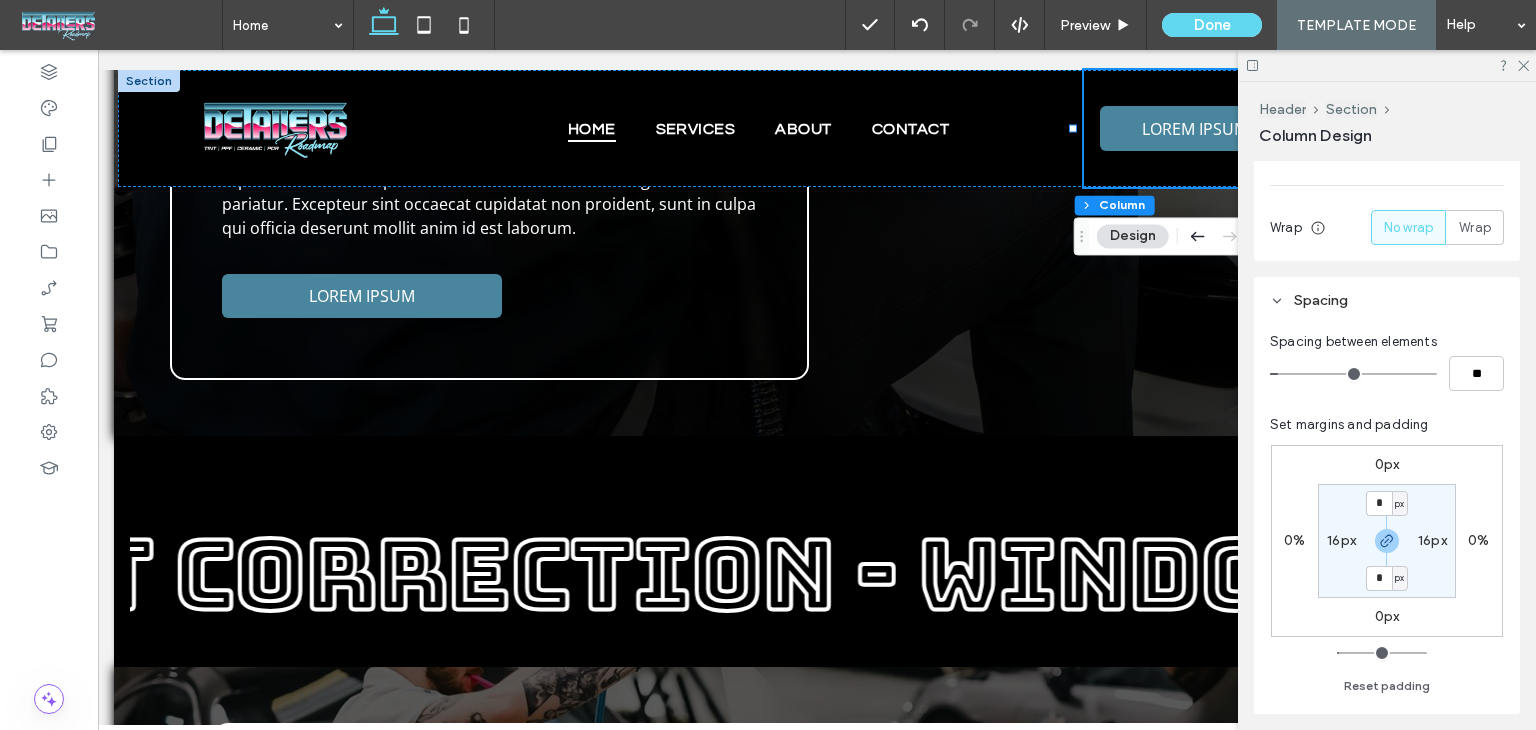 type on "*" 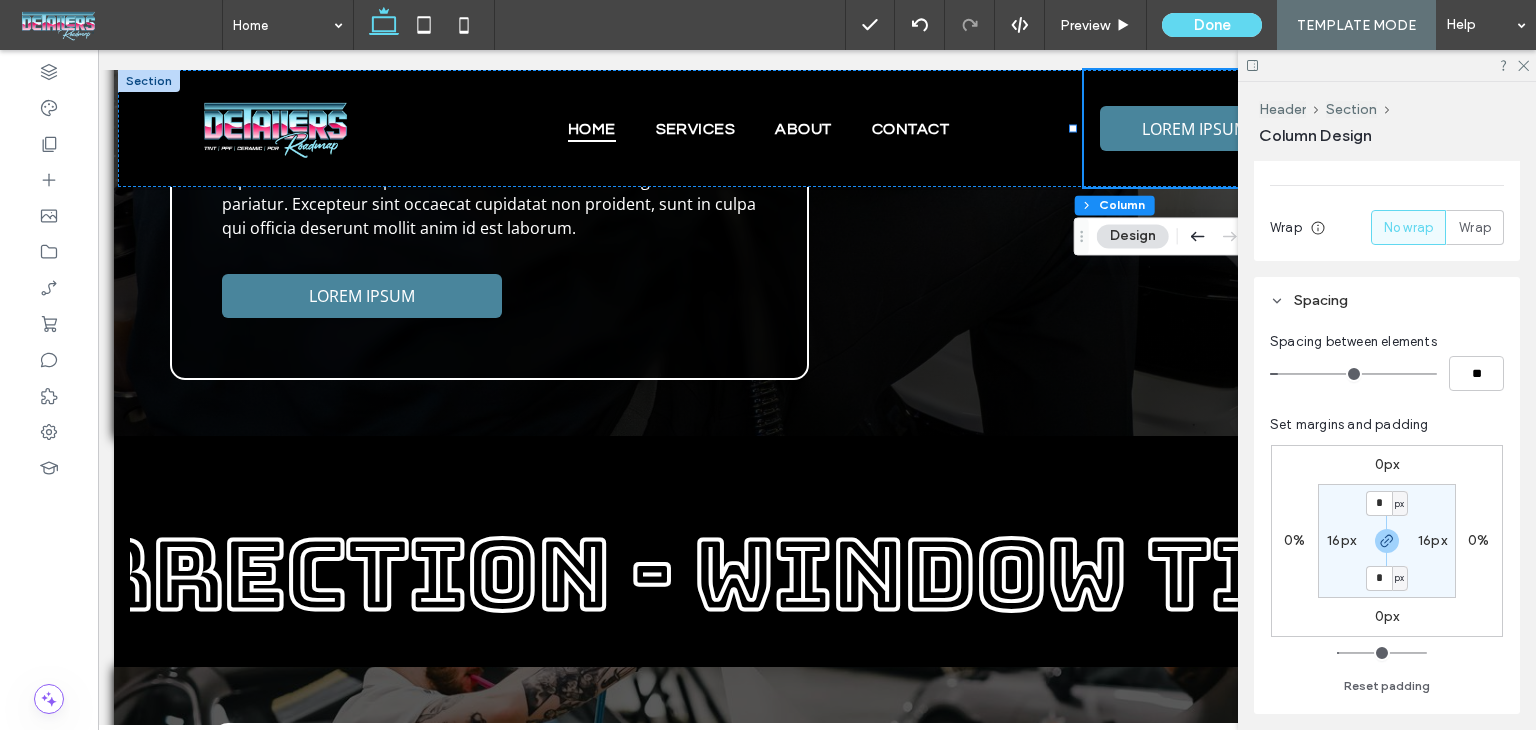 type on "**" 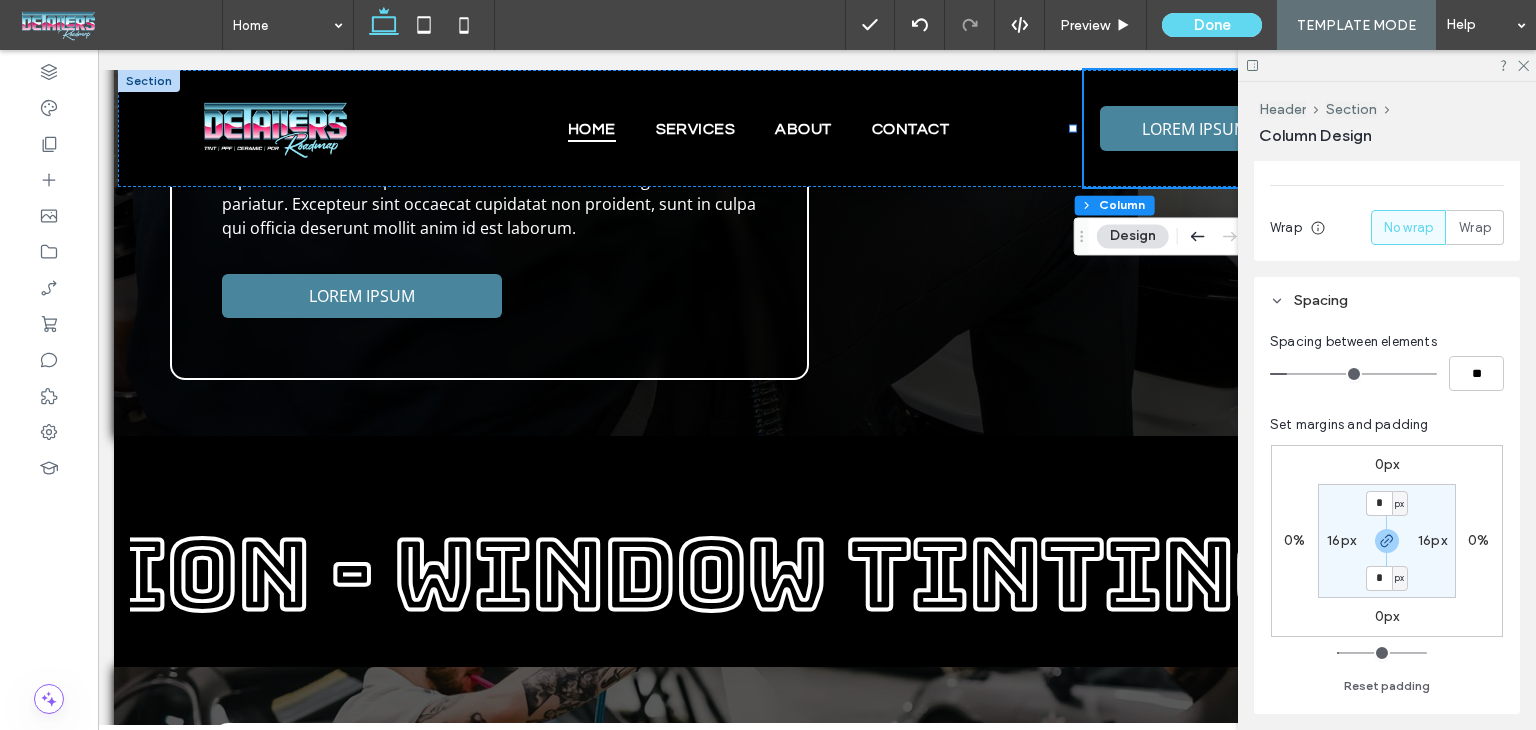 type on "*" 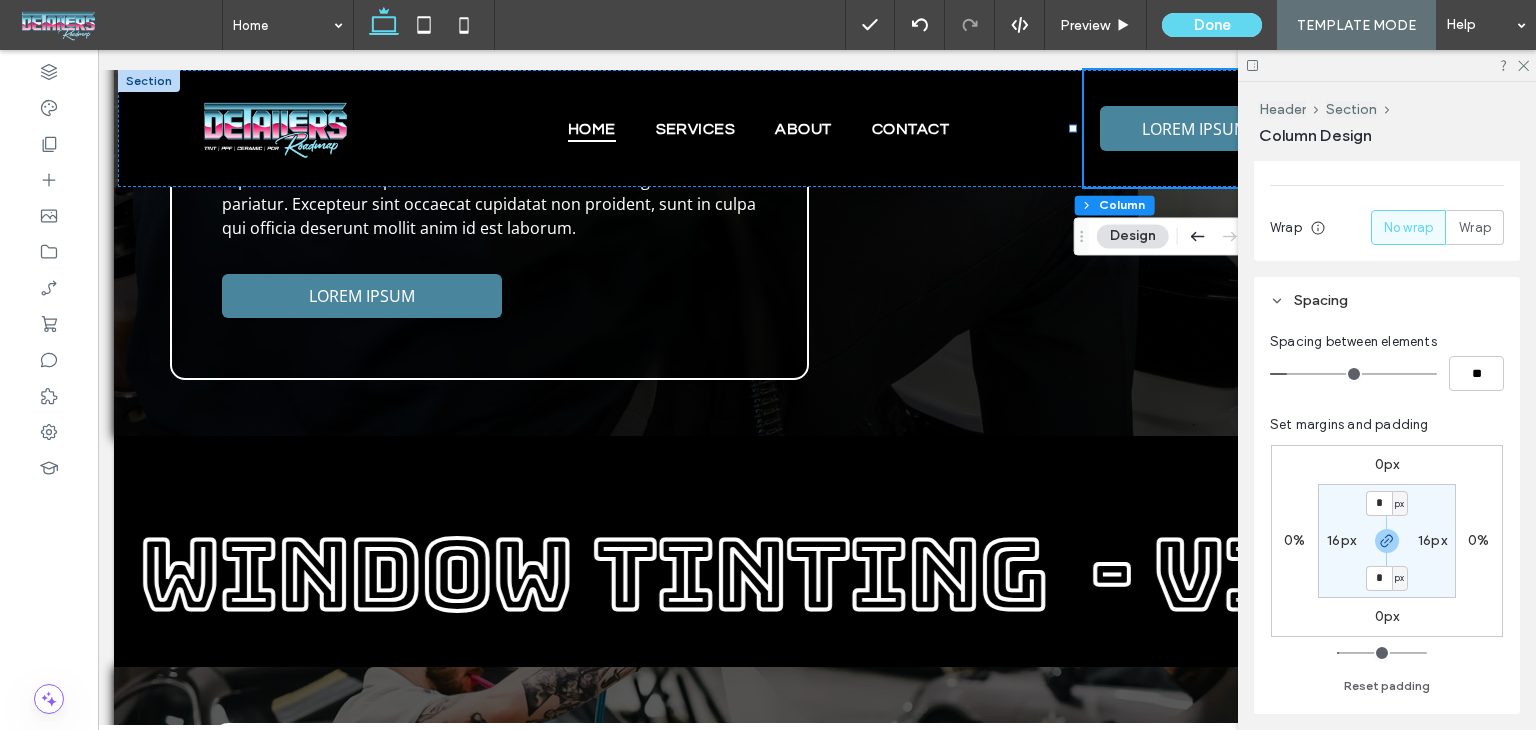 type on "**" 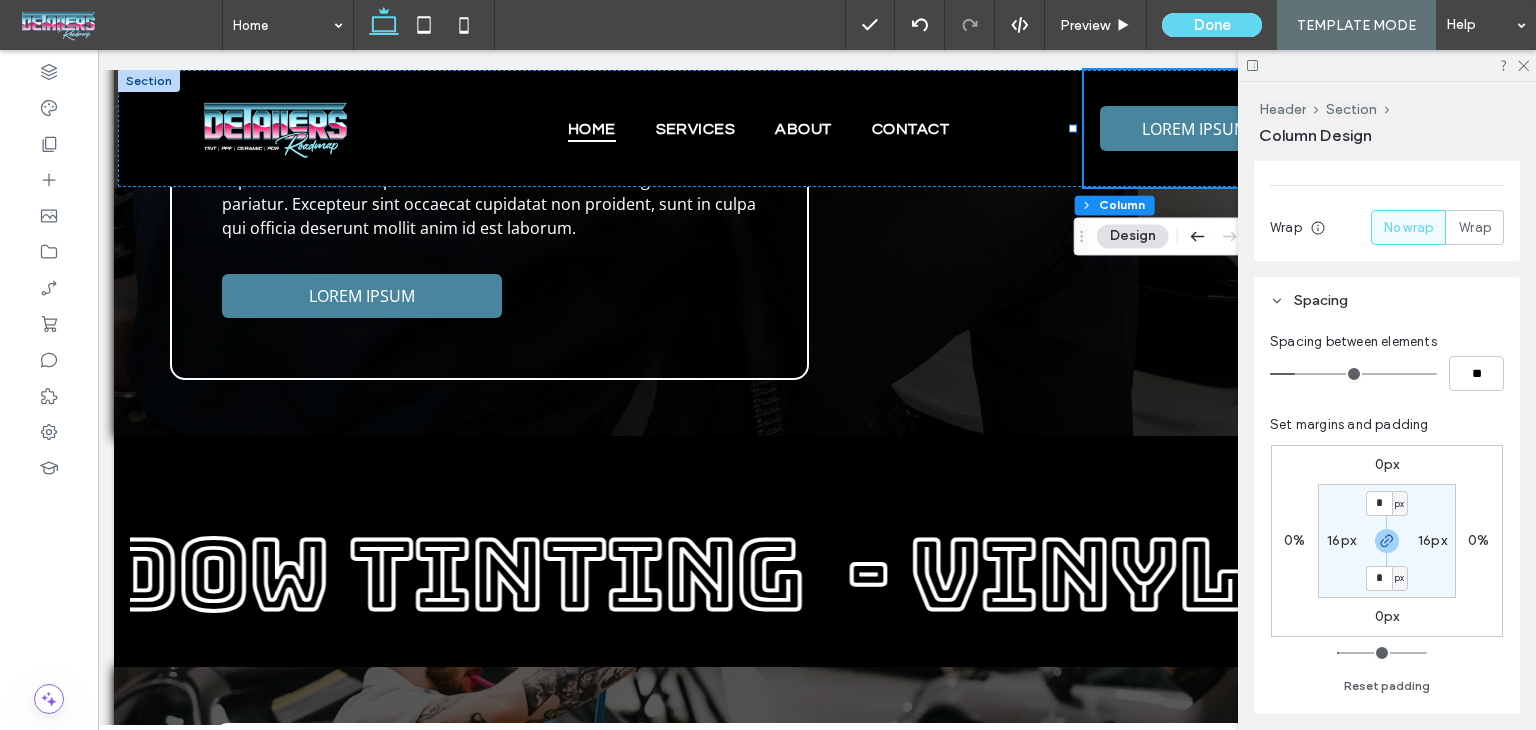 type on "*" 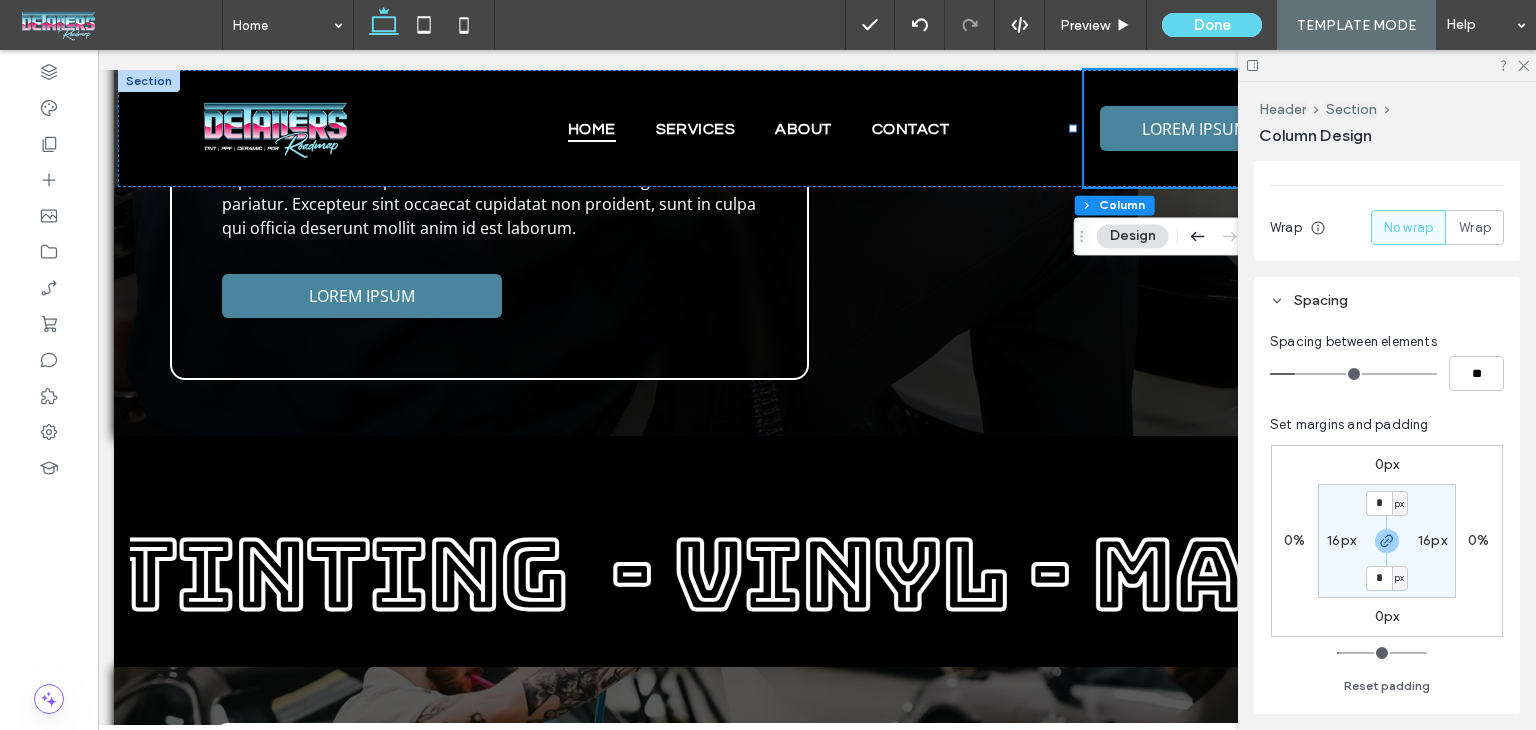 type on "**" 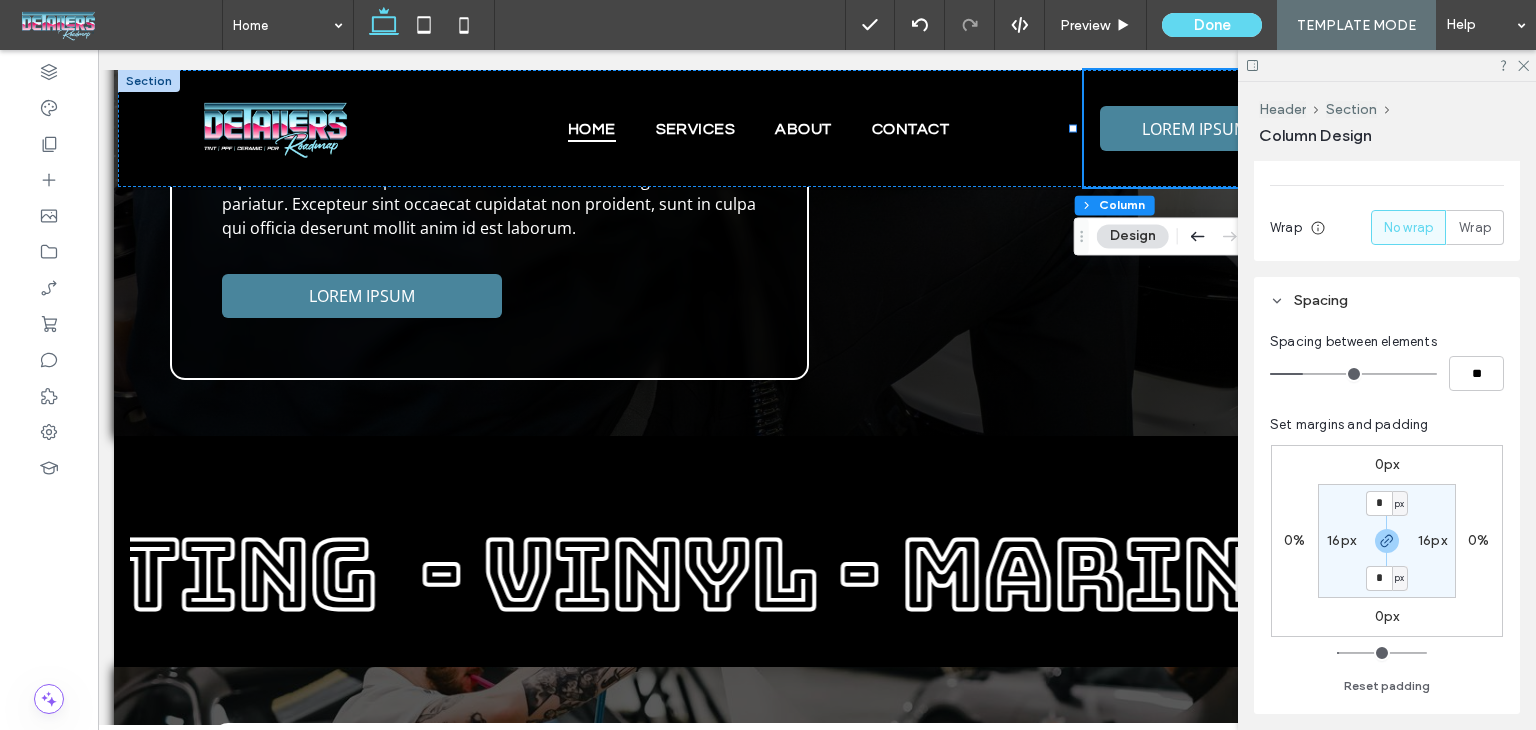 type on "*" 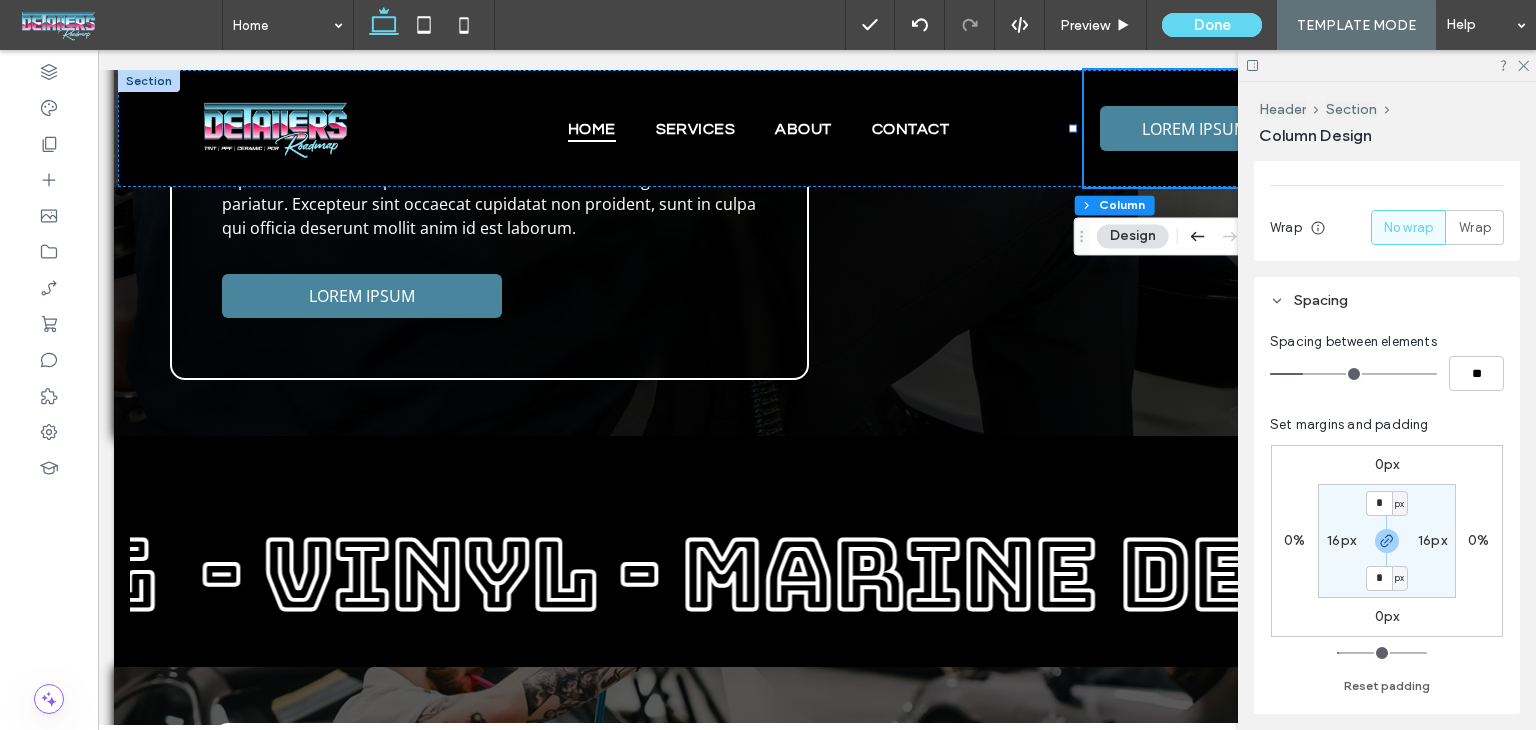 type on "**" 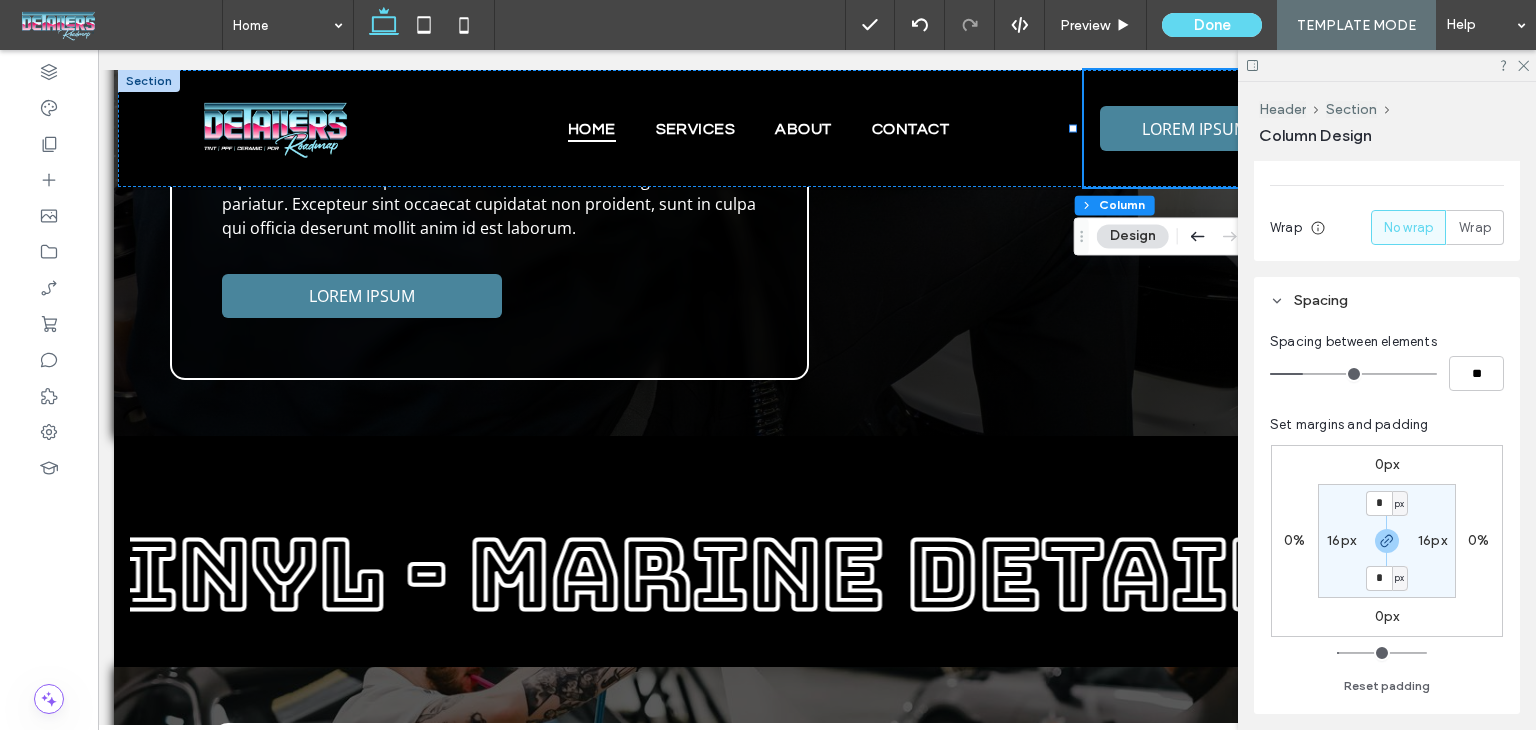 drag, startPoint x: 1306, startPoint y: 372, endPoint x: 1322, endPoint y: 408, distance: 39.39543 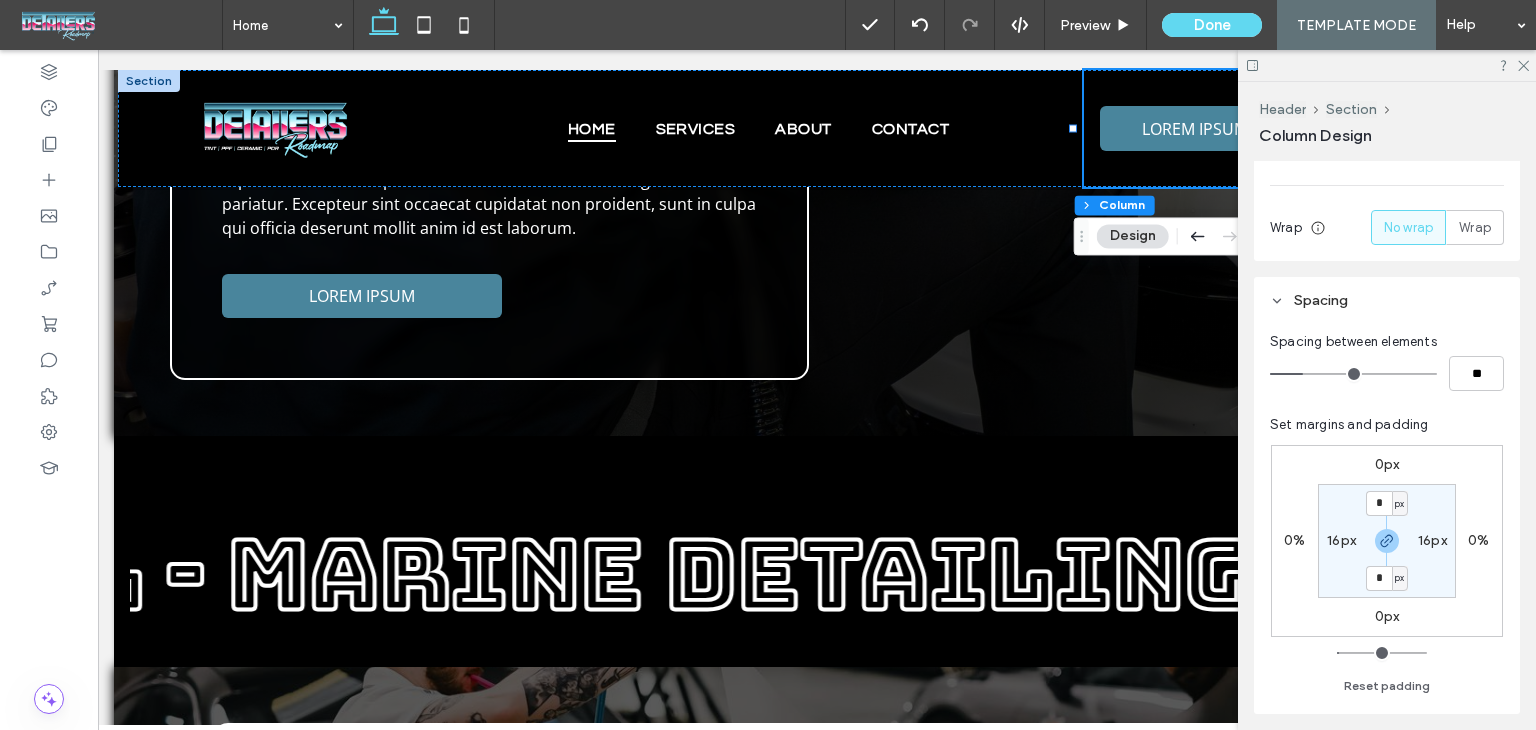 type on "*" 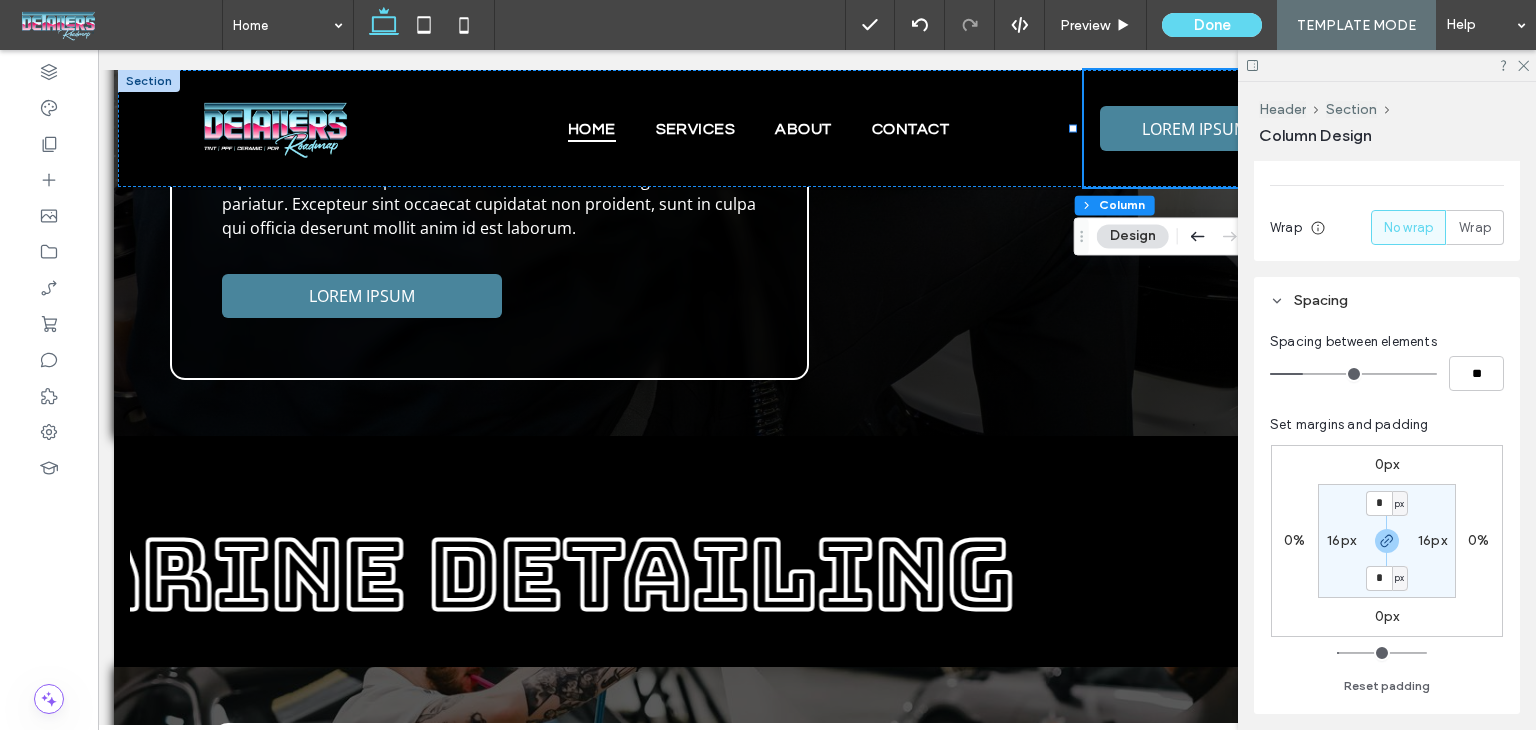 click at bounding box center (1353, 374) 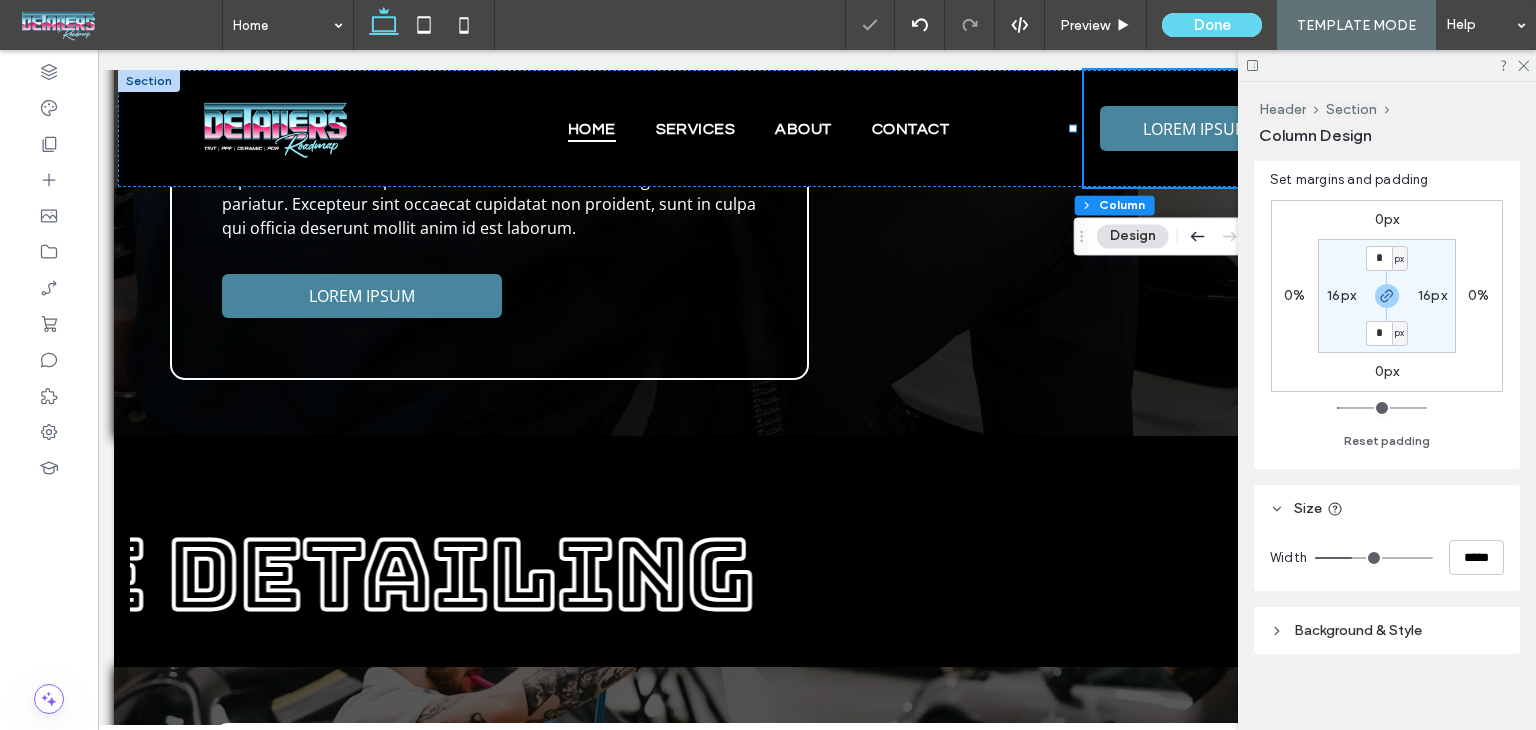 scroll, scrollTop: 556, scrollLeft: 0, axis: vertical 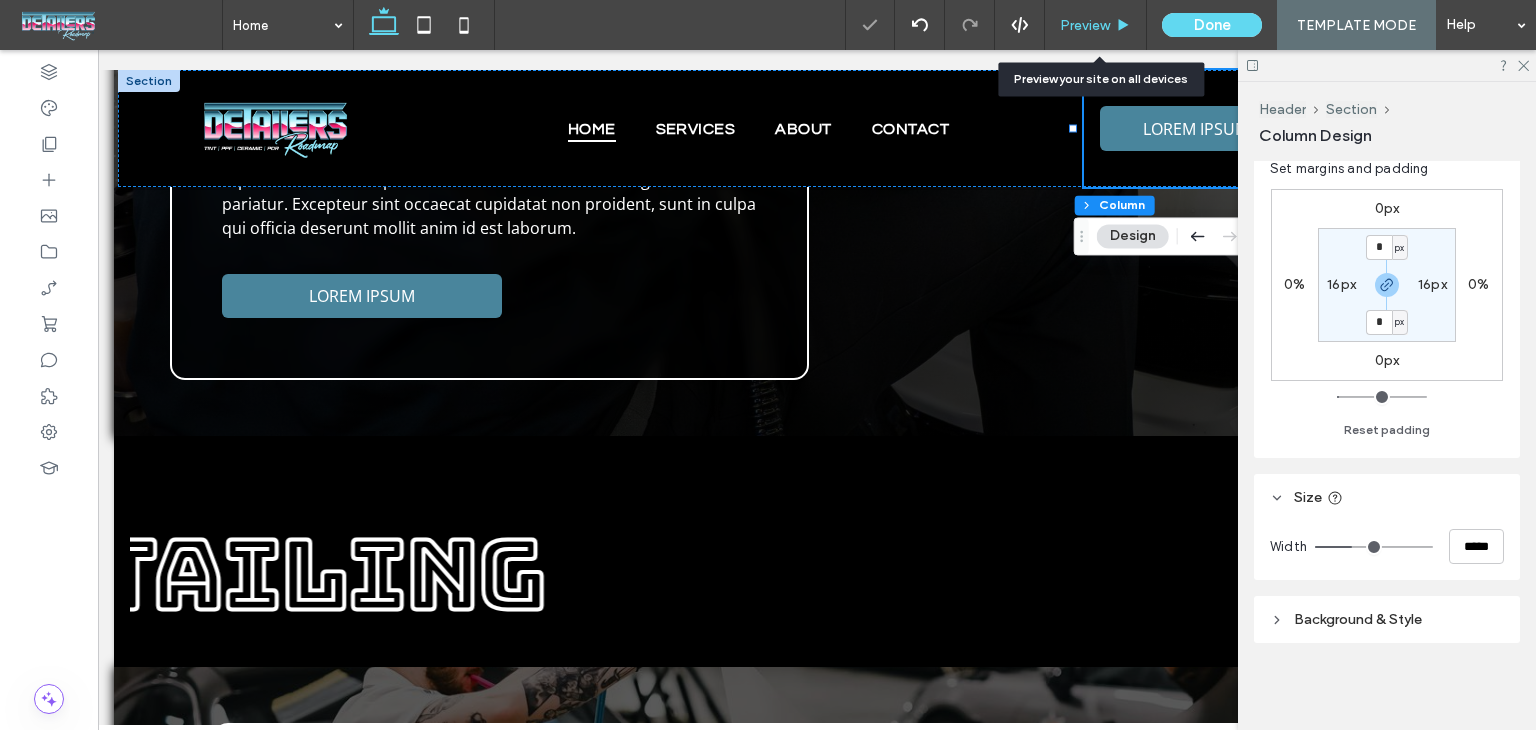 click on "Preview" at bounding box center [1096, 25] 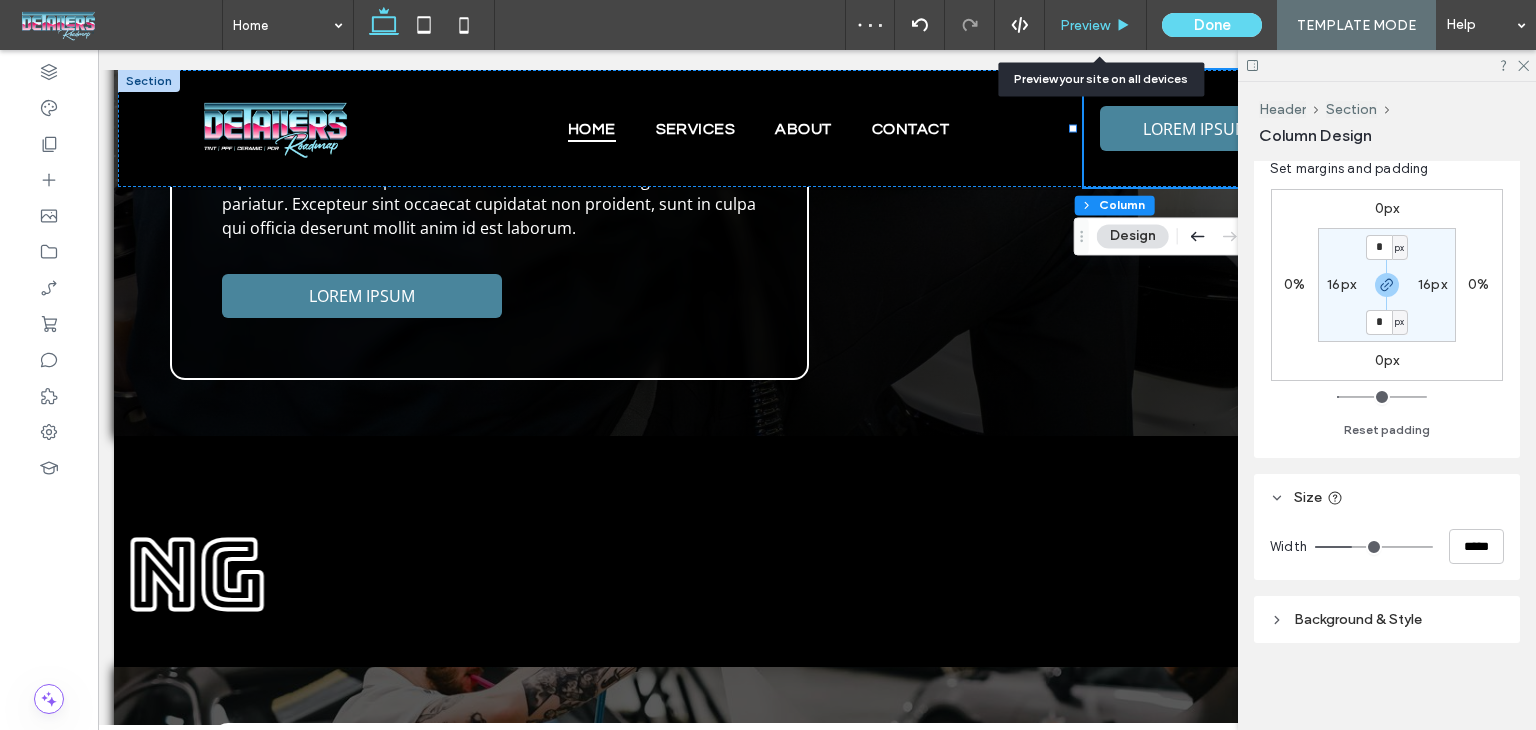 drag, startPoint x: 1101, startPoint y: 29, endPoint x: 1218, endPoint y: 128, distance: 153.26448 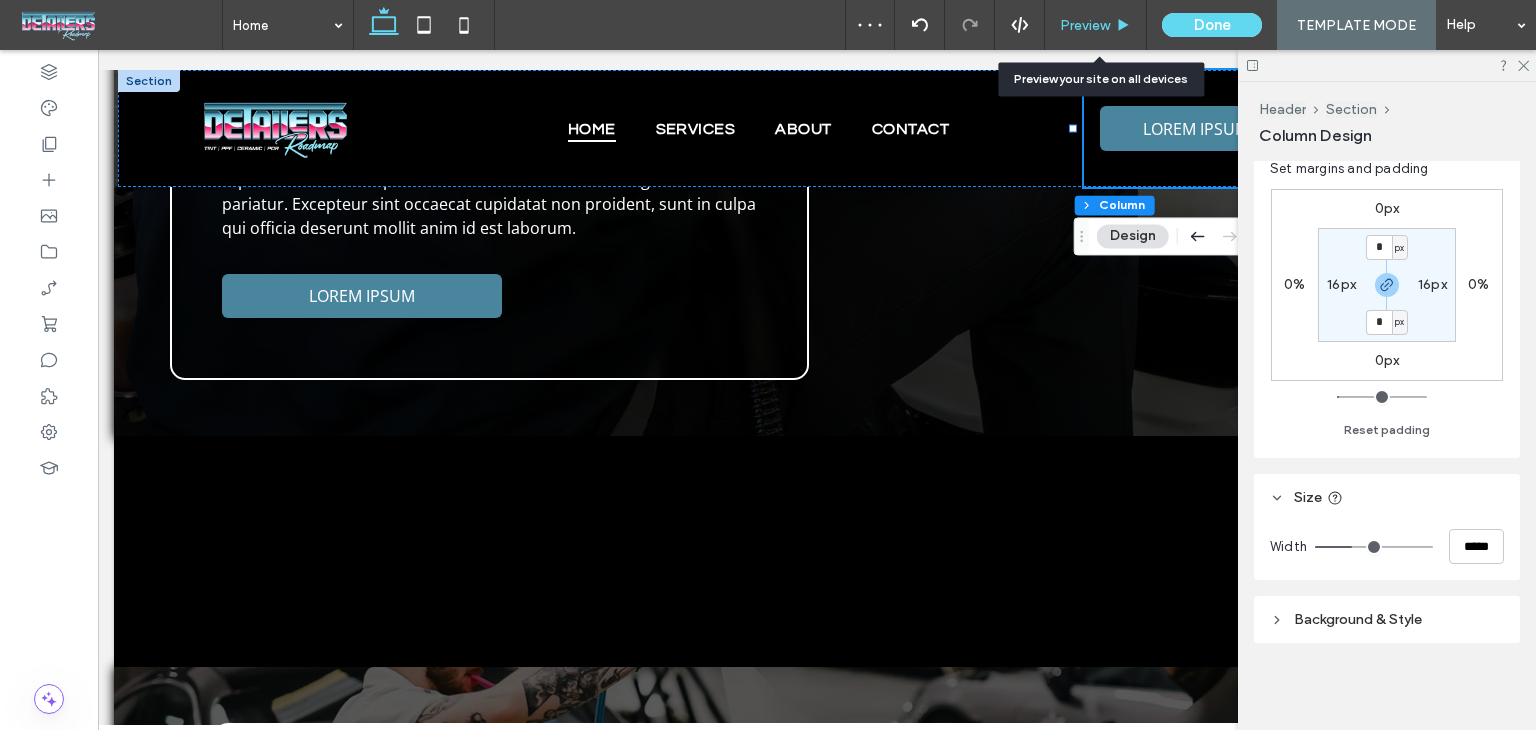 click on "Preview" at bounding box center (1085, 25) 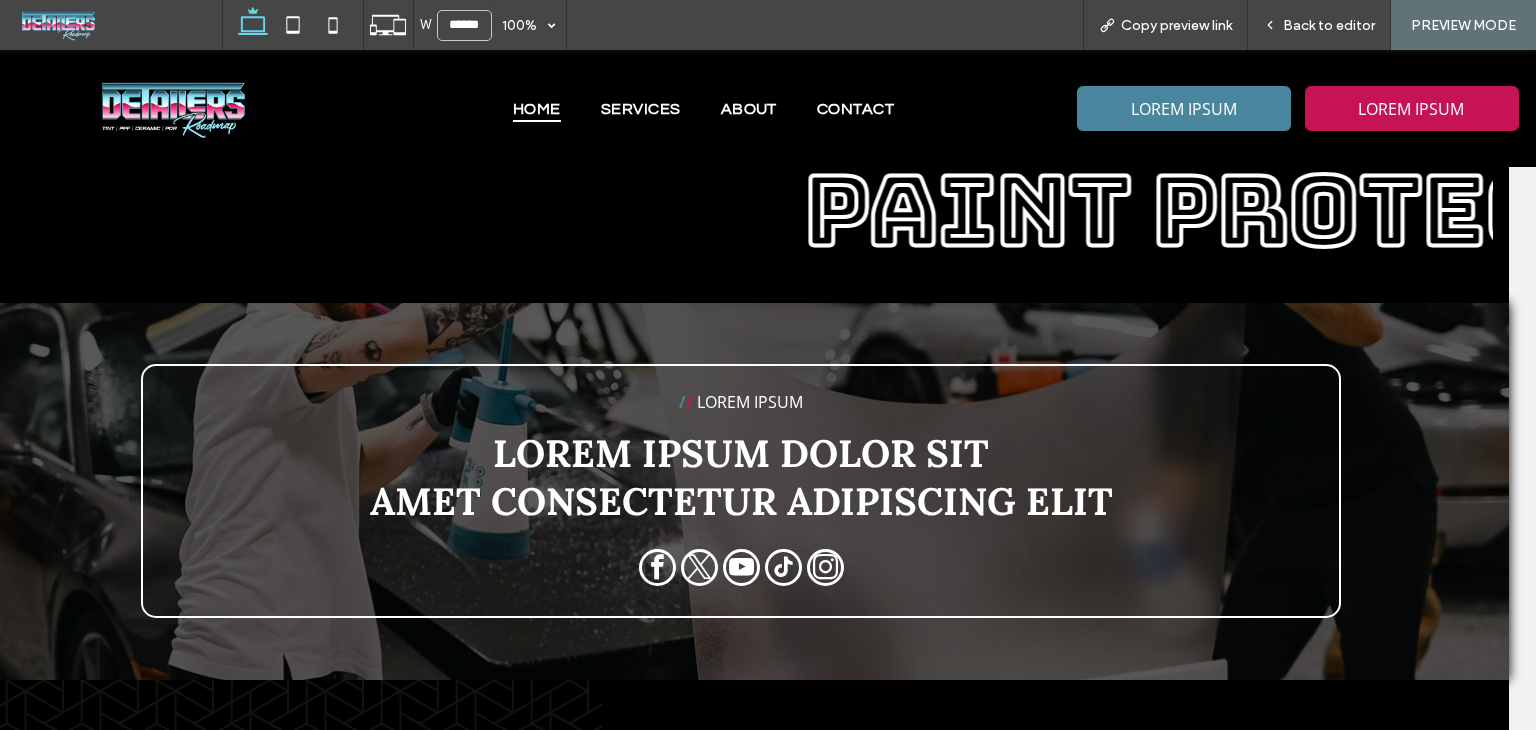 scroll, scrollTop: 4590, scrollLeft: 27, axis: both 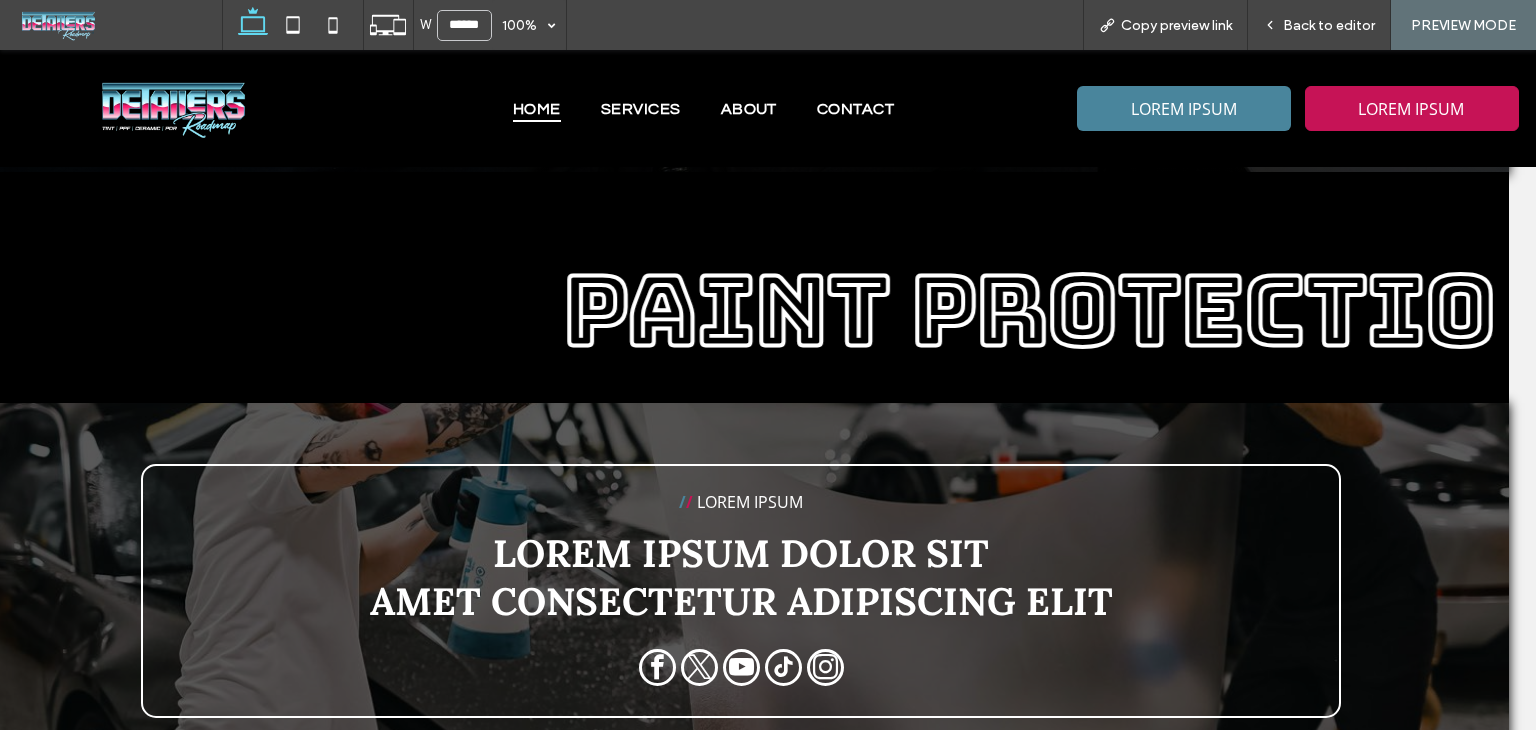 click on "LOREM IPSUM
LOREM IPSUM" at bounding box center [1298, 108] 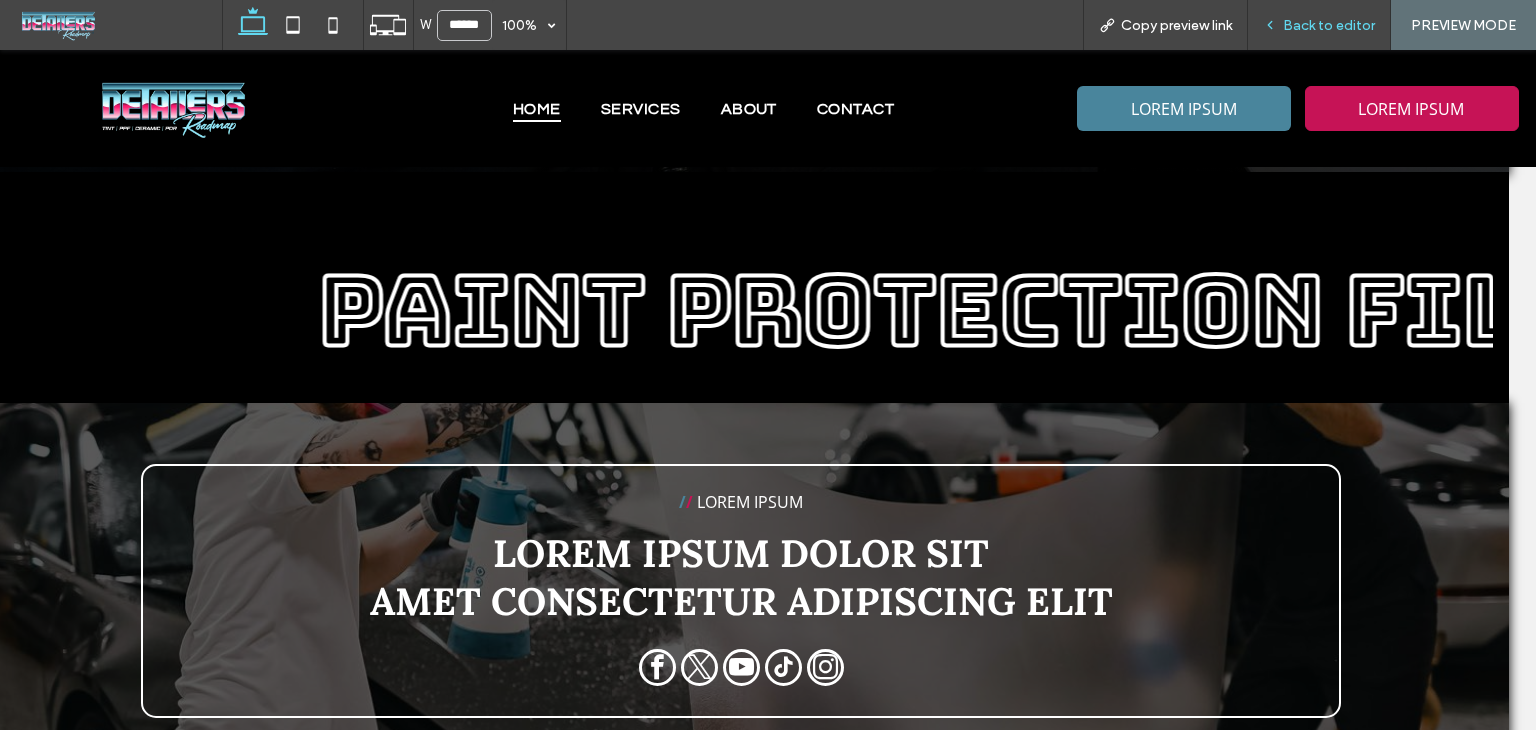 click on "Back to editor" at bounding box center [1319, 25] 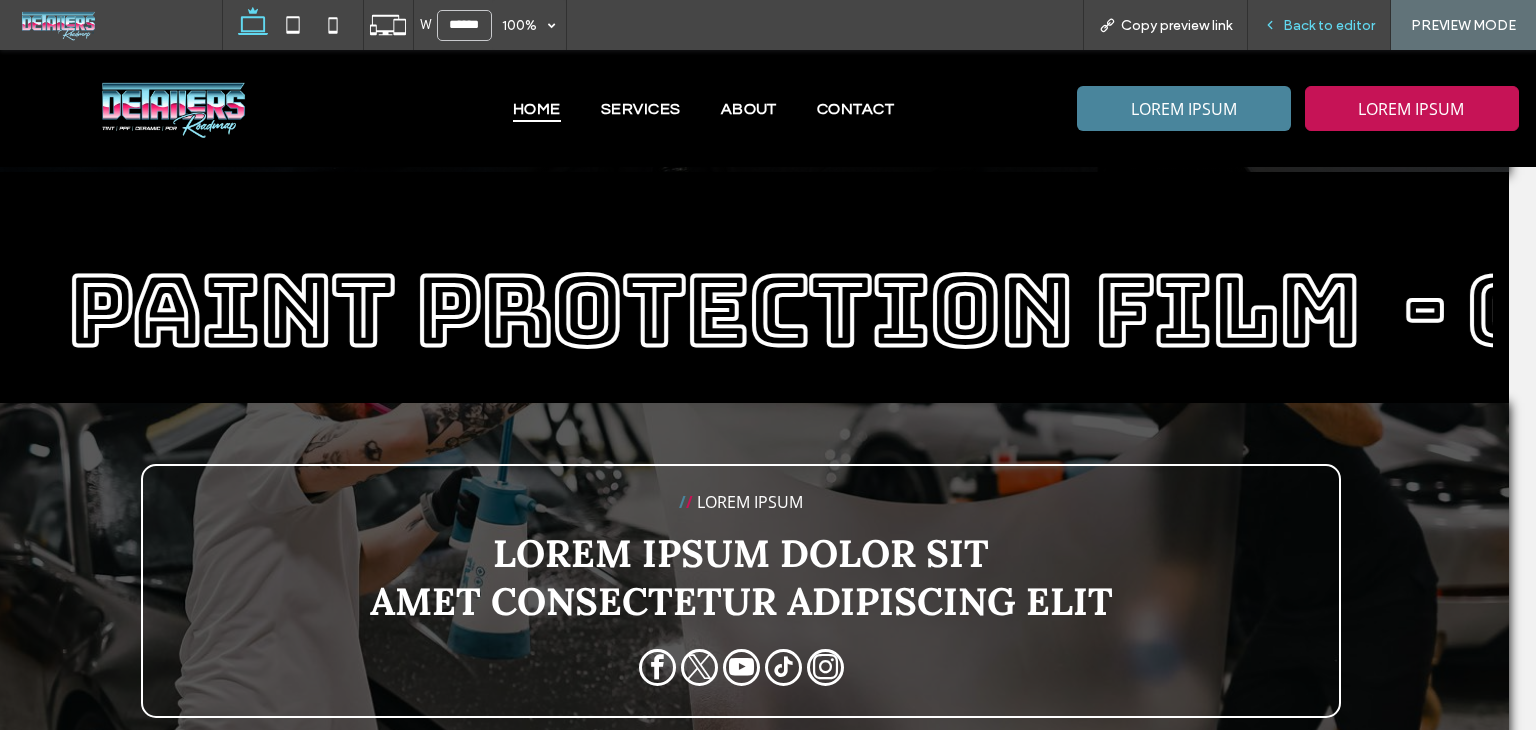 click on "Back to editor" at bounding box center [1319, 25] 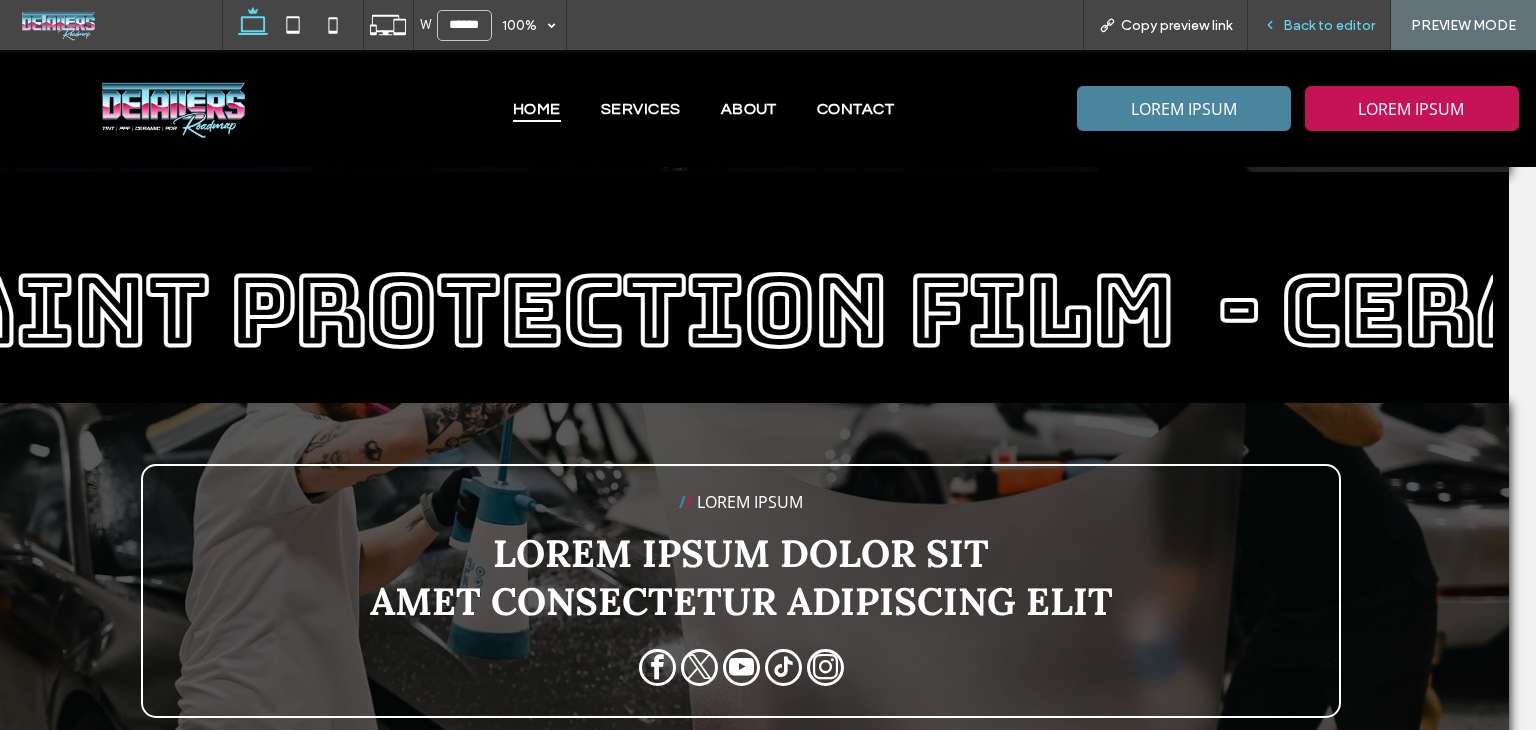 click on "Back to editor" at bounding box center [1329, 25] 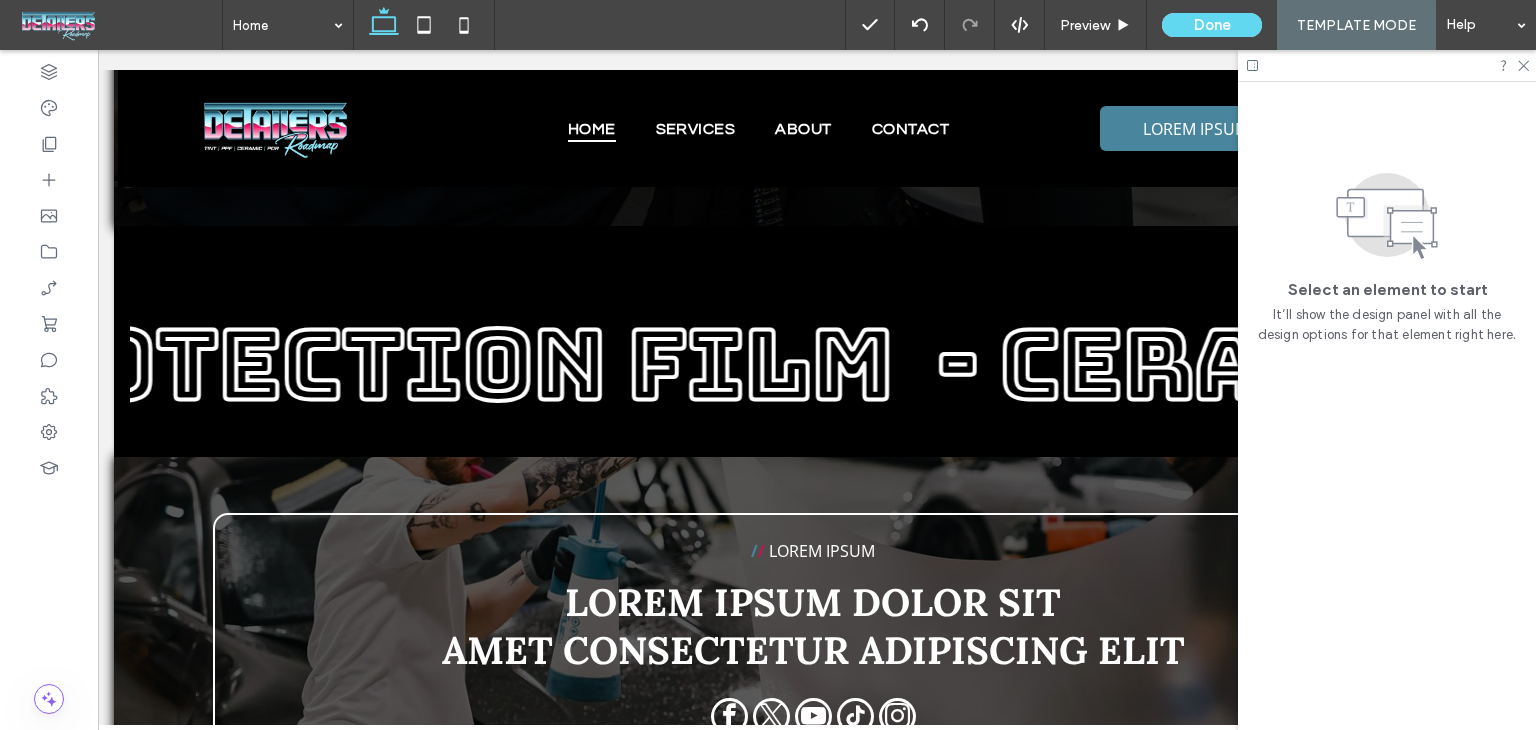scroll, scrollTop: 4581, scrollLeft: 4, axis: both 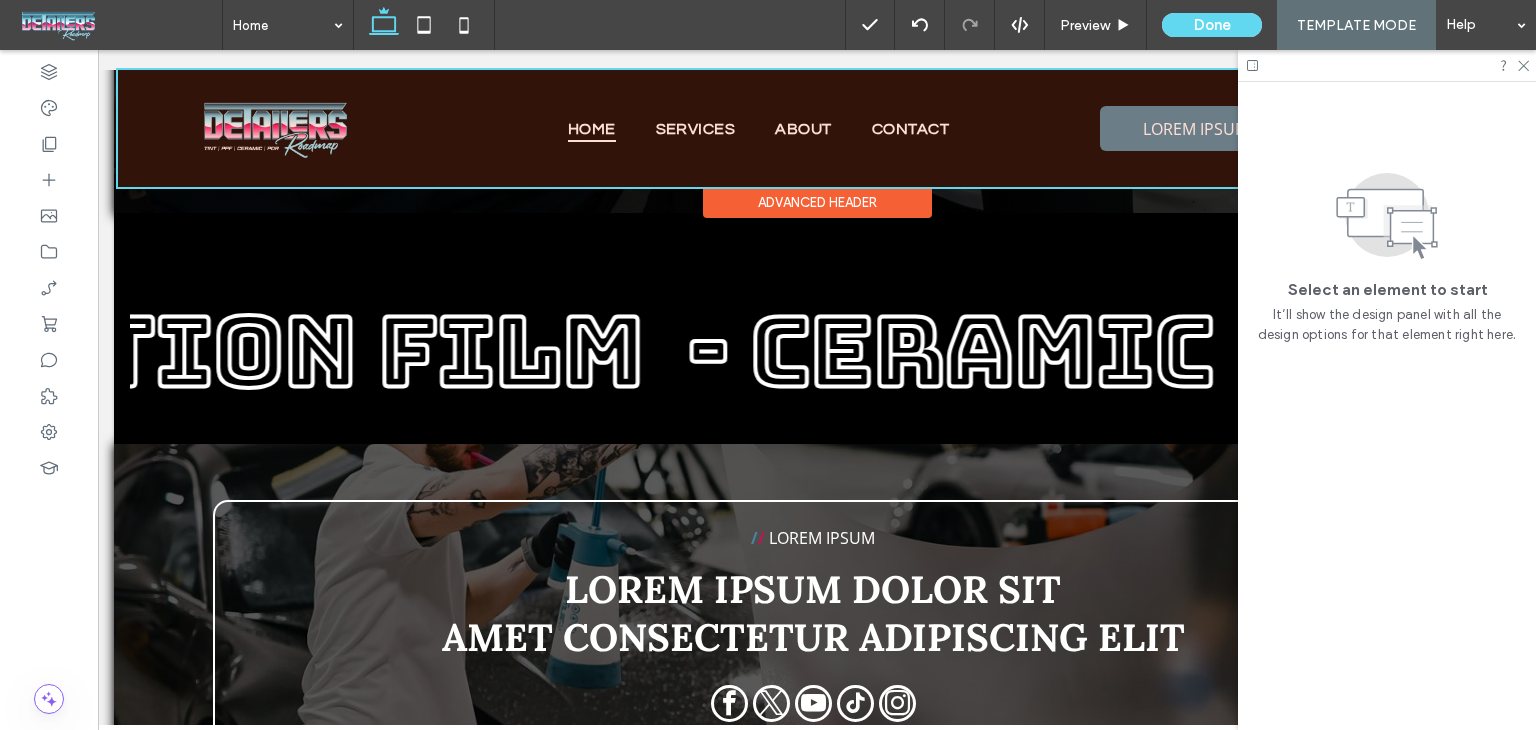 click at bounding box center (817, 128) 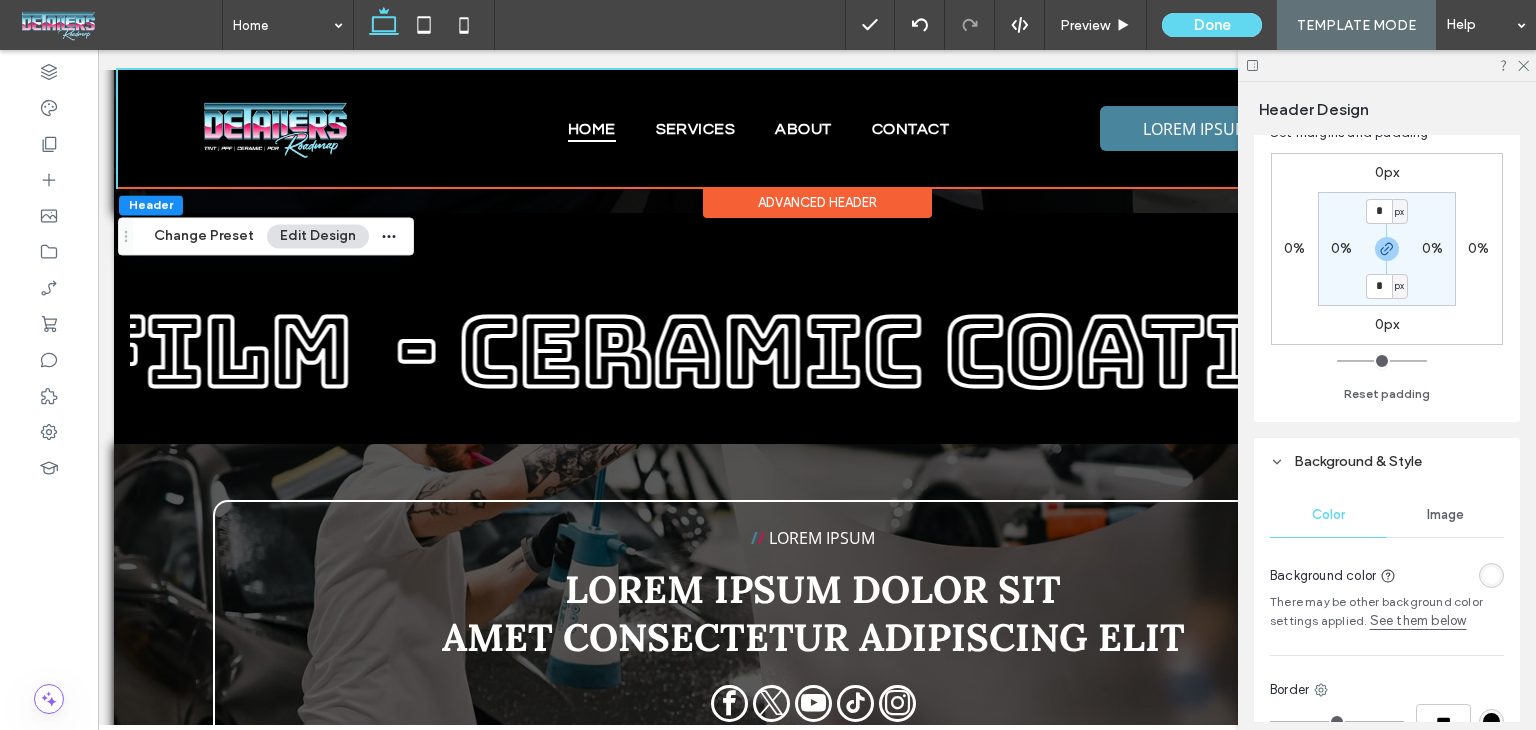 scroll, scrollTop: 120, scrollLeft: 0, axis: vertical 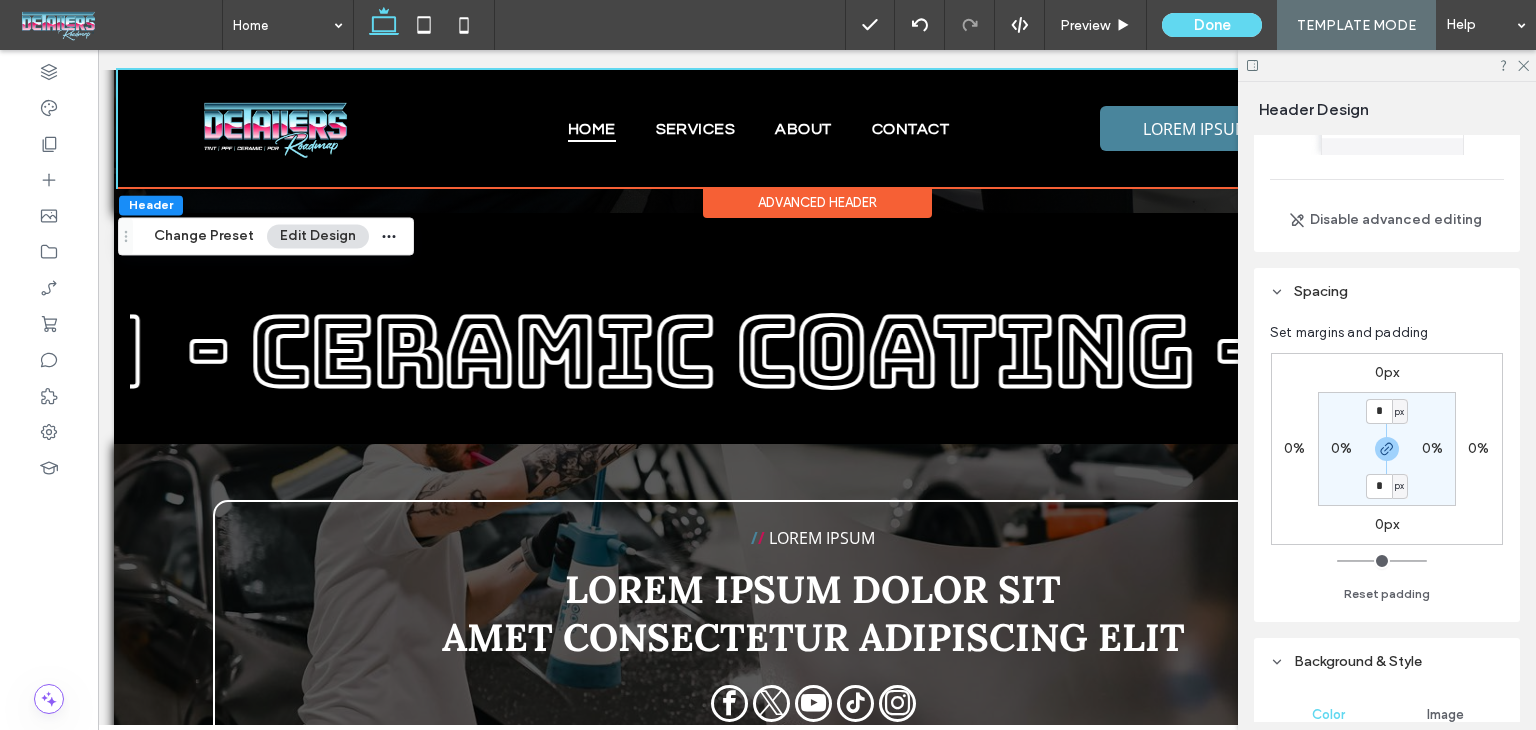 click on "0%" at bounding box center (1294, 448) 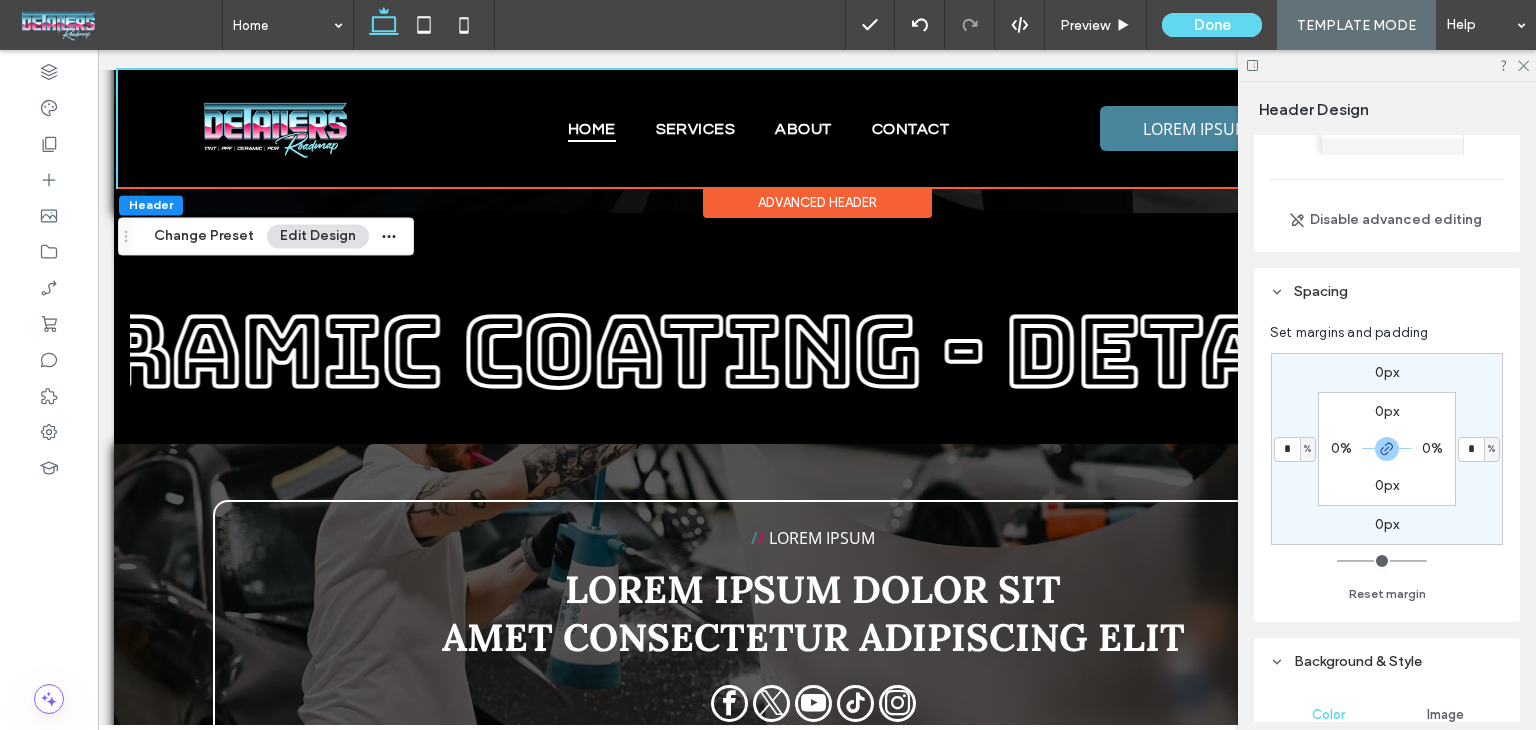 type on "*" 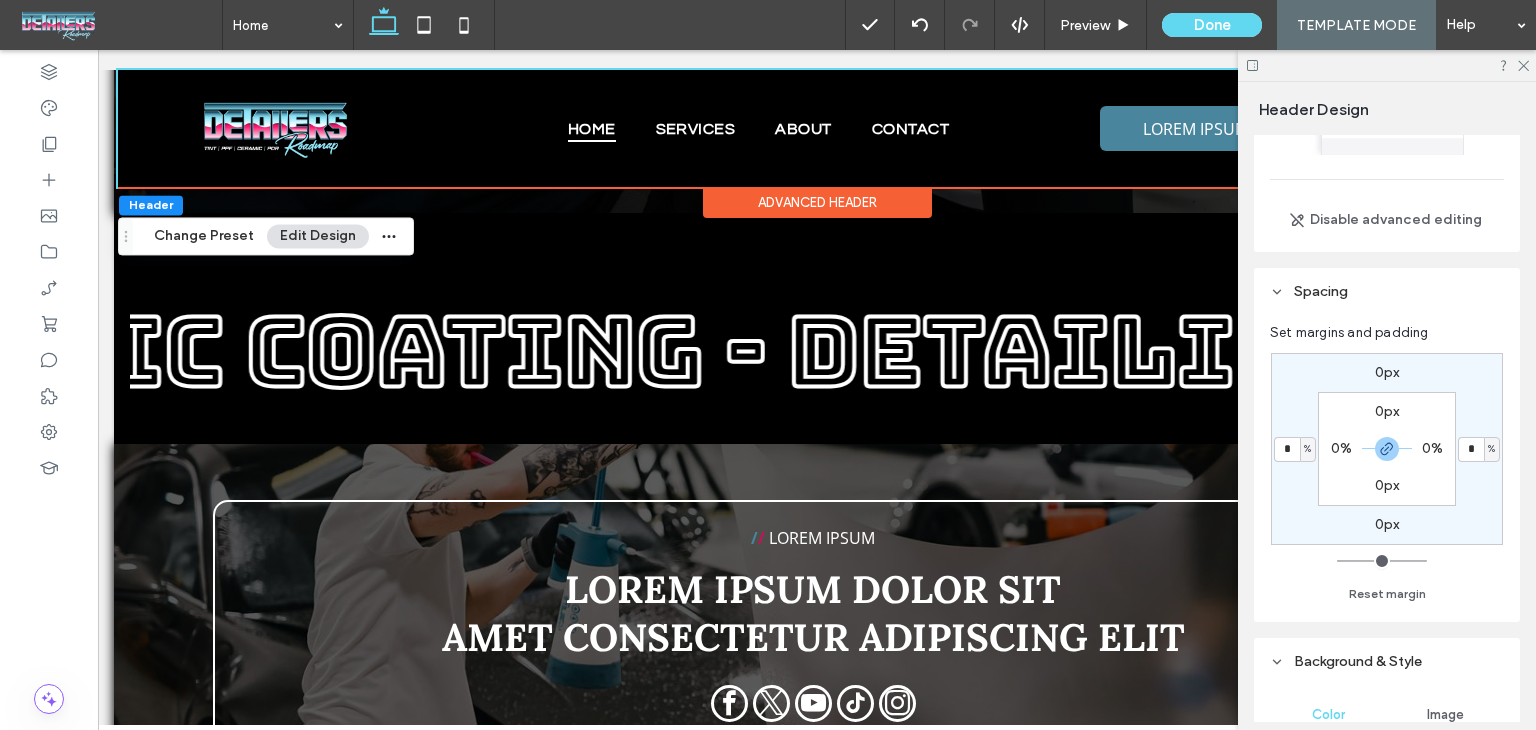 type on "*" 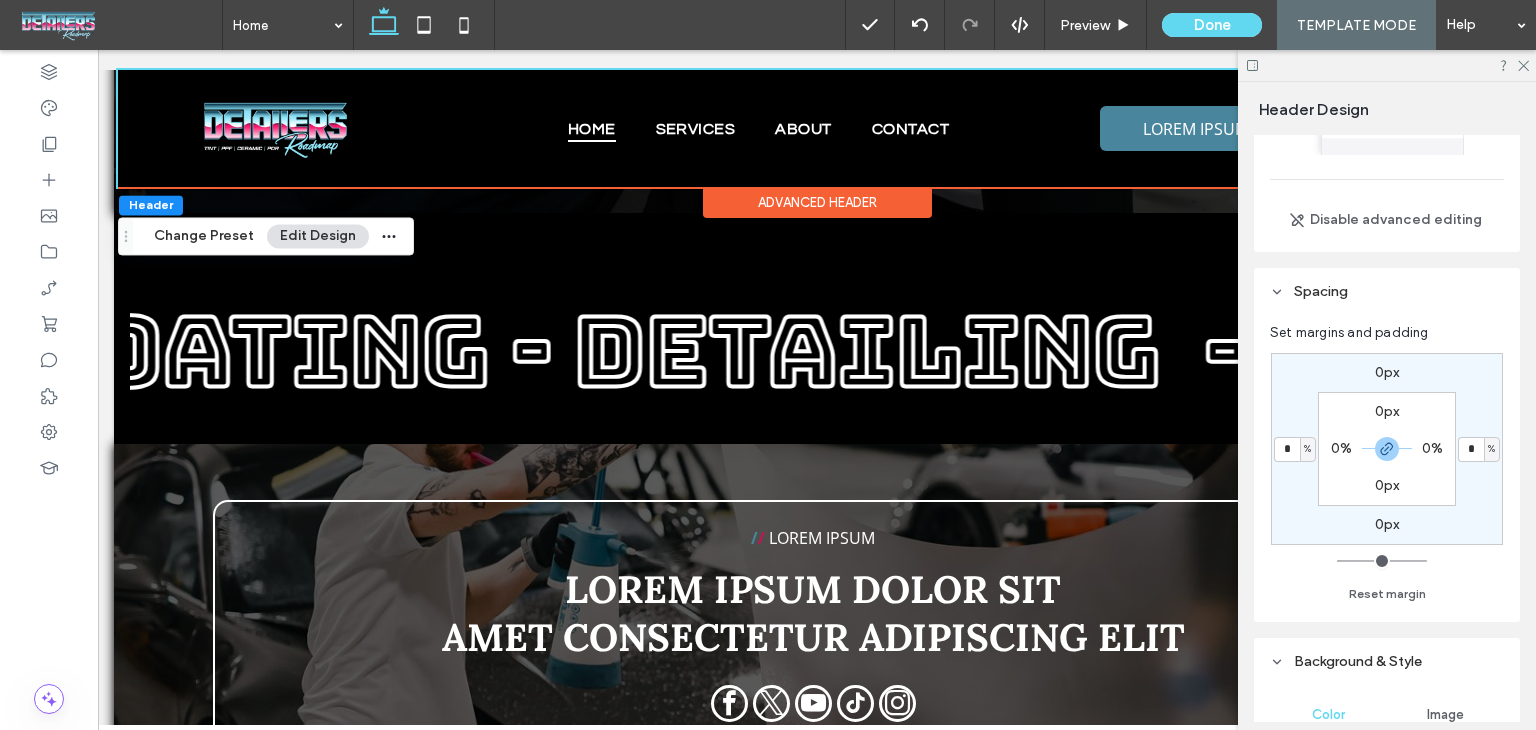 type on "*" 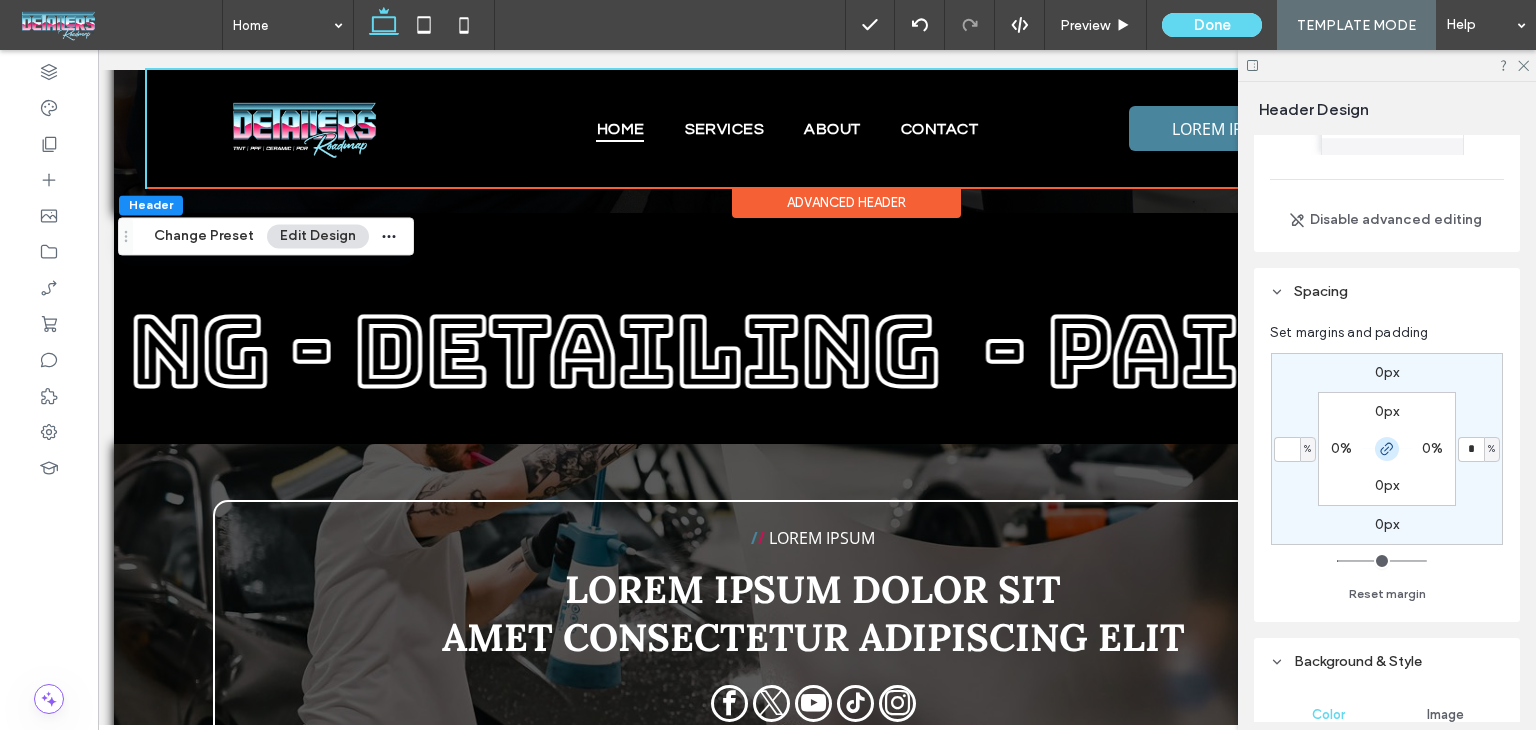 type 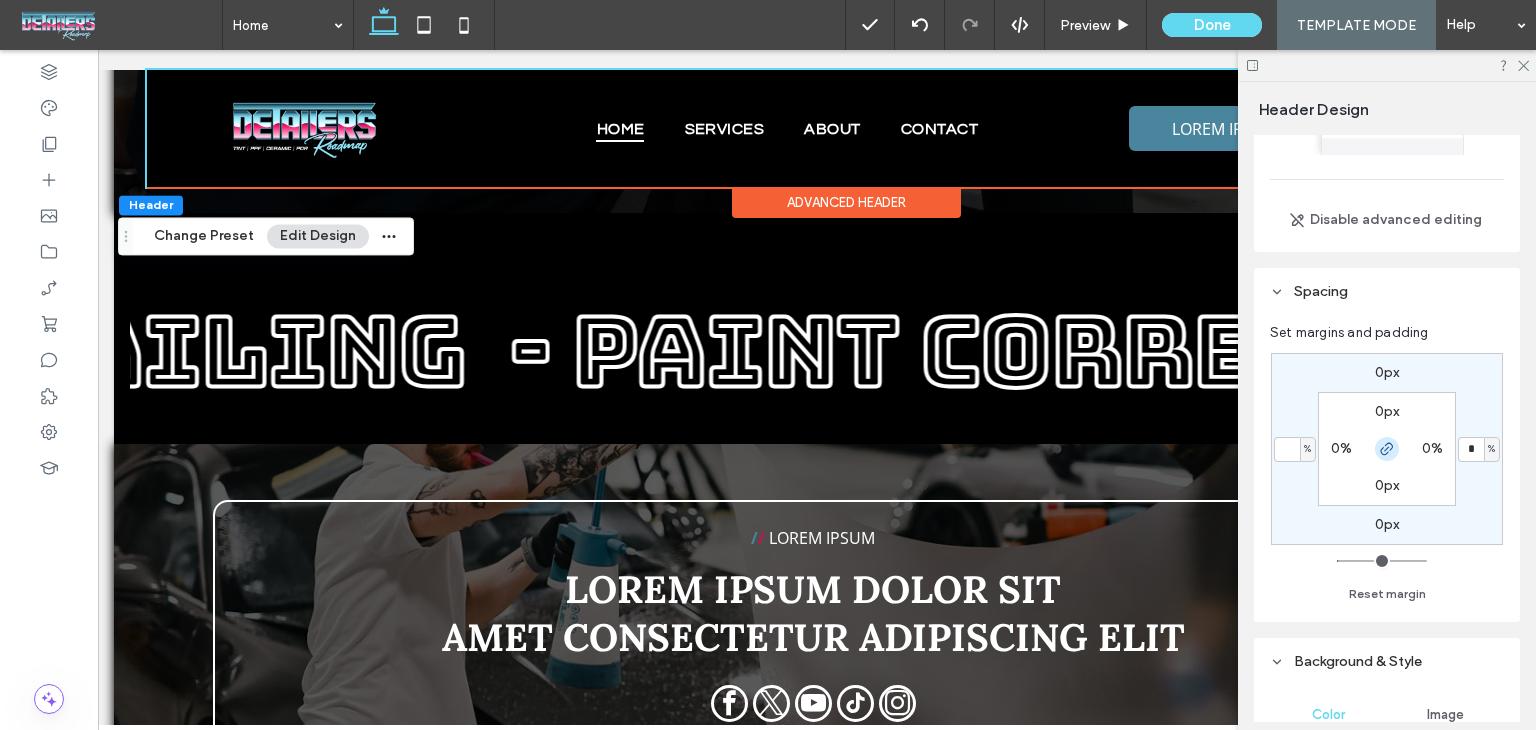 type on "*" 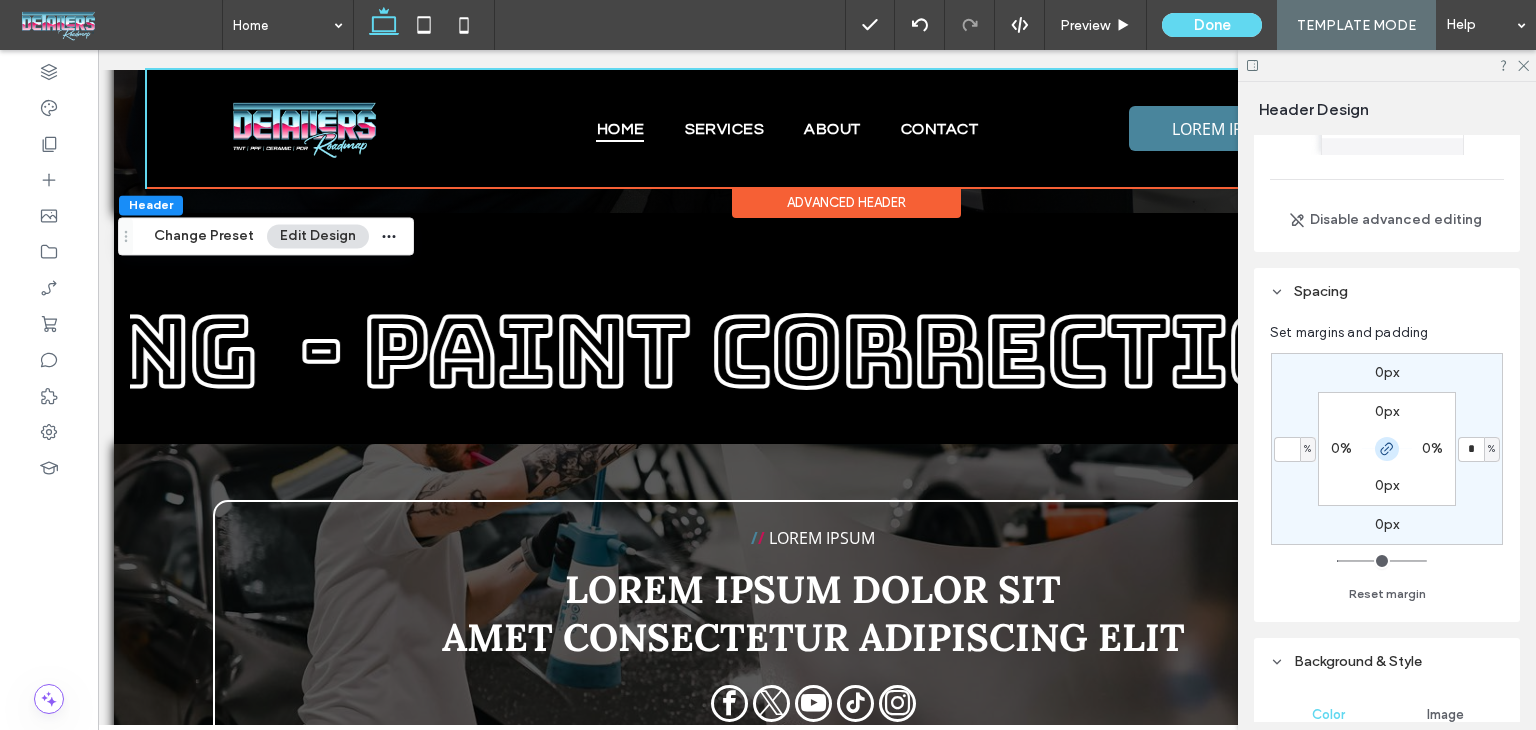 type on "*" 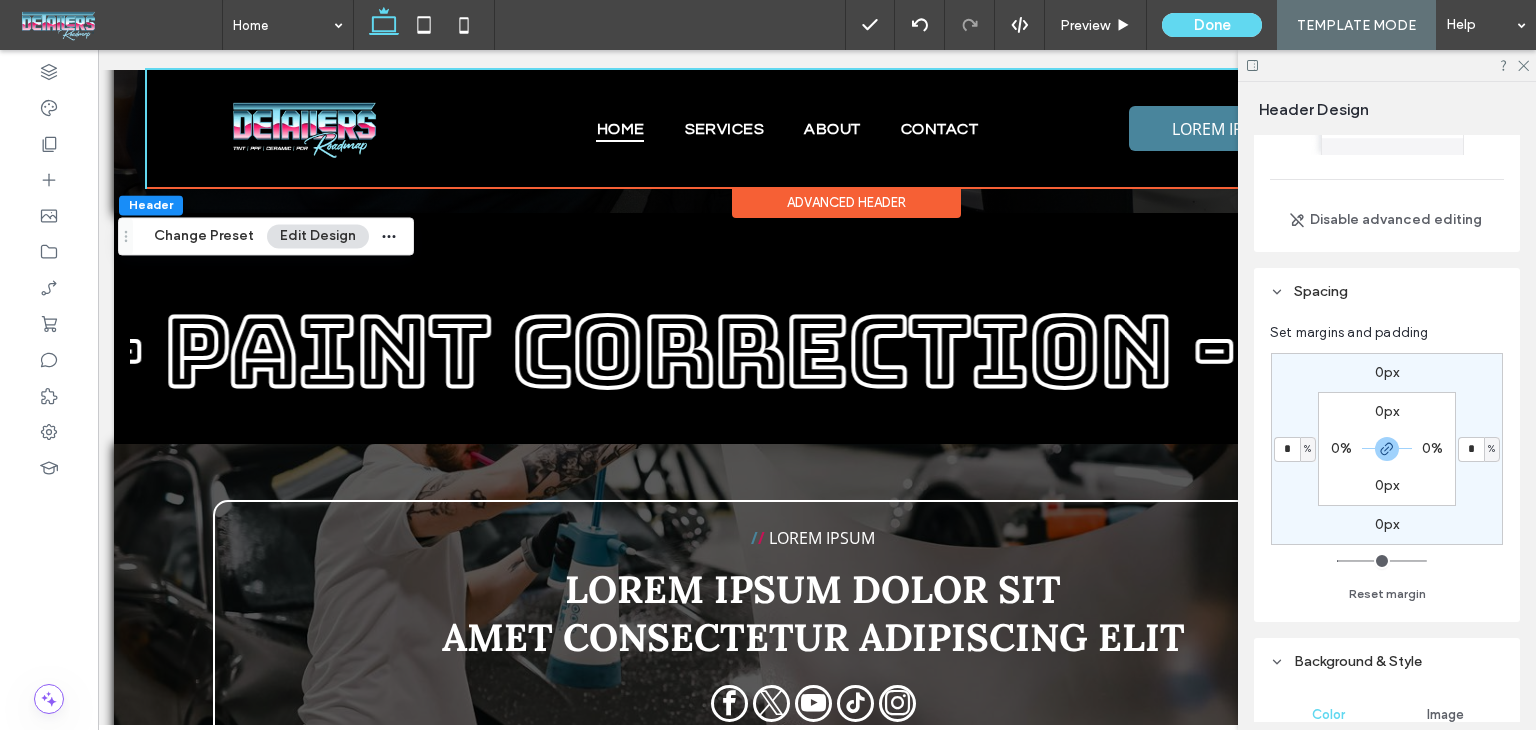 drag, startPoint x: 1375, startPoint y: 448, endPoint x: 1412, endPoint y: 468, distance: 42.059483 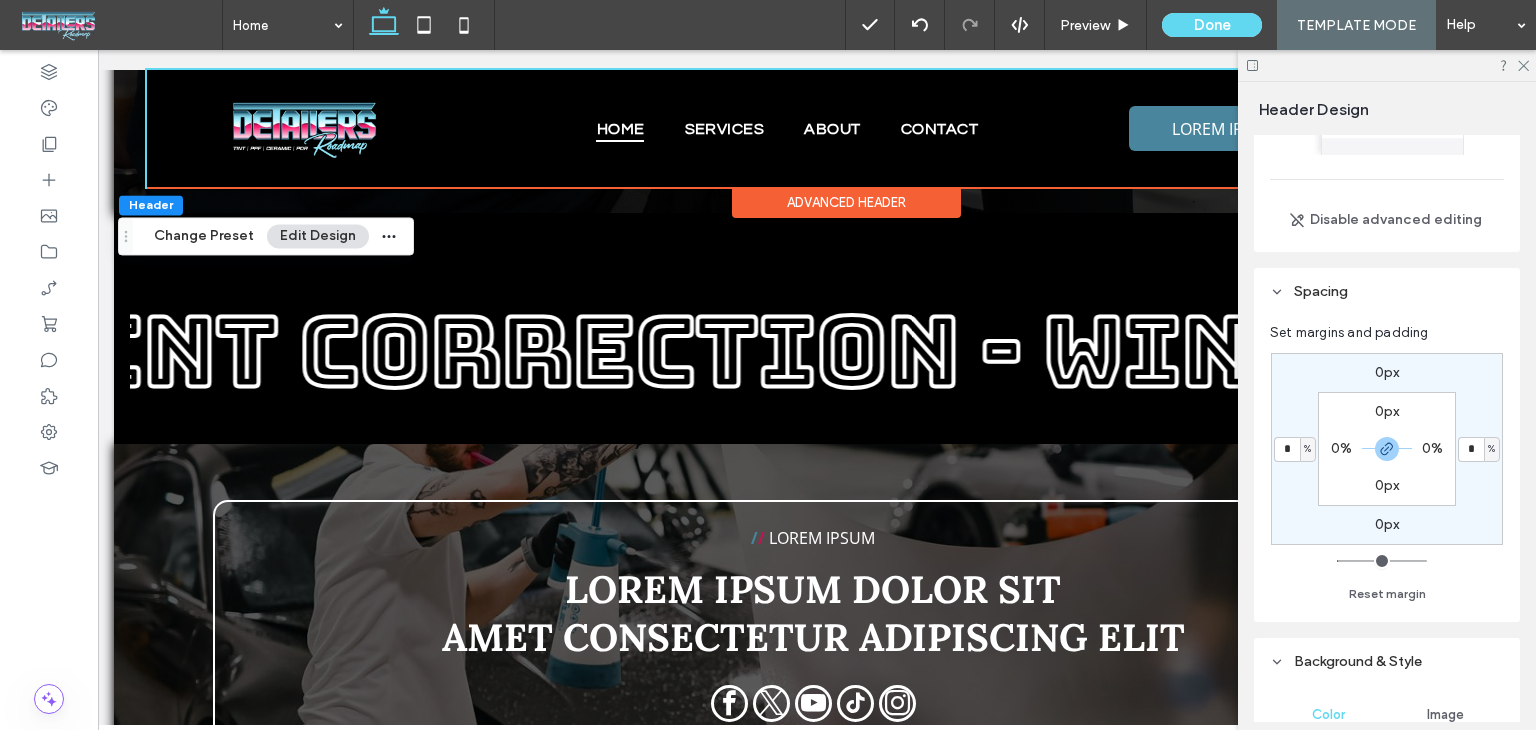 click at bounding box center [1387, 449] 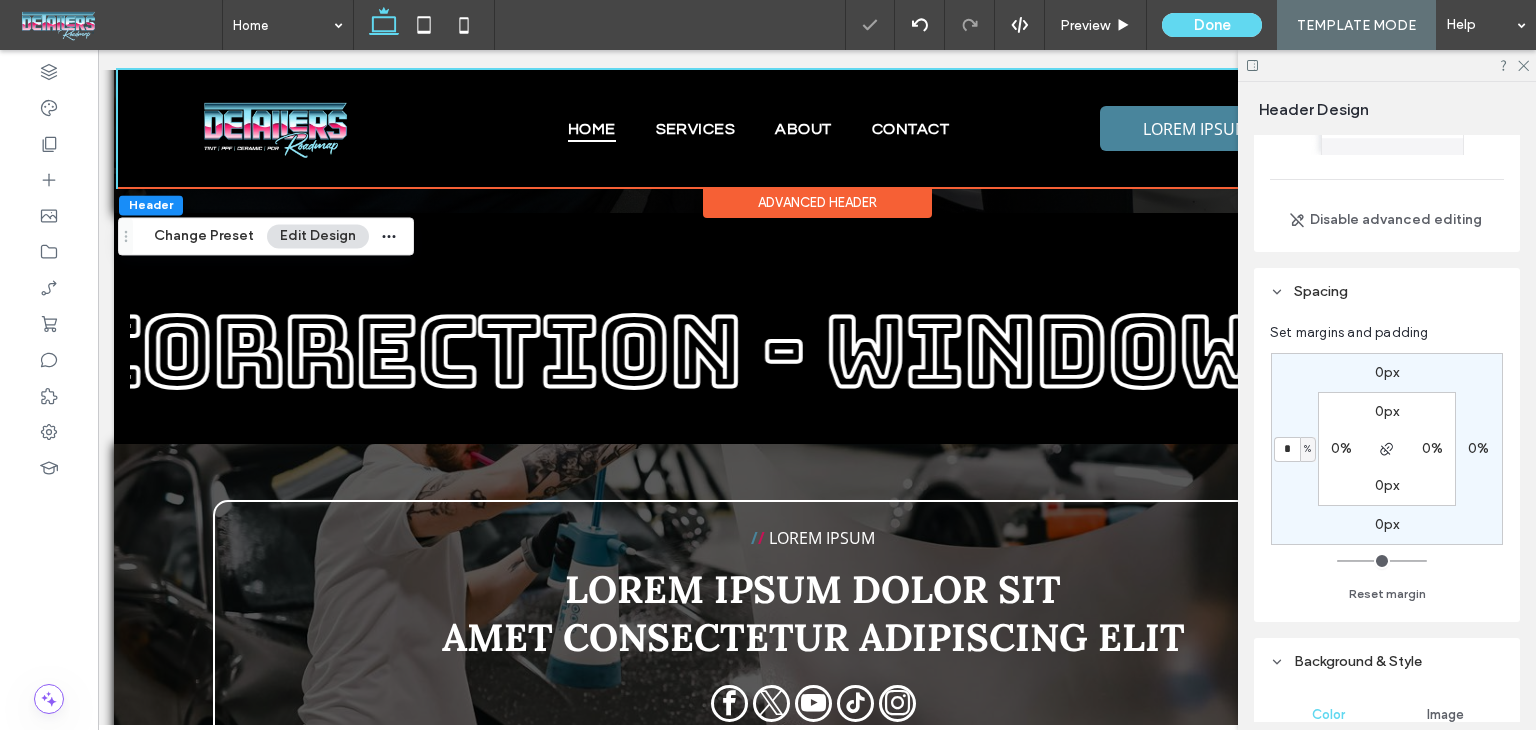 click on "0%" at bounding box center (1478, 448) 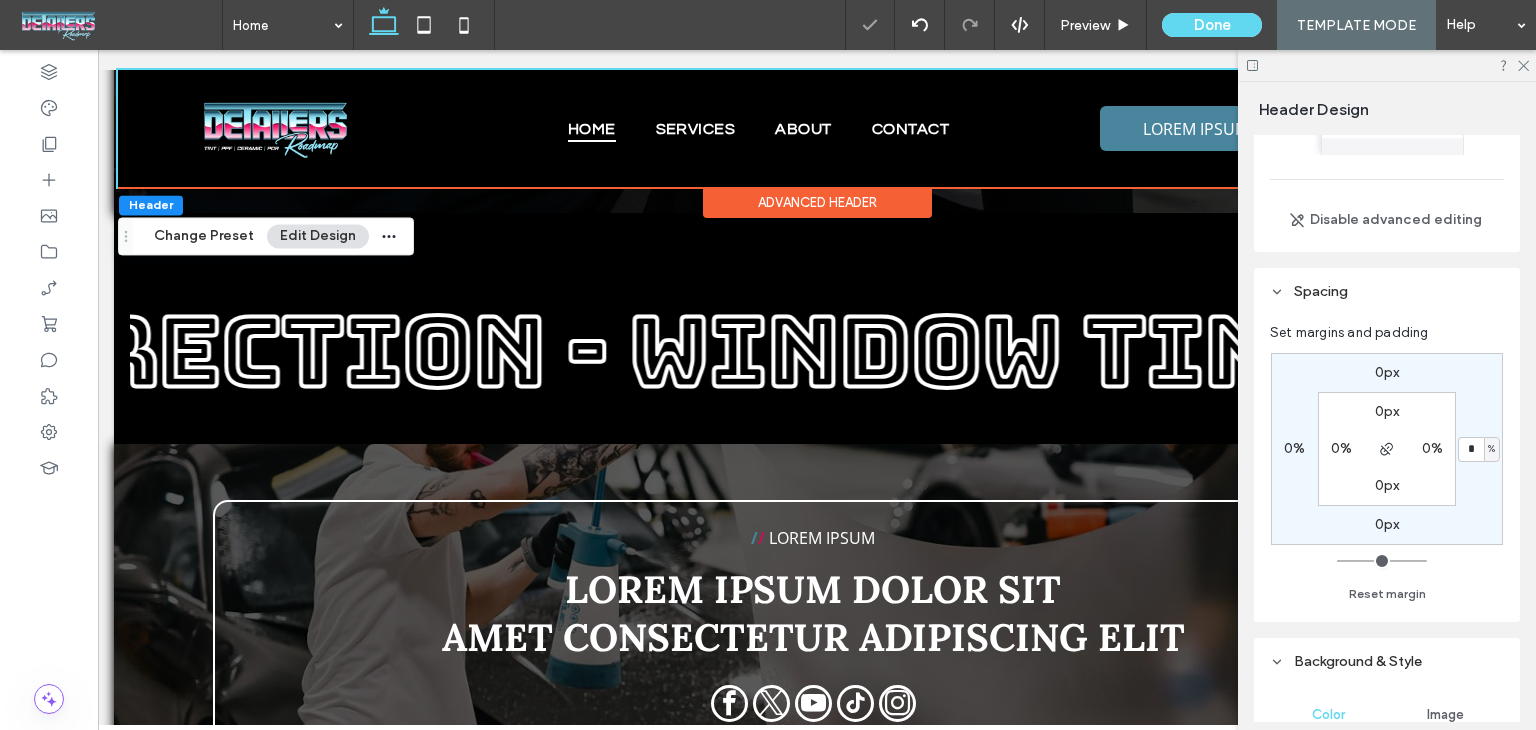 type on "*" 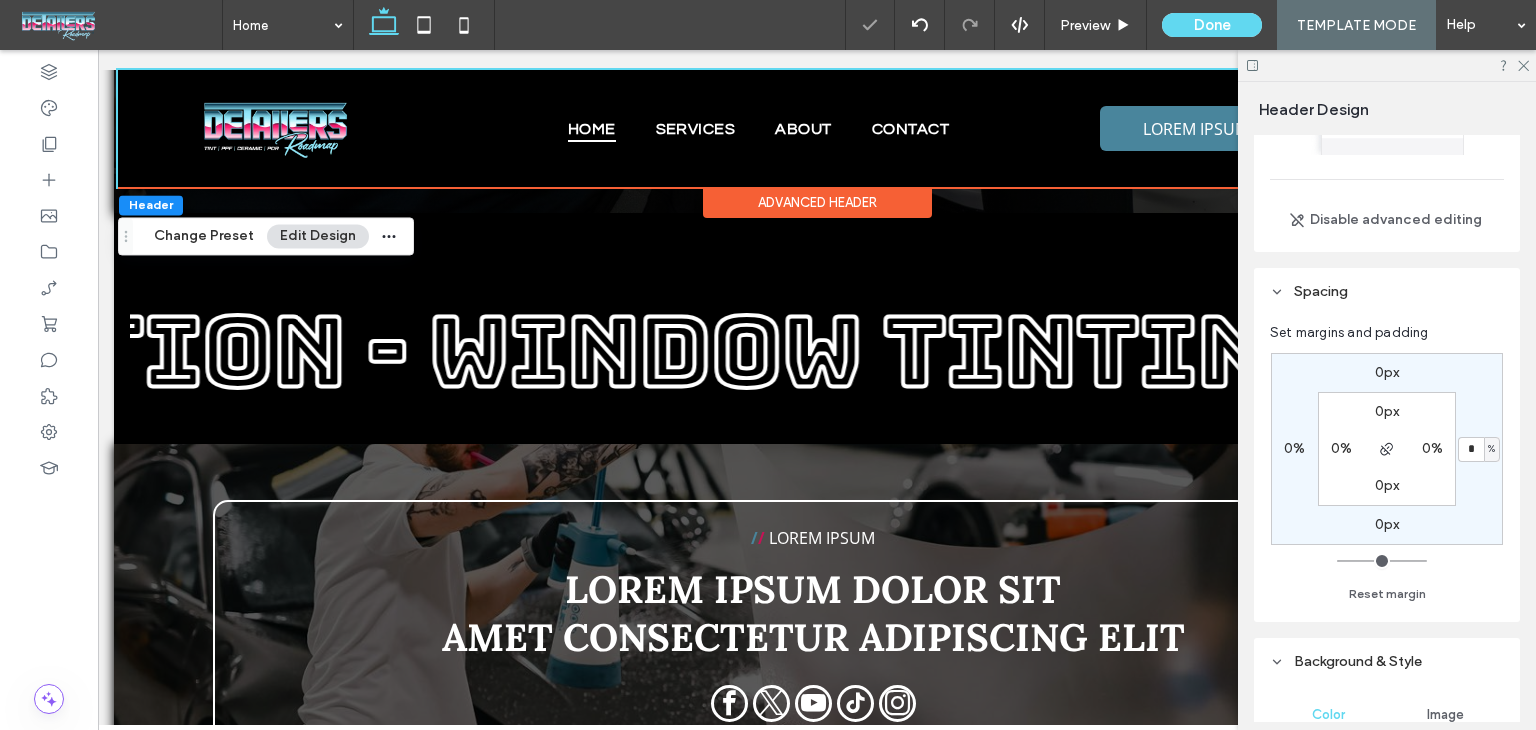 type on "*" 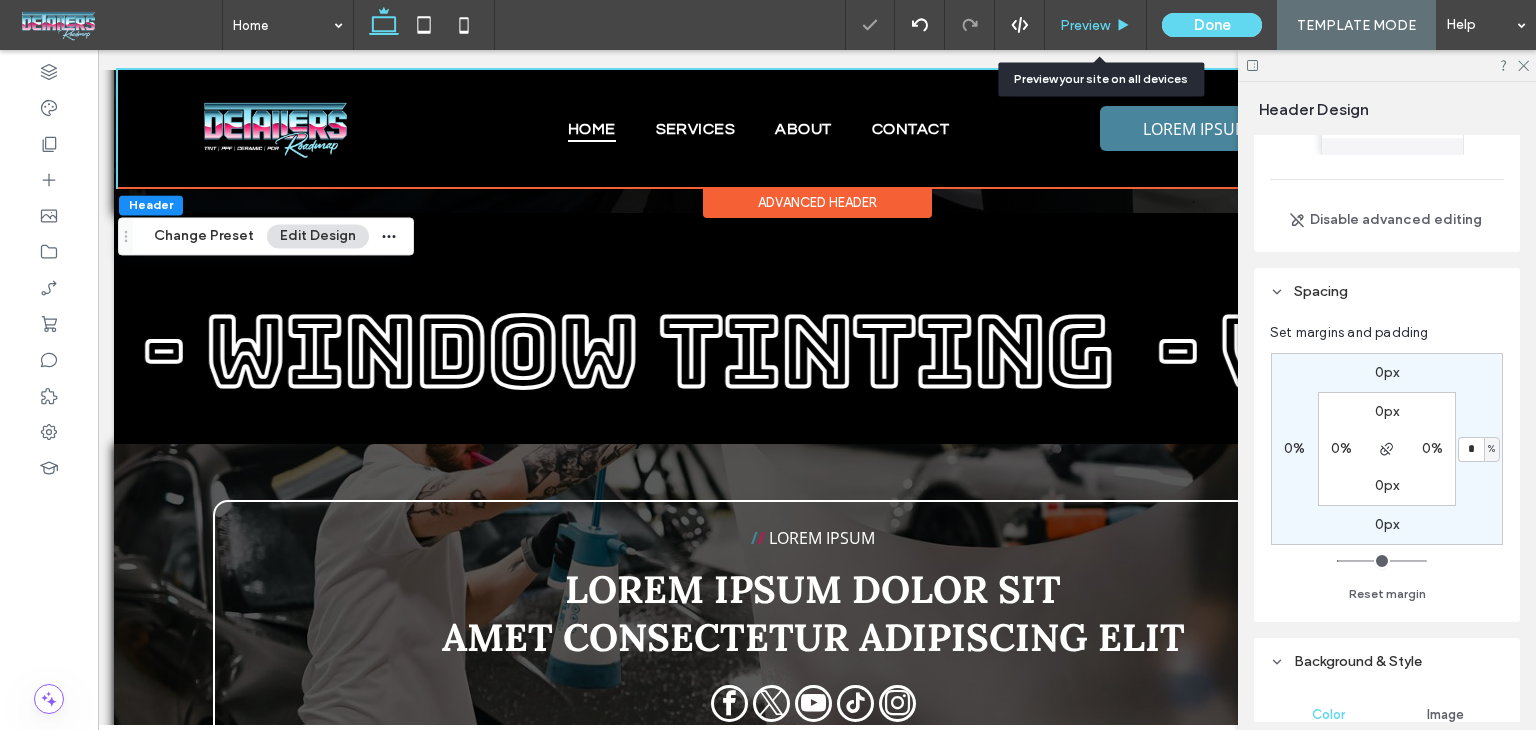 click on "Preview" at bounding box center [1085, 25] 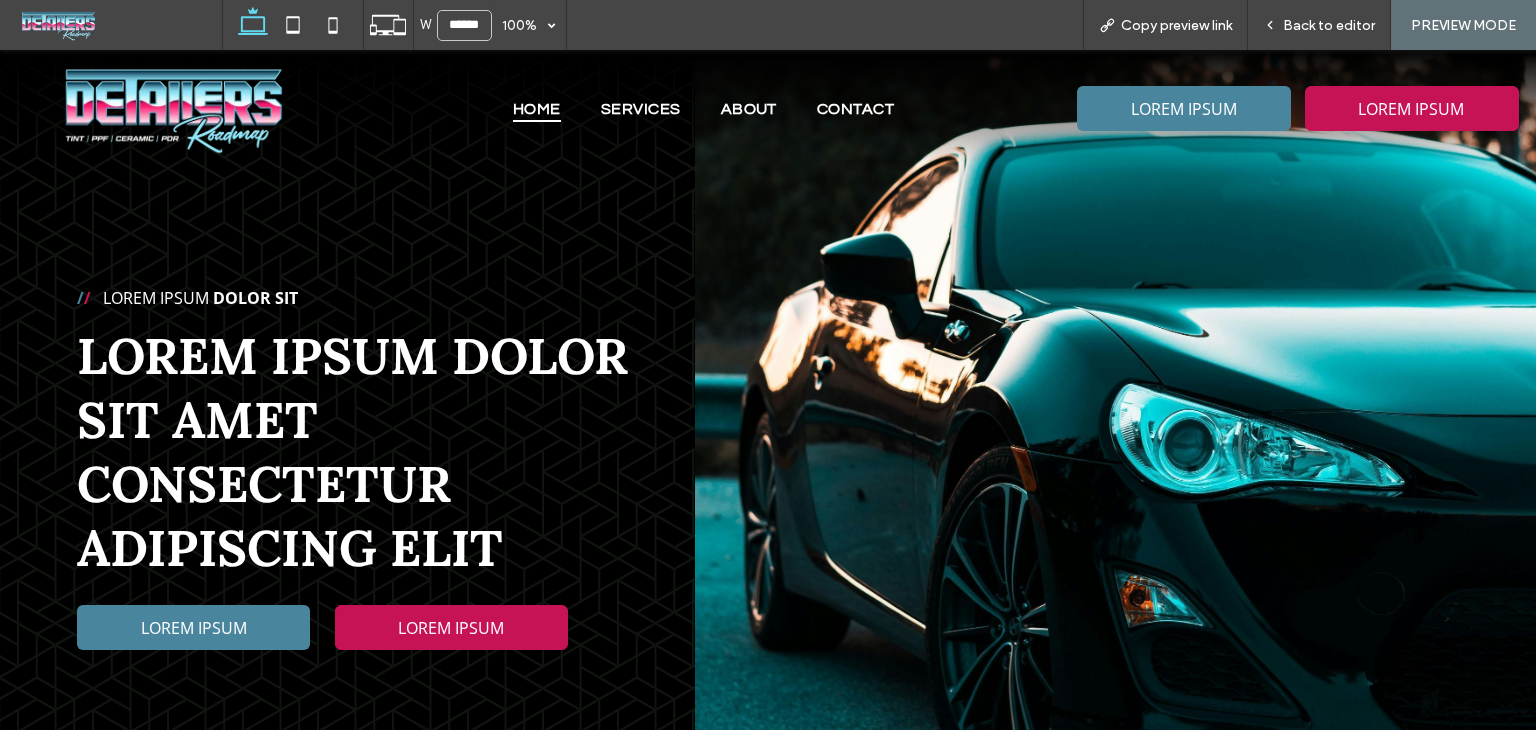 scroll, scrollTop: 0, scrollLeft: 27, axis: horizontal 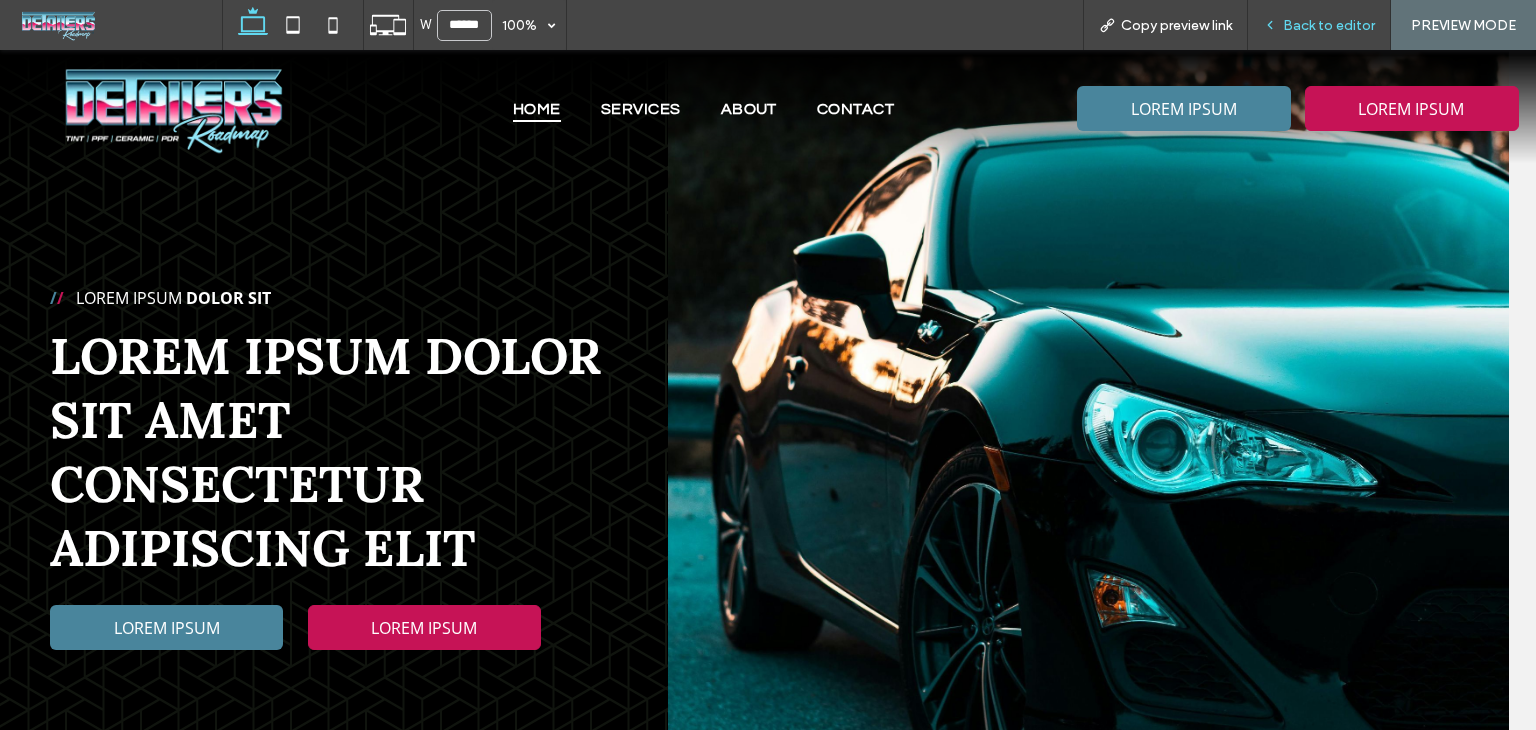 click on "Back to editor" at bounding box center [1329, 25] 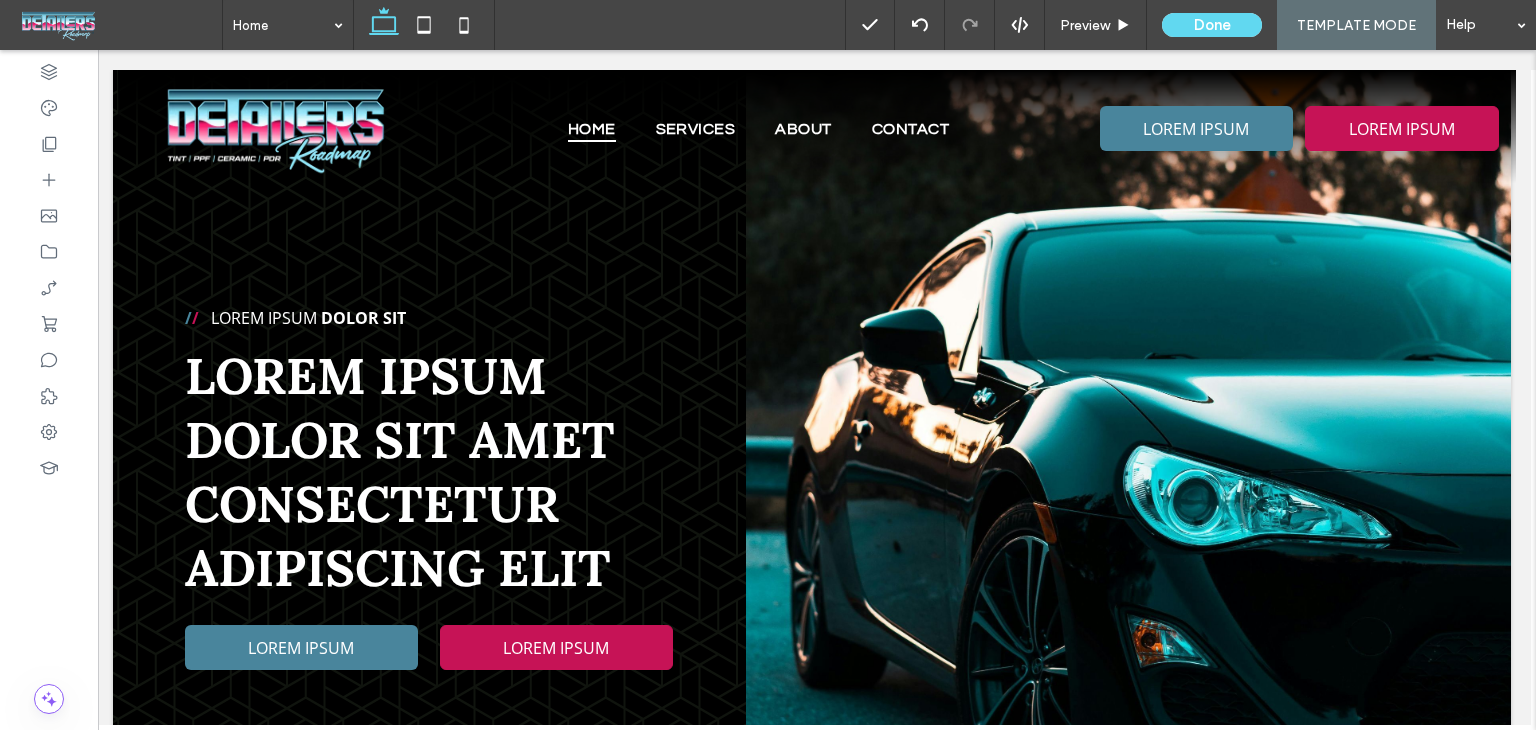 scroll, scrollTop: 0, scrollLeft: 4, axis: horizontal 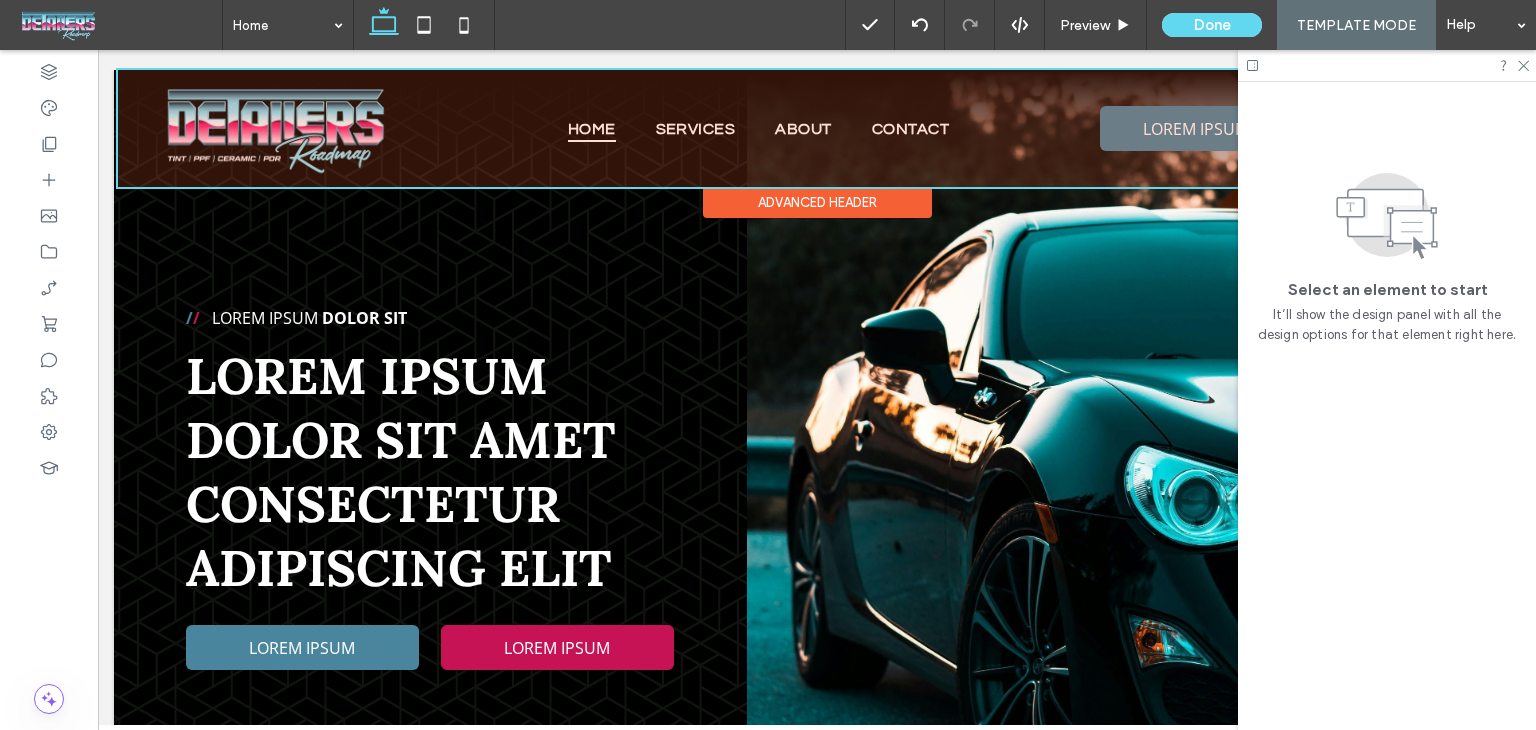 click at bounding box center (817, 128) 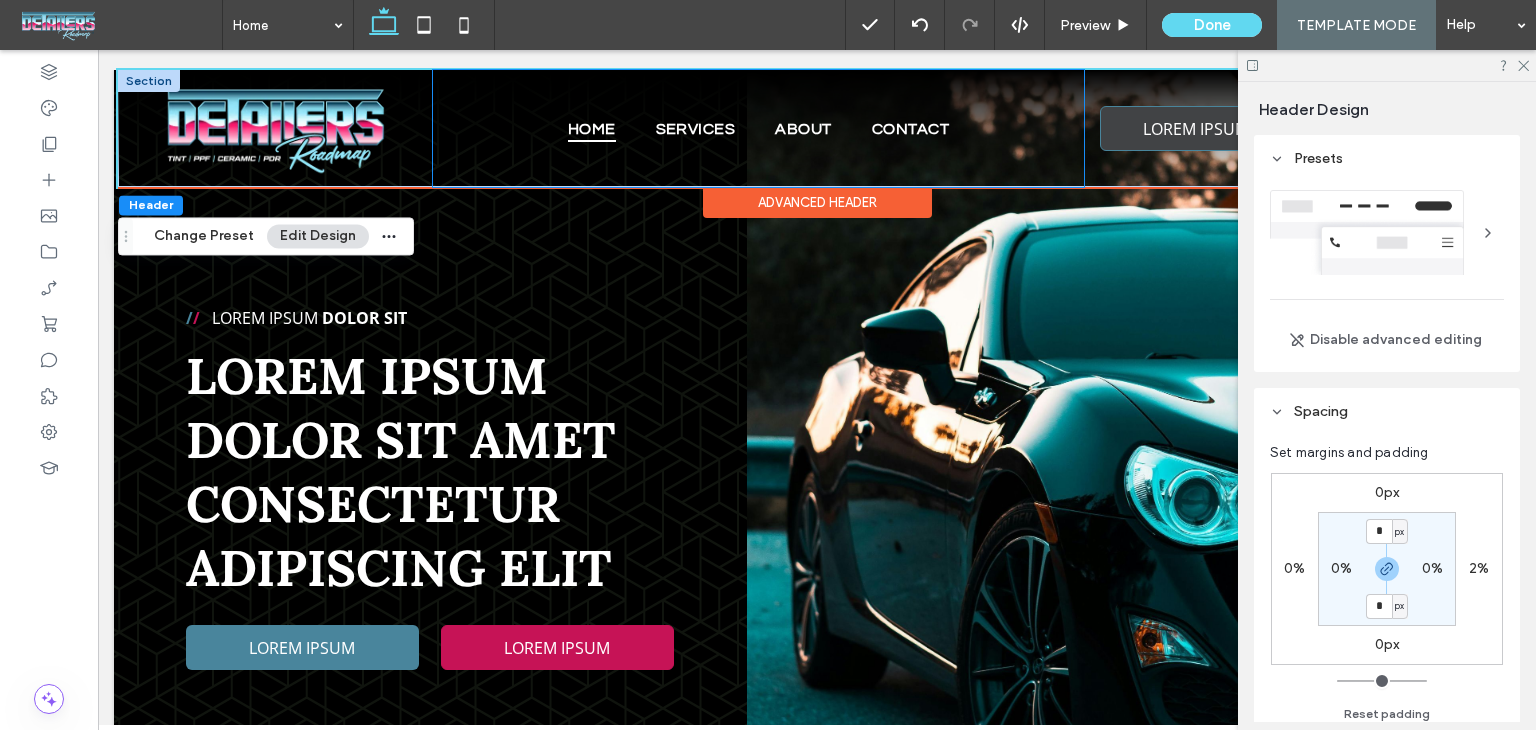 drag, startPoint x: 1038, startPoint y: 96, endPoint x: 1091, endPoint y: 133, distance: 64.63745 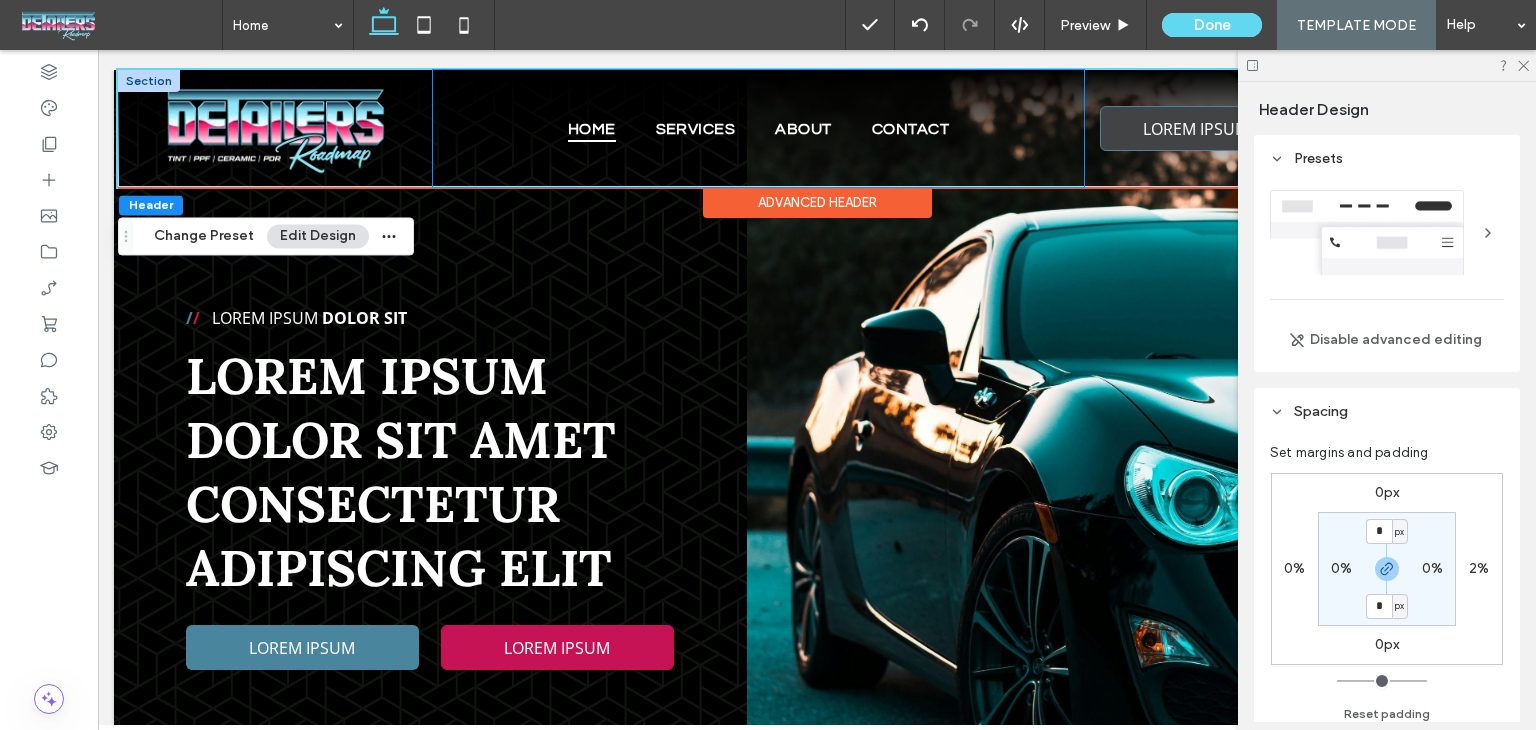click on "Home
Services
About
Contact" at bounding box center [758, 128] 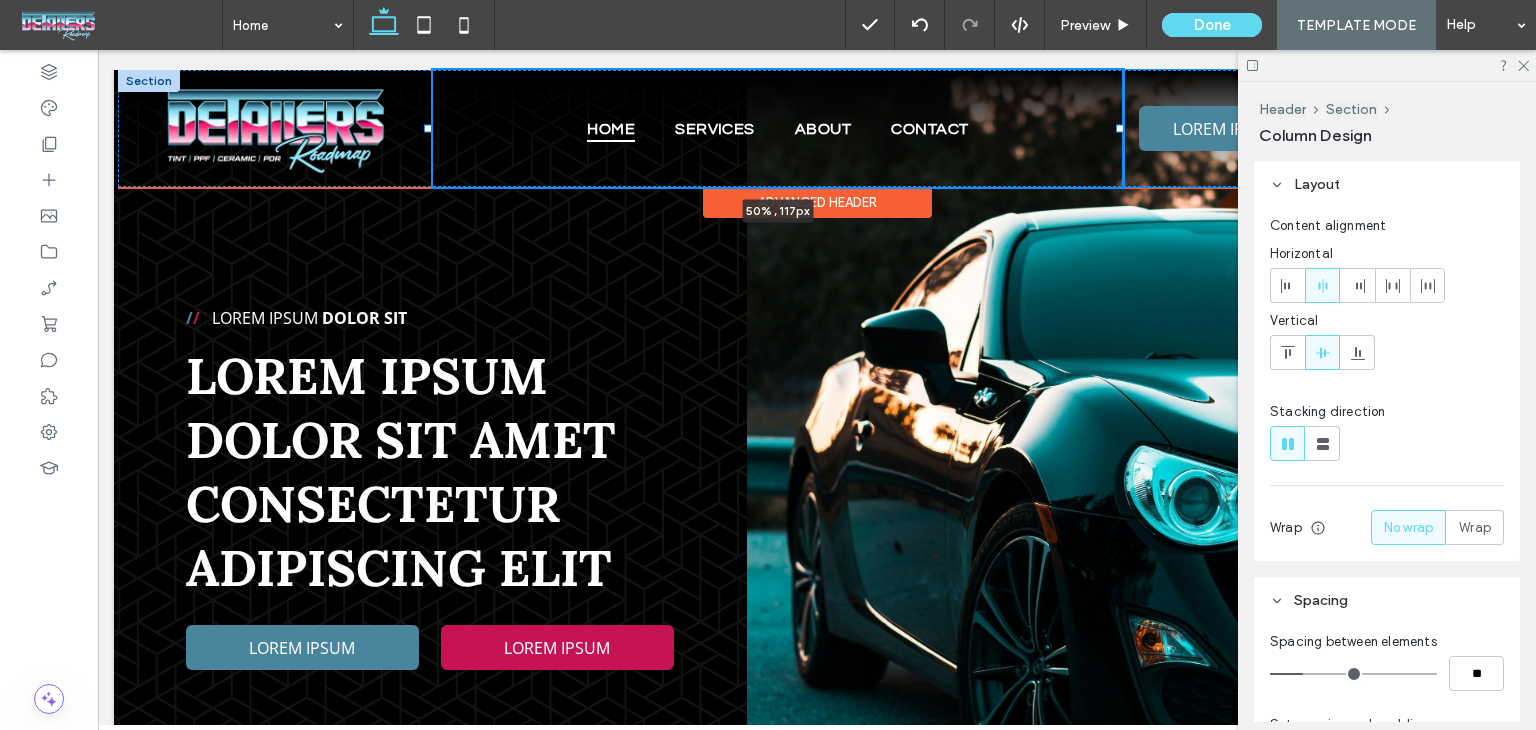 drag, startPoint x: 1072, startPoint y: 128, endPoint x: 1118, endPoint y: 149, distance: 50.566788 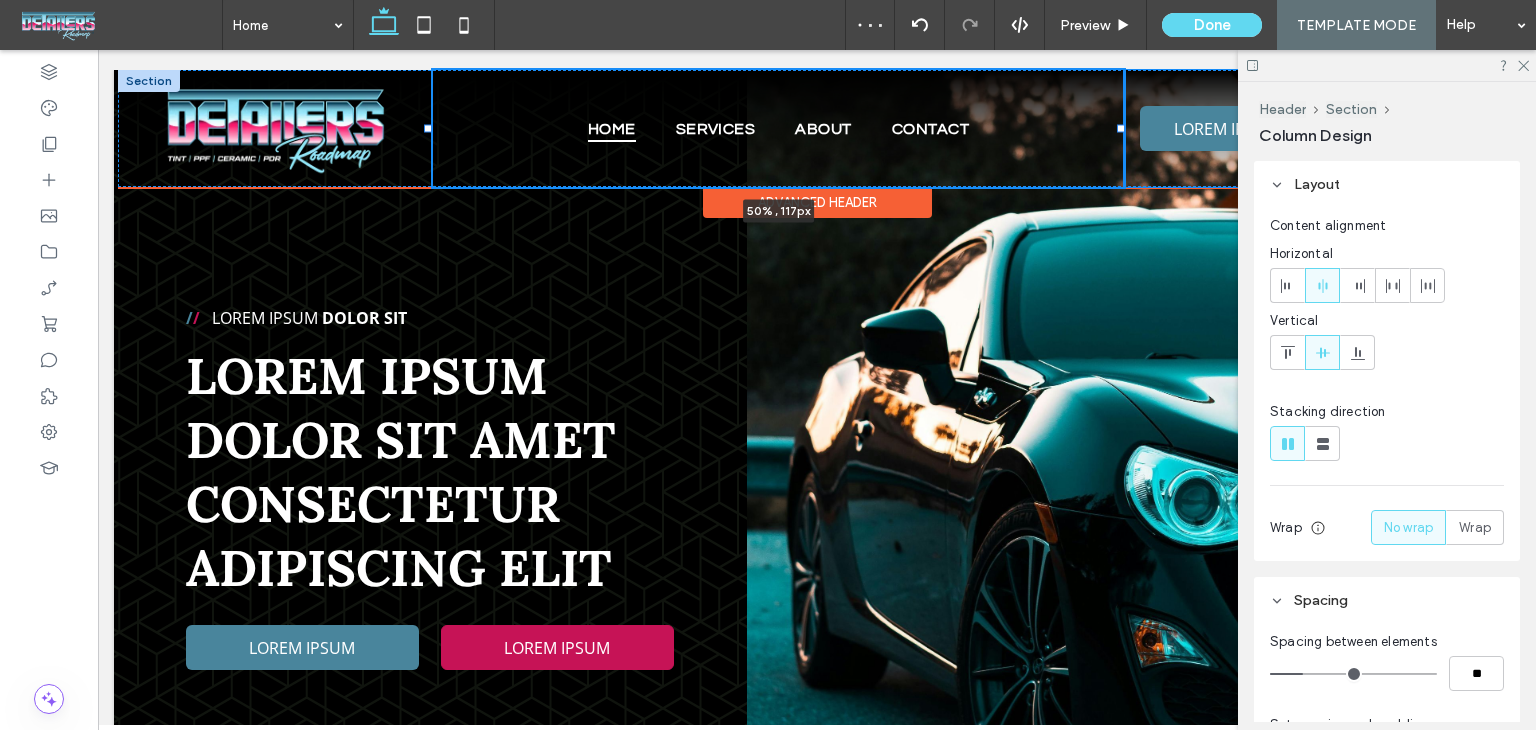 click at bounding box center (1121, 129) 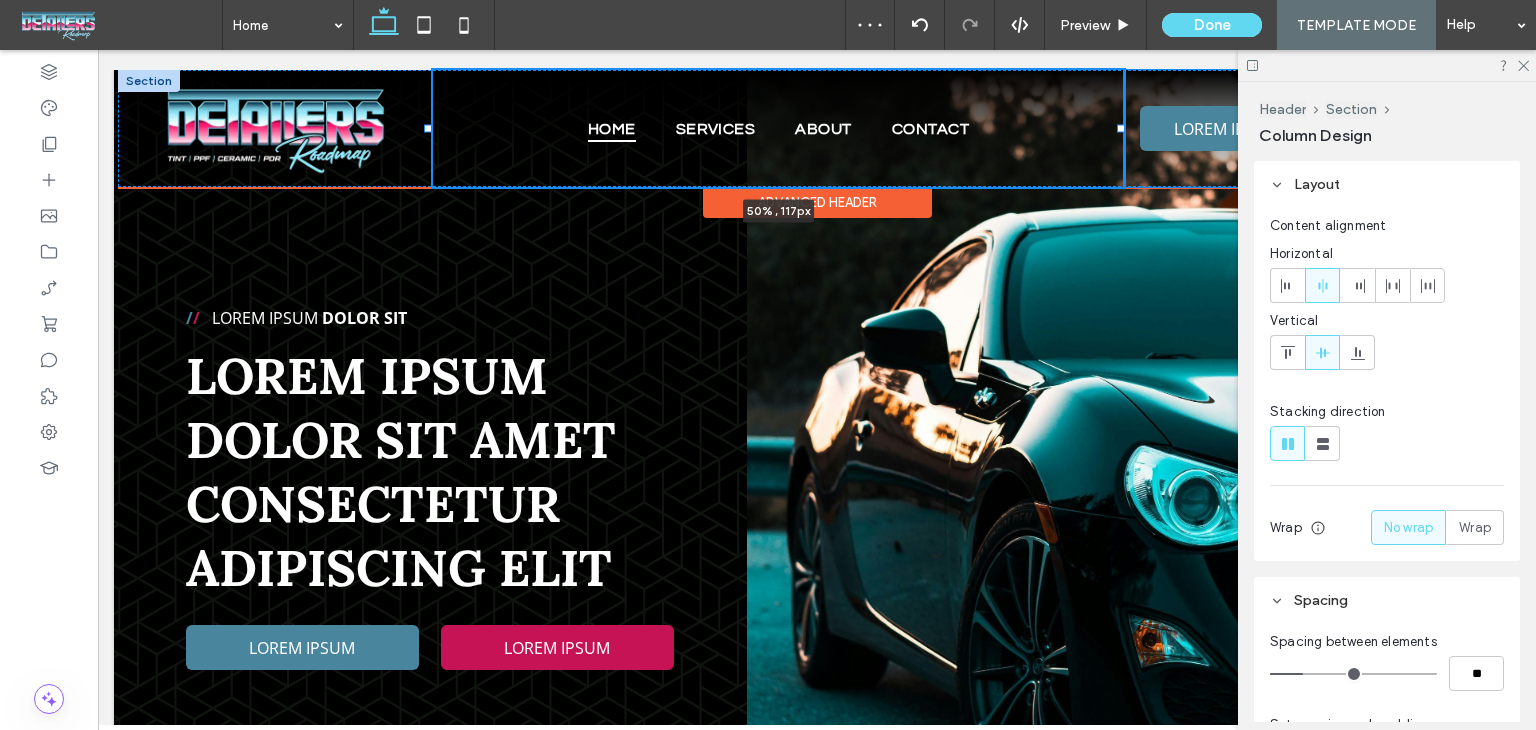 type on "***" 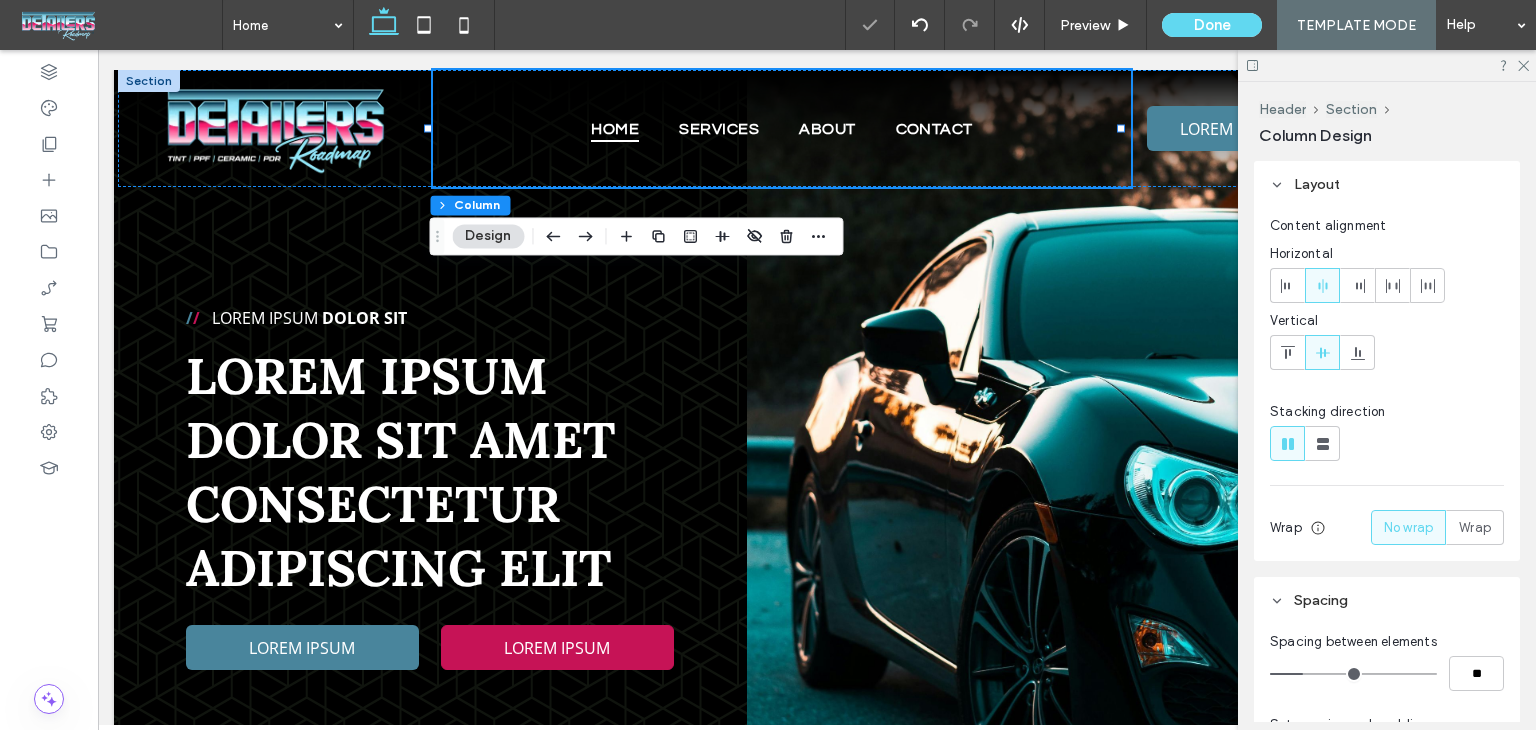 click at bounding box center [1387, 65] 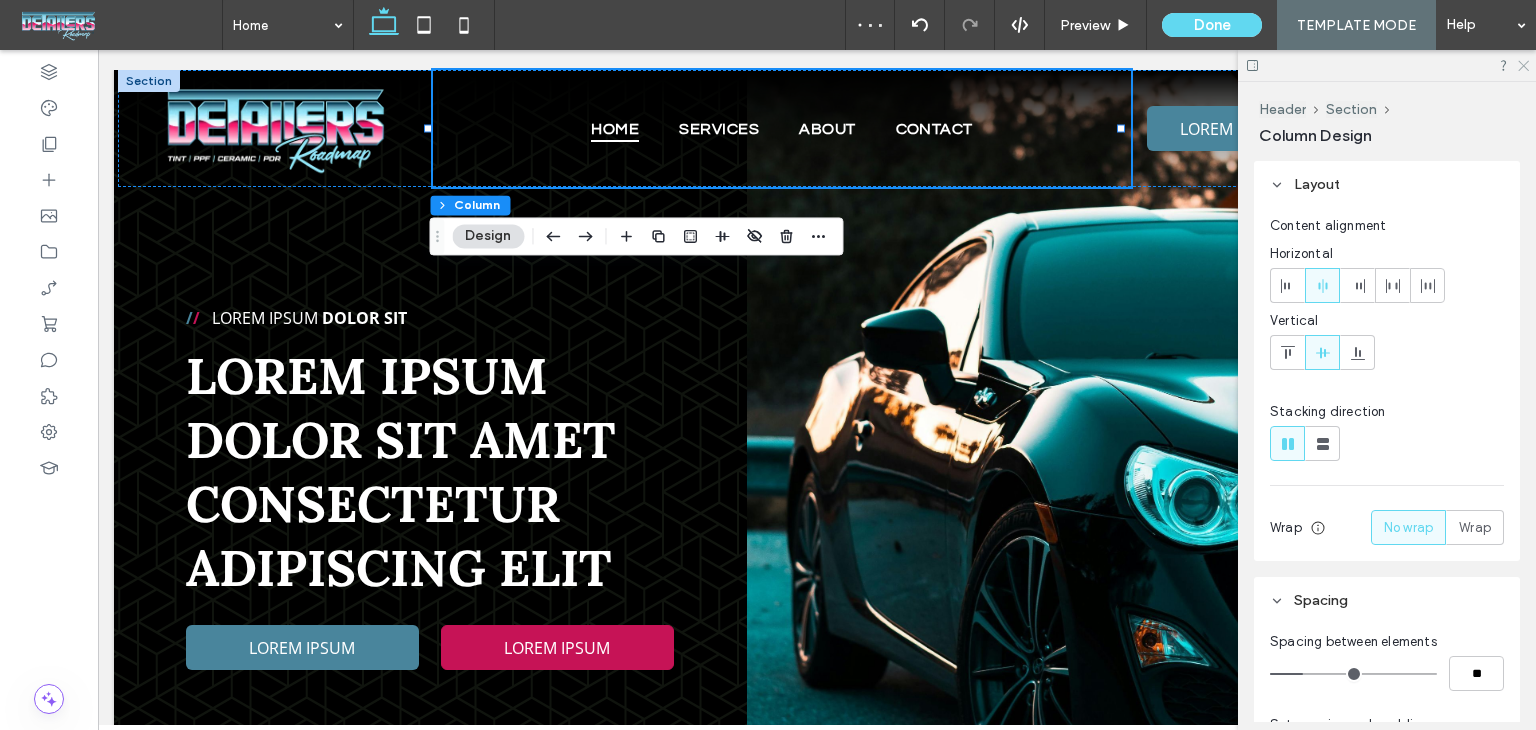 click 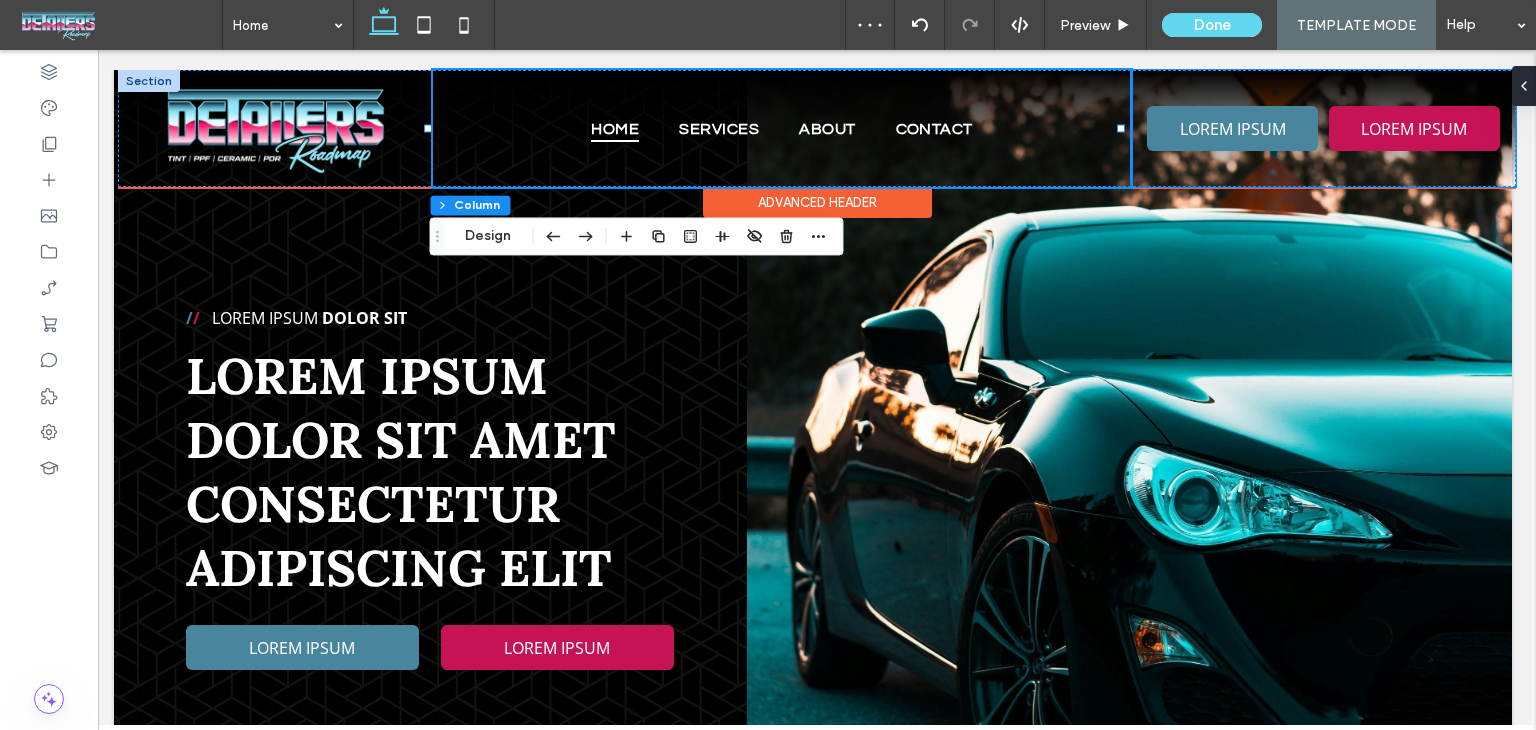 click on "LOREM IPSUM
LOREM IPSUM" at bounding box center [1323, 128] 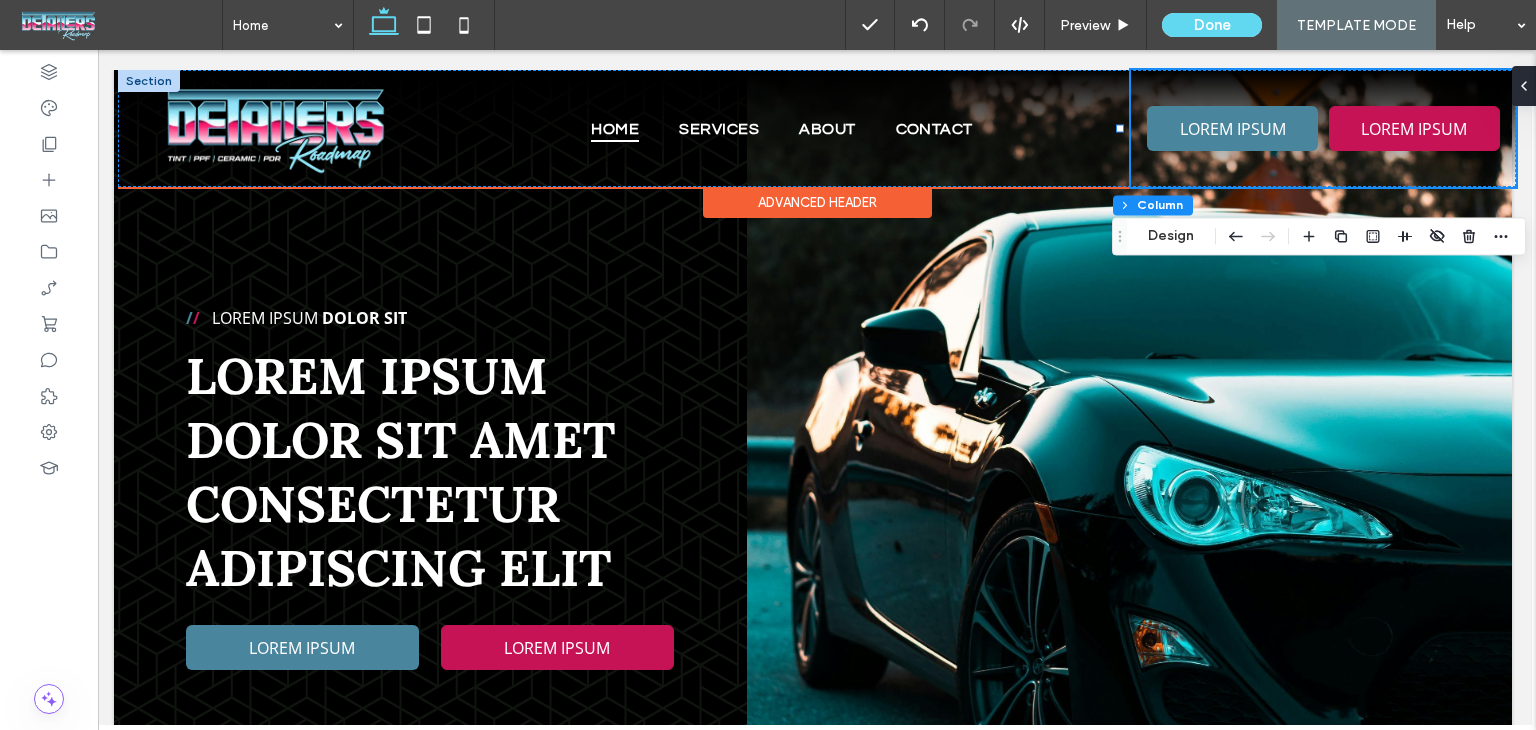click at bounding box center (809, 187) 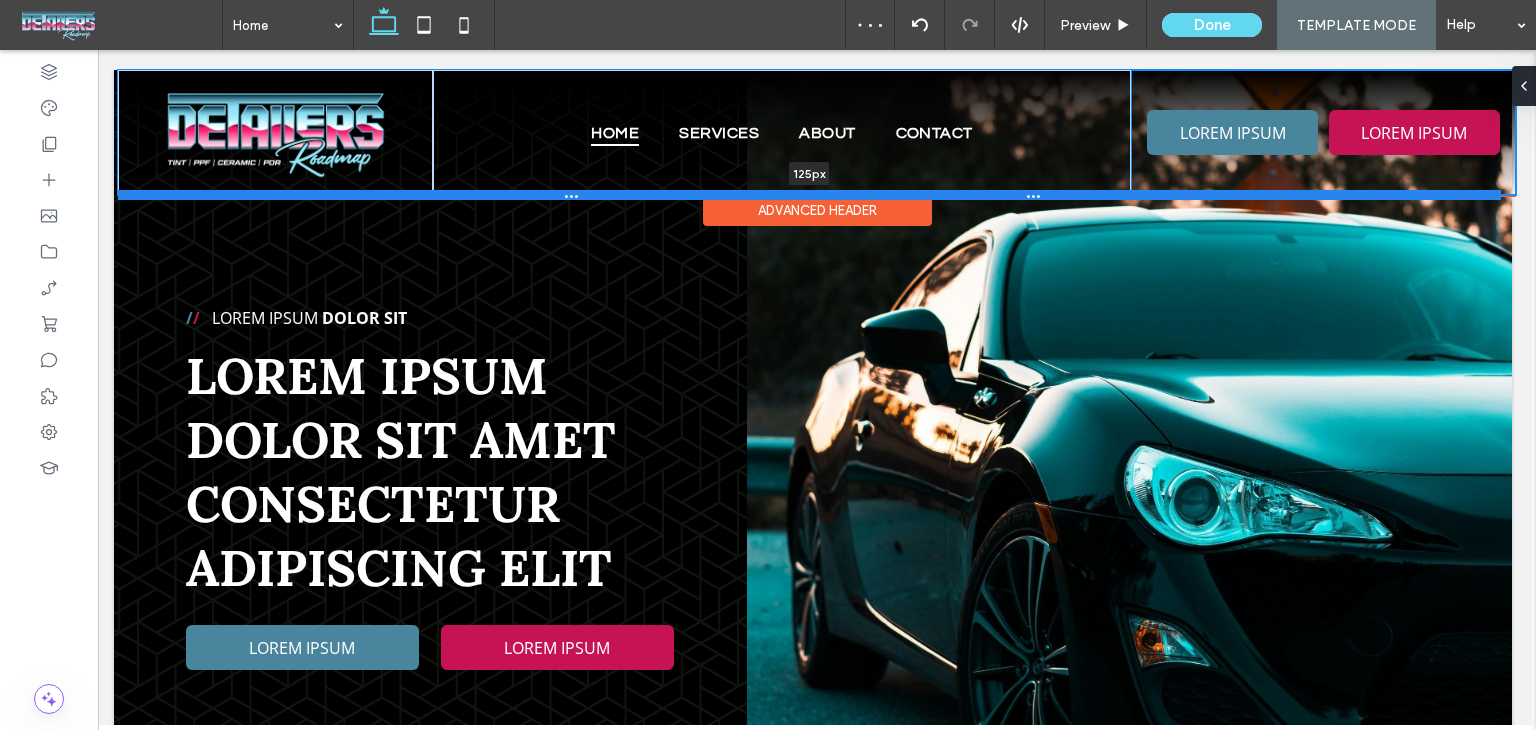 drag, startPoint x: 1498, startPoint y: 185, endPoint x: 1486, endPoint y: 193, distance: 14.422205 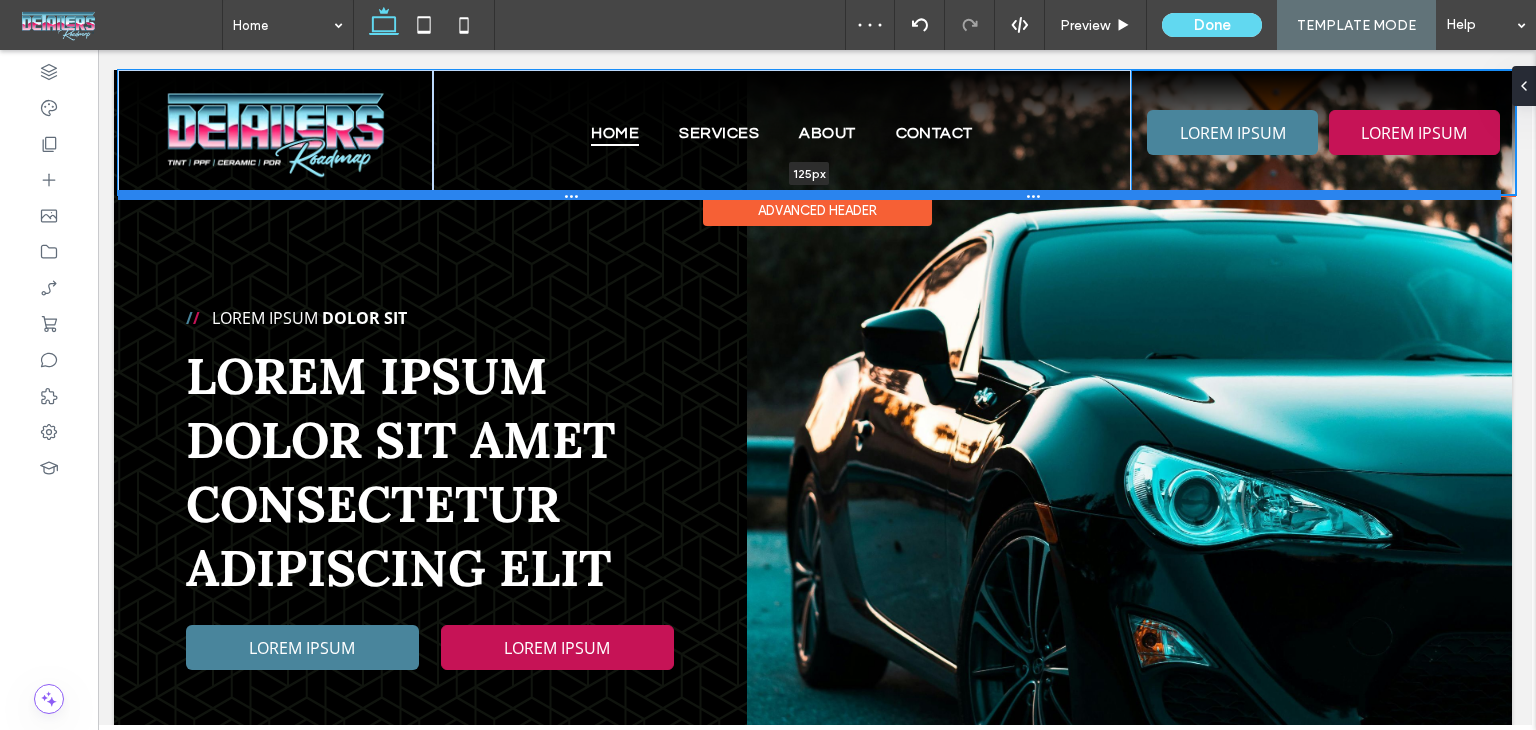 click at bounding box center [809, 195] 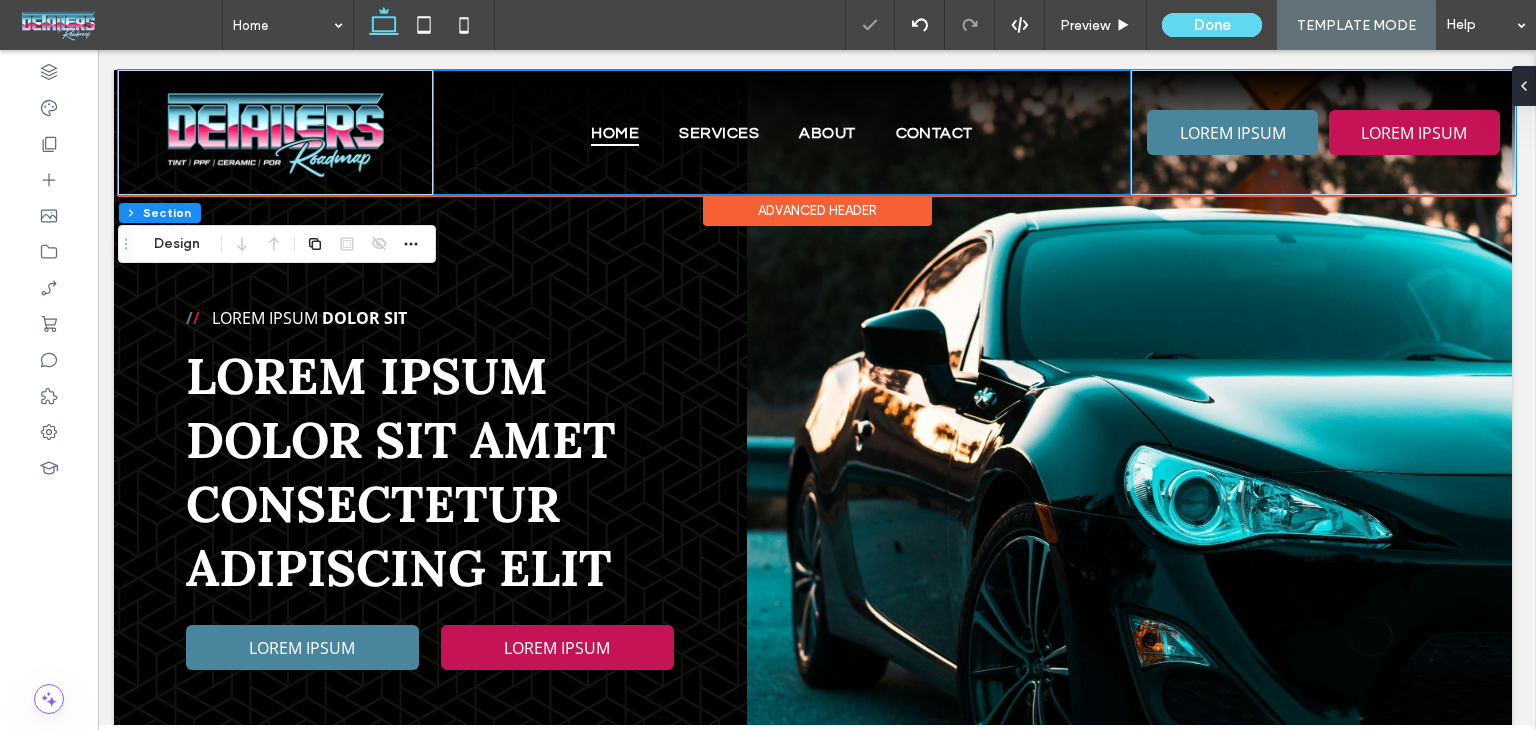 click on "LOREM IPSUM
LOREM IPSUM" at bounding box center (1323, 132) 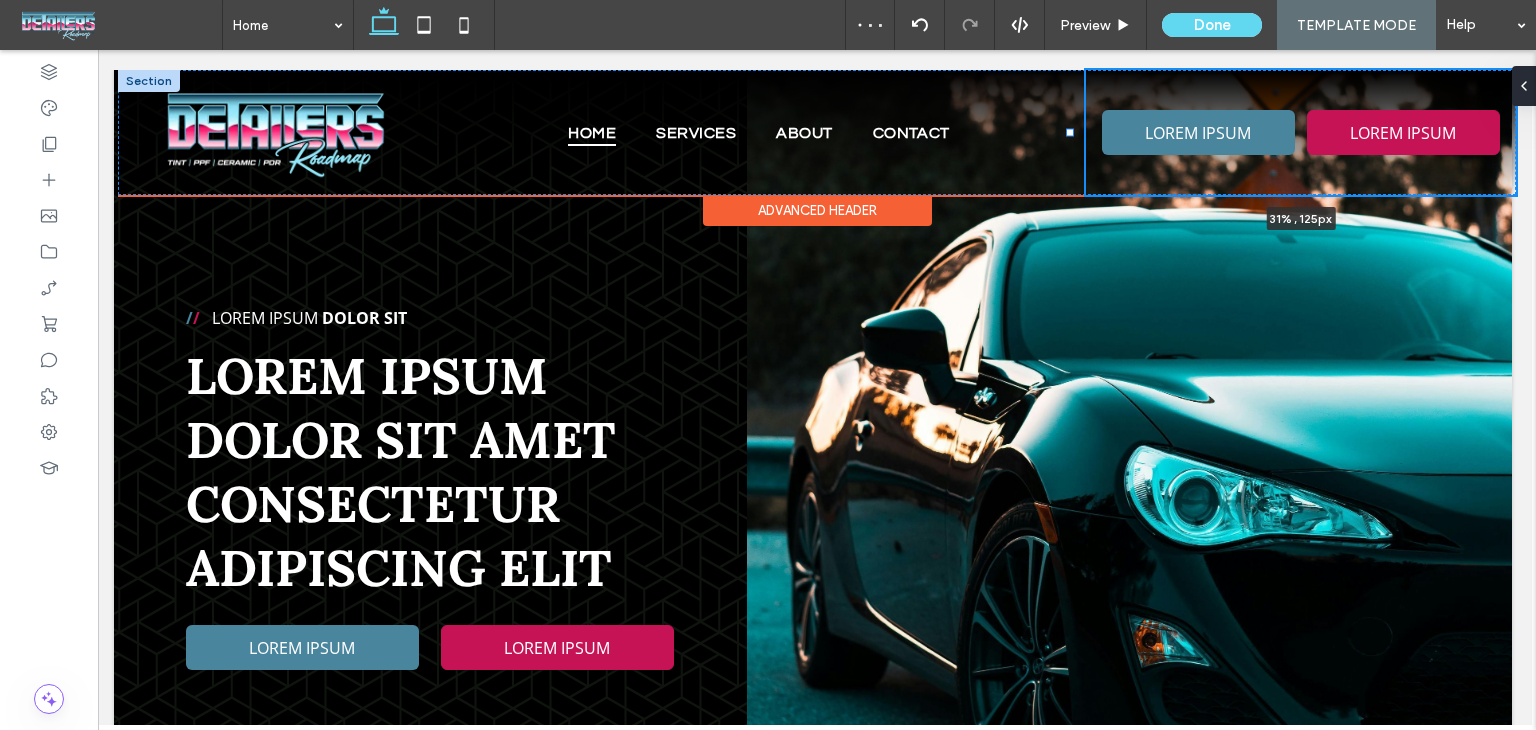 drag, startPoint x: 1120, startPoint y: 133, endPoint x: 1070, endPoint y: 129, distance: 50.159744 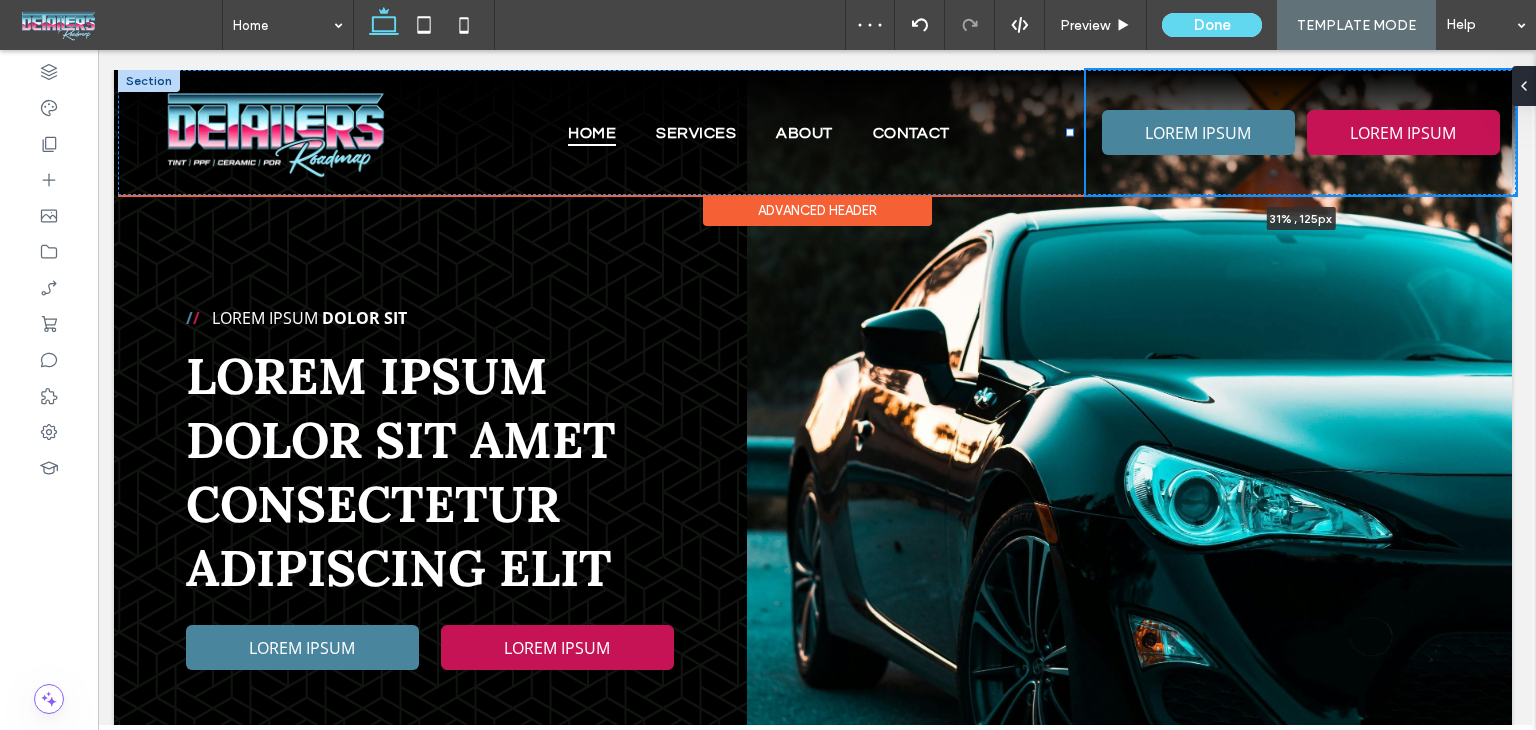 click at bounding box center (1070, 133) 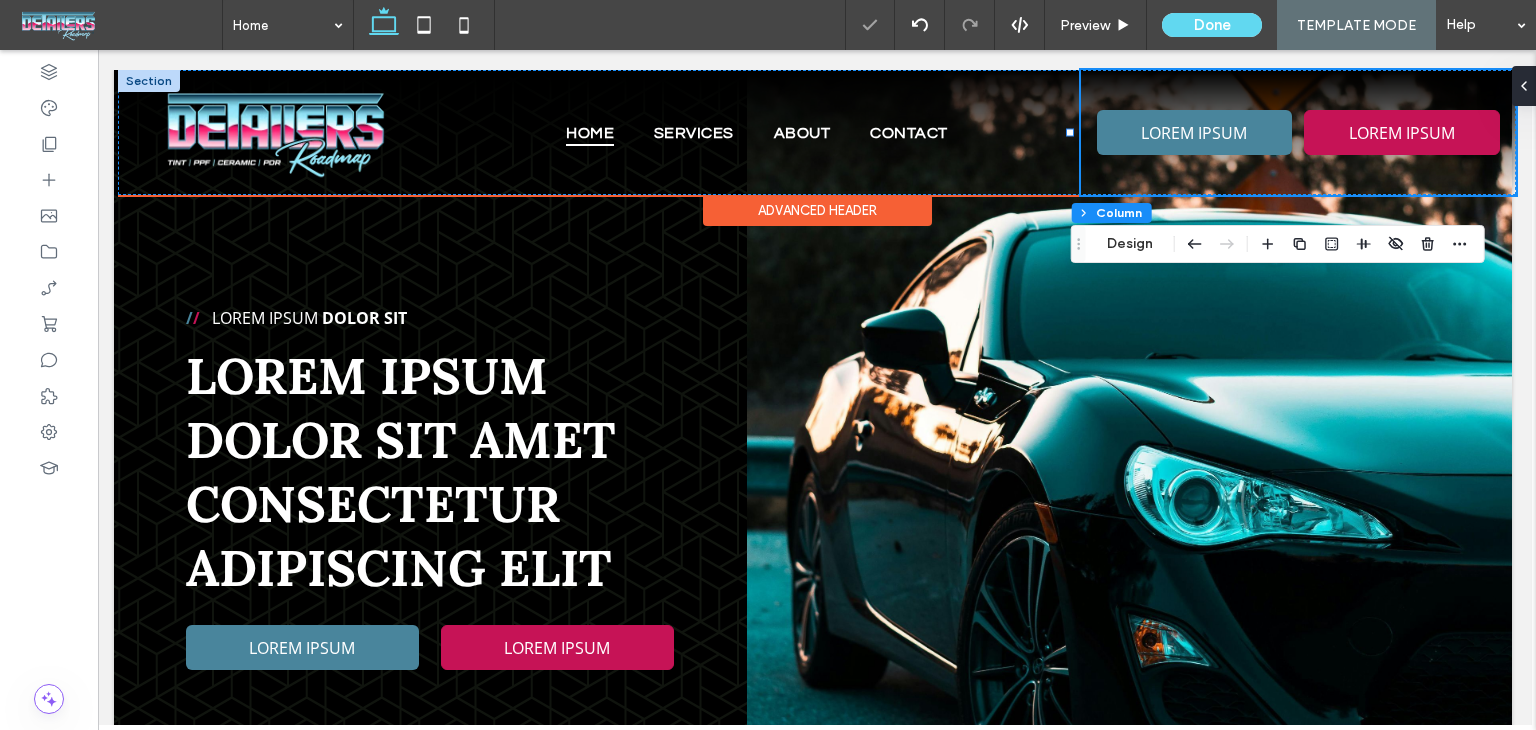 click on "LOREM IPSUM
LOREM IPSUM
31% , 125px" at bounding box center [1298, 132] 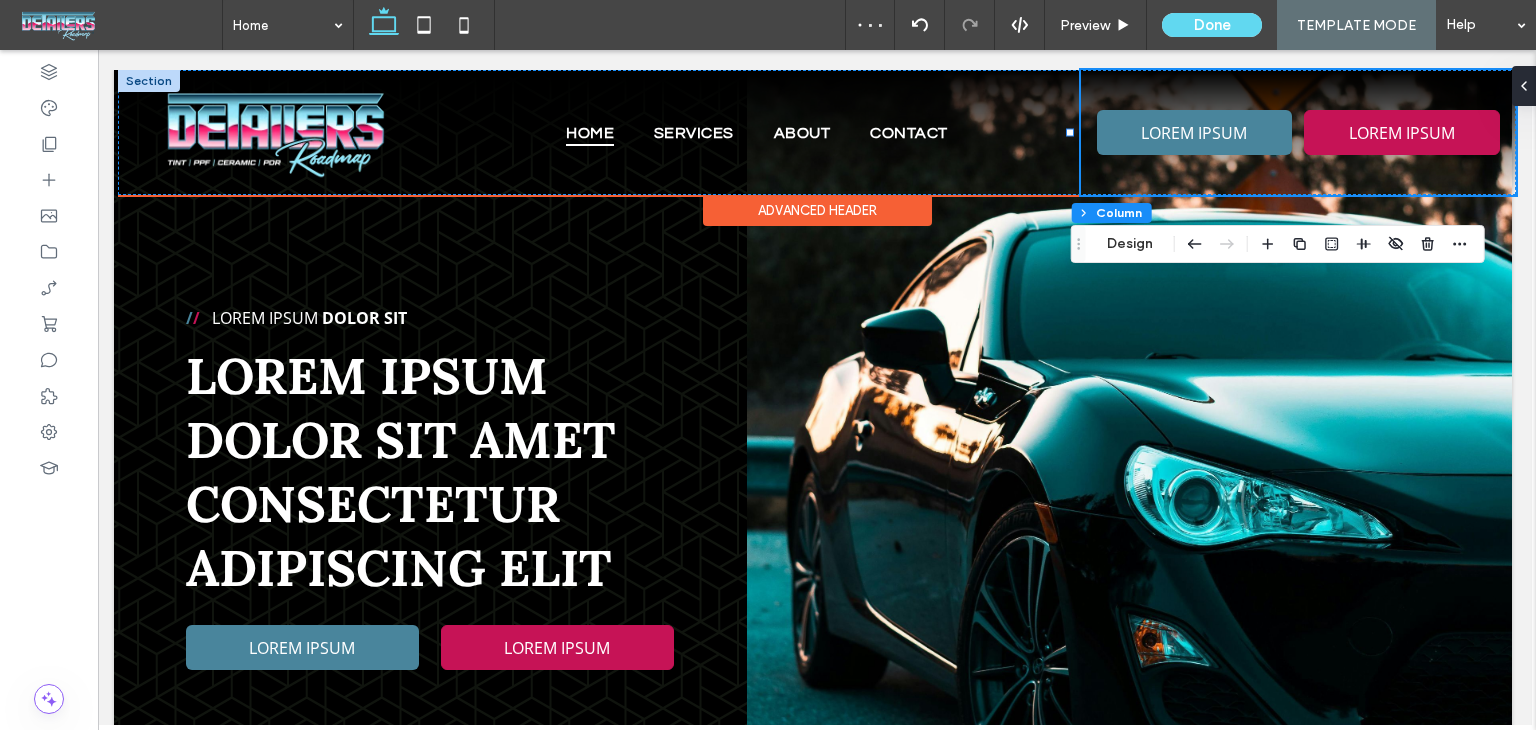 click at bounding box center [1500, 132] 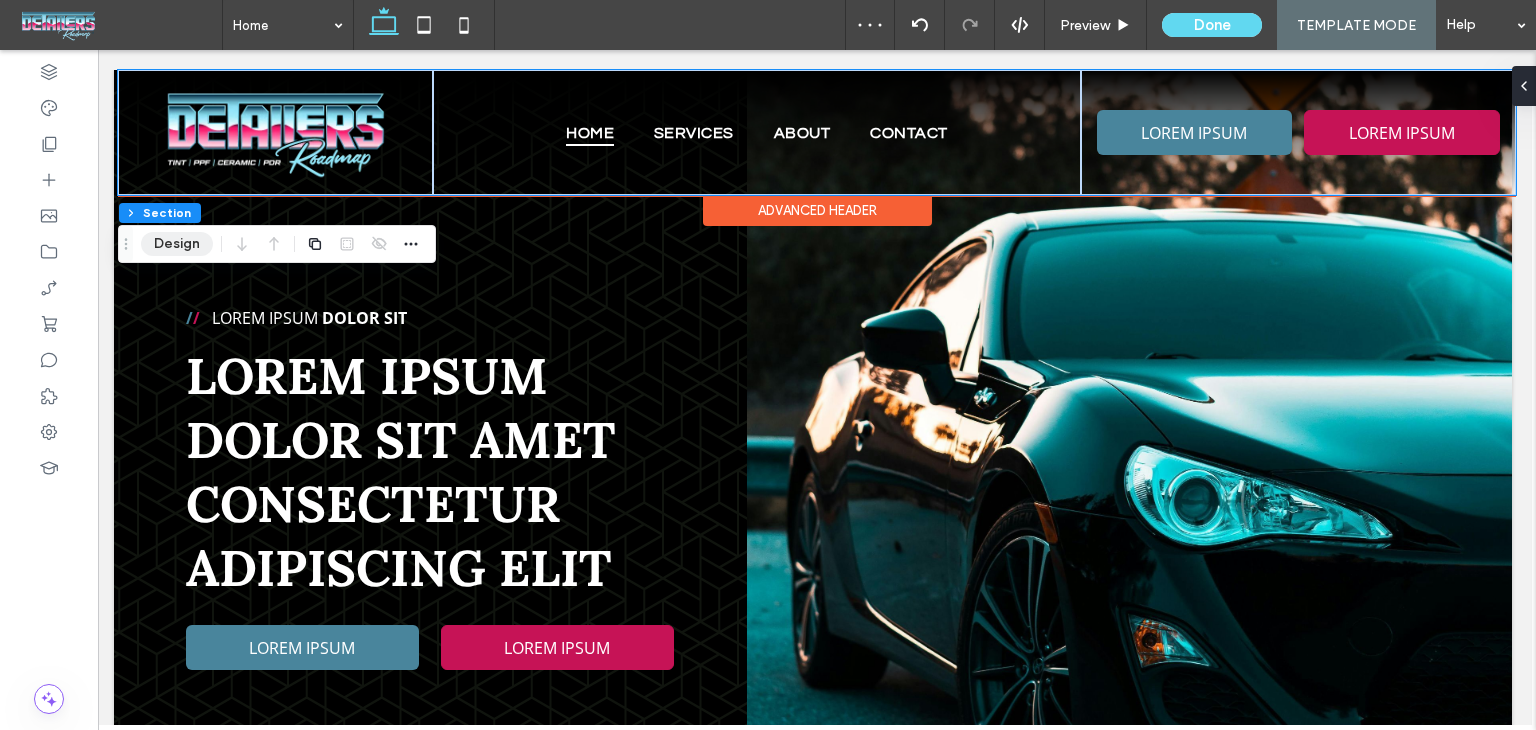 click on "Design" at bounding box center (177, 244) 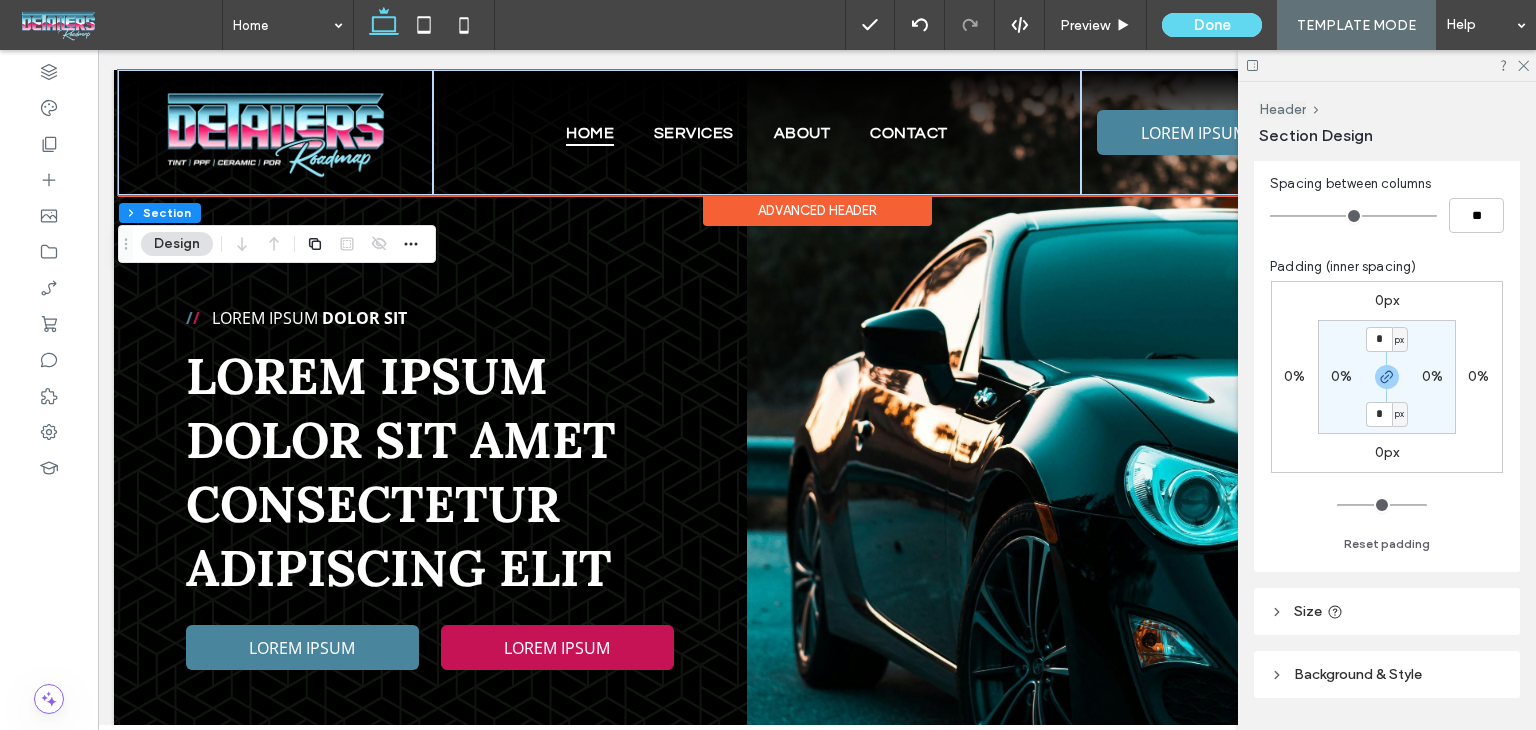 scroll, scrollTop: 256, scrollLeft: 0, axis: vertical 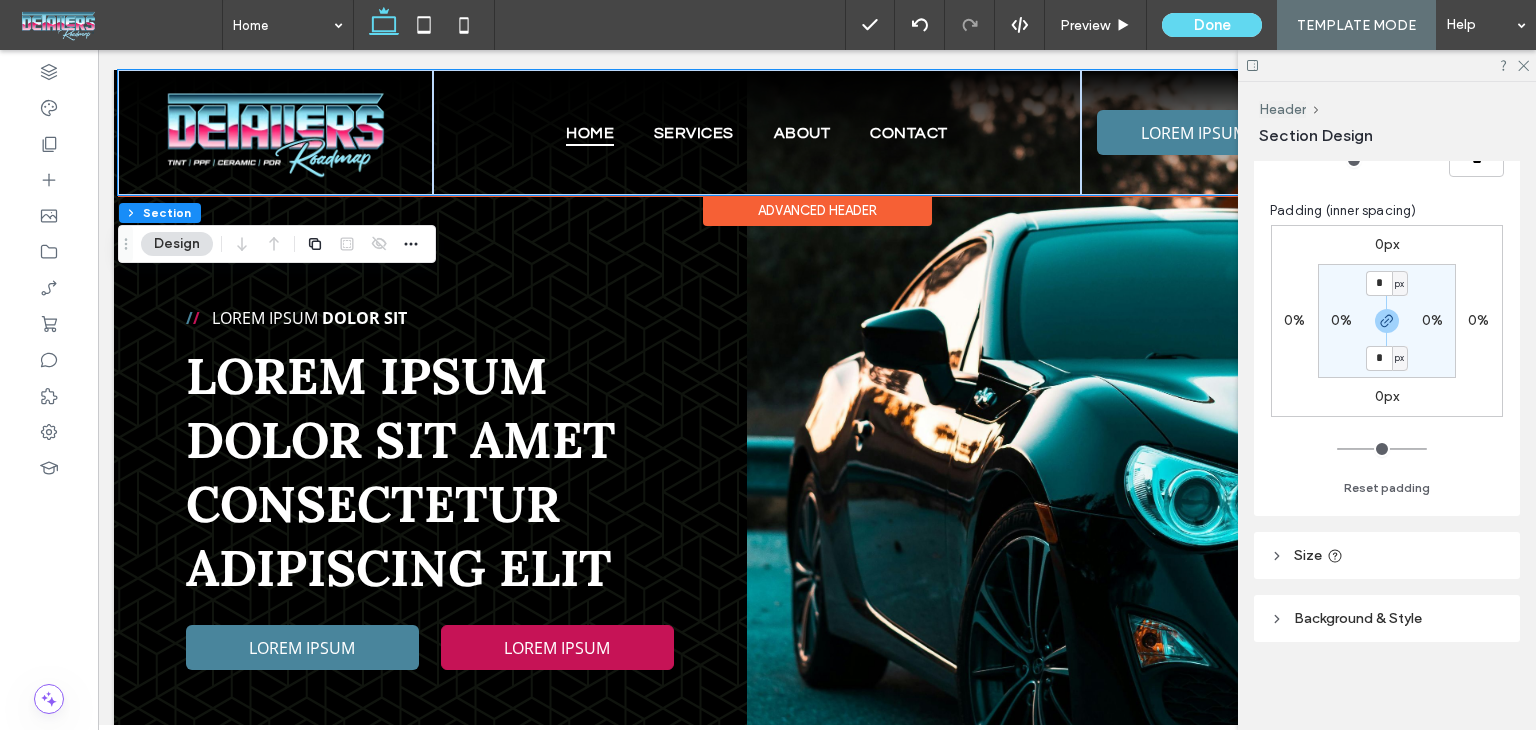 click on "Size" at bounding box center [1387, 555] 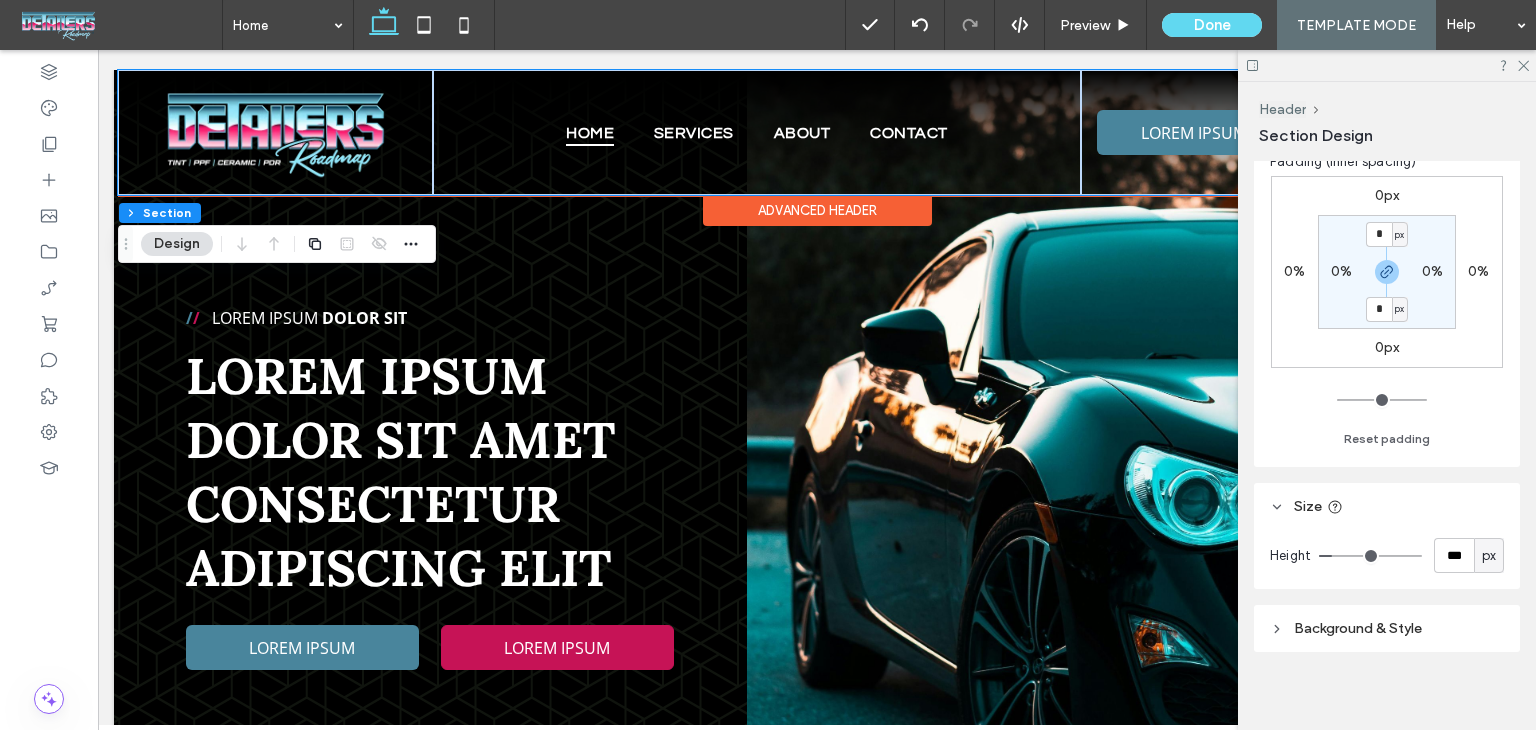 scroll, scrollTop: 316, scrollLeft: 0, axis: vertical 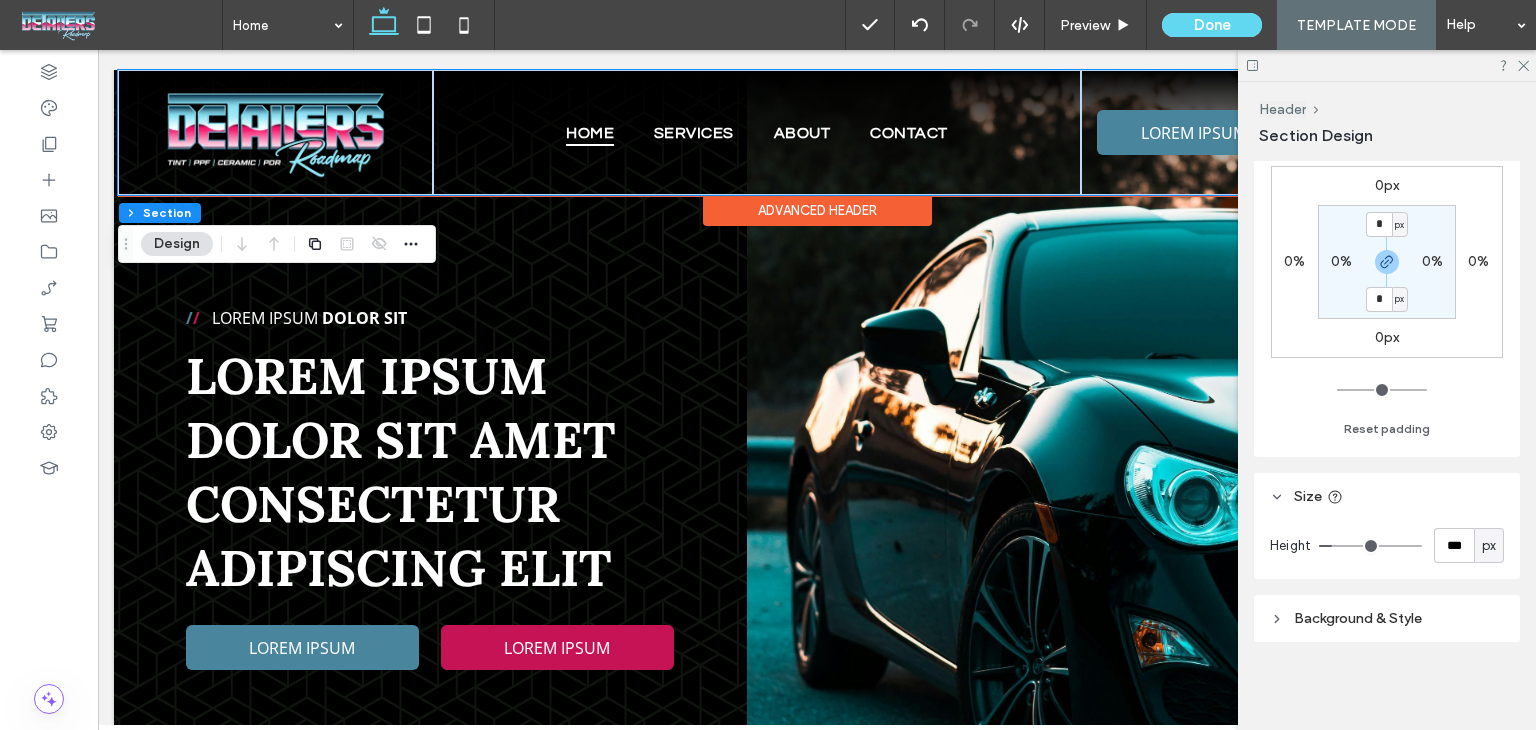 click at bounding box center (1387, 65) 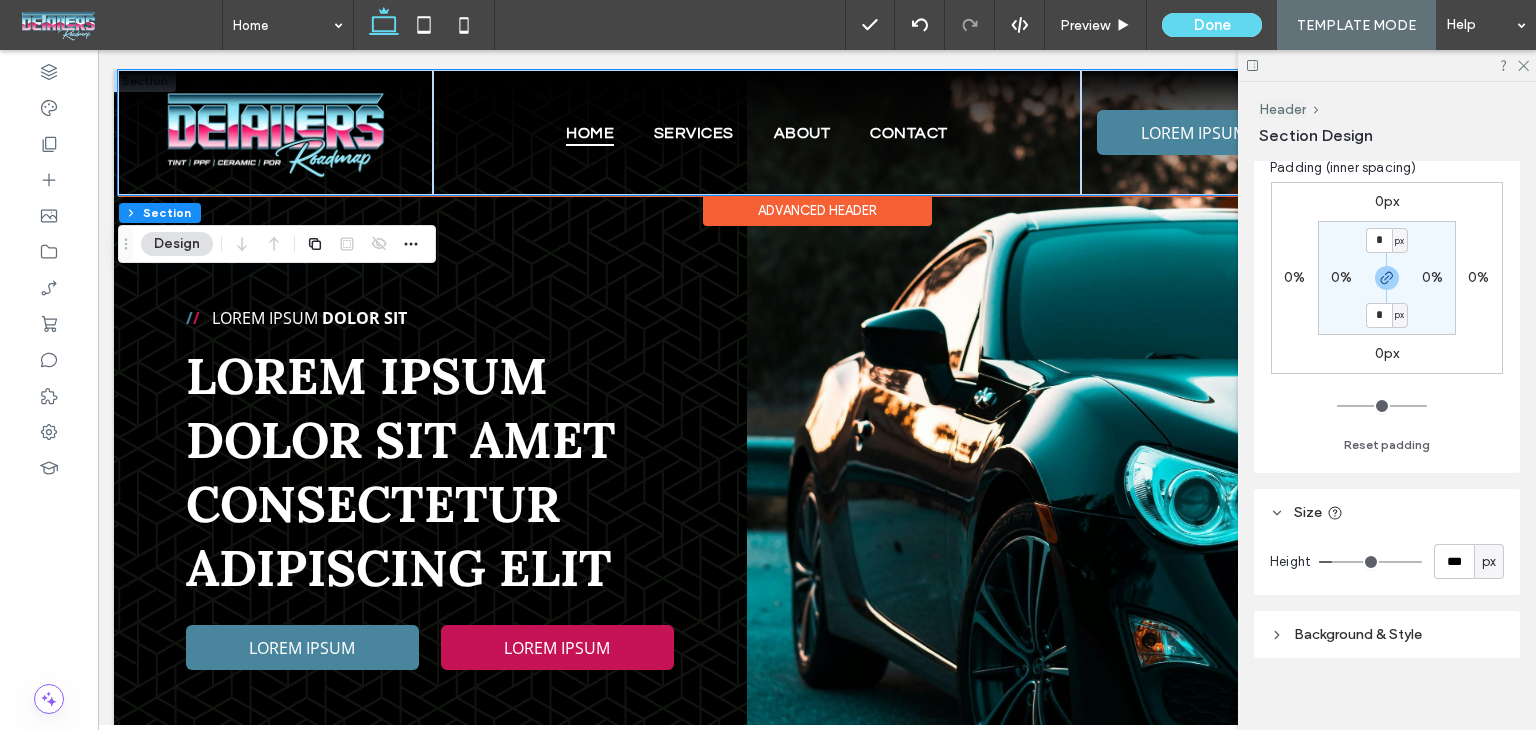 scroll, scrollTop: 300, scrollLeft: 0, axis: vertical 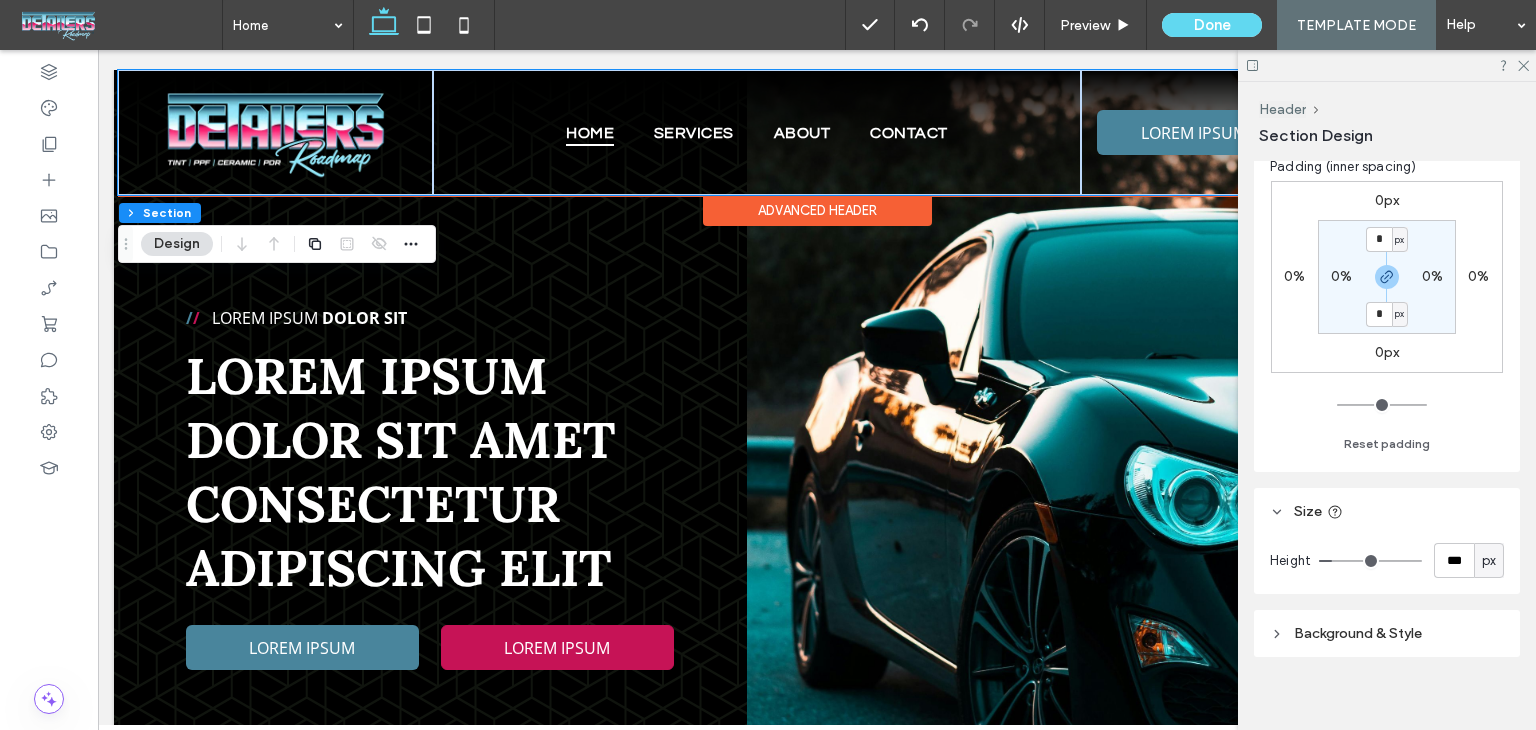 click at bounding box center (1387, 65) 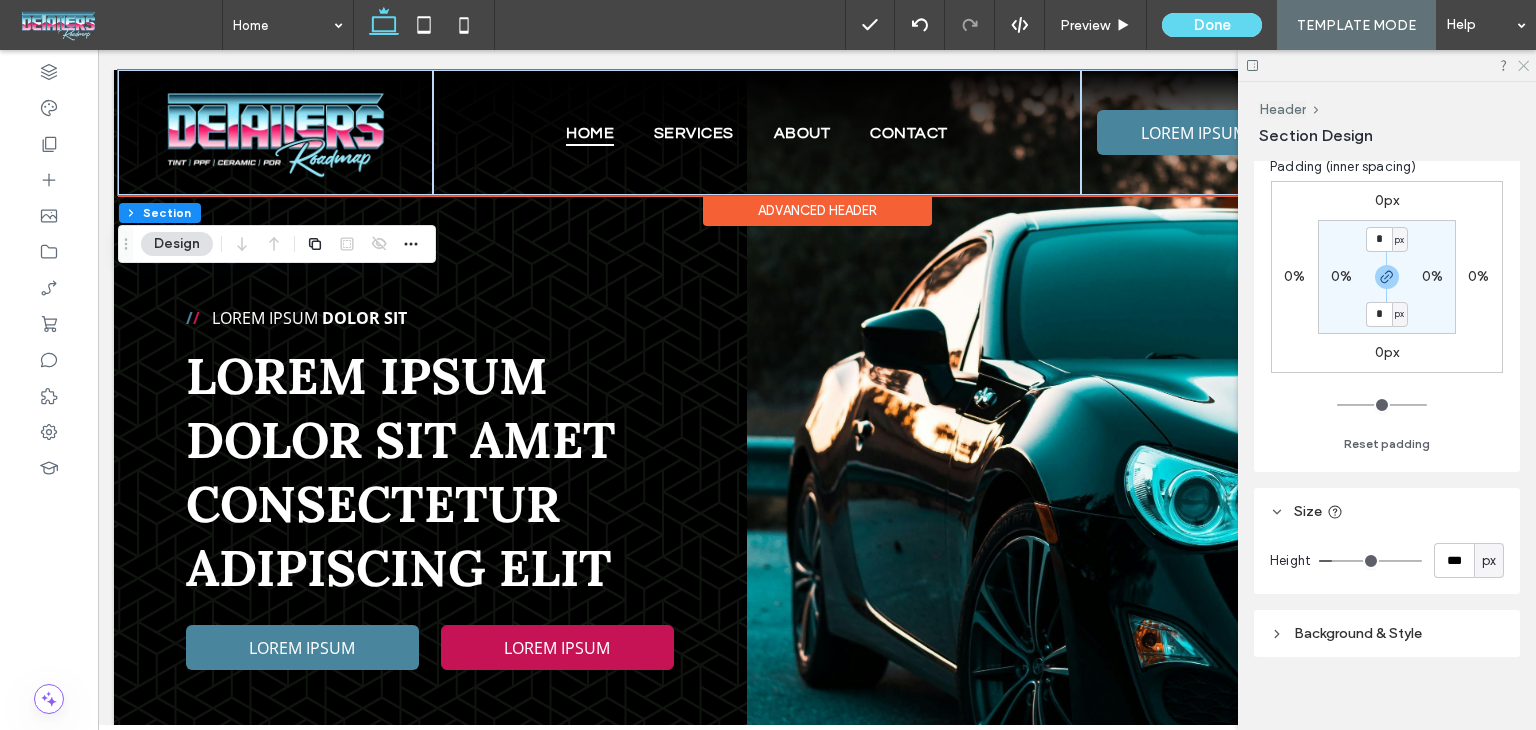 click 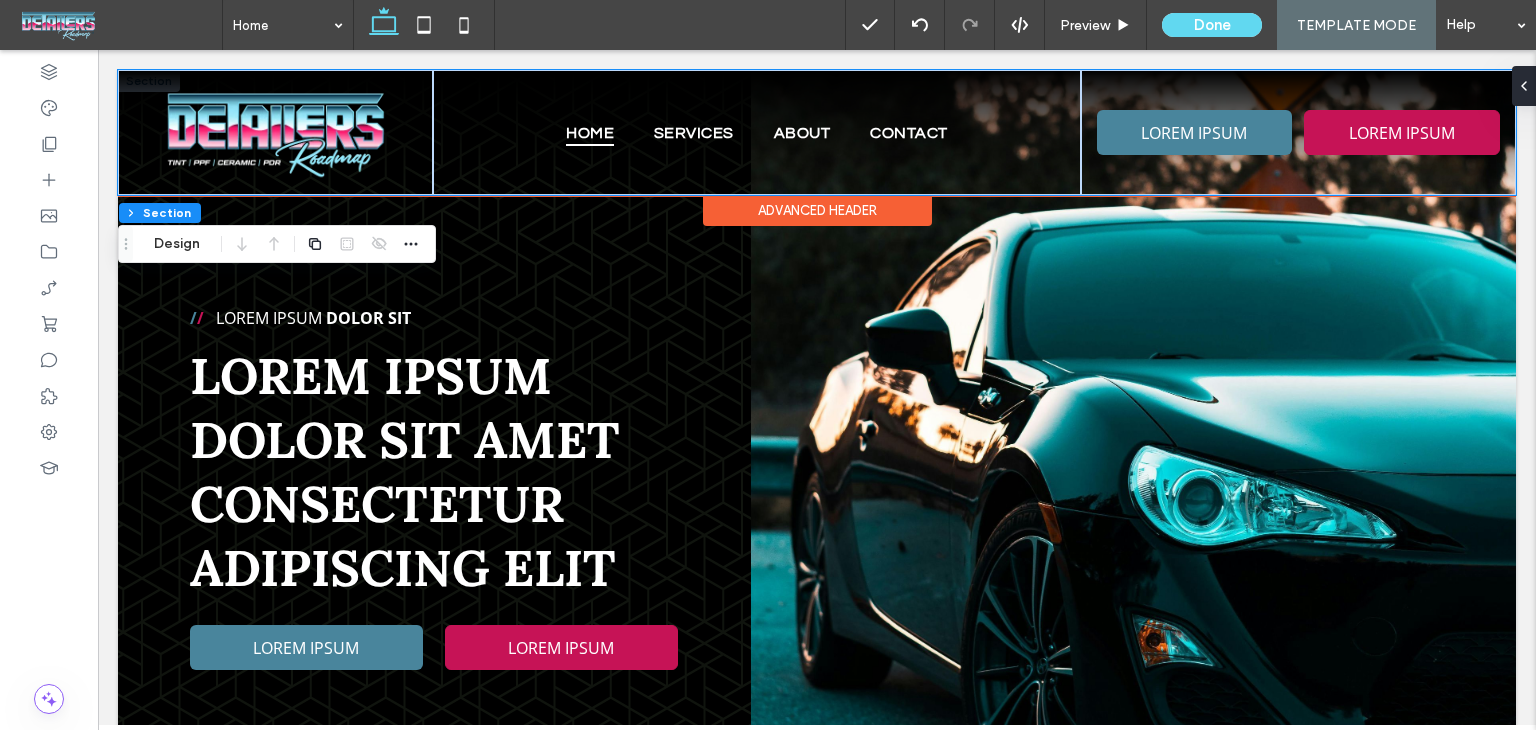 scroll, scrollTop: 0, scrollLeft: 4, axis: horizontal 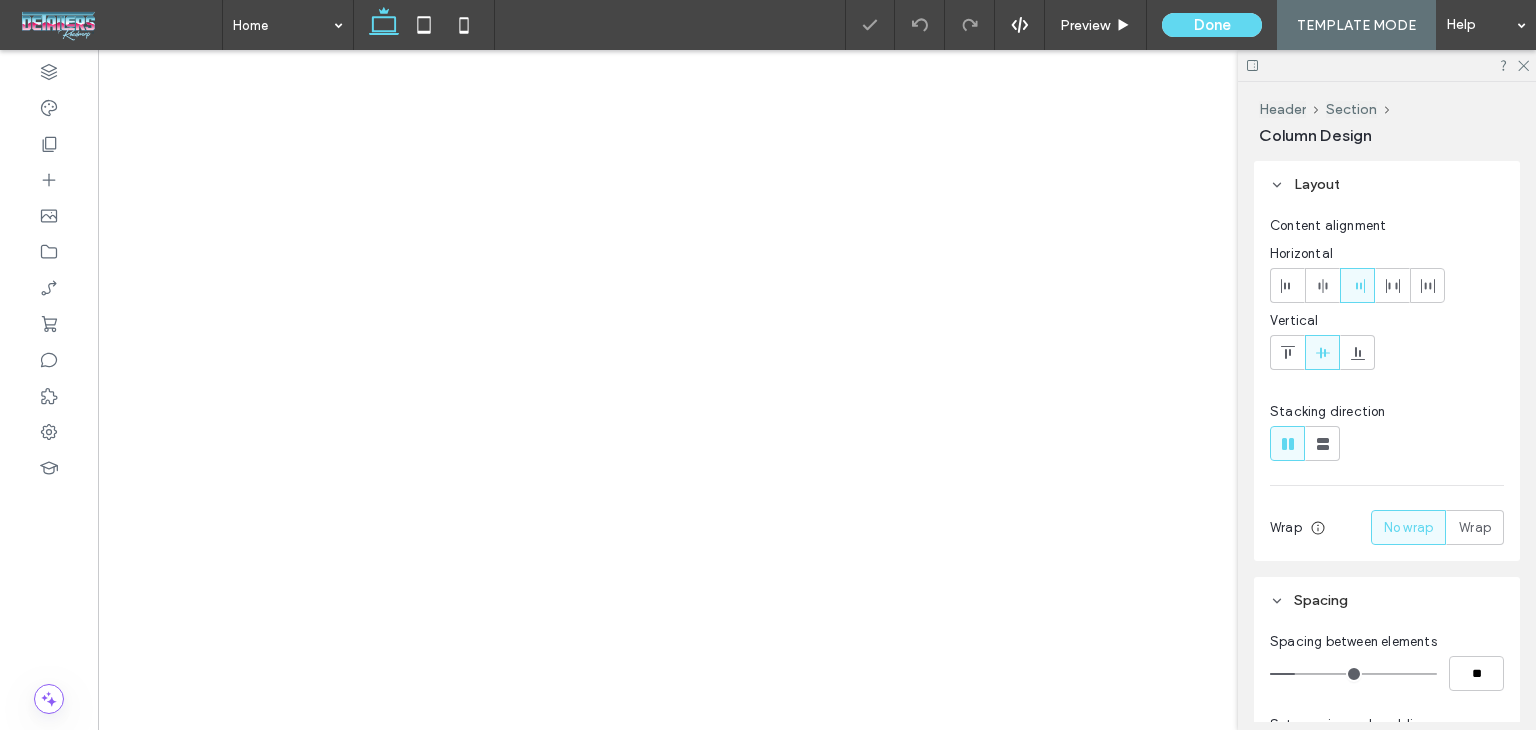 type on "**" 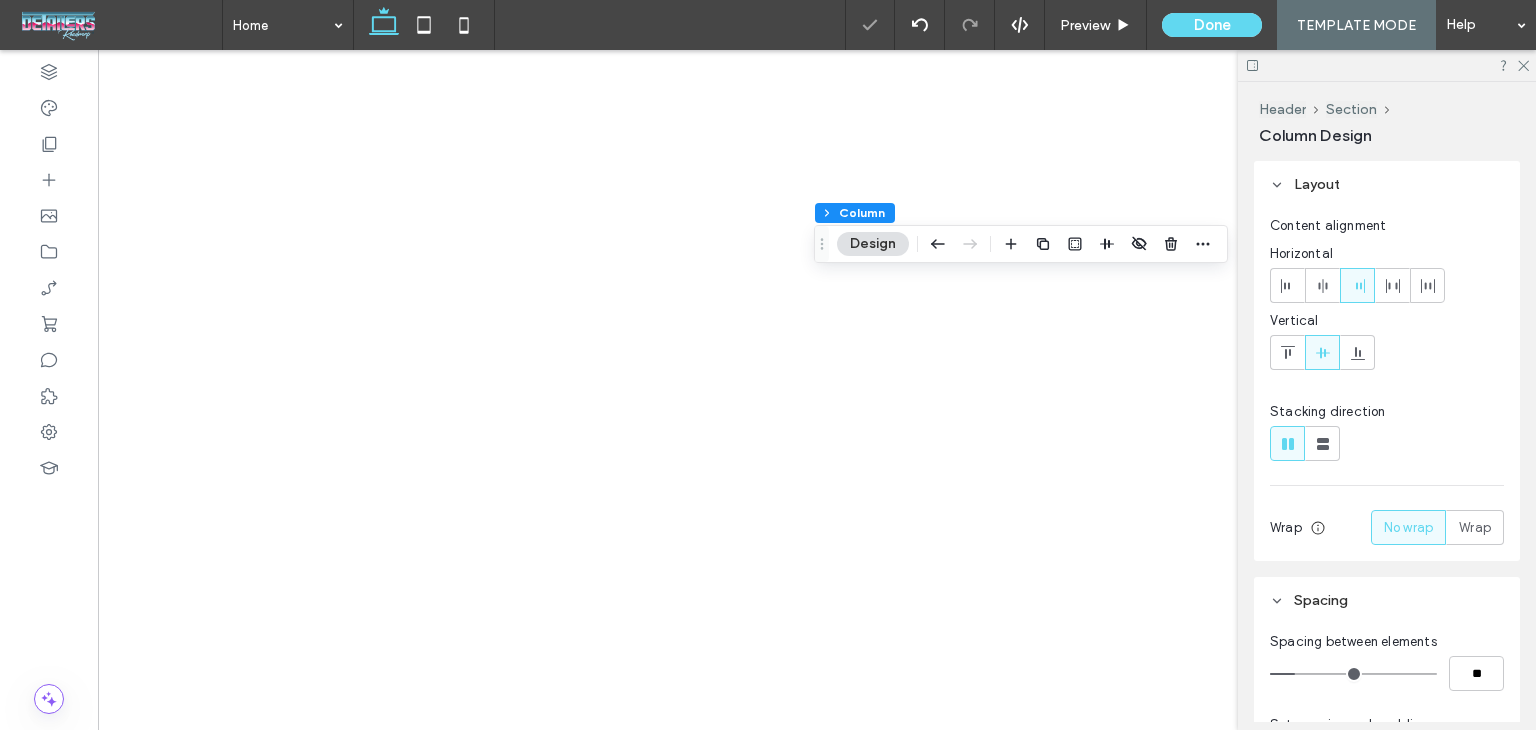 type on "***" 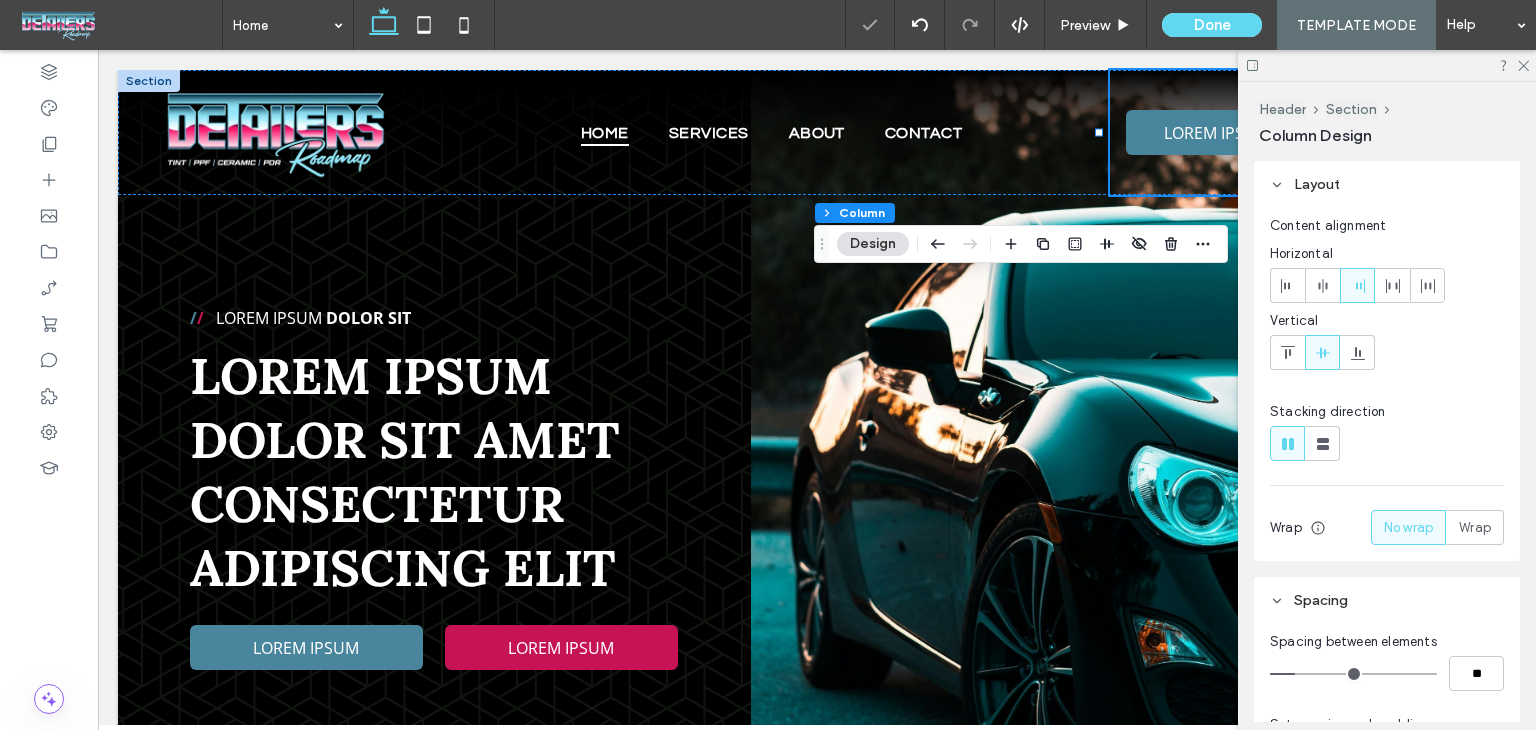 scroll, scrollTop: 0, scrollLeft: 0, axis: both 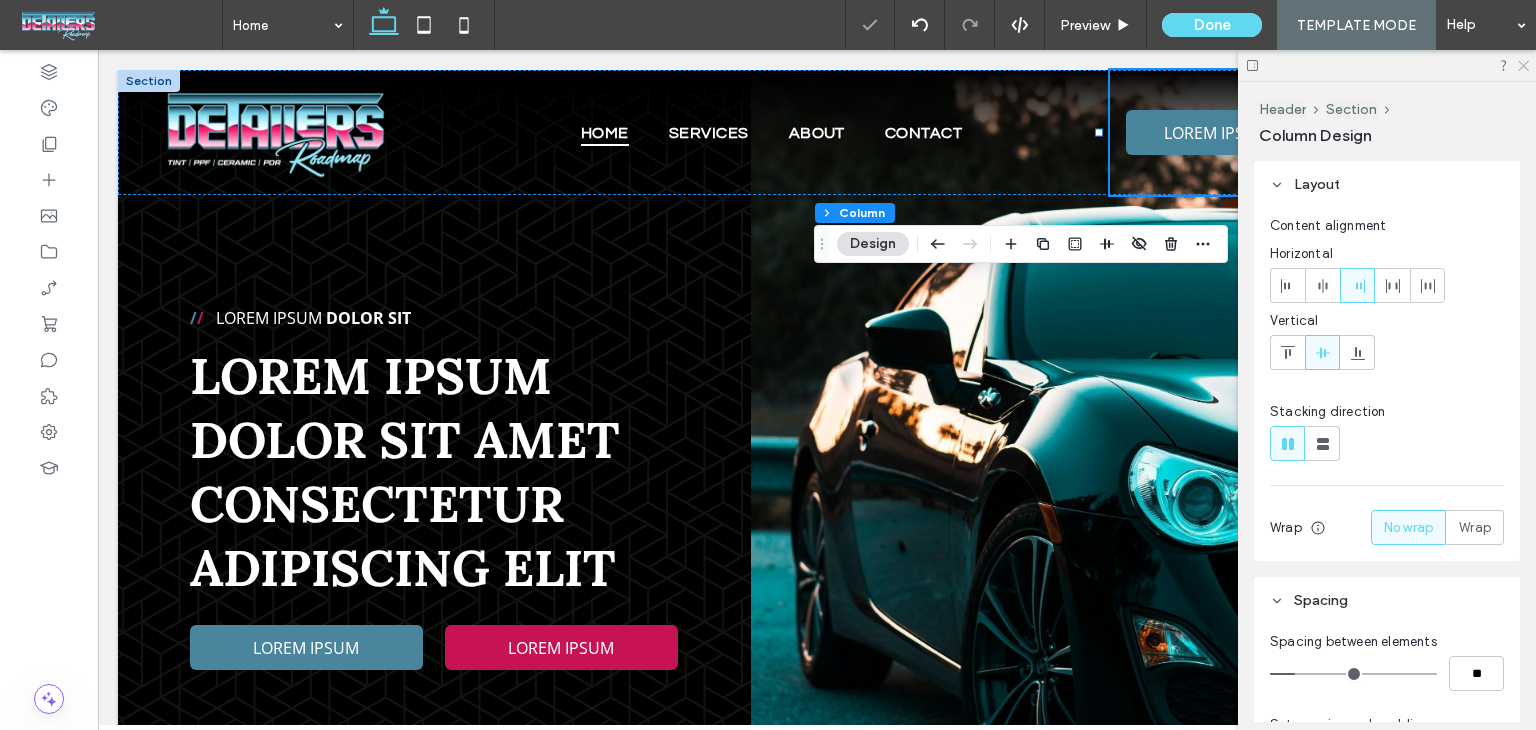 click 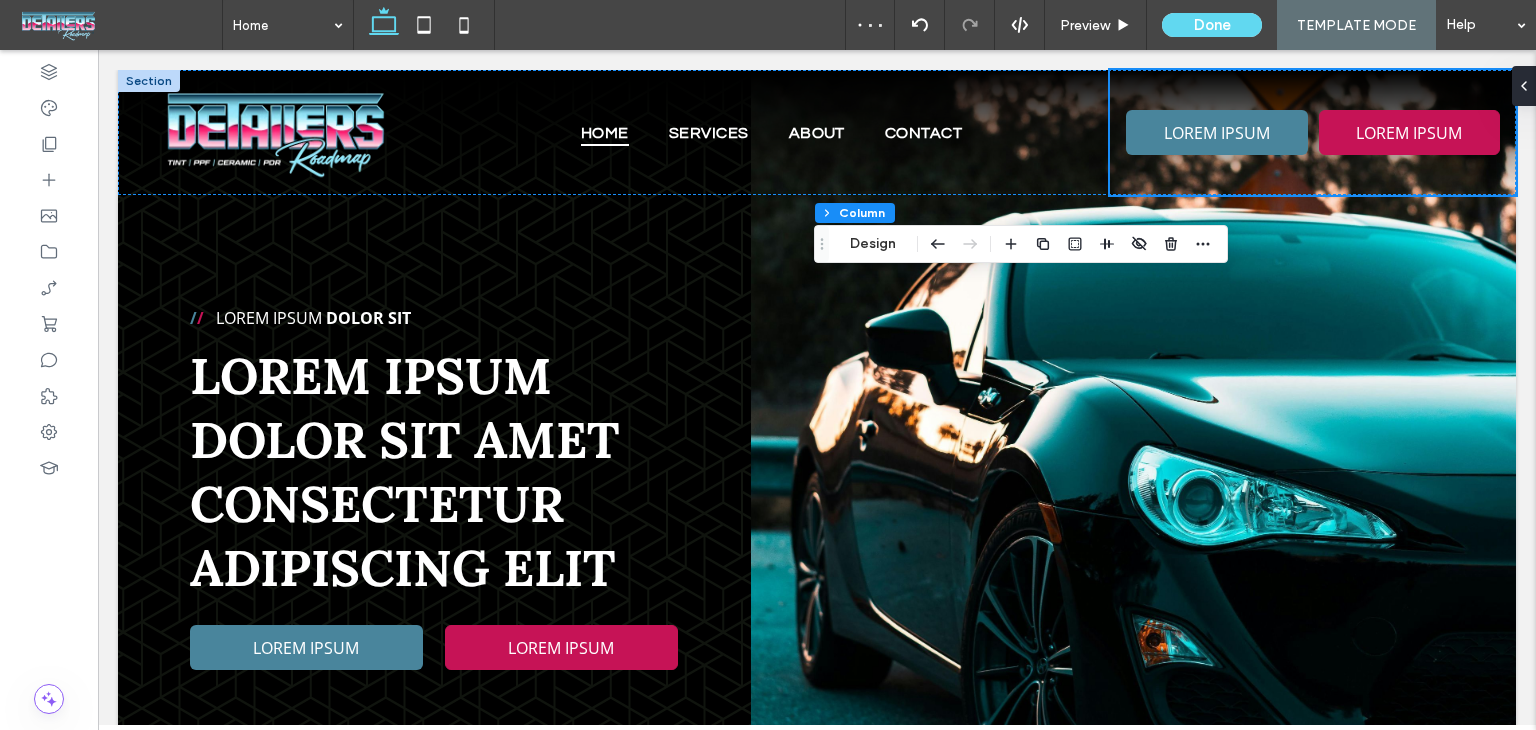 scroll, scrollTop: 0, scrollLeft: 4, axis: horizontal 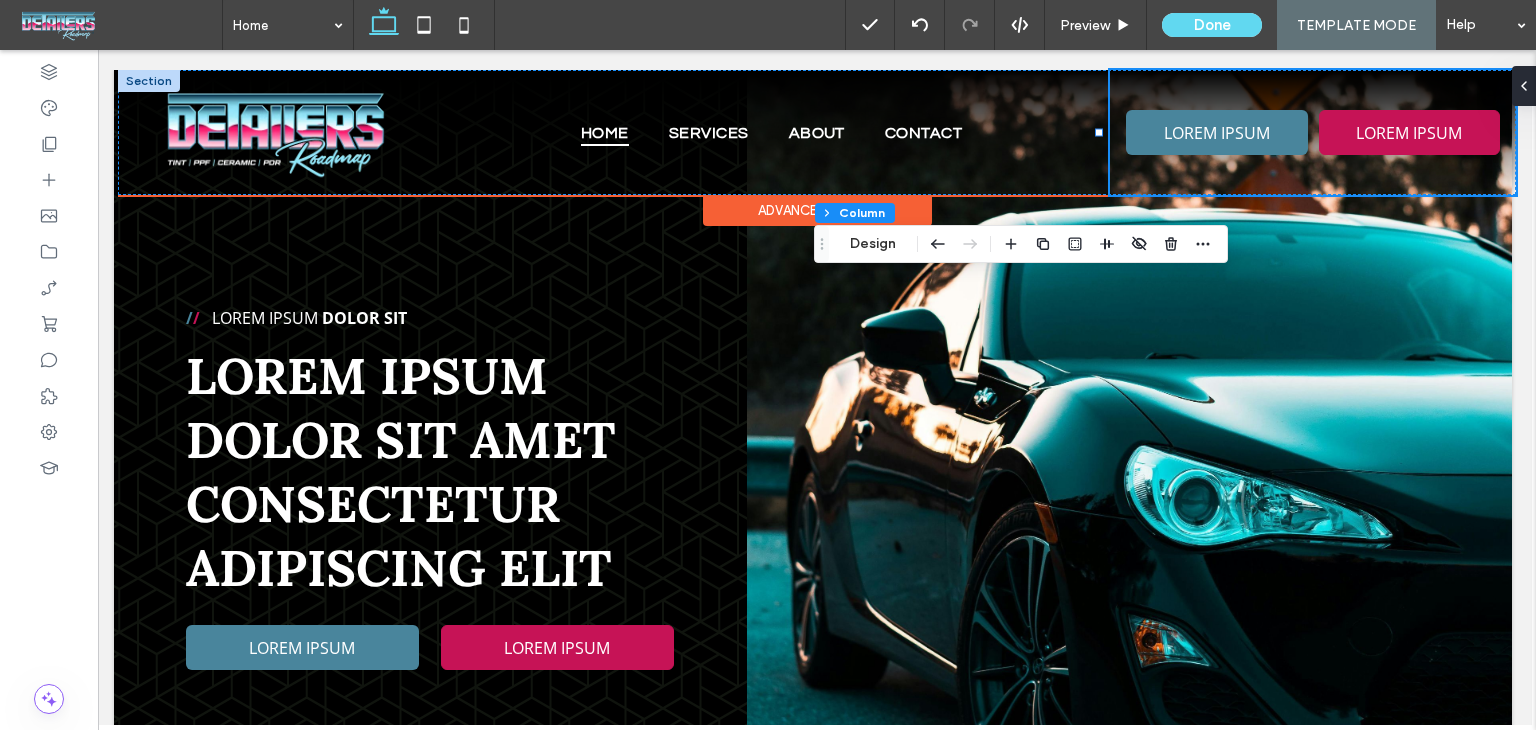 click at bounding box center (149, 81) 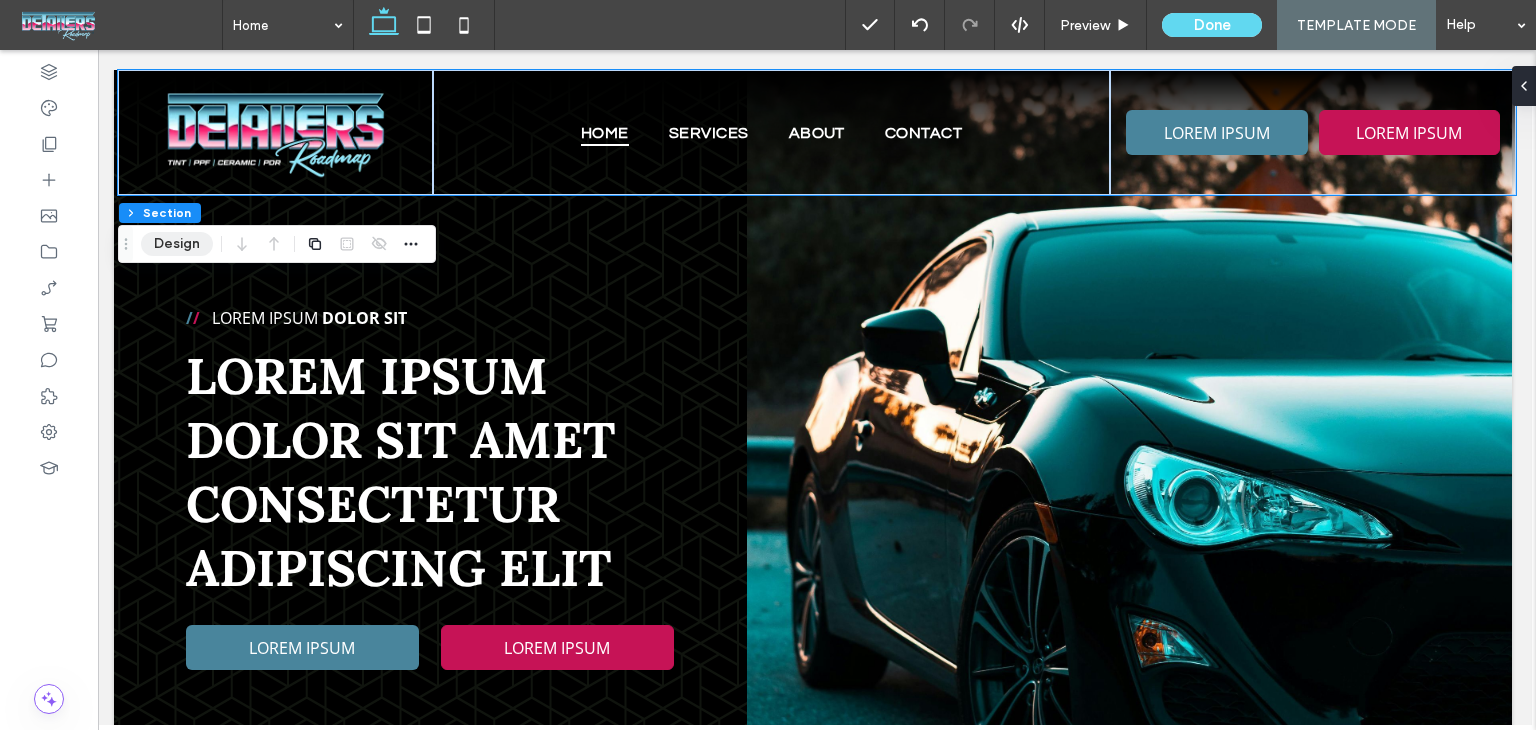 click on "Design" at bounding box center (177, 244) 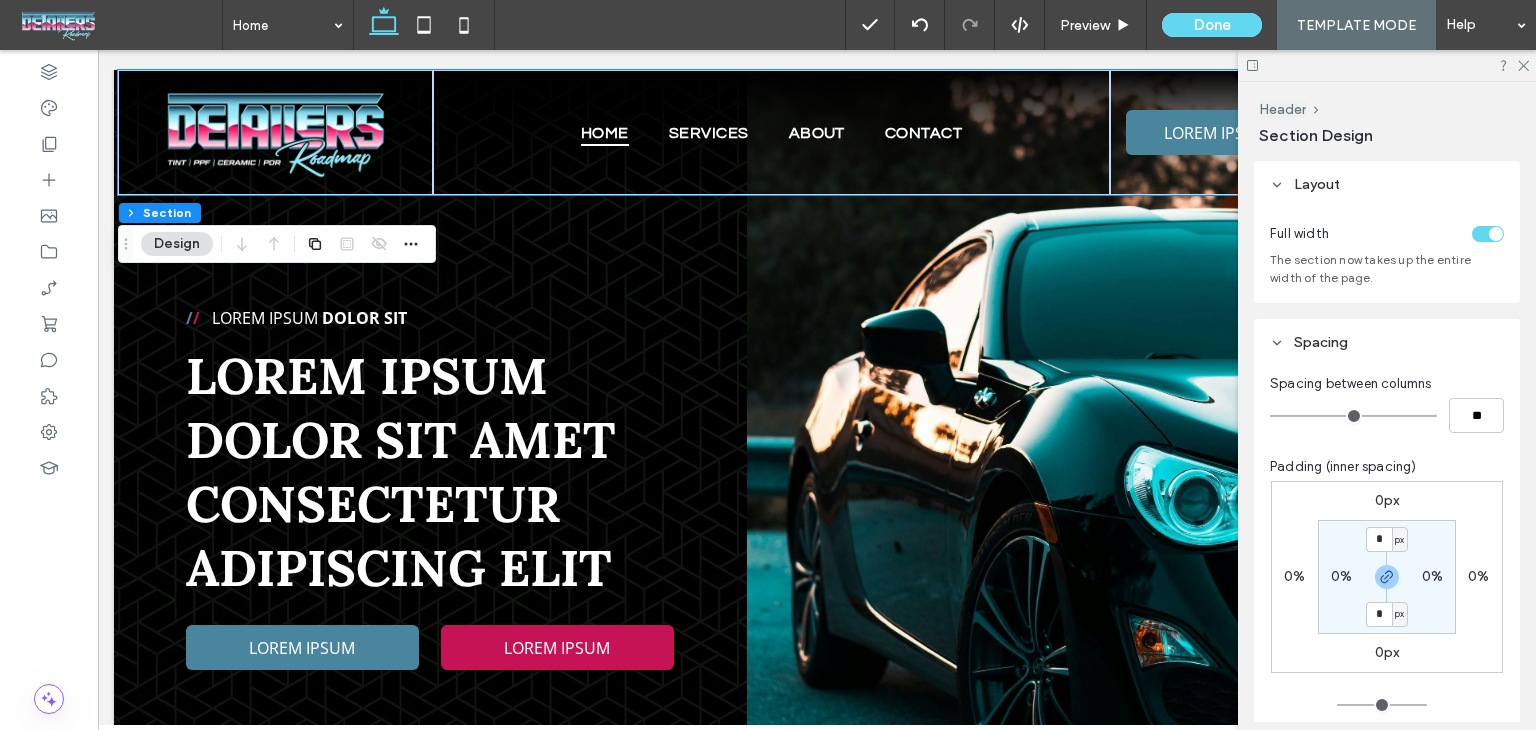 scroll, scrollTop: 200, scrollLeft: 0, axis: vertical 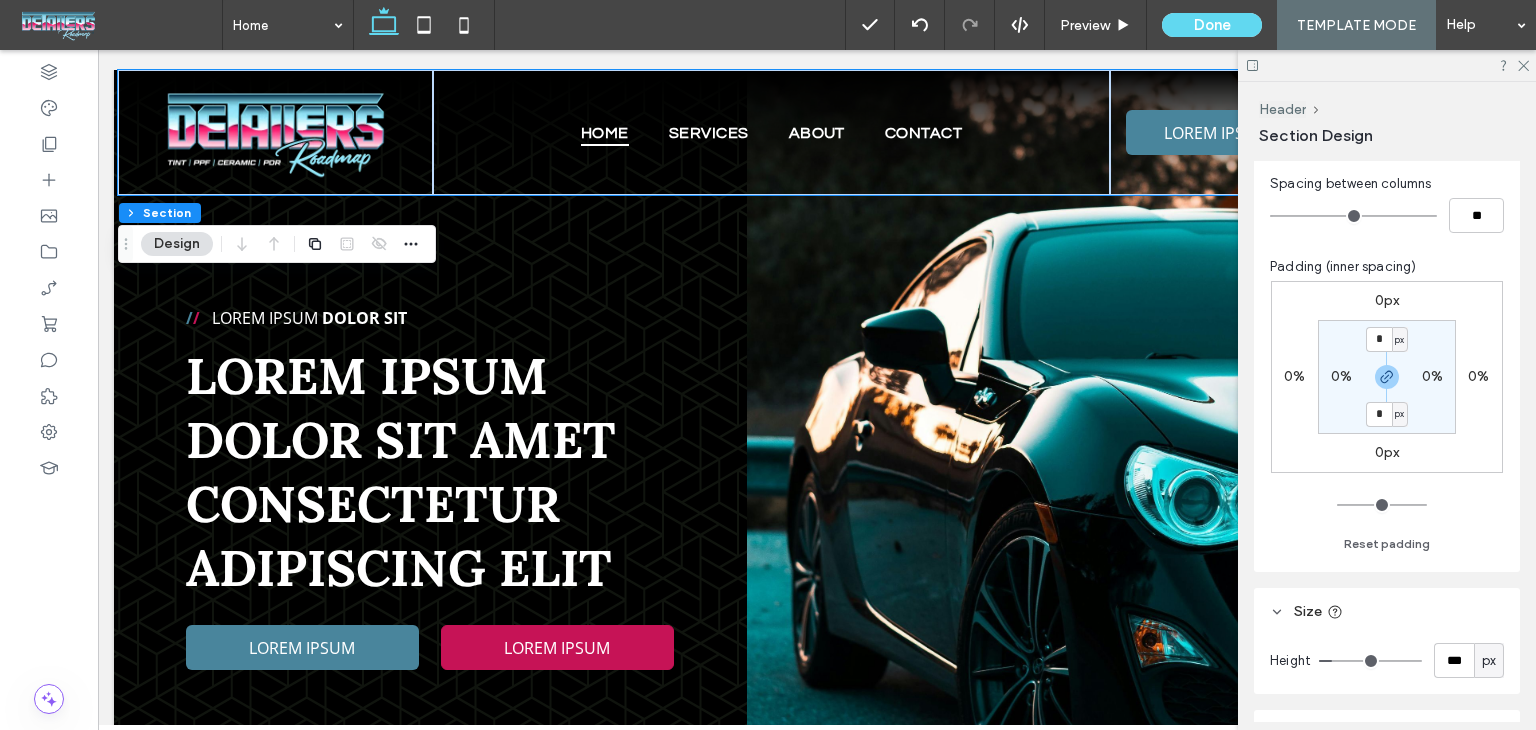 click on "* px 0% * px 0%" at bounding box center [1387, 377] 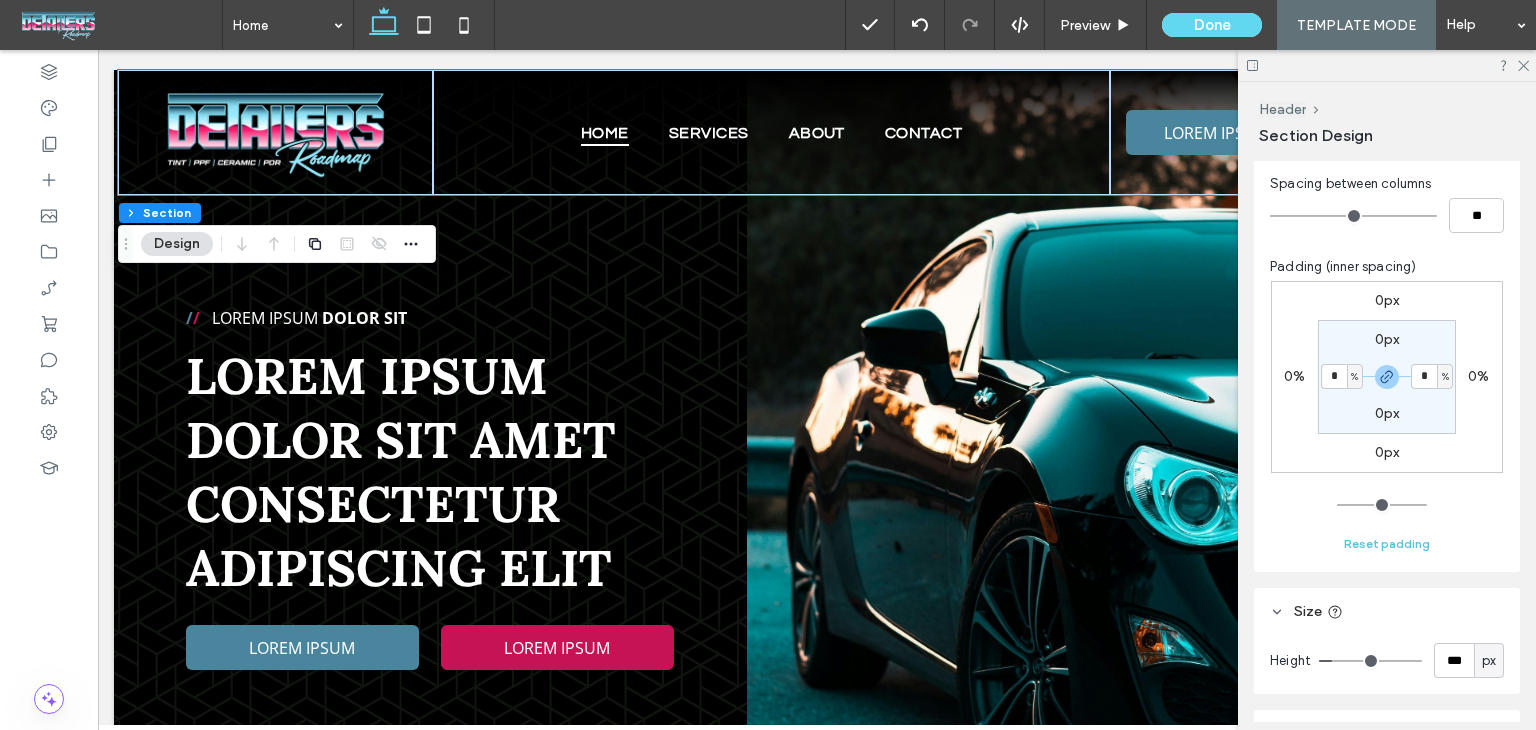 click on "Reset padding" at bounding box center [1387, 544] 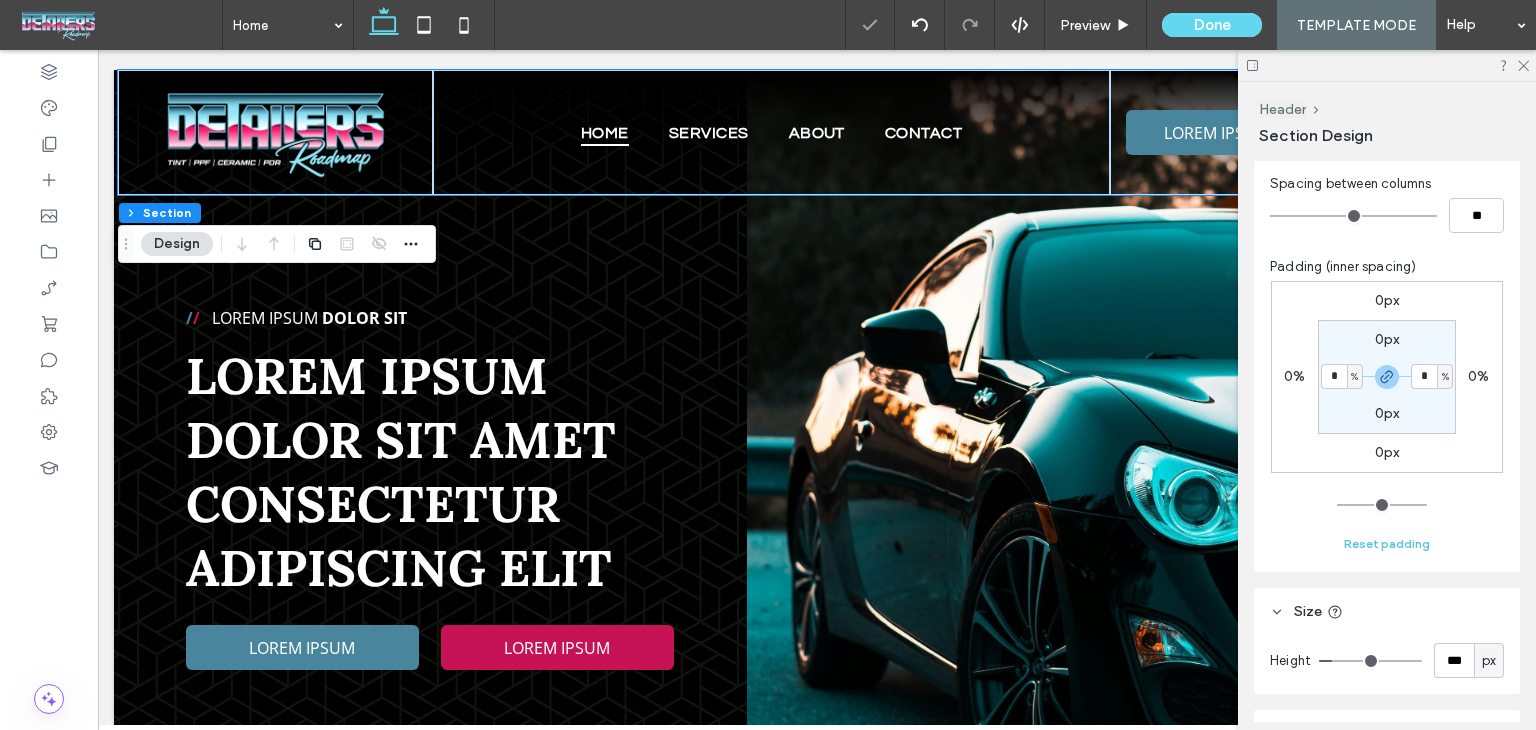 click on "Reset padding" at bounding box center [1387, 544] 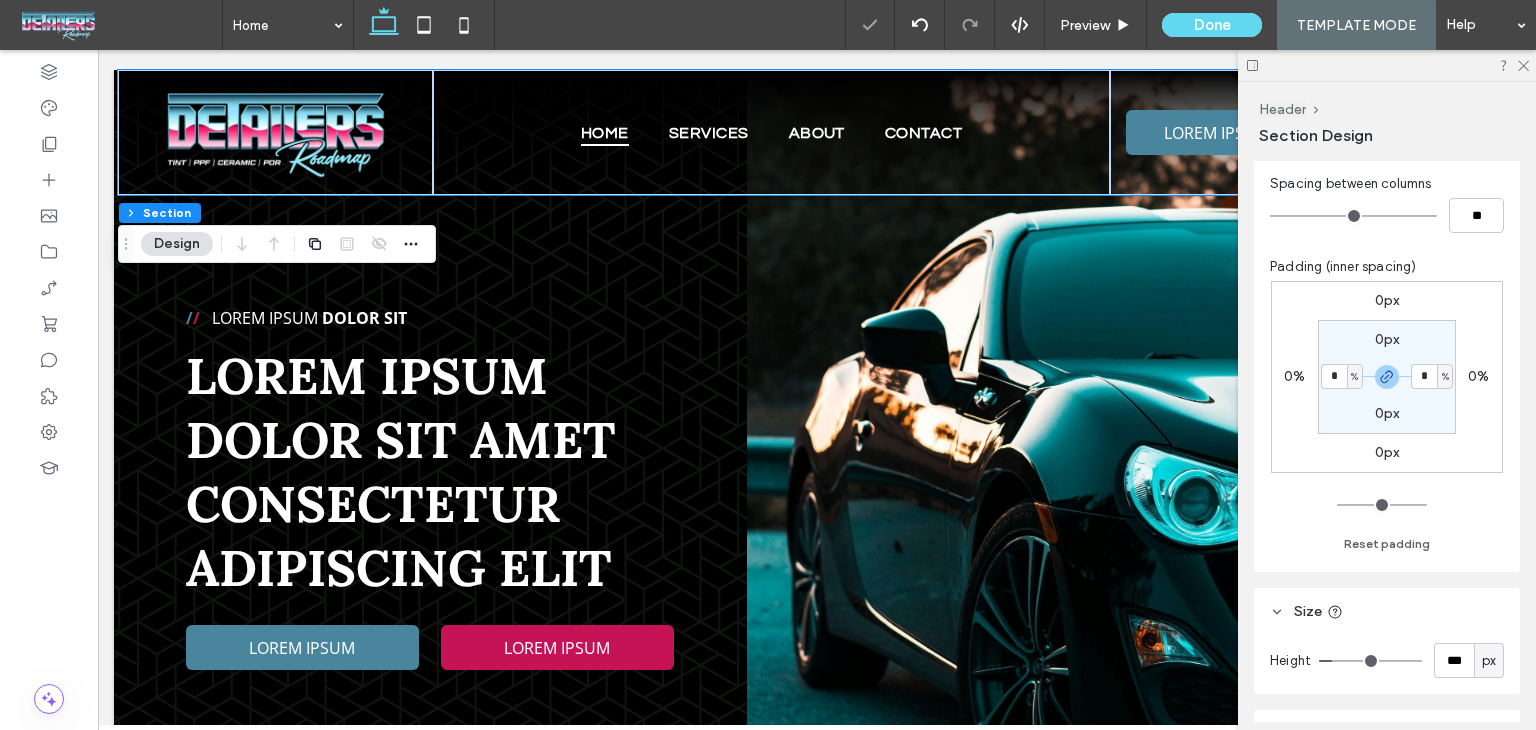 drag, startPoint x: 1472, startPoint y: 389, endPoint x: 1468, endPoint y: 379, distance: 10.770329 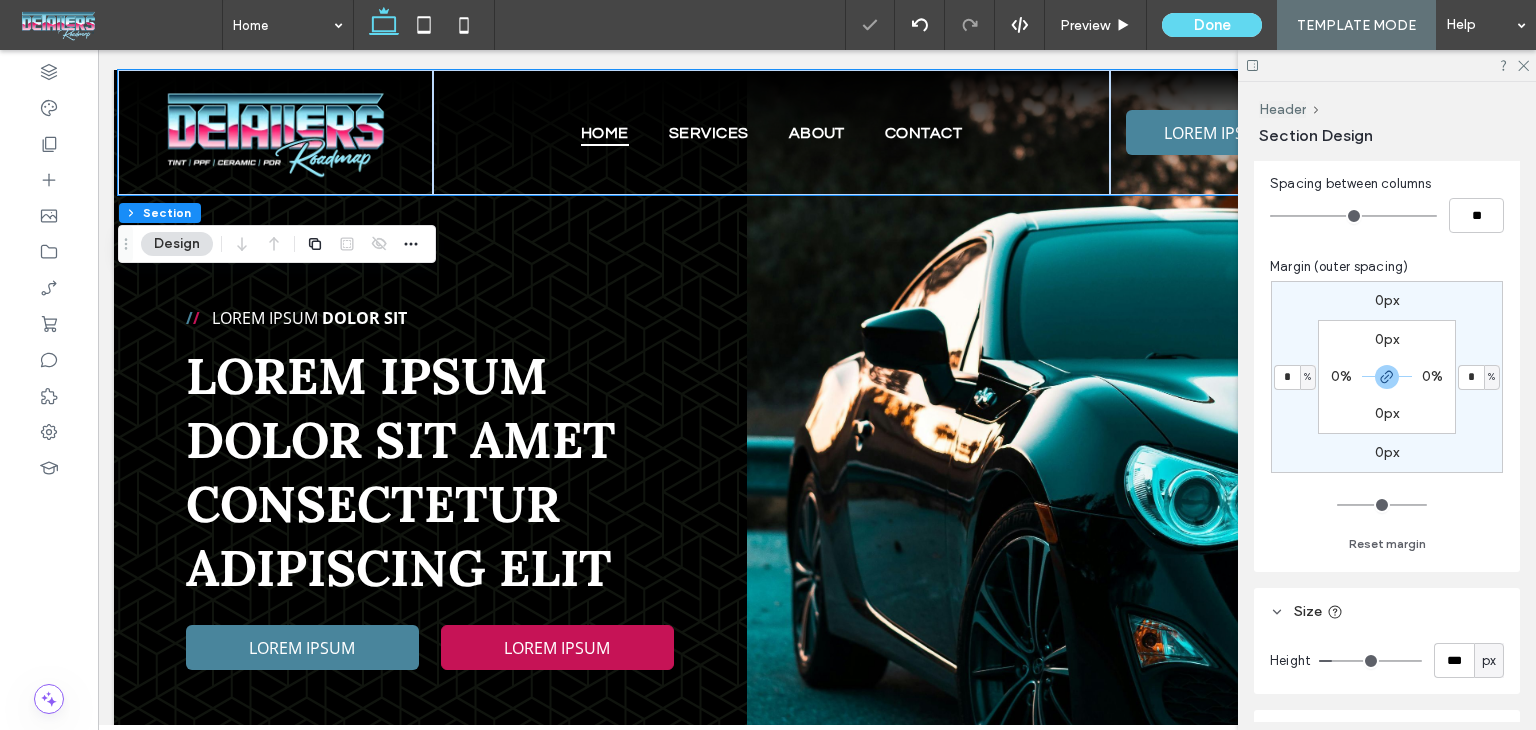 type on "***" 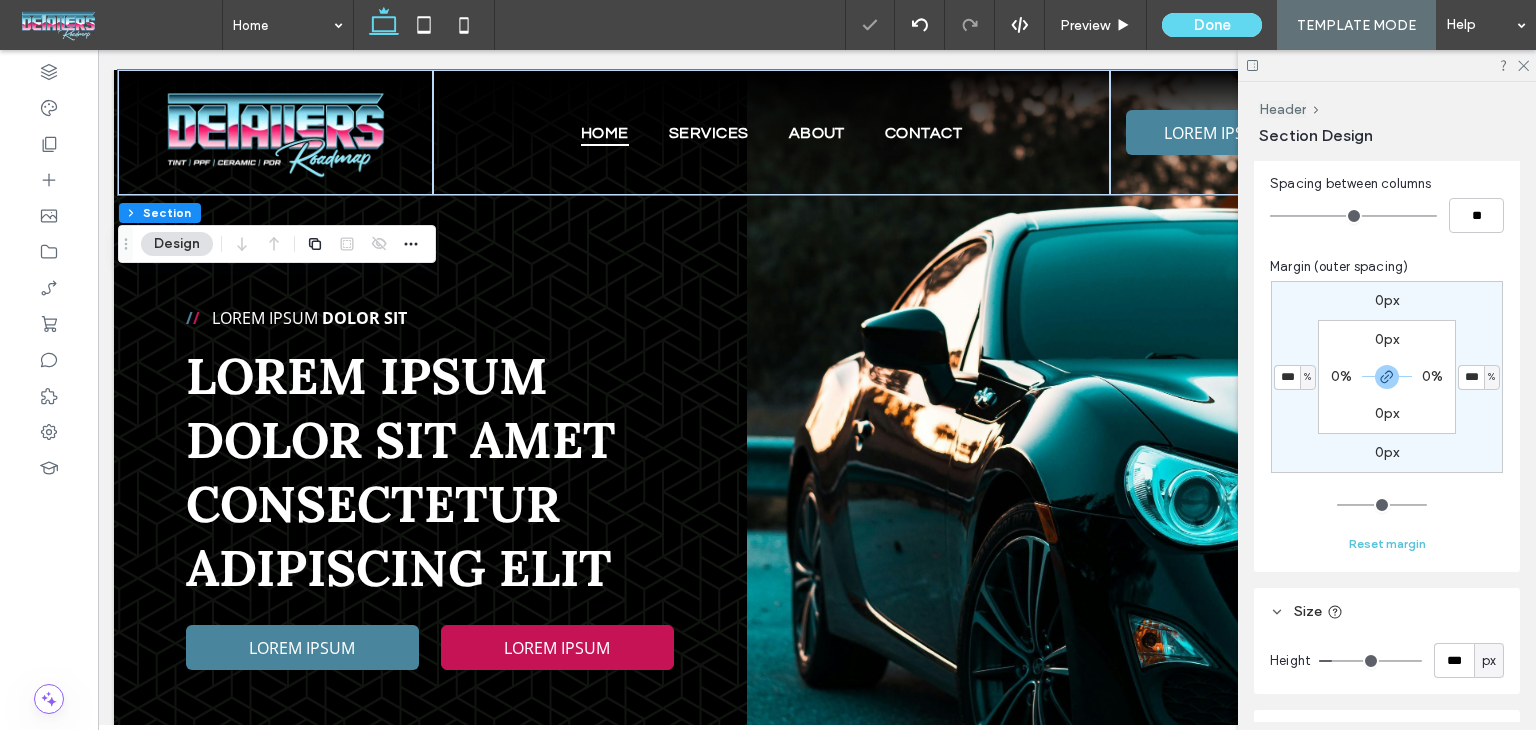 drag, startPoint x: 1387, startPoint y: 521, endPoint x: 1389, endPoint y: 537, distance: 16.124516 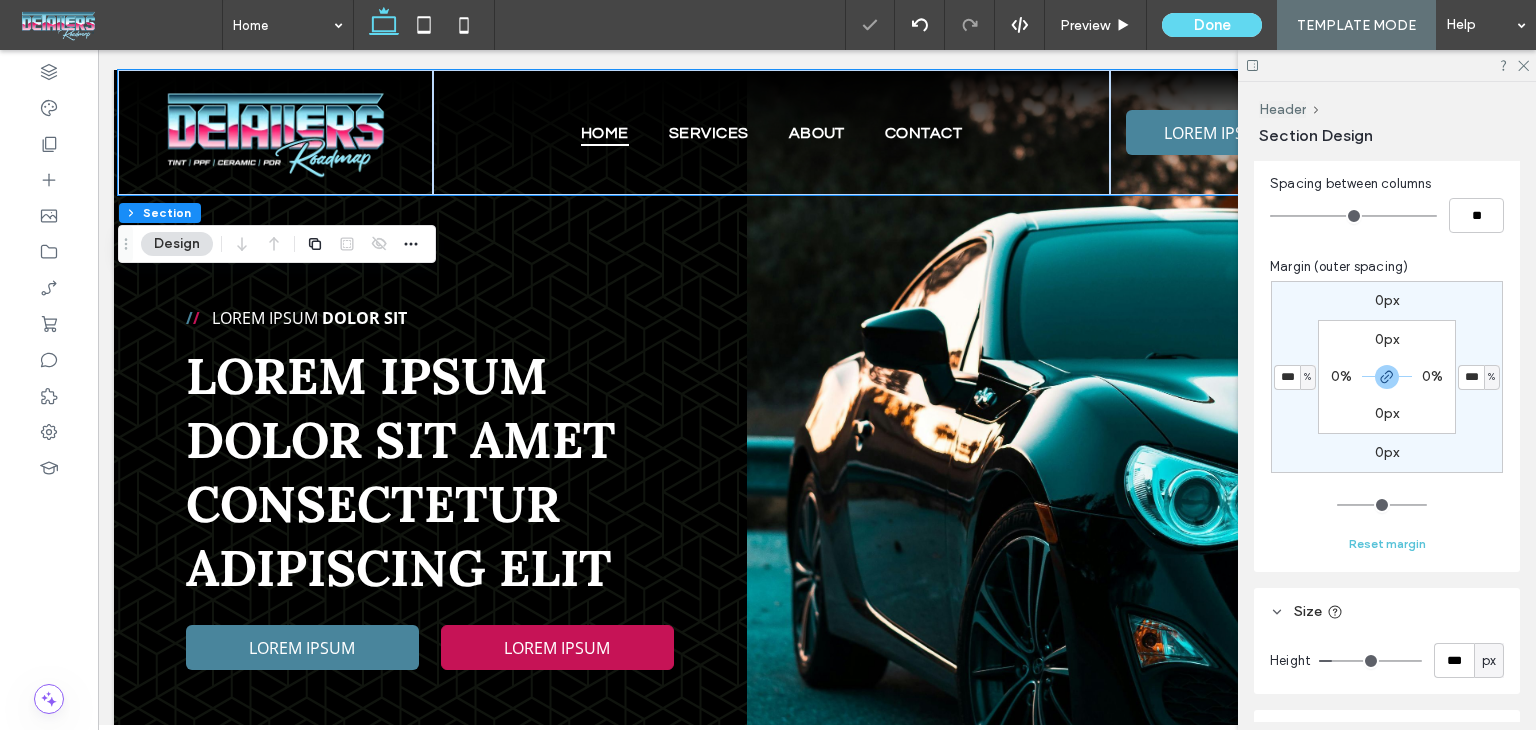 click at bounding box center (1382, 505) 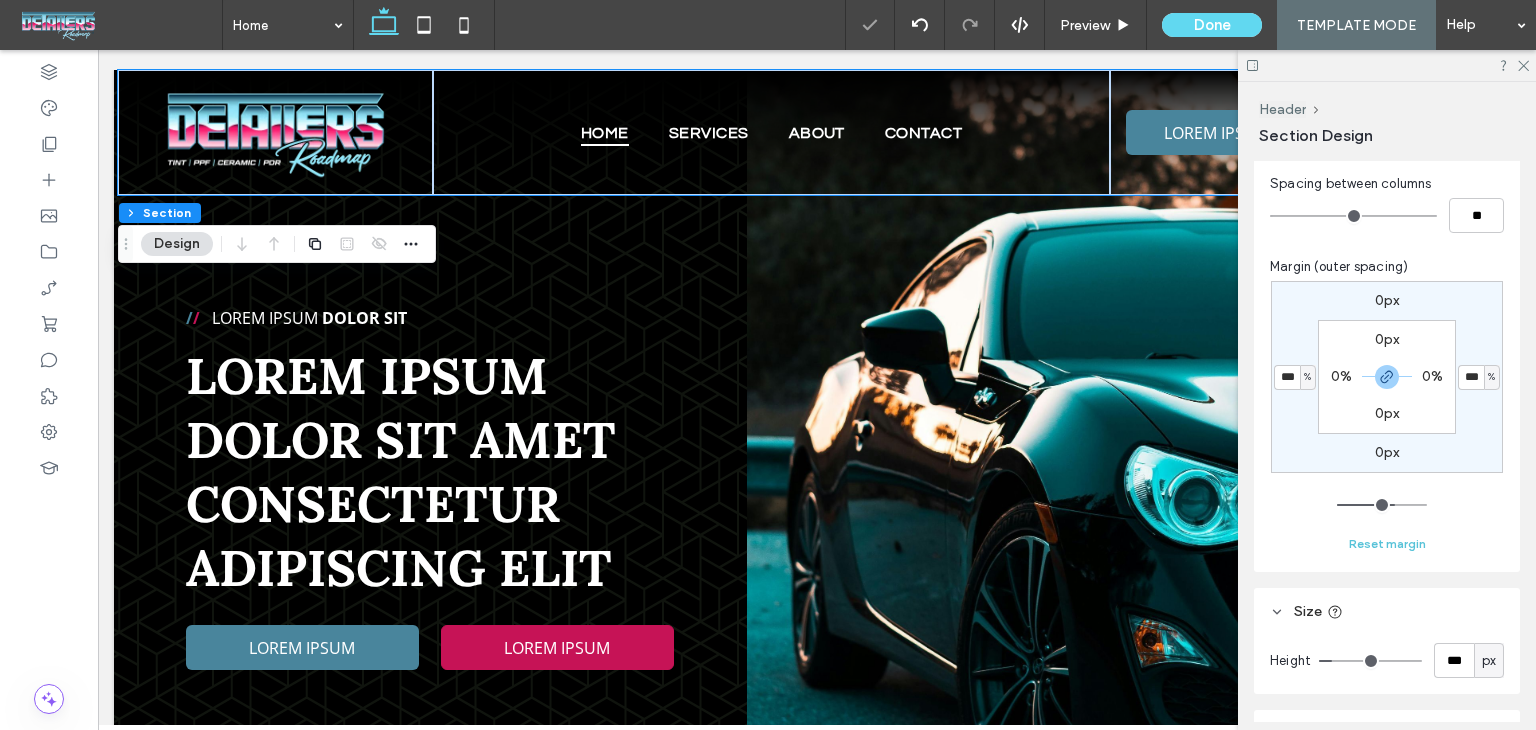 click on "Reset margin" at bounding box center [1387, 544] 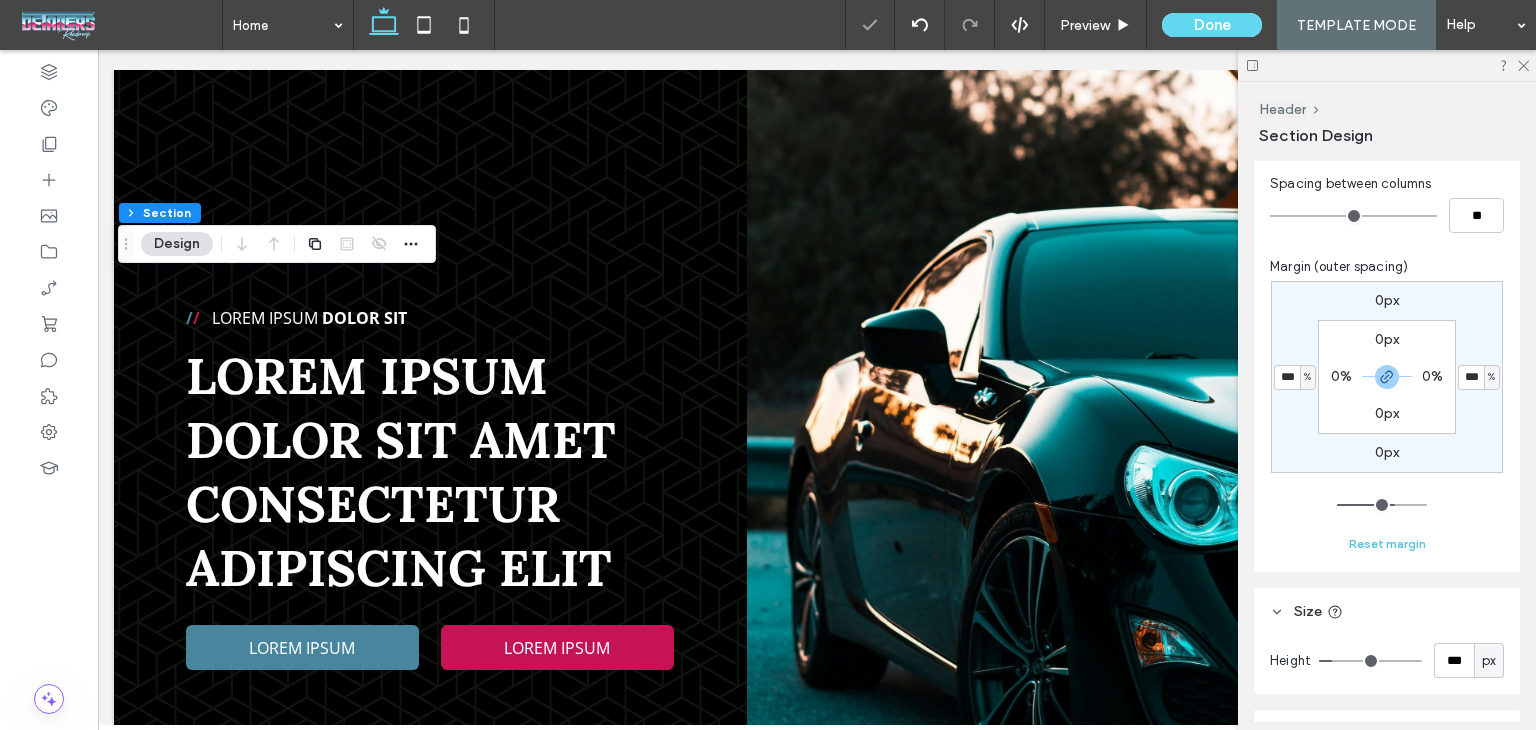 type on "*" 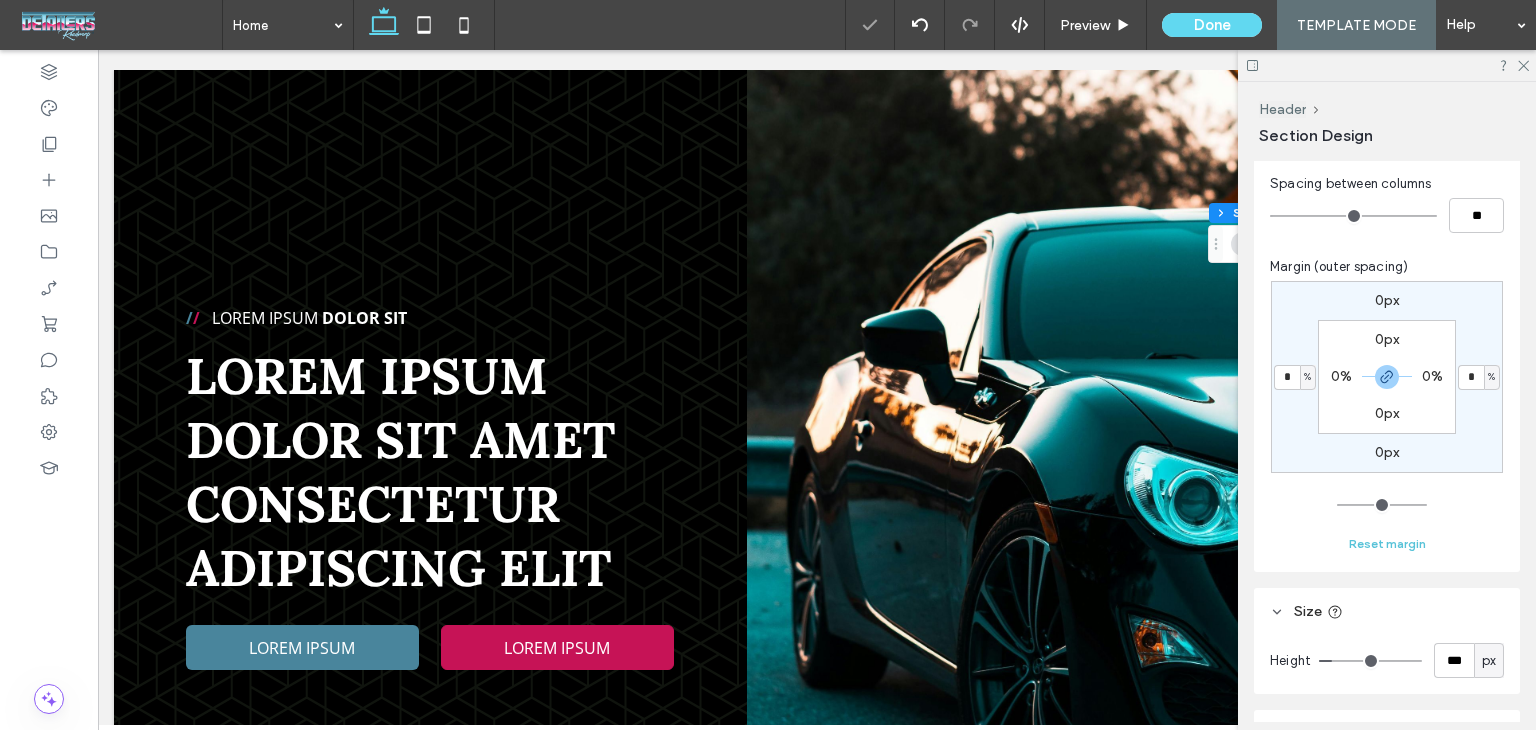 click on "Reset margin" at bounding box center [1387, 544] 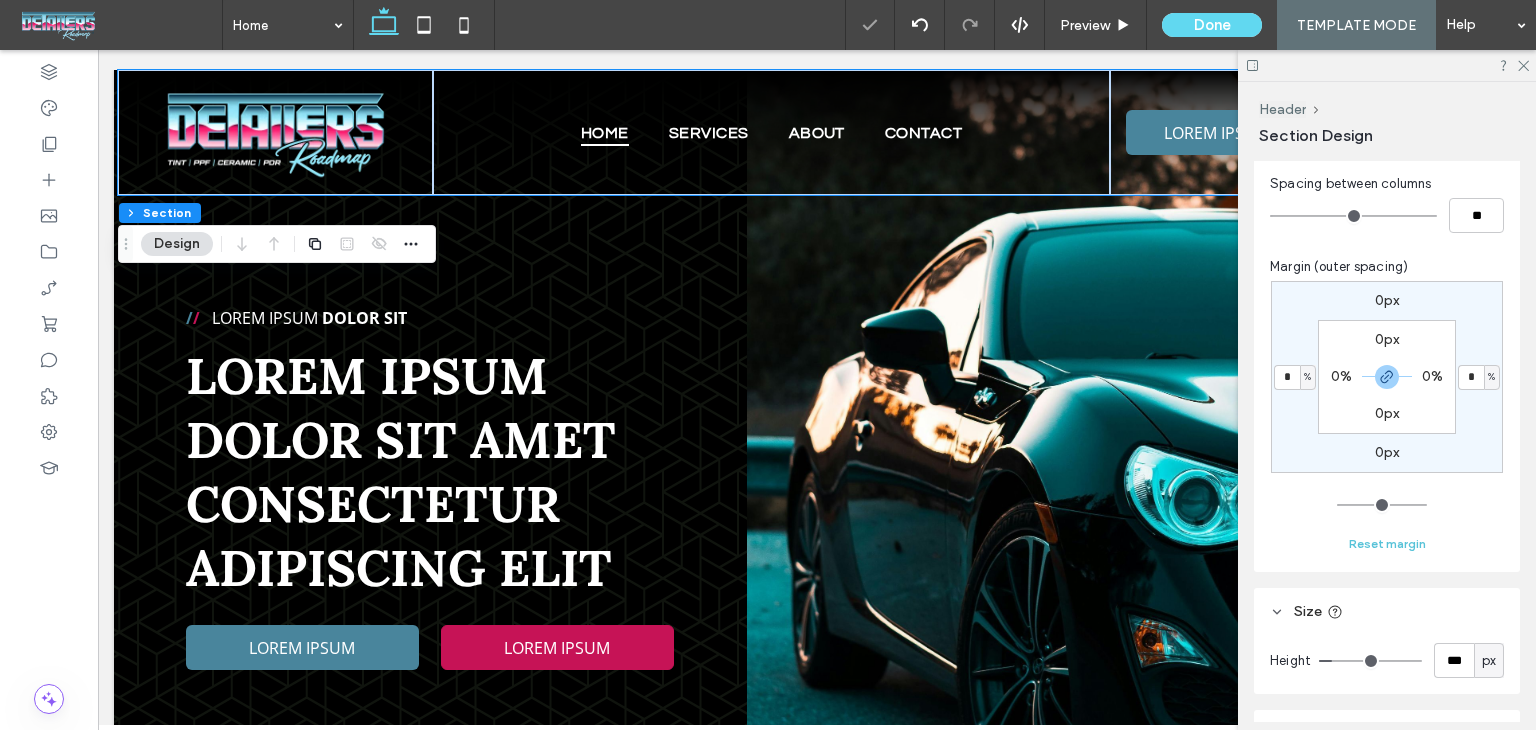 click on "Reset margin" at bounding box center (1387, 544) 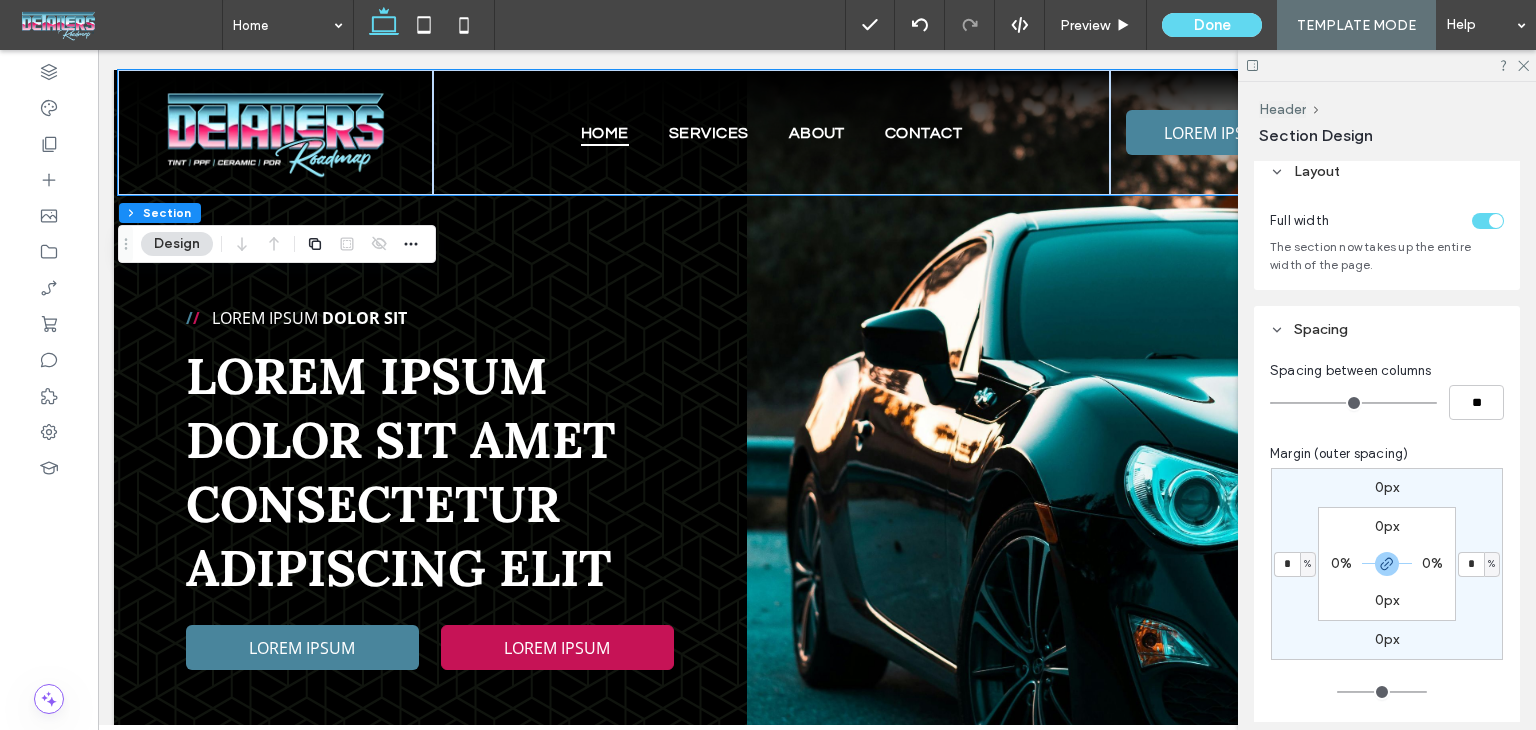 scroll, scrollTop: 0, scrollLeft: 0, axis: both 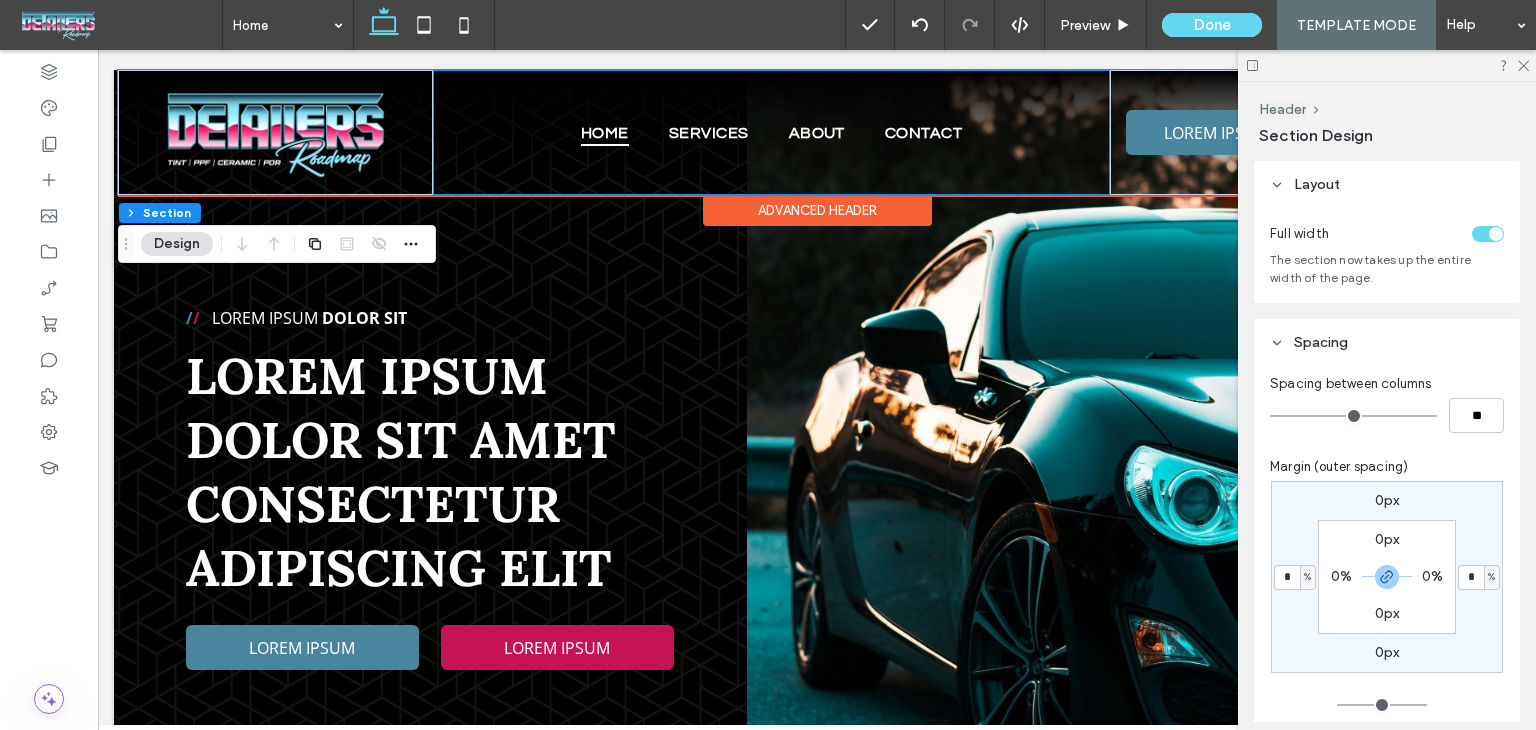 click on "Home
Services
About
Contact" at bounding box center [771, 132] 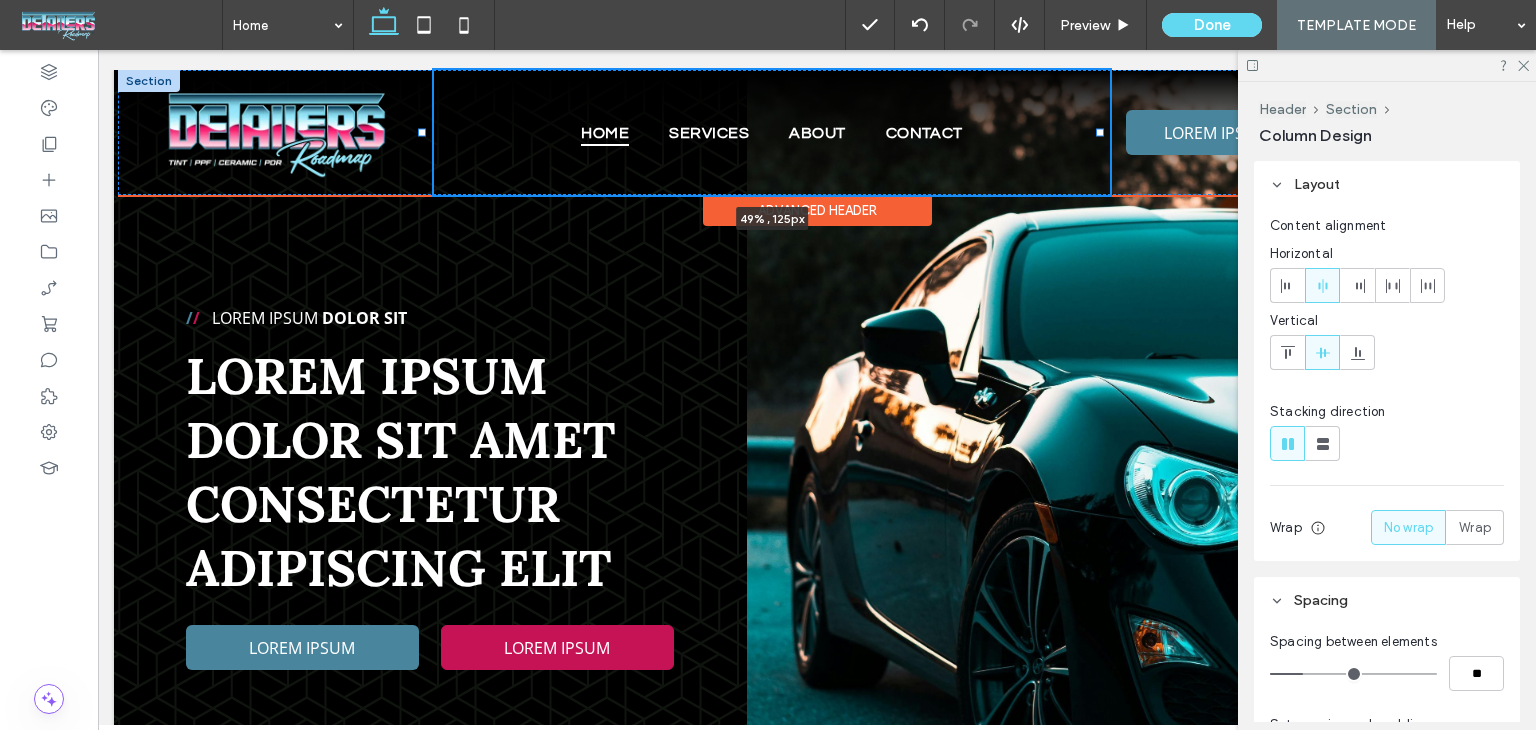 drag, startPoint x: 428, startPoint y: 128, endPoint x: 422, endPoint y: 160, distance: 32.55764 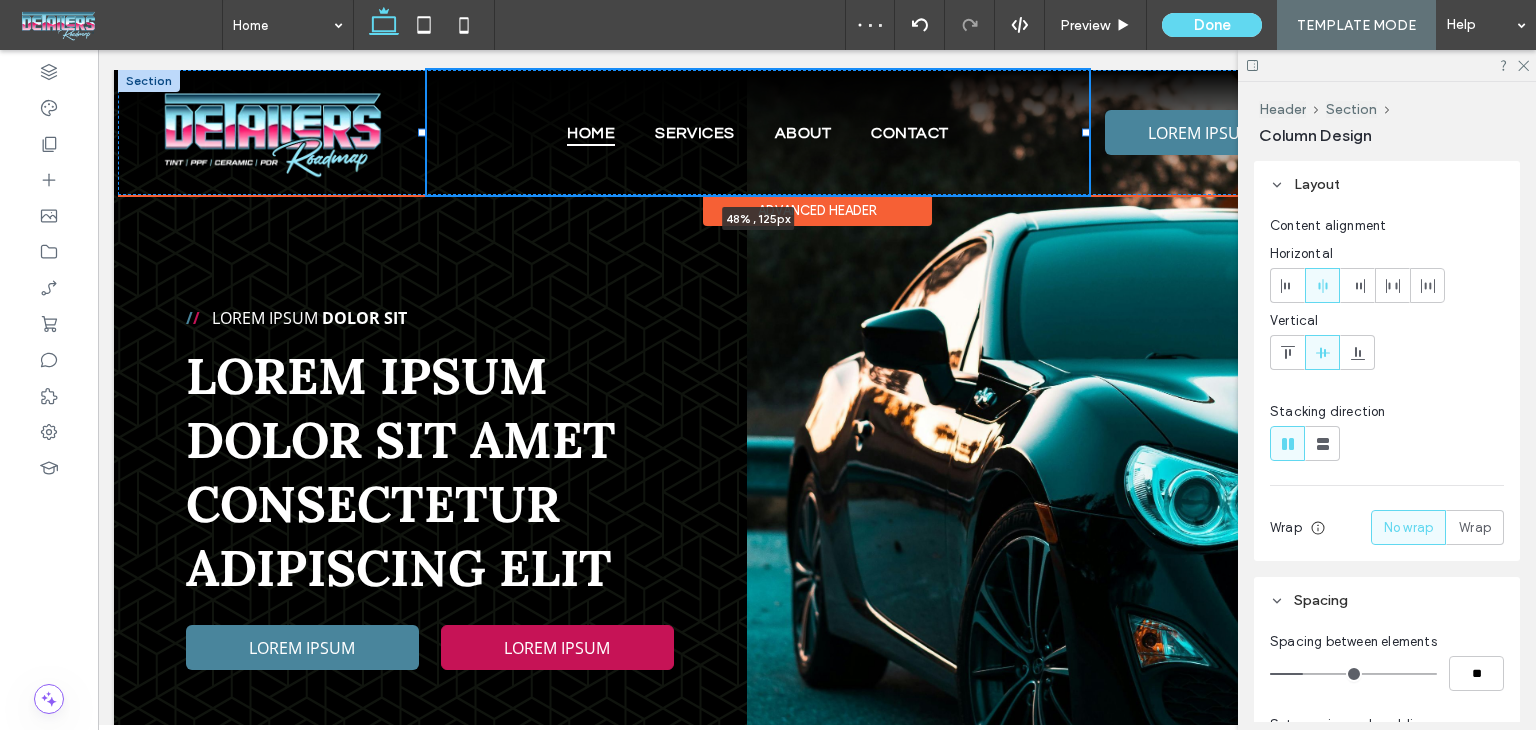 drag, startPoint x: 1100, startPoint y: 136, endPoint x: 1085, endPoint y: 133, distance: 15.297058 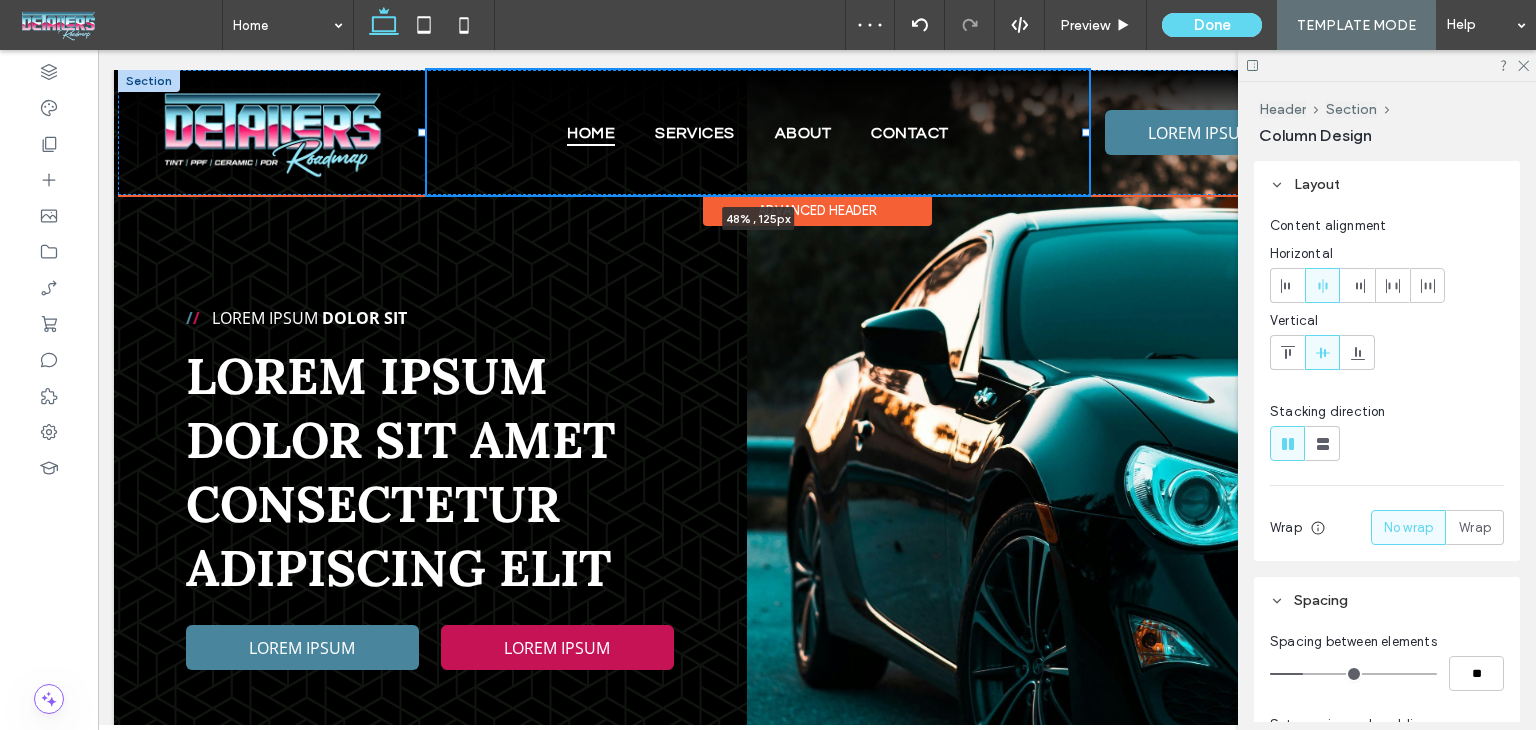 click at bounding box center [1086, 133] 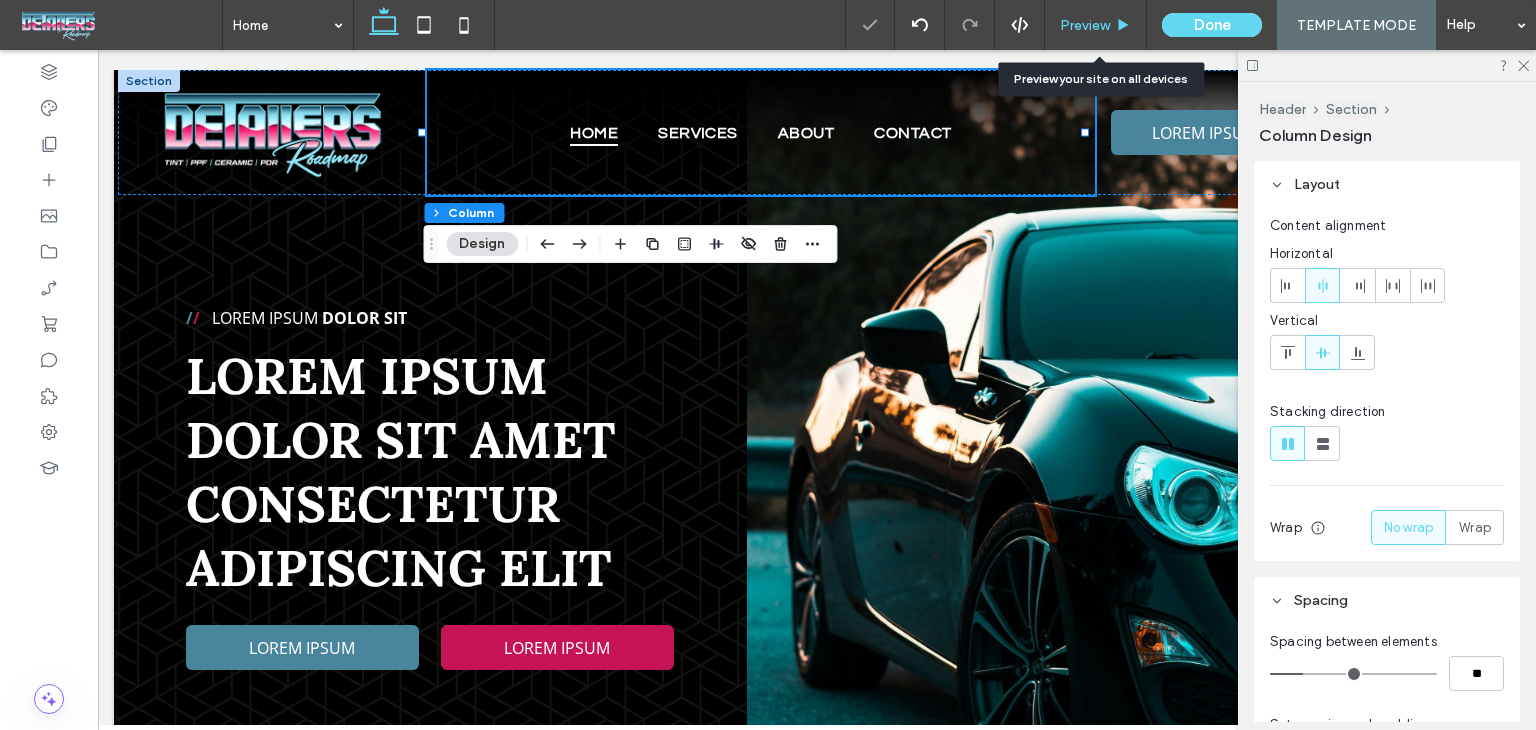click on "Preview" at bounding box center [1096, 25] 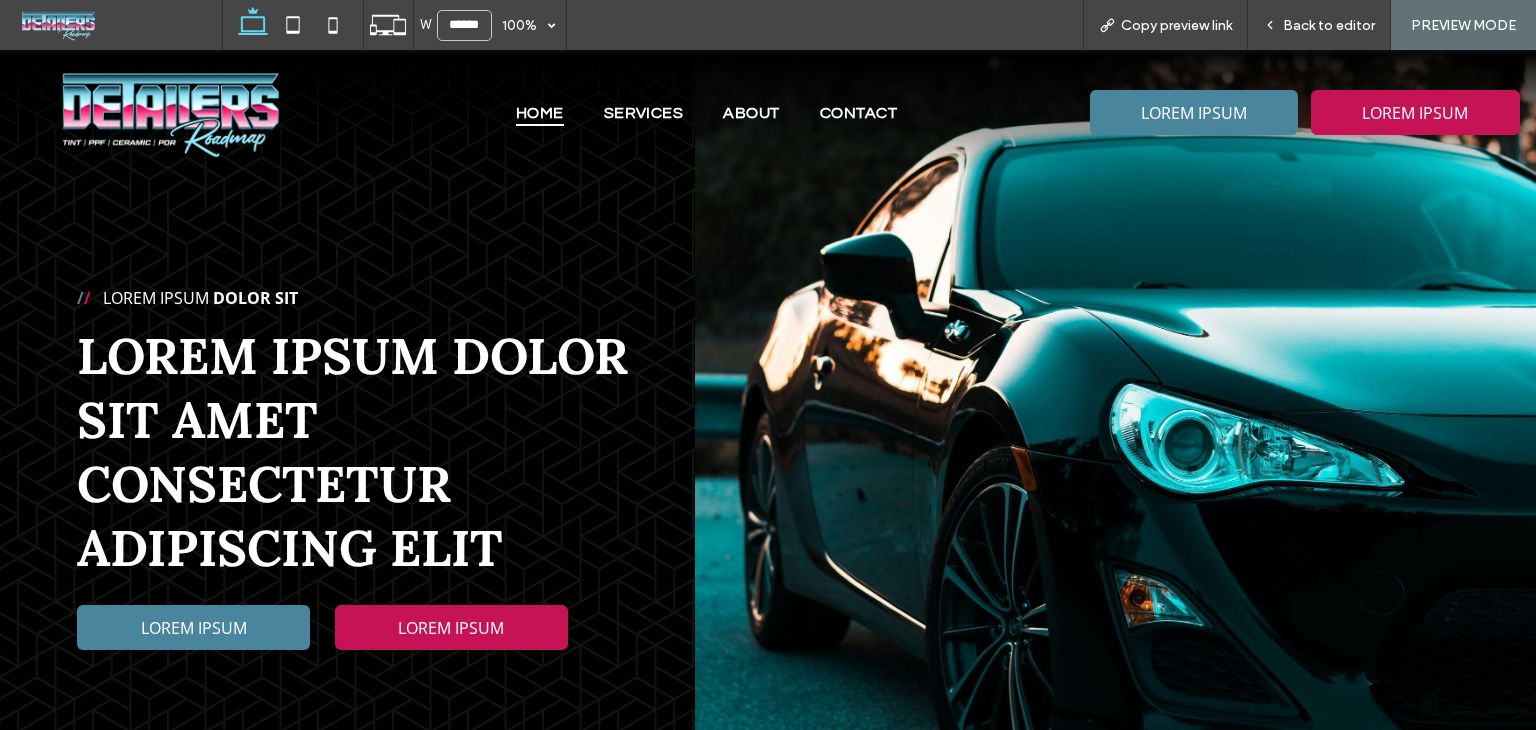 scroll, scrollTop: 0, scrollLeft: 27, axis: horizontal 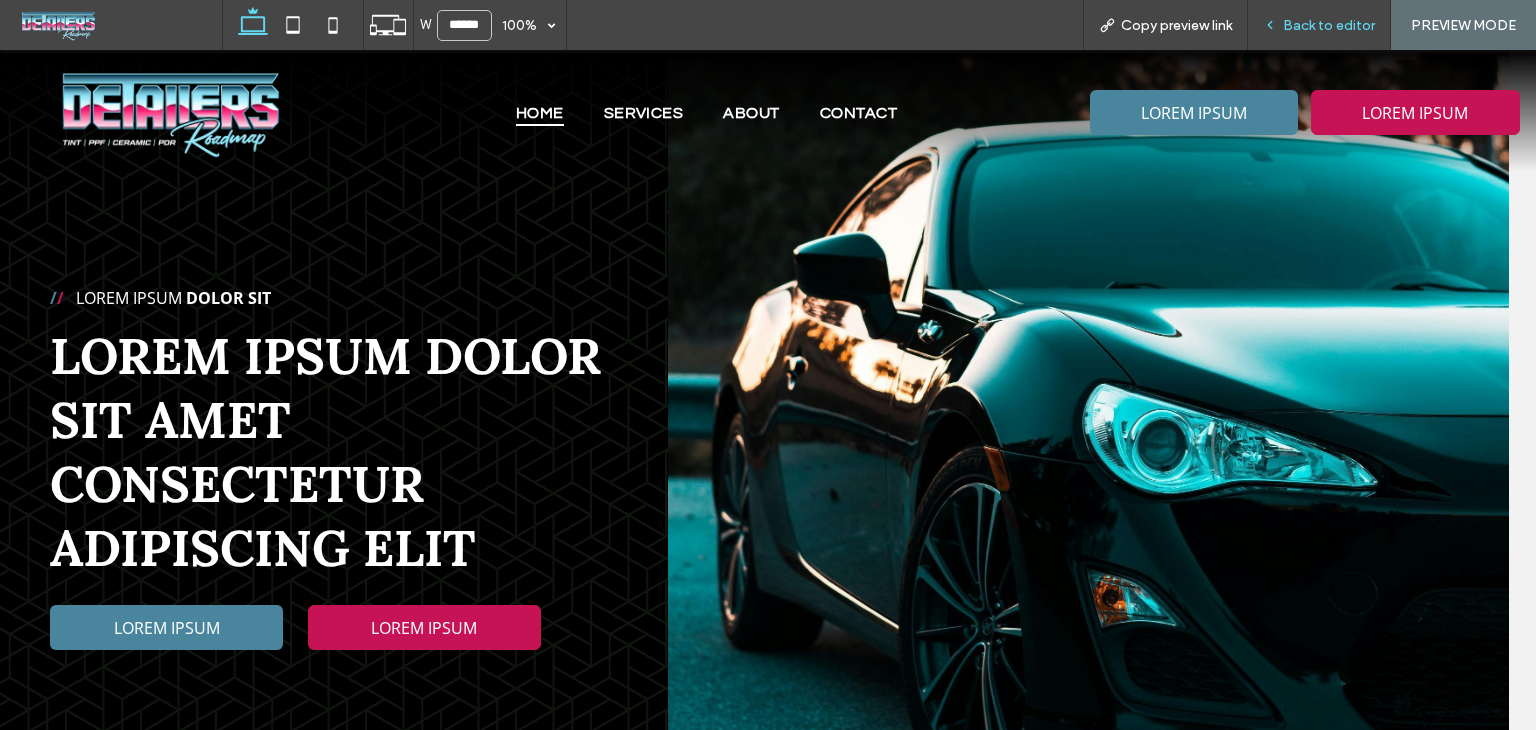 click on "Back to editor" at bounding box center (1329, 25) 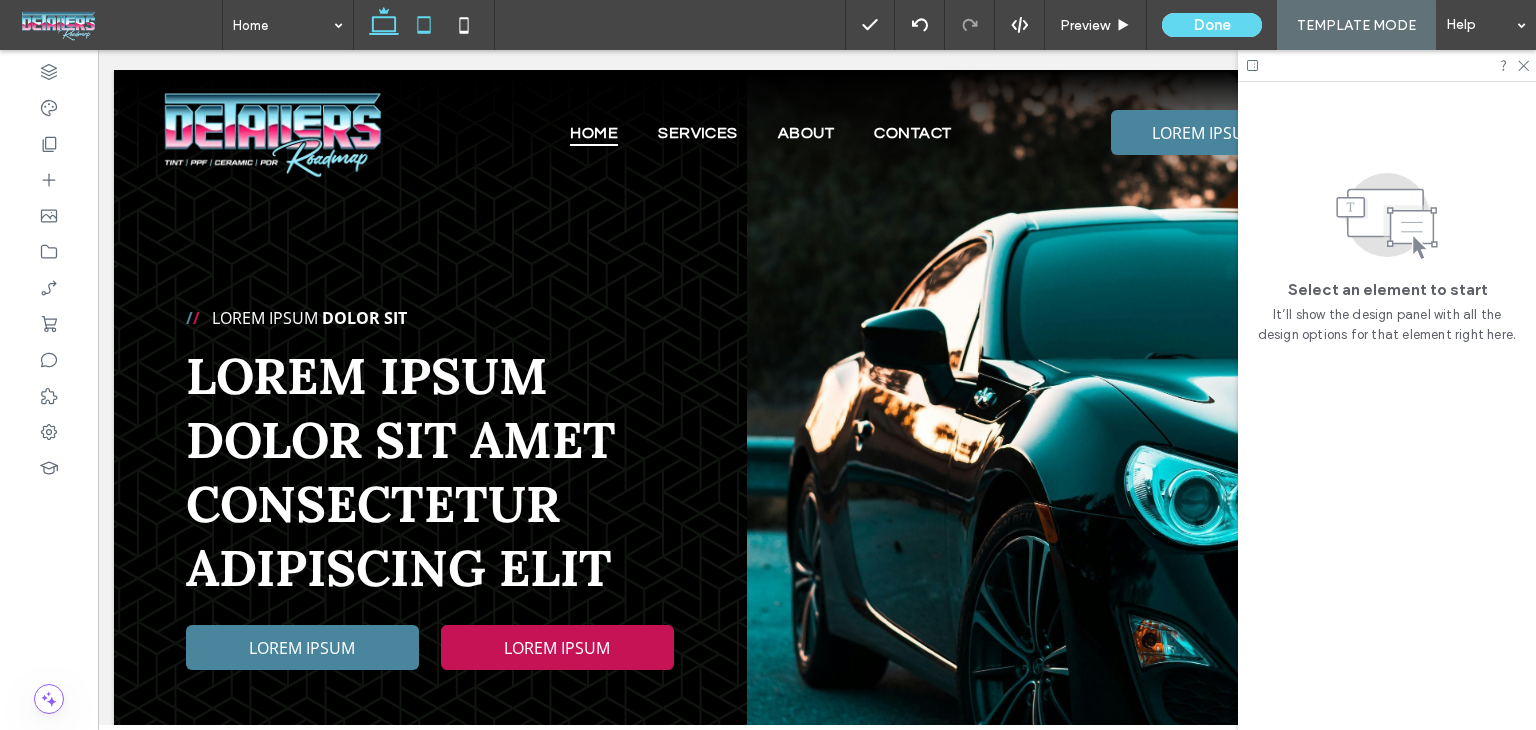 click 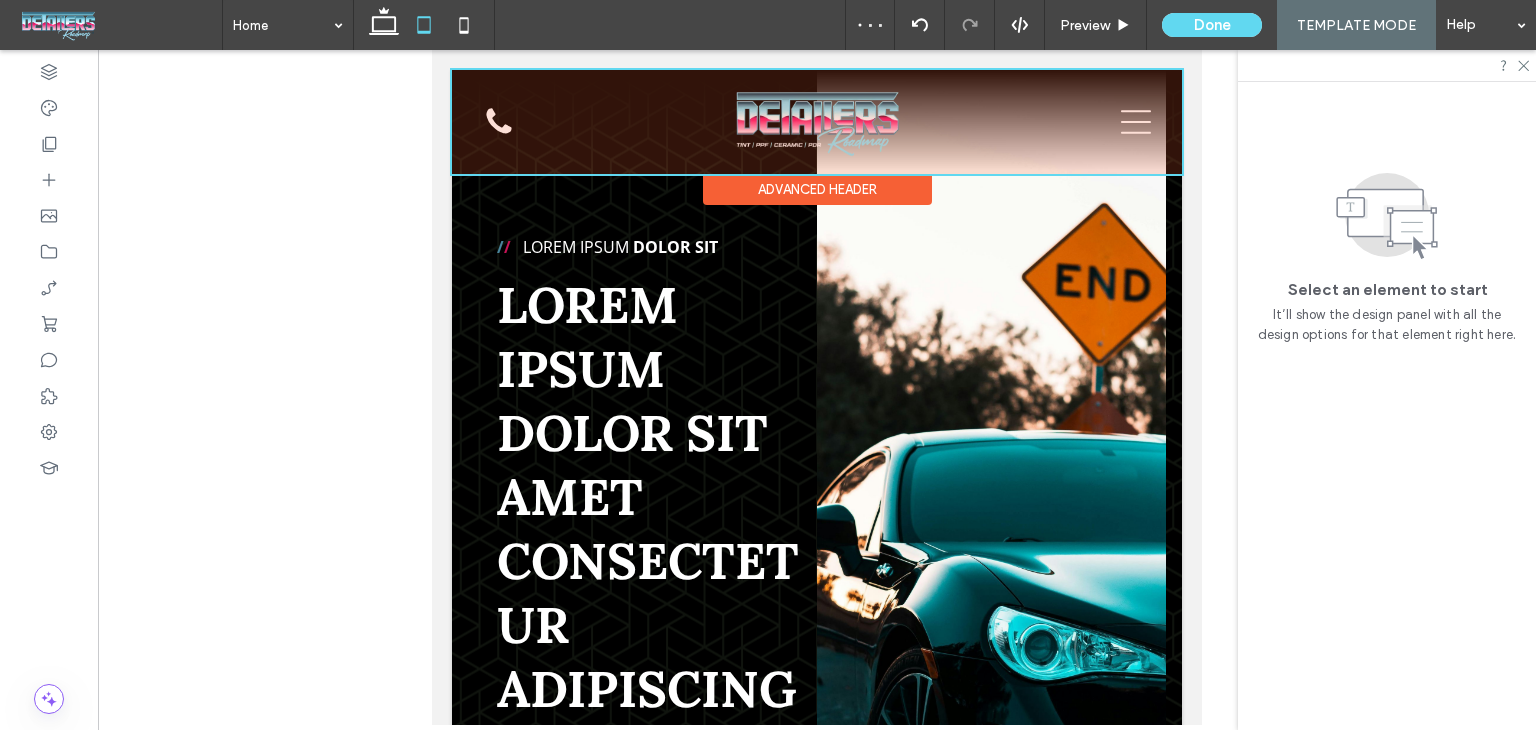 click at bounding box center [817, 122] 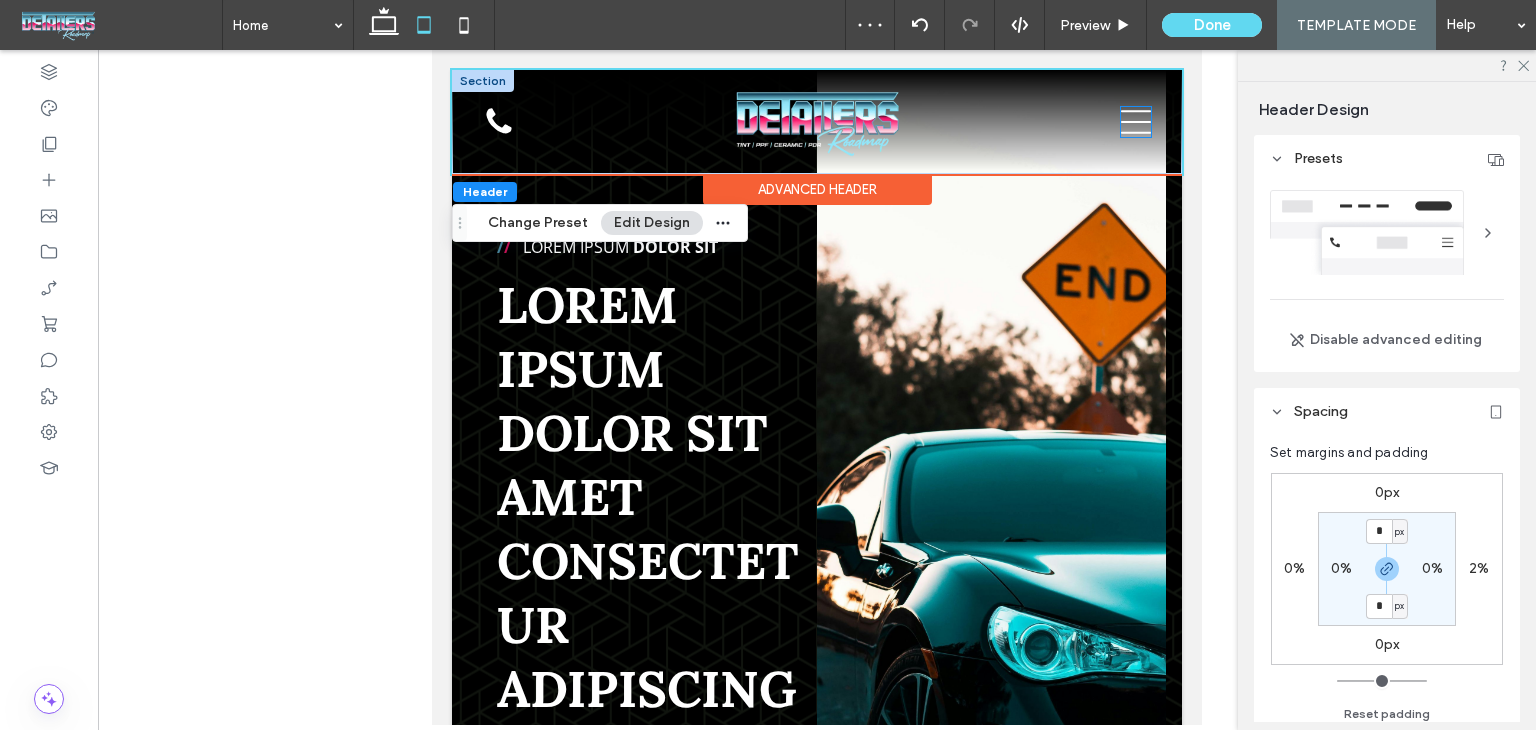 click 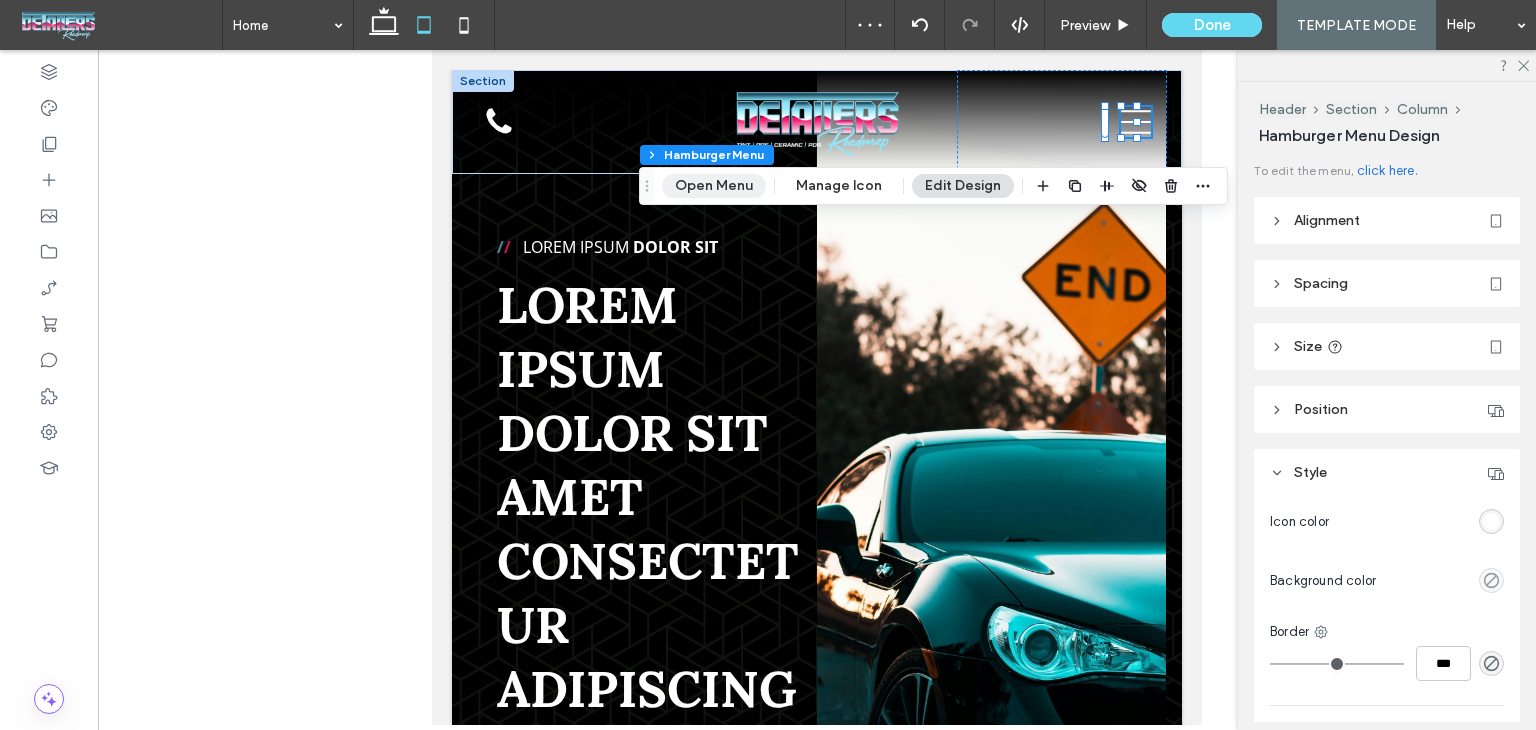 click on "Open Menu" at bounding box center (714, 186) 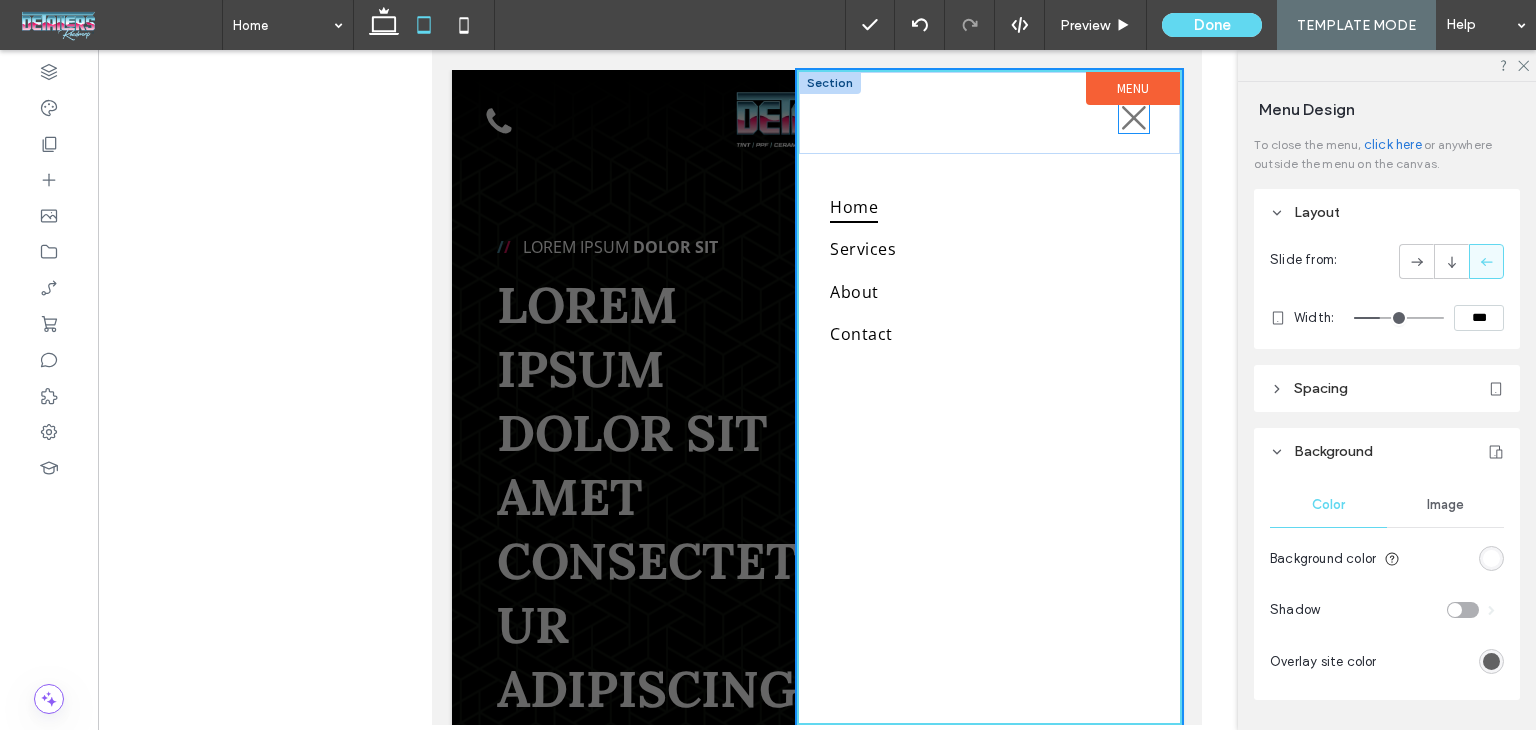 click 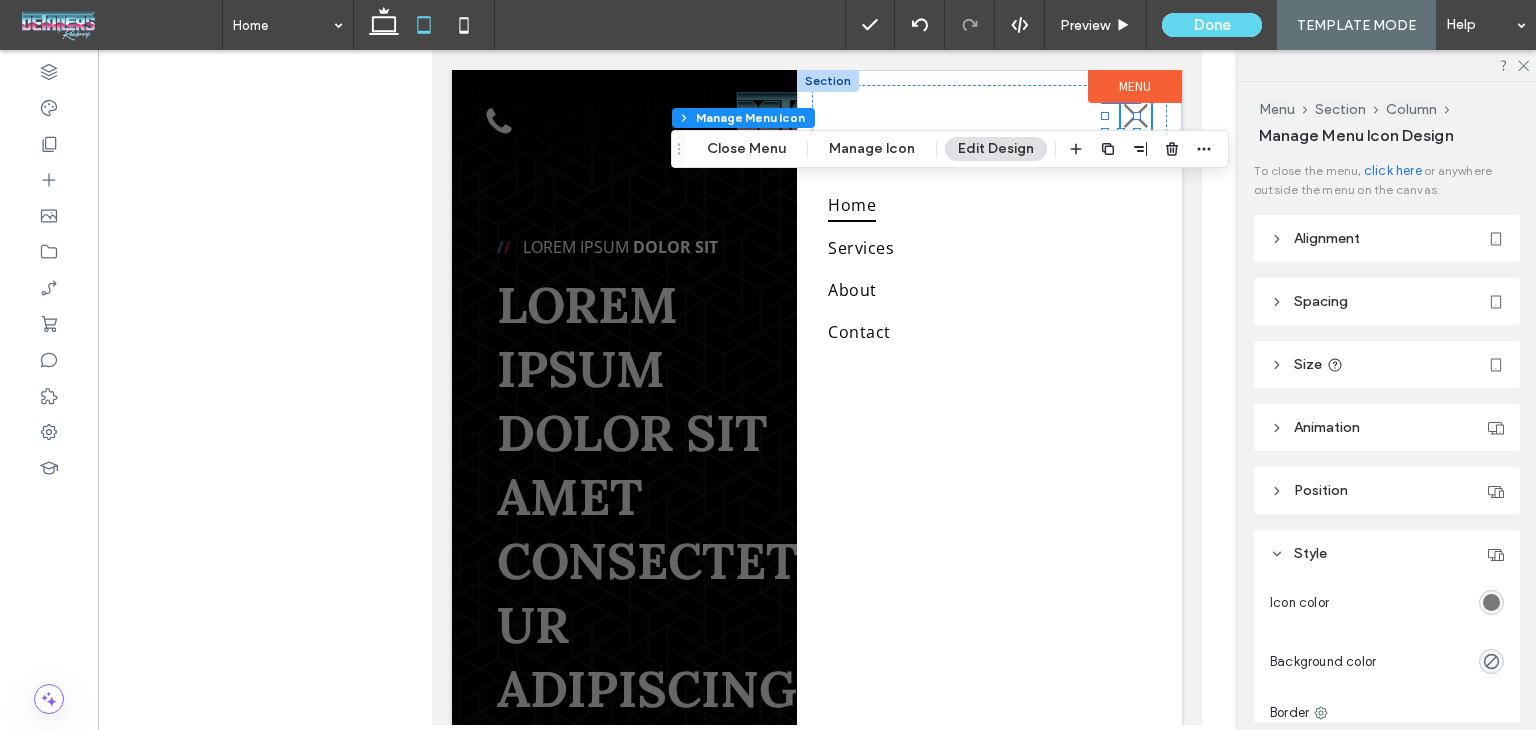 click 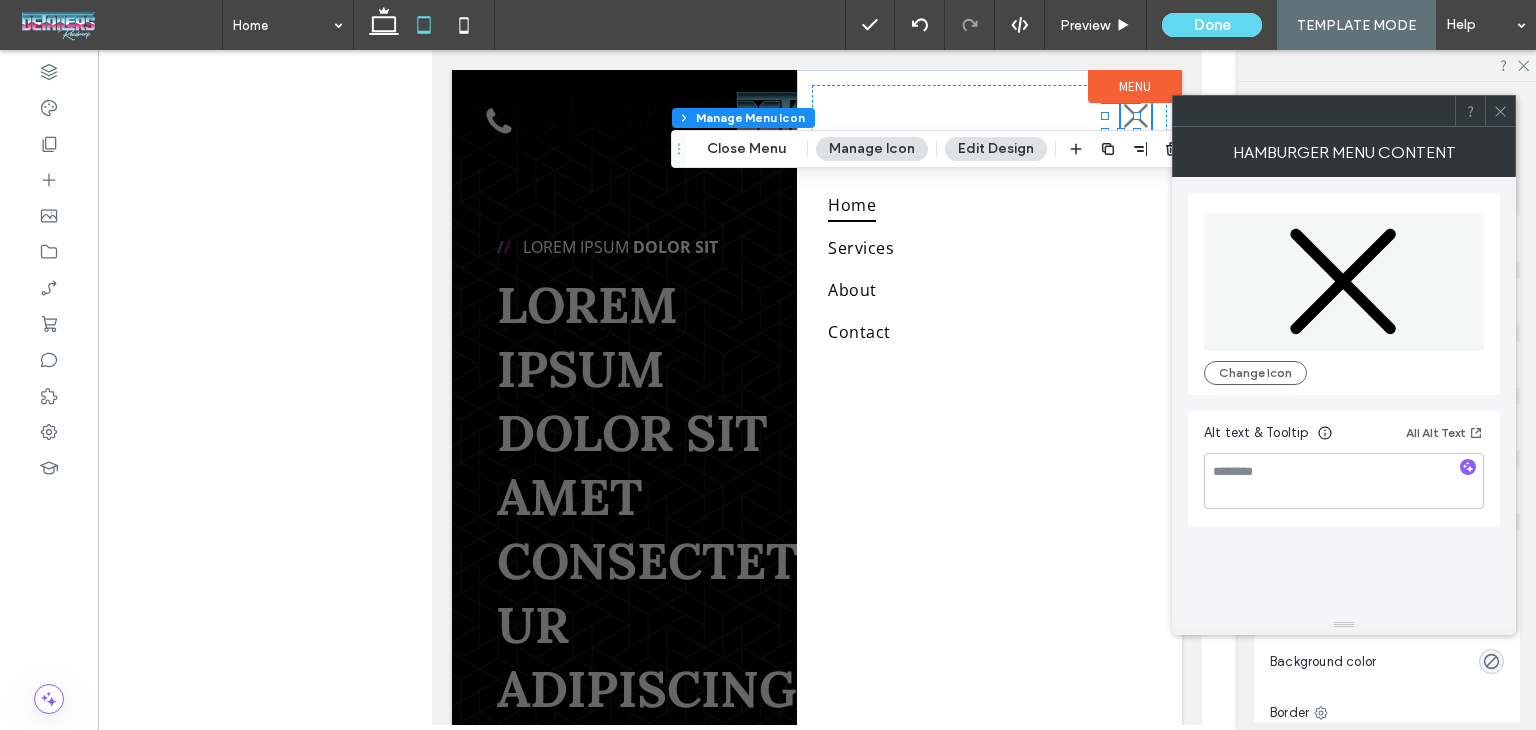 click 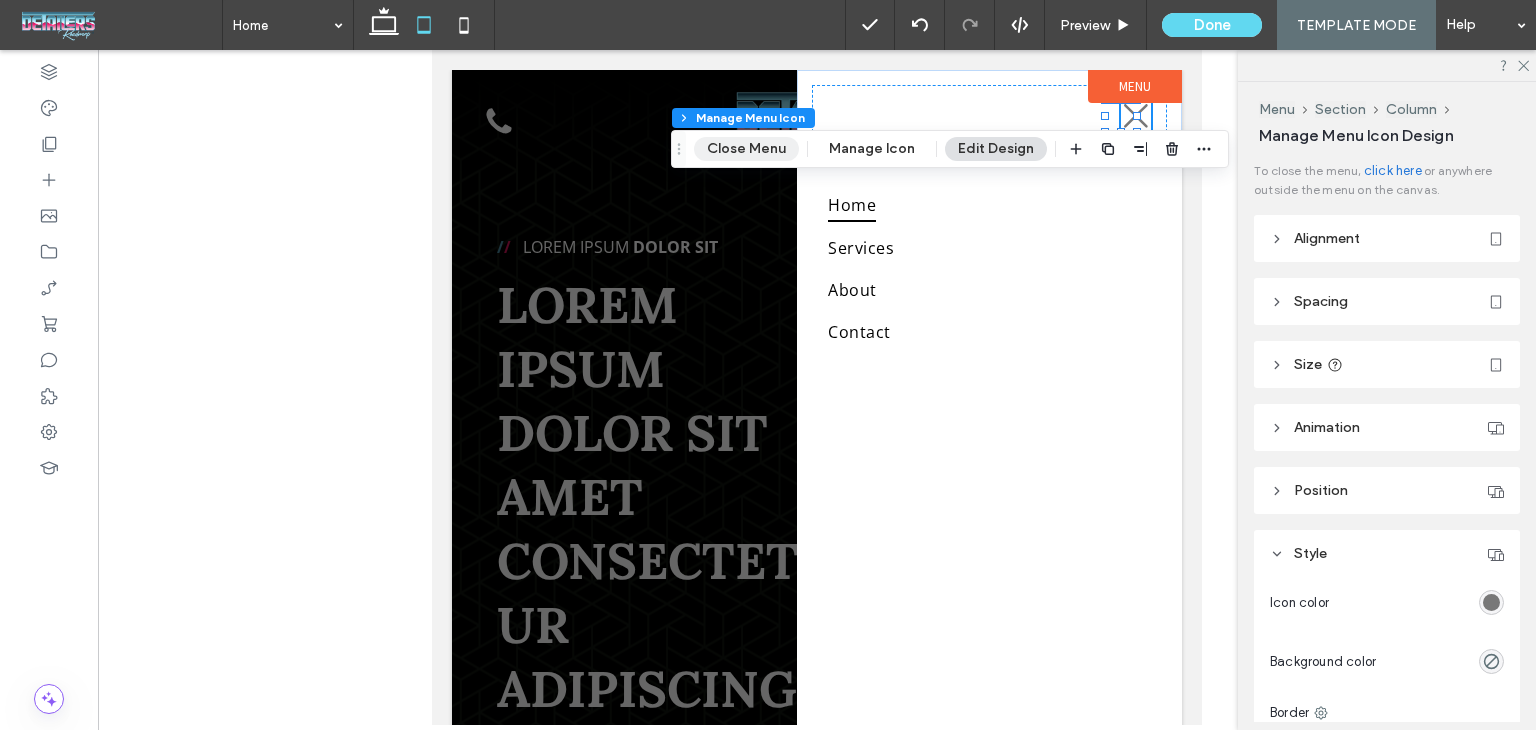 click on "Close Menu" at bounding box center [746, 149] 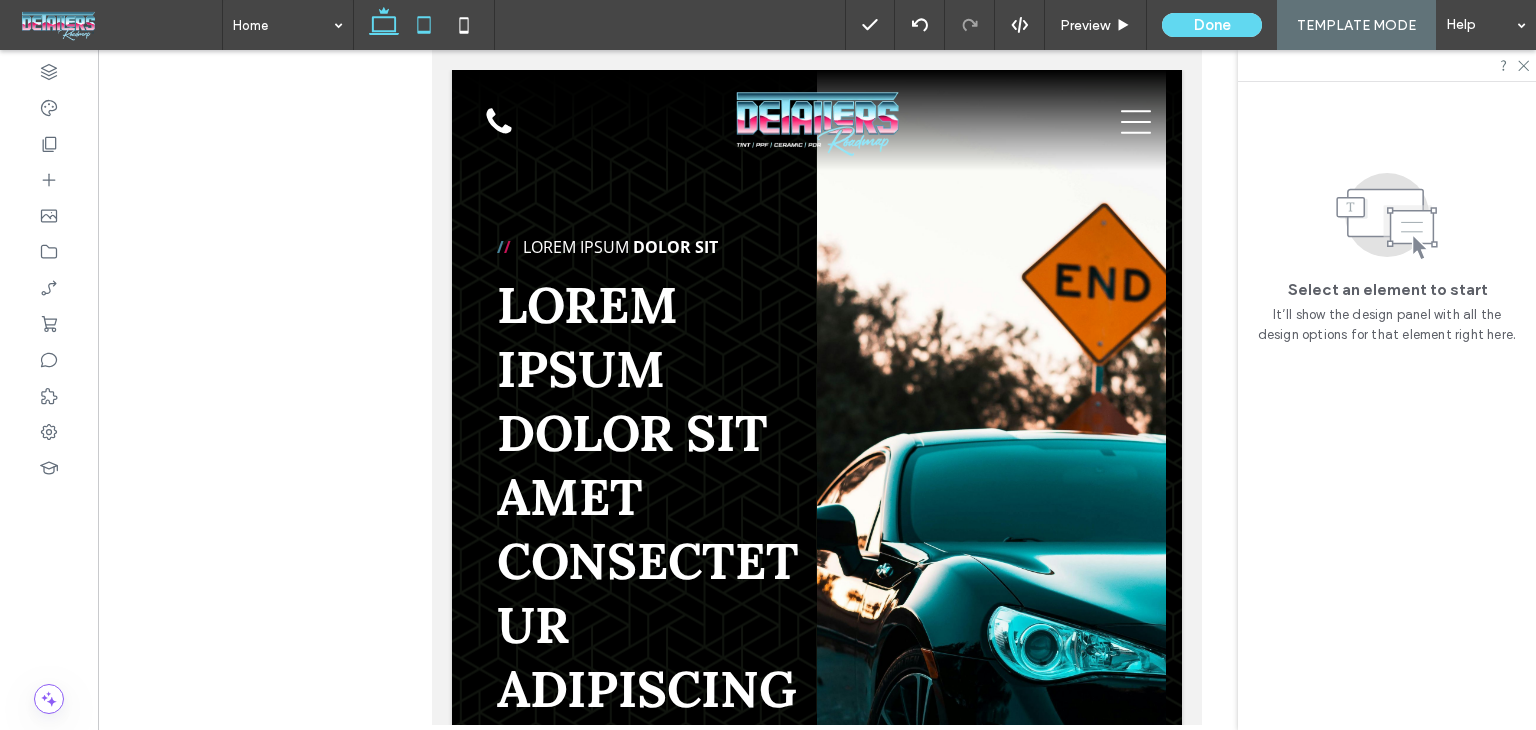 click 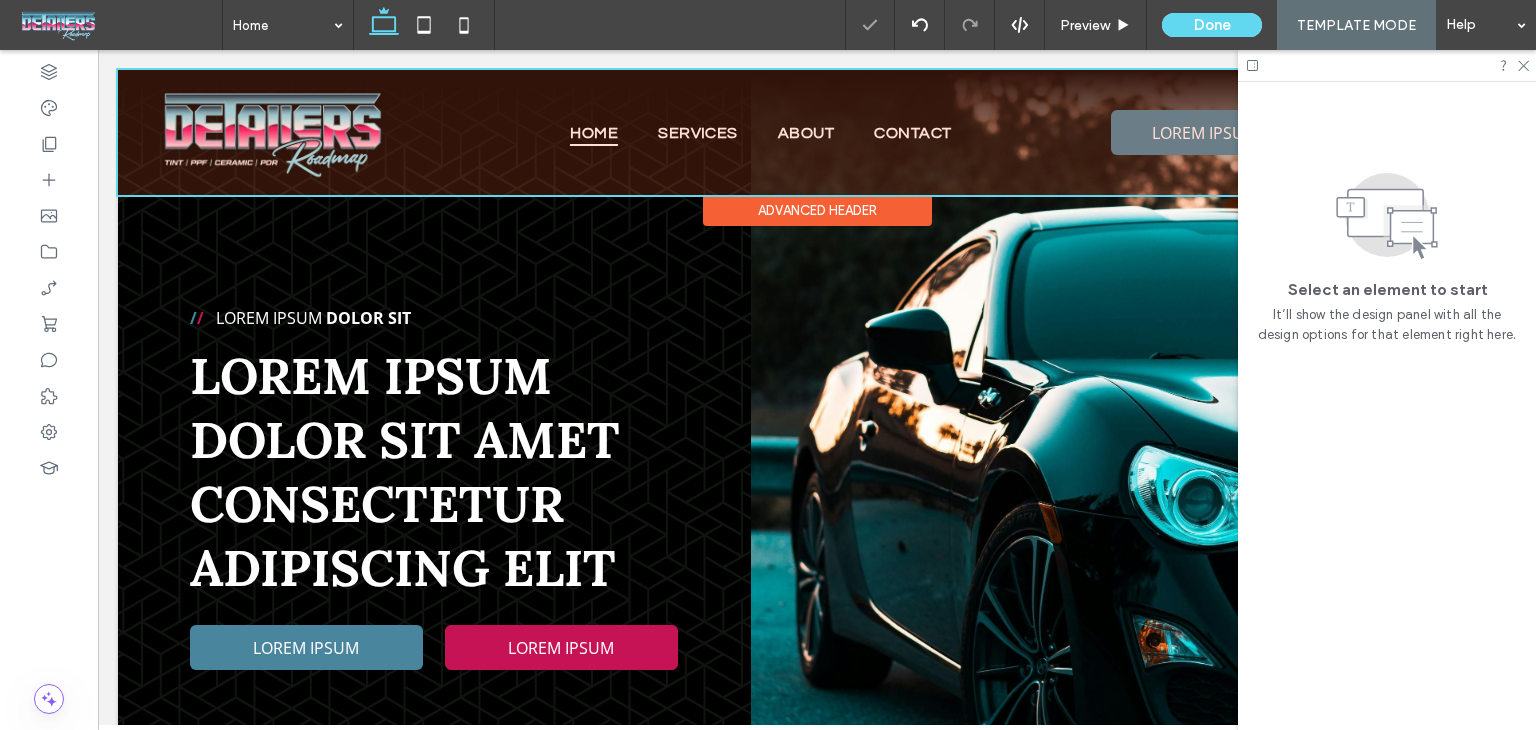 click at bounding box center (817, 132) 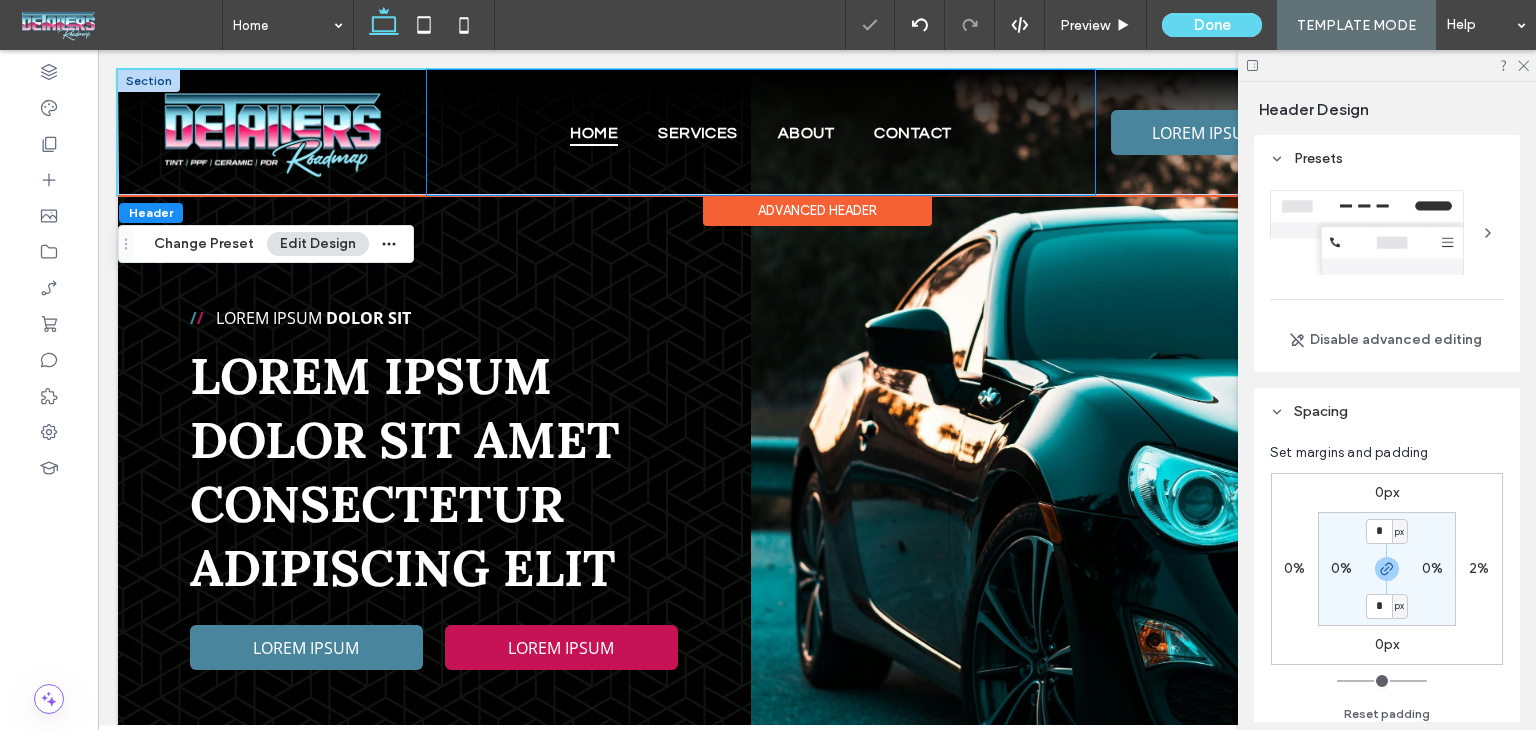 click on "Home
Services
About
Contact" at bounding box center (761, 132) 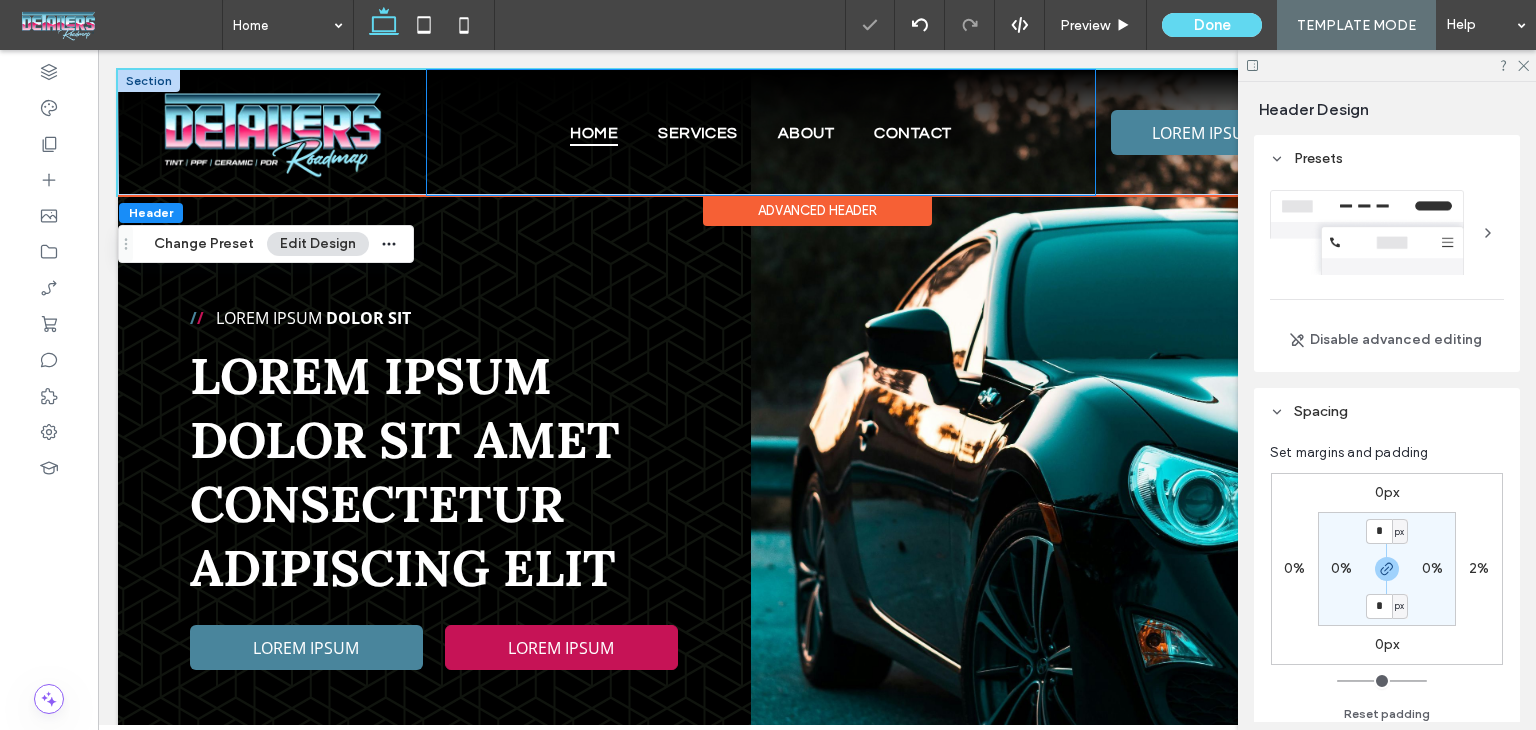 click on "Home
Services
About
Contact" at bounding box center (761, 132) 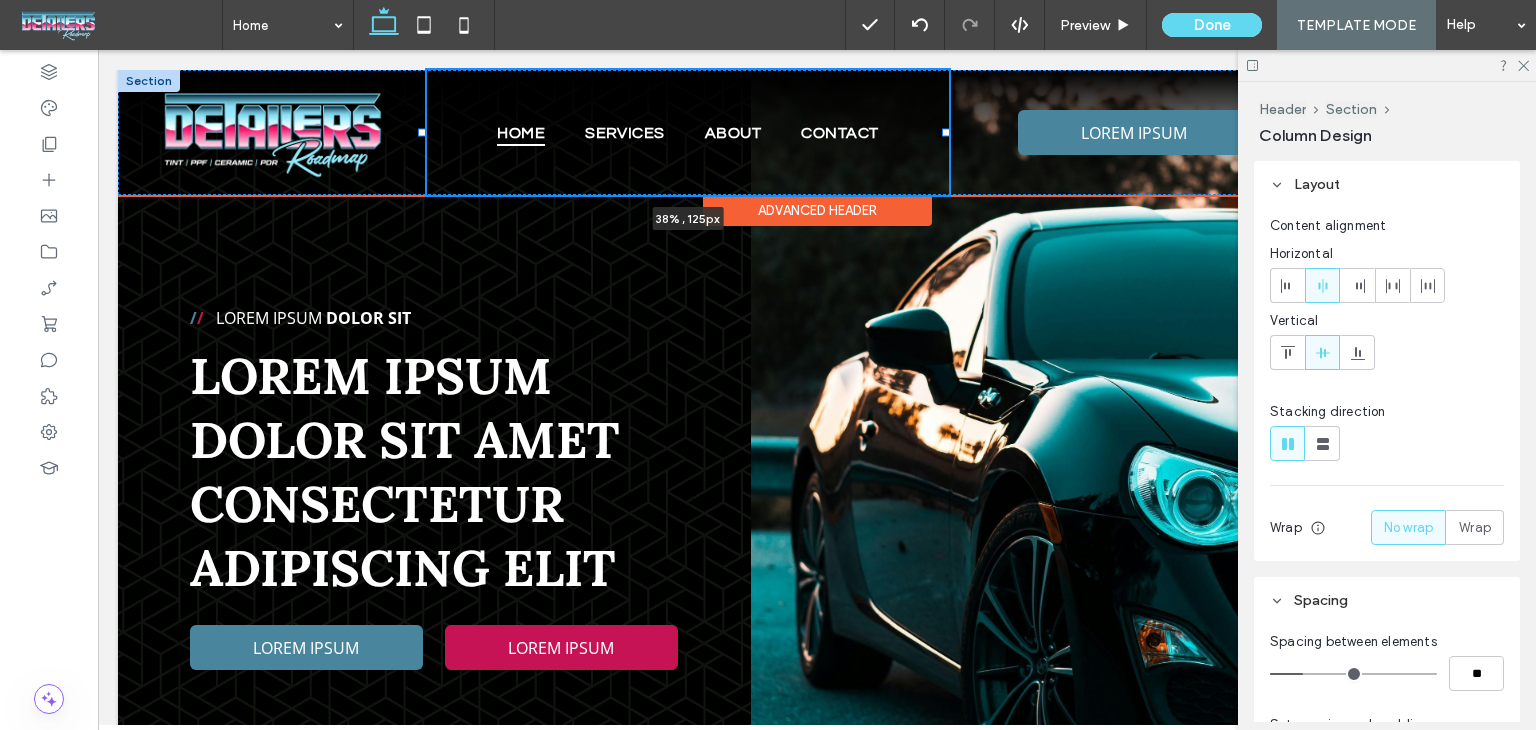 drag, startPoint x: 1084, startPoint y: 130, endPoint x: 945, endPoint y: 136, distance: 139.12944 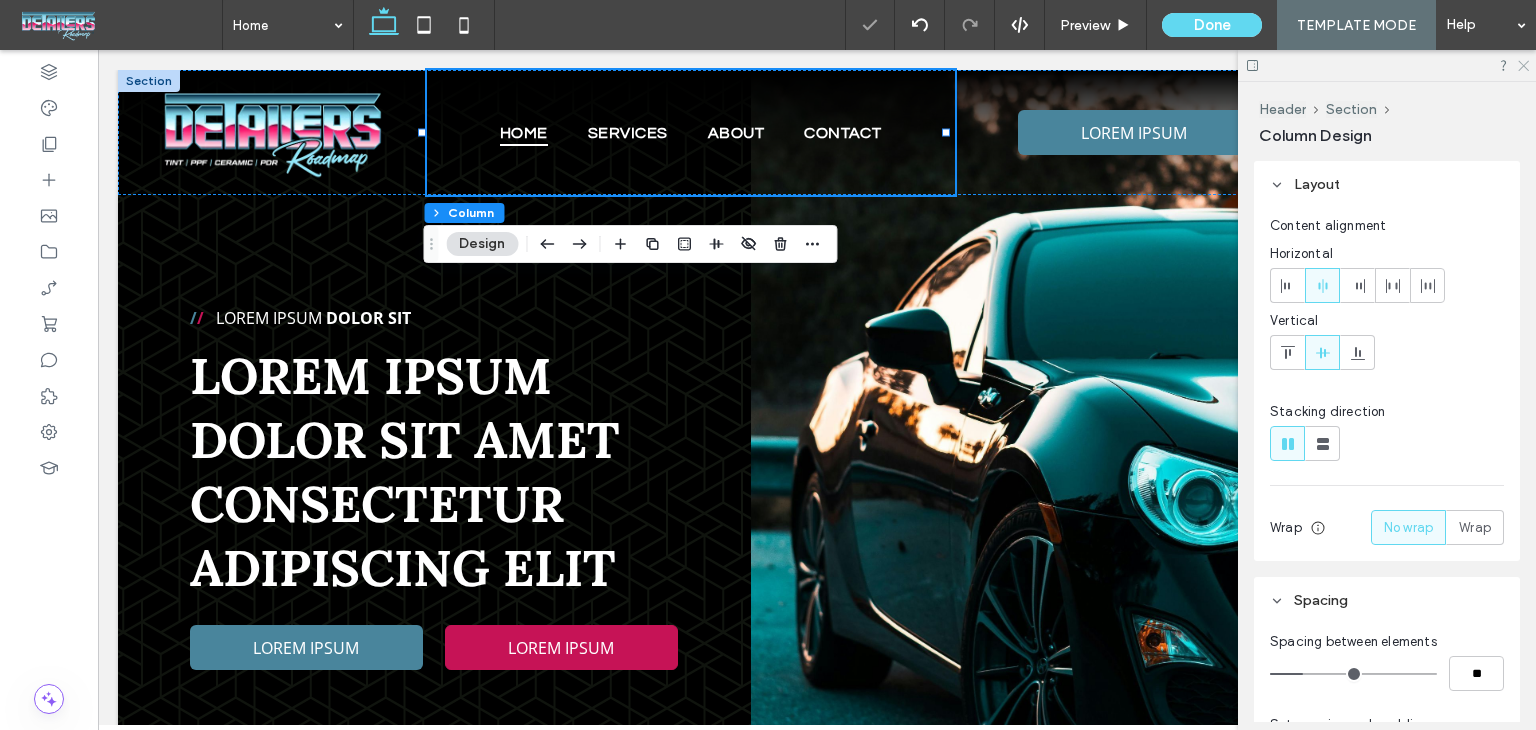 click 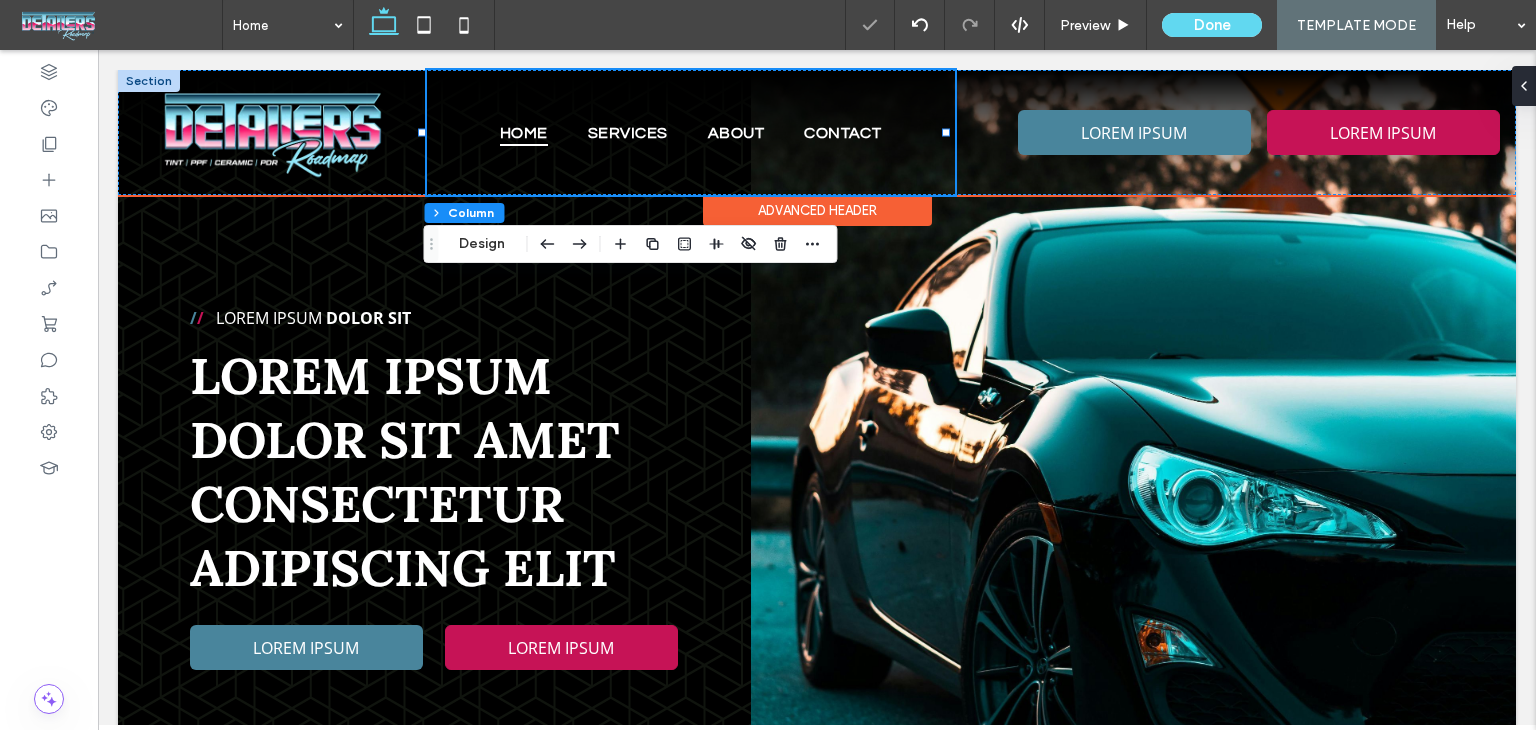click on "Home
Services
About
Contact
[PERCENT], [PX]
LOREM IPSUM
LOREM IPSUM
Section
Advanced Header
Section + Add Section
Home
Services
About
Contact
Section + Add Section
Get in touch
[PHONE] [EMAIL]
Section
Menu
/ /     Lorem ipsum
Dolor Sit
Lorem ipsum dolor sit amet consectetur adipiscing elit
LOREM IPSUM
LOREM IPSUM
Section +" at bounding box center (817, 3067) 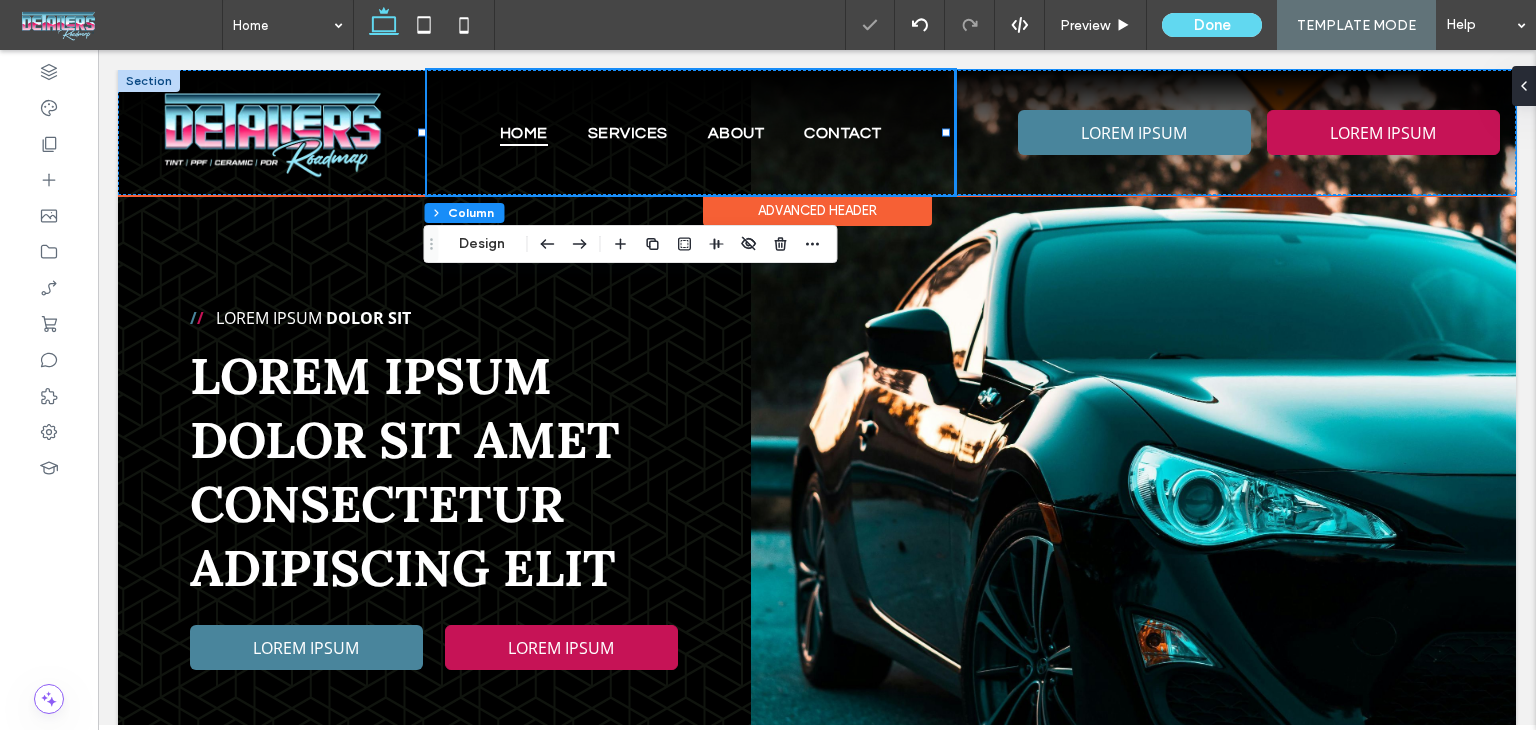 click on "LOREM IPSUM
LOREM IPSUM" at bounding box center [1235, 132] 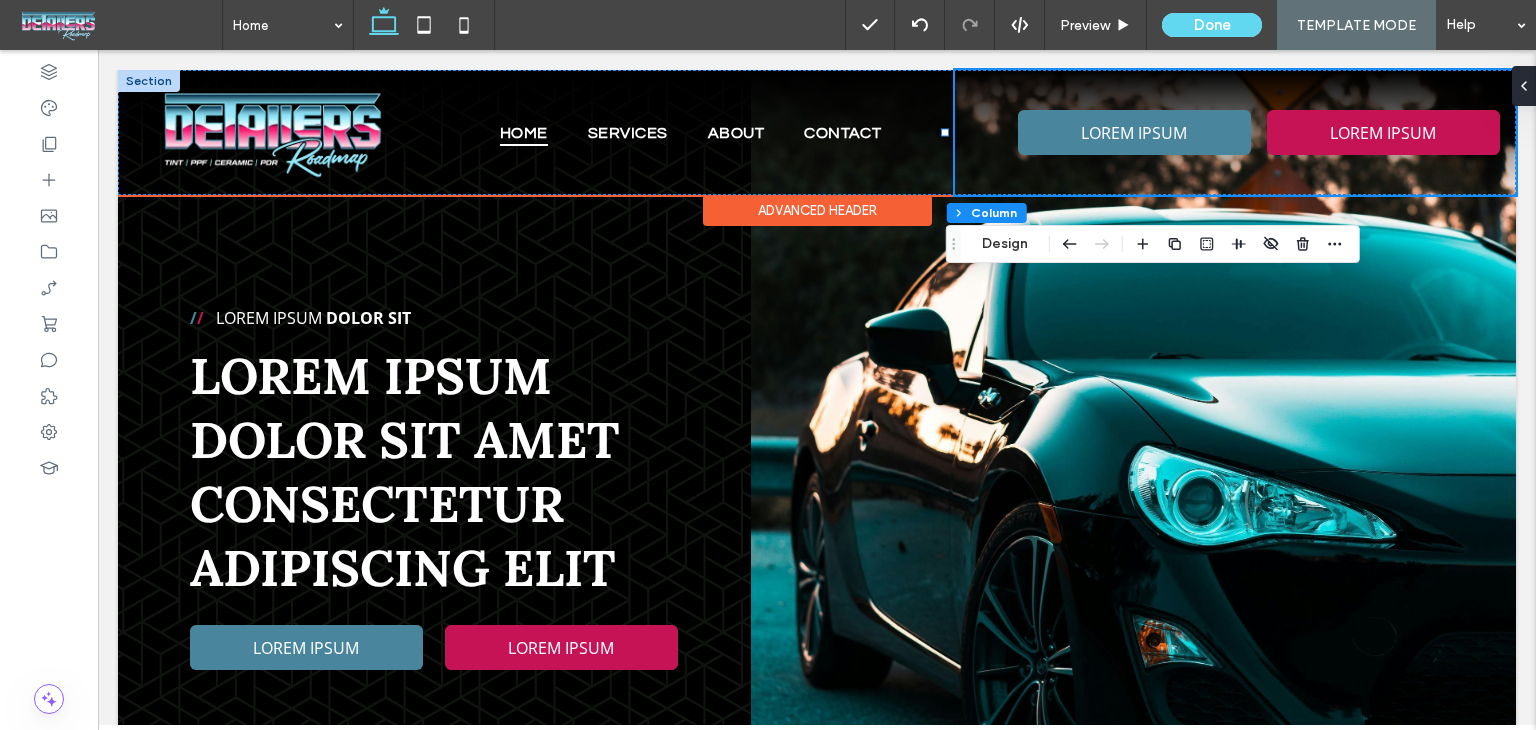 click on "LOREM IPSUM
LOREM IPSUM" at bounding box center (1235, 132) 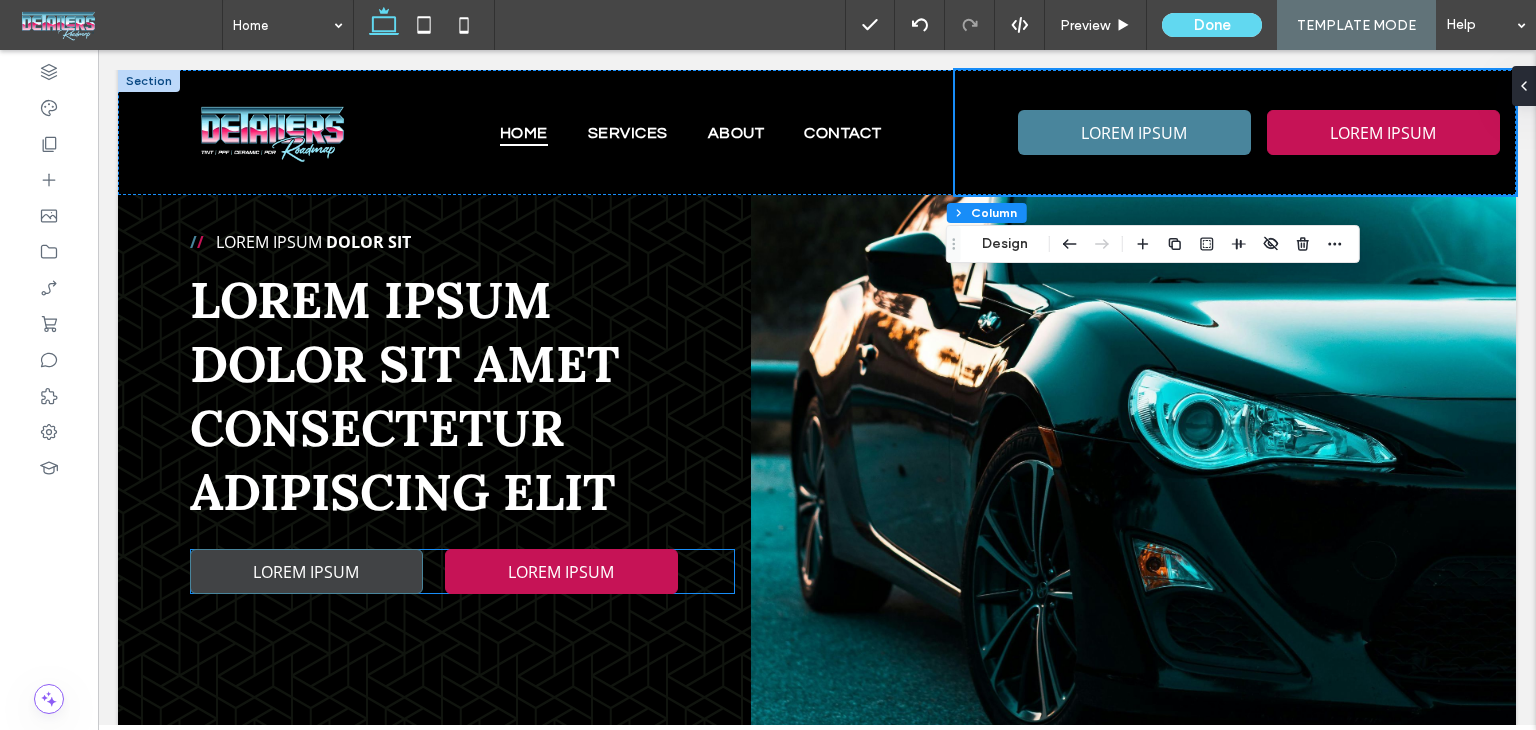 scroll, scrollTop: 0, scrollLeft: 0, axis: both 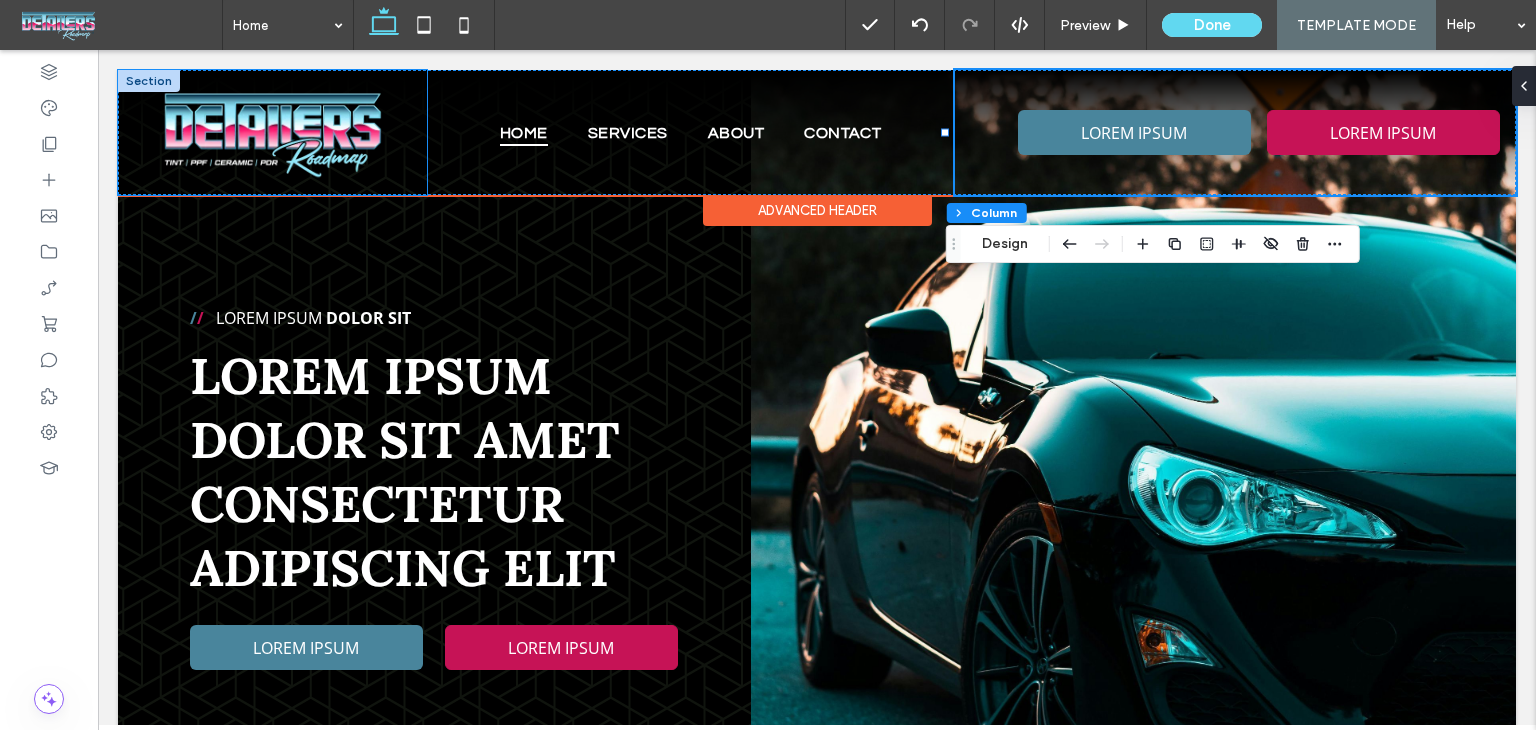 click at bounding box center [272, 132] 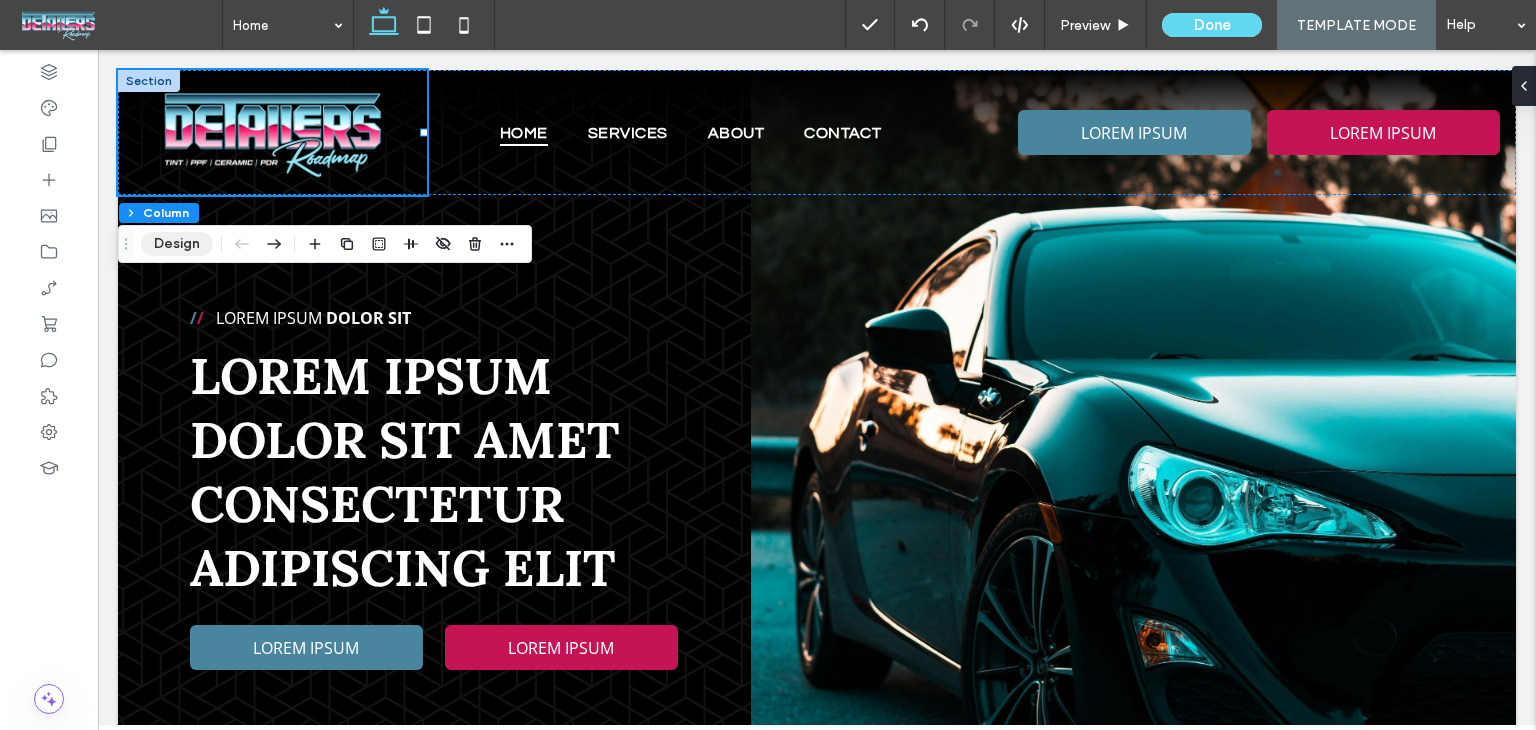 click on "Design" at bounding box center (177, 244) 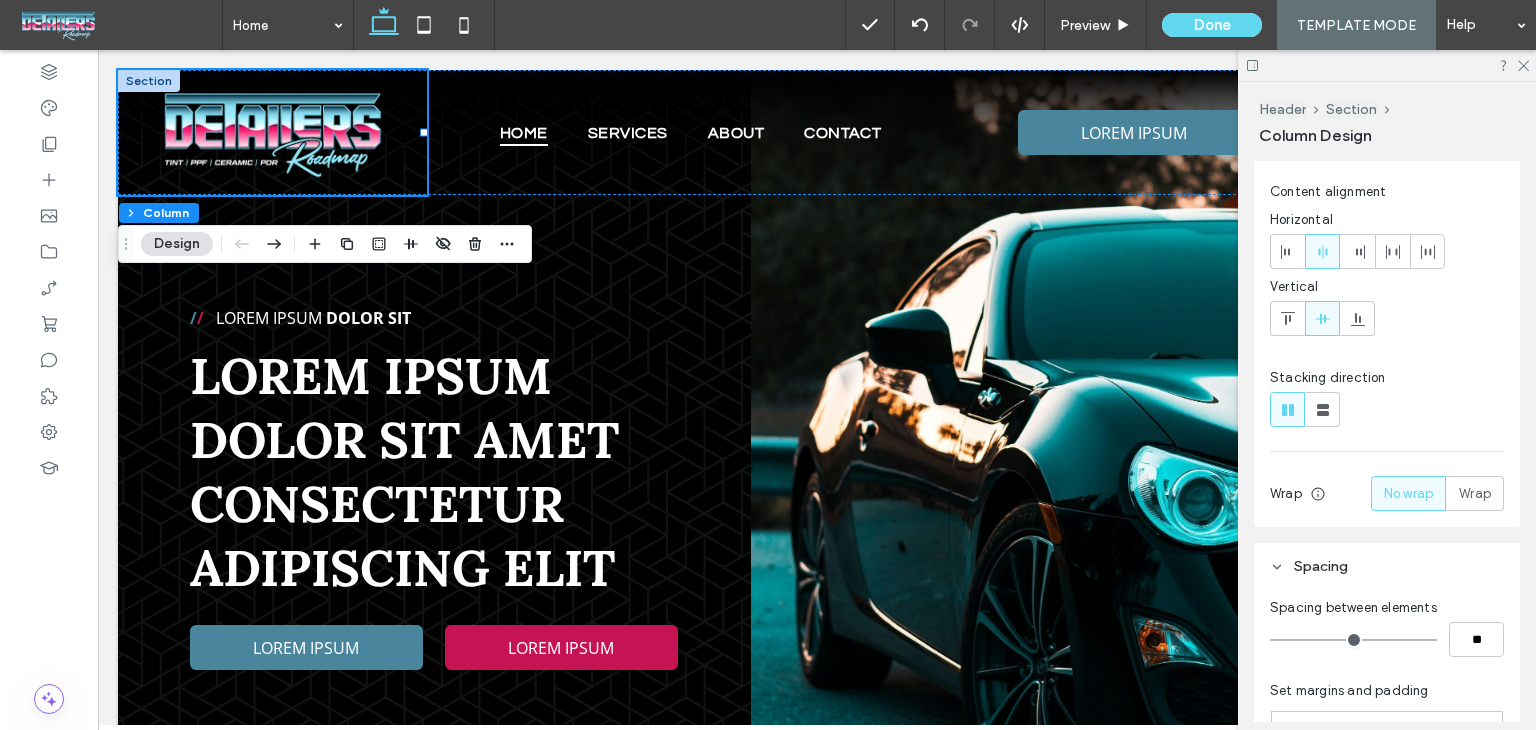 scroll, scrollTop: 0, scrollLeft: 0, axis: both 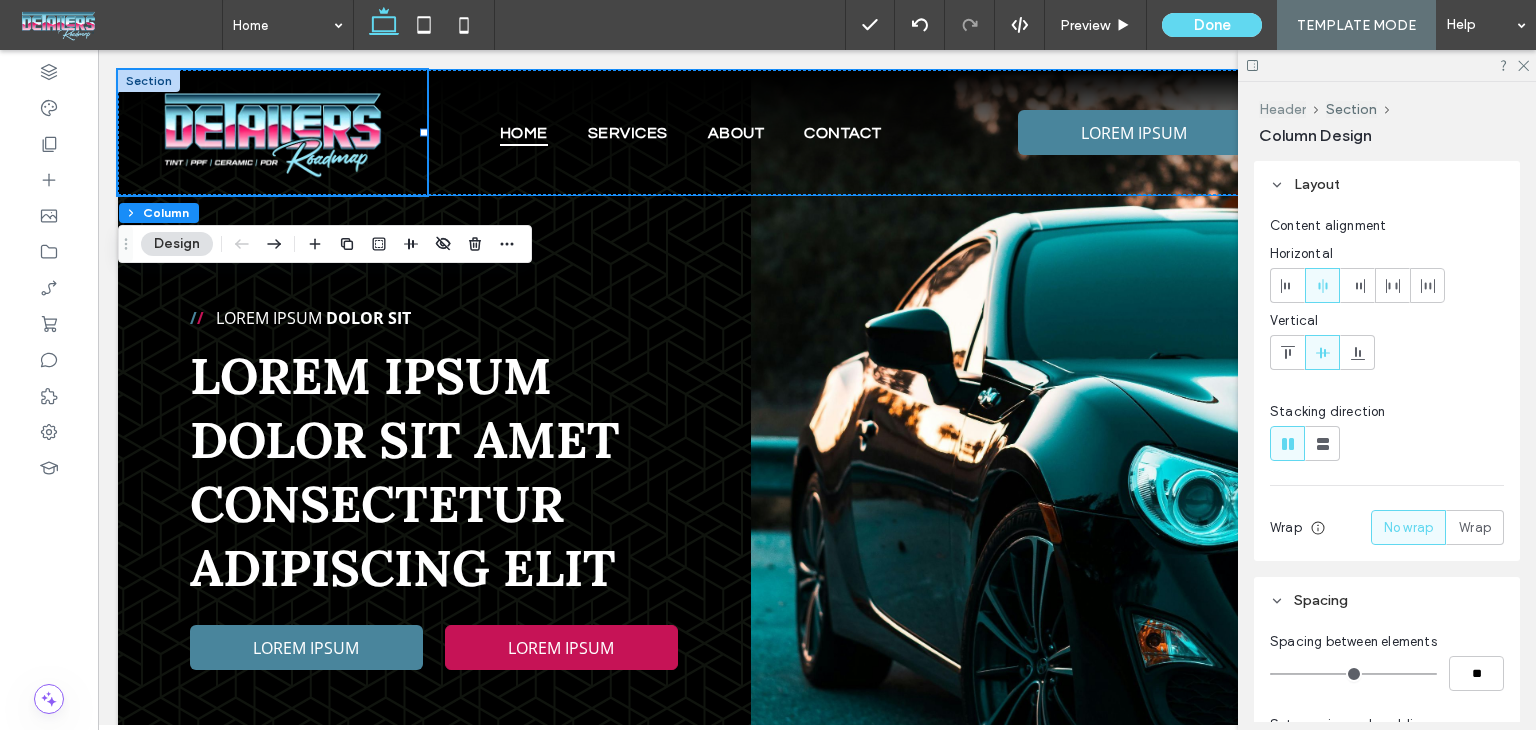click on "Header" at bounding box center (1282, 109) 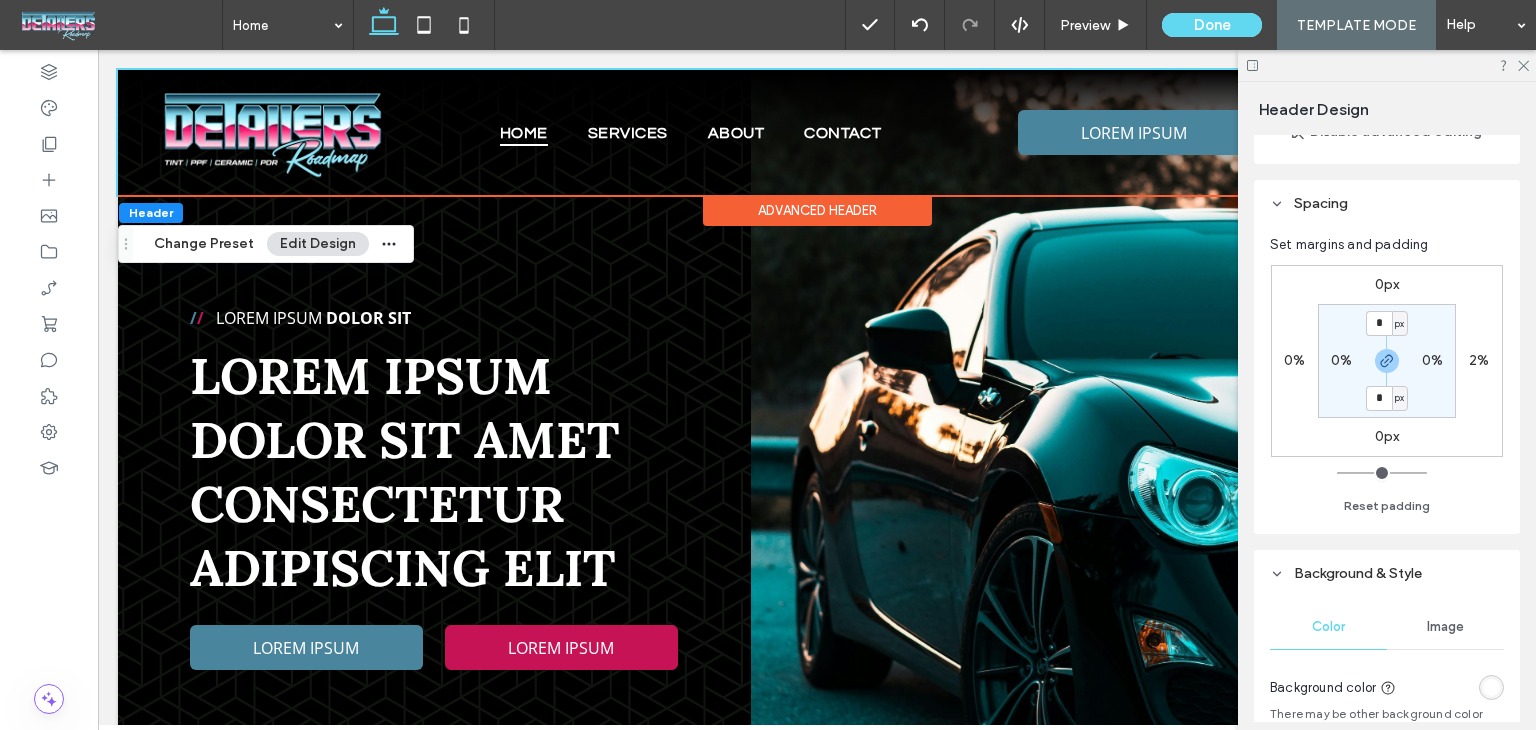 scroll, scrollTop: 200, scrollLeft: 0, axis: vertical 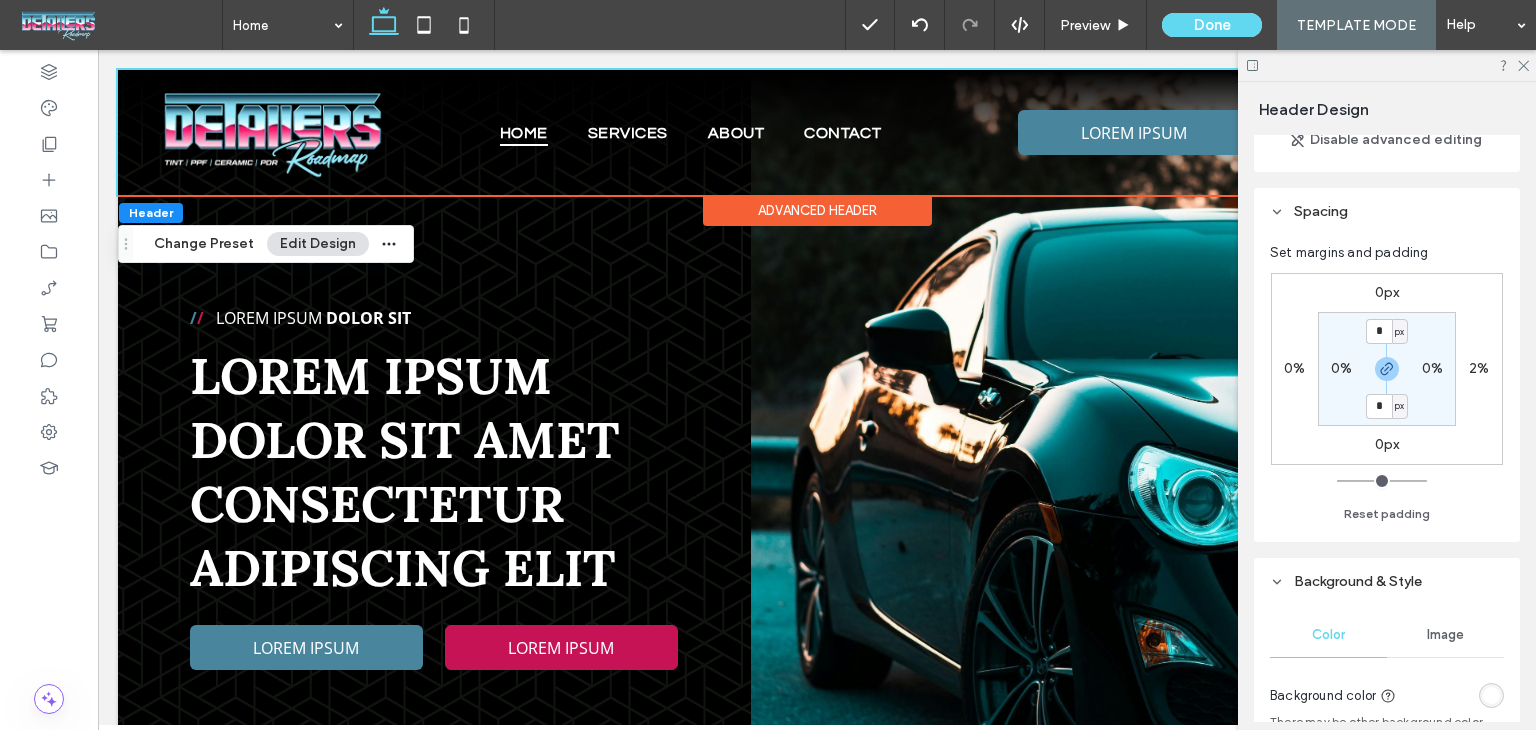click on "0px 2% 0px 0% * px 0% * px 0%" at bounding box center (1387, 369) 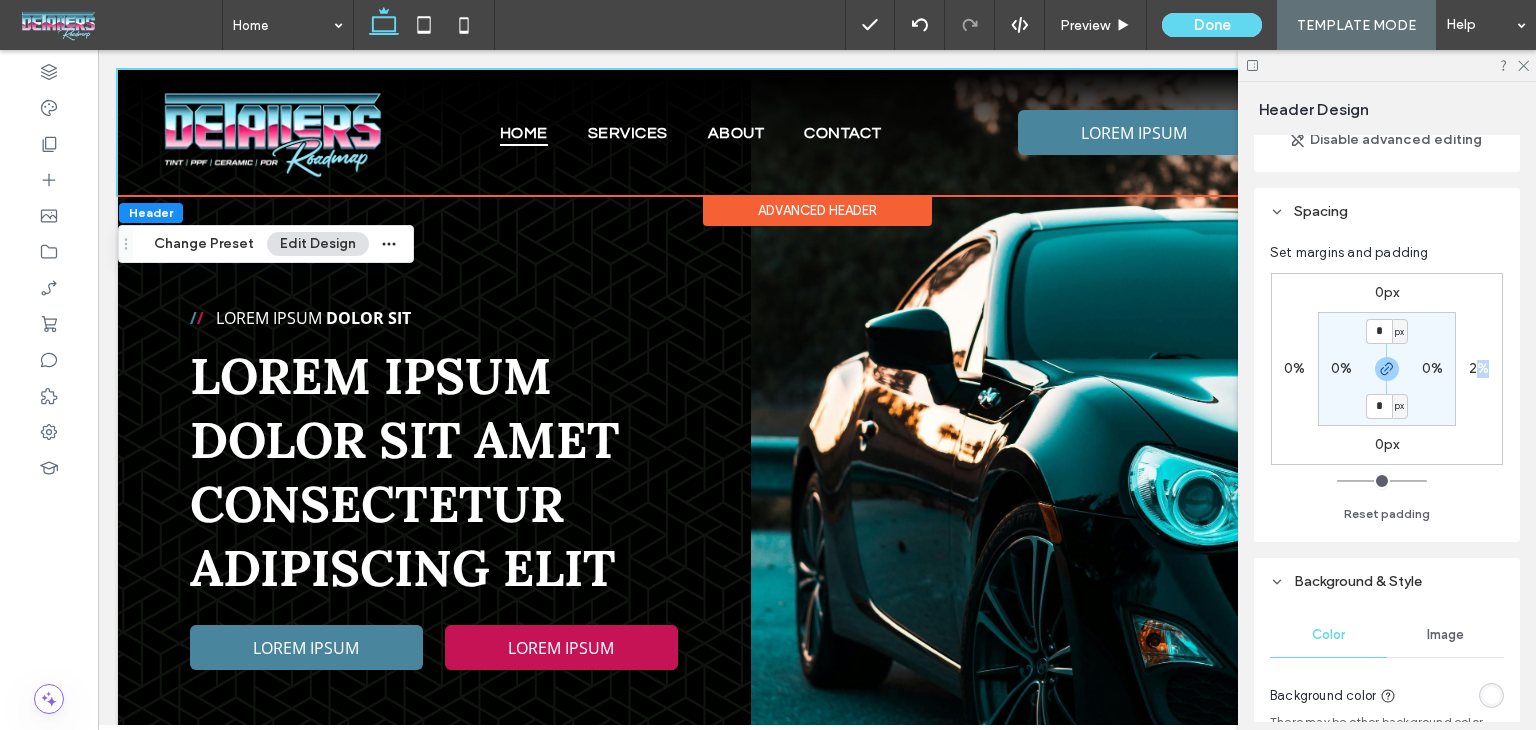 click on "2%" at bounding box center (1479, 368) 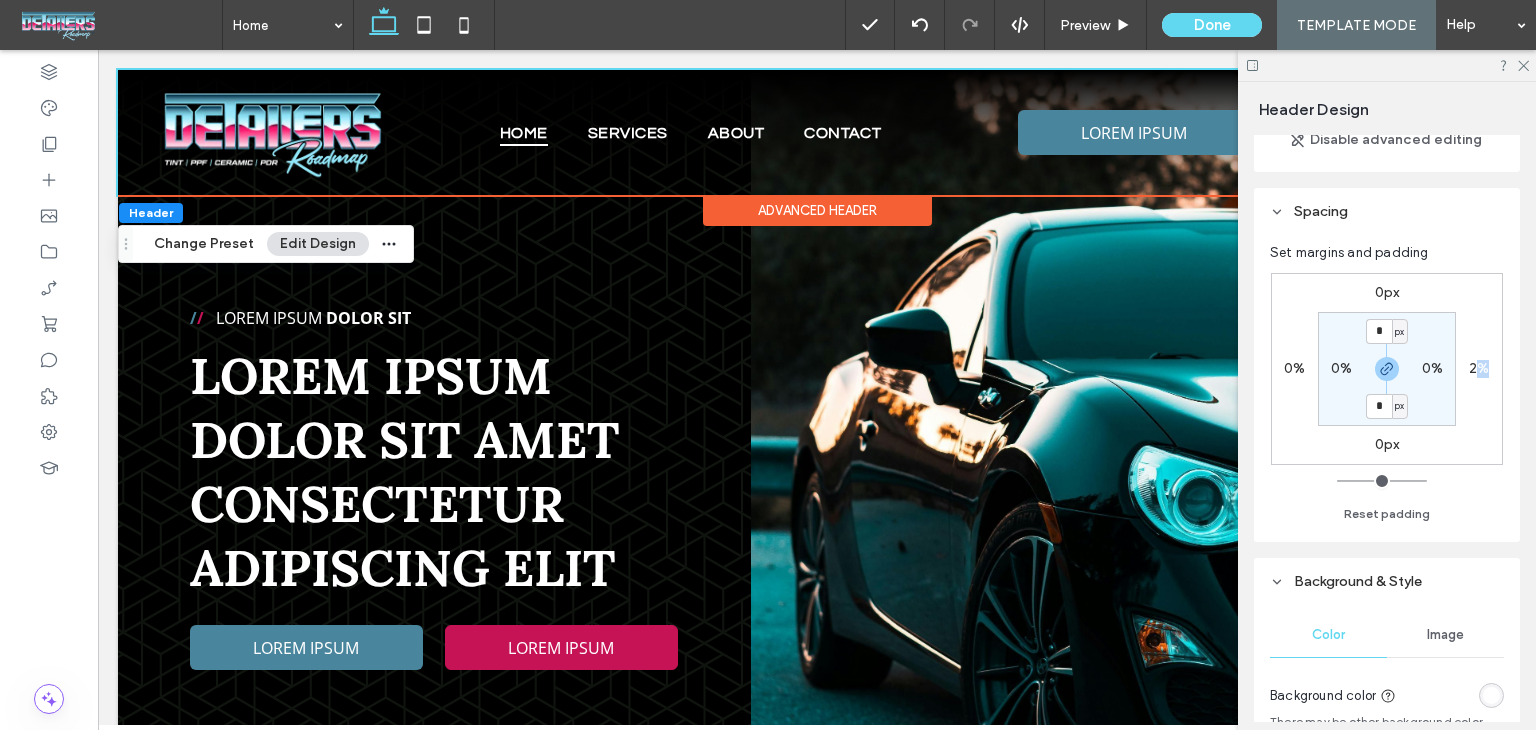 type on "*" 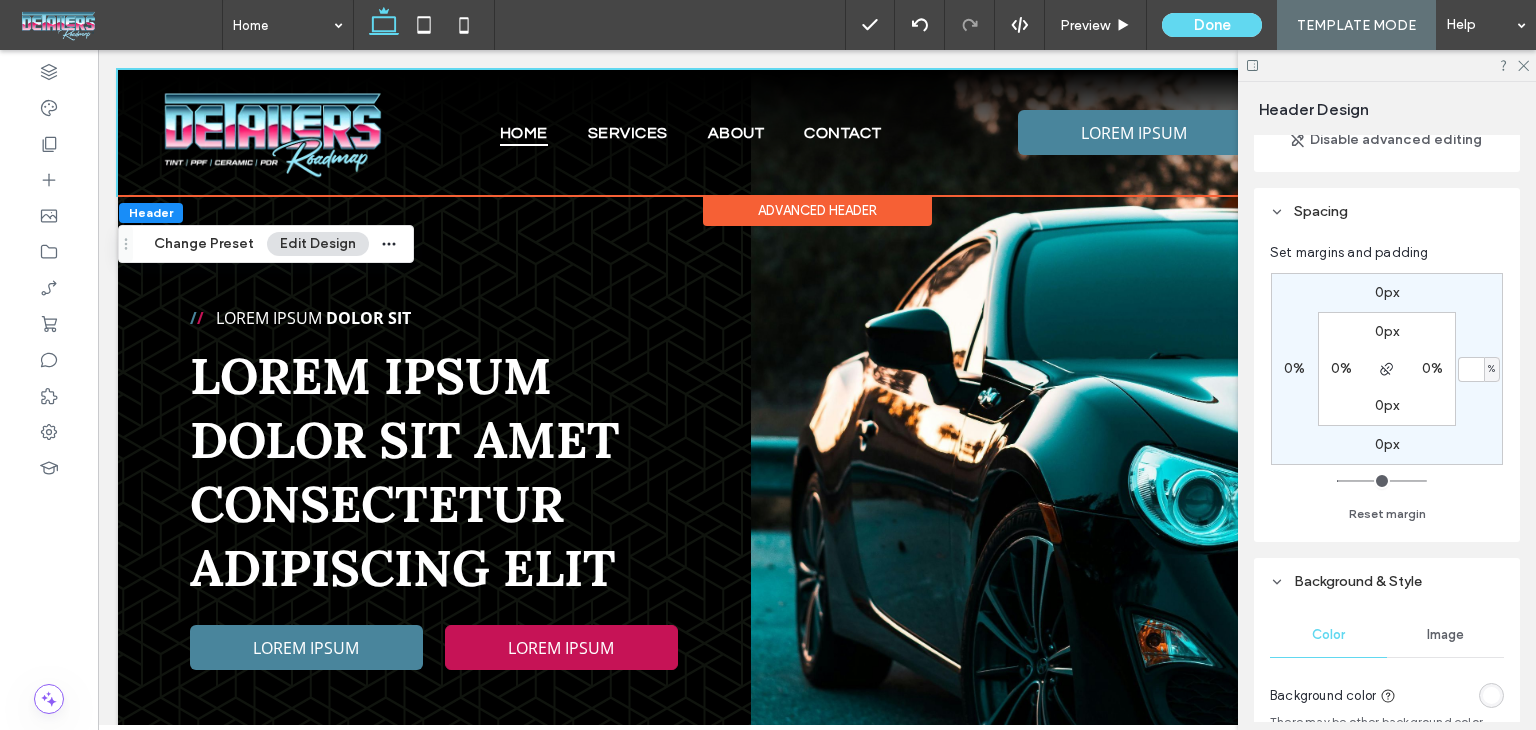 type 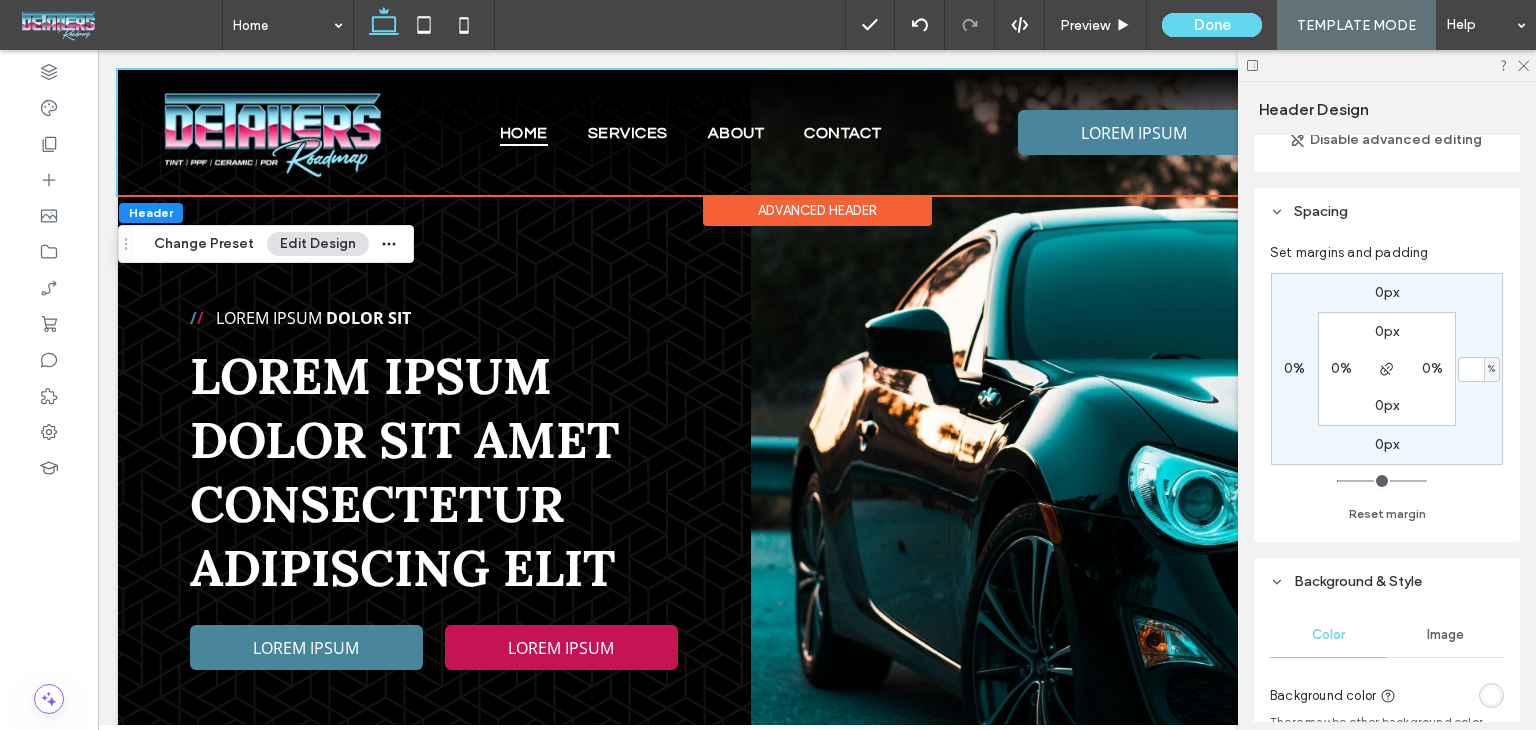 type on "*" 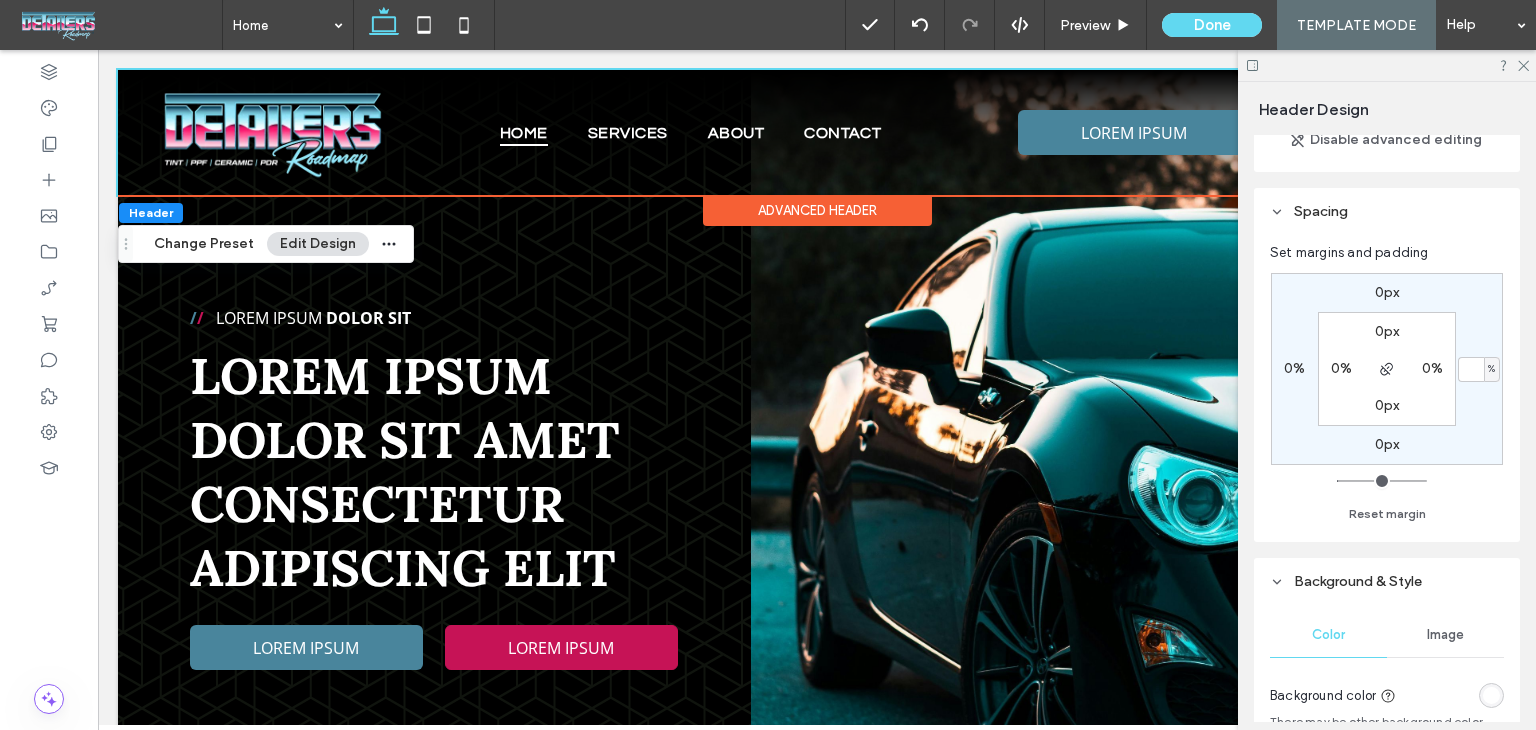 type on "*" 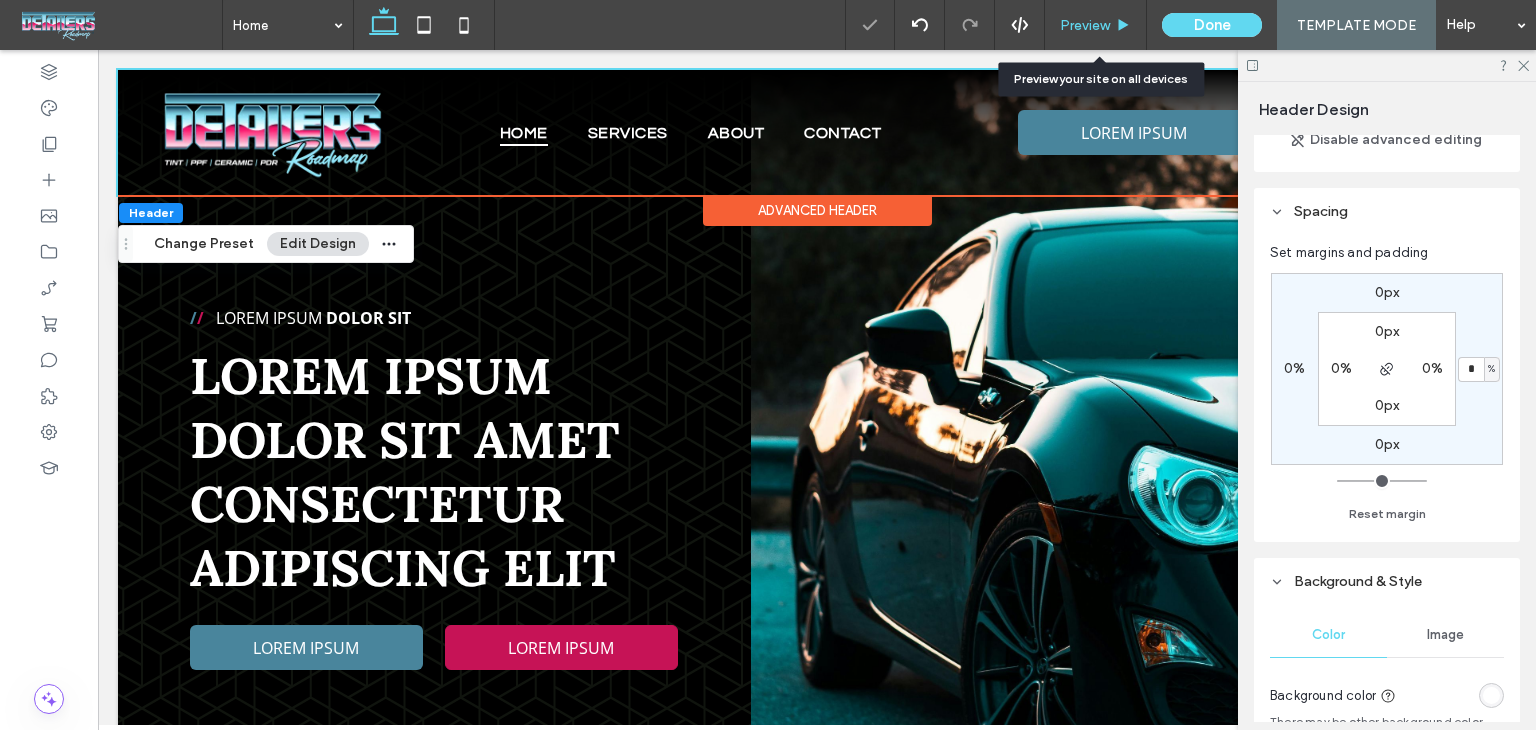 click on "Preview" at bounding box center [1085, 25] 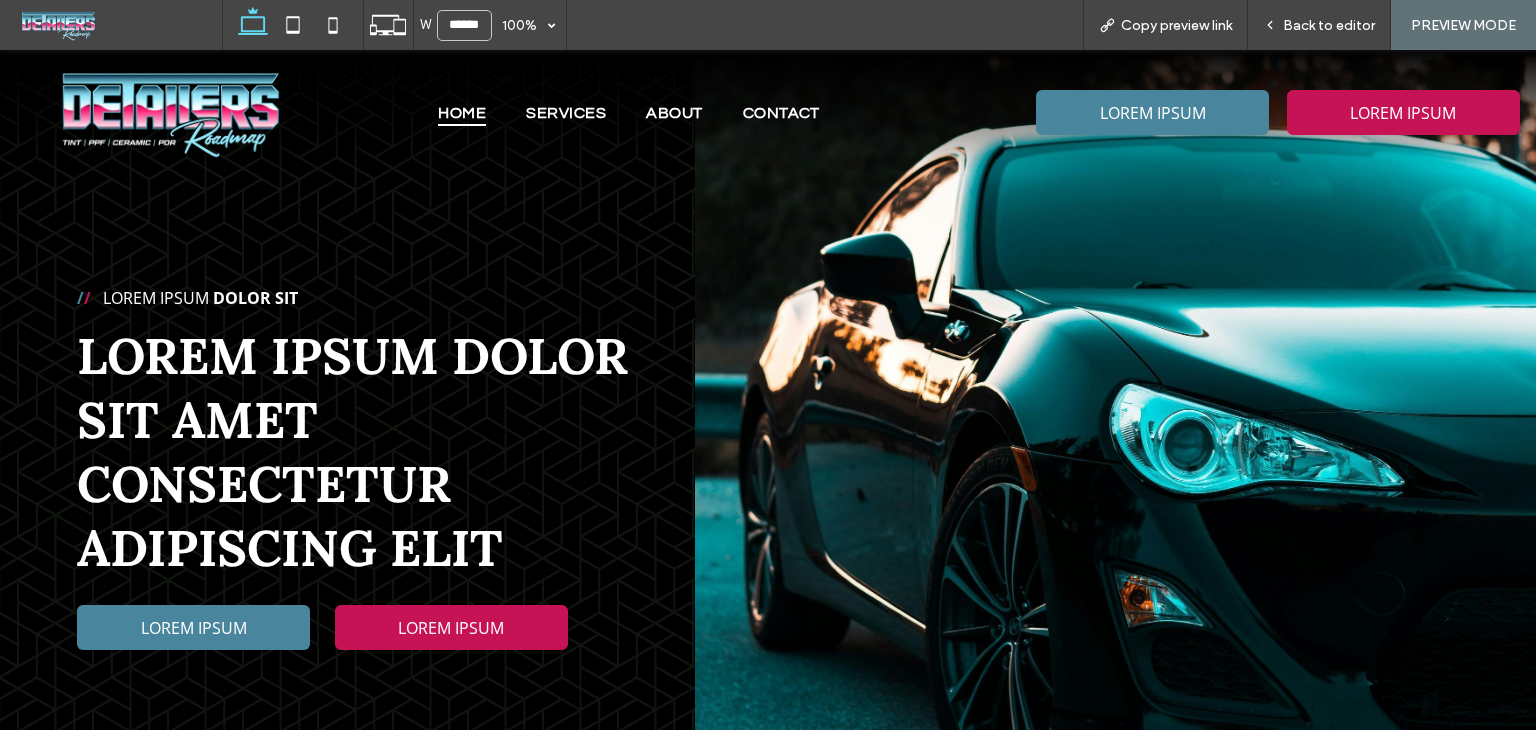 scroll, scrollTop: 0, scrollLeft: 27, axis: horizontal 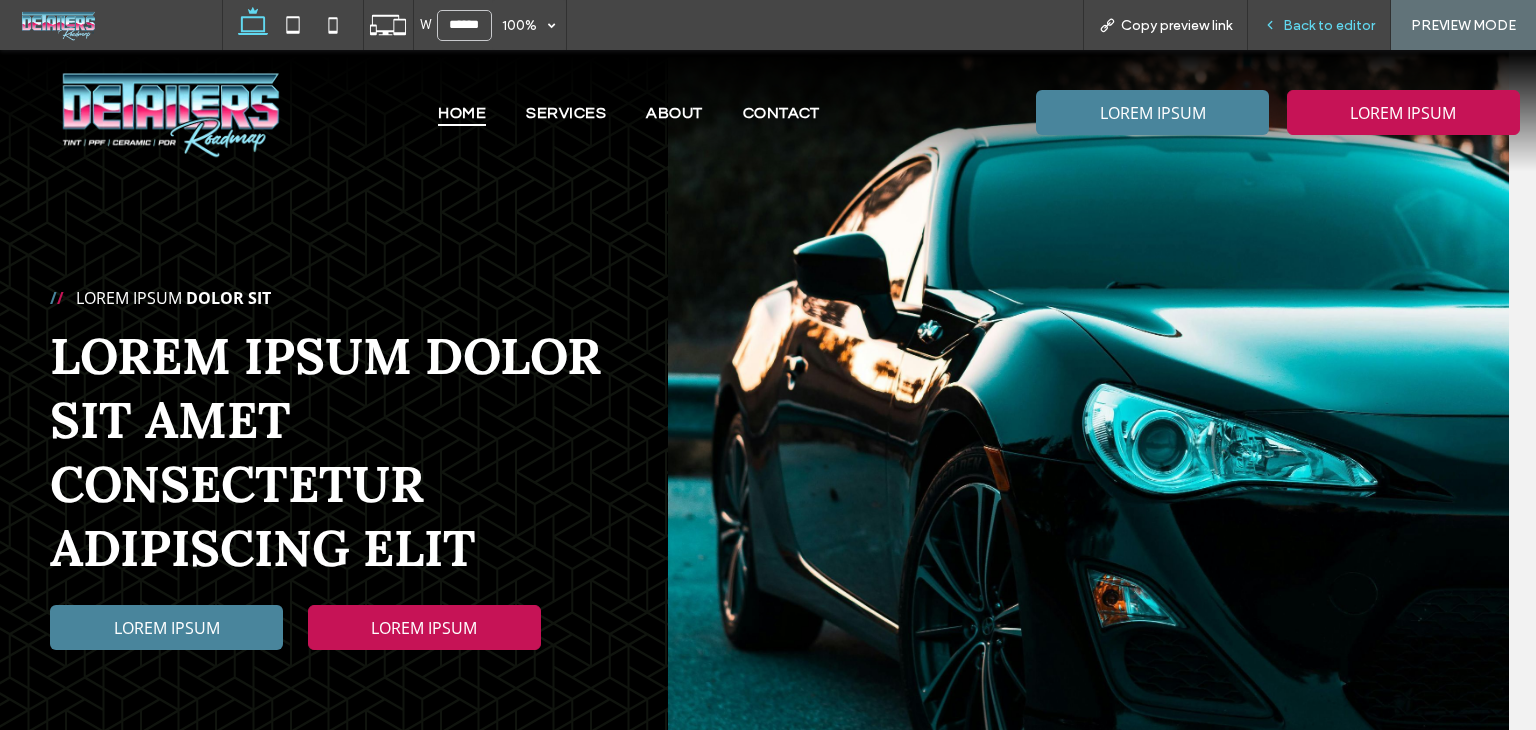 click on "Back to editor" at bounding box center (1329, 25) 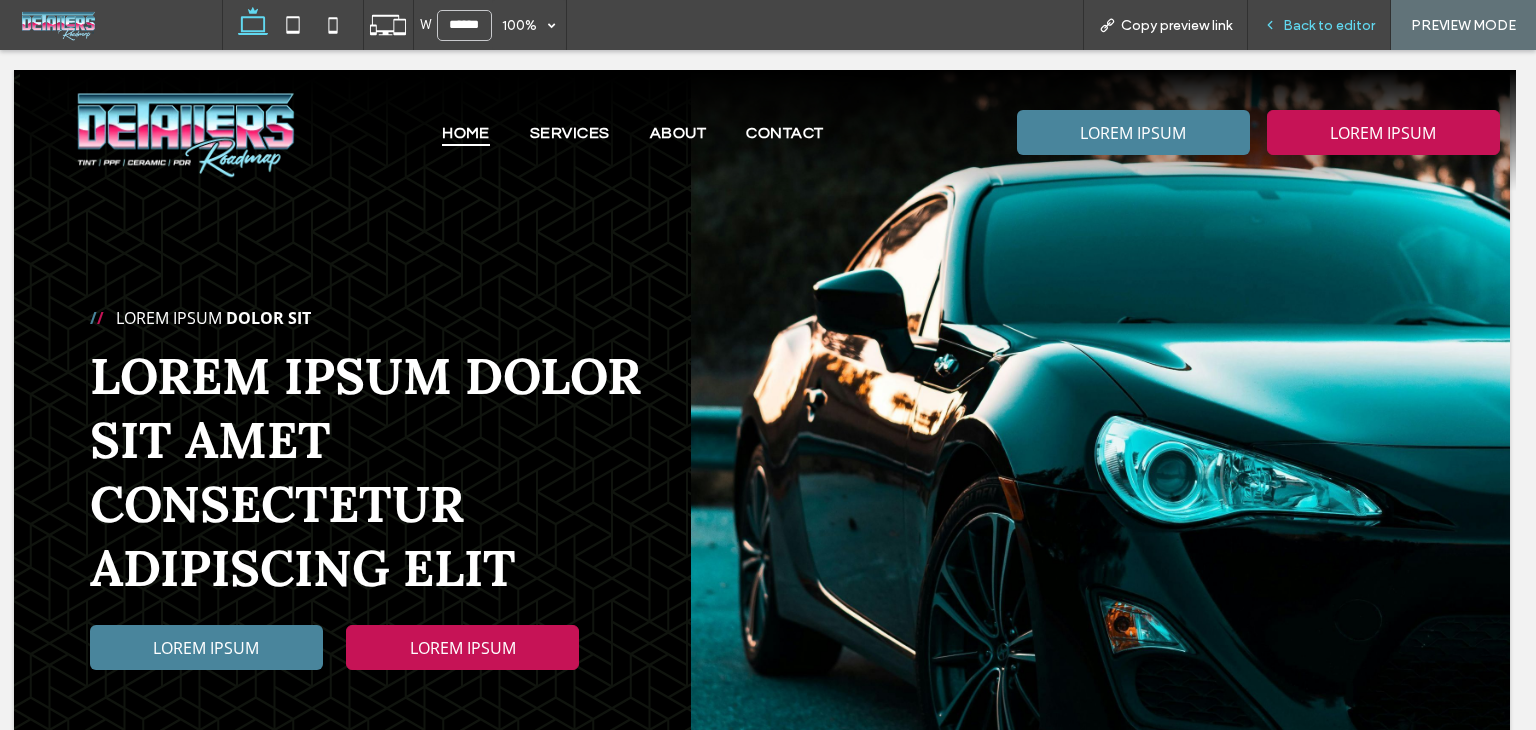 scroll, scrollTop: 0, scrollLeft: 4, axis: horizontal 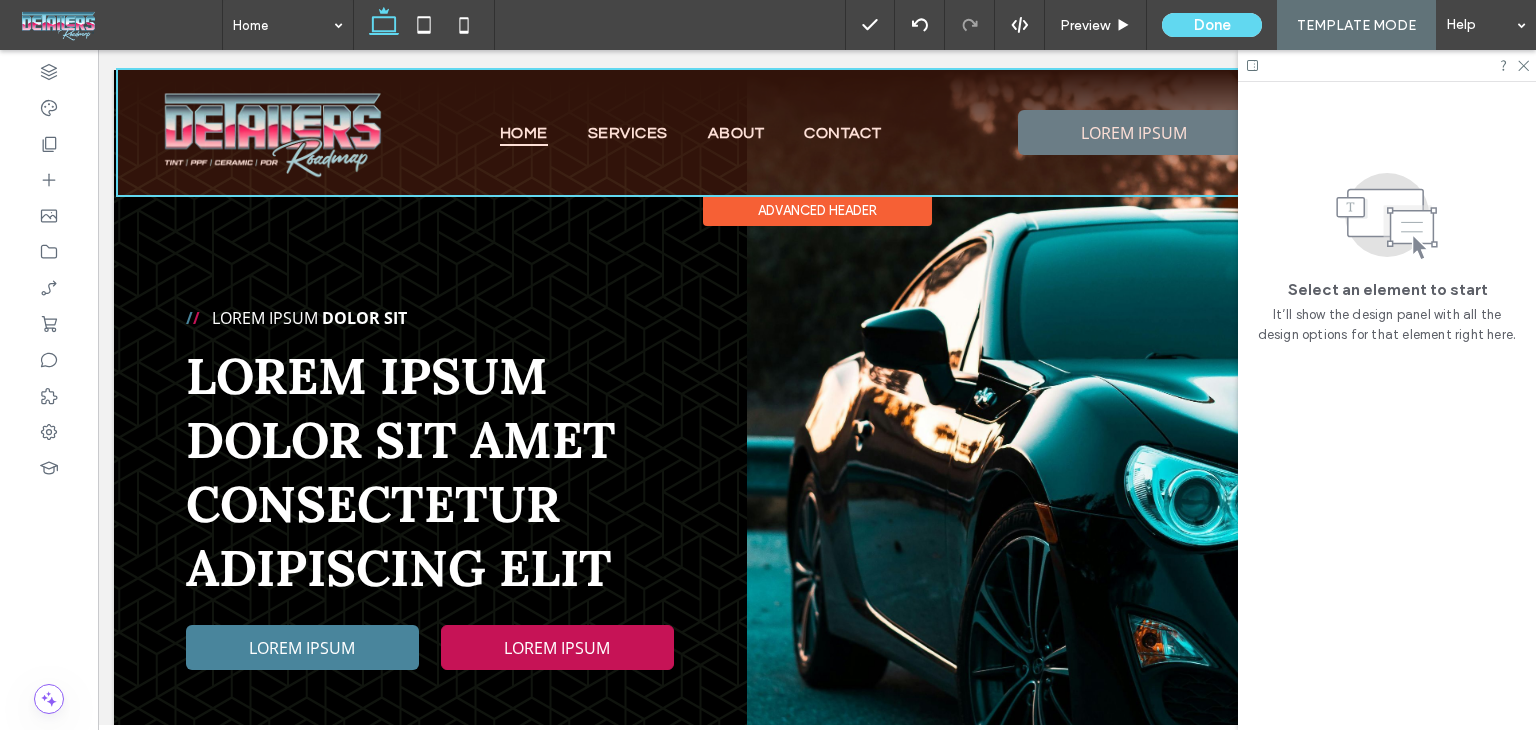 click at bounding box center [817, 132] 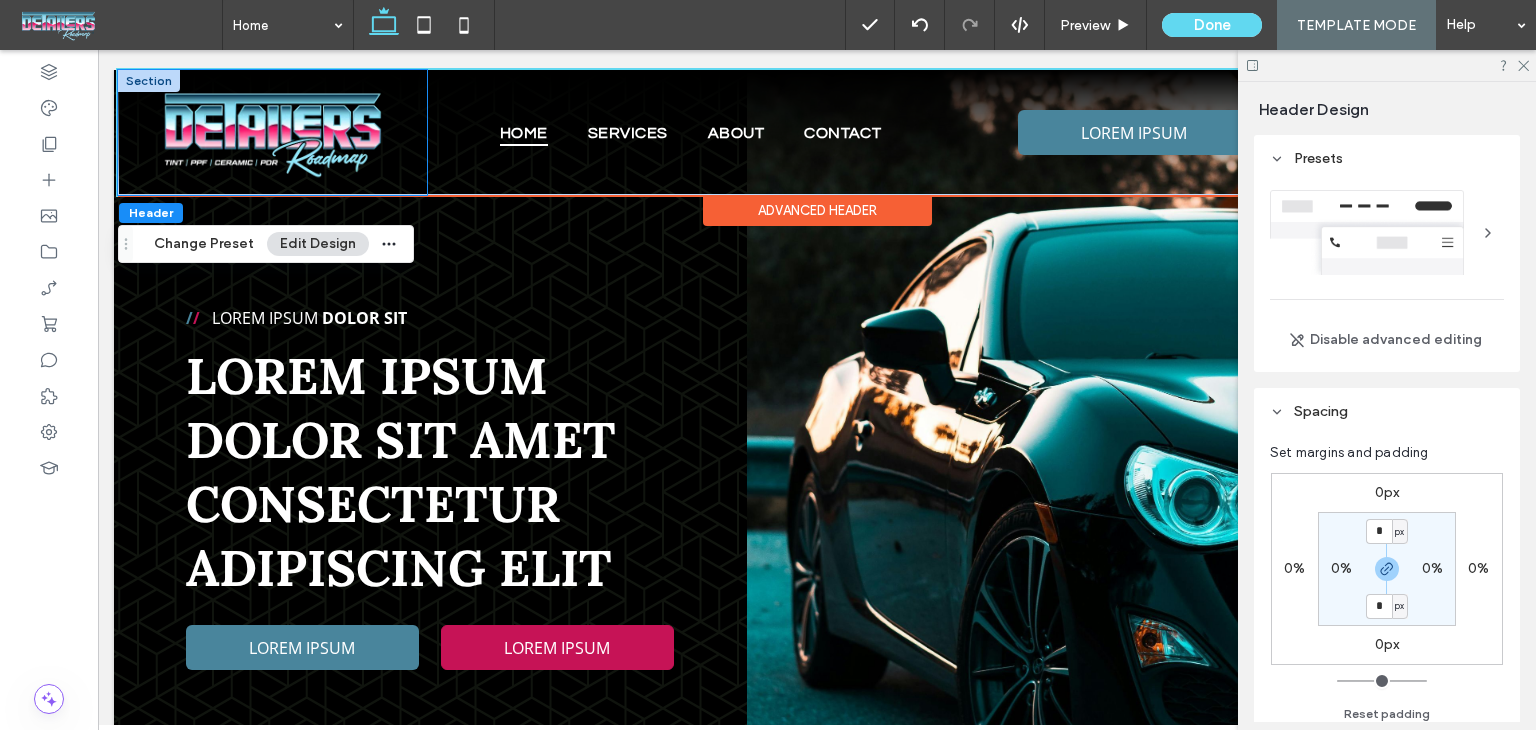 click at bounding box center (272, 132) 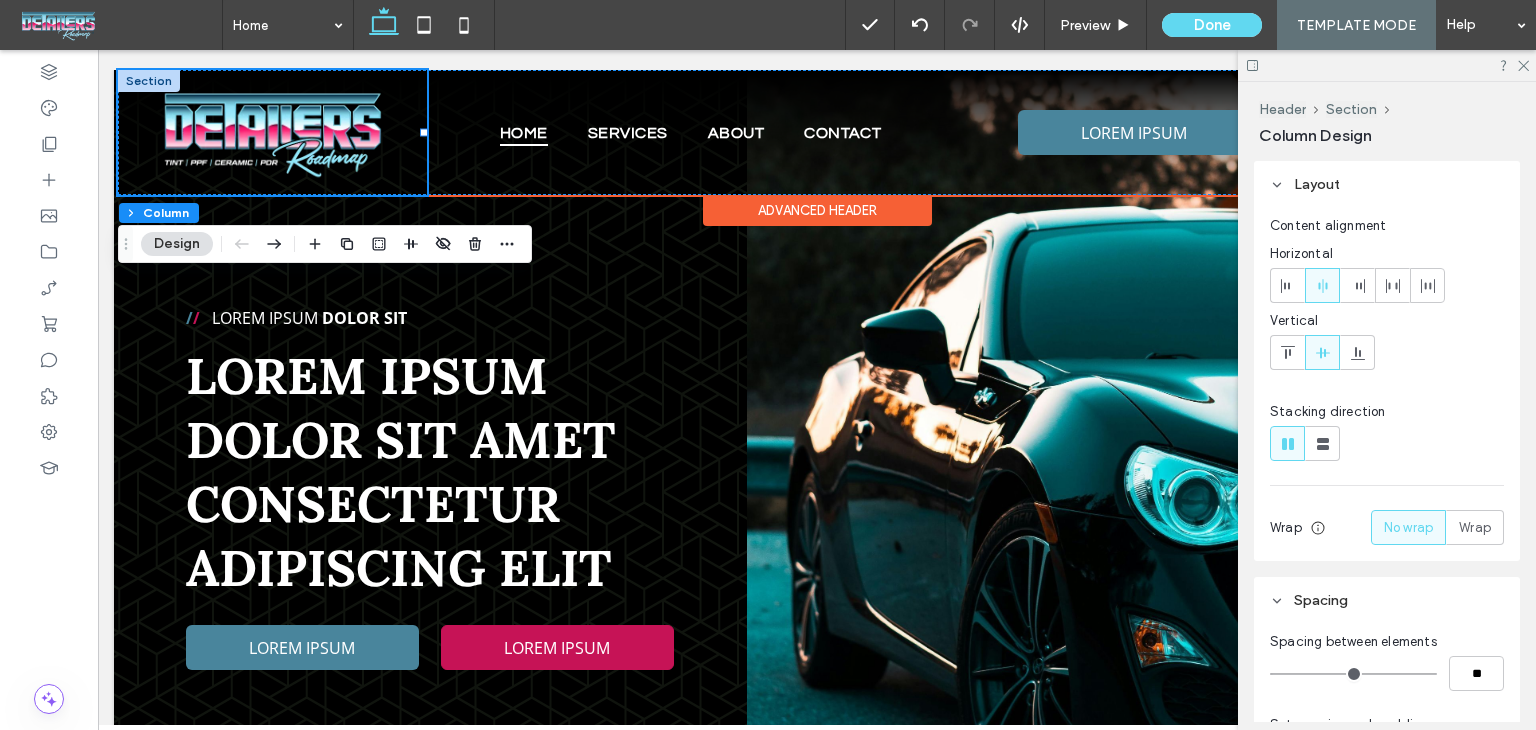 click at bounding box center [149, 81] 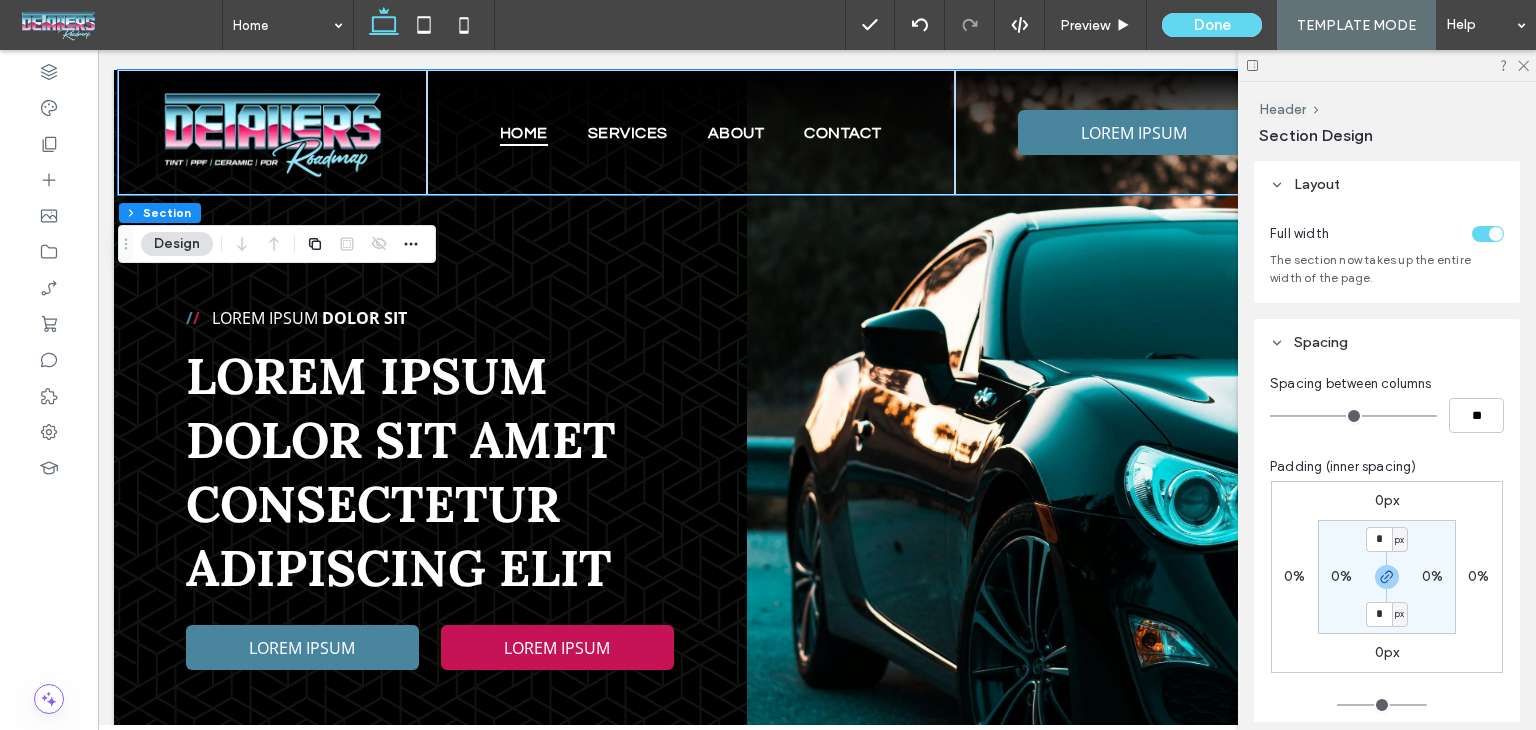 click on "0%" at bounding box center [1478, 576] 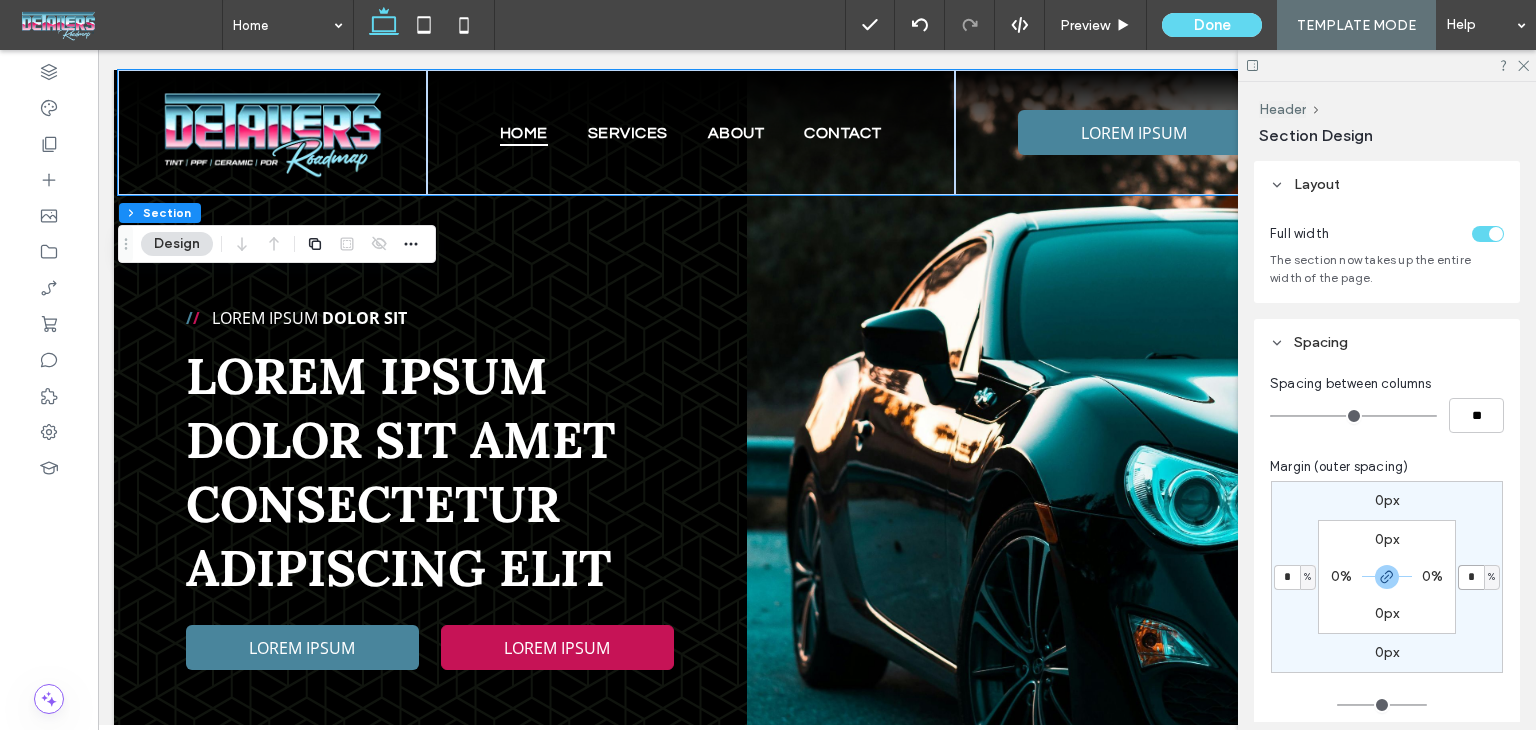 click on "*" at bounding box center (1471, 577) 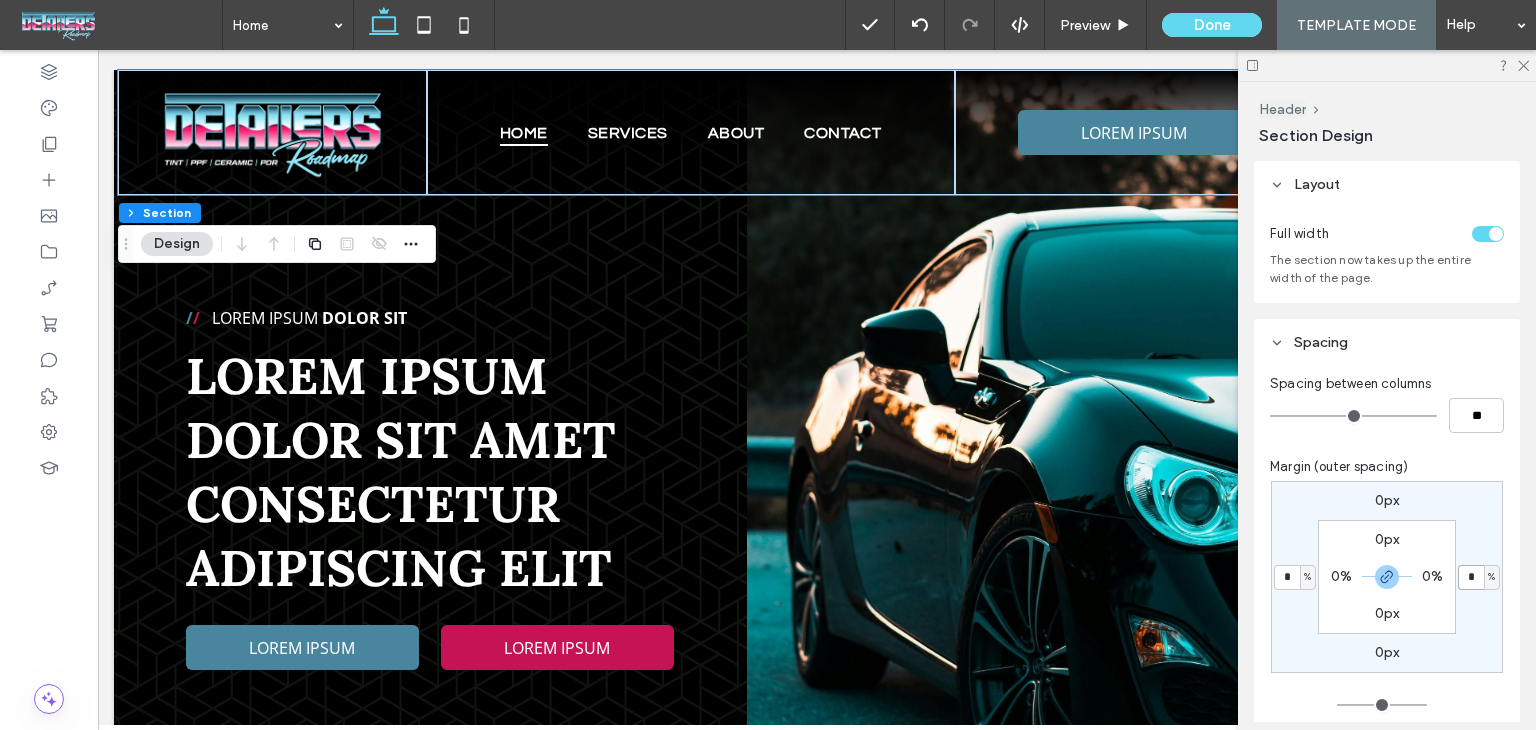 type on "*" 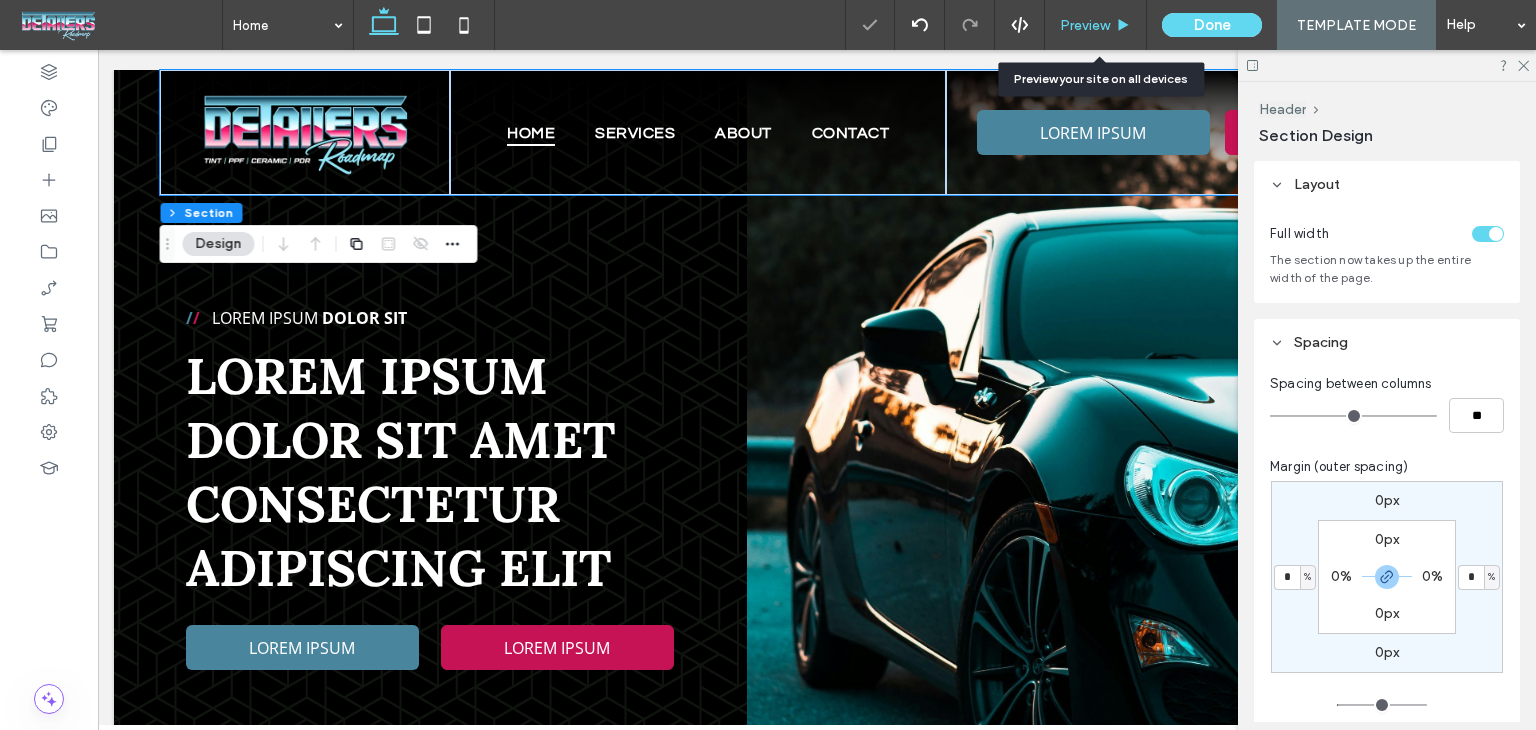 click on "Preview" at bounding box center [1085, 25] 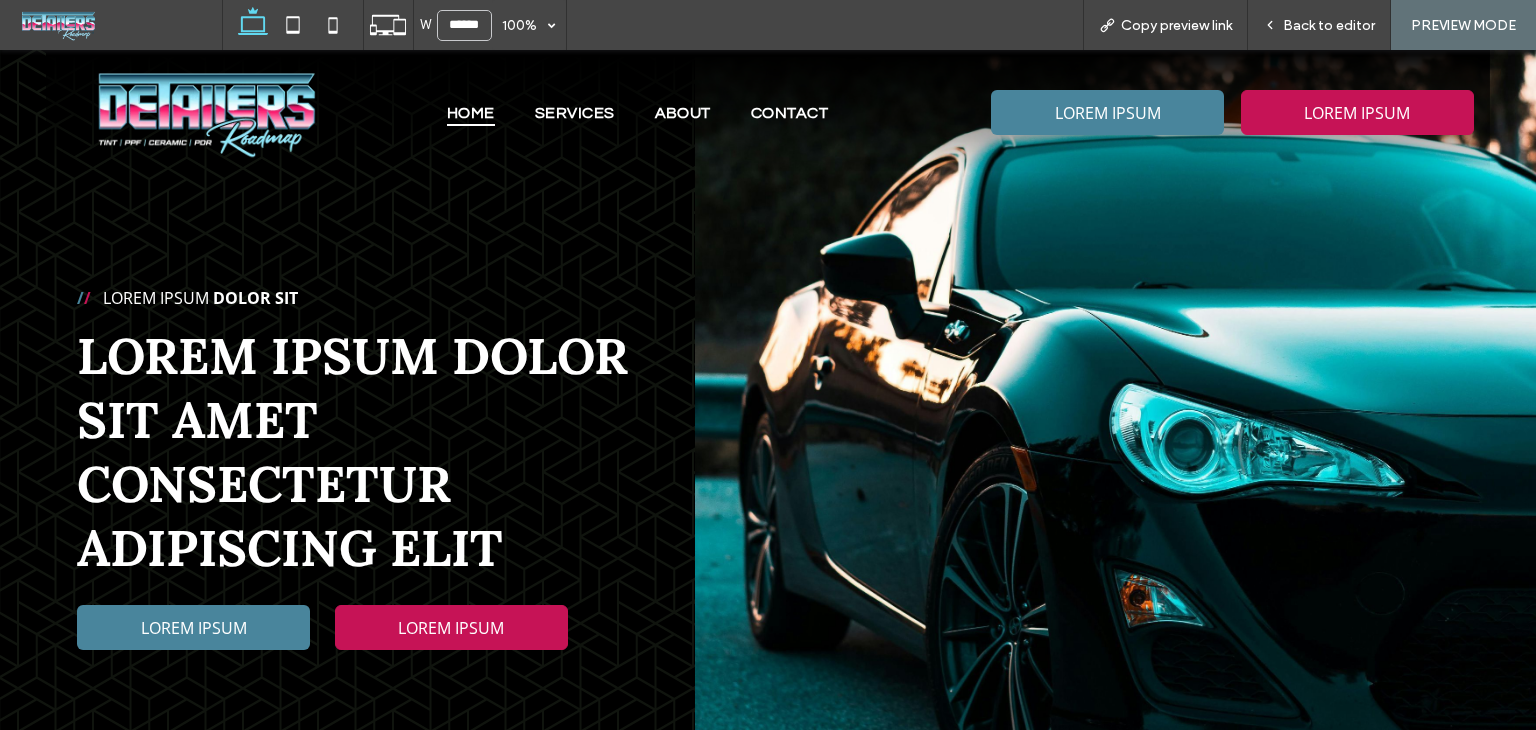 scroll, scrollTop: 0, scrollLeft: 27, axis: horizontal 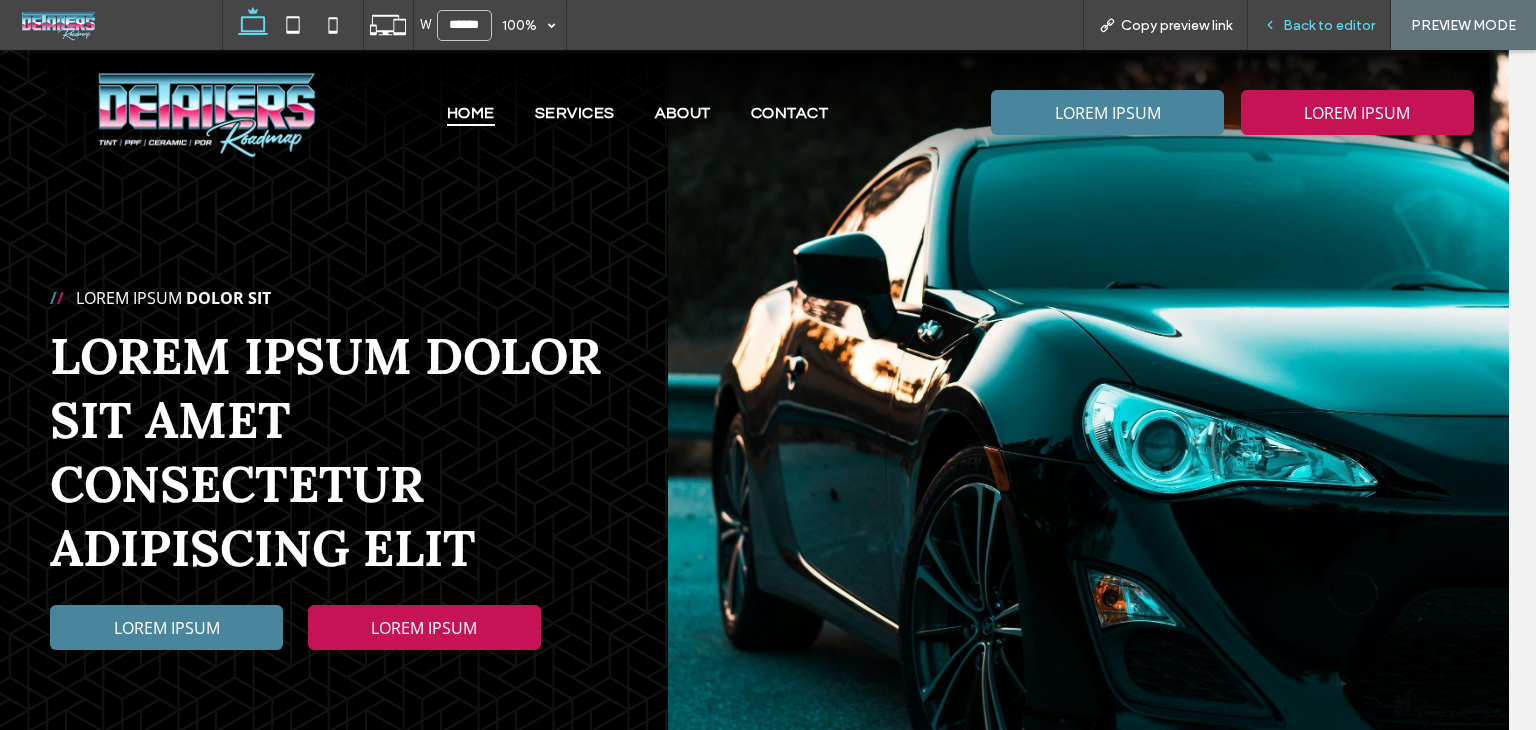 click on "Back to editor" at bounding box center [1319, 25] 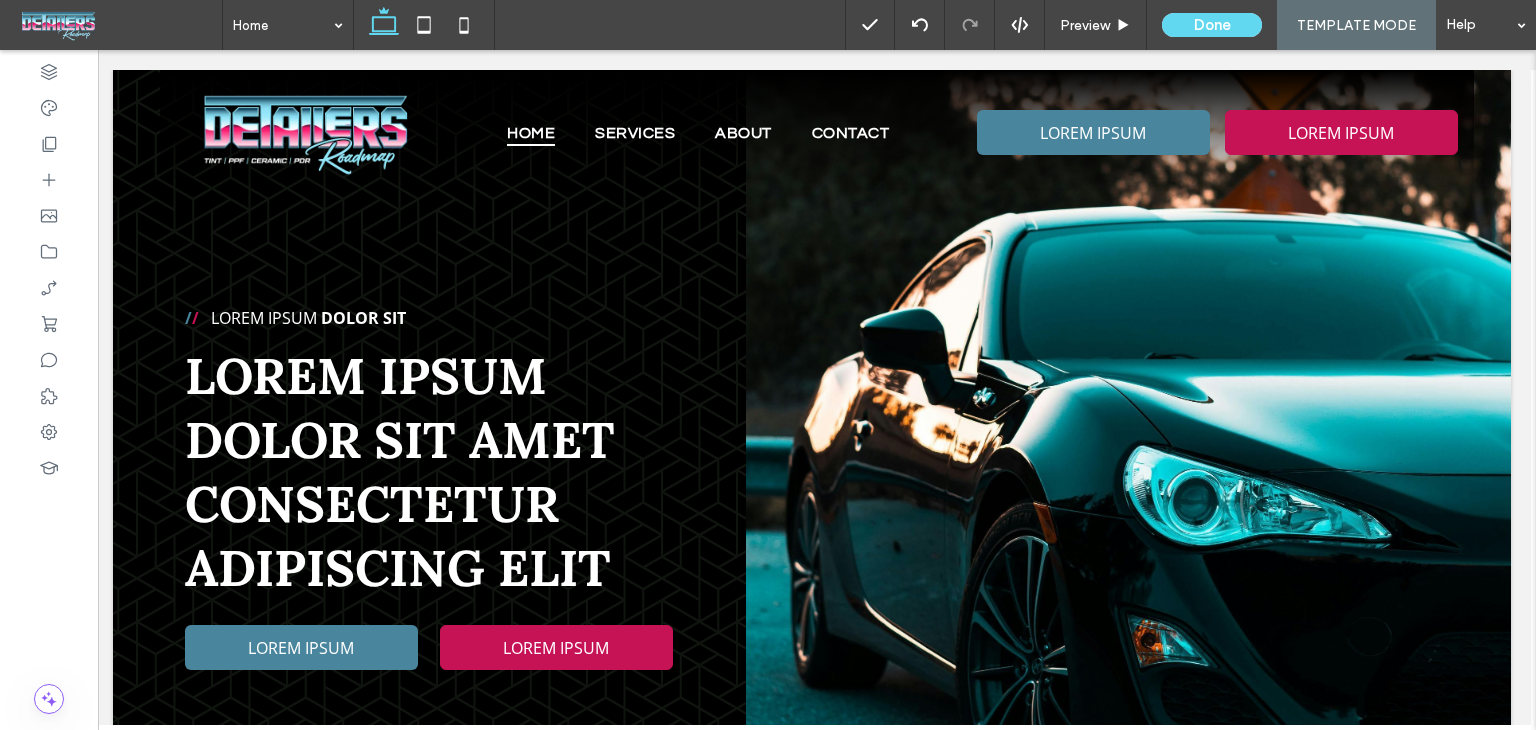 scroll, scrollTop: 0, scrollLeft: 4, axis: horizontal 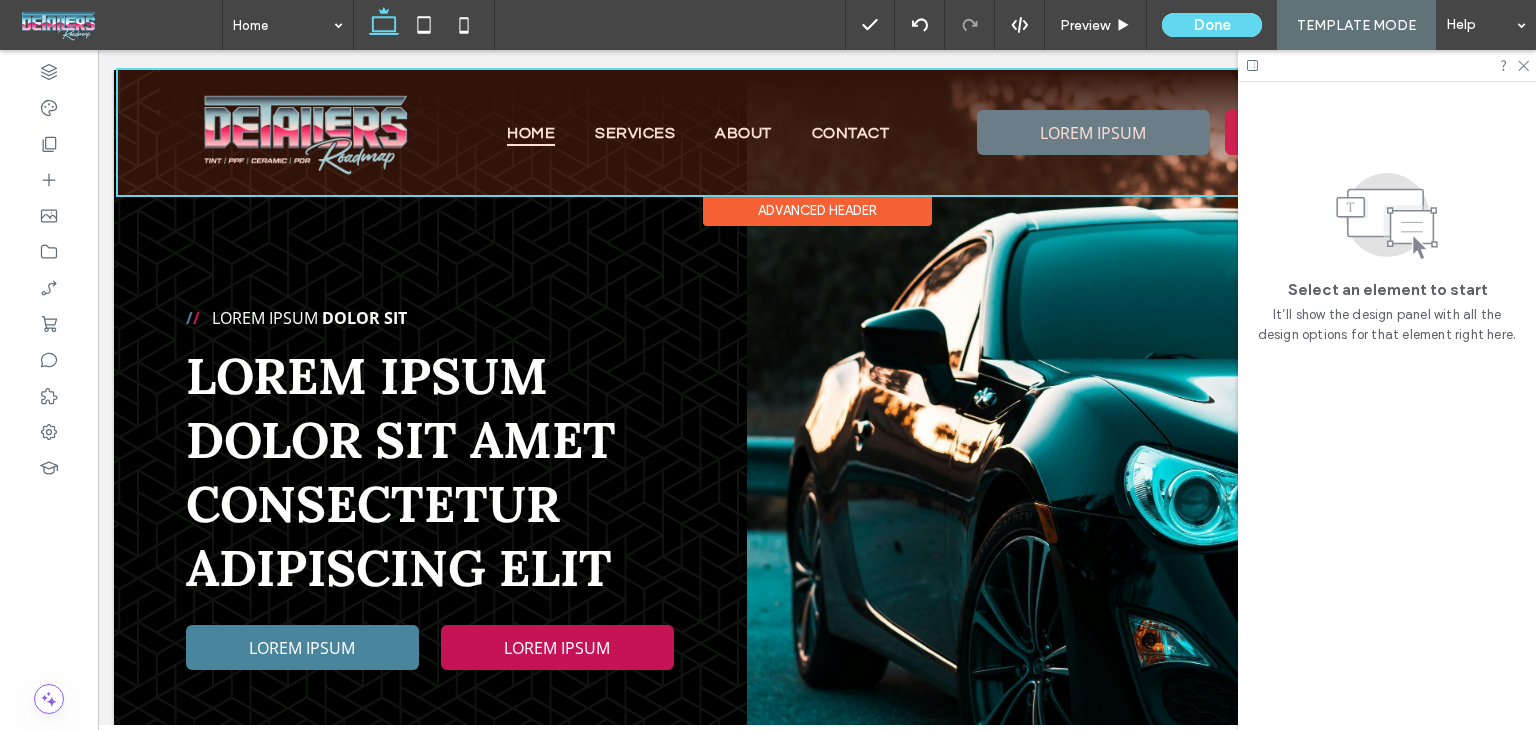 click at bounding box center [817, 132] 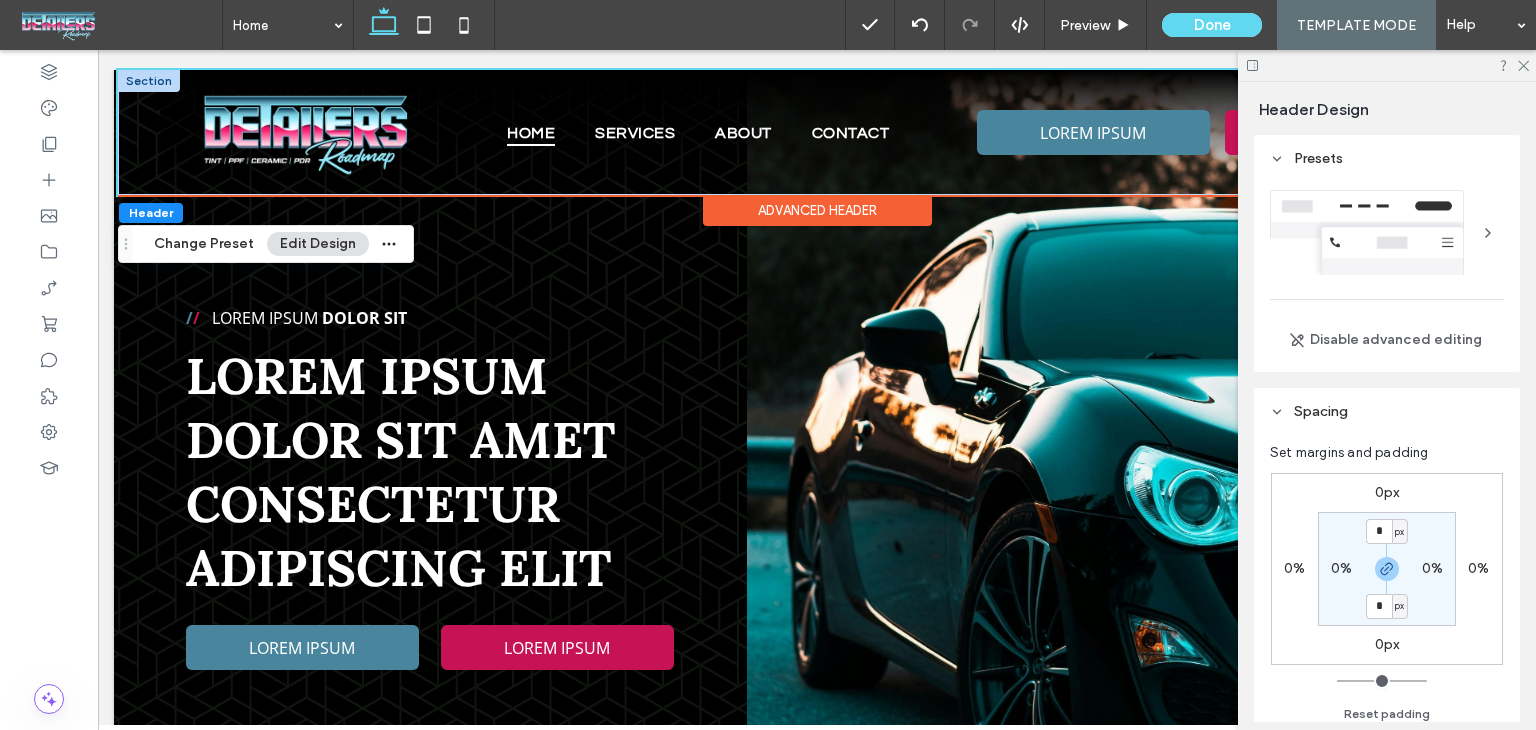 click on "Home
Services
About
Contact
LOREM IPSUM
LOREM IPSUM
Section" at bounding box center (817, 132) 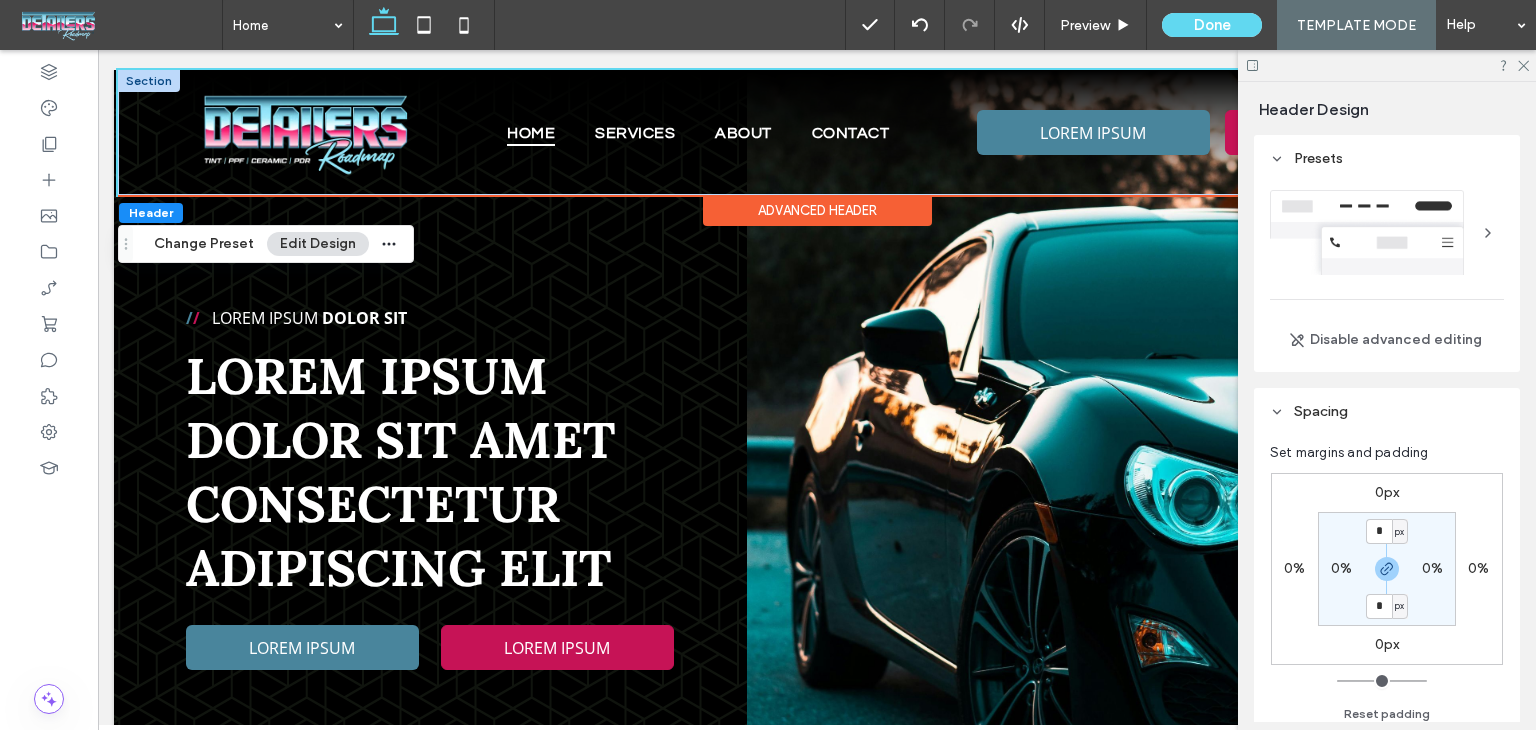click at bounding box center (149, 81) 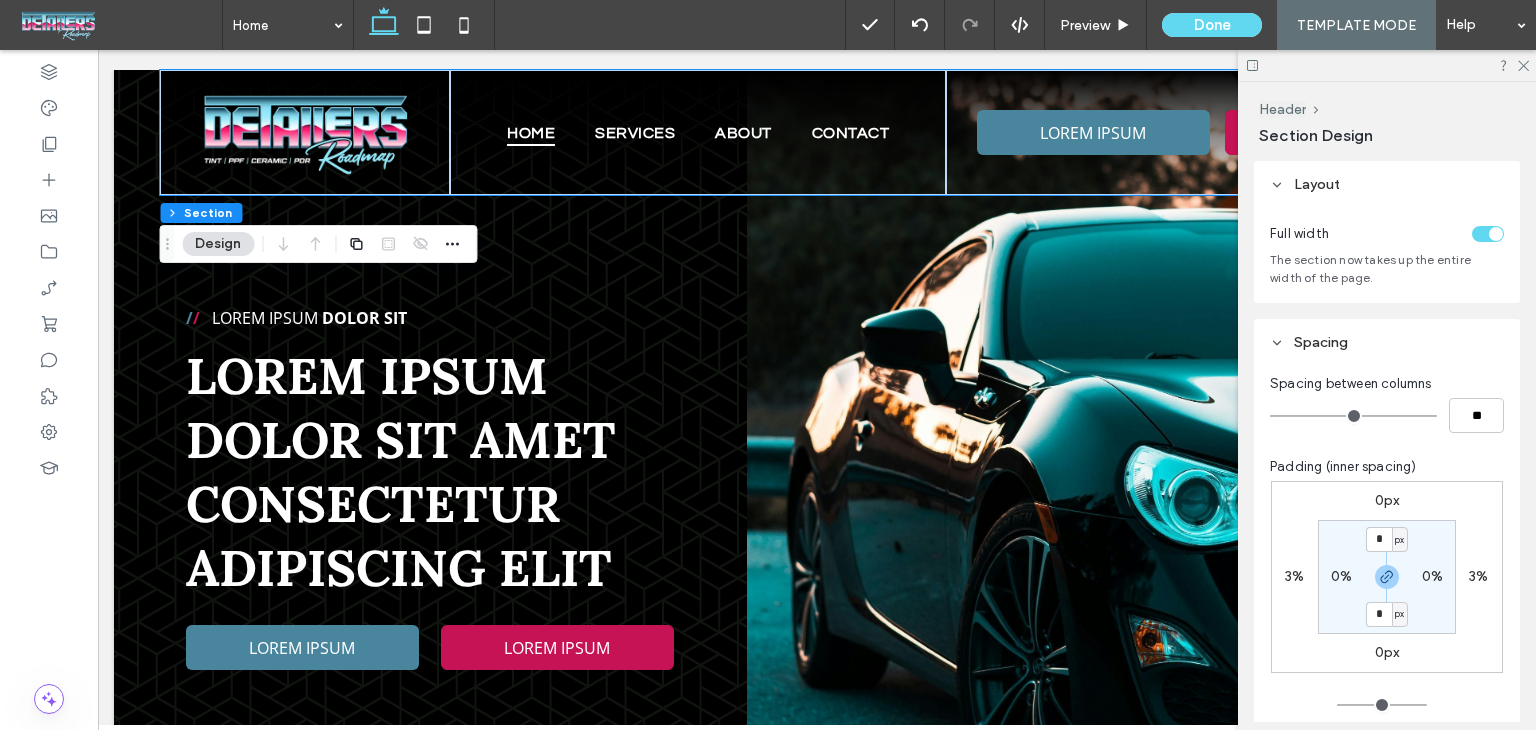 click on "3%" at bounding box center [1294, 576] 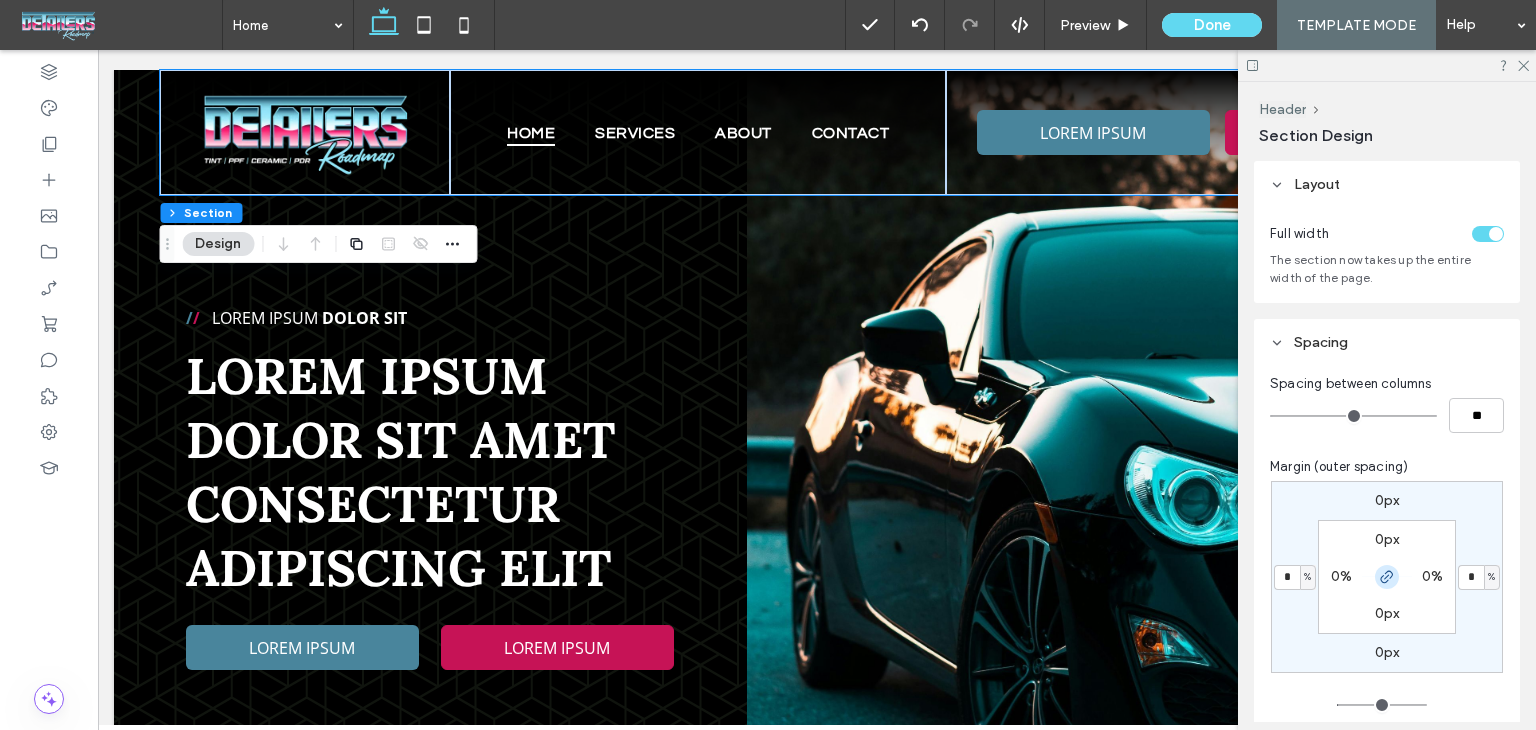 click 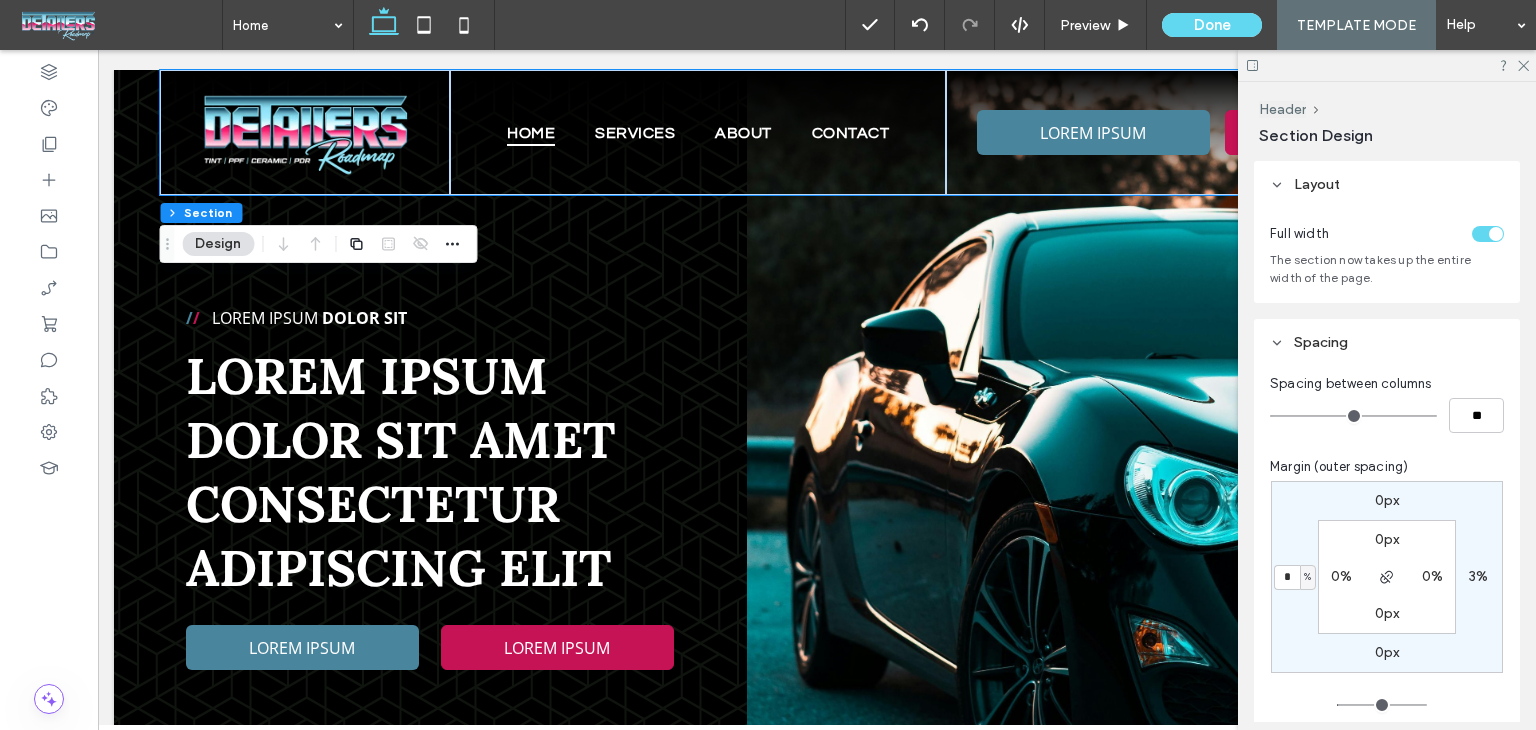 click on "0px 3% 0px * % 0px 0% 0px 0%" at bounding box center (1387, 577) 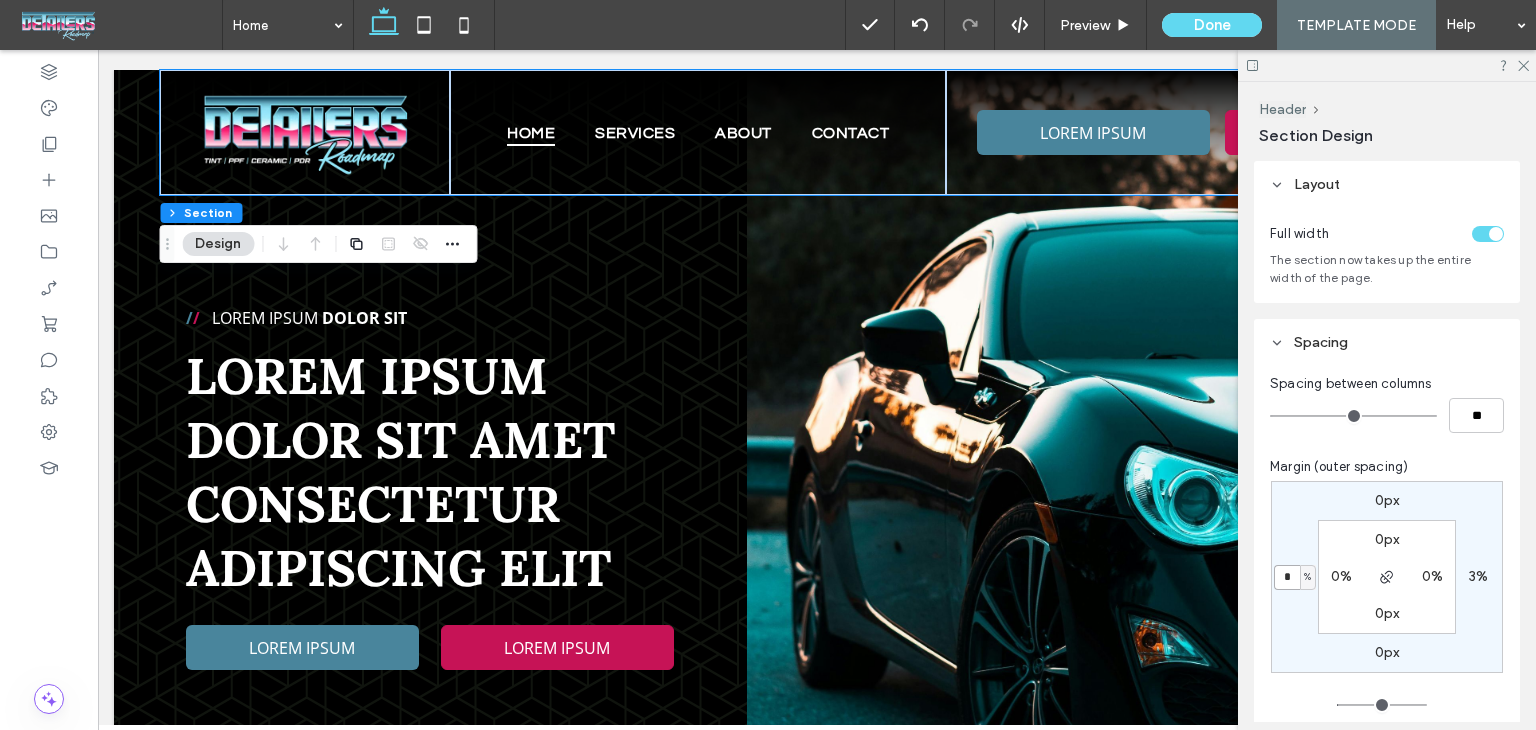 click on "*" at bounding box center (1287, 577) 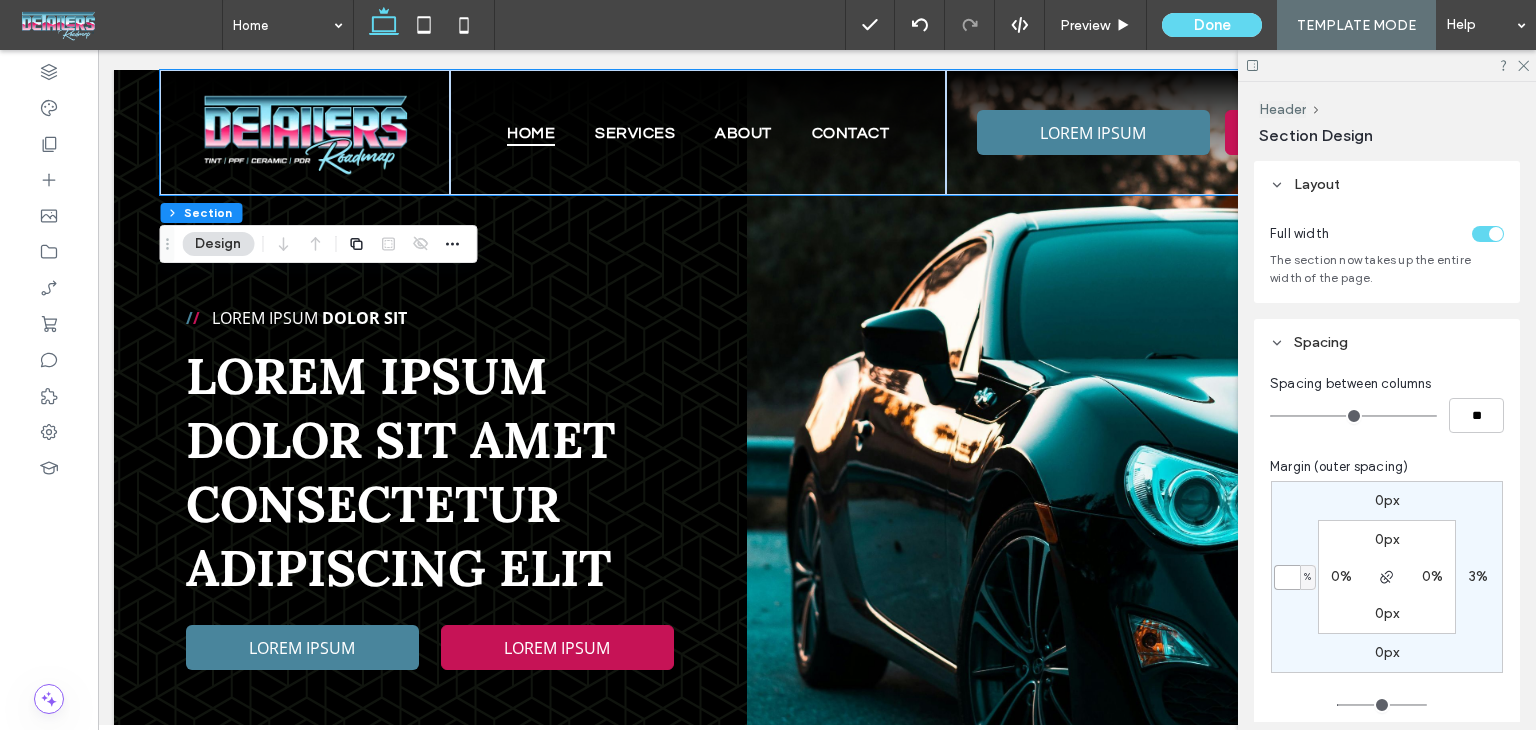type 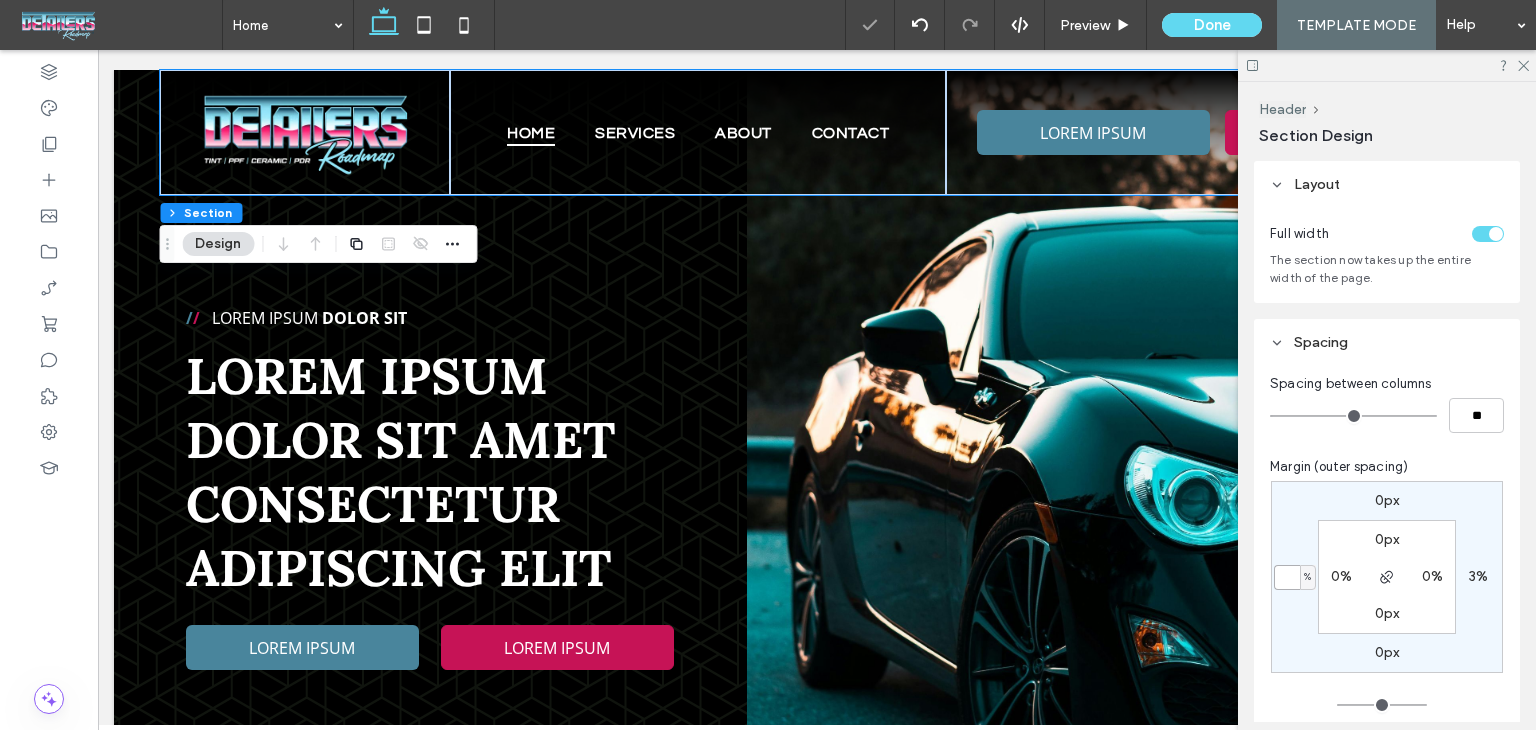 type on "*" 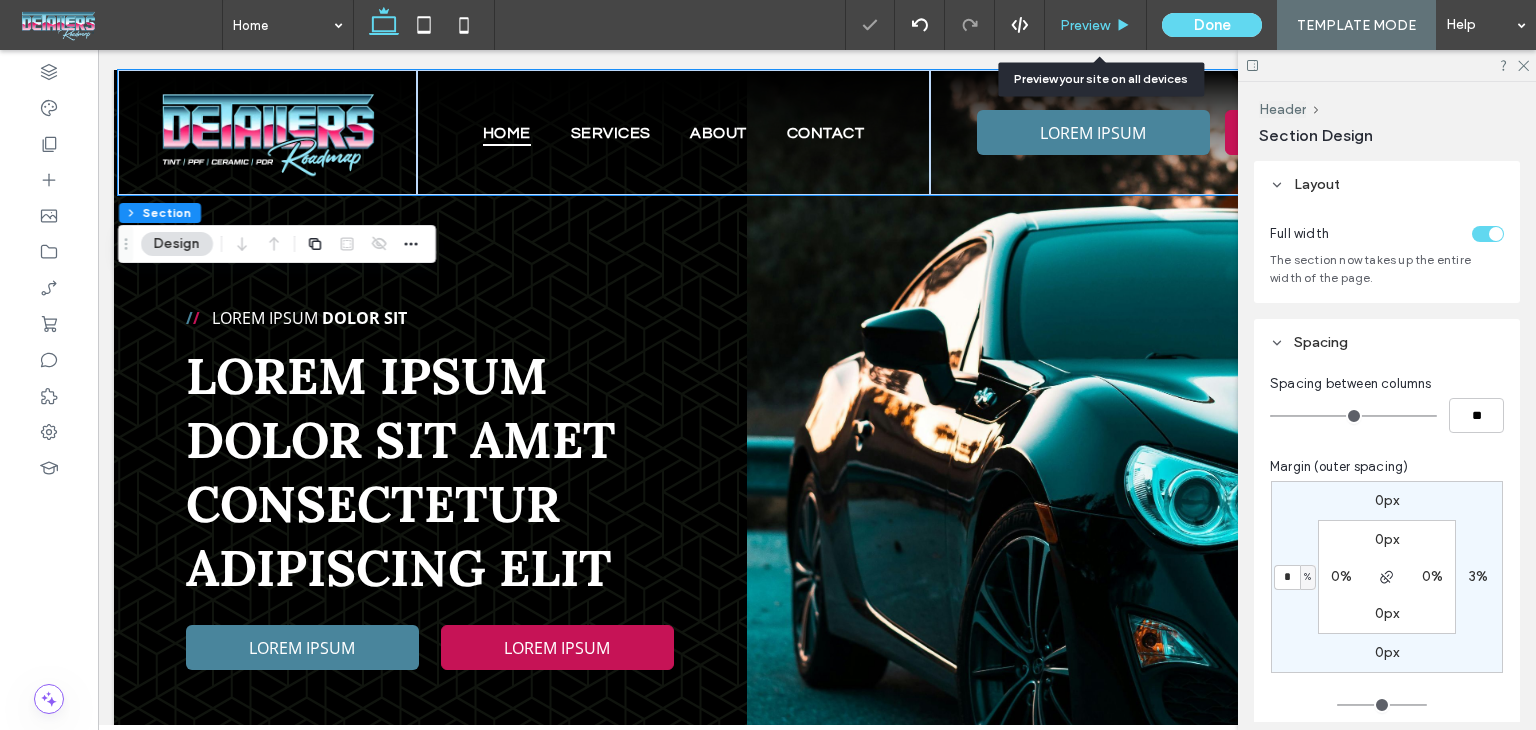 click on "Preview" at bounding box center (1085, 25) 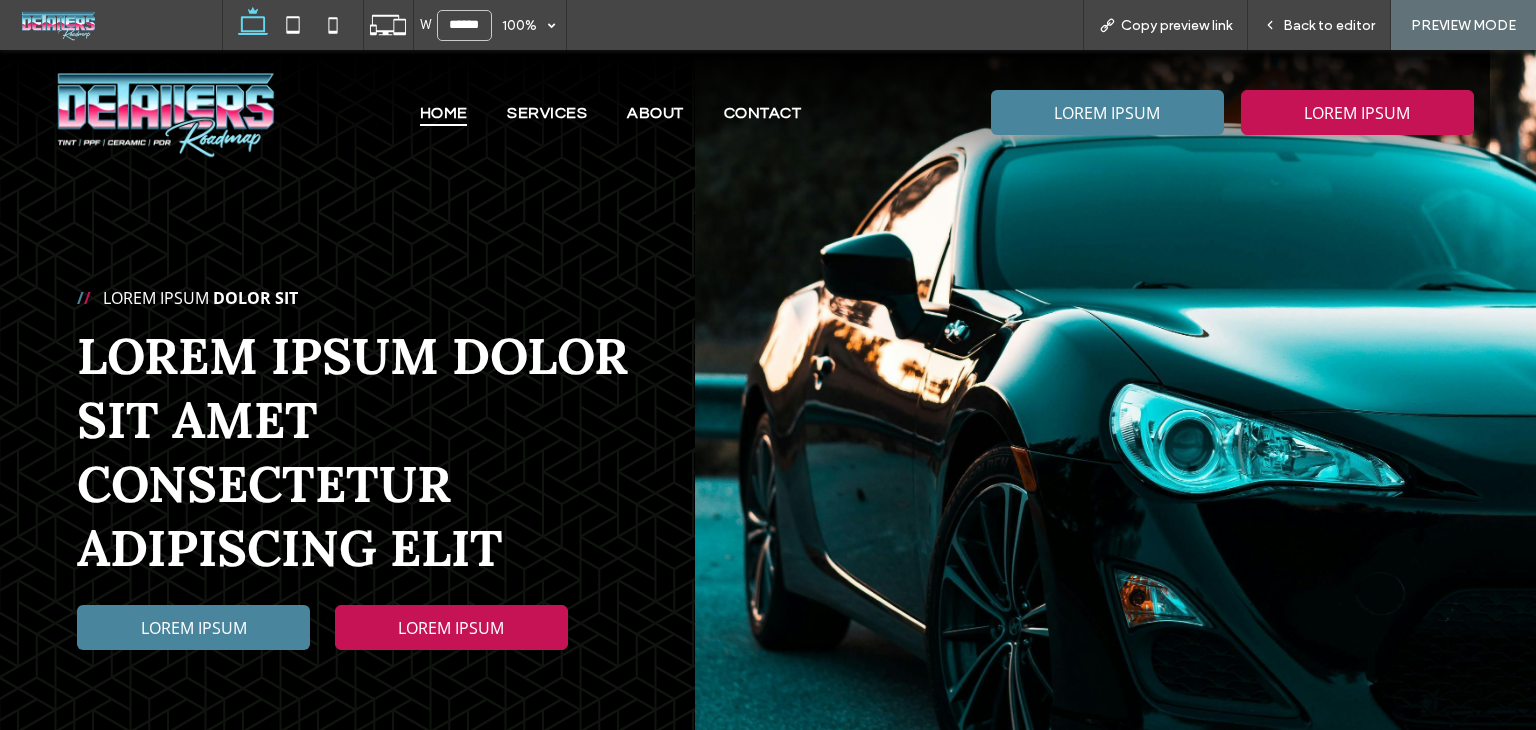 scroll, scrollTop: 0, scrollLeft: 27, axis: horizontal 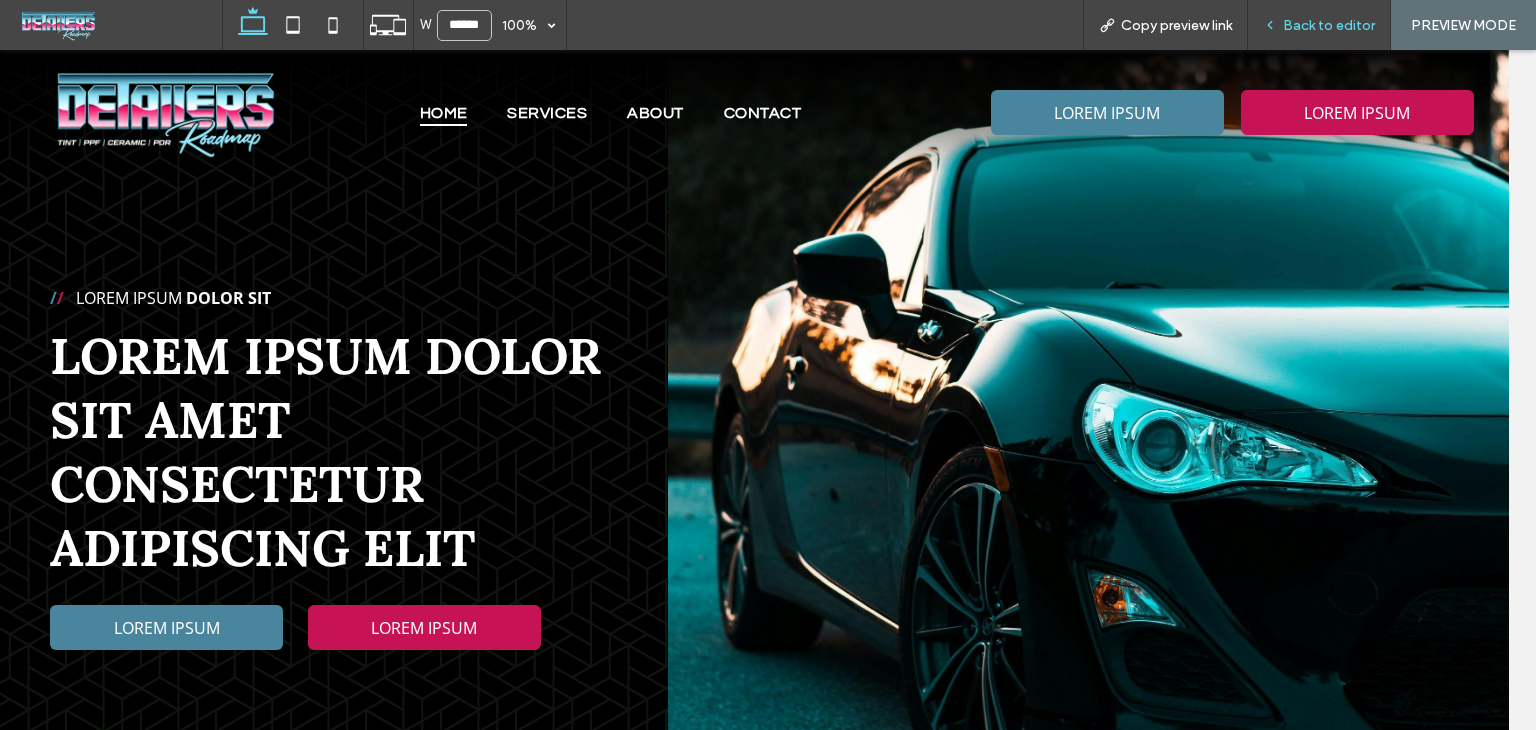 click on "Back to editor" at bounding box center (1329, 25) 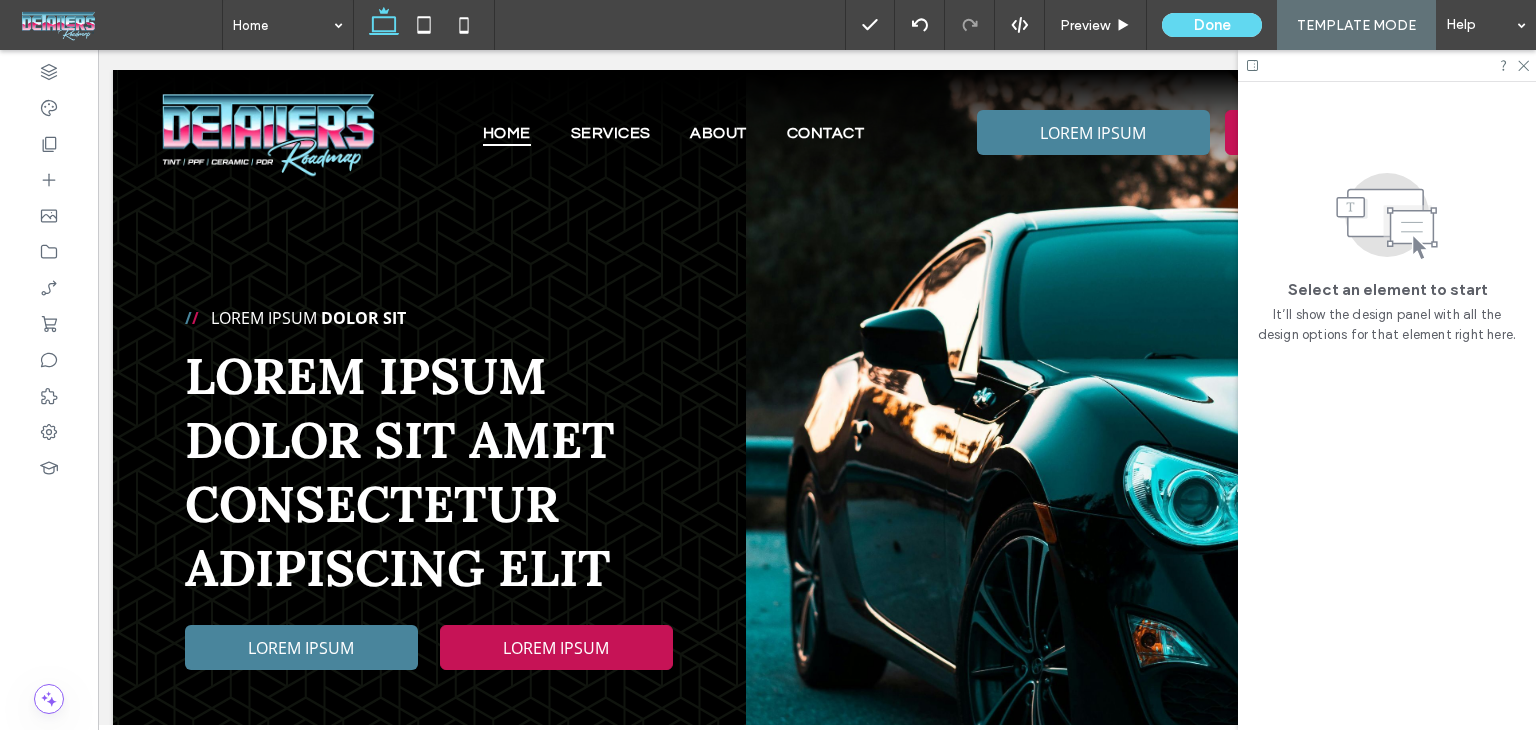 scroll, scrollTop: 0, scrollLeft: 4, axis: horizontal 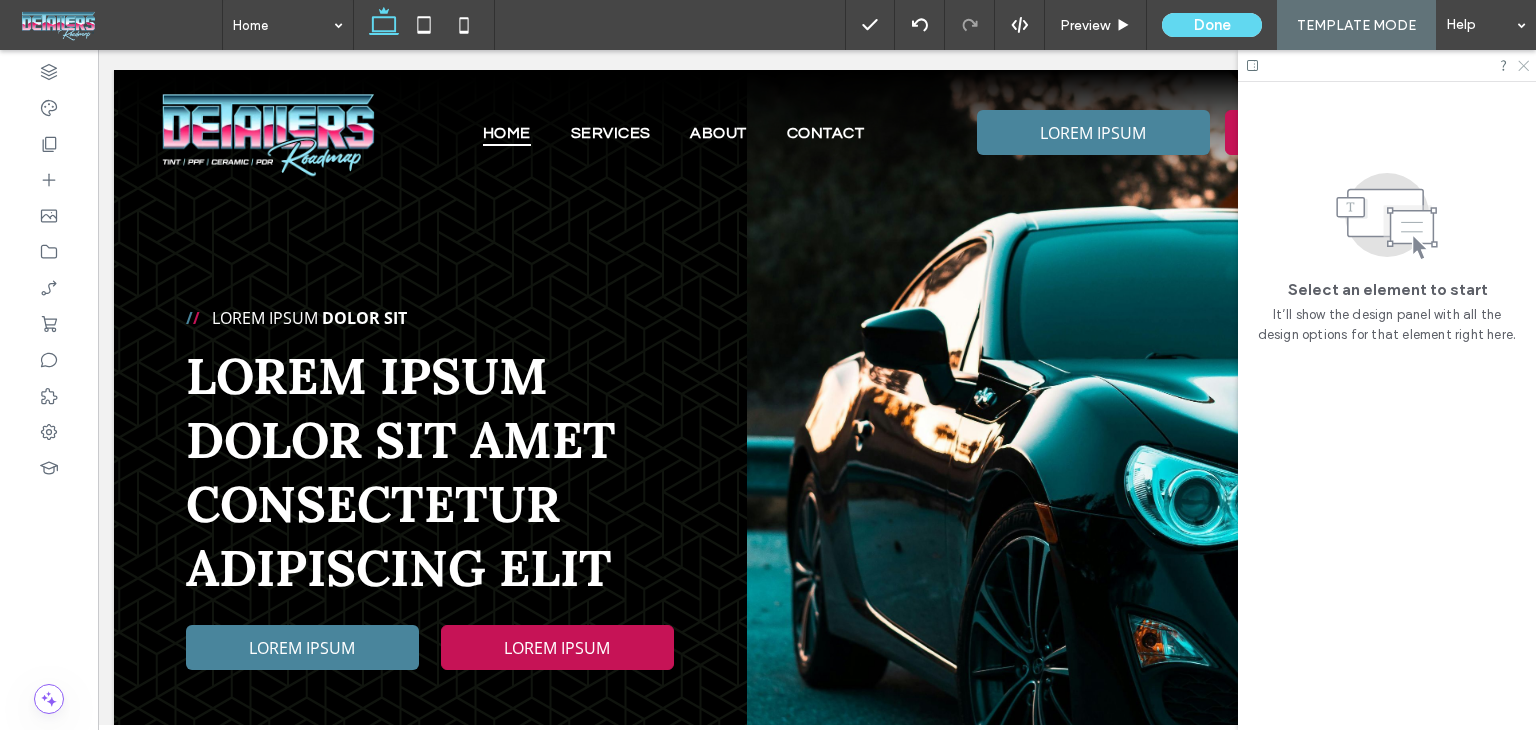 click 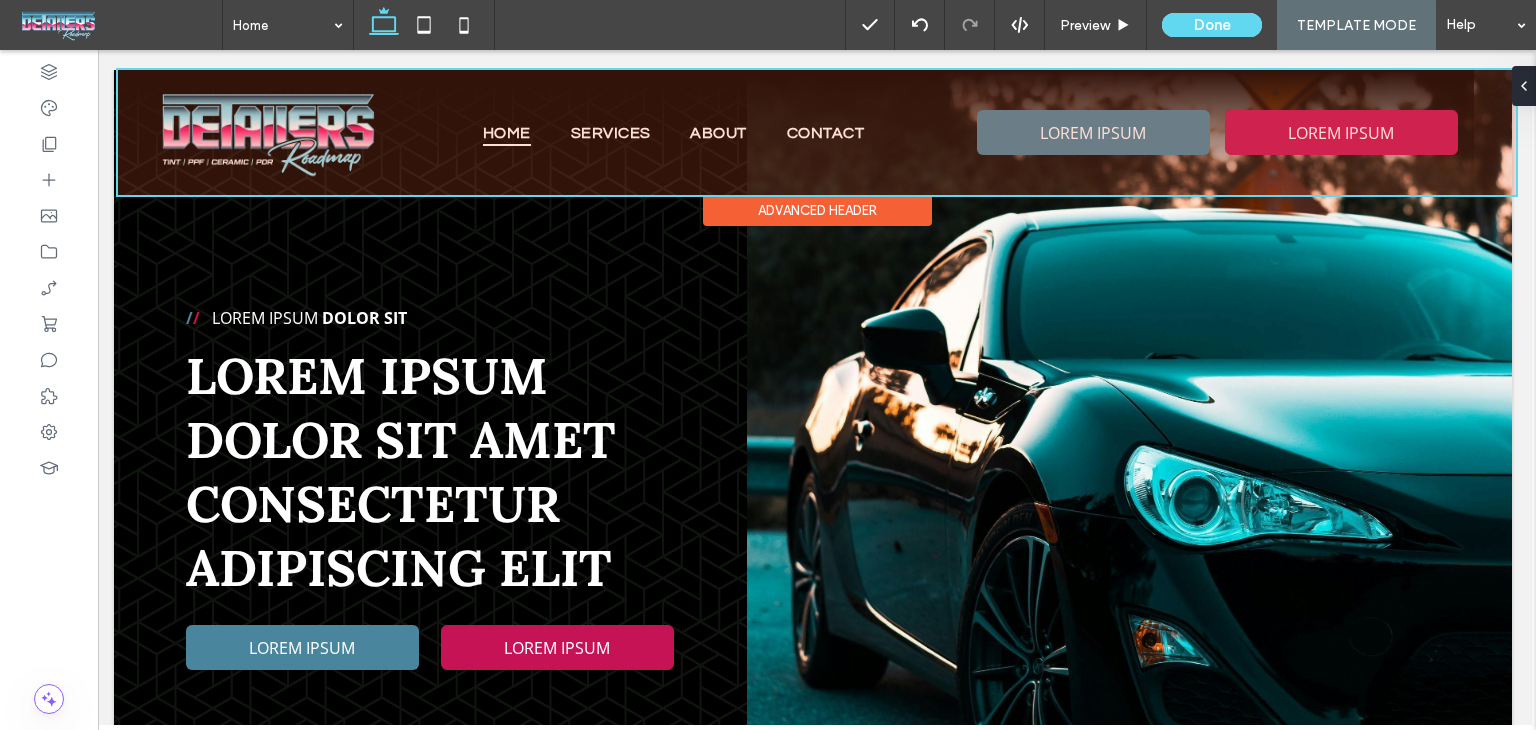 click at bounding box center [817, 132] 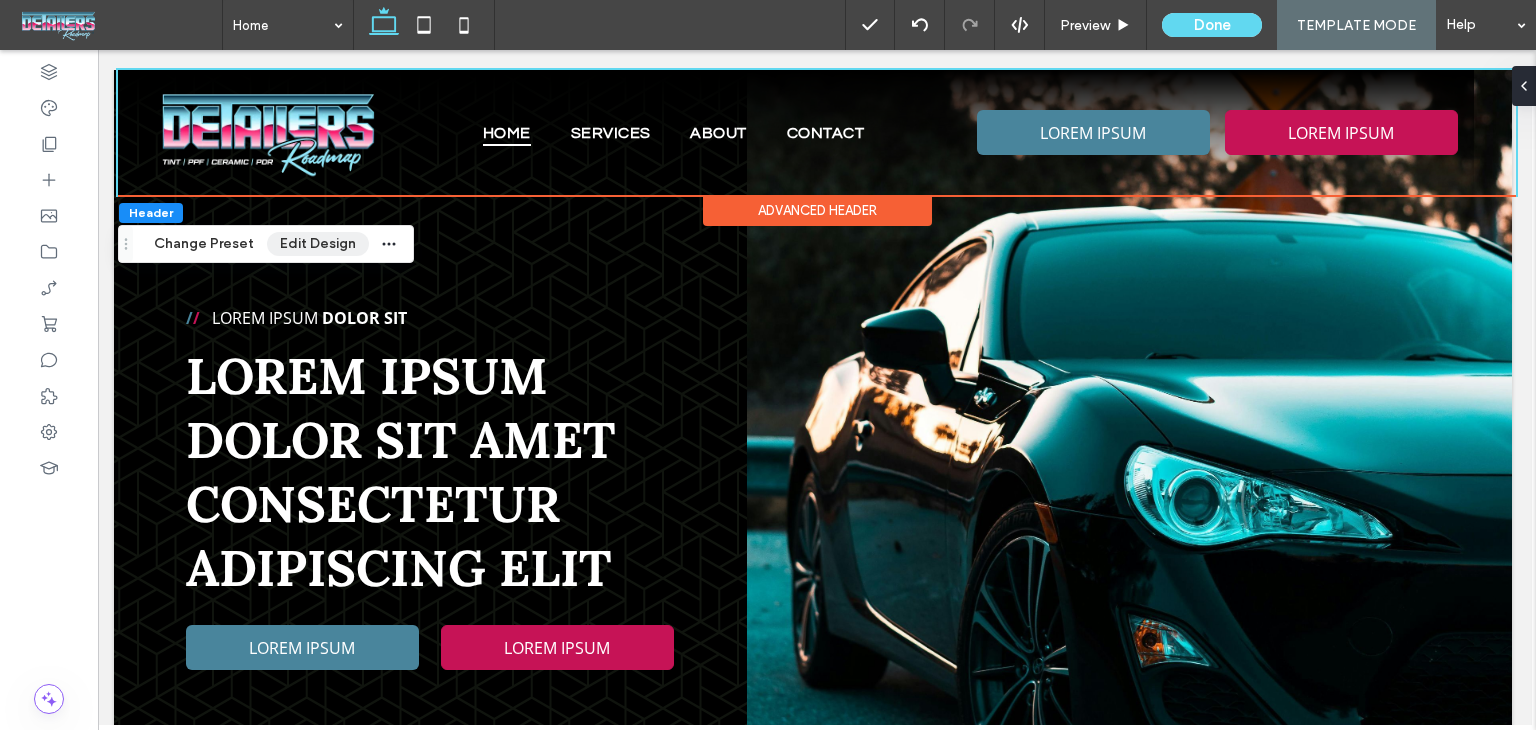 click on "Edit Design" at bounding box center [318, 244] 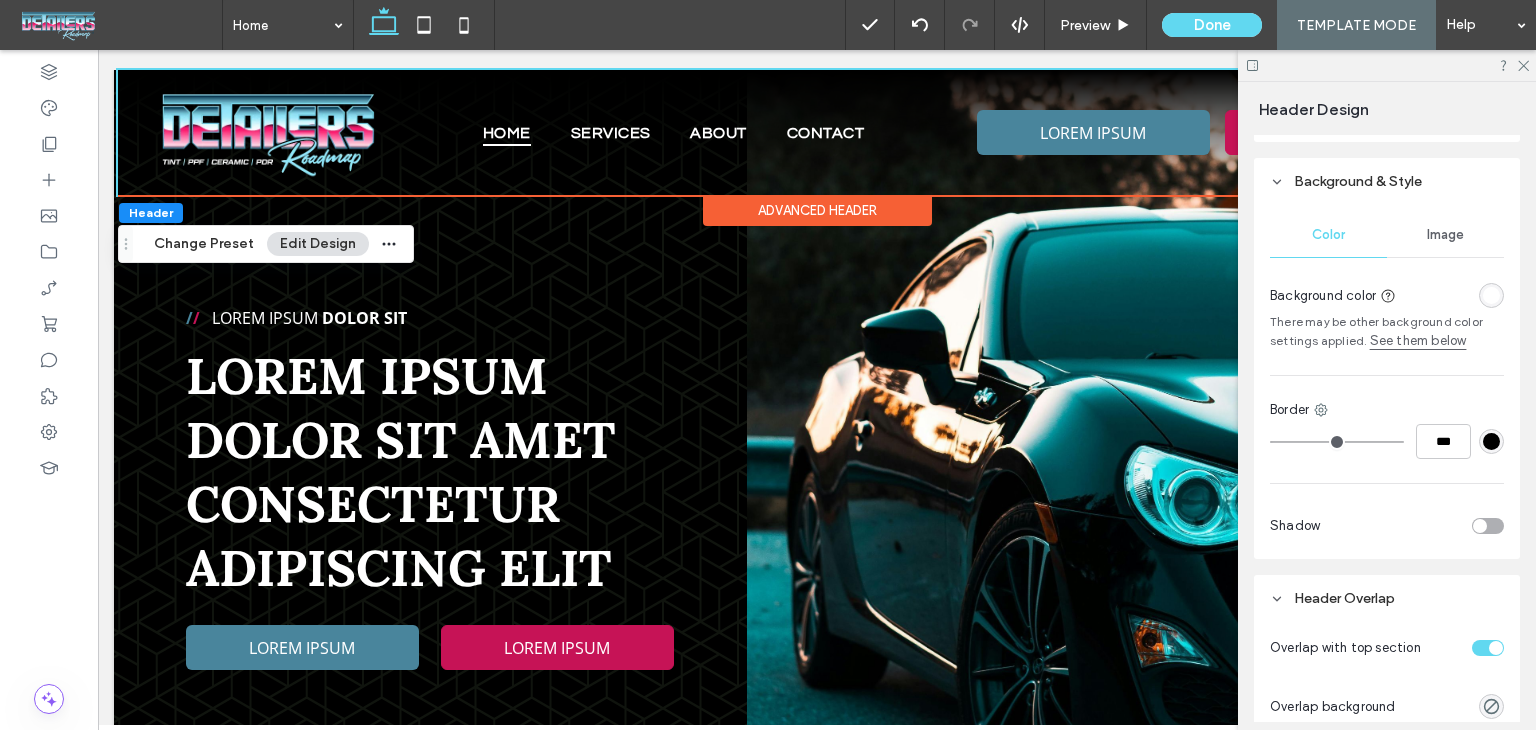 scroll, scrollTop: 0, scrollLeft: 0, axis: both 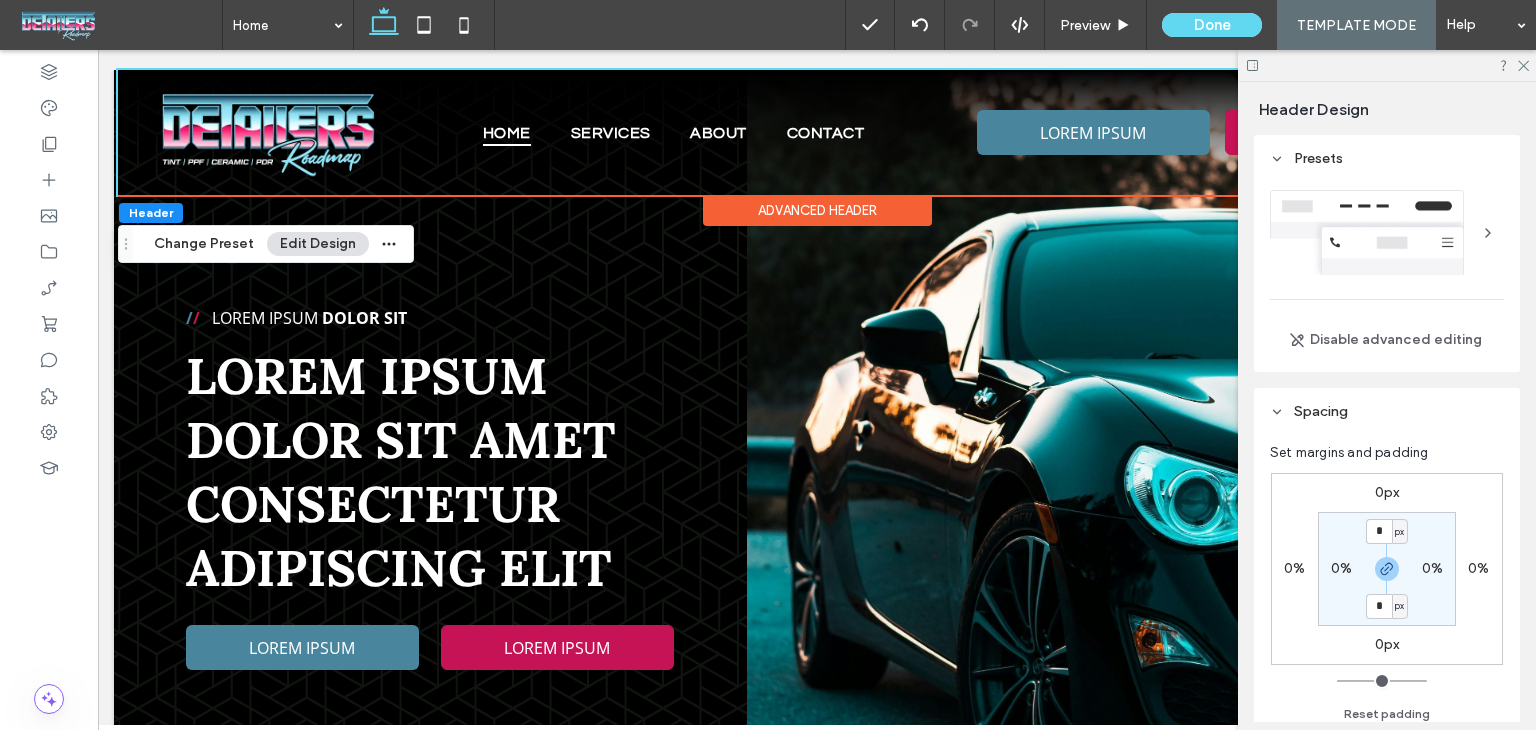 click on "Advanced Header" at bounding box center (817, 210) 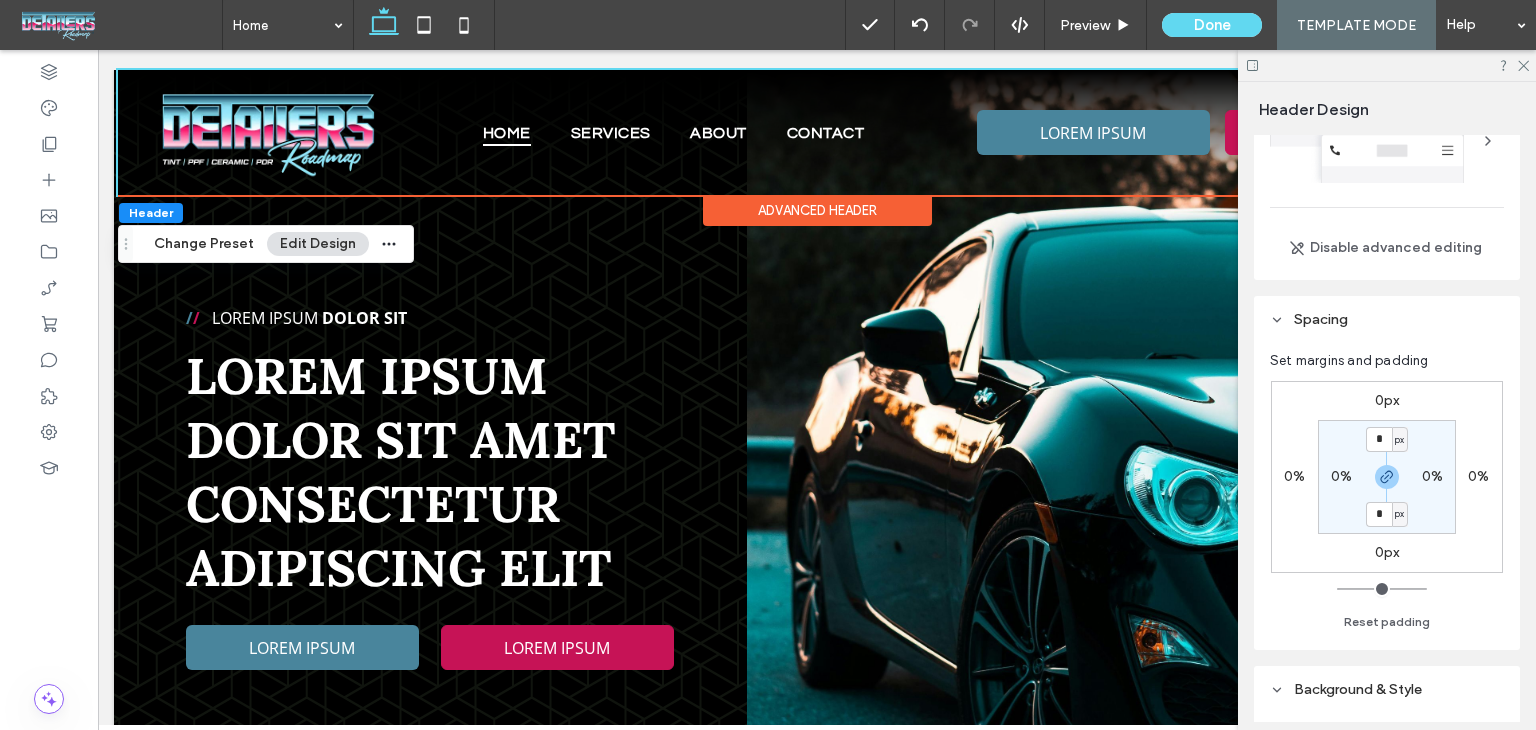 scroll, scrollTop: 0, scrollLeft: 0, axis: both 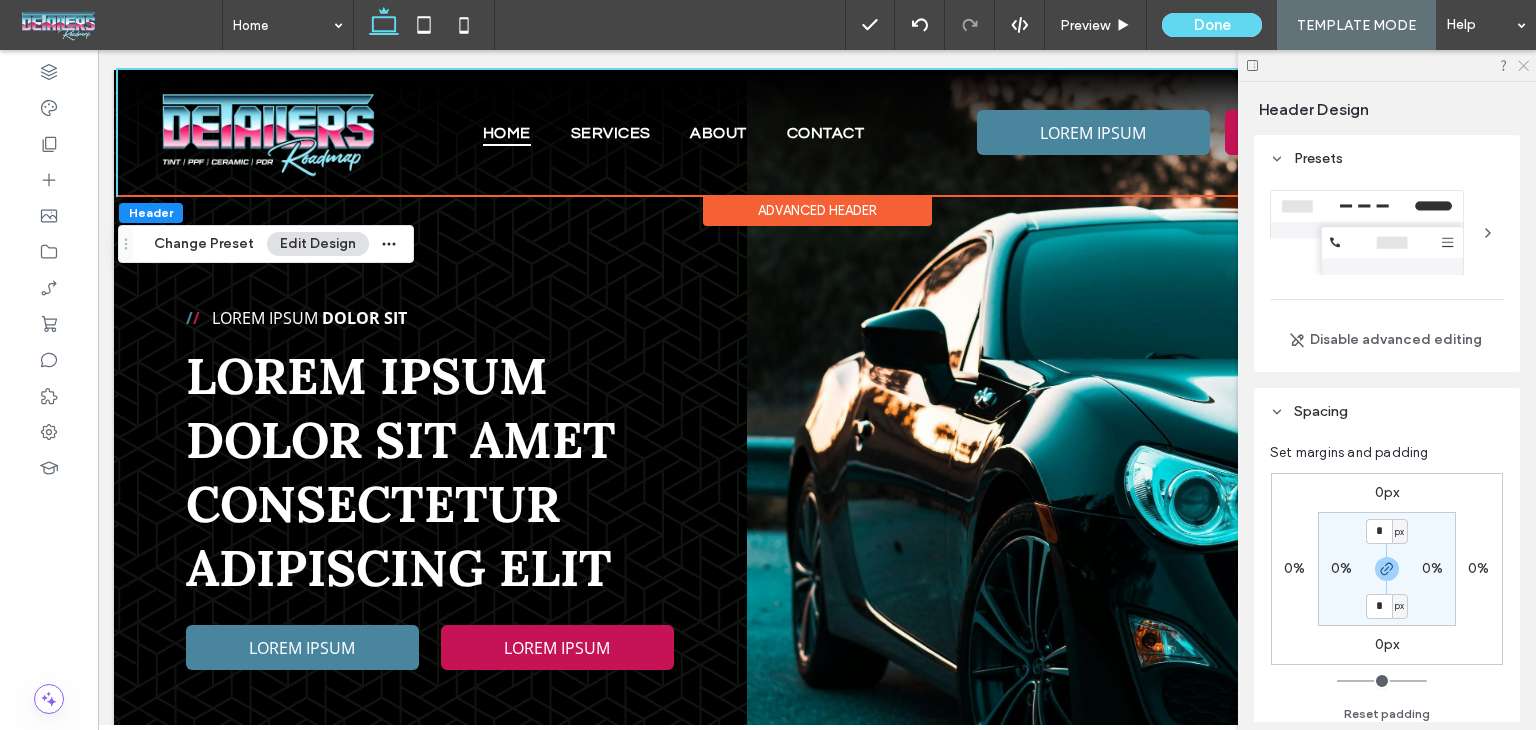 drag, startPoint x: 1524, startPoint y: 65, endPoint x: 1403, endPoint y: 23, distance: 128.082 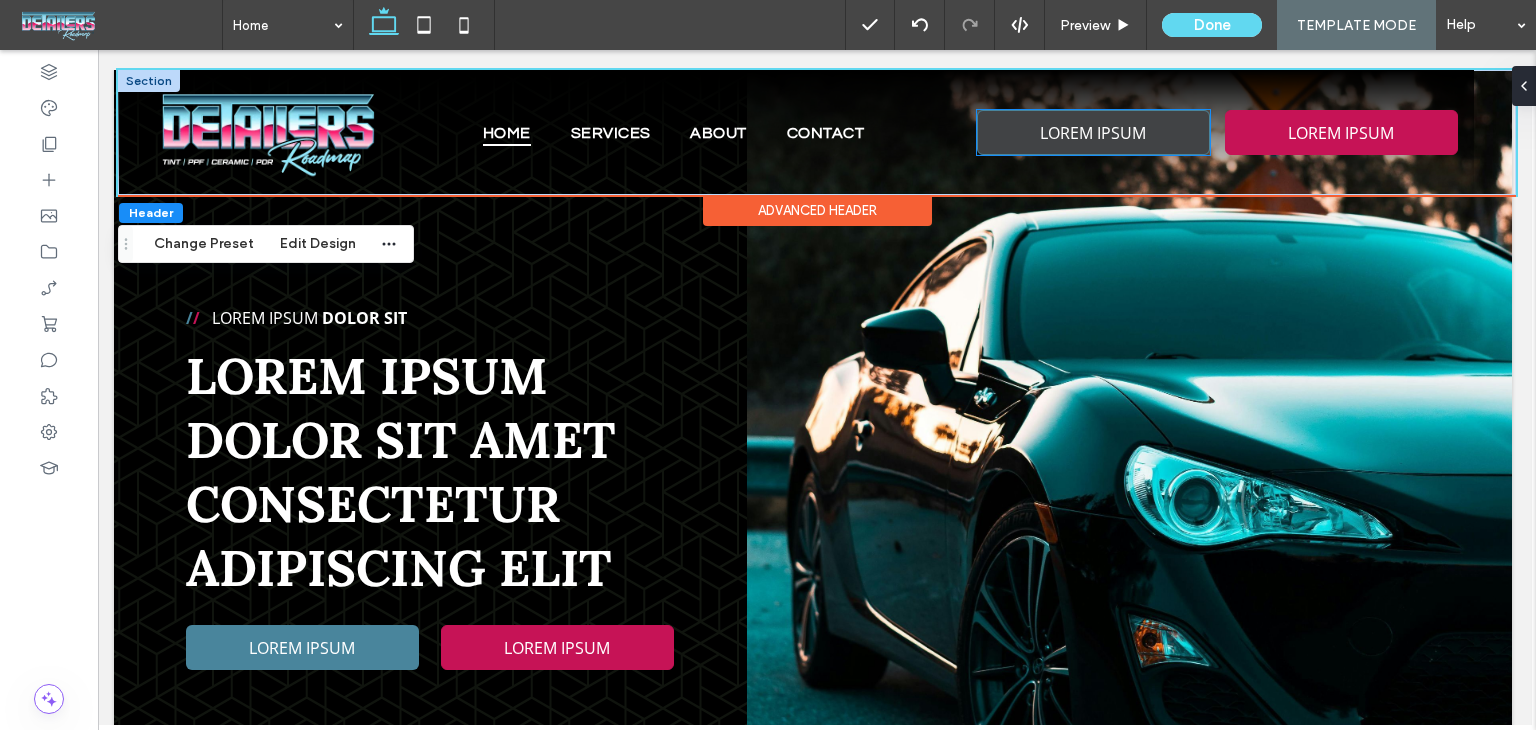 click on "LOREM IPSUM" at bounding box center (1093, 132) 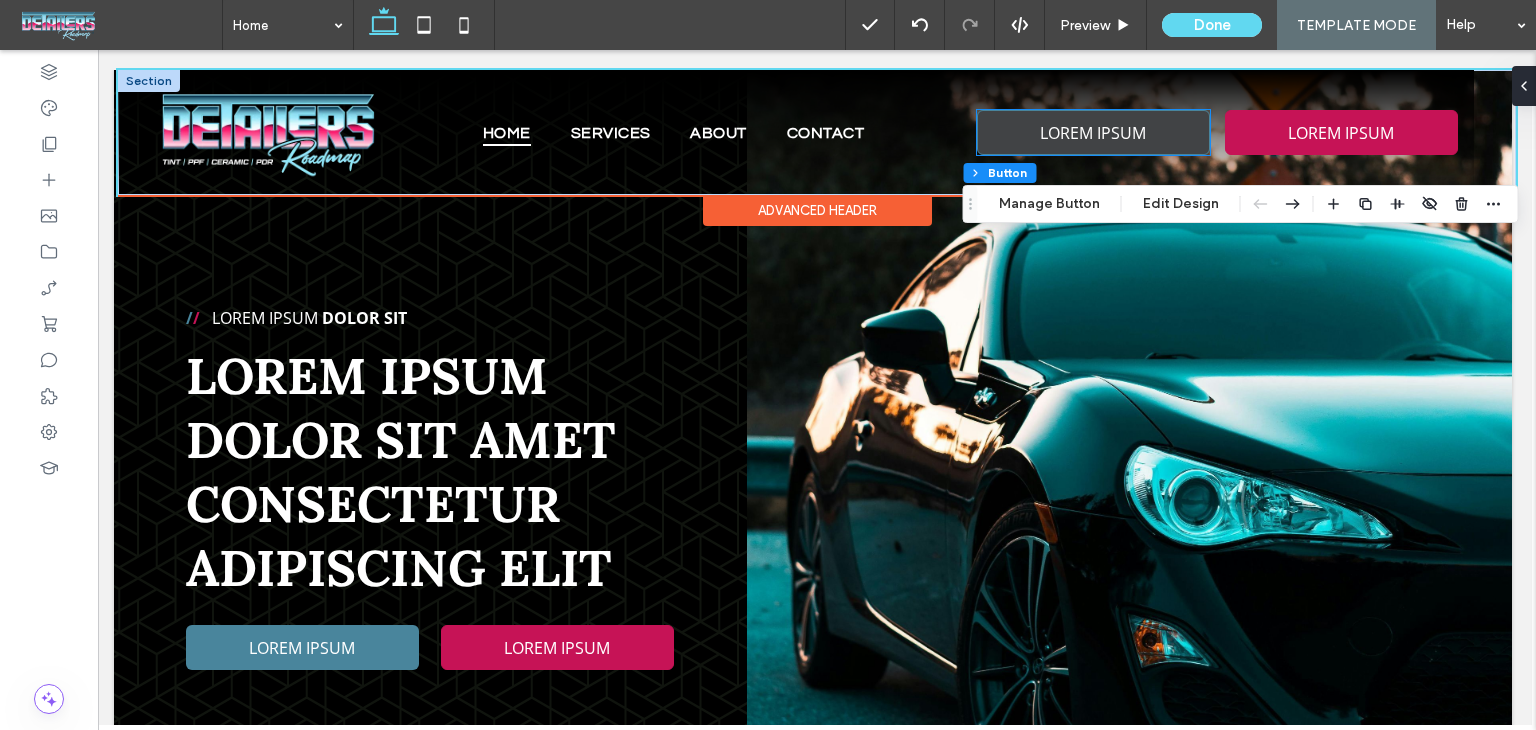 click on "LOREM IPSUM" at bounding box center [1093, 132] 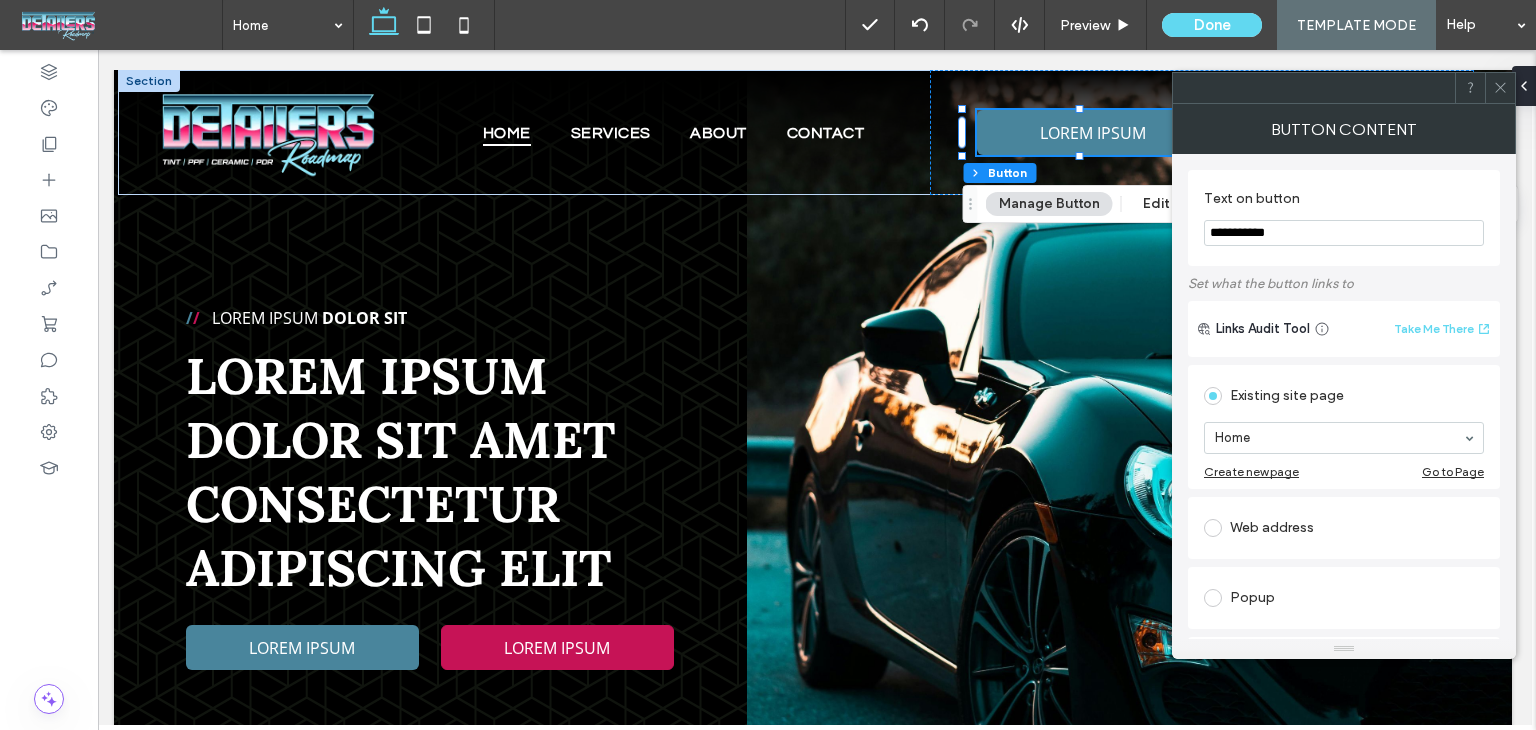 scroll, scrollTop: 100, scrollLeft: 0, axis: vertical 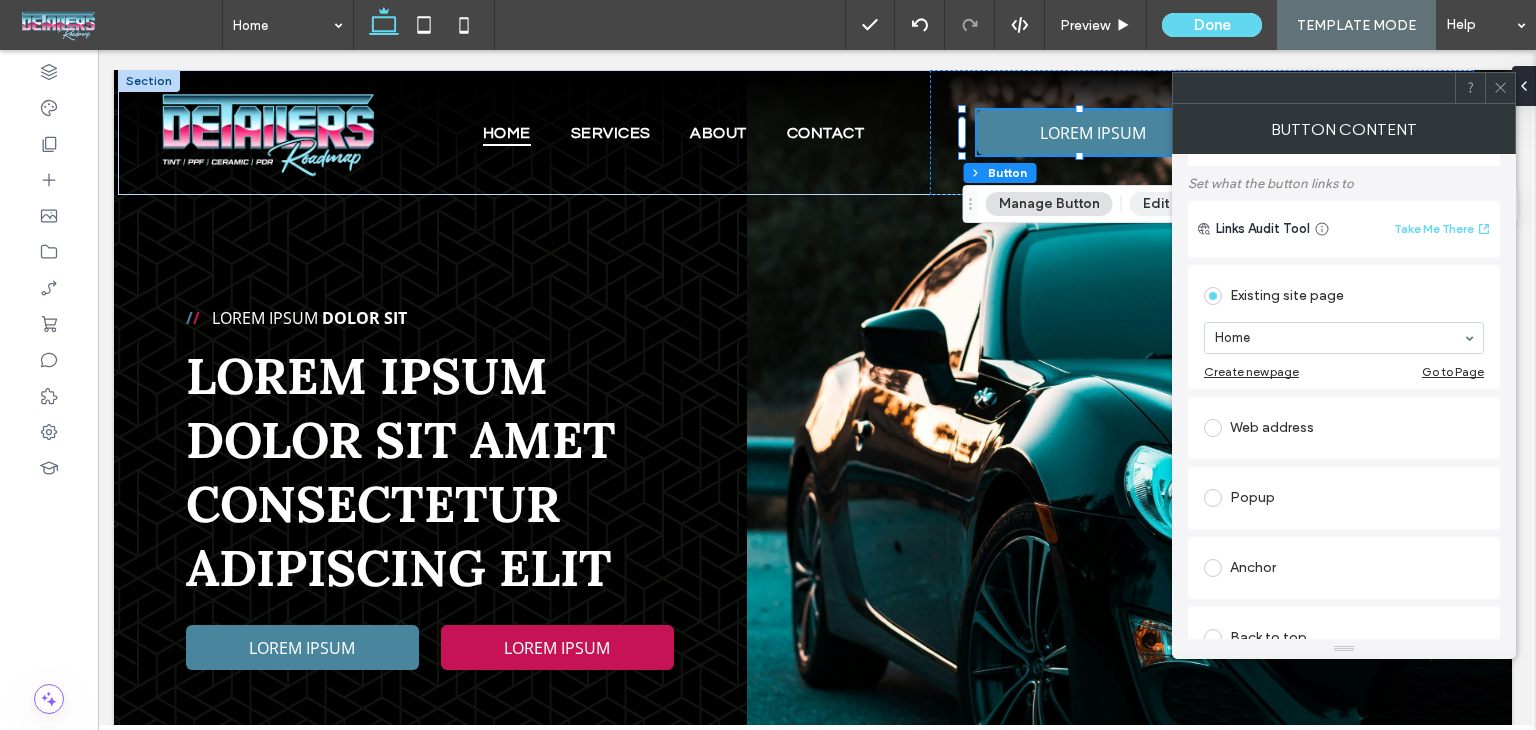 drag, startPoint x: 1158, startPoint y: 196, endPoint x: 1154, endPoint y: 209, distance: 13.601471 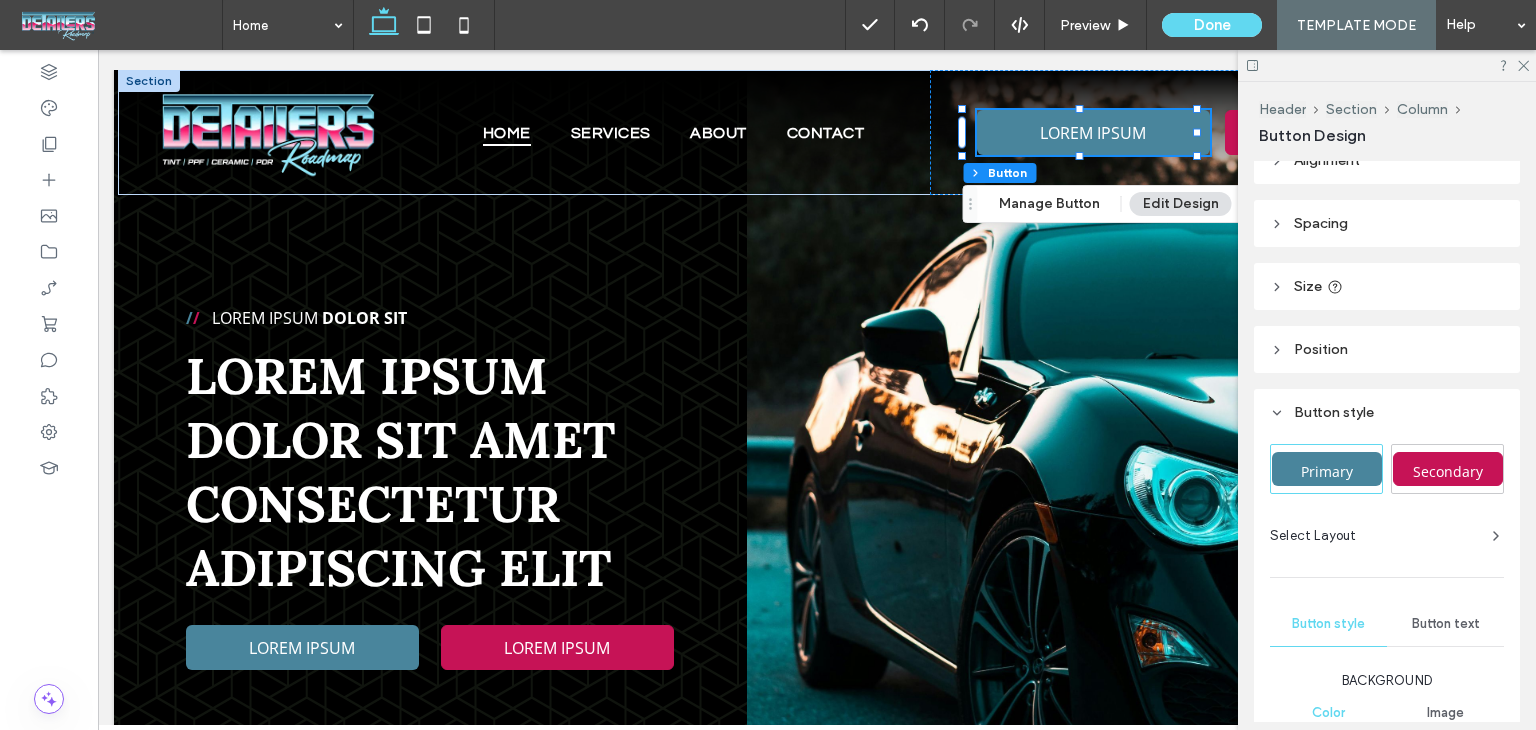 scroll, scrollTop: 0, scrollLeft: 0, axis: both 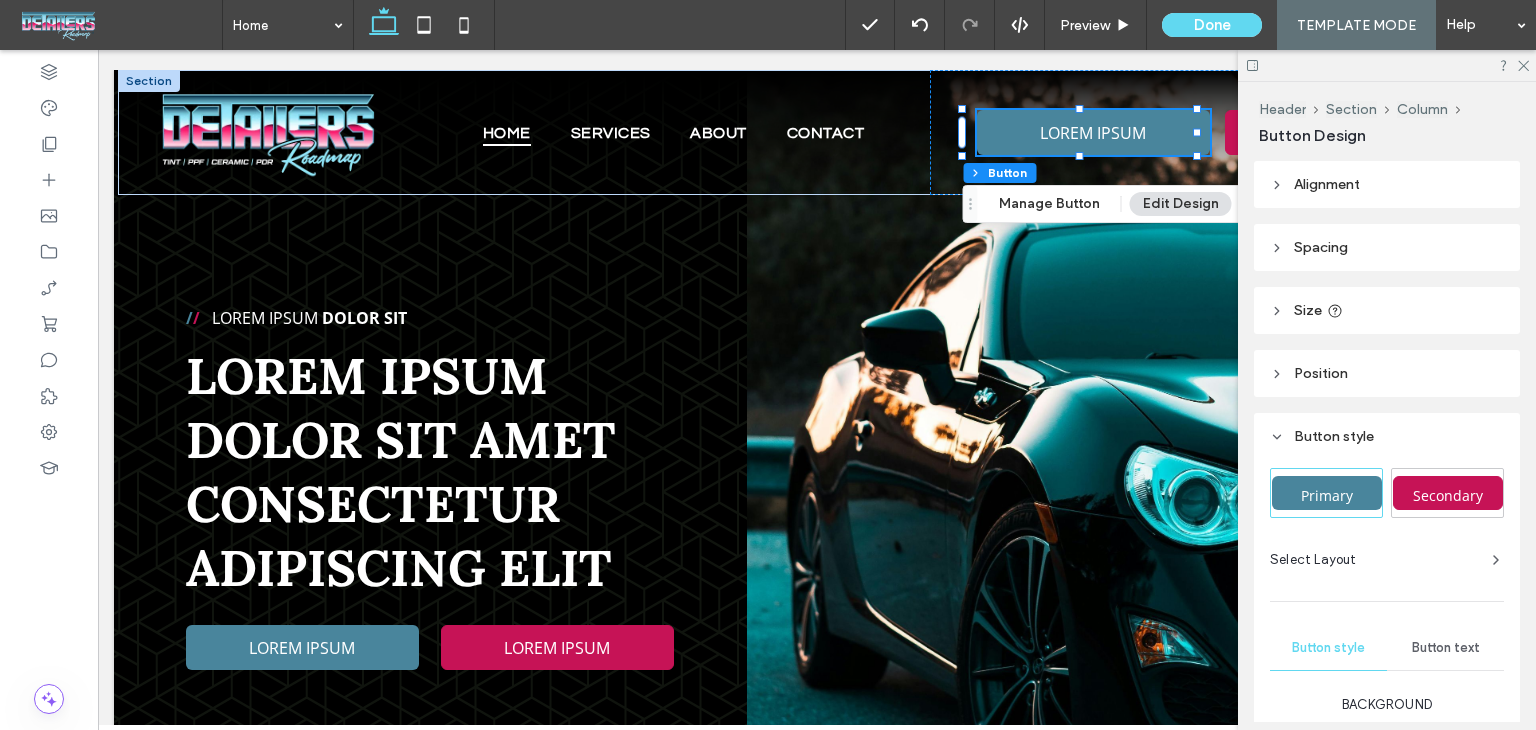 click on "Size" at bounding box center [1387, 310] 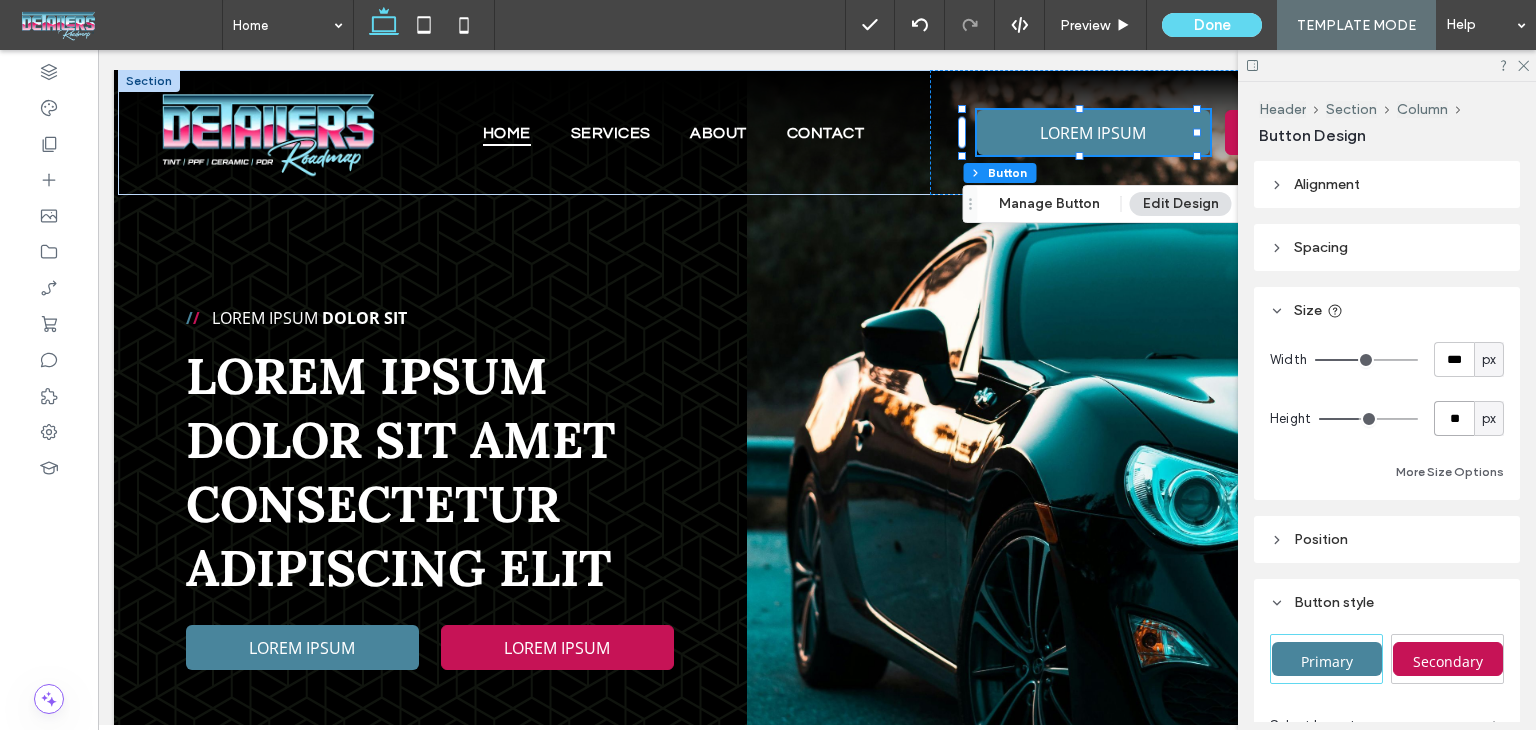click on "**" at bounding box center [1454, 418] 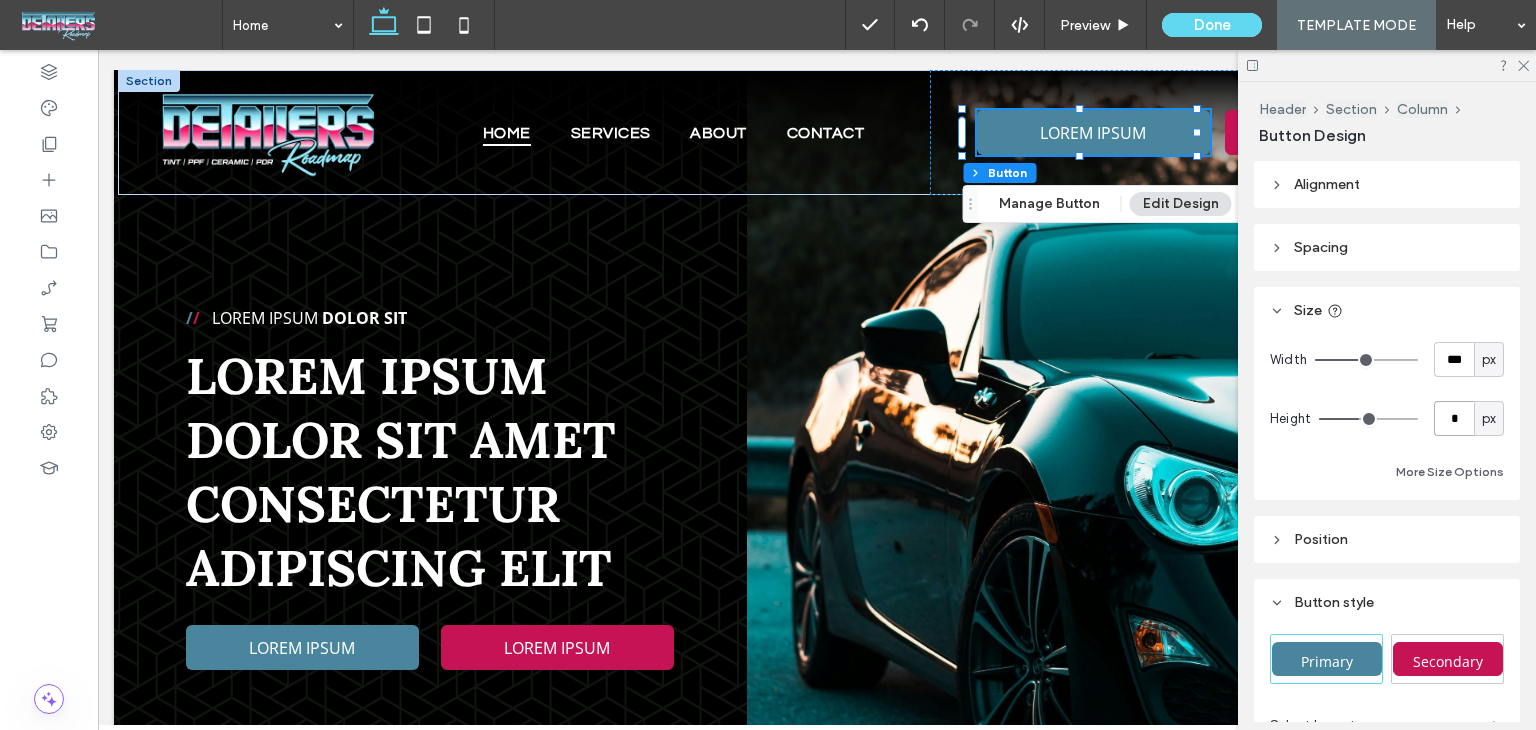 type on "**" 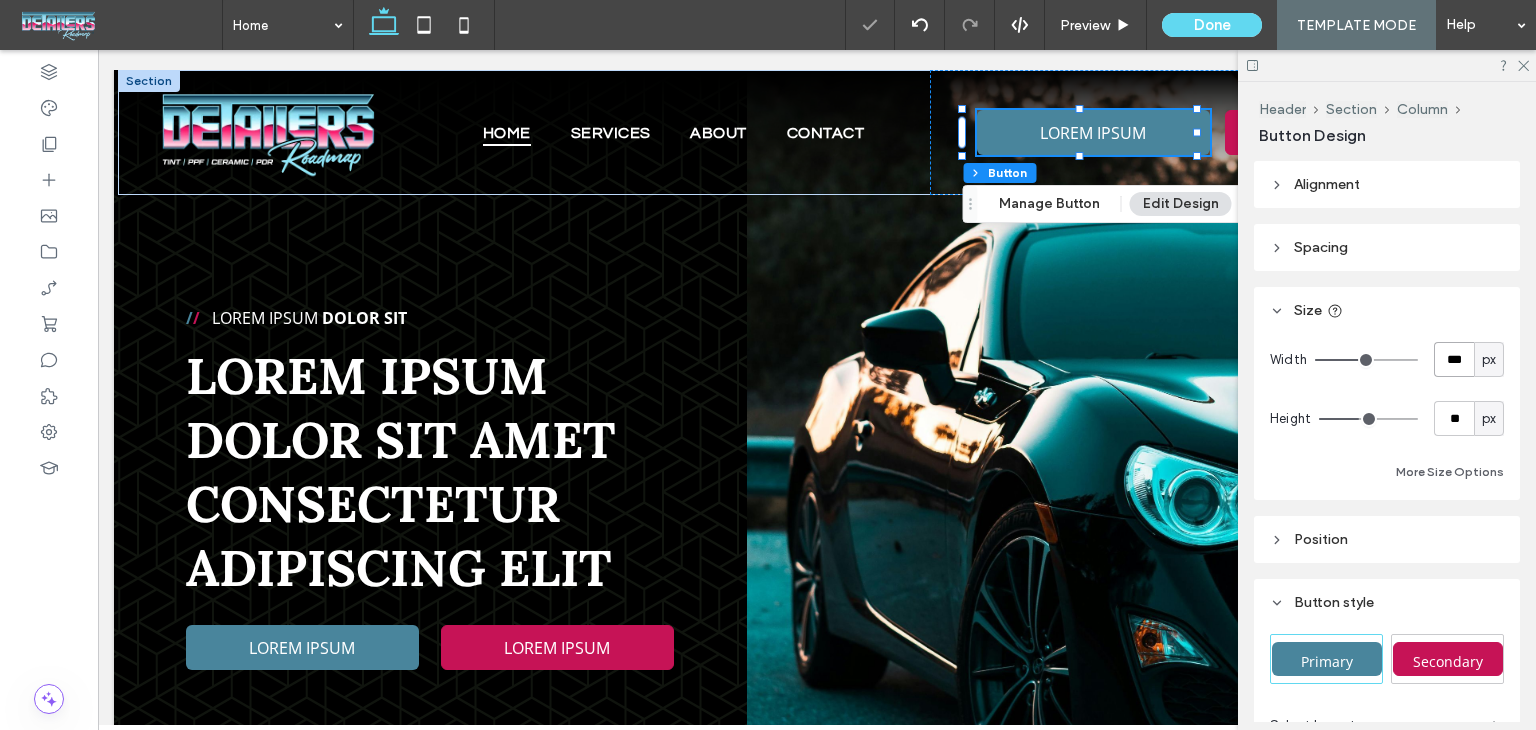 click on "***" at bounding box center [1454, 359] 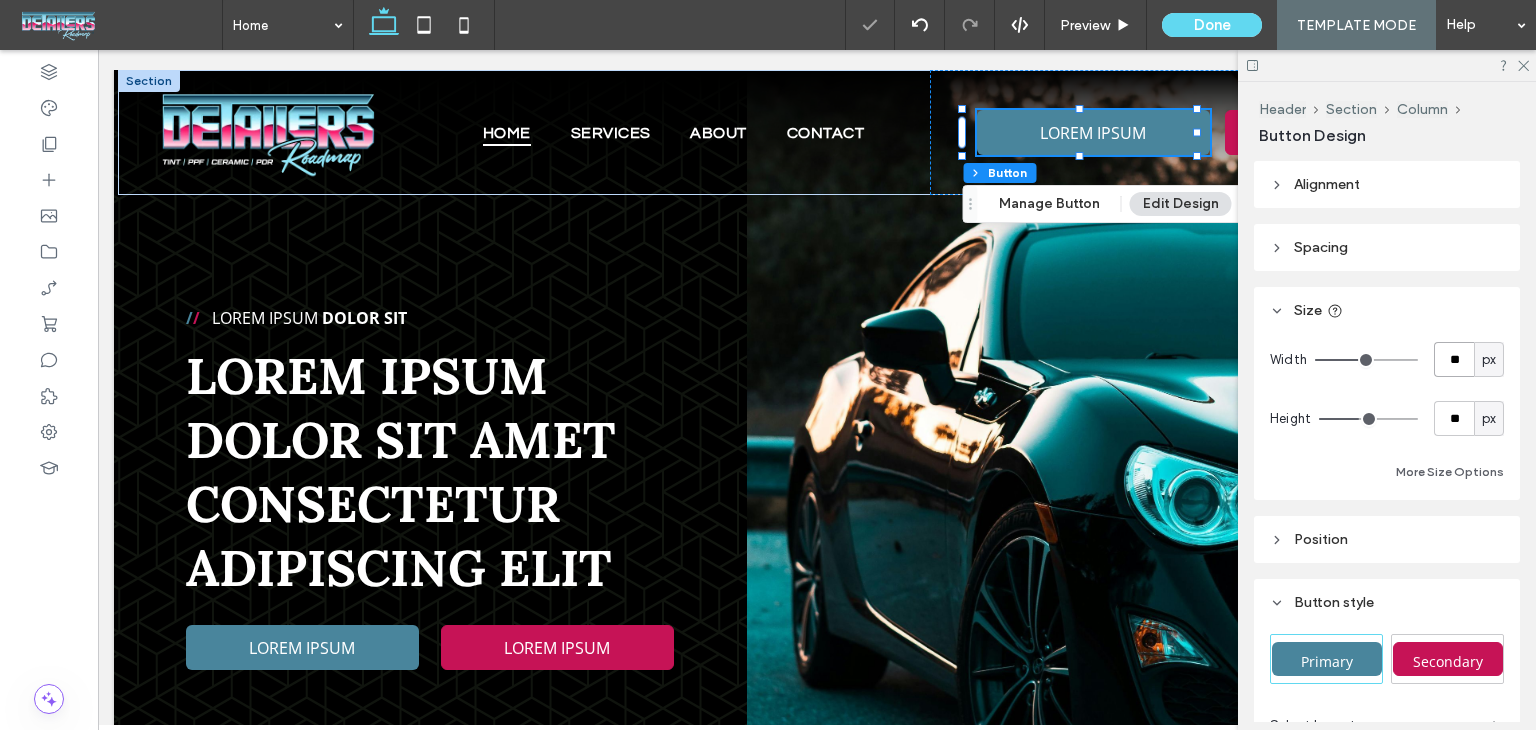 type on "***" 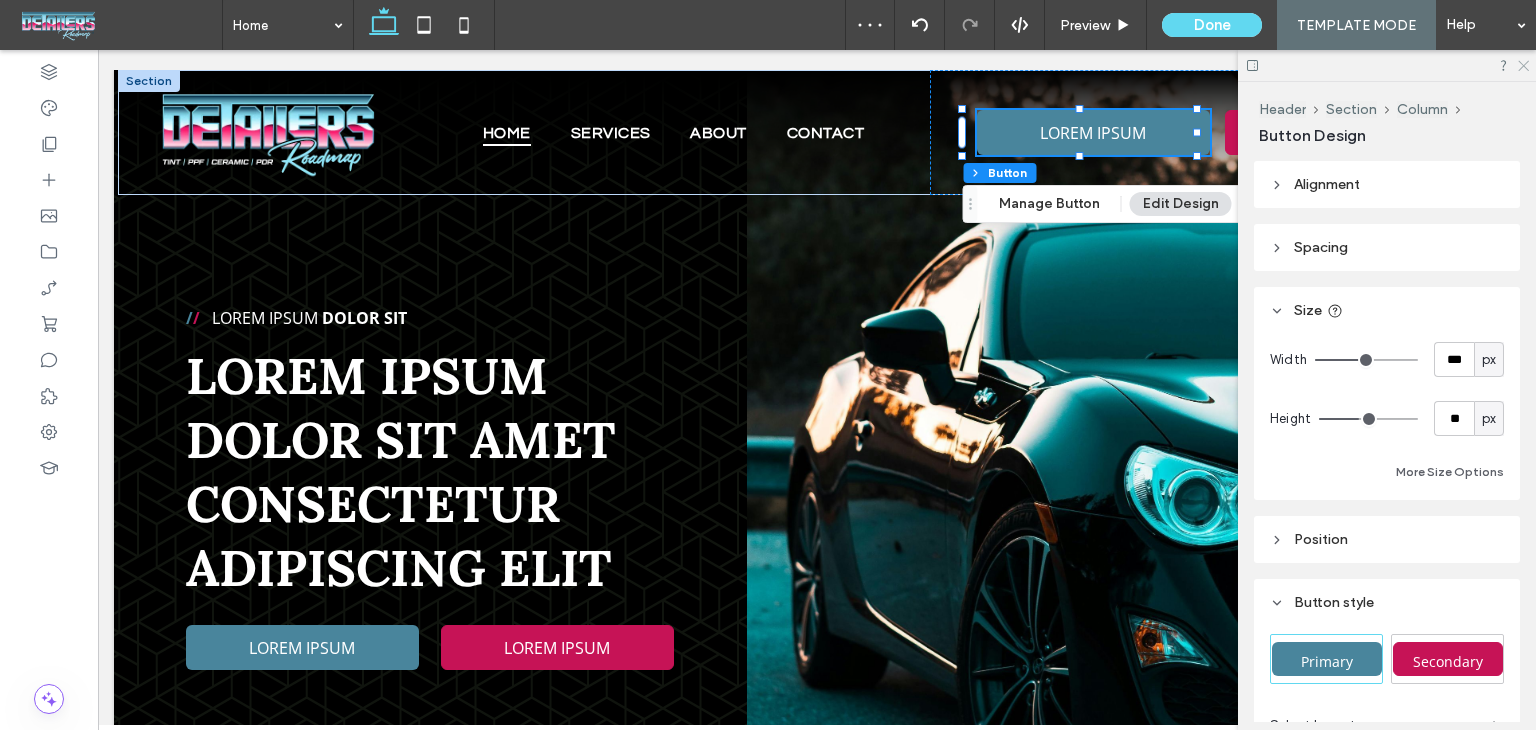 click 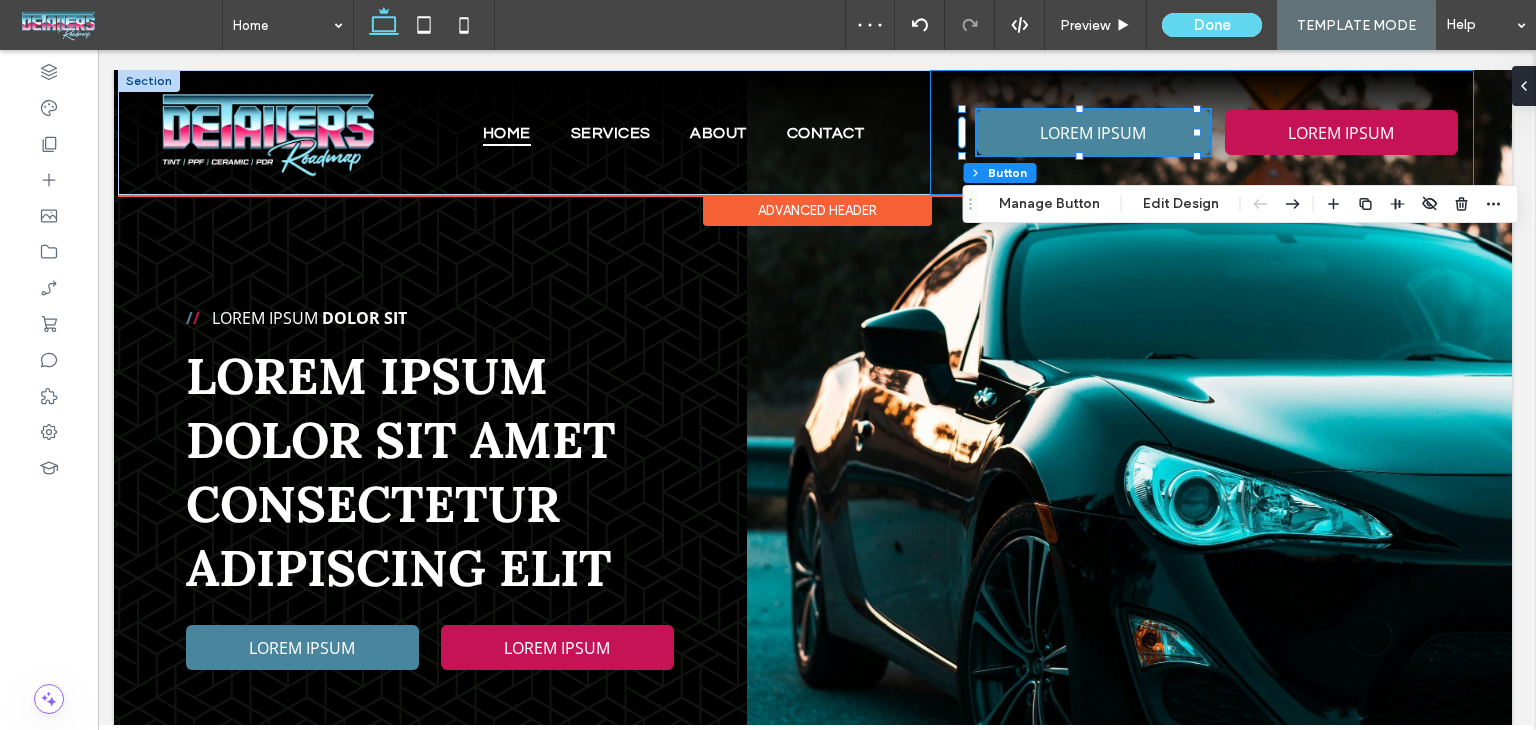 click on "LOREM IPSUM
LOREM IPSUM" at bounding box center (1202, 132) 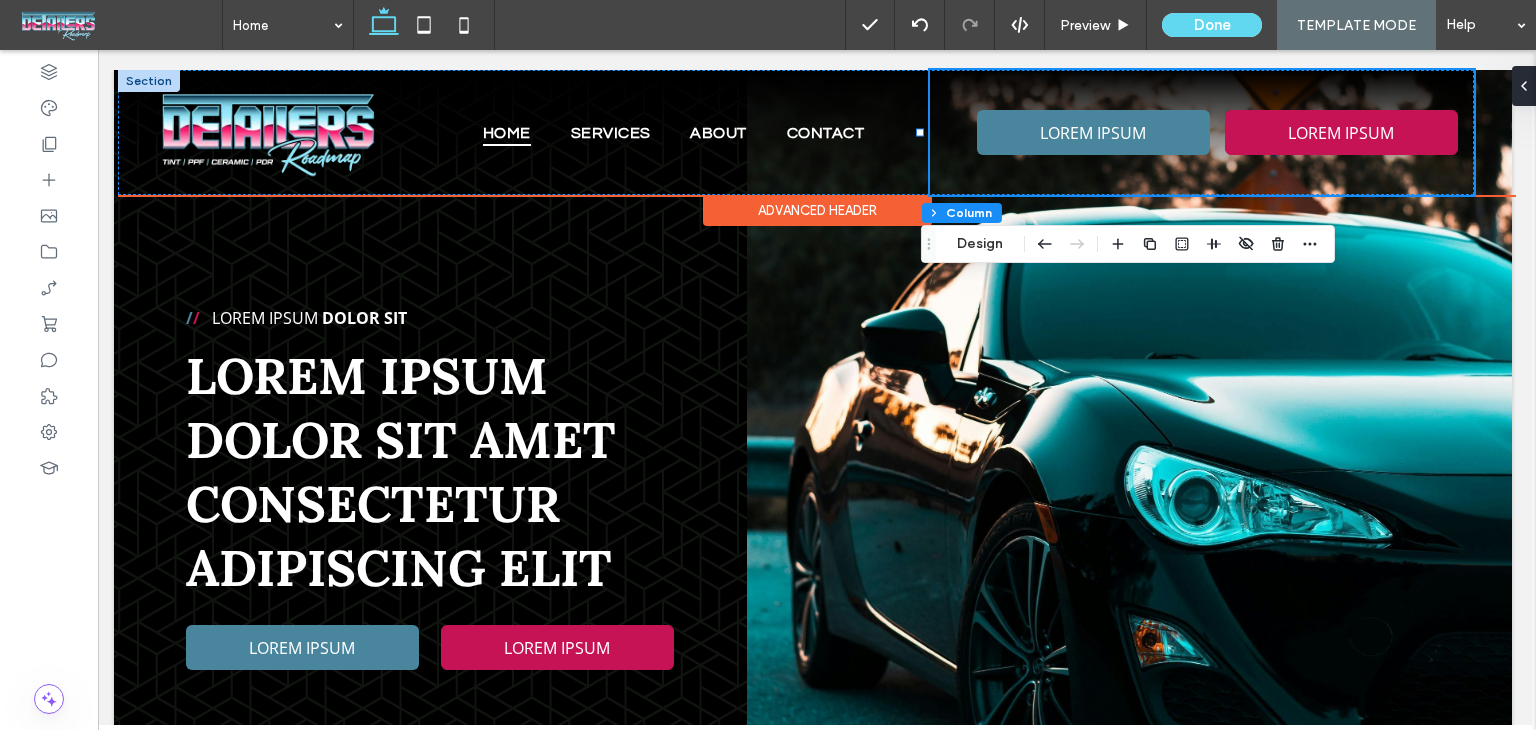 click at bounding box center (1459, 132) 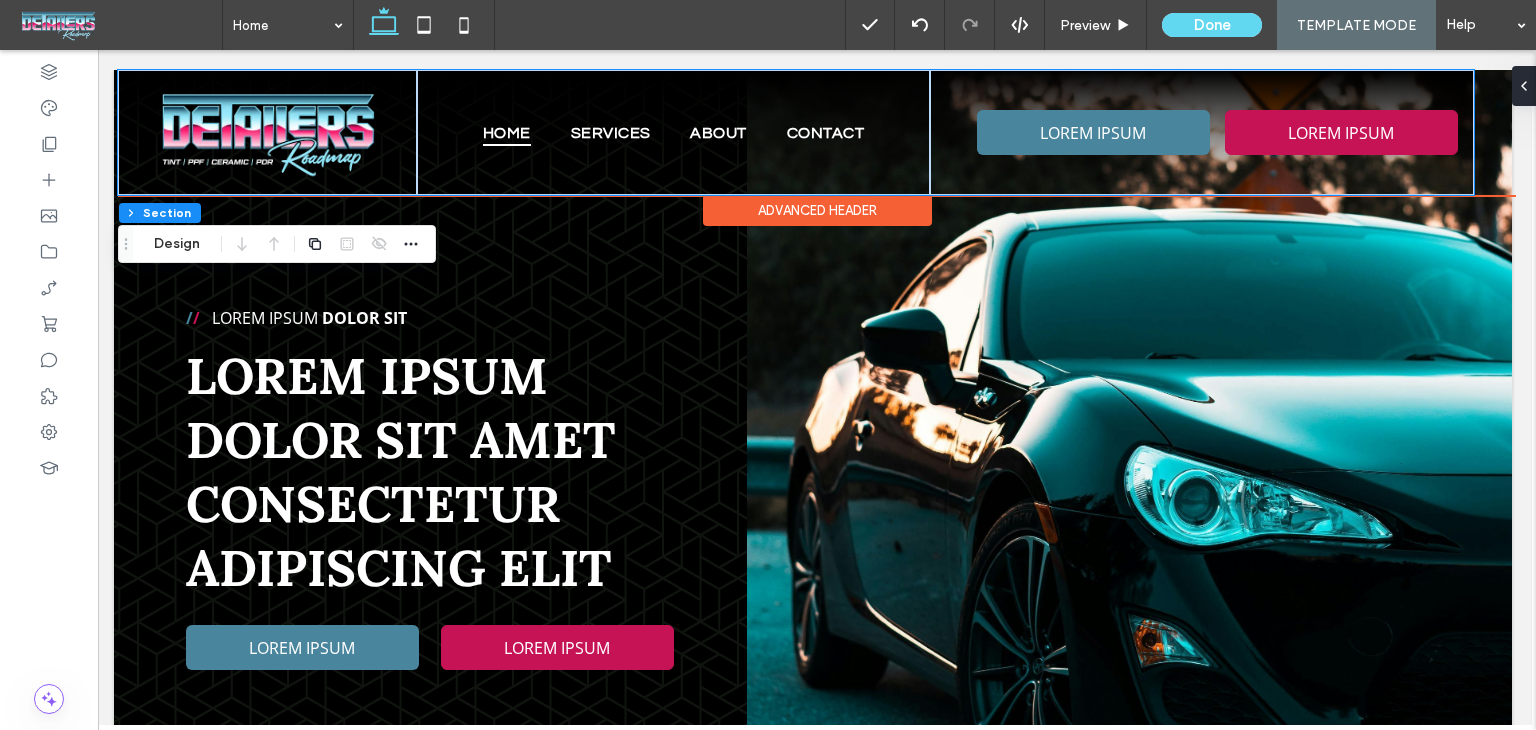 click on "Home
Services
About
Contact
LOREM IPSUM
LOREM IPSUM
Section" at bounding box center [817, 132] 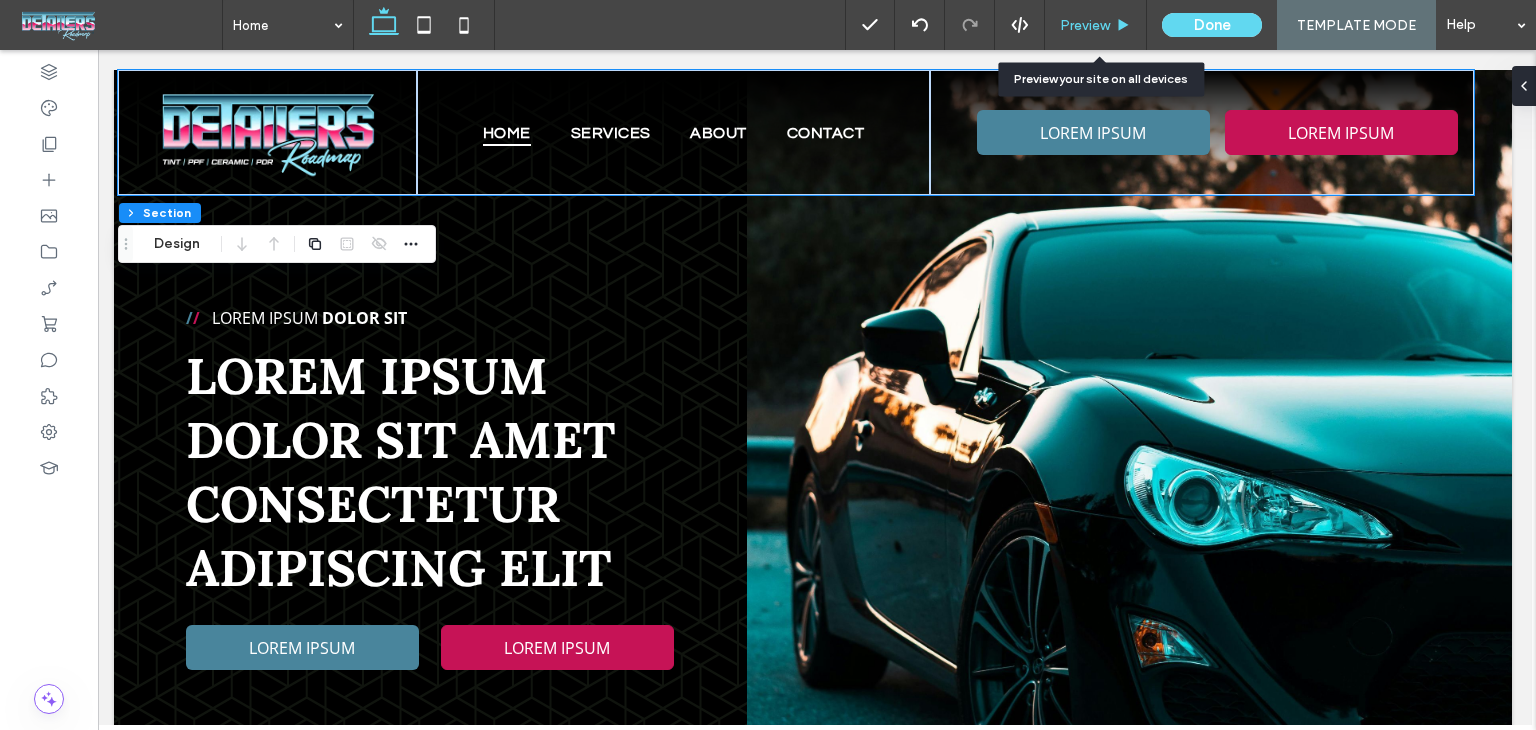 click on "Preview" at bounding box center [1085, 25] 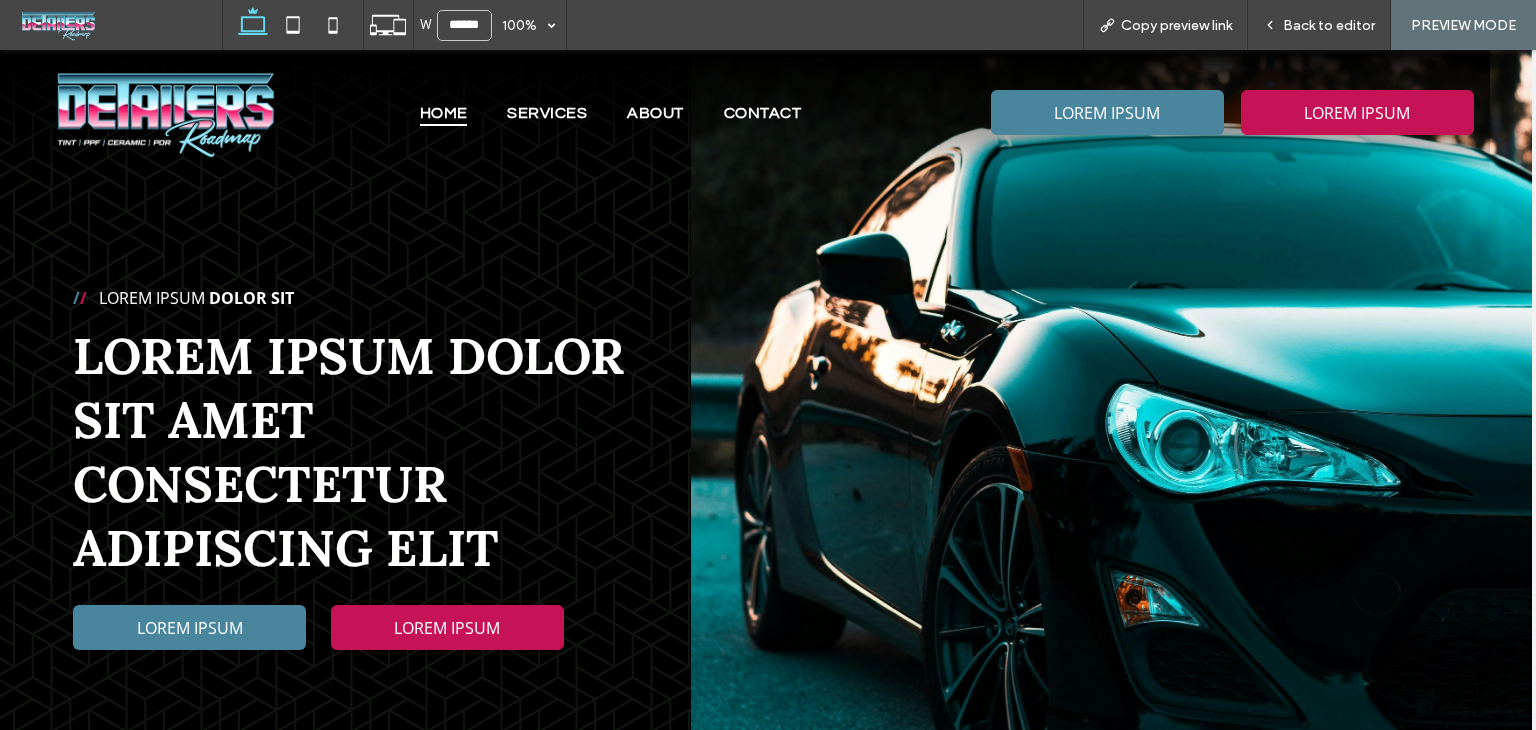 scroll, scrollTop: 0, scrollLeft: 27, axis: horizontal 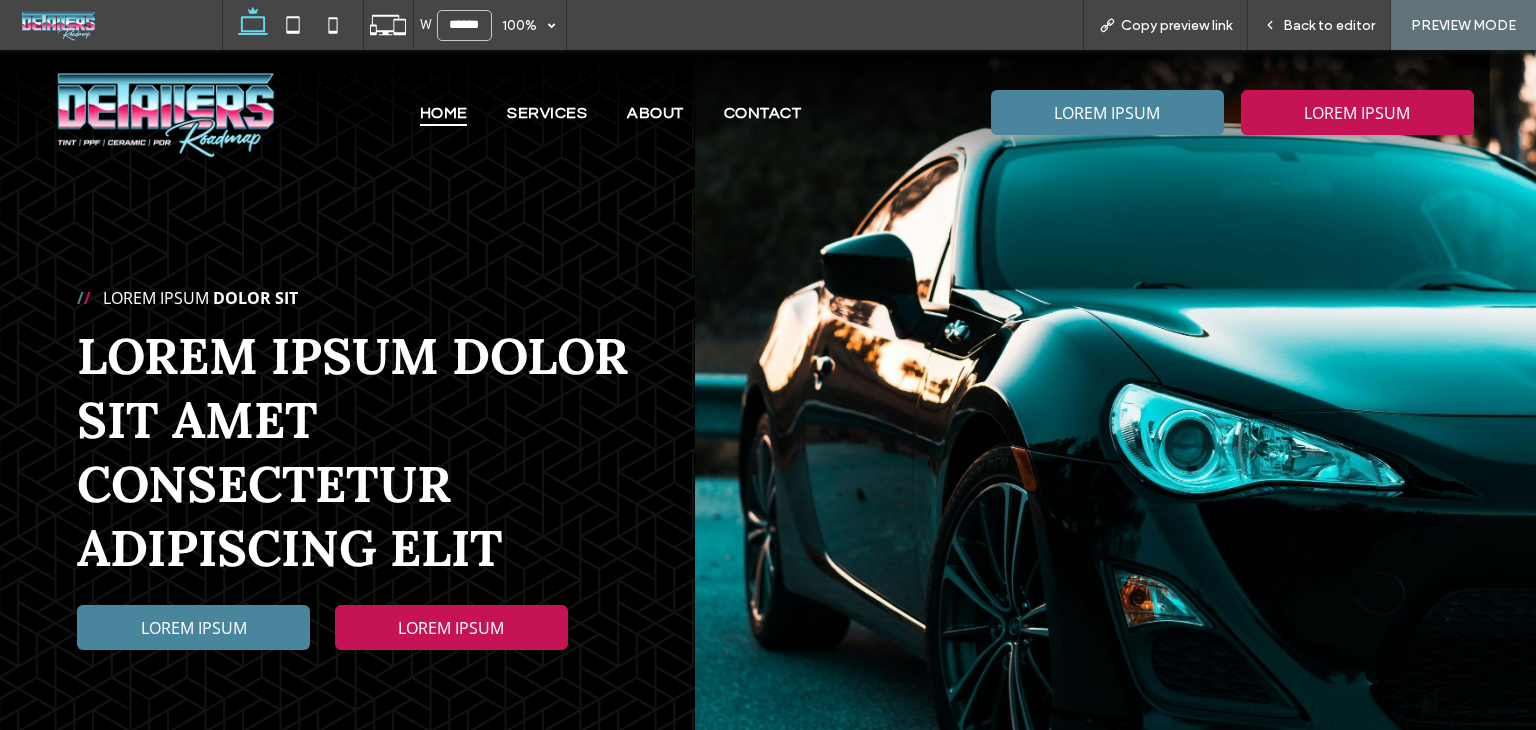 click on "LOREM IPSUM
LOREM IPSUM" at bounding box center [378, 627] 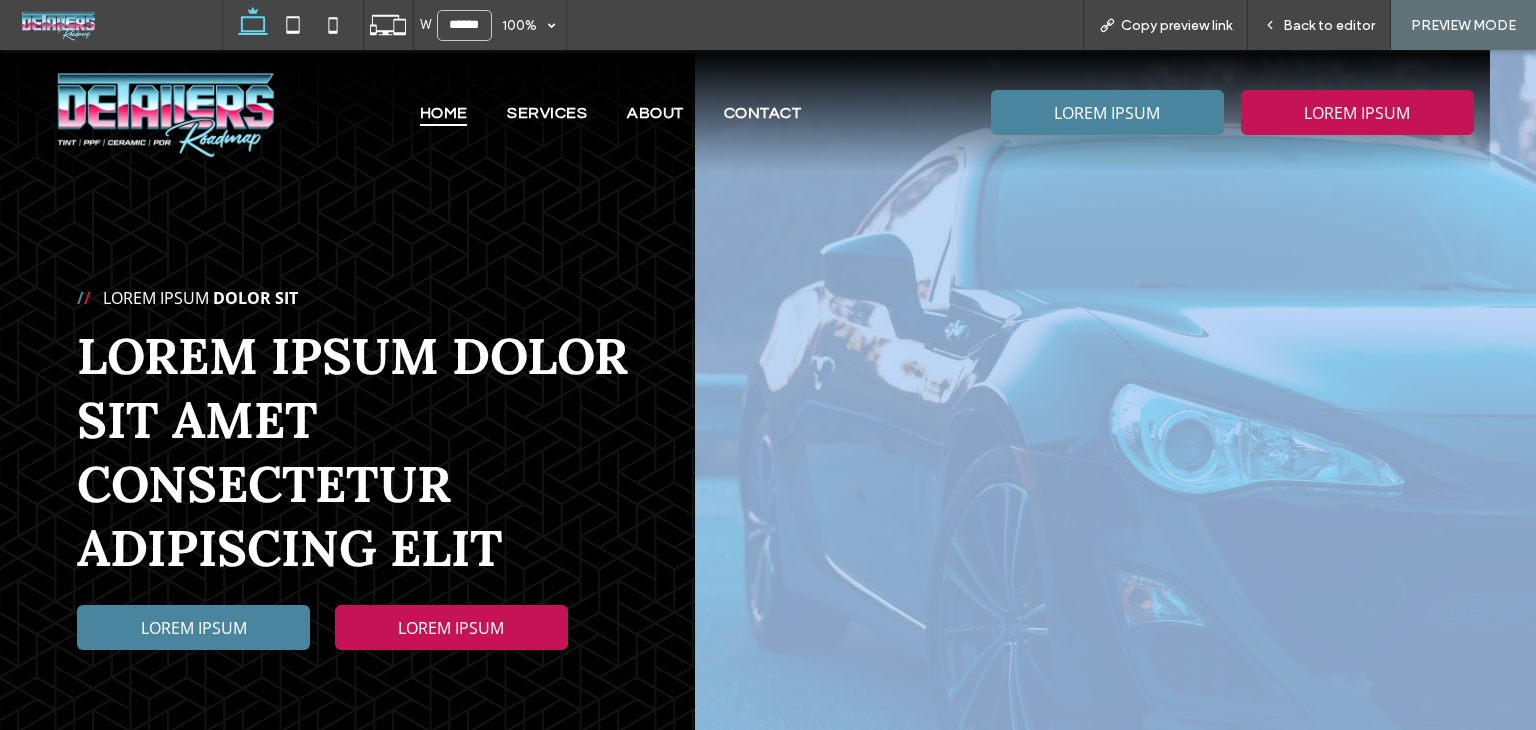 click on "LOREM IPSUM
LOREM IPSUM" at bounding box center [378, 627] 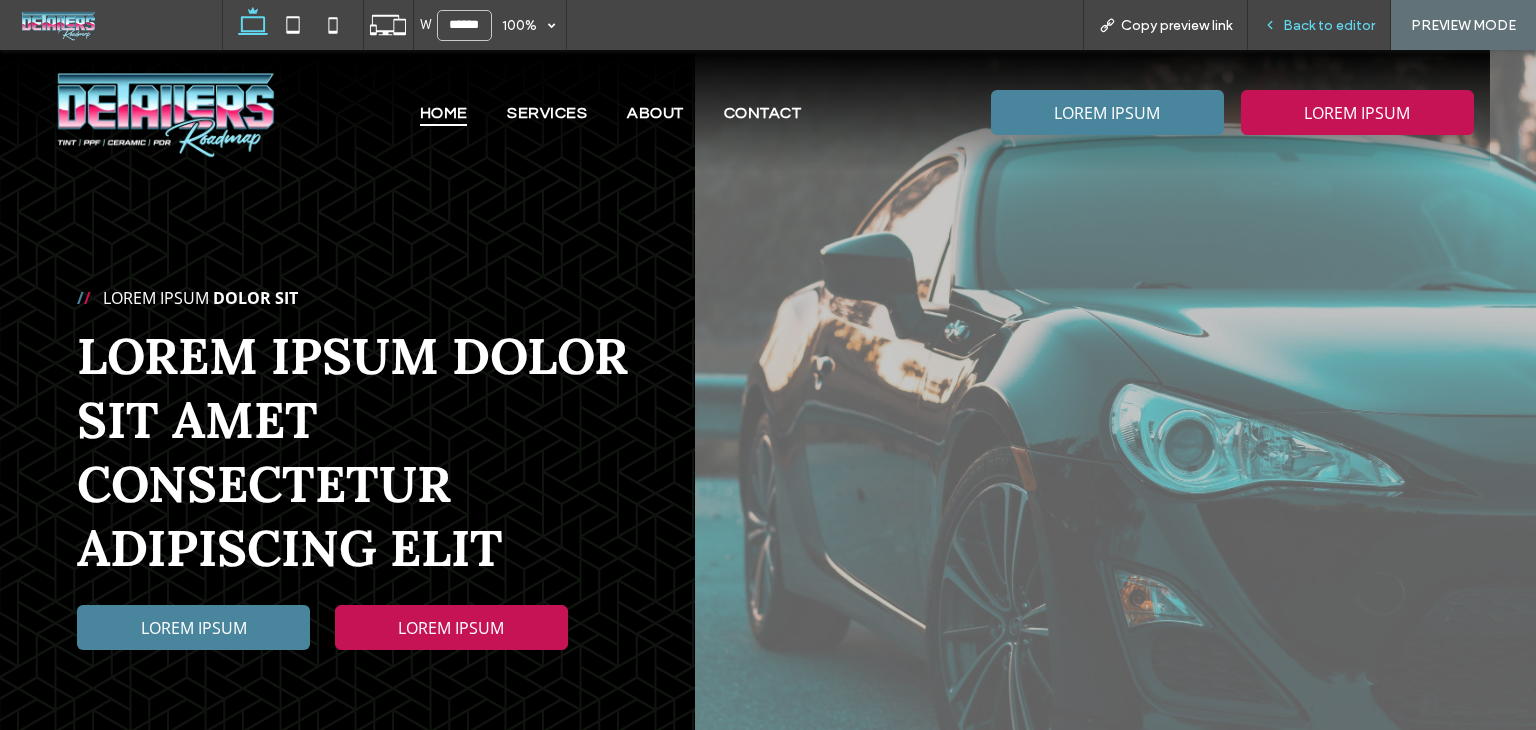 click on "Back to editor" at bounding box center (1319, 25) 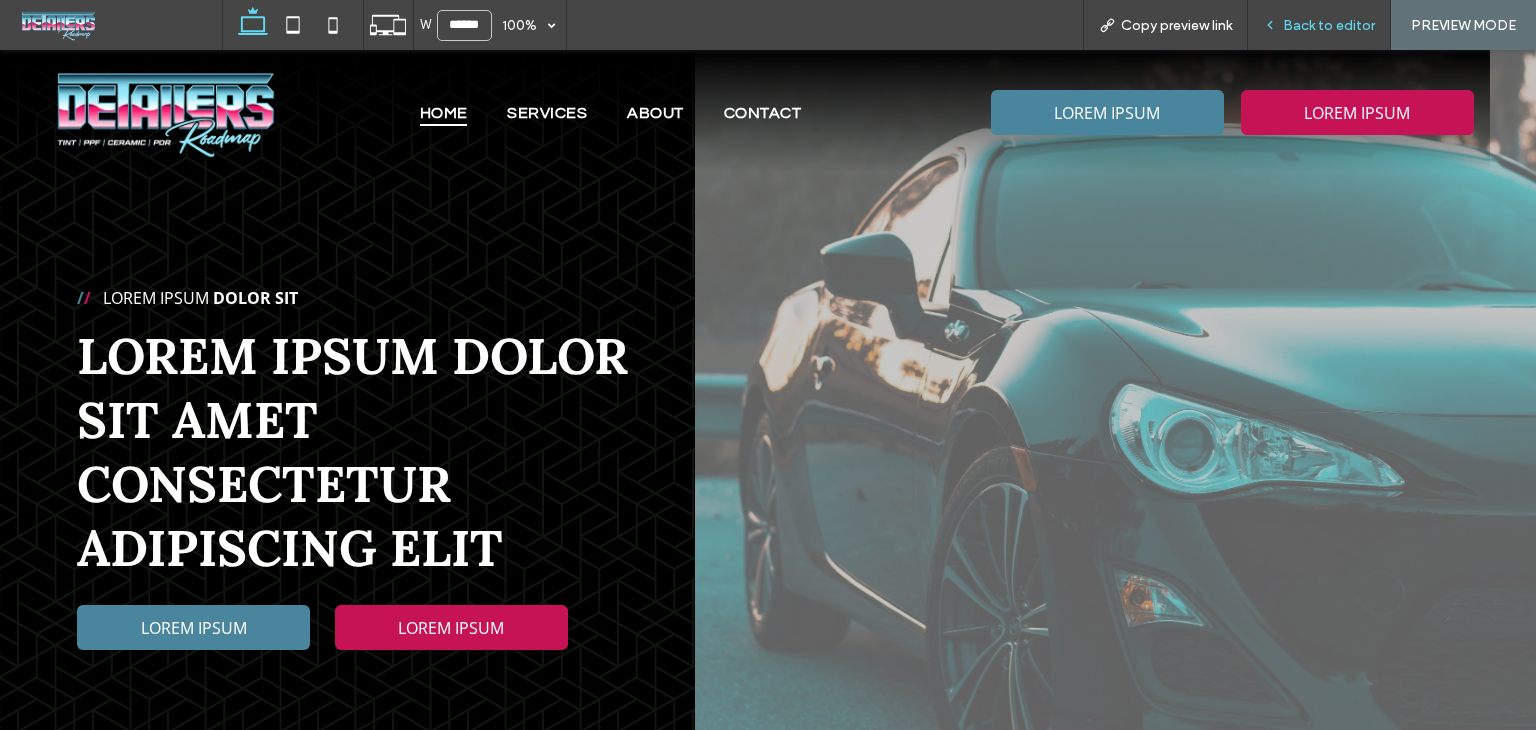 click on "Back to editor" at bounding box center (1329, 25) 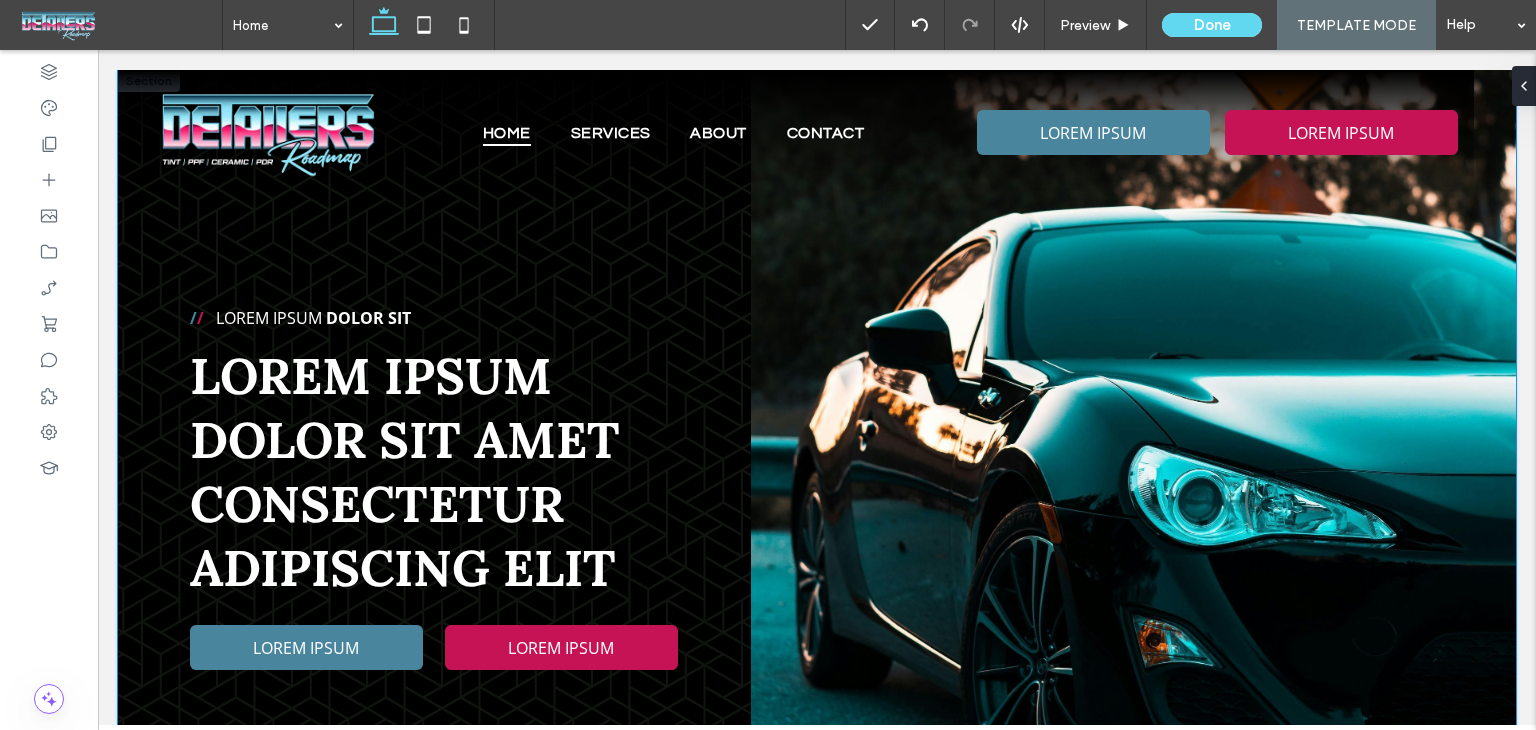 click on "/ /     Lorem ipsum
Dolor Sit
Lorem ipsum dolor sit amet consectetur adipiscing elit
LOREM IPSUM
LOREM IPSUM" at bounding box center [817, 470] 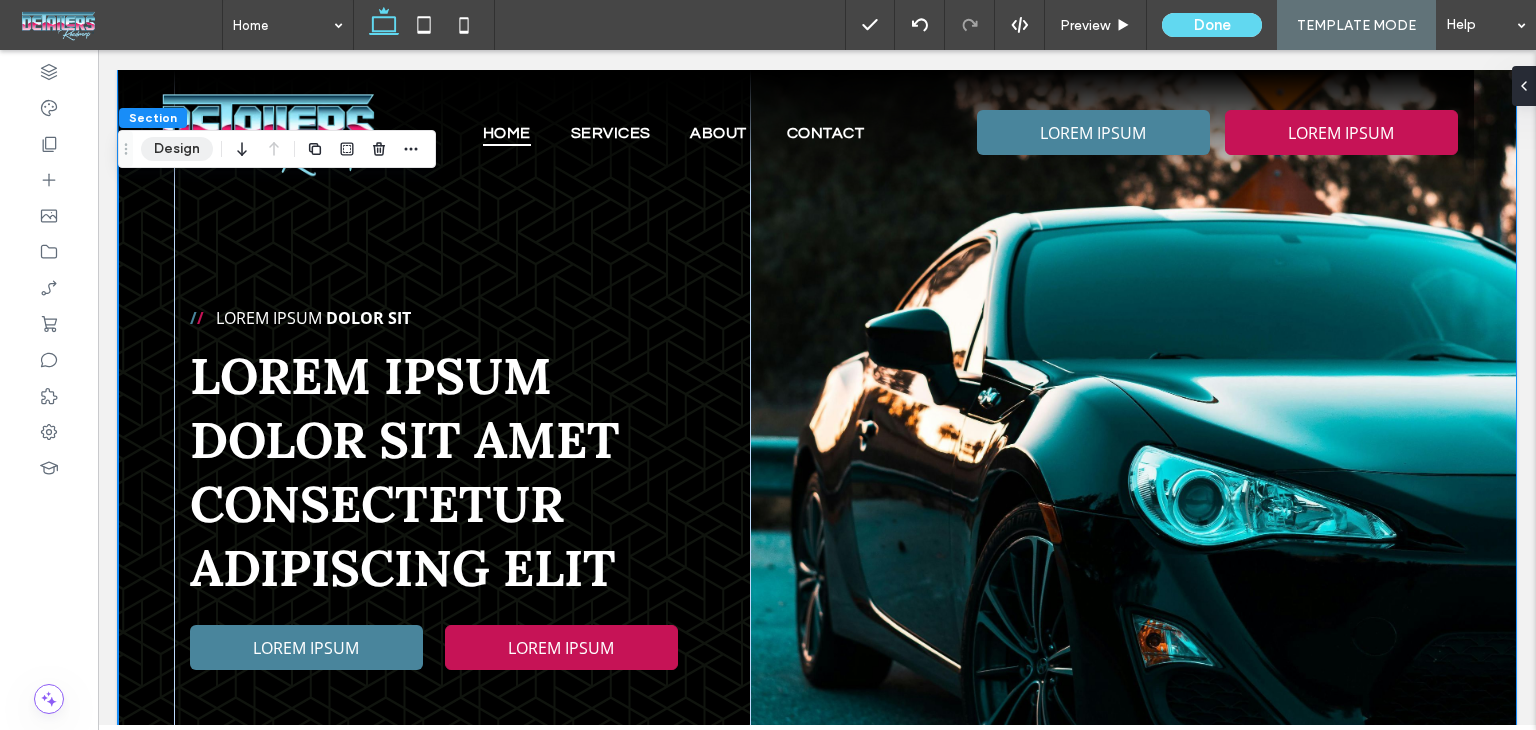 click on "Design" at bounding box center (177, 149) 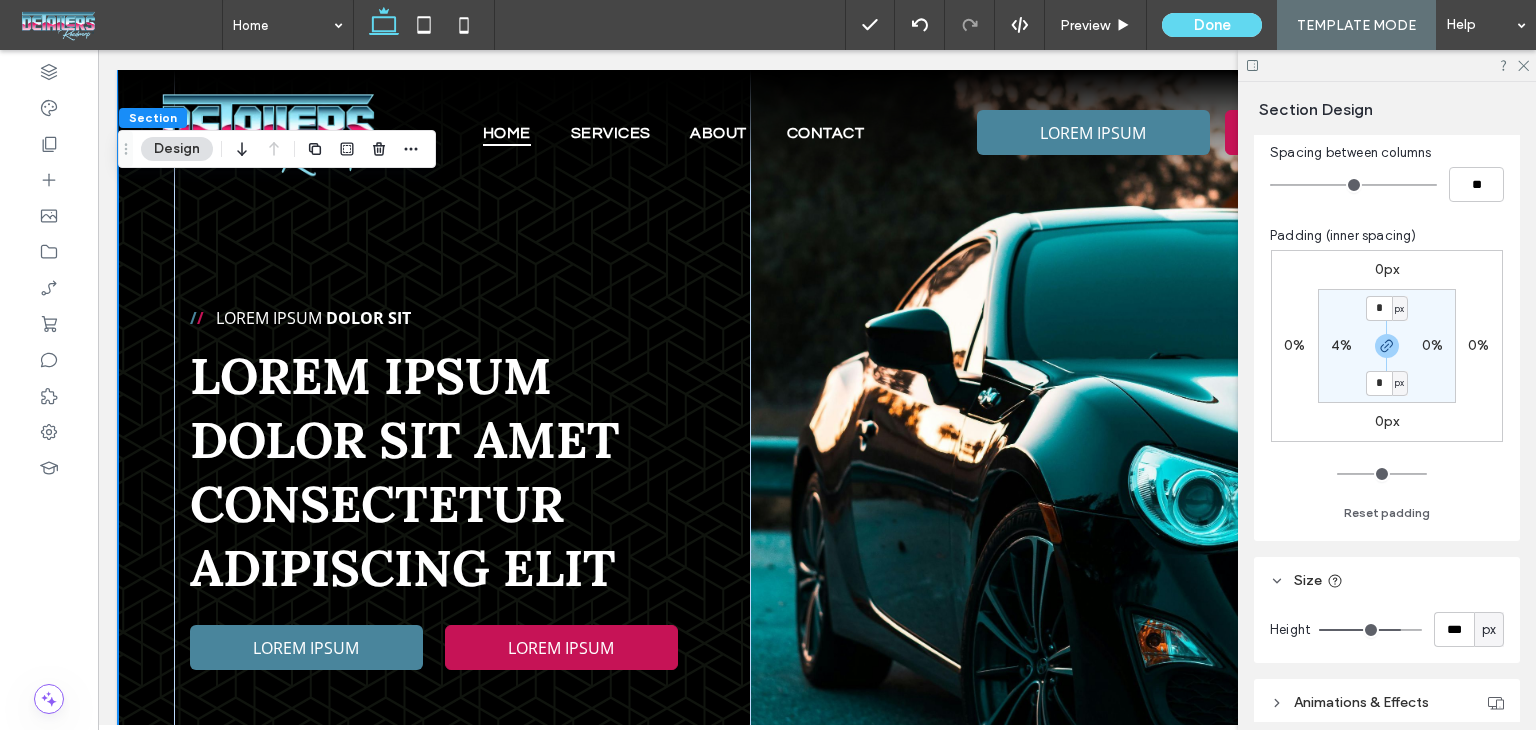 scroll, scrollTop: 212, scrollLeft: 0, axis: vertical 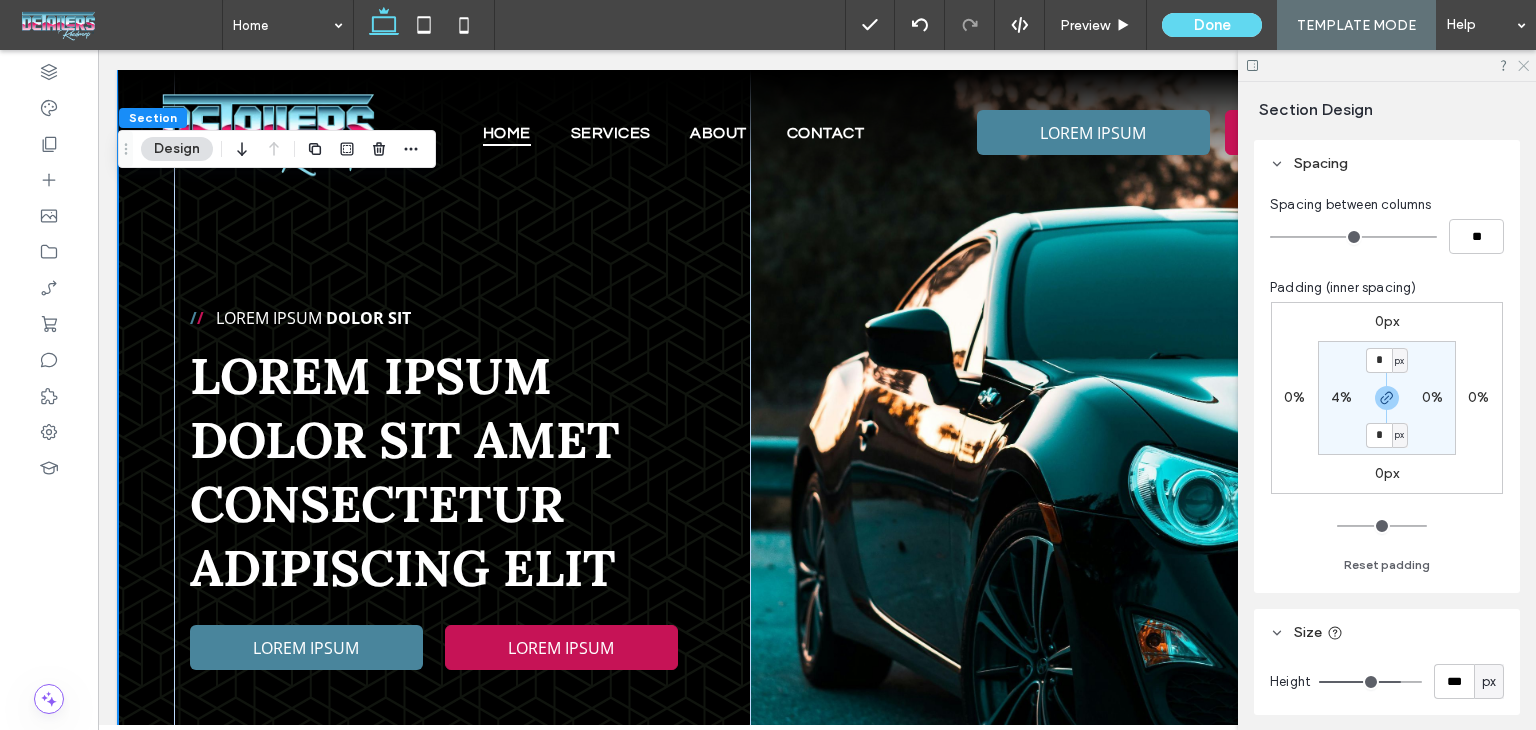 click 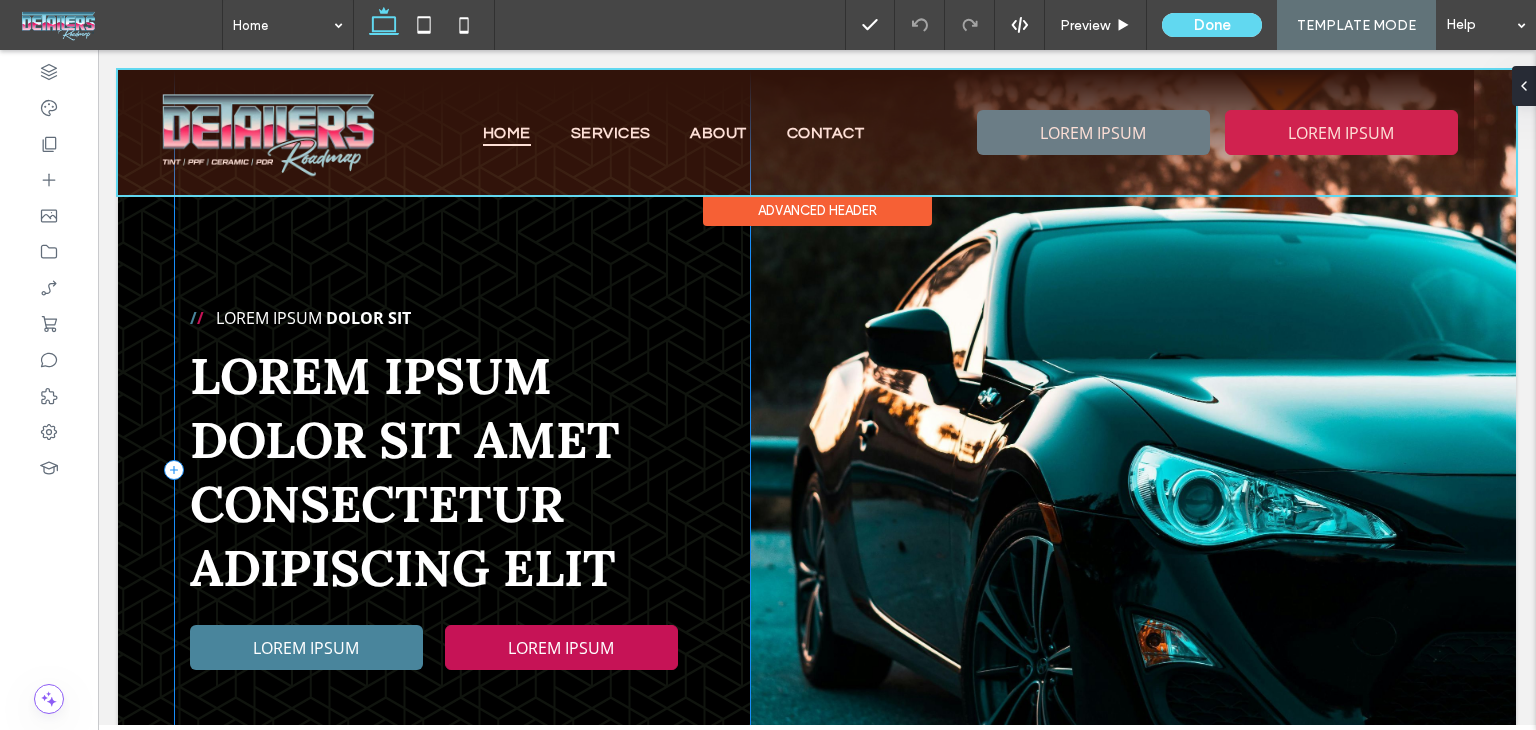 scroll, scrollTop: 0, scrollLeft: 0, axis: both 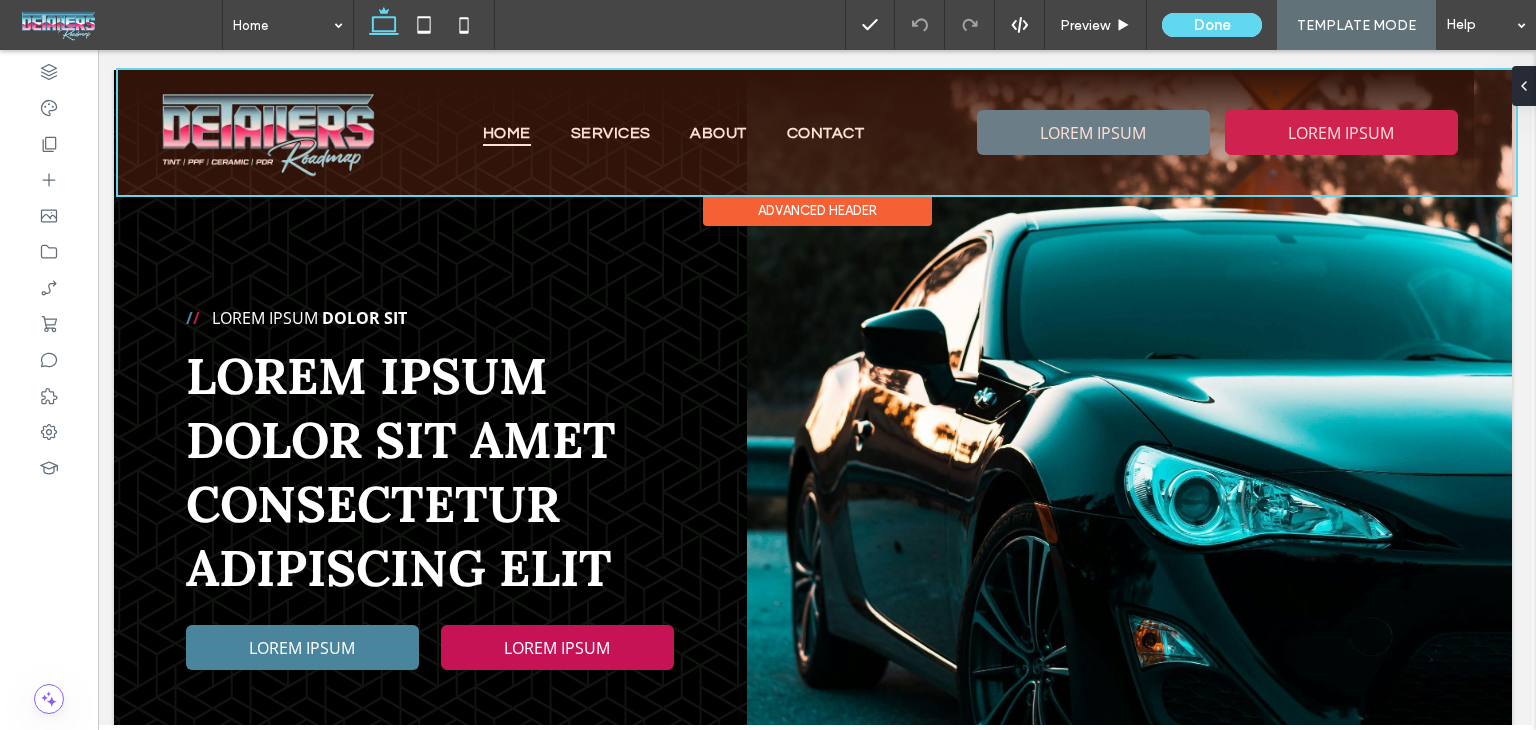 click at bounding box center [817, 132] 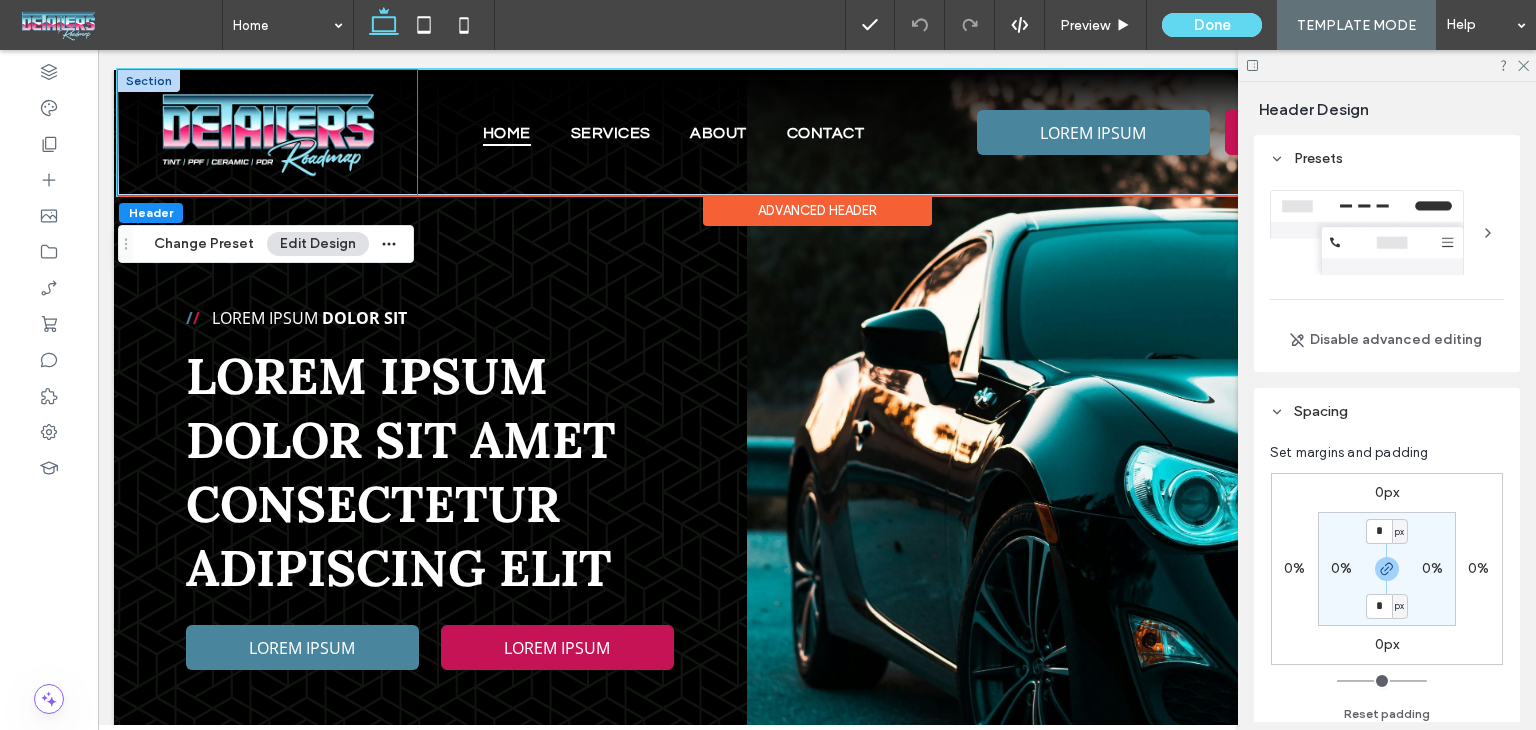 click at bounding box center (267, 132) 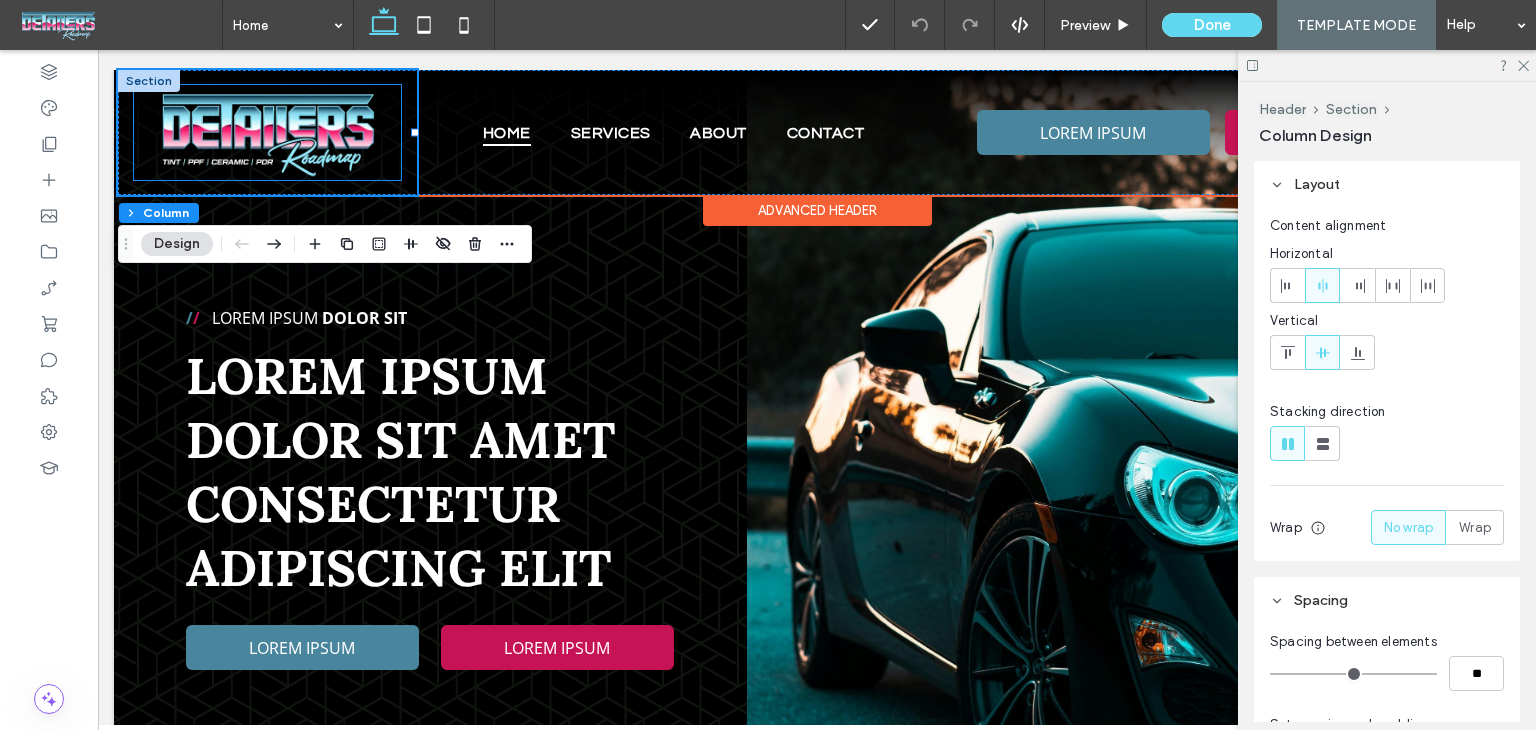 click at bounding box center (149, 81) 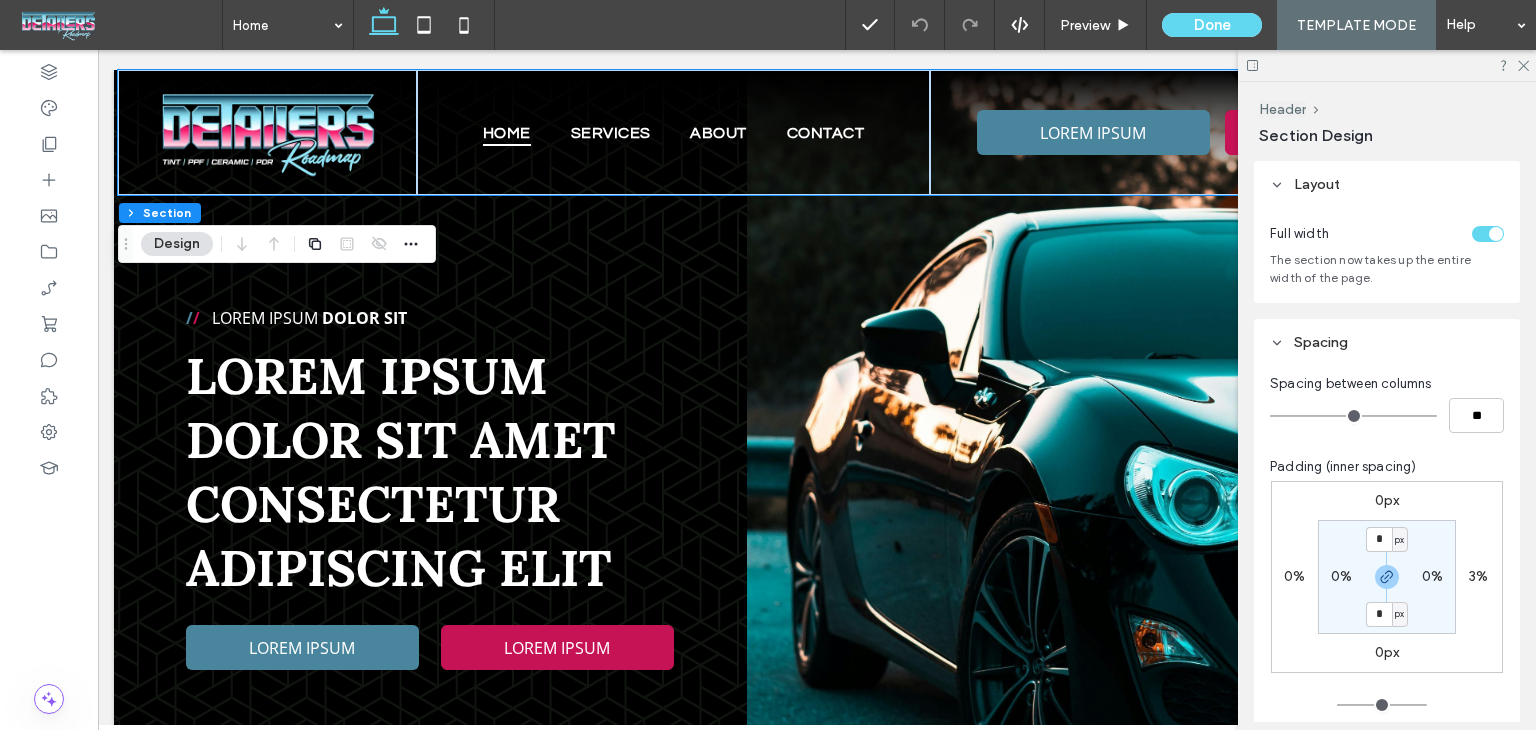 click on "3%" at bounding box center [1478, 576] 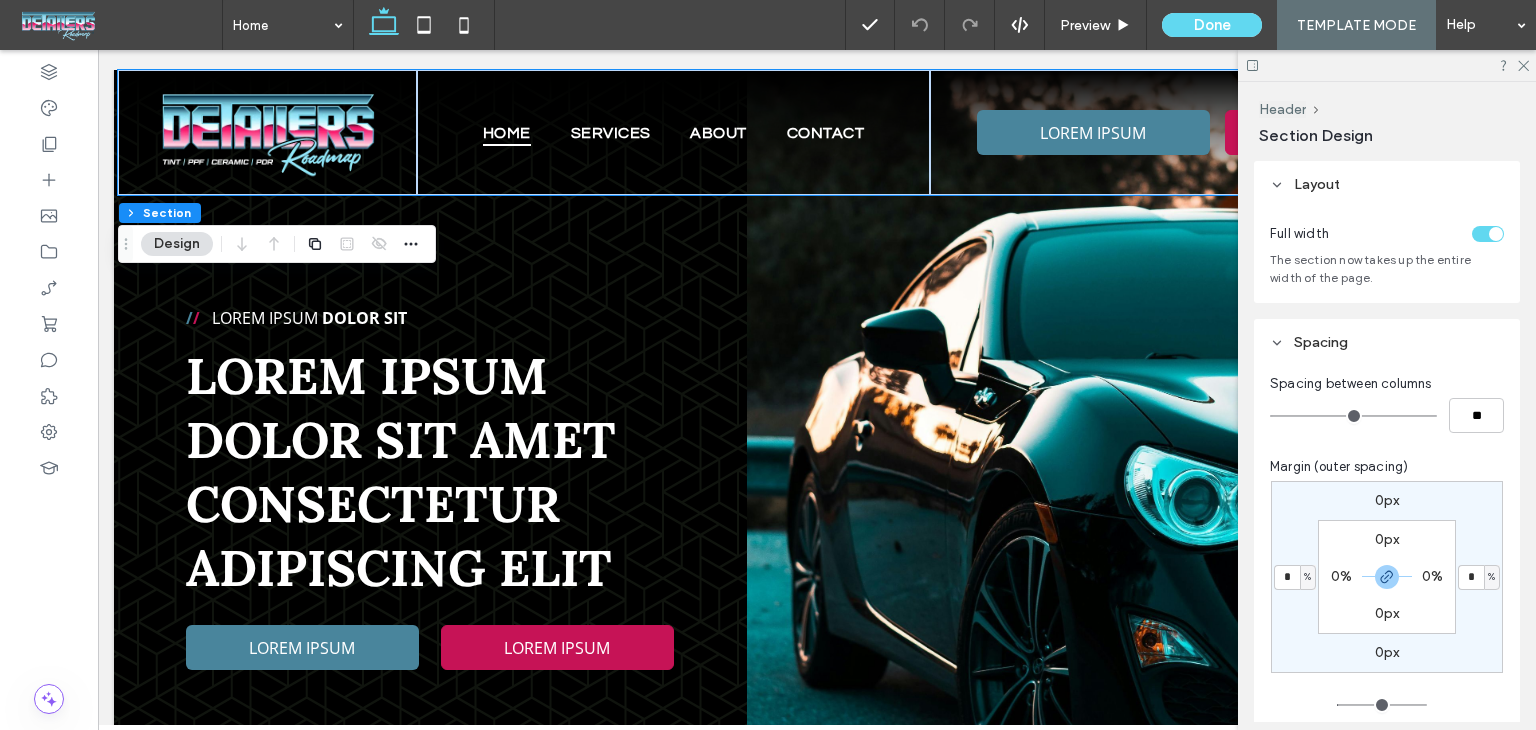 click on "0px * % 0px * % 0px 0% 0px 0%" at bounding box center [1387, 577] 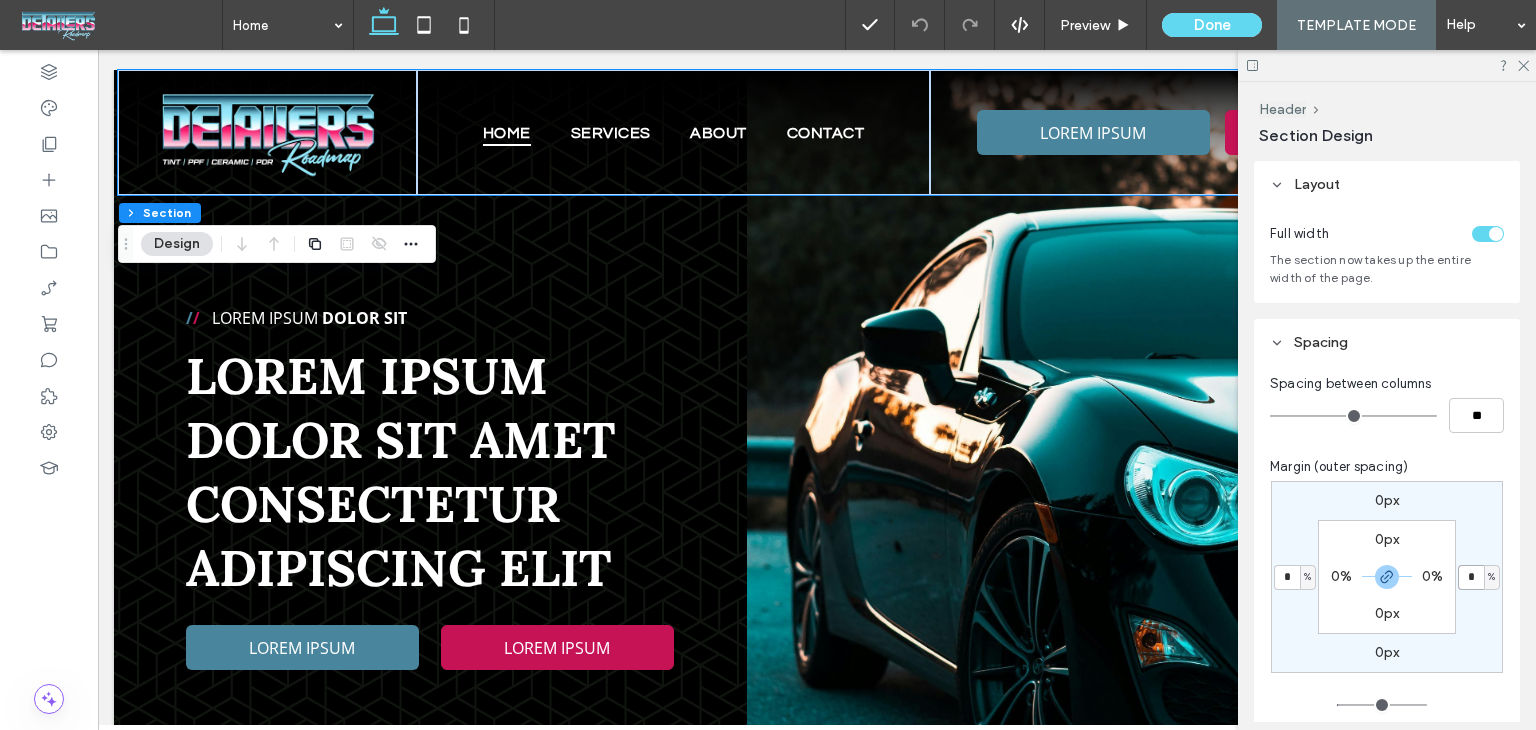 click on "*" at bounding box center (1471, 577) 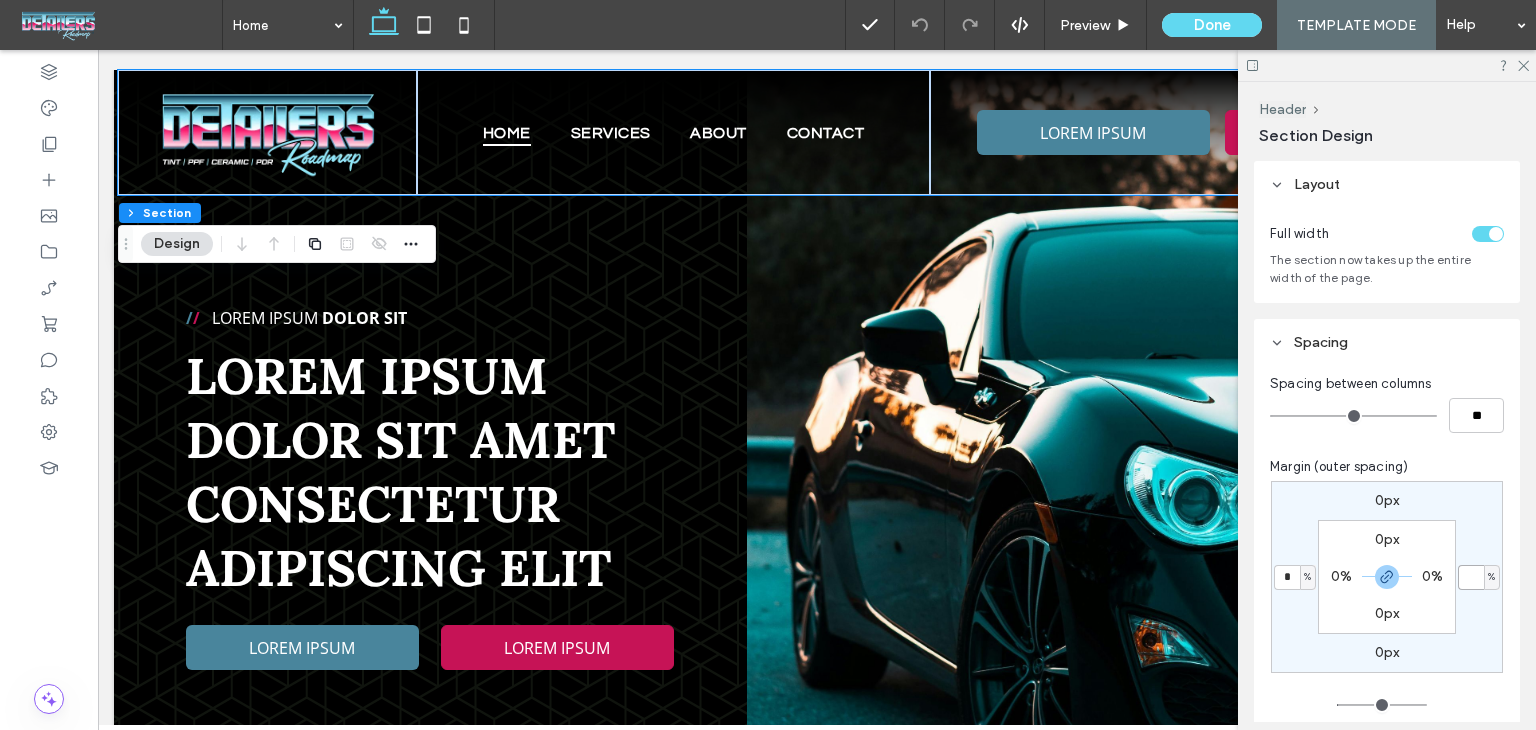 type 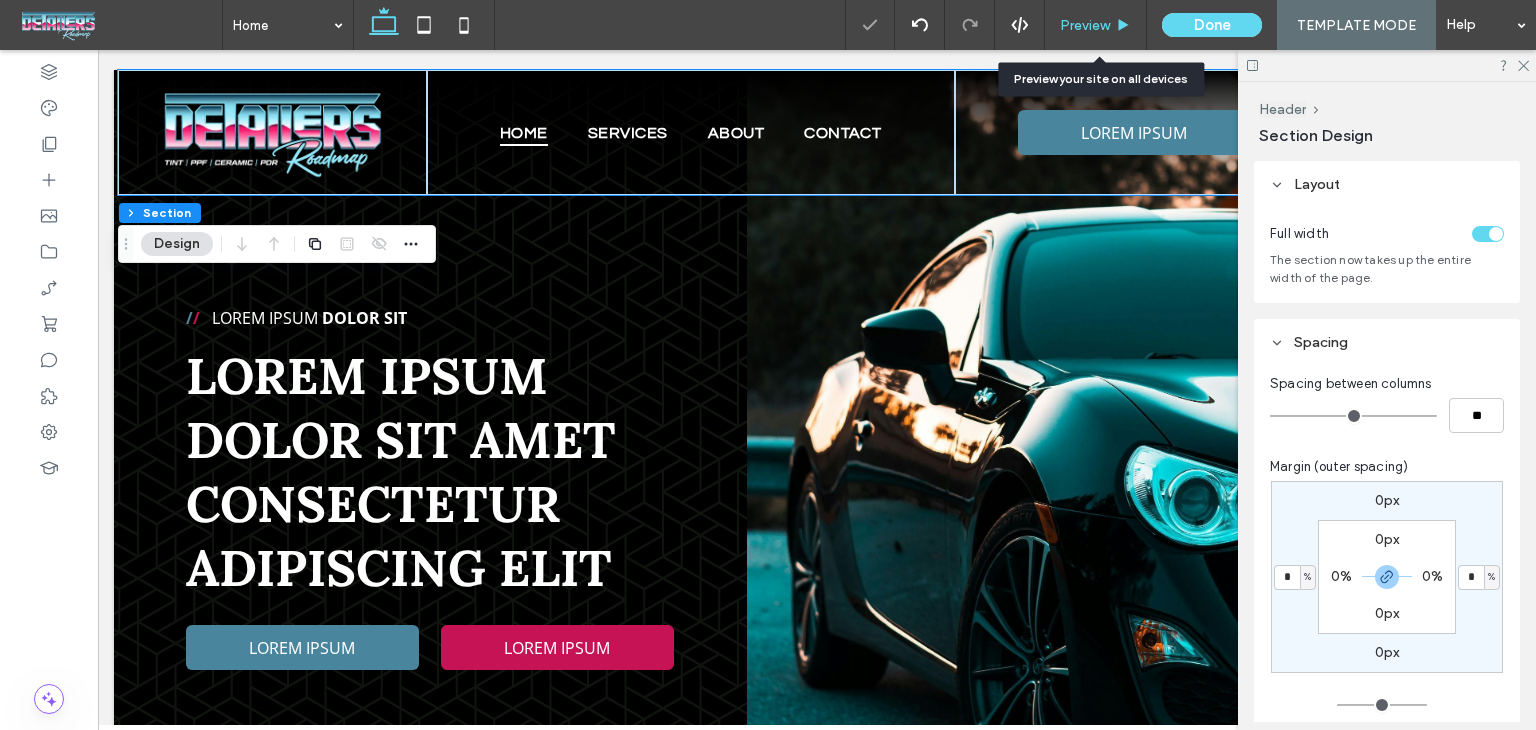click on "Preview" at bounding box center (1096, 25) 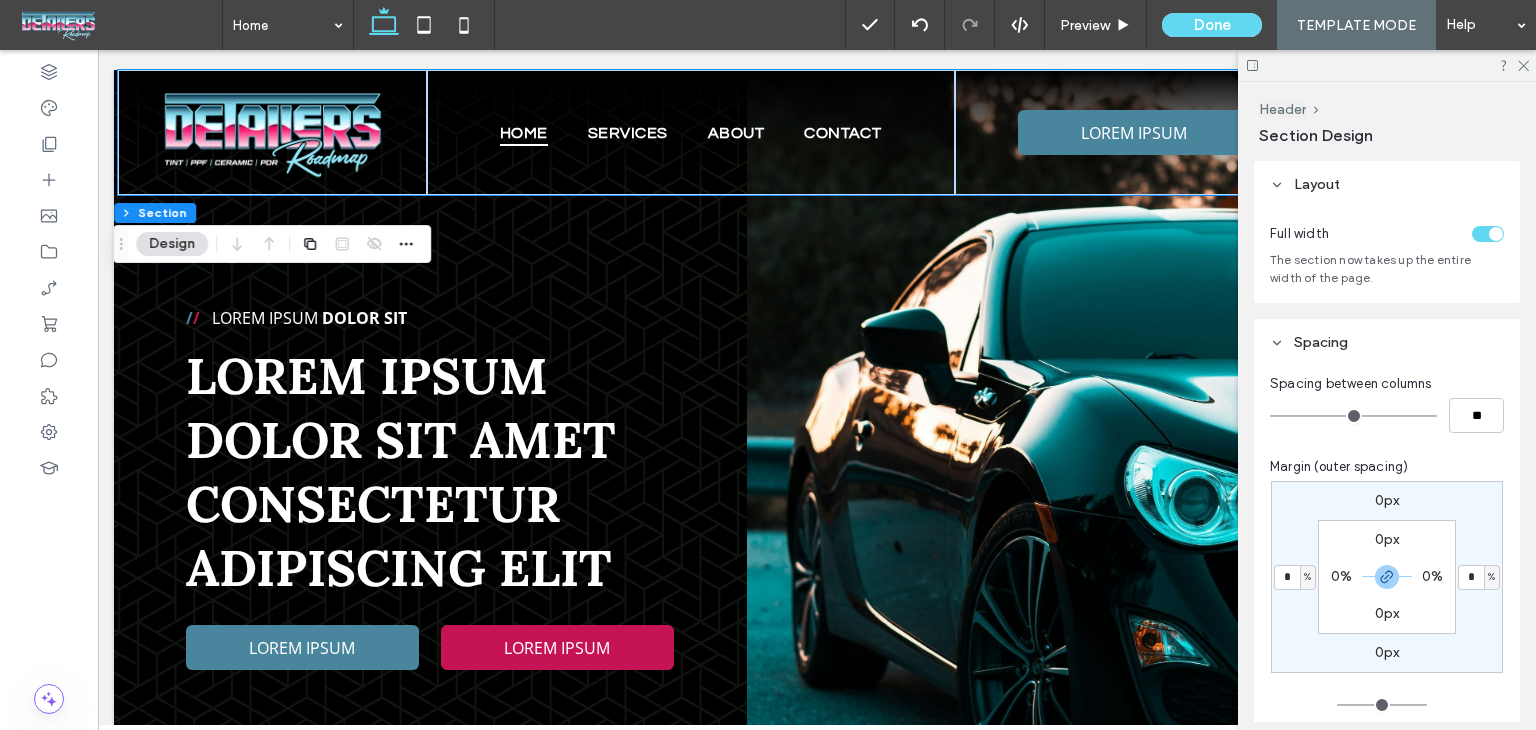 scroll, scrollTop: 0, scrollLeft: 297, axis: horizontal 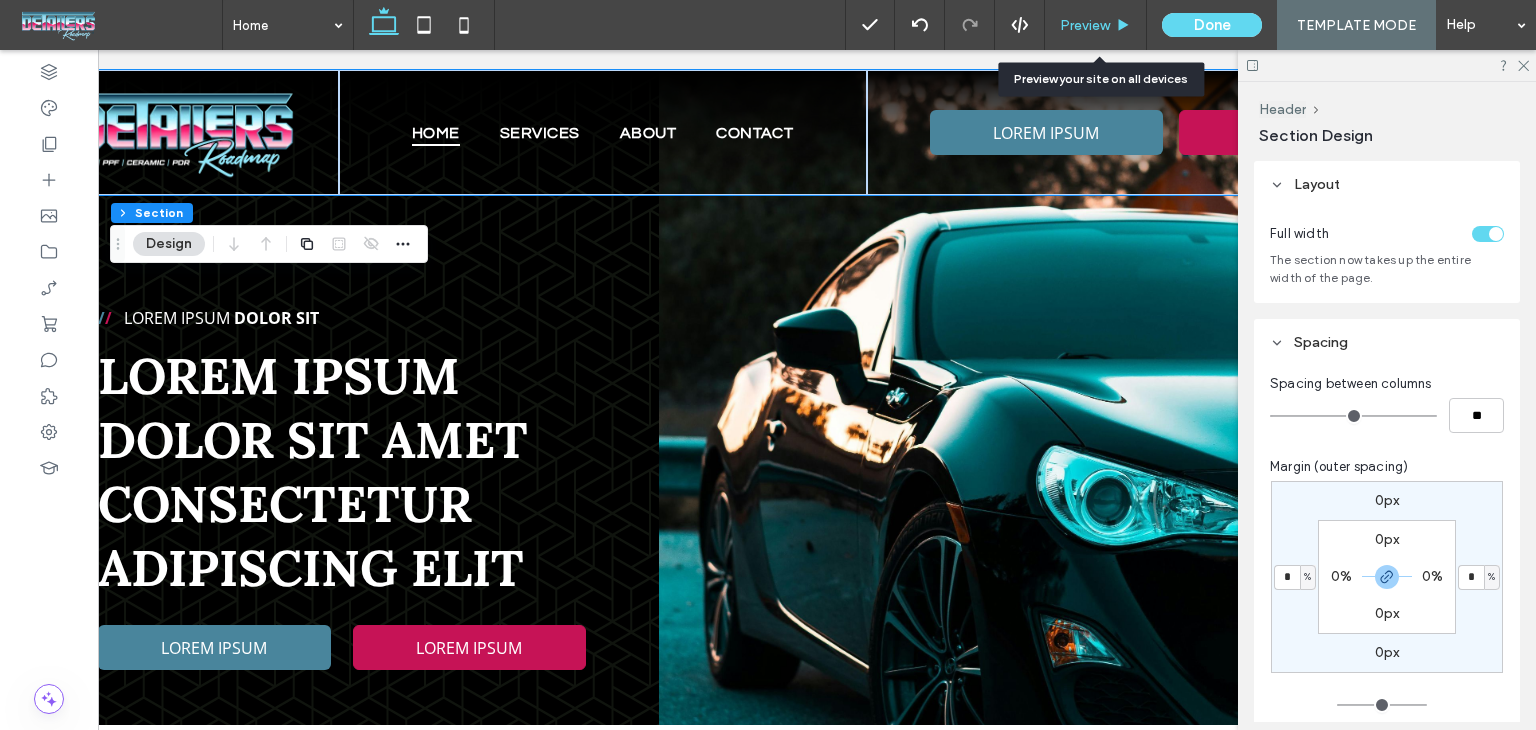 click on "Preview" at bounding box center [1096, 25] 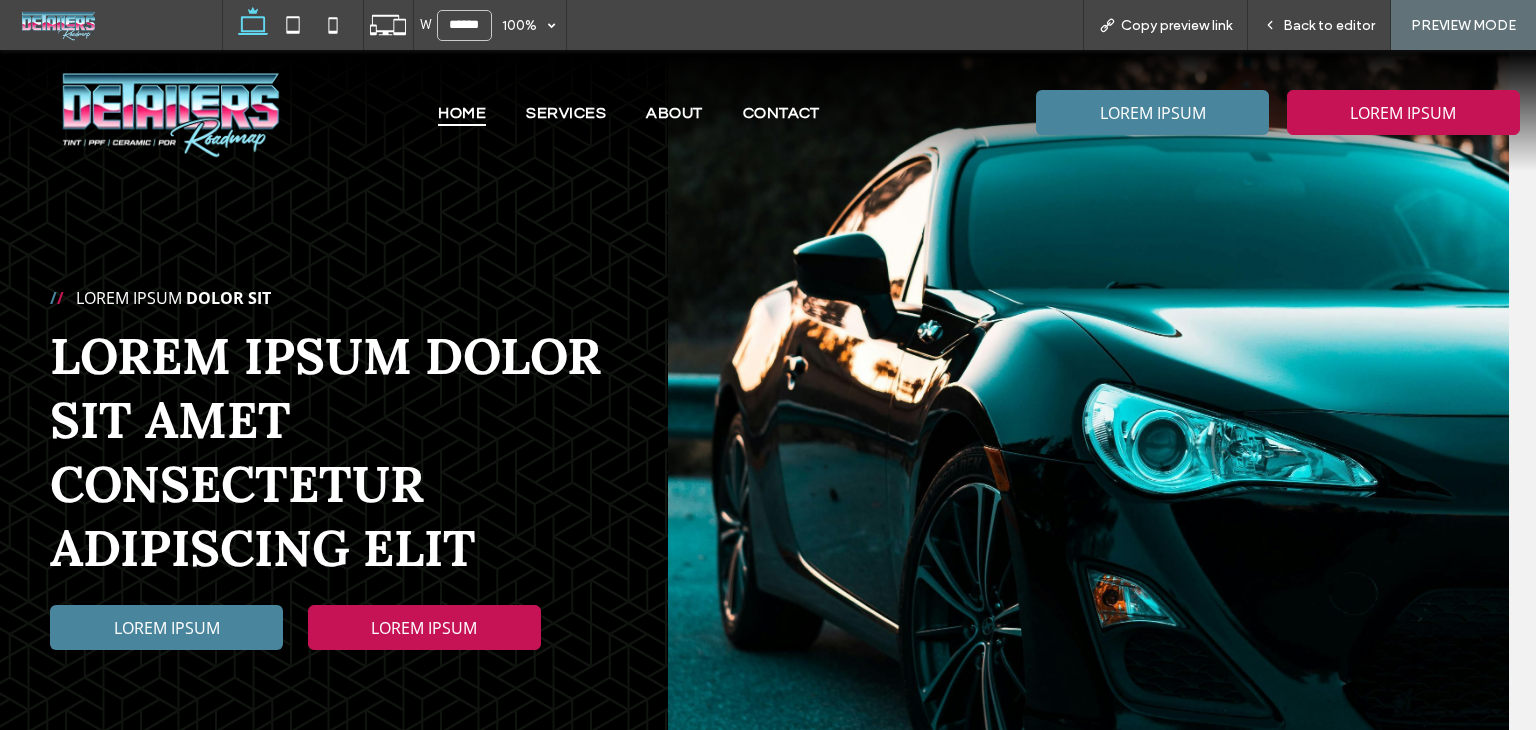 click on "LOREM IPSUM
LOREM IPSUM" at bounding box center [1227, 112] 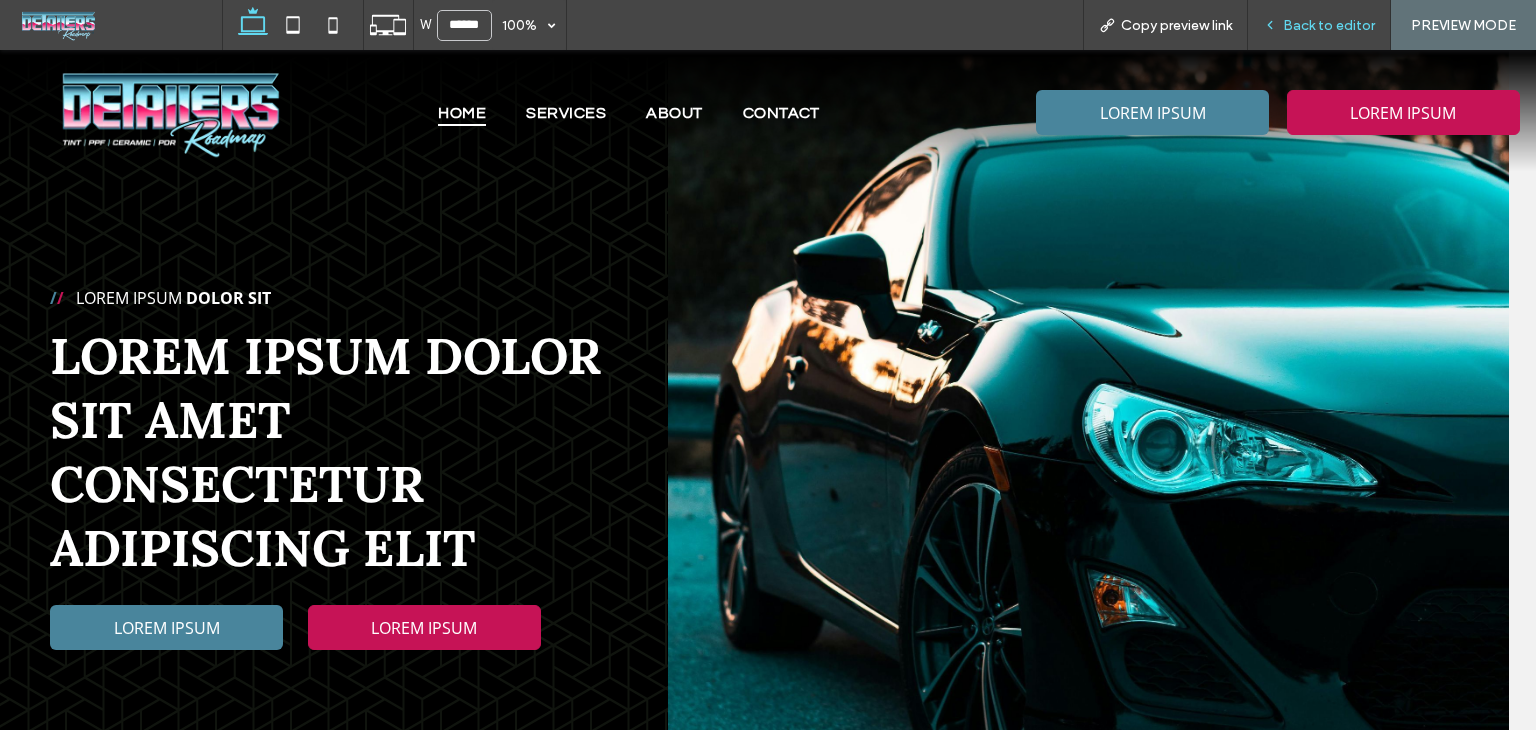 click on "Back to editor" at bounding box center (1329, 25) 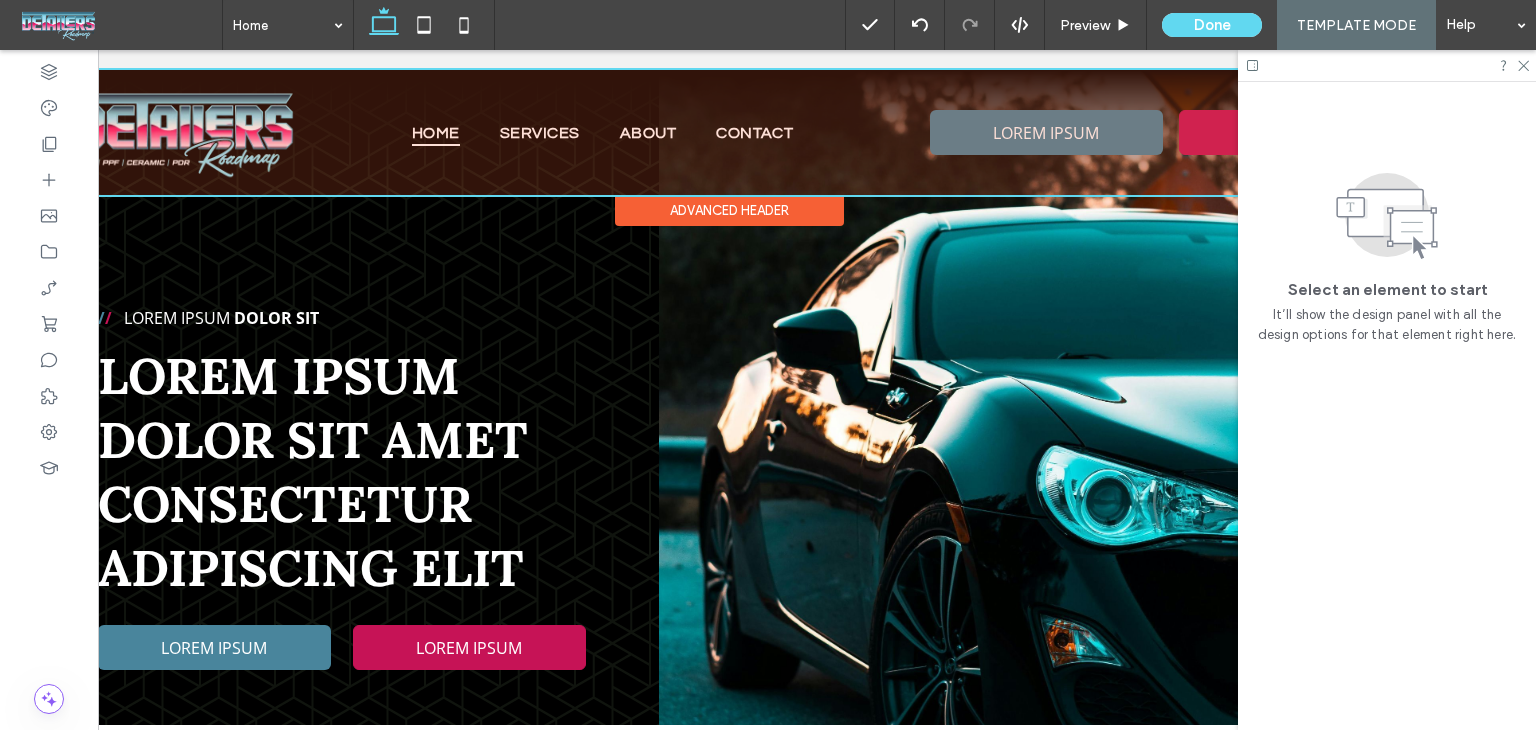 click on "Advanced Header" at bounding box center [729, 210] 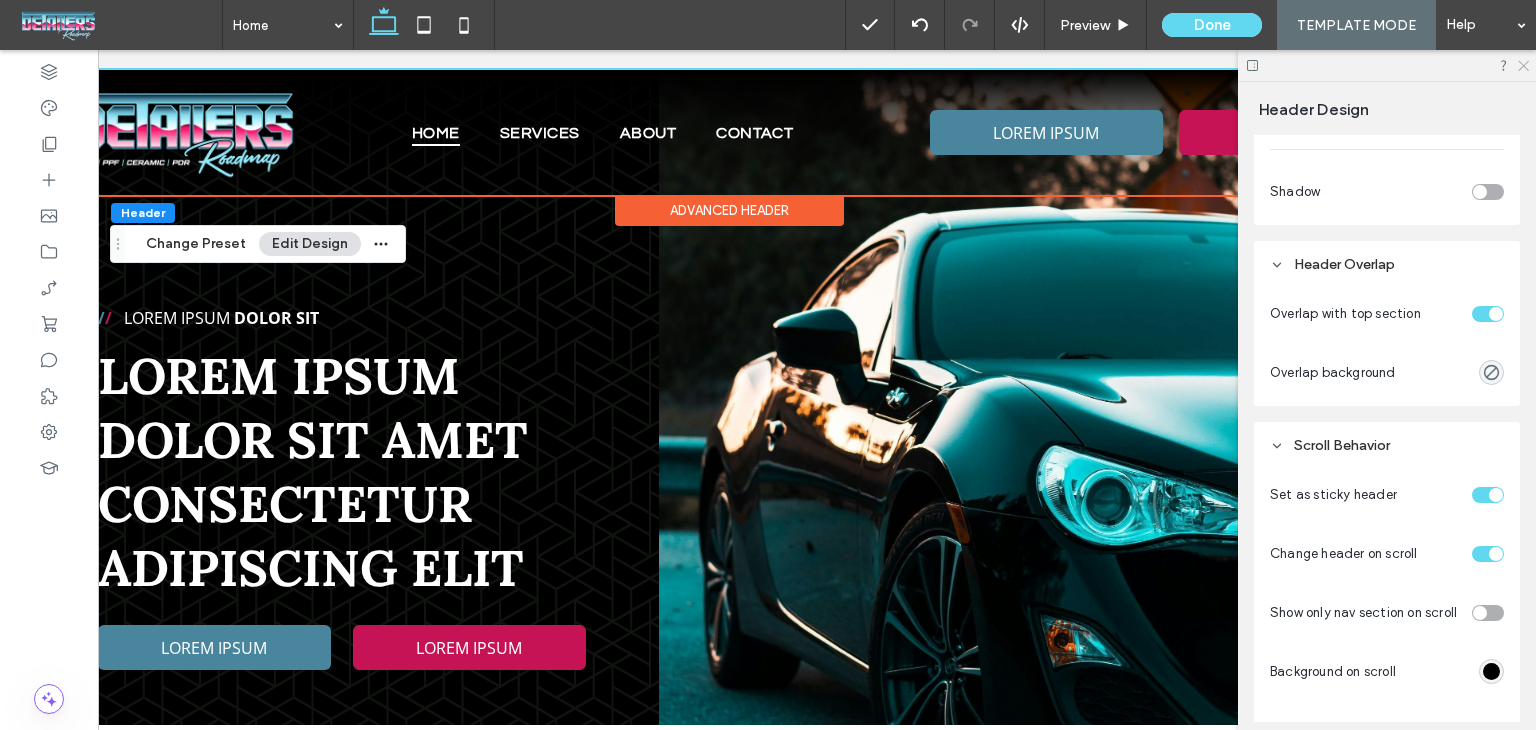 click 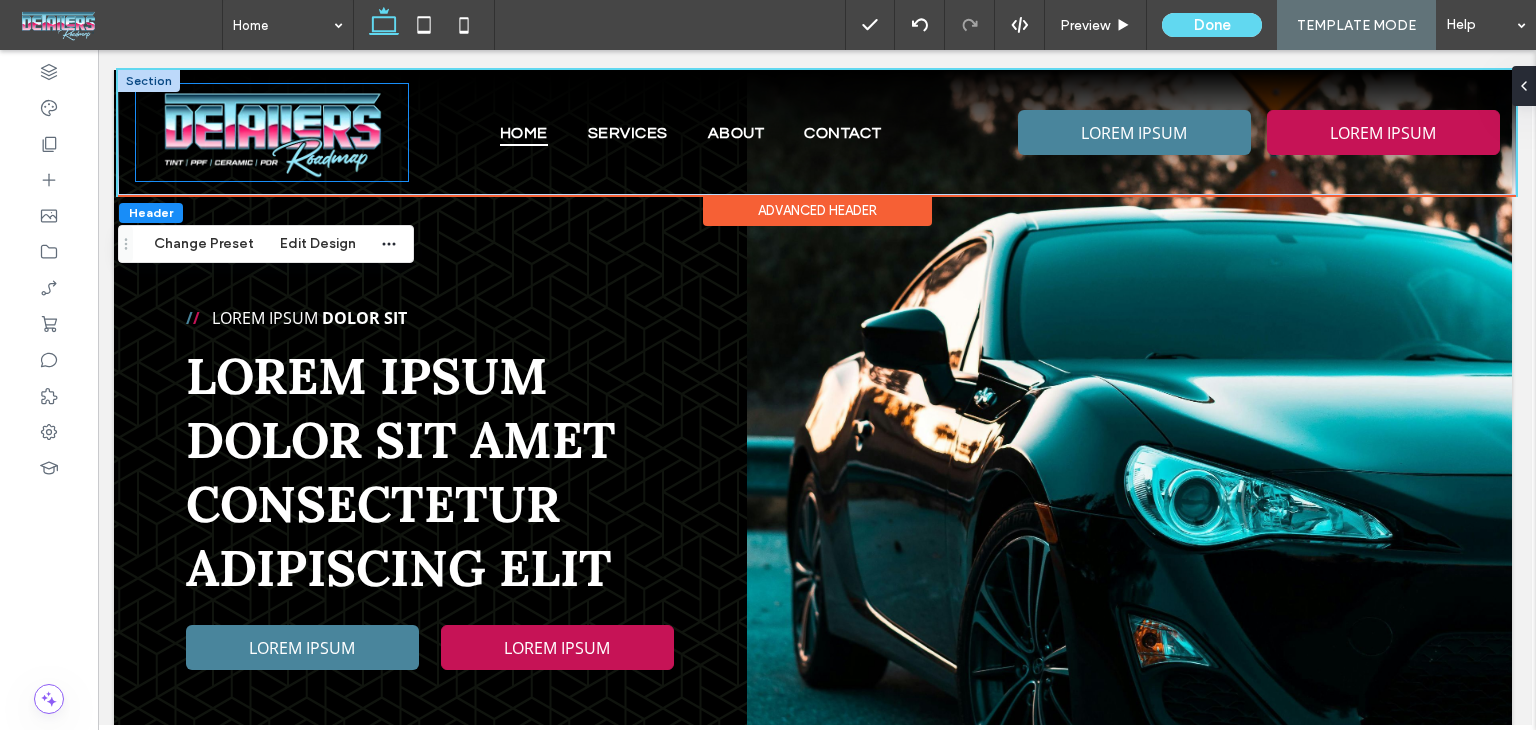 click at bounding box center [272, 132] 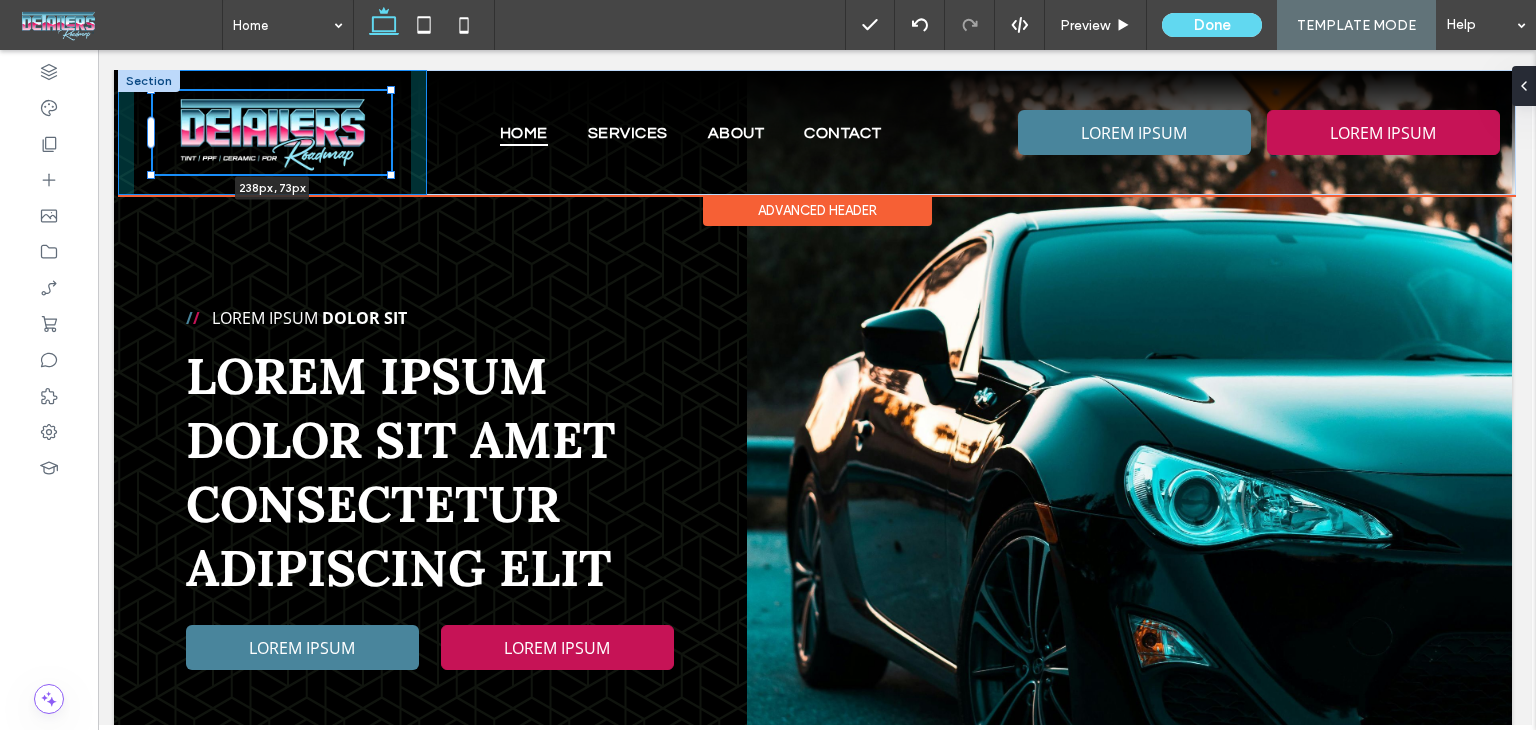 click at bounding box center [391, 175] 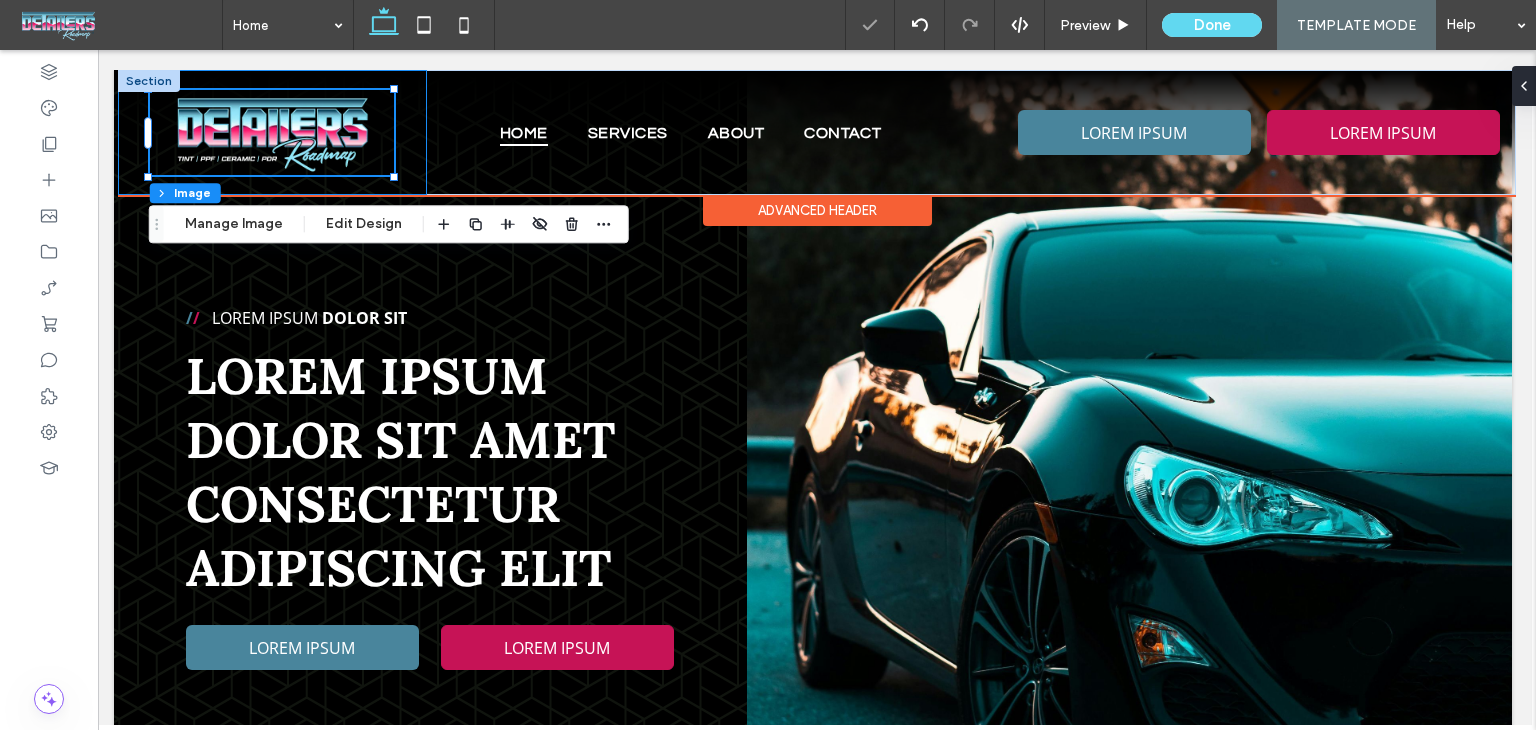 click on "244px , 75px" at bounding box center (272, 132) 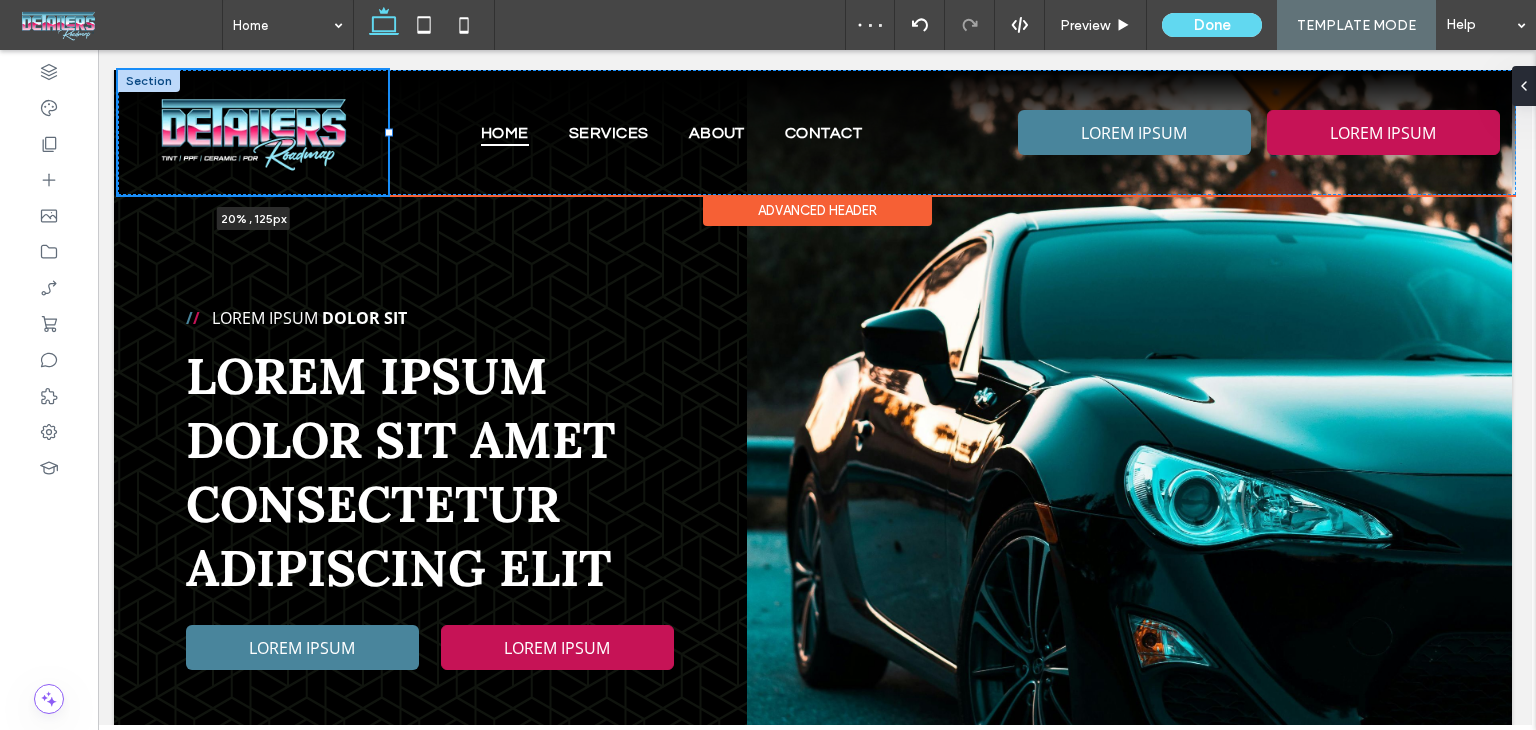drag, startPoint x: 420, startPoint y: 132, endPoint x: 392, endPoint y: 135, distance: 28.160255 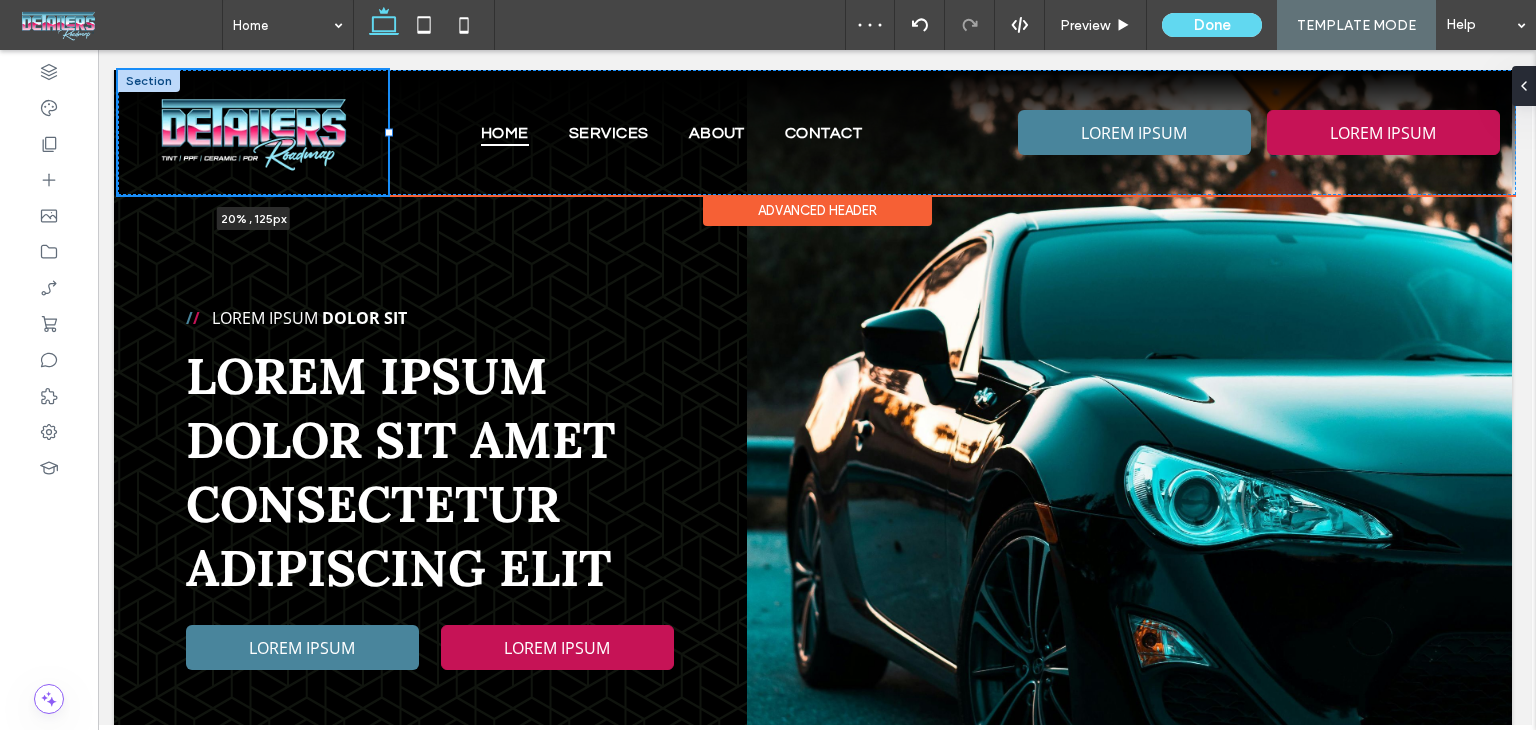 click at bounding box center (389, 133) 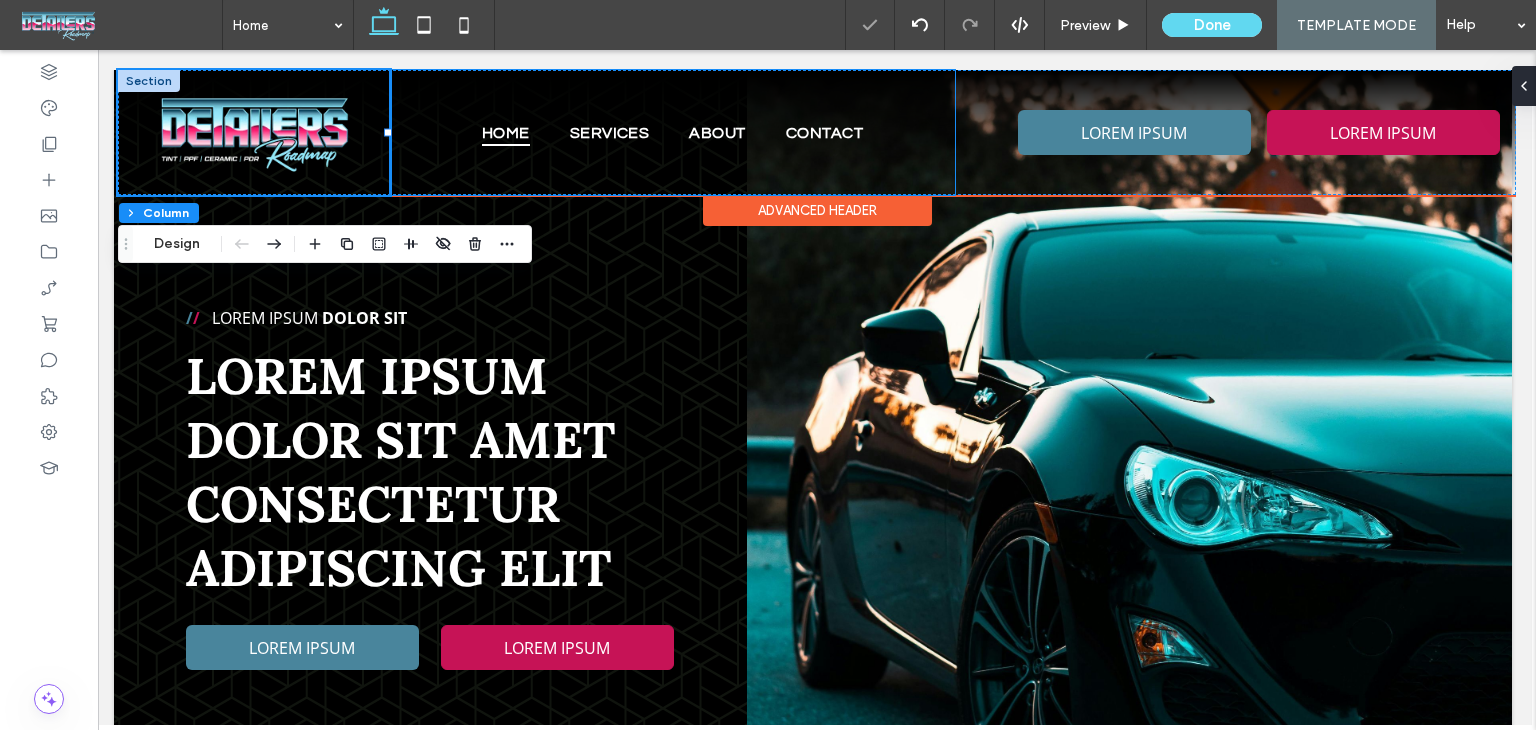 click on "Home
Services
About
Contact" at bounding box center [672, 132] 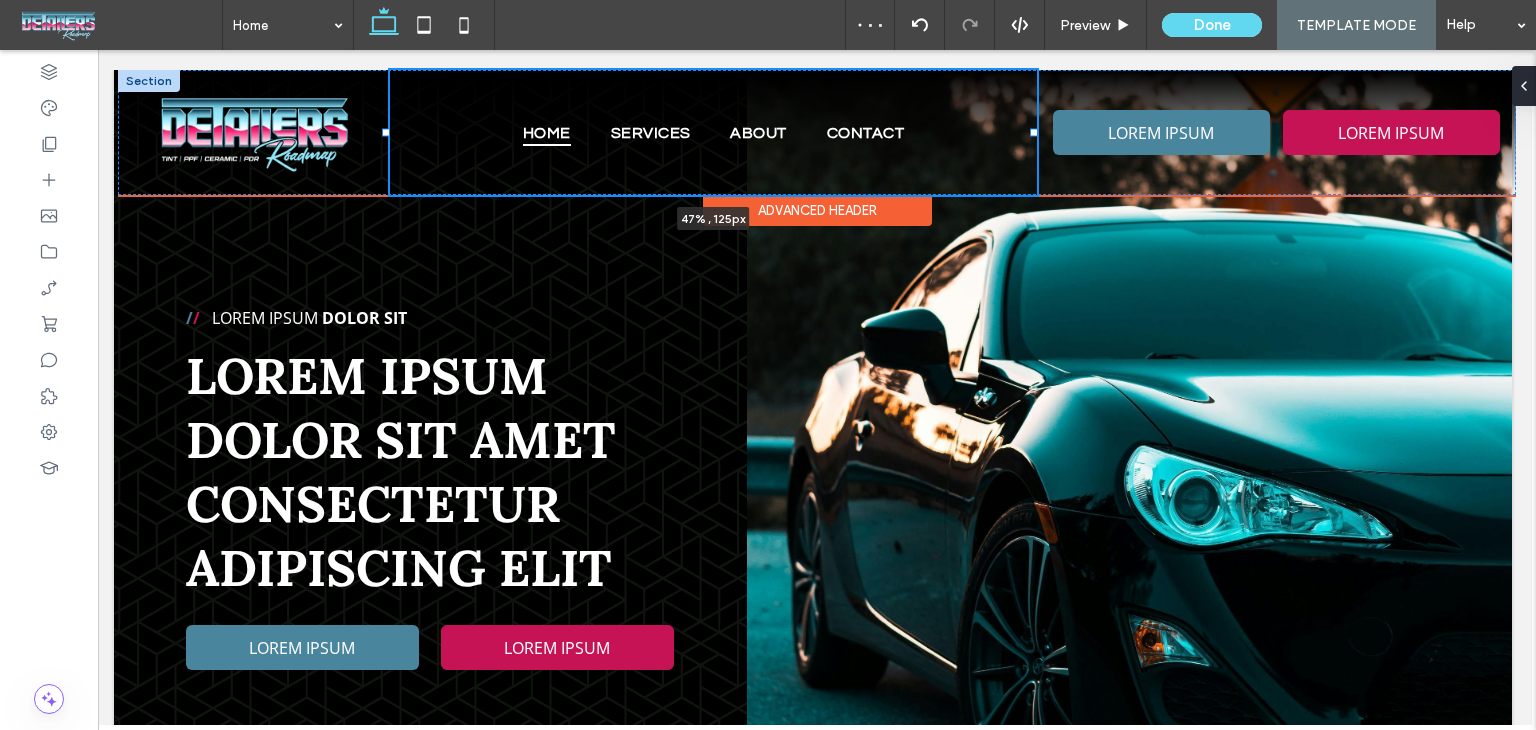 drag, startPoint x: 943, startPoint y: 133, endPoint x: 1085, endPoint y: 72, distance: 154.54773 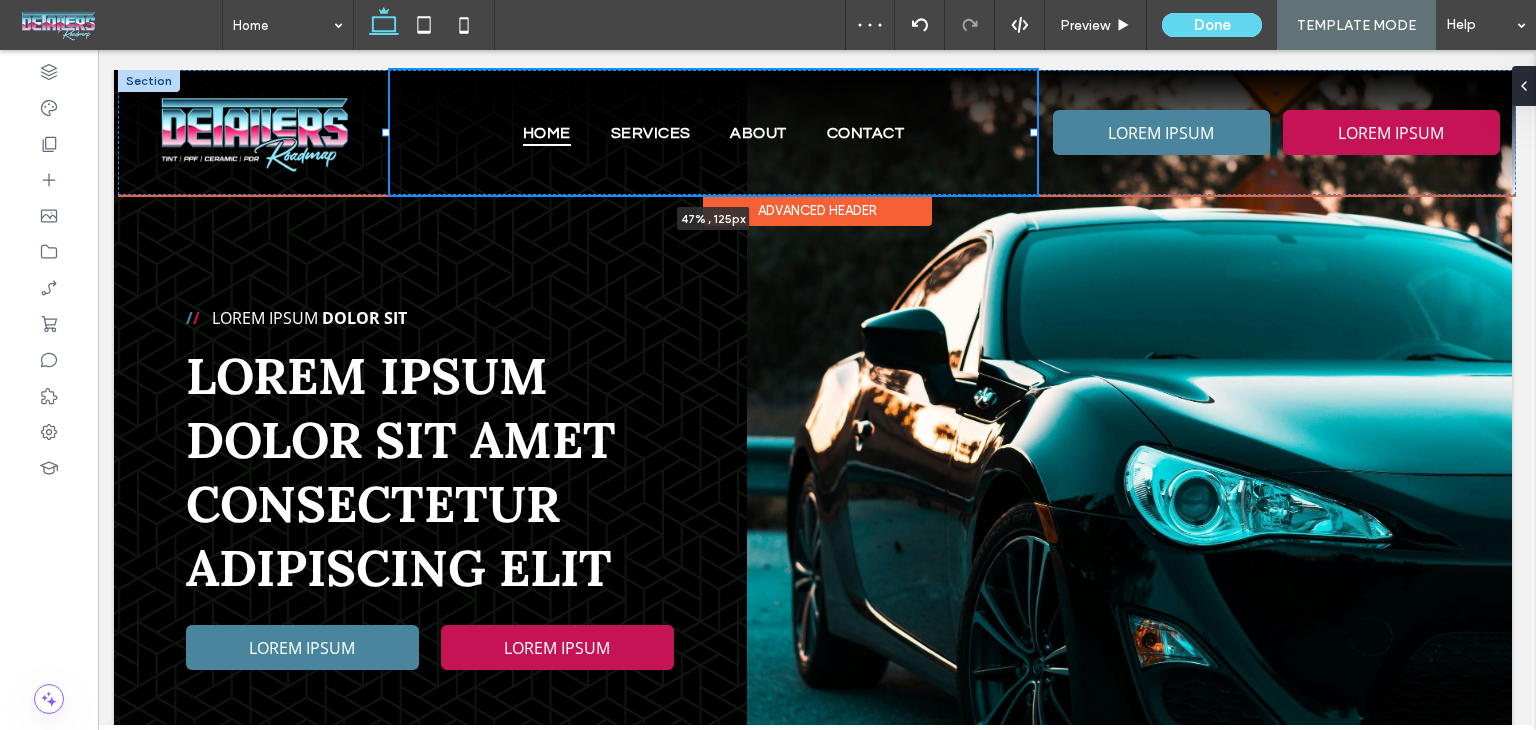 click on "Home
Services
About
Contact
47% , 125px
LOREM IPSUM
LOREM IPSUM" at bounding box center (817, 132) 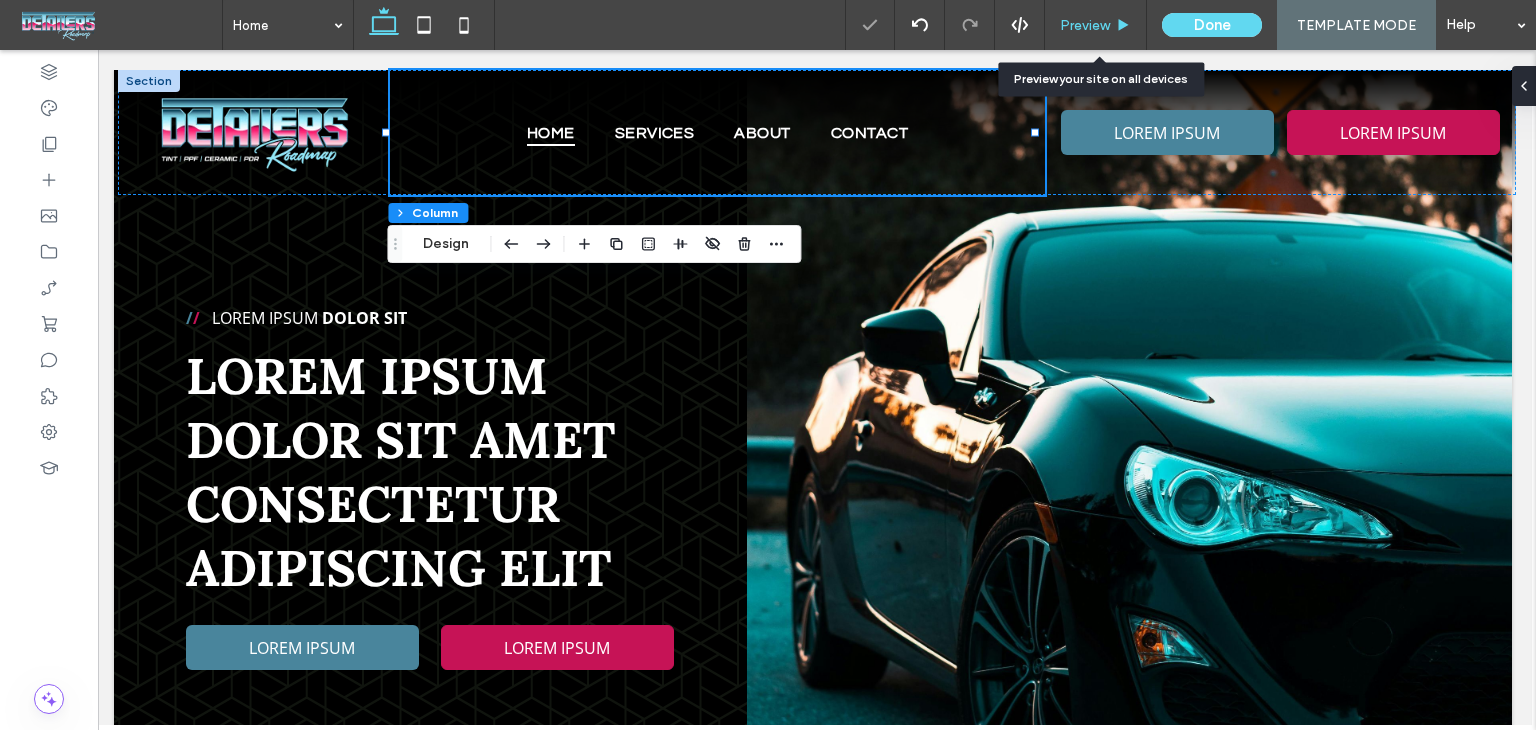 click on "Preview" at bounding box center (1085, 25) 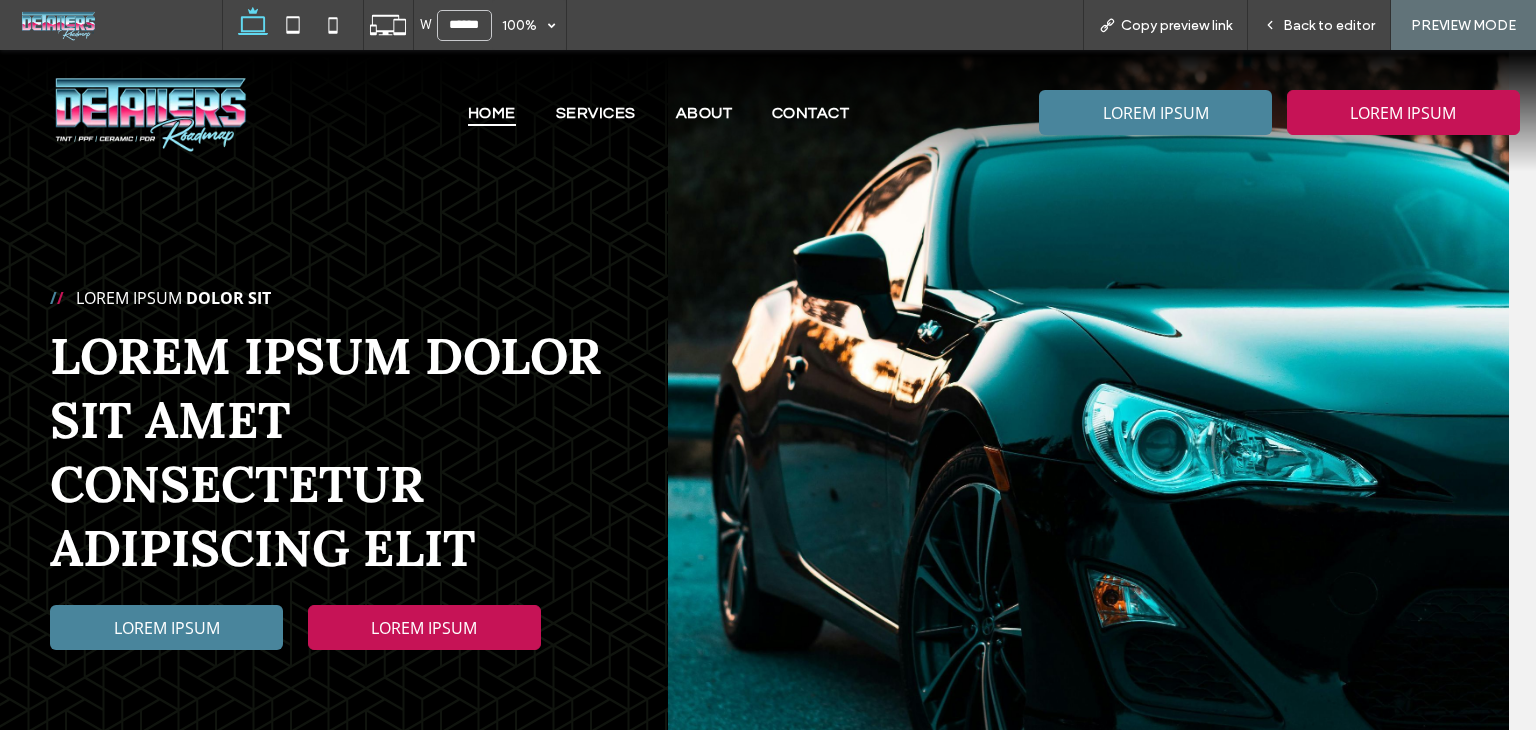 scroll, scrollTop: 0, scrollLeft: 0, axis: both 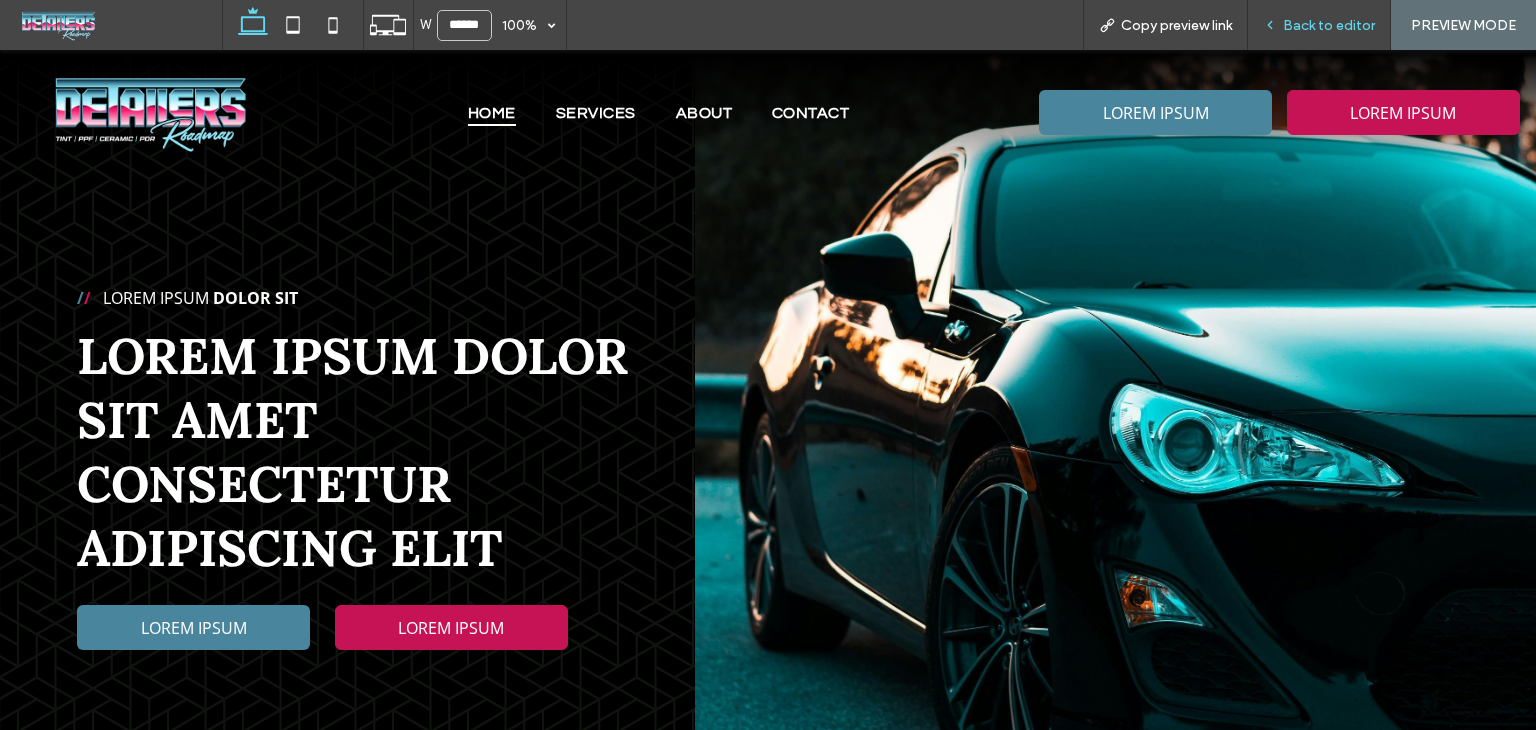 click on "Back to editor" at bounding box center (1329, 25) 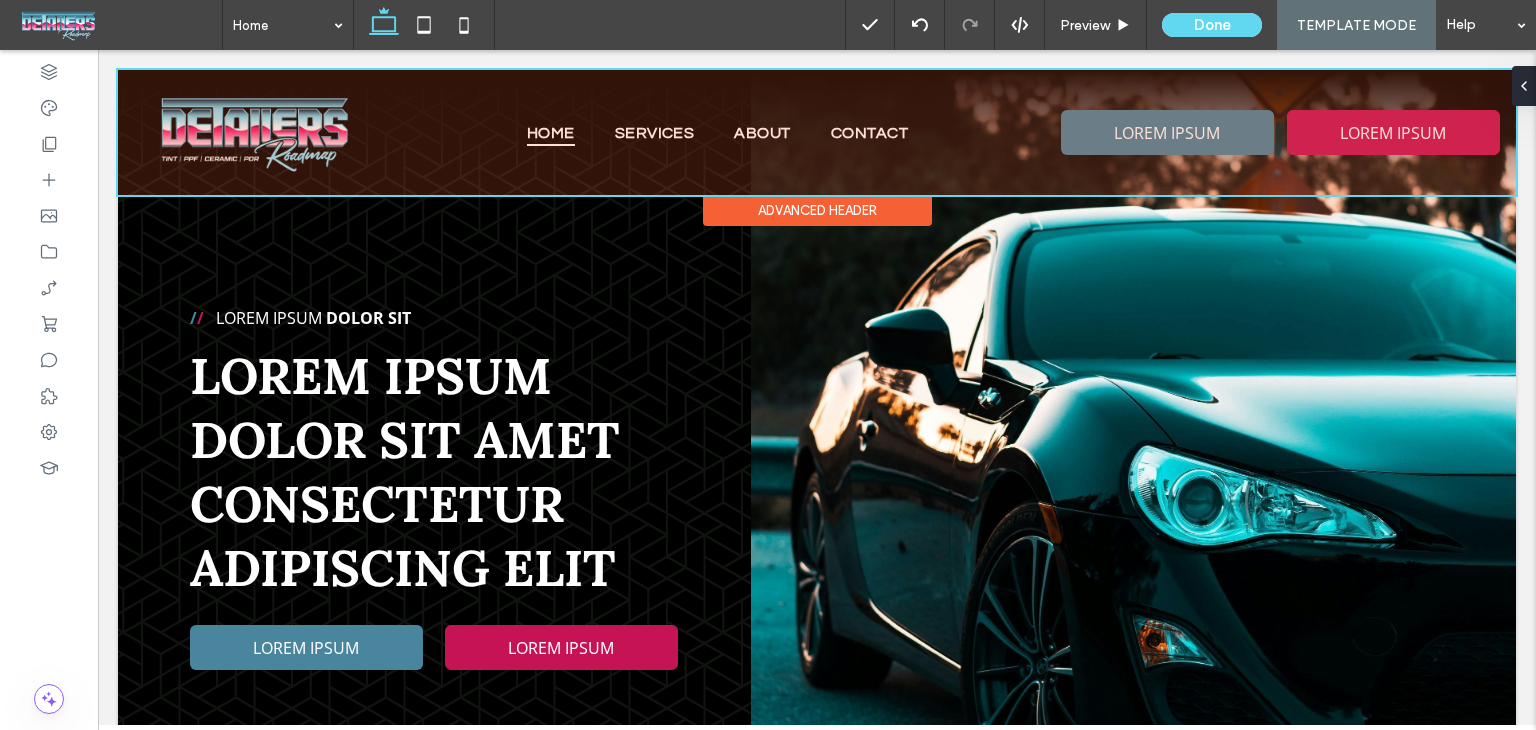 click at bounding box center [817, 132] 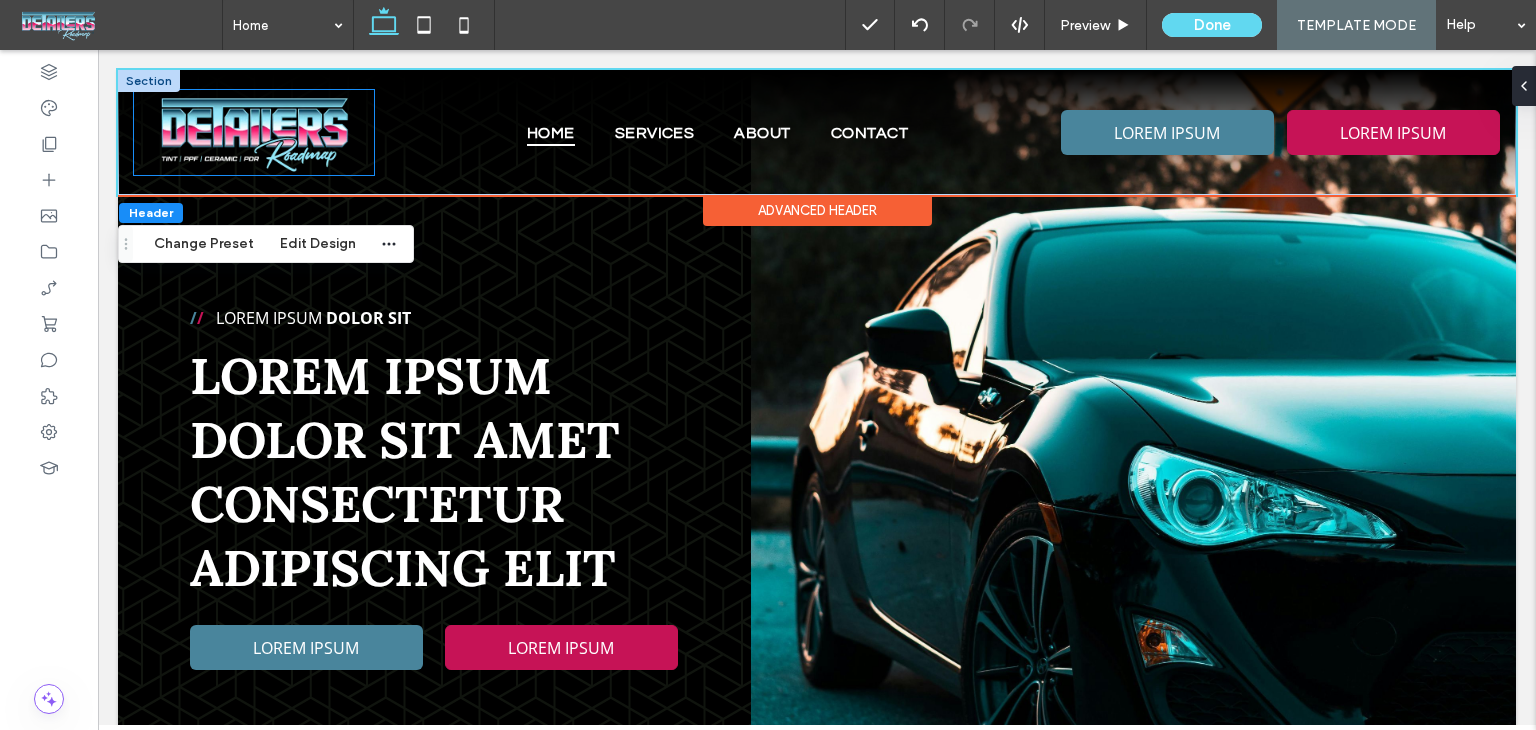 click at bounding box center [254, 132] 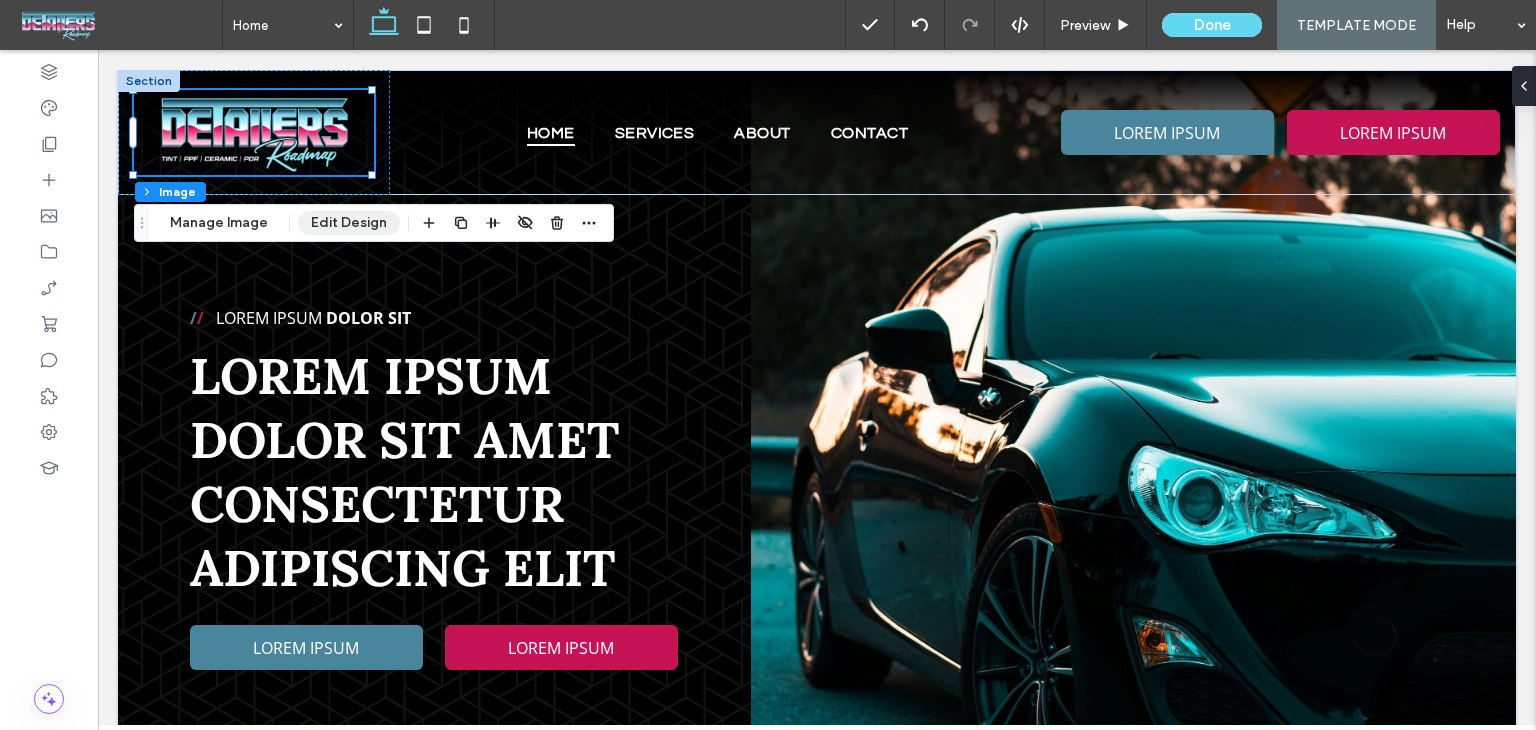click on "Edit Design" at bounding box center [349, 223] 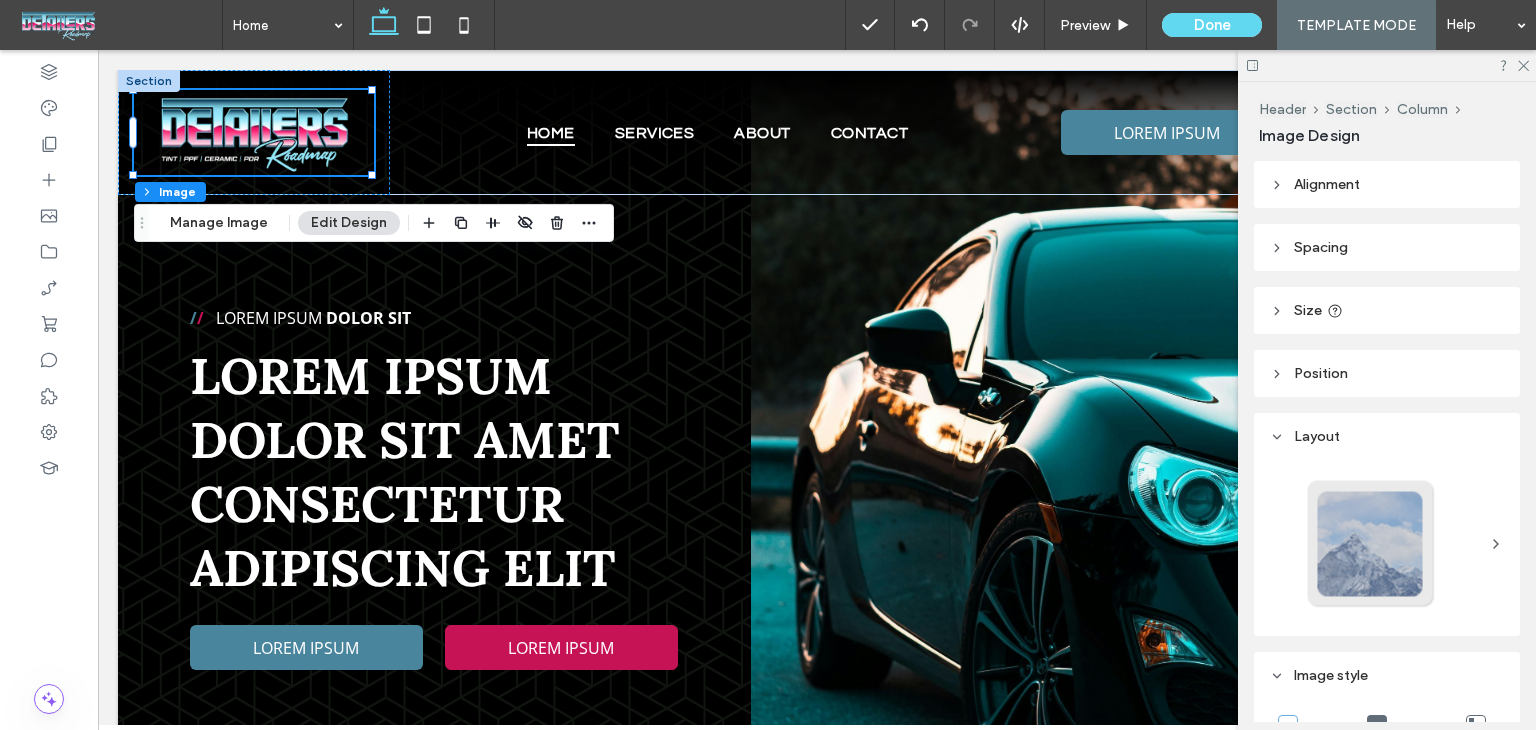 click on "Alignment" at bounding box center [1387, 184] 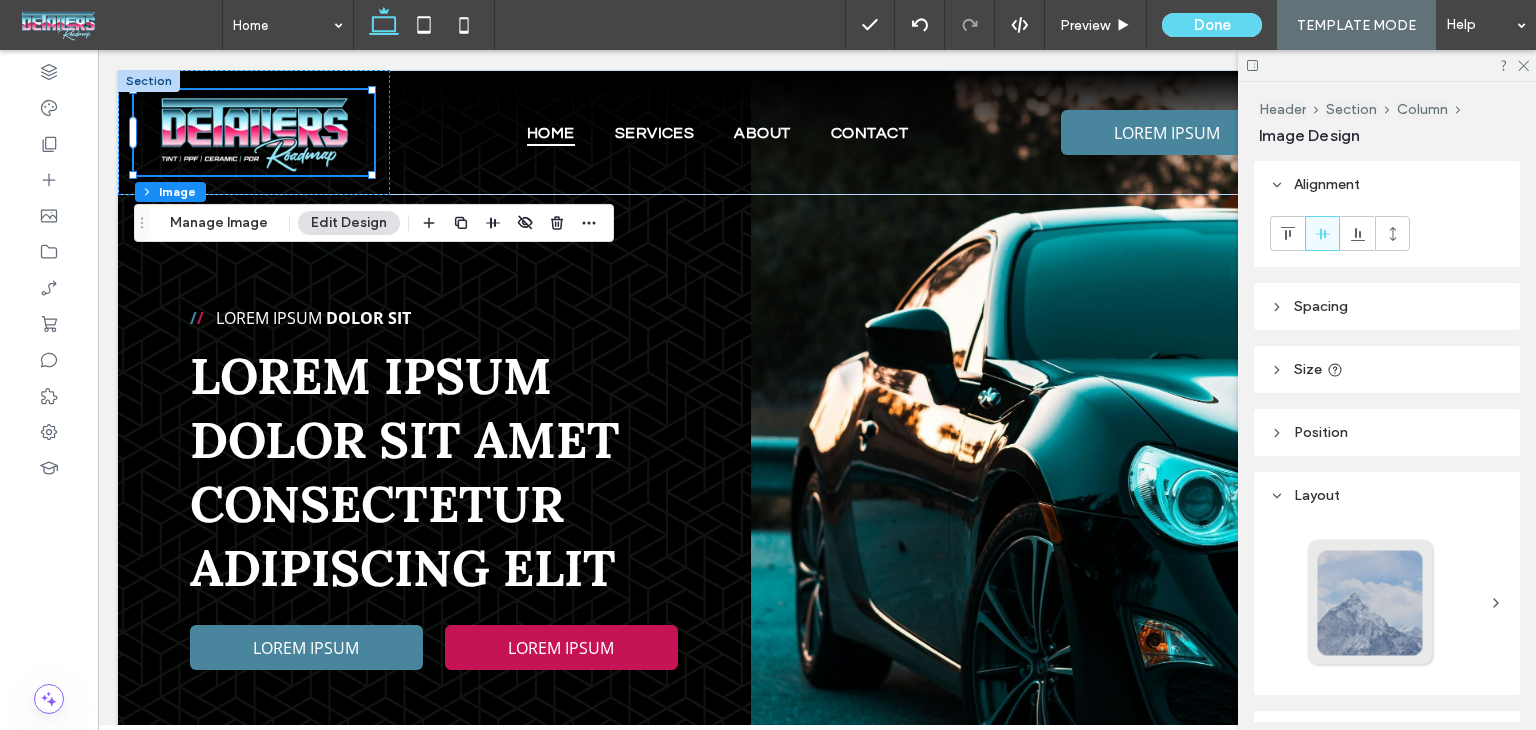 click on "Alignment" at bounding box center (1387, 184) 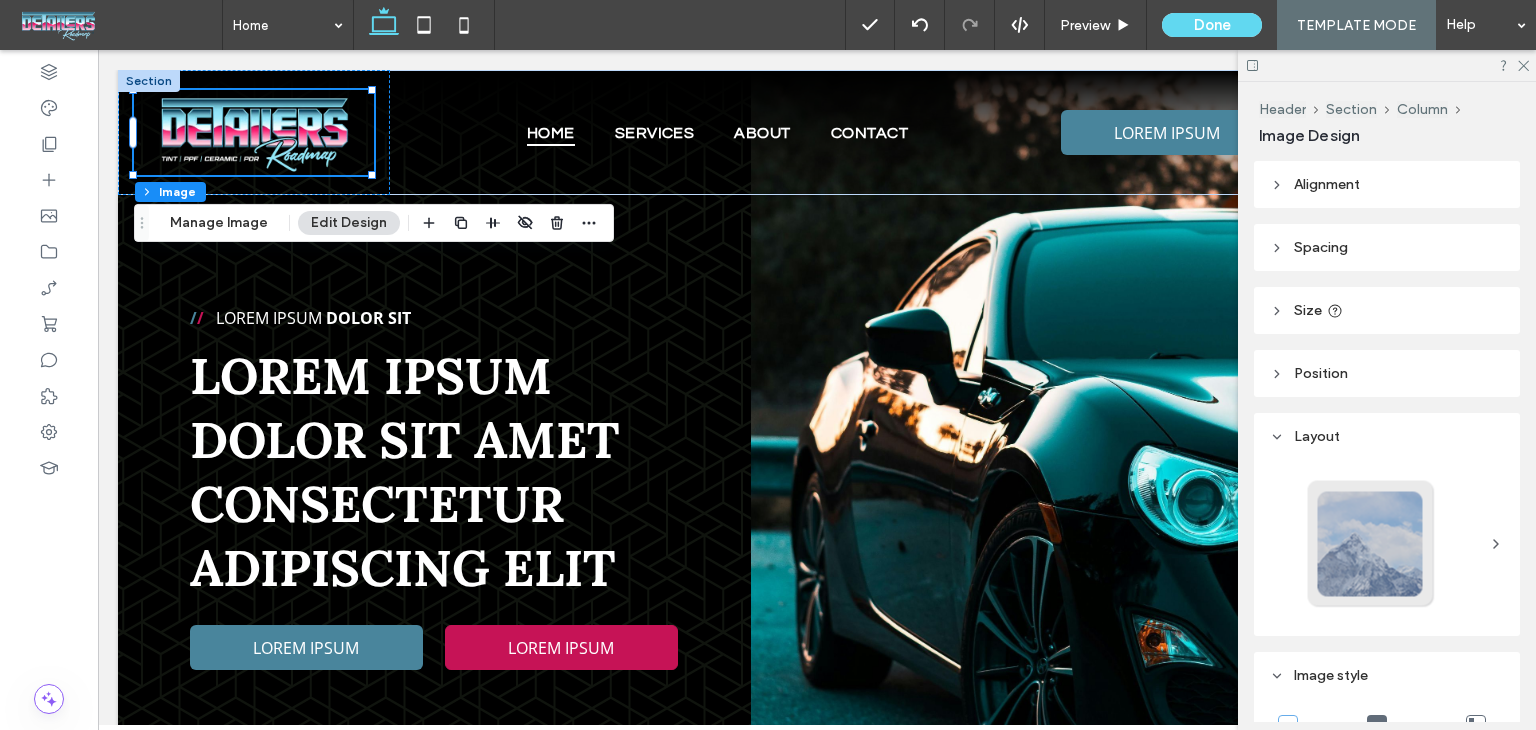 click on "Spacing" at bounding box center (1321, 247) 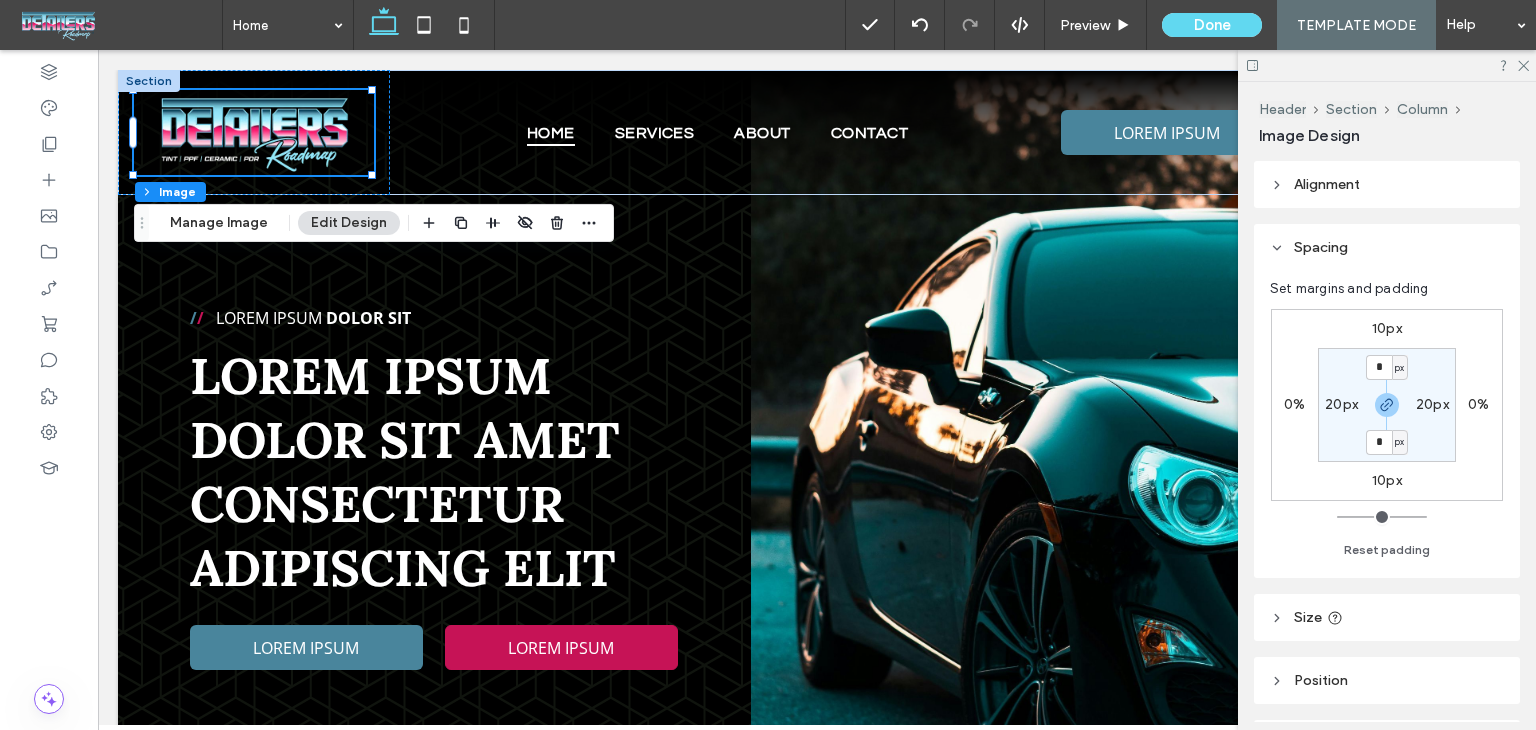 click on "20px" at bounding box center (1341, 404) 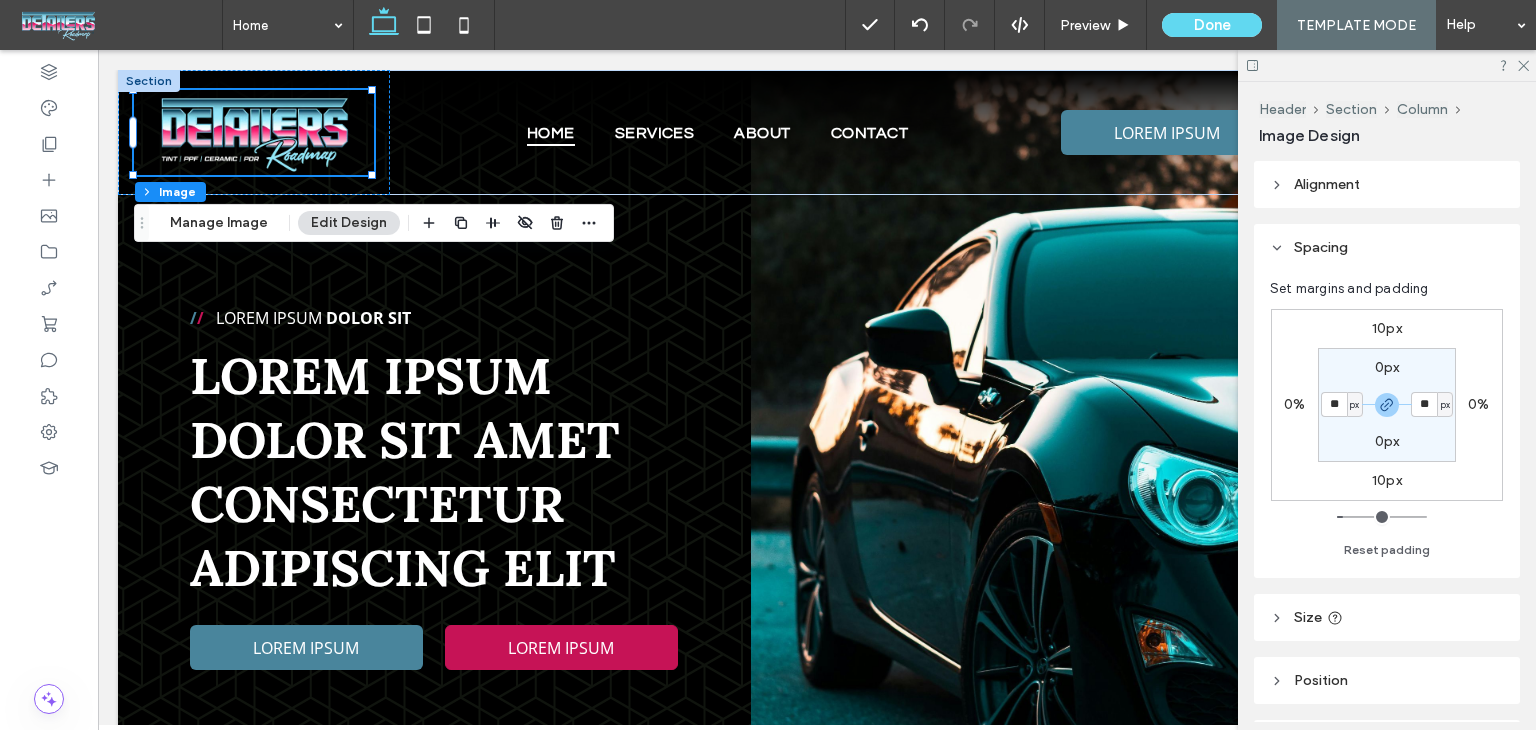 type on "**" 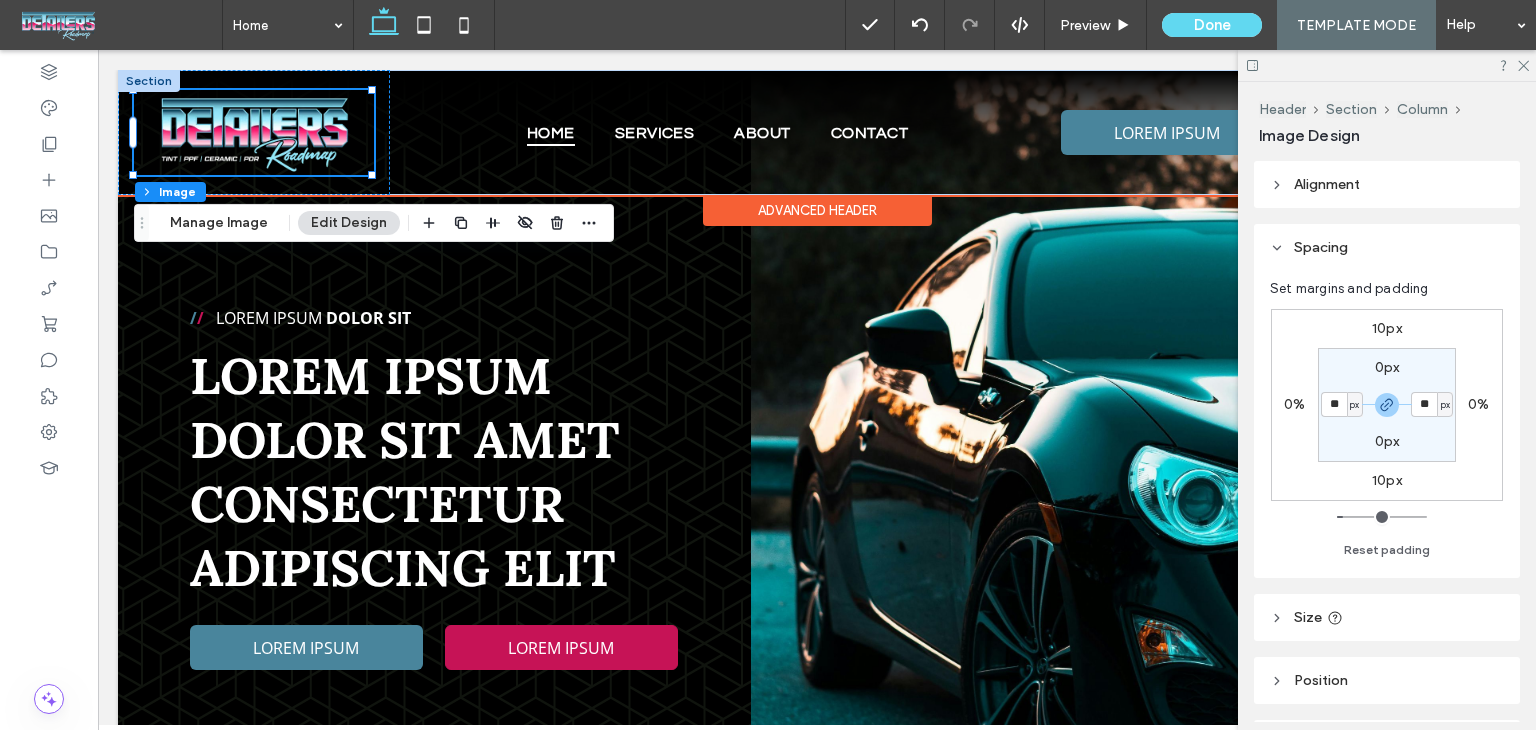 click at bounding box center (149, 81) 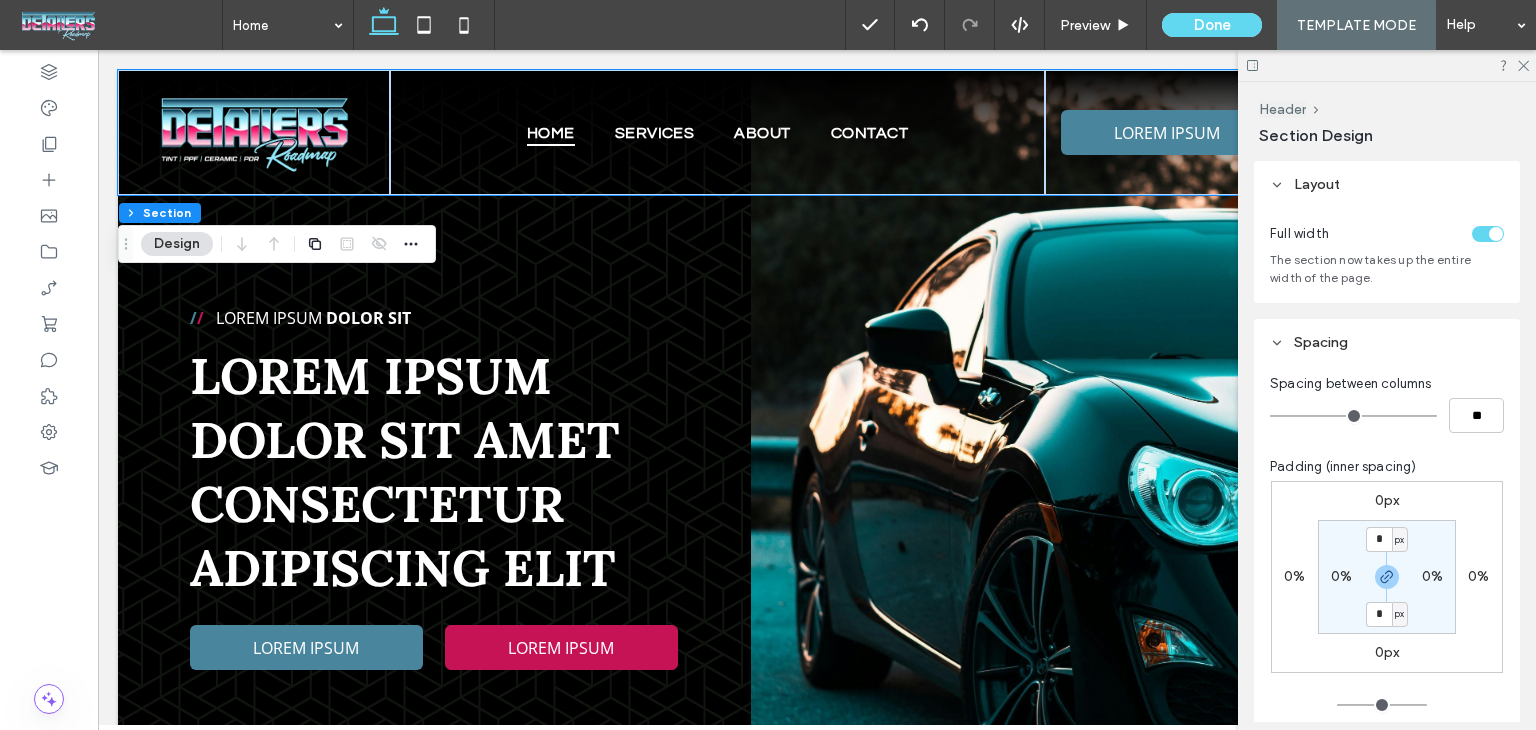 drag, startPoint x: 1455, startPoint y: 237, endPoint x: 1480, endPoint y: 231, distance: 25.70992 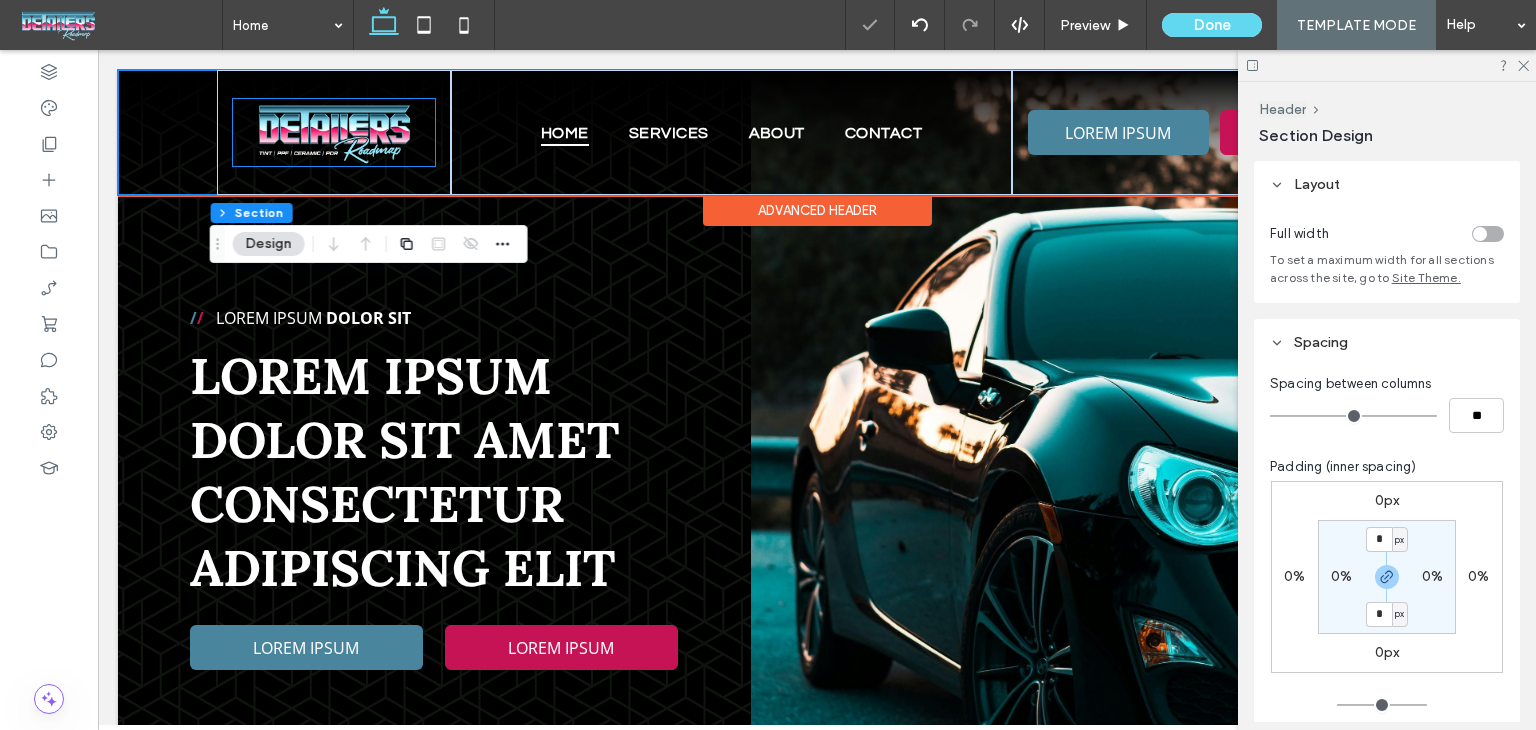 click at bounding box center (334, 133) 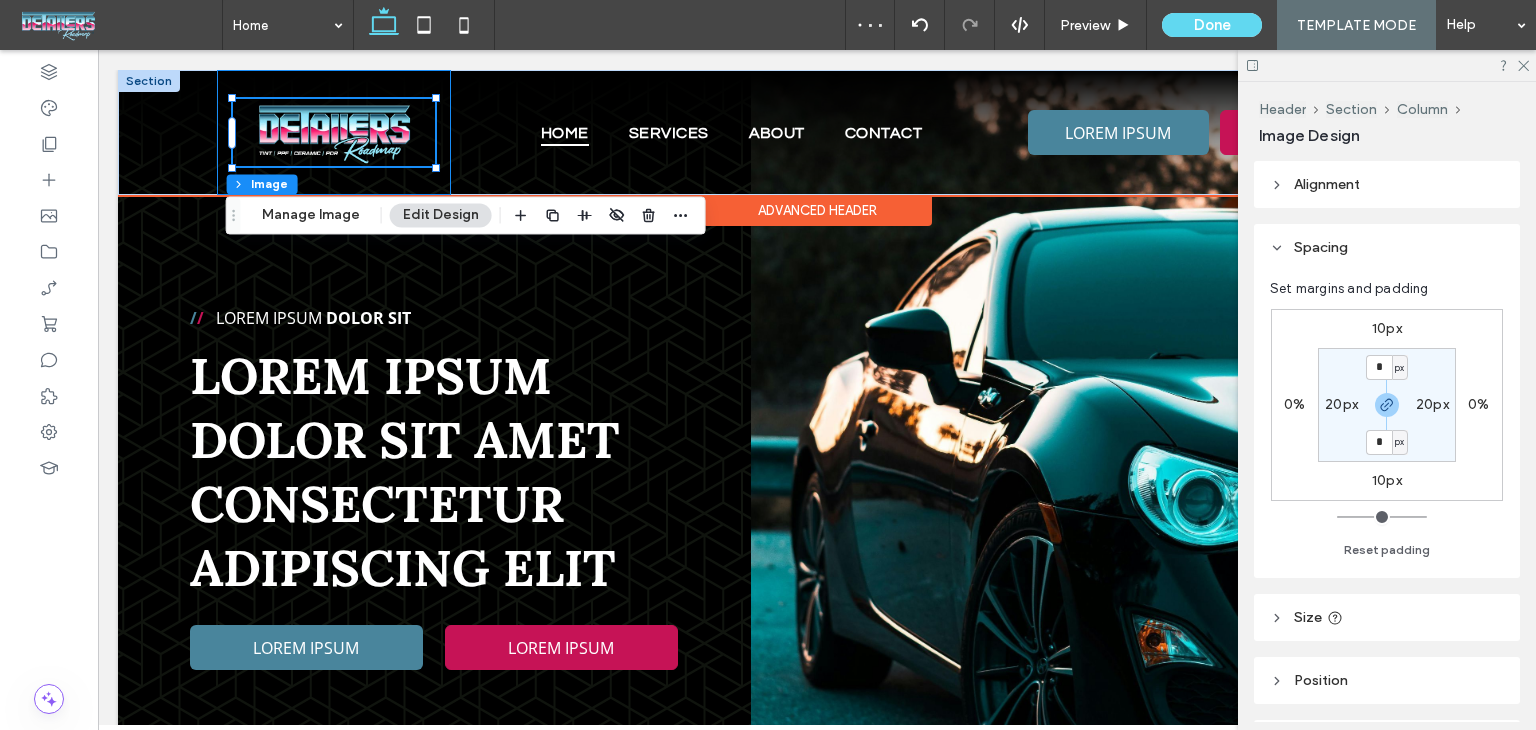 click at bounding box center (334, 132) 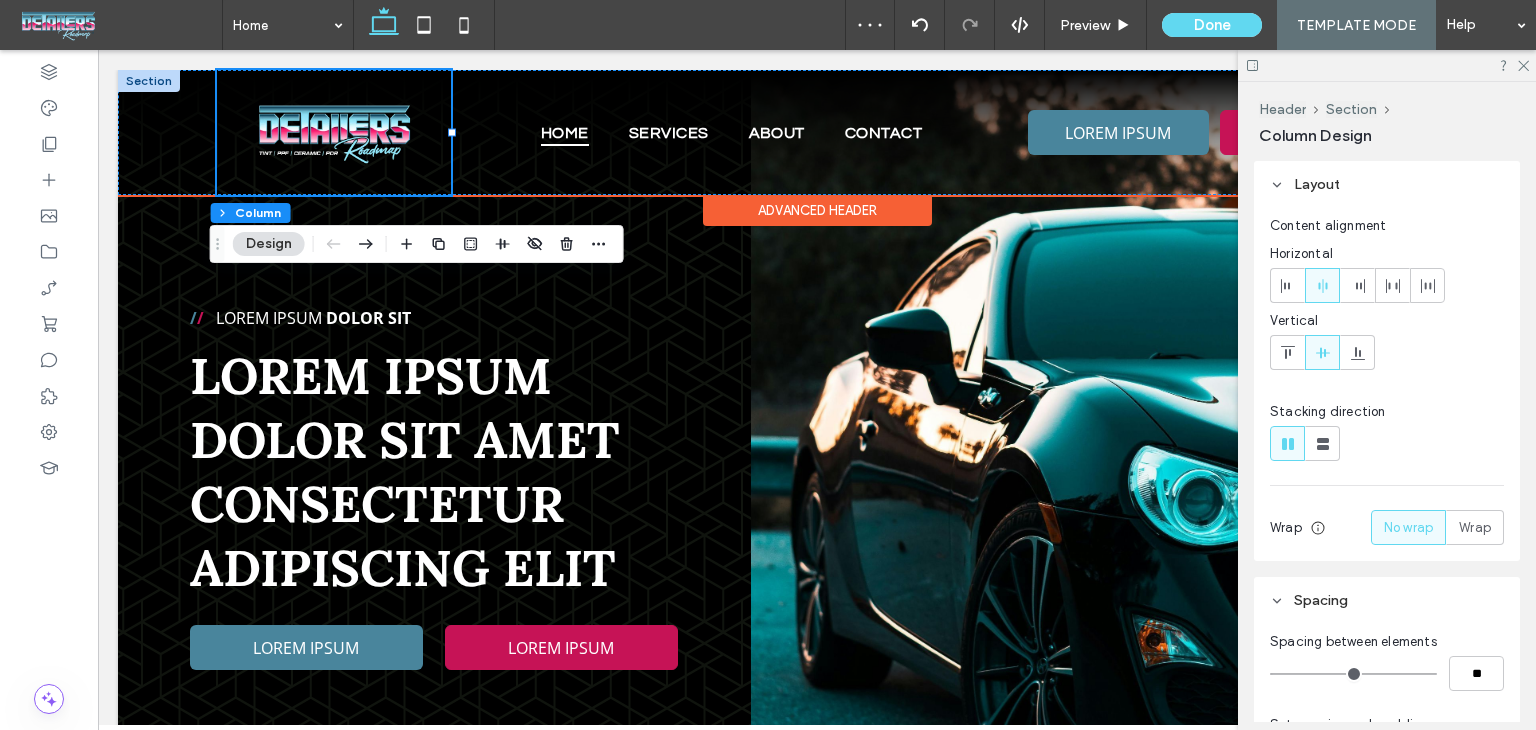 click at bounding box center (216, 132) 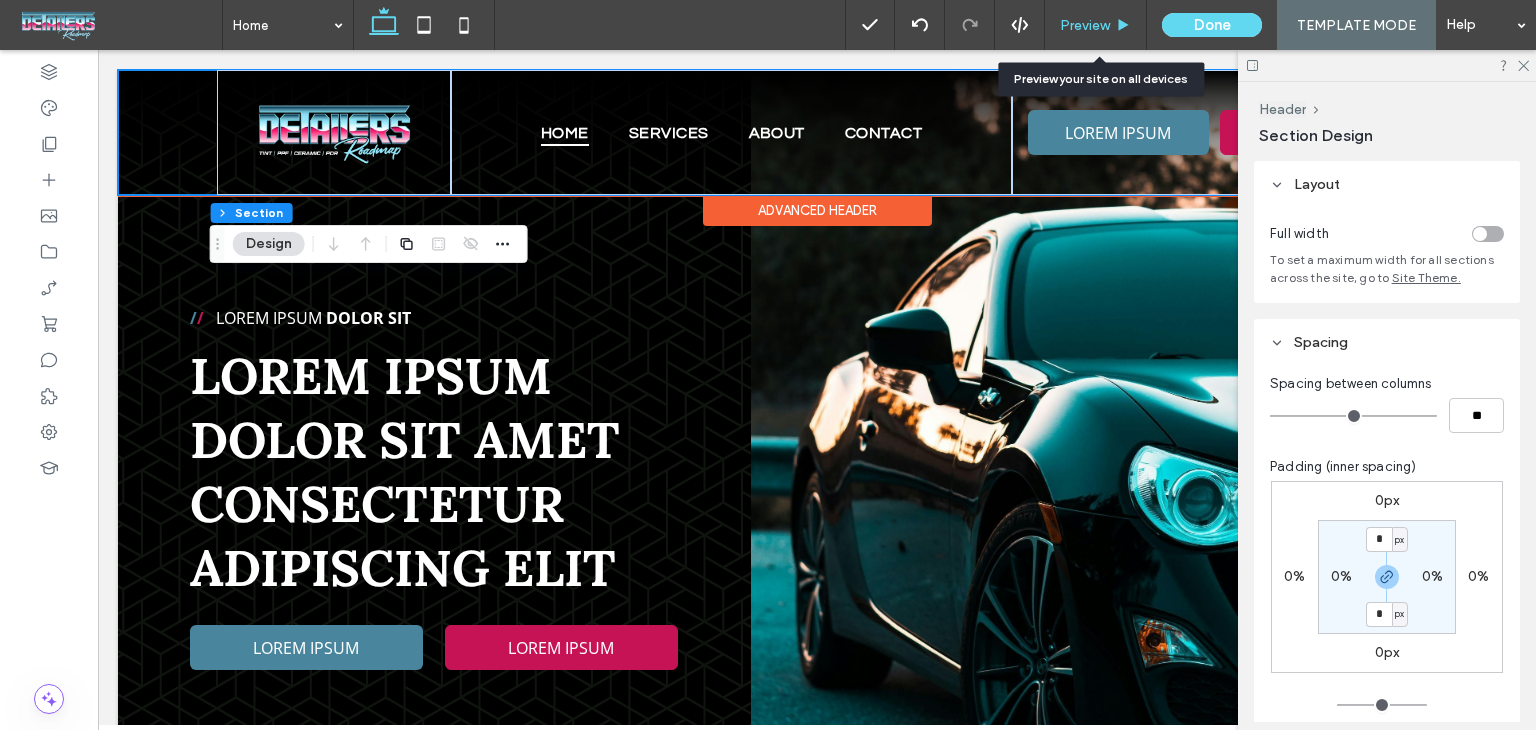 click on "Preview" at bounding box center [1096, 25] 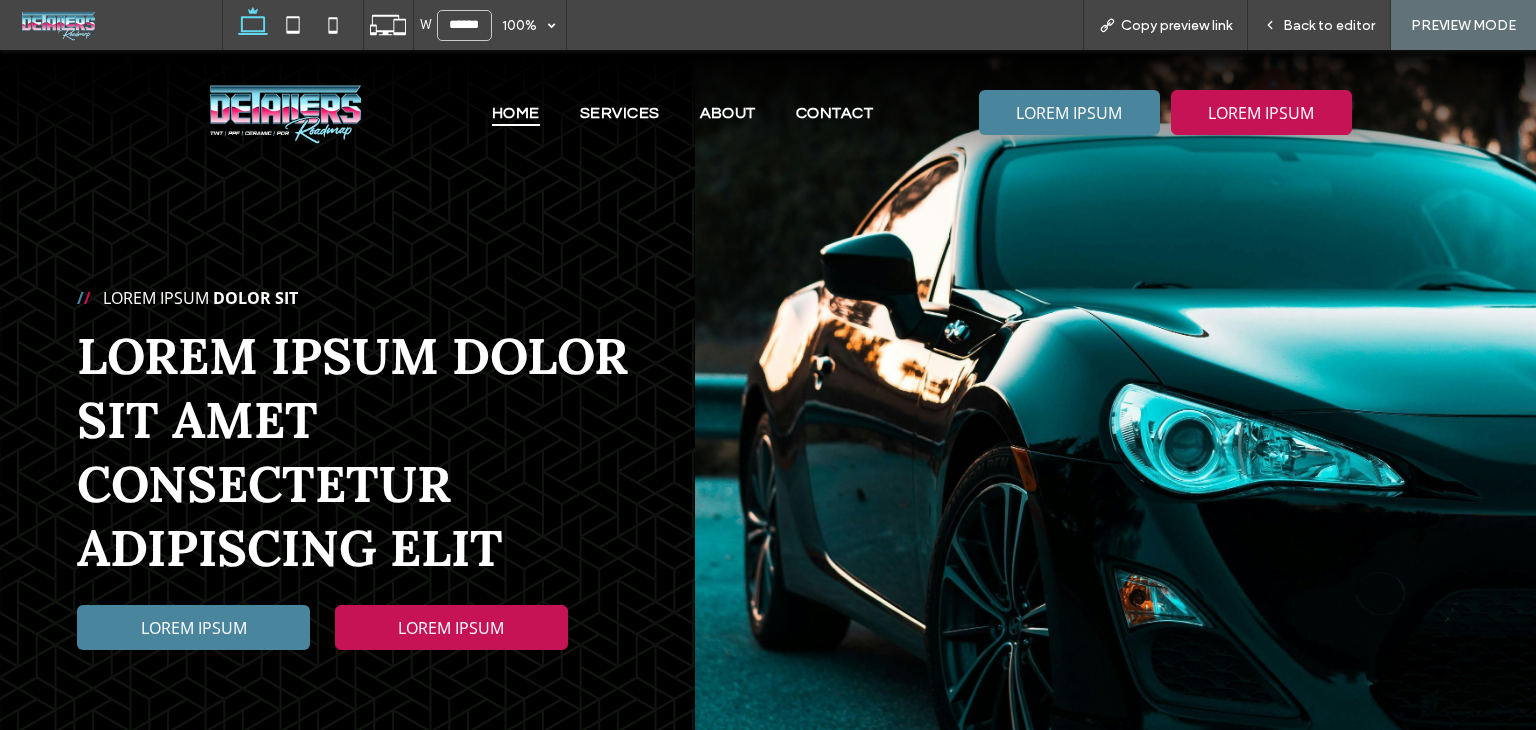 scroll, scrollTop: 0, scrollLeft: 27, axis: horizontal 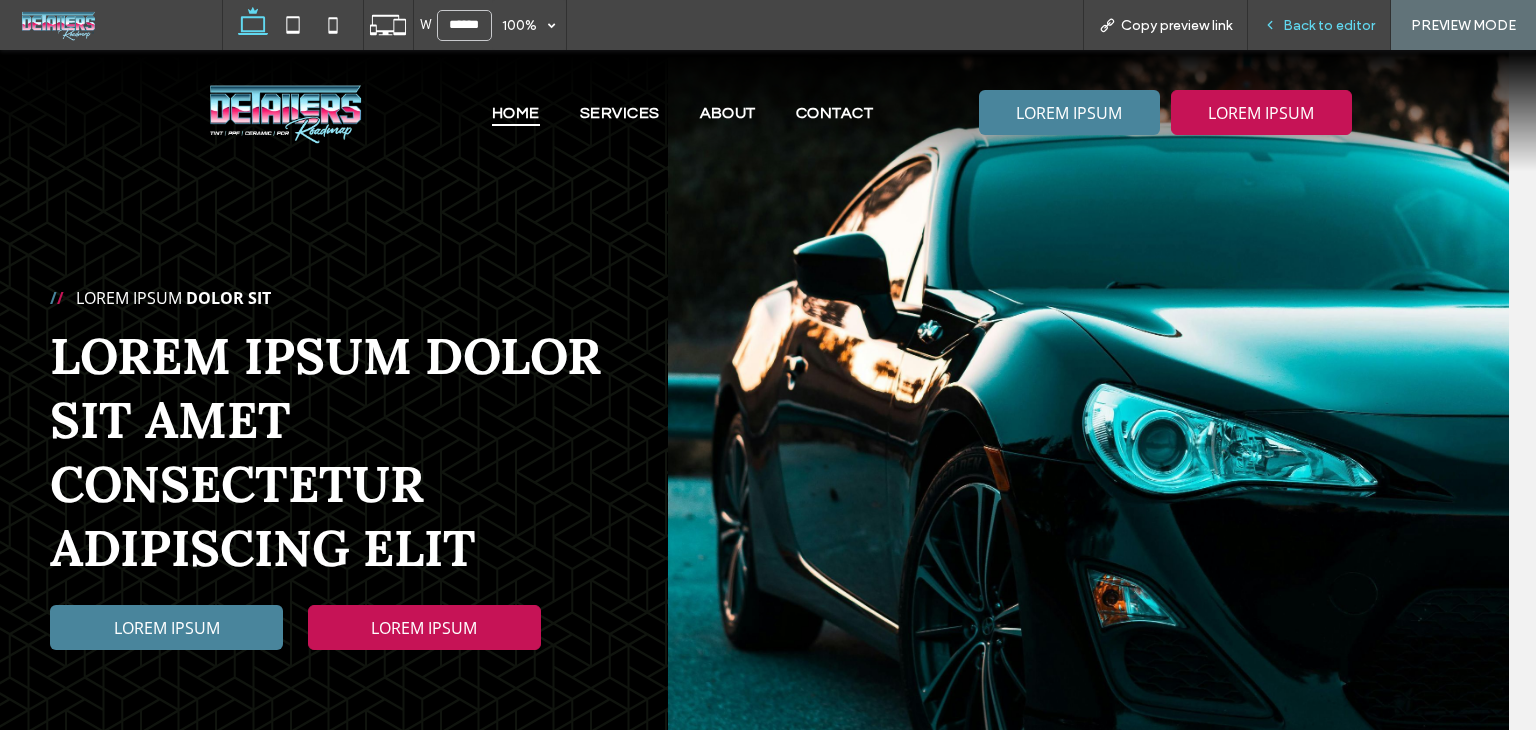 click on "Back to editor" at bounding box center [1319, 25] 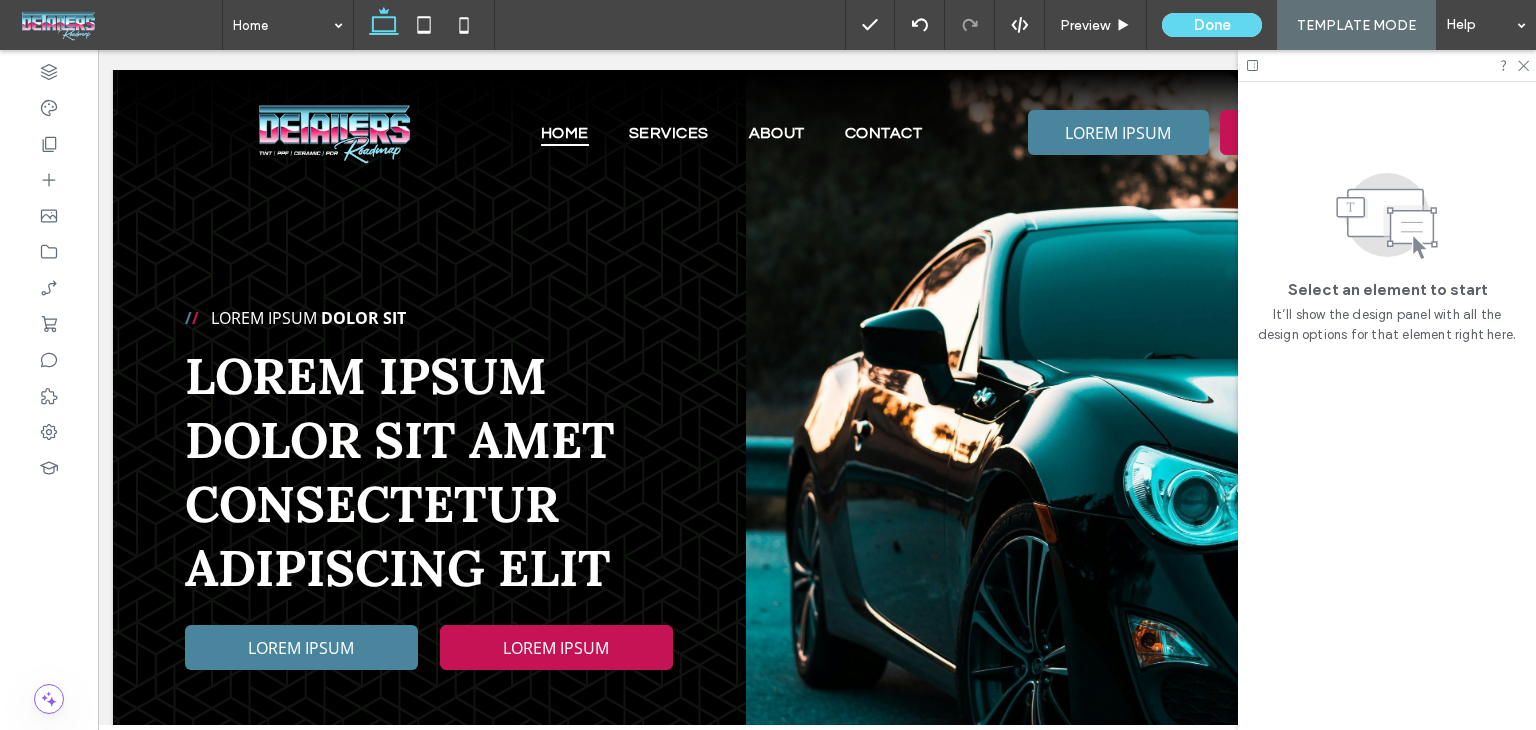 scroll, scrollTop: 0, scrollLeft: 4, axis: horizontal 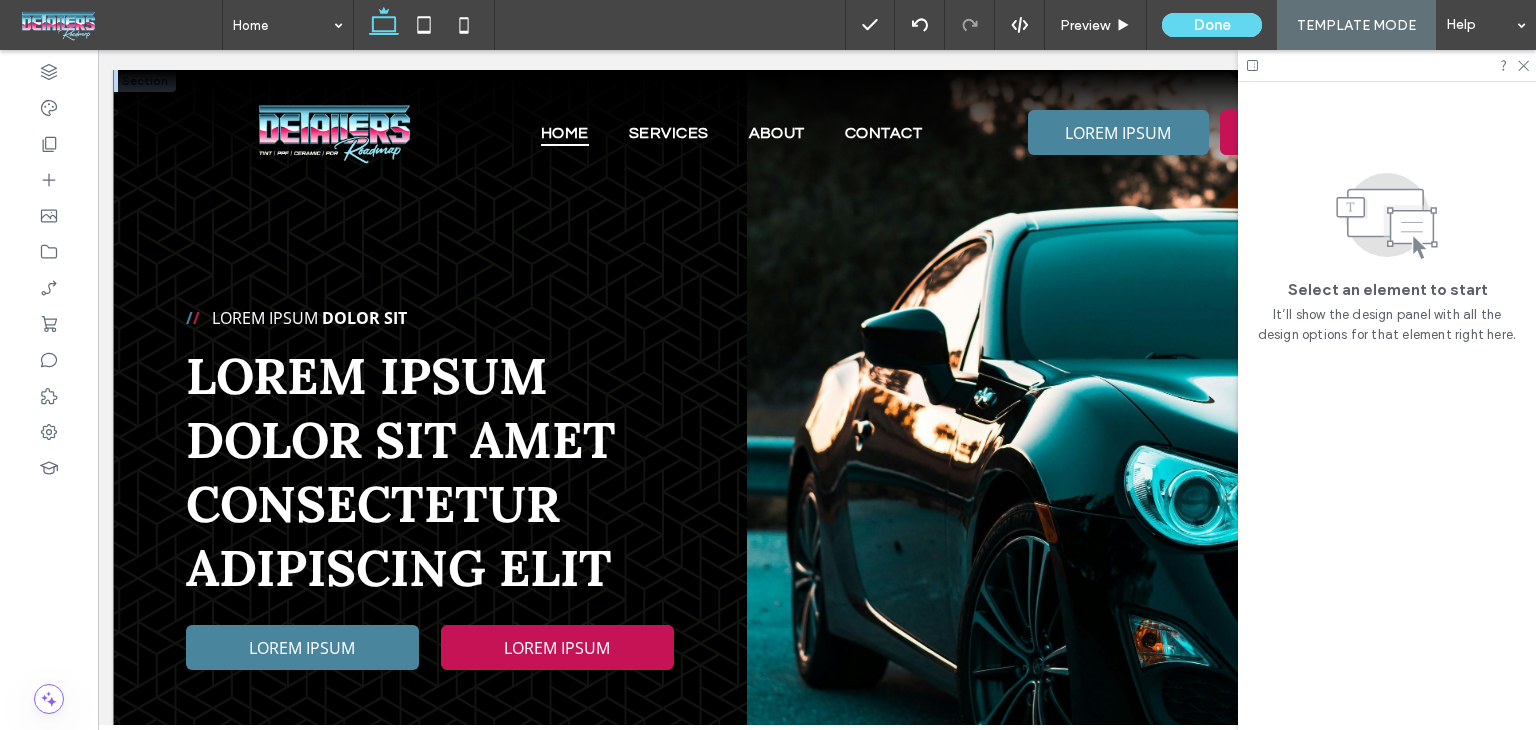 click on "/ /     Lorem ipsum
Dolor Sit
Lorem ipsum dolor sit amet consectetur adipiscing elit
LOREM IPSUM
LOREM IPSUM" at bounding box center (813, 470) 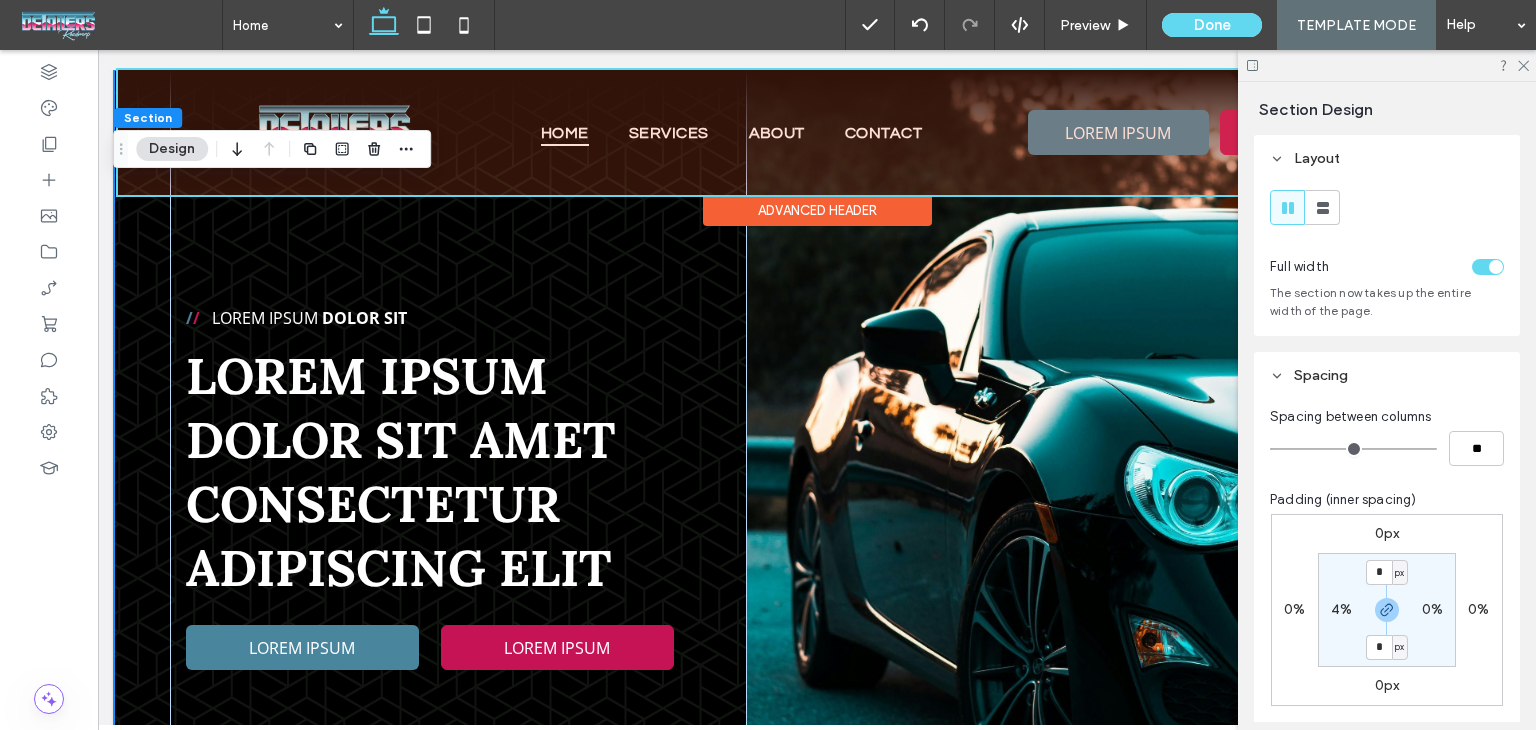 click at bounding box center (817, 132) 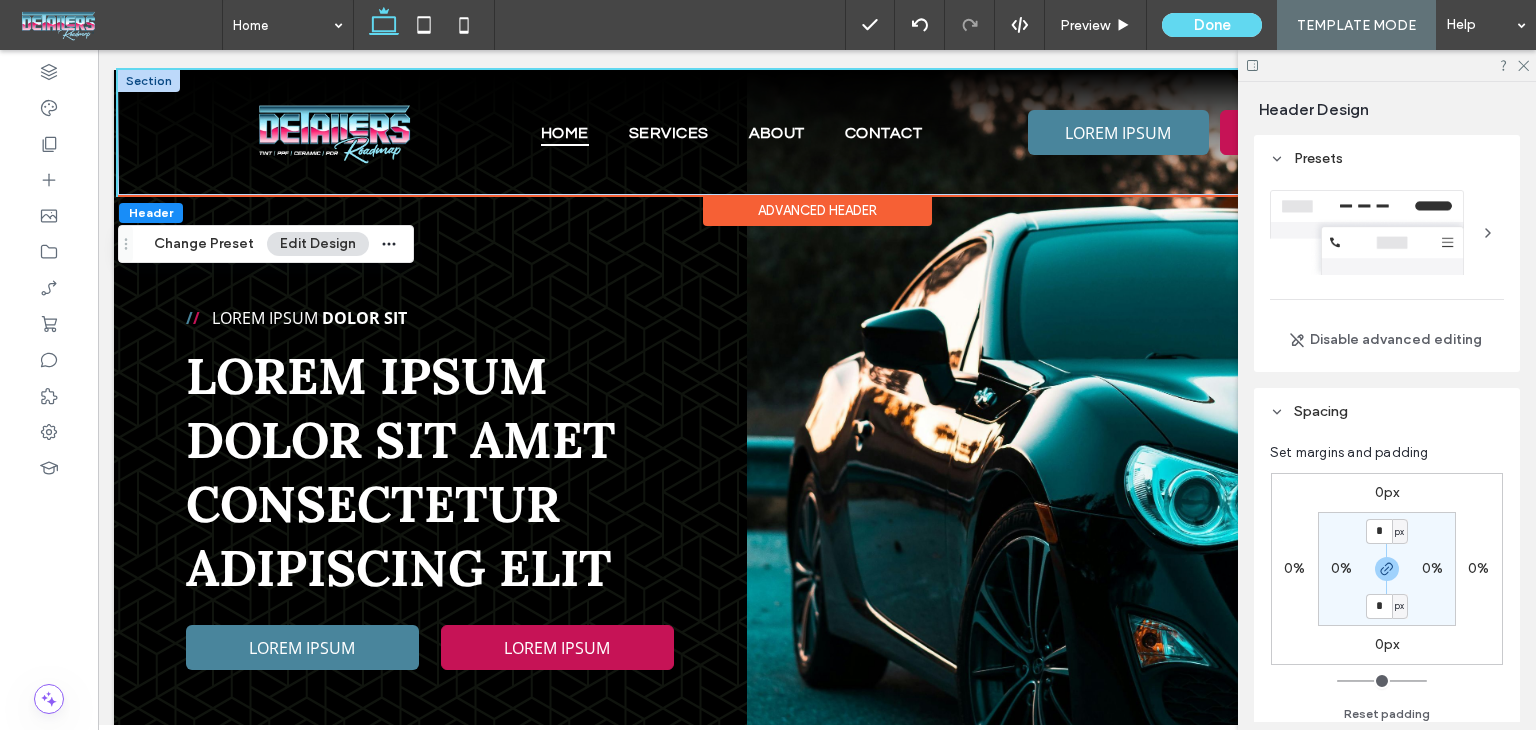click at bounding box center (149, 81) 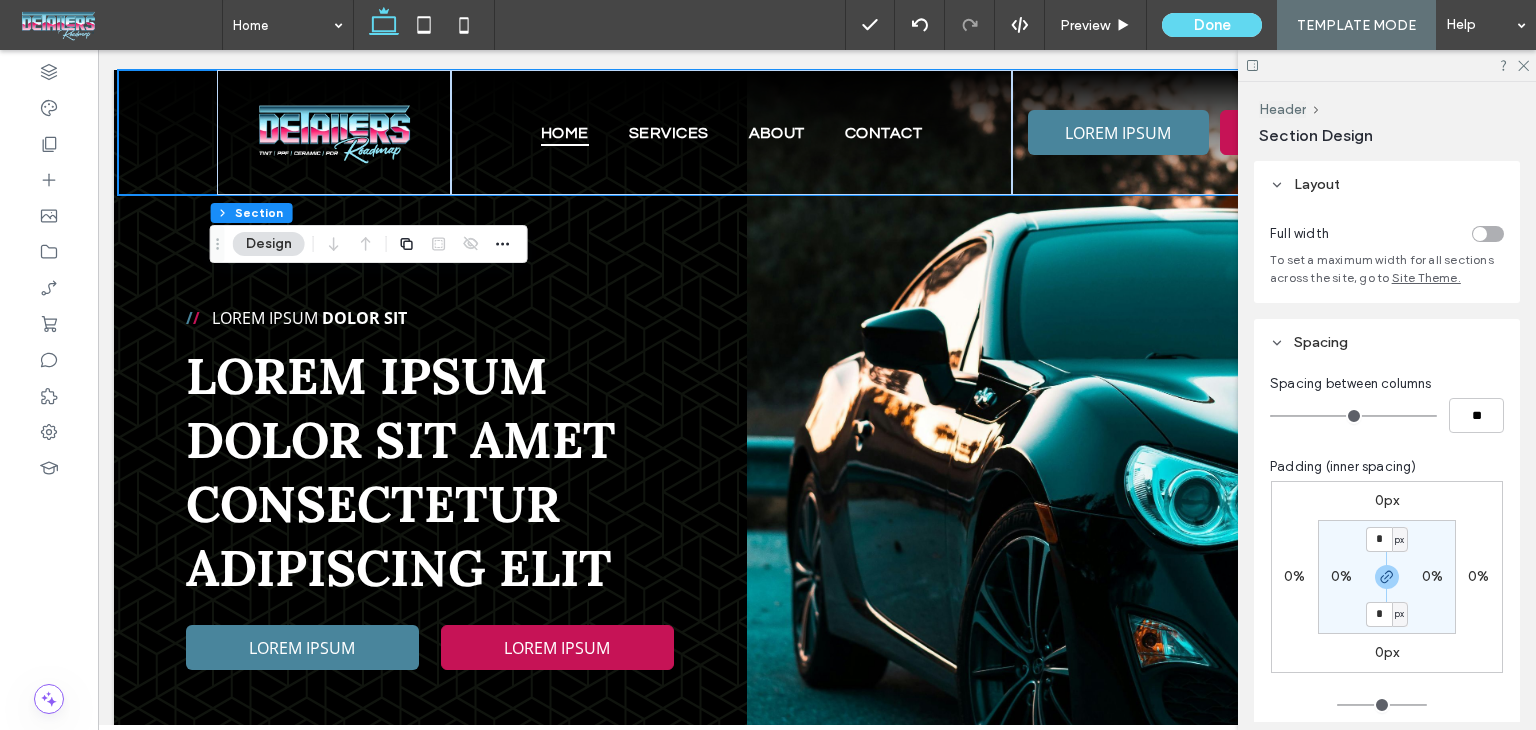 drag, startPoint x: 1478, startPoint y: 226, endPoint x: 1474, endPoint y: 240, distance: 14.56022 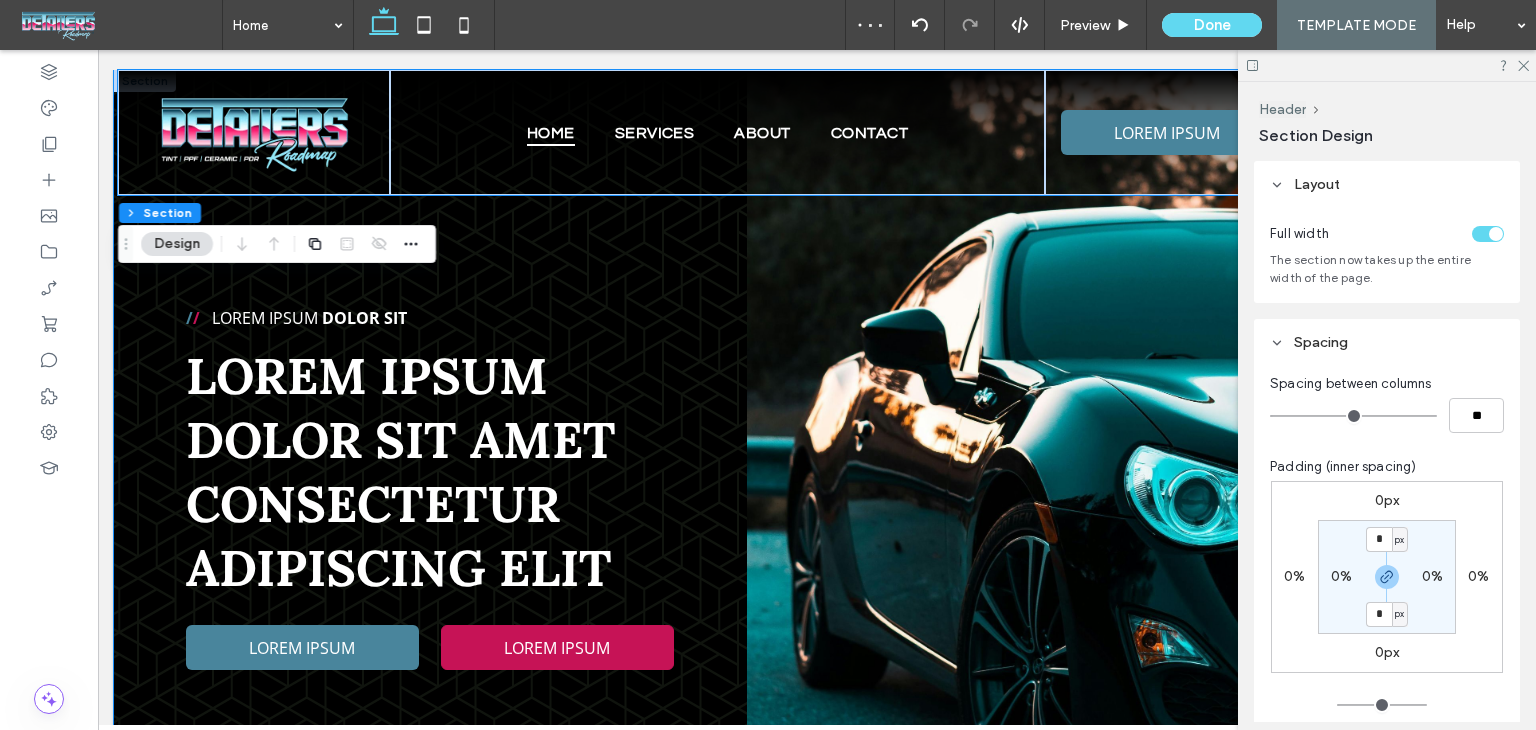 click on "/ /     Lorem ipsum
Dolor Sit
Lorem ipsum dolor sit amet consectetur adipiscing elit
LOREM IPSUM
LOREM IPSUM" at bounding box center (813, 470) 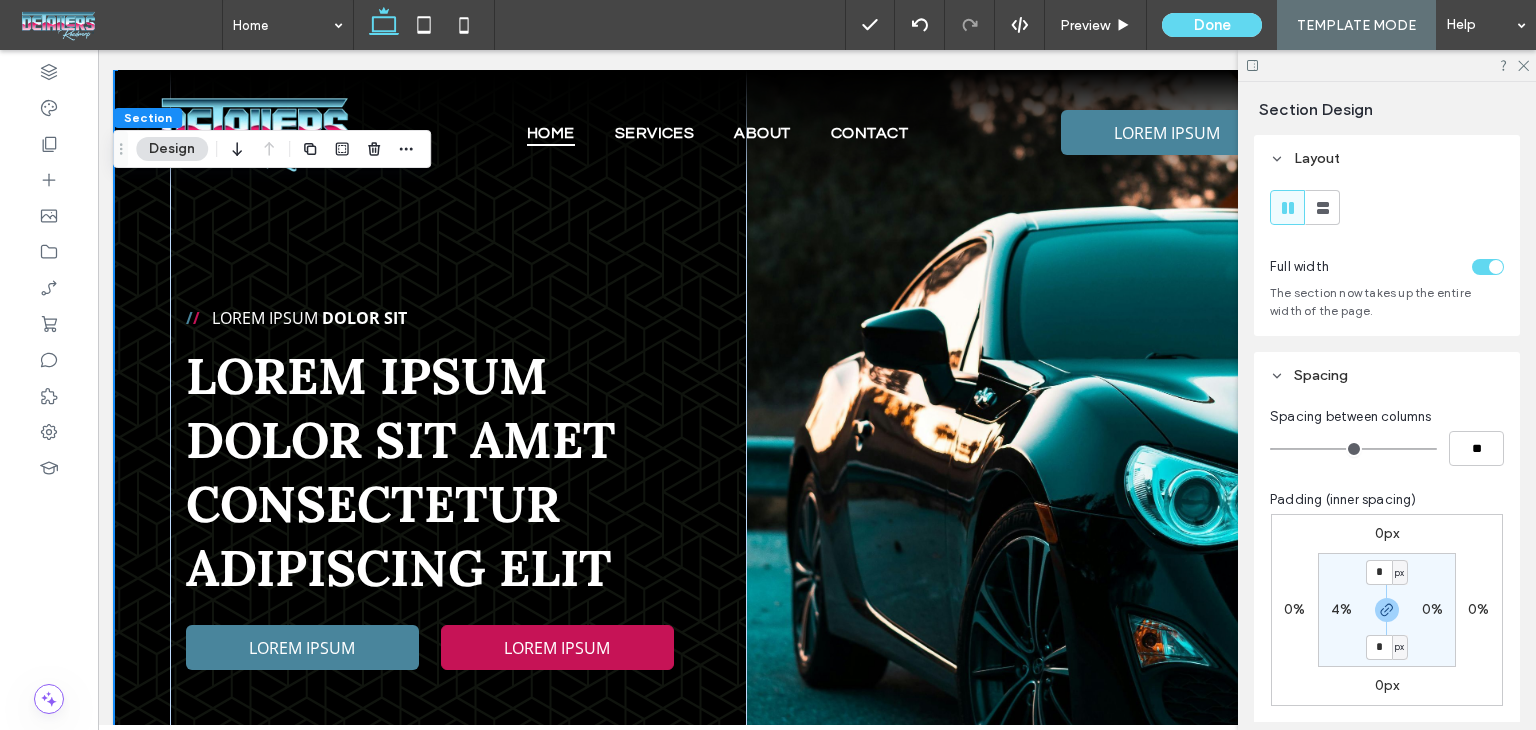 click on "4%" at bounding box center [1341, 609] 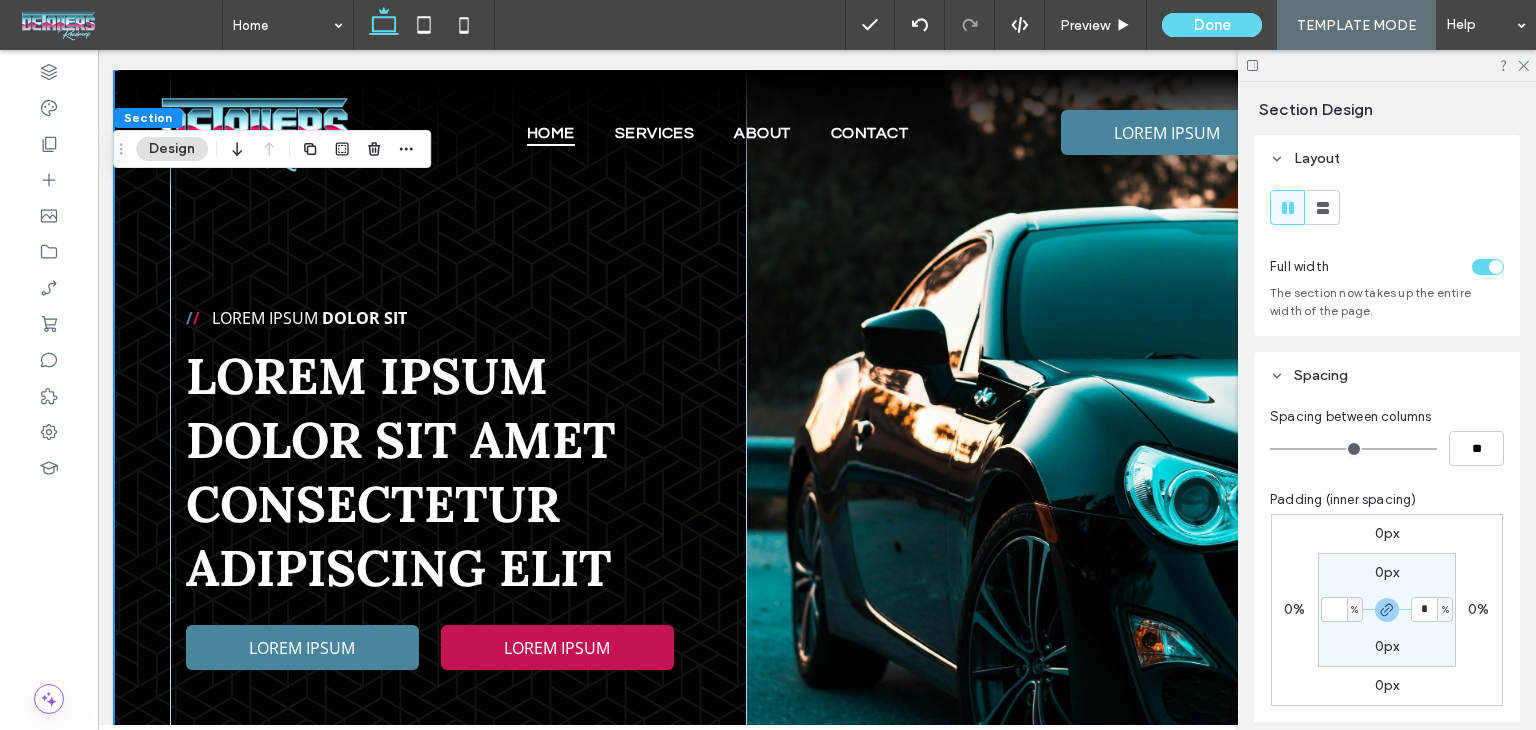 type 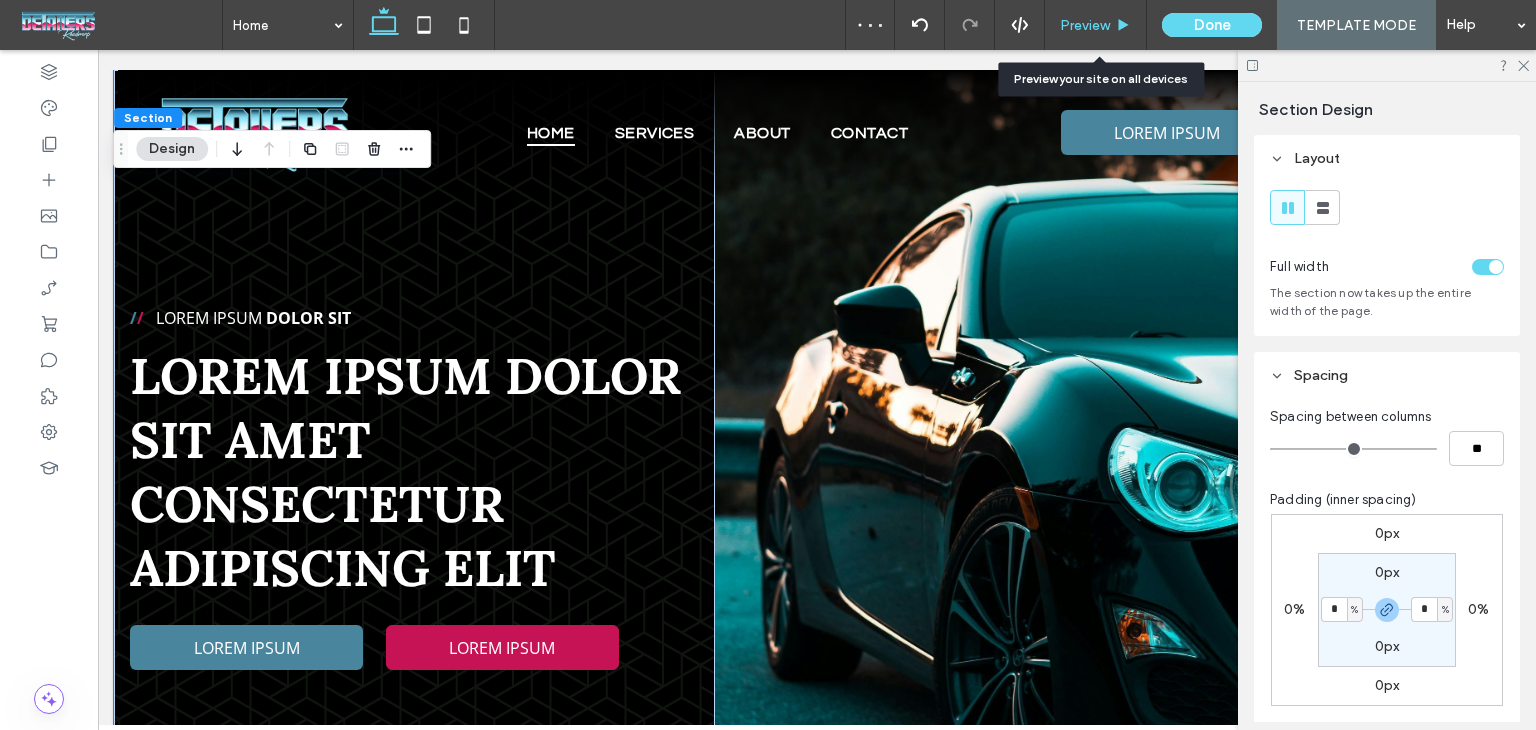 click on "Preview" at bounding box center (1085, 25) 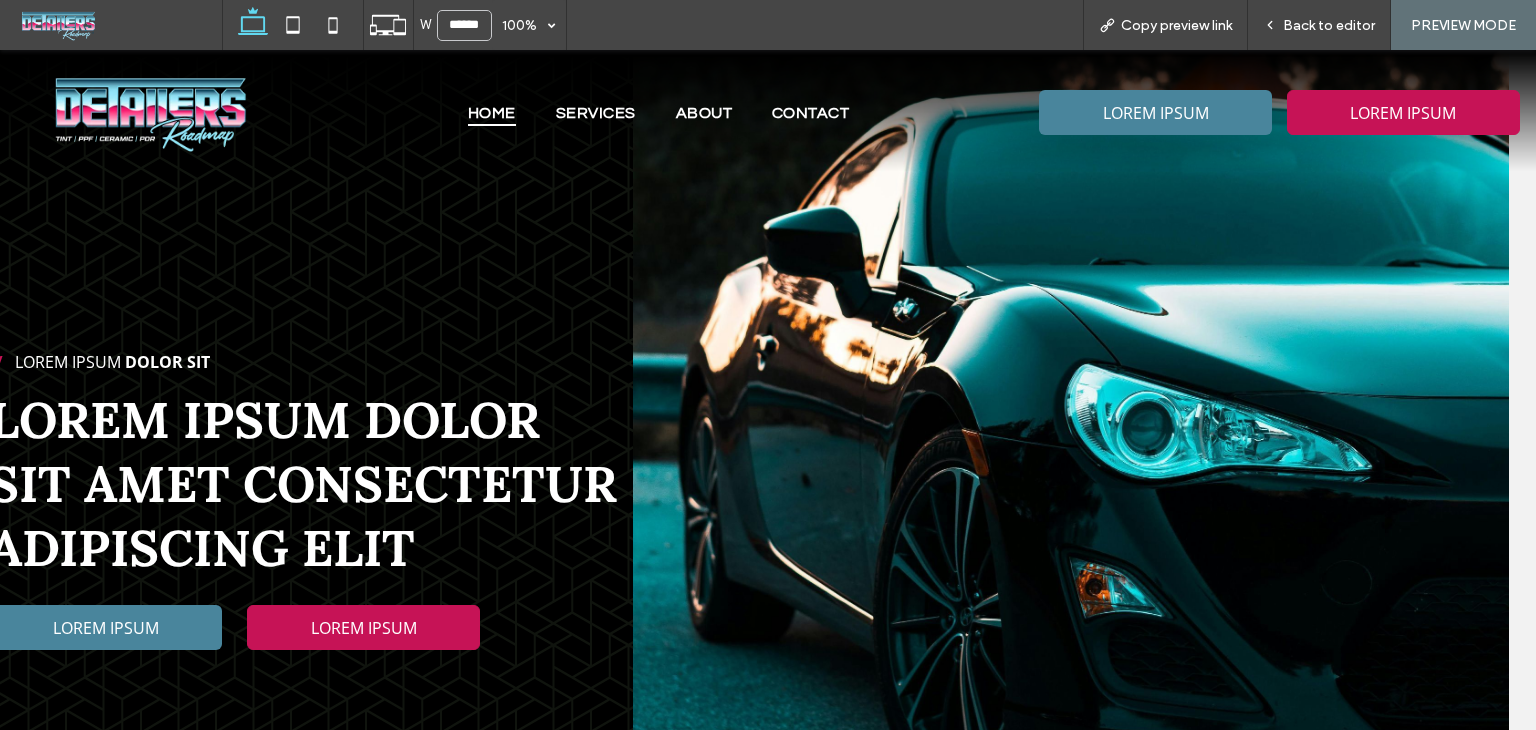scroll, scrollTop: 0, scrollLeft: 0, axis: both 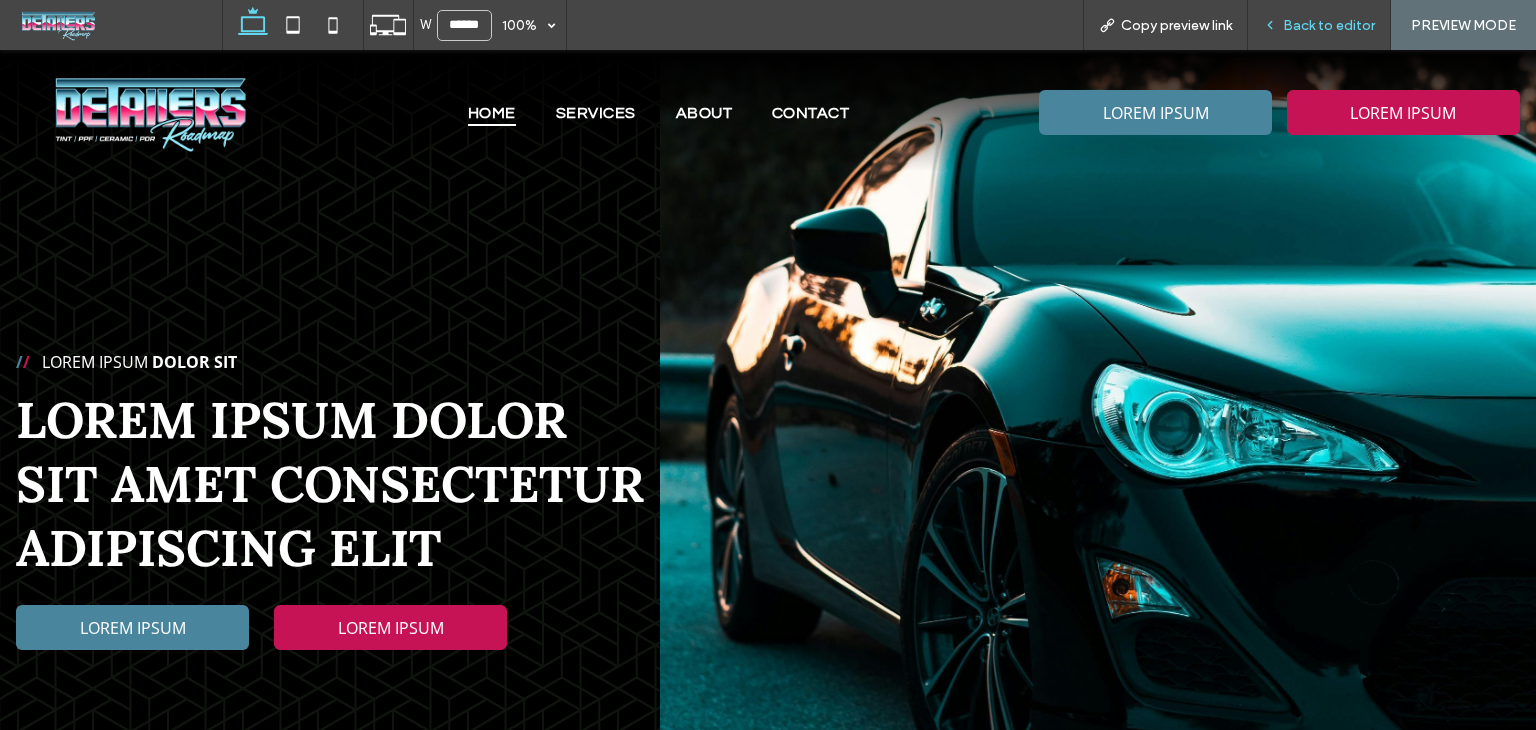 click on "Back to editor" at bounding box center [1329, 25] 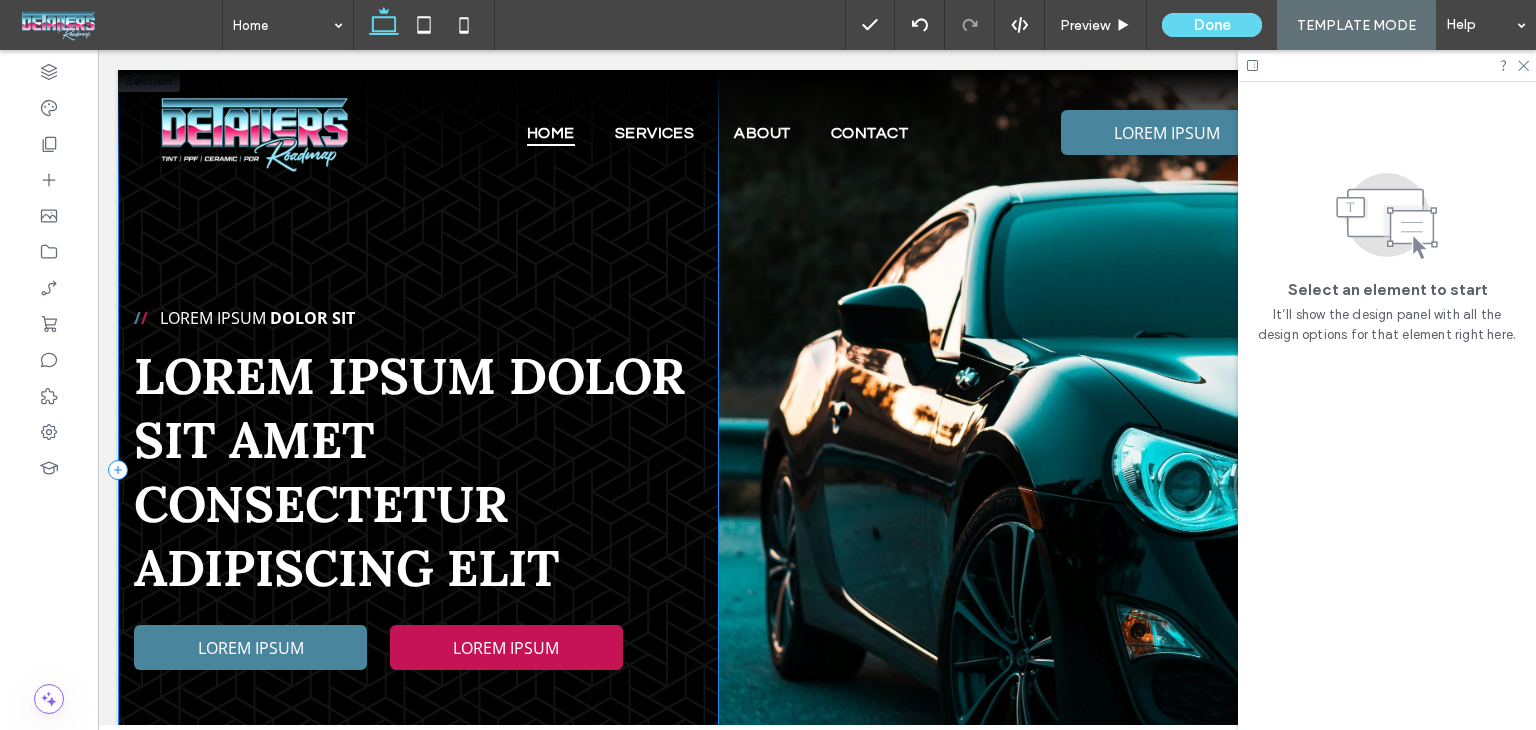 click on "/ /     Lorem ipsum
Dolor Sit
Lorem ipsum dolor sit amet consectetur adipiscing elit
LOREM IPSUM
LOREM IPSUM" at bounding box center [418, 470] 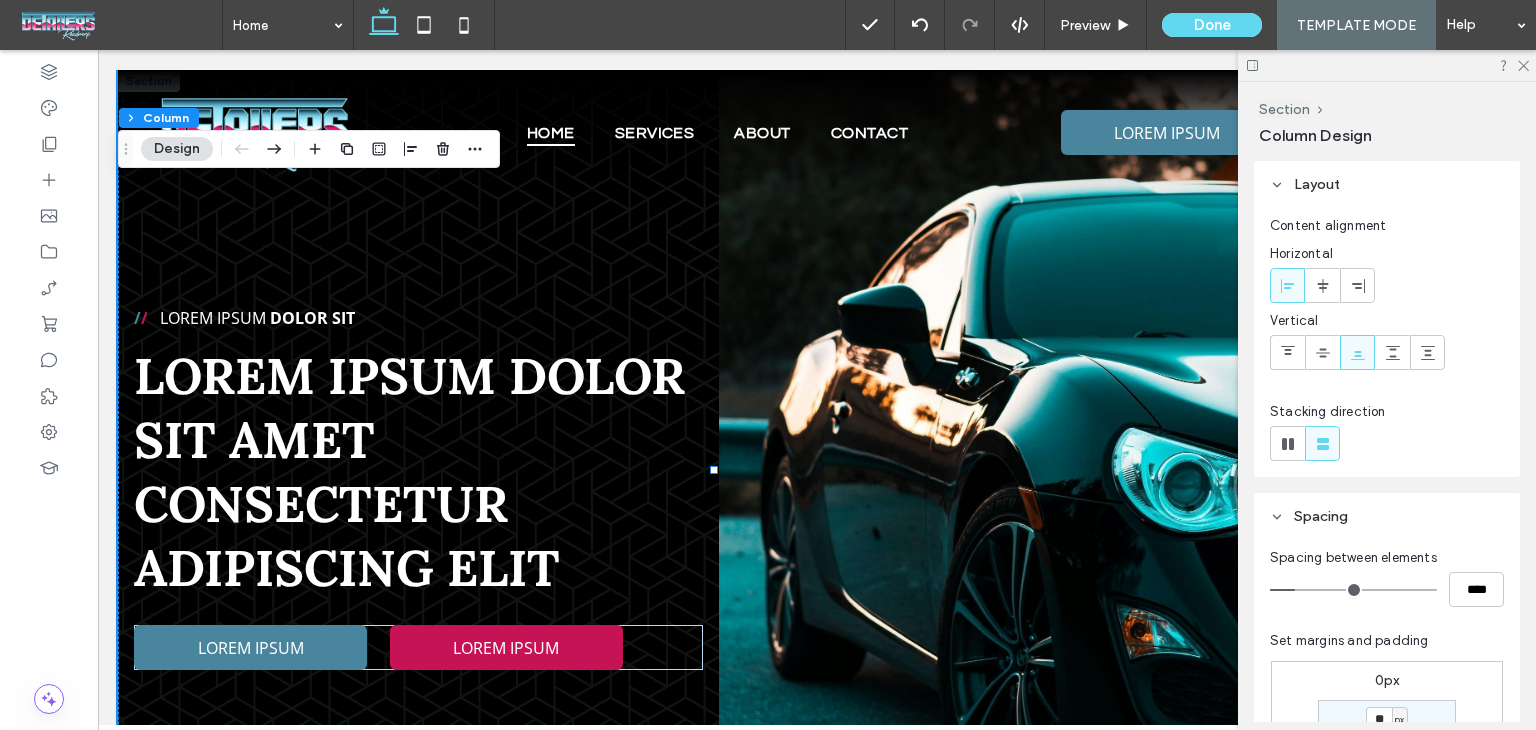 click at bounding box center [117, 470] 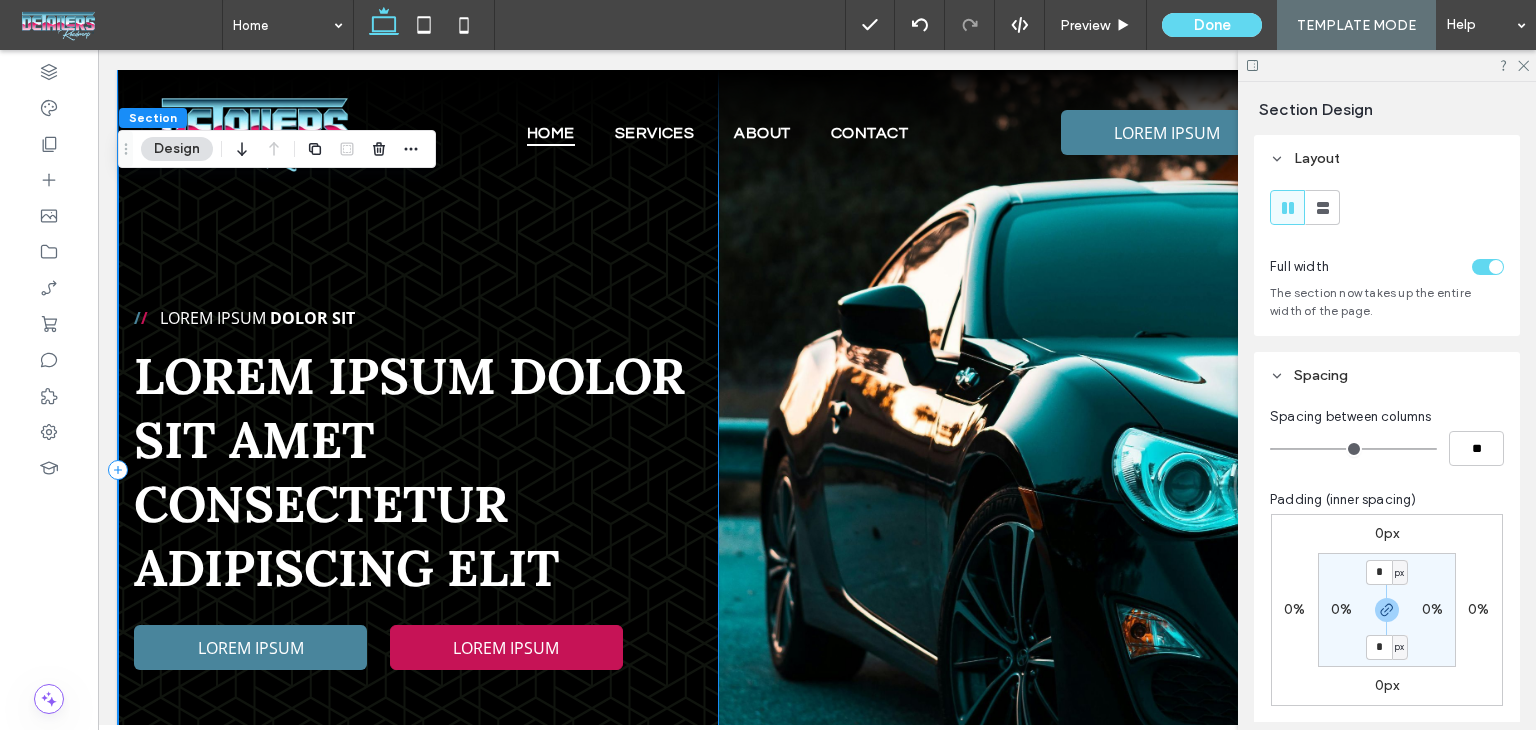 click on "/ /     Lorem ipsum
Dolor Sit
Lorem ipsum dolor sit amet consectetur adipiscing elit
LOREM IPSUM
LOREM IPSUM" at bounding box center [418, 470] 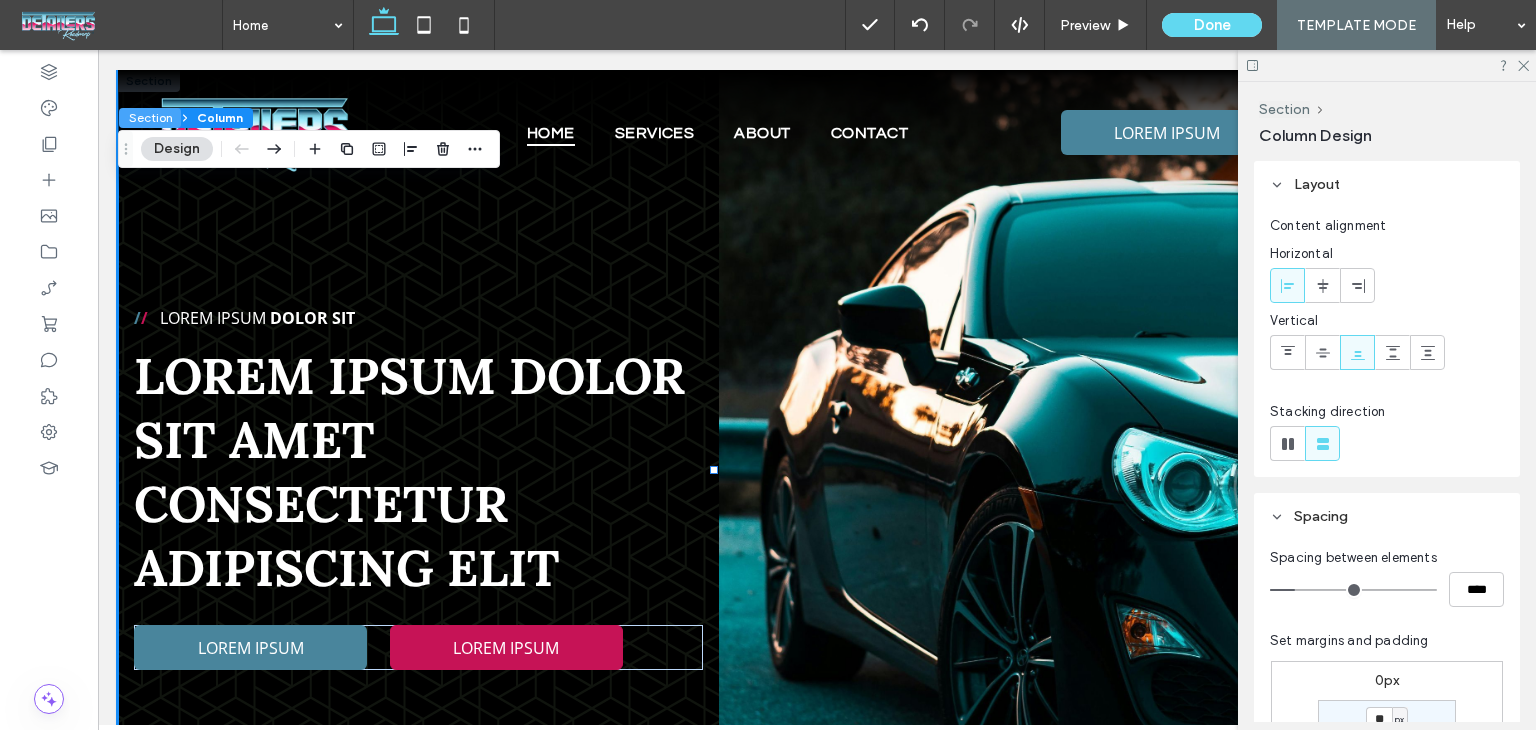 click on "Section" at bounding box center (150, 118) 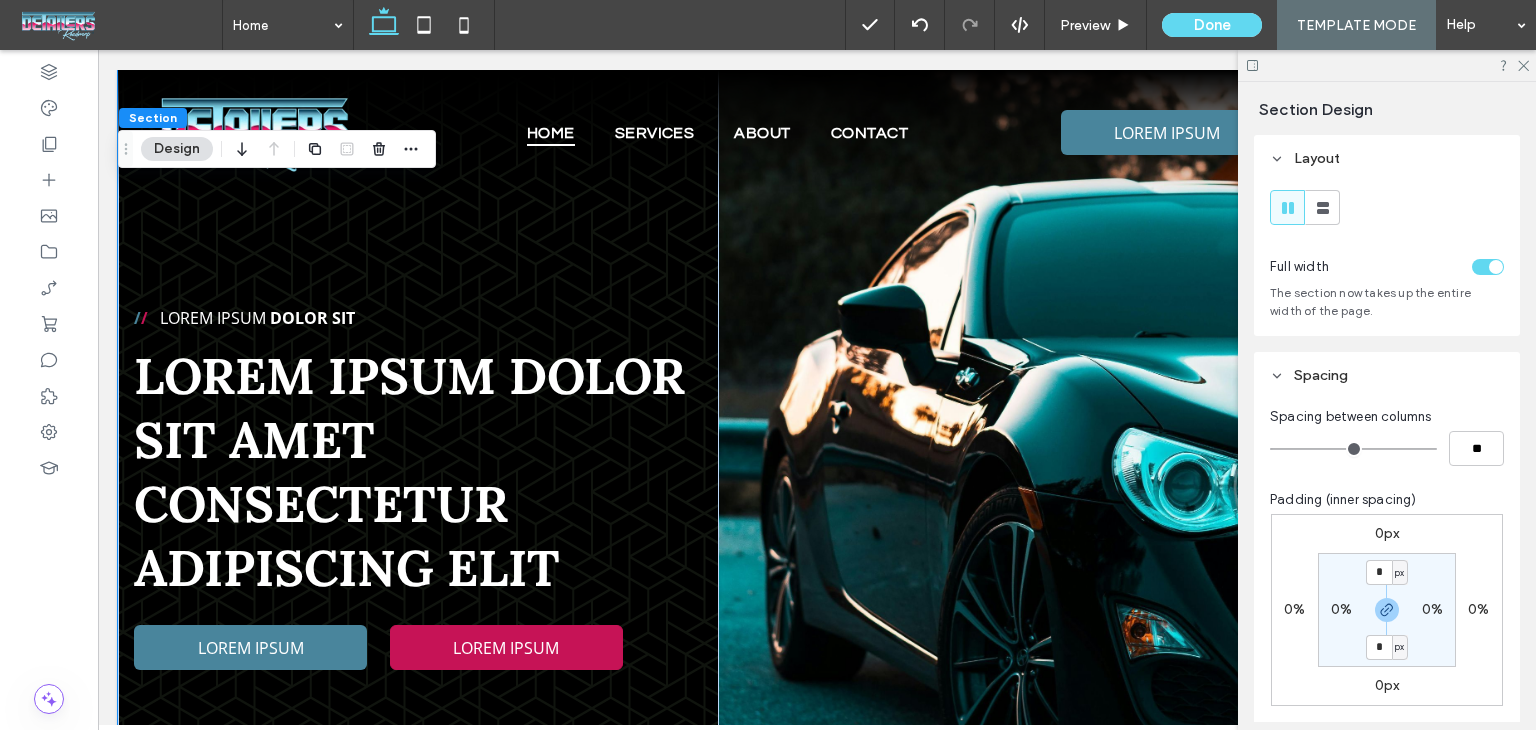 click on "0%" at bounding box center (1341, 609) 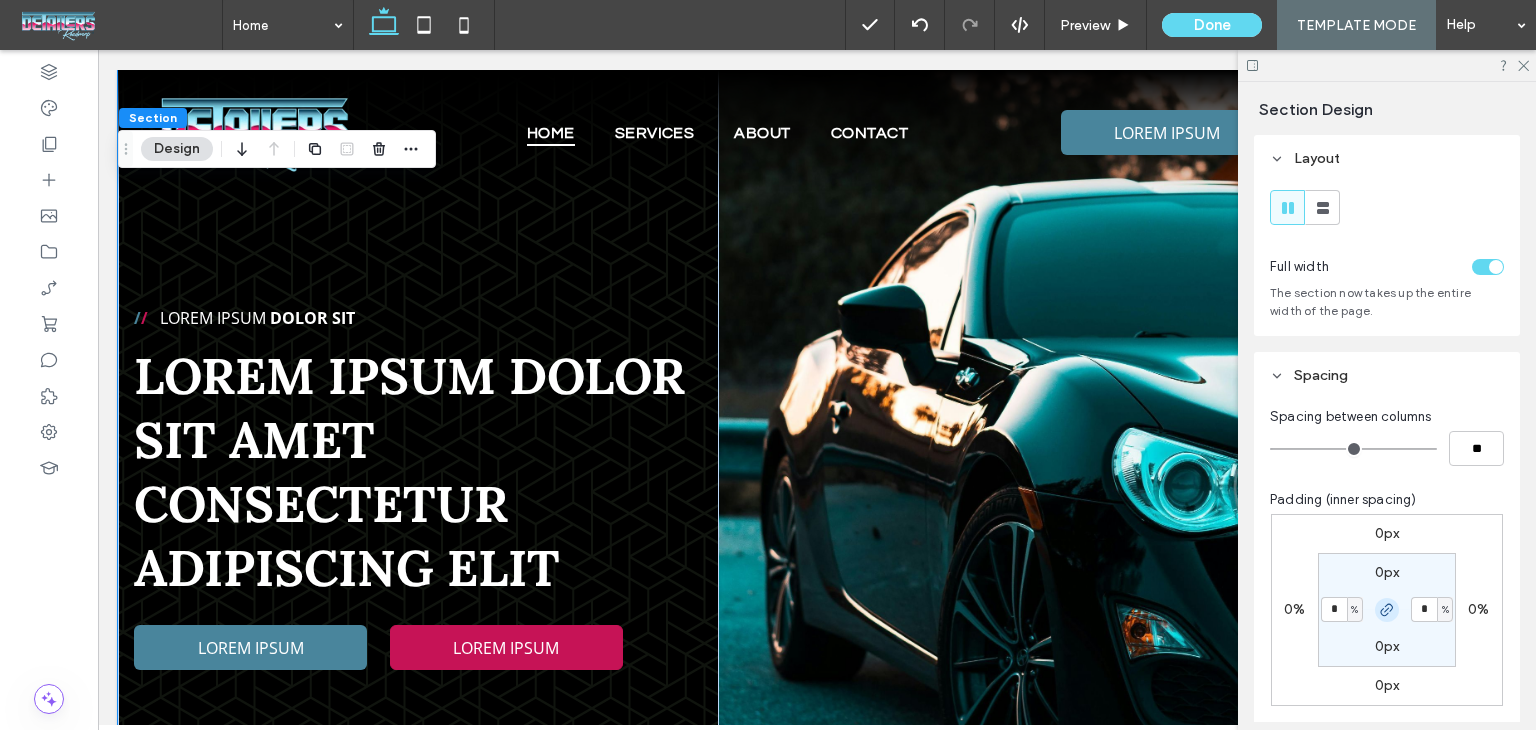 click 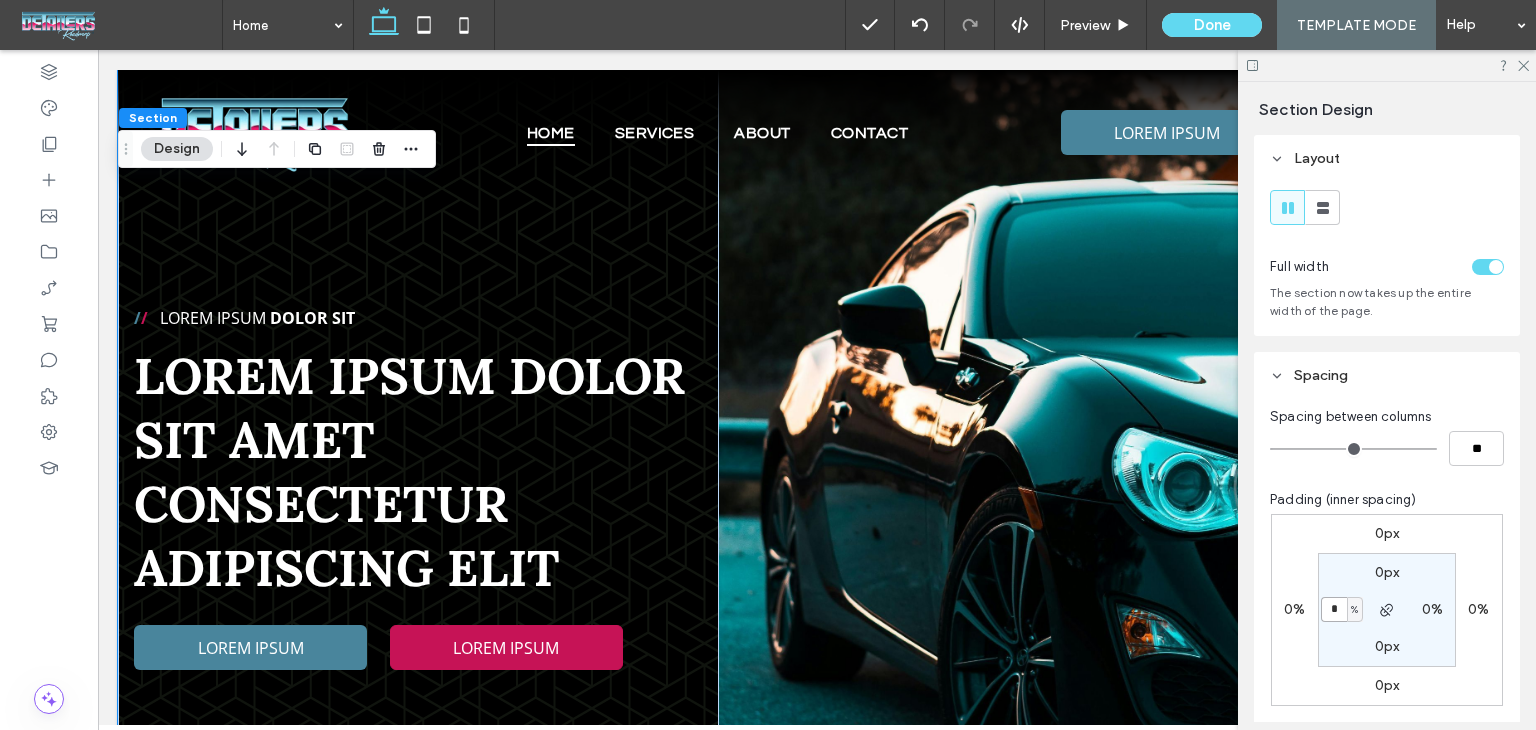 click on "*" at bounding box center [1334, 609] 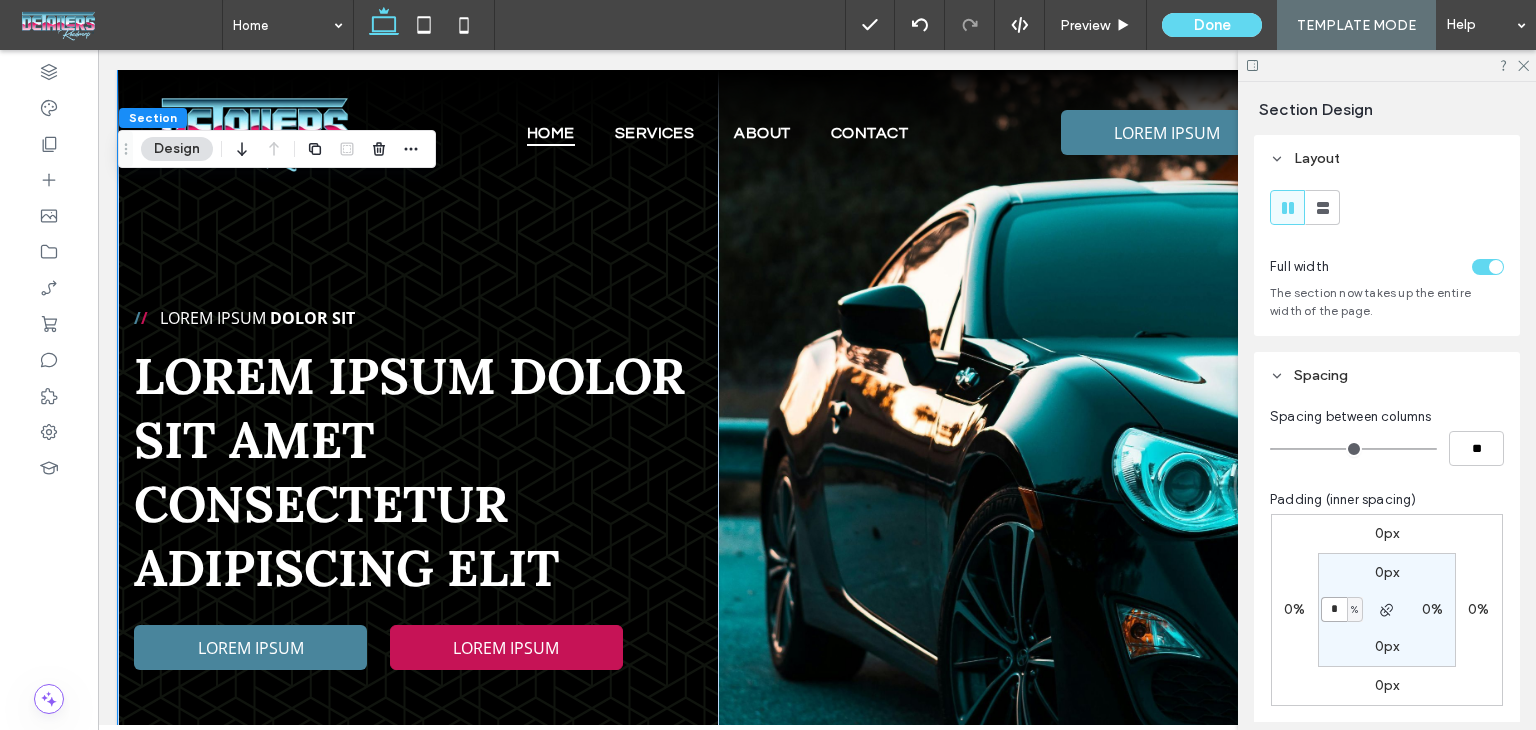 type on "*" 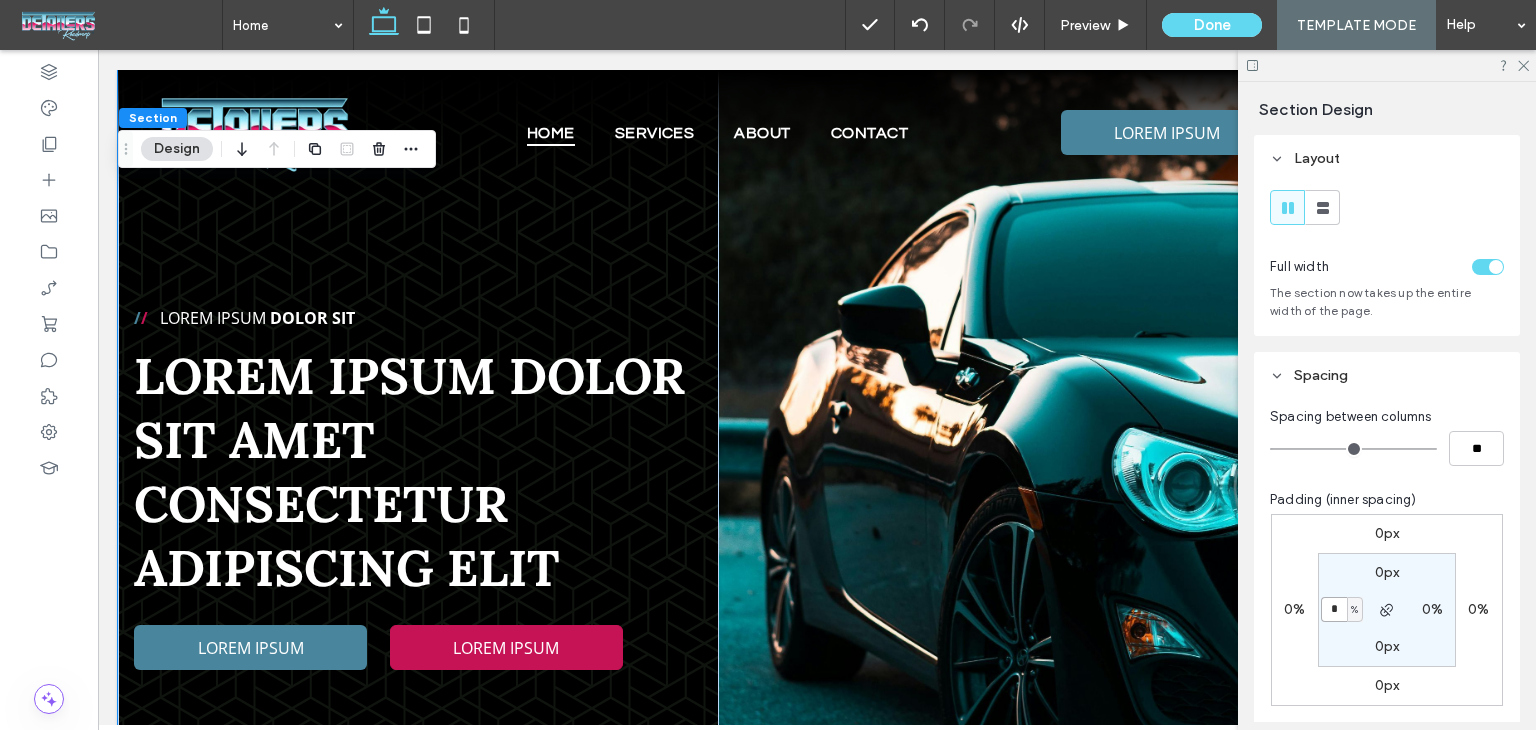 type on "*" 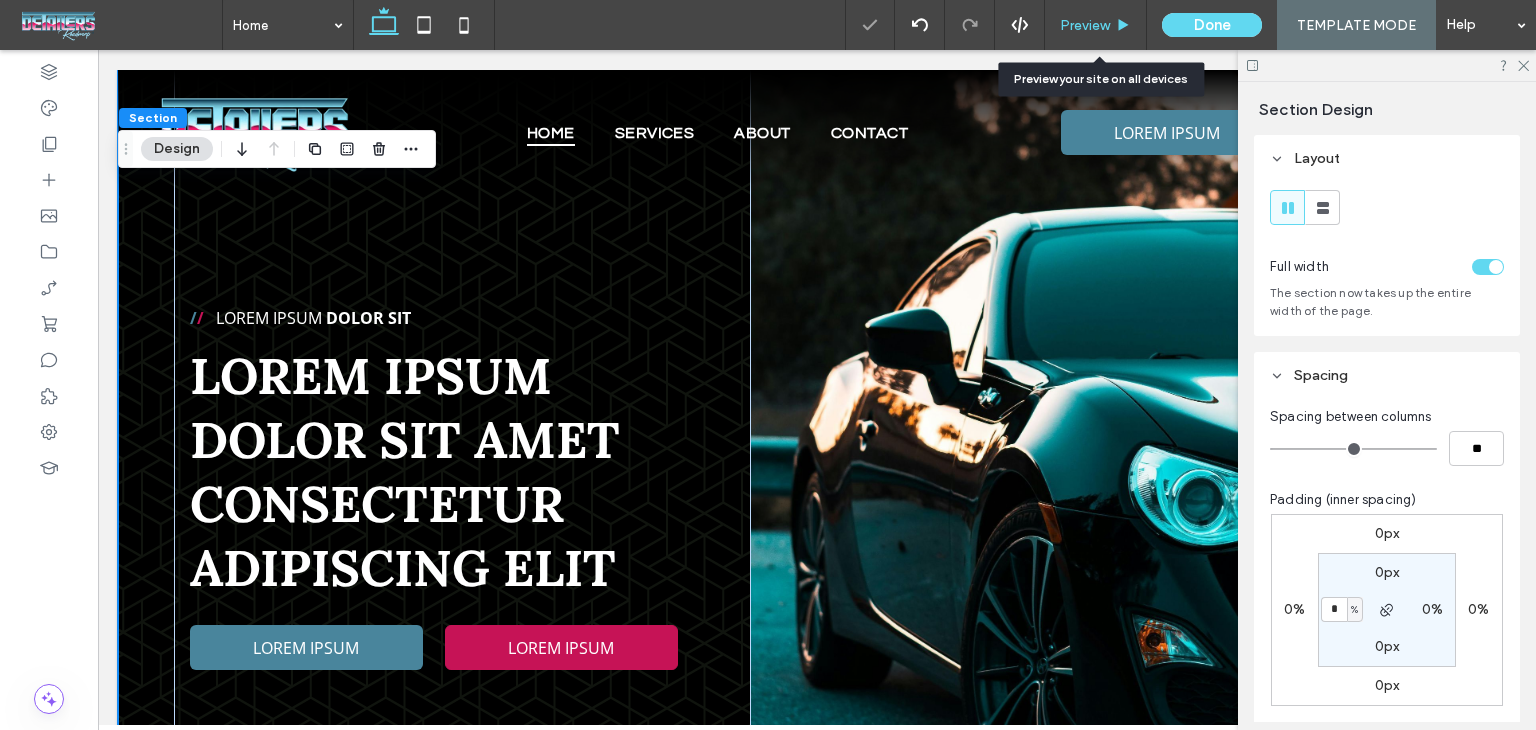 click on "Preview" at bounding box center [1085, 25] 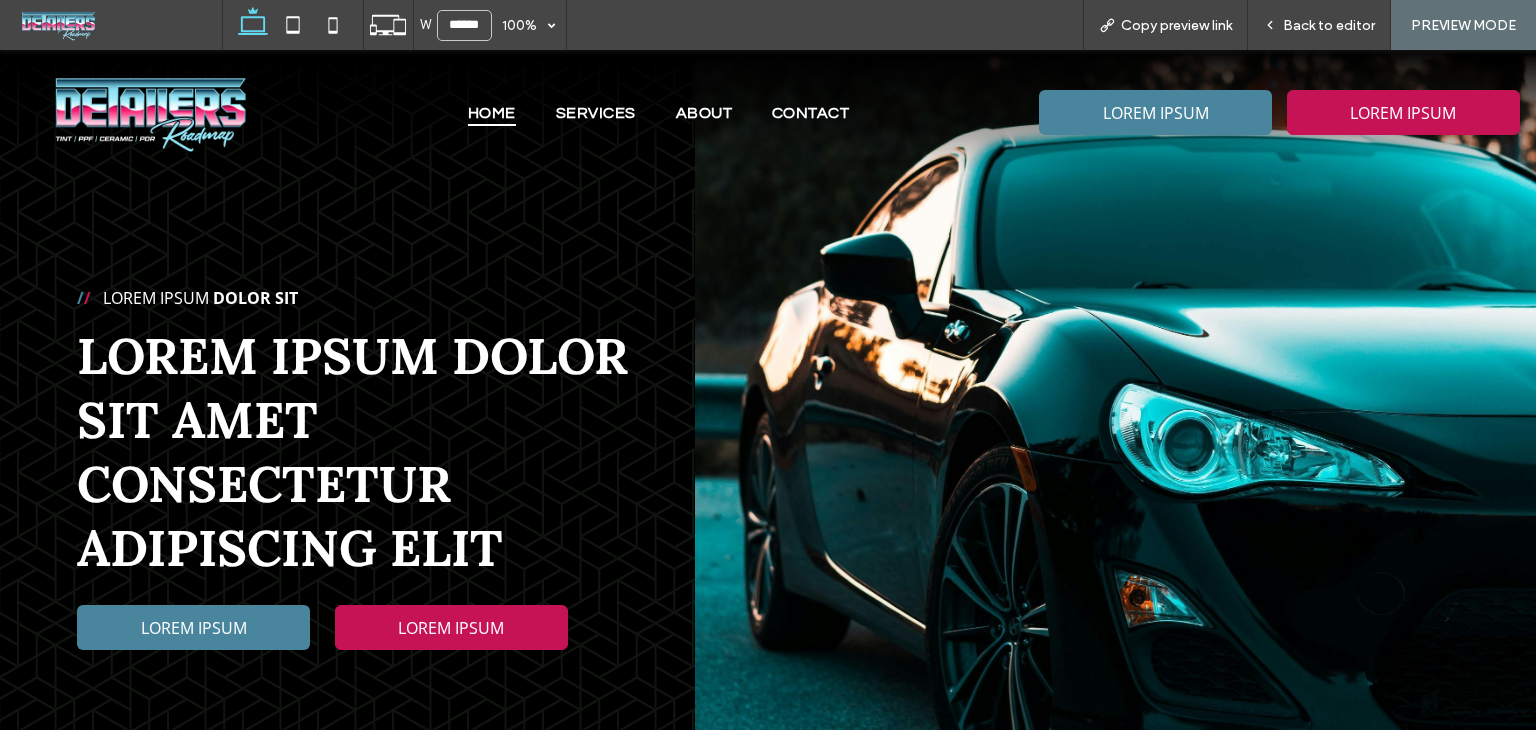 scroll, scrollTop: 0, scrollLeft: 27, axis: horizontal 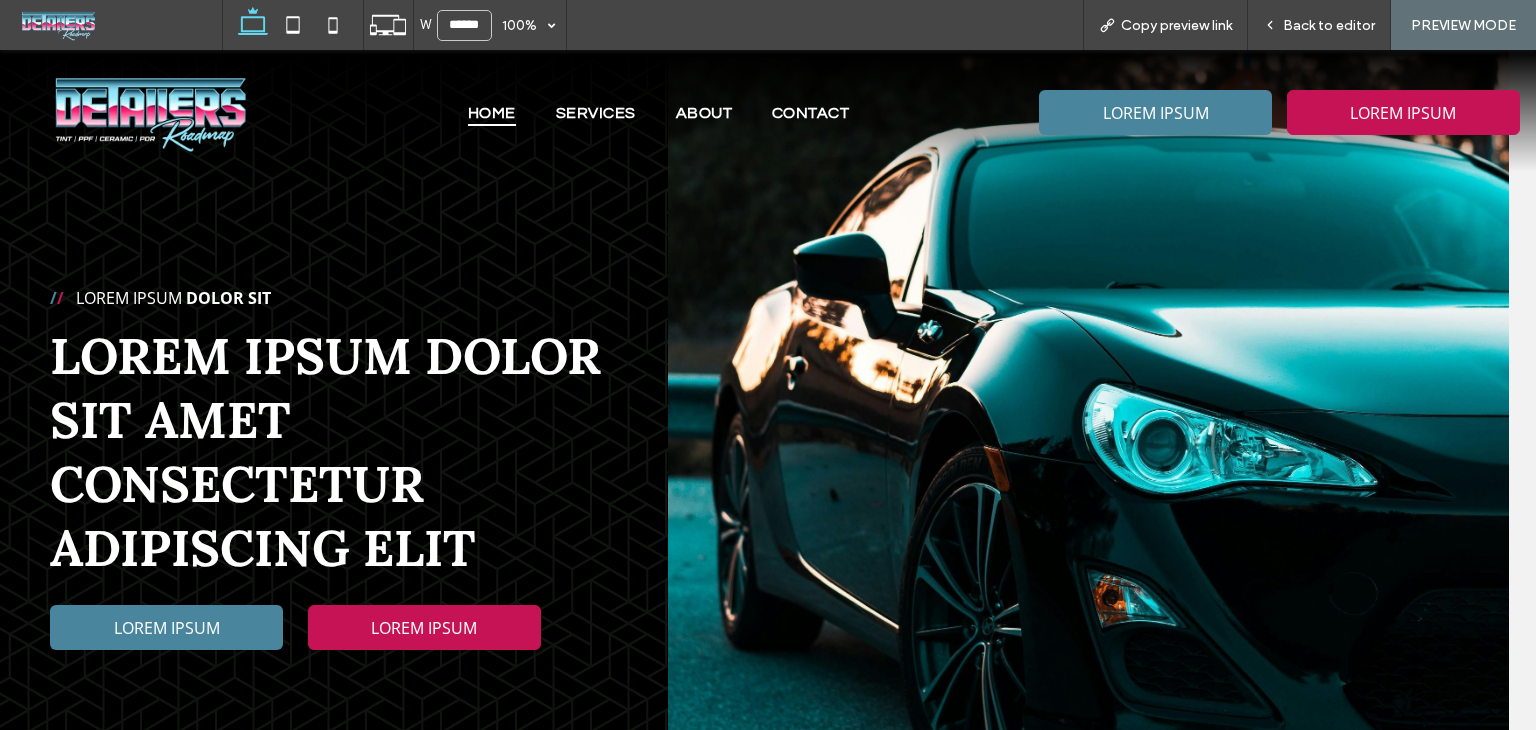 click at bounding box center [1088, 450] 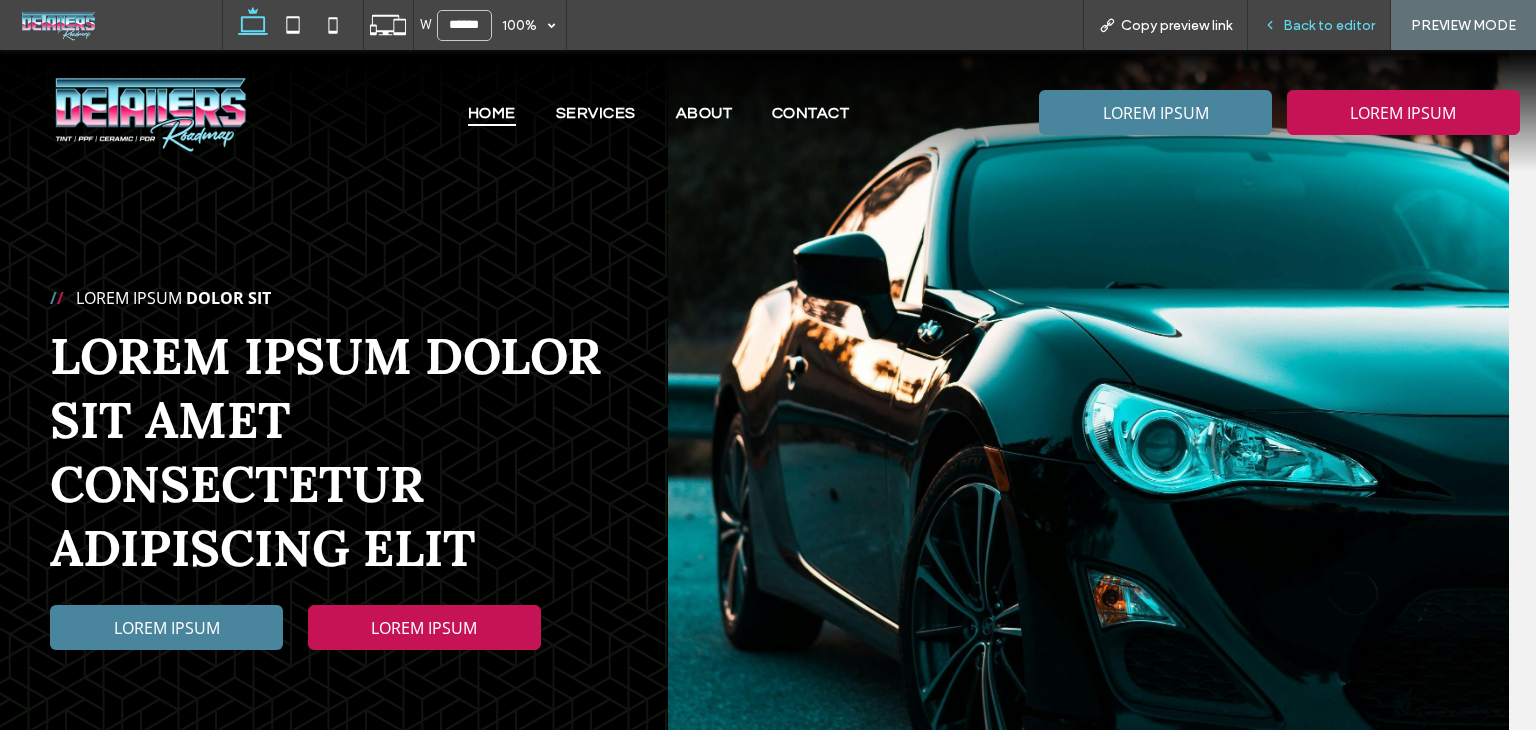 click on "Back to editor" at bounding box center (1329, 25) 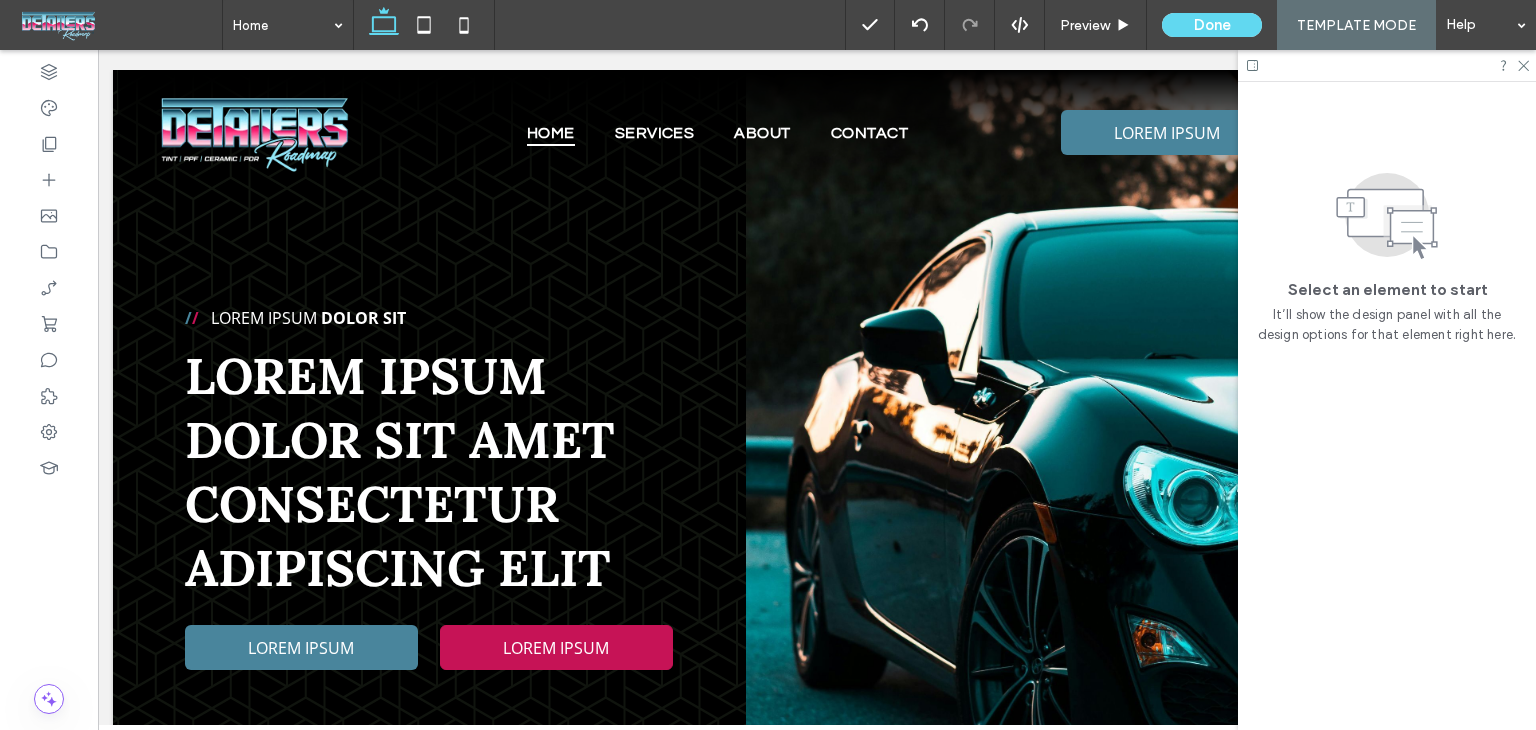 scroll, scrollTop: 0, scrollLeft: 4, axis: horizontal 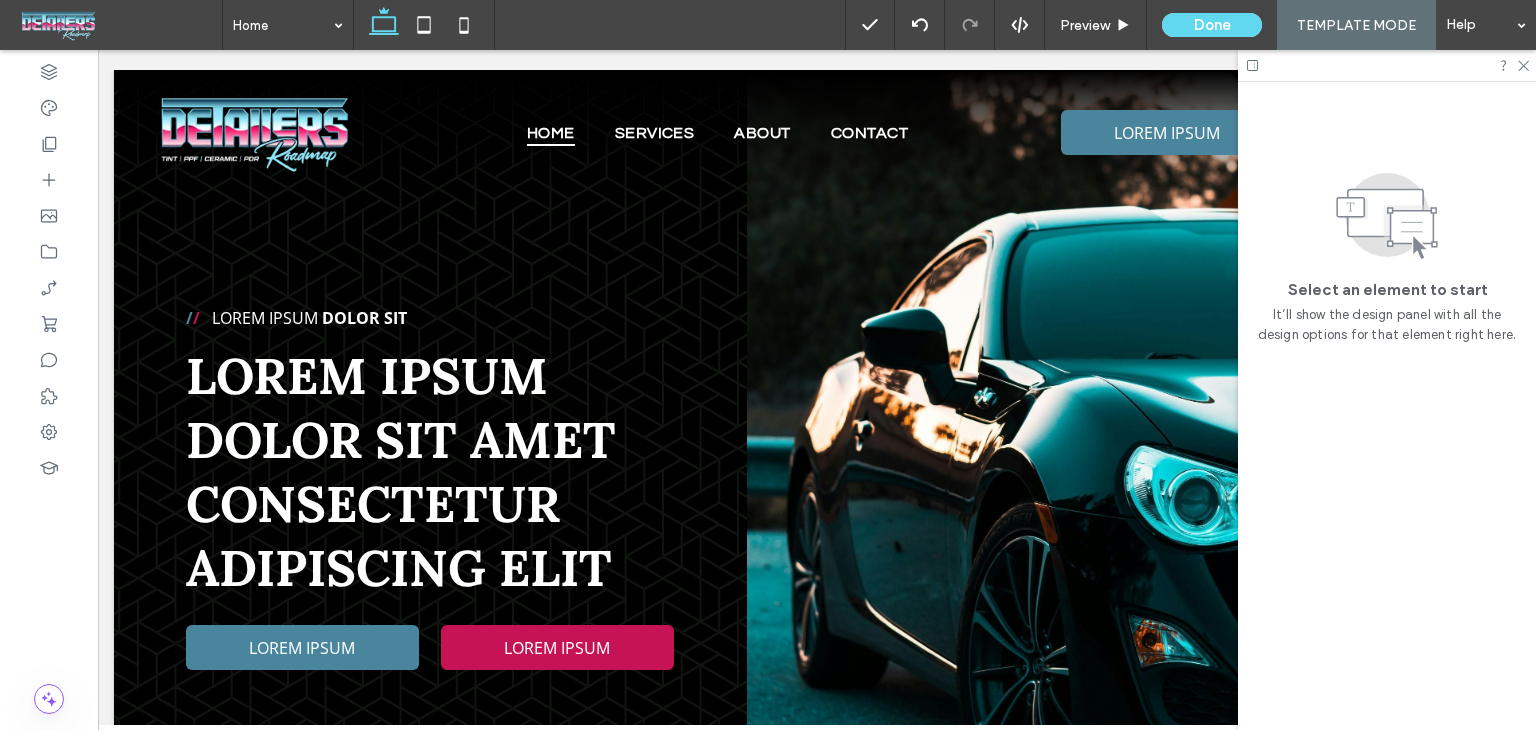 click 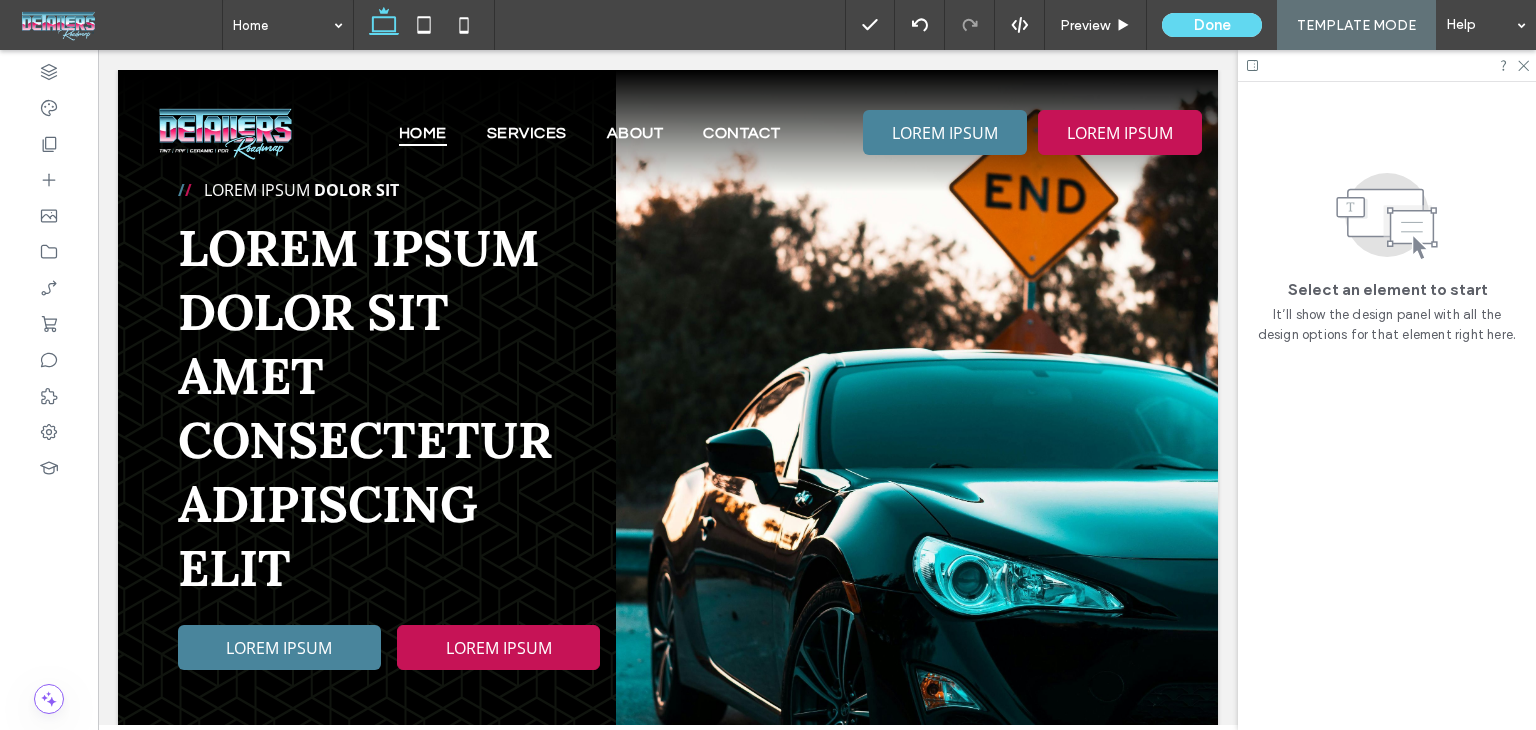 scroll, scrollTop: 0, scrollLeft: 0, axis: both 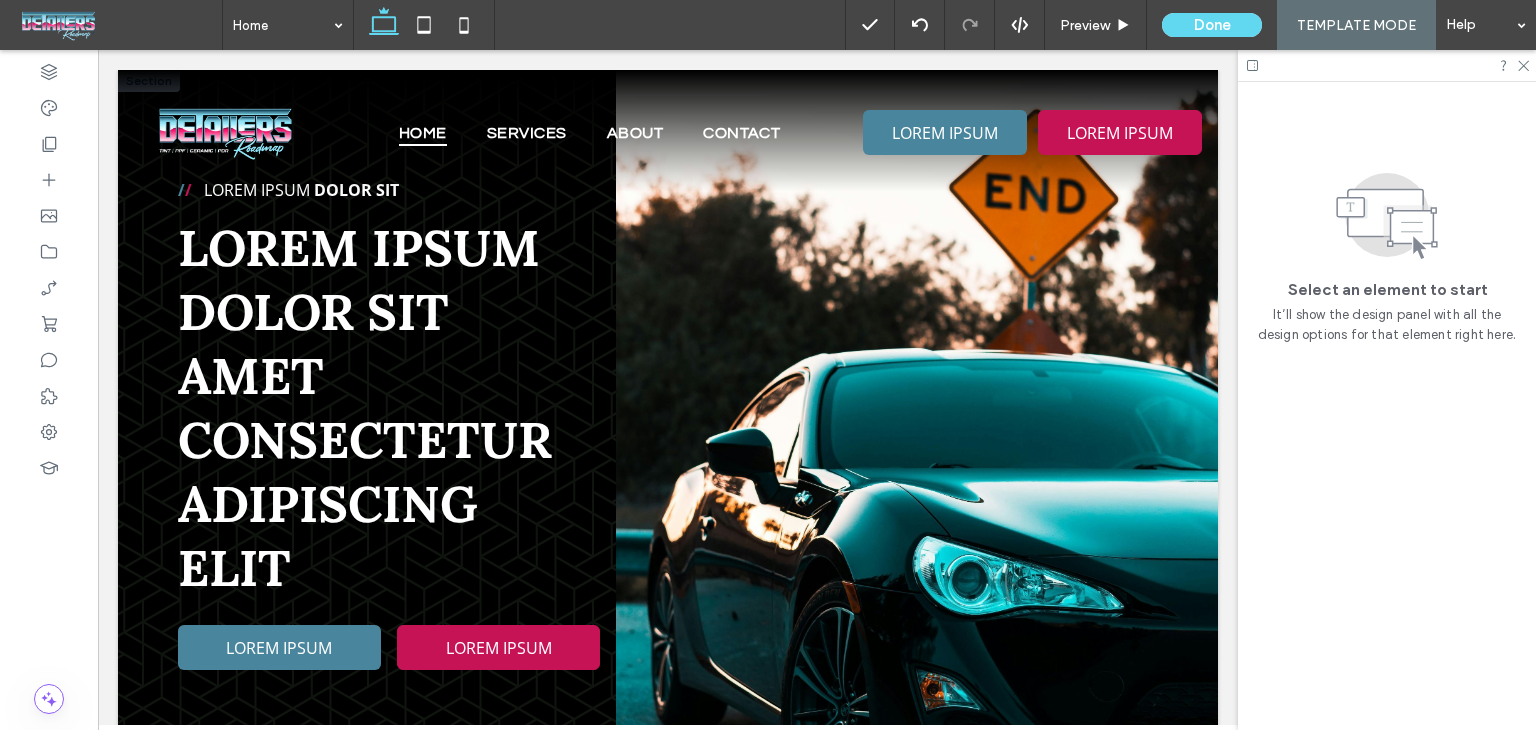 click at bounding box center [917, 470] 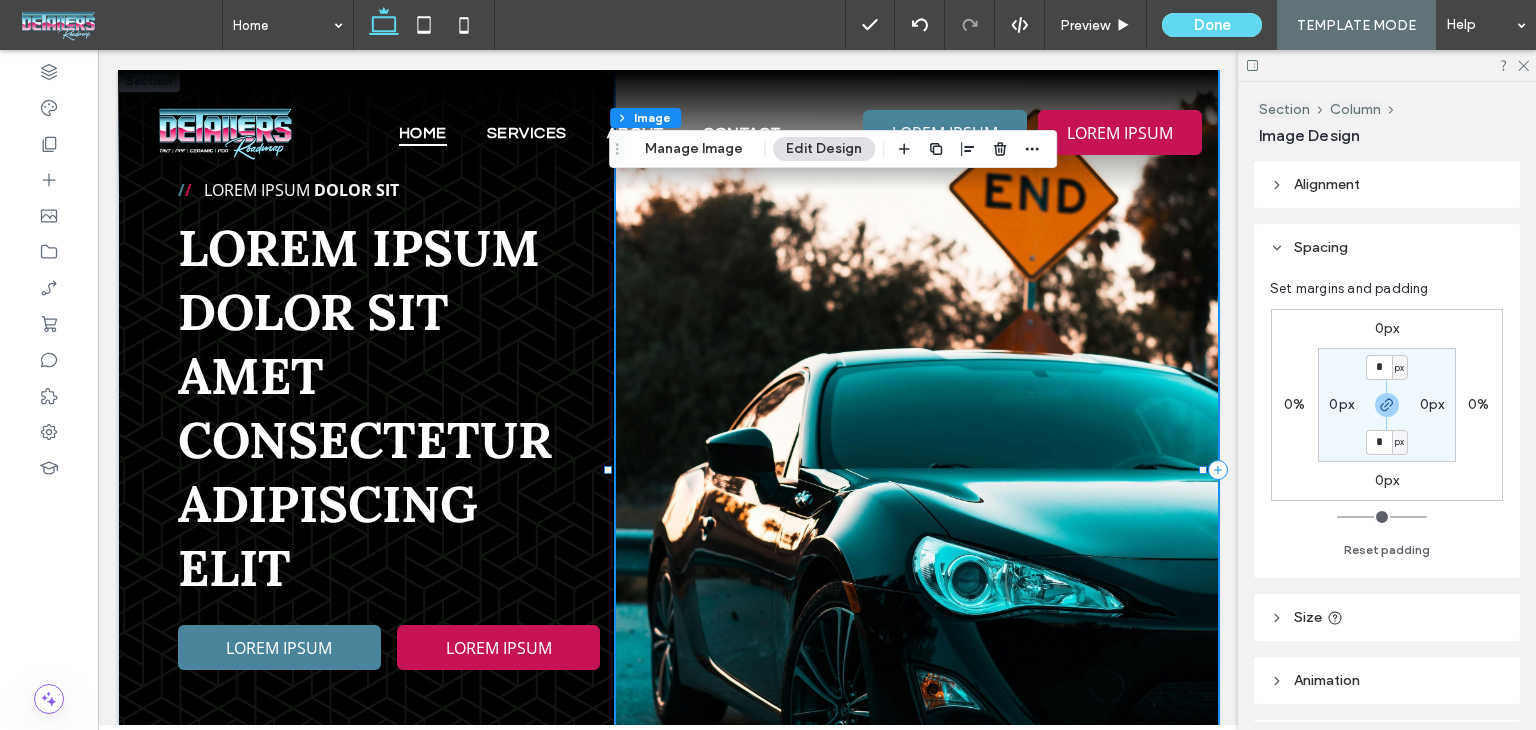click at bounding box center (917, 470) 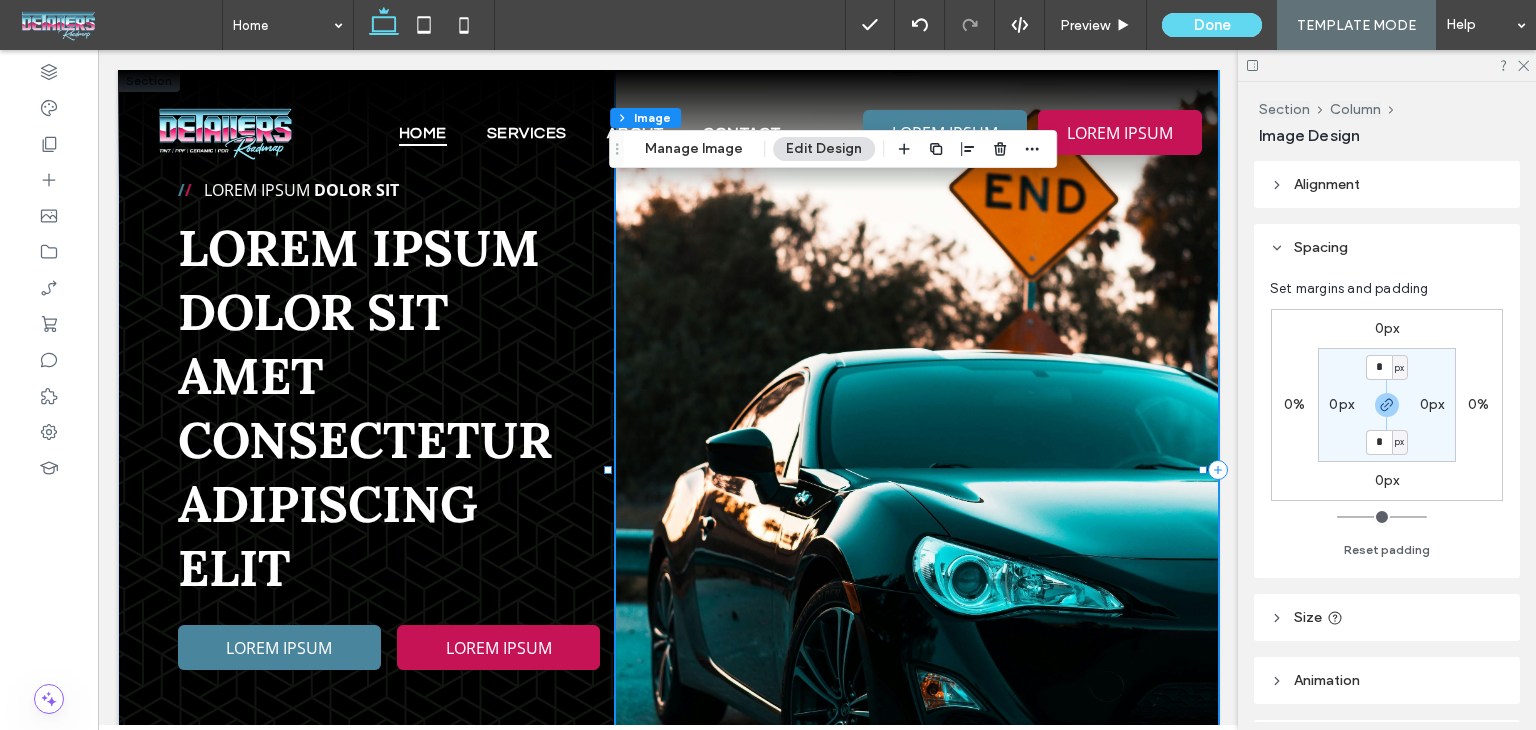 click on "Home
Services
About
Contact
LOREM IPSUM
LOREM IPSUM
Section
Advanced Header
Section
Home
Services
About
Contact
Section
Get in touch
[PHONE] [EMAIL]
Section
Menu
/ /     Lorem ipsum
Dolor Sit
Lorem ipsum dolor sit amet consectetur adipiscing elit
LOREM IPSUM
LOREM IPSUM" at bounding box center (668, 3172) 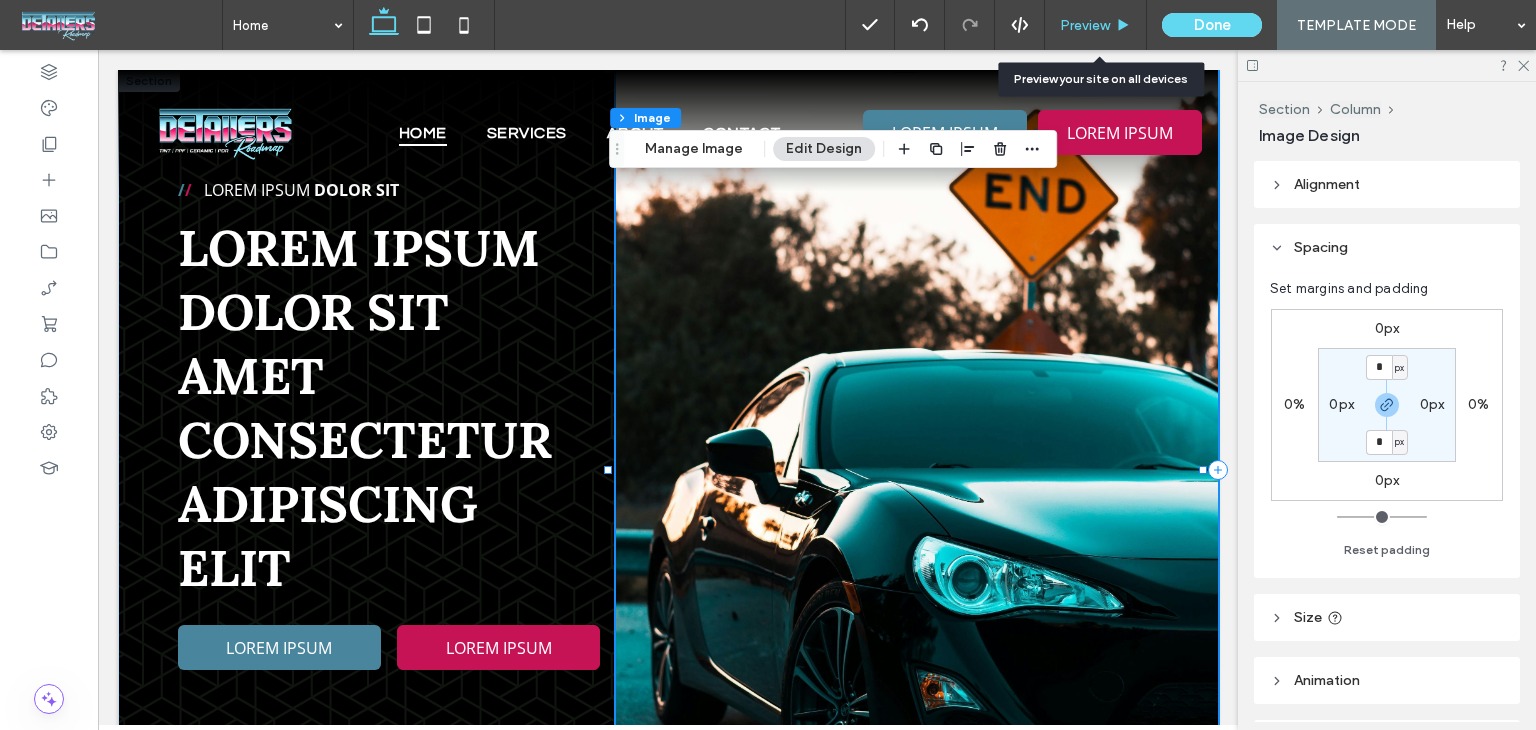 click on "Preview" at bounding box center (1085, 25) 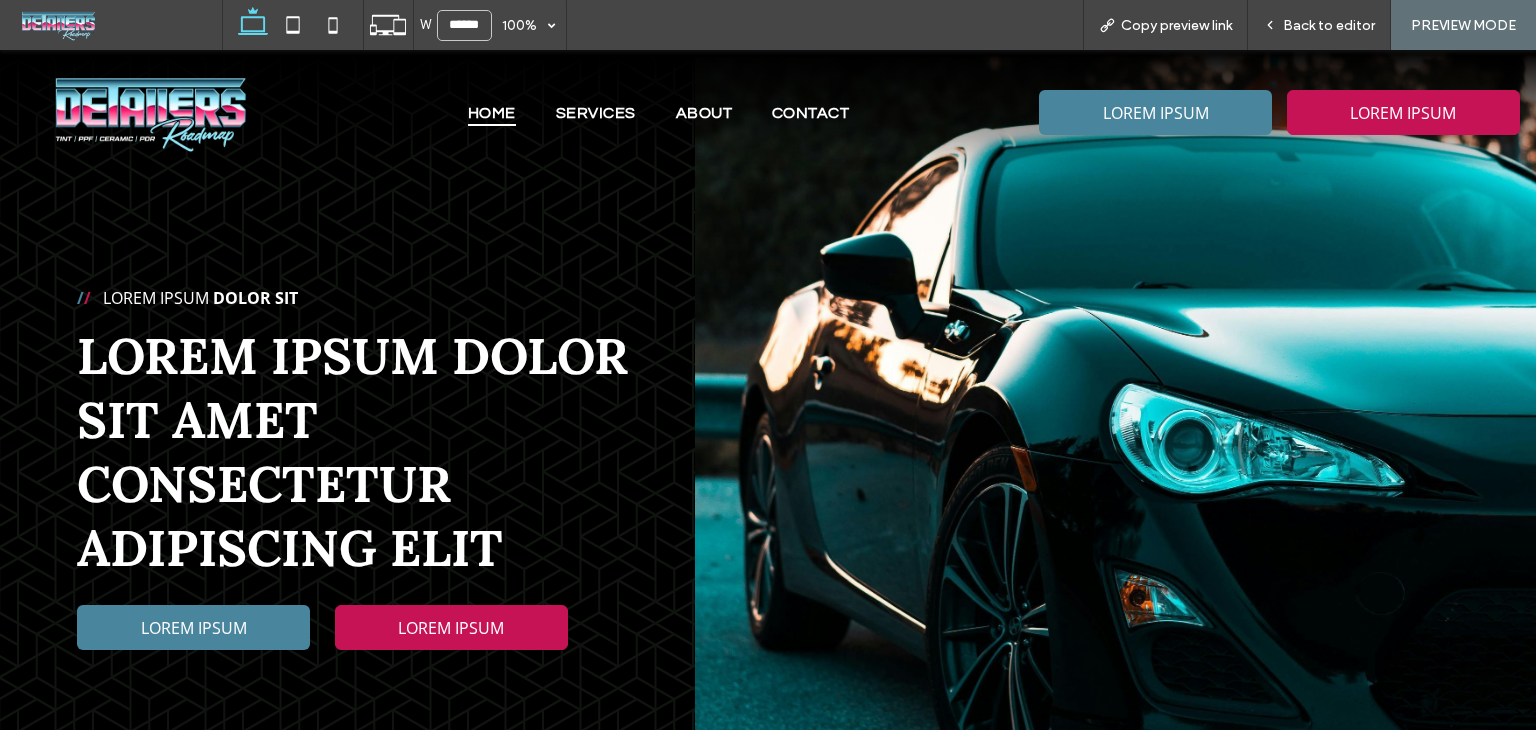 scroll, scrollTop: 0, scrollLeft: 0, axis: both 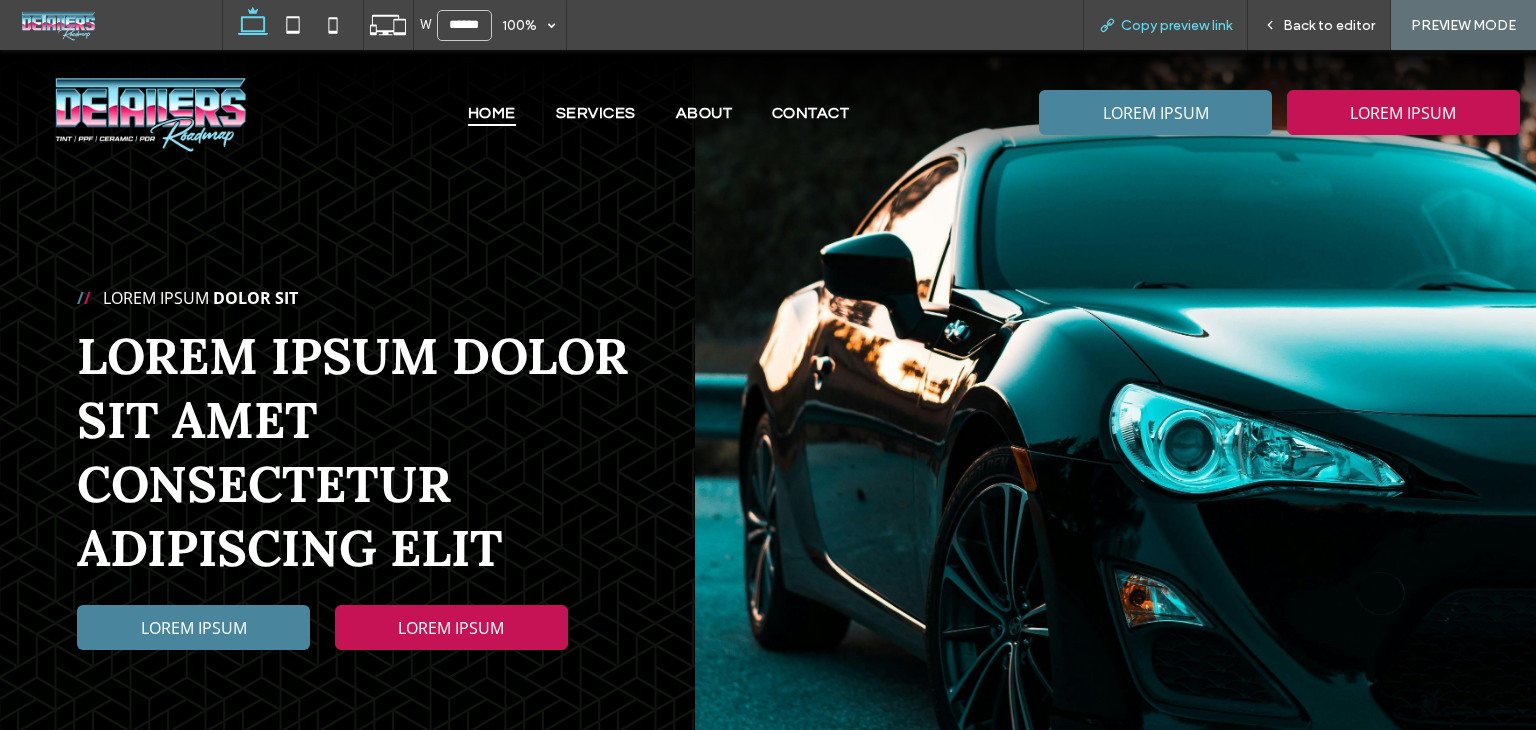 click on "Copy preview link" at bounding box center [1176, 25] 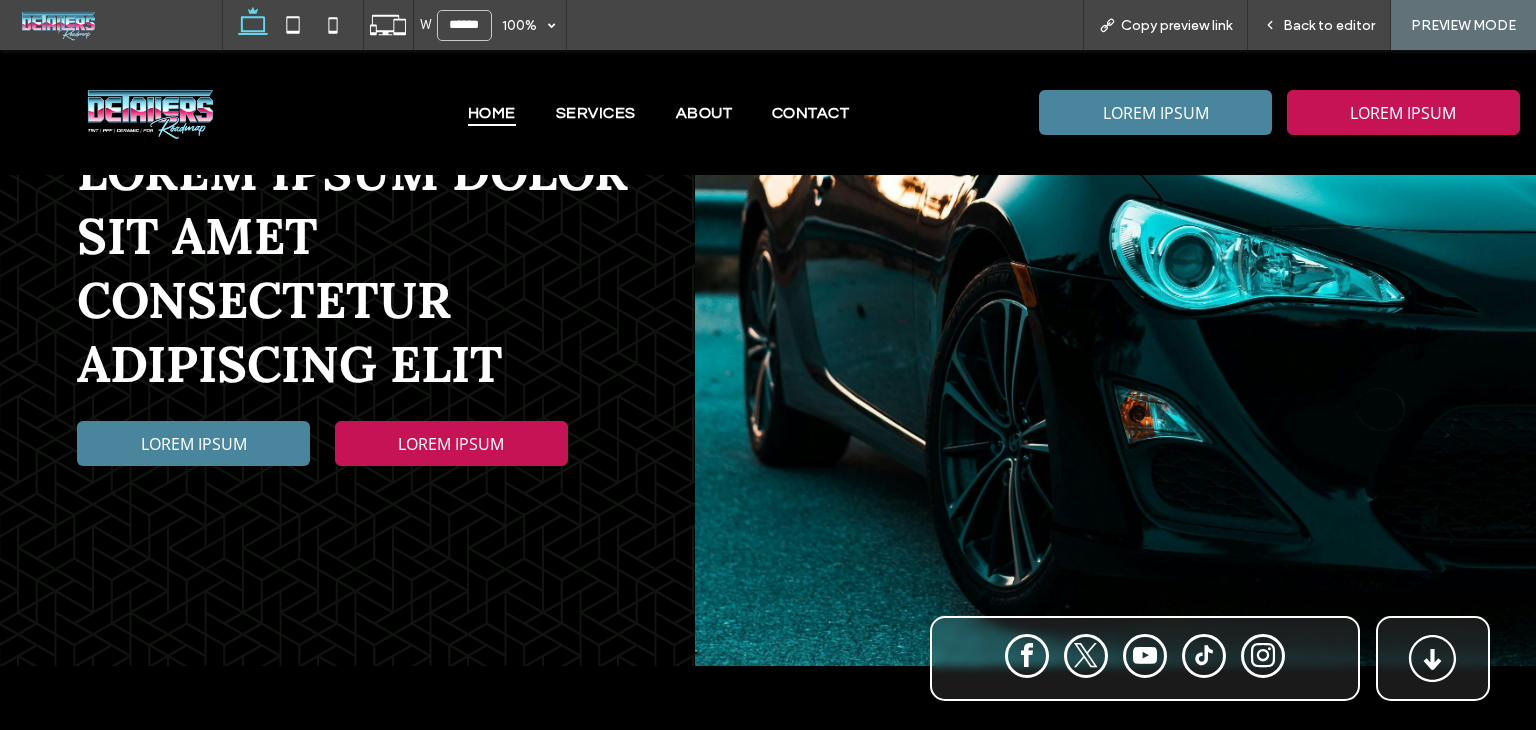 scroll, scrollTop: 0, scrollLeft: 0, axis: both 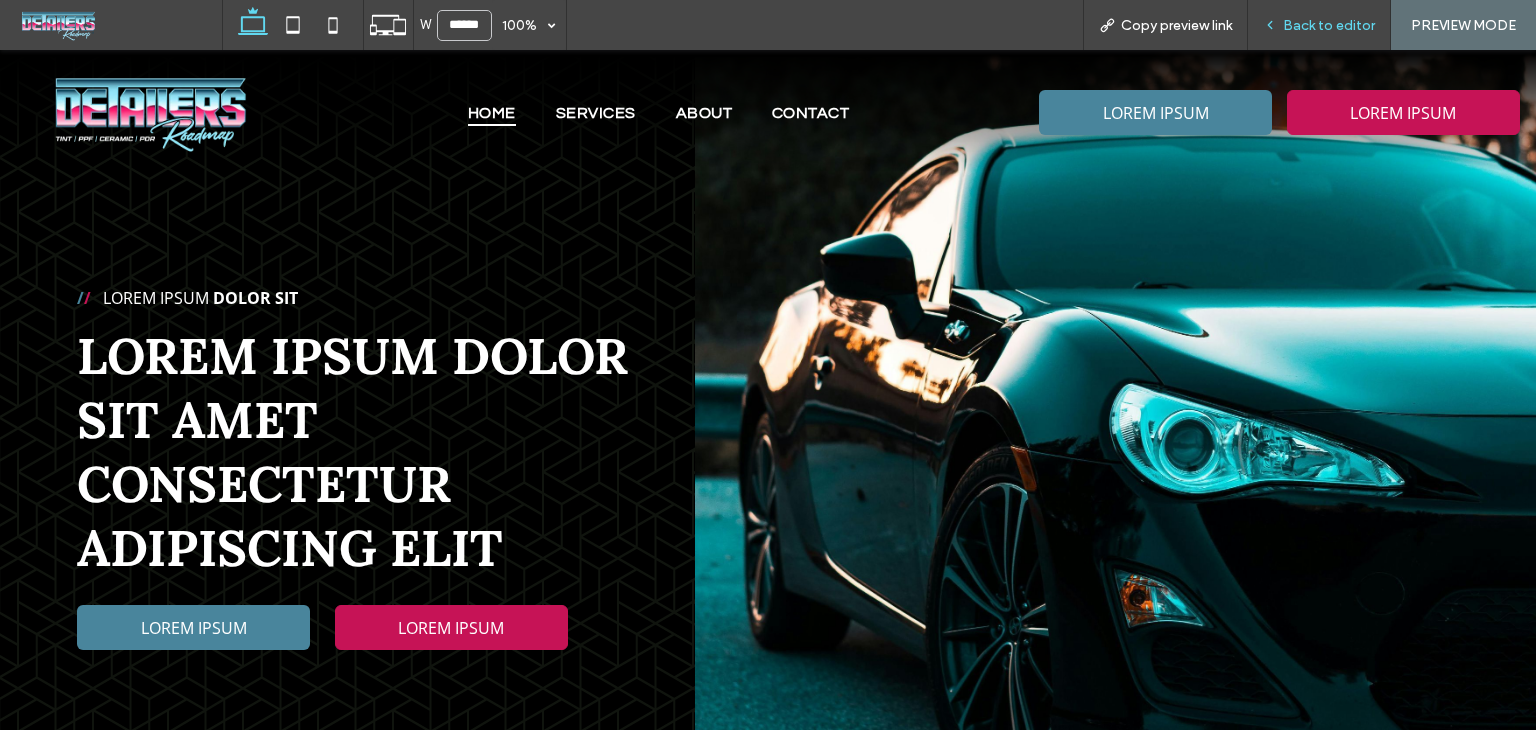 click on "Back to editor" at bounding box center [1319, 25] 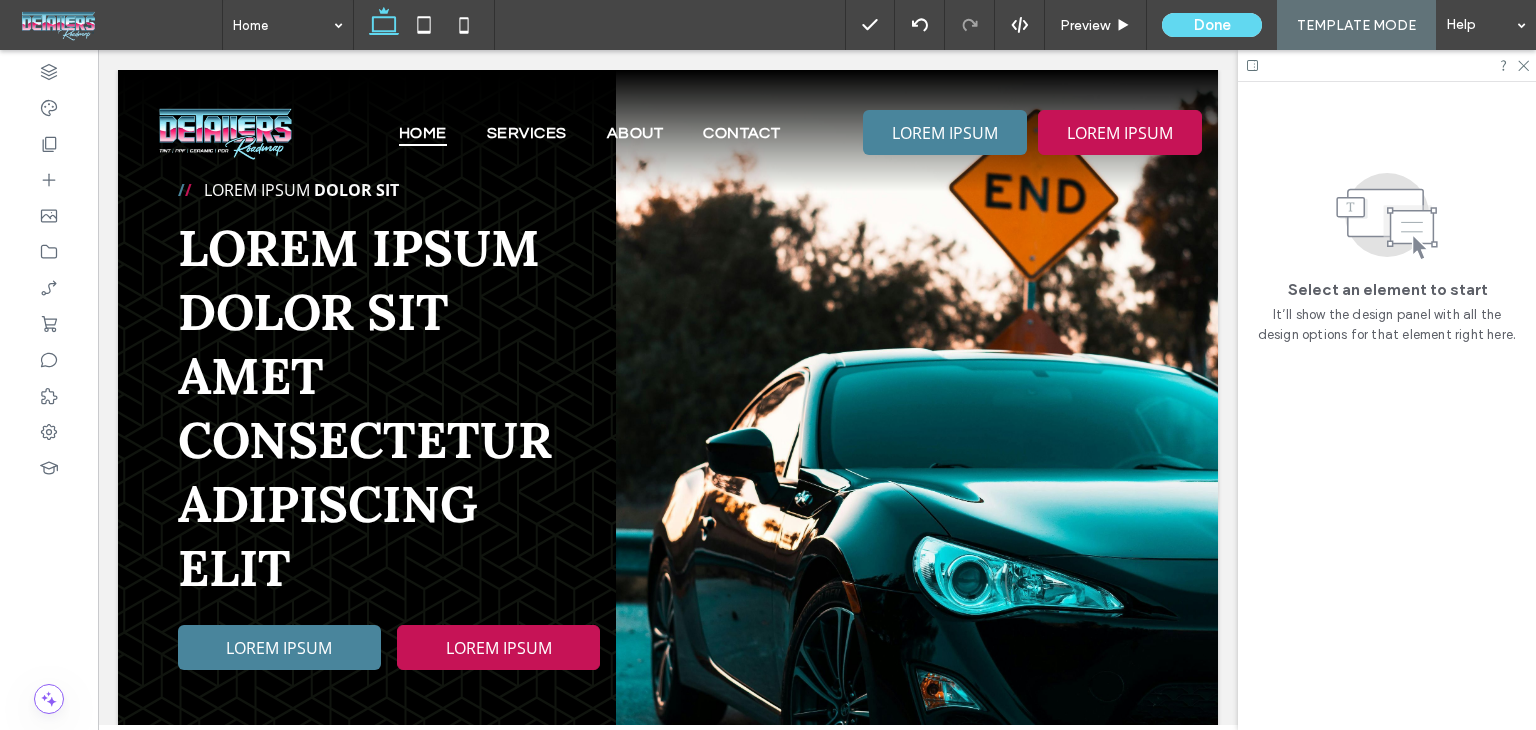 scroll, scrollTop: 0, scrollLeft: 0, axis: both 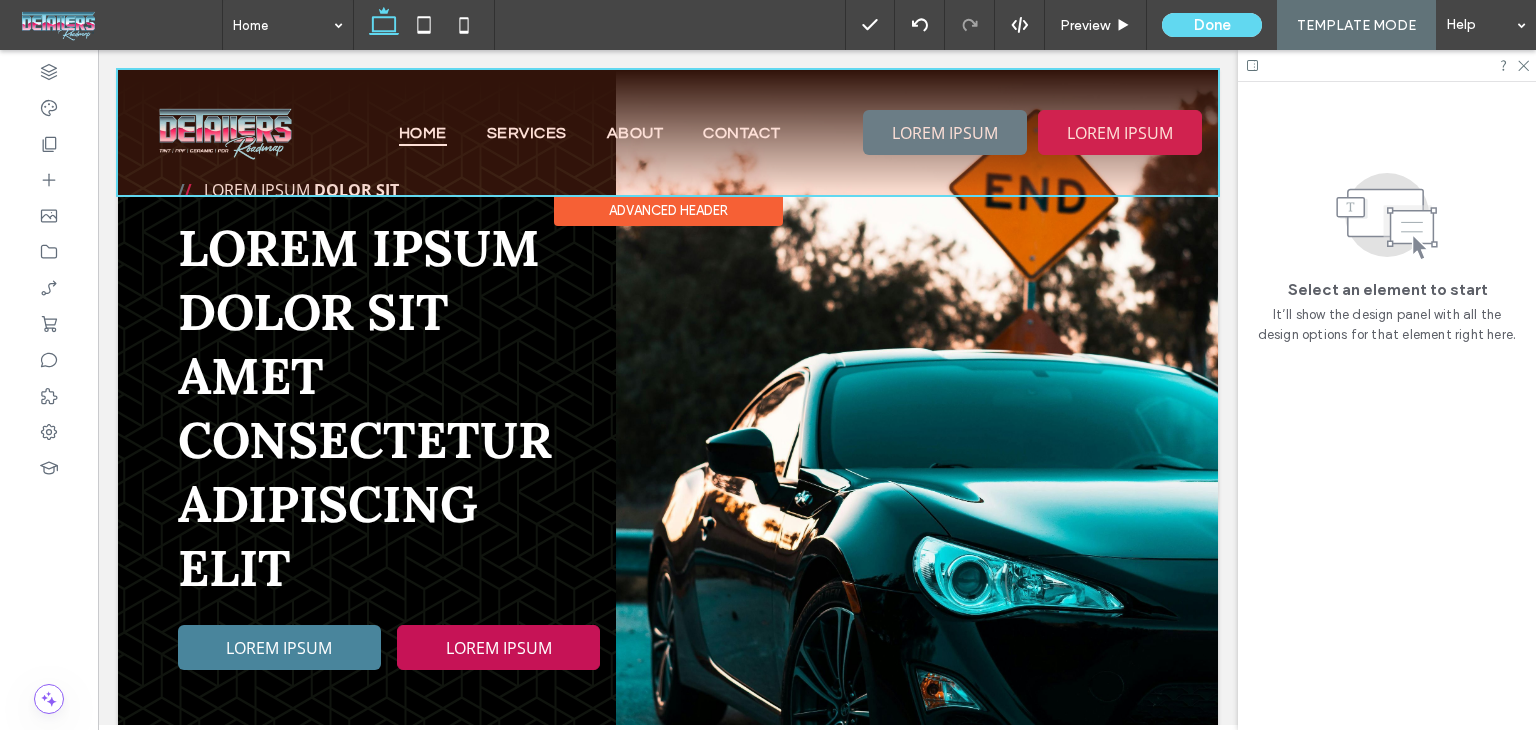 click at bounding box center (668, 132) 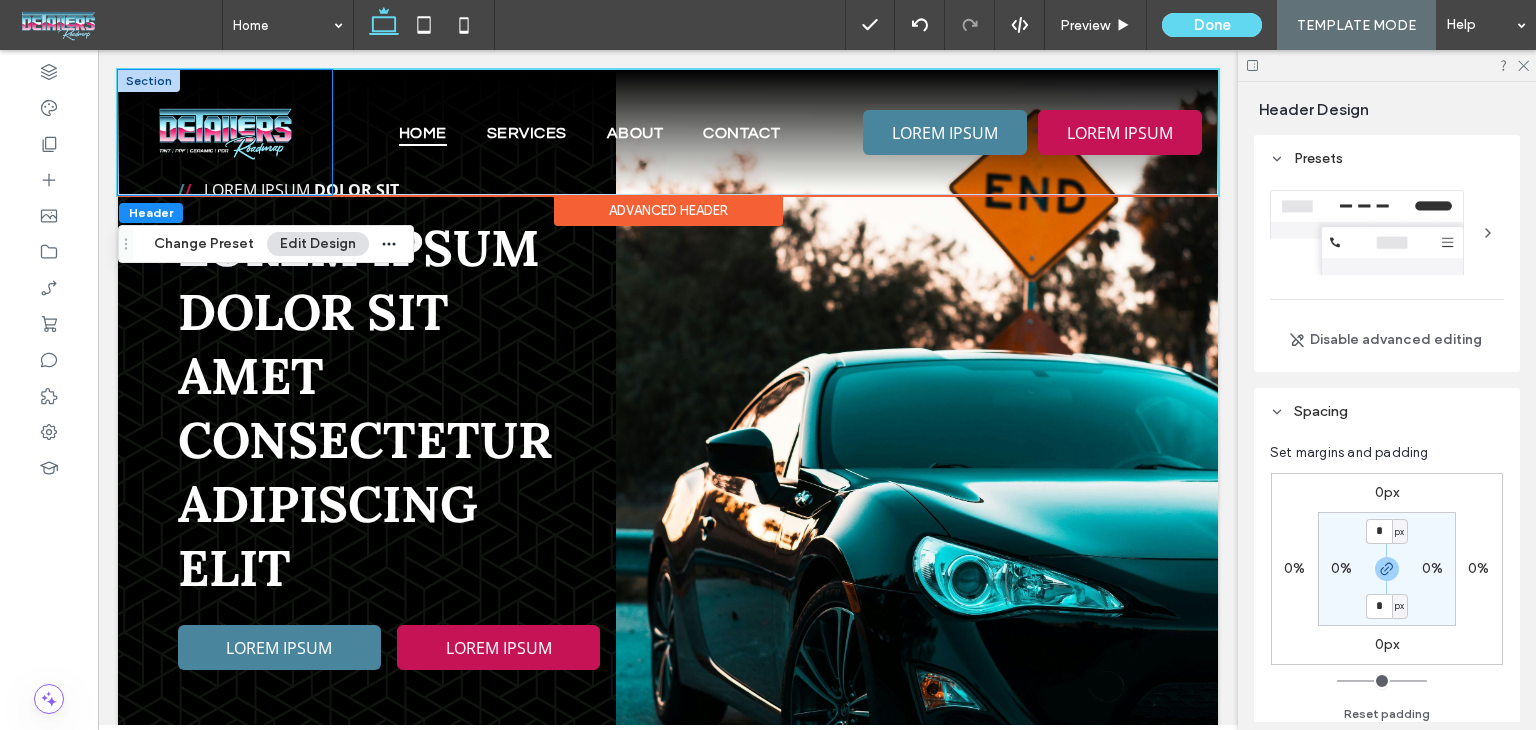 click at bounding box center [225, 132] 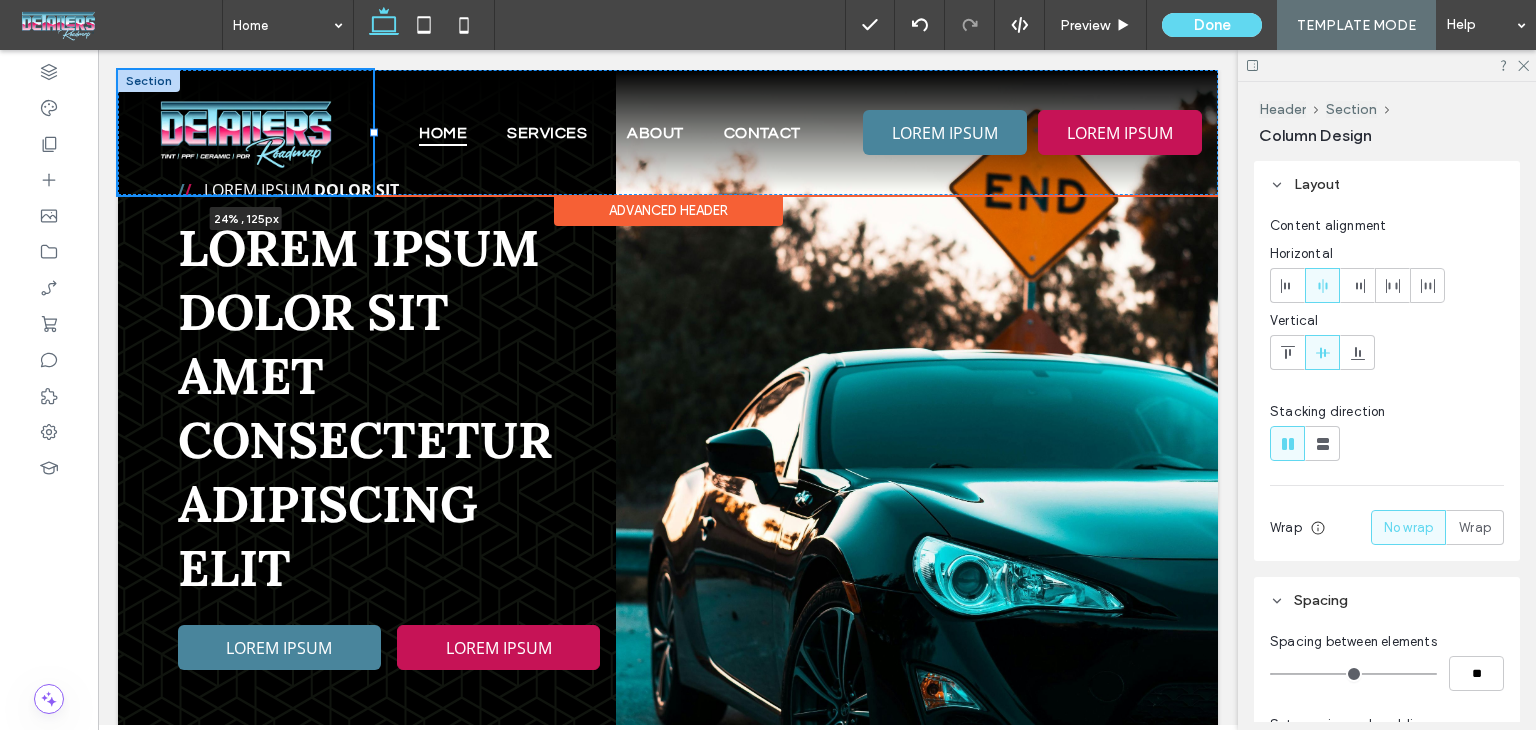drag, startPoint x: 341, startPoint y: 133, endPoint x: 372, endPoint y: 127, distance: 31.575306 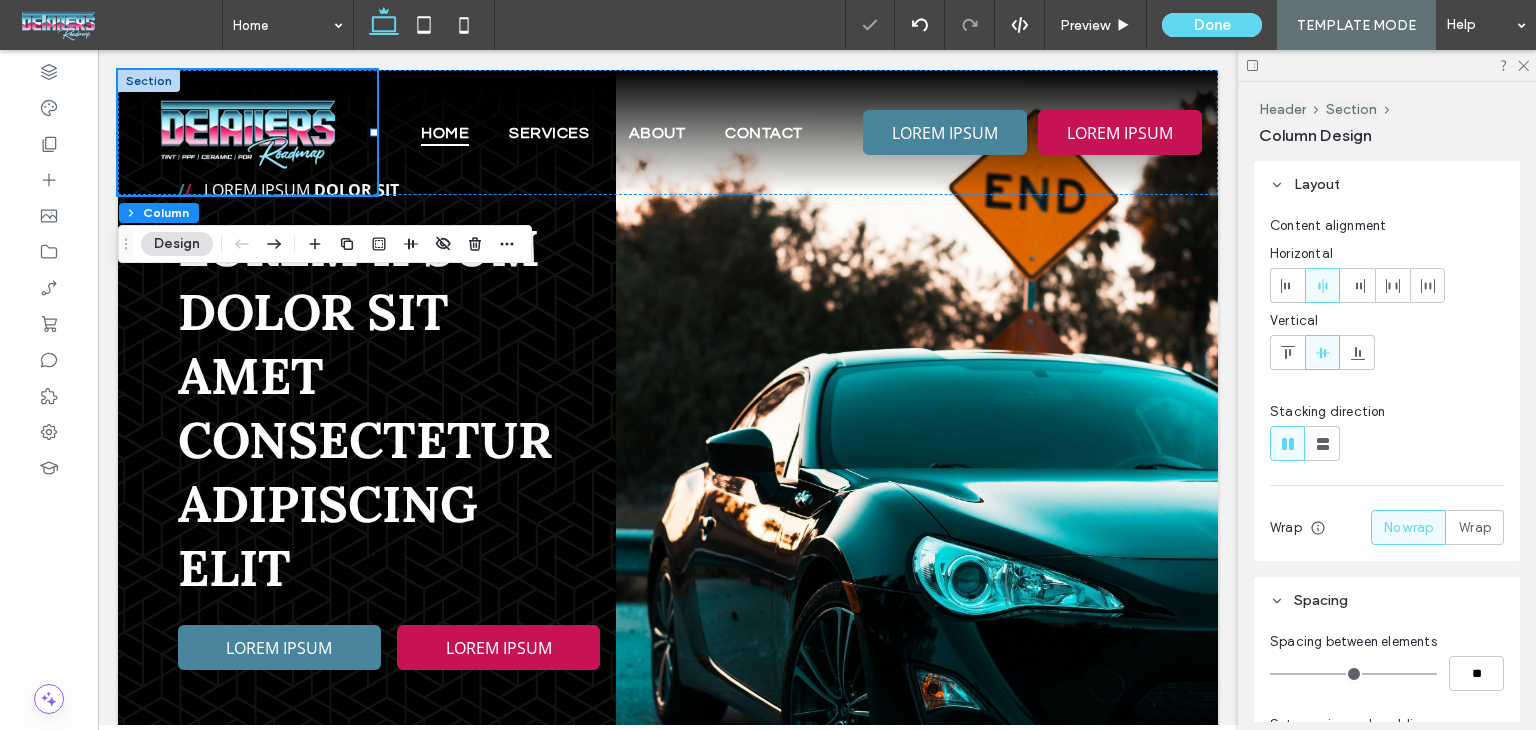 click 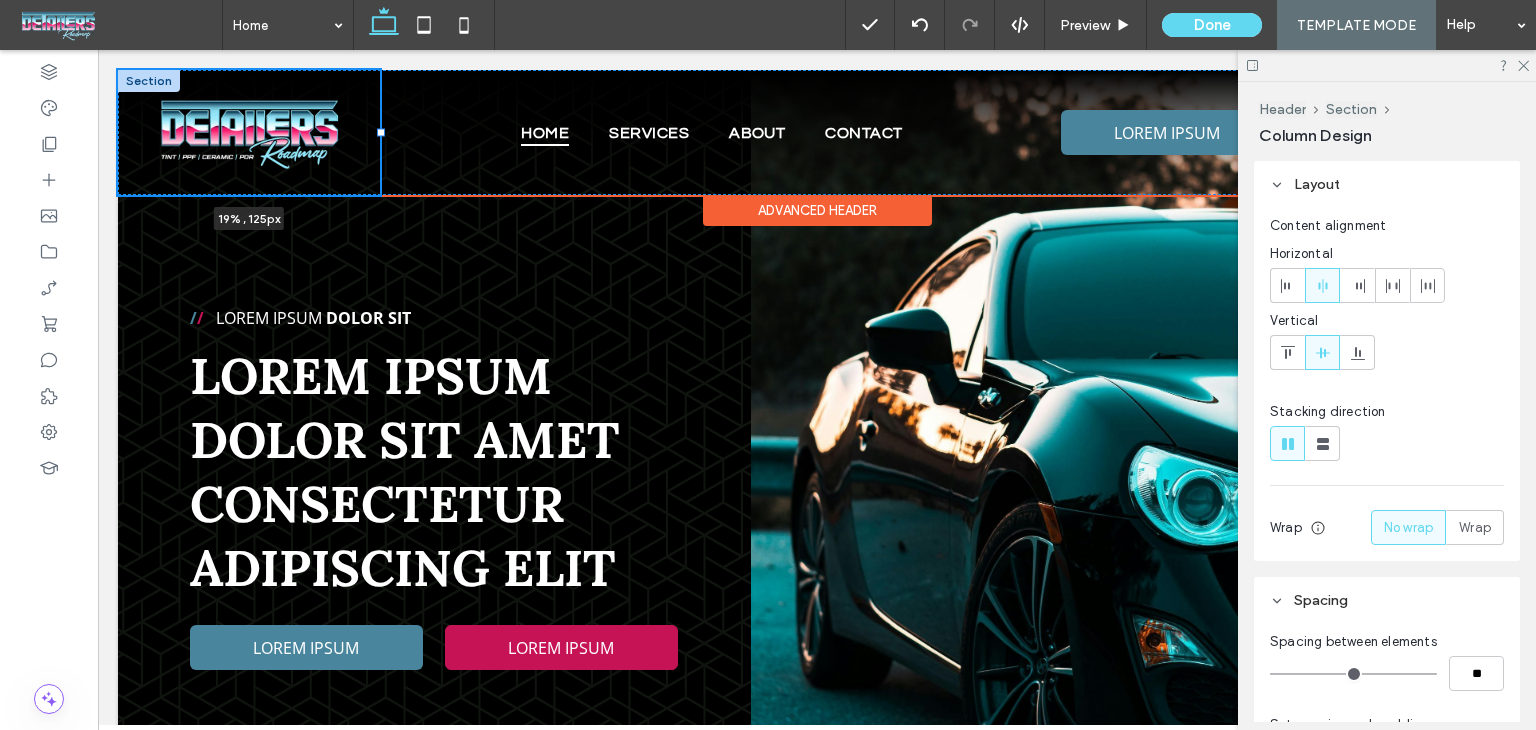 drag, startPoint x: 444, startPoint y: 133, endPoint x: 380, endPoint y: 138, distance: 64.195015 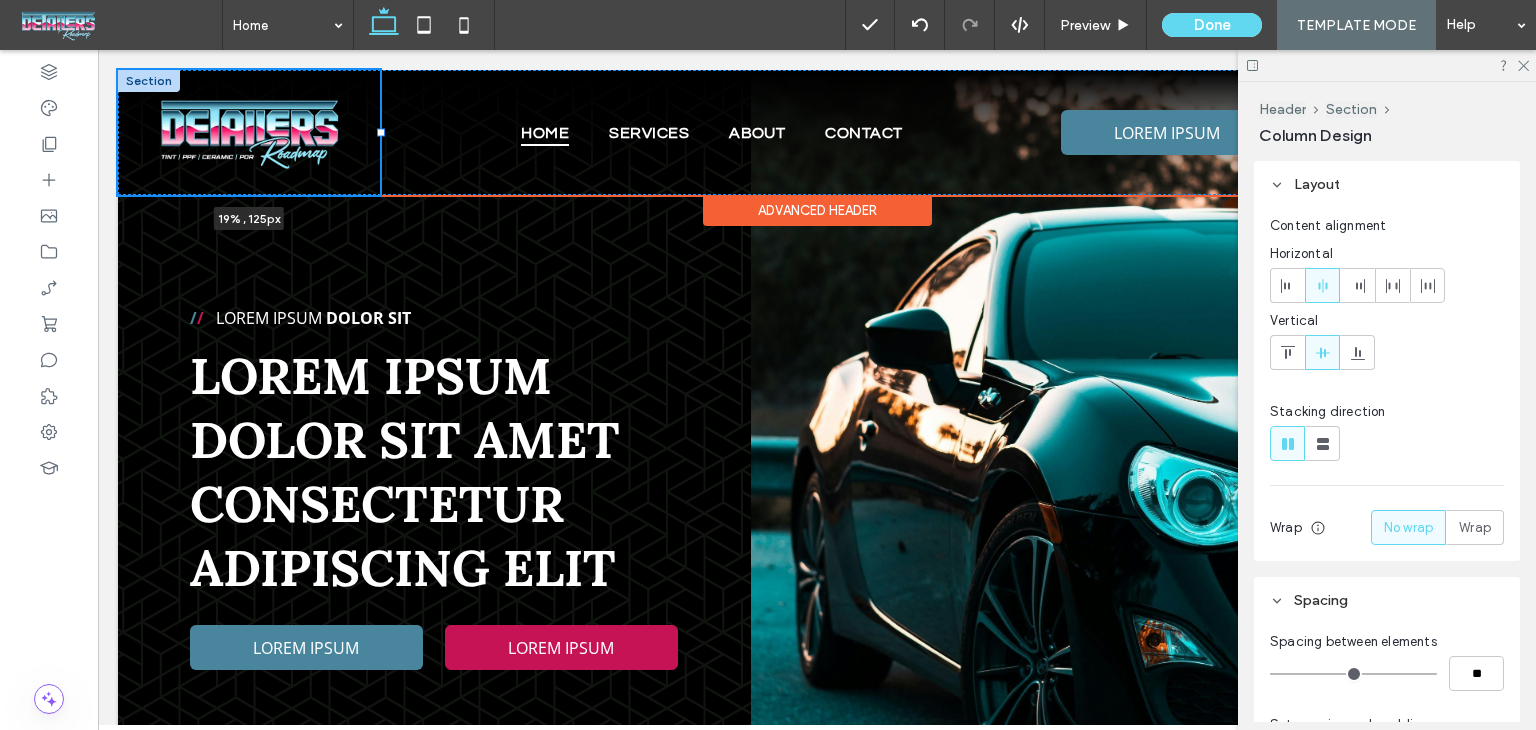 click on "19% , 125px
Home
Services
About
Contact
LOREM IPSUM
LOREM IPSUM" at bounding box center (817, 132) 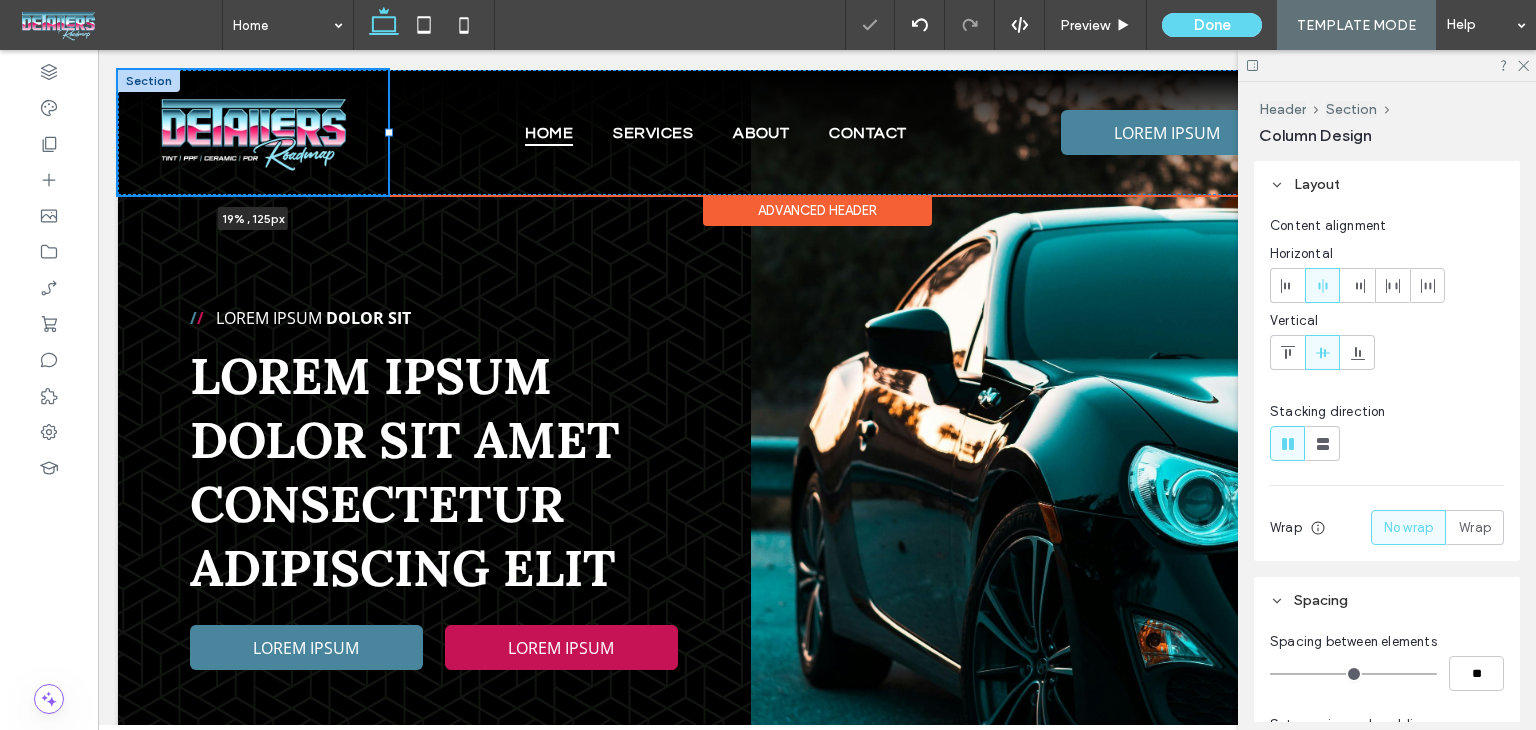 click at bounding box center [389, 133] 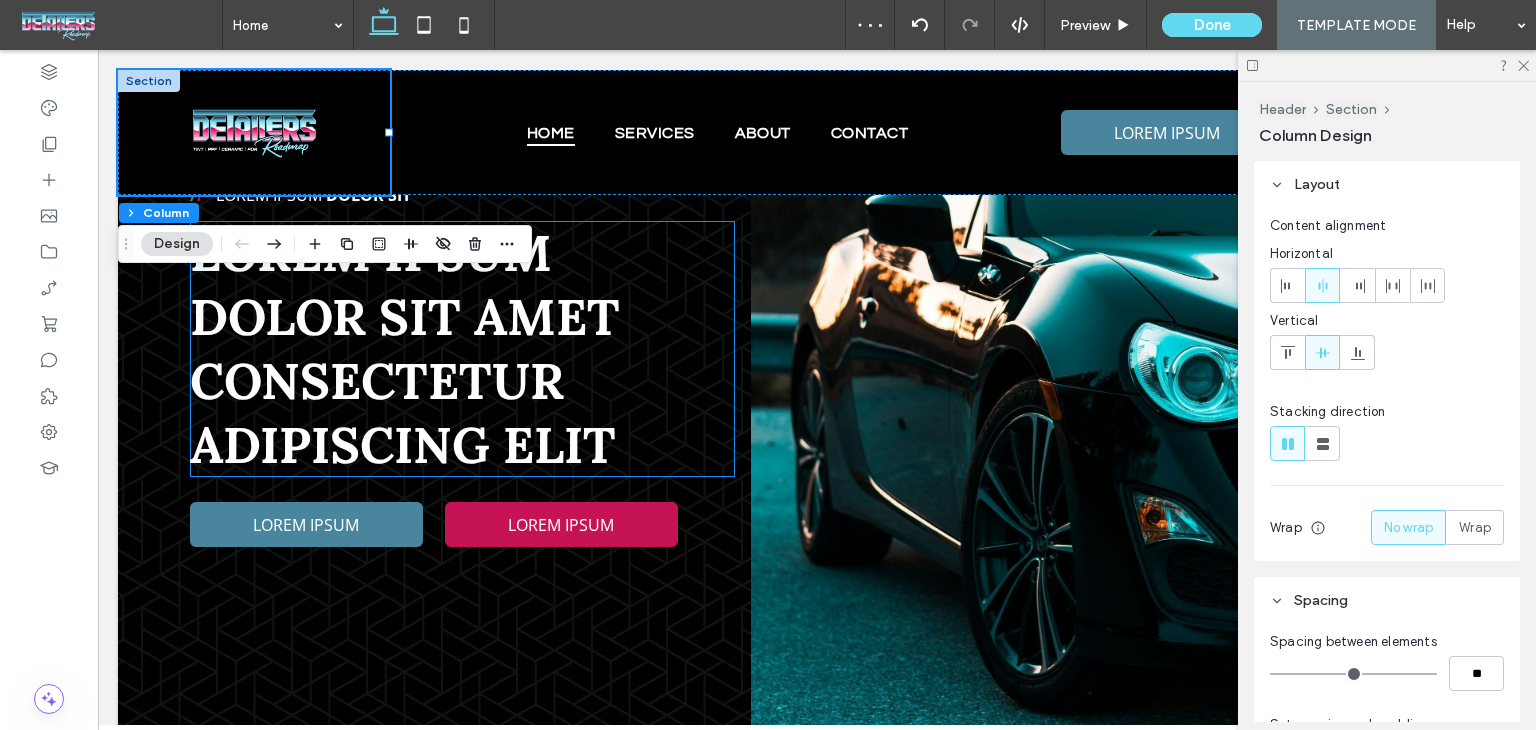 scroll, scrollTop: 0, scrollLeft: 0, axis: both 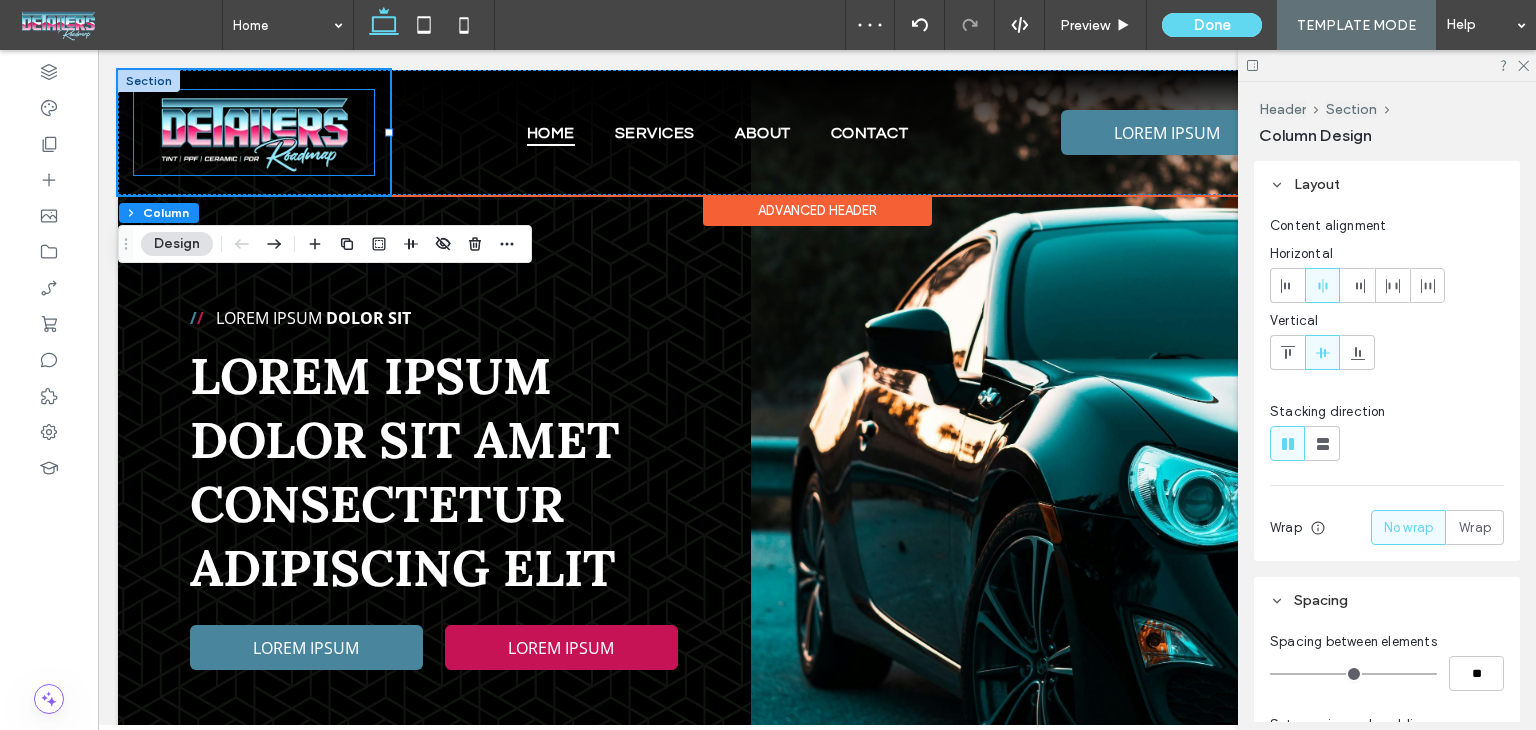 click at bounding box center (254, 132) 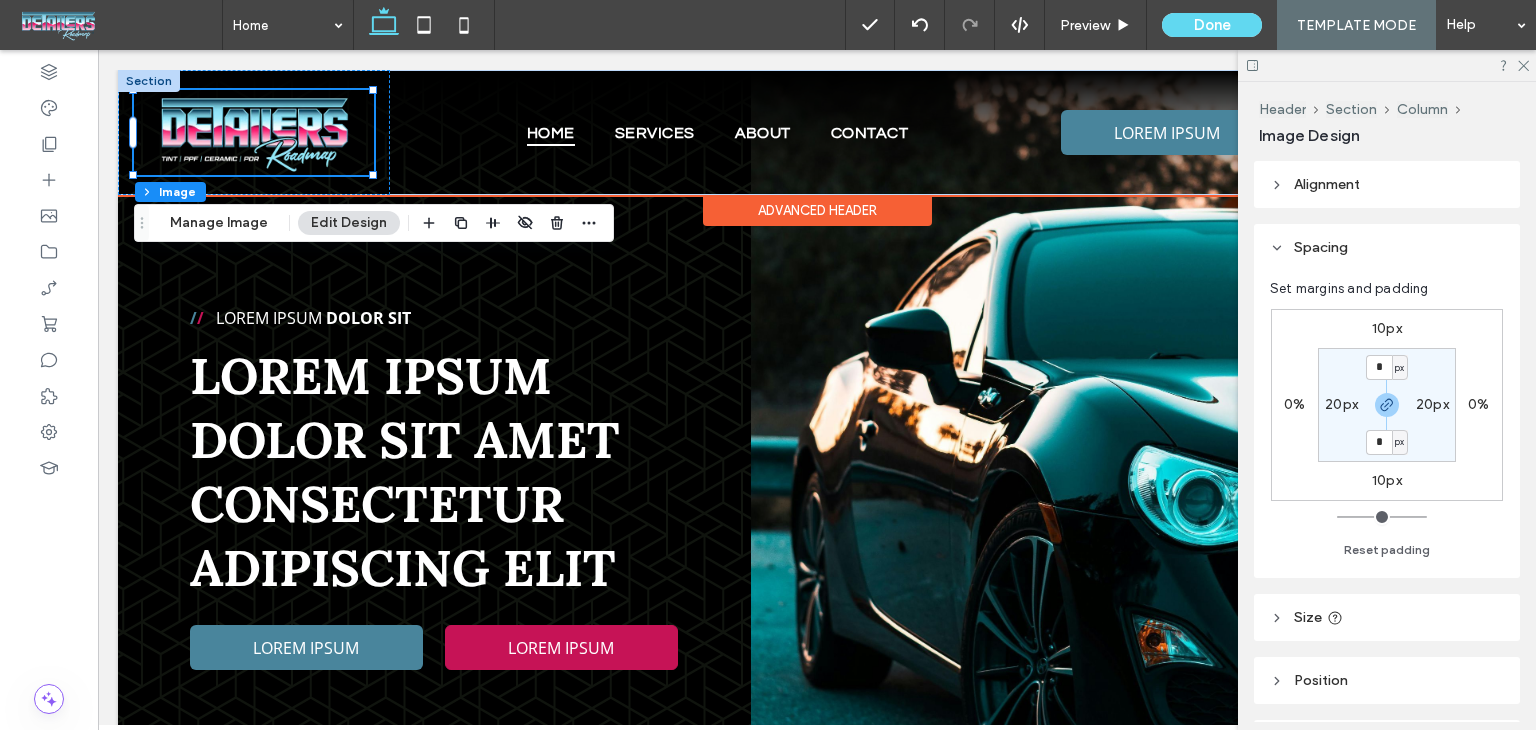 click at bounding box center (149, 81) 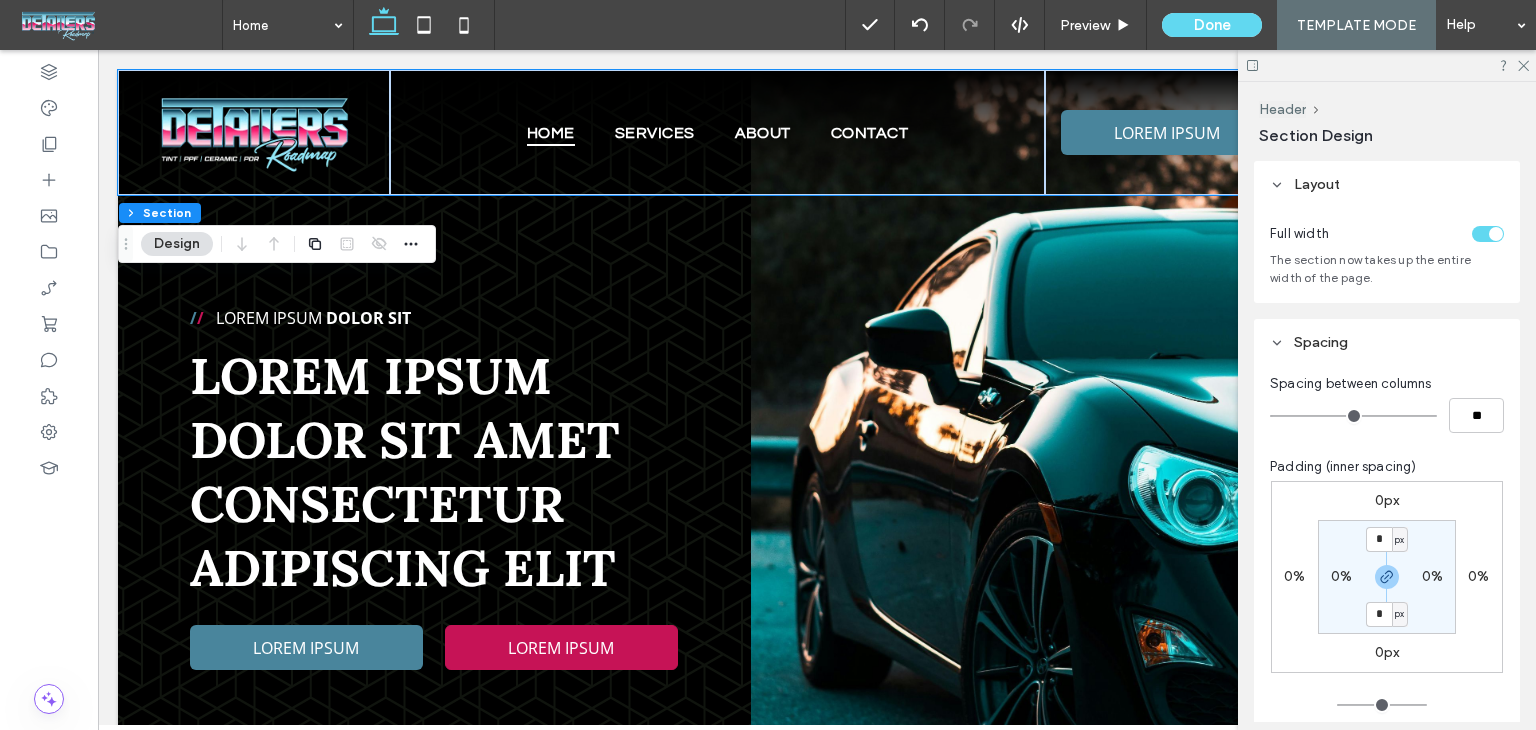 click on "0%" at bounding box center (1478, 576) 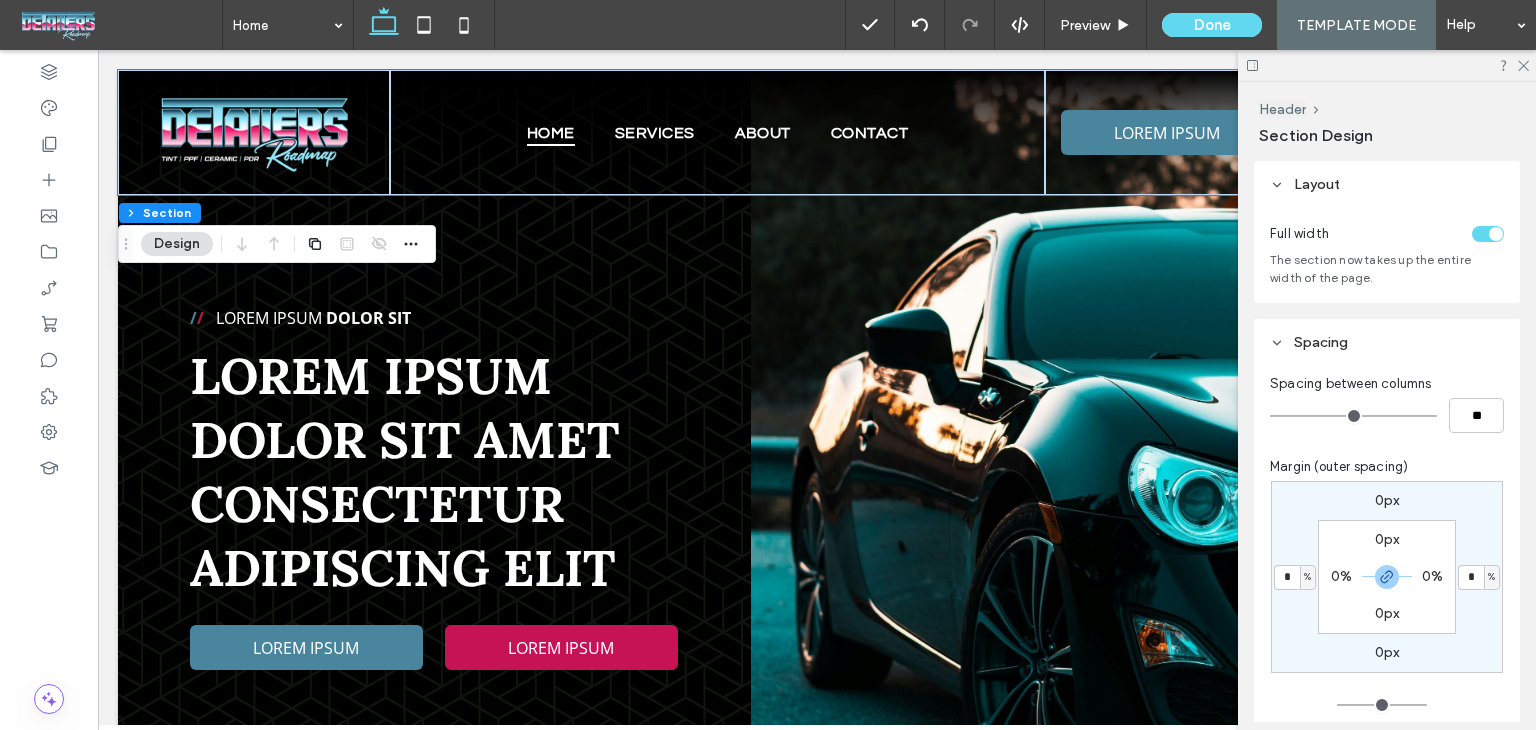 type on "*" 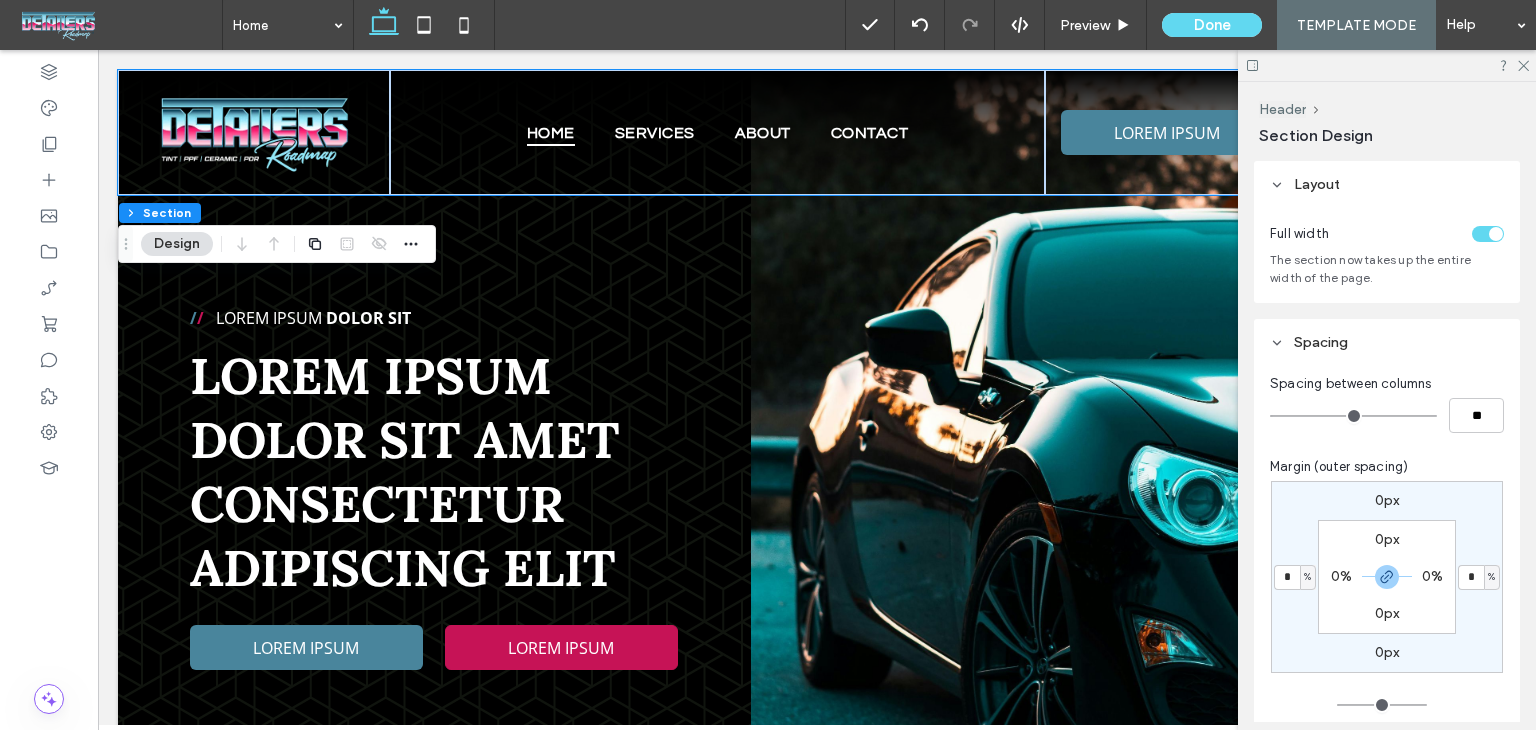 type on "*" 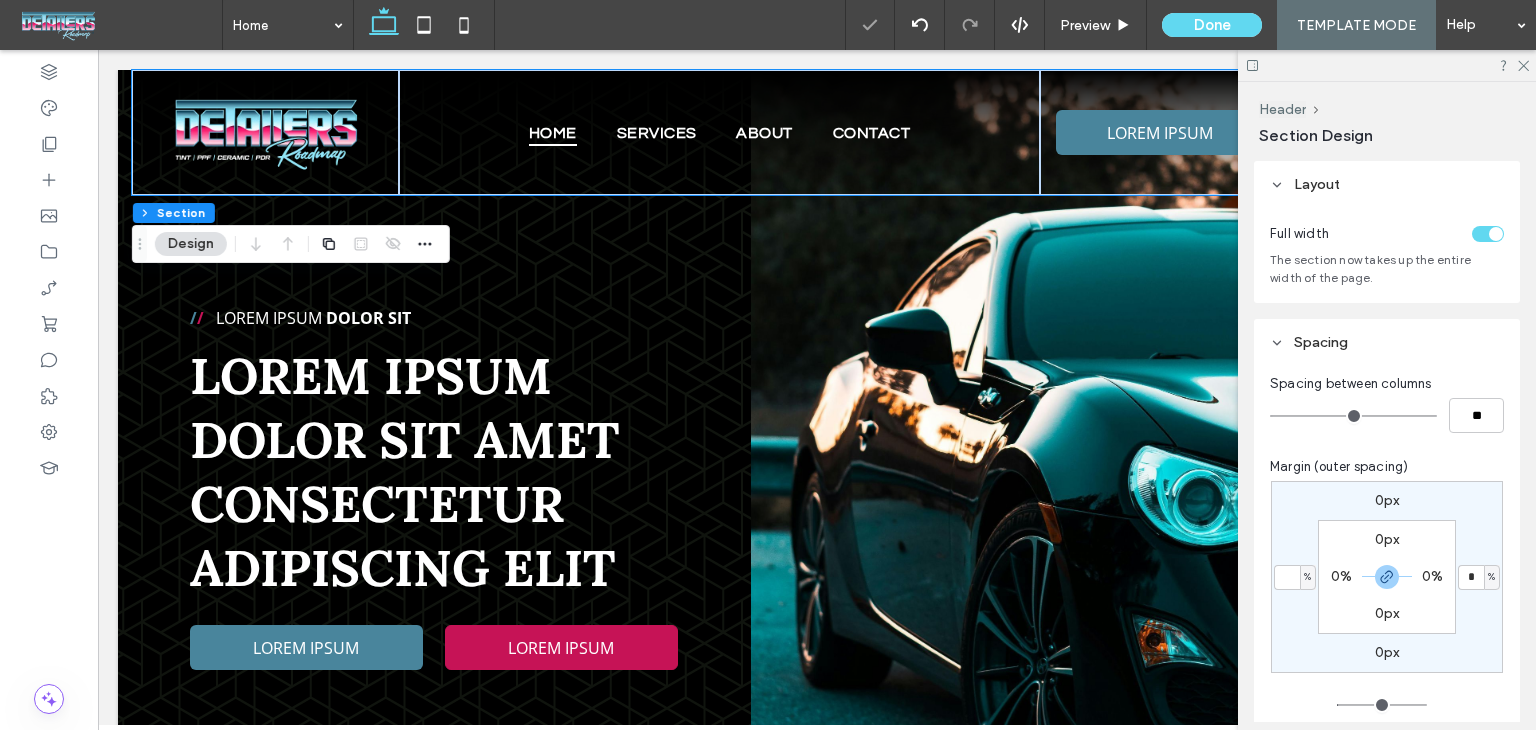 type 